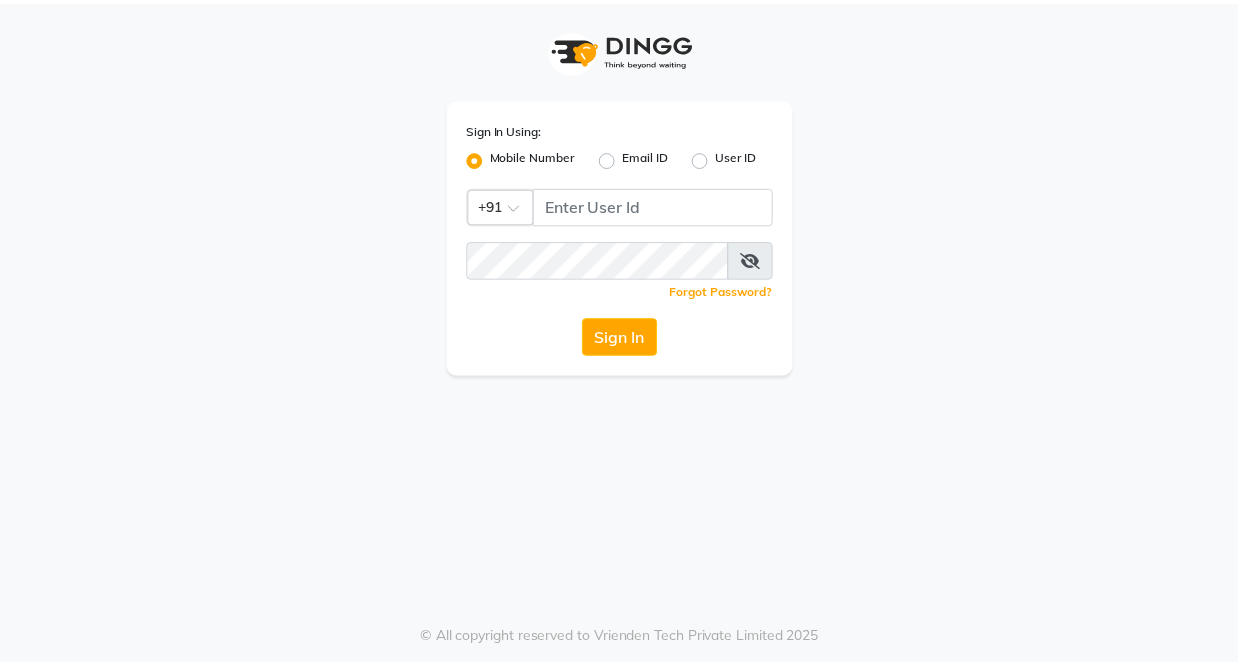 scroll, scrollTop: 0, scrollLeft: 0, axis: both 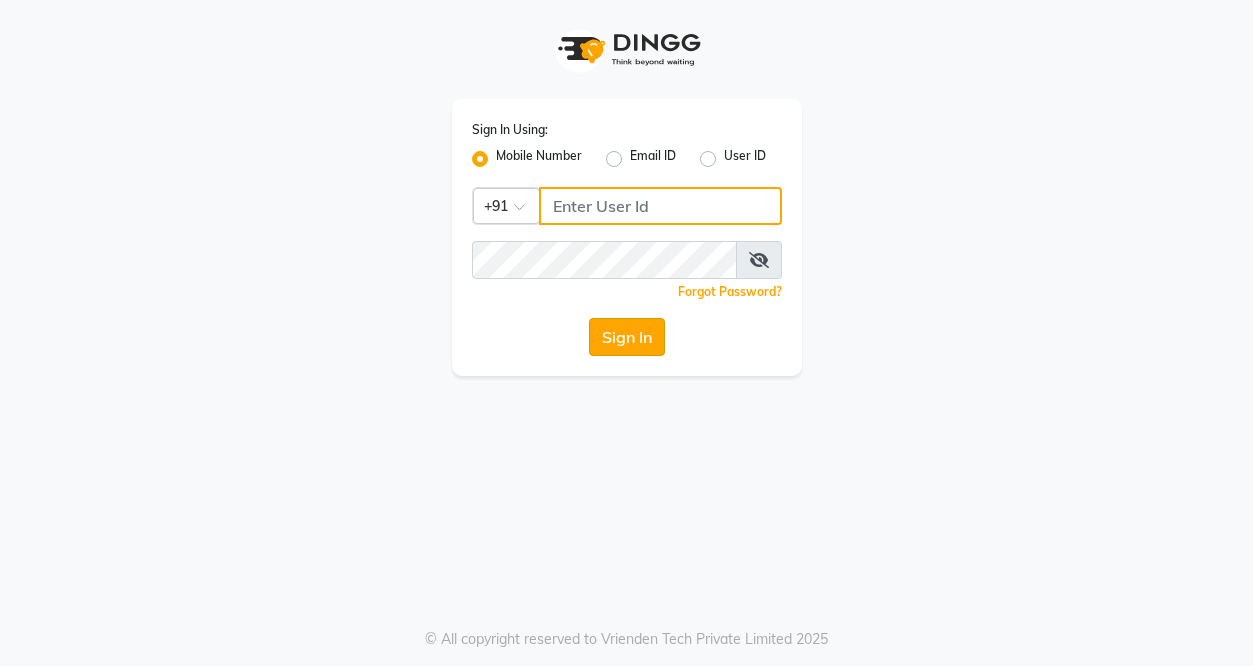 type on "[NUMBER]" 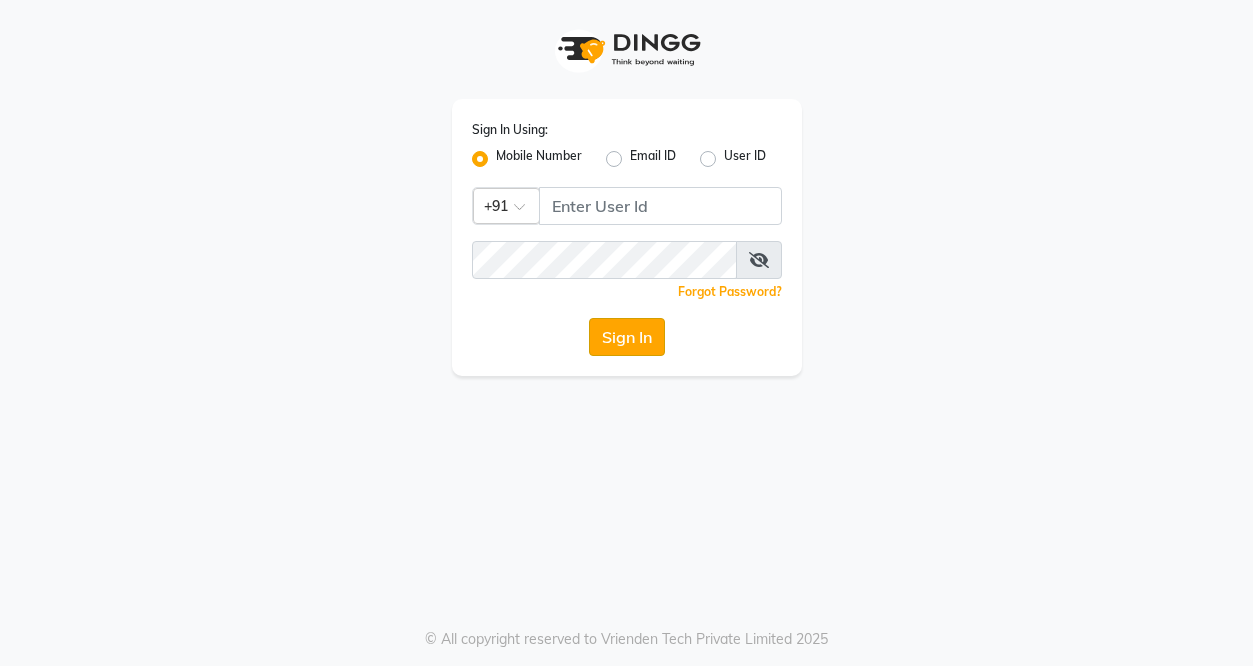 click on "Sign In" 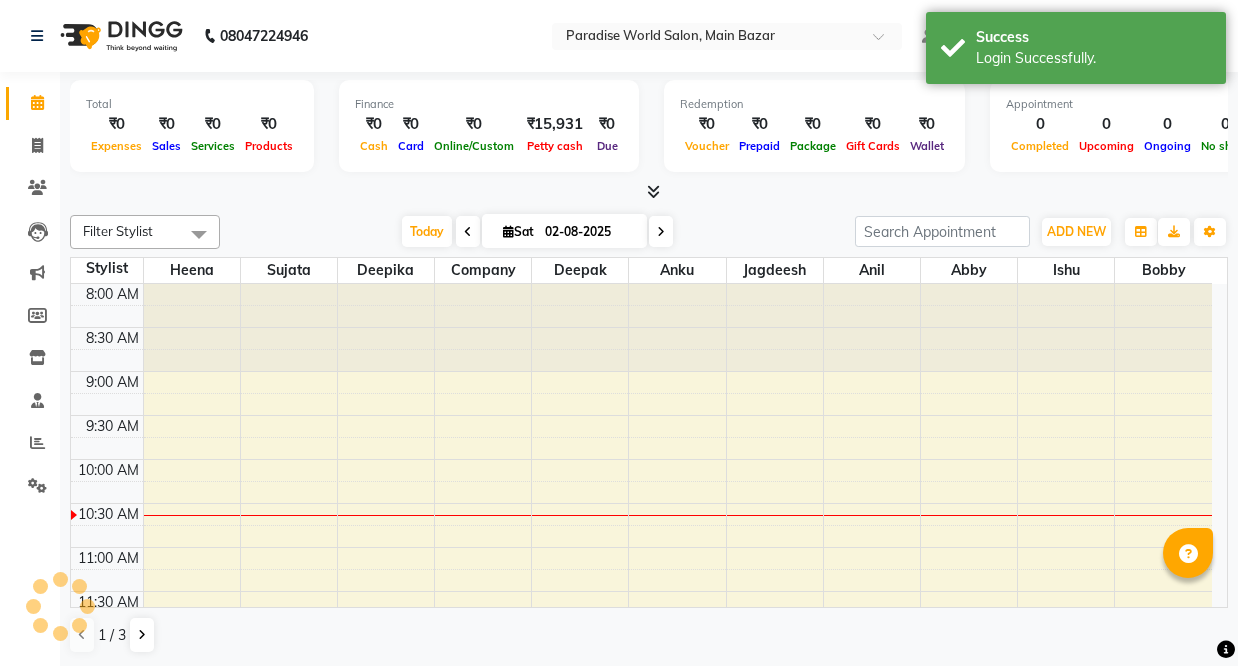 scroll, scrollTop: 0, scrollLeft: 0, axis: both 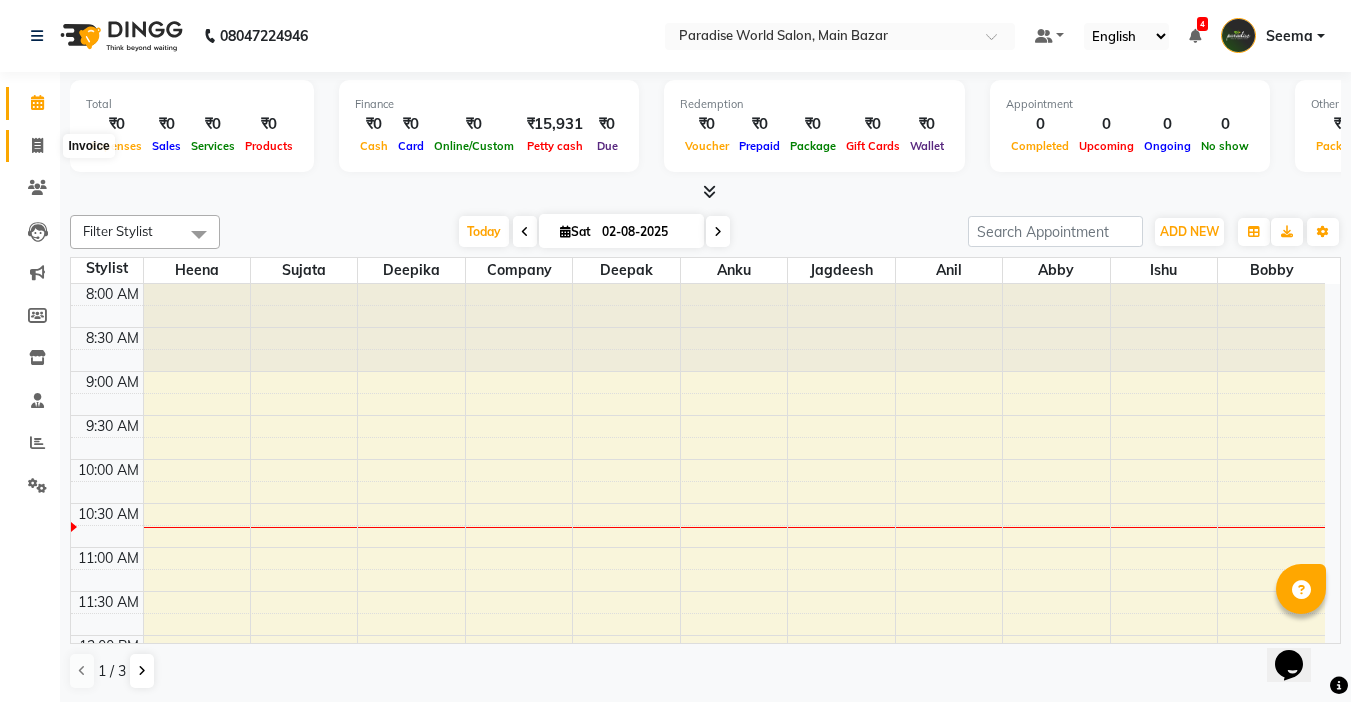 click 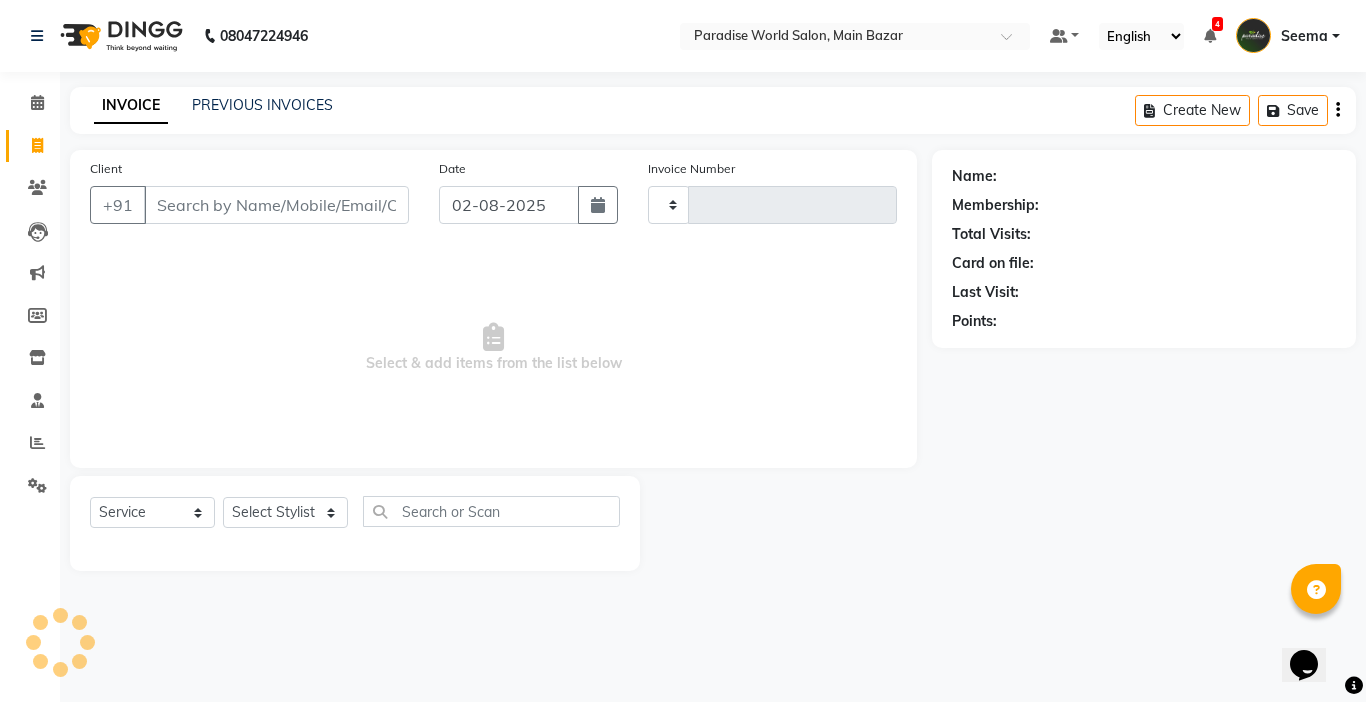 type on "1951" 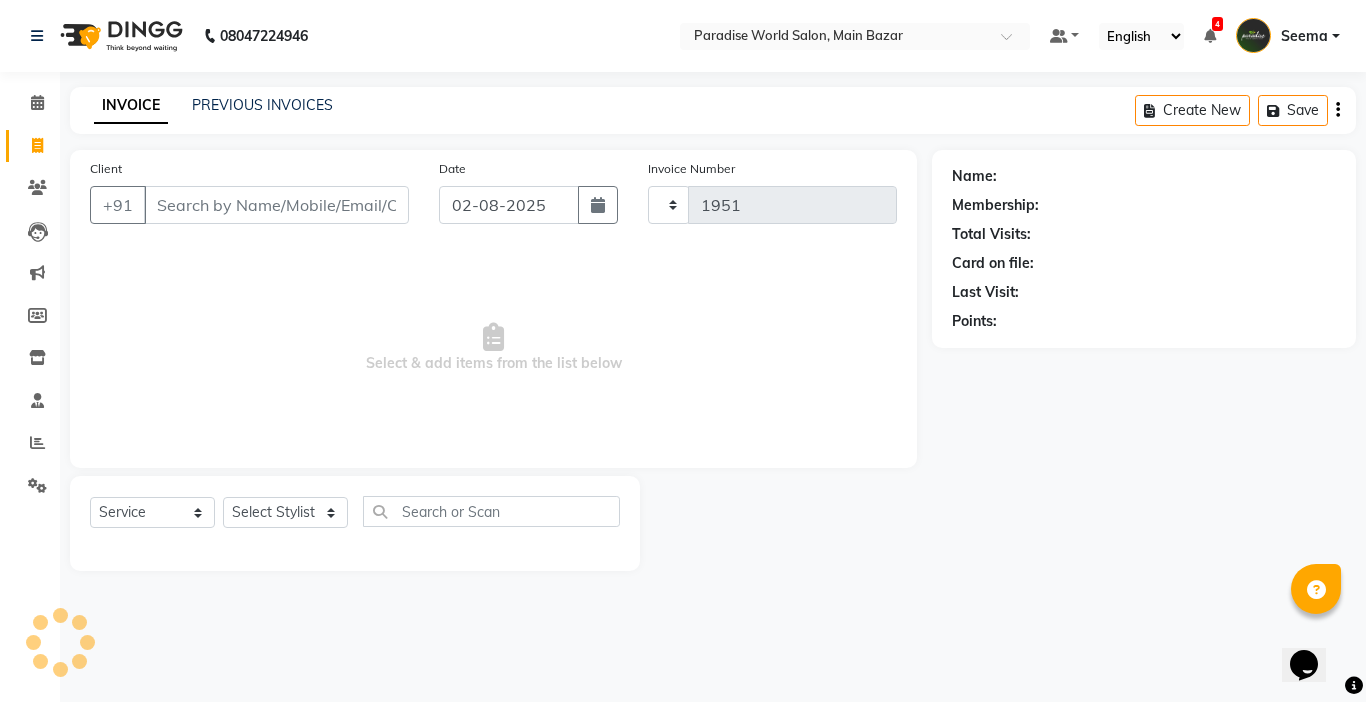 select on "4451" 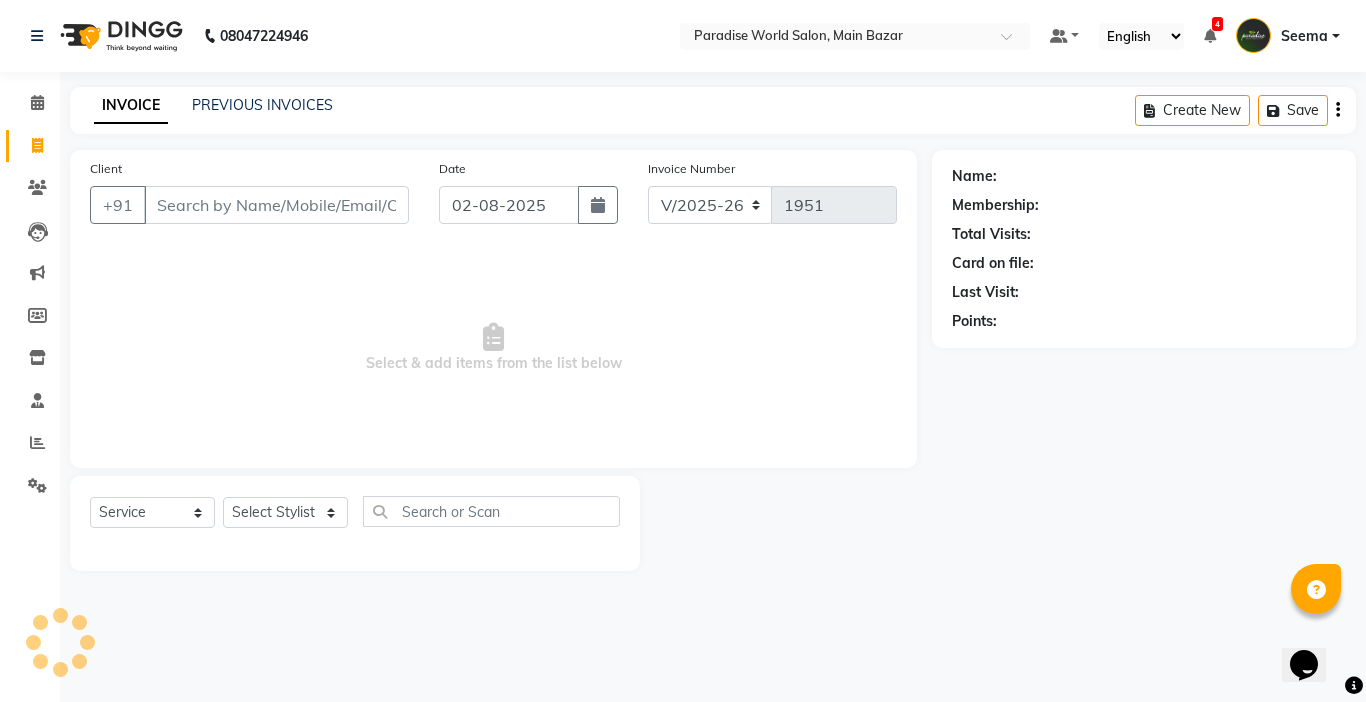 click on "Client" at bounding box center [276, 205] 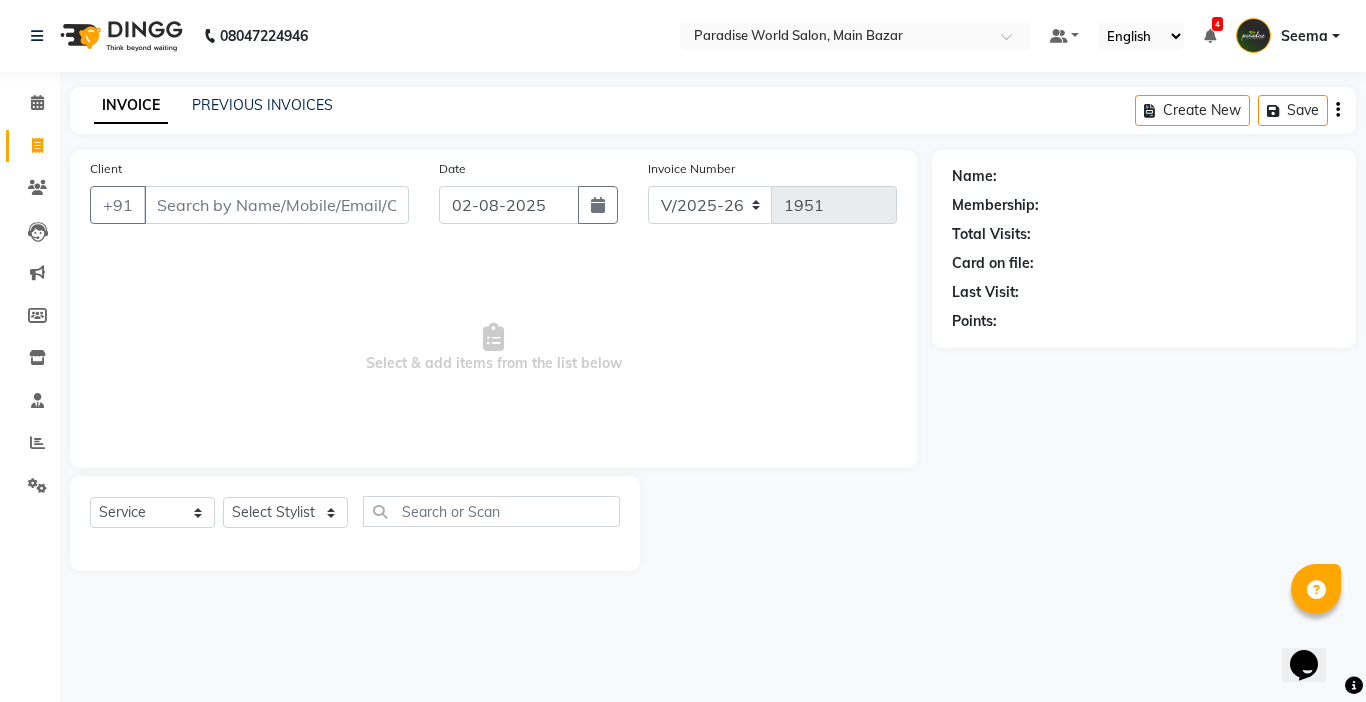 click on "Client" at bounding box center [276, 205] 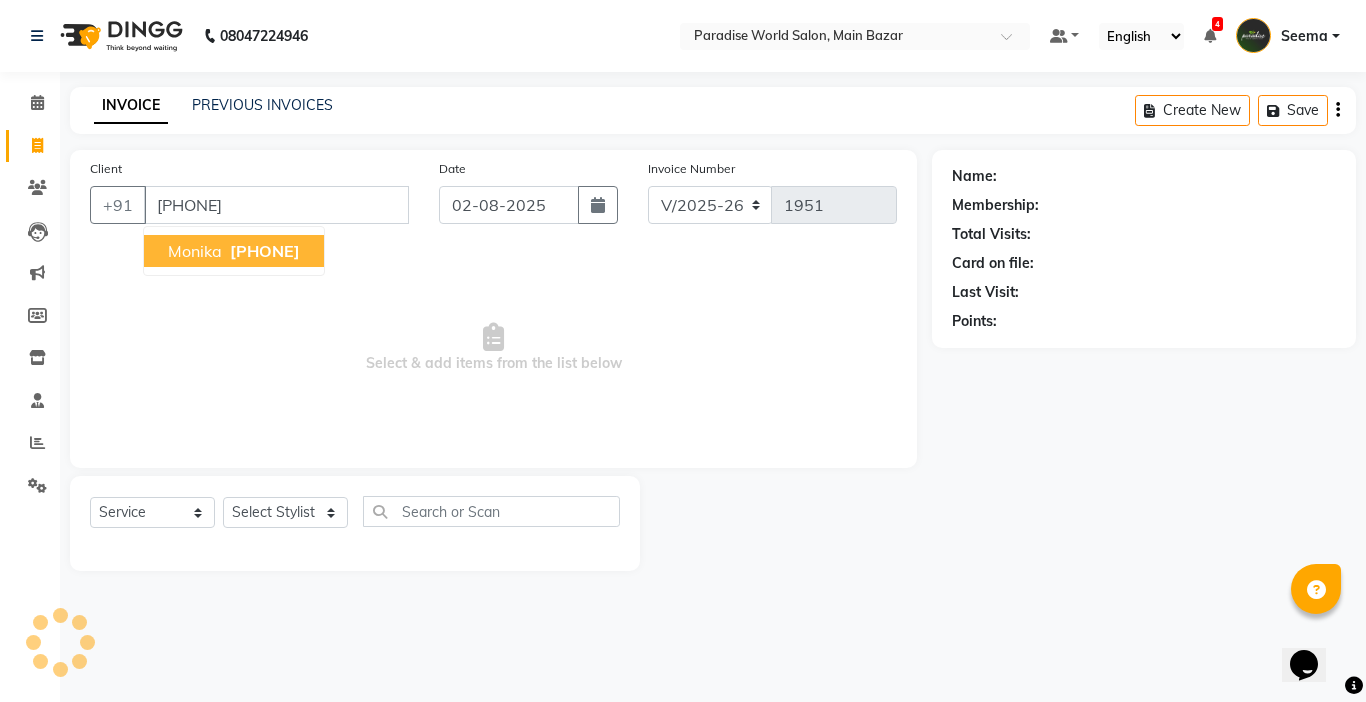 click on "monika" at bounding box center (195, 251) 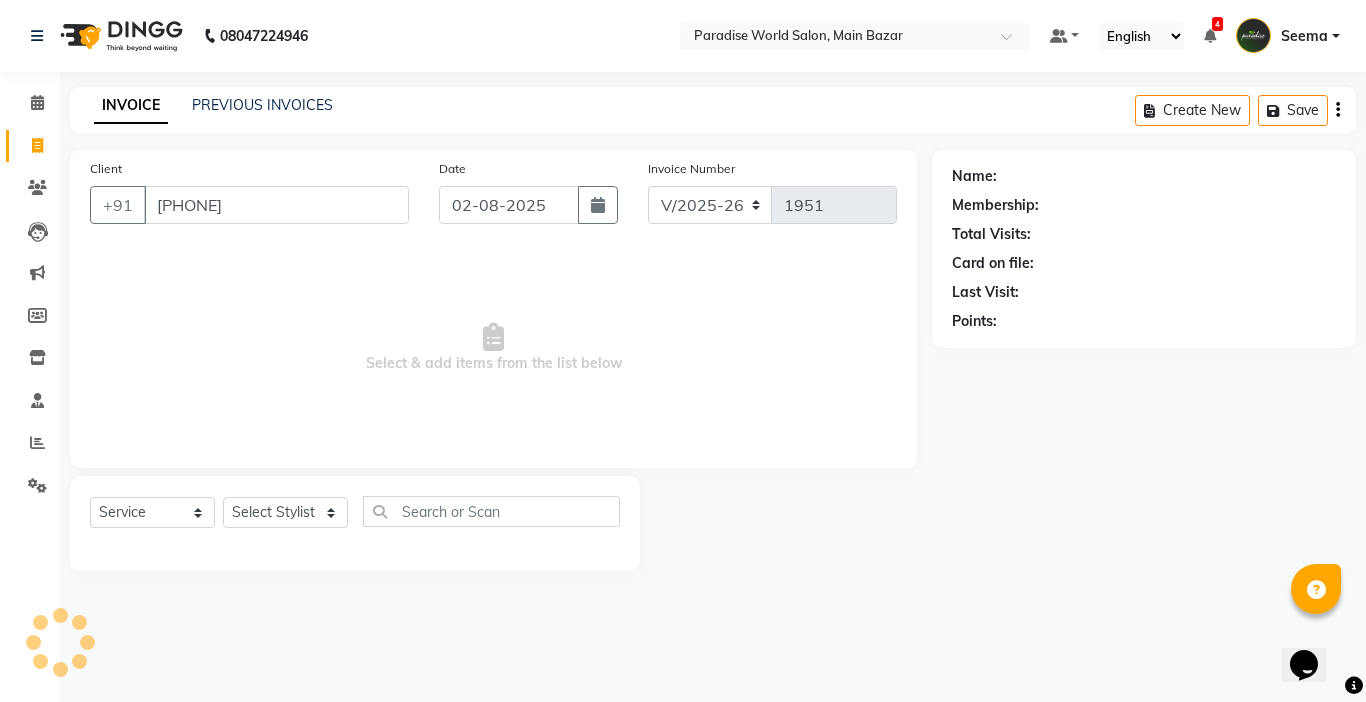 type on "9418168822" 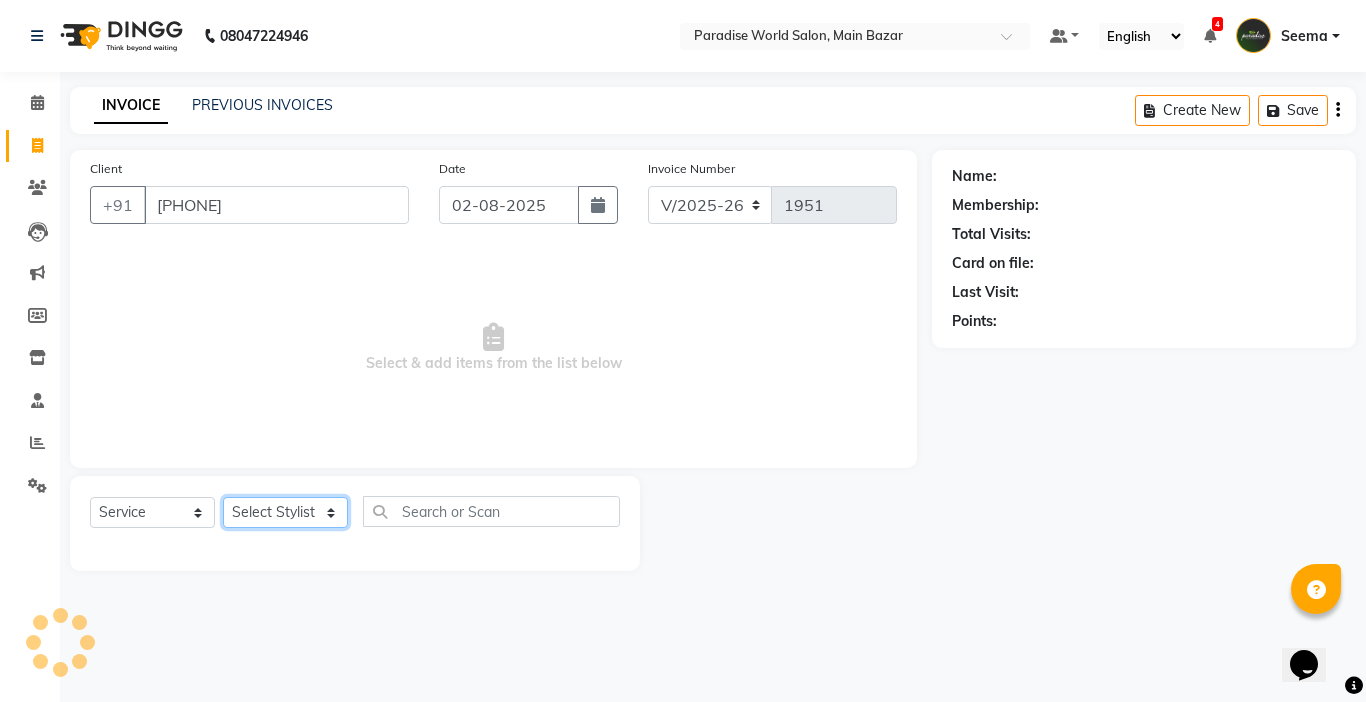 click on "Select Stylist Abby aman  Anil anku Bobby company Deepak Deepika Gourav Heena ishu Jagdeesh kanchan Love preet Maddy Manpreet student Meenu Naina Nikita Palak Palak Sharma Radika Rajneesh Student Seema Shagun Shifali - Student Shweta  Sujata Surinder Paul Vansh Vikas Vishal" 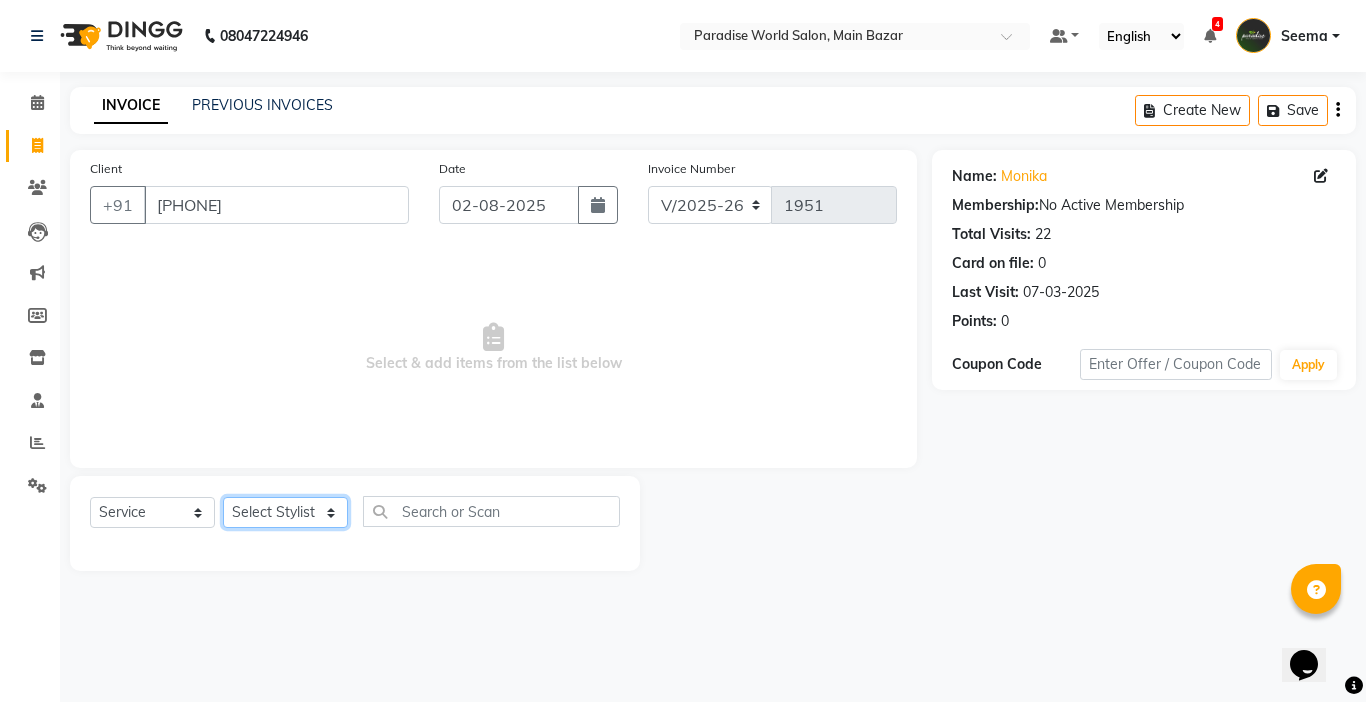select on "24938" 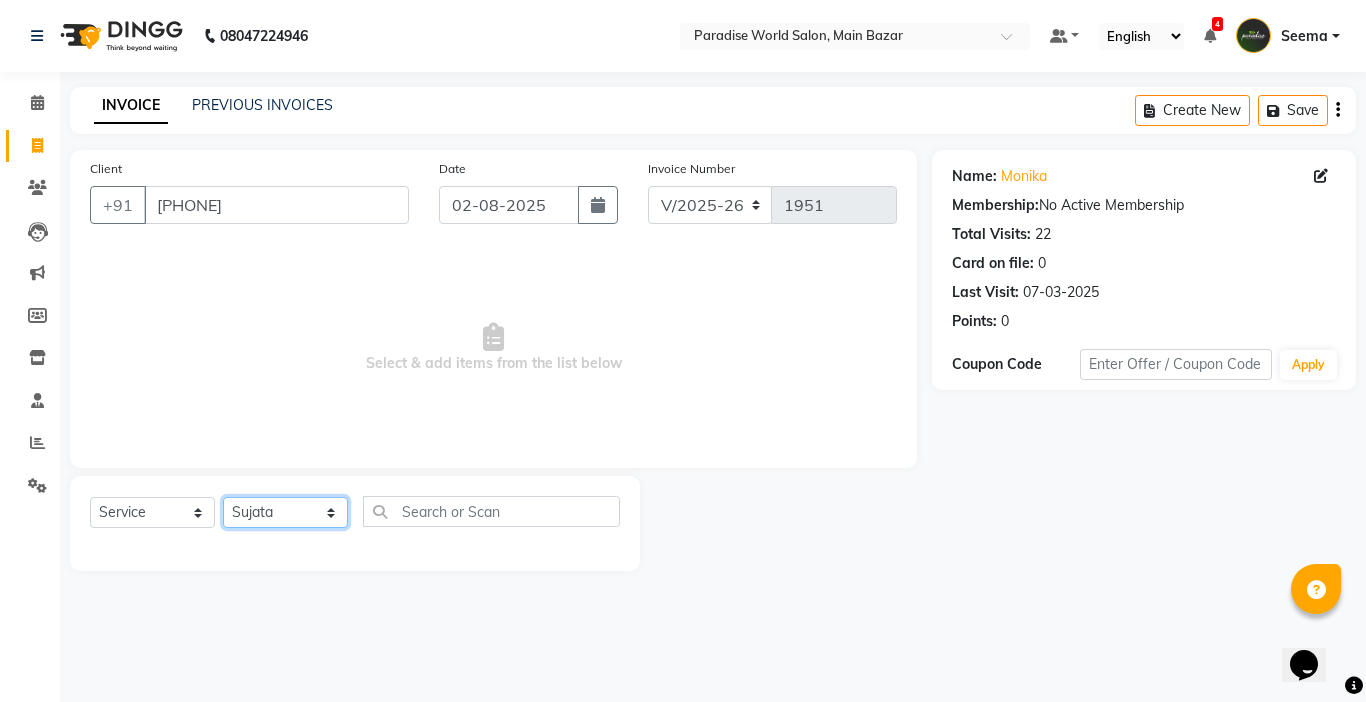 click on "Select Stylist Abby aman  Anil anku Bobby company Deepak Deepika Gourav Heena ishu Jagdeesh kanchan Love preet Maddy Manpreet student Meenu Naina Nikita Palak Palak Sharma Radika Rajneesh Student Seema Shagun Shifali - Student Shweta  Sujata Surinder Paul Vansh Vikas Vishal" 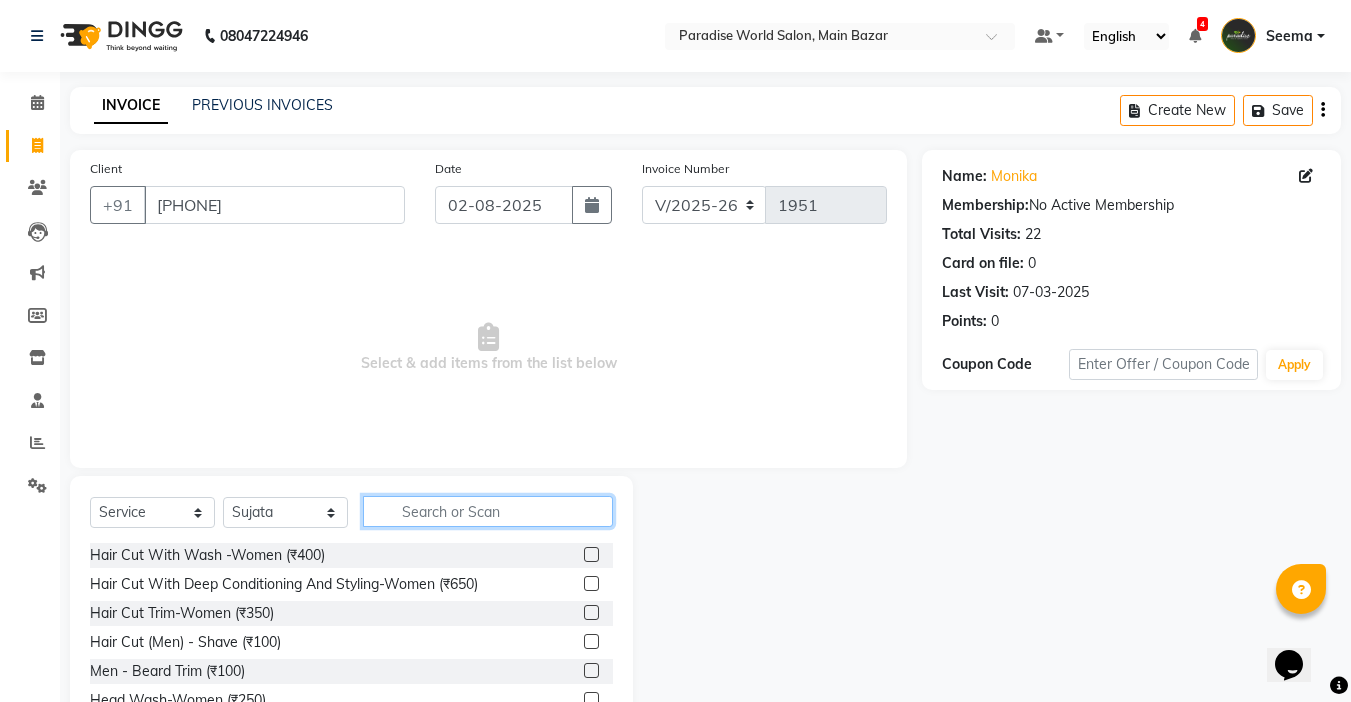 click 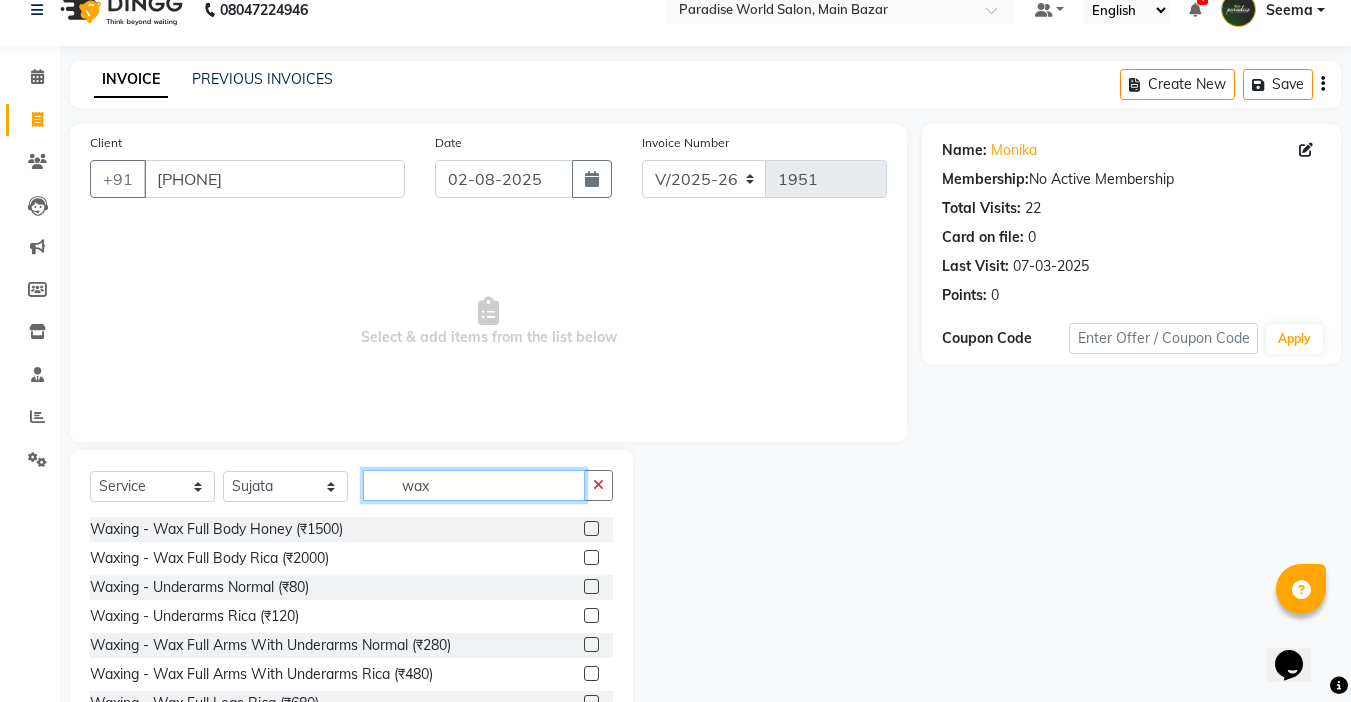 scroll, scrollTop: 99, scrollLeft: 0, axis: vertical 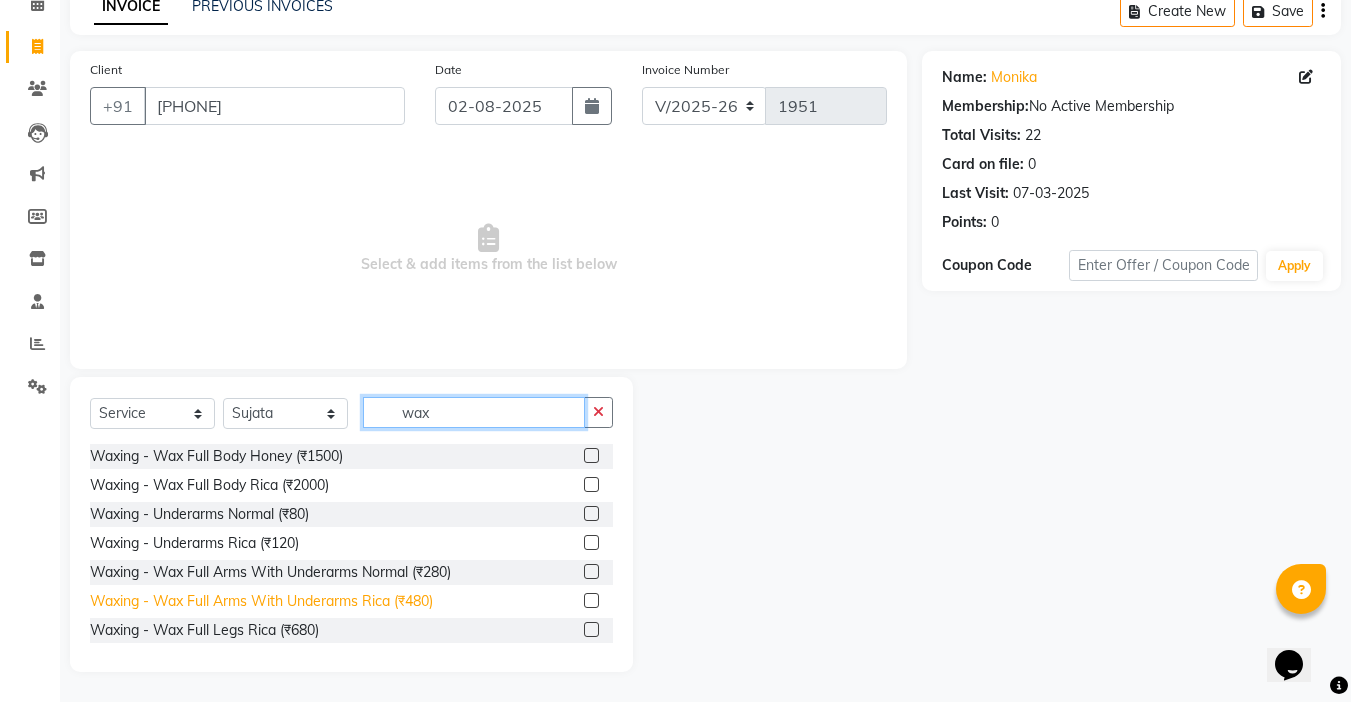 type on "wax" 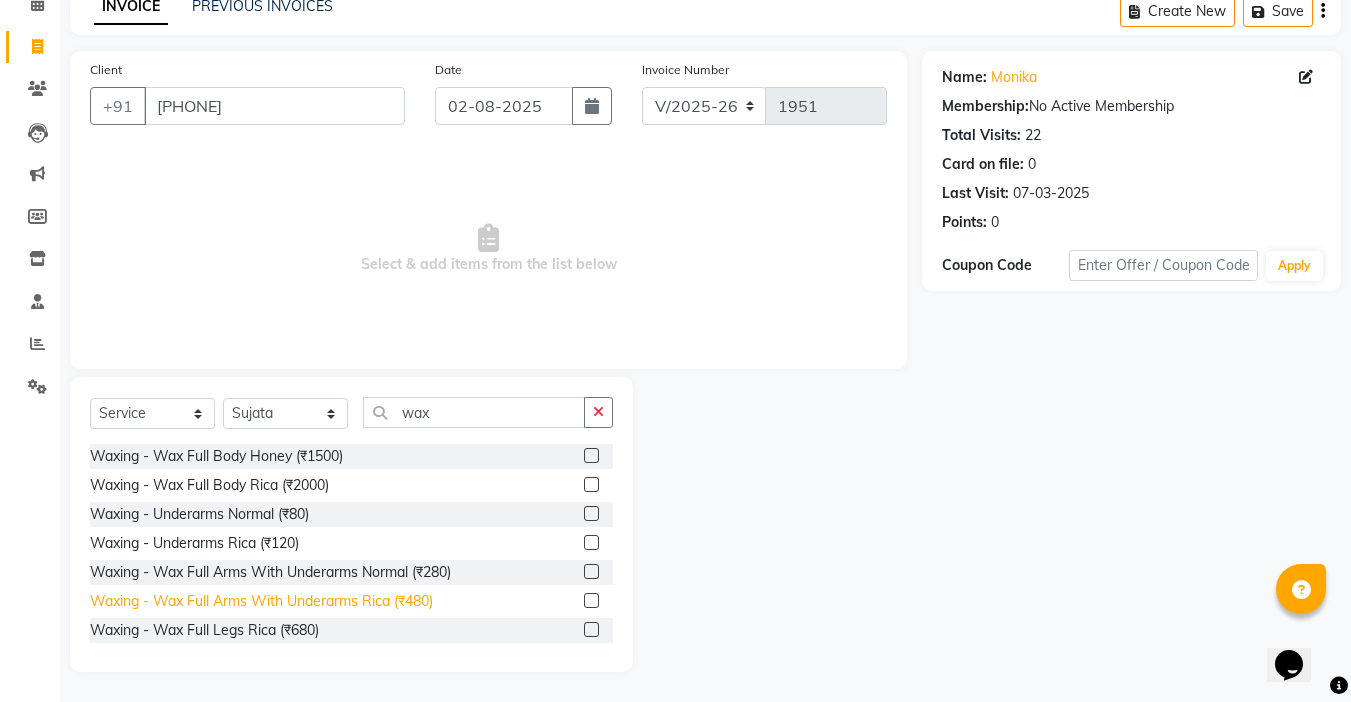 click on "Waxing   -  Wax Full Arms With Underarms Rica (₹480)" 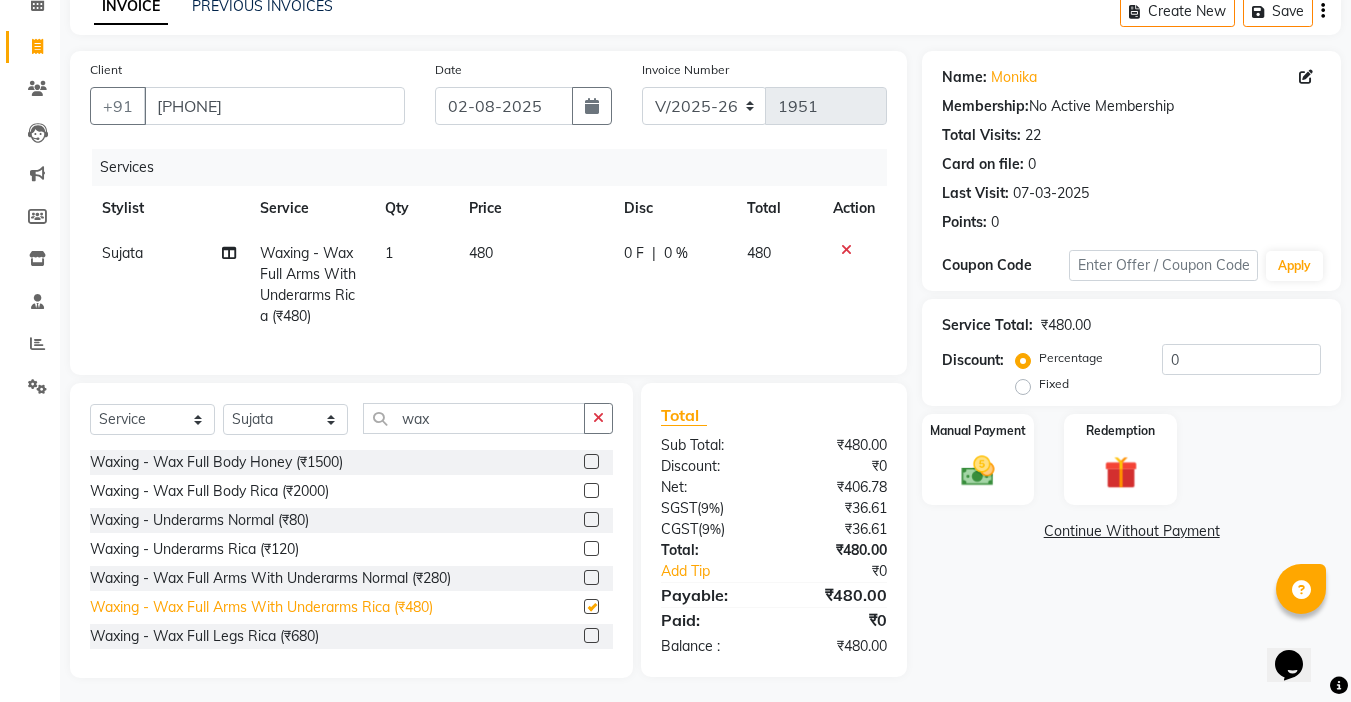 checkbox on "false" 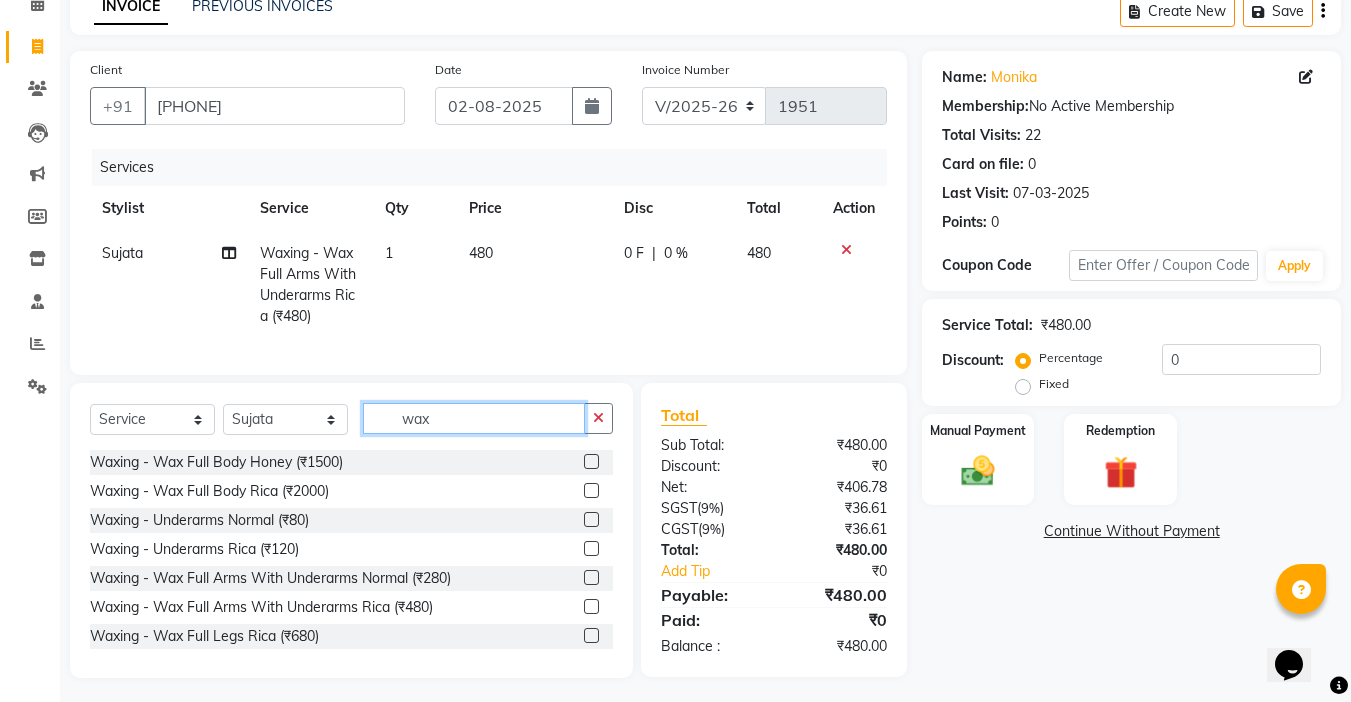click on "wax" 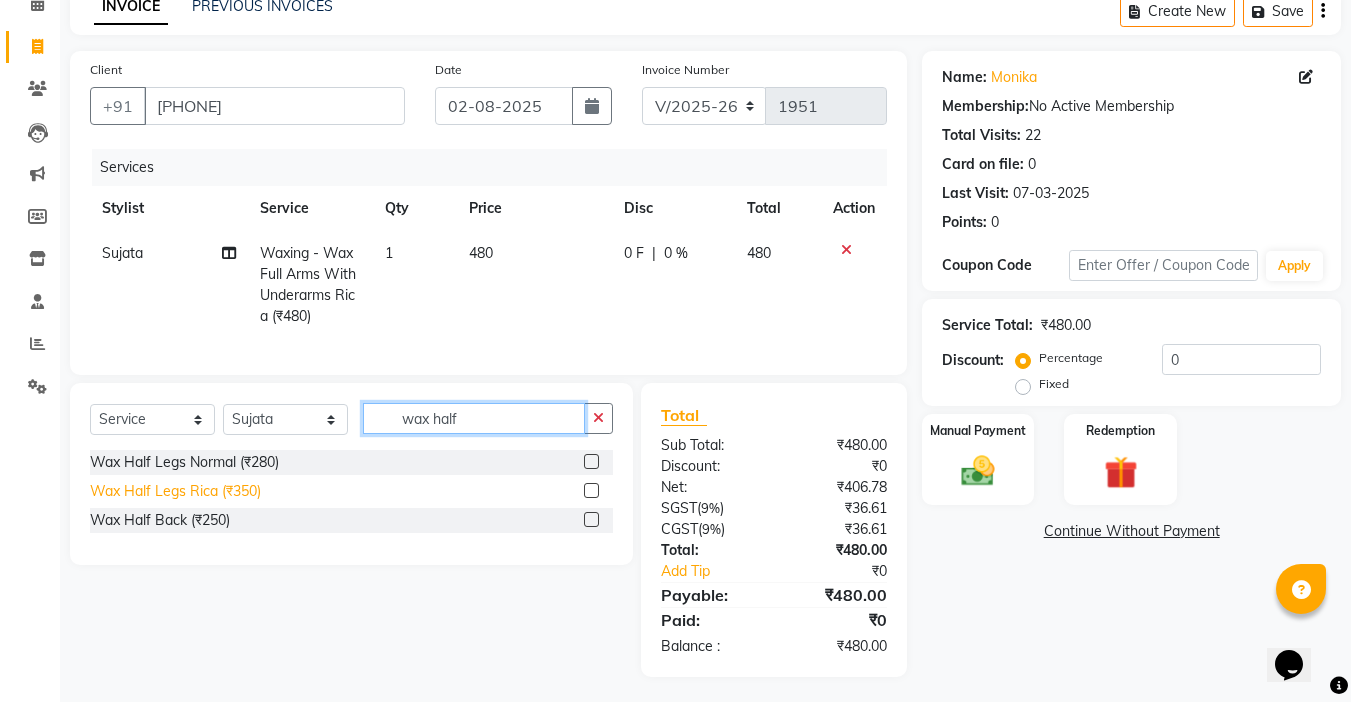 type on "wax half" 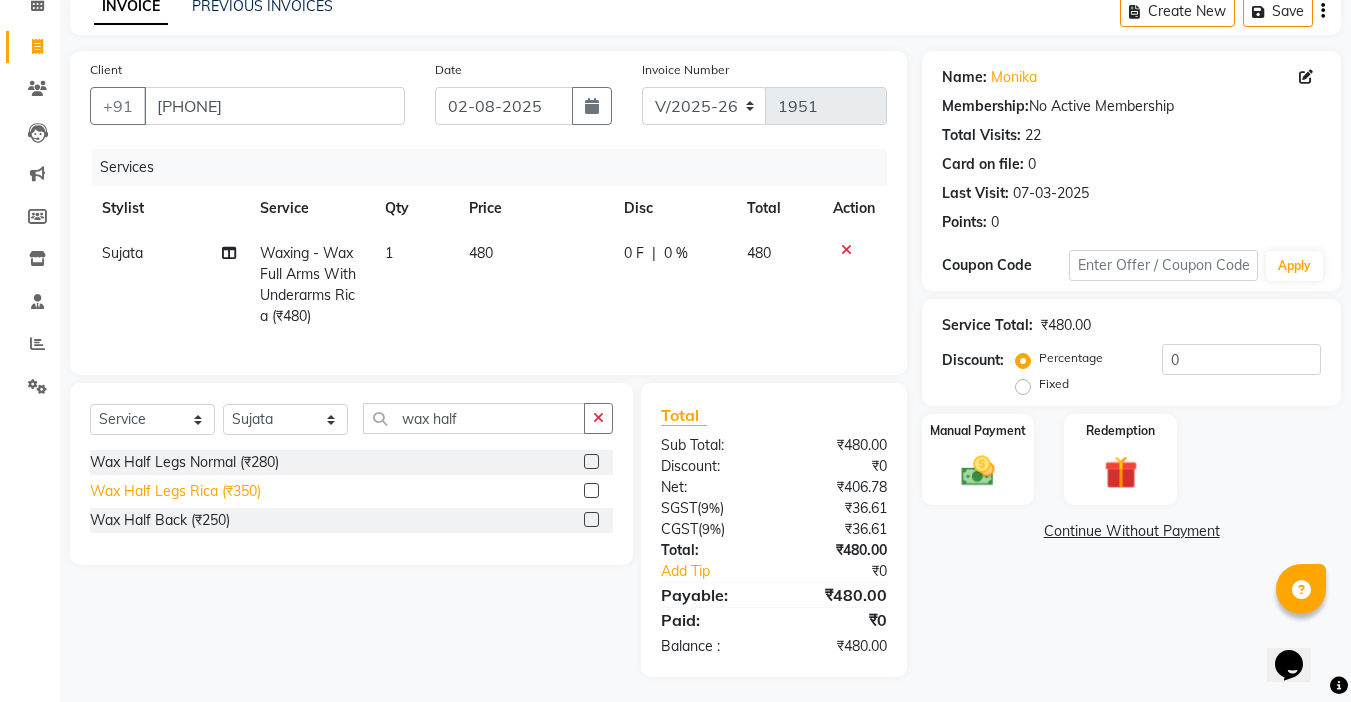 click on "Wax Half Legs Rica (₹350)" 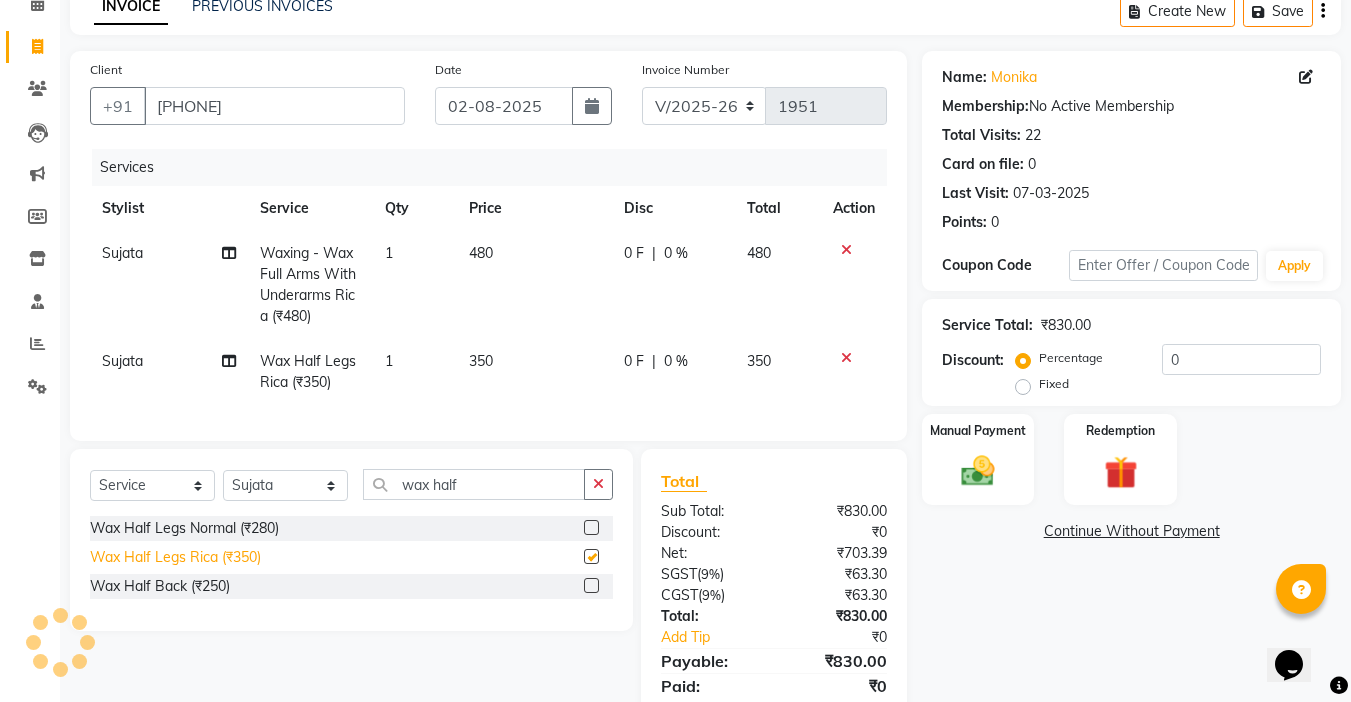 checkbox on "false" 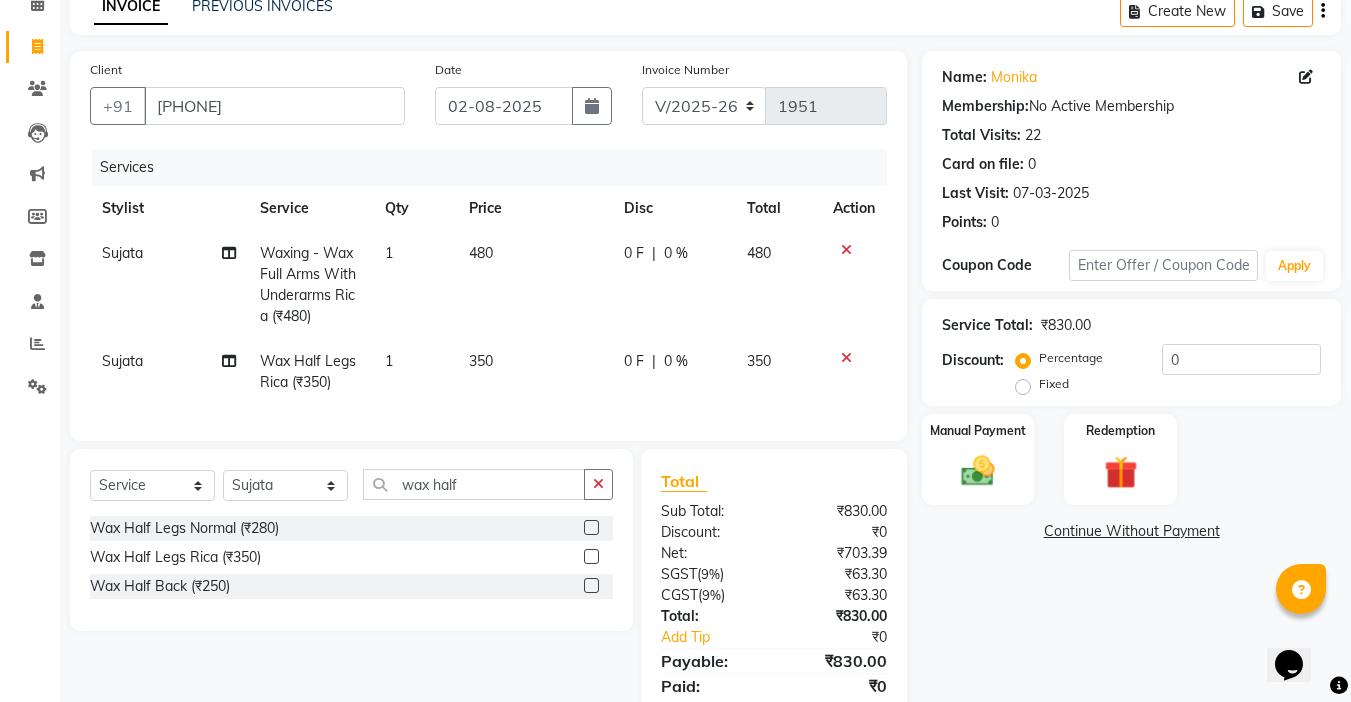 click on "350" 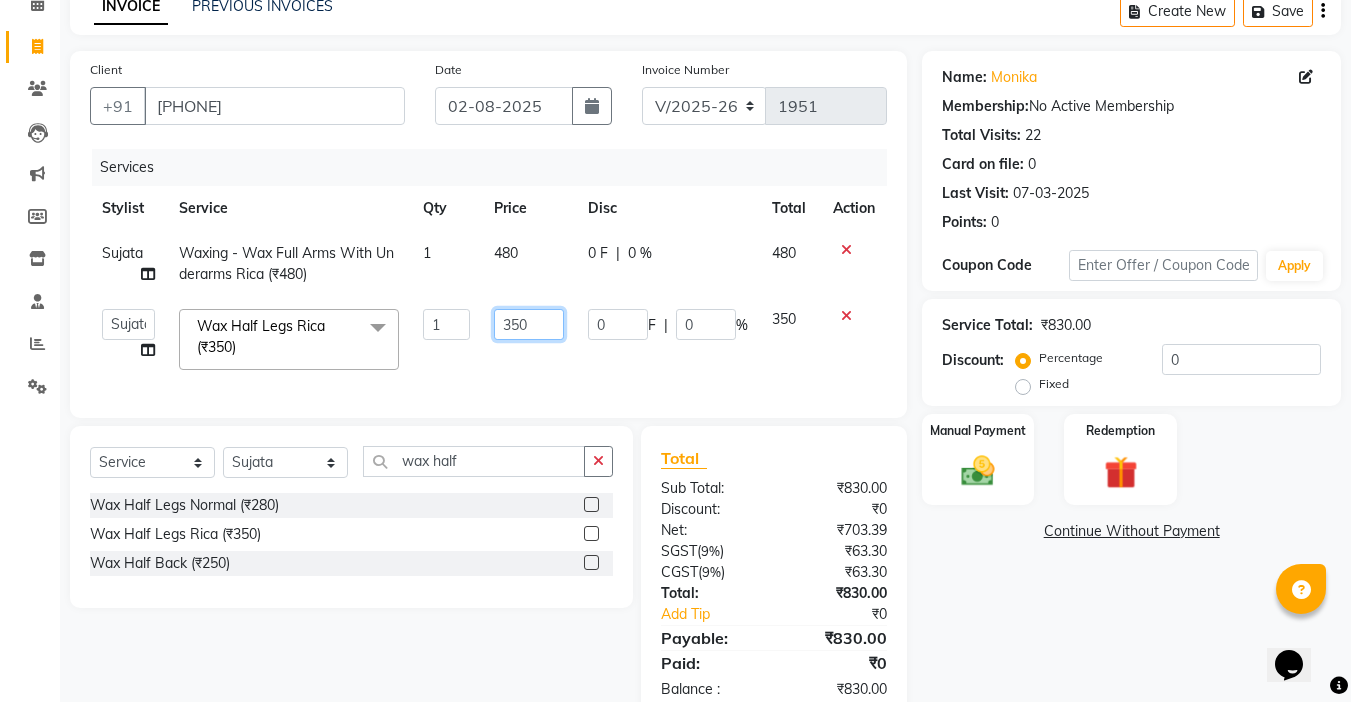 click on "350" 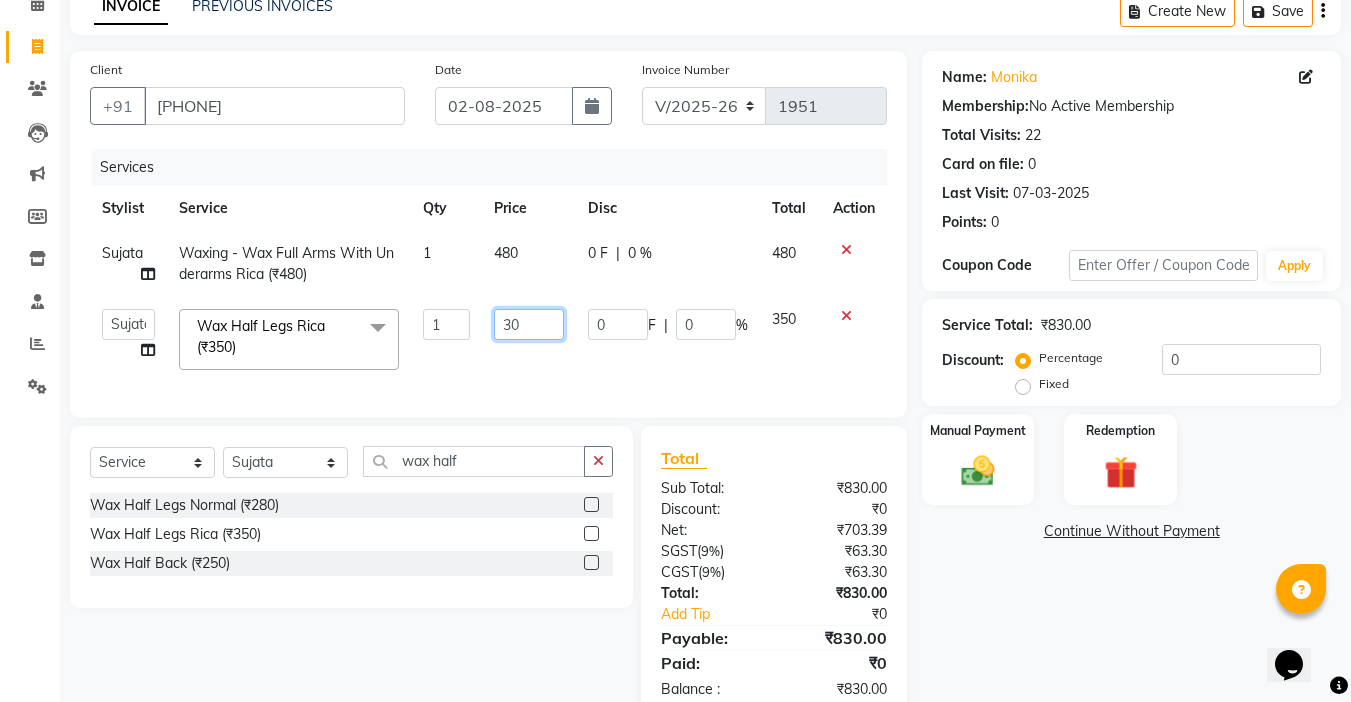 type on "380" 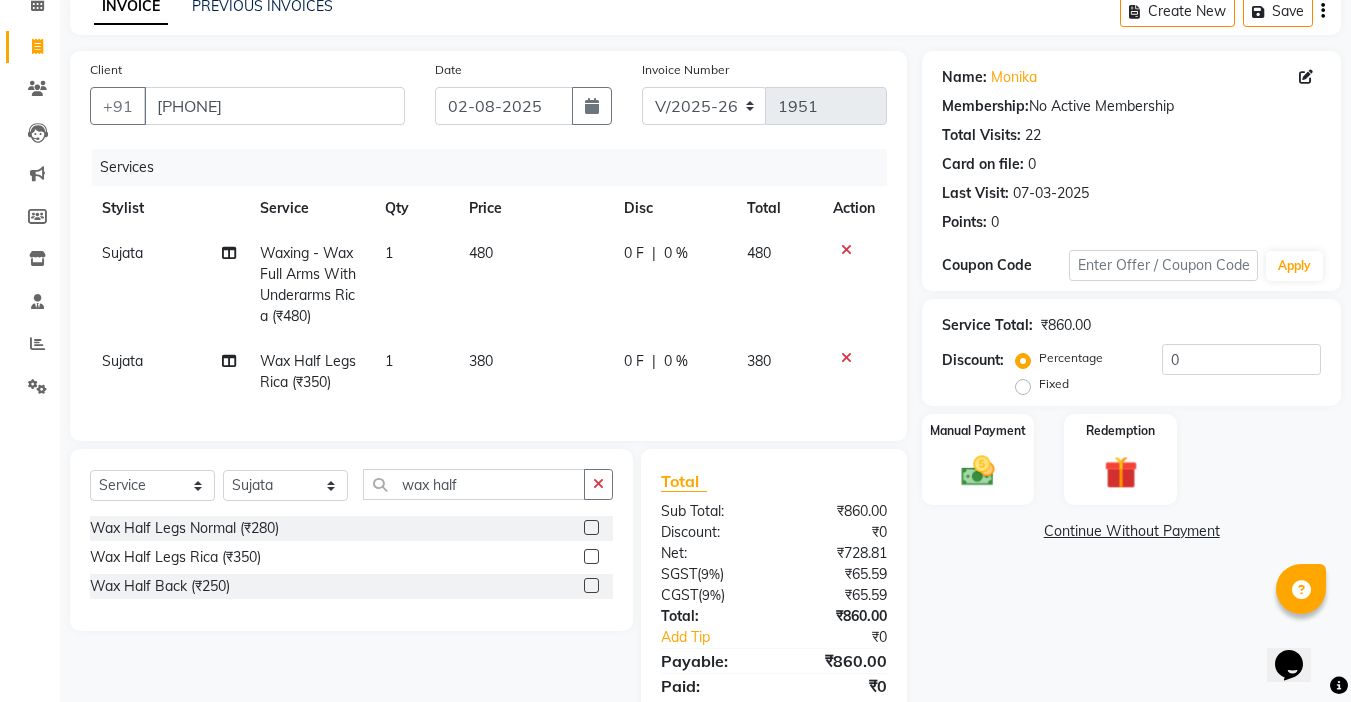 click on "380" 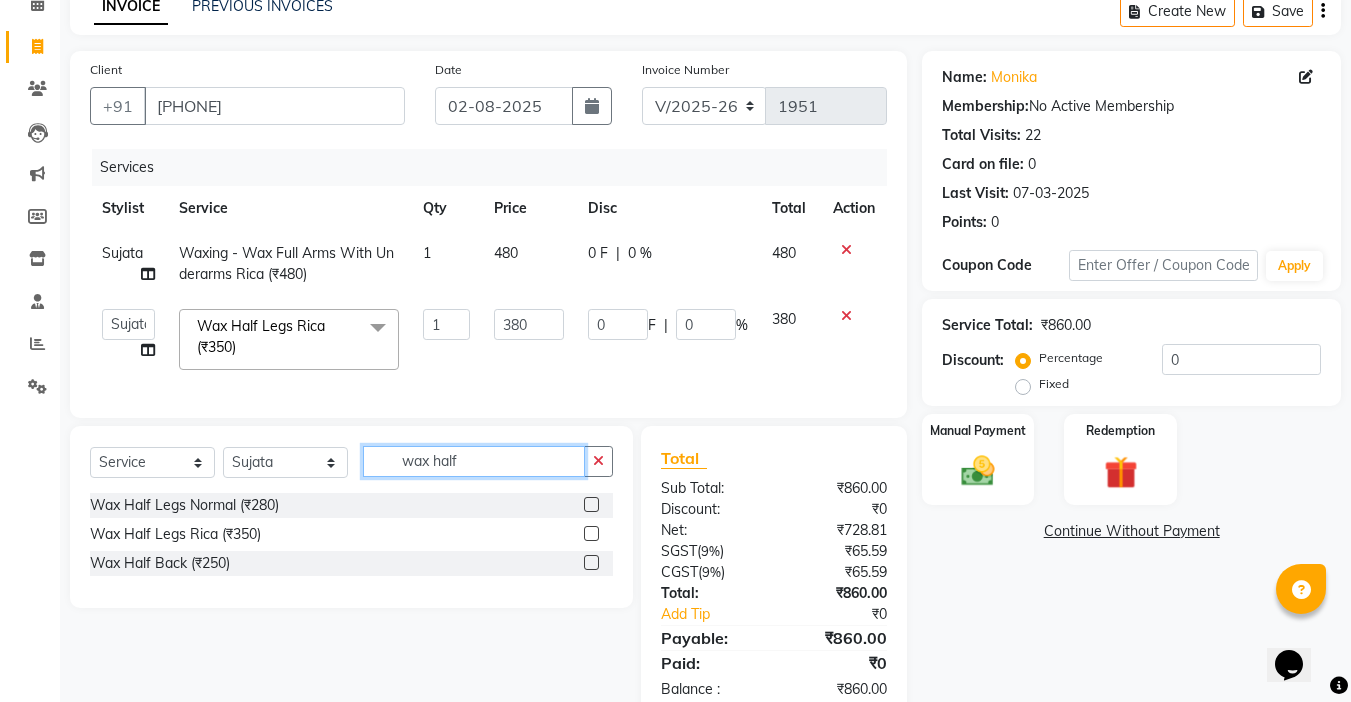 drag, startPoint x: 498, startPoint y: 483, endPoint x: 357, endPoint y: 477, distance: 141.12761 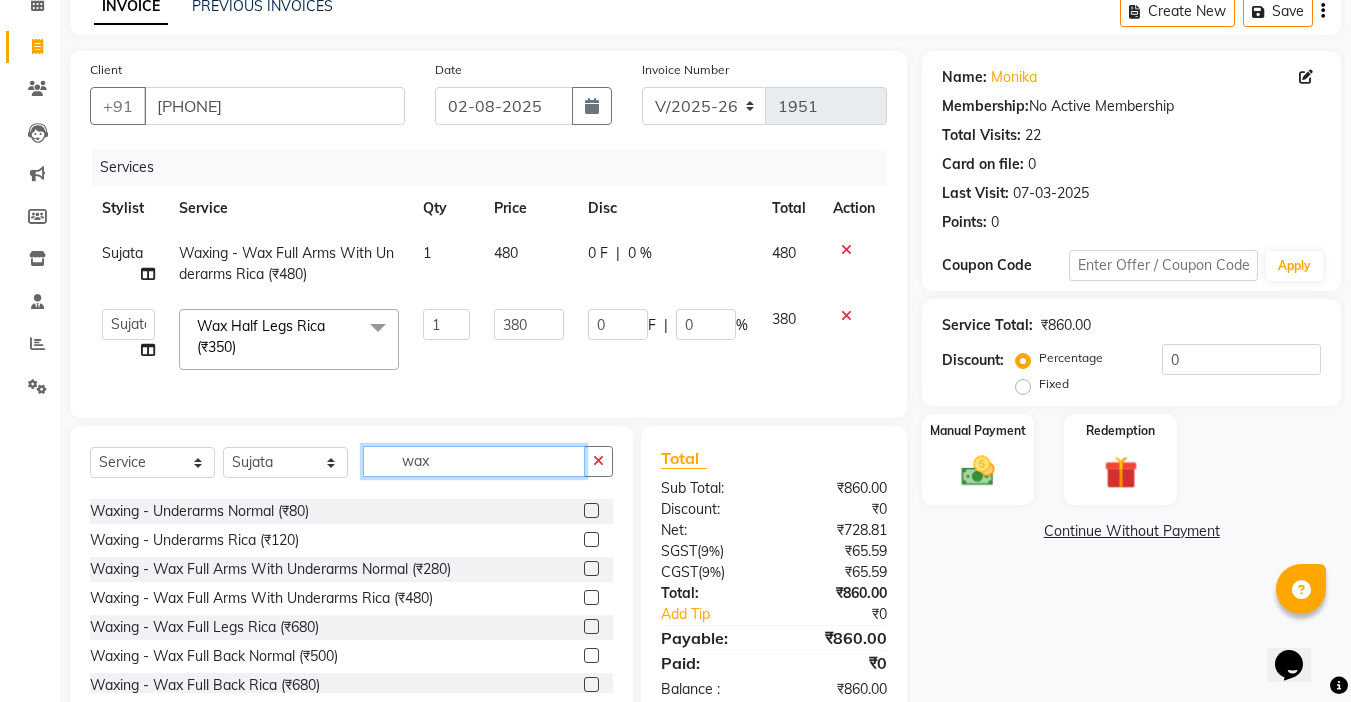 scroll, scrollTop: 100, scrollLeft: 0, axis: vertical 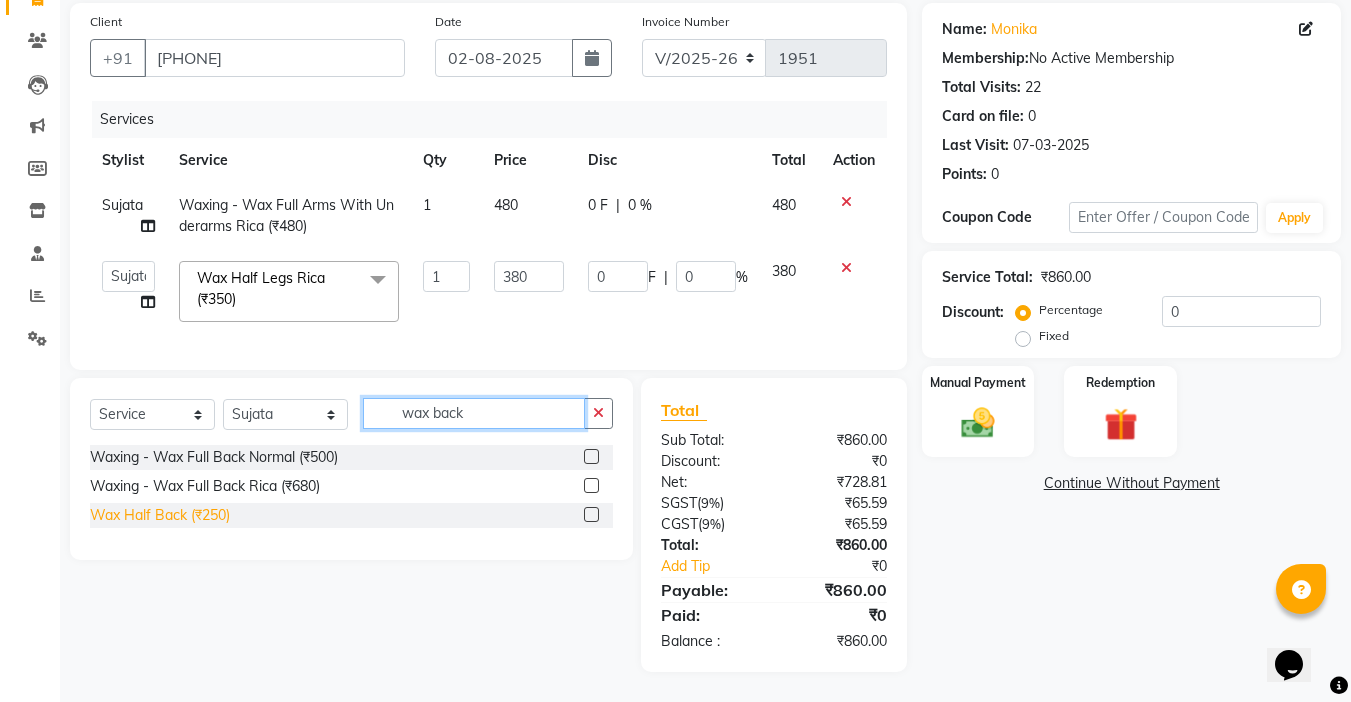 type on "wax back" 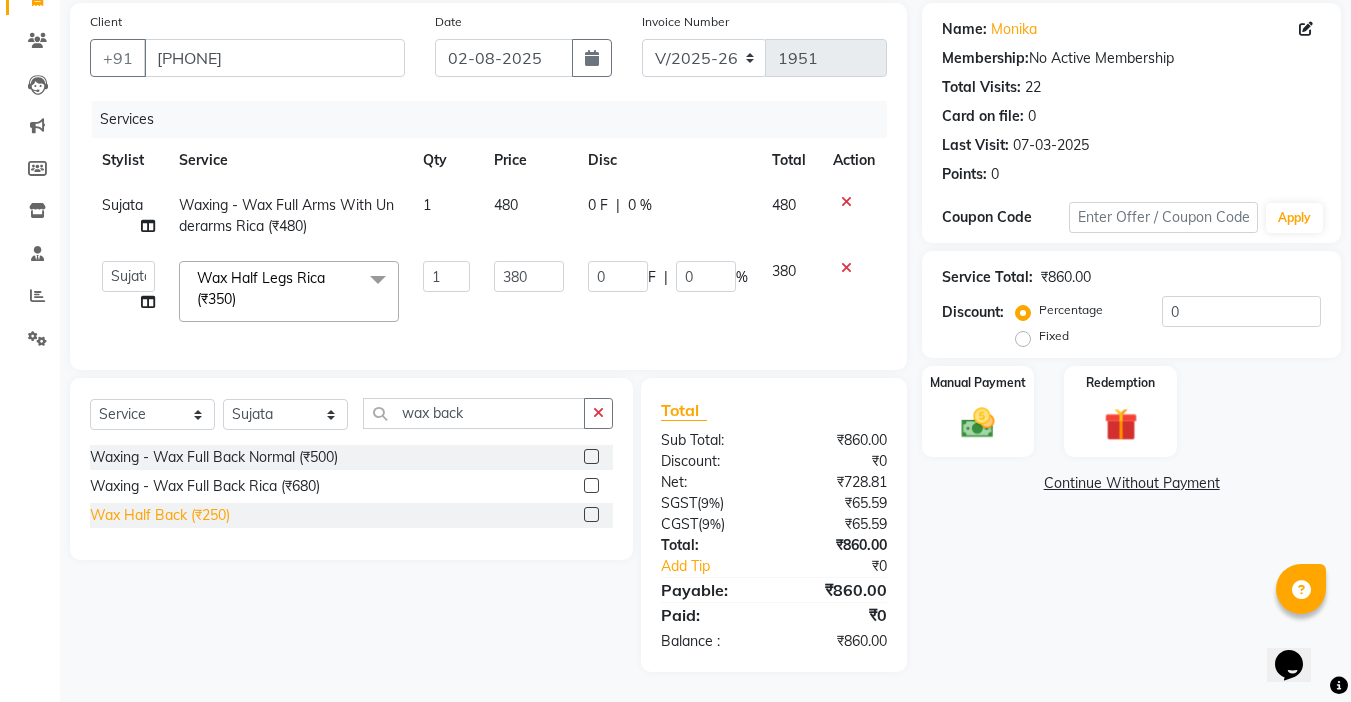 click on "Wax Half Back (₹250)" 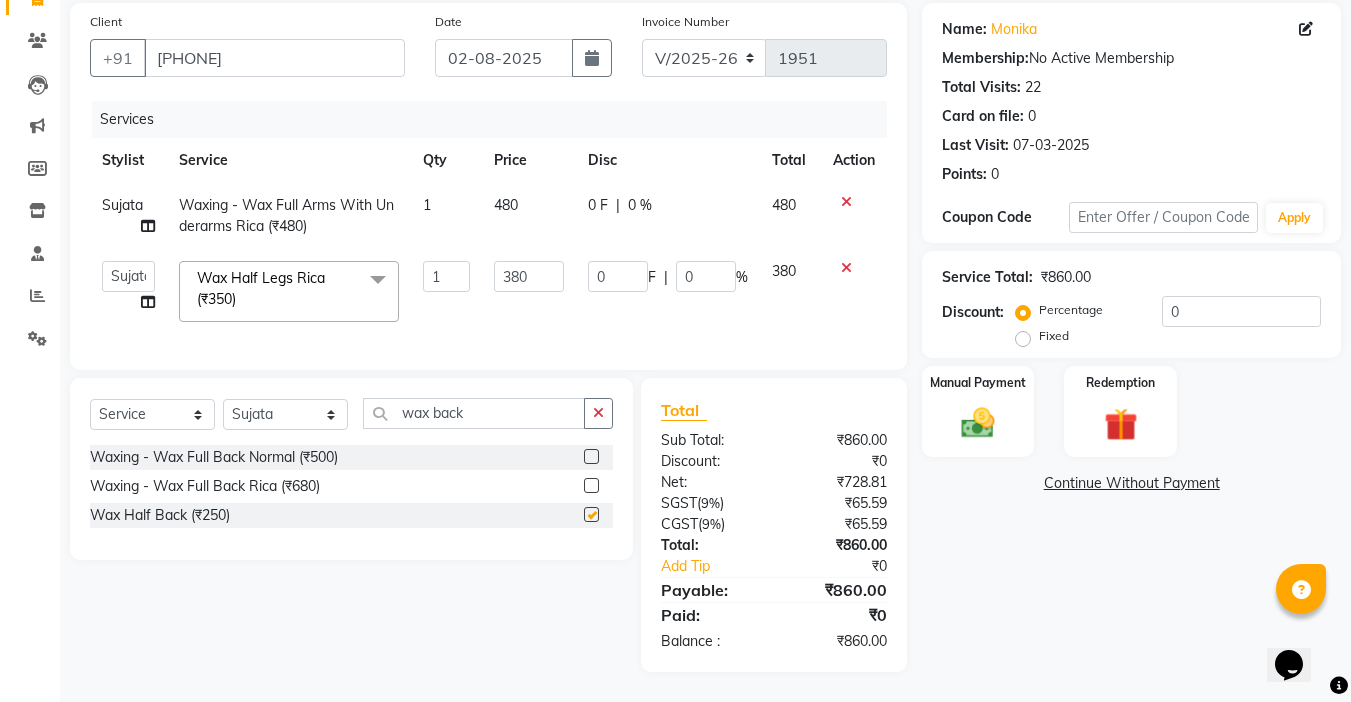 checkbox on "false" 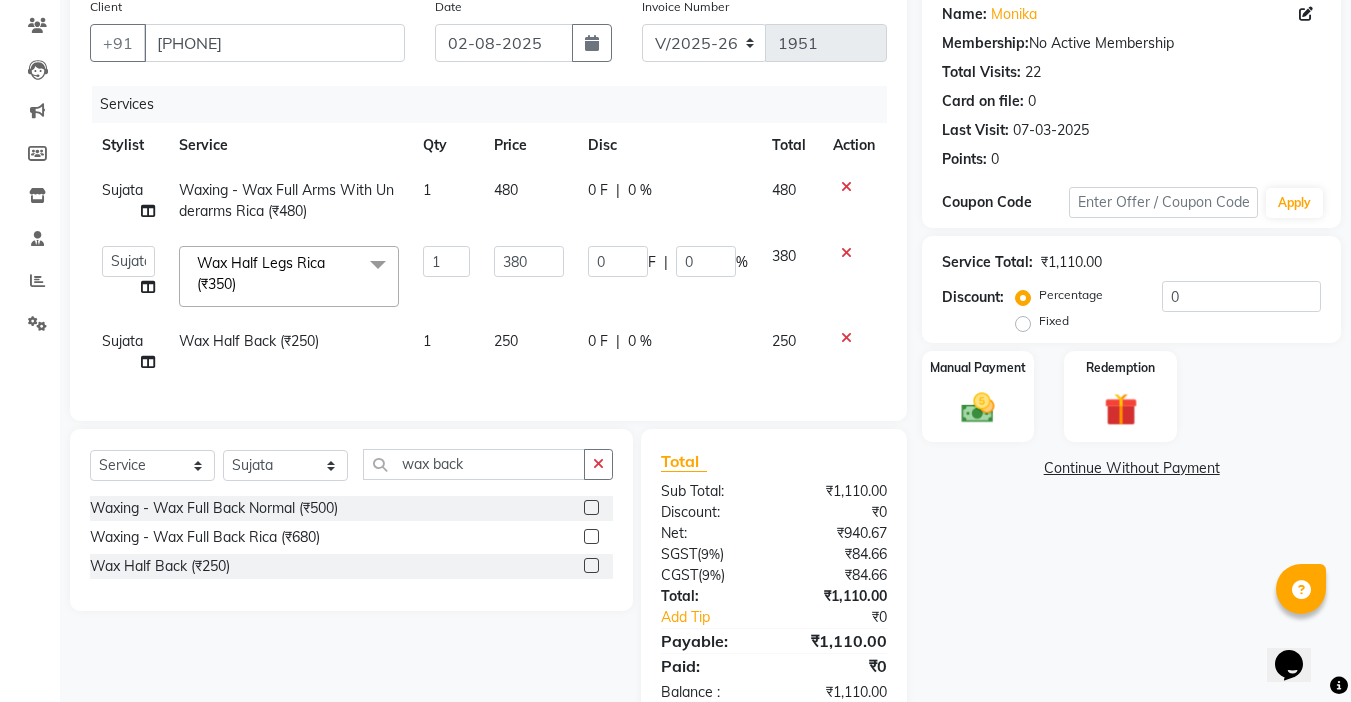 click on "250" 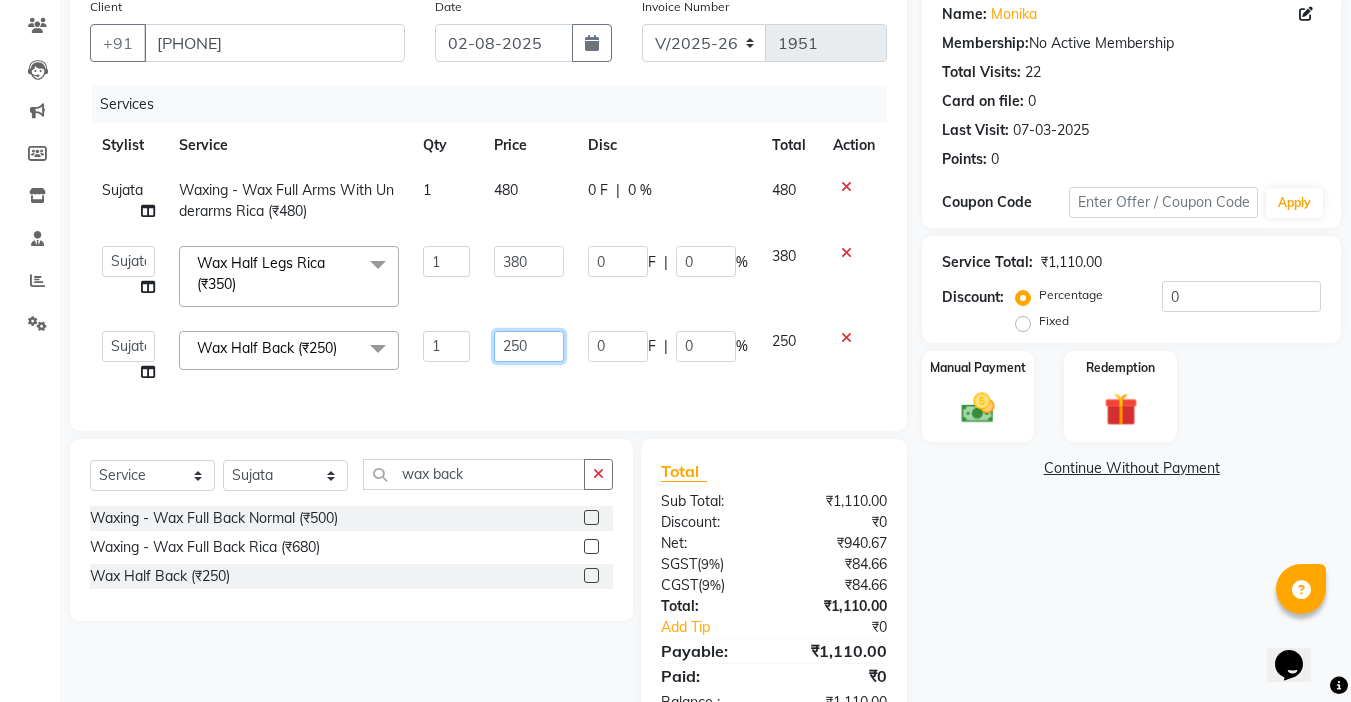 click on "250" 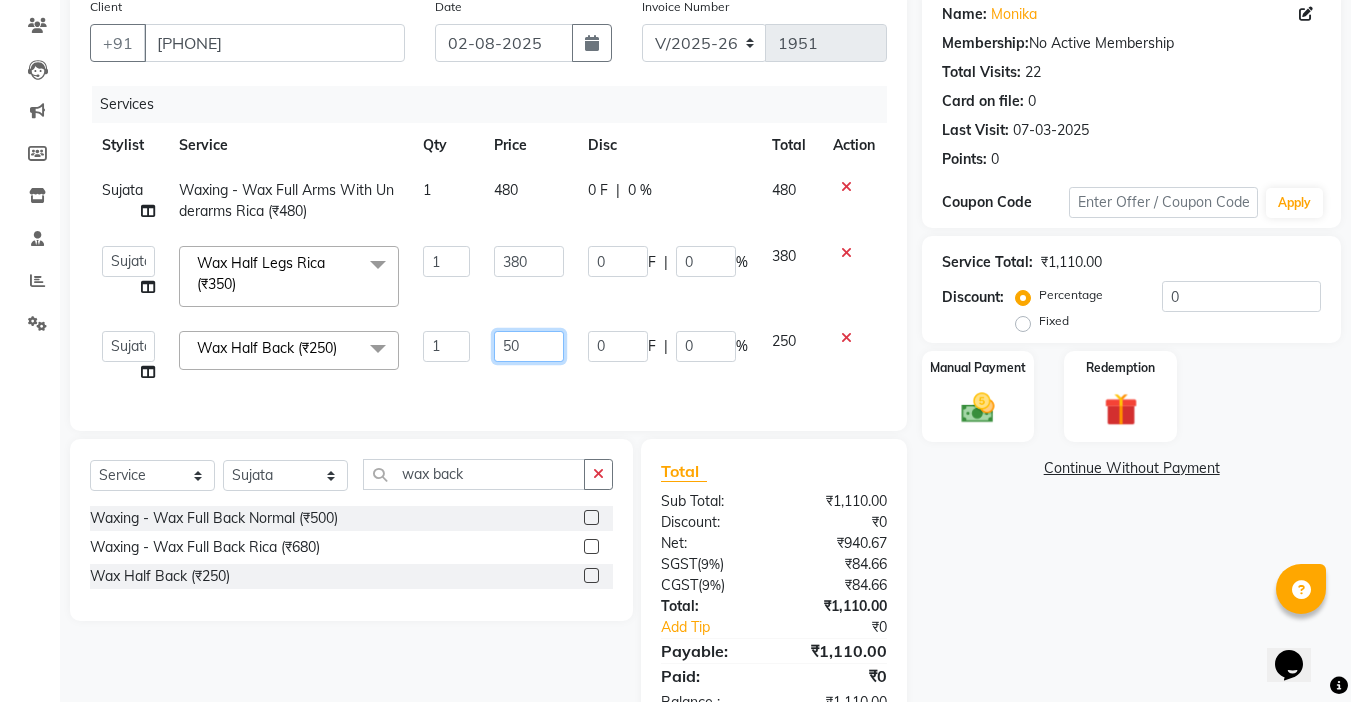 type on "450" 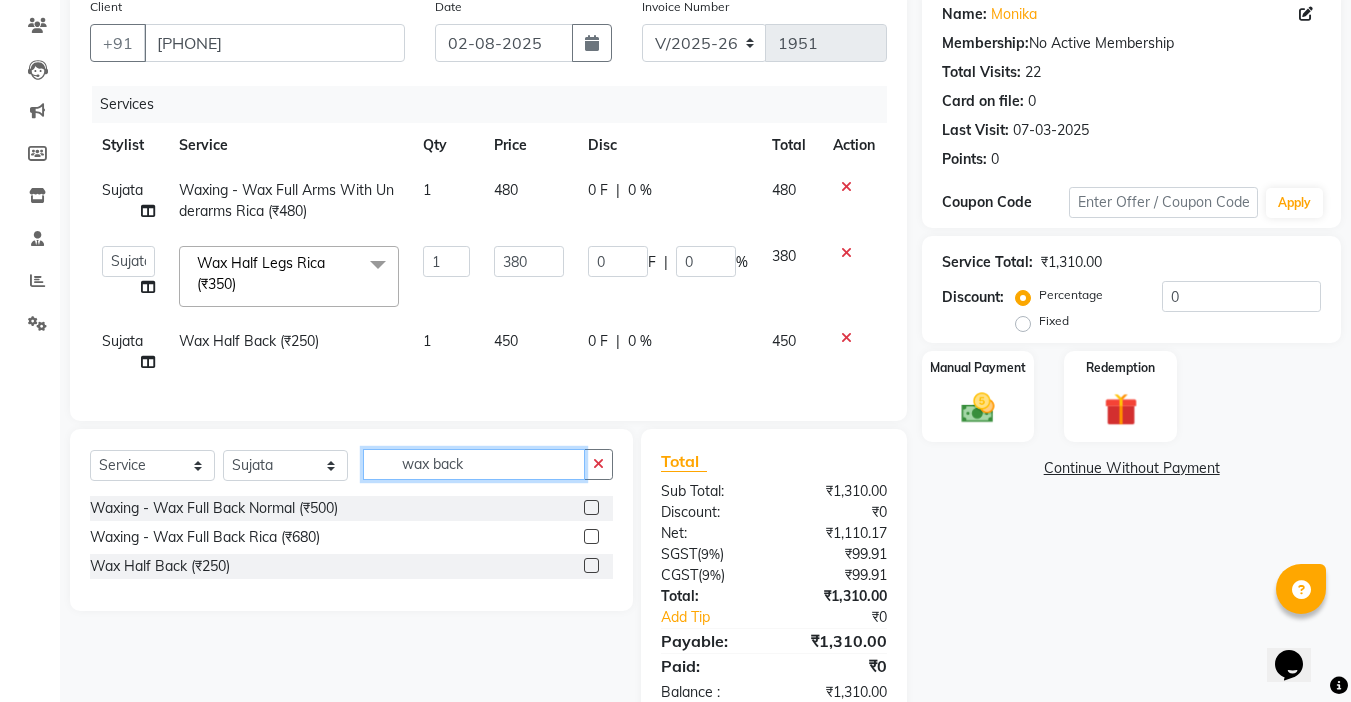 click on "wax back" 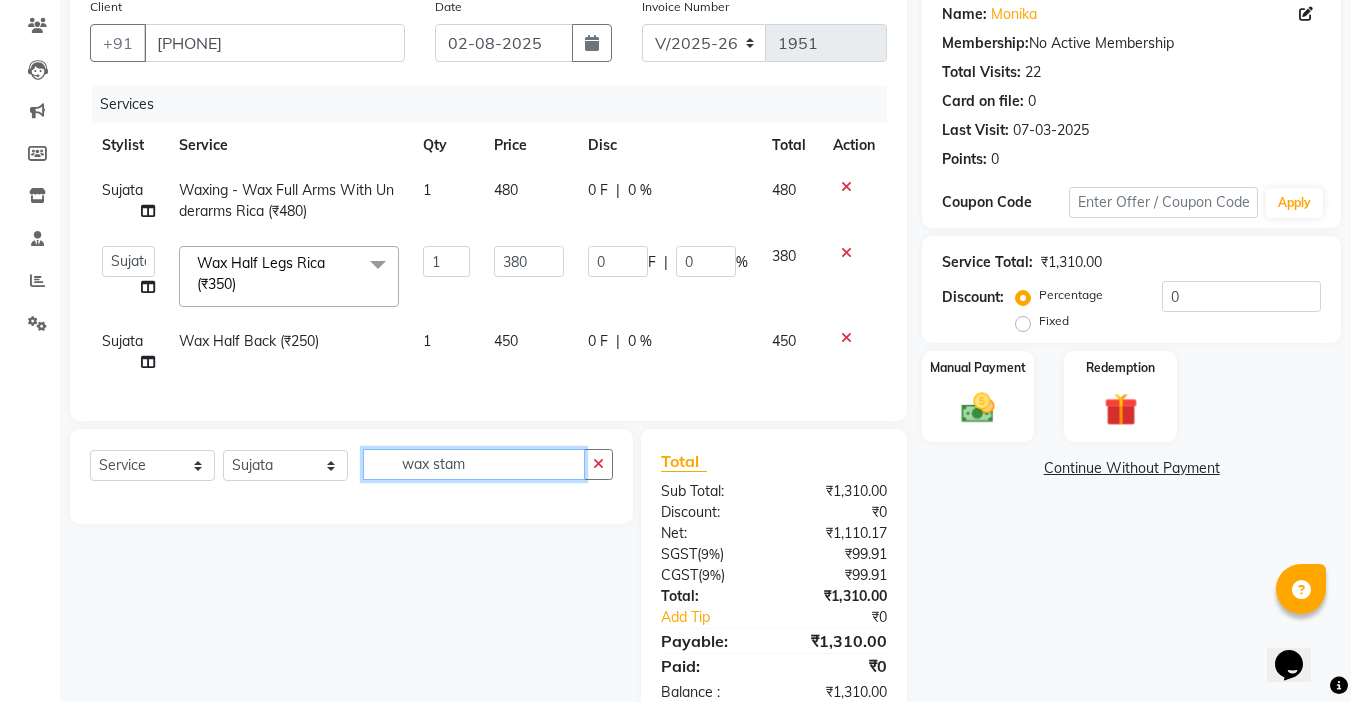 drag, startPoint x: 484, startPoint y: 484, endPoint x: 436, endPoint y: 483, distance: 48.010414 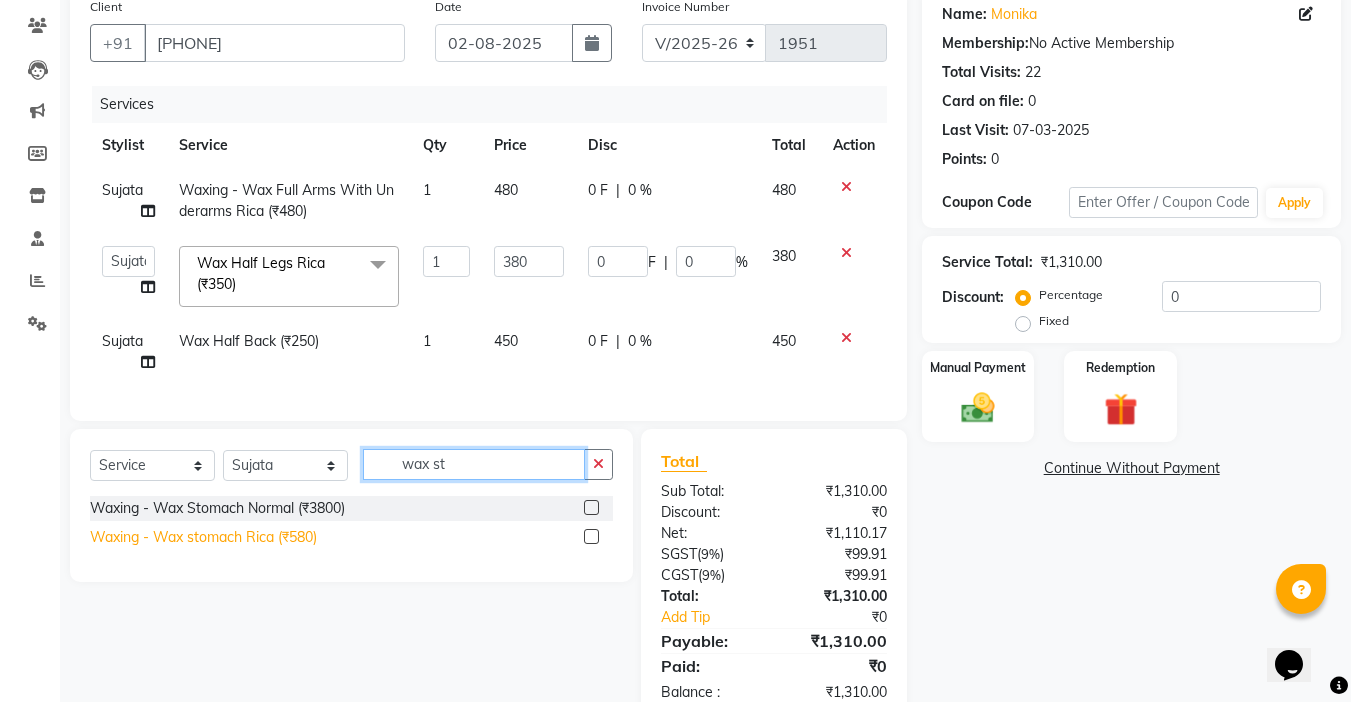 type on "wax st" 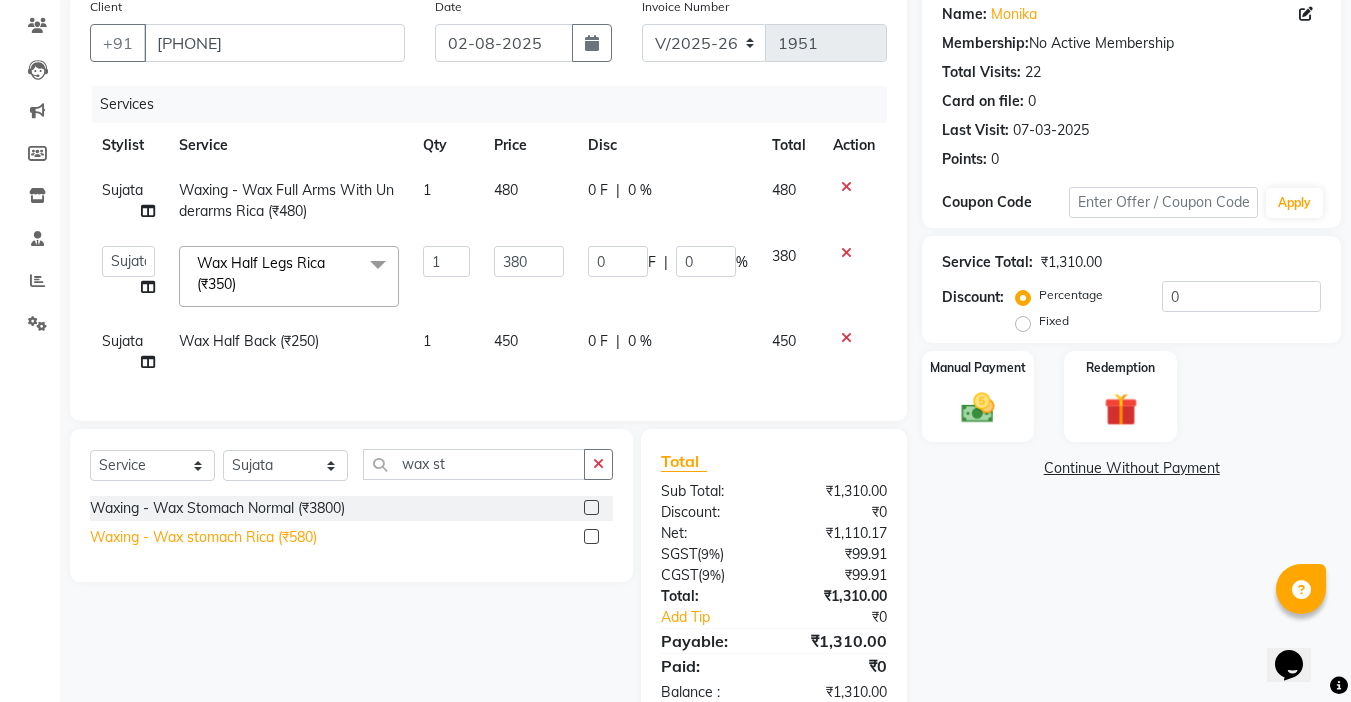 click on "Waxing   -   Wax stomach  Rica (₹580)" 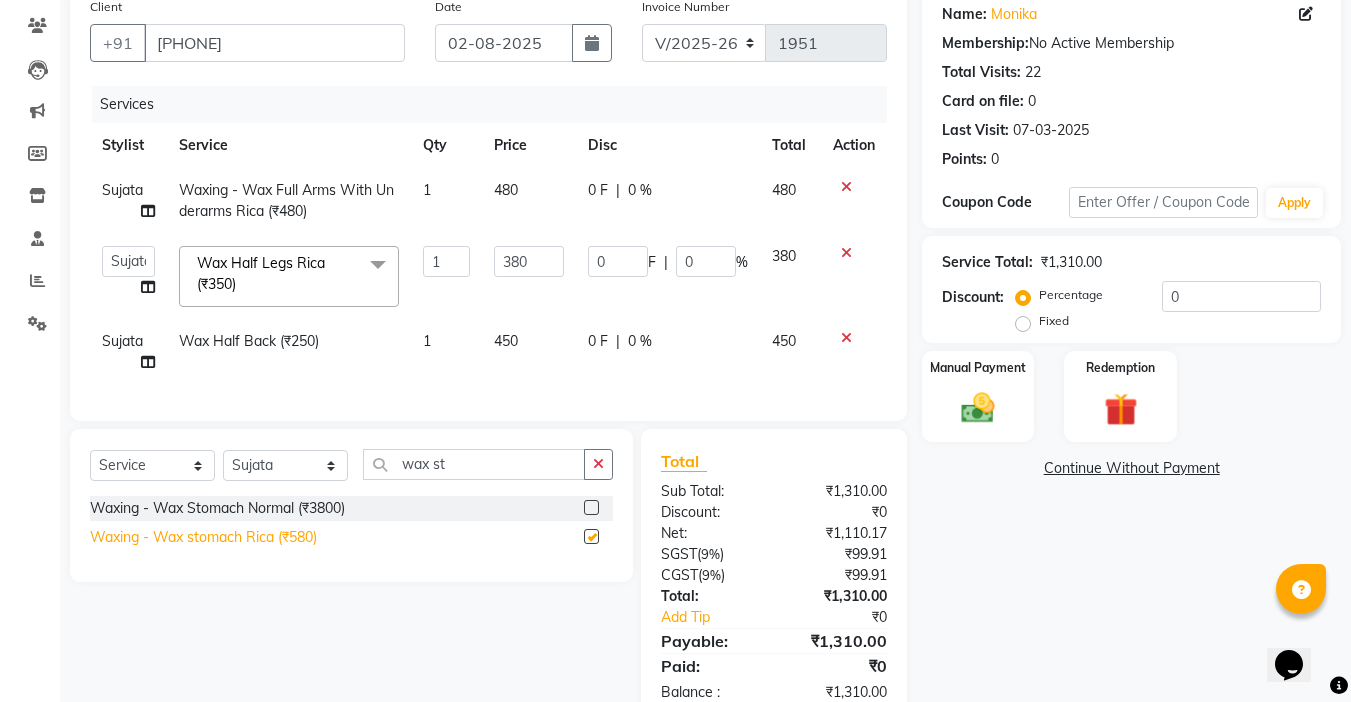 checkbox on "false" 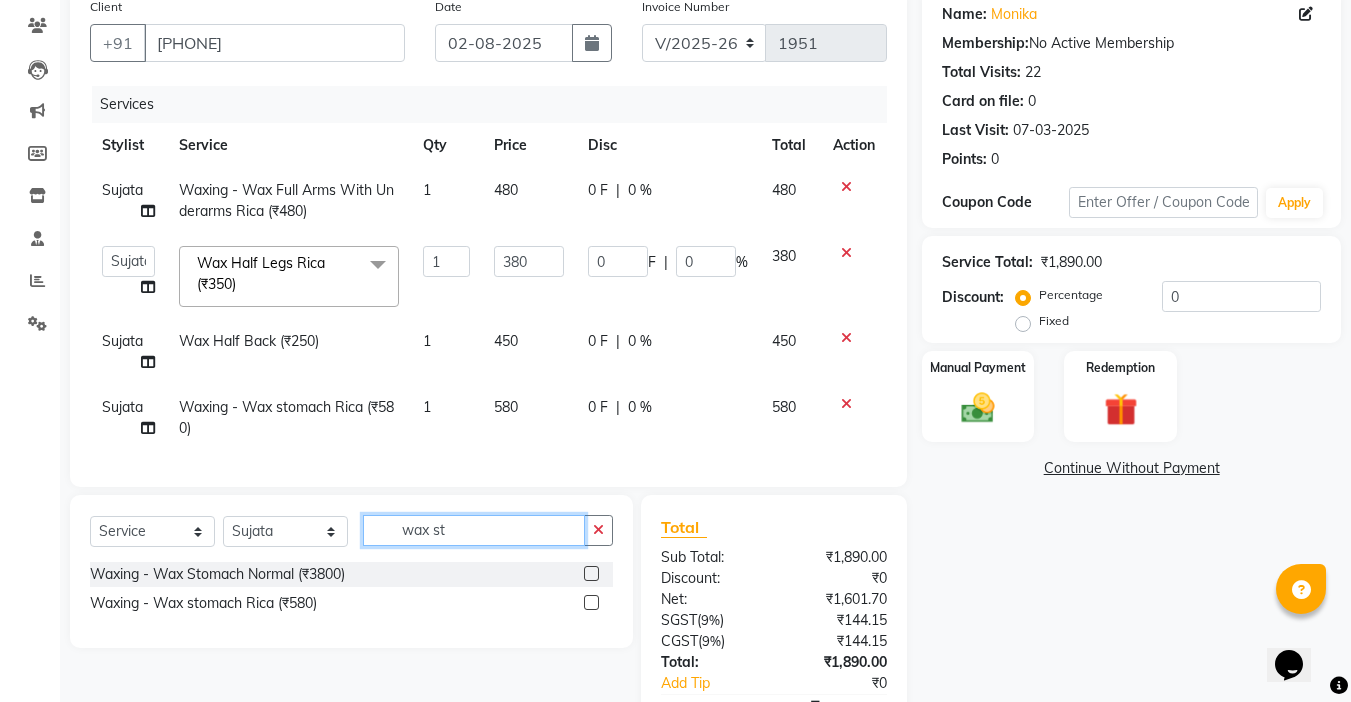drag, startPoint x: 473, startPoint y: 548, endPoint x: 200, endPoint y: 545, distance: 273.01648 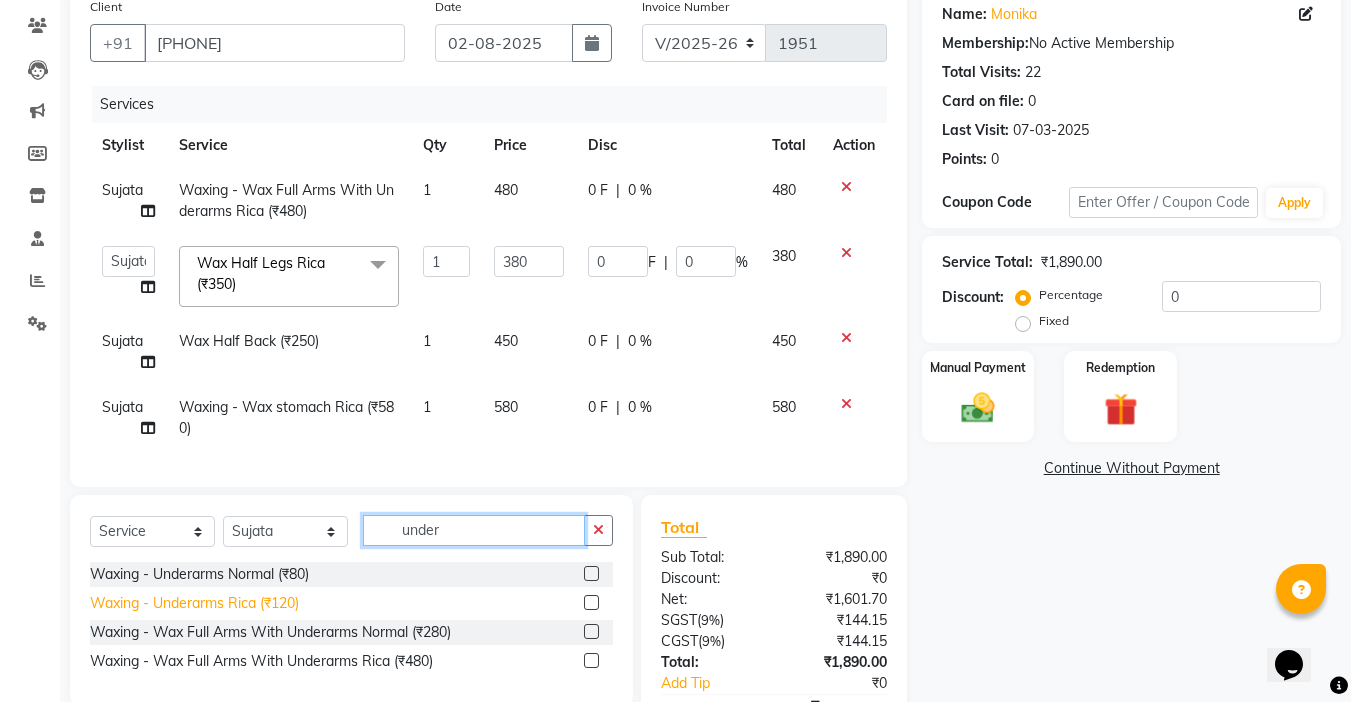 type on "under" 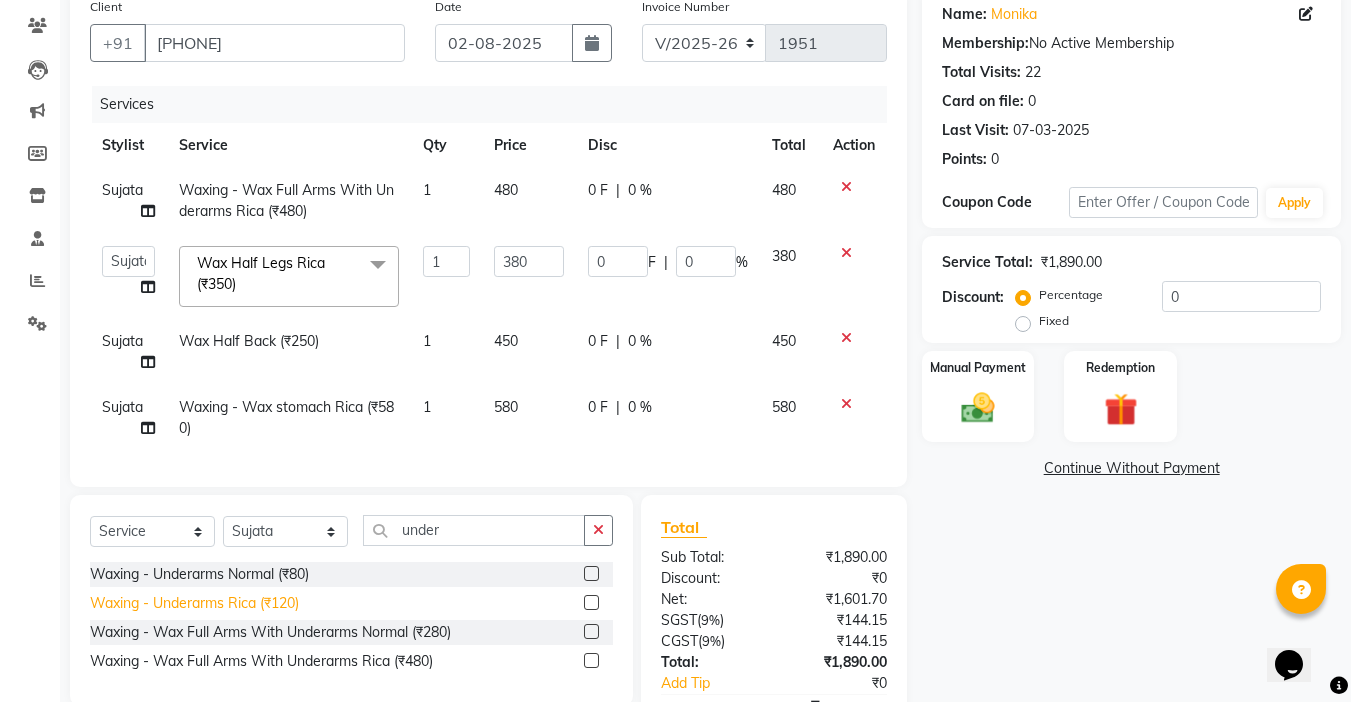 click on "Waxing   -  Underarms Rica (₹120)" 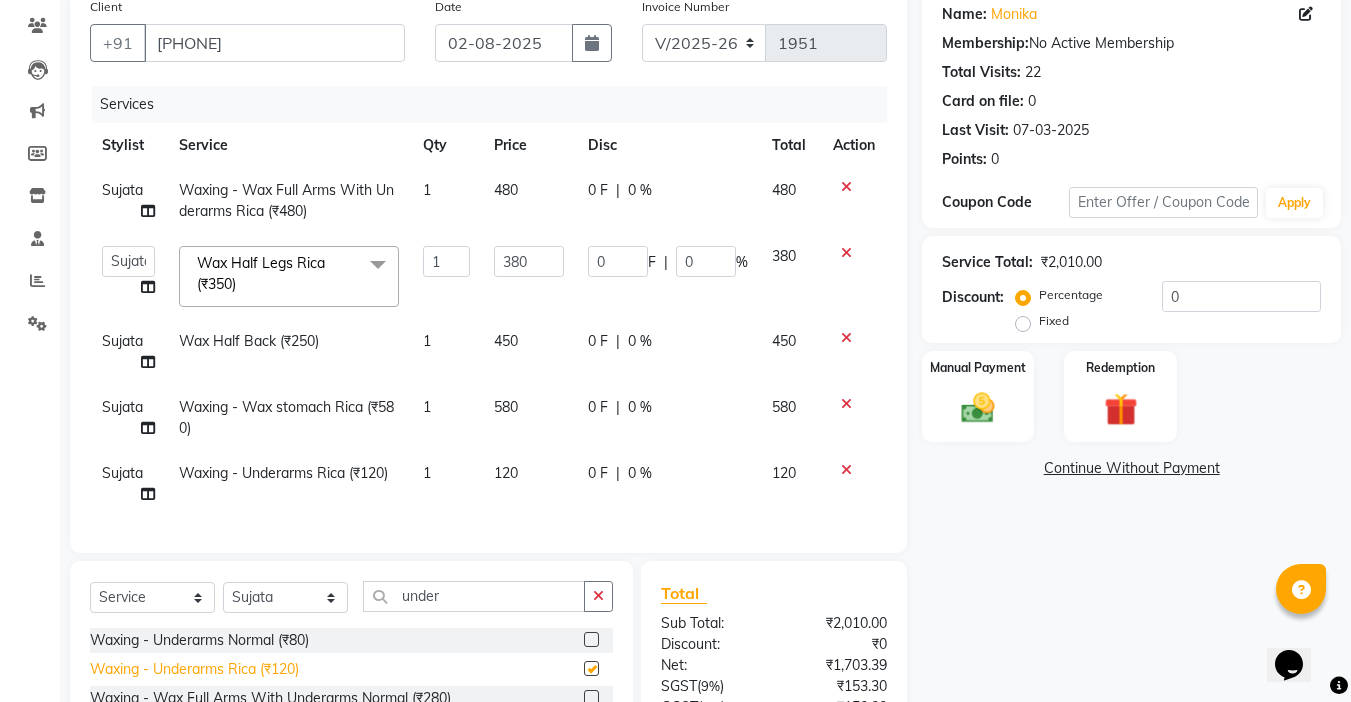 checkbox on "false" 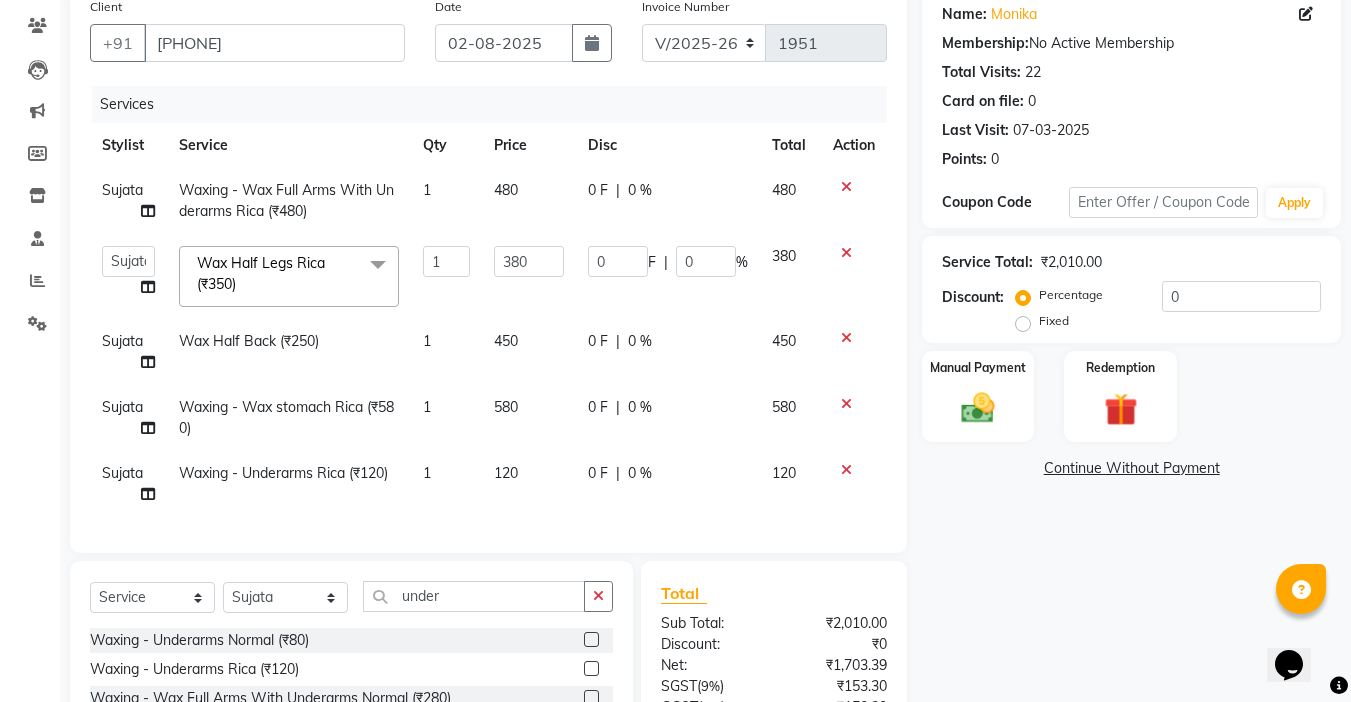 scroll, scrollTop: 262, scrollLeft: 0, axis: vertical 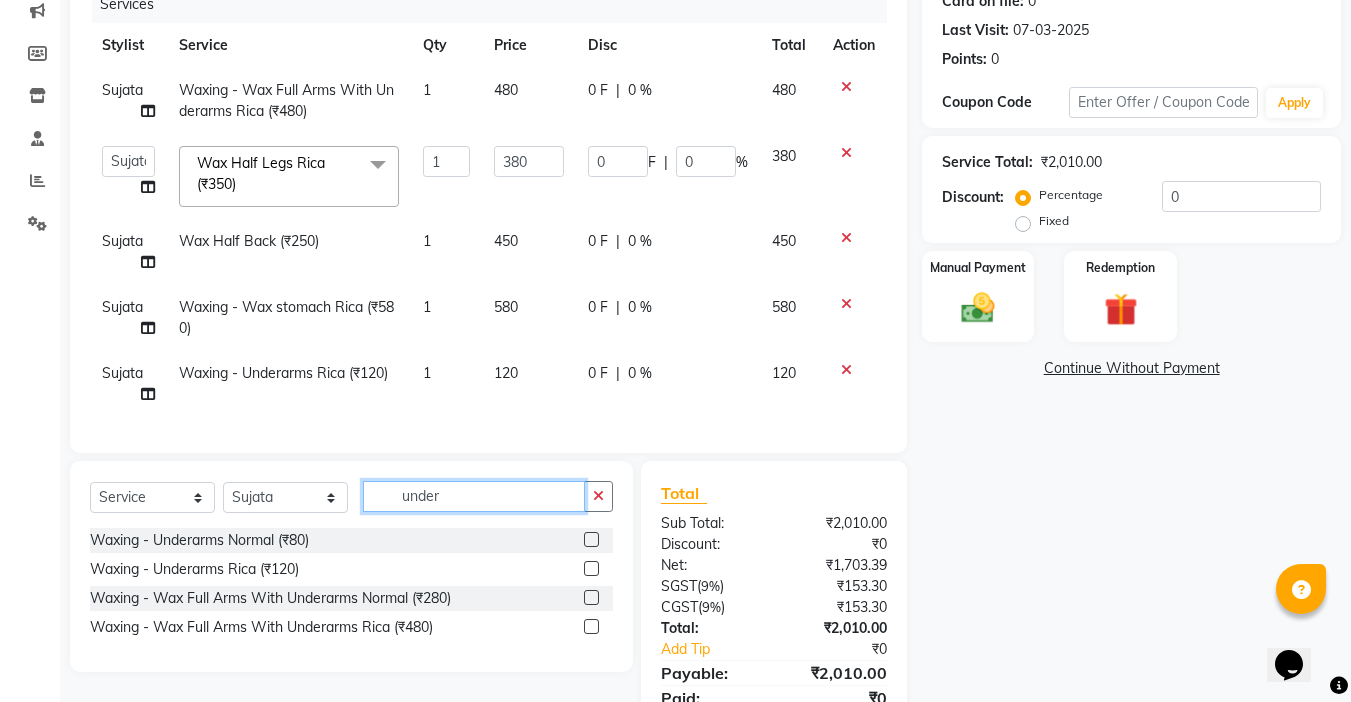 drag, startPoint x: 441, startPoint y: 509, endPoint x: 334, endPoint y: 509, distance: 107 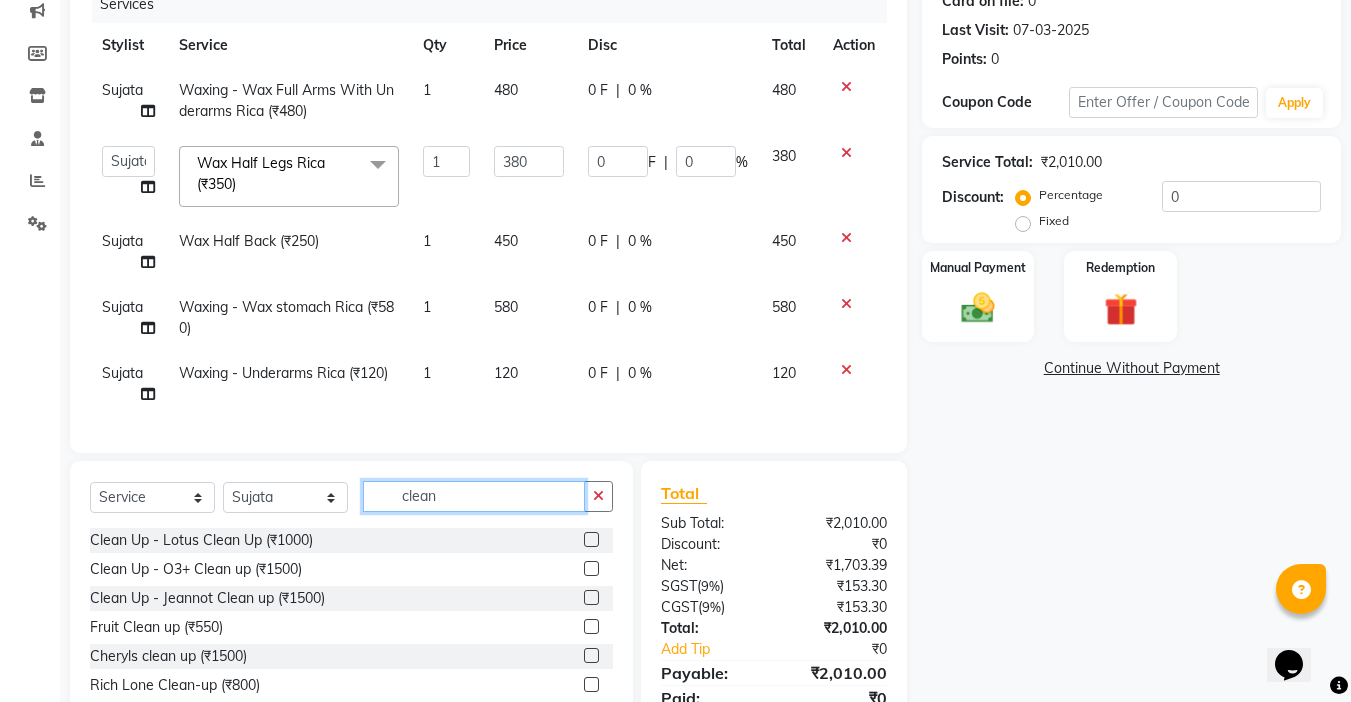 type on "clean" 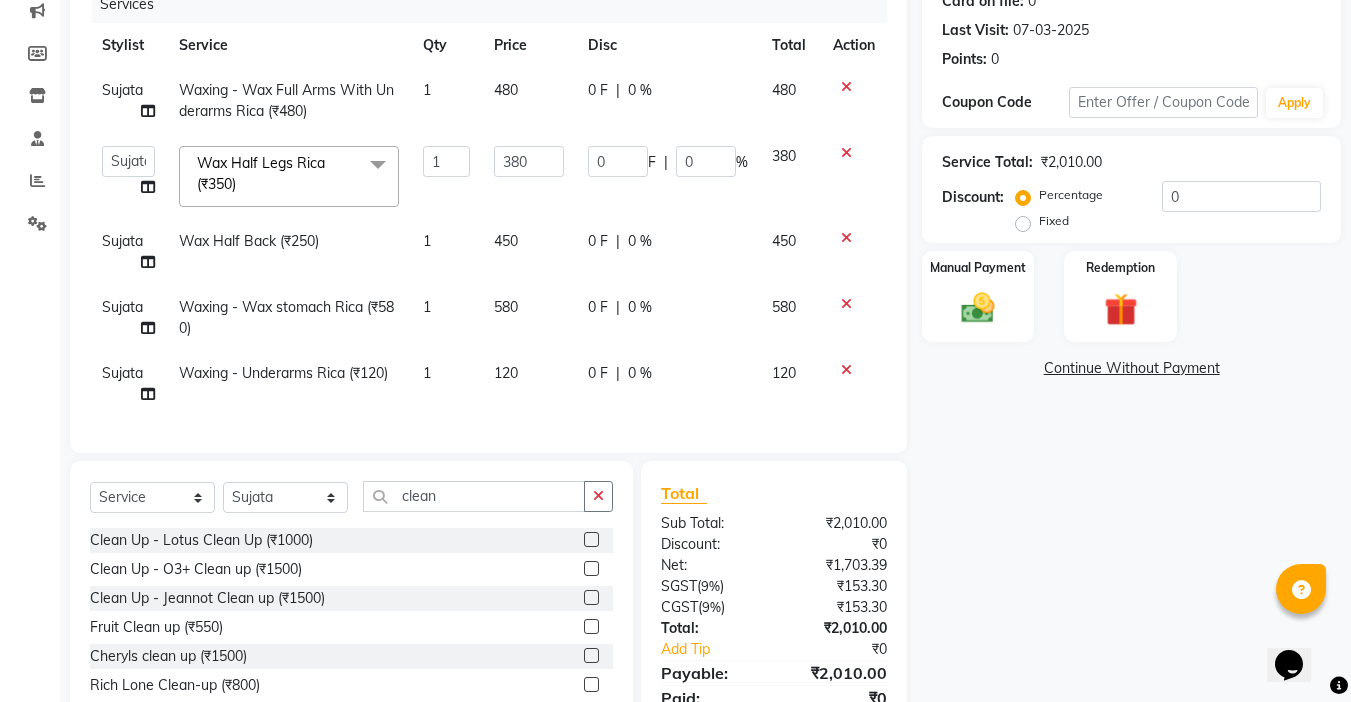 click on "Clean Up  -  Lotus Clean Up (₹1000)  Clean Up  -  O3+ Clean up (₹1500)  Clean Up  -  Jeannot Clean up (₹1500)  Fruit Clean up (₹550)  Cheryls clean up  (₹1500)  Rich Lone Clean-up (₹800)" 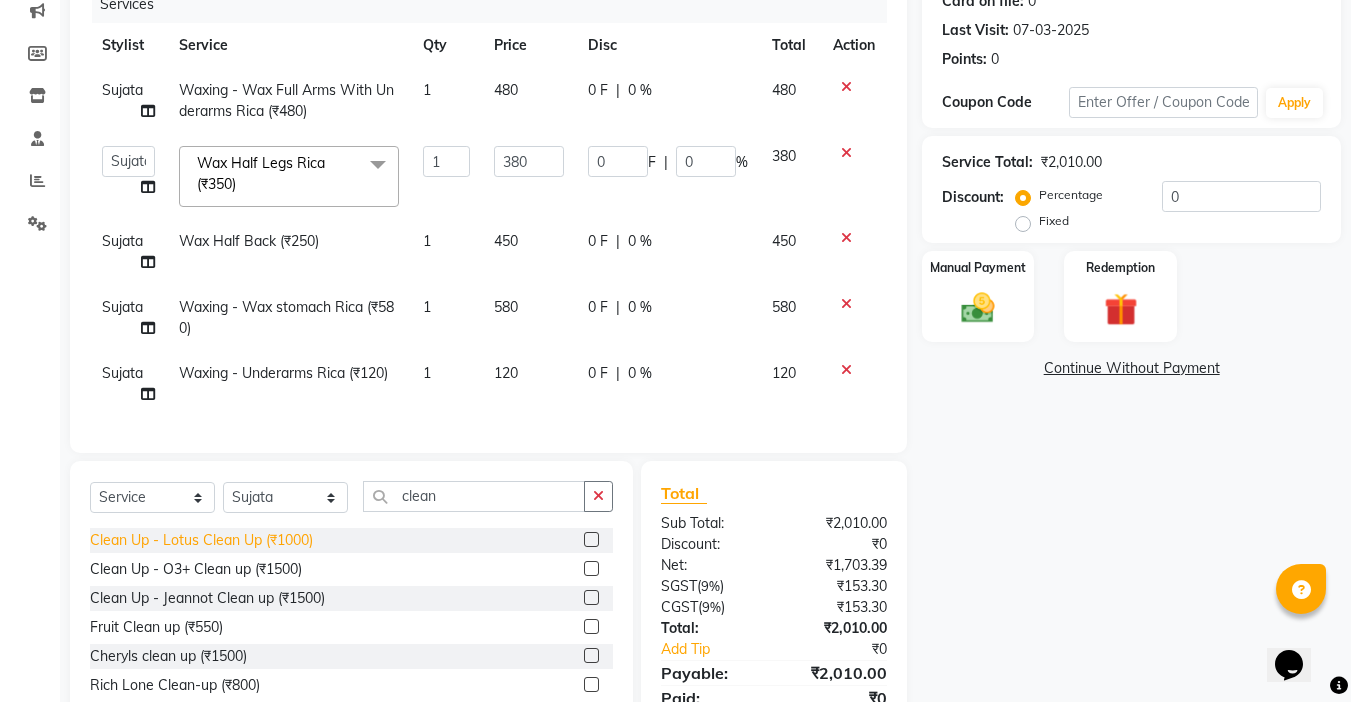 click on "Clean Up  -  Lotus Clean Up (₹1000)" 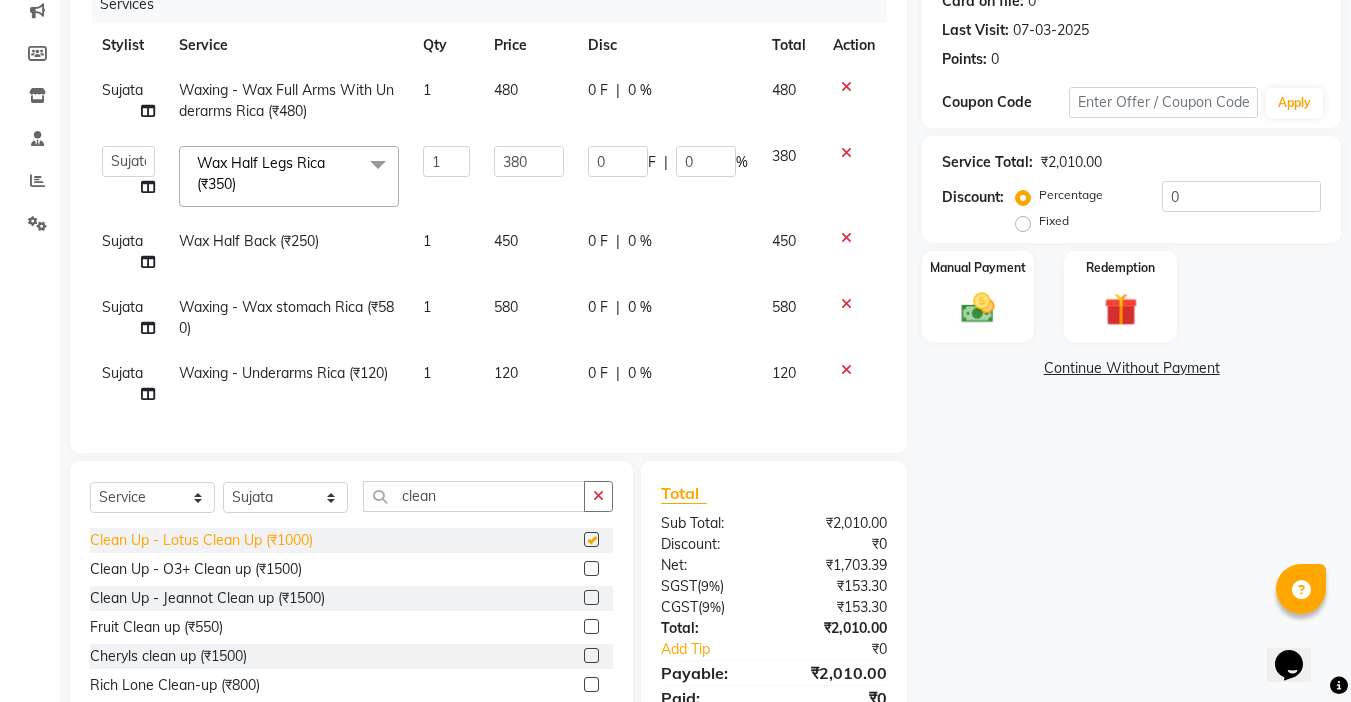 checkbox on "false" 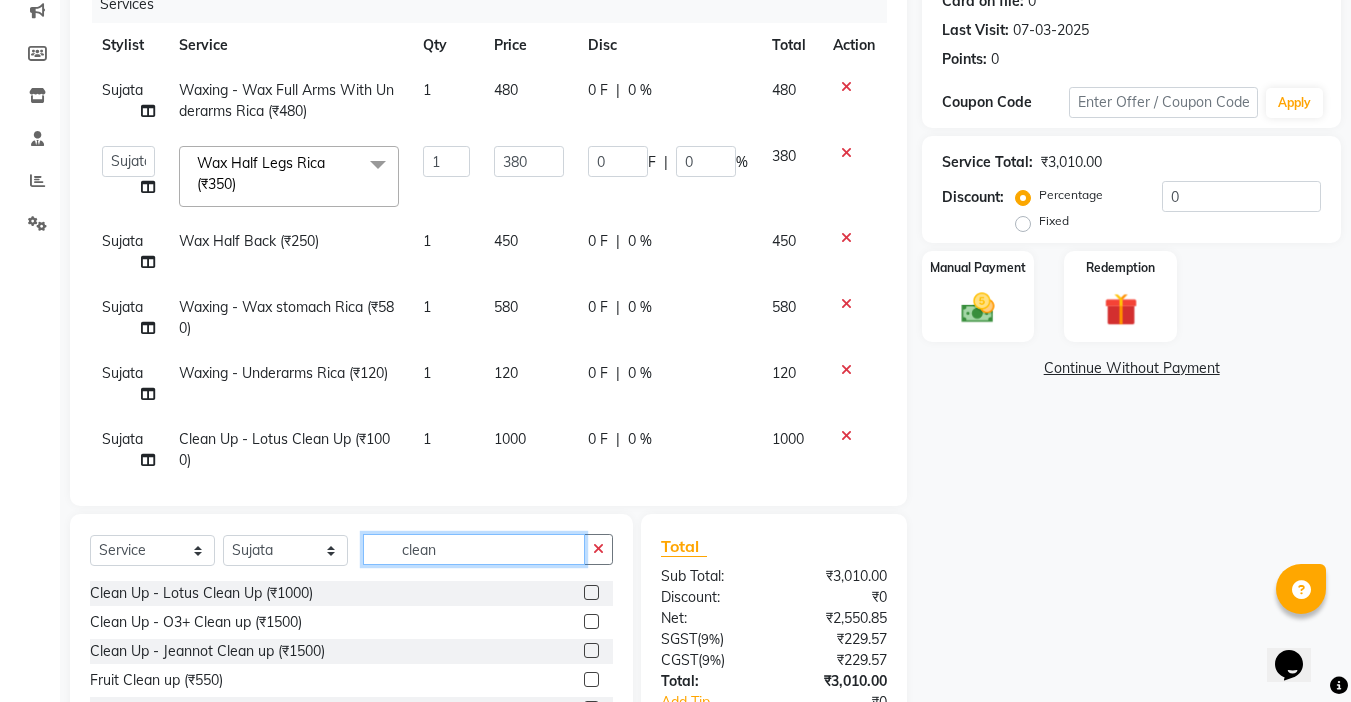 drag, startPoint x: 458, startPoint y: 548, endPoint x: 341, endPoint y: 554, distance: 117.15375 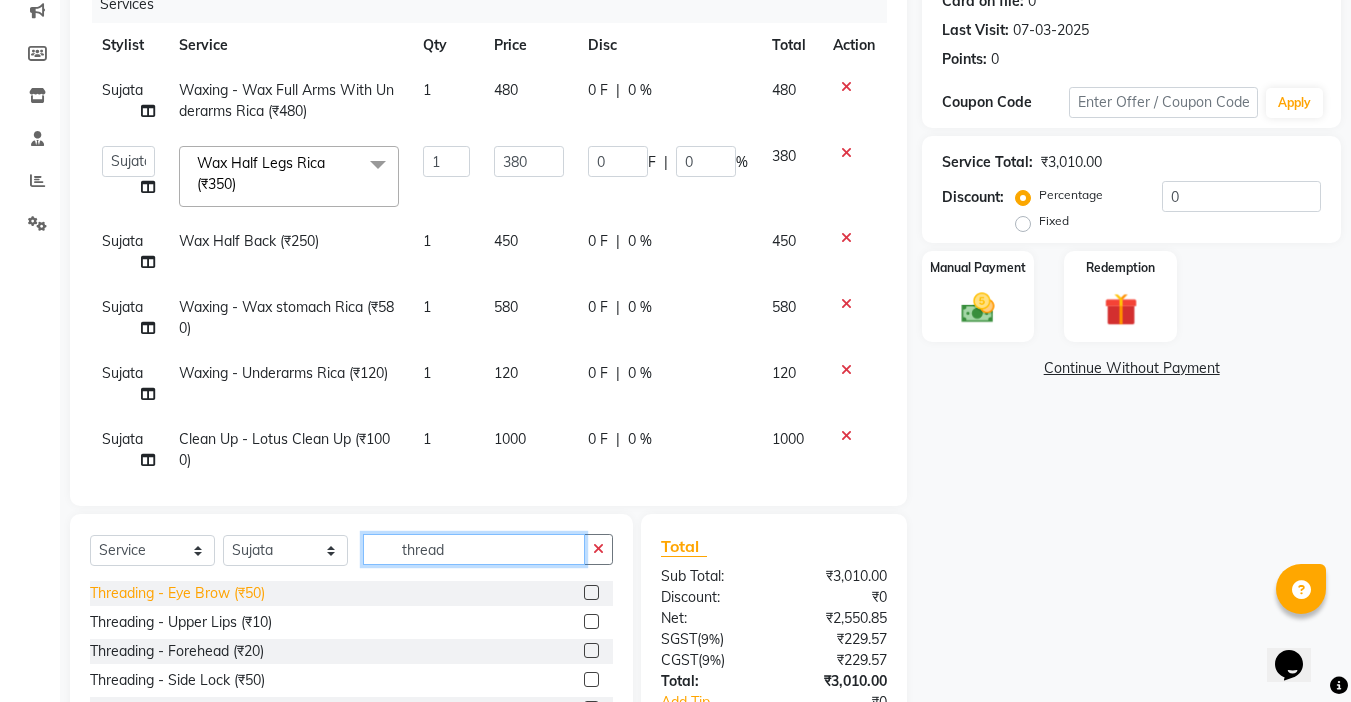 type on "thread" 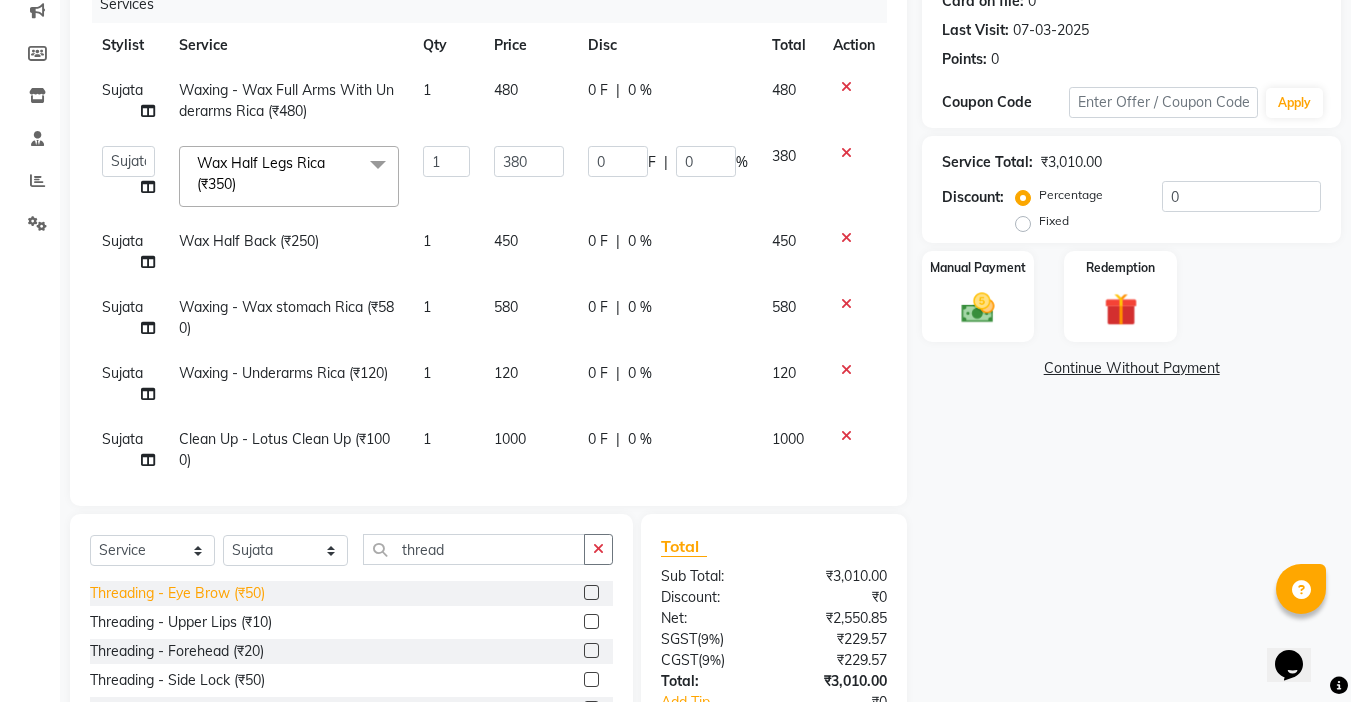 click on "Threading   -  Eye Brow (₹50)" 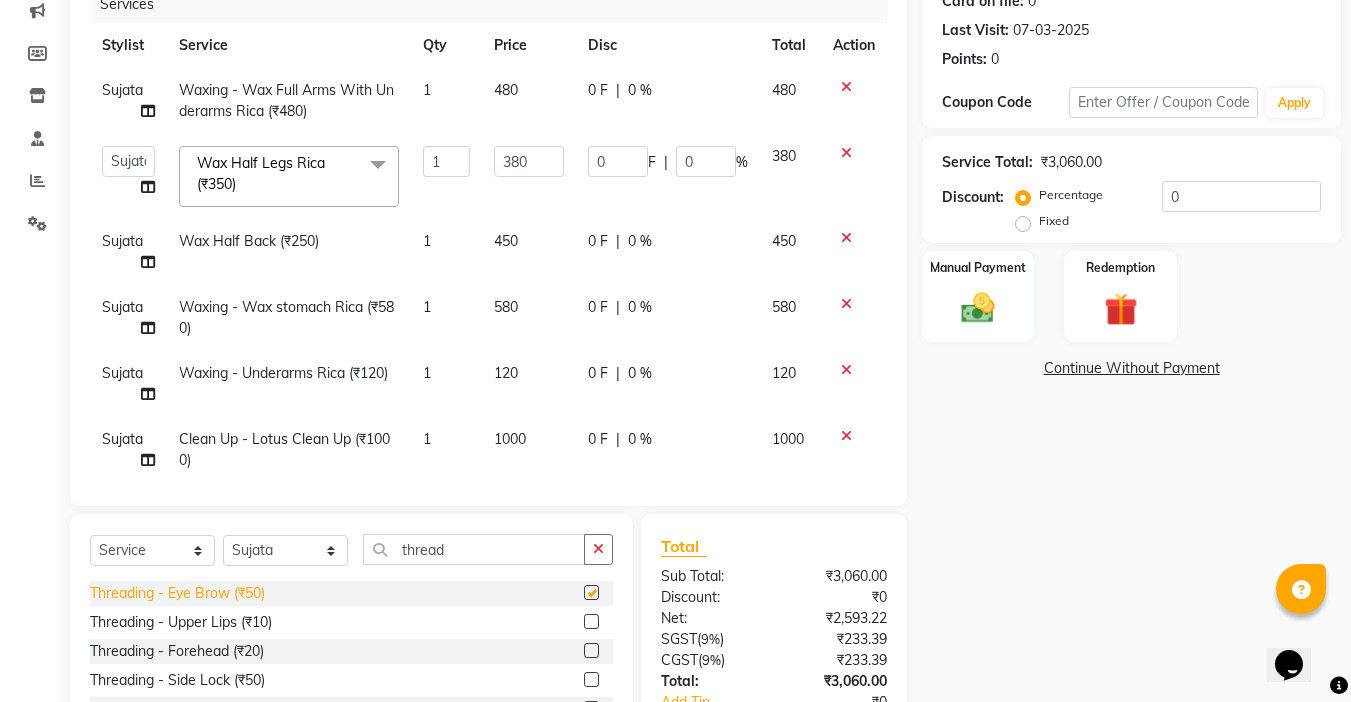 checkbox on "false" 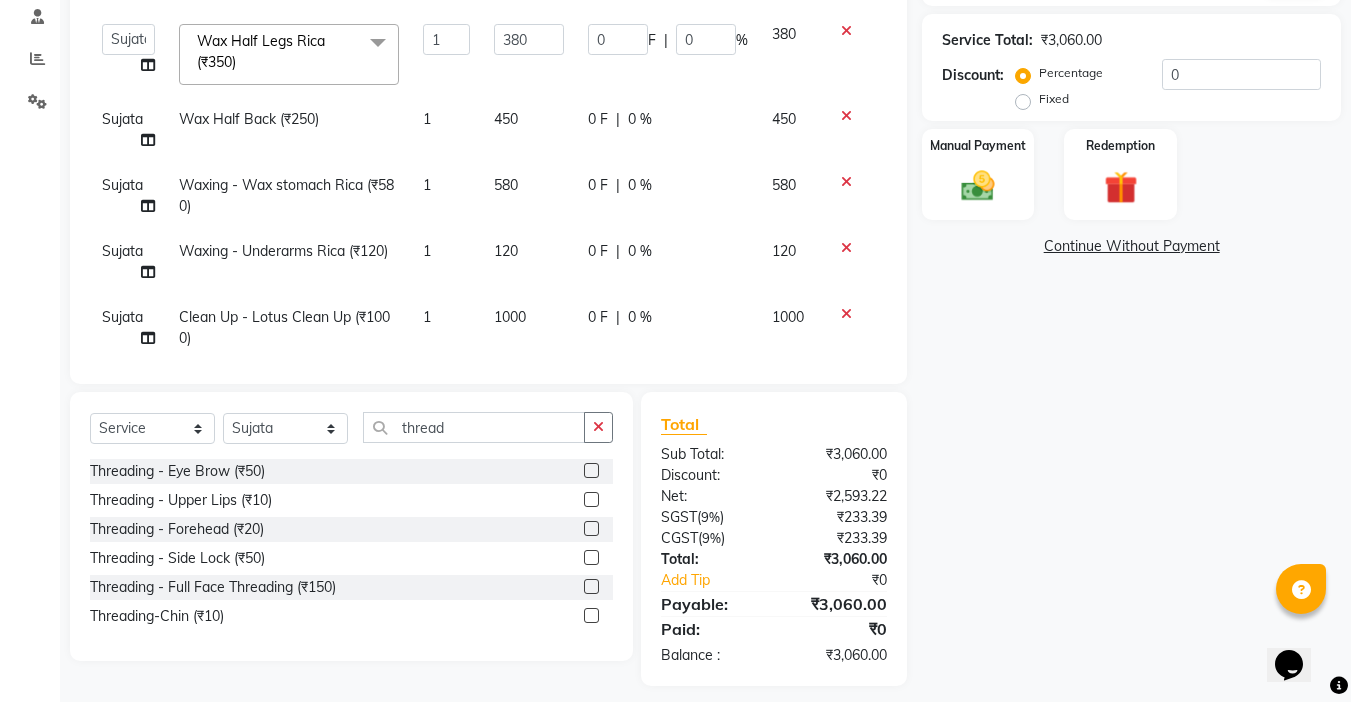 scroll, scrollTop: 398, scrollLeft: 0, axis: vertical 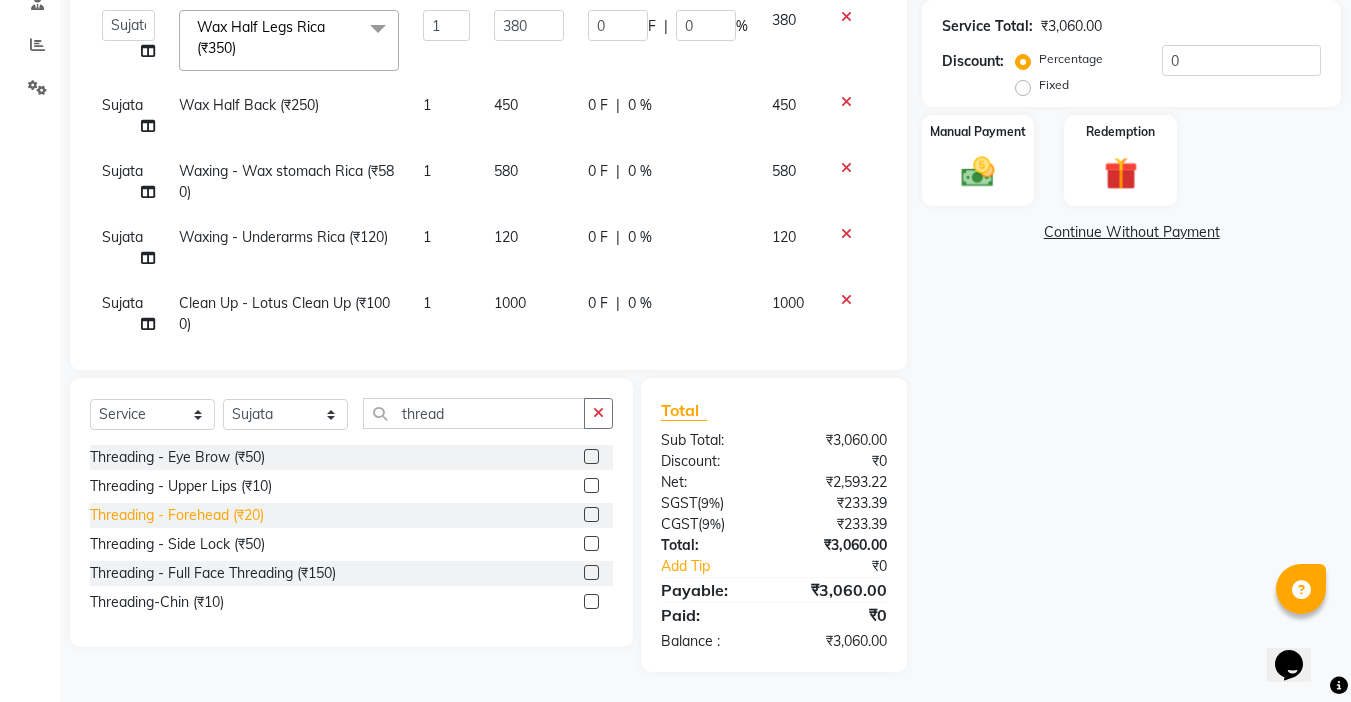 click on "Threading   -  Forehead (₹20)" 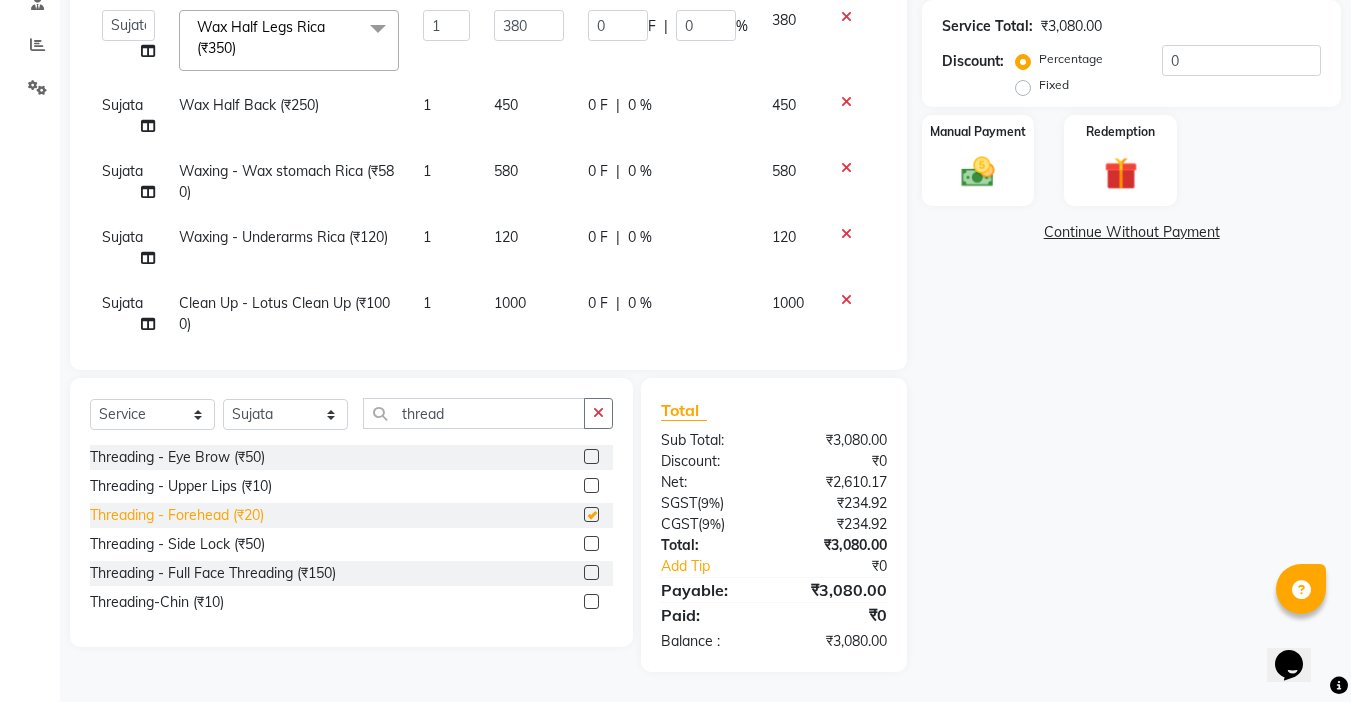 checkbox on "false" 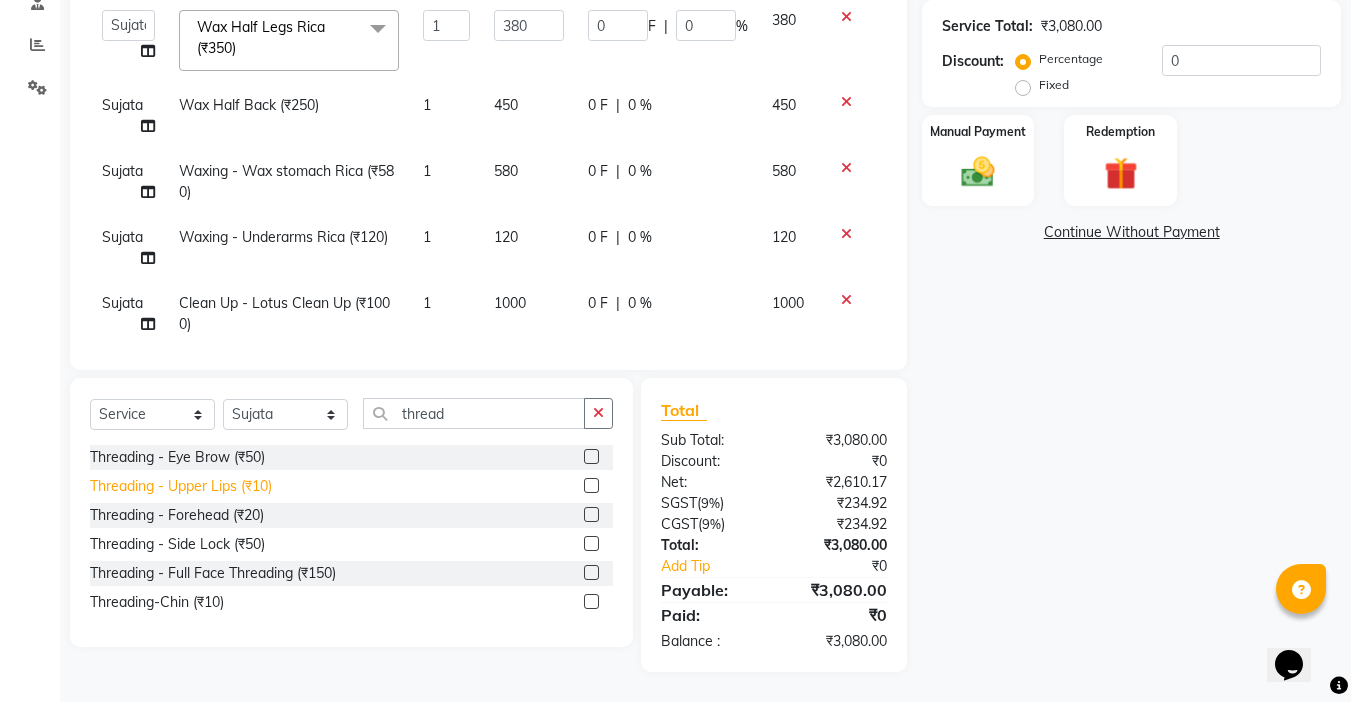 click on "Threading   -  Upper Lips (₹10)" 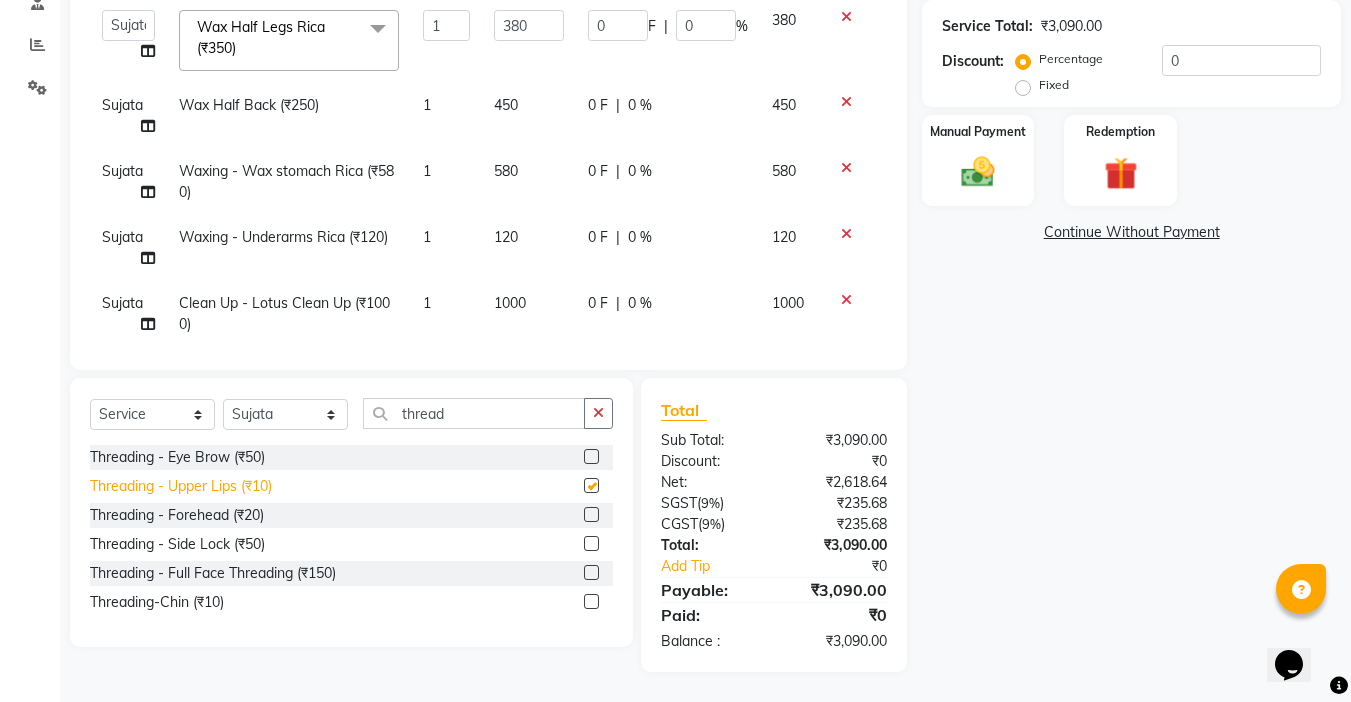 checkbox on "false" 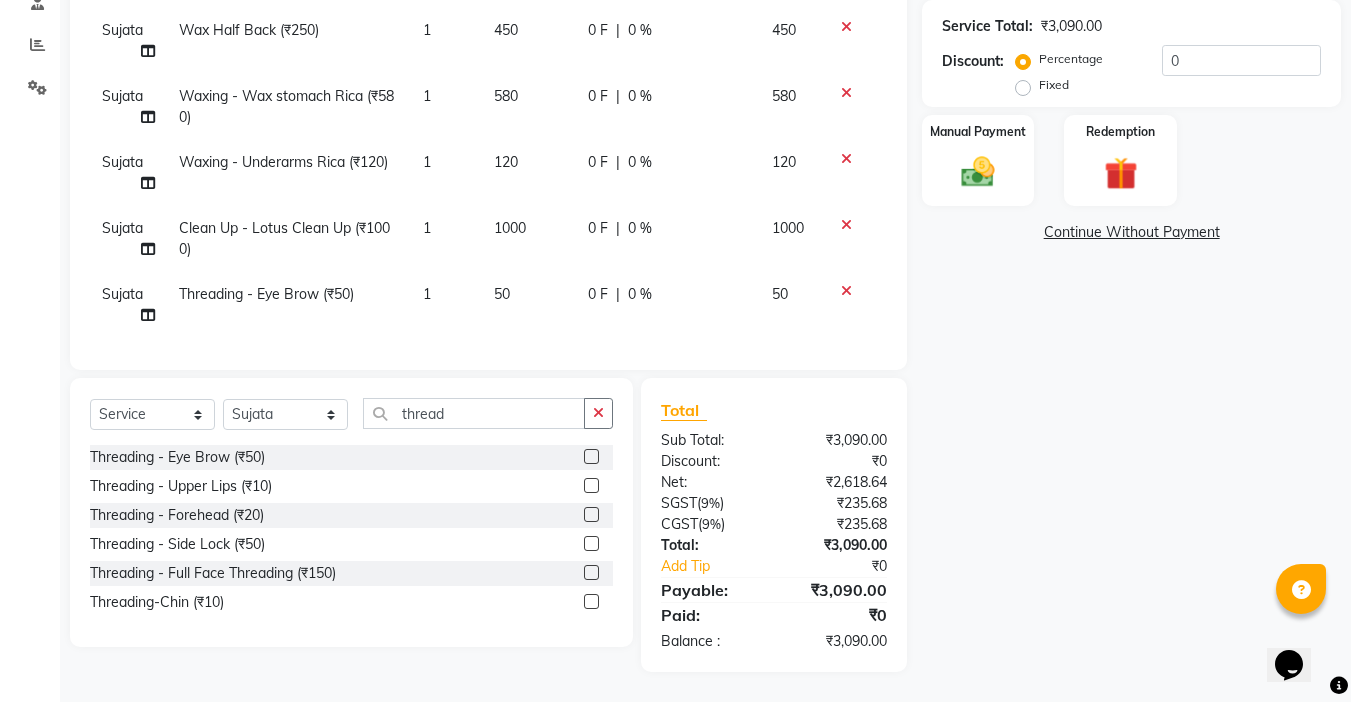 scroll, scrollTop: 26, scrollLeft: 0, axis: vertical 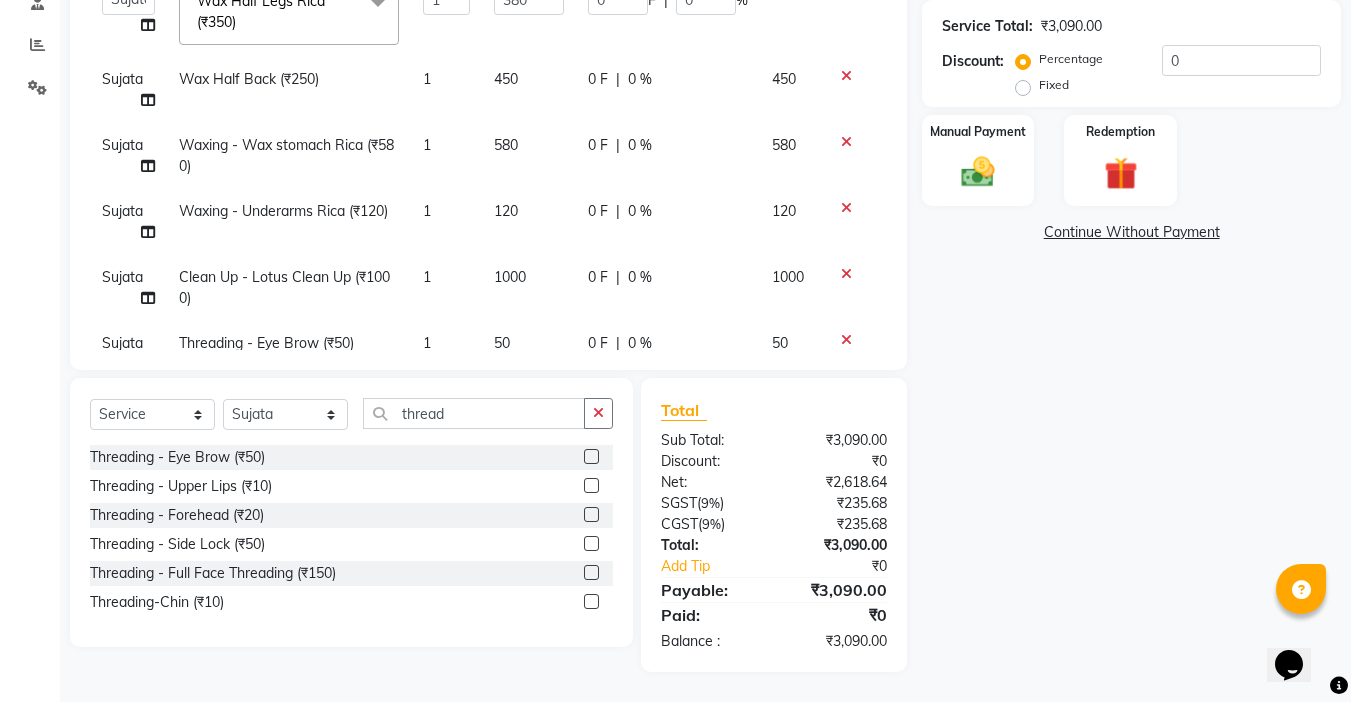 click on "580" 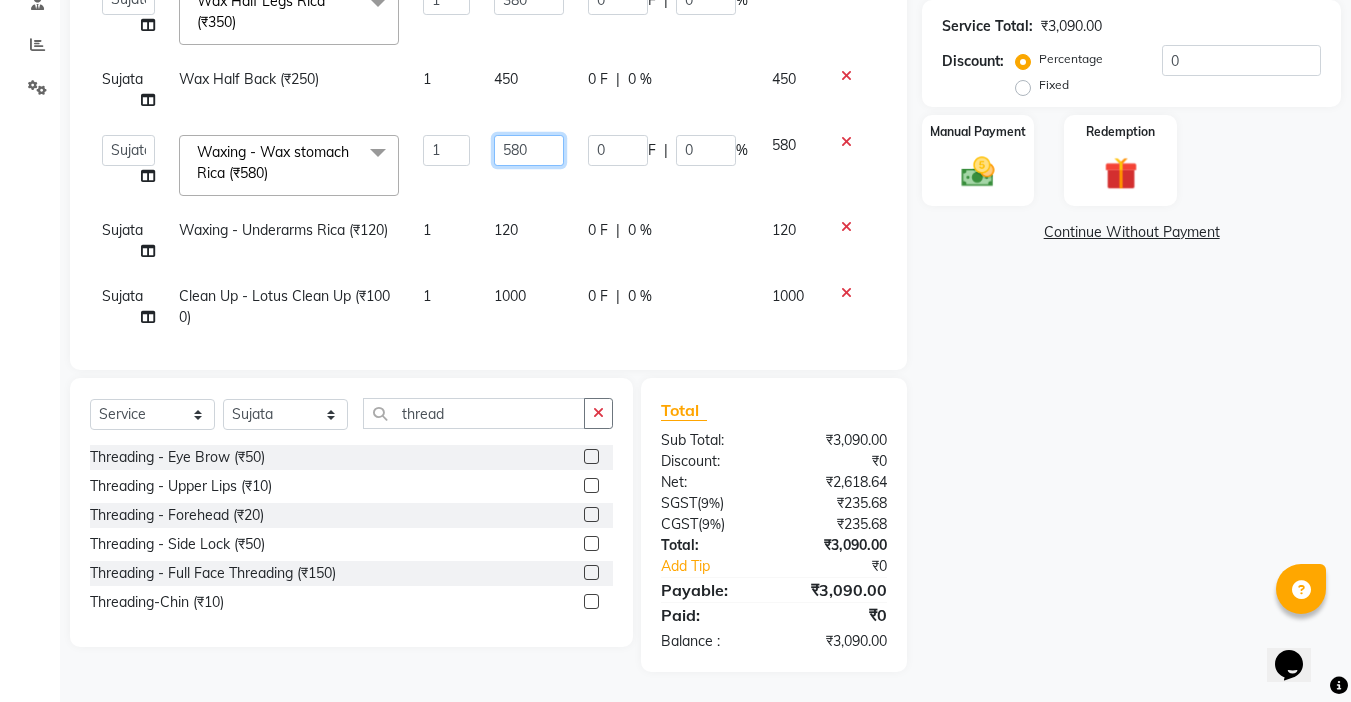 click on "580" 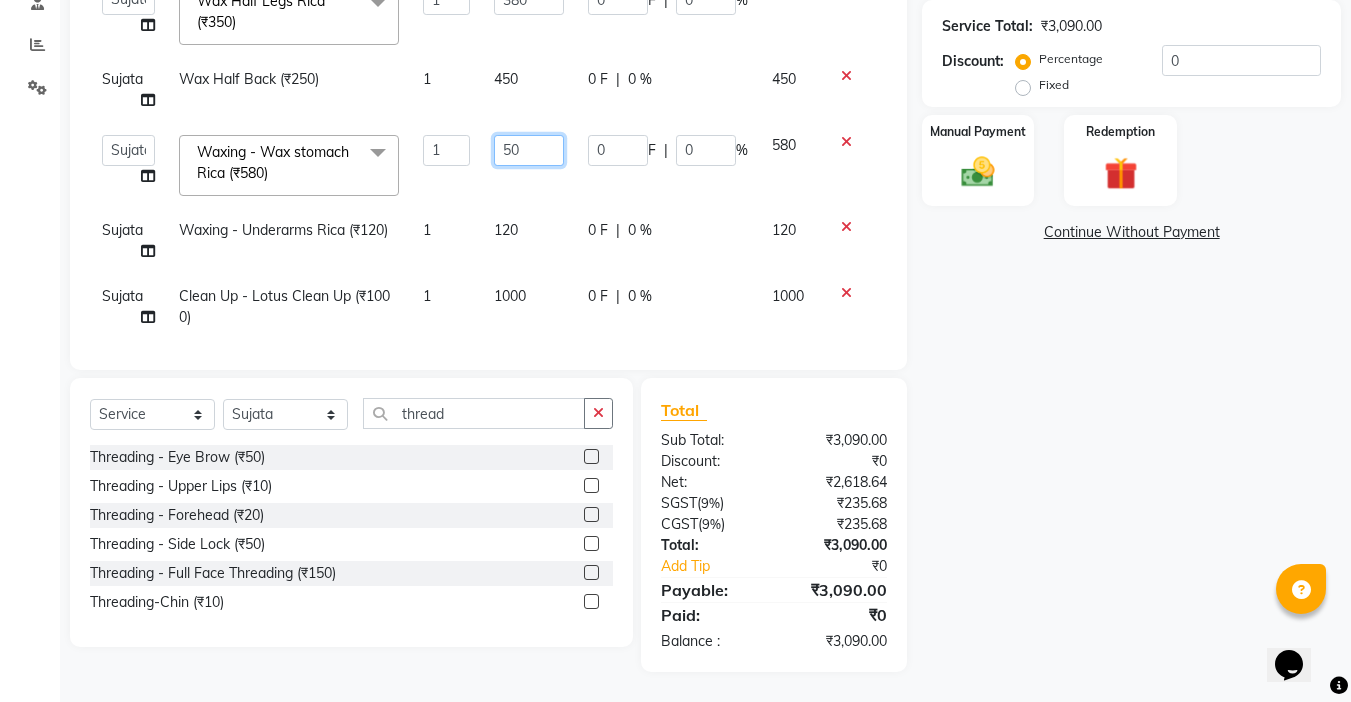type on "550" 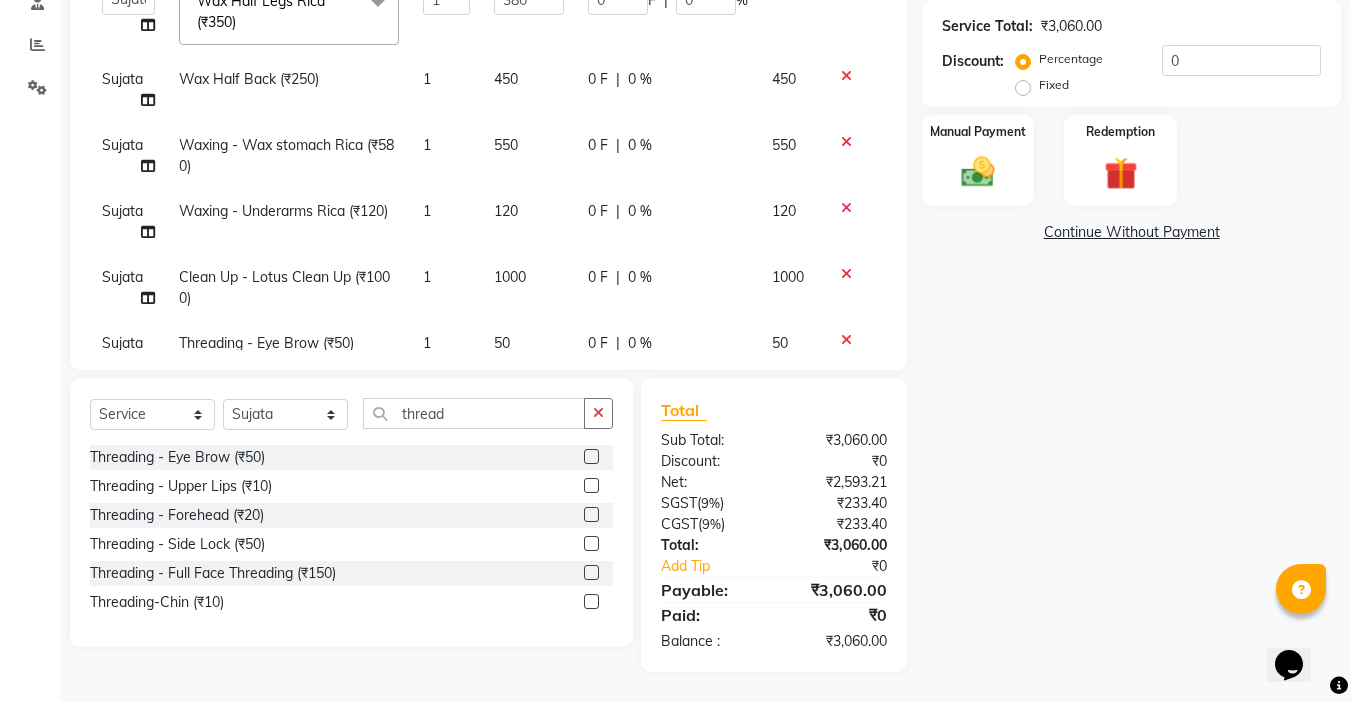 click on "550" 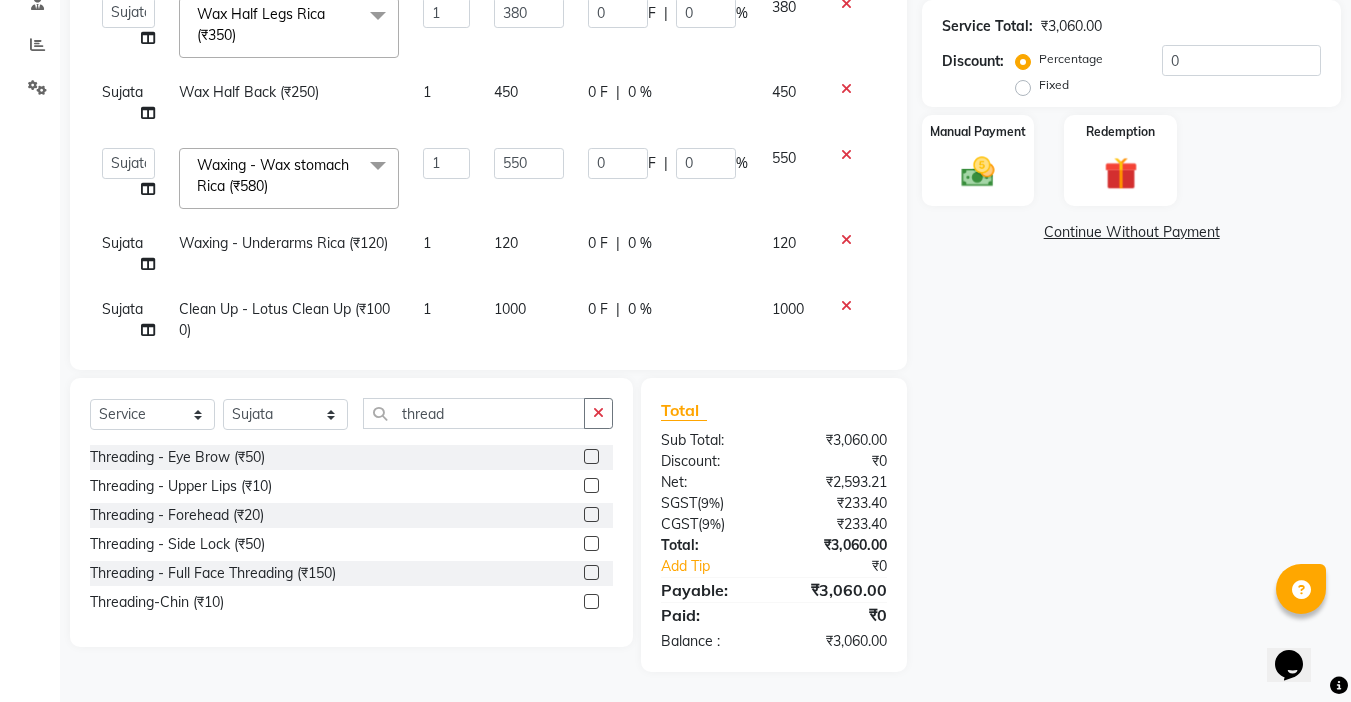 scroll, scrollTop: 0, scrollLeft: 0, axis: both 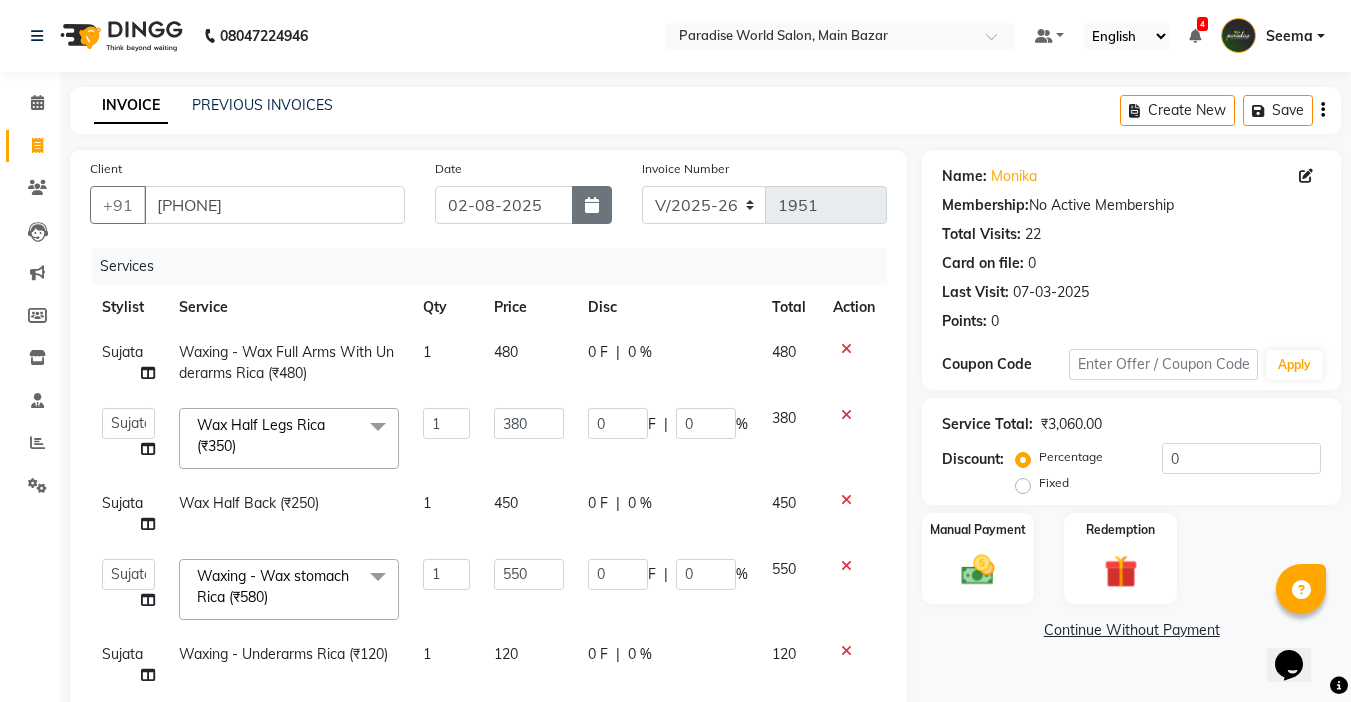 click 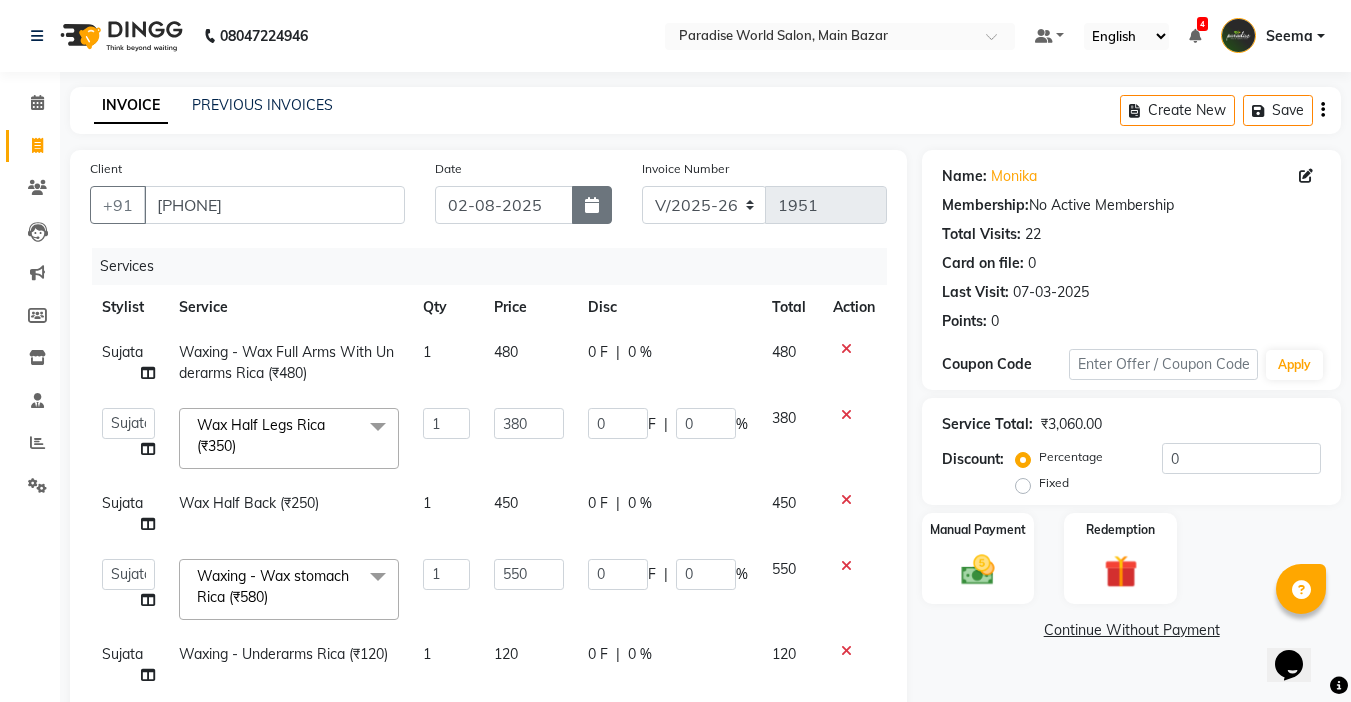 select on "8" 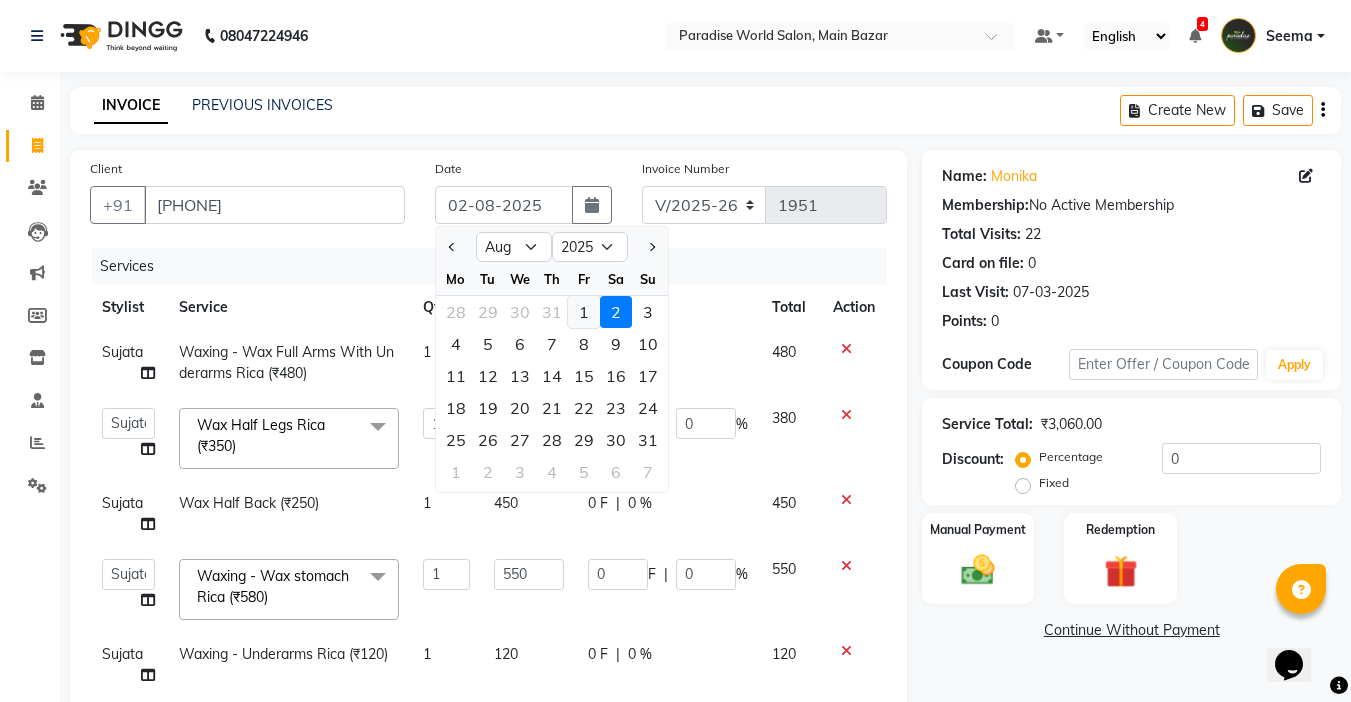 click on "1" 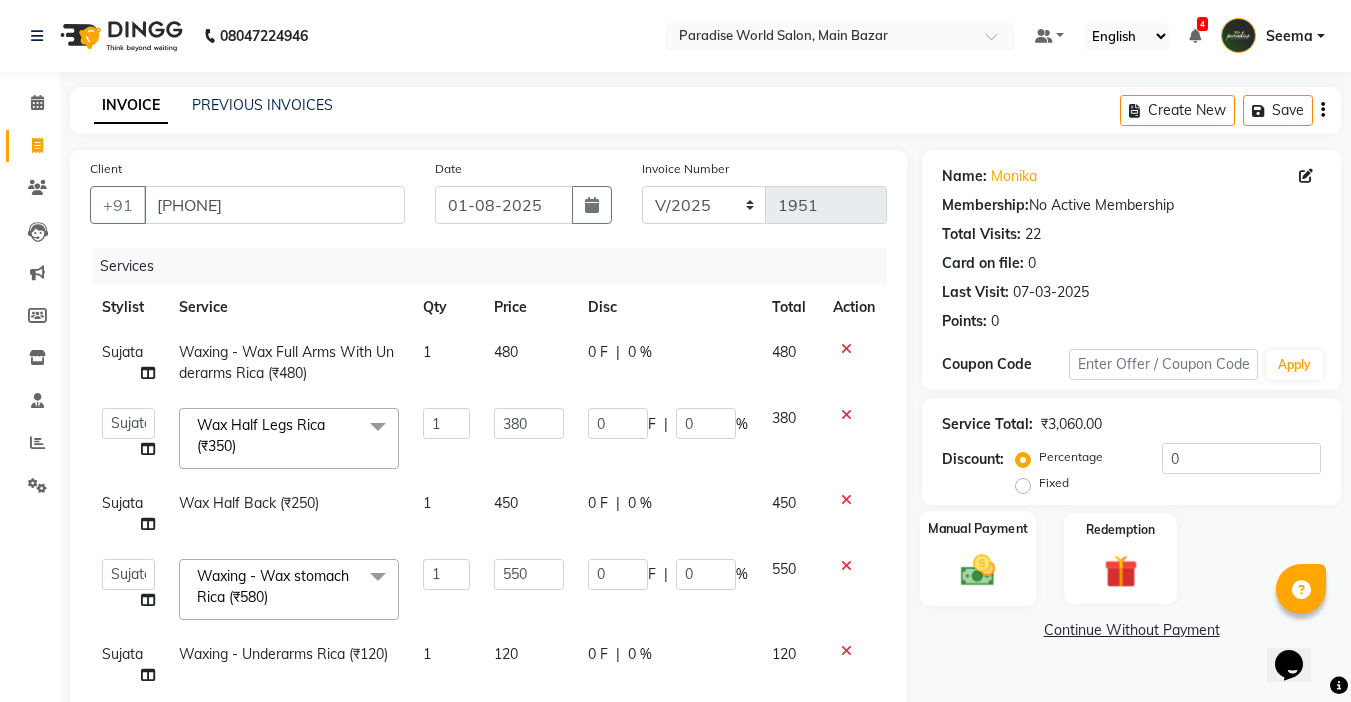 click on "Manual Payment" 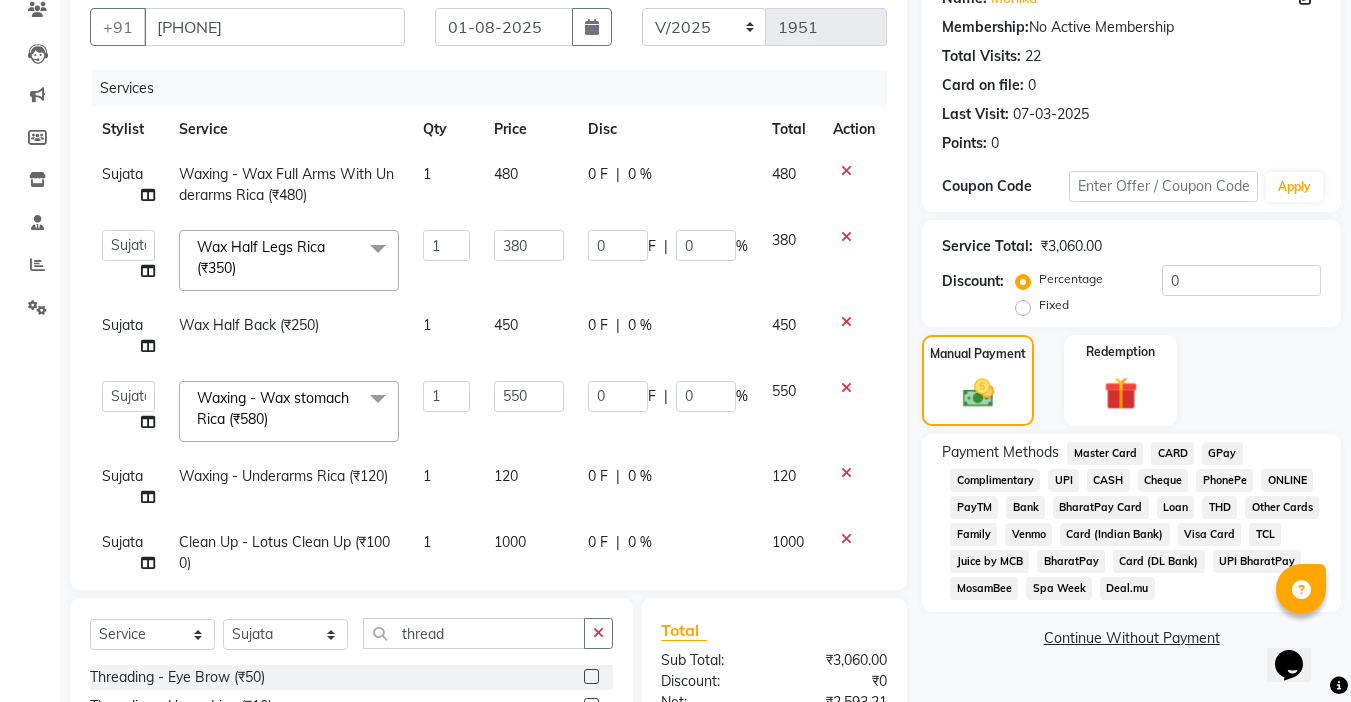 scroll, scrollTop: 398, scrollLeft: 0, axis: vertical 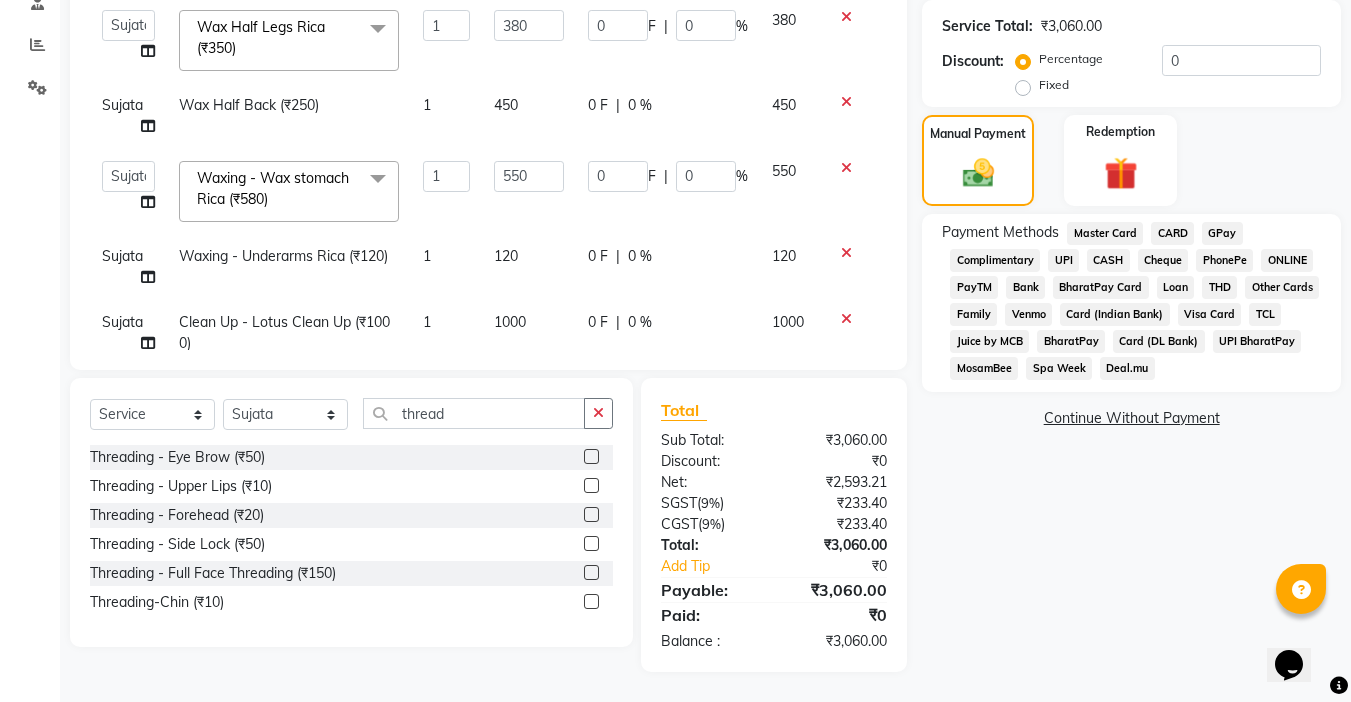 click on "CASH" 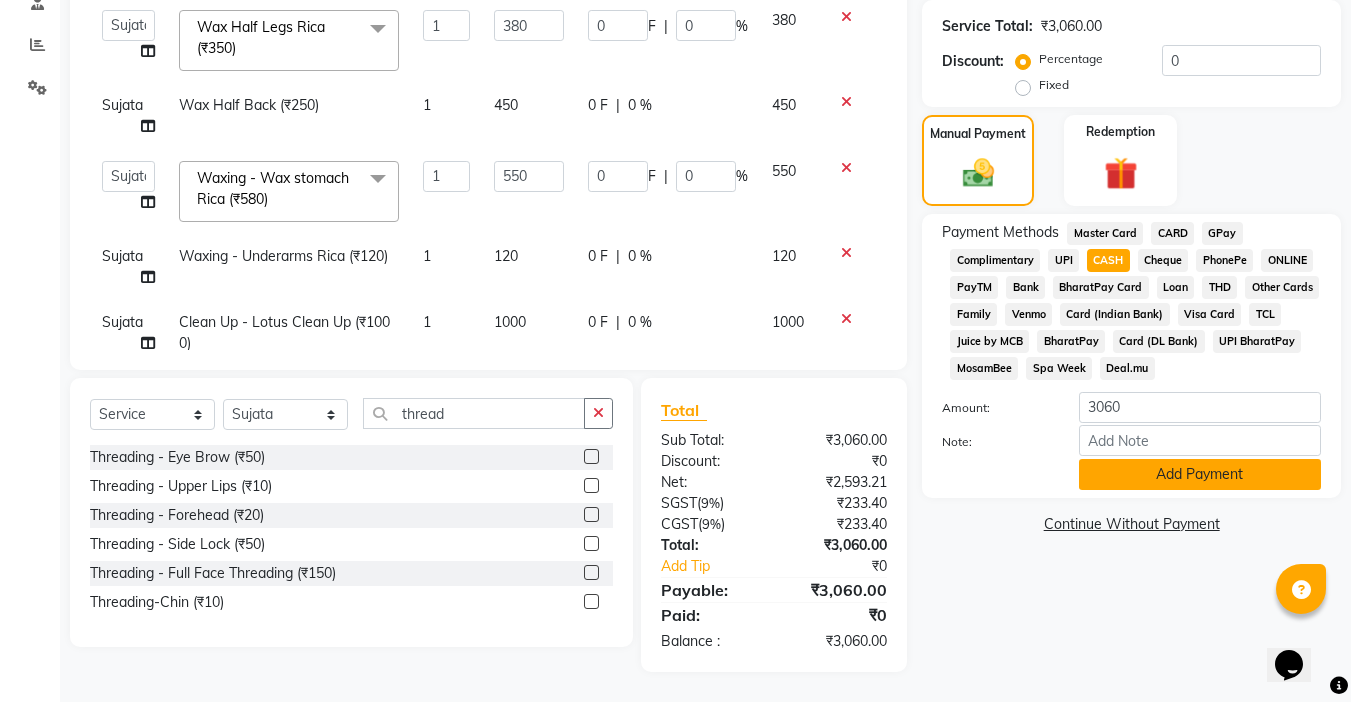 click on "Add Payment" 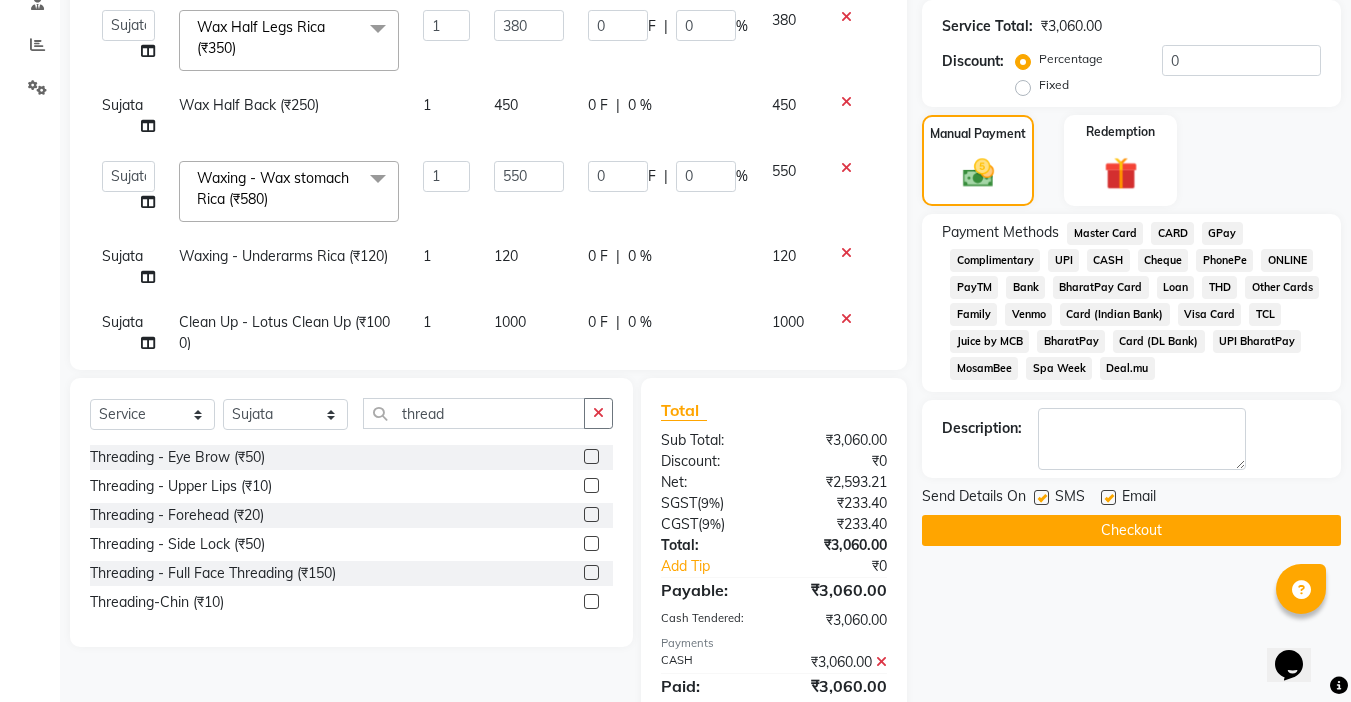 click 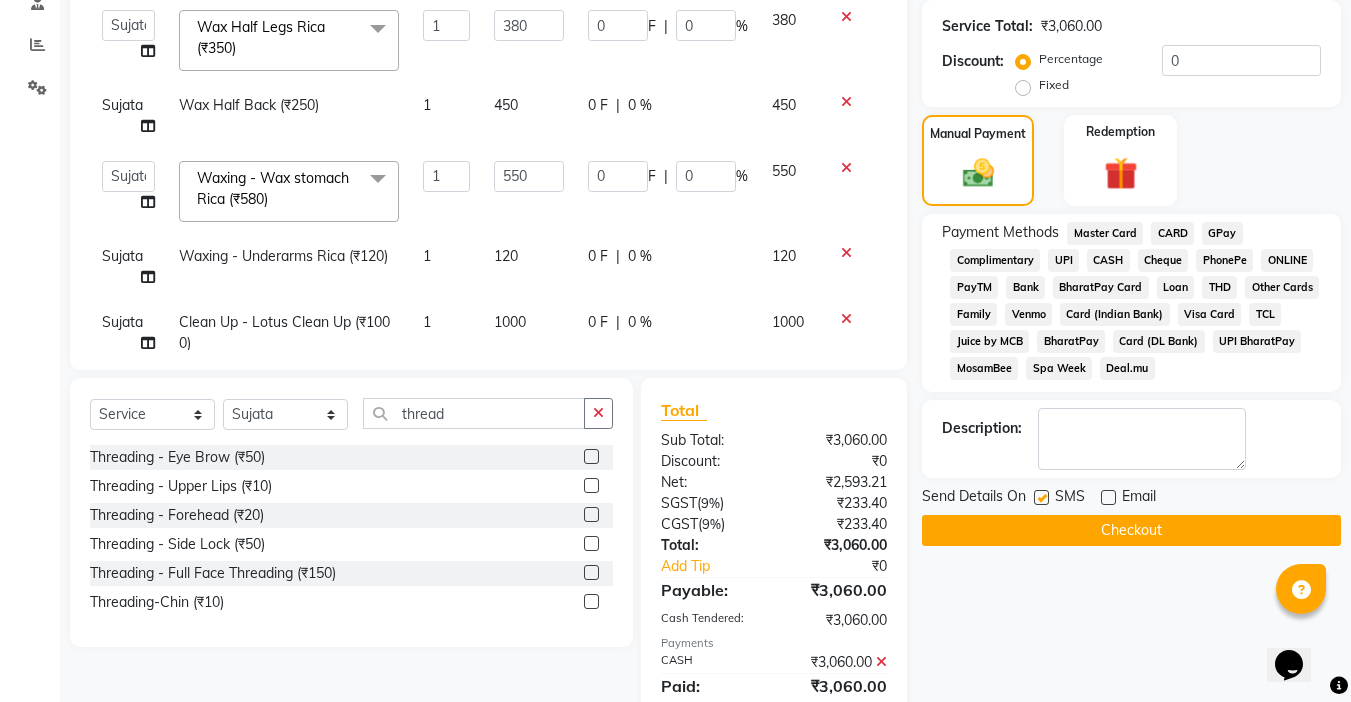 click 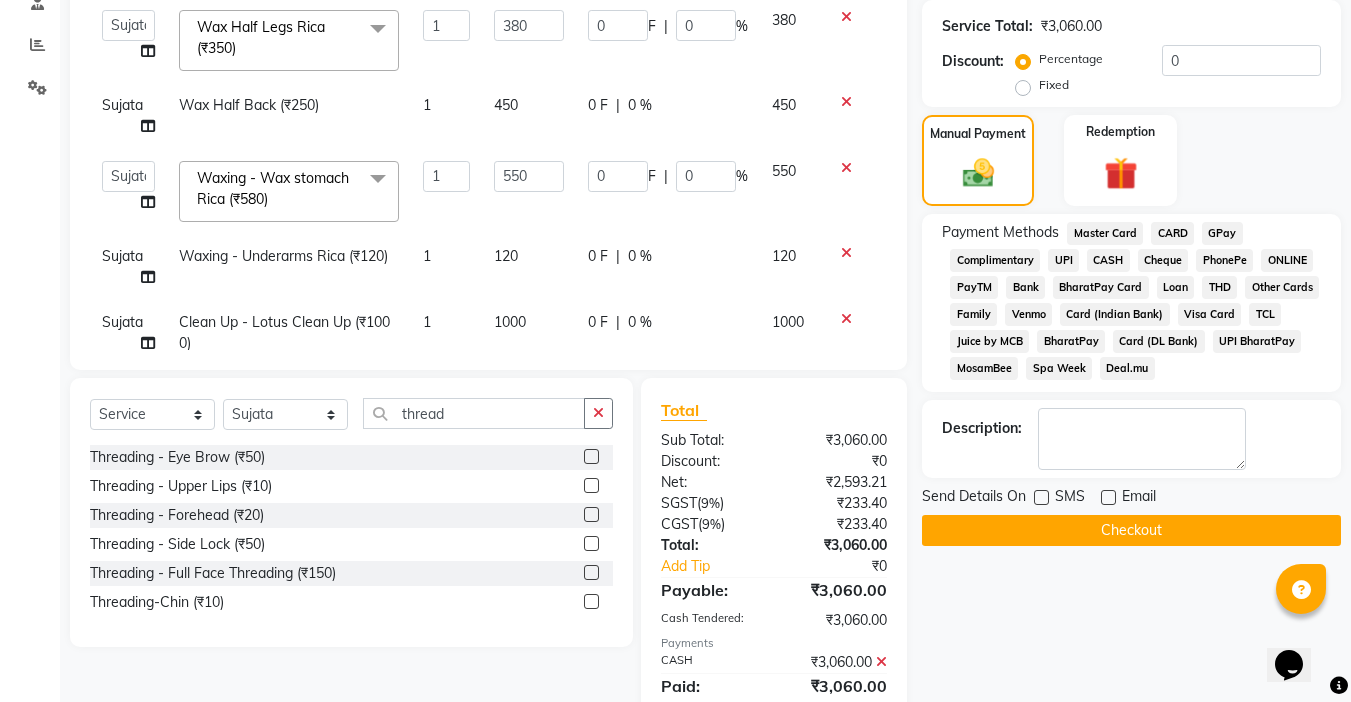click on "Checkout" 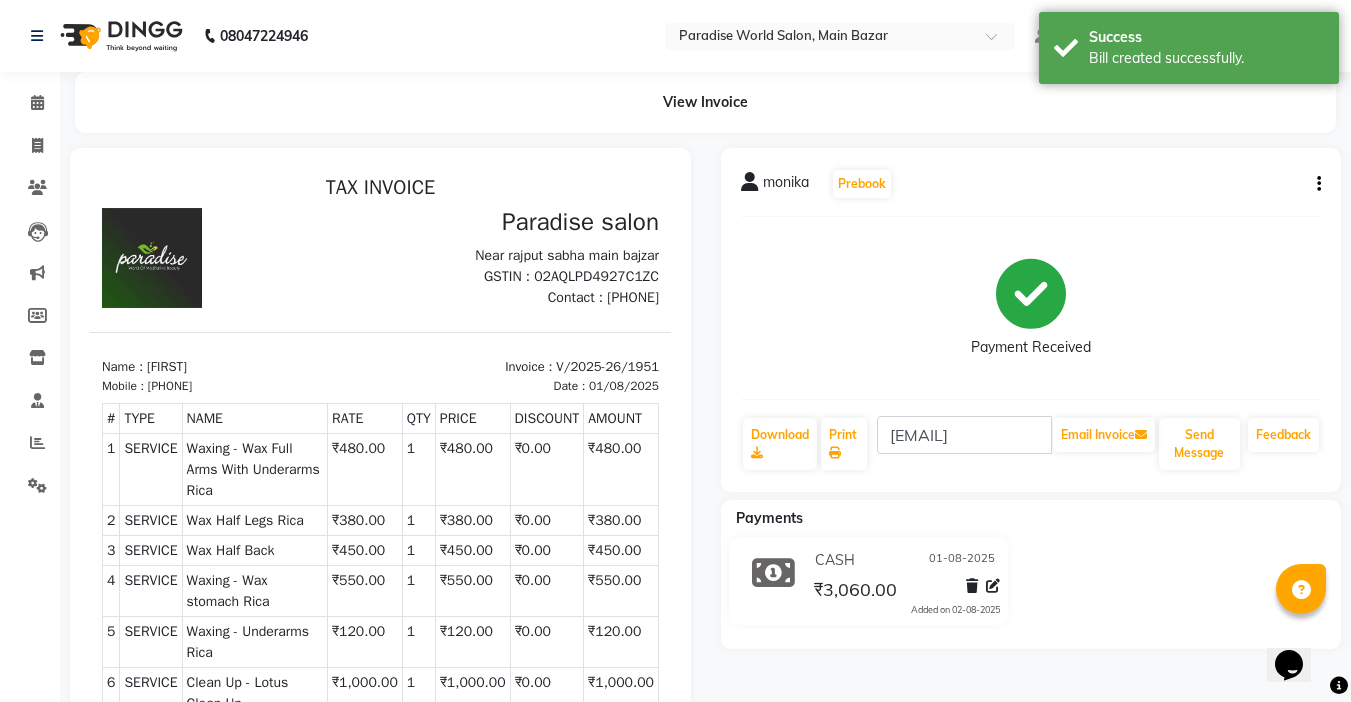 scroll, scrollTop: 0, scrollLeft: 0, axis: both 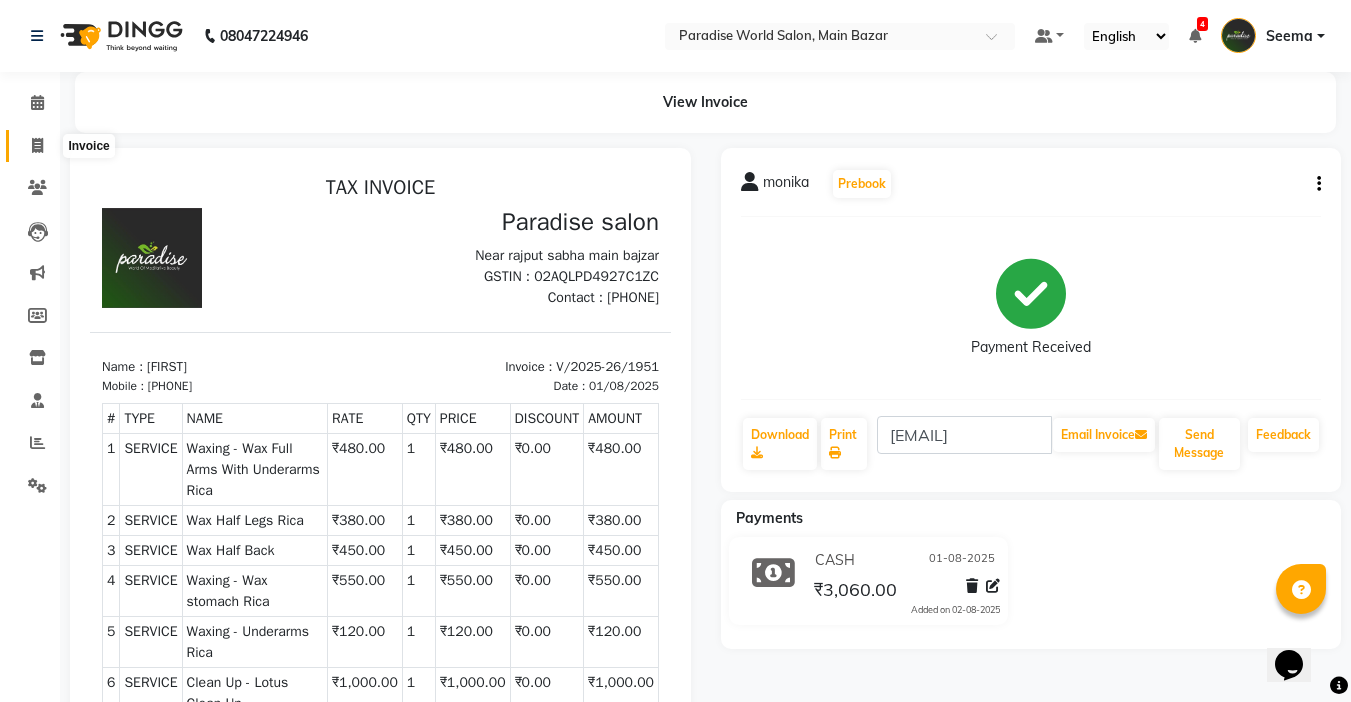 click 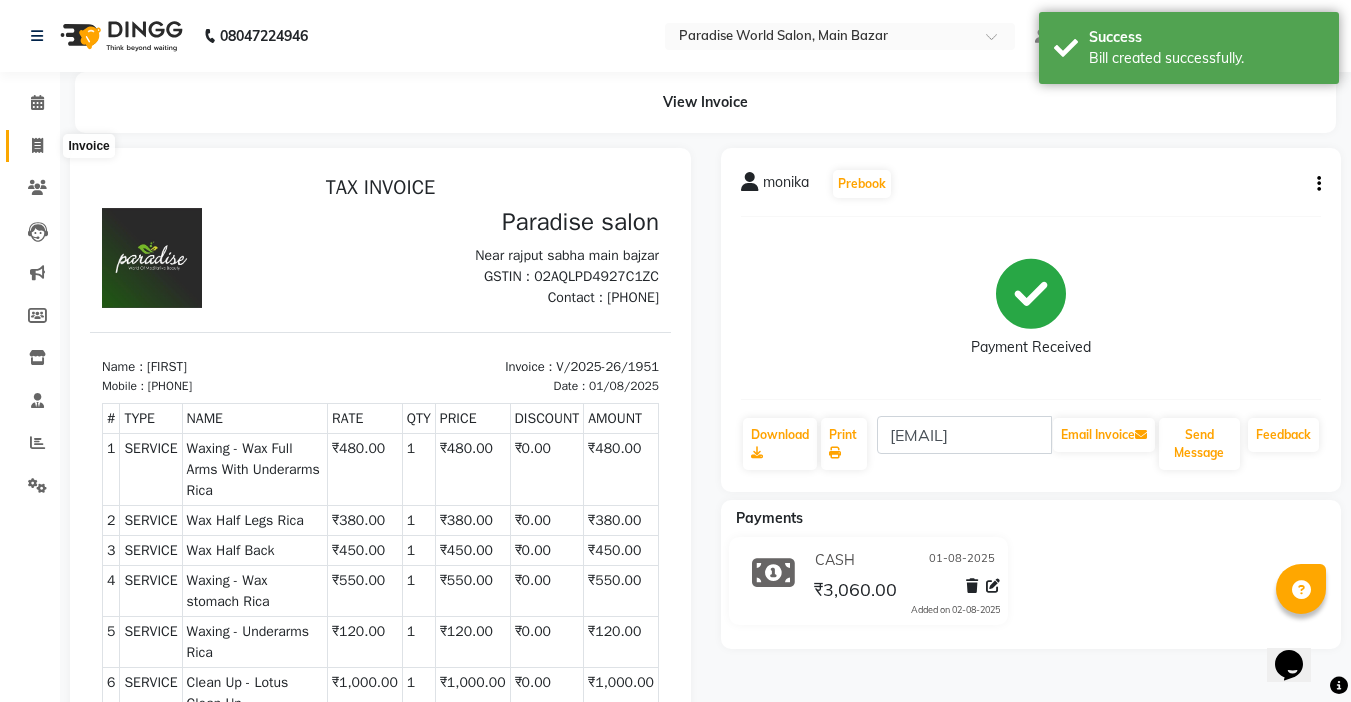 select on "service" 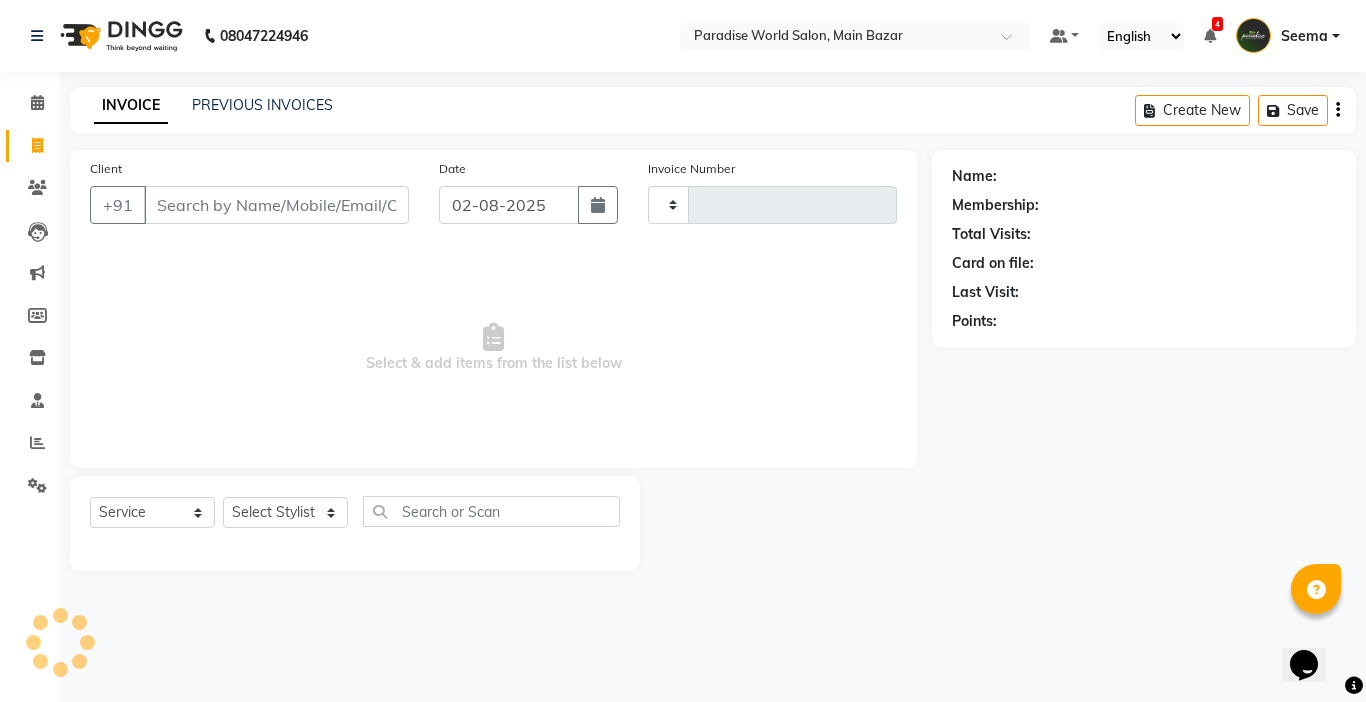 type on "1952" 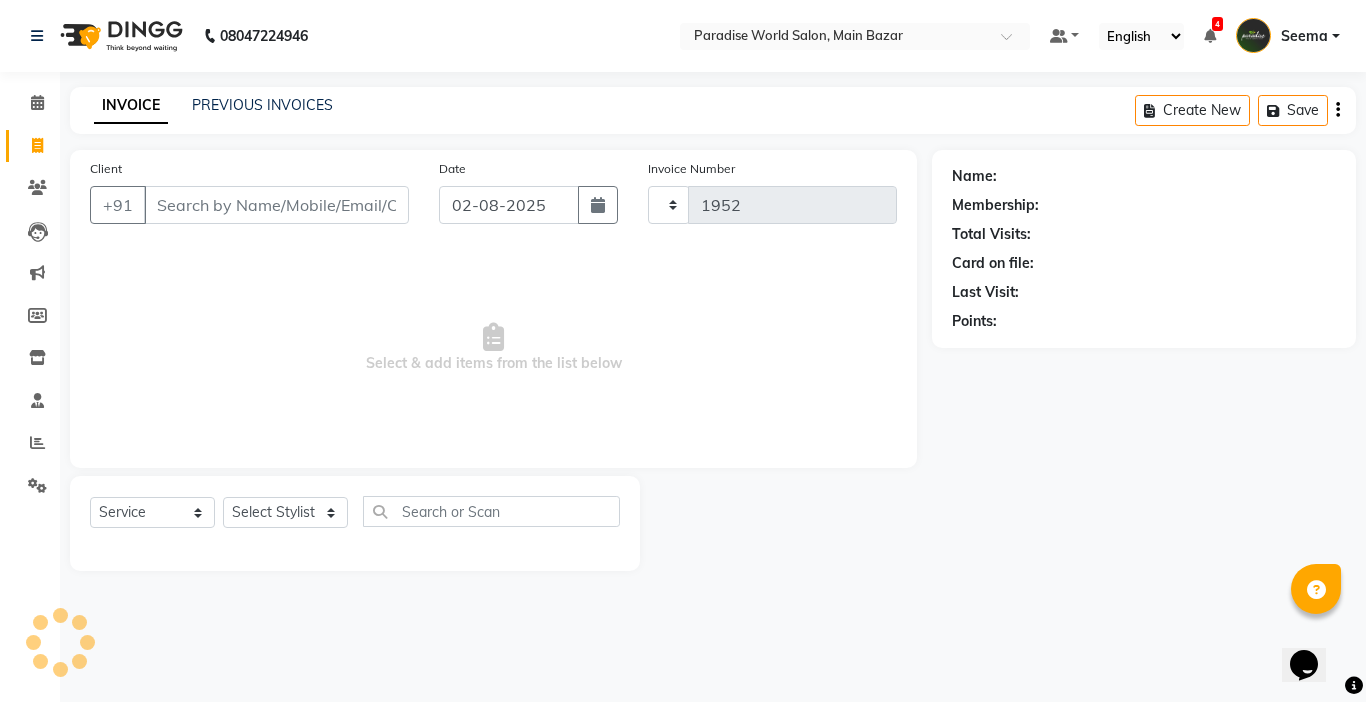 select on "4451" 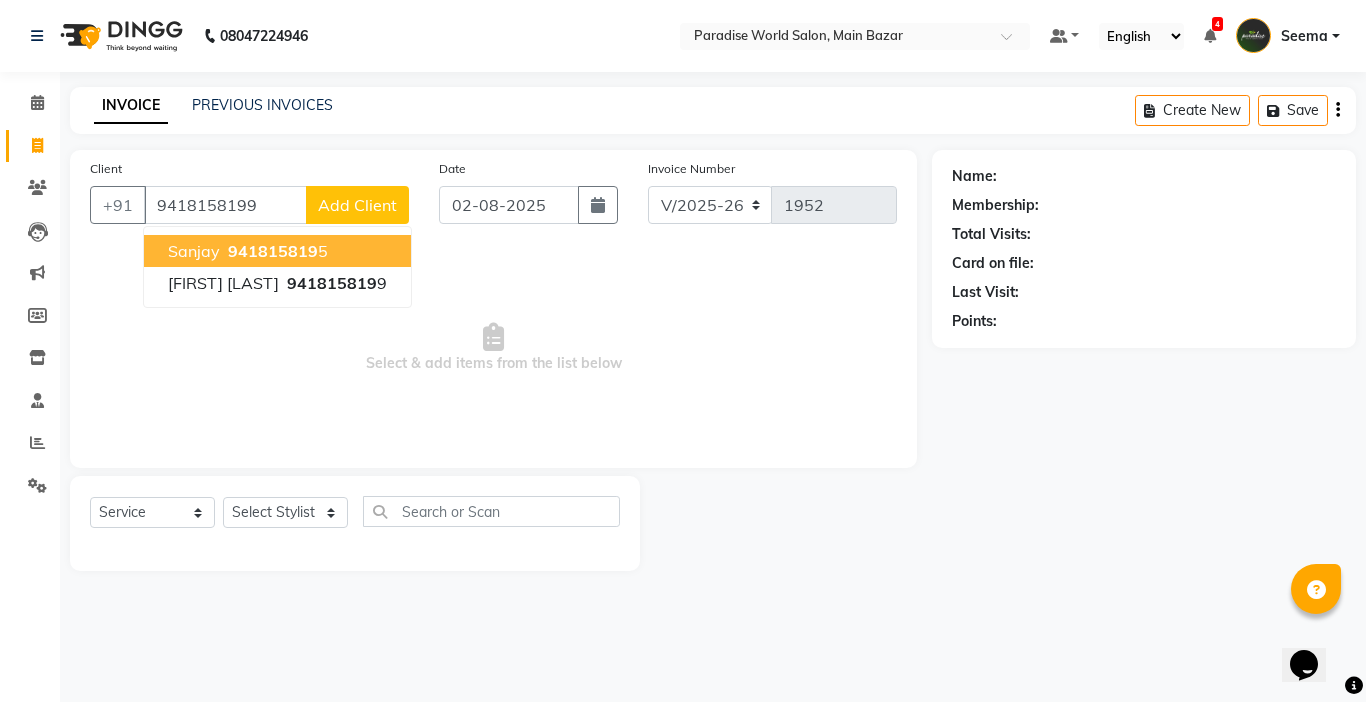 type on "9418158199" 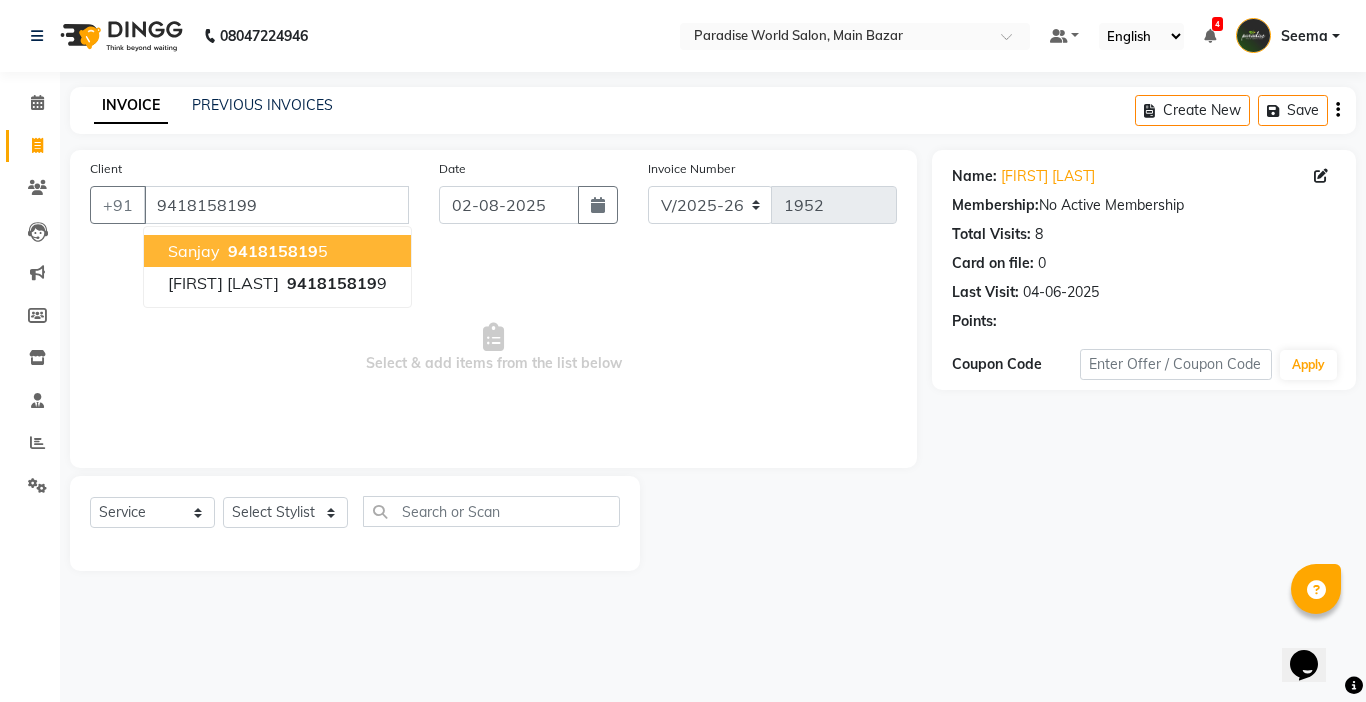 click on "Select & add items from the list below" at bounding box center (493, 348) 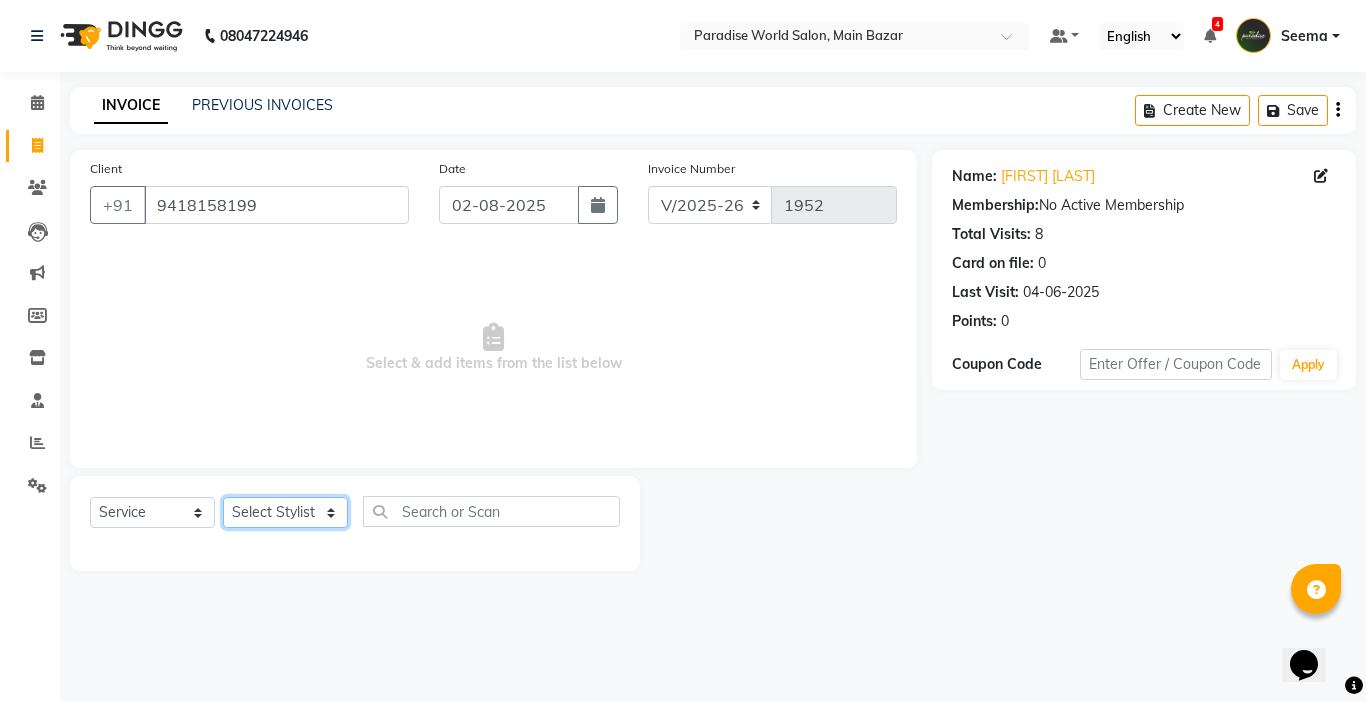 click on "Select Stylist Abby aman  Anil anku Bobby company Deepak Deepika Gourav Heena ishu Jagdeesh kanchan Love preet Maddy Manpreet student Meenu Naina Nikita Palak Palak Sharma Radika Rajneesh Student Seema Shagun Shifali - Student Shweta  Sujata Surinder Paul Vansh Vikas Vishal" 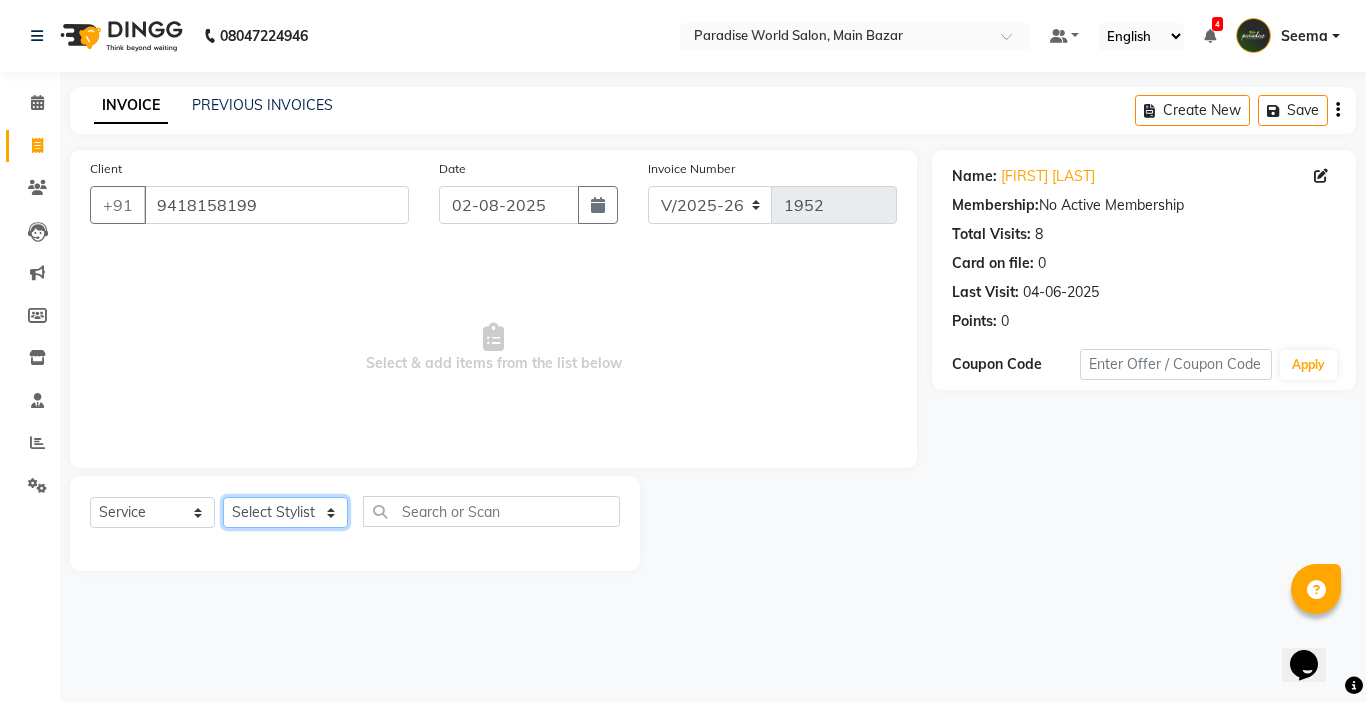 select on "24941" 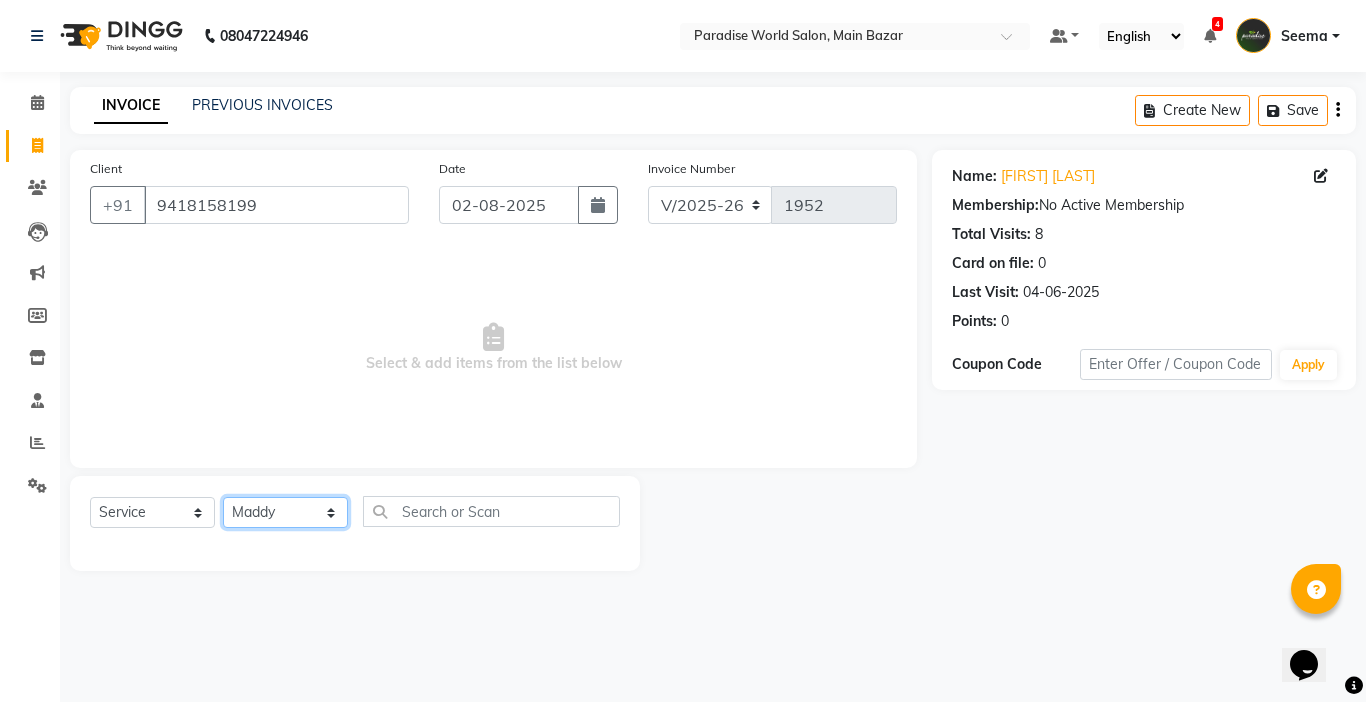click on "Select Stylist Abby aman  Anil anku Bobby company Deepak Deepika Gourav Heena ishu Jagdeesh kanchan Love preet Maddy Manpreet student Meenu Naina Nikita Palak Palak Sharma Radika Rajneesh Student Seema Shagun Shifali - Student Shweta  Sujata Surinder Paul Vansh Vikas Vishal" 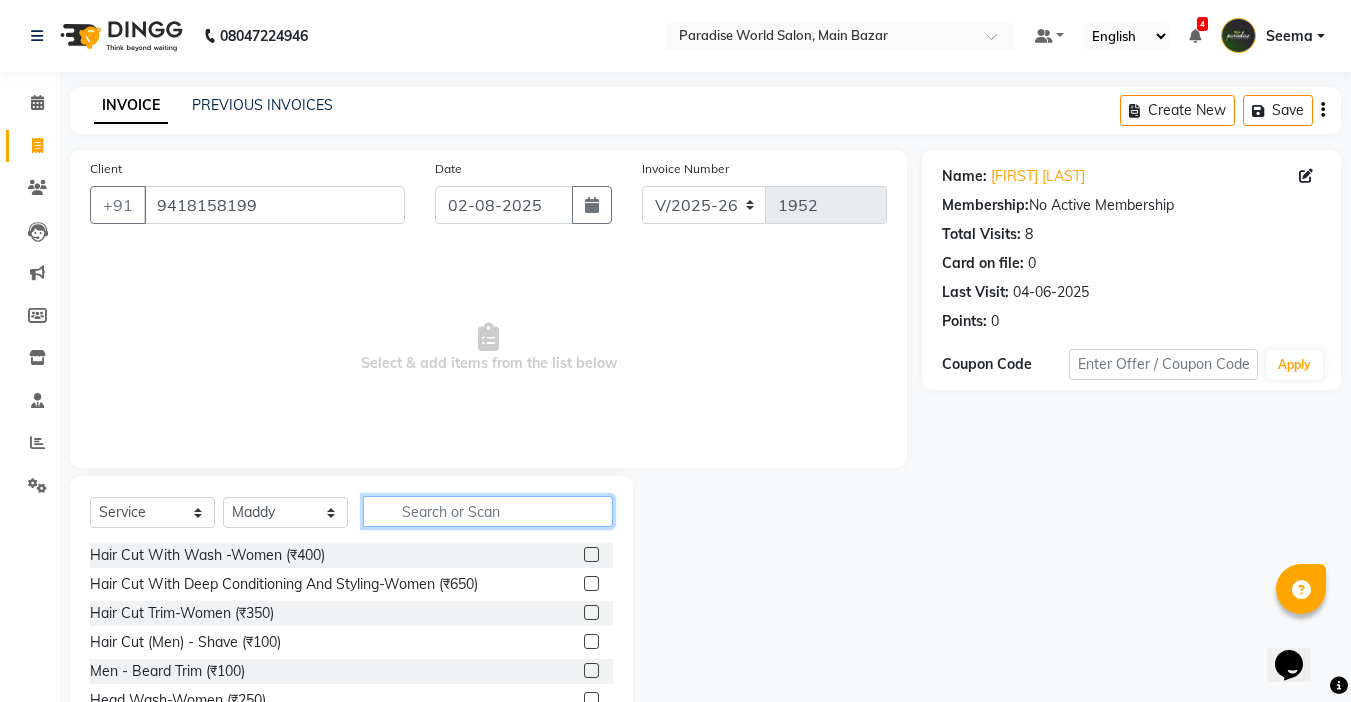 click 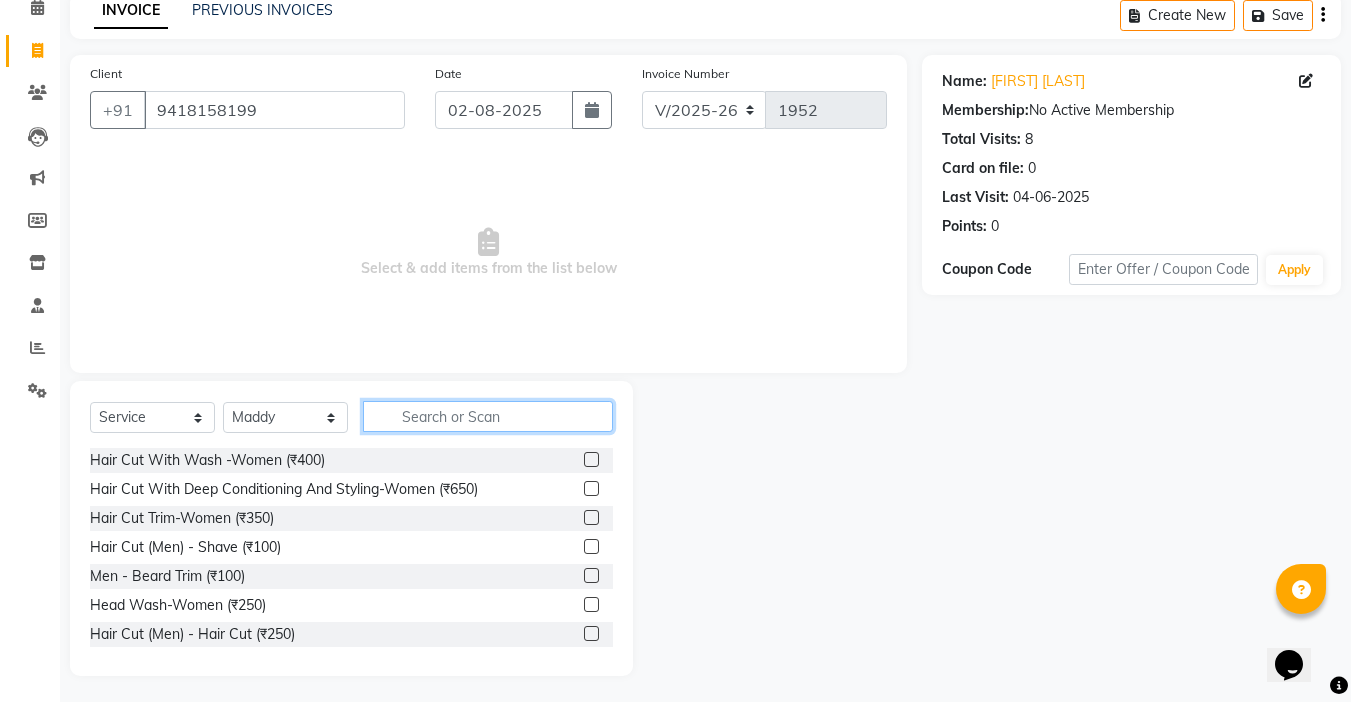 scroll, scrollTop: 99, scrollLeft: 0, axis: vertical 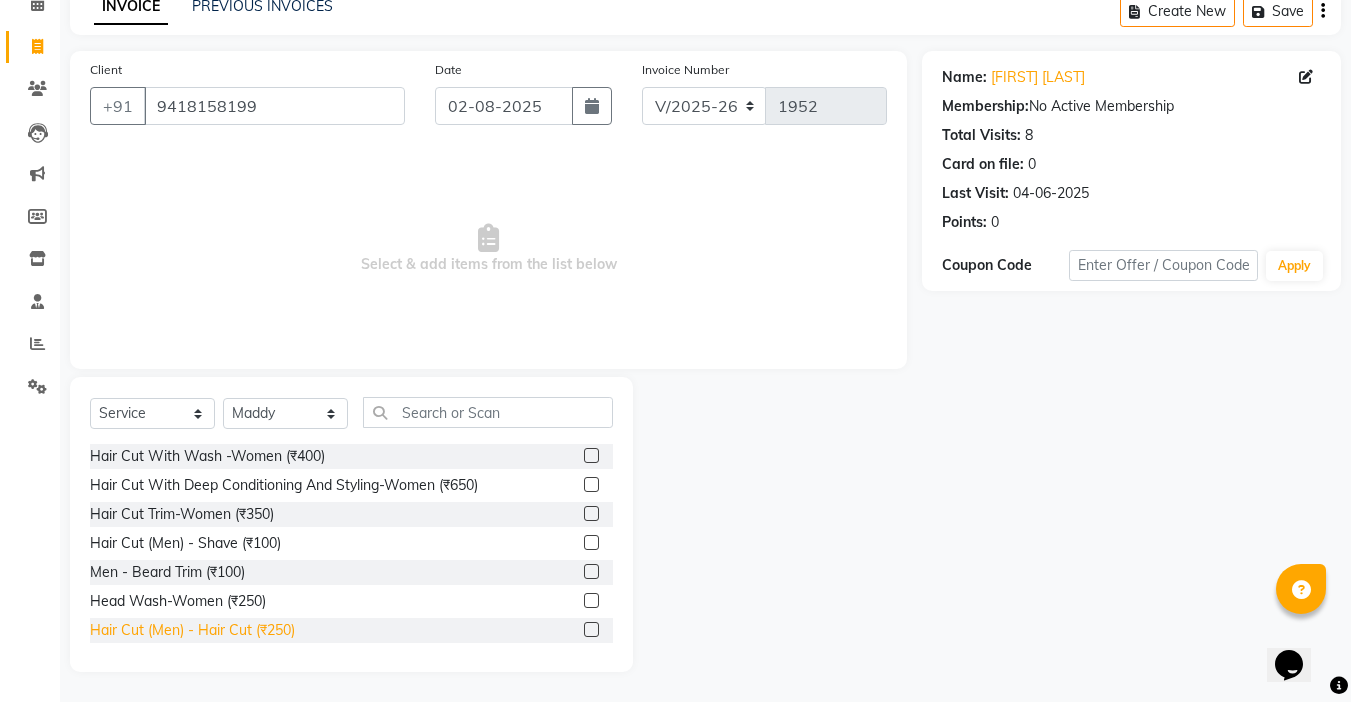 click on "Hair Cut  (Men)  -  Hair Cut (₹250)" 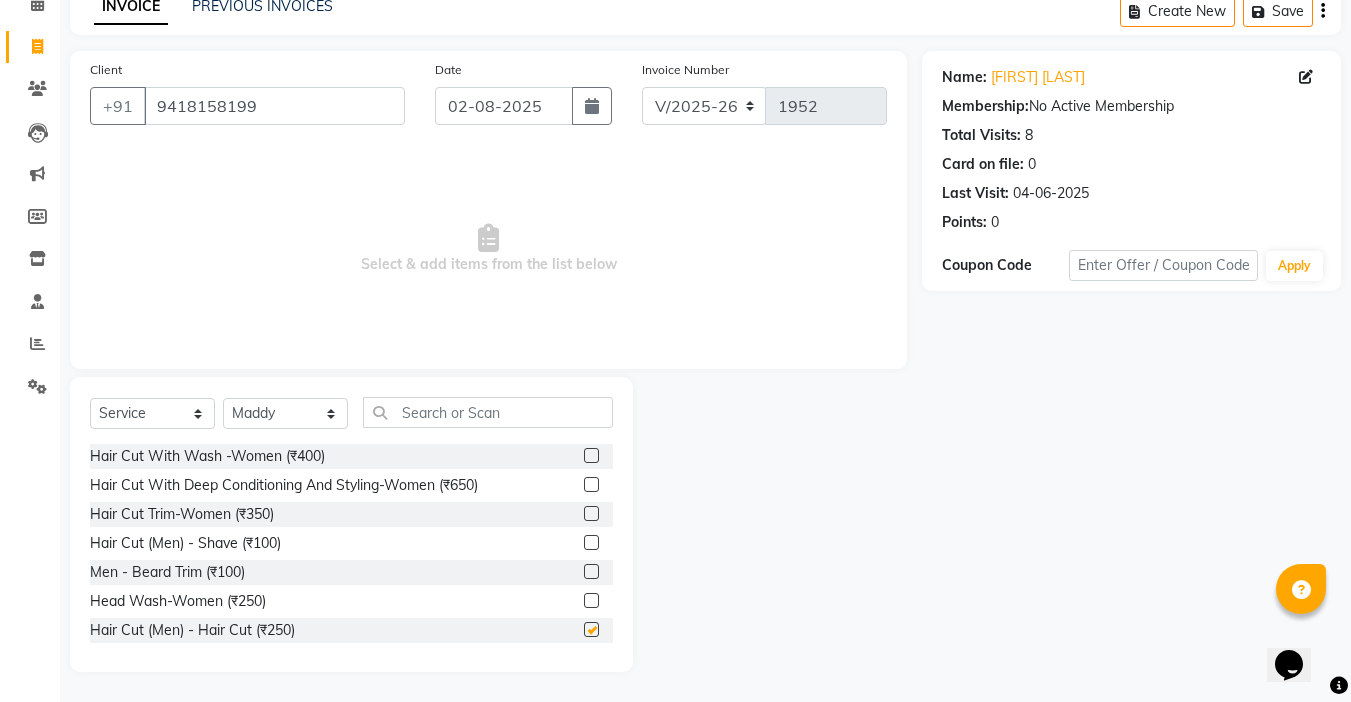 checkbox on "false" 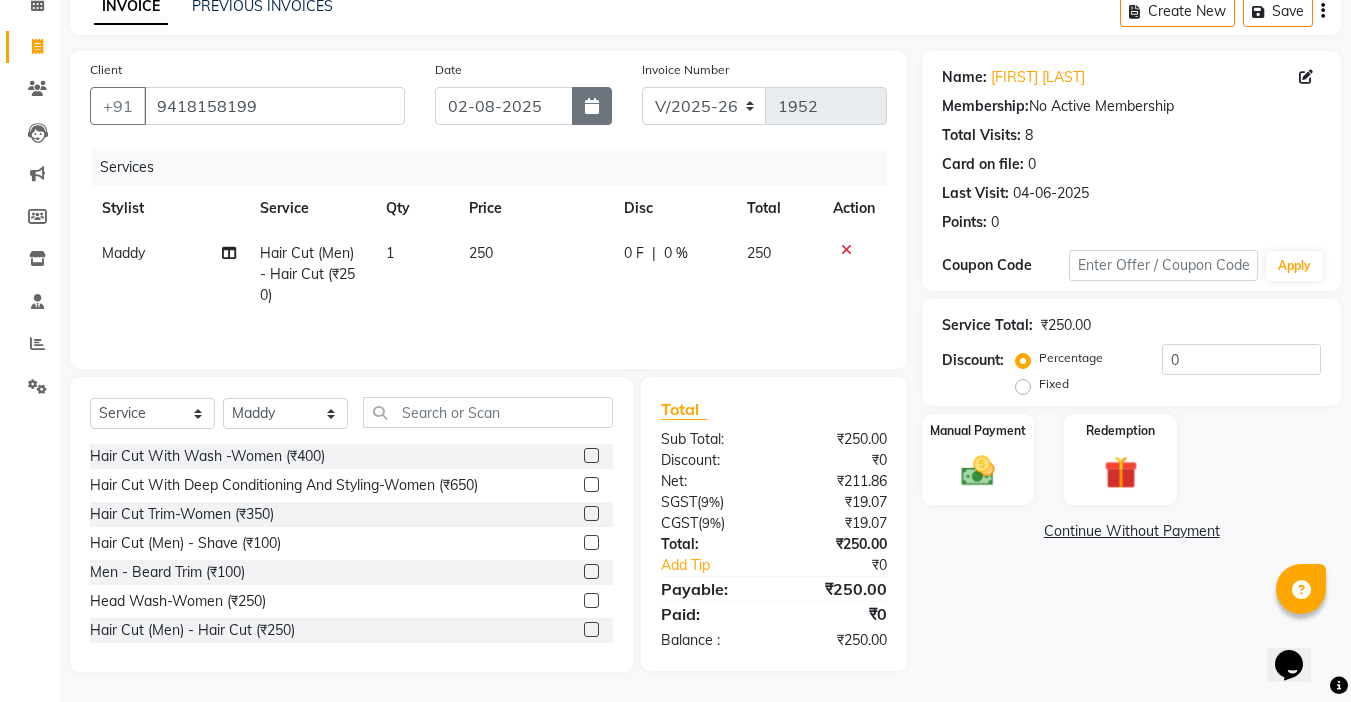 click 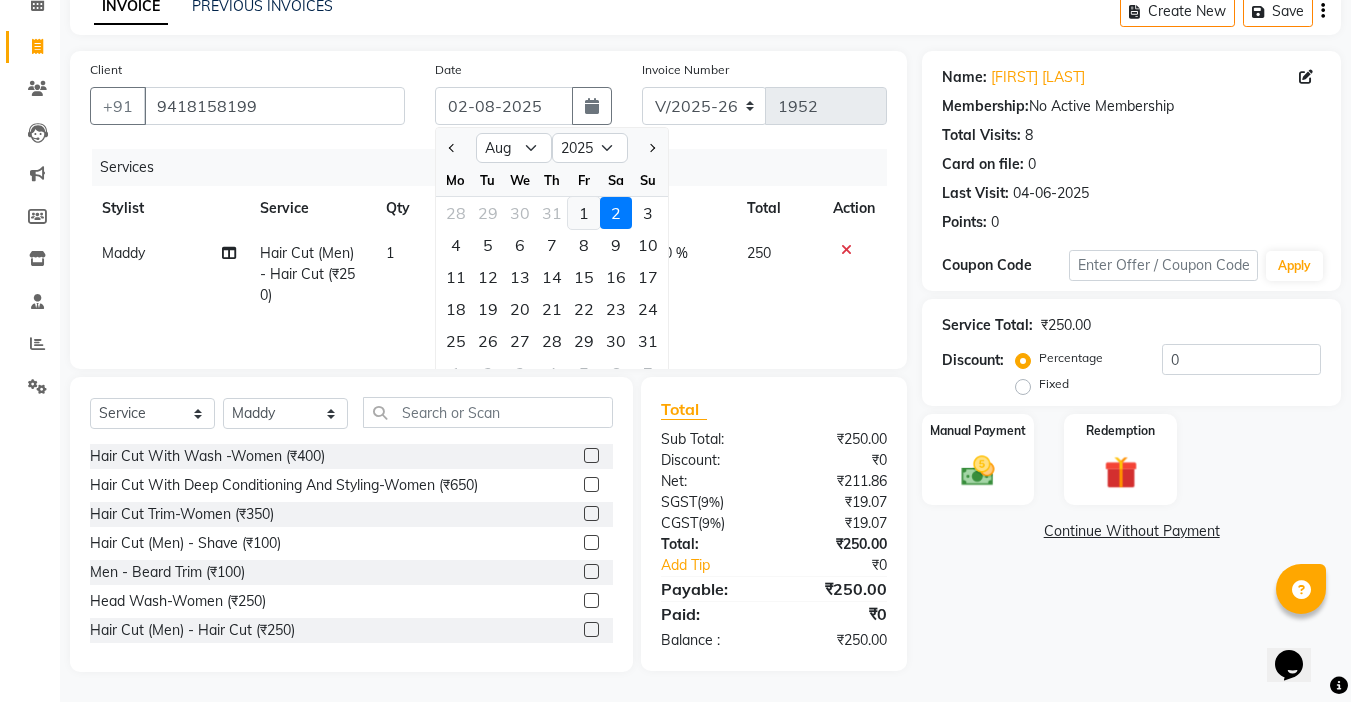 click on "1" 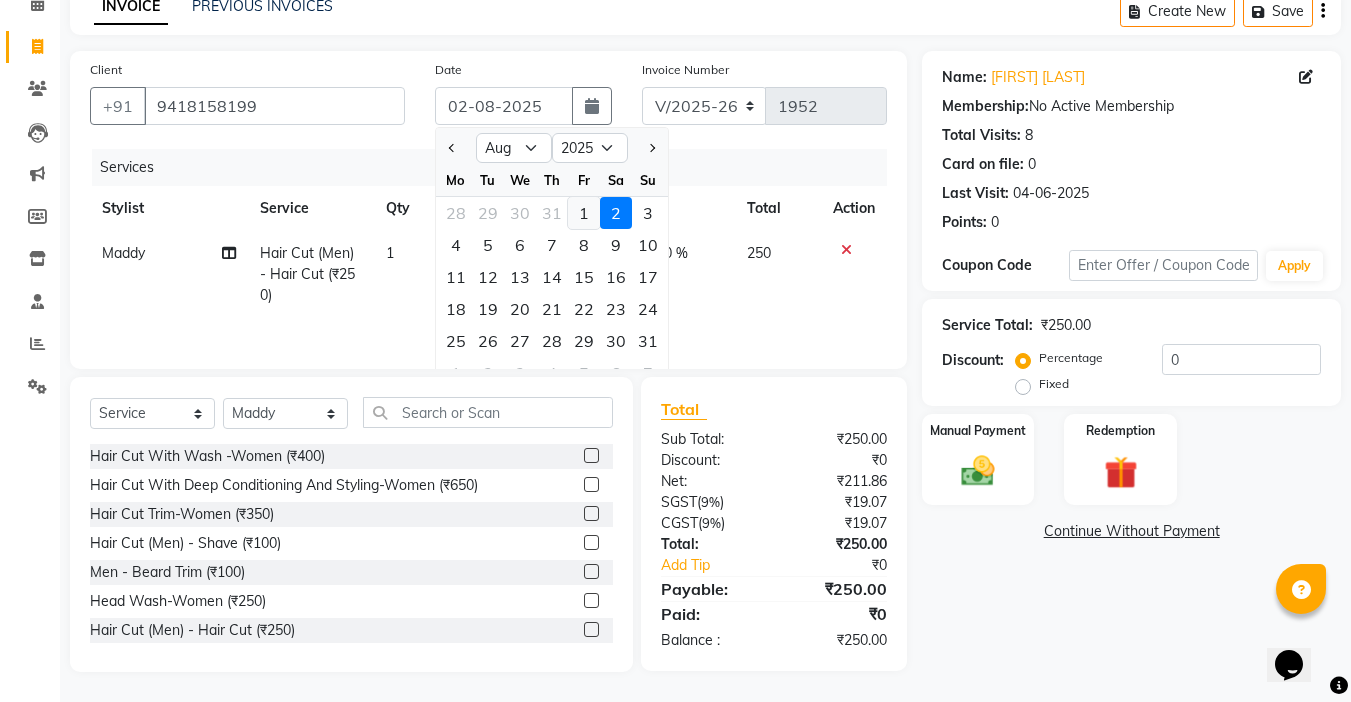 type on "01-08-2025" 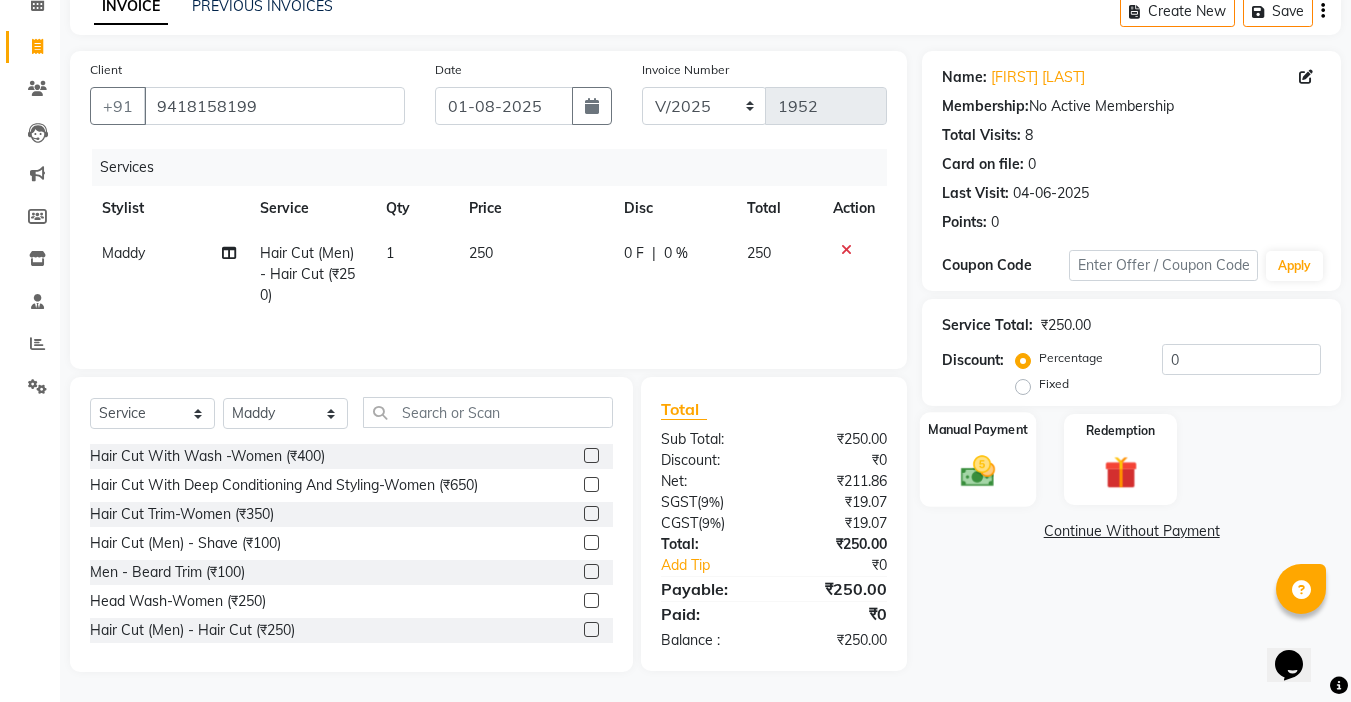 click 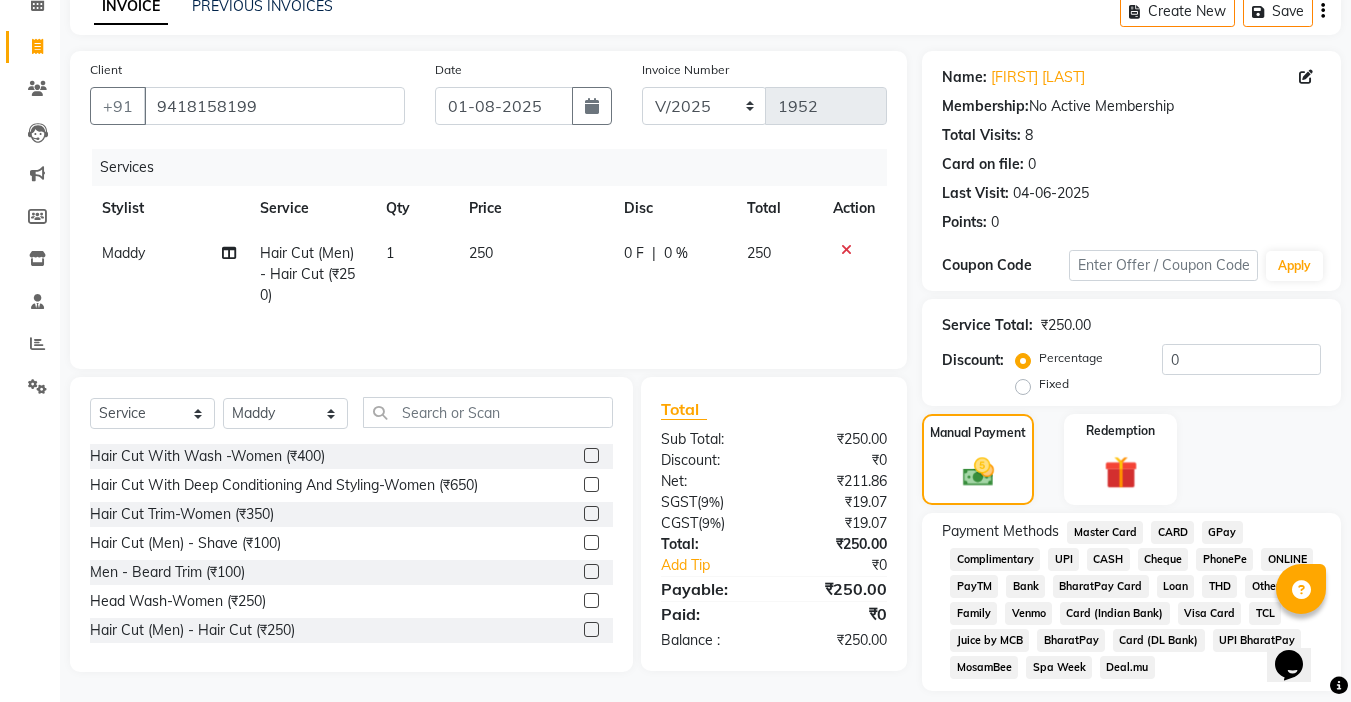 click on "UPI" 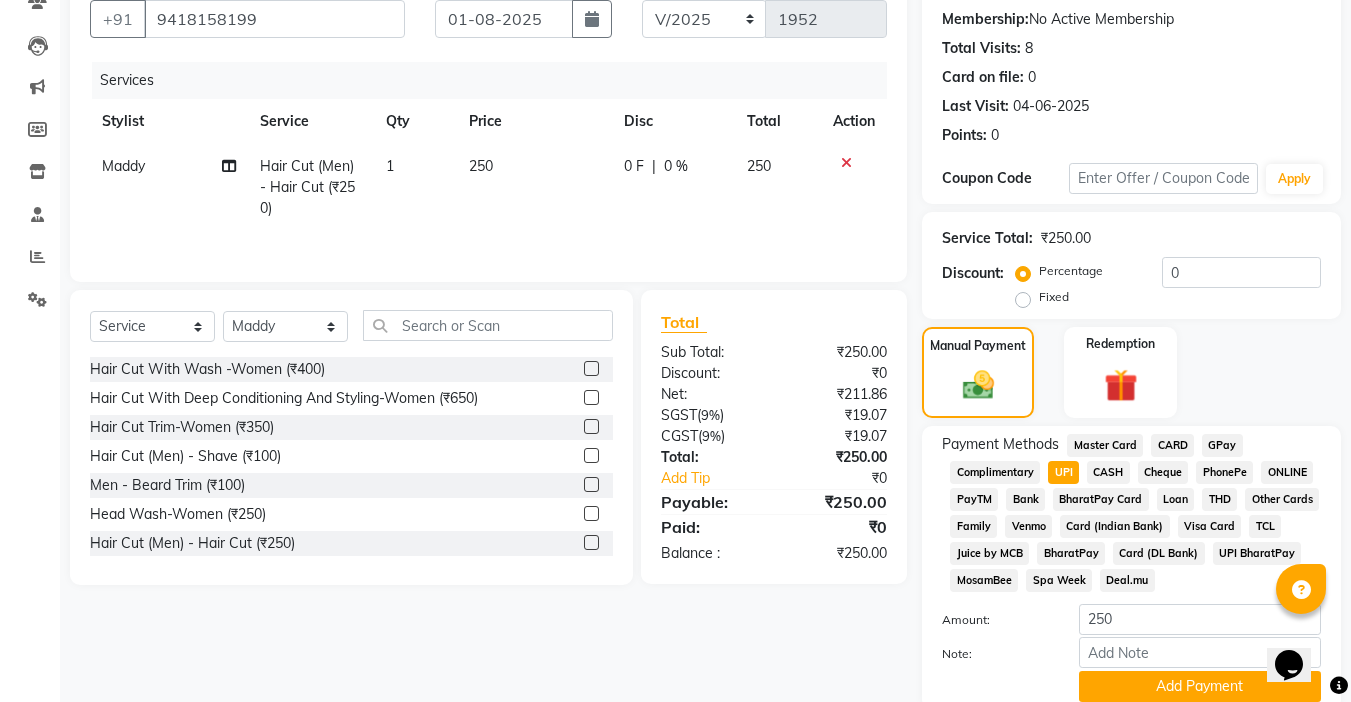 scroll, scrollTop: 265, scrollLeft: 0, axis: vertical 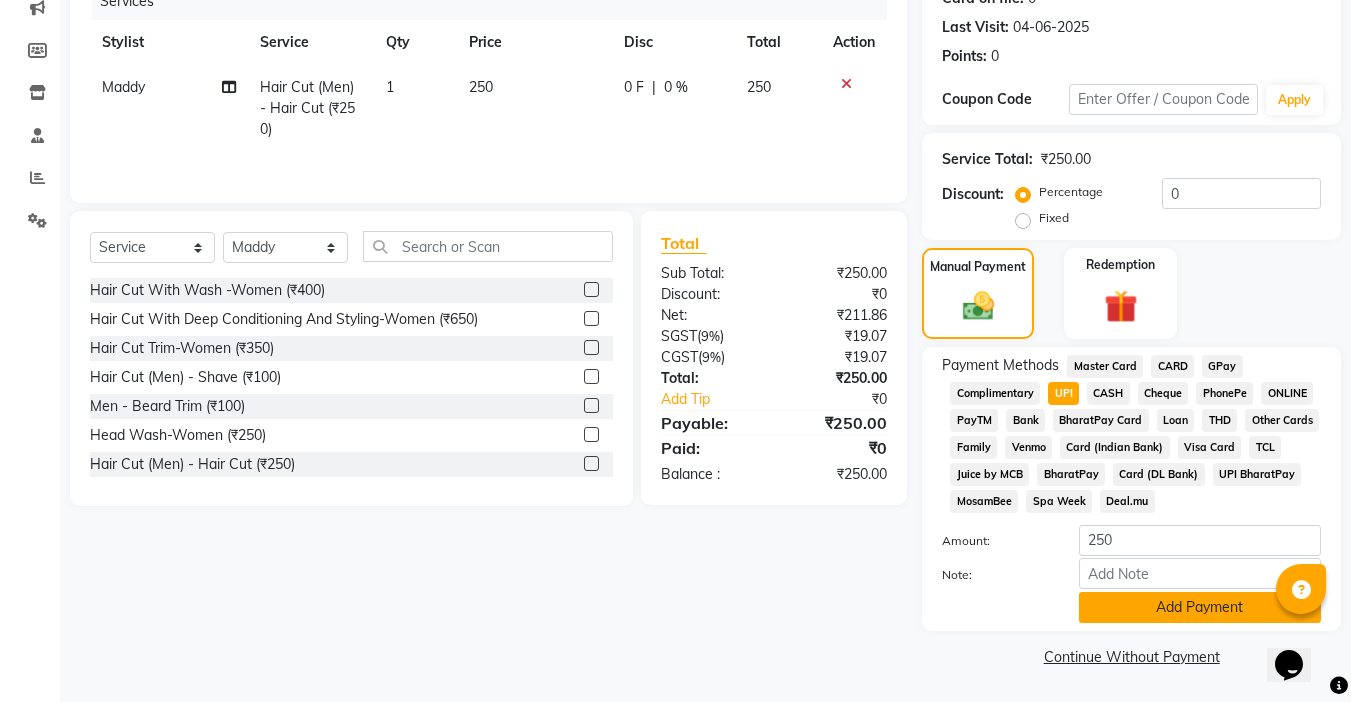 click on "Add Payment" 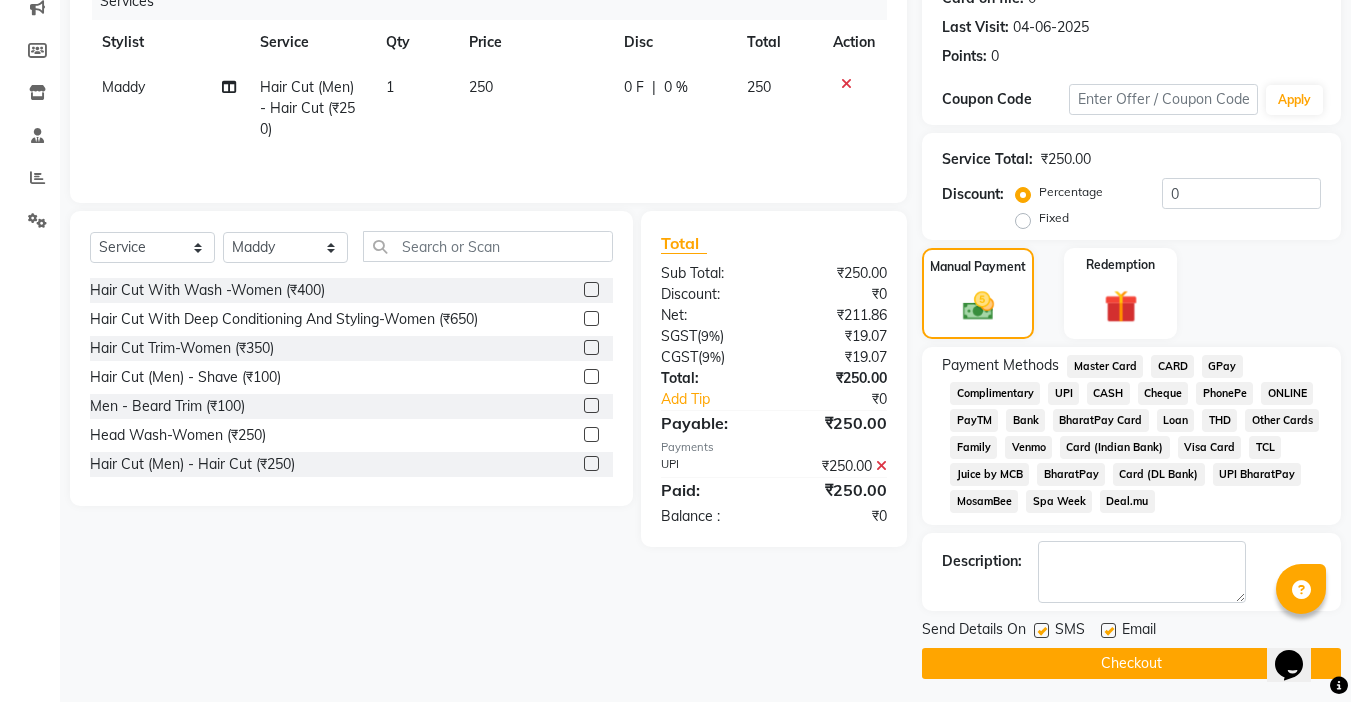click 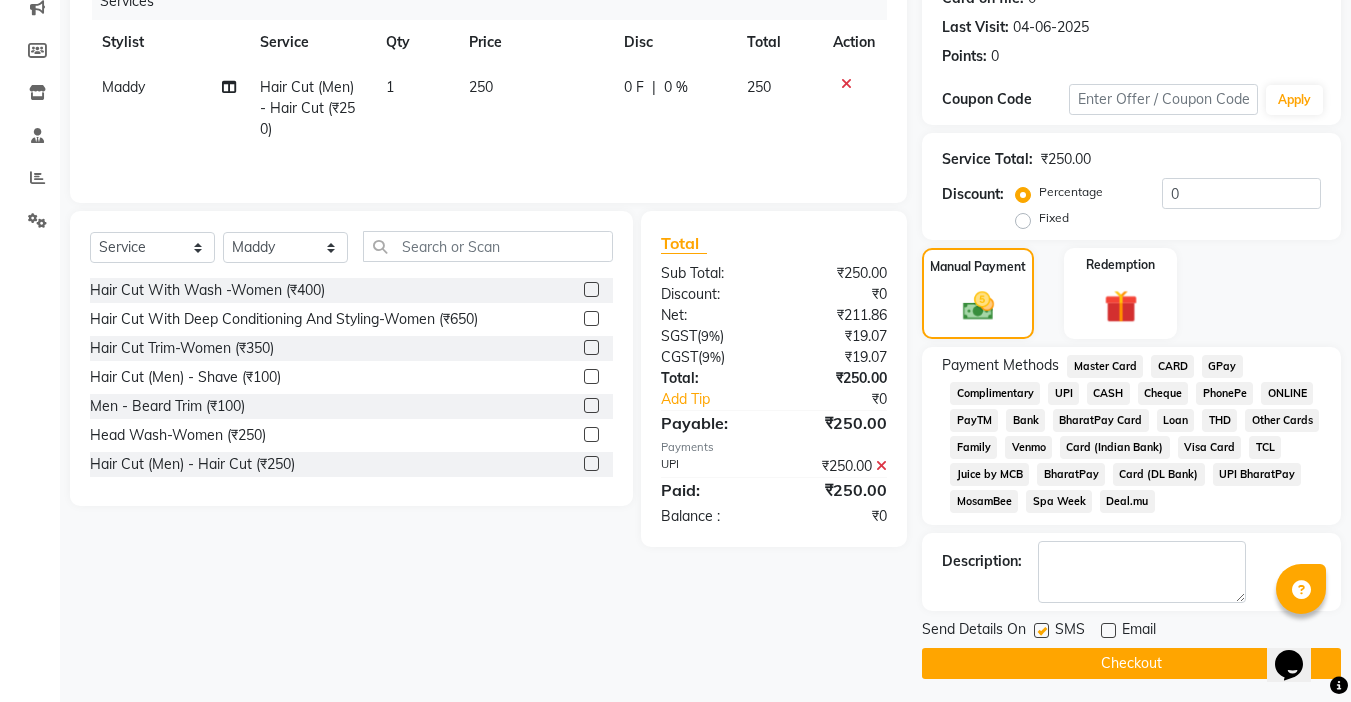 click 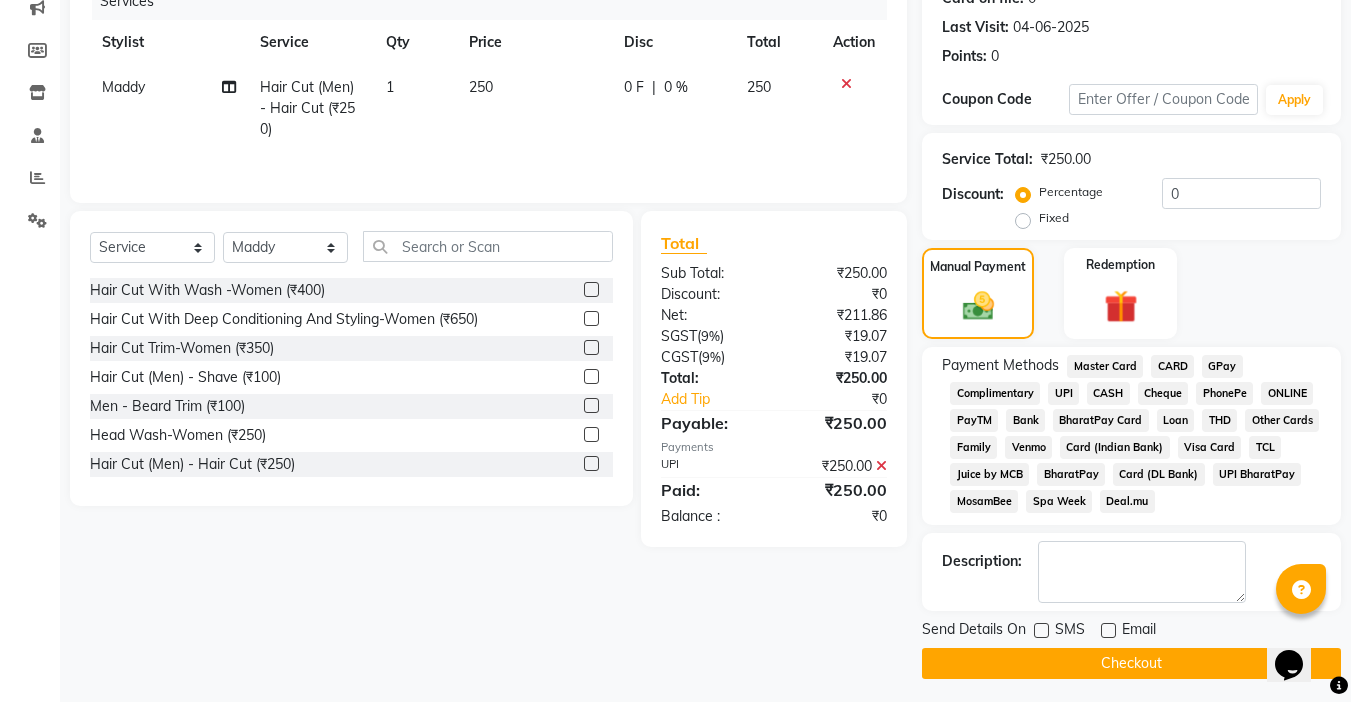 click on "Checkout" 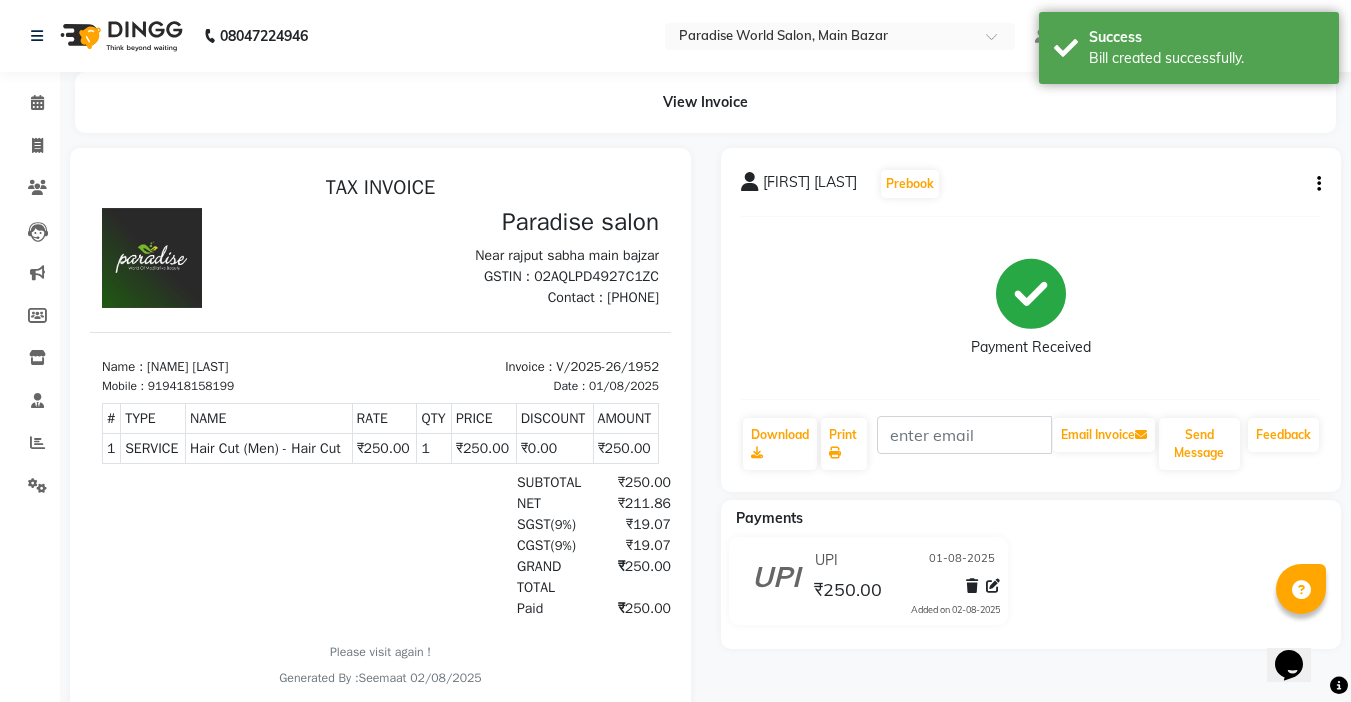 scroll, scrollTop: 0, scrollLeft: 0, axis: both 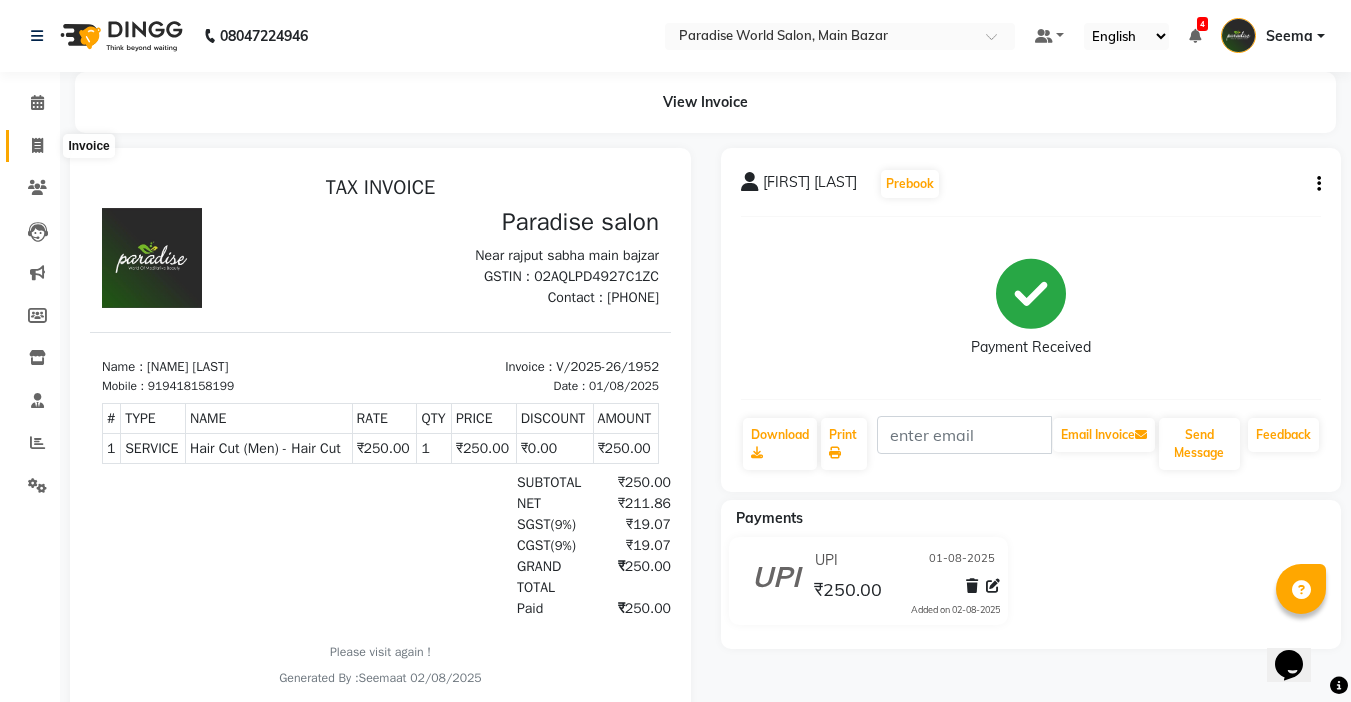 click 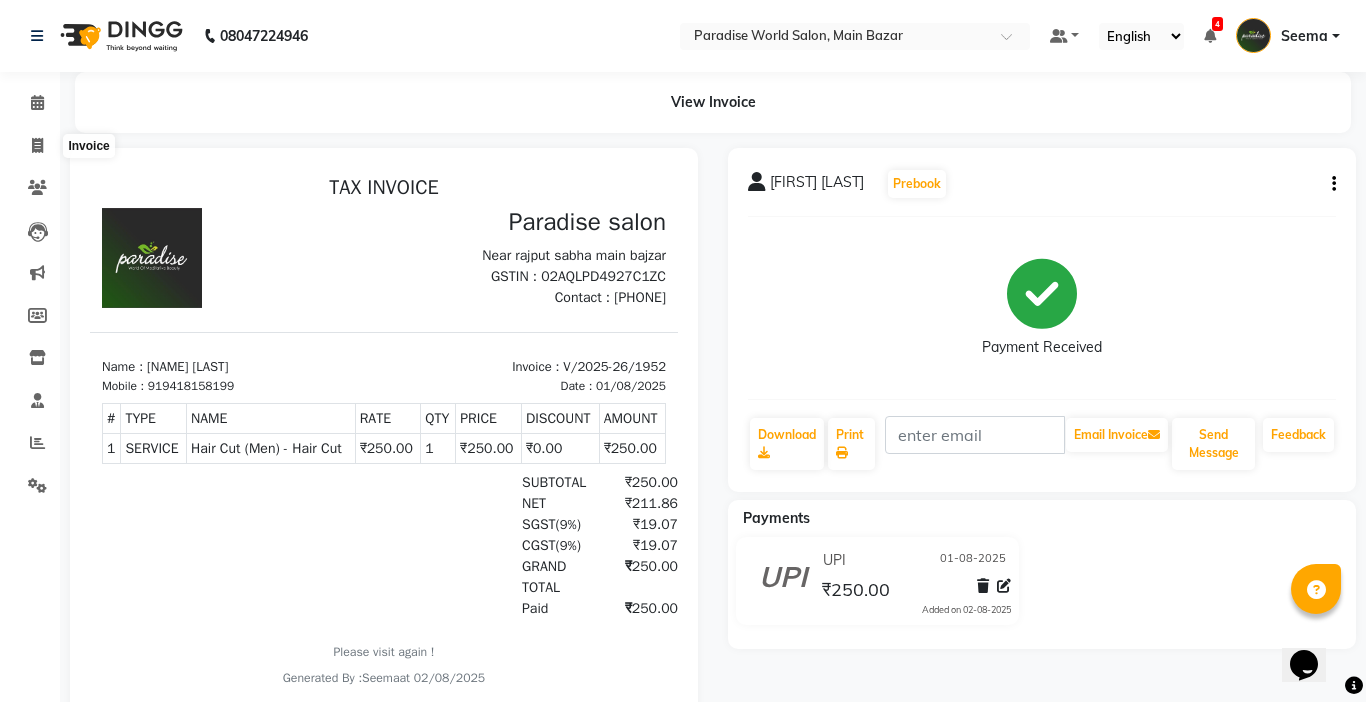 select on "service" 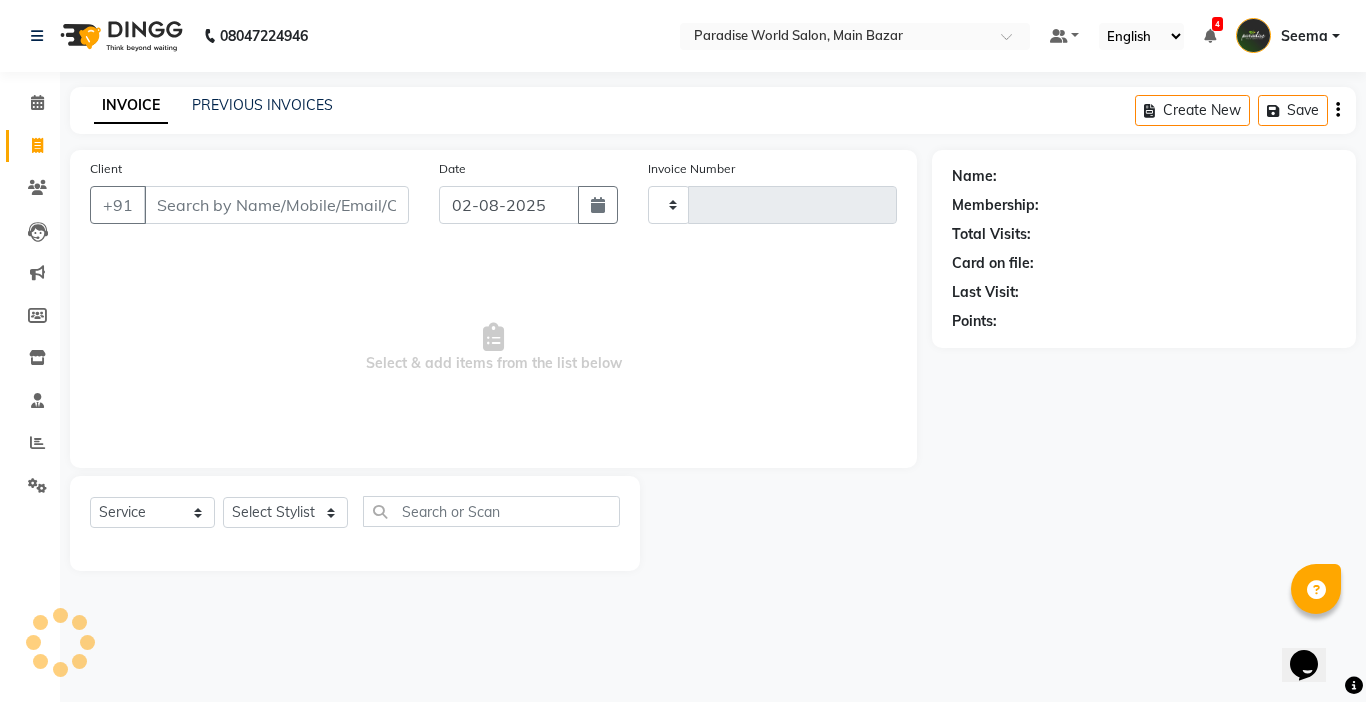 type on "1953" 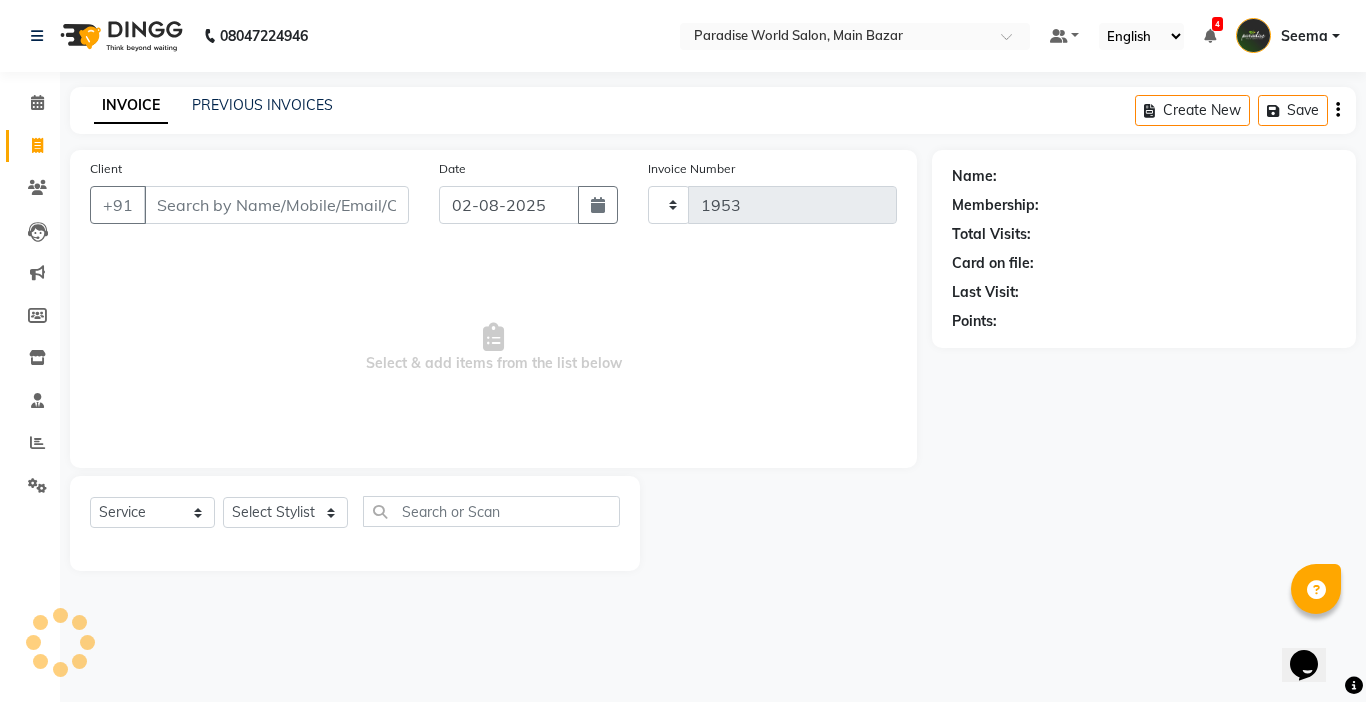select on "4451" 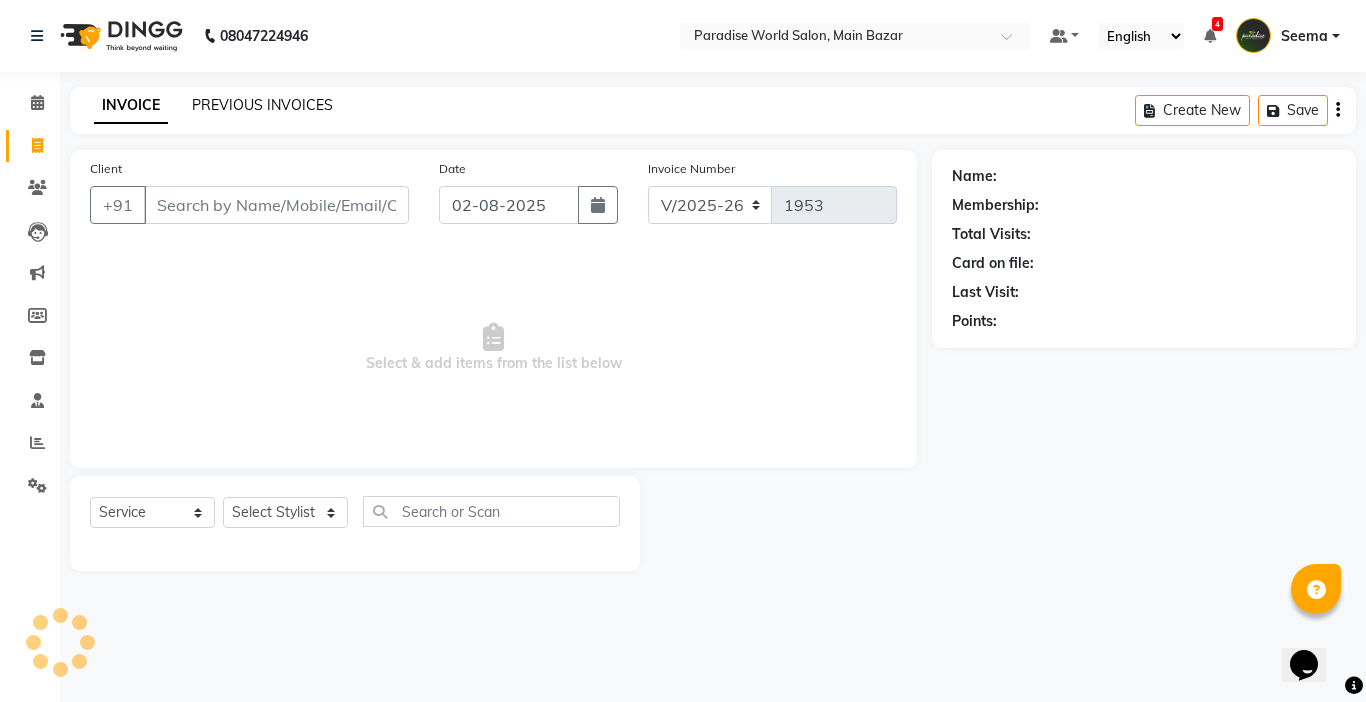 click on "PREVIOUS INVOICES" 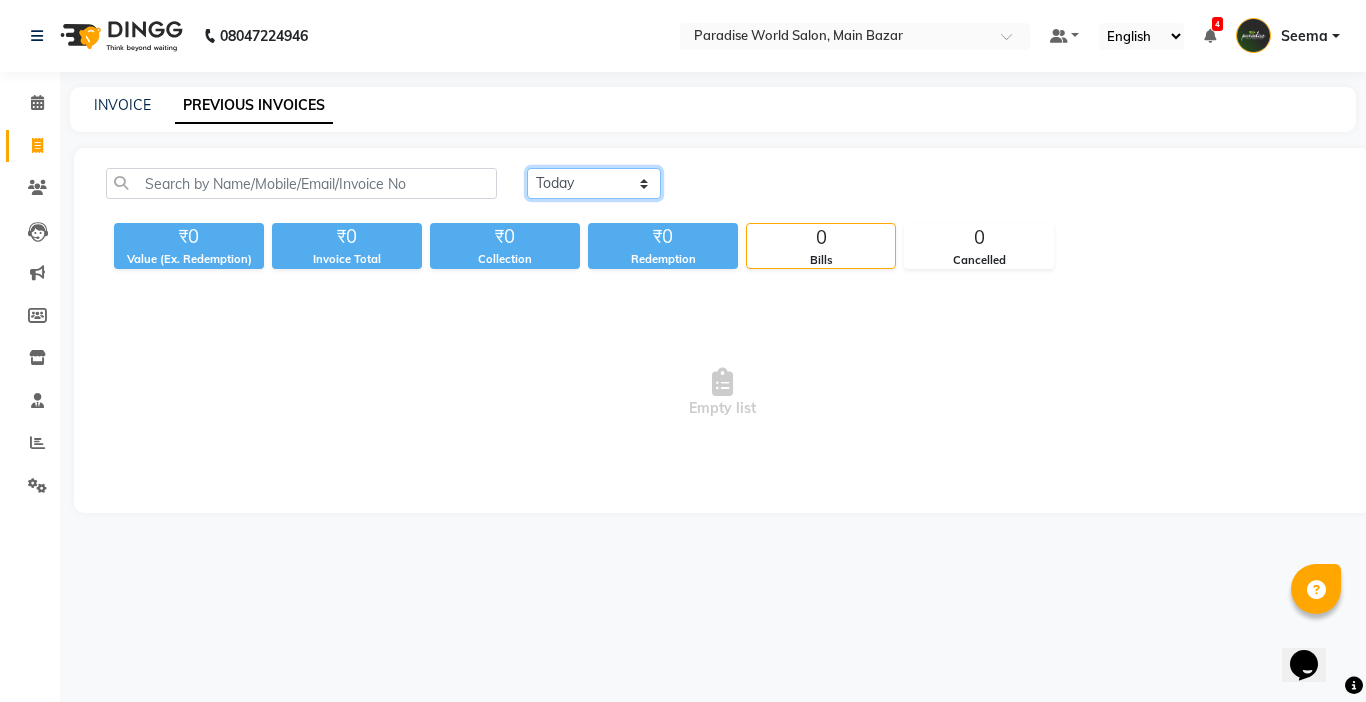 click on "Today Yesterday Custom Range" 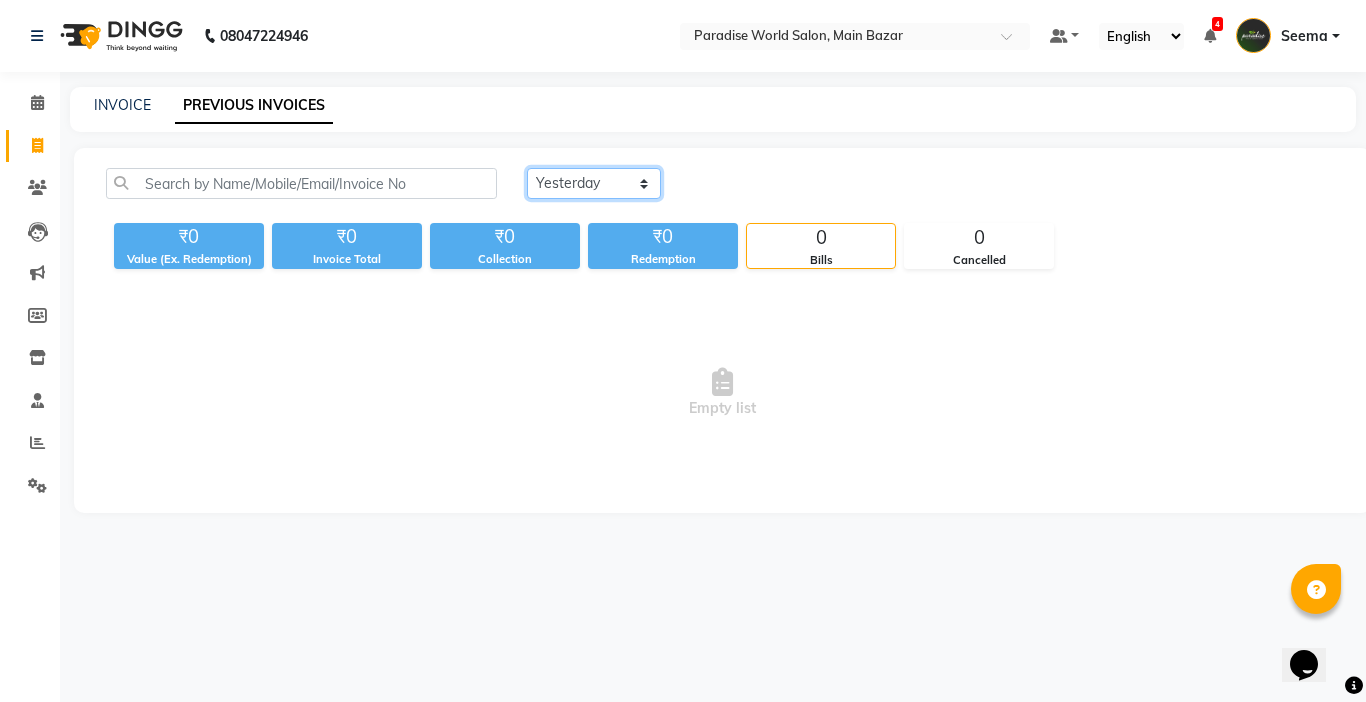 click on "Today Yesterday Custom Range" 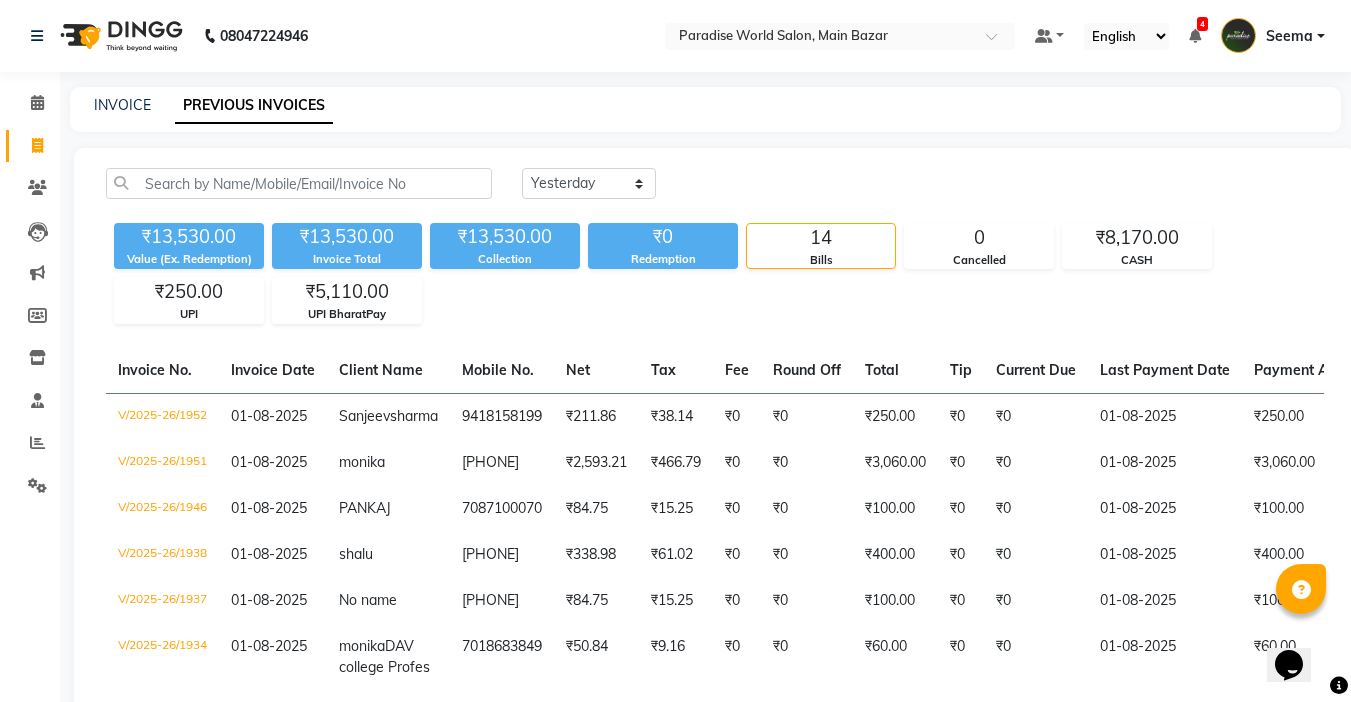 click on "Today Yesterday Custom Range ₹13,530.00 Value (Ex. Redemption) ₹13,530.00 Invoice Total  ₹13,530.00 Collection ₹0 Redemption 14 Bills 0 Cancelled ₹8,170.00 CASH ₹250.00 UPI ₹5,110.00 UPI BharatPay  Invoice No.   Invoice Date   Client Name   Mobile No.   Net   Tax   Fee   Round Off   Total   Tip   Current Due   Last Payment Date   Payment Amount   Payment Methods   Cancel Reason   Status   V/2025-26/1952  01-08-2025 Sanjeev  sharma 9418158199 ₹211.86 ₹38.14  ₹0  ₹0 ₹250.00 ₹0 ₹0 01-08-2025 ₹250.00  UPI - PAID  V/2025-26/1951  01-08-2025 monika   9418168822 ₹2,593.21 ₹466.79  ₹0  ₹0 ₹3,060.00 ₹0 ₹0 01-08-2025 ₹3,060.00  CASH - PAID  V/2025-26/1946  01-08-2025 PANKAJ   7087100070 ₹84.75 ₹15.25  ₹0  ₹0 ₹100.00 ₹0 ₹0 01-08-2025 ₹100.00  UPI BharatPay - PAID  V/2025-26/1938  01-08-2025 shalu   8626910743 ₹338.98 ₹61.02  ₹0  ₹0 ₹400.00 ₹0 ₹0 01-08-2025 ₹400.00  UPI BharatPay - PAID  V/2025-26/1937  01-08-2025 No name   9816801734 ₹84.75" 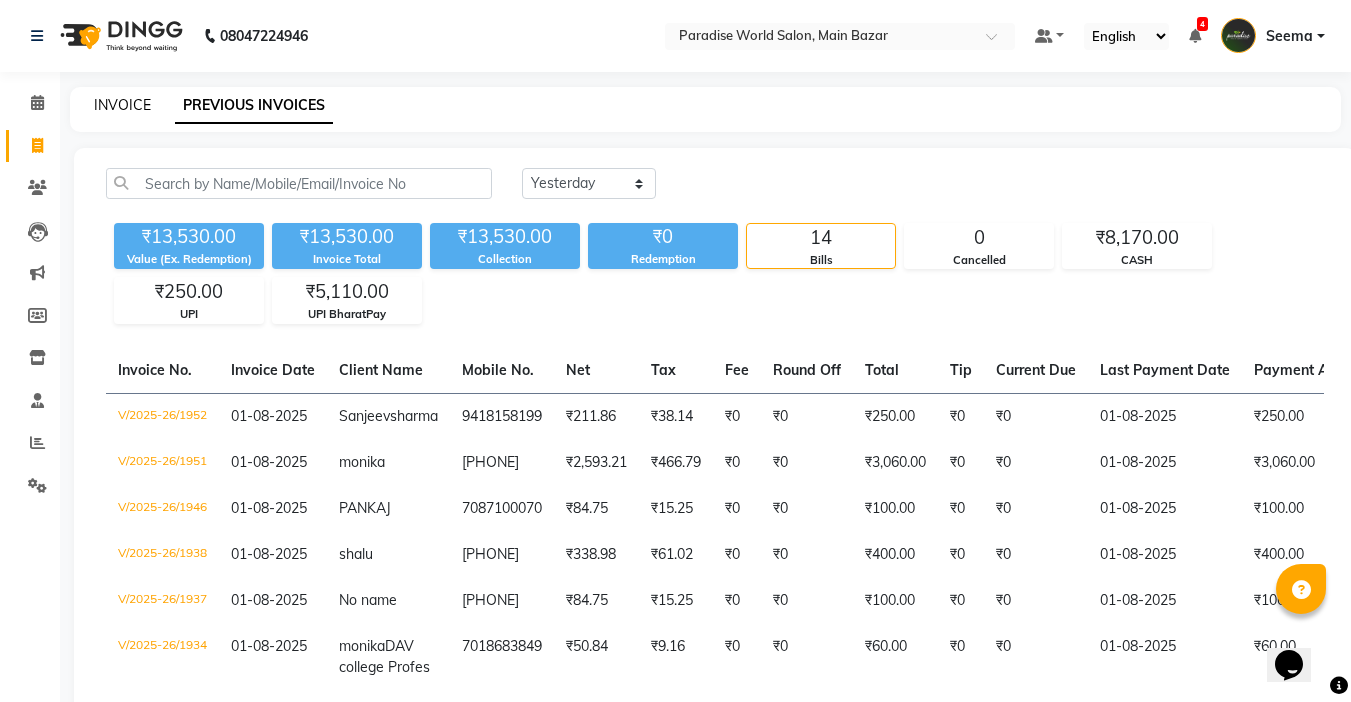 click on "INVOICE" 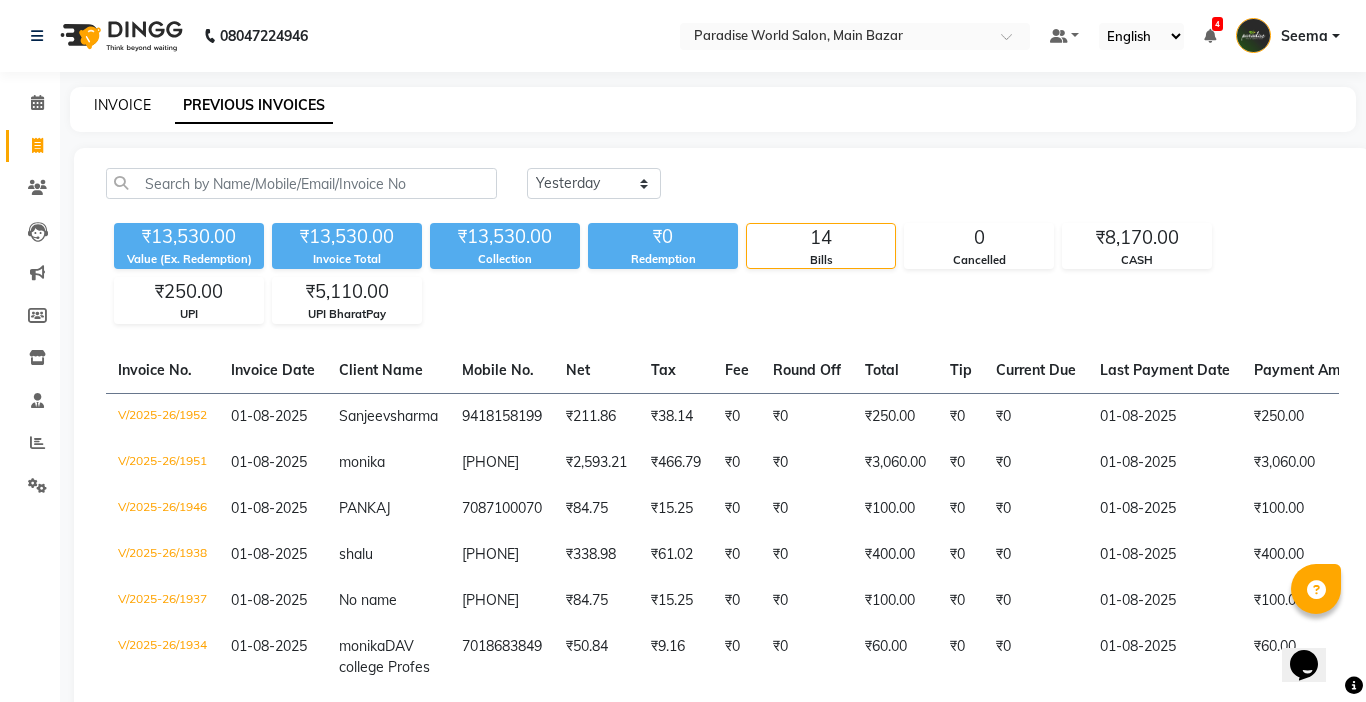 select on "4451" 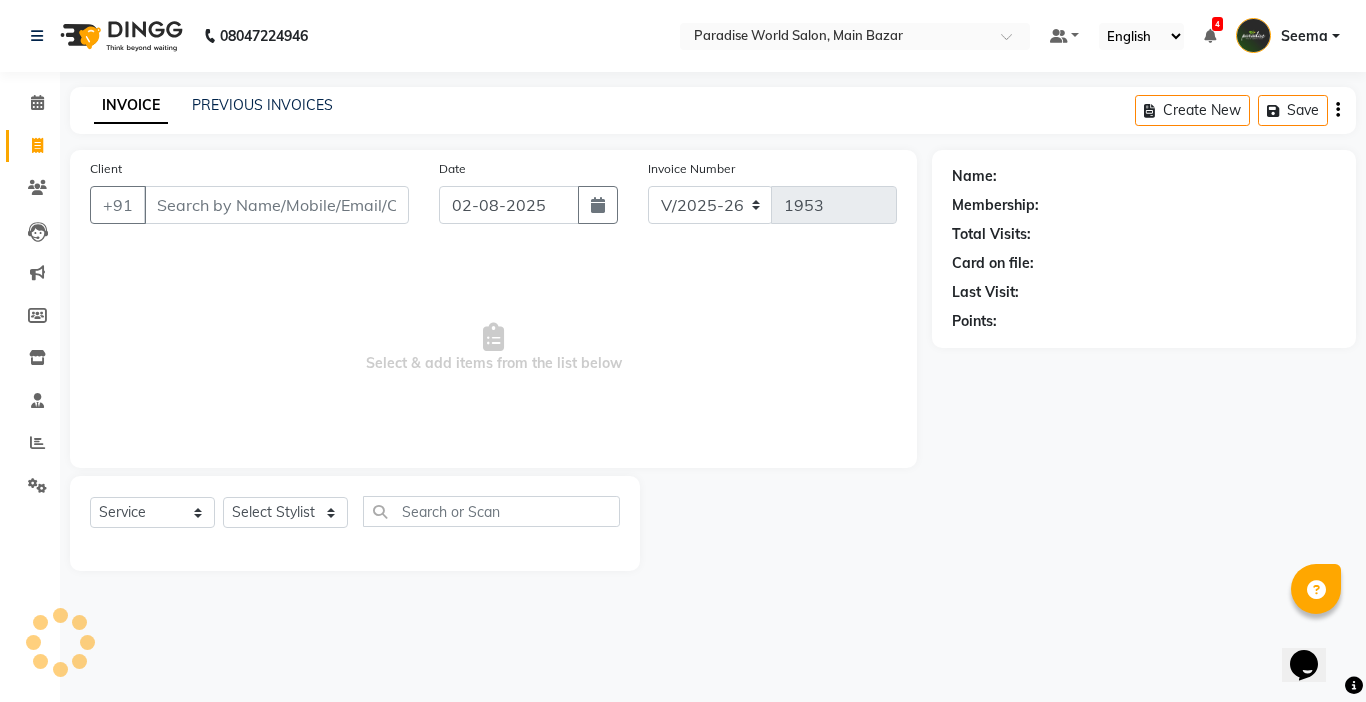 click on "Client" at bounding box center (276, 205) 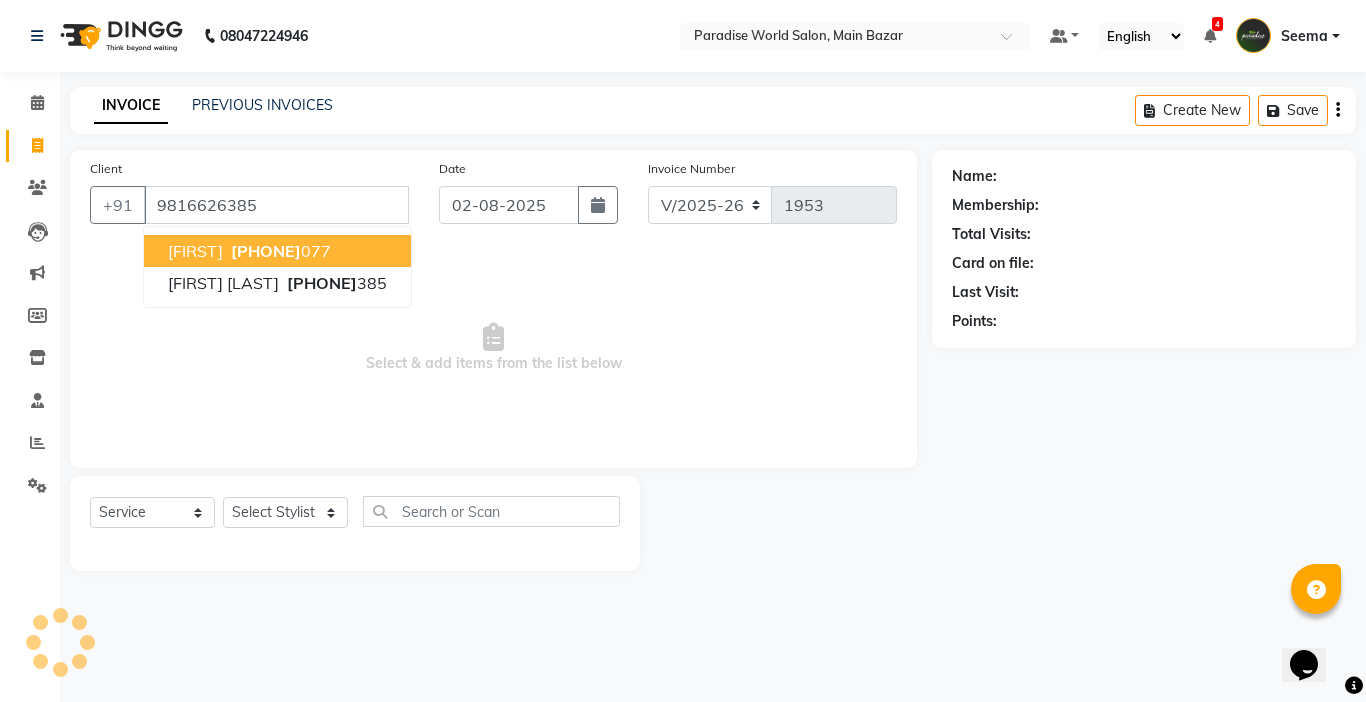 type on "9816626385" 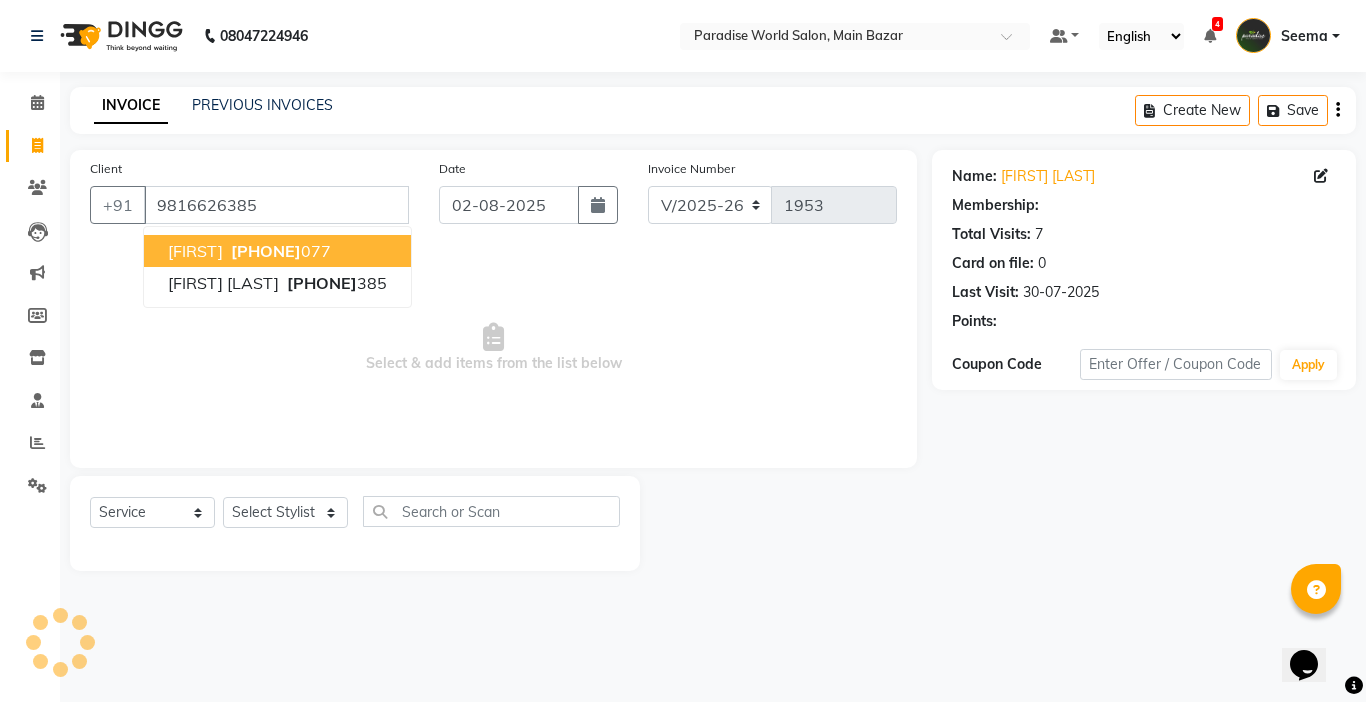 select on "1: Object" 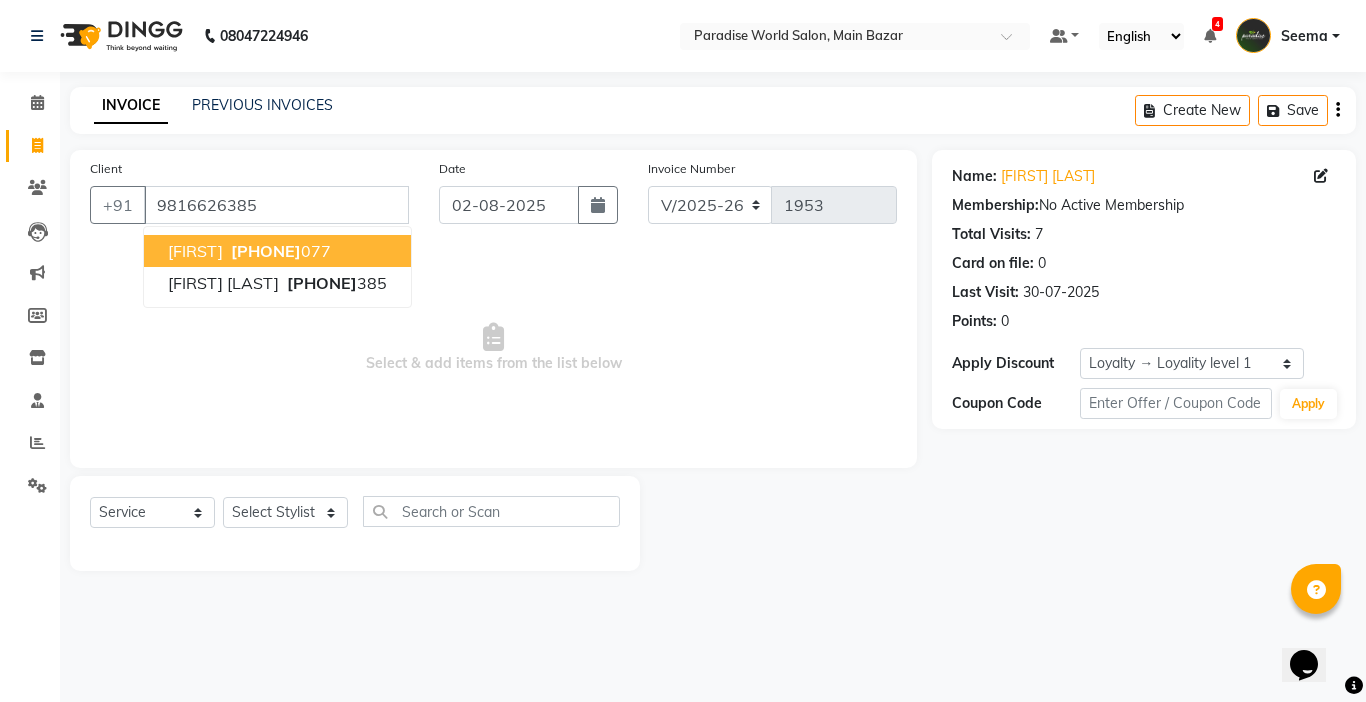 click on "Select & add items from the list below" at bounding box center [493, 348] 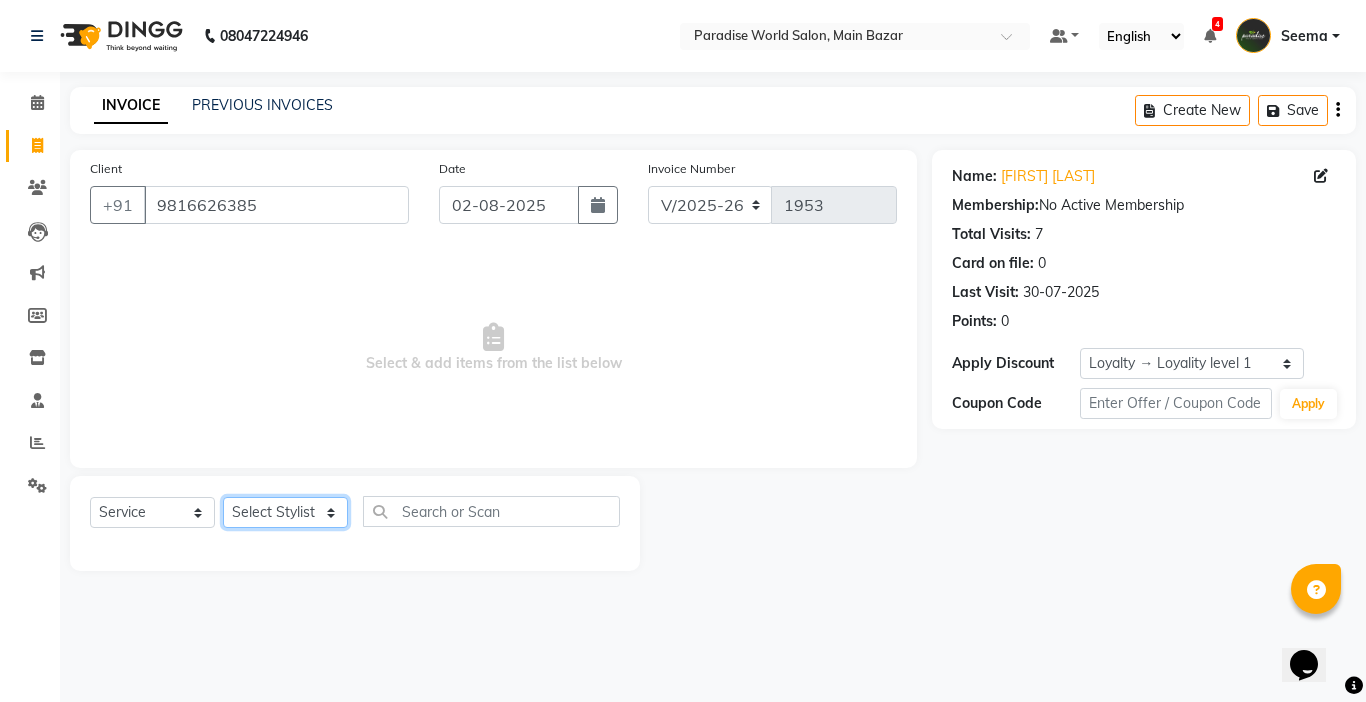 click on "Select Stylist Abby aman  Anil anku Bobby company Deepak Deepika Gourav Heena ishu Jagdeesh kanchan Love preet Maddy Manpreet student Meenu Naina Nikita Palak Palak Sharma Radika Rajneesh Student Seema Shagun Shifali - Student Shweta  Sujata Surinder Paul Vansh Vikas Vishal" 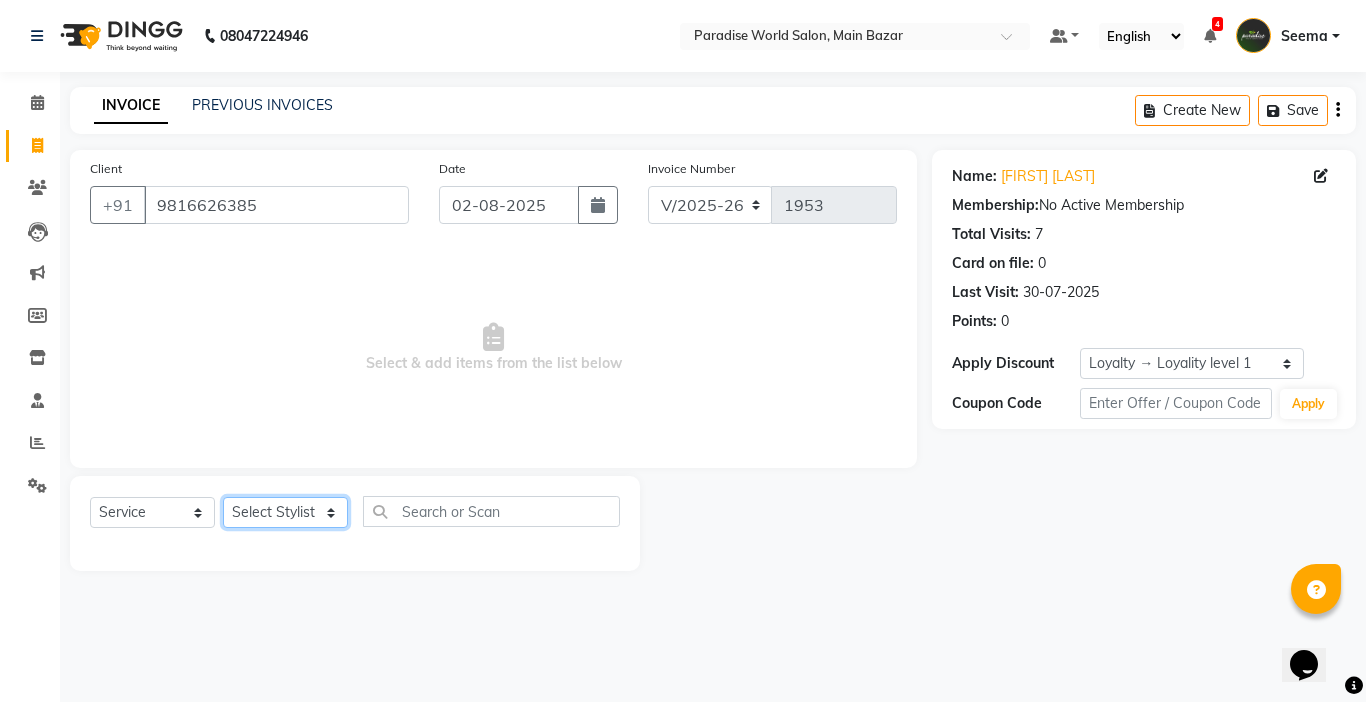 select on "24939" 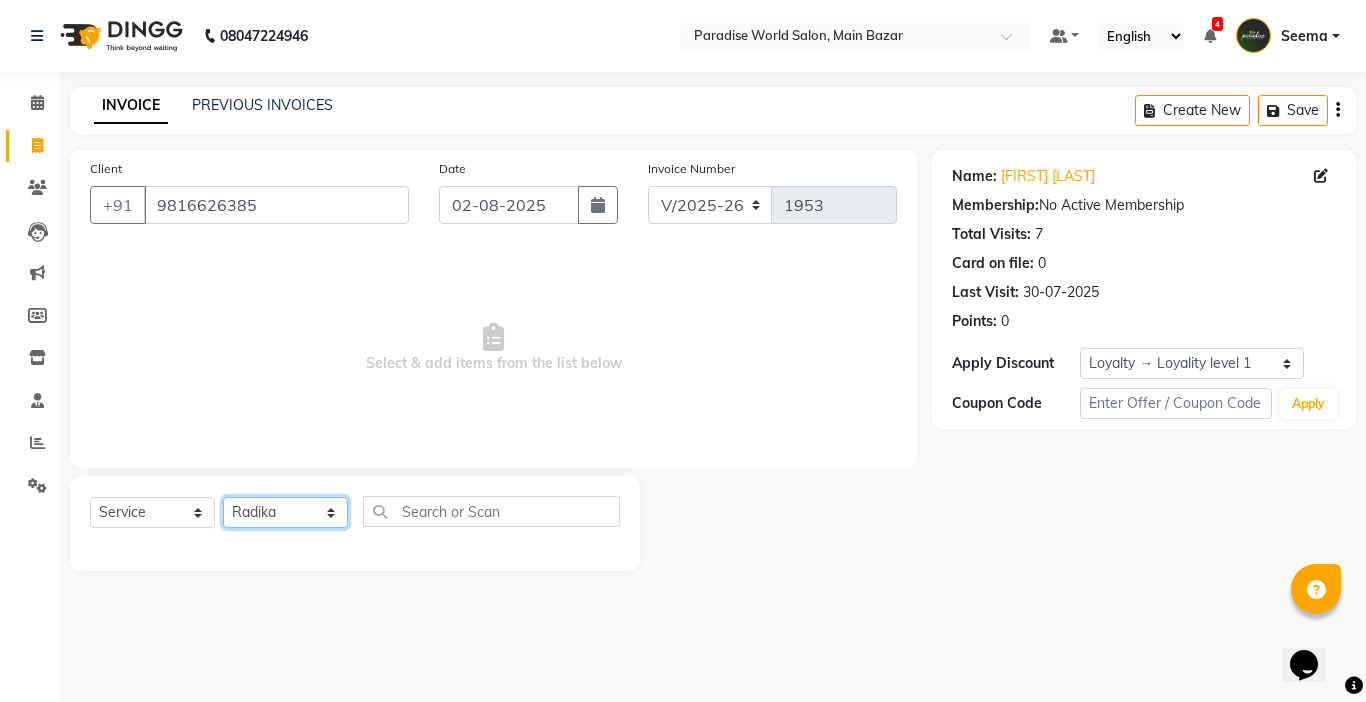 click on "Select Stylist Abby aman  Anil anku Bobby company Deepak Deepika Gourav Heena ishu Jagdeesh kanchan Love preet Maddy Manpreet student Meenu Naina Nikita Palak Palak Sharma Radika Rajneesh Student Seema Shagun Shifali - Student Shweta  Sujata Surinder Paul Vansh Vikas Vishal" 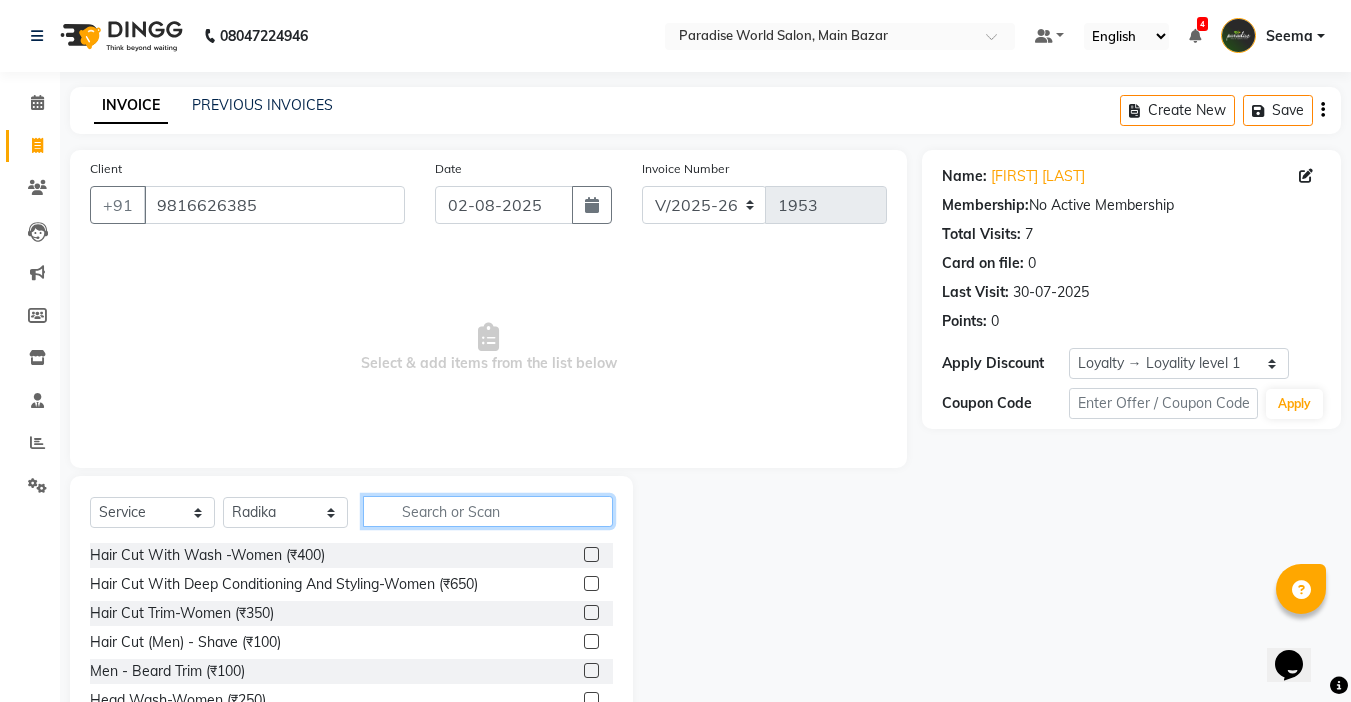 click 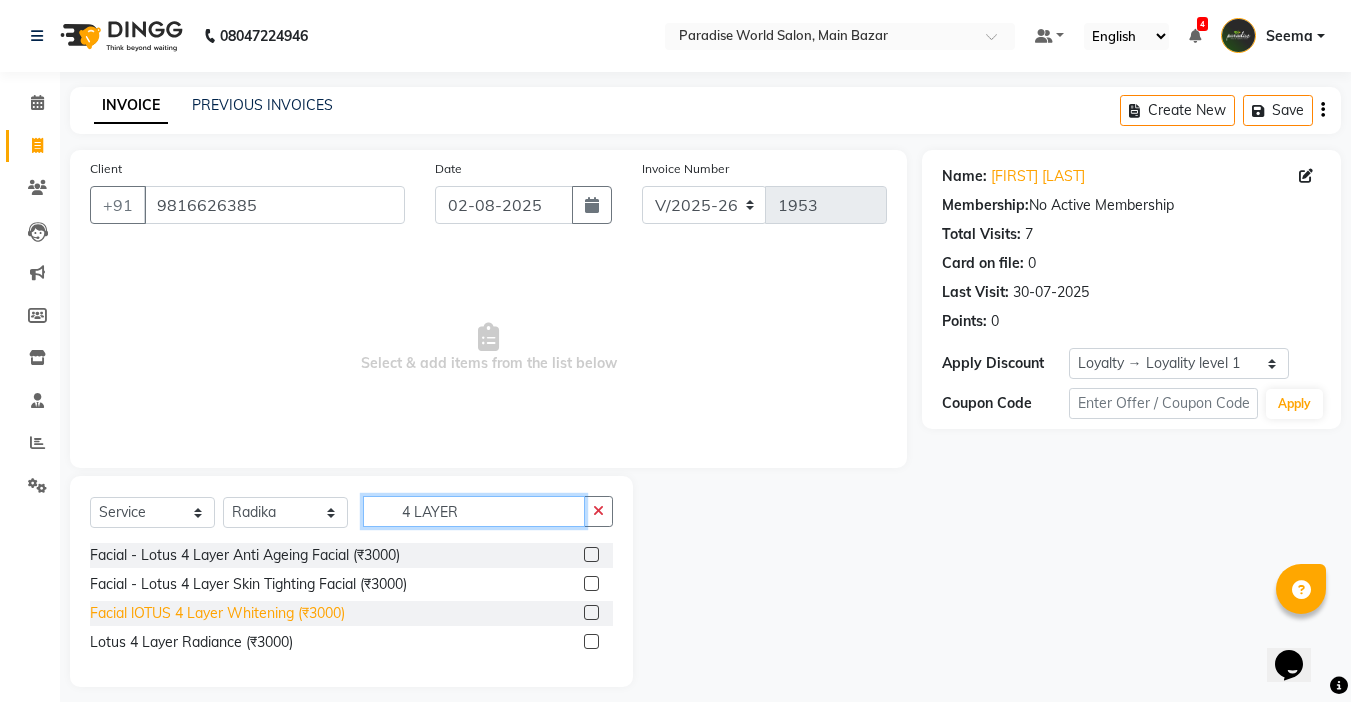 type on "4 LAYER" 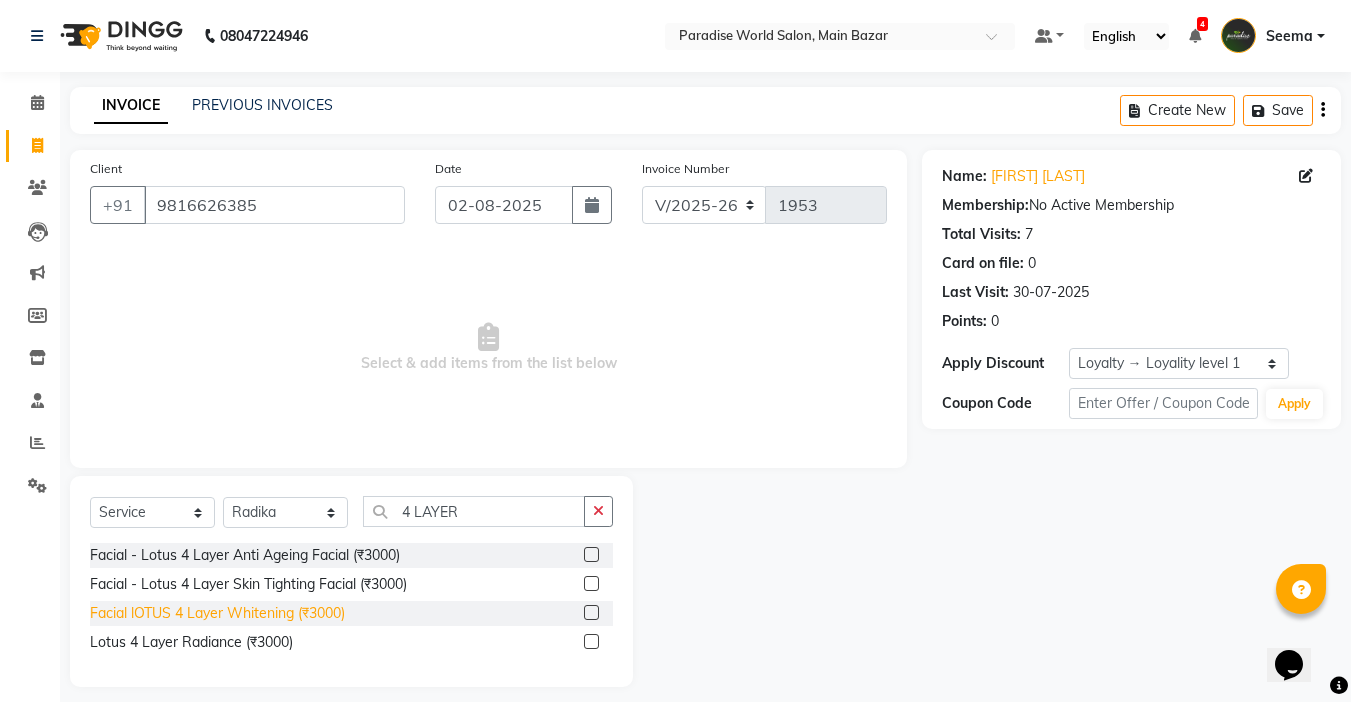 click on "Facial lOTUS 4 Layer Whitening (₹3000)" 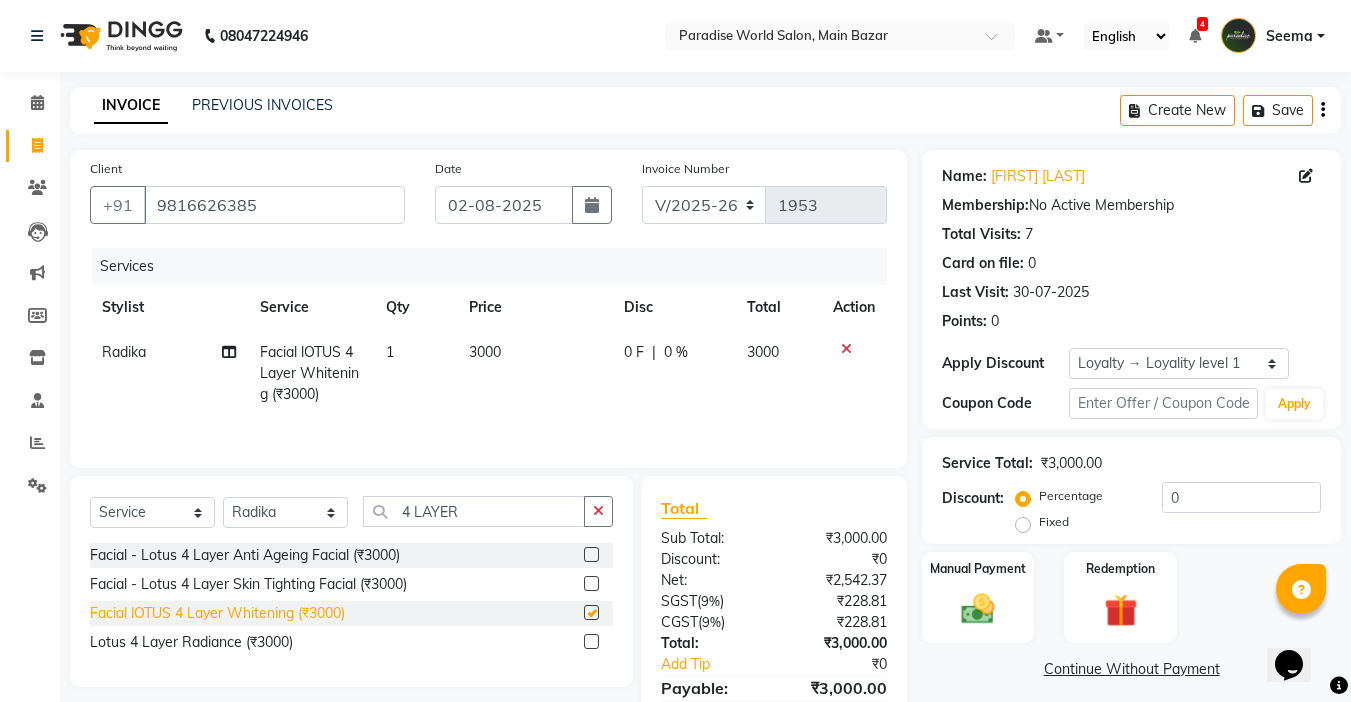 checkbox on "false" 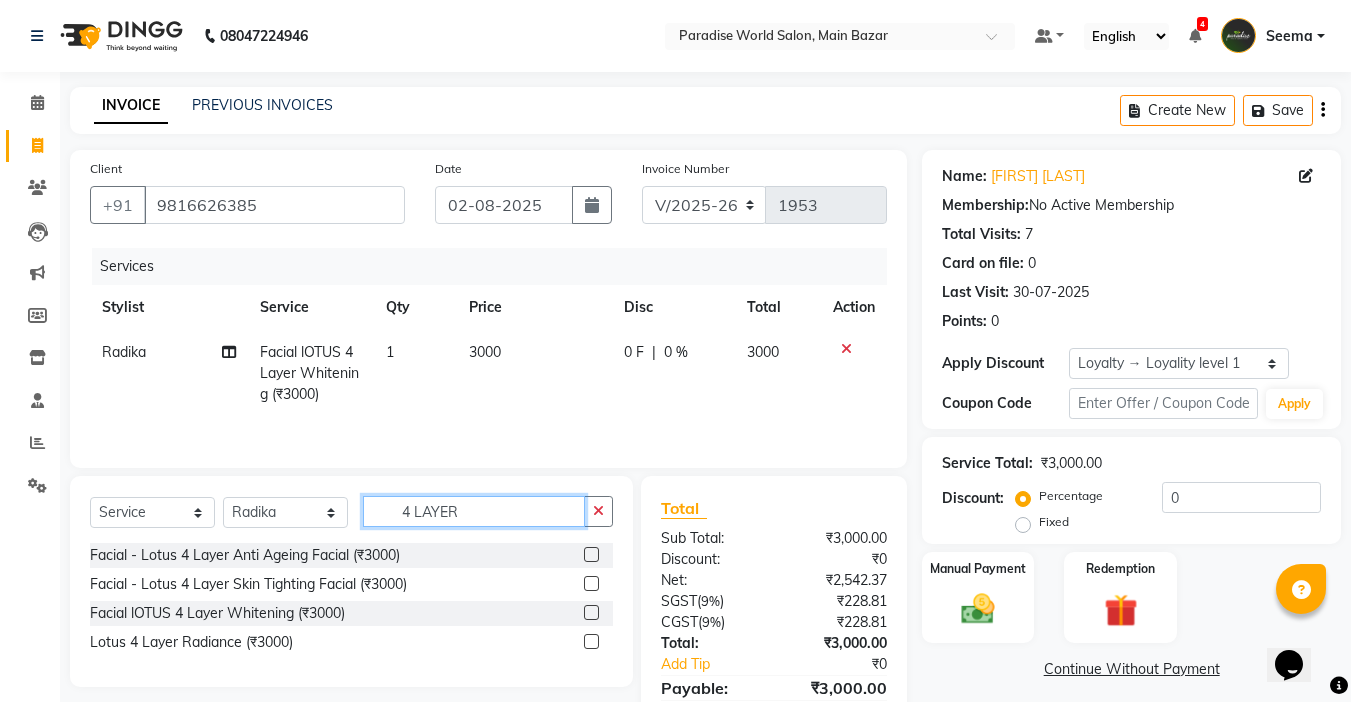 drag, startPoint x: 496, startPoint y: 522, endPoint x: 206, endPoint y: 508, distance: 290.33774 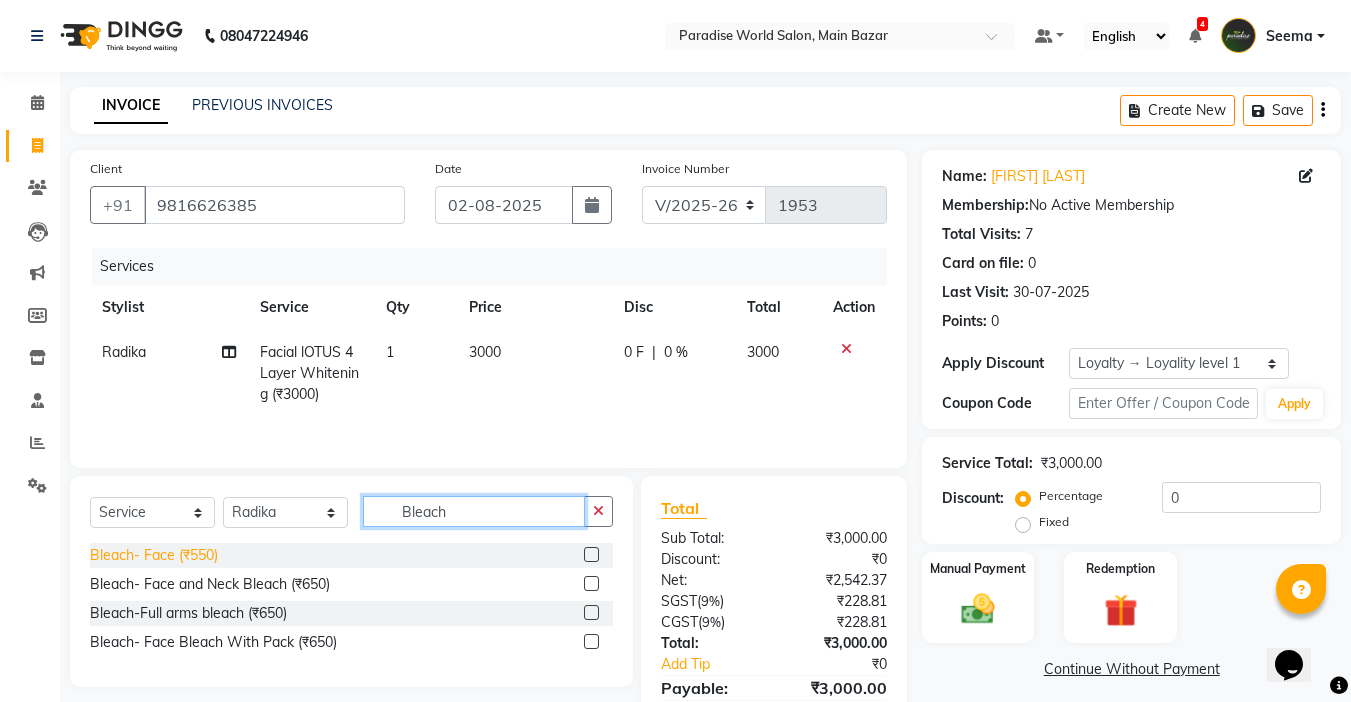 type on "Bleach" 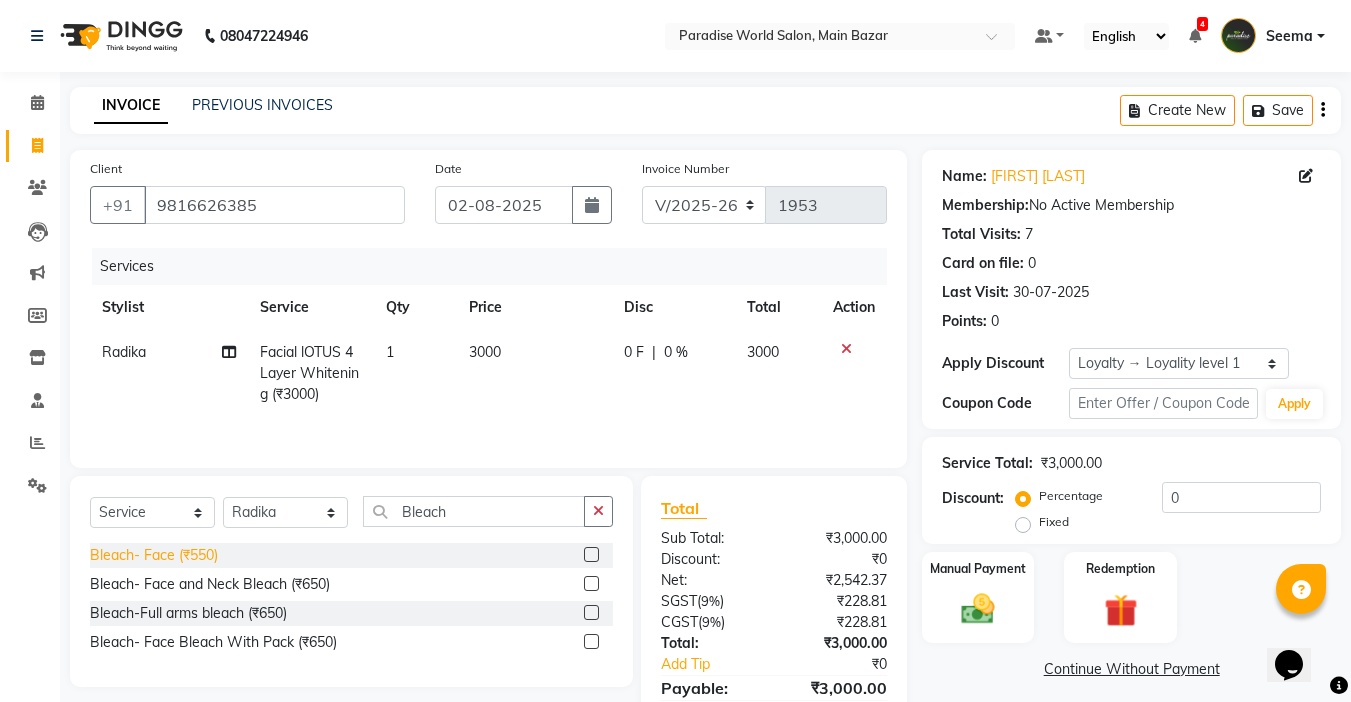 click on "Bleach- Face (₹550)" 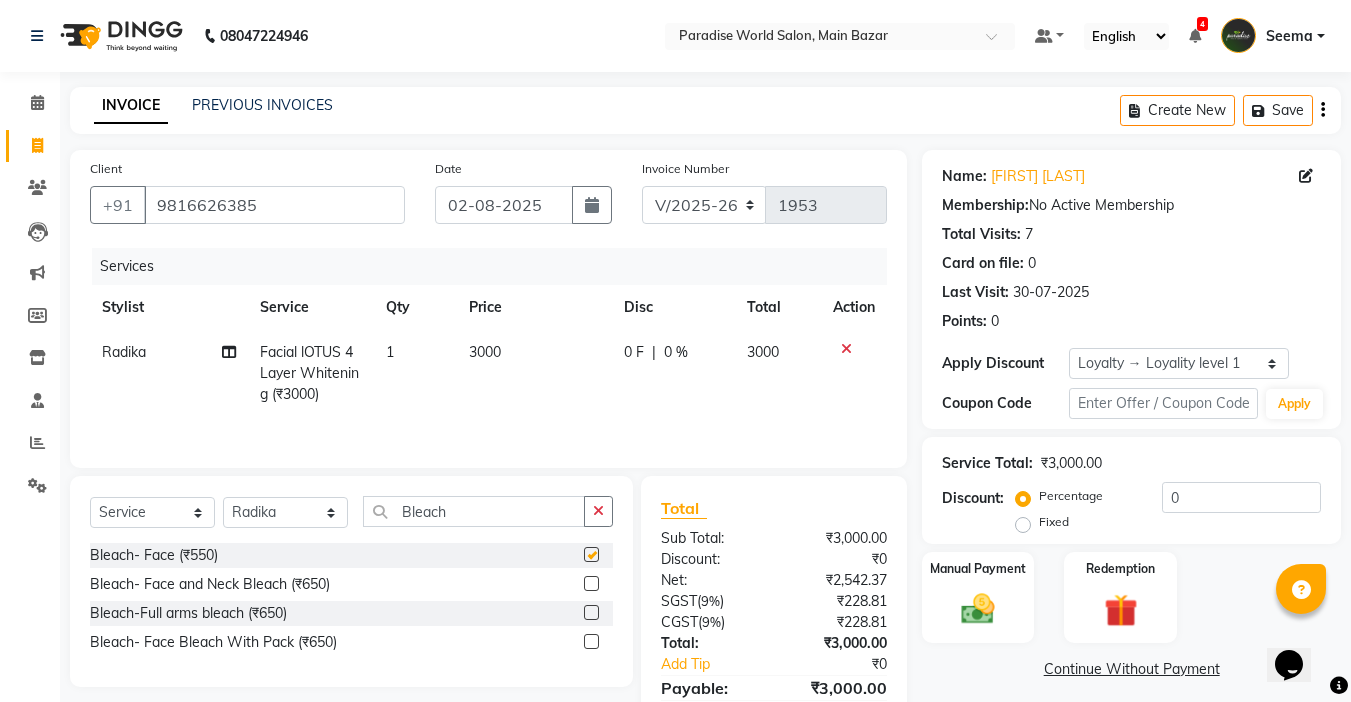 checkbox on "false" 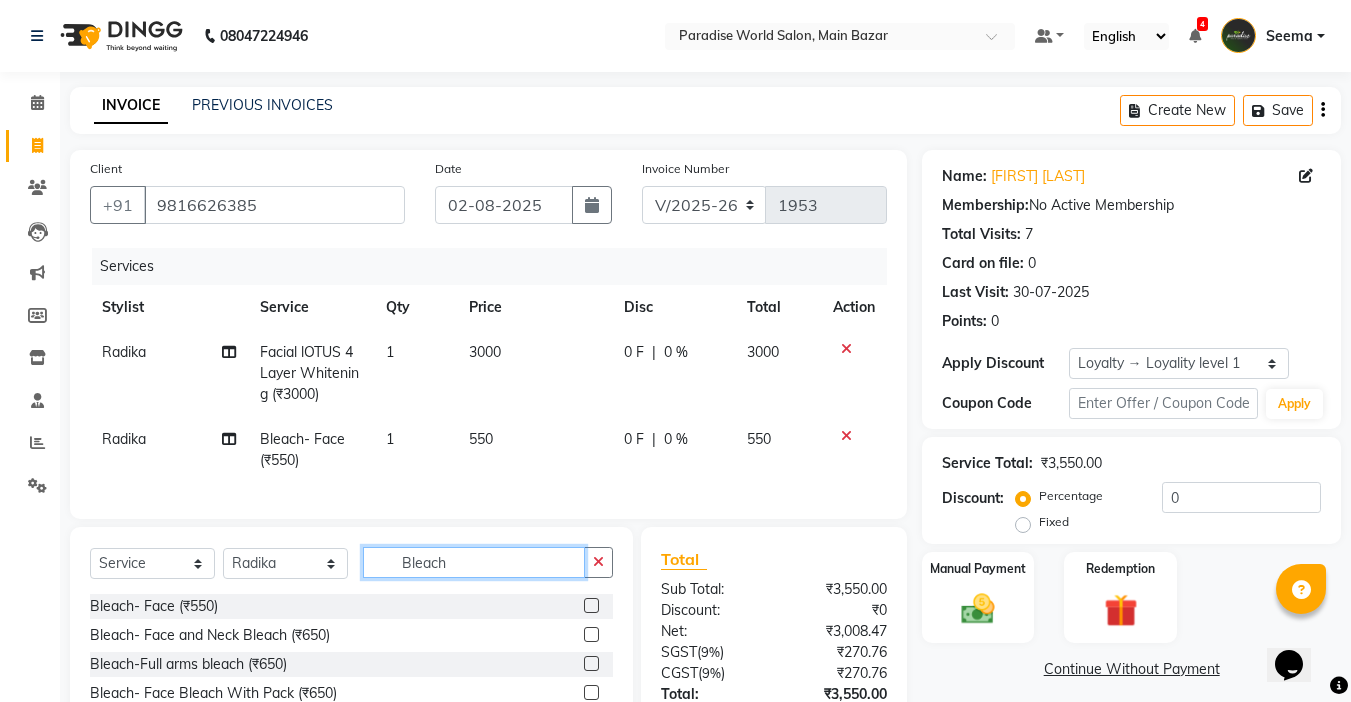drag, startPoint x: 501, startPoint y: 569, endPoint x: 260, endPoint y: 579, distance: 241.20738 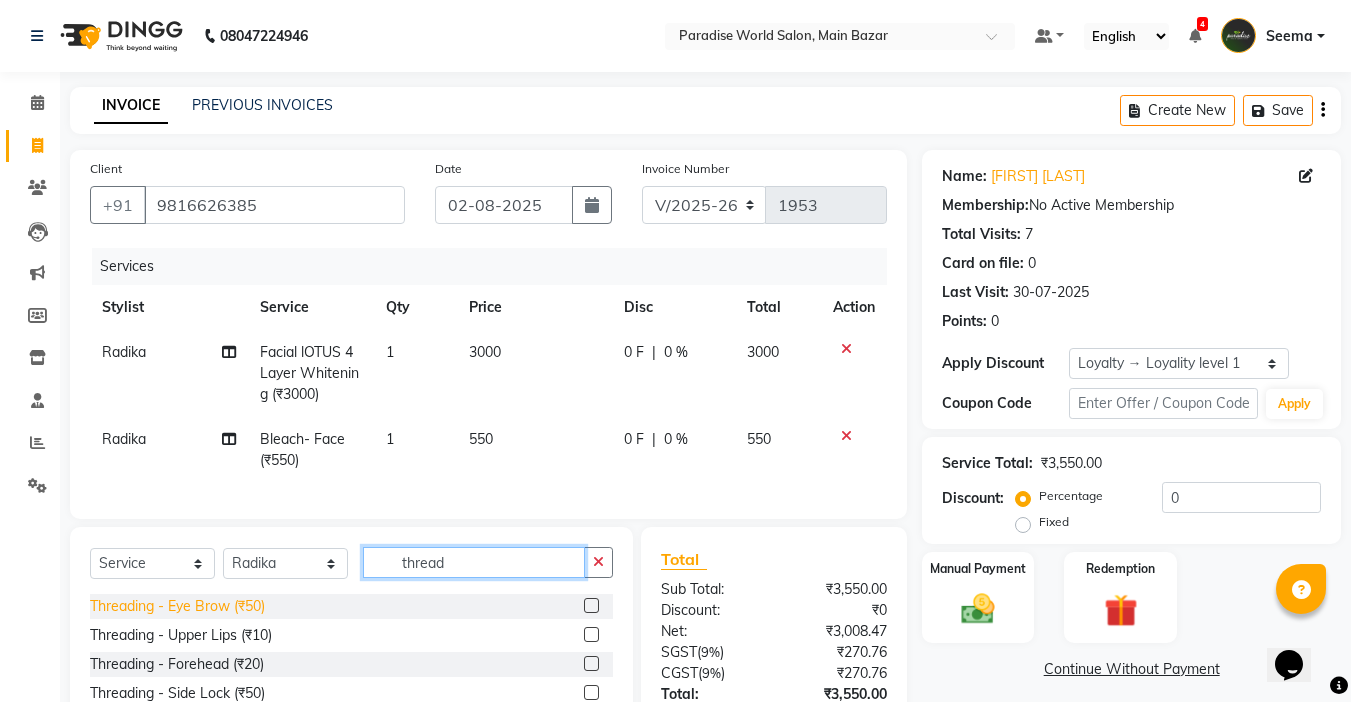 type on "thread" 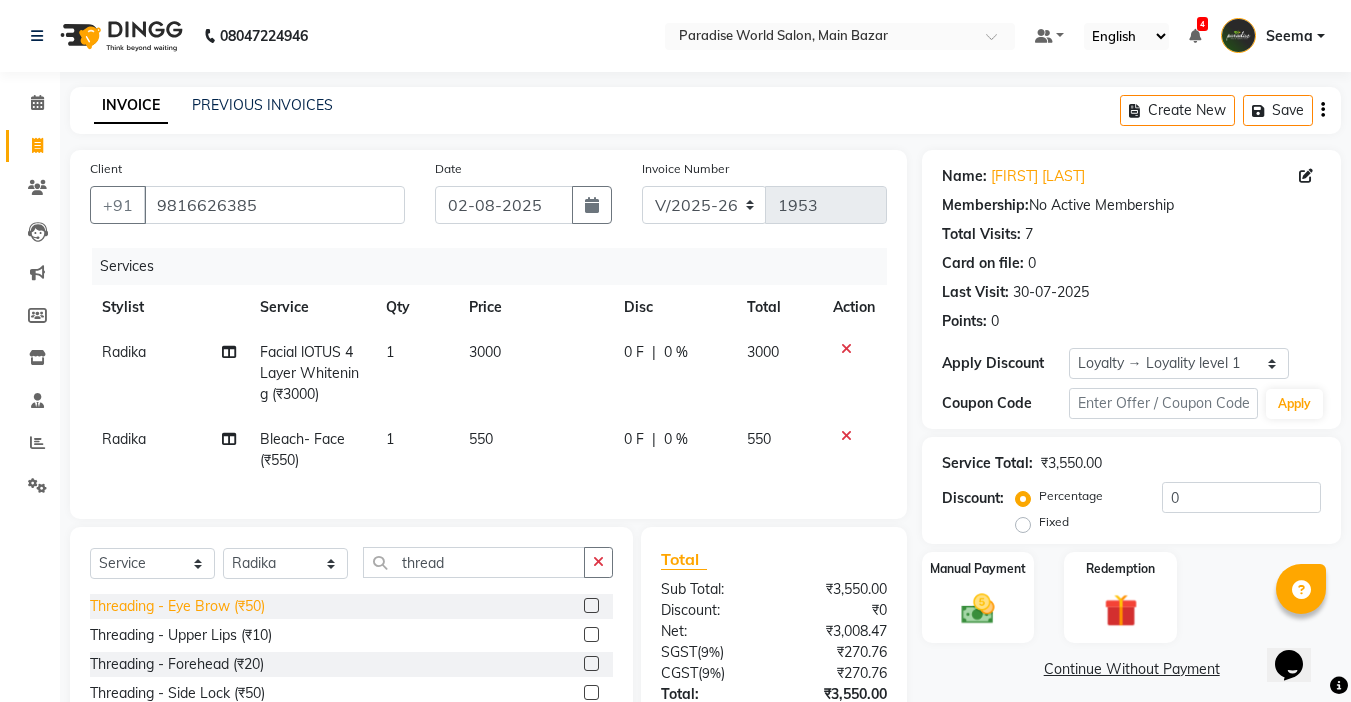 click on "Threading   -  Eye Brow (₹50)" 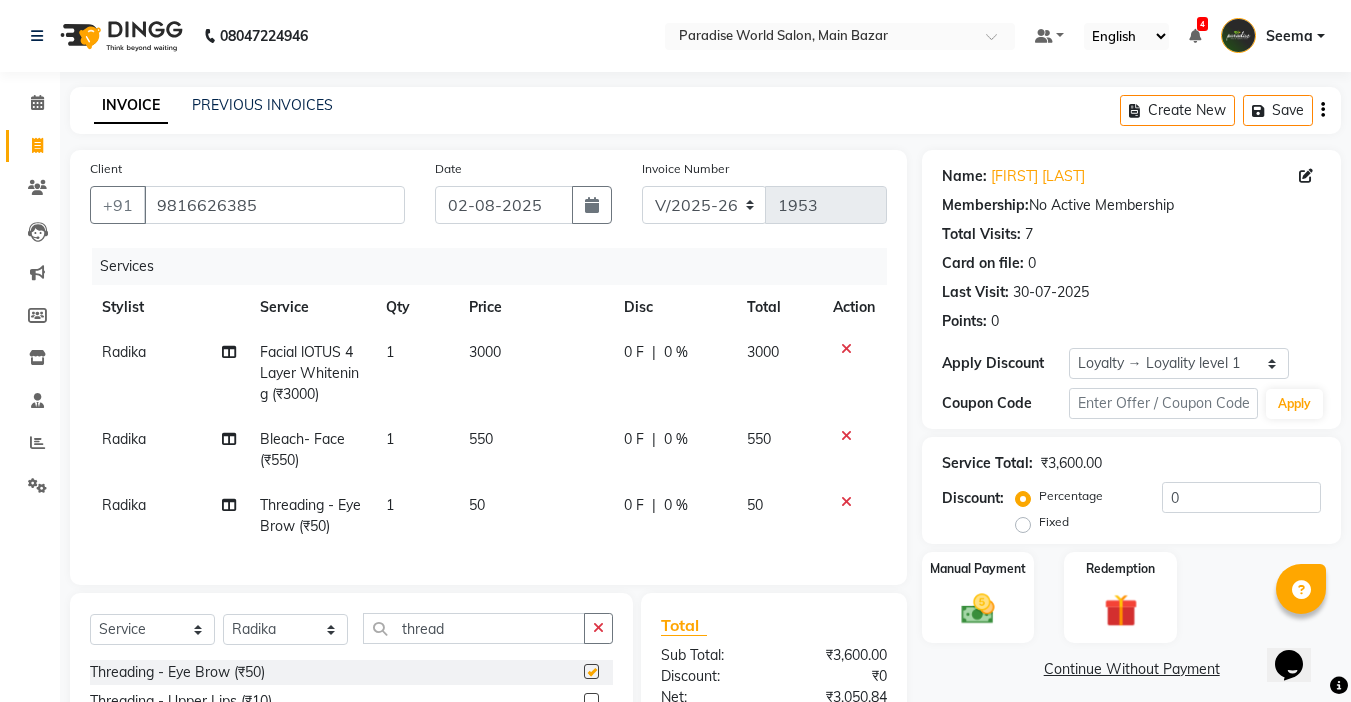 checkbox on "false" 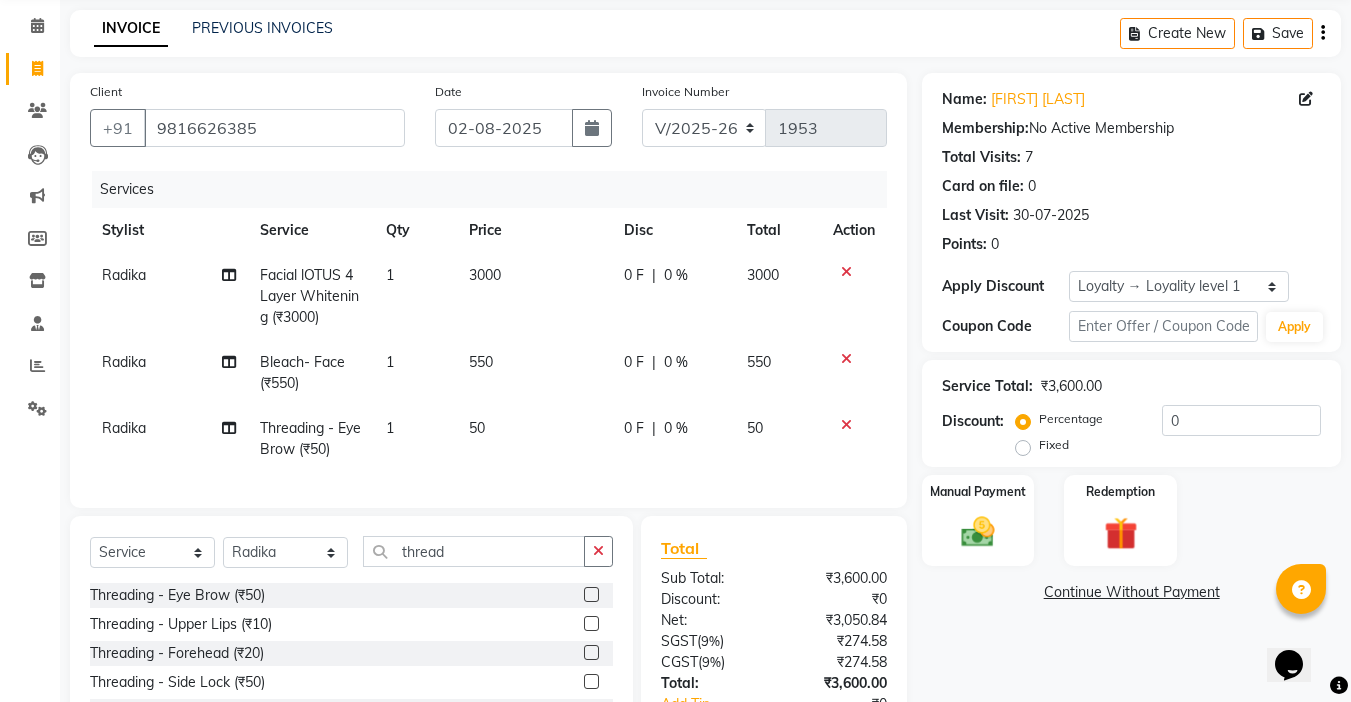 scroll, scrollTop: 230, scrollLeft: 0, axis: vertical 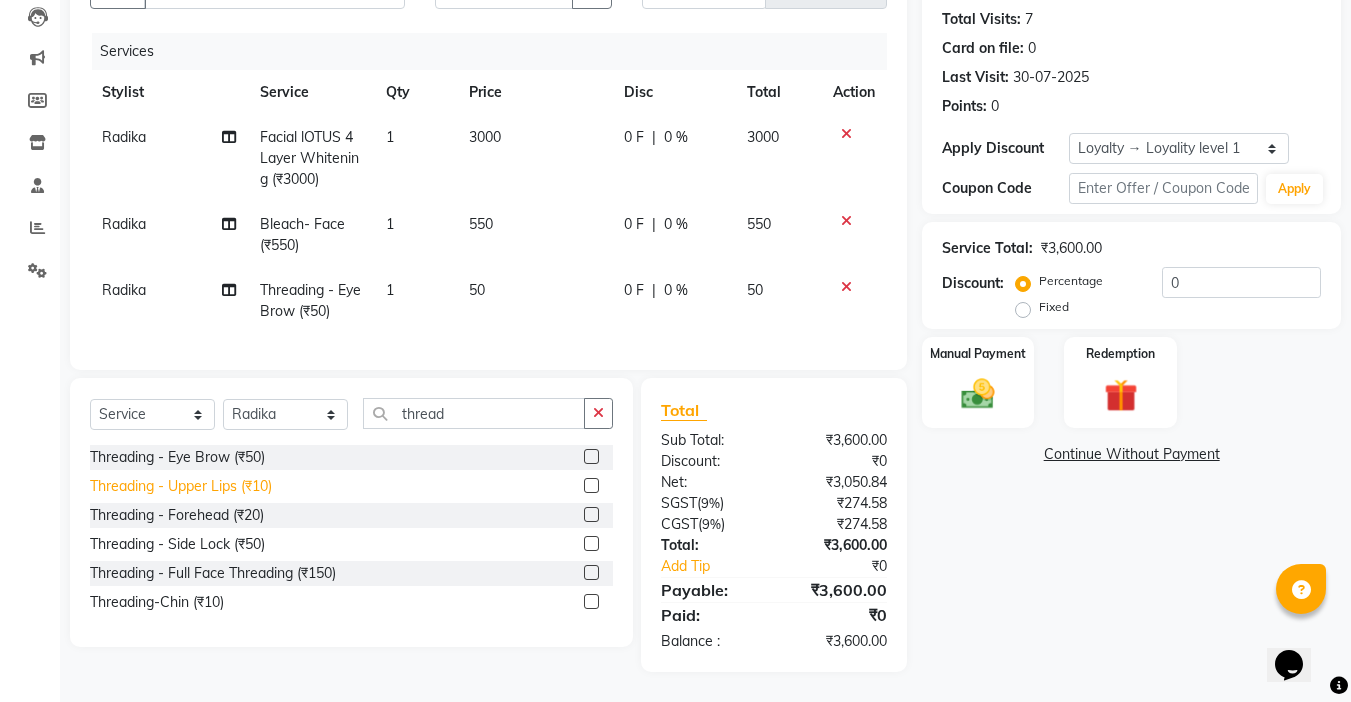 click on "Threading   -  Upper Lips (₹10)" 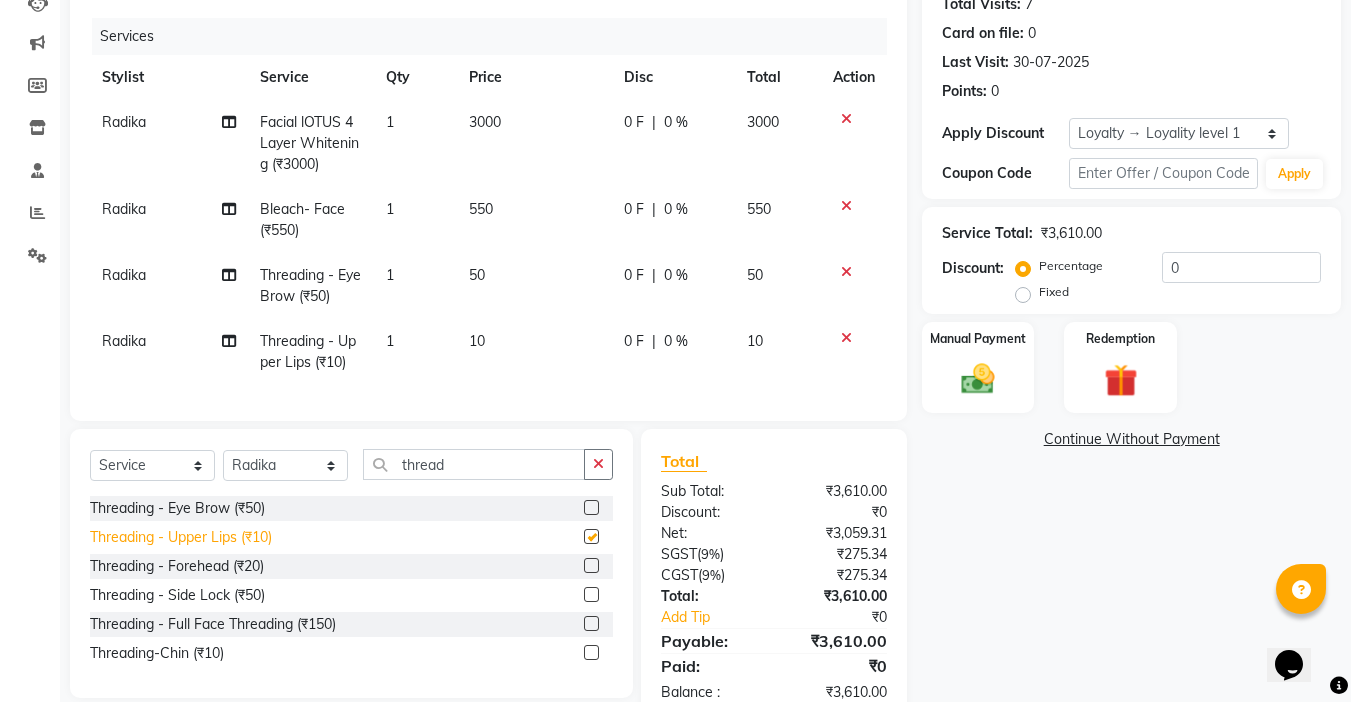 checkbox on "false" 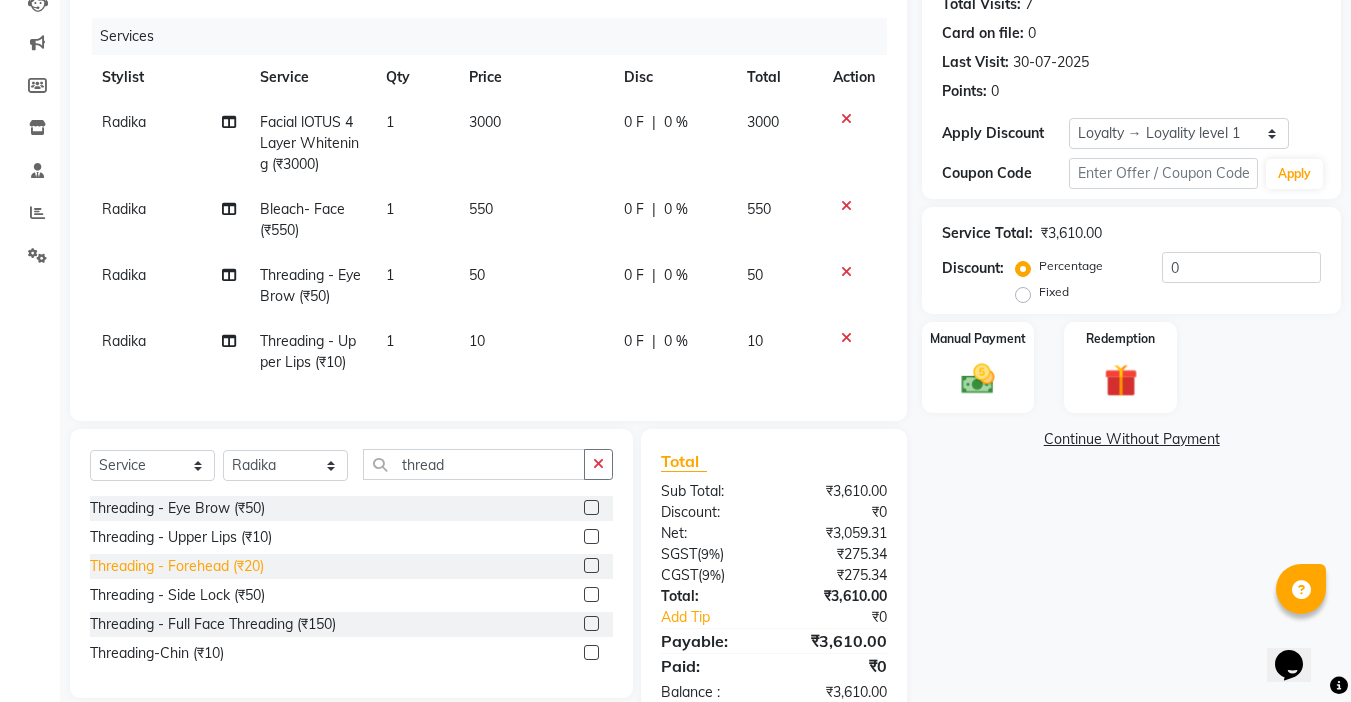 click on "Threading   -  Forehead (₹20)" 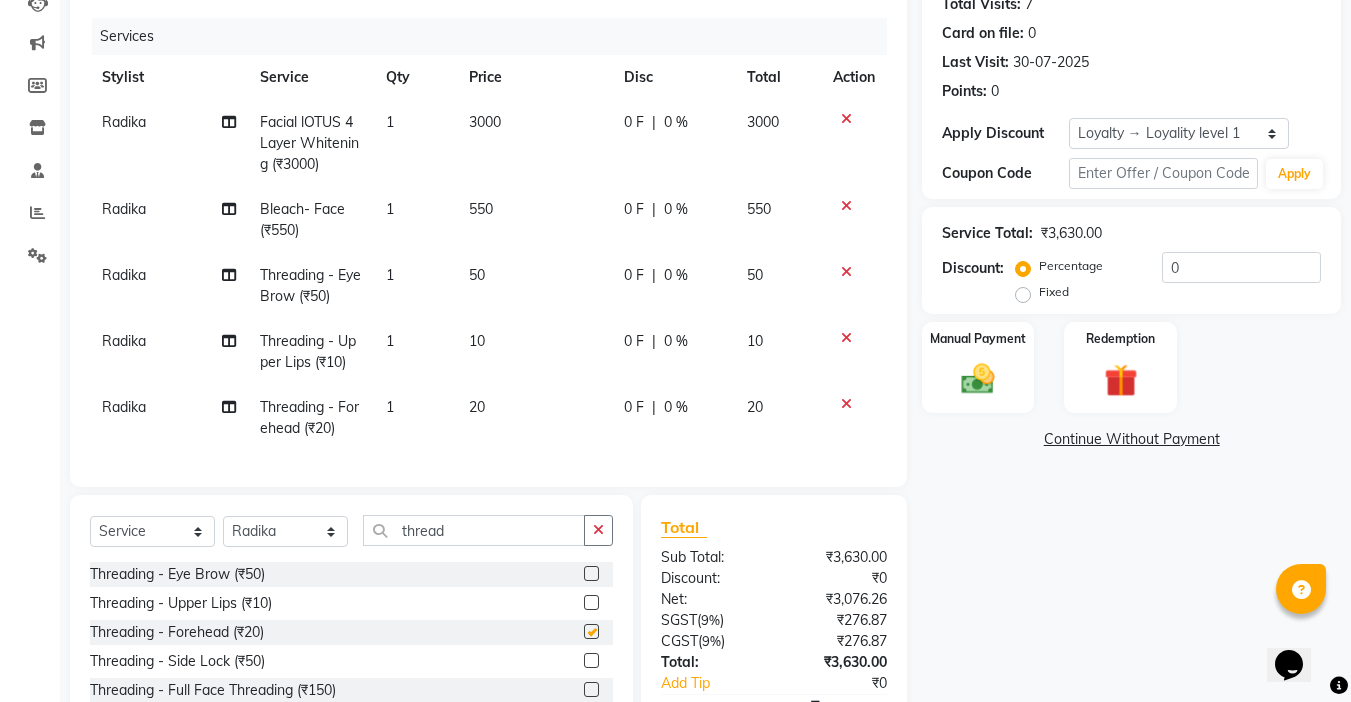 checkbox on "false" 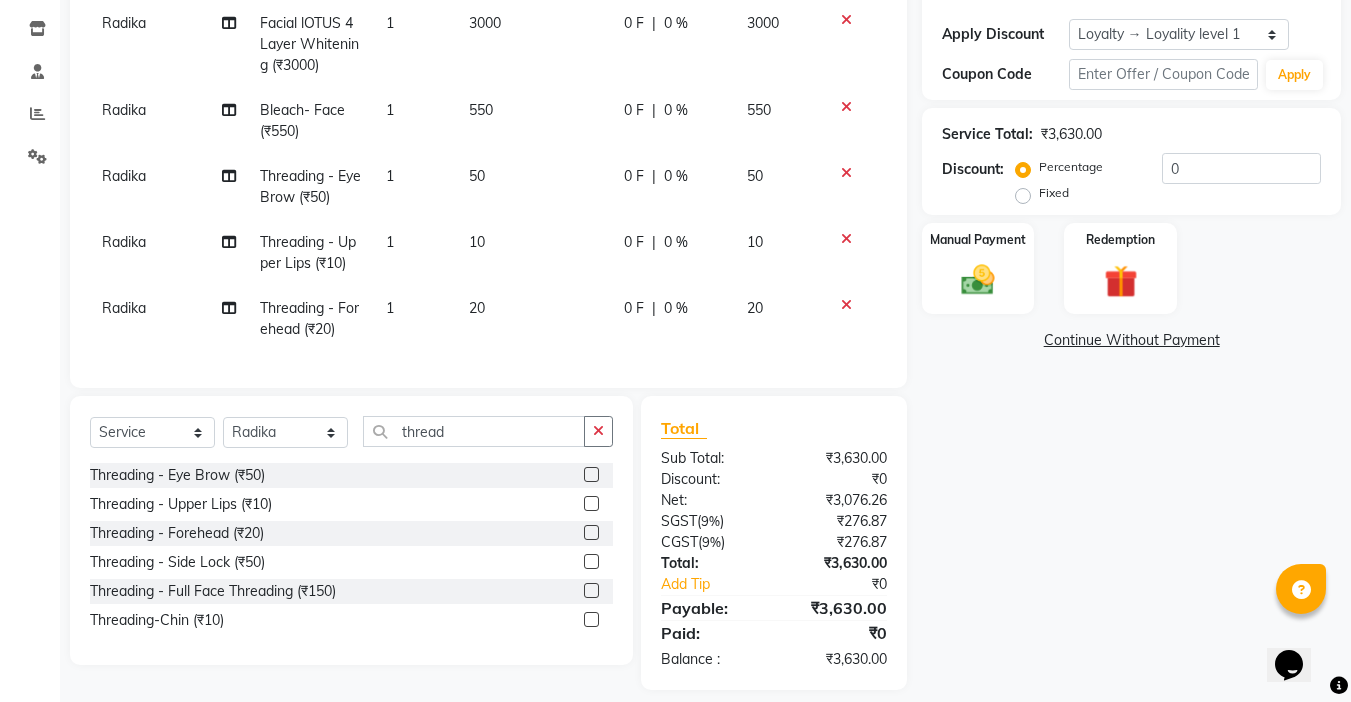 scroll, scrollTop: 330, scrollLeft: 0, axis: vertical 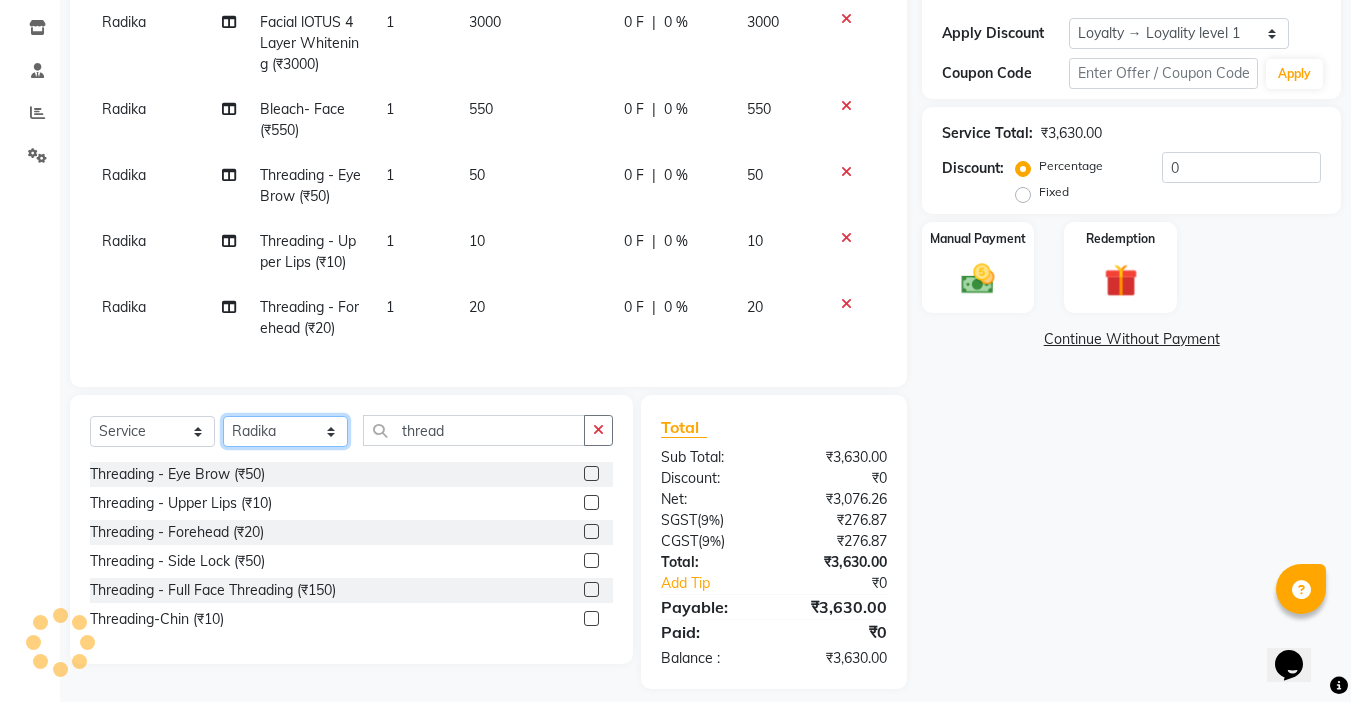 click on "Select Stylist Abby aman  Anil anku Bobby company Deepak Deepika Gourav Heena ishu Jagdeesh kanchan Love preet Maddy Manpreet student Meenu Naina Nikita Palak Palak Sharma Radika Rajneesh Student Seema Shagun Shifali - Student Shweta  Sujata Surinder Paul Vansh Vikas Vishal" 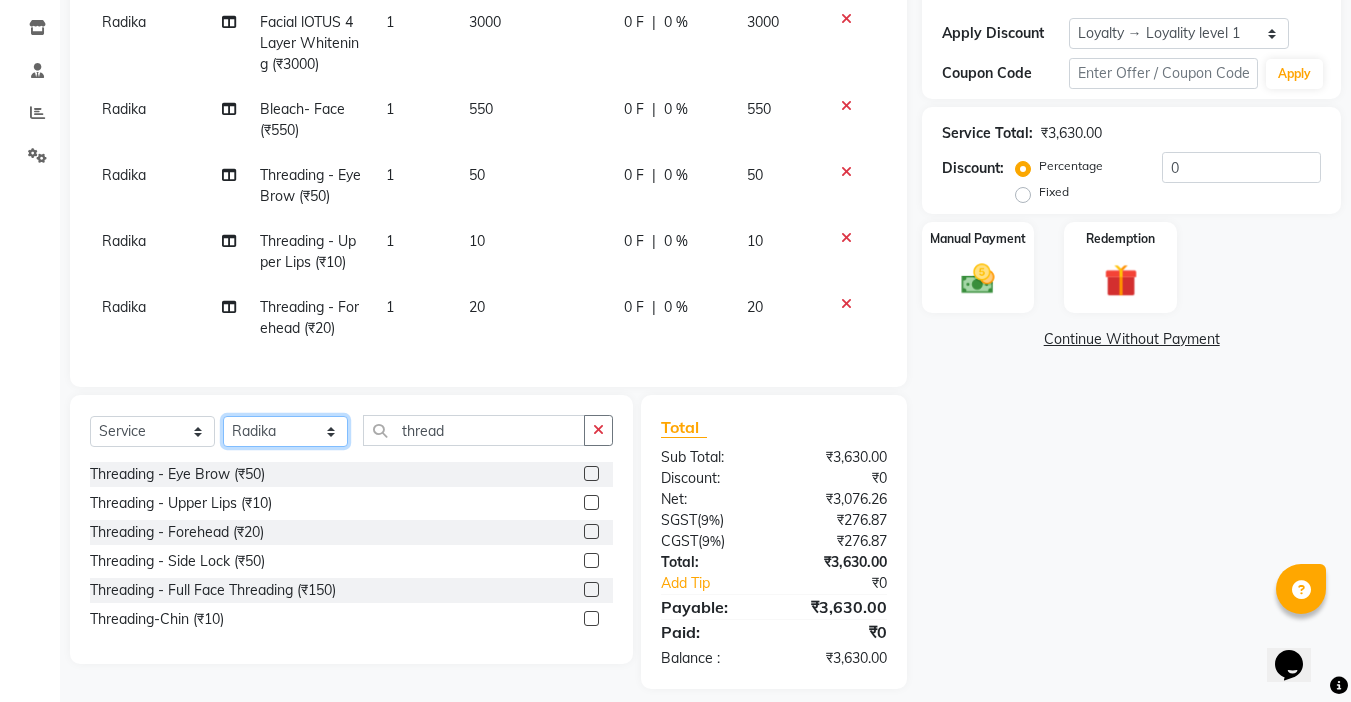 select on "54032" 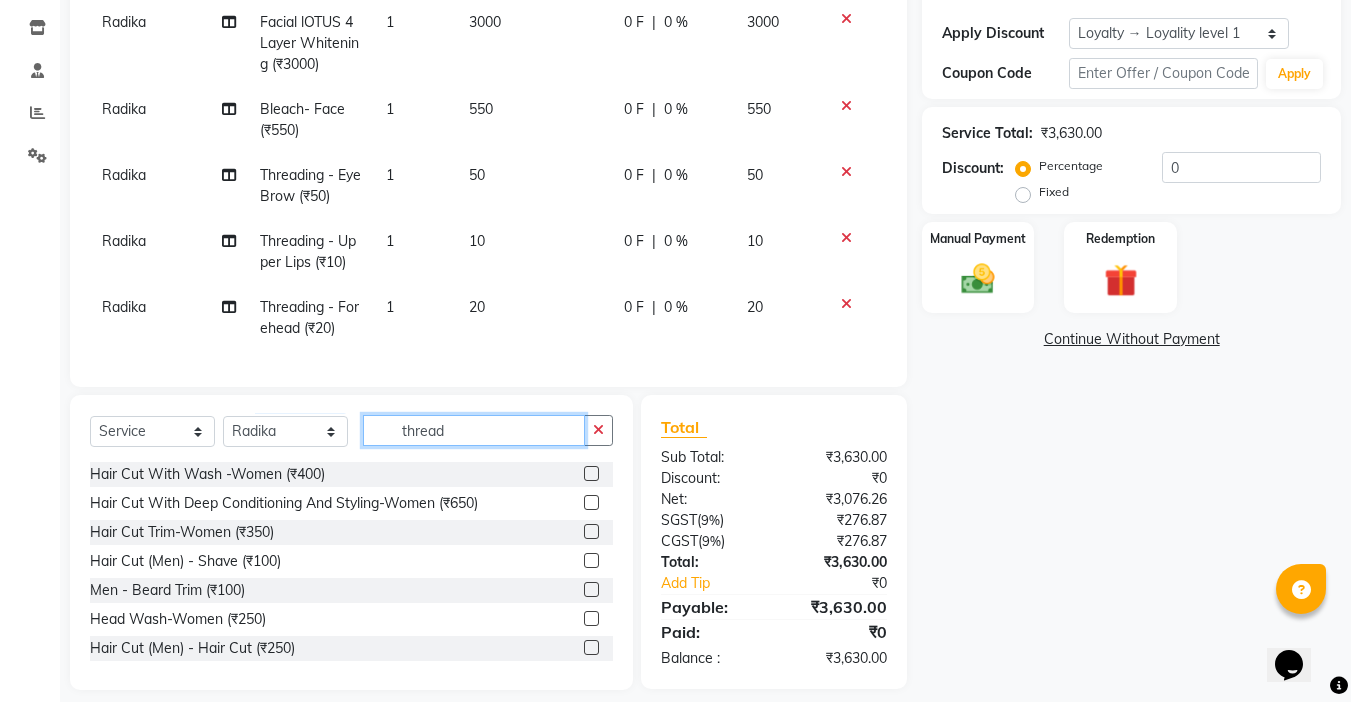 click on "thread" 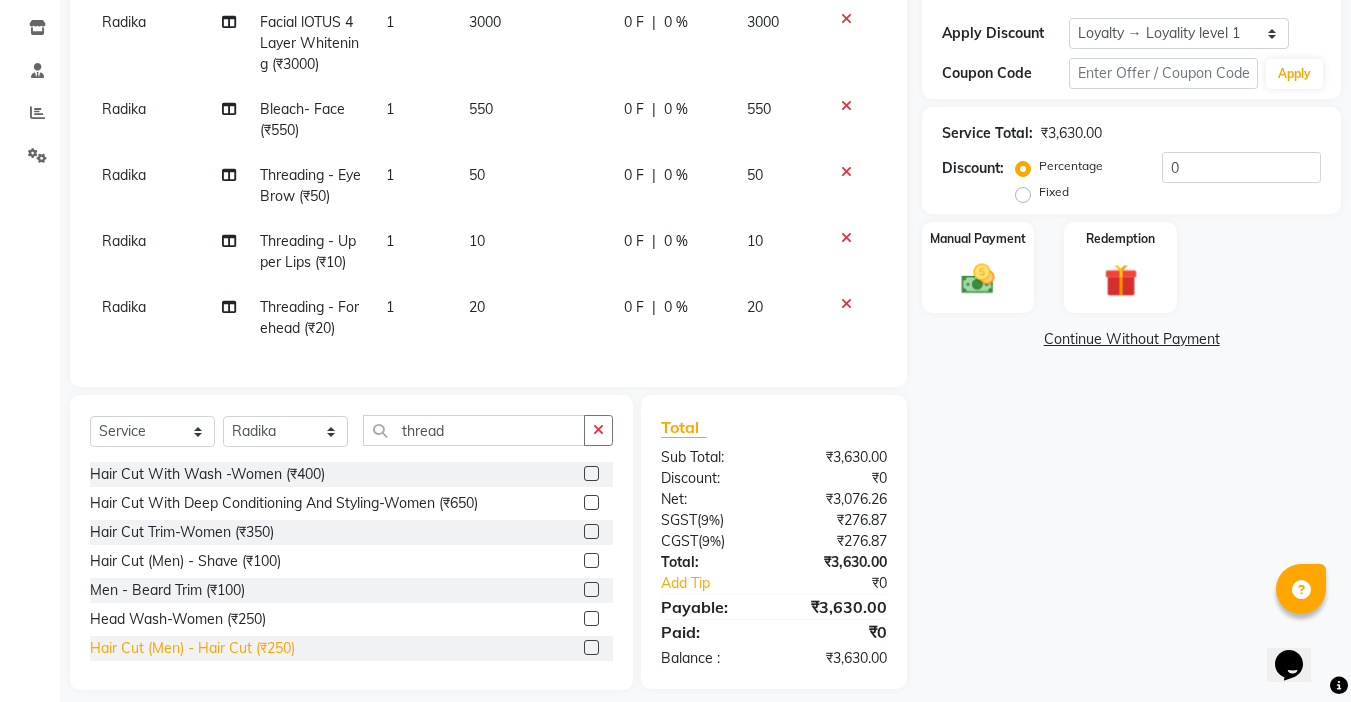 click on "Hair Cut  (Men)  -  Hair Cut (₹250)" 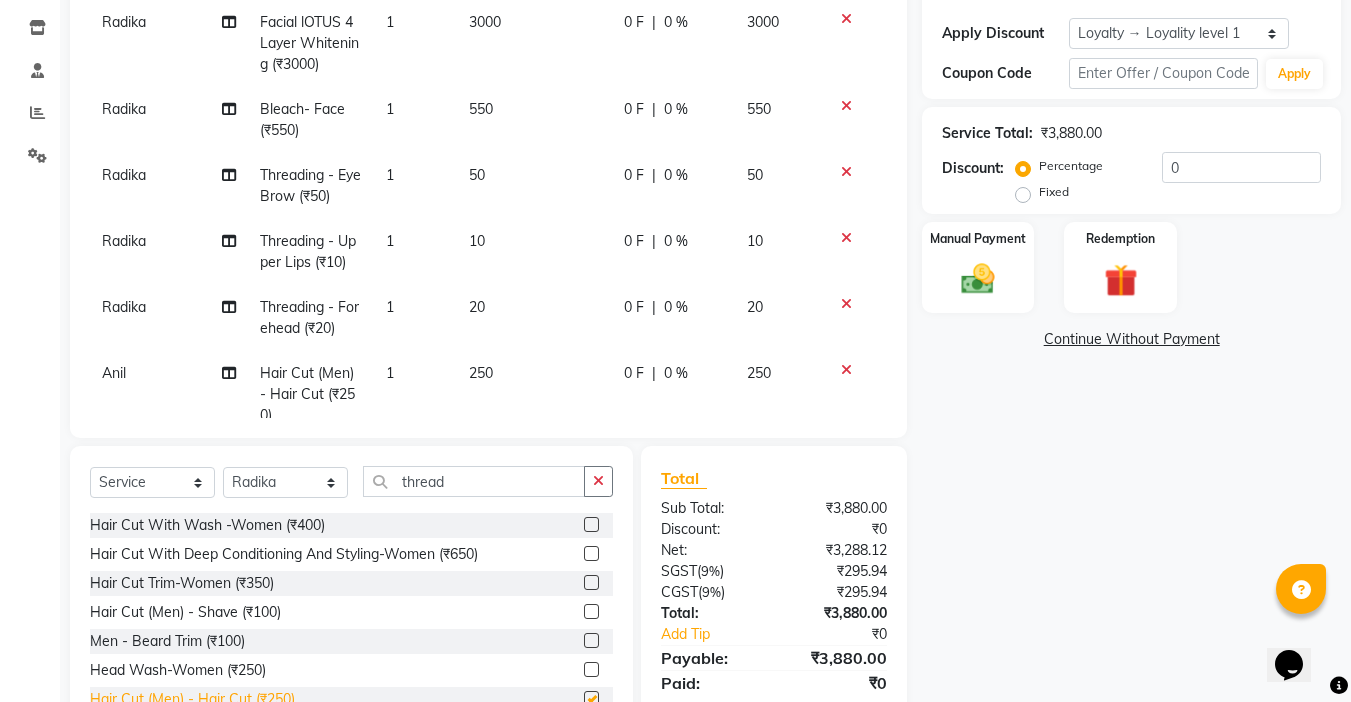 checkbox on "false" 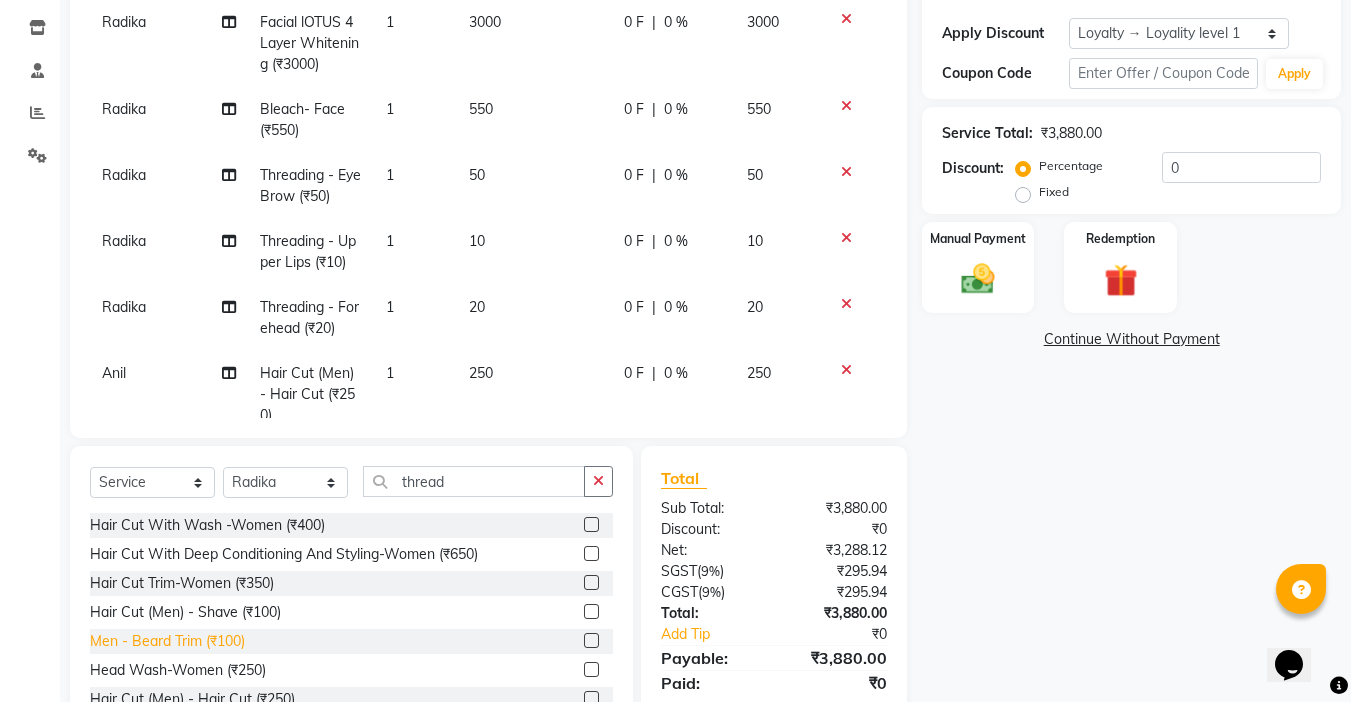 click on "Men  -  Beard Trim (₹100)" 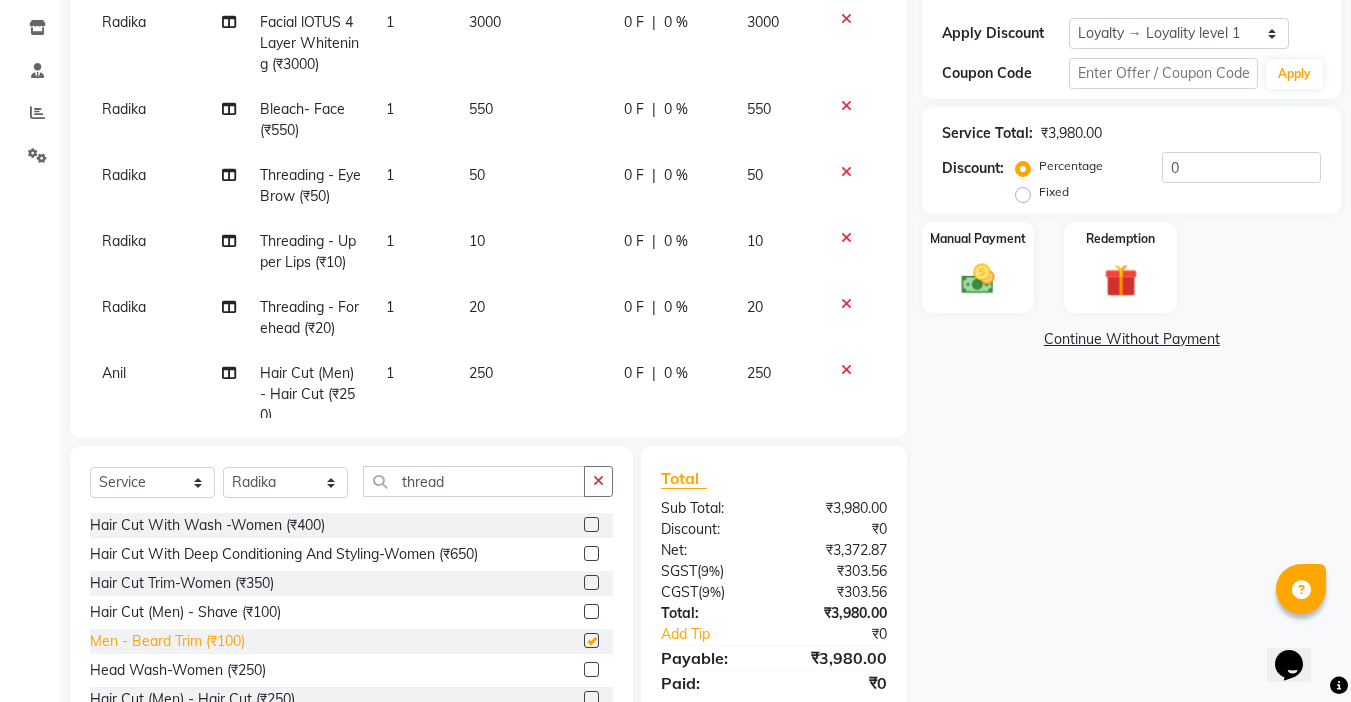 checkbox on "false" 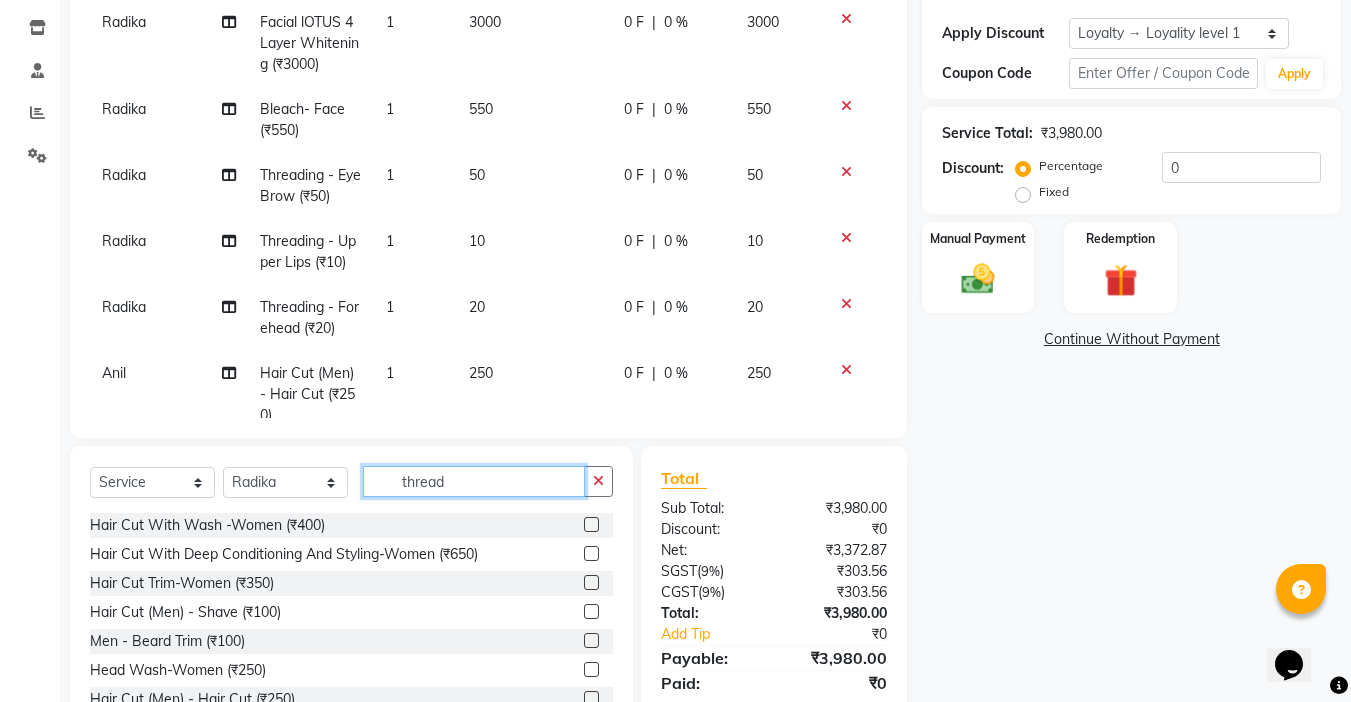drag, startPoint x: 469, startPoint y: 482, endPoint x: 213, endPoint y: 465, distance: 256.56384 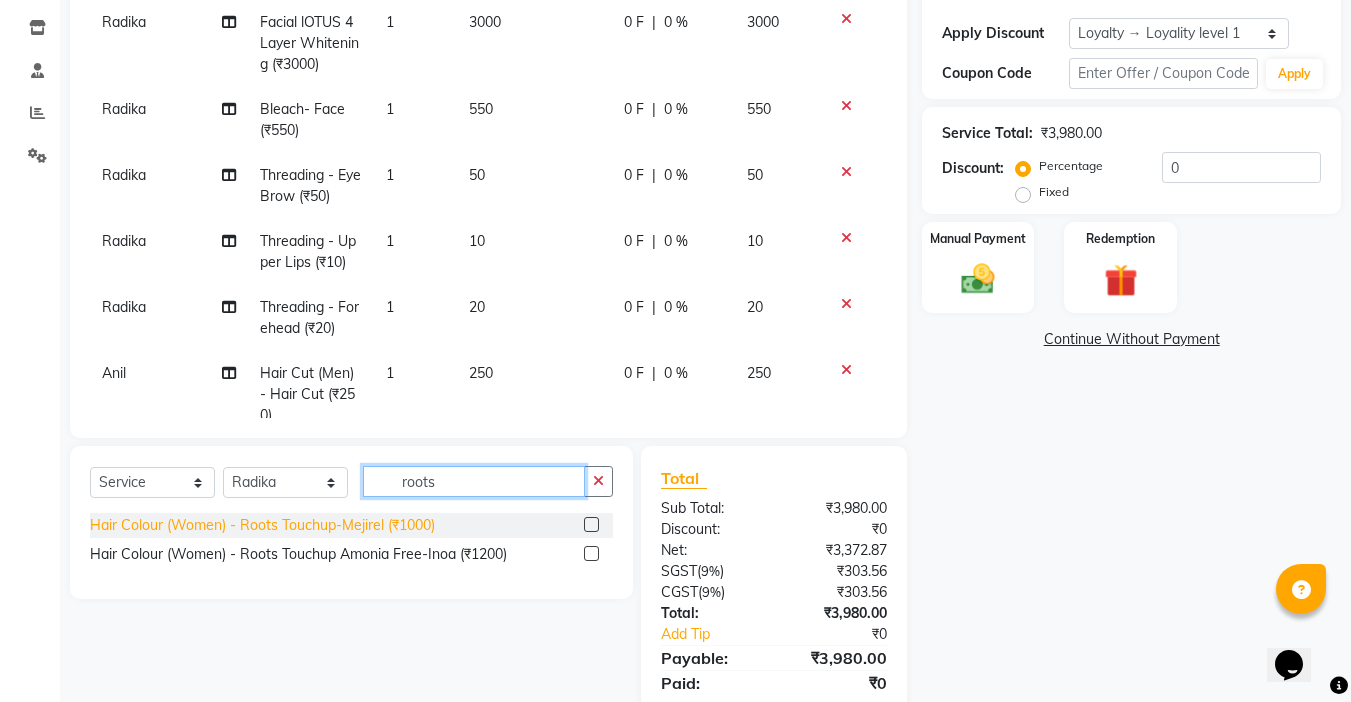 type on "roots" 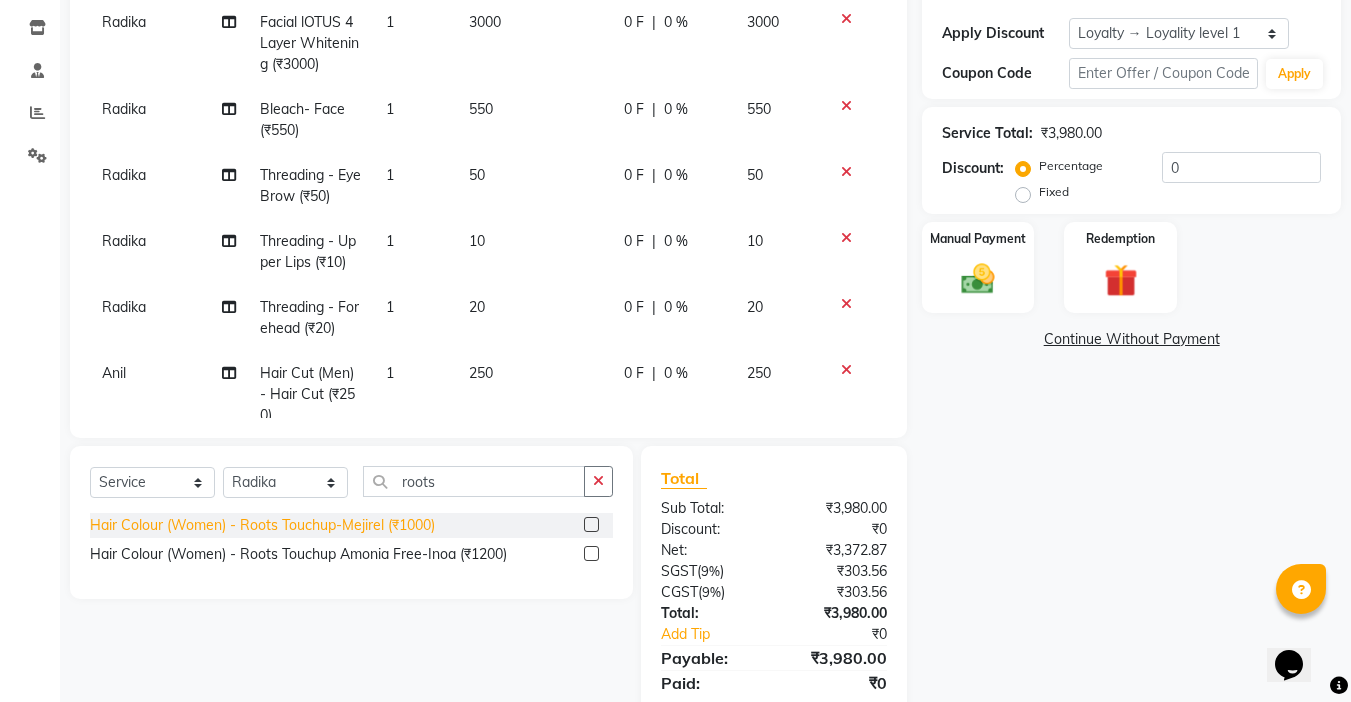 click on "Hair Colour  (Women)  -  Roots Touchup-Mejirel (₹1000)" 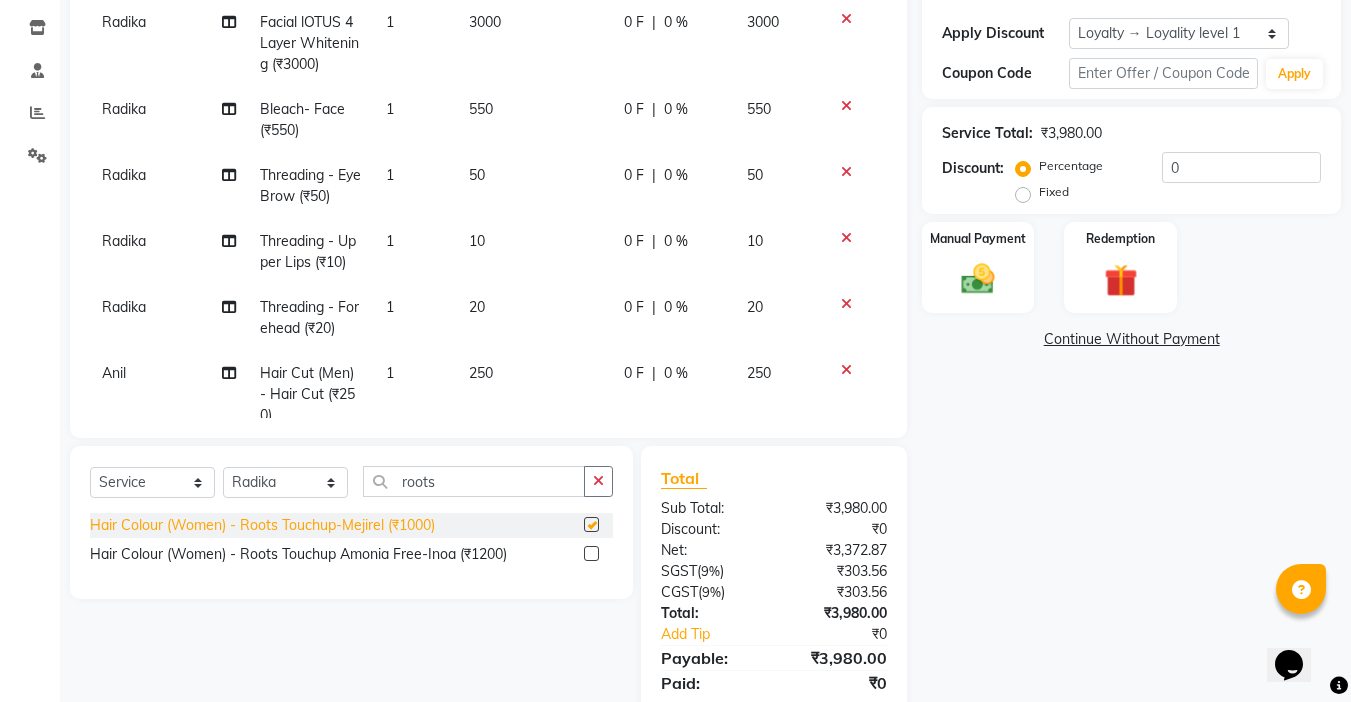 checkbox on "false" 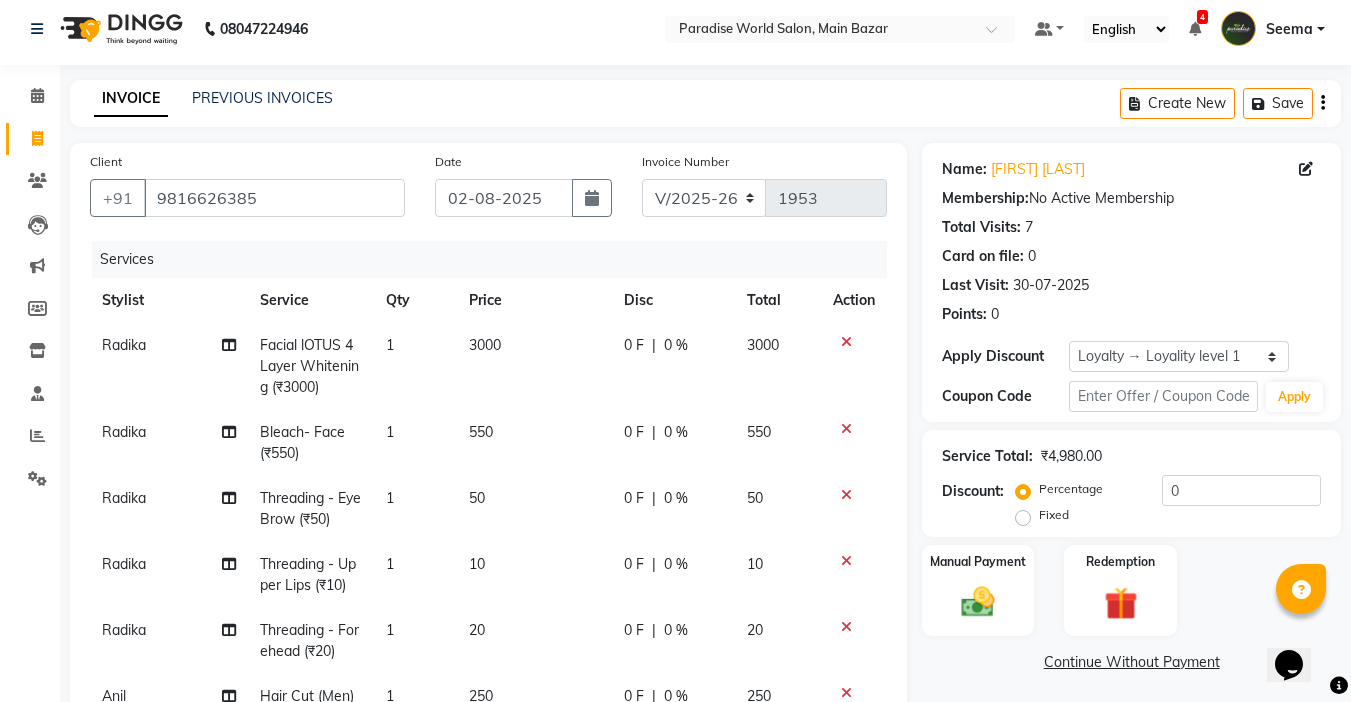 scroll, scrollTop: 0, scrollLeft: 0, axis: both 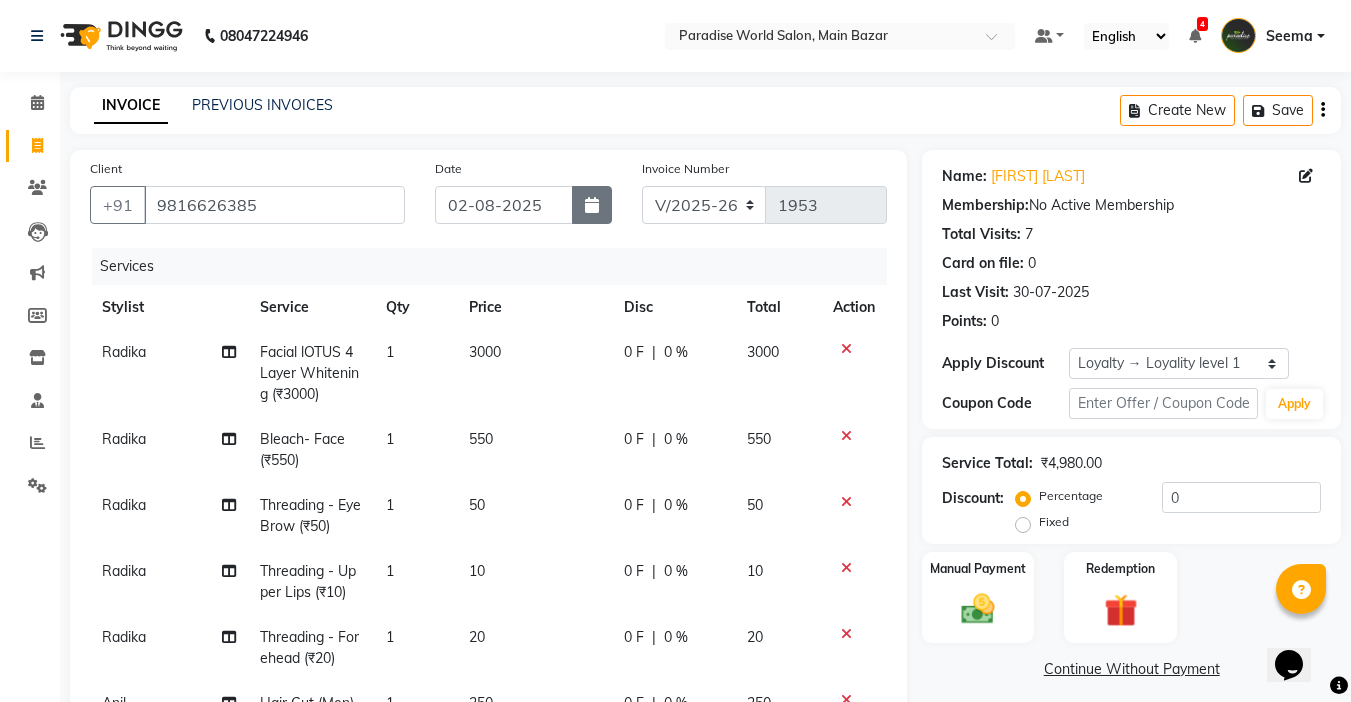 click 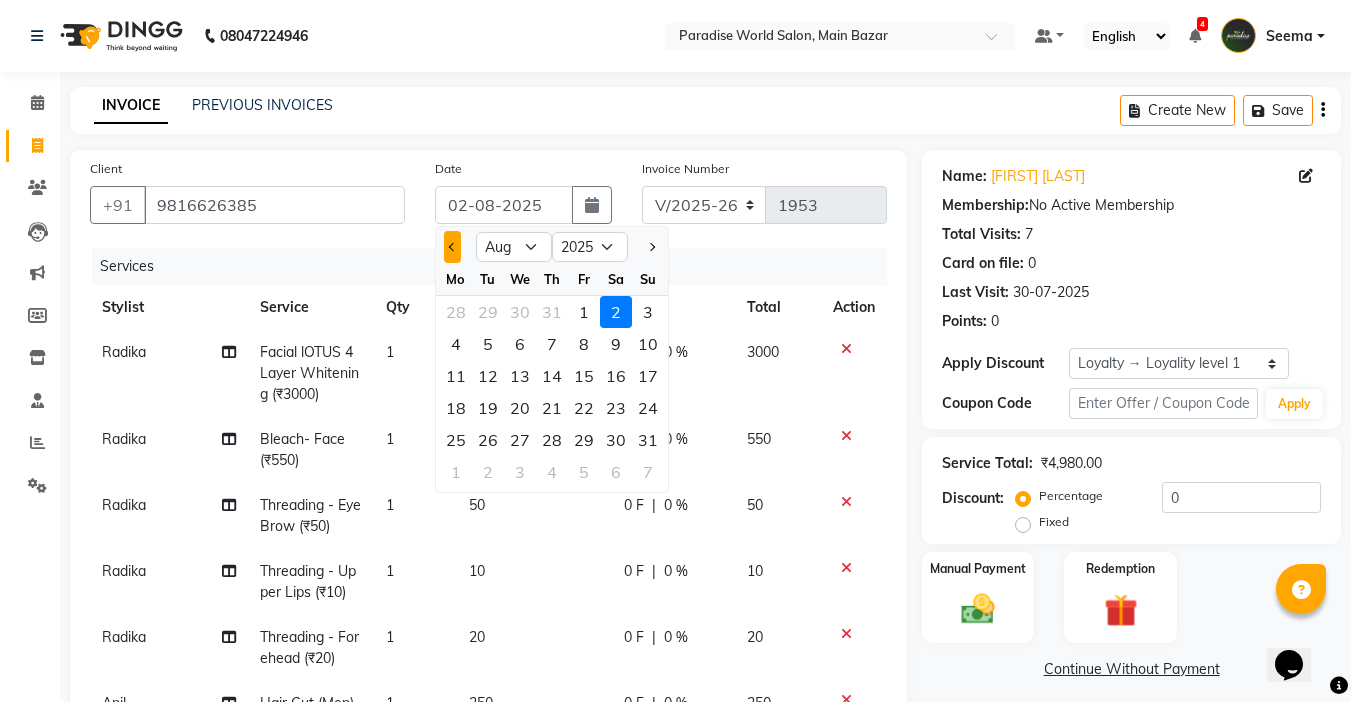 click 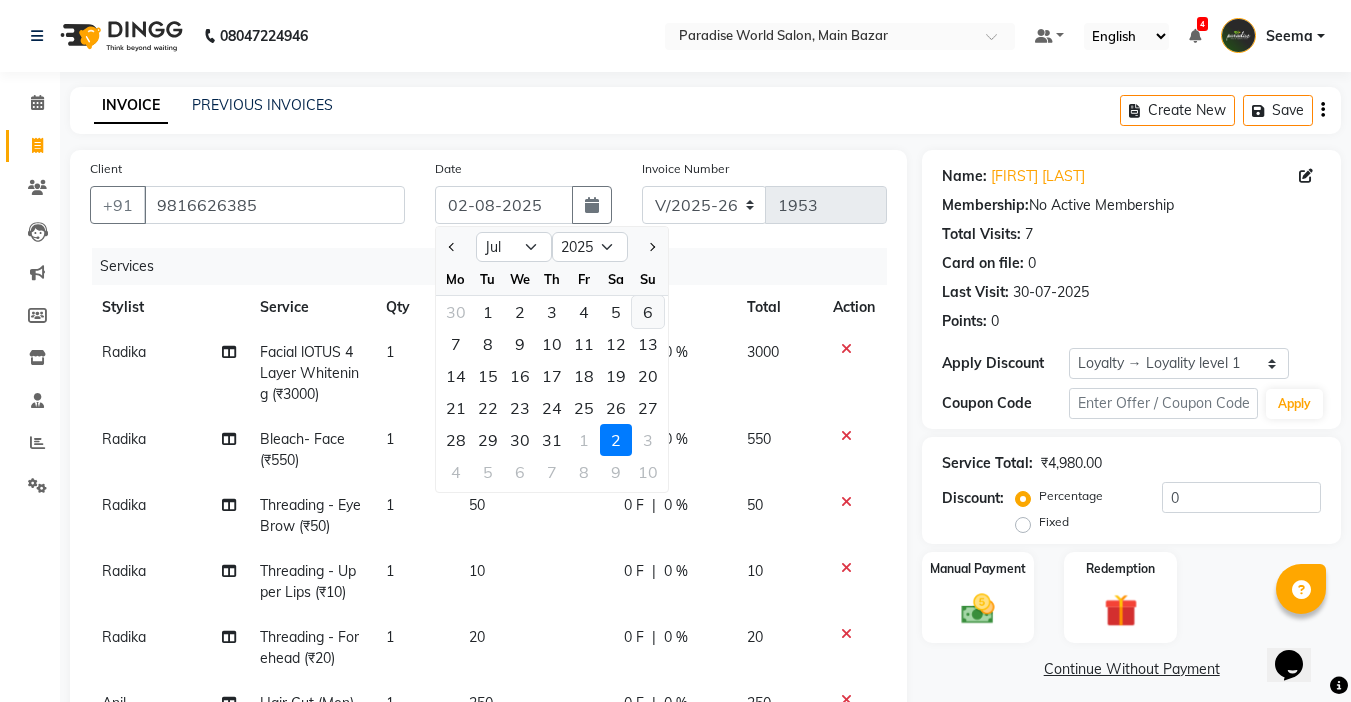 click on "6" 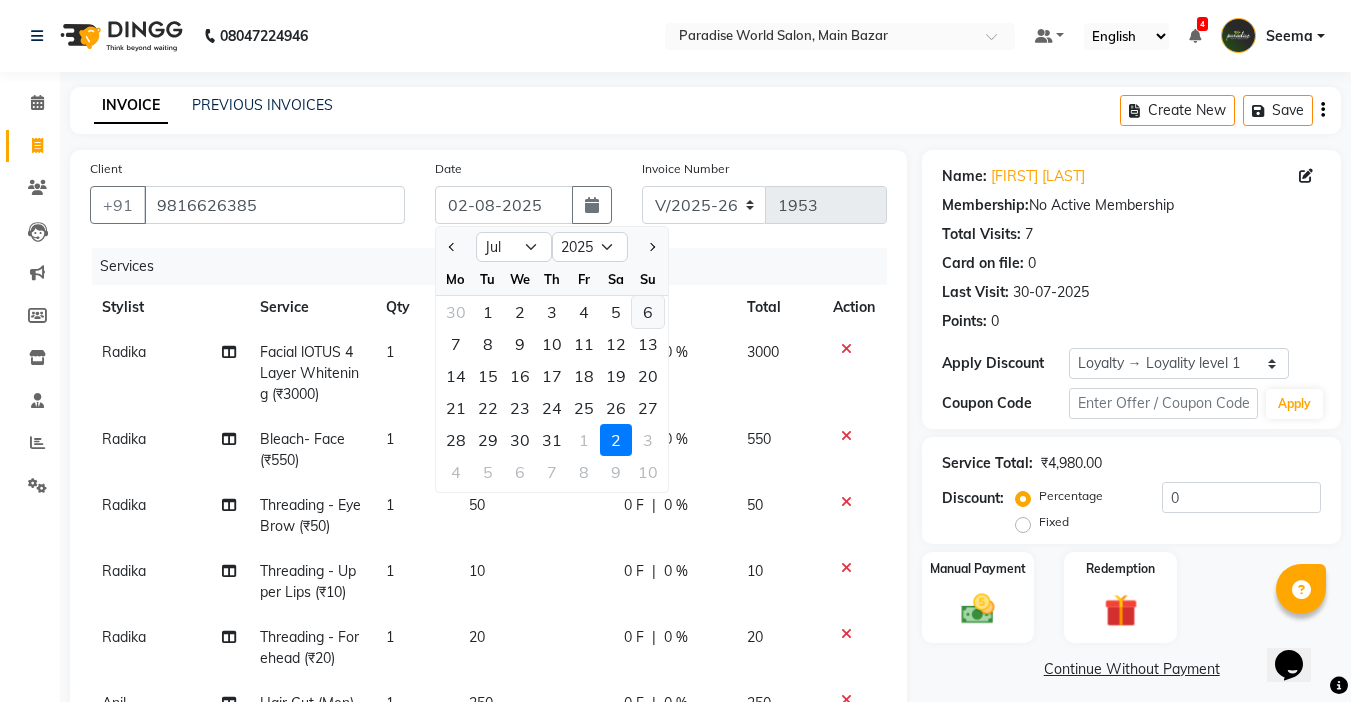 type on "06-07-2025" 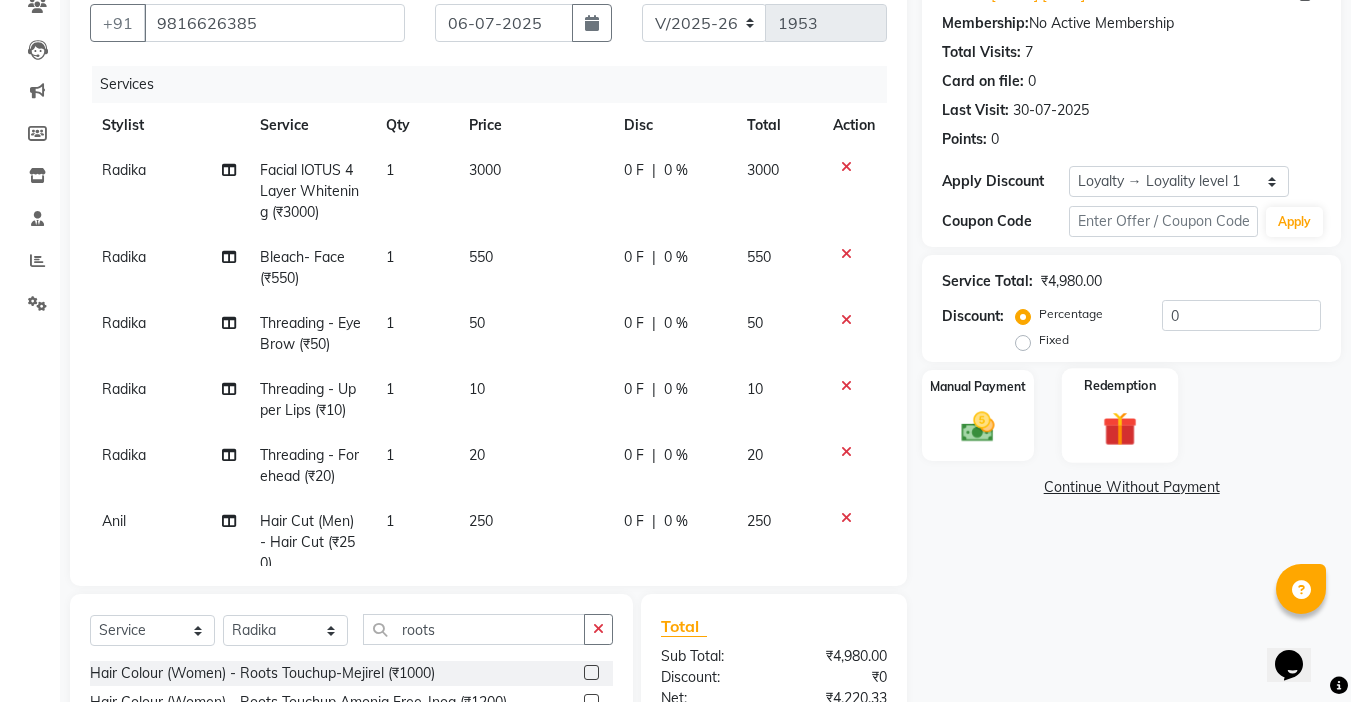 scroll, scrollTop: 200, scrollLeft: 0, axis: vertical 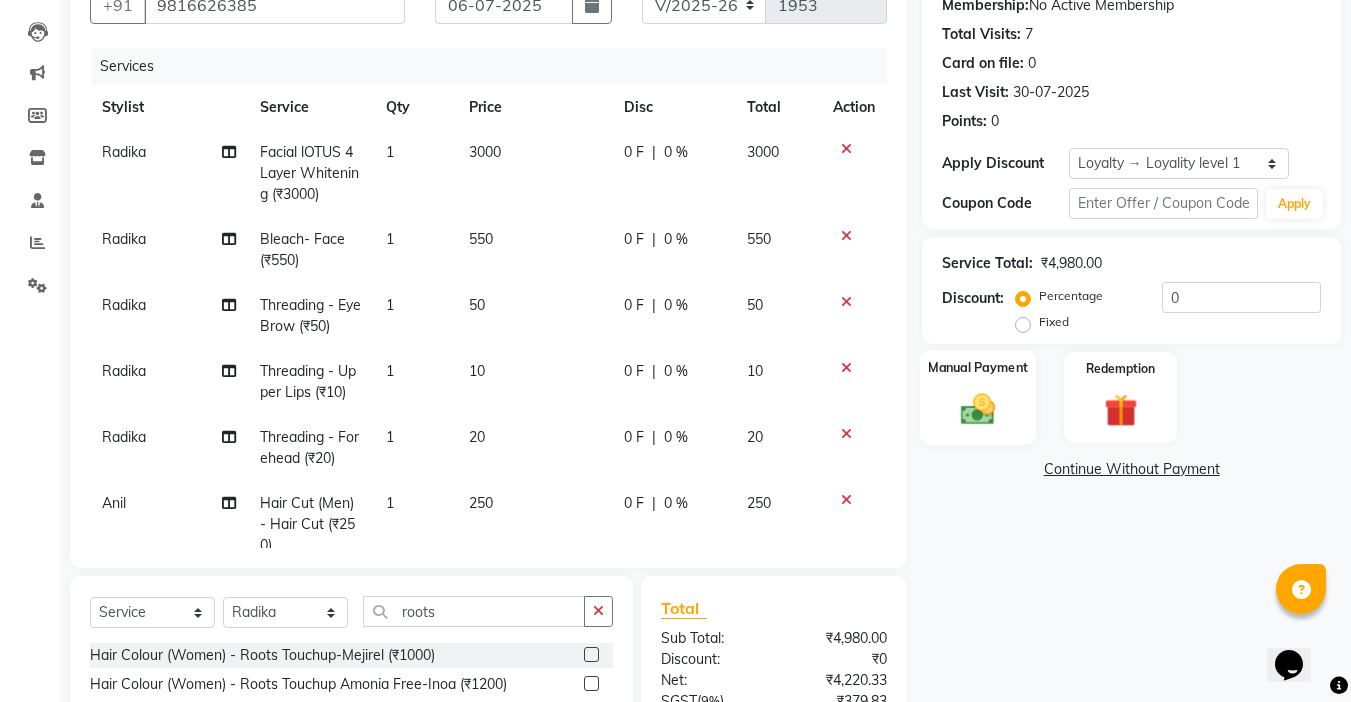 click 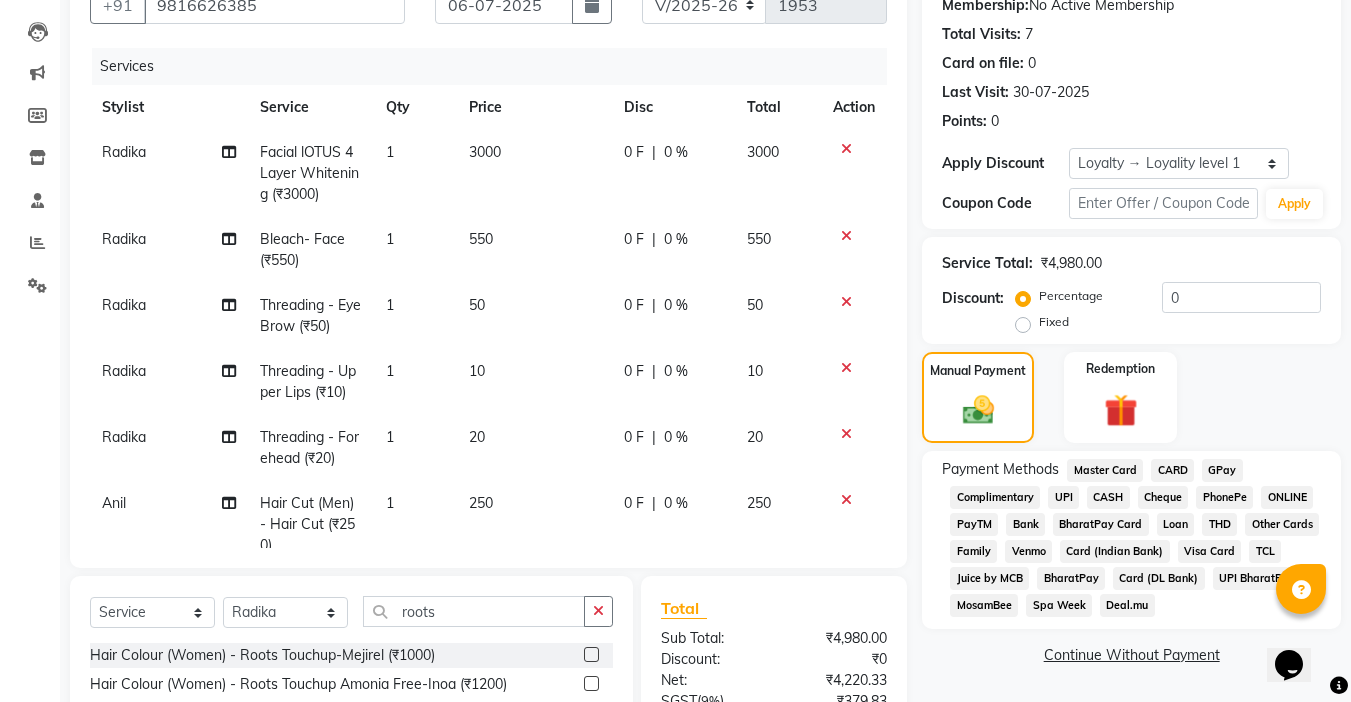 click on "UPI" 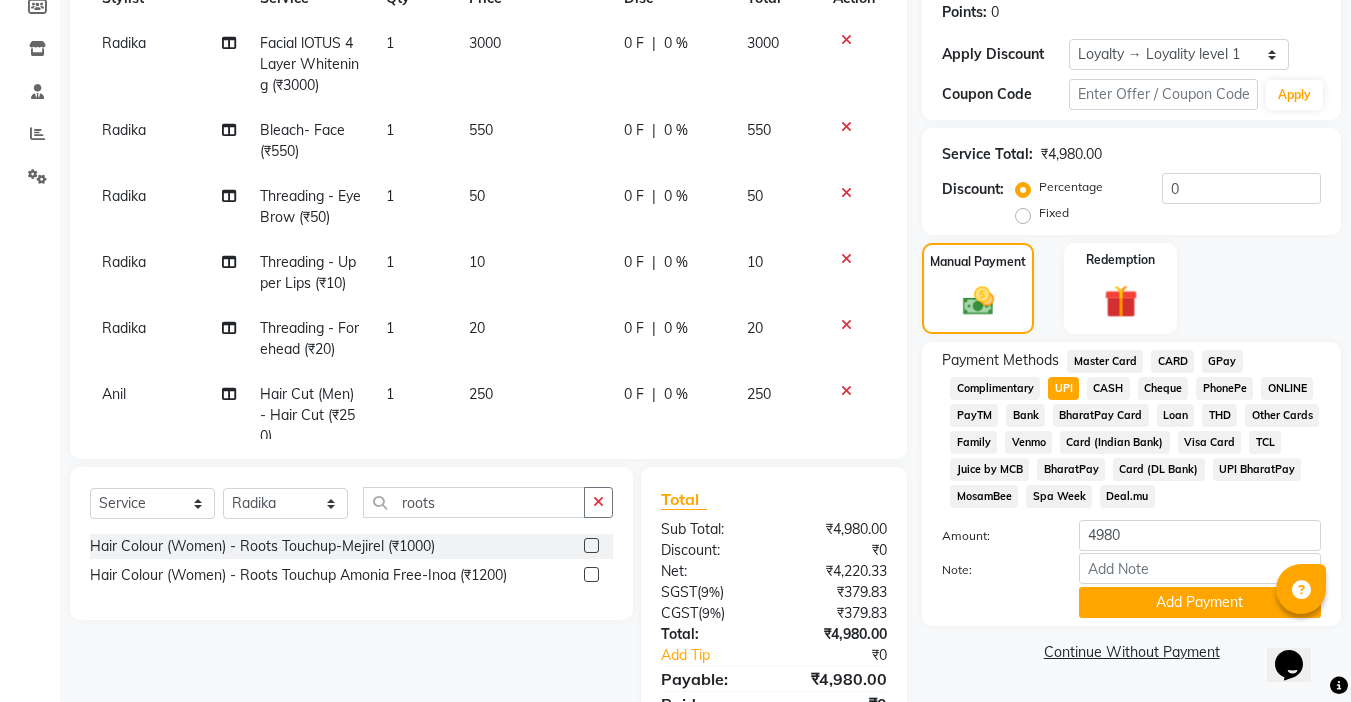scroll, scrollTop: 398, scrollLeft: 0, axis: vertical 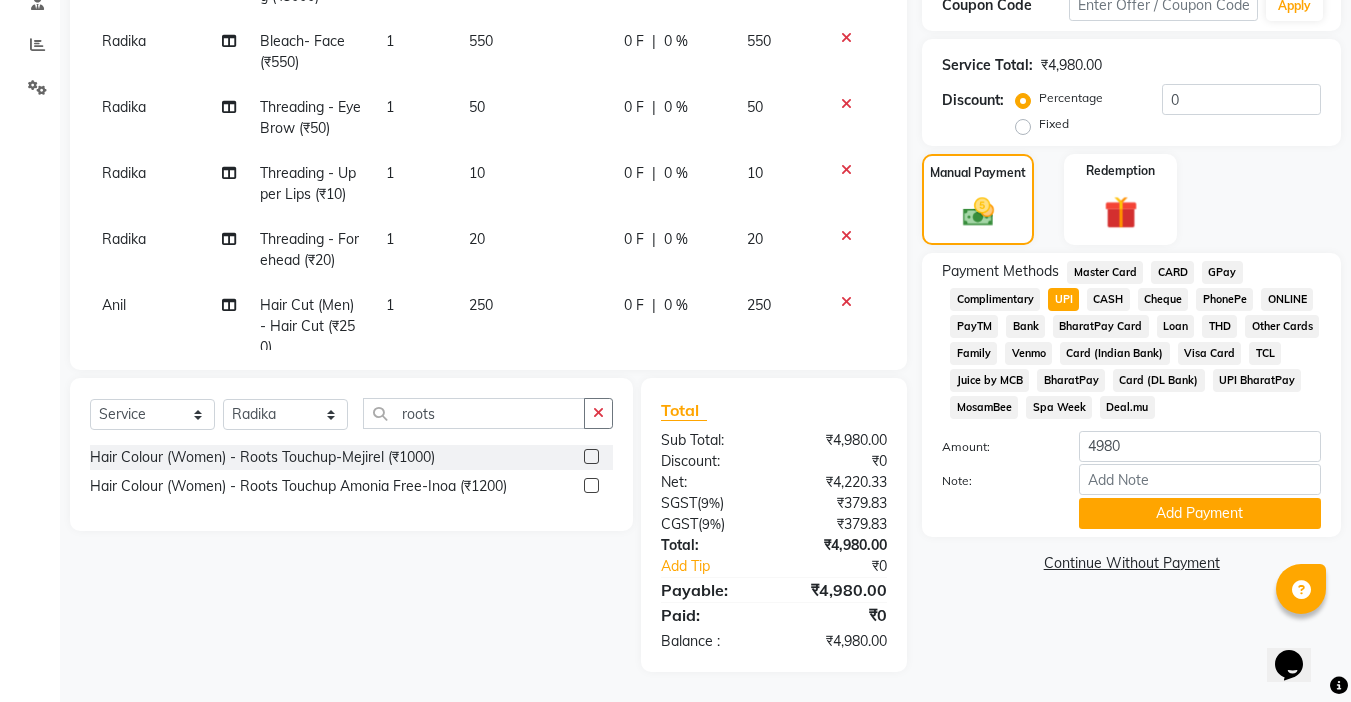 click on "Payment Methods  Master Card   CARD   GPay   Complimentary   UPI   CASH   Cheque   PhonePe   ONLINE   PayTM   Bank   BharatPay Card   Loan   THD   Other Cards   Family   Venmo   Card (Indian Bank)   Visa Card   TCL   Juice by MCB   BharatPay   Card (DL Bank)   UPI BharatPay   MosamBee   Spa Week   Deal.mu  Amount: 4980 Note: Add Payment" 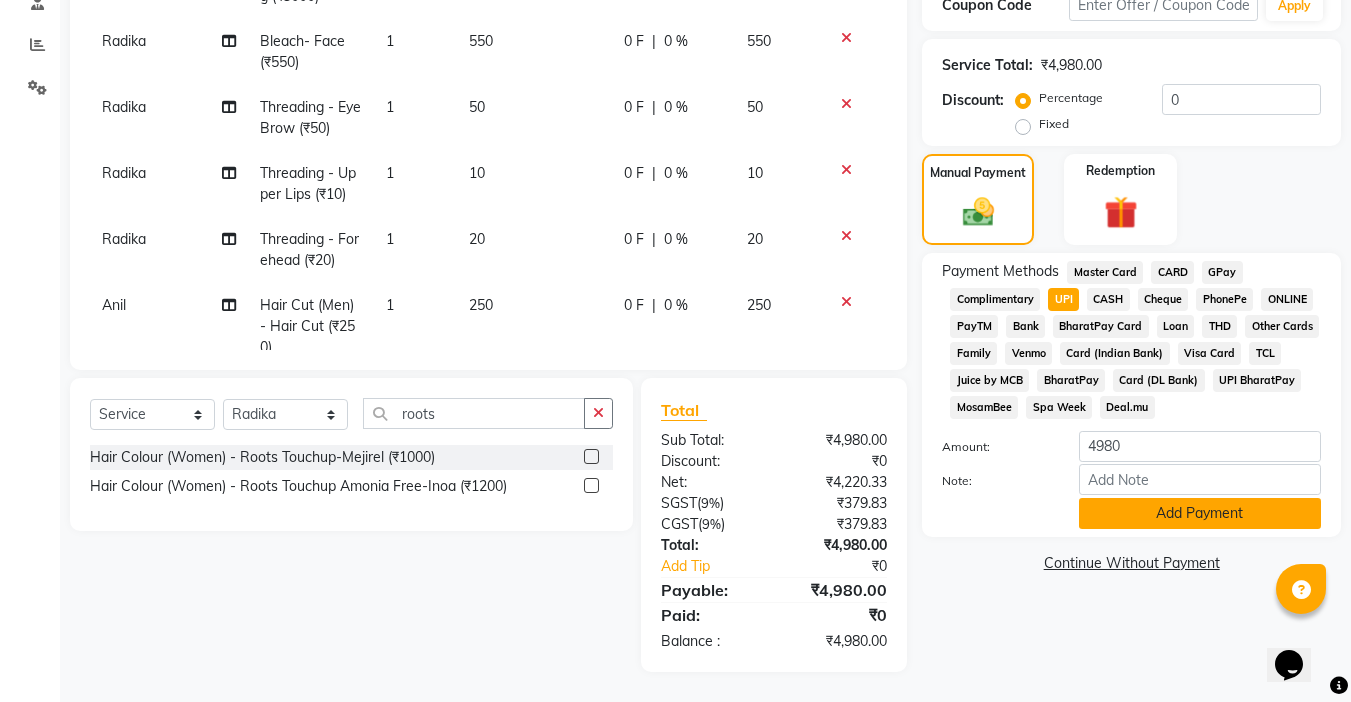 click on "Add Payment" 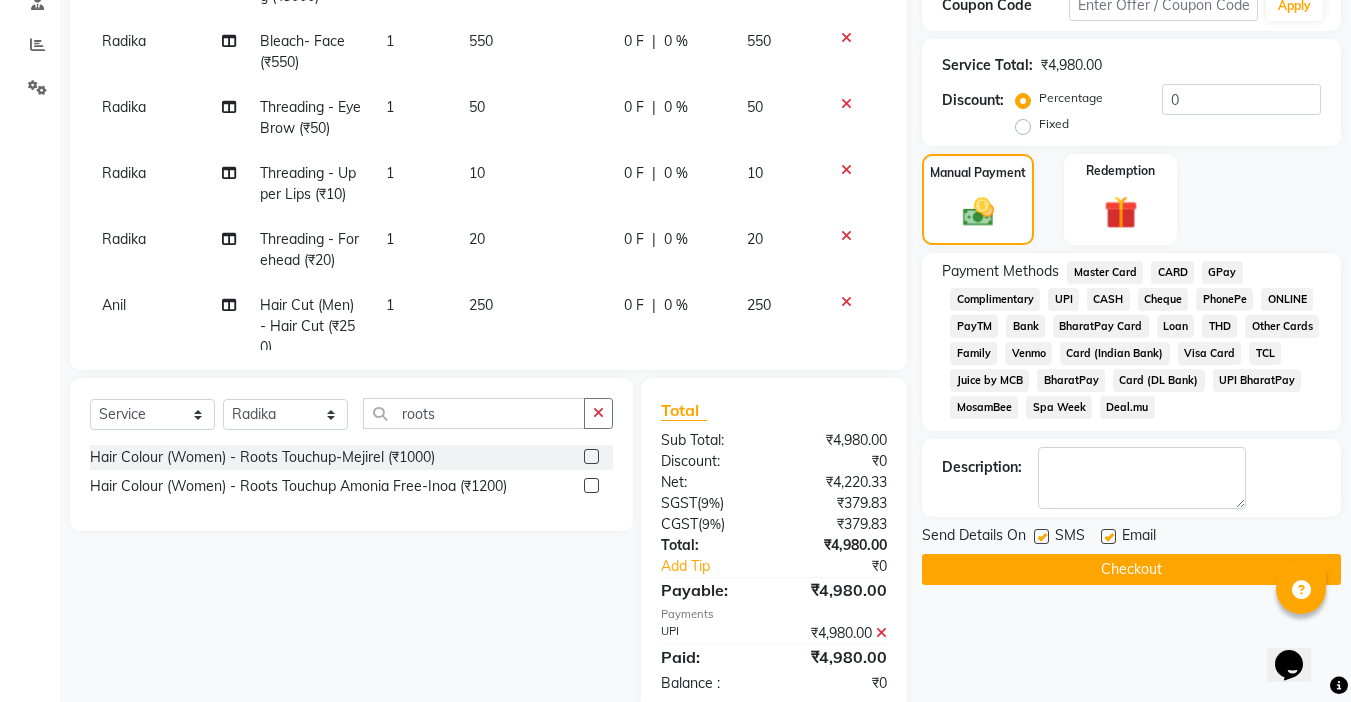 click 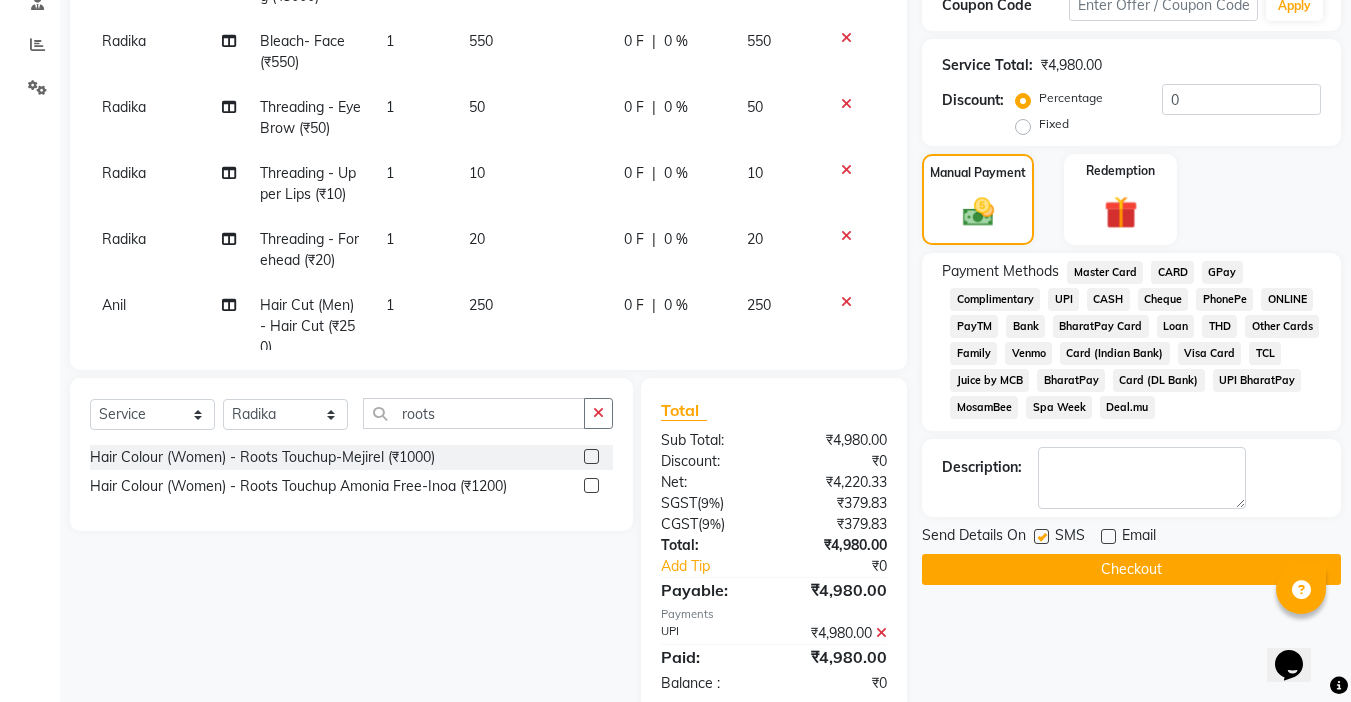 click 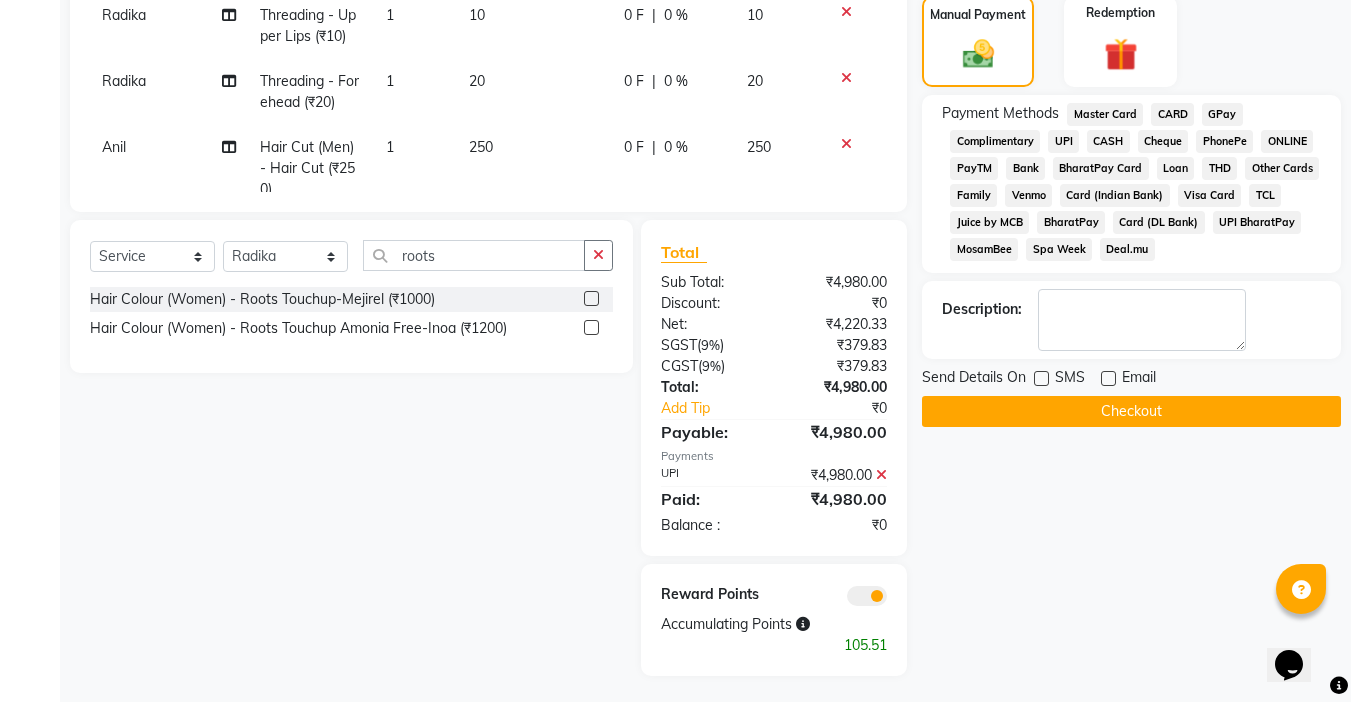 scroll, scrollTop: 560, scrollLeft: 0, axis: vertical 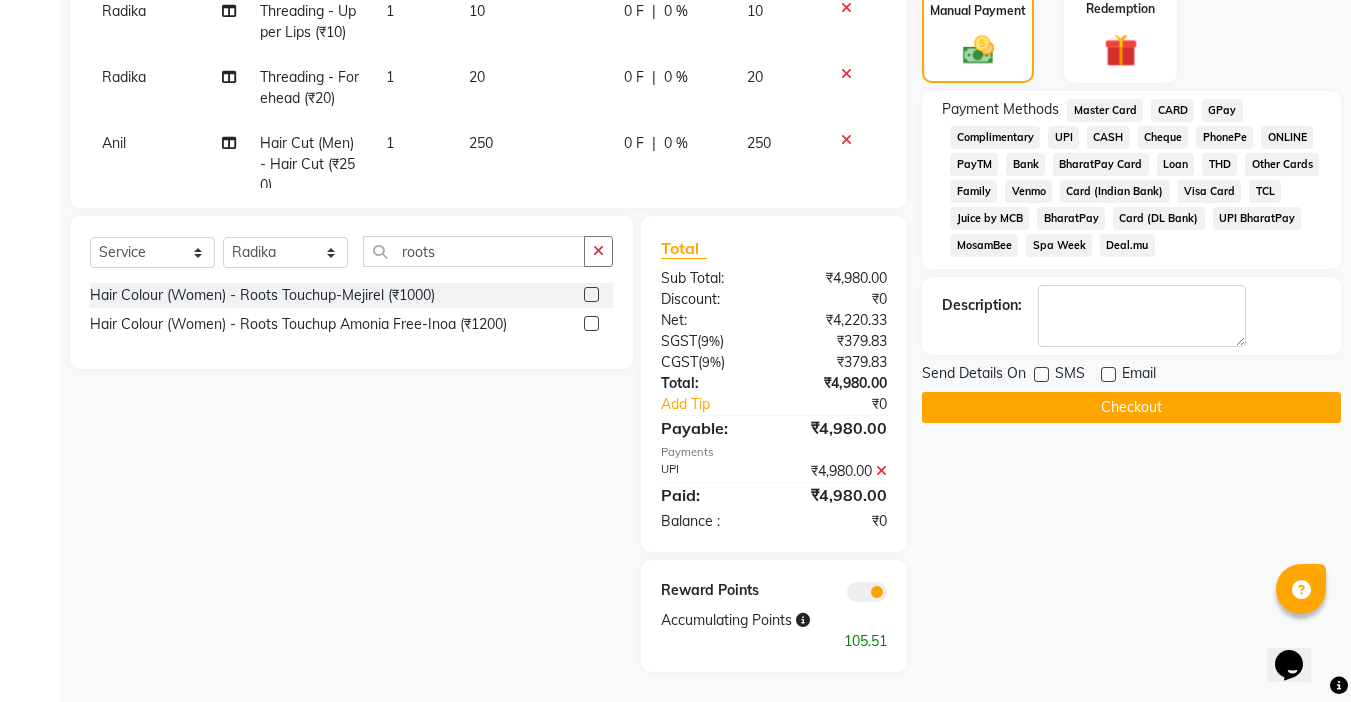 click on "Checkout" 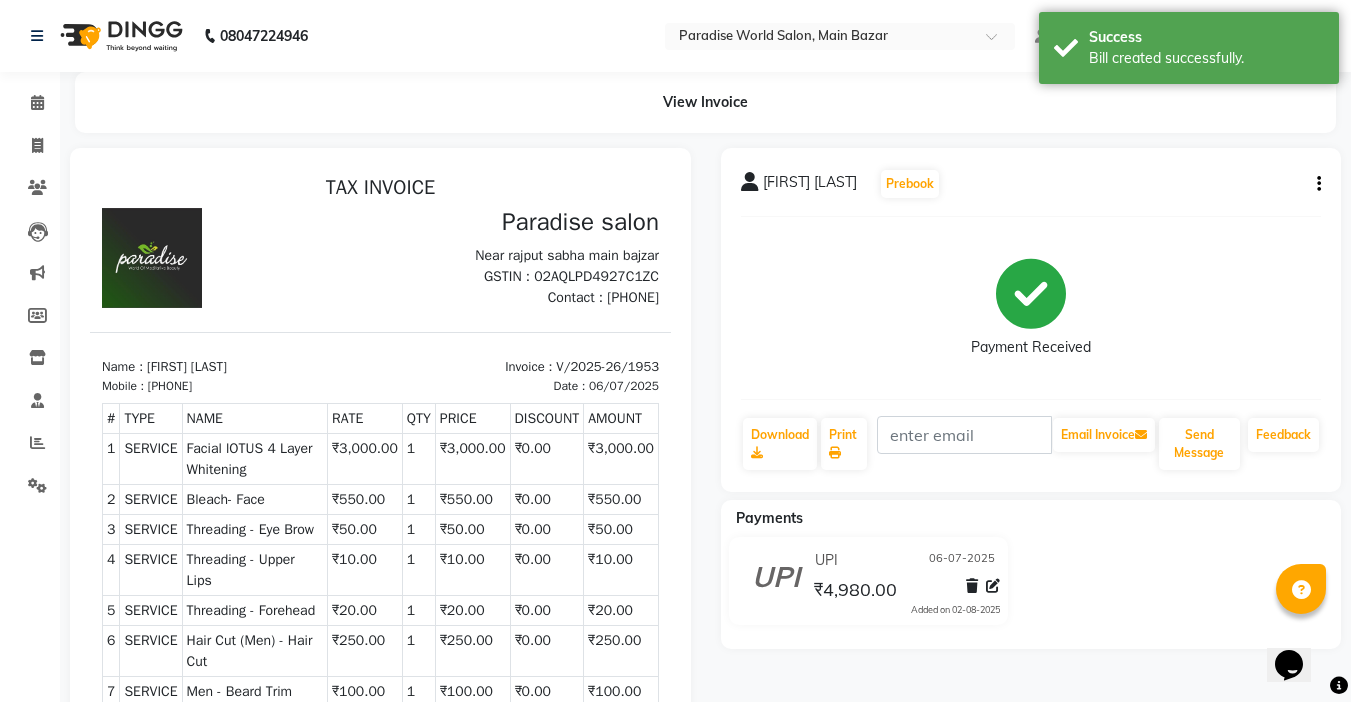 scroll, scrollTop: 0, scrollLeft: 0, axis: both 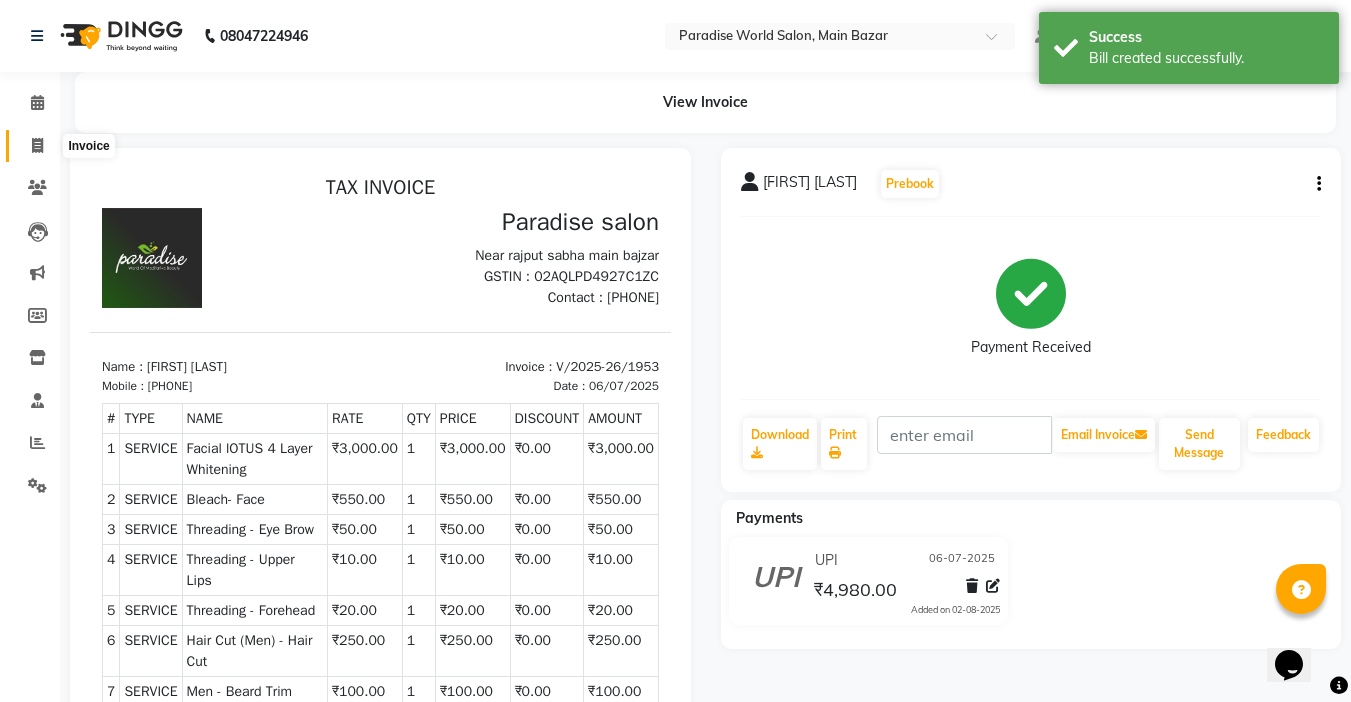 click 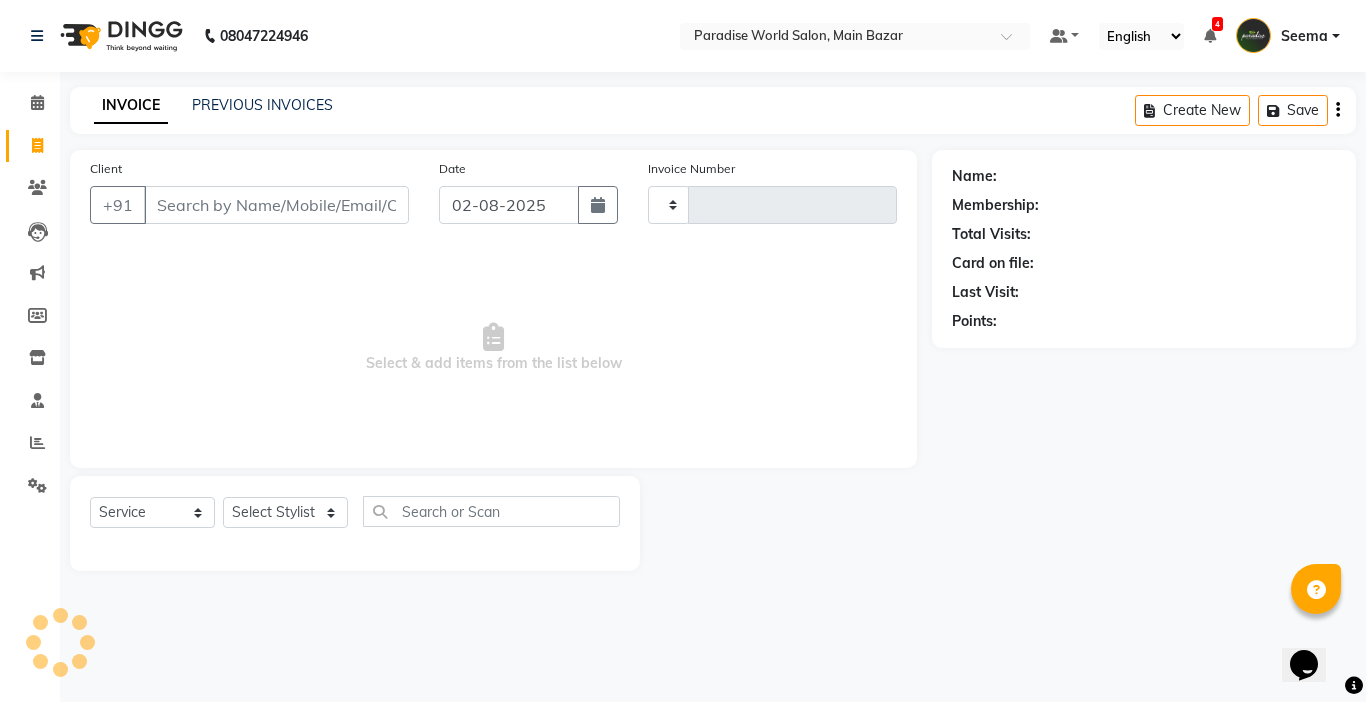 type on "1954" 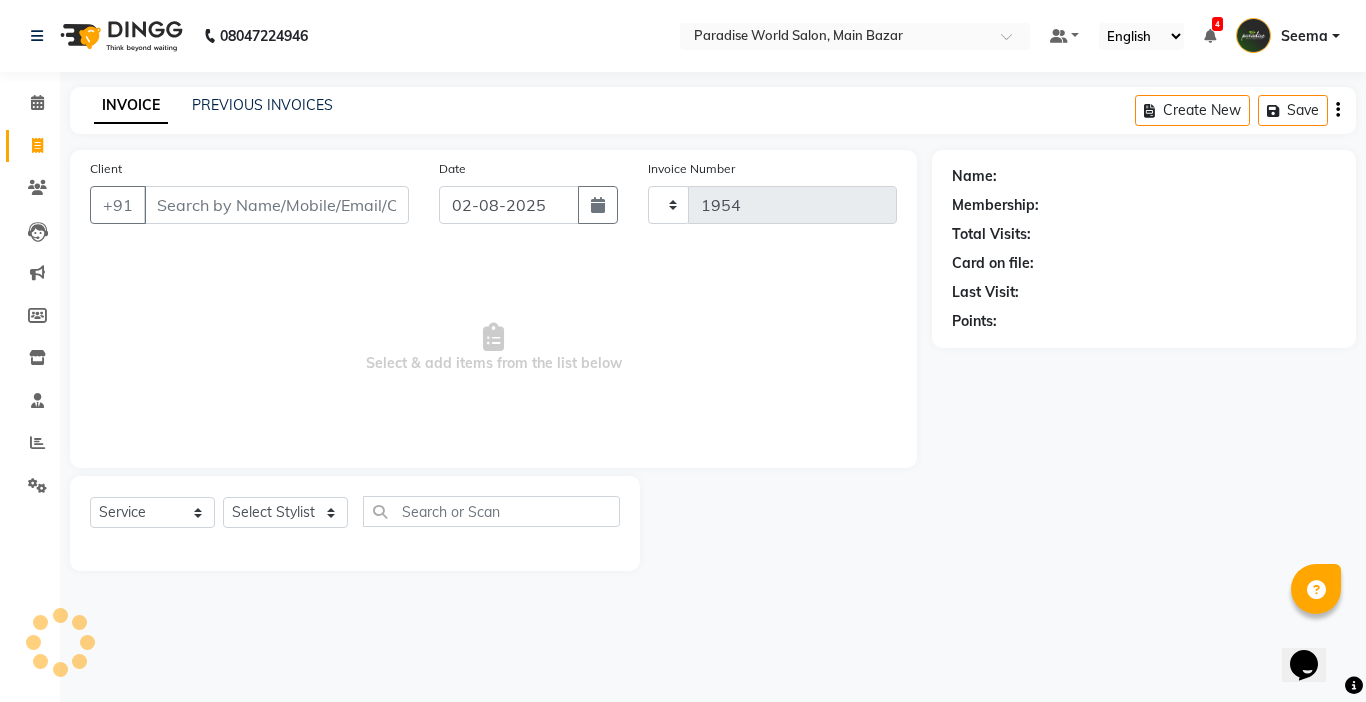 type on "9" 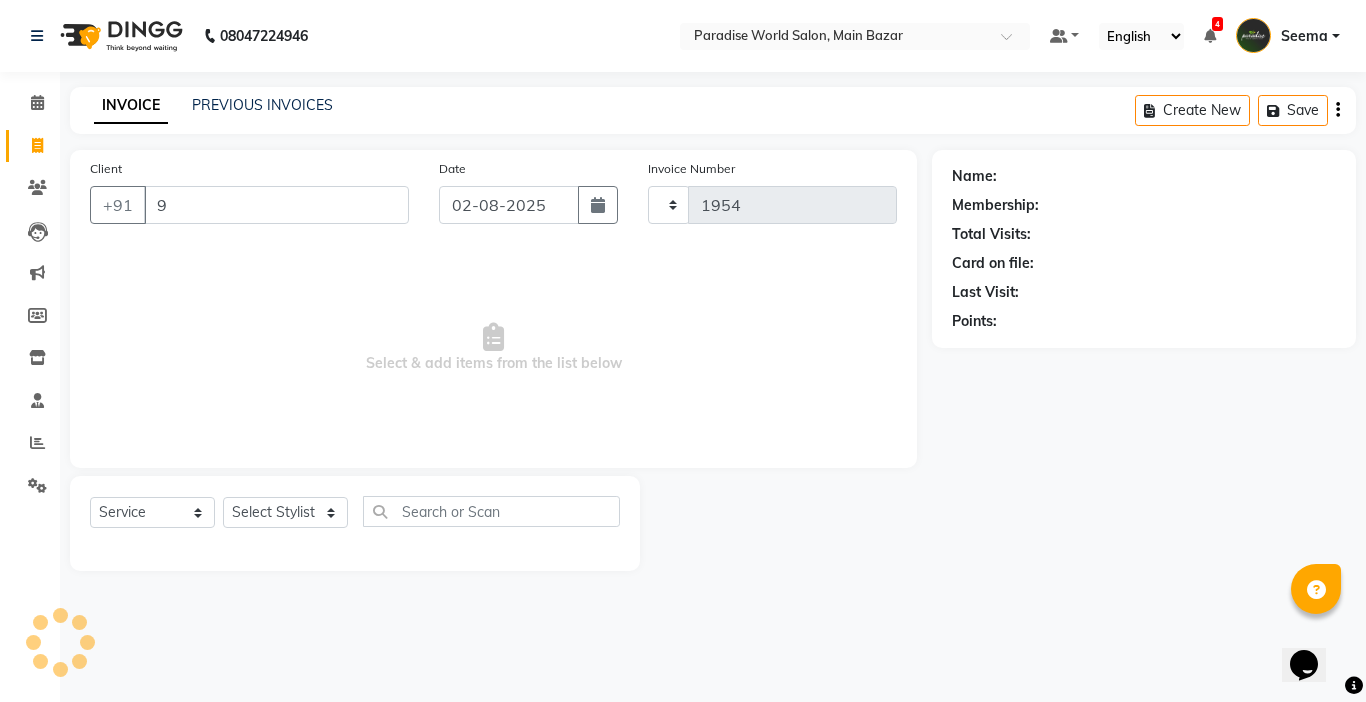 select on "4451" 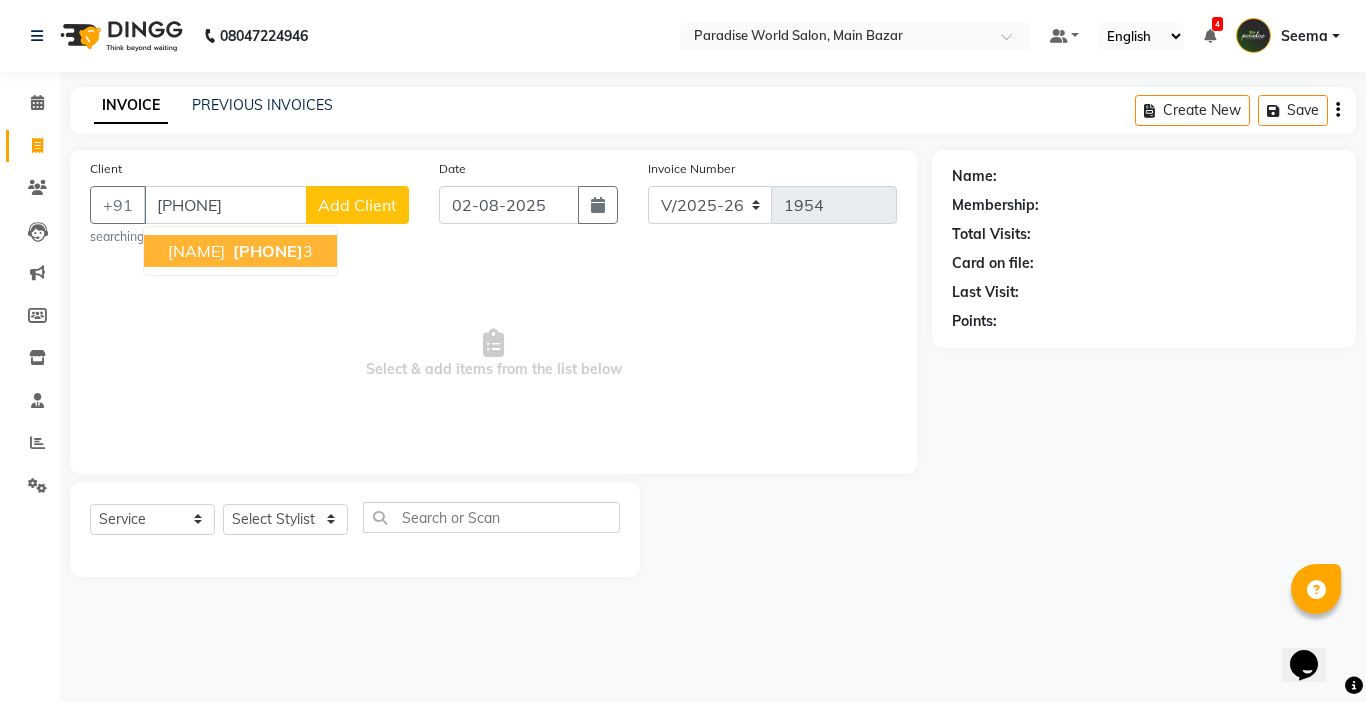 type on "9805873673" 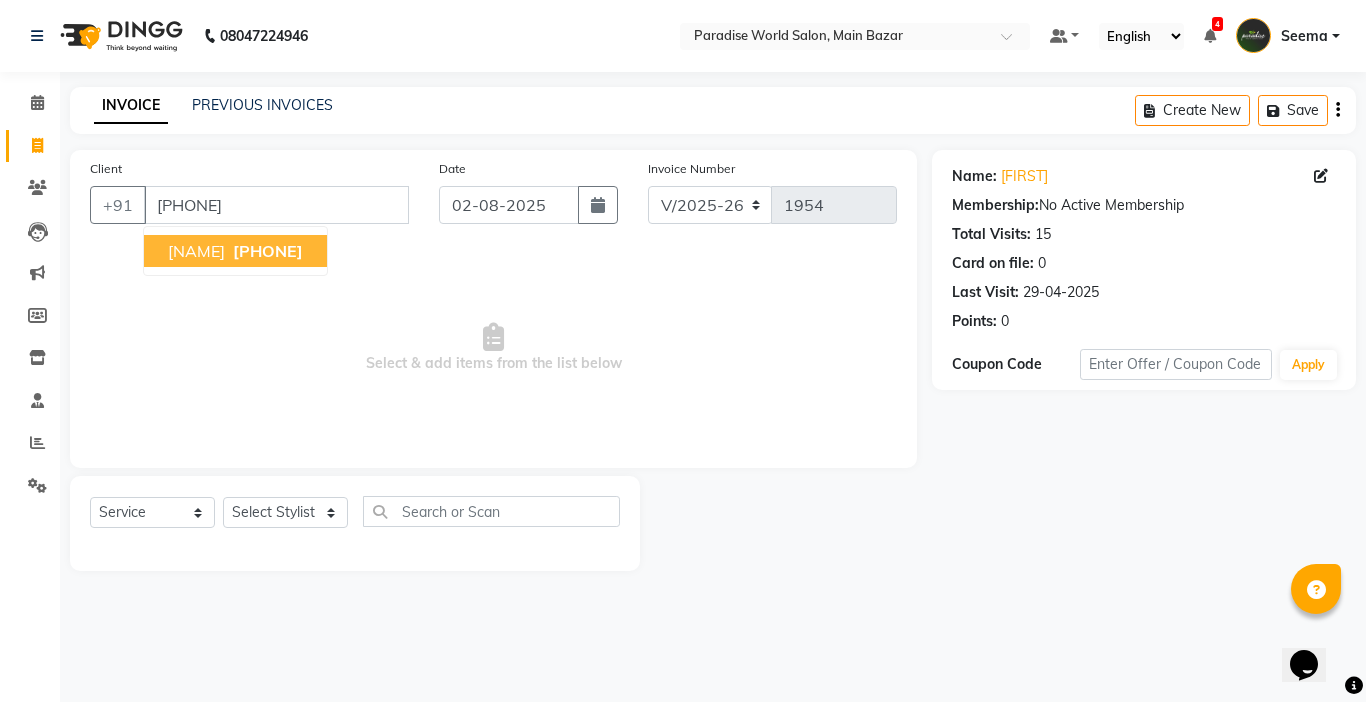click on "9805873673" at bounding box center [268, 251] 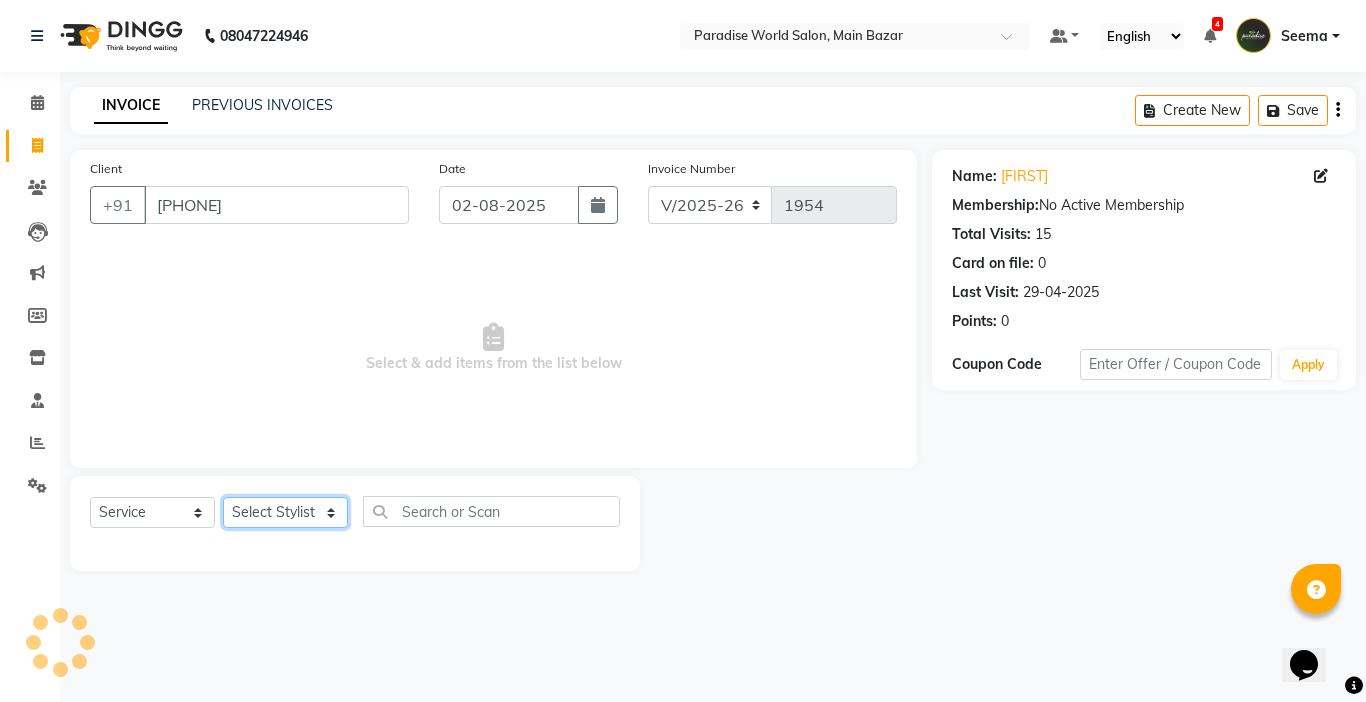 click on "Select Stylist Abby aman  Anil anku Bobby company Deepak Deepika Gourav Heena ishu Jagdeesh kanchan Love preet Maddy Manpreet student Meenu Naina Nikita Palak Palak Sharma Radika Rajneesh Student Seema Shagun Shifali - Student Shweta  Sujata Surinder Paul Vansh Vikas Vishal" 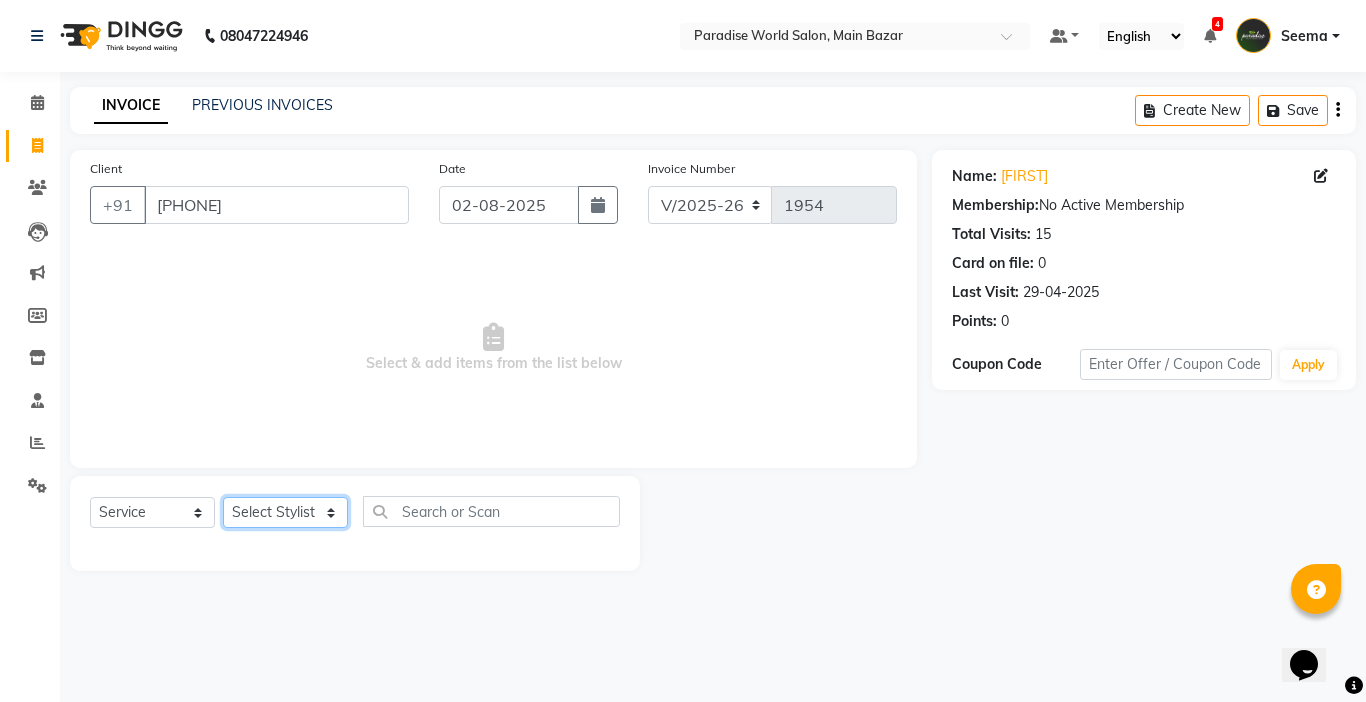 click on "Select Stylist Abby aman  Anil anku Bobby company Deepak Deepika Gourav Heena ishu Jagdeesh kanchan Love preet Maddy Manpreet student Meenu Naina Nikita Palak Palak Sharma Radika Rajneesh Student Seema Shagun Shifali - Student Shweta  Sujata Surinder Paul Vansh Vikas Vishal" 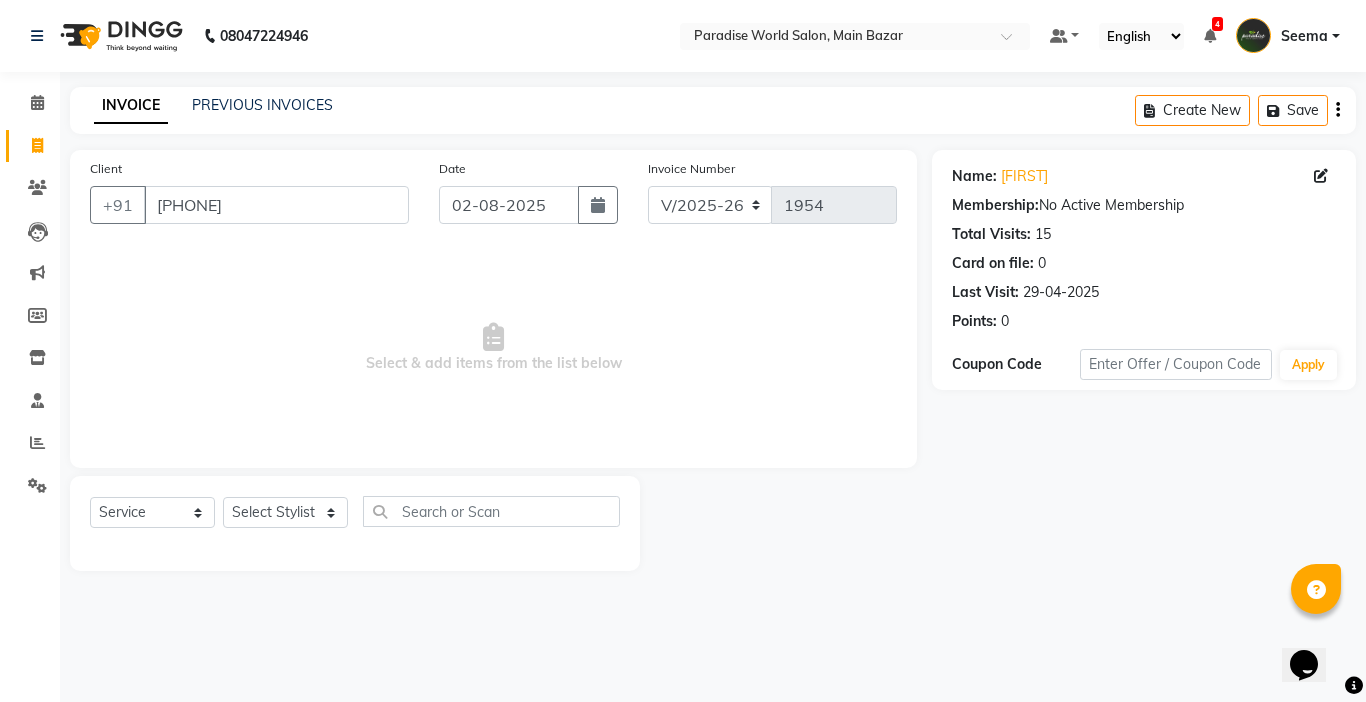 click on "Select & add items from the list below" at bounding box center [493, 348] 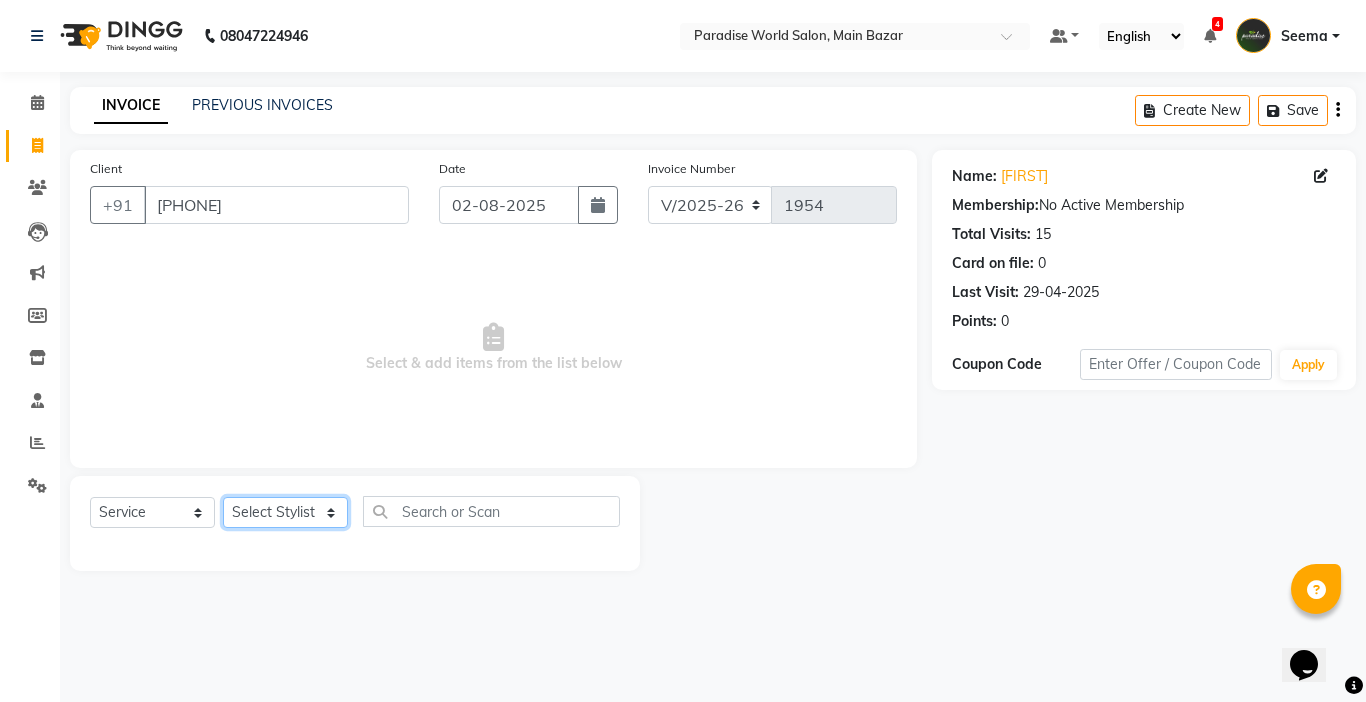click on "Select Stylist Abby aman  Anil anku Bobby company Deepak Deepika Gourav Heena ishu Jagdeesh kanchan Love preet Maddy Manpreet student Meenu Naina Nikita Palak Palak Sharma Radika Rajneesh Student Seema Shagun Shifali - Student Shweta  Sujata Surinder Paul Vansh Vikas Vishal" 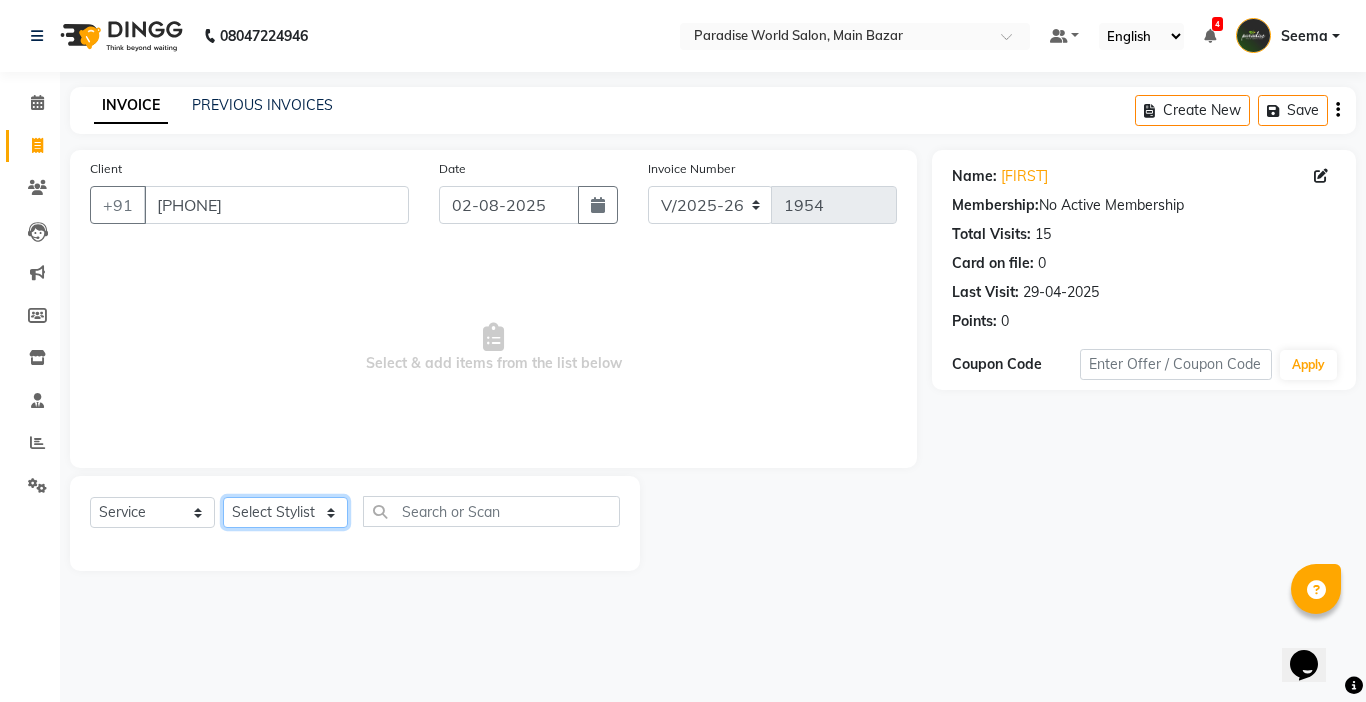 select on "24938" 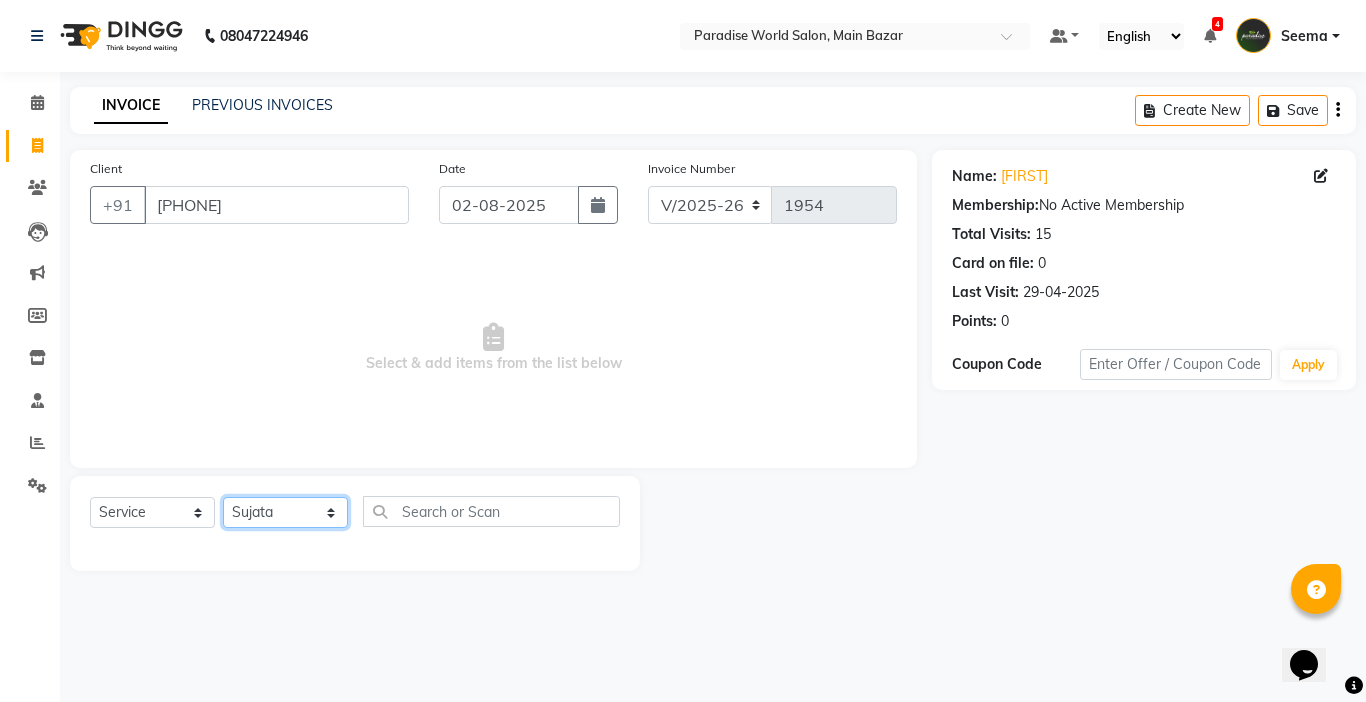 click on "Select Stylist Abby aman  Anil anku Bobby company Deepak Deepika Gourav Heena ishu Jagdeesh kanchan Love preet Maddy Manpreet student Meenu Naina Nikita Palak Palak Sharma Radika Rajneesh Student Seema Shagun Shifali - Student Shweta  Sujata Surinder Paul Vansh Vikas Vishal" 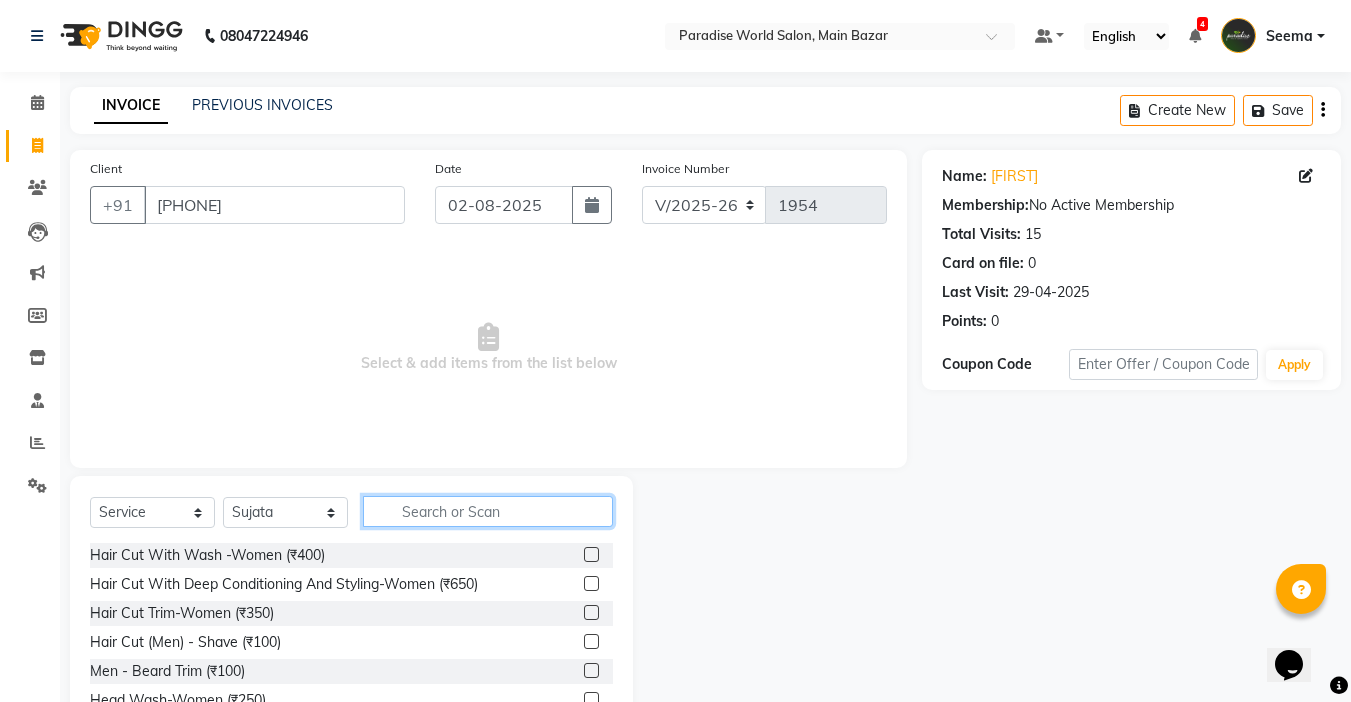 click 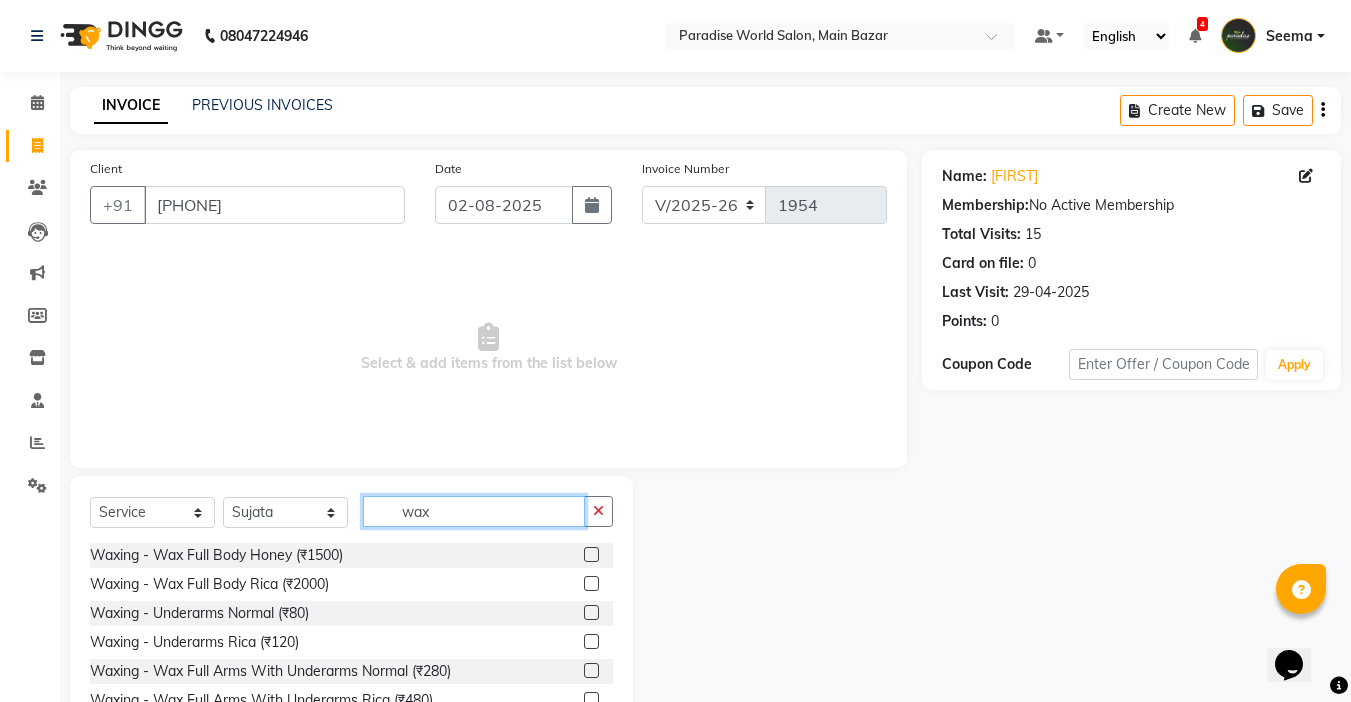 scroll, scrollTop: 99, scrollLeft: 0, axis: vertical 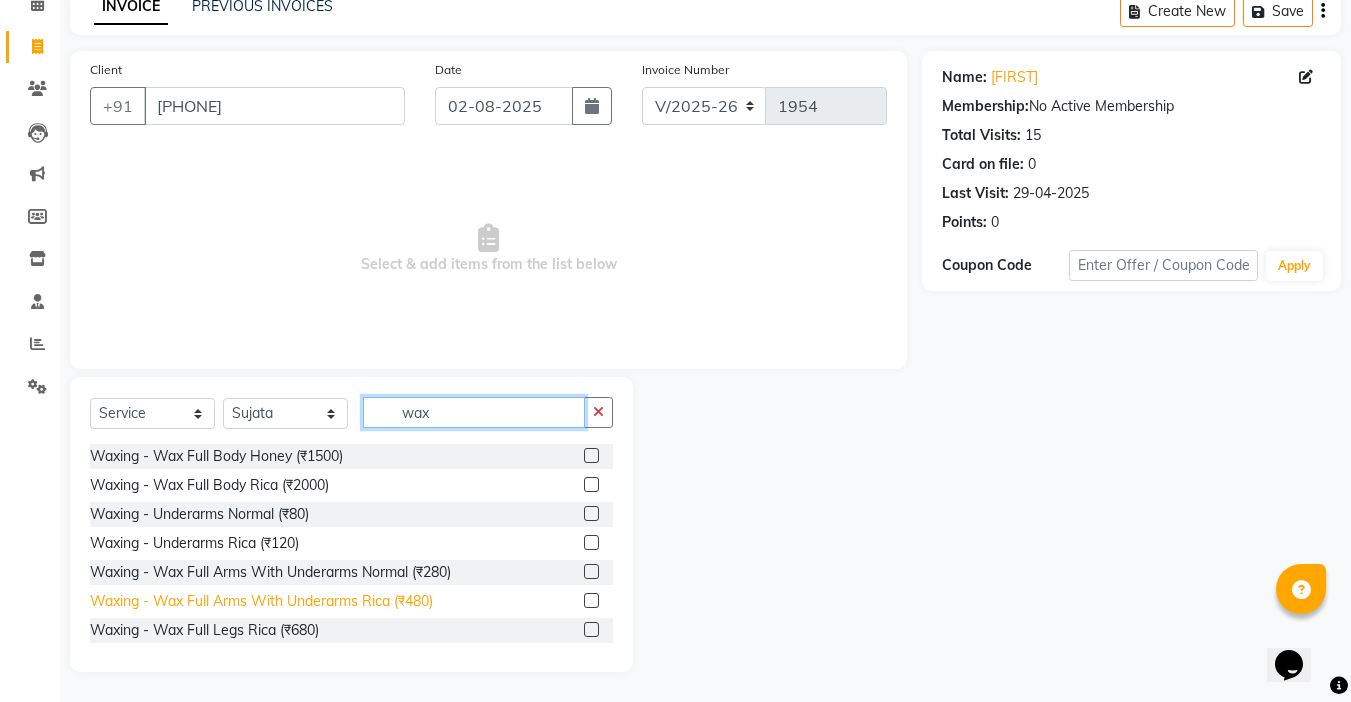 type on "wax" 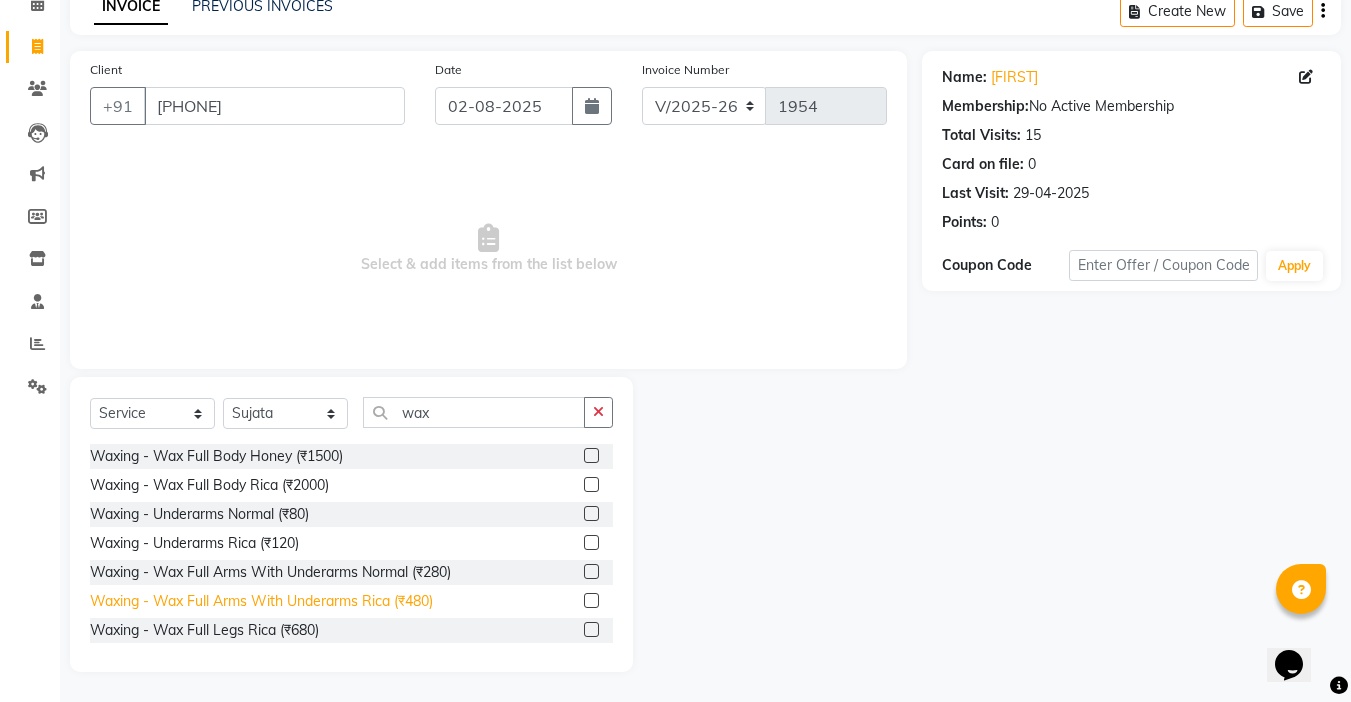 click on "Waxing   -  Wax Full Arms With Underarms Rica (₹480)" 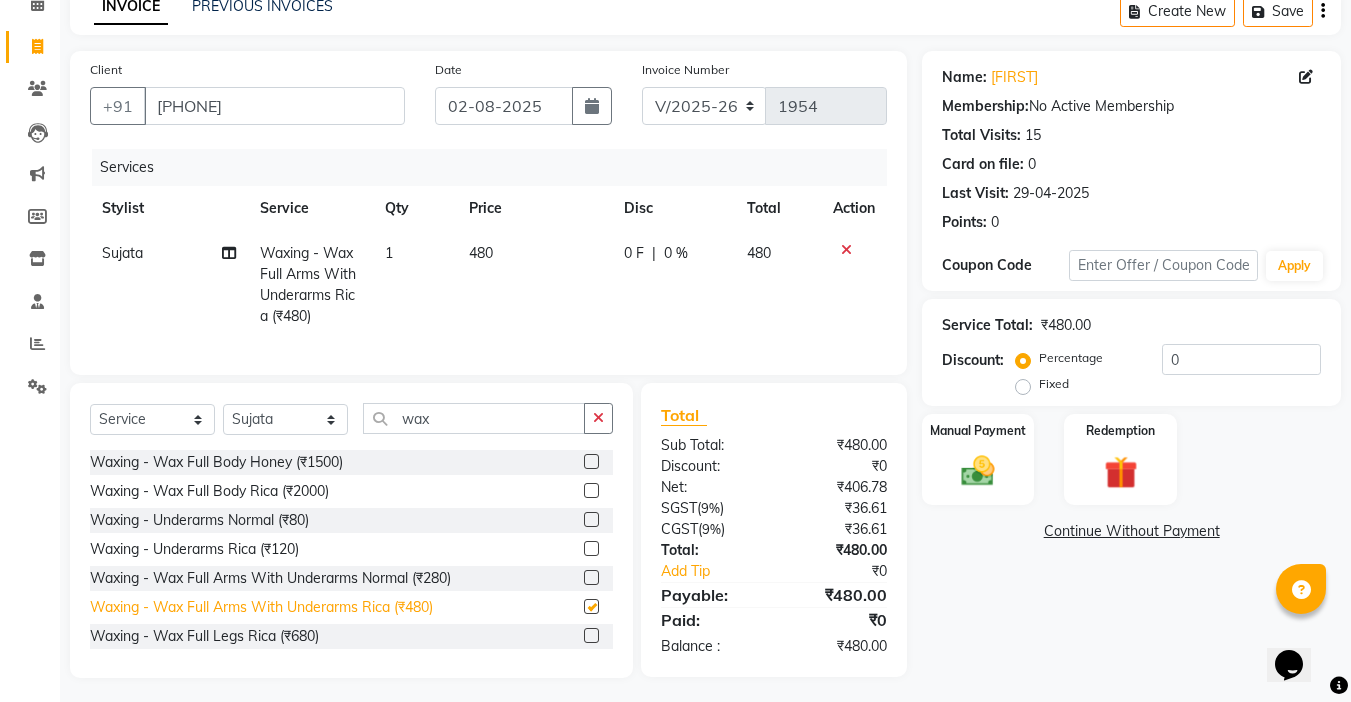 checkbox on "false" 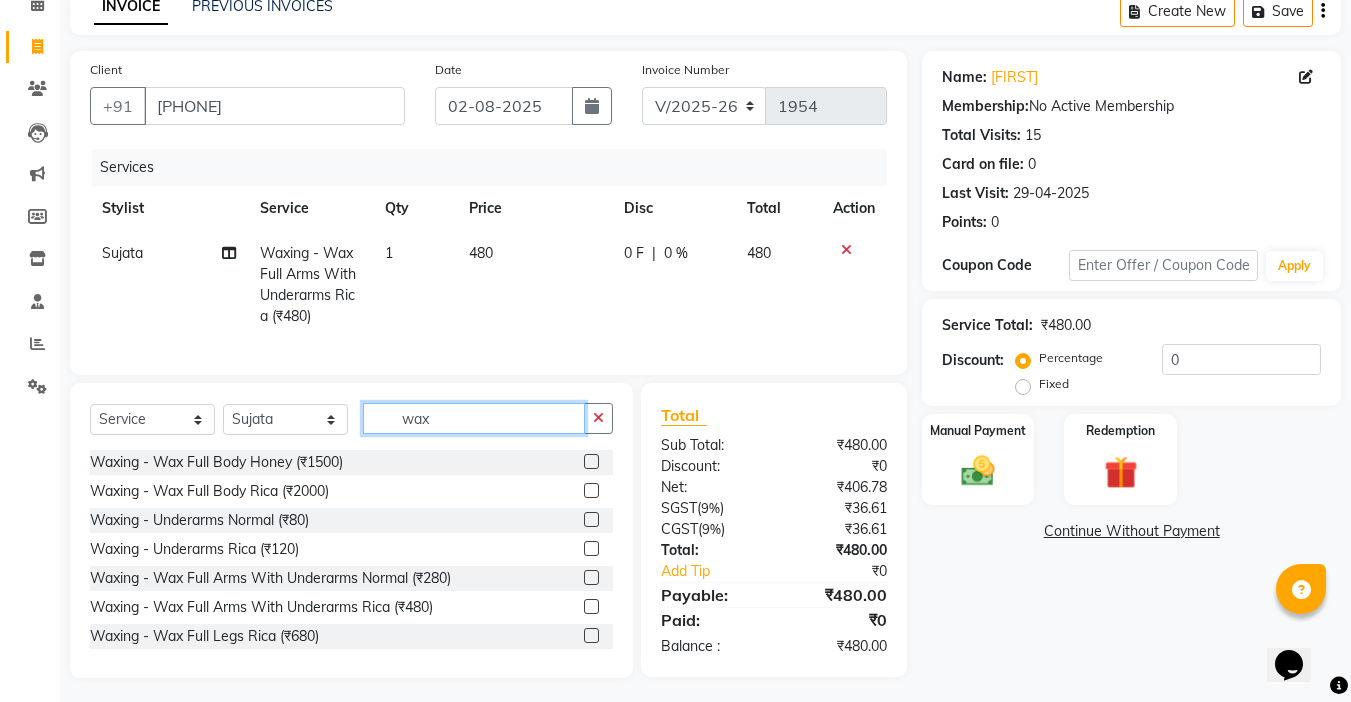 click on "wax" 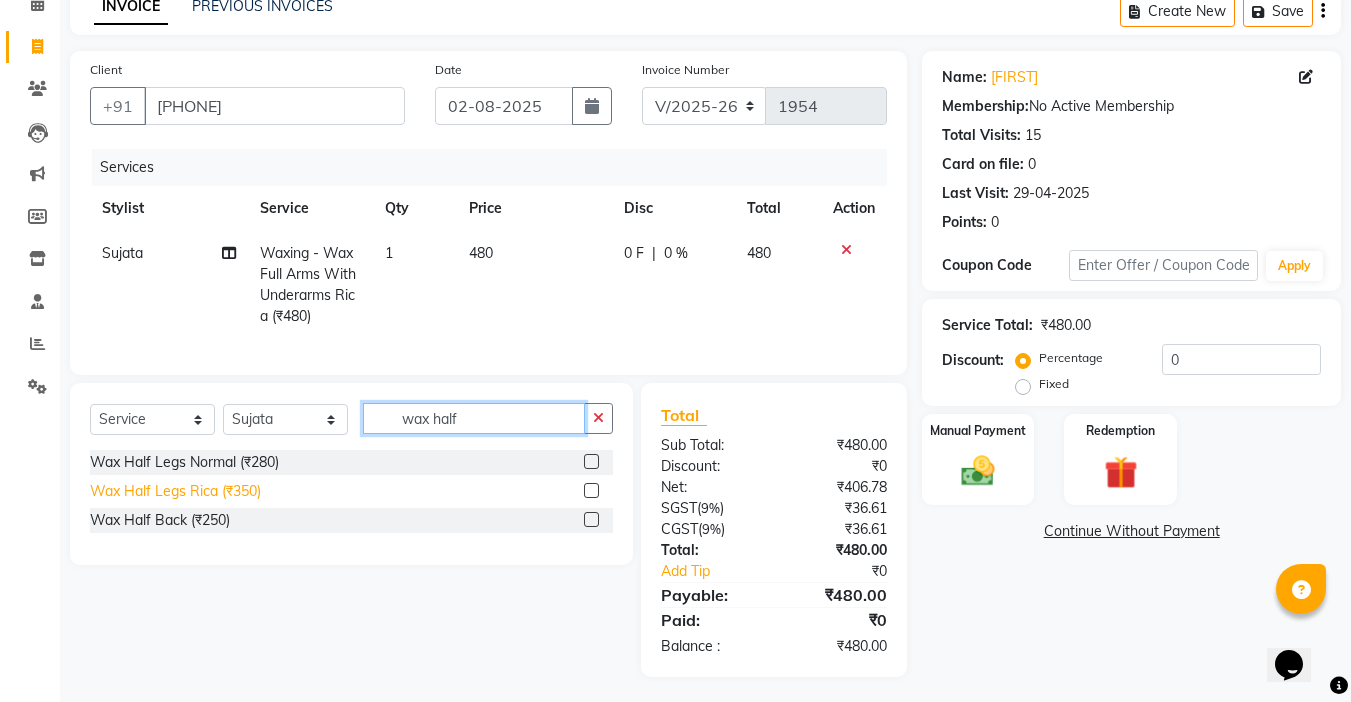 type on "wax half" 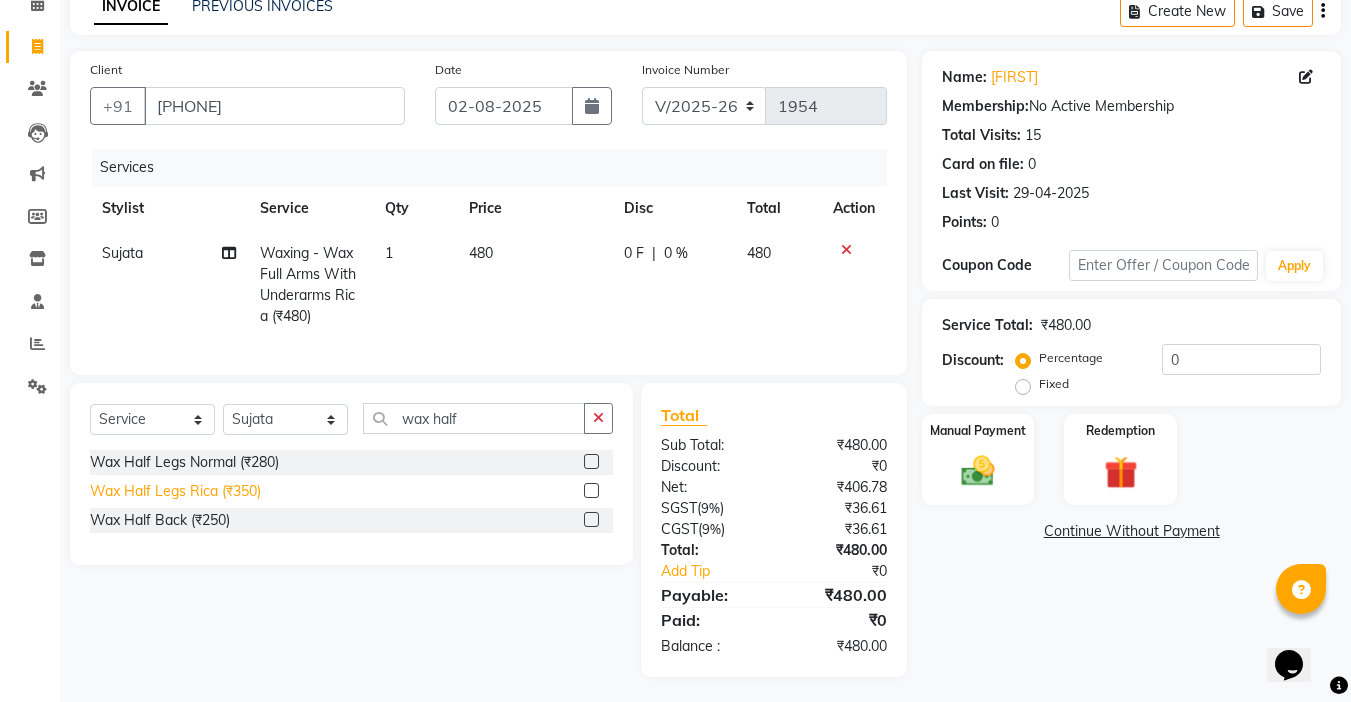 click on "Wax Half Legs Rica (₹350)" 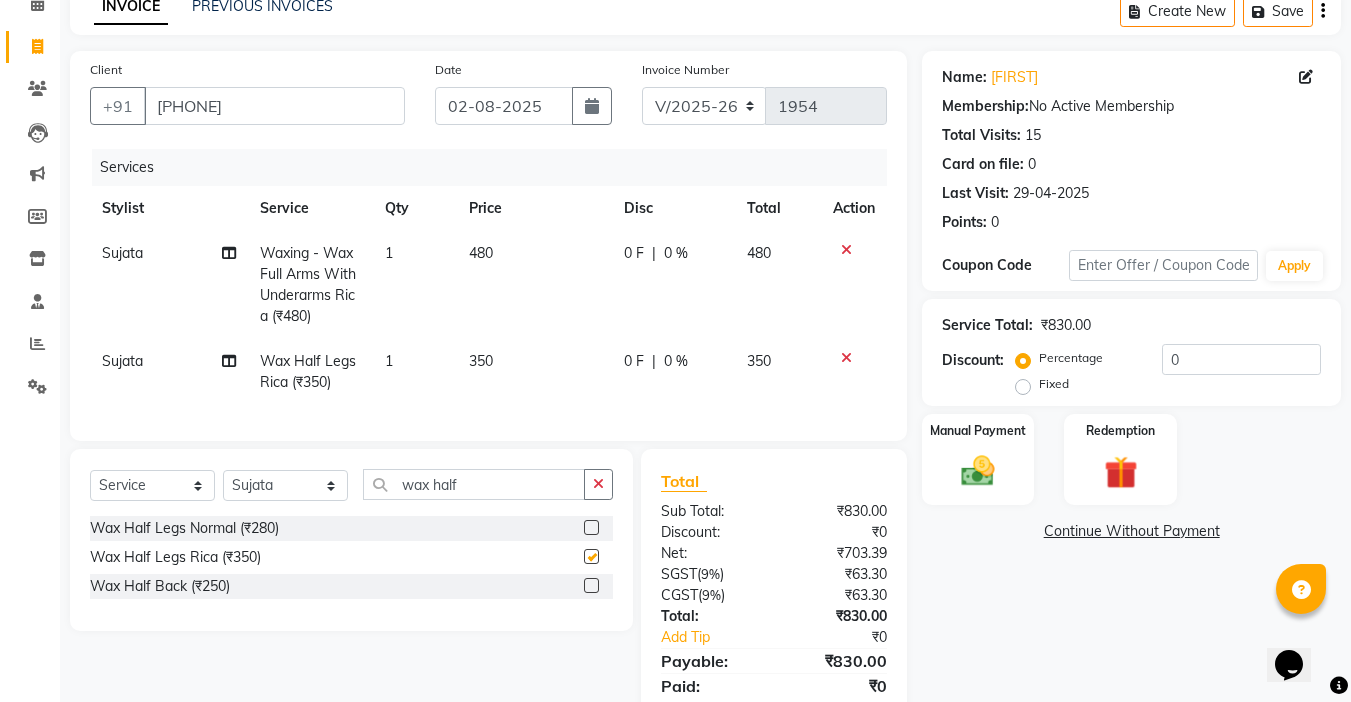 checkbox on "false" 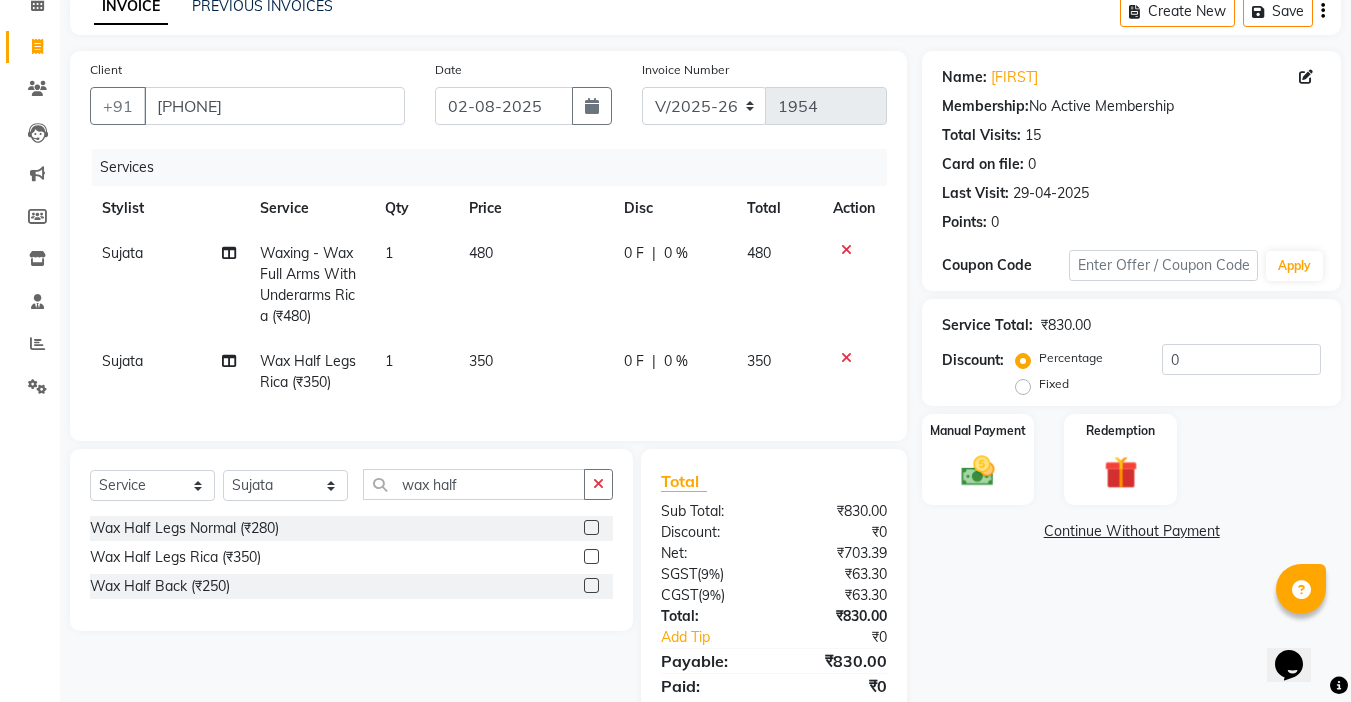 click on "350" 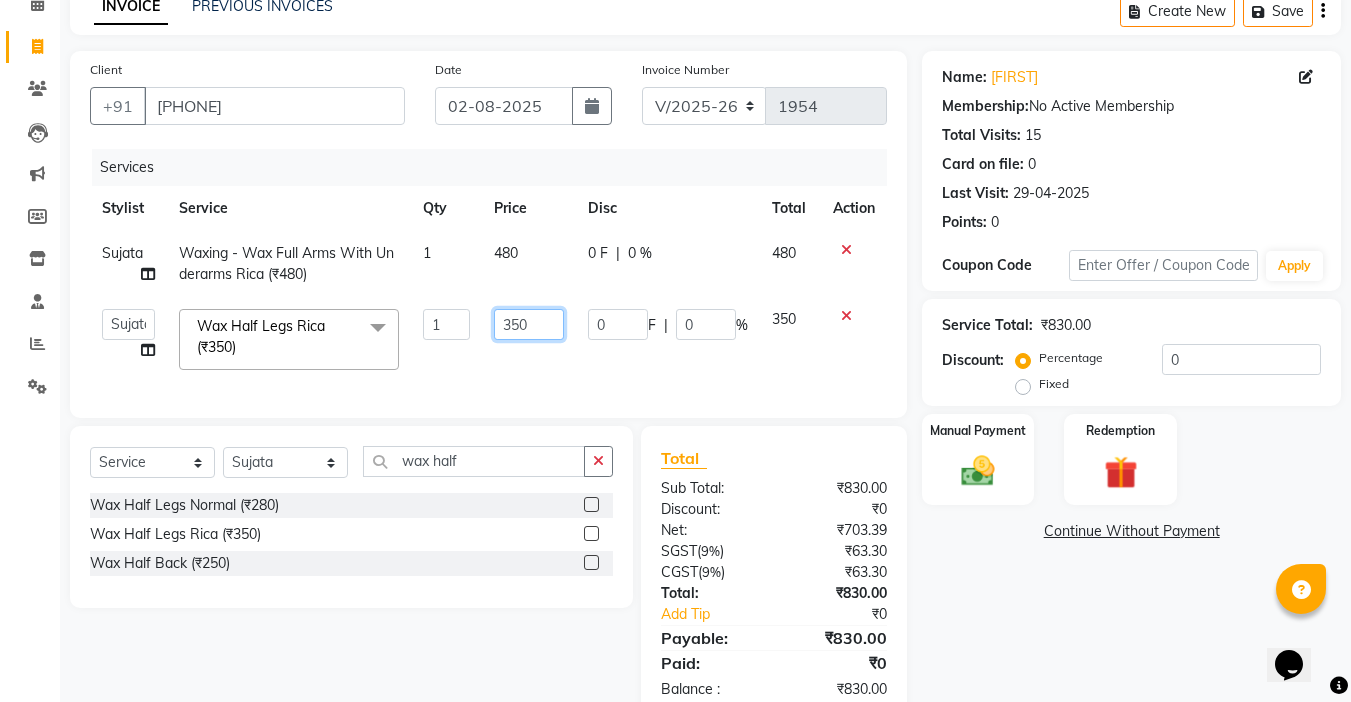 click on "350" 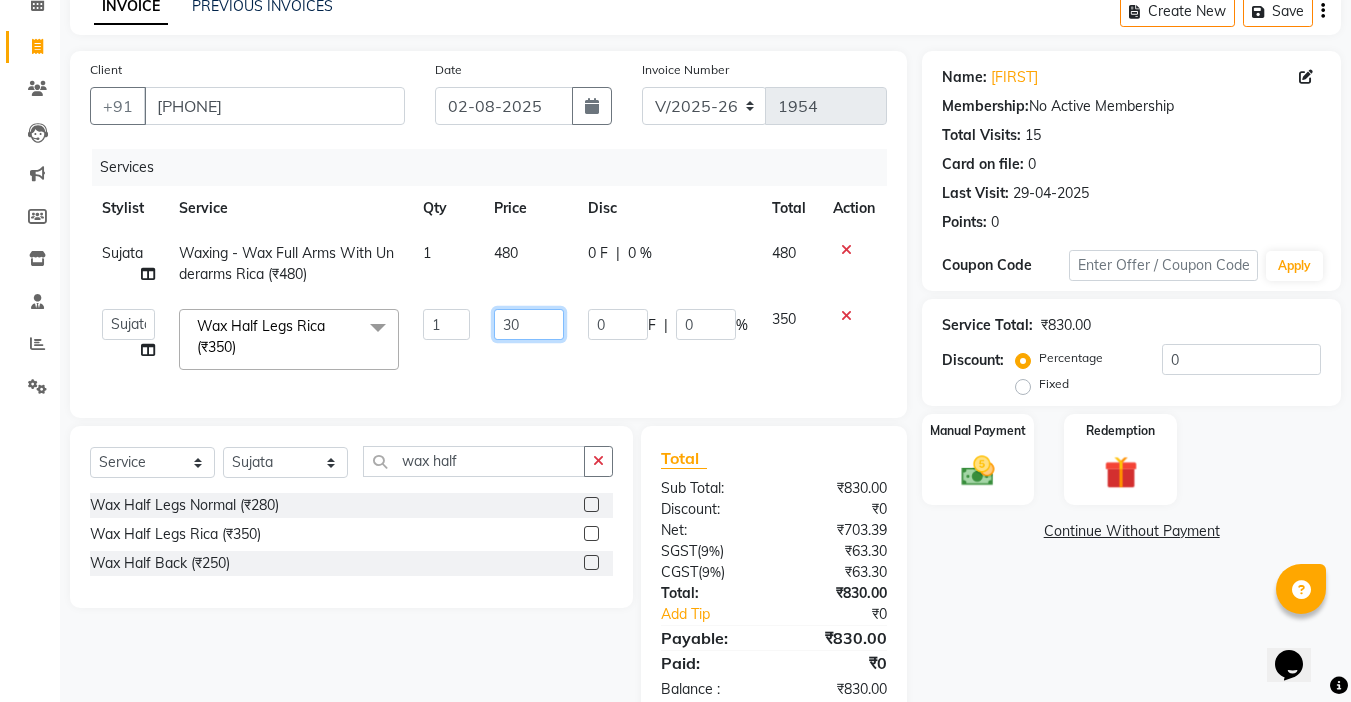 type on "380" 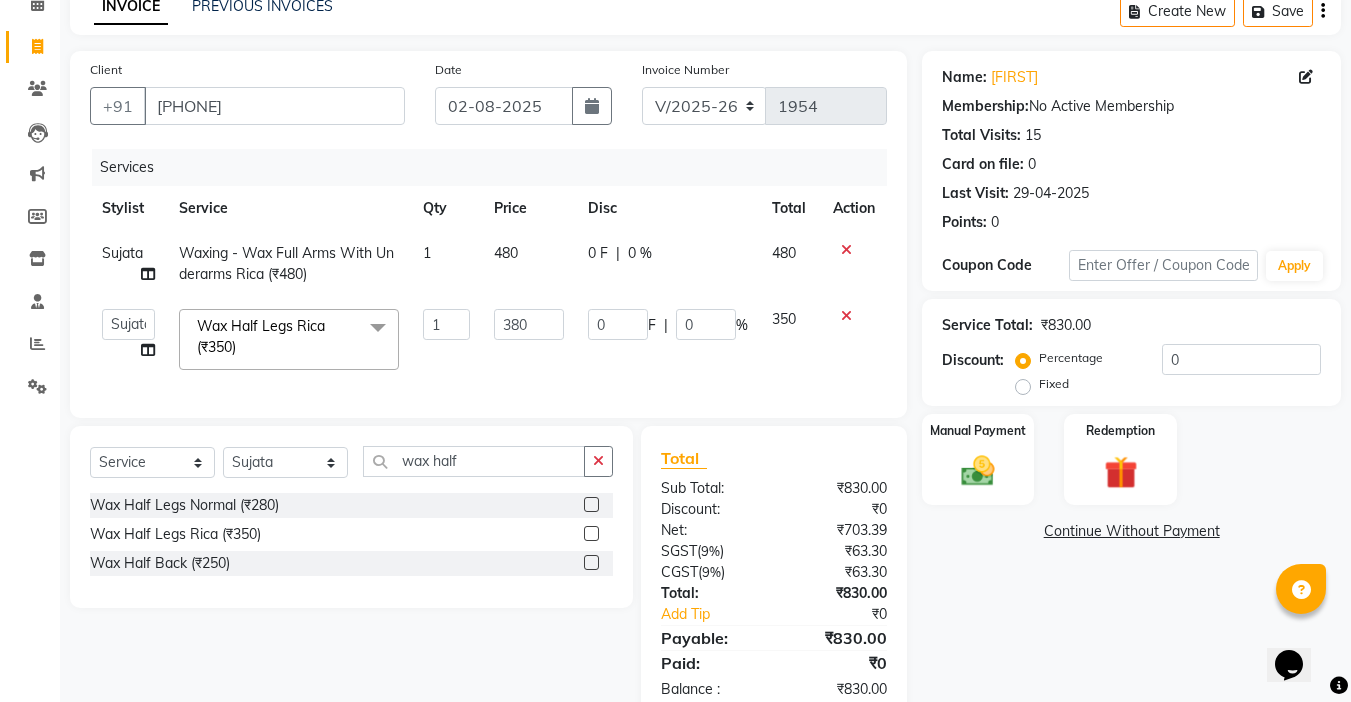 click on "380" 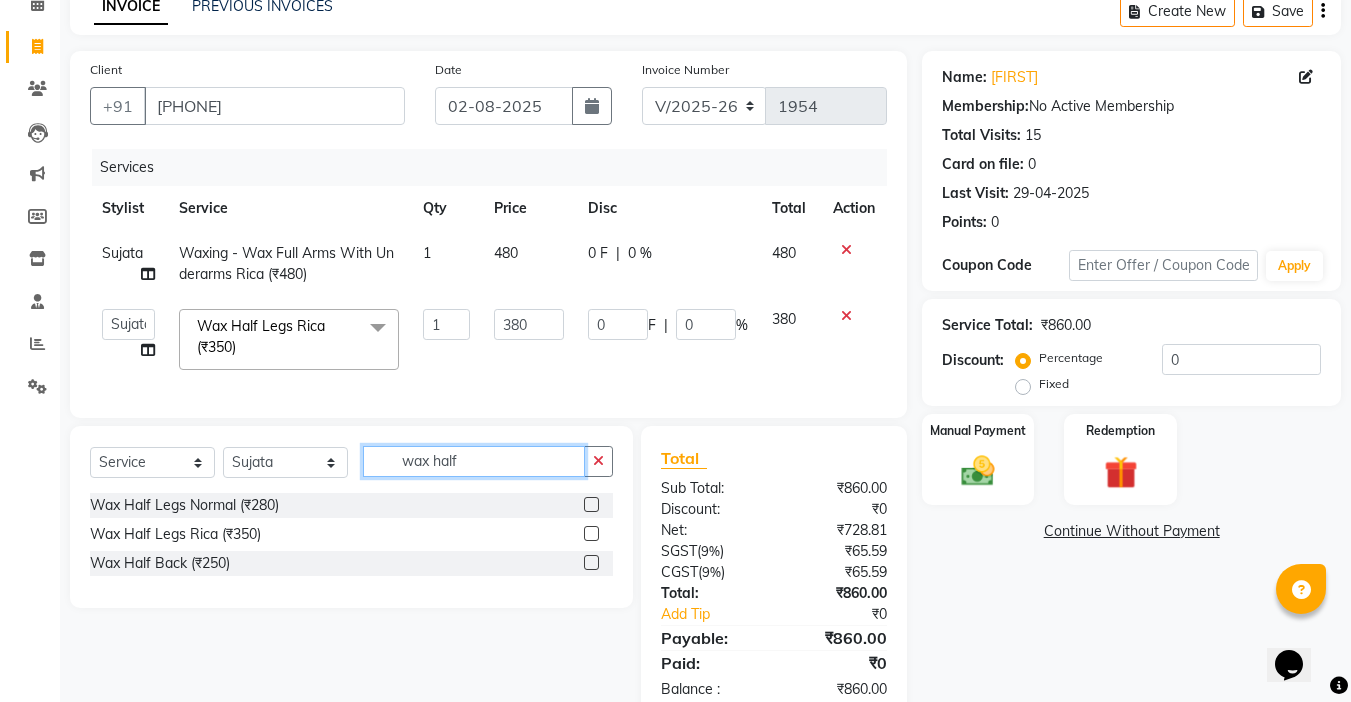drag, startPoint x: 493, startPoint y: 478, endPoint x: 222, endPoint y: 488, distance: 271.18445 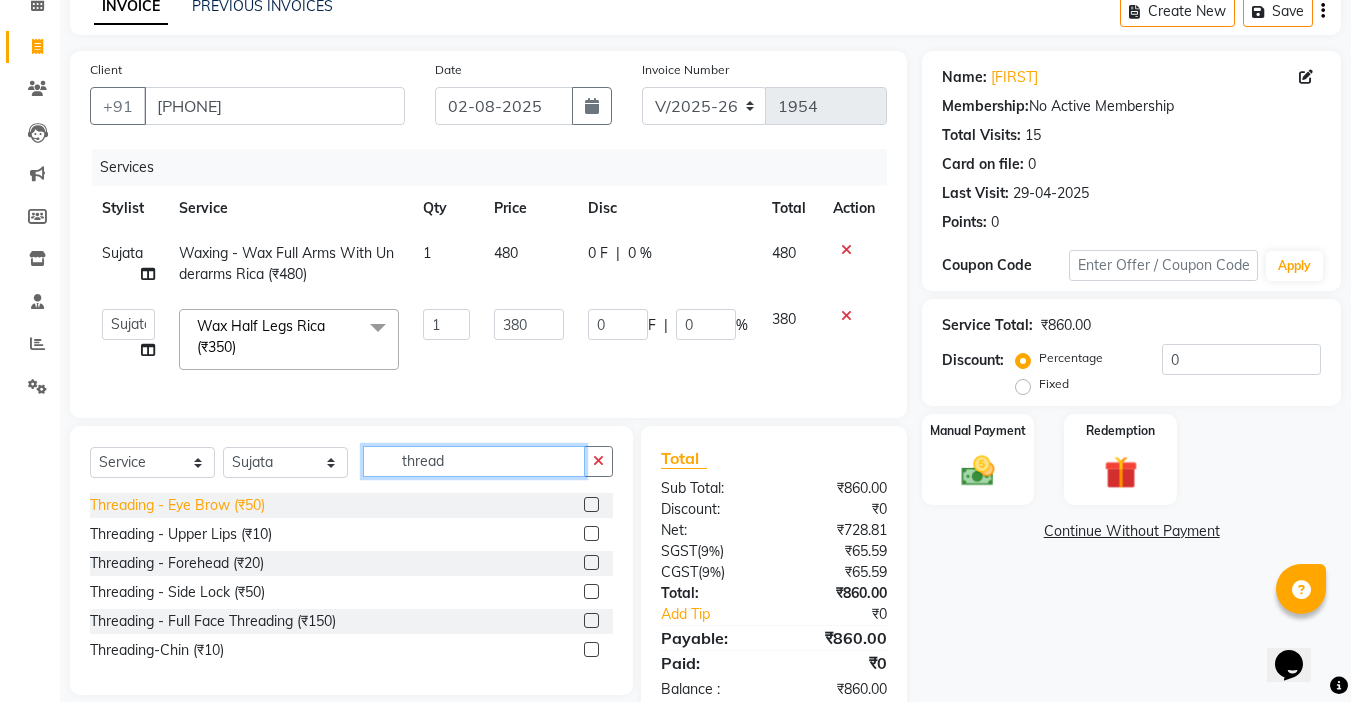 type on "thread" 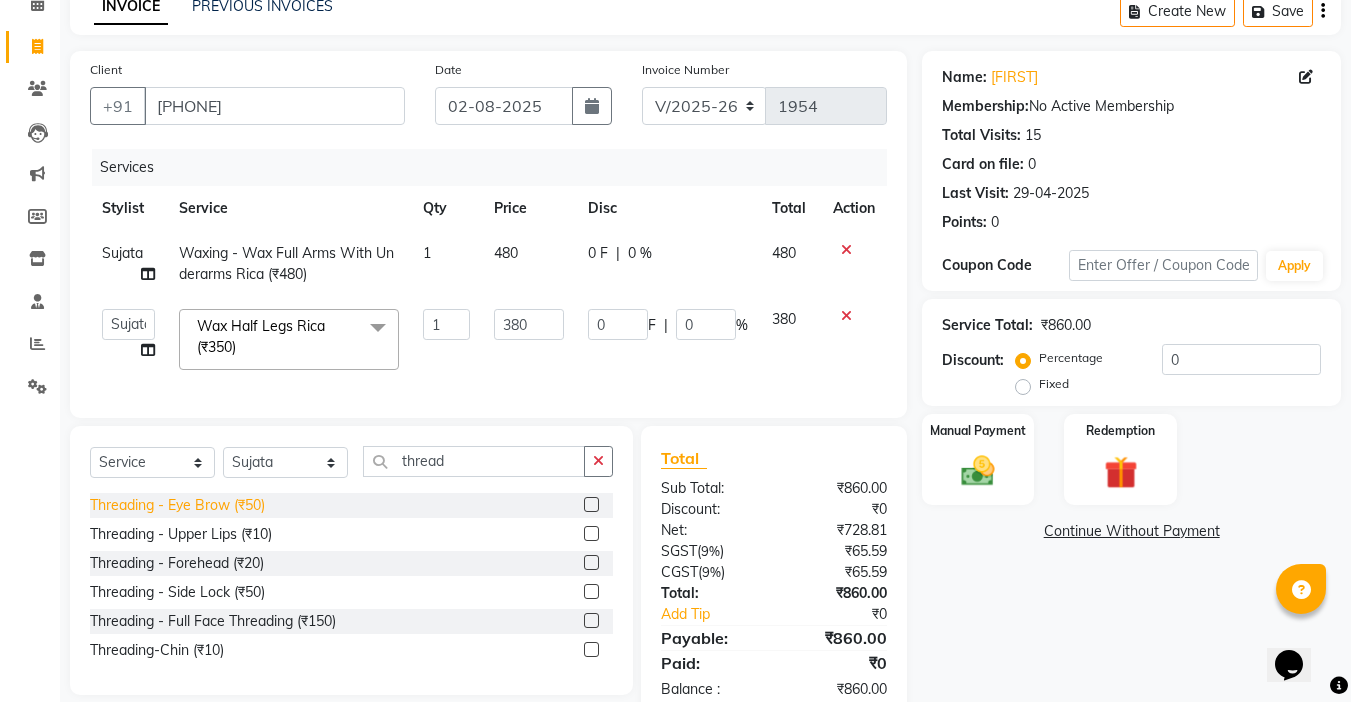click on "Threading   -  Eye Brow (₹50)" 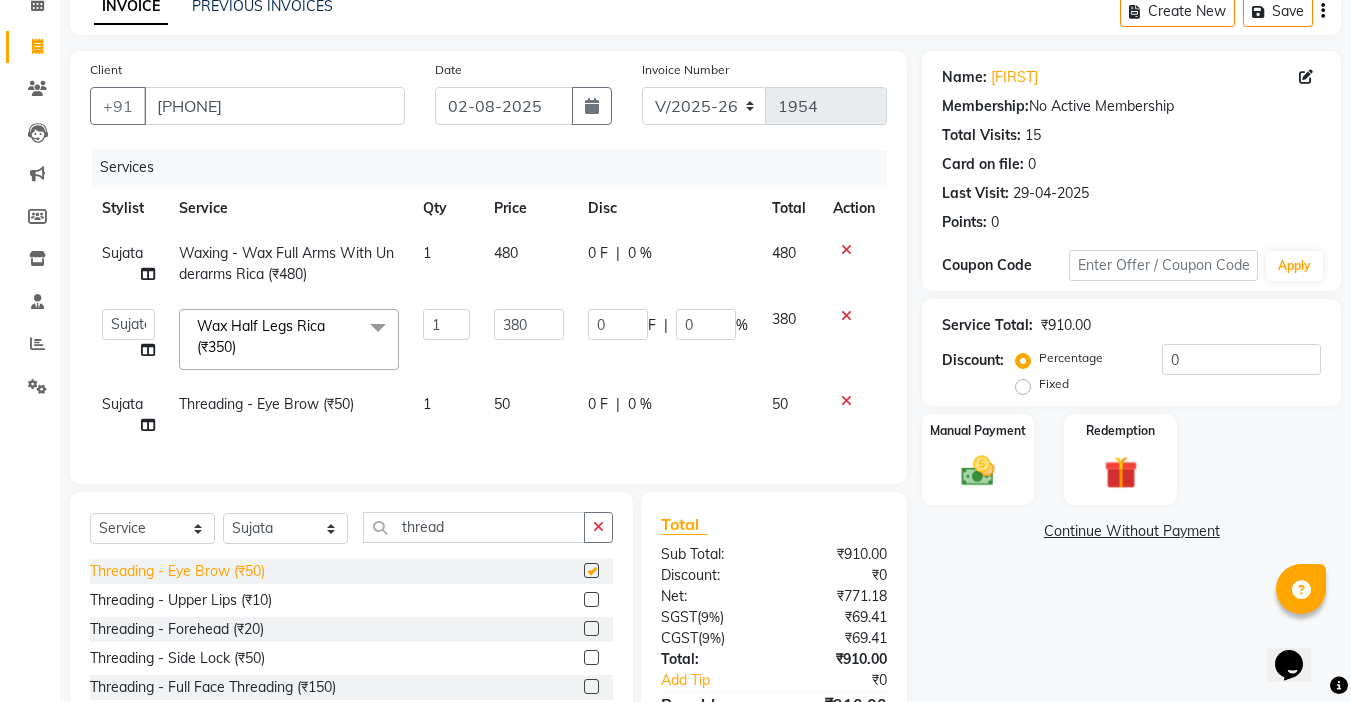 checkbox on "false" 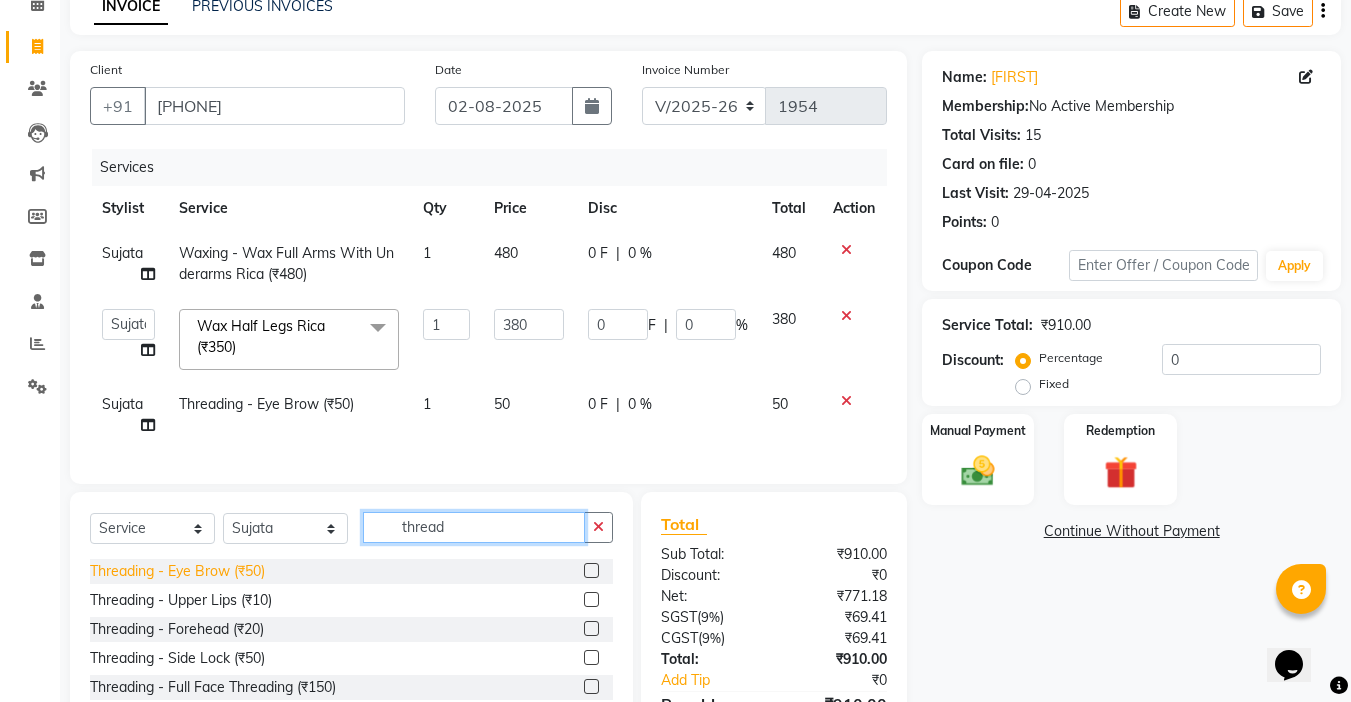 drag, startPoint x: 471, startPoint y: 544, endPoint x: 124, endPoint y: 580, distance: 348.86243 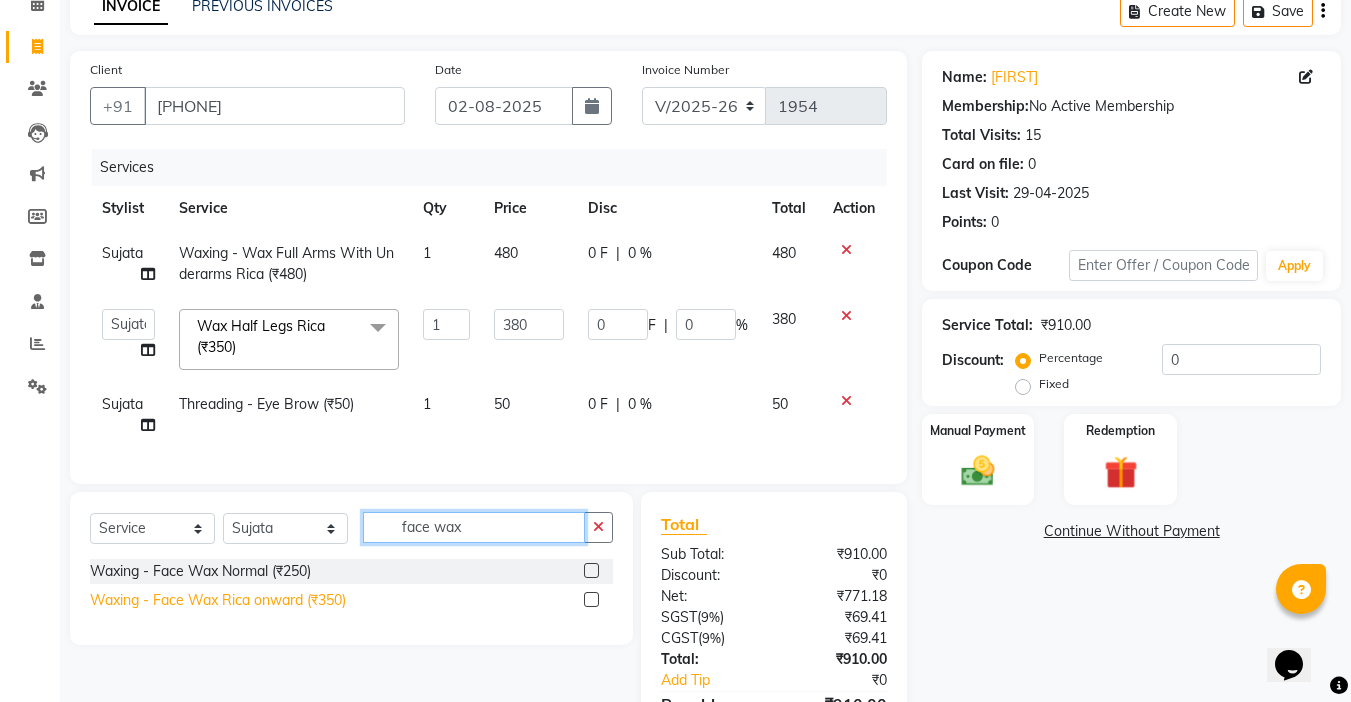 type on "face wax" 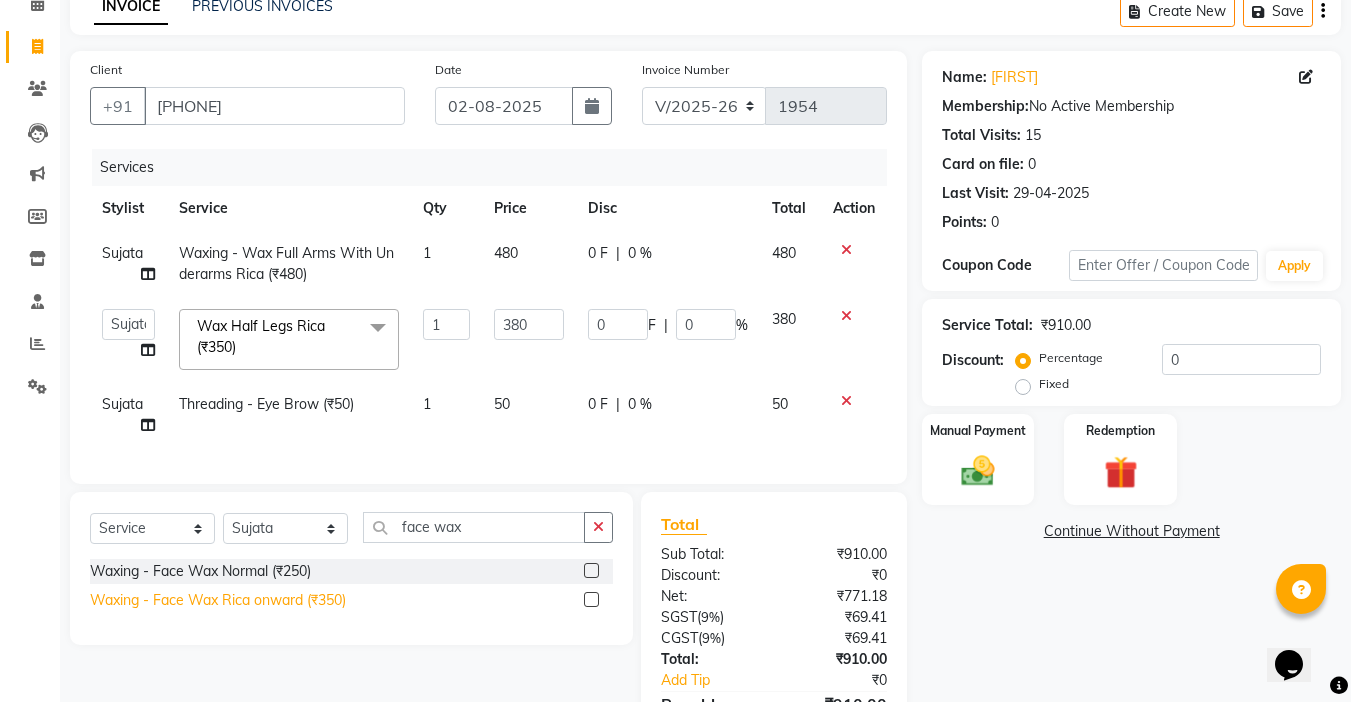 click on "Waxing   -  Face Wax Rica onward (₹350)" 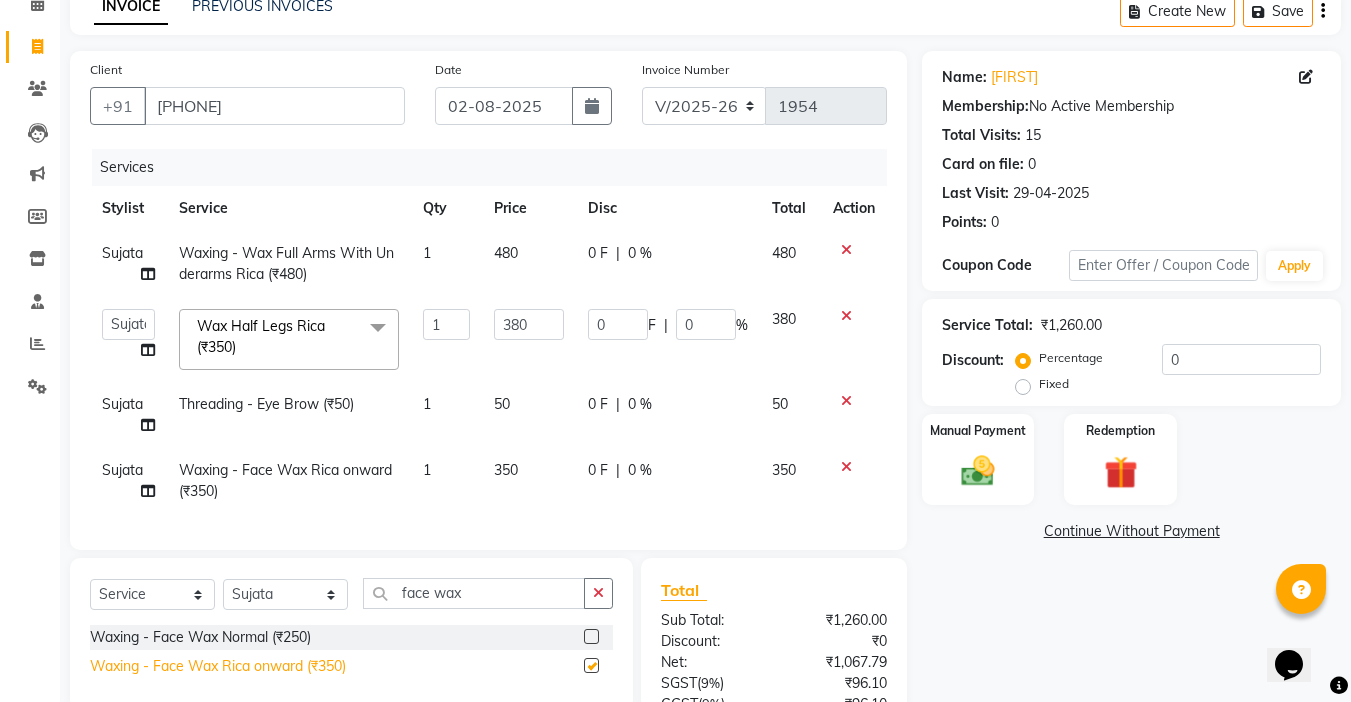 checkbox on "false" 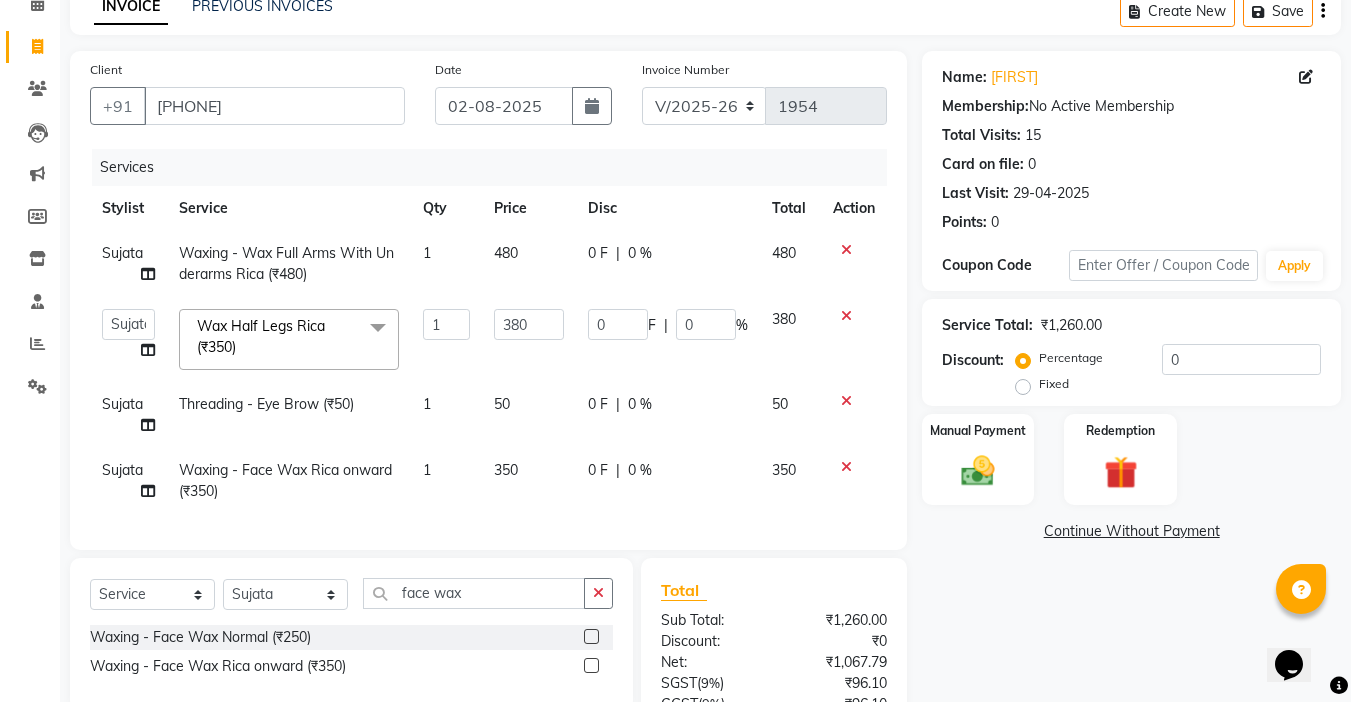 click on "350" 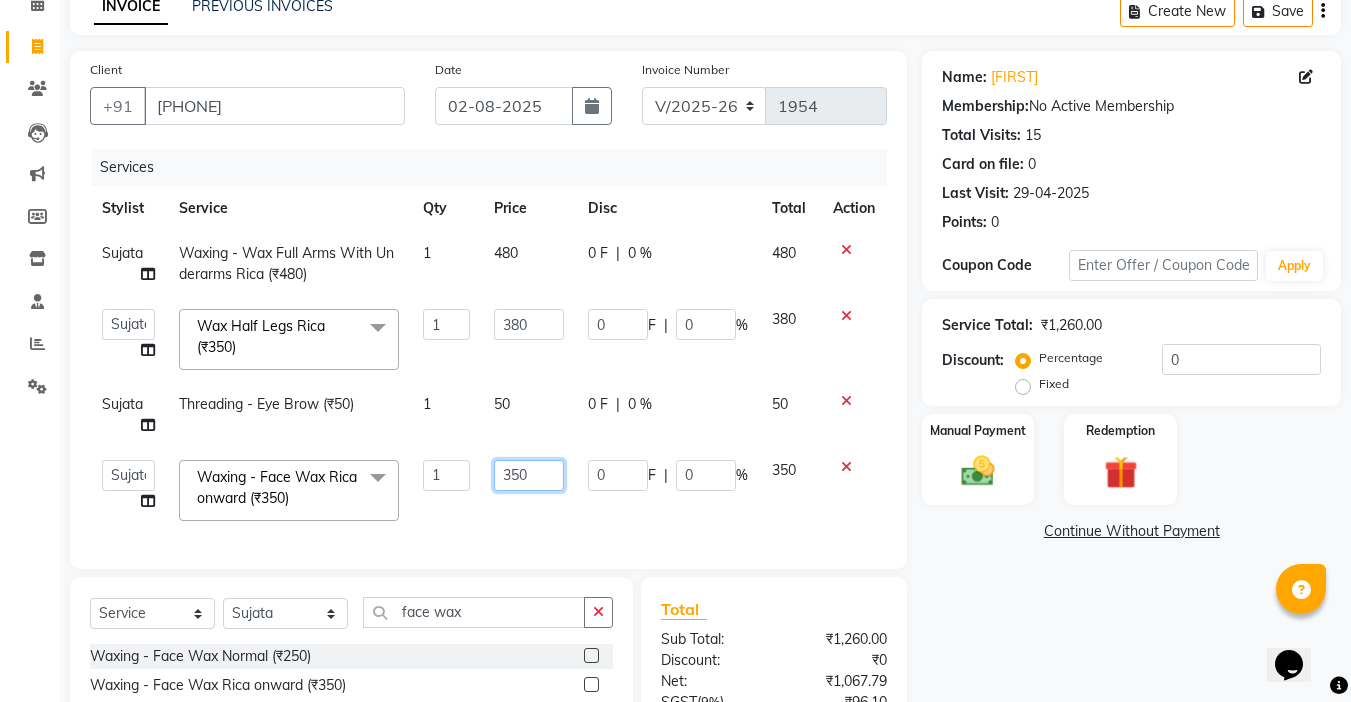 click on "350" 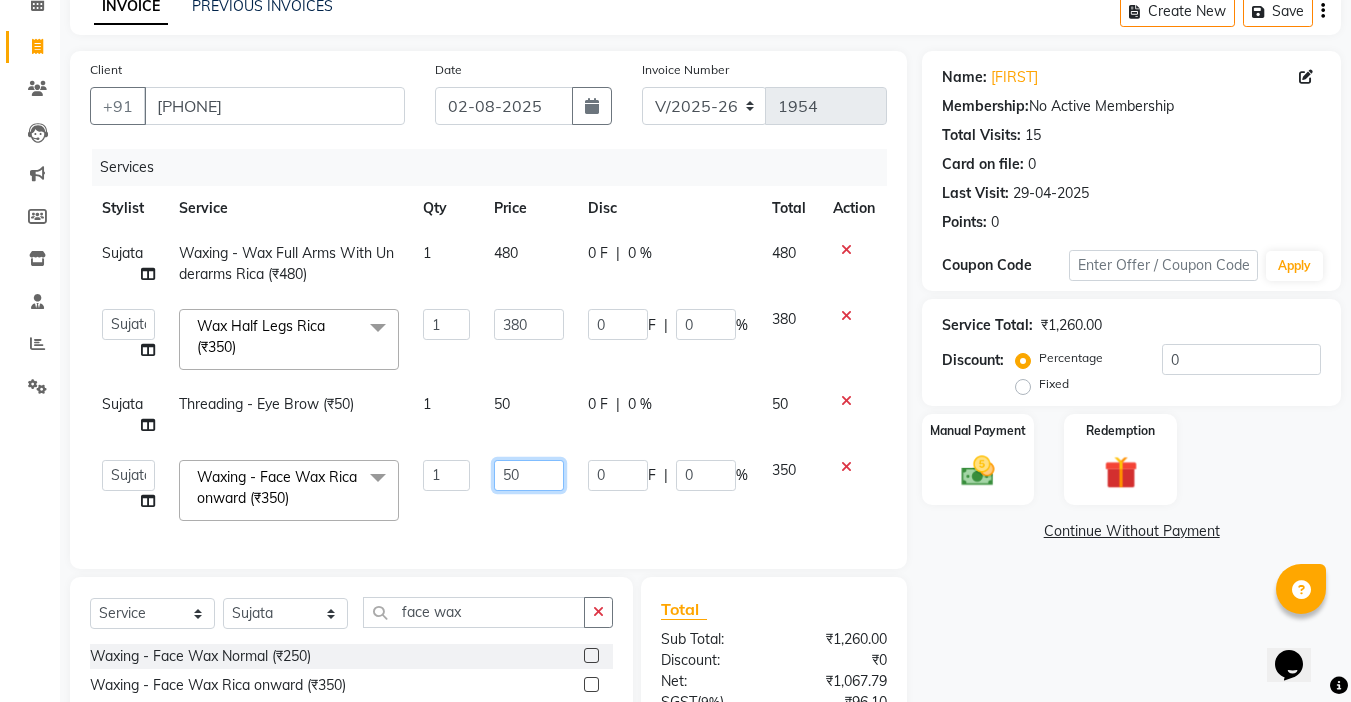 type on "550" 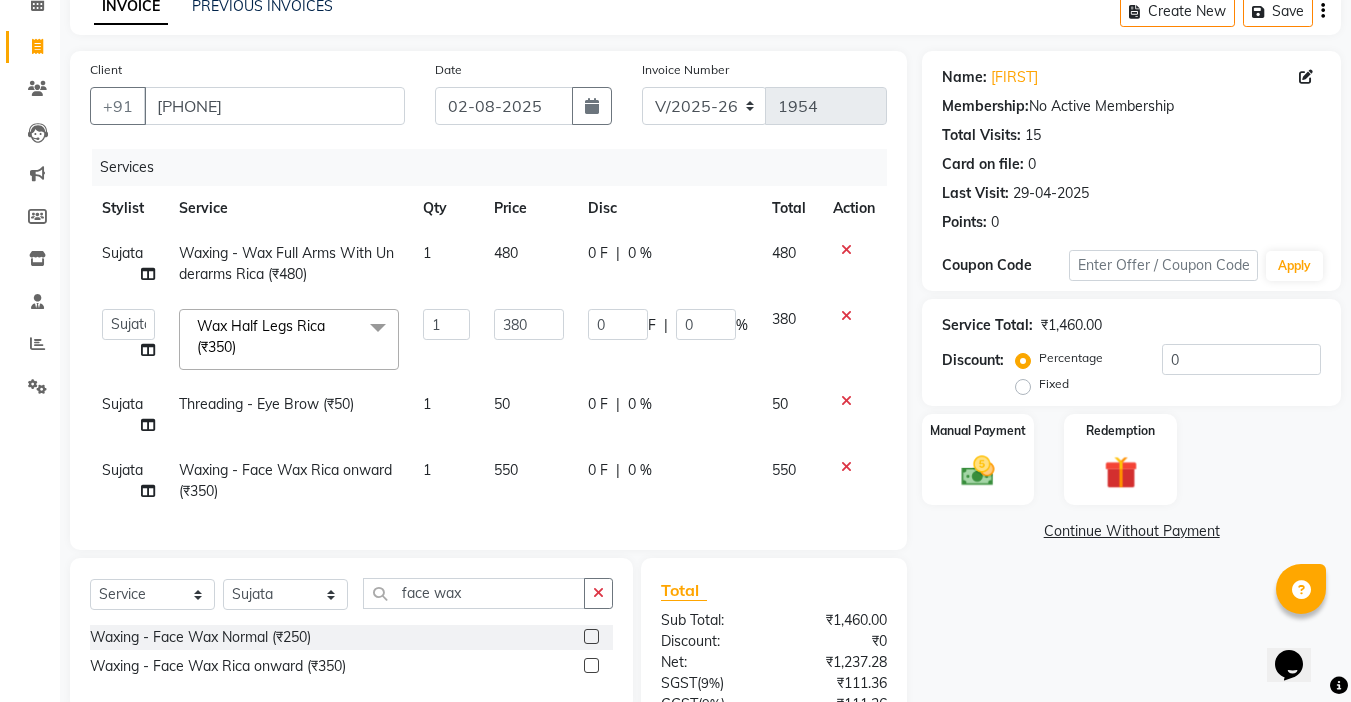 click on "Services Stylist Service Qty Price Disc Total Action  Sujata Waxing   -  Wax Full Arms With Underarms Rica (₹480) 1 480 0 F | 0 % 480  Abby   aman    Anil   anku   Bobby   company   Deepak   Deepika   Gourav   Heena   ishu   Jagdeesh   kanchan   Love preet   Maddy   Manpreet student   Meenu   Naina   Nikita   Palak   Palak Sharma   Radika   Rajneesh Student   Seema   Shagun   Shifali - Student   Shweta    Sujata   Surinder Paul   Vansh   Vikas   Vishal  Wax Half Legs Rica (₹350)  x Hair Cut With Wash -Women (₹400) Hair Cut With Deep Conditioning And Styling-Women (₹650) Hair Cut Trim-Women (₹350) Hair Cut  (Men)  -  Shave (₹100) Men  -  Beard Trim (₹100) Head Wash-Women (₹250) Hair Cut  (Men)  -  Hair Cut (₹250) Baby girl hair cut (₹150) Baby boy Hair  (₹100) Hair patch service (₹1000) hair style men (₹50) Flick cut (₹100) Hair Patch Wash (₹200) Hair Wash With Deep Conditioning And Blow Dryer (₹150) Head Wash With Blow Dryer (₹350) Blow Dryer-women (₹250) Wax Chin (₹50)" 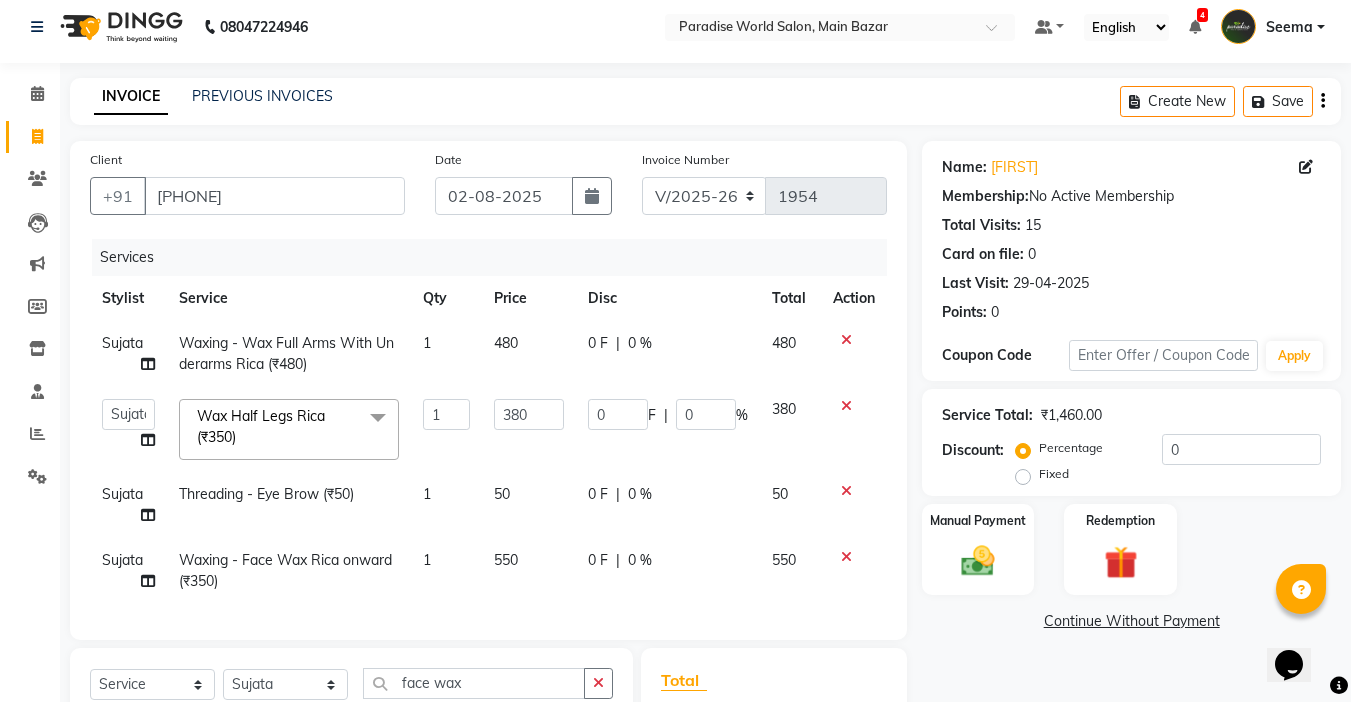 scroll, scrollTop: 0, scrollLeft: 0, axis: both 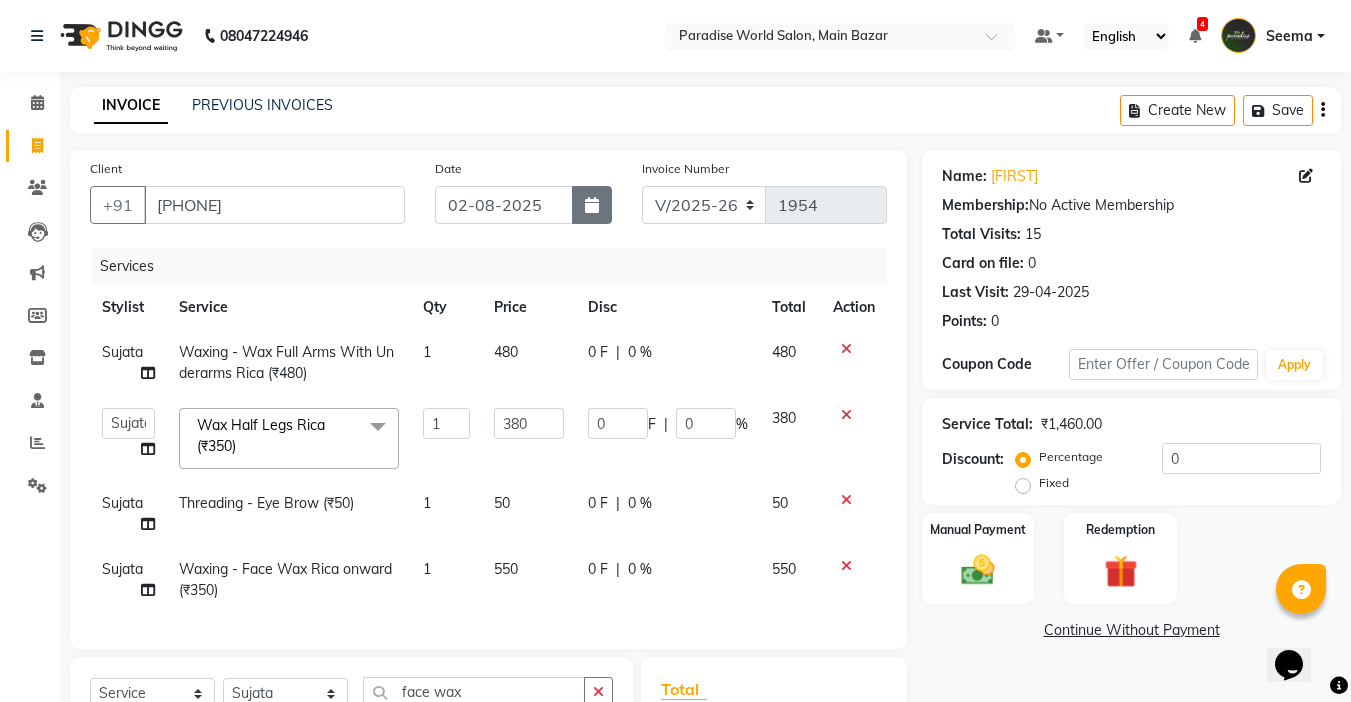 click 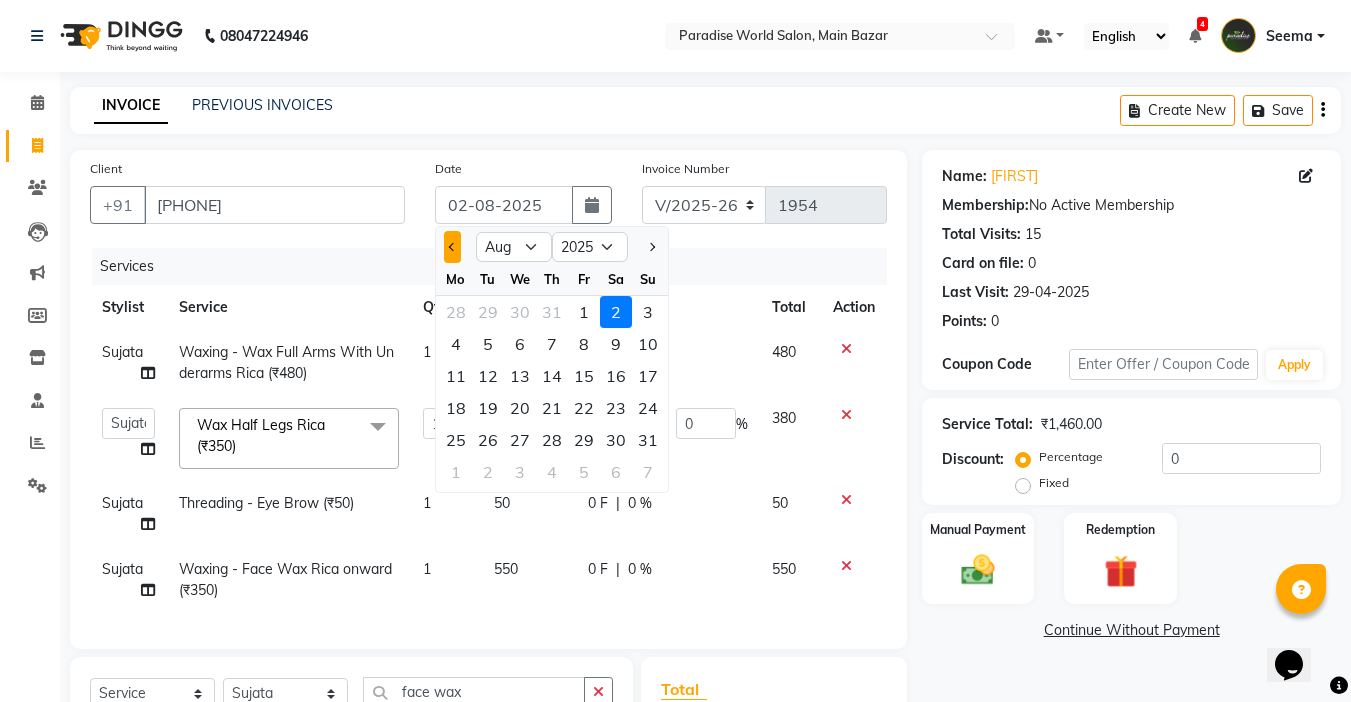 click 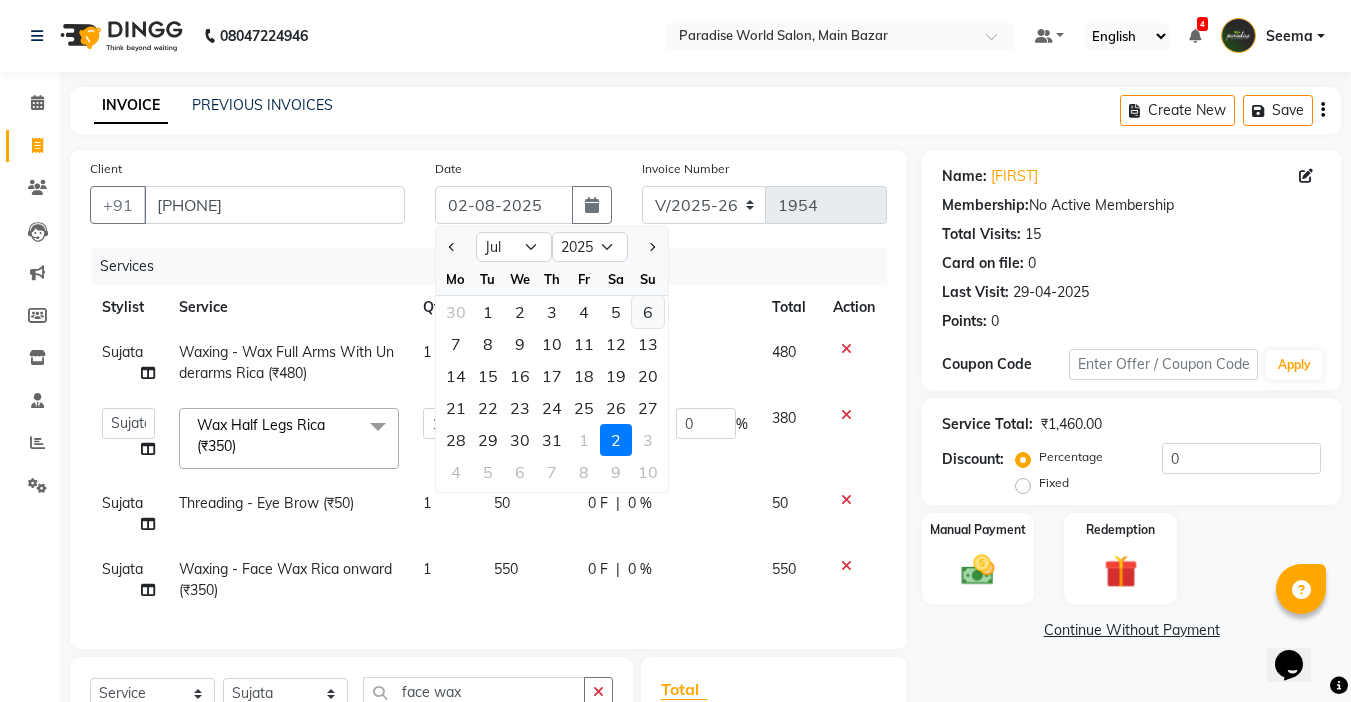 click on "6" 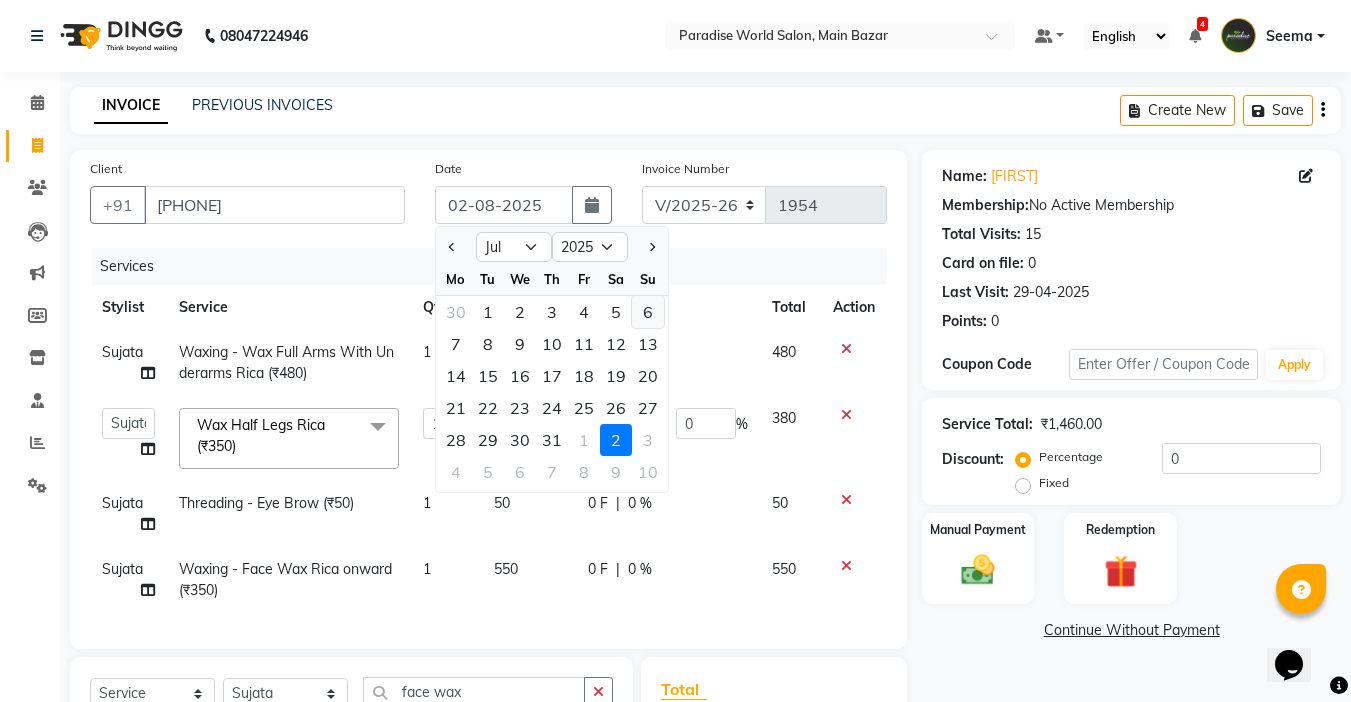 type on "06-07-2025" 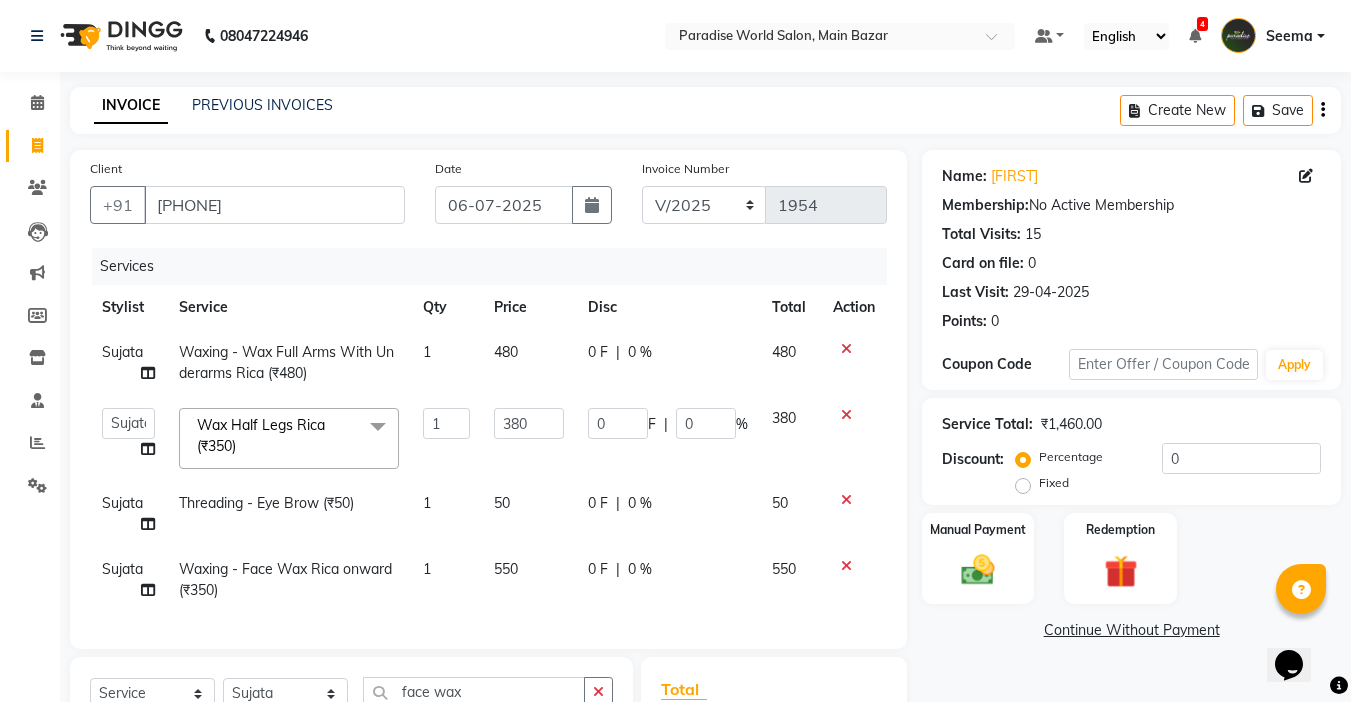 click on "Fixed" 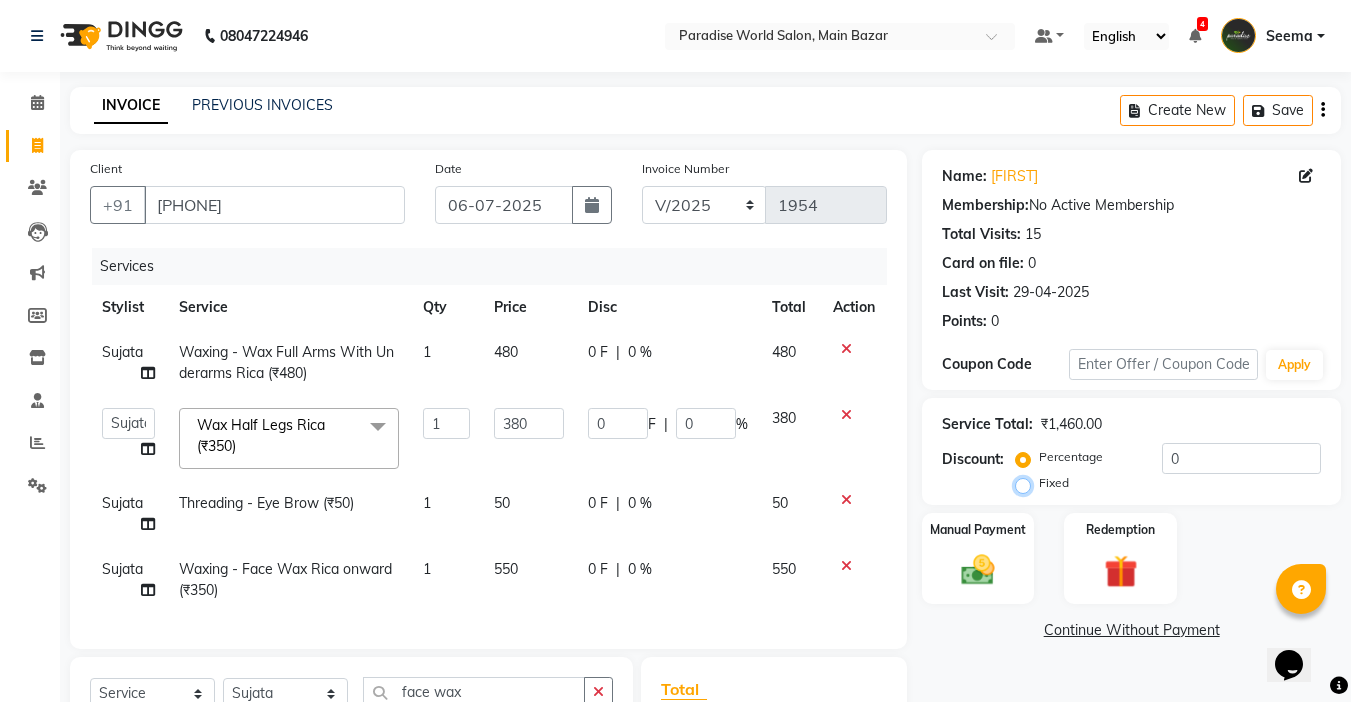 click on "Fixed" at bounding box center (1027, 483) 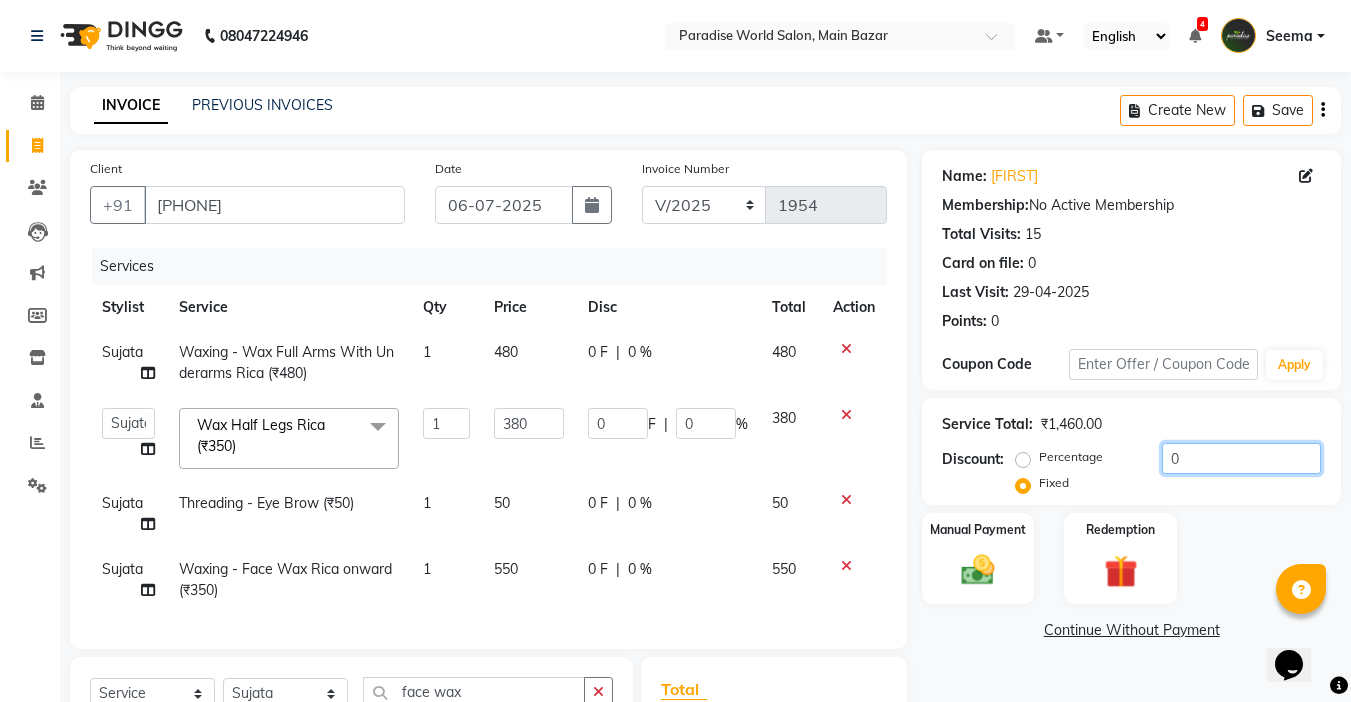 drag, startPoint x: 1319, startPoint y: 461, endPoint x: 887, endPoint y: 522, distance: 436.28546 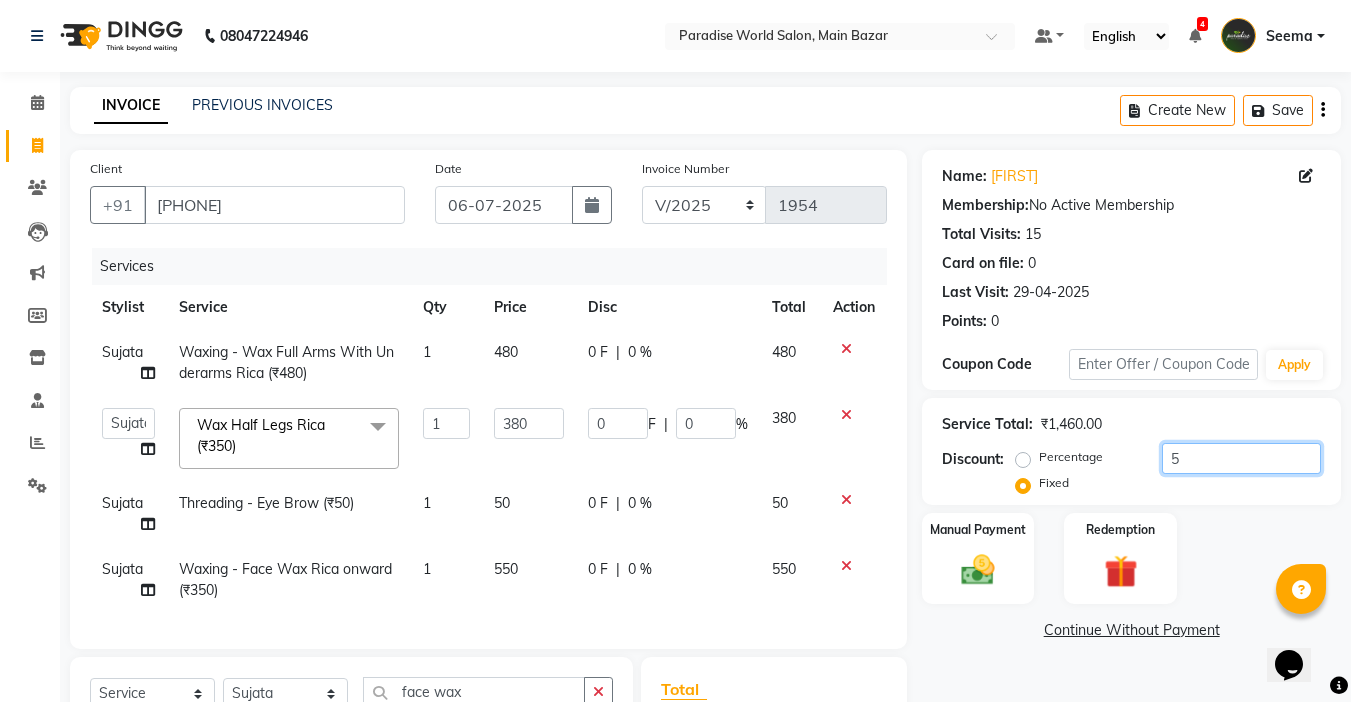 type on "1.3" 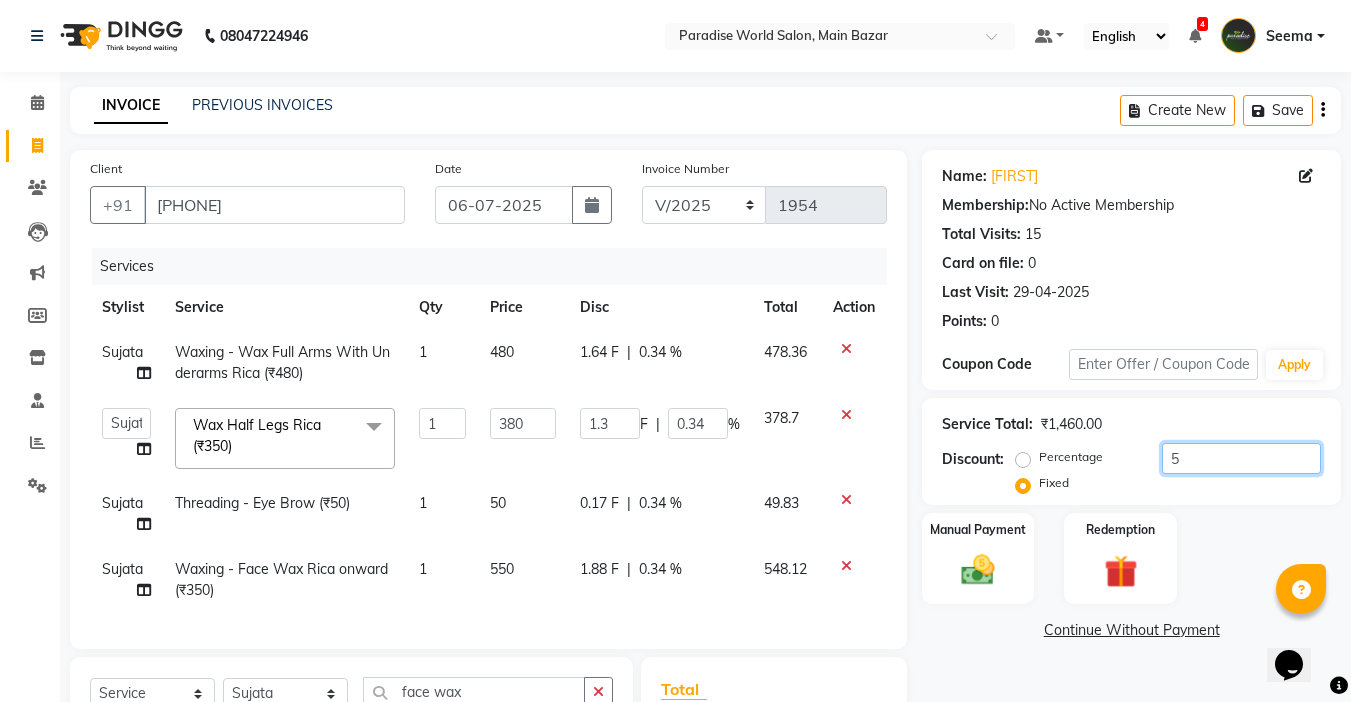 type 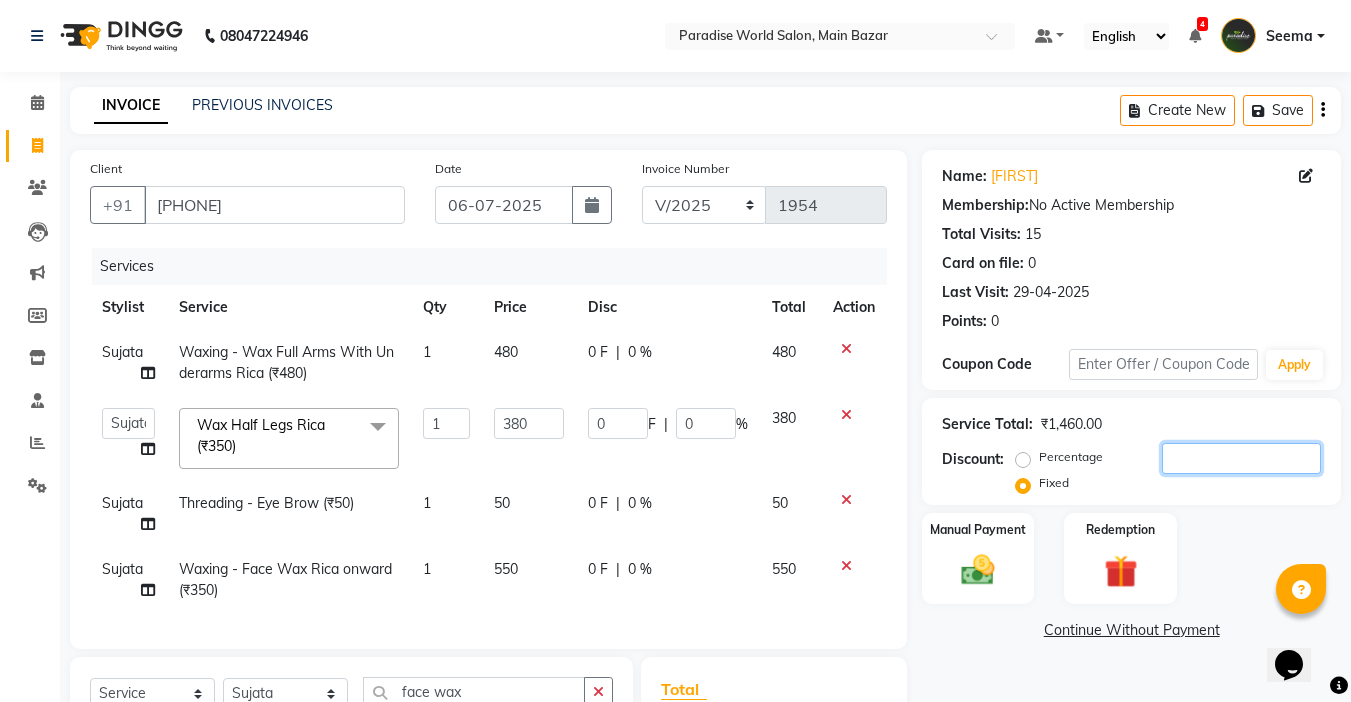 type on "6" 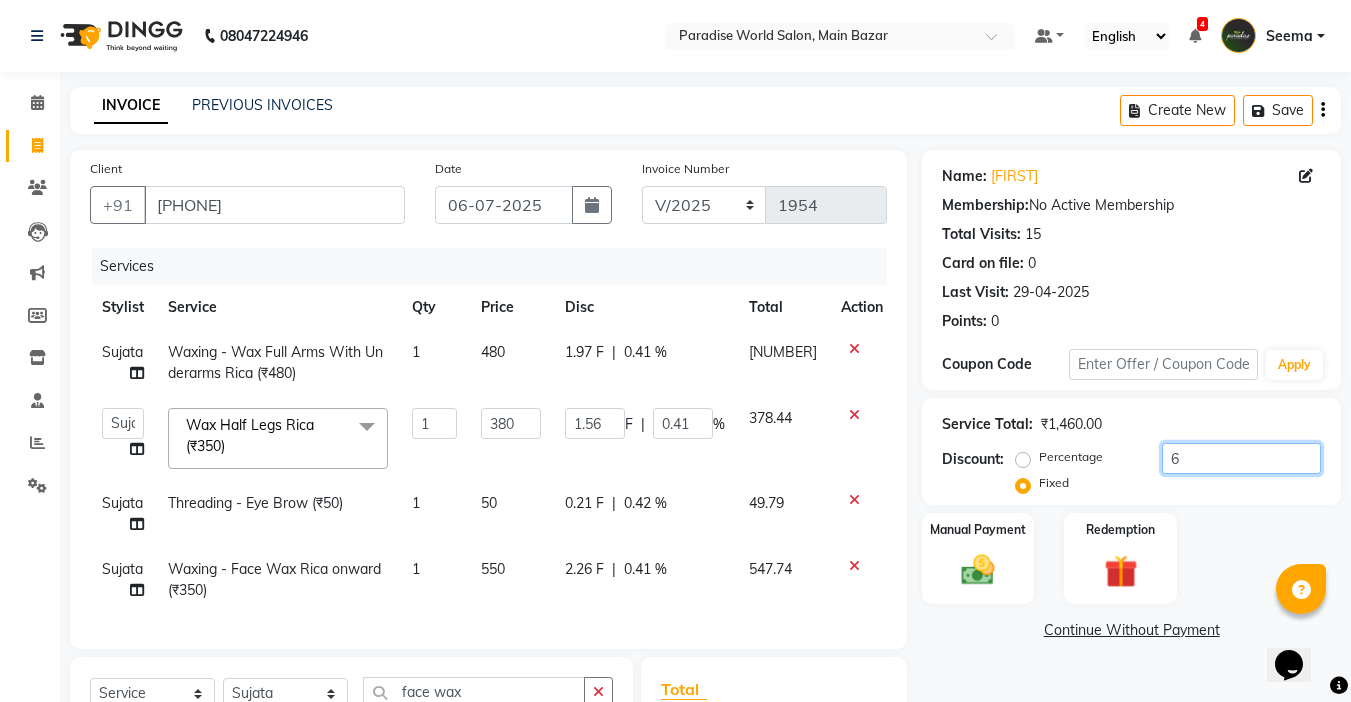 type on "60" 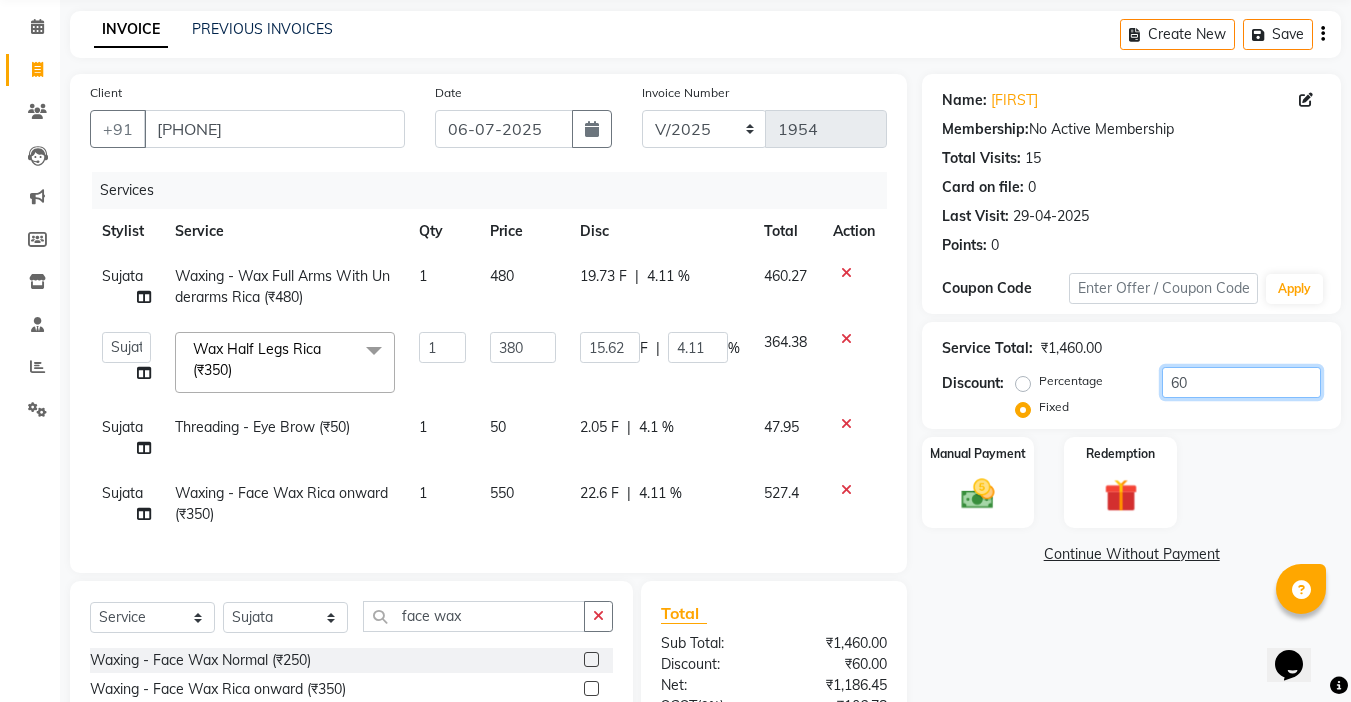 scroll, scrollTop: 200, scrollLeft: 0, axis: vertical 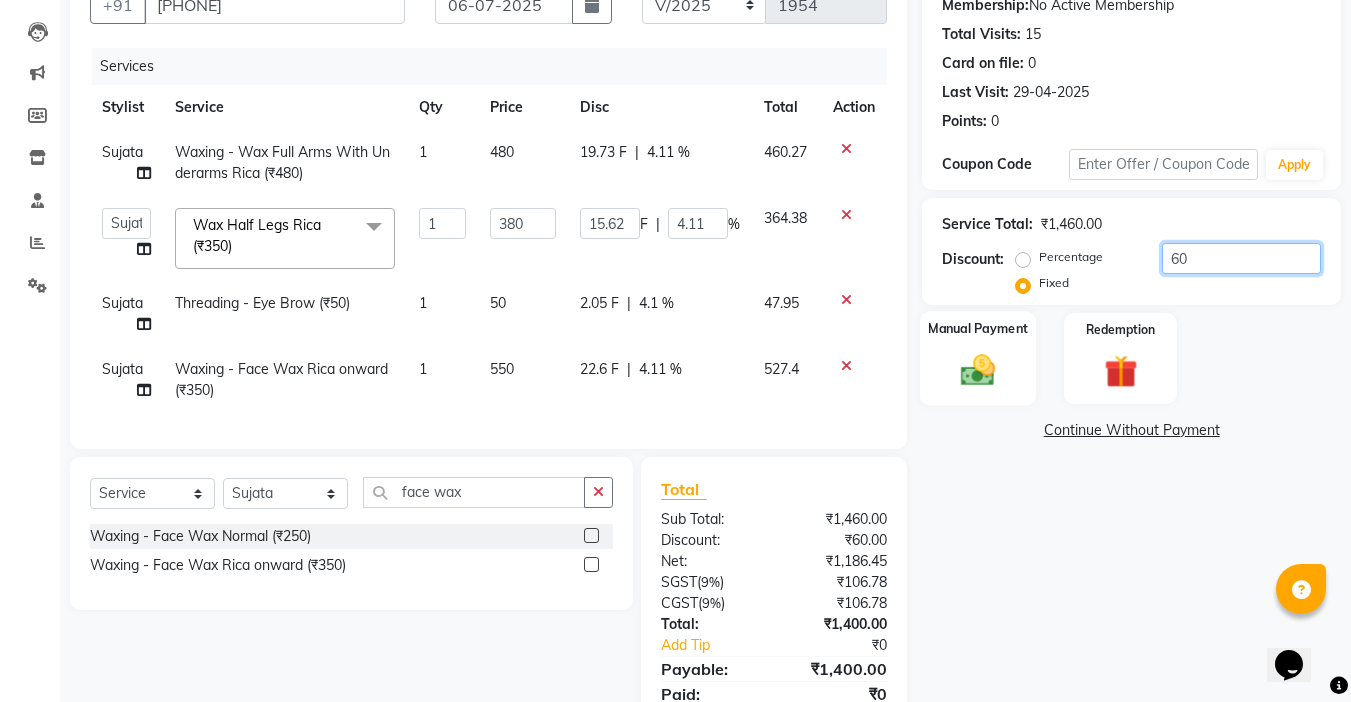 type on "60" 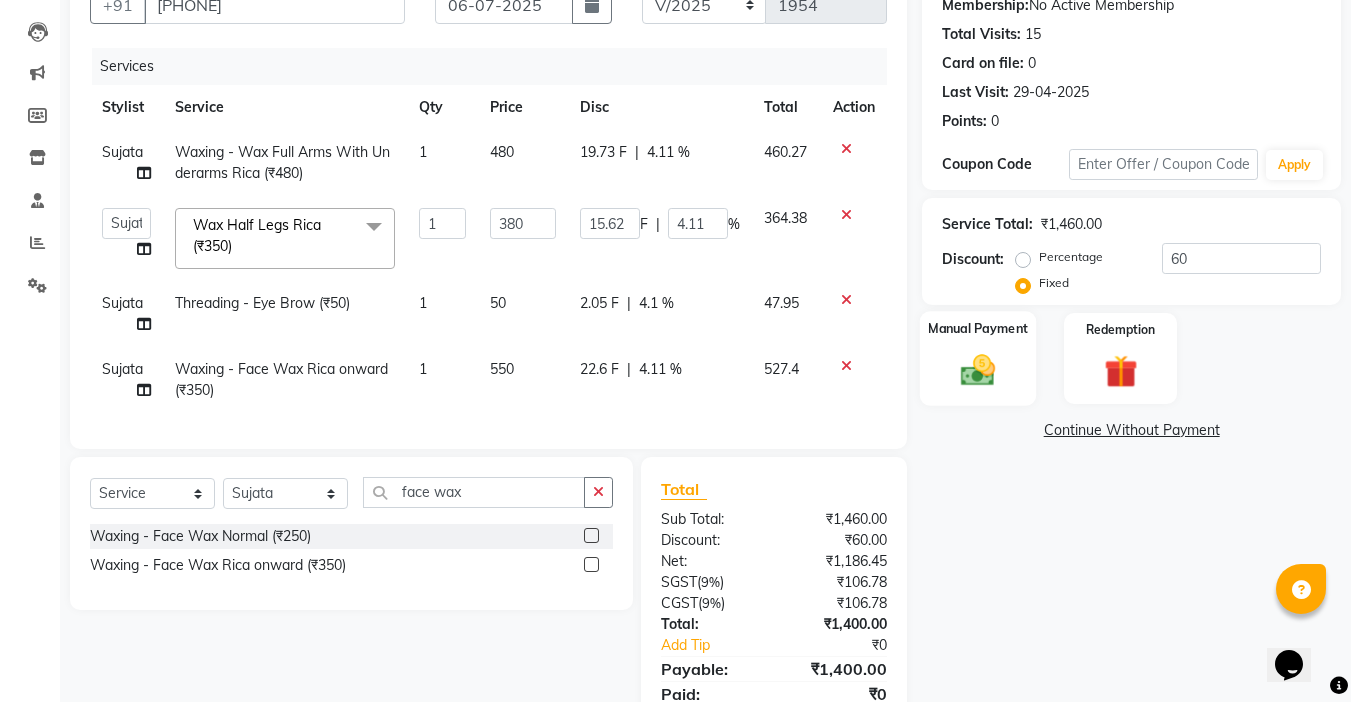 click 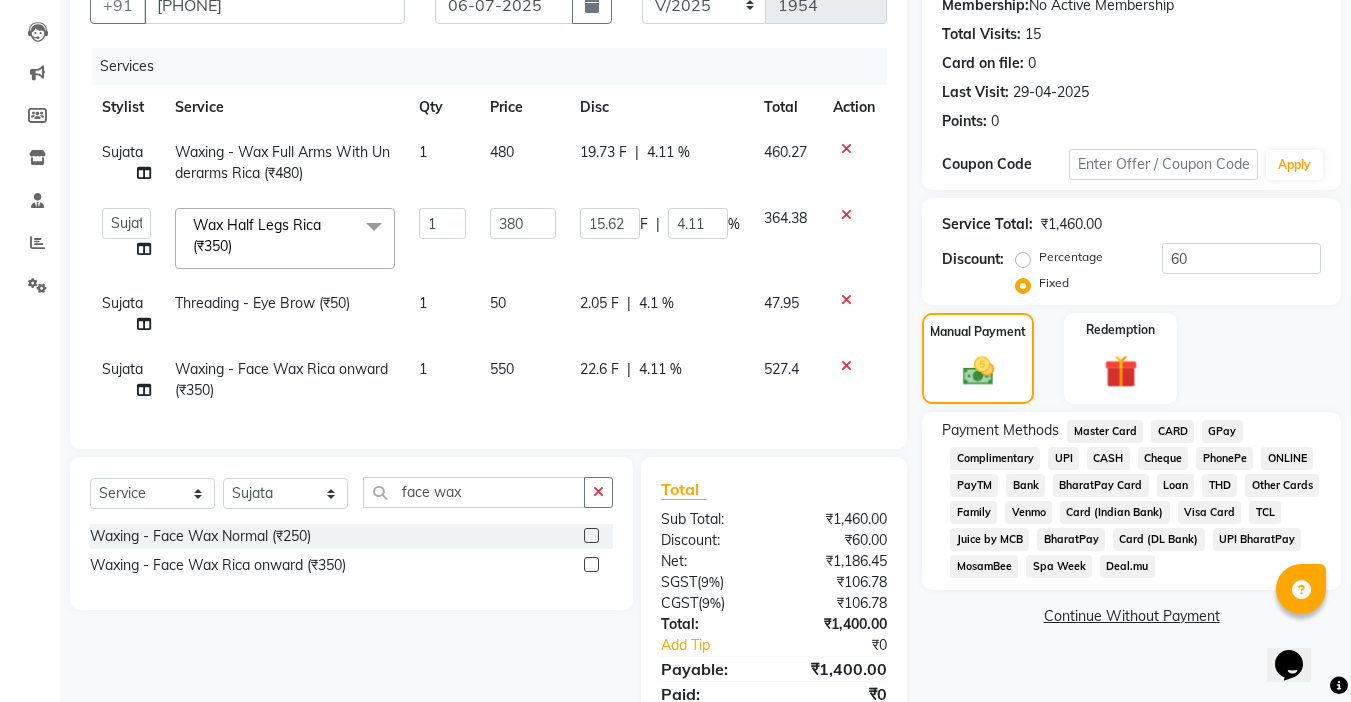 click on "UPI" 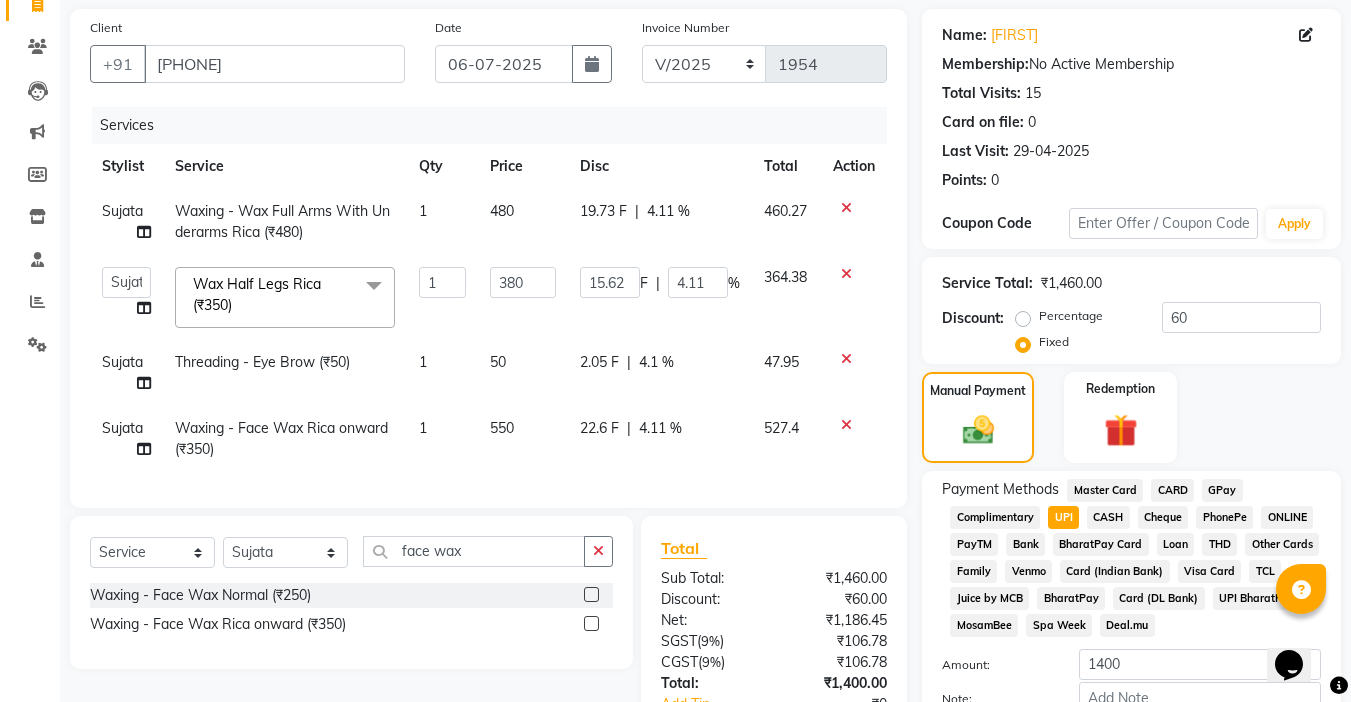 scroll, scrollTop: 294, scrollLeft: 0, axis: vertical 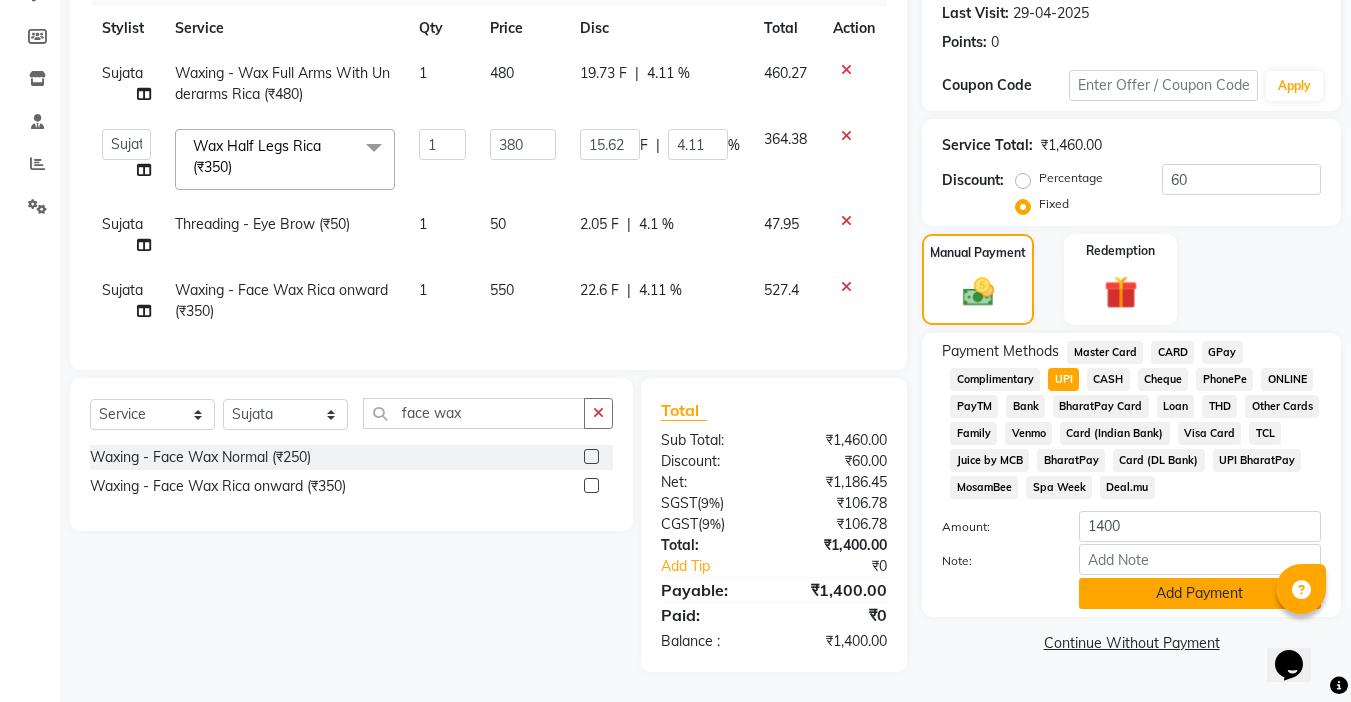 click on "Add Payment" 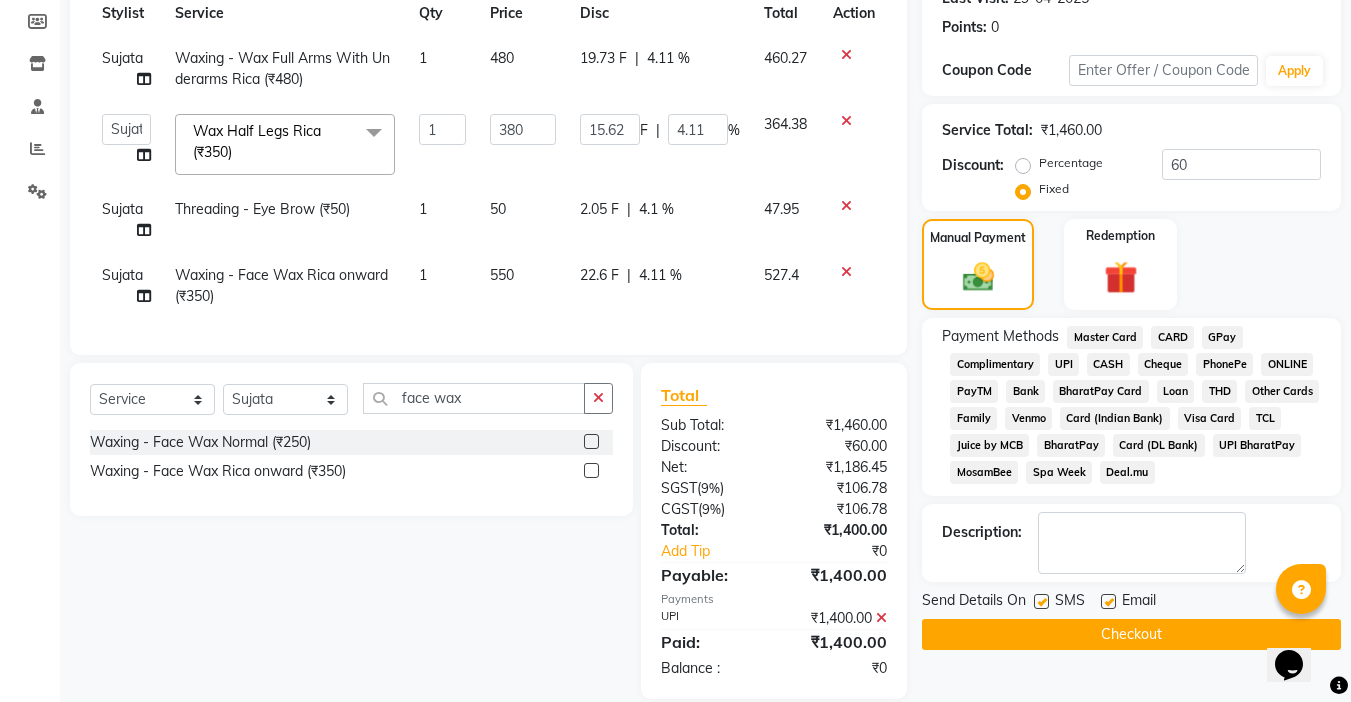 click 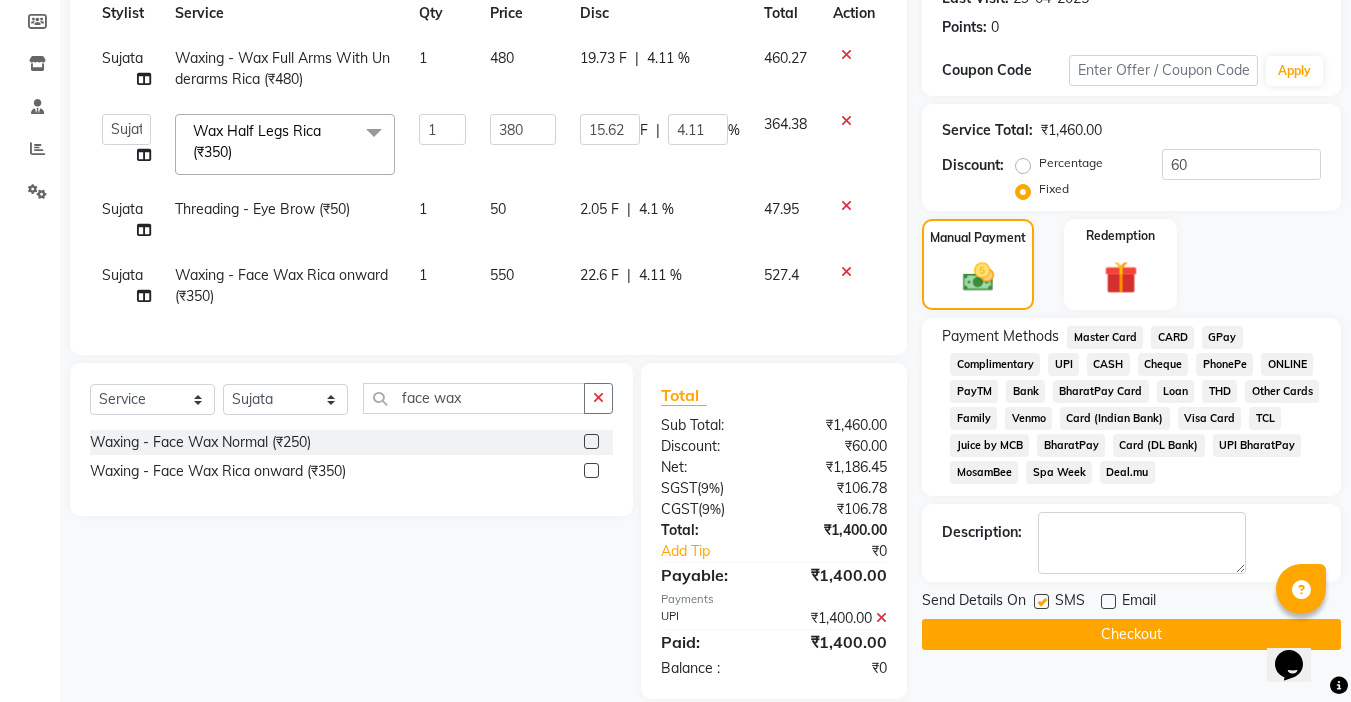 click 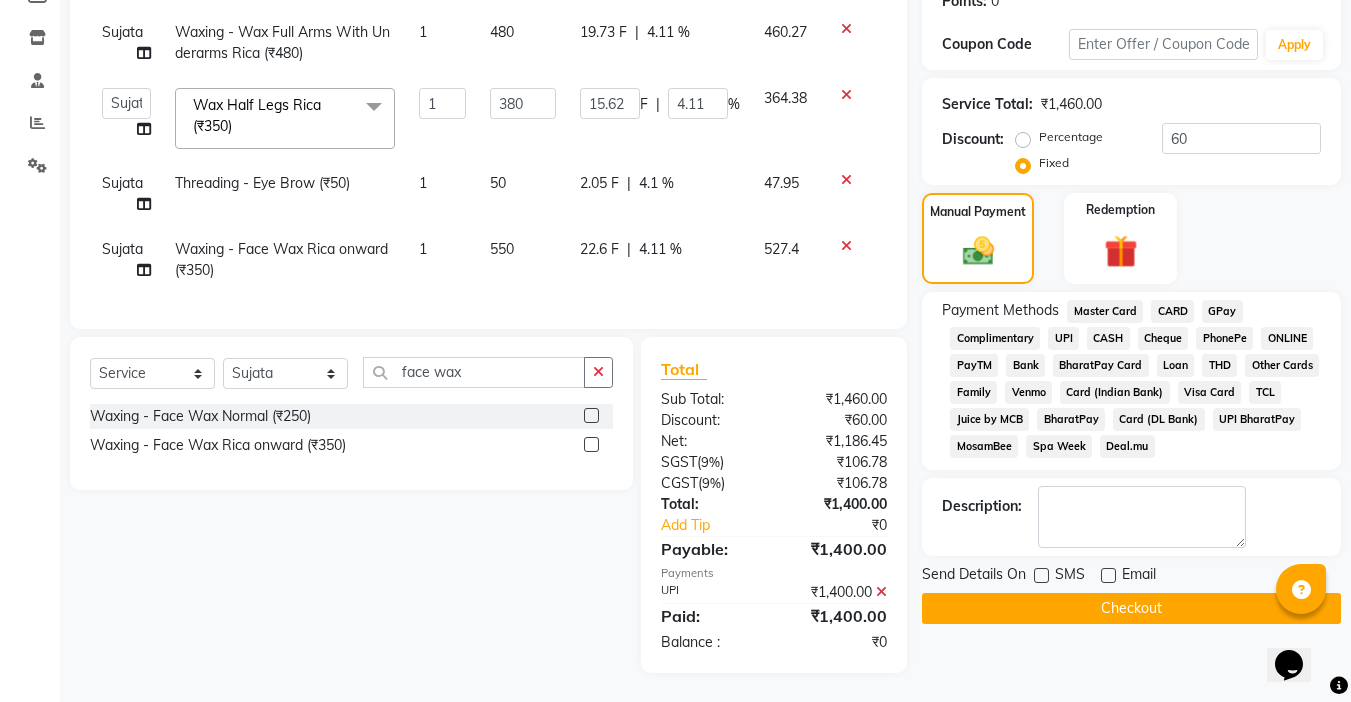 scroll, scrollTop: 336, scrollLeft: 0, axis: vertical 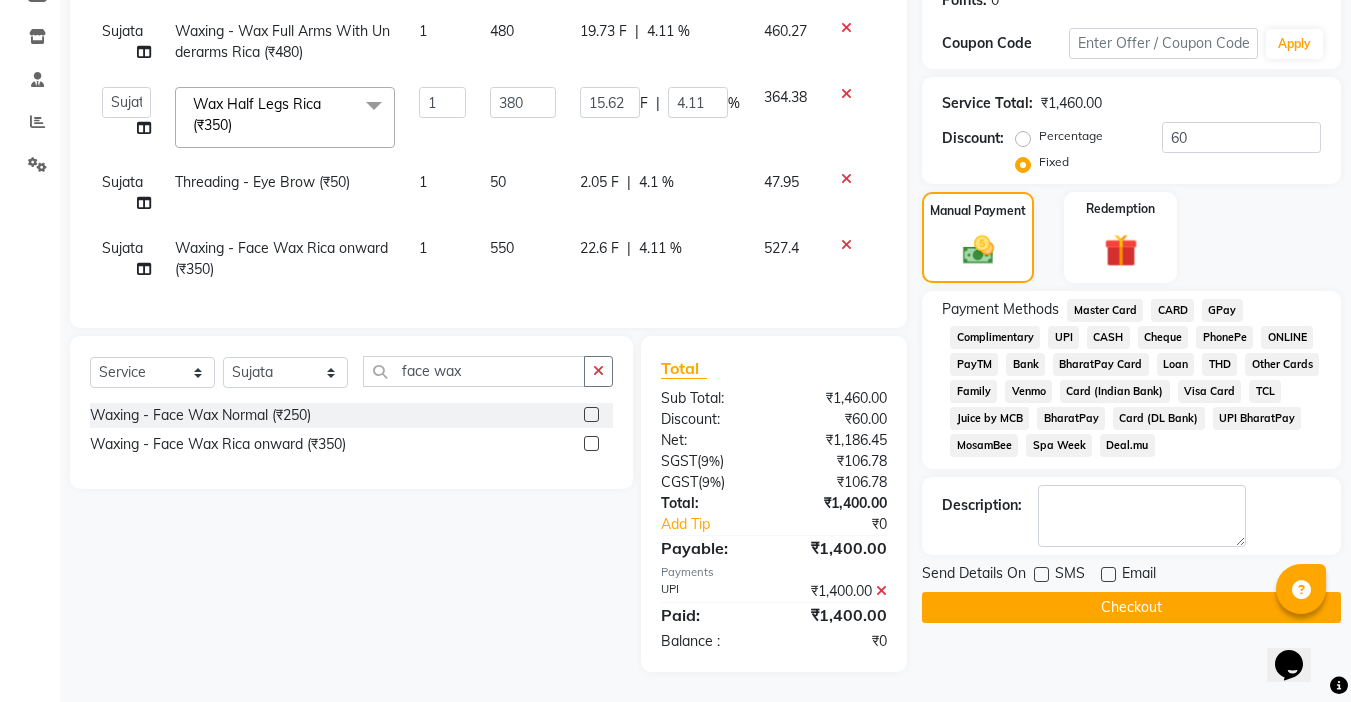 click on "Checkout" 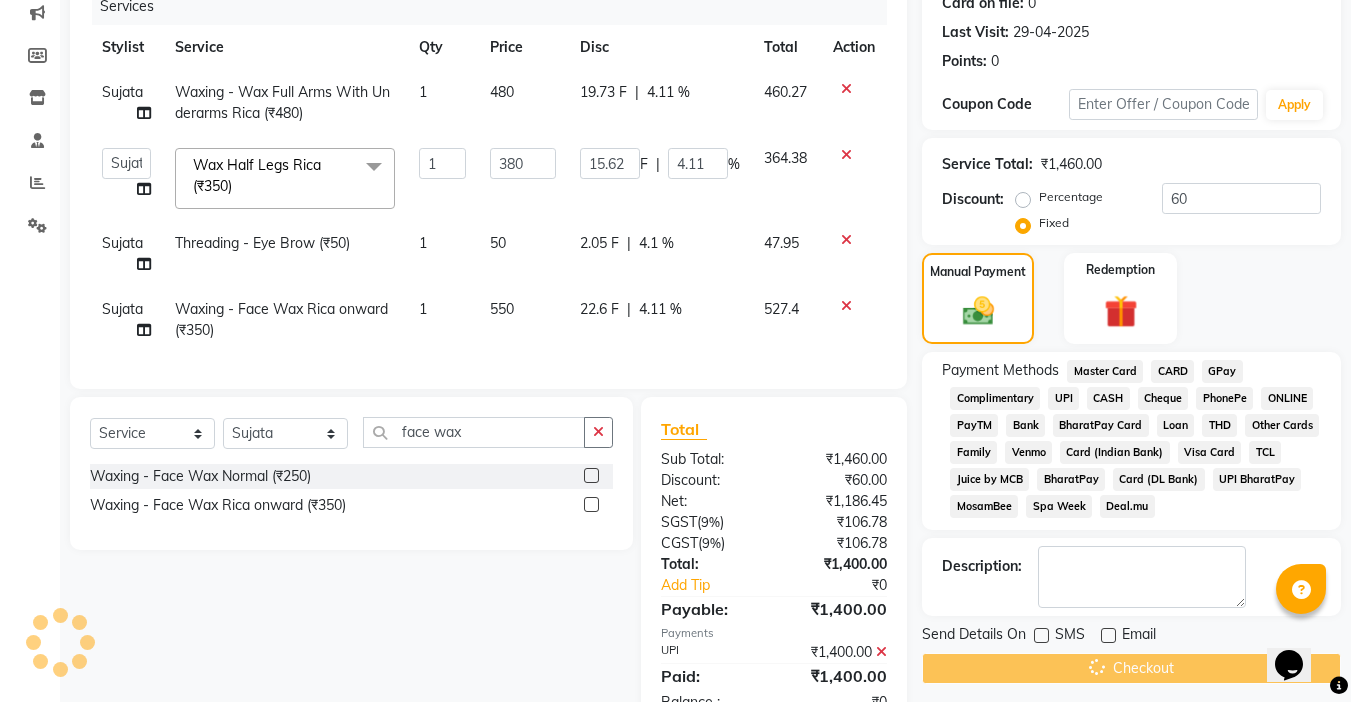 scroll, scrollTop: 86, scrollLeft: 0, axis: vertical 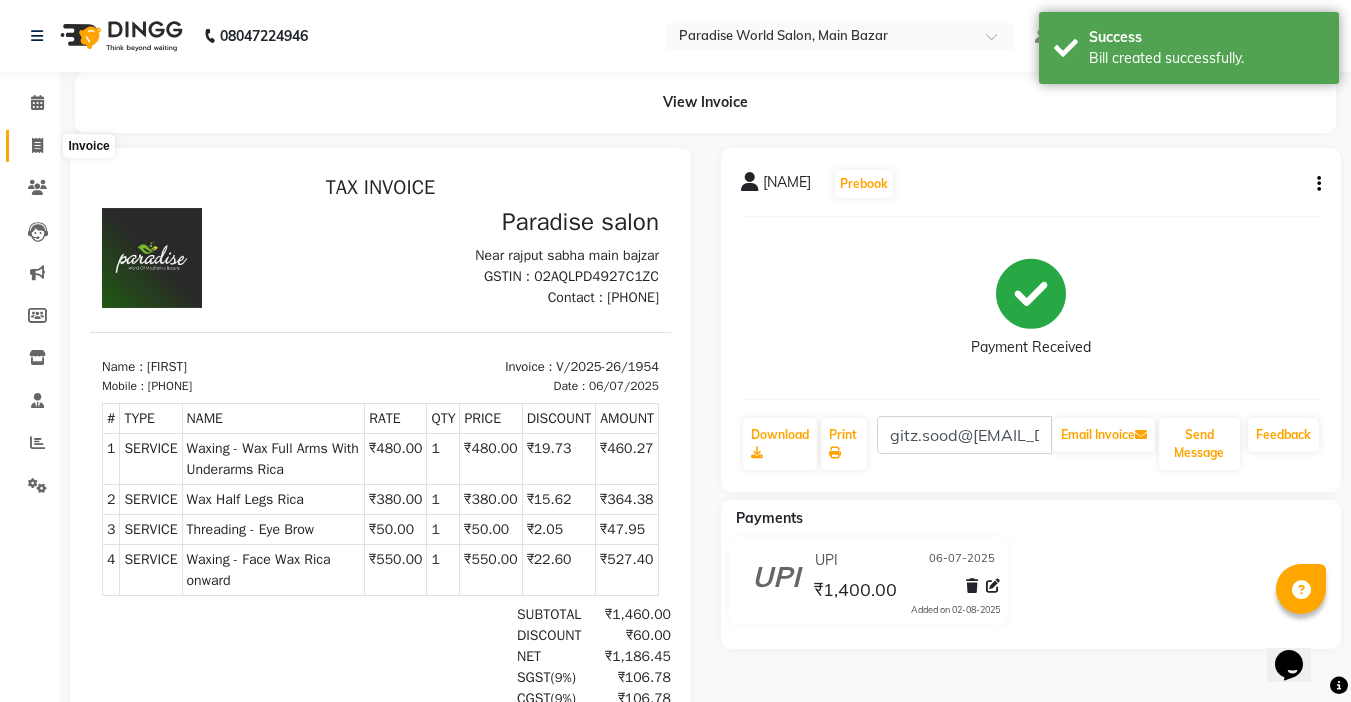 click 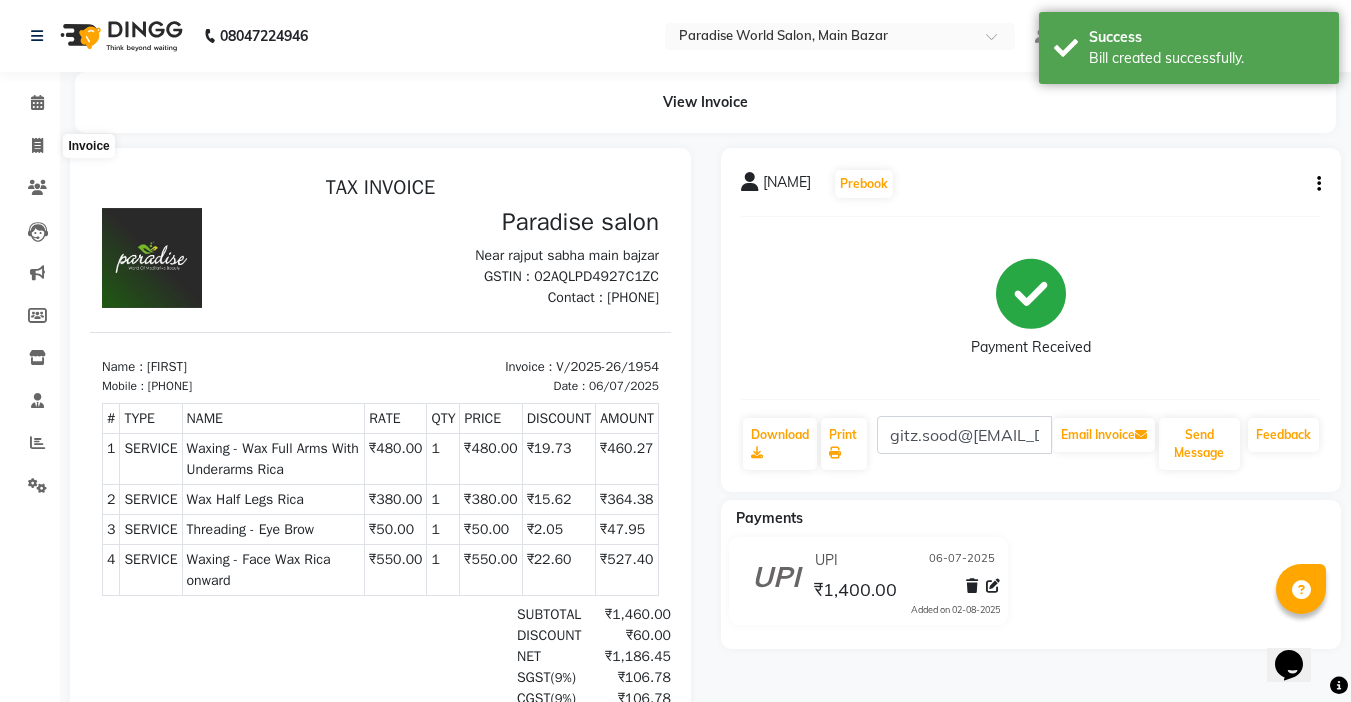 select on "service" 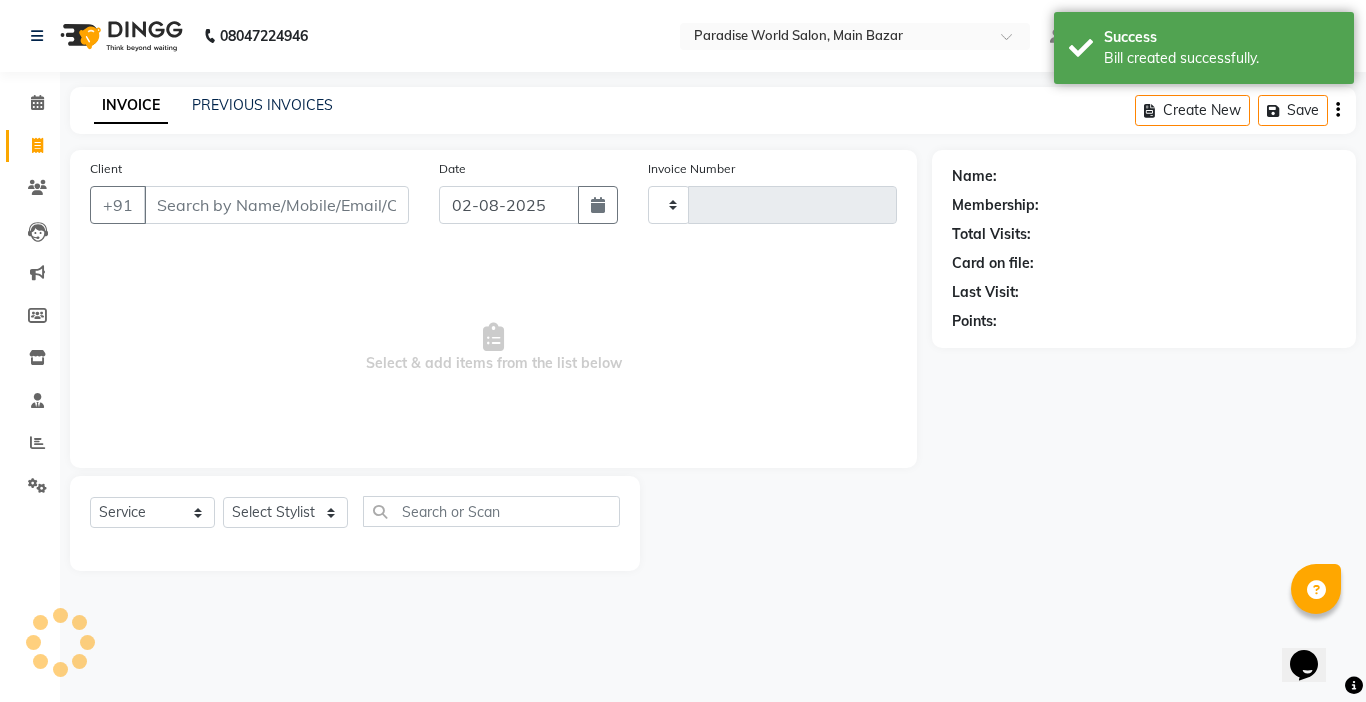 type on "1955" 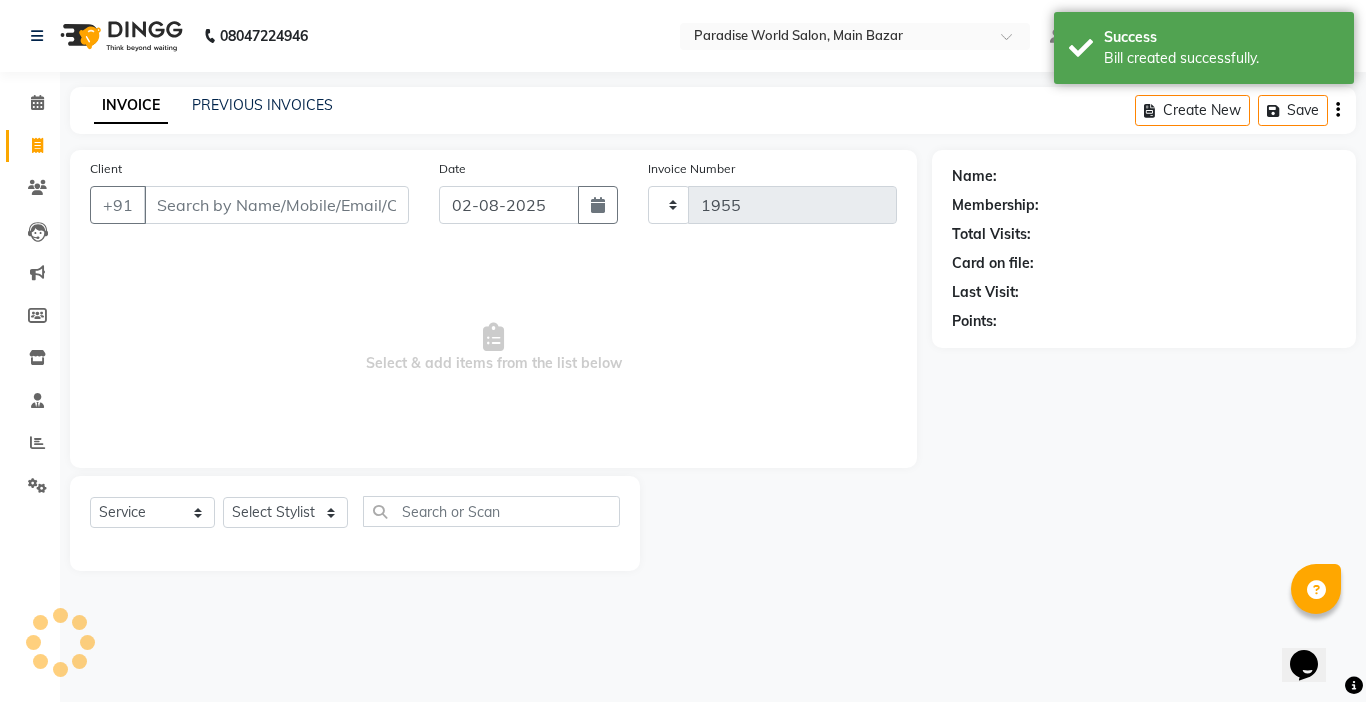 select on "4451" 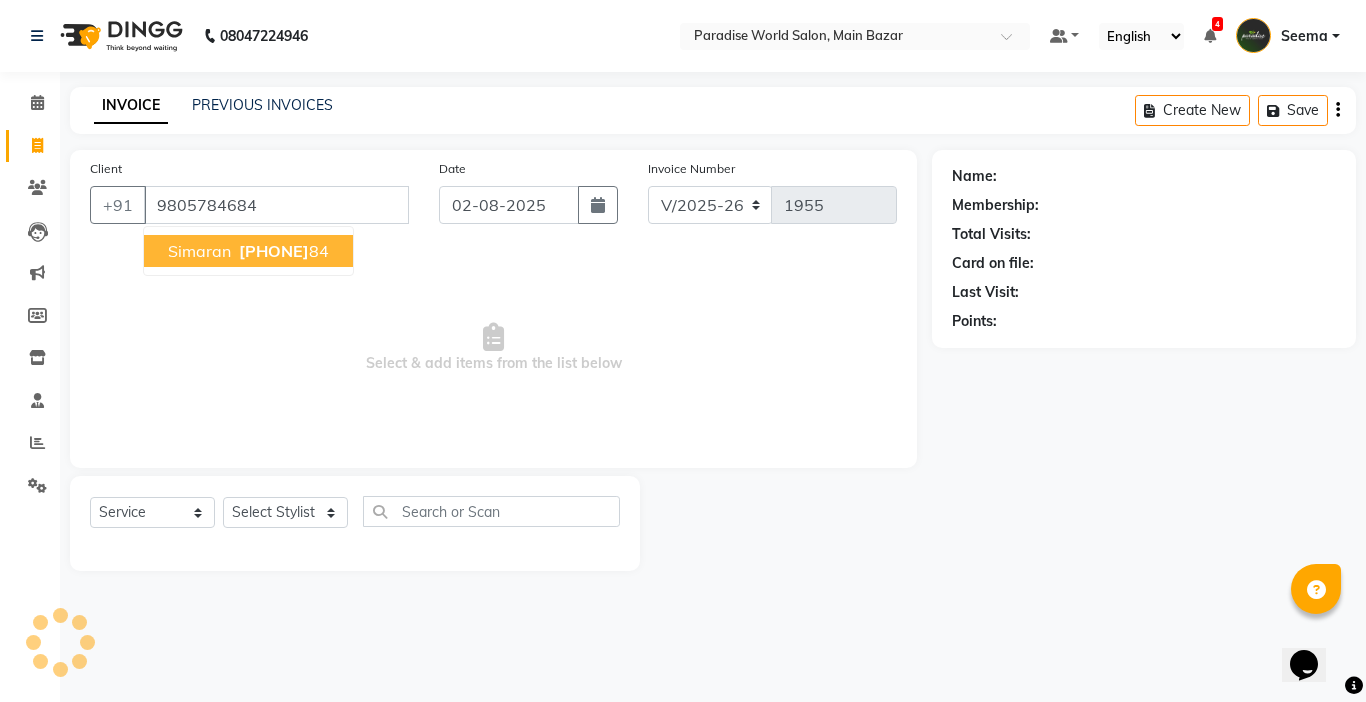 type on "9805784684" 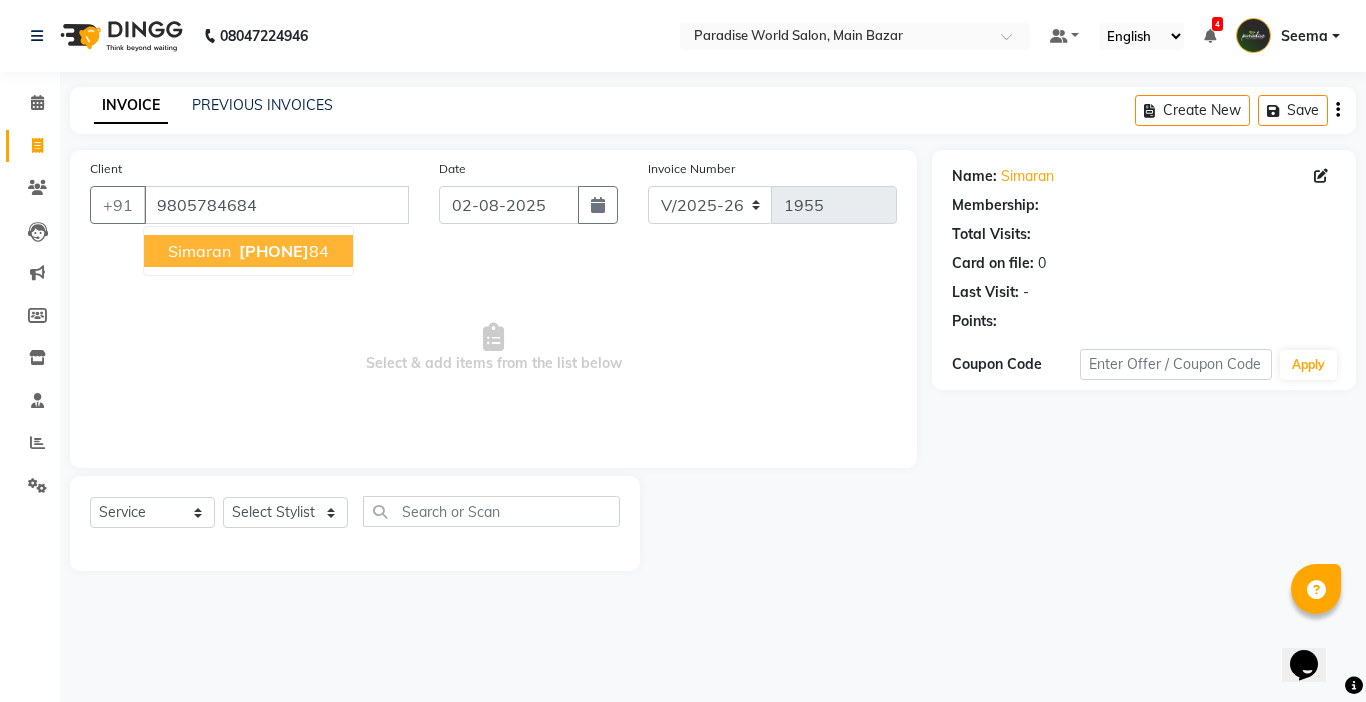 select on "1: Object" 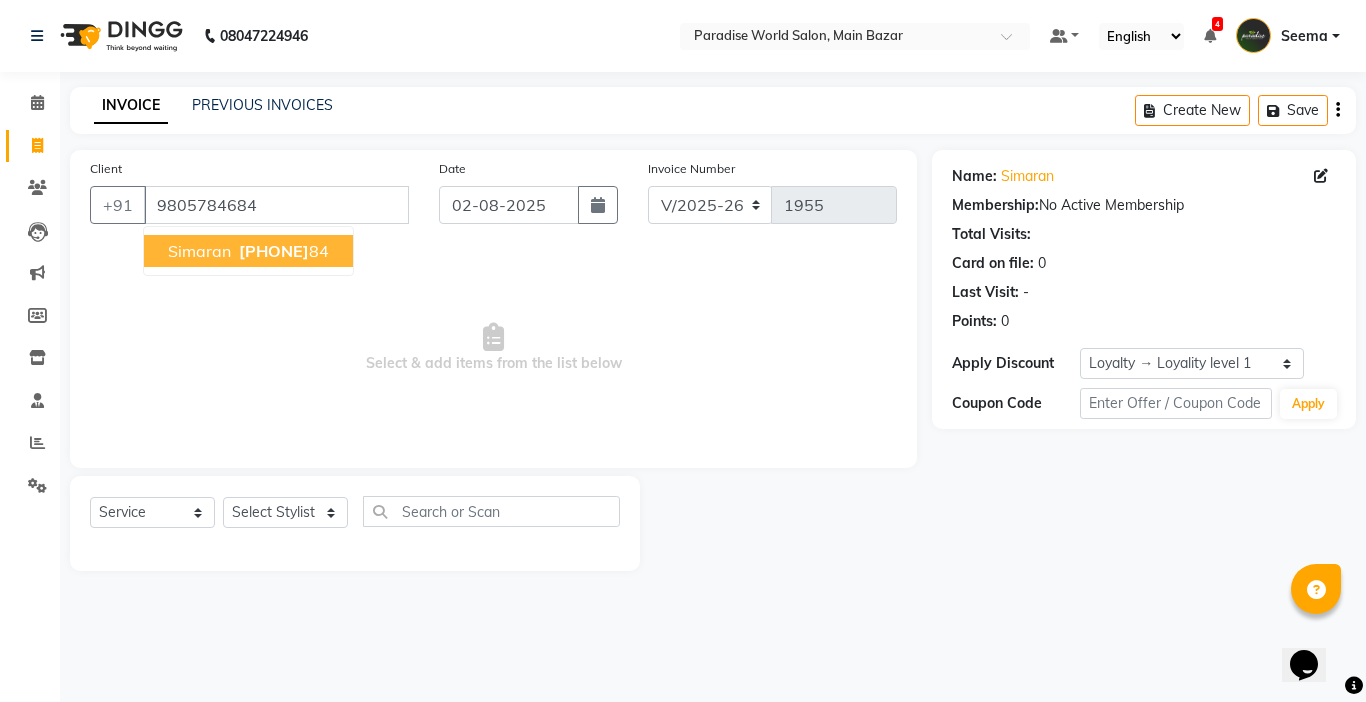 click on "98057846" at bounding box center (274, 251) 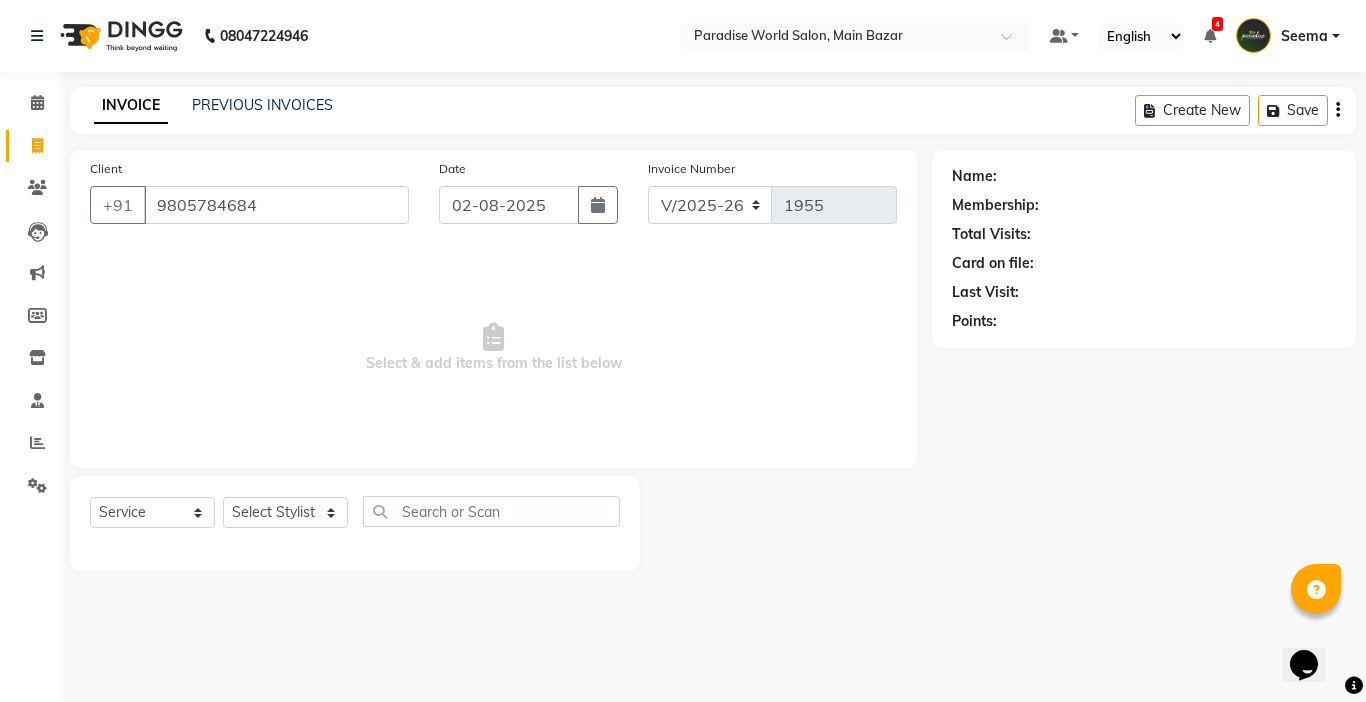 select on "1: Object" 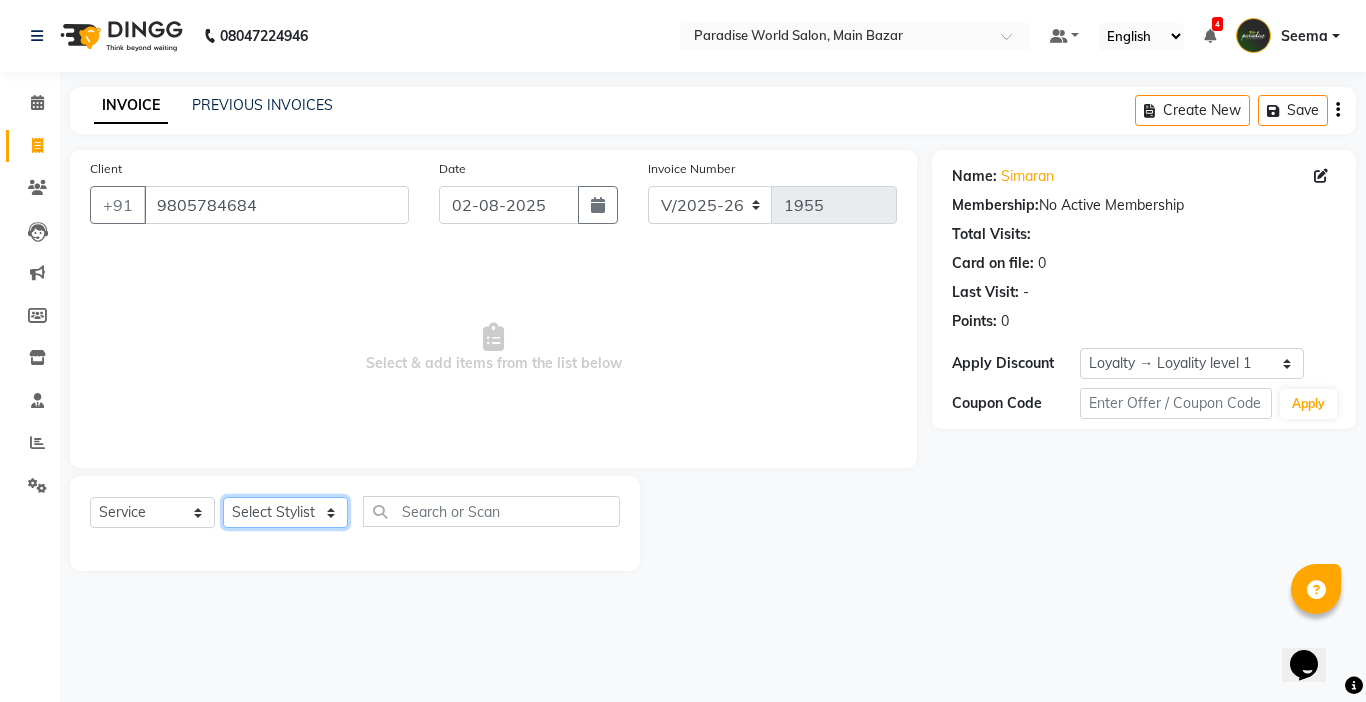 click on "Select Stylist Abby aman  Anil anku Bobby company Deepak Deepika Gourav Heena ishu Jagdeesh kanchan Love preet Maddy Manpreet student Meenu Naina Nikita Palak Palak Sharma Radika Rajneesh Student Seema Shagun Shifali - Student Shweta  Sujata Surinder Paul Vansh Vikas Vishal" 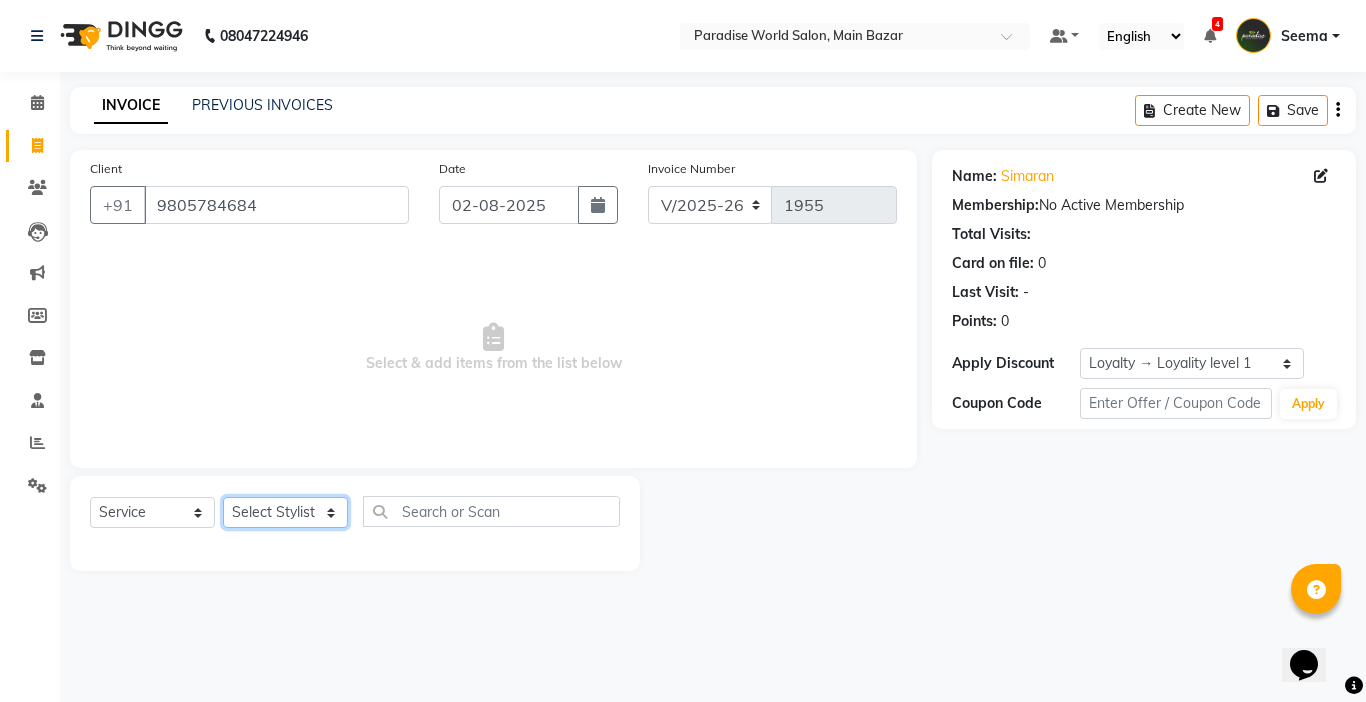 select on "57181" 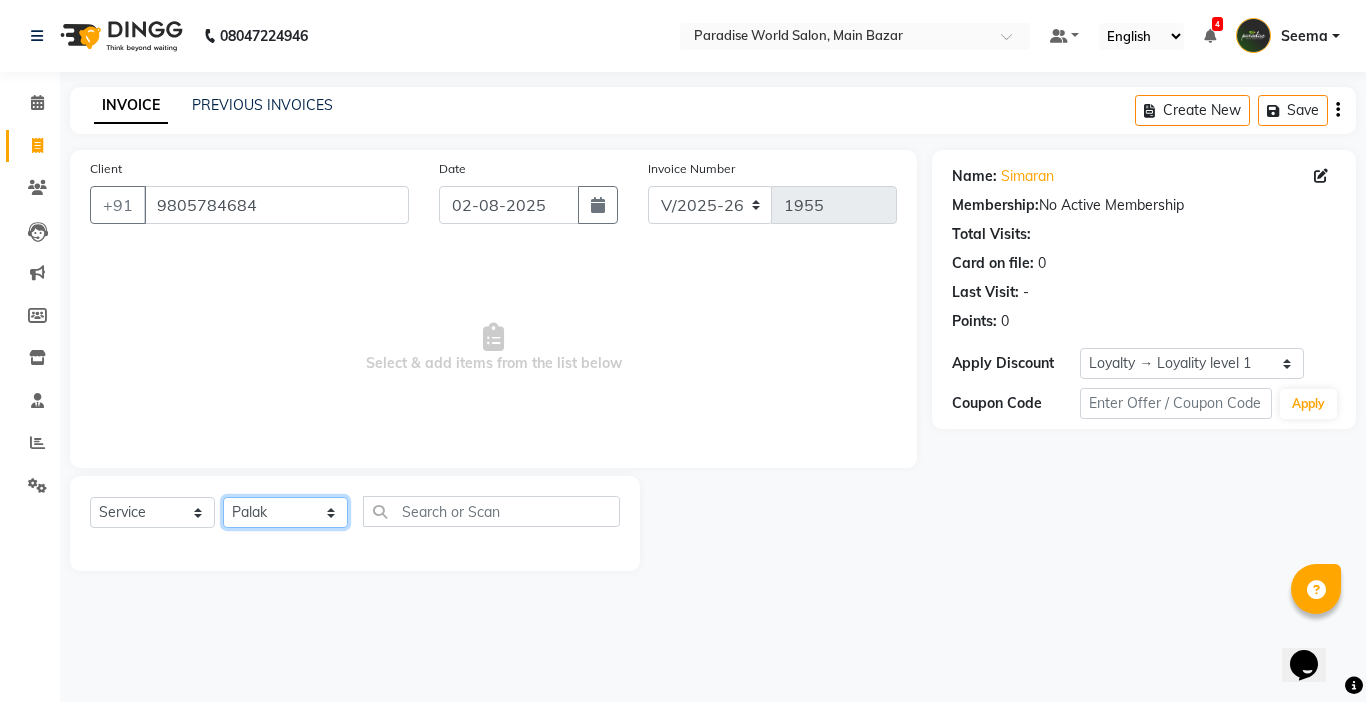 click on "Select Stylist Abby aman  Anil anku Bobby company Deepak Deepika Gourav Heena ishu Jagdeesh kanchan Love preet Maddy Manpreet student Meenu Naina Nikita Palak Palak Sharma Radika Rajneesh Student Seema Shagun Shifali - Student Shweta  Sujata Surinder Paul Vansh Vikas Vishal" 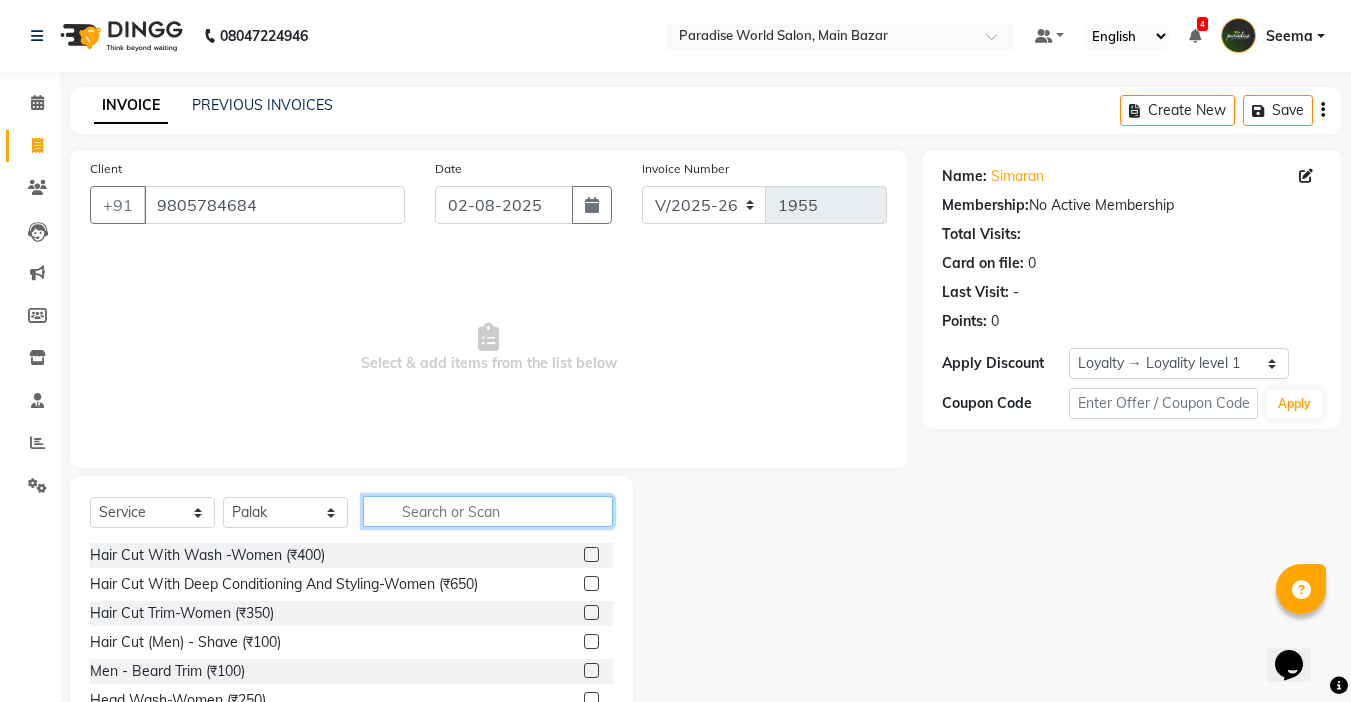 click 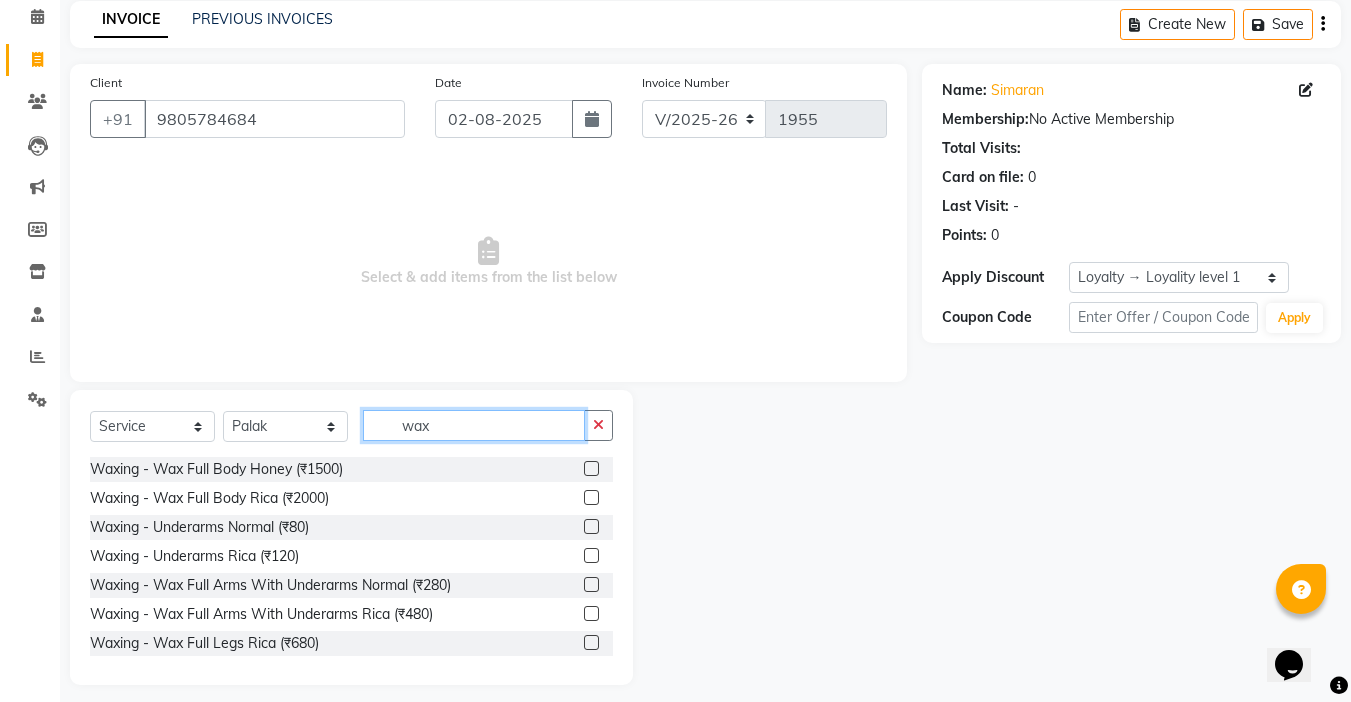 scroll, scrollTop: 99, scrollLeft: 0, axis: vertical 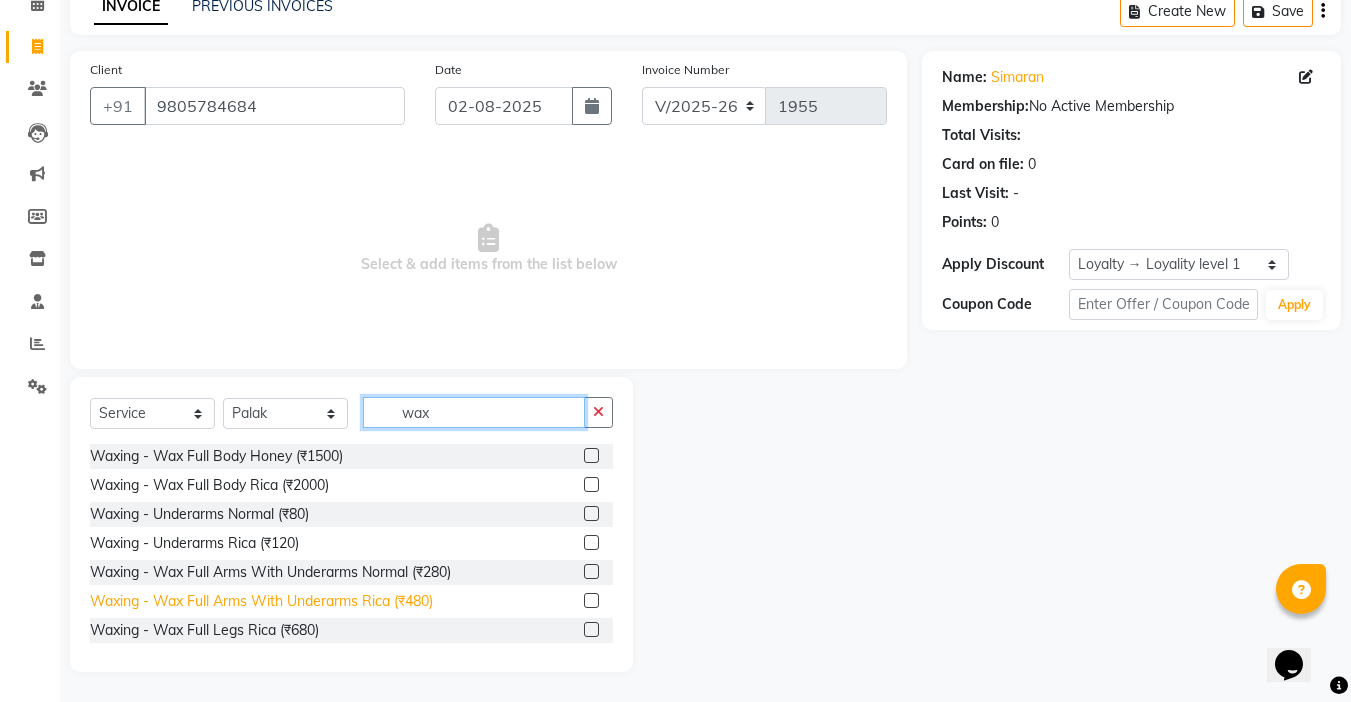 type on "wax" 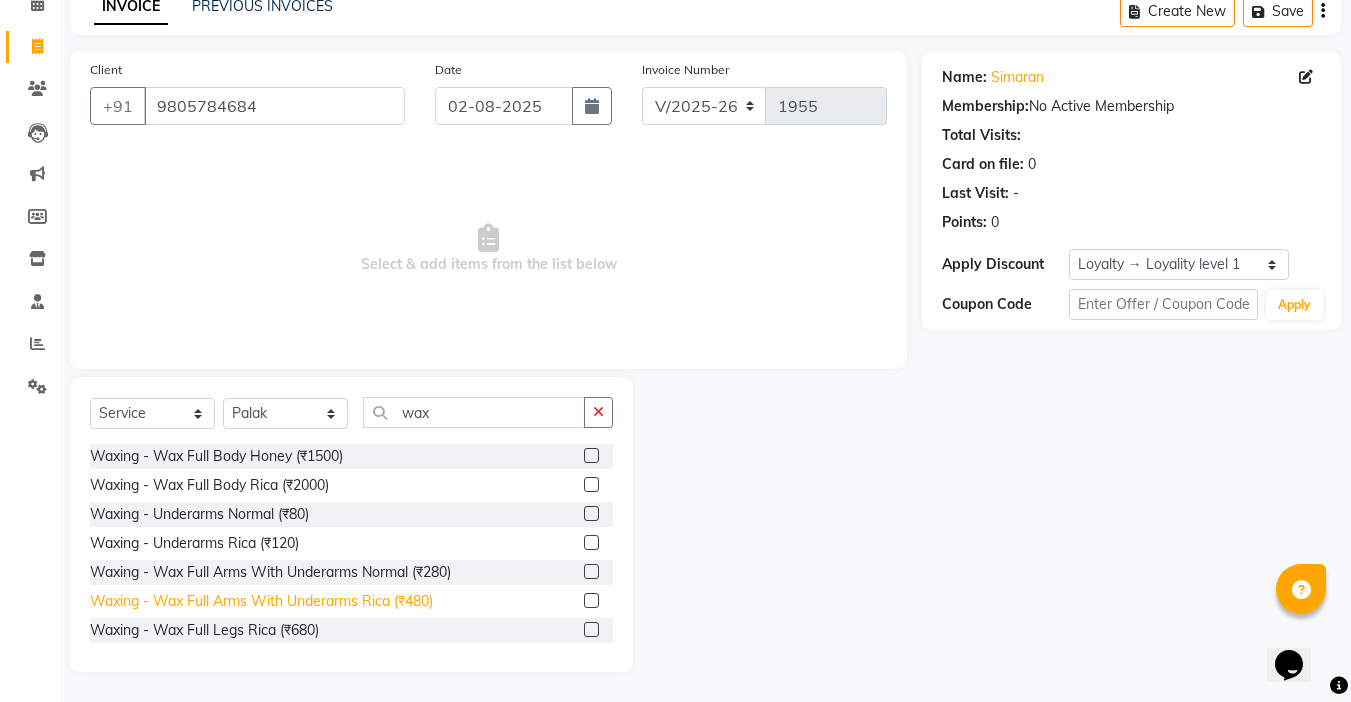 click on "Waxing   -  Wax Full Arms With Underarms Rica (₹480)" 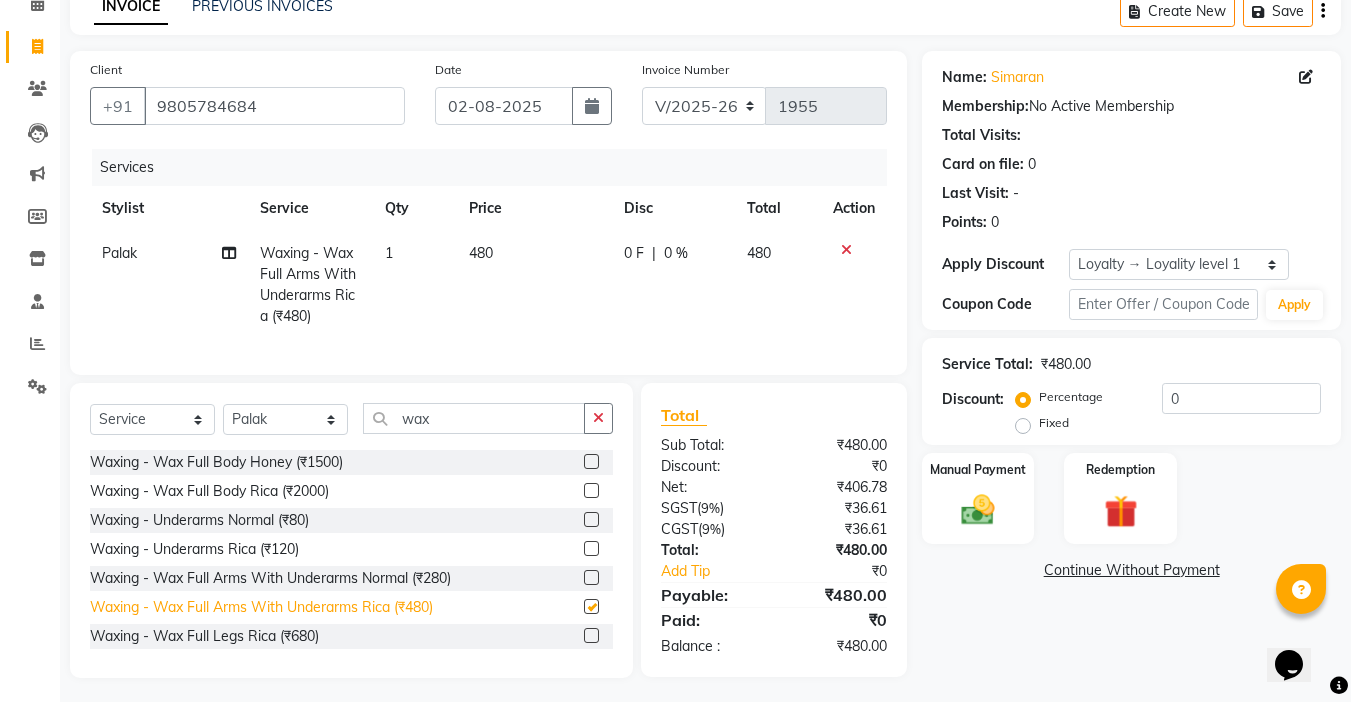 checkbox on "false" 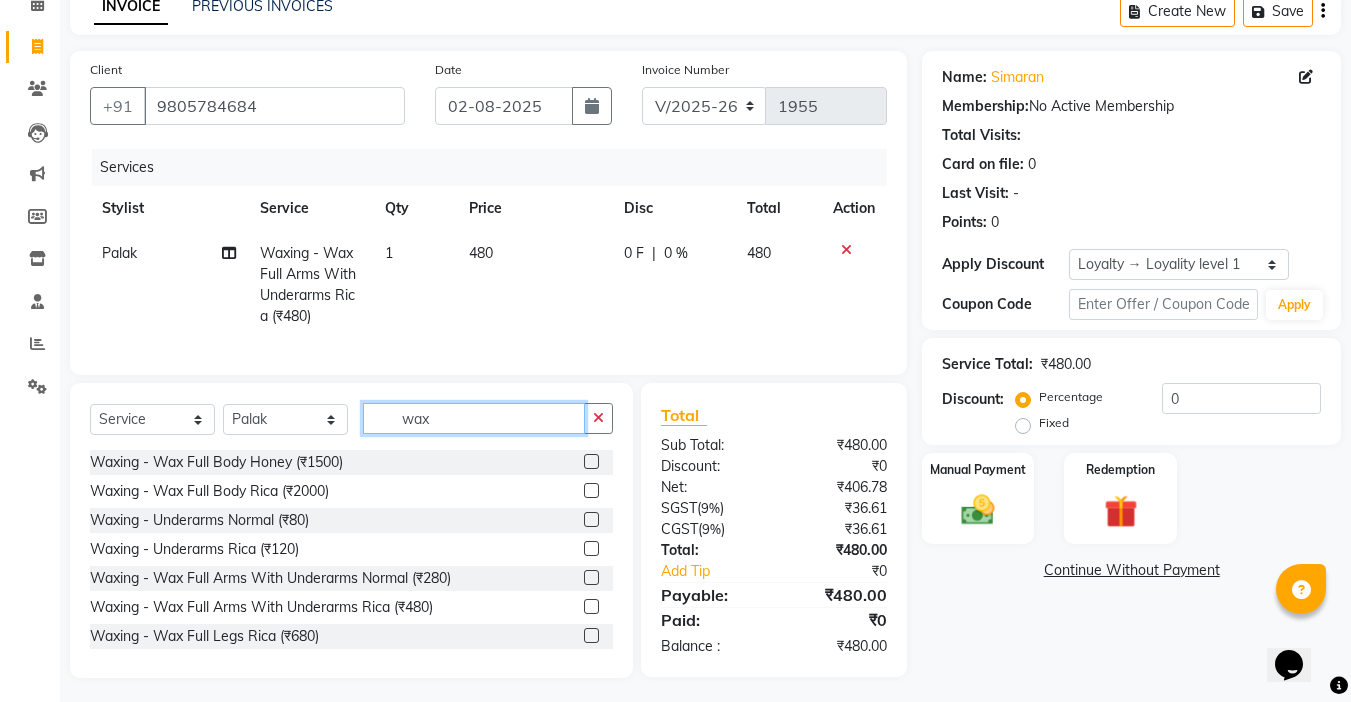 drag, startPoint x: 468, startPoint y: 442, endPoint x: 109, endPoint y: 440, distance: 359.00558 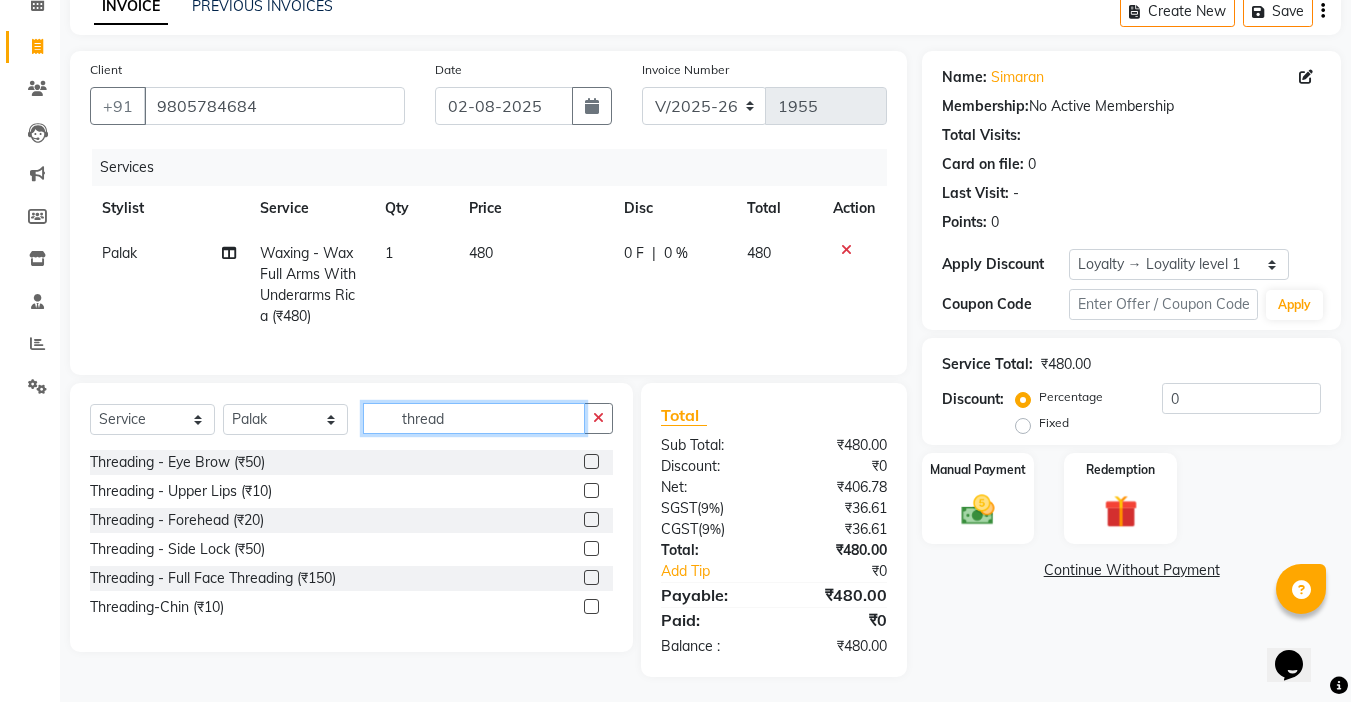 type on "thread" 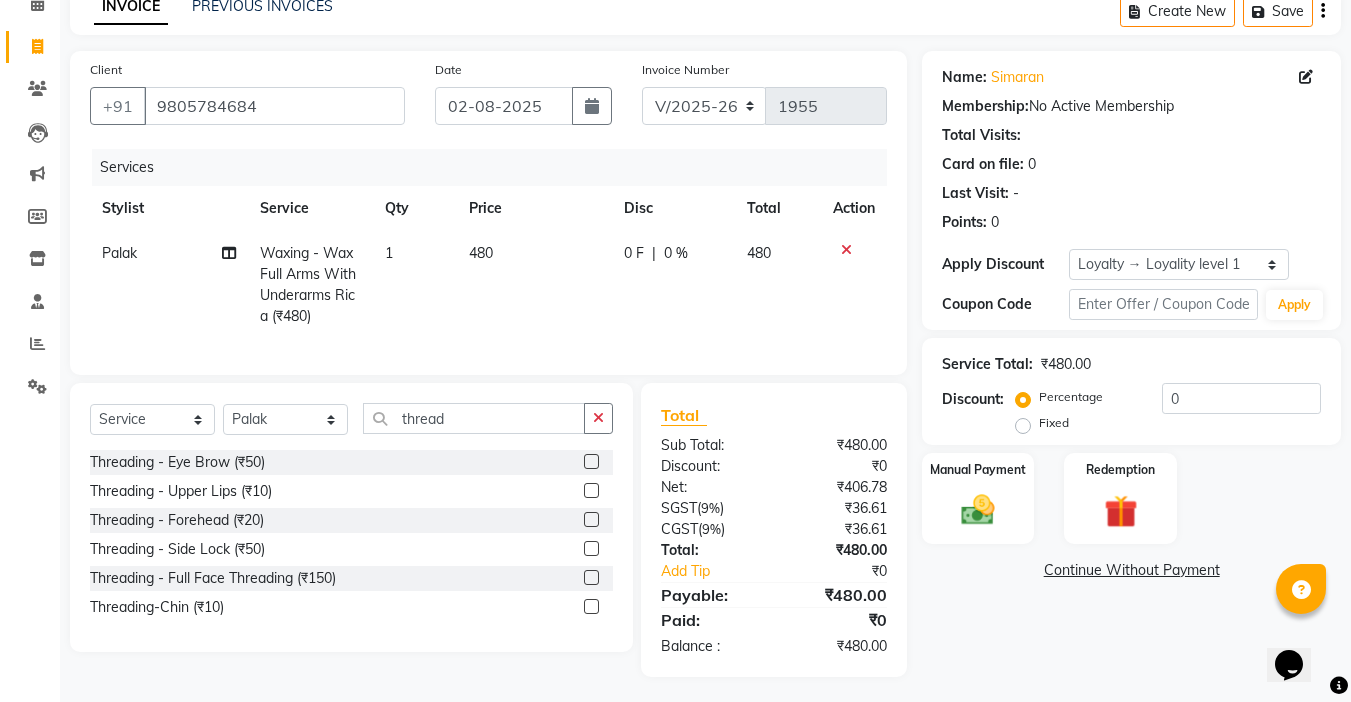 click on "Select  Service  Product  Membership  Package Voucher Prepaid Gift Card  Select Stylist Abby aman  Anil anku Bobby company Deepak Deepika Gourav Heena ishu Jagdeesh kanchan Love preet Maddy Manpreet student Meenu Naina Nikita Palak Palak Sharma Radika Rajneesh Student Seema Shagun Shifali - Student Shweta  Sujata Surinder Paul Vansh Vikas Vishal thread" 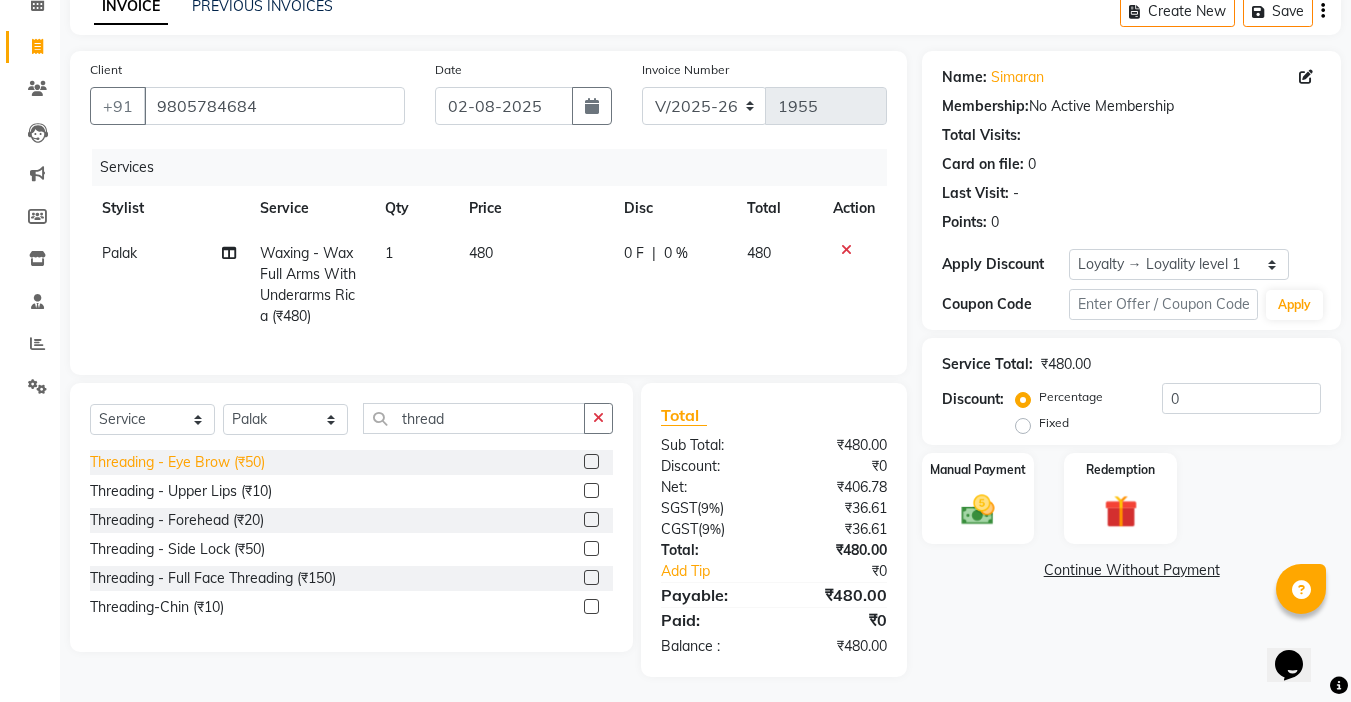 click on "Threading   -  Eye Brow (₹50)" 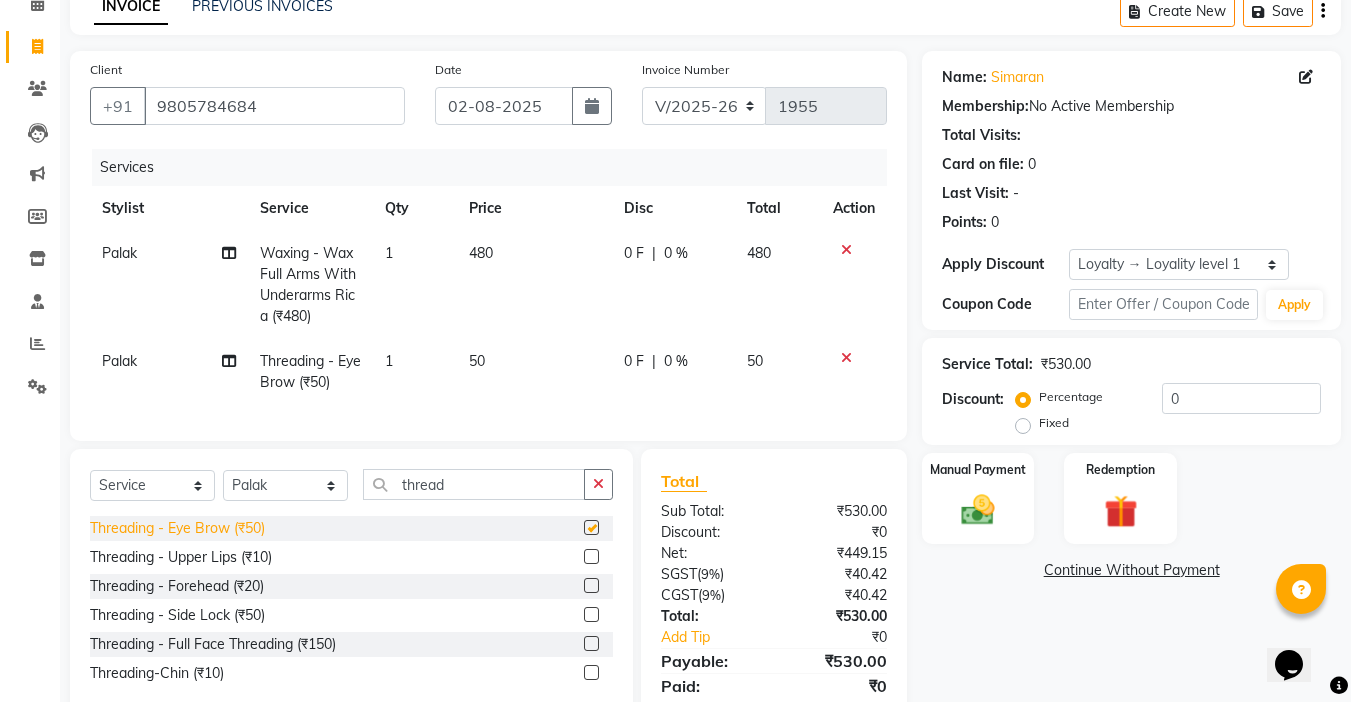 checkbox on "false" 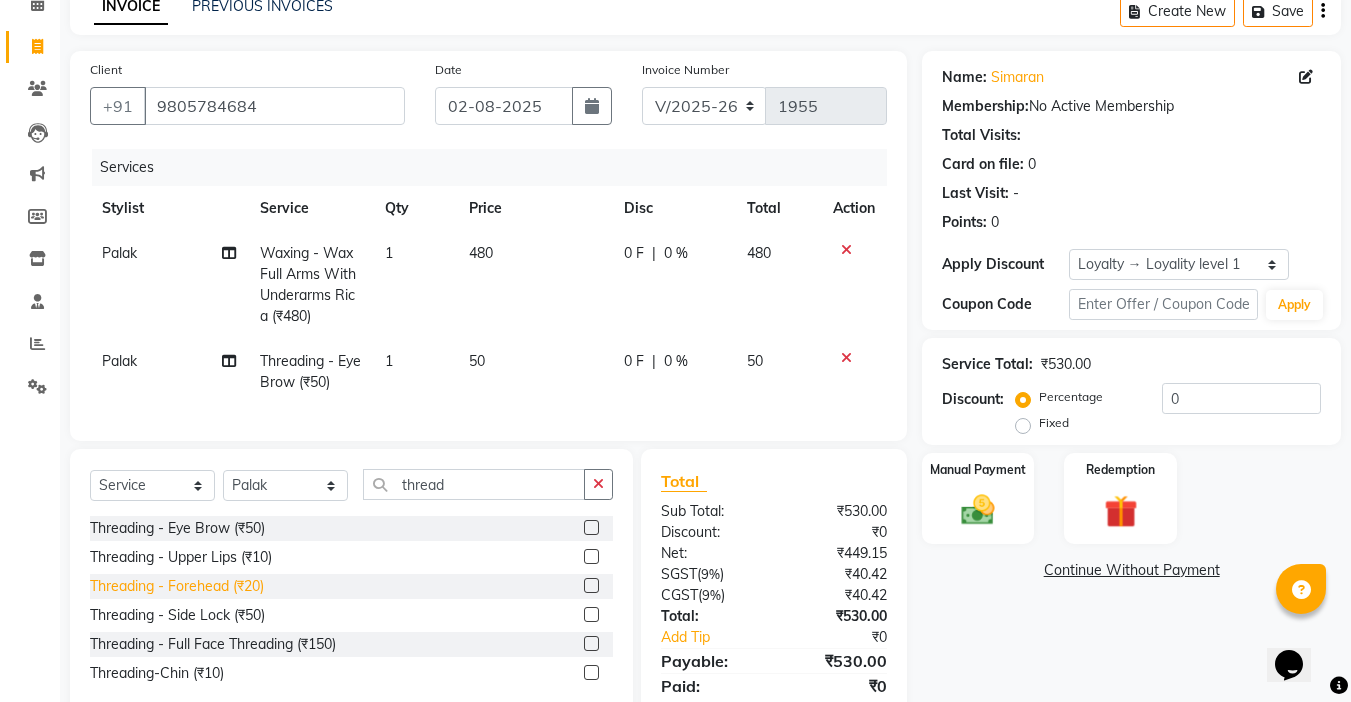 click on "Threading   -  Forehead (₹20)" 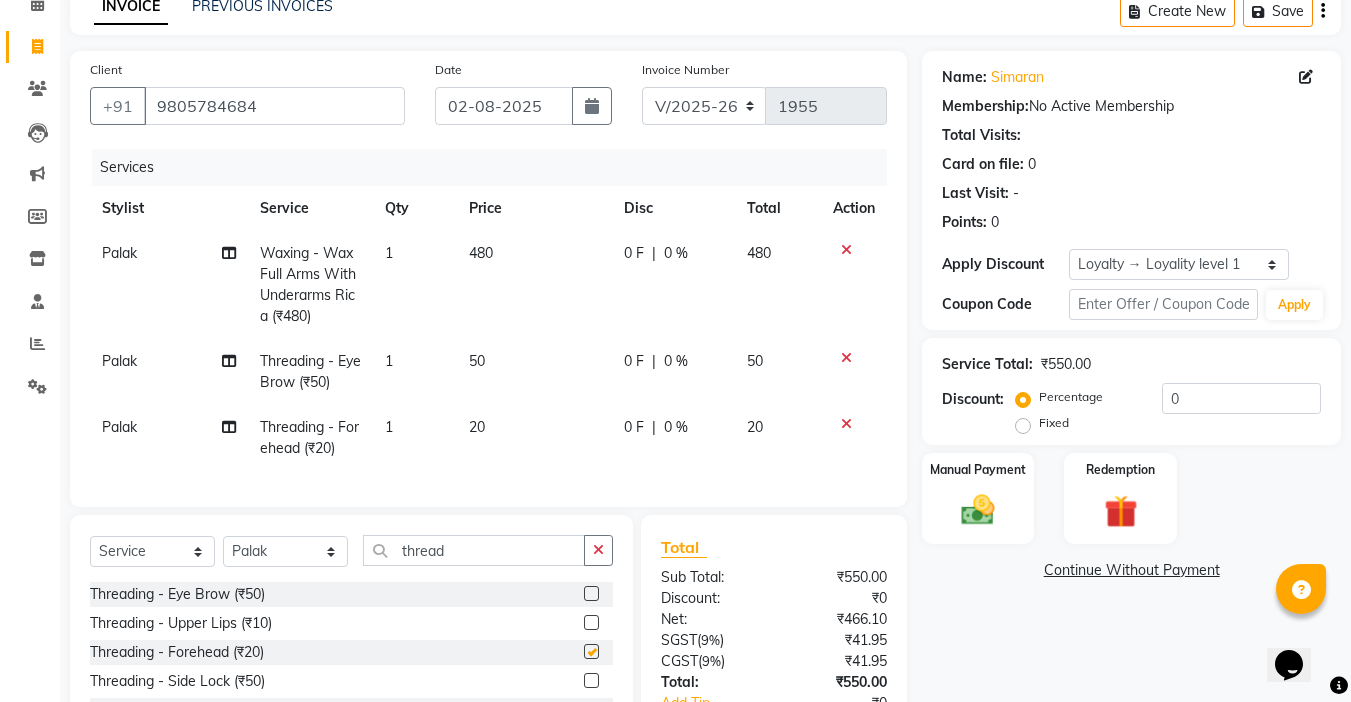 checkbox on "false" 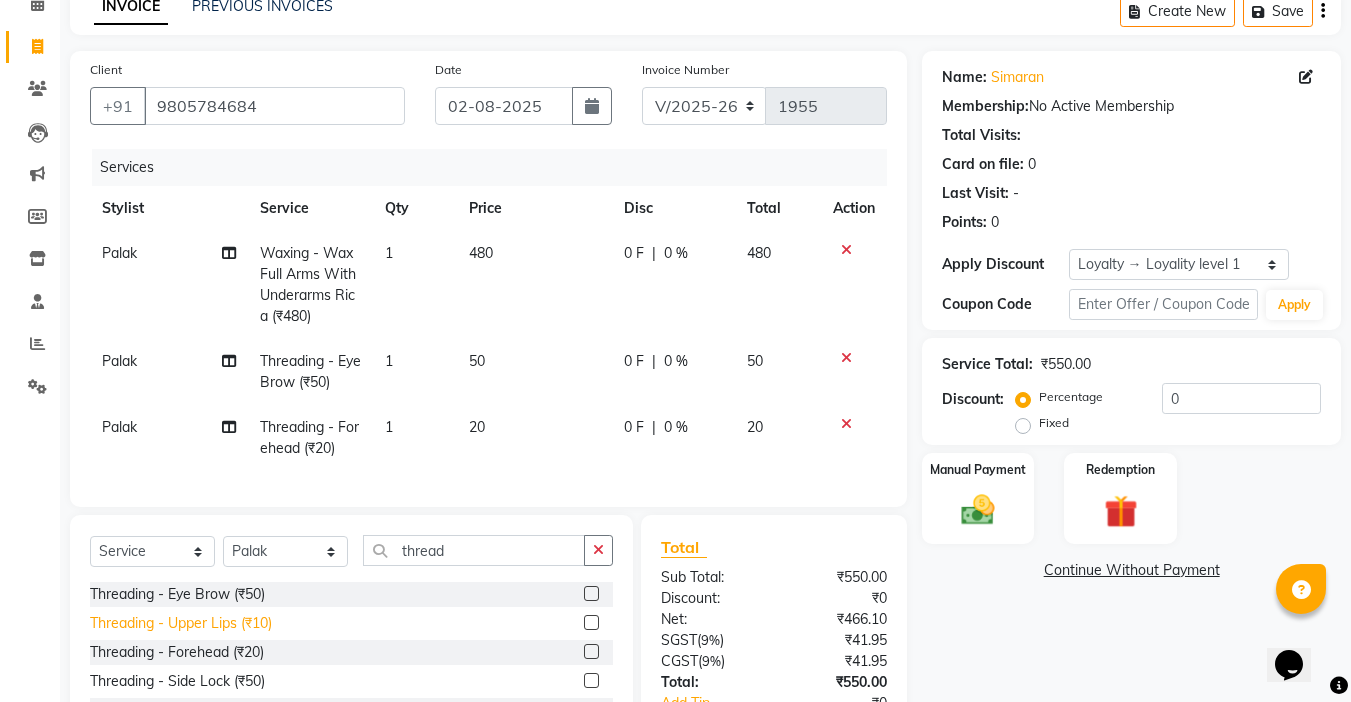 click on "Threading   -  Upper Lips (₹10)" 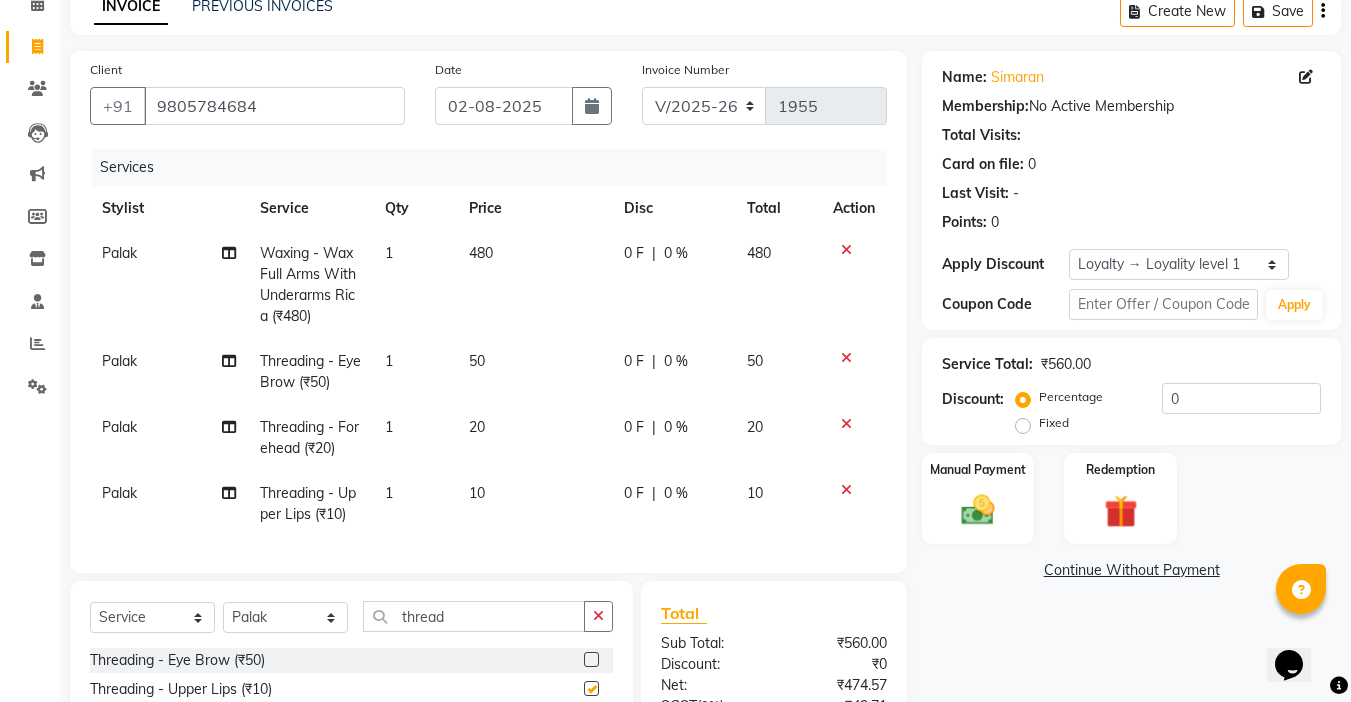checkbox on "false" 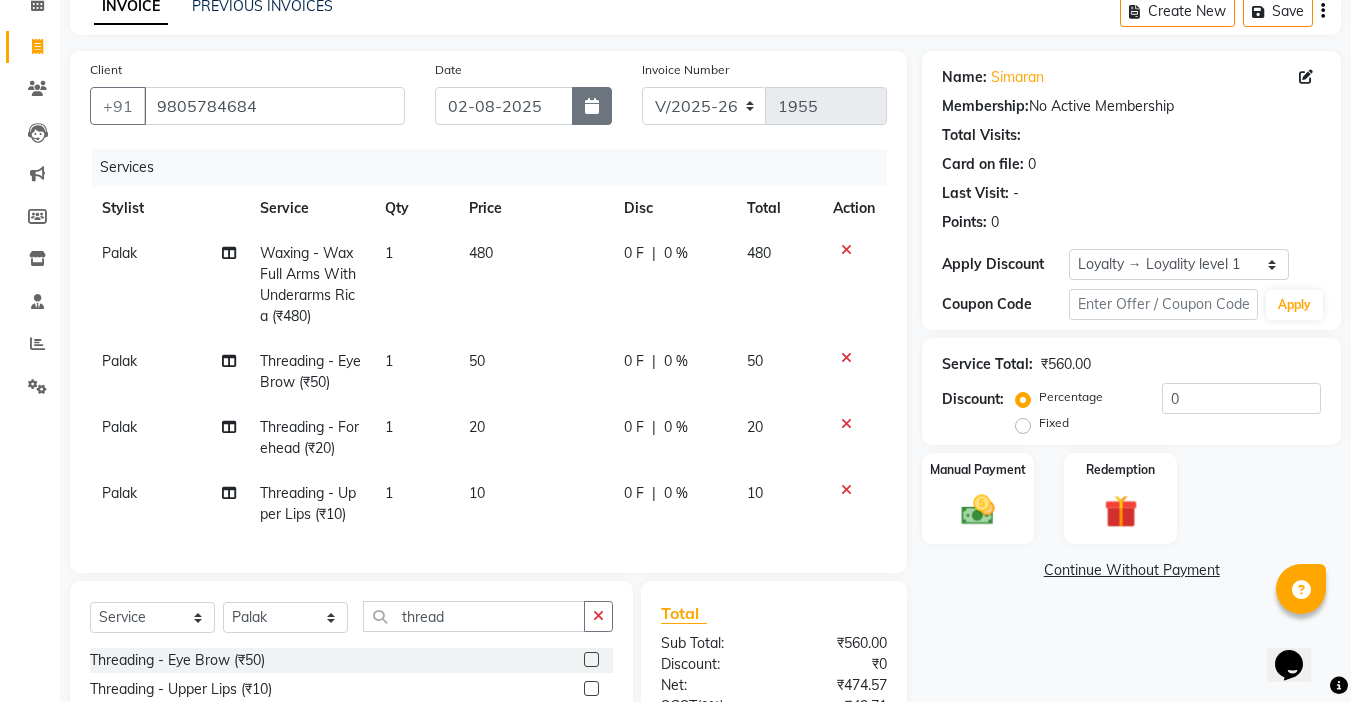click 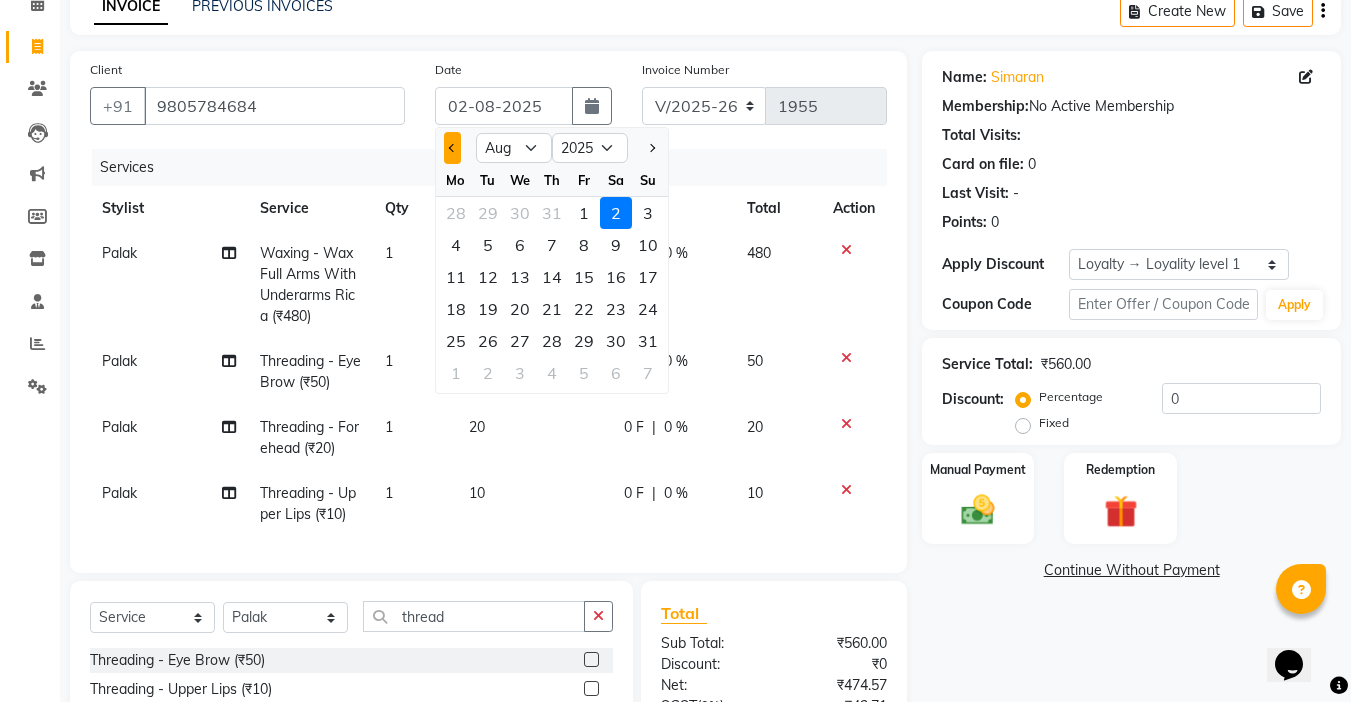 click 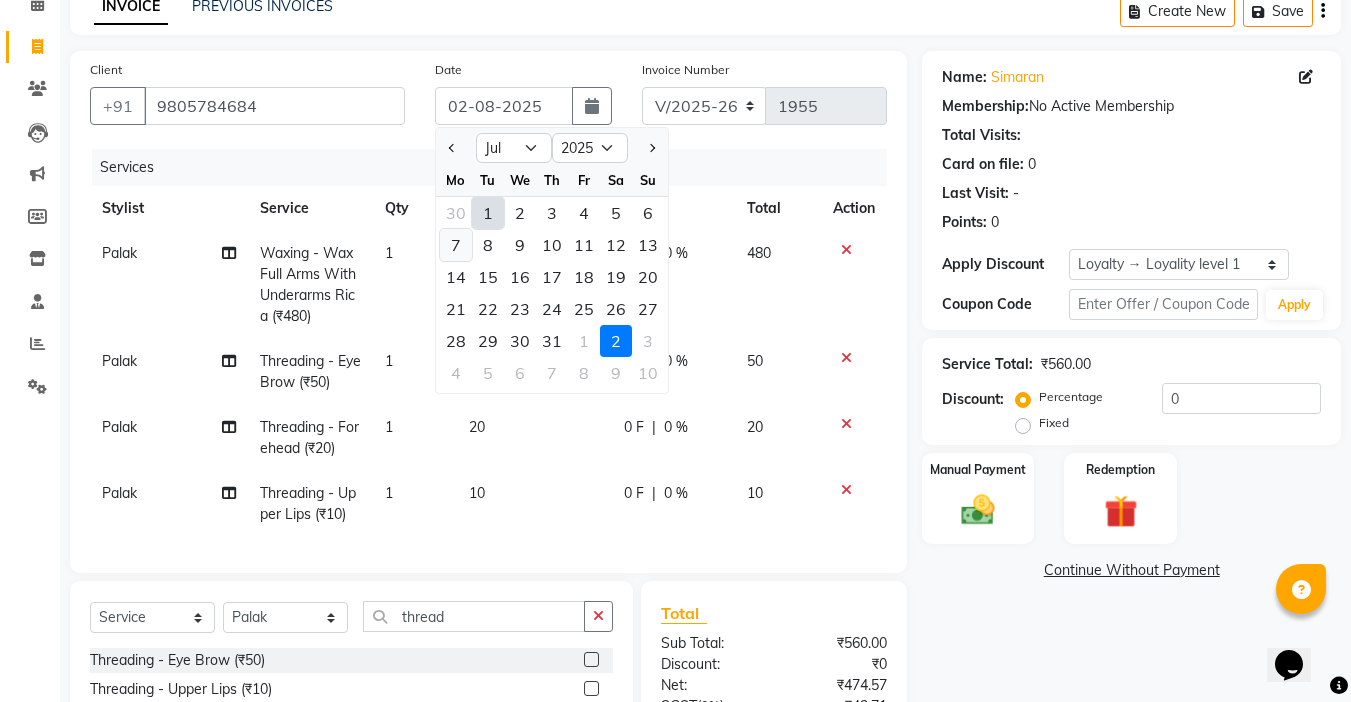 click on "7" 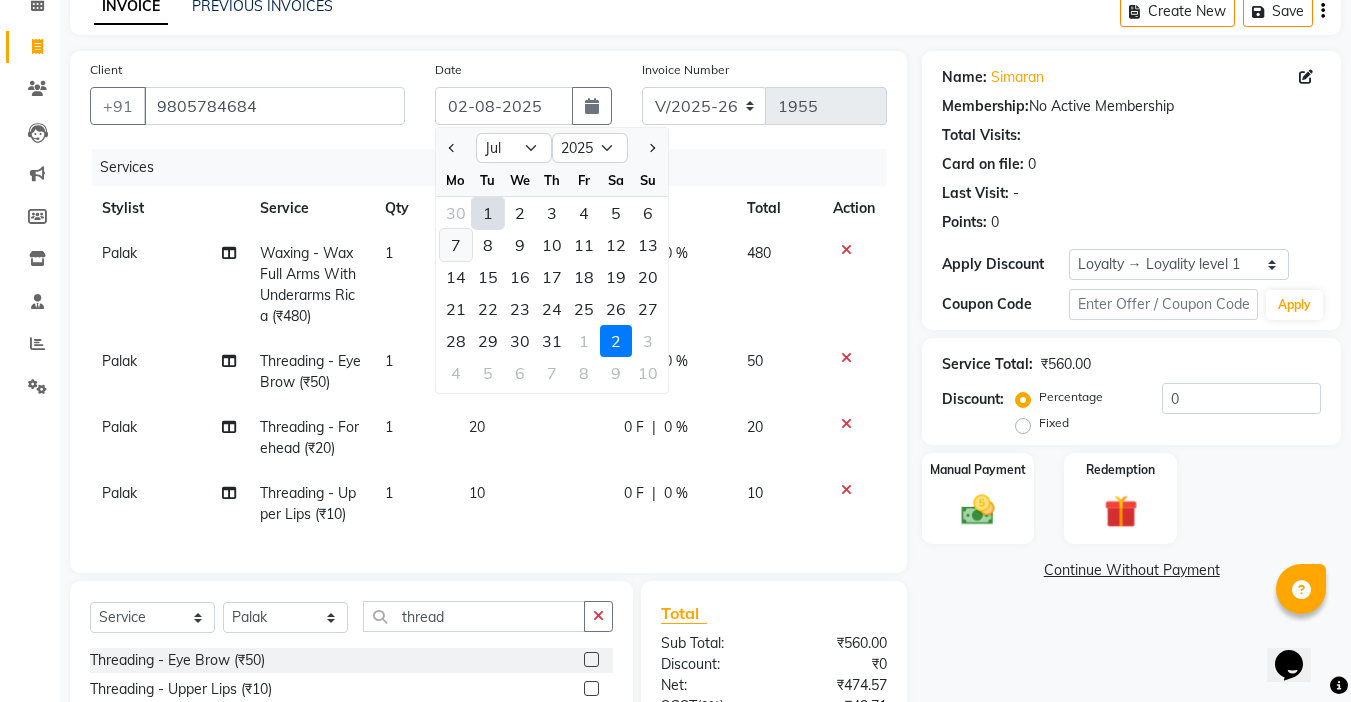 type on "07-07-2025" 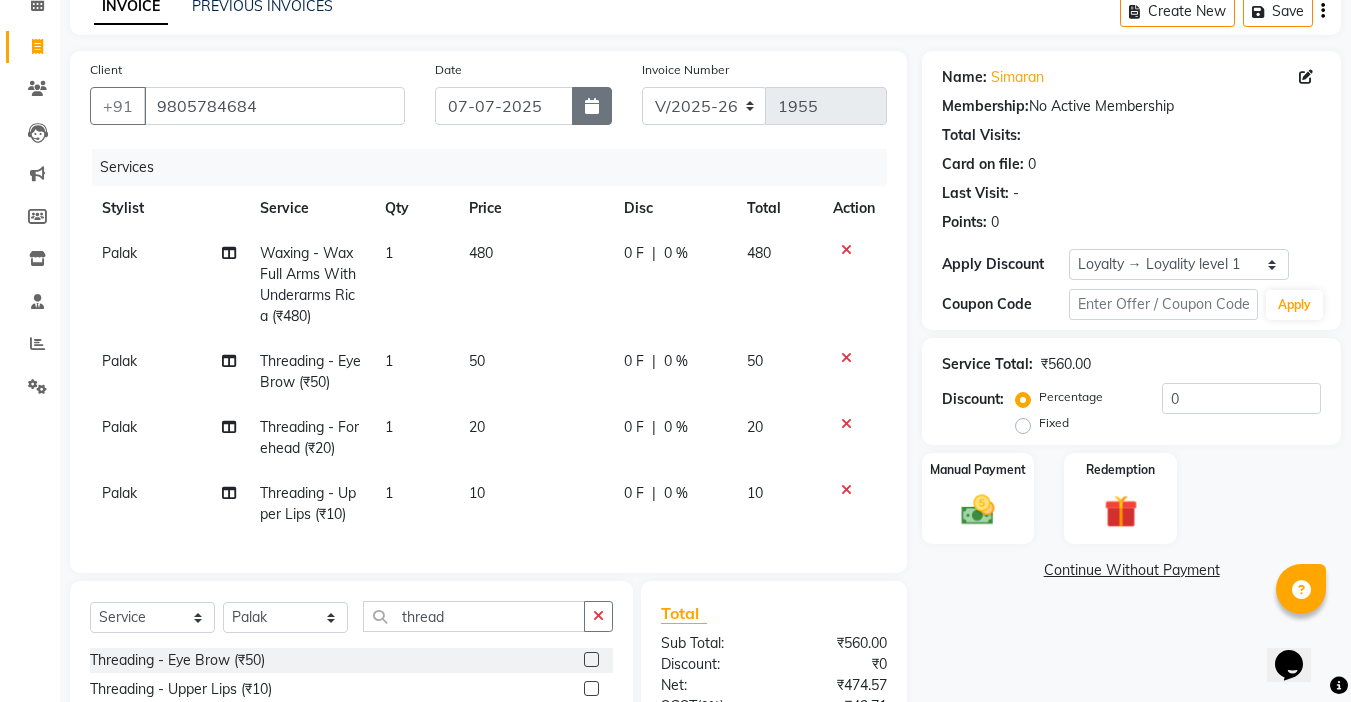 click 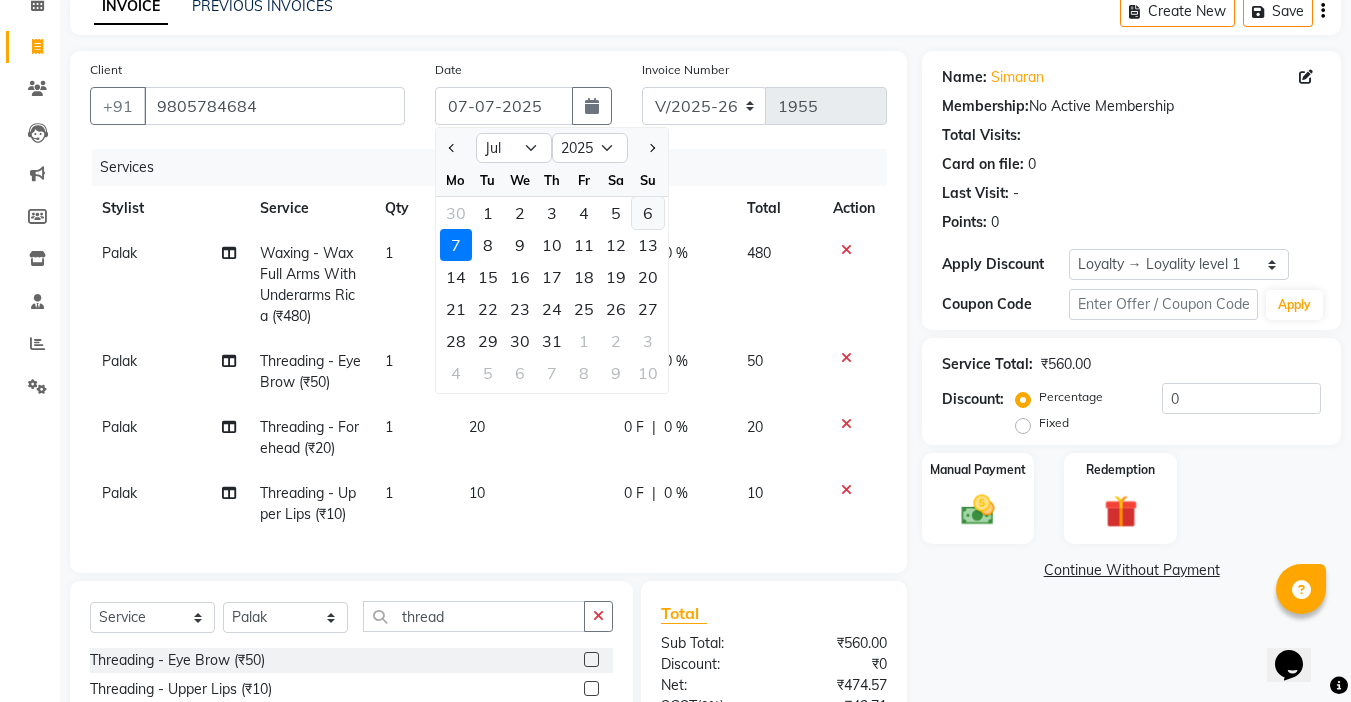 click on "6" 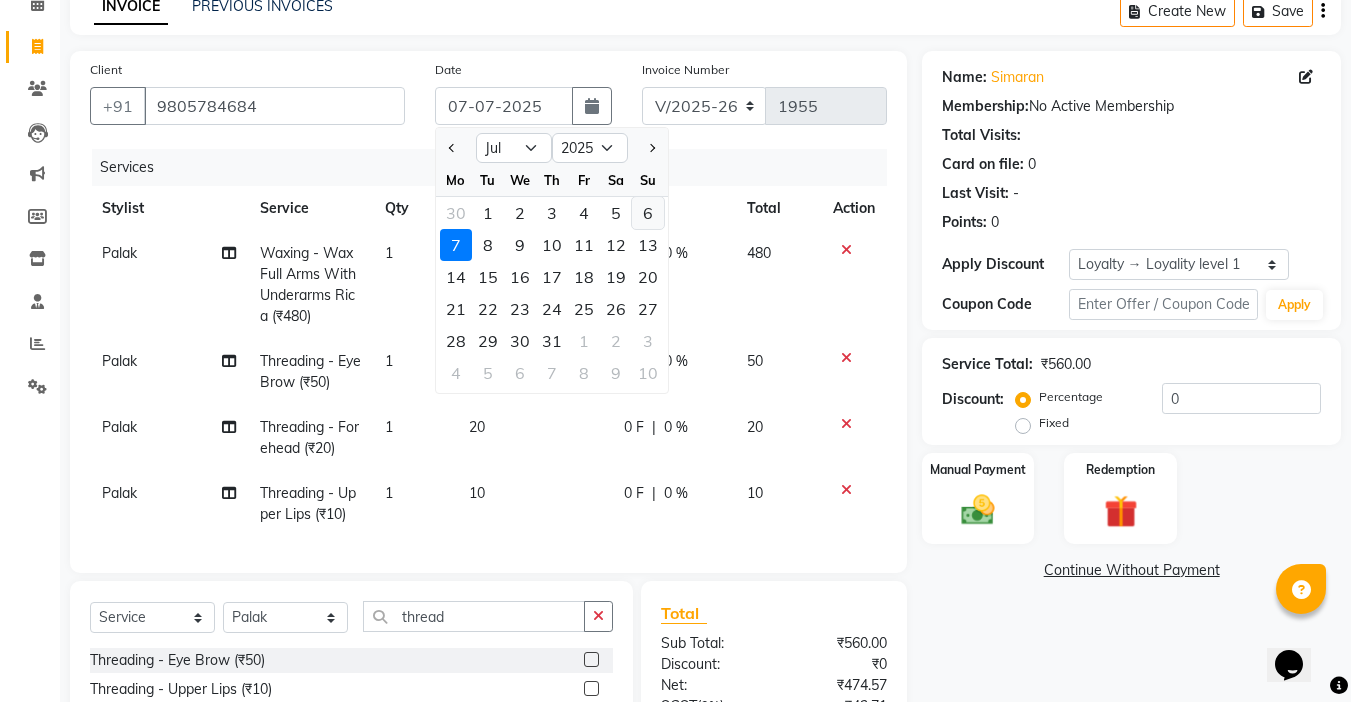 type on "06-07-2025" 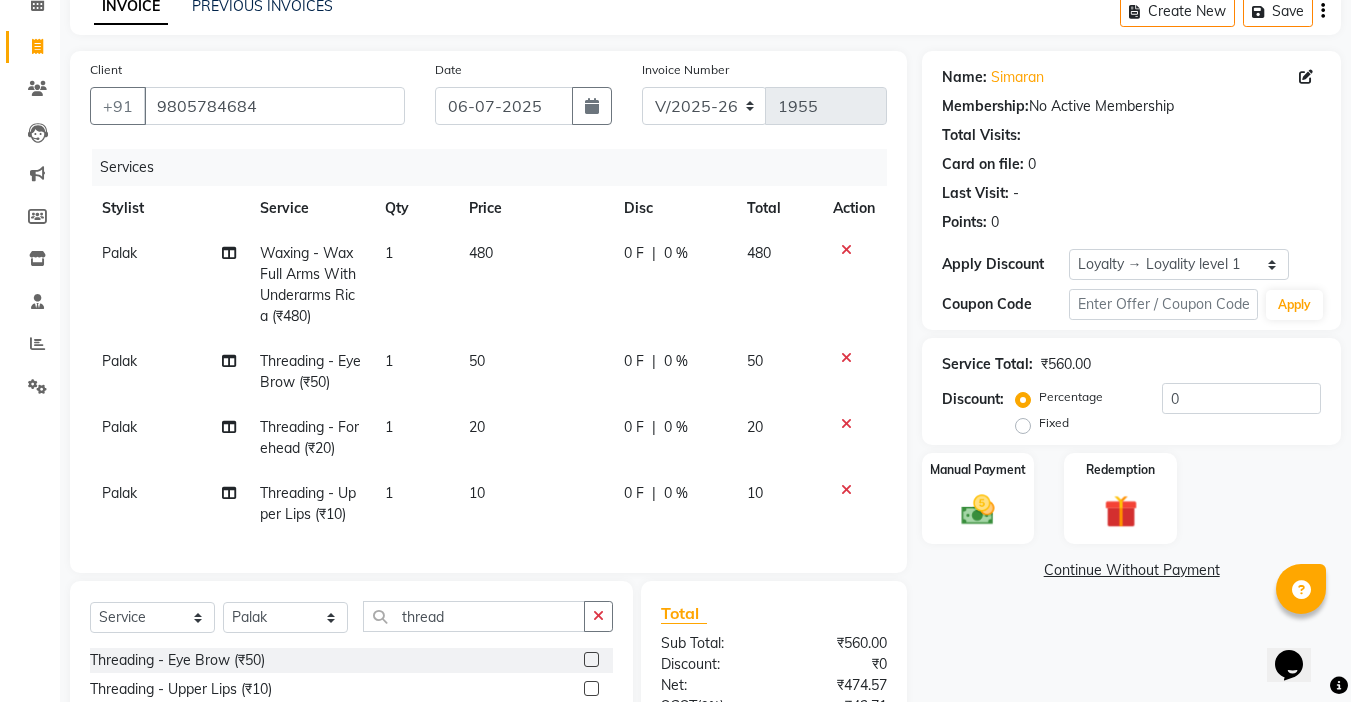 click on "Fixed" 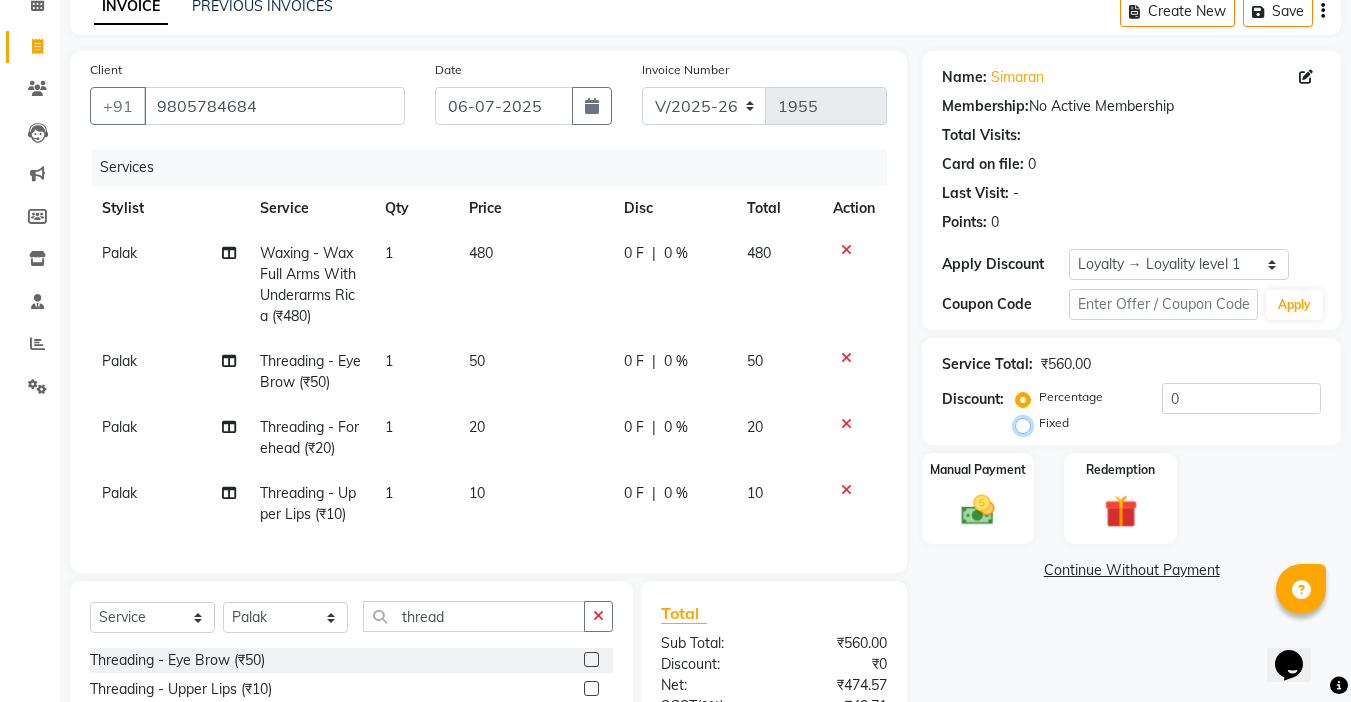 click on "Fixed" at bounding box center (1027, 423) 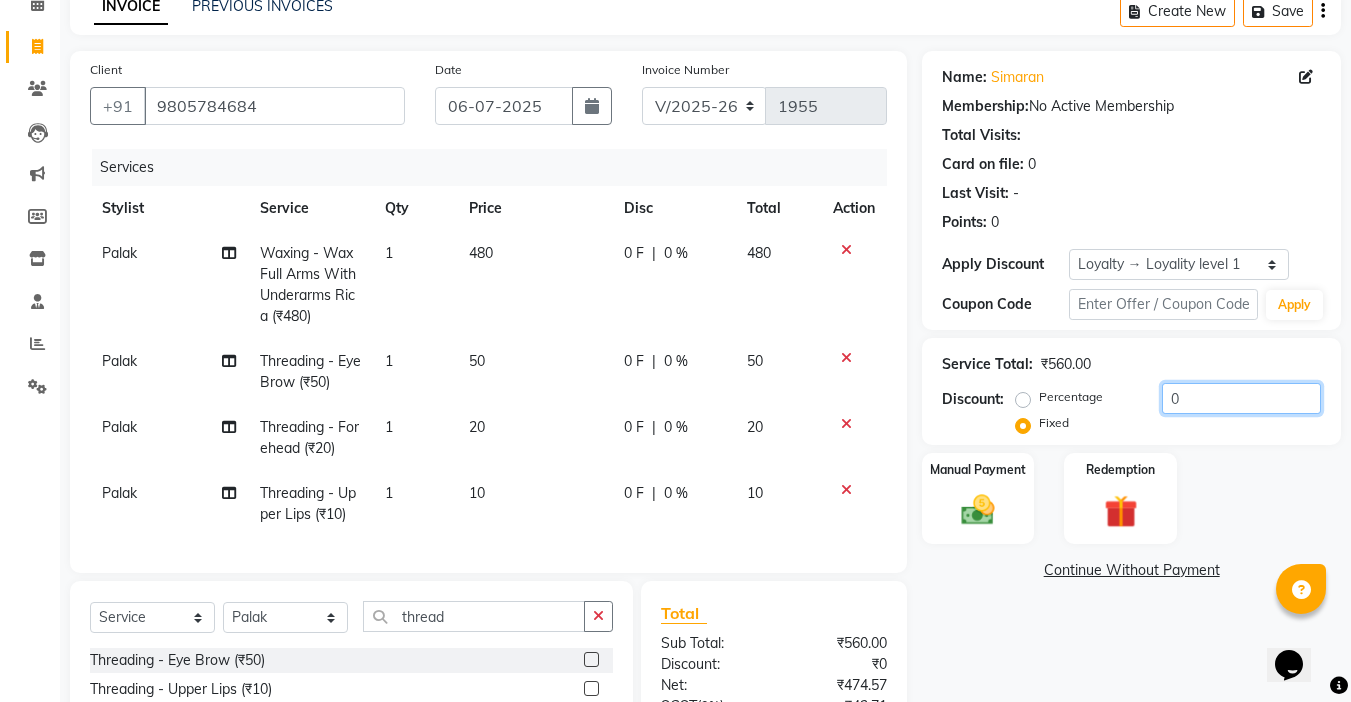 drag, startPoint x: 1197, startPoint y: 413, endPoint x: 1132, endPoint y: 420, distance: 65.37584 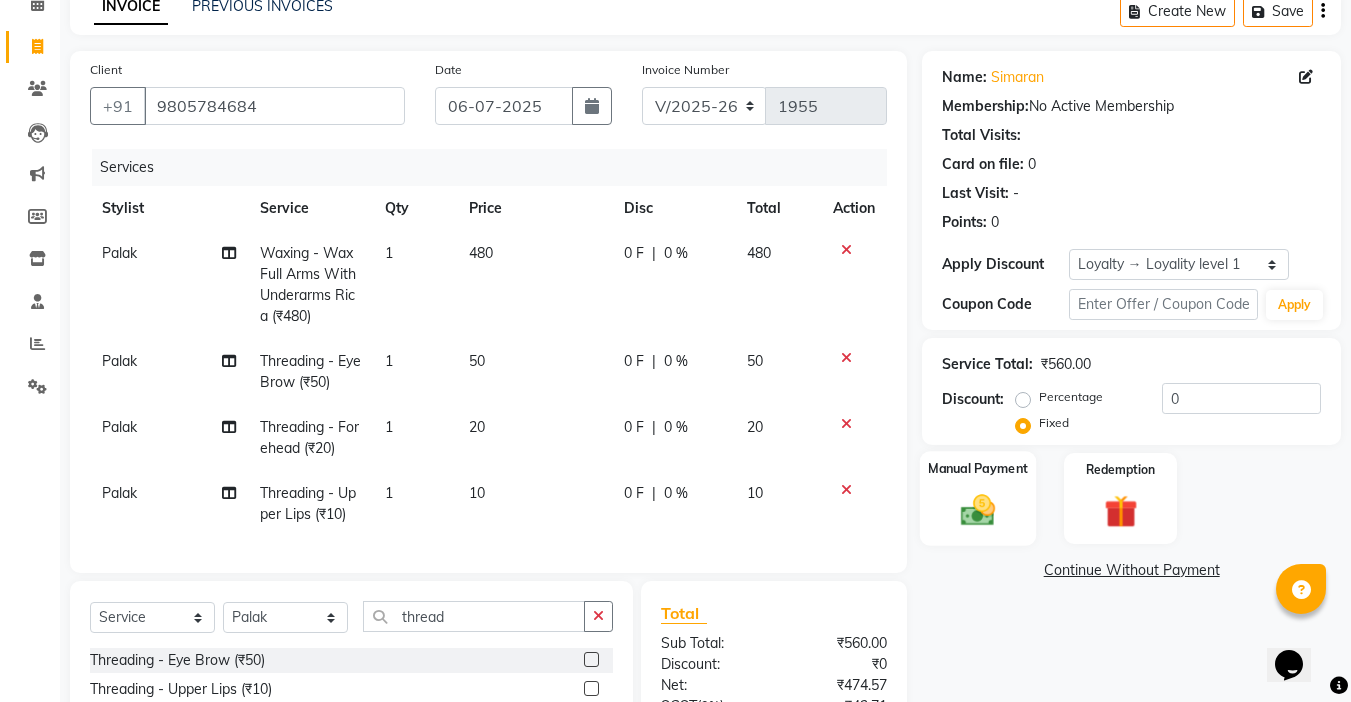click 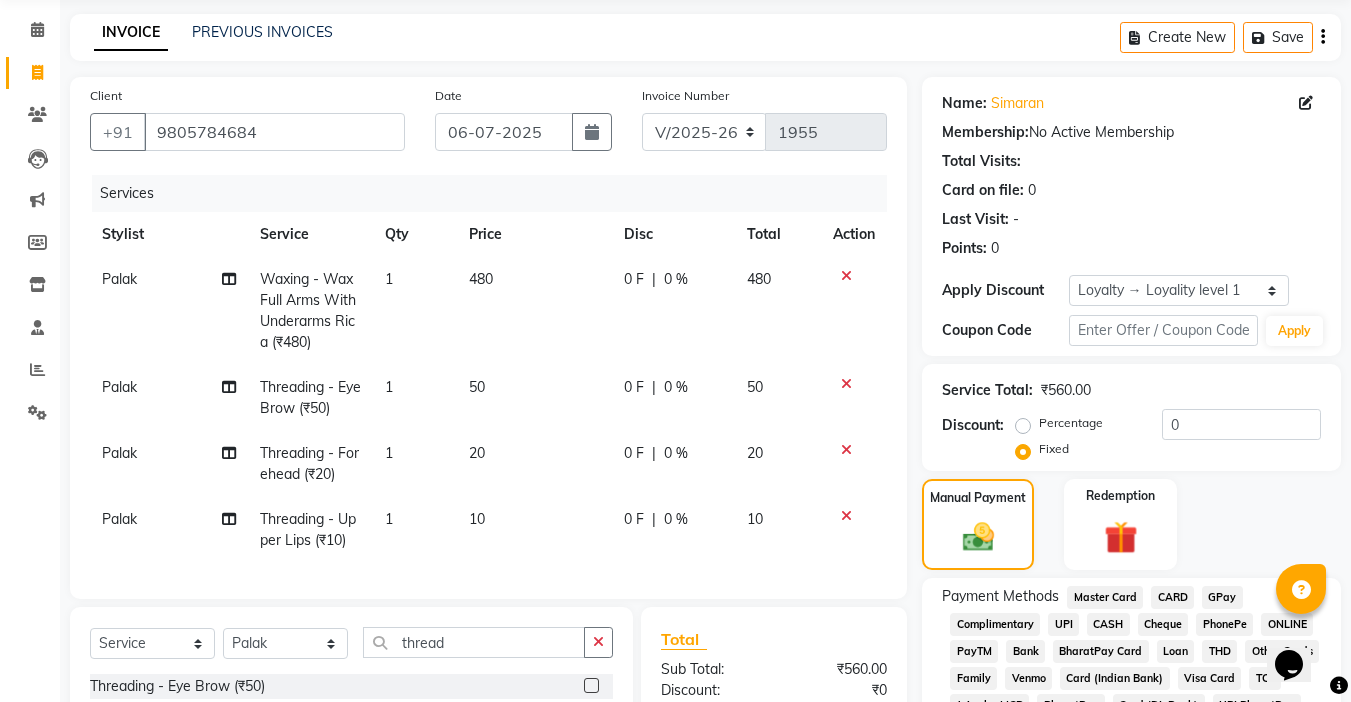scroll, scrollTop: 100, scrollLeft: 0, axis: vertical 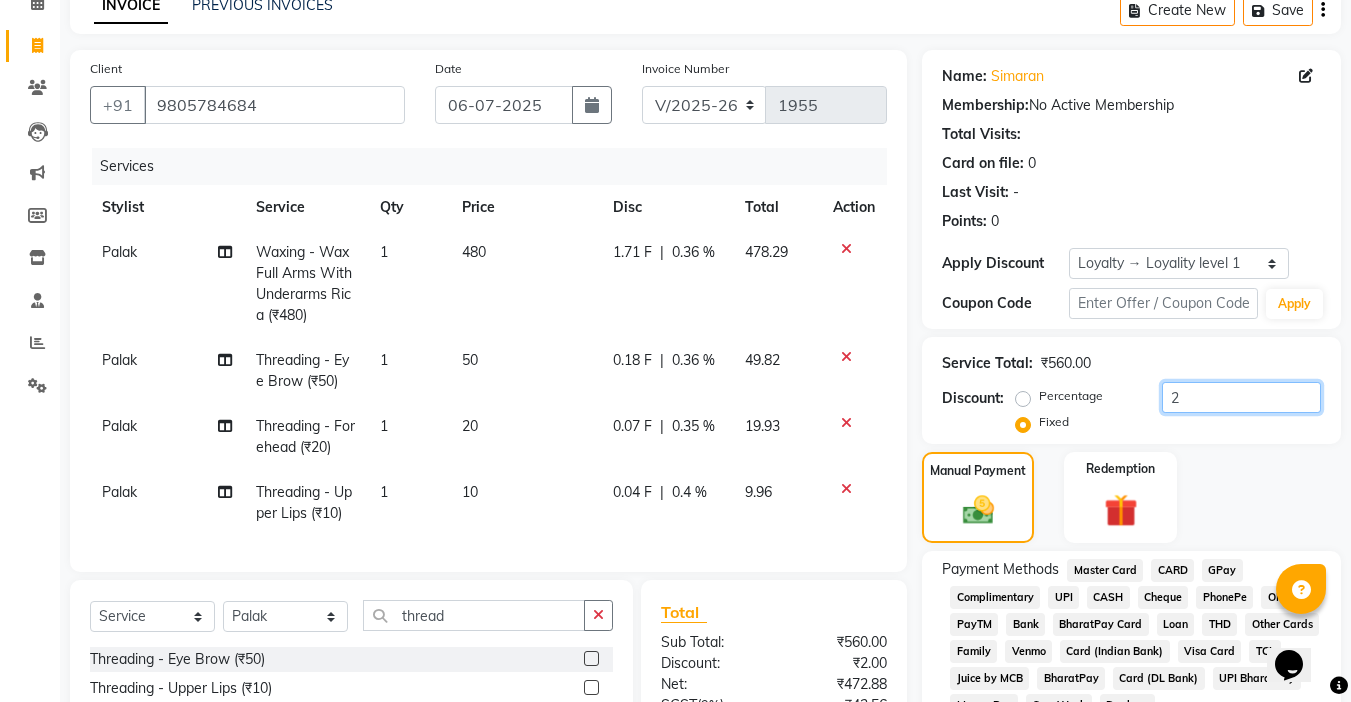 type on "2" 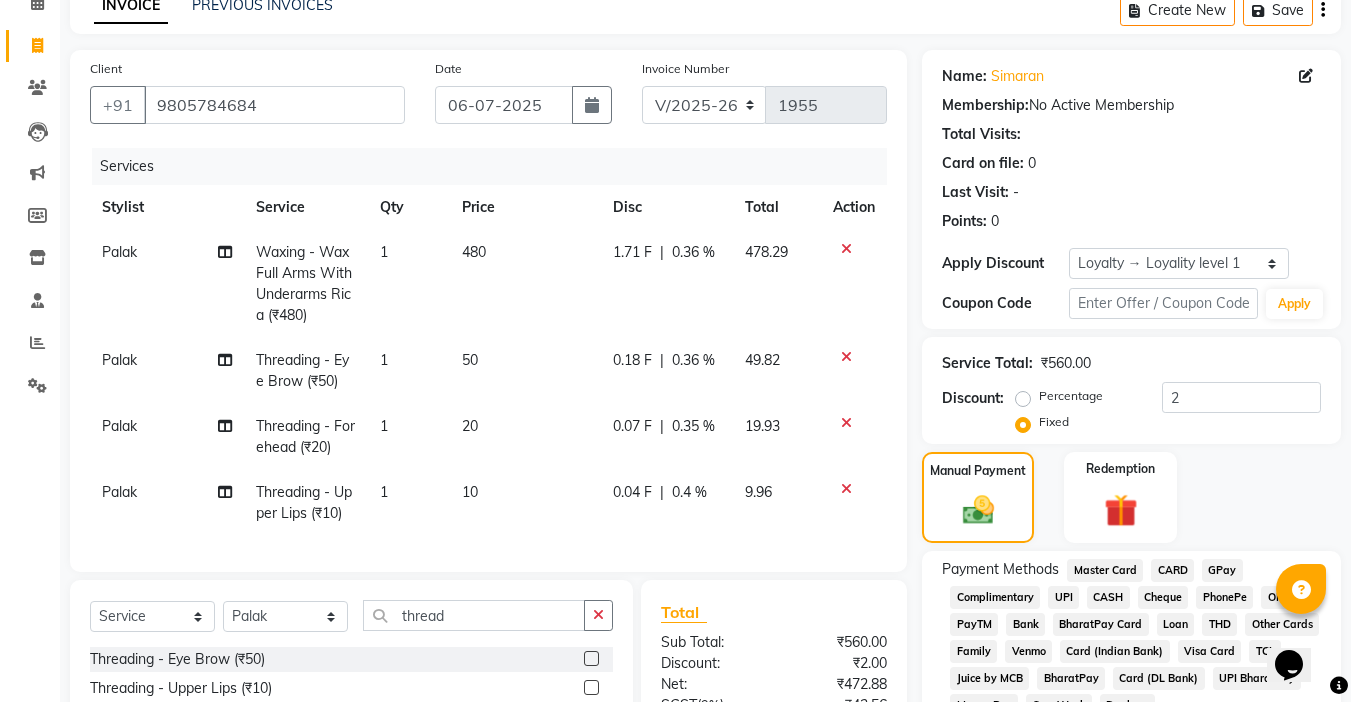click on "Percentage" 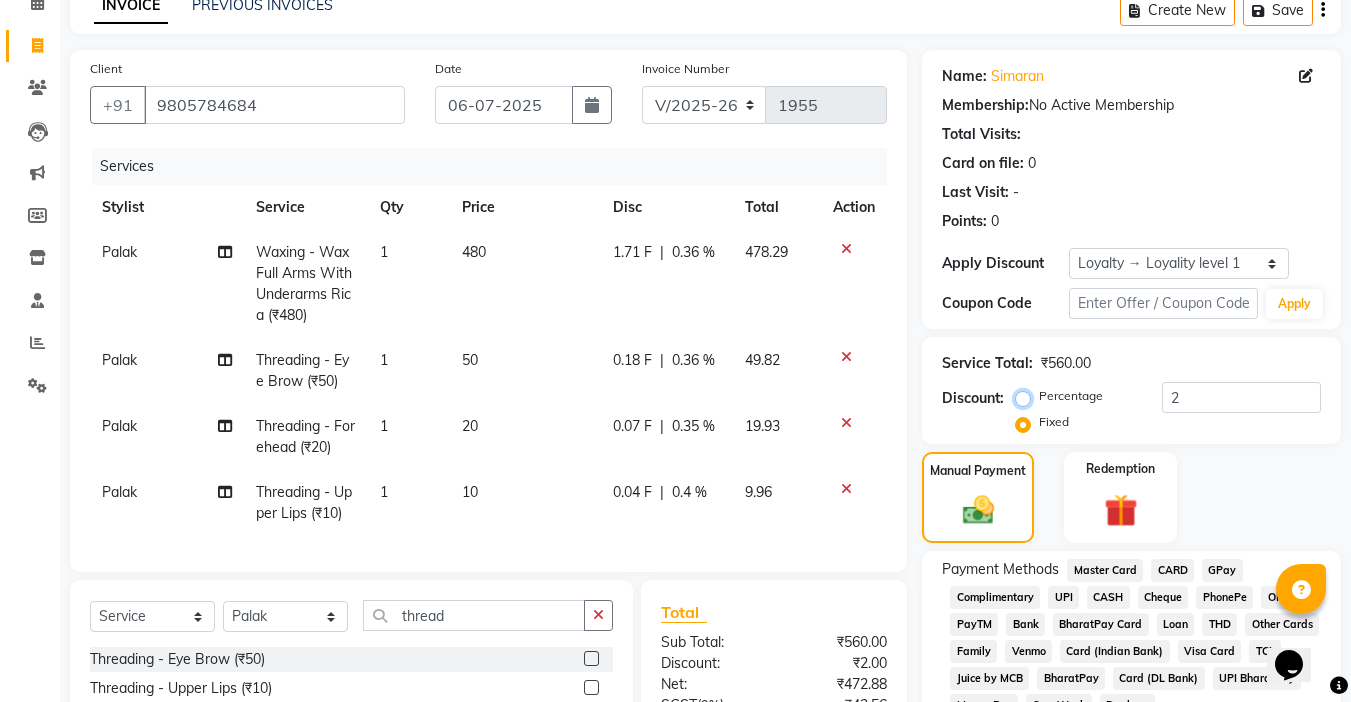 click on "Percentage" at bounding box center [1027, 396] 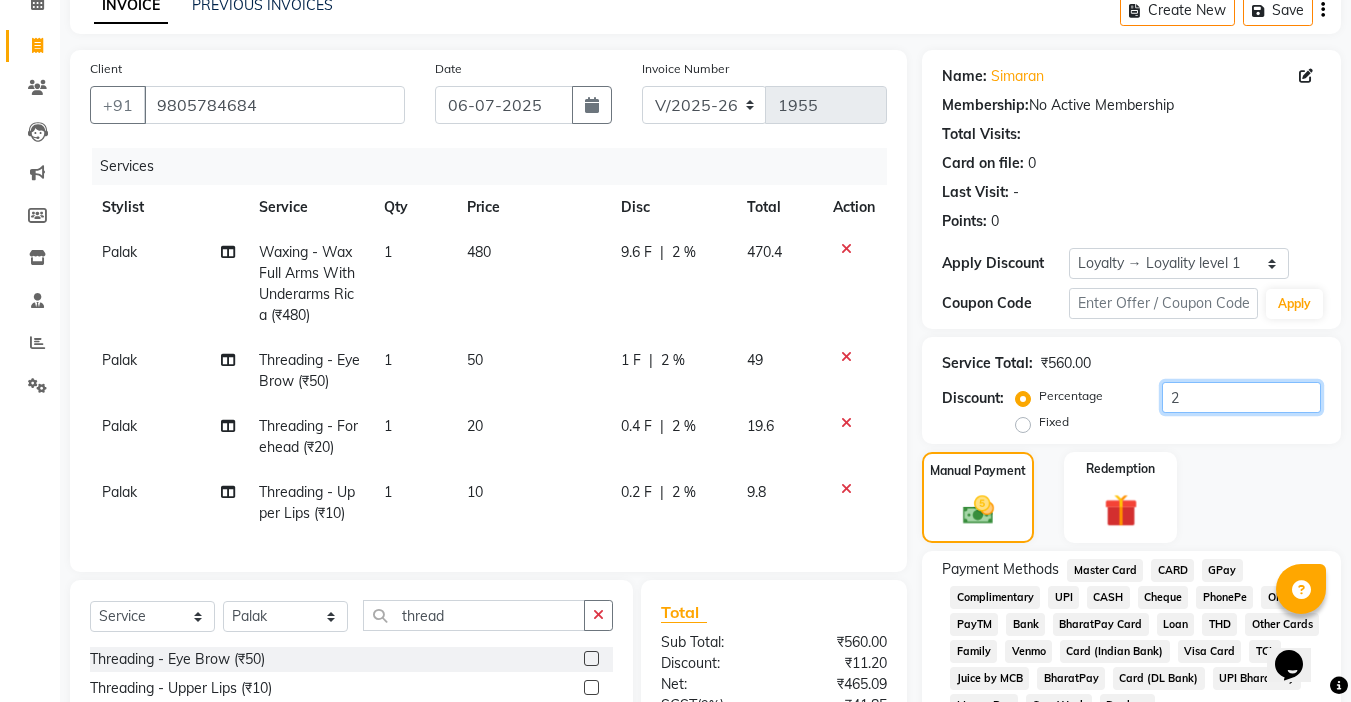 click on "2" 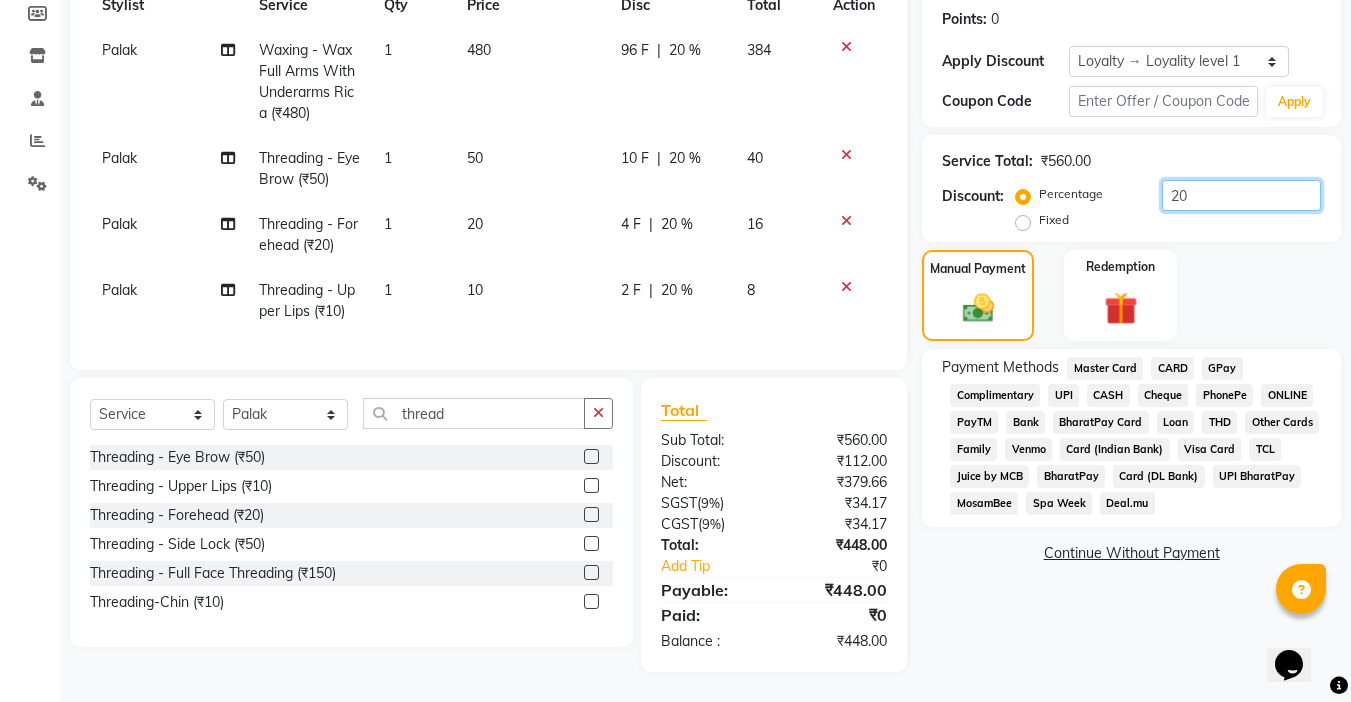 scroll, scrollTop: 317, scrollLeft: 0, axis: vertical 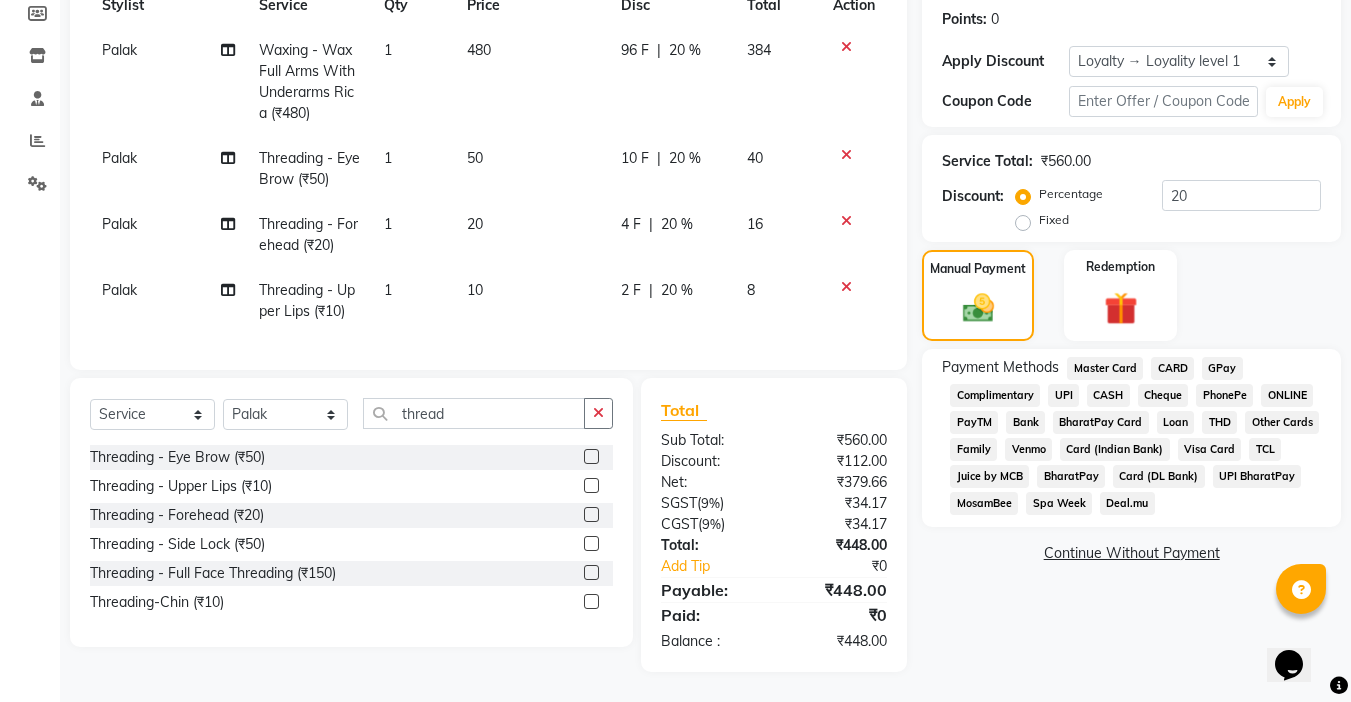 click on "UPI" 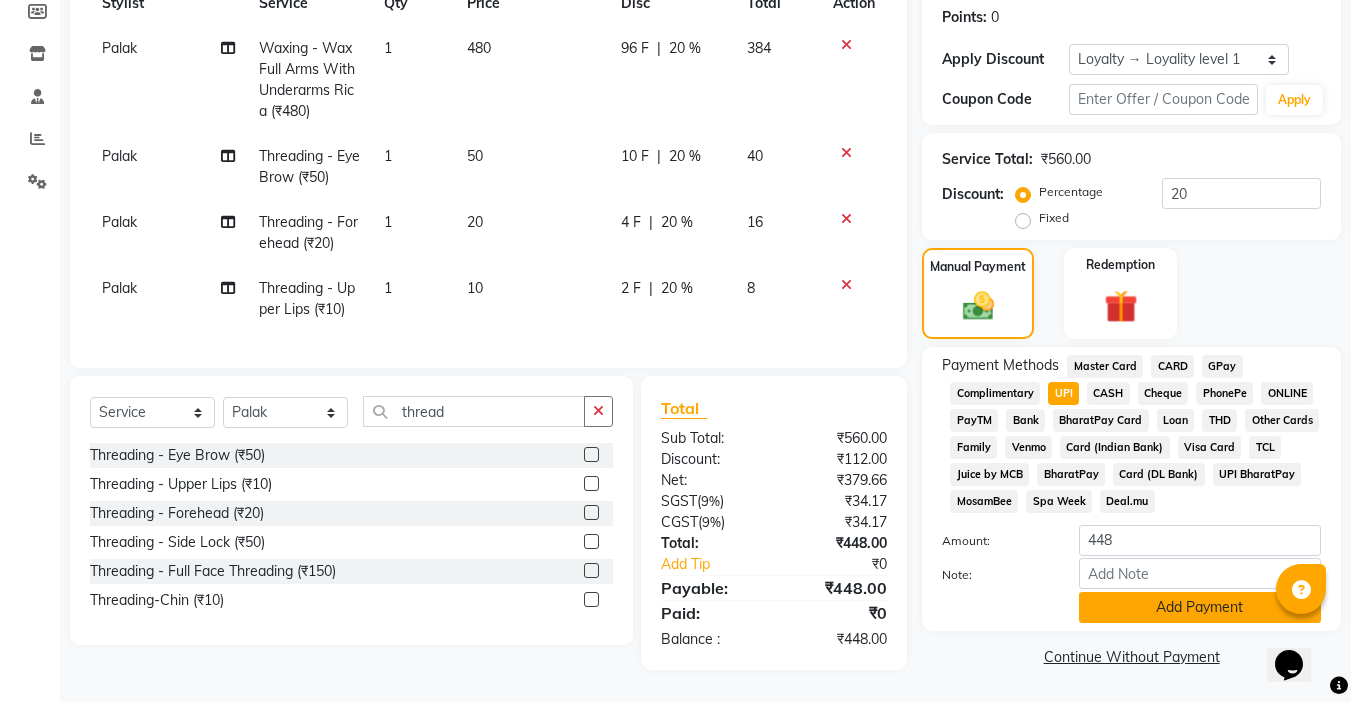 click on "Add Payment" 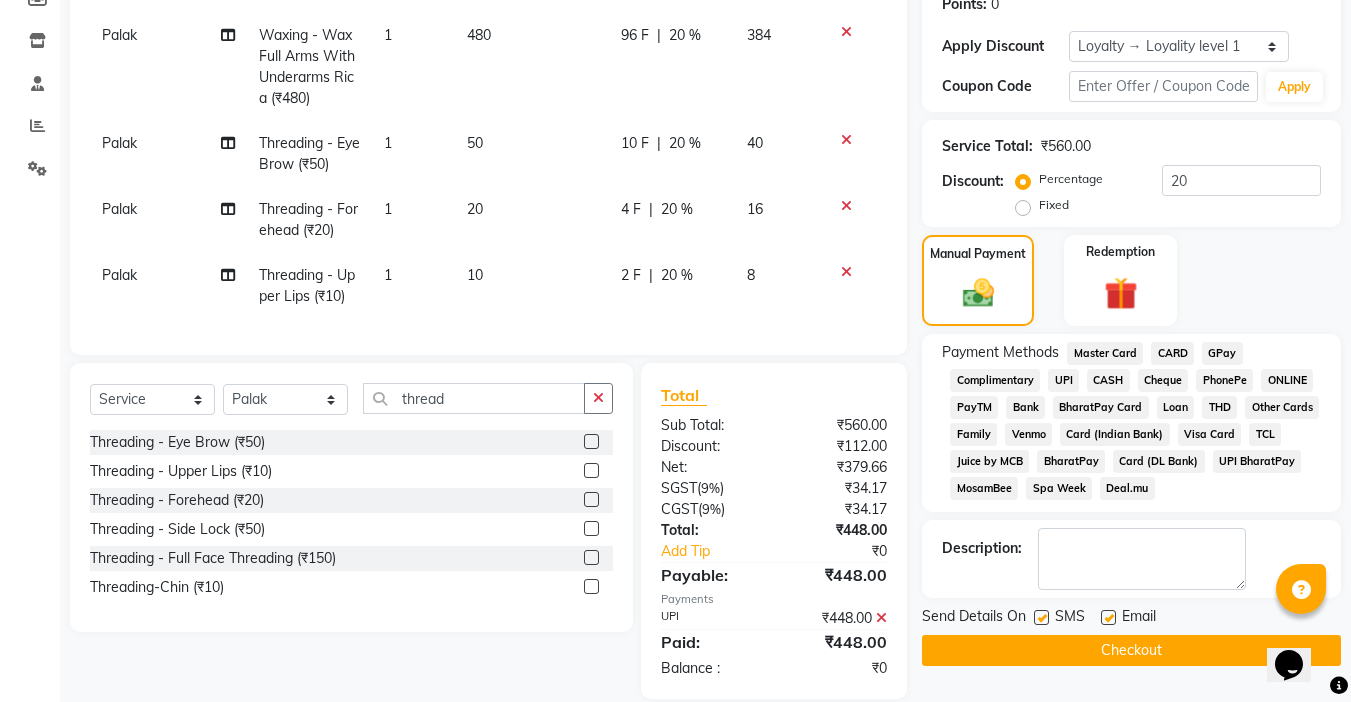 click 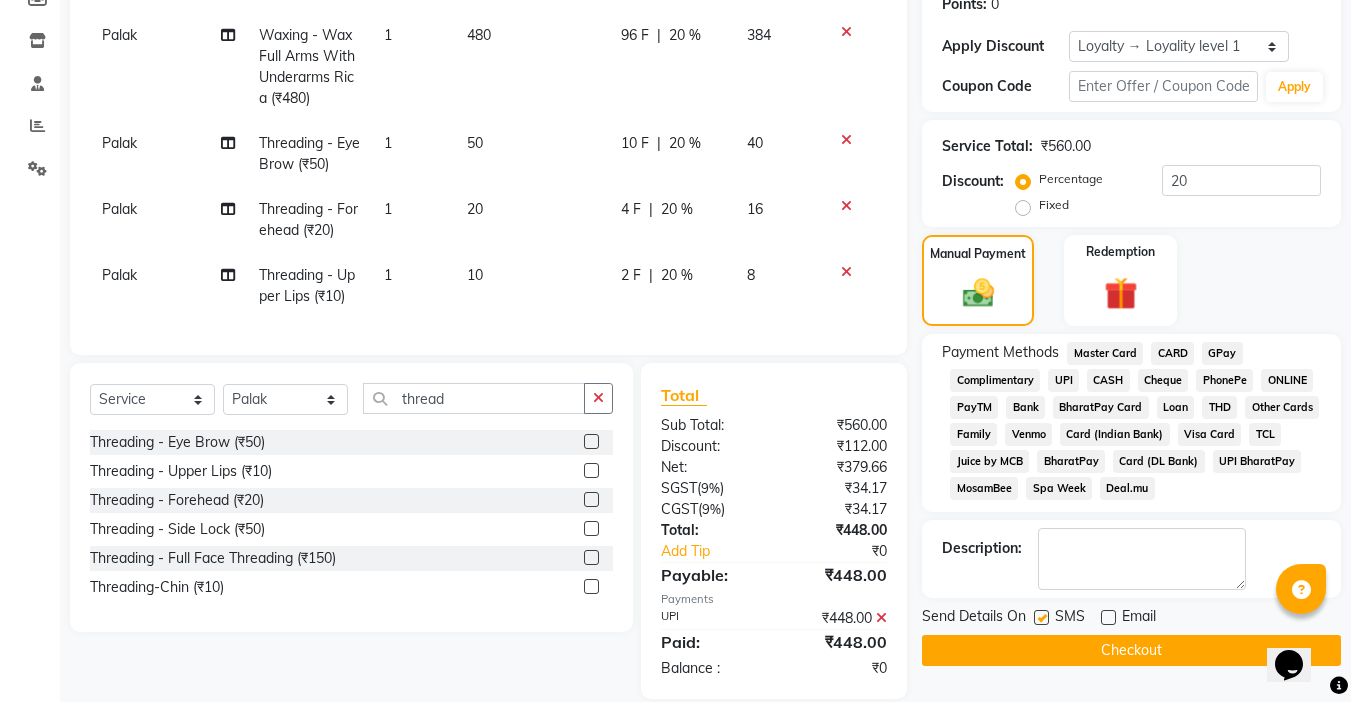 click 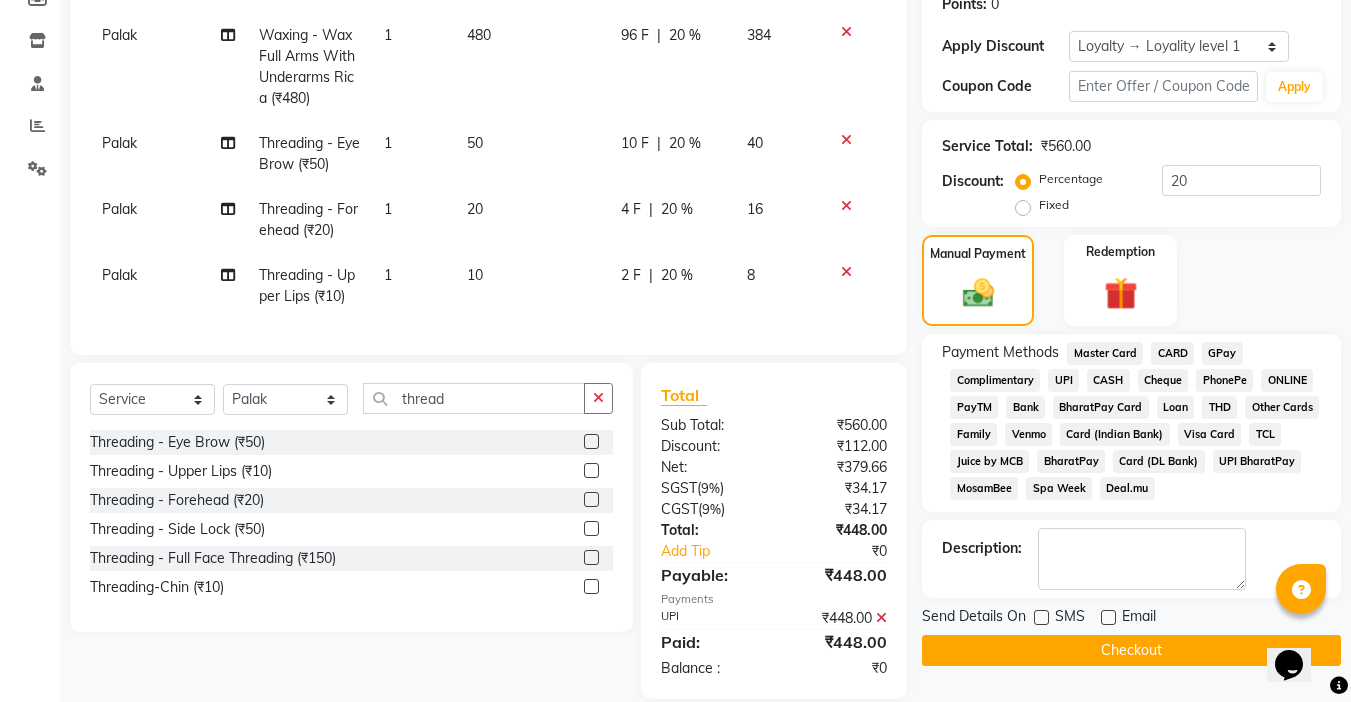 click on "Checkout" 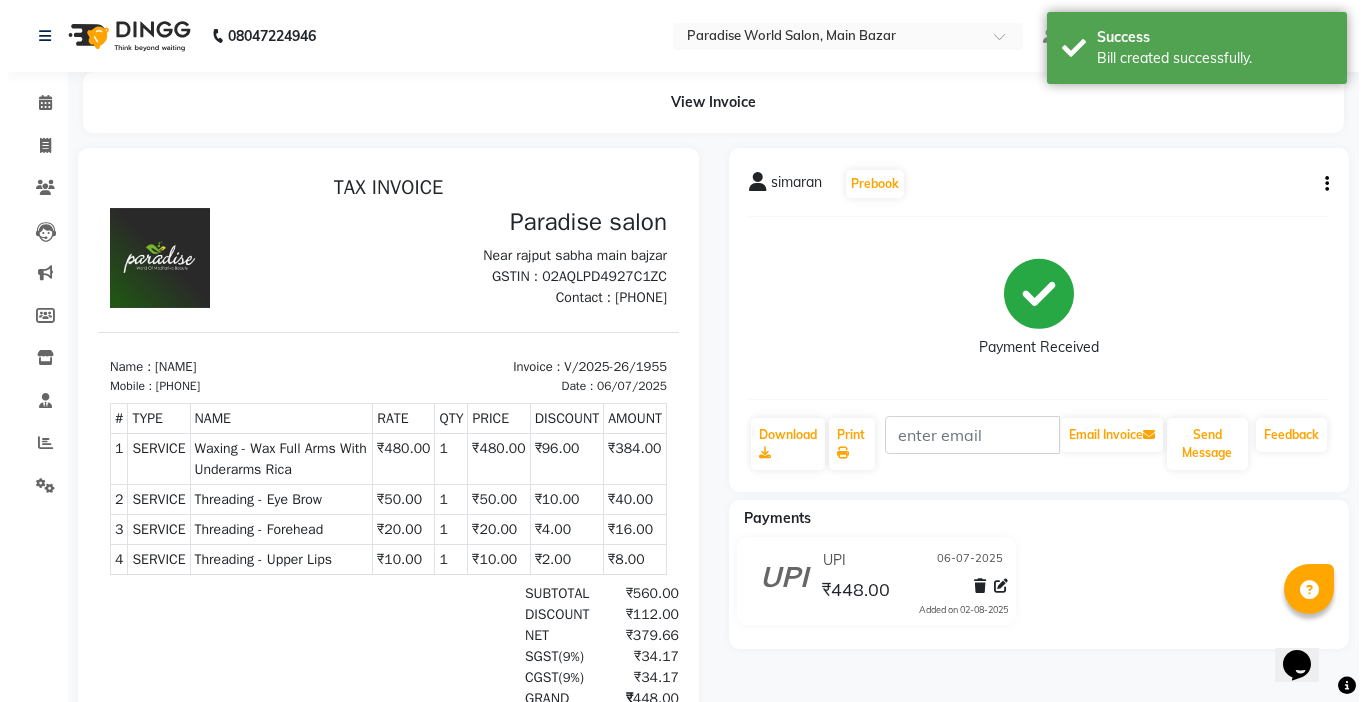 scroll, scrollTop: 0, scrollLeft: 0, axis: both 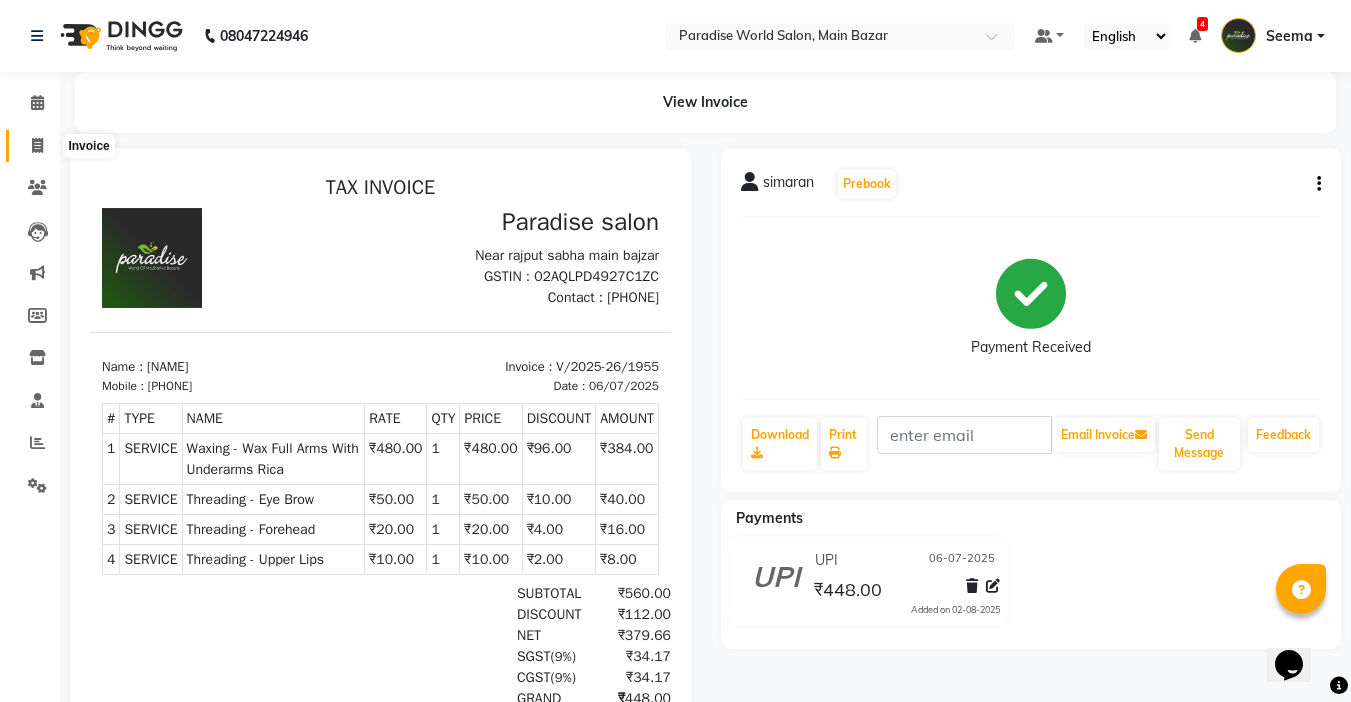 click 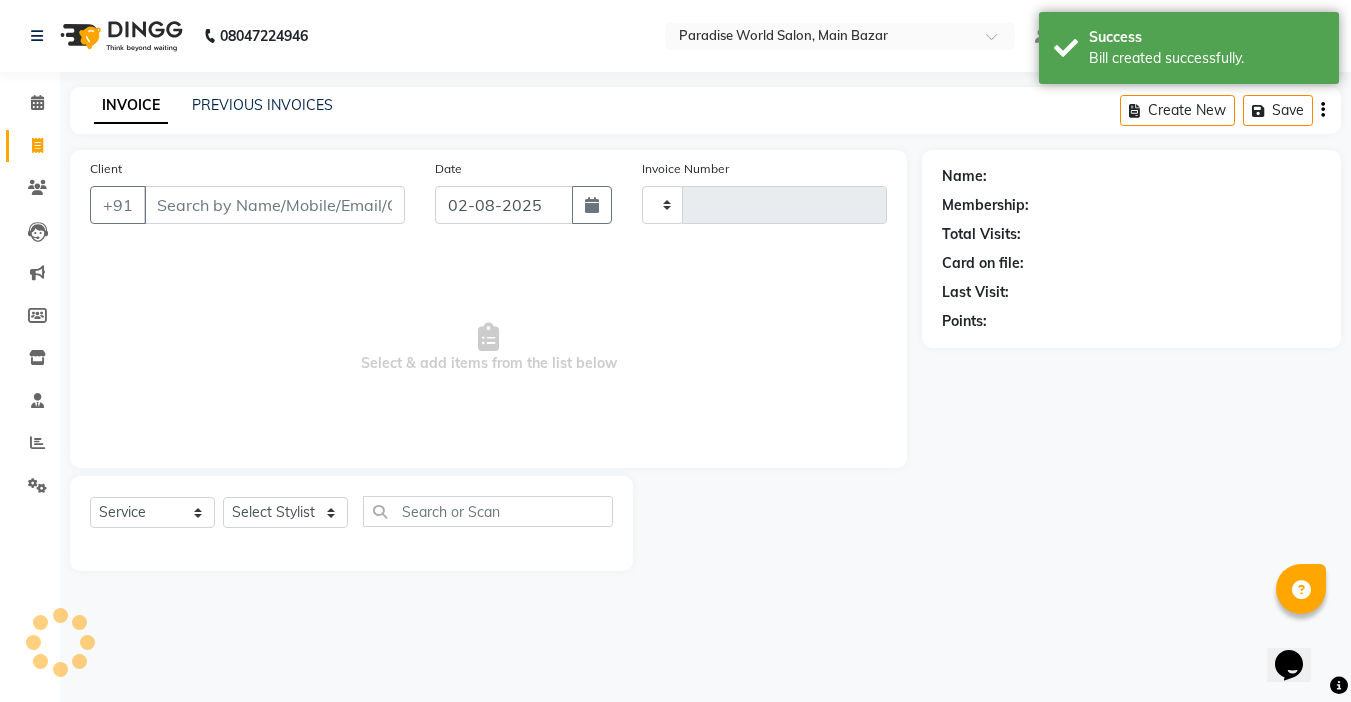 type on "1956" 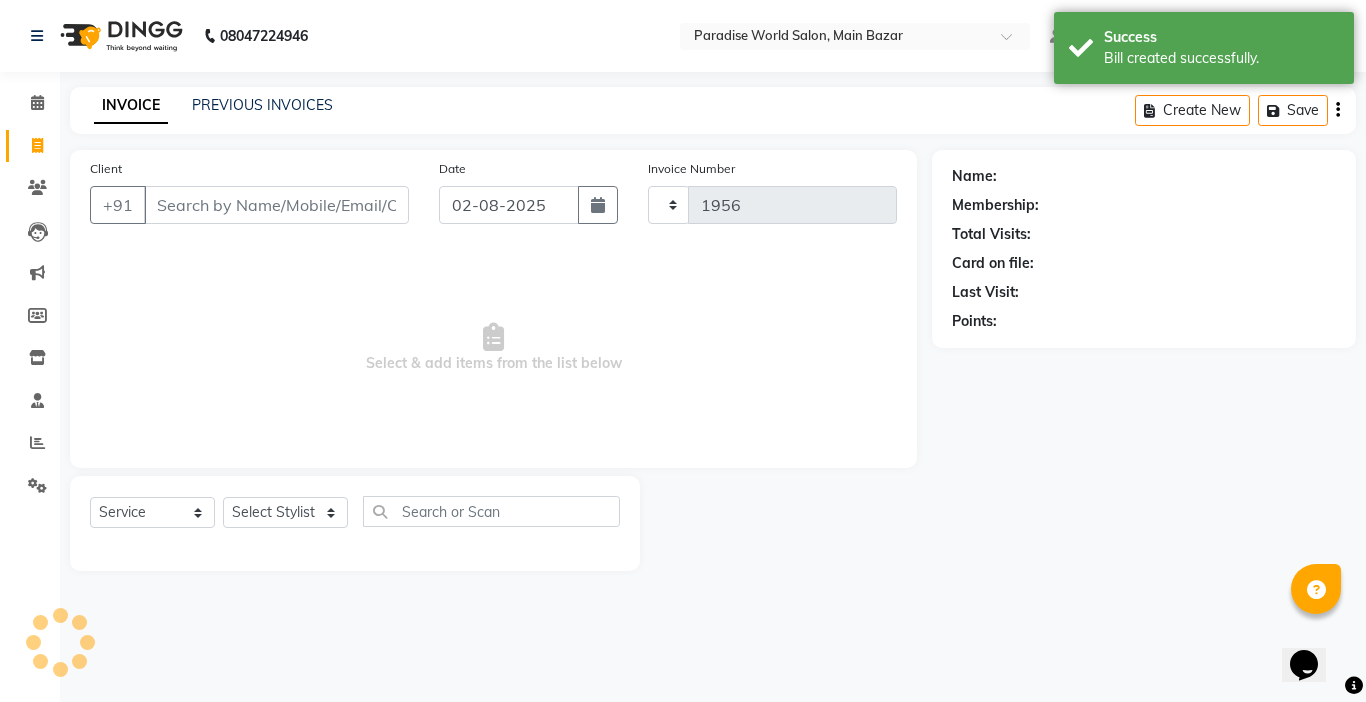 select on "4451" 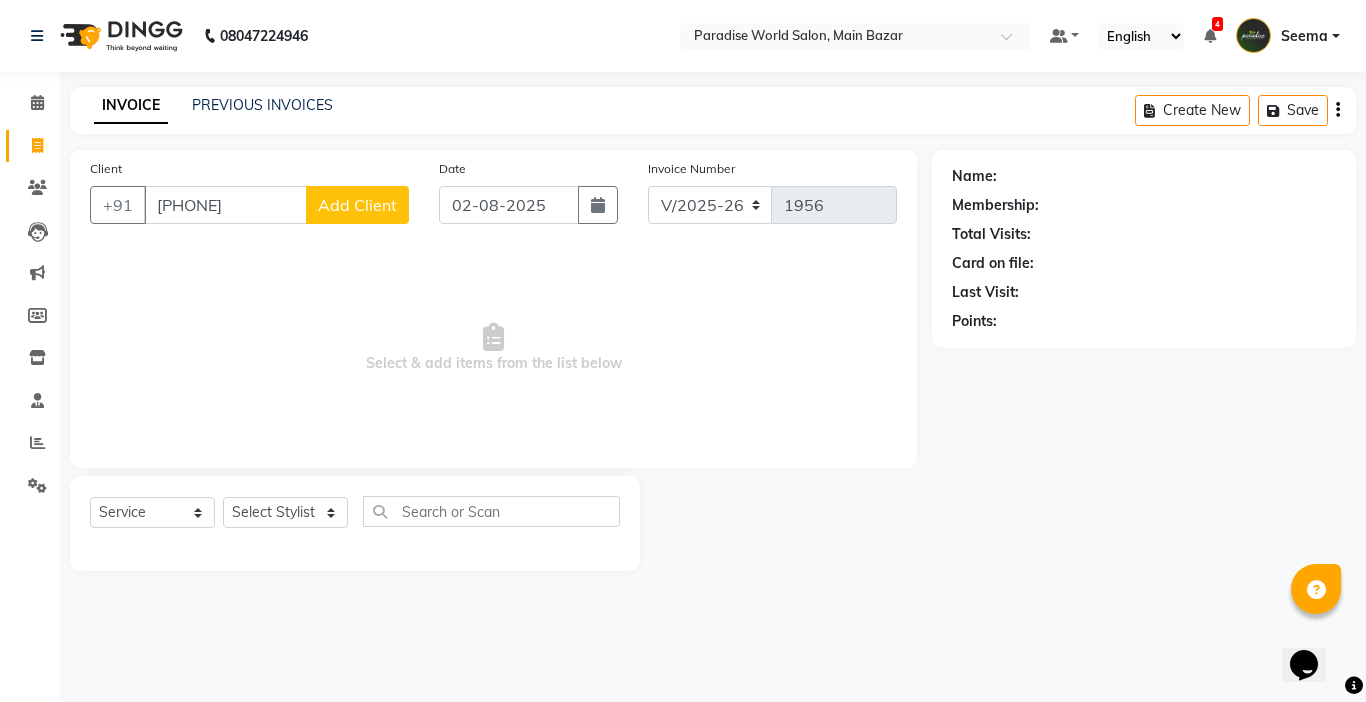 type on "9418529360" 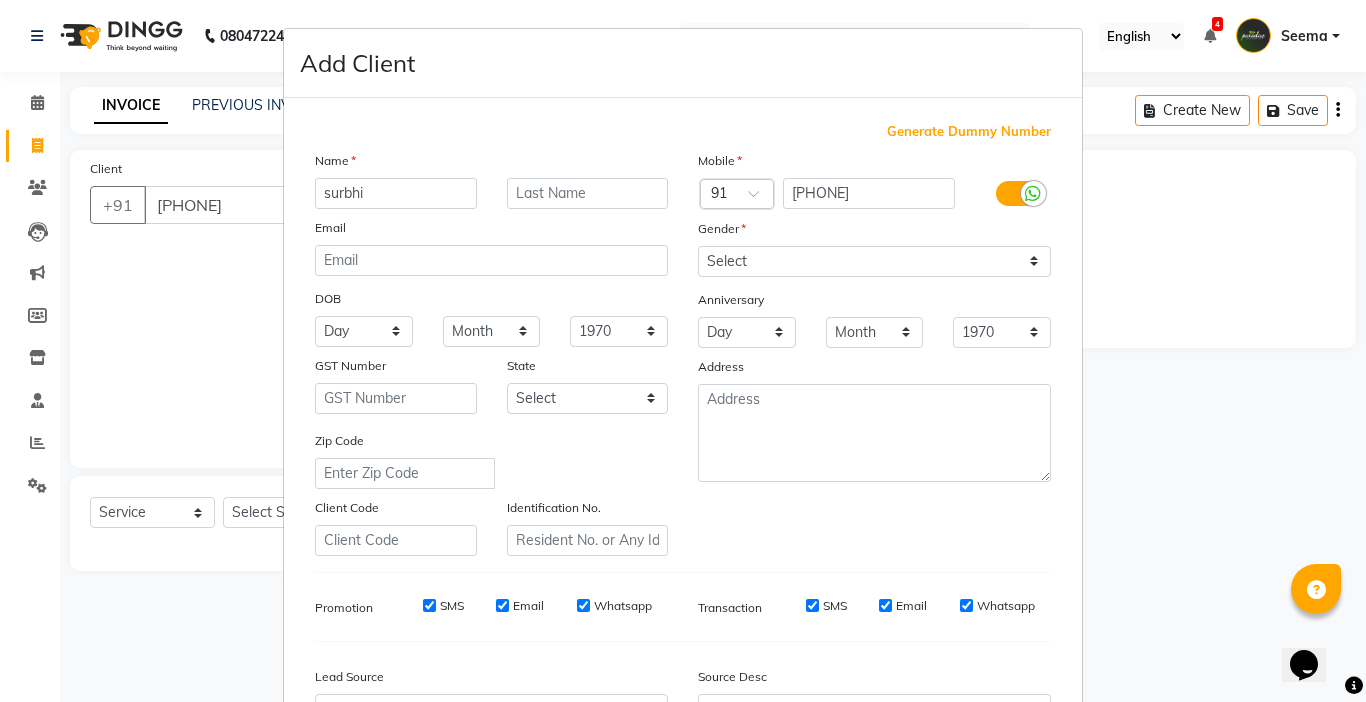 type on "surbhi" 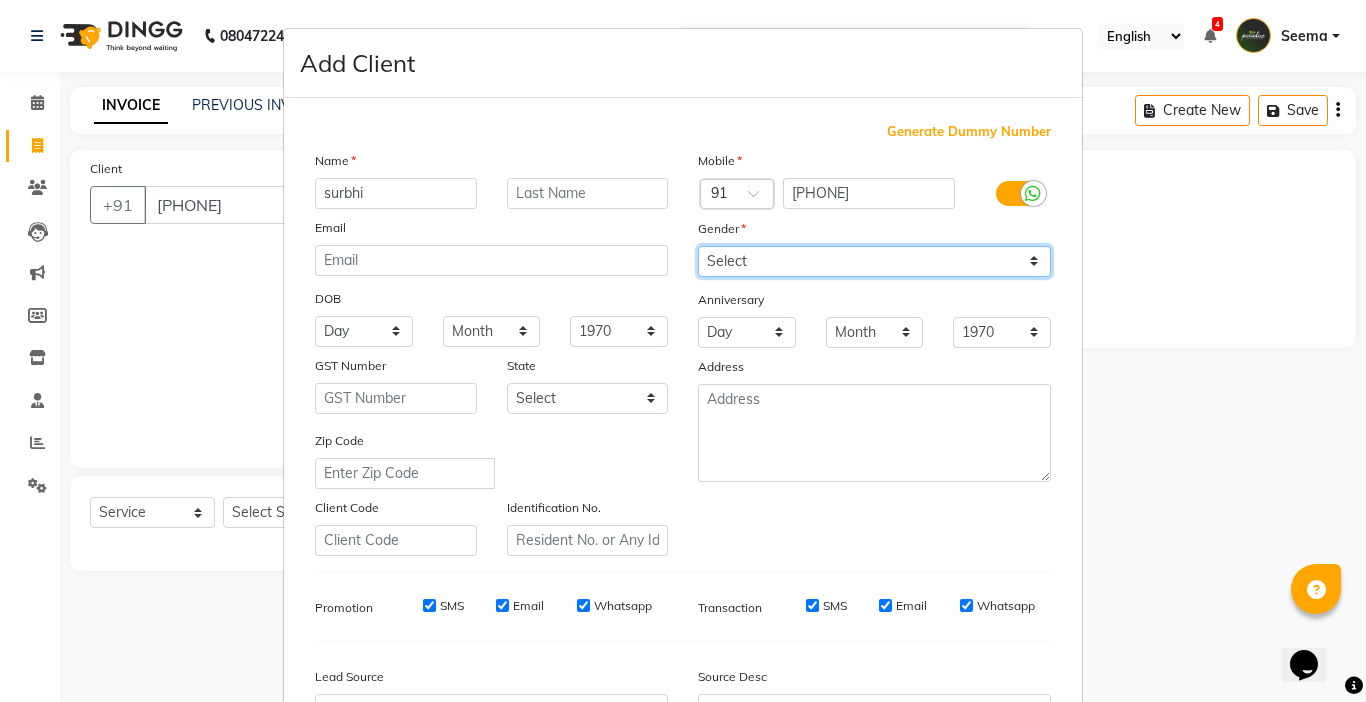 click on "Select Male Female Other Prefer Not To Say" at bounding box center [874, 261] 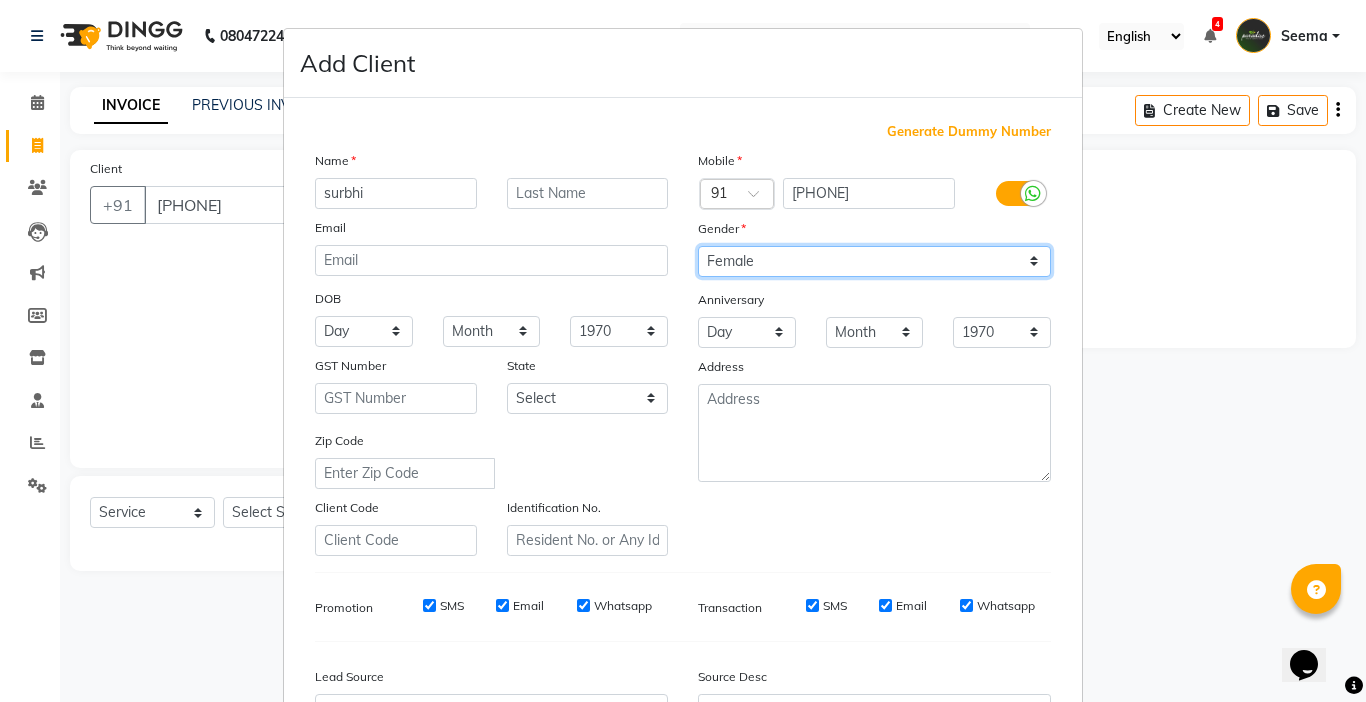 click on "Select Male Female Other Prefer Not To Say" at bounding box center (874, 261) 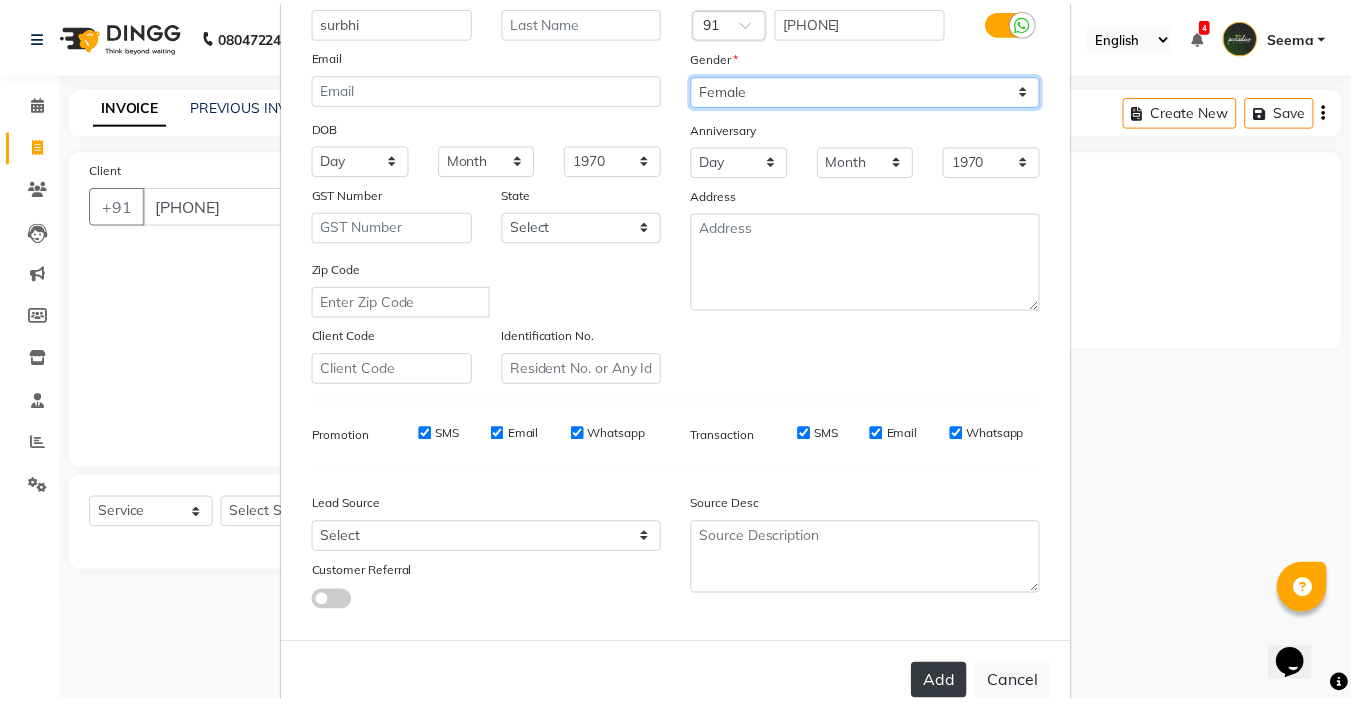 scroll, scrollTop: 221, scrollLeft: 0, axis: vertical 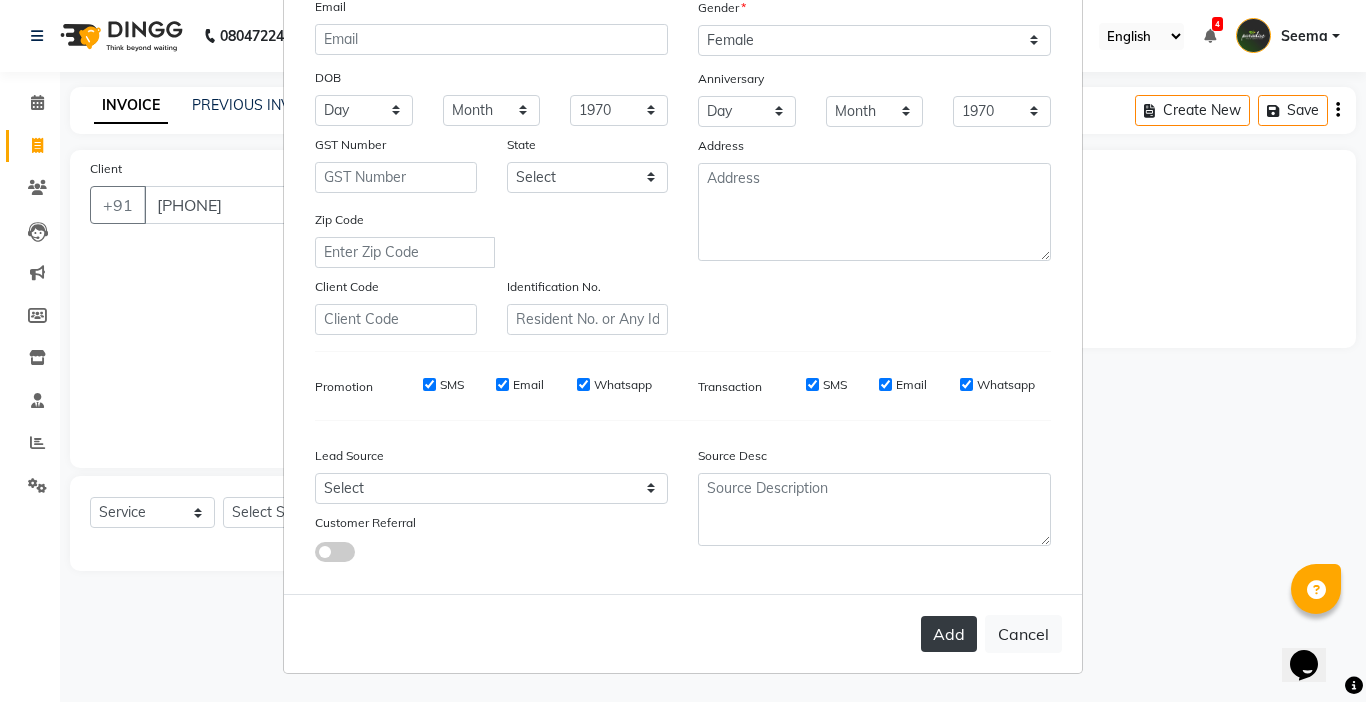 click on "Add" at bounding box center (949, 634) 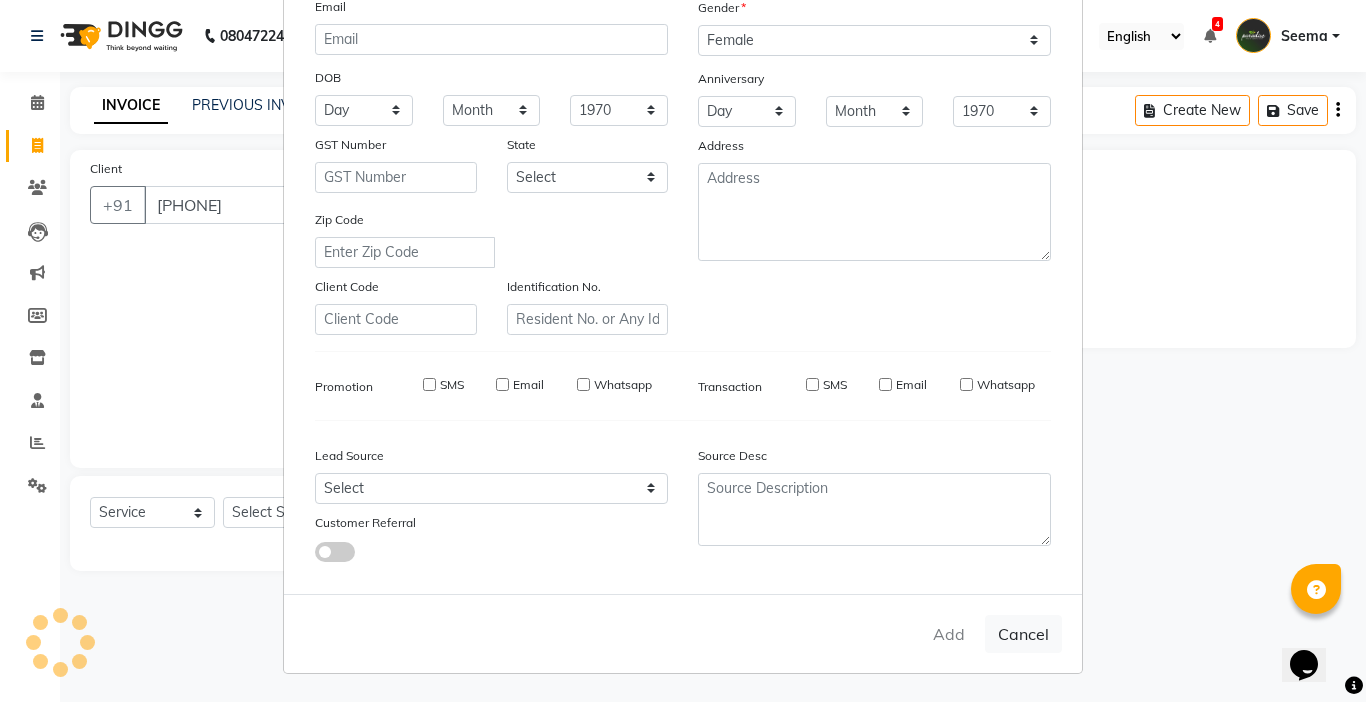 type 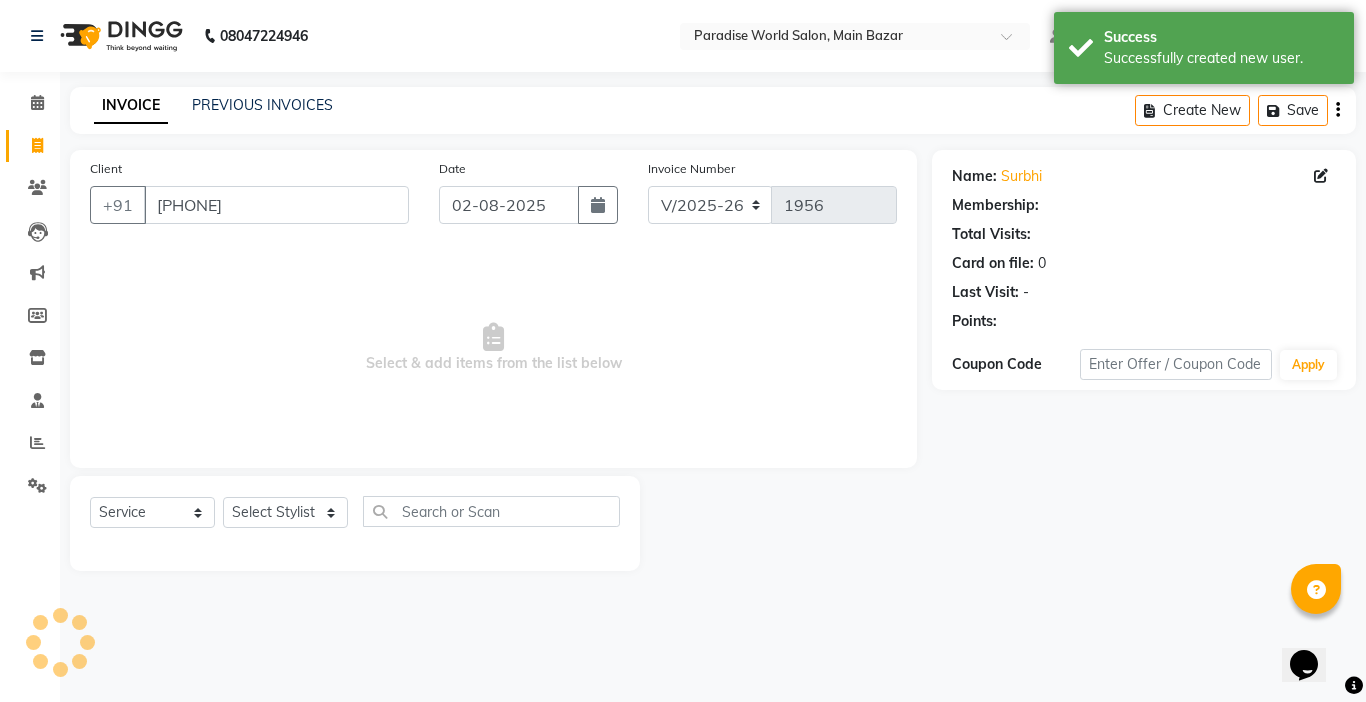 click on "Add Client Generate Dummy Number Name Email DOB Day 01 02 03 04 05 06 07 08 09 10 11 12 13 14 15 16 17 18 19 20 21 22 23 24 25 26 27 28 29 30 31 Month January February March April May June July August September October November December 1940 1941 1942 1943 1944 1945 1946 1947 1948 1949 1950 1951 1952 1953 1954 1955 1956 1957 1958 1959 1960 1961 1962 1963 1964 1965 1966 1967 1968 1969 1970 1971 1972 1973 1974 1975 1976 1977 1978 1979 1980 1981 1982 1983 1984 1985 1986 1987 1988 1989 1990 1991 1992 1993 1994 1995 1996 1997 1998 1999 2000 2001 2002 2003 2004 2005 2006 2007 2008 2009 2010 2011 2012 2013 2014 2015 2016 2017 2018 2019 2020 2021 2022 2023 2024 GST Number State Select Andaman and Nicobar Islands Andhra Pradesh Arunachal Pradesh Assam Bihar Chandigarh Chhattisgarh Dadra and Nagar Haveli Daman and Diu Delhi Goa Gujarat Haryana Himachal Pradesh Jammu and Kashmir Jharkhand Karnataka Kerala Lakshadweep Madhya Pradesh Maharashtra Manipur Meghalaya Mizoram Nagaland Odisha Pondicherry Punjab Rajasthan Sikkim" at bounding box center [683, 351] 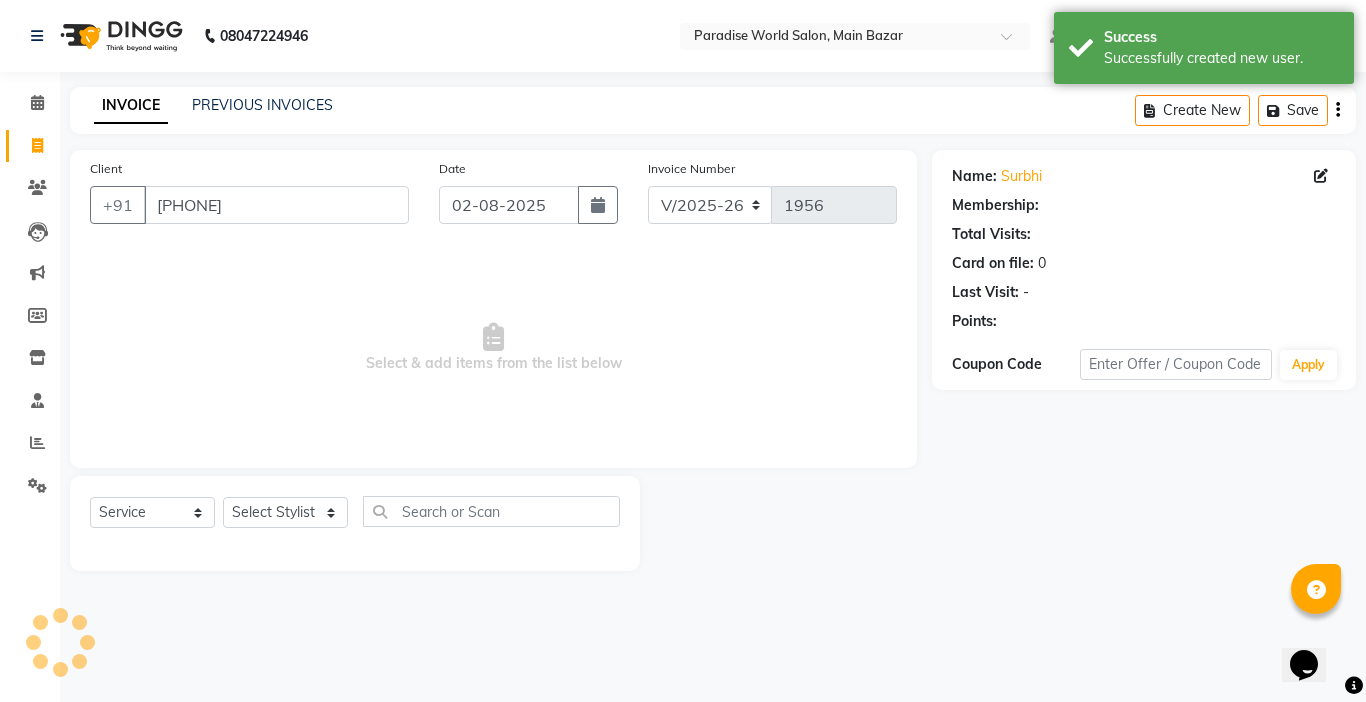 select on "1: Object" 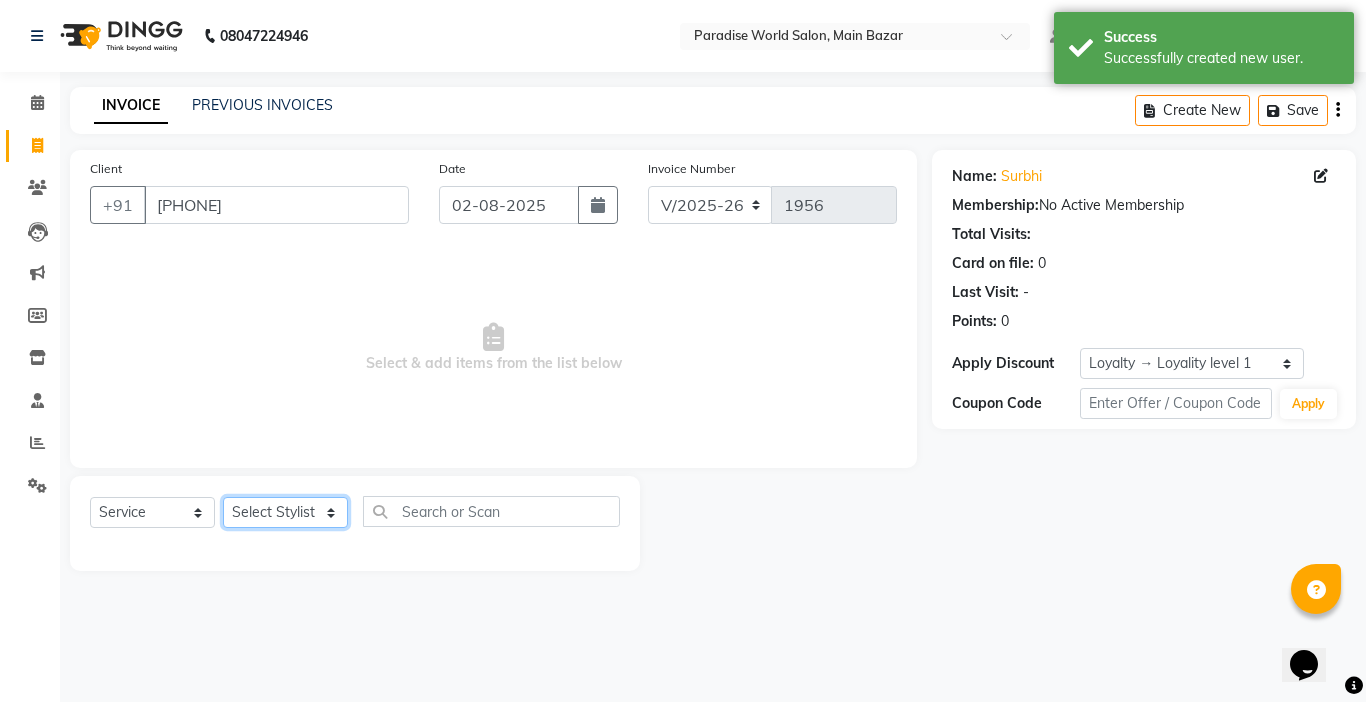click on "Select Stylist Abby aman  Anil anku Bobby company Deepak Deepika Gourav Heena ishu Jagdeesh kanchan Love preet Maddy Manpreet student Meenu Naina Nikita Palak Palak Sharma Radika Rajneesh Student Seema Shagun Shifali - Student Shweta  Sujata Surinder Paul Vansh Vikas Vishal" 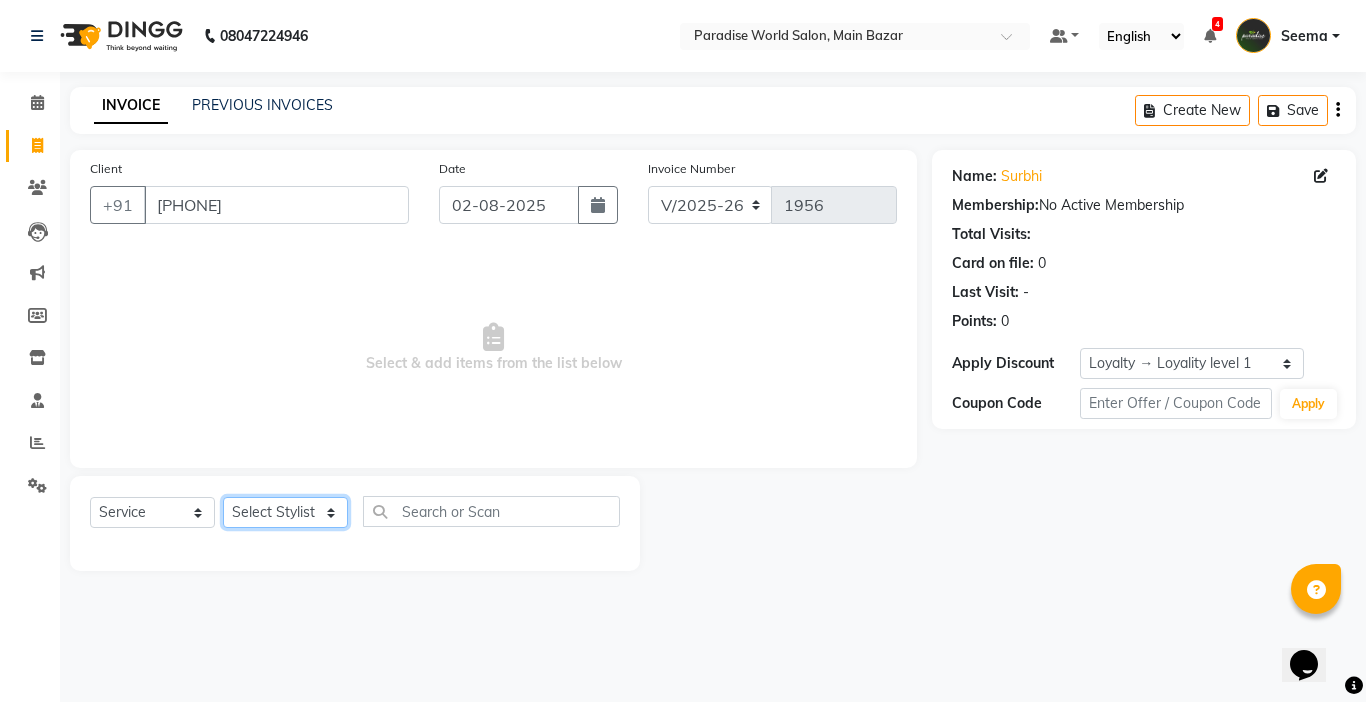 click on "Select Stylist Abby aman  Anil anku Bobby company Deepak Deepika Gourav Heena ishu Jagdeesh kanchan Love preet Maddy Manpreet student Meenu Naina Nikita Palak Palak Sharma Radika Rajneesh Student Seema Shagun Shifali - Student Shweta  Sujata Surinder Paul Vansh Vikas Vishal" 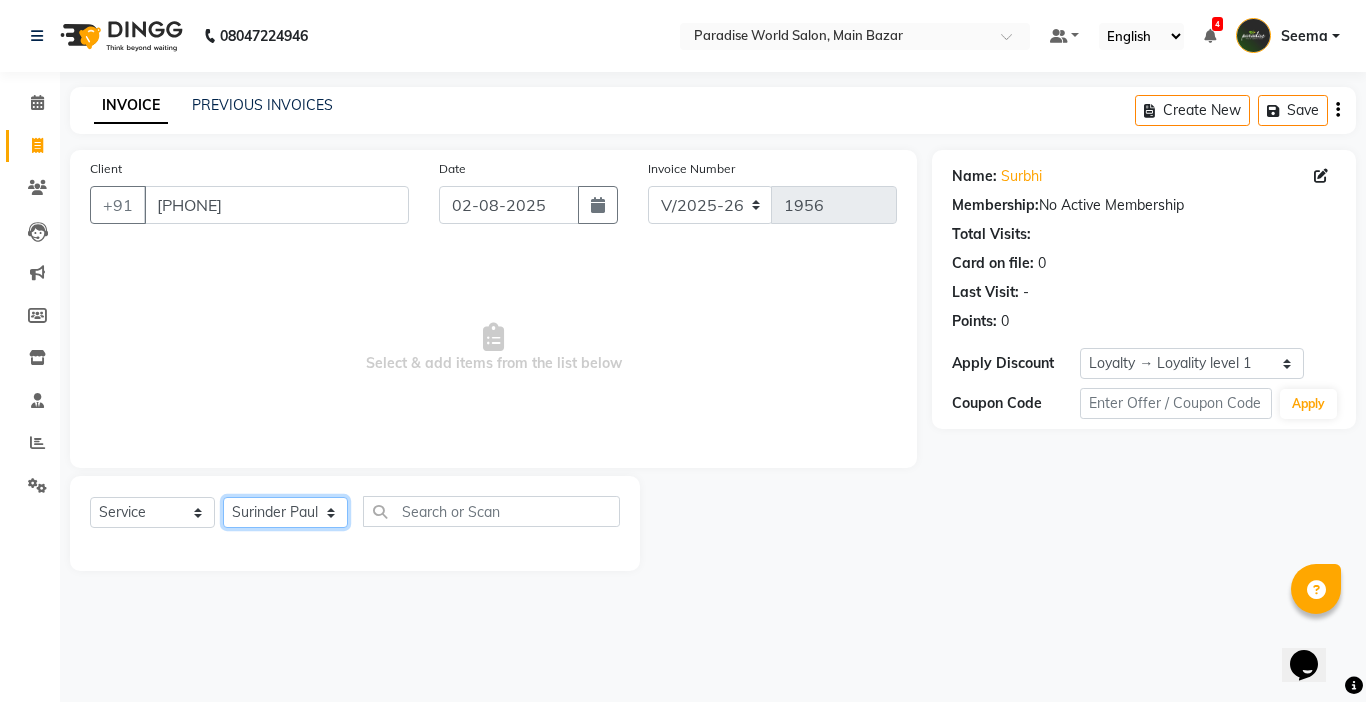 click on "Select Stylist Abby aman  Anil anku Bobby company Deepak Deepika Gourav Heena ishu Jagdeesh kanchan Love preet Maddy Manpreet student Meenu Naina Nikita Palak Palak Sharma Radika Rajneesh Student Seema Shagun Shifali - Student Shweta  Sujata Surinder Paul Vansh Vikas Vishal" 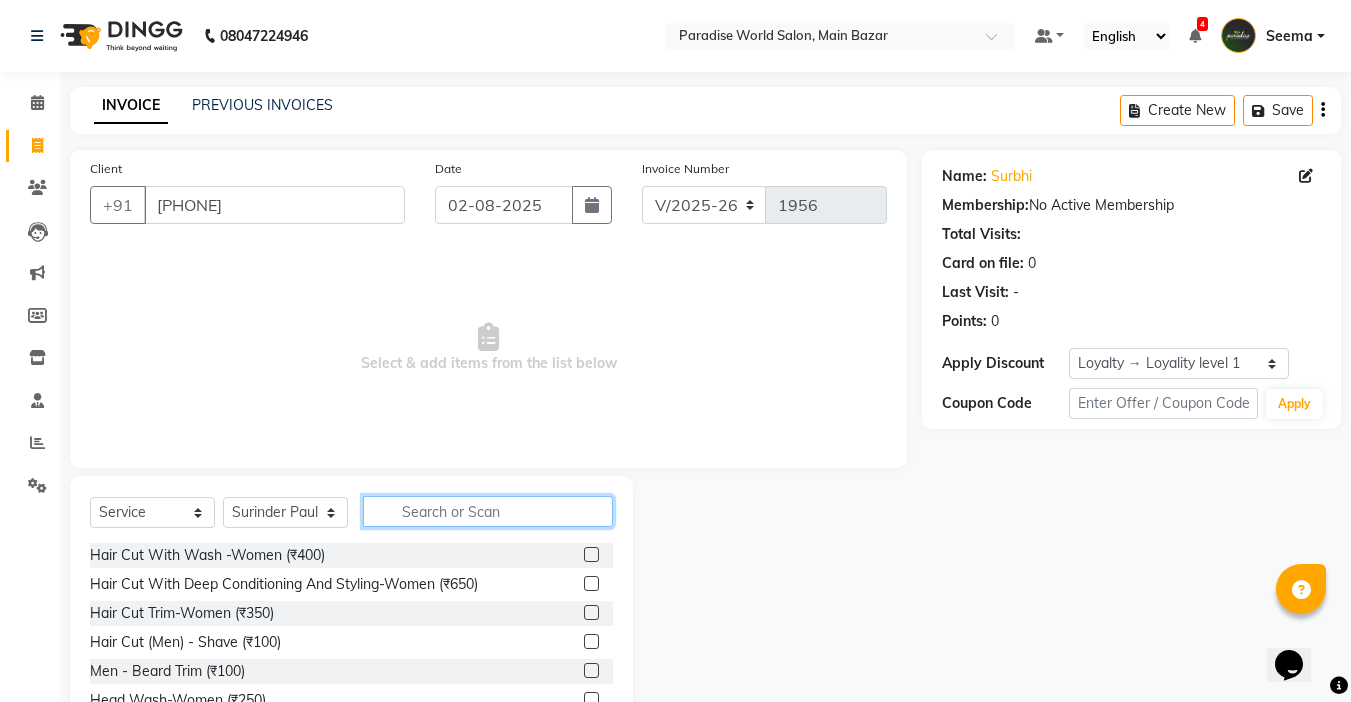 click 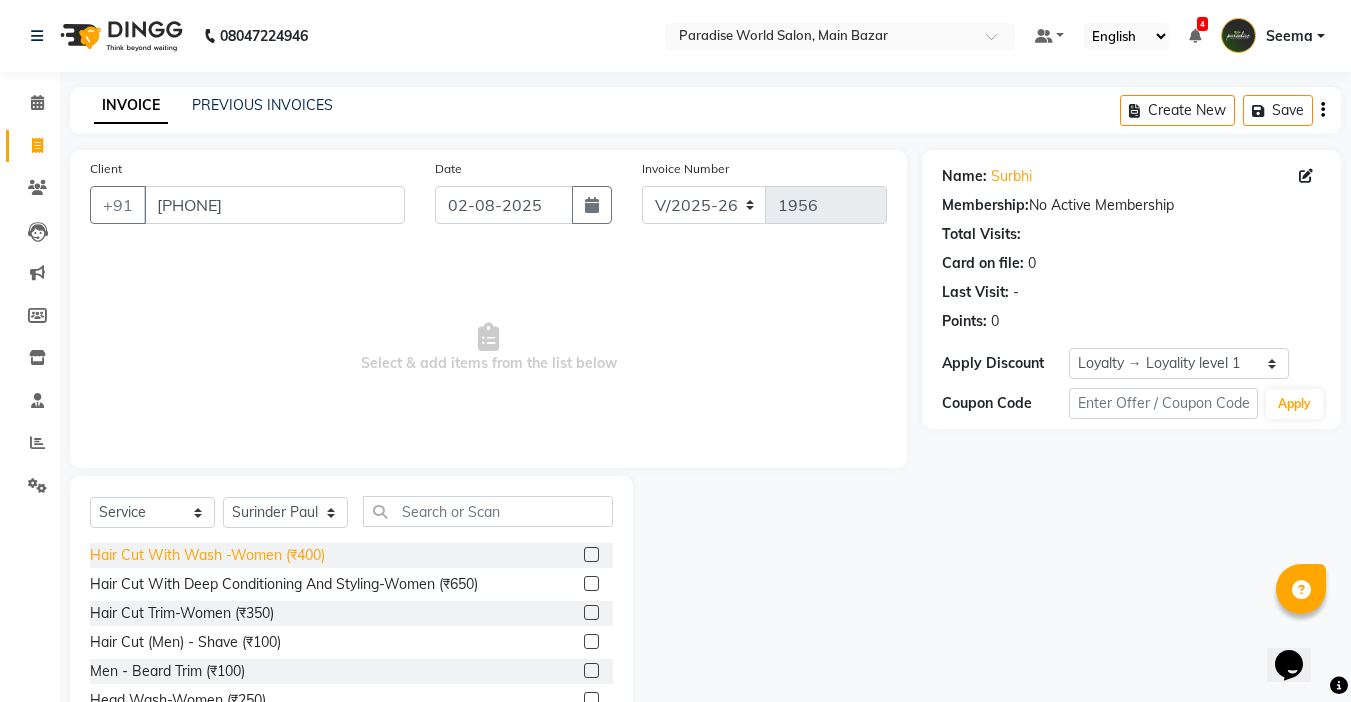 click on "Hair Cut With Wash -Women (₹400)" 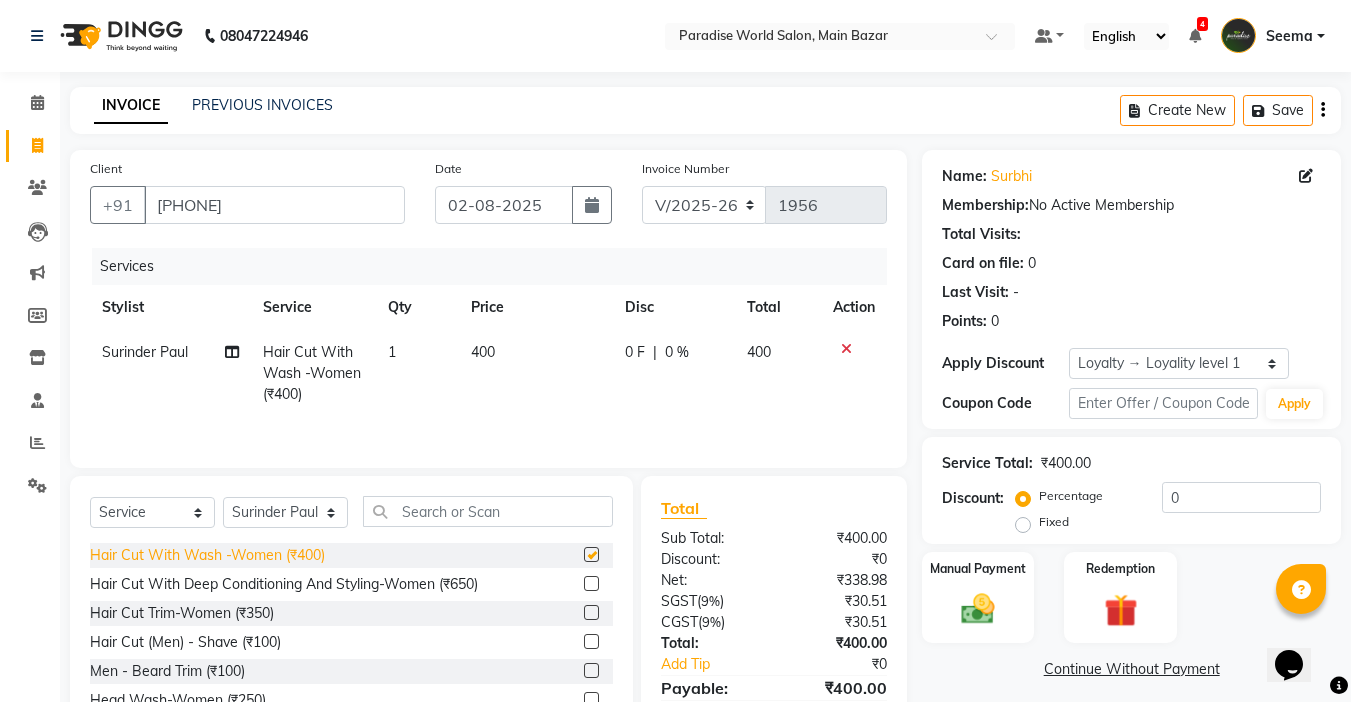 checkbox on "false" 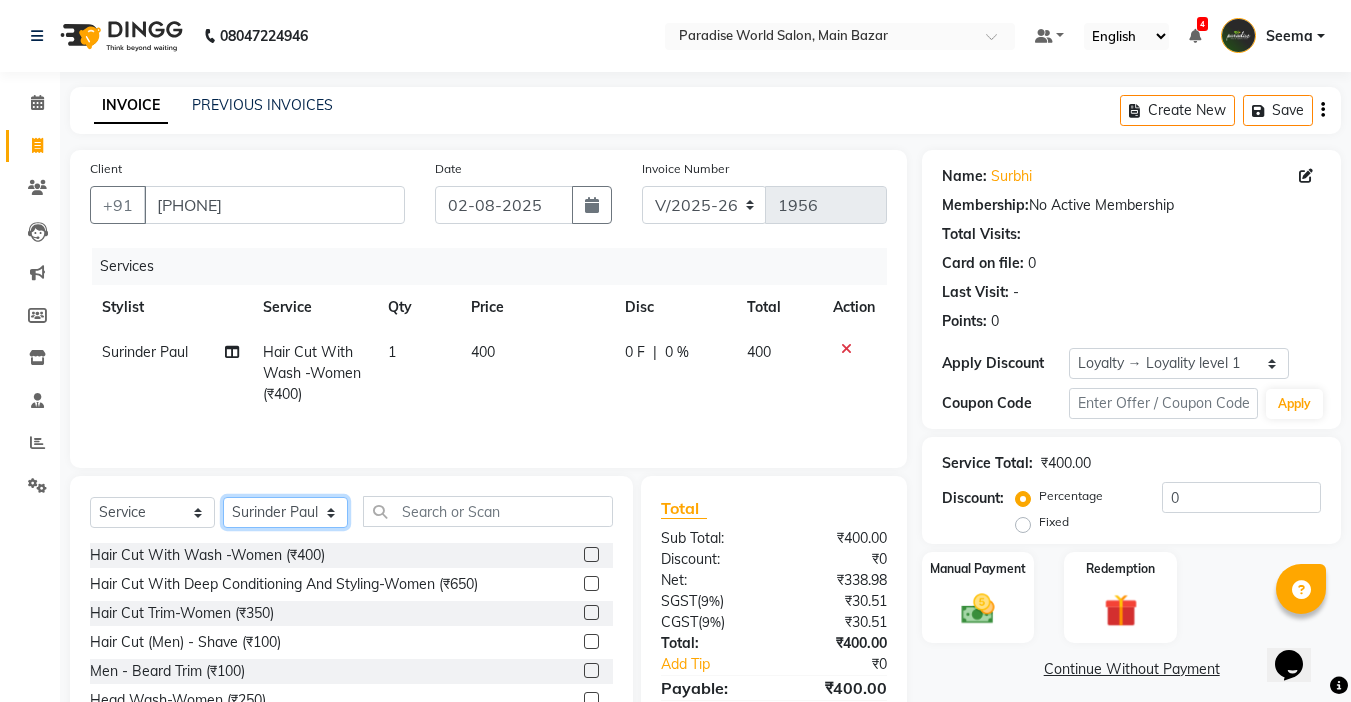 click on "Select Stylist Abby aman  Anil anku Bobby company Deepak Deepika Gourav Heena ishu Jagdeesh kanchan Love preet Maddy Manpreet student Meenu Naina Nikita Palak Palak Sharma Radika Rajneesh Student Seema Shagun Shifali - Student Shweta  Sujata Surinder Paul Vansh Vikas Vishal" 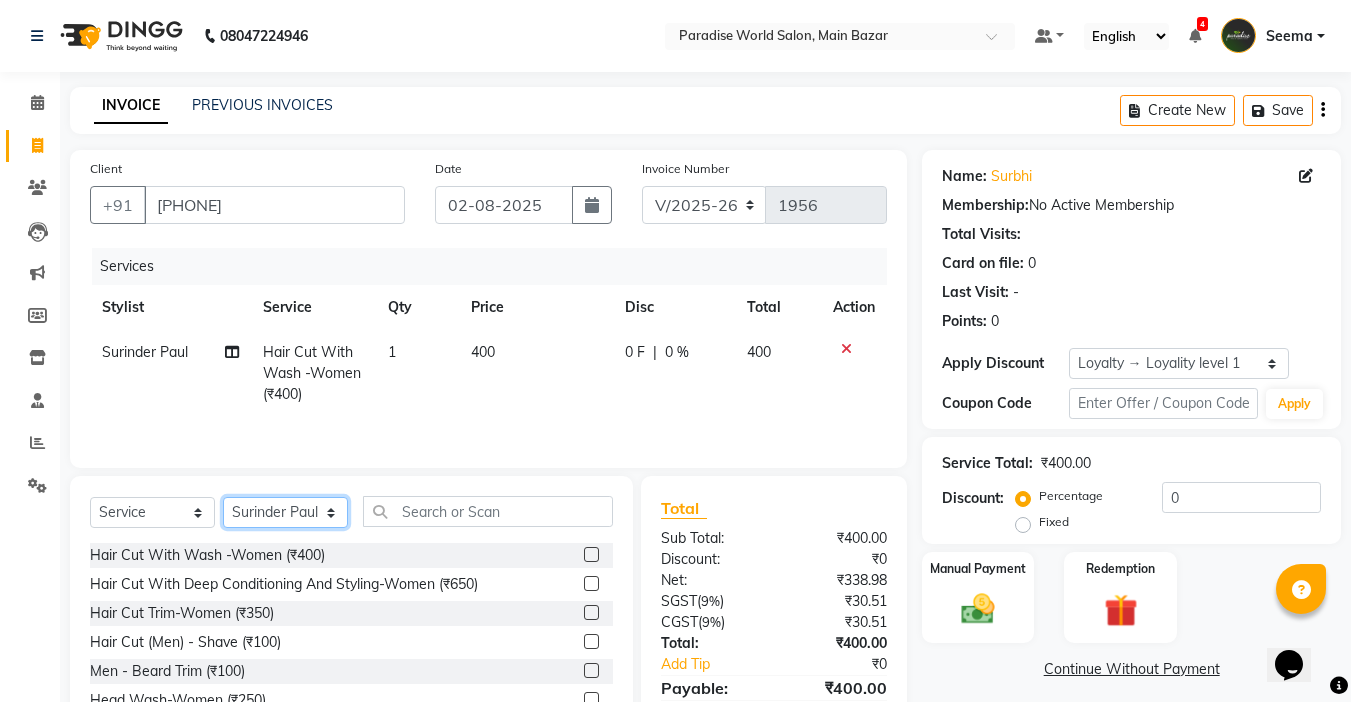 select on "54032" 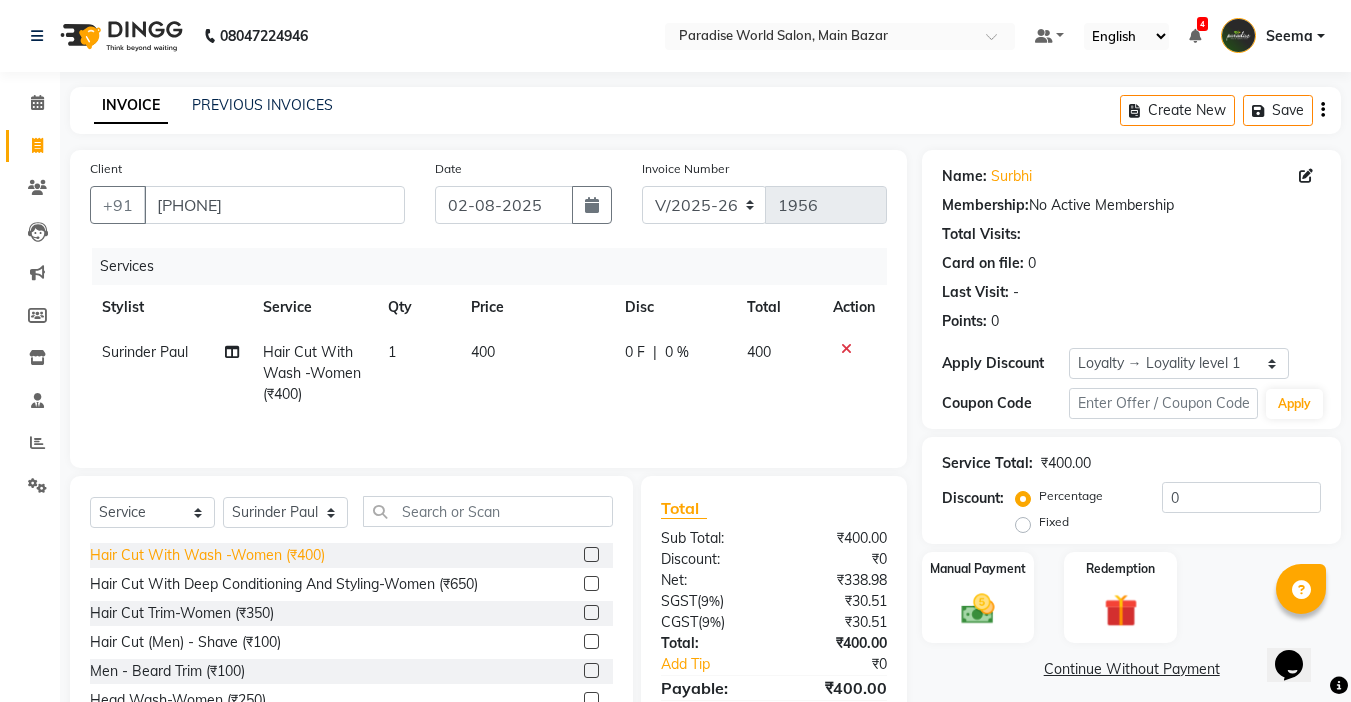 click on "Hair Cut With Wash -Women (₹400)" 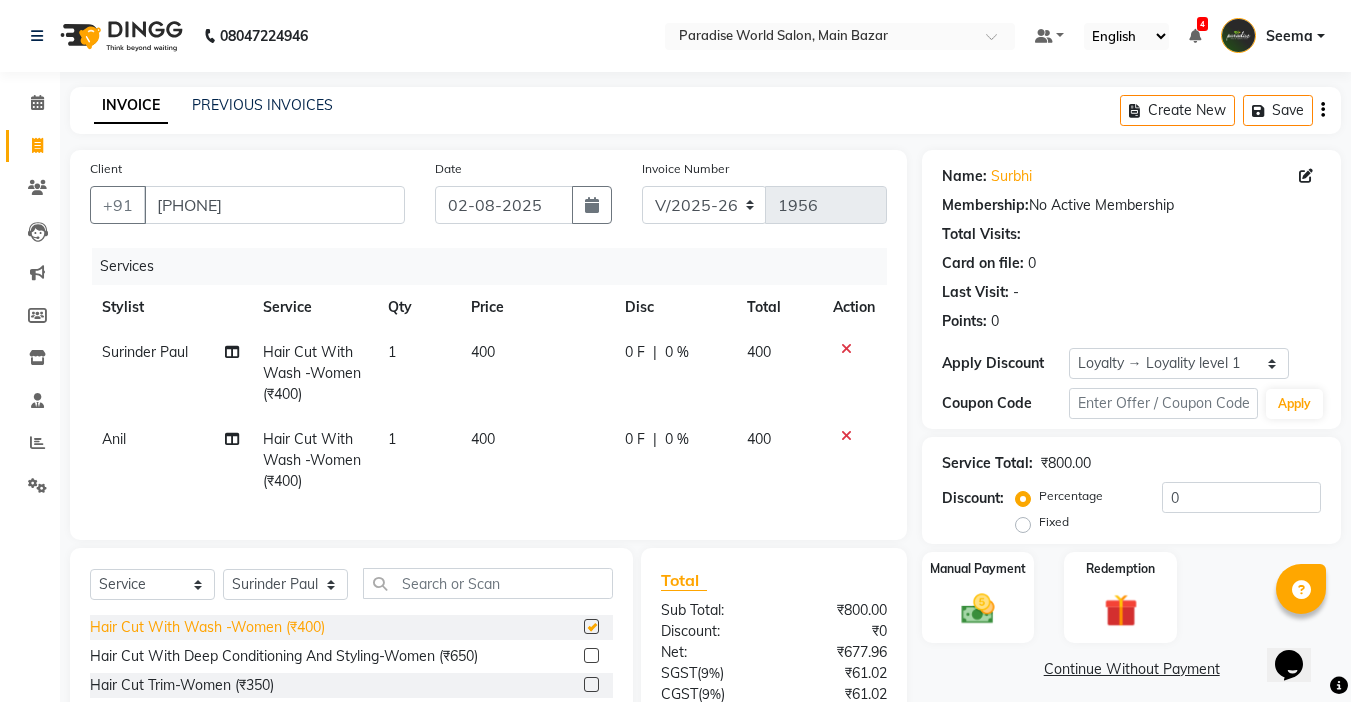 checkbox on "false" 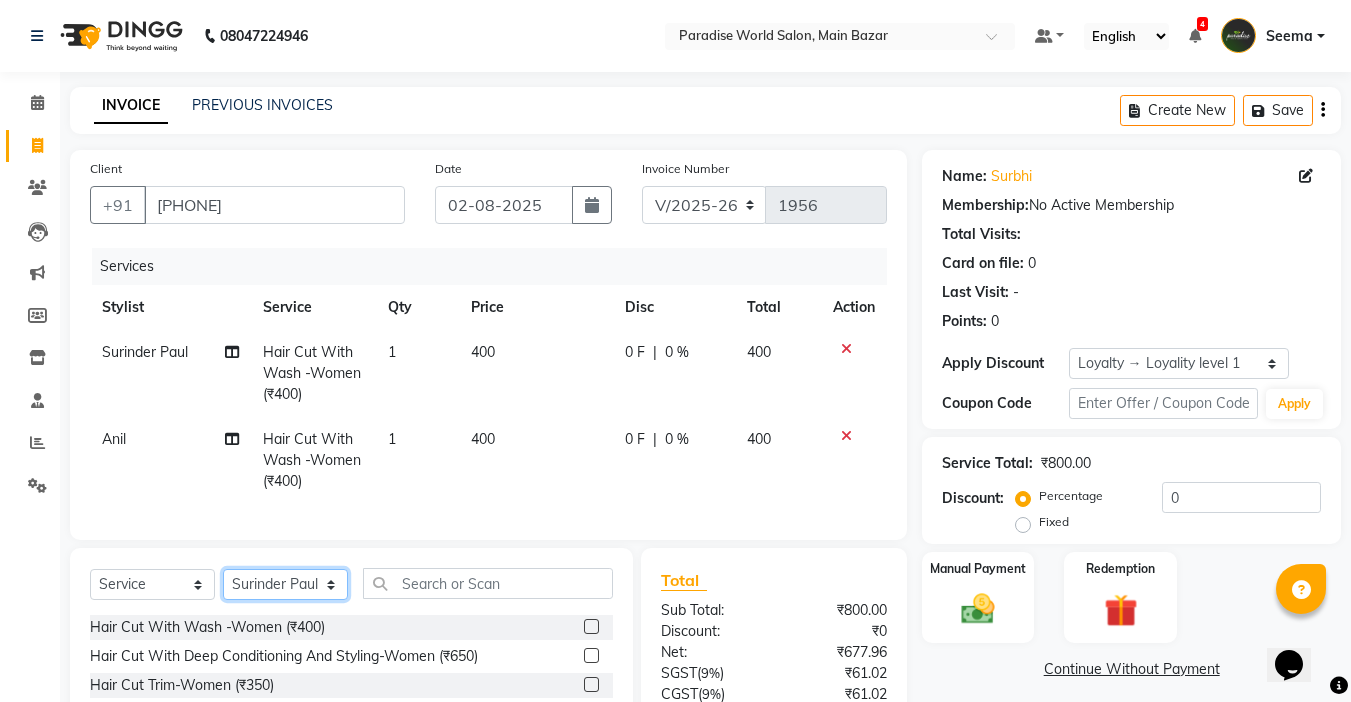 click on "Select Stylist Abby aman  Anil anku Bobby company Deepak Deepika Gourav Heena ishu Jagdeesh kanchan Love preet Maddy Manpreet student Meenu Naina Nikita Palak Palak Sharma Radika Rajneesh Student Seema Shagun Shifali - Student Shweta  Sujata Surinder Paul Vansh Vikas Vishal" 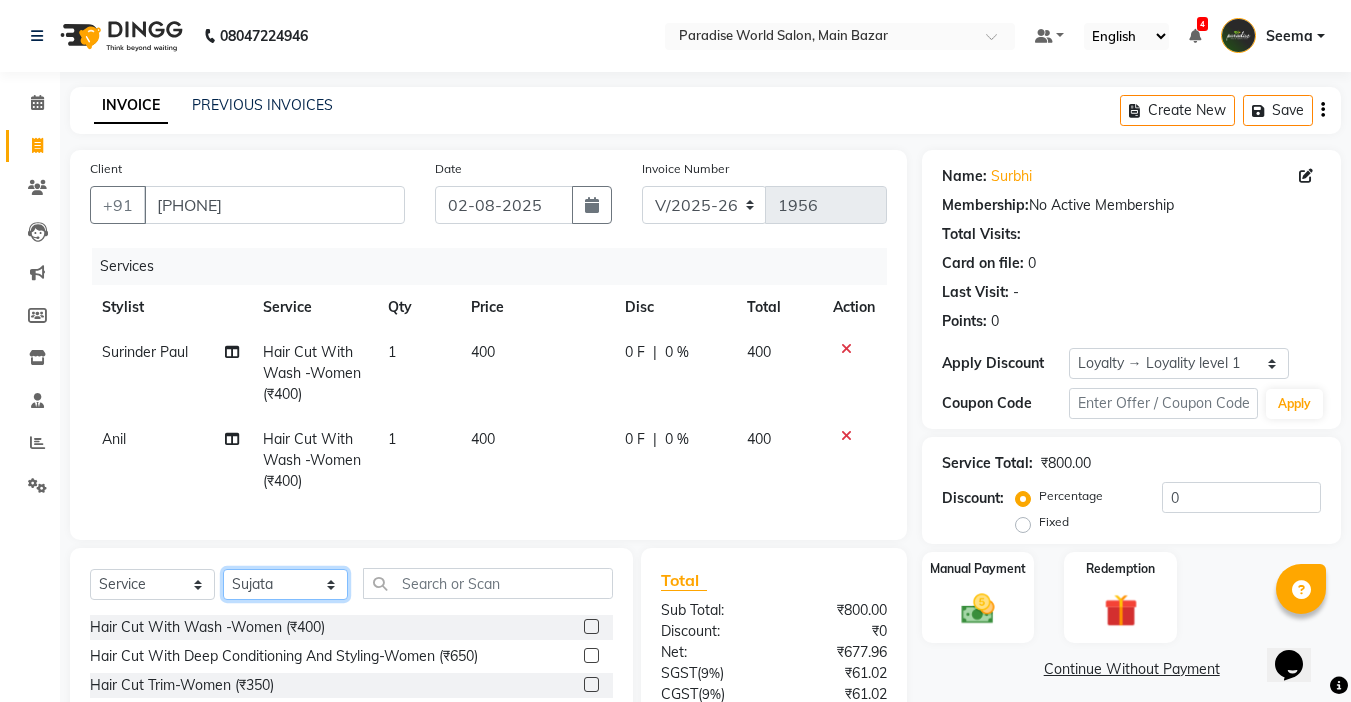 click on "Select Stylist Abby aman  Anil anku Bobby company Deepak Deepika Gourav Heena ishu Jagdeesh kanchan Love preet Maddy Manpreet student Meenu Naina Nikita Palak Palak Sharma Radika Rajneesh Student Seema Shagun Shifali - Student Shweta  Sujata Surinder Paul Vansh Vikas Vishal" 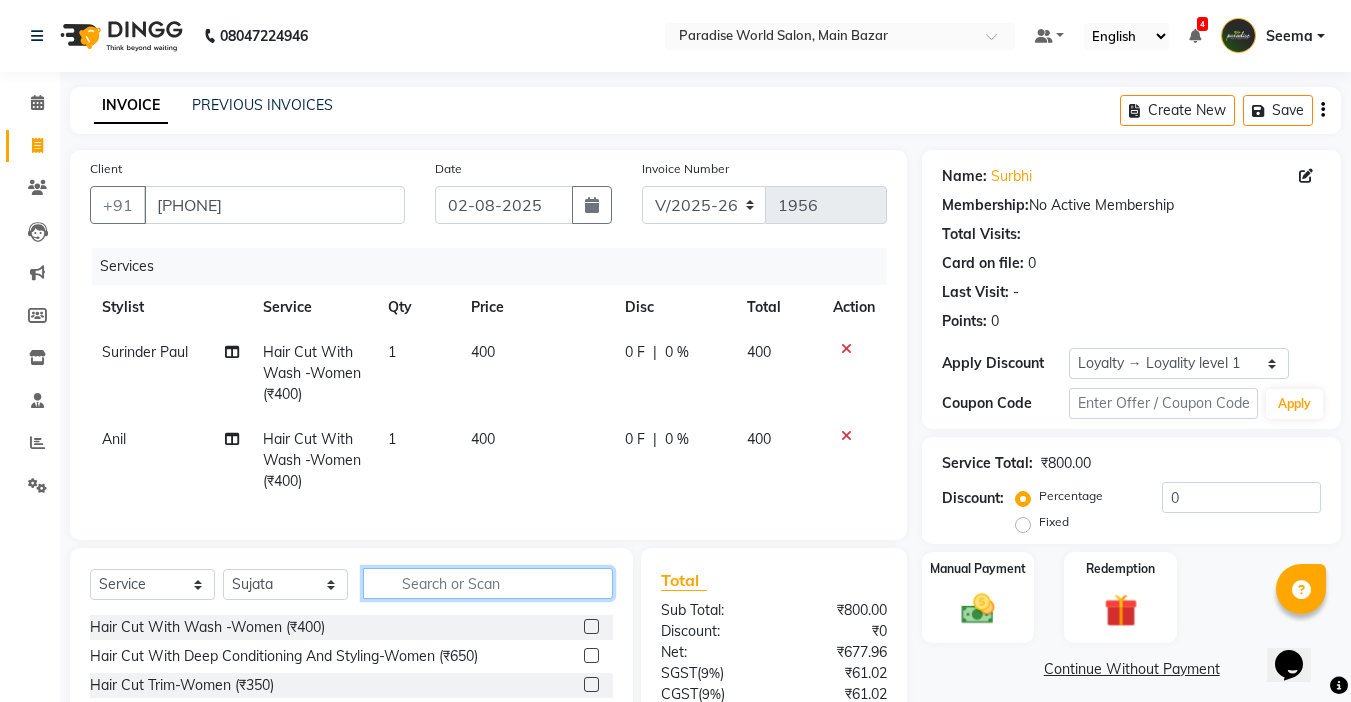 click 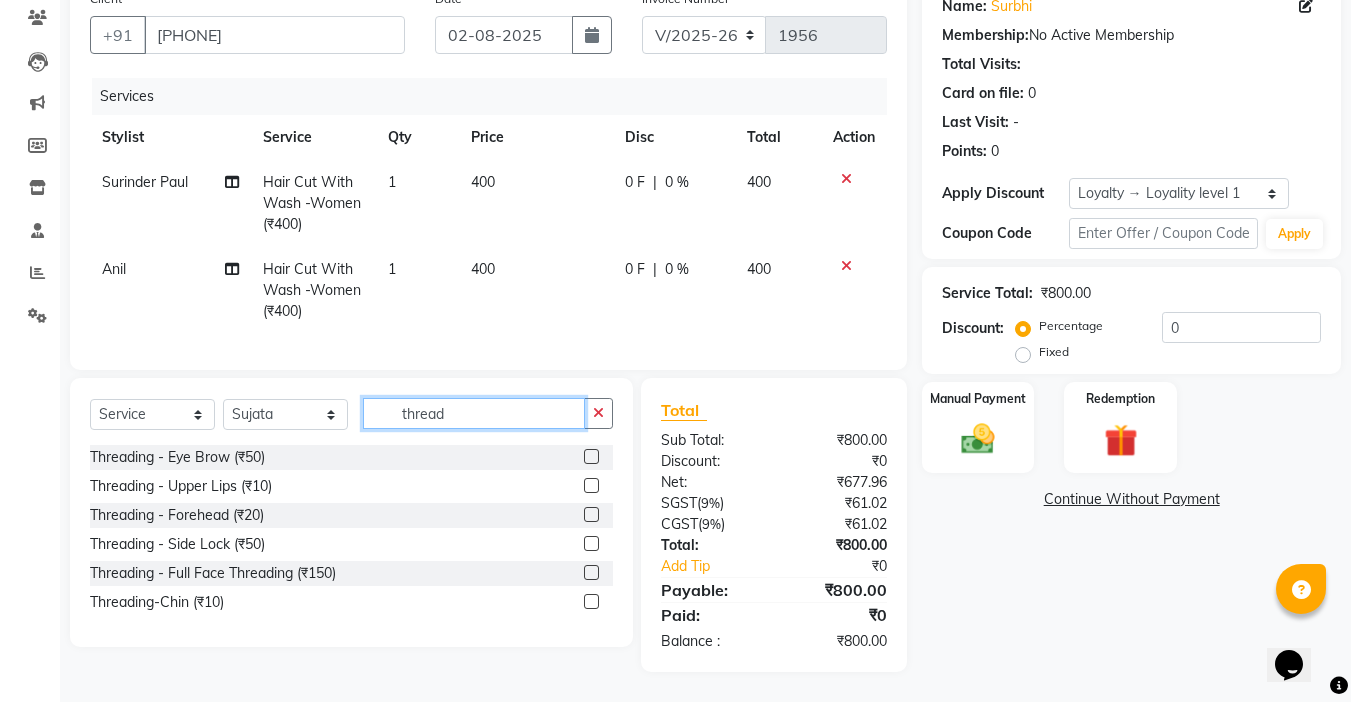 scroll, scrollTop: 185, scrollLeft: 0, axis: vertical 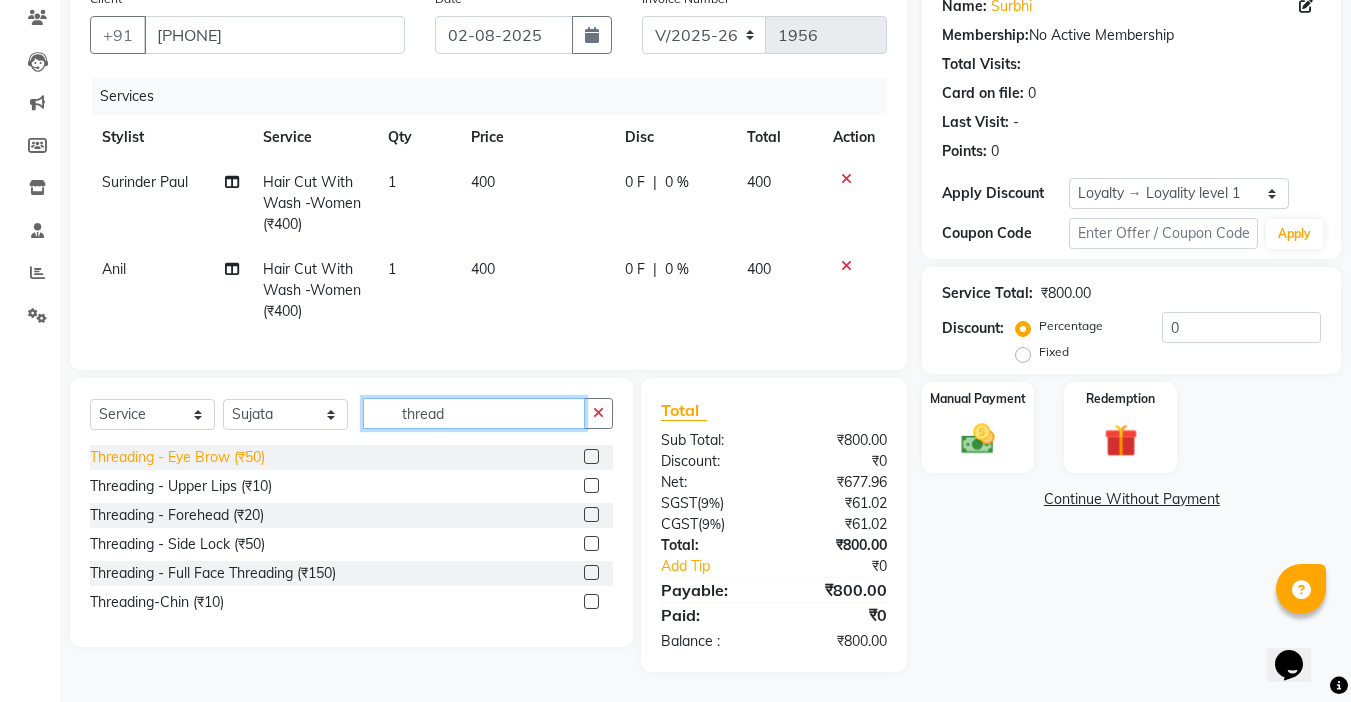 type on "thread" 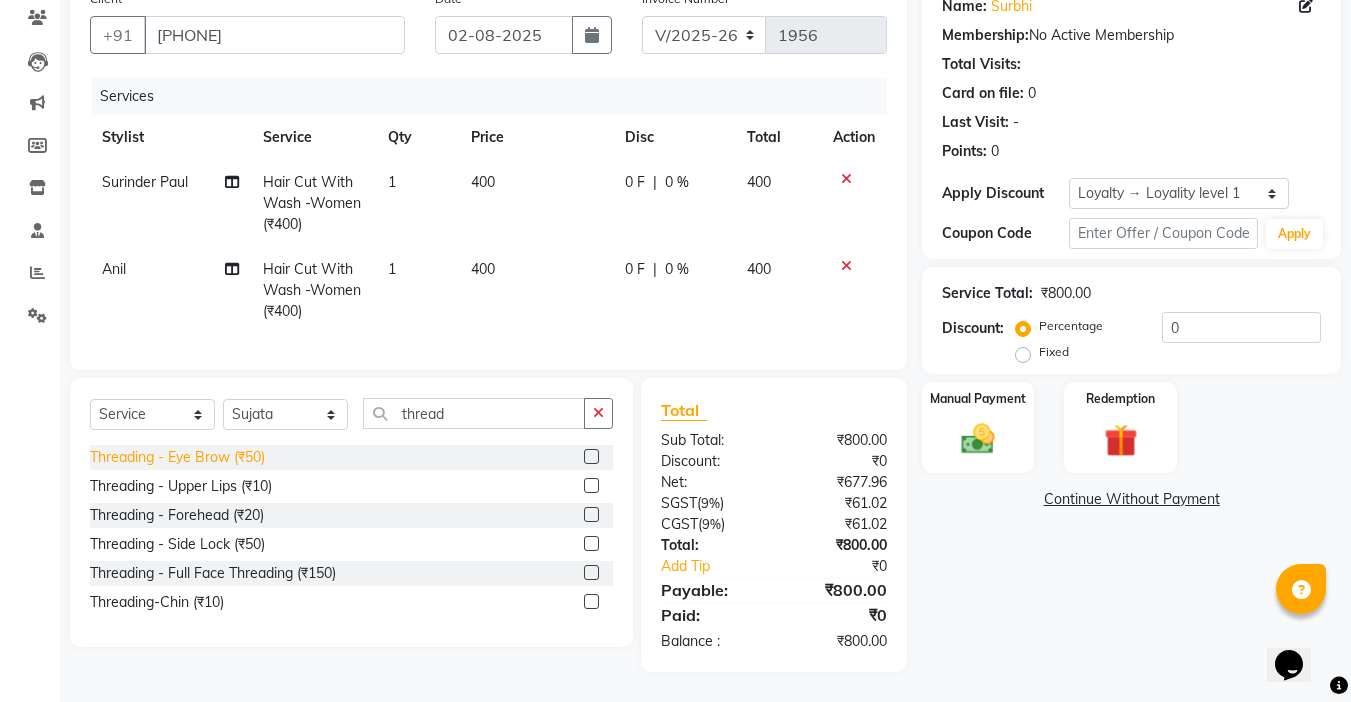 click on "Threading   -  Eye Brow (₹50)" 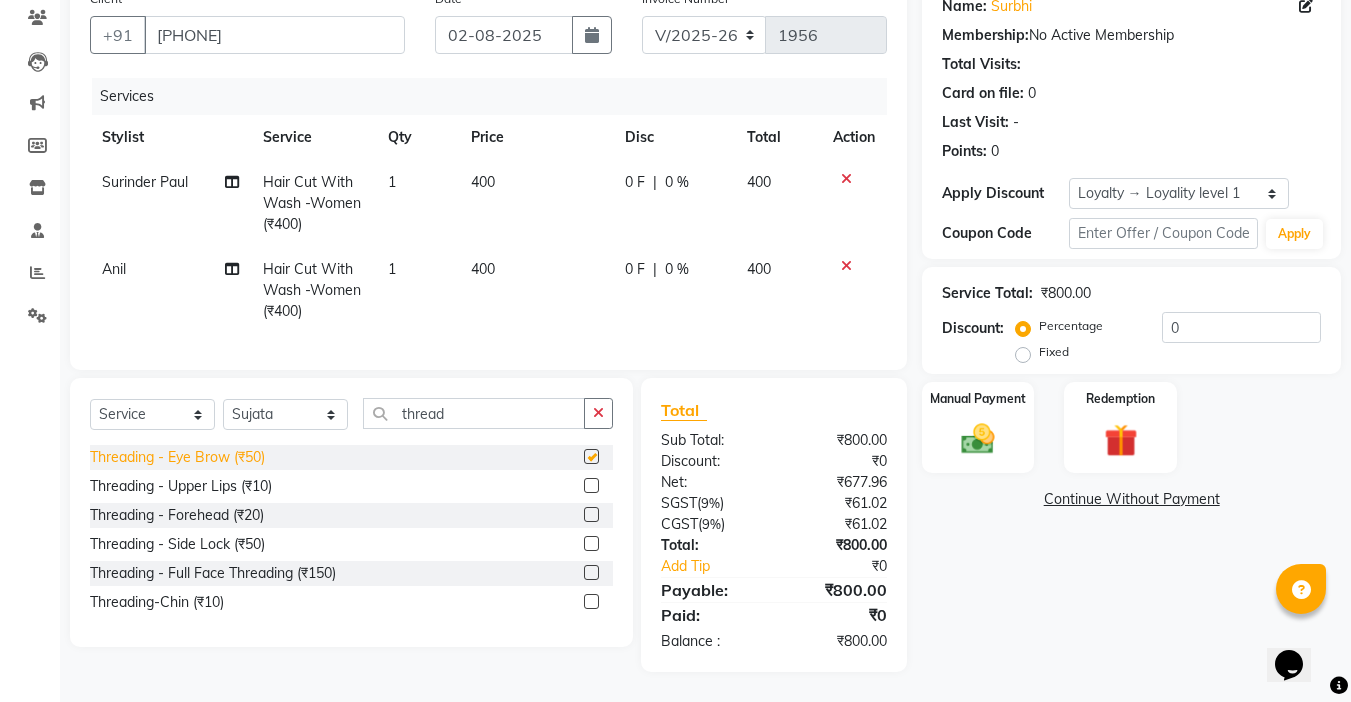 checkbox on "false" 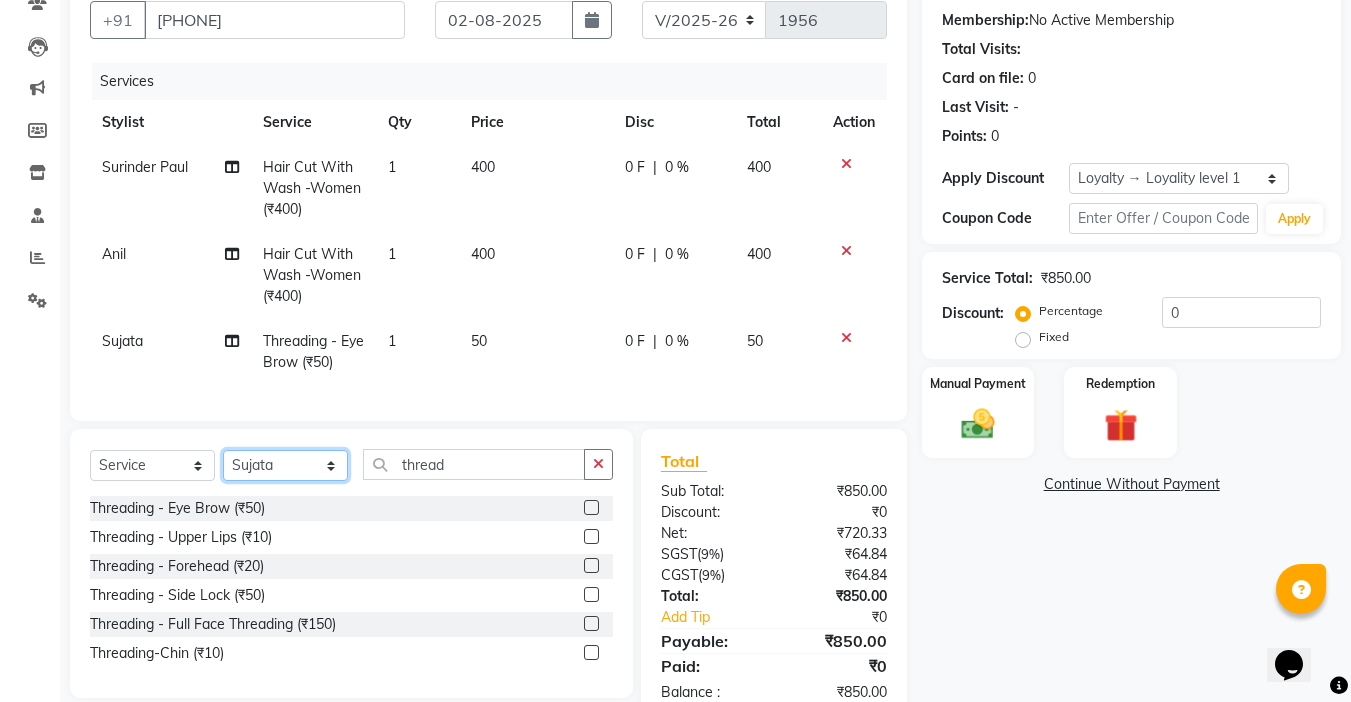 click on "Select Stylist Abby aman  Anil anku Bobby company Deepak Deepika Gourav Heena ishu Jagdeesh kanchan Love preet Maddy Manpreet student Meenu Naina Nikita Palak Palak Sharma Radika Rajneesh Student Seema Shagun Shifali - Student Shweta  Sujata Surinder Paul Vansh Vikas Vishal" 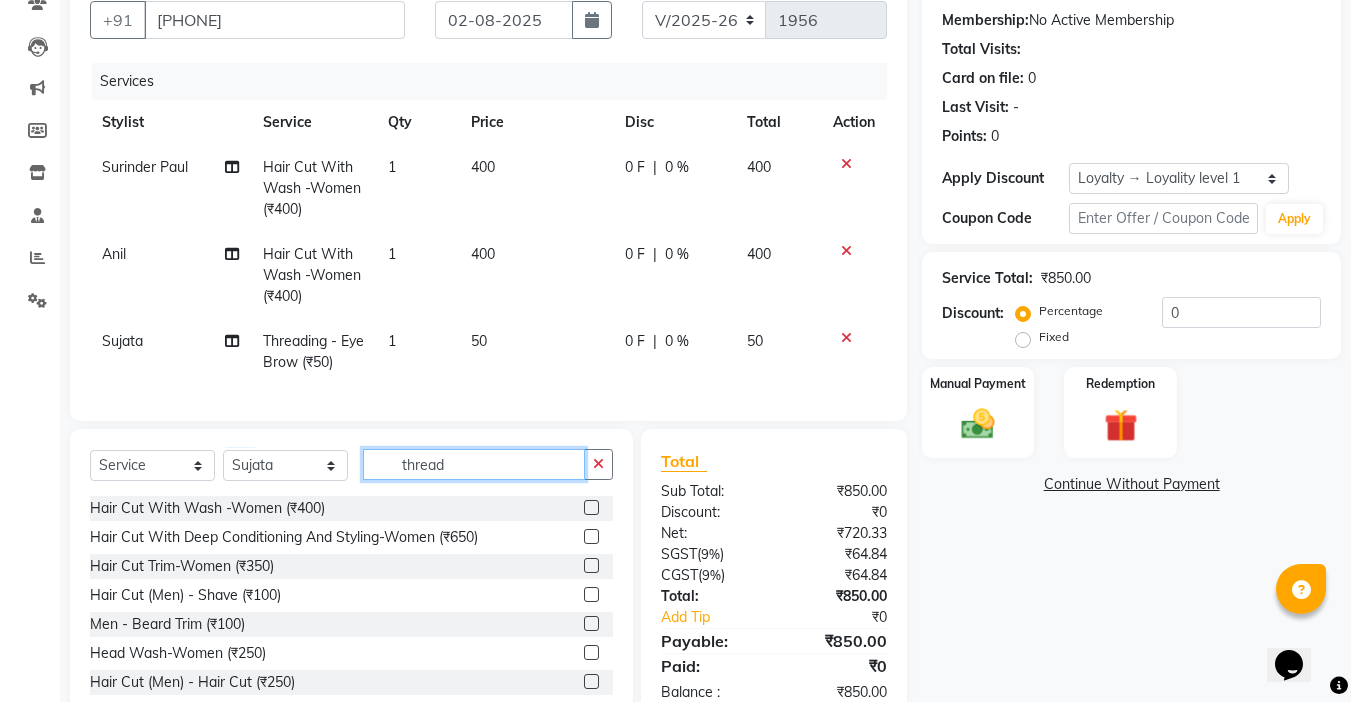 drag, startPoint x: 487, startPoint y: 477, endPoint x: 59, endPoint y: 485, distance: 428.07477 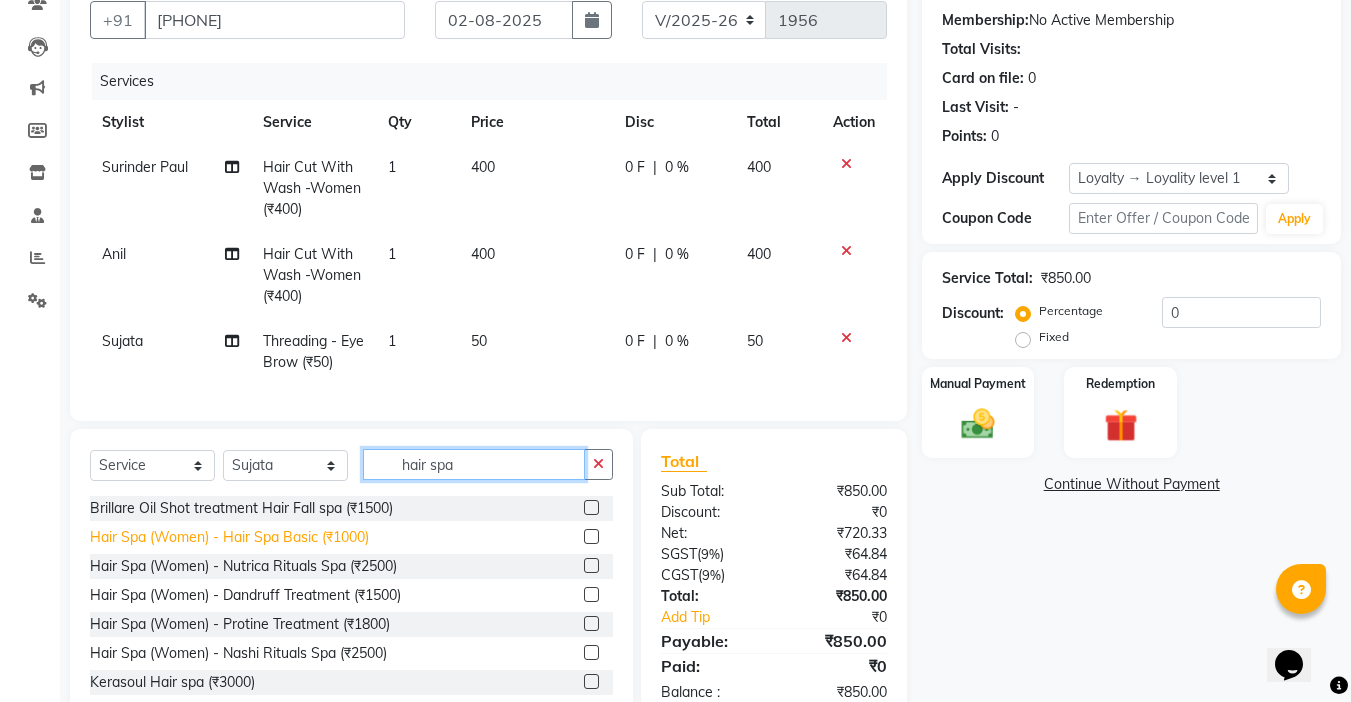 type on "hair spa" 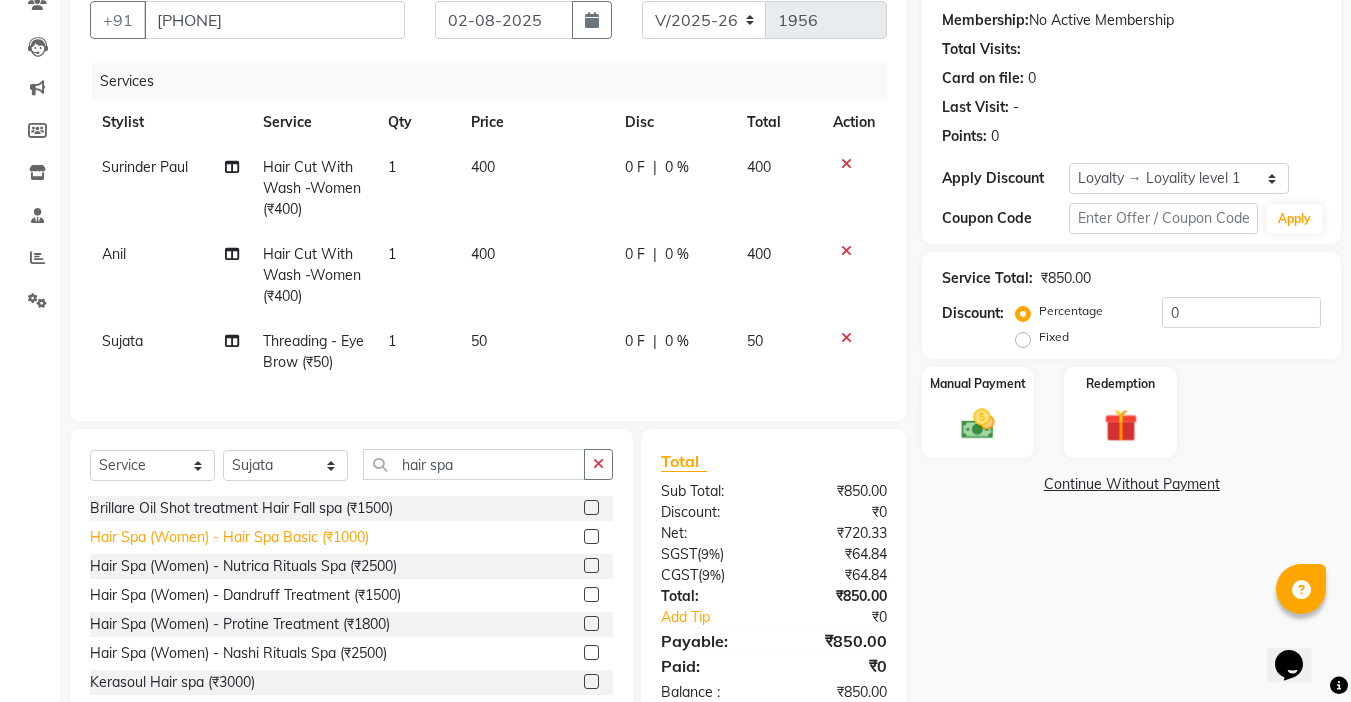click on "Hair Spa  (Women)  -  Hair Spa Basic (₹1000)" 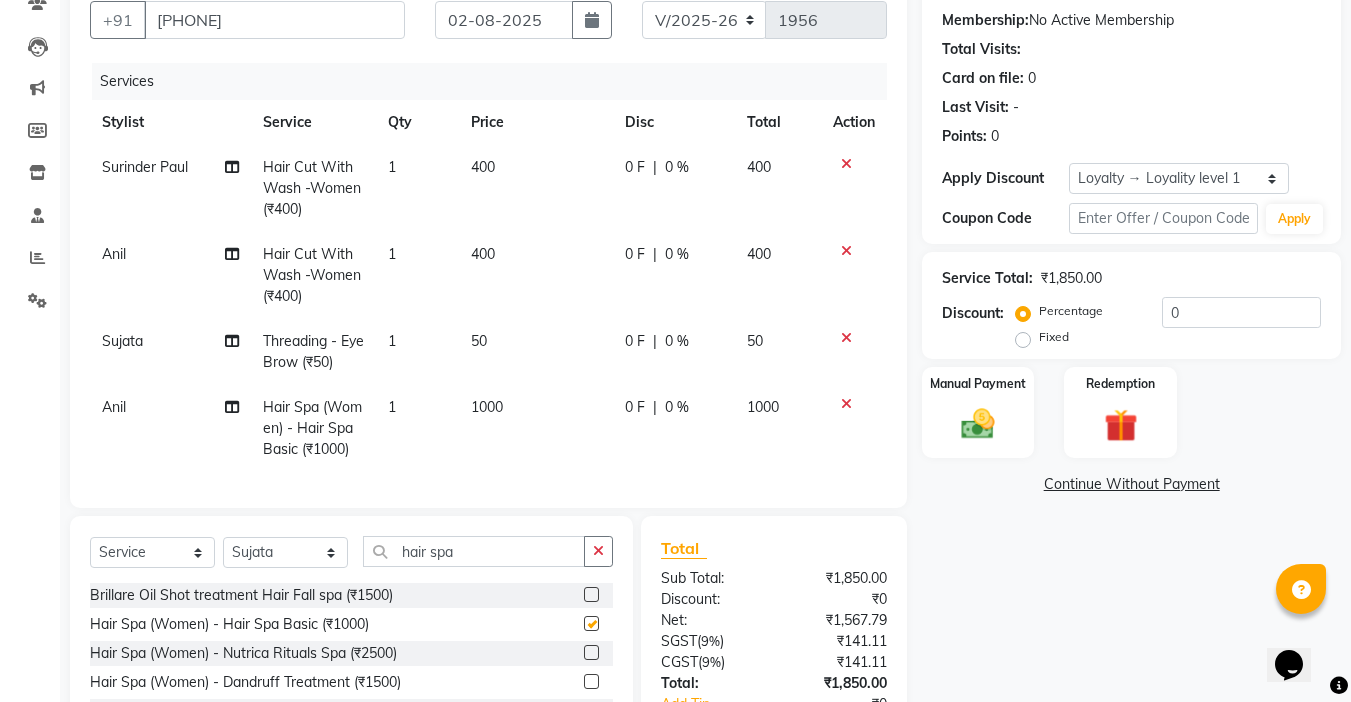 checkbox on "false" 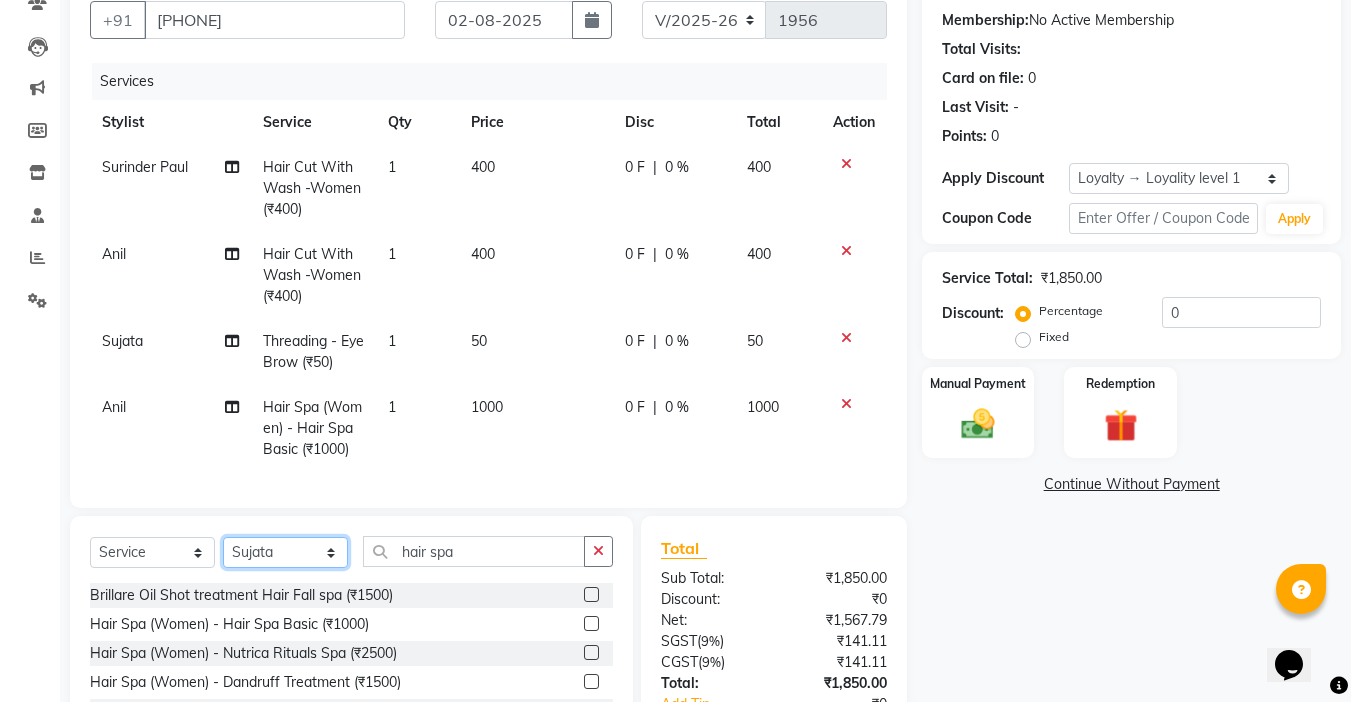 click on "Select Stylist Abby aman  Anil anku Bobby company Deepak Deepika Gourav Heena ishu Jagdeesh kanchan Love preet Maddy Manpreet student Meenu Naina Nikita Palak Palak Sharma Radika Rajneesh Student Seema Shagun Shifali - Student Shweta  Sujata Surinder Paul Vansh Vikas Vishal" 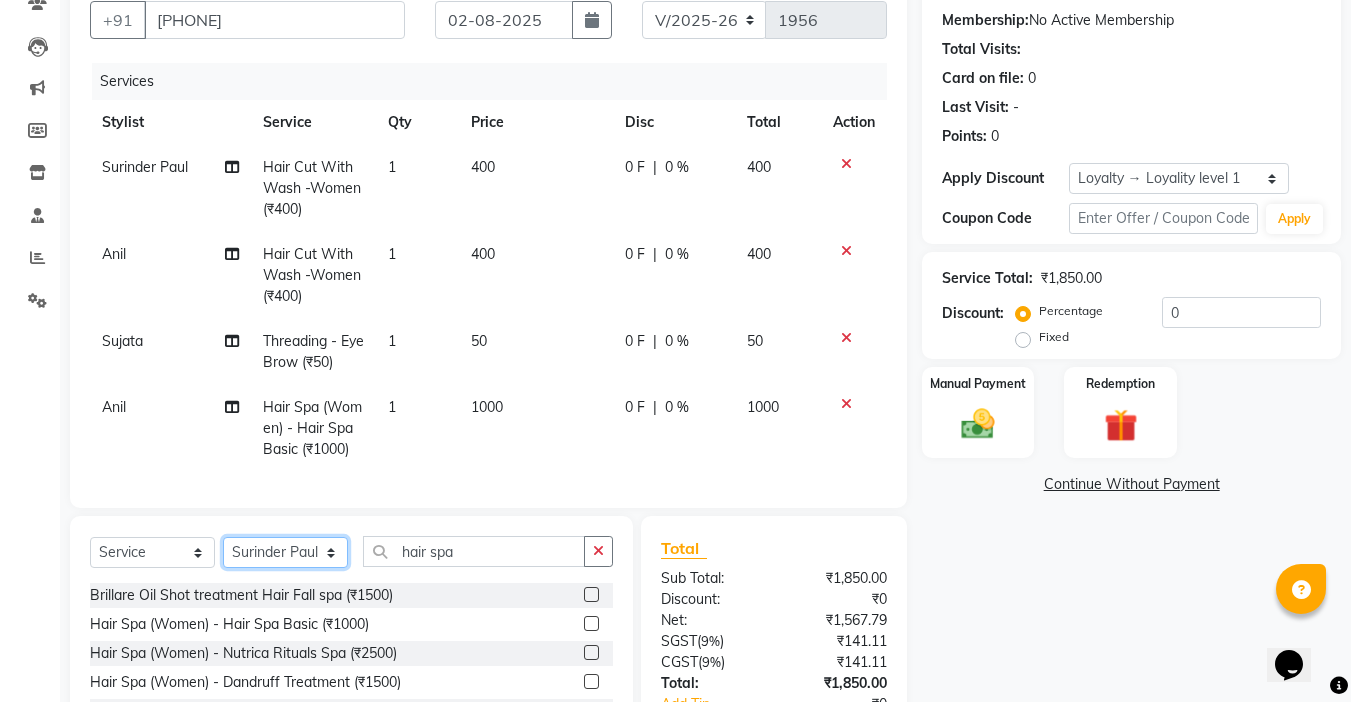 click on "Select Stylist Abby aman  Anil anku Bobby company Deepak Deepika Gourav Heena ishu Jagdeesh kanchan Love preet Maddy Manpreet student Meenu Naina Nikita Palak Palak Sharma Radika Rajneesh Student Seema Shagun Shifali - Student Shweta  Sujata Surinder Paul Vansh Vikas Vishal" 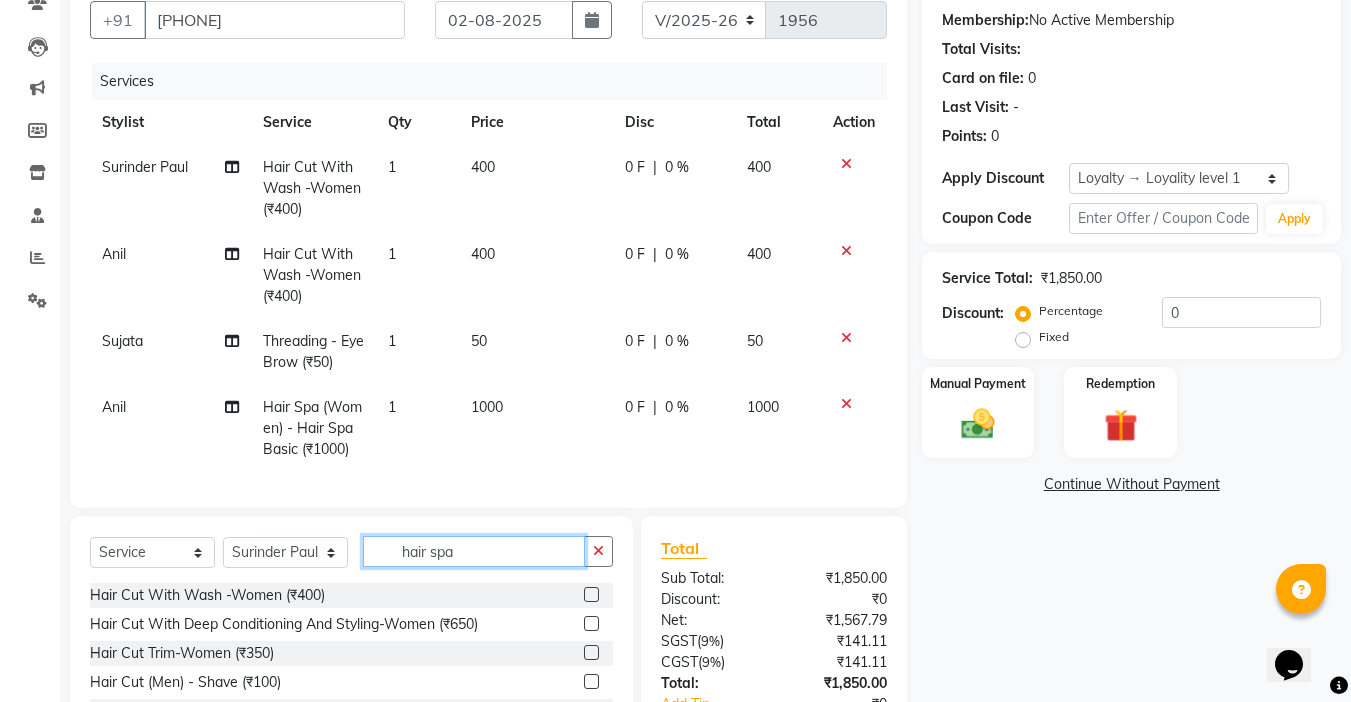 click on "hair spa" 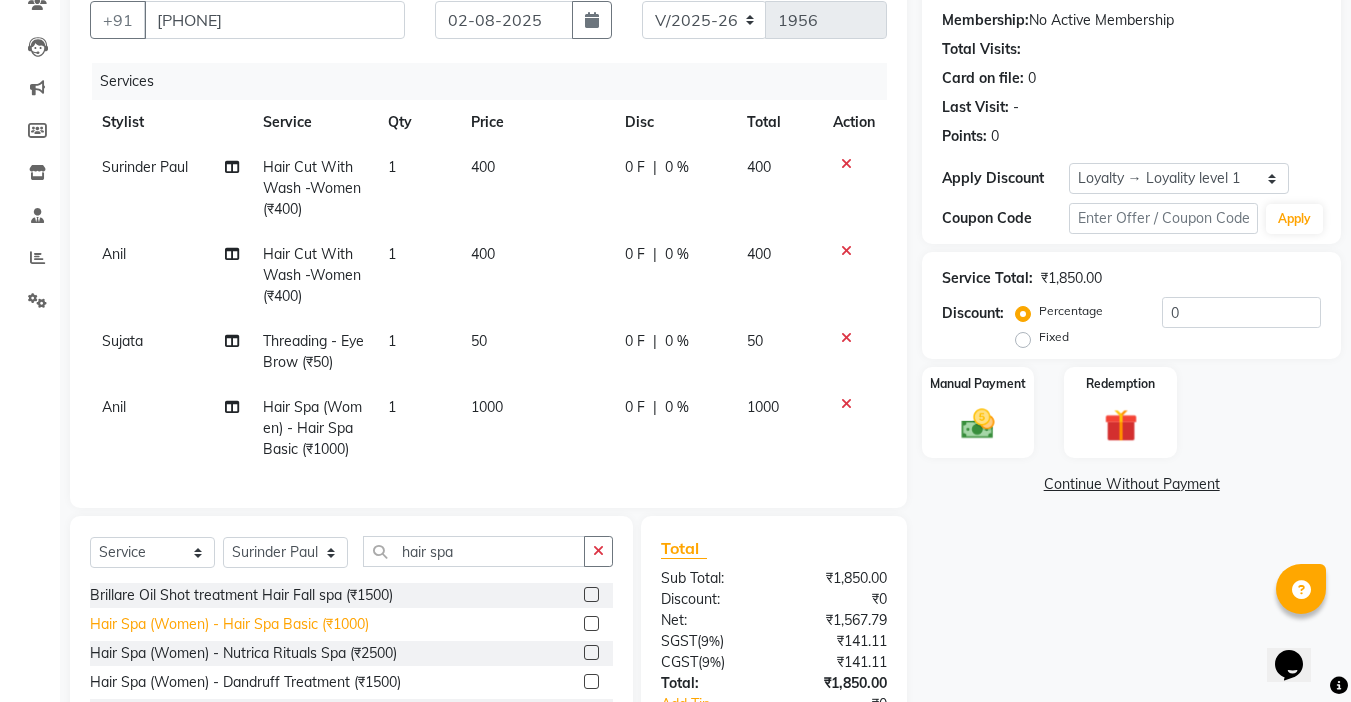 click on "Hair Spa  (Women)  -  Hair Spa Basic (₹1000)" 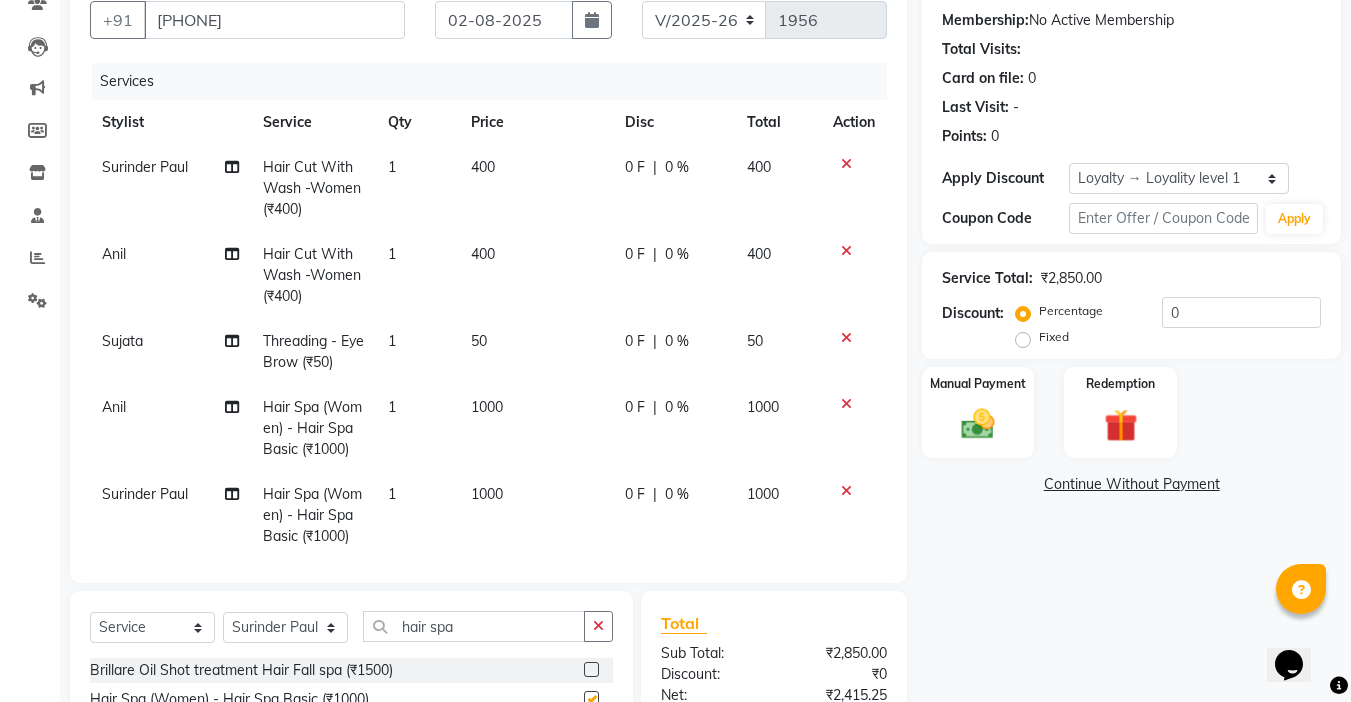 checkbox on "false" 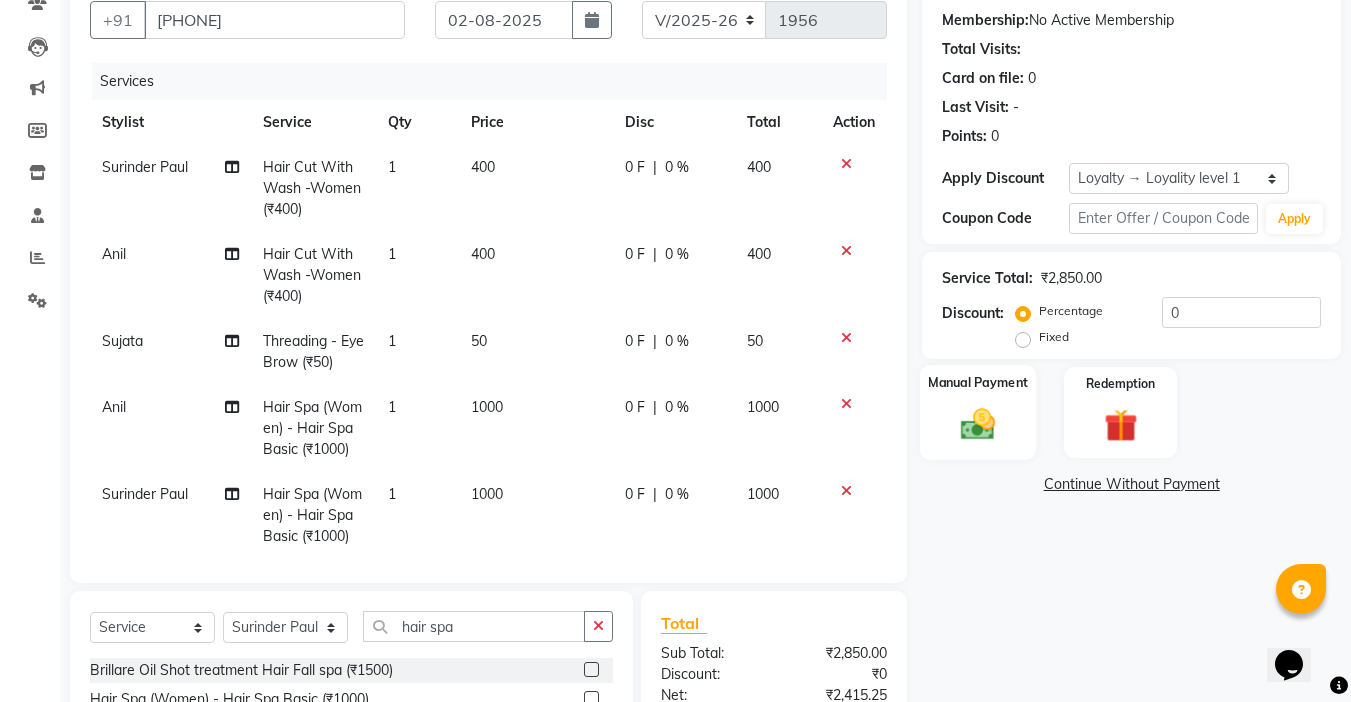 click on "Manual Payment" 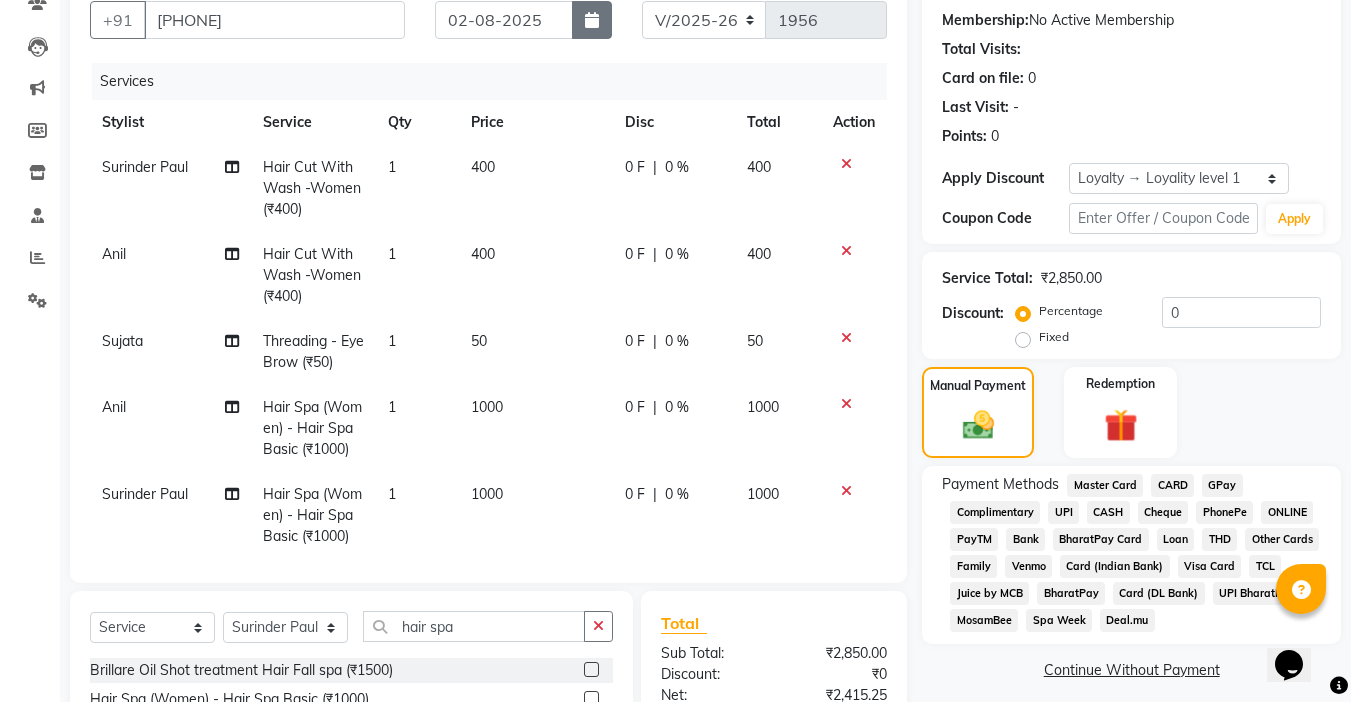 click 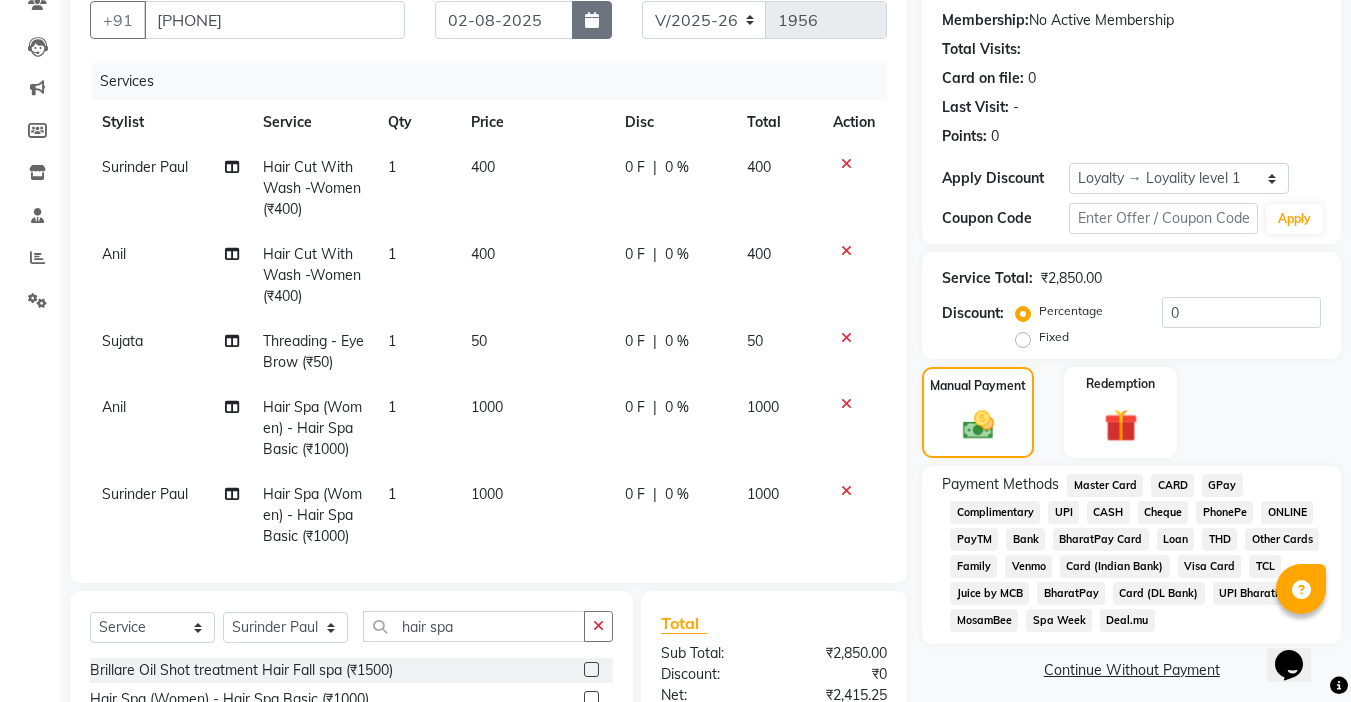 select on "8" 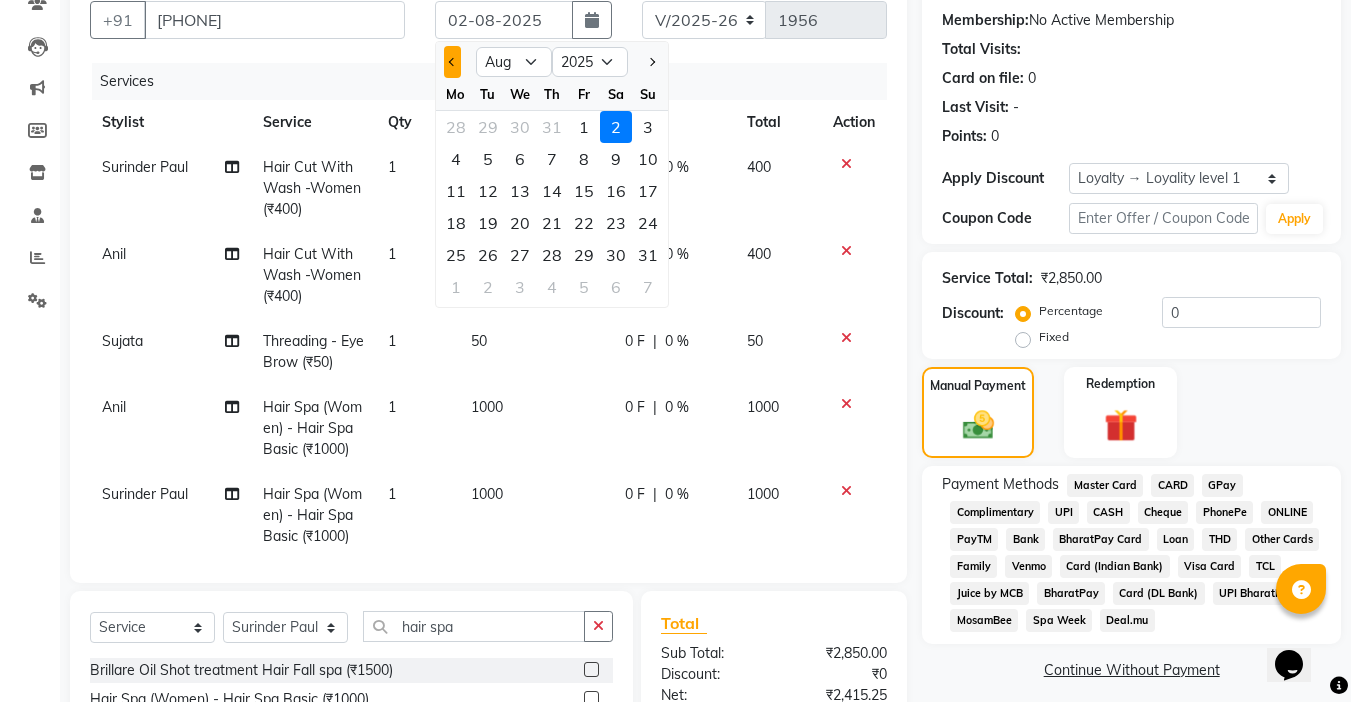 click 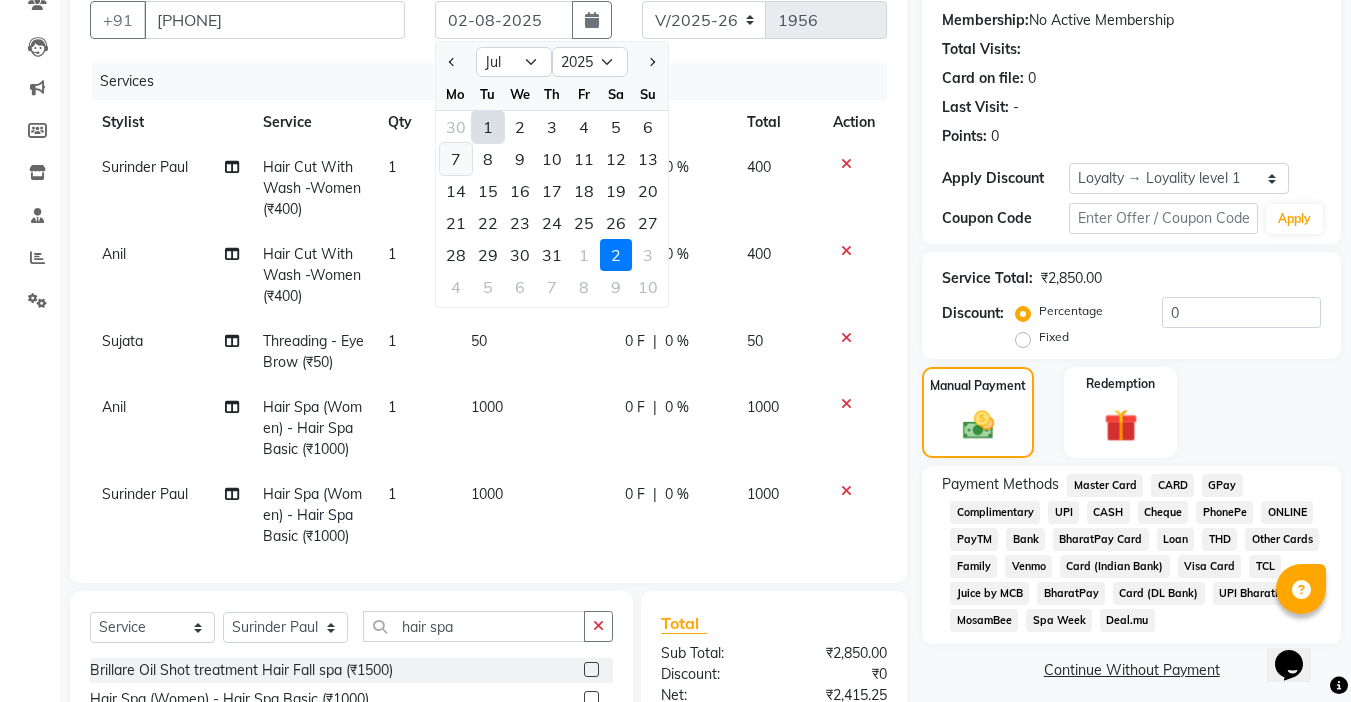 click on "7" 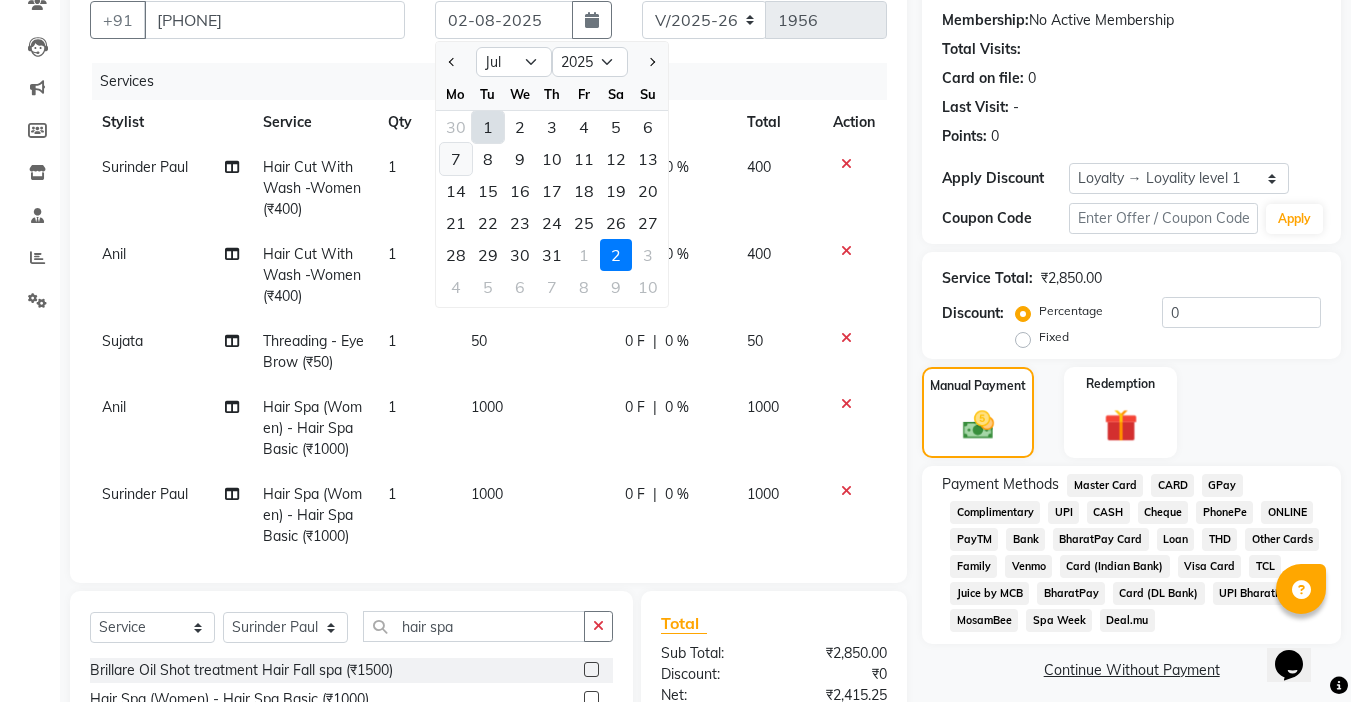 type on "07-07-2025" 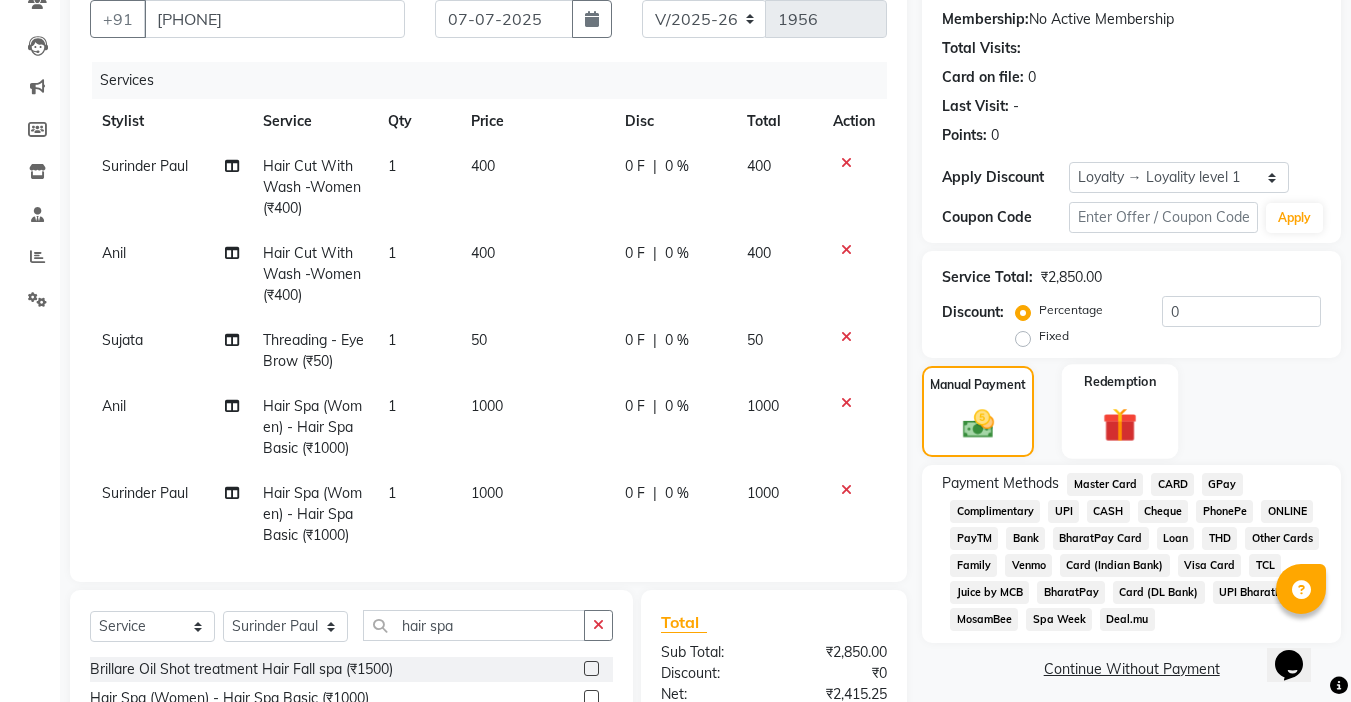 scroll, scrollTop: 185, scrollLeft: 0, axis: vertical 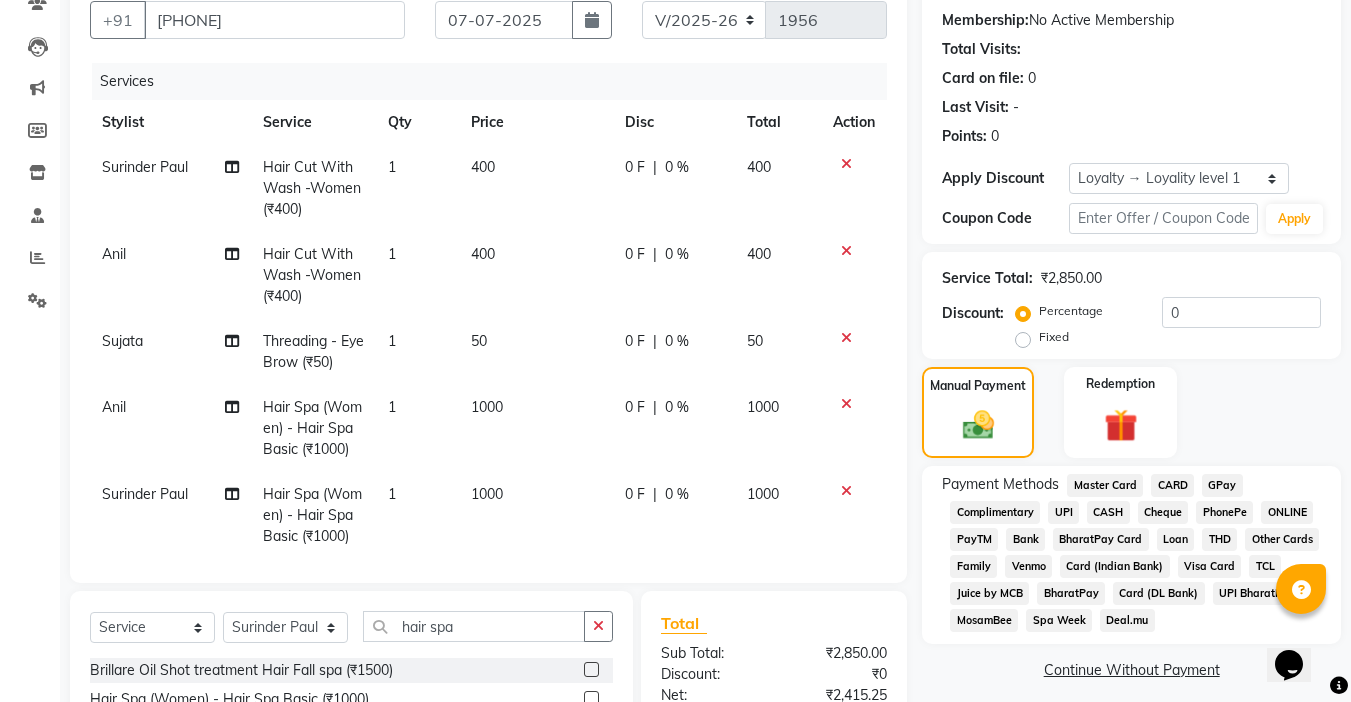 click on "UPI" 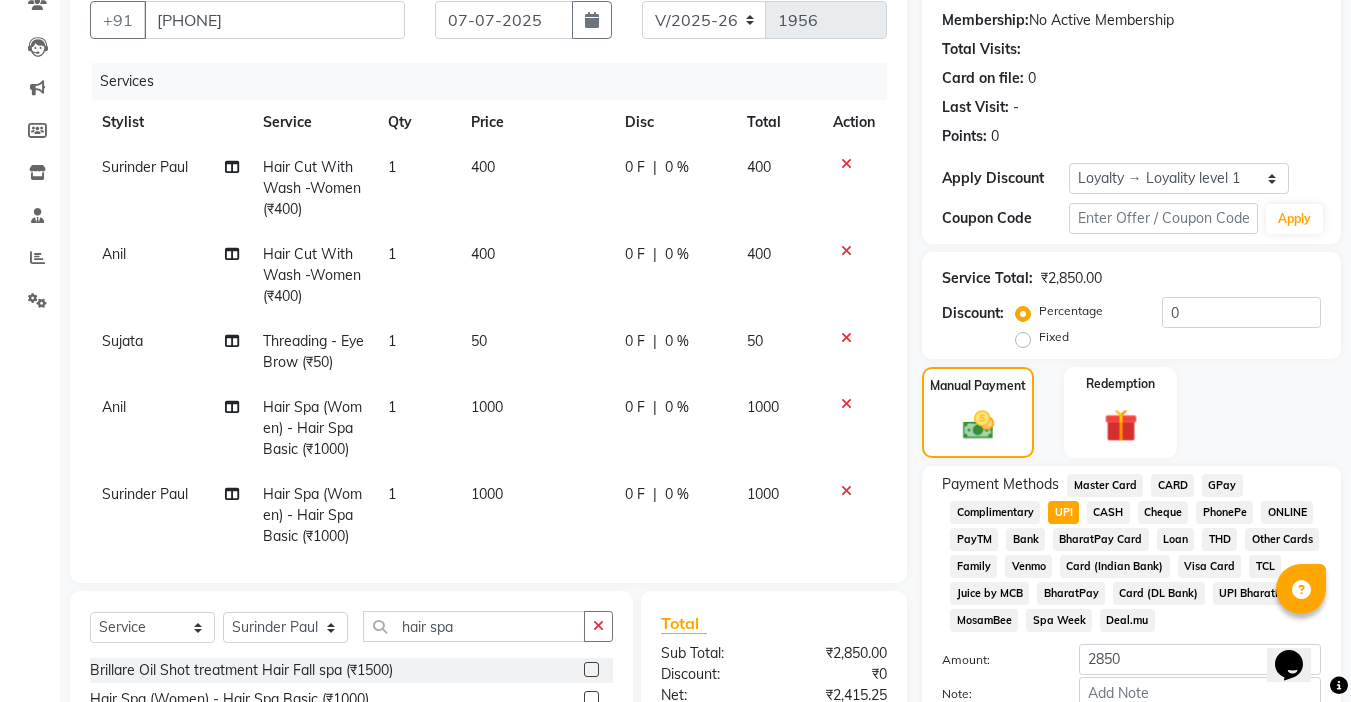 click on "GPay" 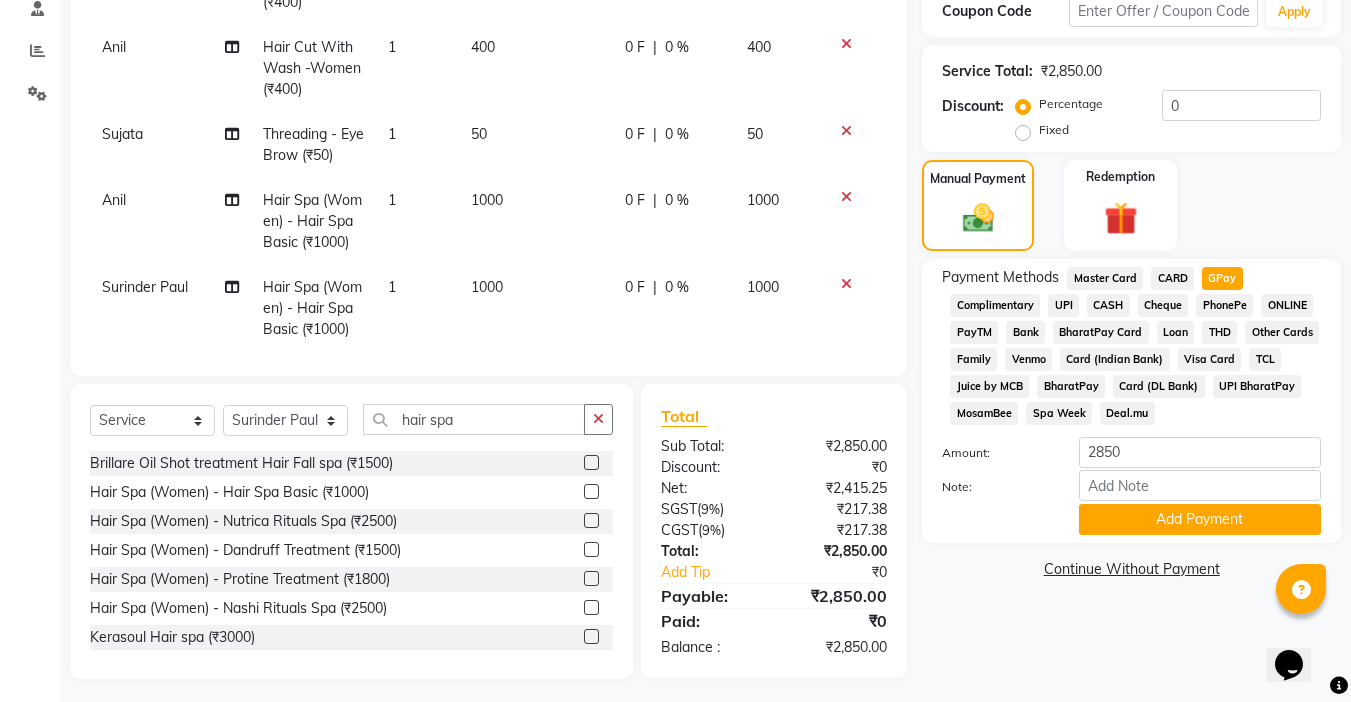 scroll, scrollTop: 399, scrollLeft: 0, axis: vertical 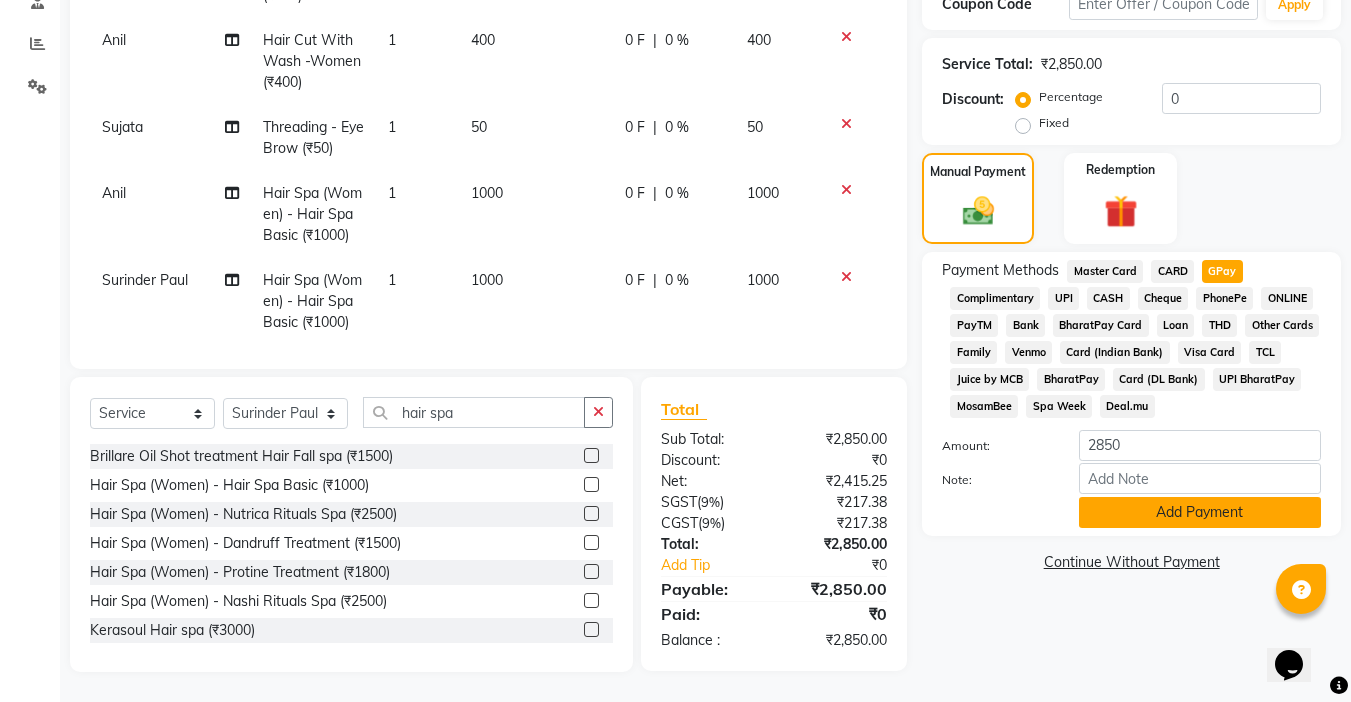 click on "Add Payment" 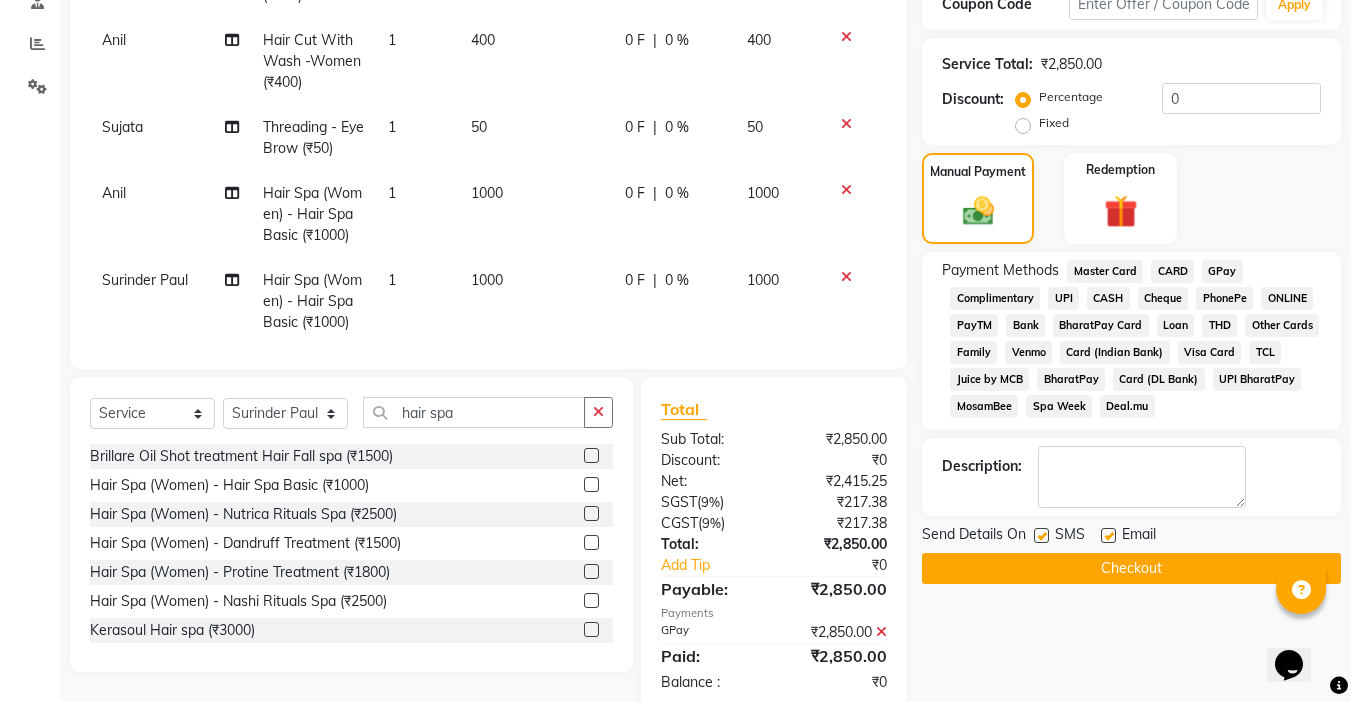 click 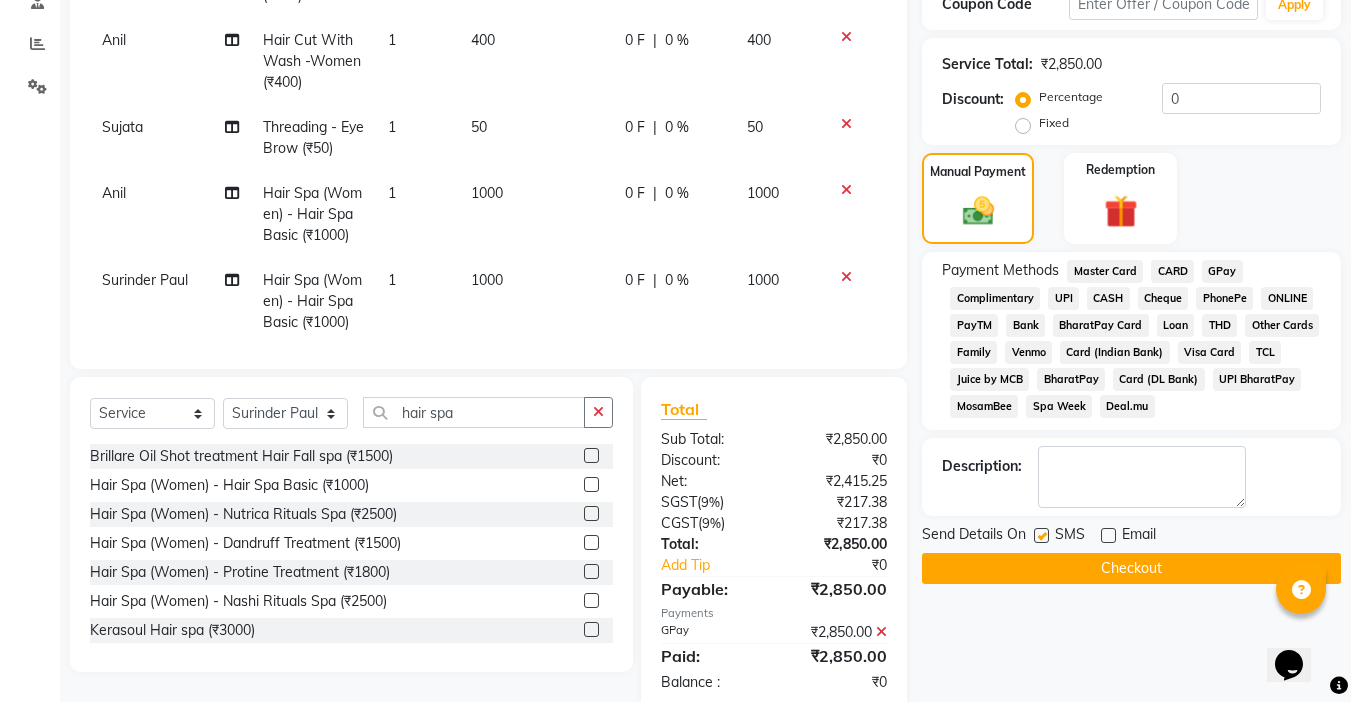 click 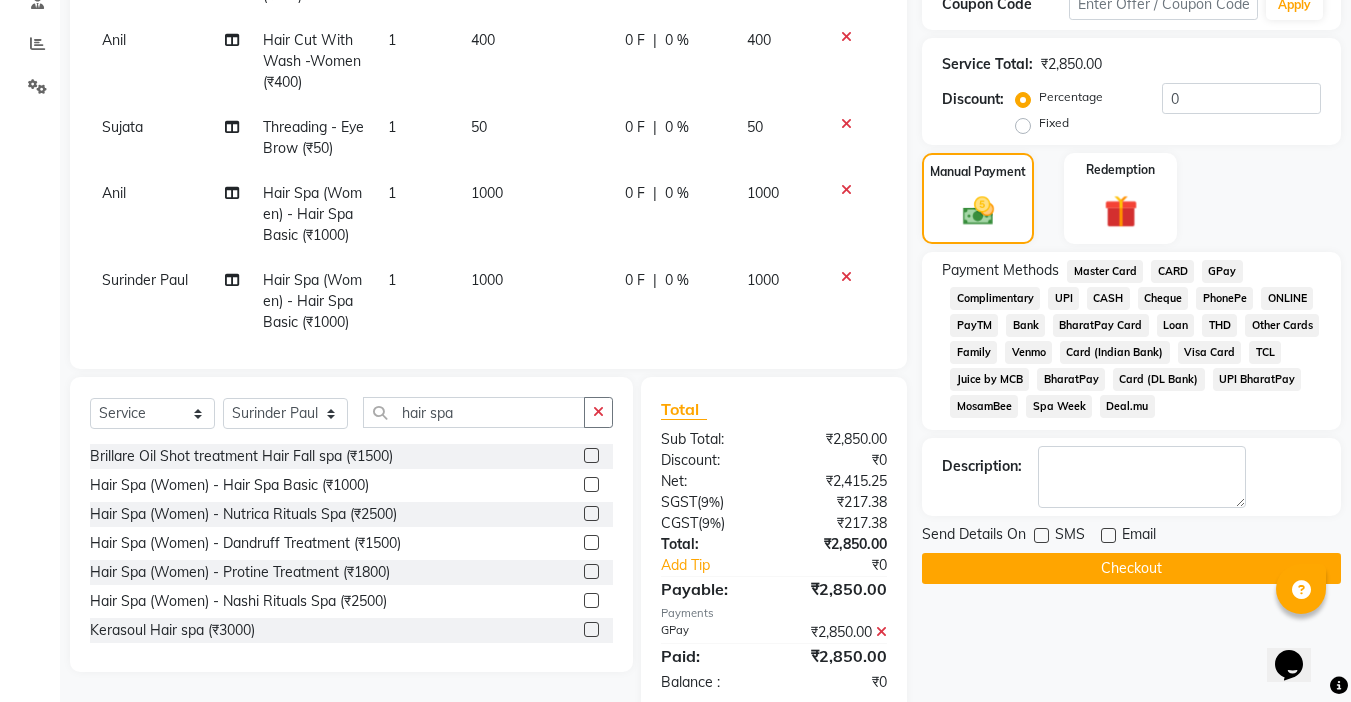 click on "Checkout" 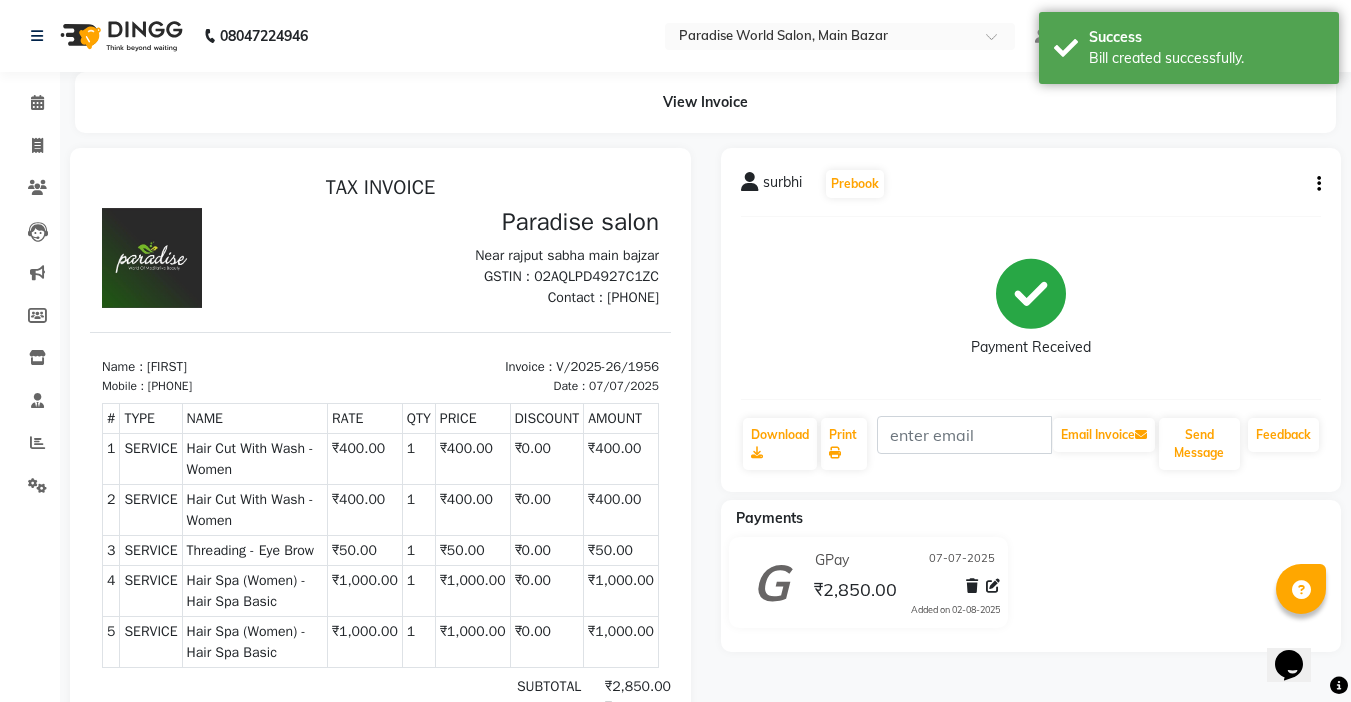 scroll, scrollTop: 0, scrollLeft: 0, axis: both 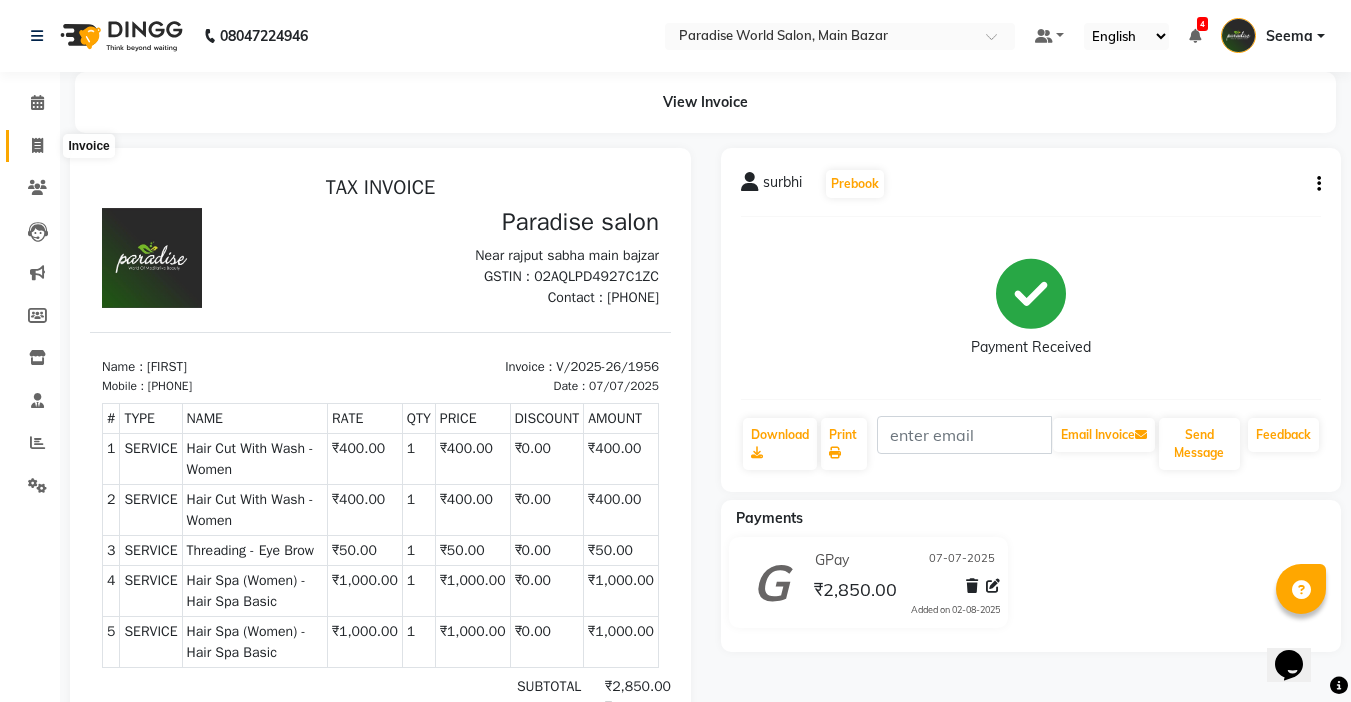 click 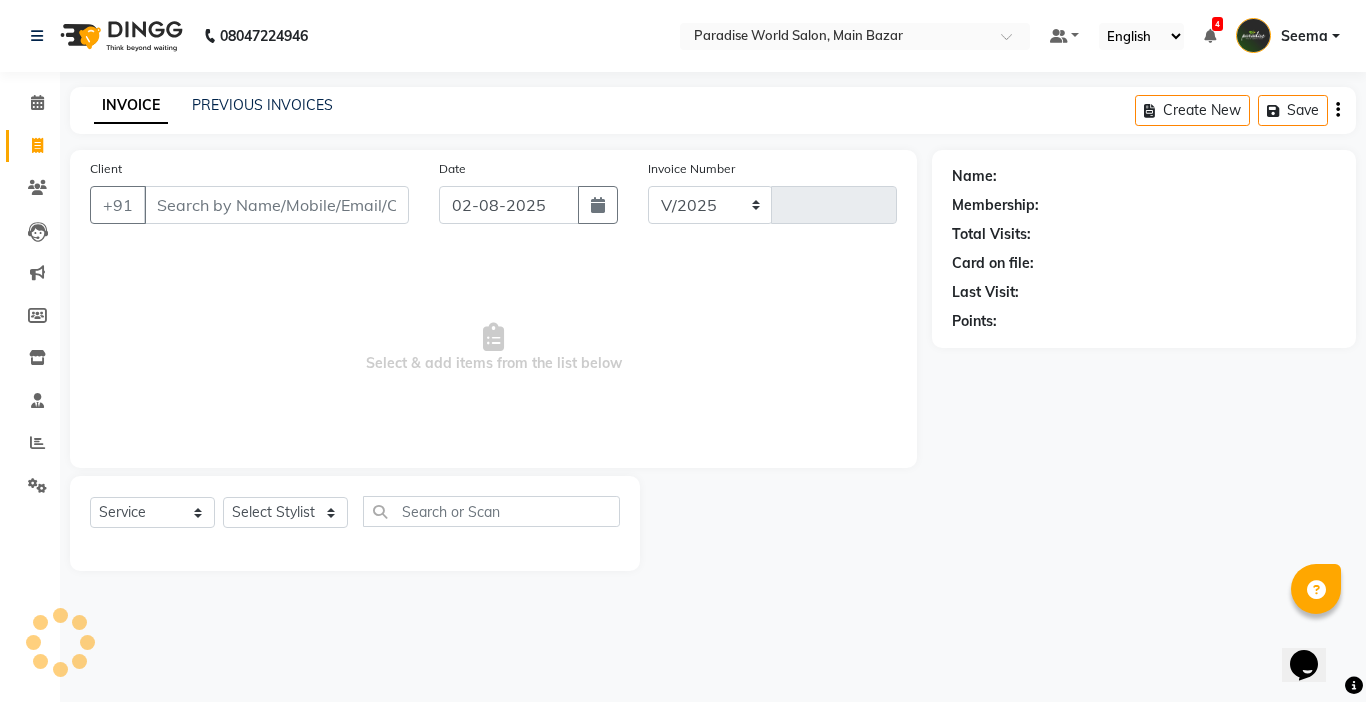 select on "4451" 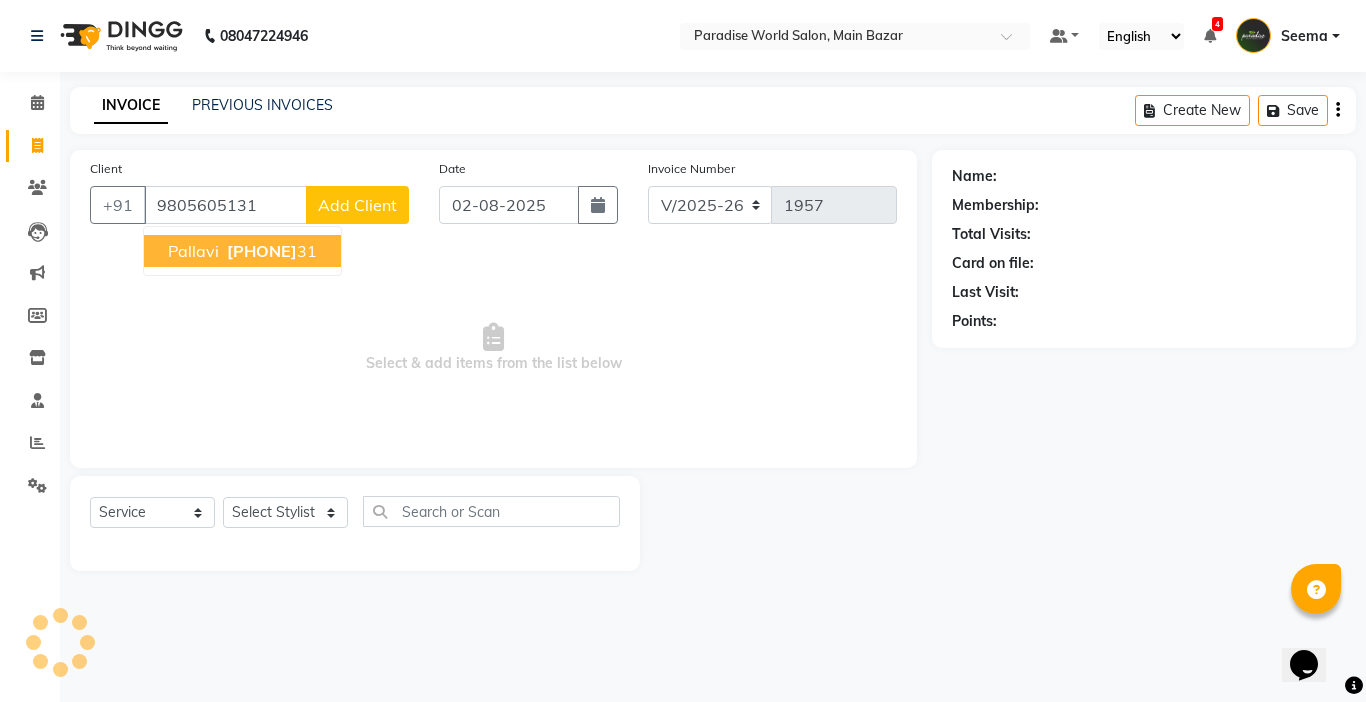 type on "9805605131" 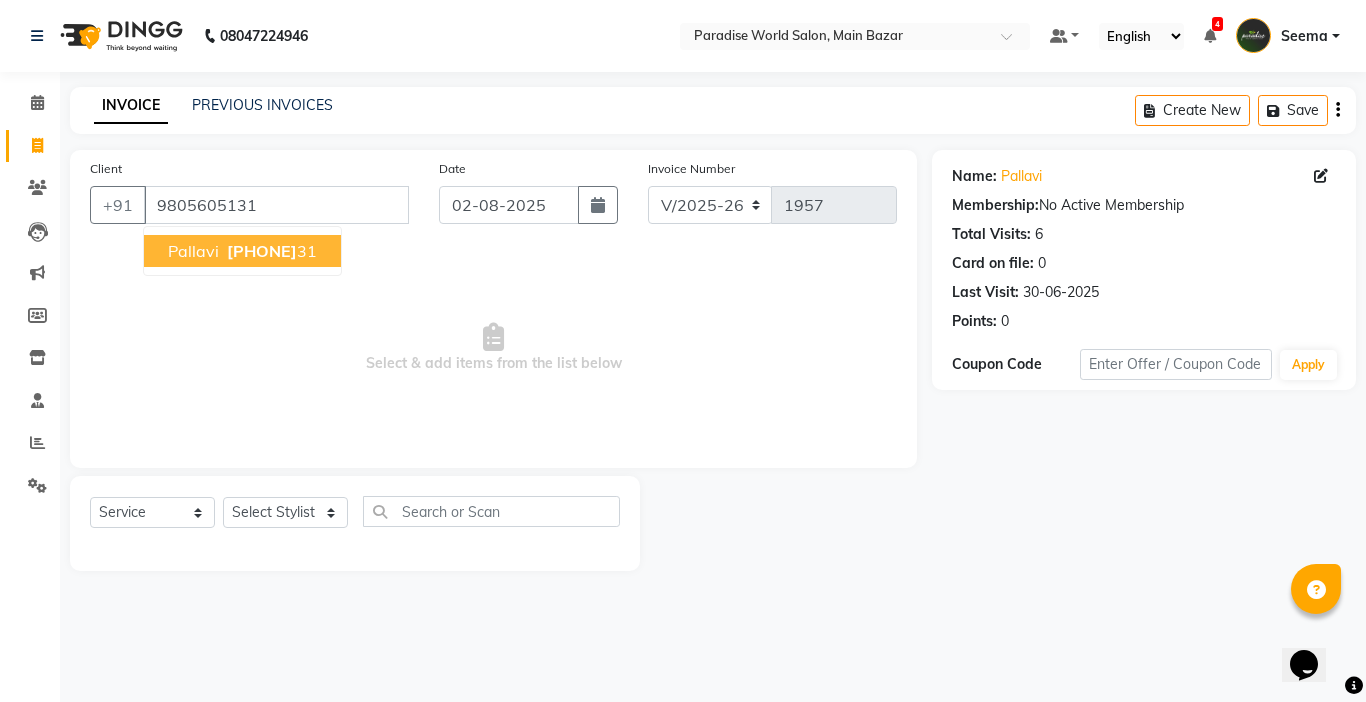 click on "98056051" at bounding box center (262, 251) 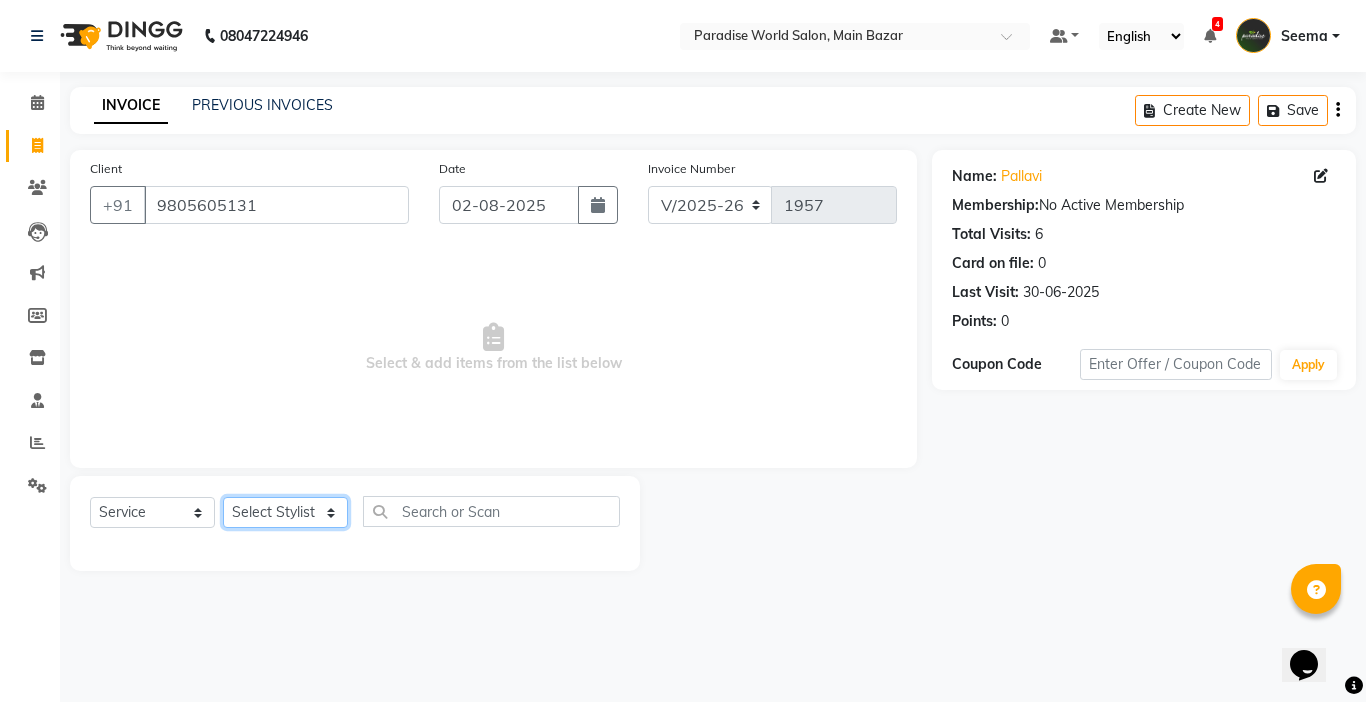 click on "Select Stylist Abby aman  Anil anku Bobby company Deepak Deepika Gourav Heena ishu Jagdeesh kanchan Love preet Maddy Manpreet student Meenu Naina Nikita Palak Palak Sharma Radika Rajneesh Student Seema Shagun Shifali - Student Shweta  Sujata Surinder Paul Vansh Vikas Vishal" 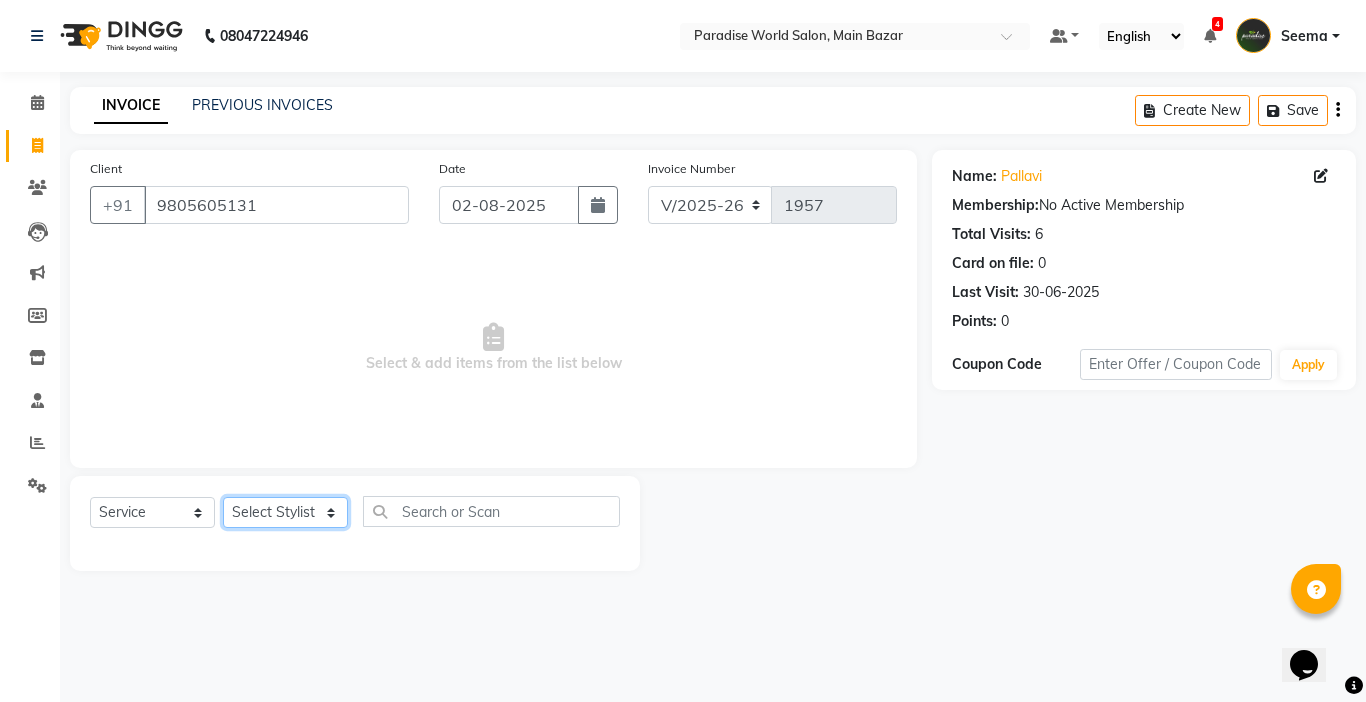 click on "Select Stylist Abby aman  Anil anku Bobby company Deepak Deepika Gourav Heena ishu Jagdeesh kanchan Love preet Maddy Manpreet student Meenu Naina Nikita Palak Palak Sharma Radika Rajneesh Student Seema Shagun Shifali - Student Shweta  Sujata Surinder Paul Vansh Vikas Vishal" 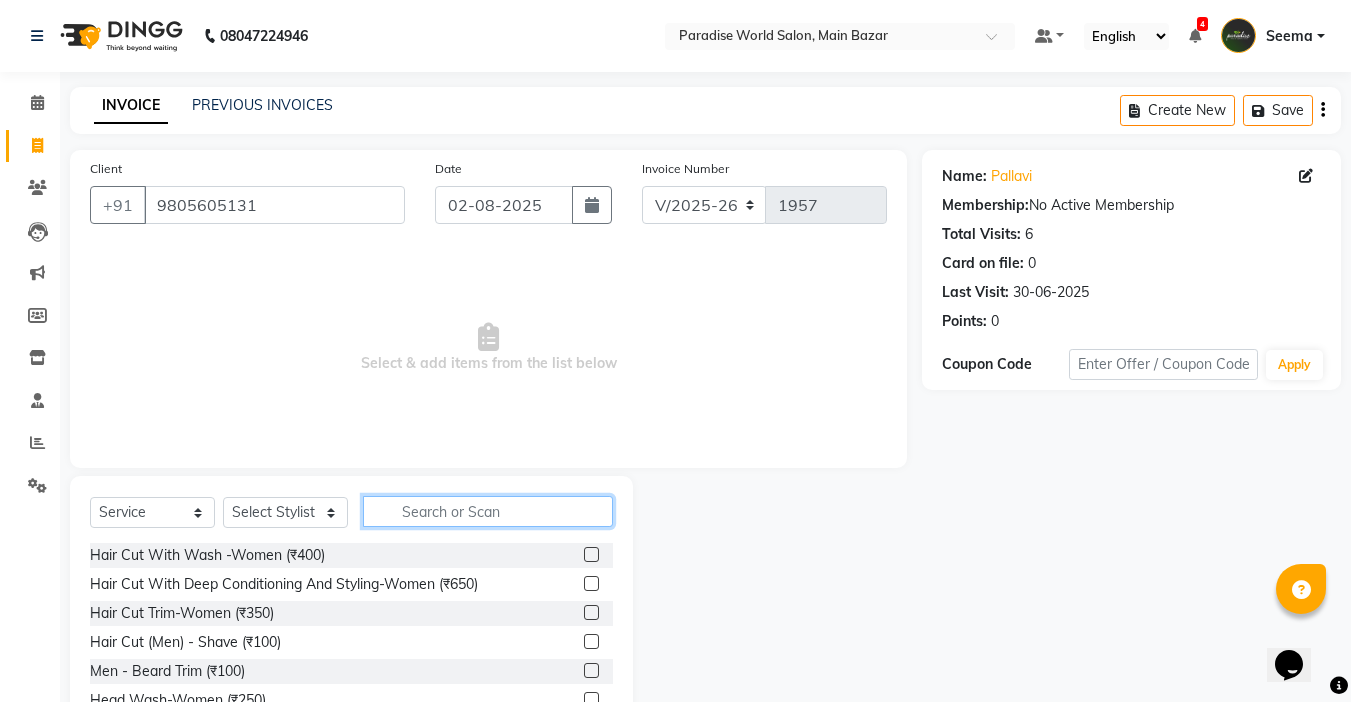 click 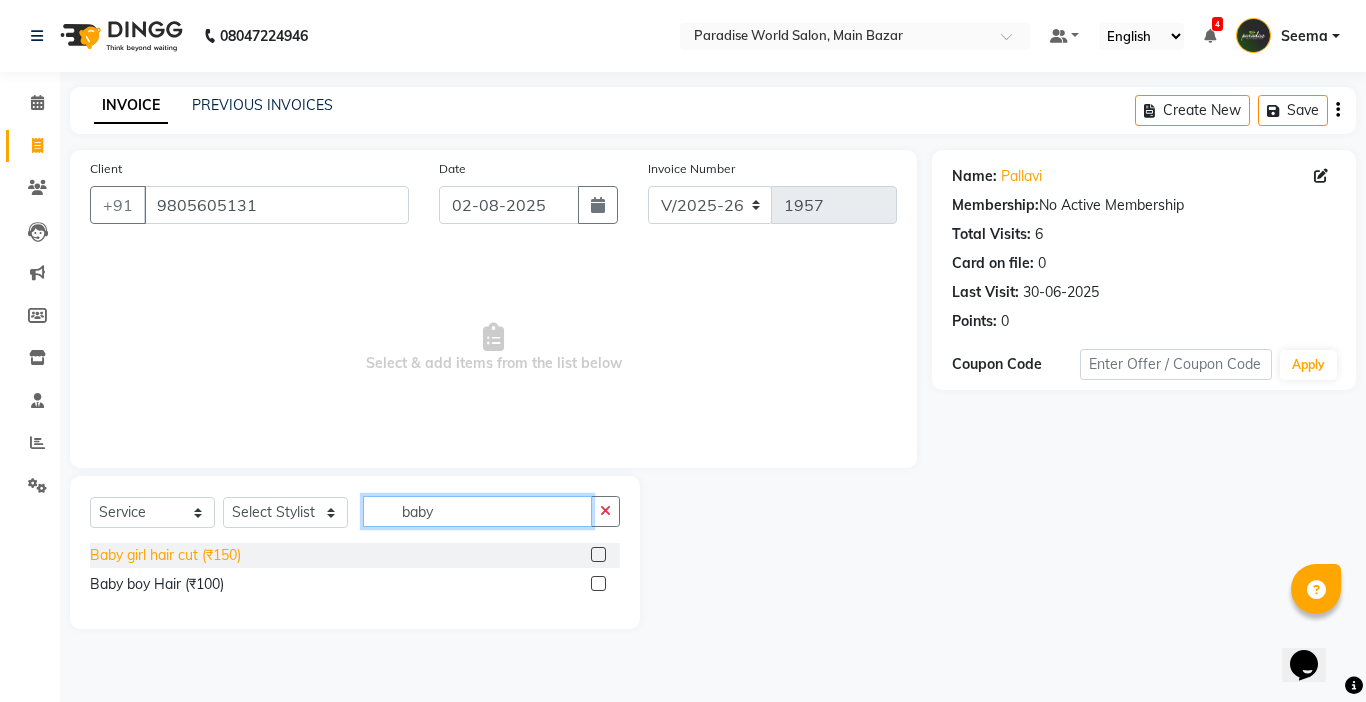 type on "baby" 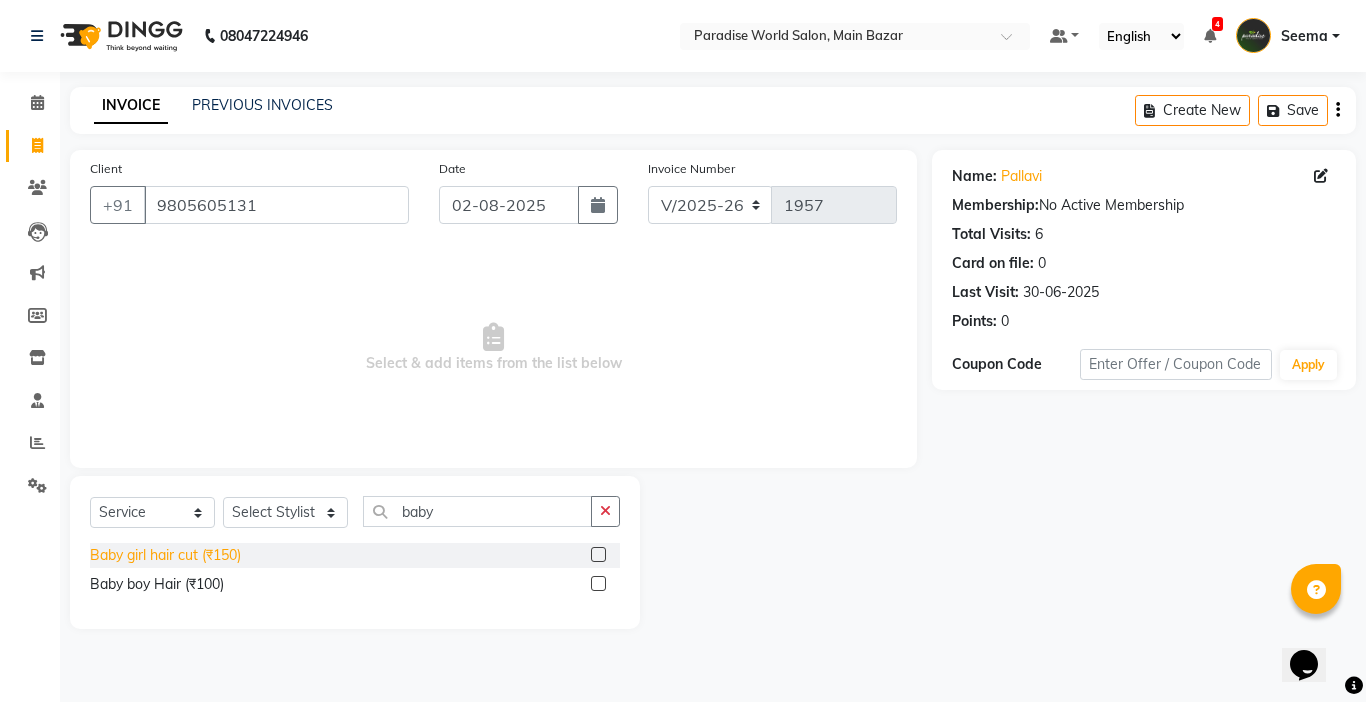 click on "Baby girl hair cut (₹150)" 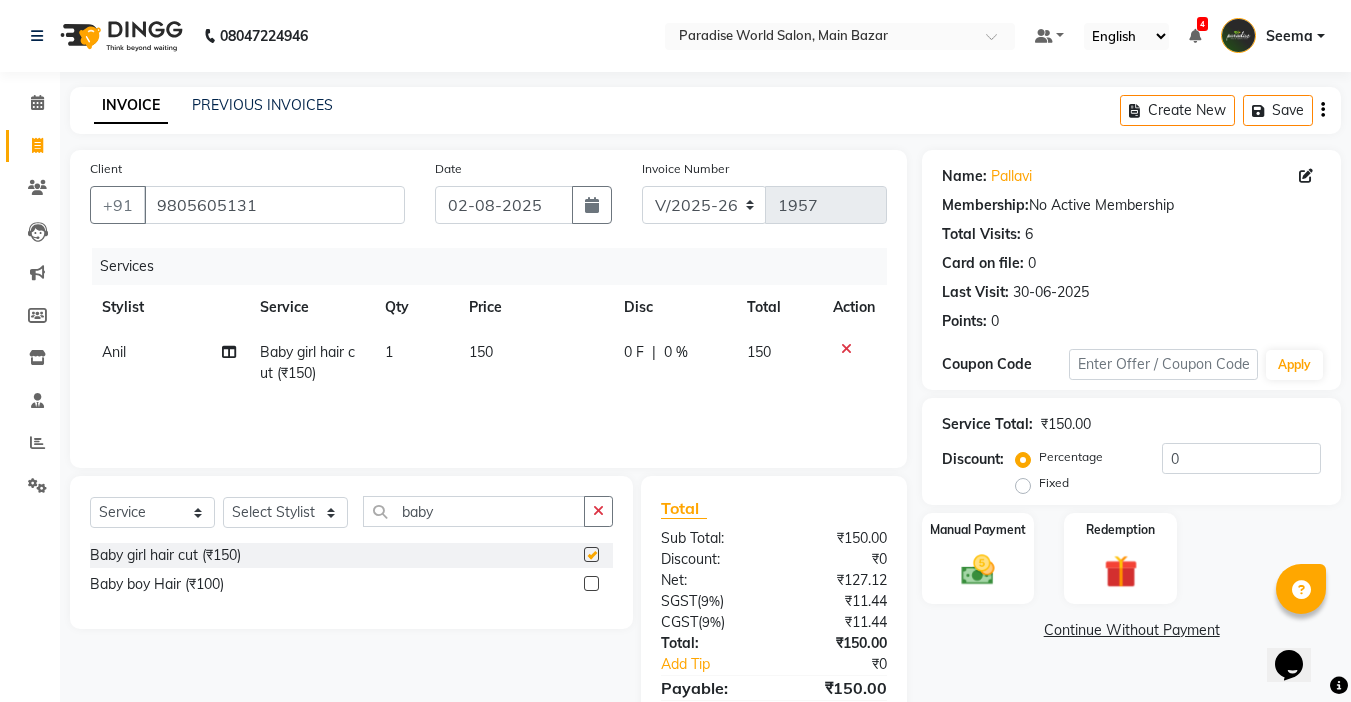 checkbox on "false" 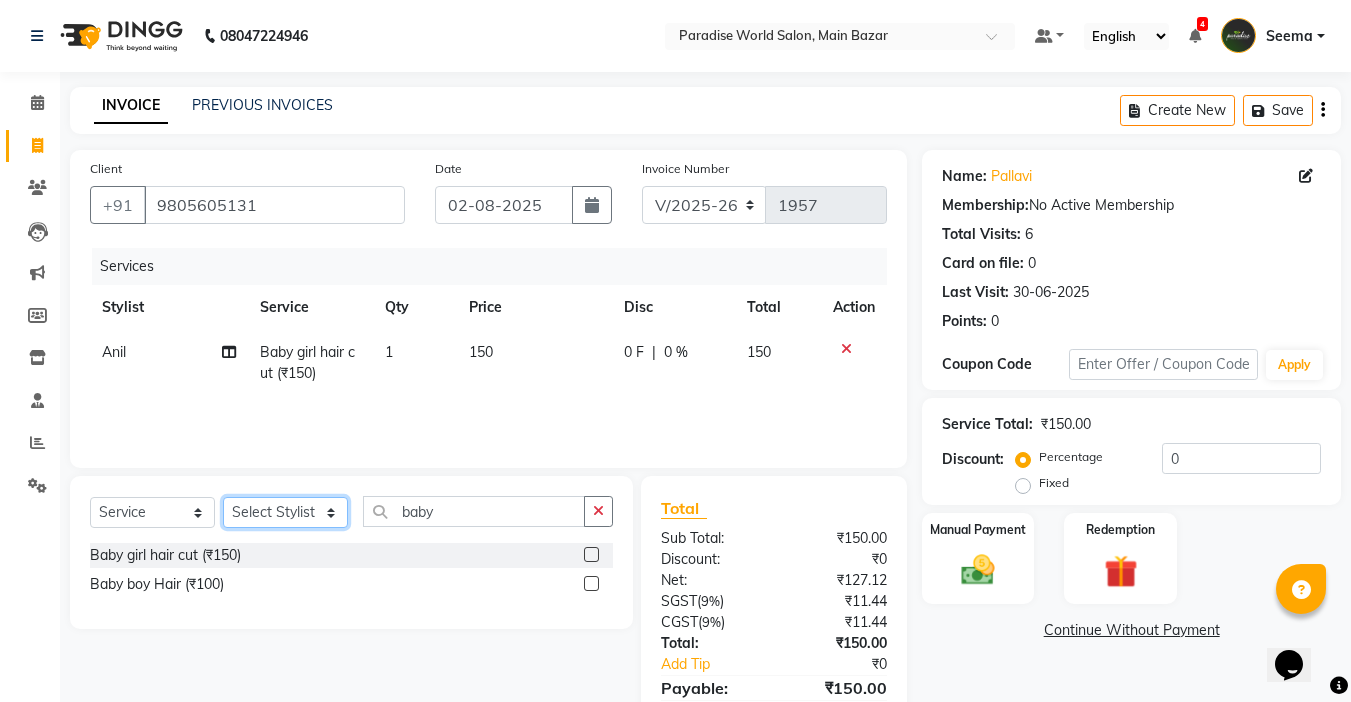 click on "Select Stylist Abby aman  Anil anku Bobby company Deepak Deepika Gourav Heena ishu Jagdeesh kanchan Love preet Maddy Manpreet student Meenu Naina Nikita Palak Palak Sharma Radika Rajneesh Student Seema Shagun Shifali - Student Shweta  Sujata Surinder Paul Vansh Vikas Vishal" 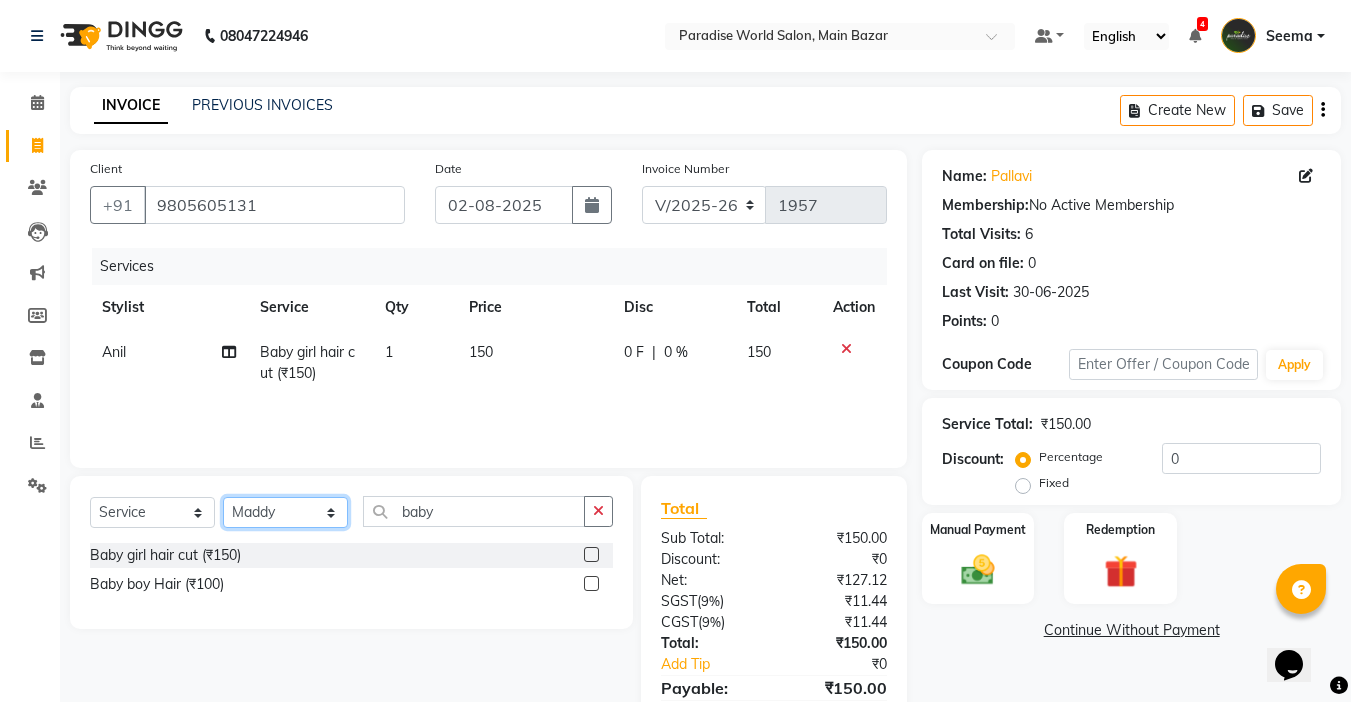 click on "Select Stylist Abby aman  Anil anku Bobby company Deepak Deepika Gourav Heena ishu Jagdeesh kanchan Love preet Maddy Manpreet student Meenu Naina Nikita Palak Palak Sharma Radika Rajneesh Student Seema Shagun Shifali - Student Shweta  Sujata Surinder Paul Vansh Vikas Vishal" 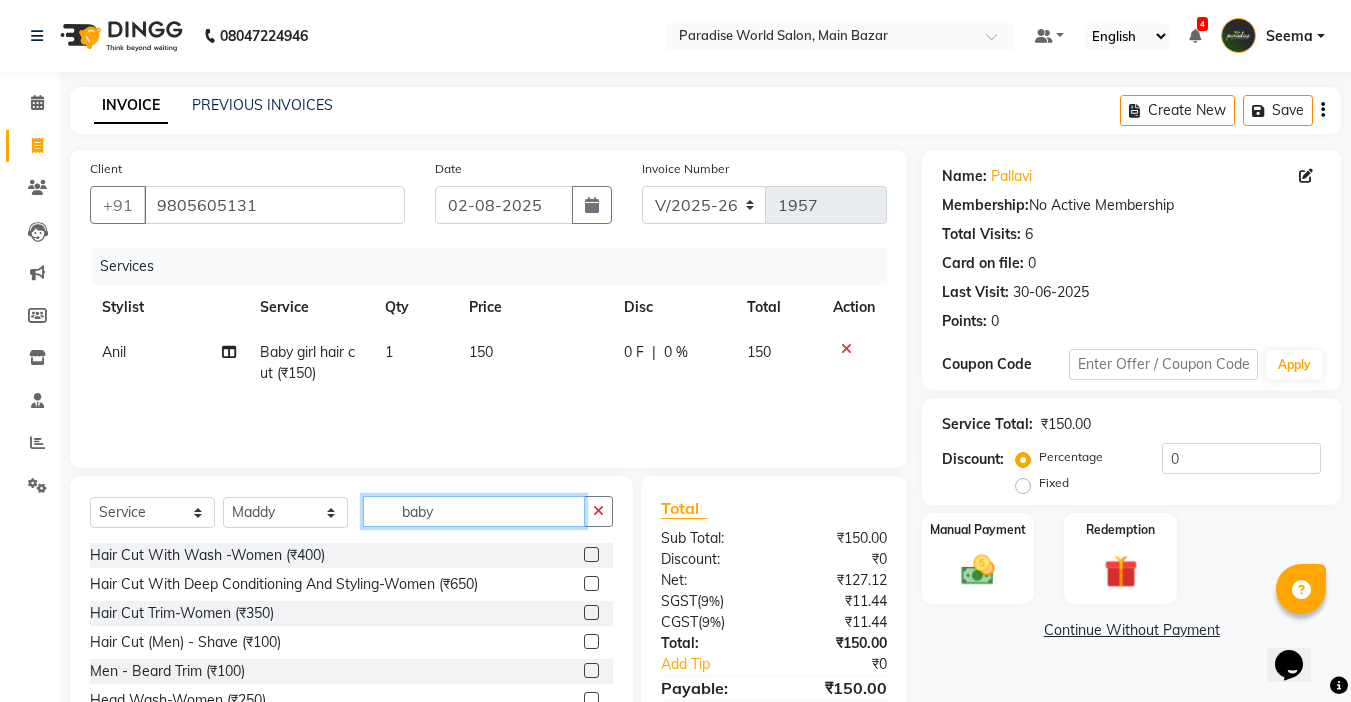 click on "baby" 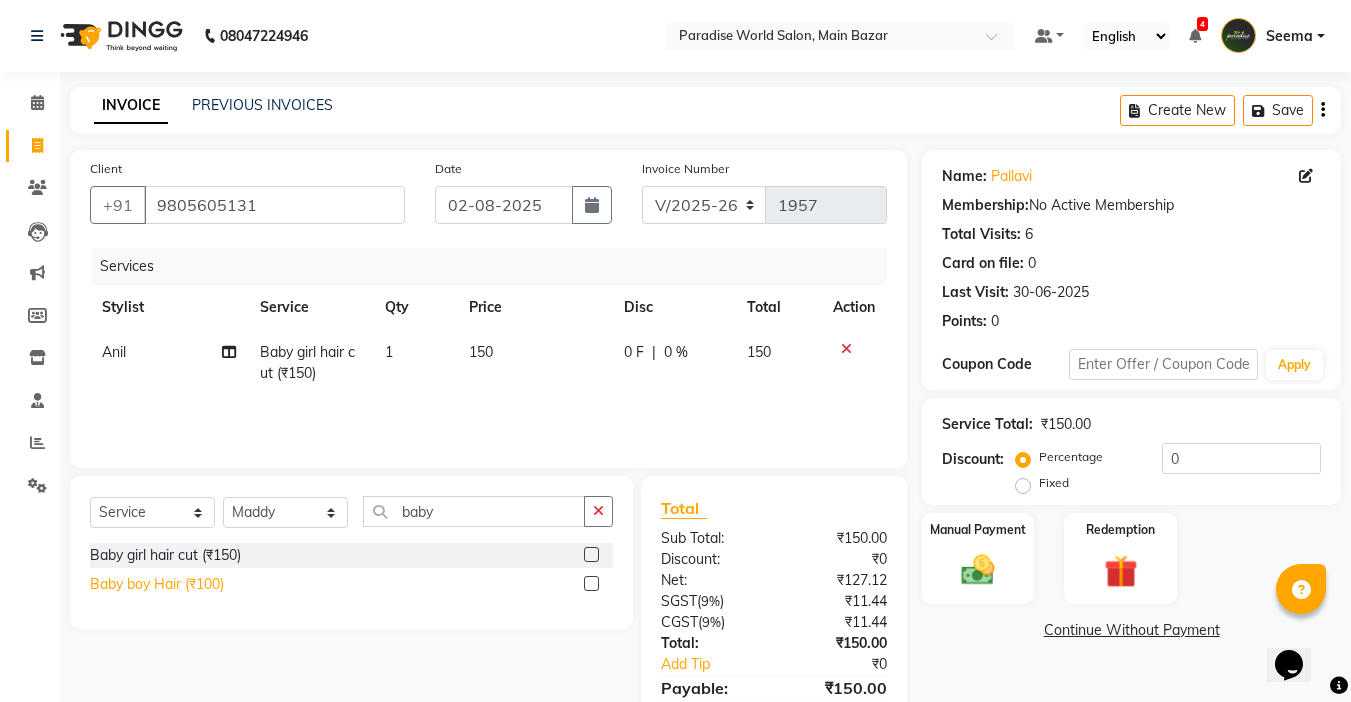 click on "Baby boy Hair  (₹100)" 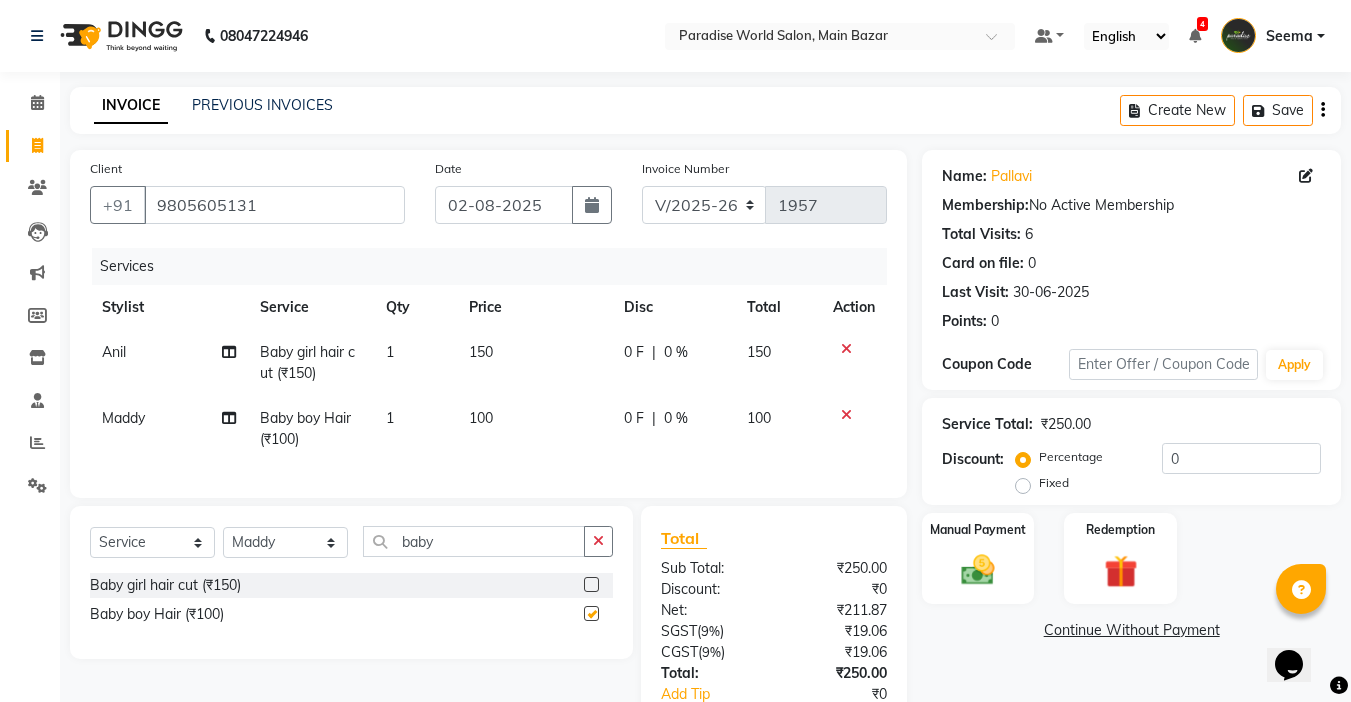 checkbox on "false" 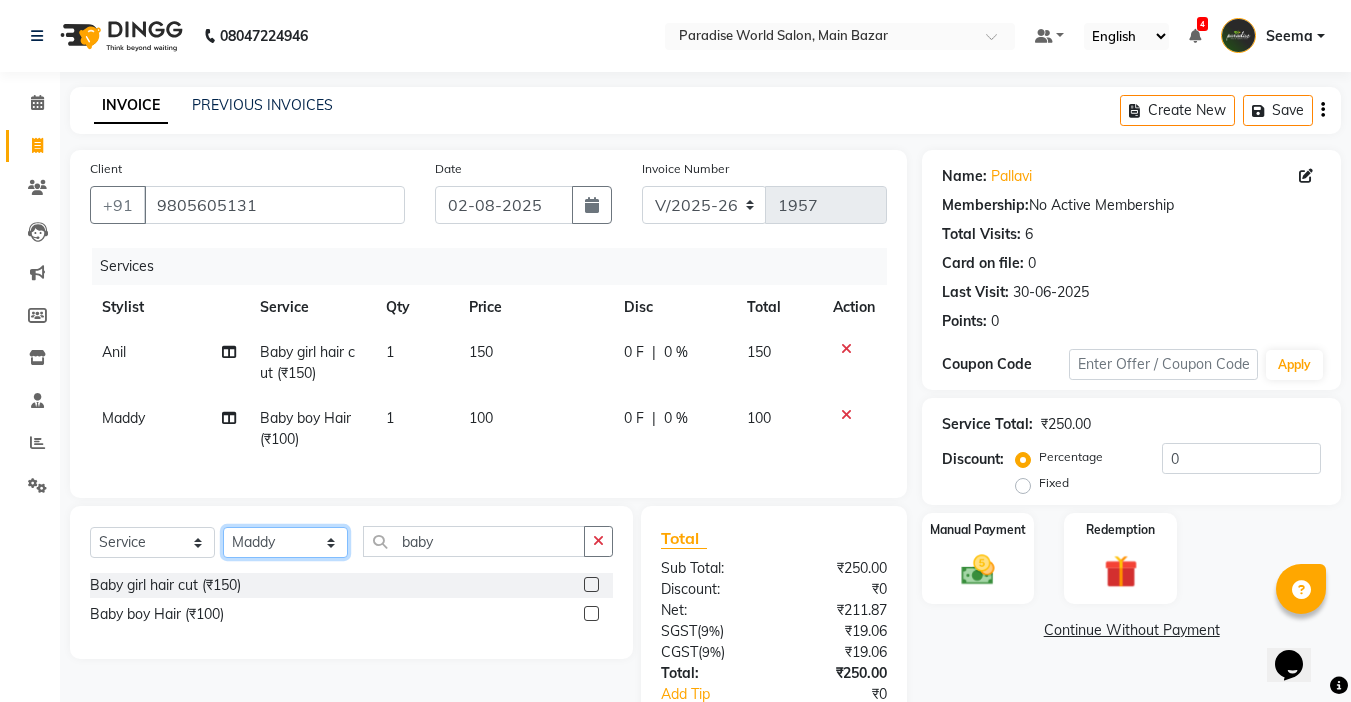 click on "Select Stylist Abby aman  Anil anku Bobby company Deepak Deepika Gourav Heena ishu Jagdeesh kanchan Love preet Maddy Manpreet student Meenu Naina Nikita Palak Palak Sharma Radika Rajneesh Student Seema Shagun Shifali - Student Shweta  Sujata Surinder Paul Vansh Vikas Vishal" 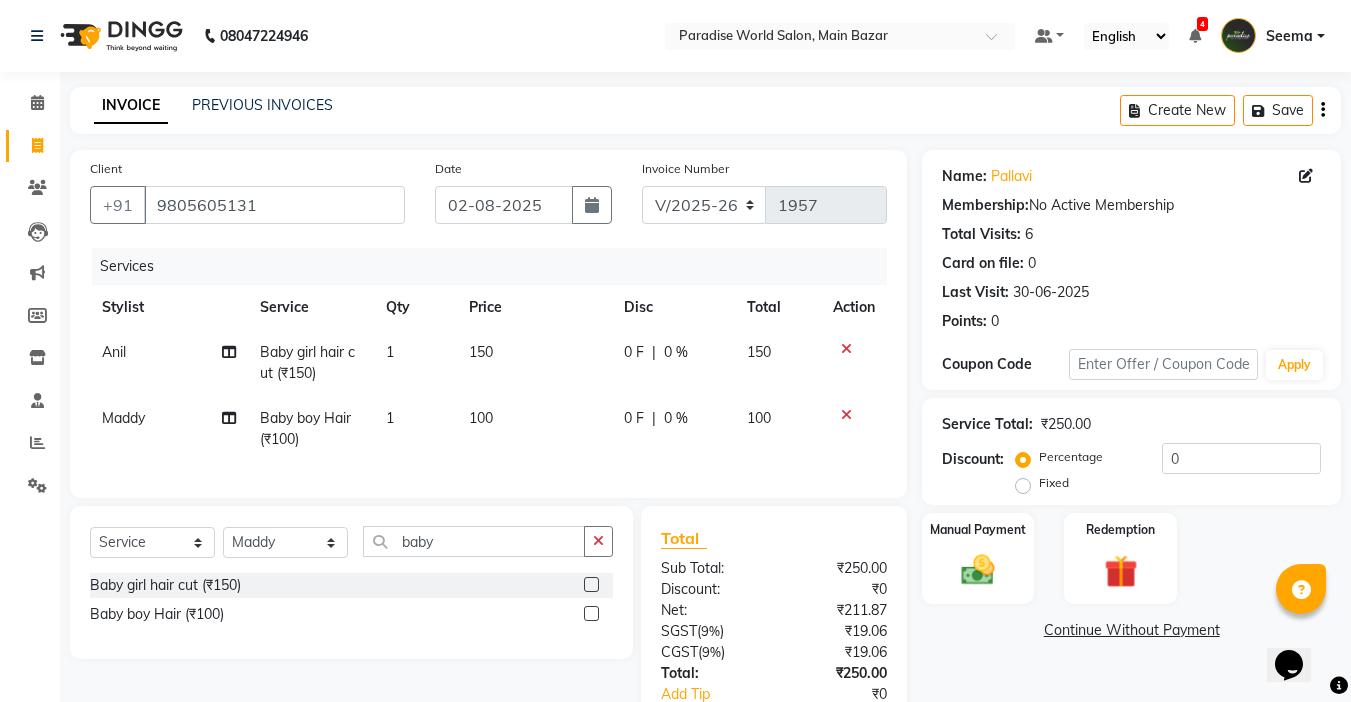click on "Anil" 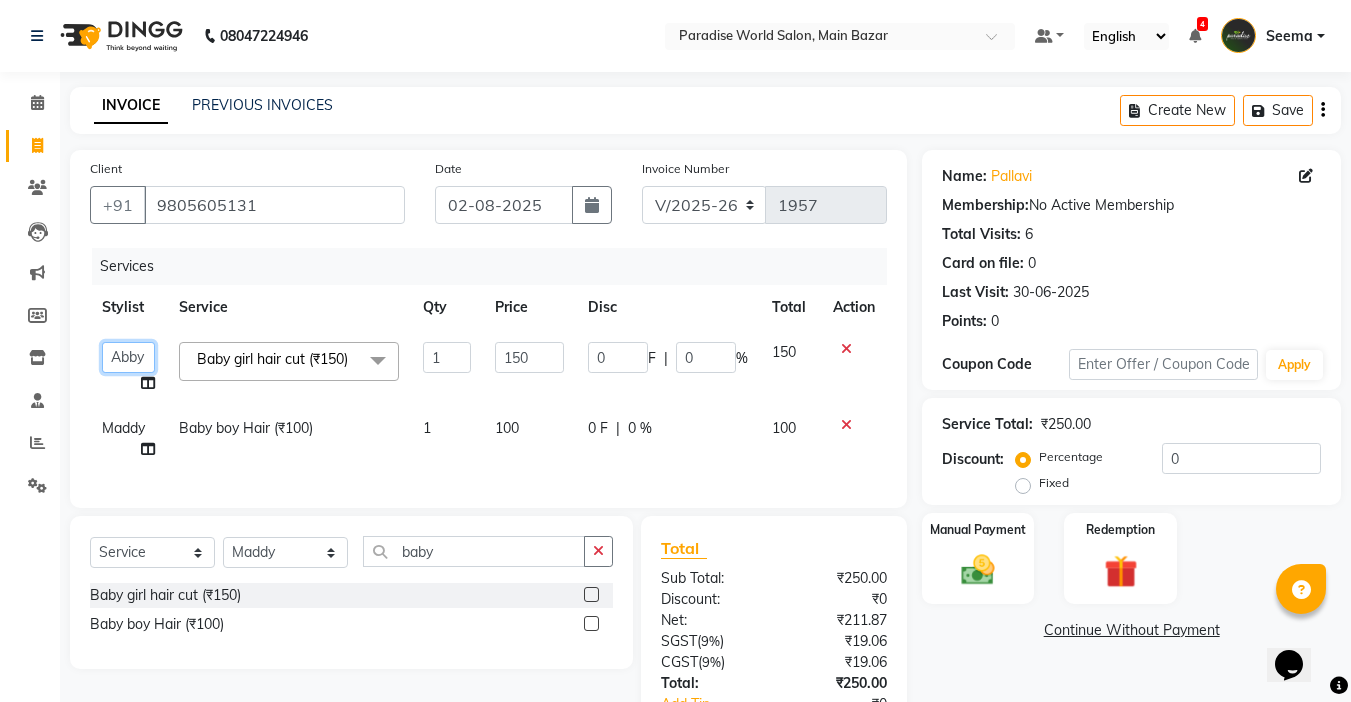 click on "Abby   aman    Anil   anku   Bobby   company   Deepak   Deepika   Gourav   Heena   ishu   Jagdeesh   kanchan   Love preet   Maddy   Manpreet student   Meenu   Naina   Nikita   Palak   Palak Sharma   Radika   Rajneesh Student   Seema   Shagun   Shifali - Student   Shweta    Sujata   Surinder Paul   Vansh   Vikas   Vishal" 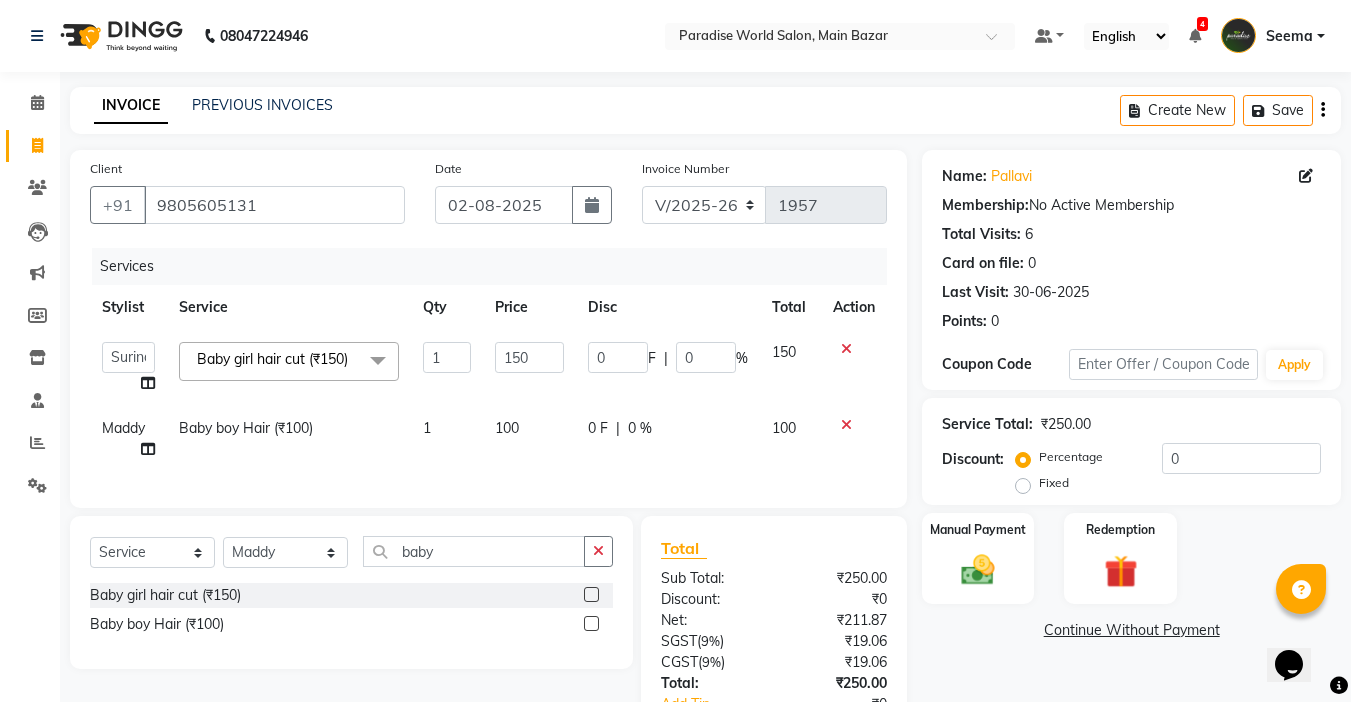 select on "24943" 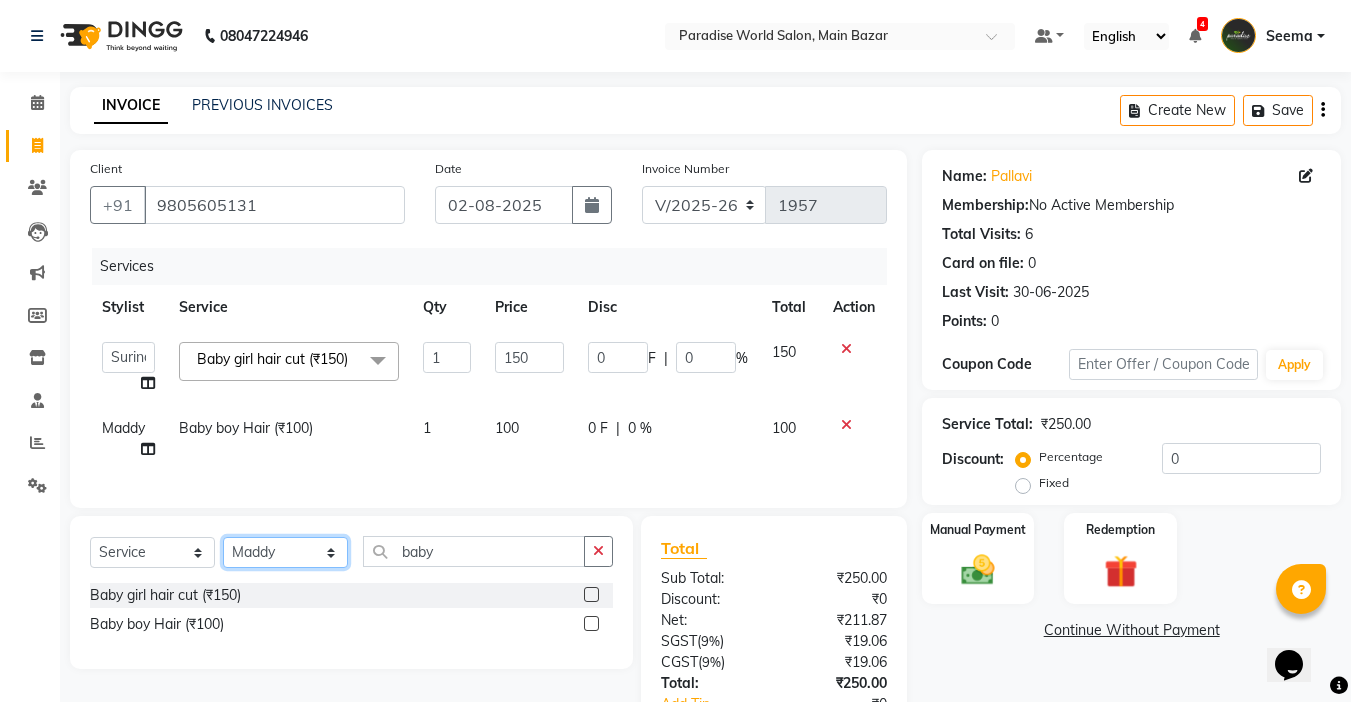 click on "Select Stylist Abby aman  Anil anku Bobby company Deepak Deepika Gourav Heena ishu Jagdeesh kanchan Love preet Maddy Manpreet student Meenu Naina Nikita Palak Palak Sharma Radika Rajneesh Student Seema Shagun Shifali - Student Shweta  Sujata Surinder Paul Vansh Vikas Vishal" 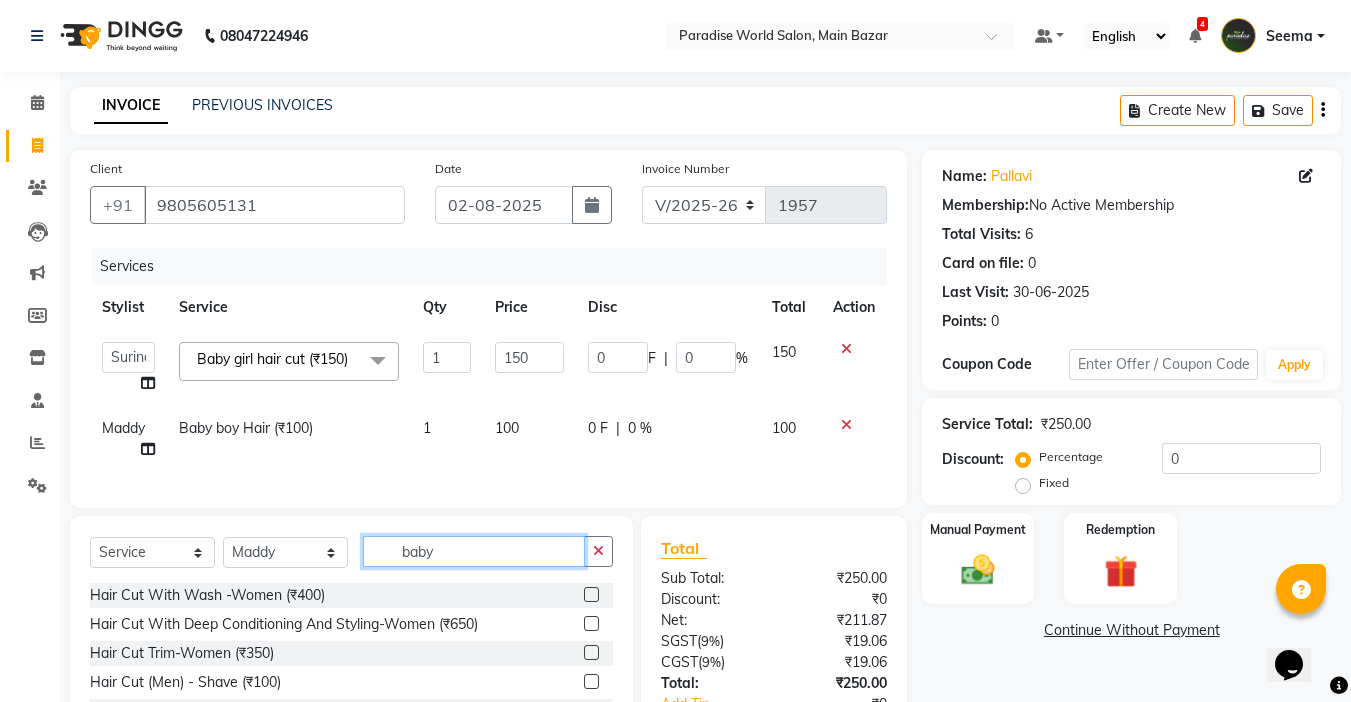 drag, startPoint x: 454, startPoint y: 574, endPoint x: 201, endPoint y: 571, distance: 253.01779 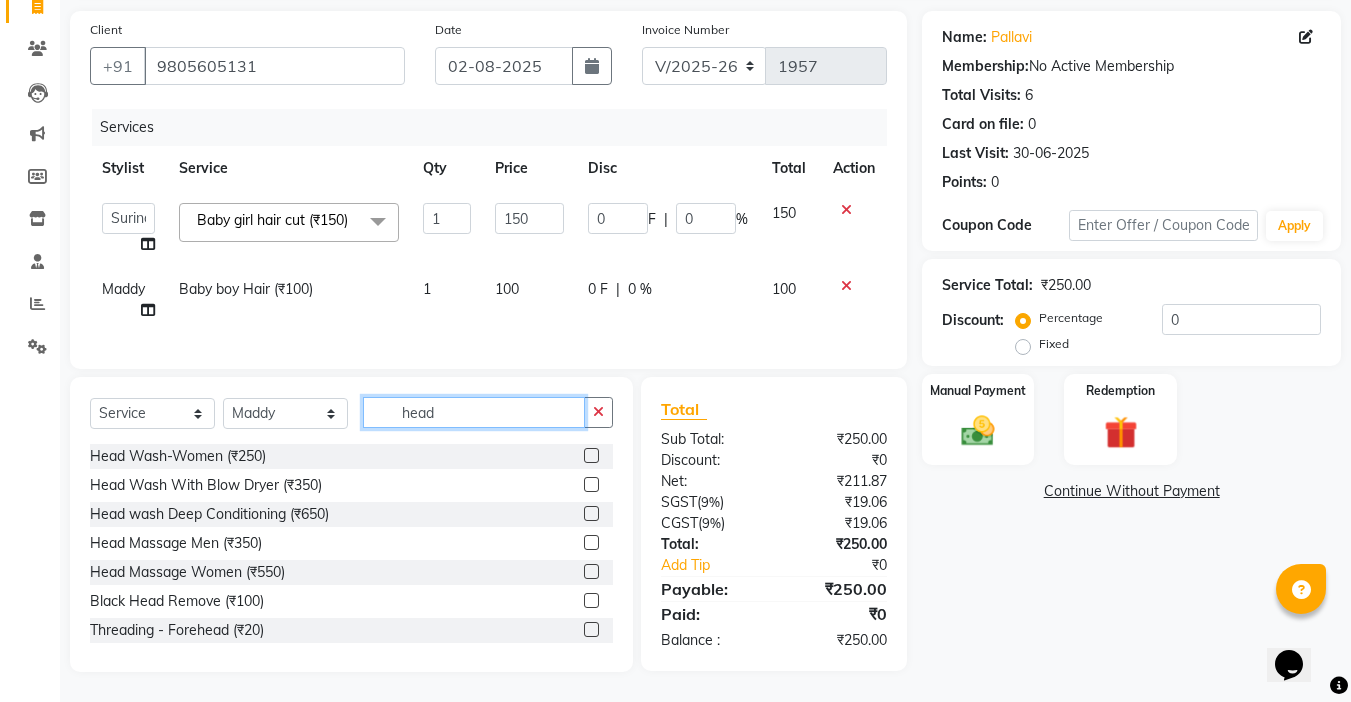 scroll, scrollTop: 163, scrollLeft: 0, axis: vertical 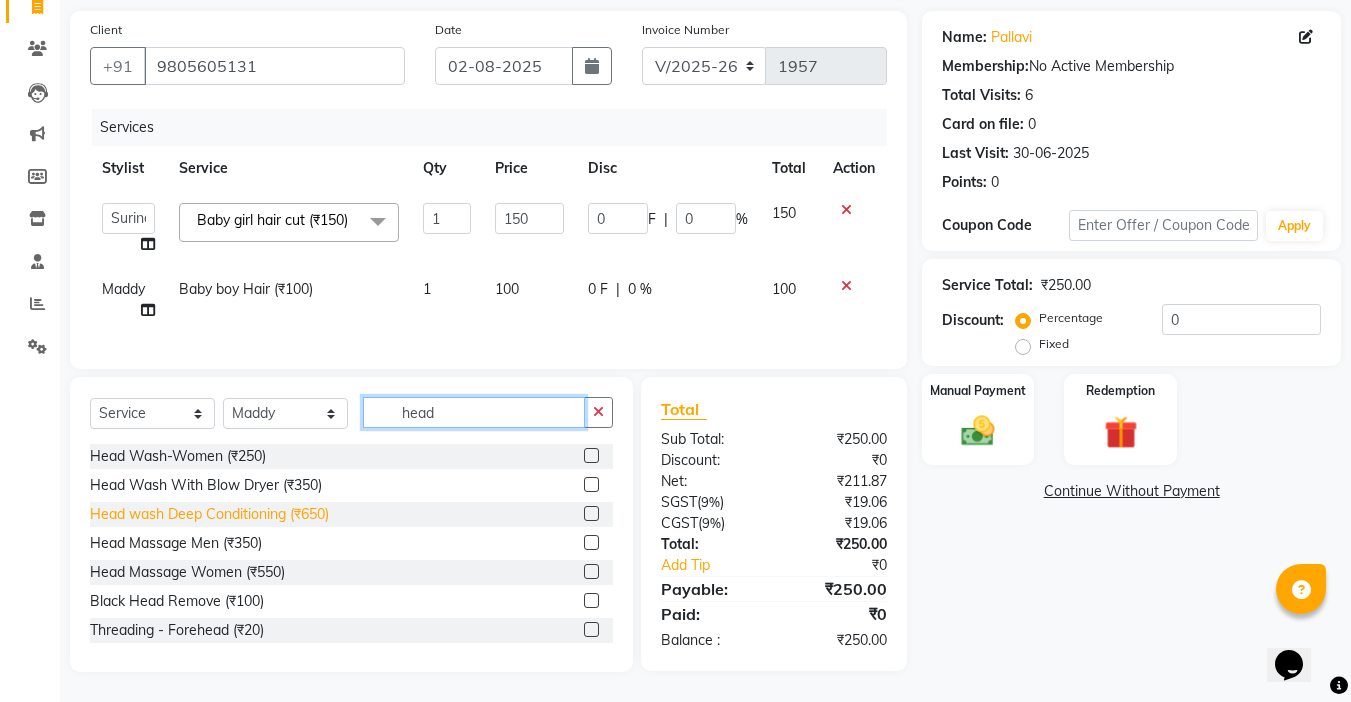 type on "head" 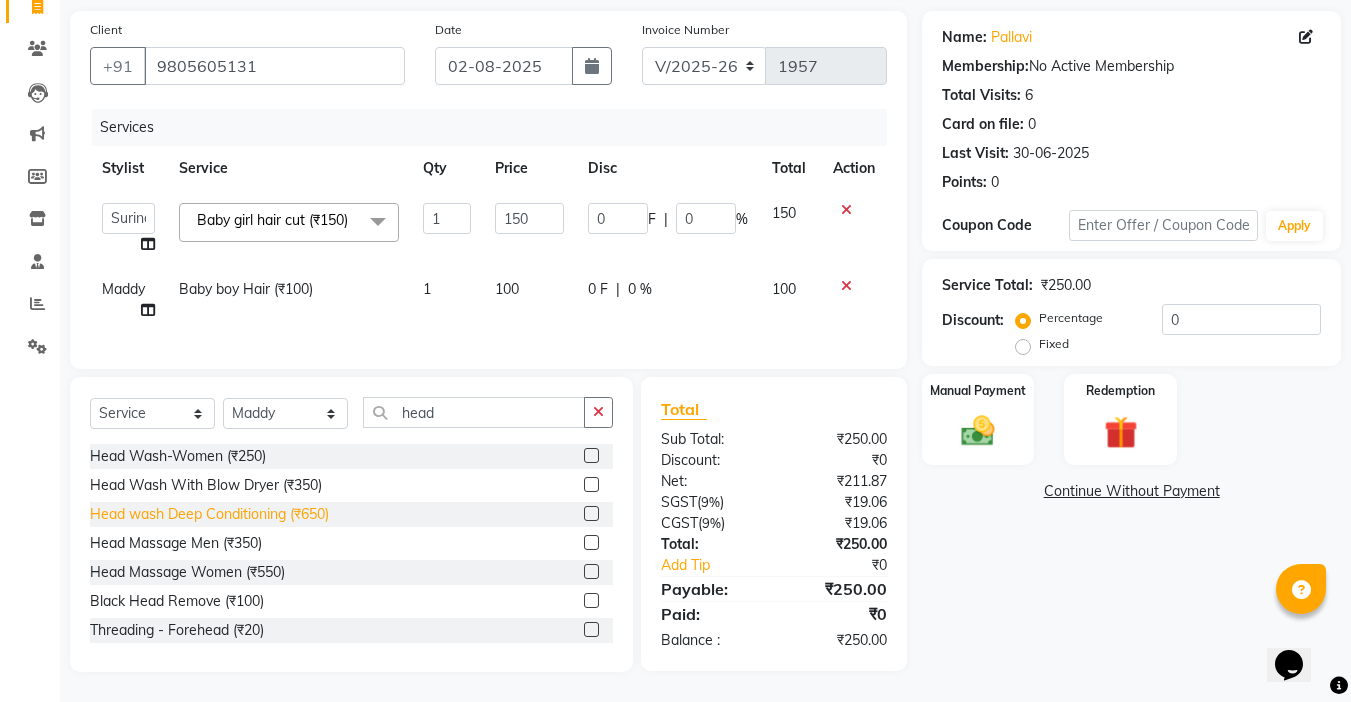 click on "Head wash Deep Conditioning (₹650)" 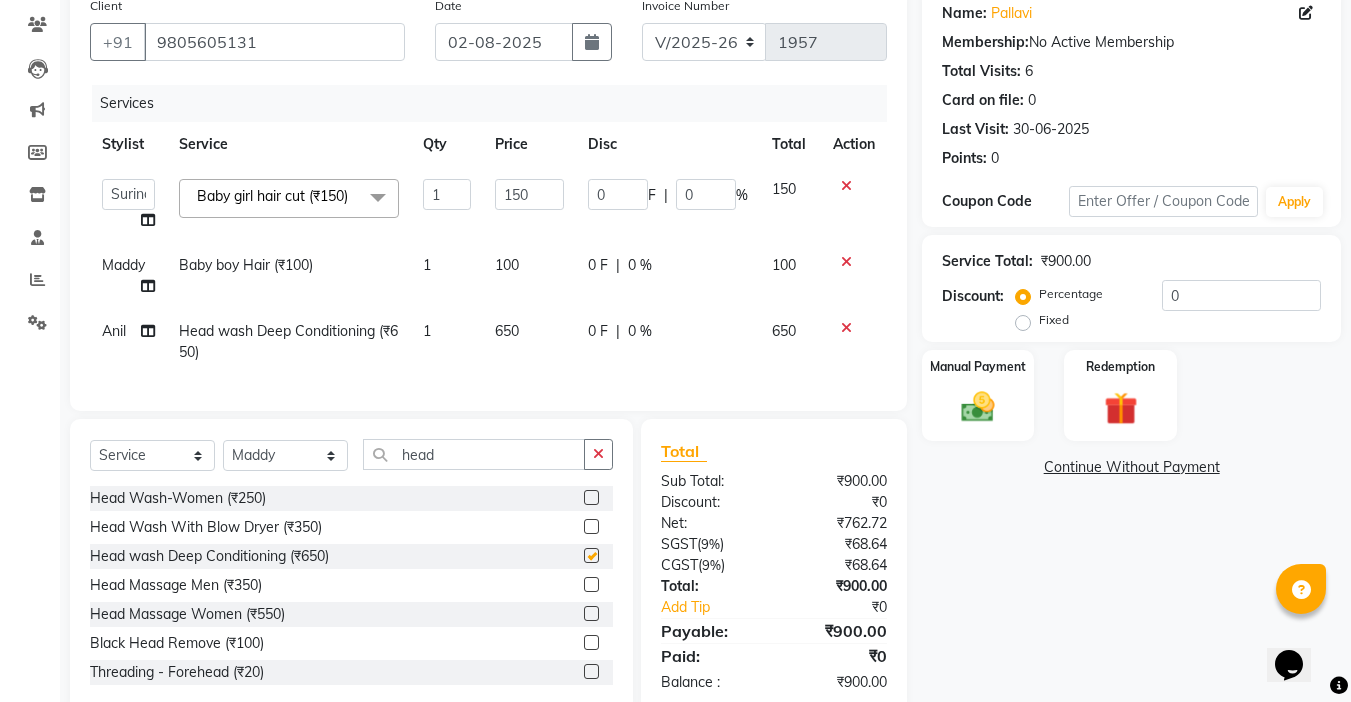 checkbox on "false" 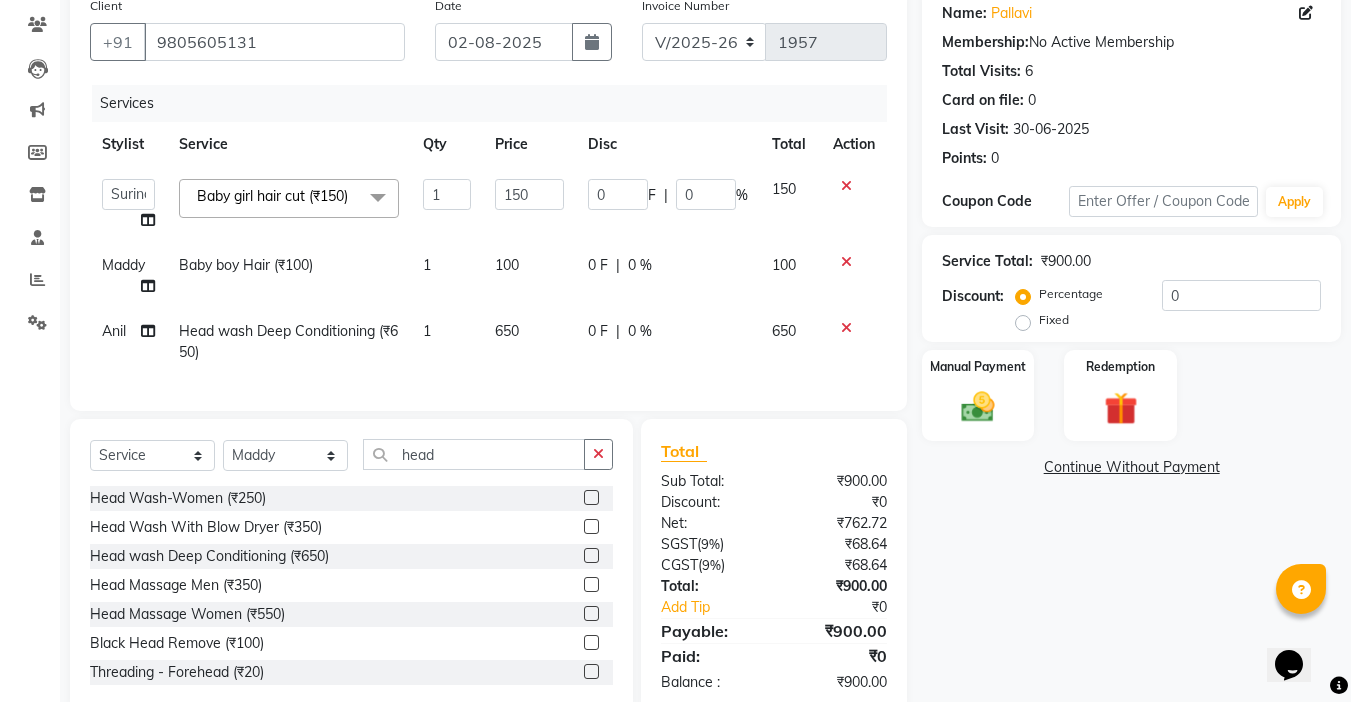 click on "650" 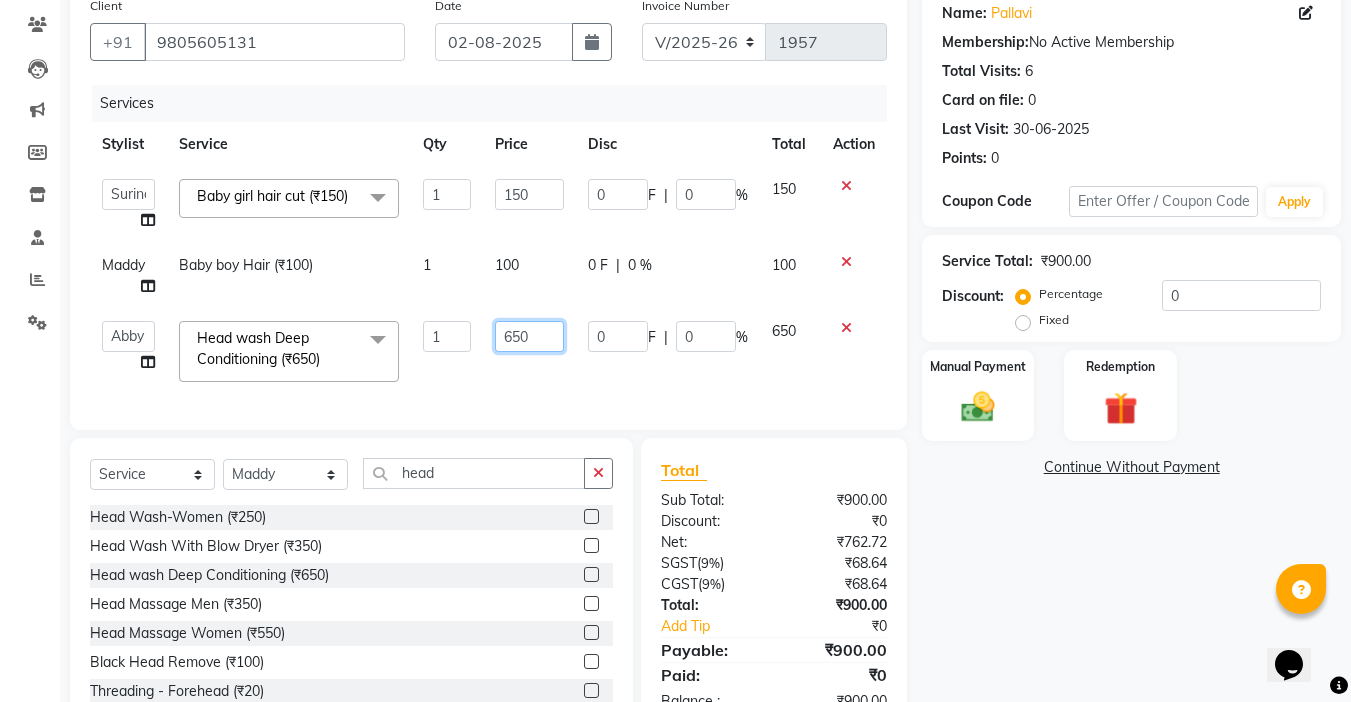 click on "650" 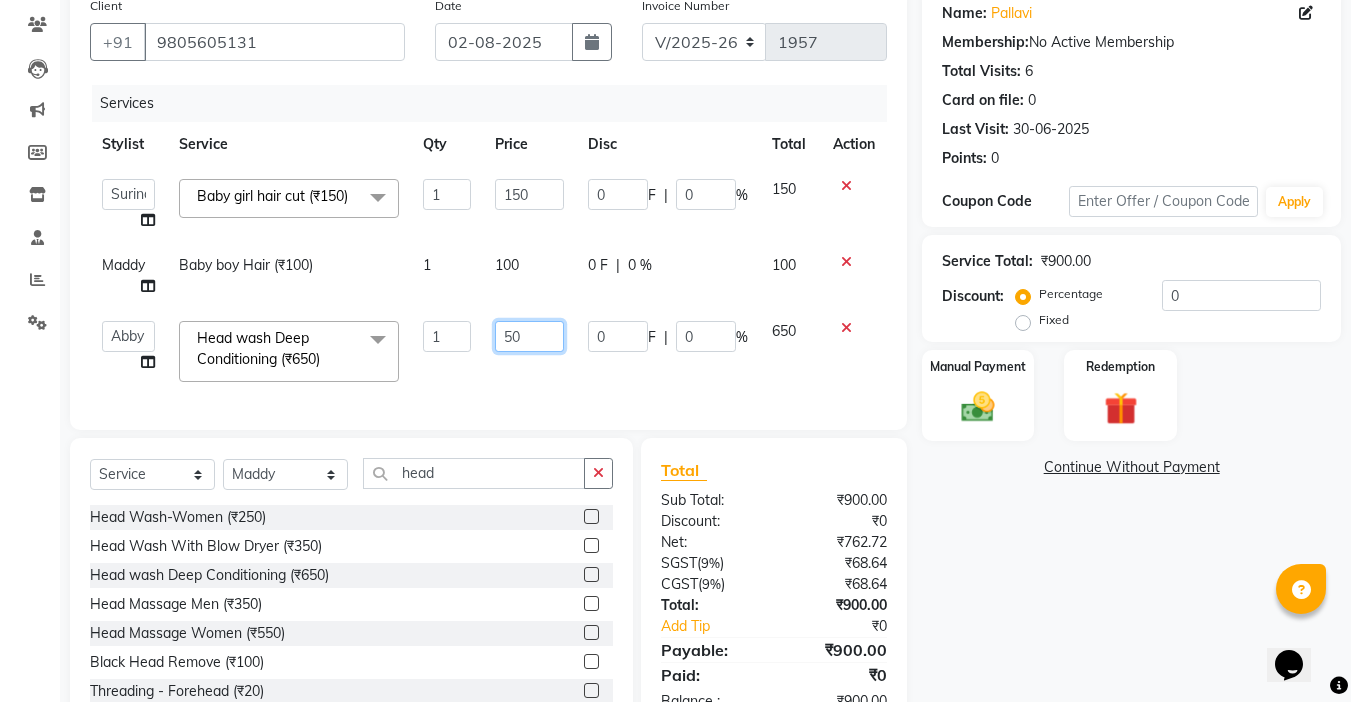 type on "550" 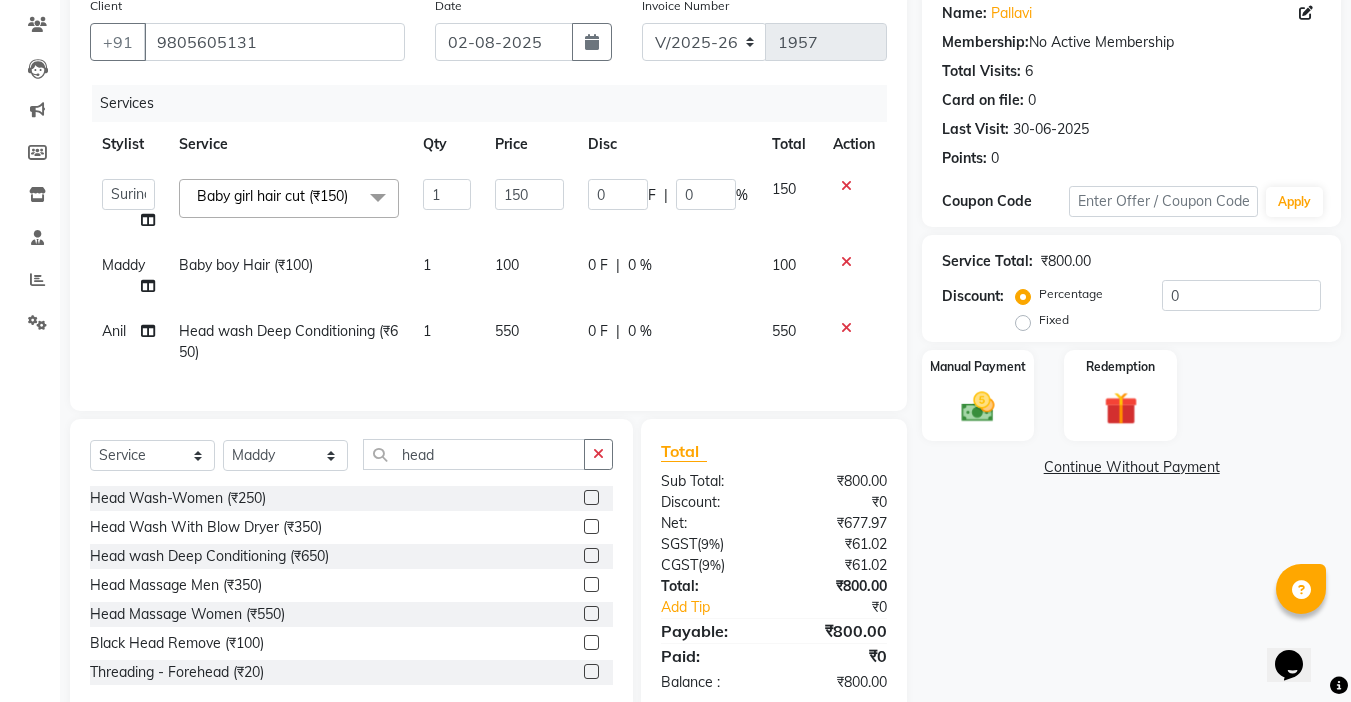 click on "Services Stylist Service Qty Price Disc Total Action  Abby   aman    Anil   anku   Bobby   company   Deepak   Deepika   Gourav   Heena   ishu   Jagdeesh   kanchan   Love preet   Maddy   Manpreet student   Meenu   Naina   Nikita   Palak   Palak Sharma   Radika   Rajneesh Student   Seema   Shagun   Shifali - Student   Shweta    Sujata   Surinder Paul   Vansh   Vikas   Vishal  Baby girl hair cut (₹150)  x Hair Cut With Wash -Women Hair Cut With Deep Conditioning And Styling-Women Hair Cut Trim-Women Hair Cut  (Men)  -  Shave Men  -  Beard Trim Head Wash-Women Hair Cut  (Men)  -  Hair Cut Baby girl hair cut Baby boy Hair  Hair patch service hair style men Flick cut Hair Patch Wash Hair Wash With Deep Conditioning And Blow Dryer Head Wash With Blow Dryer Blow Dryer-women Hair Style Women onward Hair Patch Ladies Split-ends Hair Patch MEN-Onward Pluming gents Head wash Deep Conditioning Booking Adv. Moustache  Hair cut without wash Hair Colour  (Women)  -  Global Hair Color onward Mejiral Hair color Men onward 1" 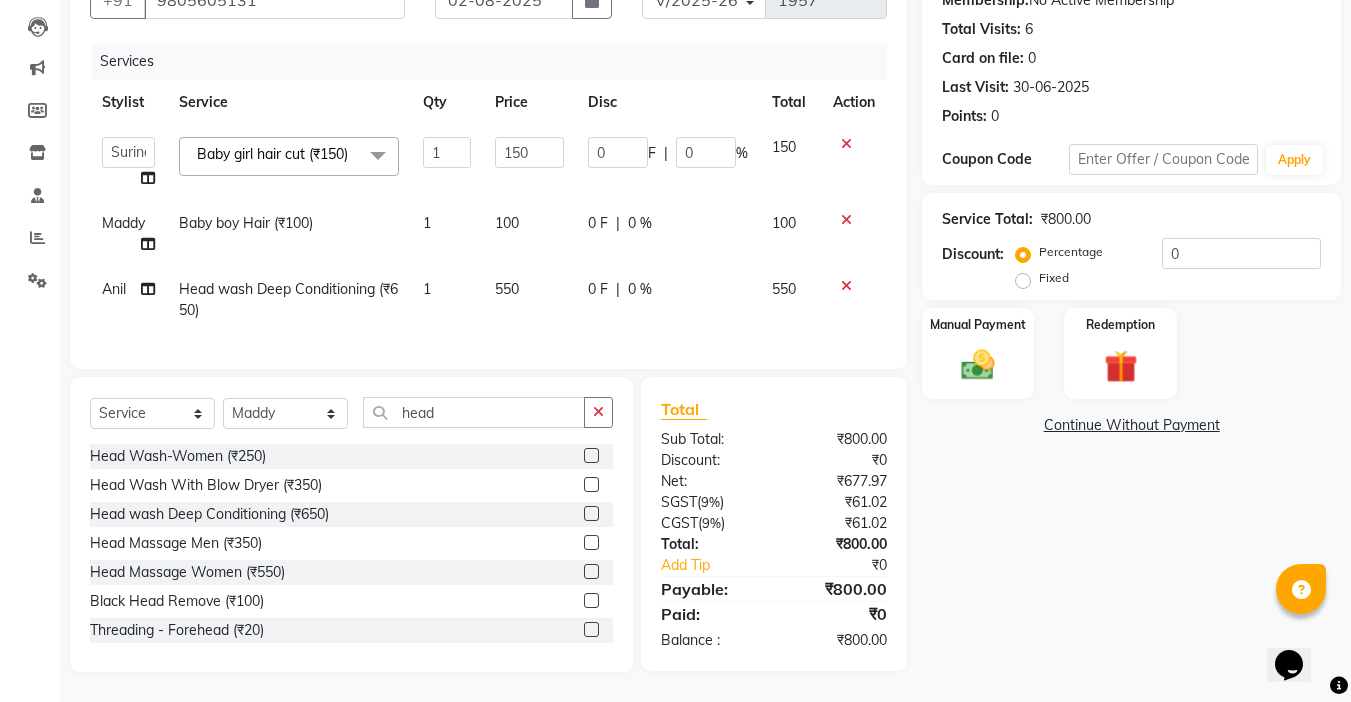scroll, scrollTop: 0, scrollLeft: 0, axis: both 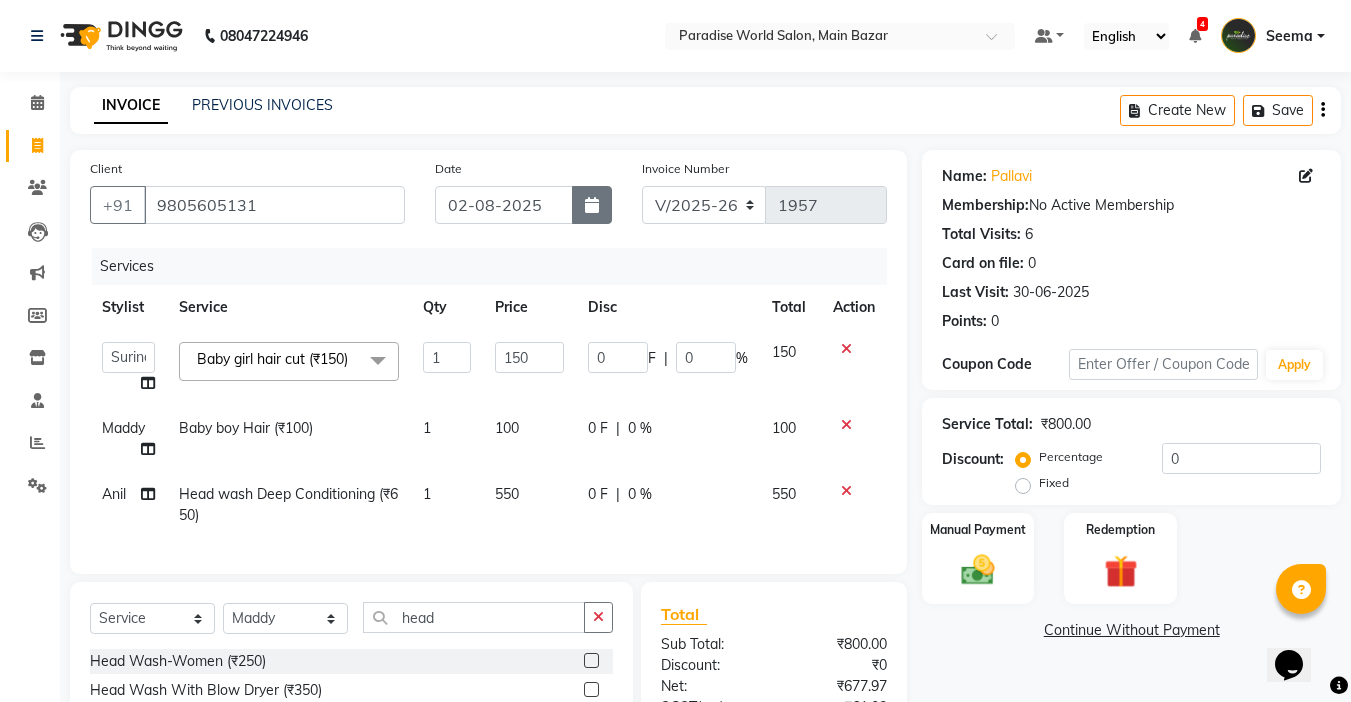 click 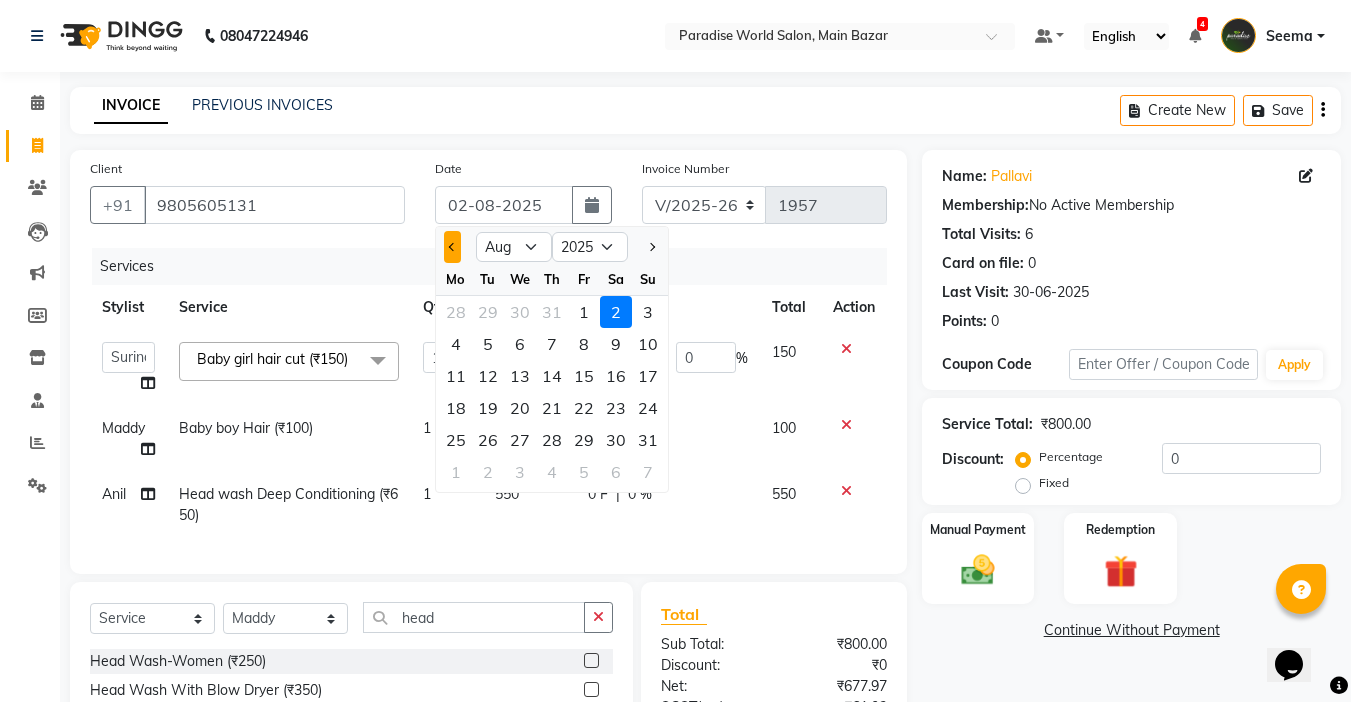 click 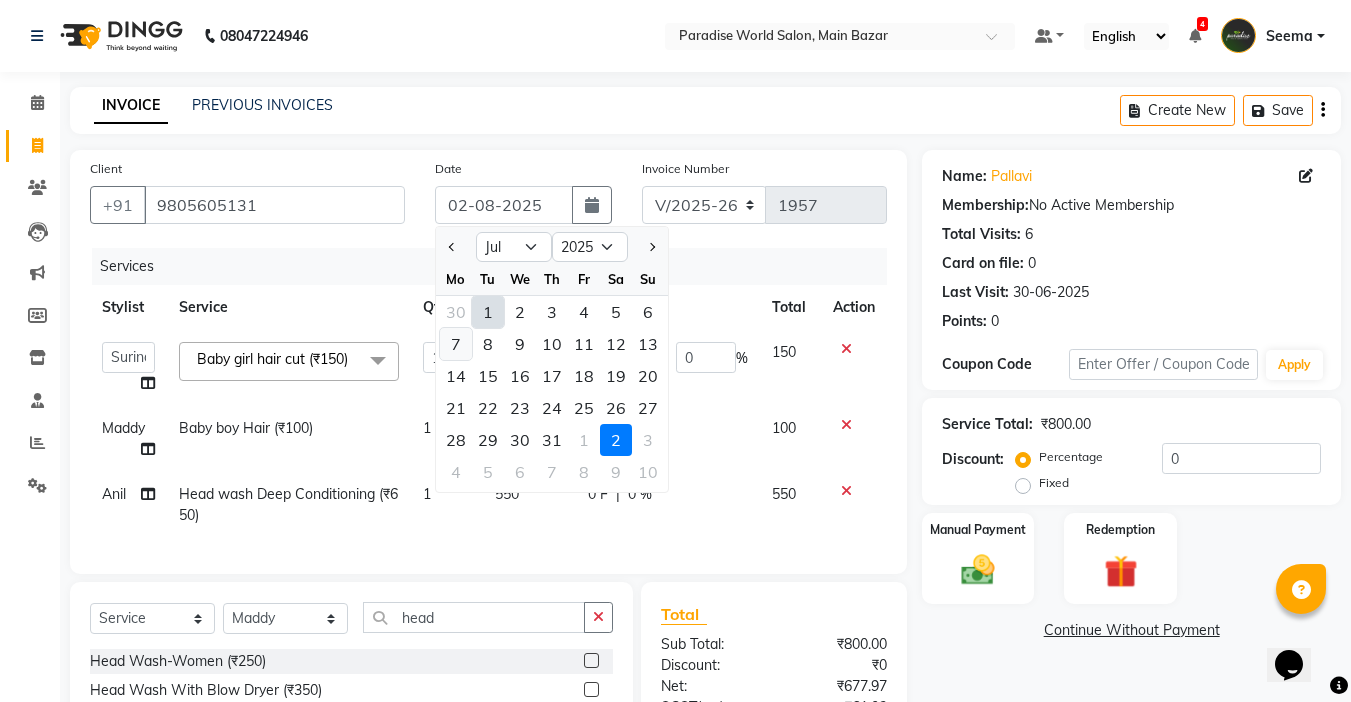 click on "7" 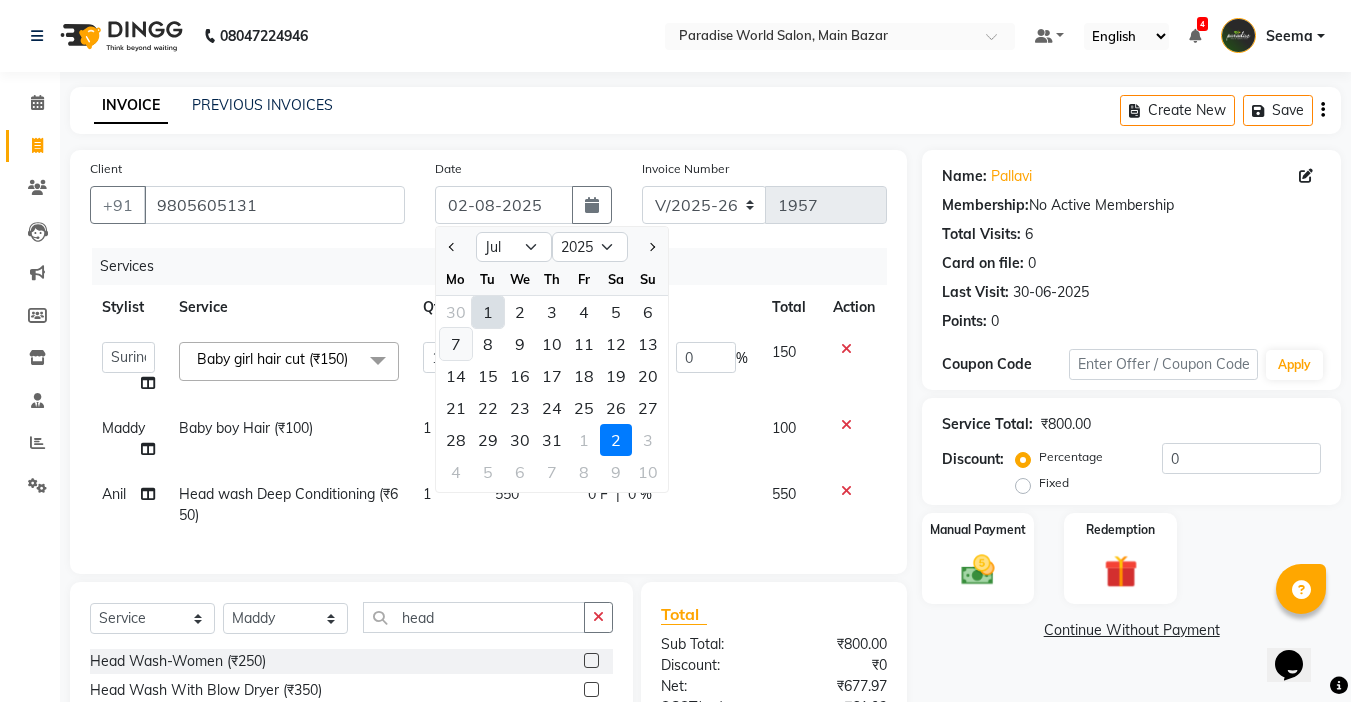 type on "07-07-2025" 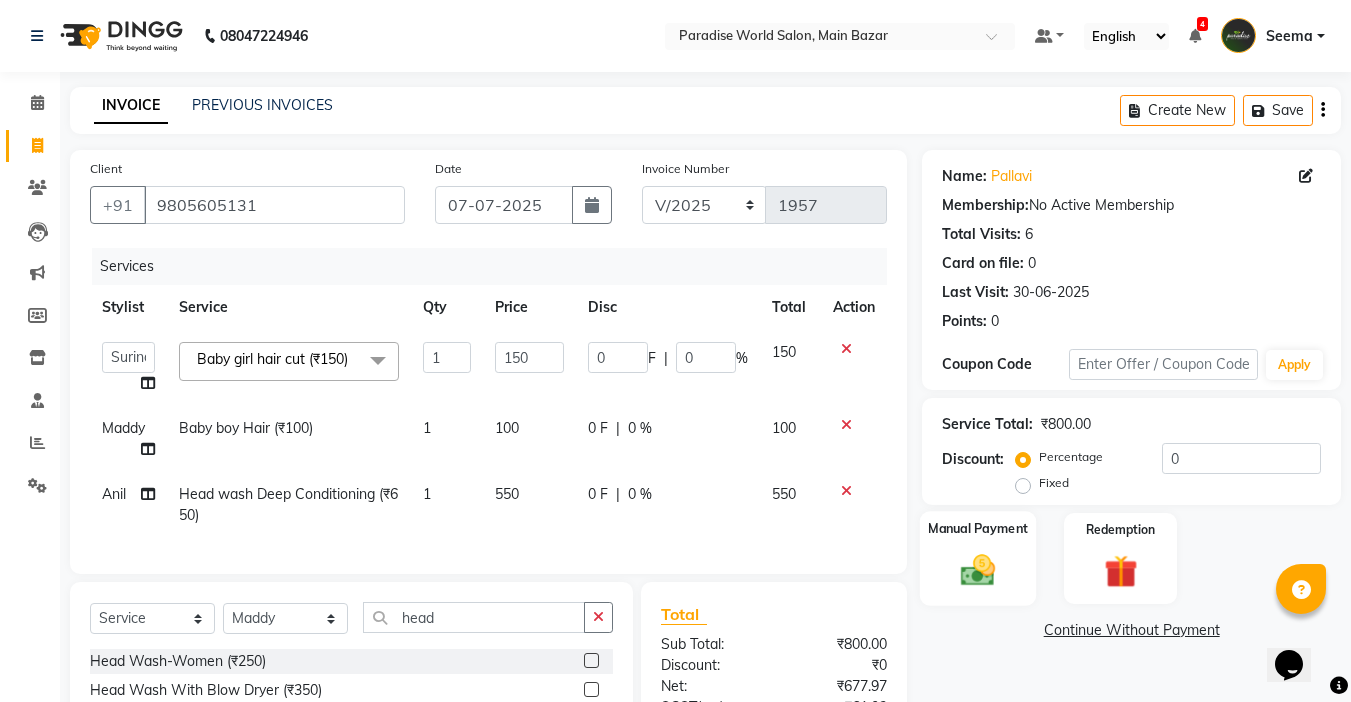 click on "Manual Payment" 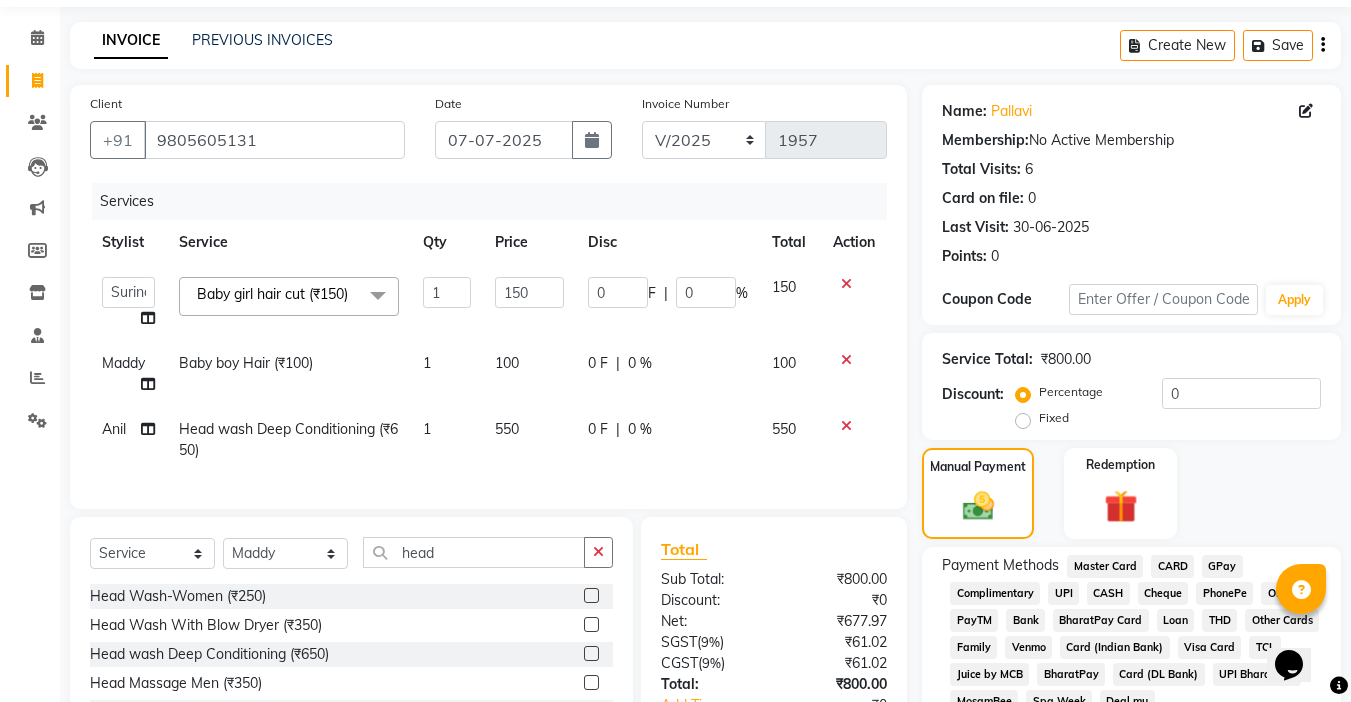 scroll, scrollTop: 100, scrollLeft: 0, axis: vertical 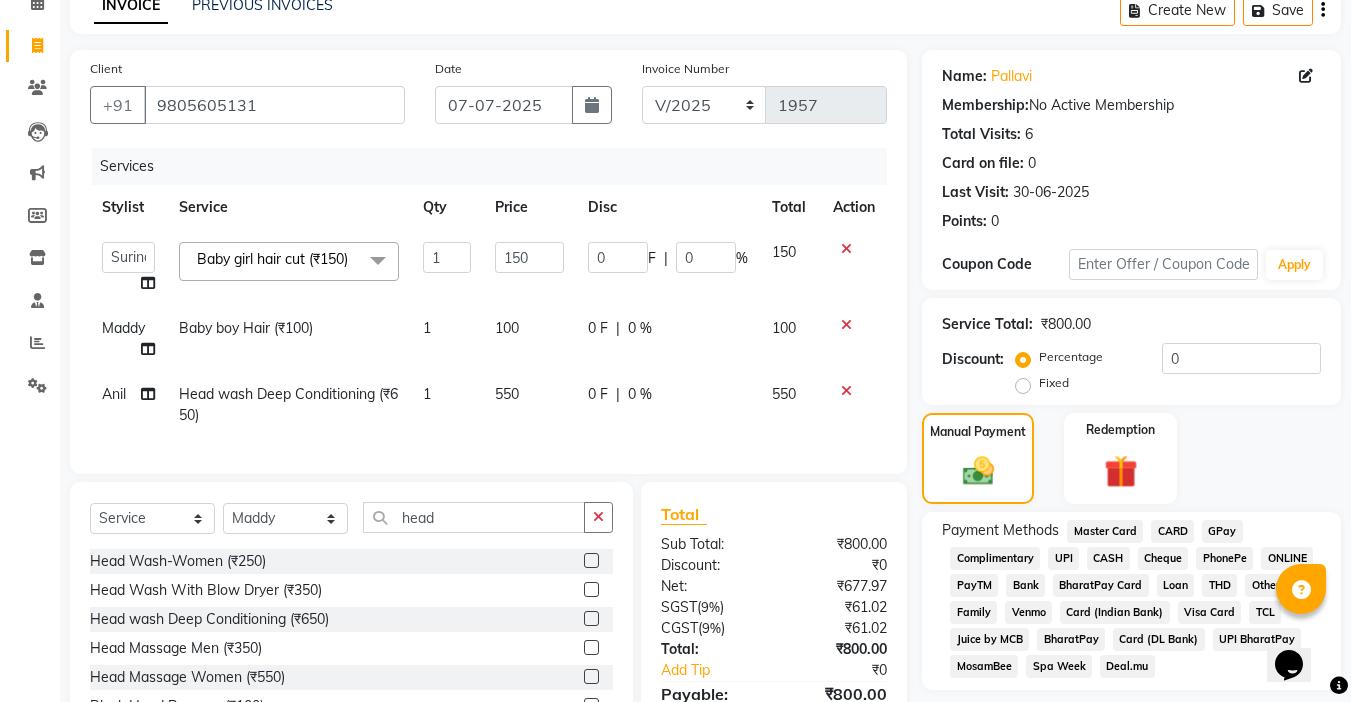 click on "CASH" 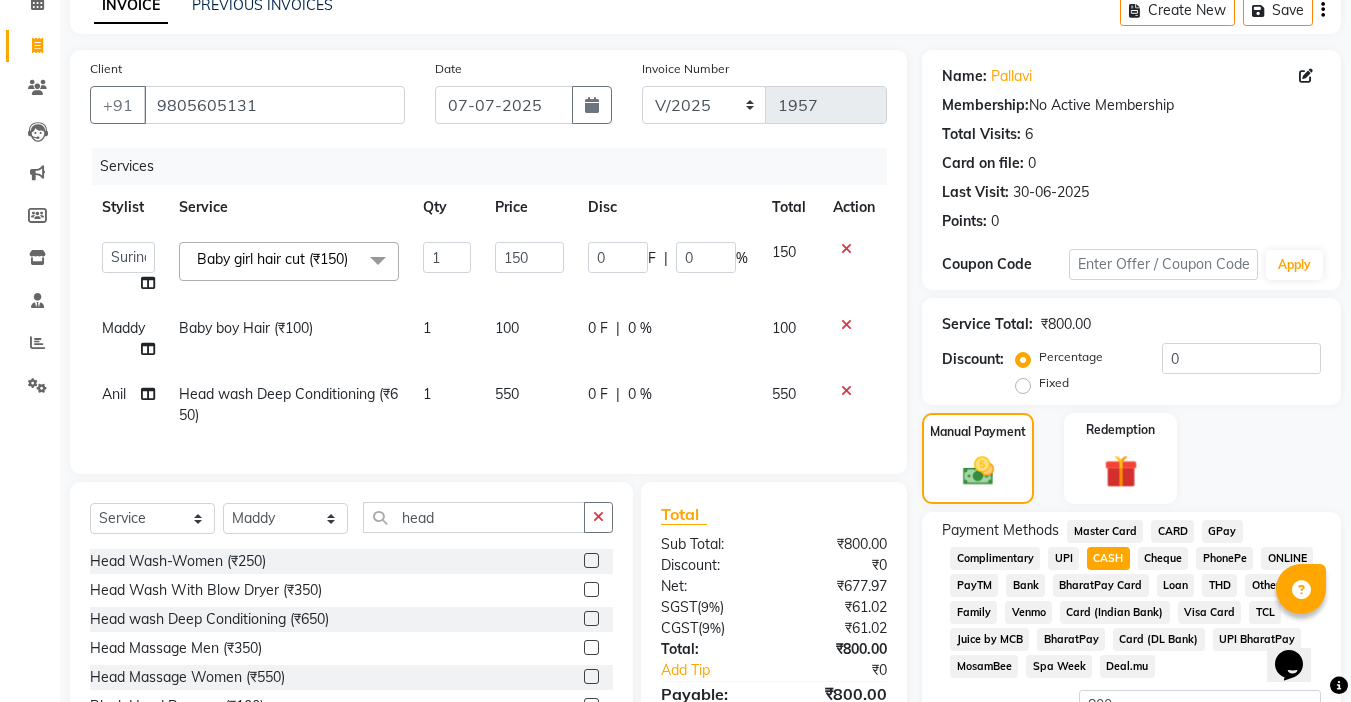 scroll, scrollTop: 200, scrollLeft: 0, axis: vertical 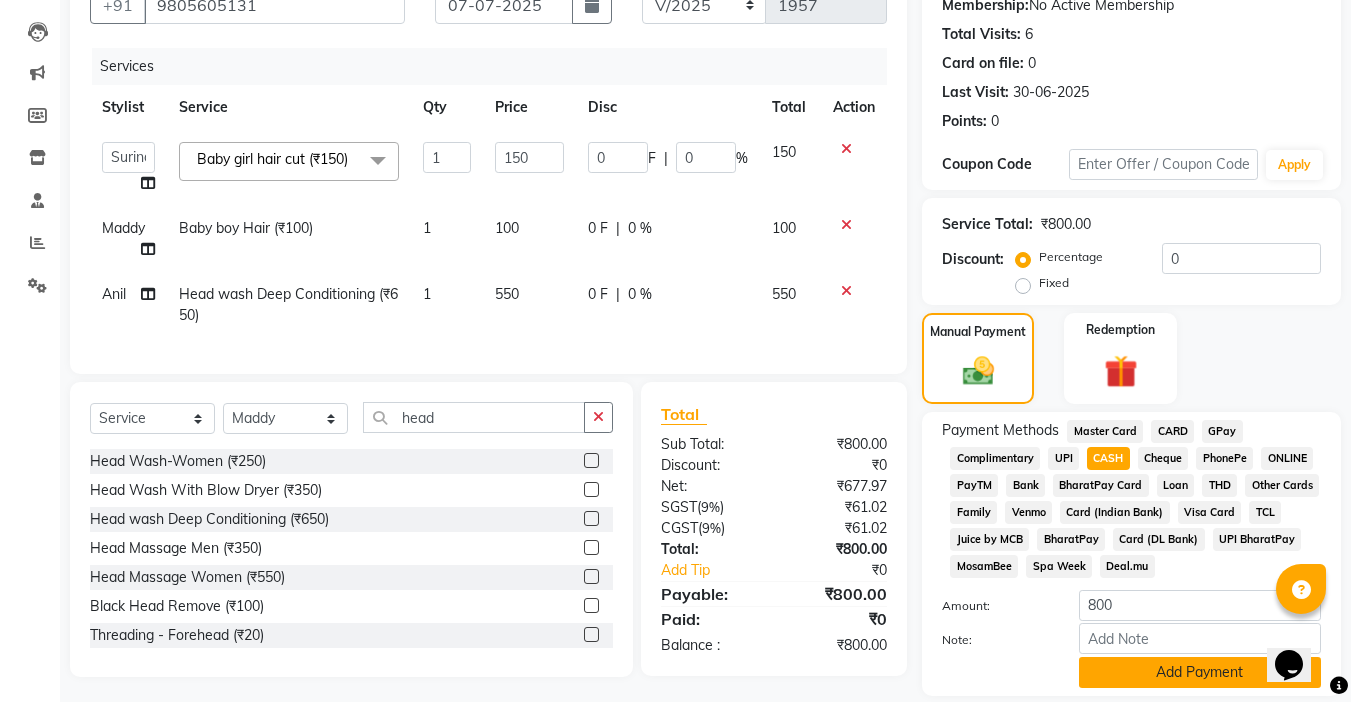 click on "Add Payment" 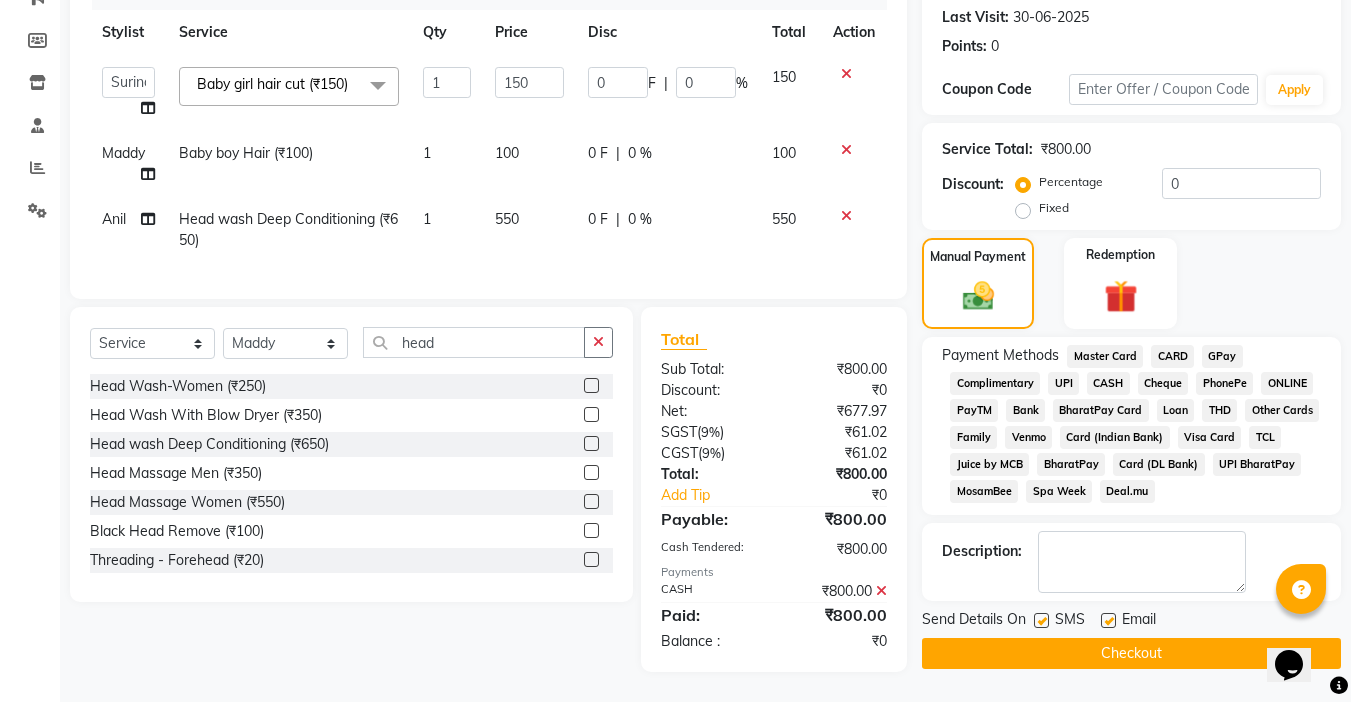scroll, scrollTop: 299, scrollLeft: 0, axis: vertical 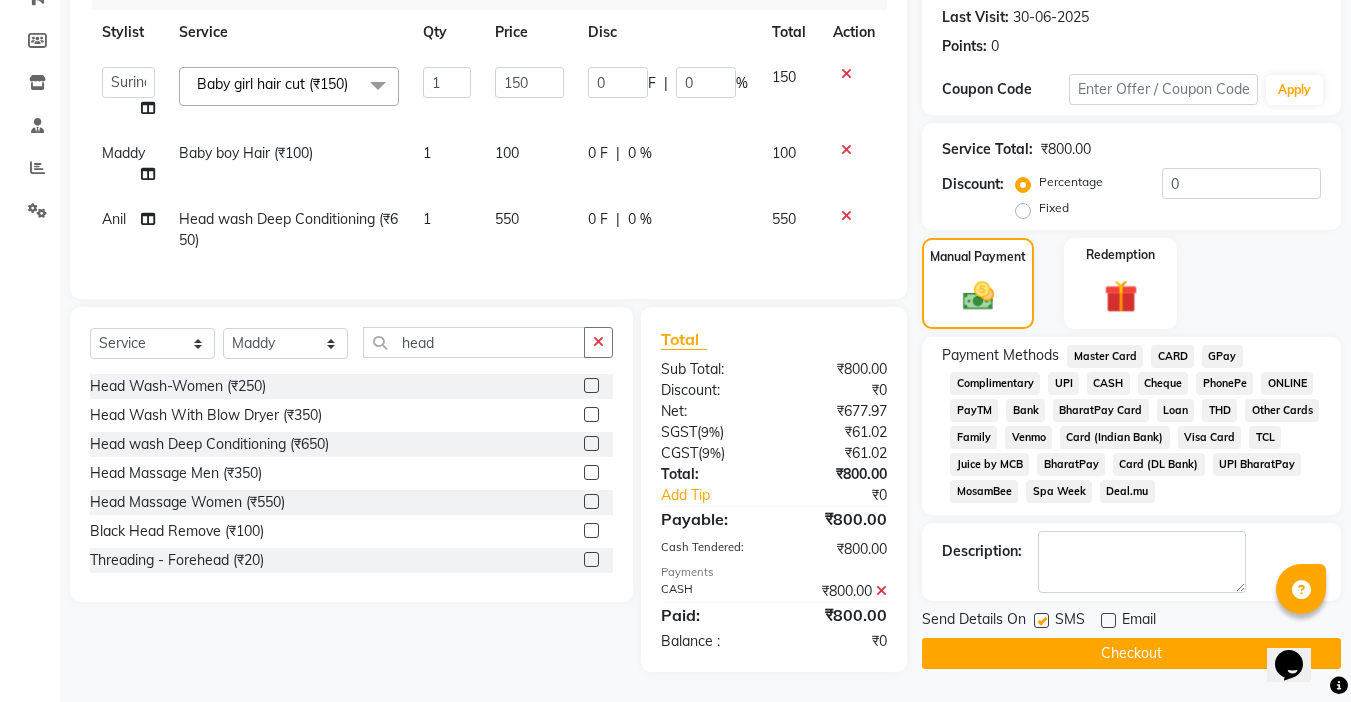 click on "Send Details On SMS Email" 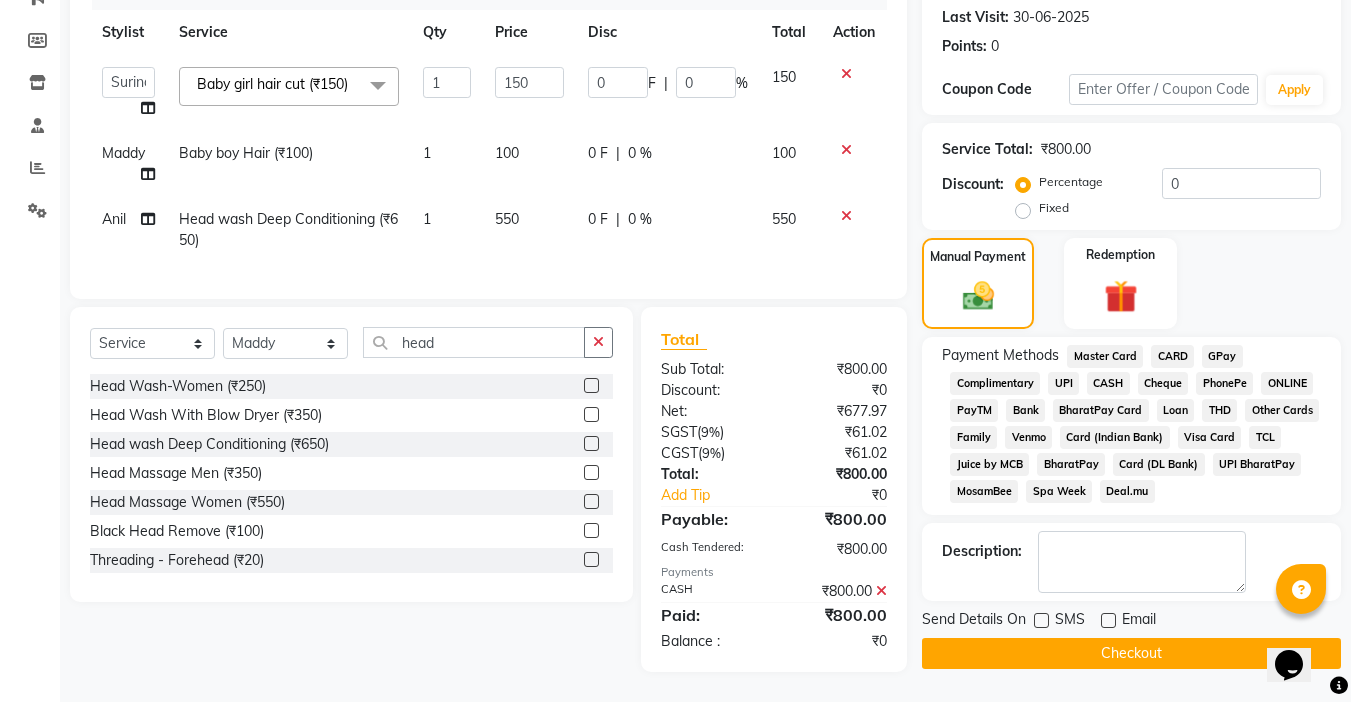 click on "Checkout" 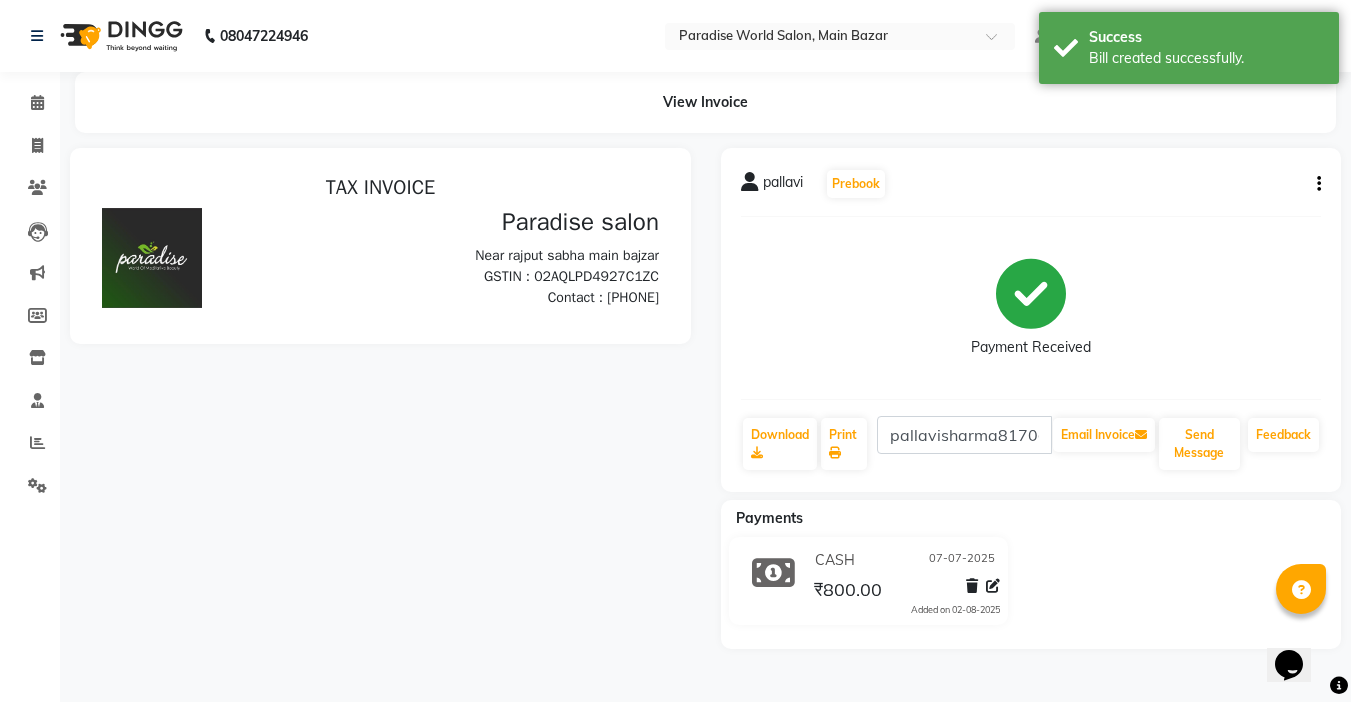 scroll, scrollTop: 0, scrollLeft: 0, axis: both 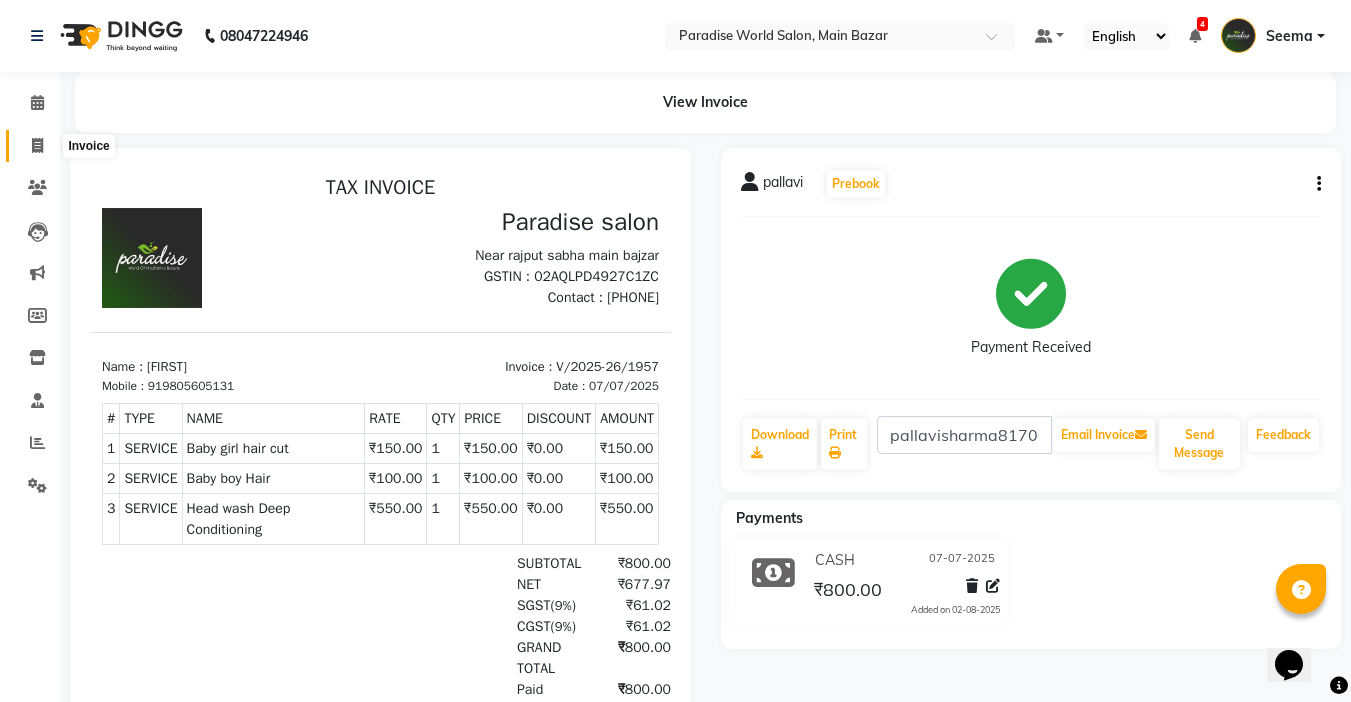 click 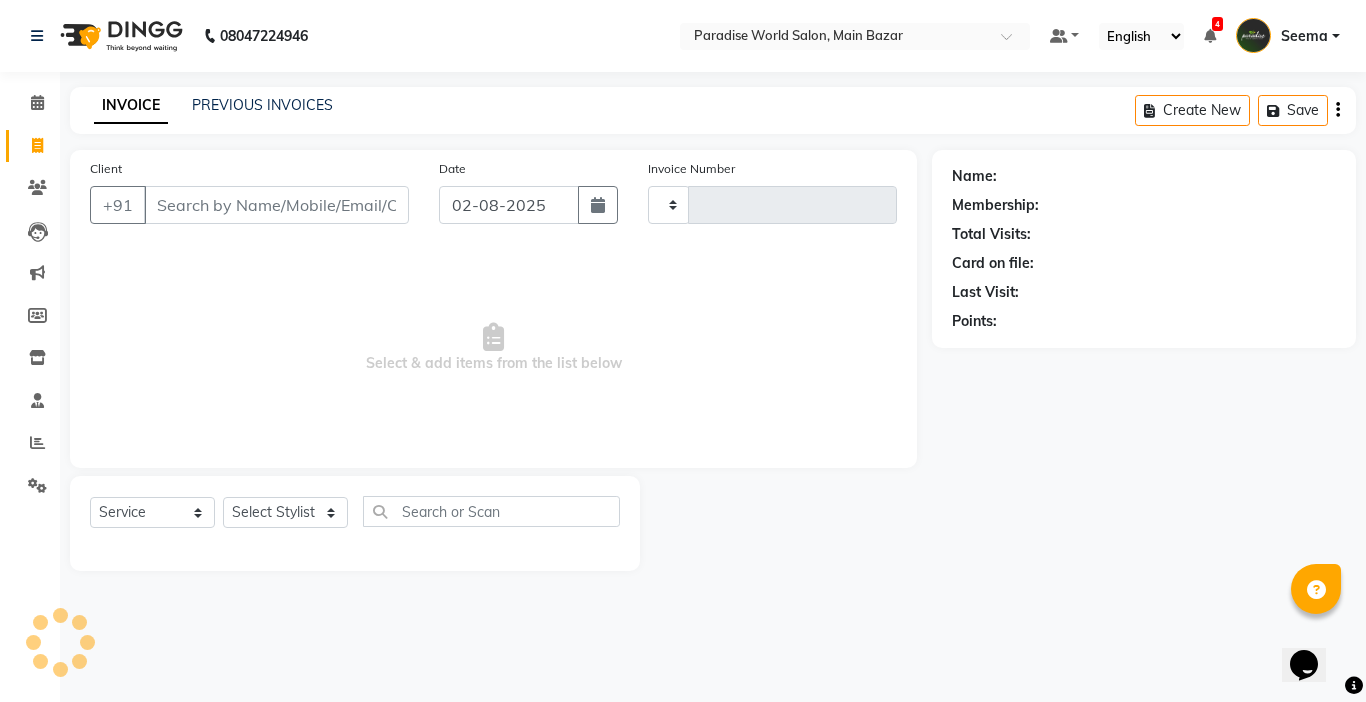 type on "1958" 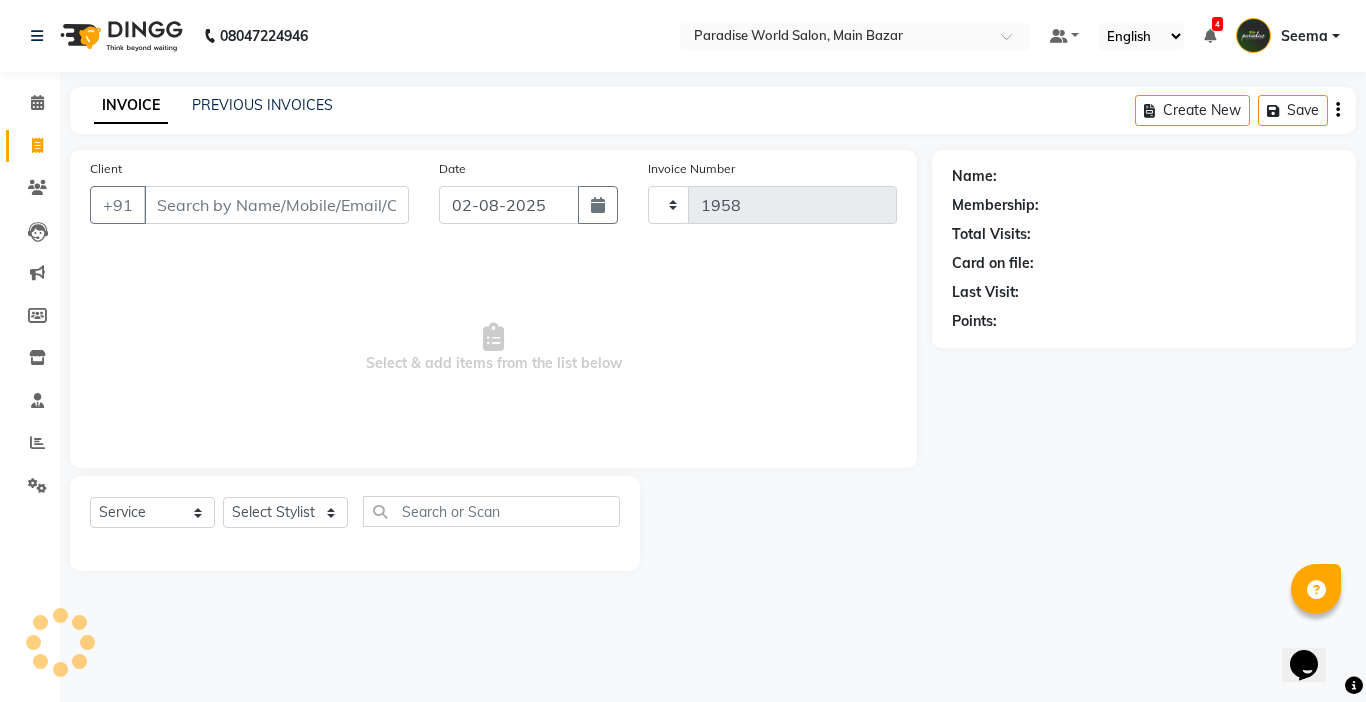 type 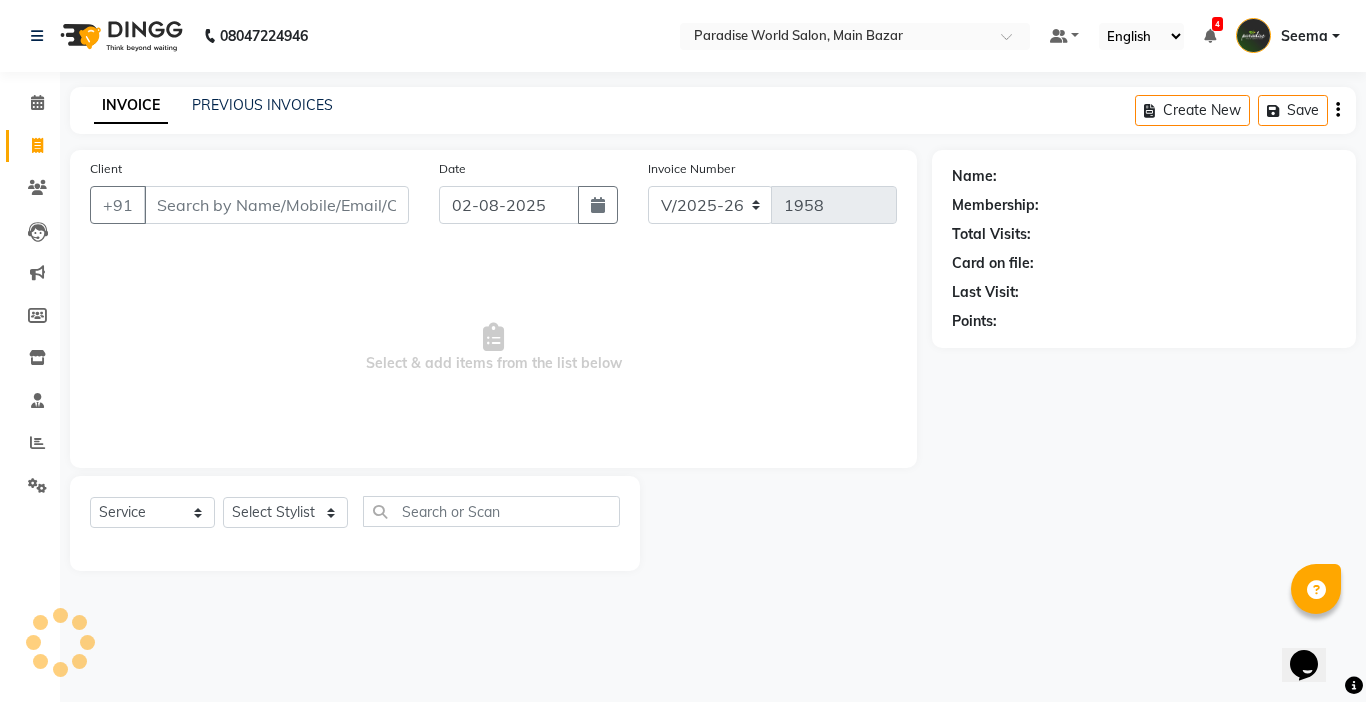 click on "Client" at bounding box center [276, 205] 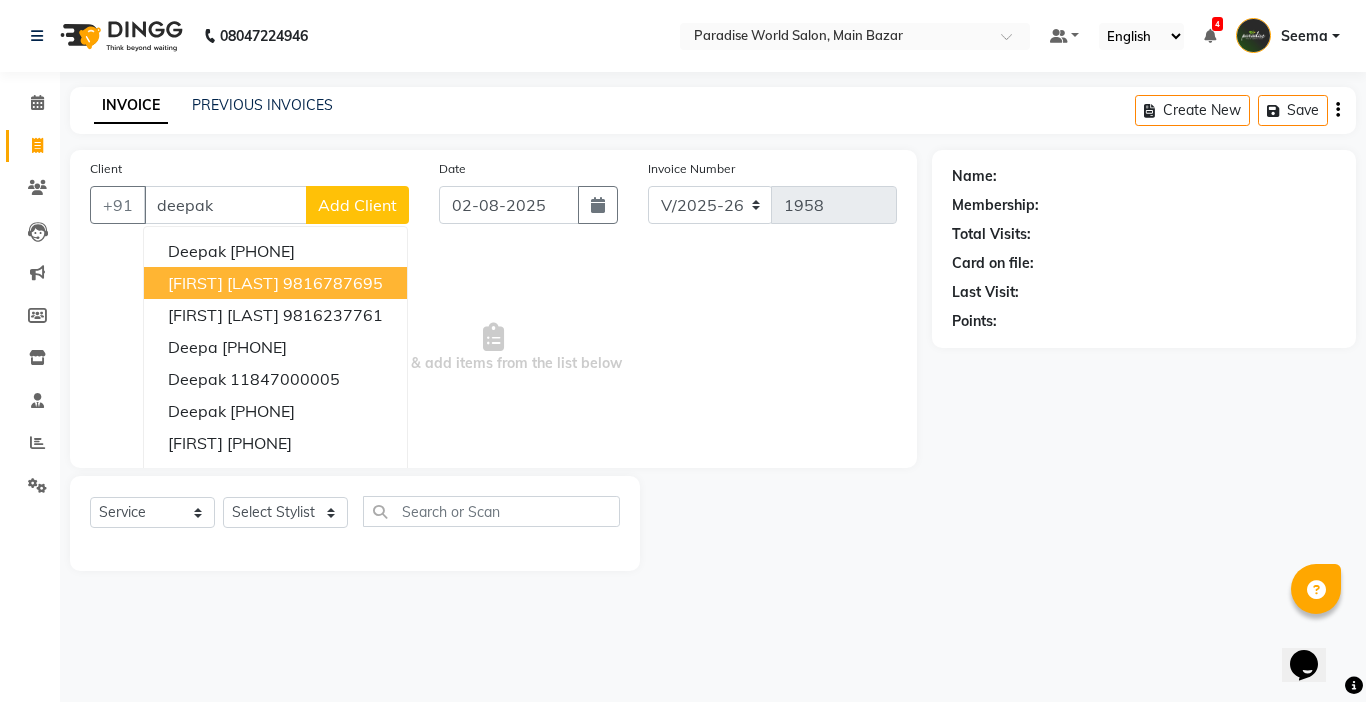 click on "DEEPAK SHARMA" at bounding box center (223, 283) 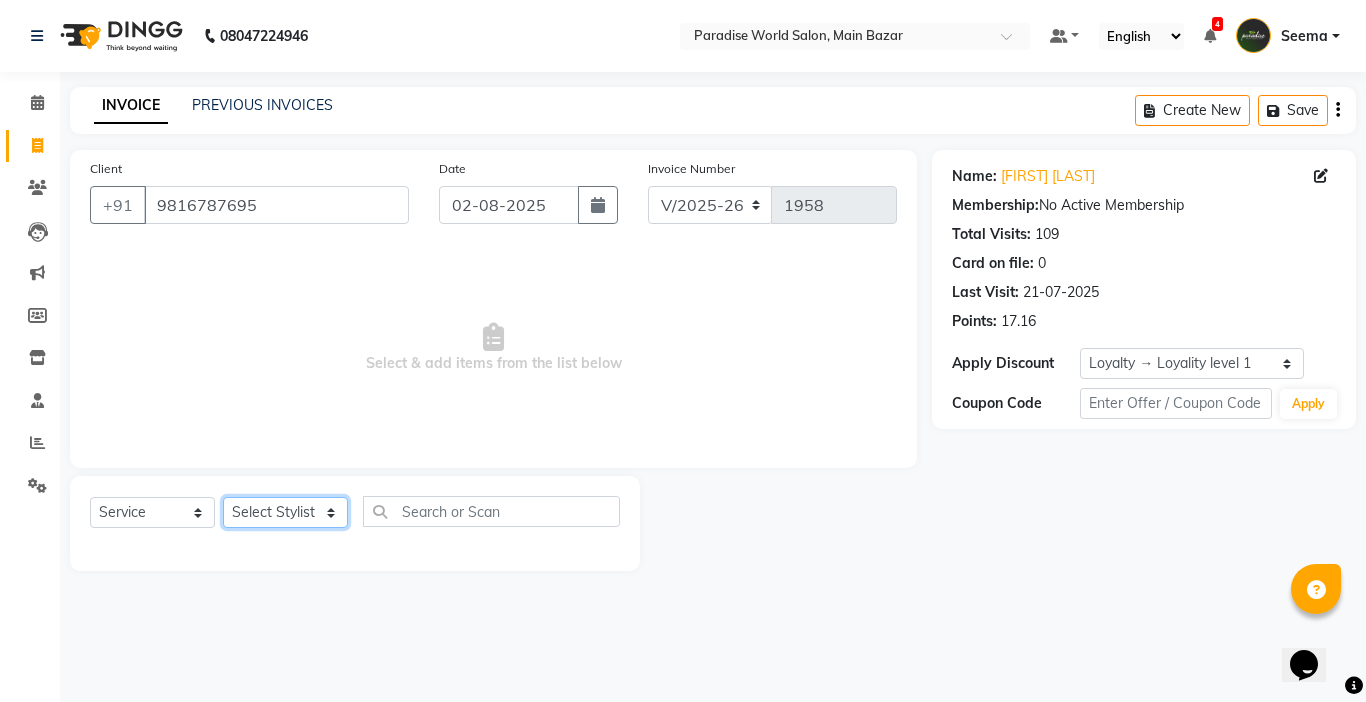 click on "Select Stylist Abby aman  Anil anku Bobby company Deepak Deepika Gourav Heena ishu Jagdeesh kanchan Love preet Maddy Manpreet student Meenu Naina Nikita Palak Palak Sharma Radika Rajneesh Student Seema Shagun Shifali - Student Shweta  Sujata Surinder Paul Vansh Vikas Vishal" 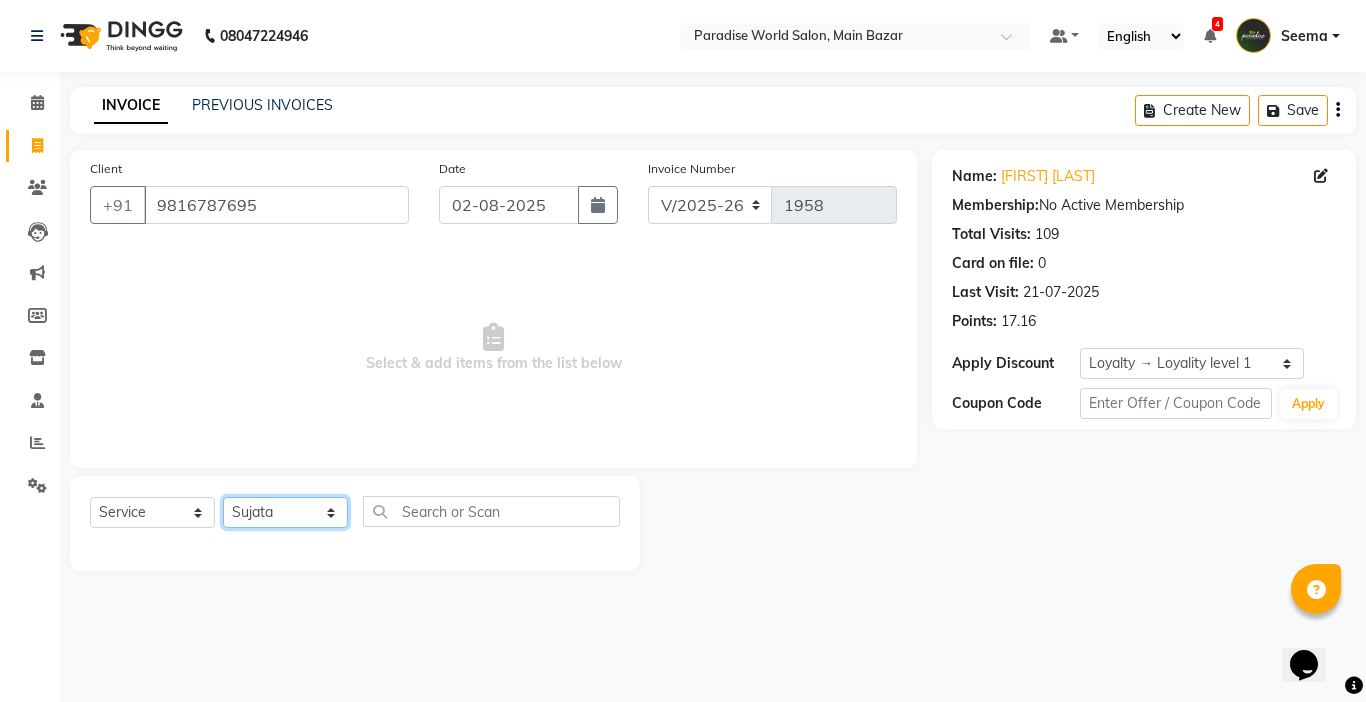 click on "Select Stylist Abby aman  Anil anku Bobby company Deepak Deepika Gourav Heena ishu Jagdeesh kanchan Love preet Maddy Manpreet student Meenu Naina Nikita Palak Palak Sharma Radika Rajneesh Student Seema Shagun Shifali - Student Shweta  Sujata Surinder Paul Vansh Vikas Vishal" 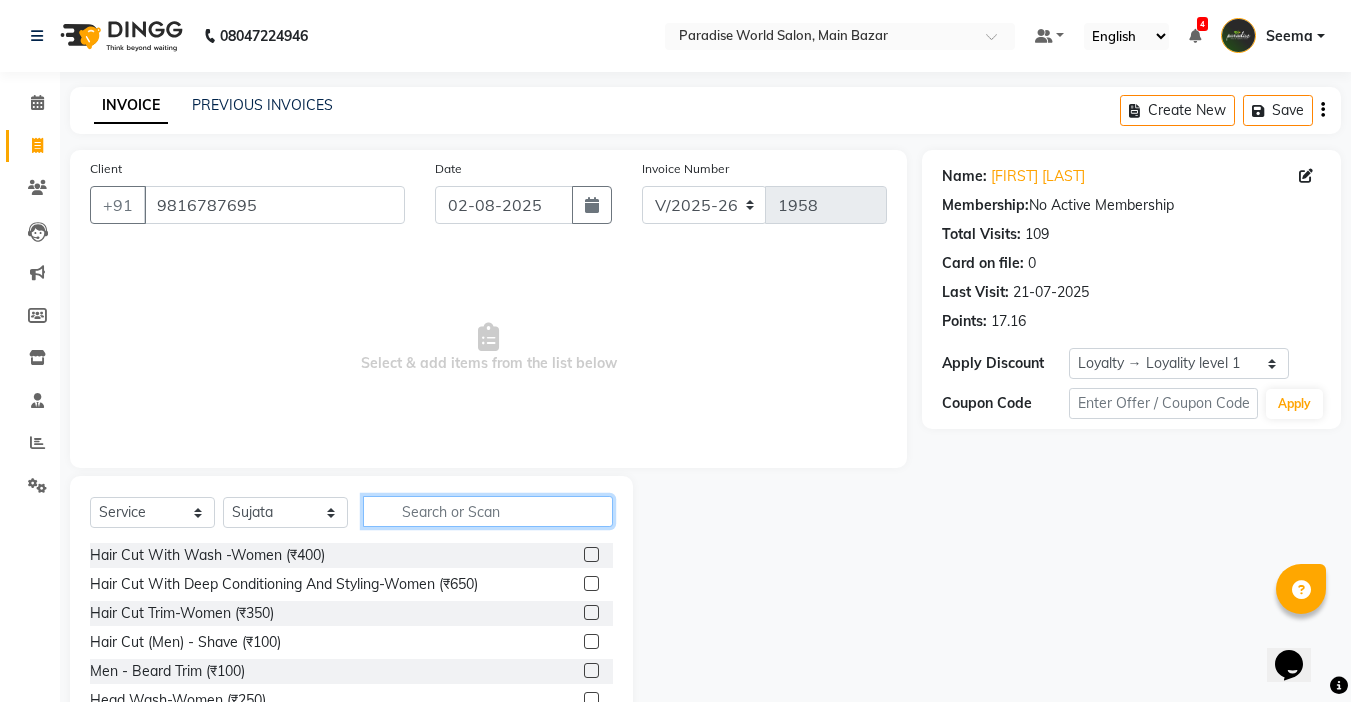 click 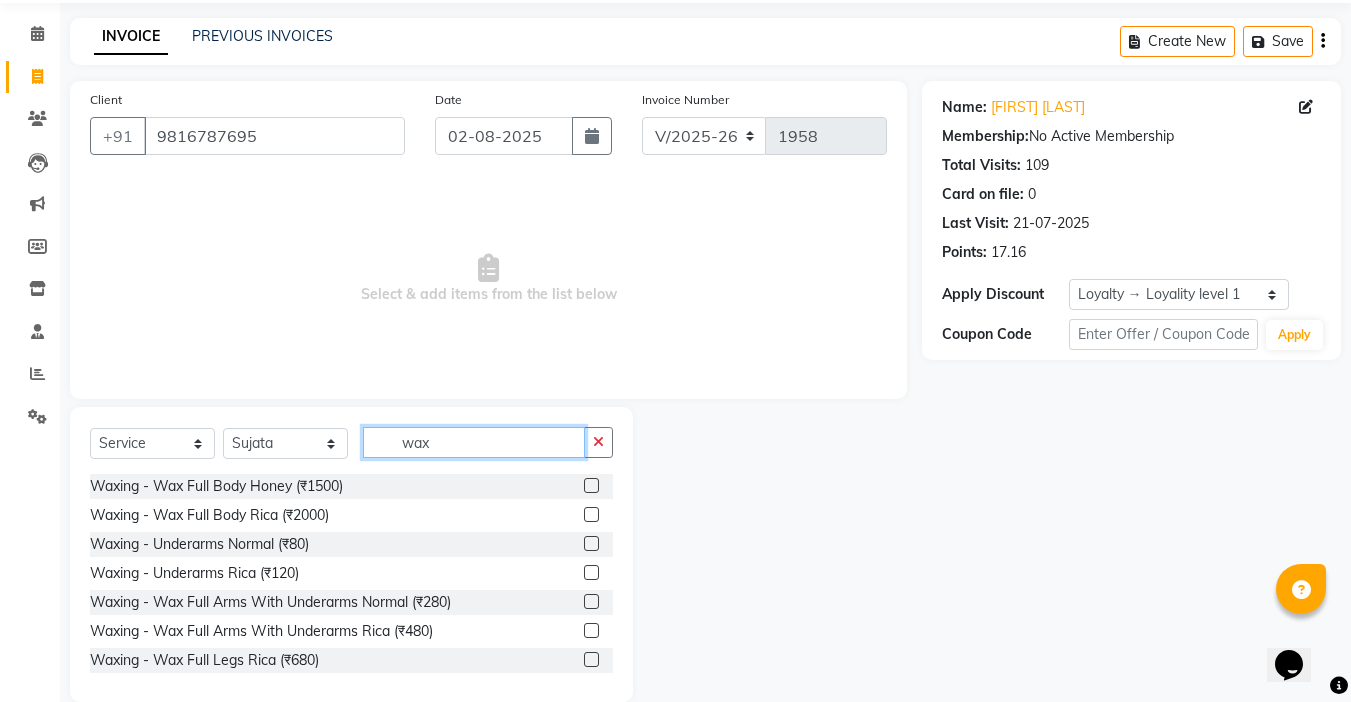 scroll, scrollTop: 99, scrollLeft: 0, axis: vertical 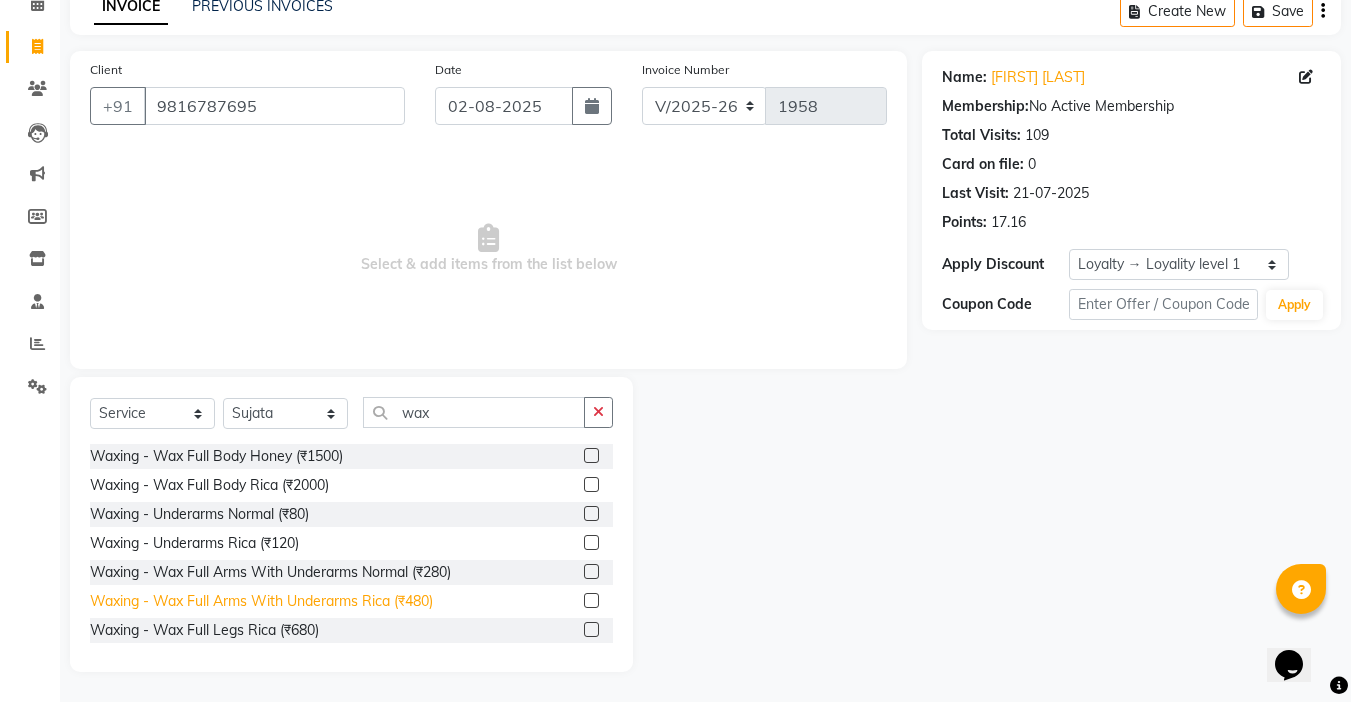 click on "Waxing   -  Wax Full Arms With Underarms Rica (₹480)" 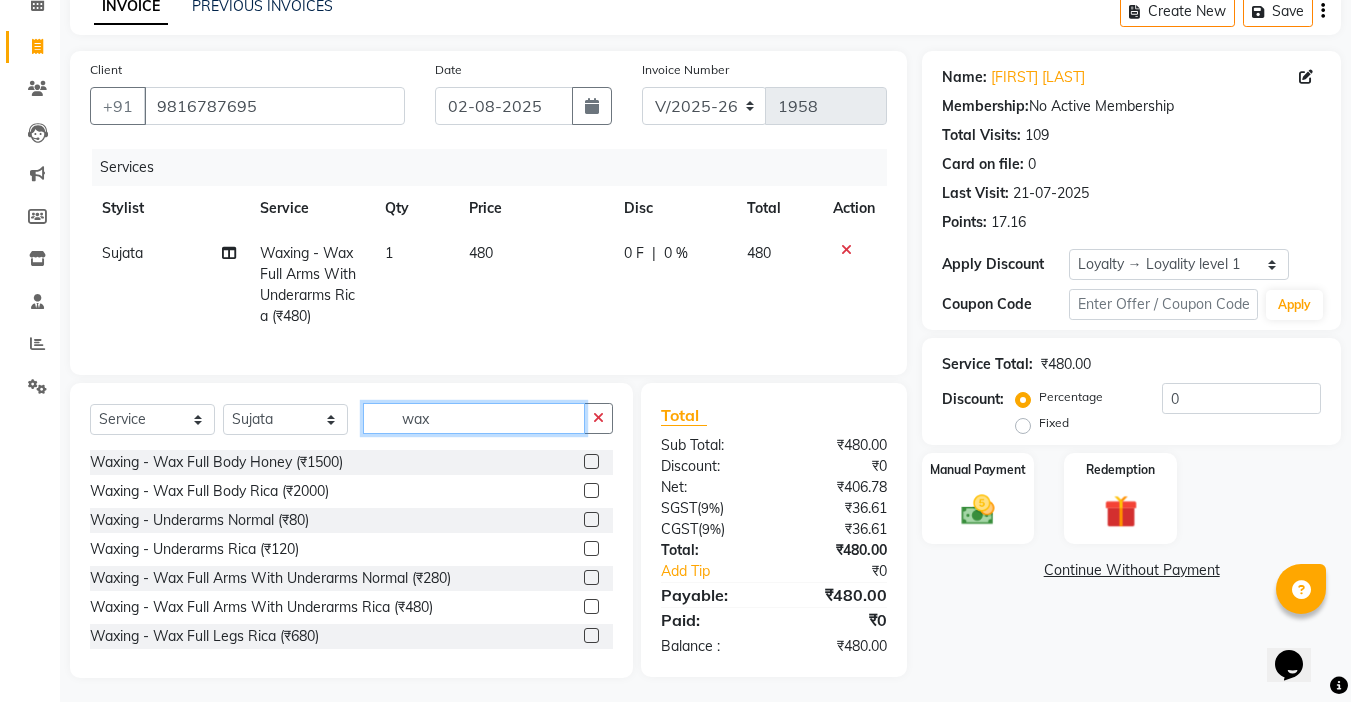 drag, startPoint x: 462, startPoint y: 439, endPoint x: 338, endPoint y: 445, distance: 124.14507 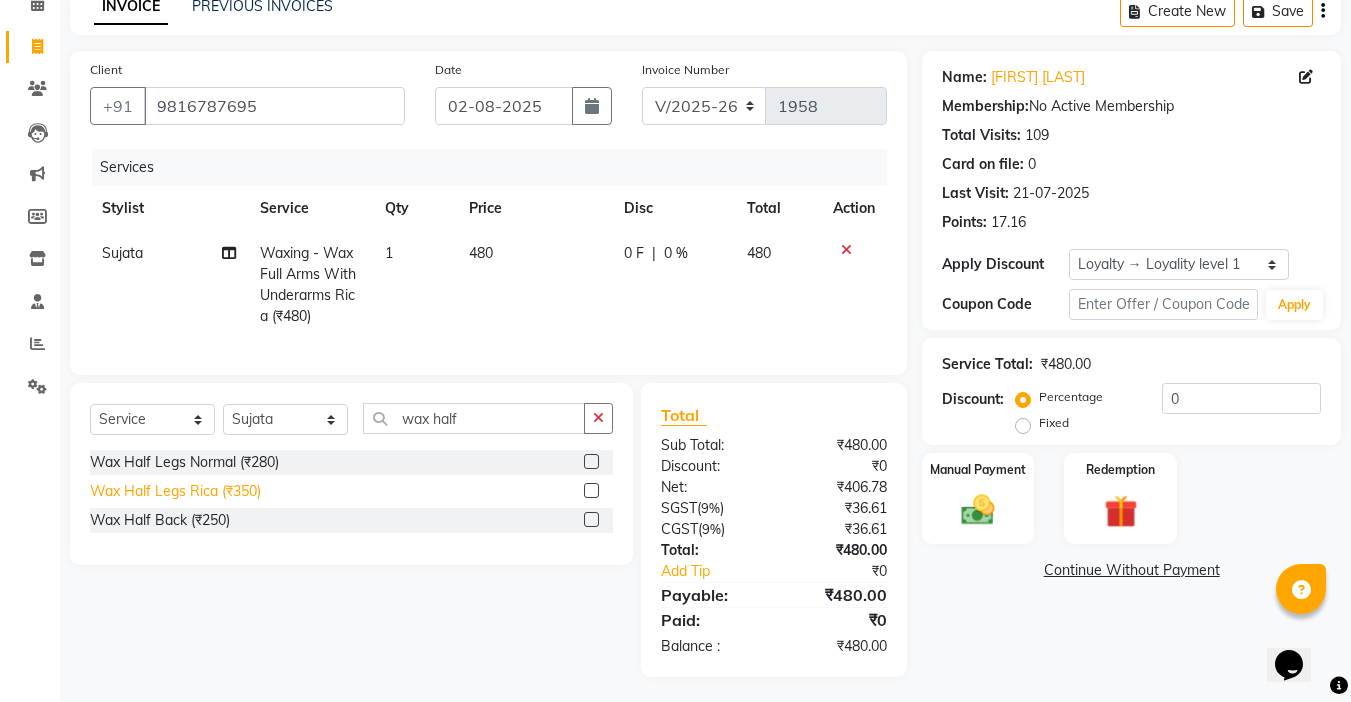 click on "Wax Half Legs Rica (₹350)" 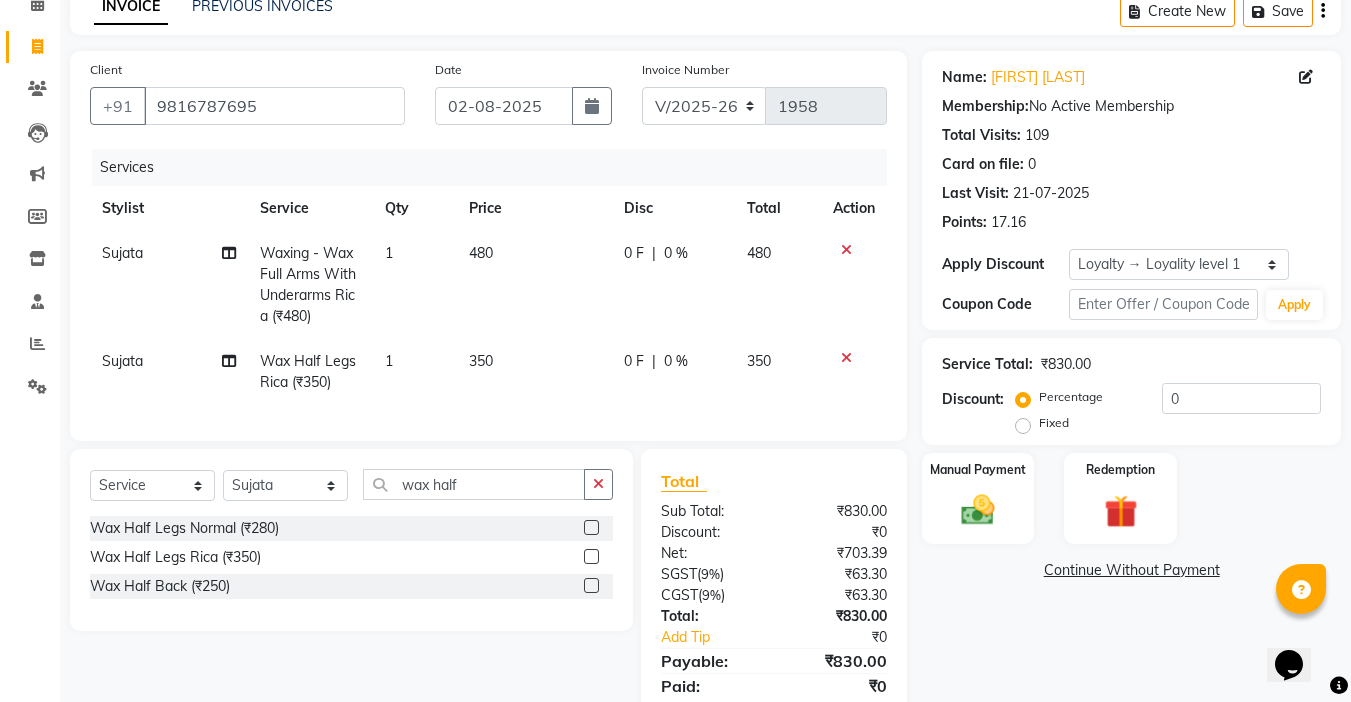 click on "350" 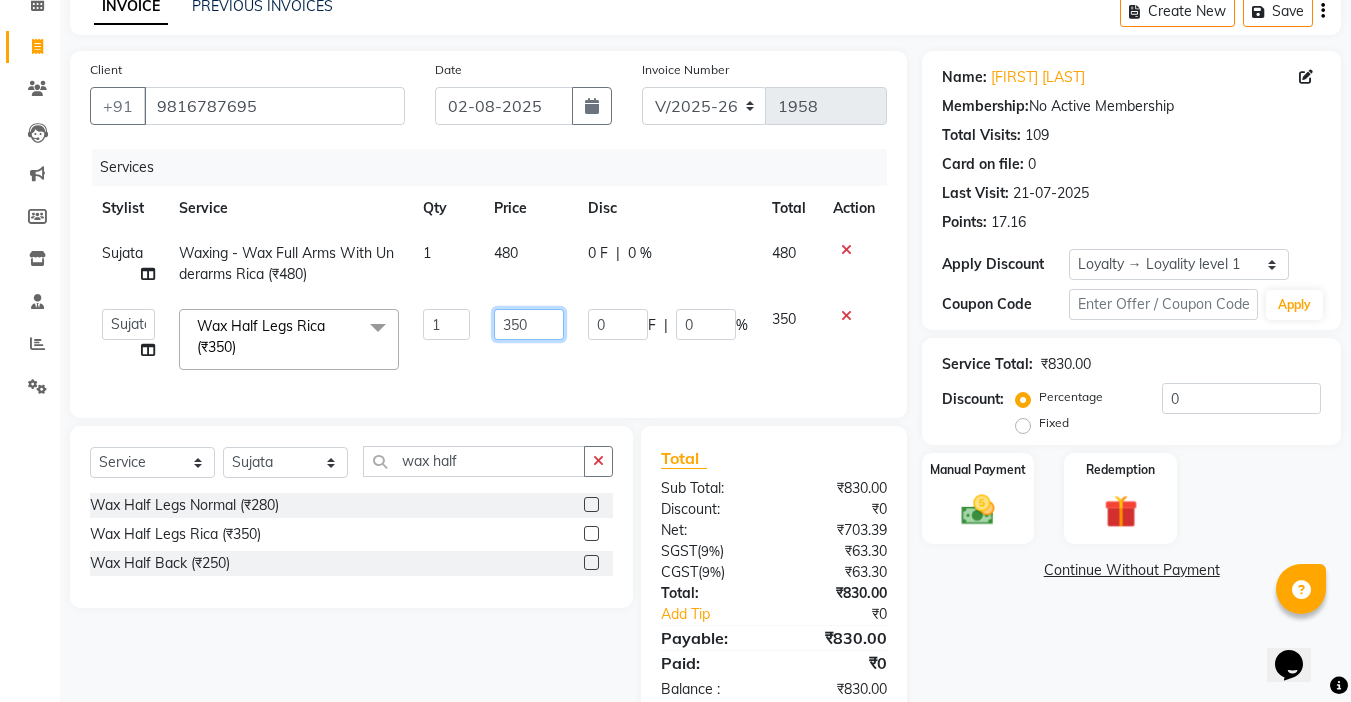 click on "350" 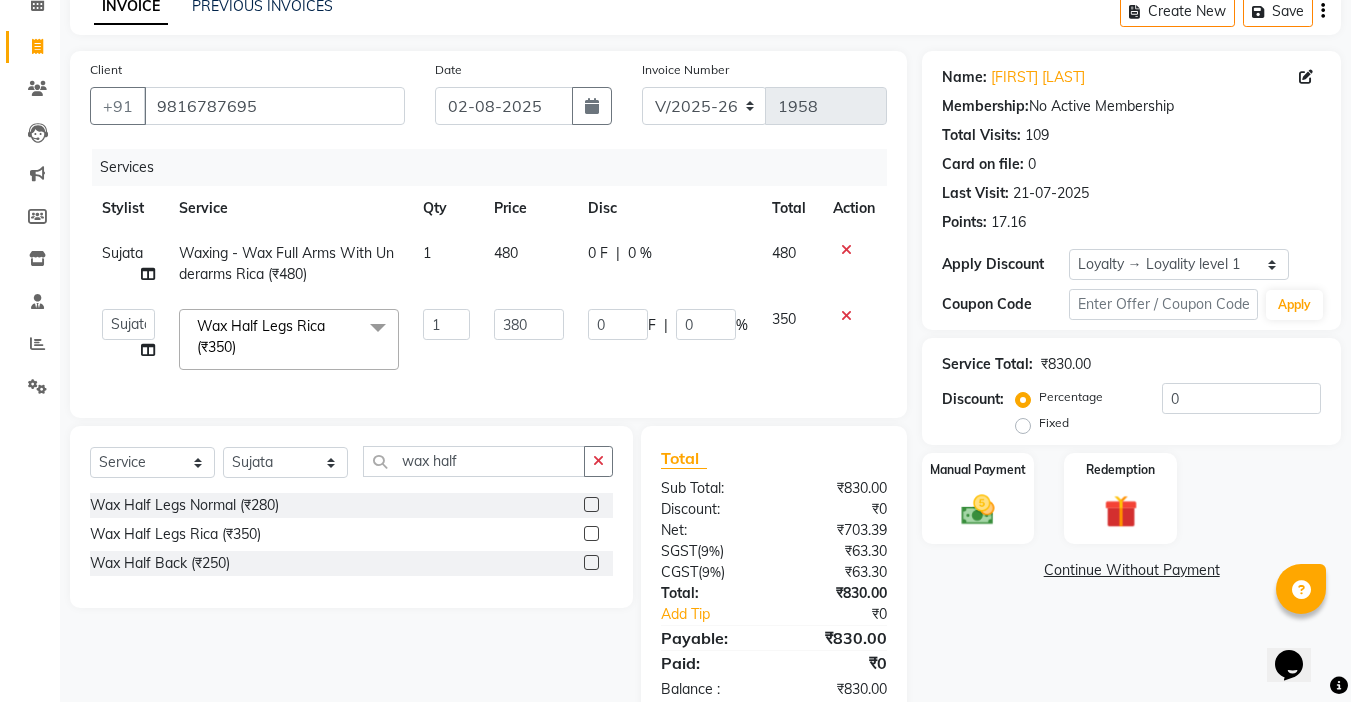 click on "380" 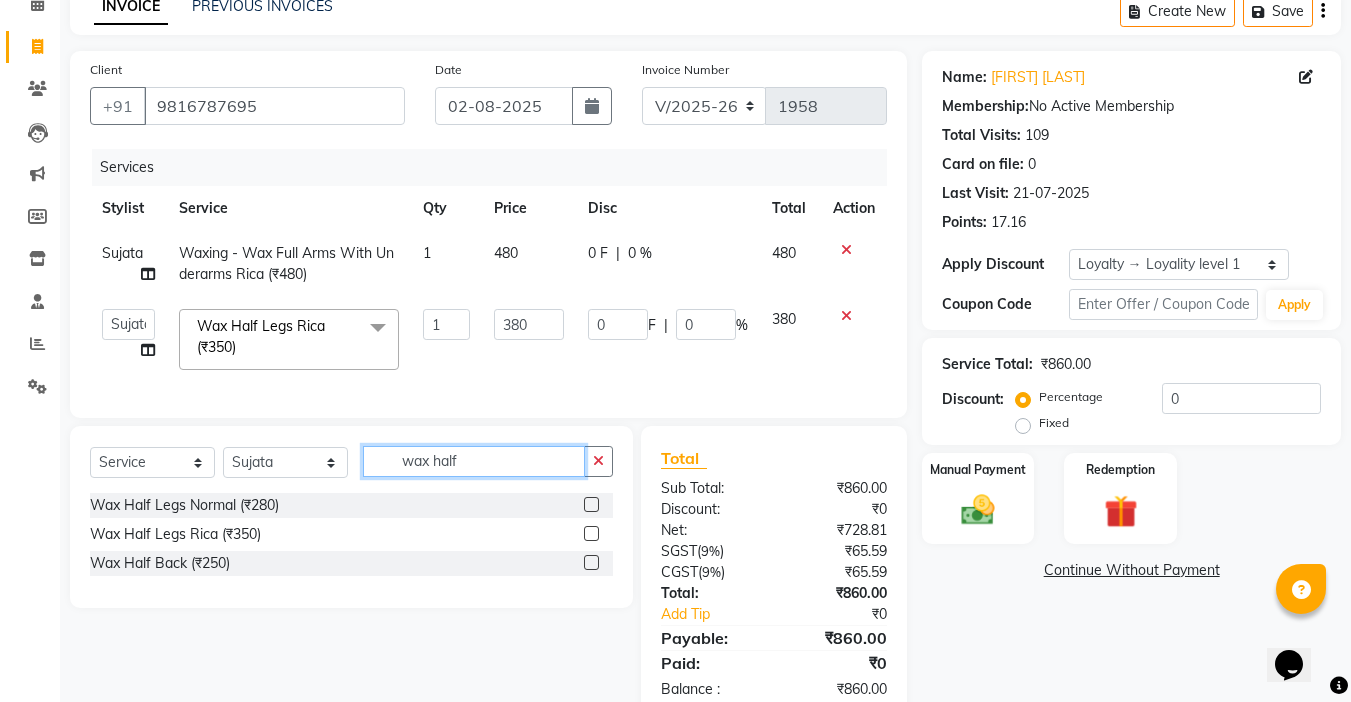 drag, startPoint x: 495, startPoint y: 489, endPoint x: 323, endPoint y: 471, distance: 172.9393 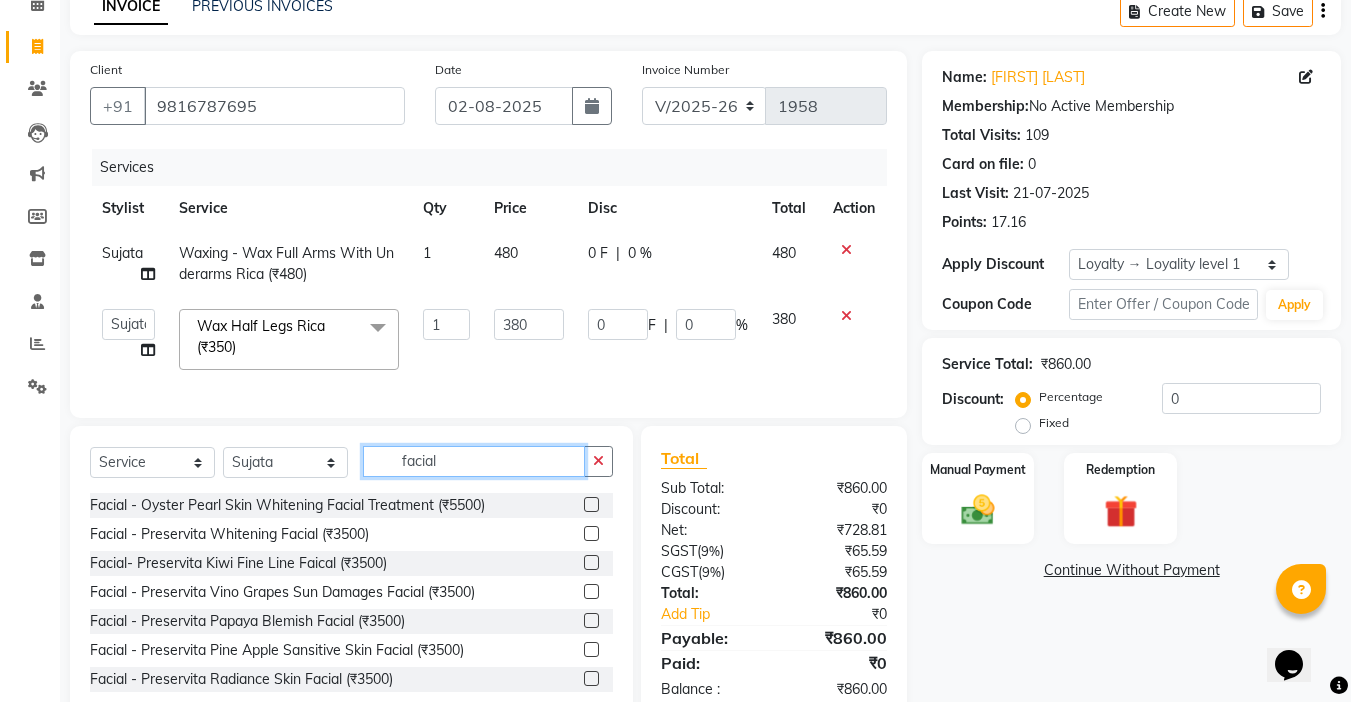scroll, scrollTop: 200, scrollLeft: 0, axis: vertical 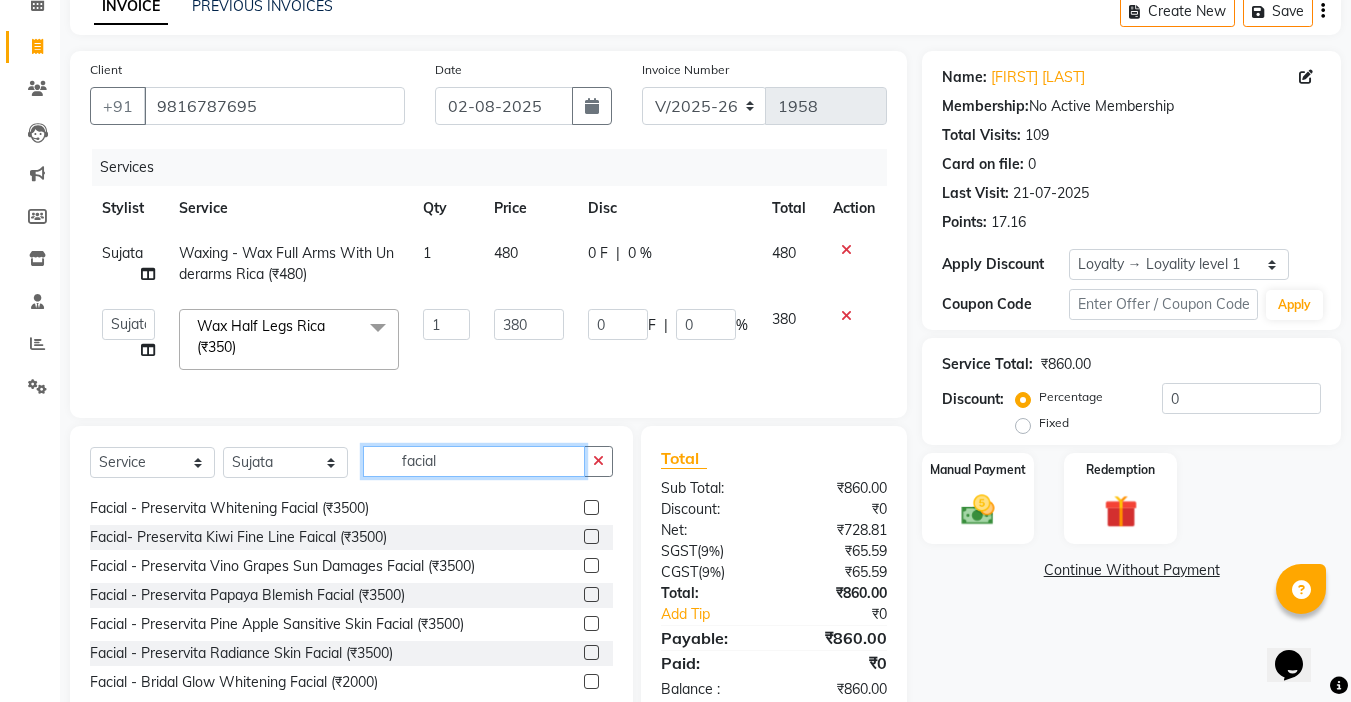 click on "facial" 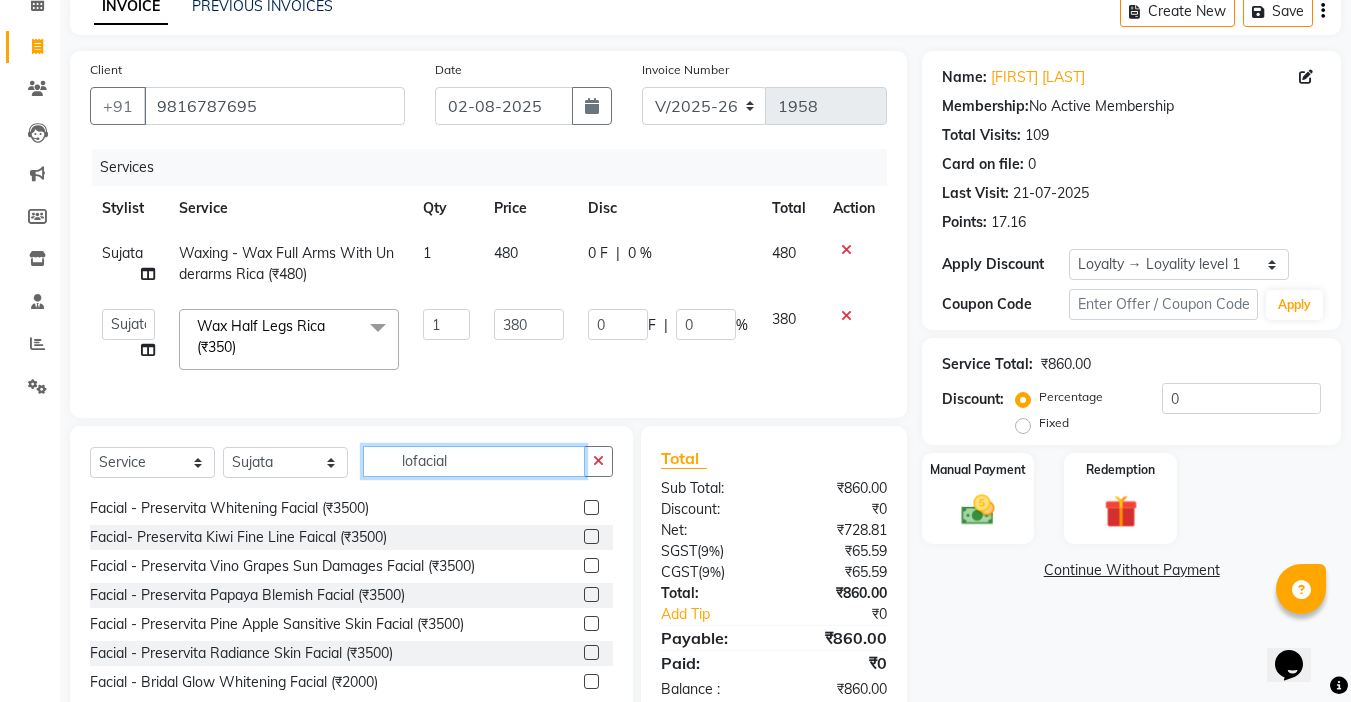 scroll, scrollTop: 0, scrollLeft: 0, axis: both 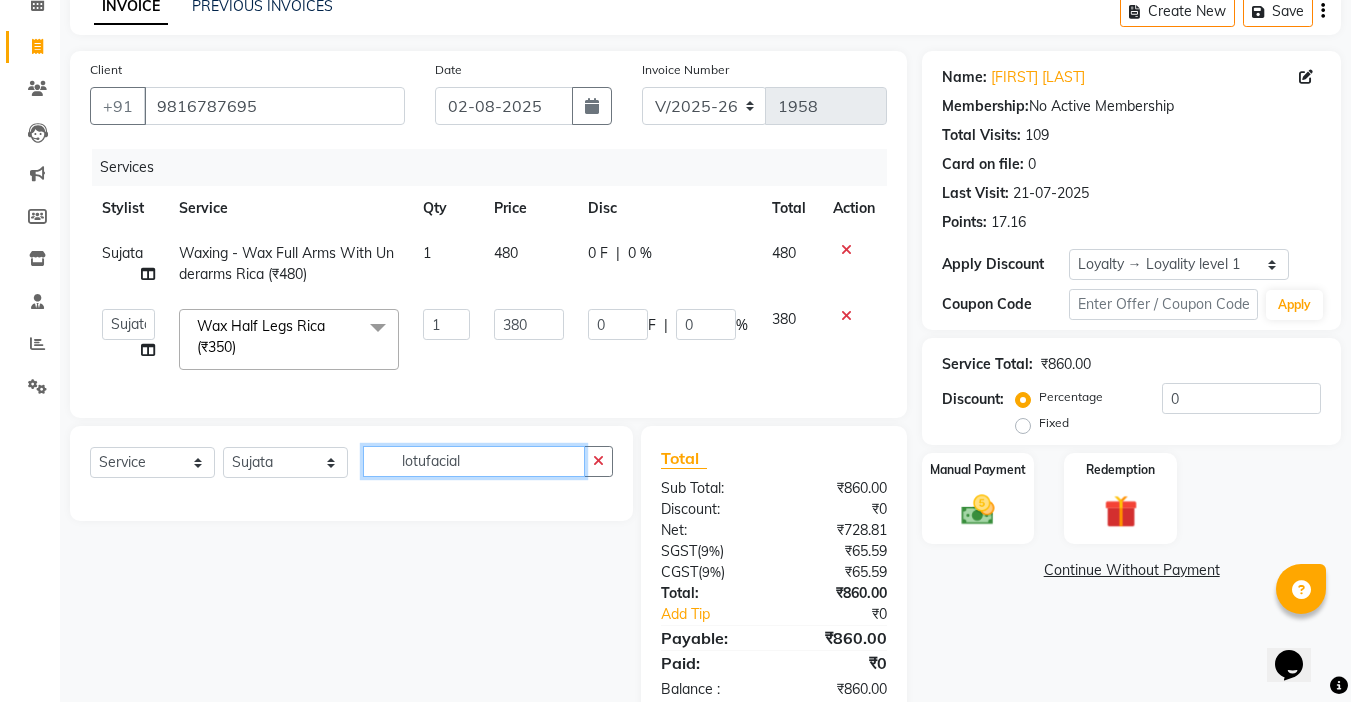 drag, startPoint x: 489, startPoint y: 478, endPoint x: 323, endPoint y: 484, distance: 166.1084 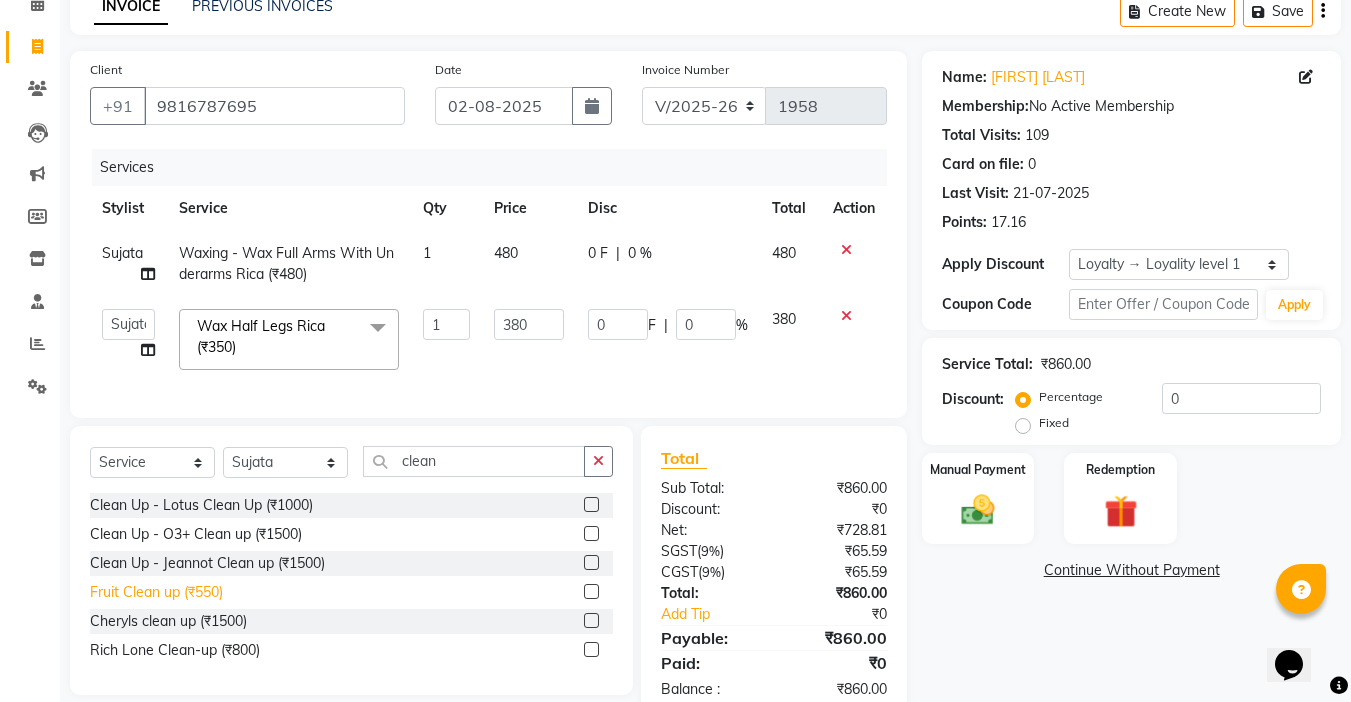 click on "Fruit Clean up (₹550)" 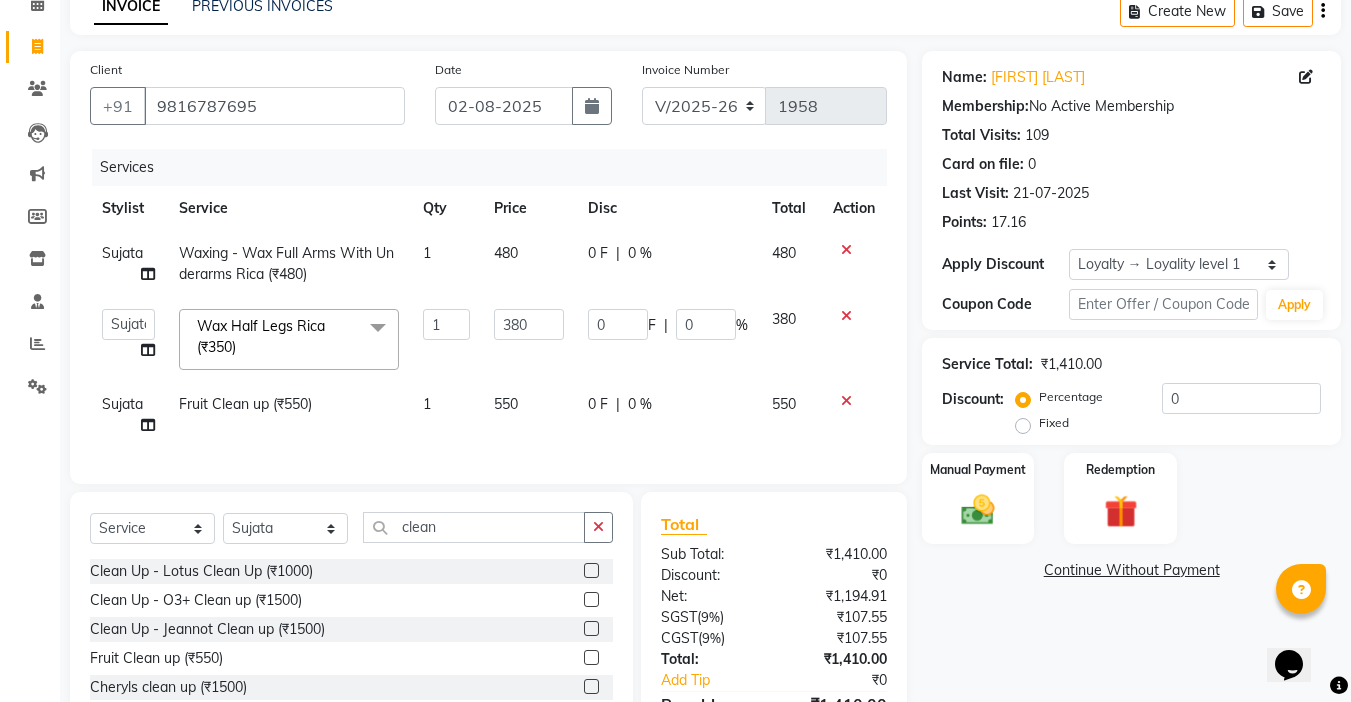 click on "550" 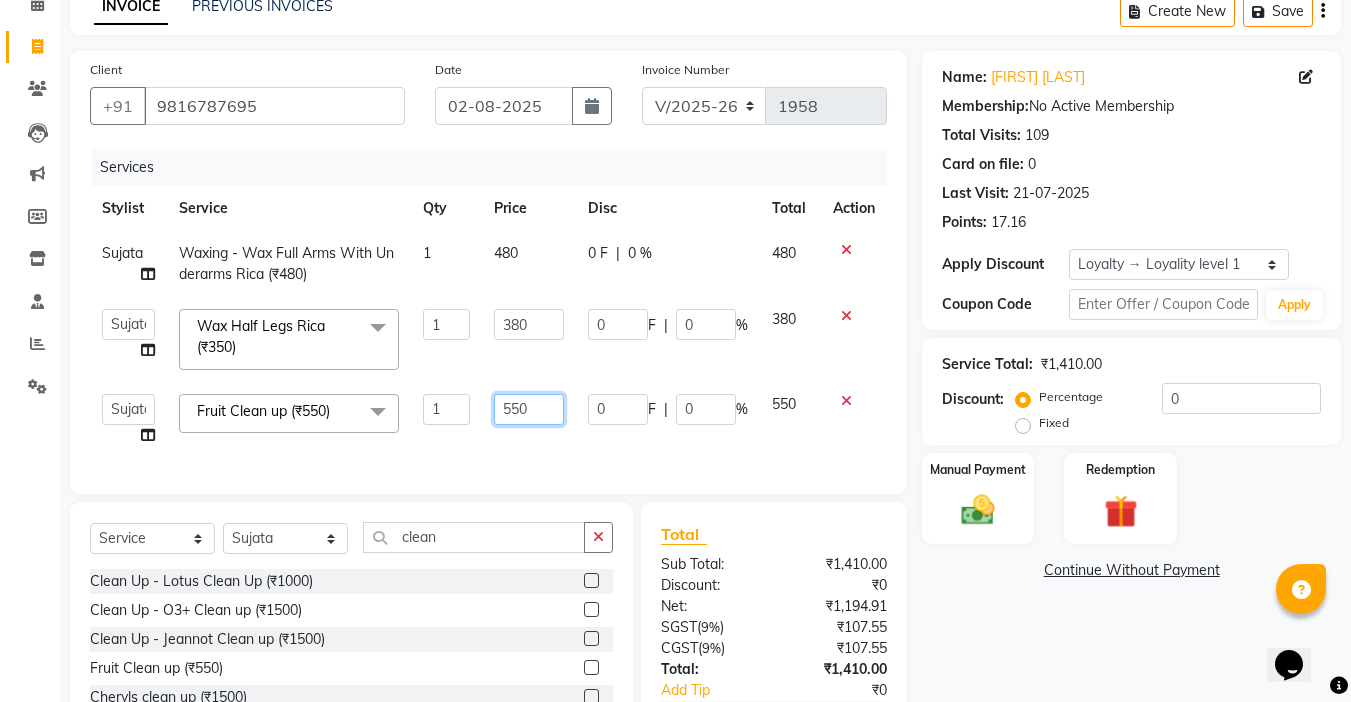 drag, startPoint x: 546, startPoint y: 411, endPoint x: 132, endPoint y: 473, distance: 418.61676 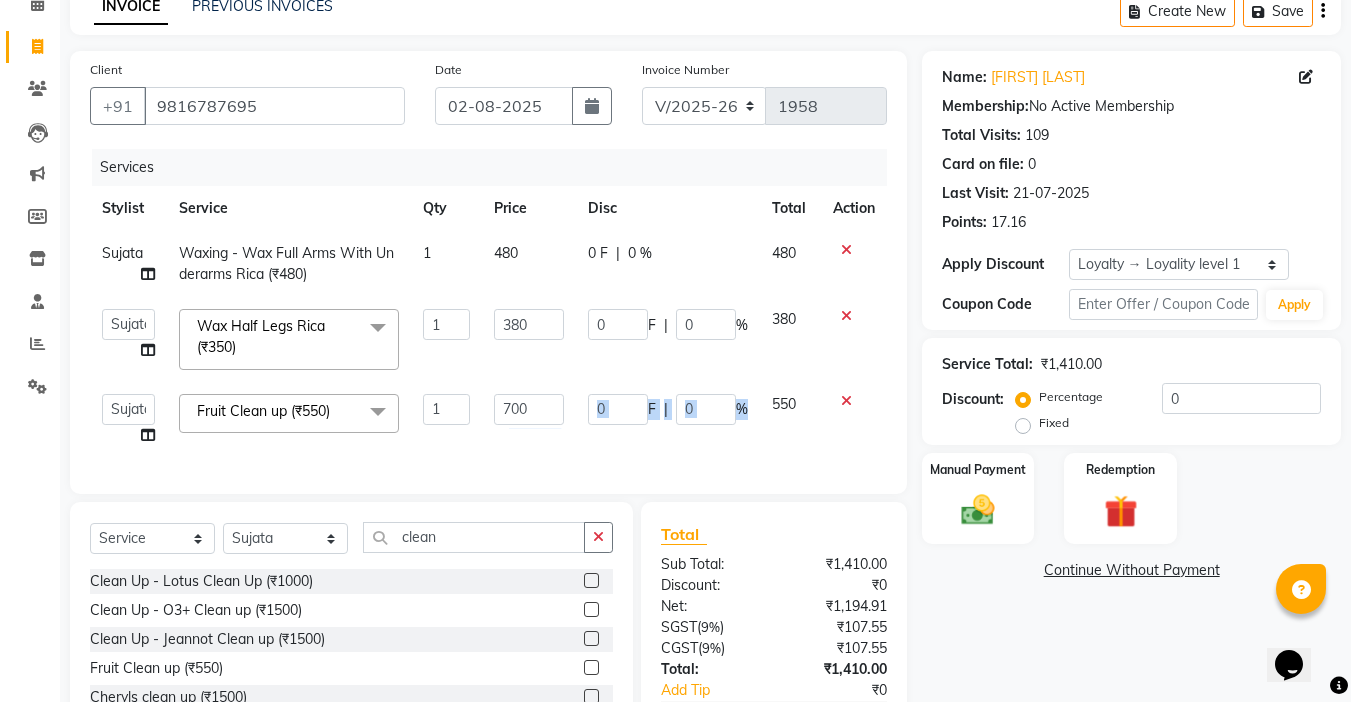 click on "Abby   aman    Anil   anku   Bobby   company   Deepak   Deepika   Gourav   Heena   ishu   Jagdeesh   kanchan   Love preet   Maddy   Manpreet student   Meenu   Naina   Nikita   Palak   Palak Sharma   Radika   Rajneesh Student   Seema   Shagun   Shifali - Student   Shweta    Sujata   Surinder Paul   Vansh   Vikas   Vishal  Fruit Clean up (₹550)  x Hair Cut With Wash -Women (₹400) Hair Cut With Deep Conditioning And Styling-Women (₹650) Hair Cut Trim-Women (₹350) Hair Cut  (Men)  -  Shave (₹100) Men  -  Beard Trim (₹100) Head Wash-Women (₹250) Hair Cut  (Men)  -  Hair Cut (₹250) Baby girl hair cut (₹150) Baby boy Hair  (₹100) Hair patch service (₹1000) hair style men (₹50) Flick cut (₹100) Hair Patch Wash (₹200) Hair Wash With Deep Conditioning And Blow Dryer (₹150) Head Wash With Blow Dryer (₹350) Blow Dryer-women (₹250) Hair Style Women onward (₹550) Hair Patch Ladies (₹25000) Split-ends (₹550) Hair Patch MEN-Onward (₹7500) Pluming gents (₹1000) Booking Adv. (₹1)" 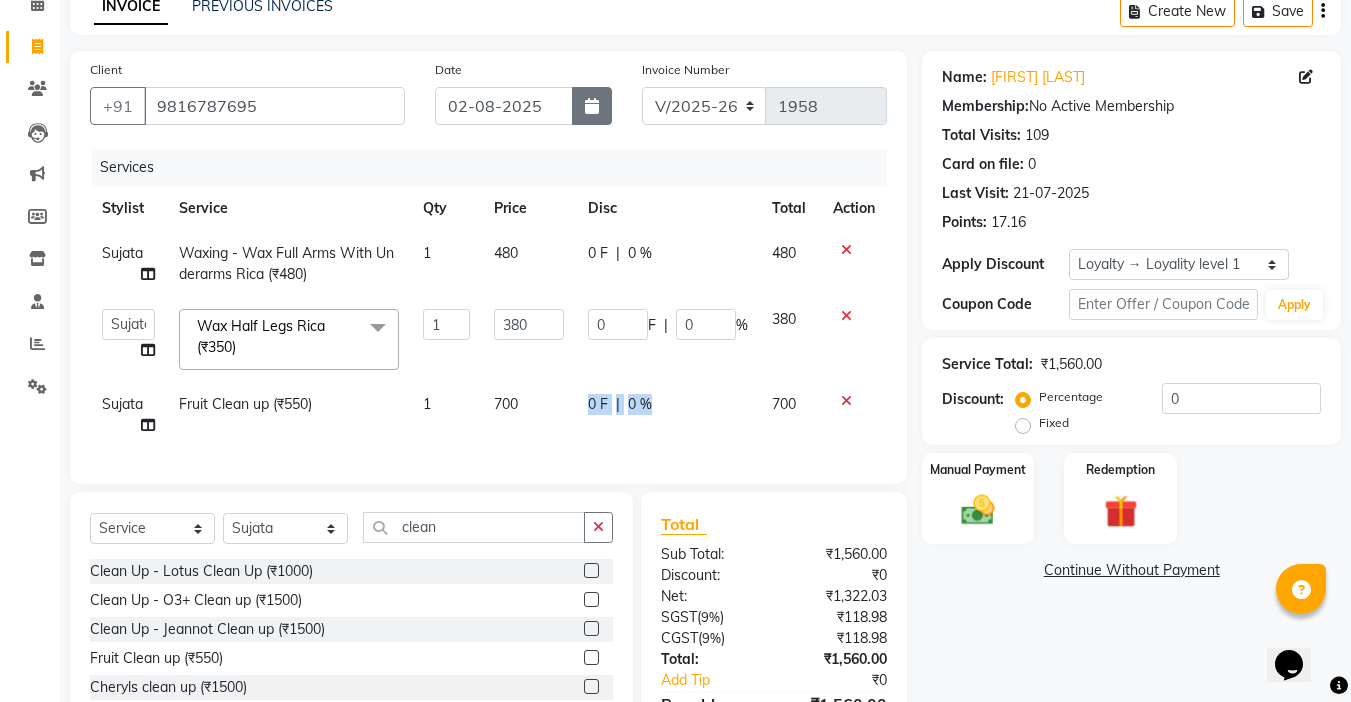 click 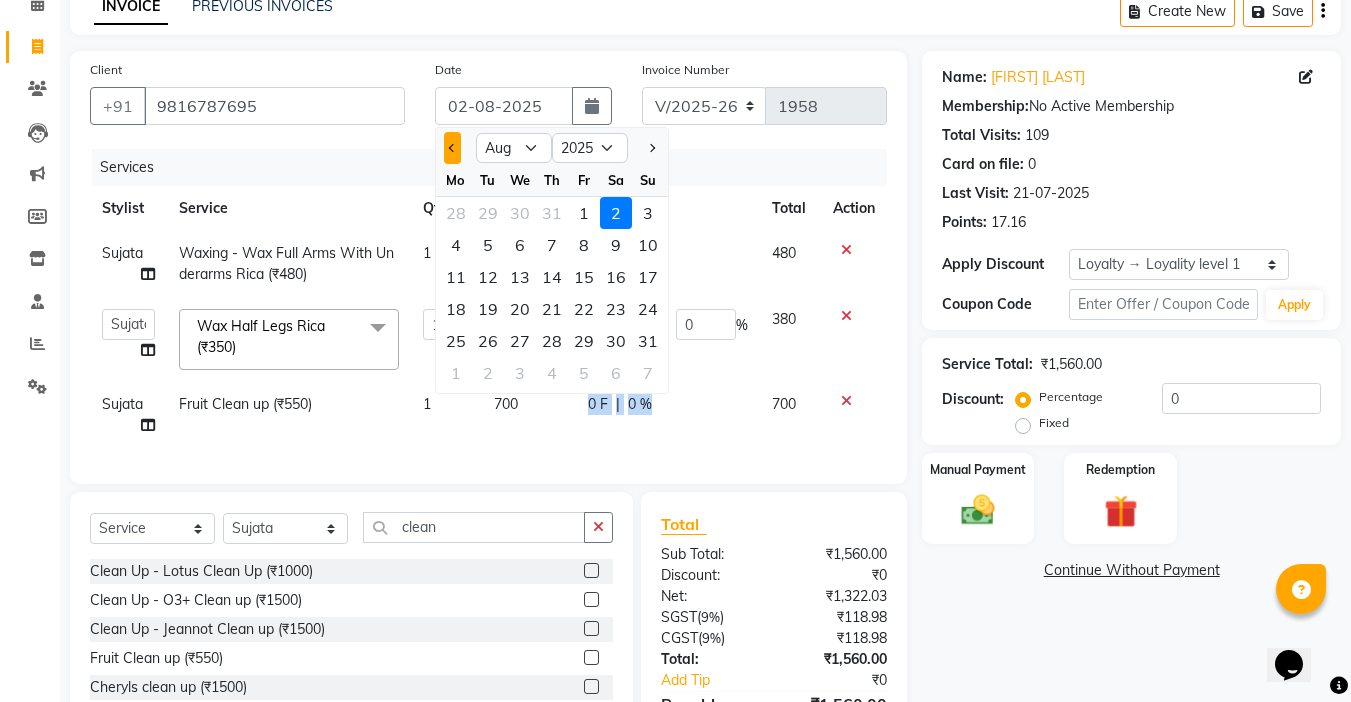 click 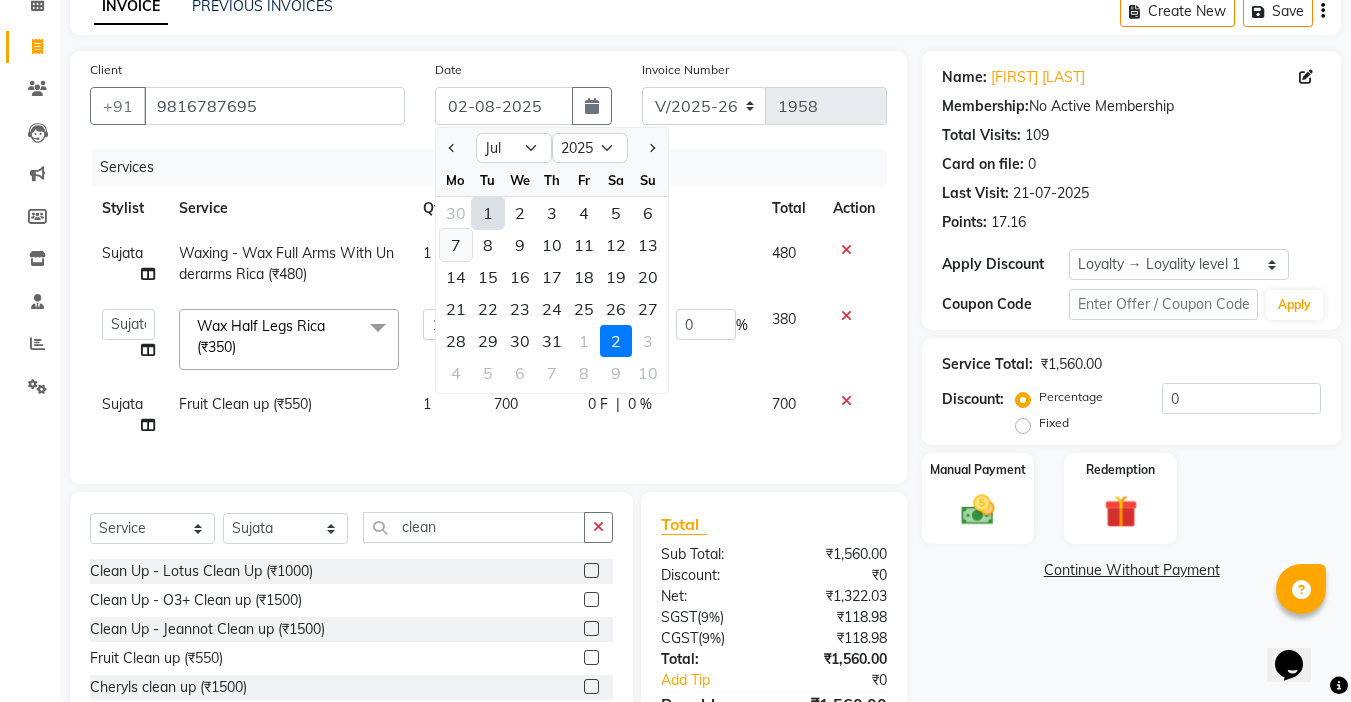 click on "7" 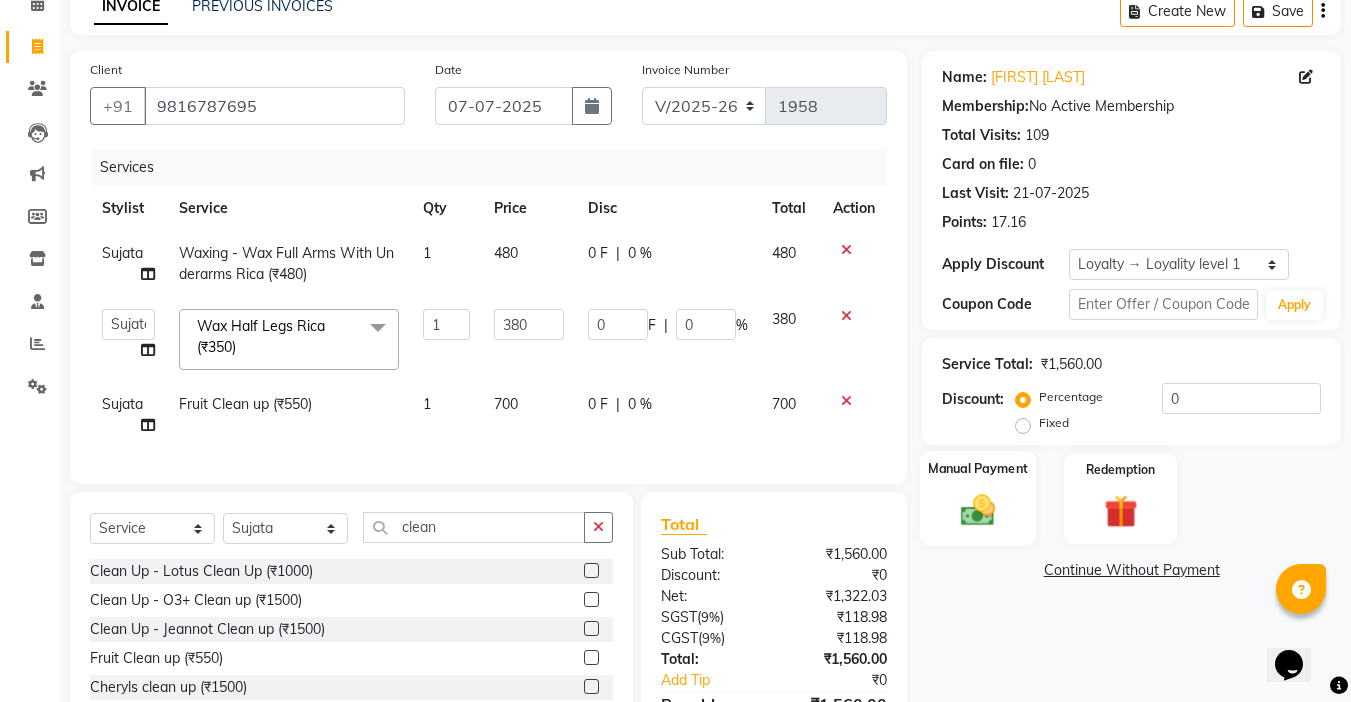 click on "Manual Payment" 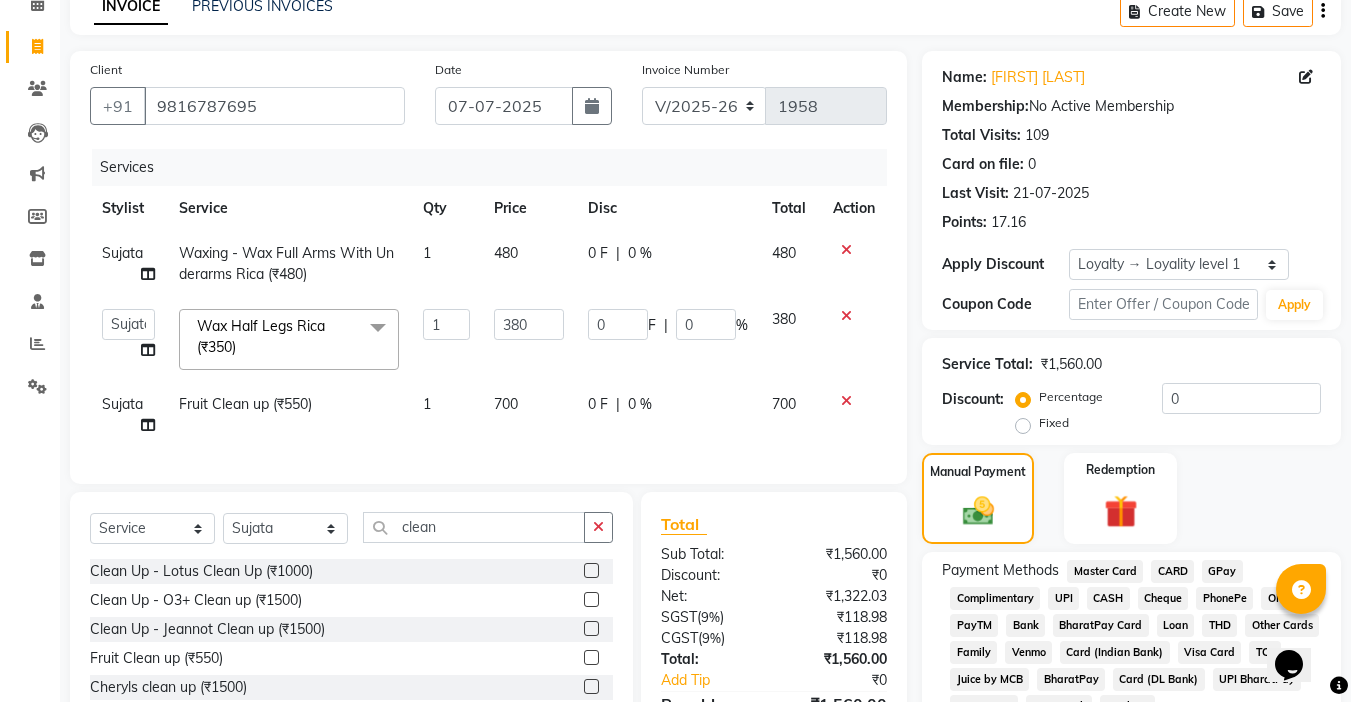 click on "CASH" 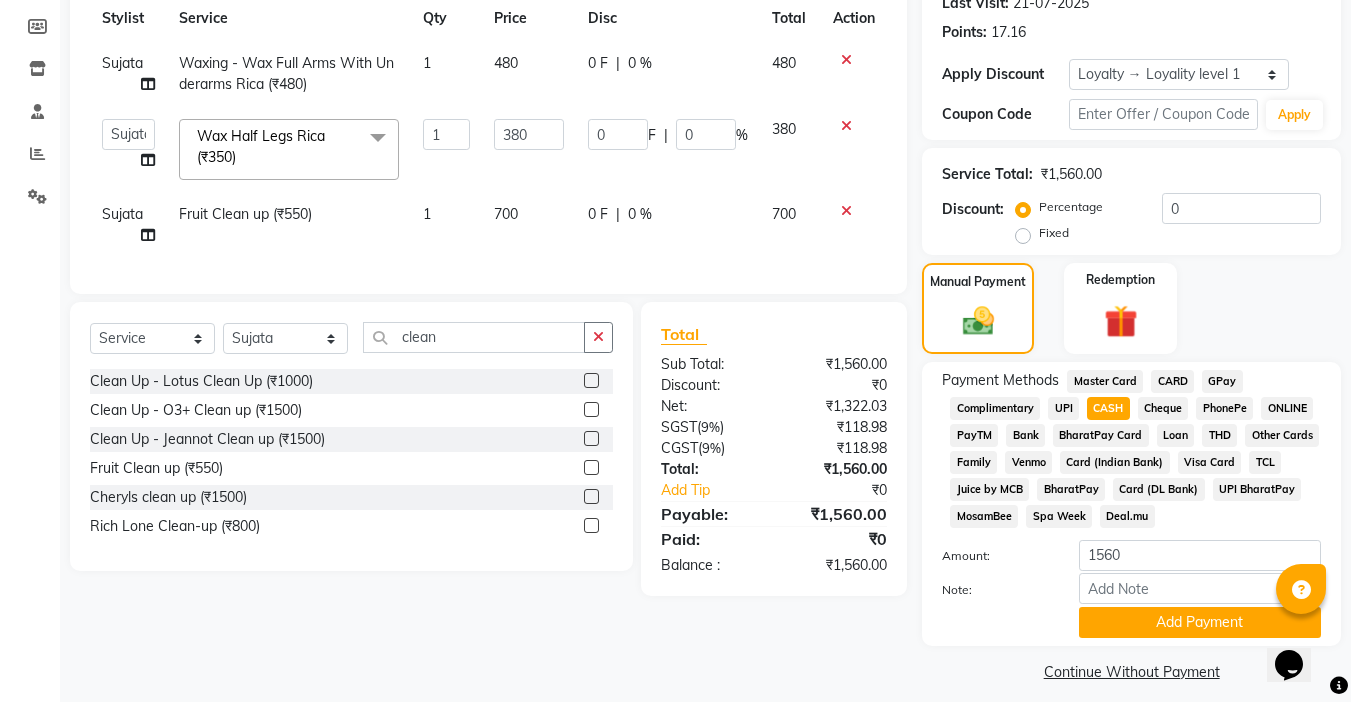 scroll, scrollTop: 304, scrollLeft: 0, axis: vertical 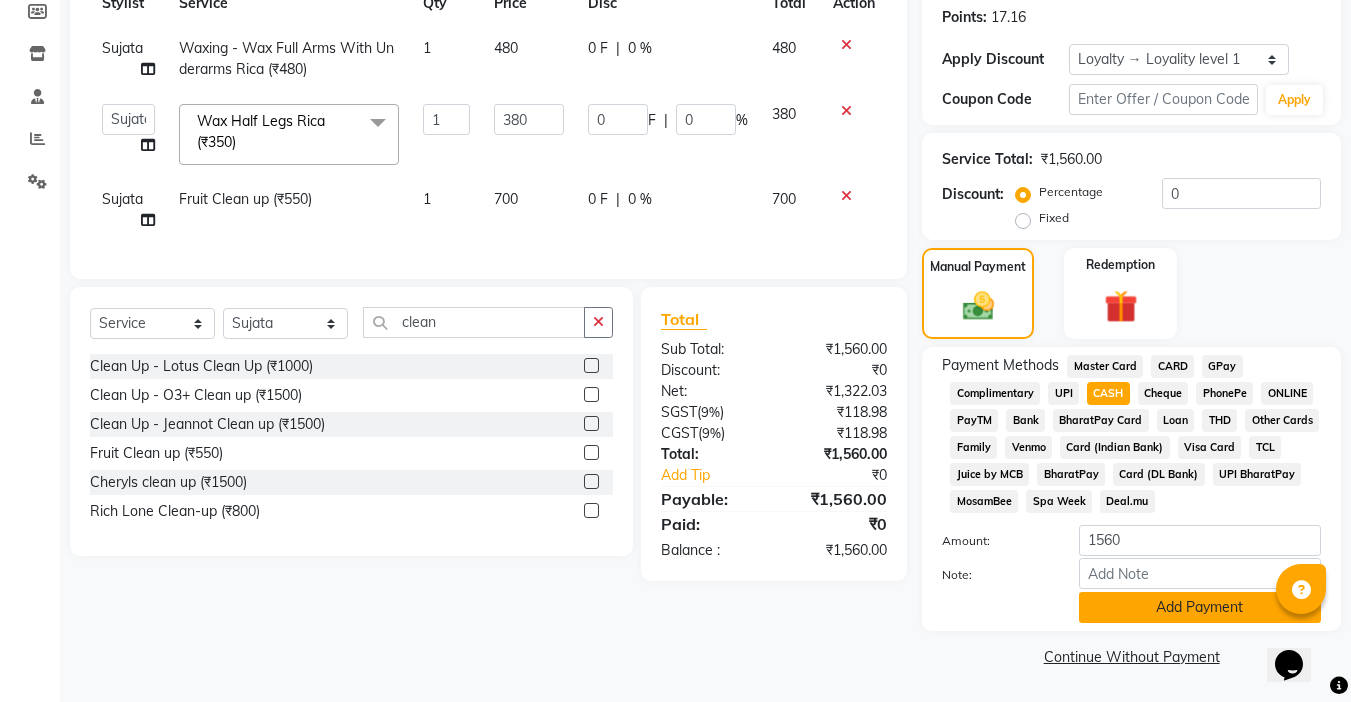 click on "Add Payment" 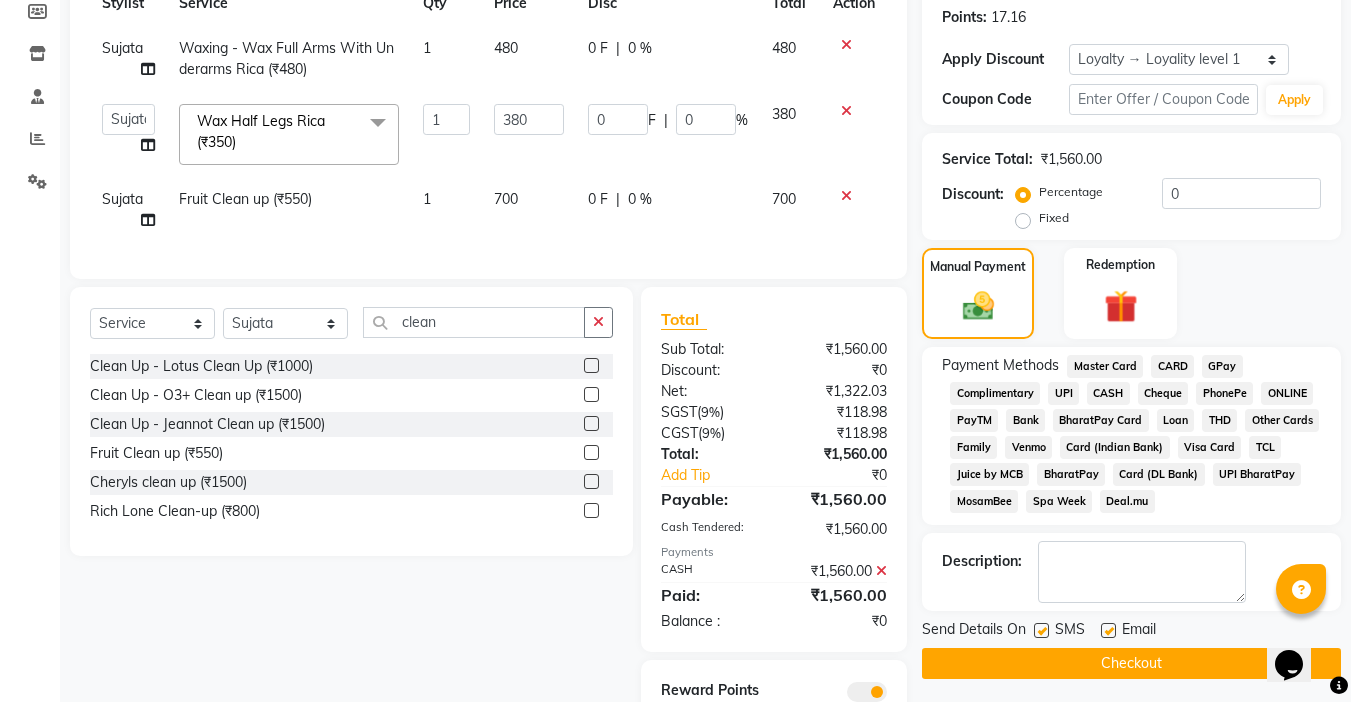 click 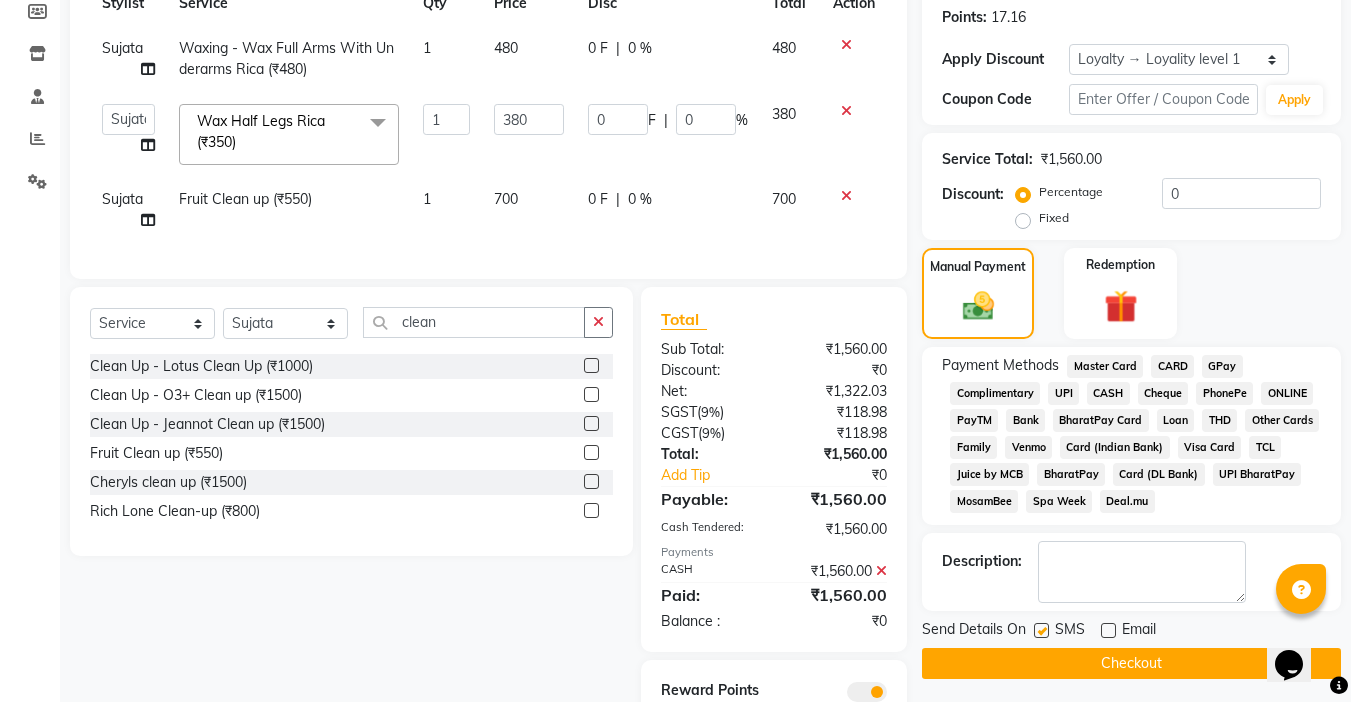 click 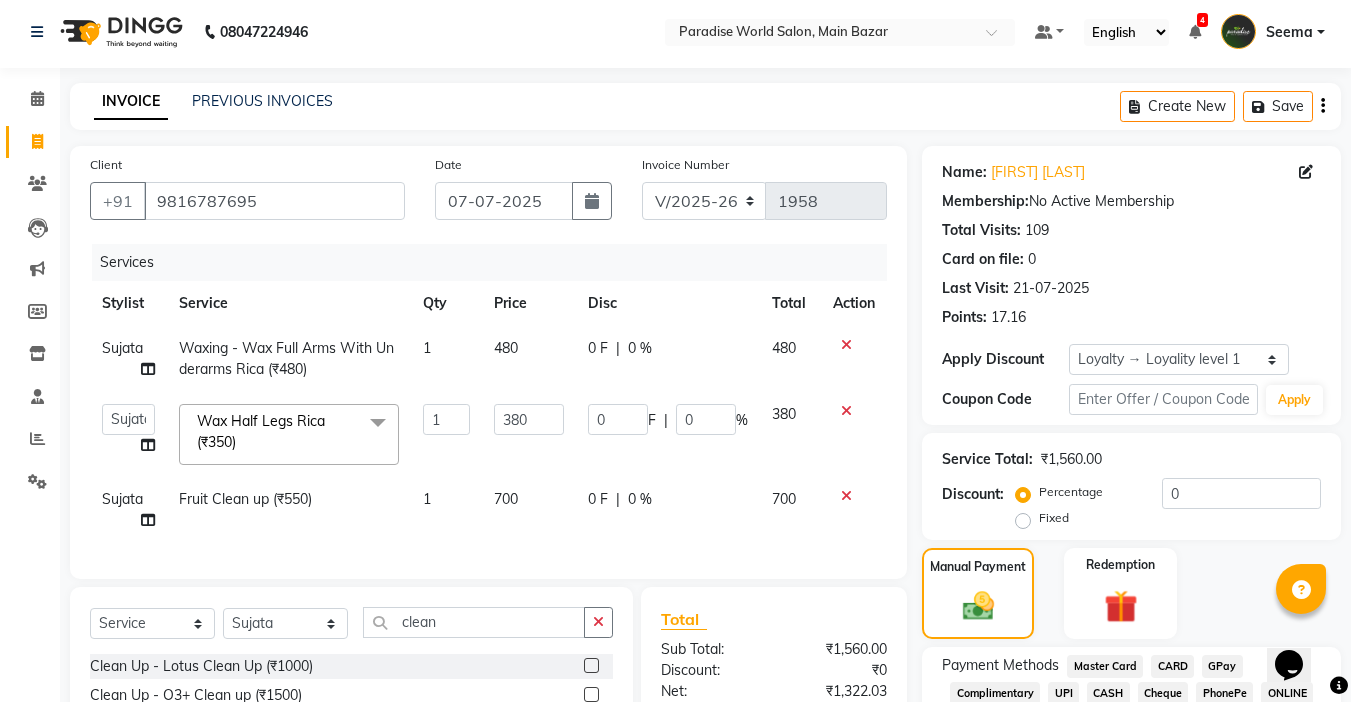 scroll, scrollTop: 304, scrollLeft: 0, axis: vertical 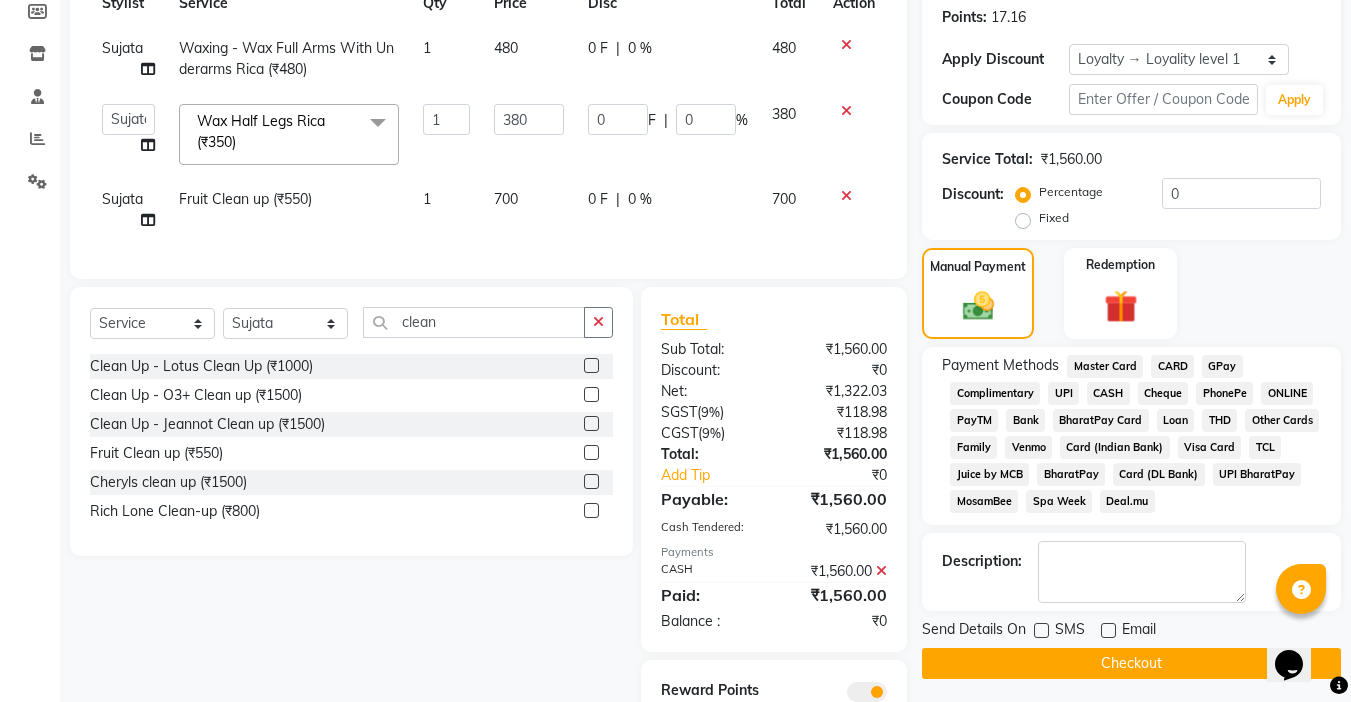 click on "Checkout" 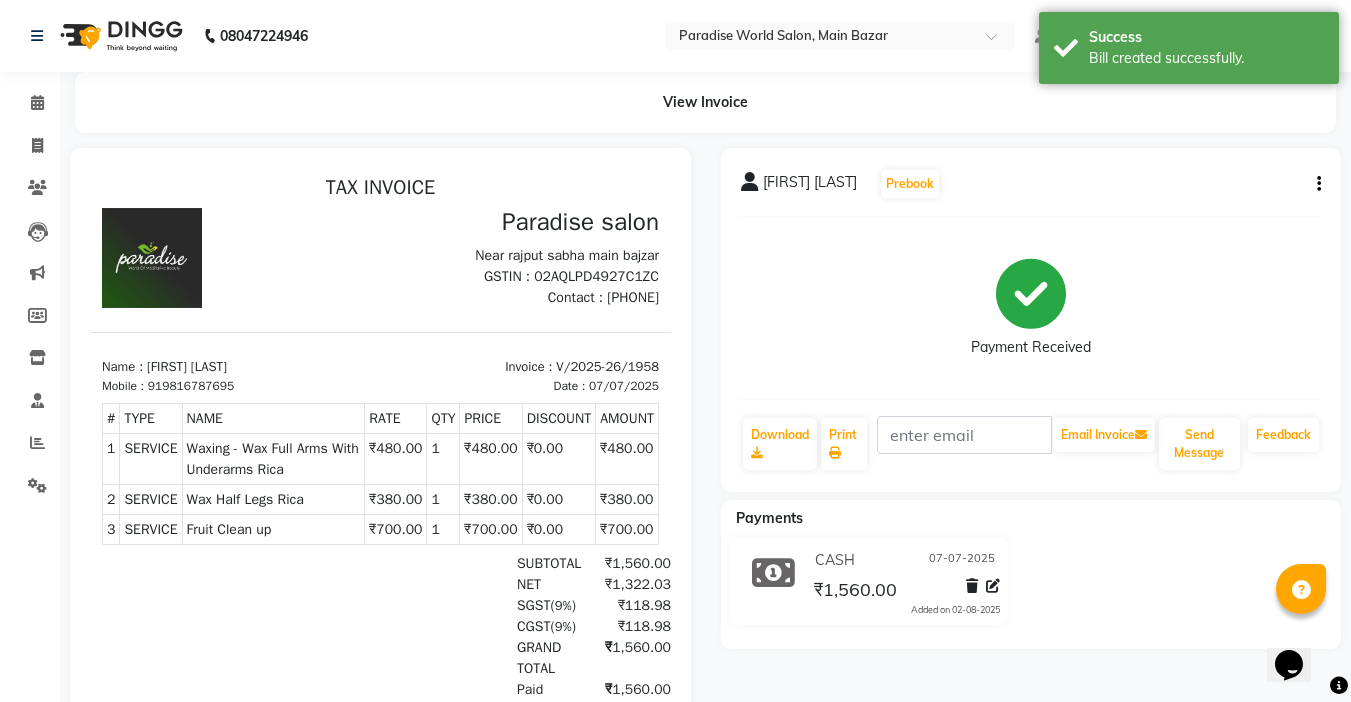 scroll, scrollTop: 0, scrollLeft: 0, axis: both 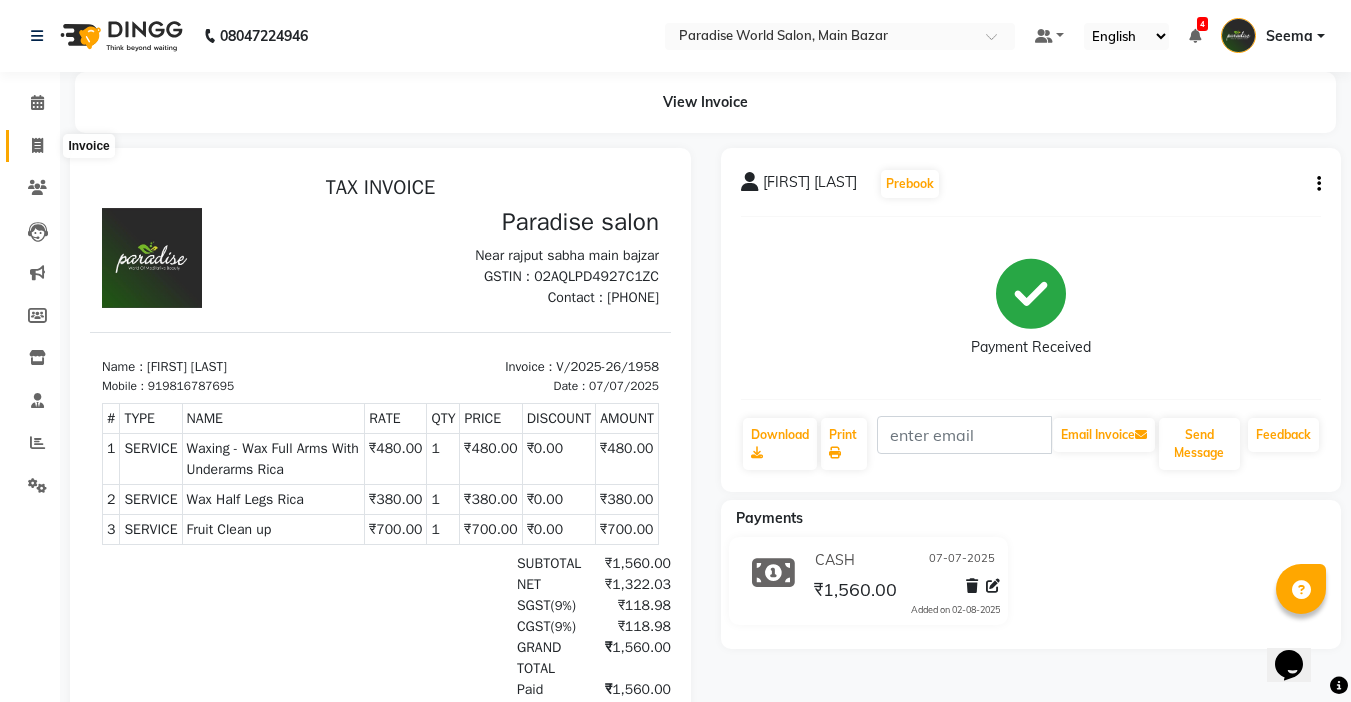 click 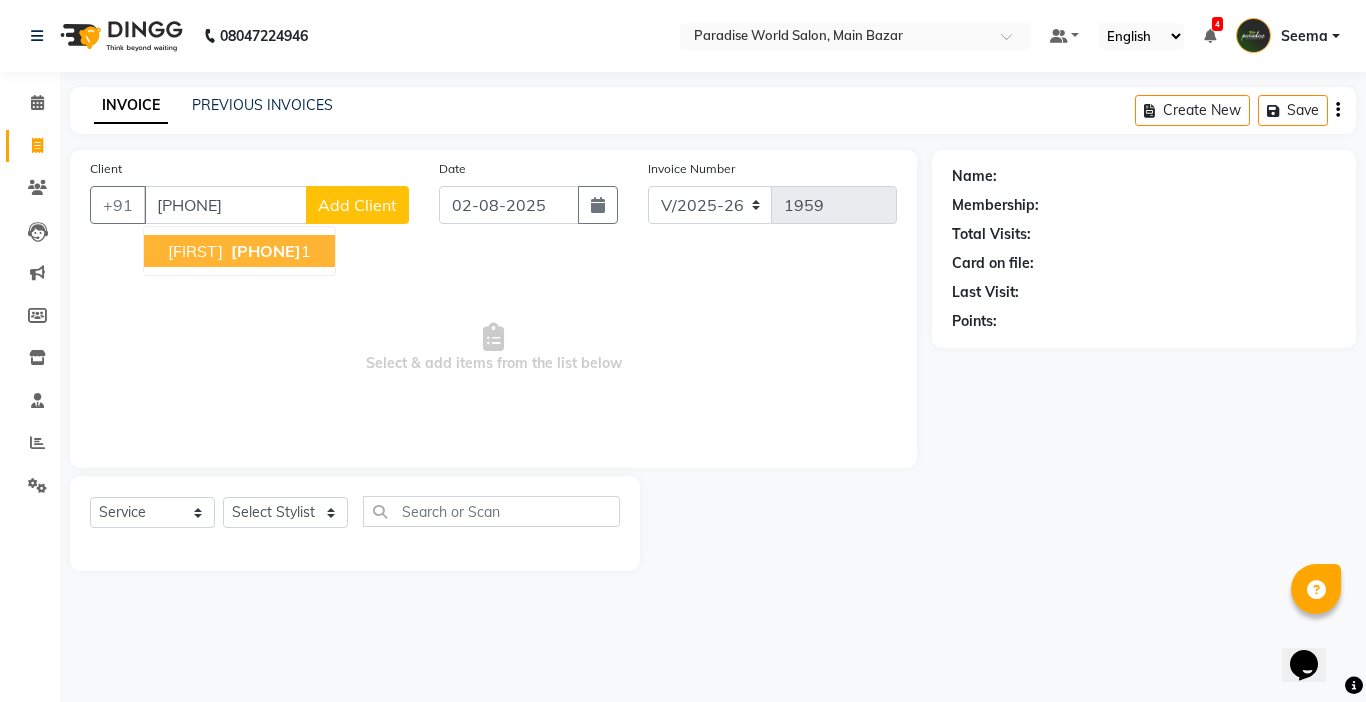 click on "780778815" at bounding box center (266, 251) 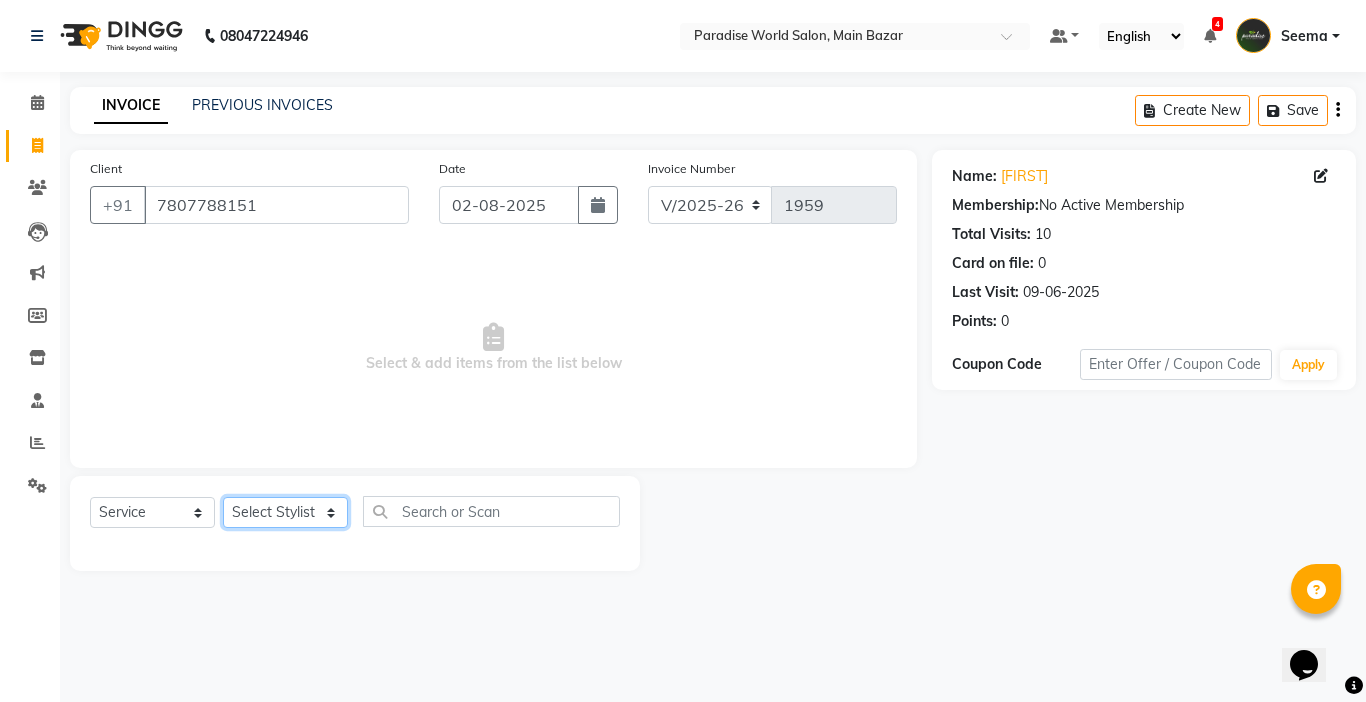 click on "Select Stylist Abby aman  Anil anku Bobby company Deepak Deepika Gourav Heena ishu Jagdeesh kanchan Love preet Maddy Manpreet student Meenu Naina Nikita Palak Palak Sharma Radika Rajneesh Student Seema Shagun Shifali - Student Shweta  Sujata Surinder Paul Vansh Vikas Vishal" 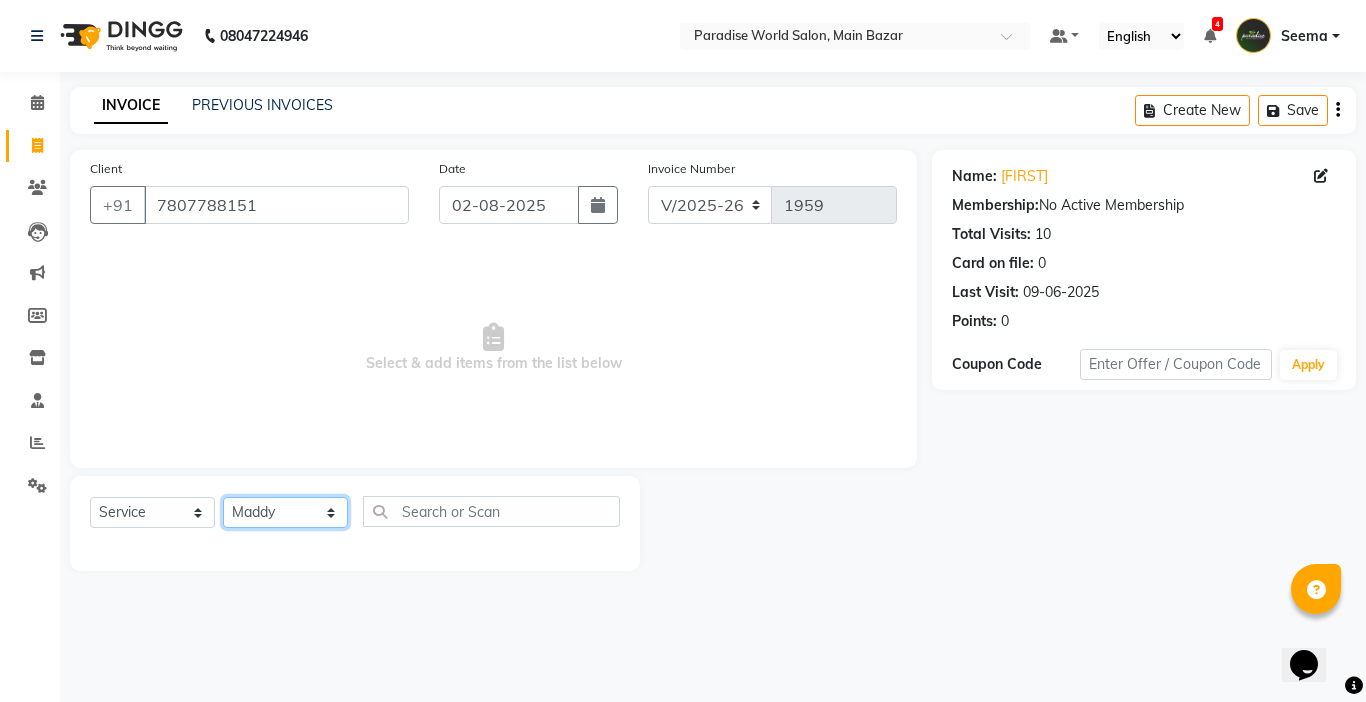 click on "Select Stylist Abby aman  Anil anku Bobby company Deepak Deepika Gourav Heena ishu Jagdeesh kanchan Love preet Maddy Manpreet student Meenu Naina Nikita Palak Palak Sharma Radika Rajneesh Student Seema Shagun Shifali - Student Shweta  Sujata Surinder Paul Vansh Vikas Vishal" 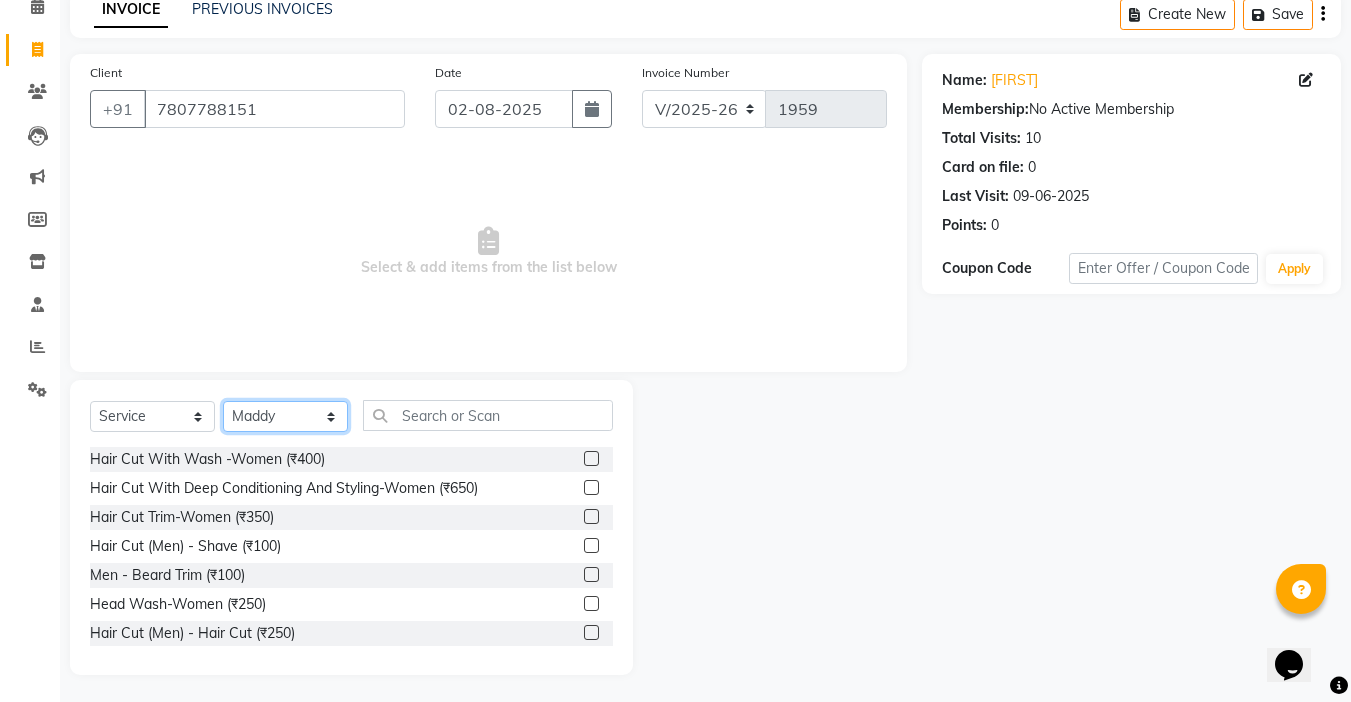 scroll, scrollTop: 99, scrollLeft: 0, axis: vertical 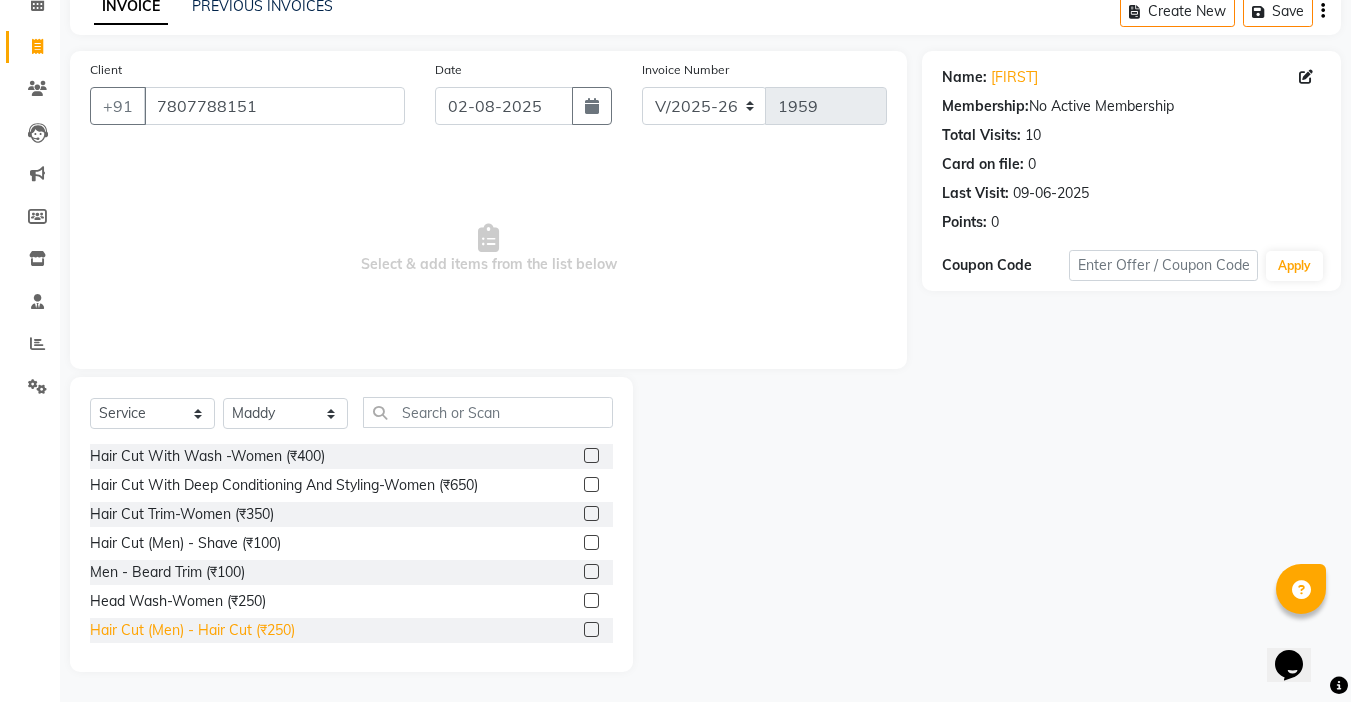 click on "Hair Cut  (Men)  -  Hair Cut (₹250)" 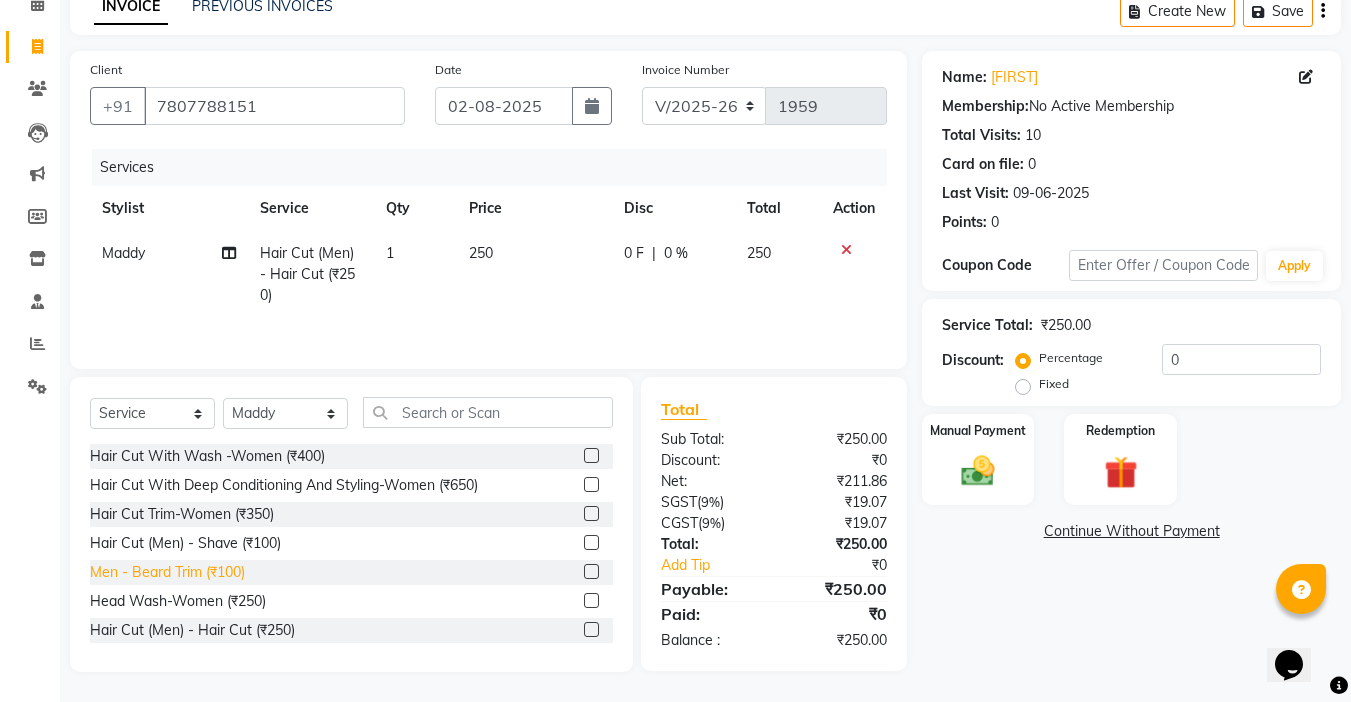 click on "Men  -  Beard Trim (₹100)" 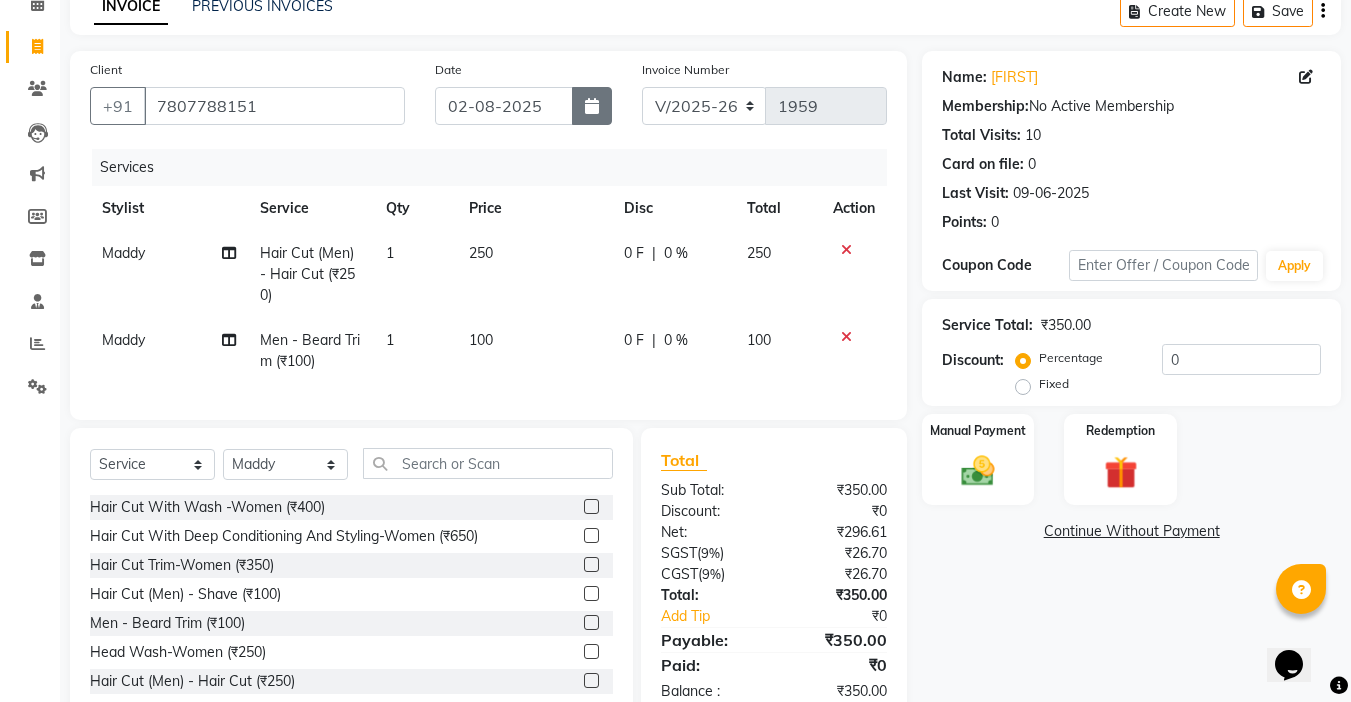 click 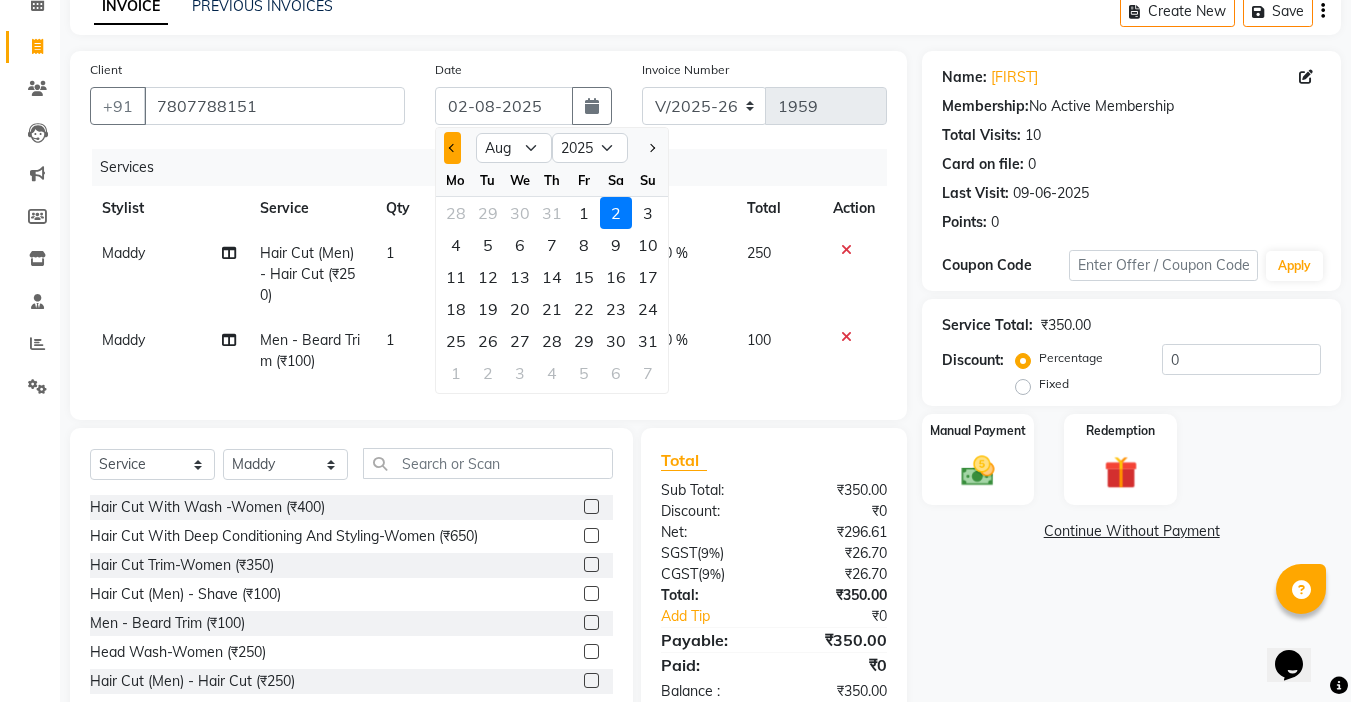 click 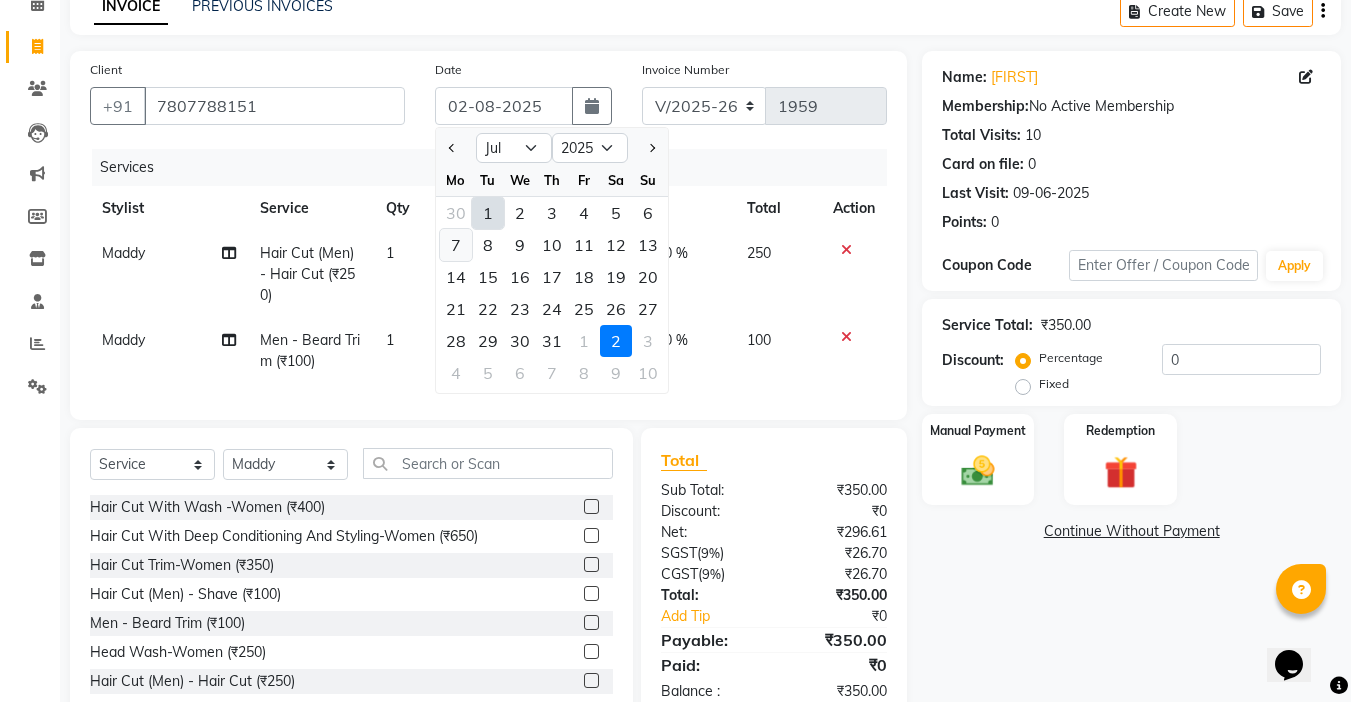 click on "7" 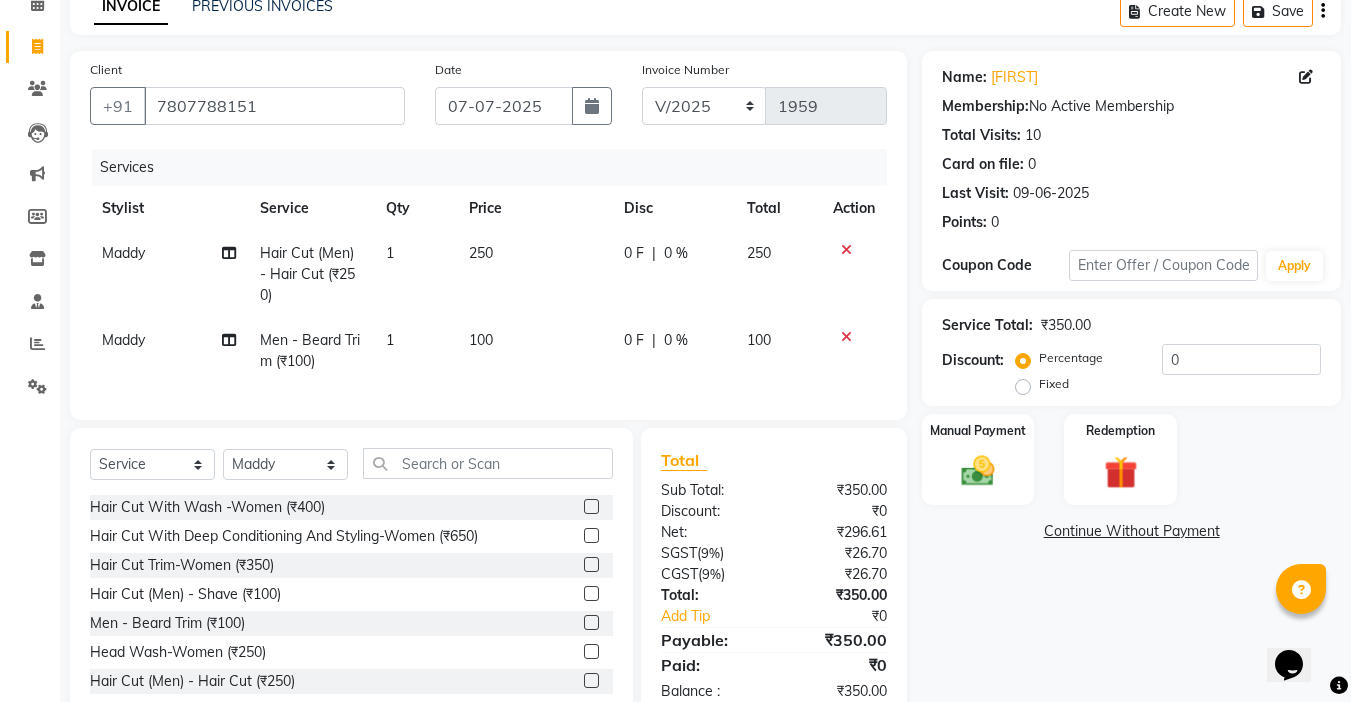 click on "Discount:  Percentage   Fixed  0" 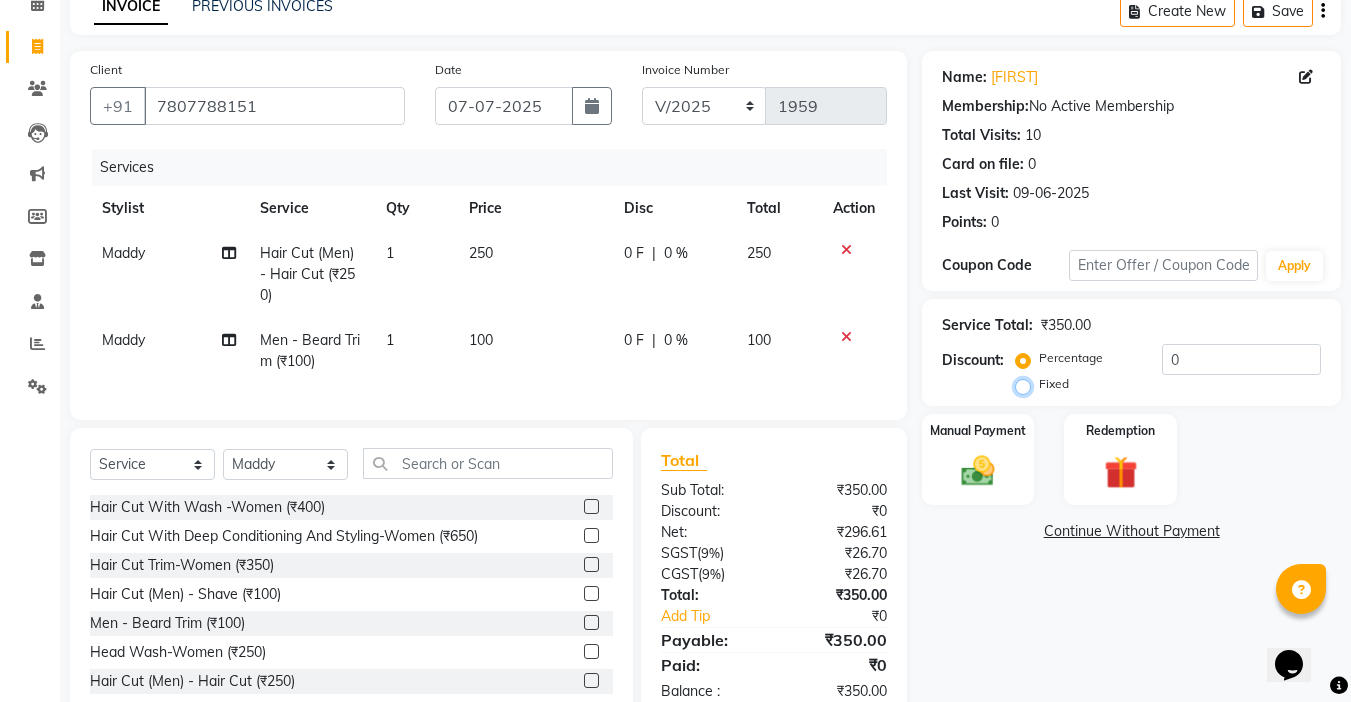 click on "Fixed" at bounding box center [1027, 384] 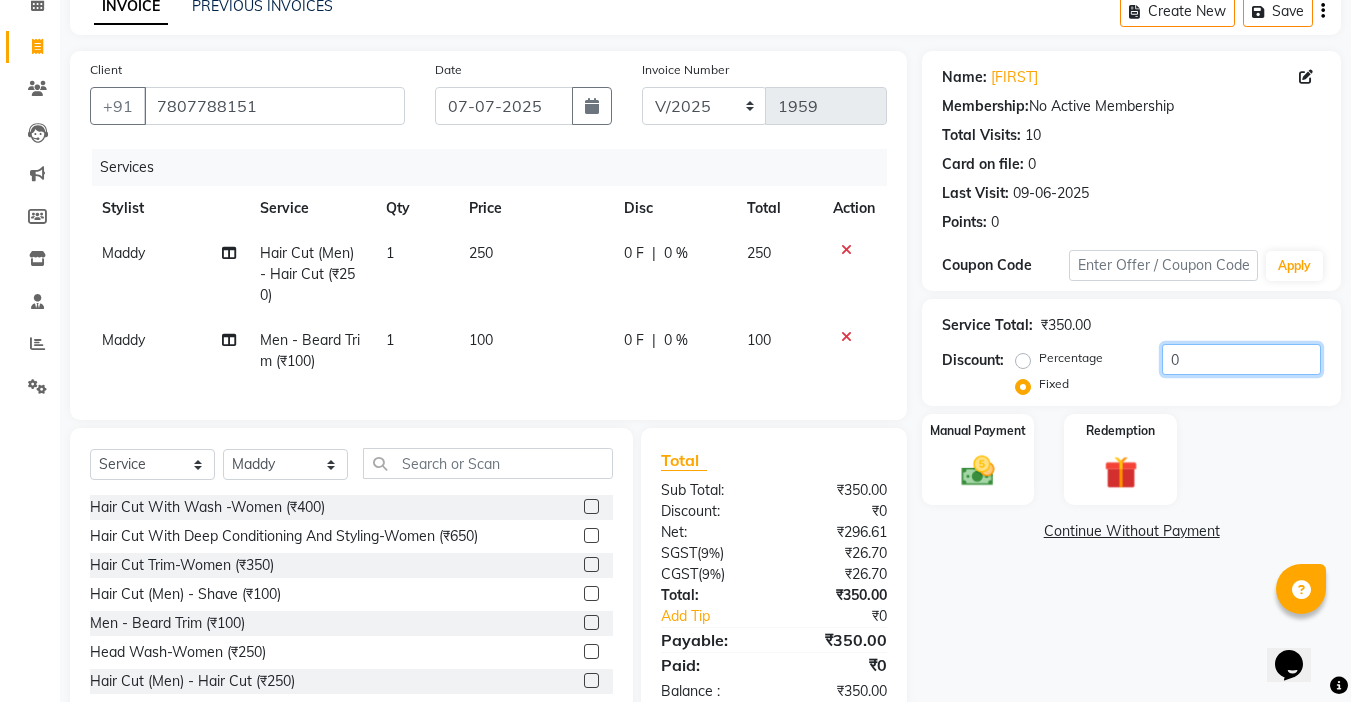 drag, startPoint x: 1182, startPoint y: 357, endPoint x: 1118, endPoint y: 370, distance: 65.30697 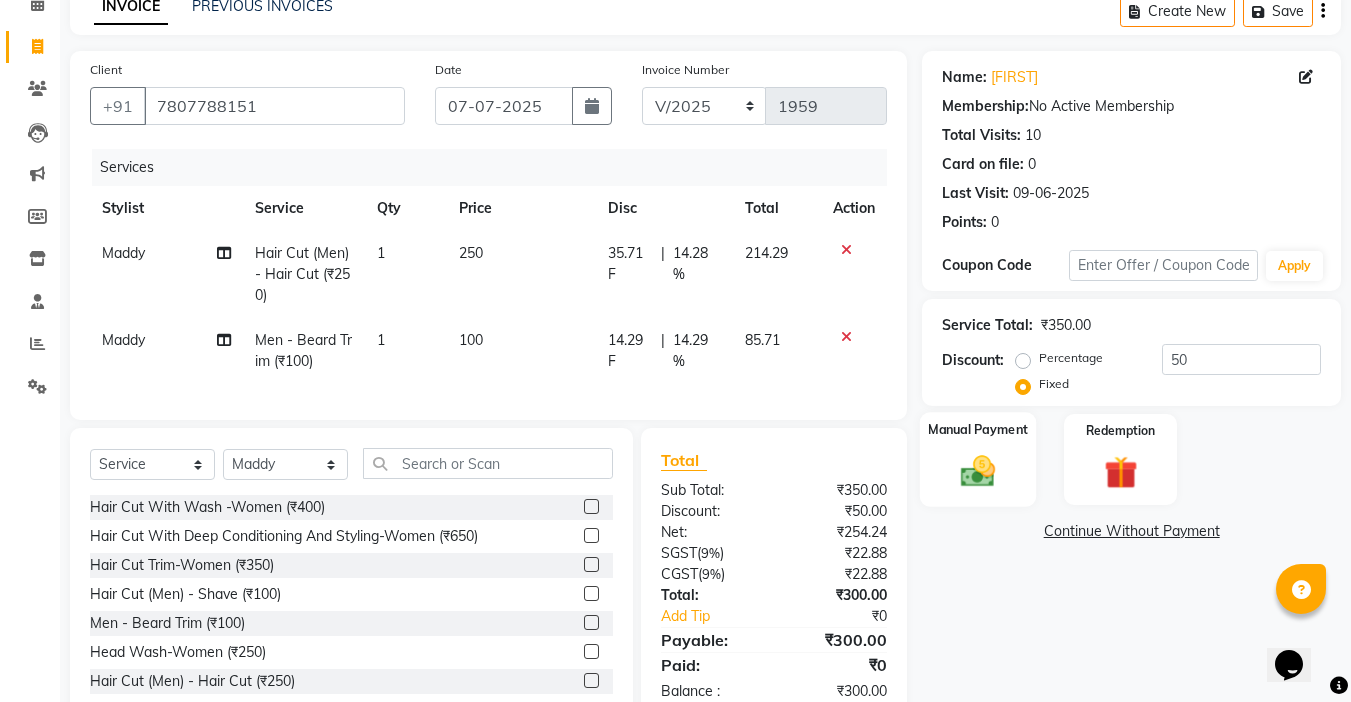 click 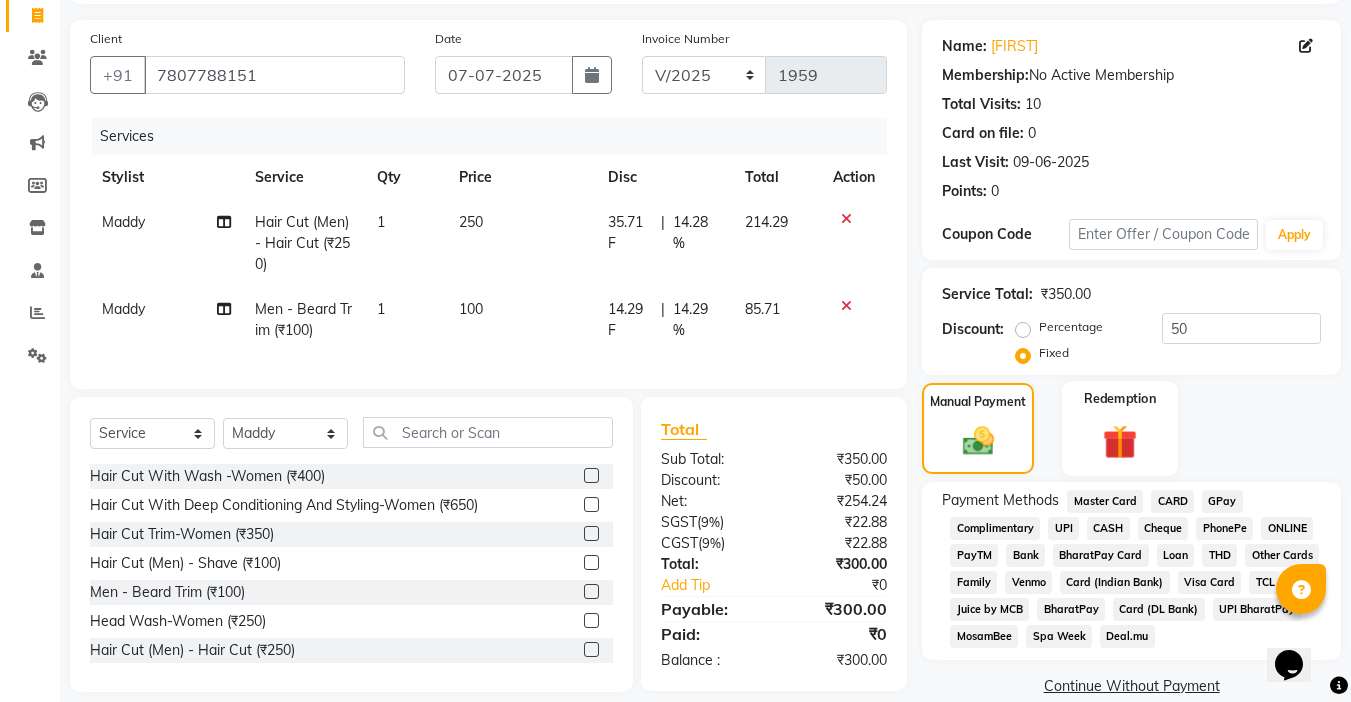scroll, scrollTop: 165, scrollLeft: 0, axis: vertical 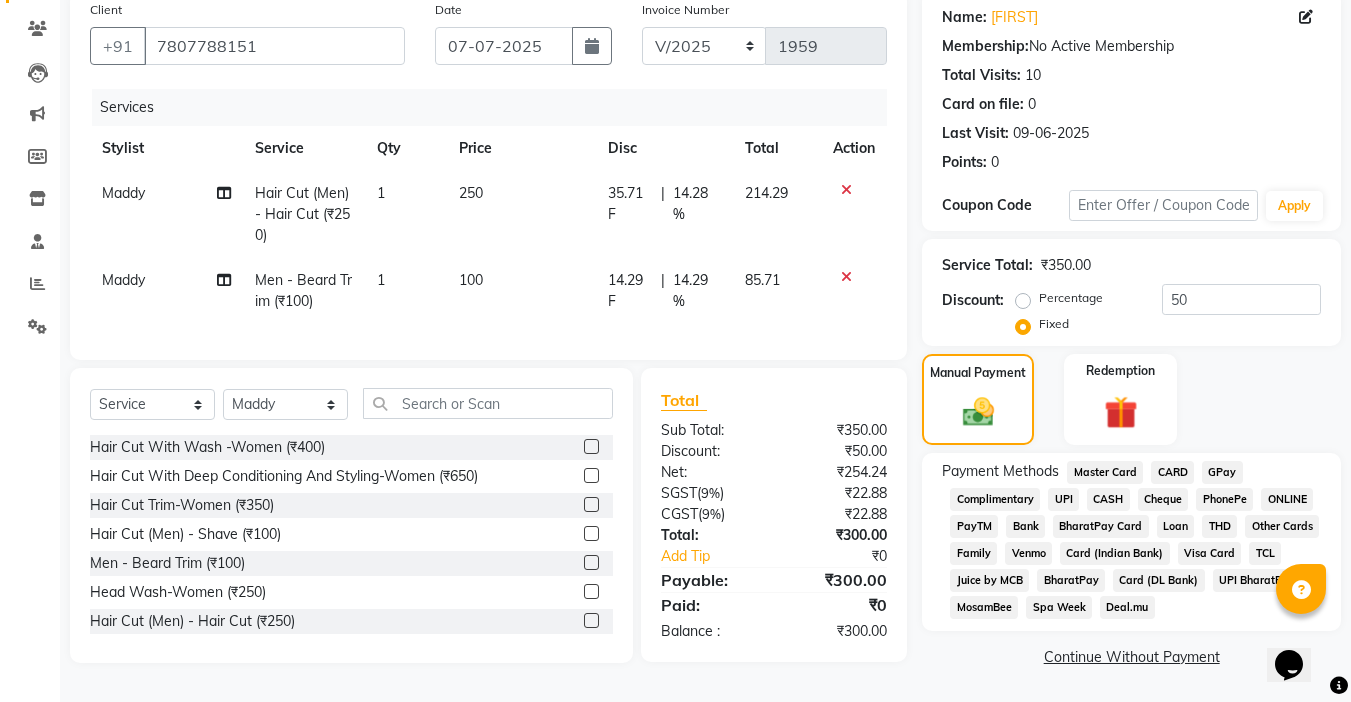 click on "CASH" 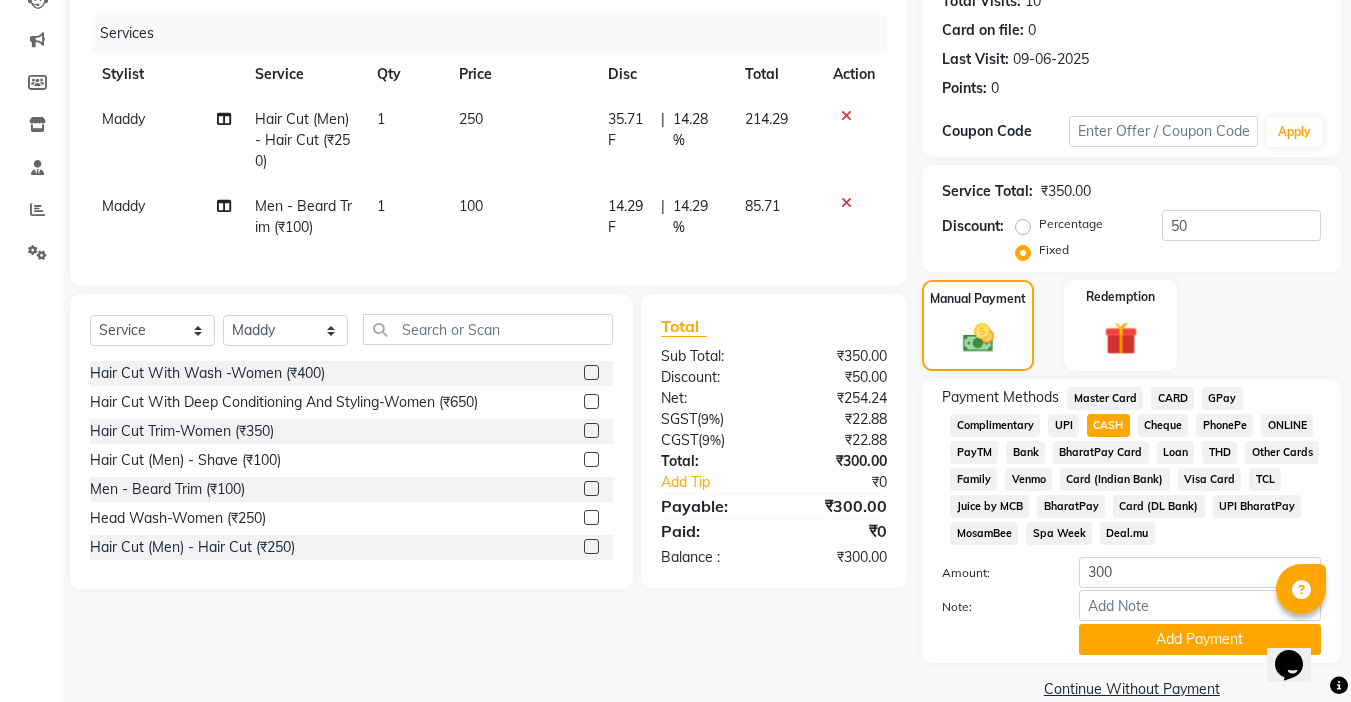 scroll, scrollTop: 265, scrollLeft: 0, axis: vertical 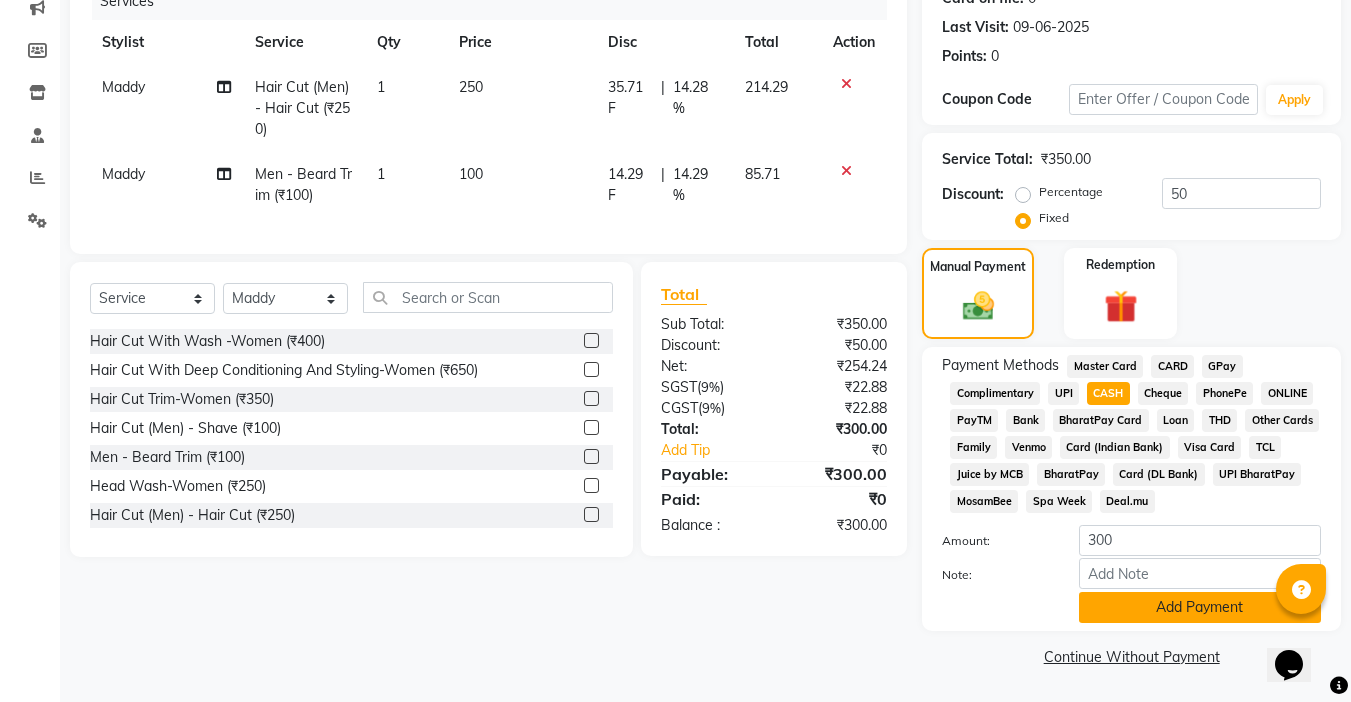 click on "Add Payment" 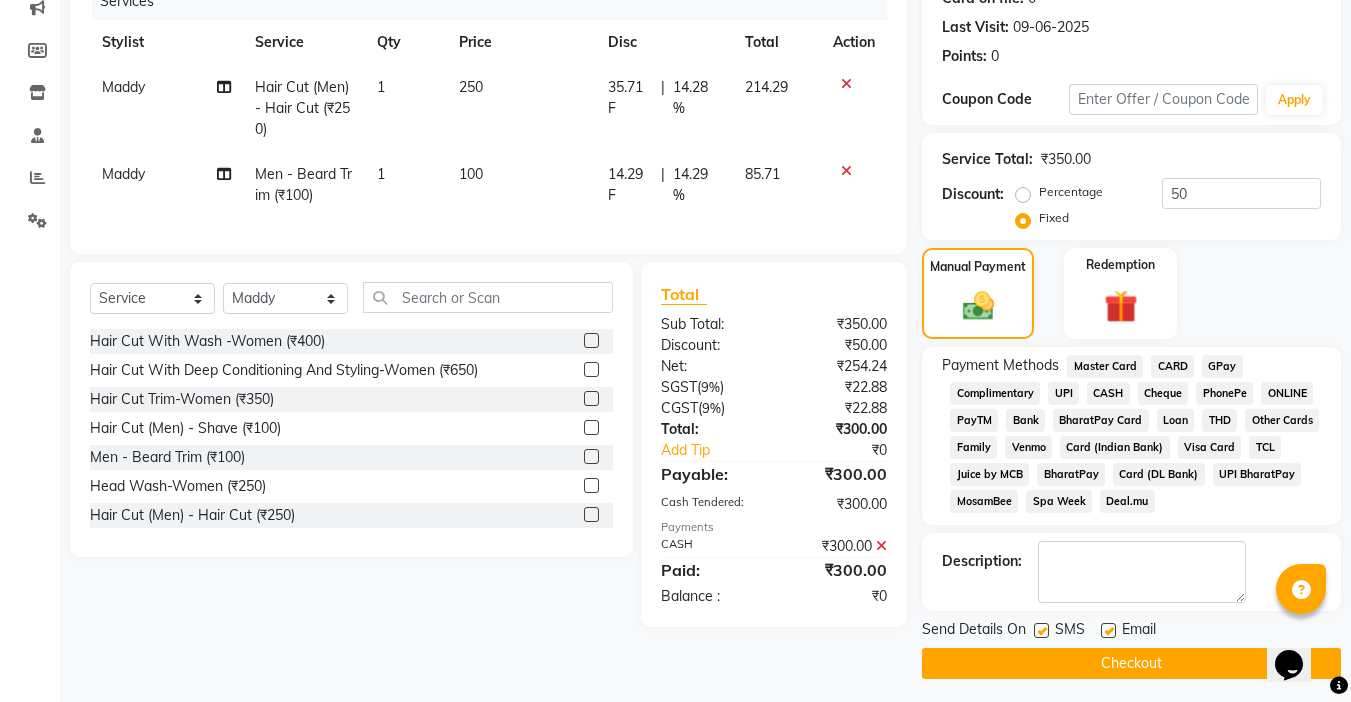 click 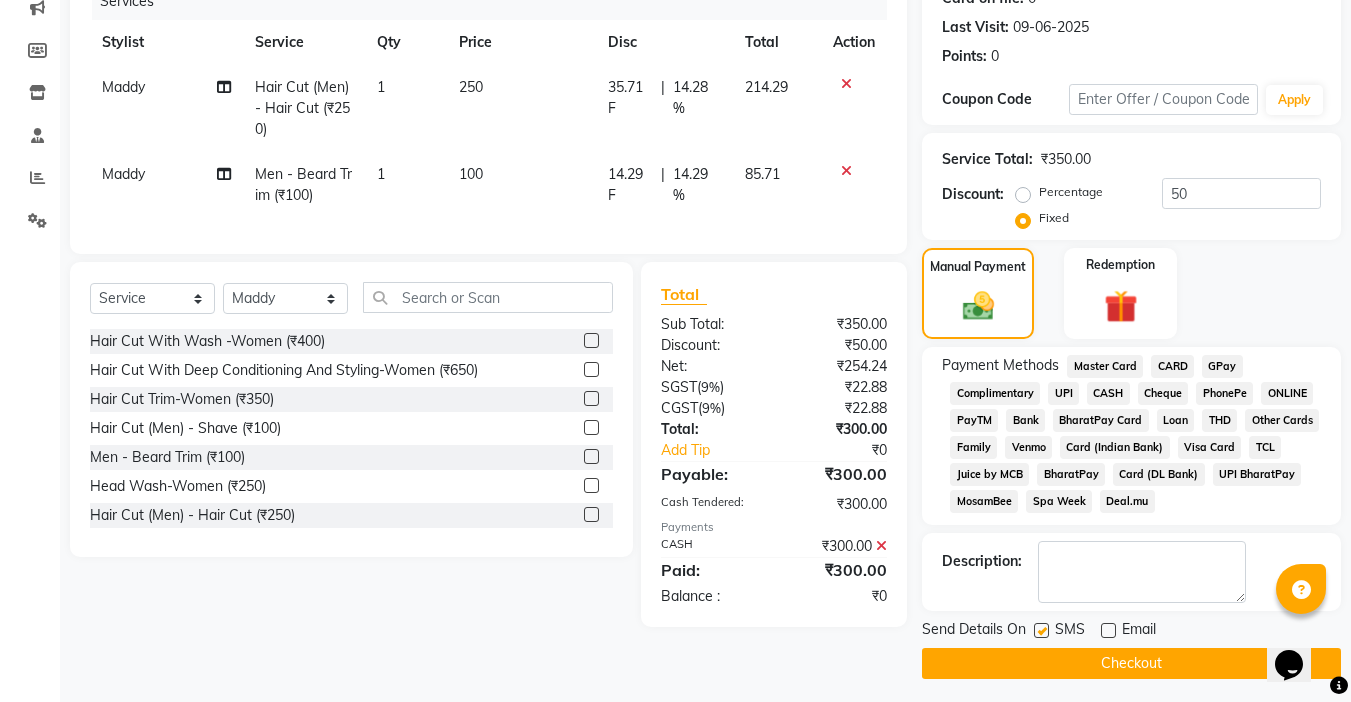 click on "Send Details On SMS Email" 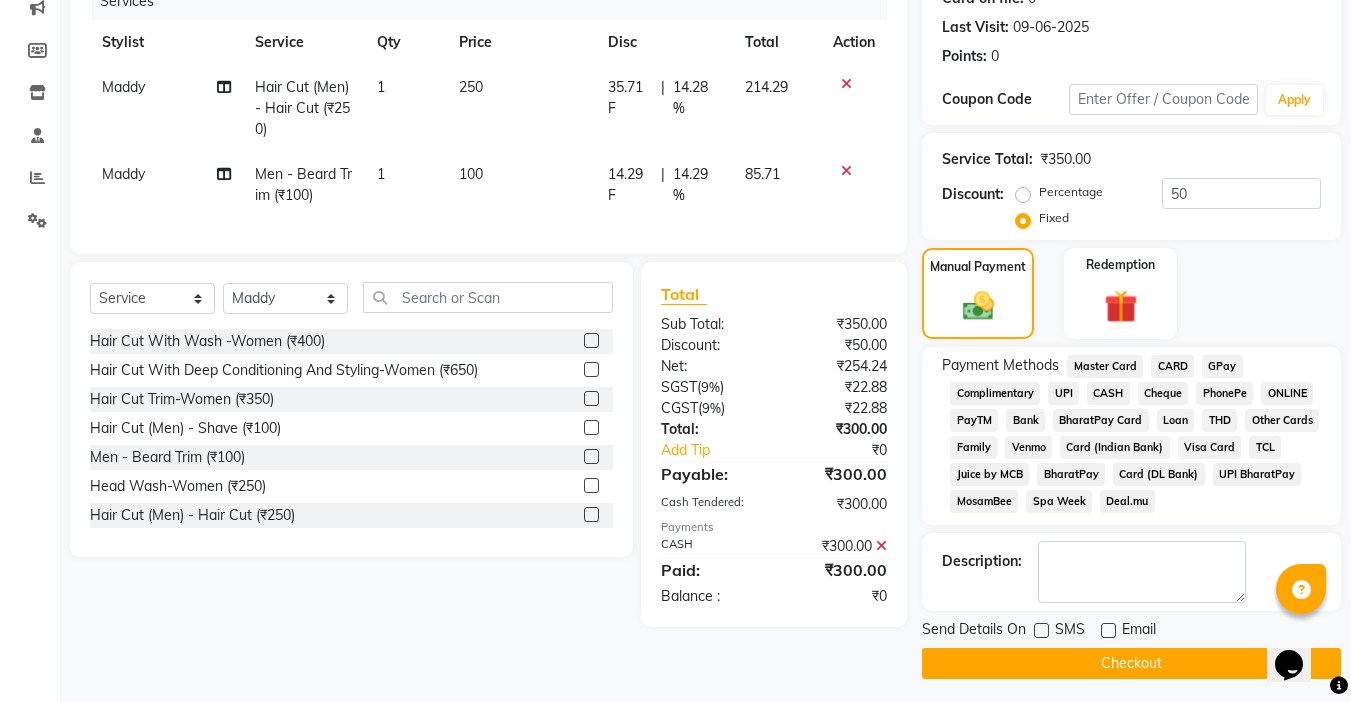 click on "Checkout" 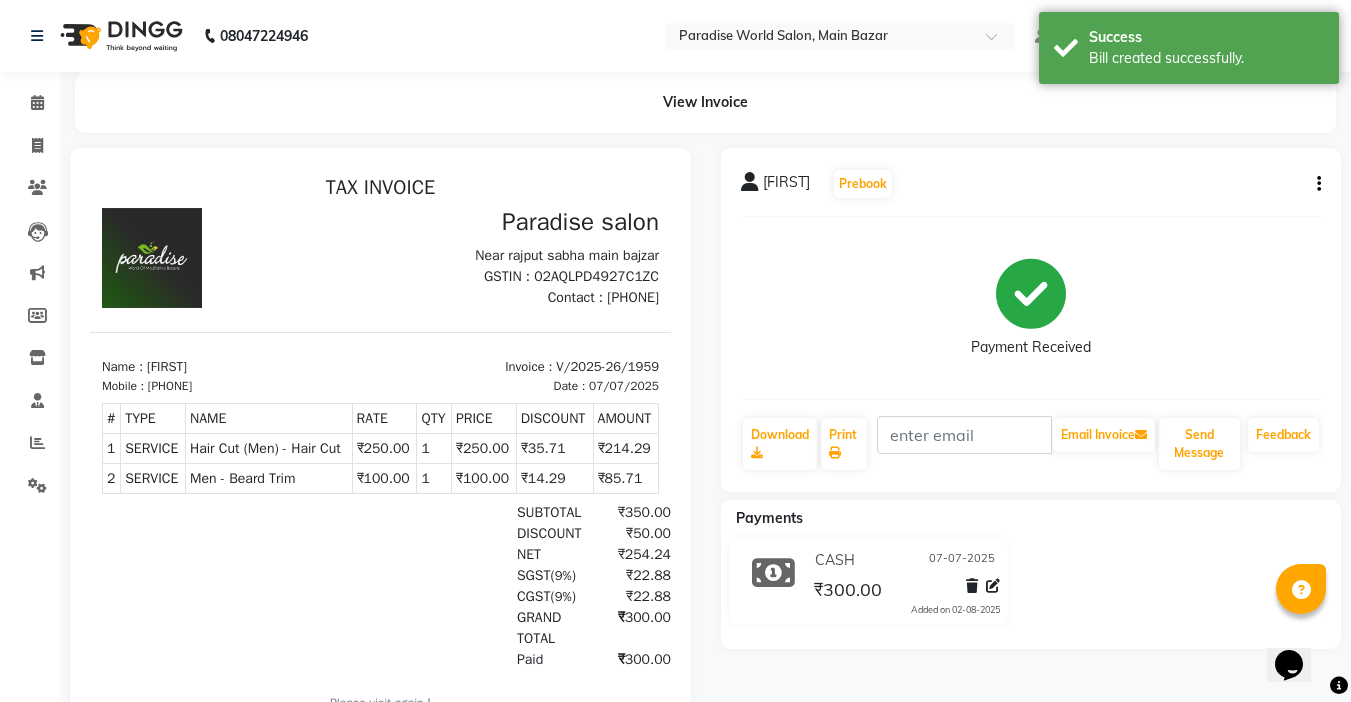 scroll, scrollTop: 0, scrollLeft: 0, axis: both 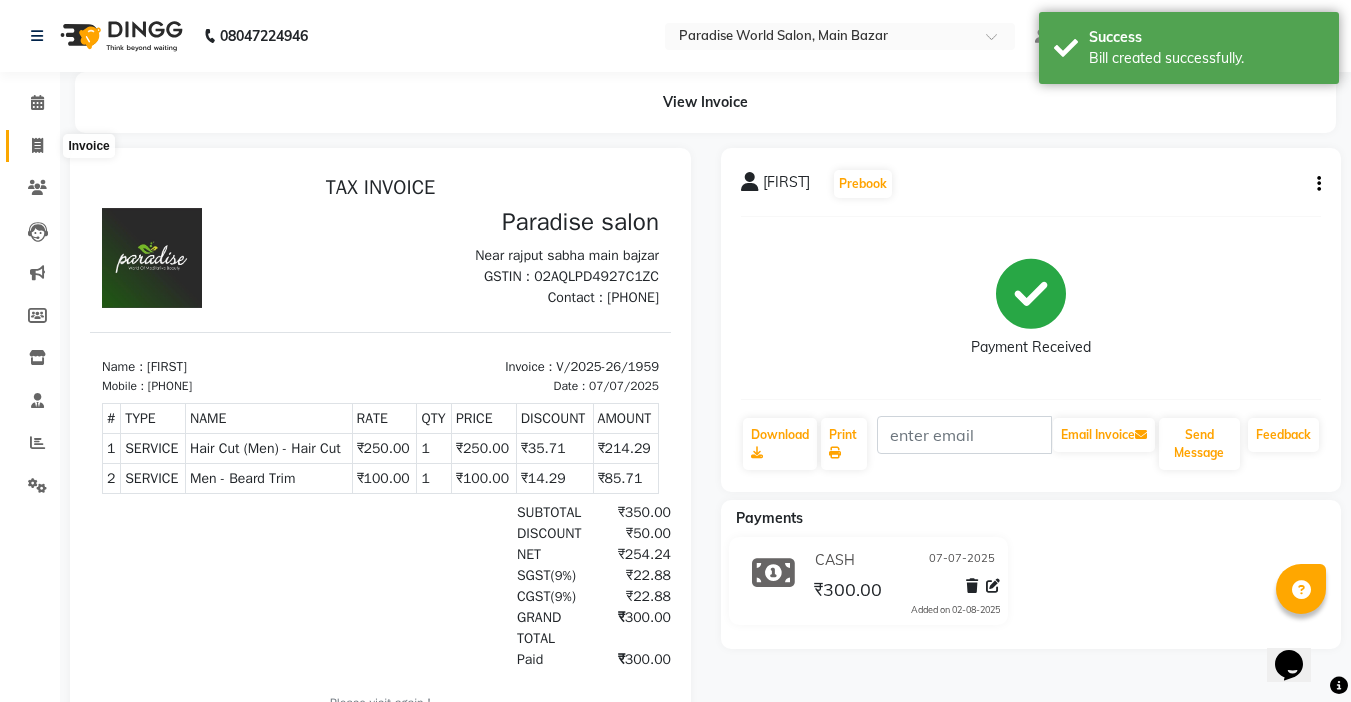 click 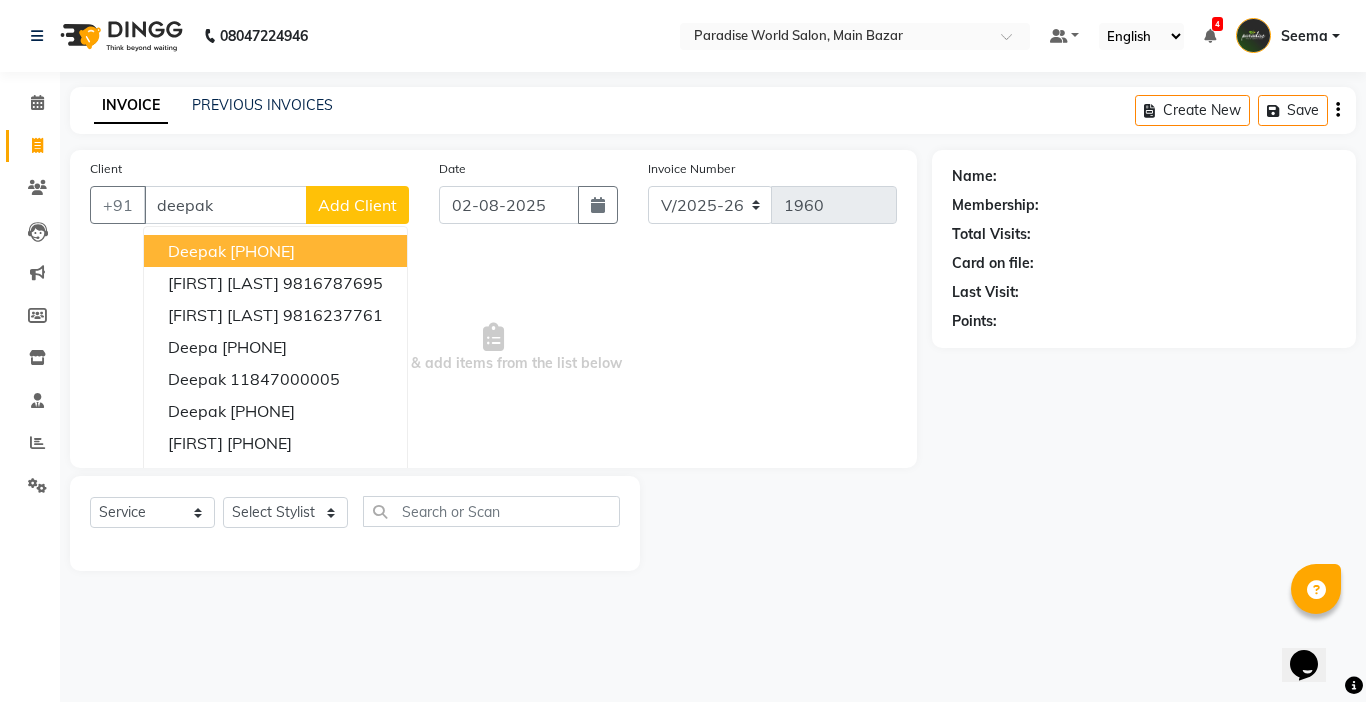 click on "9816154603" at bounding box center [262, 251] 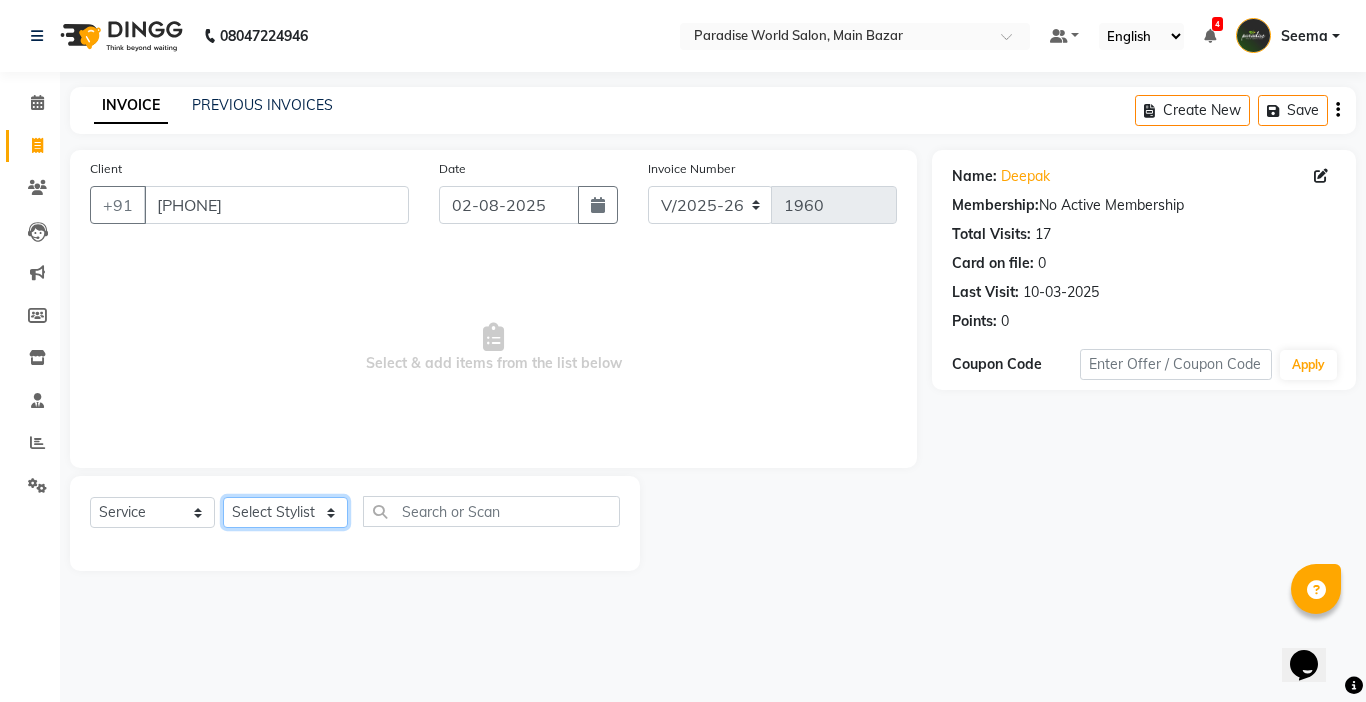 click on "Select Stylist Abby aman  Anil anku Bobby company Deepak Deepika Gourav Heena ishu Jagdeesh kanchan Love preet Maddy Manpreet student Meenu Naina Nikita Palak Palak Sharma Radika Rajneesh Student Seema Shagun Shifali - Student Shweta  Sujata Surinder Paul Vansh Vikas Vishal" 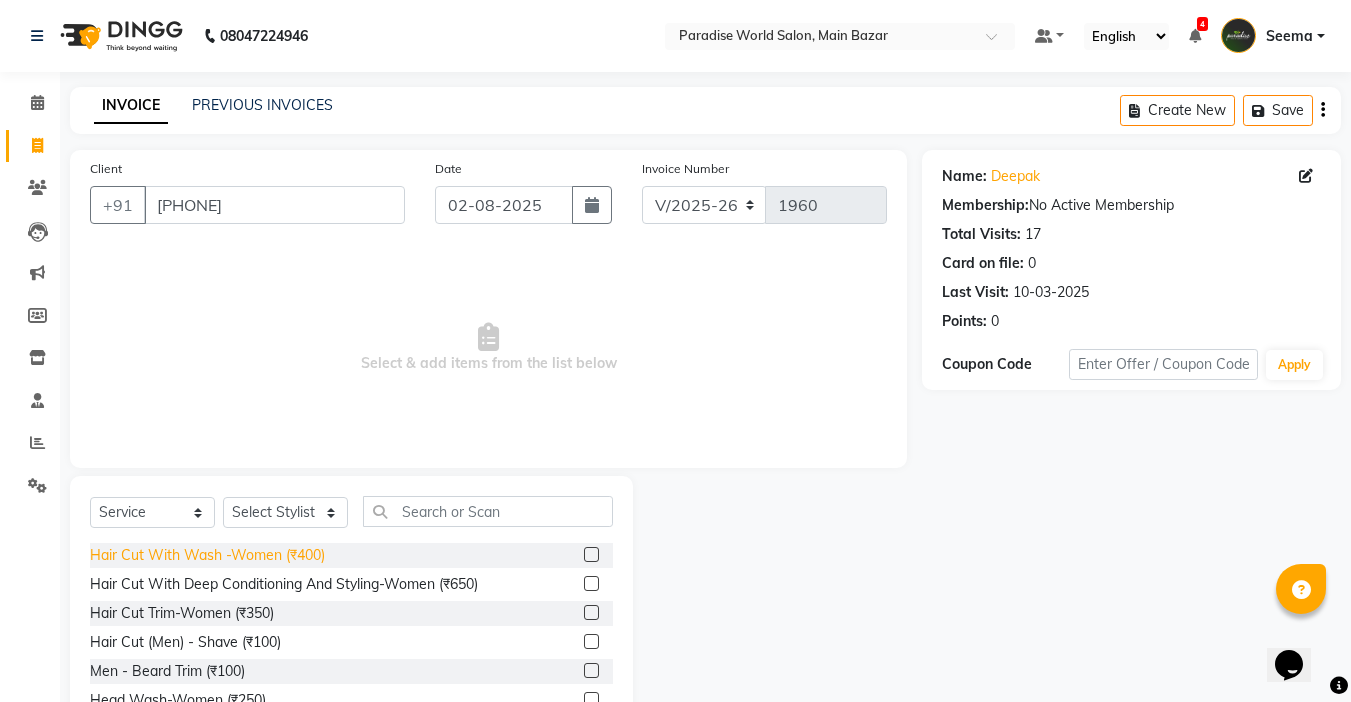 click on "Hair Cut With Wash -Women (₹400)" 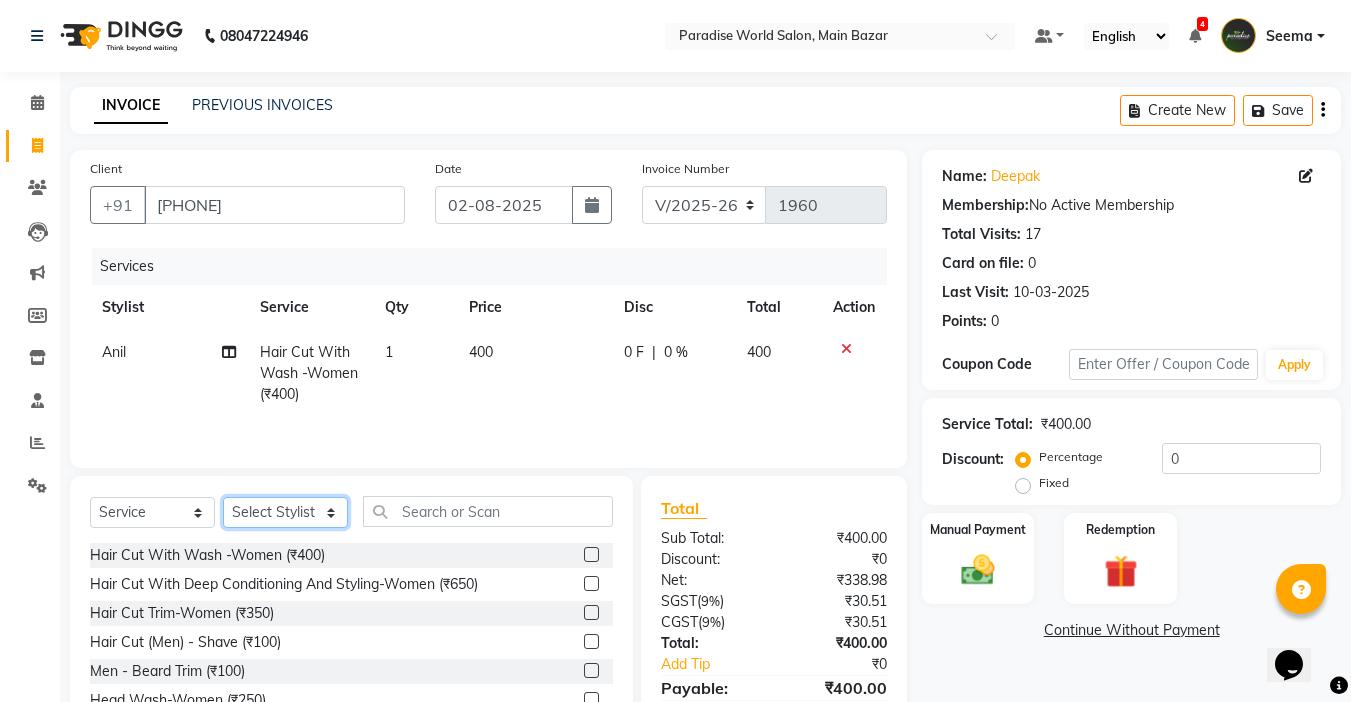 click on "Select Stylist Abby aman  Anil anku Bobby company Deepak Deepika Gourav Heena ishu Jagdeesh kanchan Love preet Maddy Manpreet student Meenu Naina Nikita Palak Palak Sharma Radika Rajneesh Student Seema Shagun Shifali - Student Shweta  Sujata Surinder Paul Vansh Vikas Vishal" 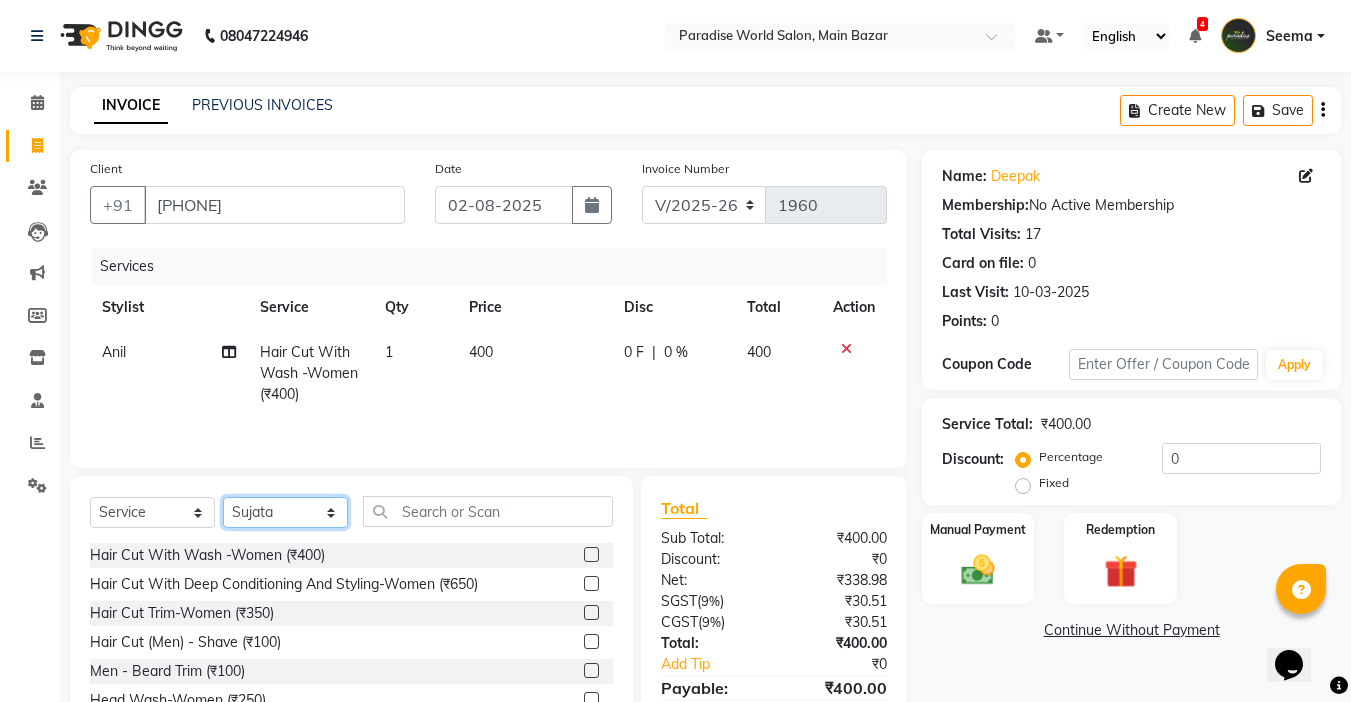 click on "Select Stylist Abby aman  Anil anku Bobby company Deepak Deepika Gourav Heena ishu Jagdeesh kanchan Love preet Maddy Manpreet student Meenu Naina Nikita Palak Palak Sharma Radika Rajneesh Student Seema Shagun Shifali - Student Shweta  Sujata Surinder Paul Vansh Vikas Vishal" 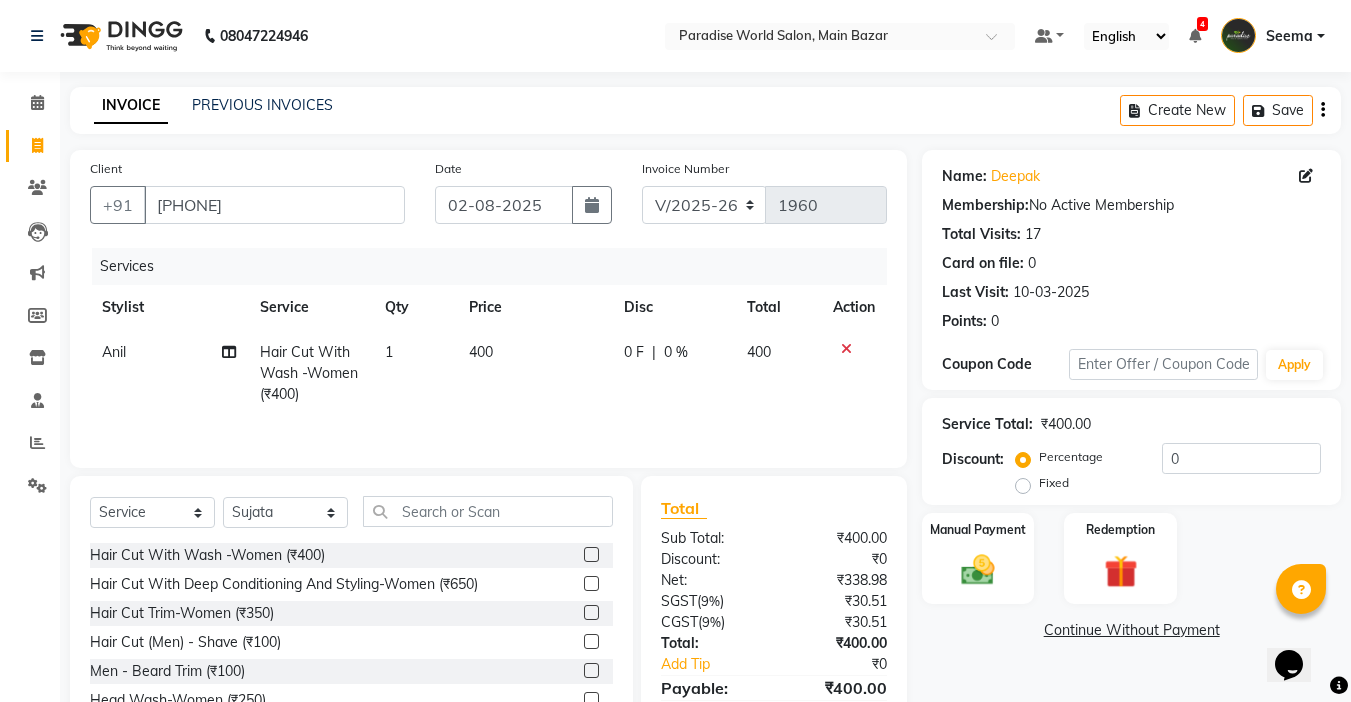 click on "Select  Service  Product  Membership  Package Voucher Prepaid Gift Card  Select Stylist Abby aman  Anil anku Bobby company Deepak Deepika Gourav Heena ishu Jagdeesh kanchan Love preet Maddy Manpreet student Meenu Naina Nikita Palak Palak Sharma Radika Rajneesh Student Seema Shagun Shifali - Student Shweta  Sujata Surinder Paul Vansh Vikas Vishal" 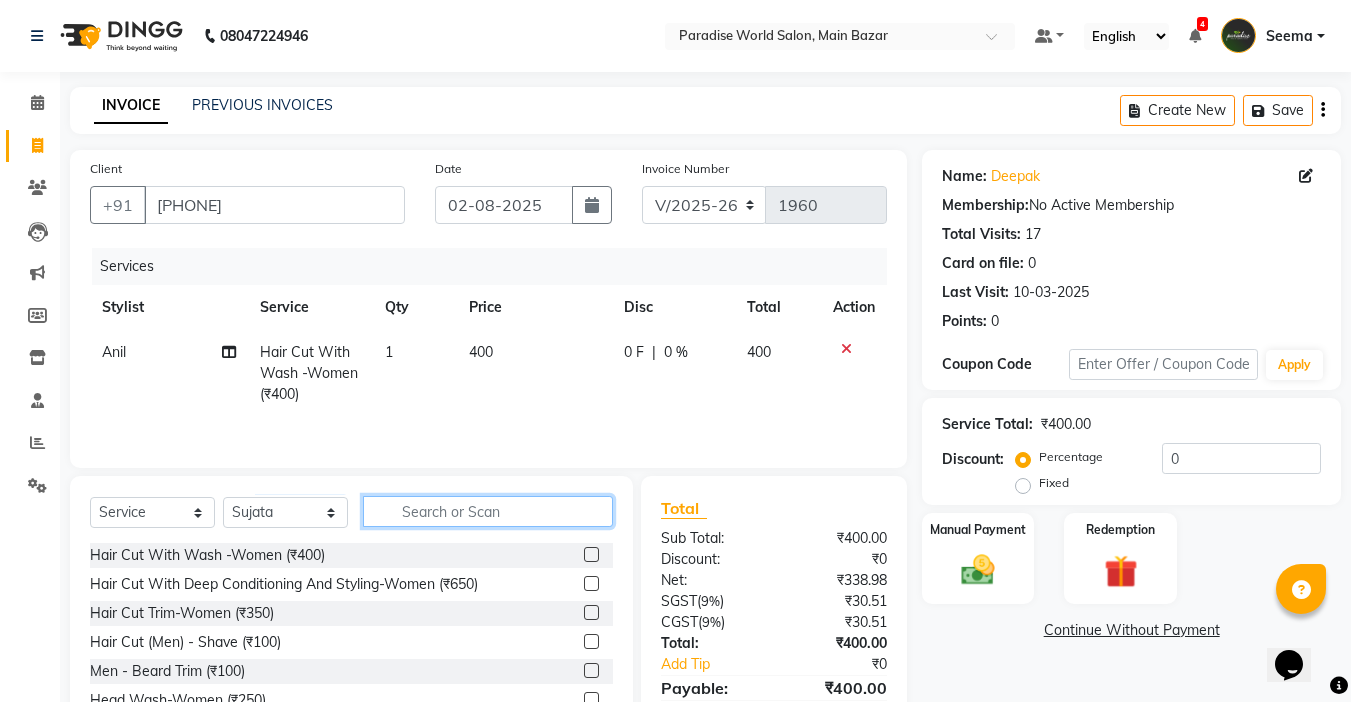 click 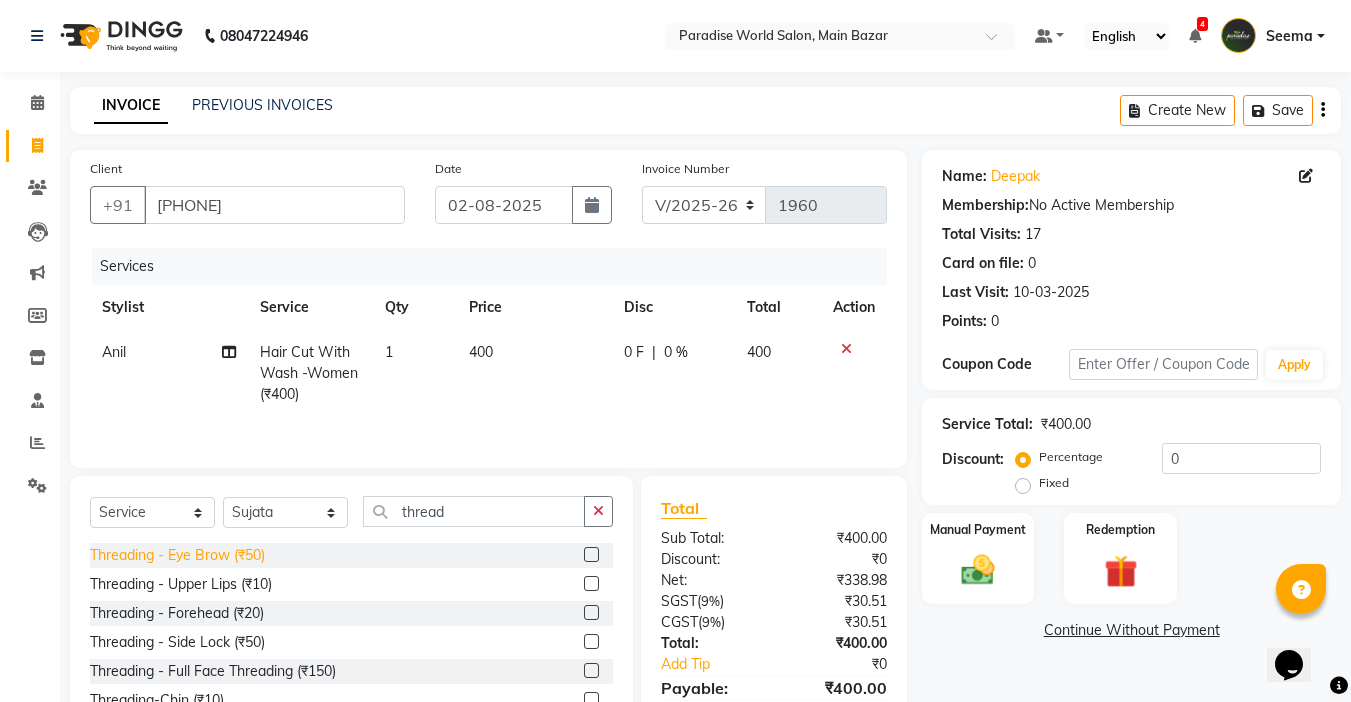 click on "Threading   -  Eye Brow (₹50)" 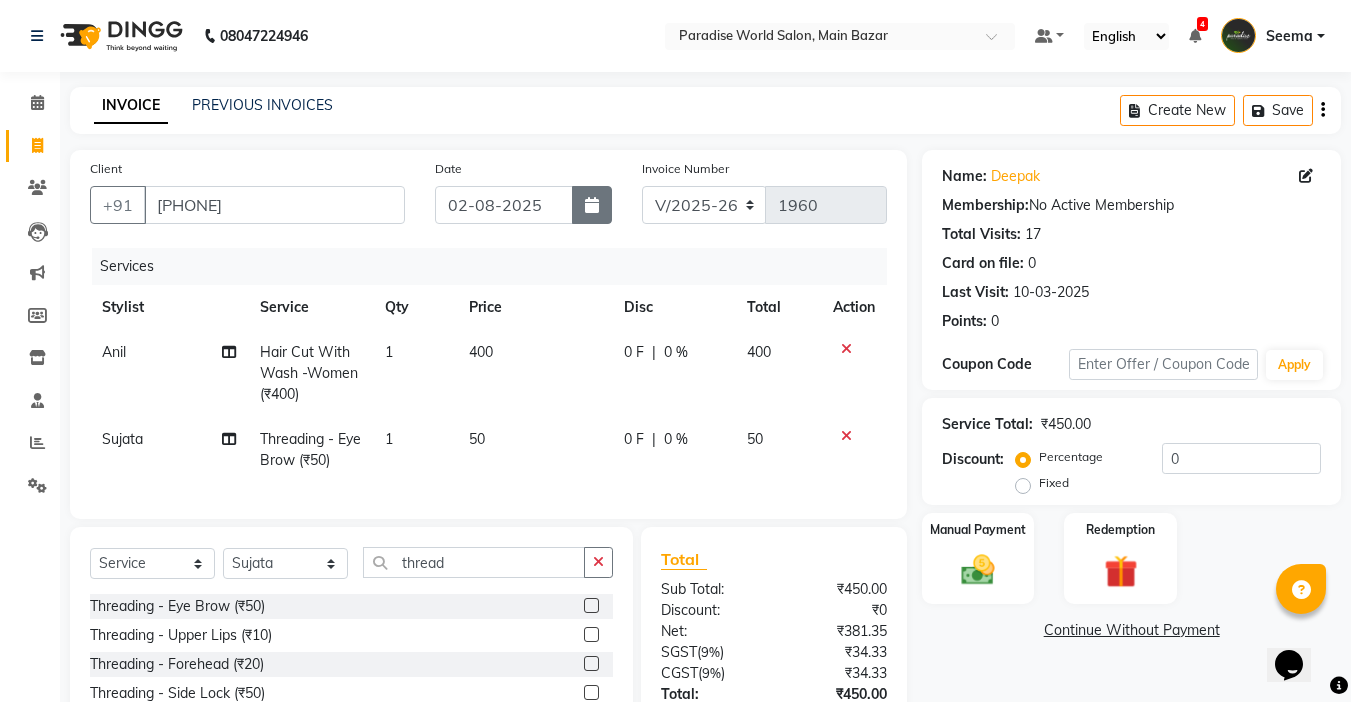 click 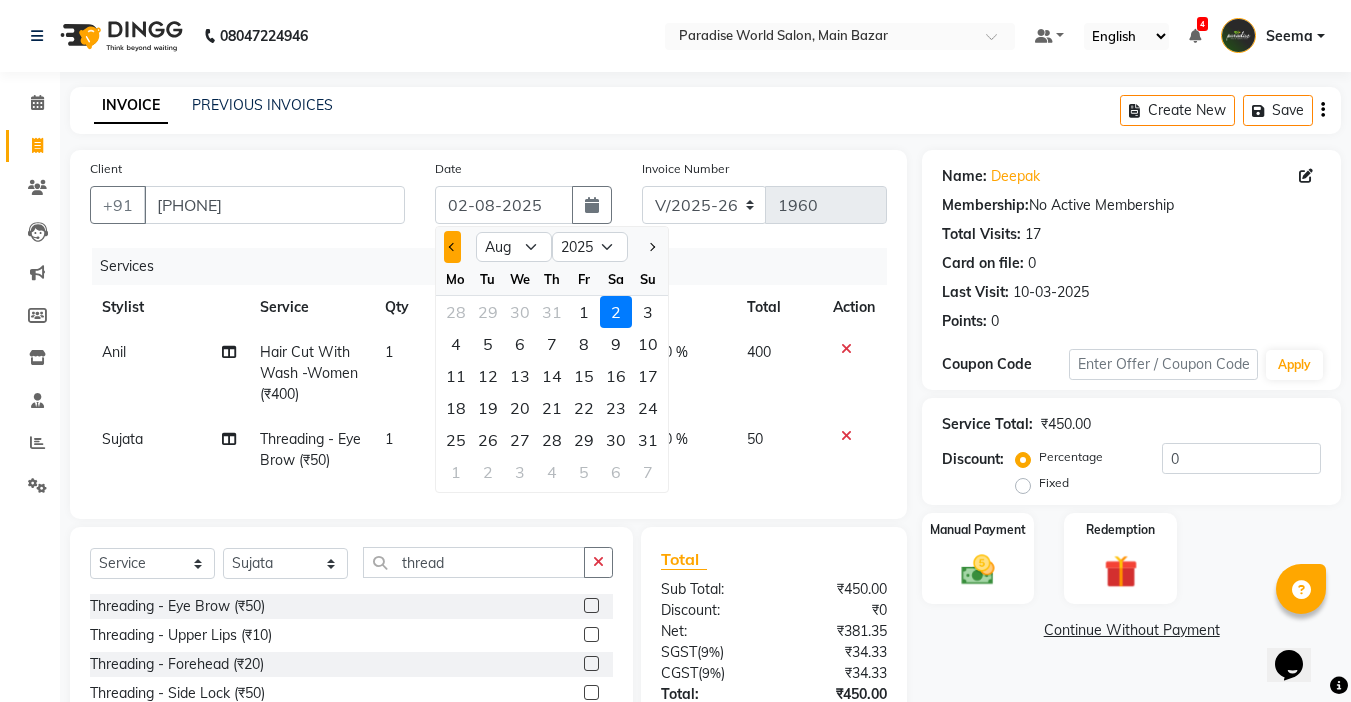 click 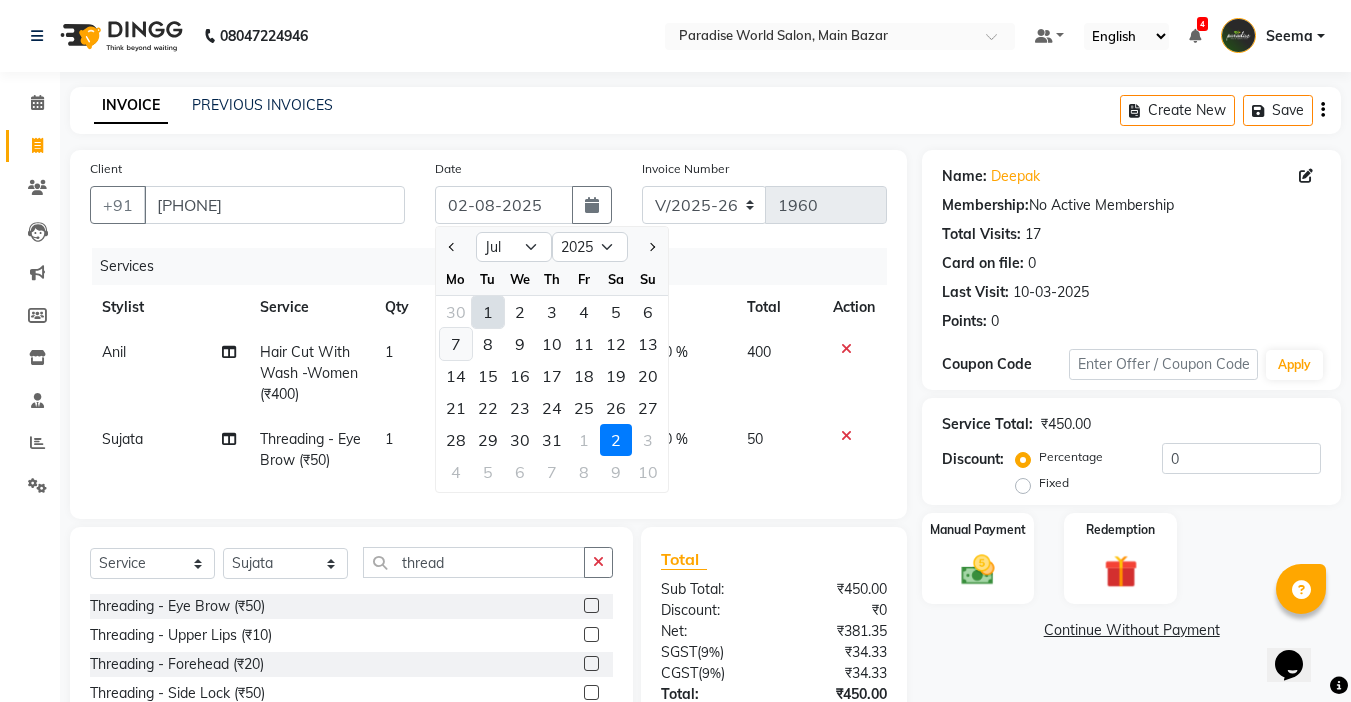 click on "7" 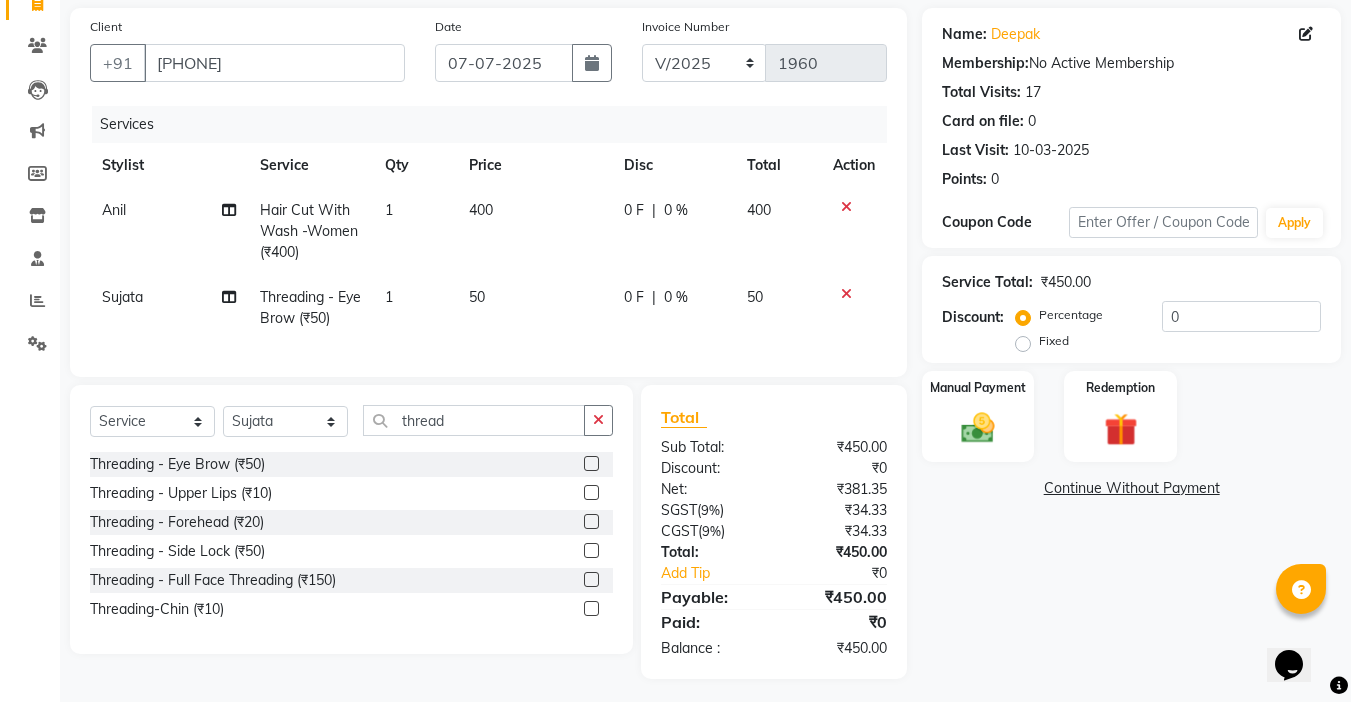 scroll, scrollTop: 164, scrollLeft: 0, axis: vertical 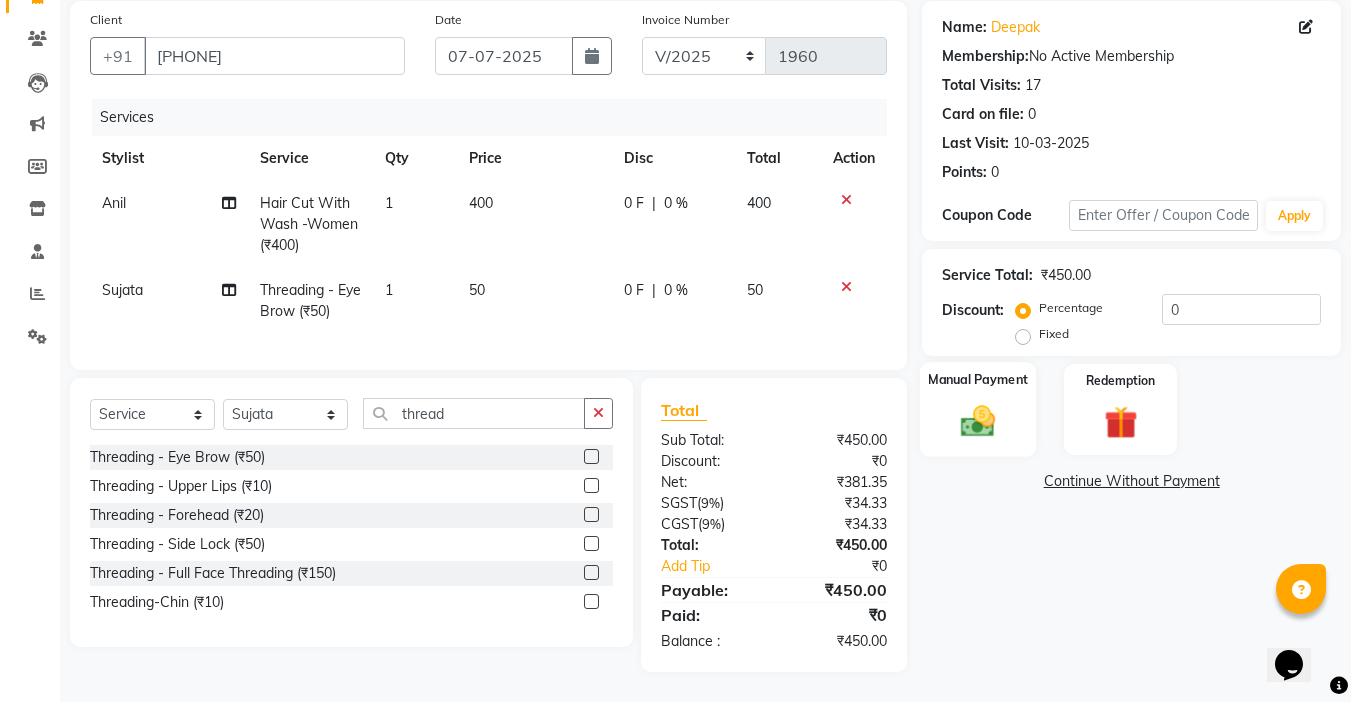 click 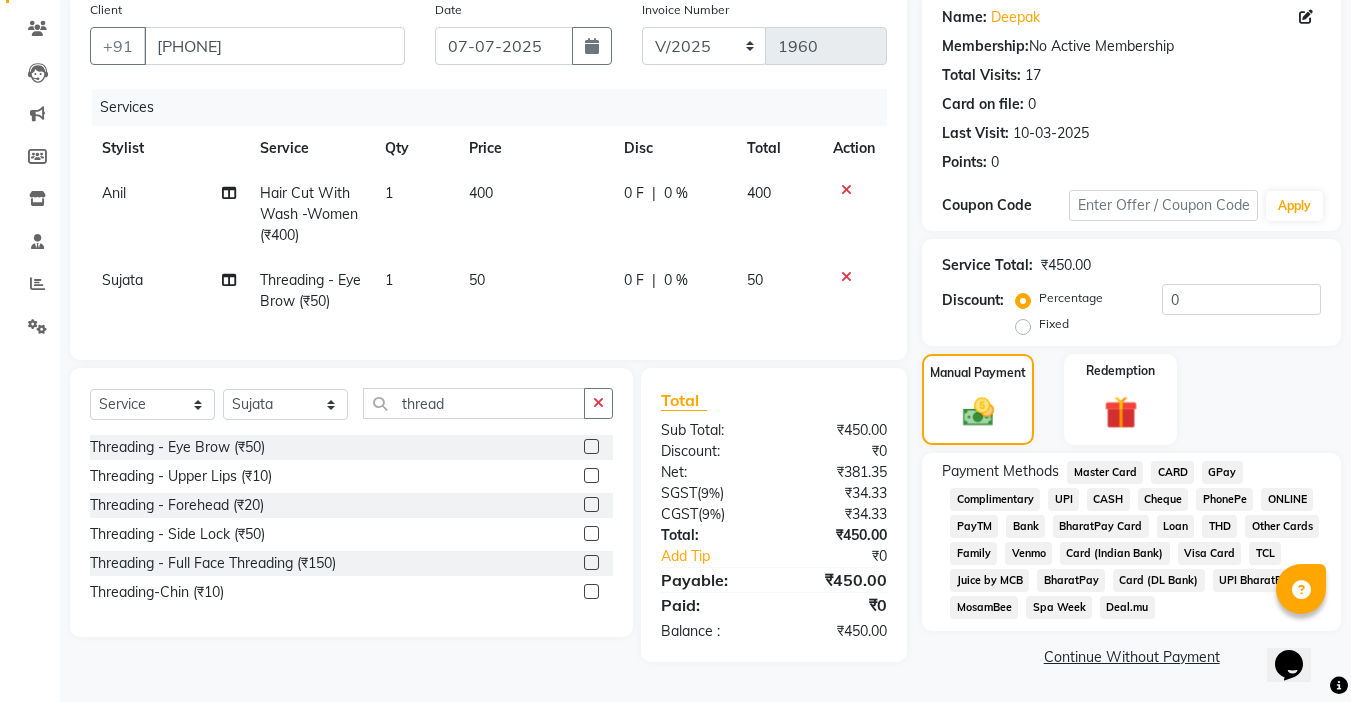 click on "CASH" 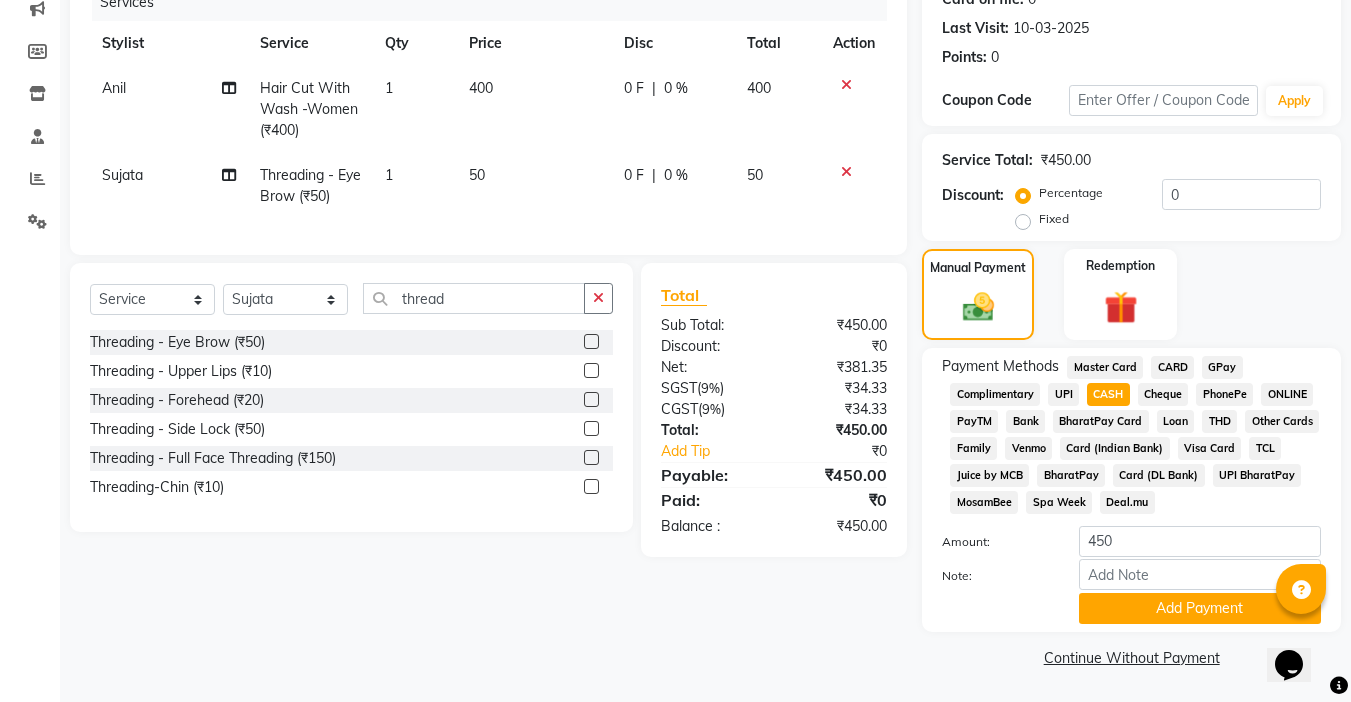 scroll, scrollTop: 265, scrollLeft: 0, axis: vertical 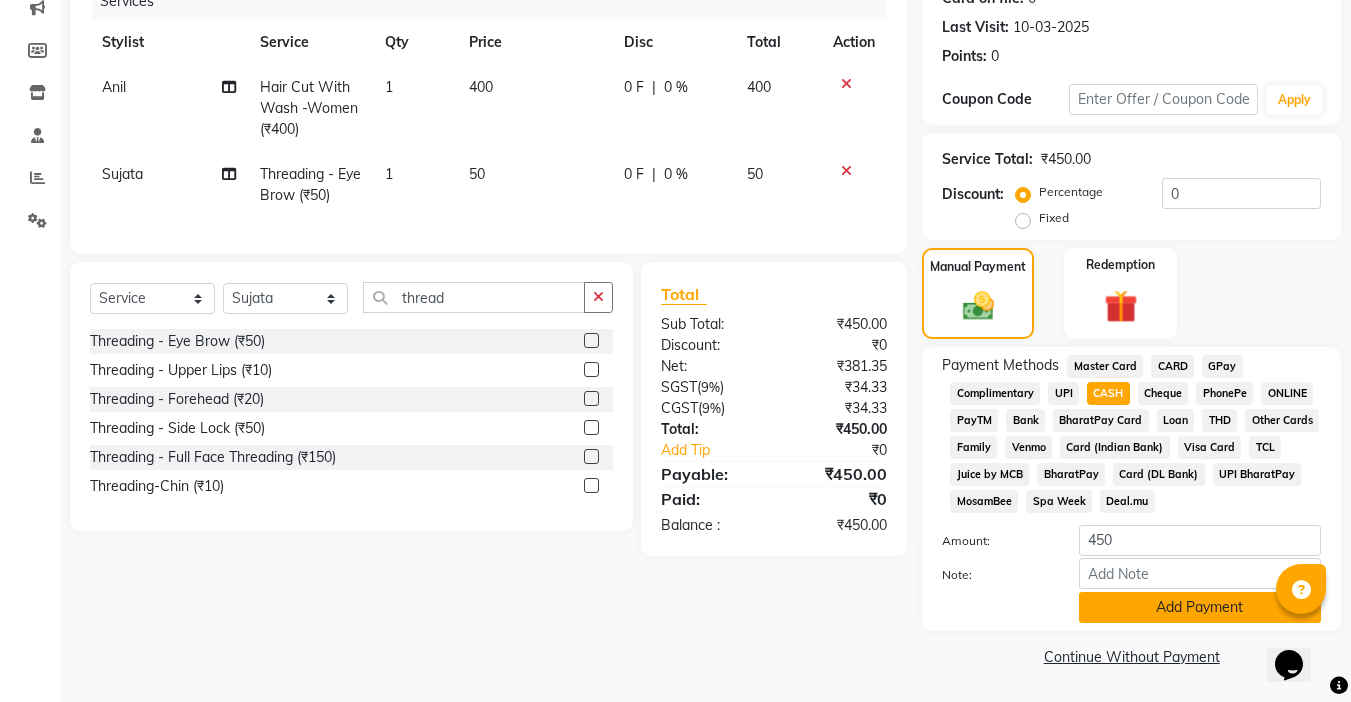 click on "Add Payment" 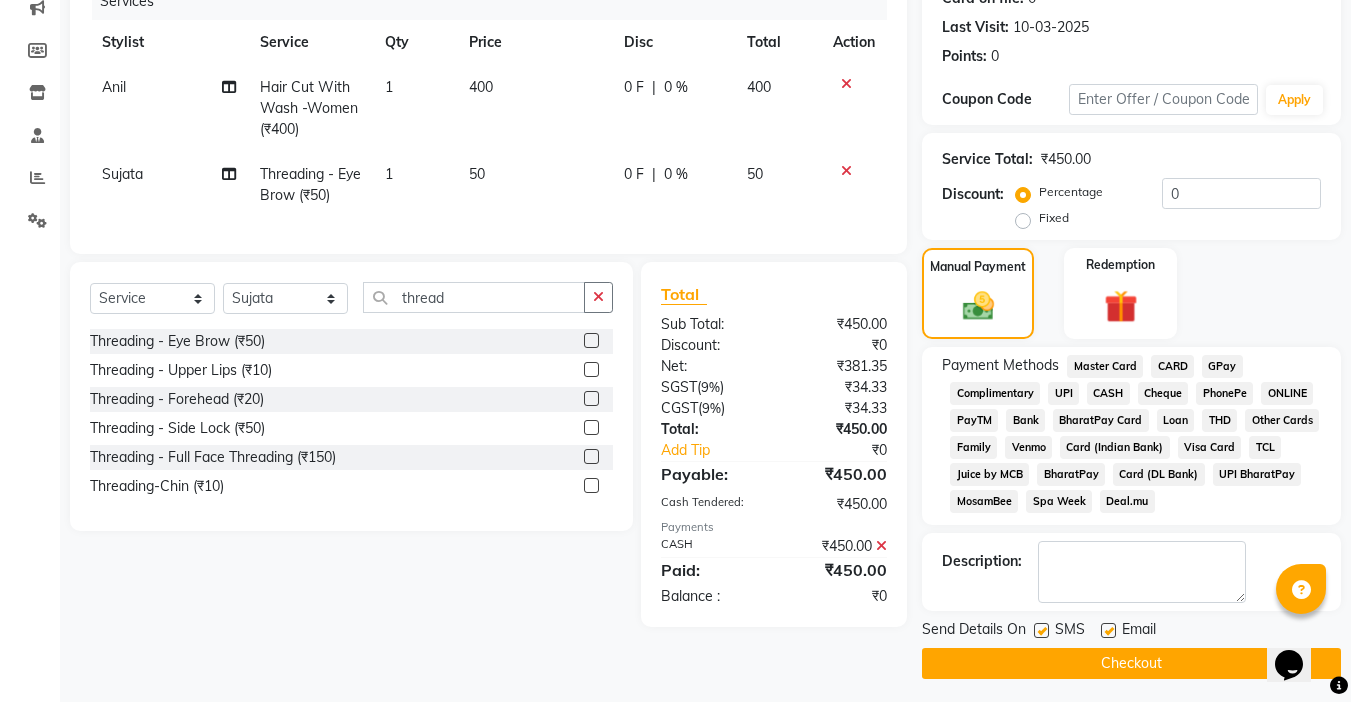 click 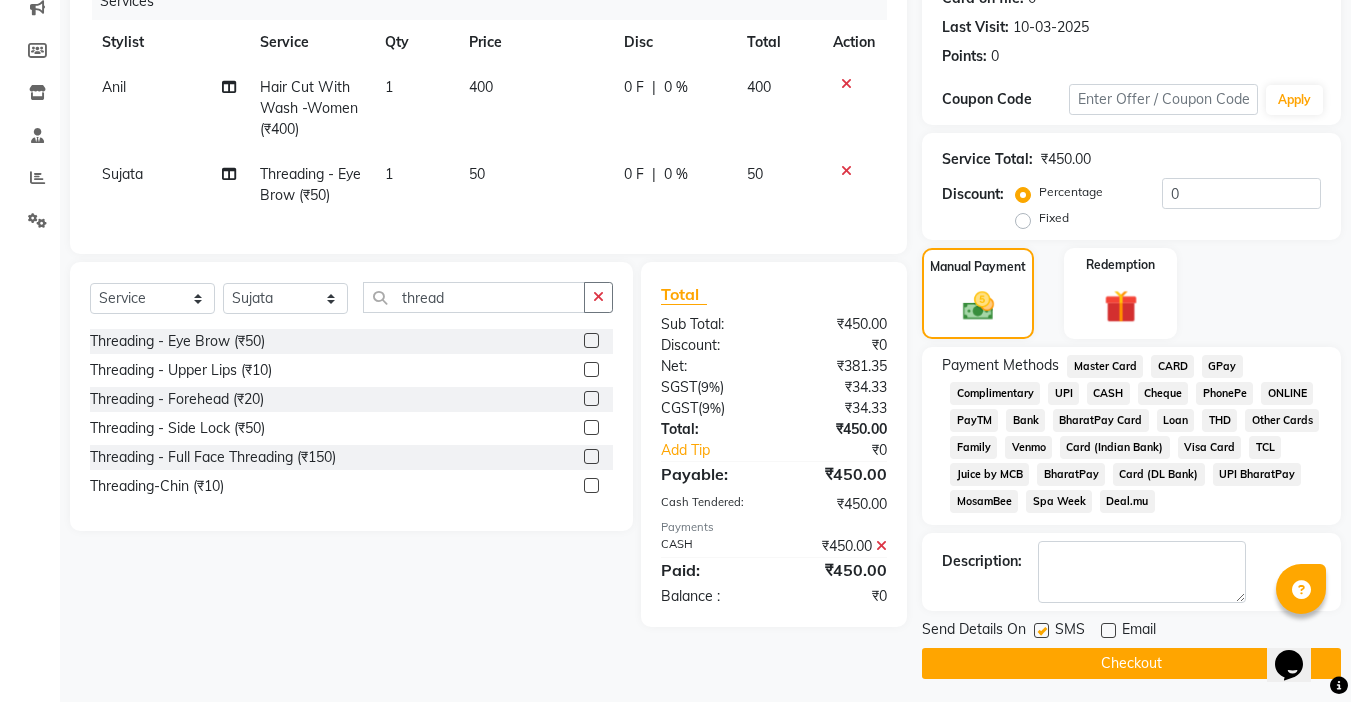 click 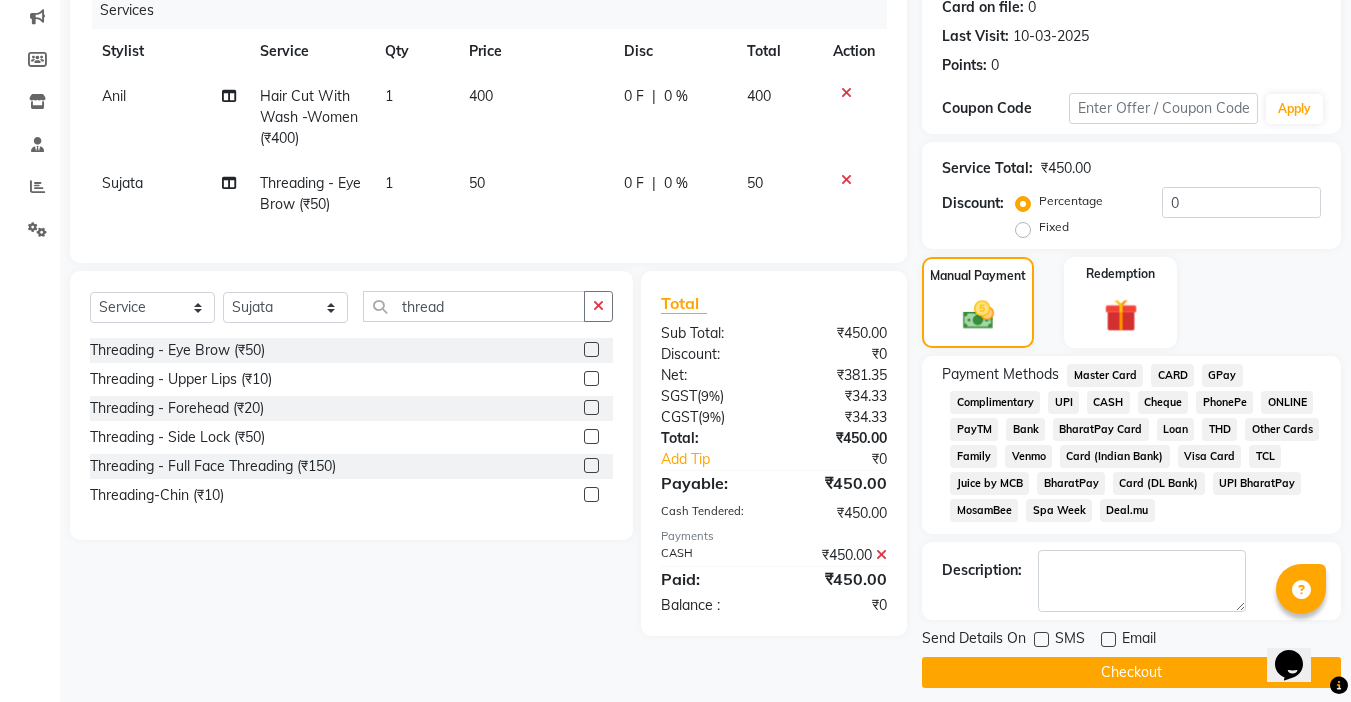 scroll, scrollTop: 272, scrollLeft: 0, axis: vertical 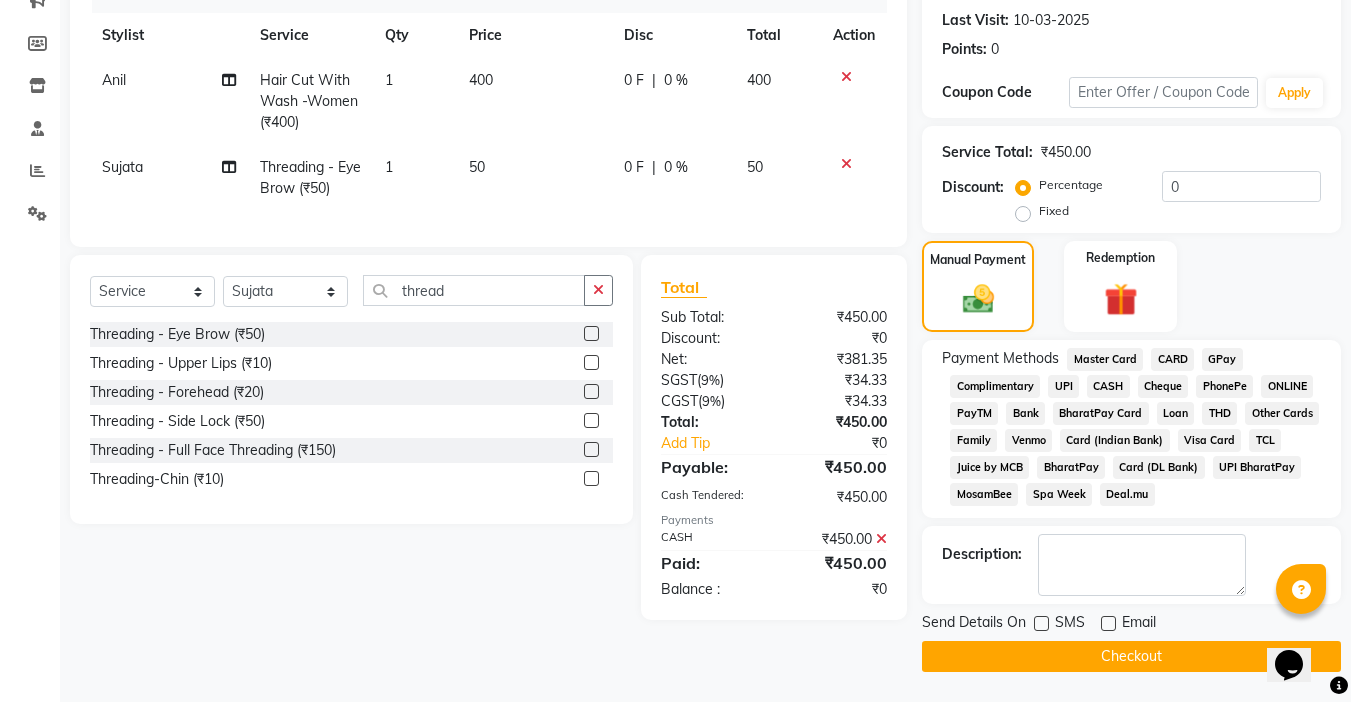 click on "Checkout" 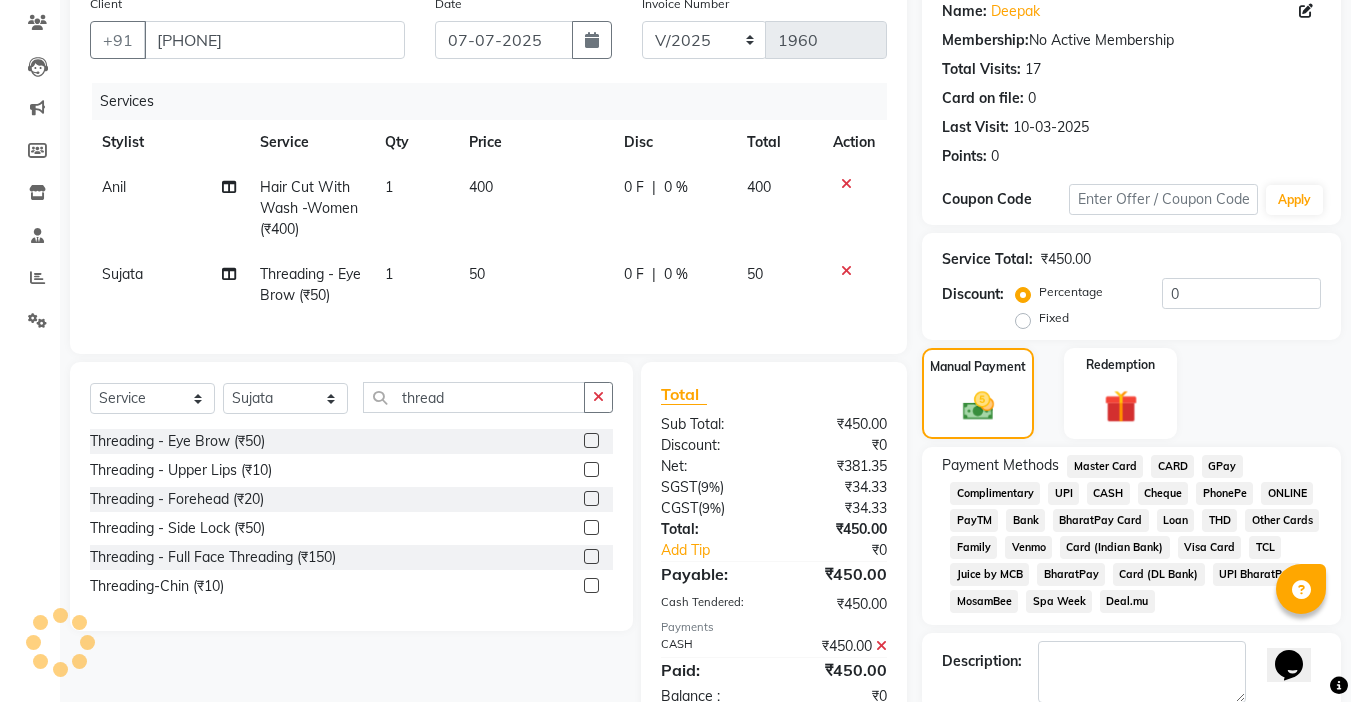 scroll, scrollTop: 0, scrollLeft: 0, axis: both 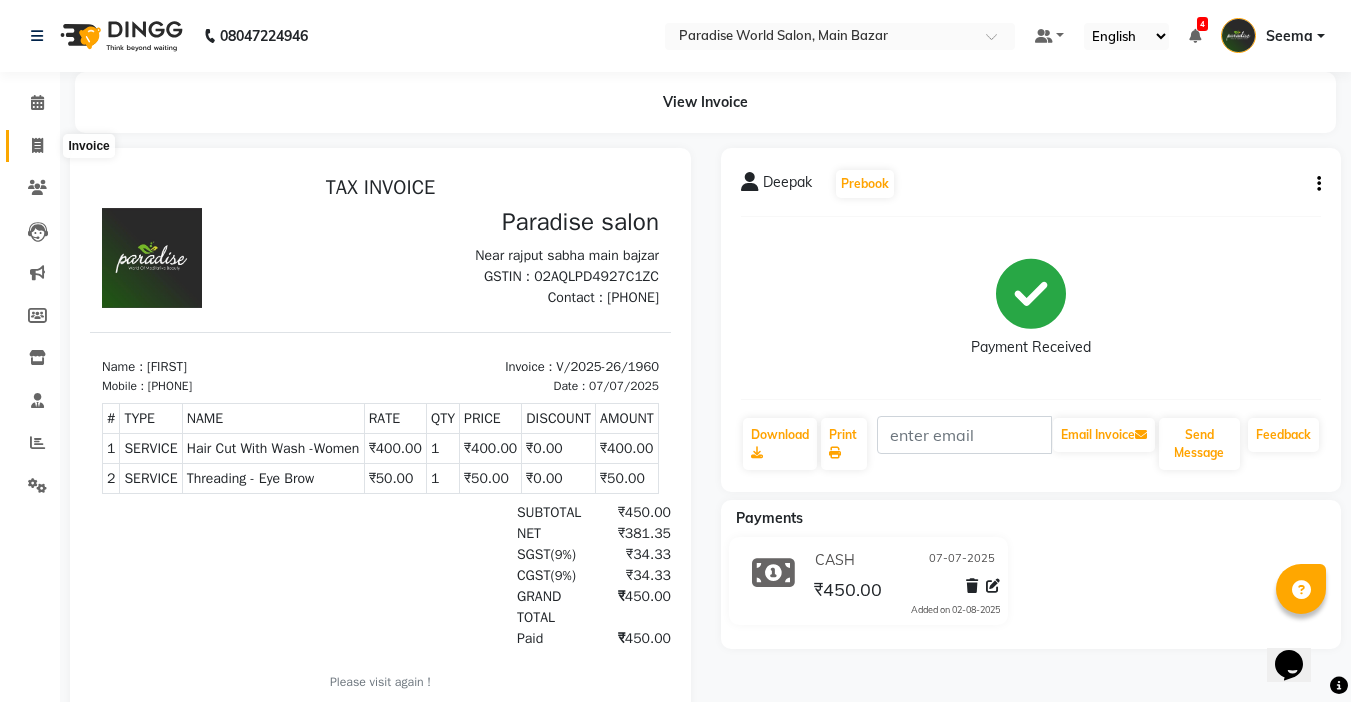 click 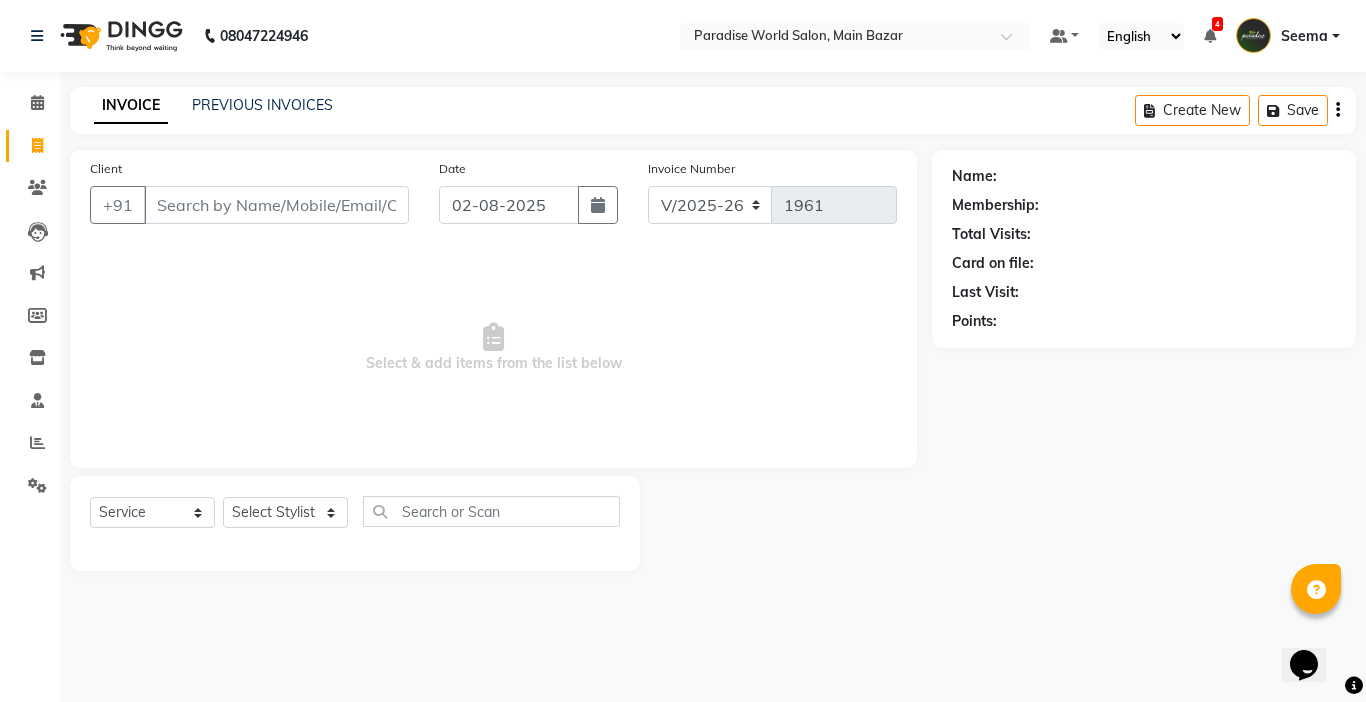 click on "Client" at bounding box center (276, 205) 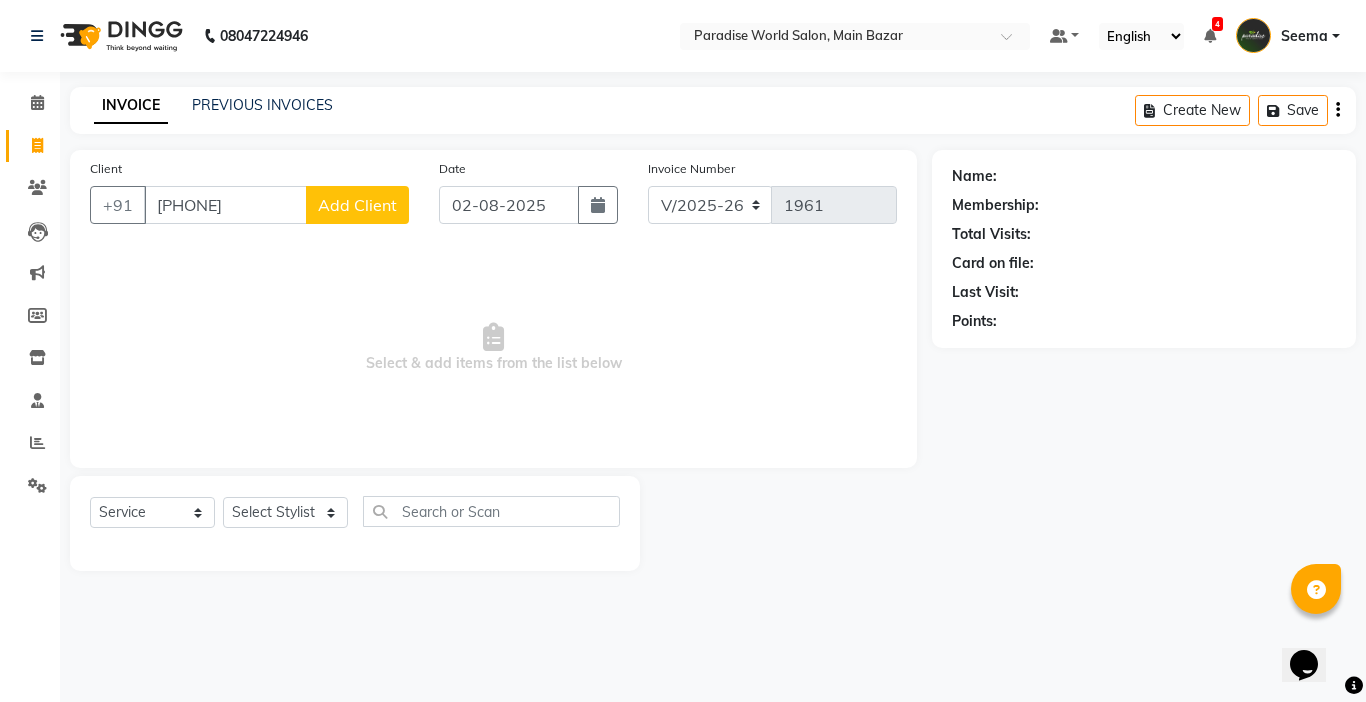 click on "Add Client" 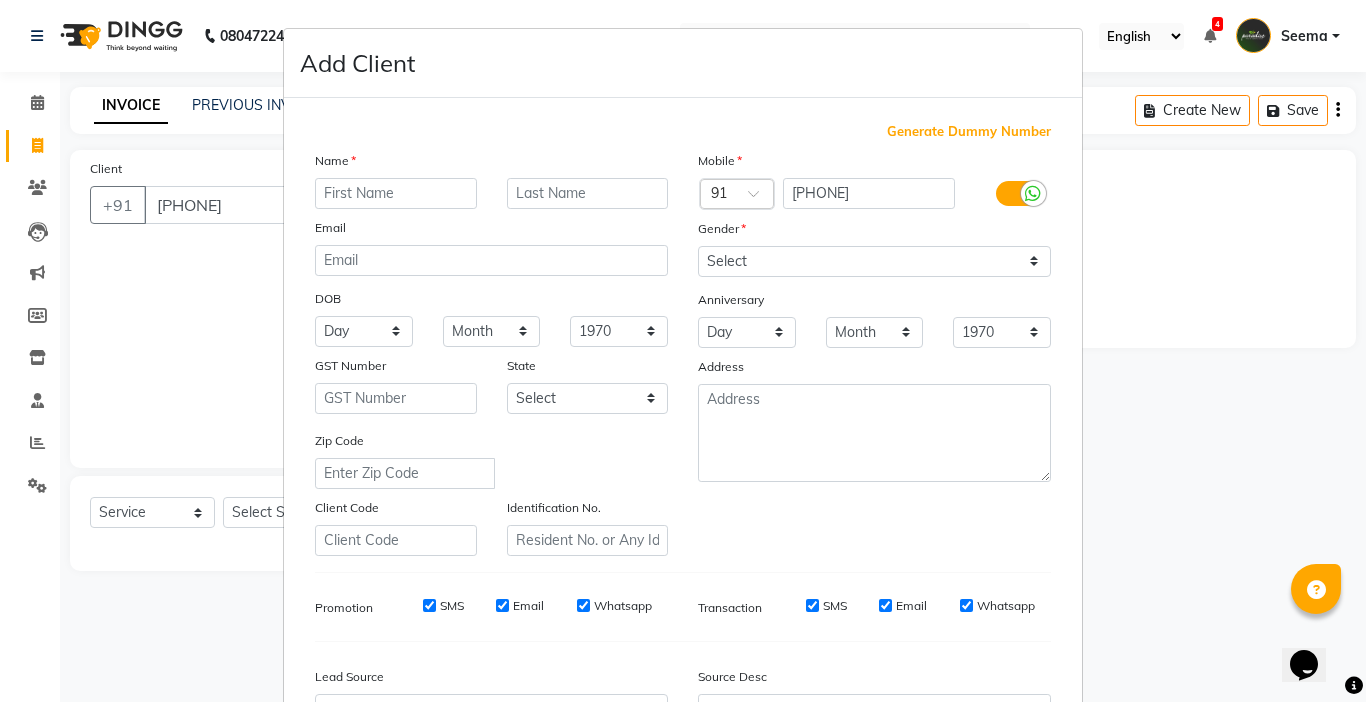click at bounding box center [396, 193] 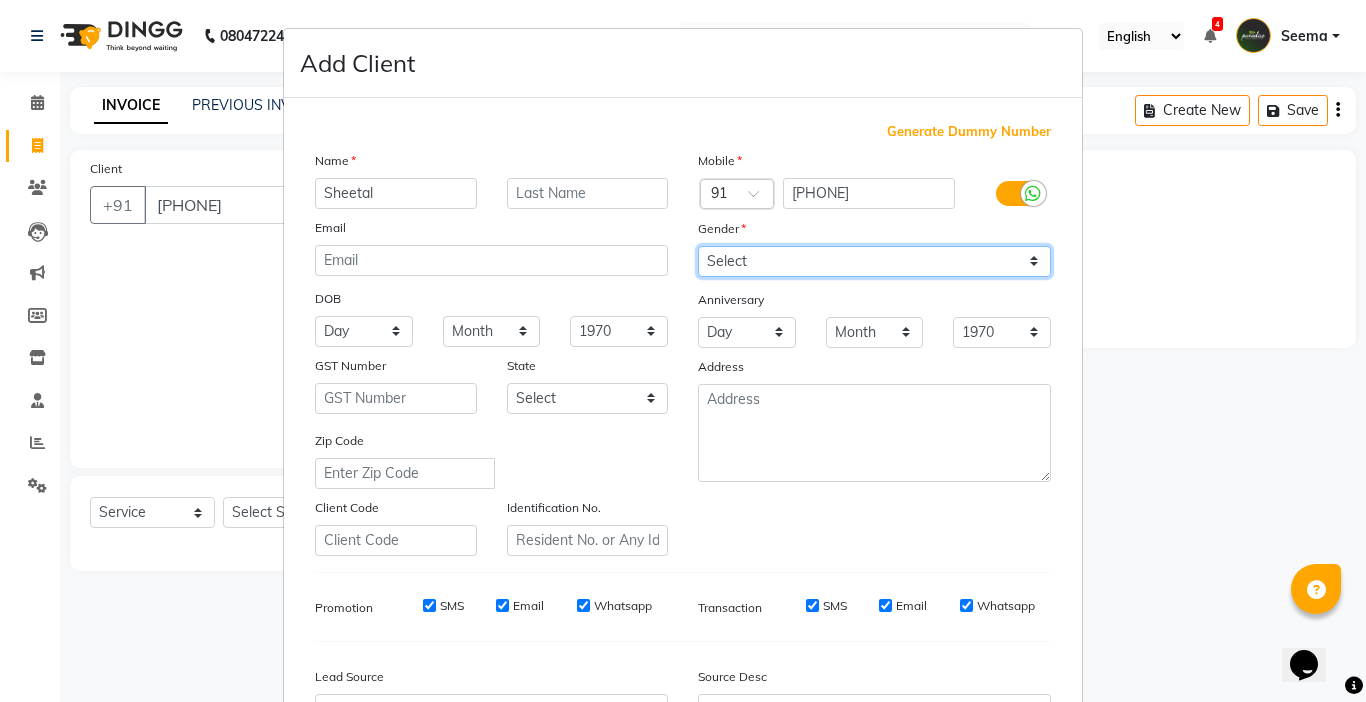 drag, startPoint x: 724, startPoint y: 246, endPoint x: 729, endPoint y: 272, distance: 26.476404 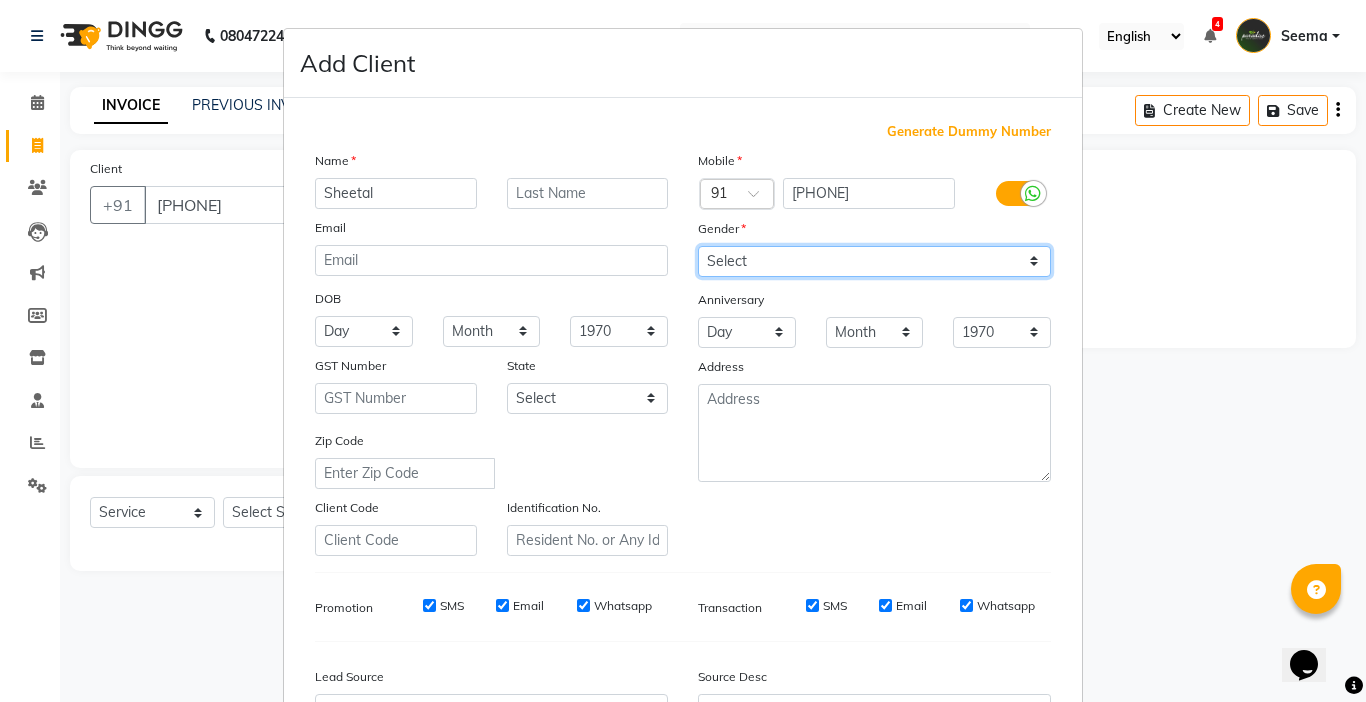 click on "Select Male Female Other Prefer Not To Say" at bounding box center [874, 261] 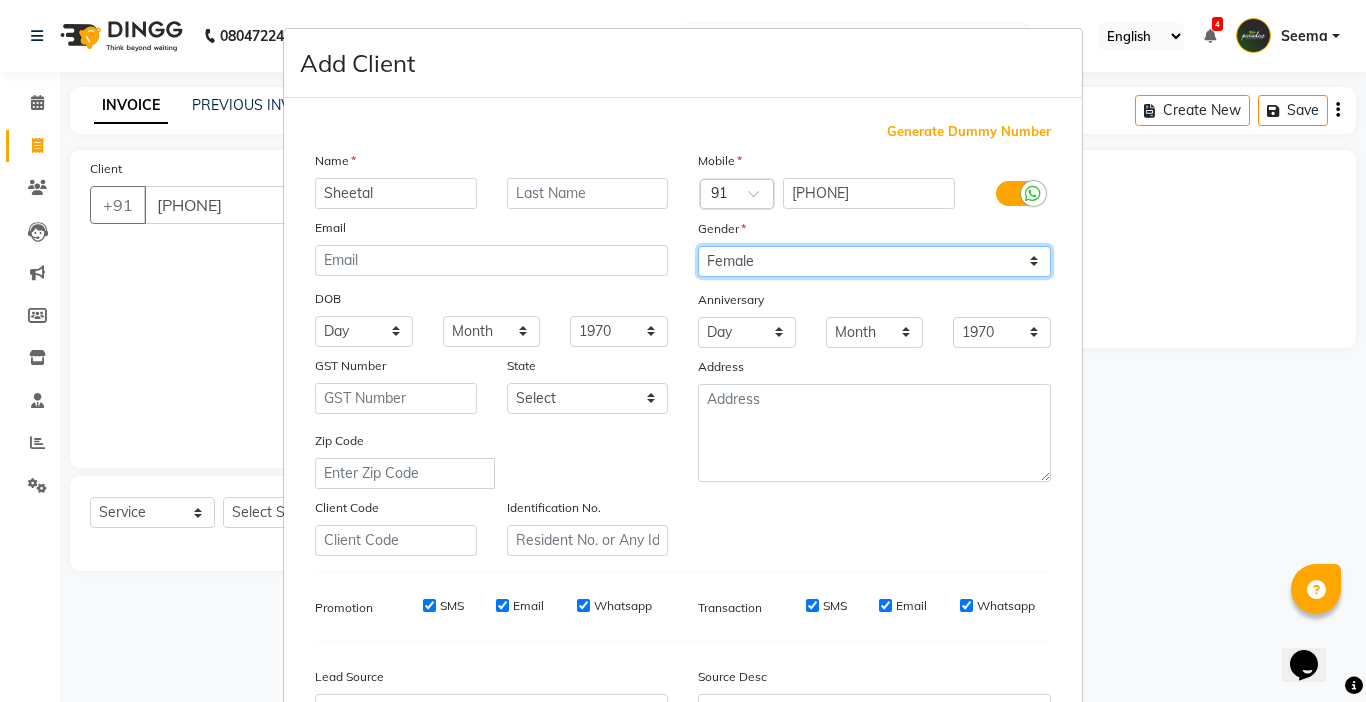 click on "Select Male Female Other Prefer Not To Say" at bounding box center [874, 261] 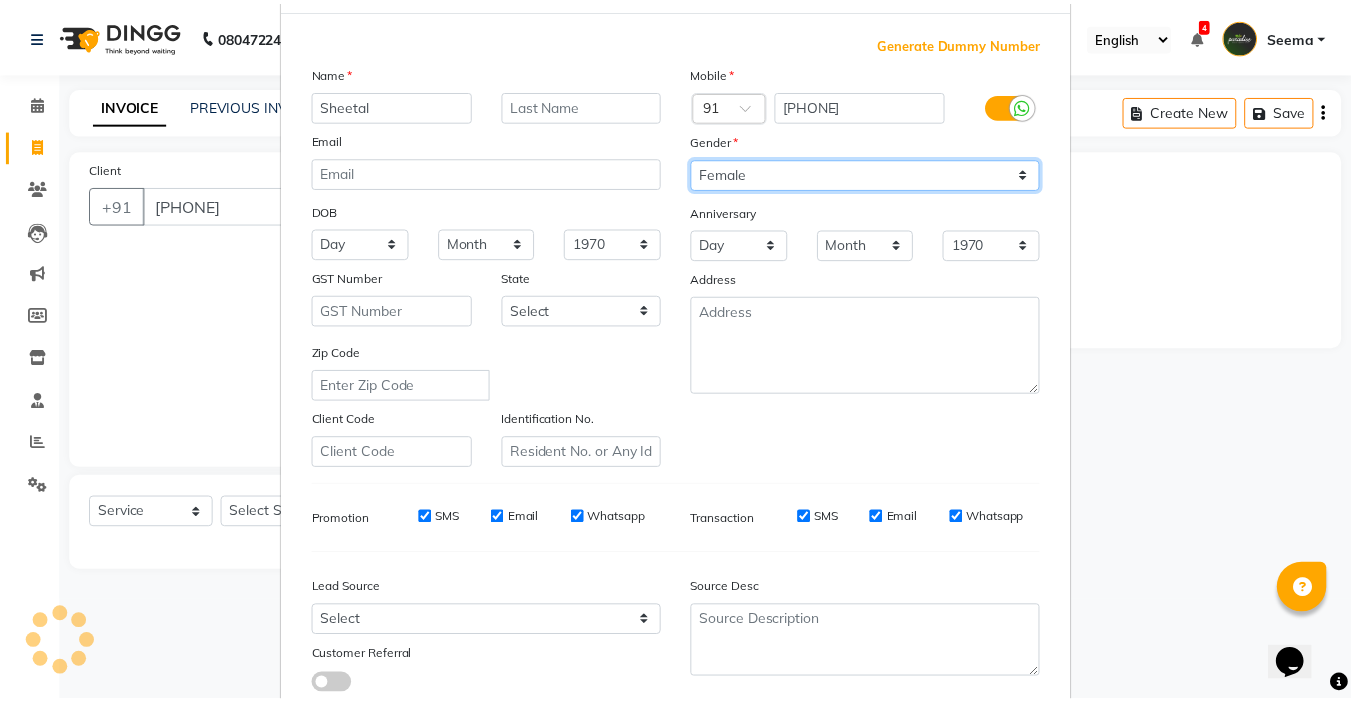 scroll, scrollTop: 200, scrollLeft: 0, axis: vertical 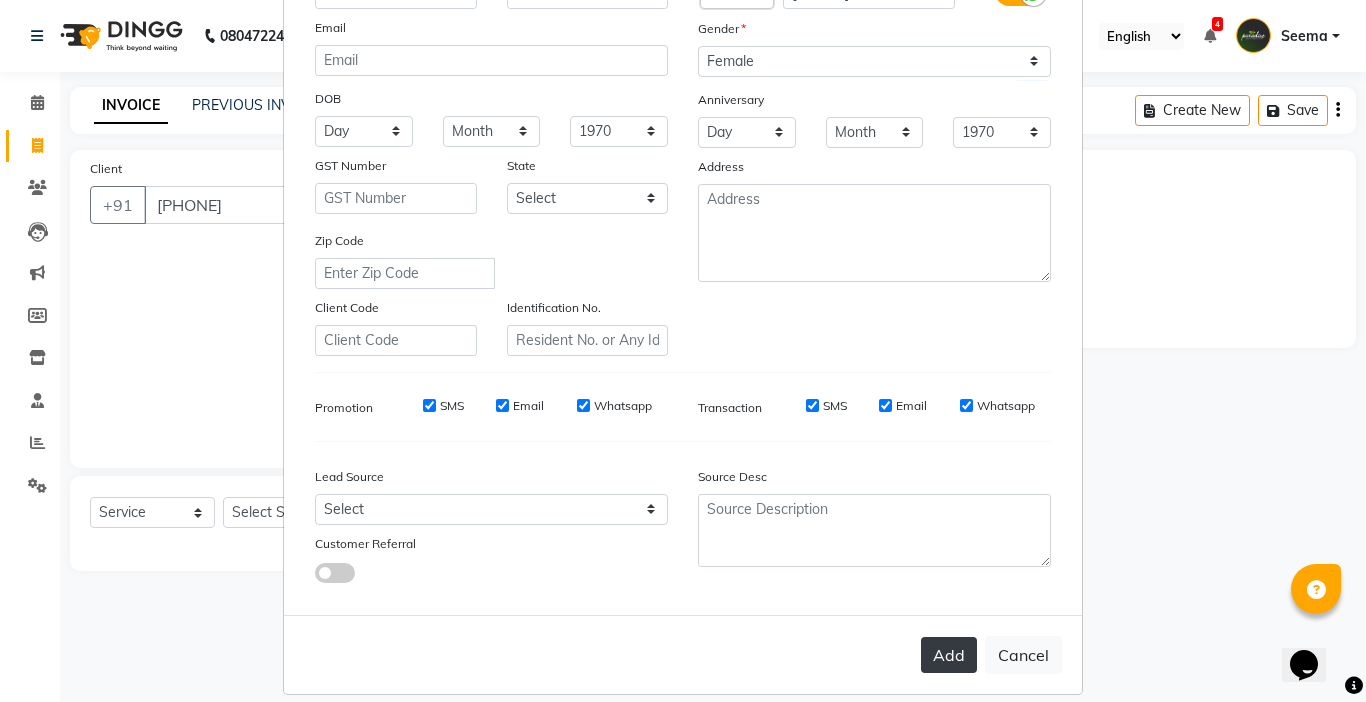 click on "Add" at bounding box center [949, 655] 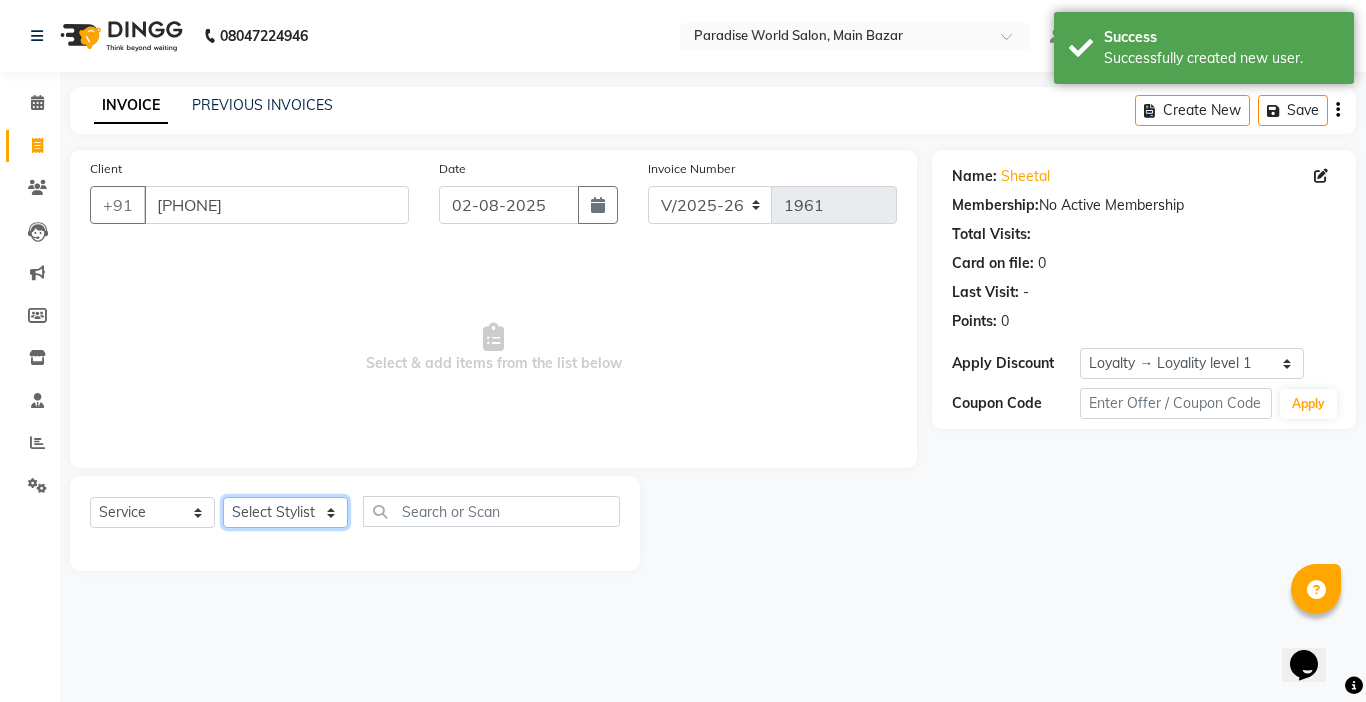 click on "Select Stylist Abby aman  Anil anku Bobby company Deepak Deepika Gourav Heena ishu Jagdeesh kanchan Love preet Maddy Manpreet student Meenu Naina Nikita Palak Palak Sharma Radika Rajneesh Student Seema Shagun Shifali - Student Shweta  Sujata Surinder Paul Vansh Vikas Vishal" 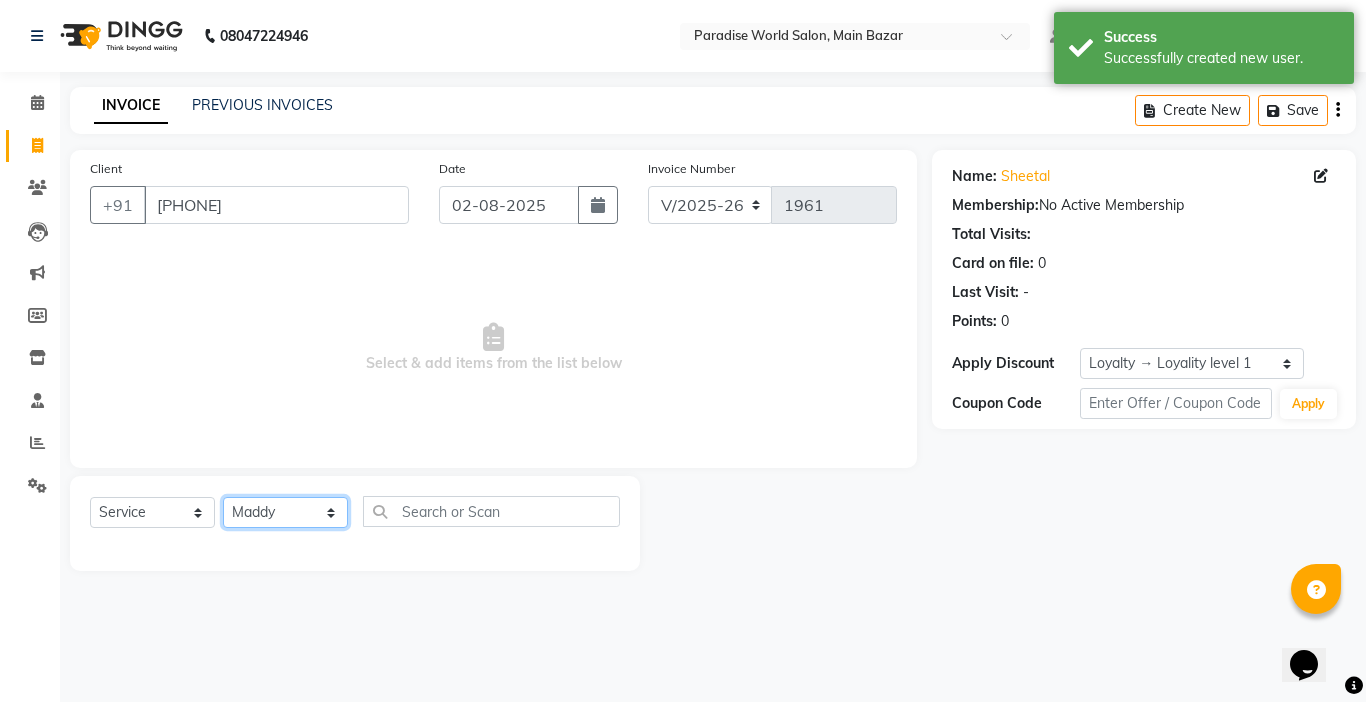 click on "Select Stylist Abby aman  Anil anku Bobby company Deepak Deepika Gourav Heena ishu Jagdeesh kanchan Love preet Maddy Manpreet student Meenu Naina Nikita Palak Palak Sharma Radika Rajneesh Student Seema Shagun Shifali - Student Shweta  Sujata Surinder Paul Vansh Vikas Vishal" 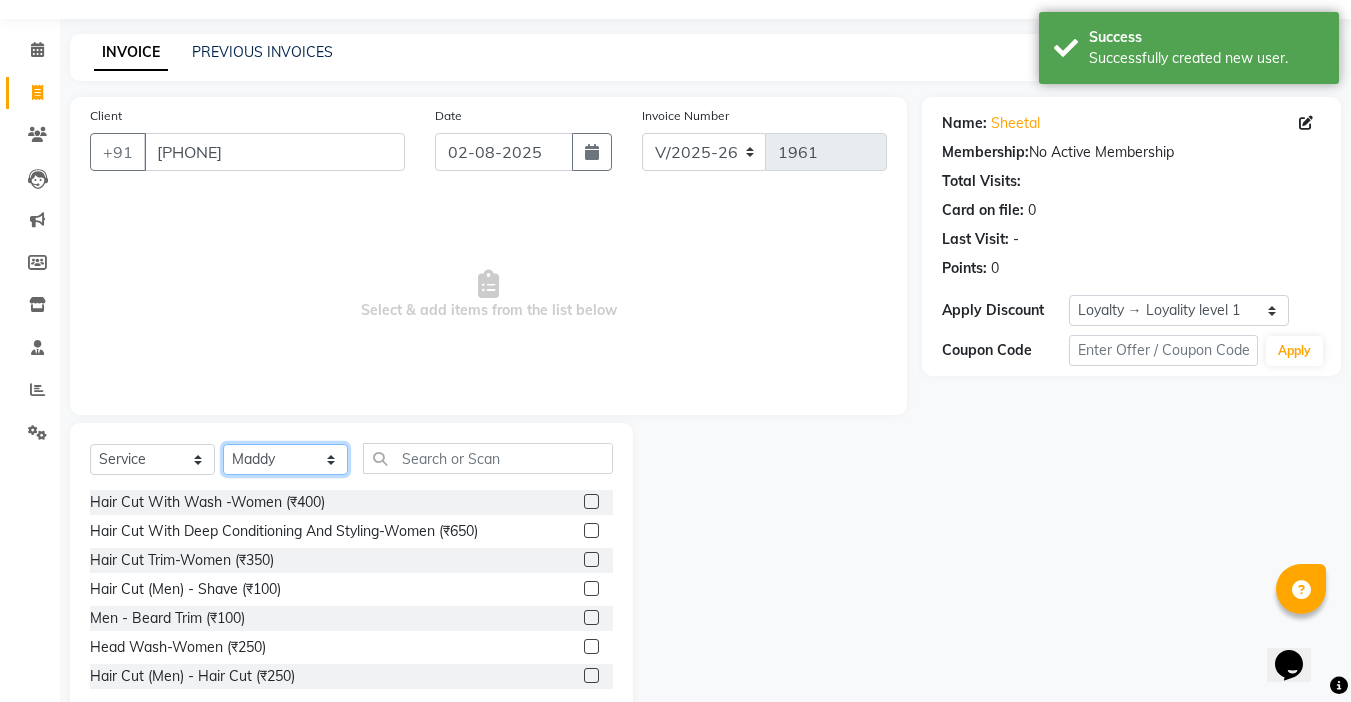 scroll, scrollTop: 99, scrollLeft: 0, axis: vertical 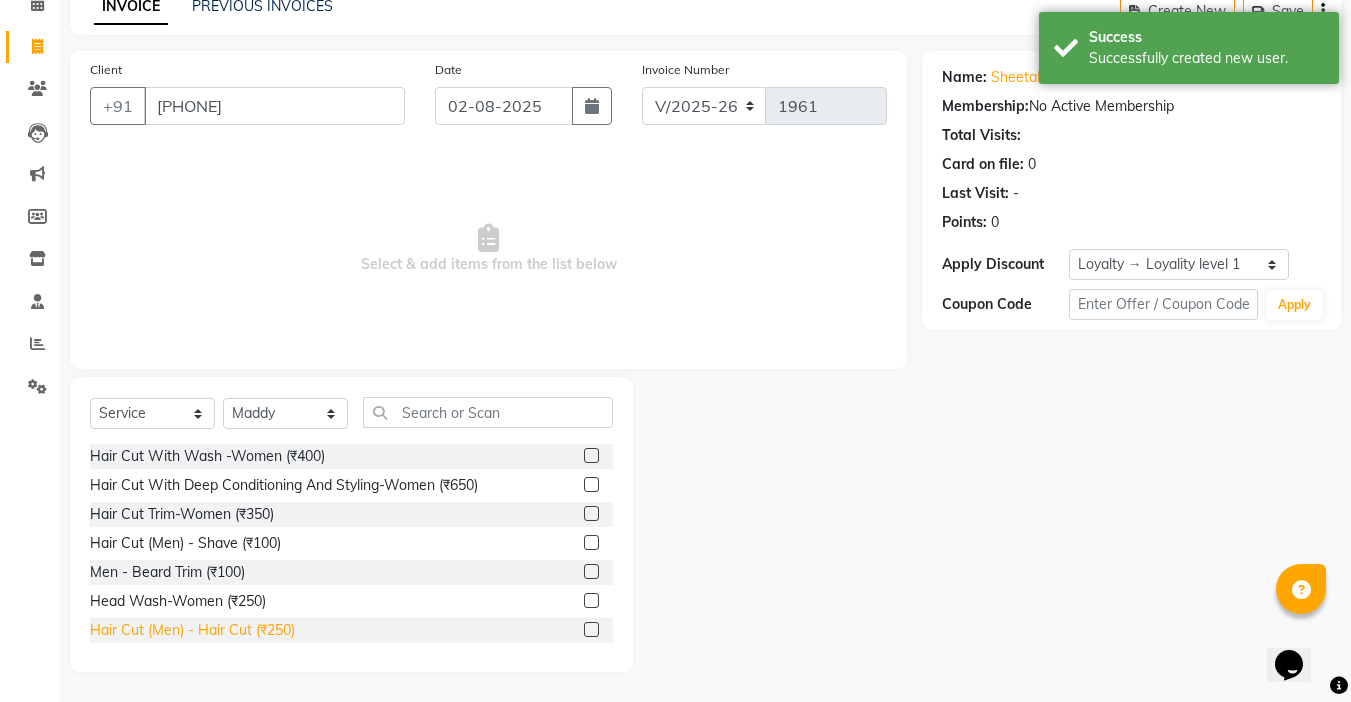 click on "Hair Cut  (Men)  -  Hair Cut (₹250)" 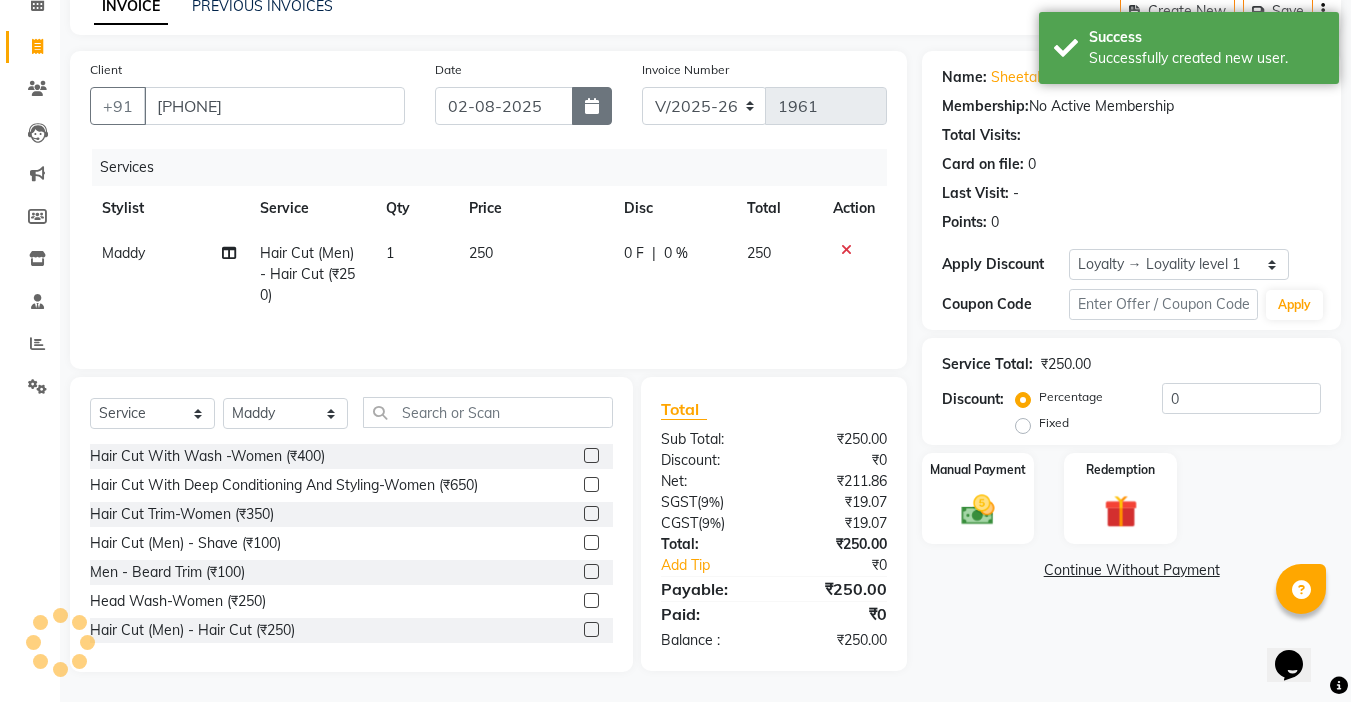 click 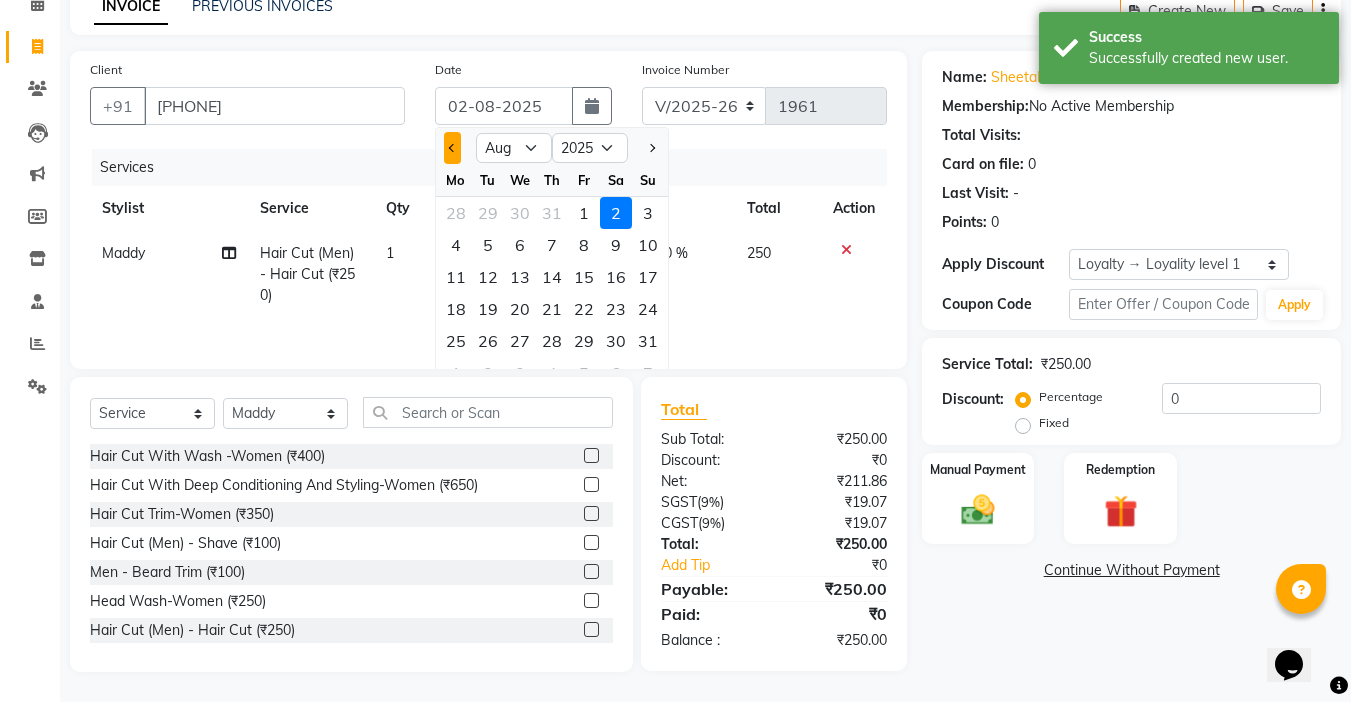 click 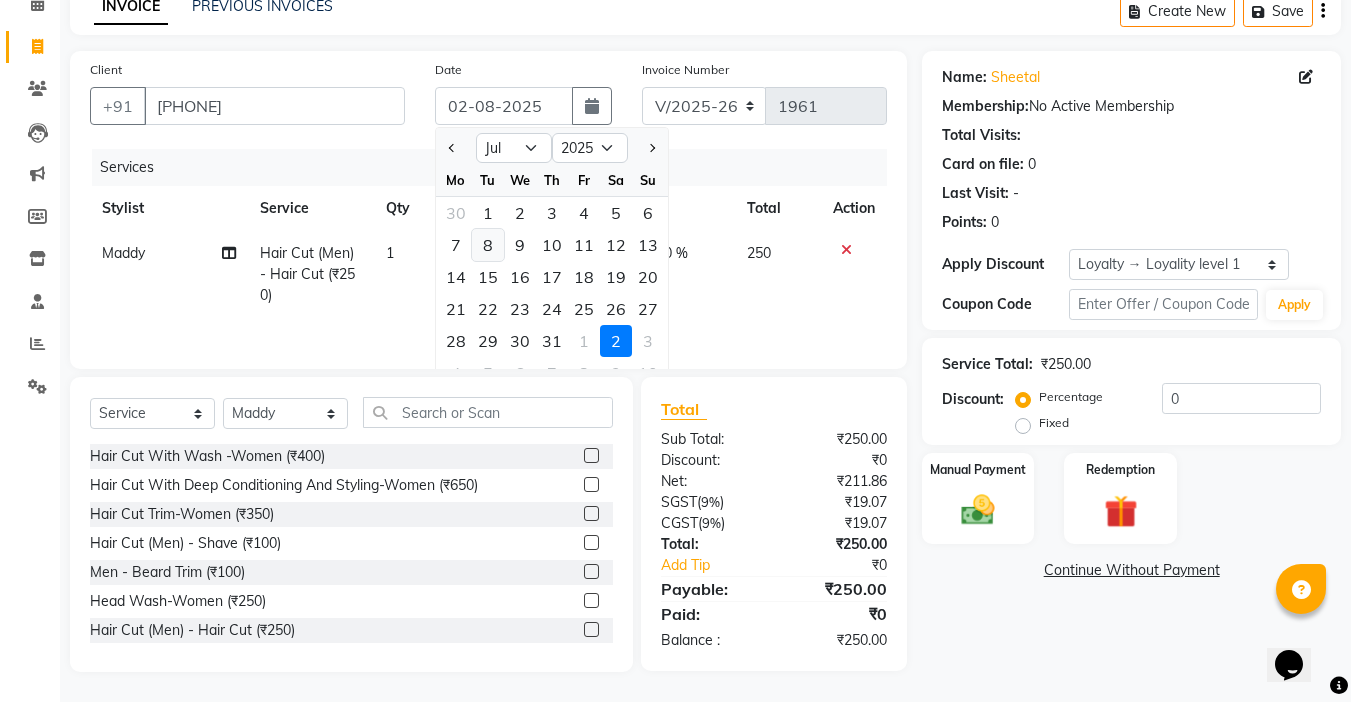 click on "8" 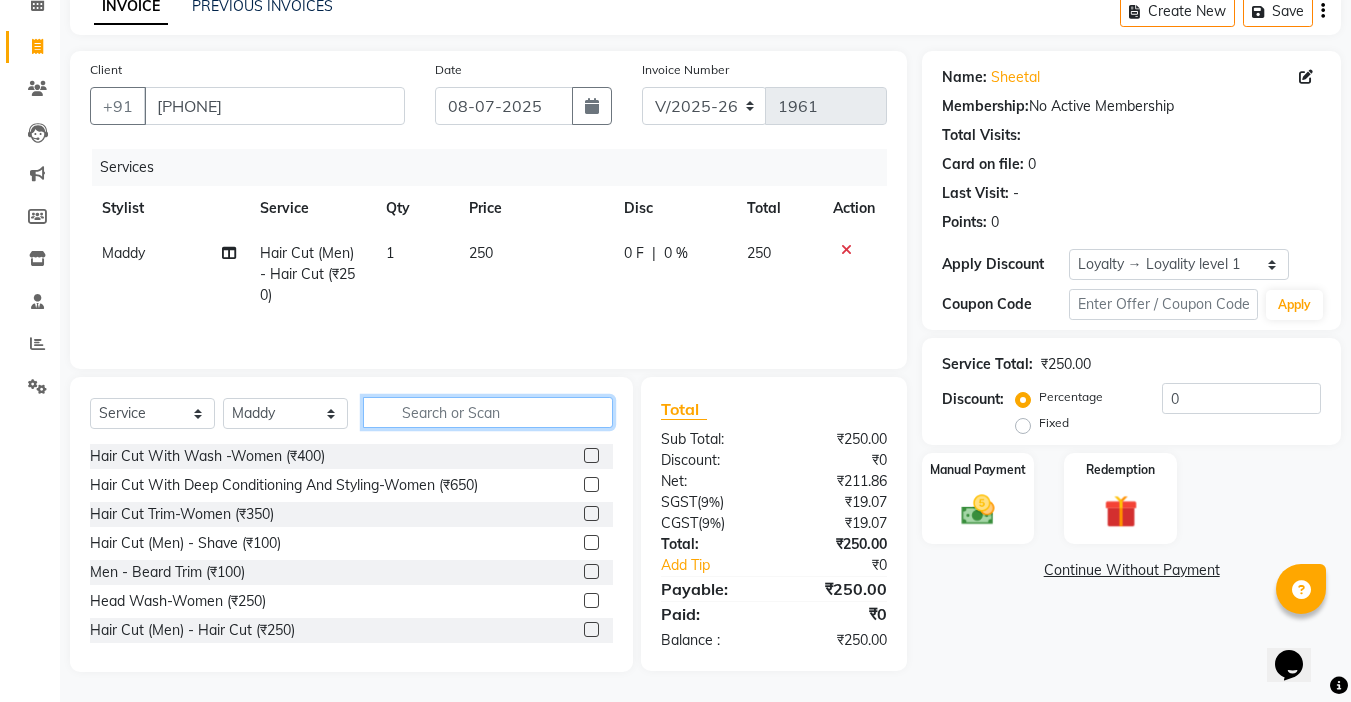 click 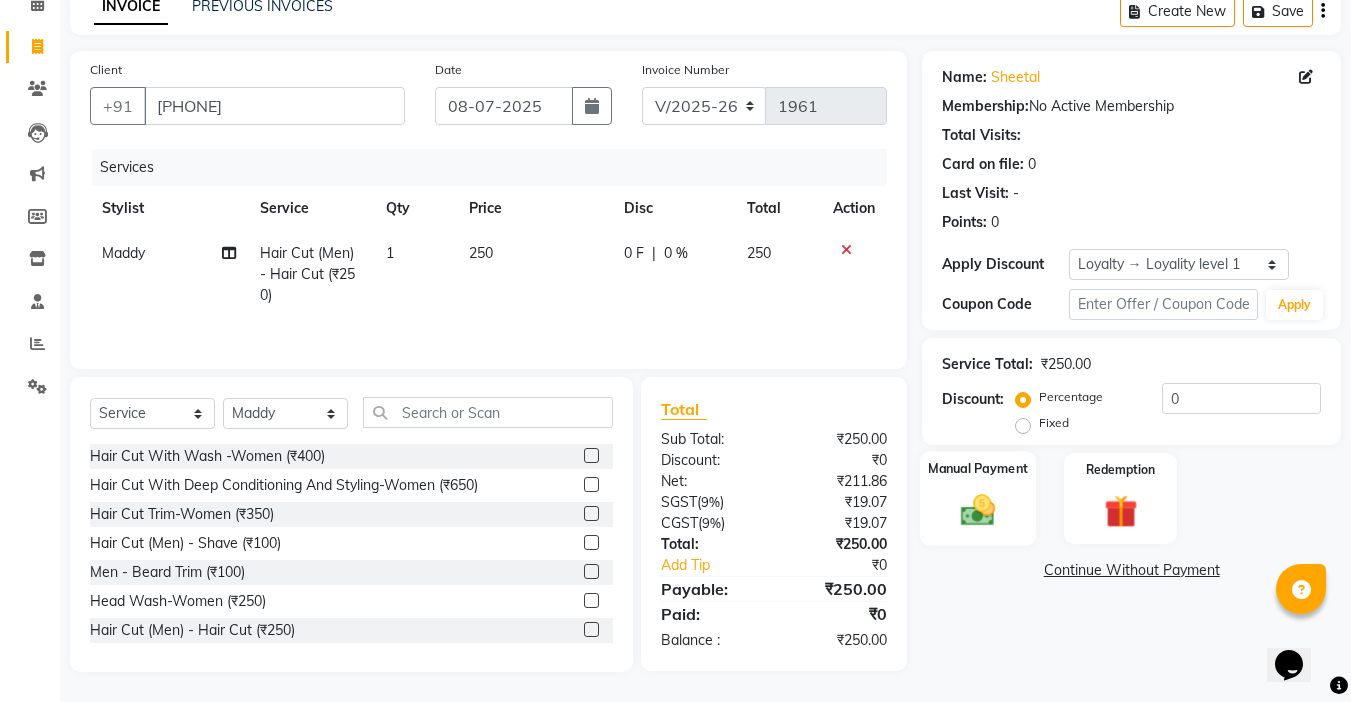 click 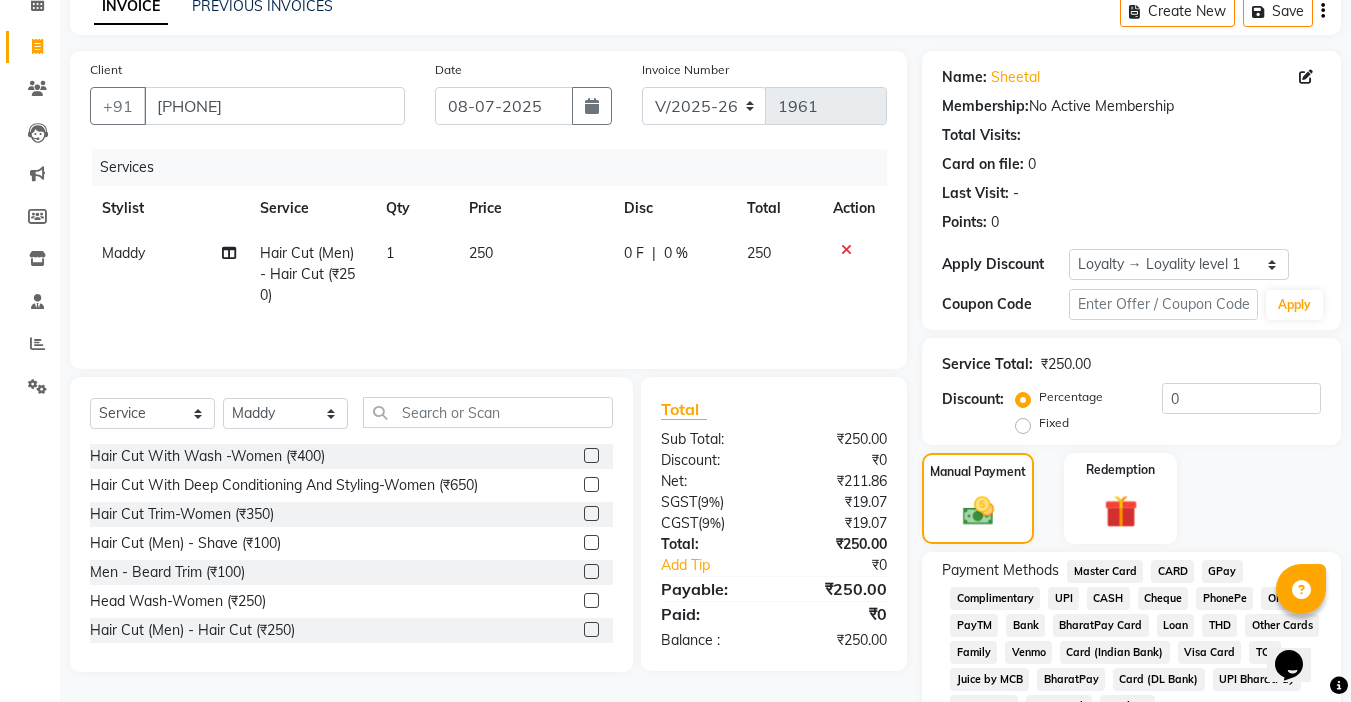 click on "UPI" 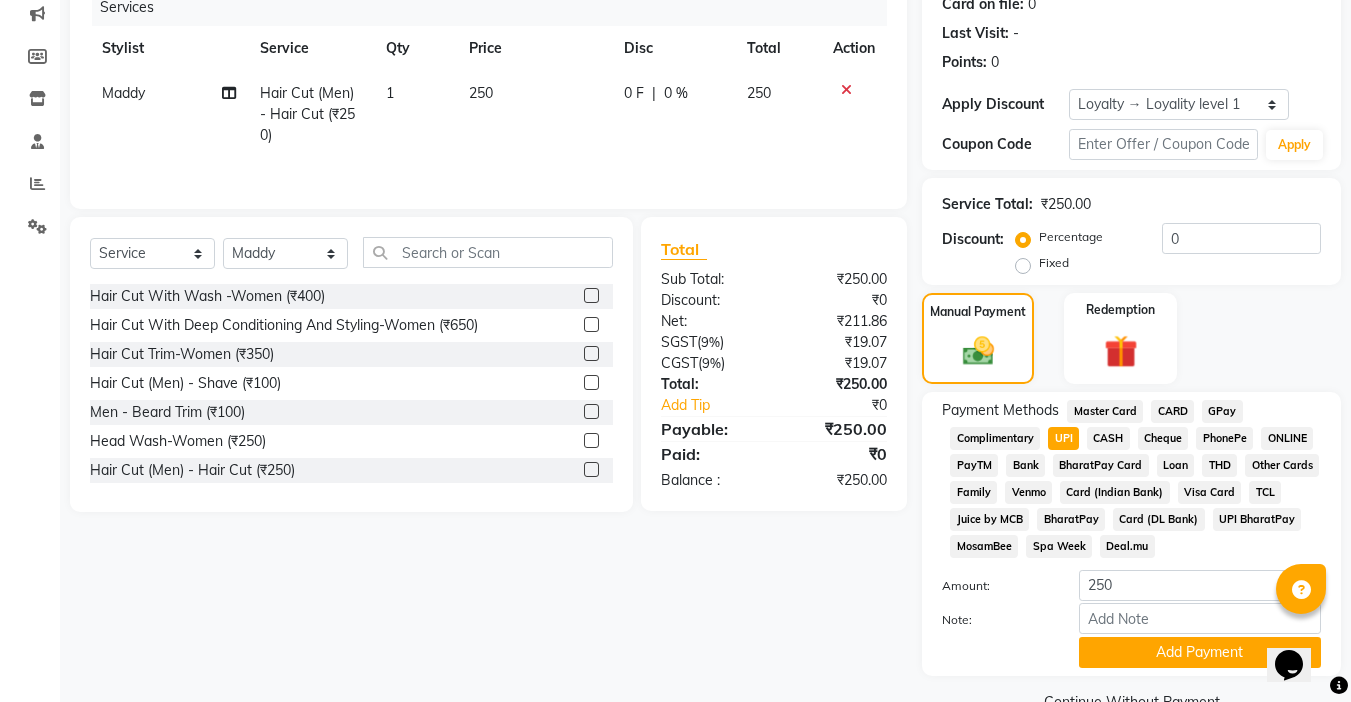 scroll, scrollTop: 299, scrollLeft: 0, axis: vertical 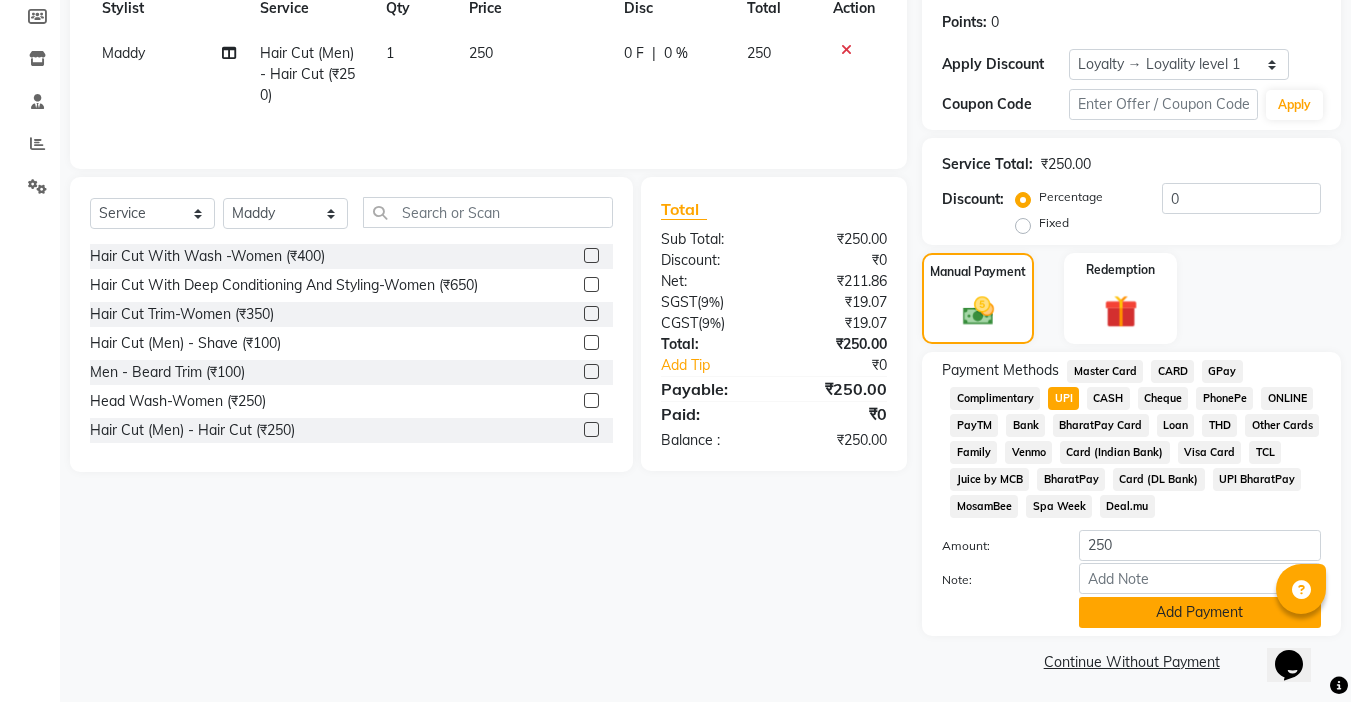 click on "Add Payment" 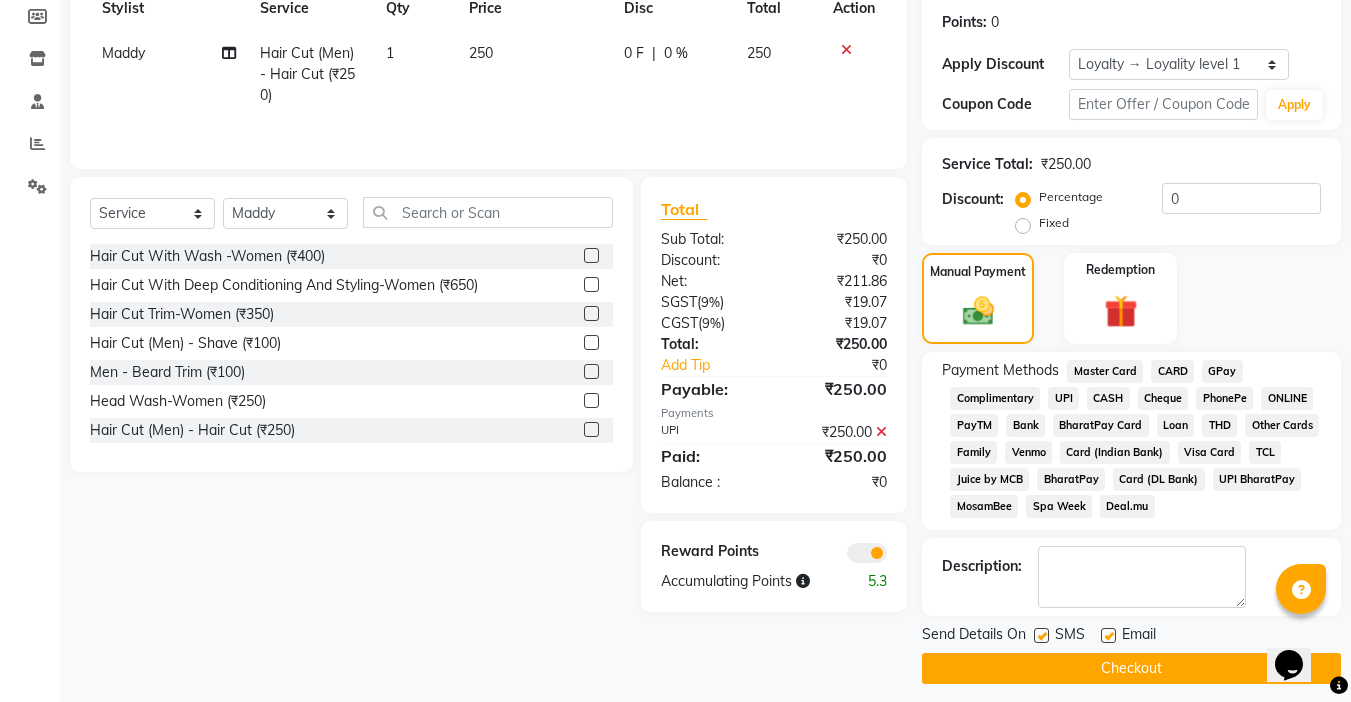 click 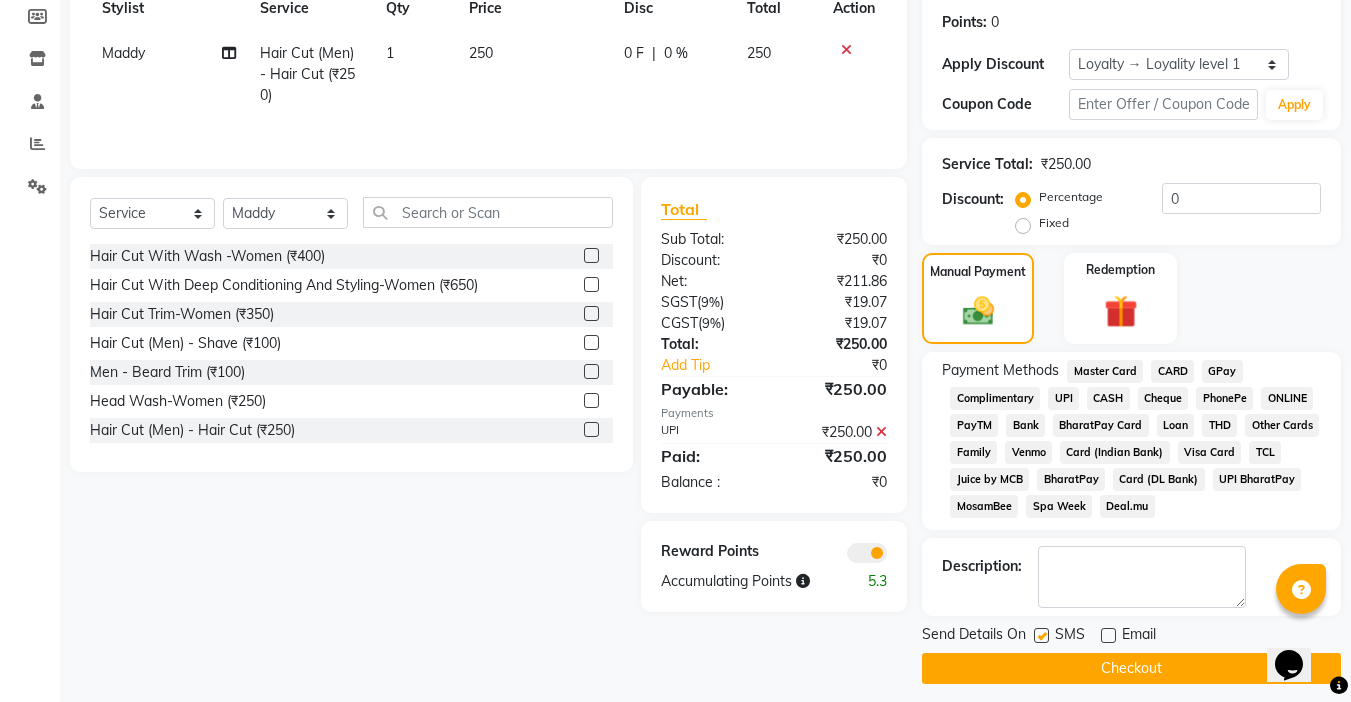 click 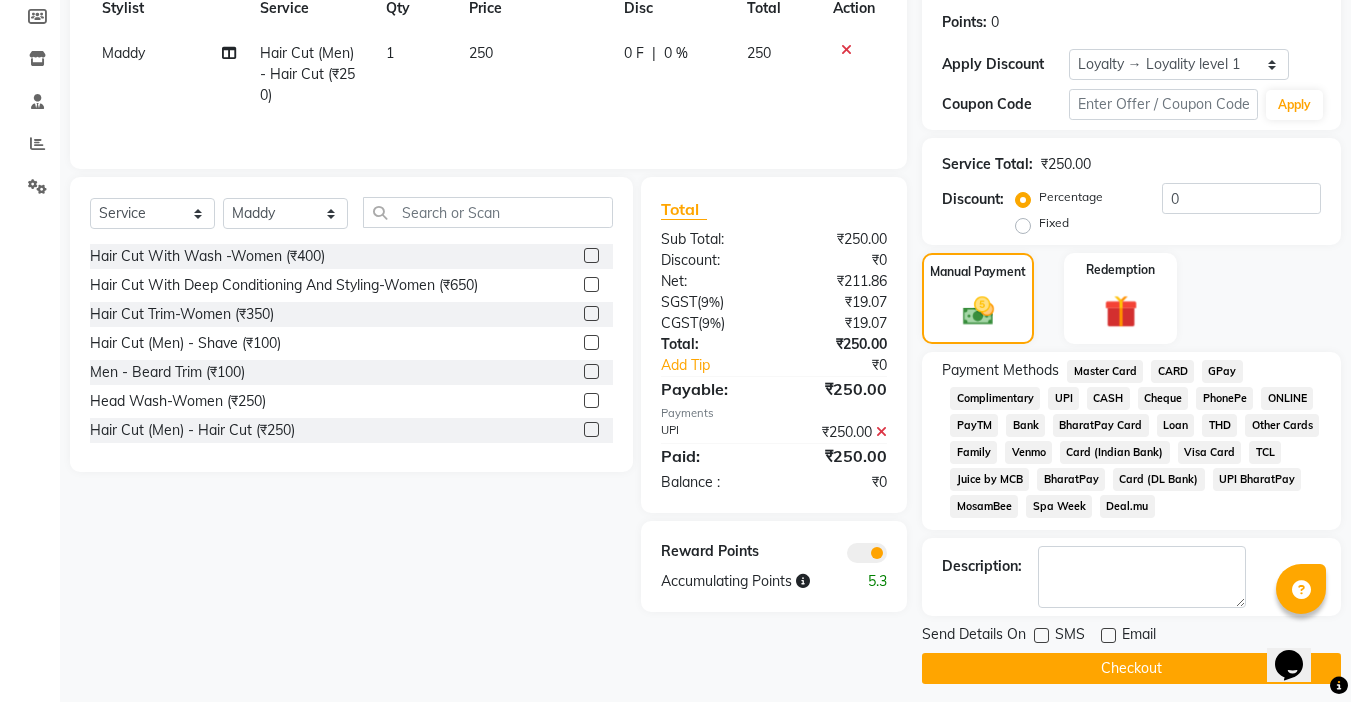 click on "Checkout" 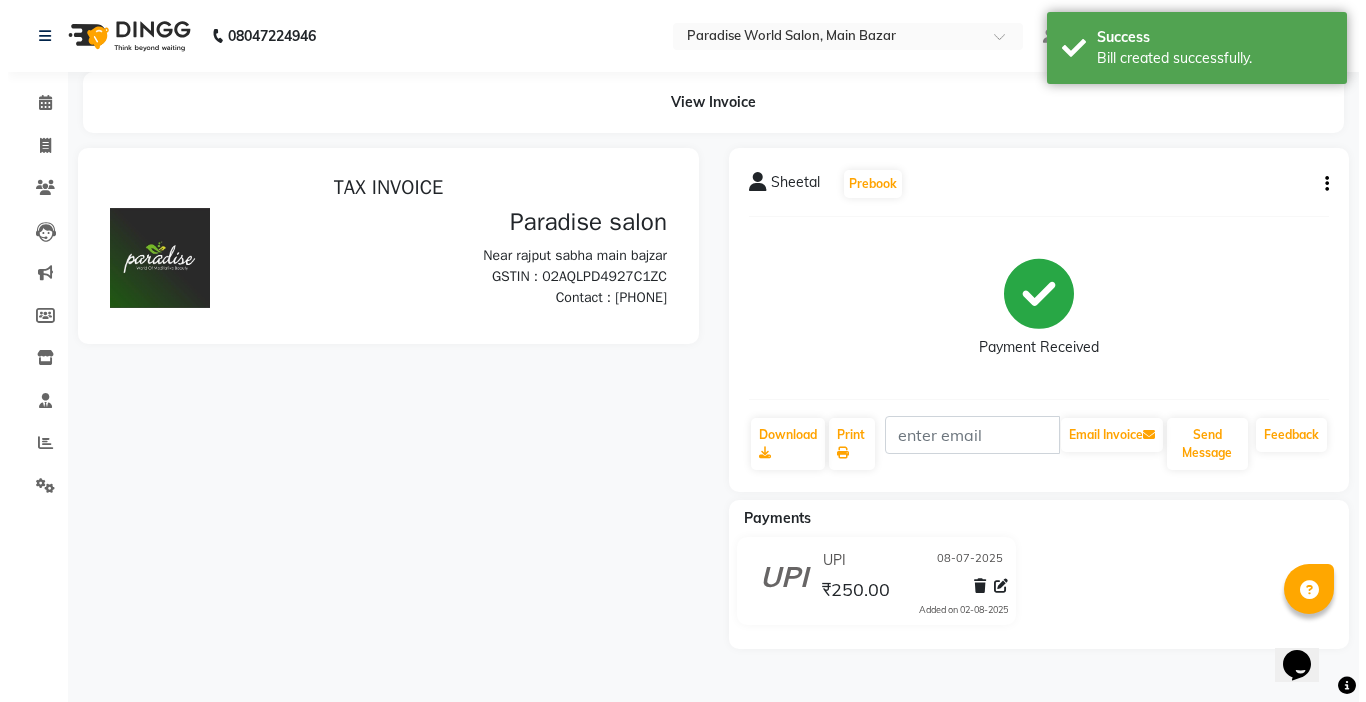 scroll, scrollTop: 0, scrollLeft: 0, axis: both 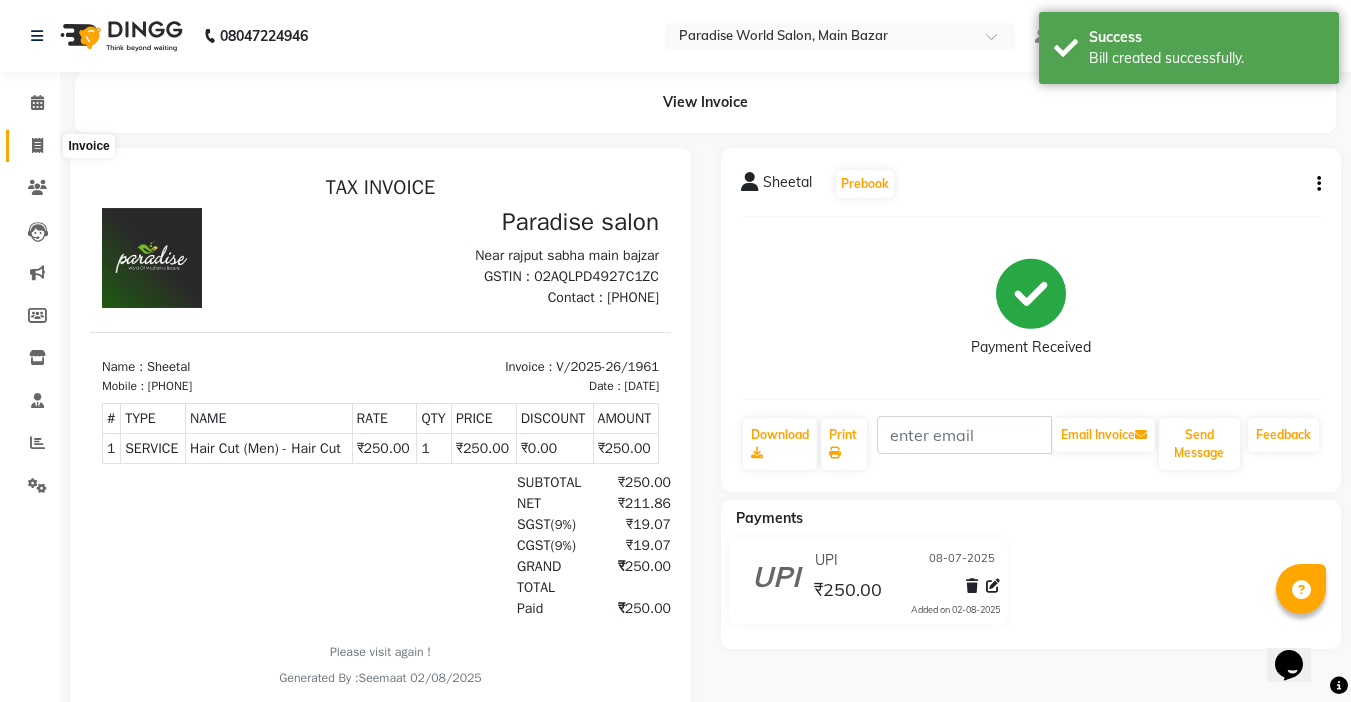 click 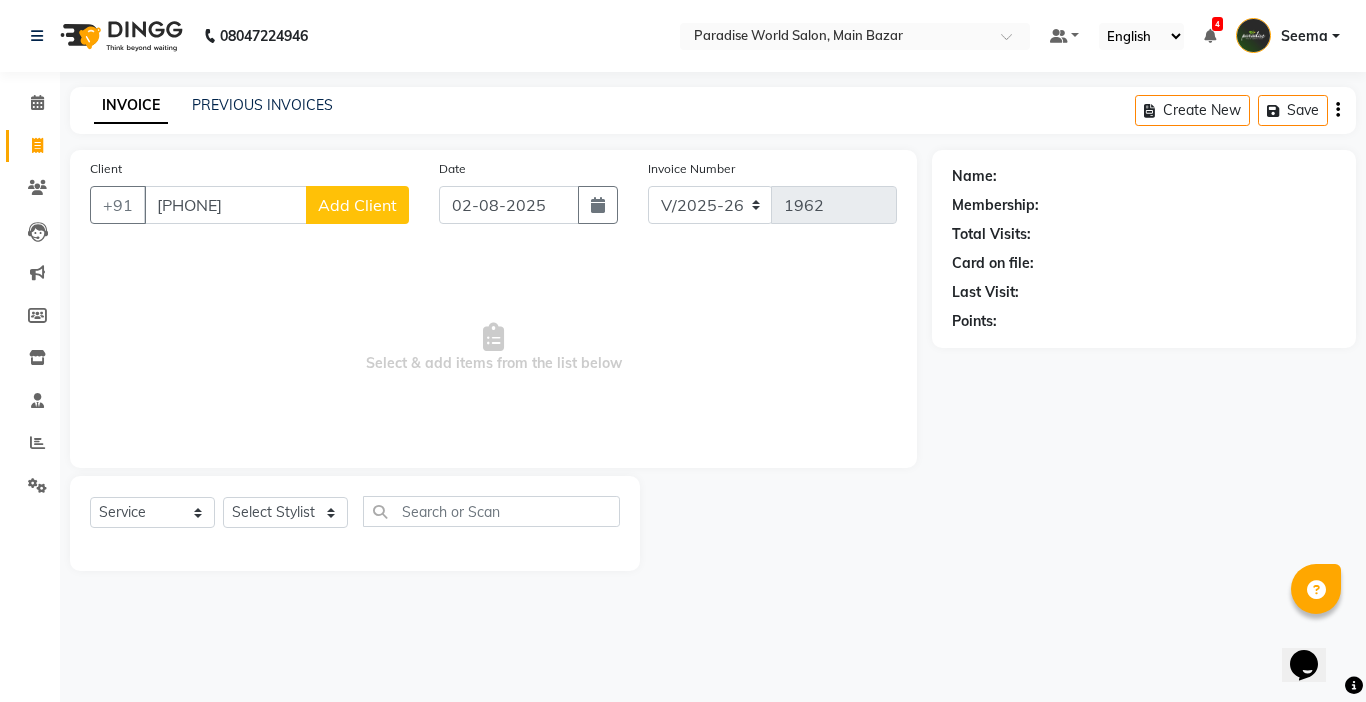 click on "Add Client" 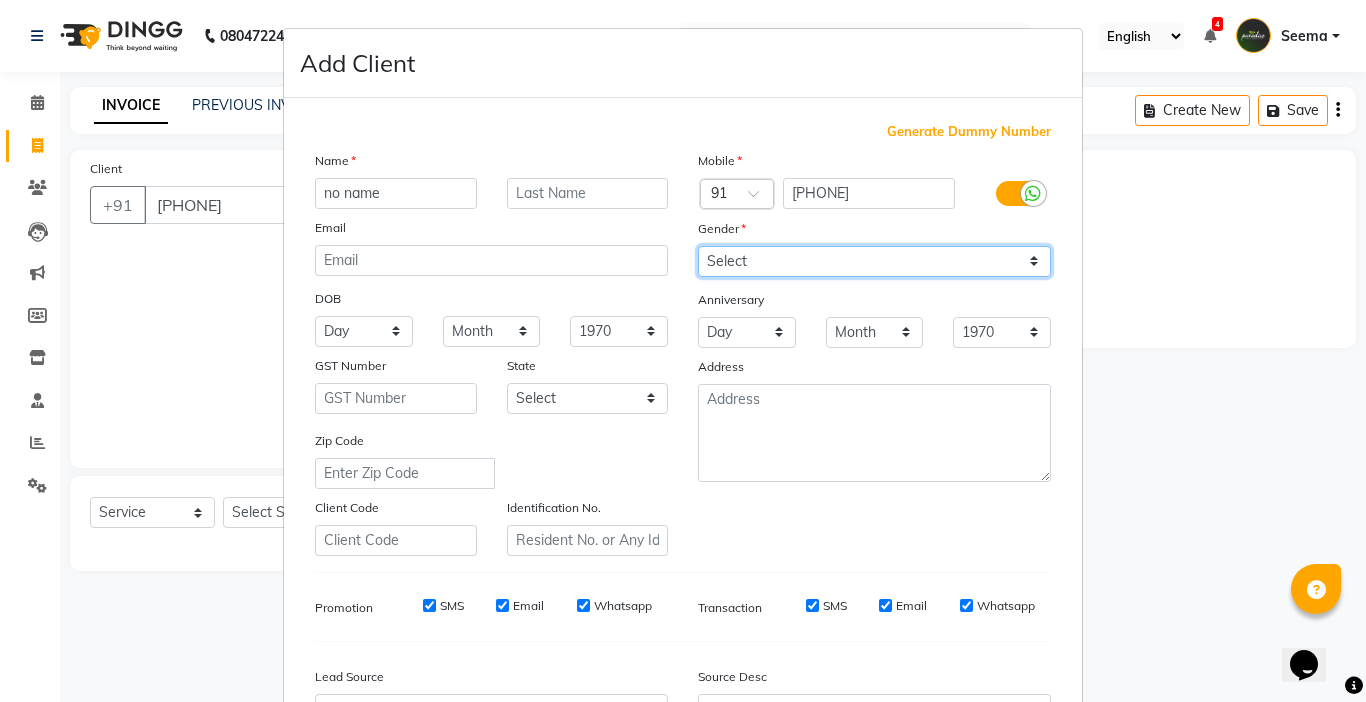 click on "Select Male Female Other Prefer Not To Say" at bounding box center (874, 261) 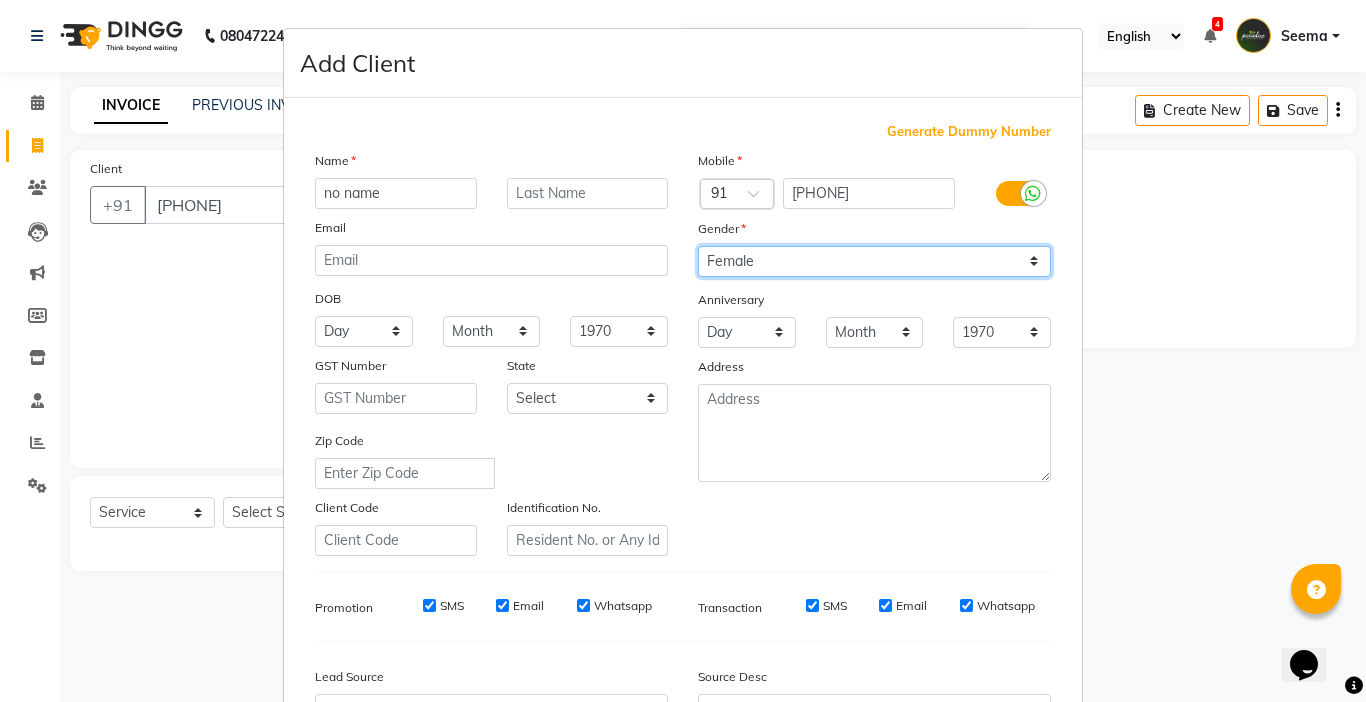 click on "Select Male Female Other Prefer Not To Say" at bounding box center (874, 261) 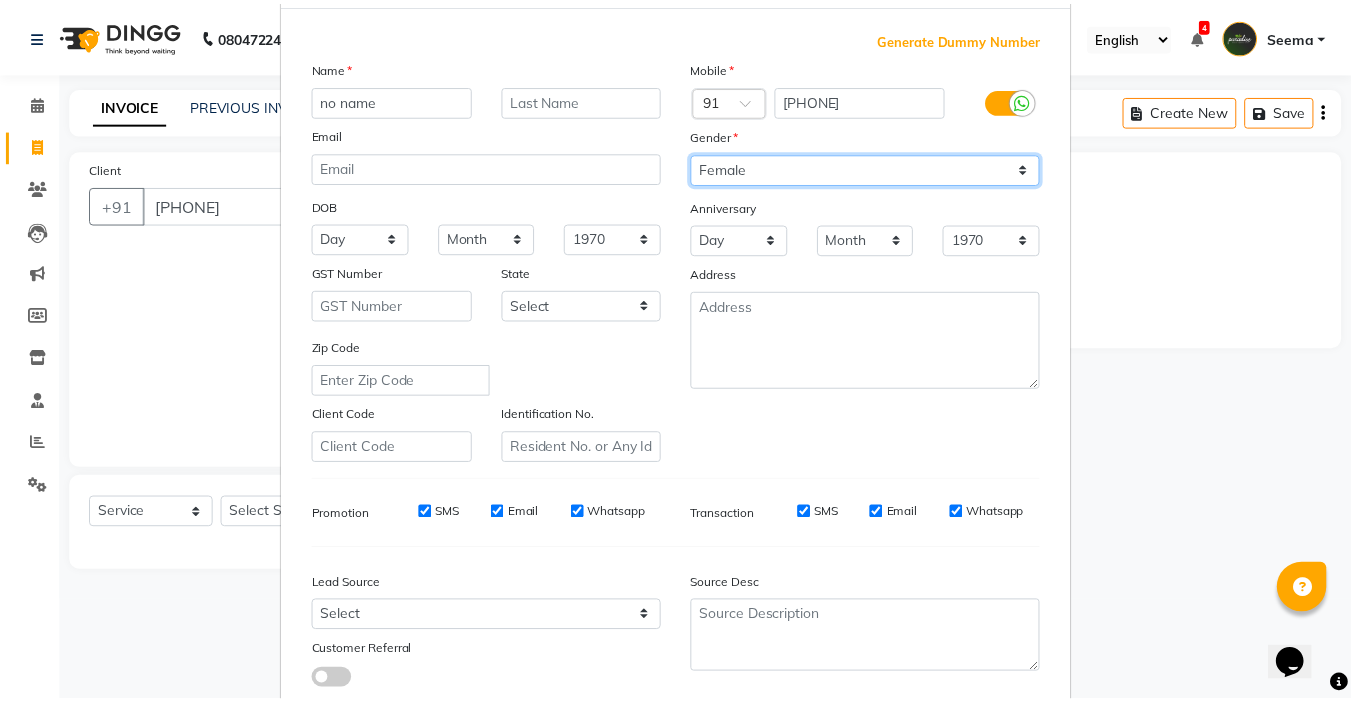 scroll, scrollTop: 221, scrollLeft: 0, axis: vertical 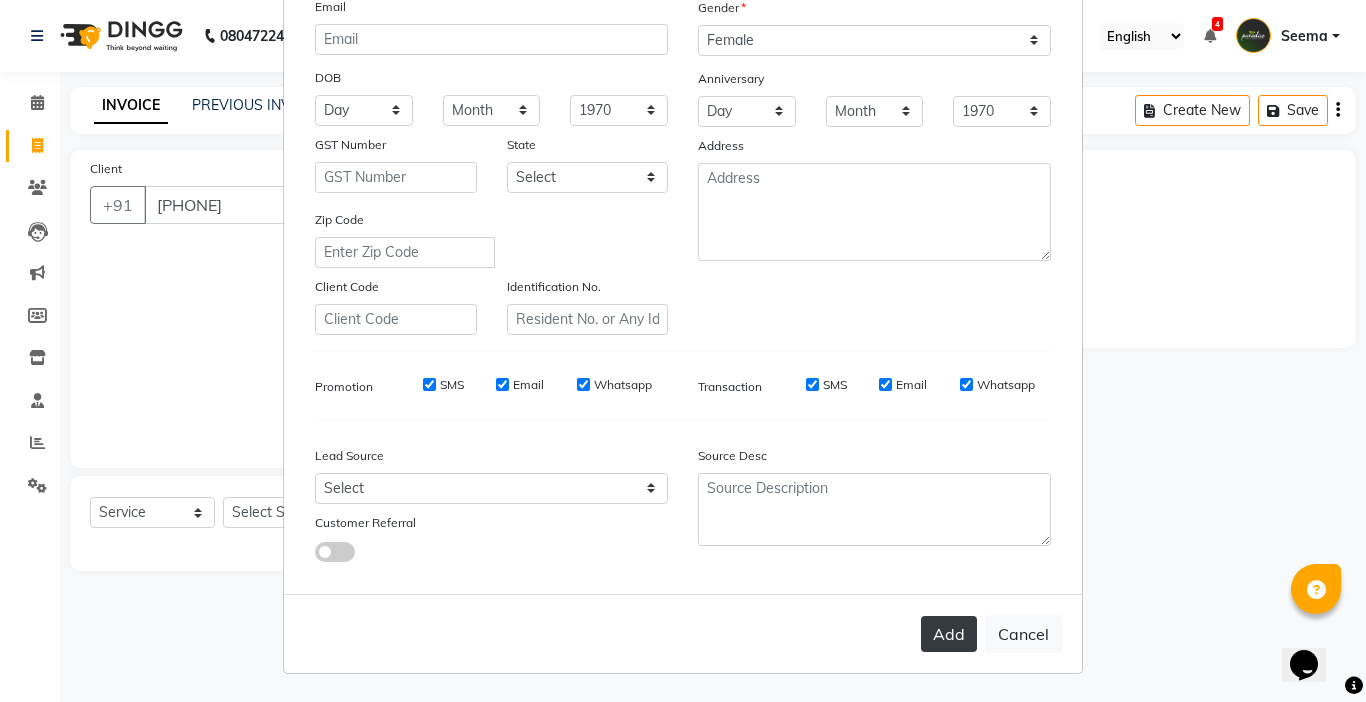 click on "Add" at bounding box center (949, 634) 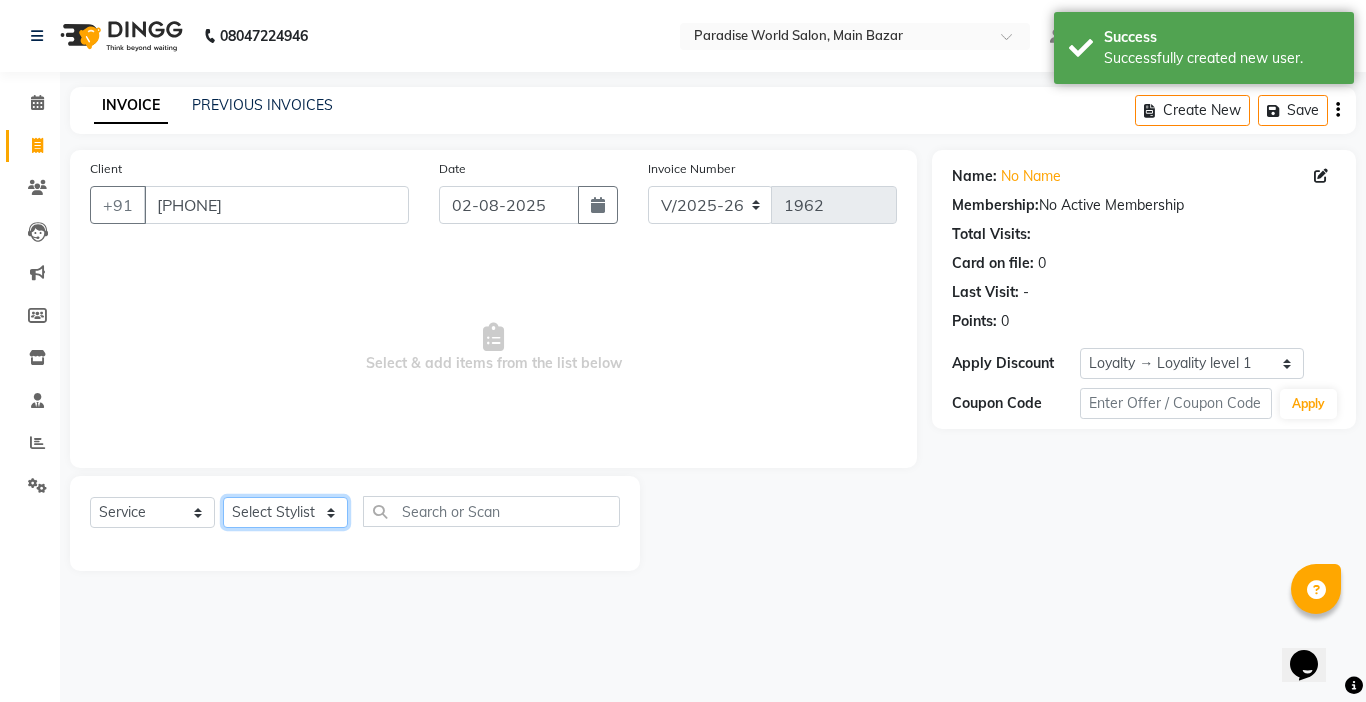 click on "Select Stylist Abby aman  Anil anku Bobby company Deepak Deepika Gourav Heena ishu Jagdeesh kanchan Love preet Maddy Manpreet student Meenu Naina Nikita Palak Palak Sharma Radika Rajneesh Student Seema Shagun Shifali - Student Shweta  Sujata Surinder Paul Vansh Vikas Vishal" 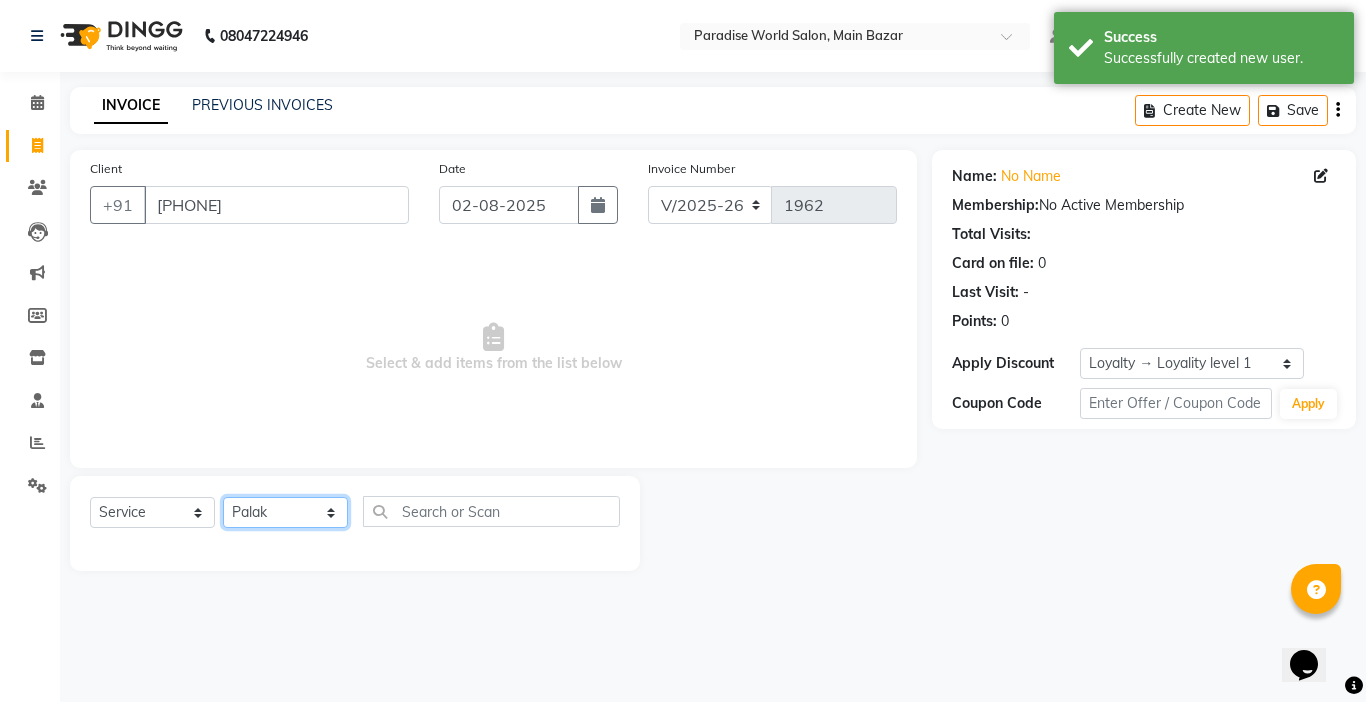 click on "Select Stylist Abby aman  Anil anku Bobby company Deepak Deepika Gourav Heena ishu Jagdeesh kanchan Love preet Maddy Manpreet student Meenu Naina Nikita Palak Palak Sharma Radika Rajneesh Student Seema Shagun Shifali - Student Shweta  Sujata Surinder Paul Vansh Vikas Vishal" 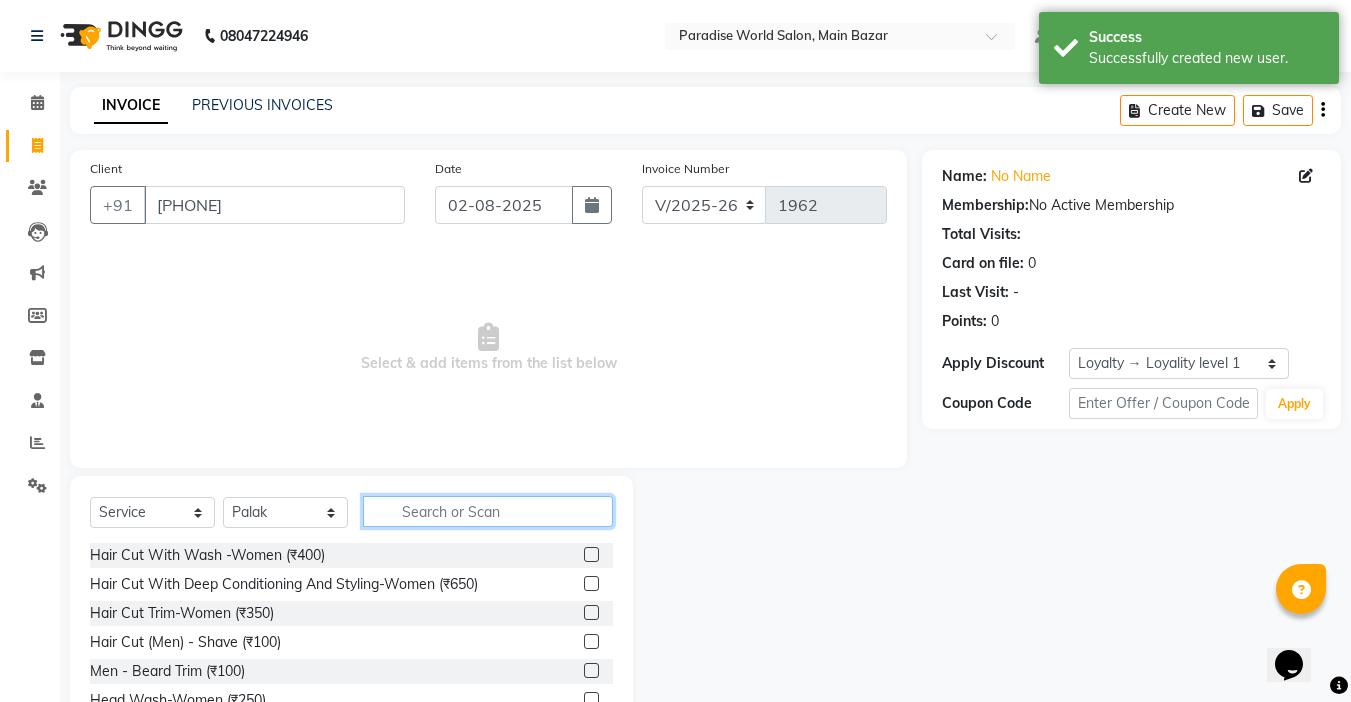 click 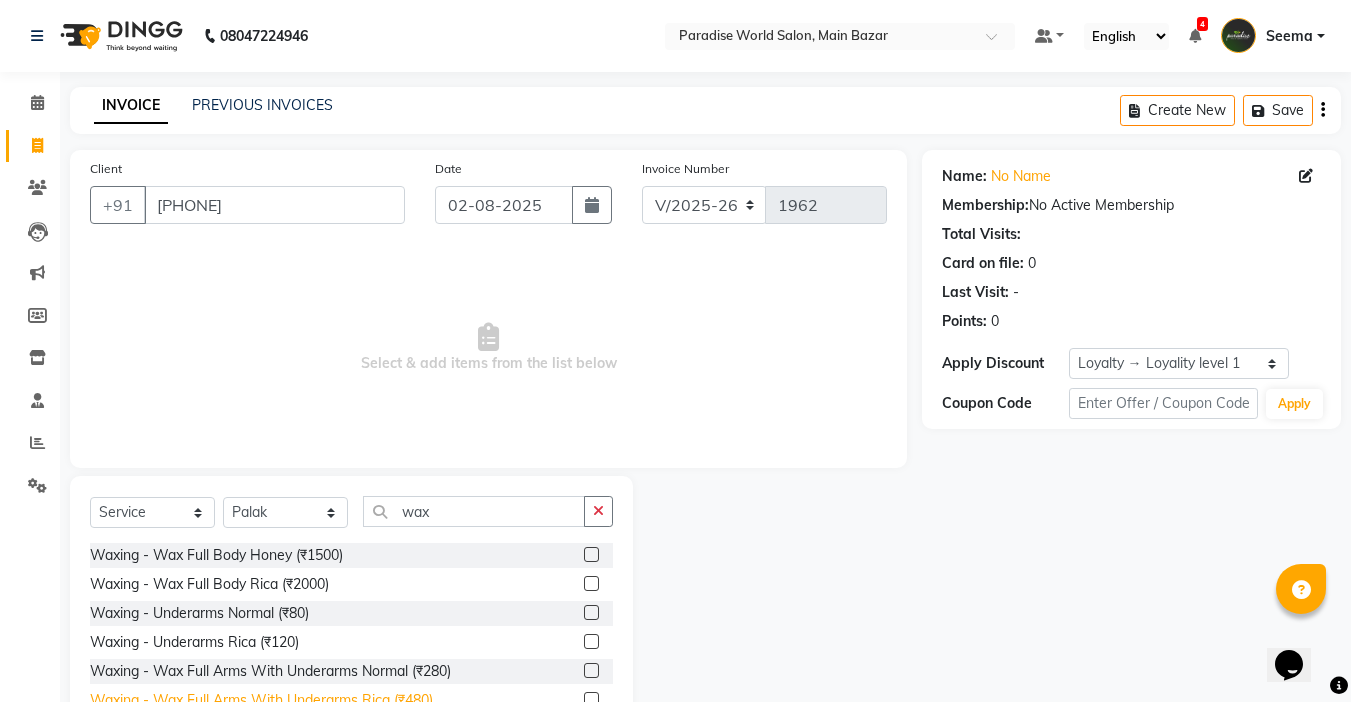 click on "Waxing   -  Wax Full Arms With Underarms Rica (₹480)" 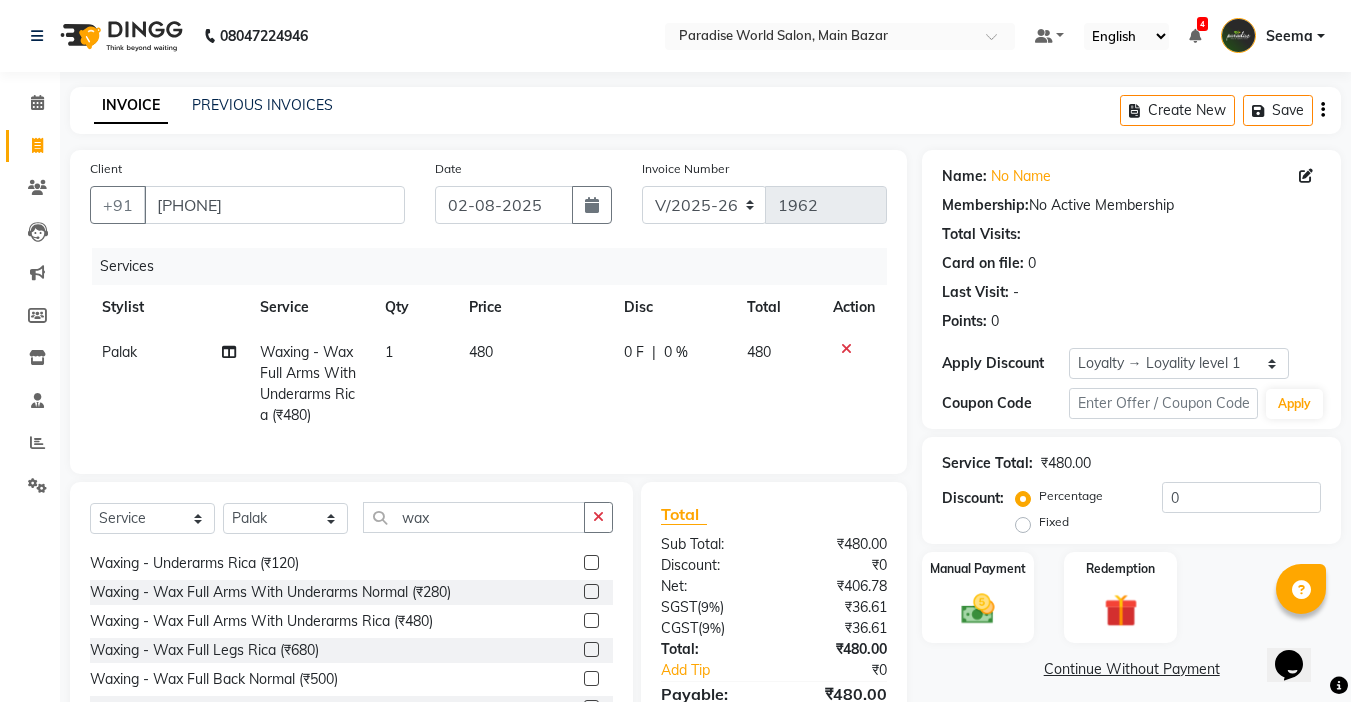 scroll, scrollTop: 200, scrollLeft: 0, axis: vertical 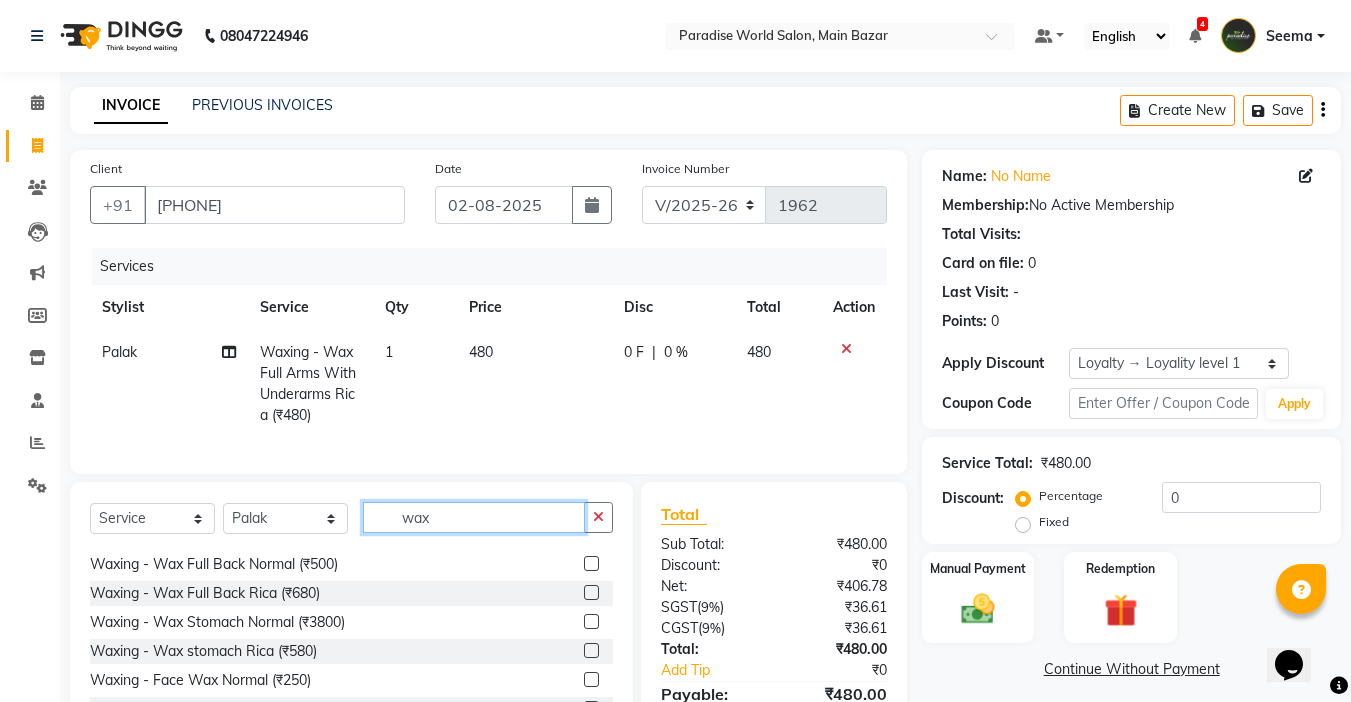 click on "wax" 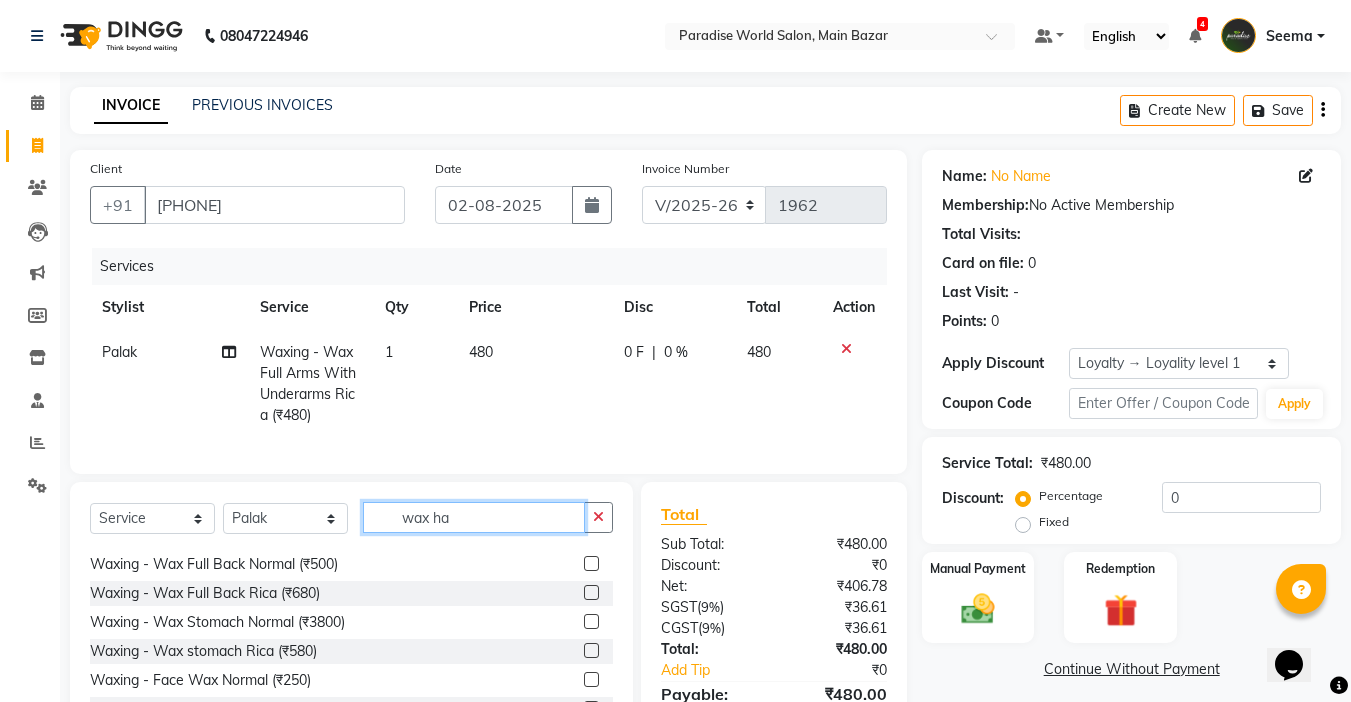 scroll, scrollTop: 0, scrollLeft: 0, axis: both 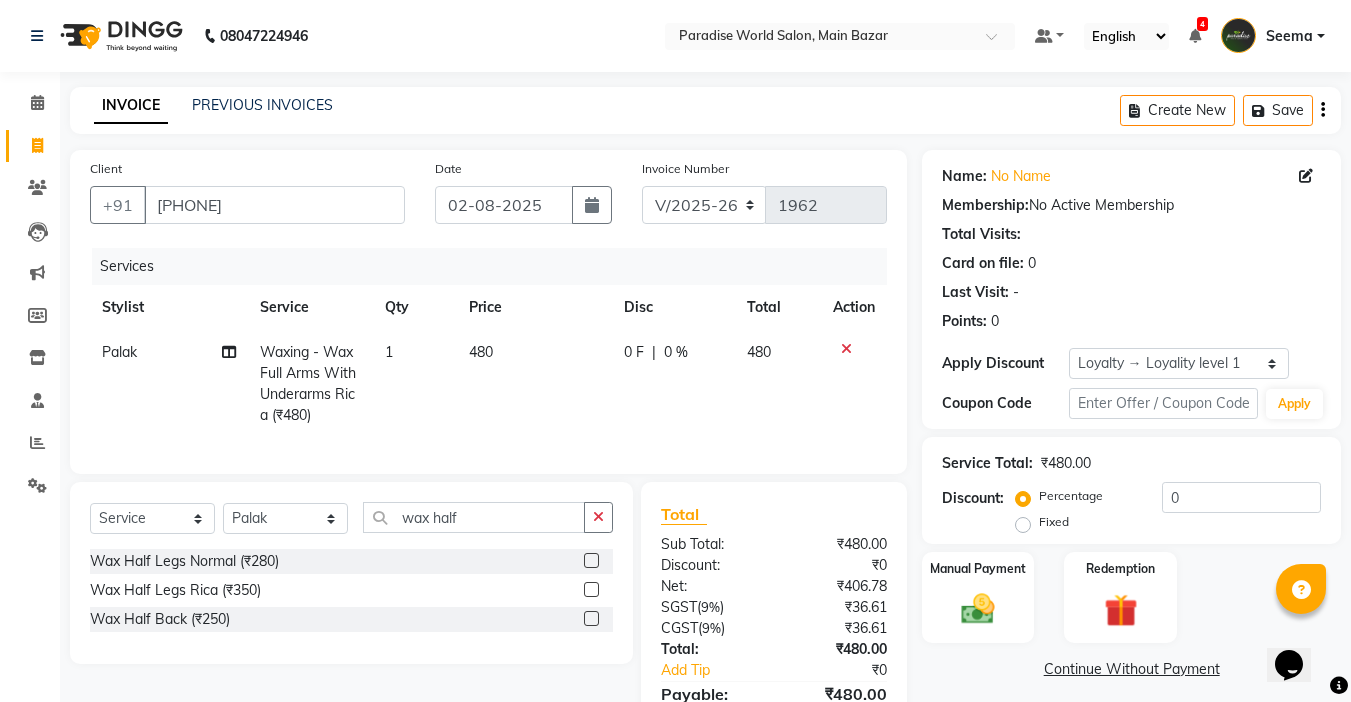 click on "Wax Half Legs Normal (₹280)  Wax Half Legs Rica (₹350)  Wax Half Back (₹250)" 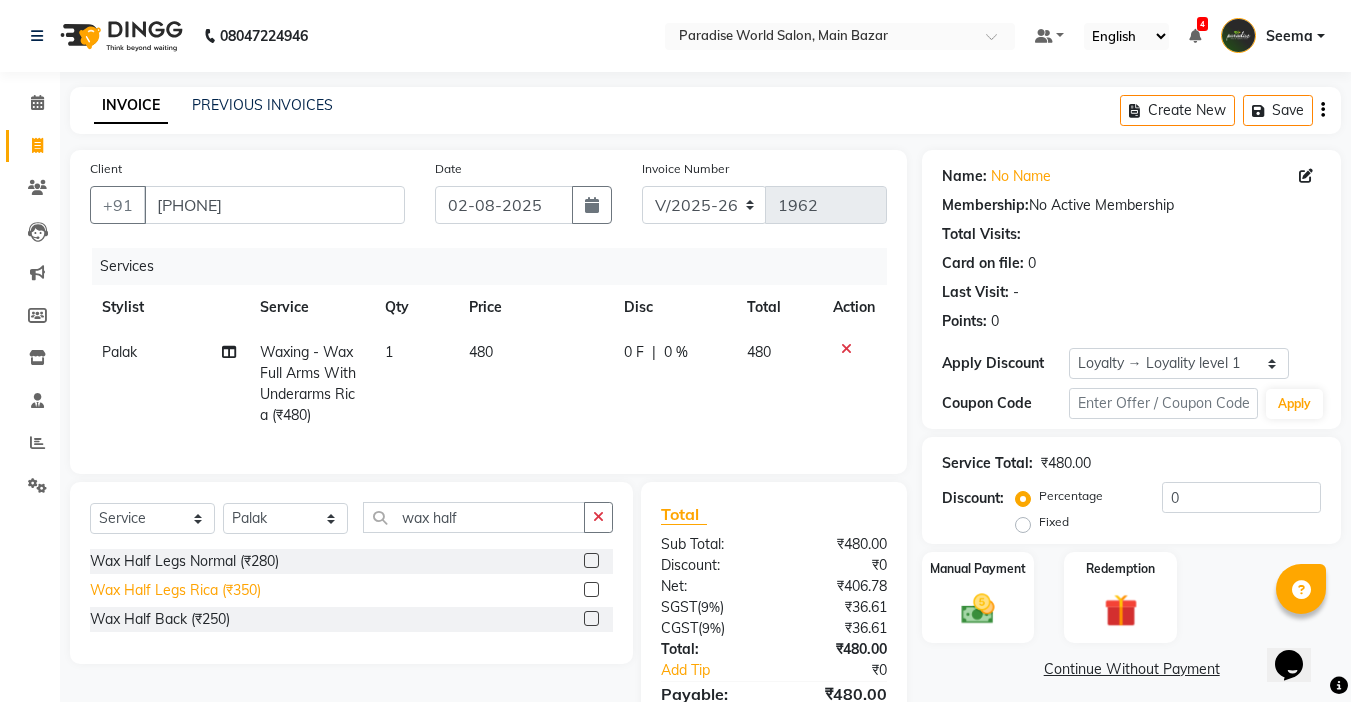 click on "Wax Half Legs Rica (₹350)" 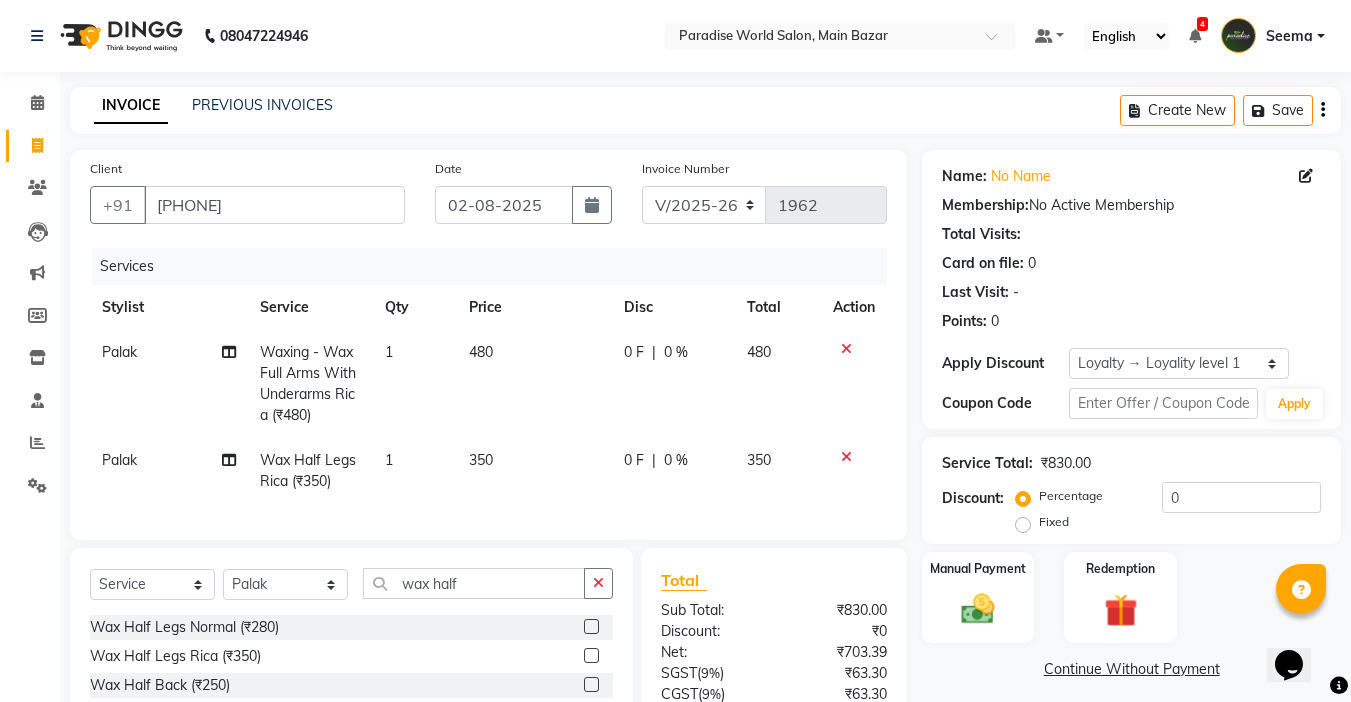 click on "350" 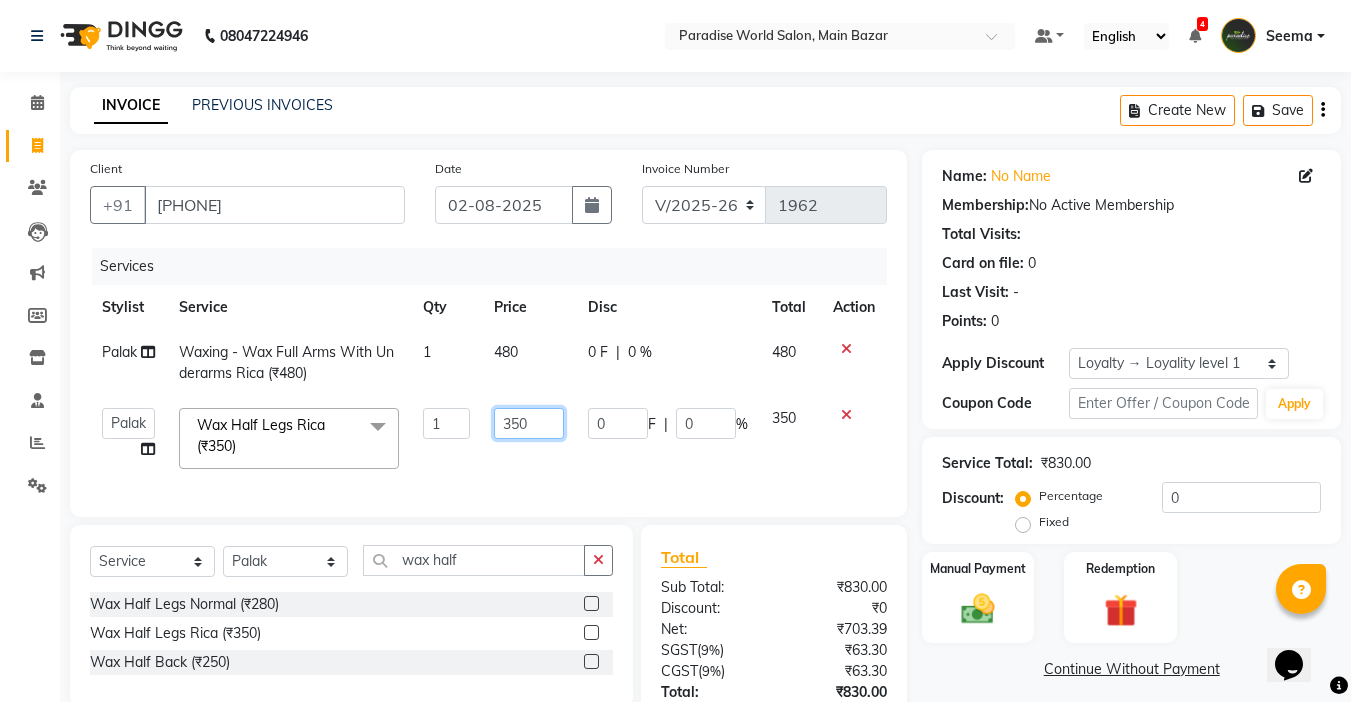 click on "350" 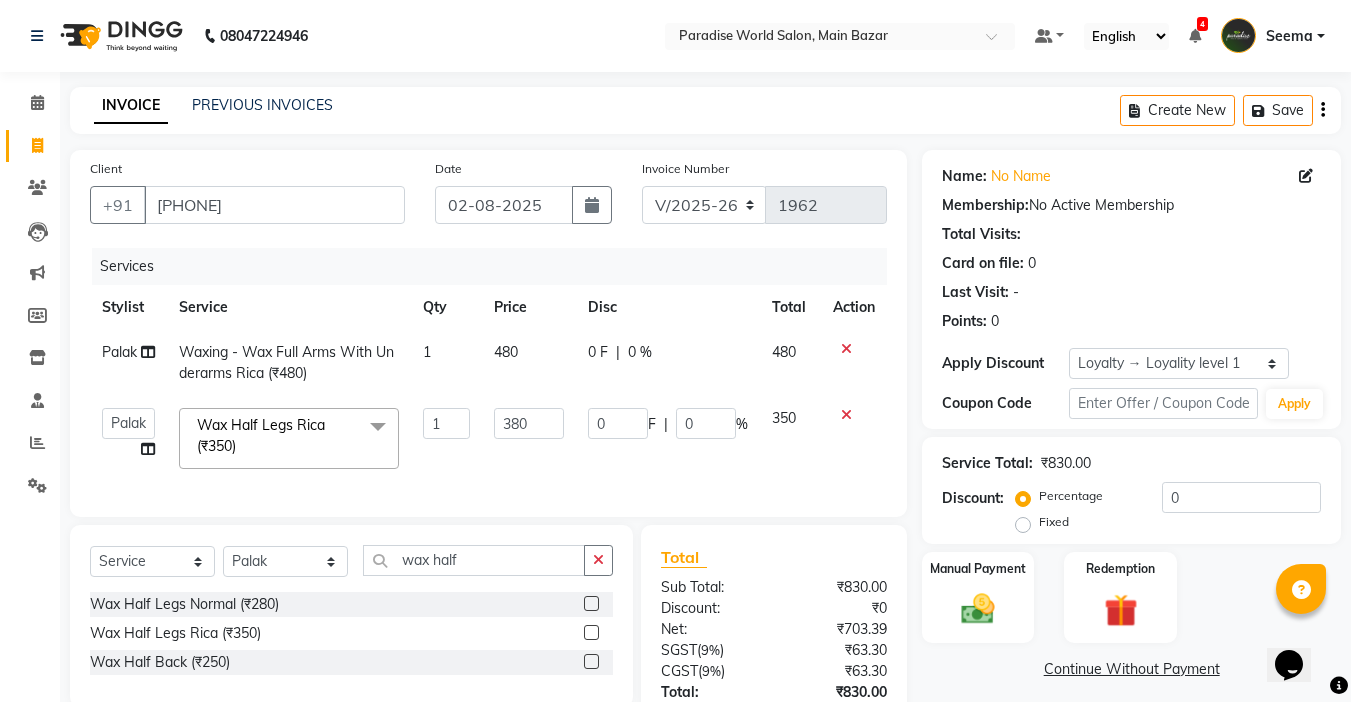 click on "380" 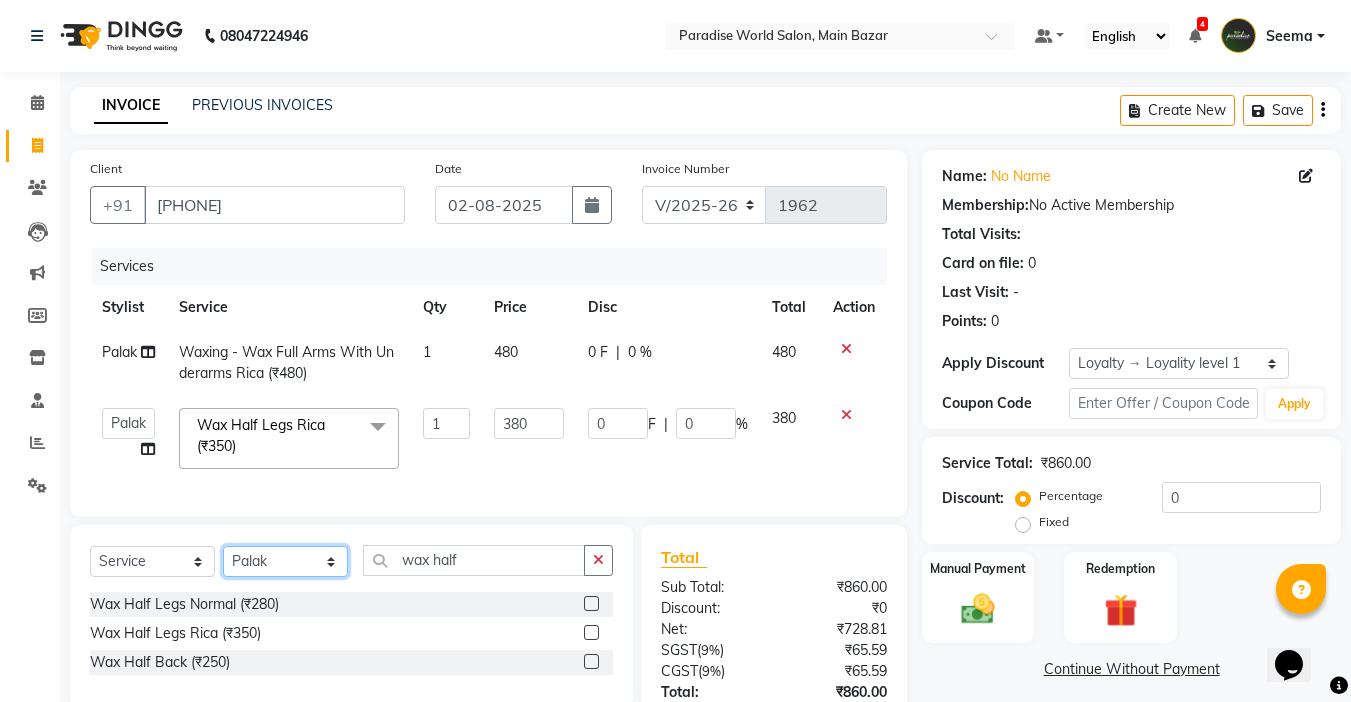 click on "Select Stylist Abby aman  Anil anku Bobby company Deepak Deepika Gourav Heena ishu Jagdeesh kanchan Love preet Maddy Manpreet student Meenu Naina Nikita Palak Palak Sharma Radika Rajneesh Student Seema Shagun Shifali - Student Shweta  Sujata Surinder Paul Vansh Vikas Vishal" 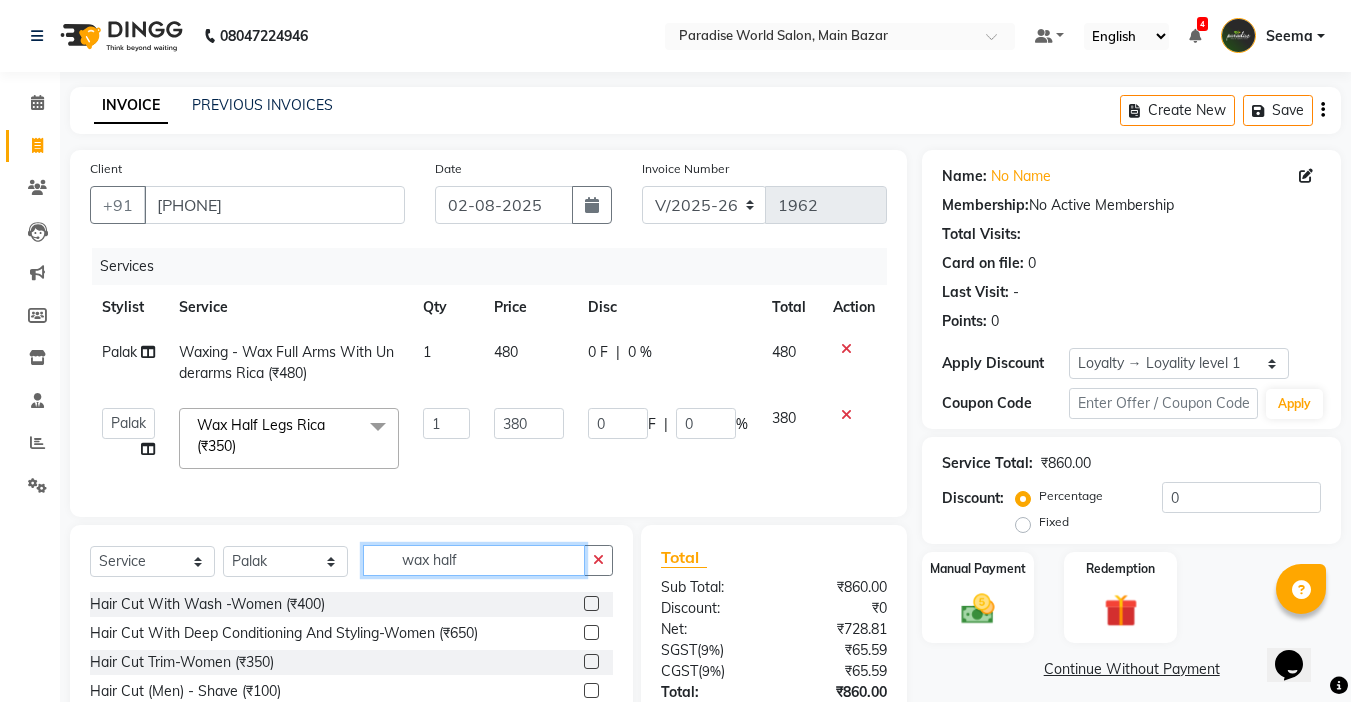 click on "wax half" 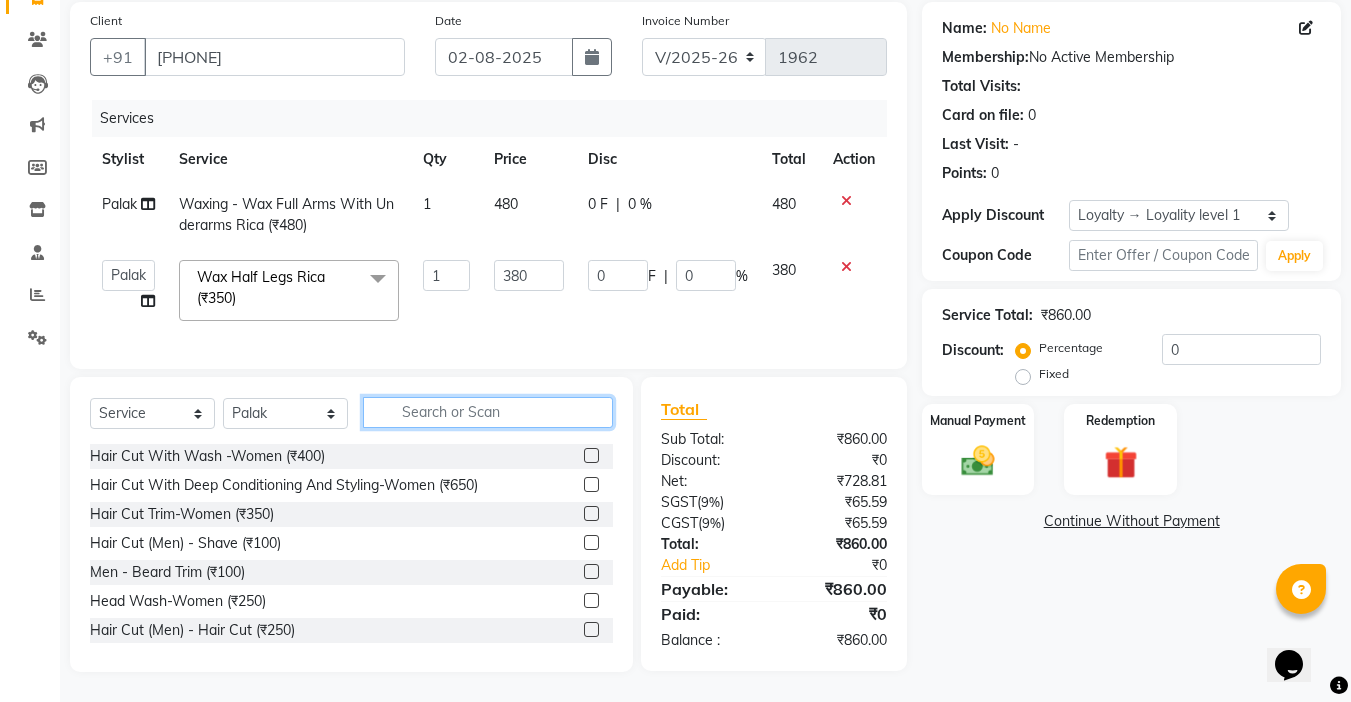 scroll, scrollTop: 163, scrollLeft: 0, axis: vertical 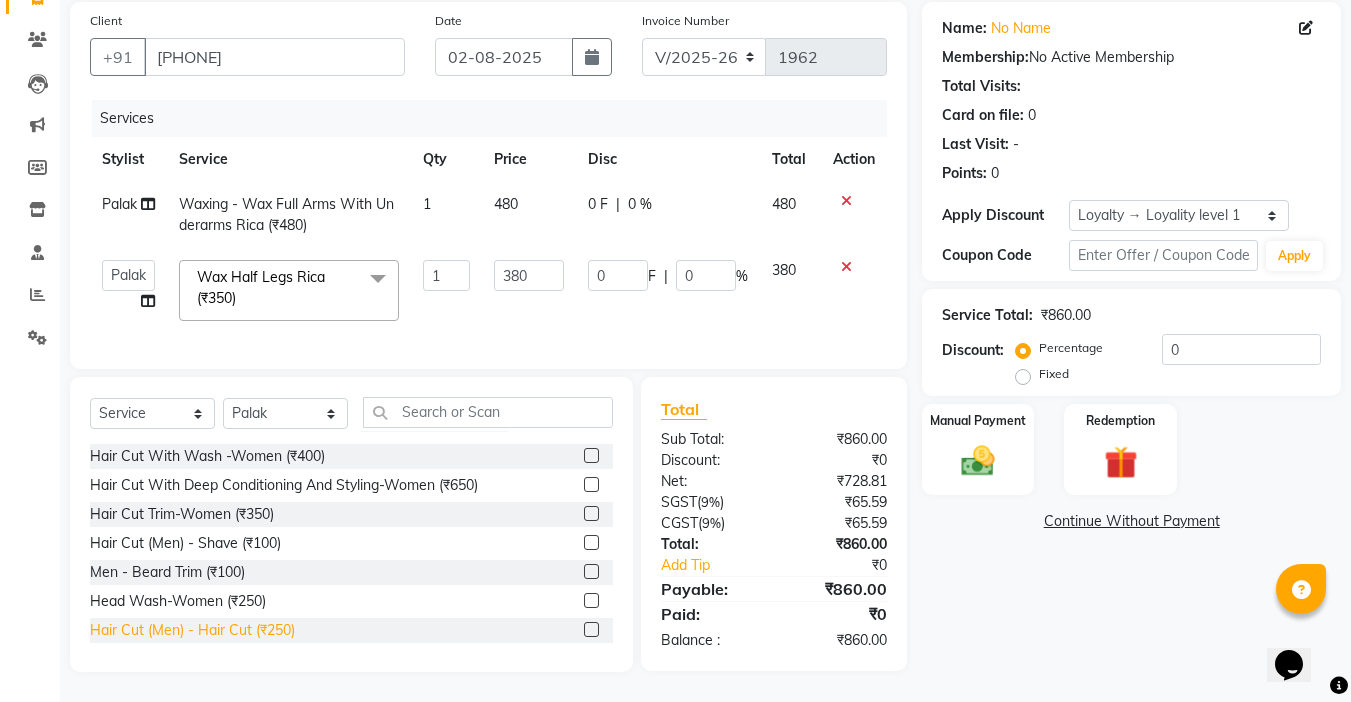 click on "Hair Cut  (Men)  -  Hair Cut (₹250)" 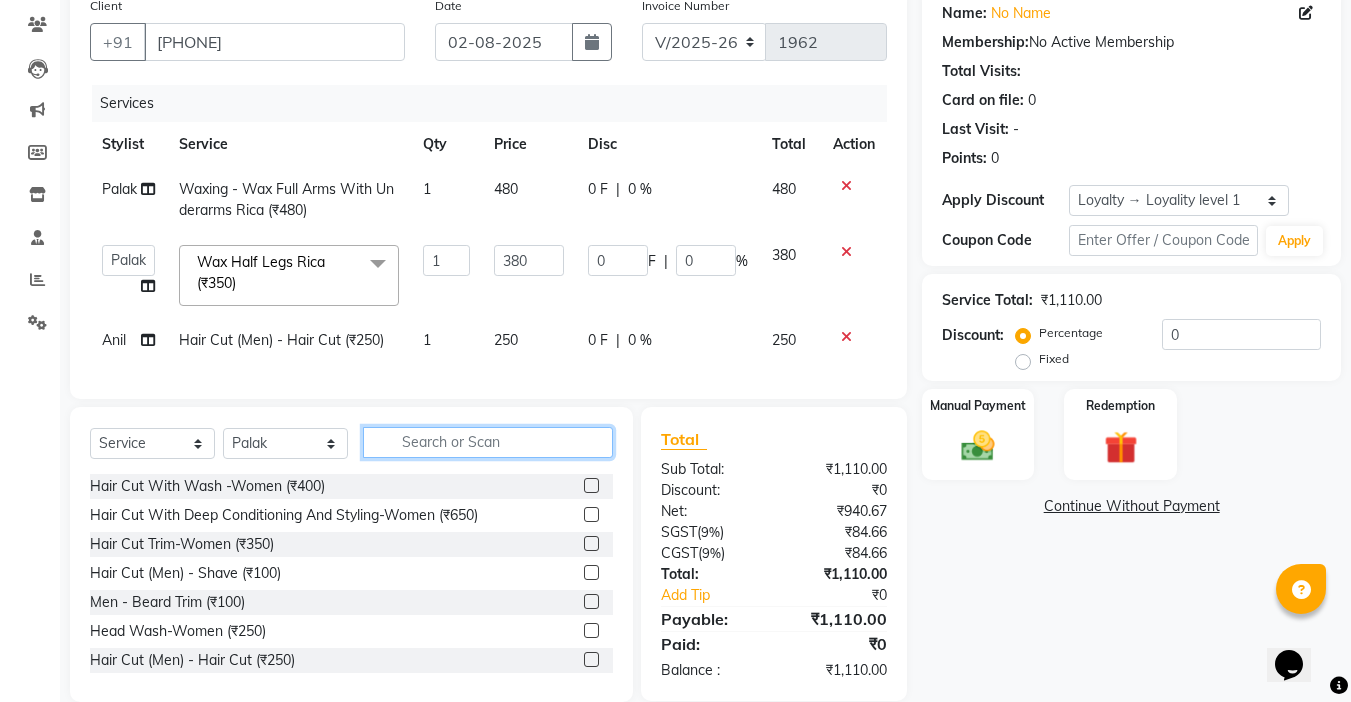 click 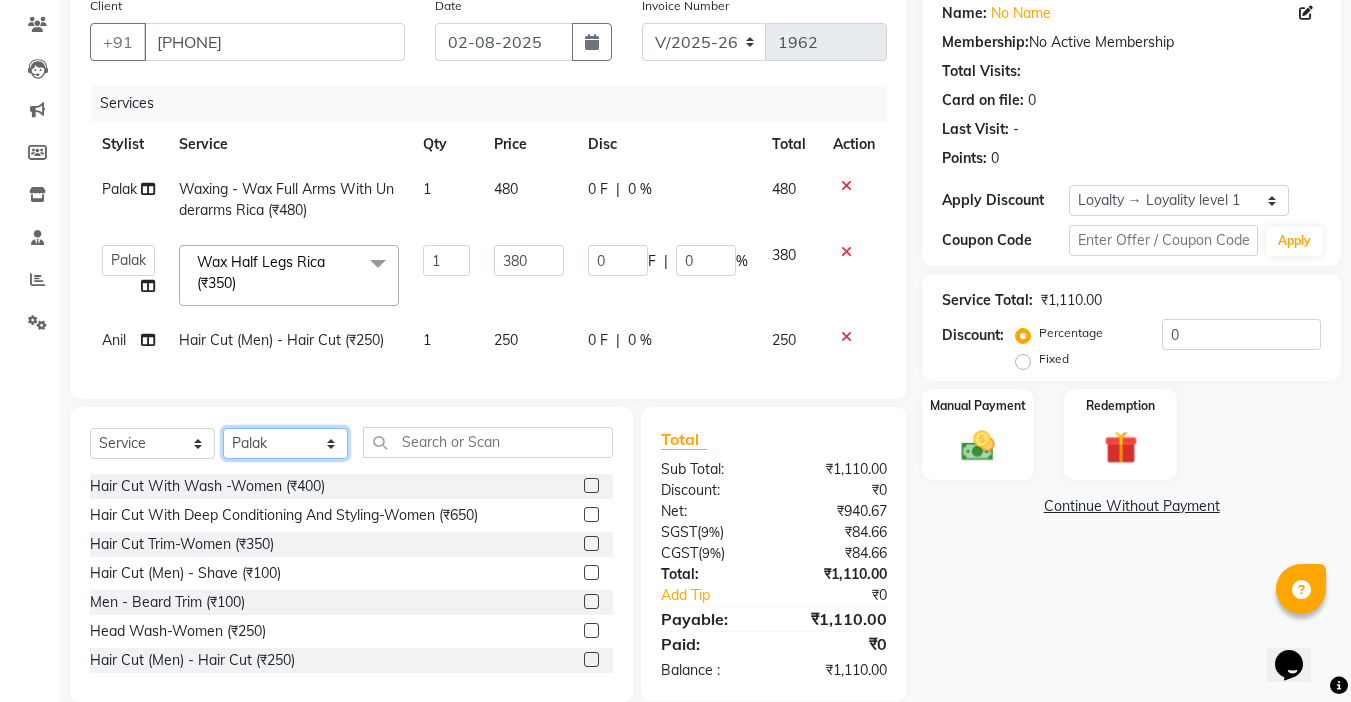 click on "Select Stylist Abby aman  Anil anku Bobby company Deepak Deepika Gourav Heena ishu Jagdeesh kanchan Love preet Maddy Manpreet student Meenu Naina Nikita Palak Palak Sharma Radika Rajneesh Student Seema Shagun Shifali - Student Shweta  Sujata Surinder Paul Vansh Vikas Vishal" 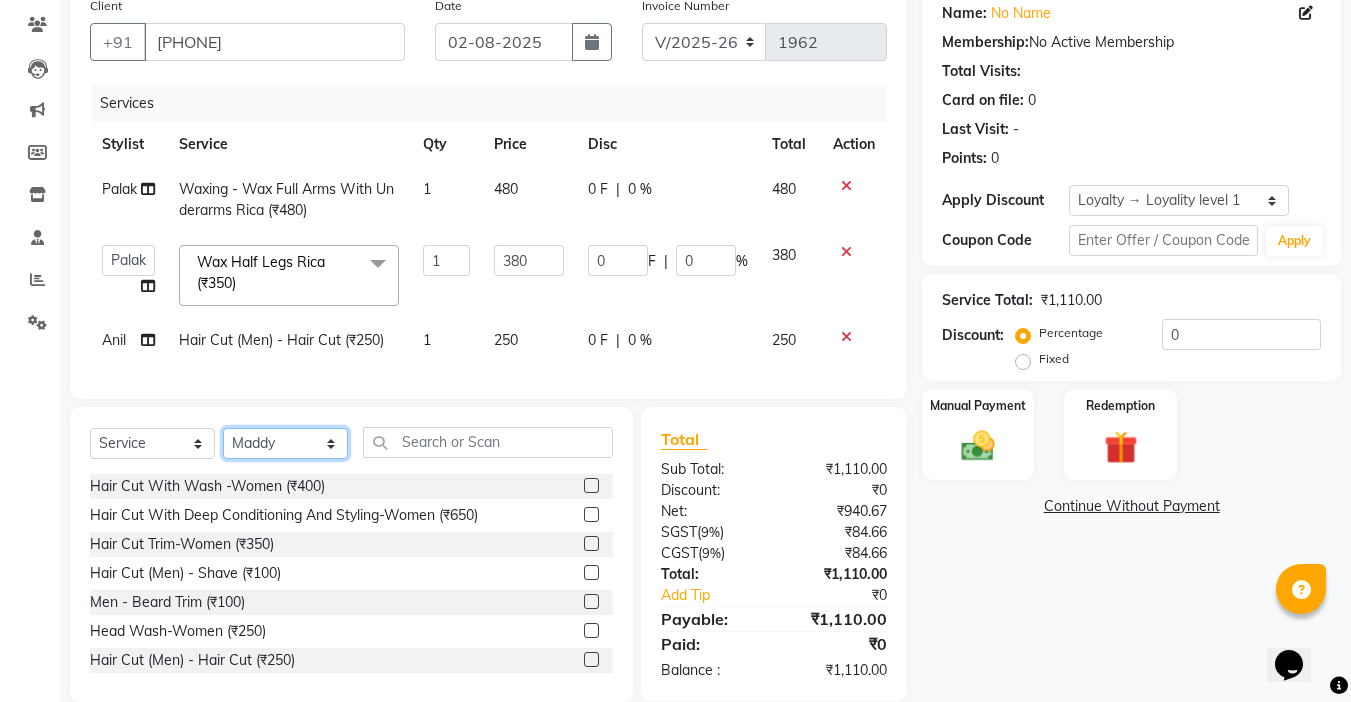 click on "Select Stylist Abby aman  Anil anku Bobby company Deepak Deepika Gourav Heena ishu Jagdeesh kanchan Love preet Maddy Manpreet student Meenu Naina Nikita Palak Palak Sharma Radika Rajneesh Student Seema Shagun Shifali - Student Shweta  Sujata Surinder Paul Vansh Vikas Vishal" 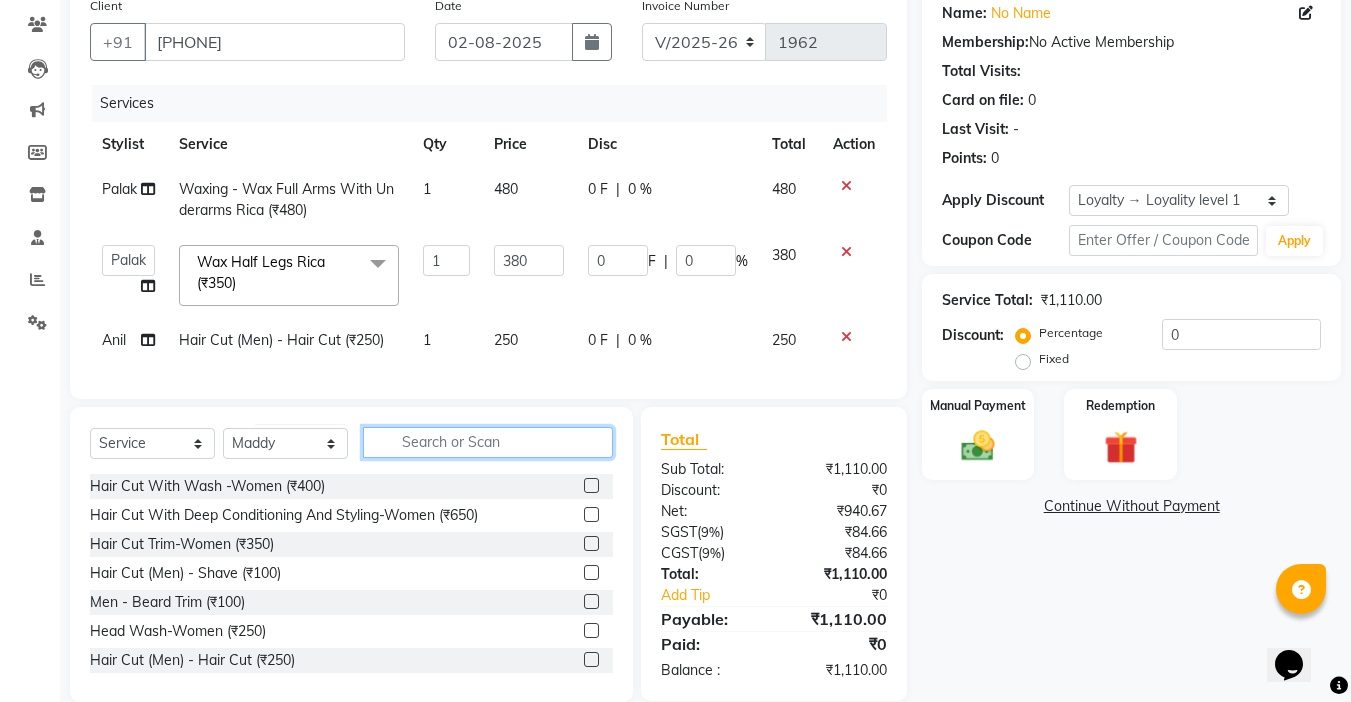 click 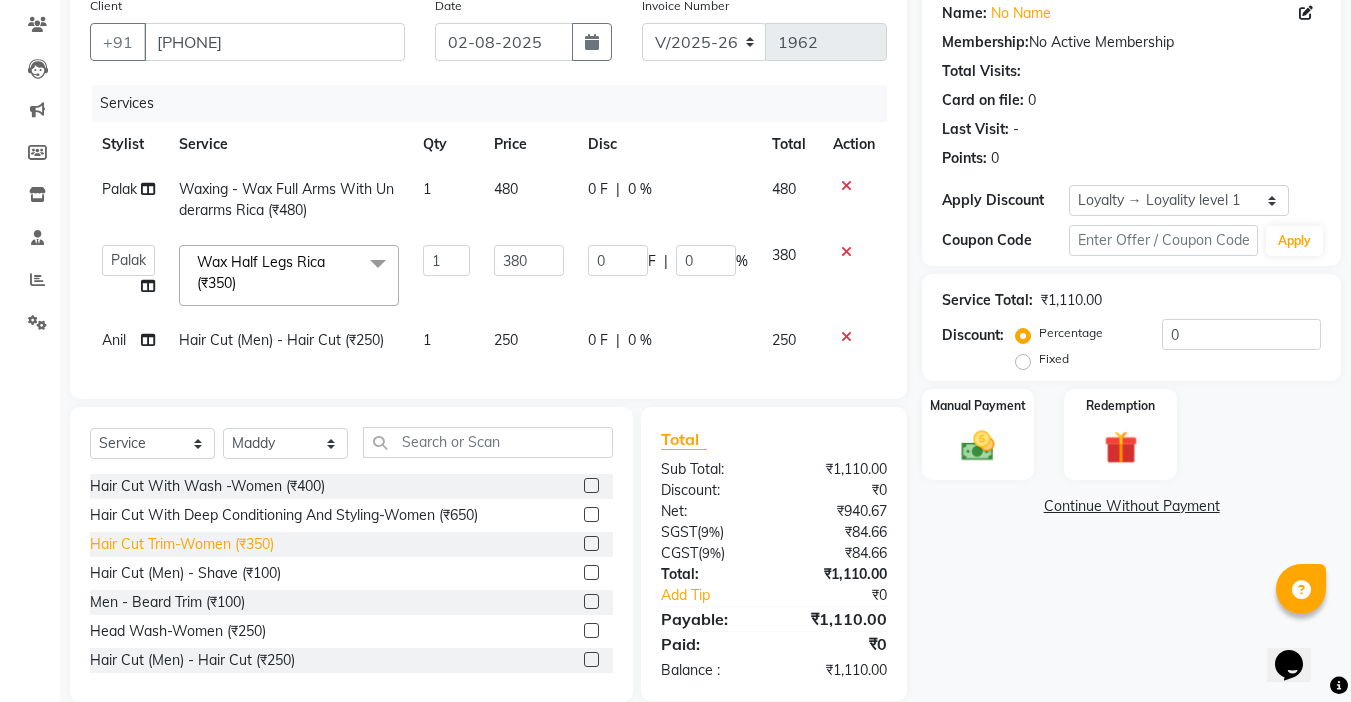 click on "Hair Cut Trim-Women (₹350)" 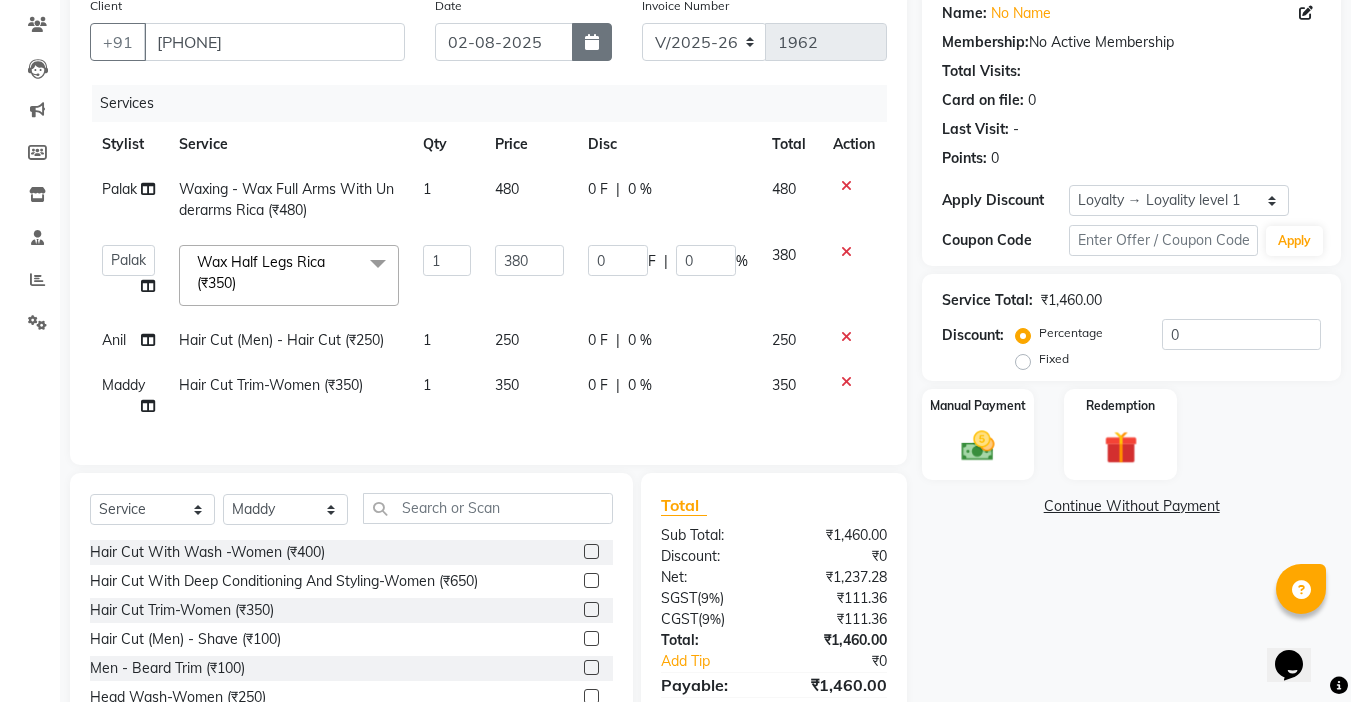 click 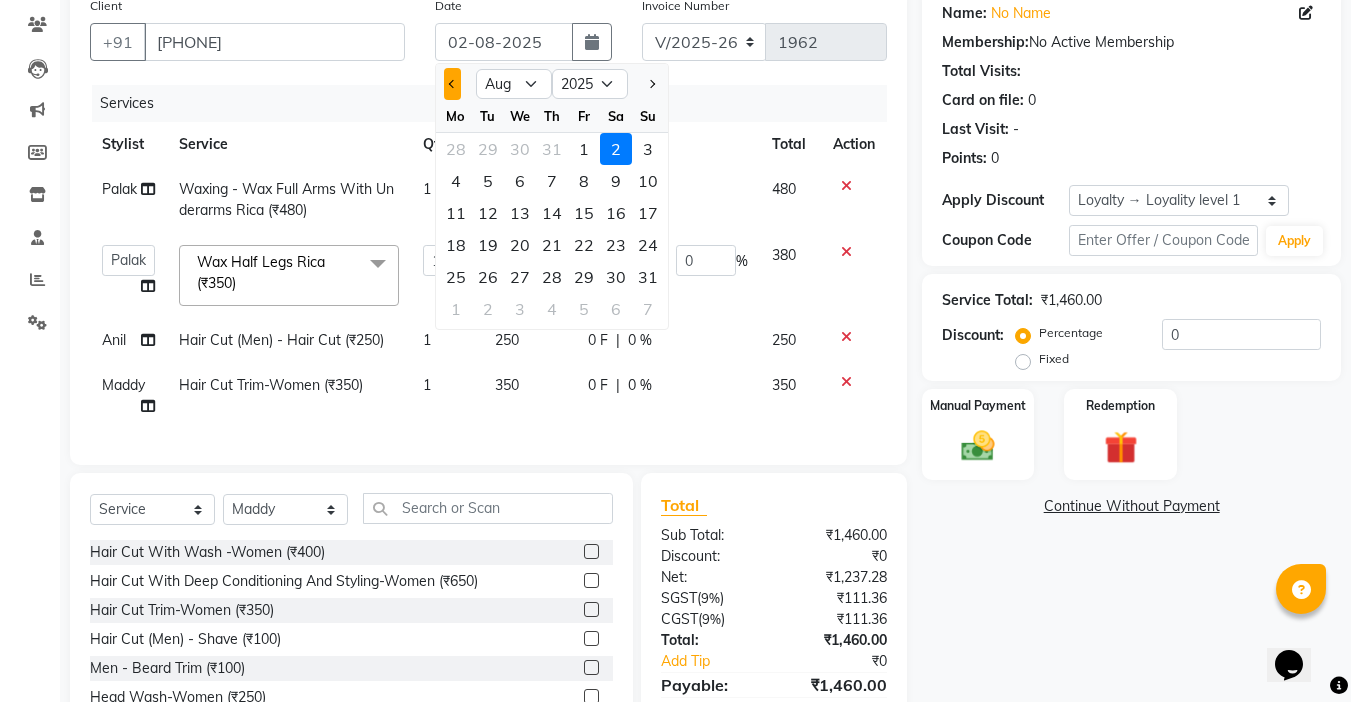 click 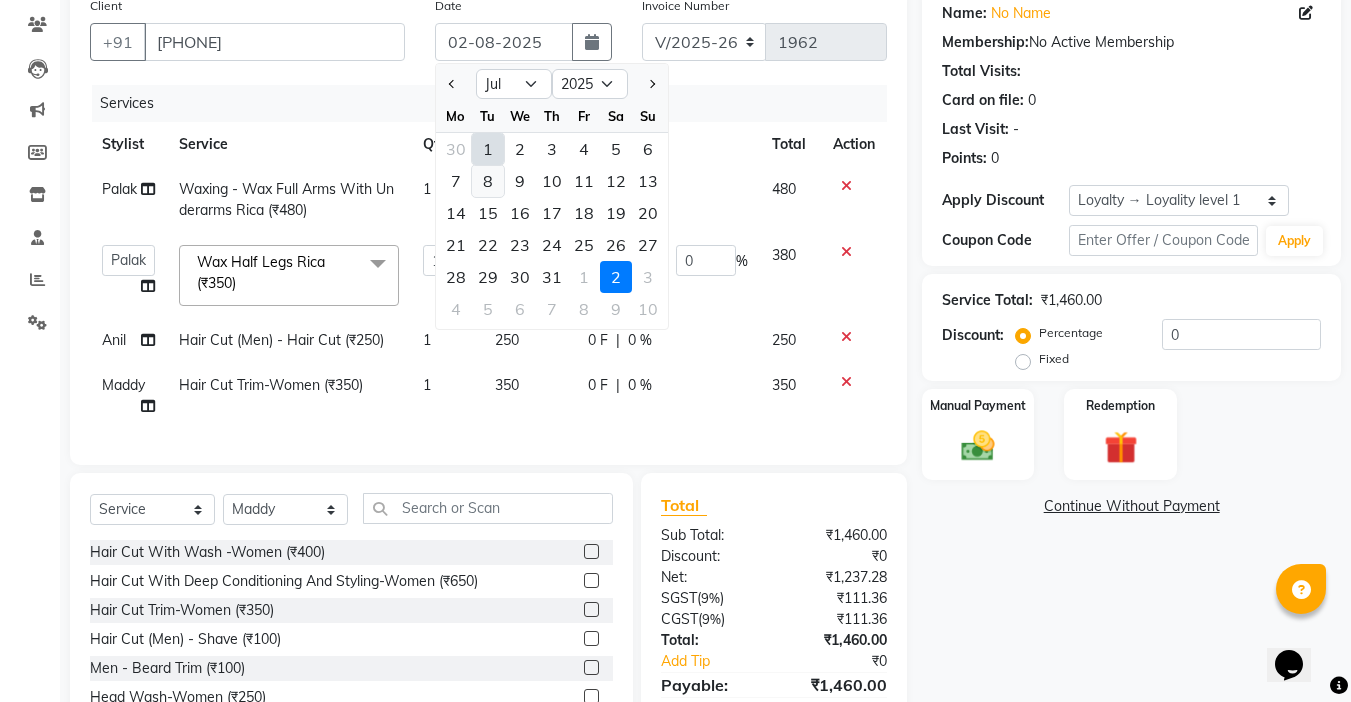 click on "8" 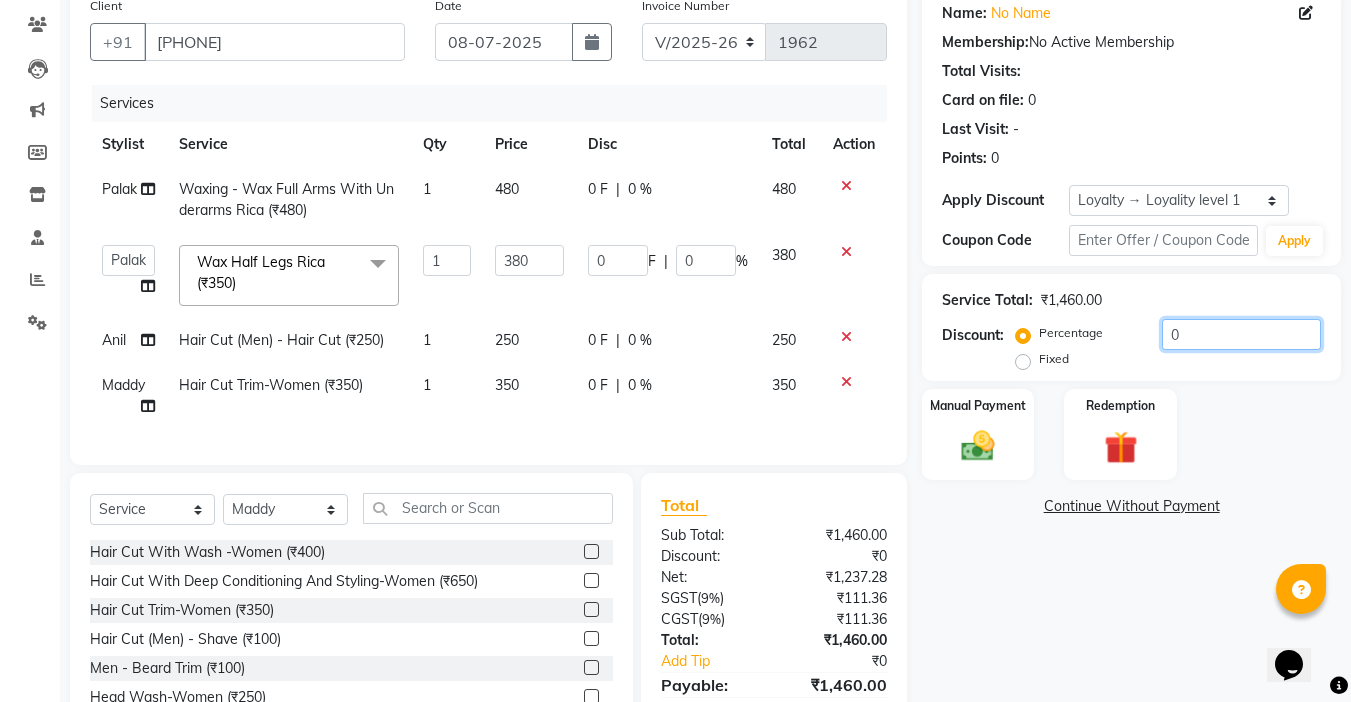 drag, startPoint x: 1210, startPoint y: 333, endPoint x: 792, endPoint y: 371, distance: 419.72372 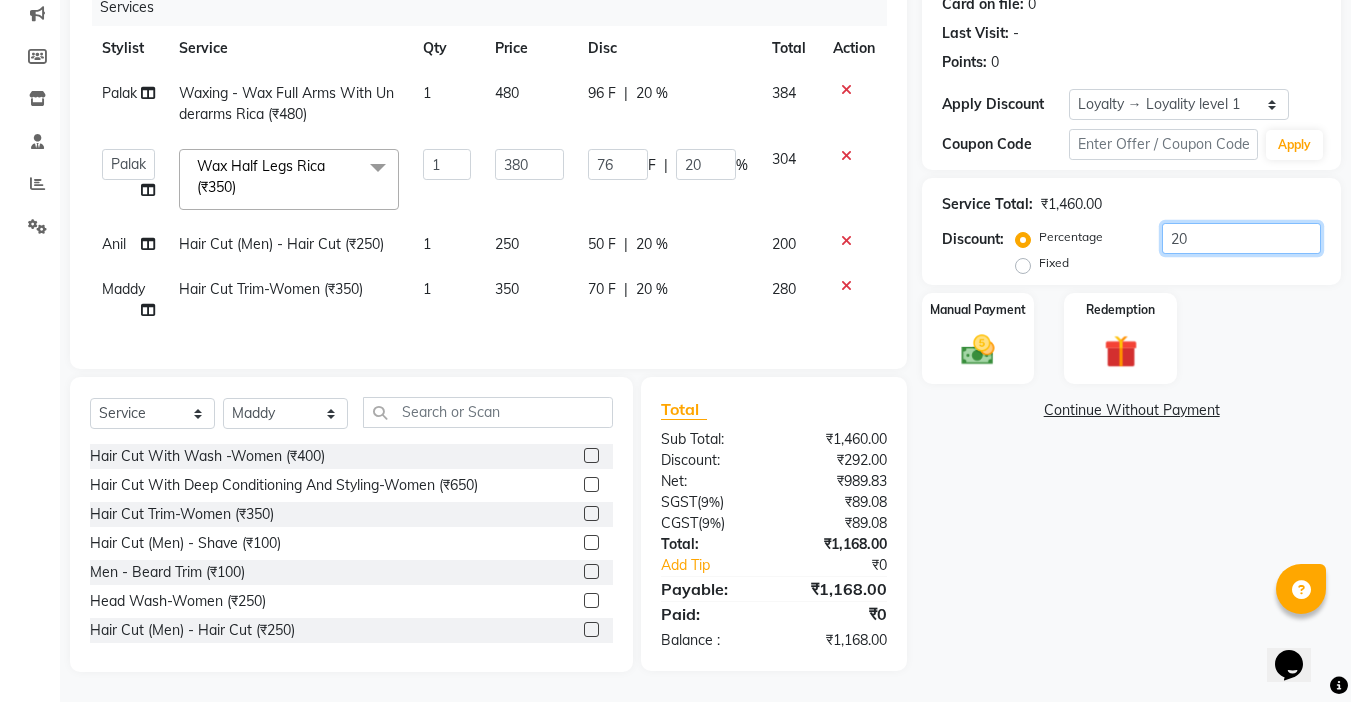 scroll, scrollTop: 274, scrollLeft: 0, axis: vertical 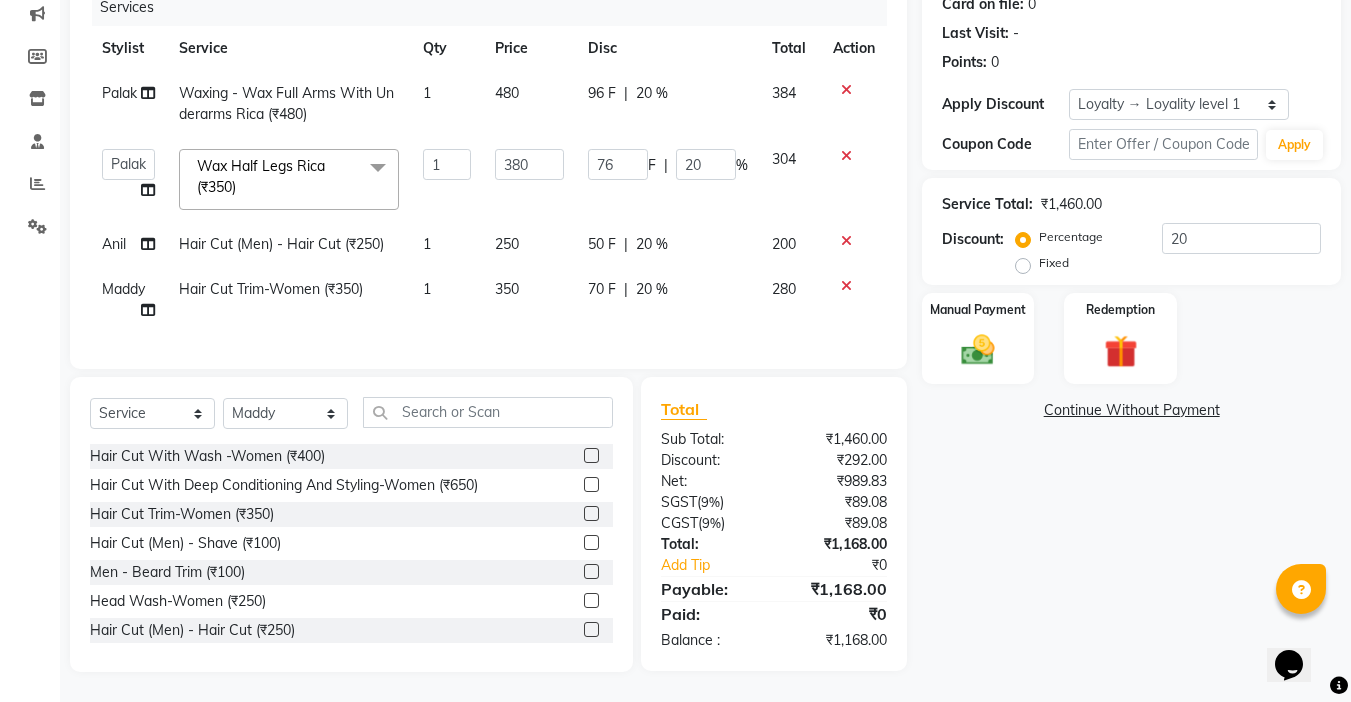 click on "|" 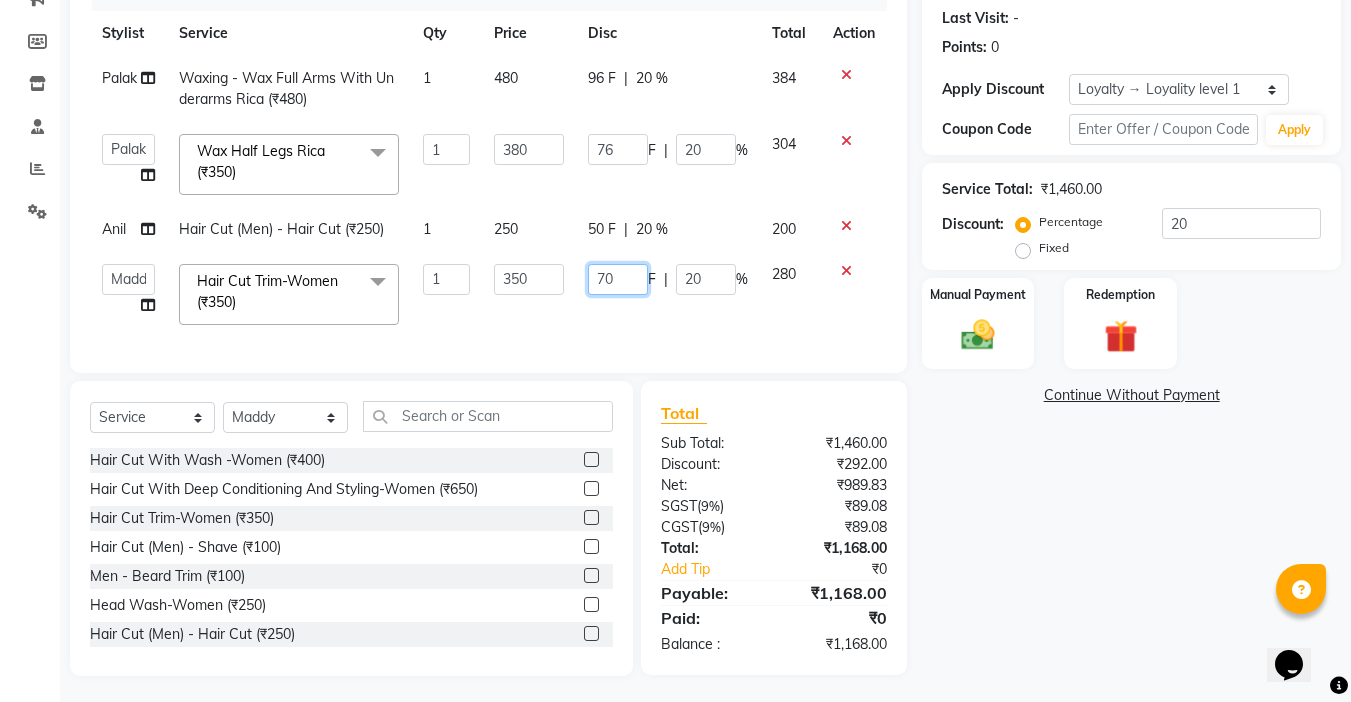 drag, startPoint x: 614, startPoint y: 282, endPoint x: 551, endPoint y: 284, distance: 63.03174 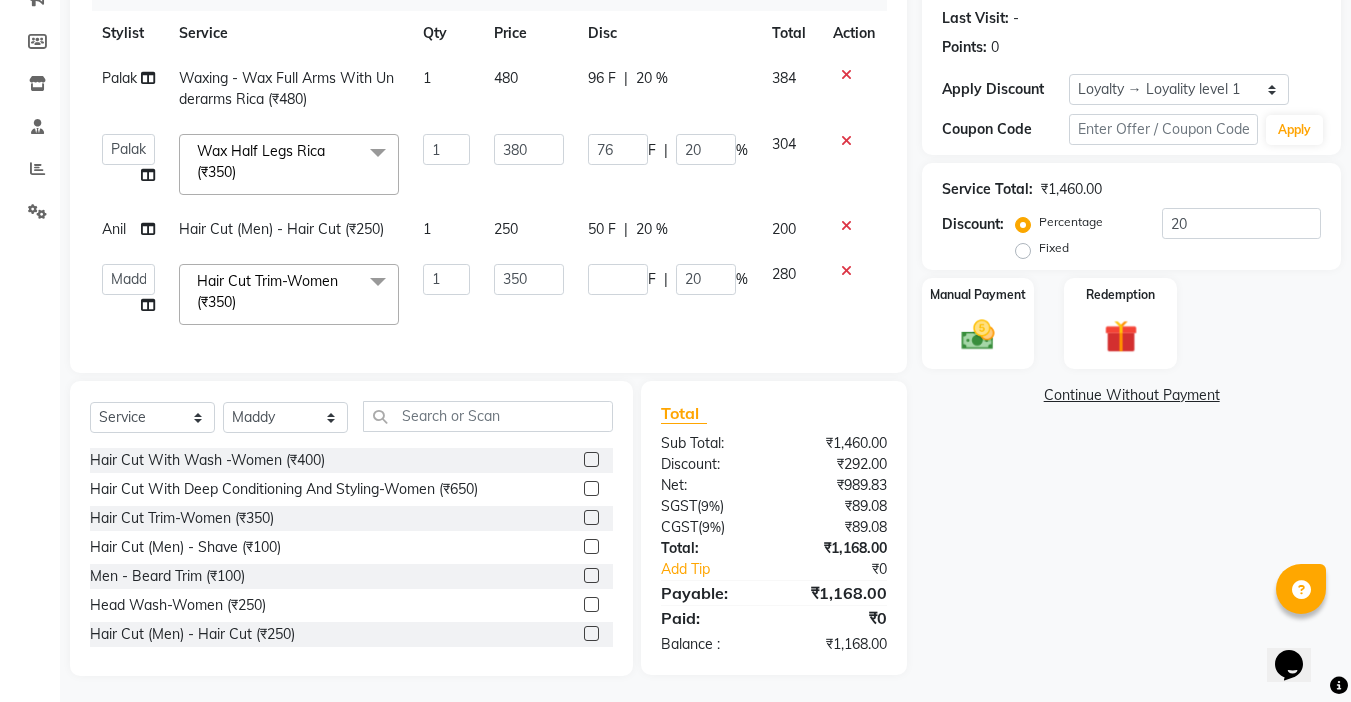 click on "Client +91 9418066470 Date 08-07-2025 Invoice Number V/2025 V/2025-26 1962 Services Stylist Service Qty Price Disc Total Action Palak Waxing   -  Wax Full Arms With Underarms Rica (₹480) 1 480 96 F | 20 % 384  Abby   aman    Anil   anku   Bobby   company   Deepak   Deepika   Gourav   Heena   ishu   Jagdeesh   kanchan   Love preet   Maddy   Manpreet student   Meenu   Naina   Nikita   Palak   Palak Sharma   Radika   Rajneesh Student   Seema   Shagun   Shifali - Student   Shweta    Sujata   Surinder Paul   Vansh   Vikas   Vishal  Wax Half Legs Rica (₹350)  x Hair Cut With Wash -Women (₹400) Hair Cut With Deep Conditioning And Styling-Women (₹650) Hair Cut Trim-Women (₹350) Hair Cut  (Men)  -  Shave (₹100) Men  -  Beard Trim (₹100) Head Wash-Women (₹250) Hair Cut  (Men)  -  Hair Cut (₹250) Baby girl hair cut (₹150) Baby boy Hair  (₹100) Hair patch service (₹1000) hair style men (₹50) Flick cut (₹100) Hair Patch Wash (₹200) Hair Wash With Deep Conditioning And Blow Dryer (₹150) 1 F" 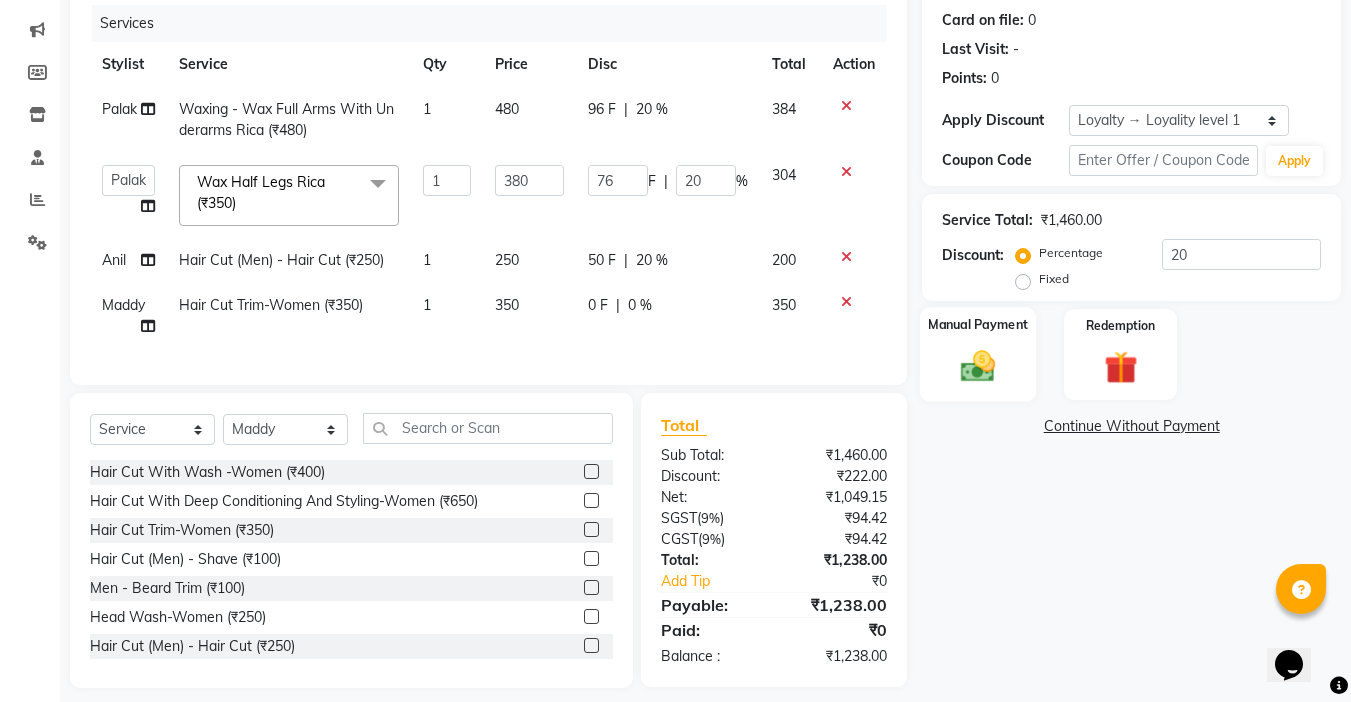 scroll, scrollTop: 274, scrollLeft: 0, axis: vertical 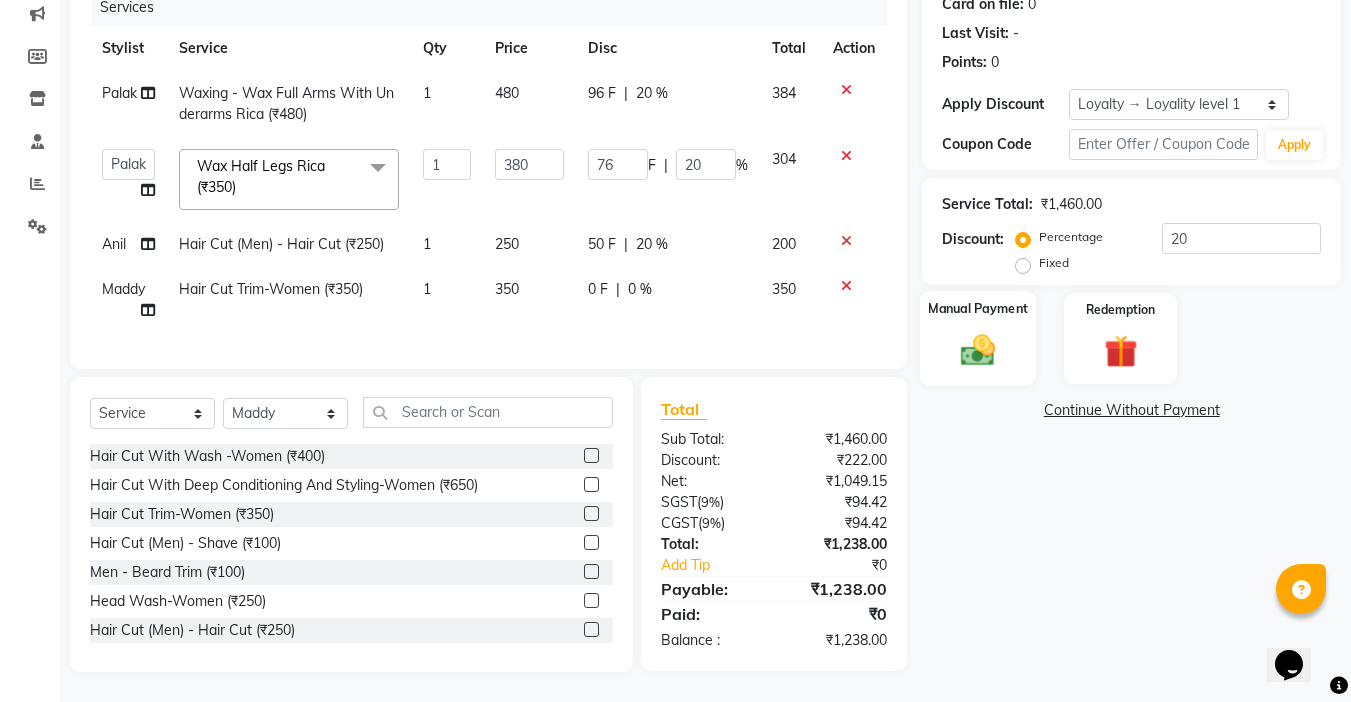 click on "Manual Payment" 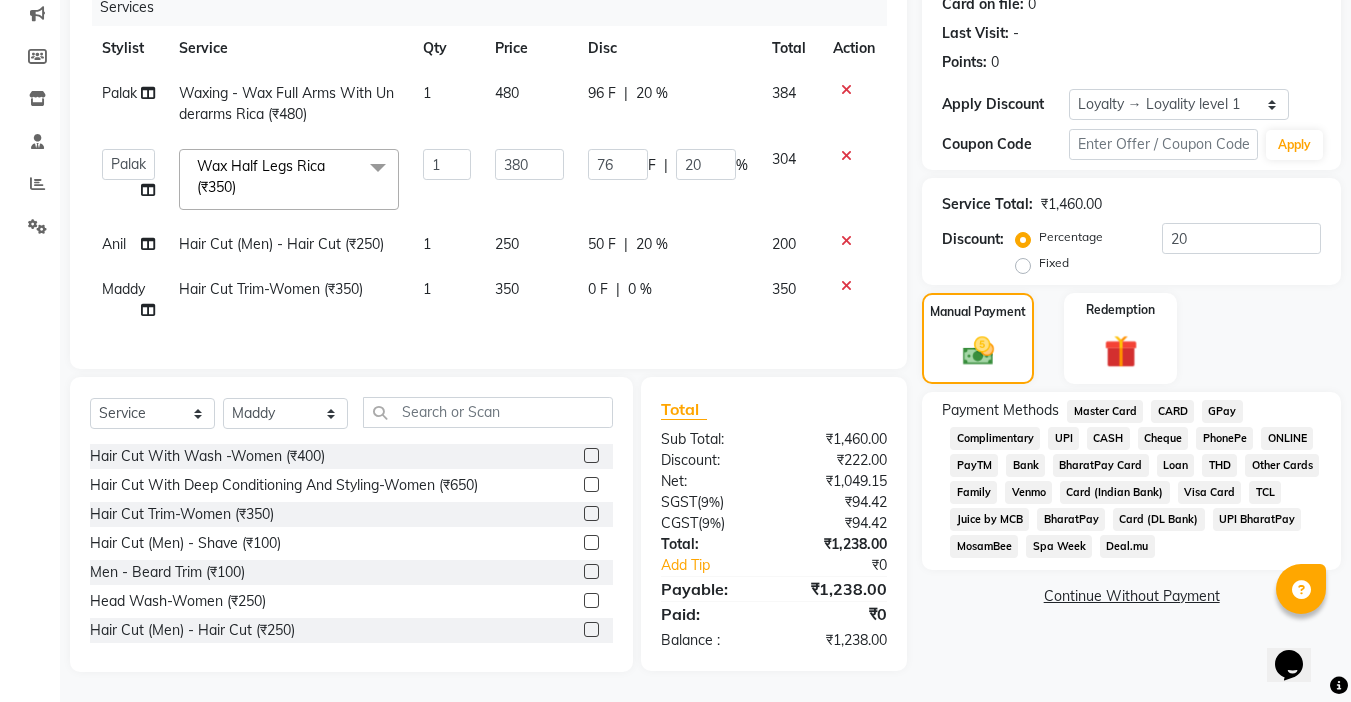 click on "CASH" 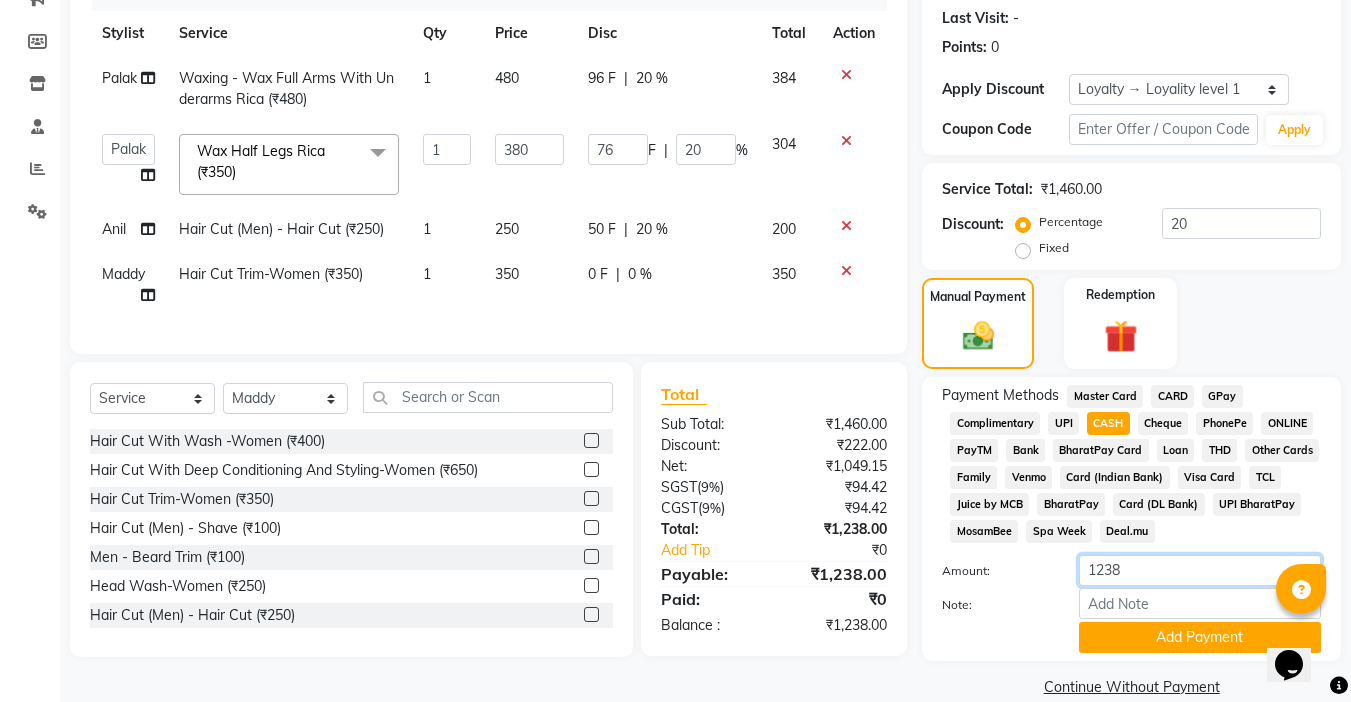 drag, startPoint x: 1133, startPoint y: 575, endPoint x: 799, endPoint y: 569, distance: 334.0539 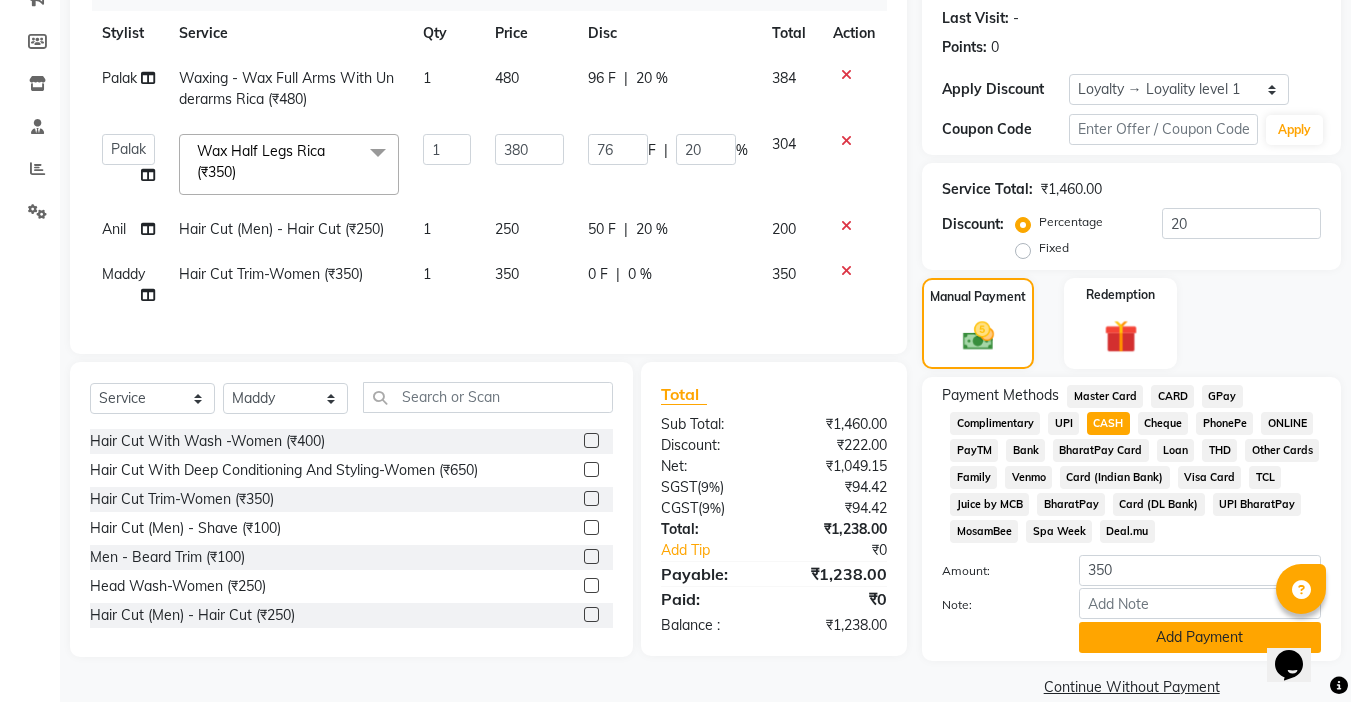 click on "Add Payment" 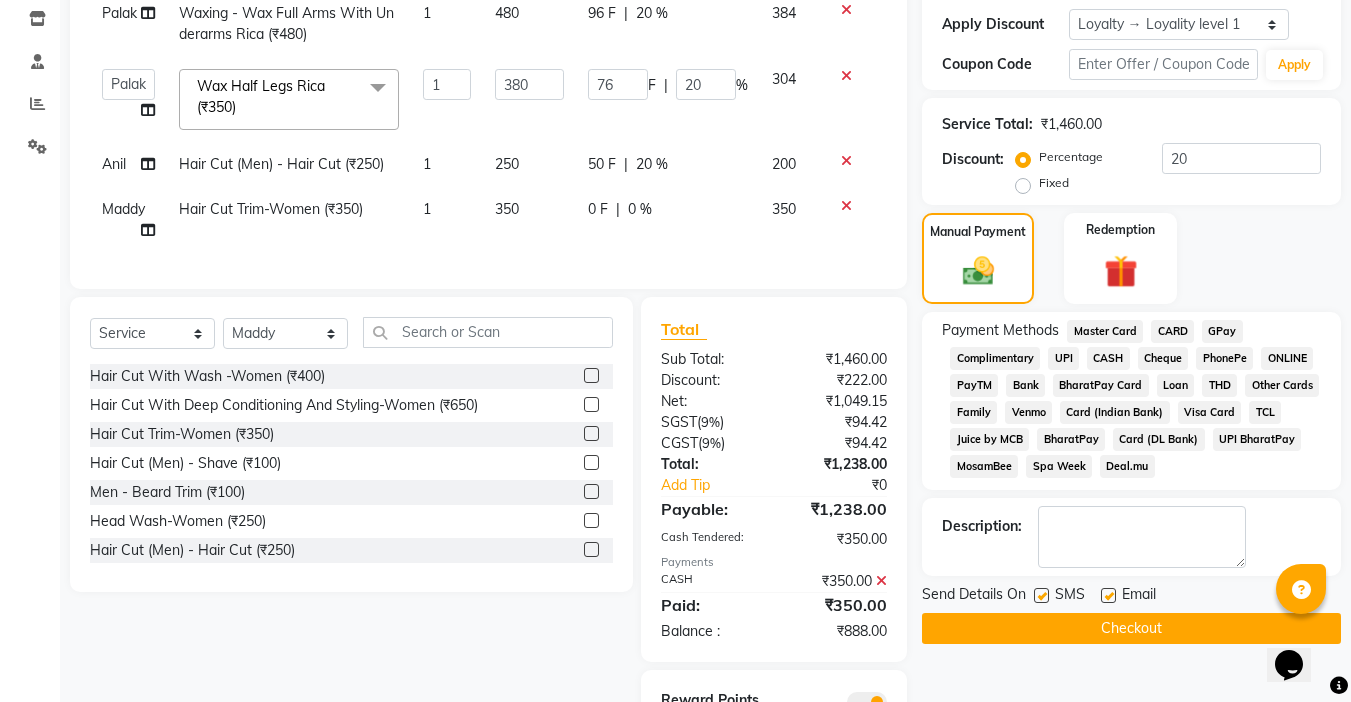 scroll, scrollTop: 374, scrollLeft: 0, axis: vertical 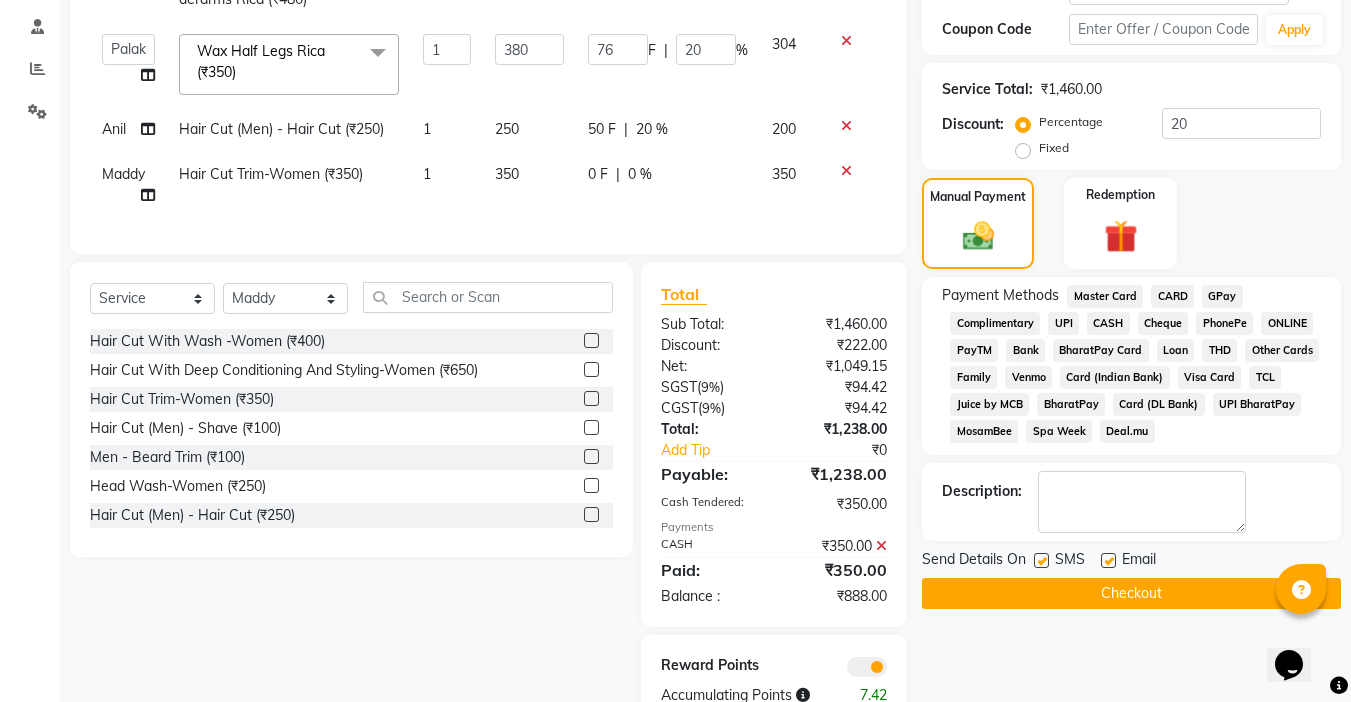 click on "GPay" 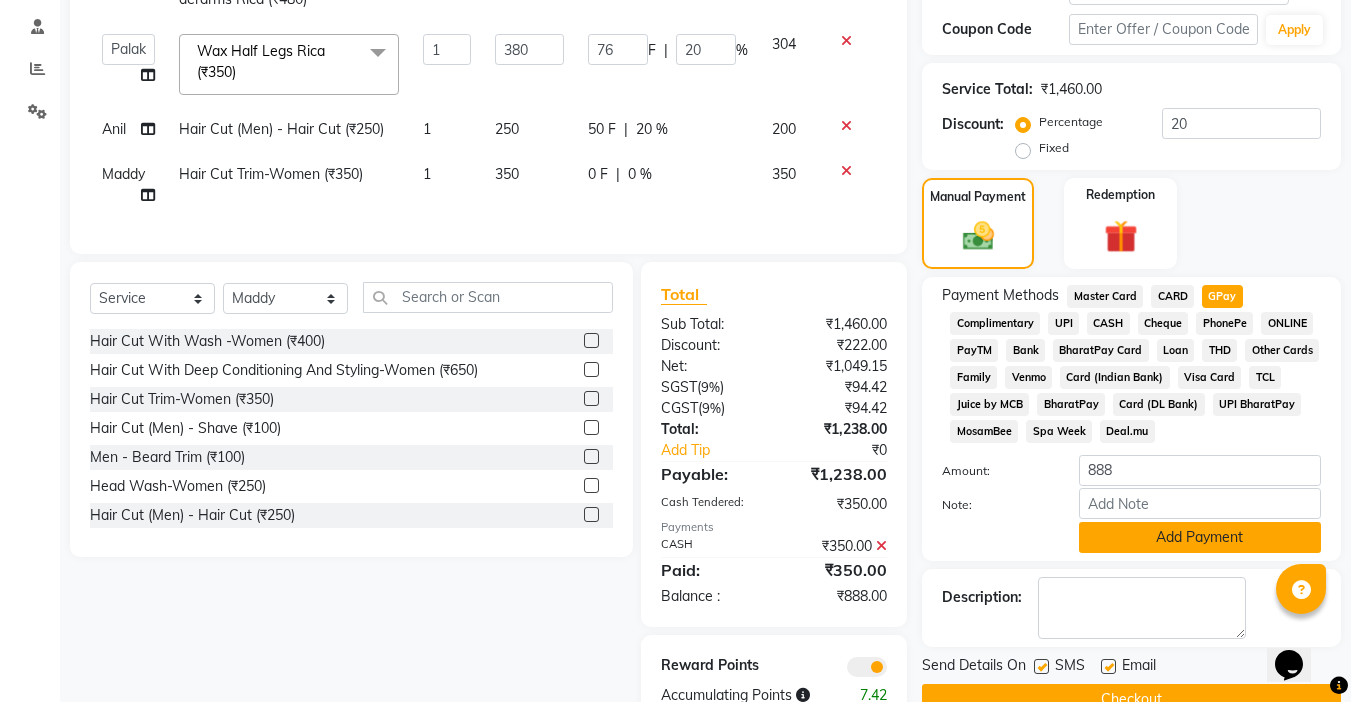 click on "Add Payment" 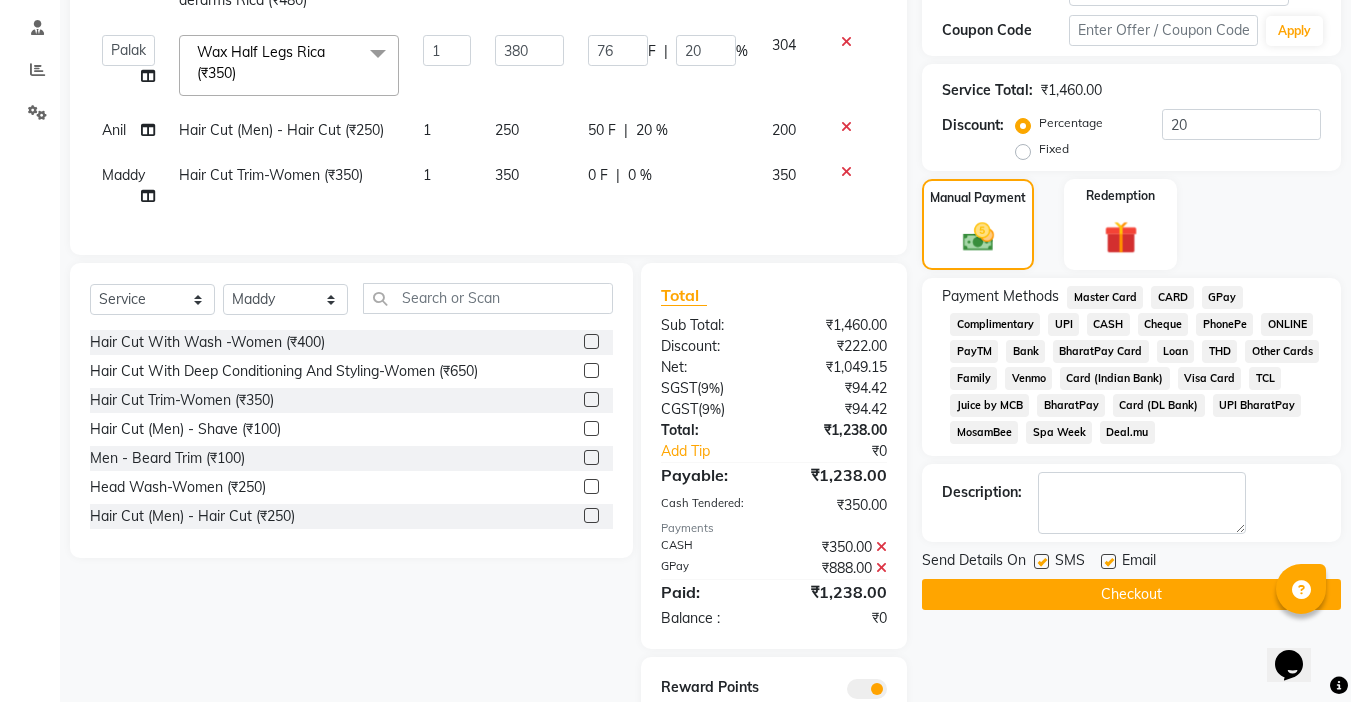 scroll, scrollTop: 374, scrollLeft: 0, axis: vertical 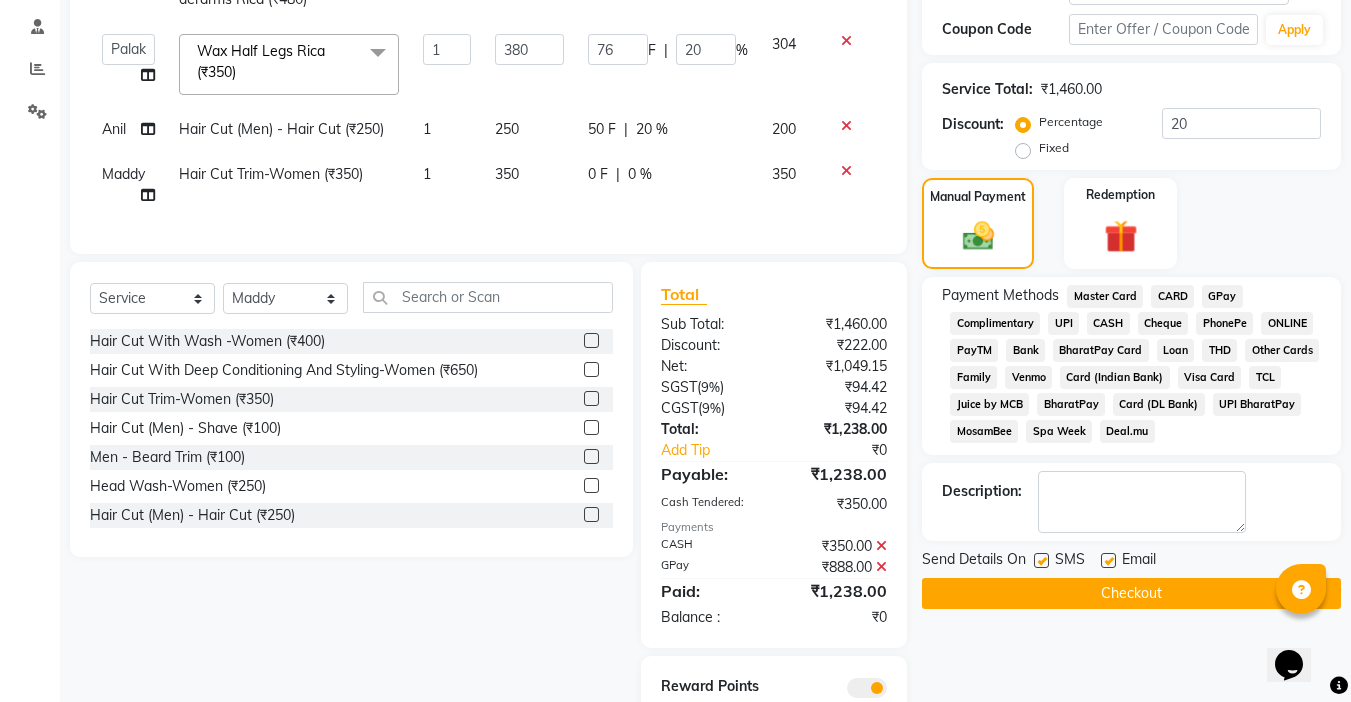 click 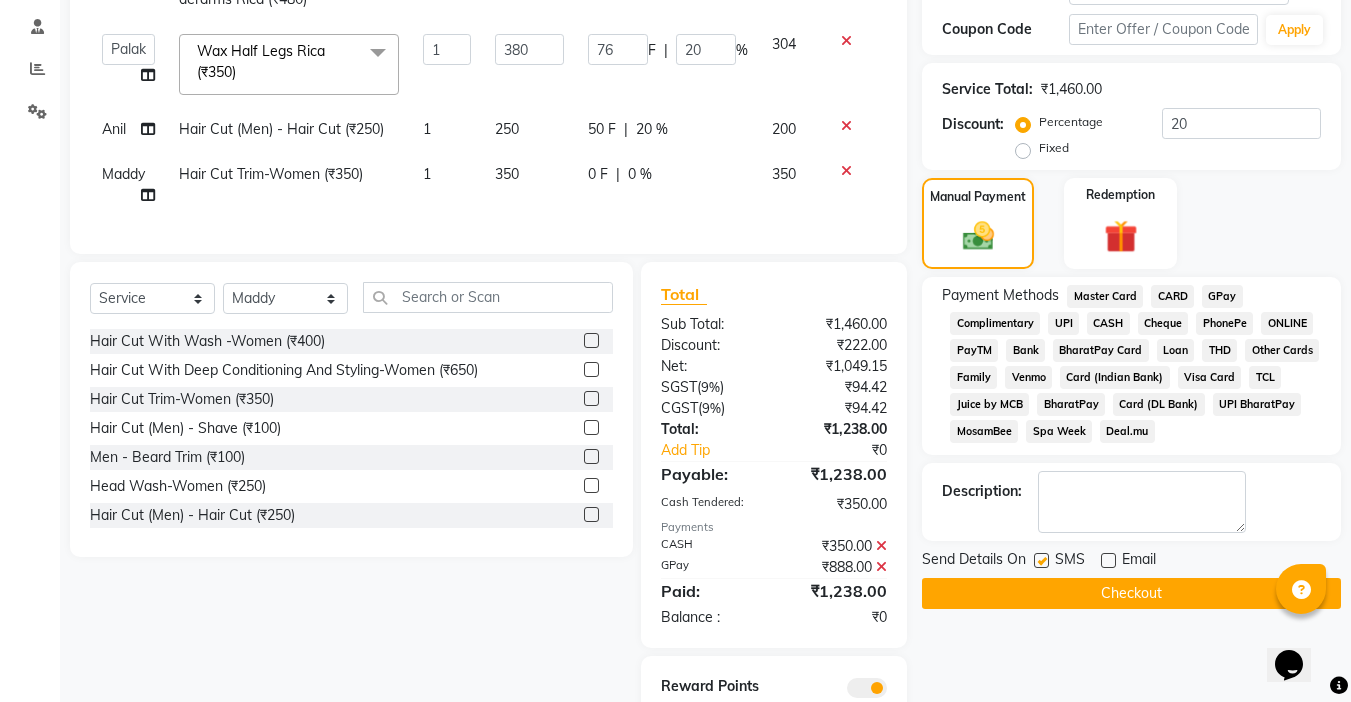 click 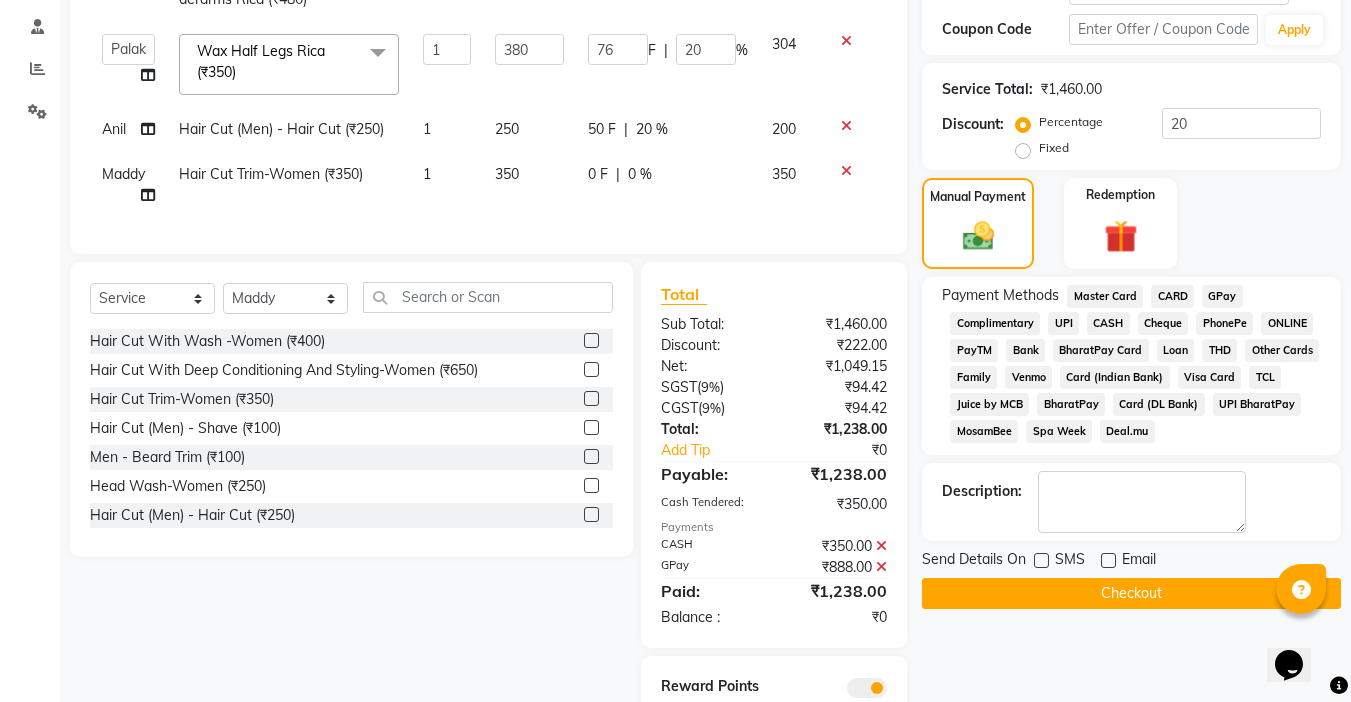 click on "Checkout" 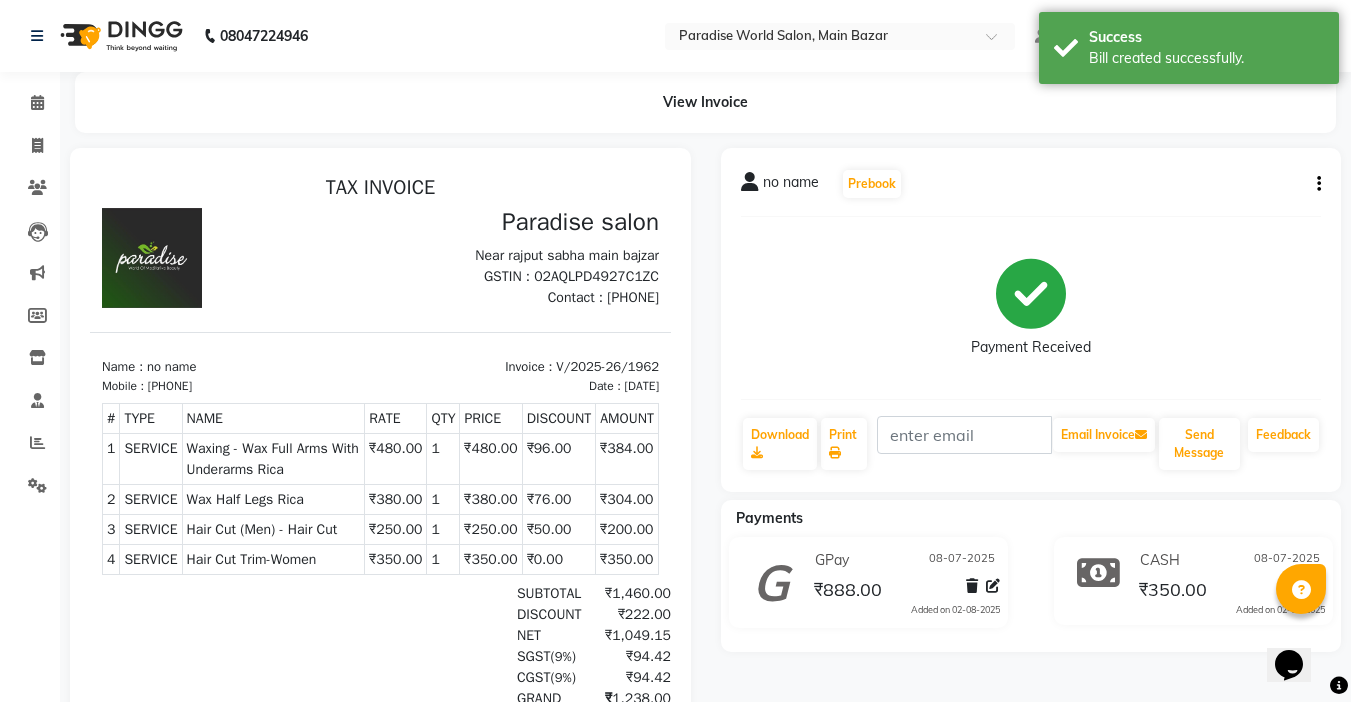 scroll, scrollTop: 0, scrollLeft: 0, axis: both 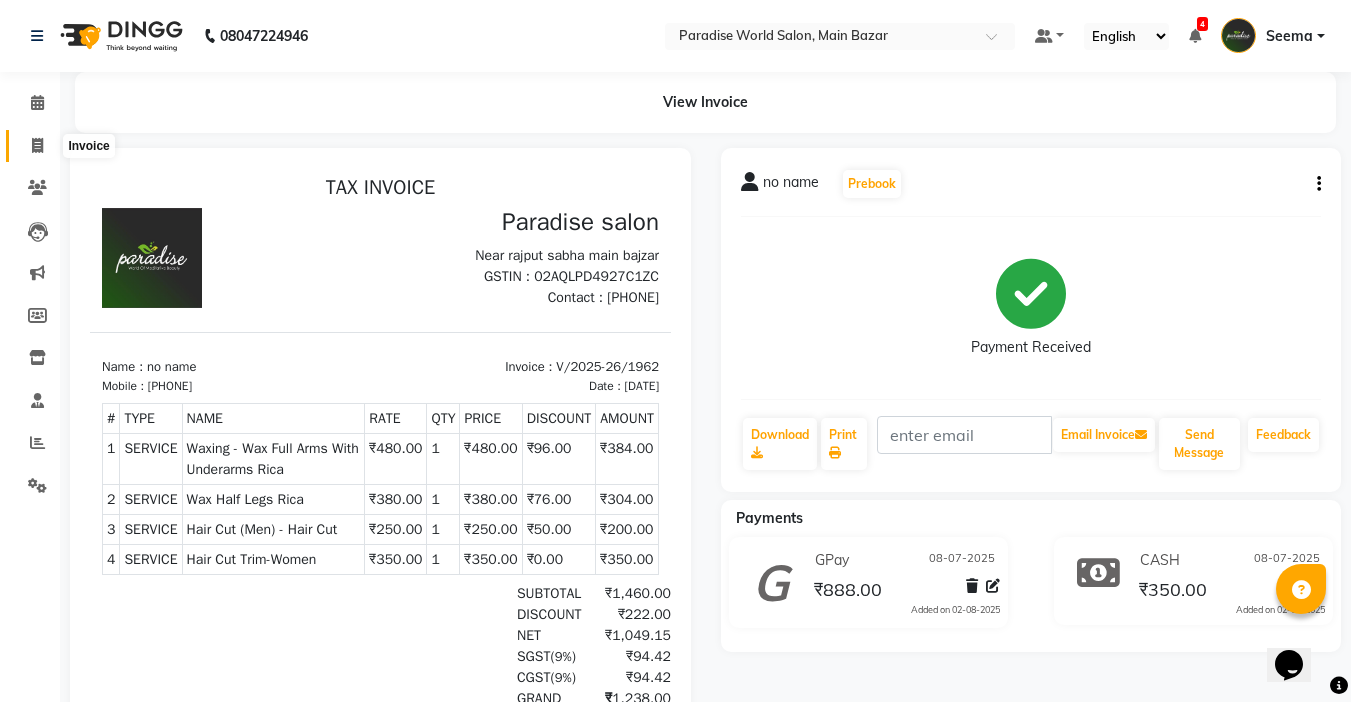 click 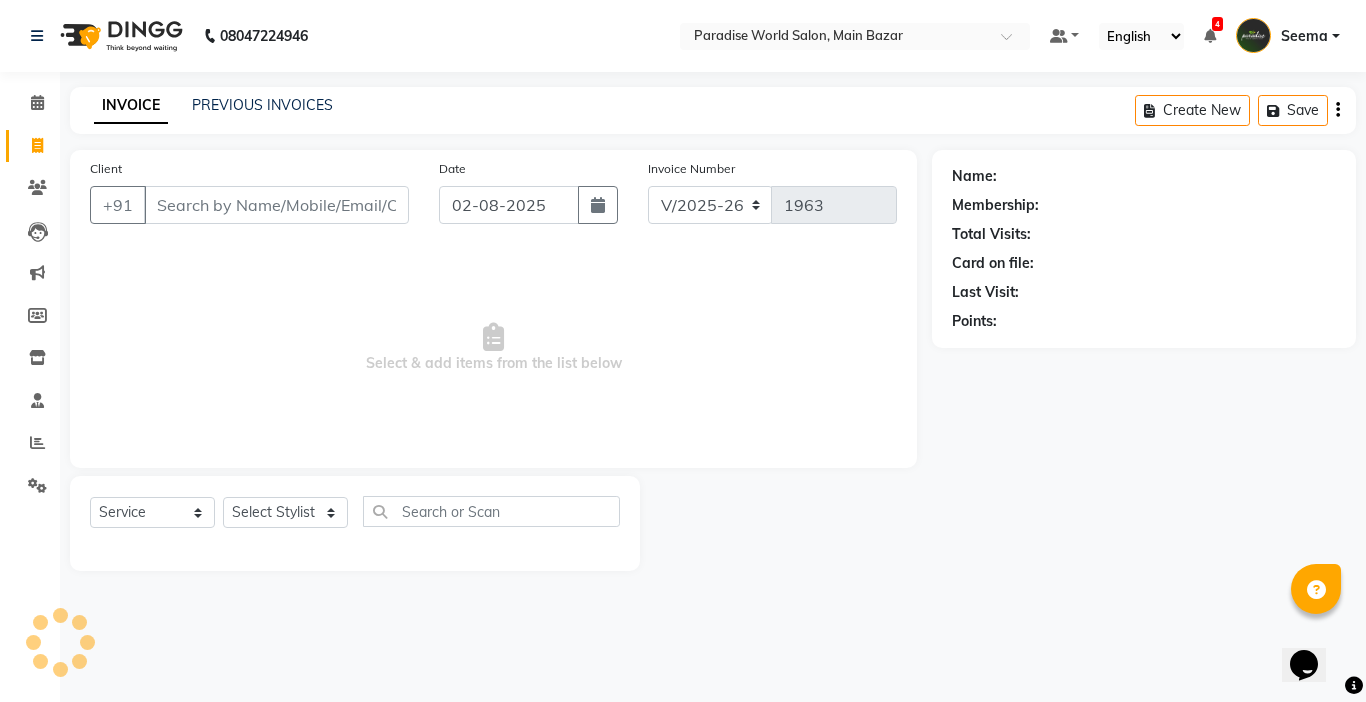 drag, startPoint x: 225, startPoint y: 189, endPoint x: 244, endPoint y: 215, distance: 32.202484 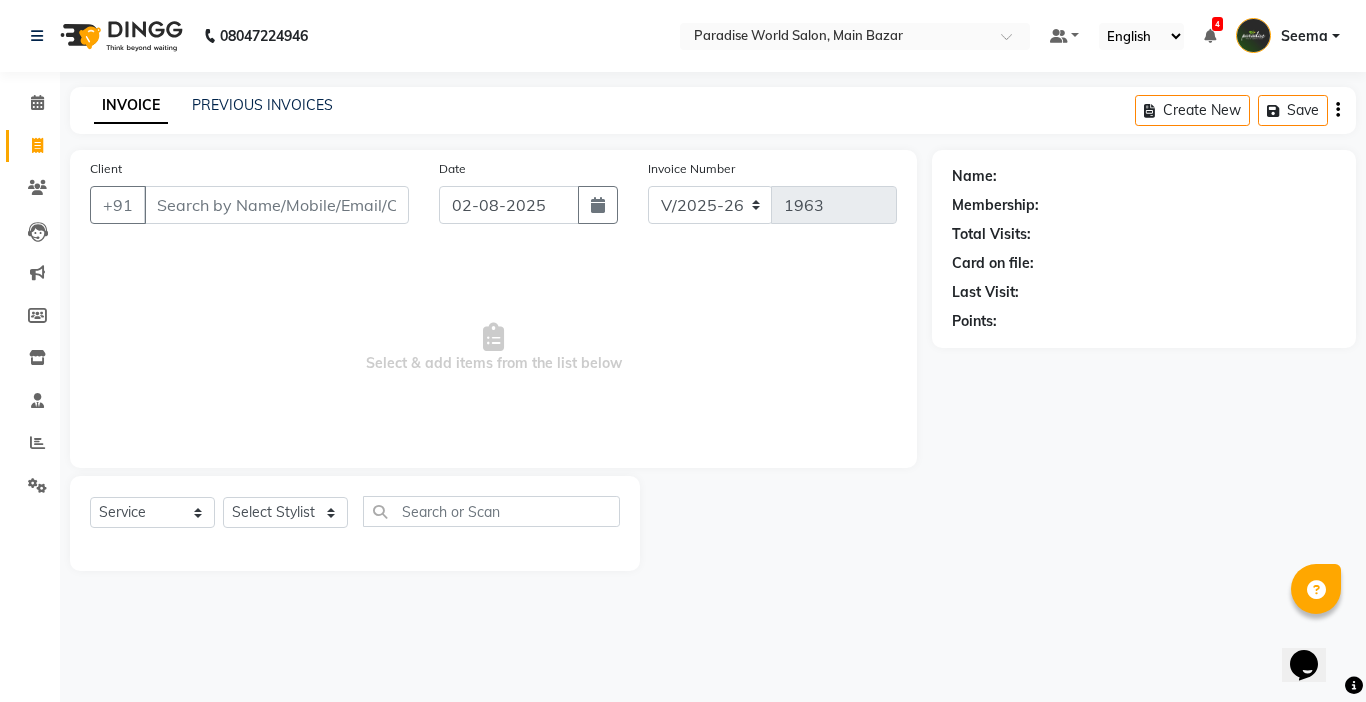 click on "Client" at bounding box center [276, 205] 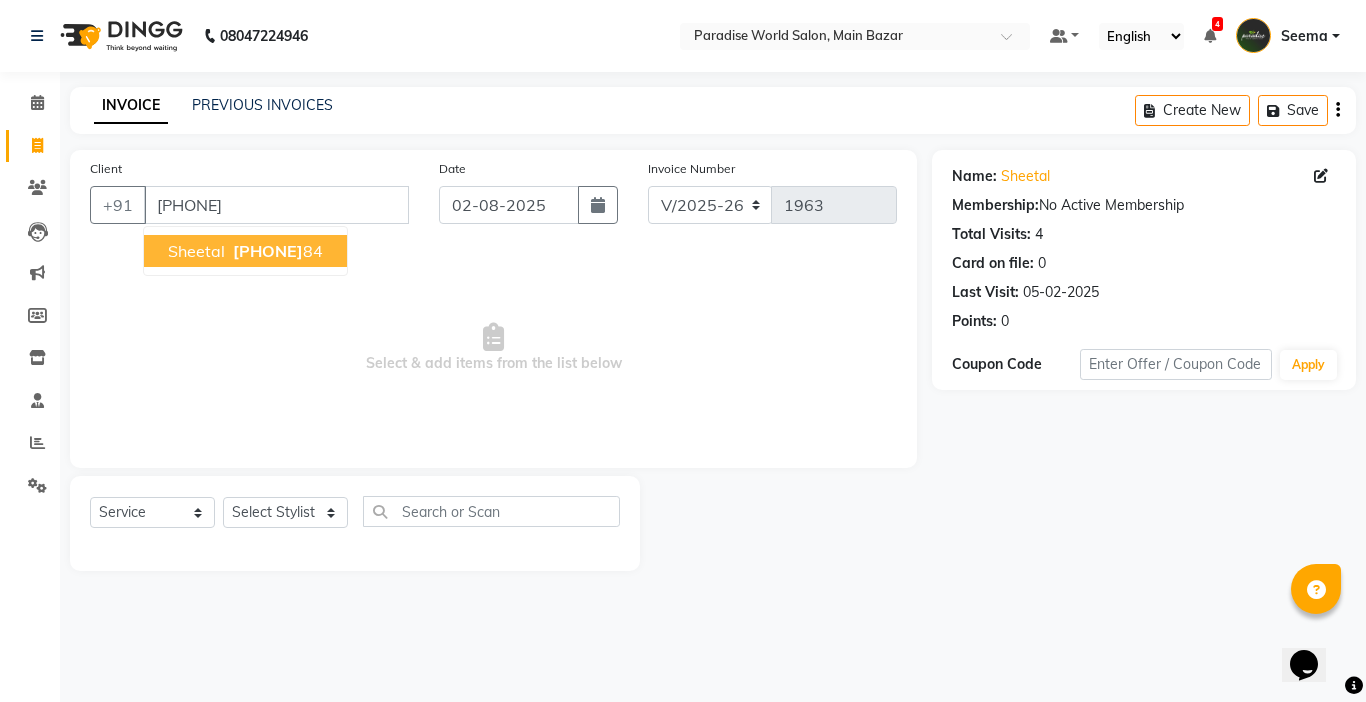 click on "82192453" at bounding box center [268, 251] 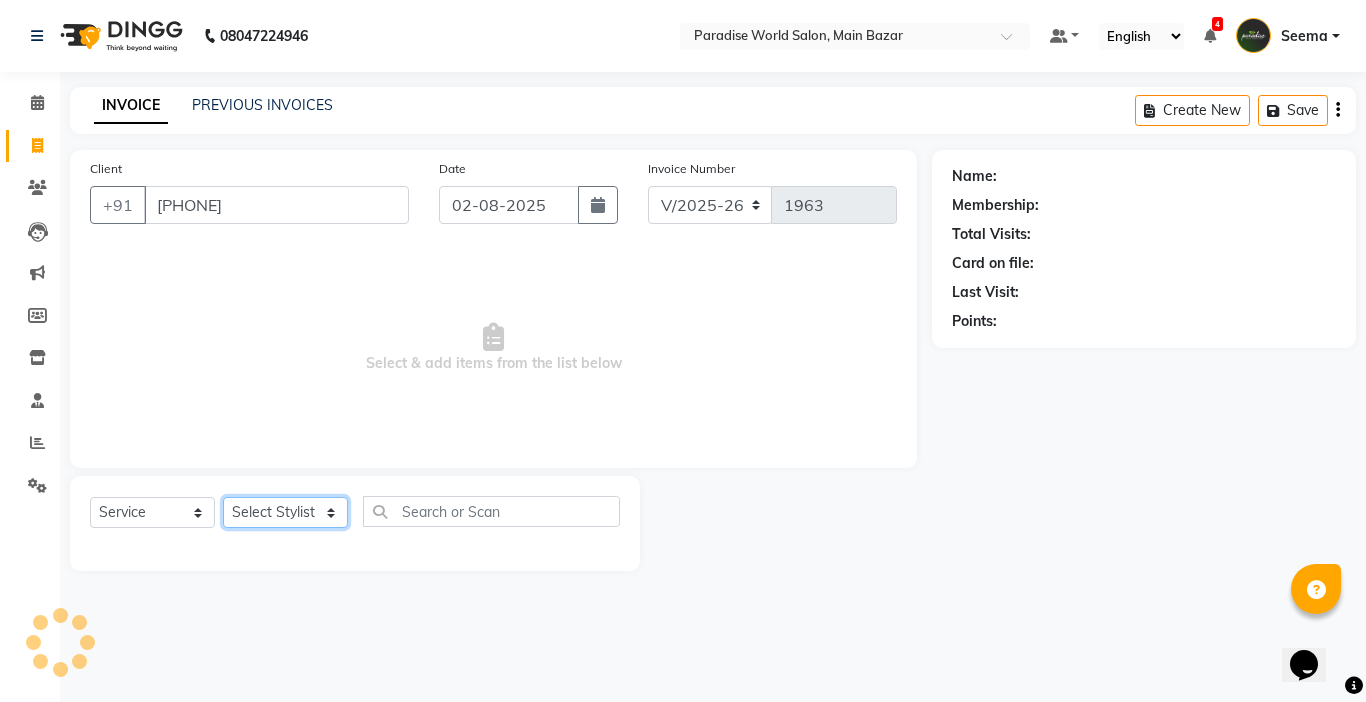 click on "Select Stylist Abby aman  Anil anku Bobby company Deepak Deepika Gourav Heena ishu Jagdeesh kanchan Love preet Maddy Manpreet student Meenu Naina Nikita Palak Palak Sharma Radika Rajneesh Student Seema Shagun Shifali - Student Shweta  Sujata Surinder Paul Vansh Vikas Vishal" 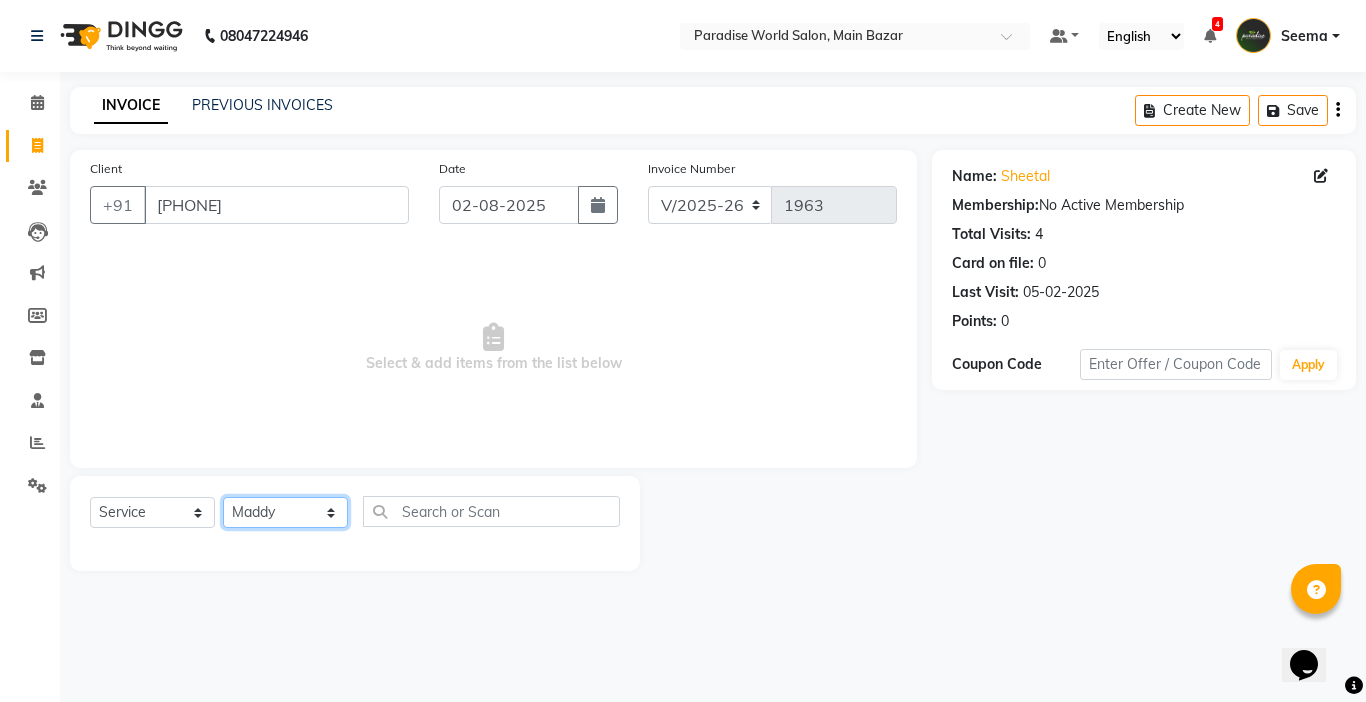 click on "Select Stylist Abby aman  Anil anku Bobby company Deepak Deepika Gourav Heena ishu Jagdeesh kanchan Love preet Maddy Manpreet student Meenu Naina Nikita Palak Palak Sharma Radika Rajneesh Student Seema Shagun Shifali - Student Shweta  Sujata Surinder Paul Vansh Vikas Vishal" 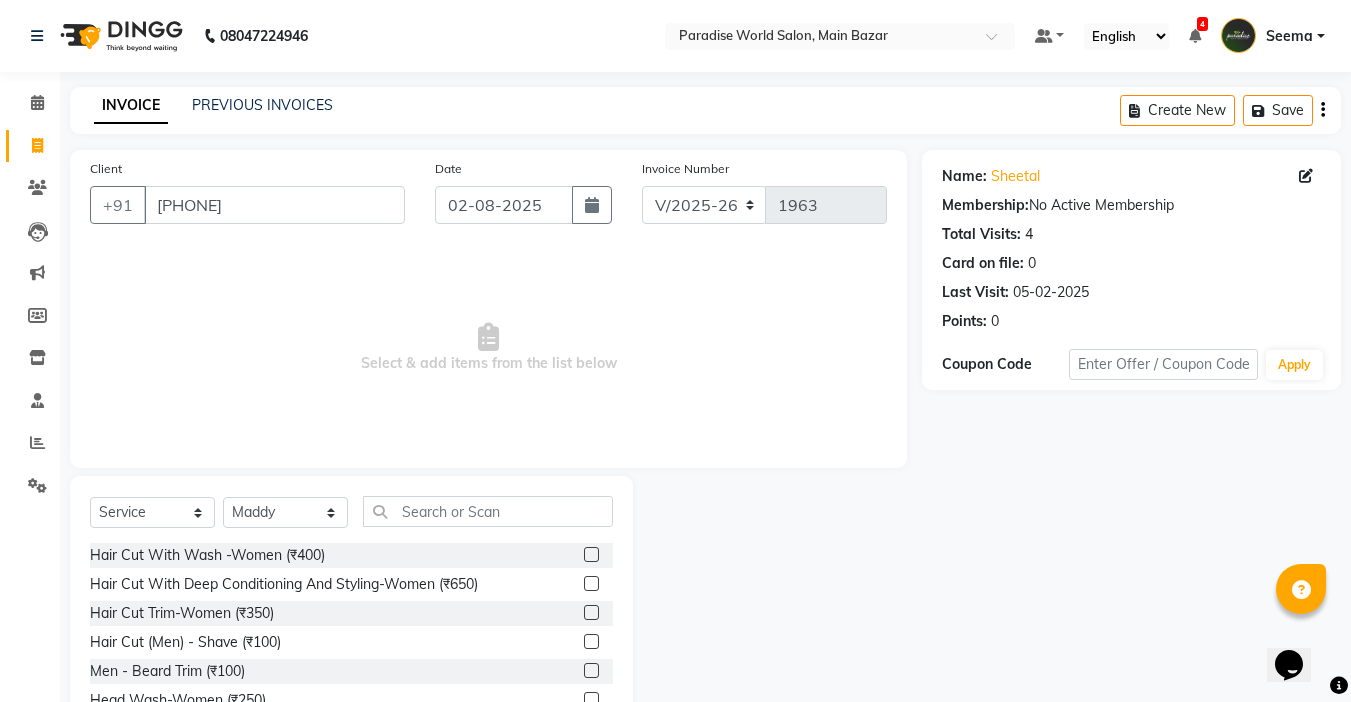 click on "Select  Service  Product  Membership  Package Voucher Prepaid Gift Card  Select Stylist Abby aman  Anil anku Bobby company Deepak Deepika Gourav Heena ishu Jagdeesh kanchan Love preet Maddy Manpreet student Meenu Naina Nikita Palak Palak Sharma Radika Rajneesh Student Seema Shagun Shifali - Student Shweta  Sujata Surinder Paul Vansh Vikas Vishal Hair Cut With Wash -Women (₹400)  Hair Cut With Deep Conditioning And Styling-Women (₹650)  Hair Cut Trim-Women (₹350)  Hair Cut  (Men)  -  Shave (₹100)  Men  -  Beard Trim (₹100)  Head Wash-Women (₹250)  Hair Cut  (Men)  -  Hair Cut (₹250)  Baby girl hair cut (₹150)  Baby boy Hair  (₹100)  Hair patch service (₹1000)  hair style men (₹50)  Flick cut (₹100)  Hair Patch Wash (₹200)  Hair Wash With Deep Conditioning And Blow Dryer (₹150)  Head Wash With Blow Dryer (₹350)  Blow Dryer-women (₹250)  Hair Style Women onward (₹550)  Hair Patch Ladies (₹25000)  Split-ends (₹550)  Hair Patch MEN-Onward (₹7500)  Pluming gents (₹1000)" 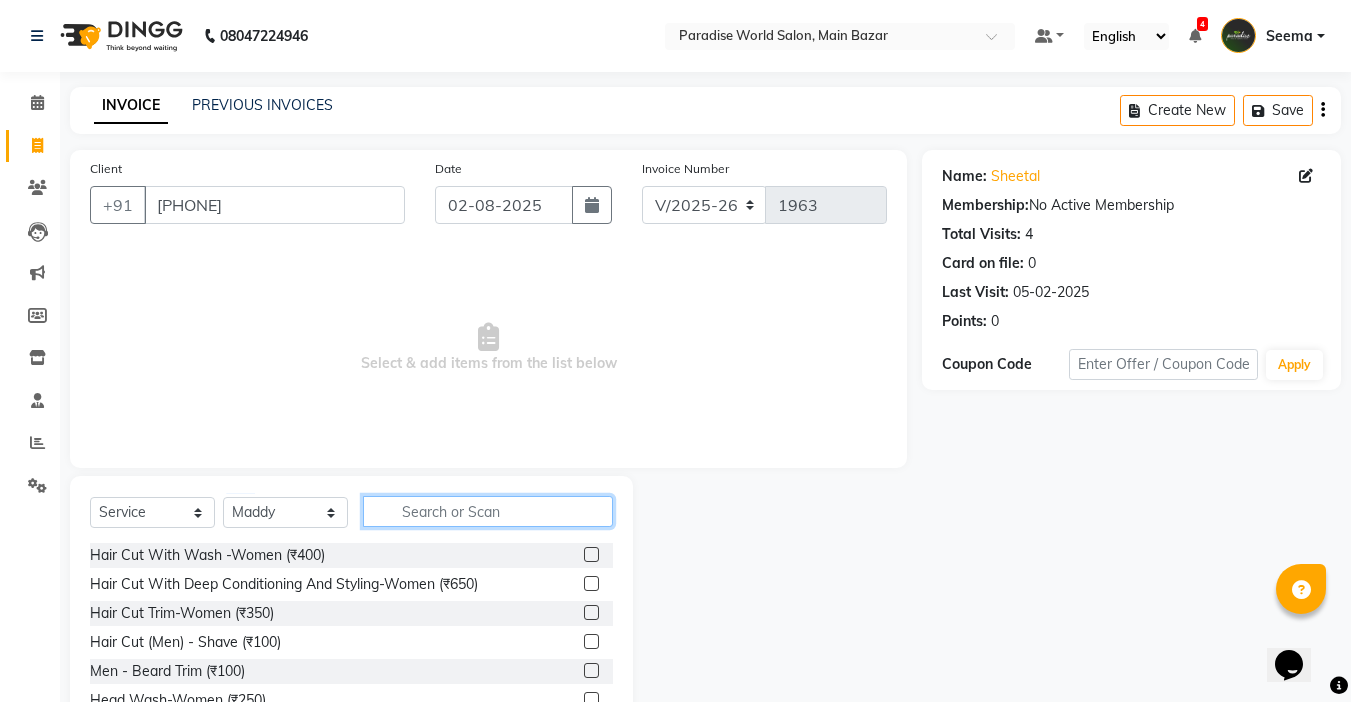 click 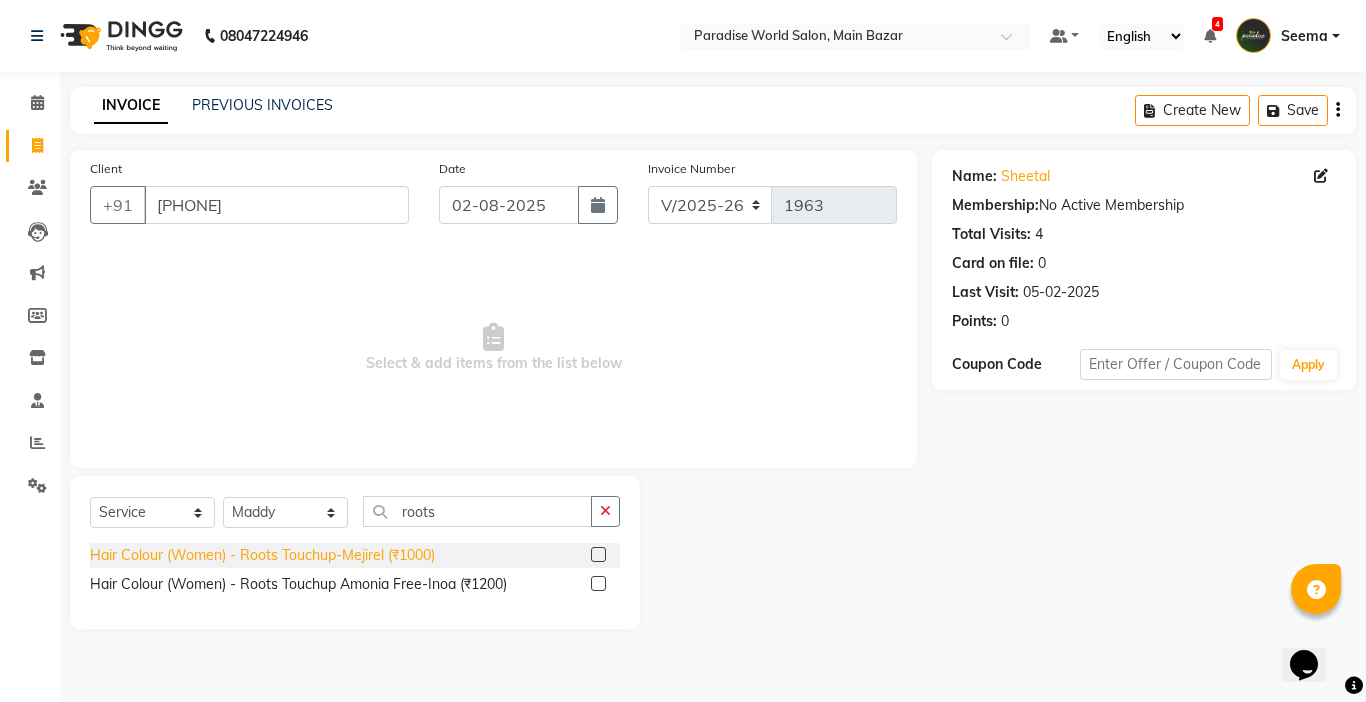 click on "Hair Colour  (Women)  -  Roots Touchup-Mejirel (₹1000)" 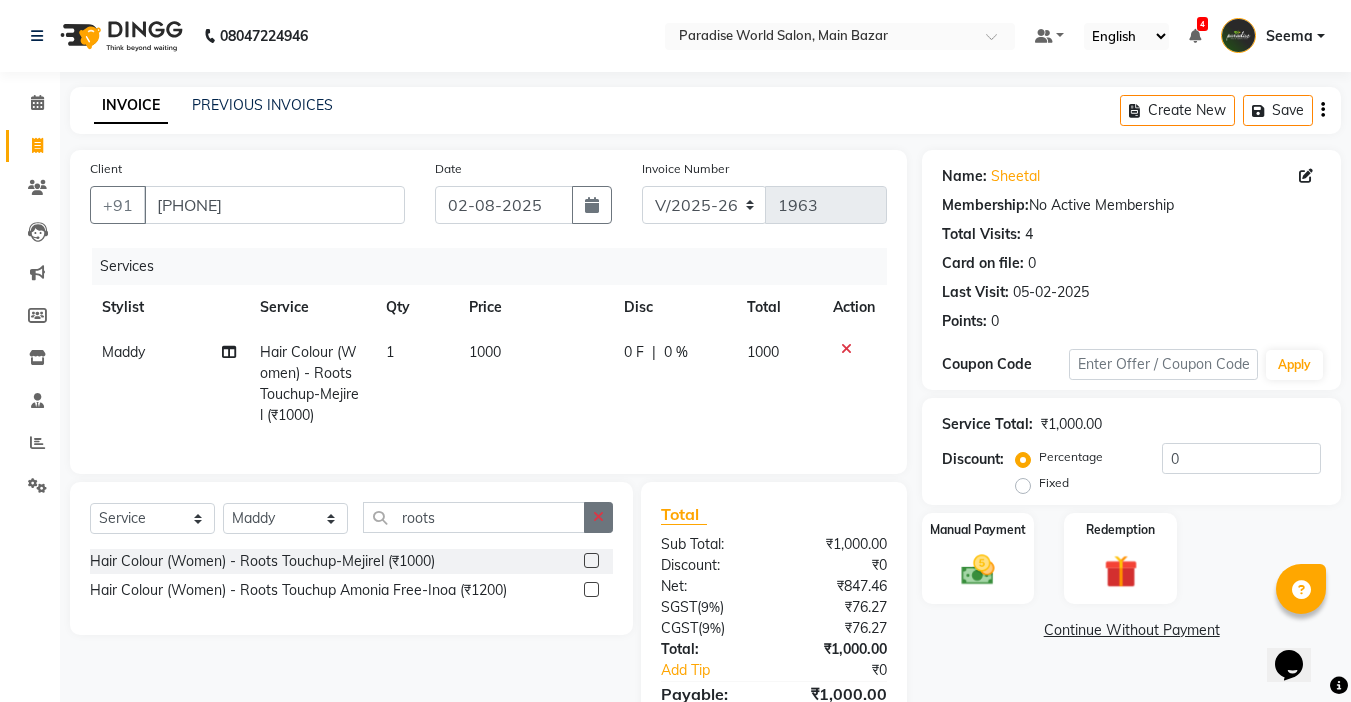 click 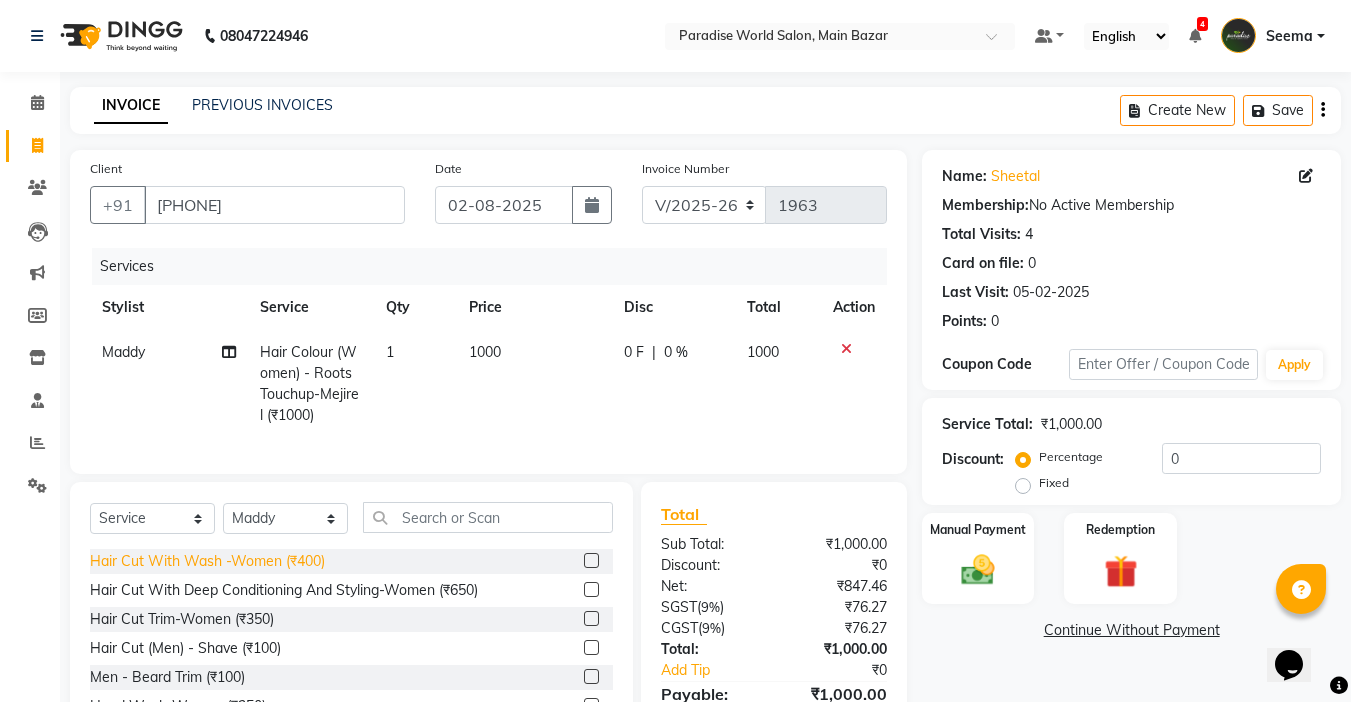 click on "Hair Cut With Wash -Women (₹400)" 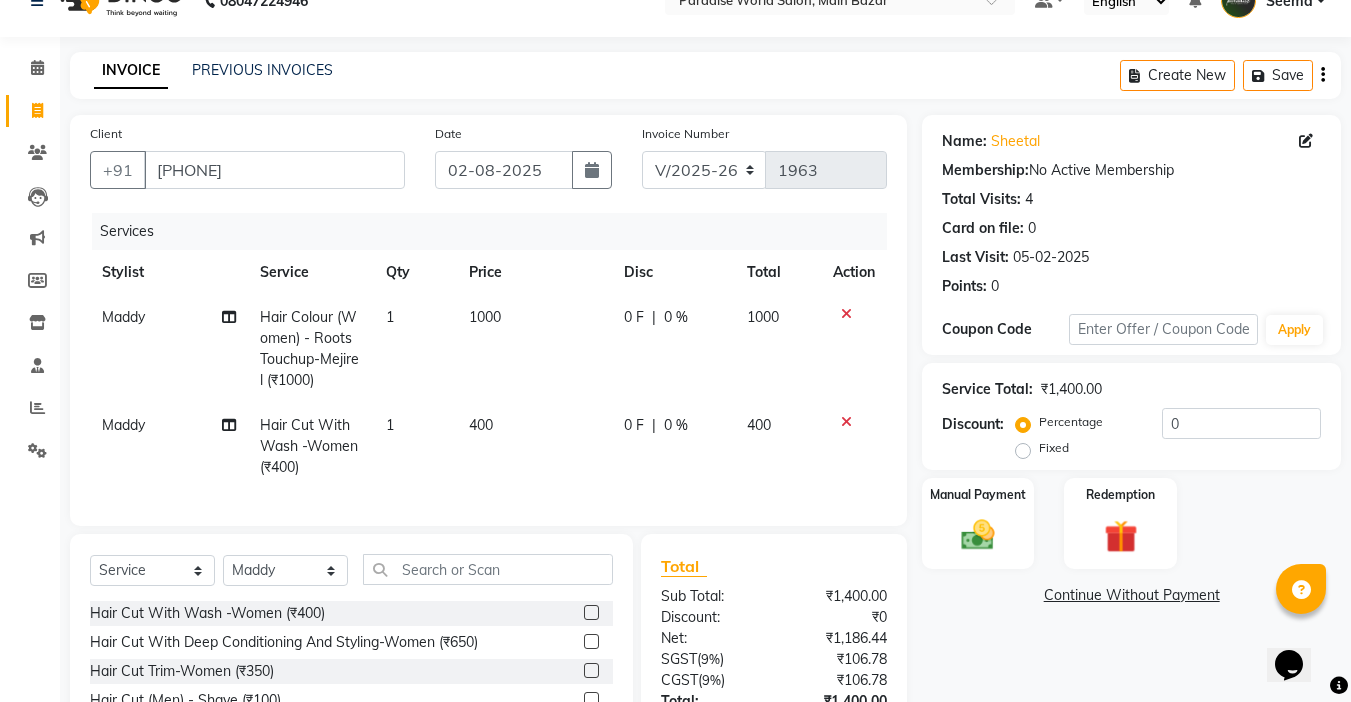 scroll, scrollTop: 0, scrollLeft: 0, axis: both 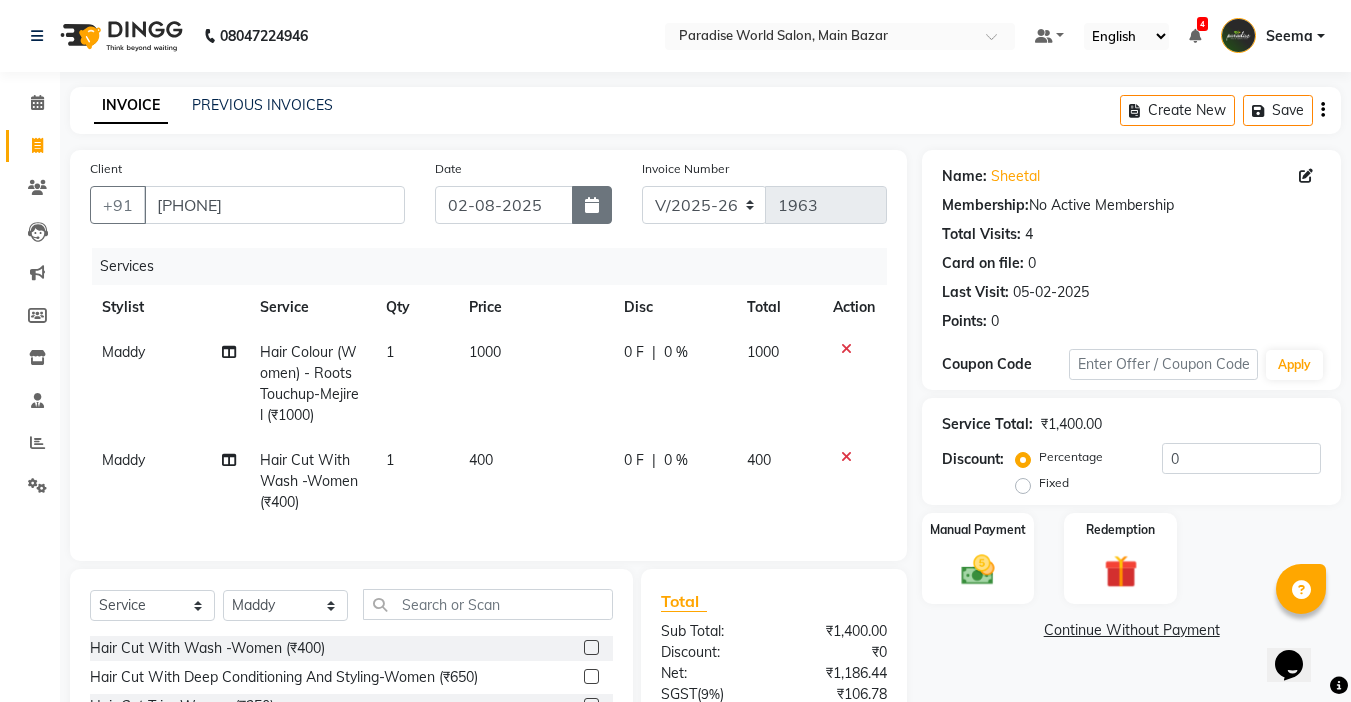 click 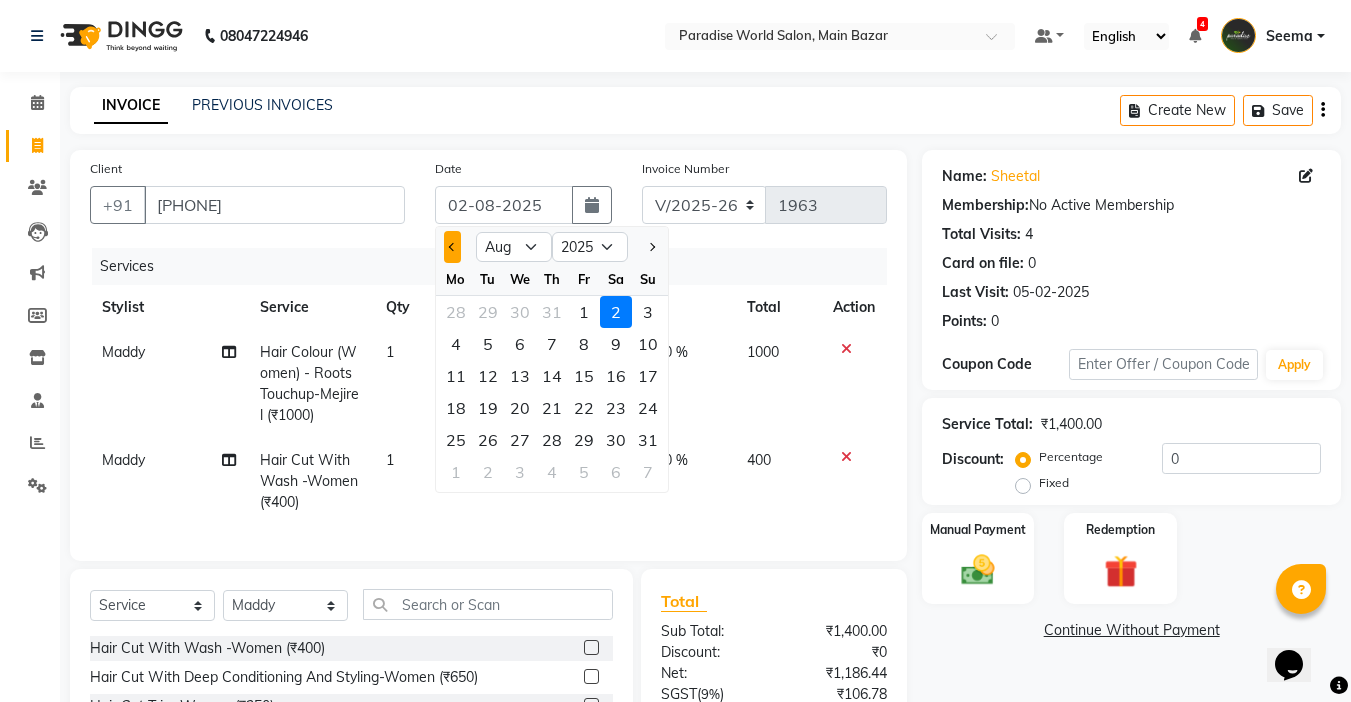 click 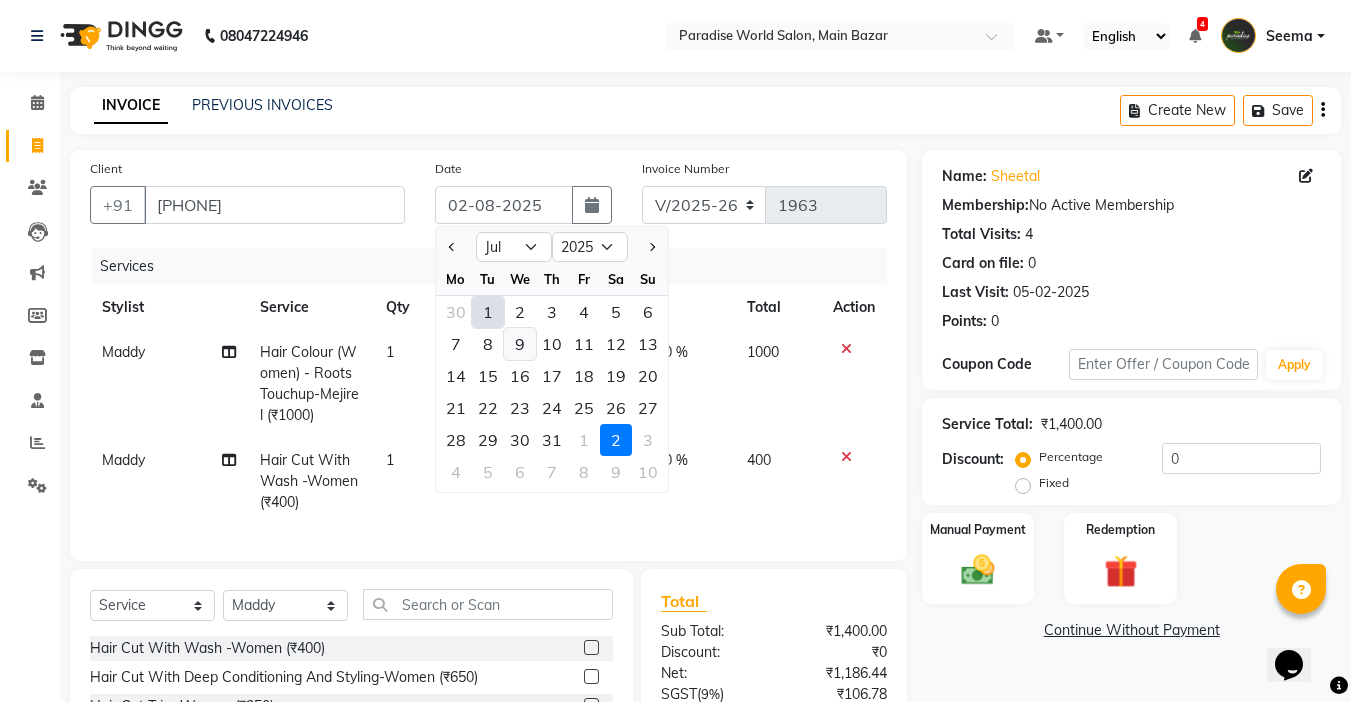 click on "9" 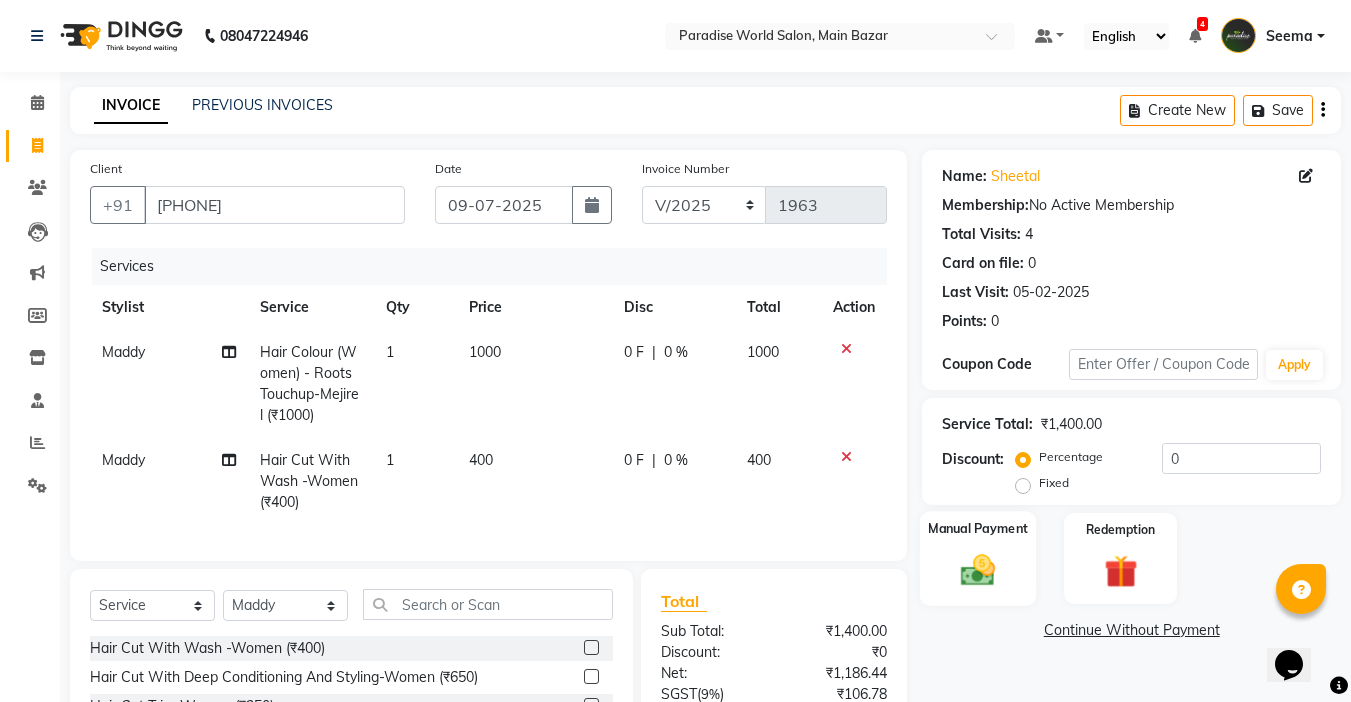 click on "Manual Payment" 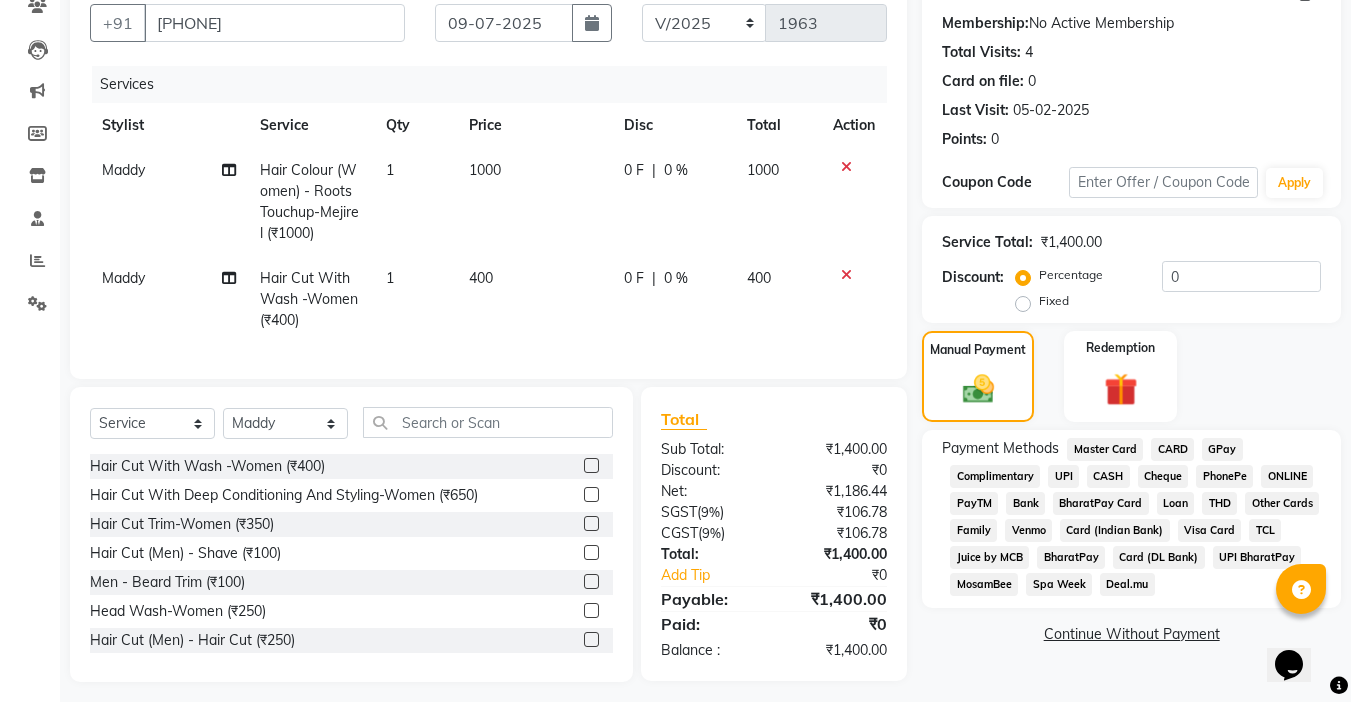 scroll, scrollTop: 200, scrollLeft: 0, axis: vertical 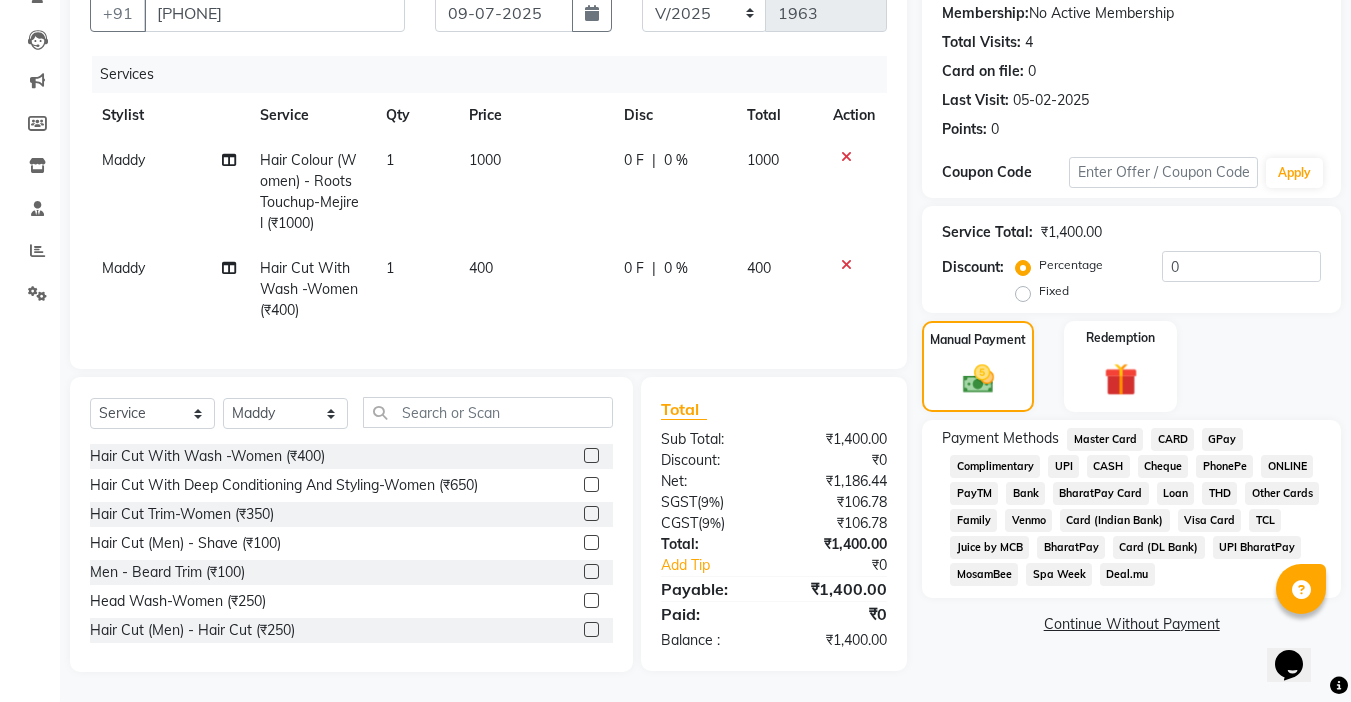 click on "UPI" 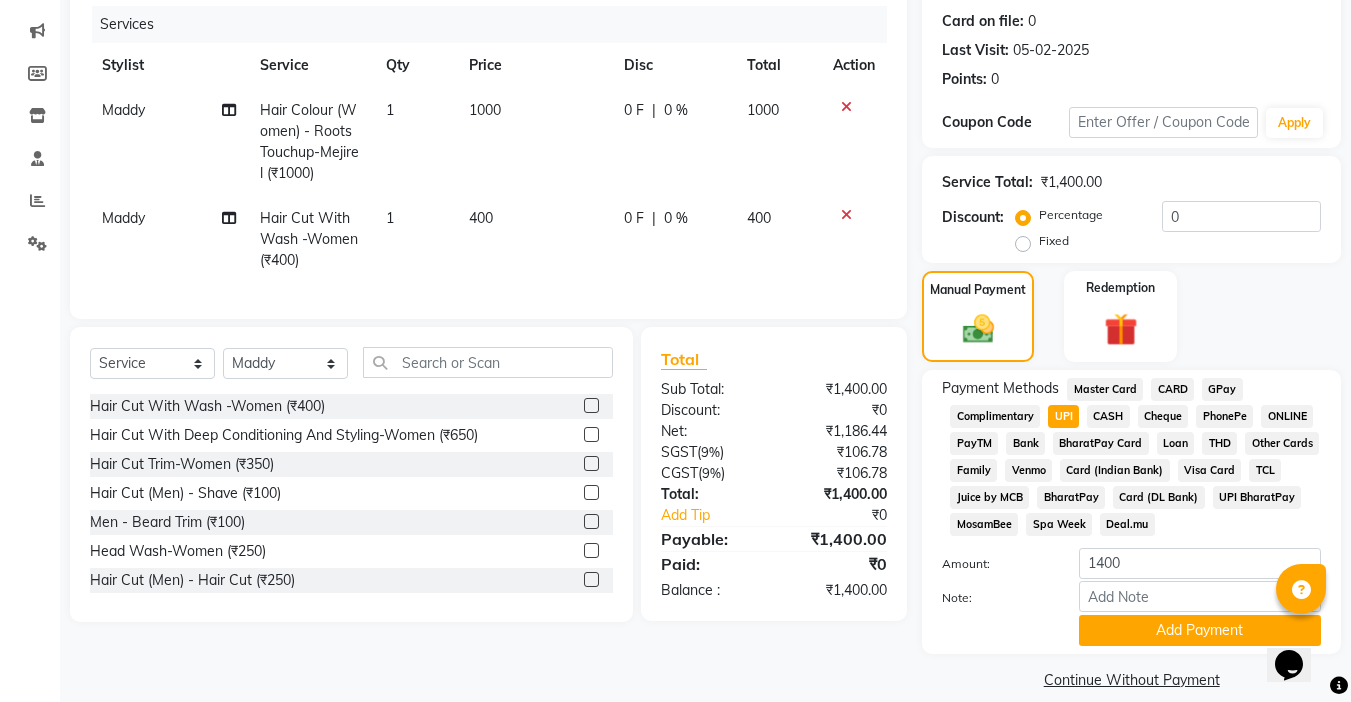 scroll, scrollTop: 265, scrollLeft: 0, axis: vertical 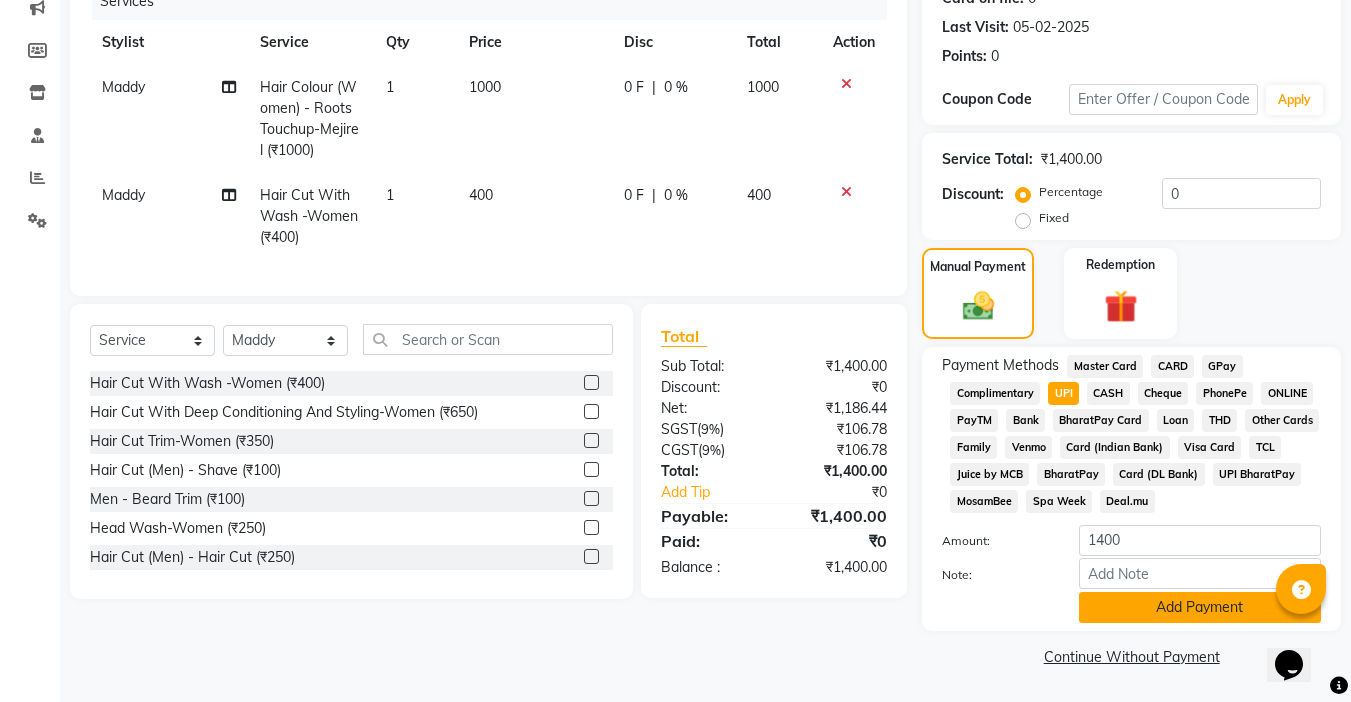 click on "Add Payment" 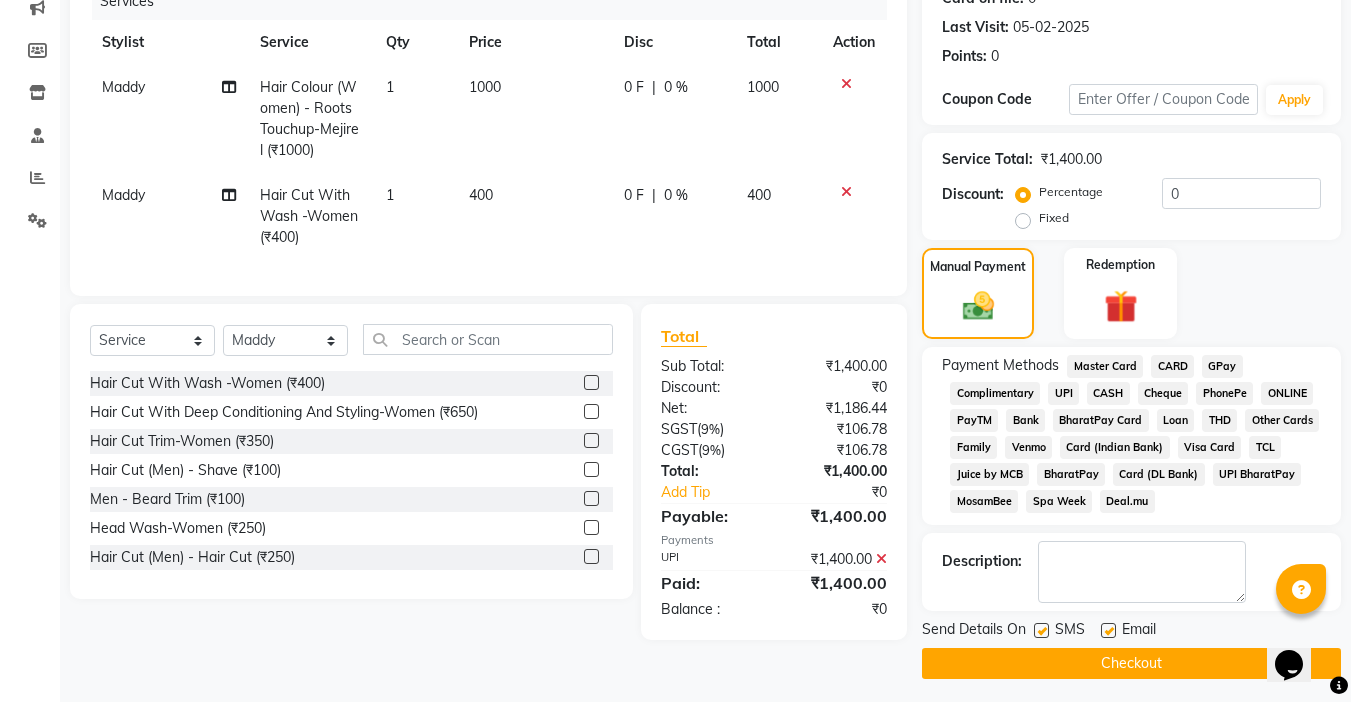 click 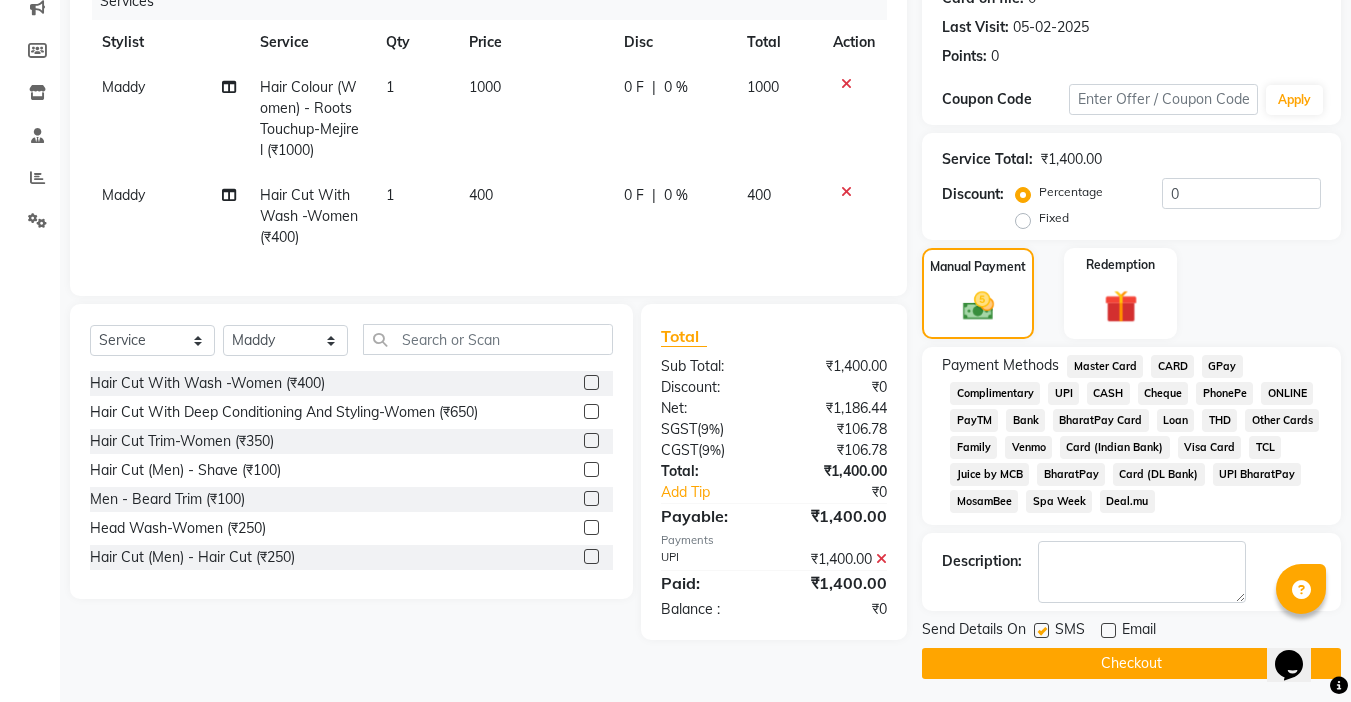 click 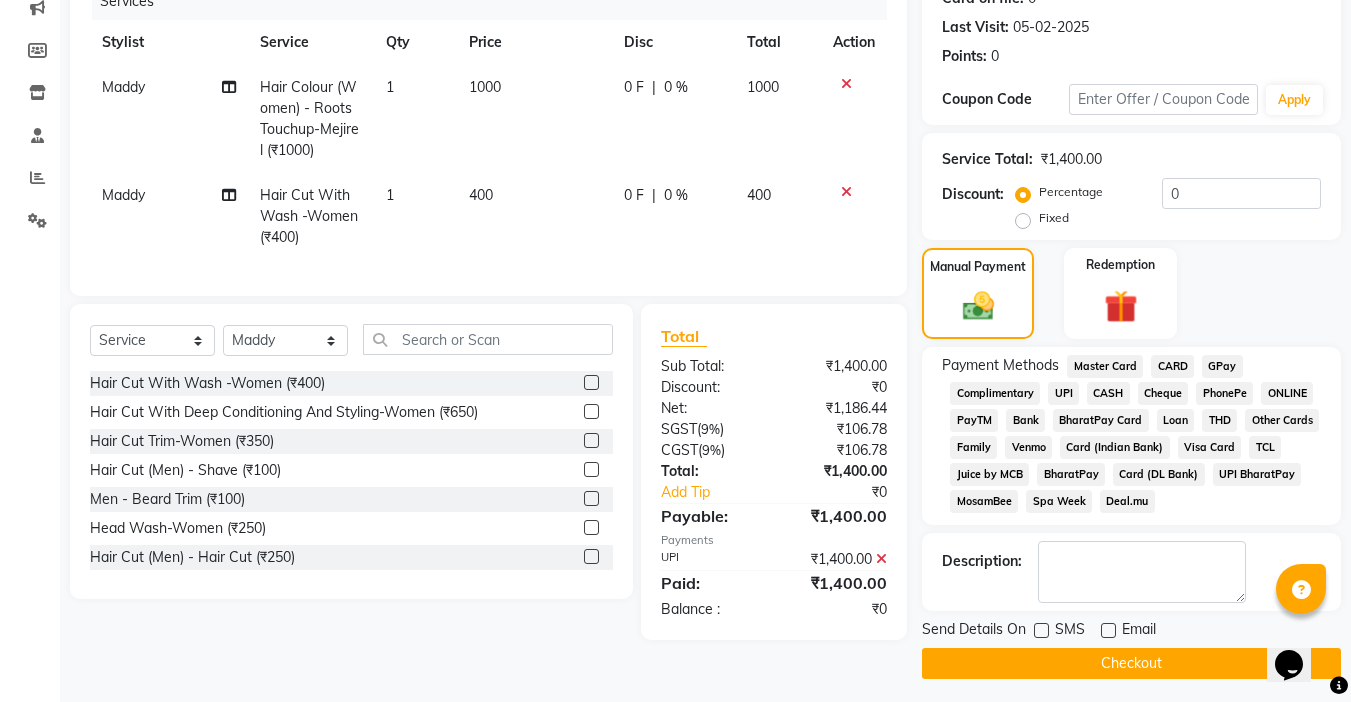 click on "Checkout" 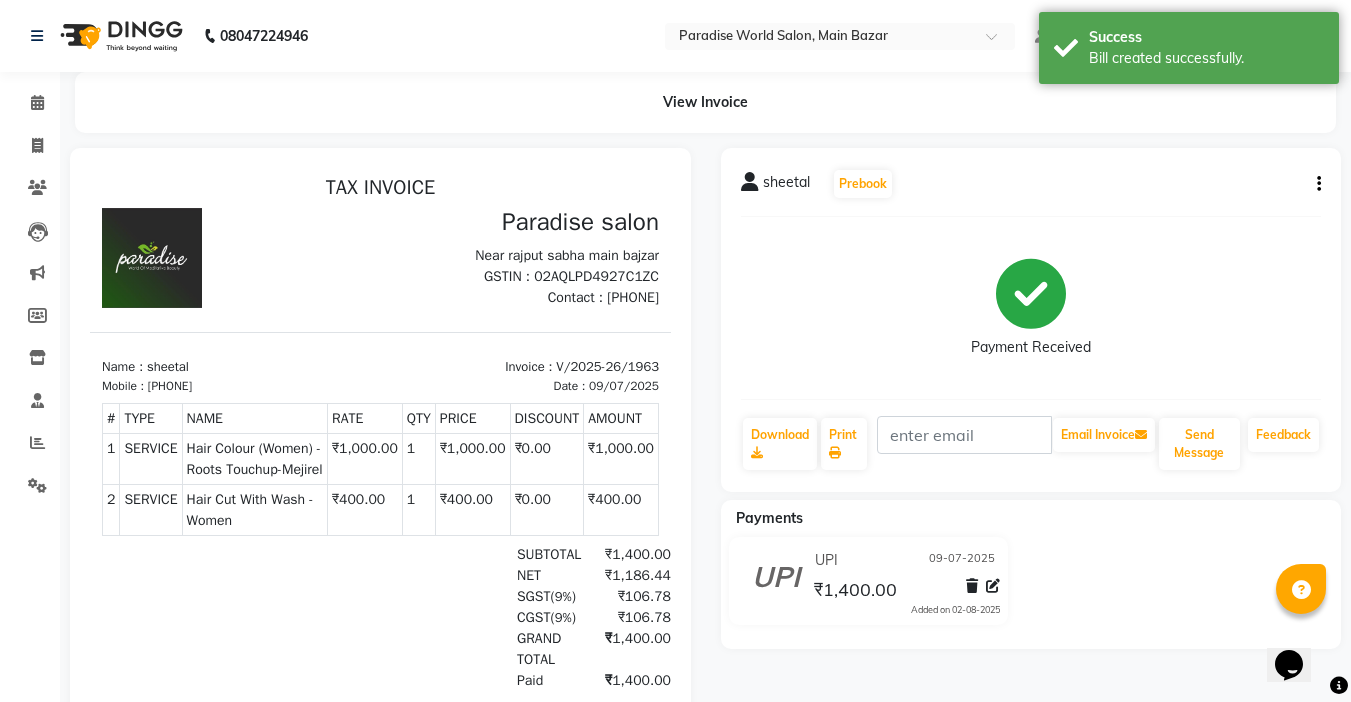 scroll, scrollTop: 0, scrollLeft: 0, axis: both 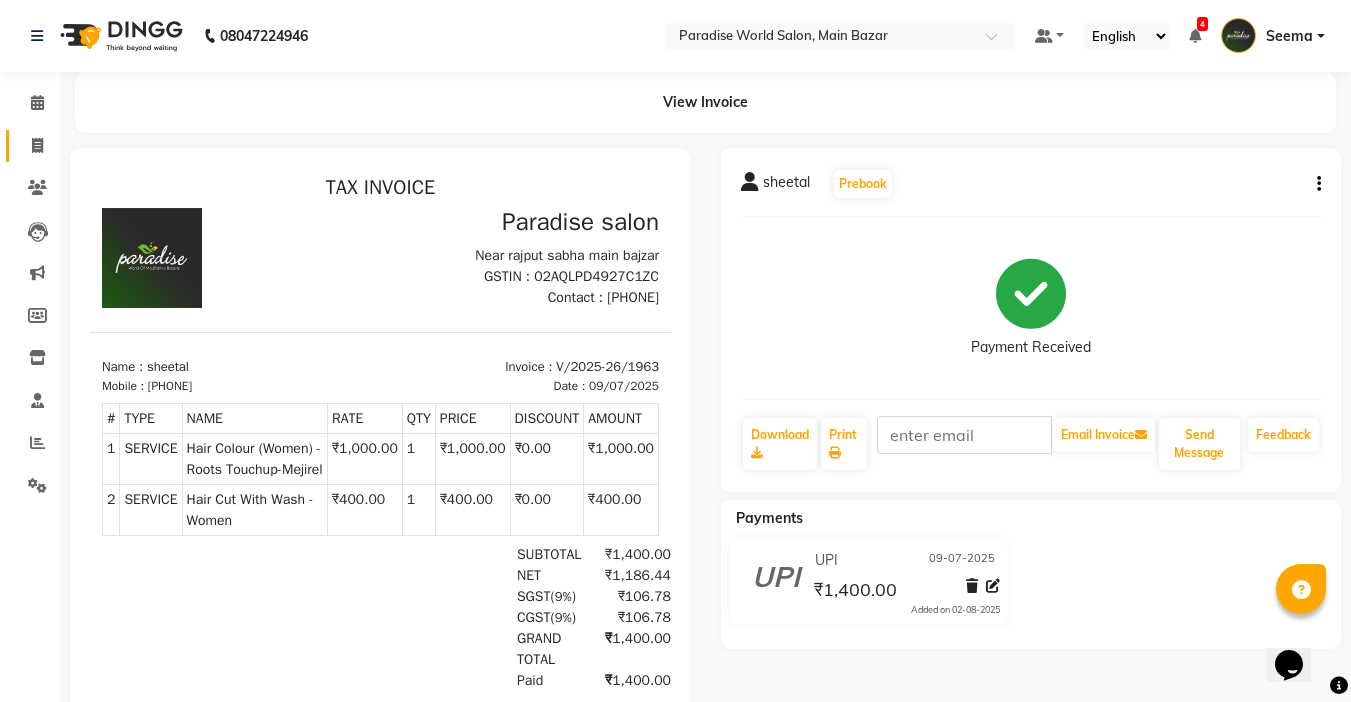 click on "Invoice" 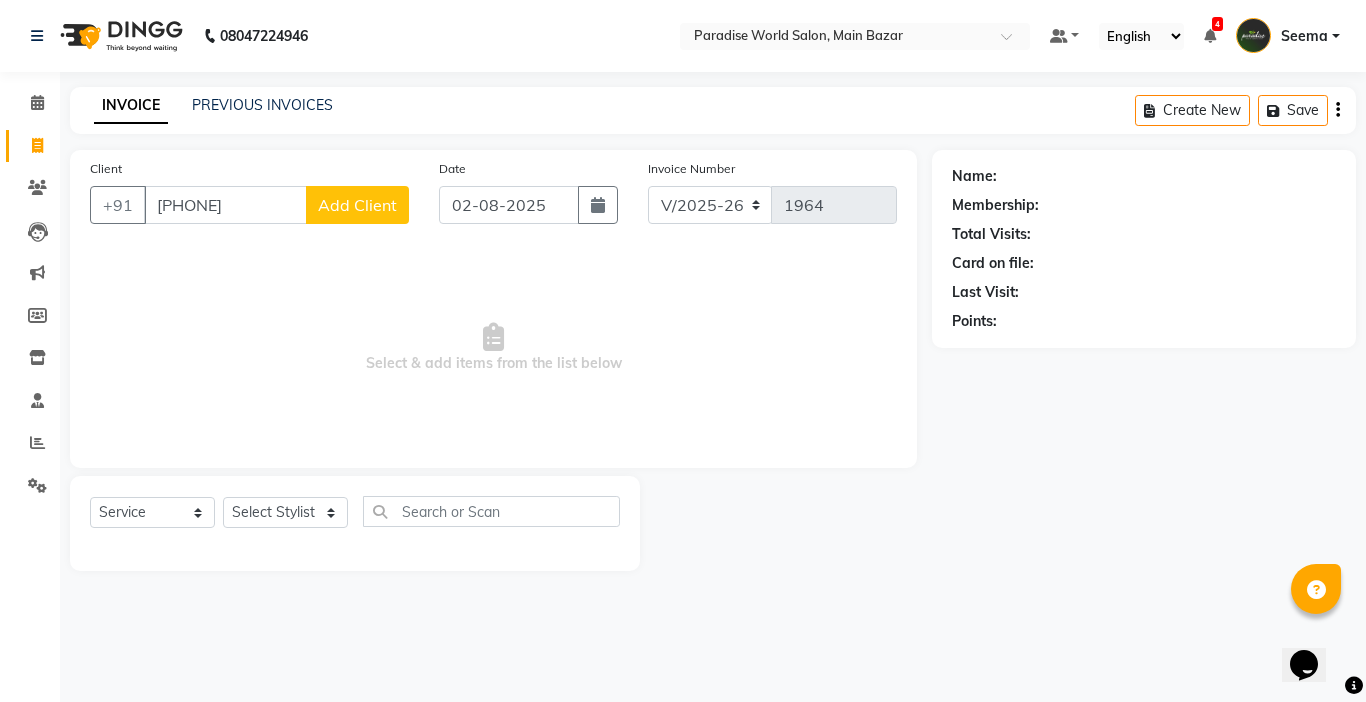 click on "98773737" at bounding box center (225, 205) 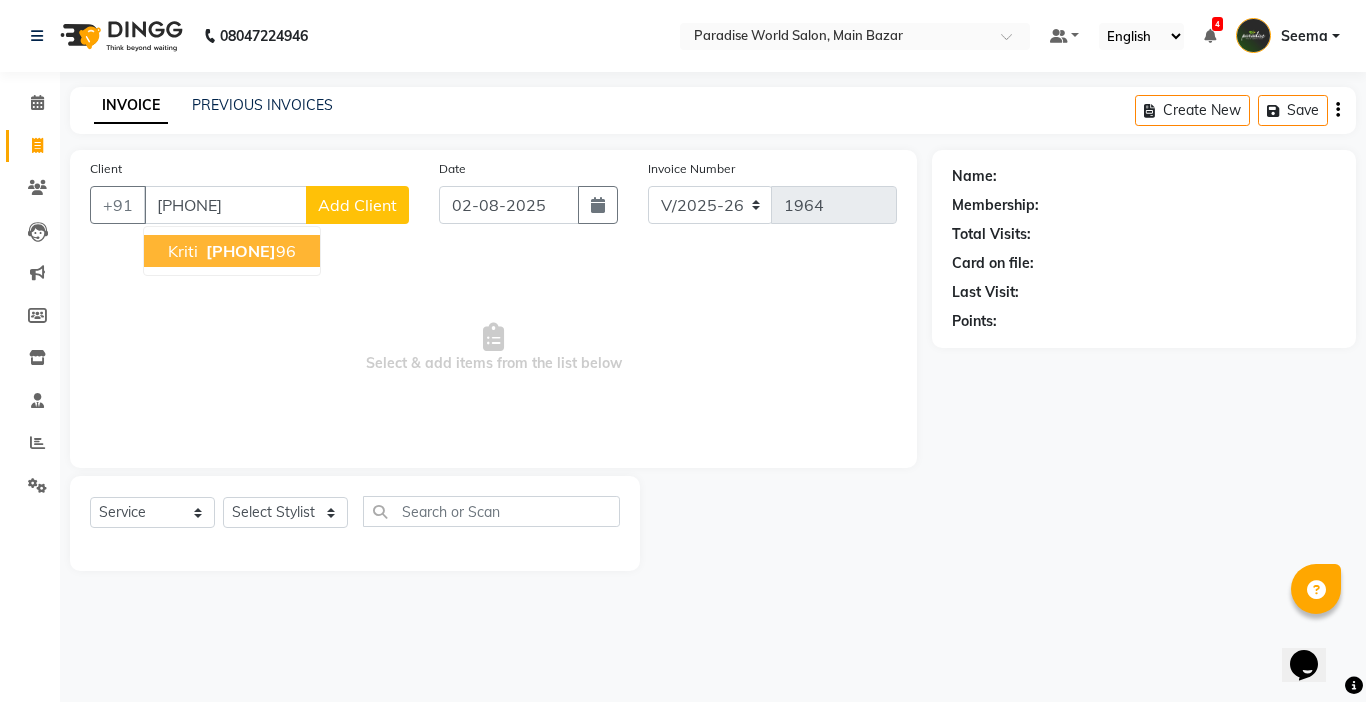 click on "98773798" at bounding box center [241, 251] 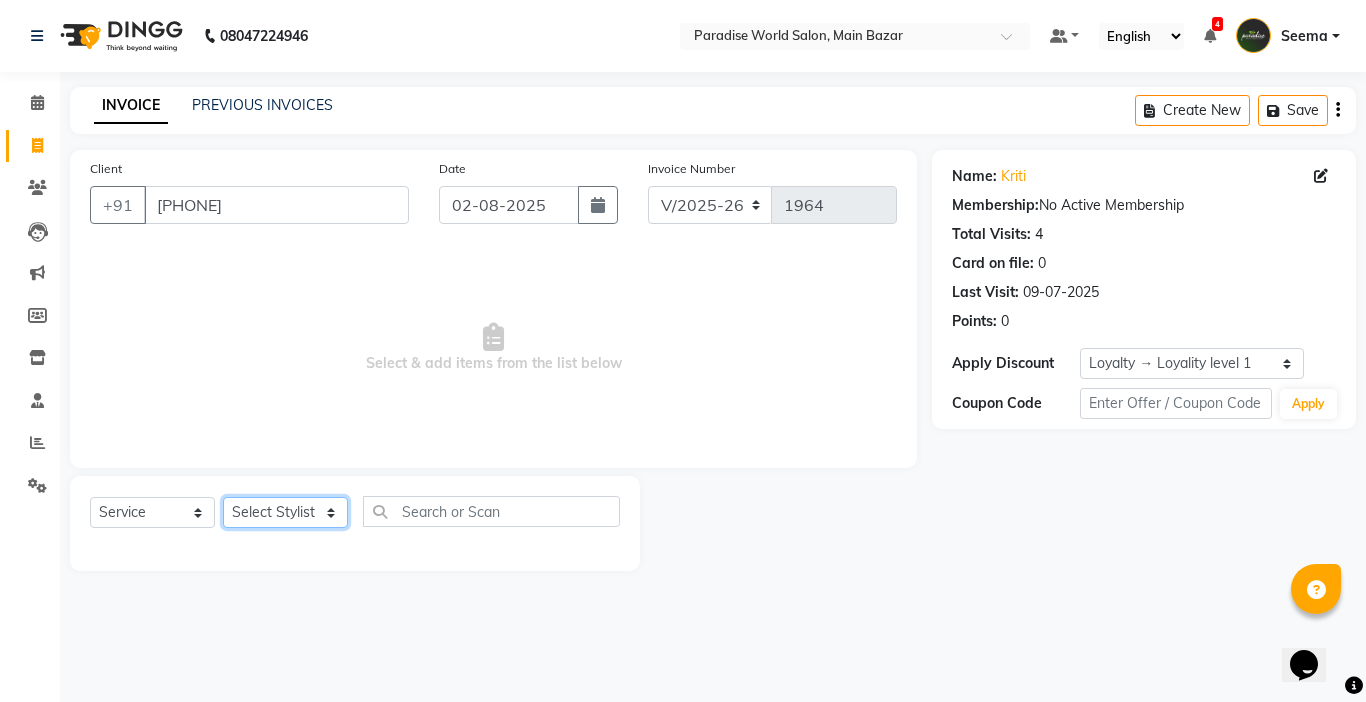 drag, startPoint x: 281, startPoint y: 508, endPoint x: 288, endPoint y: 497, distance: 13.038404 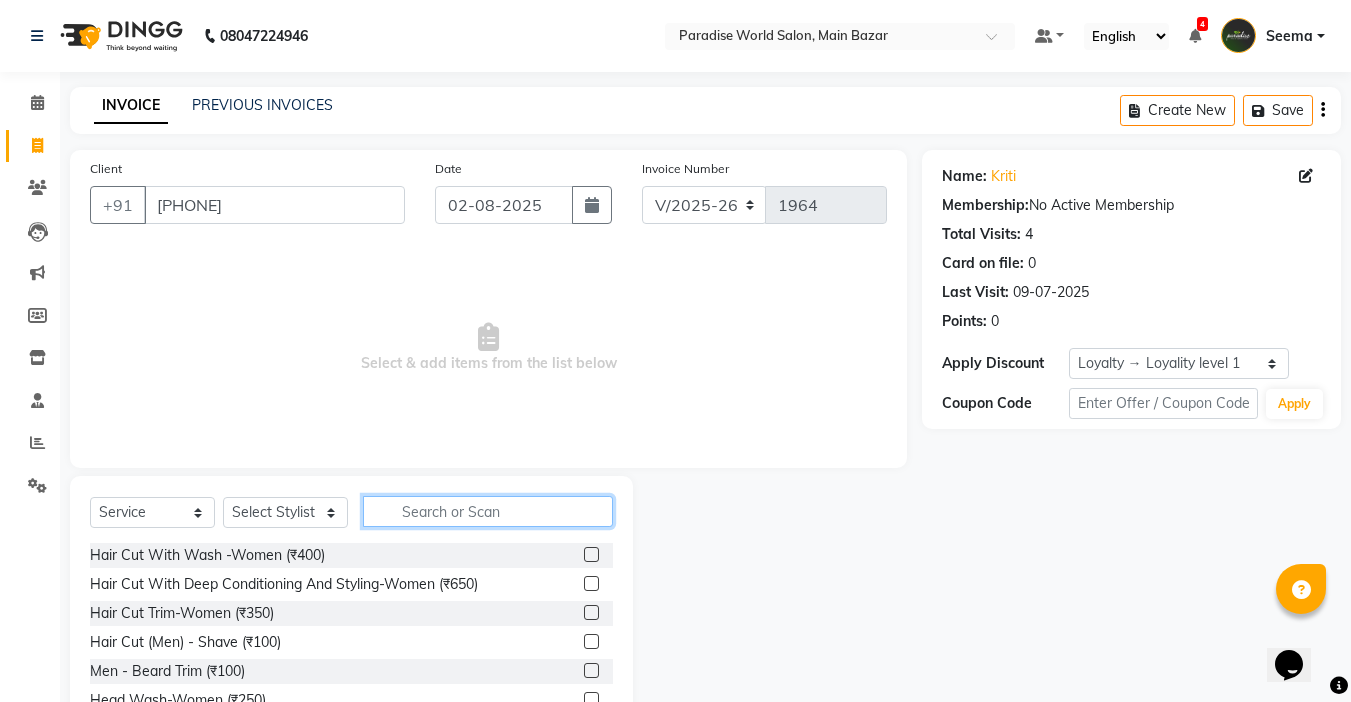 click 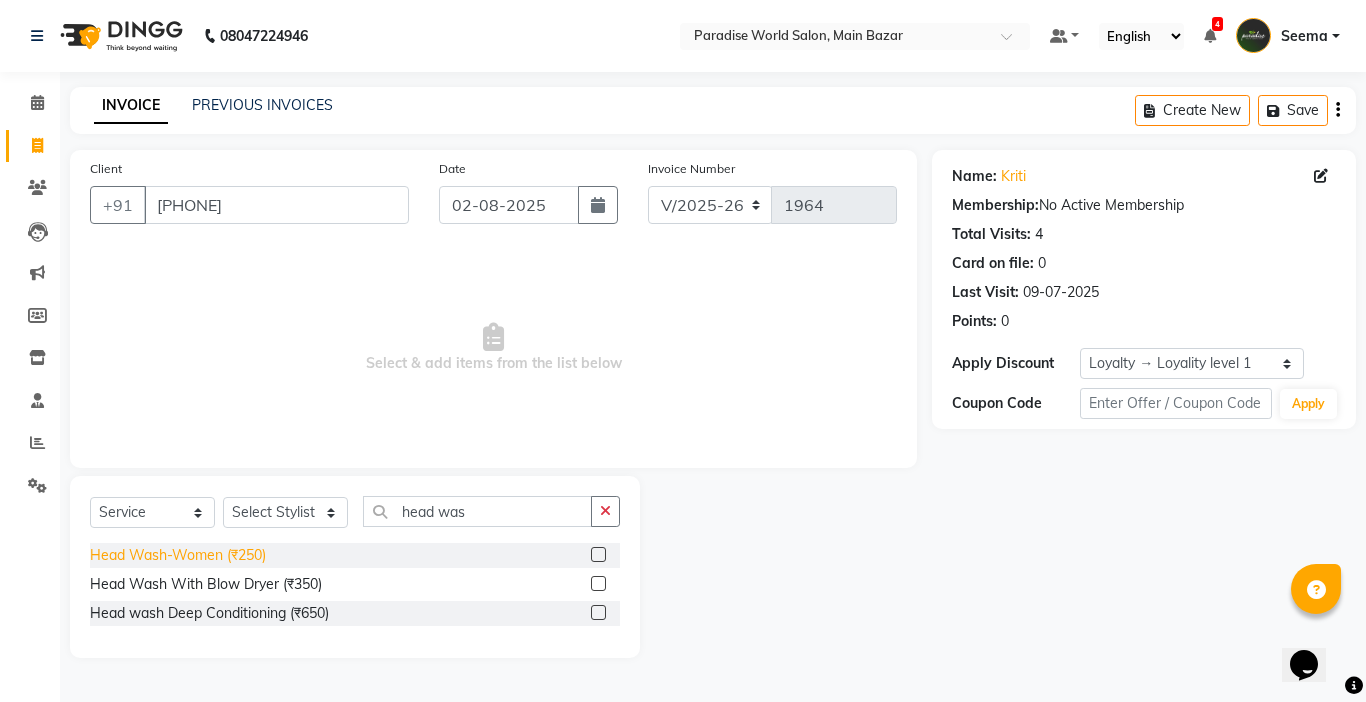 click on "Head Wash-Women (₹250)" 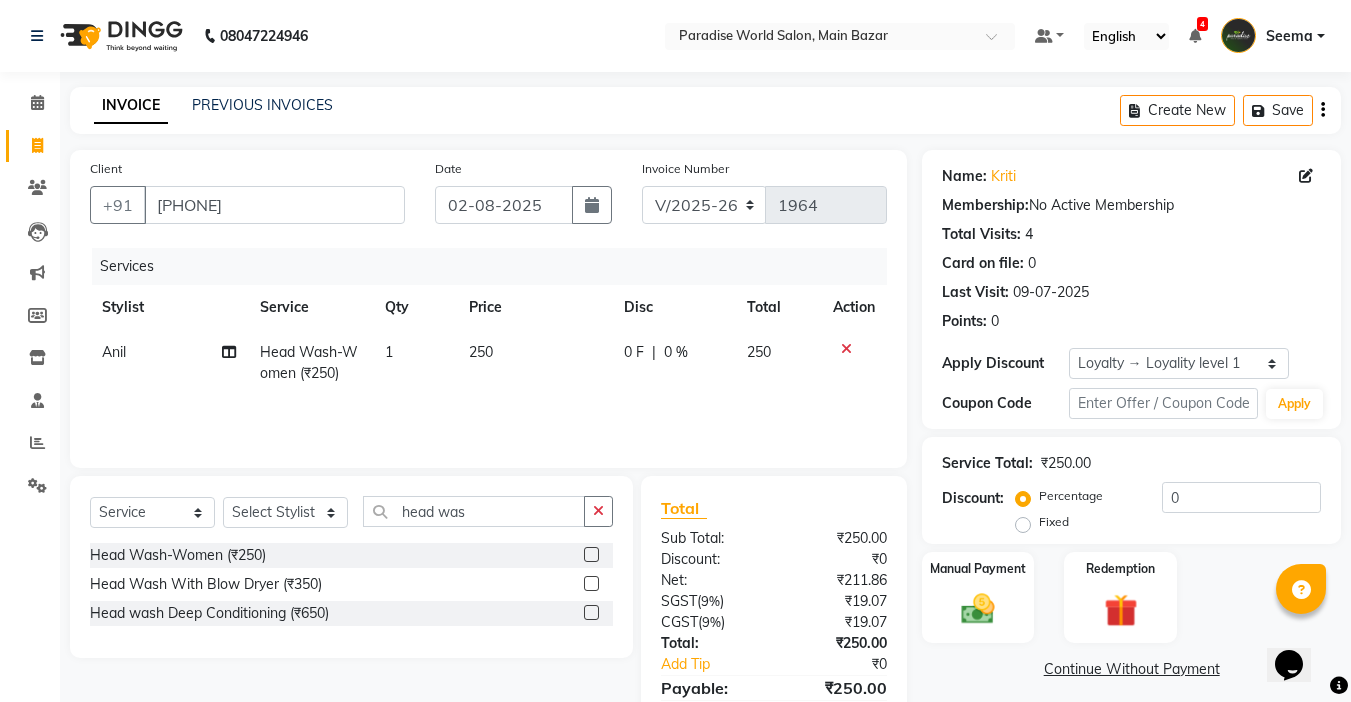 click on "250" 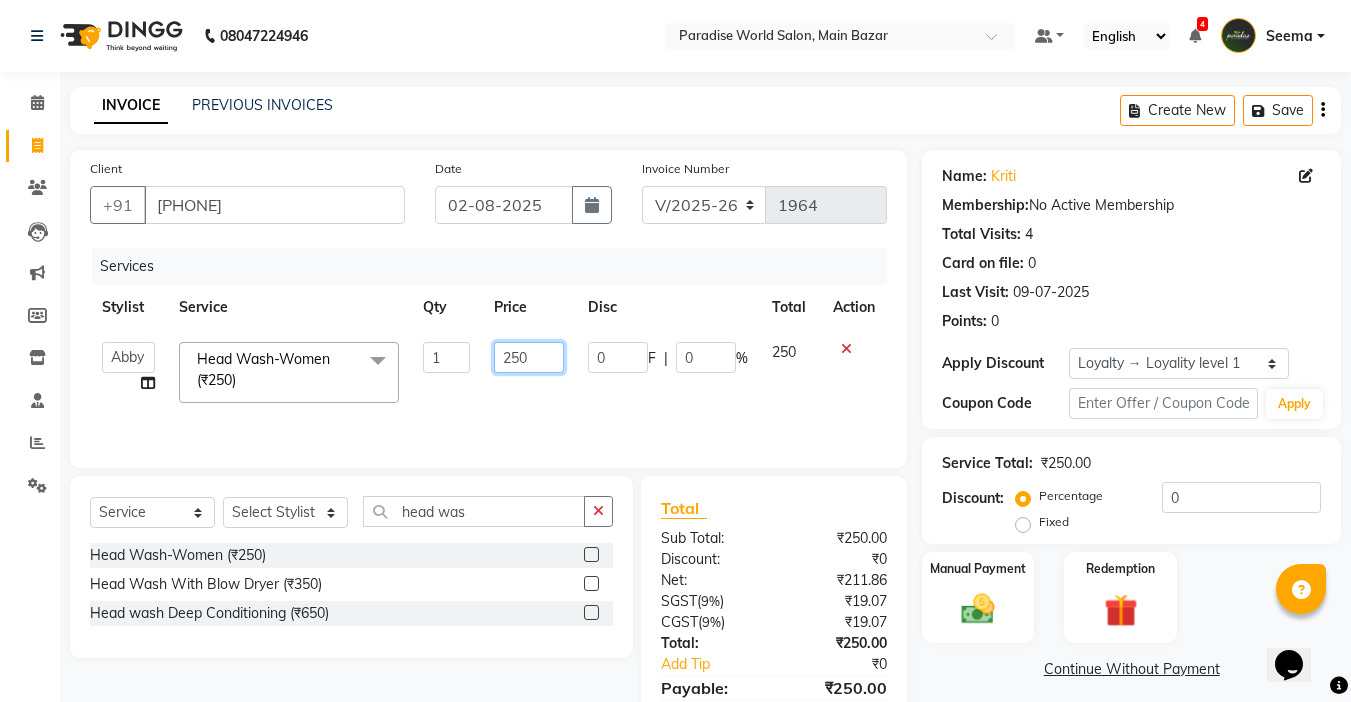 drag, startPoint x: 503, startPoint y: 352, endPoint x: 318, endPoint y: 353, distance: 185.0027 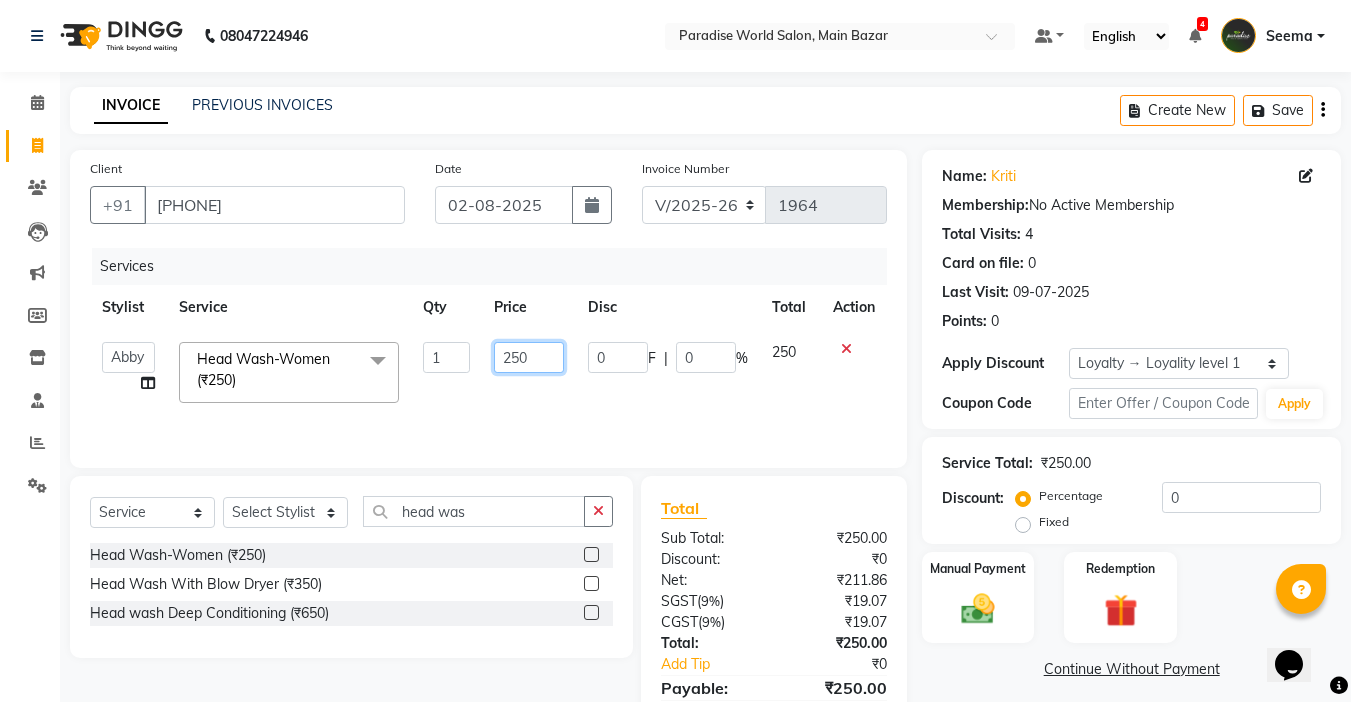 click on "Abby   aman    Anil   anku   Bobby   company   Deepak   Deepika   Gourav   Heena   ishu   Jagdeesh   kanchan   Love preet   Maddy   Manpreet student   Meenu   Naina   Nikita   Palak   Palak Sharma   Radika   Rajneesh Student   Seema   Shagun   Shifali - Student   Shweta    Sujata   Surinder Paul   Vansh   Vikas   Vishal  Head Wash-Women (₹250)  x Hair Cut With Wash -Women (₹400) Hair Cut With Deep Conditioning And Styling-Women (₹650) Hair Cut Trim-Women (₹350) Hair Cut  (Men)  -  Shave (₹100) Men  -  Beard Trim (₹100) Head Wash-Women (₹250) Hair Cut  (Men)  -  Hair Cut (₹250) Baby girl hair cut (₹150) Baby boy Hair  (₹100) Hair patch service (₹1000) hair style men (₹50) Flick cut (₹100) Hair Patch Wash (₹200) Hair Wash With Deep Conditioning And Blow Dryer (₹150) Head Wash With Blow Dryer (₹350) Blow Dryer-women (₹250) Hair Style Women onward (₹550) Hair Patch Ladies (₹25000) Split-ends (₹550) Hair Patch MEN-Onward (₹7500) Pluming gents (₹1000) Wax Chin (₹50) 1" 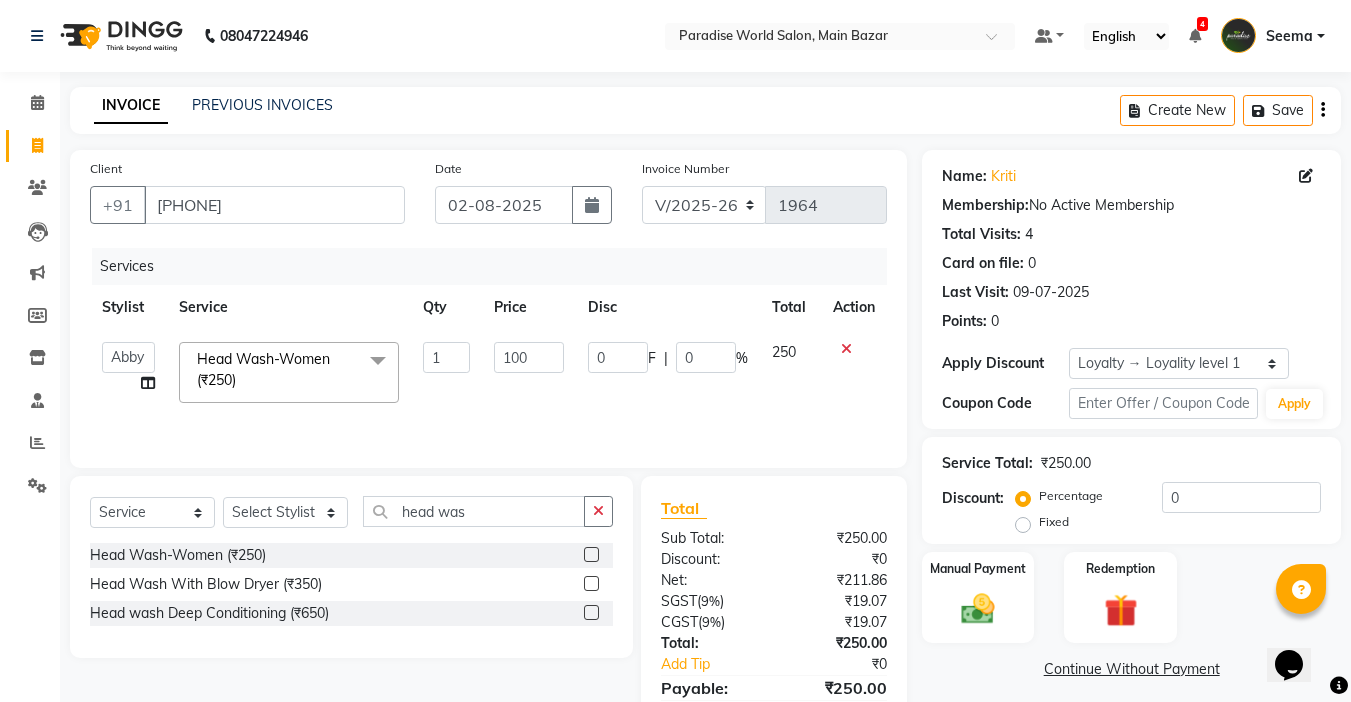 click on "Services Stylist Service Qty Price Disc Total Action  Abby   aman    Anil   anku   Bobby   company   Deepak   Deepika   Gourav   Heena   ishu   Jagdeesh   kanchan   Love preet   Maddy   Manpreet student   Meenu   Naina   Nikita   Palak   Palak Sharma   Radika   Rajneesh Student   Seema   Shagun   Shifali - Student   Shweta    Sujata   Surinder Paul   Vansh   Vikas   Vishal  Head Wash-Women (₹250)  x Hair Cut With Wash -Women (₹400) Hair Cut With Deep Conditioning And Styling-Women (₹650) Hair Cut Trim-Women (₹350) Hair Cut  (Men)  -  Shave (₹100) Men  -  Beard Trim (₹100) Head Wash-Women (₹250) Hair Cut  (Men)  -  Hair Cut (₹250) Baby girl hair cut (₹150) Baby boy Hair  (₹100) Hair patch service (₹1000) hair style men (₹50) Flick cut (₹100) Hair Patch Wash (₹200) Hair Wash With Deep Conditioning And Blow Dryer (₹150) Head Wash With Blow Dryer (₹350) Blow Dryer-women (₹250) Hair Style Women onward (₹550) Hair Patch Ladies (₹25000) Split-ends (₹550) Booking Adv. (₹1) 1" 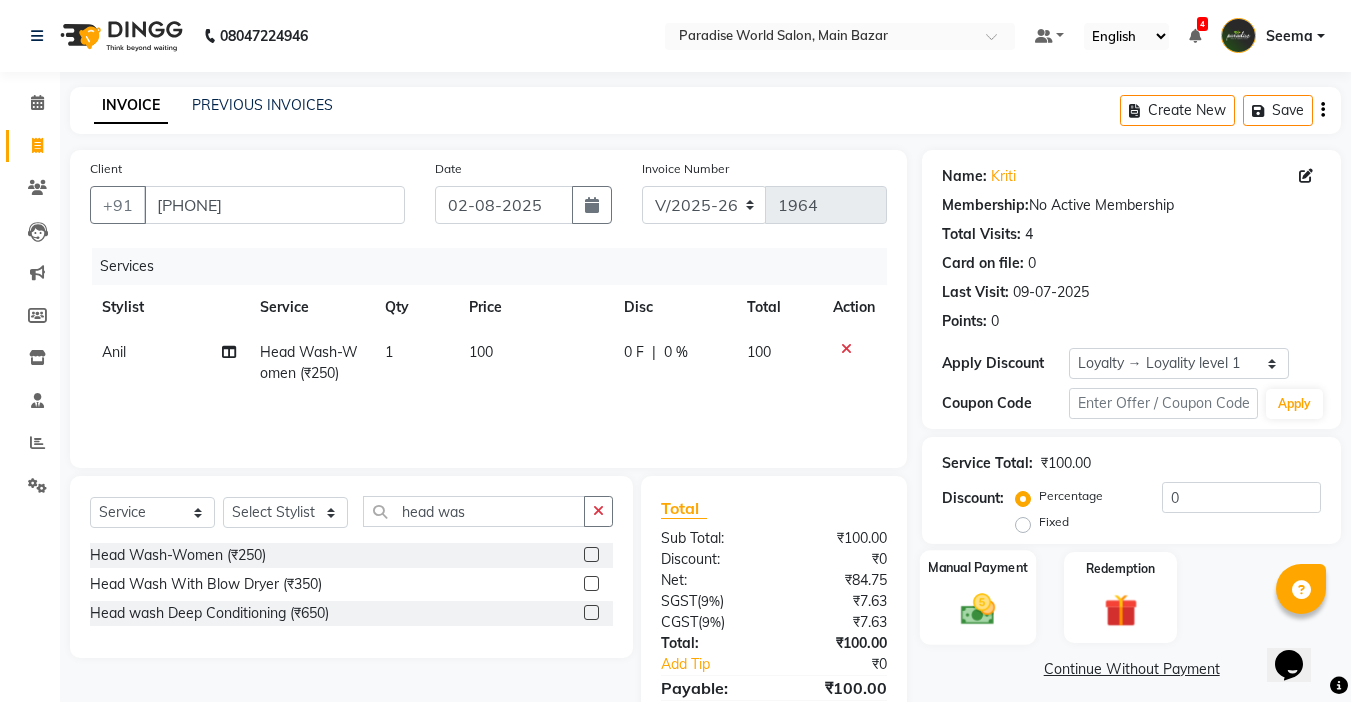 click 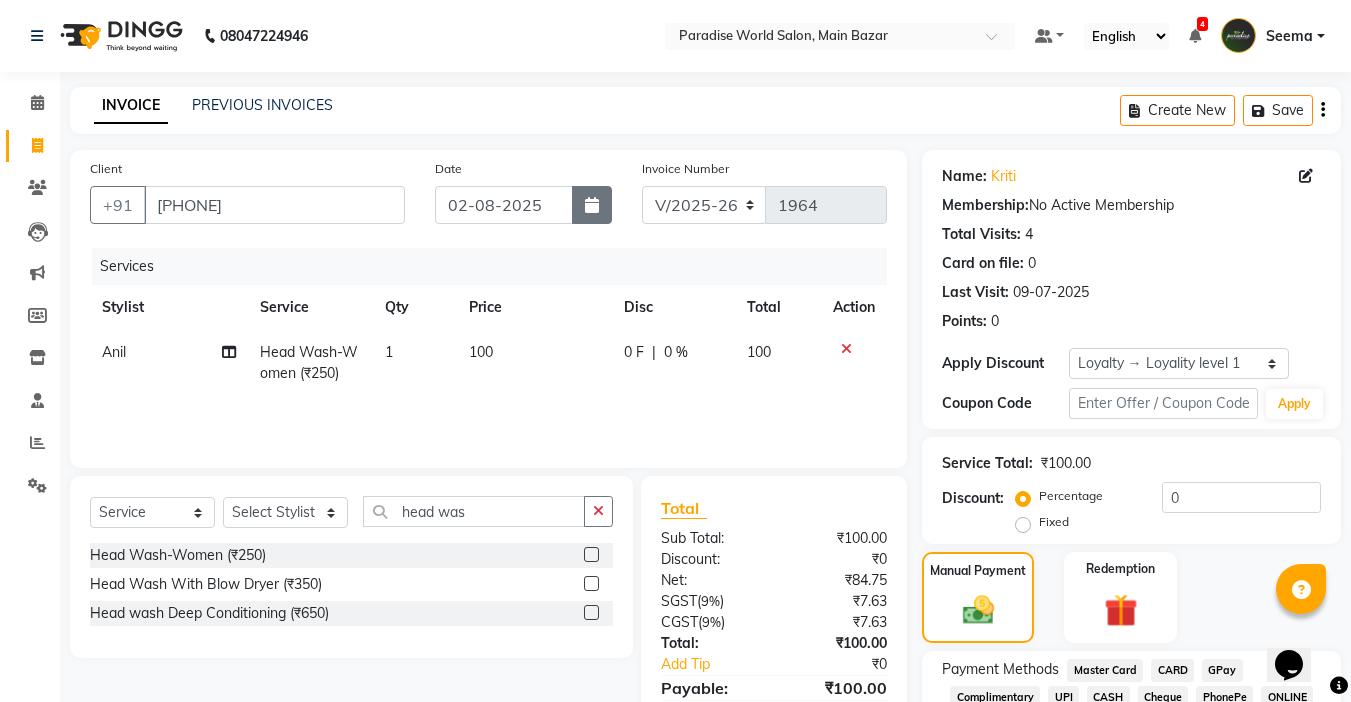 click 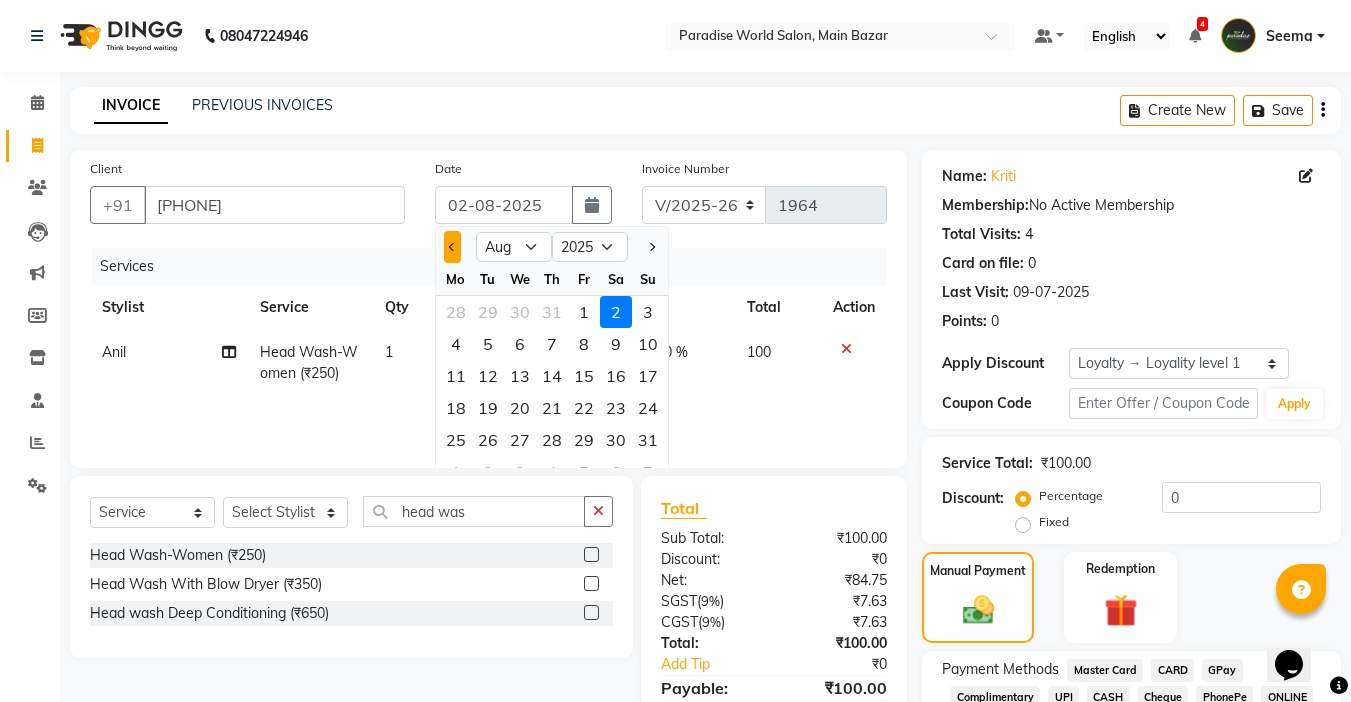 click 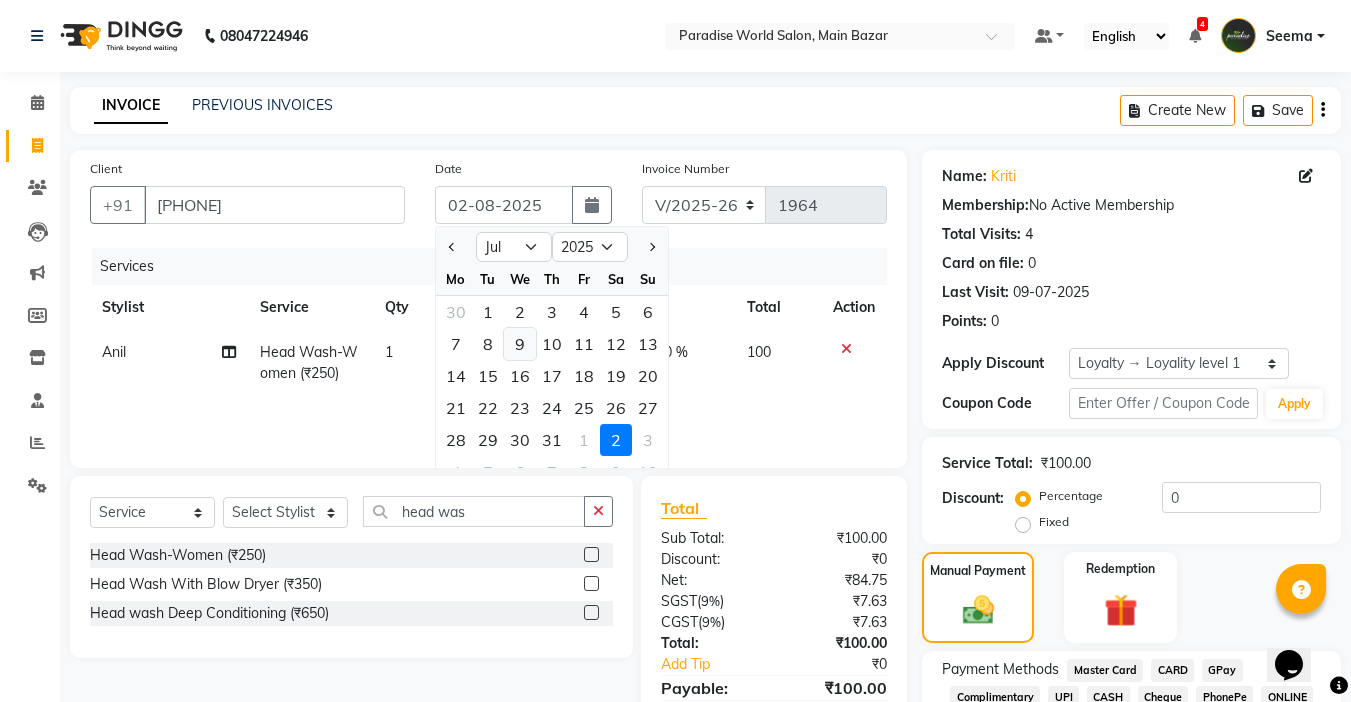 click on "9" 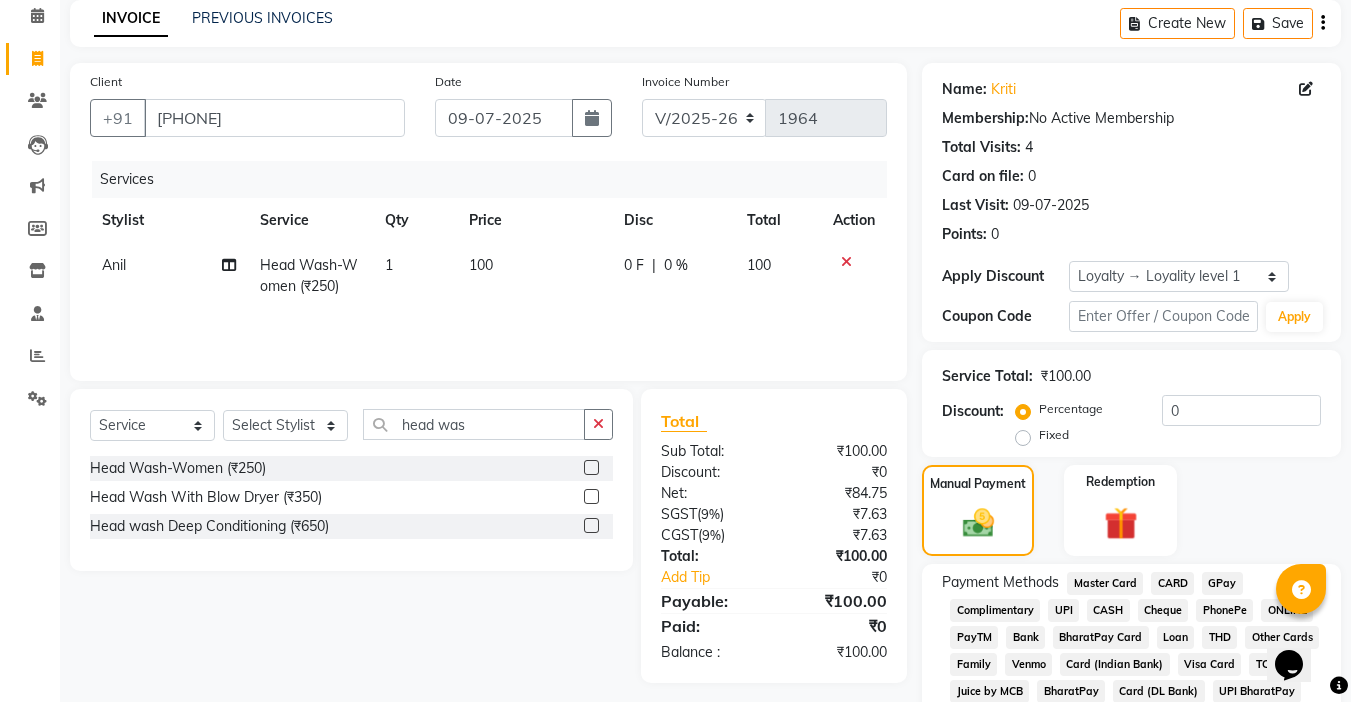 scroll, scrollTop: 198, scrollLeft: 0, axis: vertical 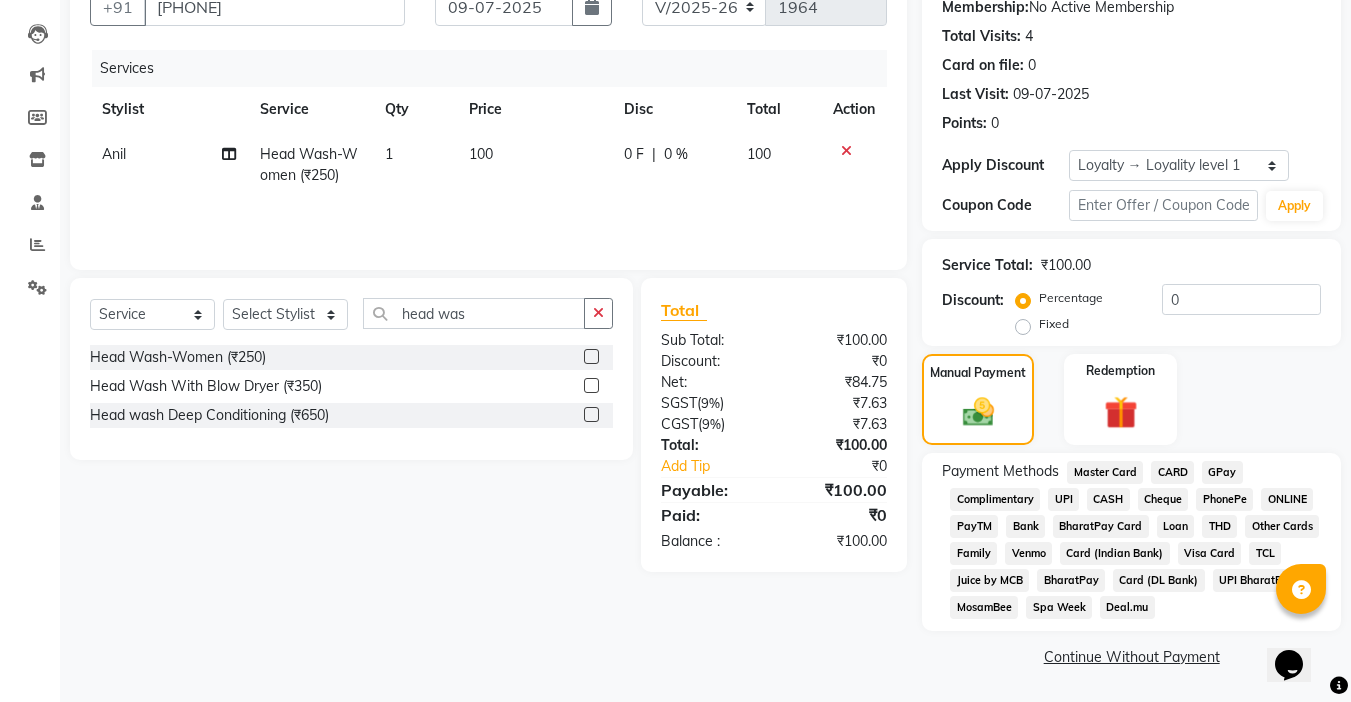 click on "CASH" 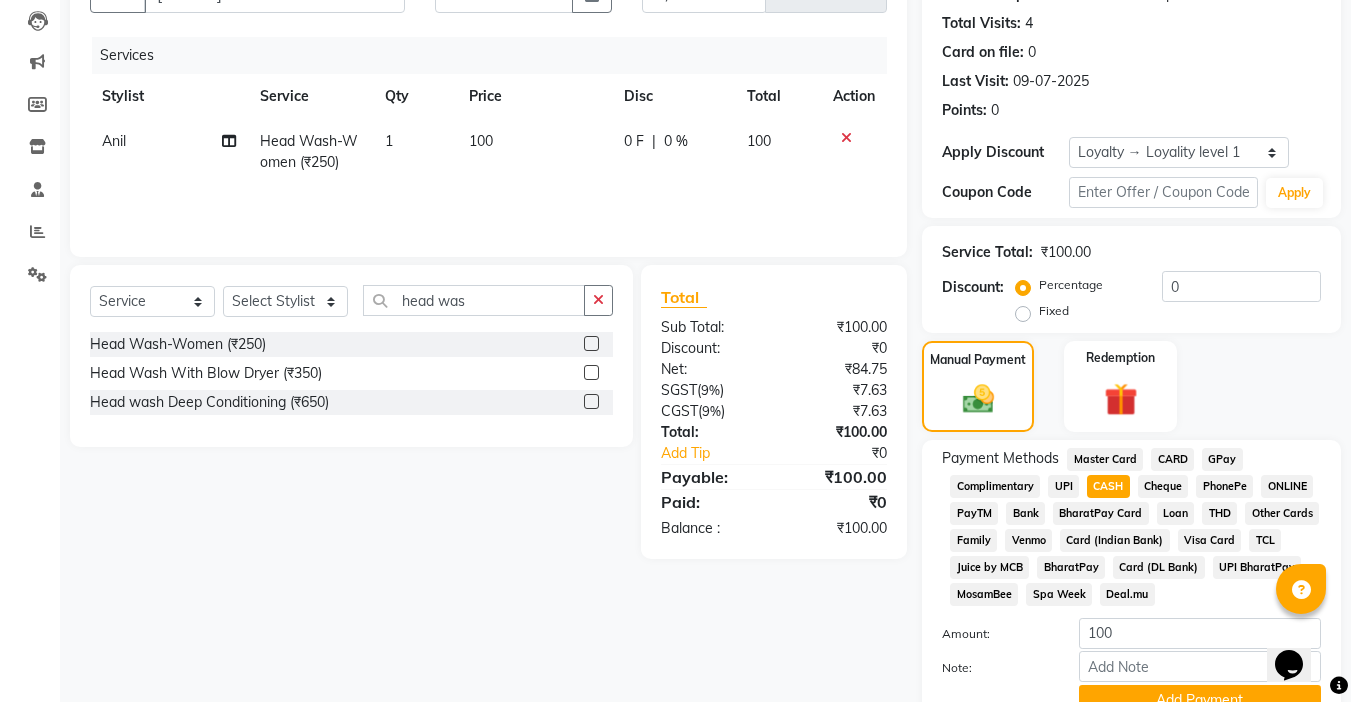 scroll, scrollTop: 304, scrollLeft: 0, axis: vertical 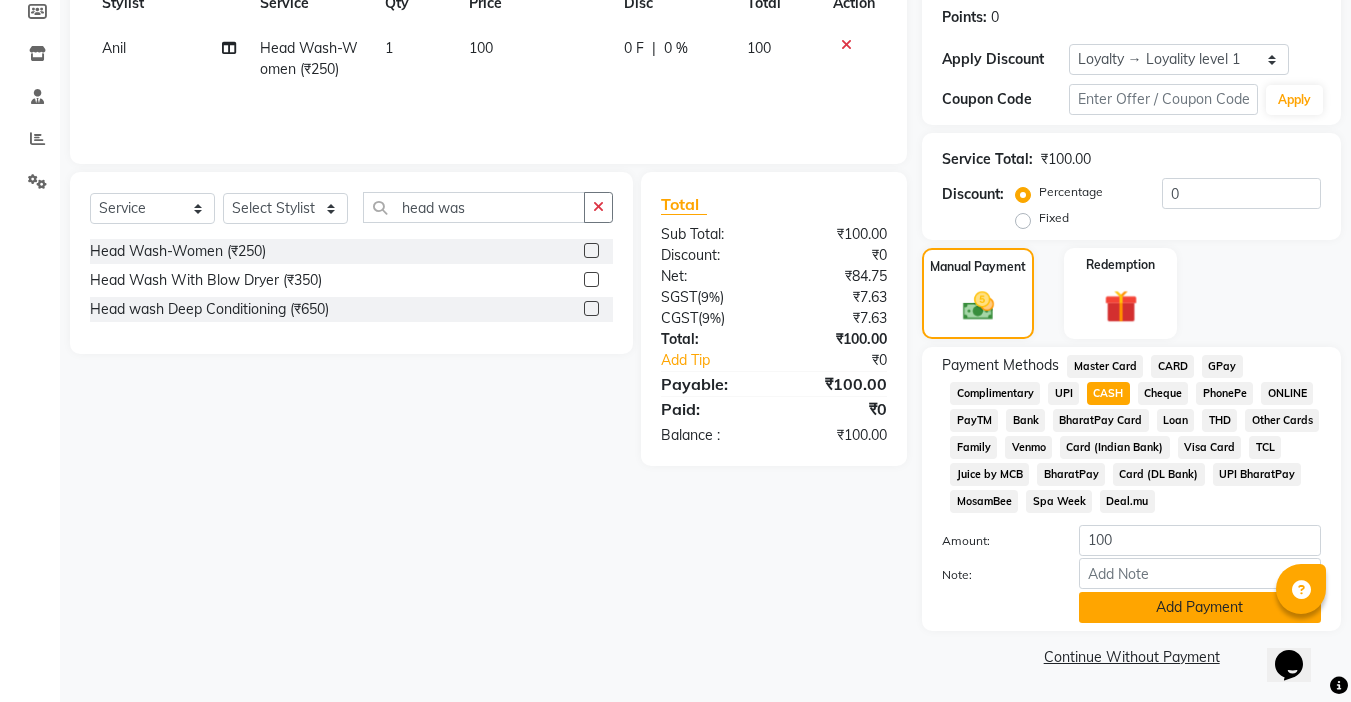 click on "Add Payment" 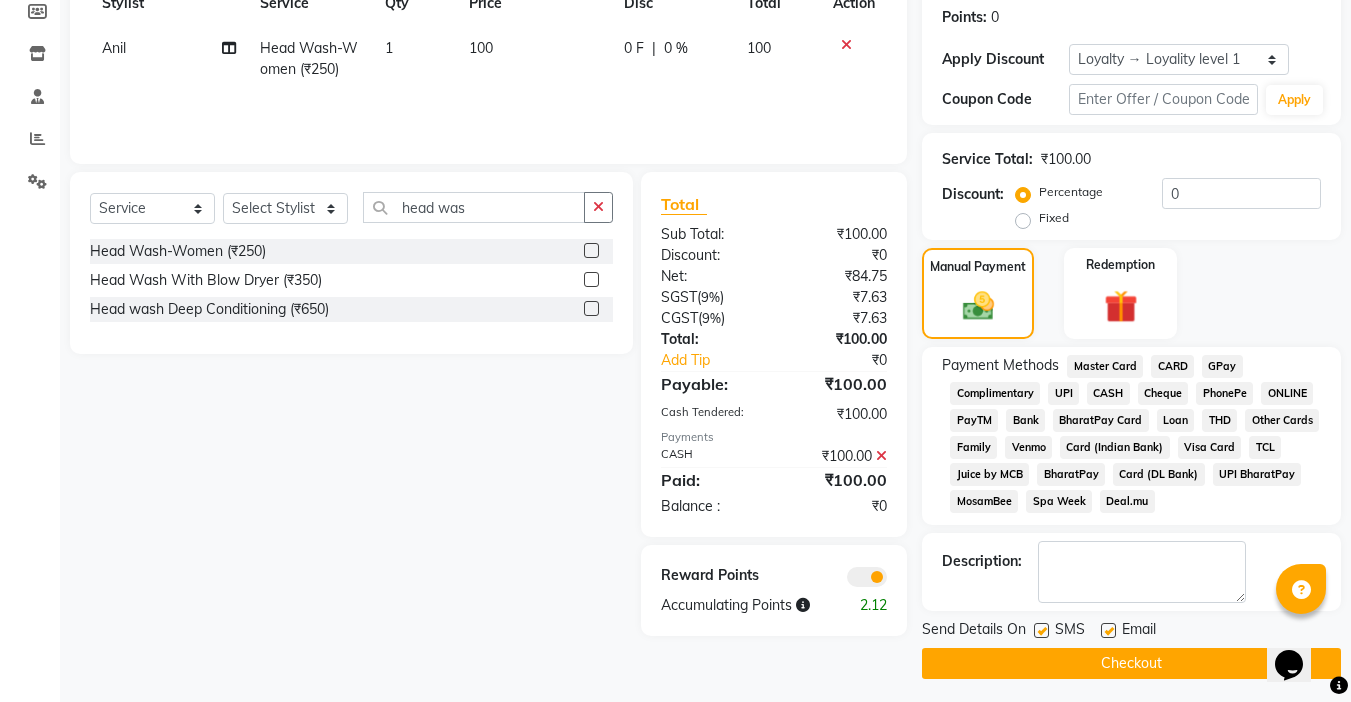 click 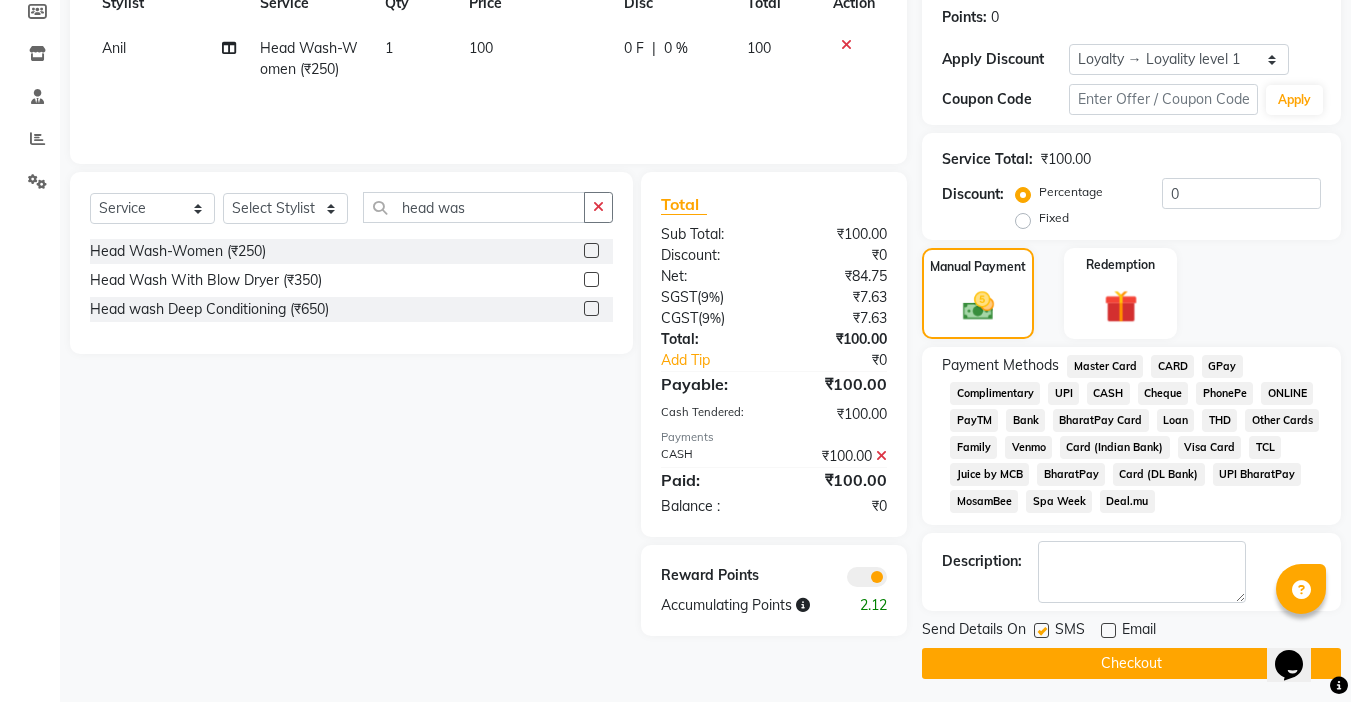 click 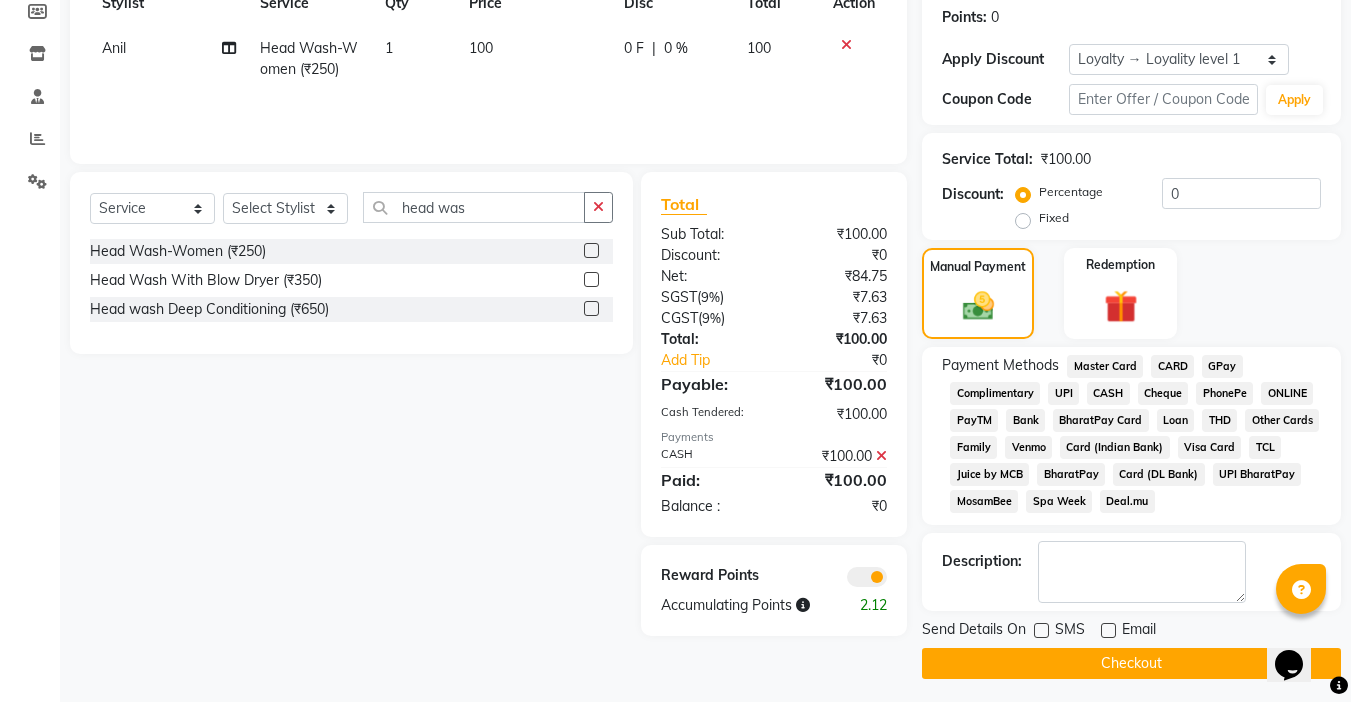 click on "Checkout" 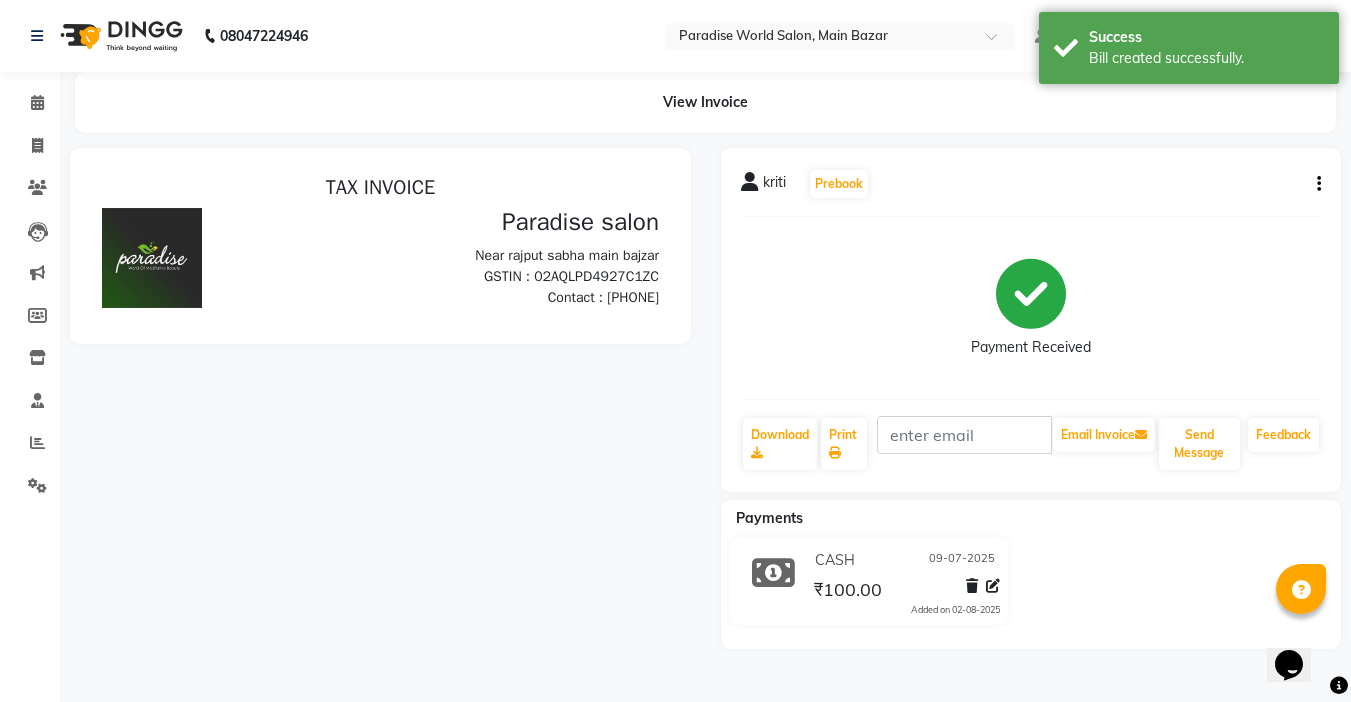 scroll, scrollTop: 0, scrollLeft: 0, axis: both 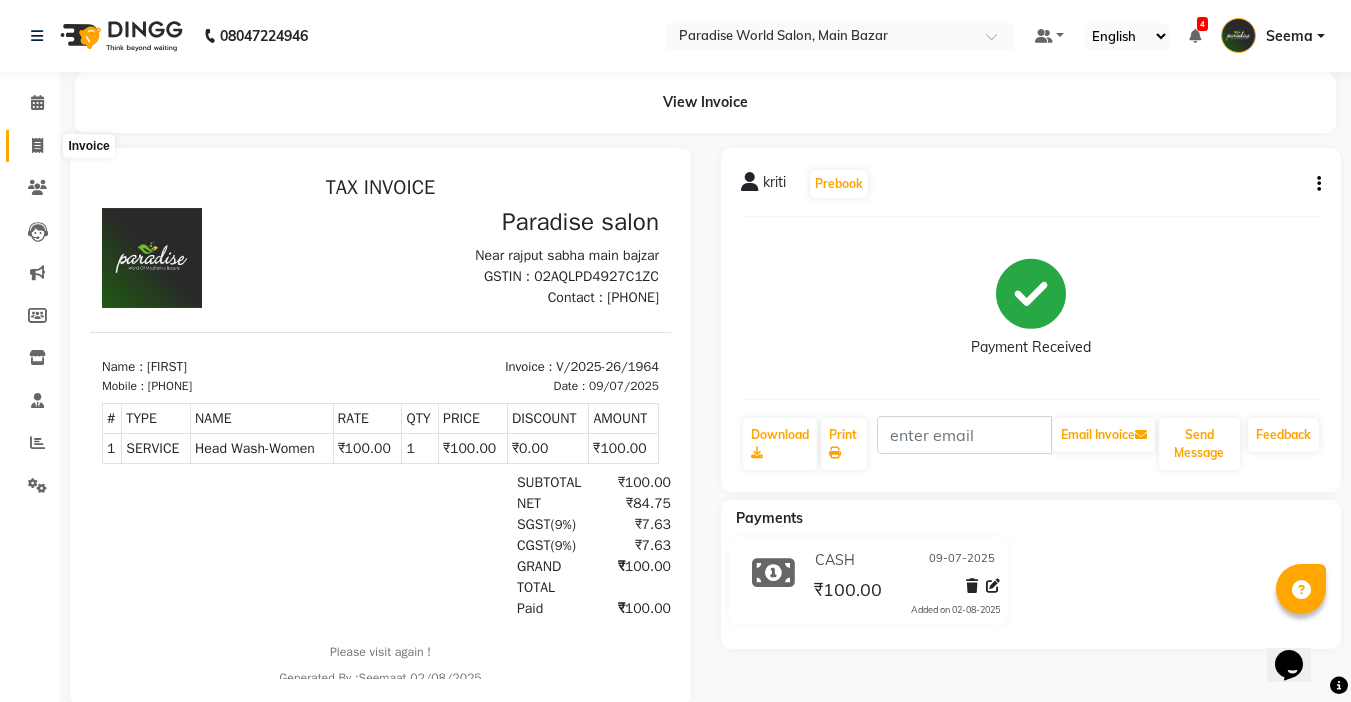 click 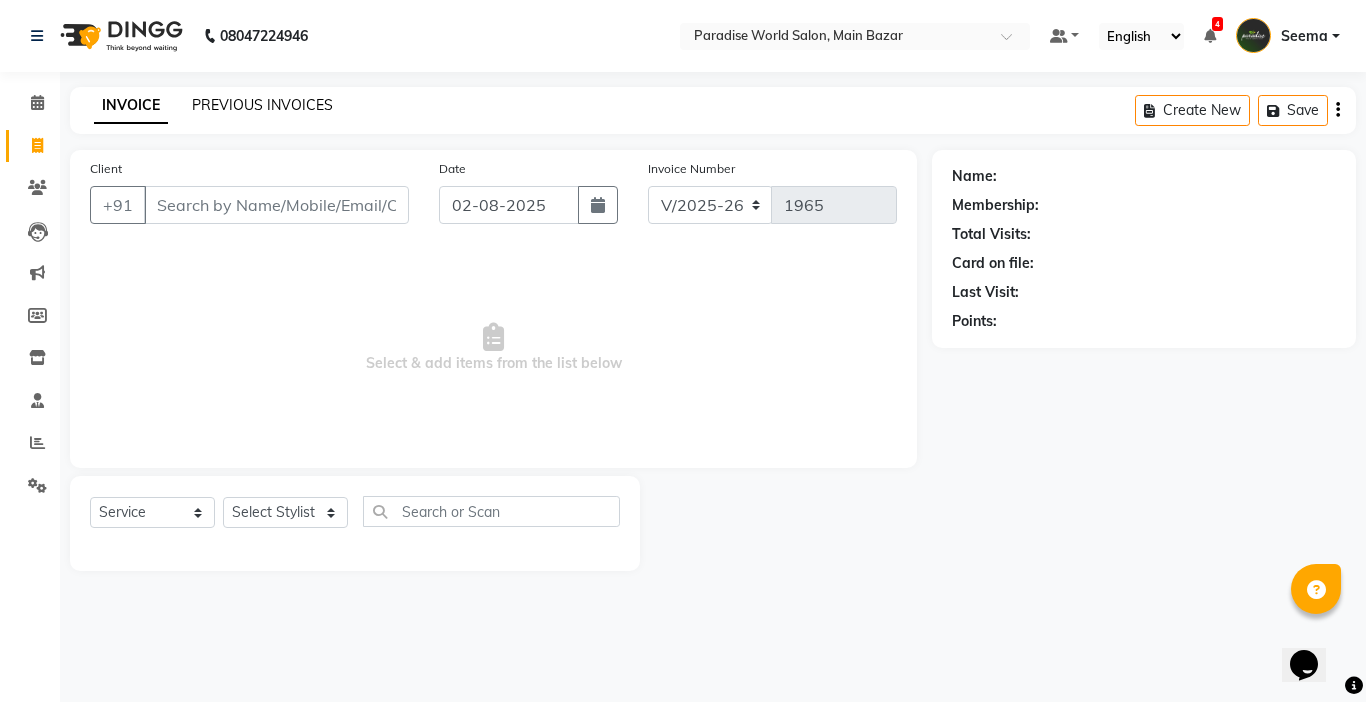 click on "PREVIOUS INVOICES" 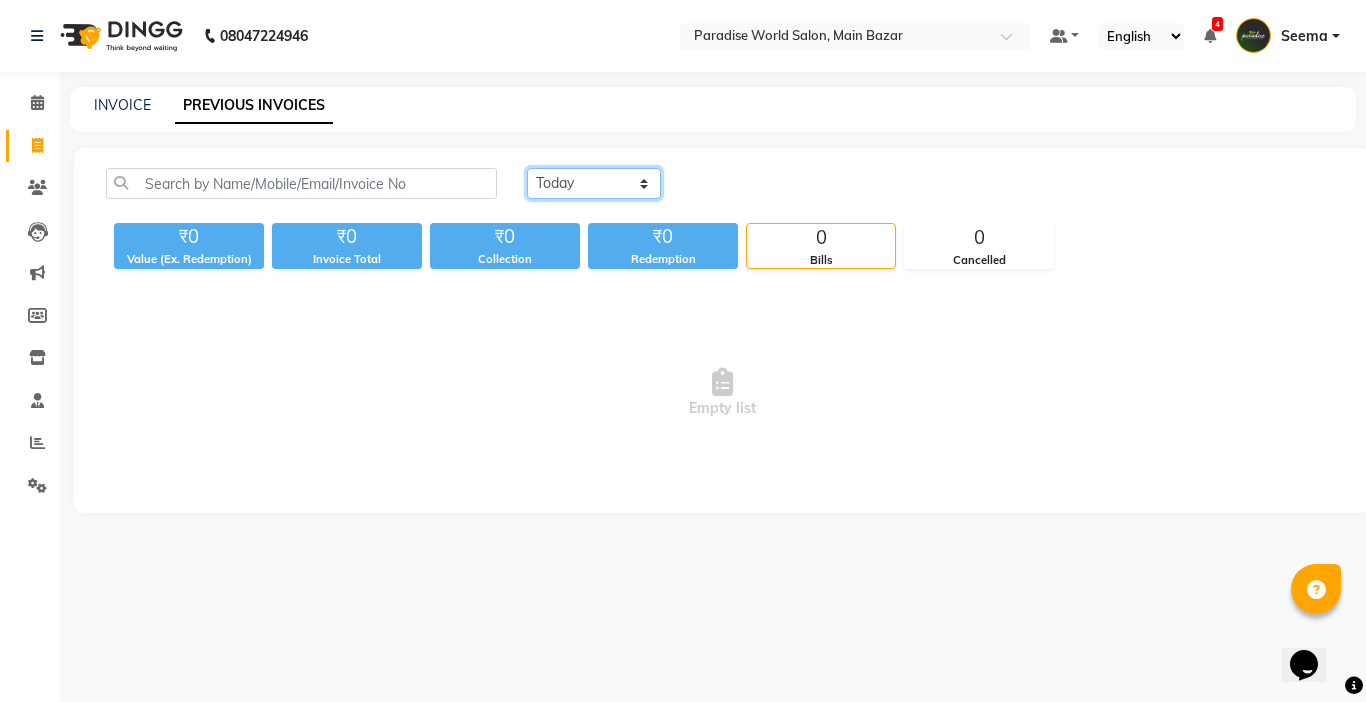 click on "Today Yesterday Custom Range" 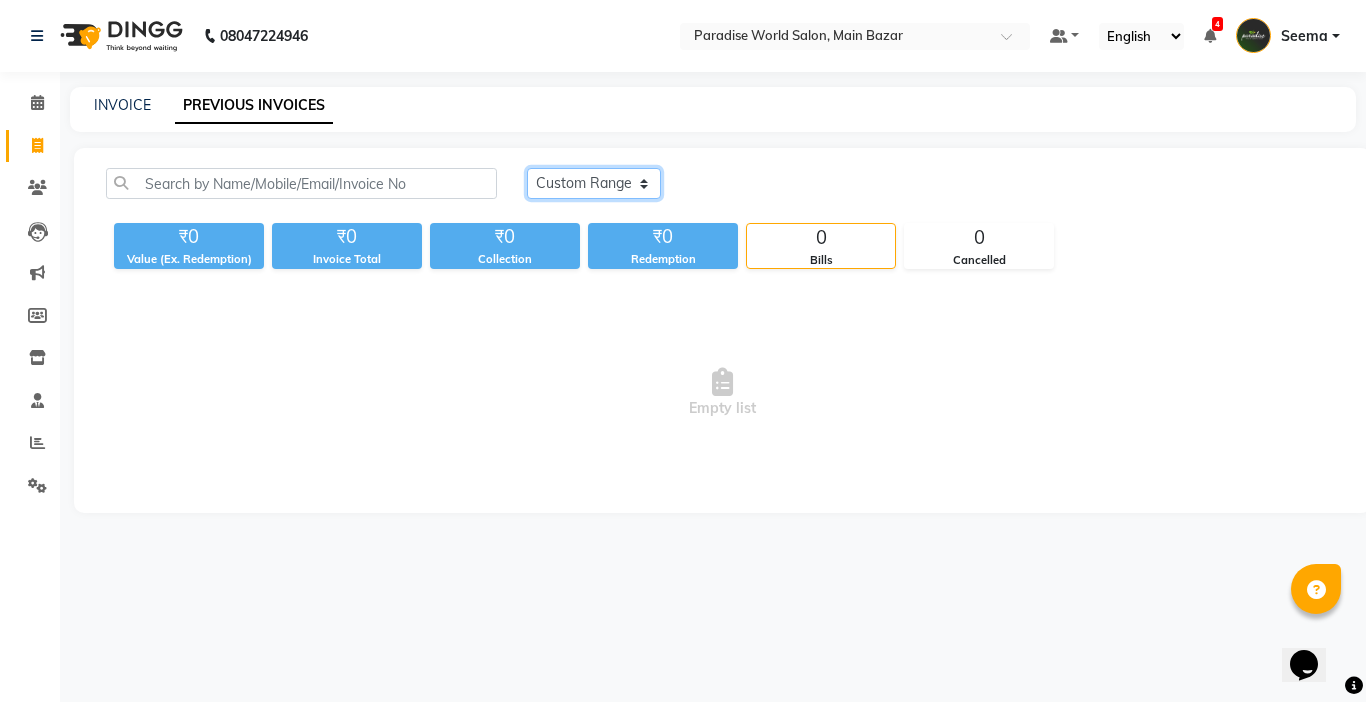 click on "Today Yesterday Custom Range" 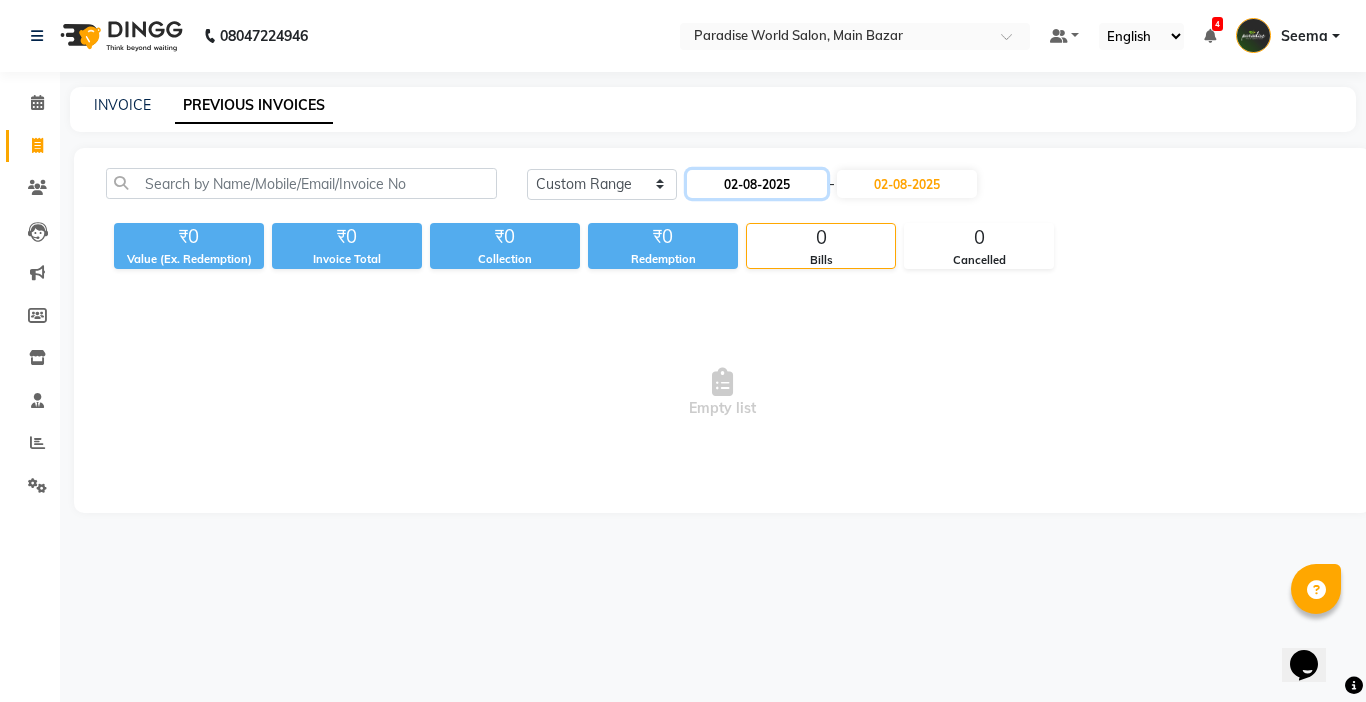 click on "02-08-2025" 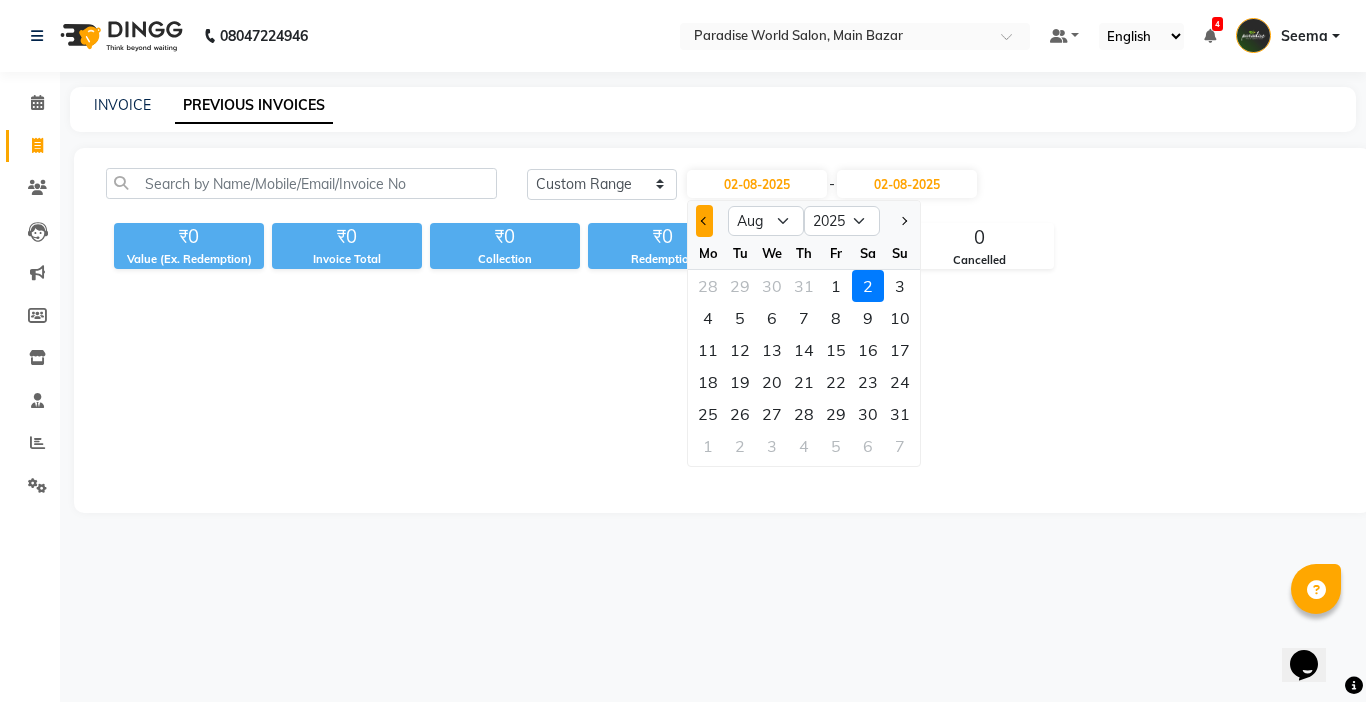 click 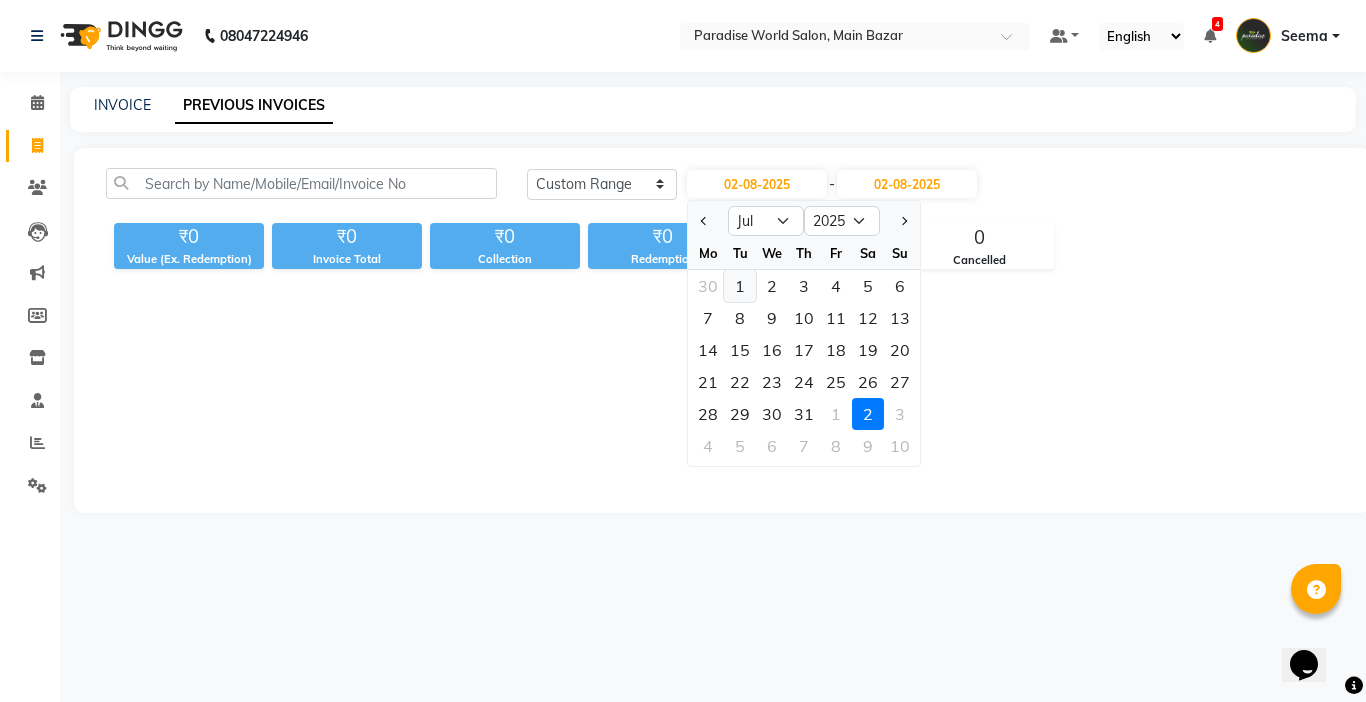 click on "1" 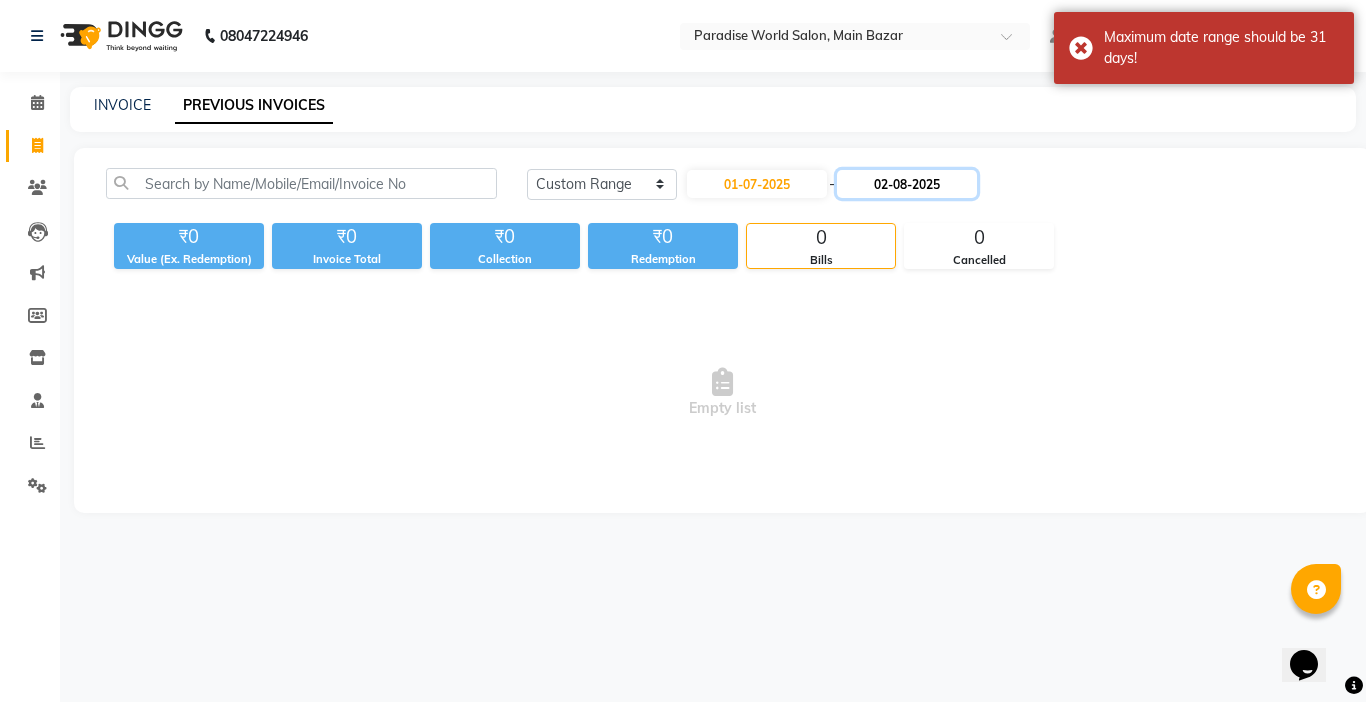 click on "02-08-2025" 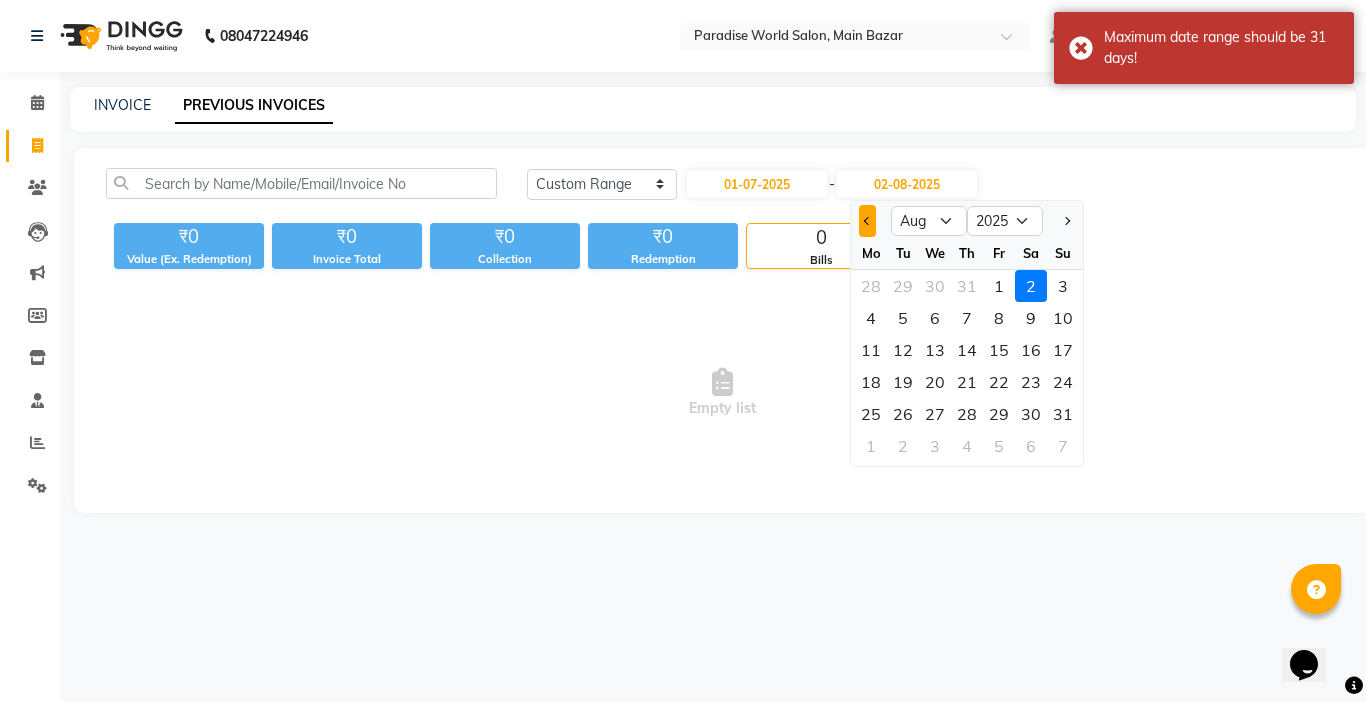 click 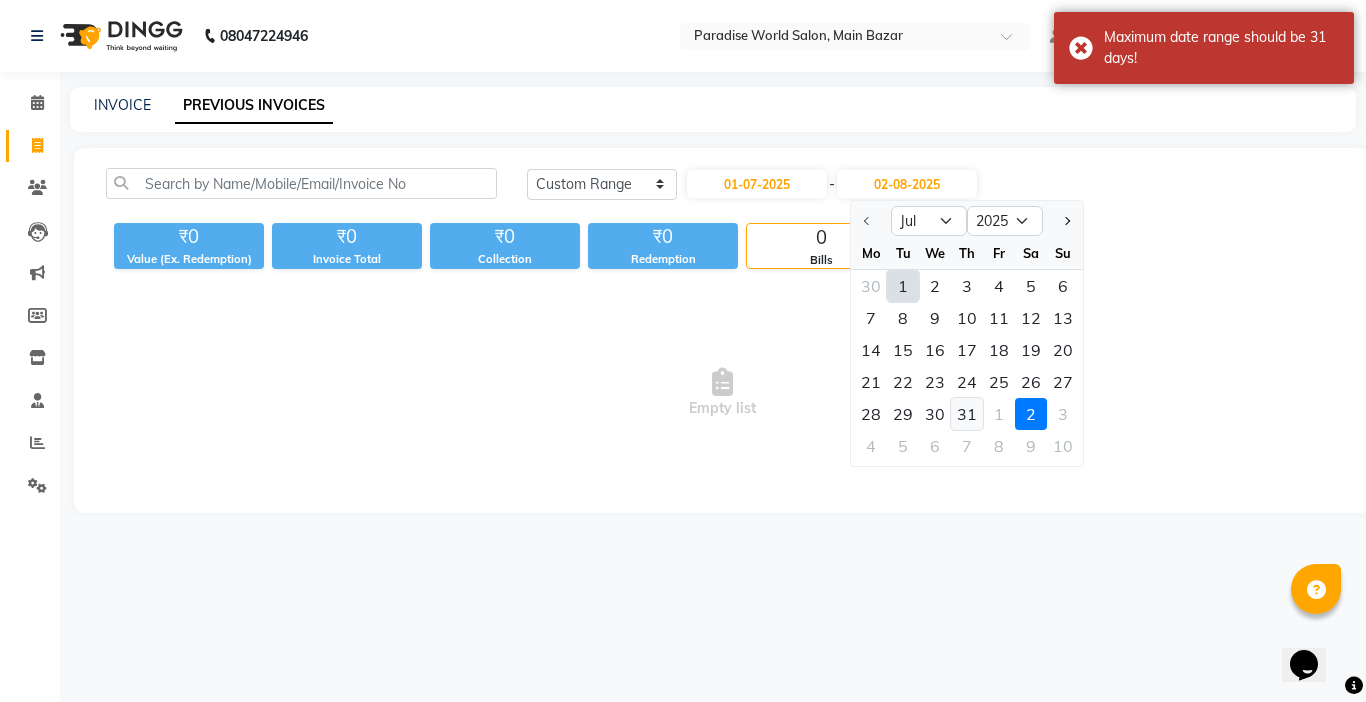 click on "31" 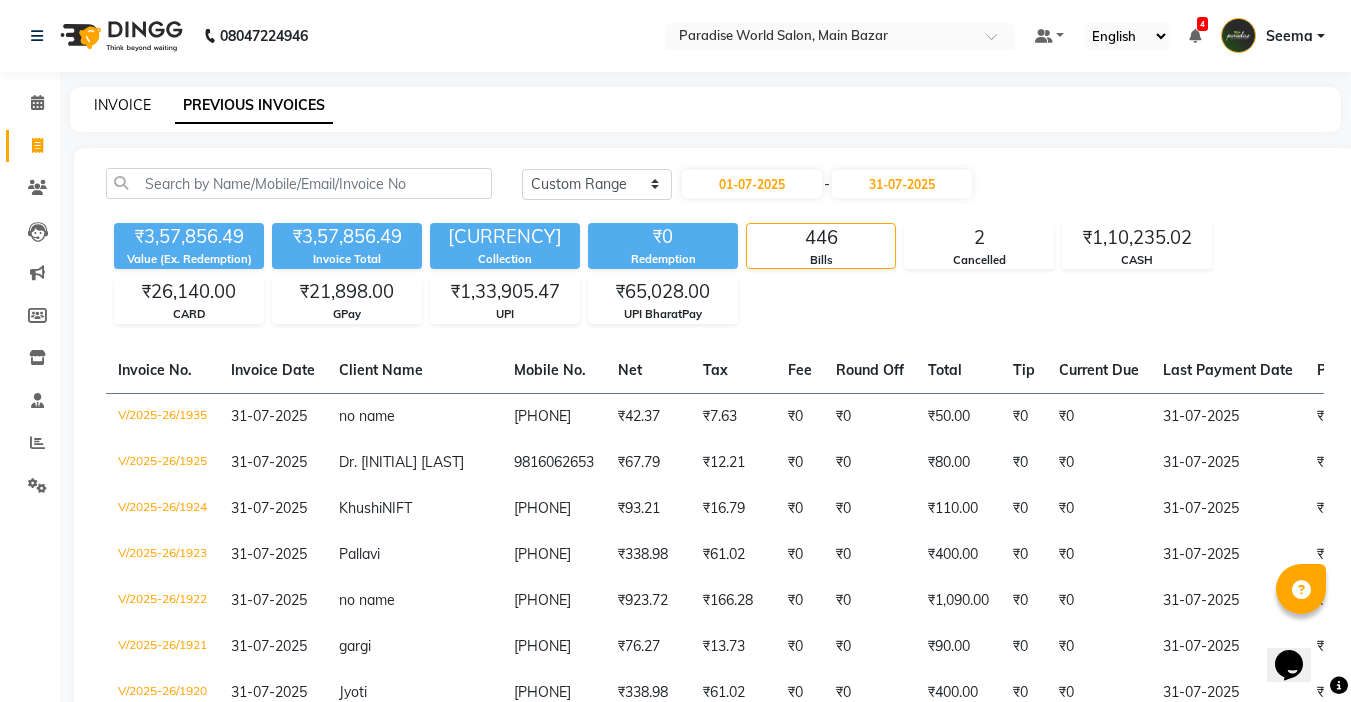 click on "INVOICE" 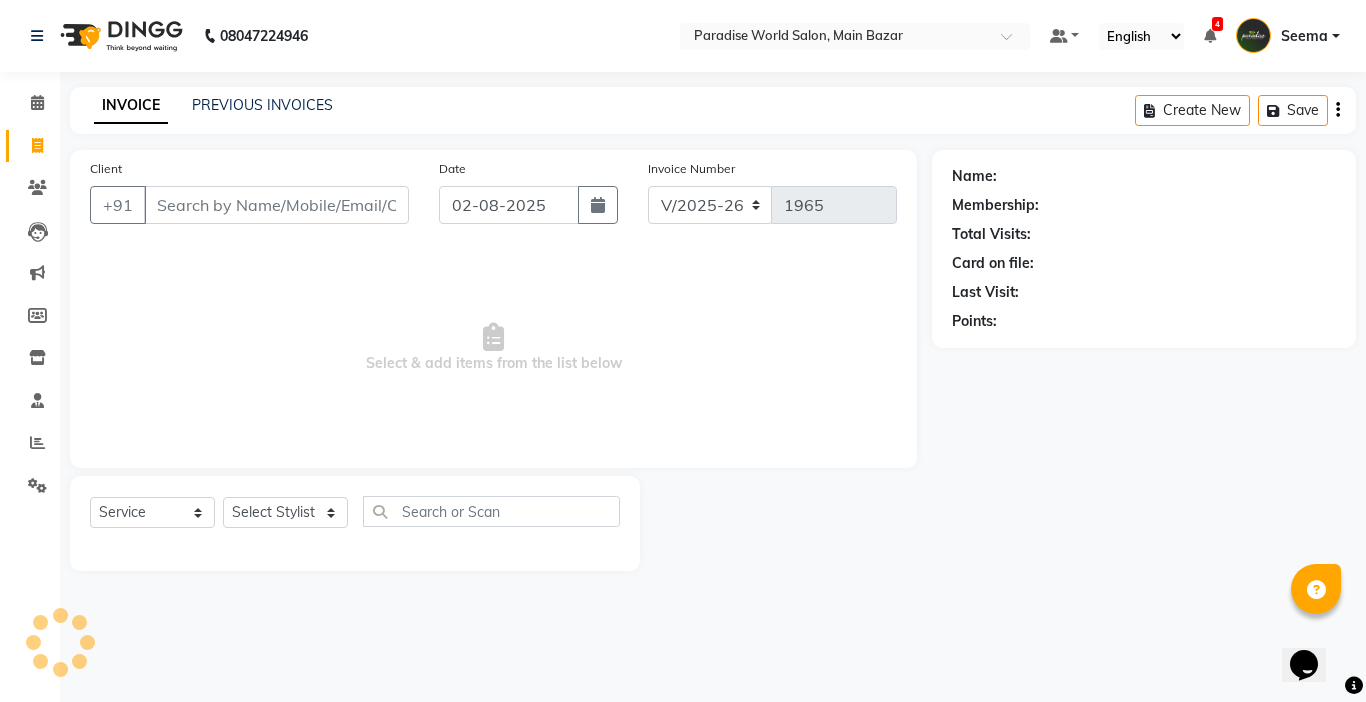 click on "Client" at bounding box center (276, 205) 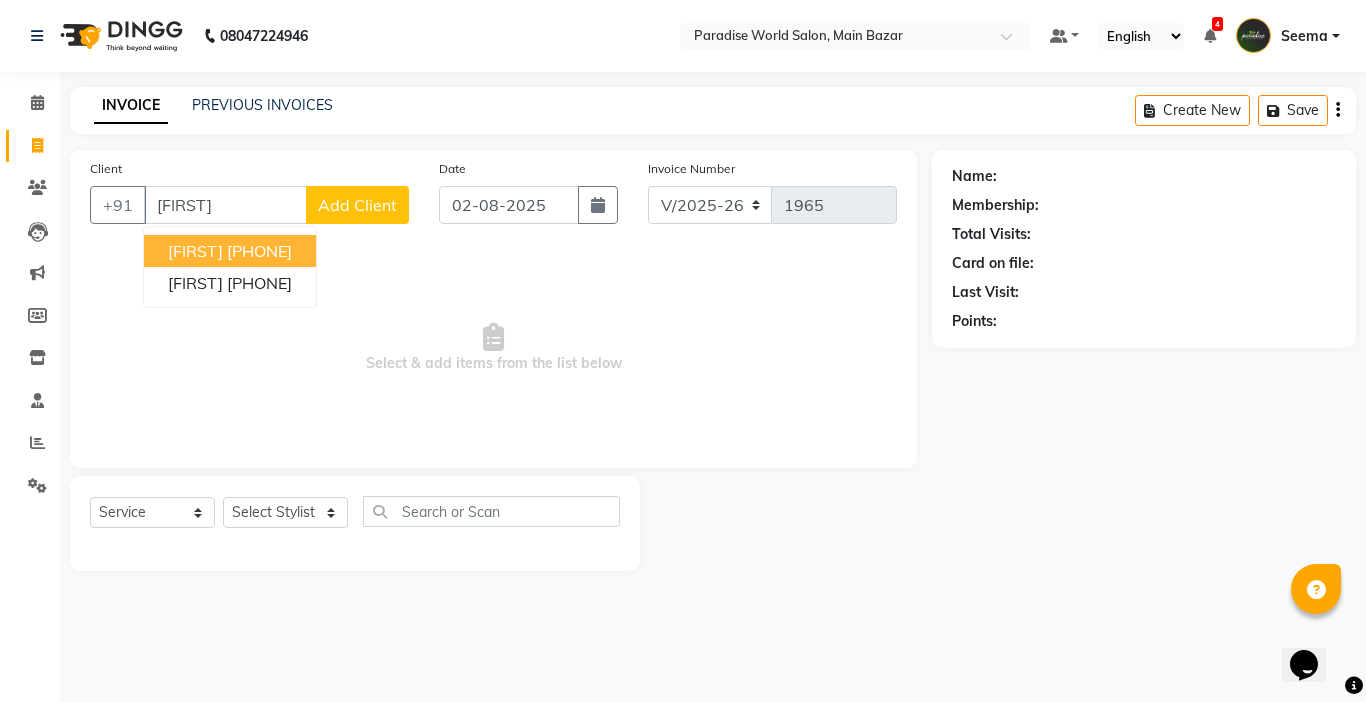 click on "9816234577" at bounding box center [259, 251] 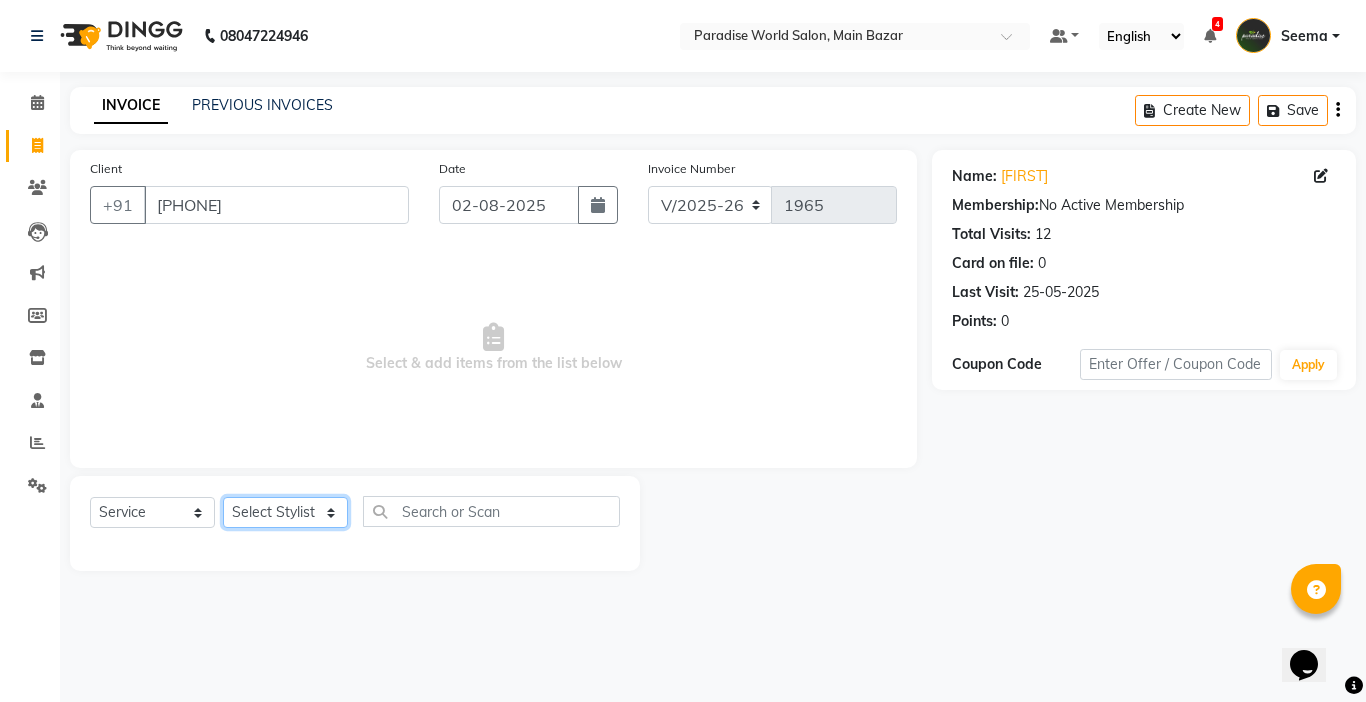 click on "Select Stylist Abby aman  Anil anku Bobby company Deepak Deepika Gourav Heena ishu Jagdeesh kanchan Love preet Maddy Manpreet student Meenu Naina Nikita Palak Palak Sharma Radika Rajneesh Student Seema Shagun Shifali - Student Shweta  Sujata Surinder Paul Vansh Vikas Vishal" 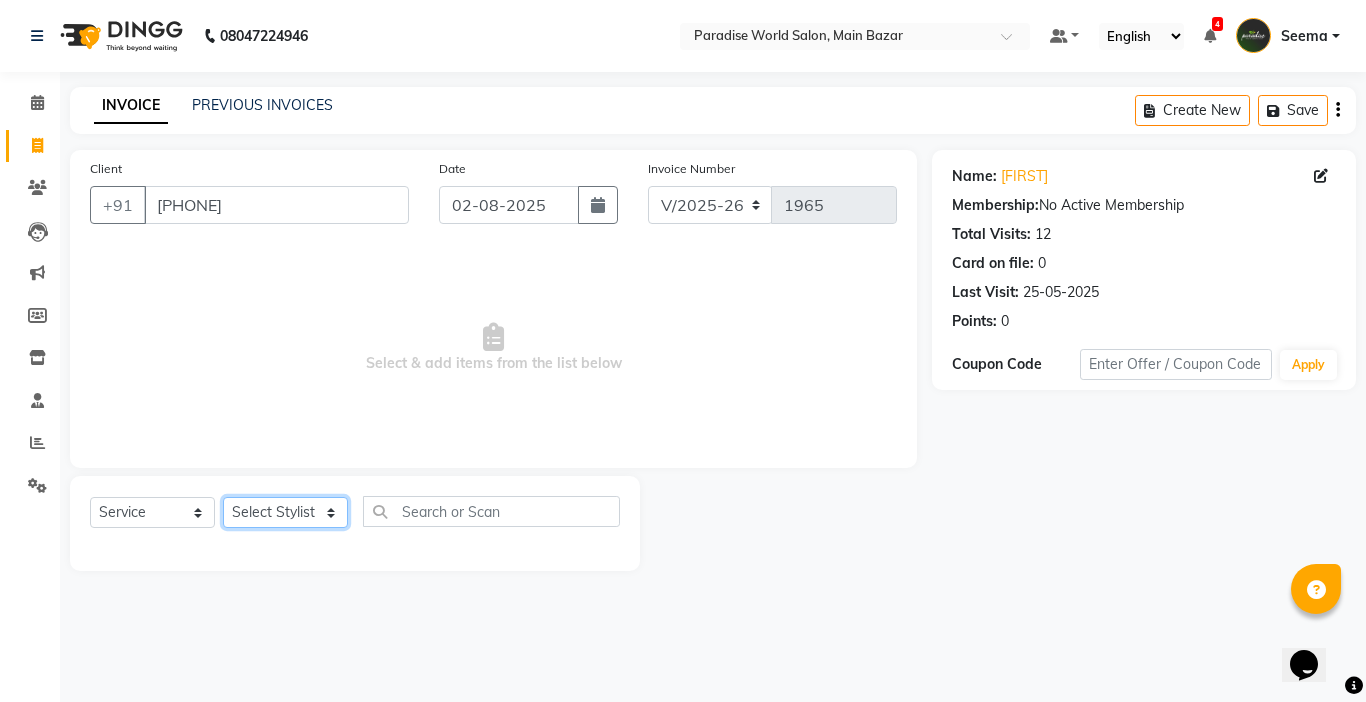 click on "Select Stylist Abby aman  Anil anku Bobby company Deepak Deepika Gourav Heena ishu Jagdeesh kanchan Love preet Maddy Manpreet student Meenu Naina Nikita Palak Palak Sharma Radika Rajneesh Student Seema Shagun Shifali - Student Shweta  Sujata Surinder Paul Vansh Vikas Vishal" 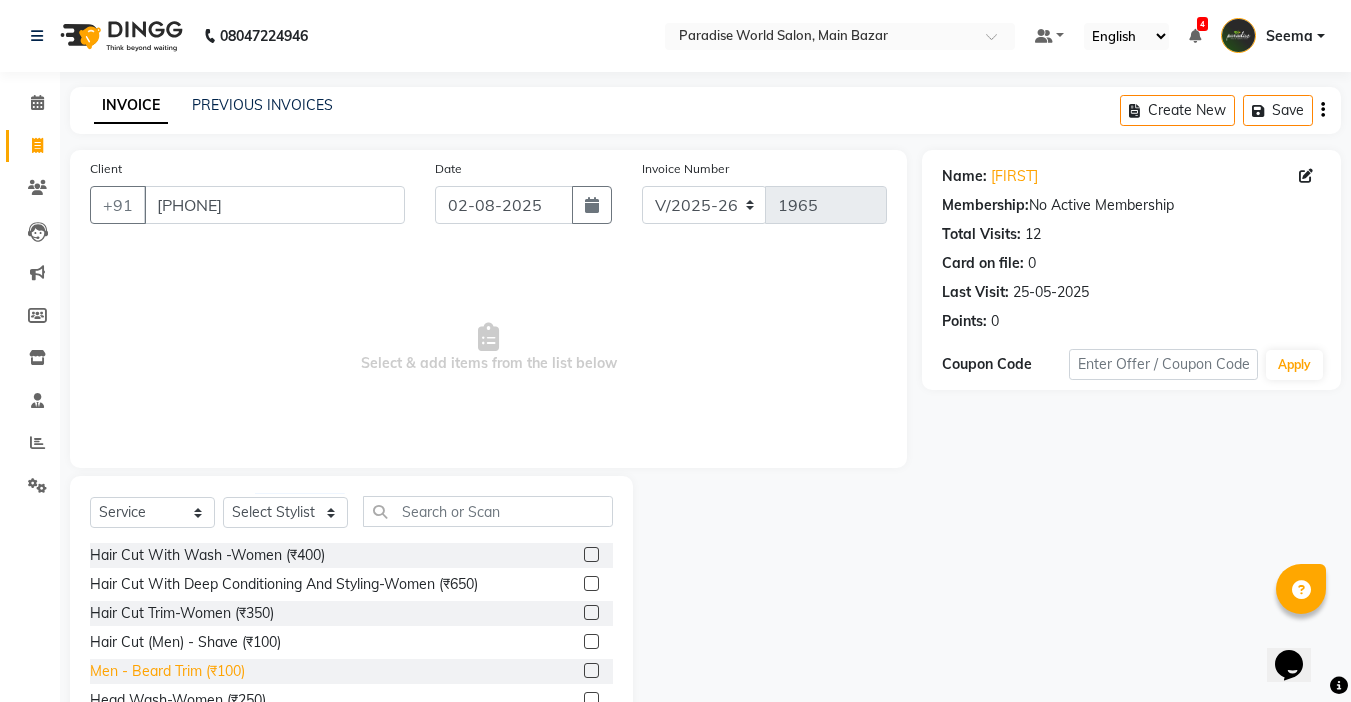 click on "Men  -  Beard Trim (₹100)" 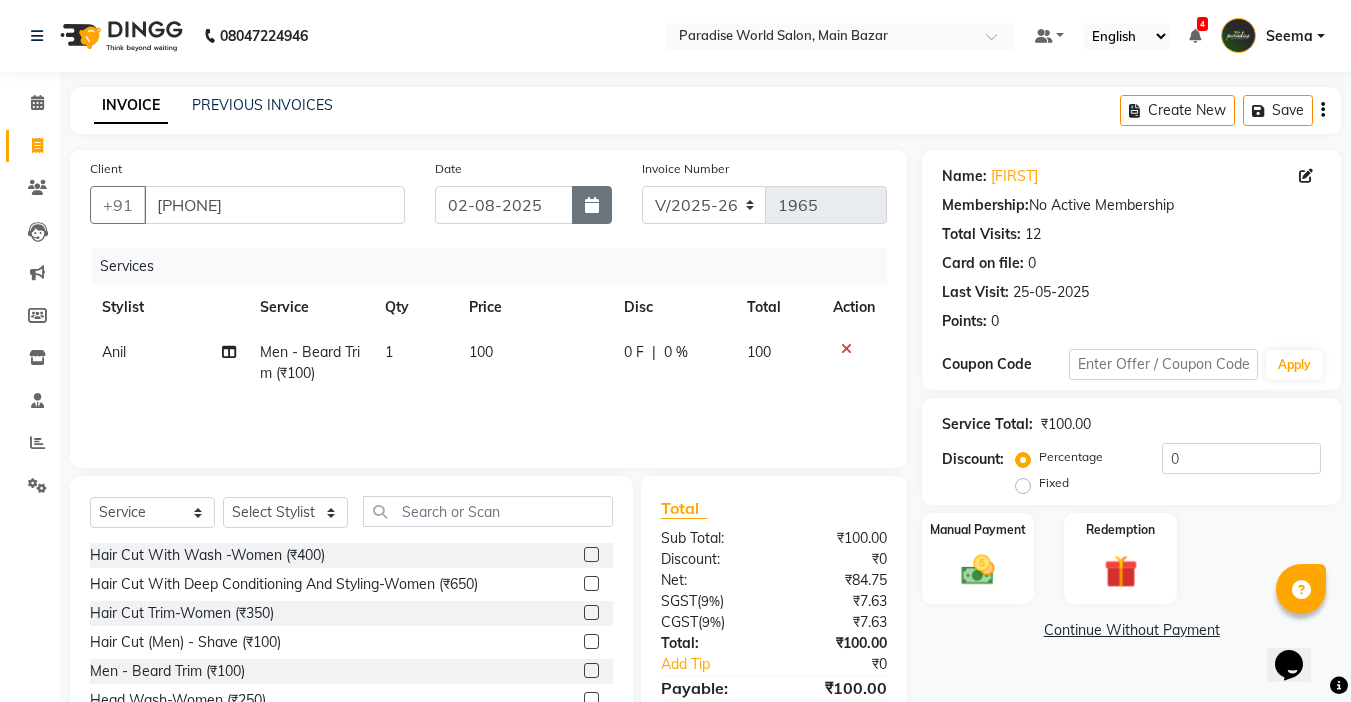 click 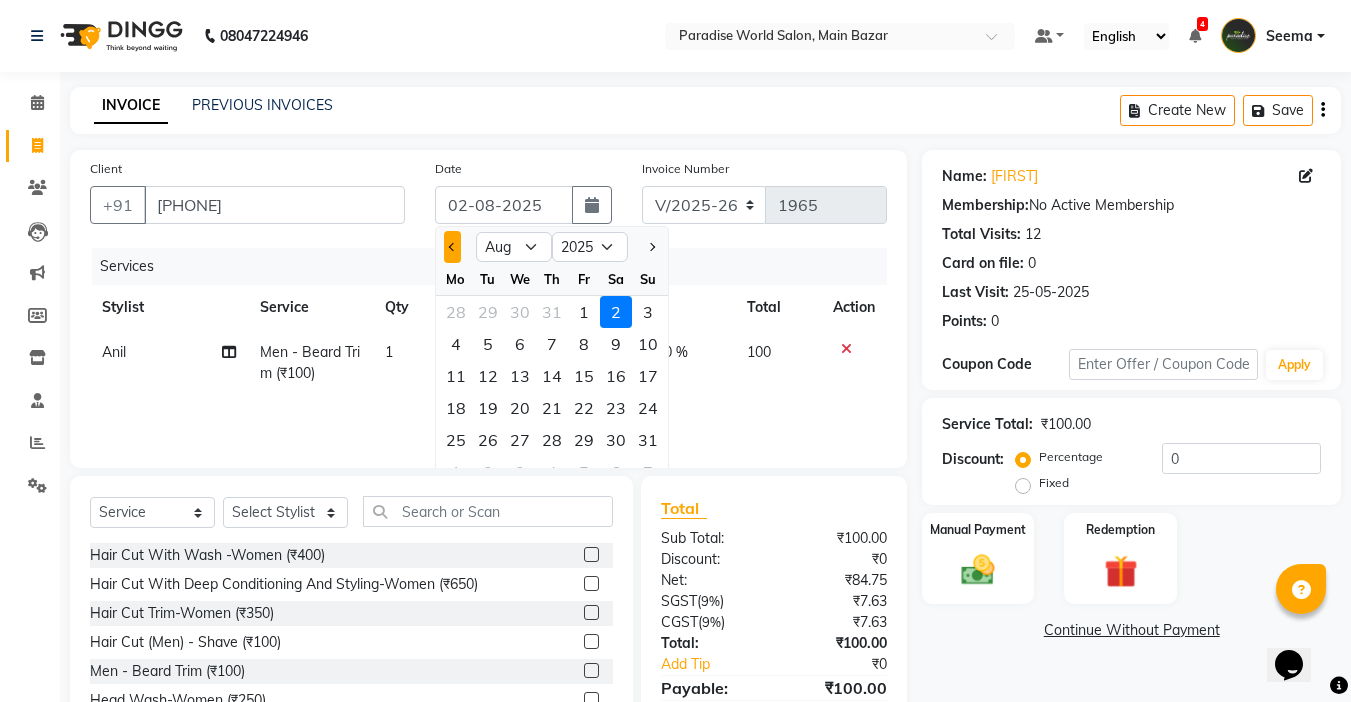 click 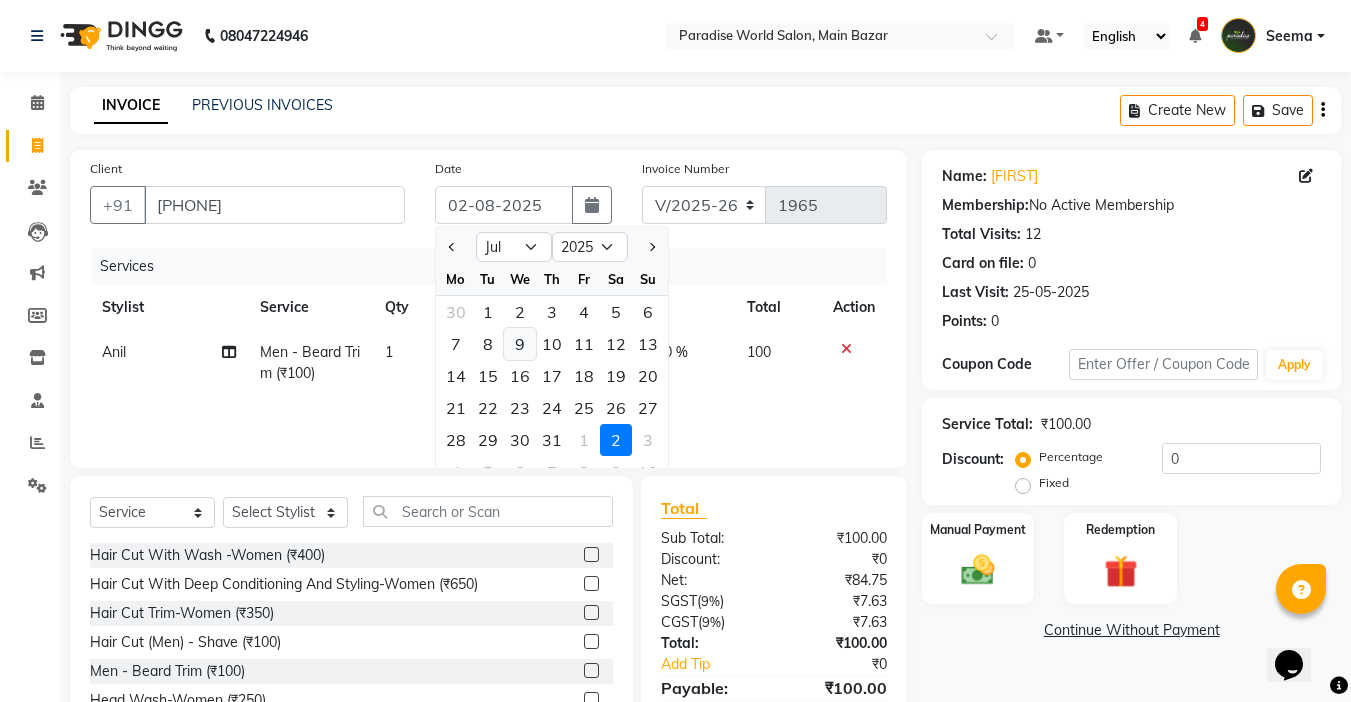 click on "9" 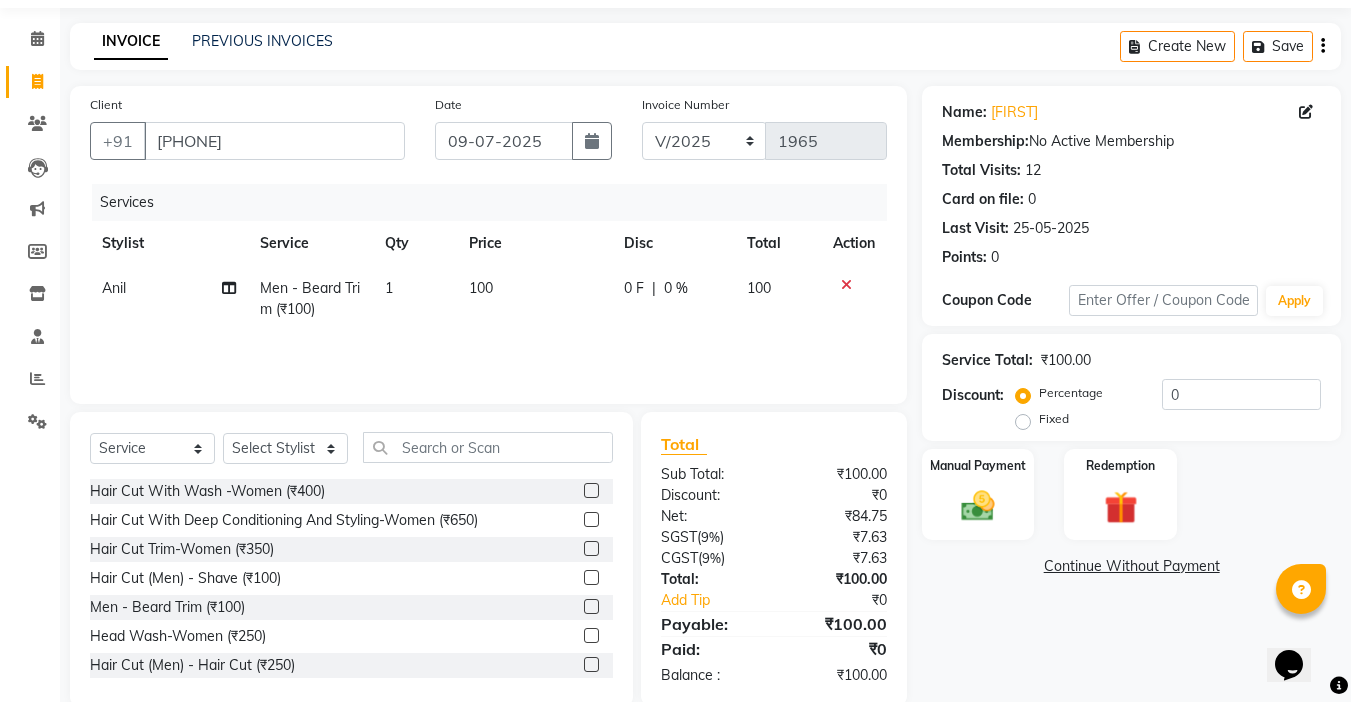 scroll, scrollTop: 99, scrollLeft: 0, axis: vertical 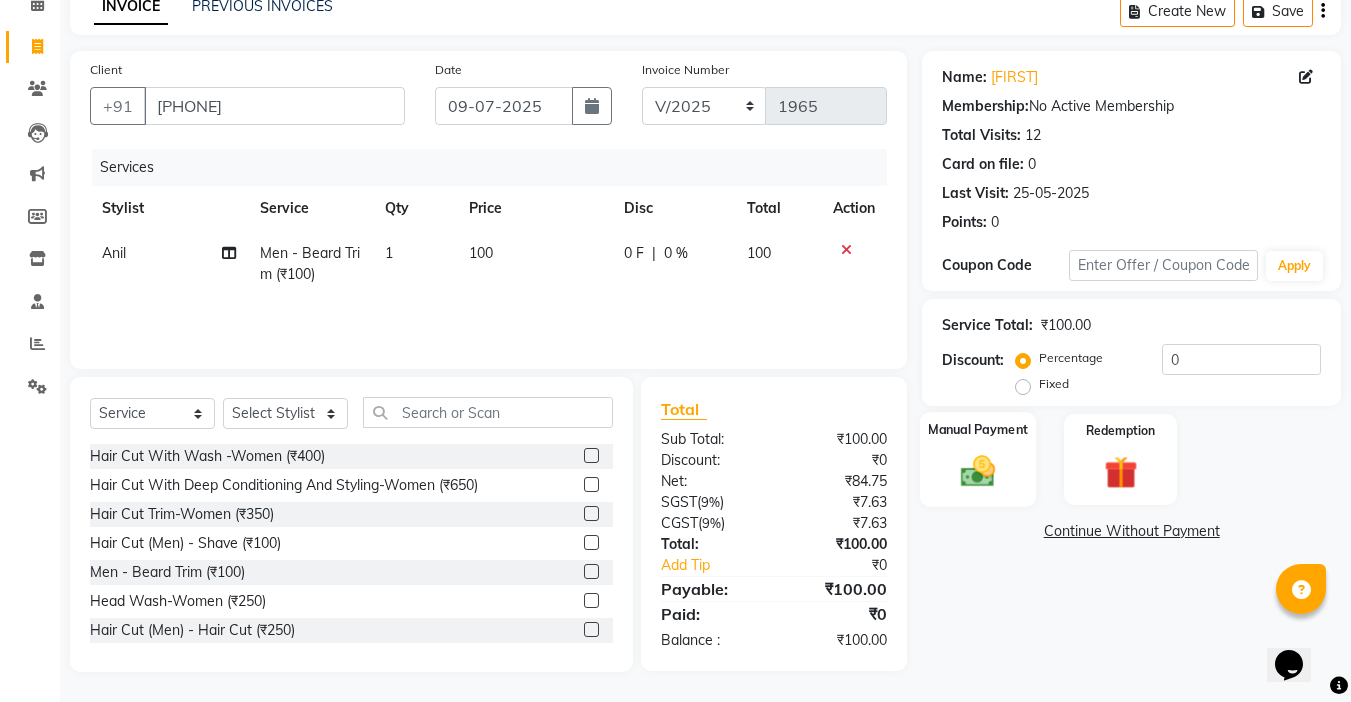 click on "Manual Payment" 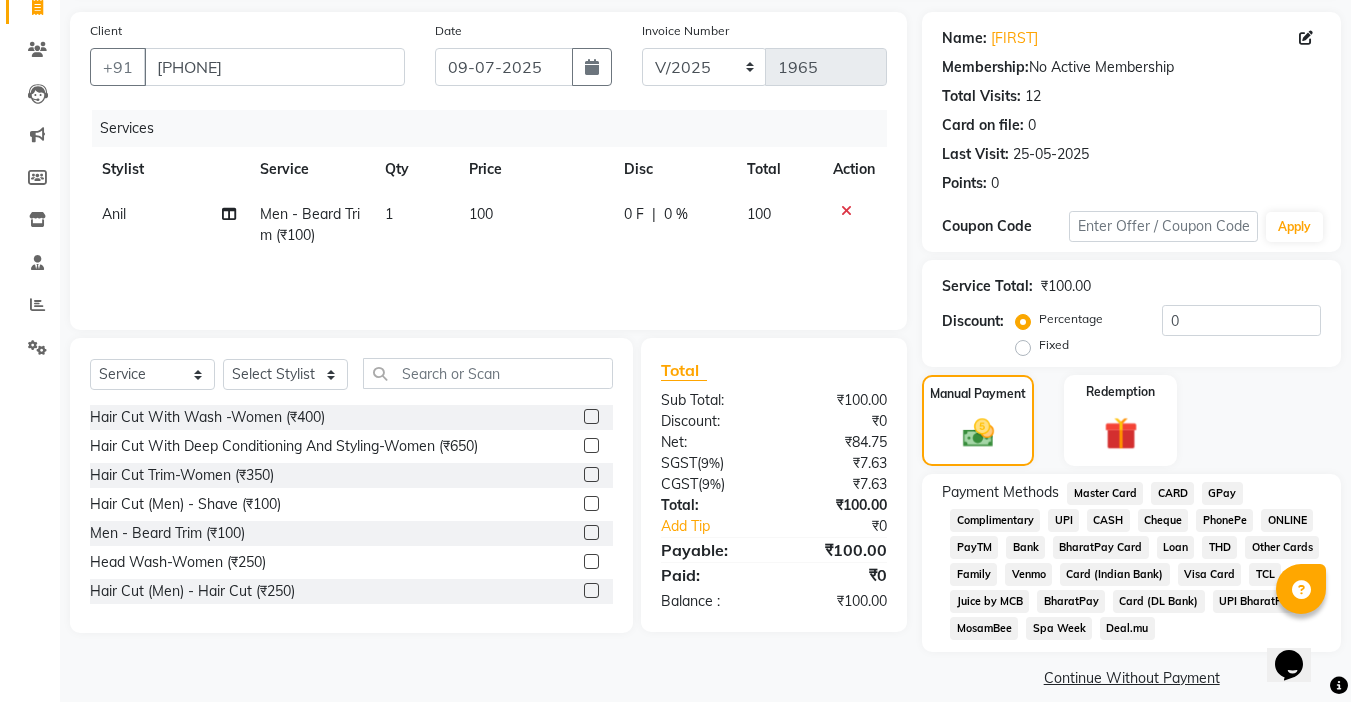 scroll, scrollTop: 159, scrollLeft: 0, axis: vertical 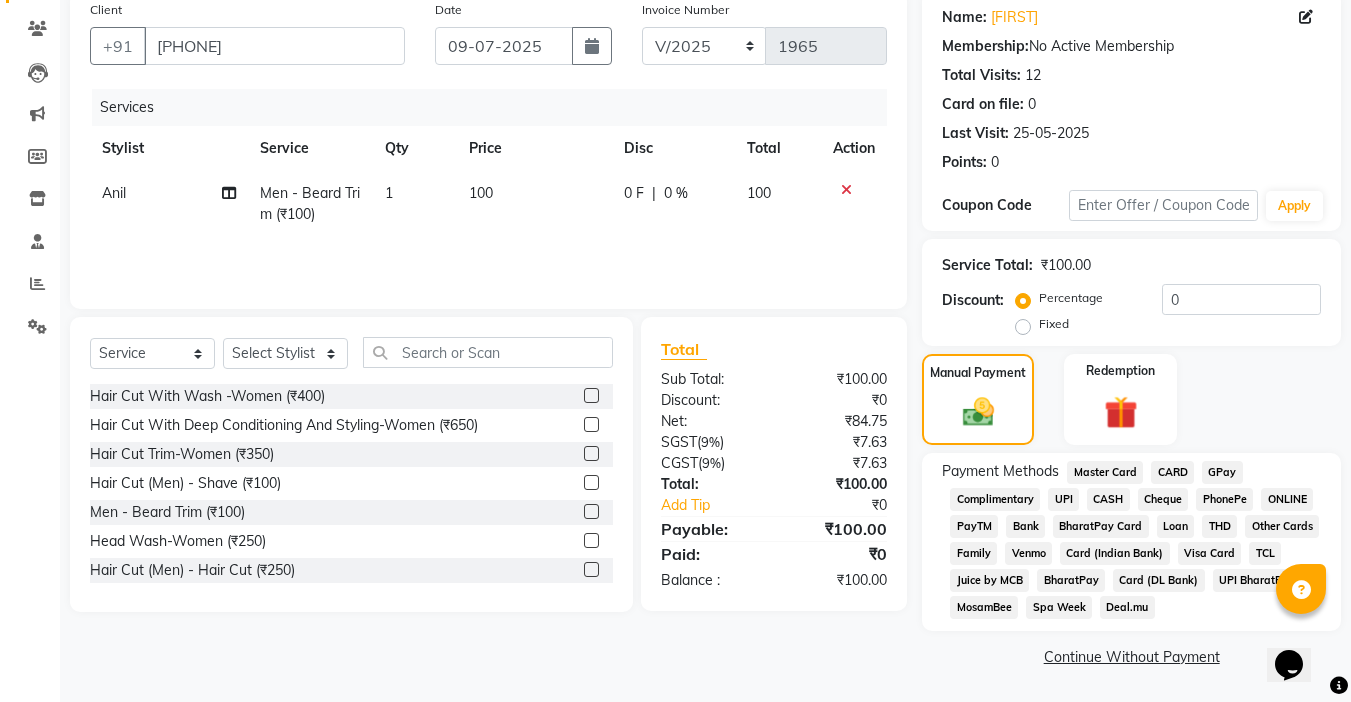 click on "CASH" 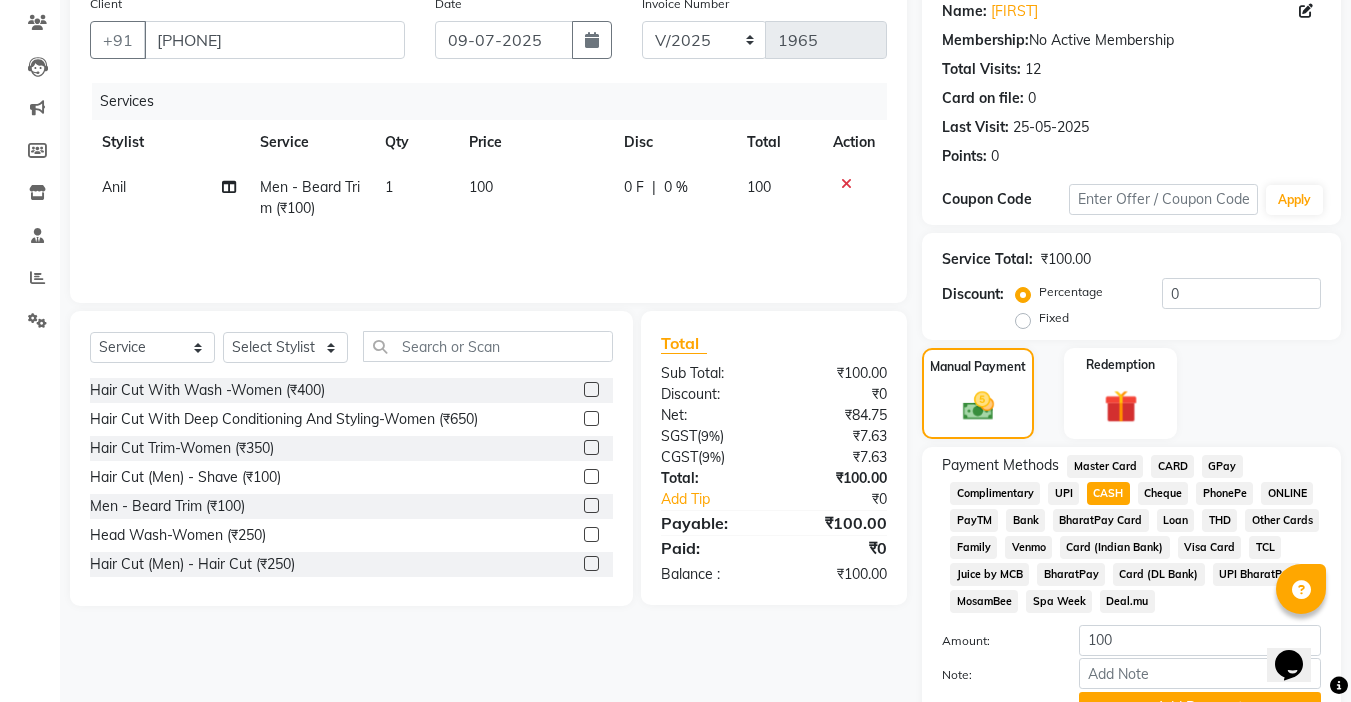 scroll, scrollTop: 265, scrollLeft: 0, axis: vertical 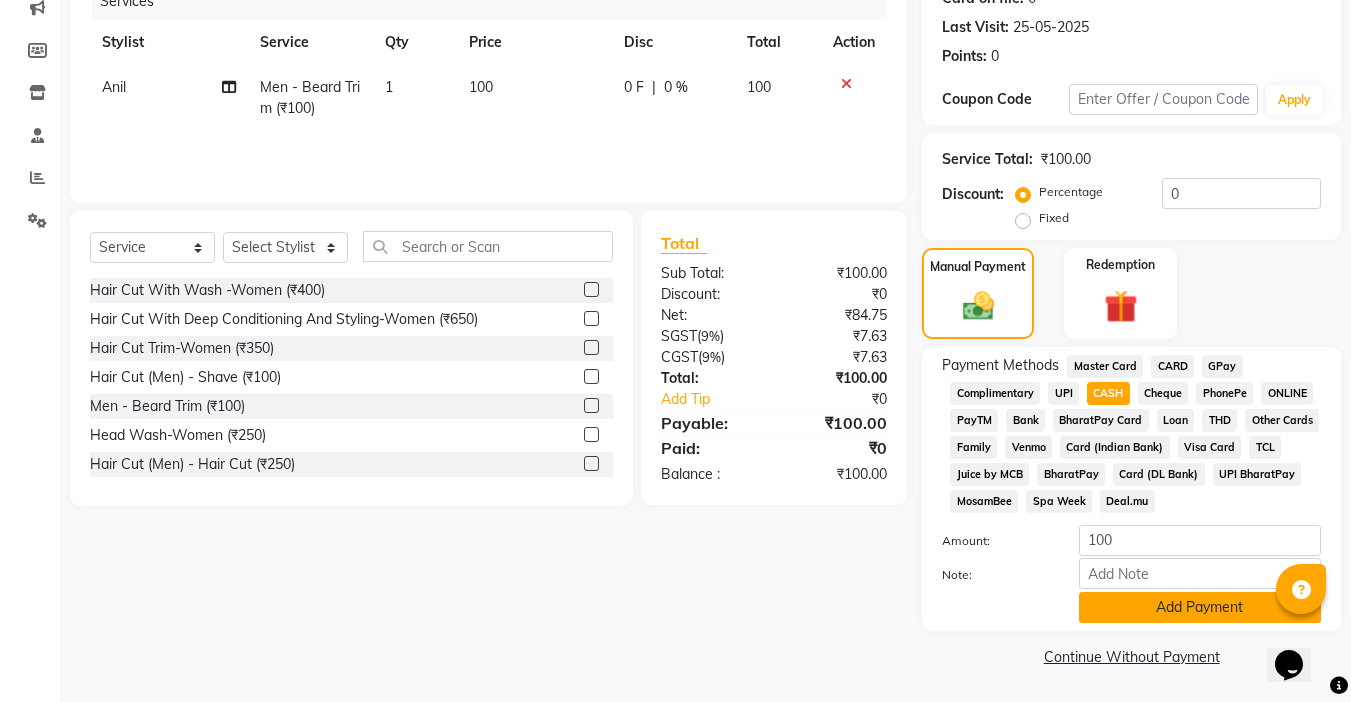 click on "Add Payment" 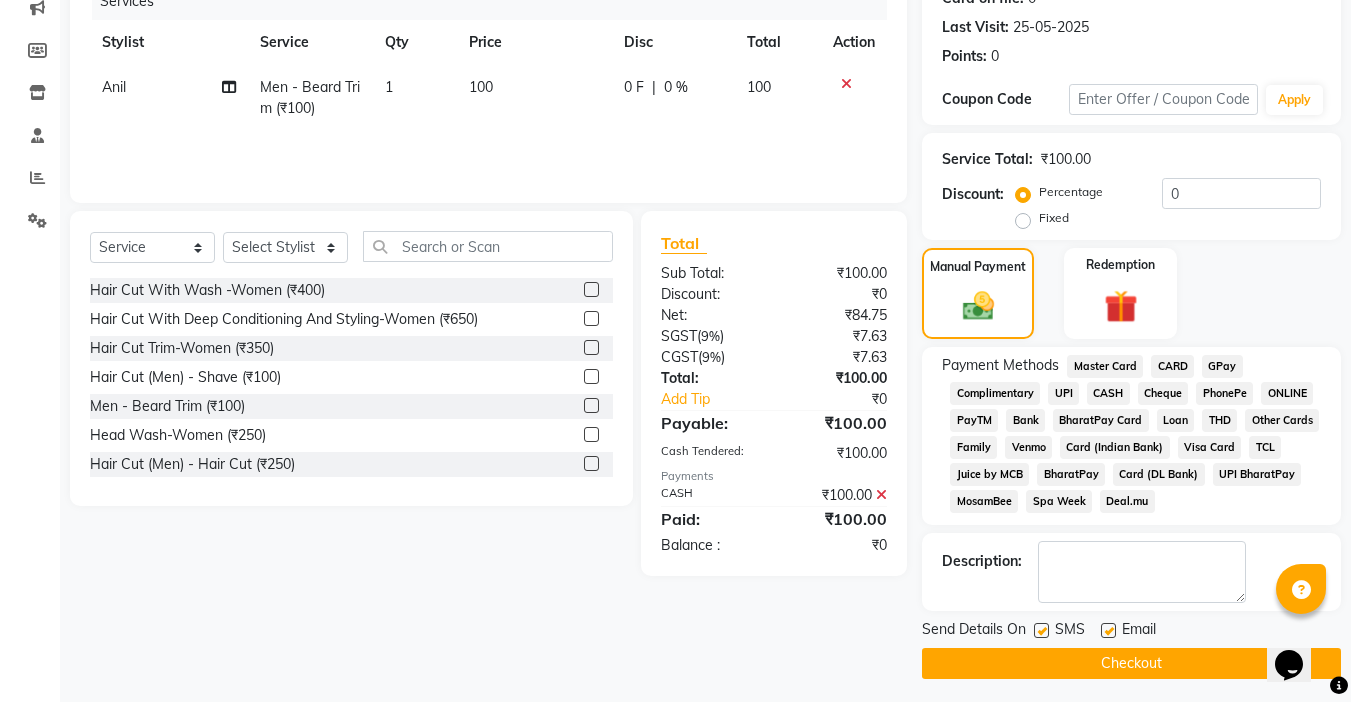 click 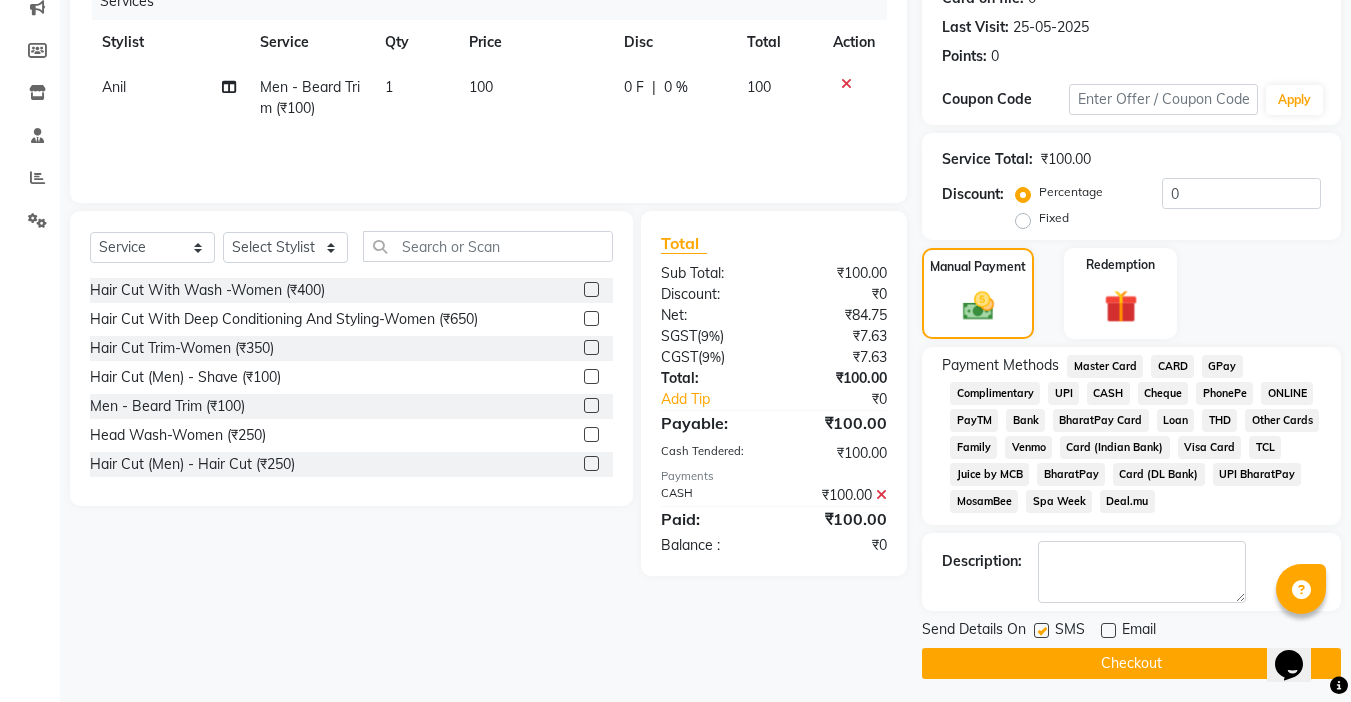 click 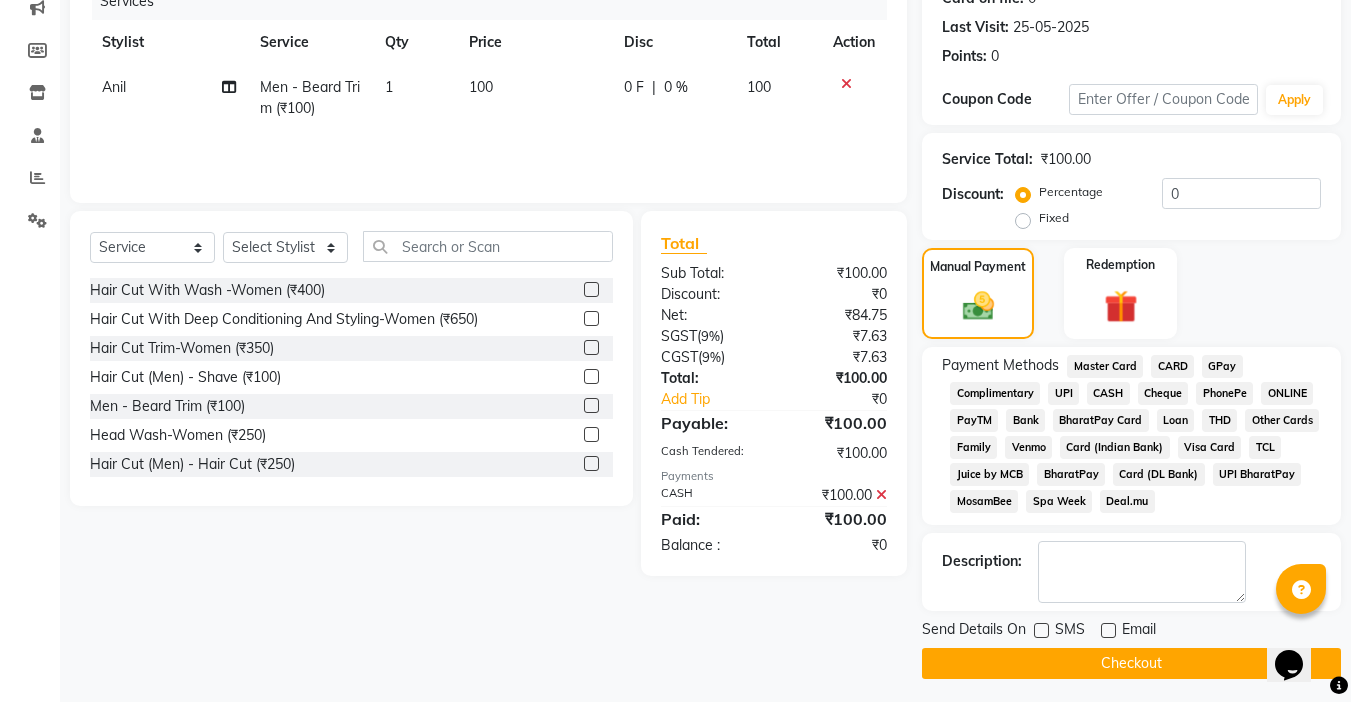 click on "Checkout" 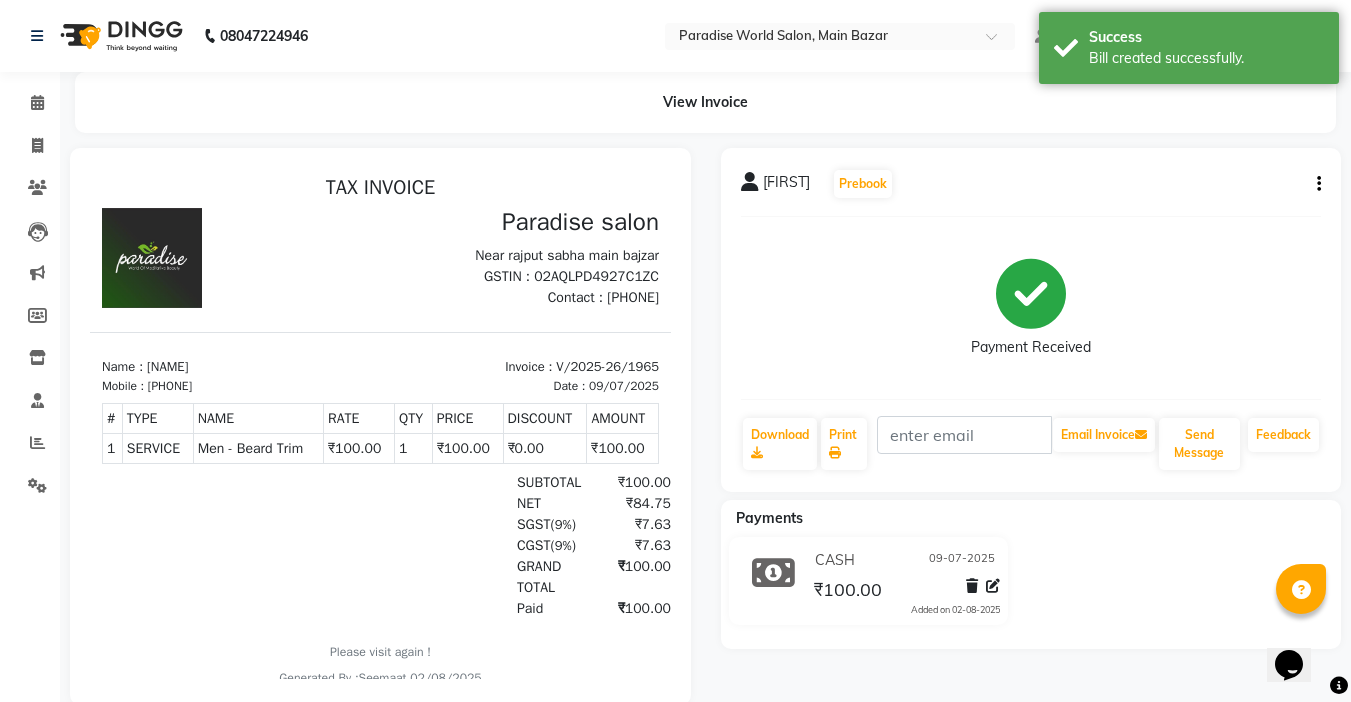scroll, scrollTop: 0, scrollLeft: 0, axis: both 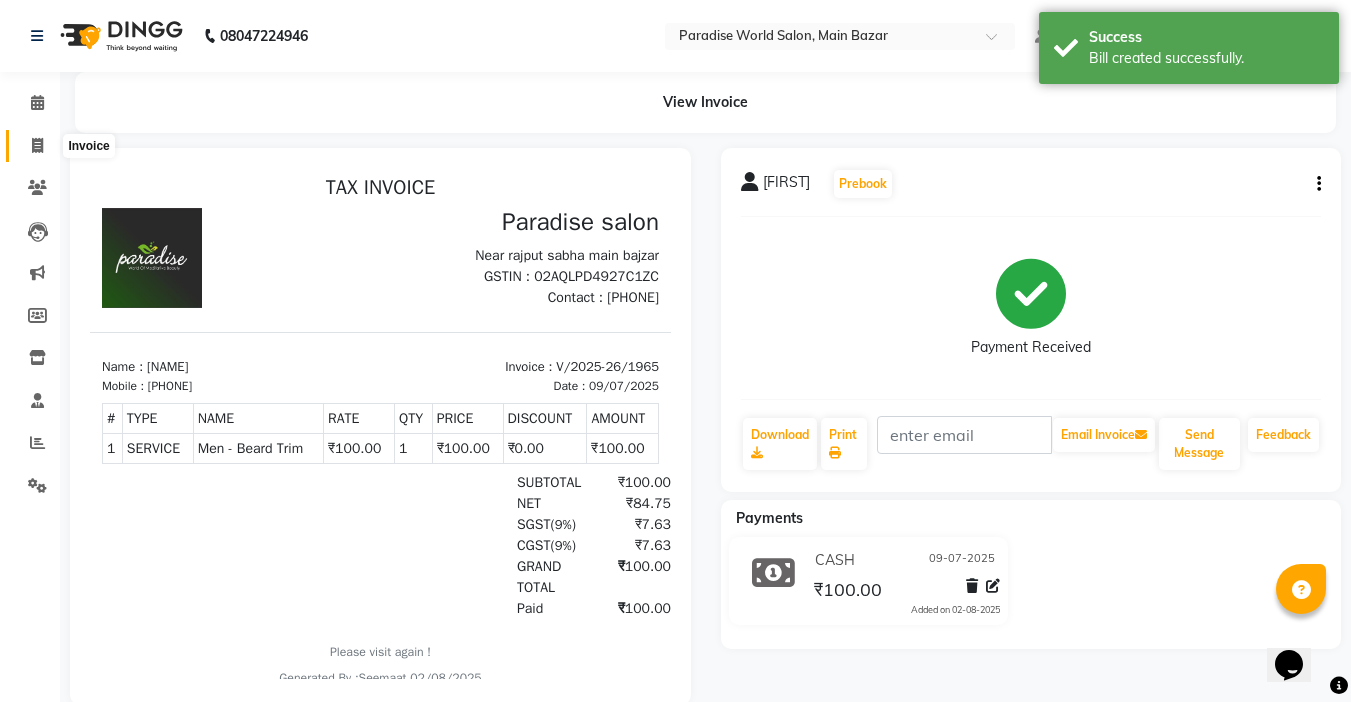 click 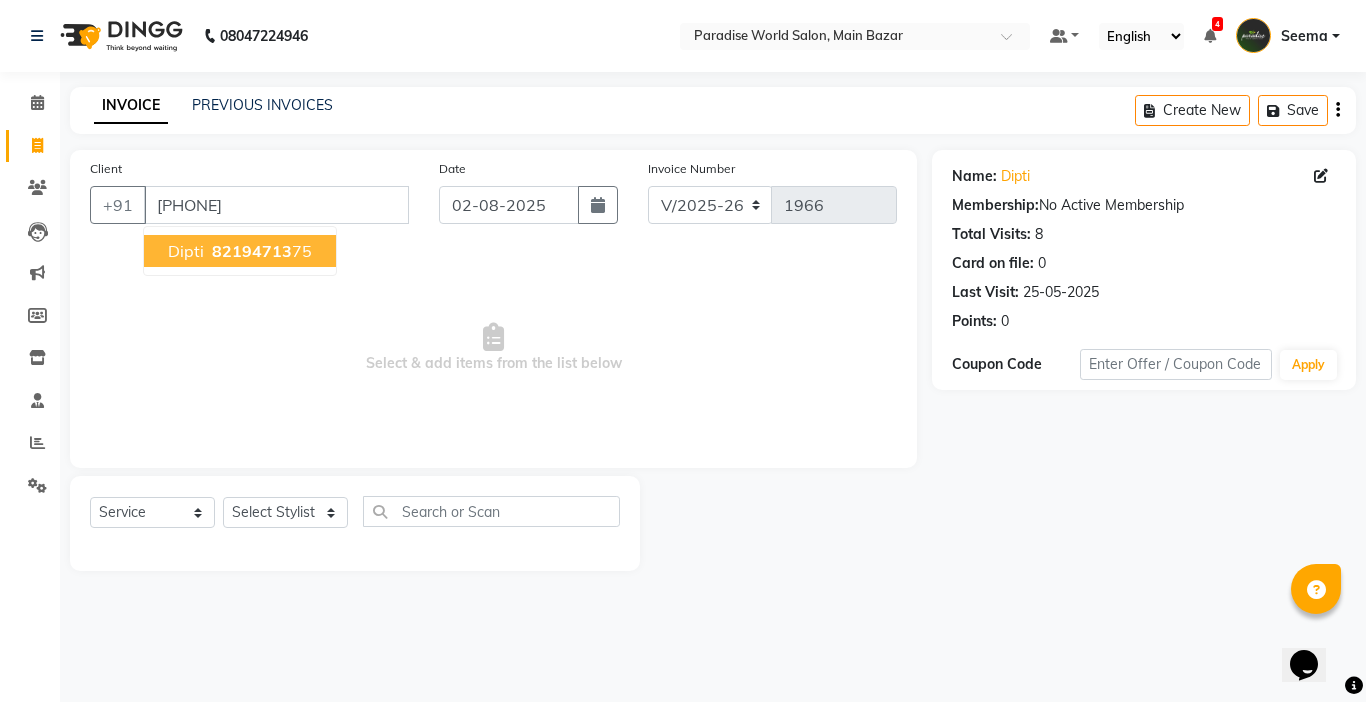 click on "Dipti   82194713 75" at bounding box center [240, 251] 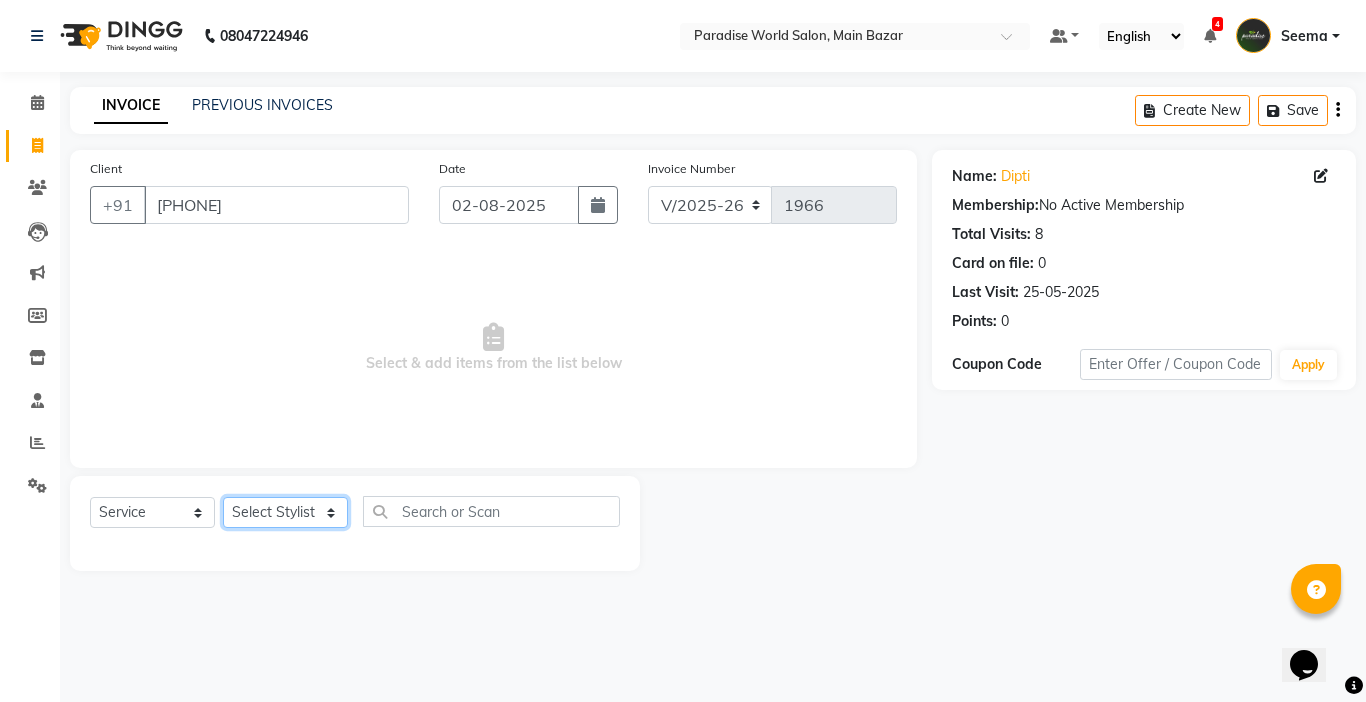 click on "Select Stylist Abby aman  Anil anku Bobby company Deepak Deepika Gourav Heena ishu Jagdeesh kanchan Love preet Maddy Manpreet student Meenu Naina Nikita Palak Palak Sharma Radika Rajneesh Student Seema Shagun Shifali - Student Shweta  Sujata Surinder Paul Vansh Vikas Vishal" 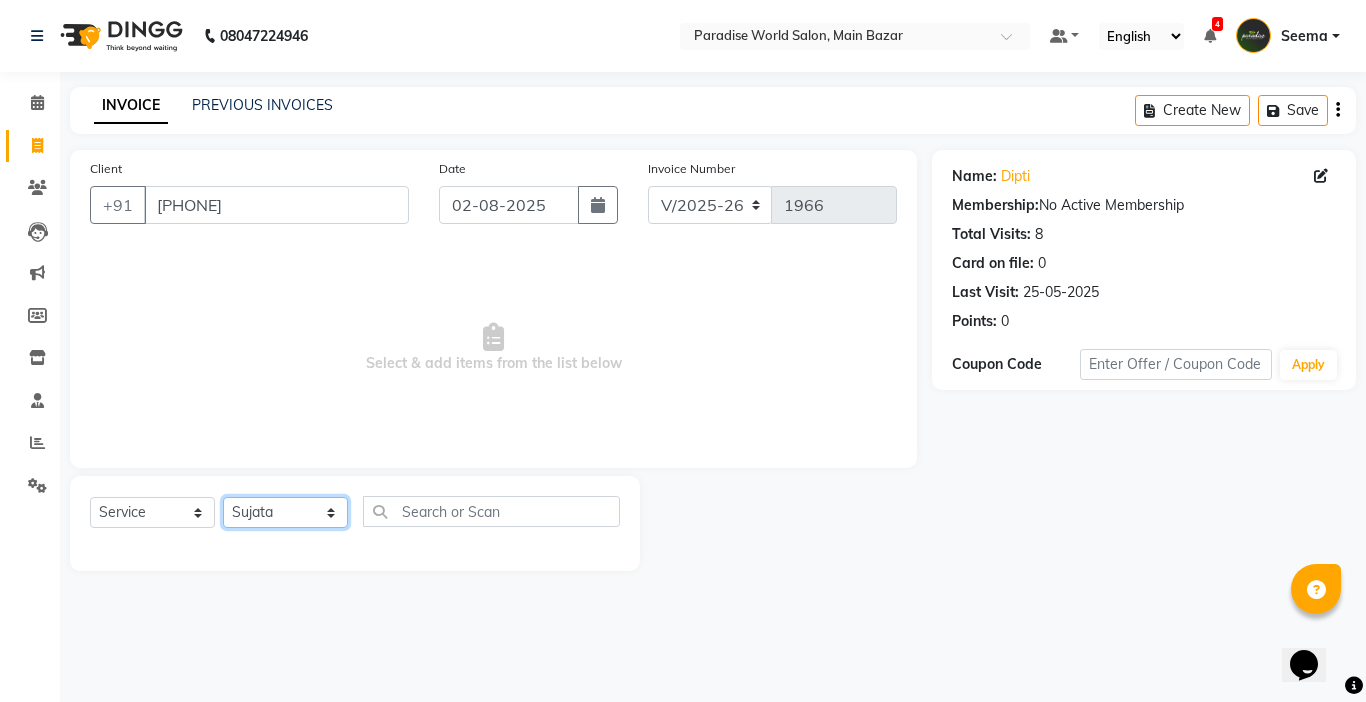 click on "Select Stylist Abby aman  Anil anku Bobby company Deepak Deepika Gourav Heena ishu Jagdeesh kanchan Love preet Maddy Manpreet student Meenu Naina Nikita Palak Palak Sharma Radika Rajneesh Student Seema Shagun Shifali - Student Shweta  Sujata Surinder Paul Vansh Vikas Vishal" 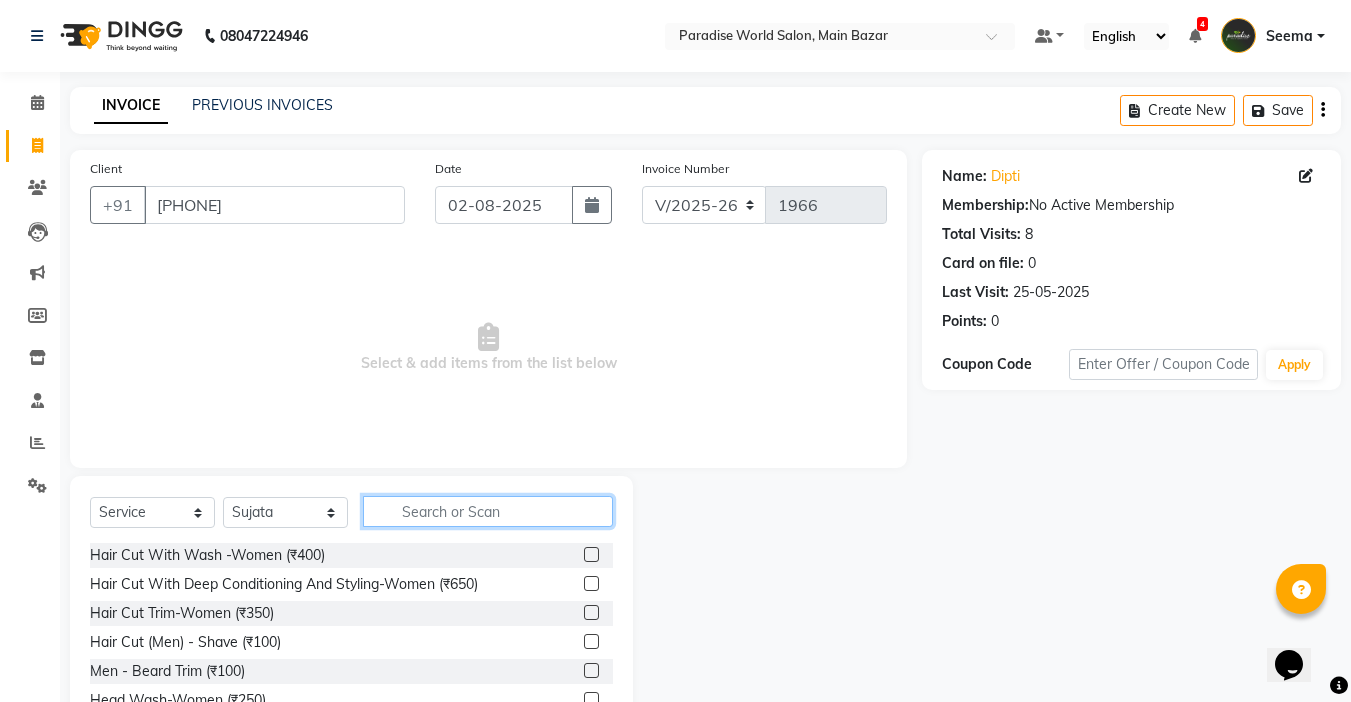 click 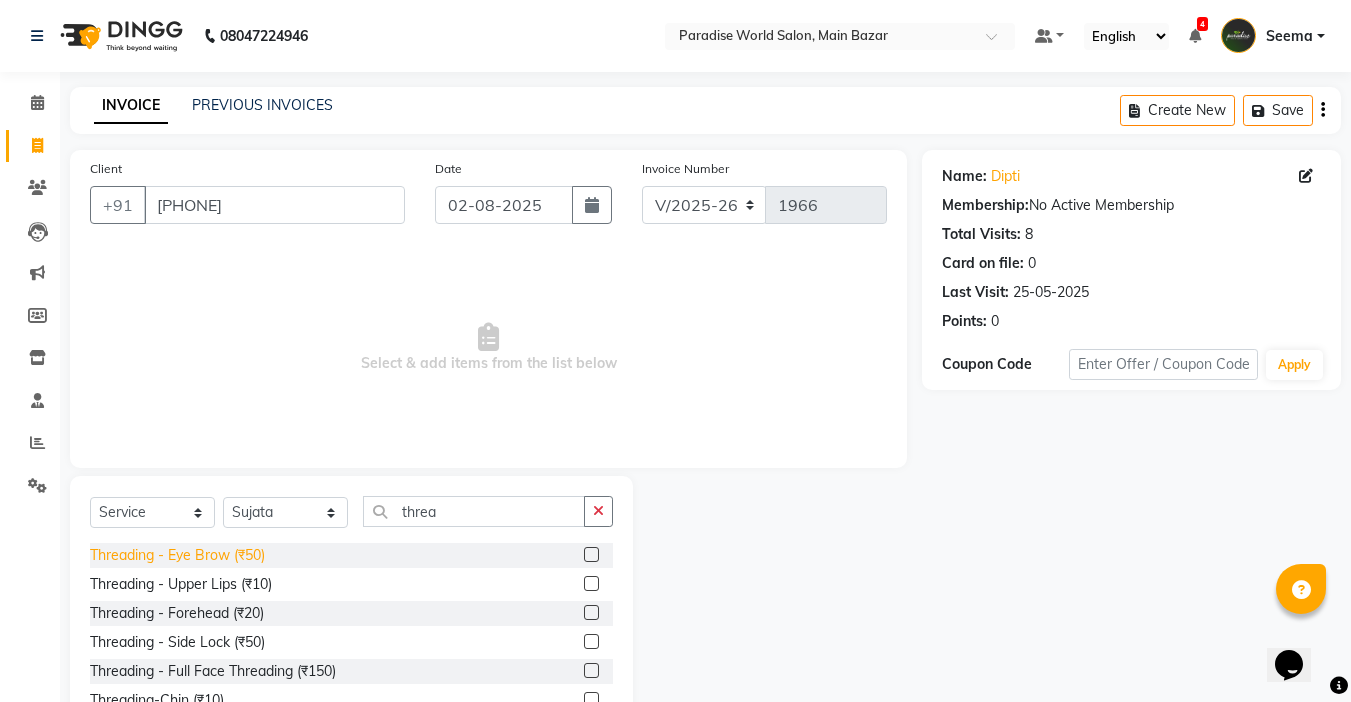 click on "Threading   -  Eye Brow (₹50)" 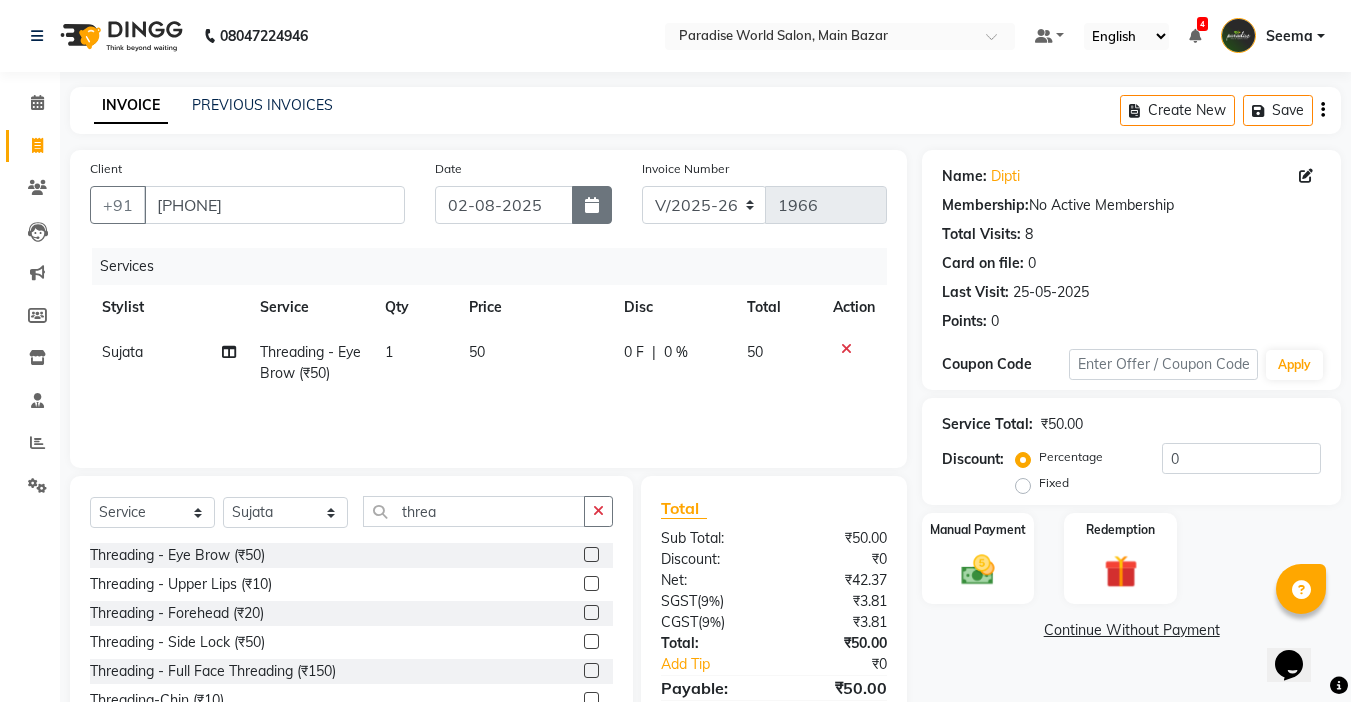 click 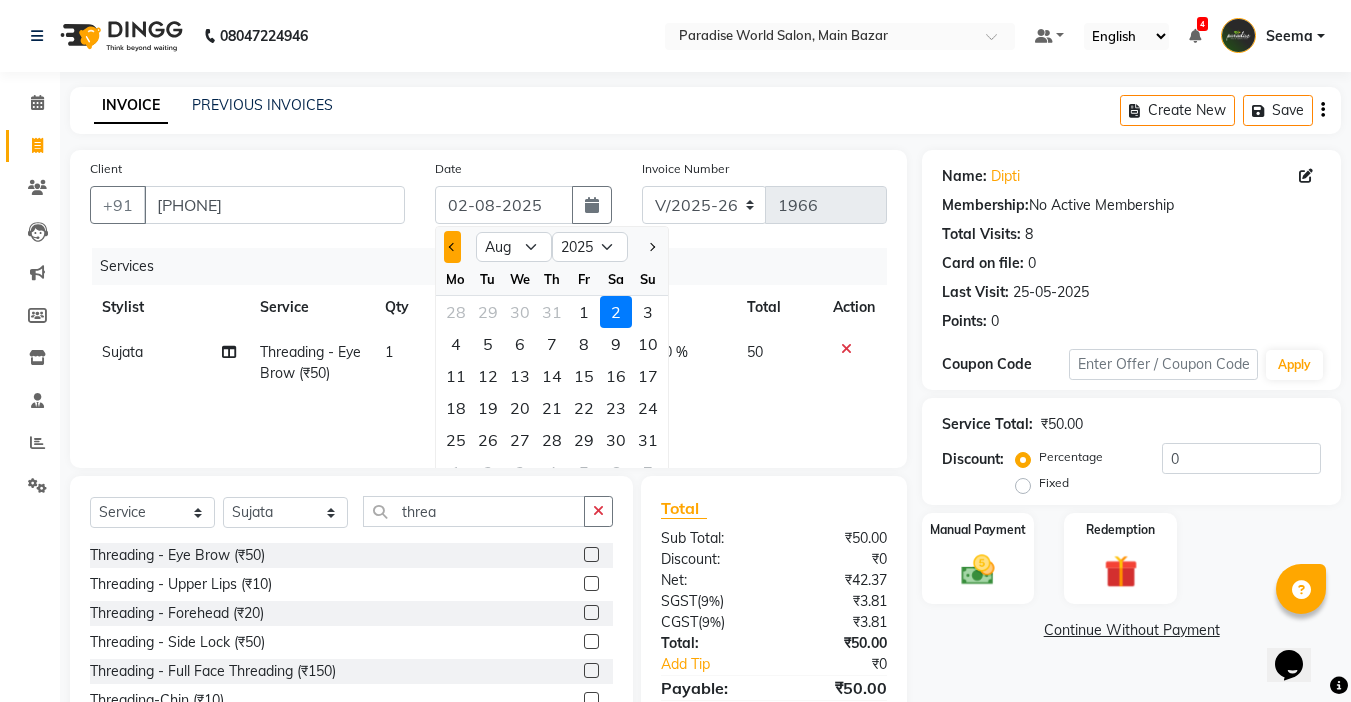 click 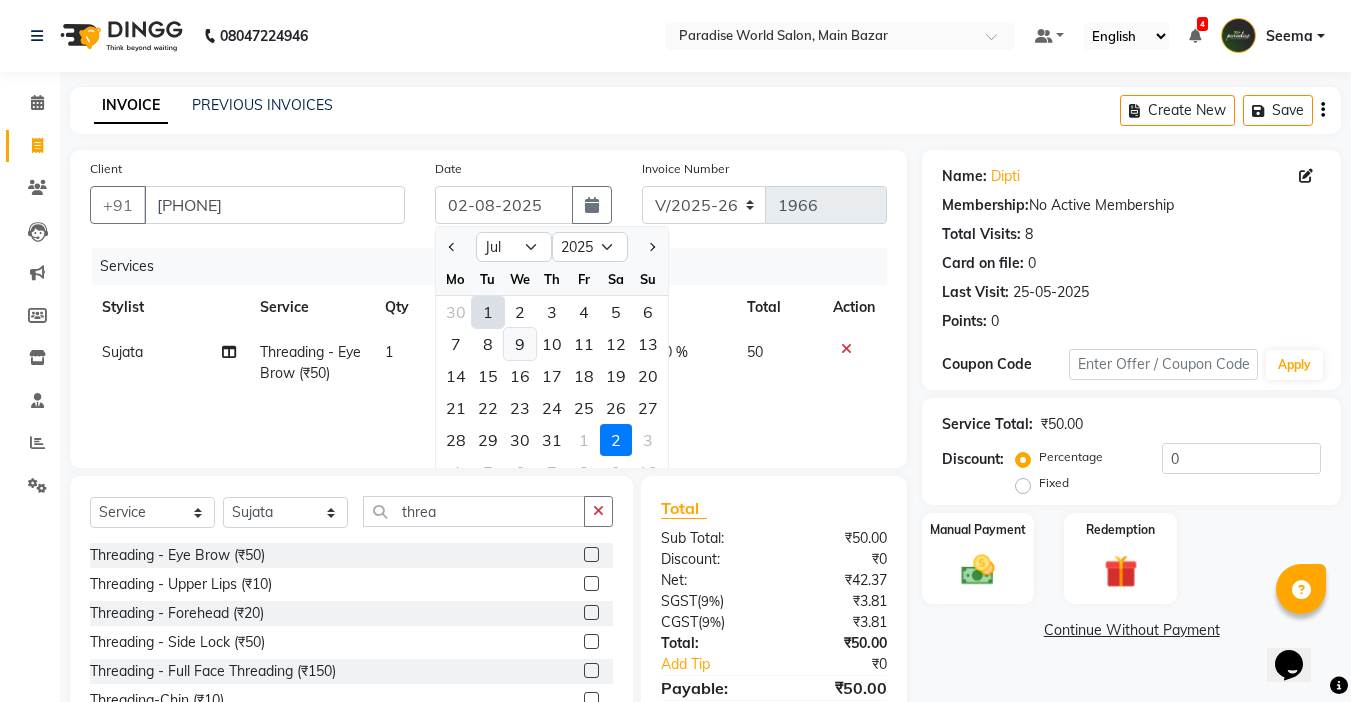 click on "9" 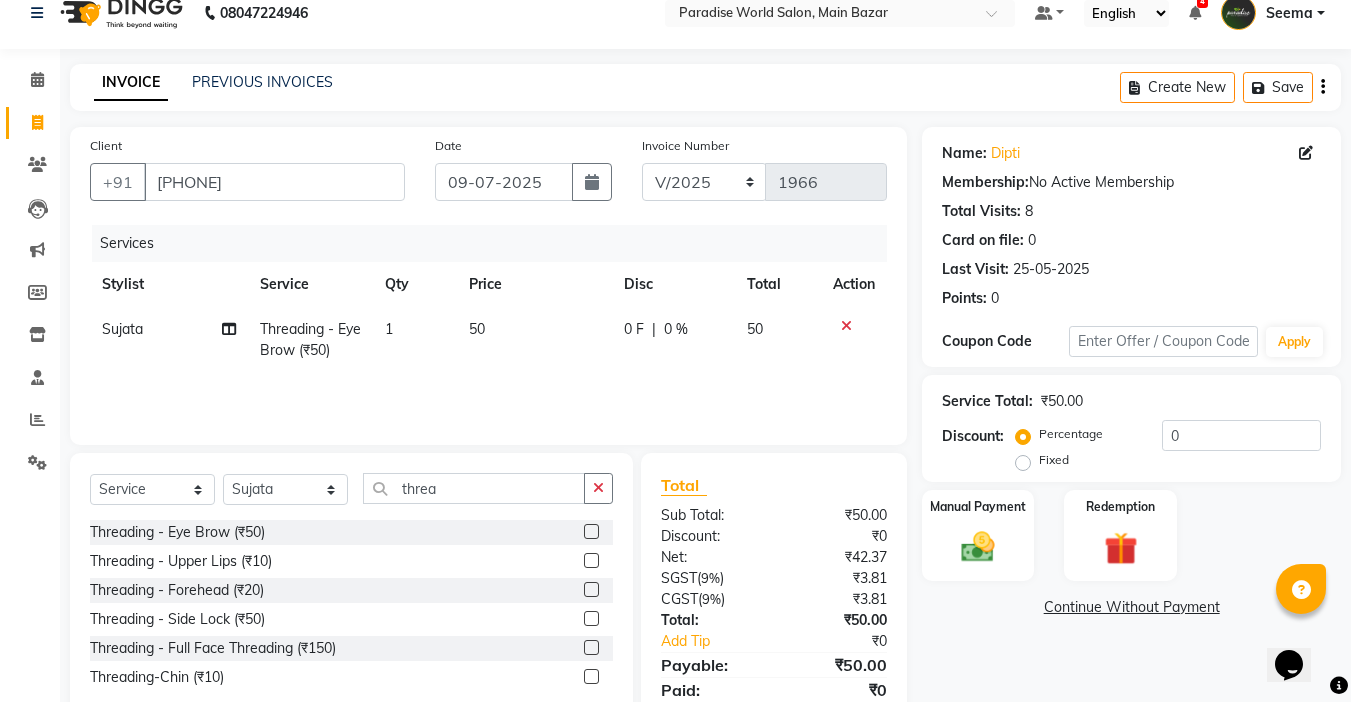scroll, scrollTop: 98, scrollLeft: 0, axis: vertical 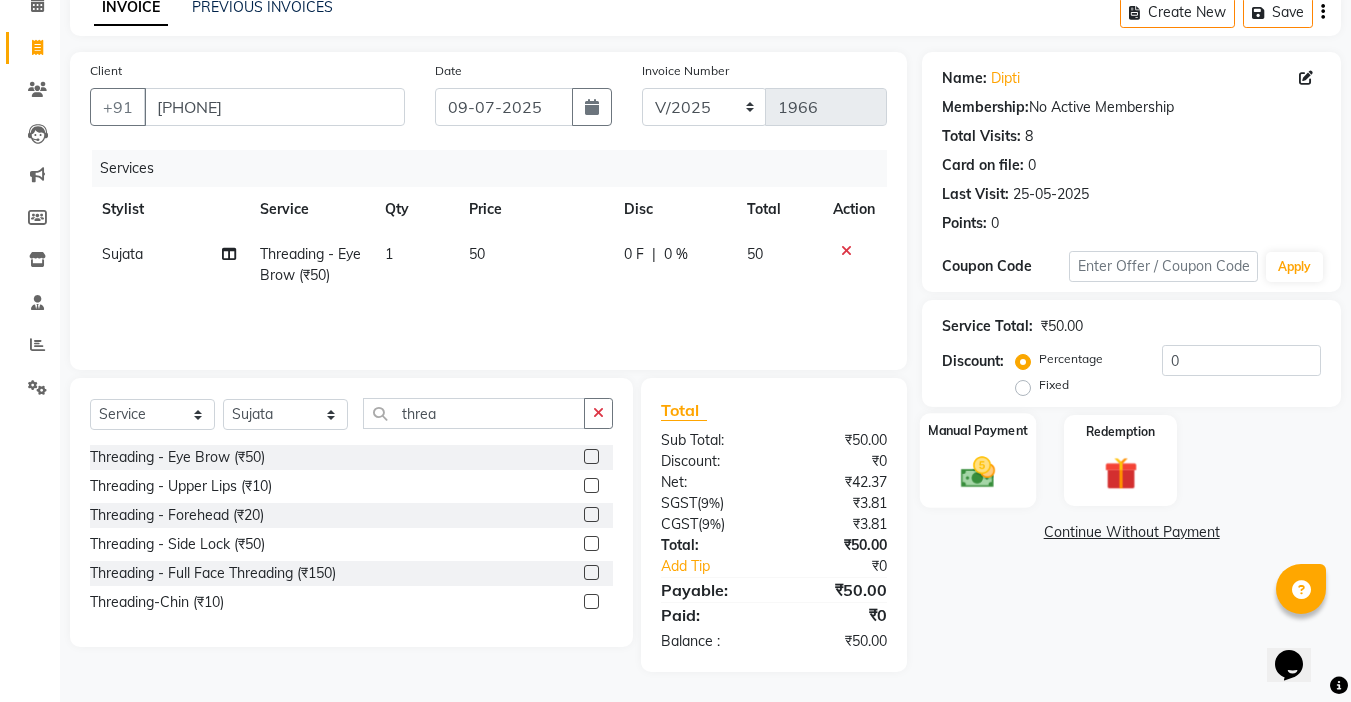 click 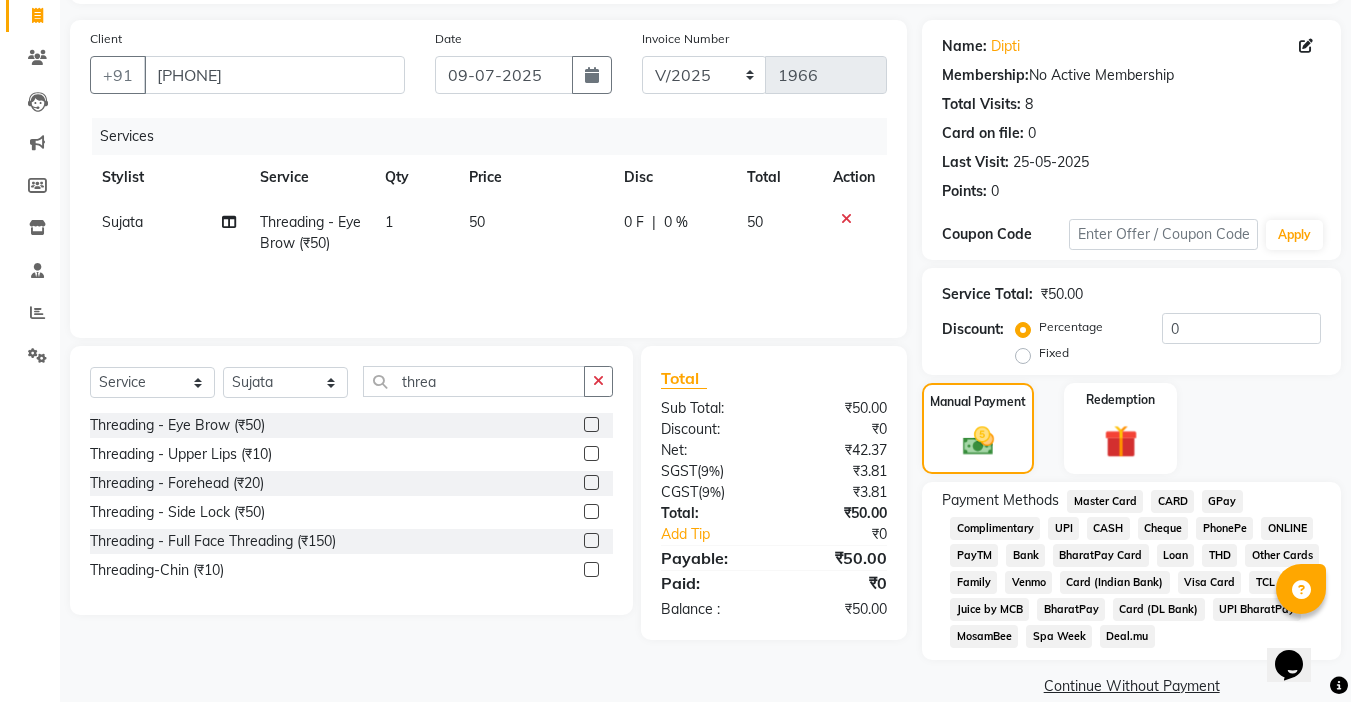 scroll, scrollTop: 159, scrollLeft: 0, axis: vertical 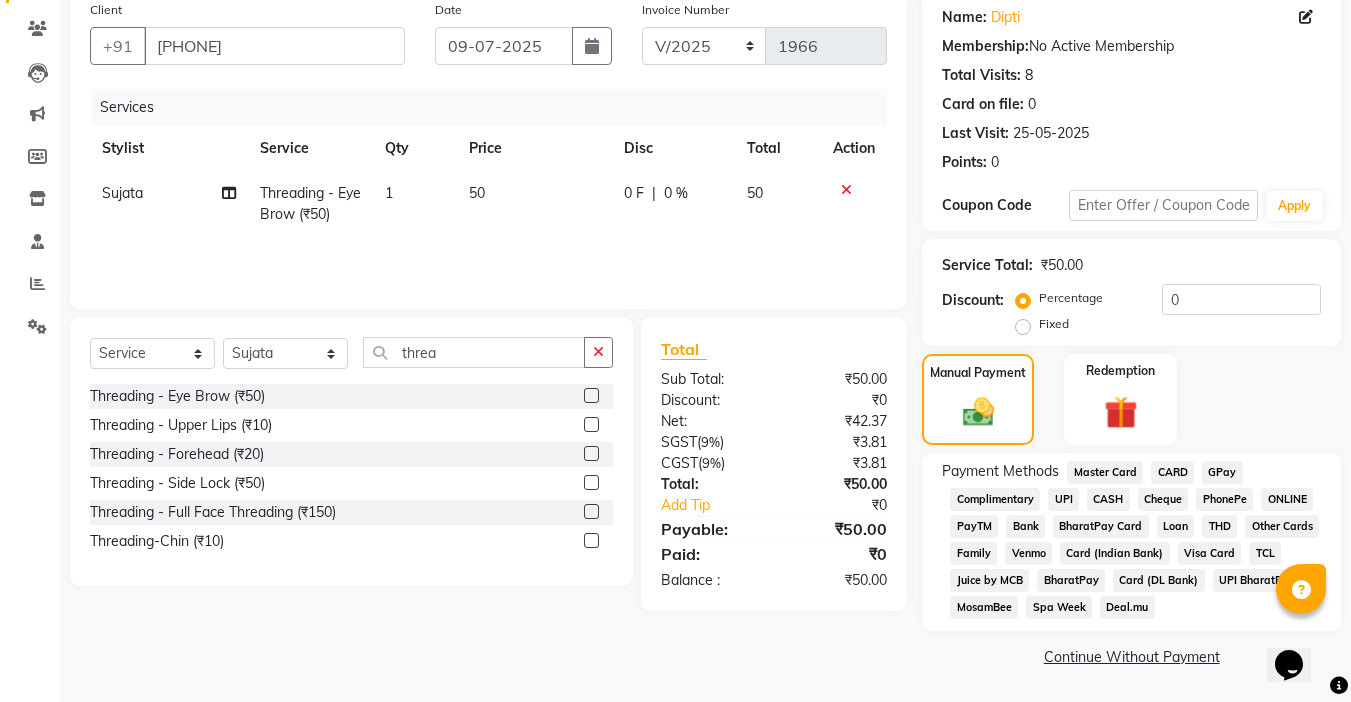 click on "CASH" 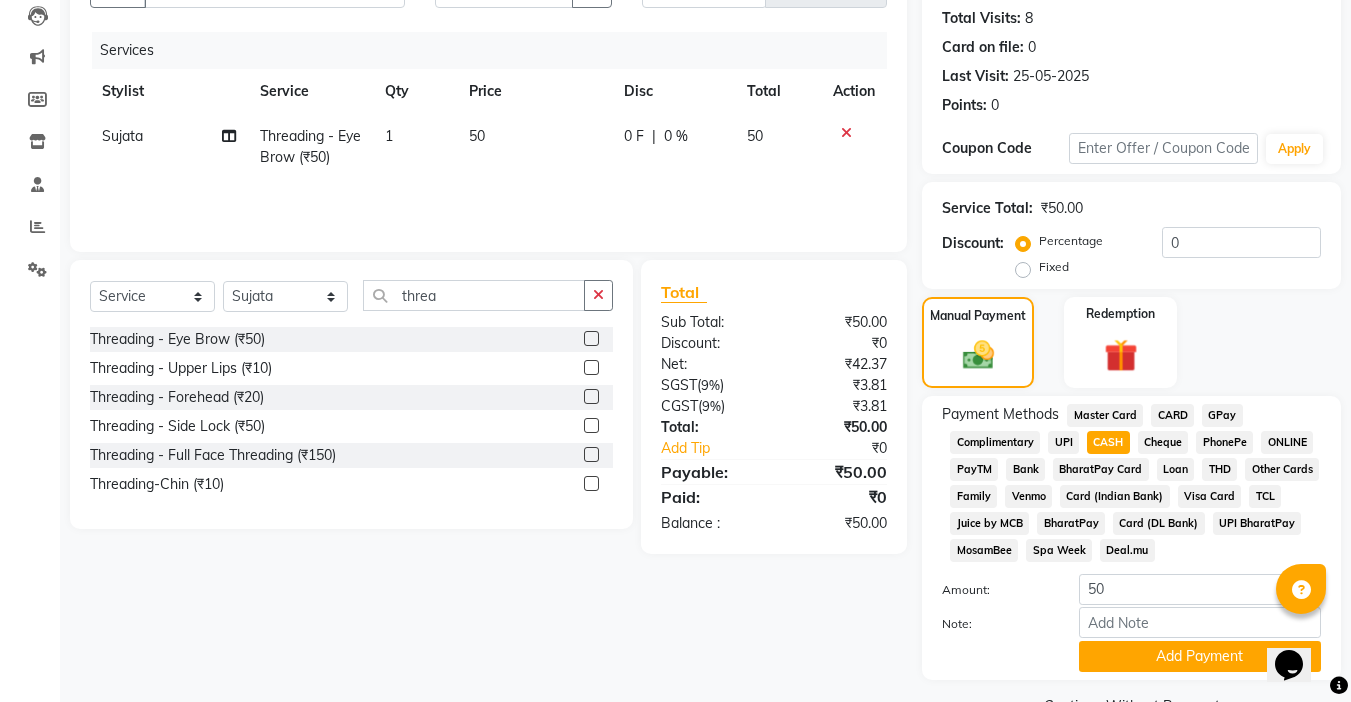 scroll, scrollTop: 265, scrollLeft: 0, axis: vertical 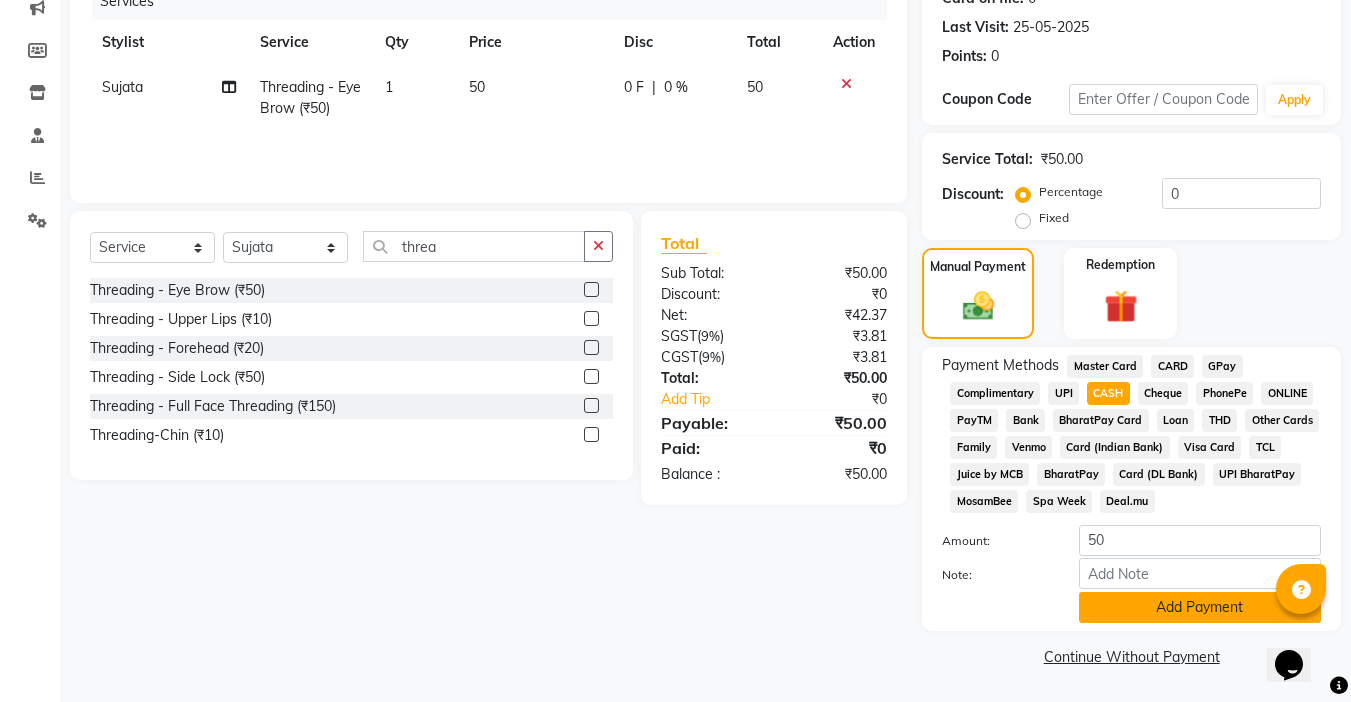 click on "Add Payment" 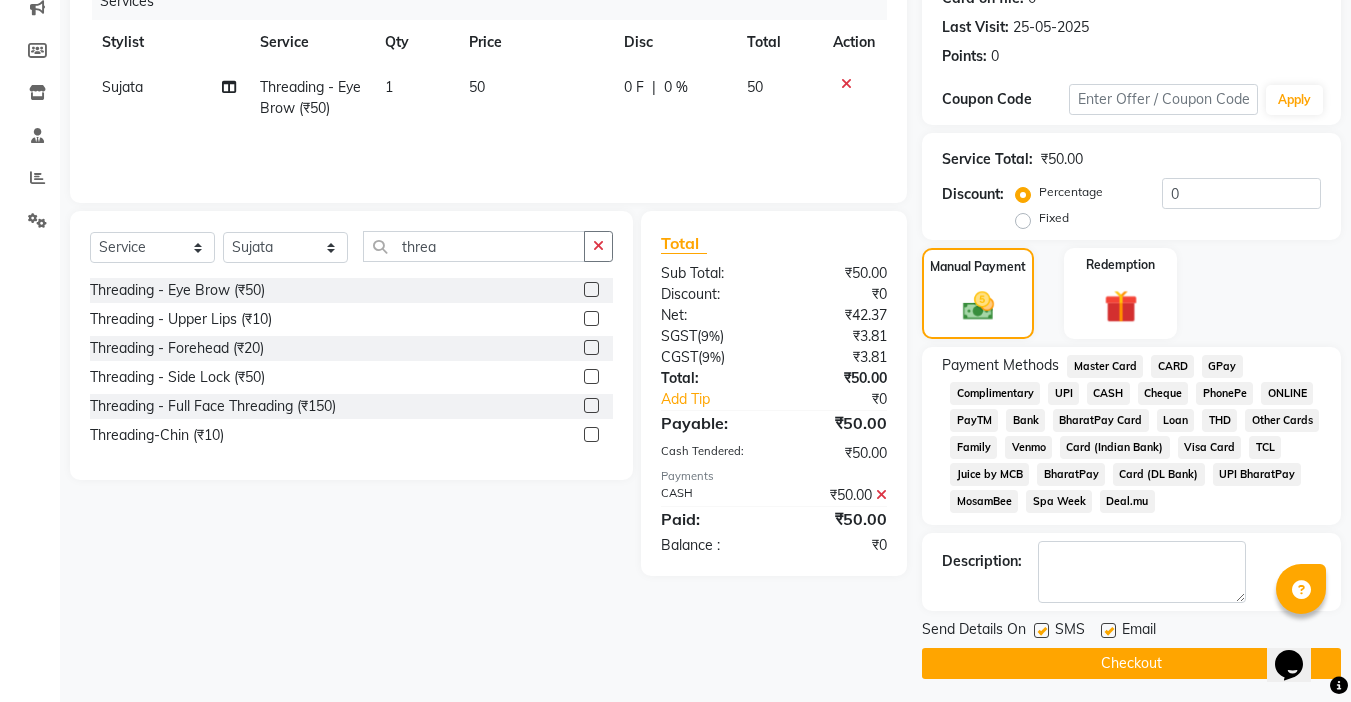 click 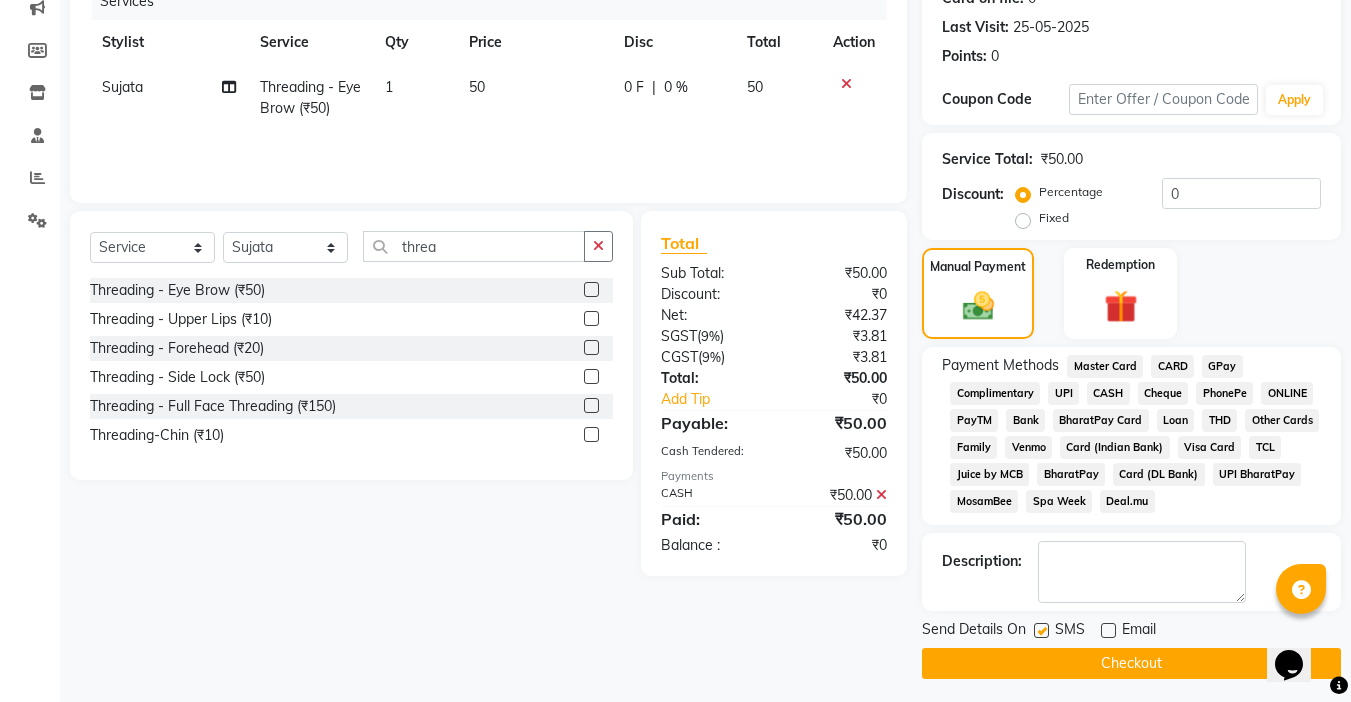 click 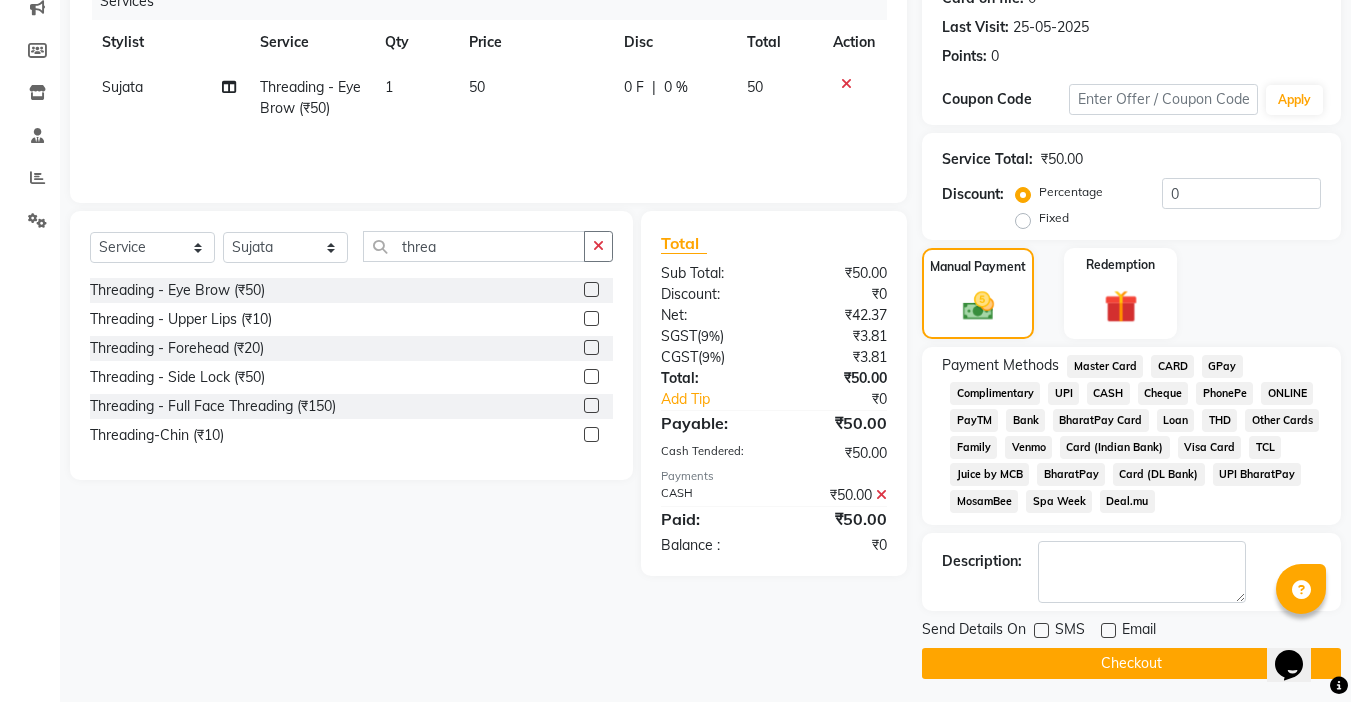 click on "Checkout" 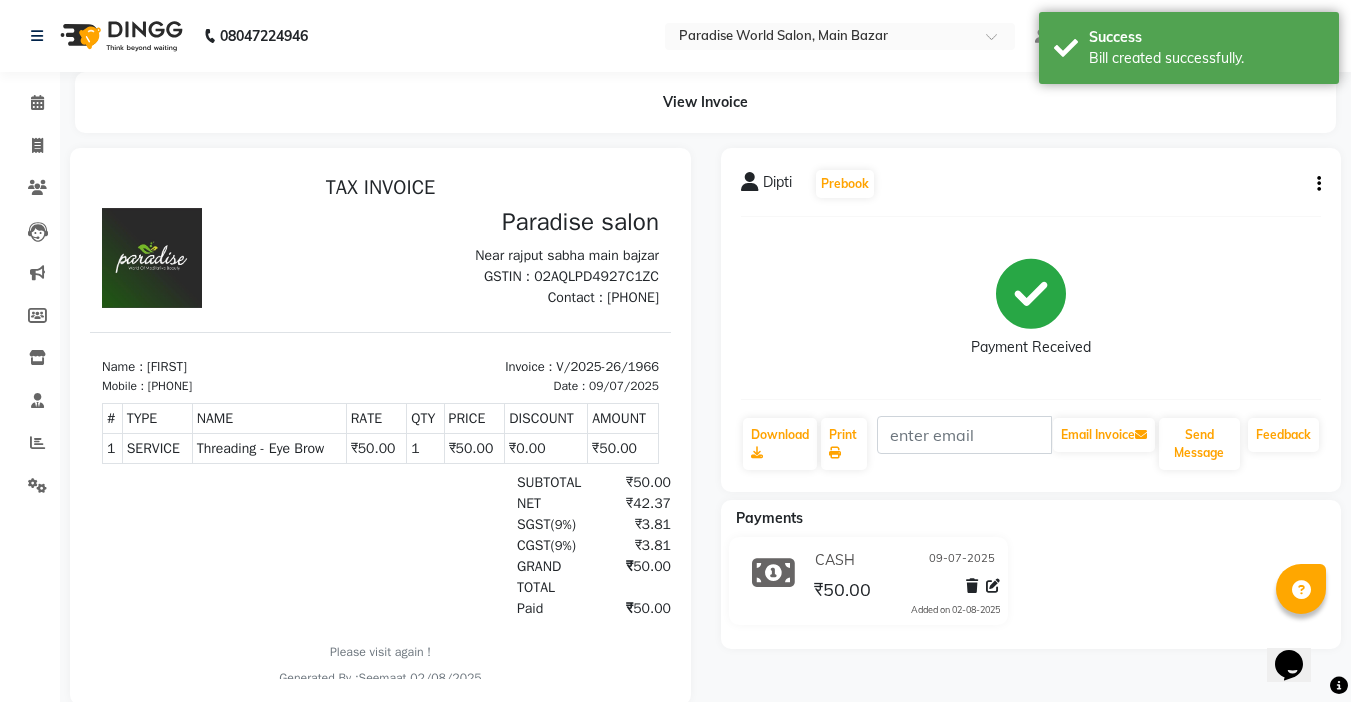 scroll, scrollTop: 0, scrollLeft: 0, axis: both 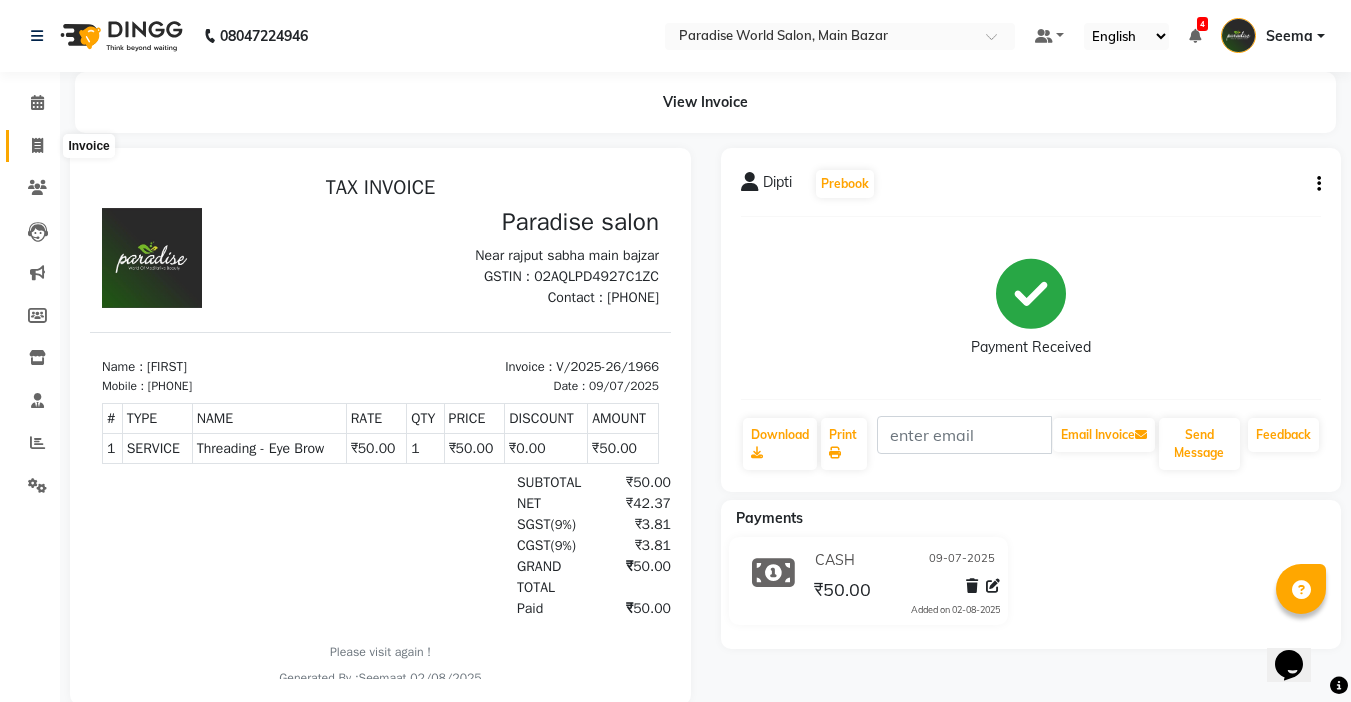 click 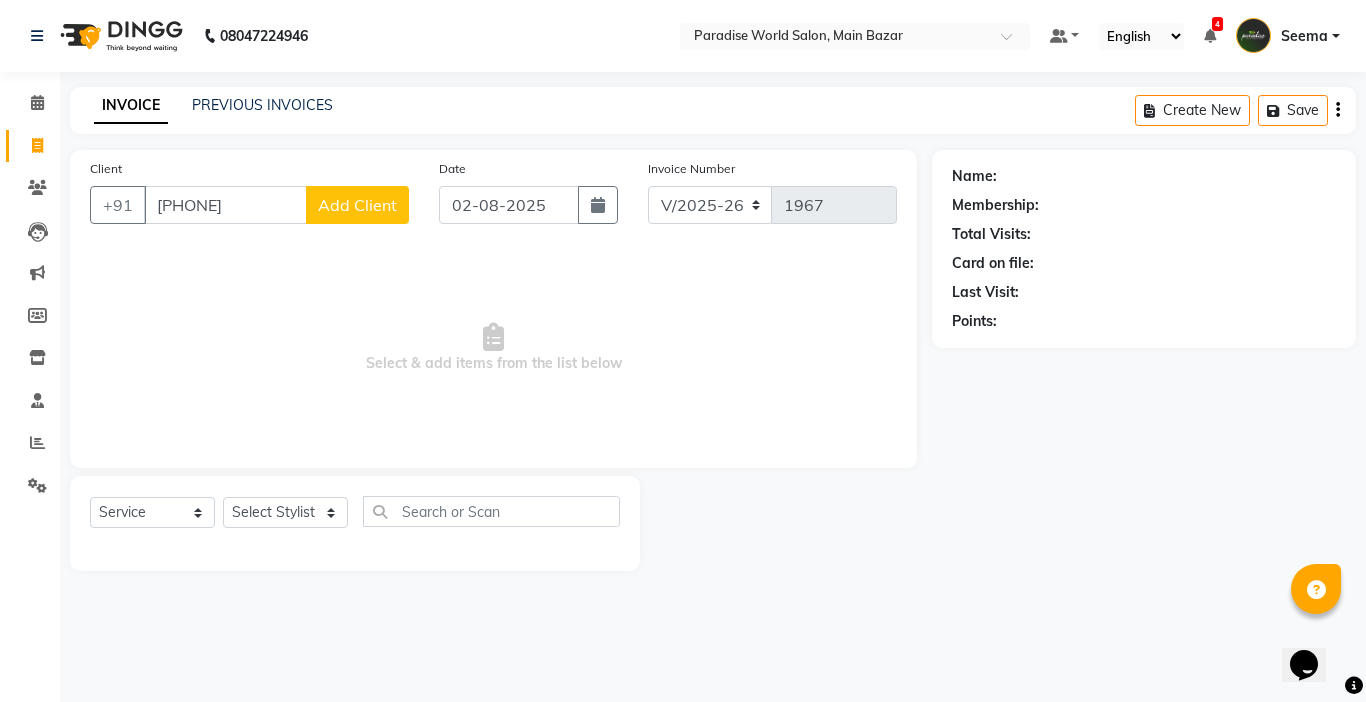 drag, startPoint x: 203, startPoint y: 209, endPoint x: 272, endPoint y: 208, distance: 69.00725 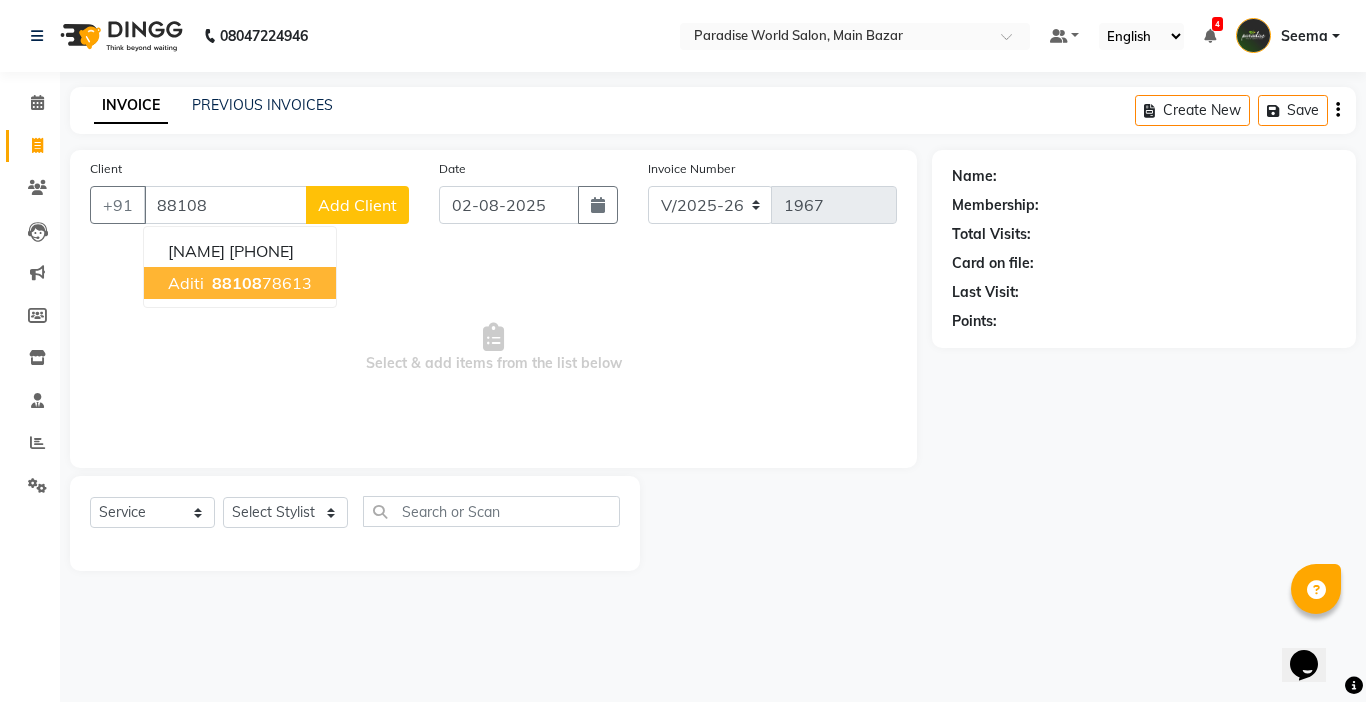 click on "aditi" at bounding box center [186, 283] 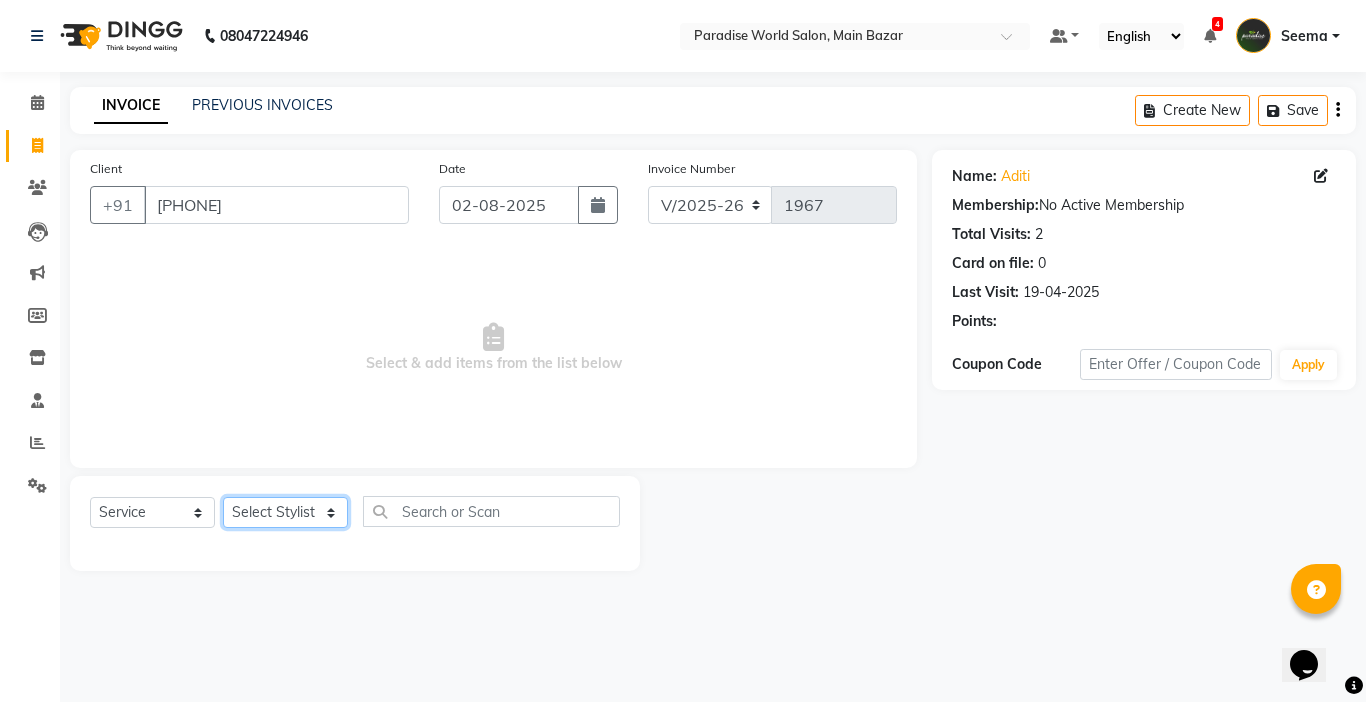 click on "Select Stylist Abby aman  Anil anku Bobby company Deepak Deepika Gourav Heena ishu Jagdeesh kanchan Love preet Maddy Manpreet student Meenu Naina Nikita Palak Palak Sharma Radika Rajneesh Student Seema Shagun Shifali - Student Shweta  Sujata Surinder Paul Vansh Vikas Vishal" 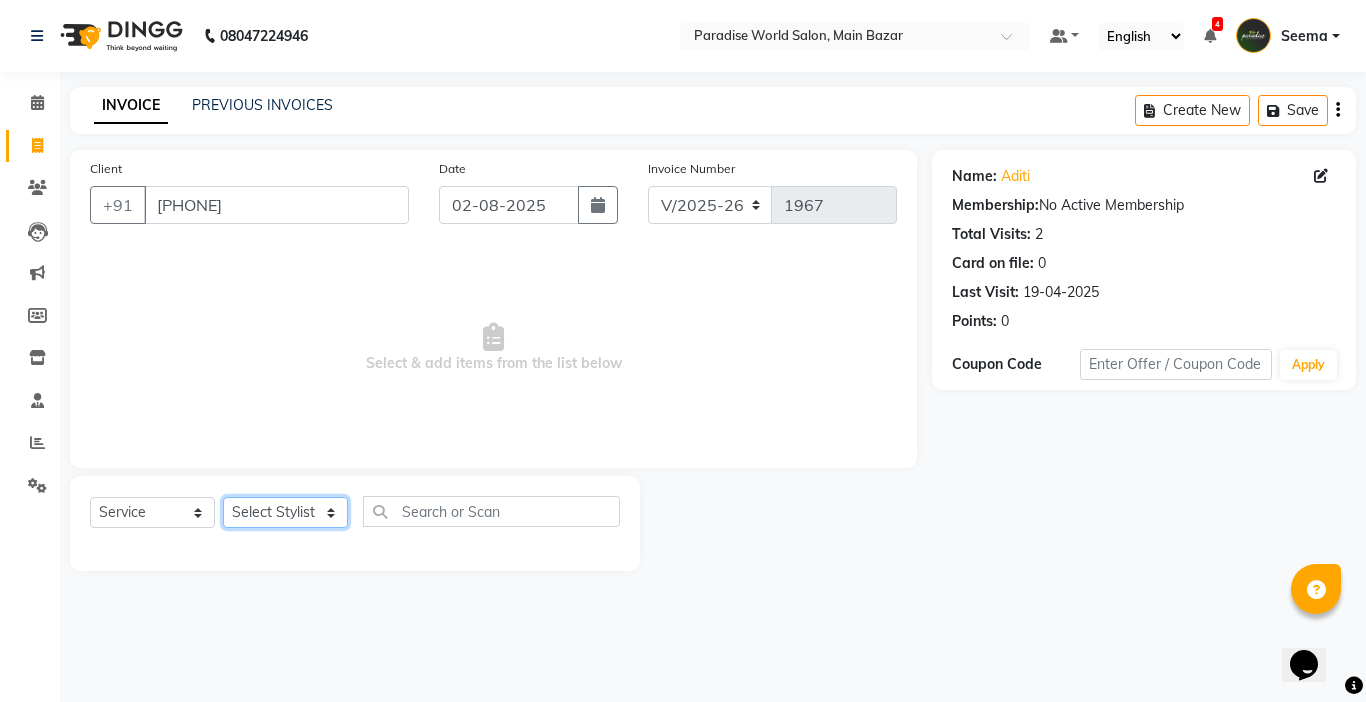 click on "Select Stylist Abby aman  Anil anku Bobby company Deepak Deepika Gourav Heena ishu Jagdeesh kanchan Love preet Maddy Manpreet student Meenu Naina Nikita Palak Palak Sharma Radika Rajneesh Student Seema Shagun Shifali - Student Shweta  Sujata Surinder Paul Vansh Vikas Vishal" 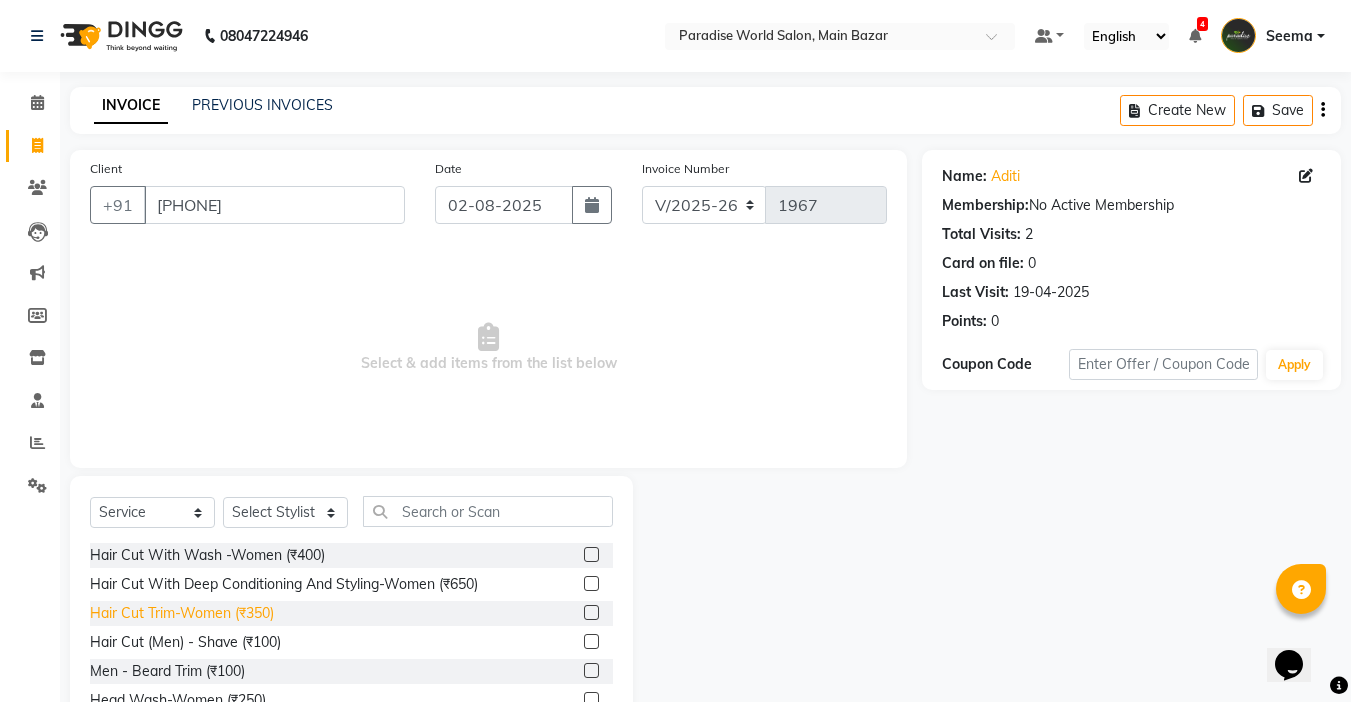 click on "Hair Cut Trim-Women (₹350)" 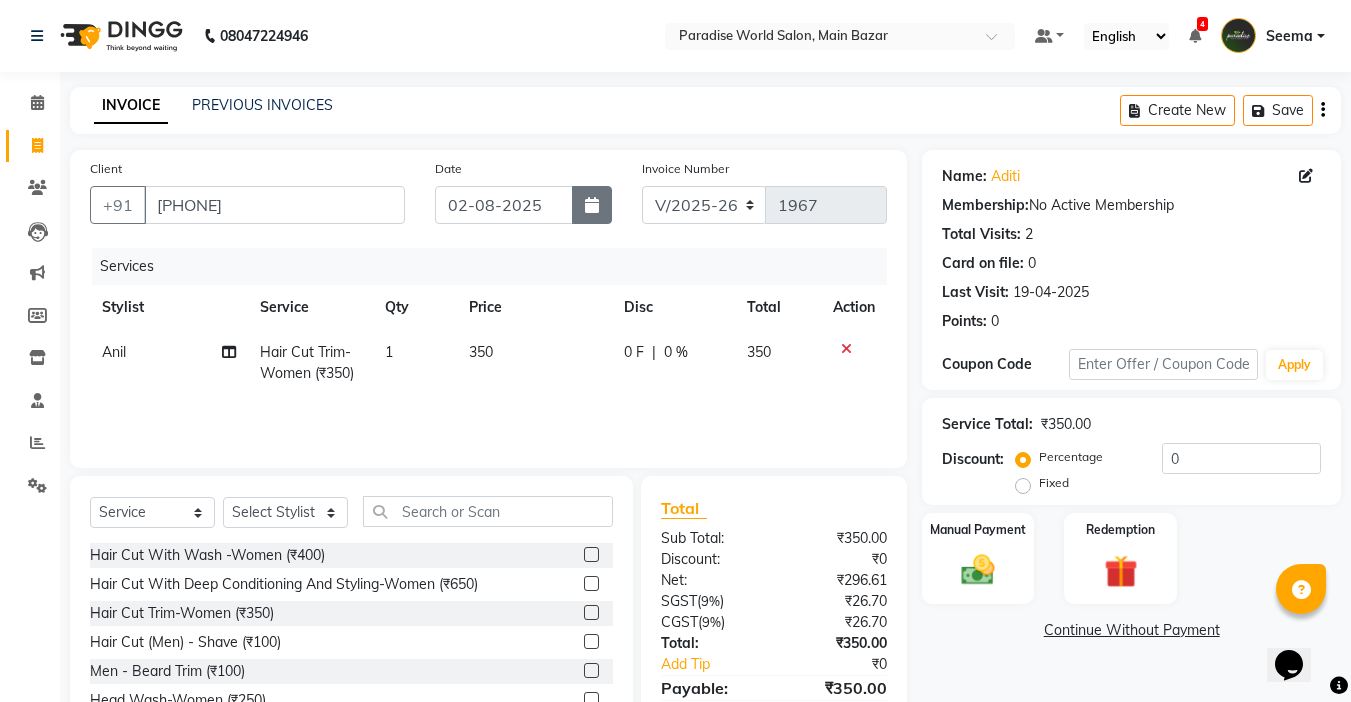 click 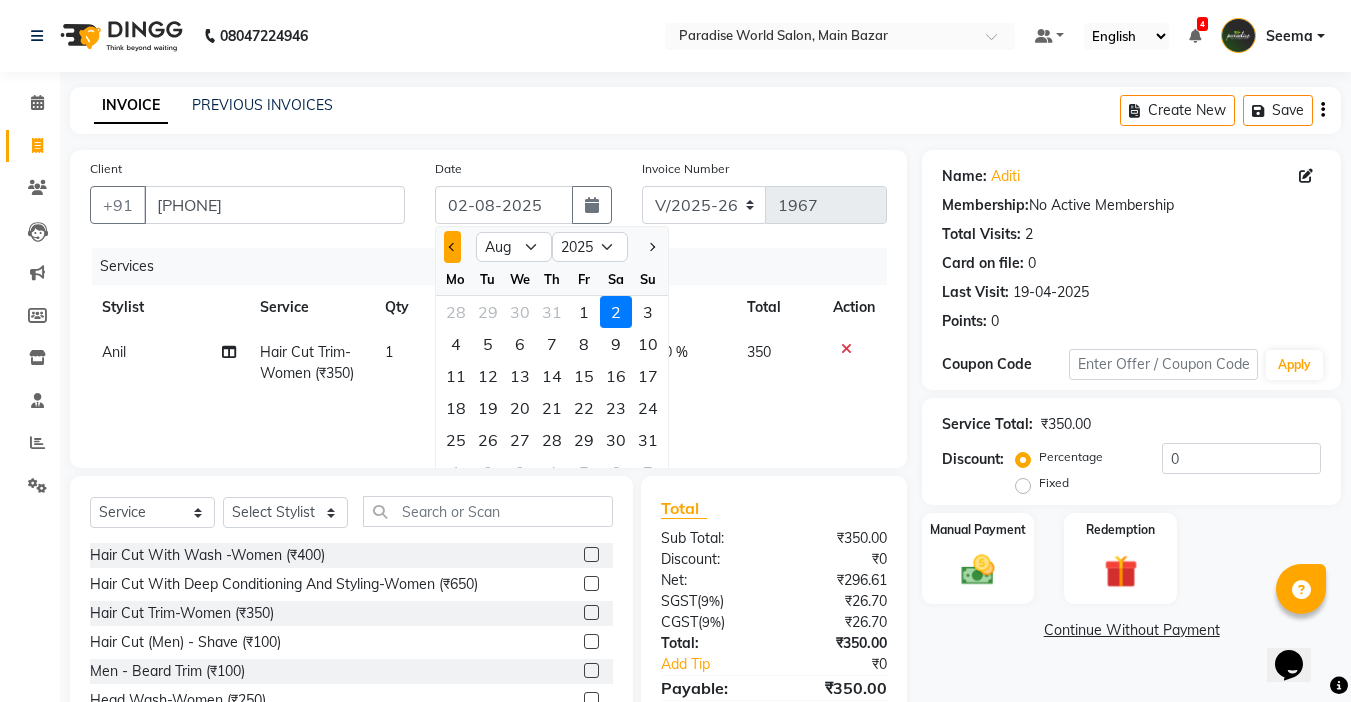 click 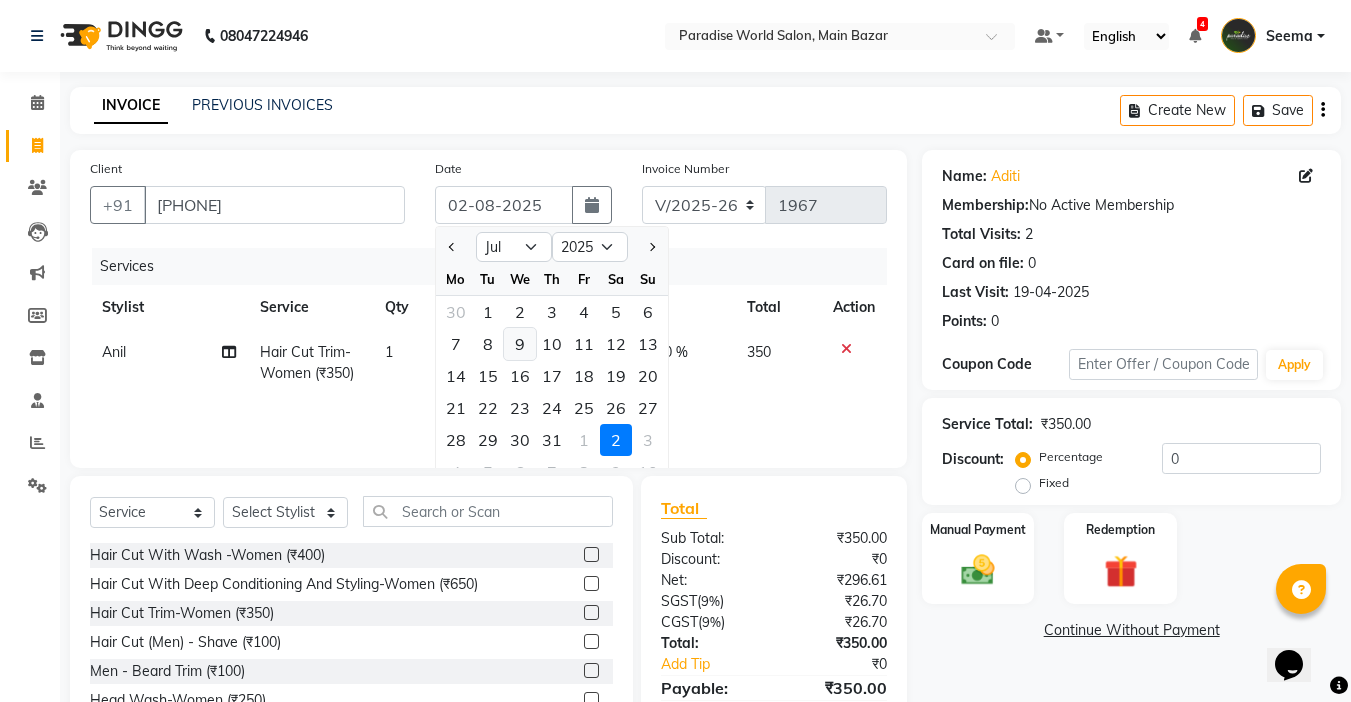 click on "9" 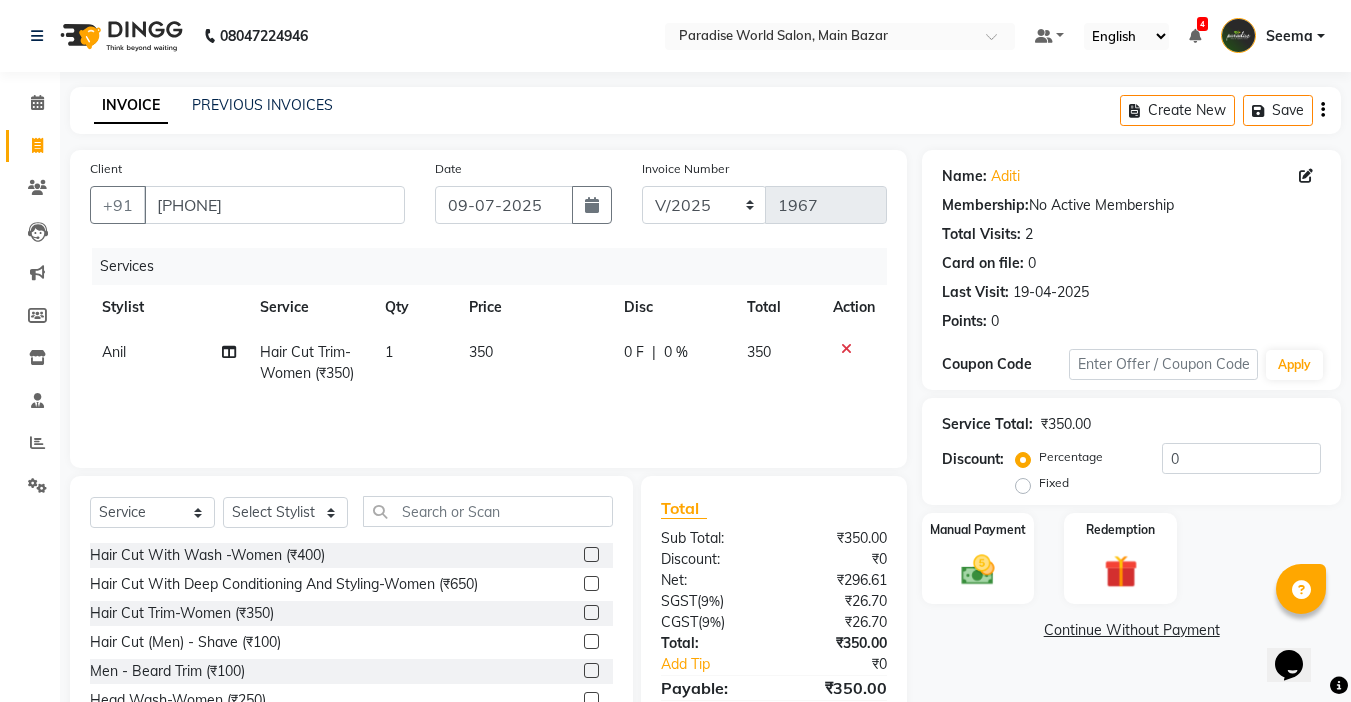 click on "350" 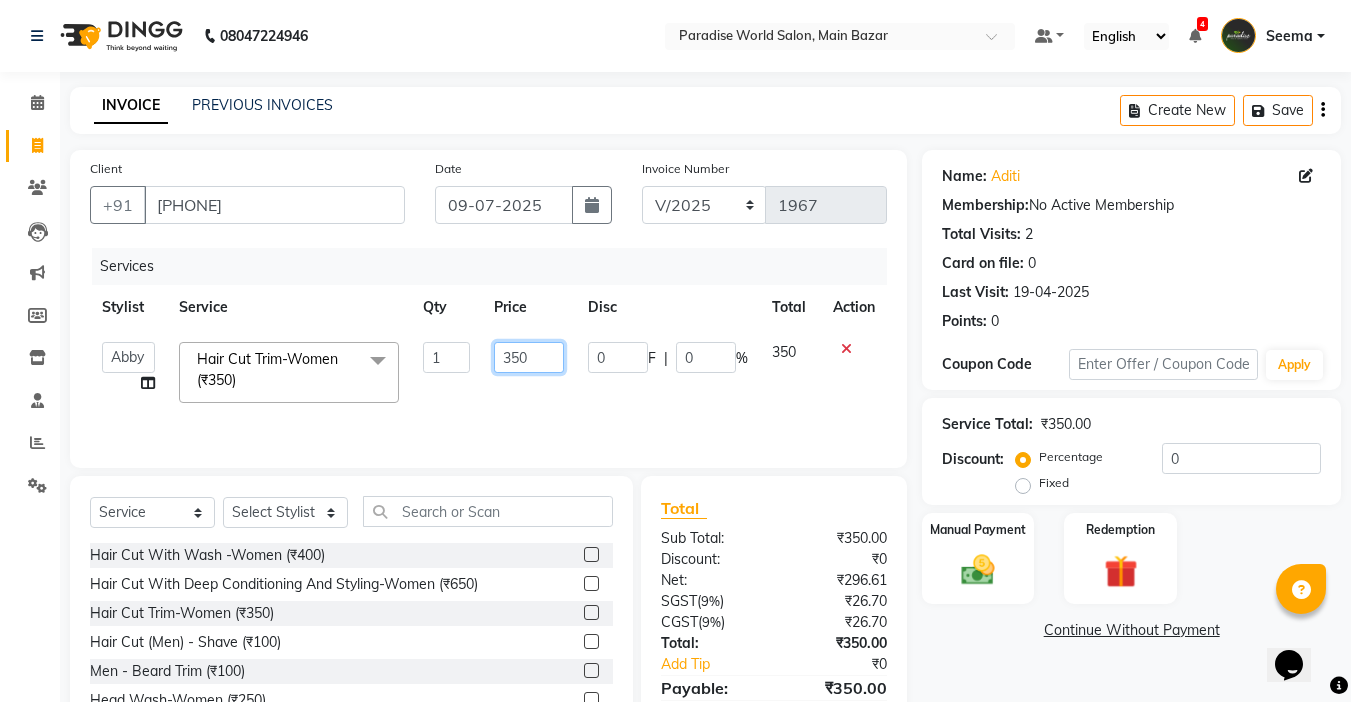 click on "350" 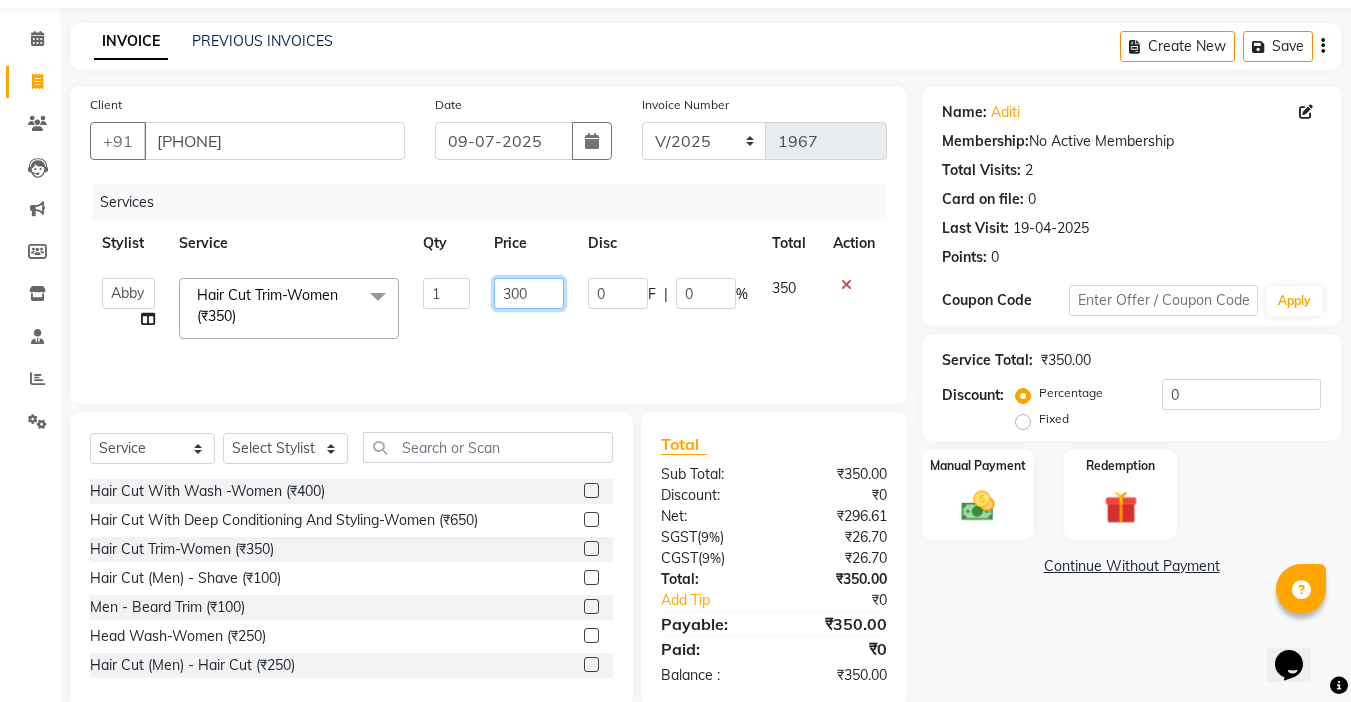 scroll, scrollTop: 99, scrollLeft: 0, axis: vertical 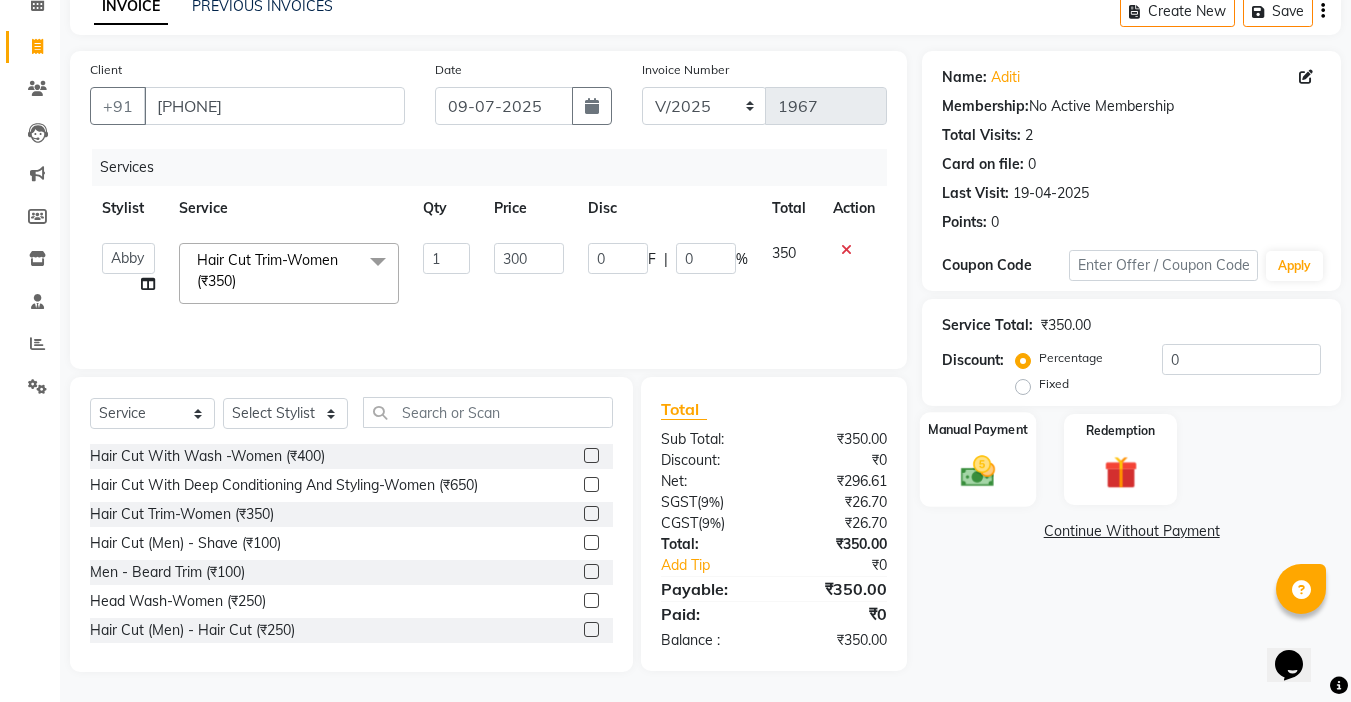 click 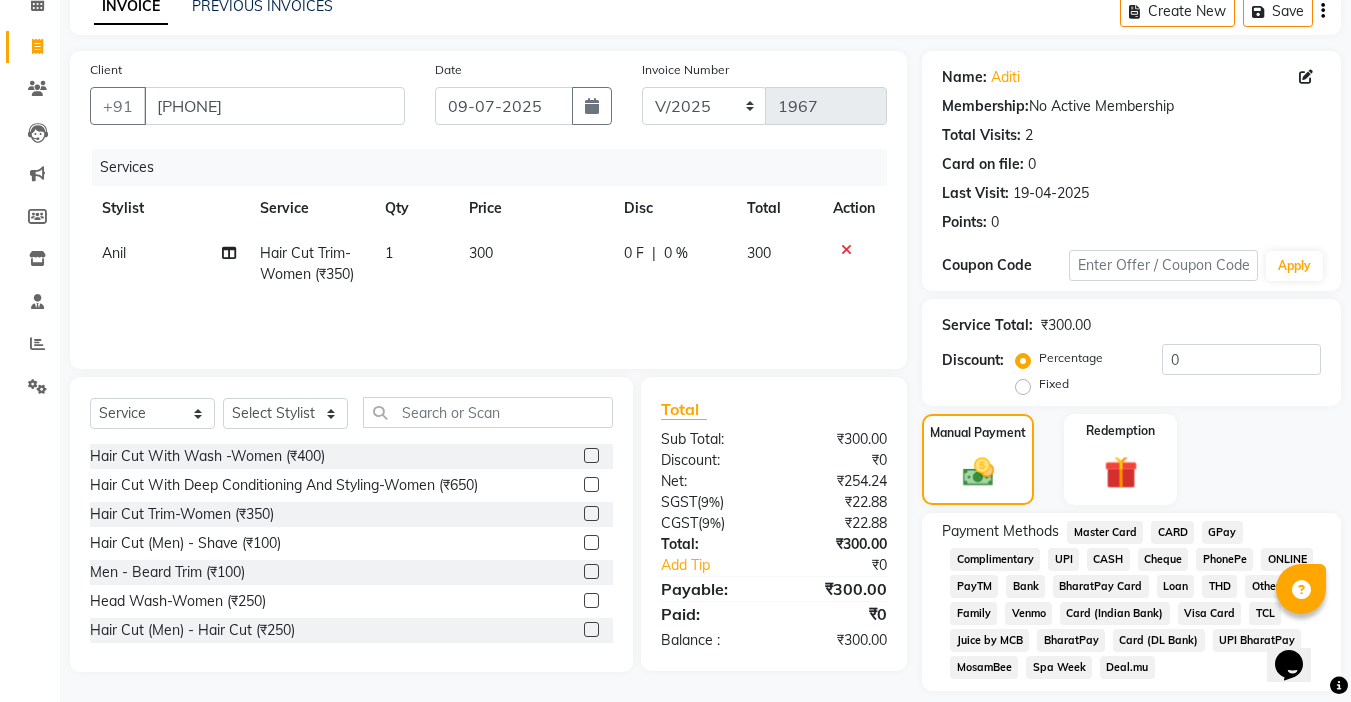 click on "GPay" 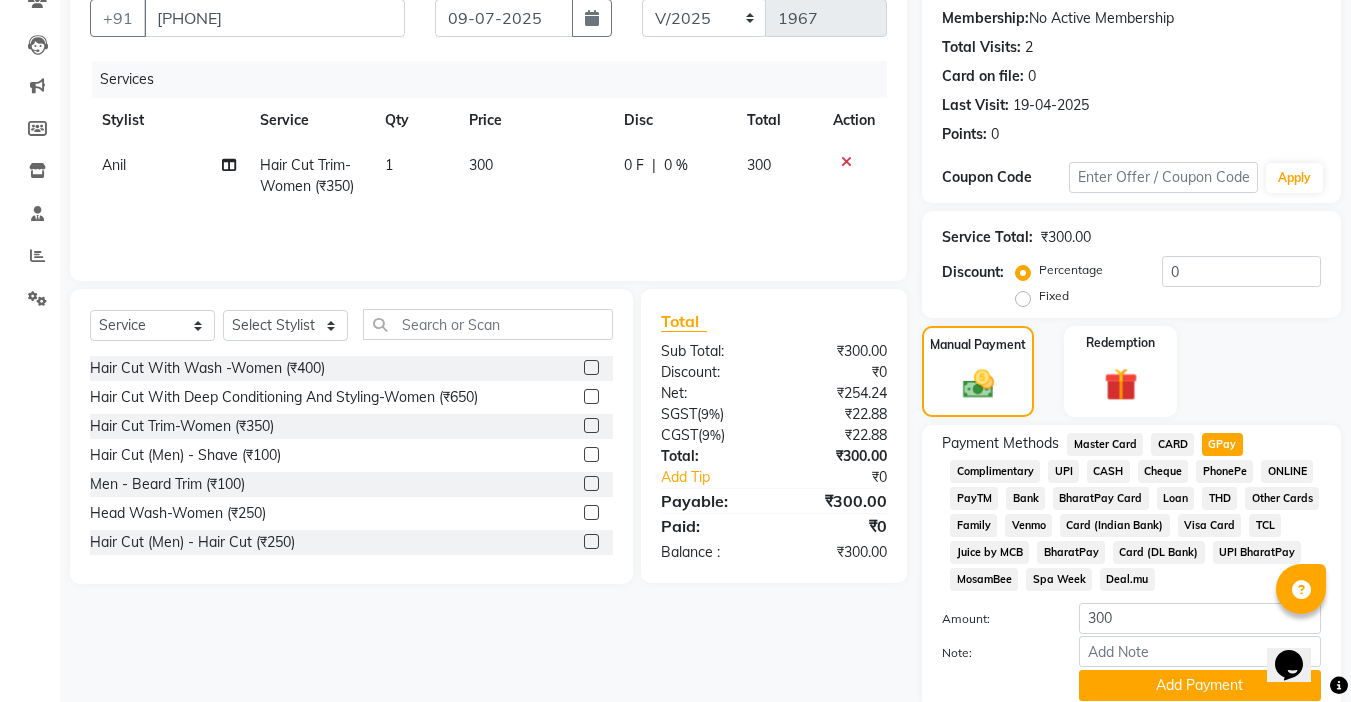 scroll, scrollTop: 265, scrollLeft: 0, axis: vertical 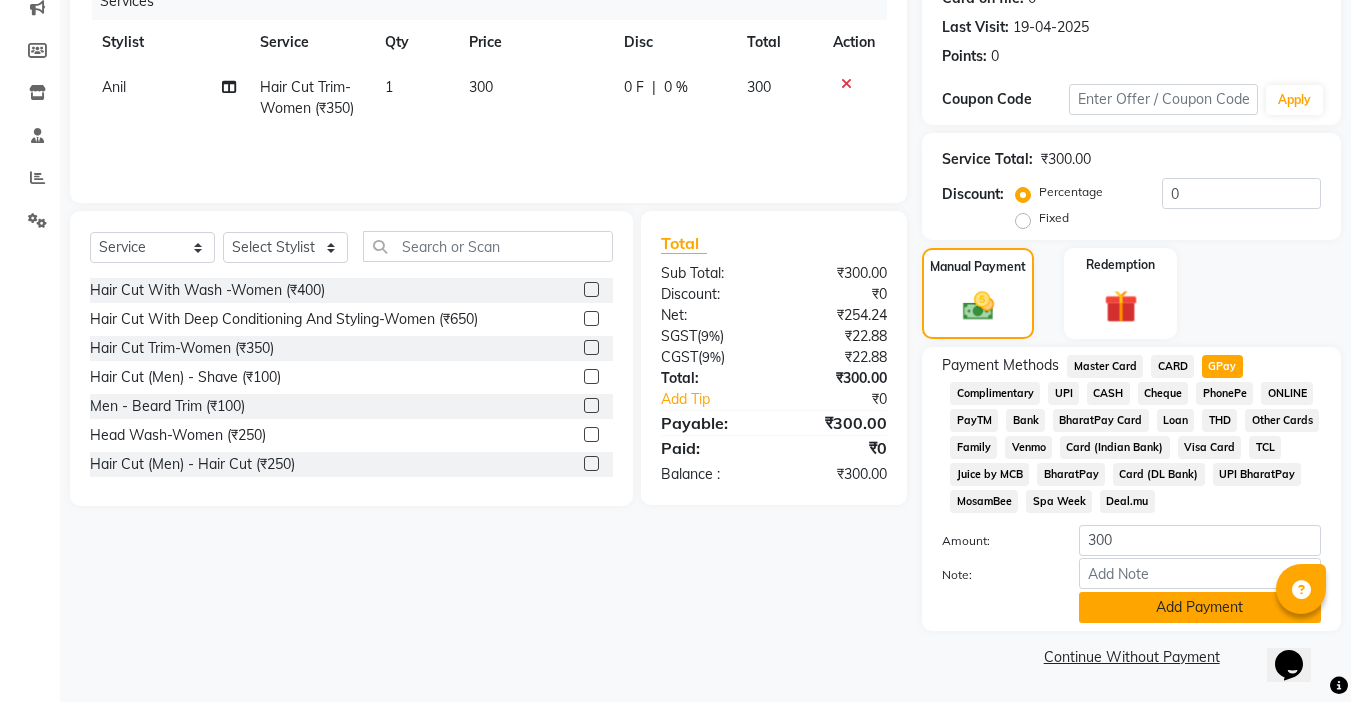 click on "Add Payment" 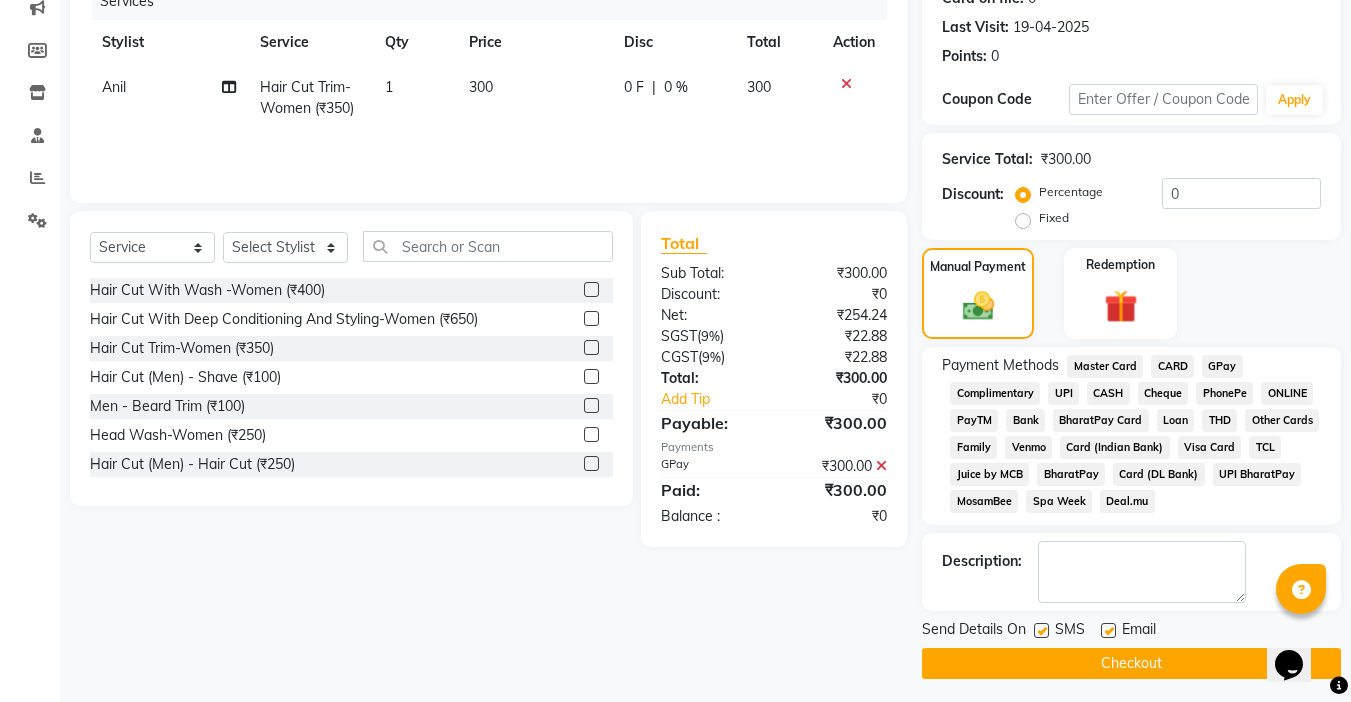 click 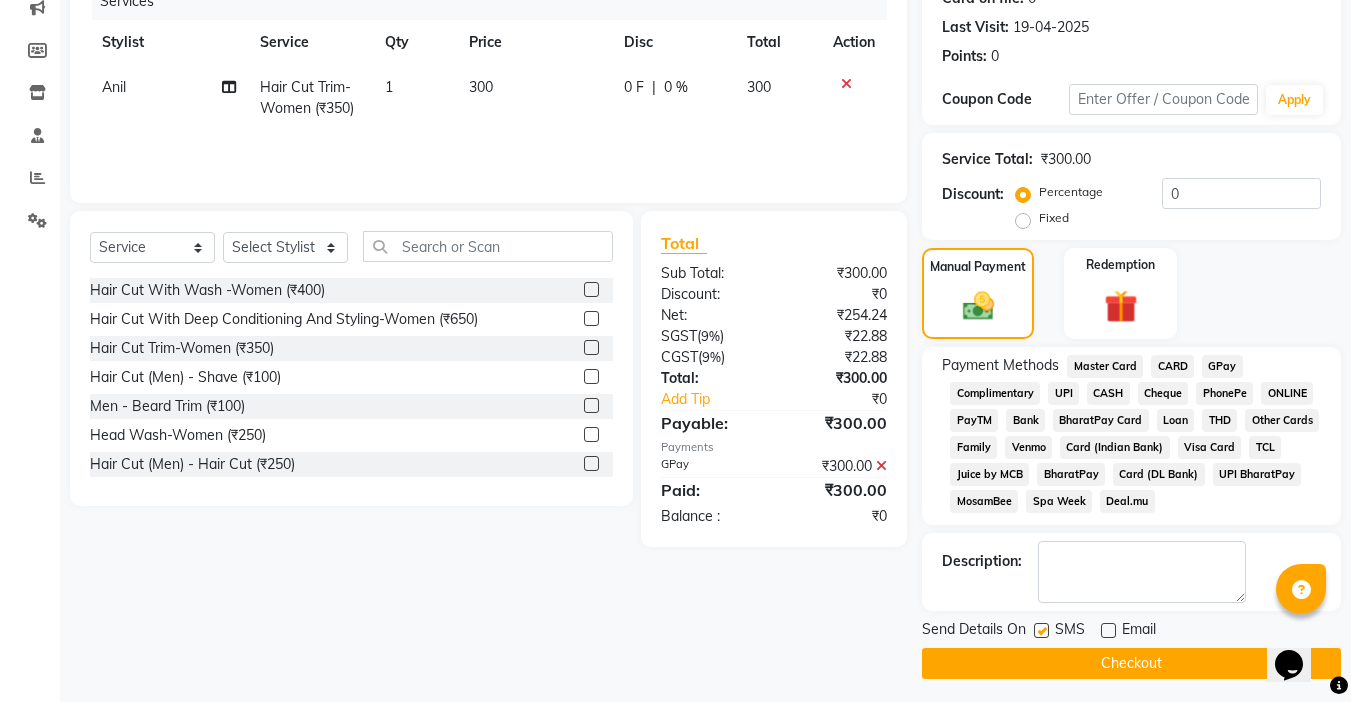 click 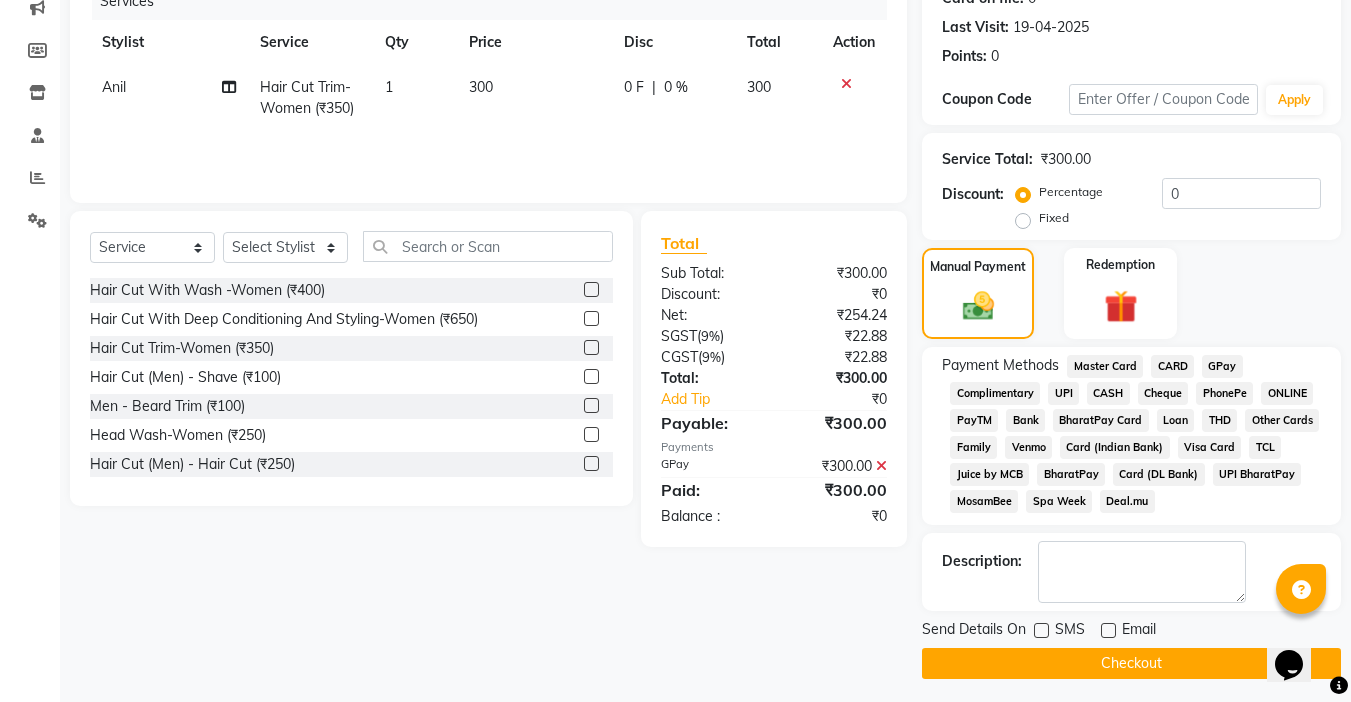 click on "Checkout" 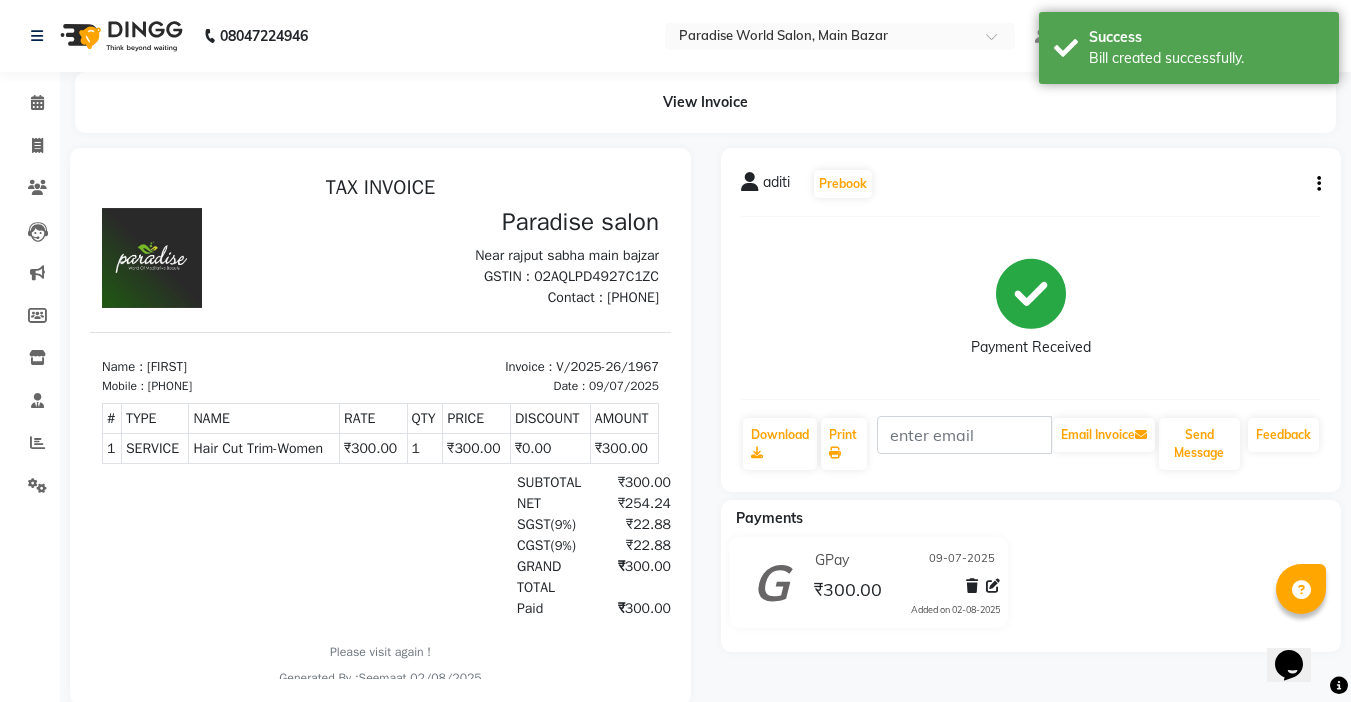 scroll, scrollTop: 0, scrollLeft: 0, axis: both 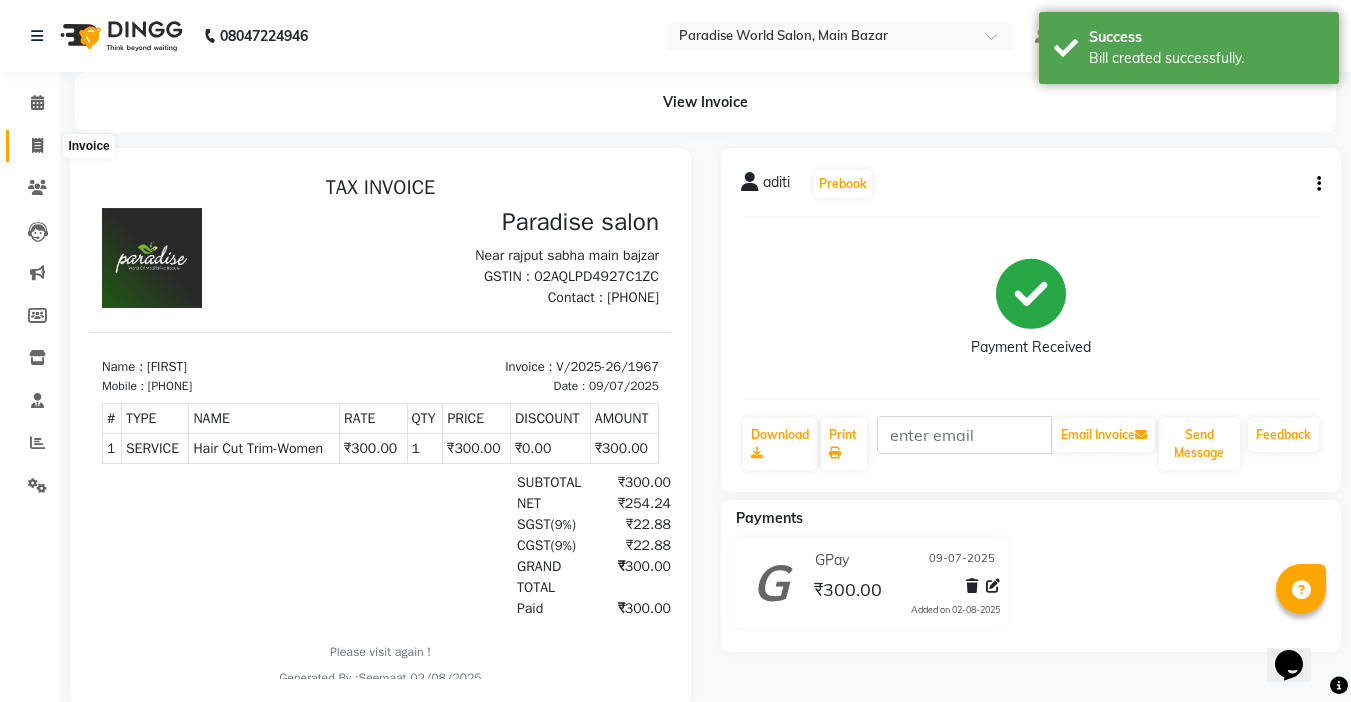 click 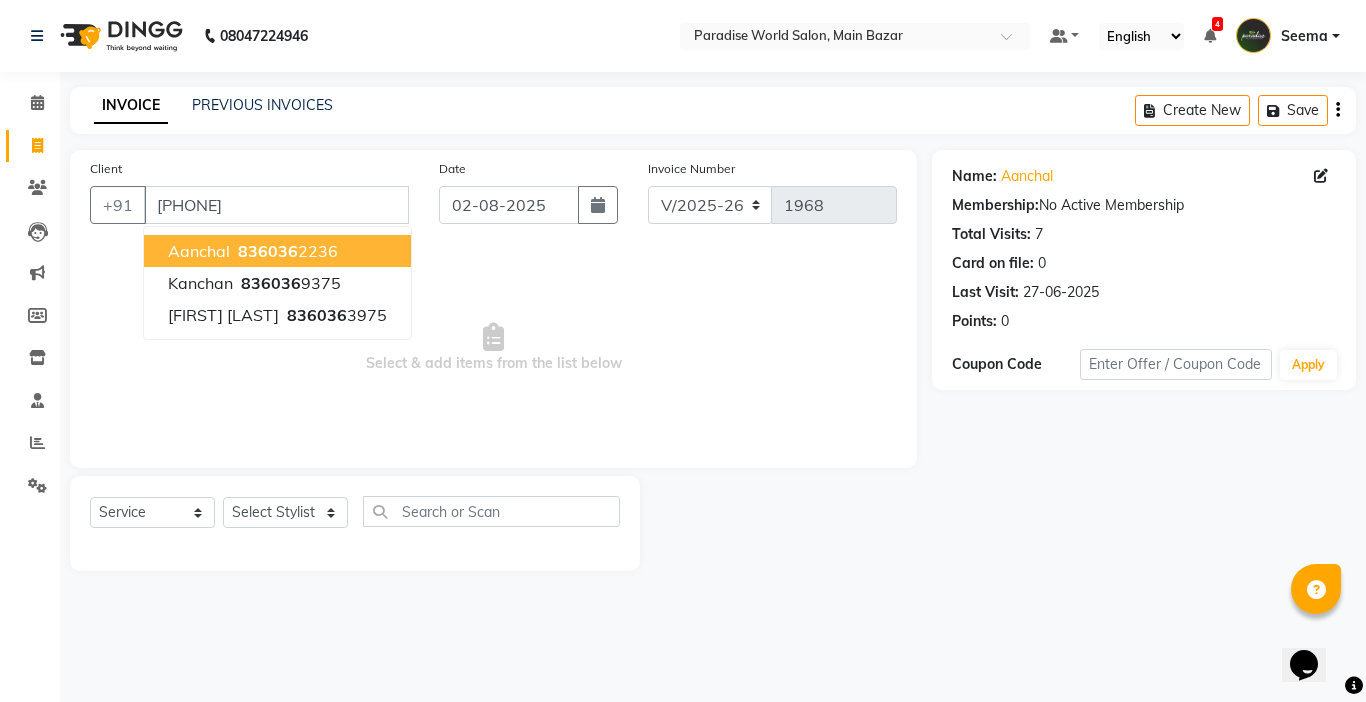 click on "836036 2236" at bounding box center (286, 251) 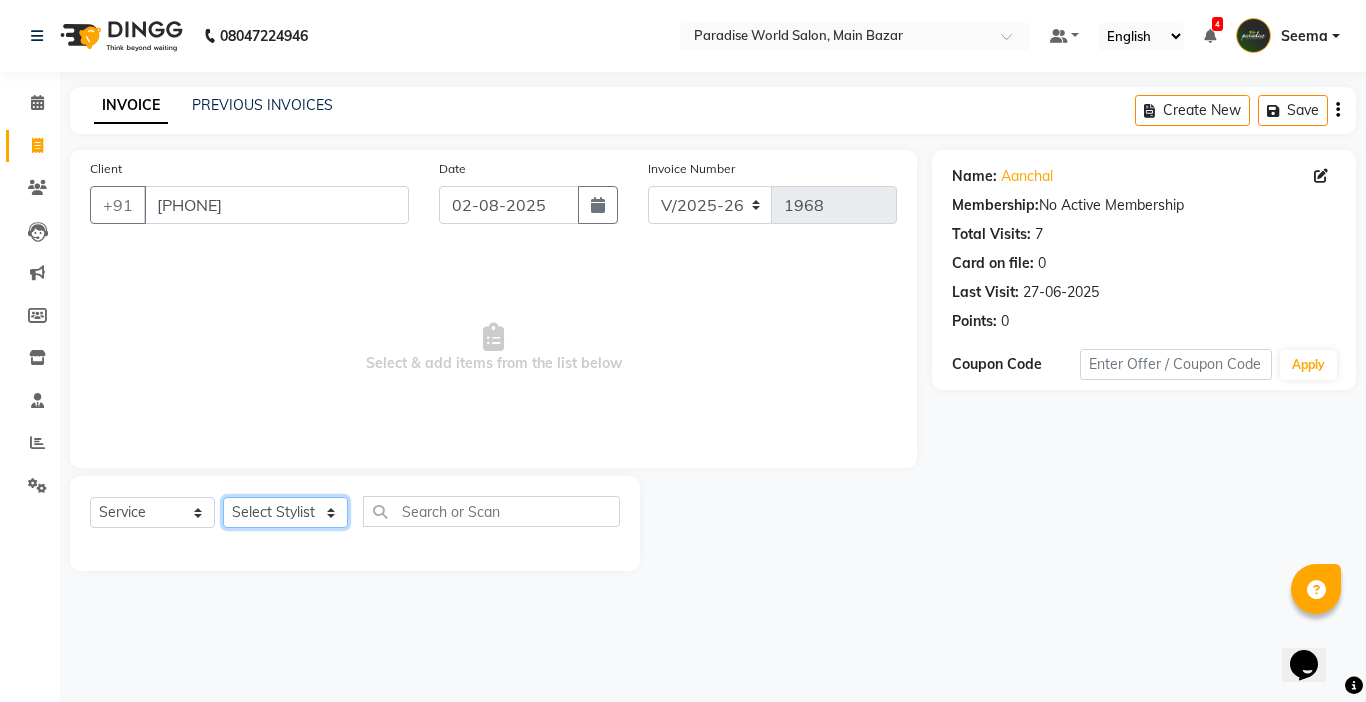 click on "Select Stylist Abby aman  Anil anku Bobby company Deepak Deepika Gourav Heena ishu Jagdeesh kanchan Love preet Maddy Manpreet student Meenu Naina Nikita Palak Palak Sharma Radika Rajneesh Student Seema Shagun Shifali - Student Shweta  Sujata Surinder Paul Vansh Vikas Vishal" 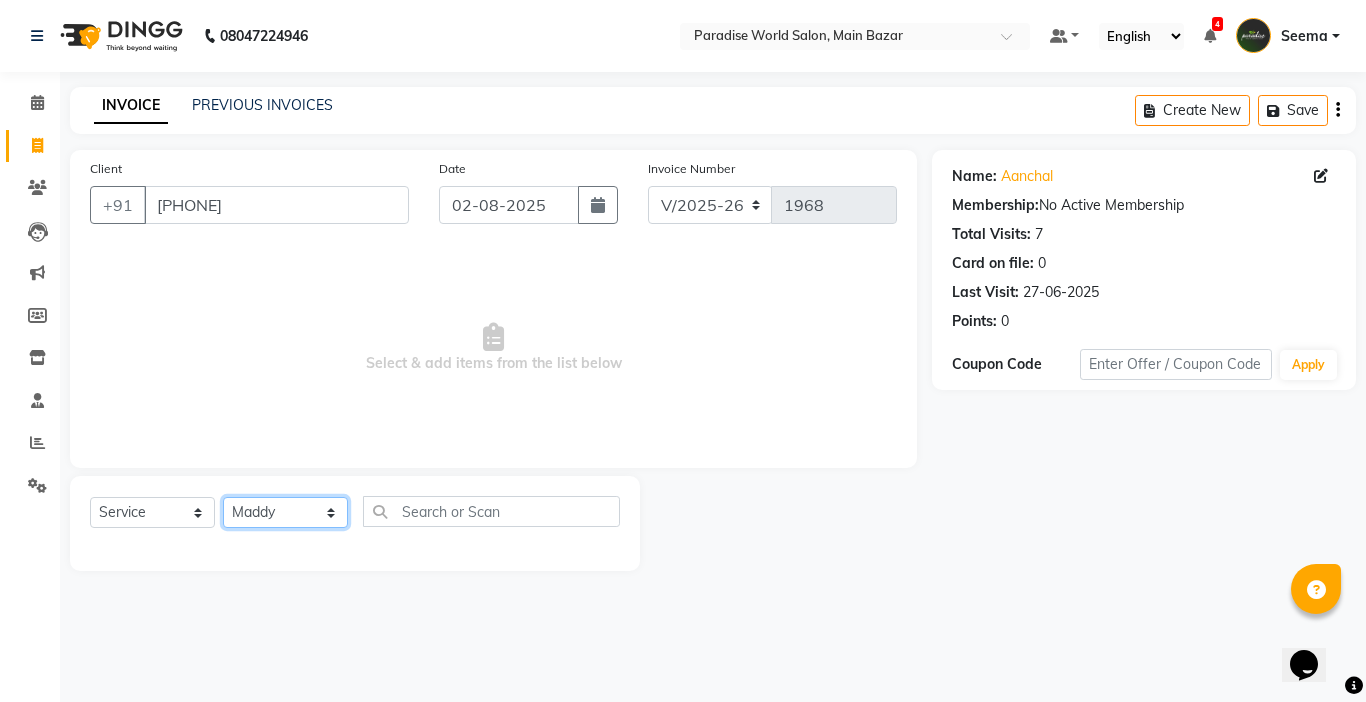 click on "Select Stylist Abby aman  Anil anku Bobby company Deepak Deepika Gourav Heena ishu Jagdeesh kanchan Love preet Maddy Manpreet student Meenu Naina Nikita Palak Palak Sharma Radika Rajneesh Student Seema Shagun Shifali - Student Shweta  Sujata Surinder Paul Vansh Vikas Vishal" 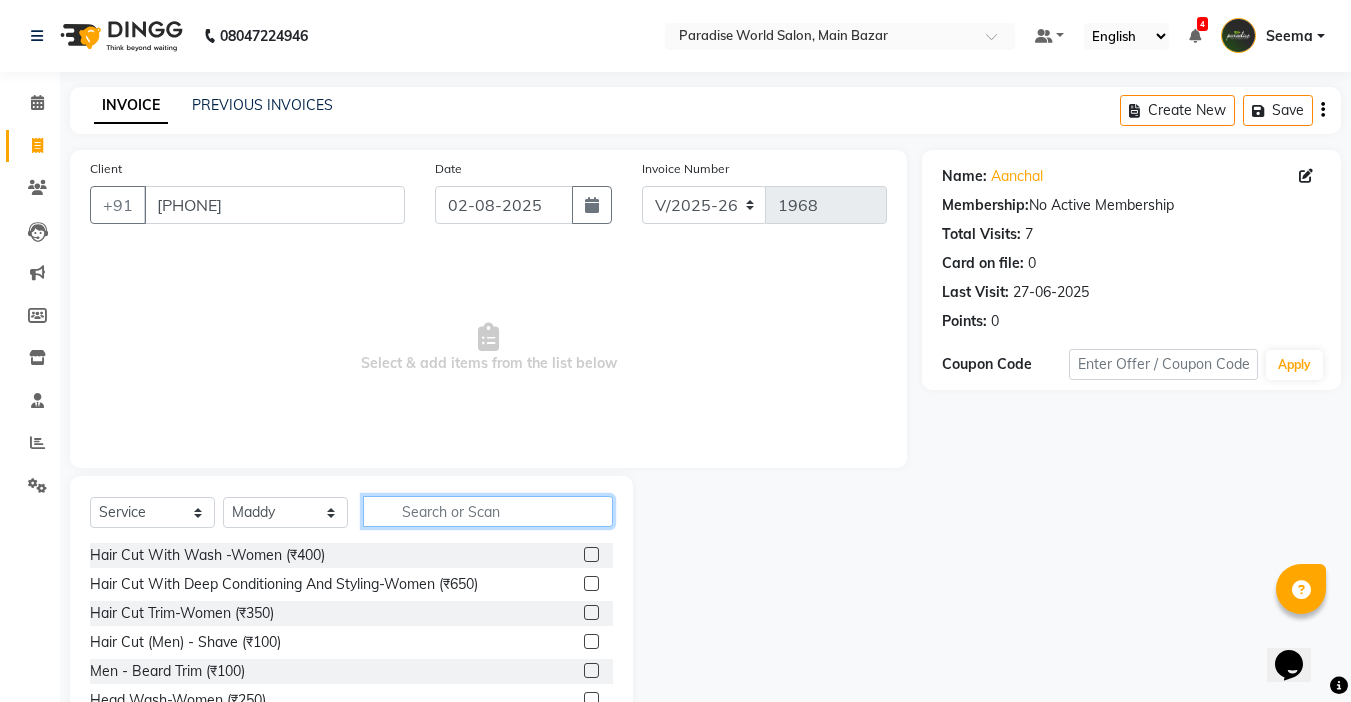 click 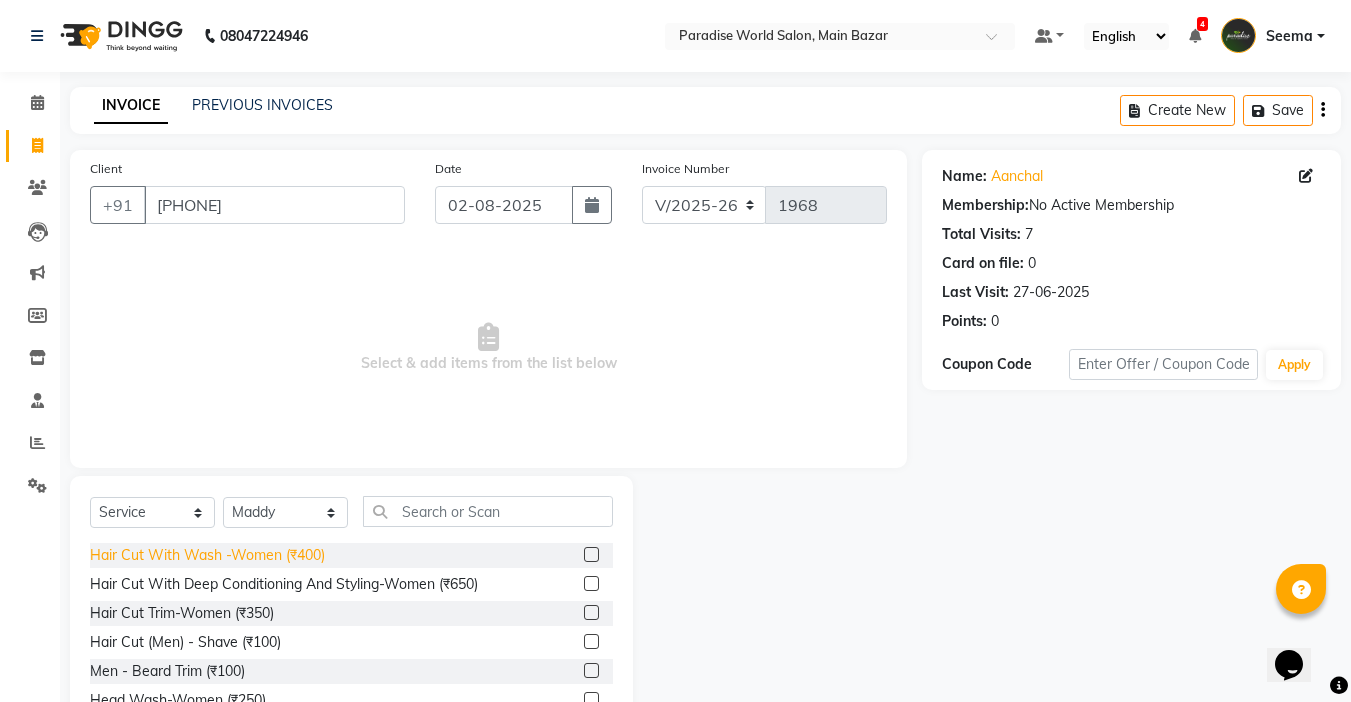 click on "Hair Cut With Wash -Women (₹400)" 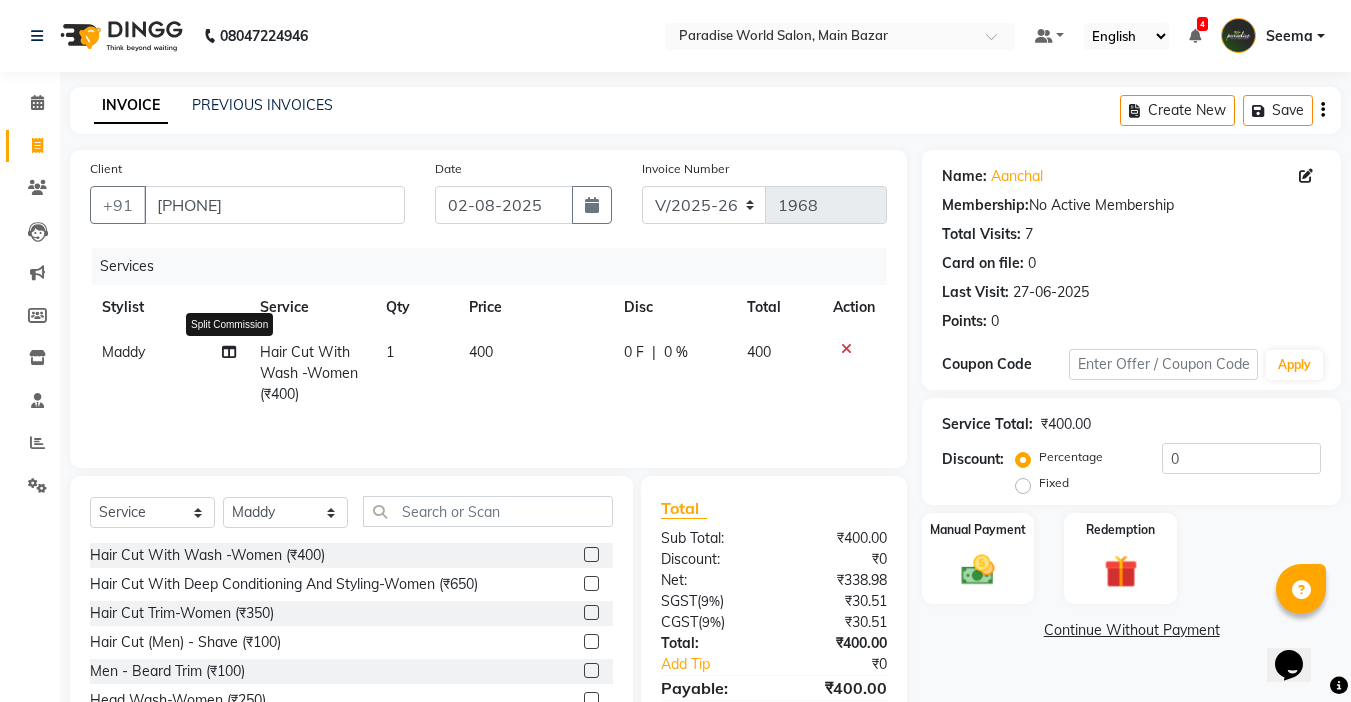 click 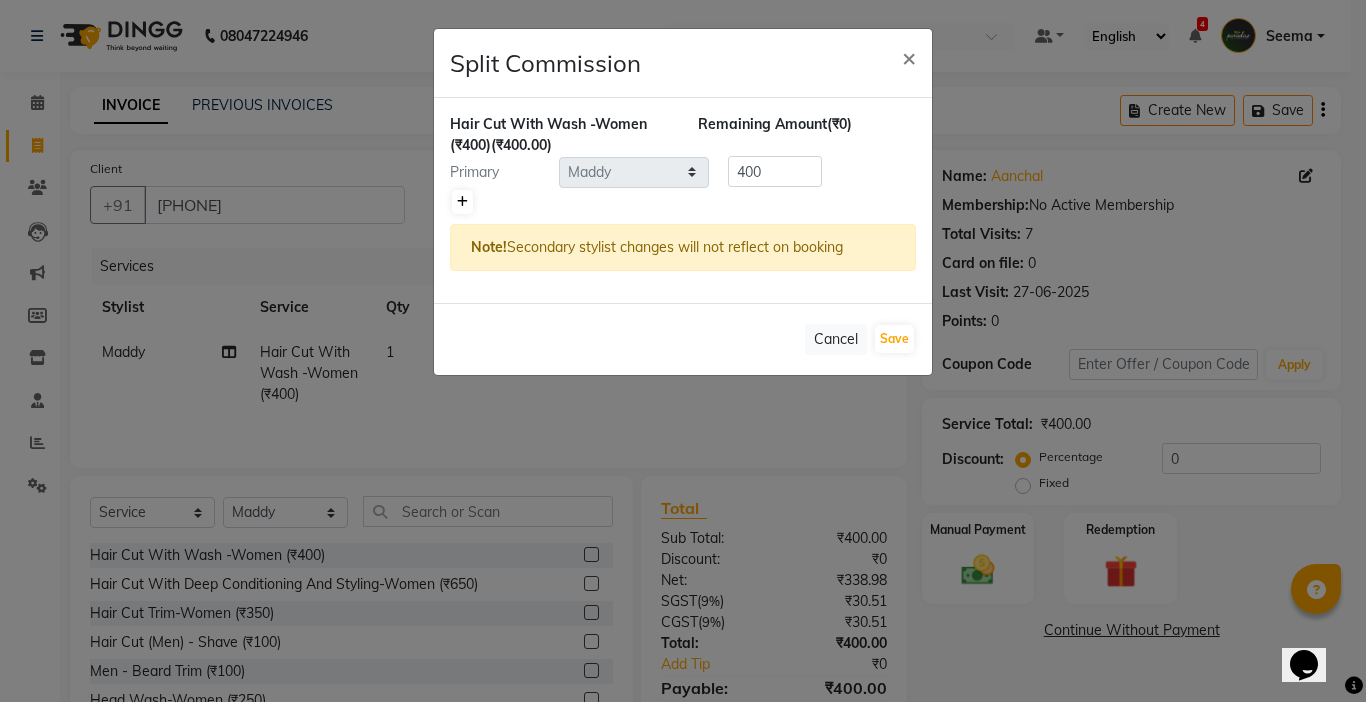 click 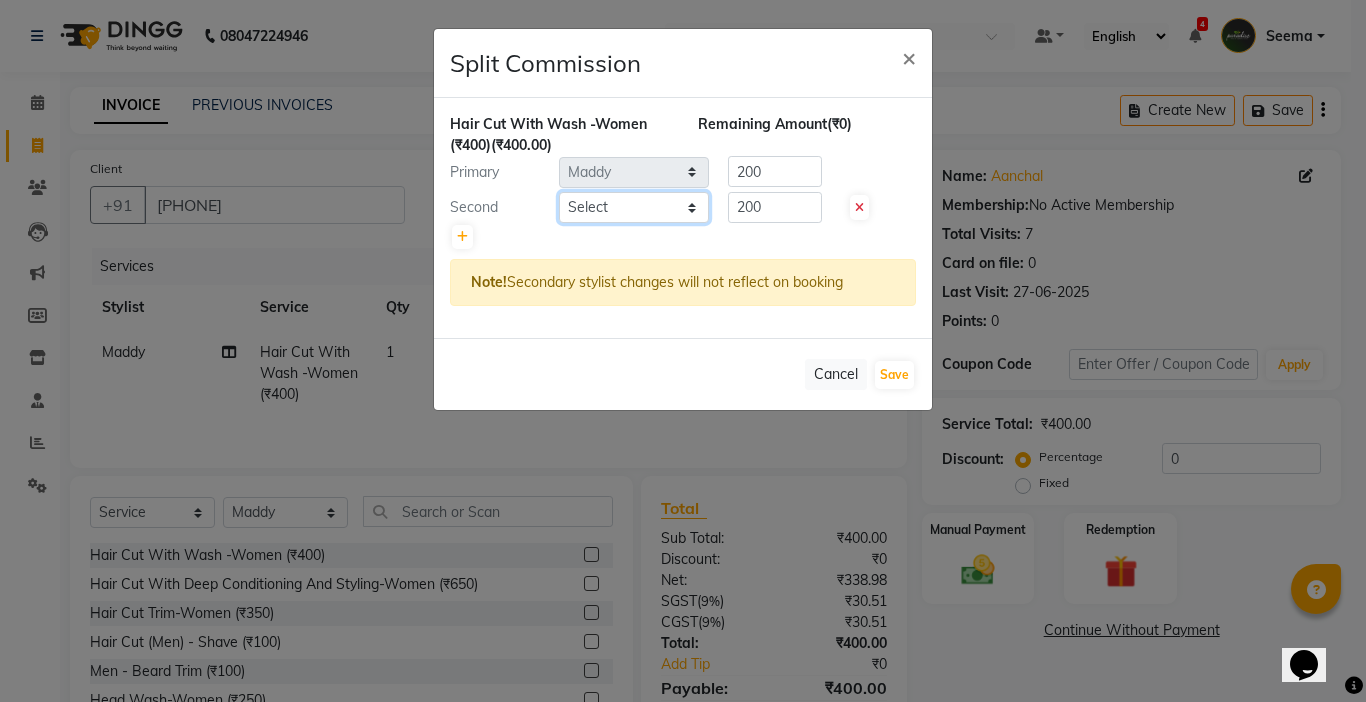 click on "Select  Abby   aman    Anil   anku   Bobby   company   Deepak   Deepika   Gourav   Heena   ishu   Jagdeesh   kanchan   Love preet   Maddy   Manpreet student   Meenu   Naina   Nikita   Palak   Palak Sharma   Radika   Rajneesh Student   Seema   Shagun   Shifali - Student   Shweta    Sujata   Surinder Paul   Vansh   Vikas   Vishal" 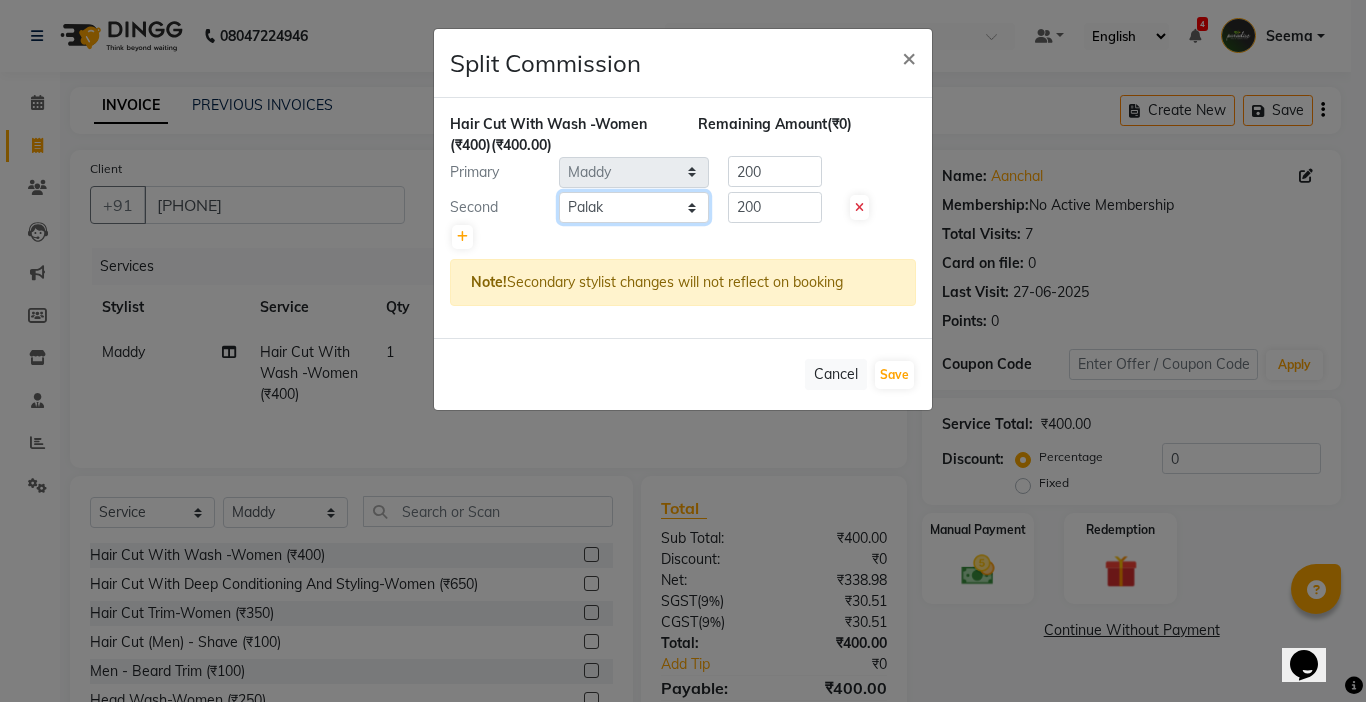 click on "Select  Abby   aman    Anil   anku   Bobby   company   Deepak   Deepika   Gourav   Heena   ishu   Jagdeesh   kanchan   Love preet   Maddy   Manpreet student   Meenu   Naina   Nikita   Palak   Palak Sharma   Radika   Rajneesh Student   Seema   Shagun   Shifali - Student   Shweta    Sujata   Surinder Paul   Vansh   Vikas   Vishal" 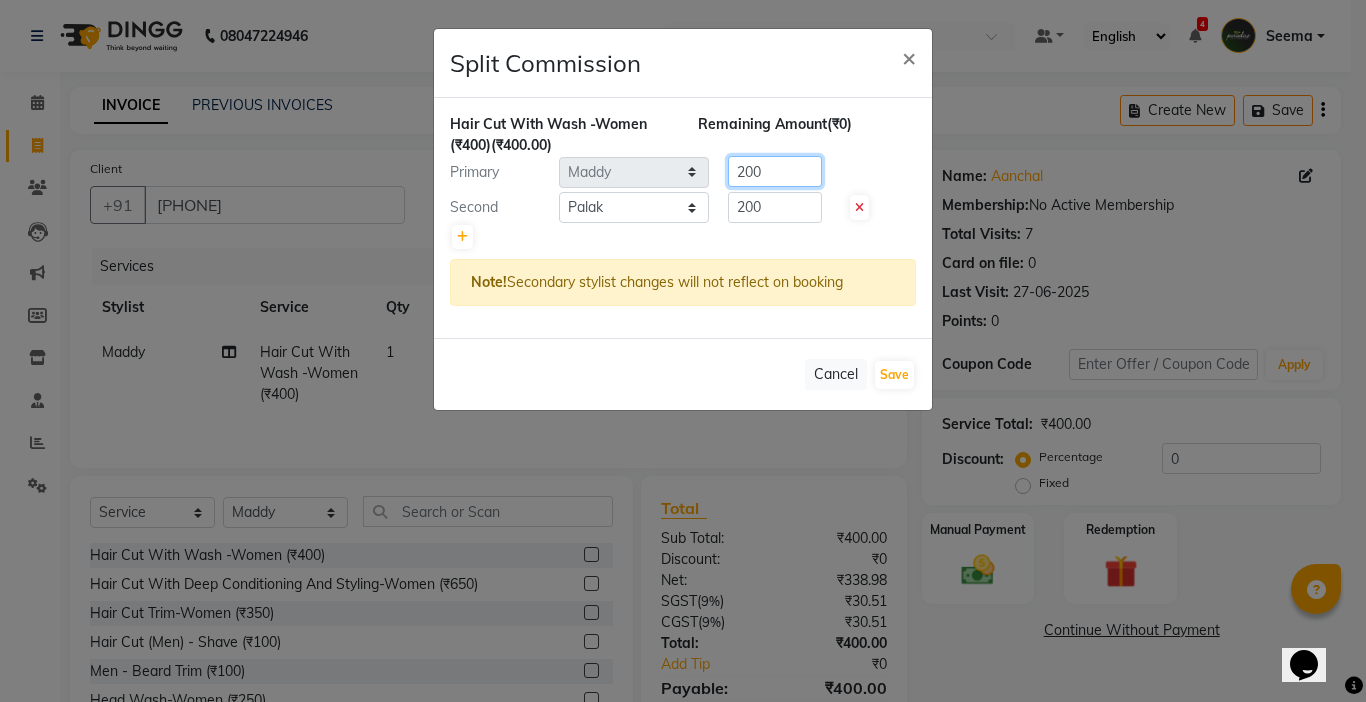 click on "Primary Select  Abby   aman    Anil   anku   Bobby   company   Deepak   Deepika   Gourav   Heena   ishu   Jagdeesh   kanchan   Love preet   Maddy   Manpreet student   Meenu   Naina   Nikita   Palak   Palak Sharma   Radika   Rajneesh Student   Seema   Shagun   Shifali - Student   Shweta    Sujata   Surinder Paul   Vansh   Vikas   Vishal  200" 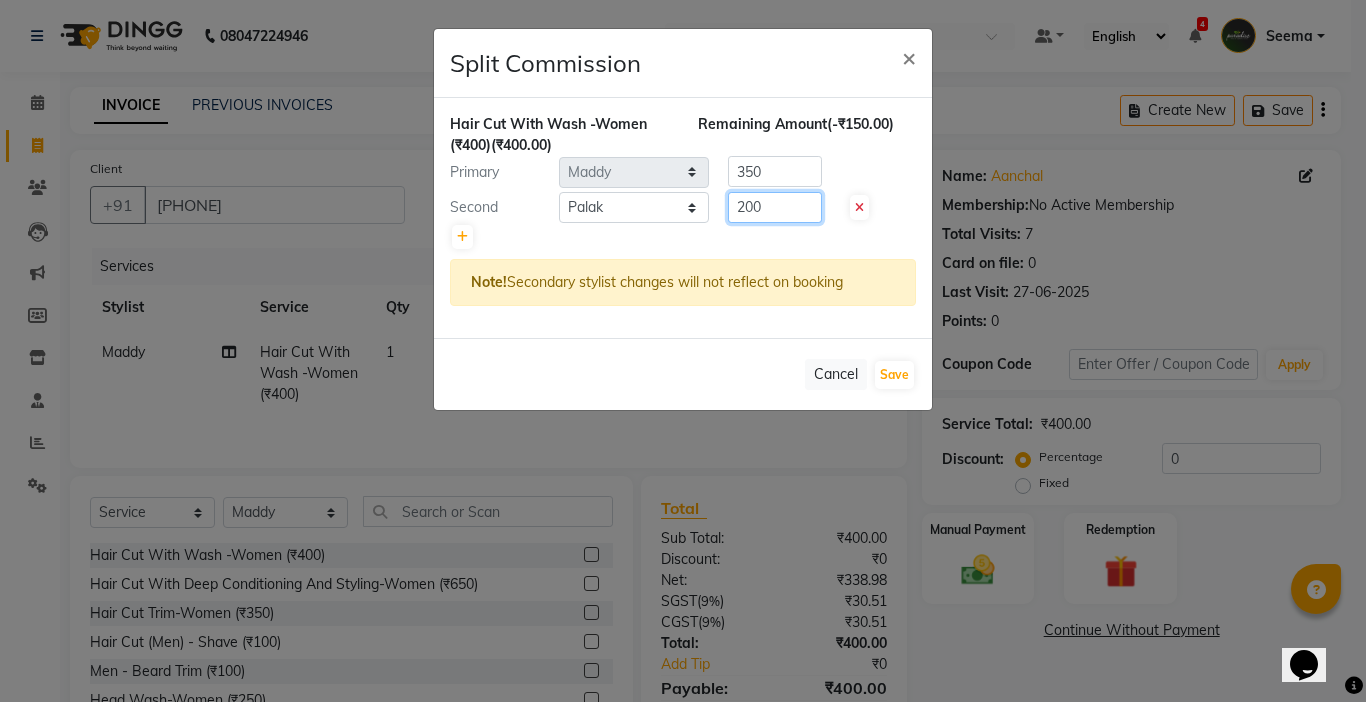 drag, startPoint x: 803, startPoint y: 216, endPoint x: 320, endPoint y: 226, distance: 483.10352 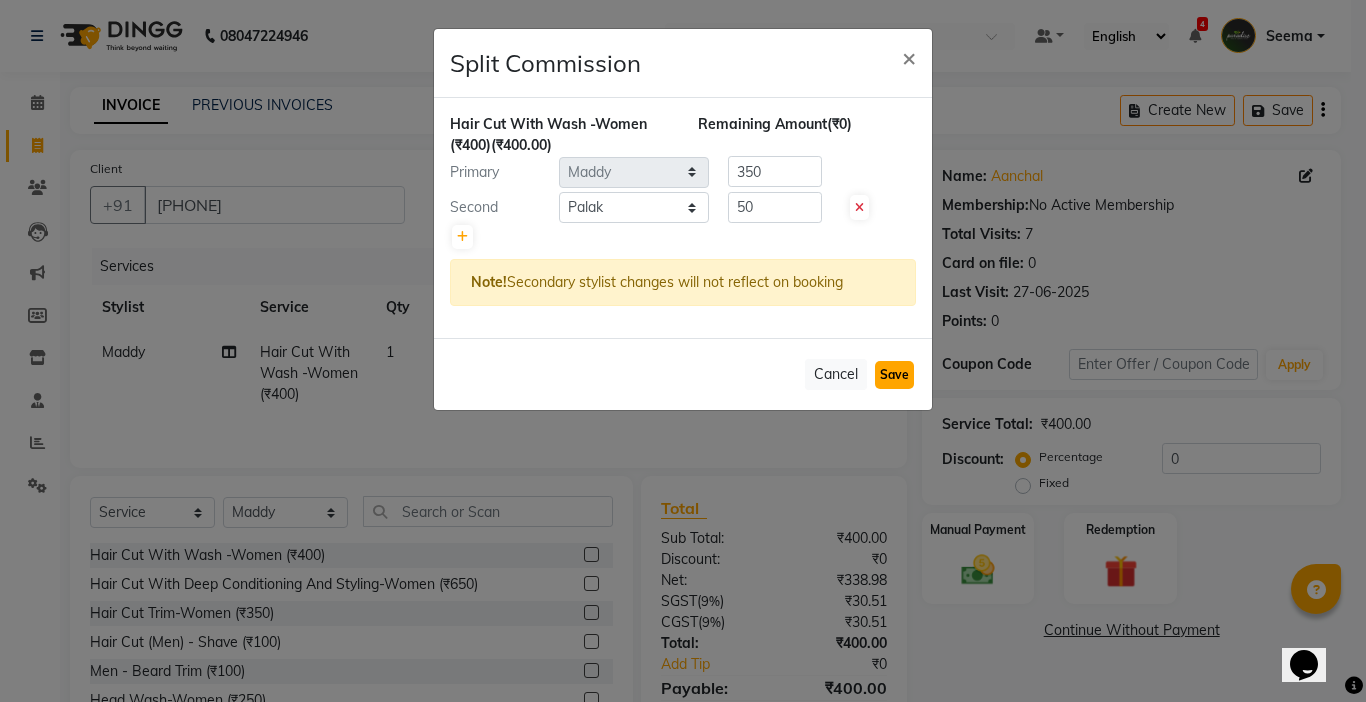 click on "Save" 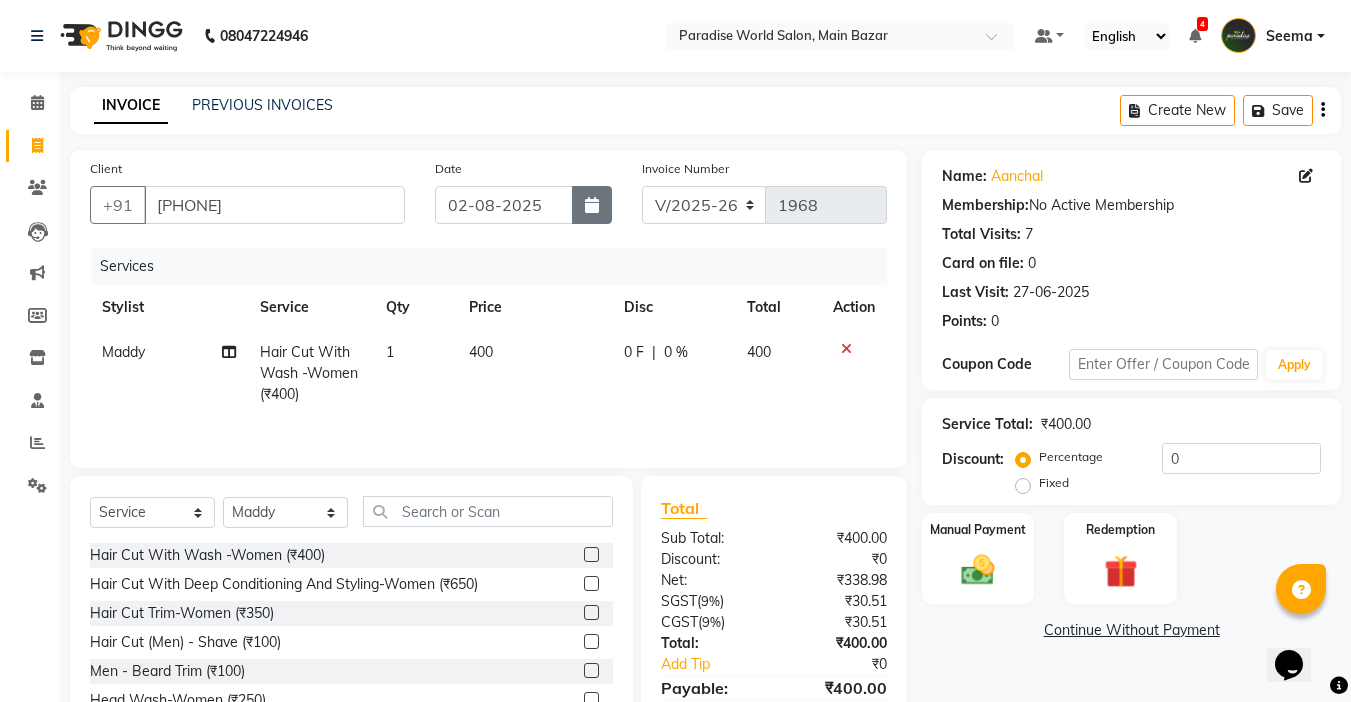click 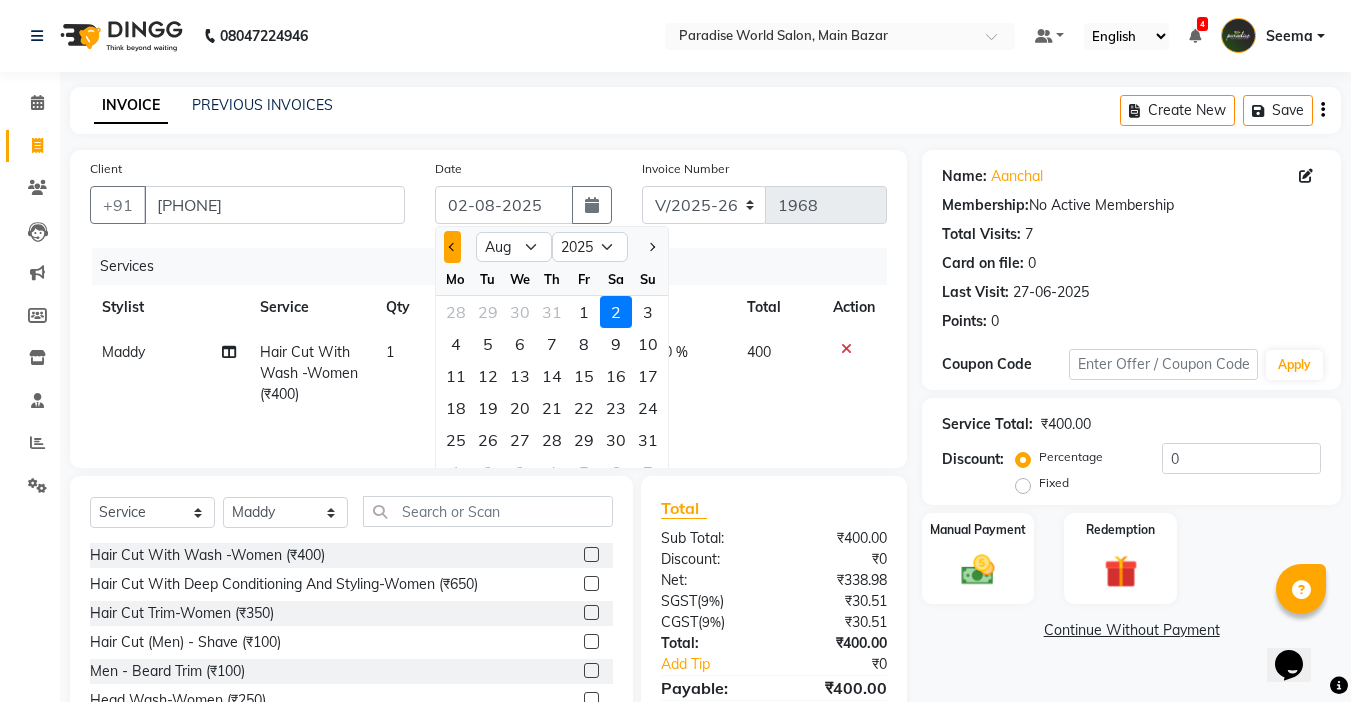 click 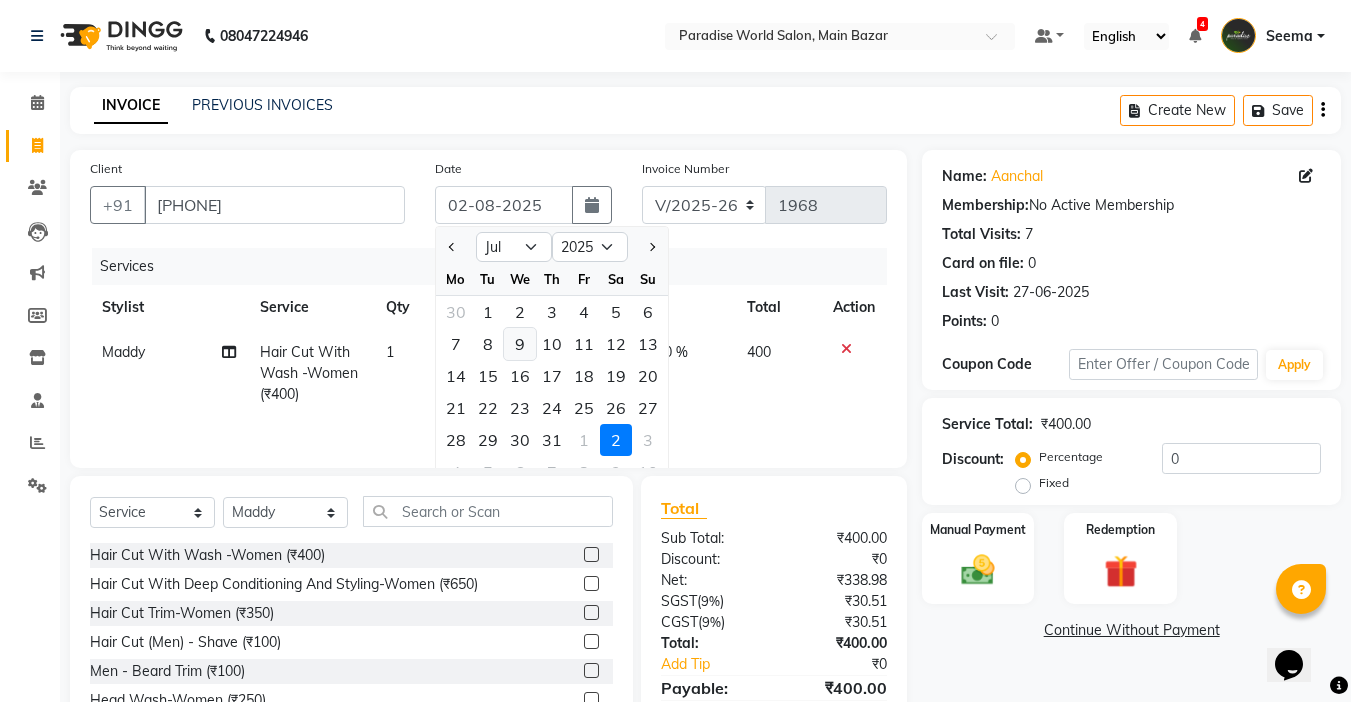 click on "9" 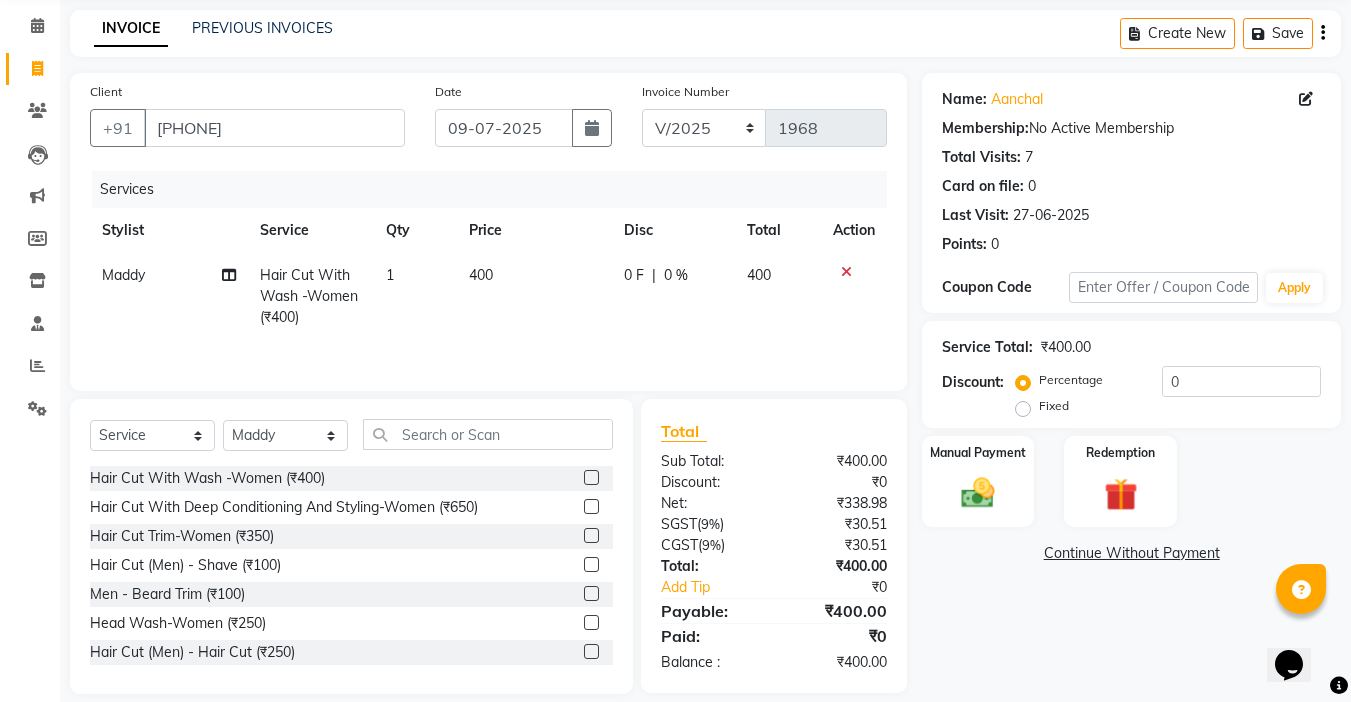 scroll, scrollTop: 99, scrollLeft: 0, axis: vertical 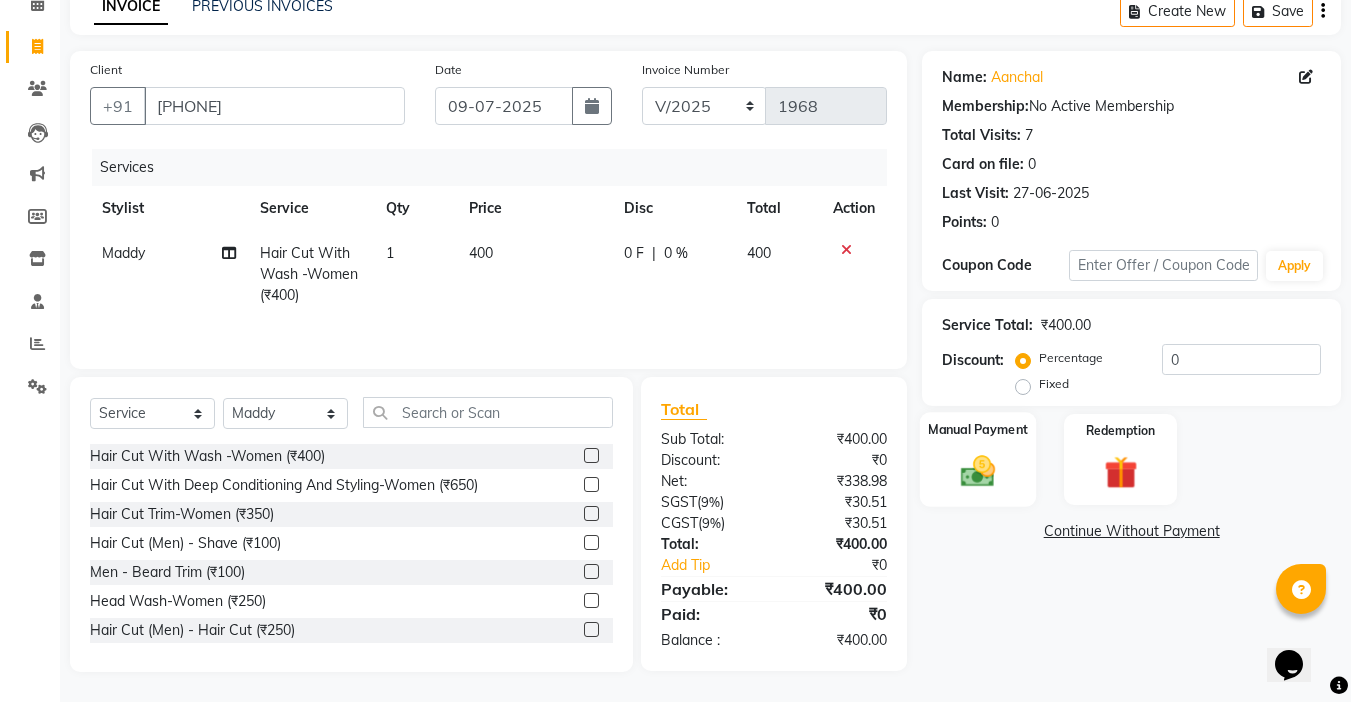 click 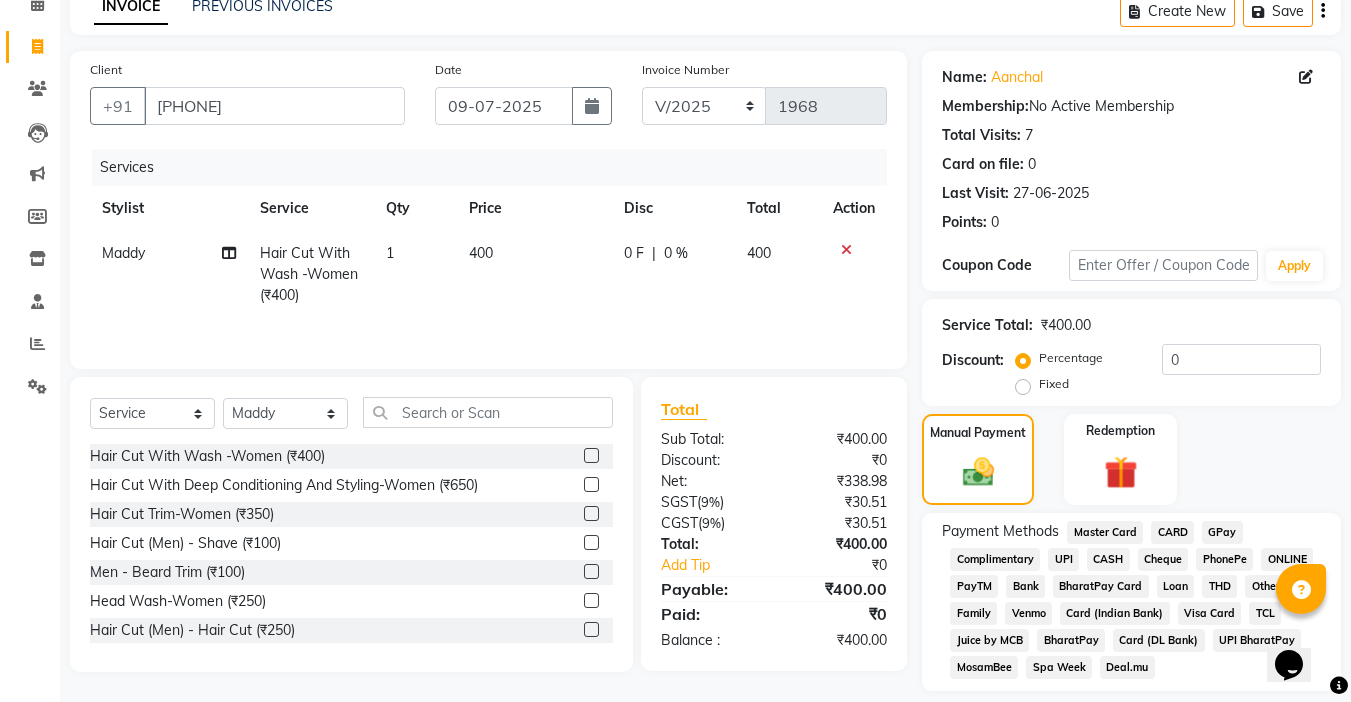 click on "CASH" 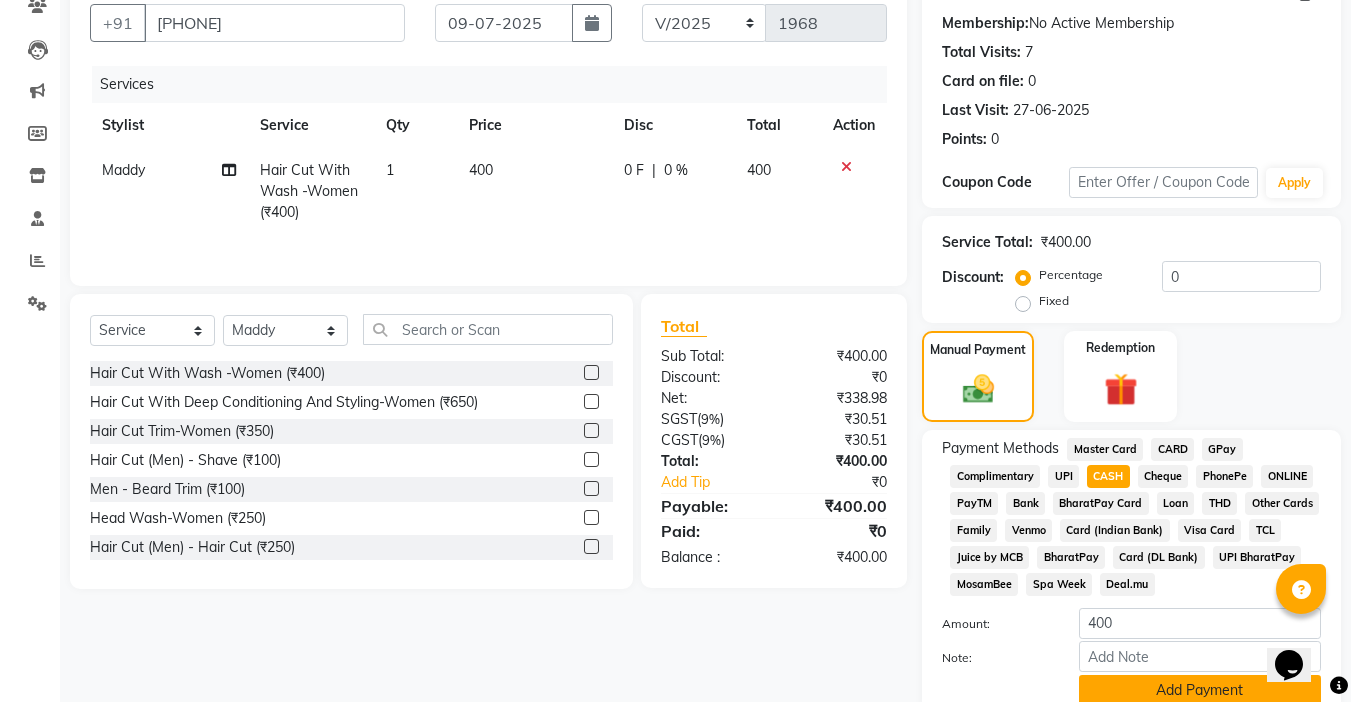 scroll, scrollTop: 265, scrollLeft: 0, axis: vertical 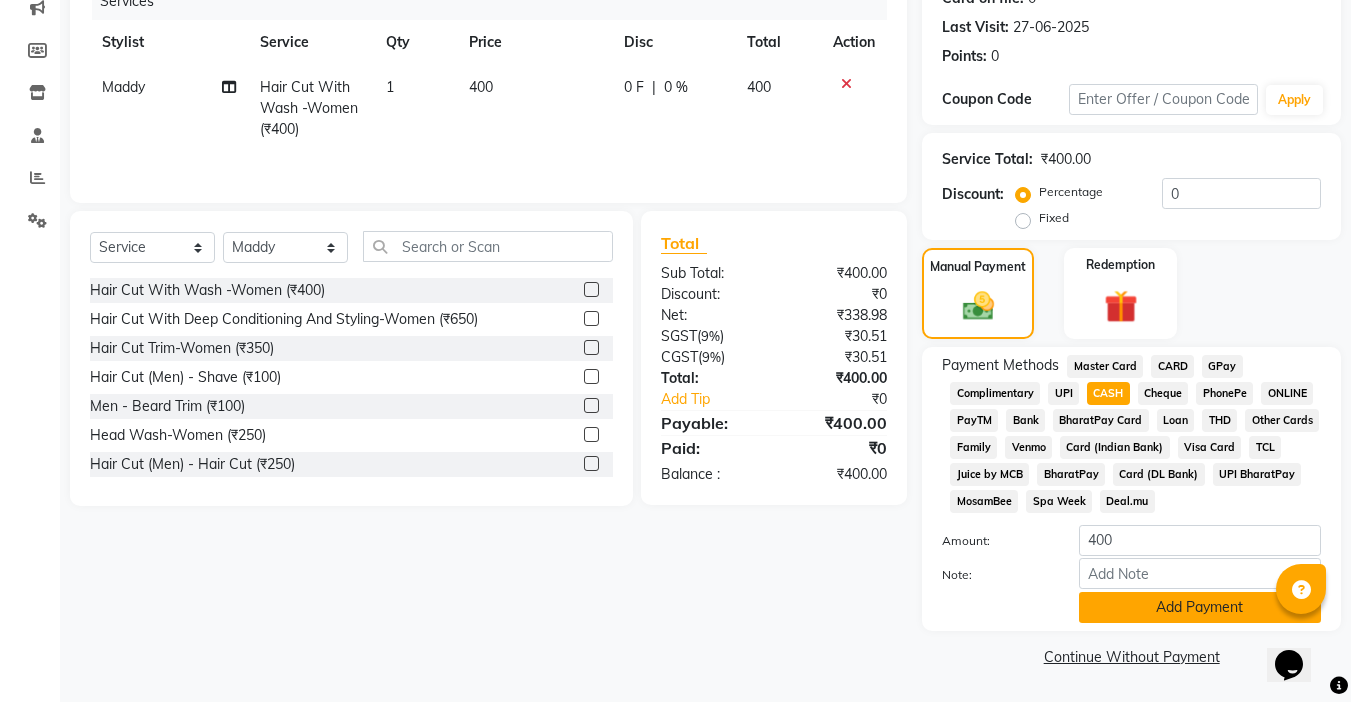 click on "Add Payment" 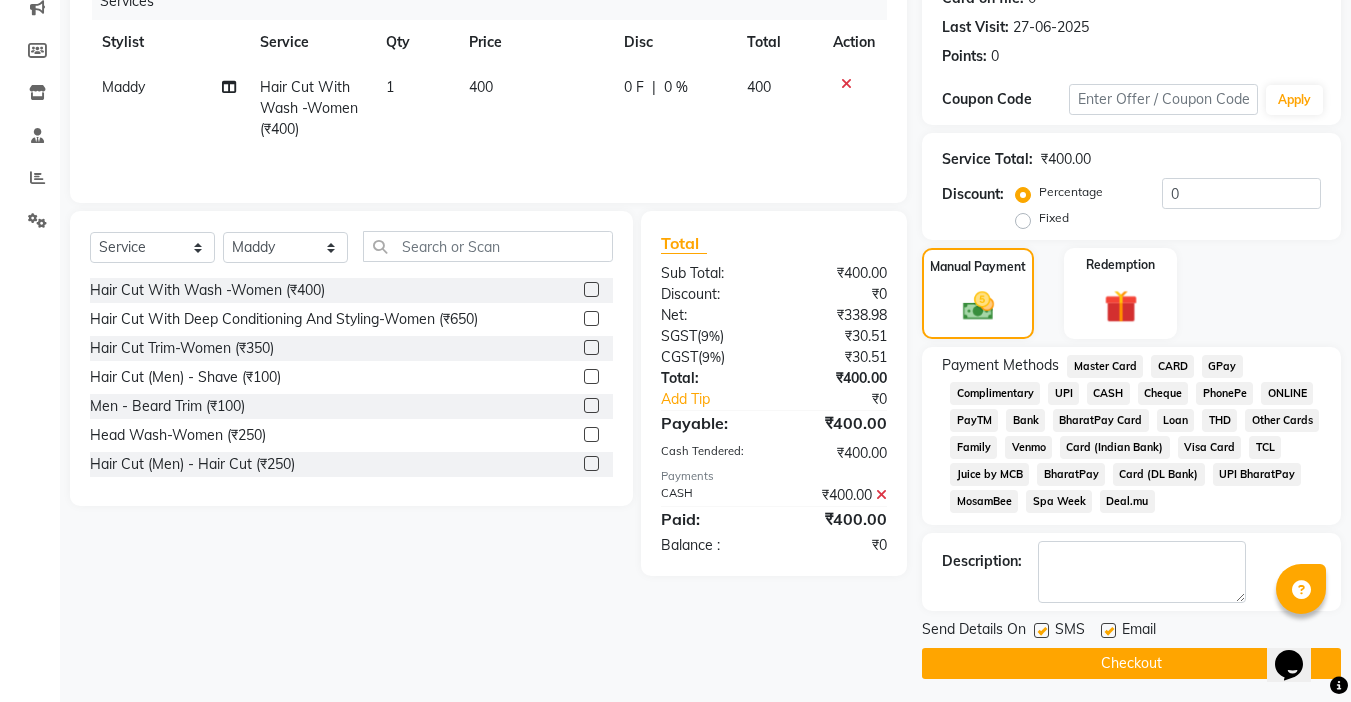 click on "Email" 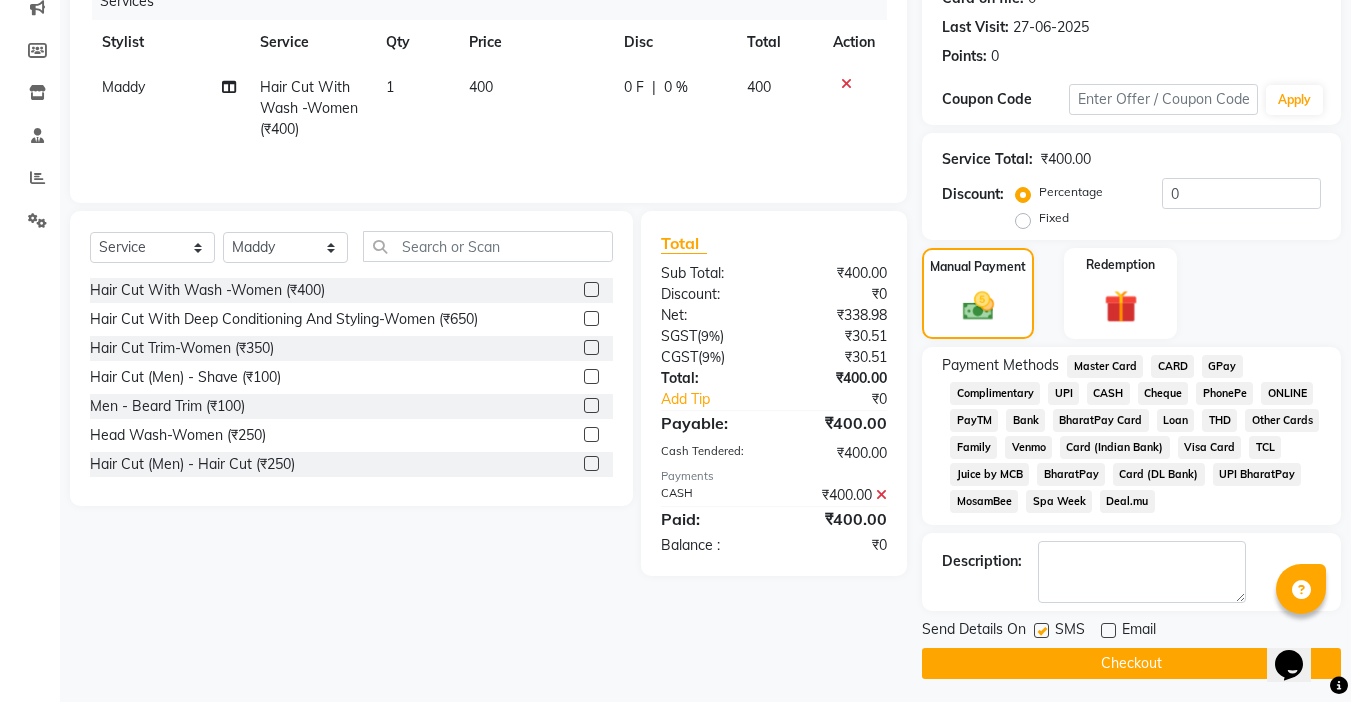 click 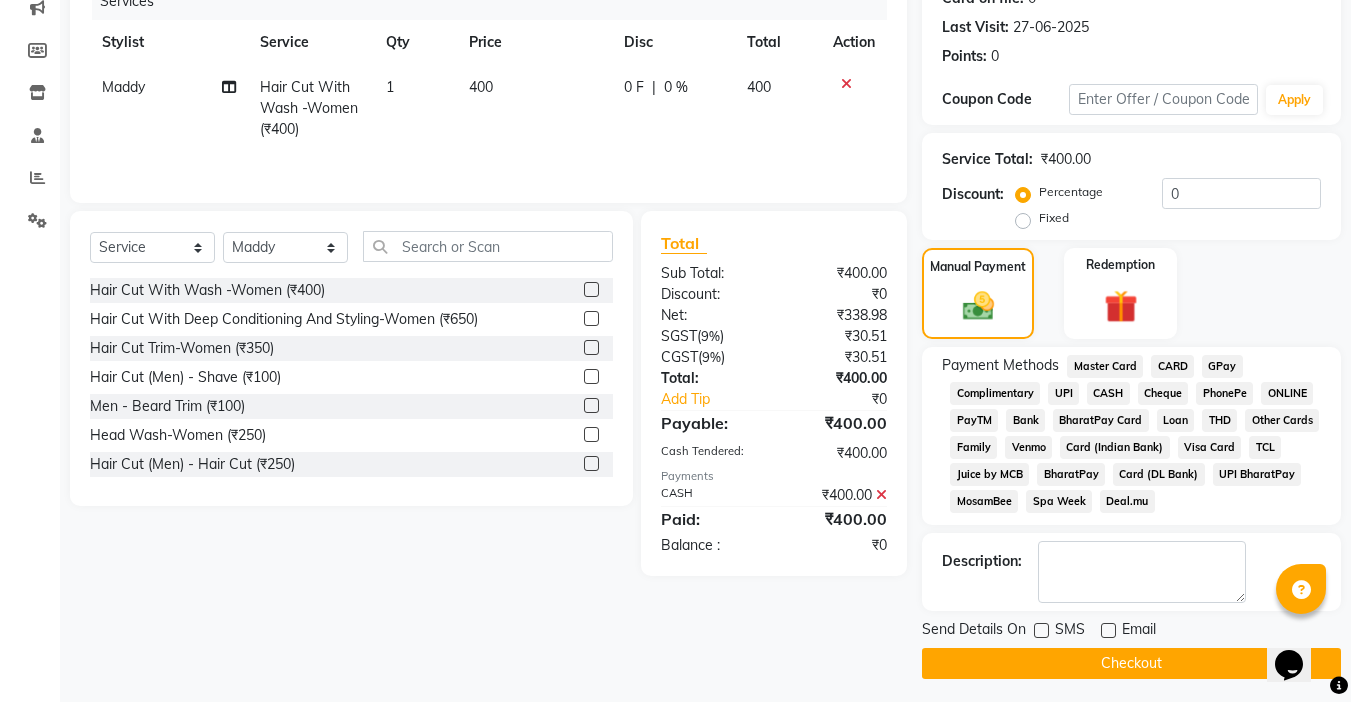 click on "Checkout" 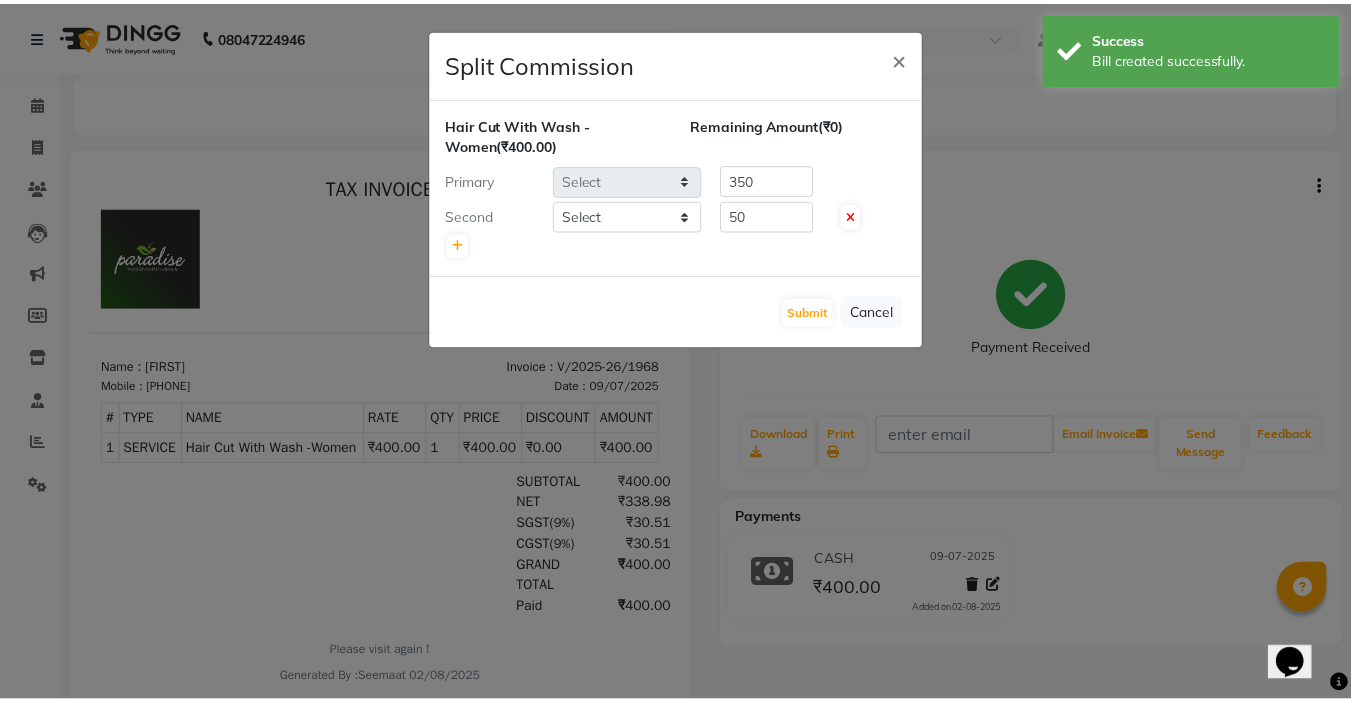 scroll, scrollTop: 0, scrollLeft: 0, axis: both 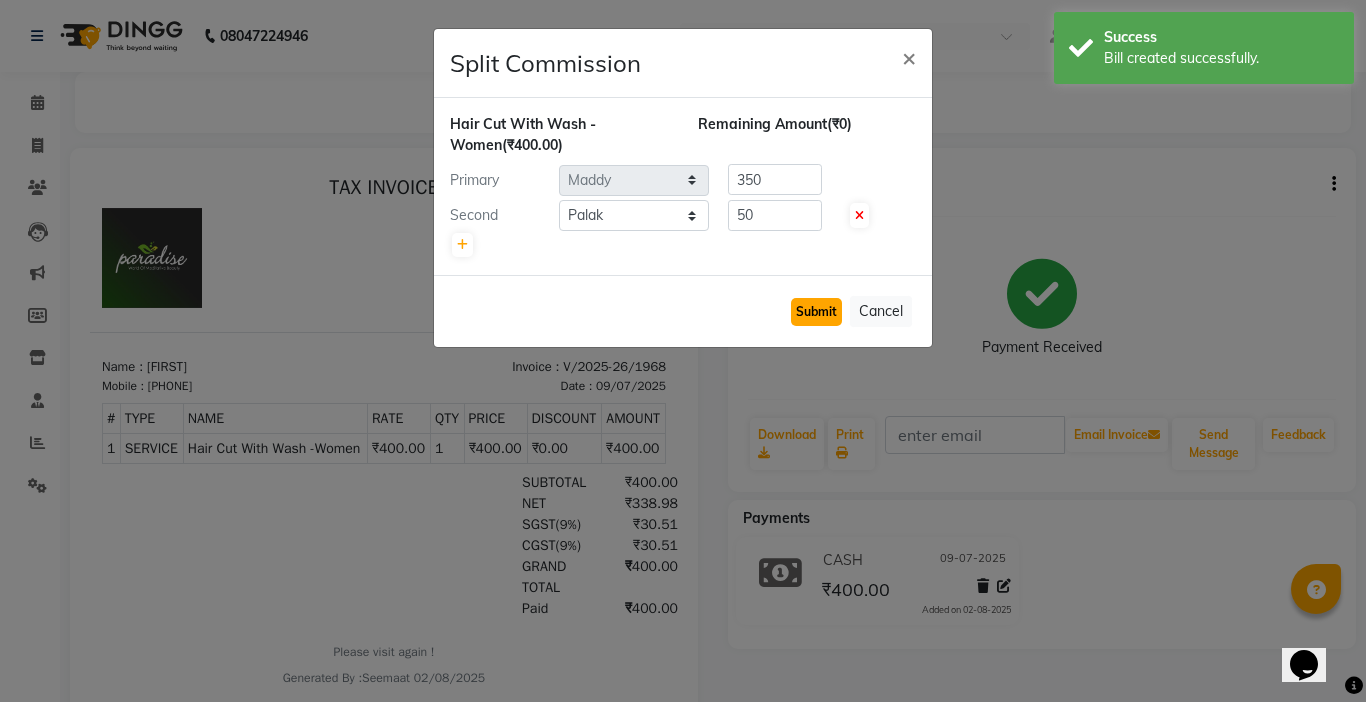 click on "Submit" 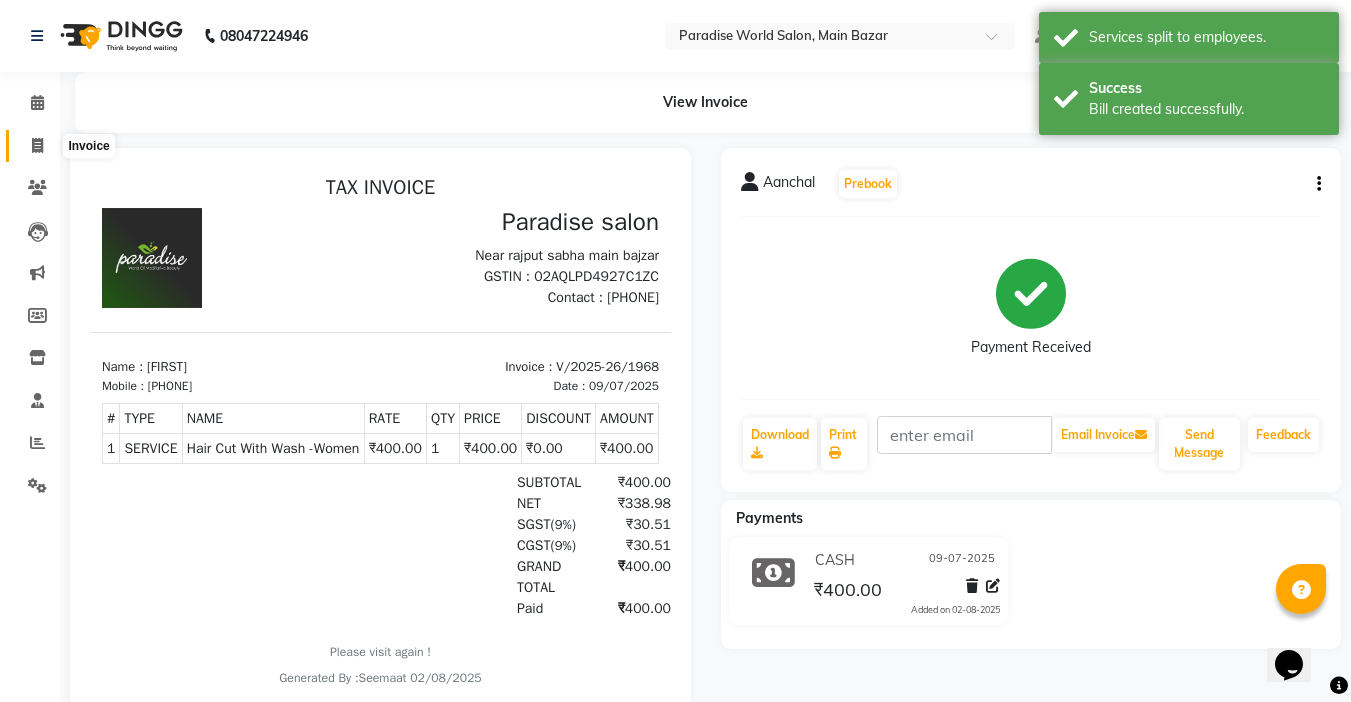 click 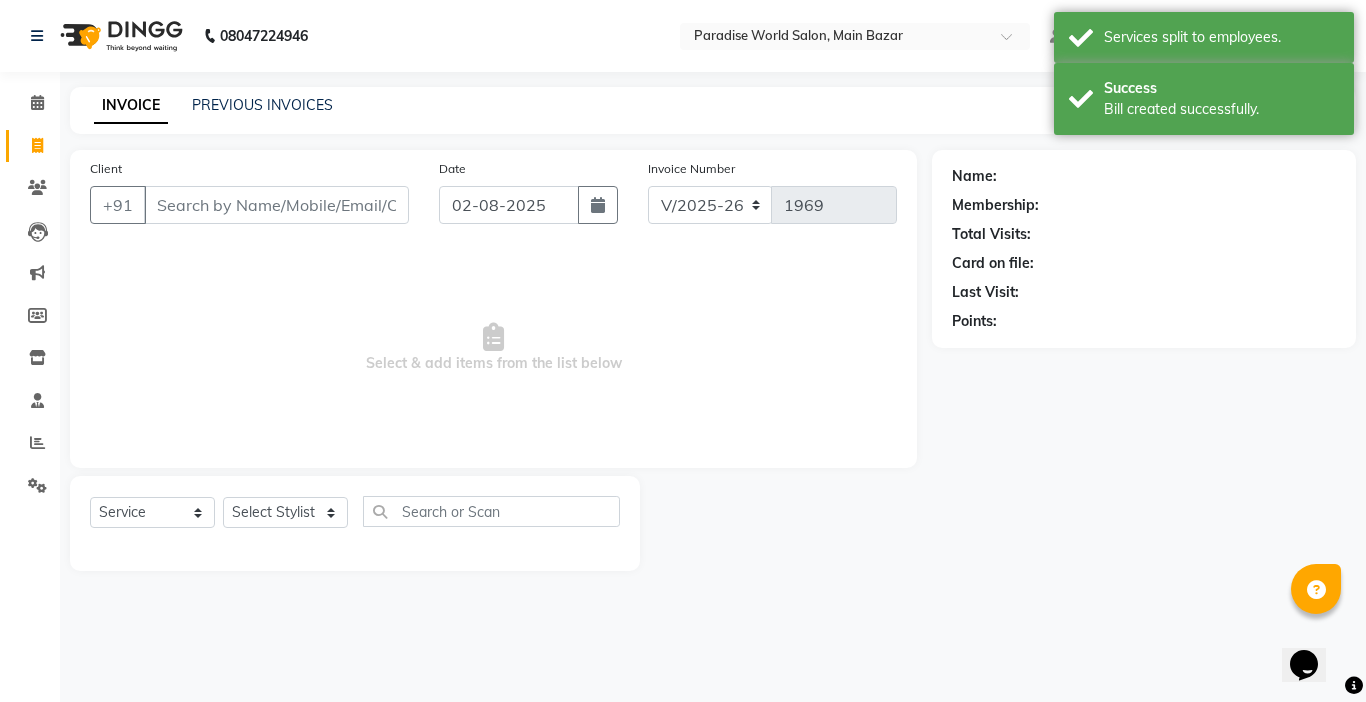 click on "Client" at bounding box center (276, 205) 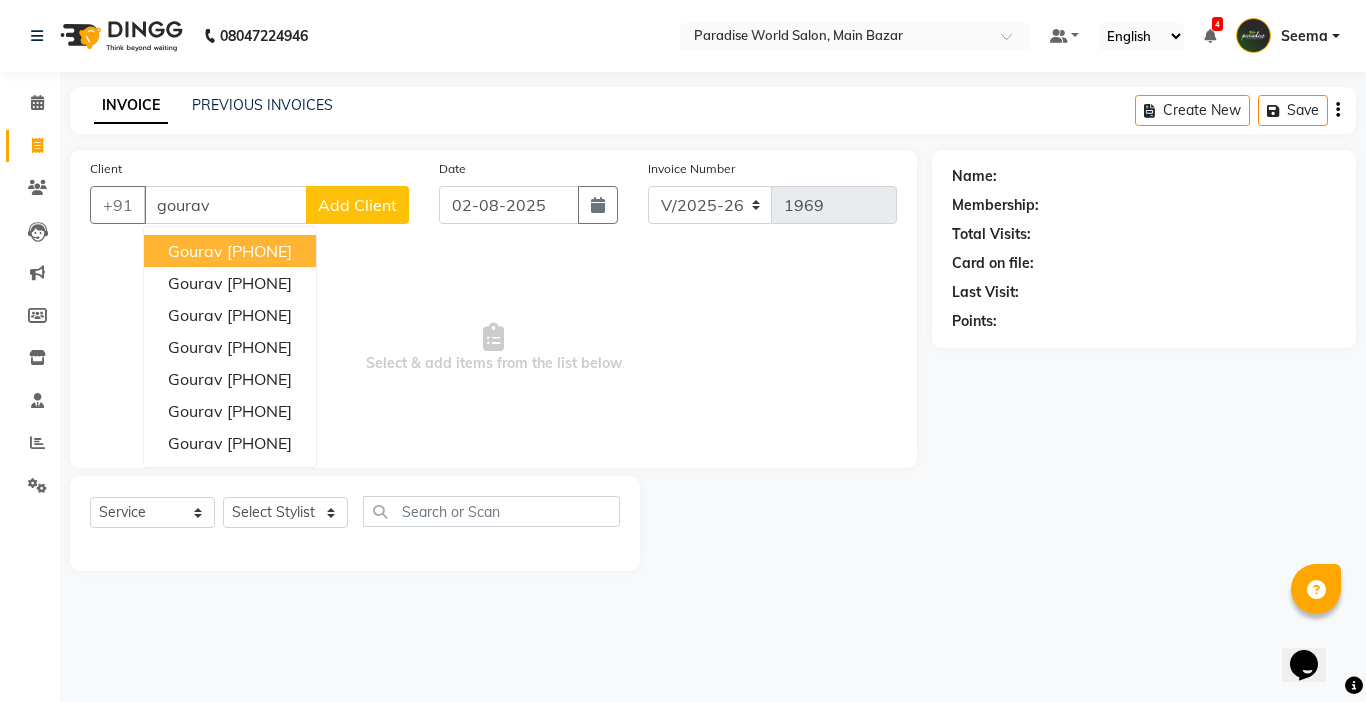 click on "Gourav  7807208020" at bounding box center (230, 251) 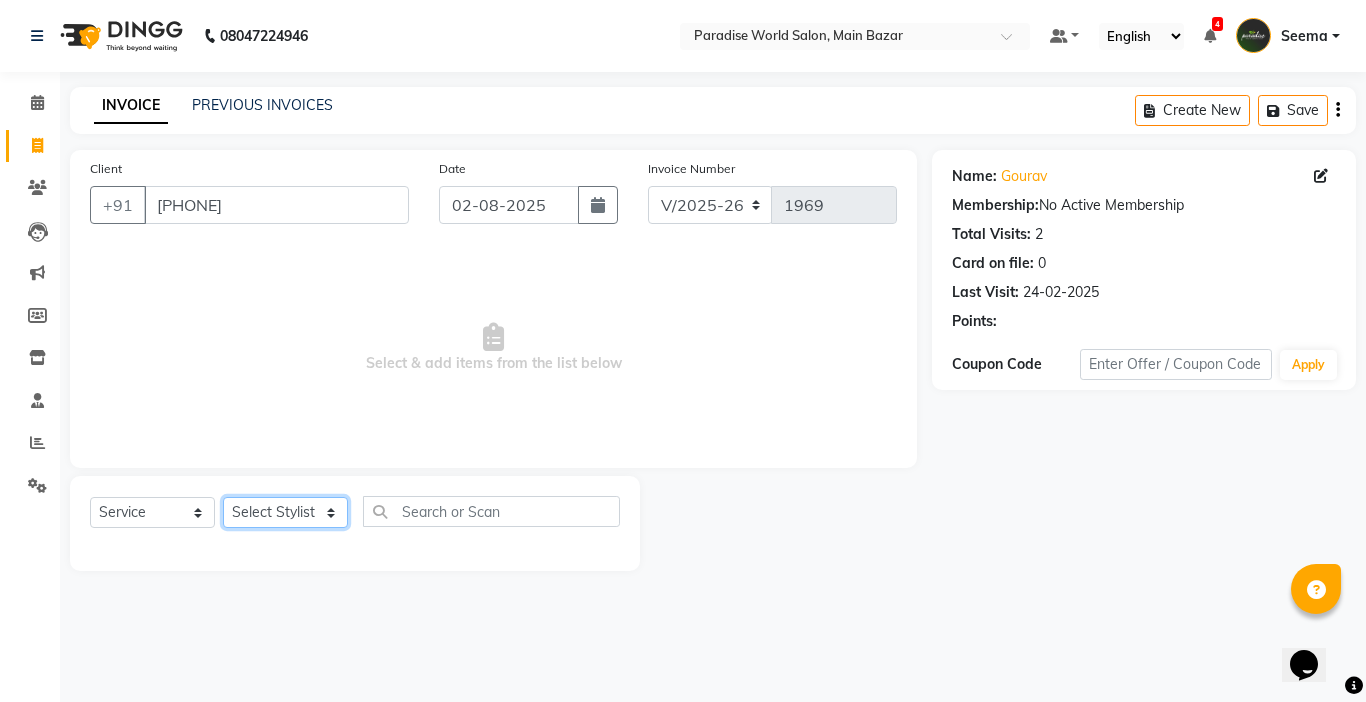 click on "Select Stylist Abby aman  Anil anku Bobby company Deepak Deepika Gourav Heena ishu Jagdeesh kanchan Love preet Maddy Manpreet student Meenu Naina Nikita Palak Palak Sharma Radika Rajneesh Student Seema Shagun Shifali - Student Shweta  Sujata Surinder Paul Vansh Vikas Vishal" 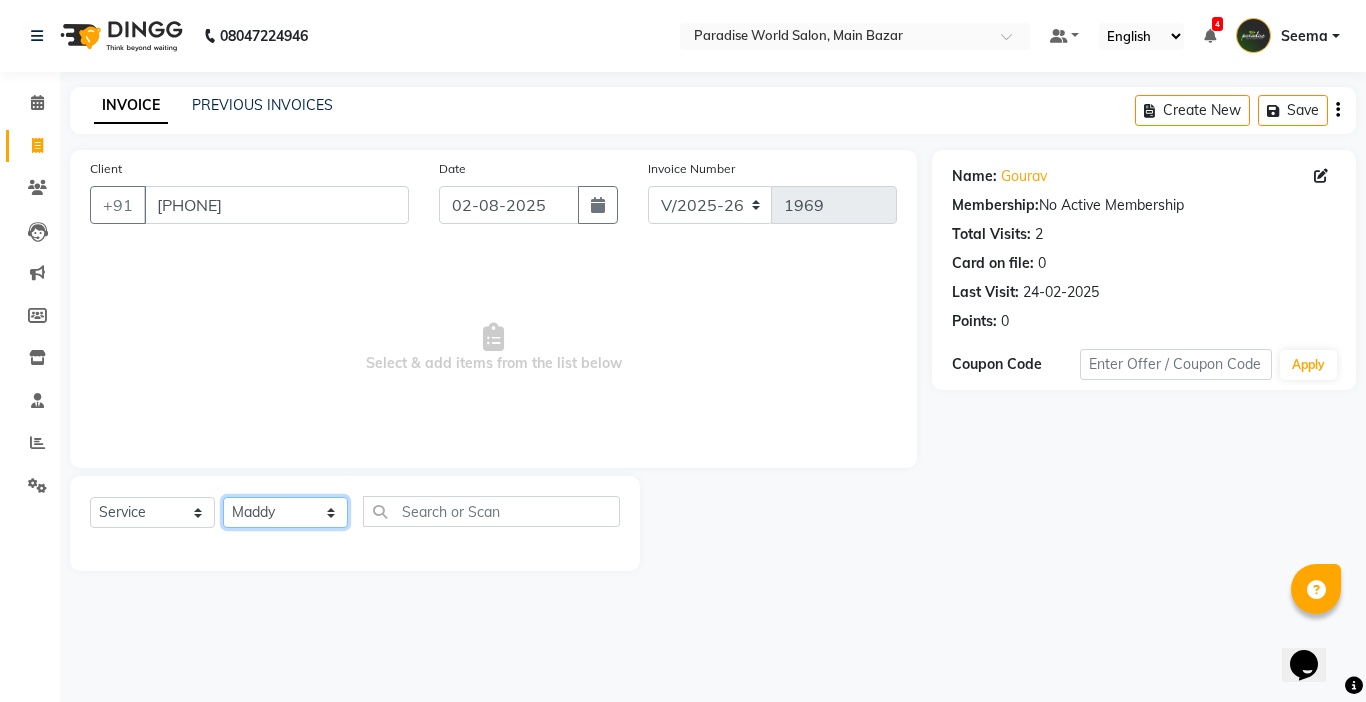 click on "Select Stylist Abby aman  Anil anku Bobby company Deepak Deepika Gourav Heena ishu Jagdeesh kanchan Love preet Maddy Manpreet student Meenu Naina Nikita Palak Palak Sharma Radika Rajneesh Student Seema Shagun Shifali - Student Shweta  Sujata Surinder Paul Vansh Vikas Vishal" 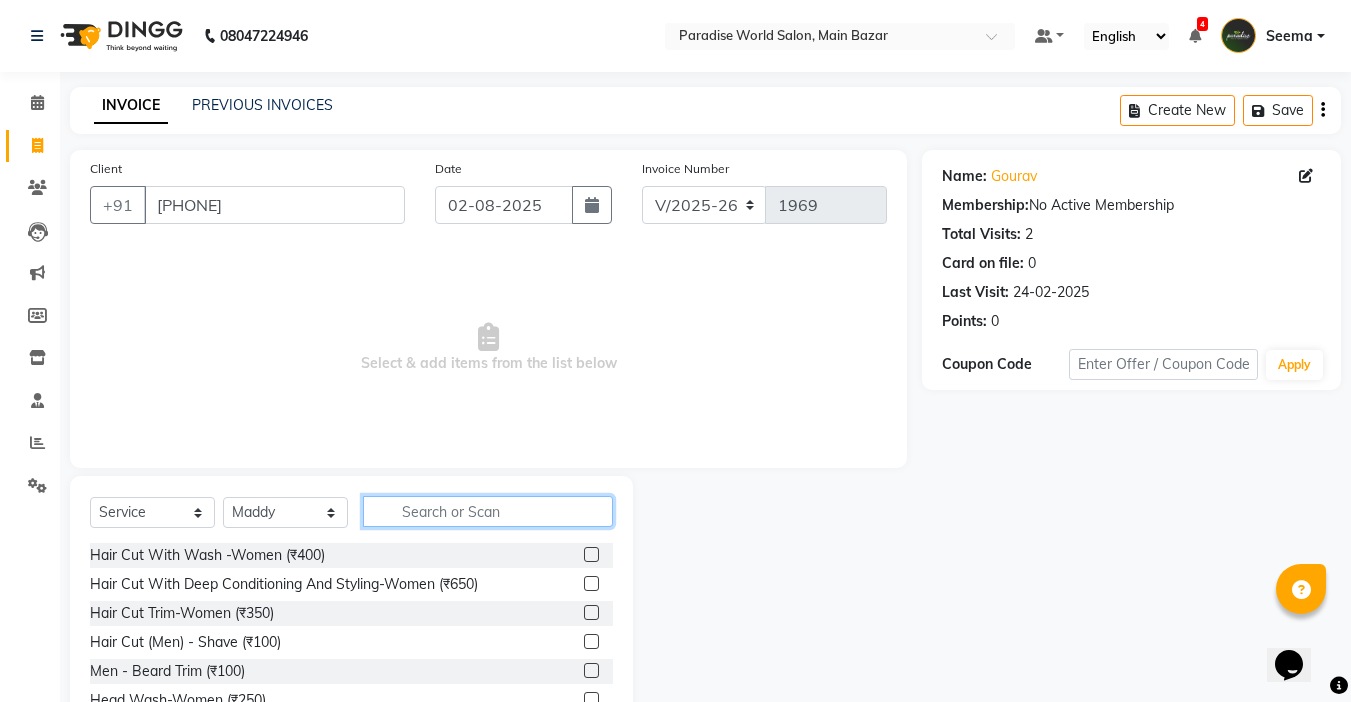 click 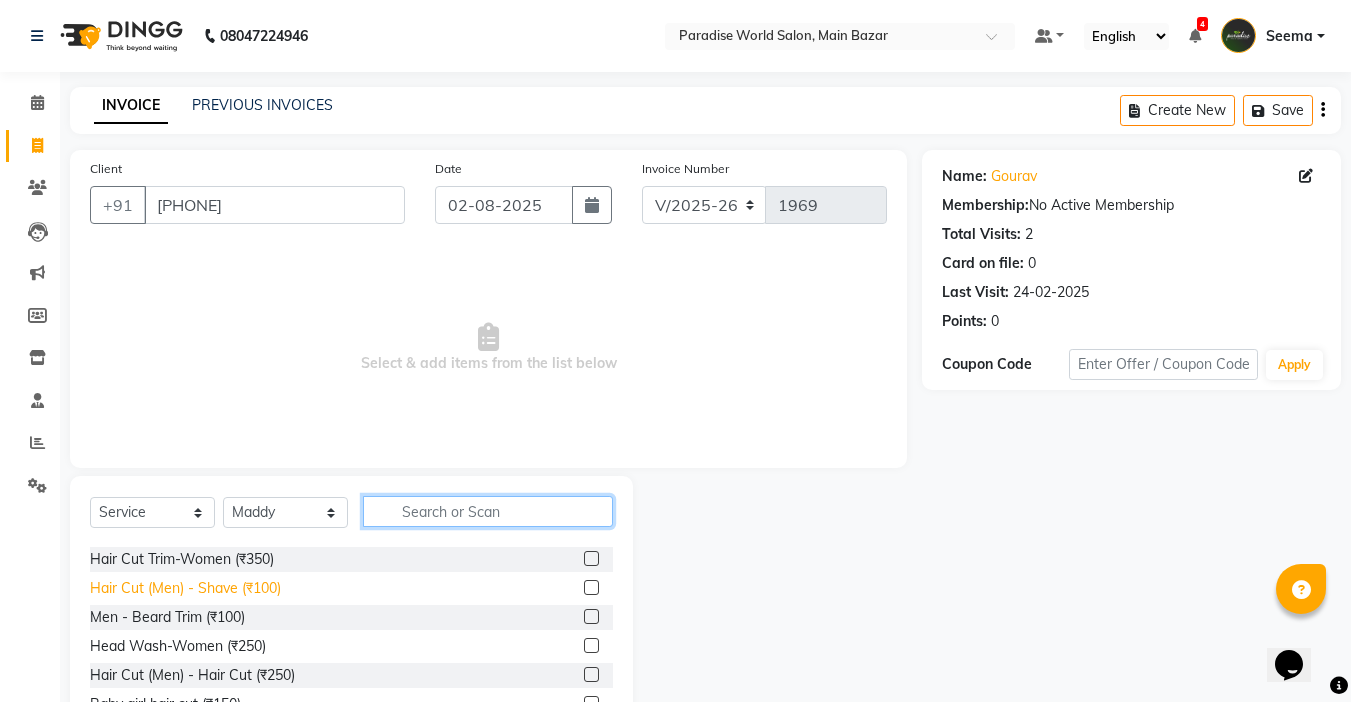 scroll, scrollTop: 100, scrollLeft: 0, axis: vertical 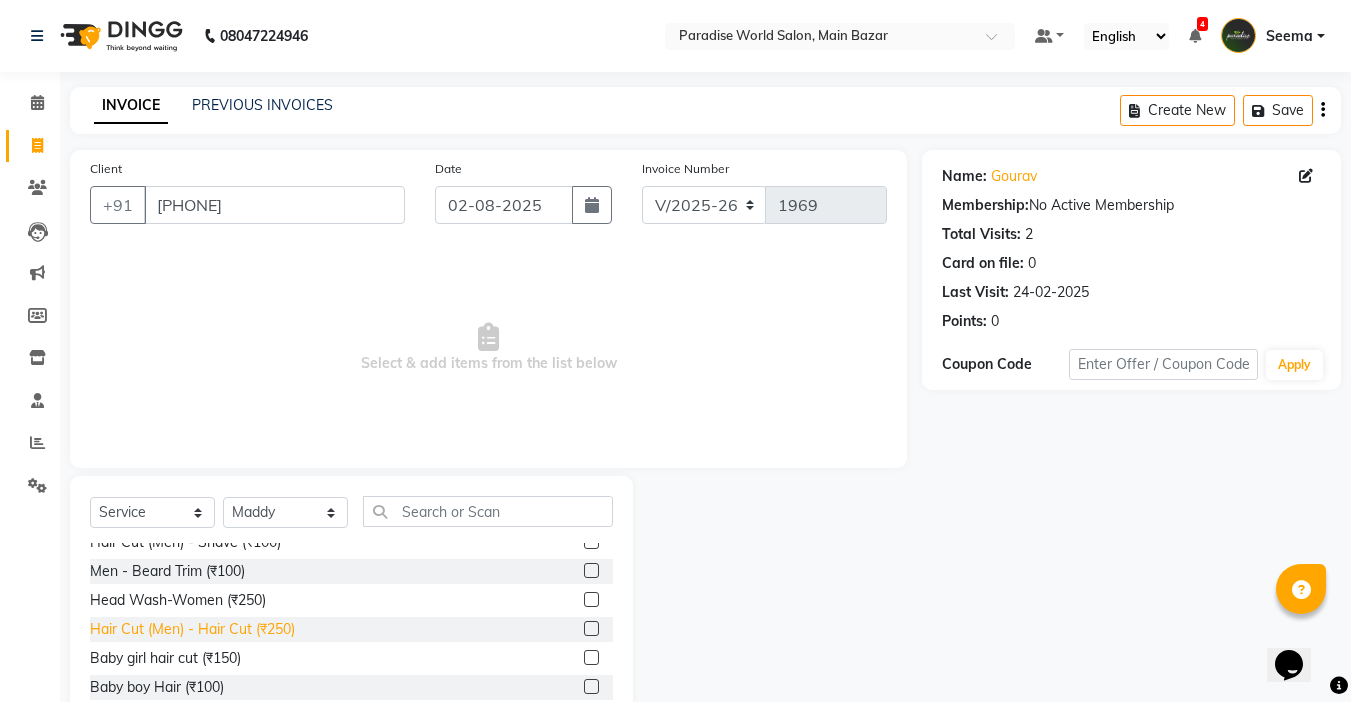 click on "Hair Cut  (Men)  -  Hair Cut (₹250)" 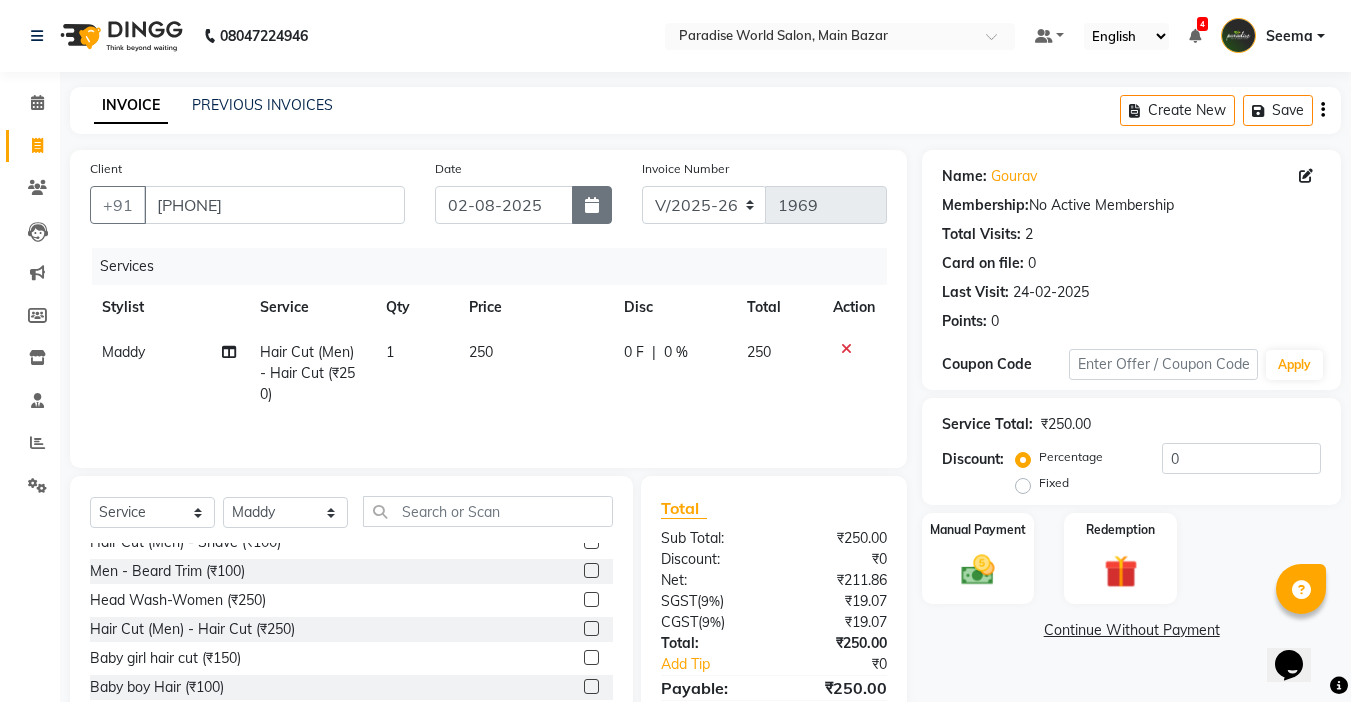 click 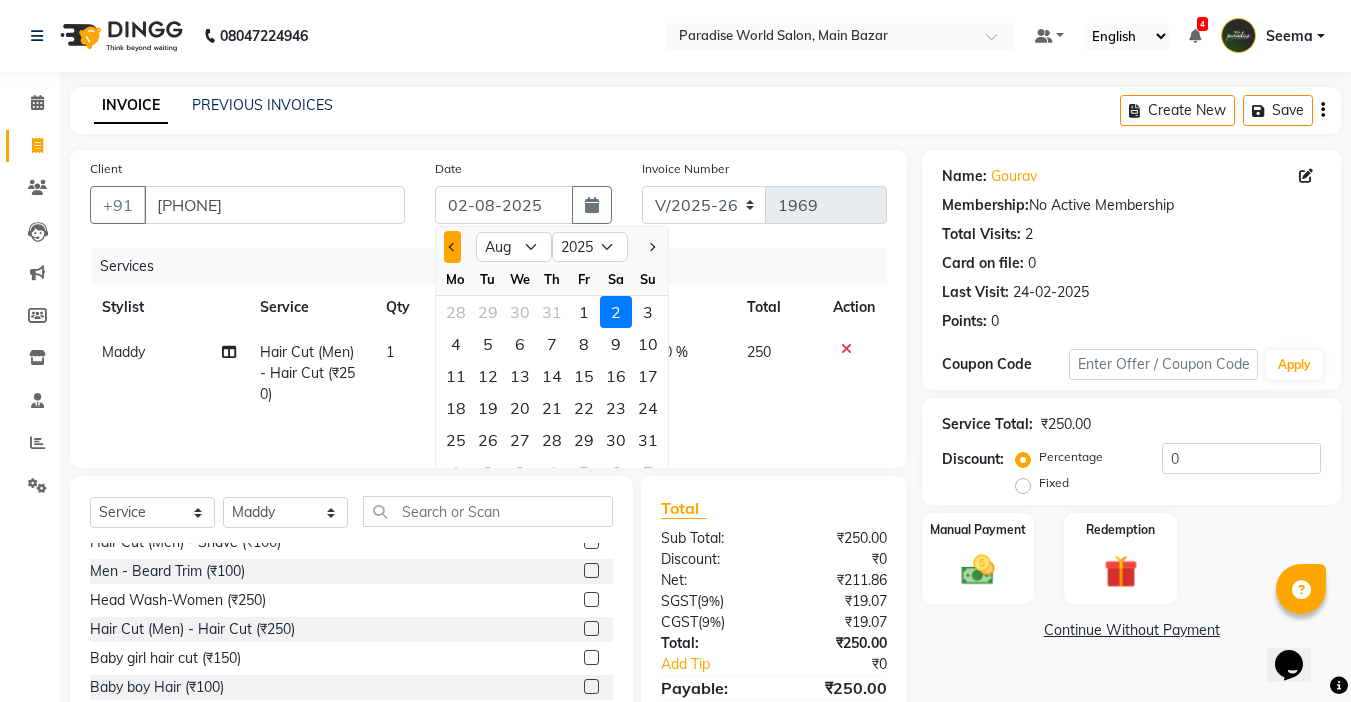 click 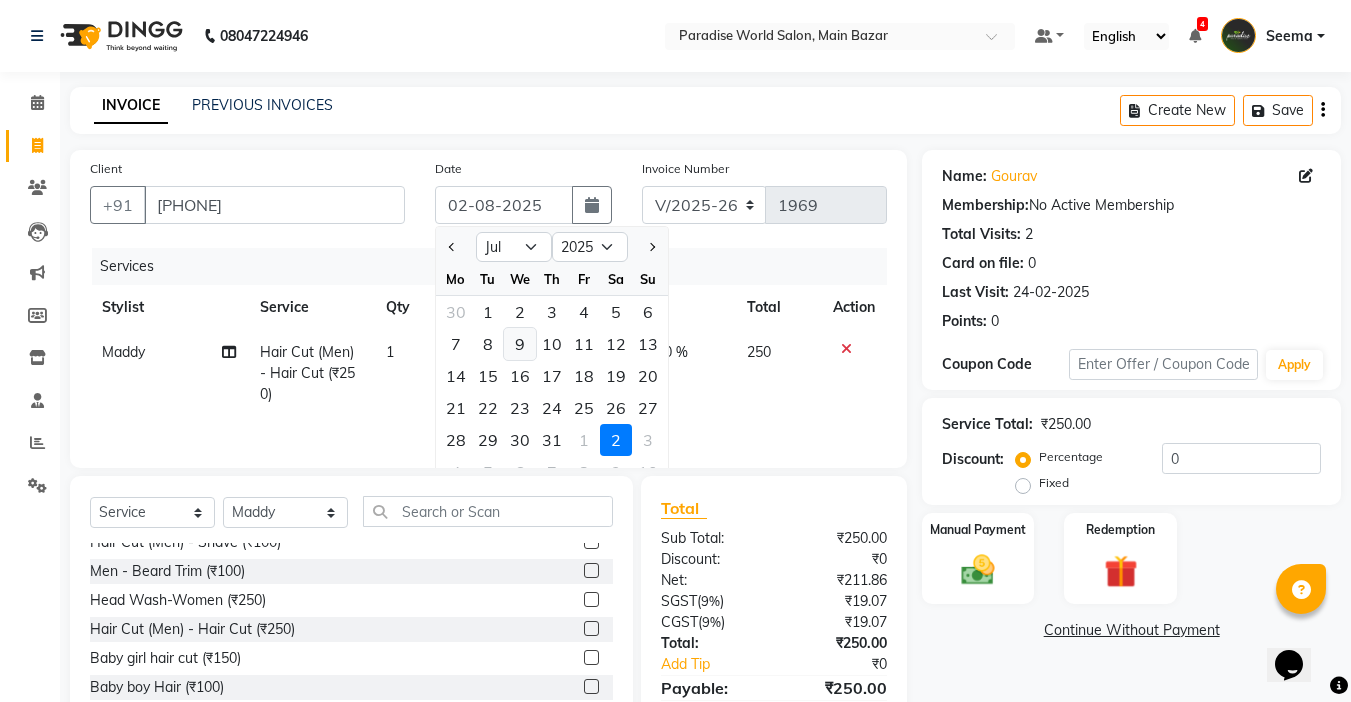 click on "9" 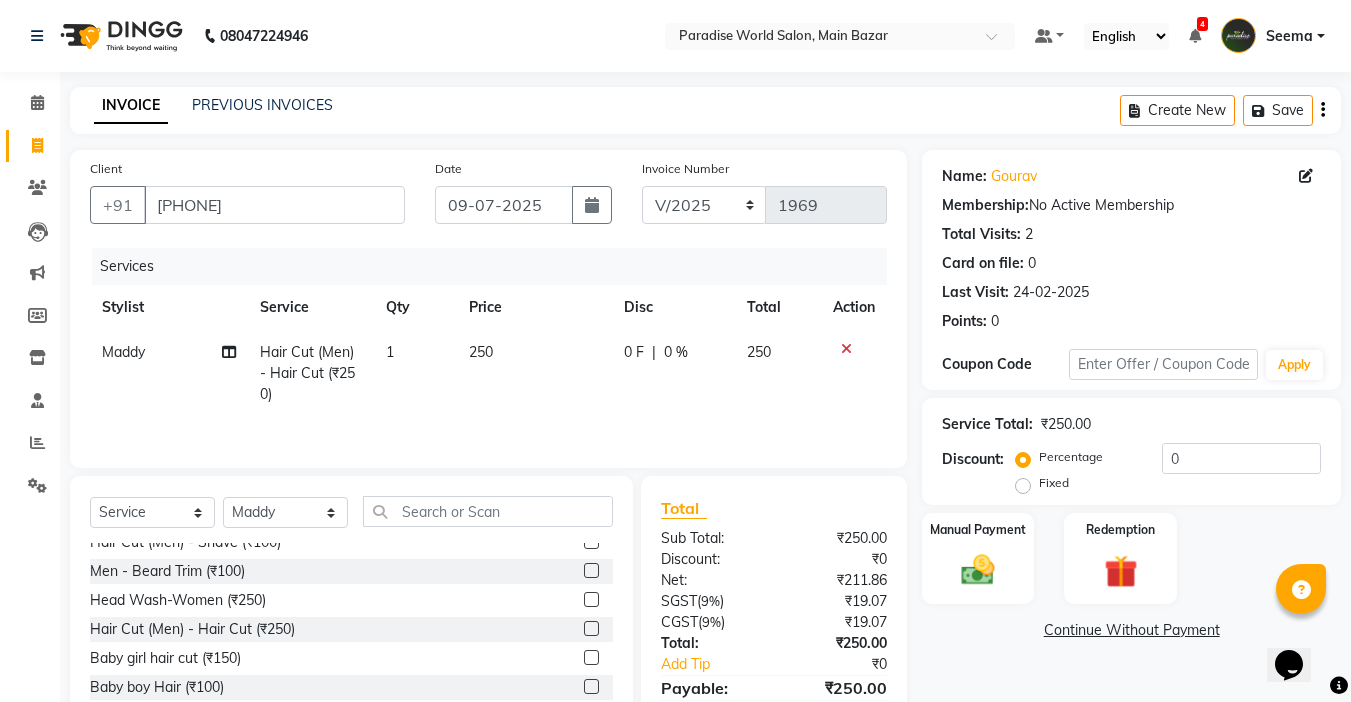 click on "Manual Payment Redemption" 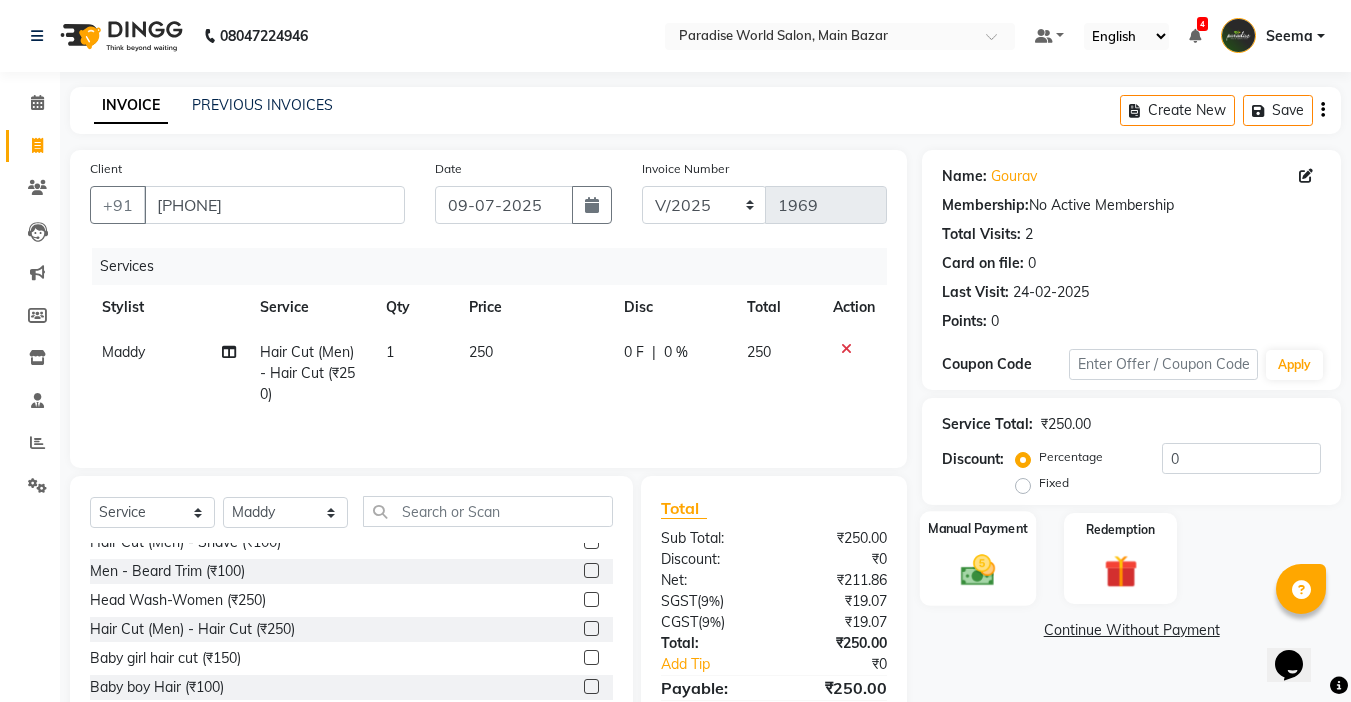 click 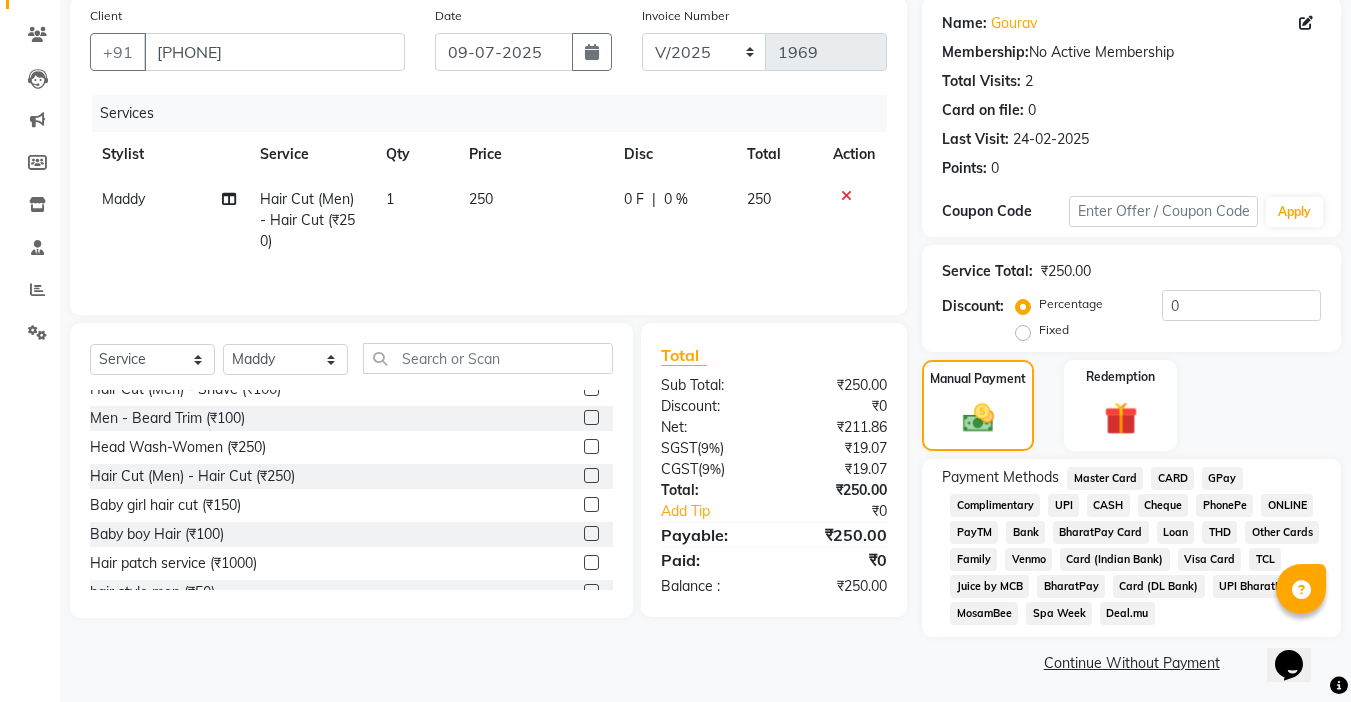 scroll, scrollTop: 159, scrollLeft: 0, axis: vertical 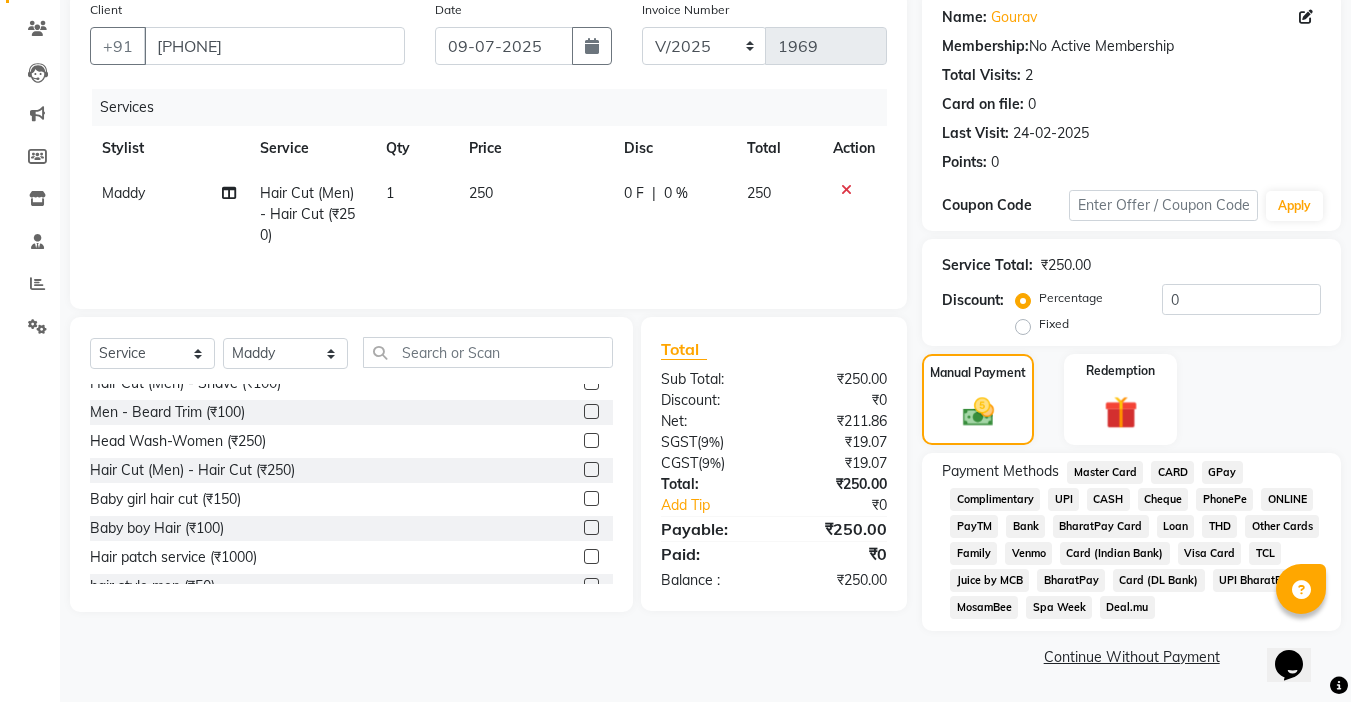 click on "CASH" 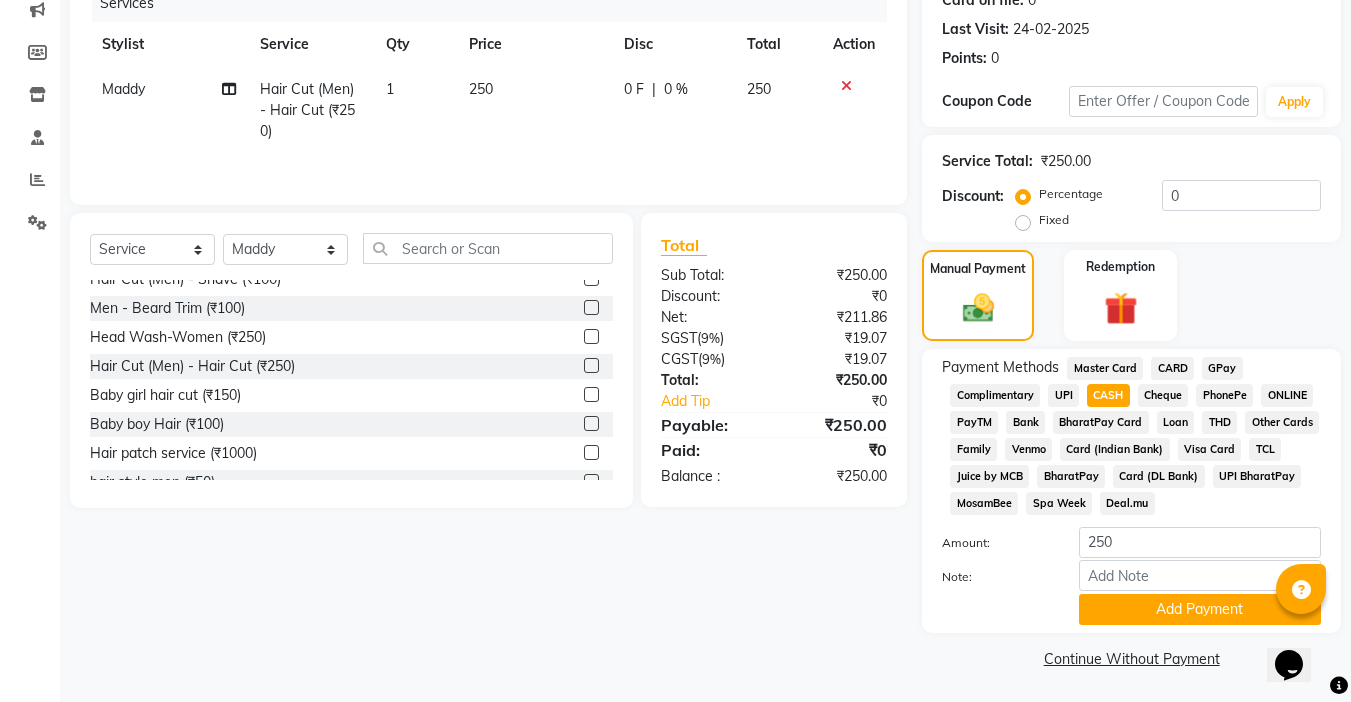 scroll, scrollTop: 265, scrollLeft: 0, axis: vertical 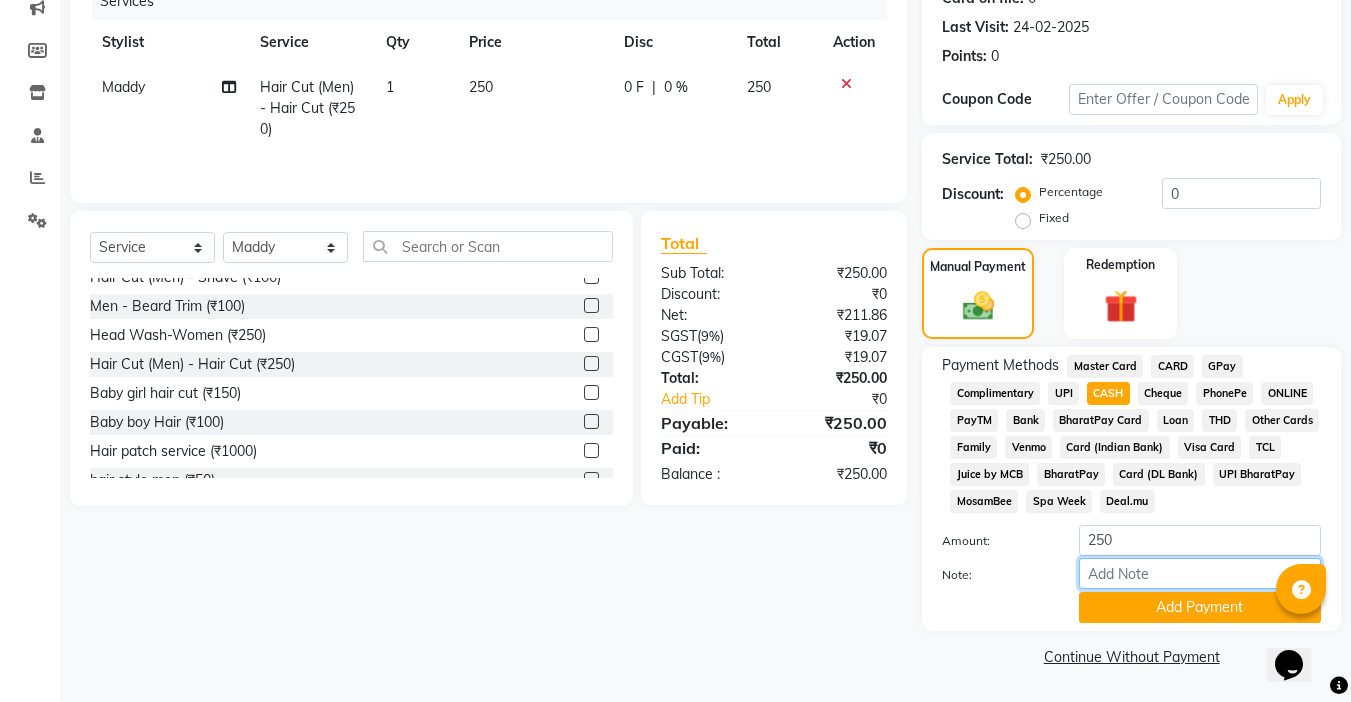 click on "Note:" at bounding box center (1200, 573) 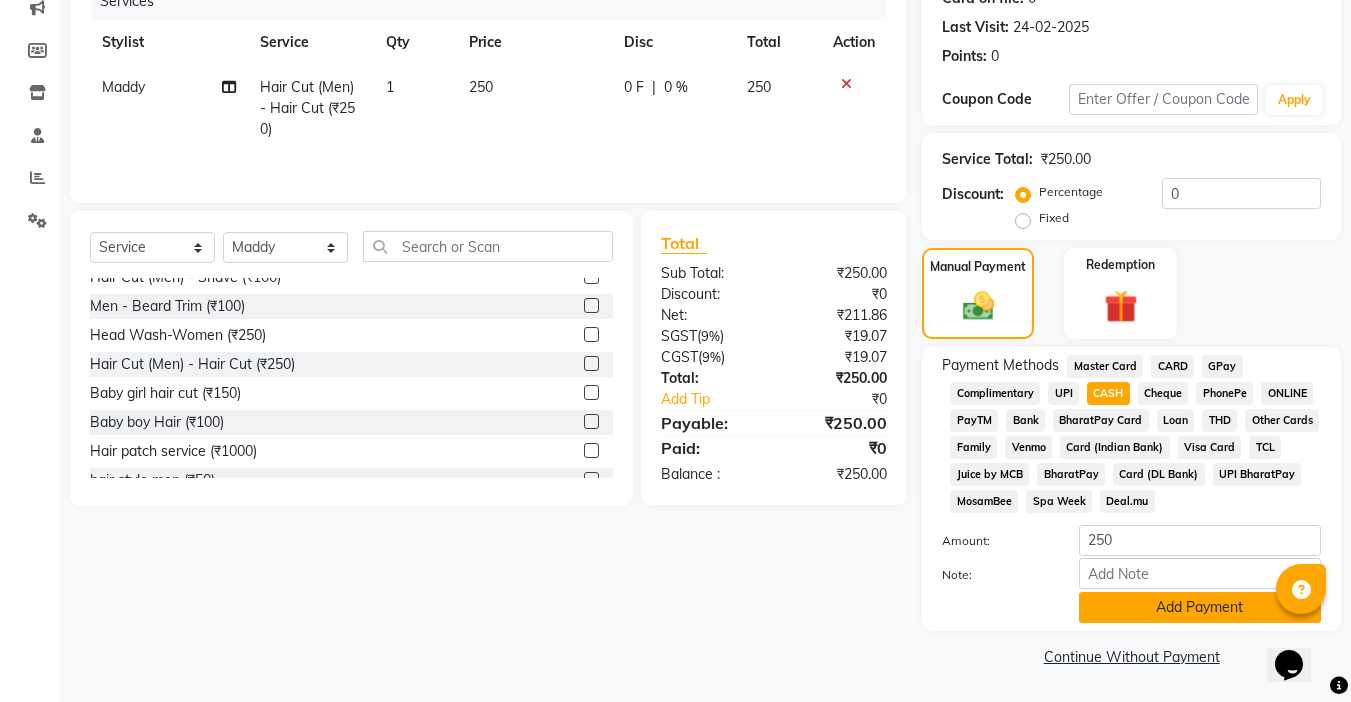 click on "Add Payment" 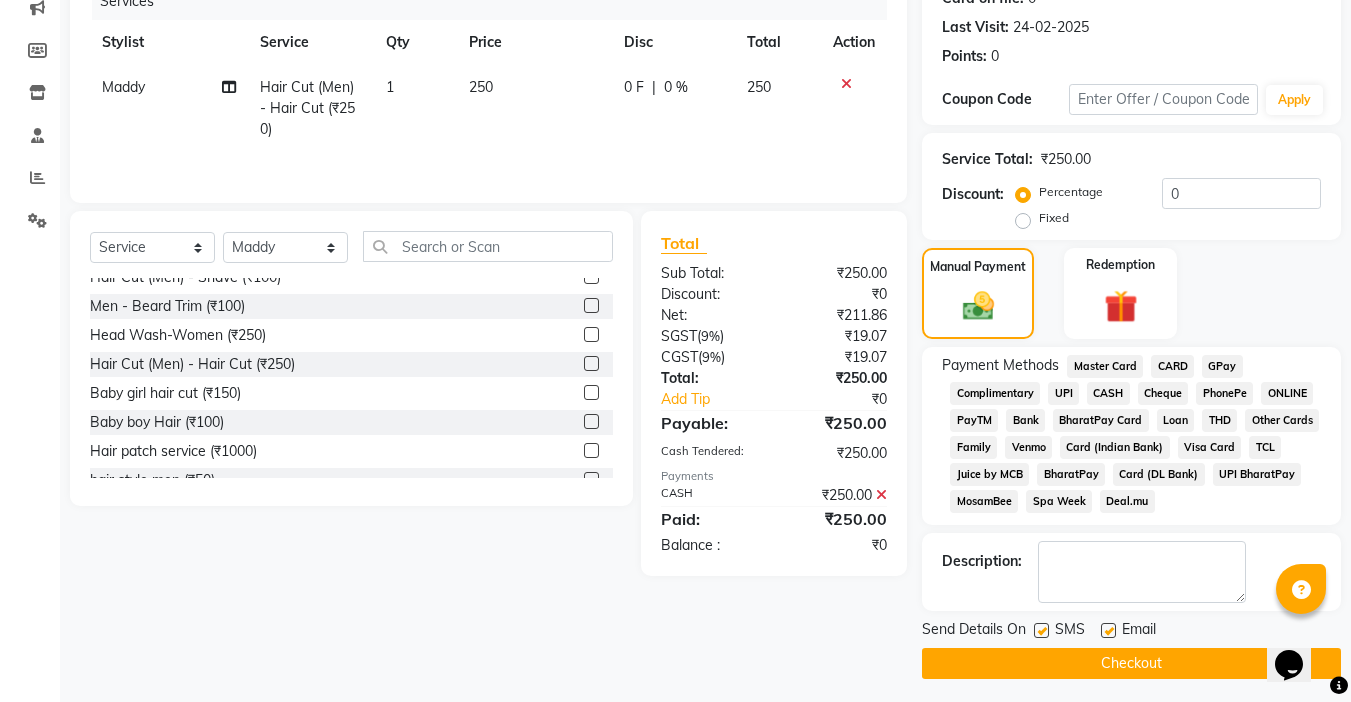 click 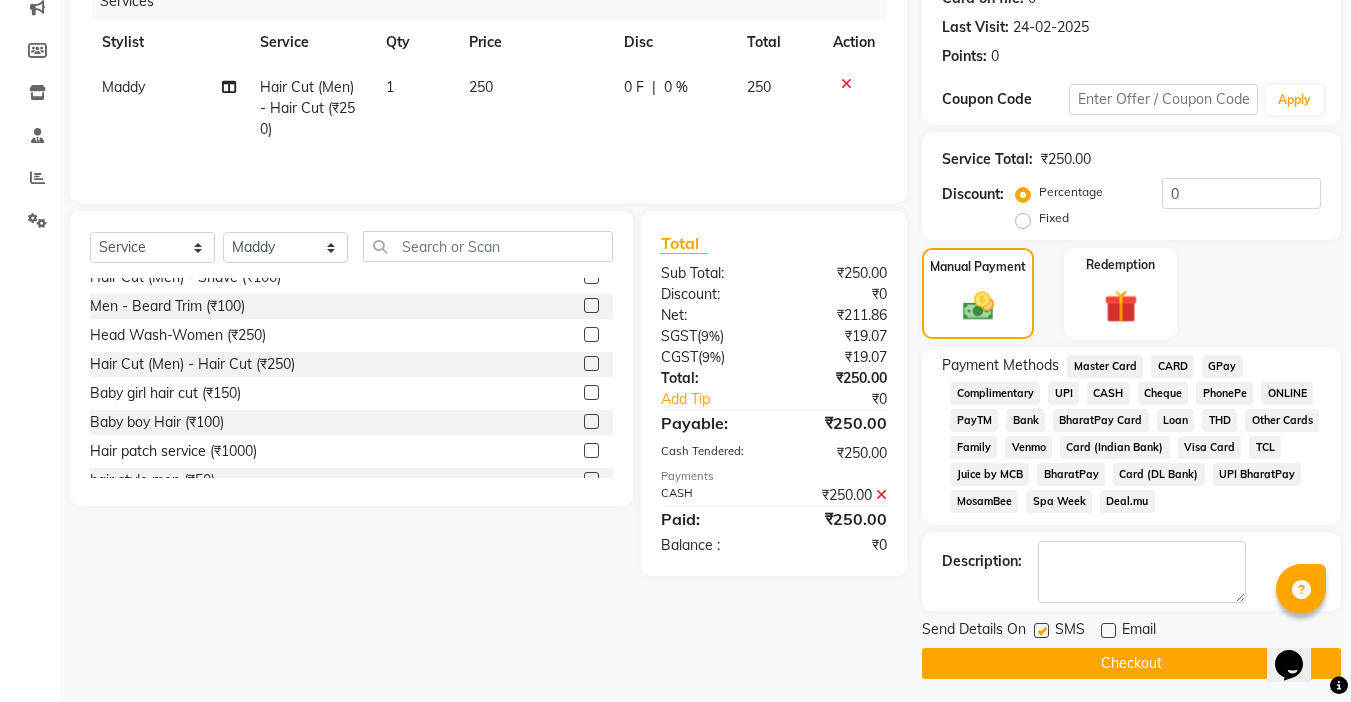 click 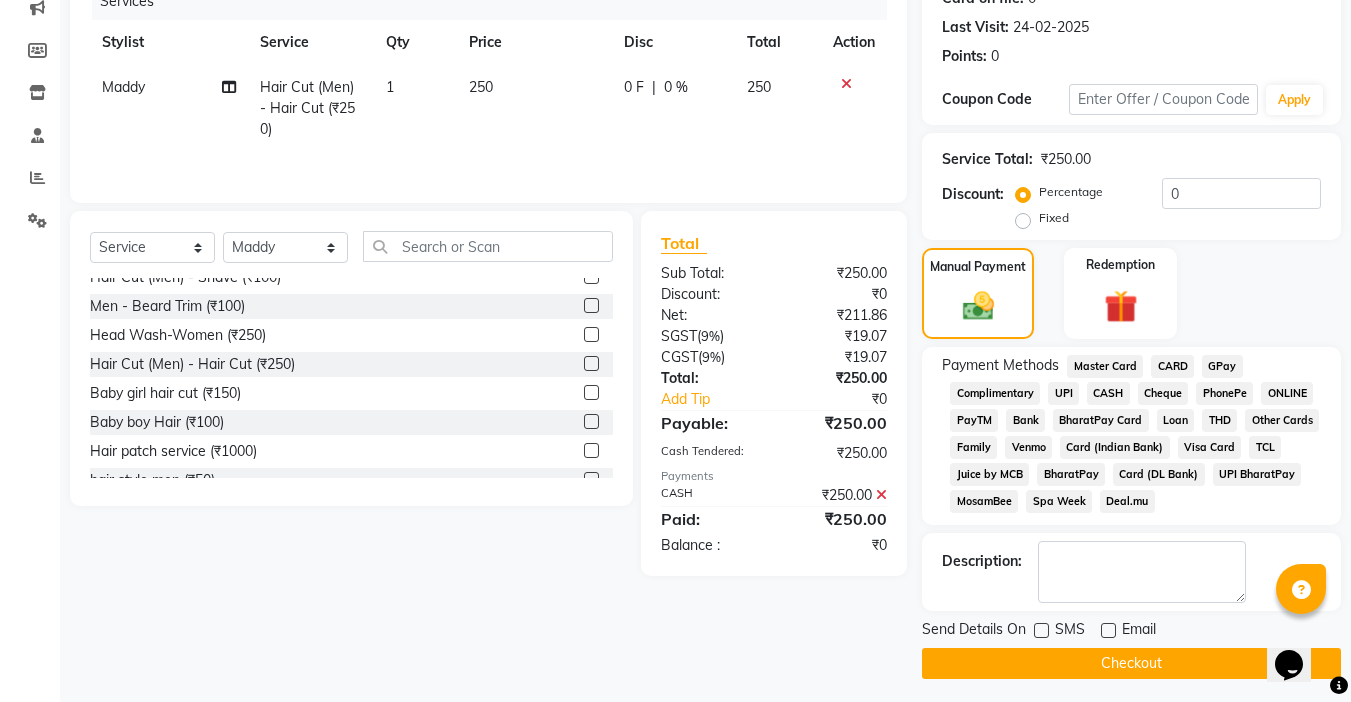 click on "Checkout" 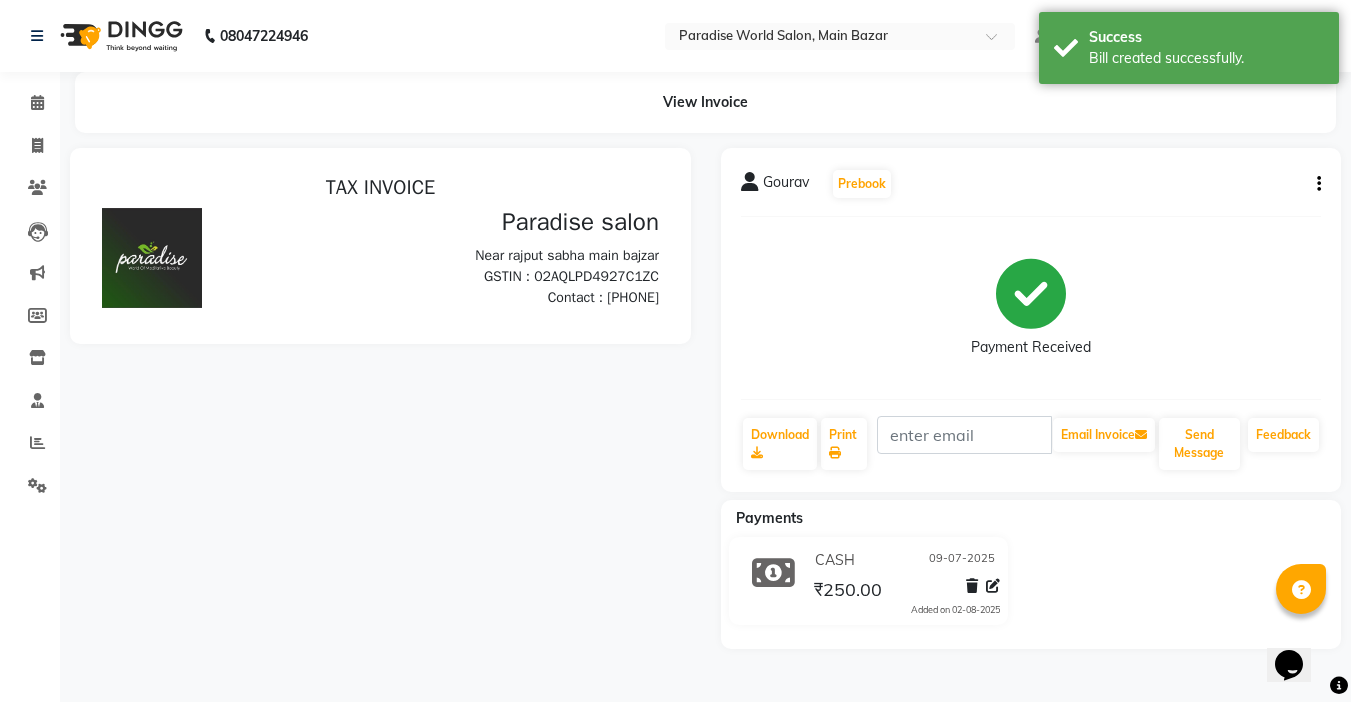 scroll, scrollTop: 0, scrollLeft: 0, axis: both 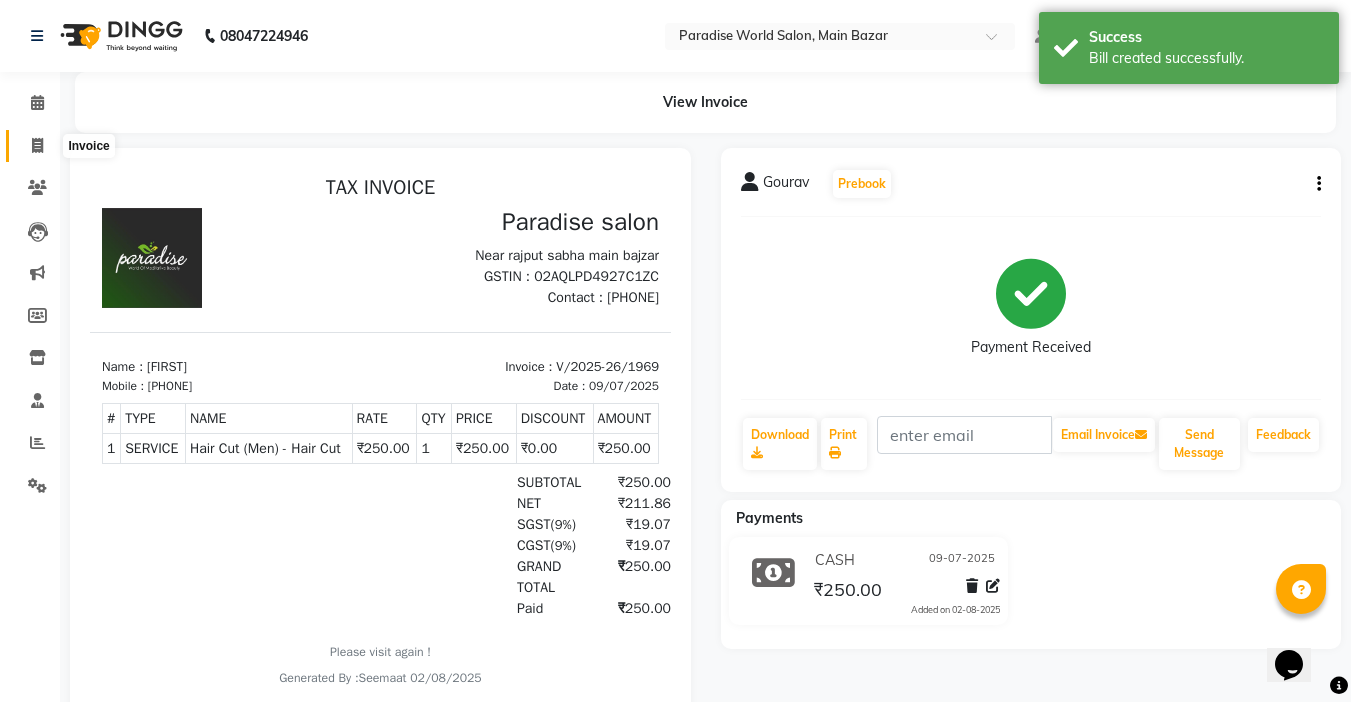 click 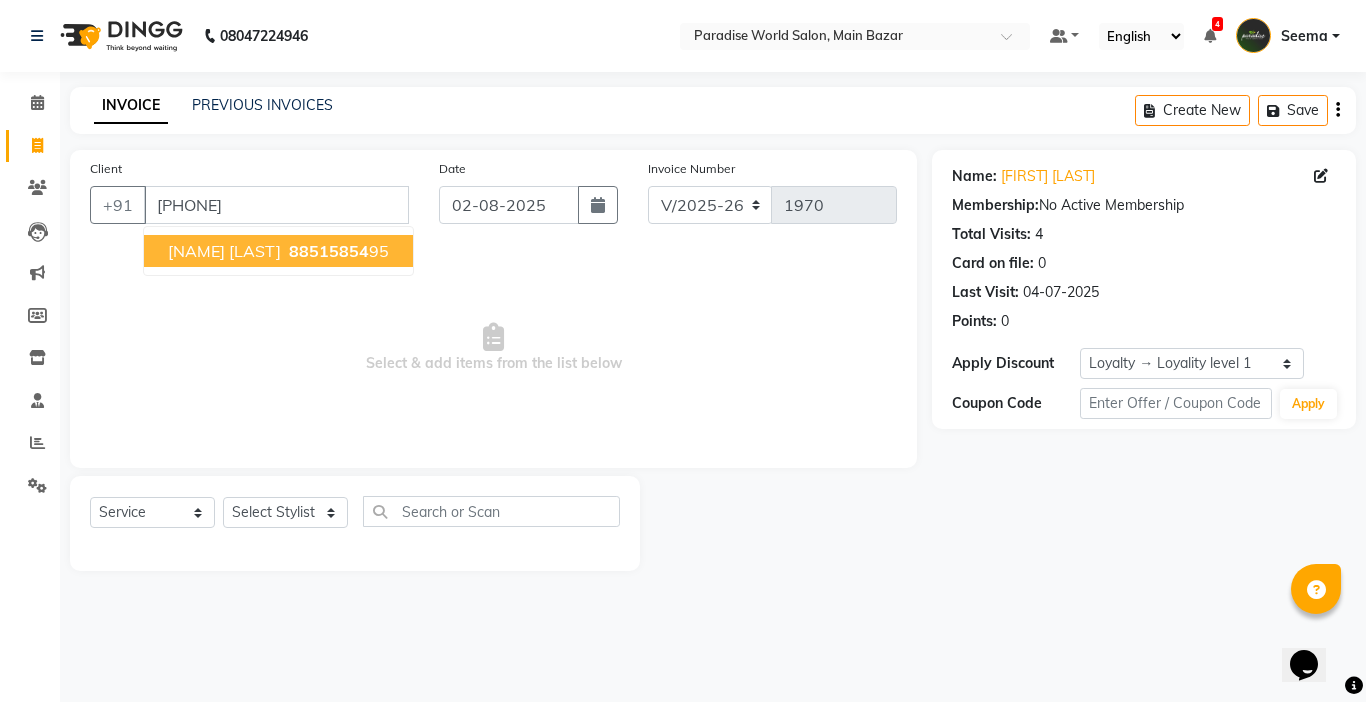 click on "sarthak dhiman   88515854 95" at bounding box center (278, 251) 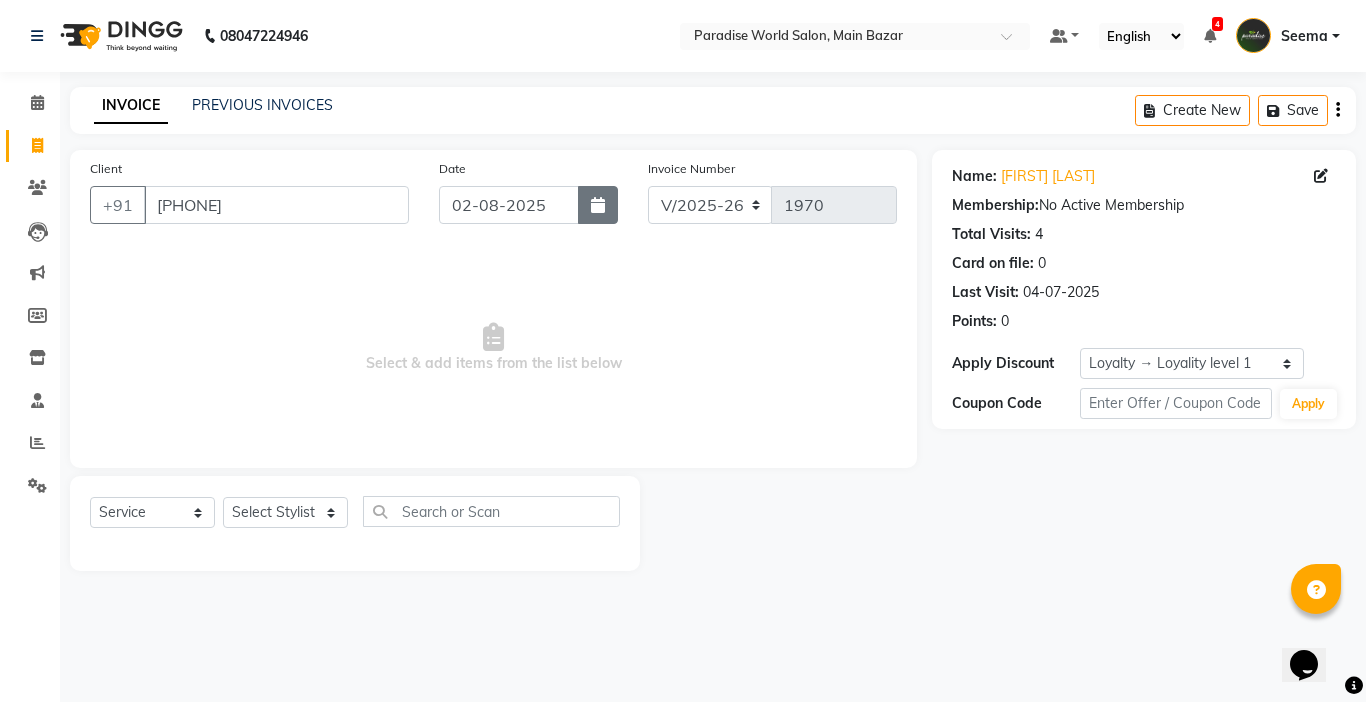click 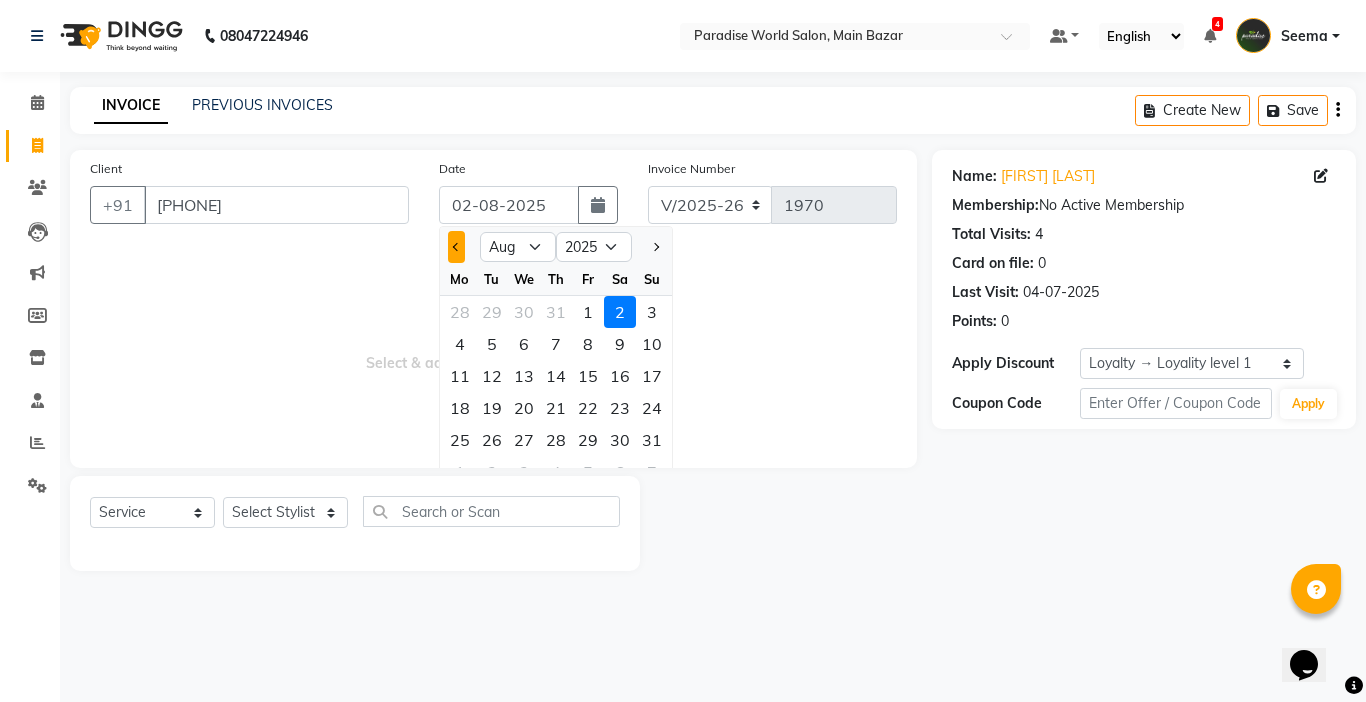 click 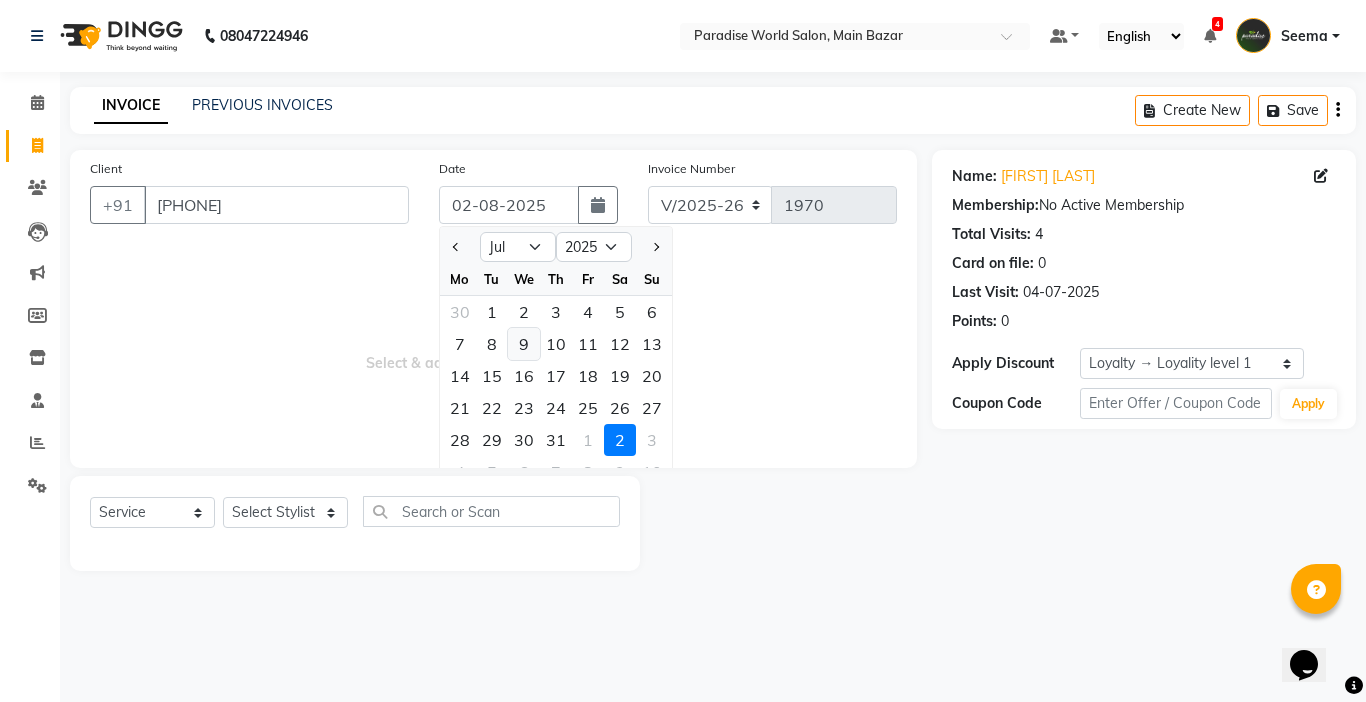 click on "9" 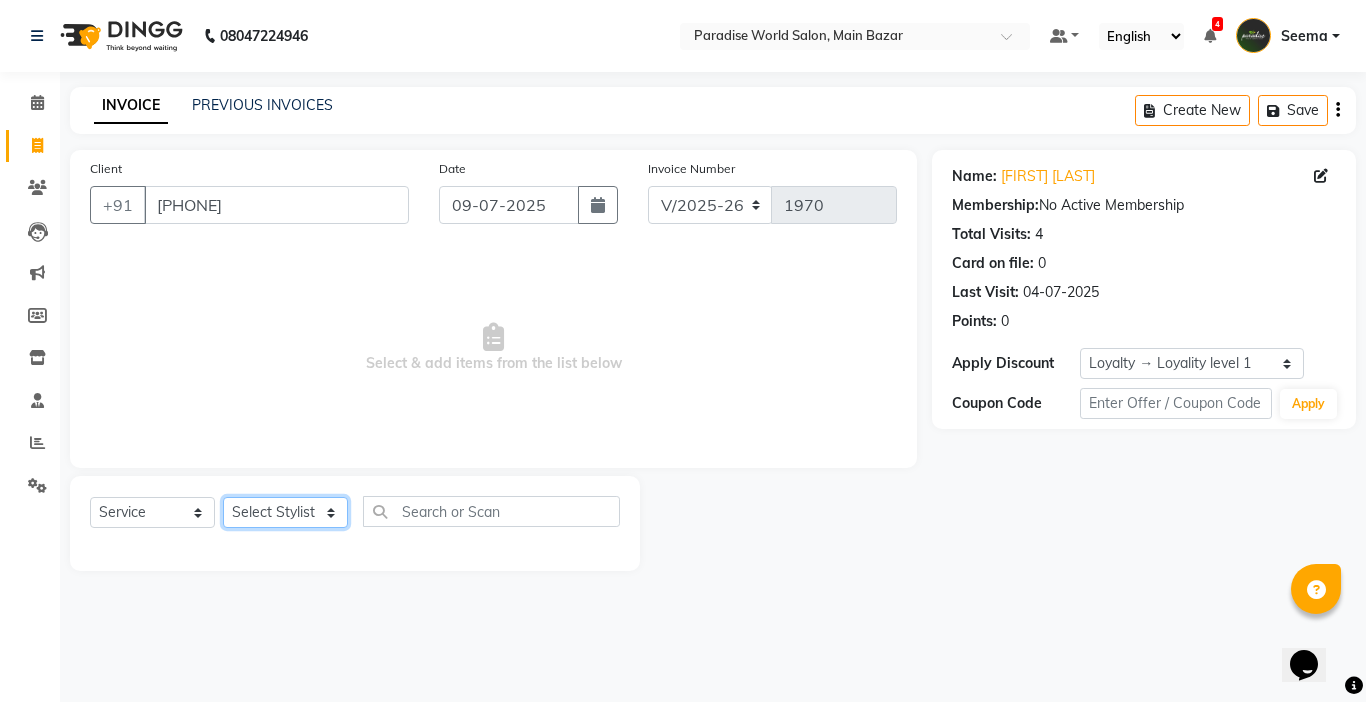 click on "Select Stylist Abby aman  Anil anku Bobby company Deepak Deepika Gourav Heena ishu Jagdeesh kanchan Love preet Maddy Manpreet student Meenu Naina Nikita Palak Palak Sharma Radika Rajneesh Student Seema Shagun Shifali - Student Shweta  Sujata Surinder Paul Vansh Vikas Vishal" 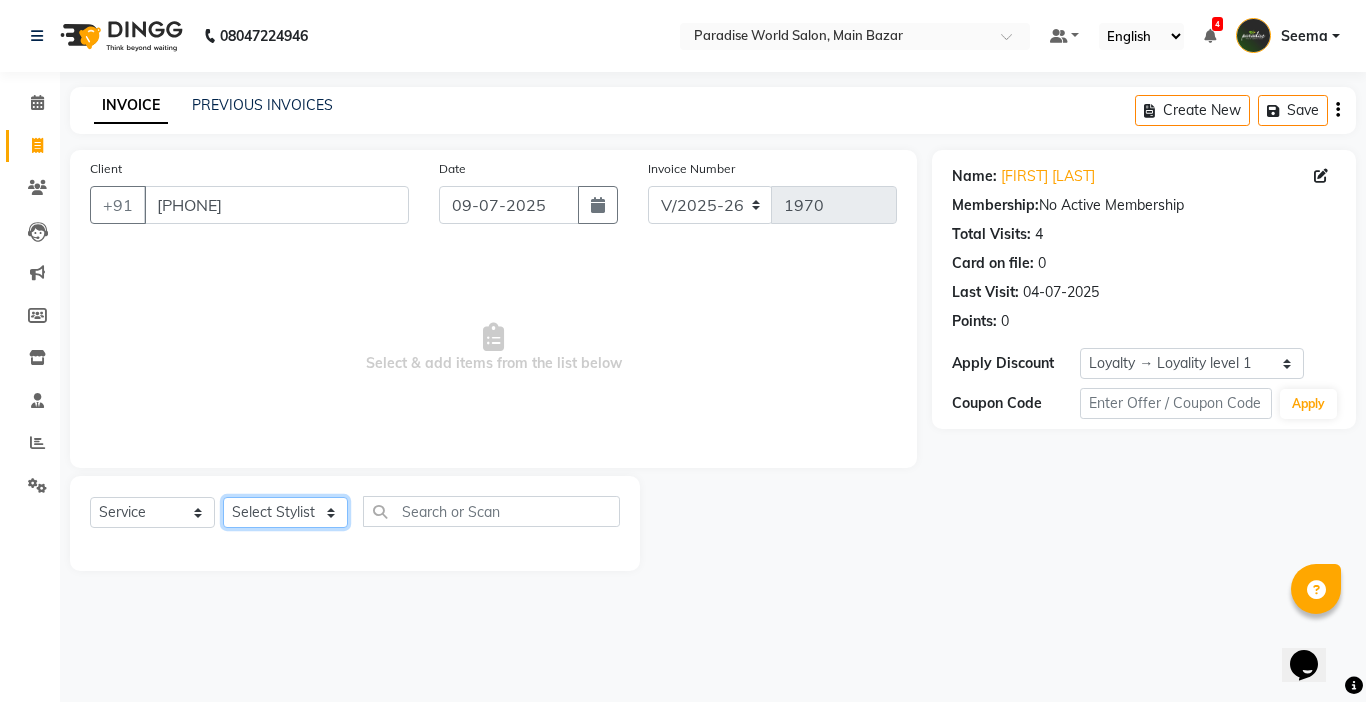 click on "Select Stylist Abby aman  Anil anku Bobby company Deepak Deepika Gourav Heena ishu Jagdeesh kanchan Love preet Maddy Manpreet student Meenu Naina Nikita Palak Palak Sharma Radika Rajneesh Student Seema Shagun Shifali - Student Shweta  Sujata Surinder Paul Vansh Vikas Vishal" 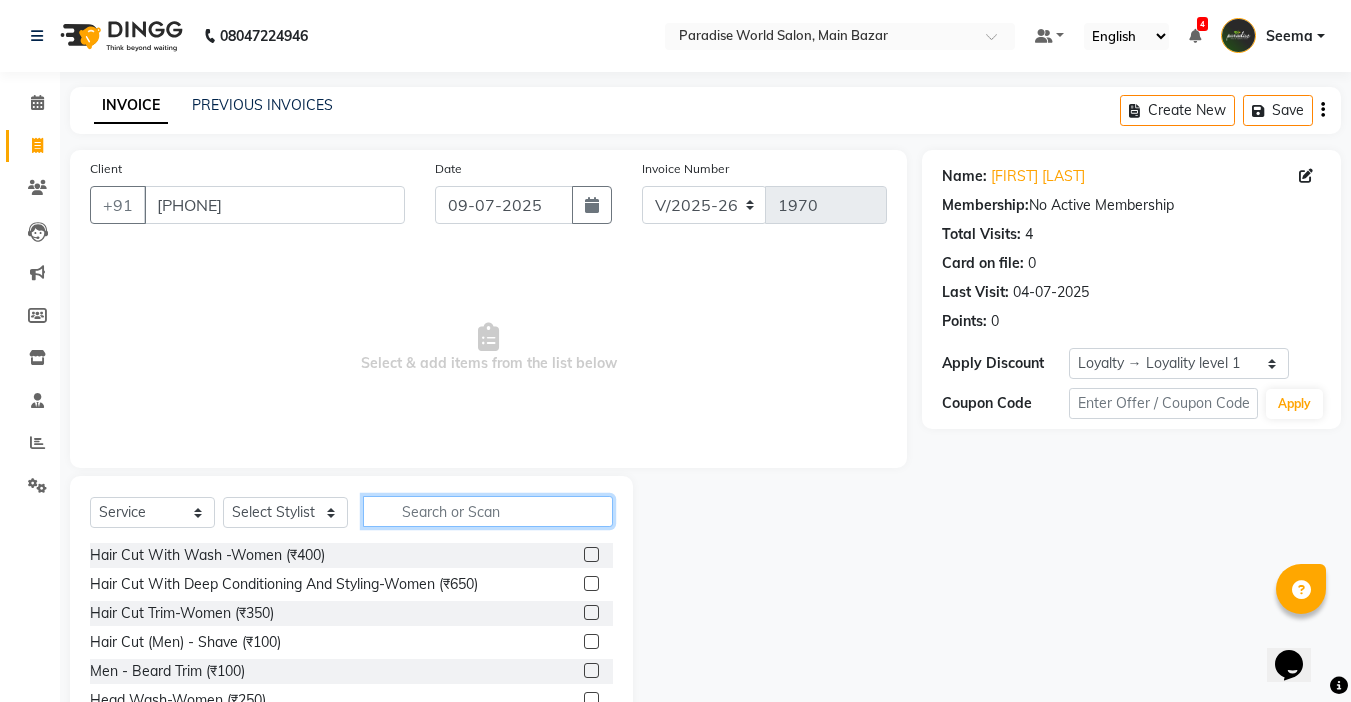 click 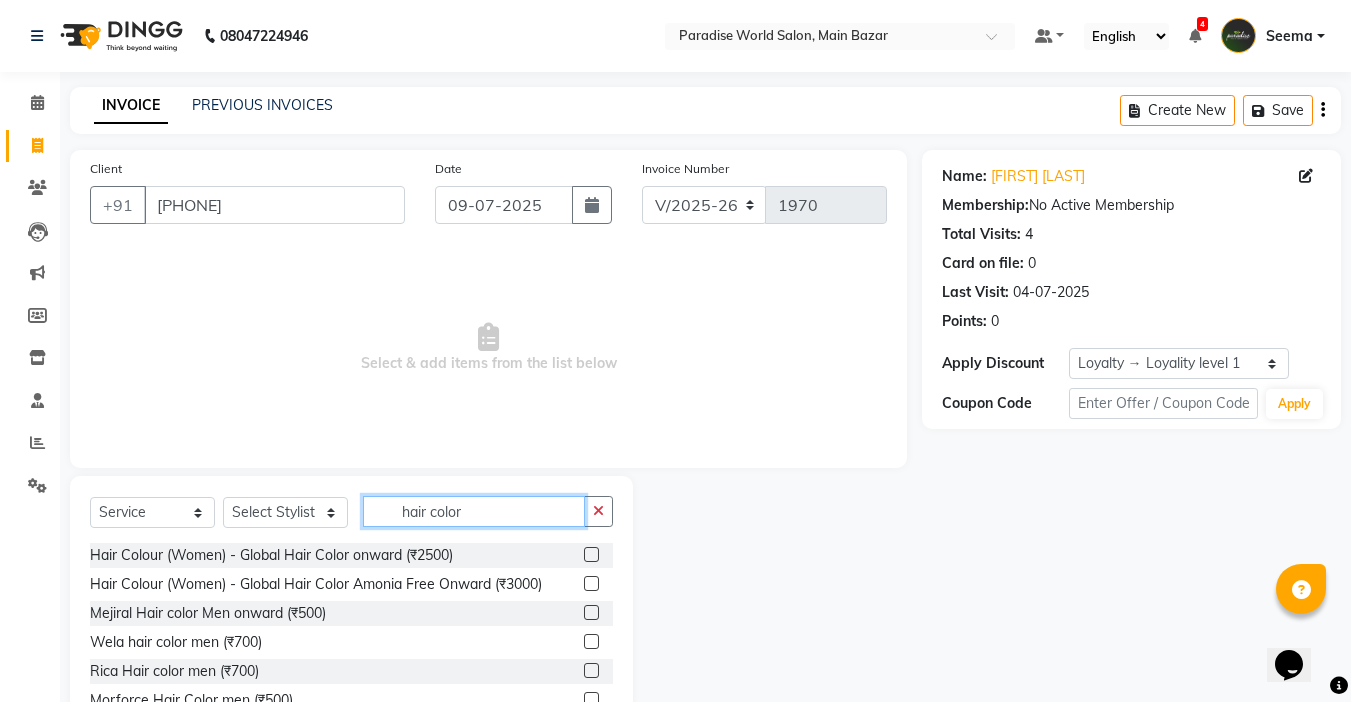 scroll, scrollTop: 99, scrollLeft: 0, axis: vertical 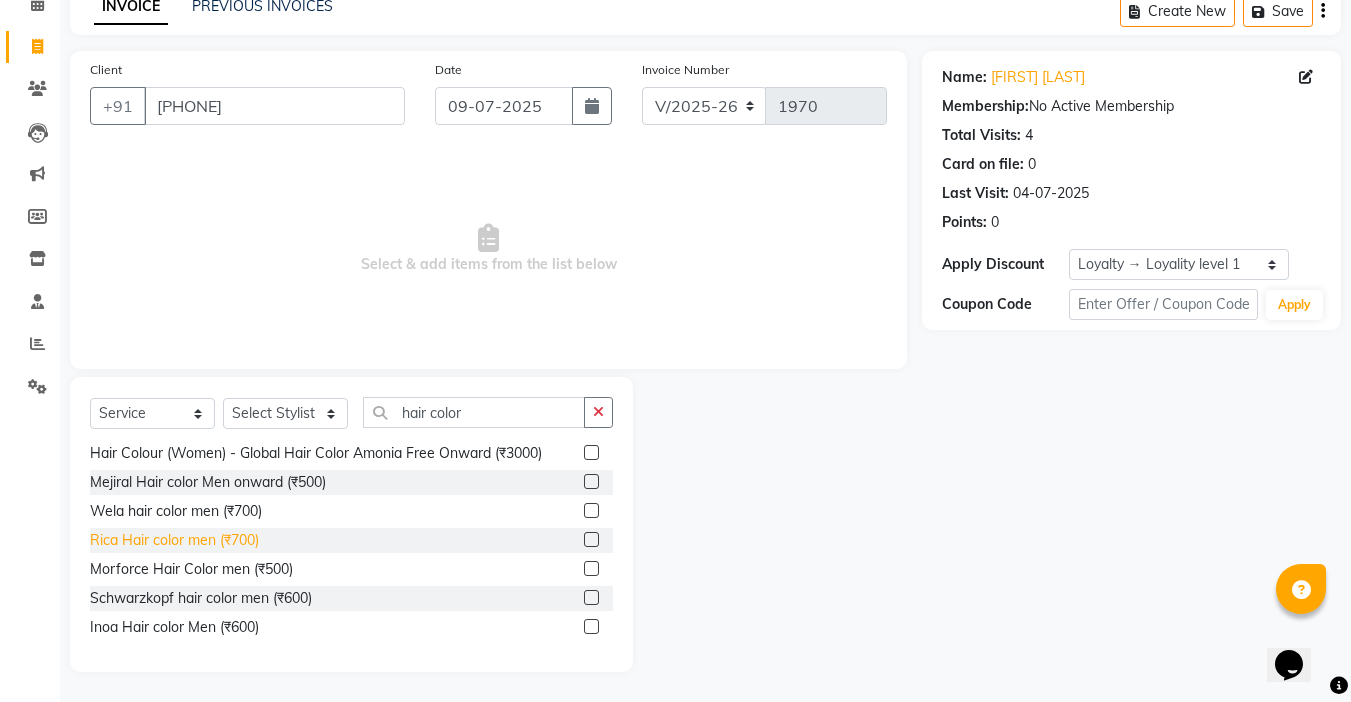 click on "Rica Hair color men (₹700)" 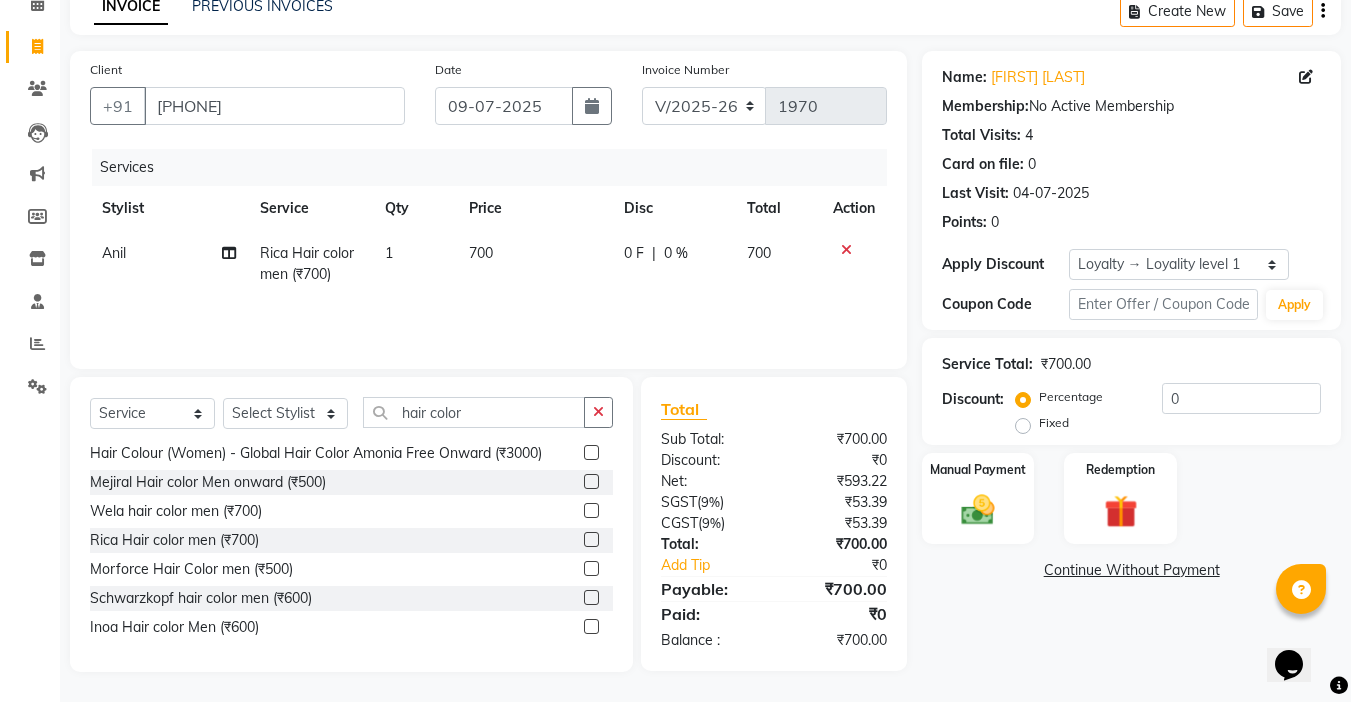 click on "700" 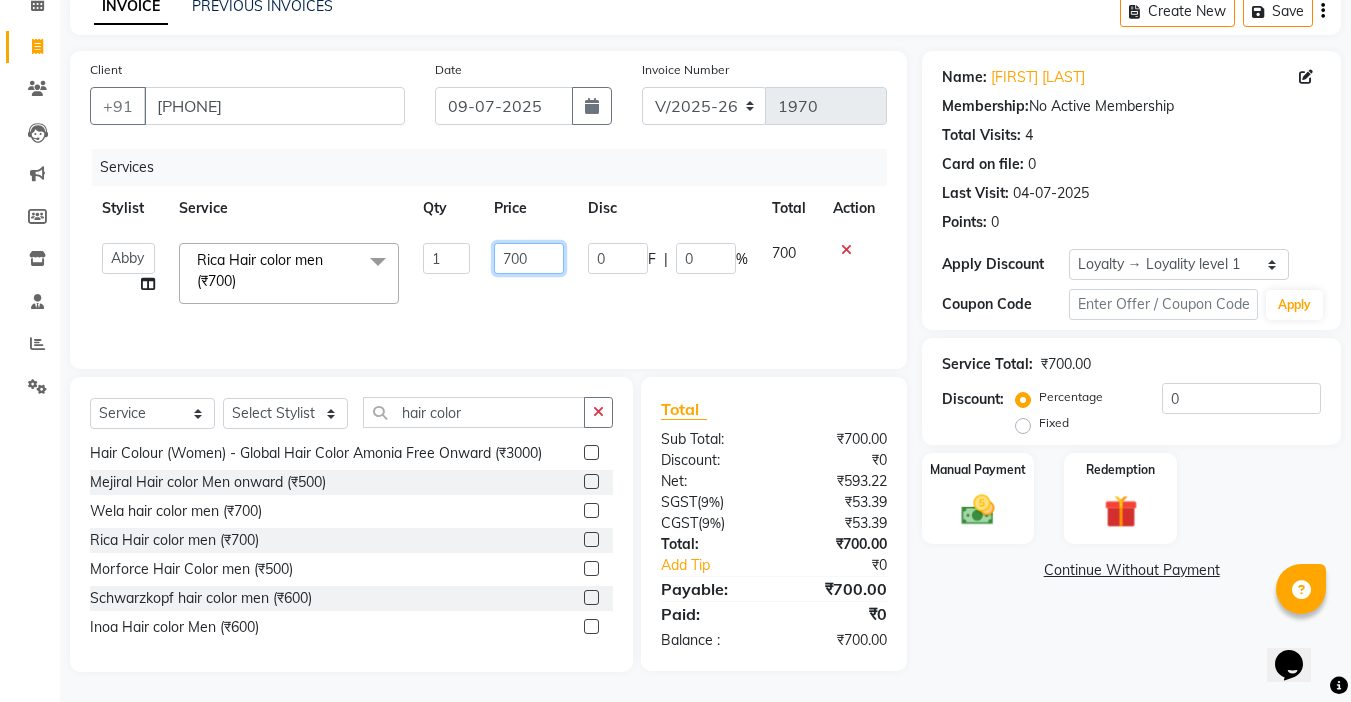 click on "700" 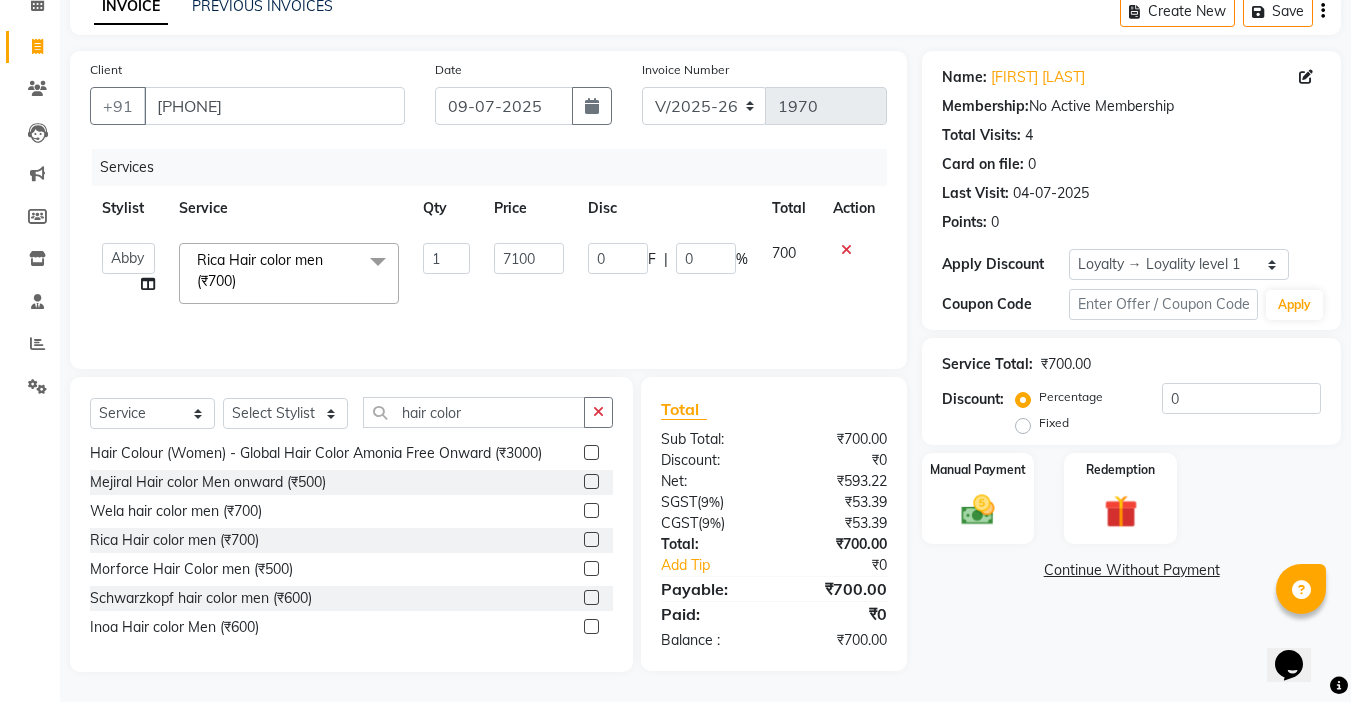 click 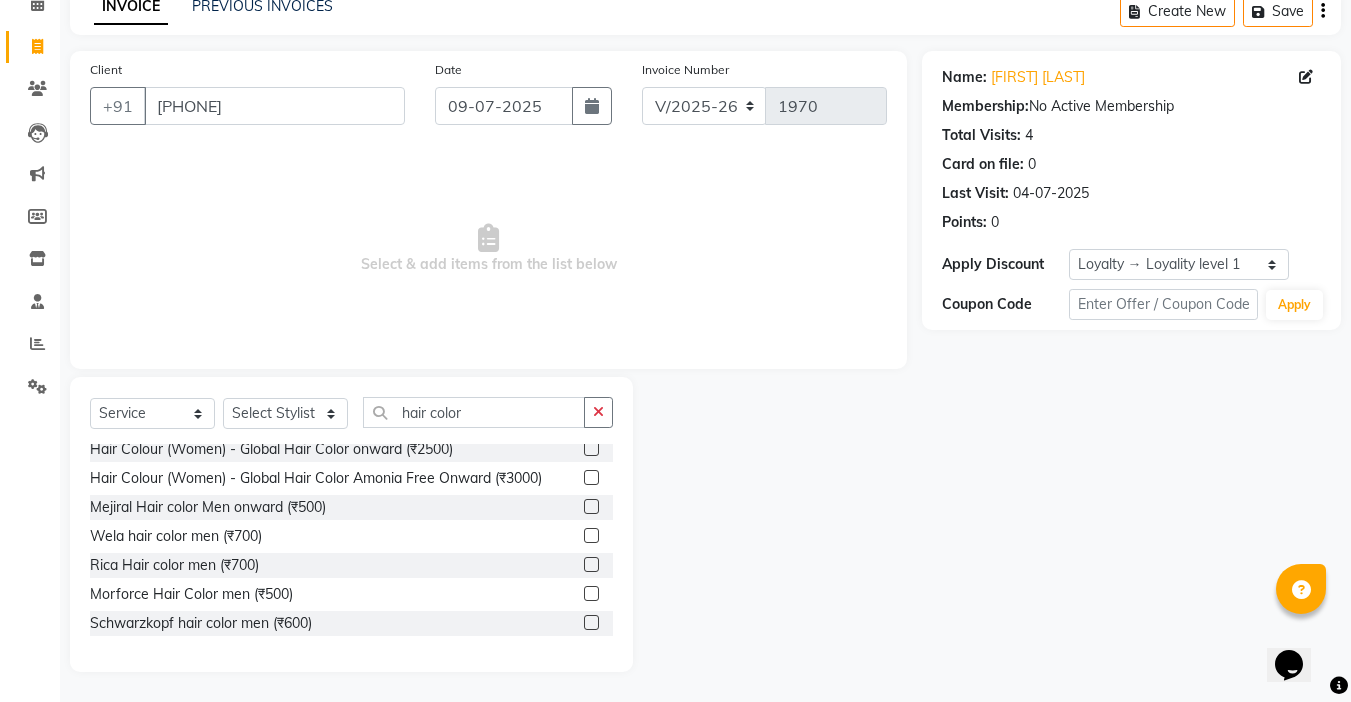 scroll, scrollTop: 0, scrollLeft: 0, axis: both 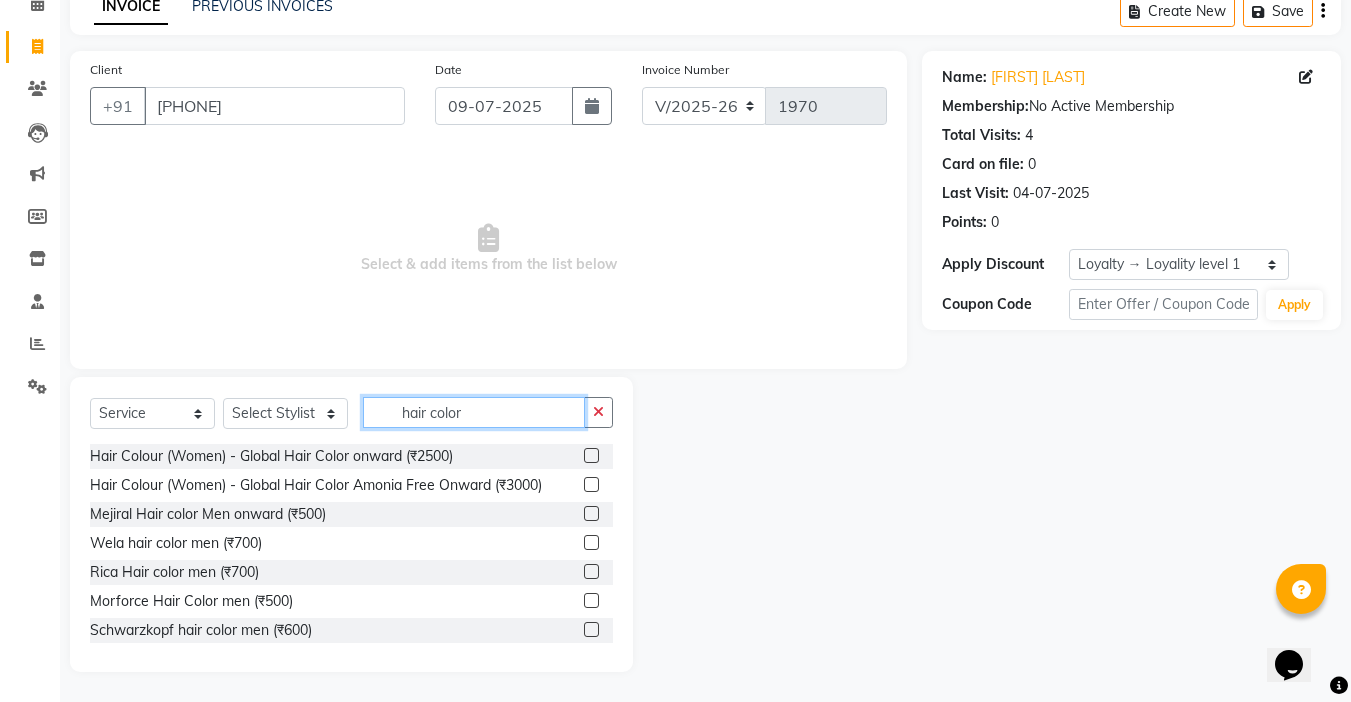 drag, startPoint x: 492, startPoint y: 414, endPoint x: 241, endPoint y: 419, distance: 251.04979 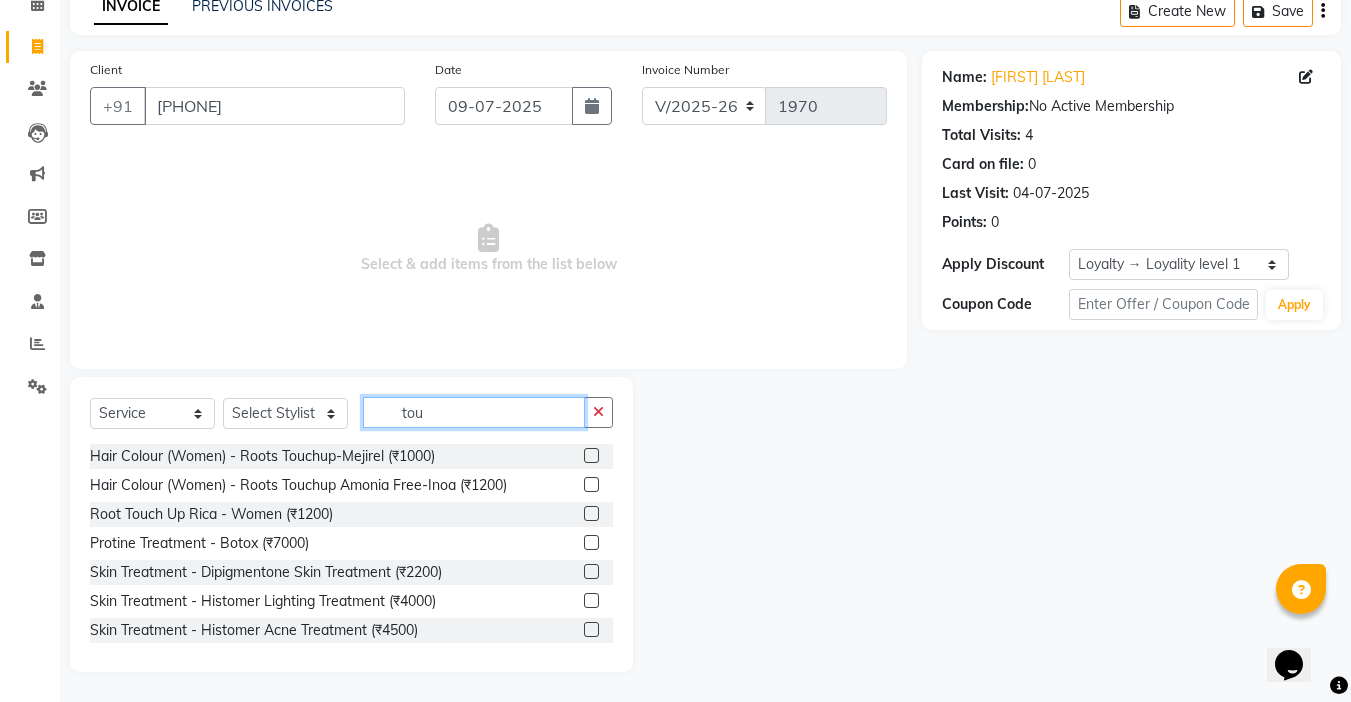 scroll, scrollTop: 0, scrollLeft: 0, axis: both 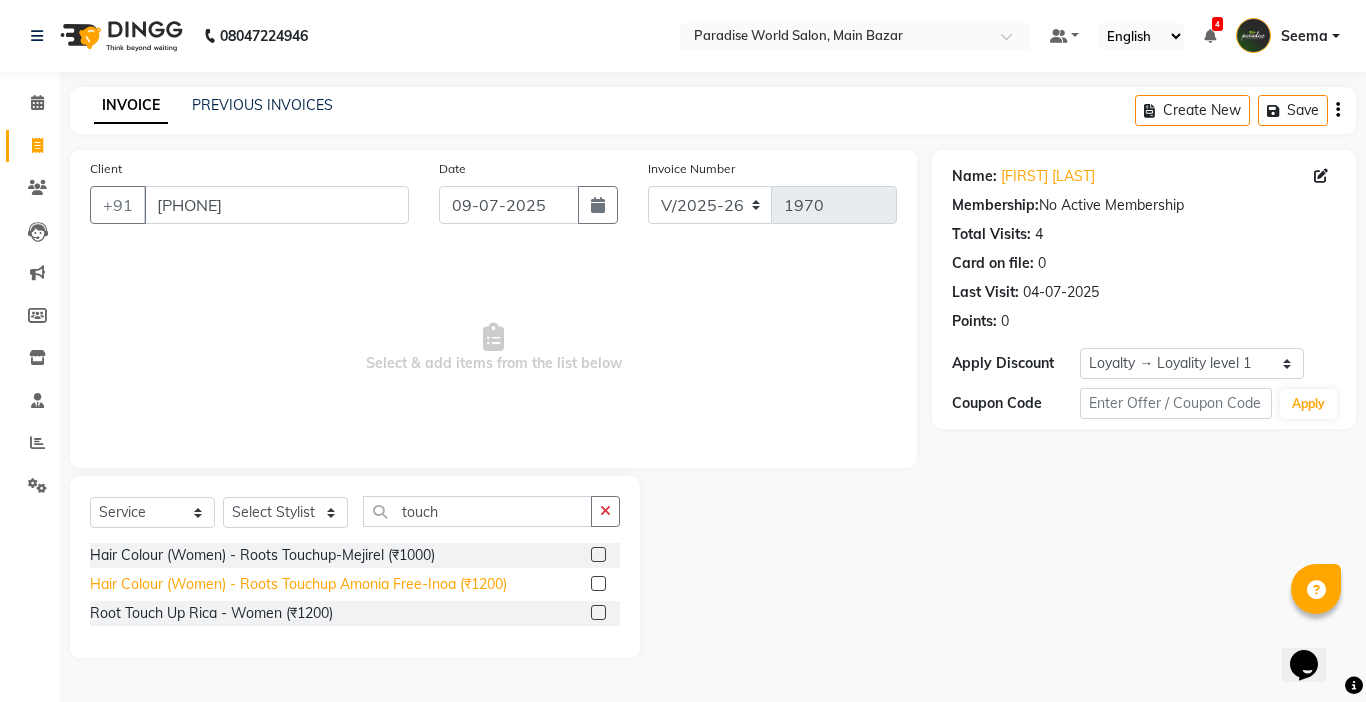 click on "Hair Colour  (Women)  -  Roots Touchup Amonia Free-Inoa (₹1200)" 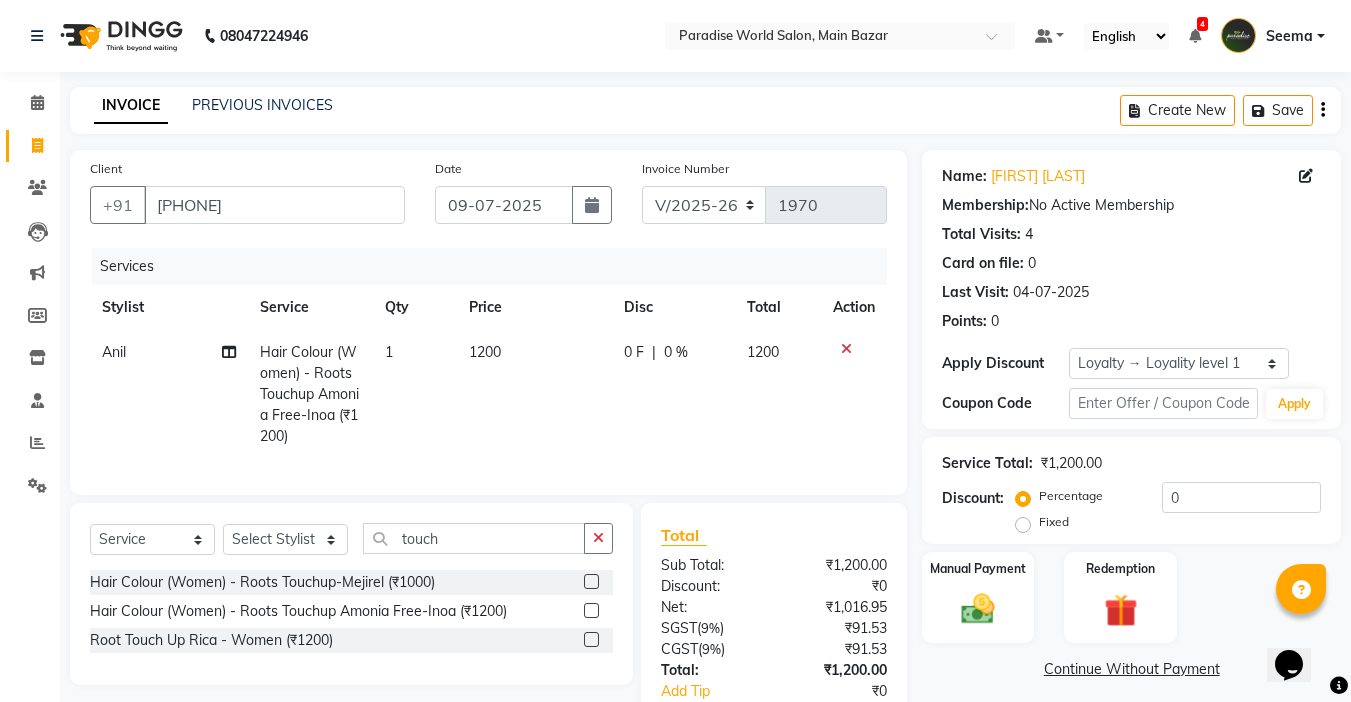 click on "1200" 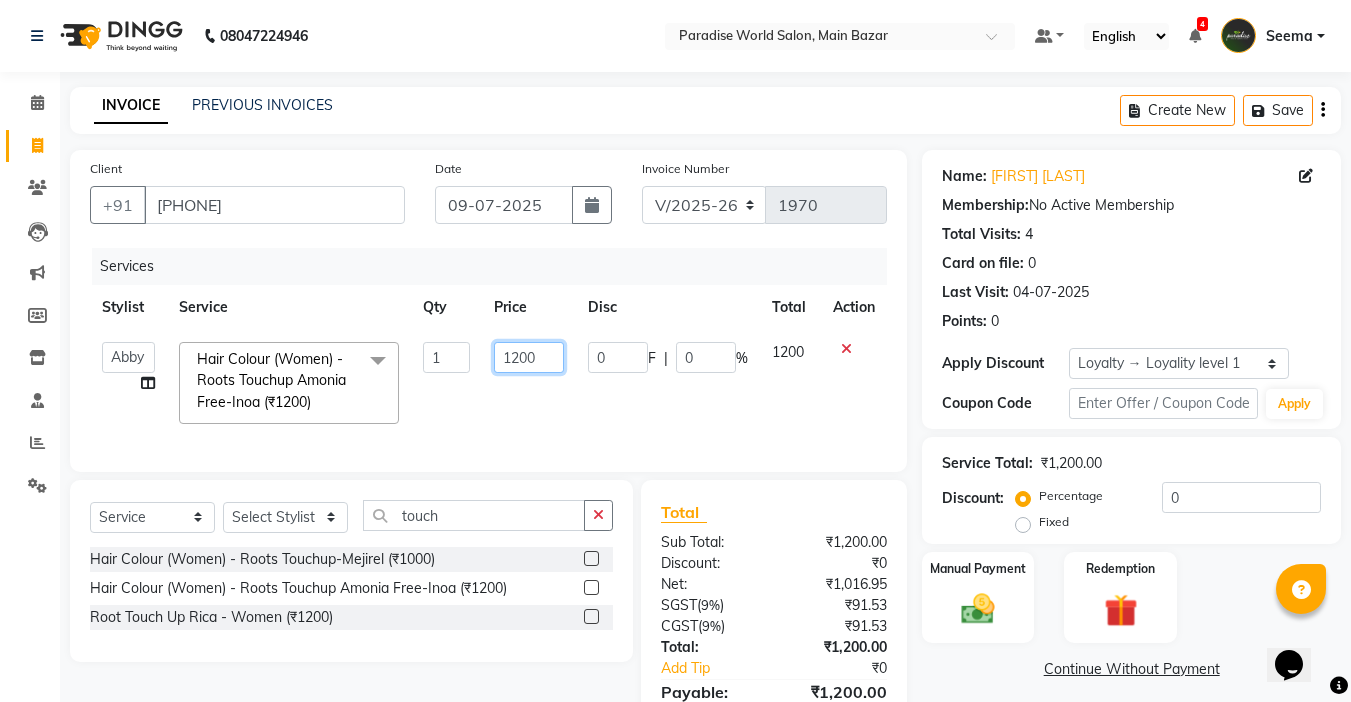 click on "1200" 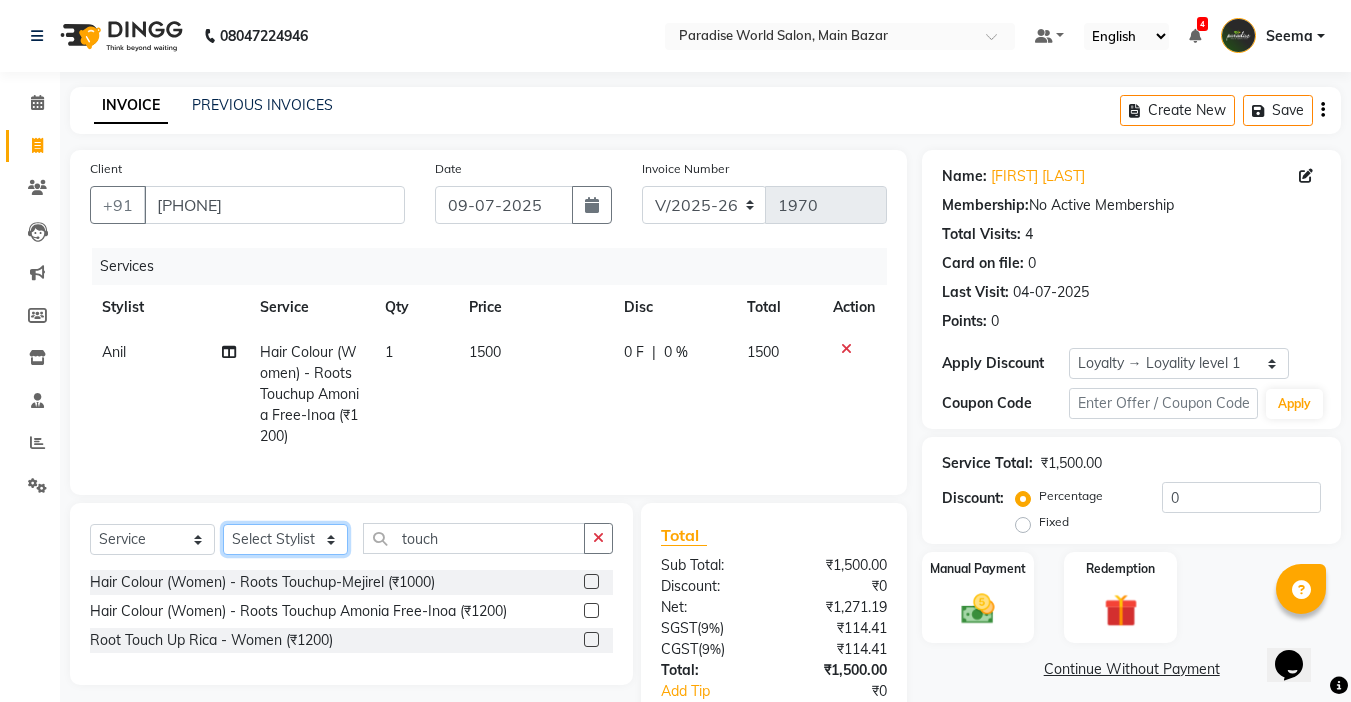 click on "Select  Service  Product  Membership  Package Voucher Prepaid Gift Card  Select Stylist Abby aman  Anil anku Bobby company Deepak Deepika Gourav Heena ishu Jagdeesh kanchan Love preet Maddy Manpreet student Meenu Naina Nikita Palak Palak Sharma Radika Rajneesh Student Seema Shagun Shifali - Student Shweta  Sujata Surinder Paul Vansh Vikas Vishal touch Hair Colour  (Women)  -  Roots Touchup-Mejirel (₹1000)  Hair Colour  (Women)  -  Roots Touchup Amonia Free-Inoa (₹1200)  Root Touch Up Rica - Women (₹1200)" 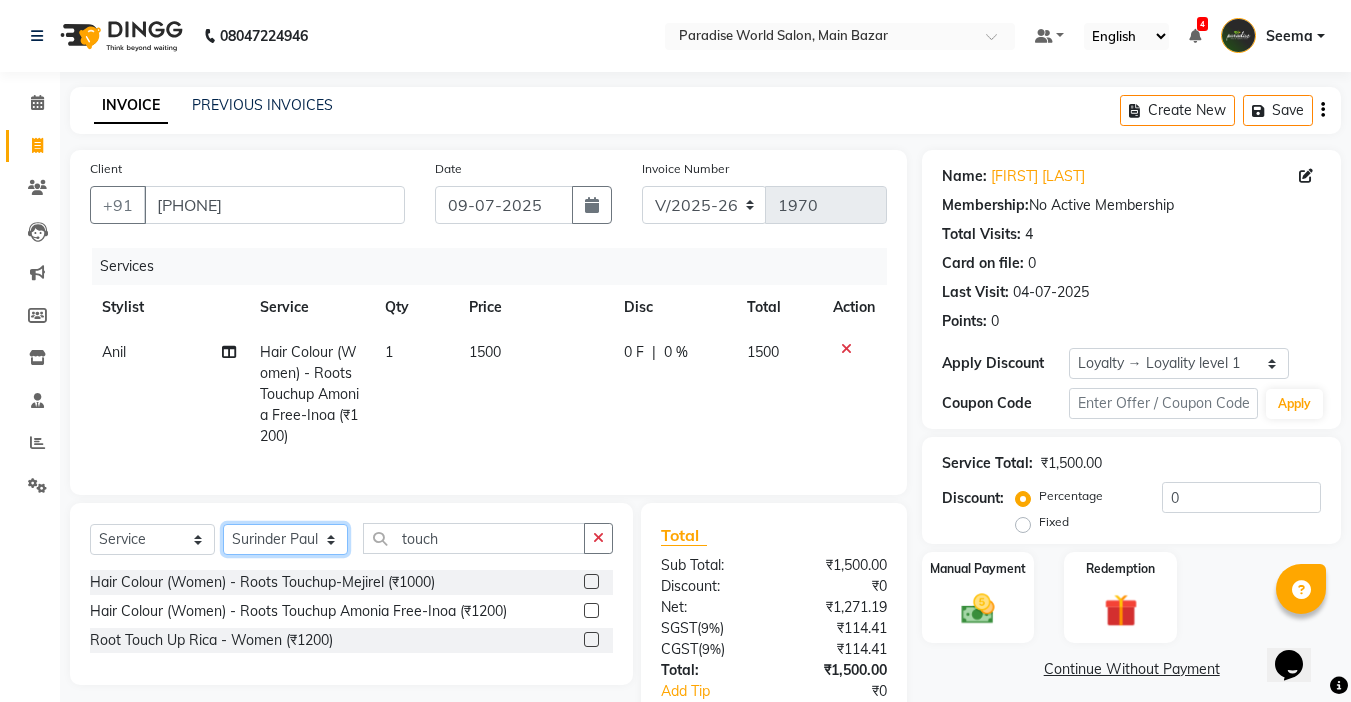 click on "Select Stylist Abby aman  Anil anku Bobby company Deepak Deepika Gourav Heena ishu Jagdeesh kanchan Love preet Maddy Manpreet student Meenu Naina Nikita Palak Palak Sharma Radika Rajneesh Student Seema Shagun Shifali - Student Shweta  Sujata Surinder Paul Vansh Vikas Vishal" 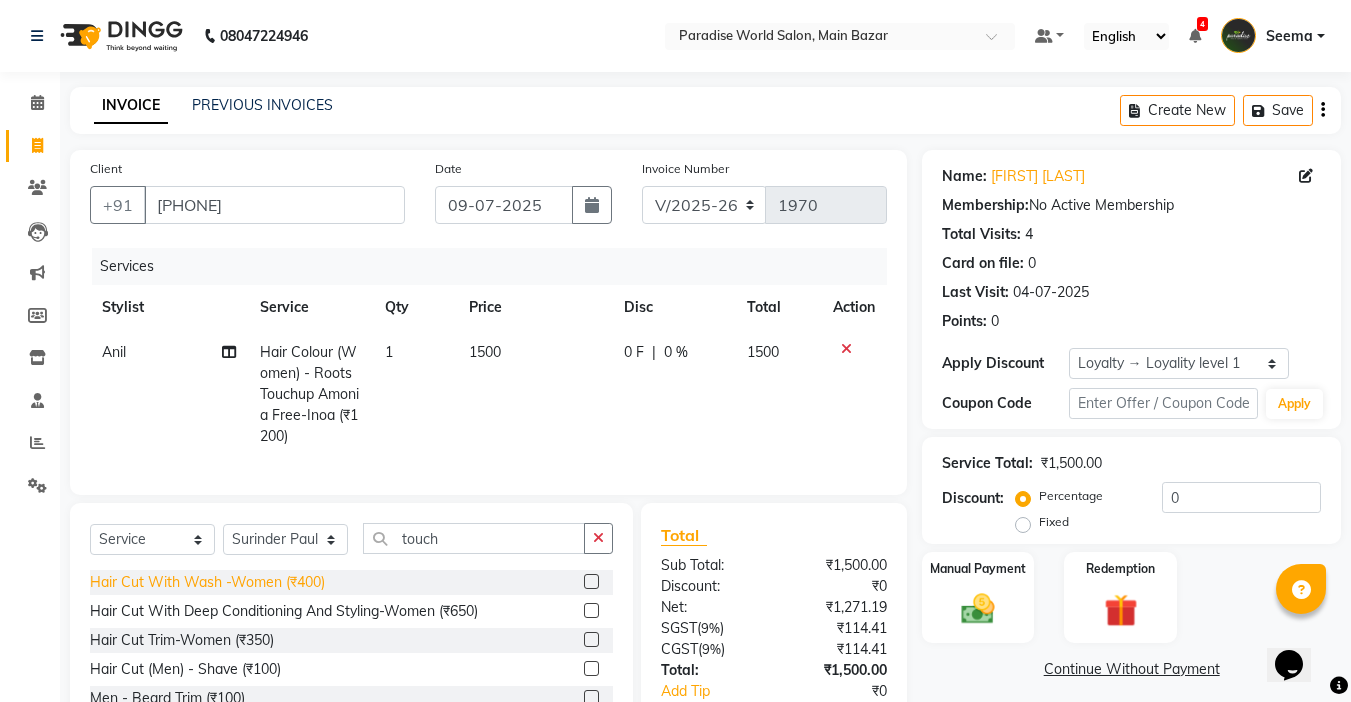 click on "Hair Cut With Wash -Women (₹400)" 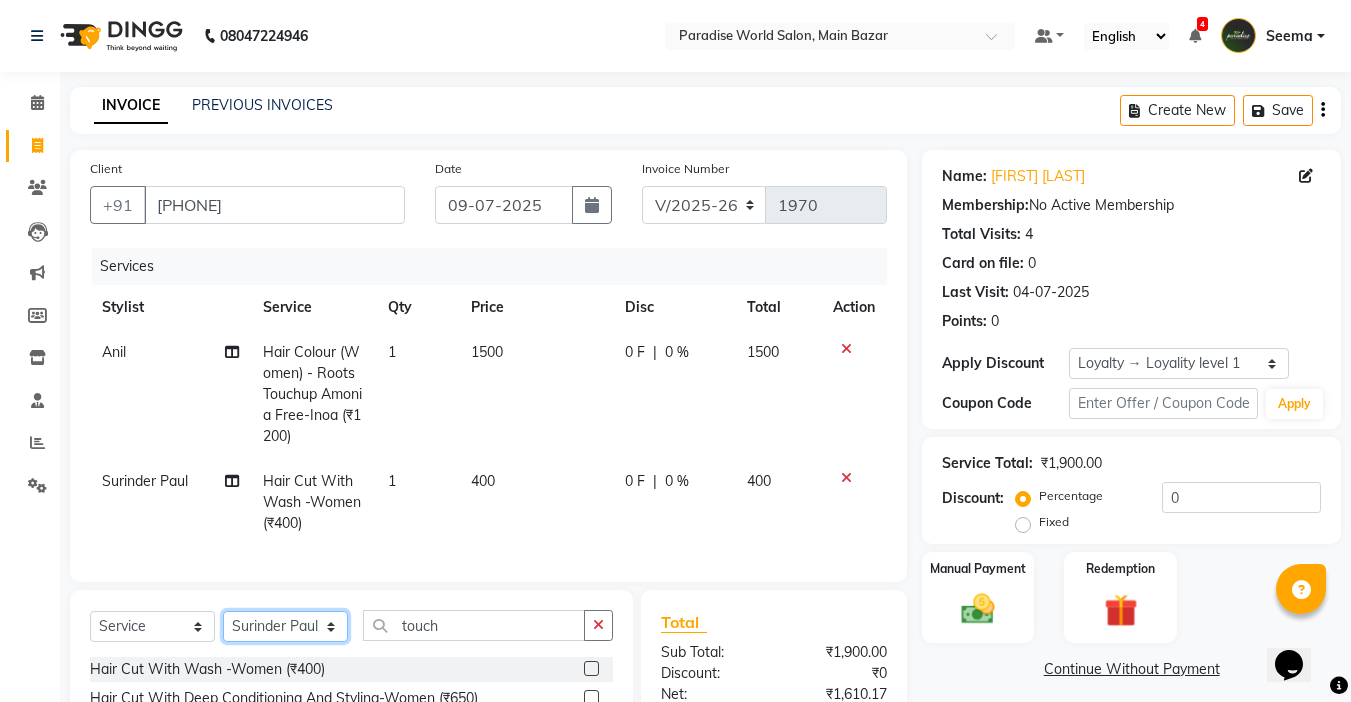 click on "Select Stylist Abby aman  Anil anku Bobby company Deepak Deepika Gourav Heena ishu Jagdeesh kanchan Love preet Maddy Manpreet student Meenu Naina Nikita Palak Palak Sharma Radika Rajneesh Student Seema Shagun Shifali - Student Shweta  Sujata Surinder Paul Vansh Vikas Vishal" 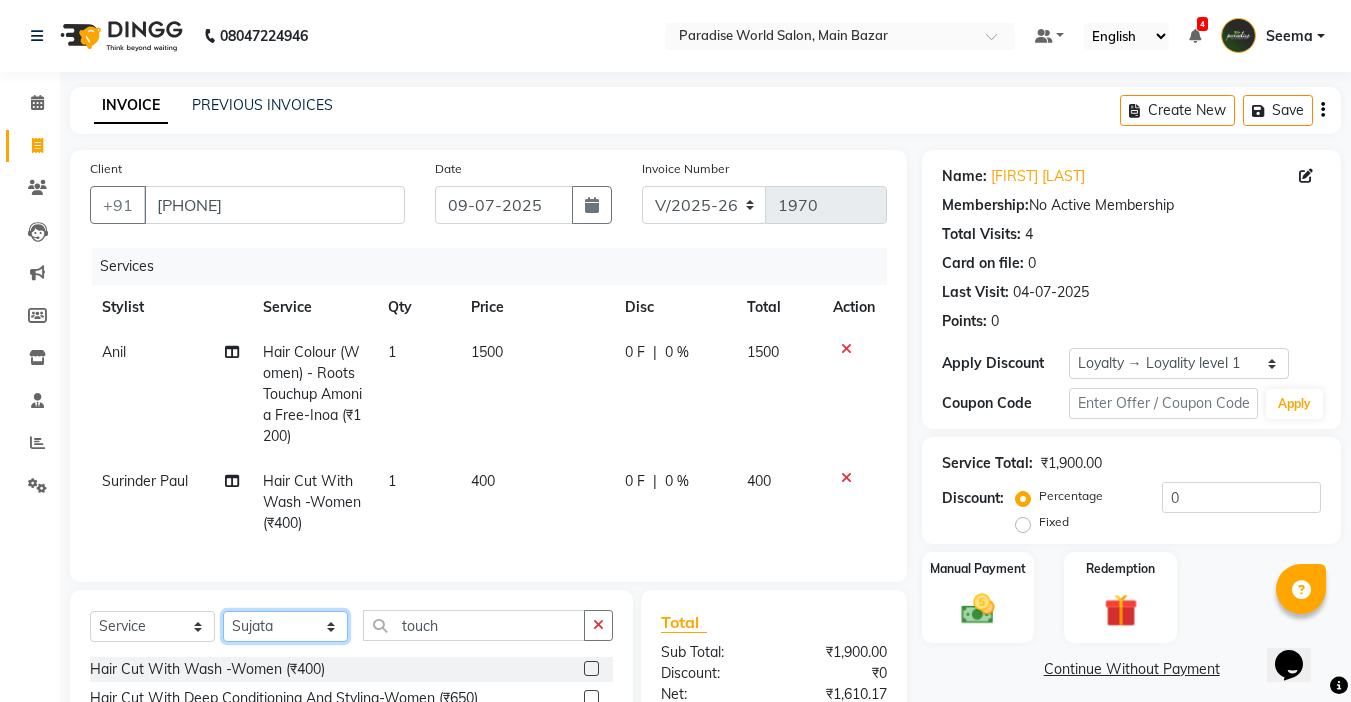 click on "Select Stylist Abby aman  Anil anku Bobby company Deepak Deepika Gourav Heena ishu Jagdeesh kanchan Love preet Maddy Manpreet student Meenu Naina Nikita Palak Palak Sharma Radika Rajneesh Student Seema Shagun Shifali - Student Shweta  Sujata Surinder Paul Vansh Vikas Vishal" 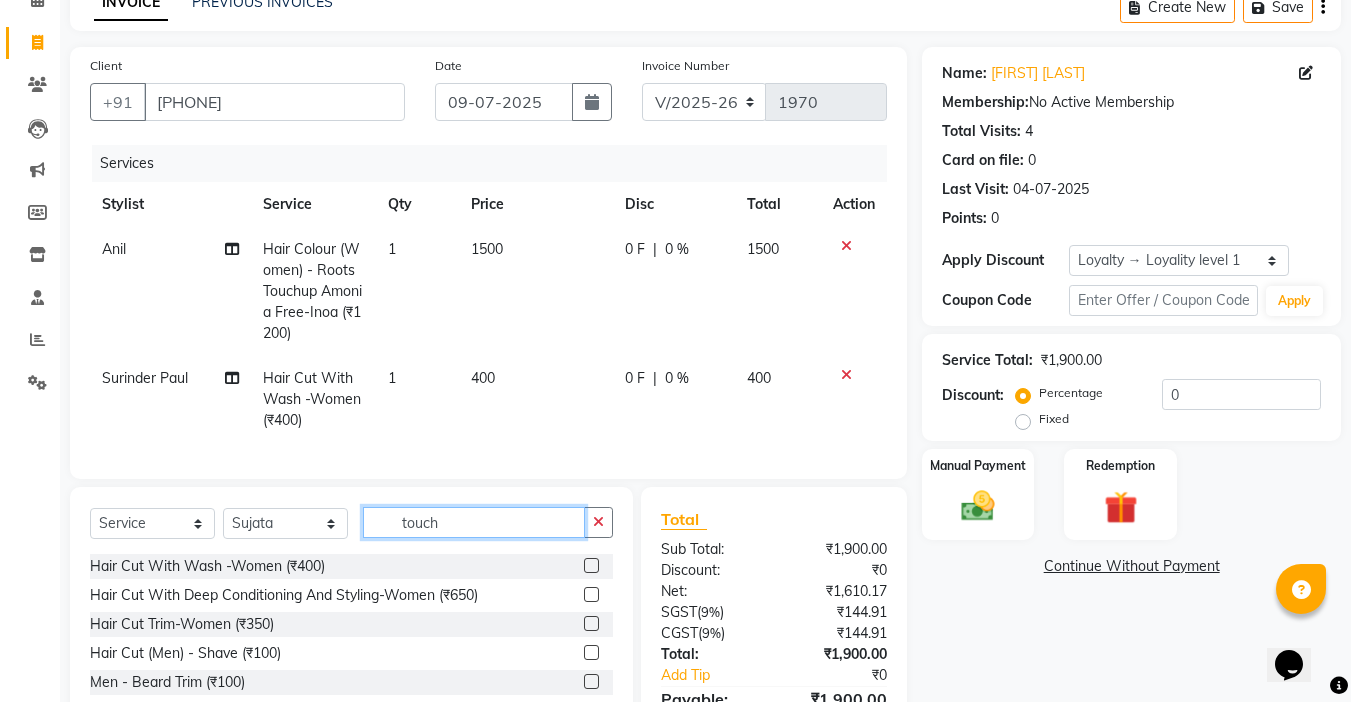 drag, startPoint x: 529, startPoint y: 646, endPoint x: 0, endPoint y: 699, distance: 531.6484 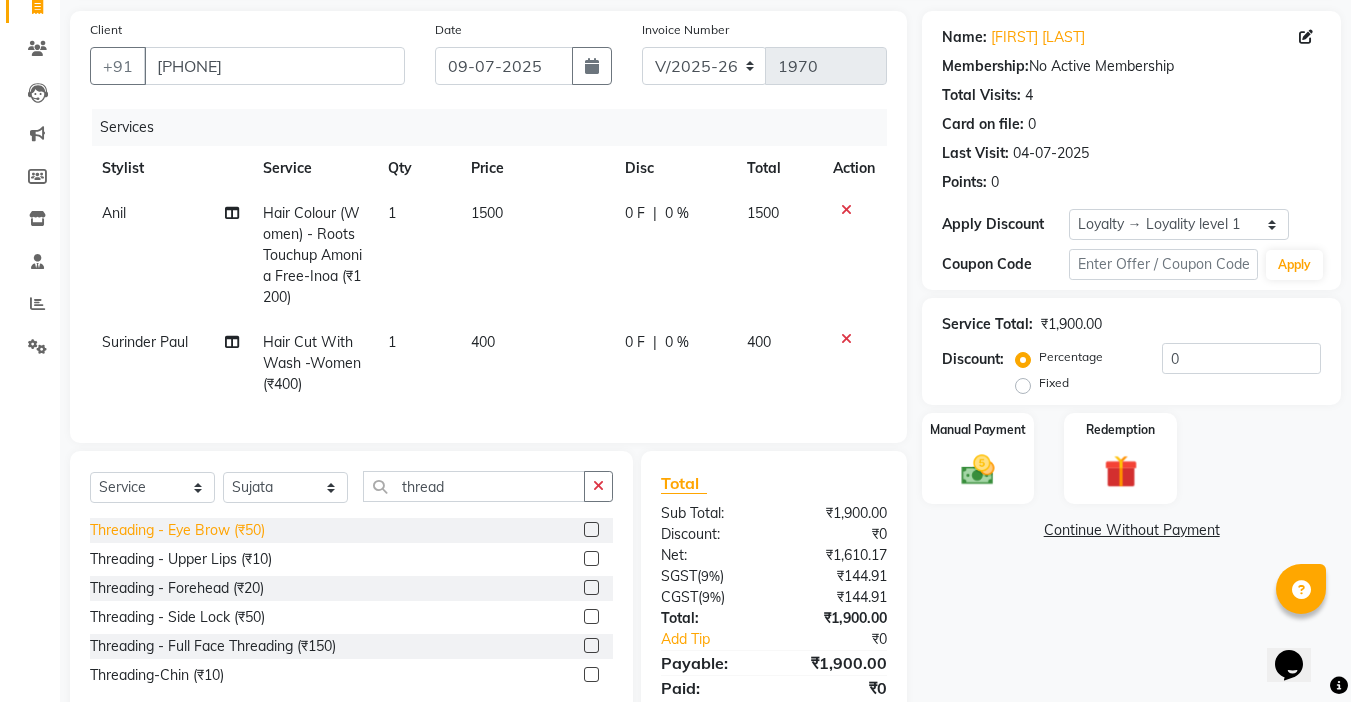click on "Threading   -  Eye Brow (₹50)" 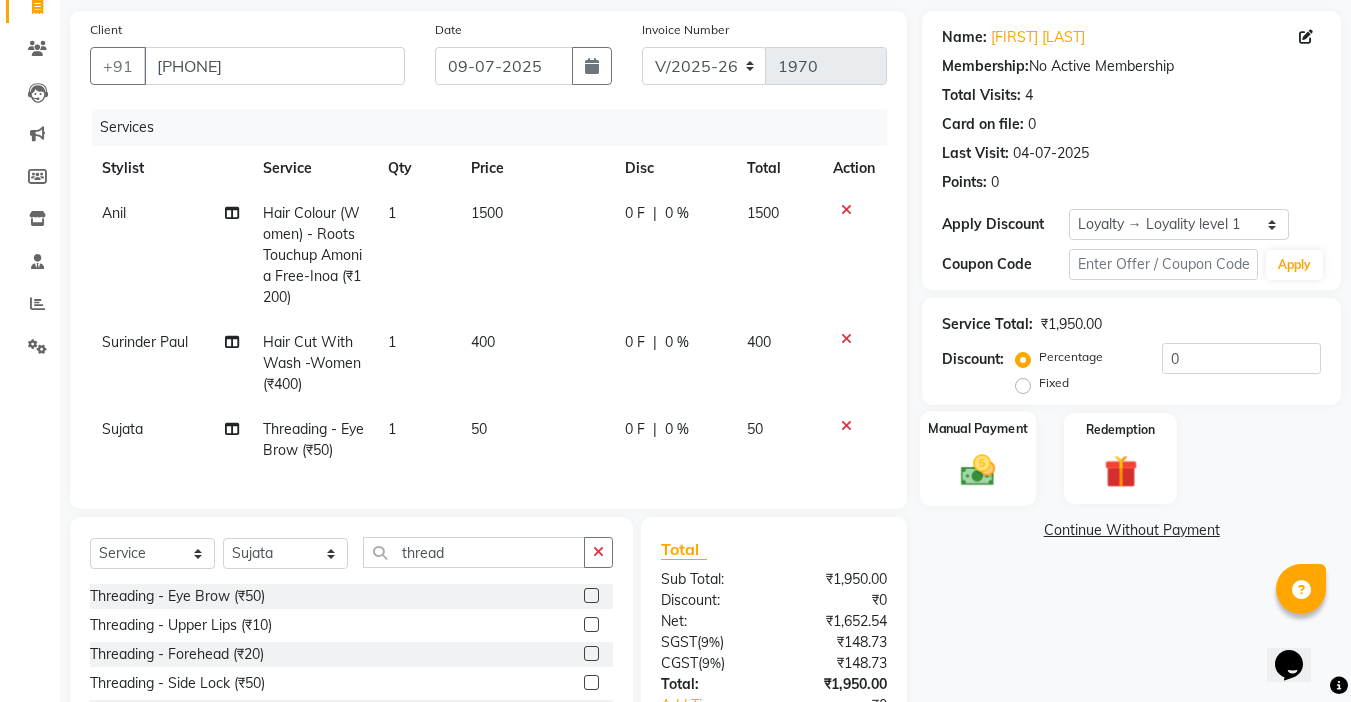 click 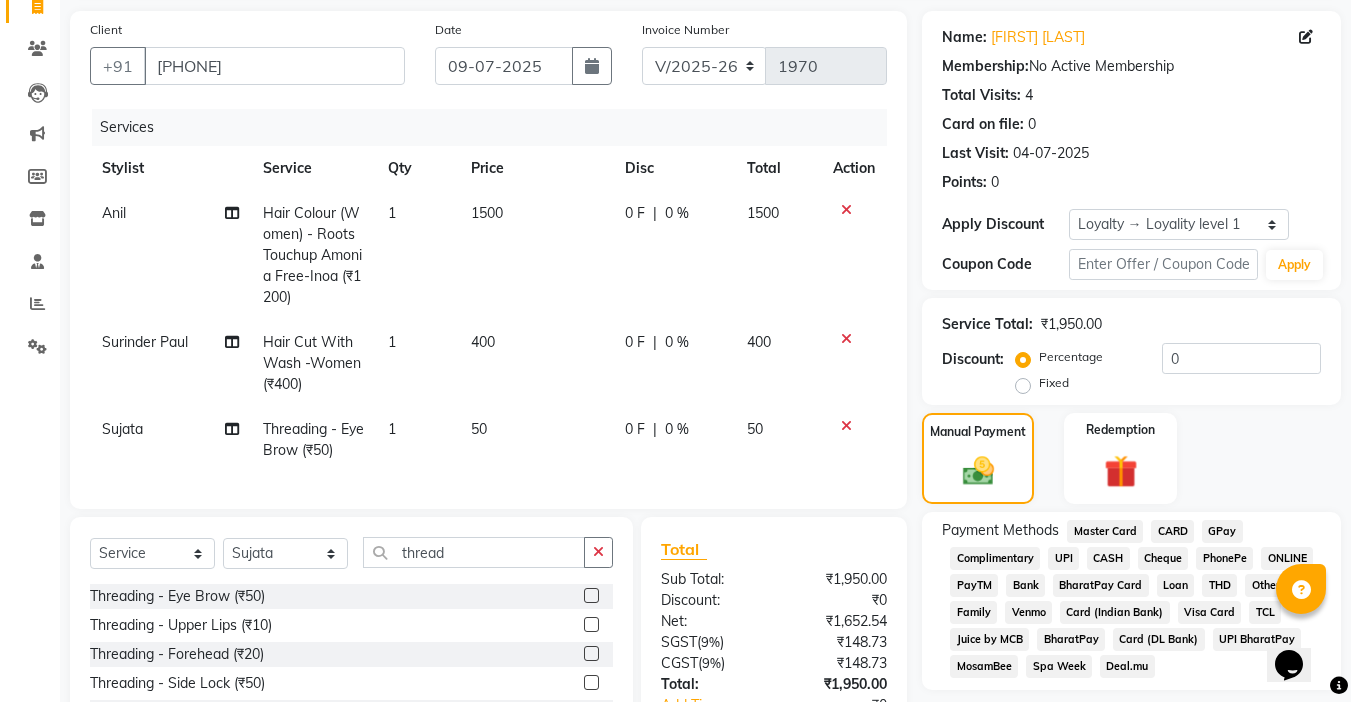 click on "CASH" 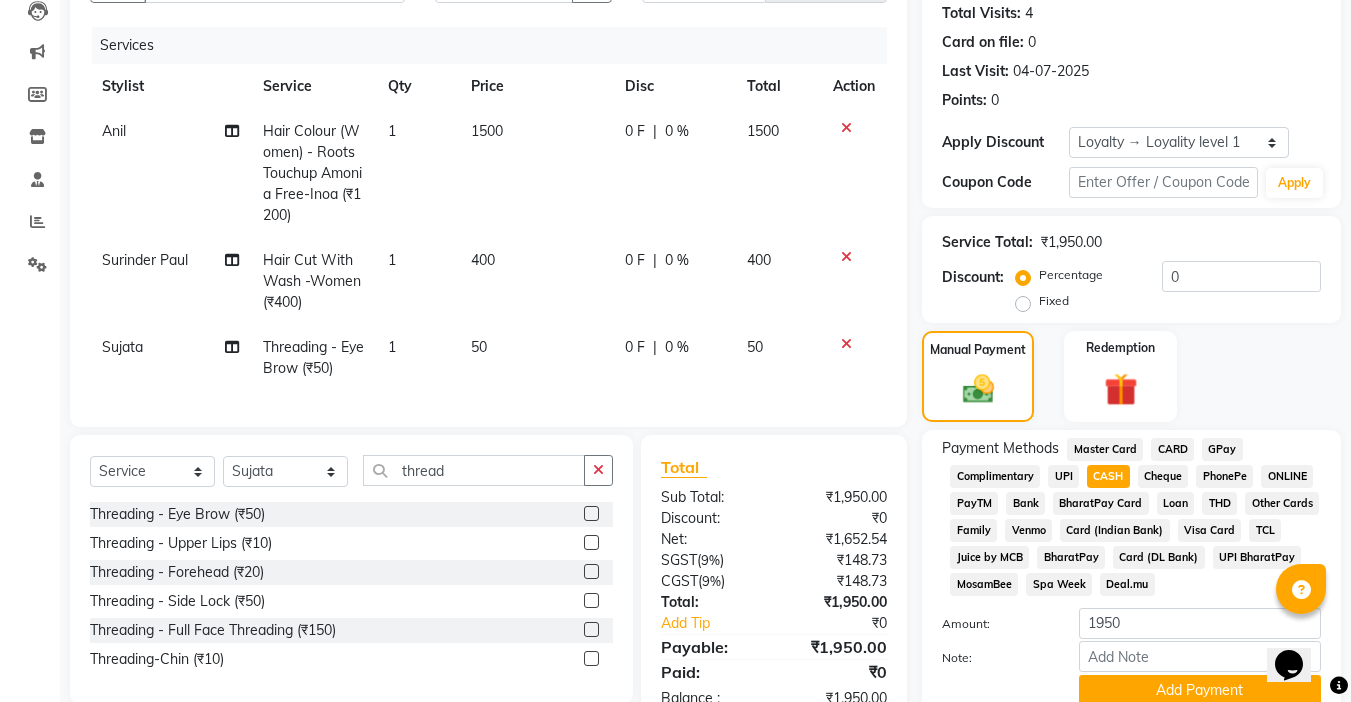 scroll, scrollTop: 304, scrollLeft: 0, axis: vertical 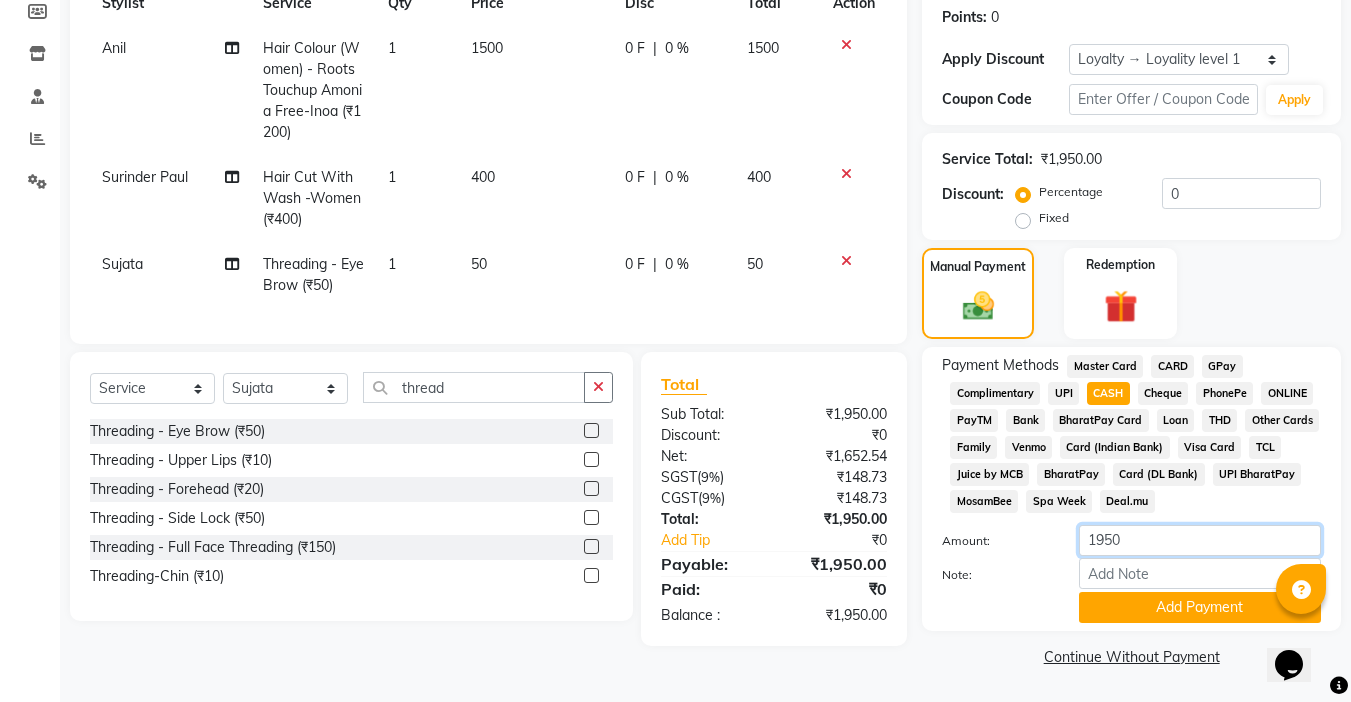 drag, startPoint x: 1135, startPoint y: 545, endPoint x: 992, endPoint y: 547, distance: 143.01399 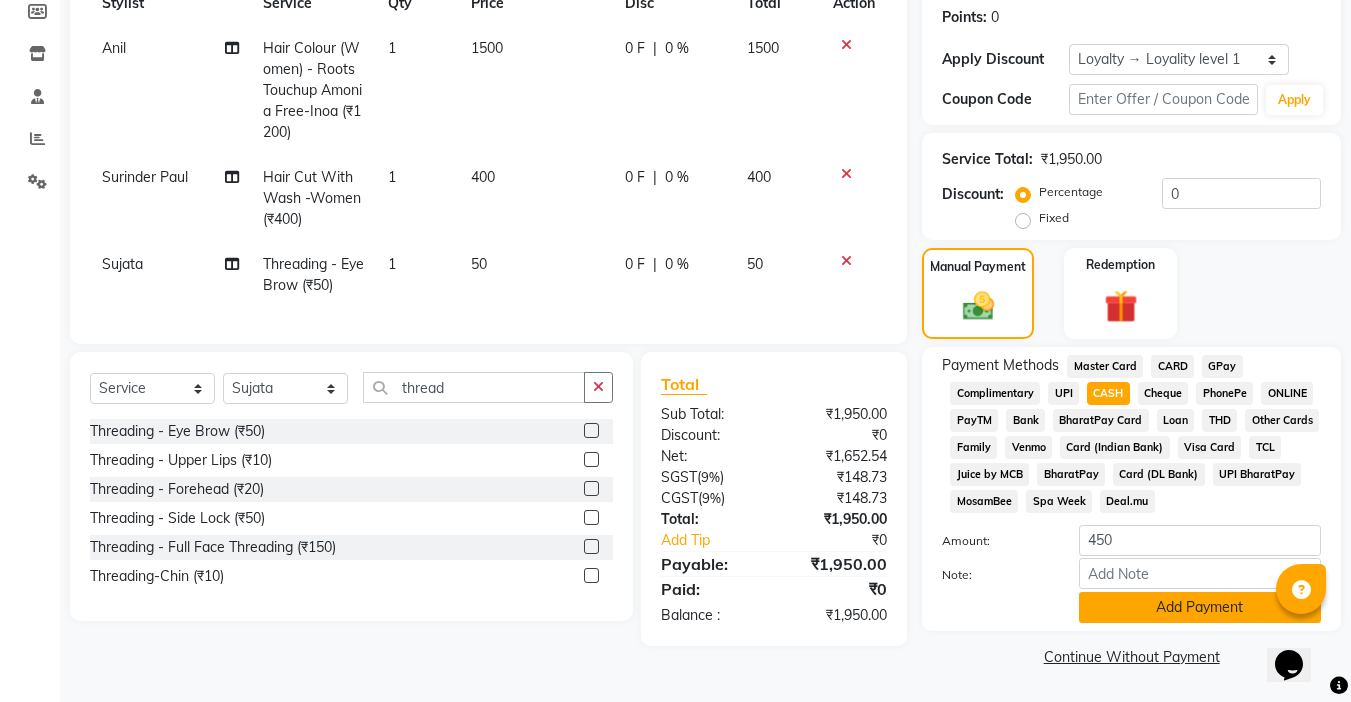click on "Add Payment" 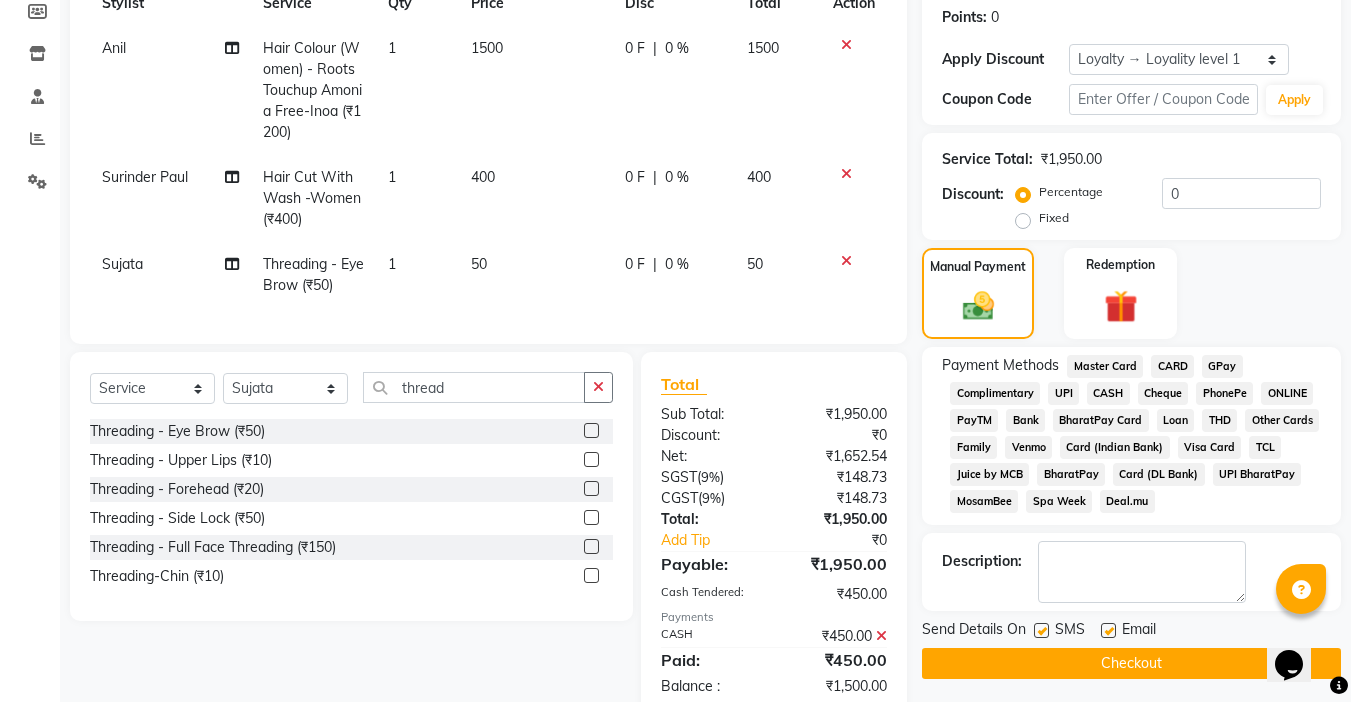 click on "UPI" 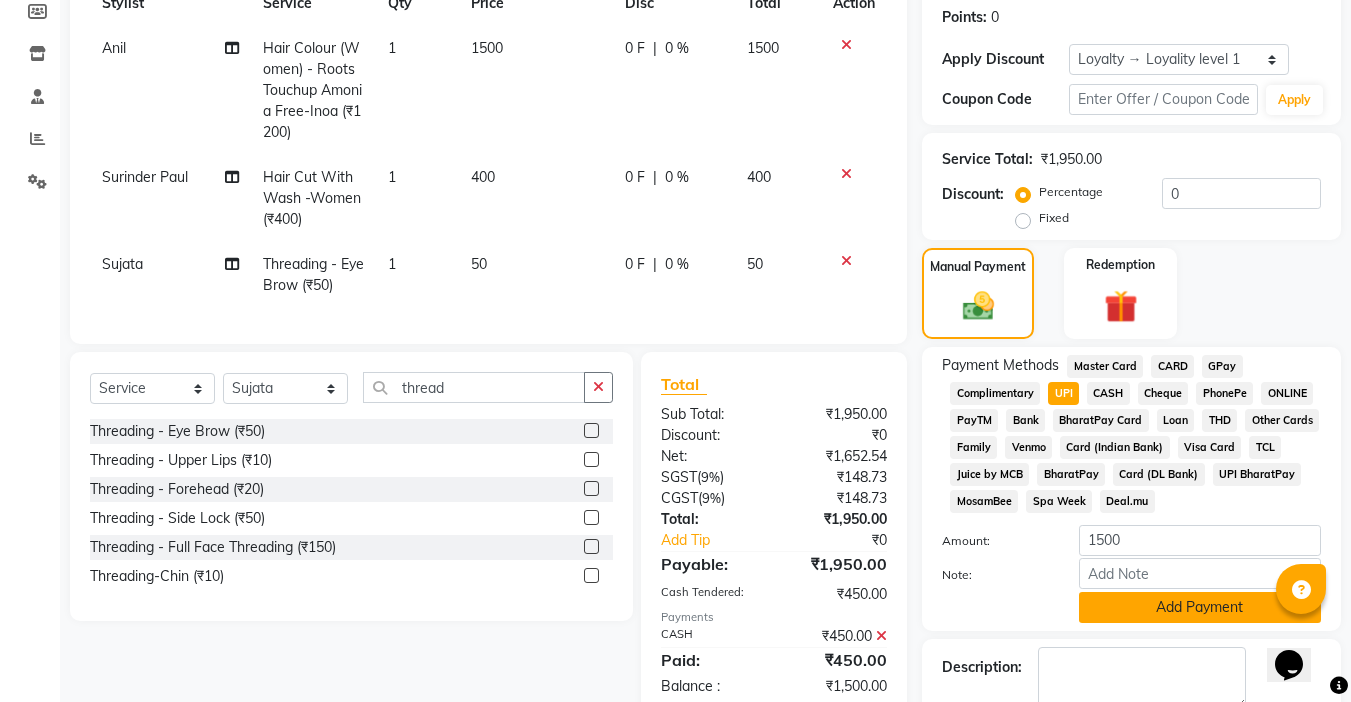 click on "Add Payment" 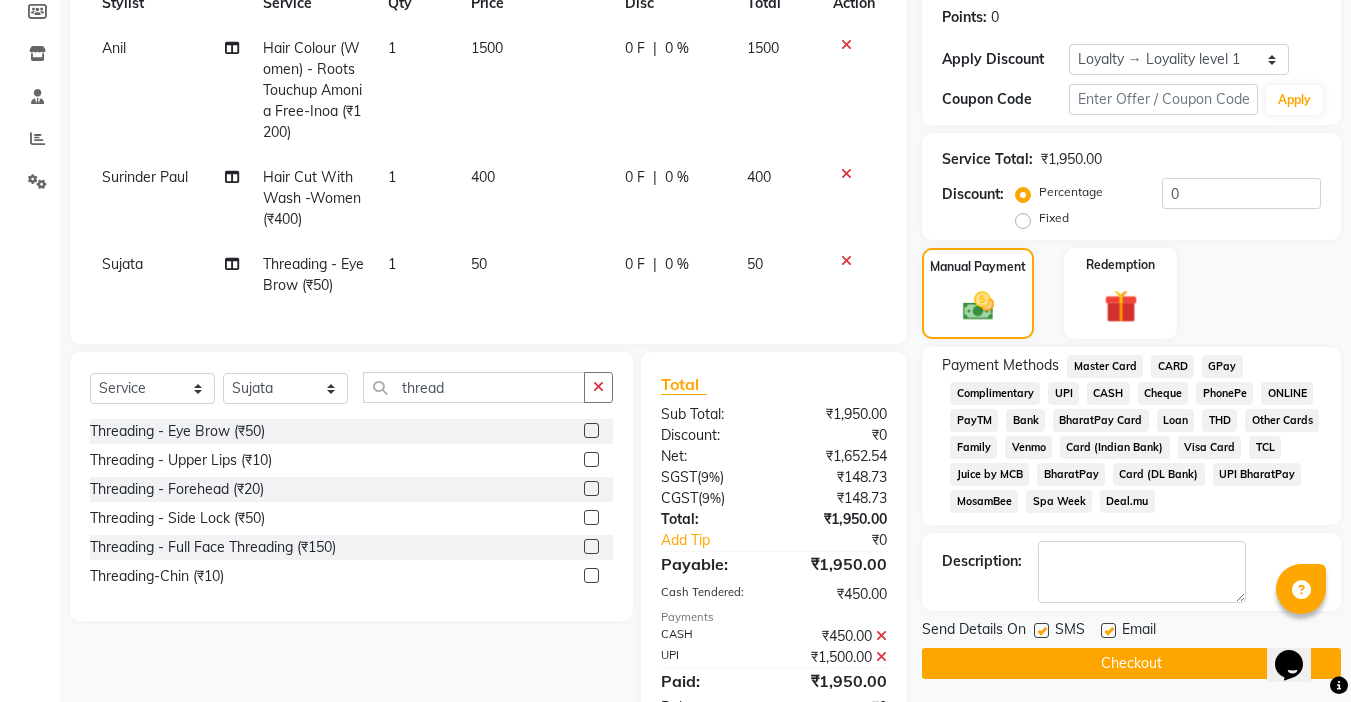 click 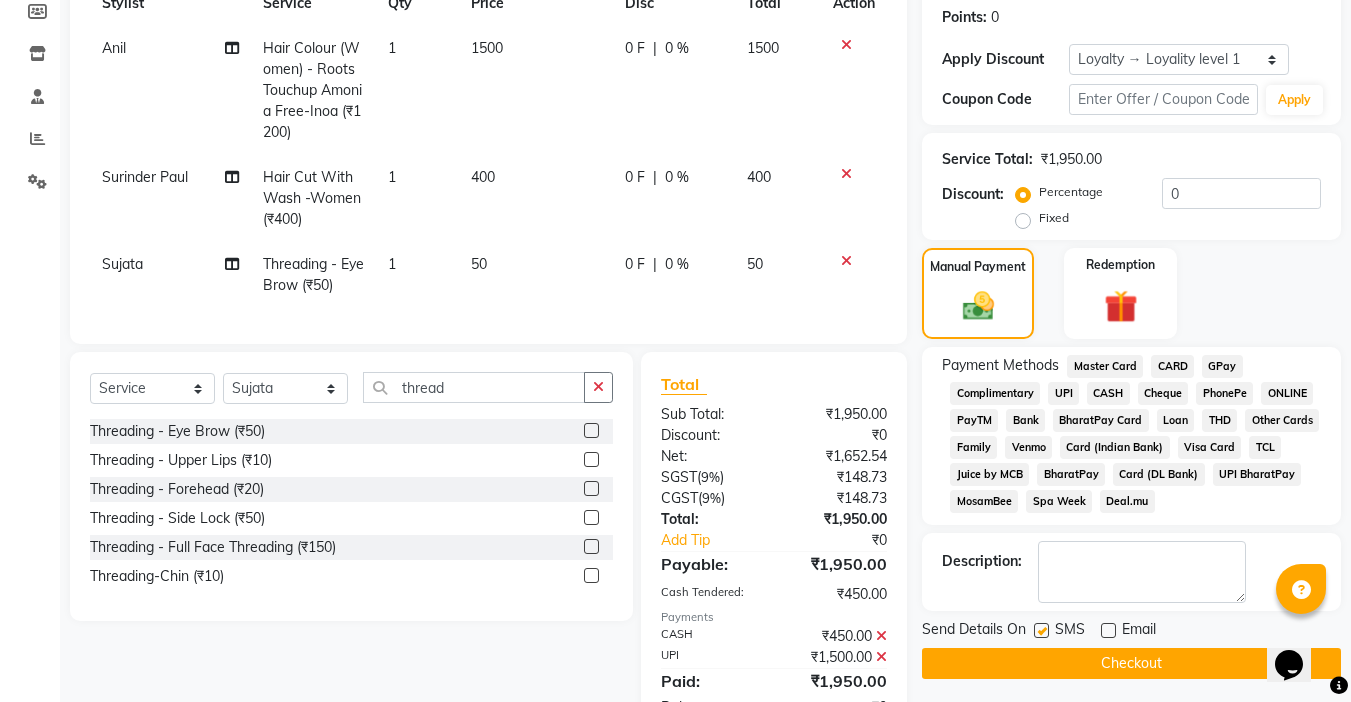click 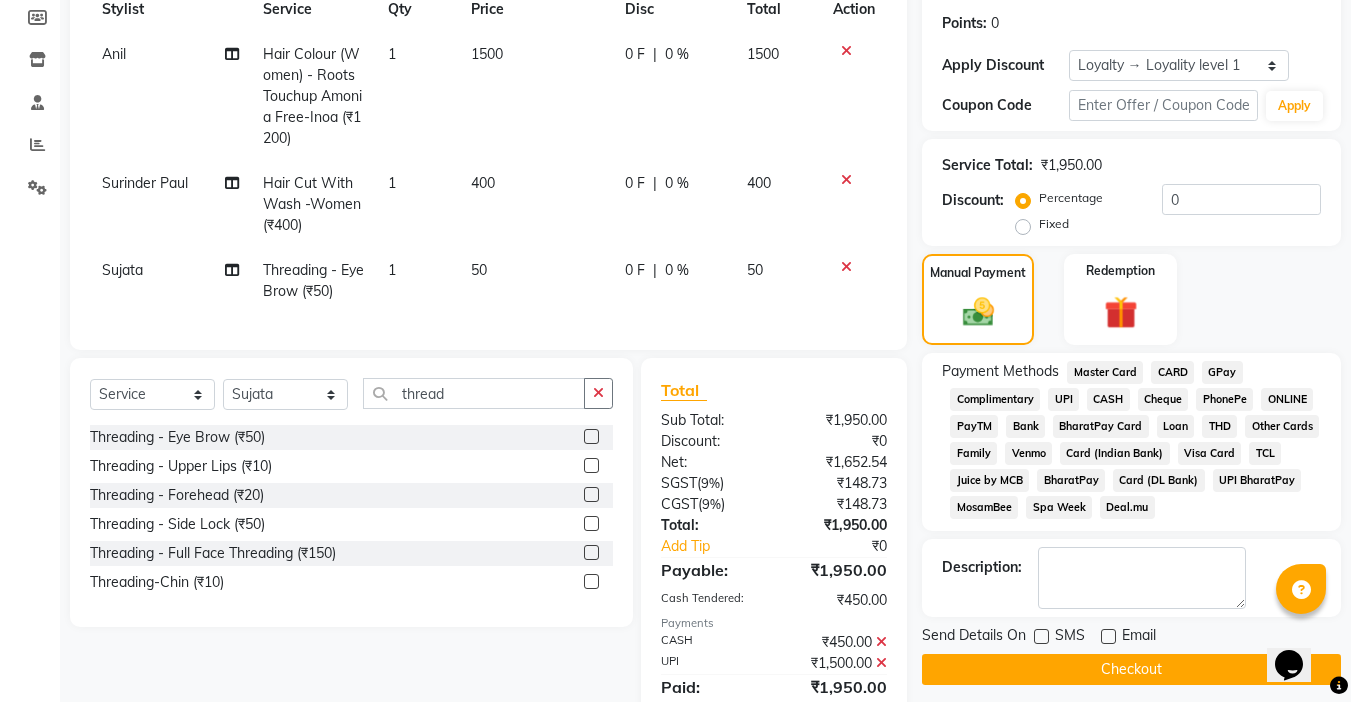 scroll, scrollTop: 300, scrollLeft: 0, axis: vertical 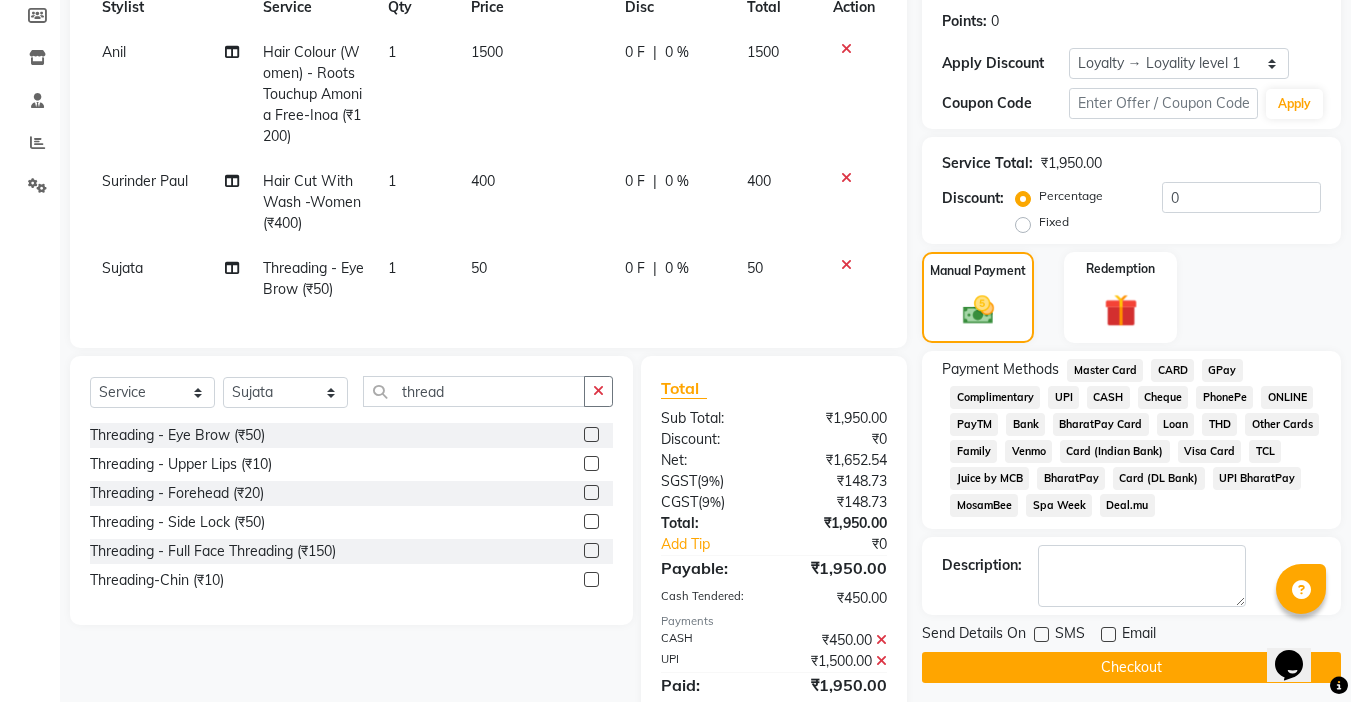 click on "Checkout" 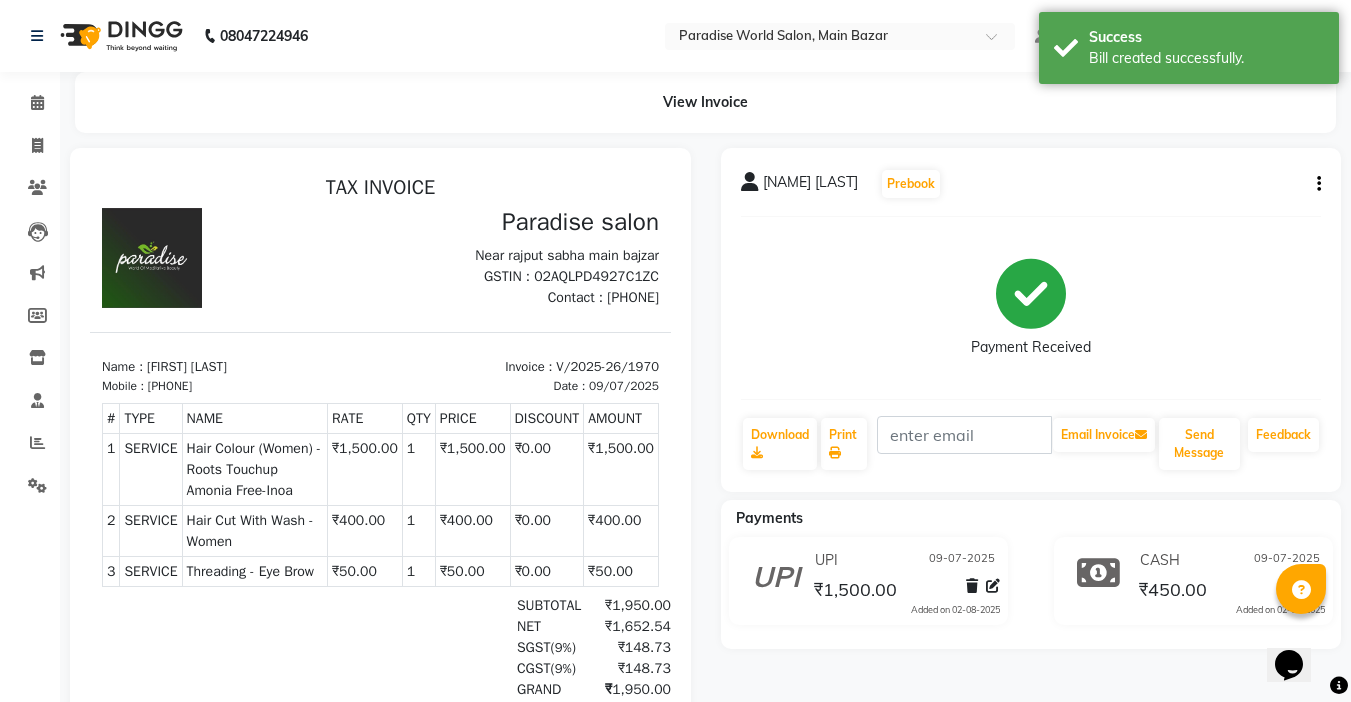 scroll, scrollTop: 0, scrollLeft: 0, axis: both 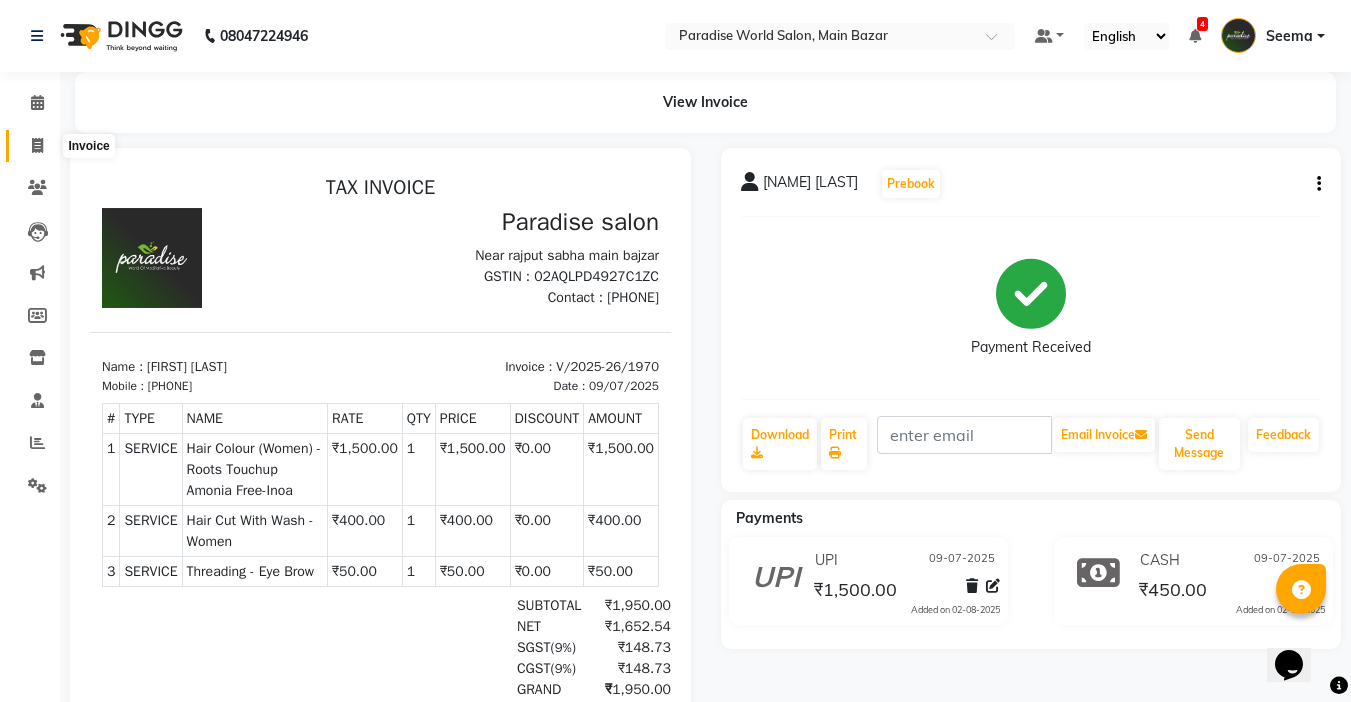 click 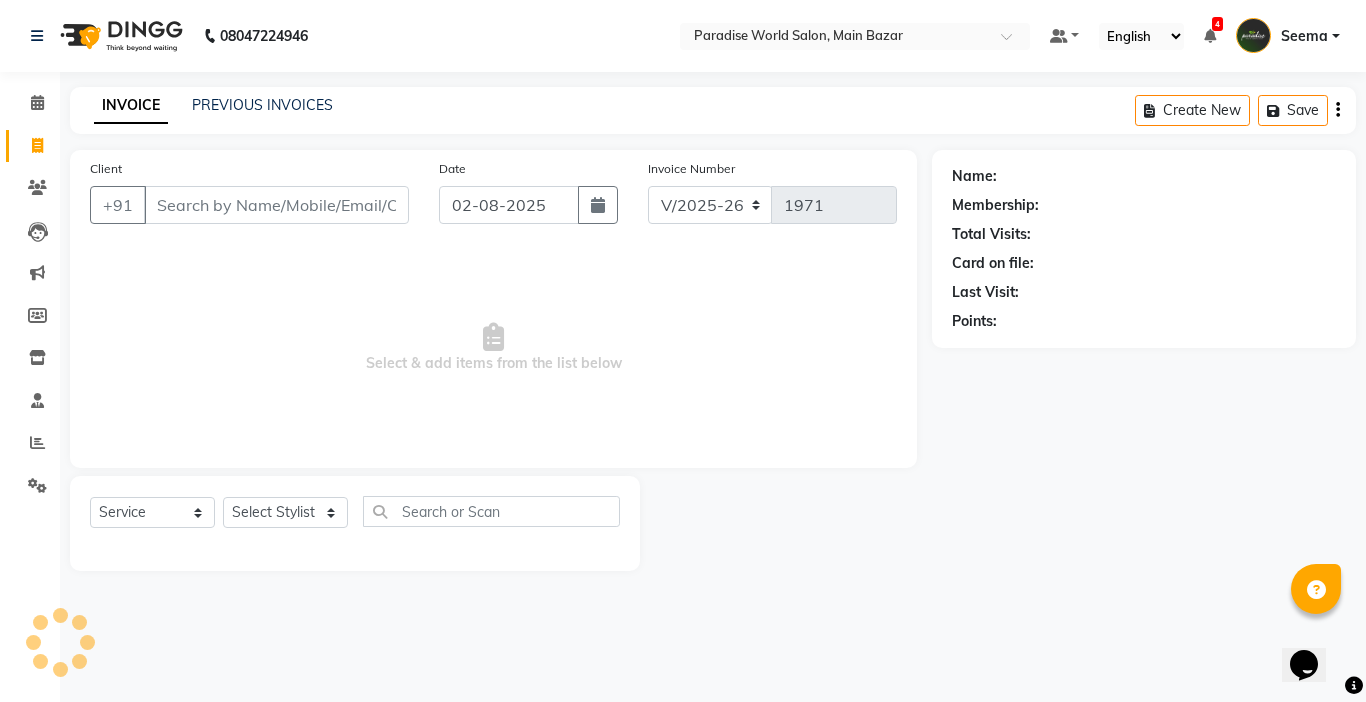click on "Client" at bounding box center (276, 205) 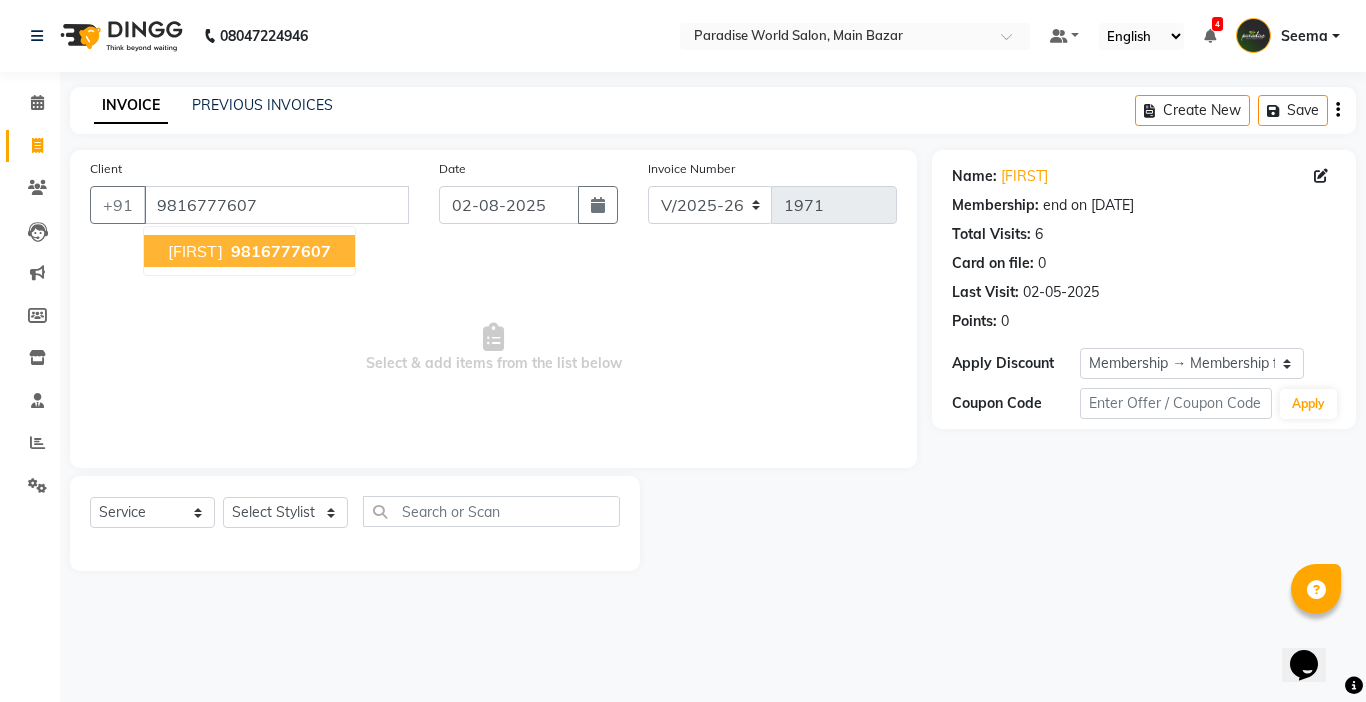 click on "9816777607" at bounding box center (281, 251) 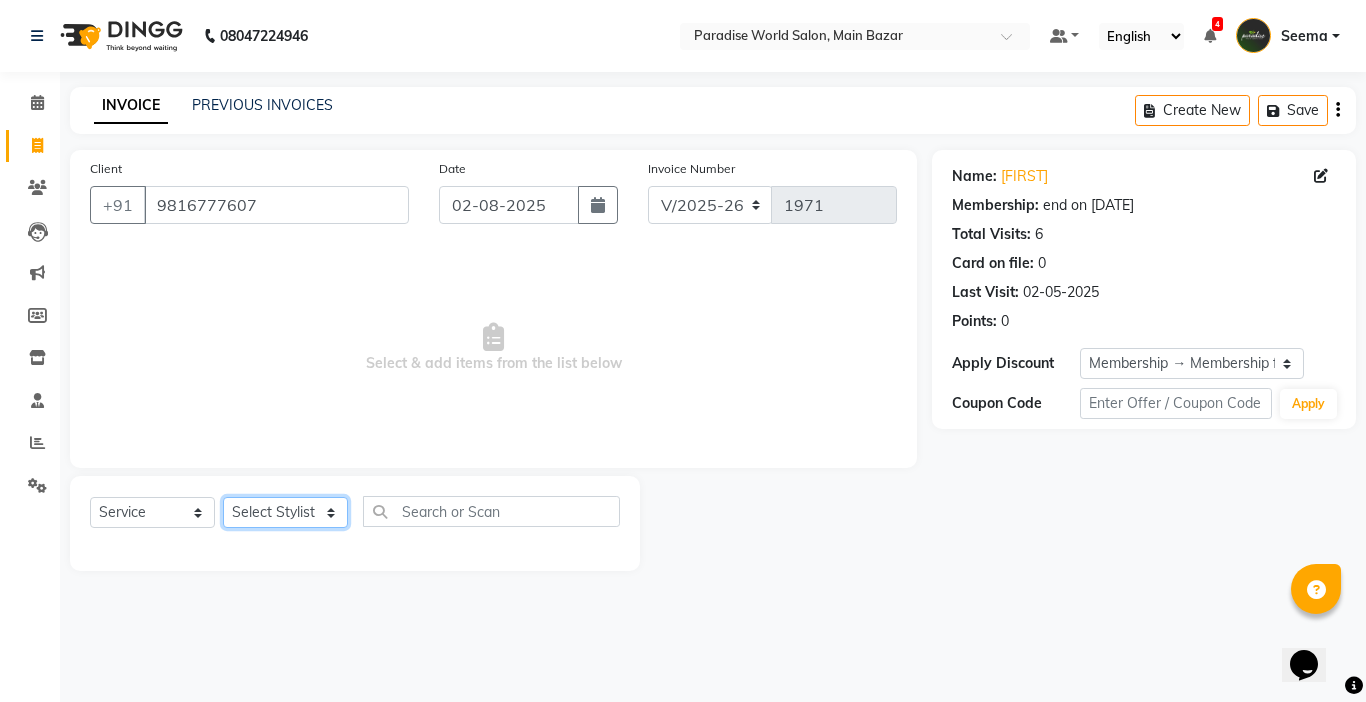 click on "Select Stylist Abby aman  Anil anku Bobby company Deepak Deepika Gourav Heena ishu Jagdeesh kanchan Love preet Maddy Manpreet student Meenu Naina Nikita Palak Palak Sharma Radika Rajneesh Student Seema Shagun Shifali - Student Shweta  Sujata Surinder Paul Vansh Vikas Vishal" 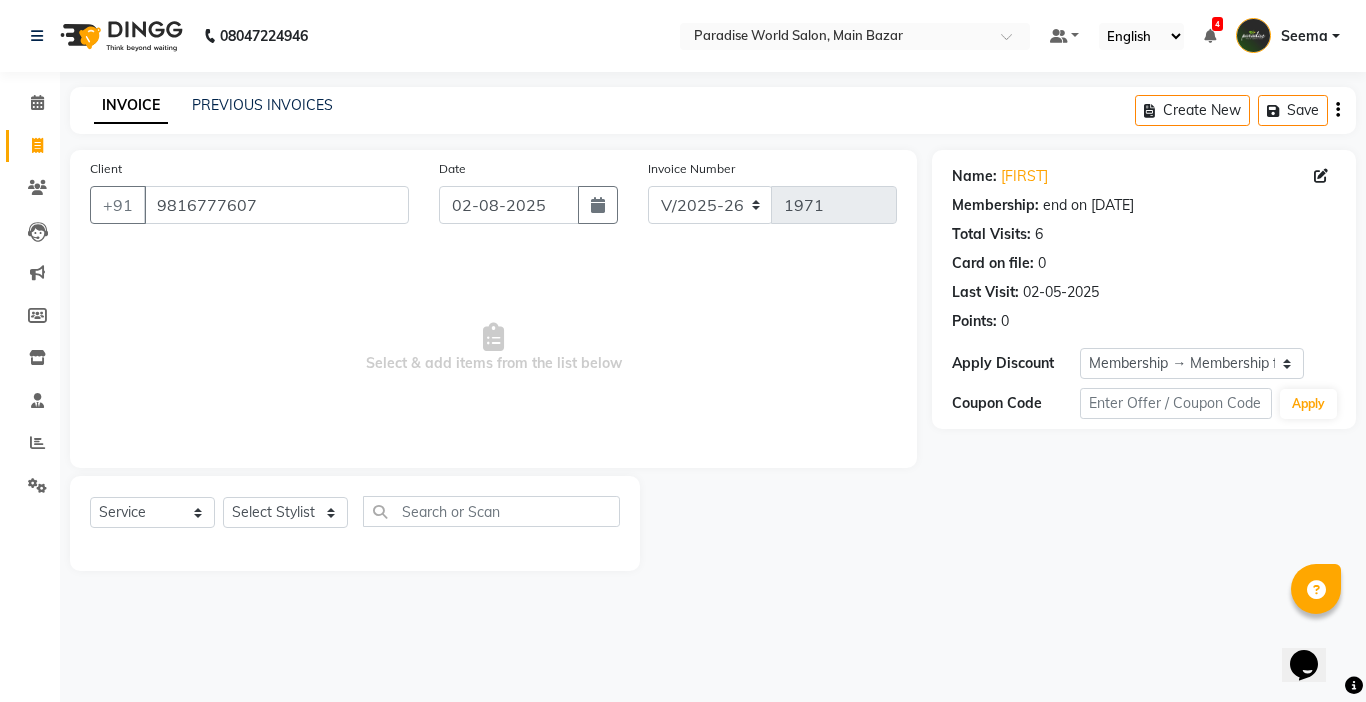 click on "Select & add items from the list below" at bounding box center [493, 348] 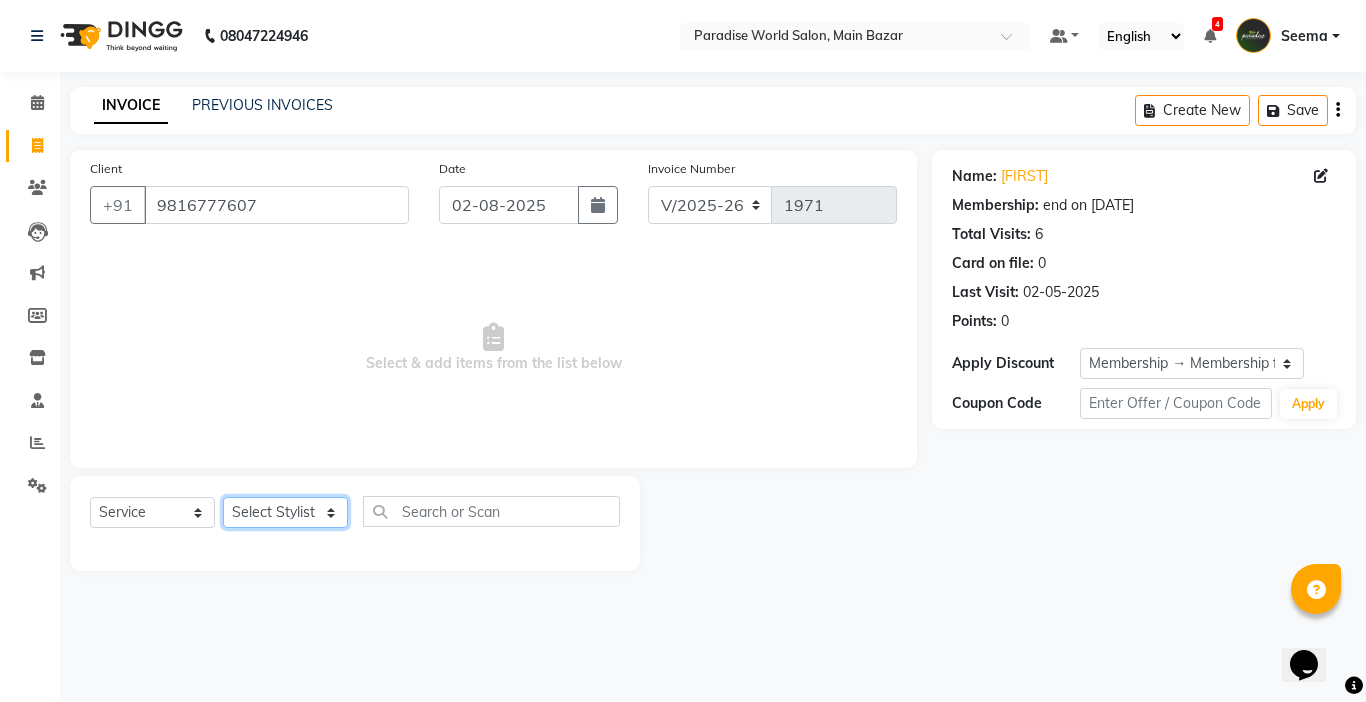 click on "Select Stylist Abby aman  Anil anku Bobby company Deepak Deepika Gourav Heena ishu Jagdeesh kanchan Love preet Maddy Manpreet student Meenu Naina Nikita Palak Palak Sharma Radika Rajneesh Student Seema Shagun Shifali - Student Shweta  Sujata Surinder Paul Vansh Vikas Vishal" 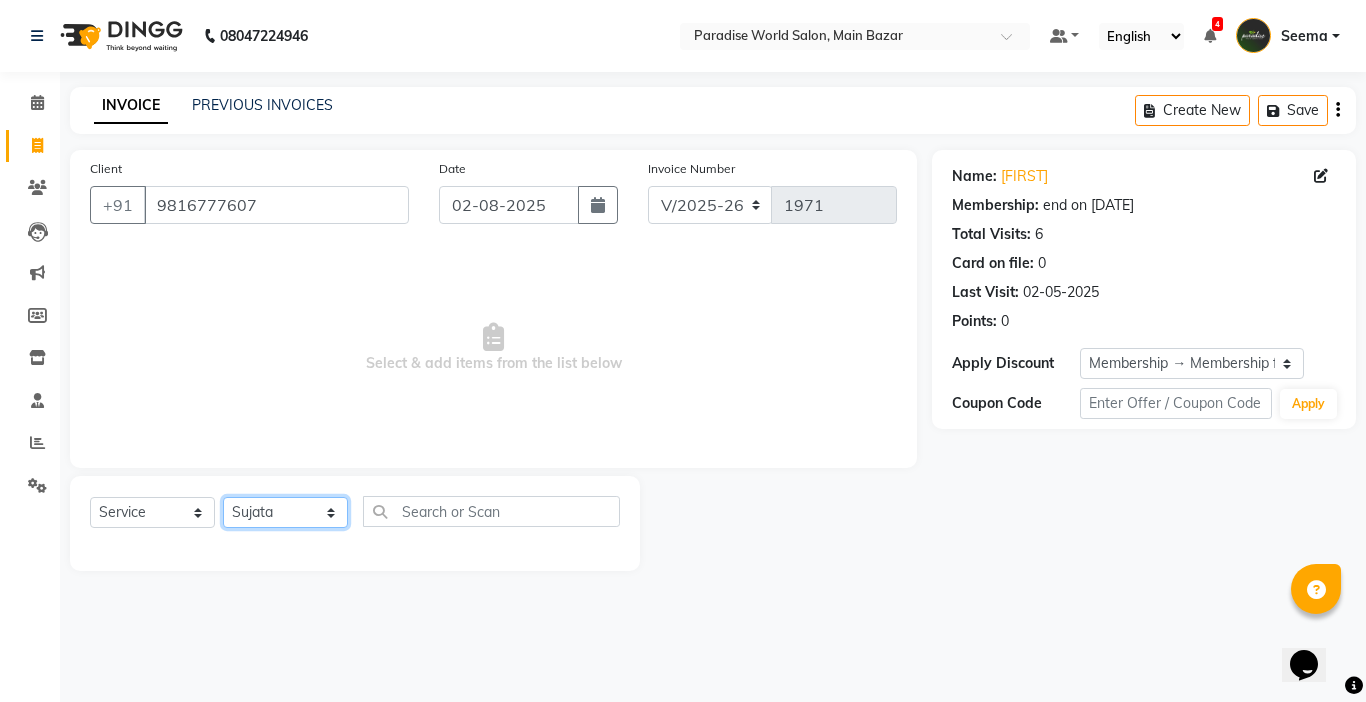click on "Select Stylist Abby aman  Anil anku Bobby company Deepak Deepika Gourav Heena ishu Jagdeesh kanchan Love preet Maddy Manpreet student Meenu Naina Nikita Palak Palak Sharma Radika Rajneesh Student Seema Shagun Shifali - Student Shweta  Sujata Surinder Paul Vansh Vikas Vishal" 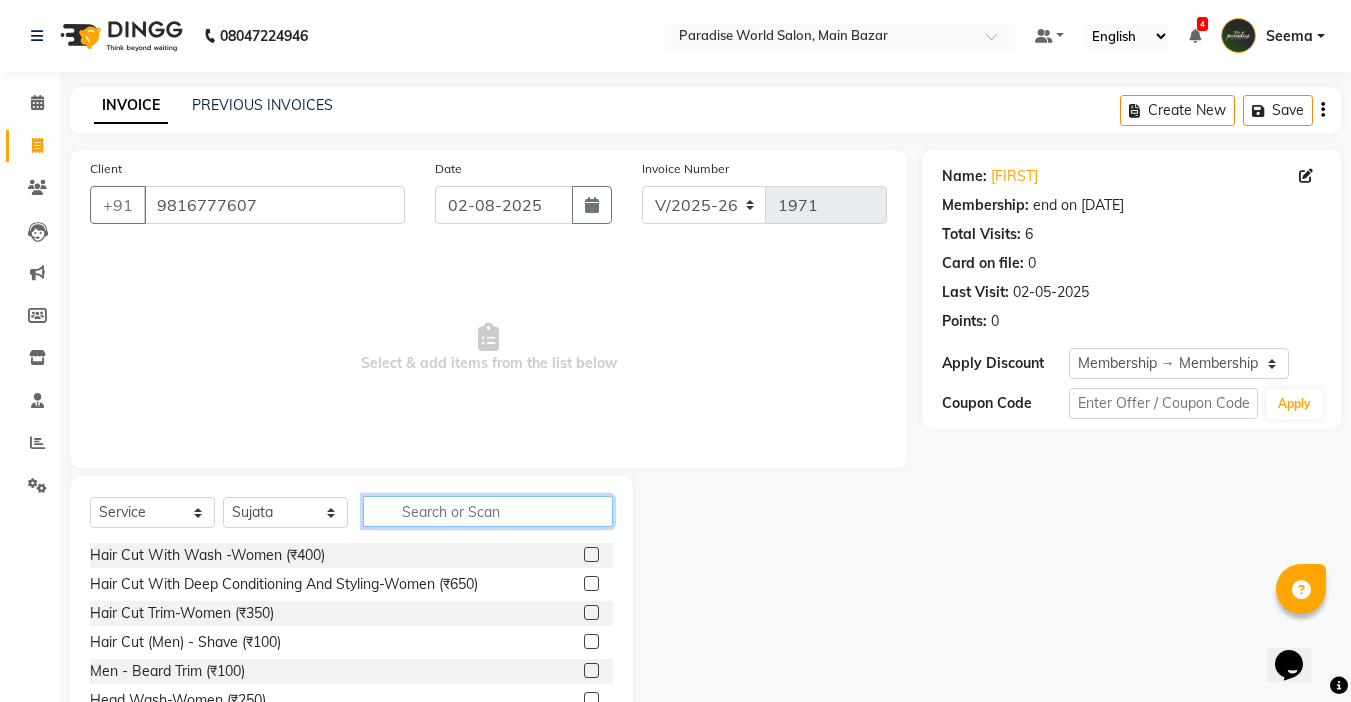 click 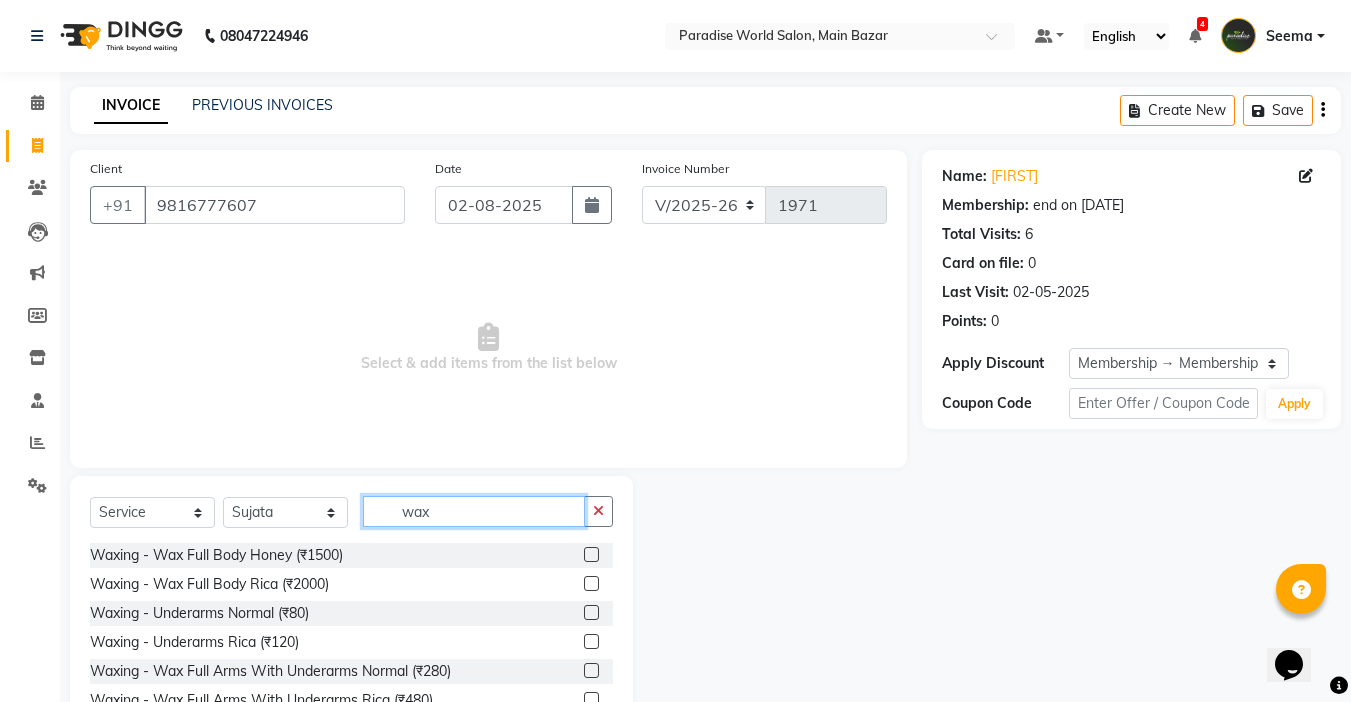 scroll, scrollTop: 99, scrollLeft: 0, axis: vertical 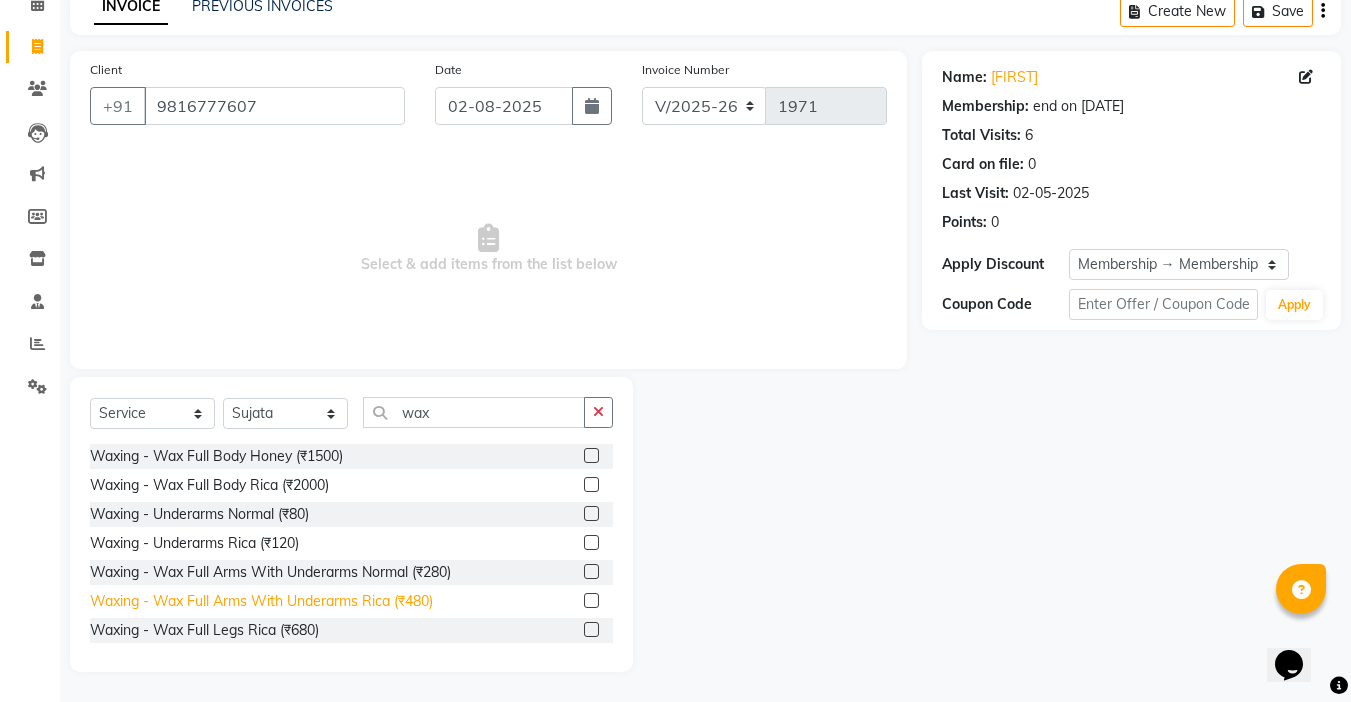click on "Waxing   -  Wax Full Arms With Underarms Rica (₹480)" 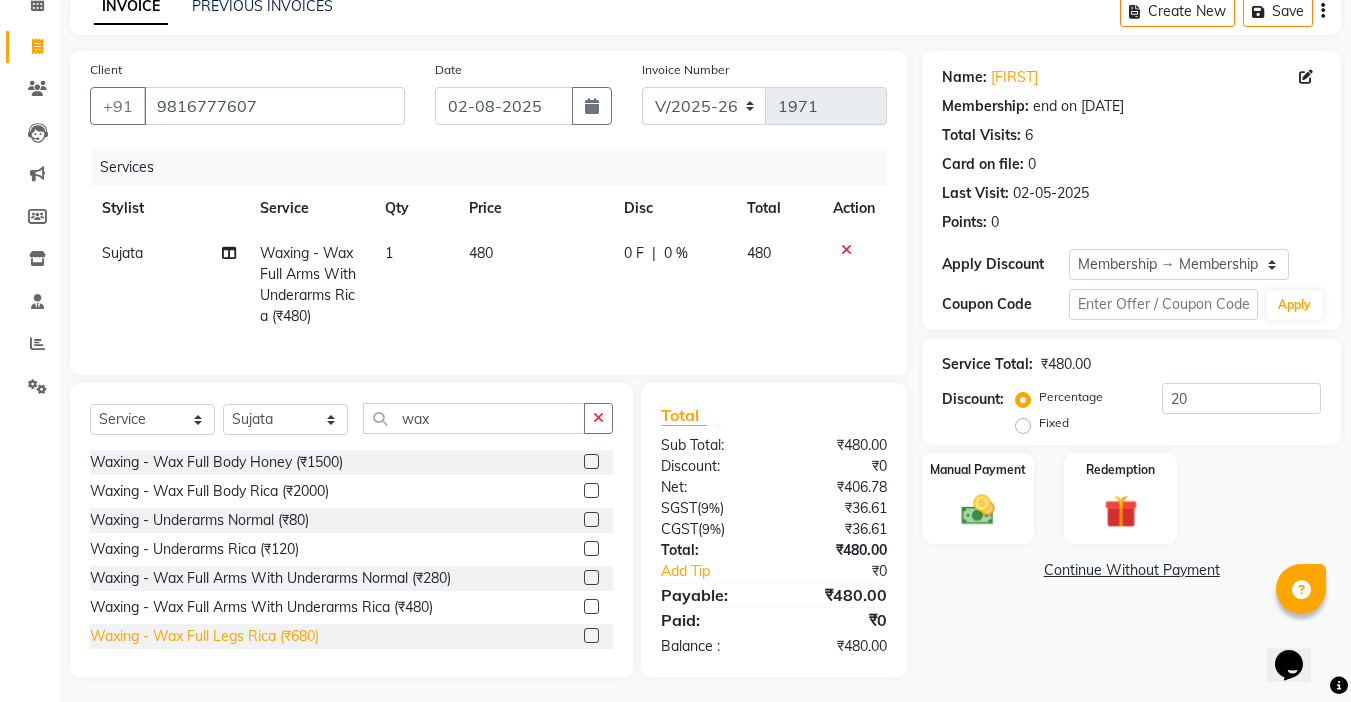 click on "Waxing   -  Wax Full Legs Rica (₹680)" 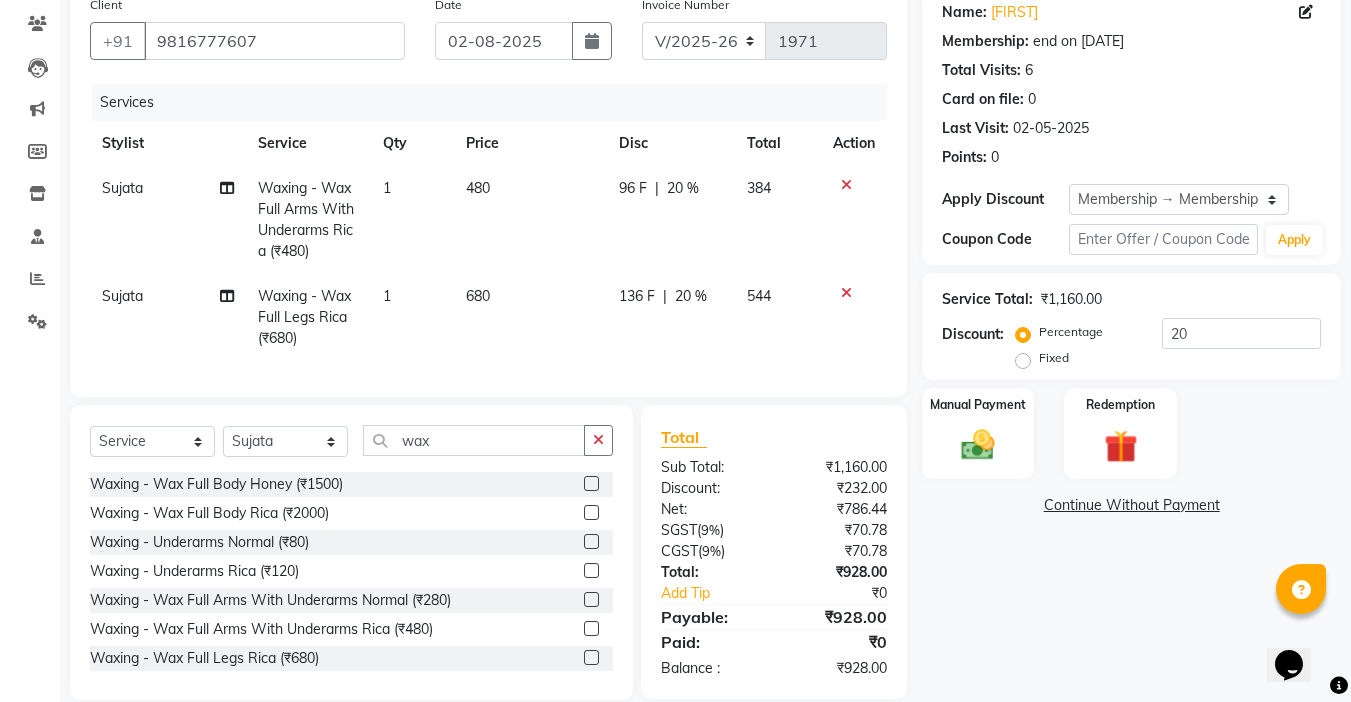 scroll, scrollTop: 199, scrollLeft: 0, axis: vertical 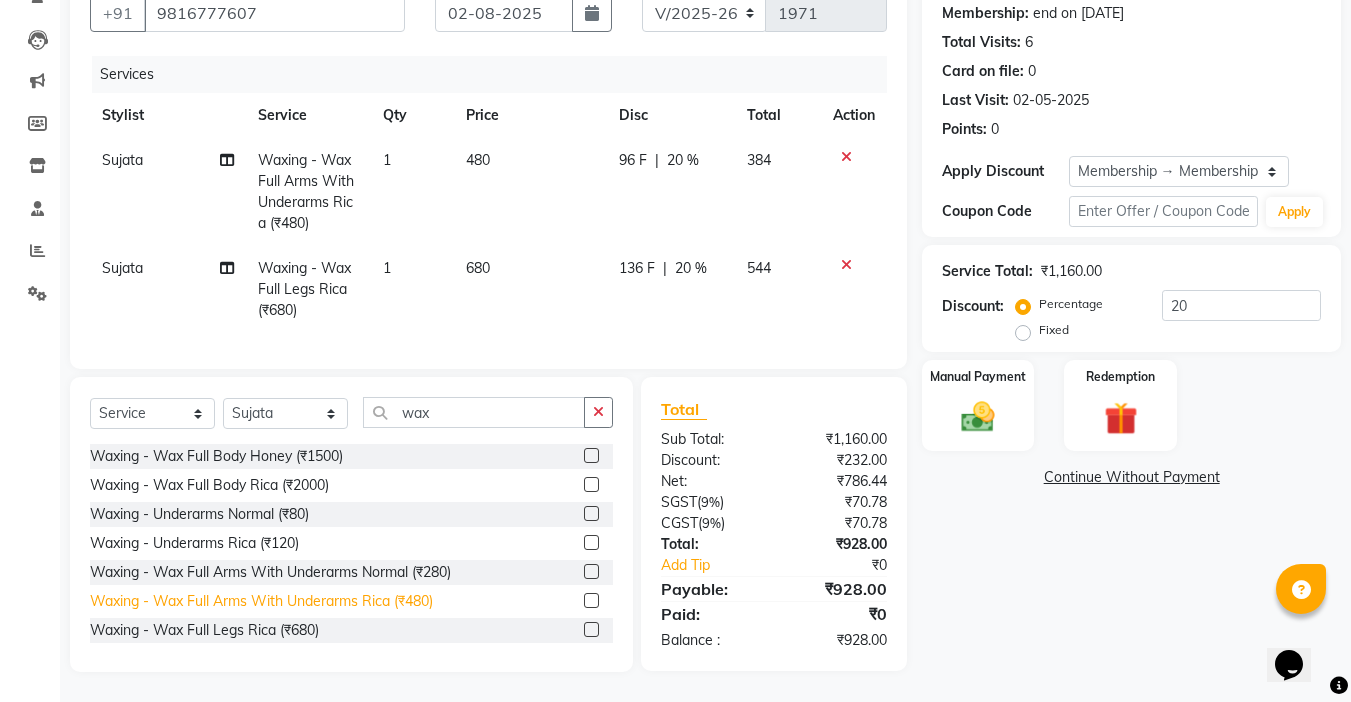 click on "Waxing   -  Wax Full Arms With Underarms Rica (₹480)" 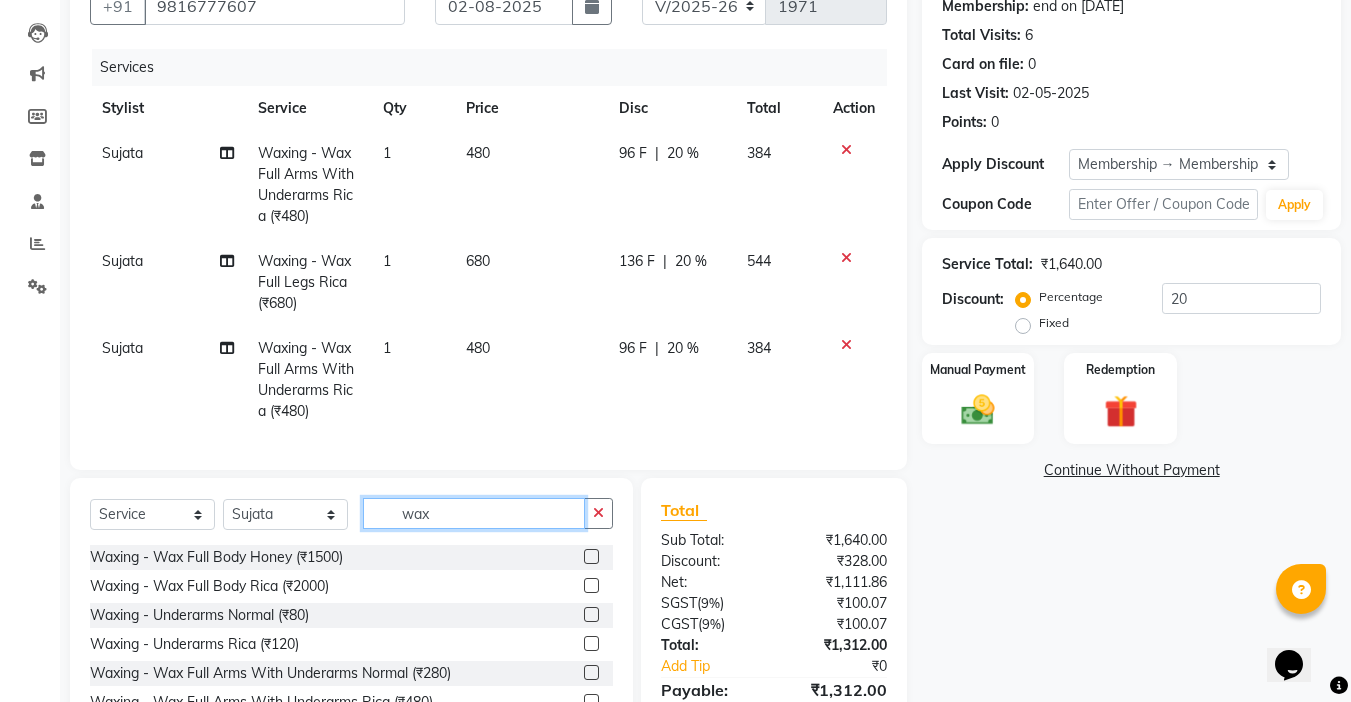 click on "wax" 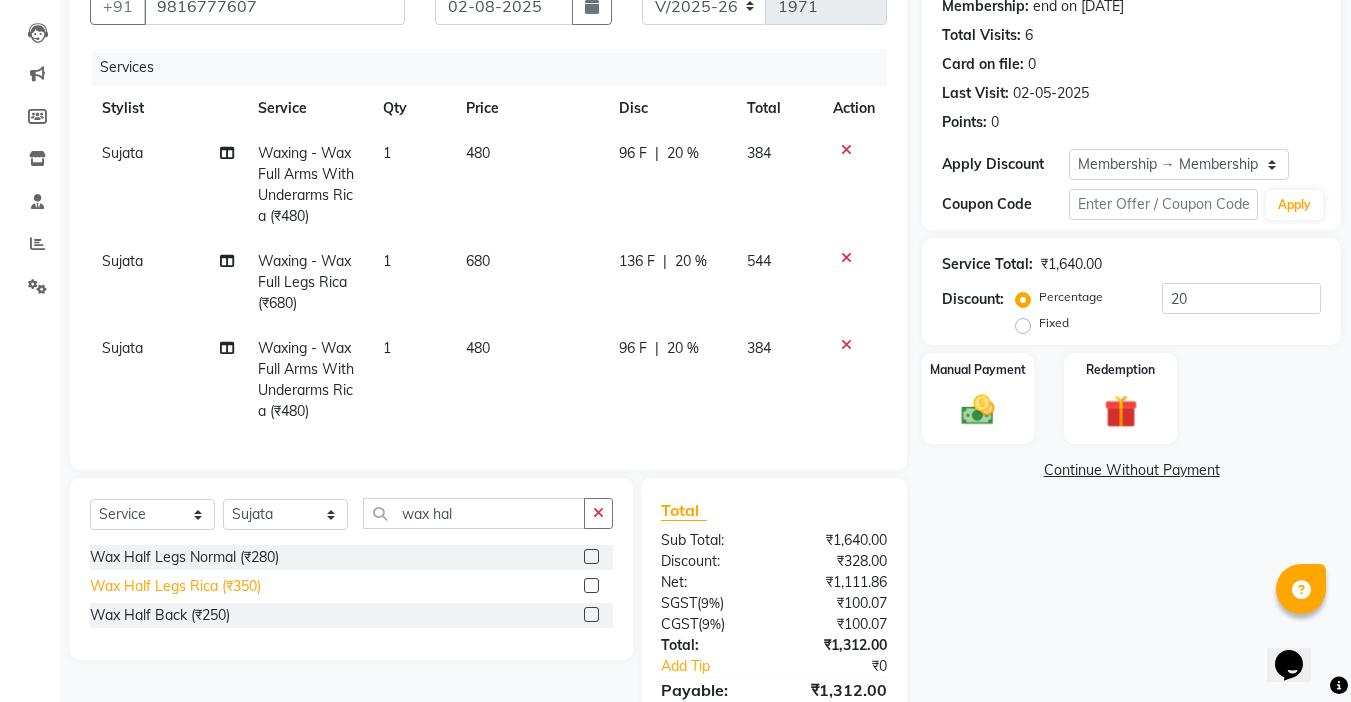 click on "Wax Half Legs Rica (₹350)" 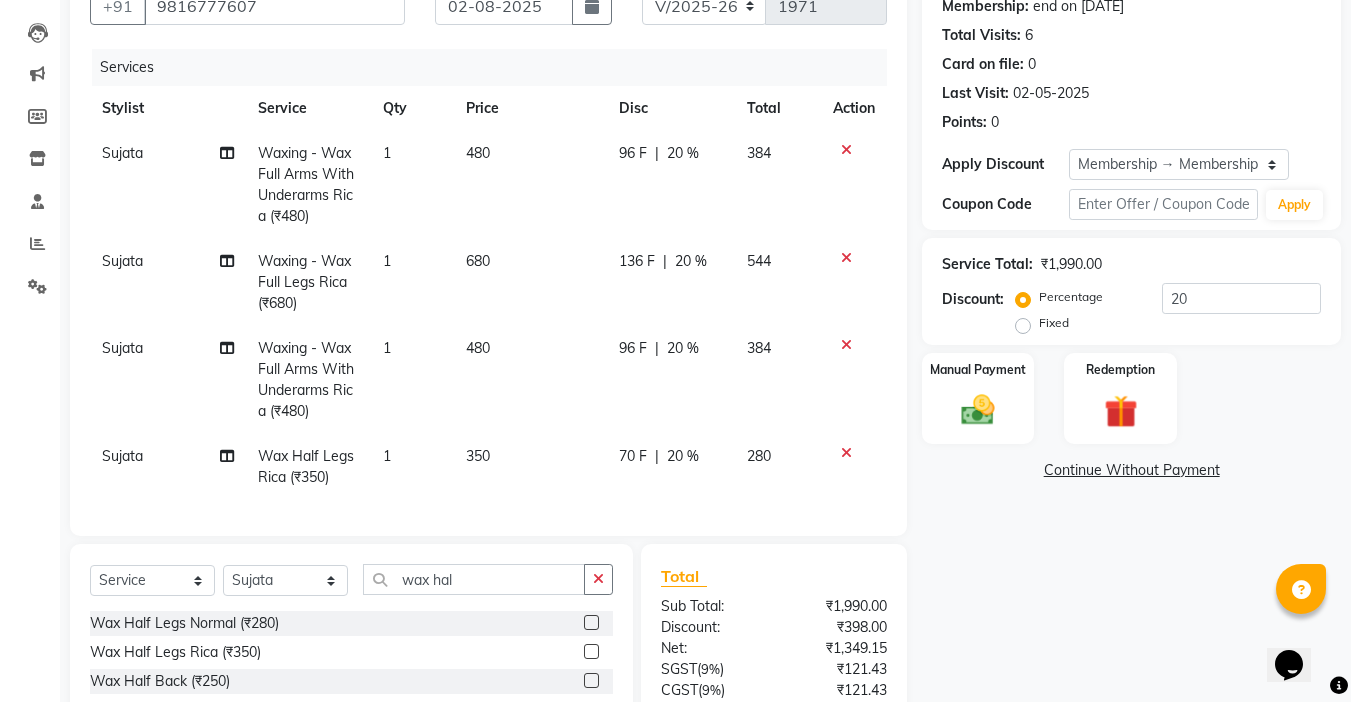click on "350" 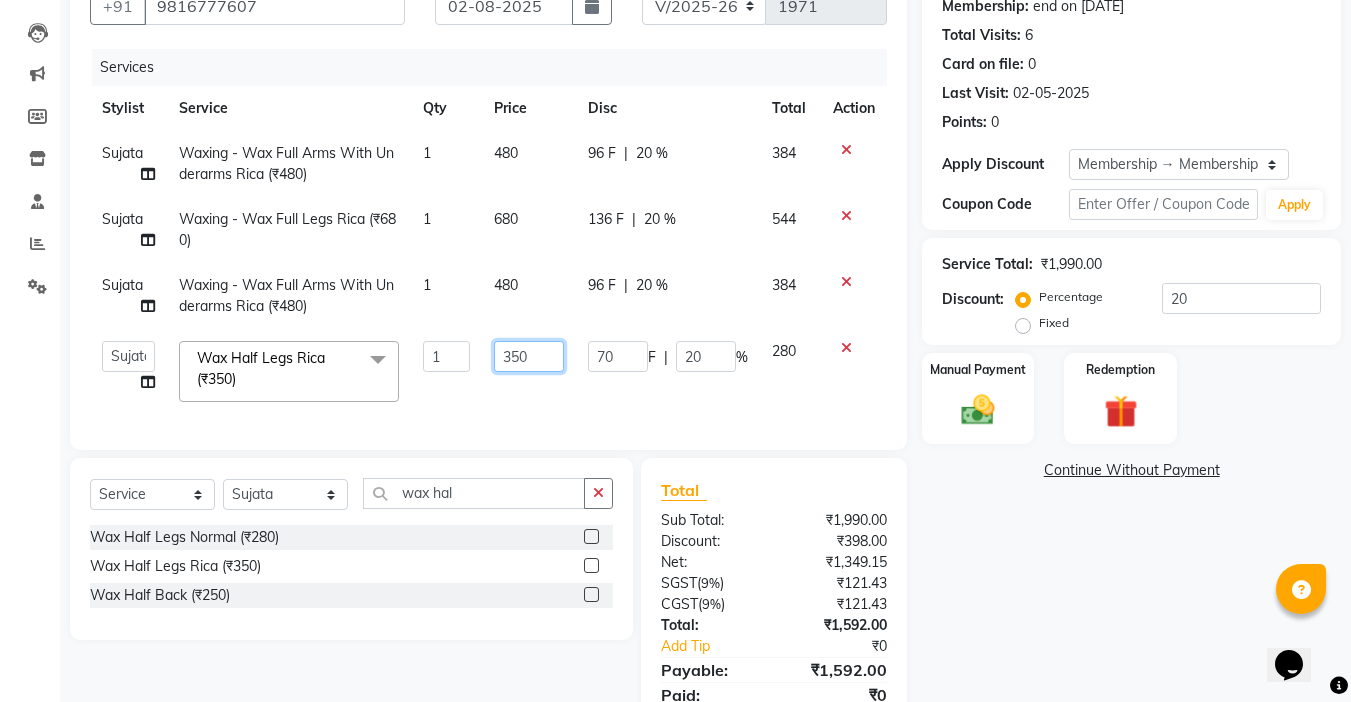 click on "350" 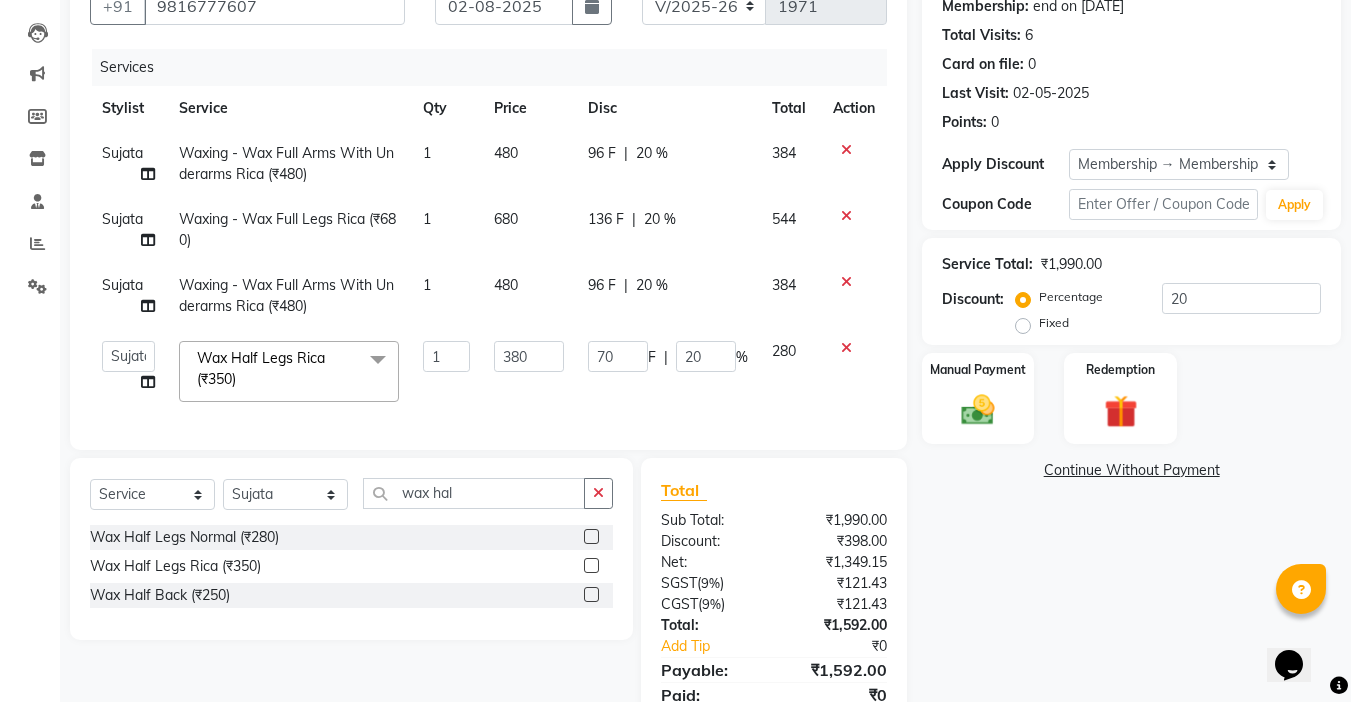 click on "Sujata Waxing   -  Wax Full Arms With Underarms Rica (₹480) 1 480 96 F | 20 % 384  Sujata Waxing   -  Wax Full Legs Rica (₹680) 1 680 136 F | 20 % 544  Sujata Waxing   -  Wax Full Arms With Underarms Rica (₹480) 1 480 96 F | 20 % 384  Abby   aman    Anil   anku   Bobby   company   Deepak   Deepika   Gourav   Heena   ishu   Jagdeesh   kanchan   Love preet   Maddy   Manpreet student   Meenu   Naina   Nikita   Palak   Palak Sharma   Radika   Rajneesh Student   Seema   Shagun   Shifali - Student   Shweta    Sujata   Surinder Paul   Vansh   Vikas   Vishal  Wax Half Legs Rica (₹350)  x Hair Cut With Wash -Women (₹400) Hair Cut With Deep Conditioning And Styling-Women (₹650) Hair Cut Trim-Women (₹350) Hair Cut  (Men)  -  Shave (₹100) Men  -  Beard Trim (₹100) Head Wash-Women (₹250) Hair Cut  (Men)  -  Hair Cut (₹250) Baby girl hair cut (₹150) Baby boy Hair  (₹100) Hair patch service (₹1000) hair style men (₹50) Flick cut (₹100) Hair Patch Wash (₹200) Blow Dryer-women (₹250) 1 70" 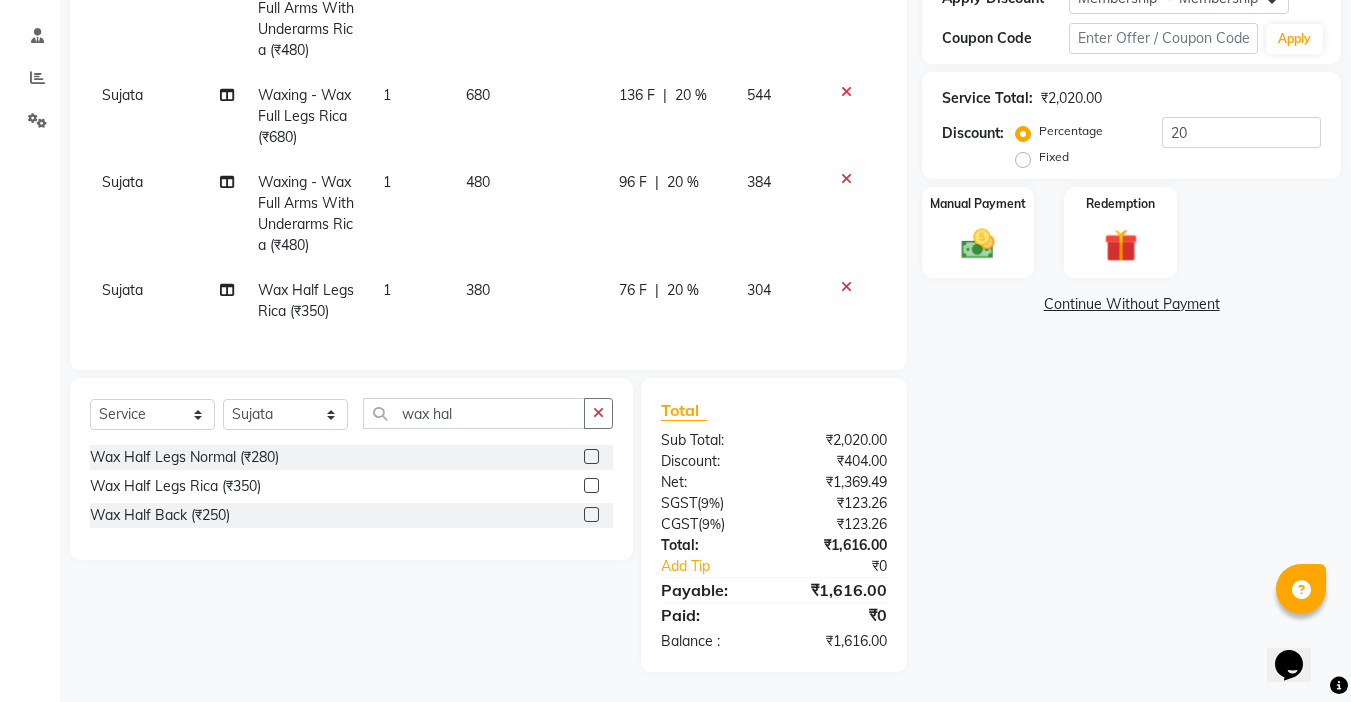 scroll, scrollTop: 380, scrollLeft: 0, axis: vertical 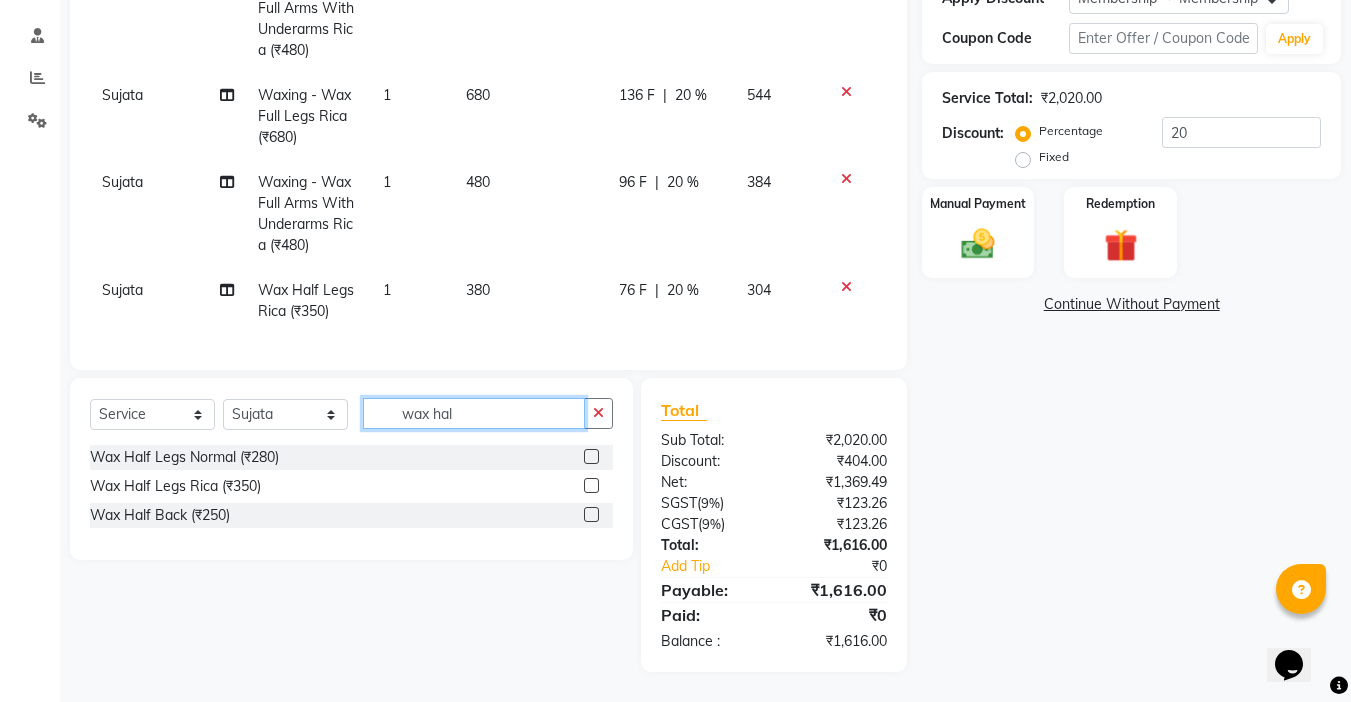 drag, startPoint x: 469, startPoint y: 406, endPoint x: 64, endPoint y: 454, distance: 407.83453 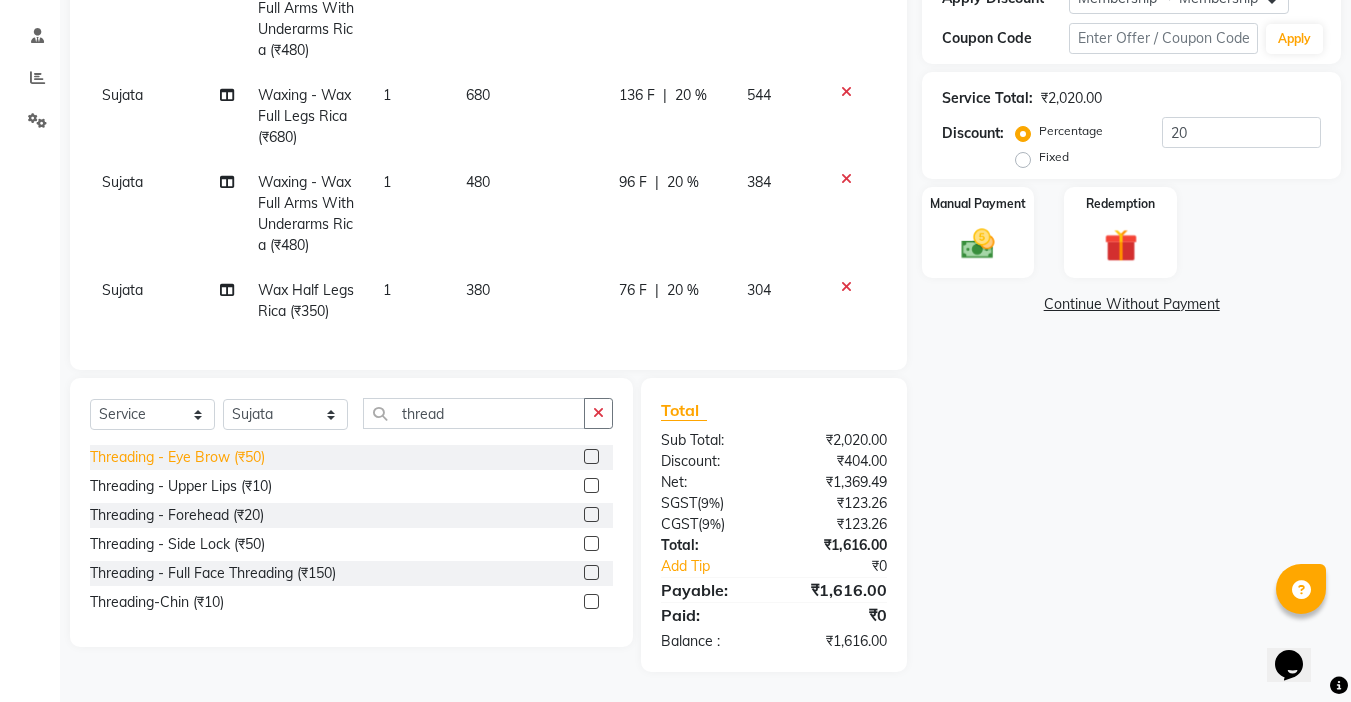 click on "Threading   -  Eye Brow (₹50)" 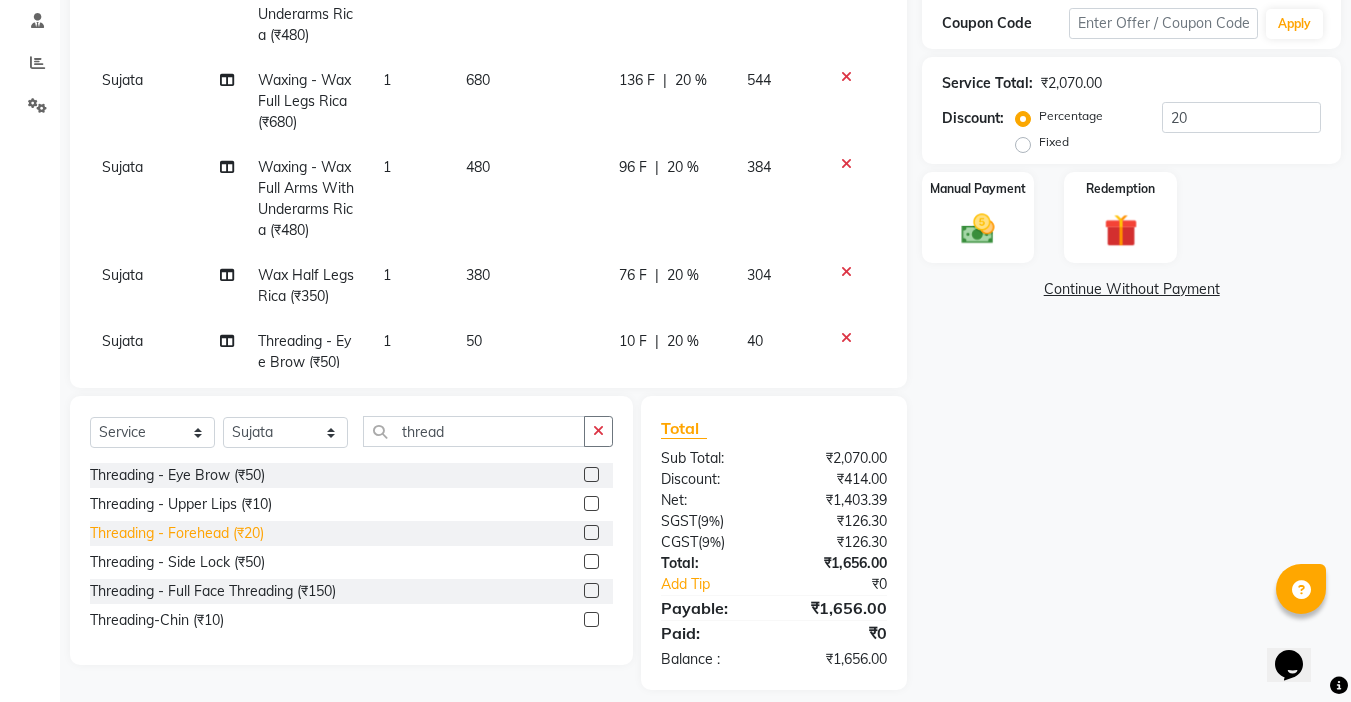 click on "Threading   -  Forehead (₹20)" 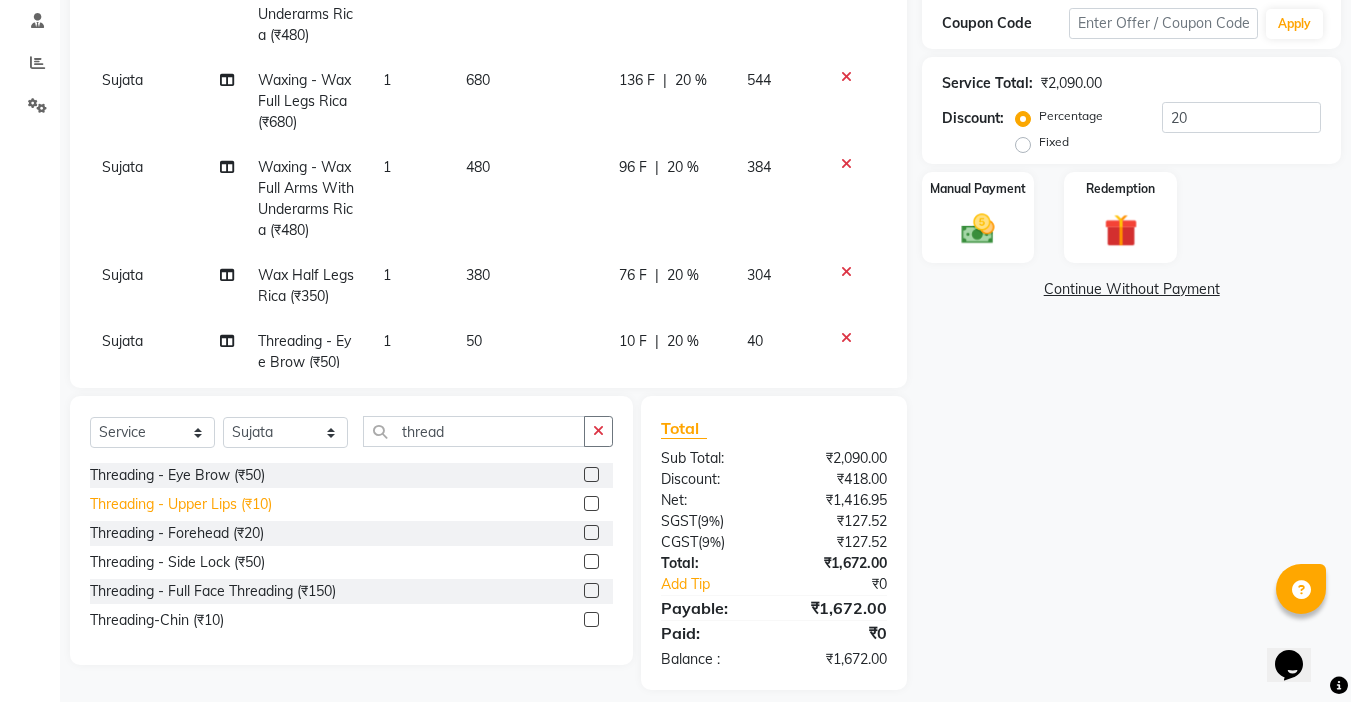 click on "Threading   -  Upper Lips (₹10)" 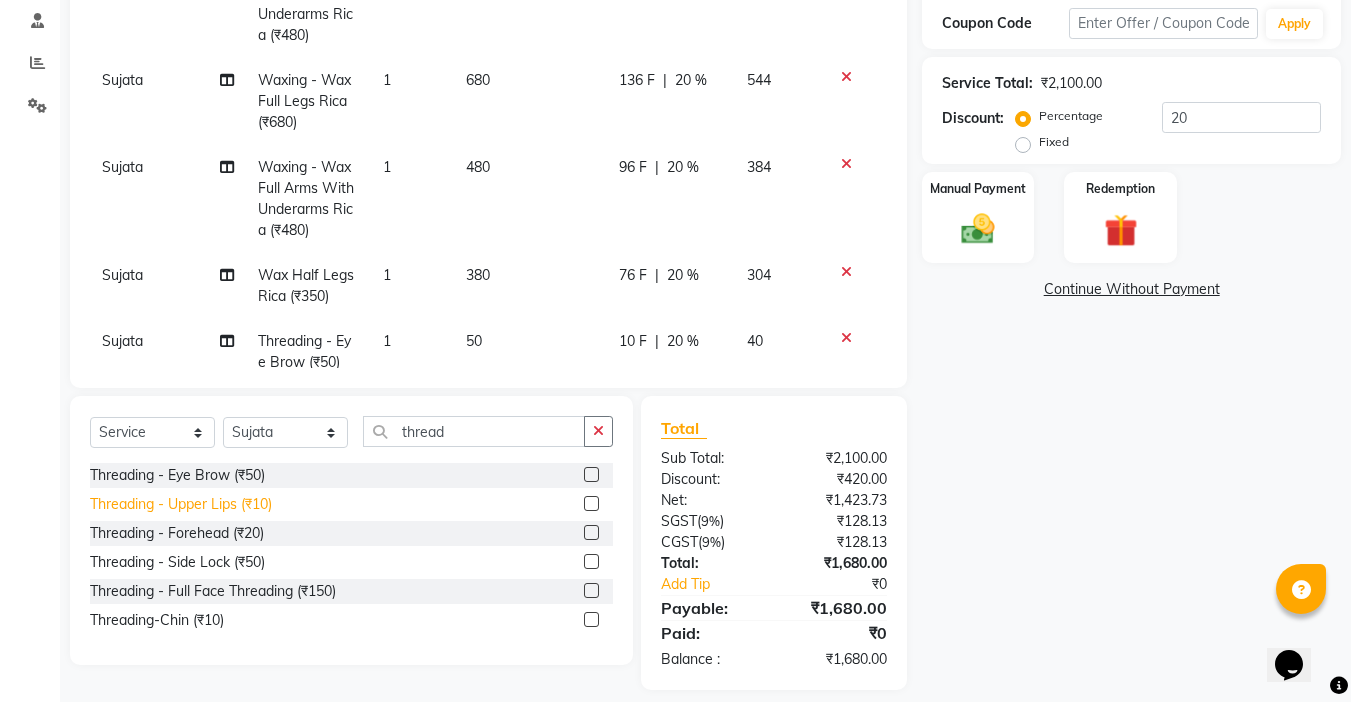 click on "Threading   -  Upper Lips (₹10)" 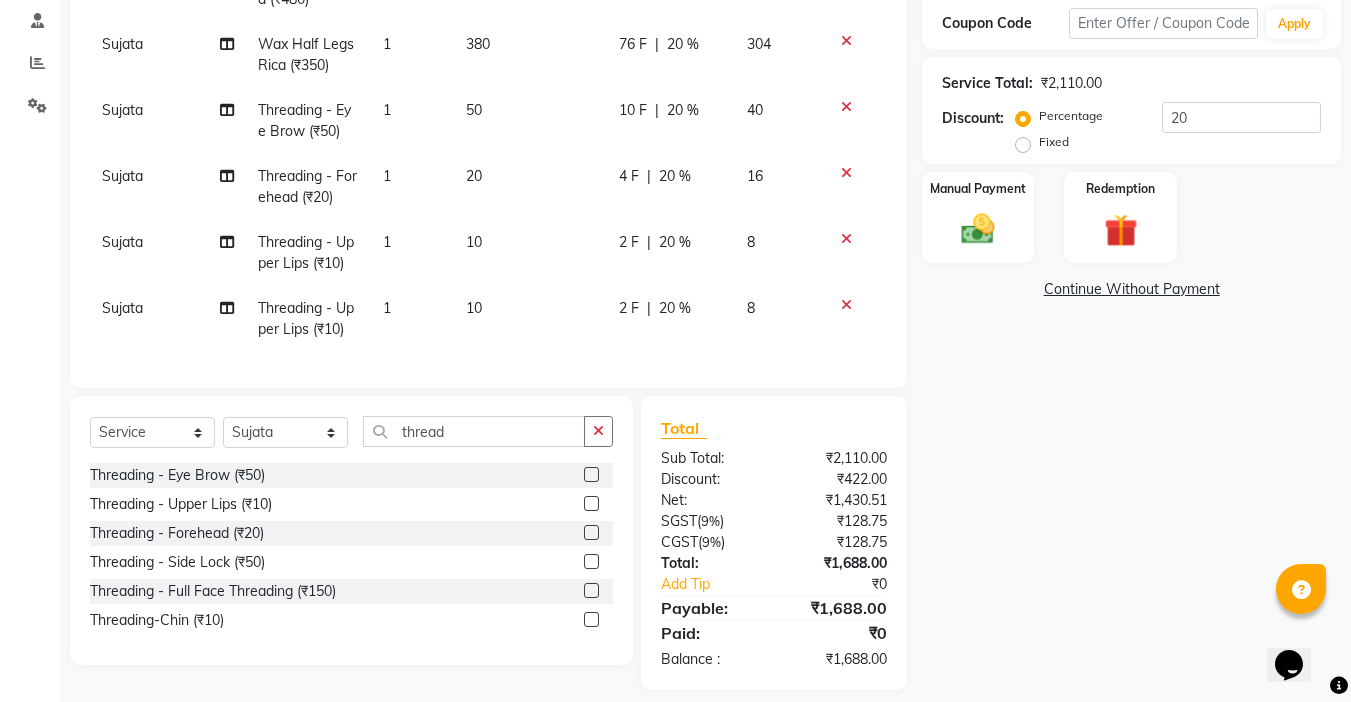 scroll, scrollTop: 246, scrollLeft: 0, axis: vertical 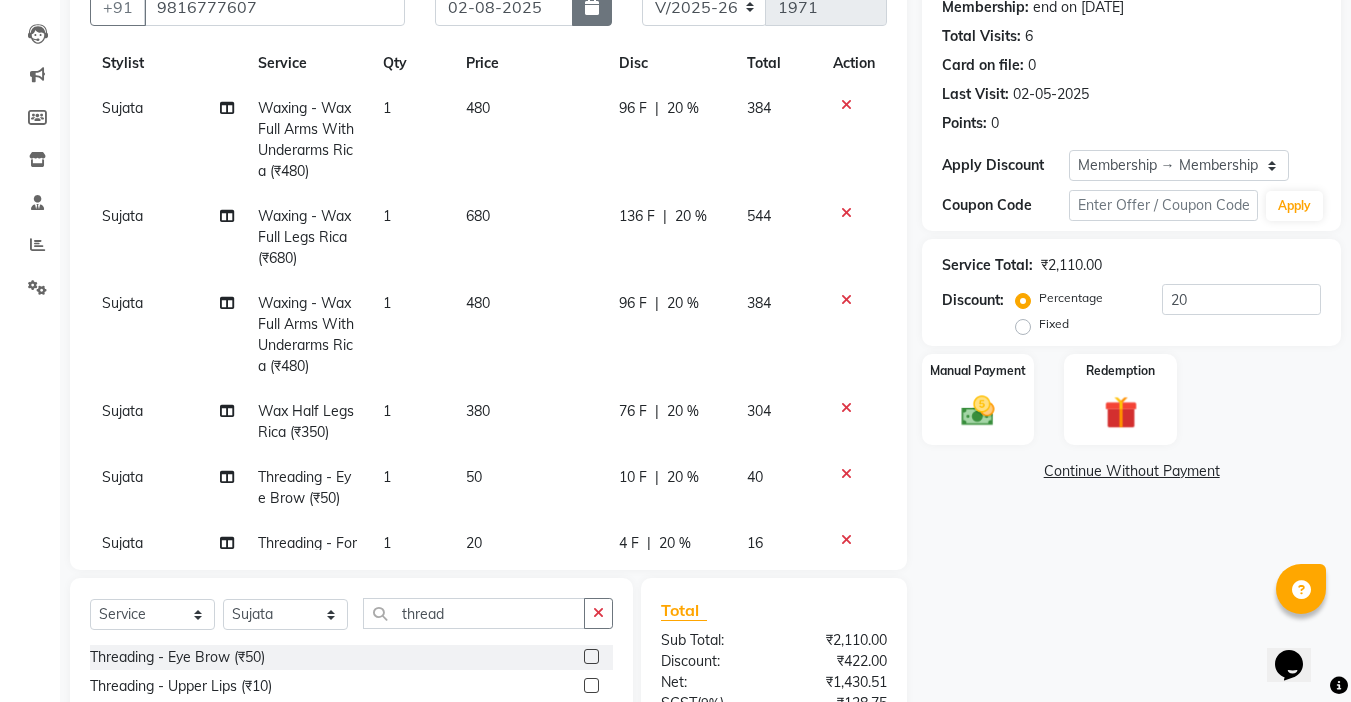 click 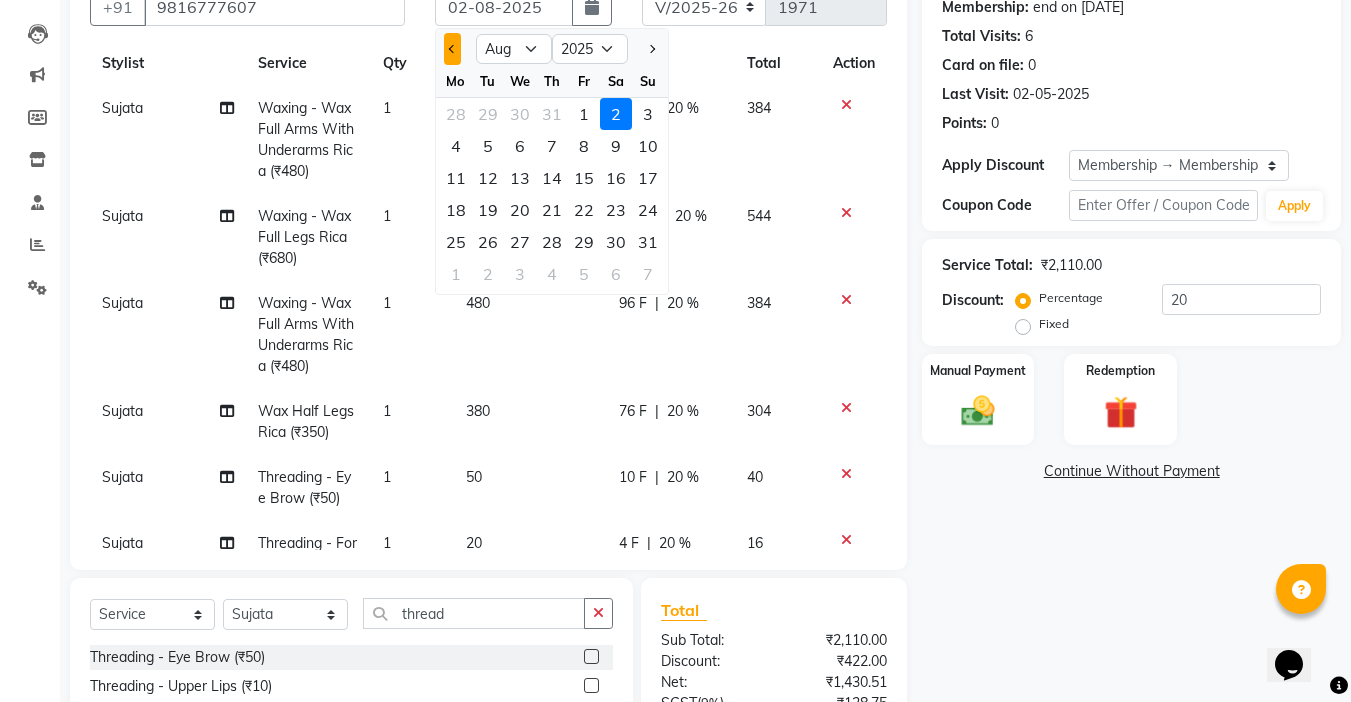 click 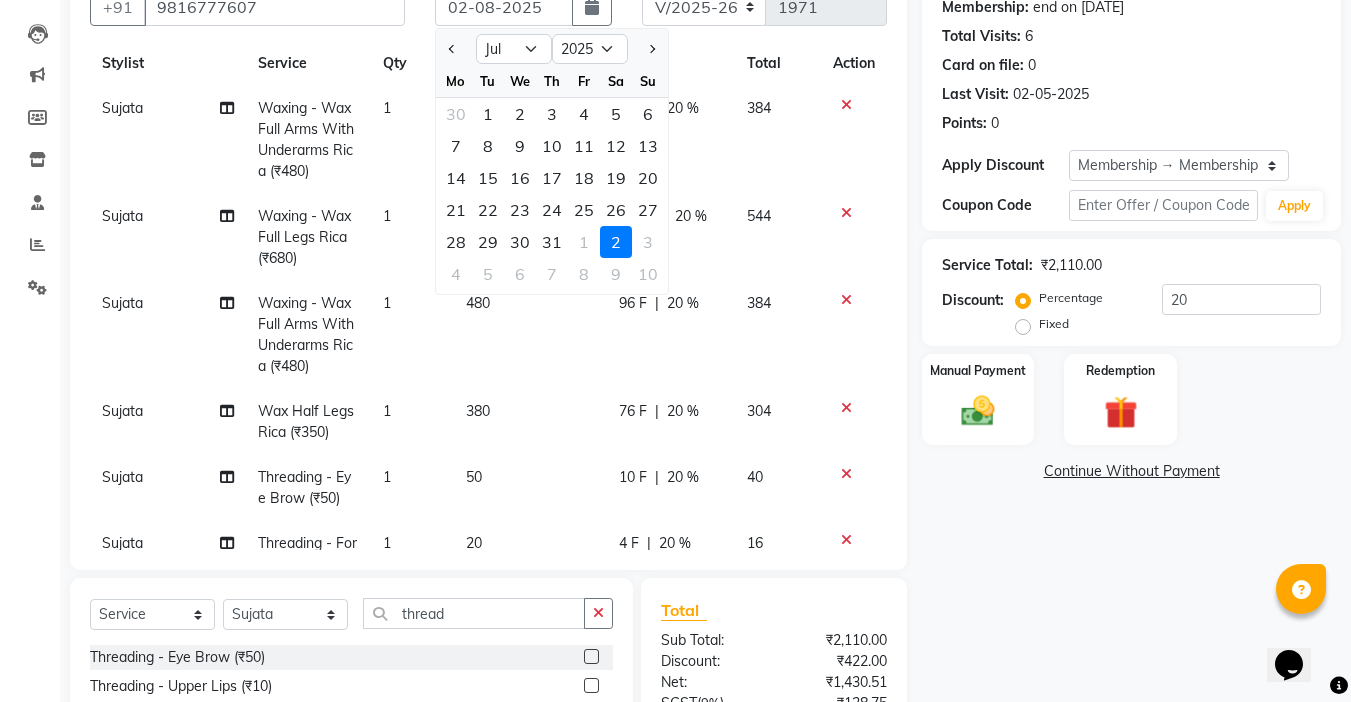click on "9" 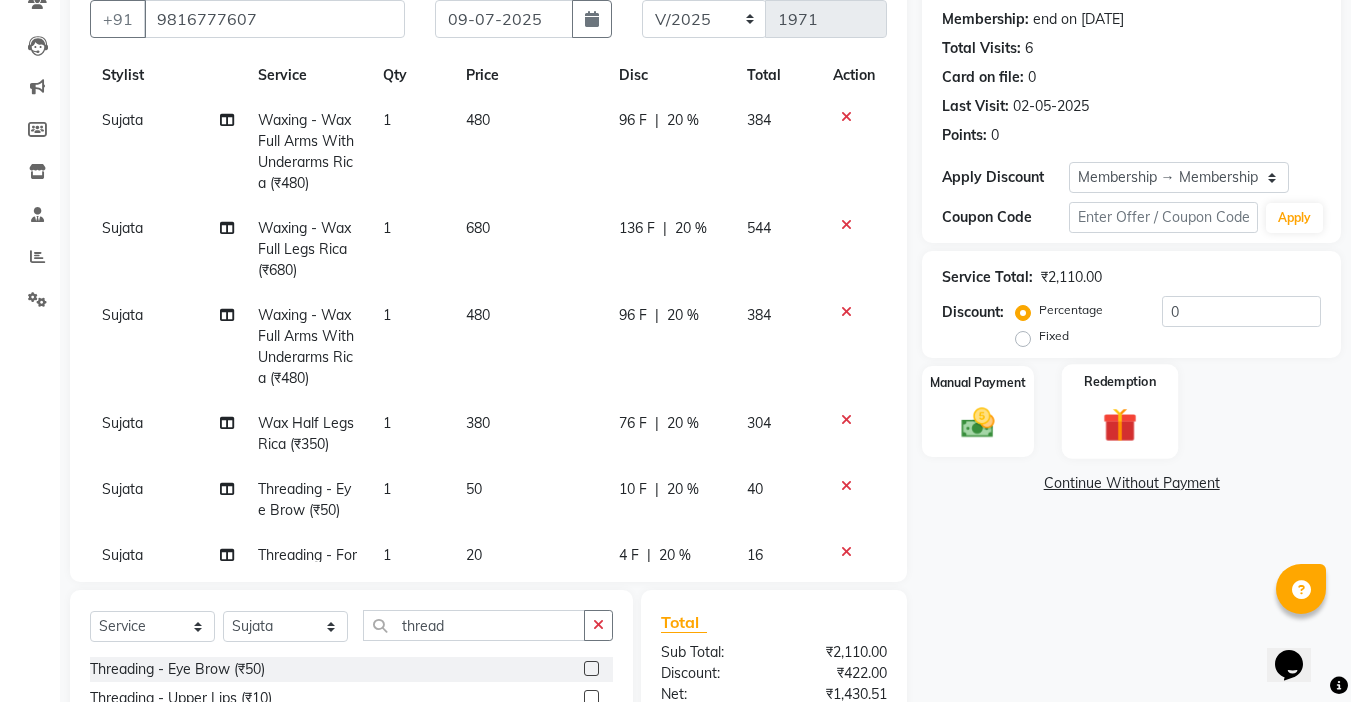 scroll, scrollTop: 386, scrollLeft: 0, axis: vertical 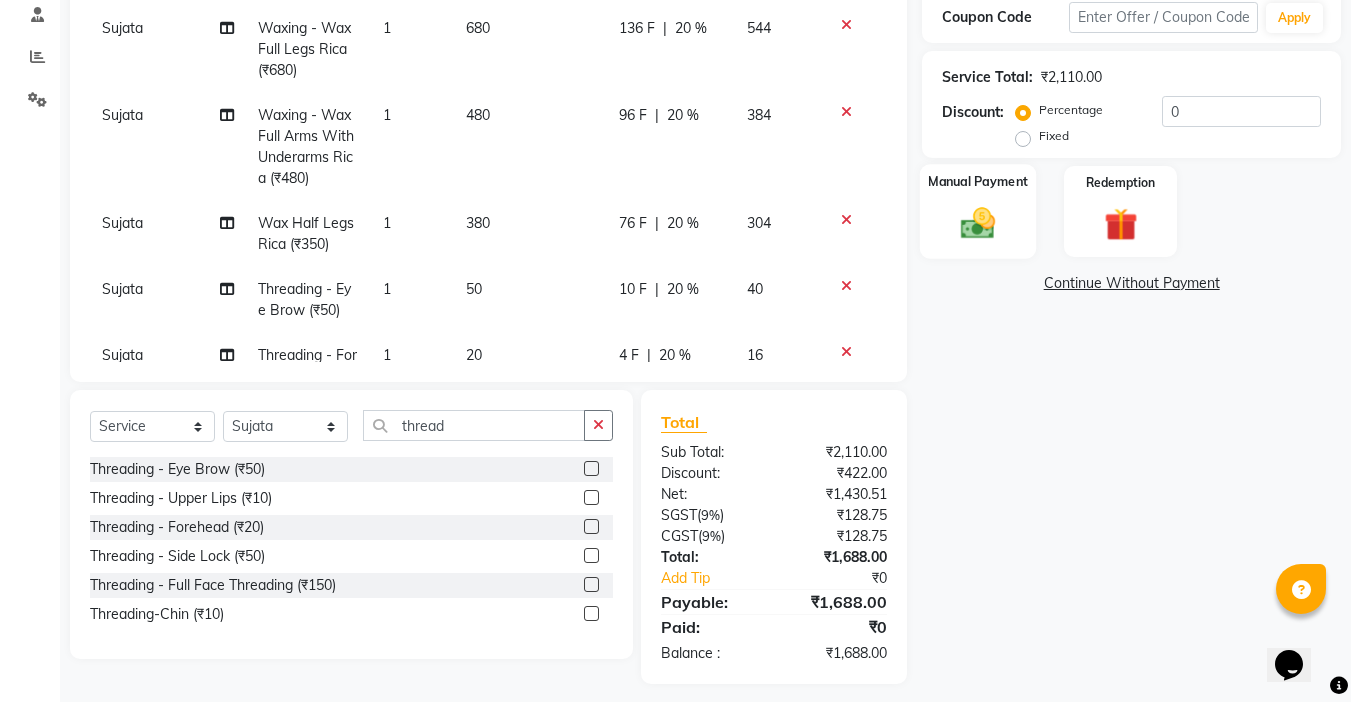 click on "Manual Payment" 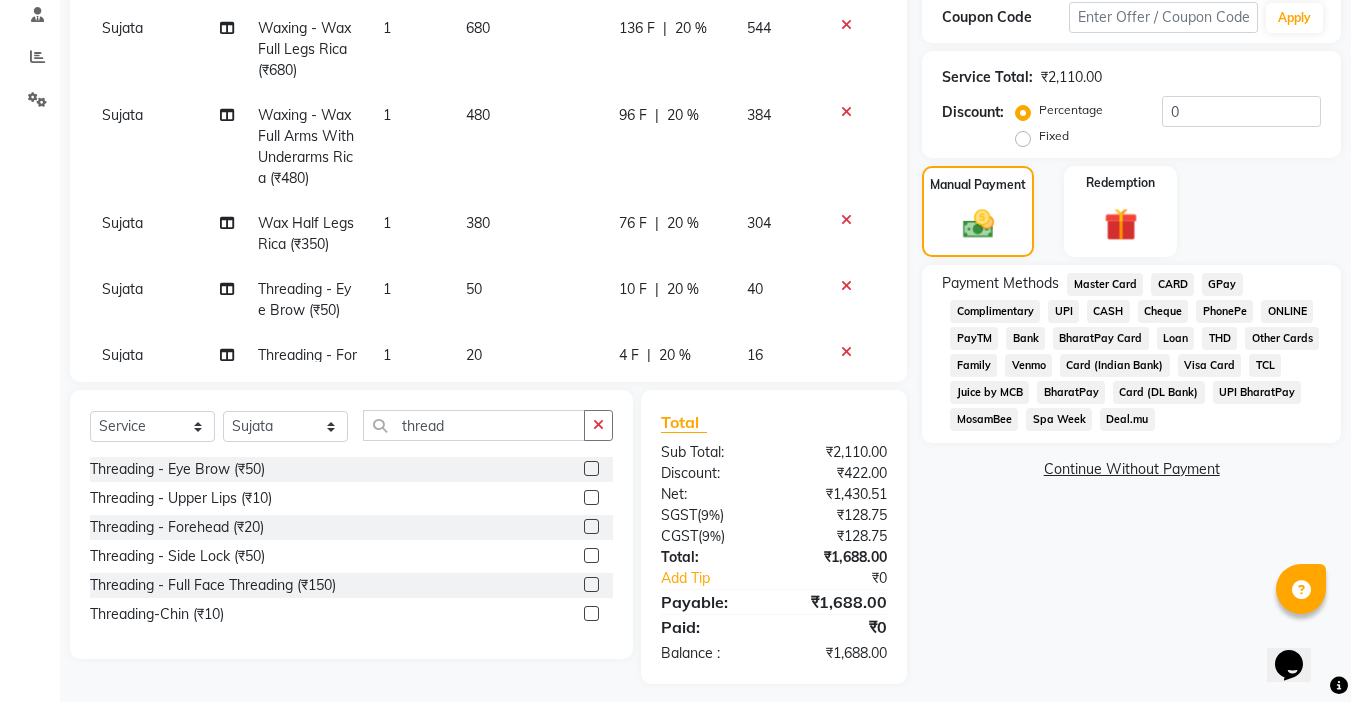 click on "UPI" 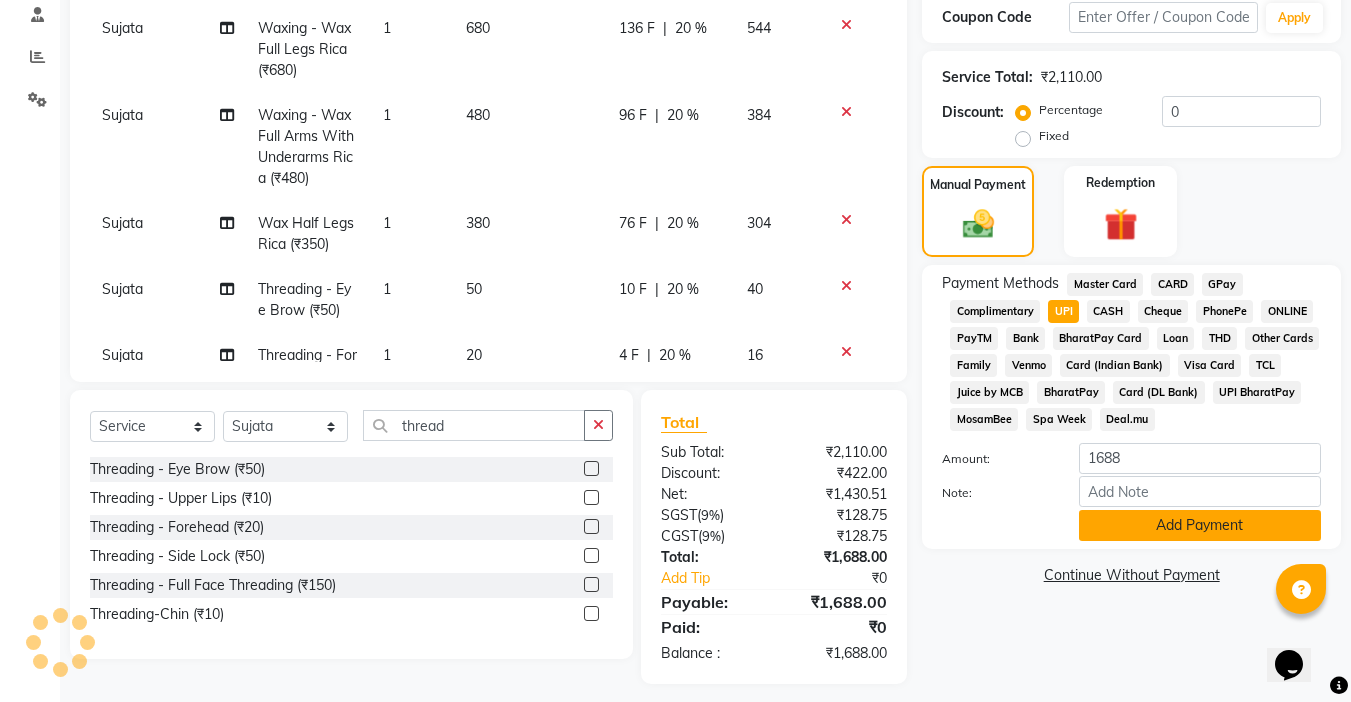 click on "Add Payment" 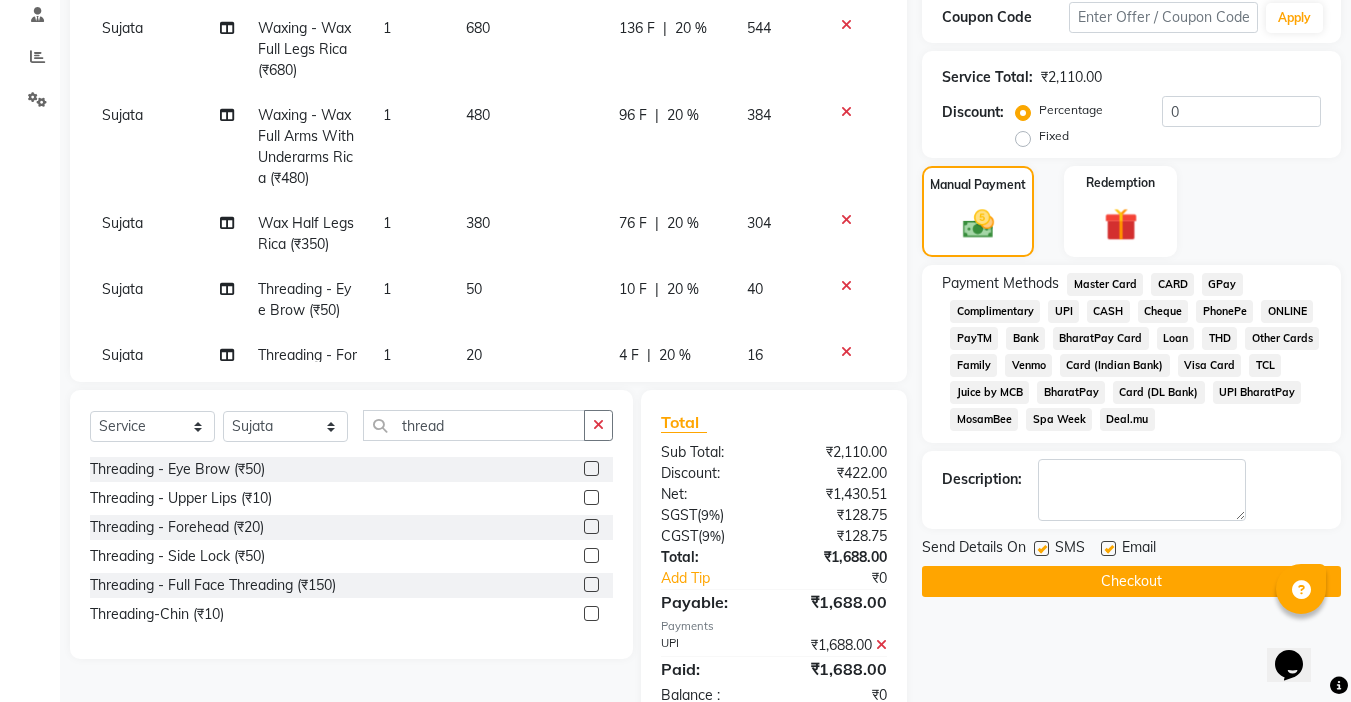 click 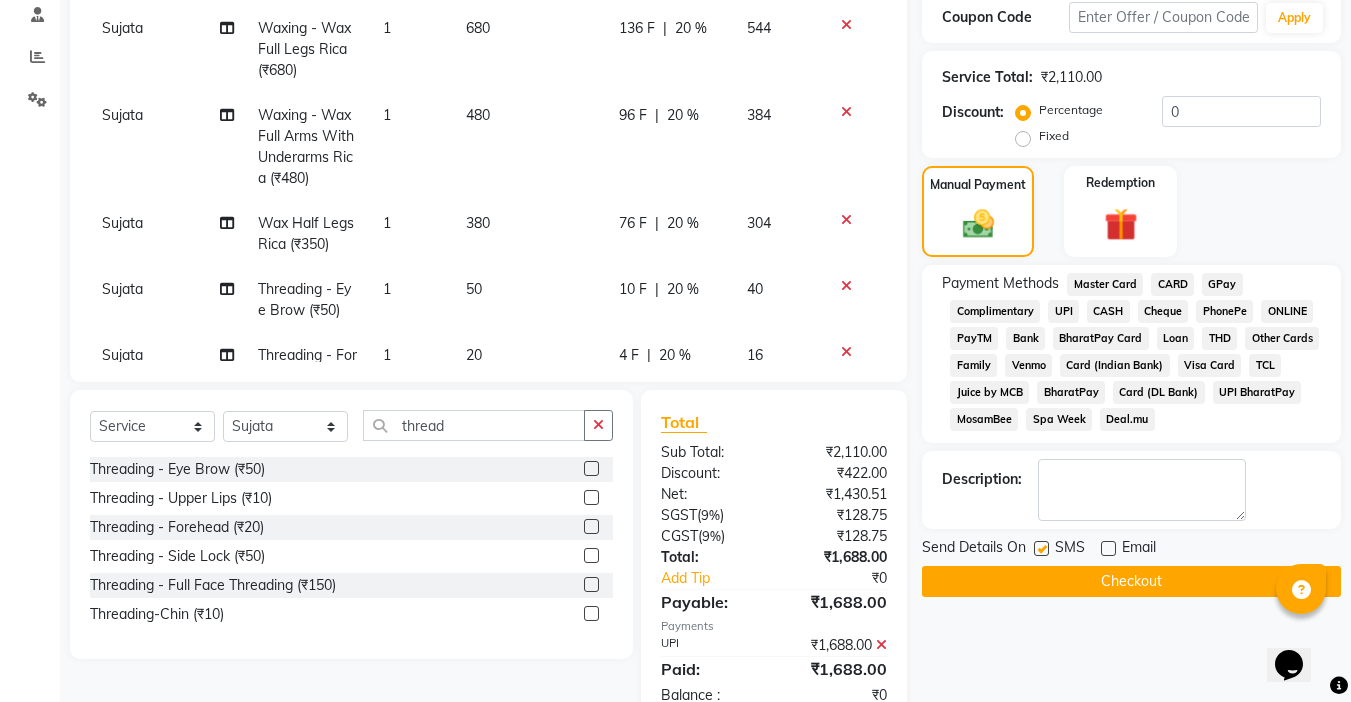 click 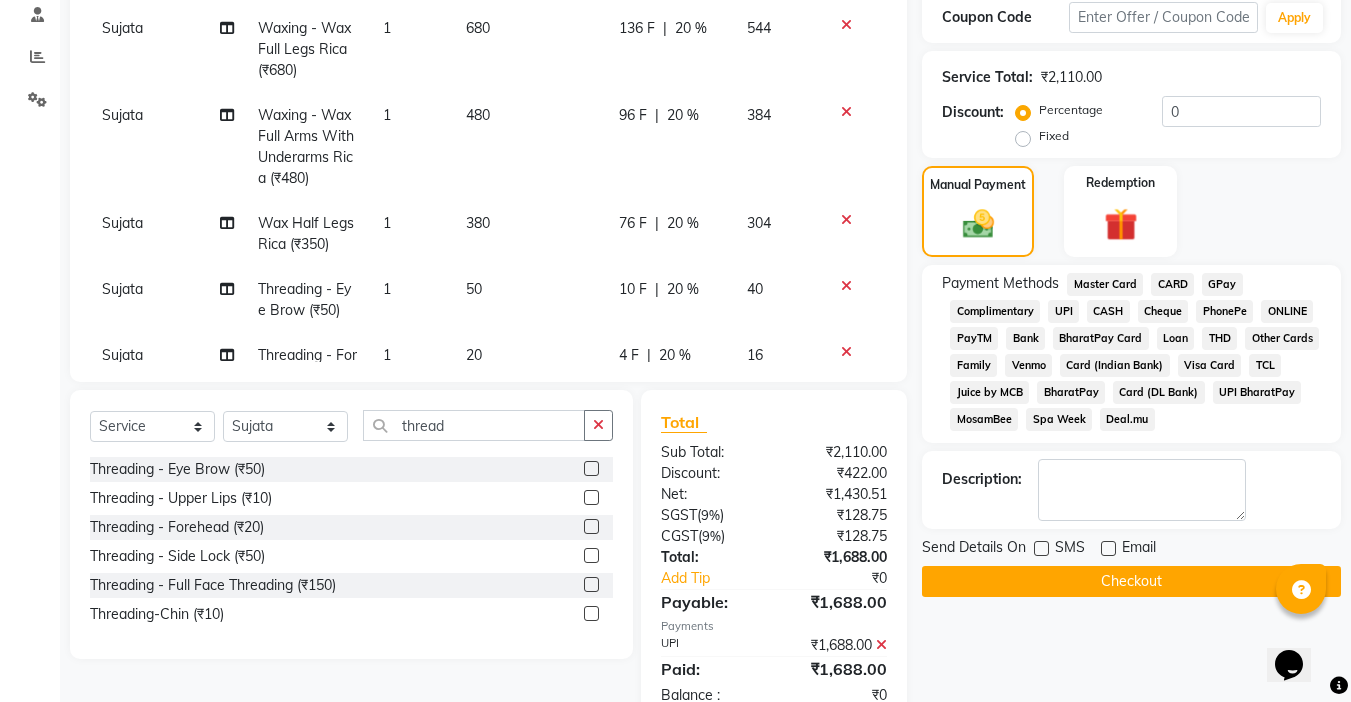 click on "Checkout" 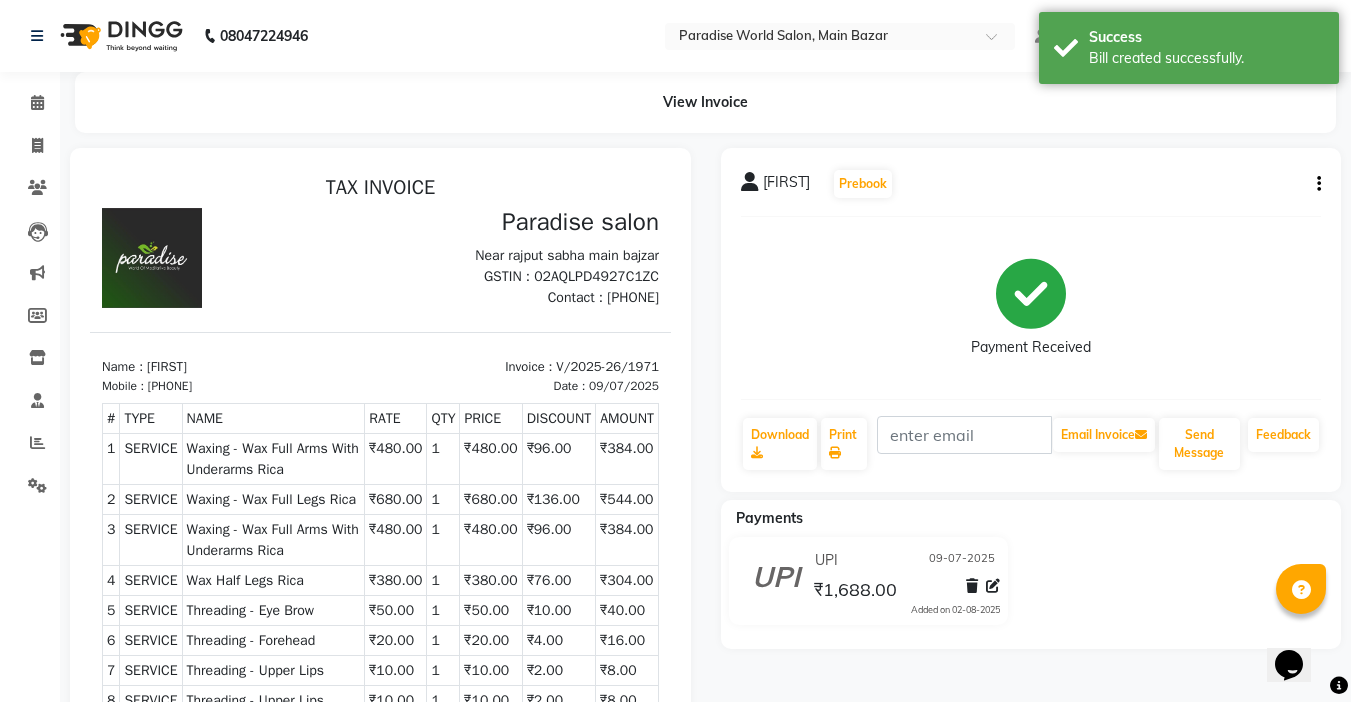scroll, scrollTop: 0, scrollLeft: 0, axis: both 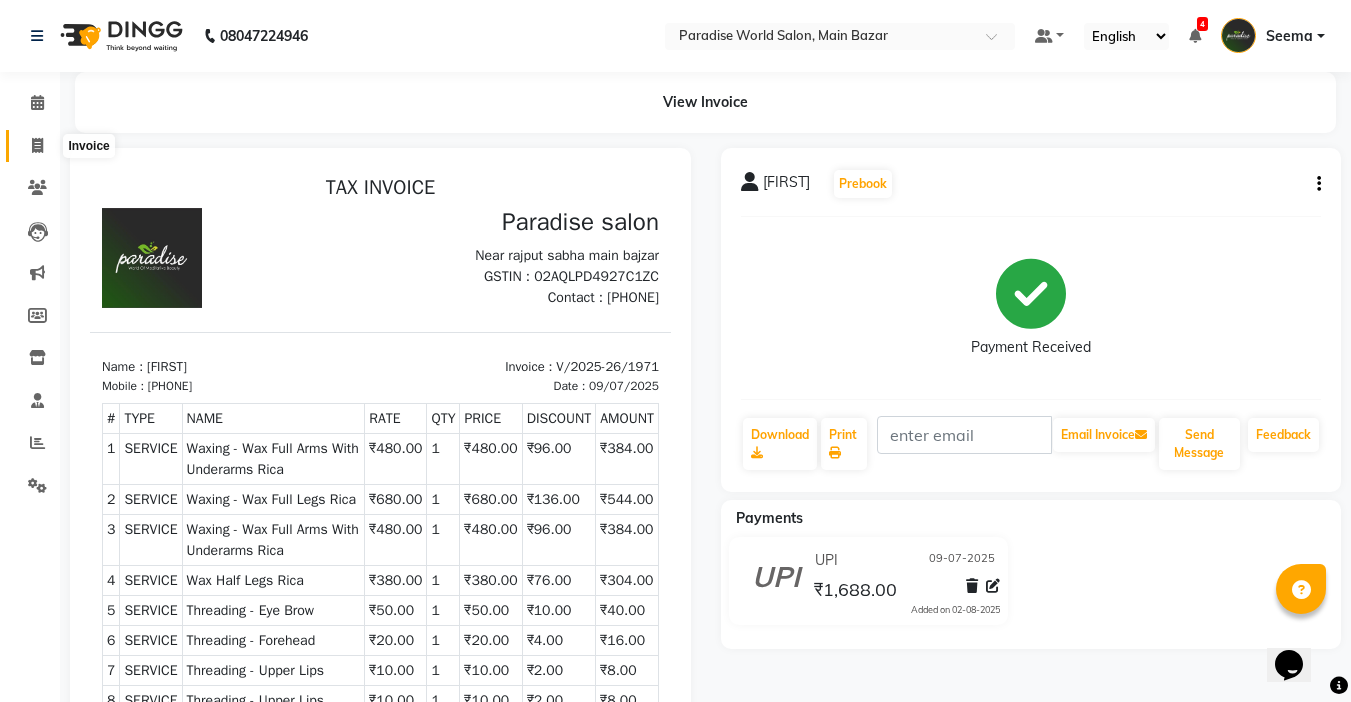 click 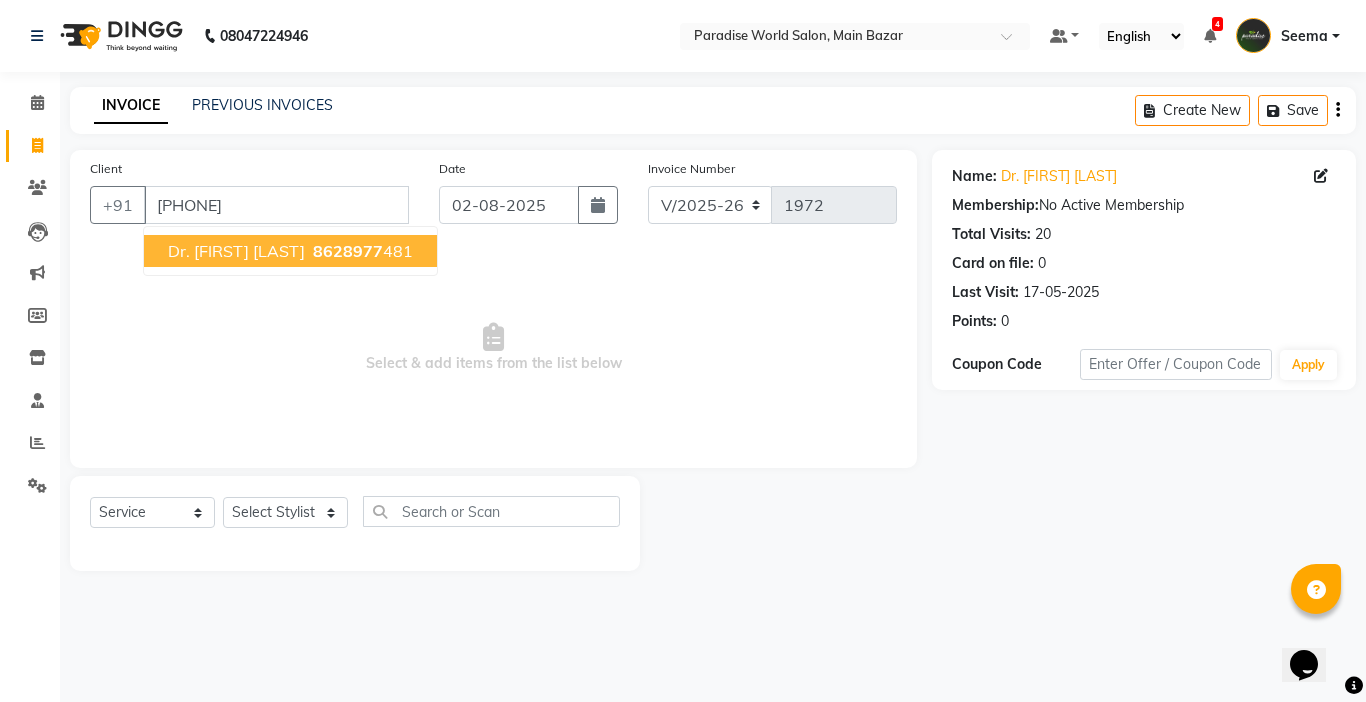 click on "8628977" at bounding box center (348, 251) 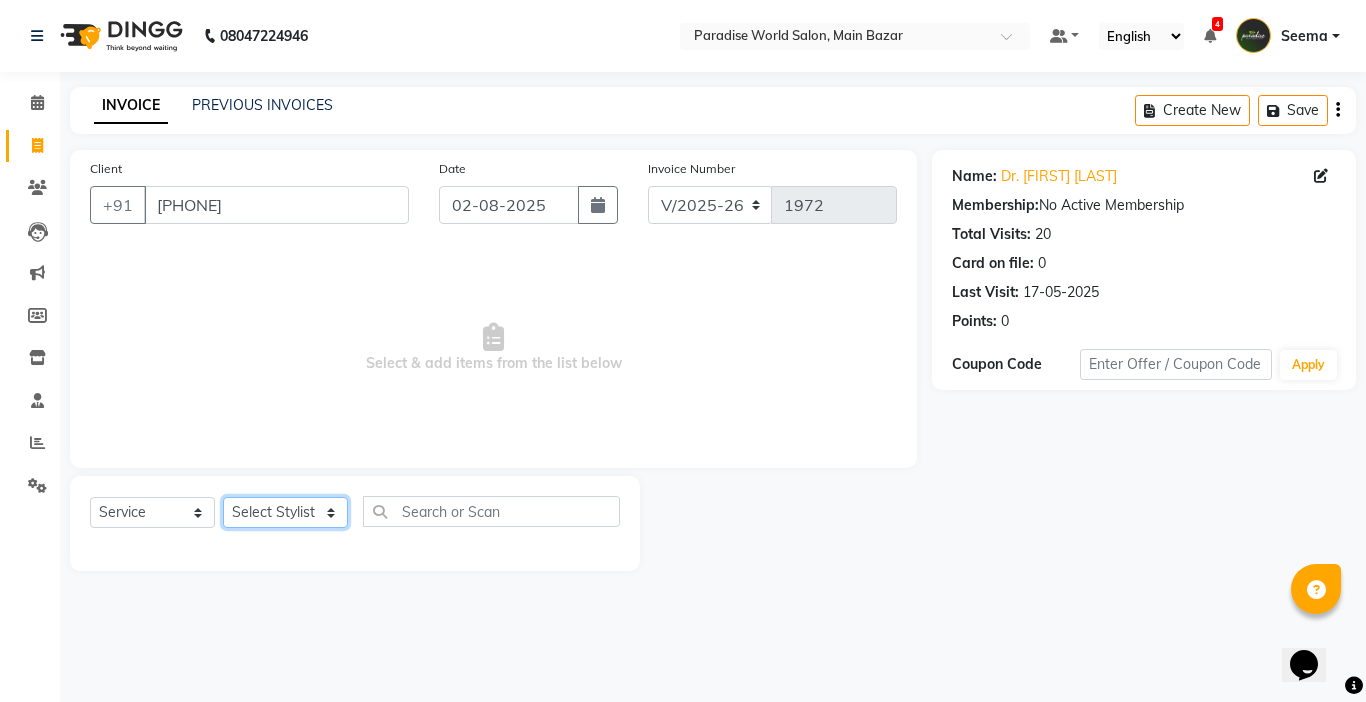 click on "Select Stylist Abby aman  Anil anku Bobby company Deepak Deepika Gourav Heena ishu Jagdeesh kanchan Love preet Maddy Manpreet student Meenu Naina Nikita Palak Palak Sharma Radika Rajneesh Student Seema Shagun Shifali - Student Shweta  Sujata Surinder Paul Vansh Vikas Vishal" 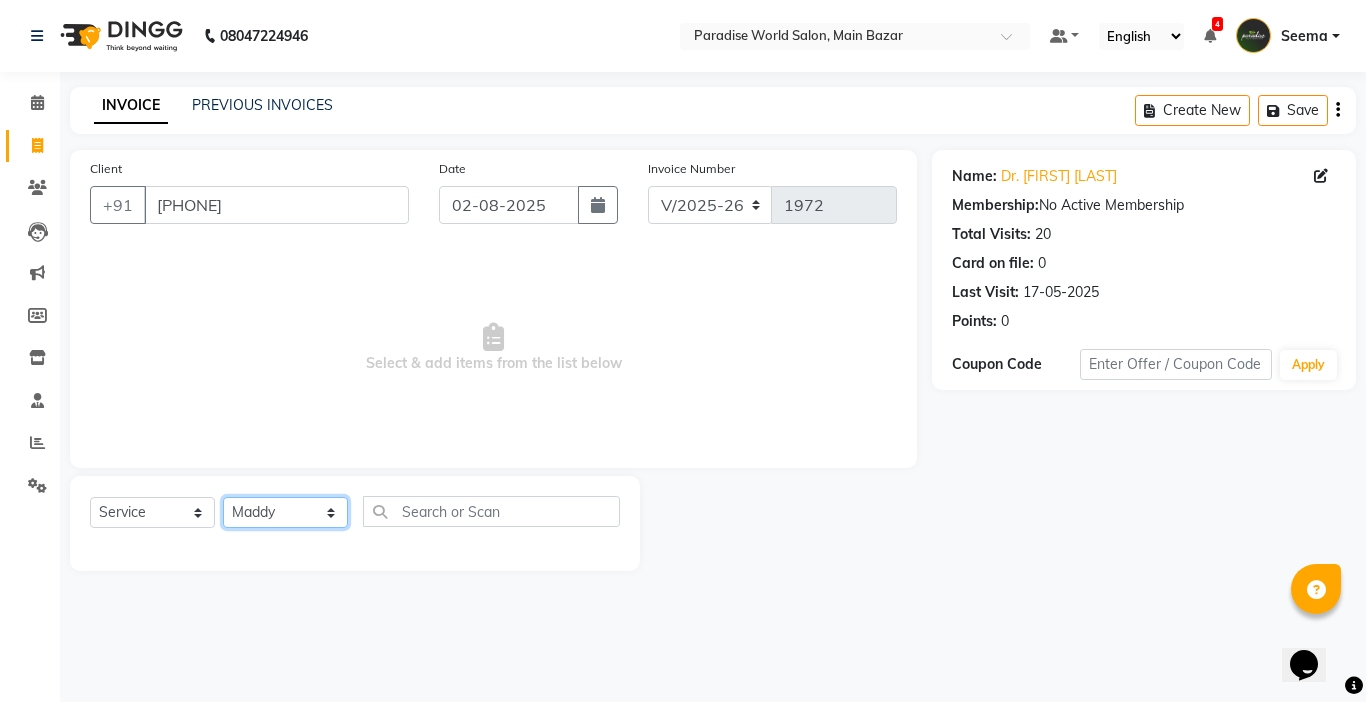 click on "Select Stylist Abby aman  Anil anku Bobby company Deepak Deepika Gourav Heena ishu Jagdeesh kanchan Love preet Maddy Manpreet student Meenu Naina Nikita Palak Palak Sharma Radika Rajneesh Student Seema Shagun Shifali - Student Shweta  Sujata Surinder Paul Vansh Vikas Vishal" 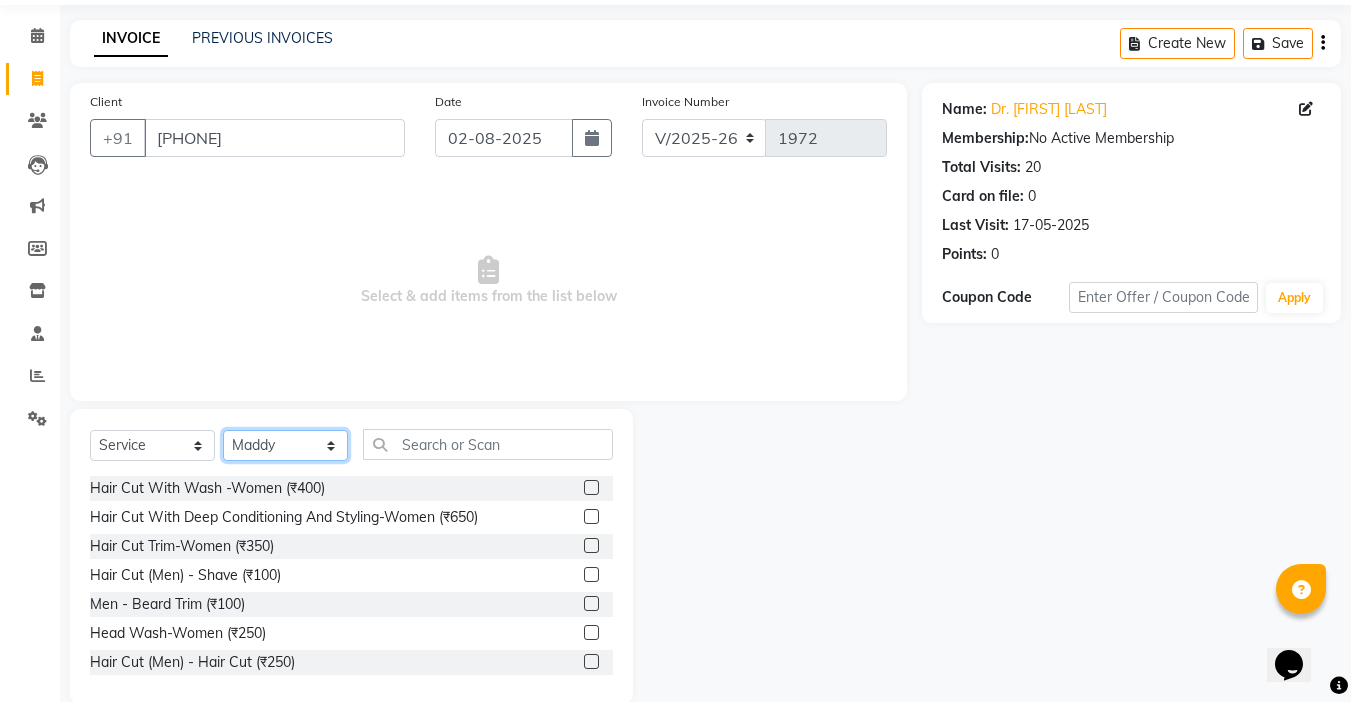 scroll, scrollTop: 99, scrollLeft: 0, axis: vertical 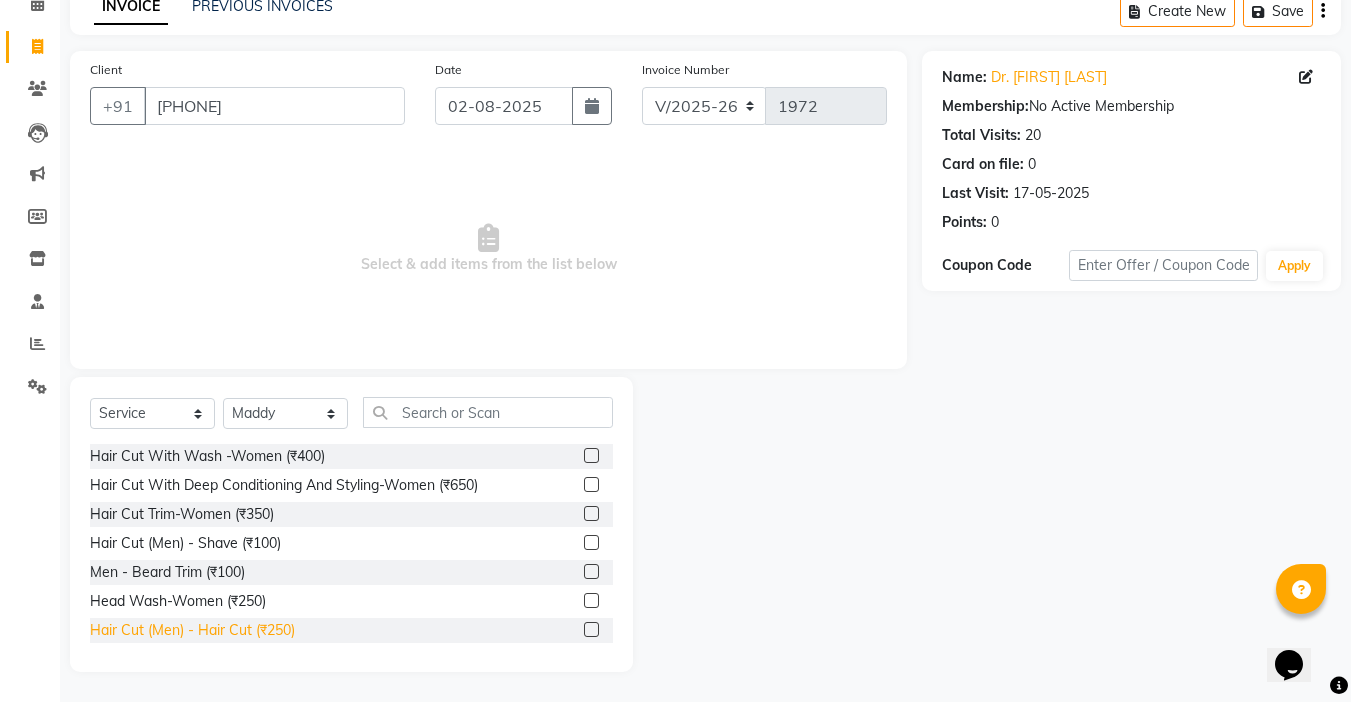 click on "Hair Cut  (Men)  -  Hair Cut (₹250)" 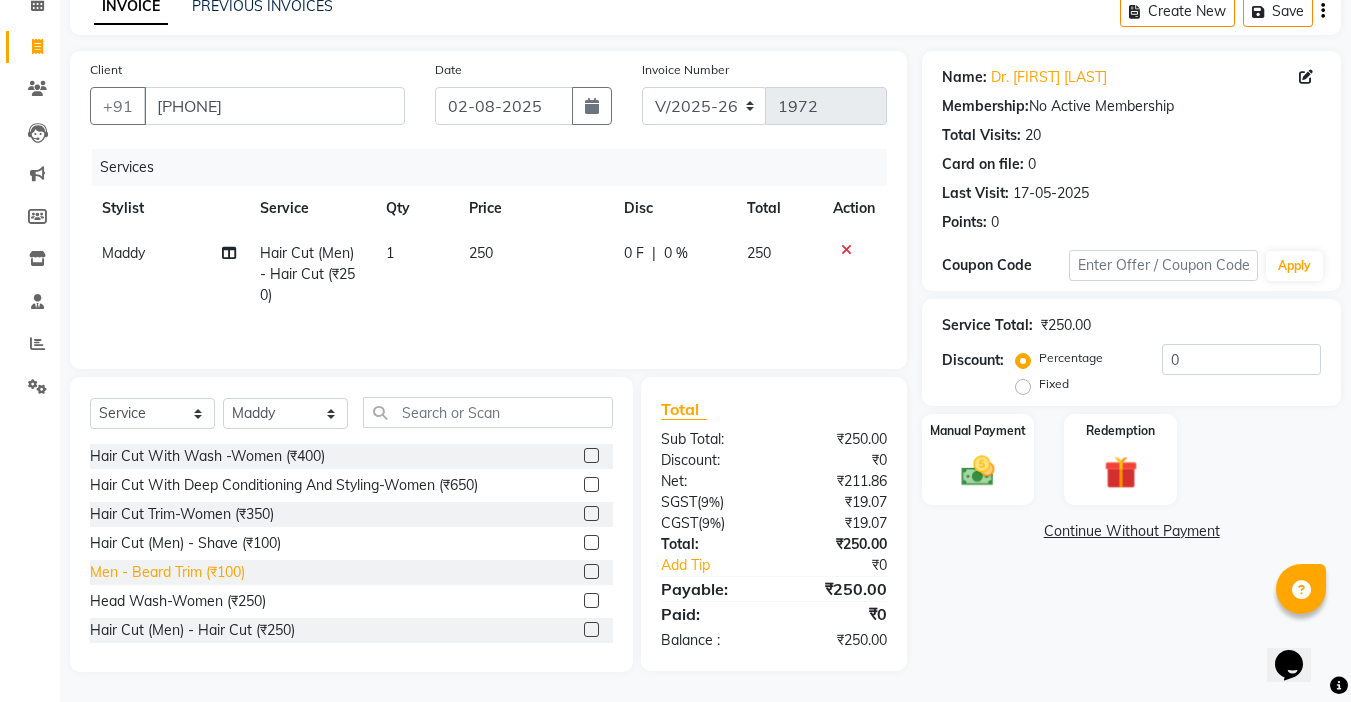 click on "Men  -  Beard Trim (₹100)" 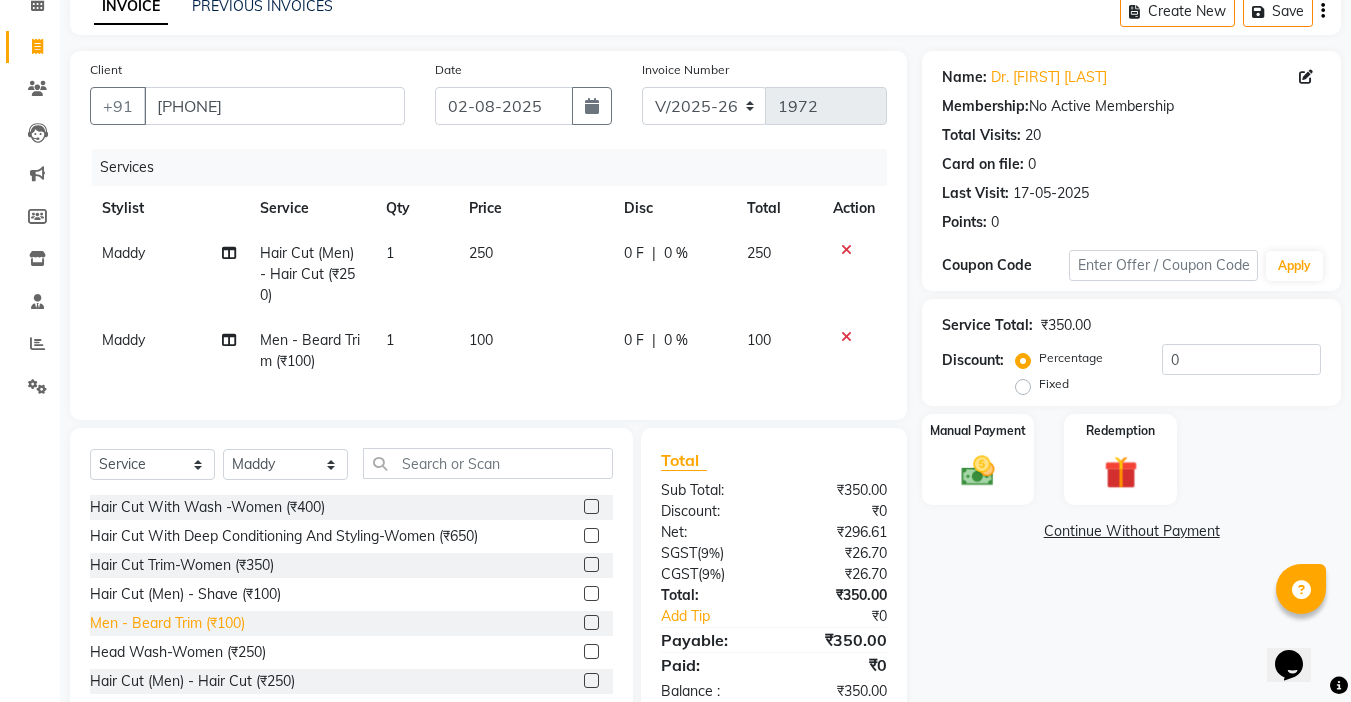click on "Men  -  Beard Trim (₹100)" 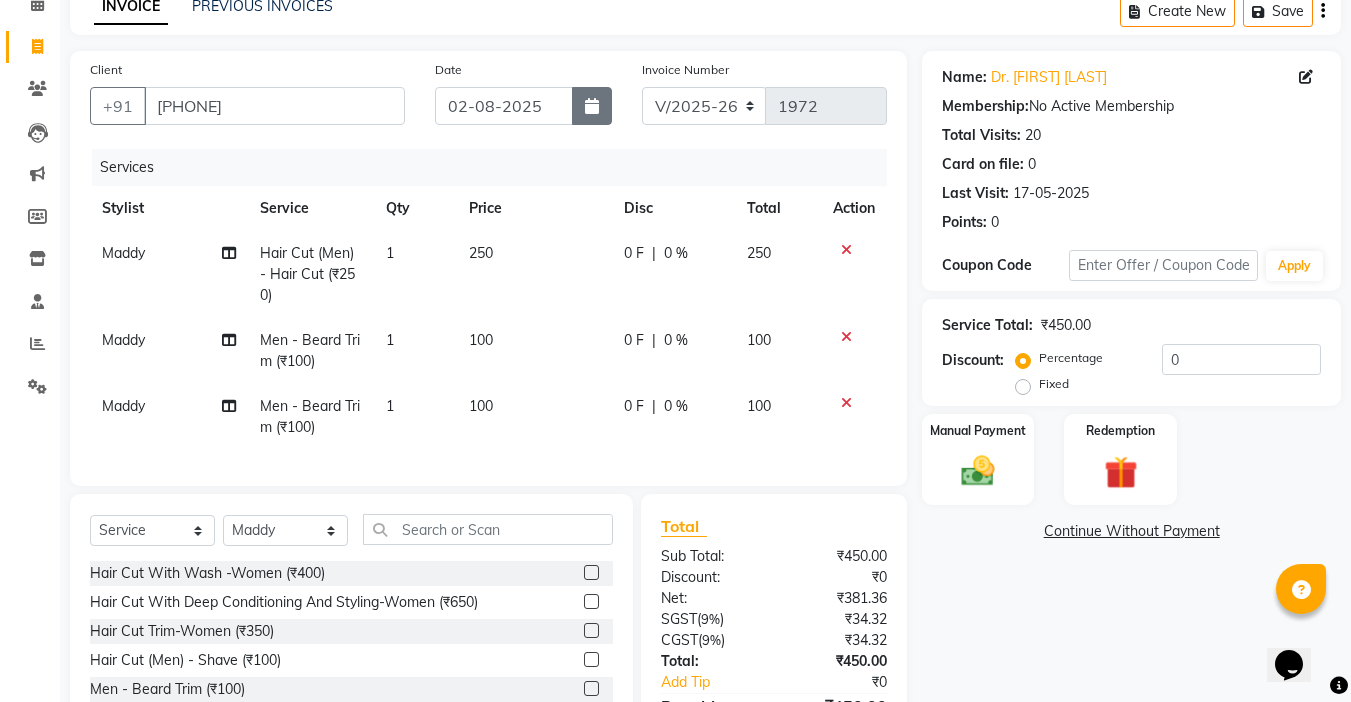click 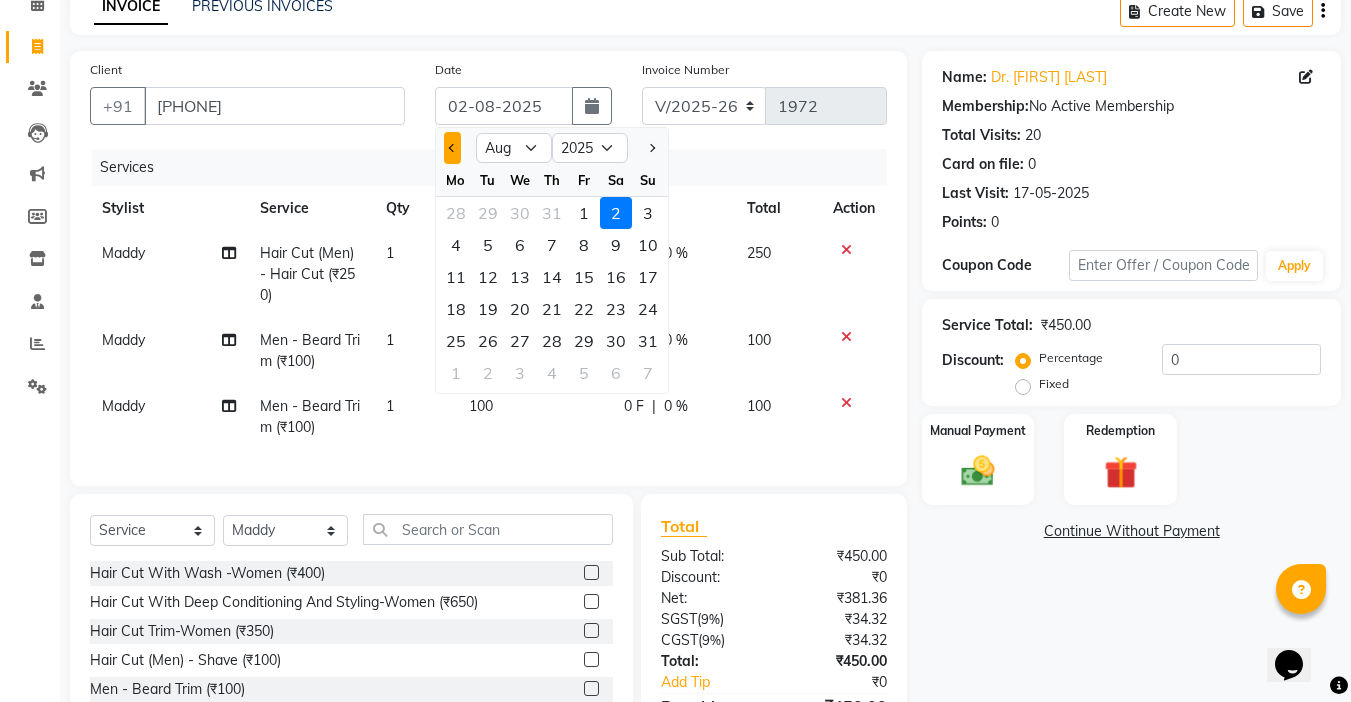 click 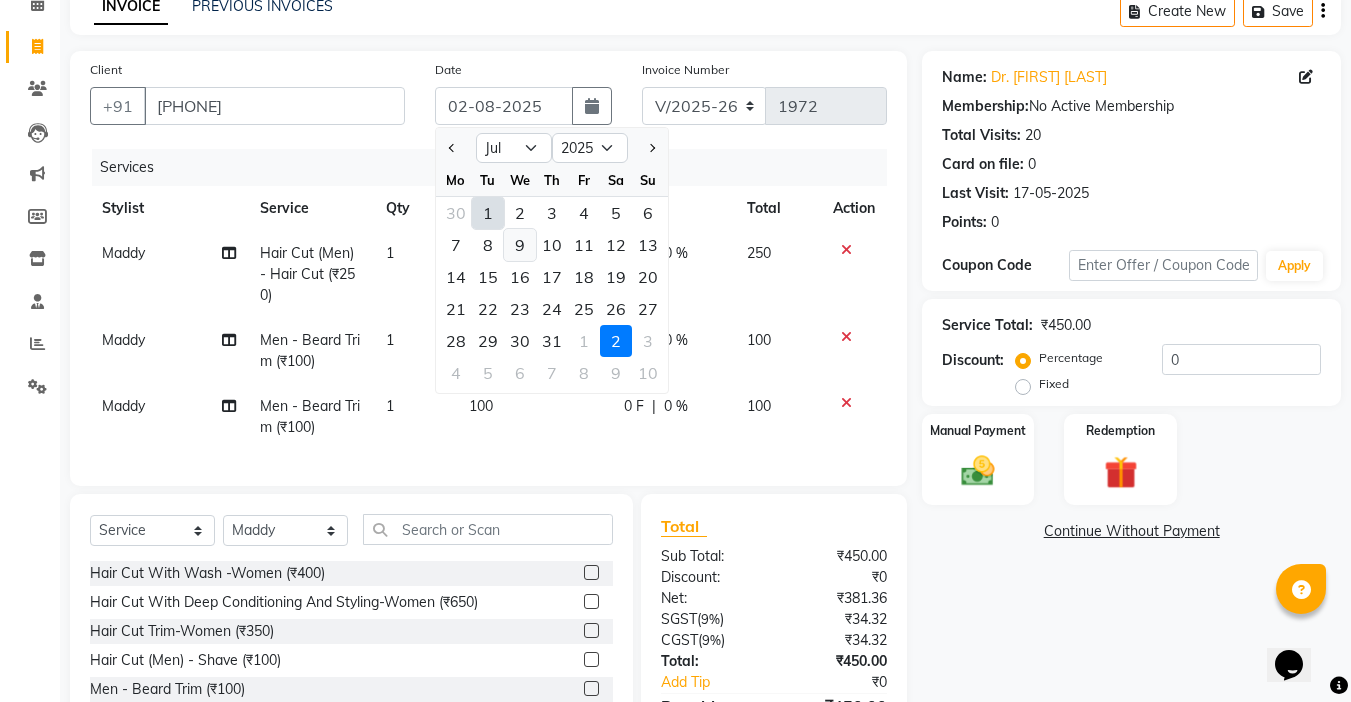 click on "9" 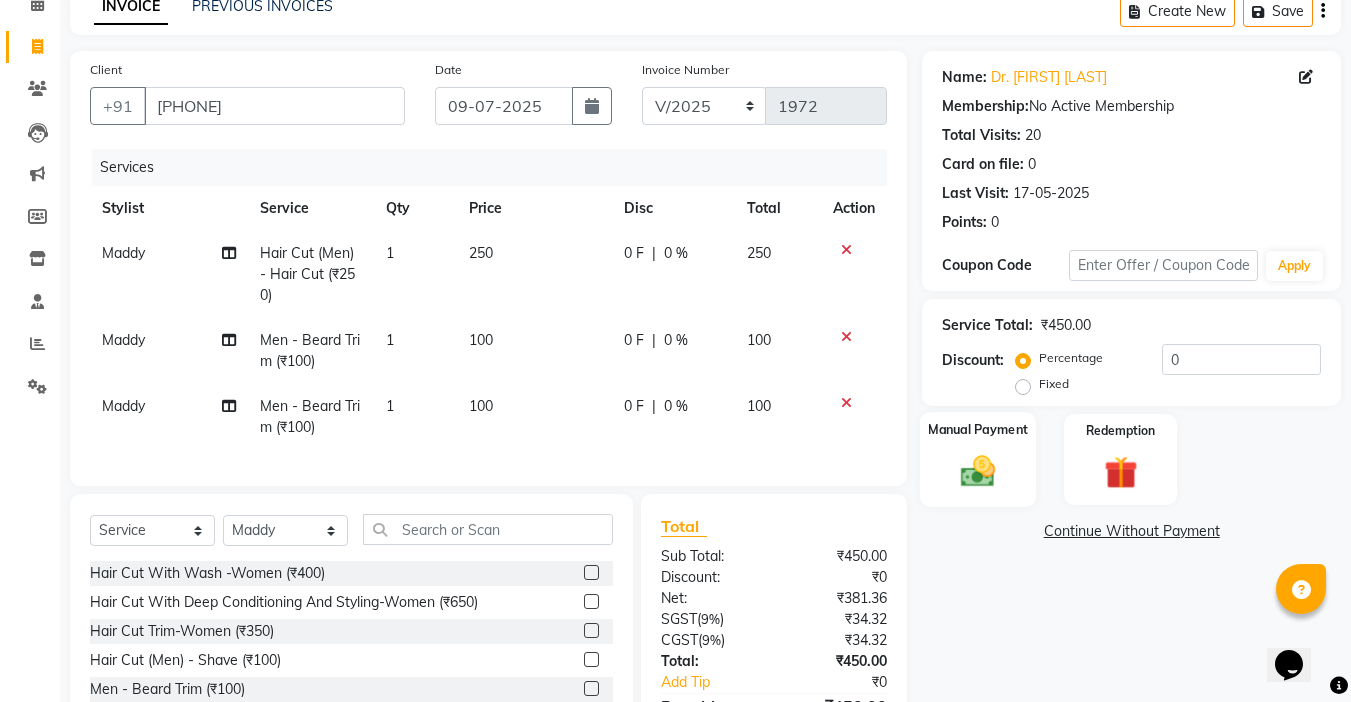 click 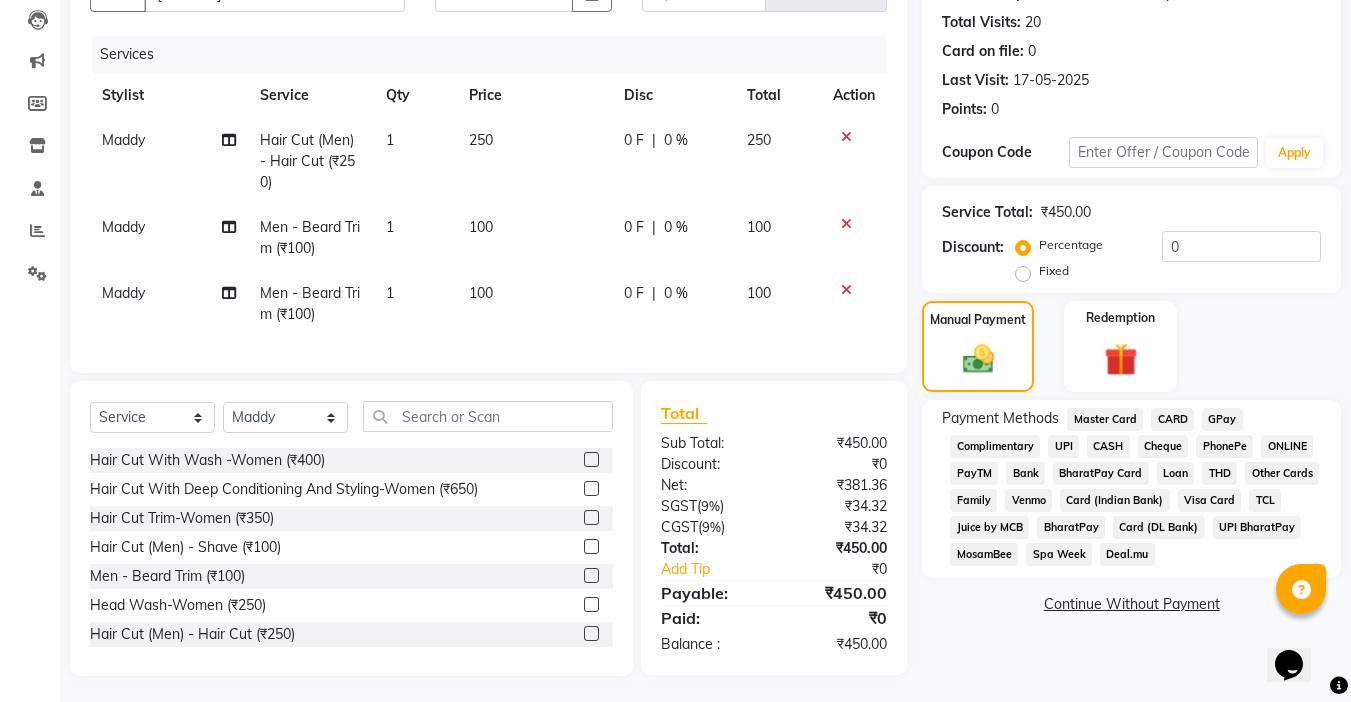scroll, scrollTop: 231, scrollLeft: 0, axis: vertical 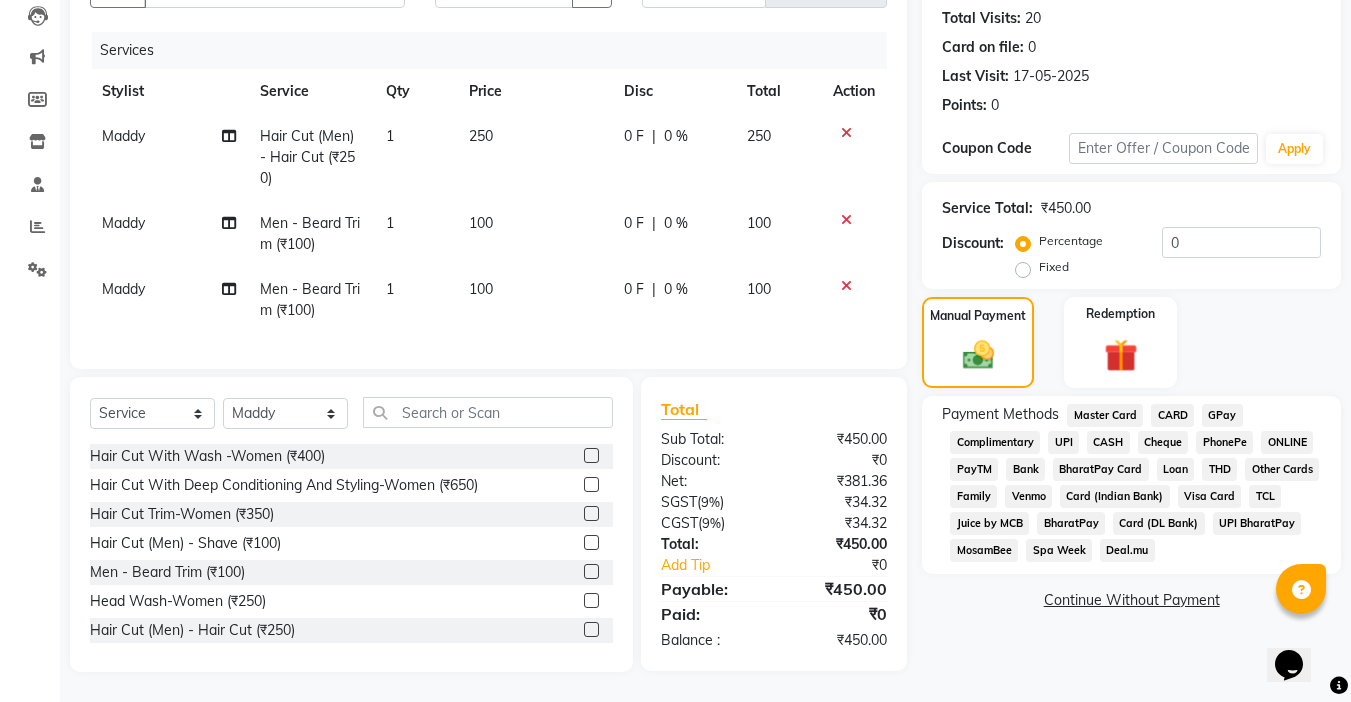 click on "UPI" 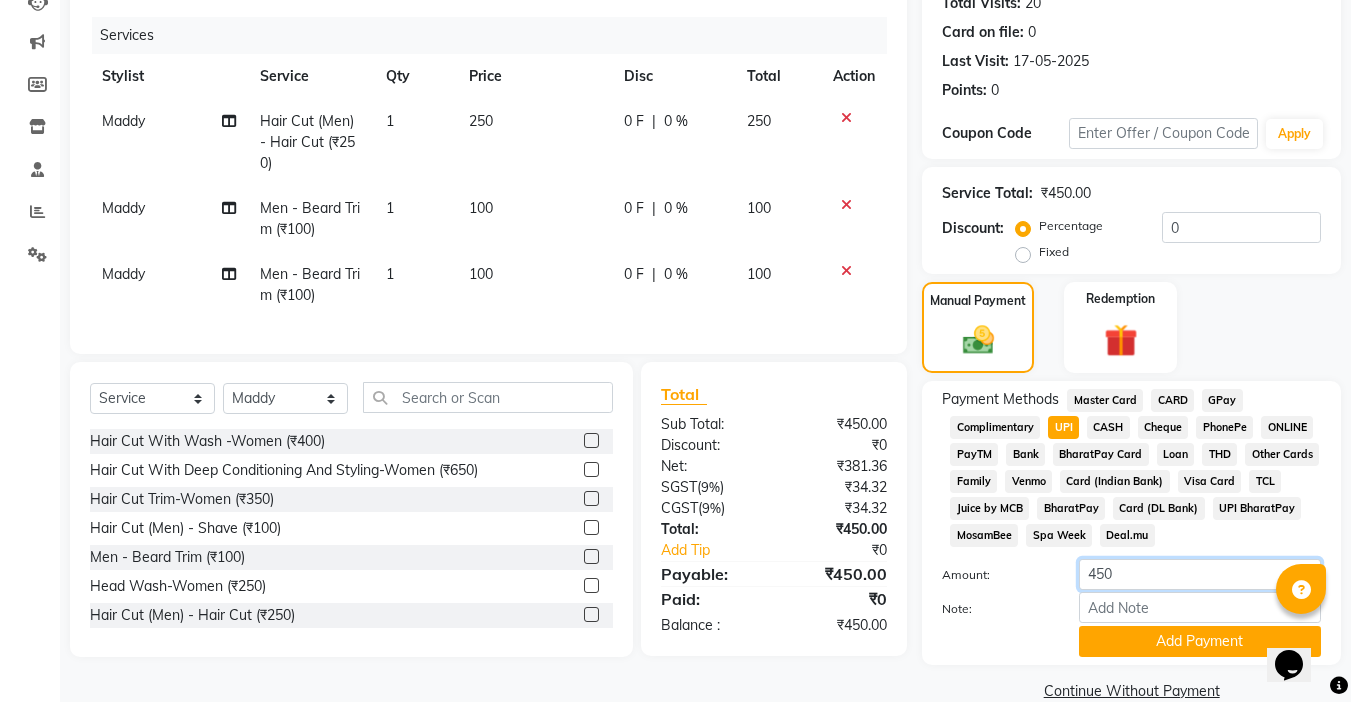 drag, startPoint x: 1165, startPoint y: 584, endPoint x: 843, endPoint y: 608, distance: 322.89316 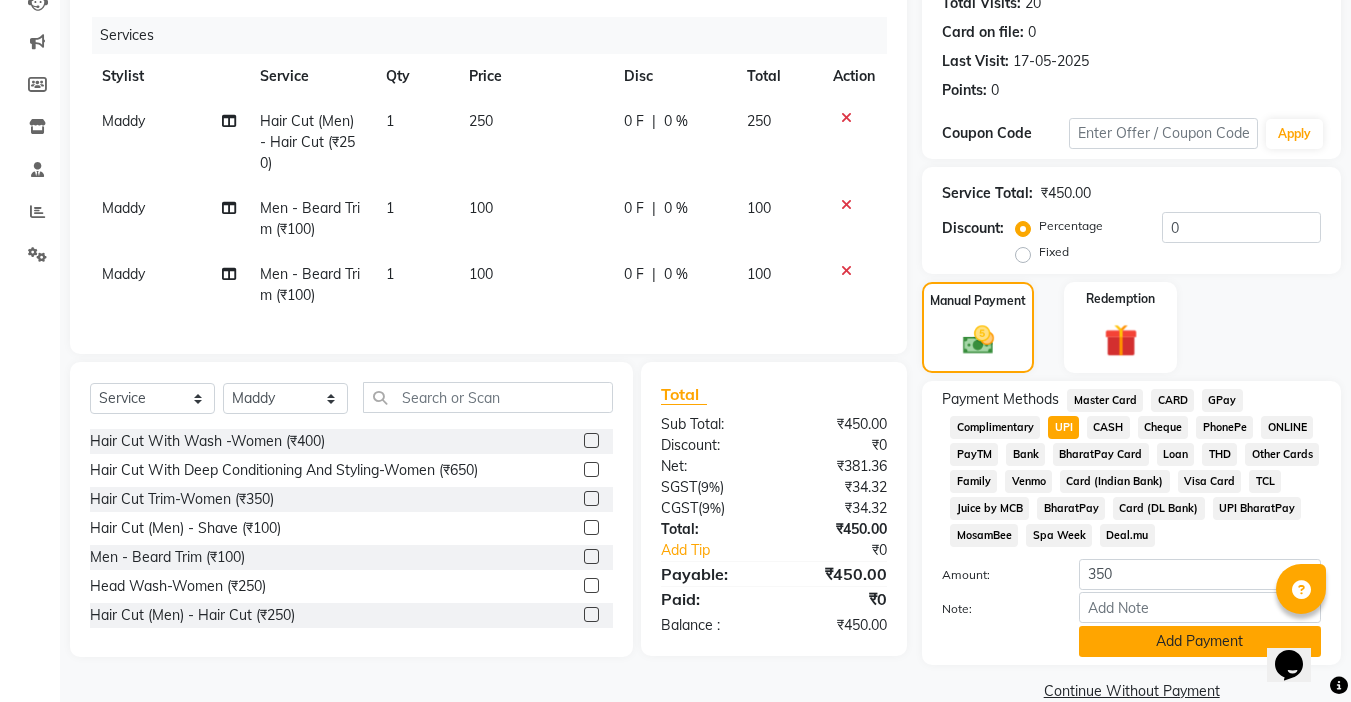 click on "Add Payment" 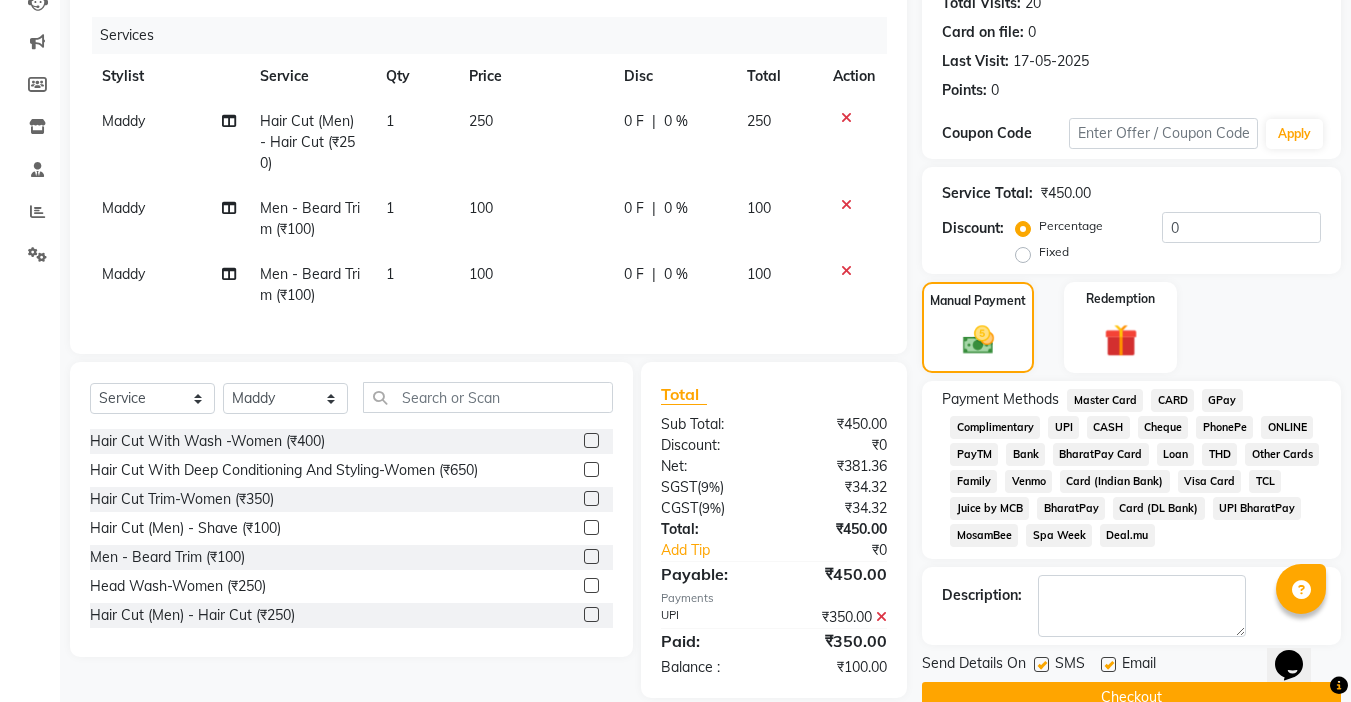 click on "CASH" 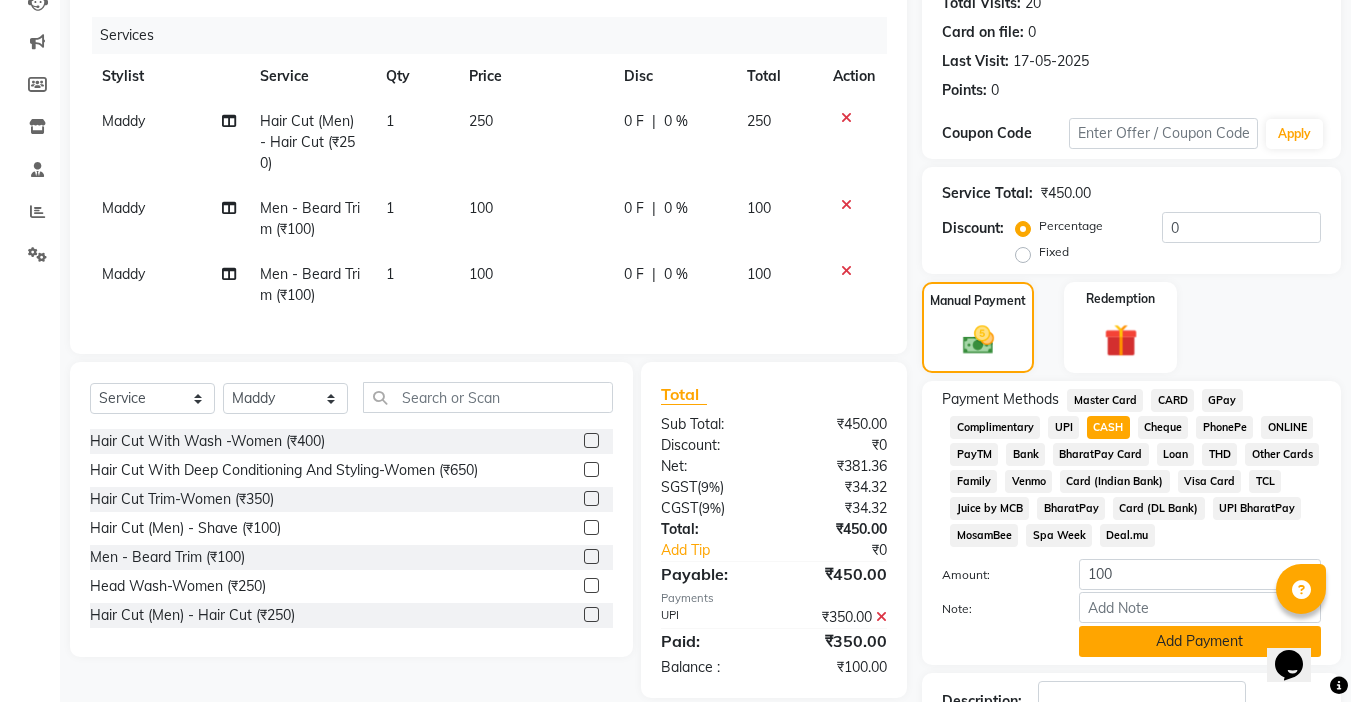 click on "Add Payment" 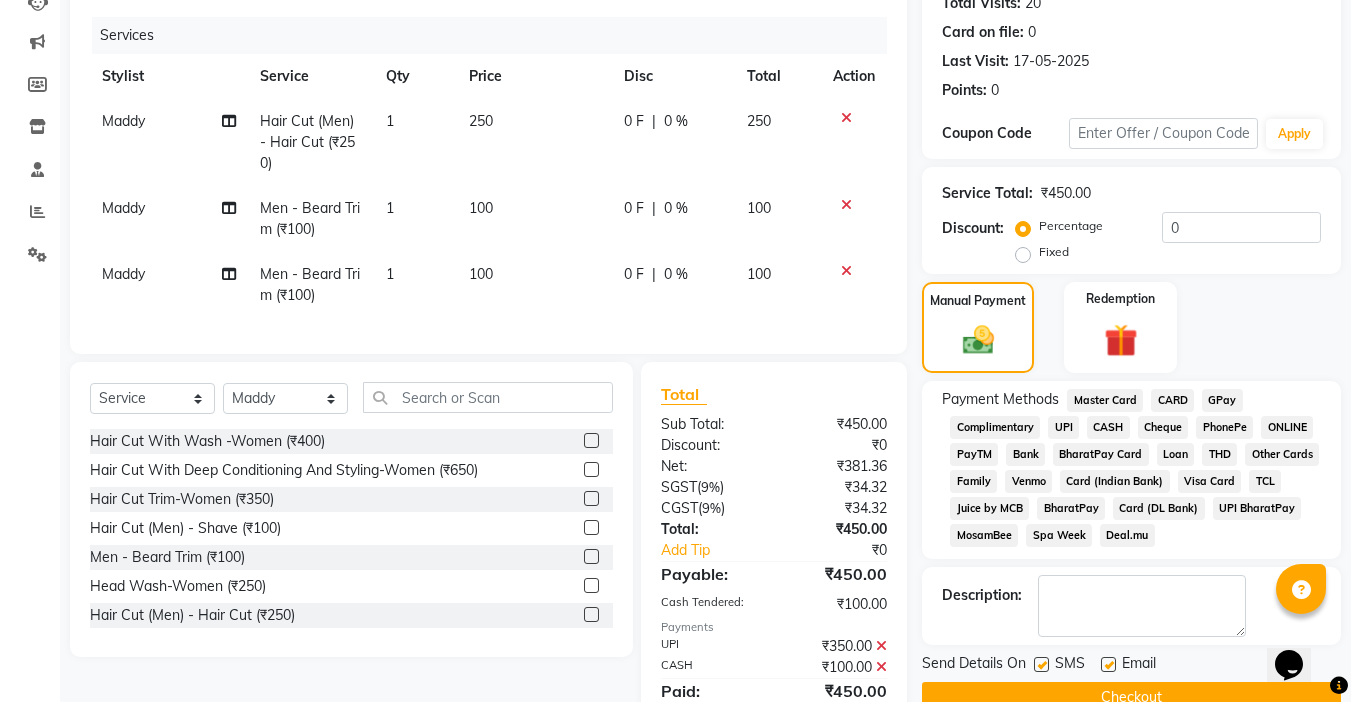 scroll, scrollTop: 322, scrollLeft: 0, axis: vertical 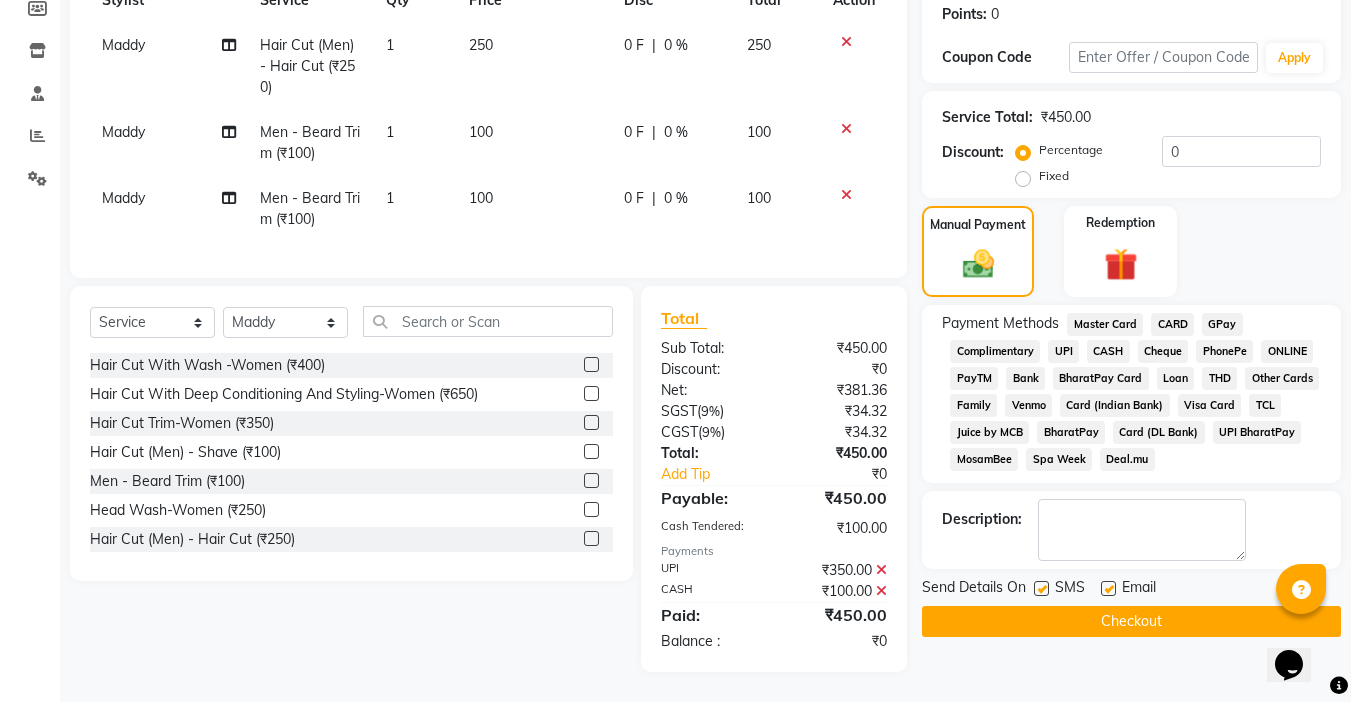 click 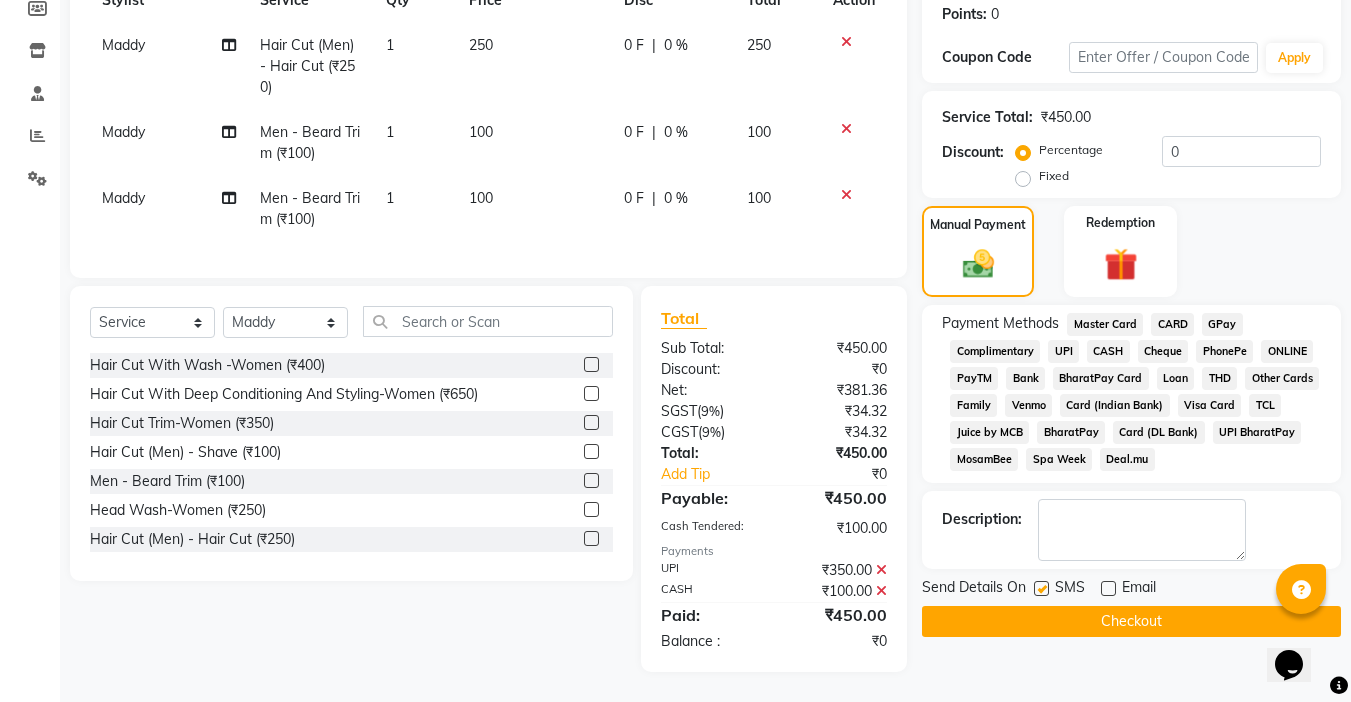 click 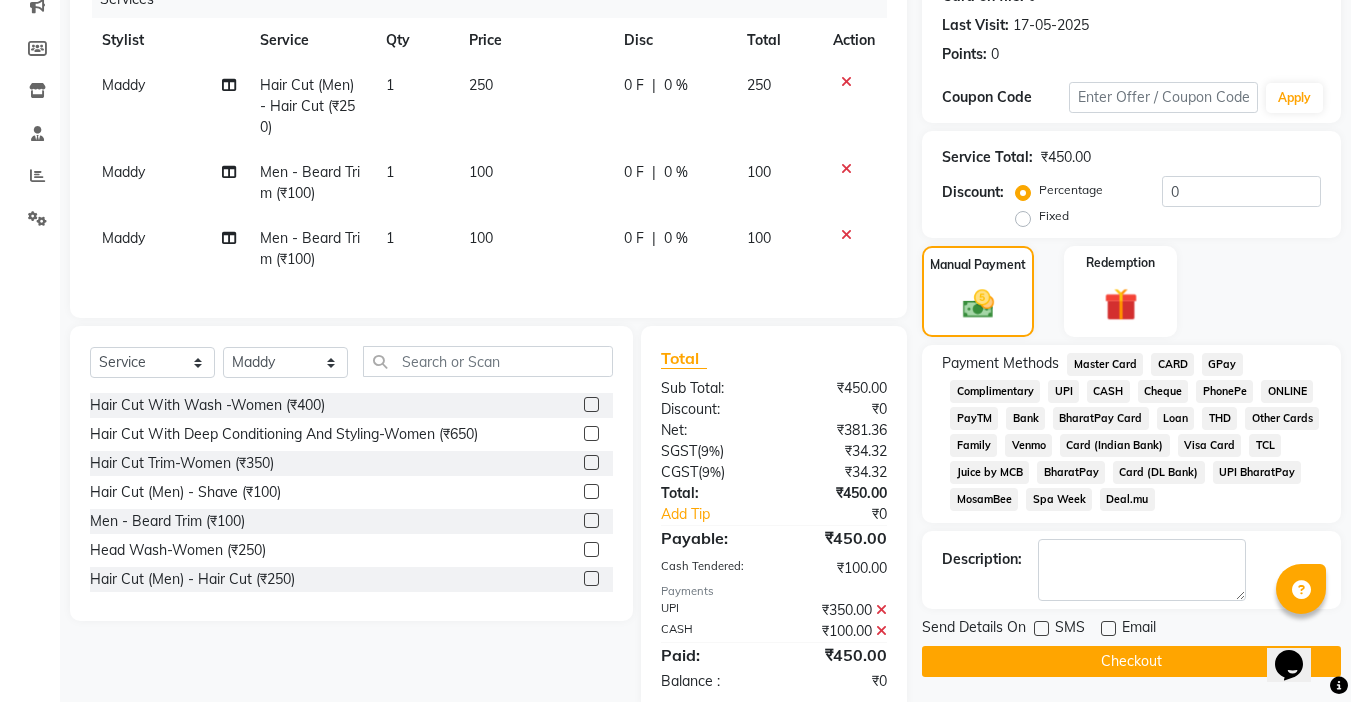 scroll, scrollTop: 322, scrollLeft: 0, axis: vertical 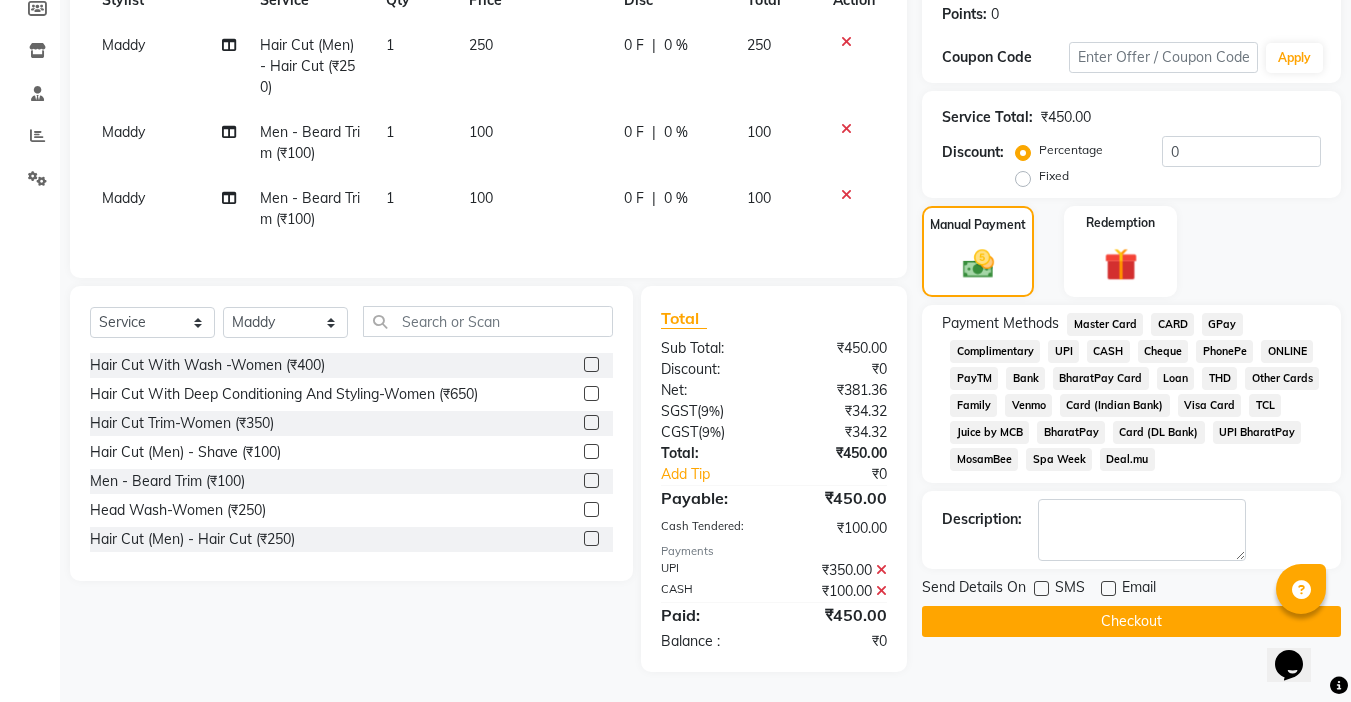 click on "Checkout" 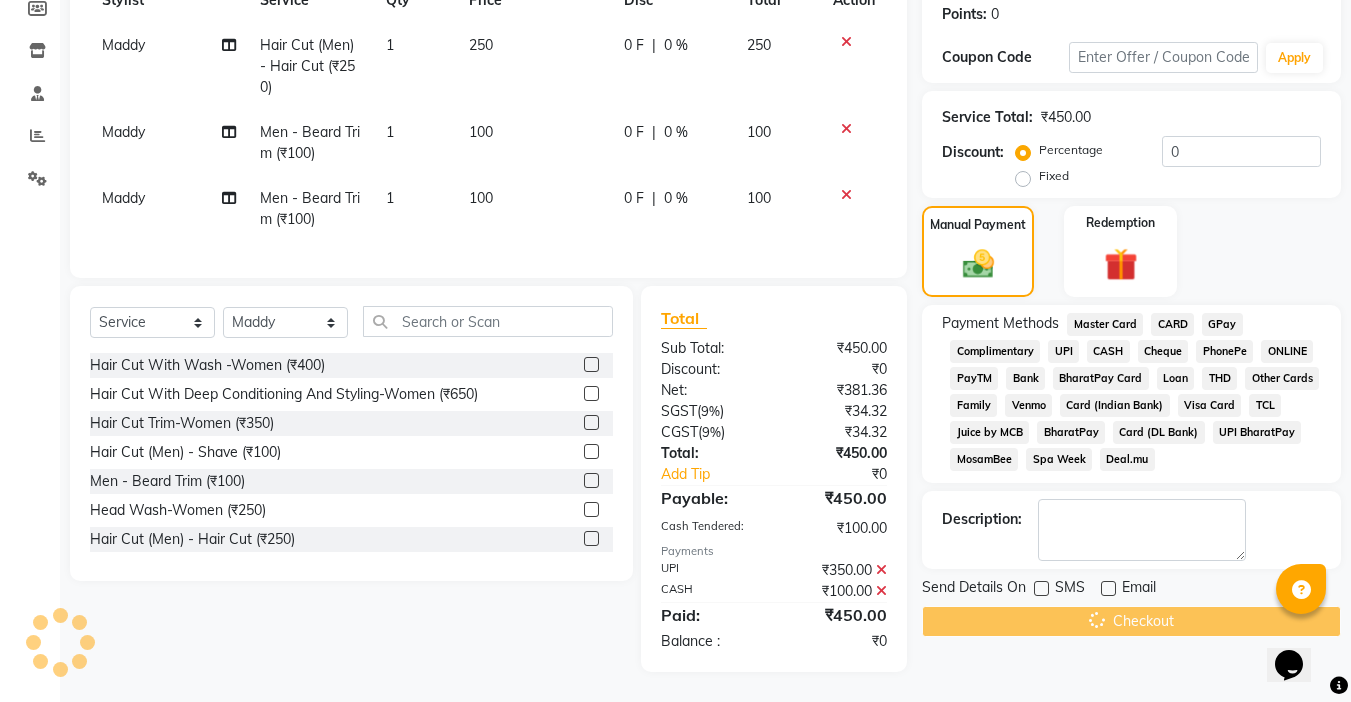 scroll, scrollTop: 0, scrollLeft: 0, axis: both 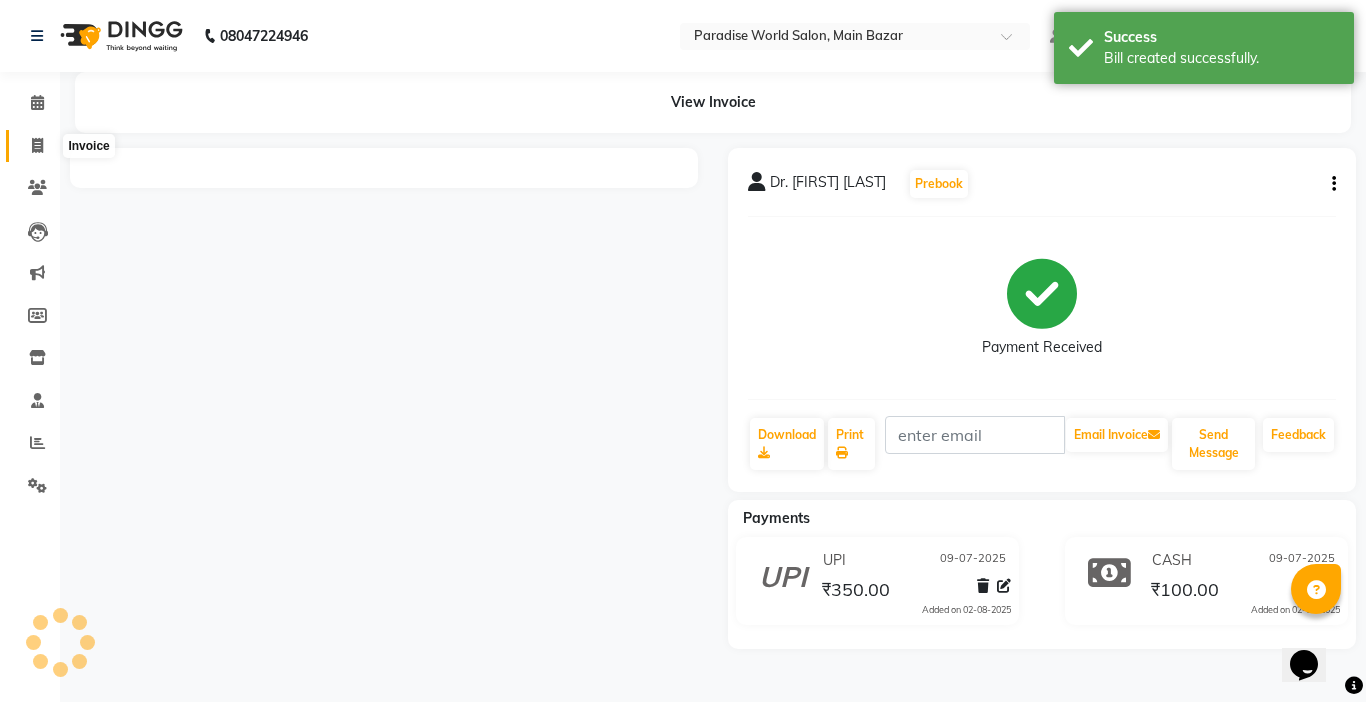 click 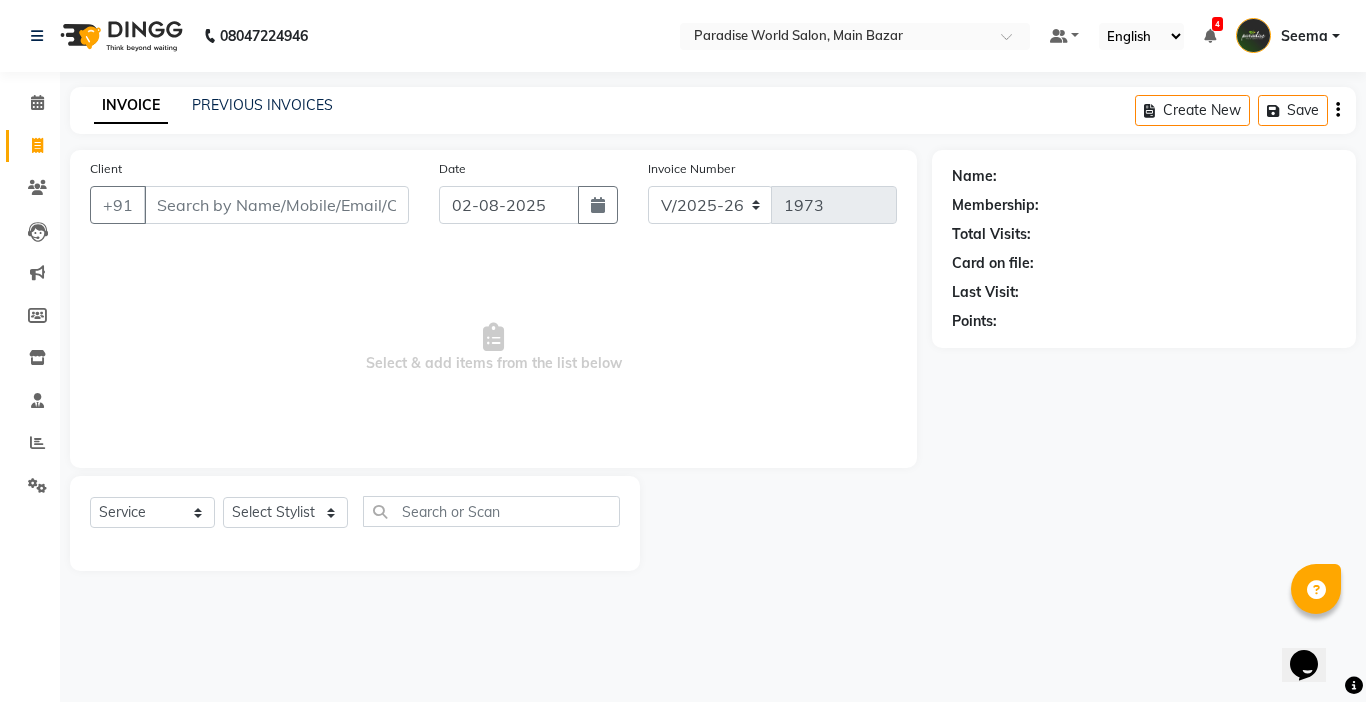 click on "Client" at bounding box center [276, 205] 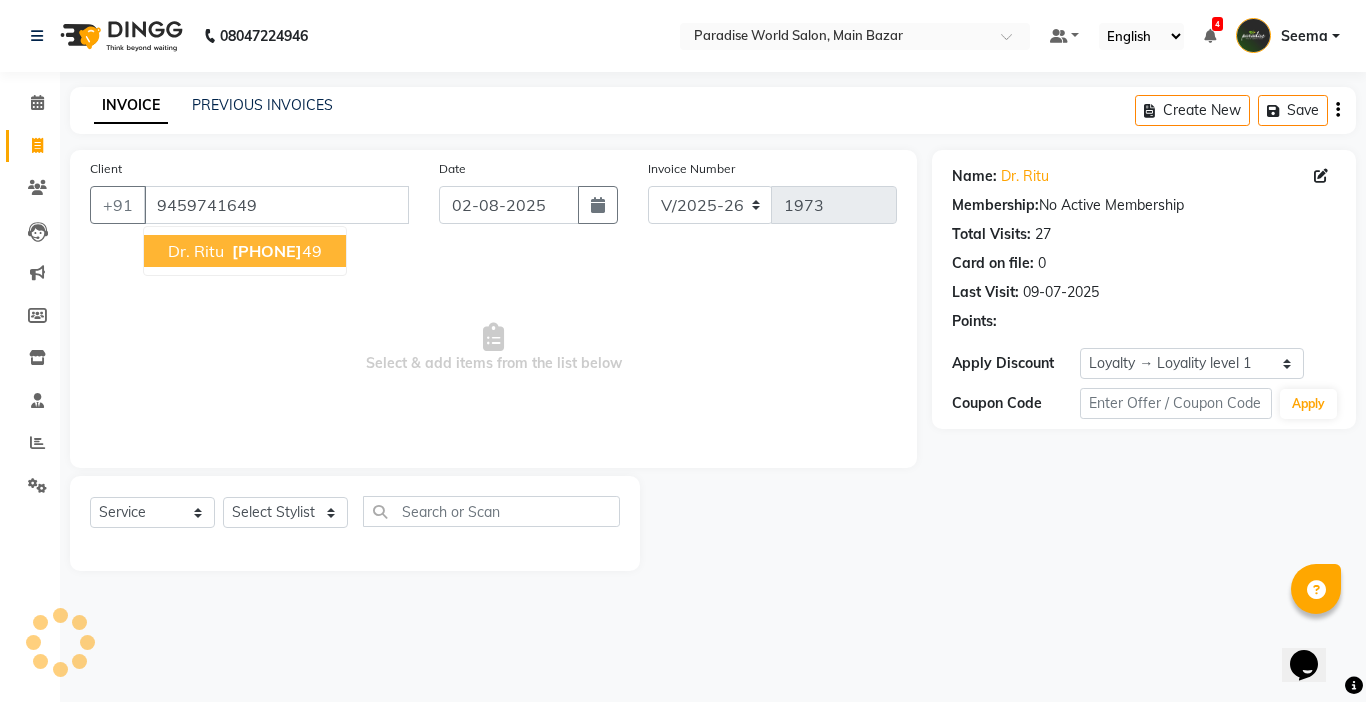 click on "94597416" at bounding box center [267, 251] 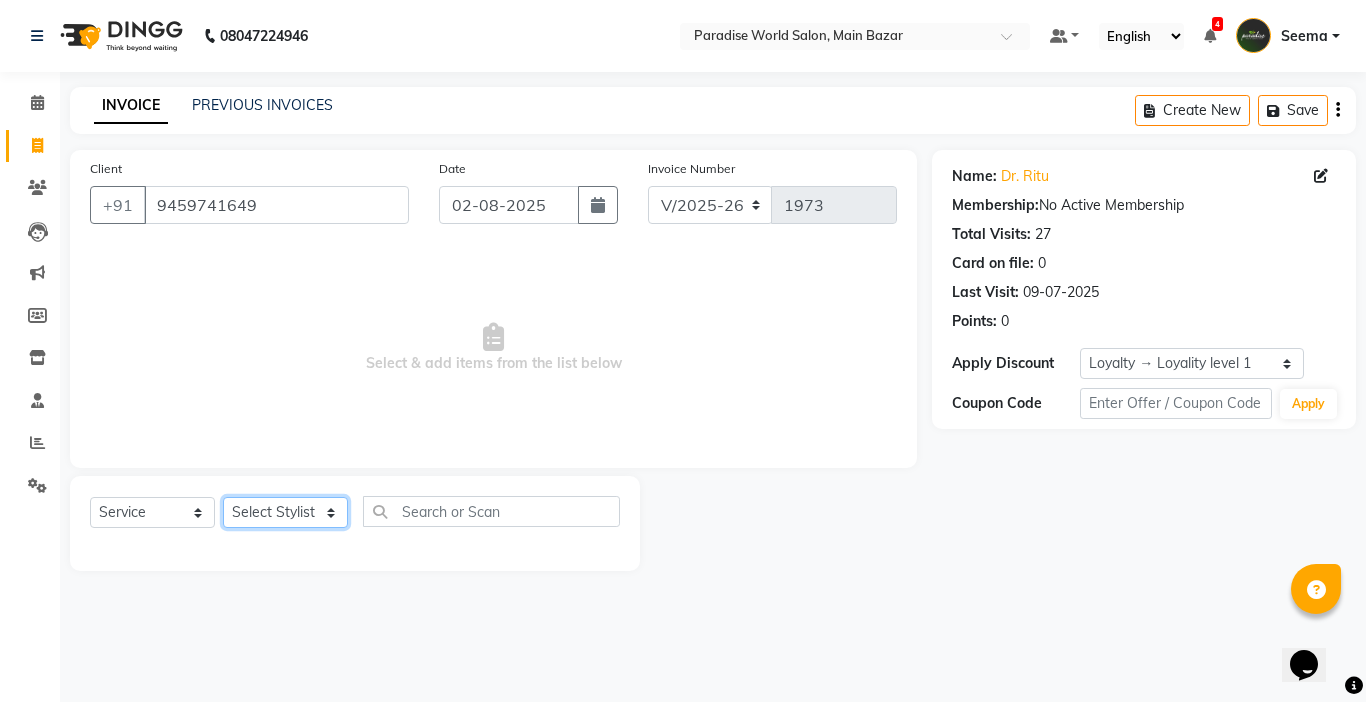 click on "Select Stylist Abby aman  Anil anku Bobby company Deepak Deepika Gourav Heena ishu Jagdeesh kanchan Love preet Maddy Manpreet student Meenu Naina Nikita Palak Palak Sharma Radika Rajneesh Student Seema Shagun Shifali - Student Shweta  Sujata Surinder Paul Vansh Vikas Vishal" 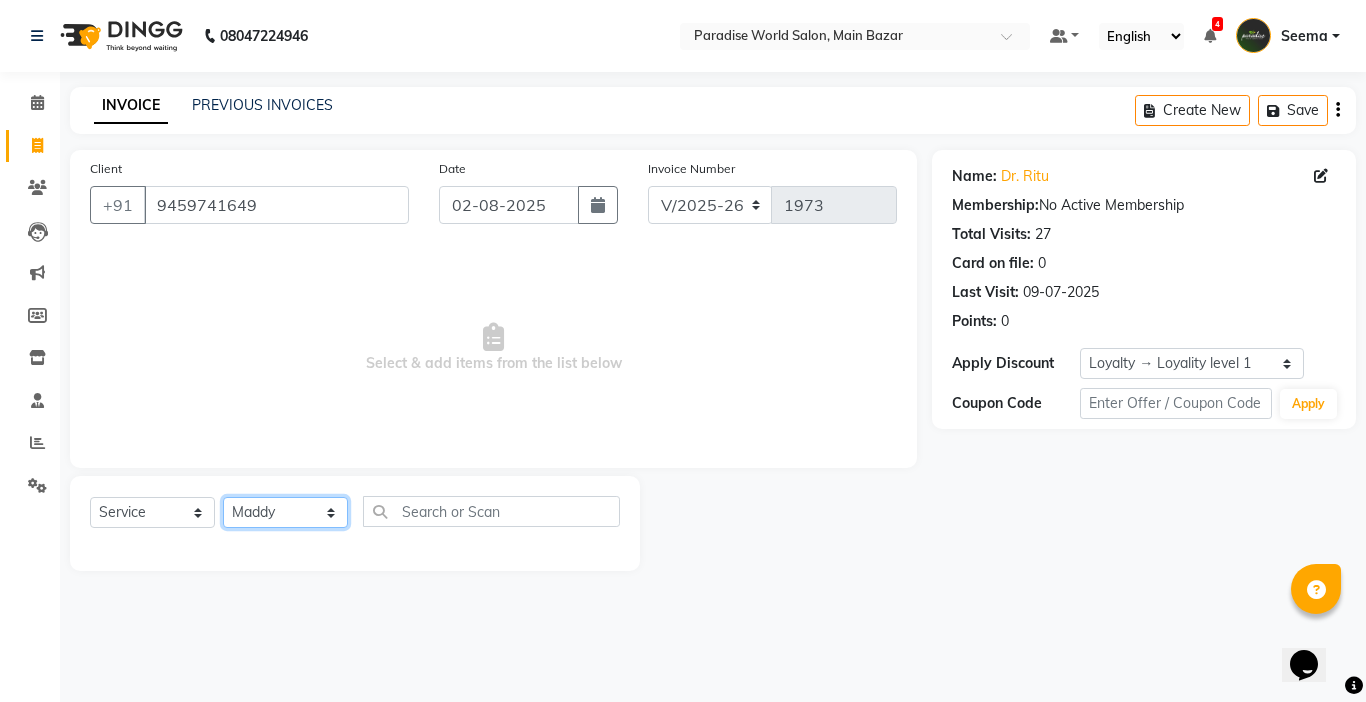 click on "Select Stylist Abby aman  Anil anku Bobby company Deepak Deepika Gourav Heena ishu Jagdeesh kanchan Love preet Maddy Manpreet student Meenu Naina Nikita Palak Palak Sharma Radika Rajneesh Student Seema Shagun Shifali - Student Shweta  Sujata Surinder Paul Vansh Vikas Vishal" 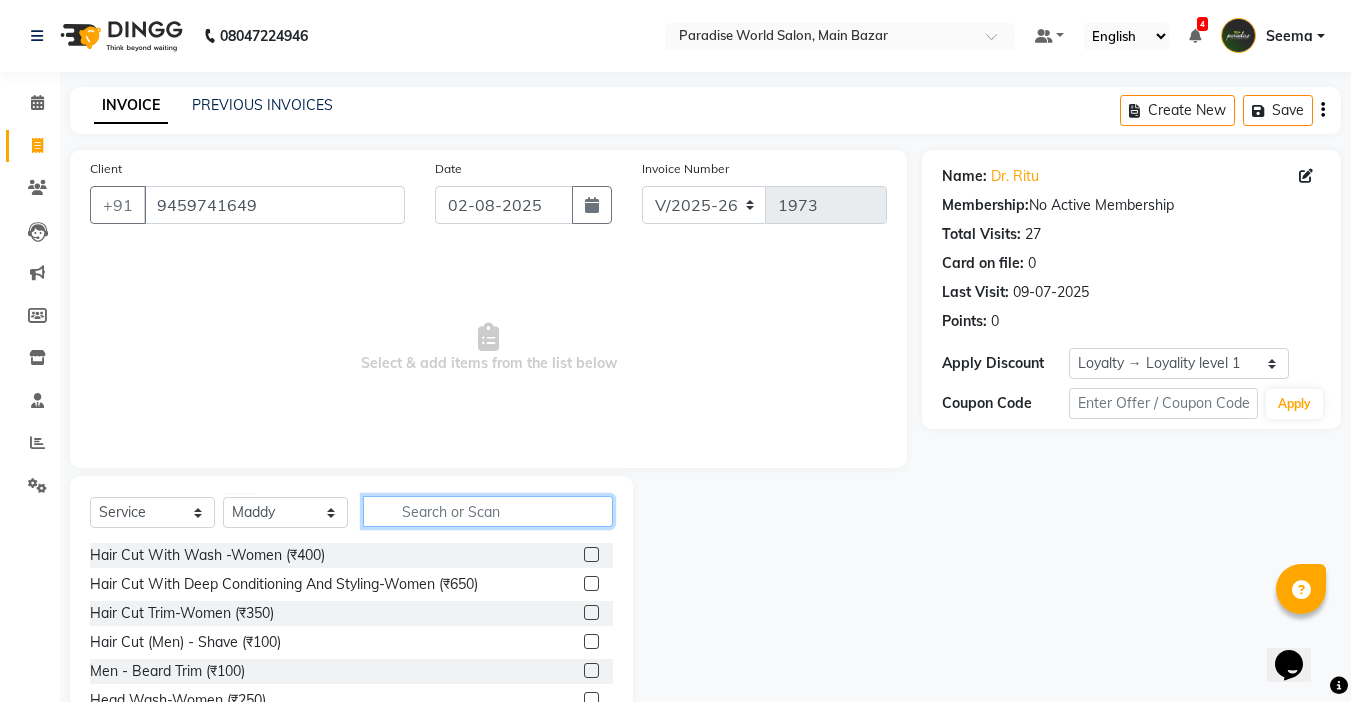 click 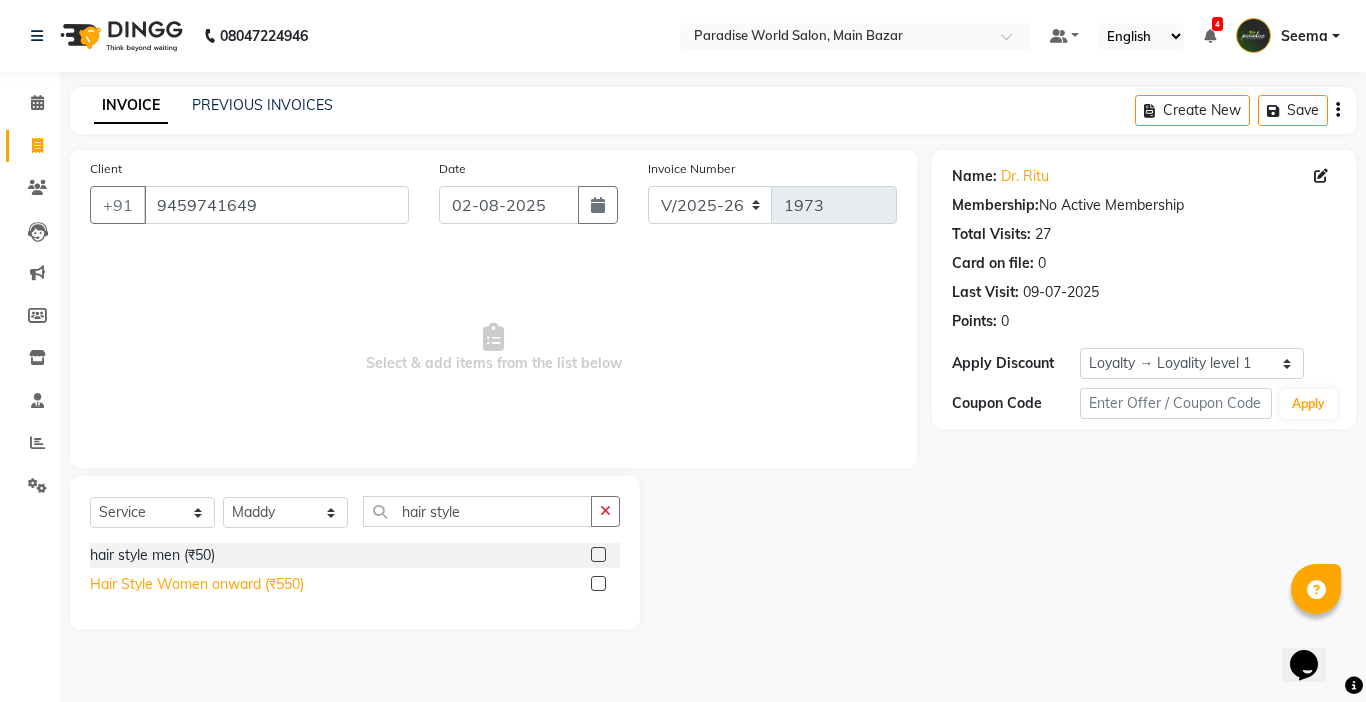 click on "Hair Style Women onward (₹550)" 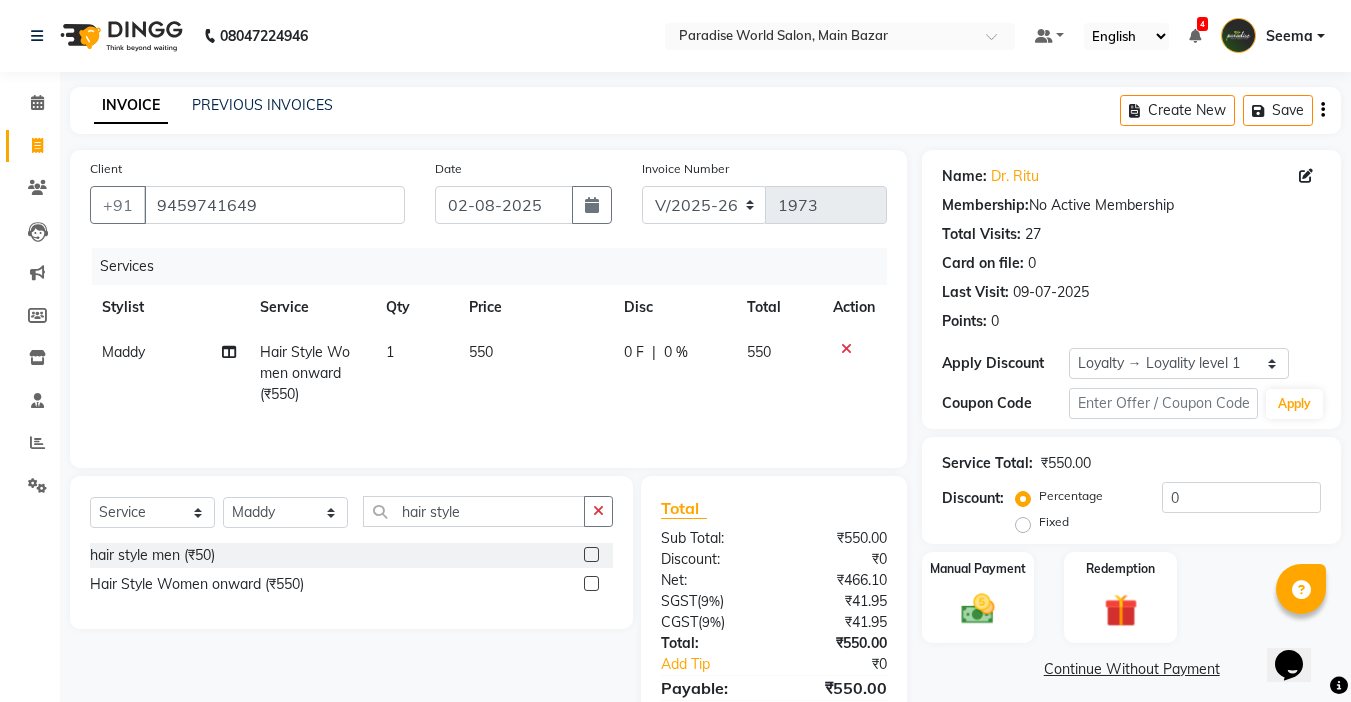 click on "550" 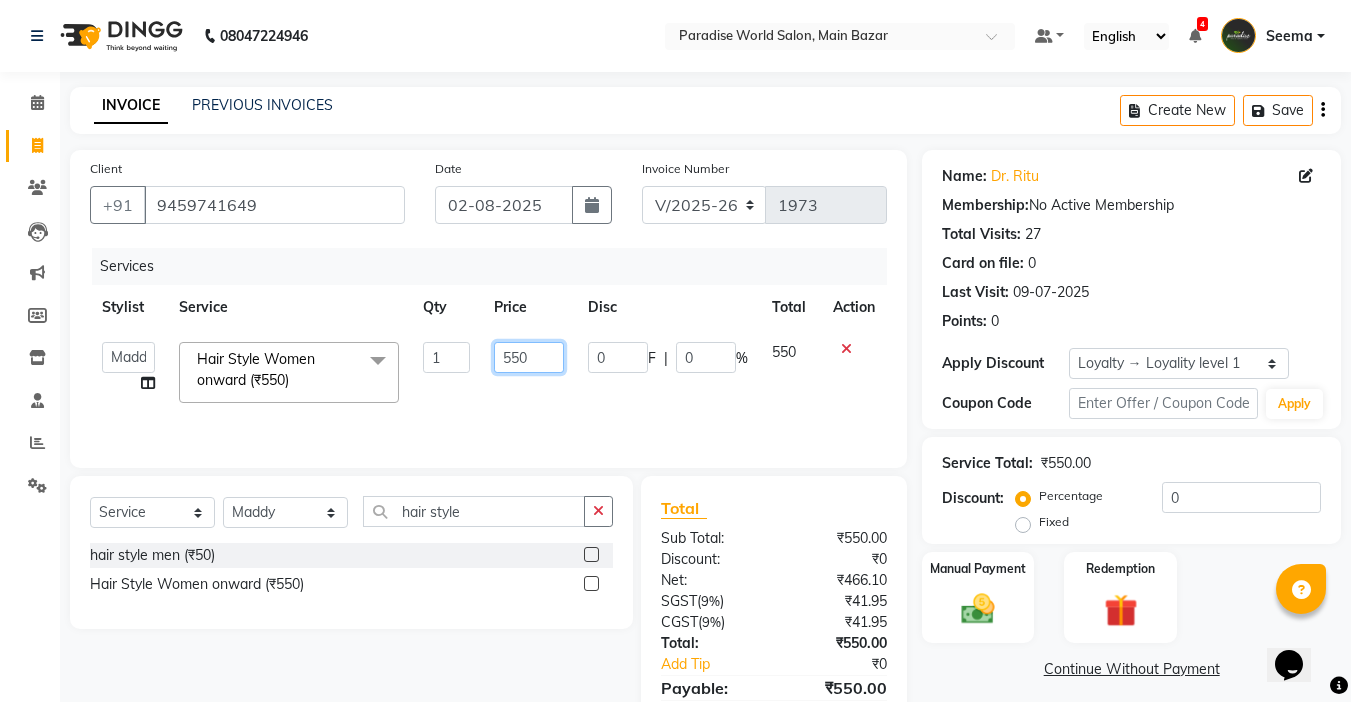 click on "550" 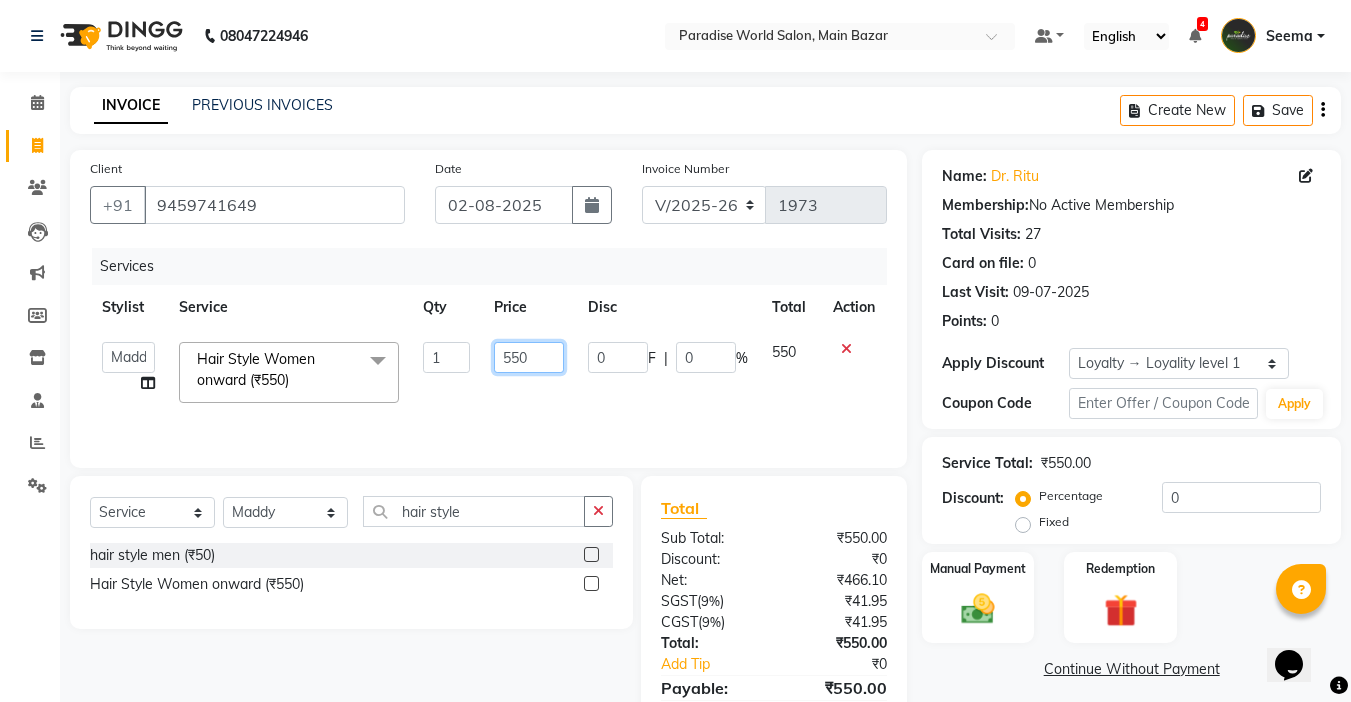 click on "550" 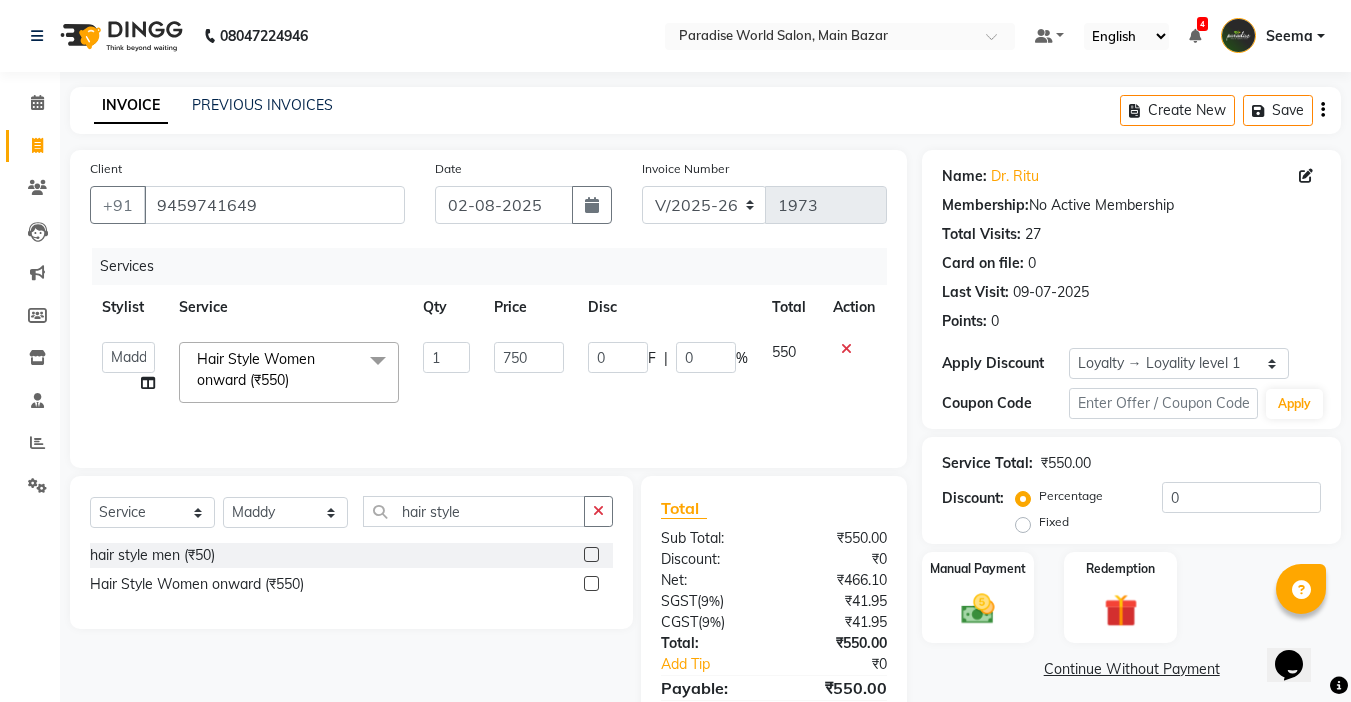 click on "750" 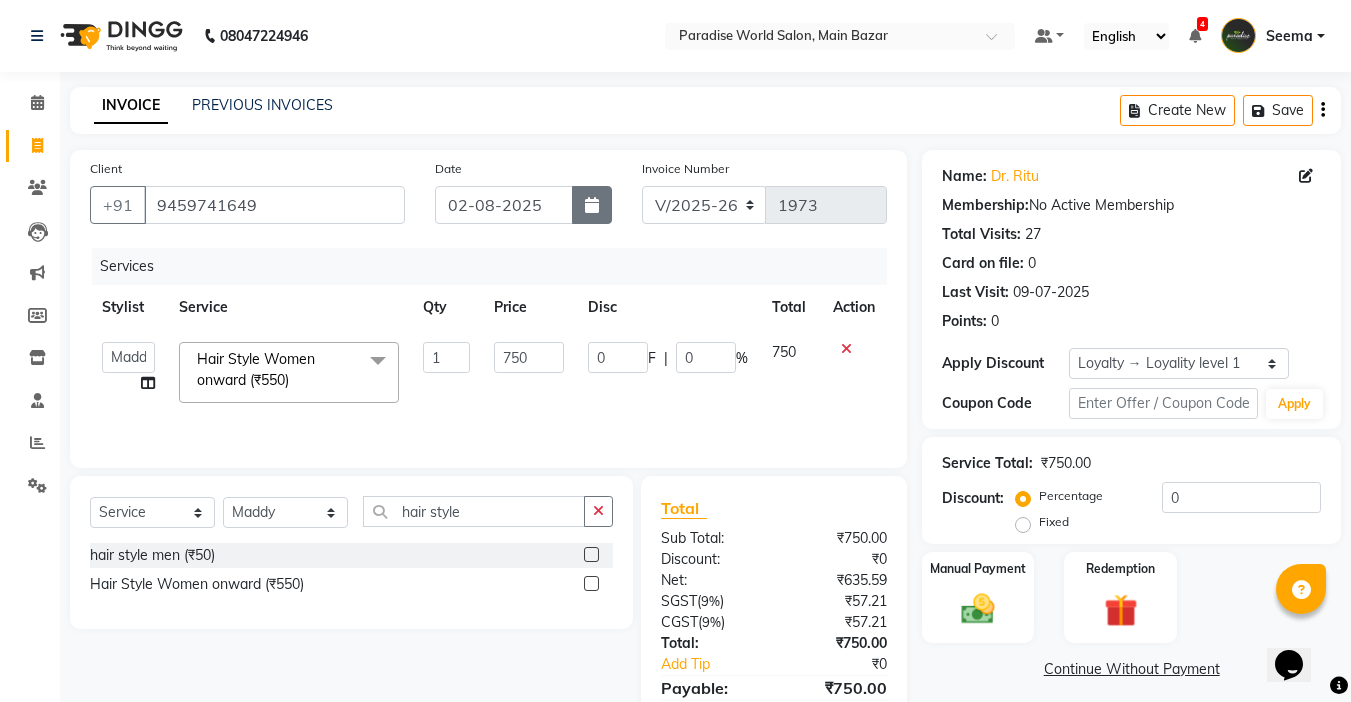 click 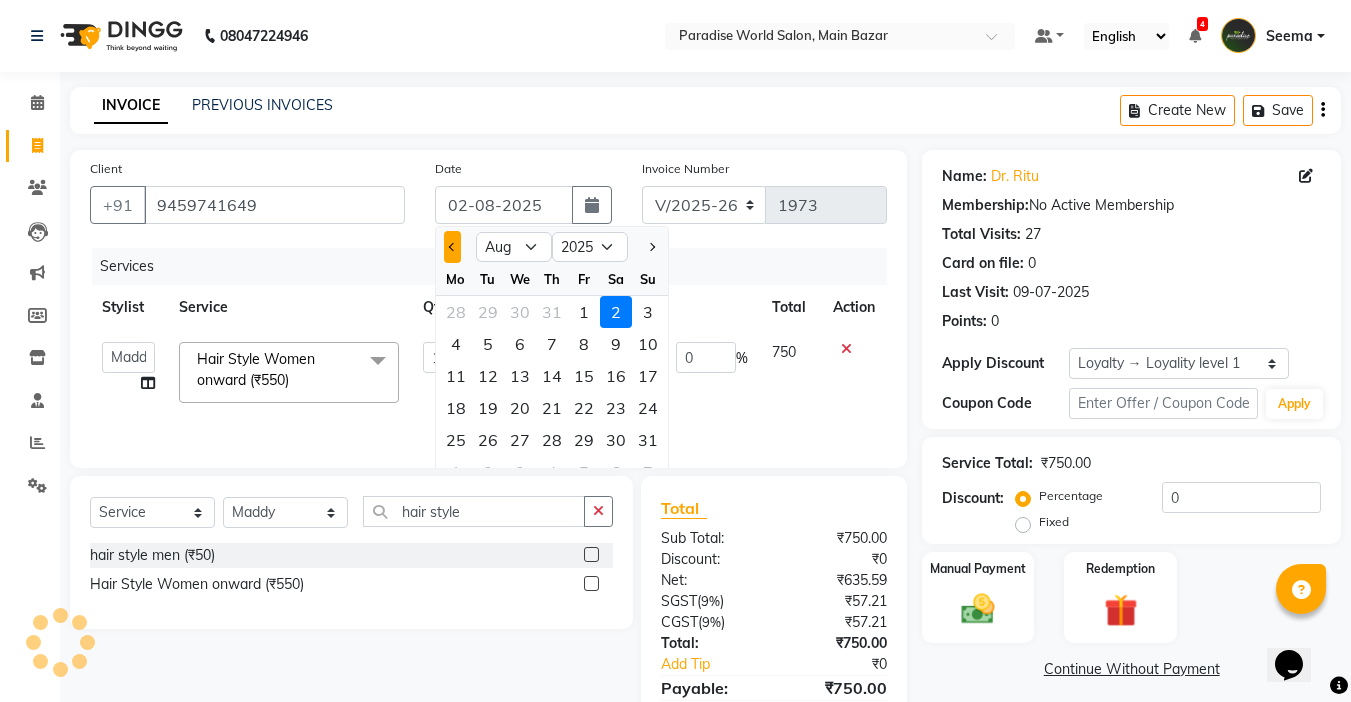click 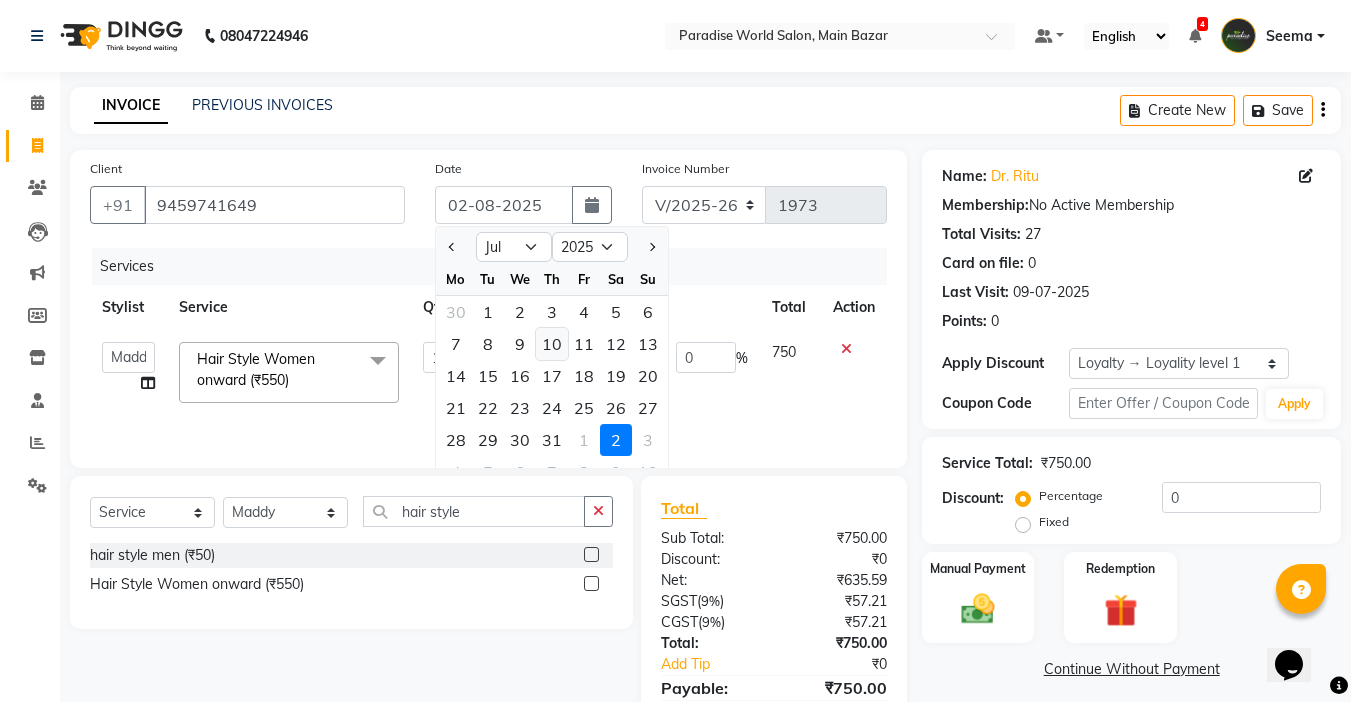 click on "10" 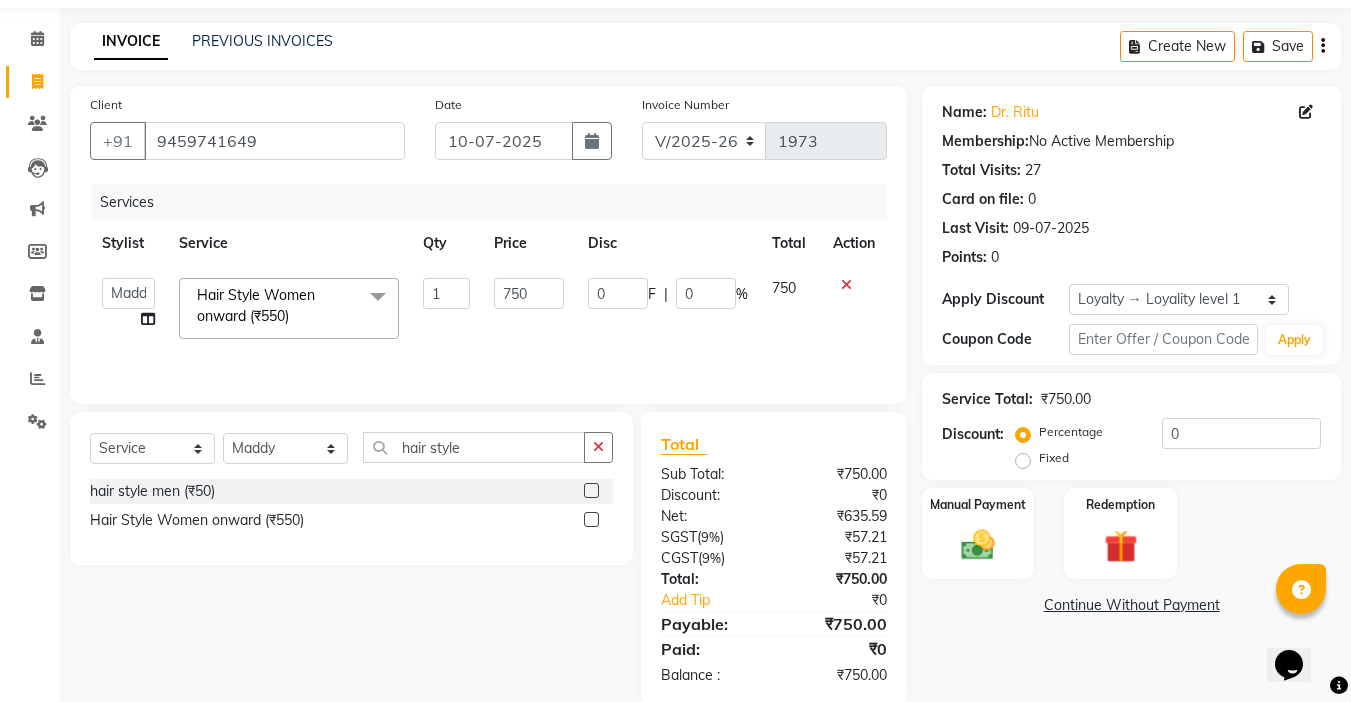 scroll, scrollTop: 98, scrollLeft: 0, axis: vertical 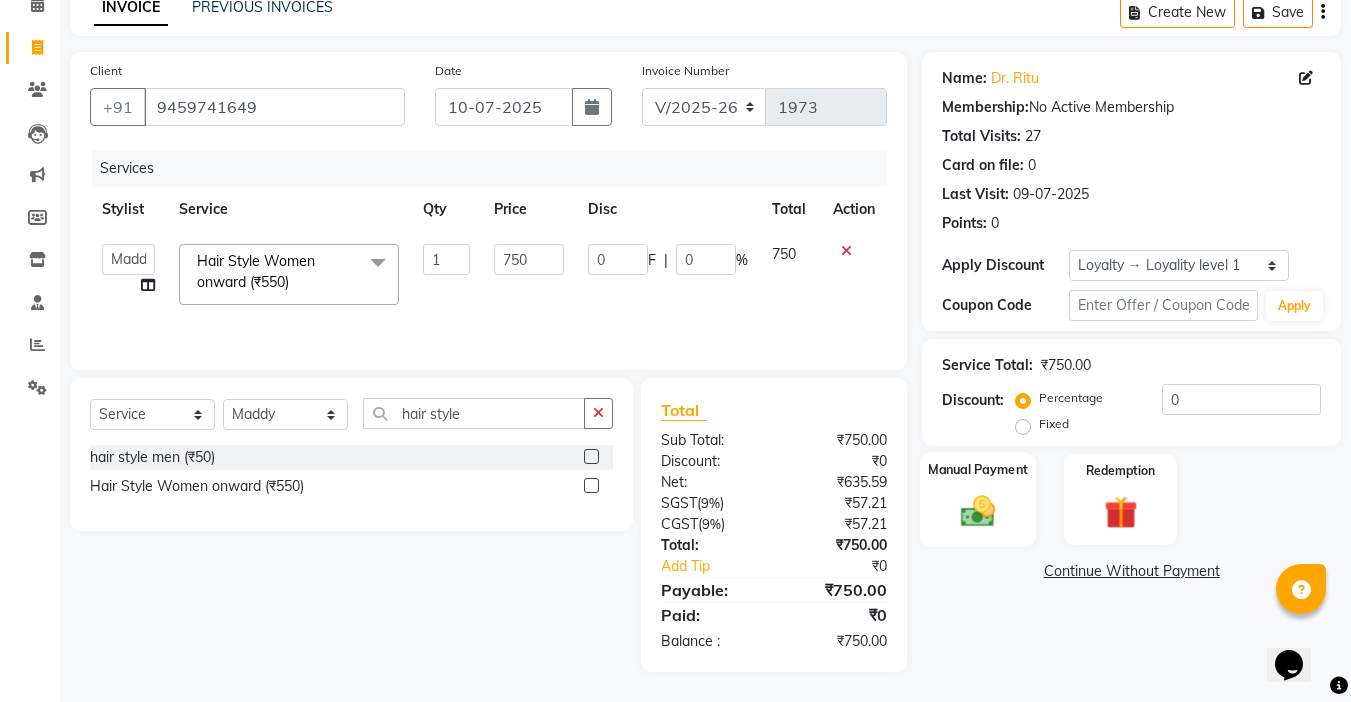 click 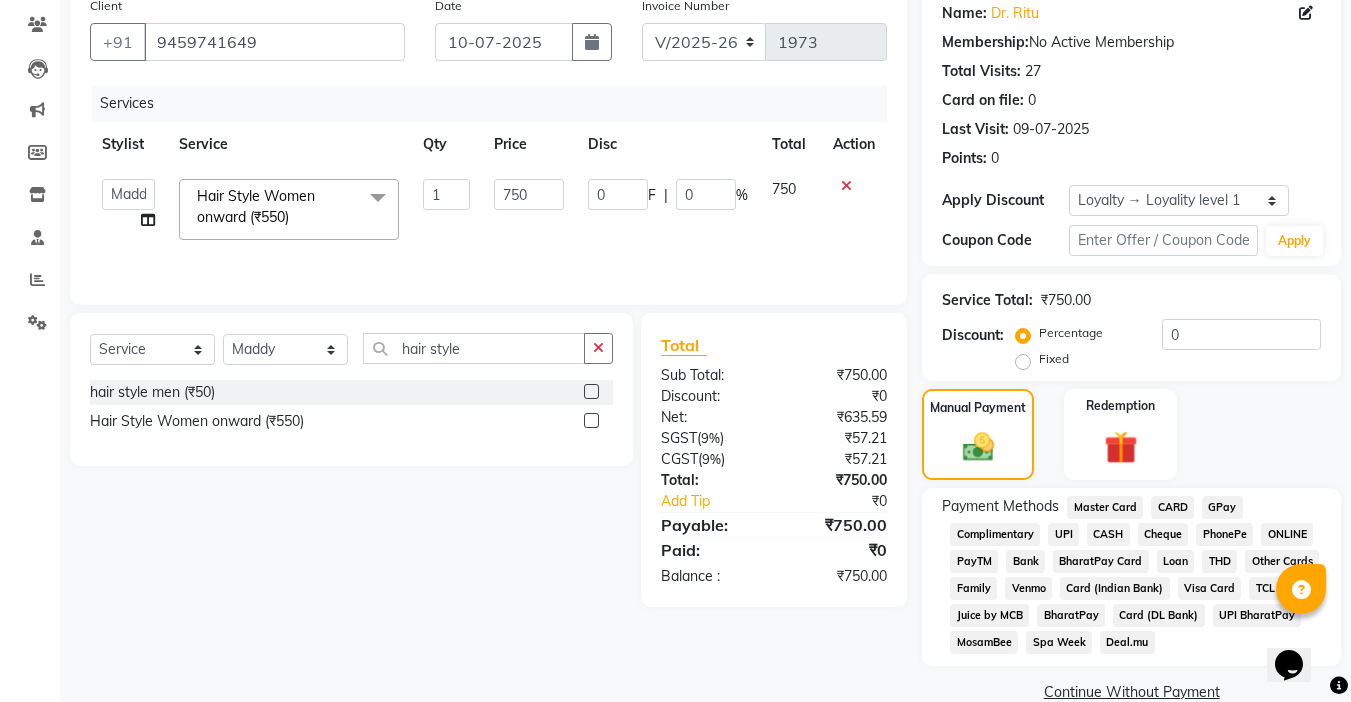 scroll, scrollTop: 198, scrollLeft: 0, axis: vertical 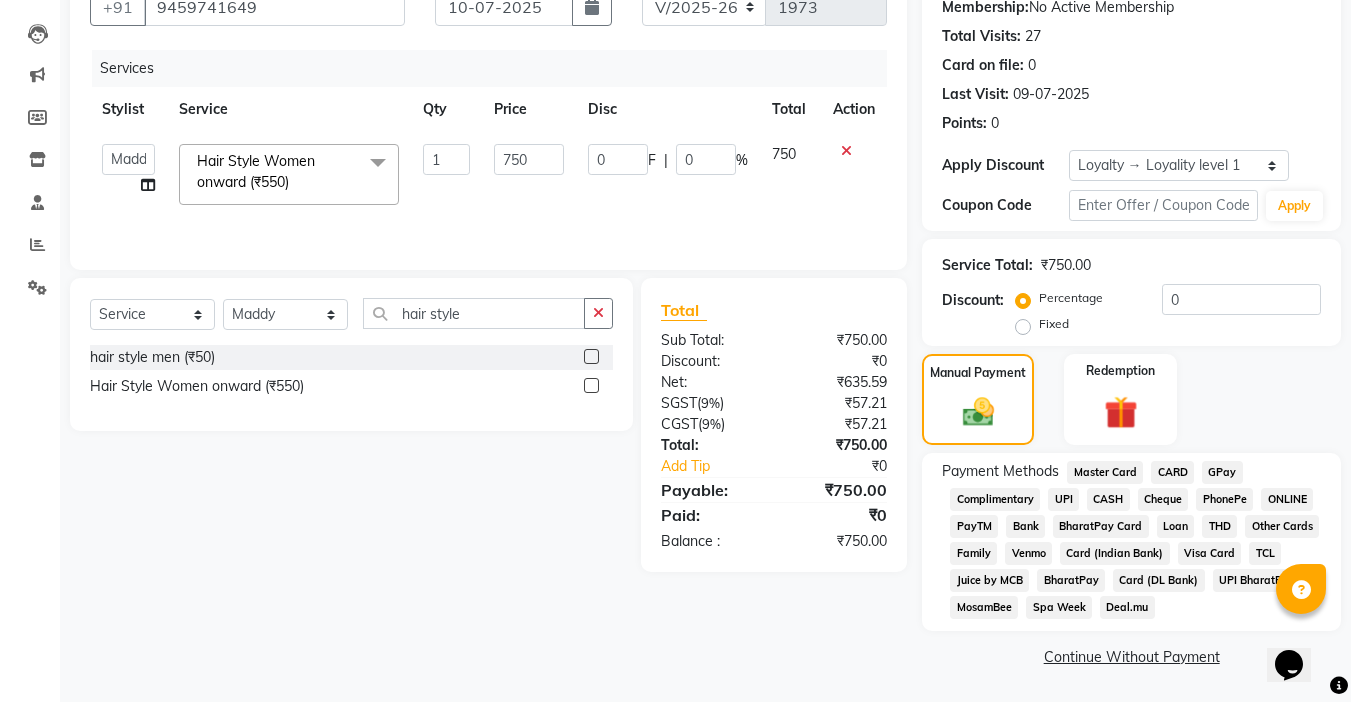 click on "UPI" 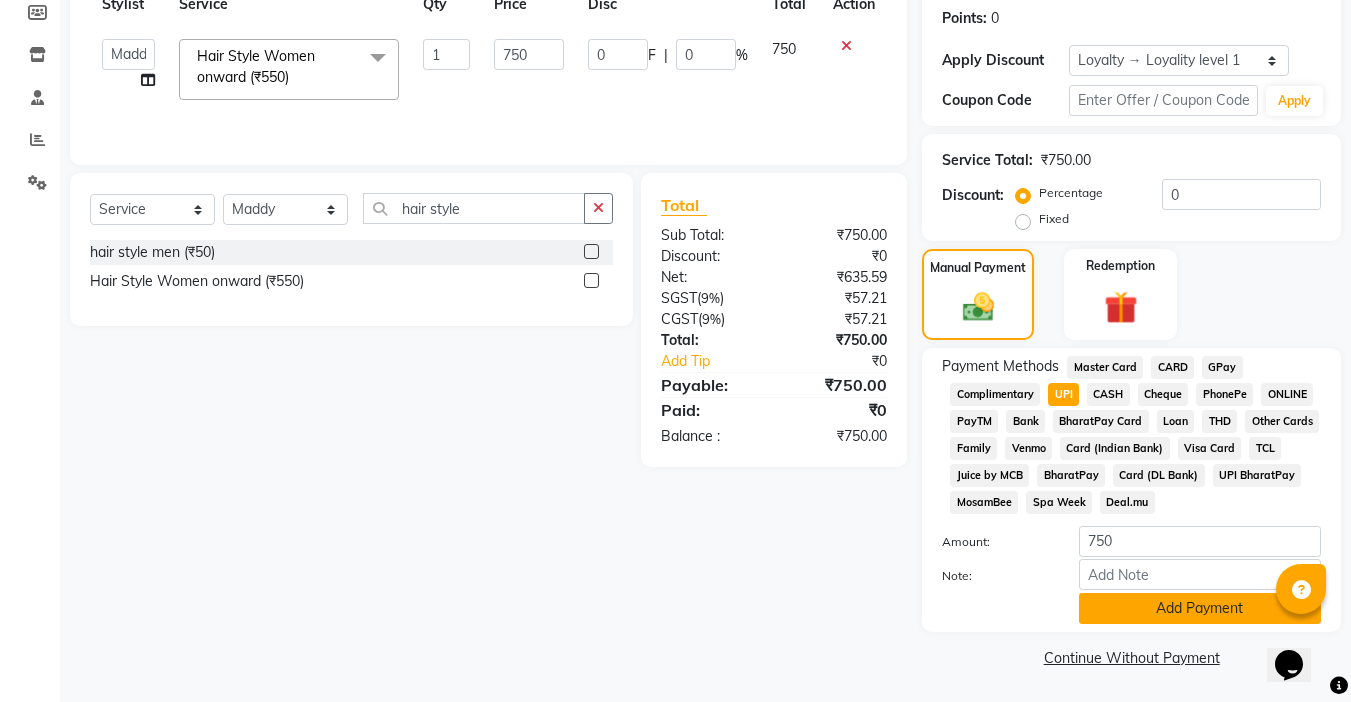 scroll, scrollTop: 304, scrollLeft: 0, axis: vertical 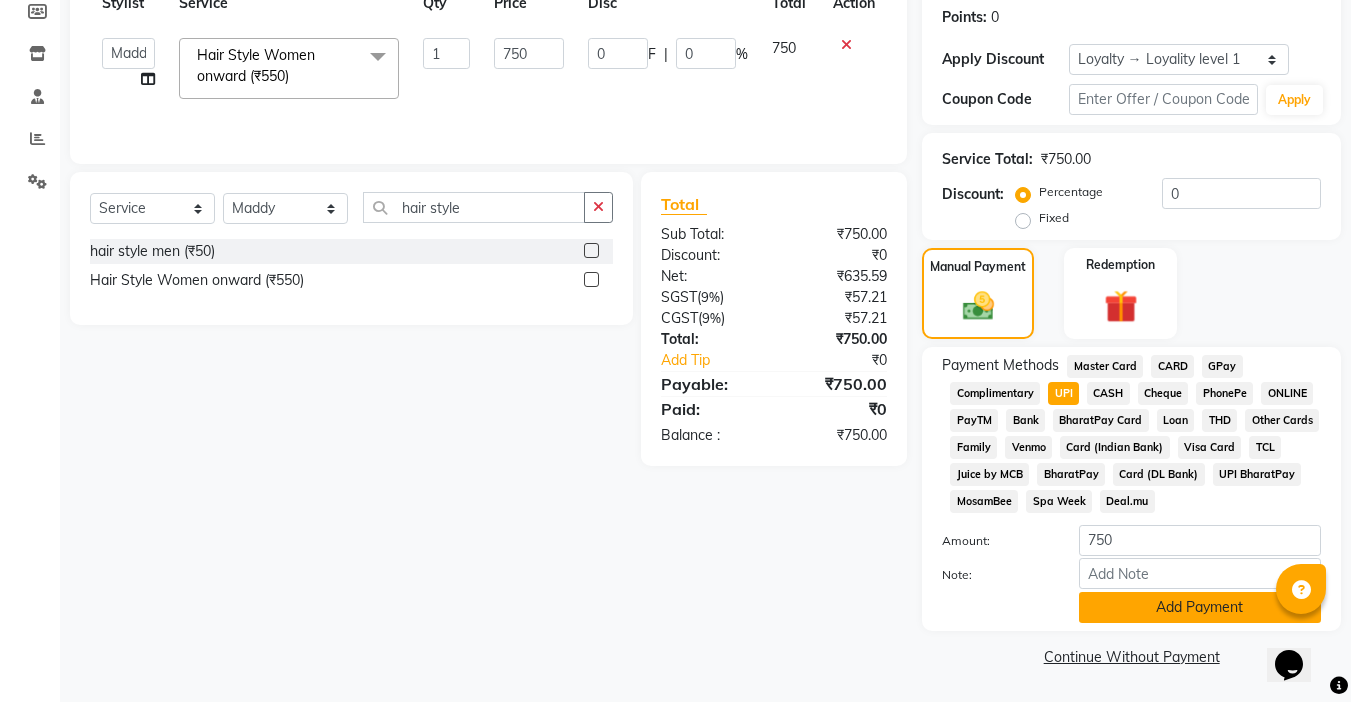 click on "Add Payment" 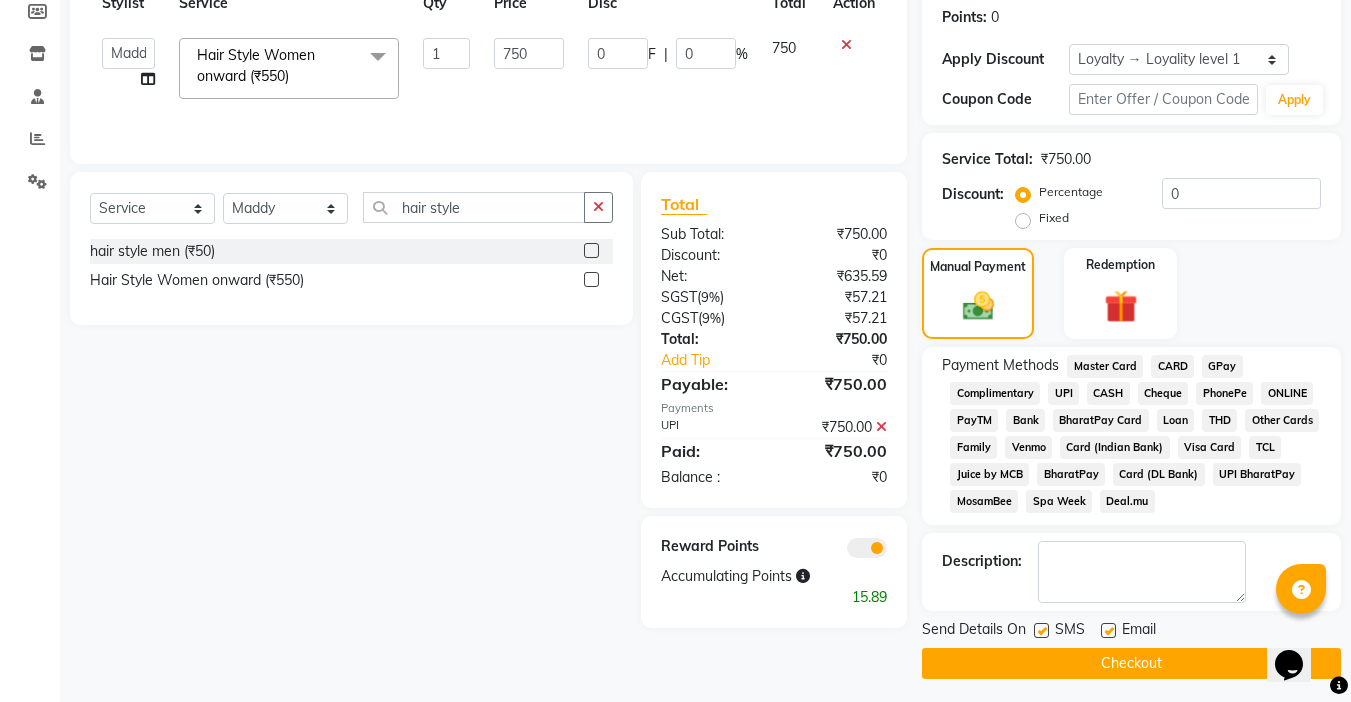 click 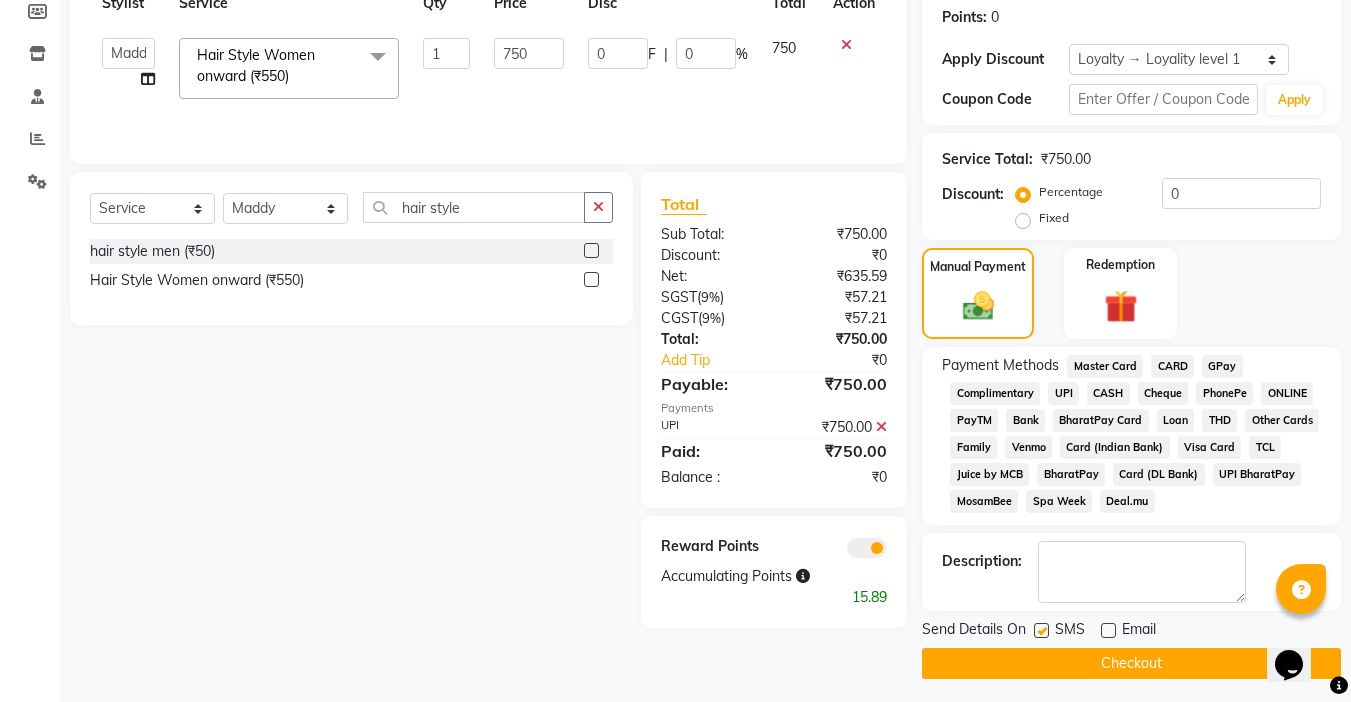 drag, startPoint x: 1044, startPoint y: 633, endPoint x: 1092, endPoint y: 665, distance: 57.68882 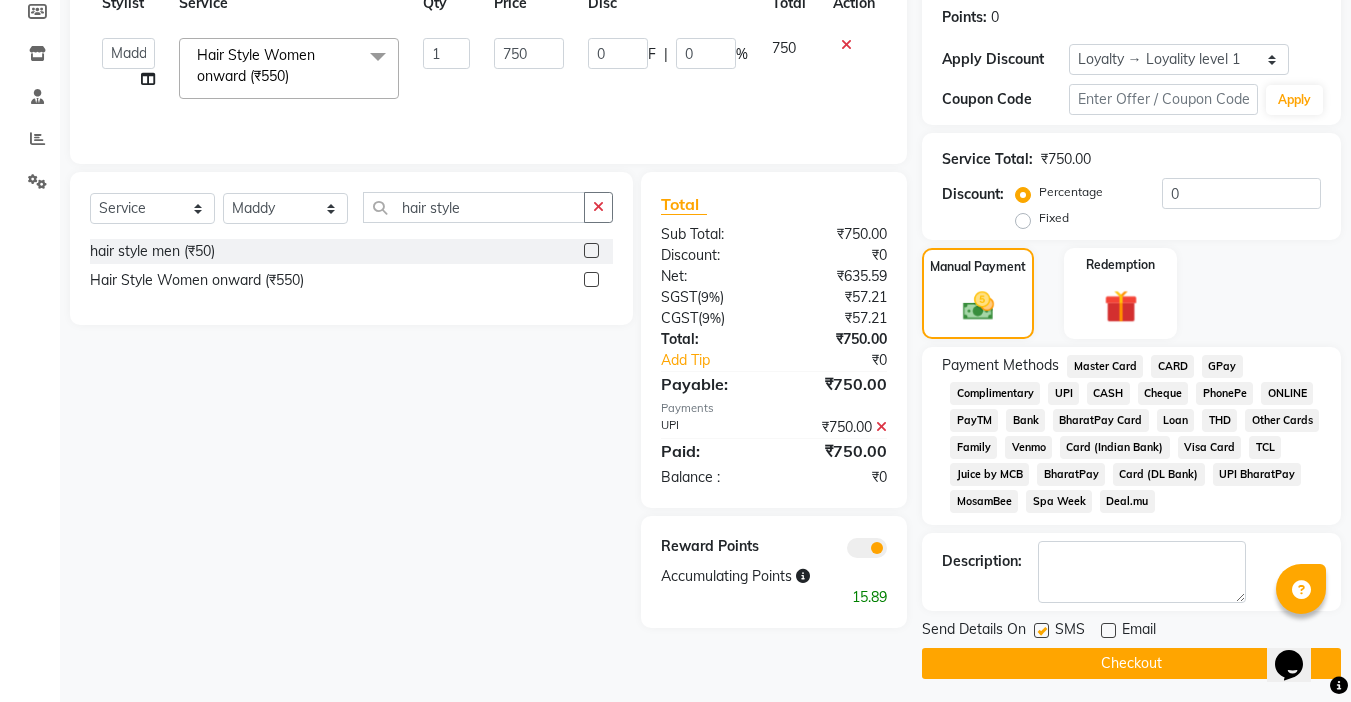 click on "INVOICE PREVIOUS INVOICES Create New   Save  Client +91 9459741649 Date 10-07-2025 Invoice Number V/2025 V/2025-26 1973 Services Stylist Service Qty Price Disc Total Action  Abby   aman    Anil   anku   Bobby   company   Deepak   Deepika   Gourav   Heena   ishu   Jagdeesh   kanchan   Love preet   Maddy   Manpreet student   Meenu   Naina   Nikita   Palak   Palak Sharma   Radika   Rajneesh Student   Seema   Shagun   Shifali - Student   Shweta    Sujata   Surinder Paul   Vansh   Vikas   Vishal  Hair Style Women onward (₹550)  x Hair Cut With Wash -Women (₹400) Hair Cut With Deep Conditioning And Styling-Women (₹650) Hair Cut Trim-Women (₹350) Hair Cut  (Men)  -  Shave (₹100) Men  -  Beard Trim (₹100) Head Wash-Women (₹250) Hair Cut  (Men)  -  Hair Cut (₹250) Baby girl hair cut (₹150) Baby boy Hair  (₹100) Hair patch service (₹1000) hair style men (₹50) Flick cut (₹100) Hair Patch Wash (₹200) Hair Wash With Deep Conditioning And Blow Dryer (₹150) Head Wash With Blow Dryer (₹350) 1" 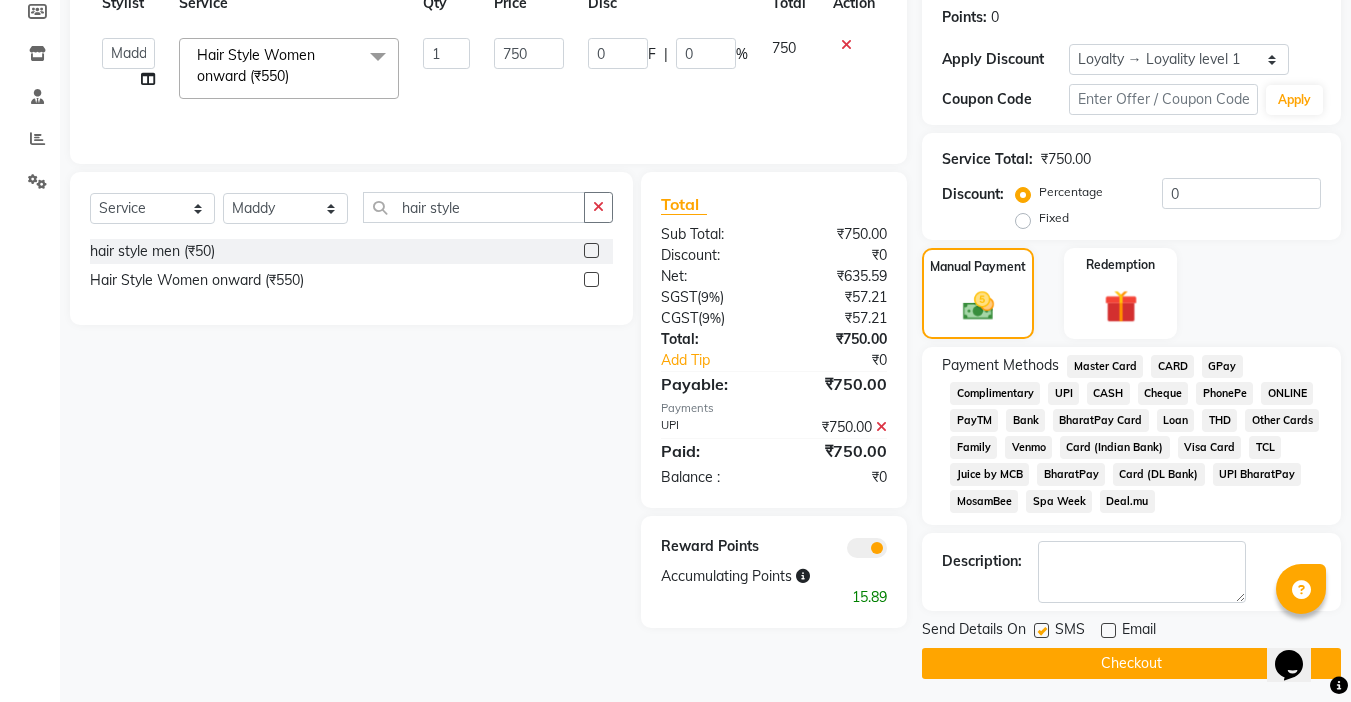 click 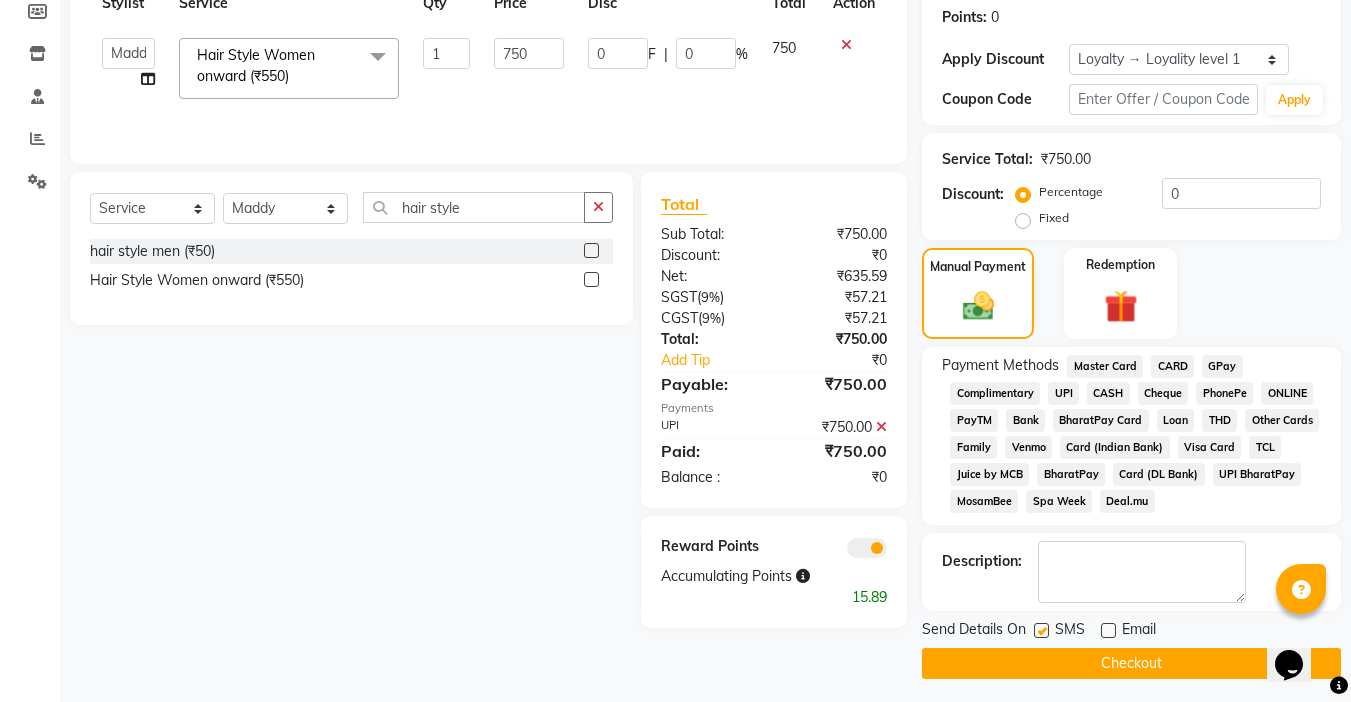 click at bounding box center (1040, 631) 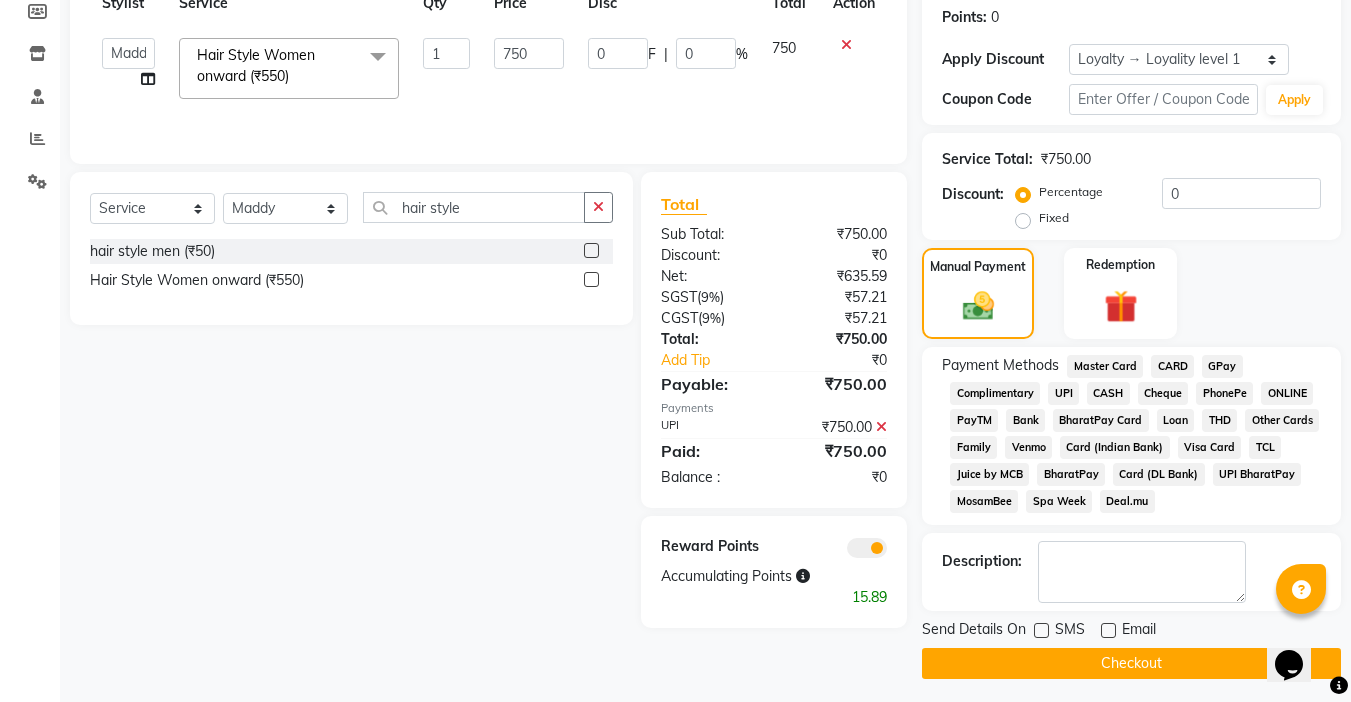 click on "Checkout" 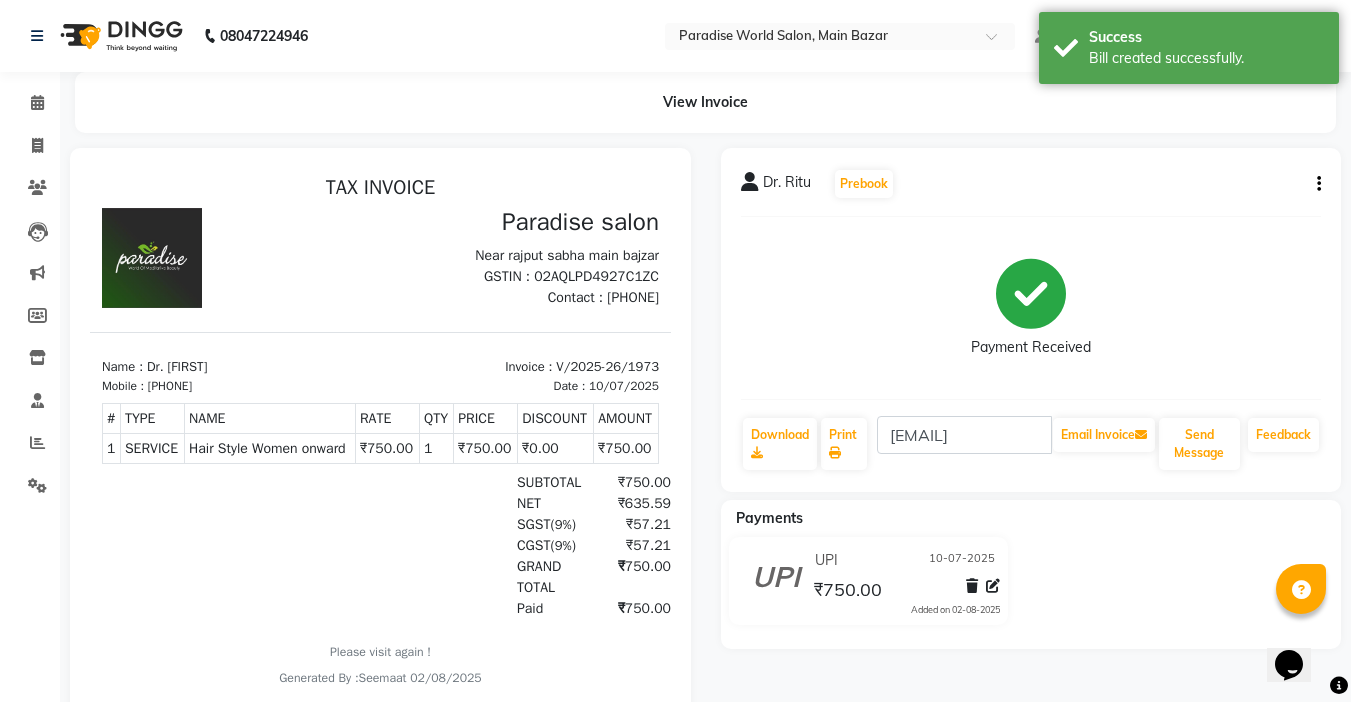 scroll, scrollTop: 0, scrollLeft: 0, axis: both 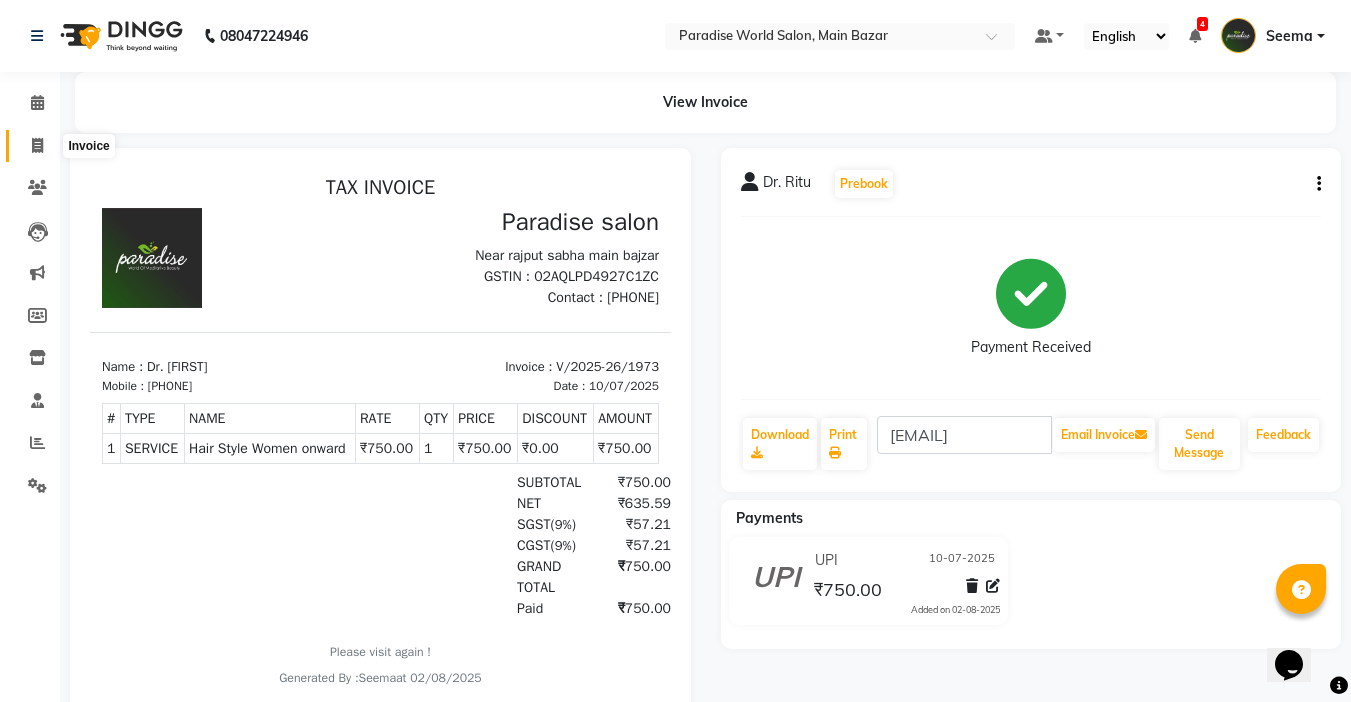 click 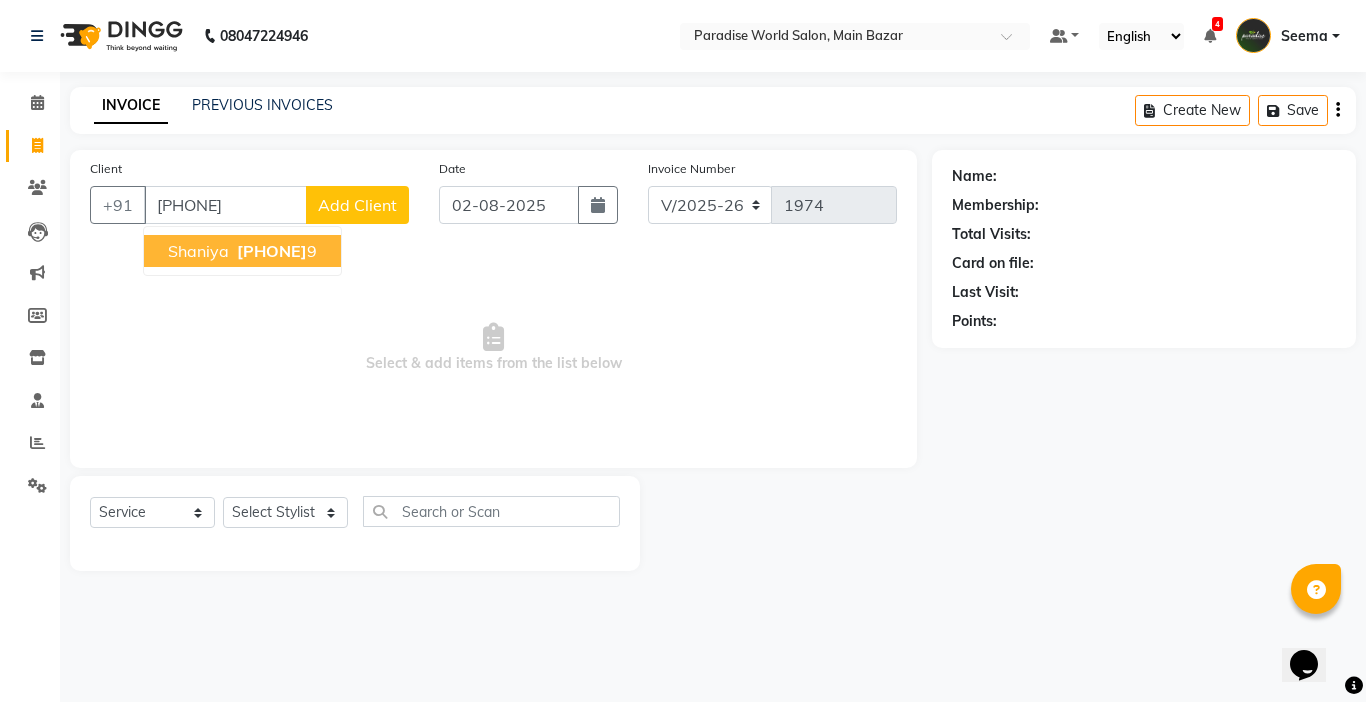 click on "Shaniya   901543792 9" at bounding box center [242, 251] 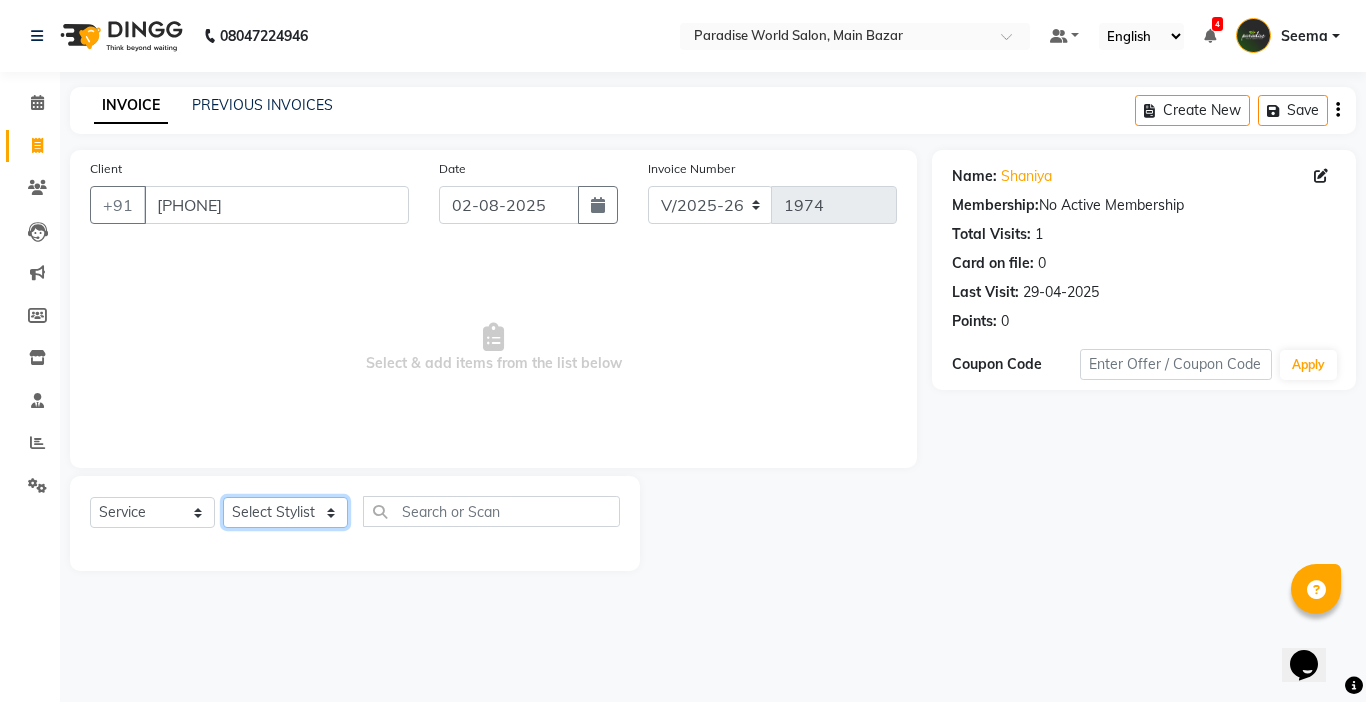 click on "Select Stylist Abby aman  Anil anku Bobby company Deepak Deepika Gourav Heena ishu Jagdeesh kanchan Love preet Maddy Manpreet student Meenu Naina Nikita Palak Palak Sharma Radika Rajneesh Student Seema Shagun Shifali - Student Shweta  Sujata Surinder Paul Vansh Vikas Vishal" 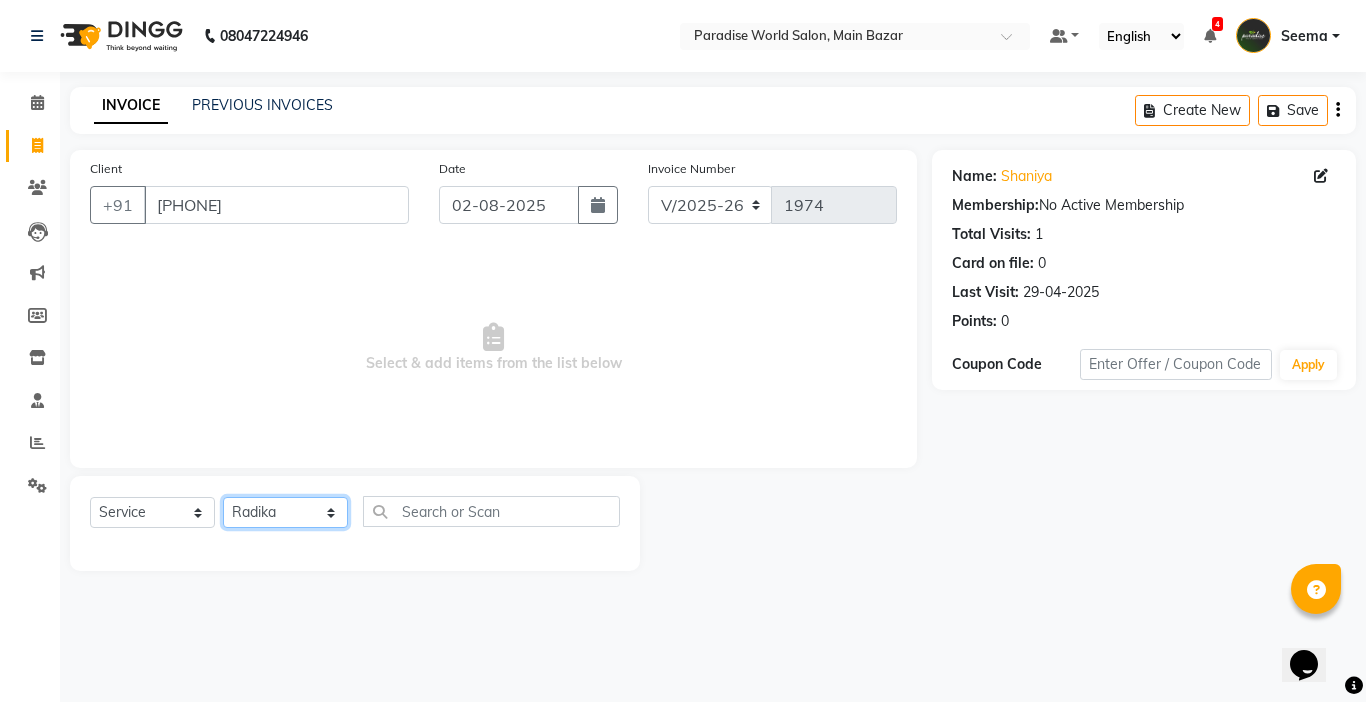 click on "Select Stylist Abby aman  Anil anku Bobby company Deepak Deepika Gourav Heena ishu Jagdeesh kanchan Love preet Maddy Manpreet student Meenu Naina Nikita Palak Palak Sharma Radika Rajneesh Student Seema Shagun Shifali - Student Shweta  Sujata Surinder Paul Vansh Vikas Vishal" 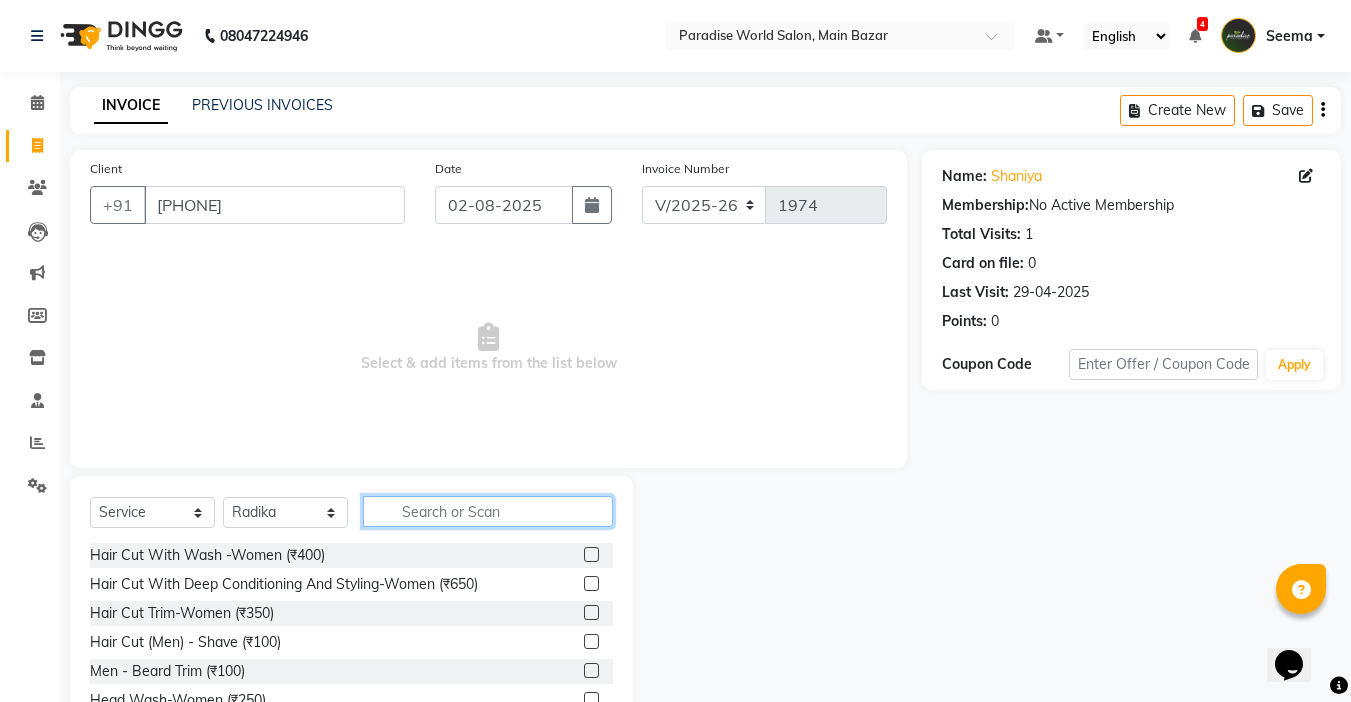 click 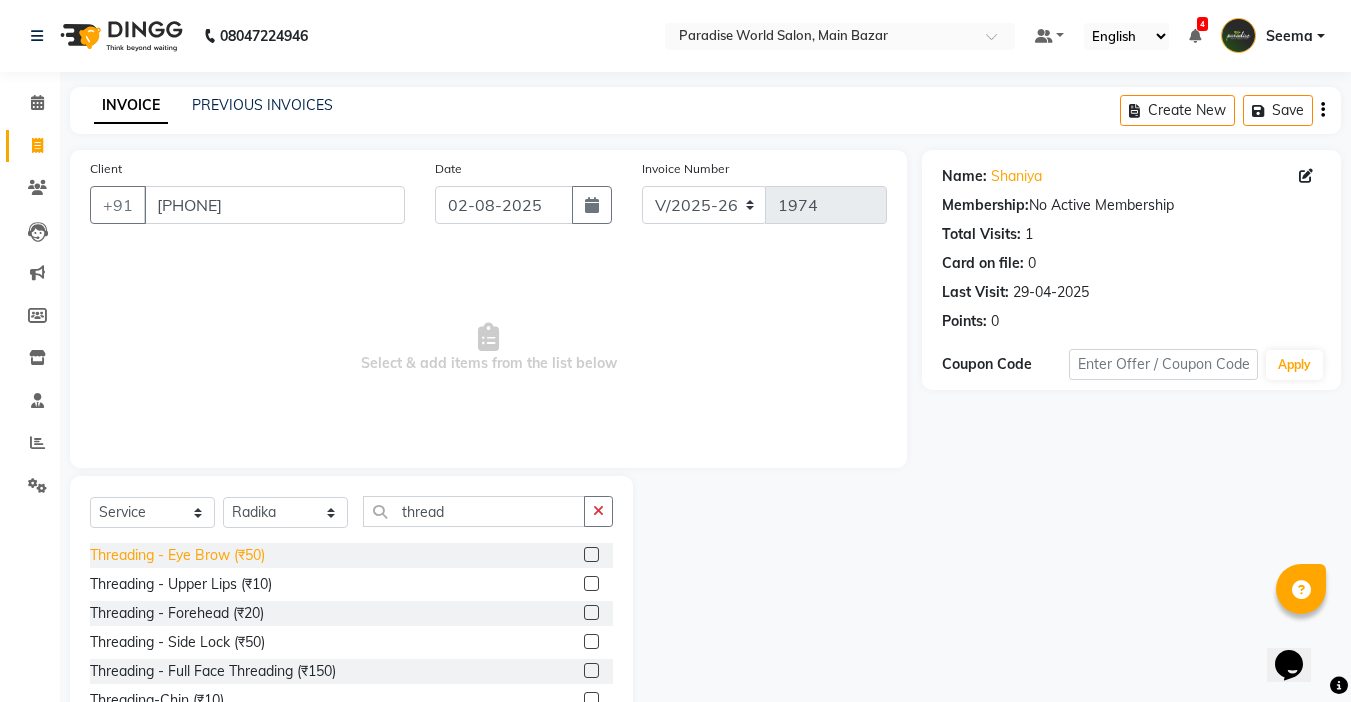 click on "Threading   -  Eye Brow (₹50)" 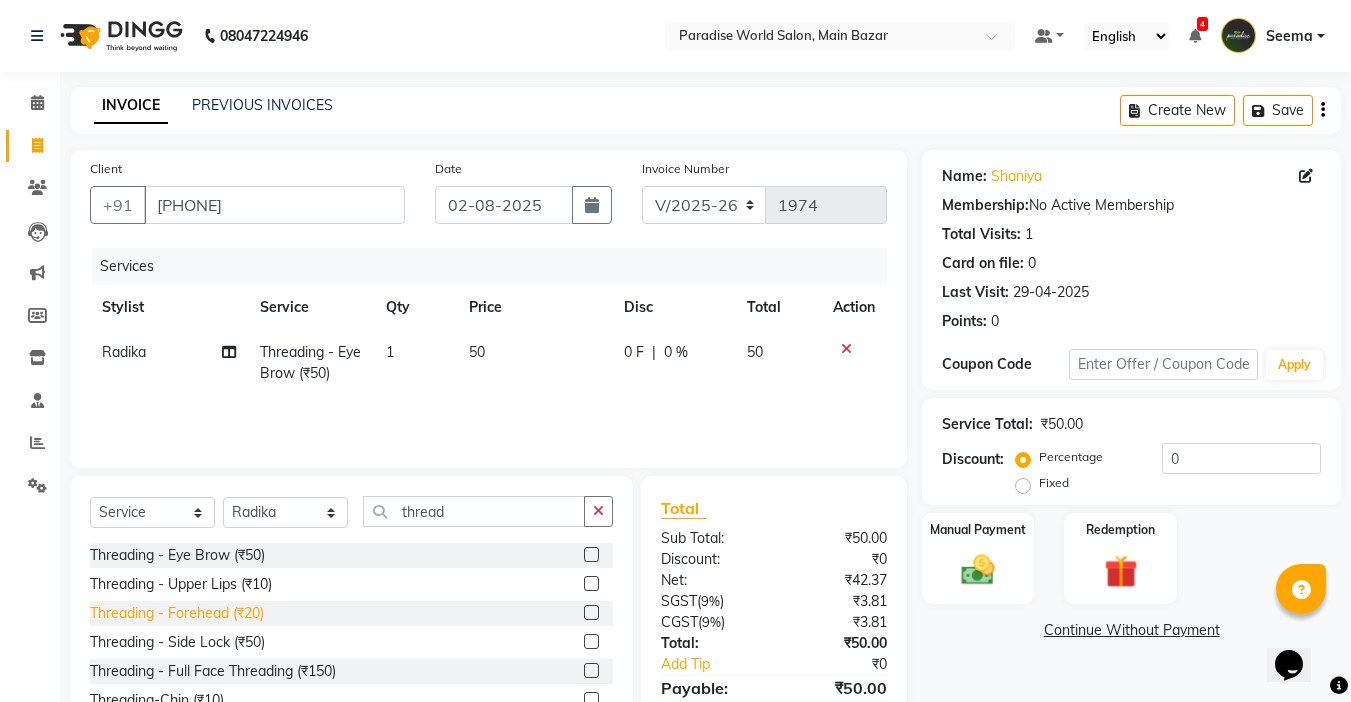 click on "Threading   -  Forehead (₹20)" 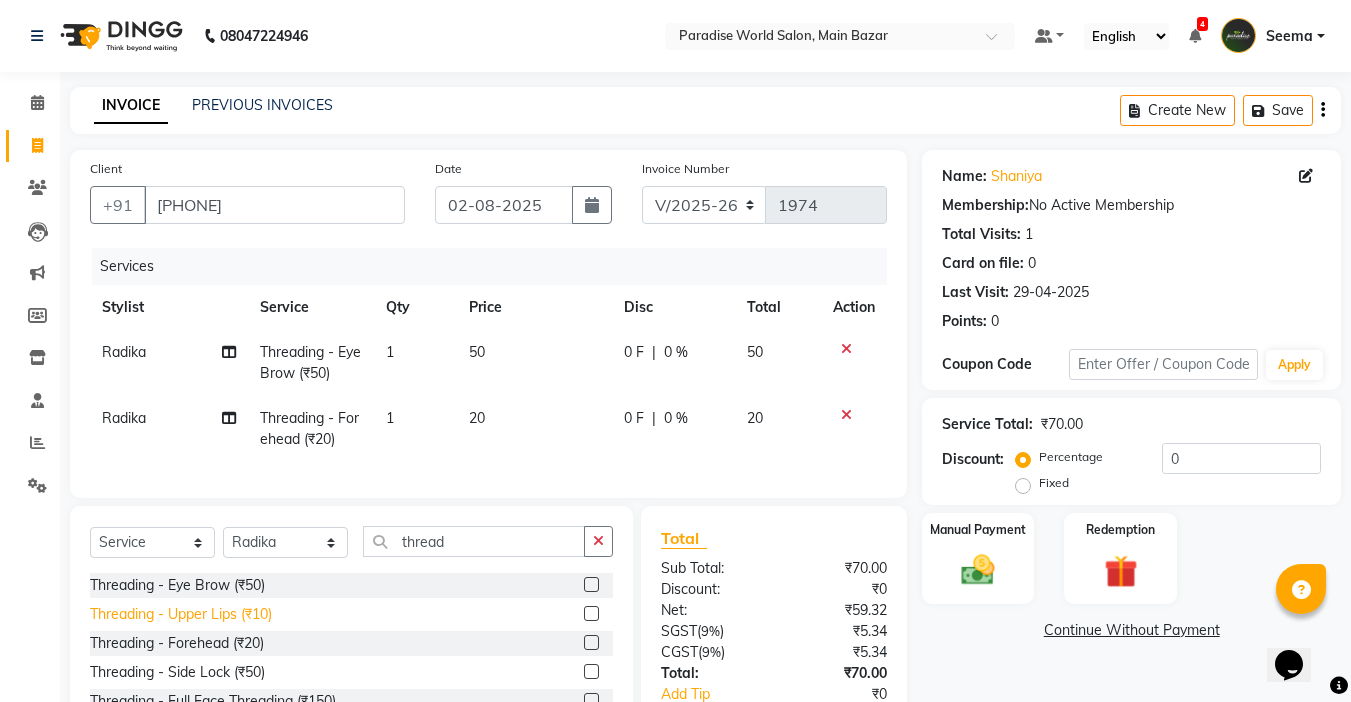 click on "Threading   -  Upper Lips (₹10)" 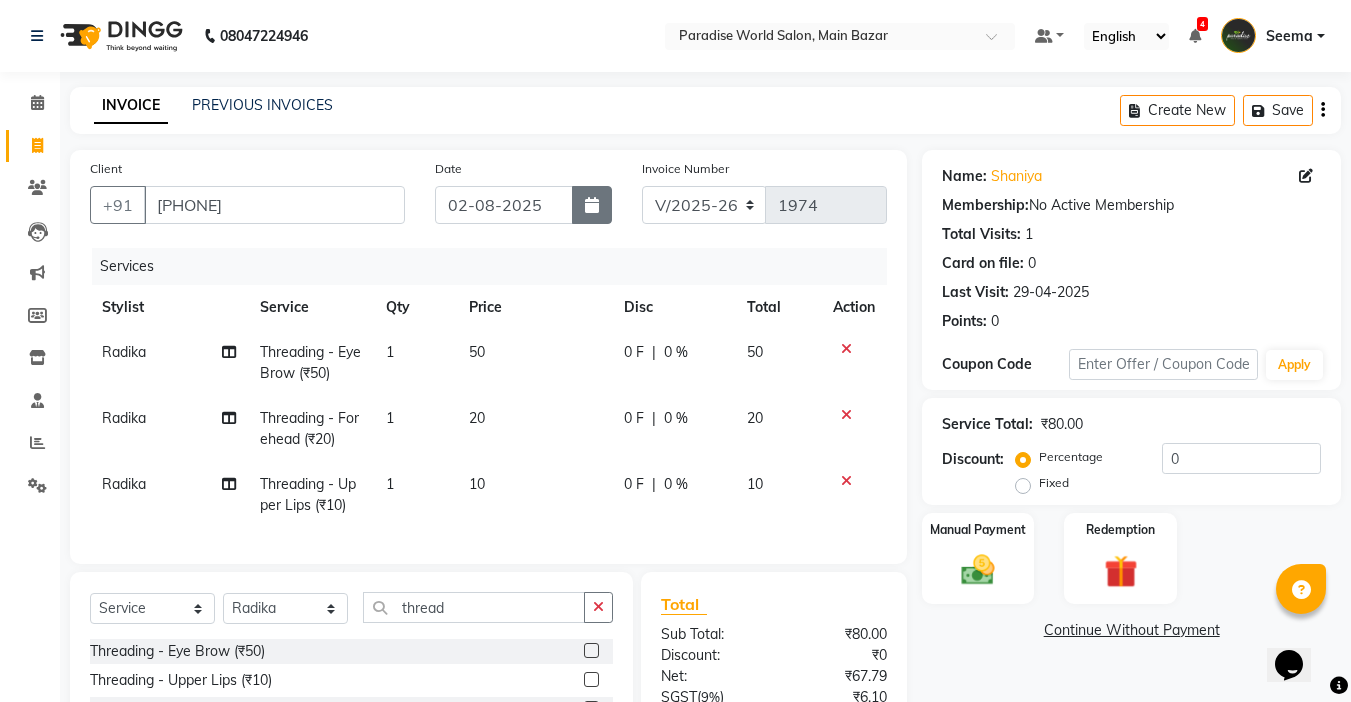 click 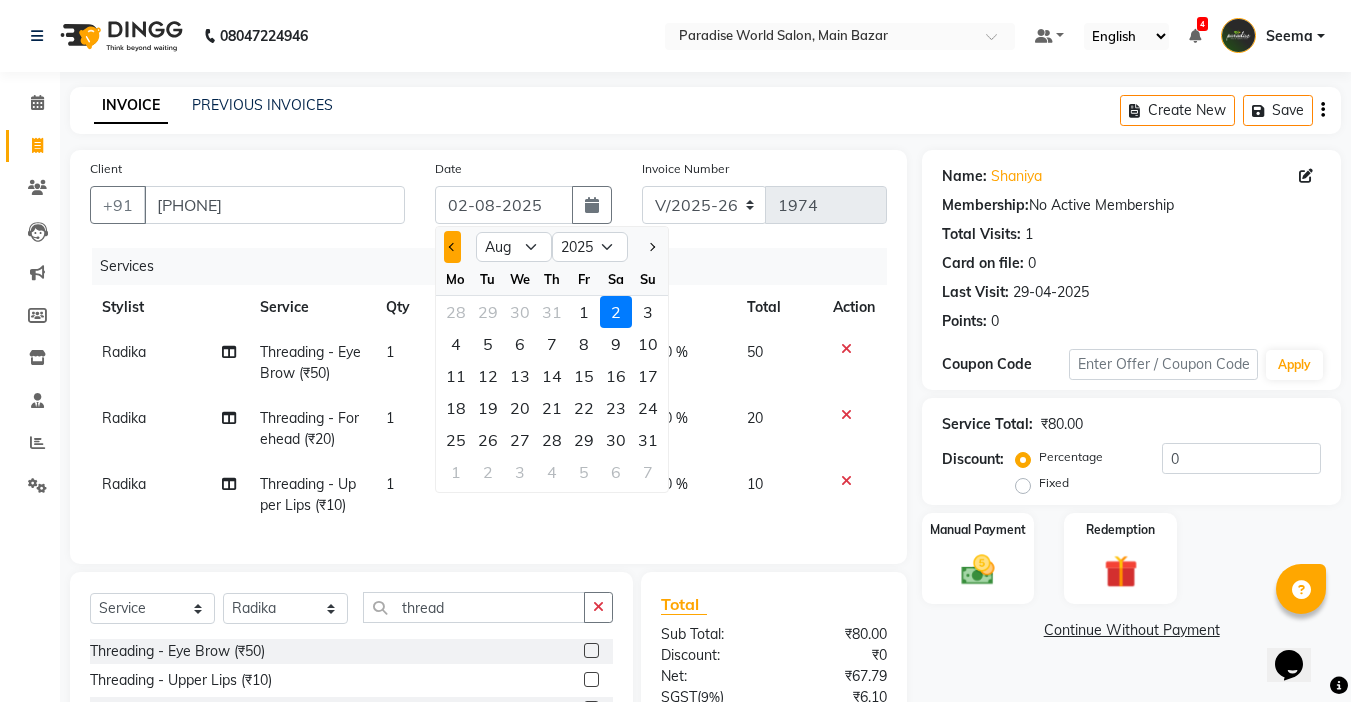 click 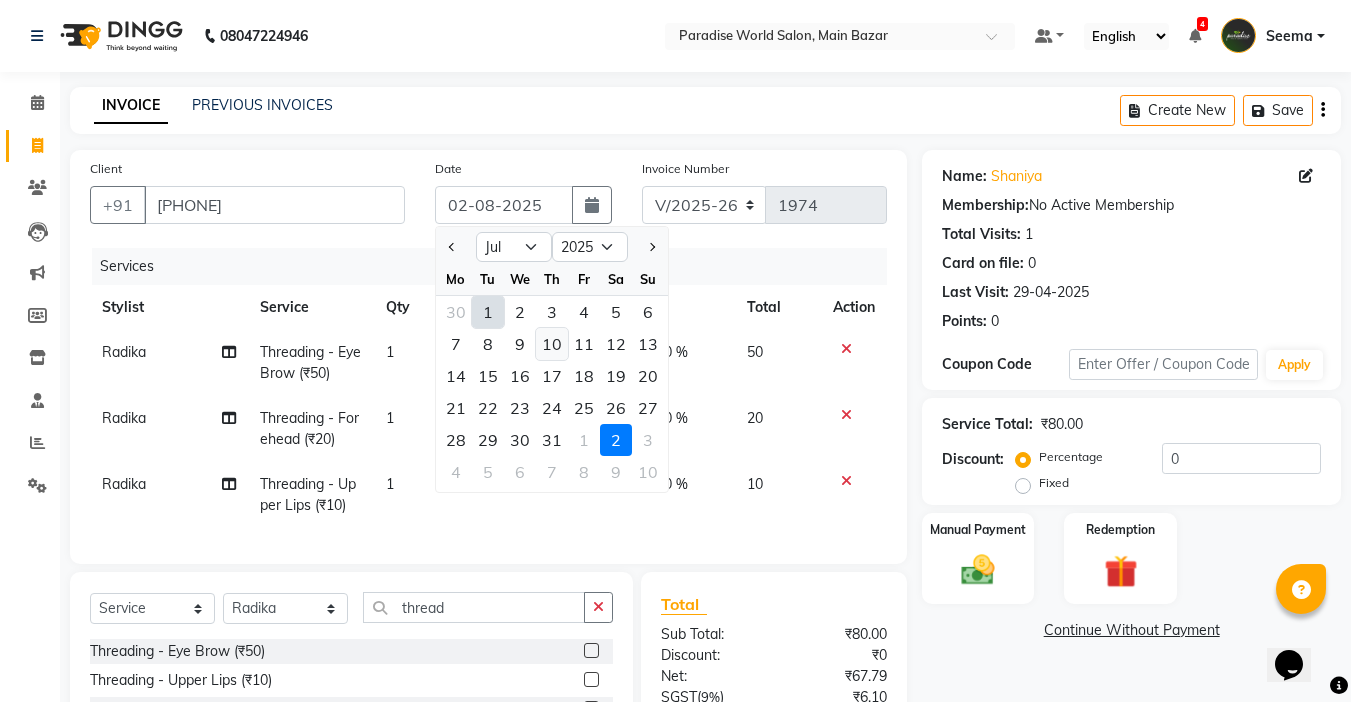 click on "10" 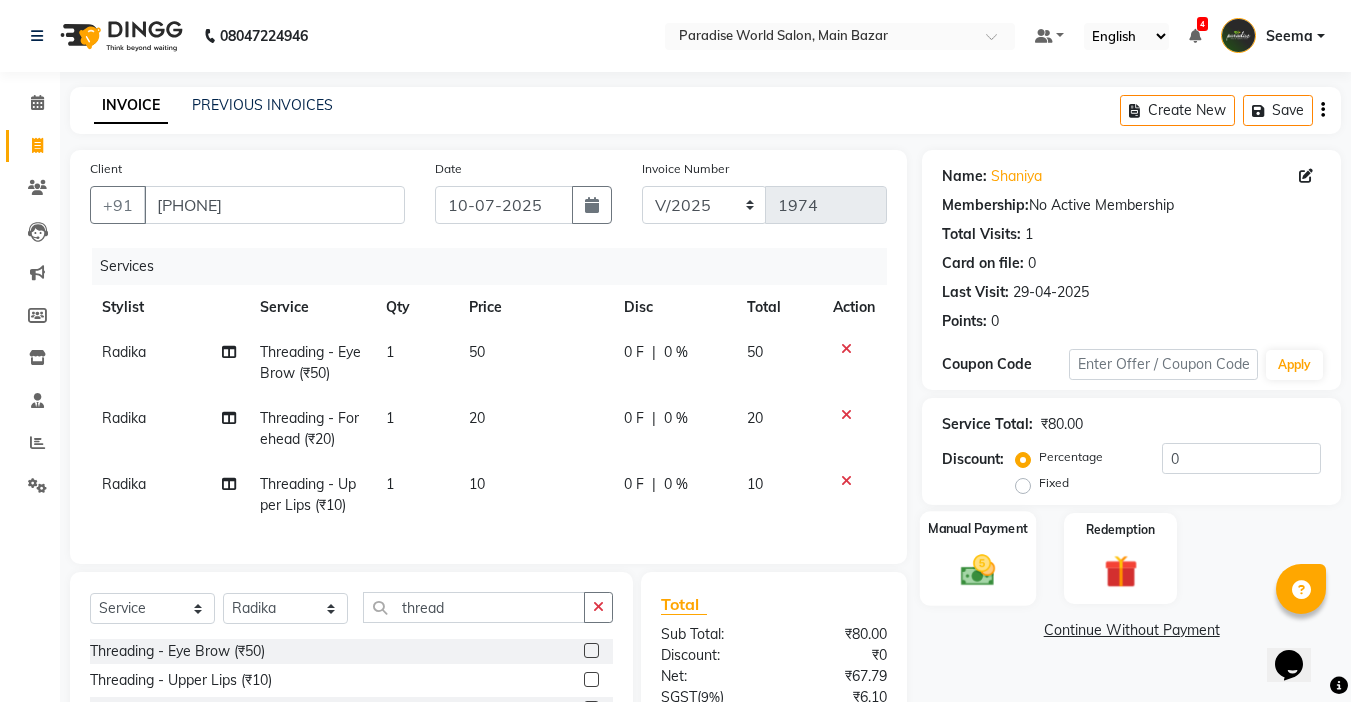 click 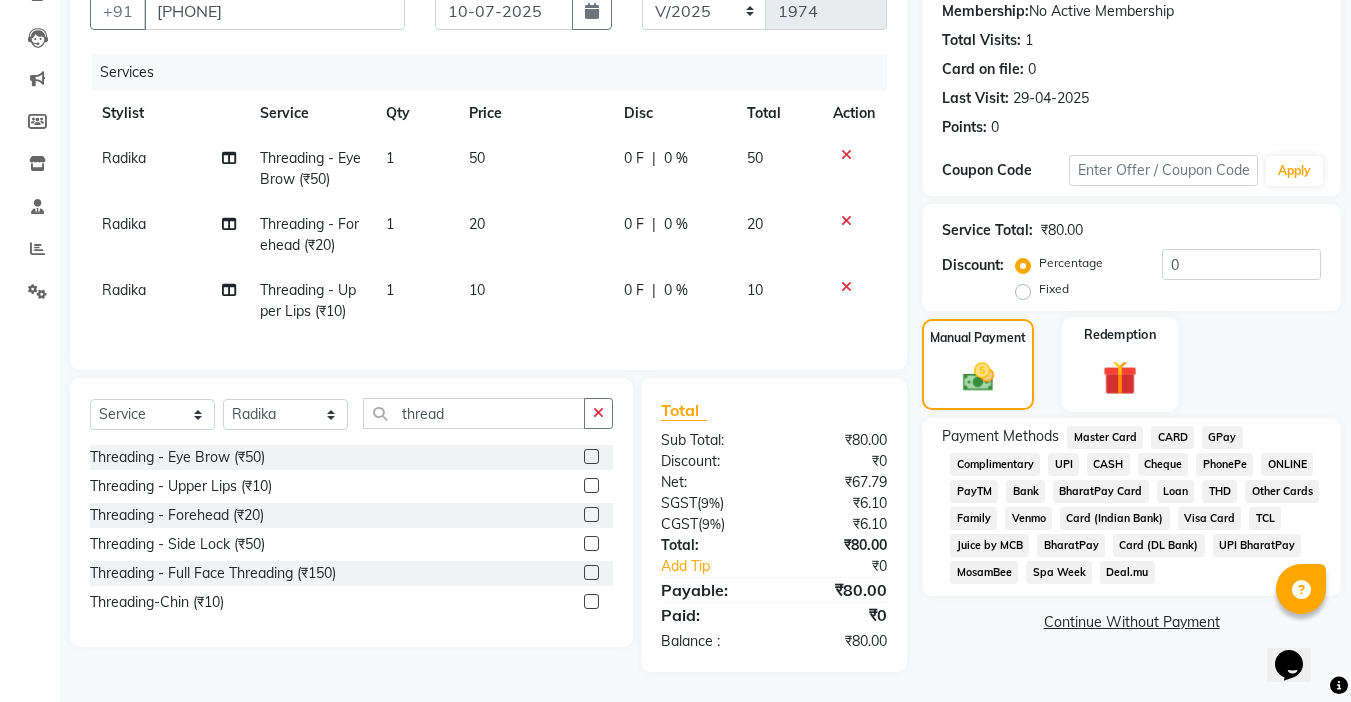 scroll, scrollTop: 209, scrollLeft: 0, axis: vertical 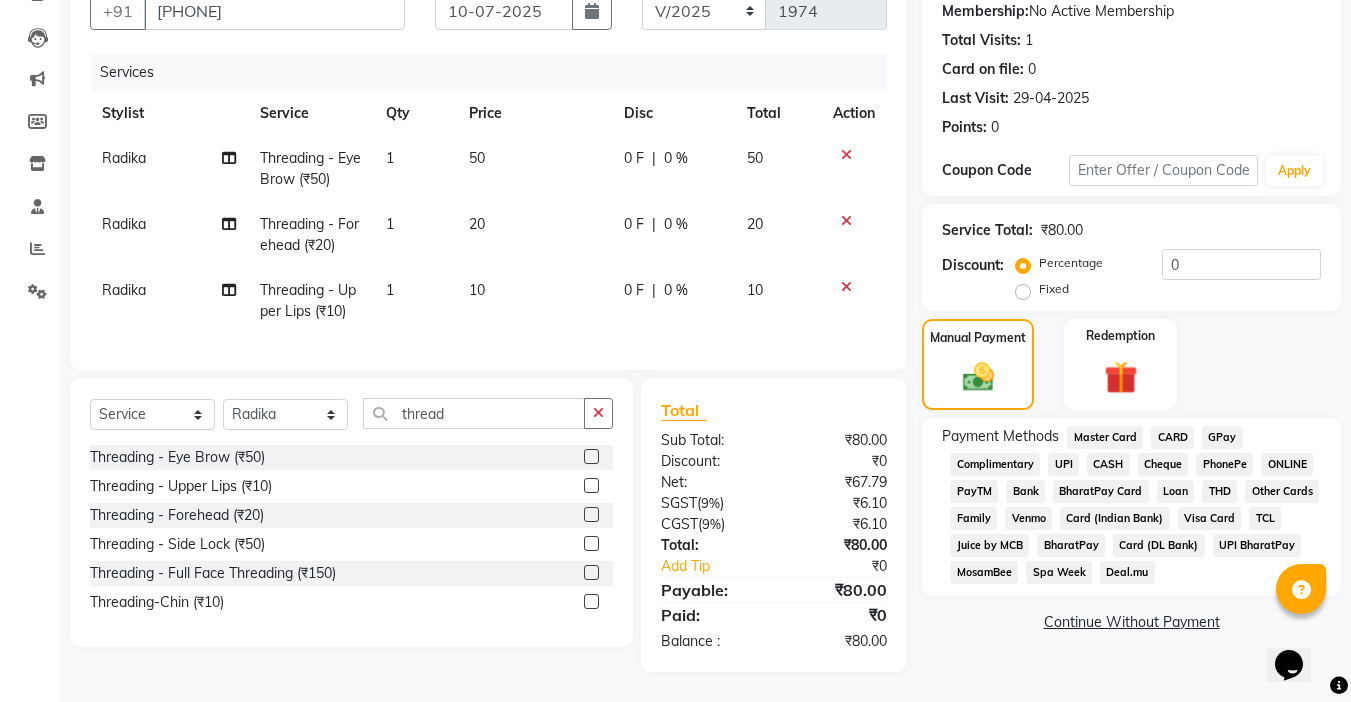 click on "CASH" 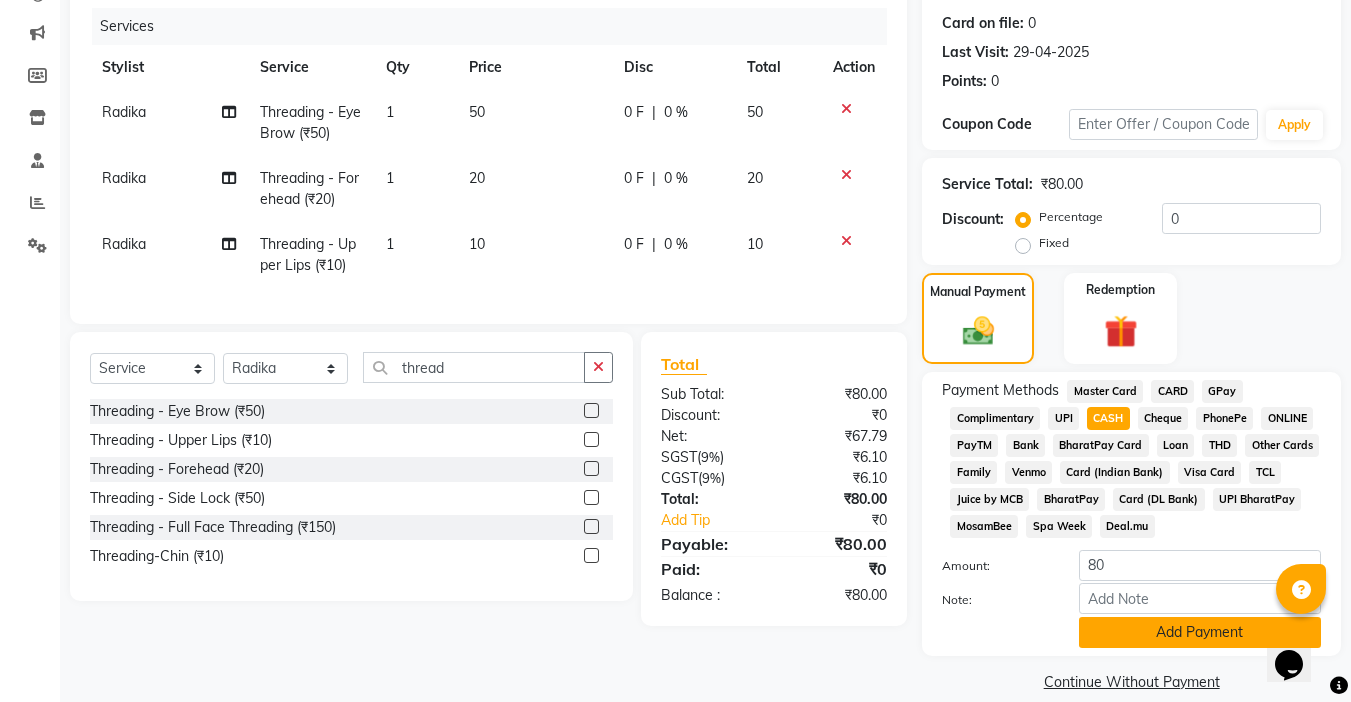 scroll, scrollTop: 265, scrollLeft: 0, axis: vertical 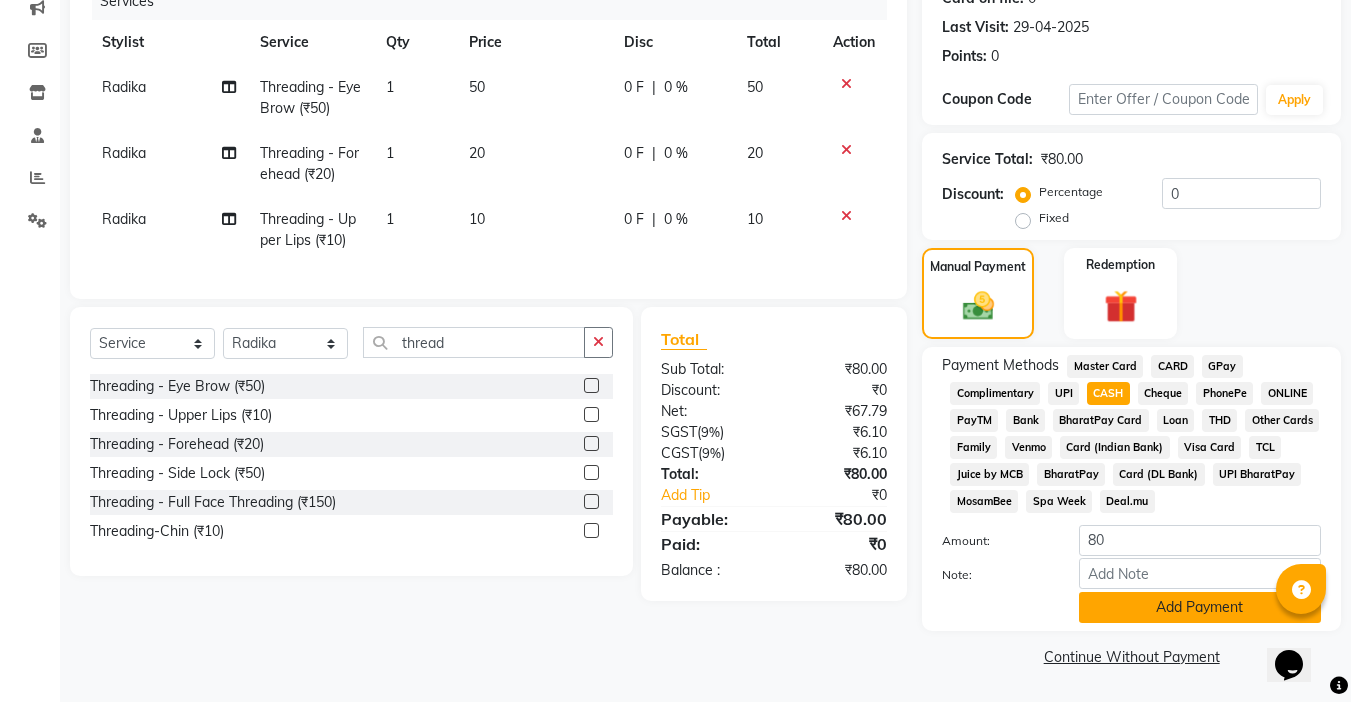 click on "Add Payment" 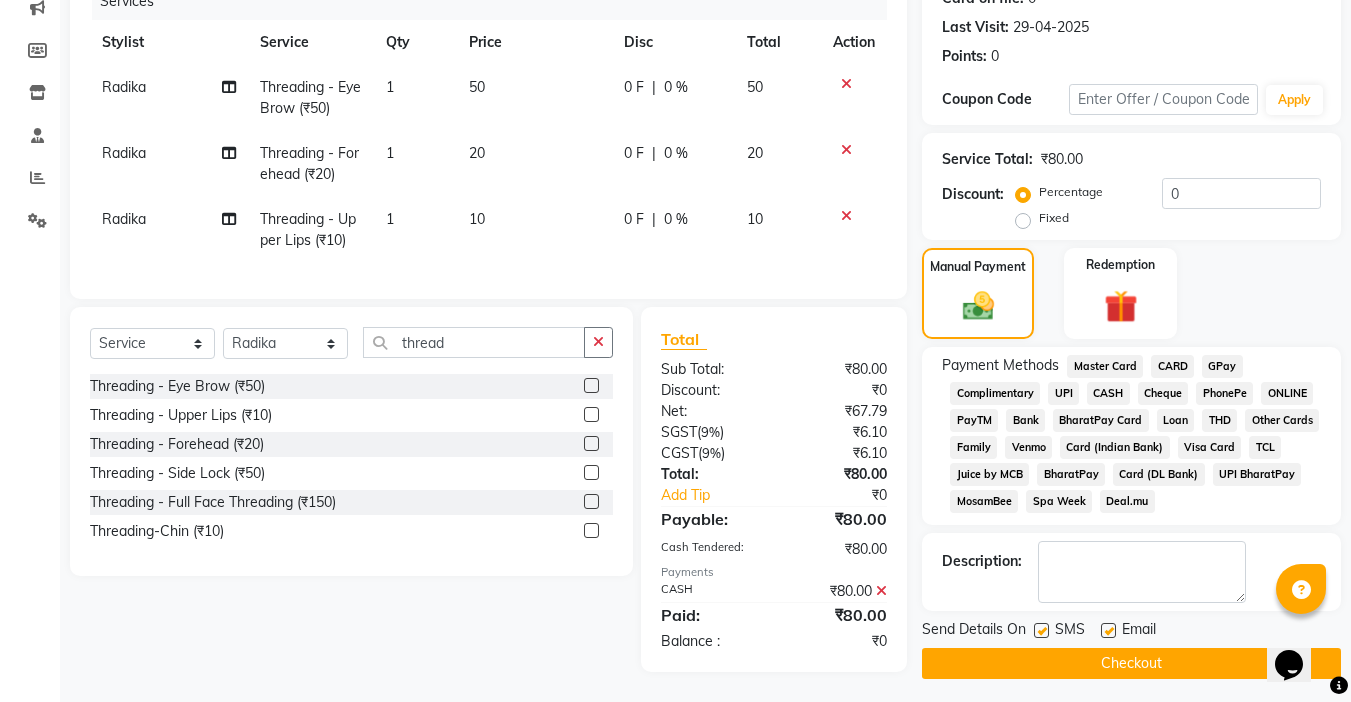 click 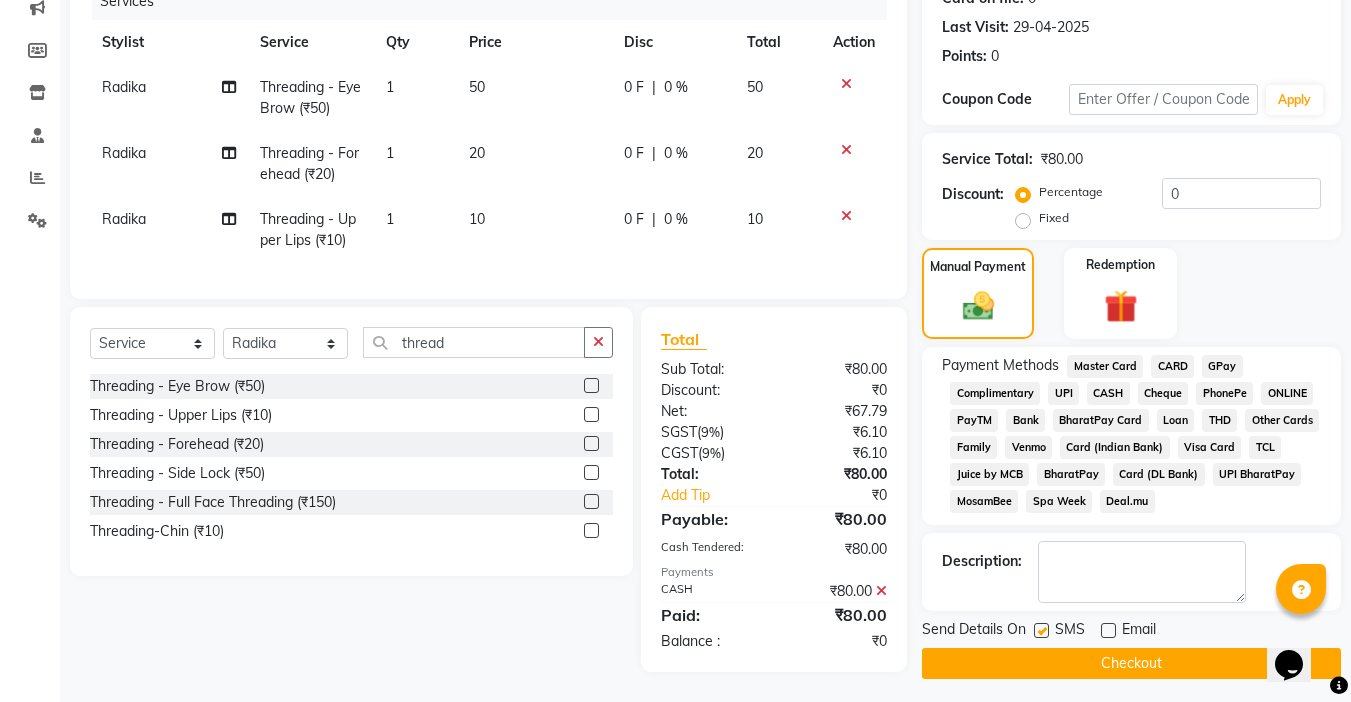 click on "Send Details On SMS Email" 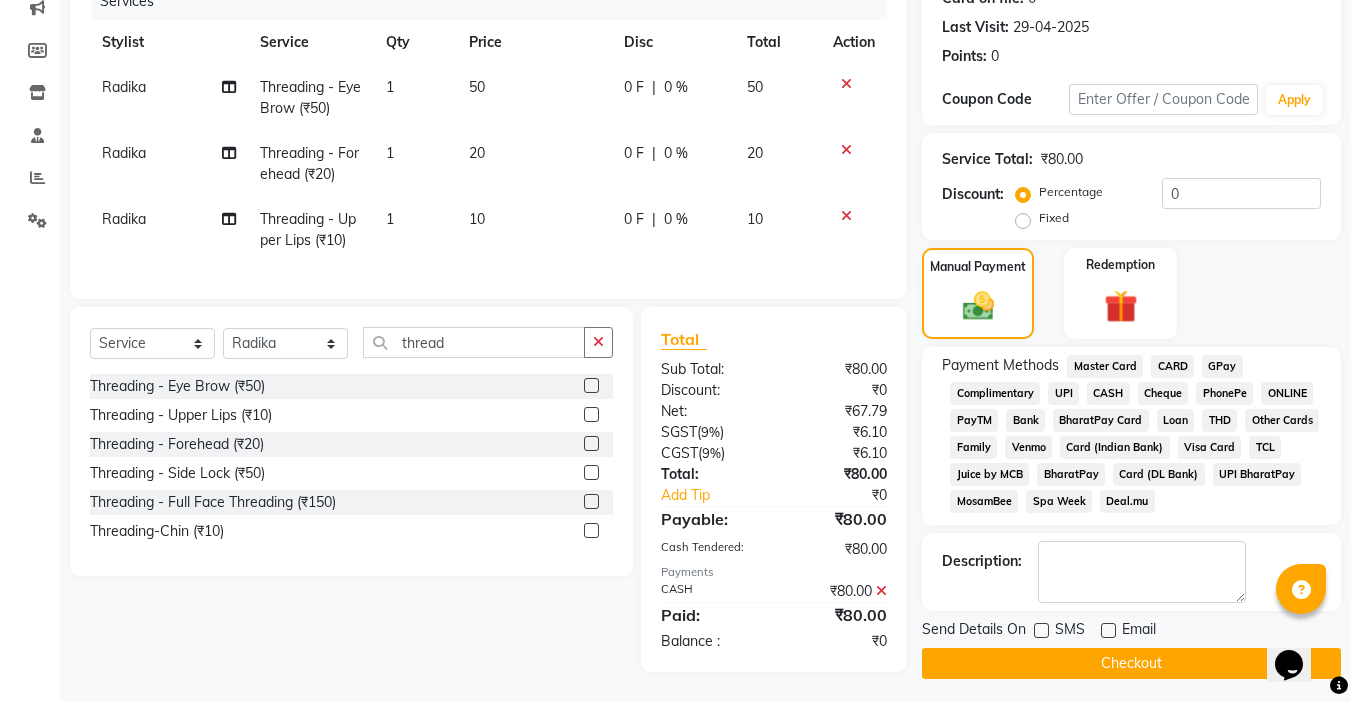 click on "Checkout" 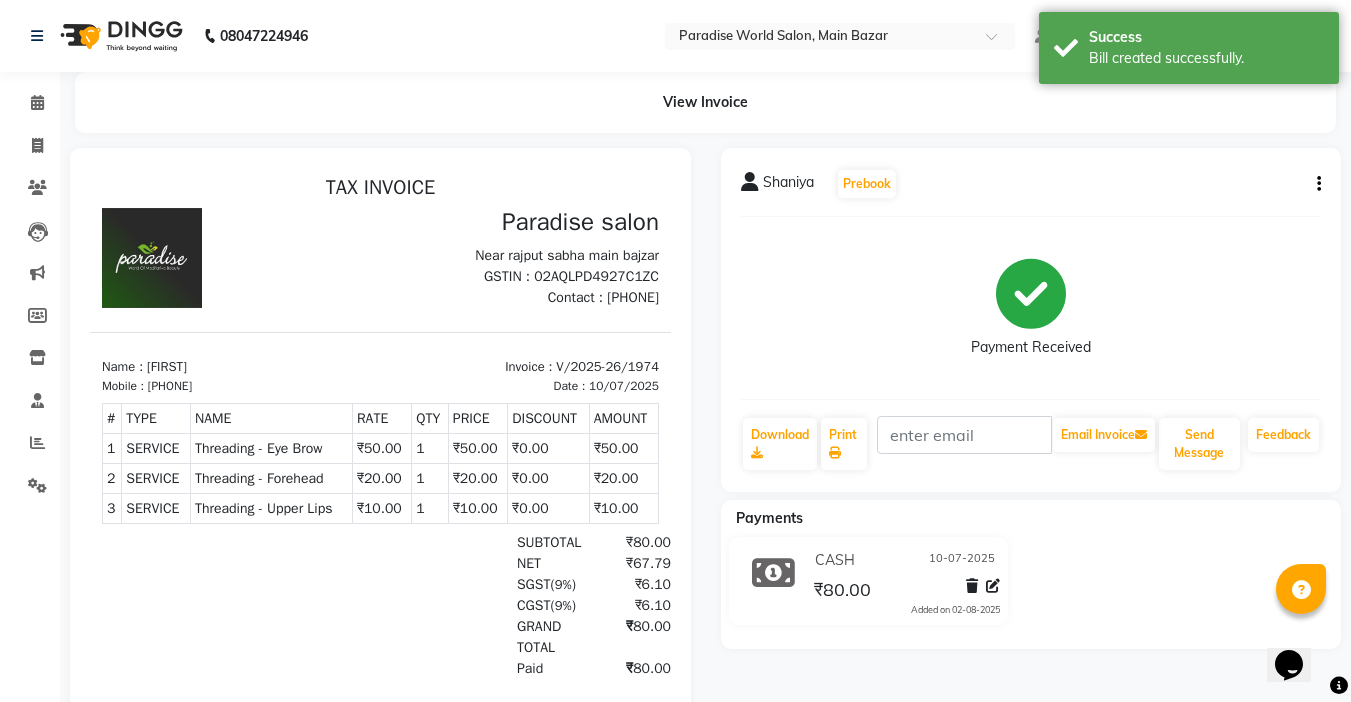 scroll, scrollTop: 0, scrollLeft: 0, axis: both 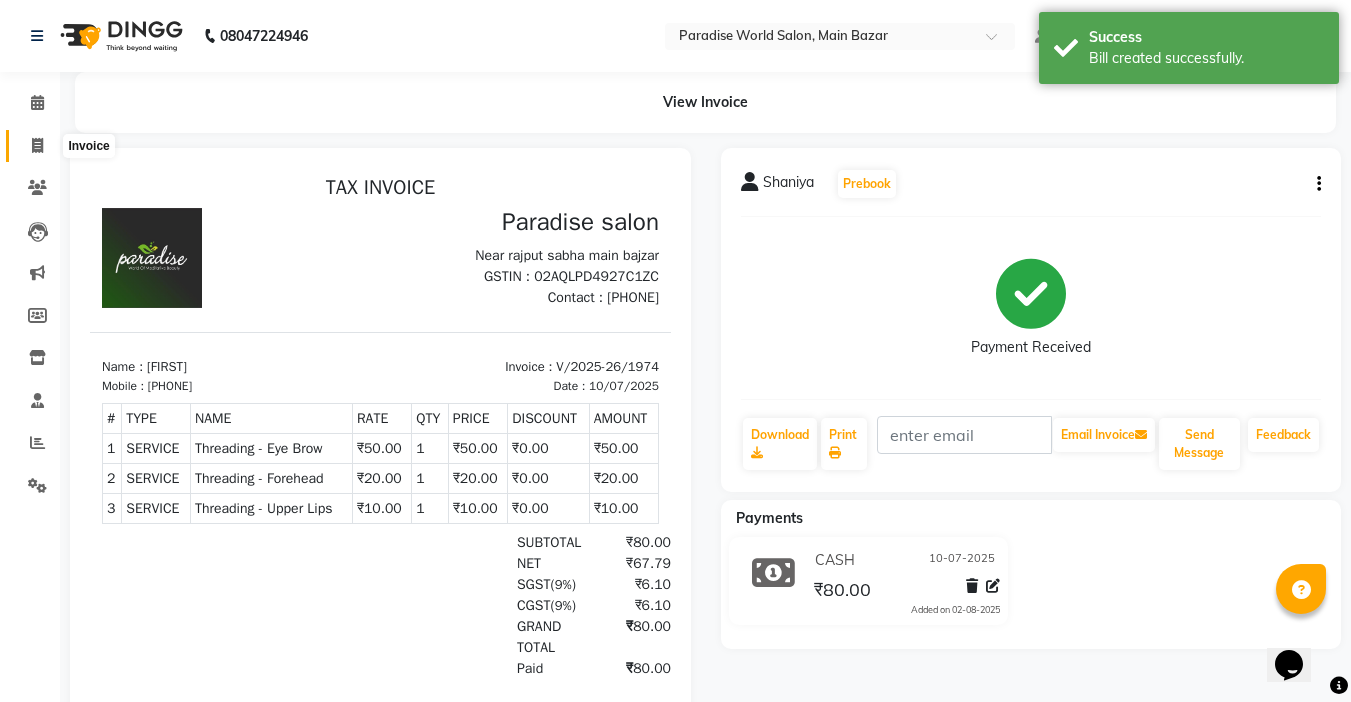 click 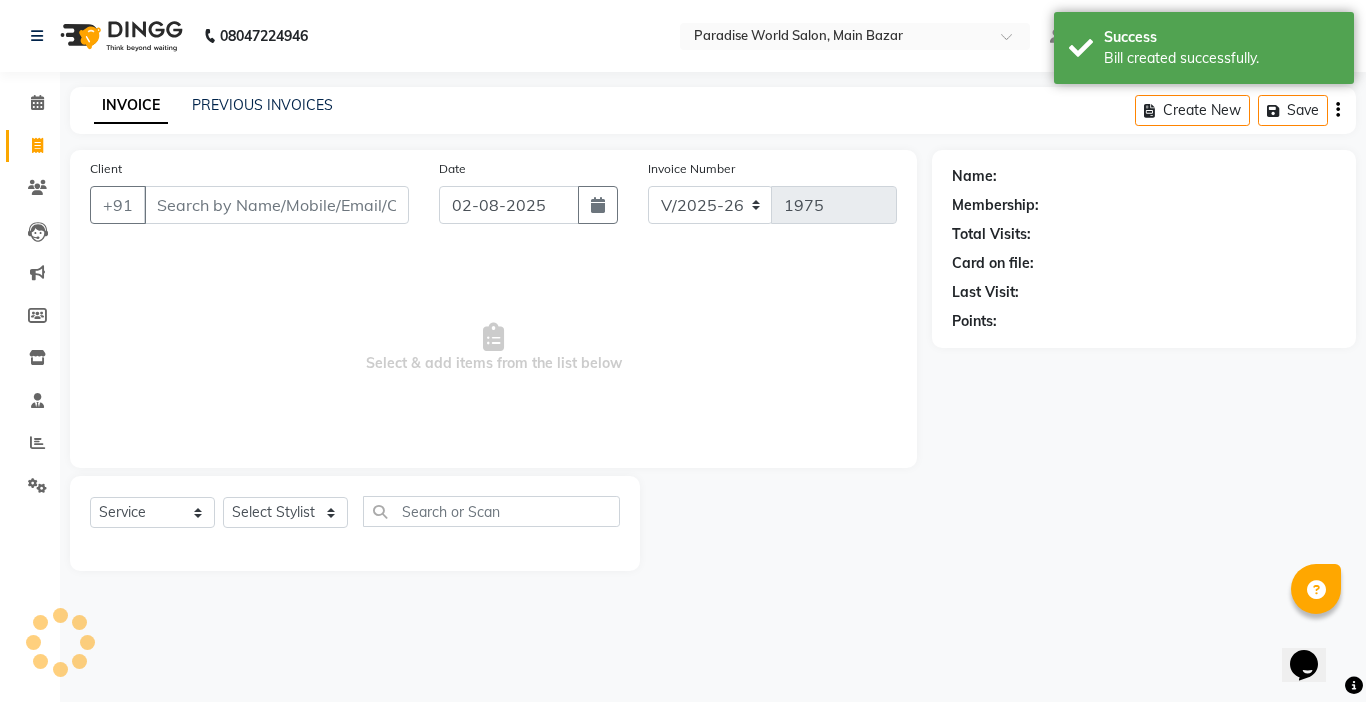 drag, startPoint x: 78, startPoint y: 161, endPoint x: 226, endPoint y: 203, distance: 153.84407 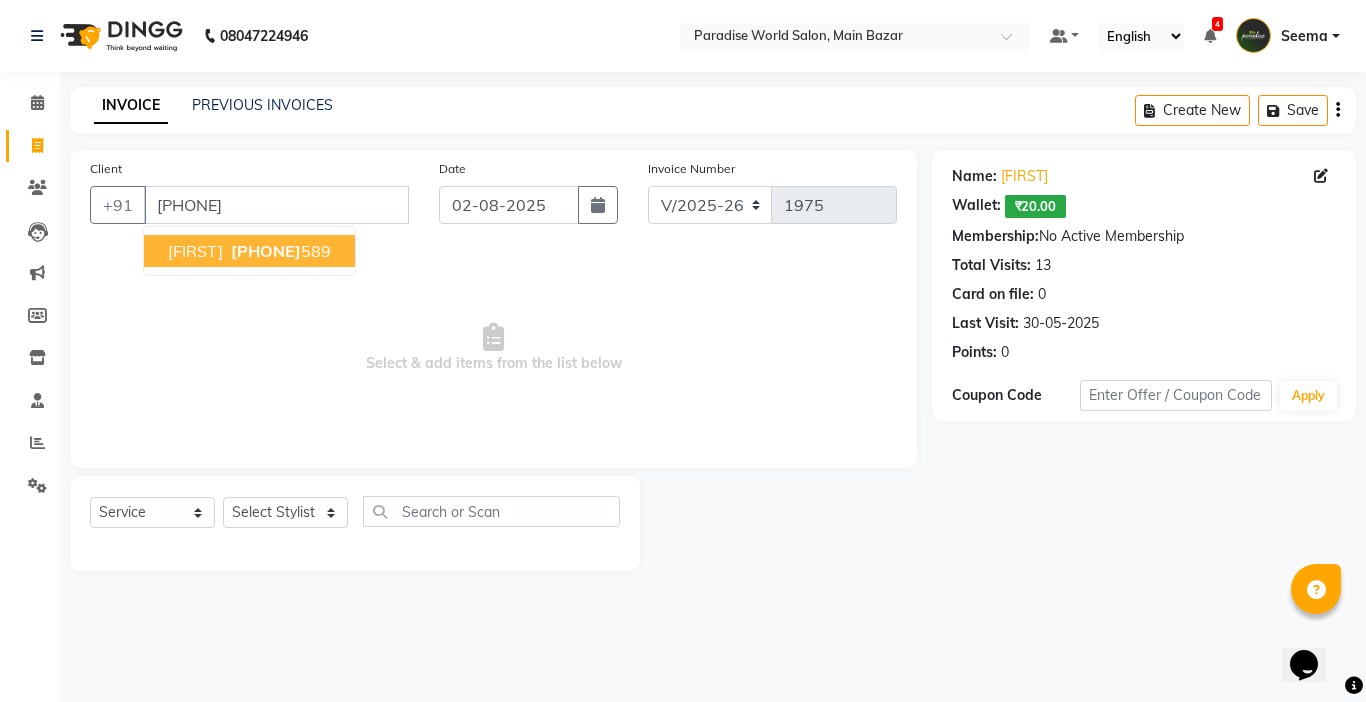 click on "Sunidhi" at bounding box center [195, 251] 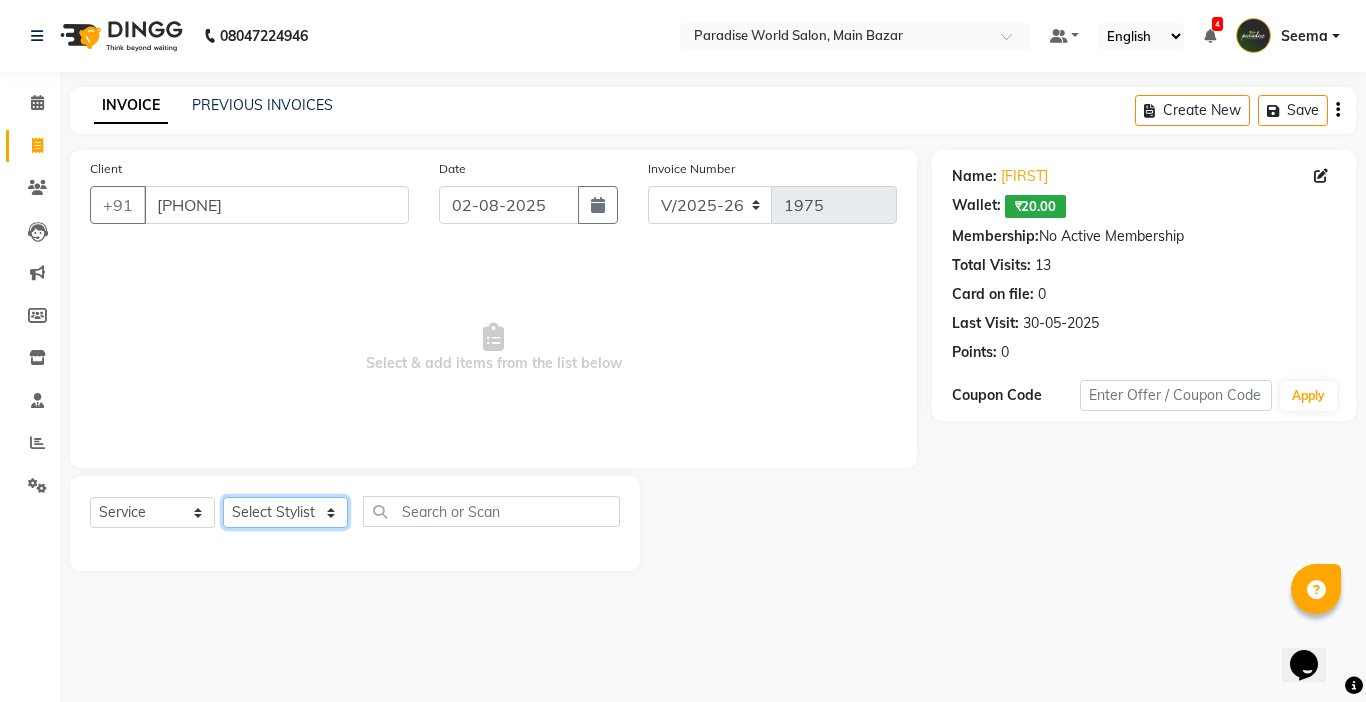 click on "Select Stylist Abby aman  Anil anku Bobby company Deepak Deepika Gourav Heena ishu Jagdeesh kanchan Love preet Maddy Manpreet student Meenu Naina Nikita Palak Palak Sharma Radika Rajneesh Student Seema Shagun Shifali - Student Shweta  Sujata Surinder Paul Vansh Vikas Vishal" 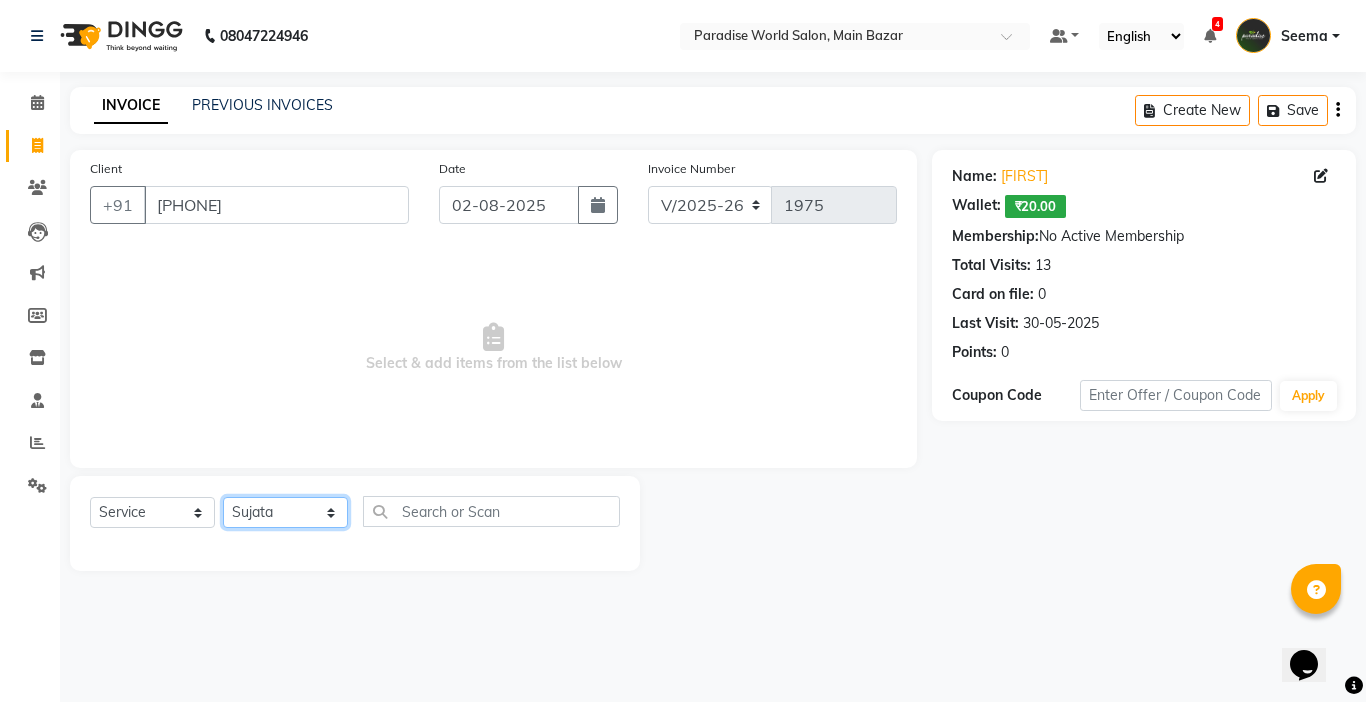 click on "Select Stylist Abby aman  Anil anku Bobby company Deepak Deepika Gourav Heena ishu Jagdeesh kanchan Love preet Maddy Manpreet student Meenu Naina Nikita Palak Palak Sharma Radika Rajneesh Student Seema Shagun Shifali - Student Shweta  Sujata Surinder Paul Vansh Vikas Vishal" 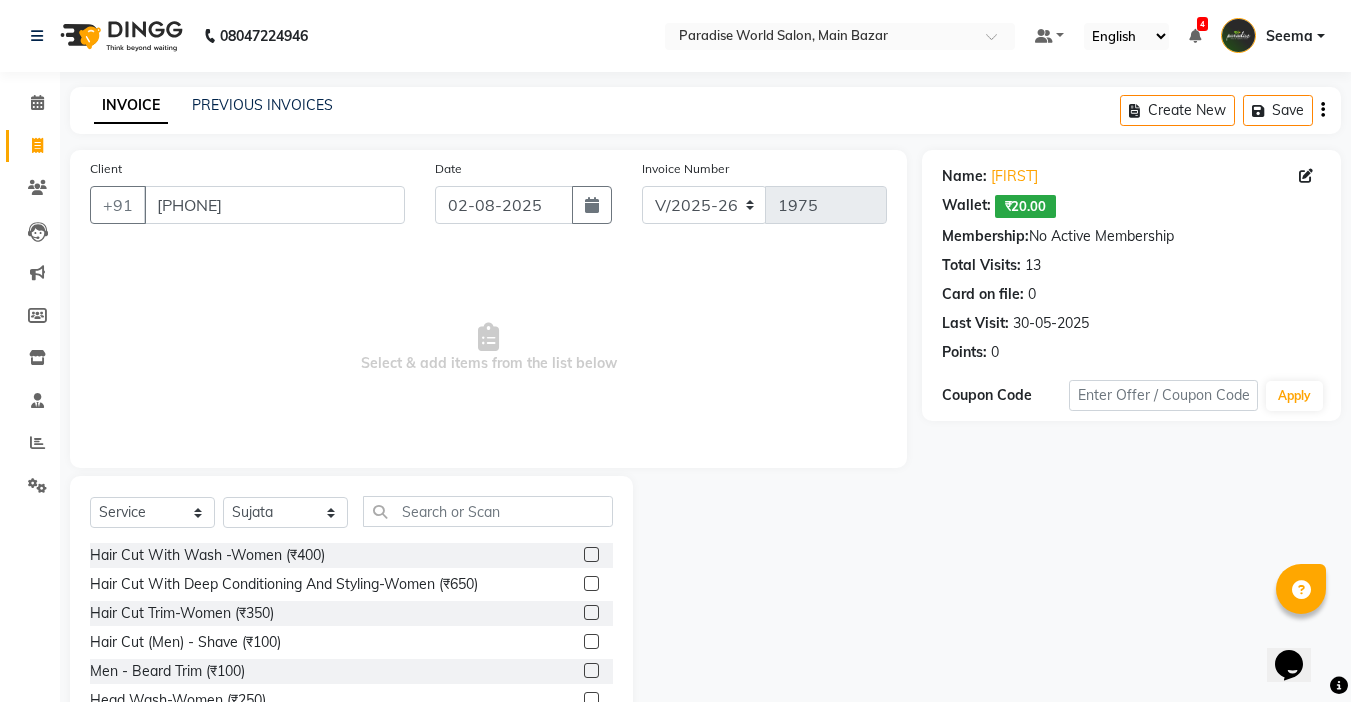 click on "Select  Service  Product  Membership  Package Voucher Prepaid Gift Card  Select Stylist Abby aman  Anil anku Bobby company Deepak Deepika Gourav Heena ishu Jagdeesh kanchan Love preet Maddy Manpreet student Meenu Naina Nikita Palak Palak Sharma Radika Rajneesh Student Seema Shagun Shifali - Student Shweta  Sujata Surinder Paul Vansh Vikas Vishal Hair Cut With Wash -Women (₹400)  Hair Cut With Deep Conditioning And Styling-Women (₹650)  Hair Cut Trim-Women (₹350)  Hair Cut  (Men)  -  Shave (₹100)  Men  -  Beard Trim (₹100)  Head Wash-Women (₹250)  Hair Cut  (Men)  -  Hair Cut (₹250)  Baby girl hair cut (₹150)  Baby boy Hair  (₹100)  Hair patch service (₹1000)  hair style men (₹50)  Flick cut (₹100)  Hair Patch Wash (₹200)  Hair Wash With Deep Conditioning And Blow Dryer (₹150)  Head Wash With Blow Dryer (₹350)  Blow Dryer-women (₹250)  Hair Style Women onward (₹550)  Hair Patch Ladies (₹25000)  Split-ends (₹550)  Hair Patch MEN-Onward (₹7500)  Pluming gents (₹1000)" 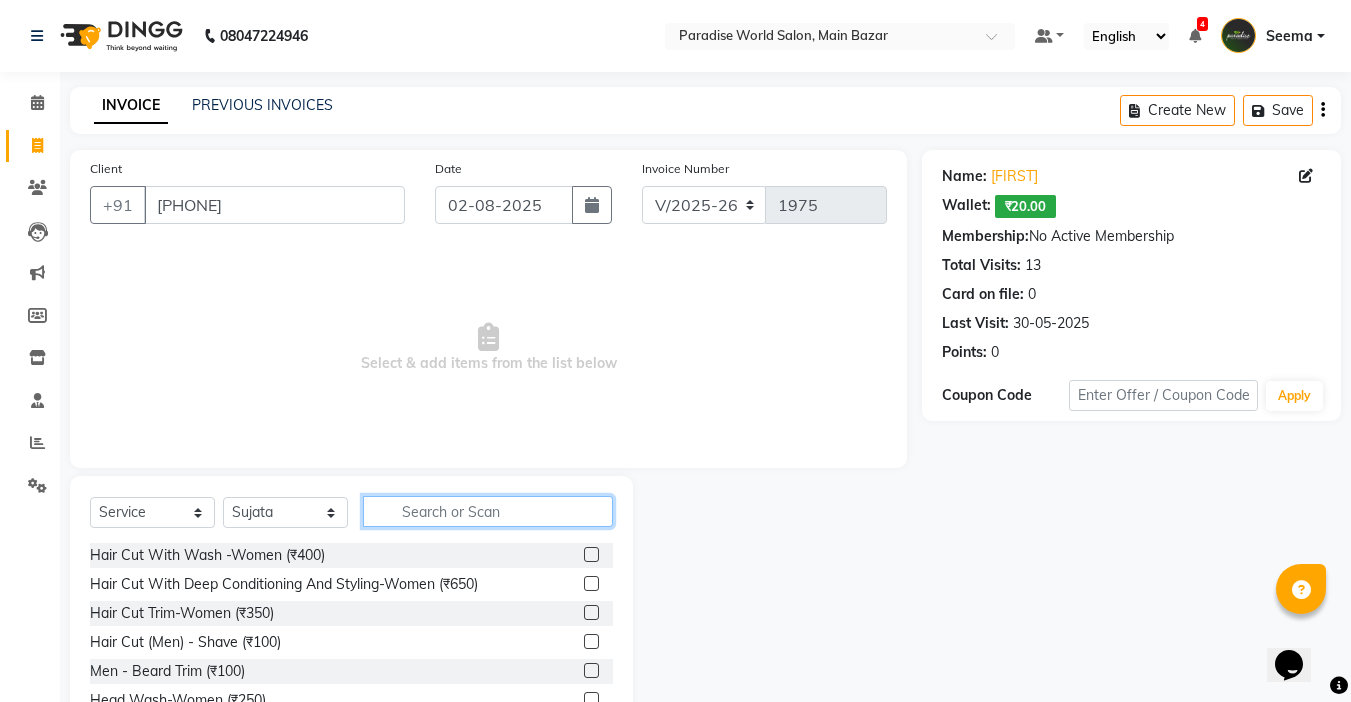click 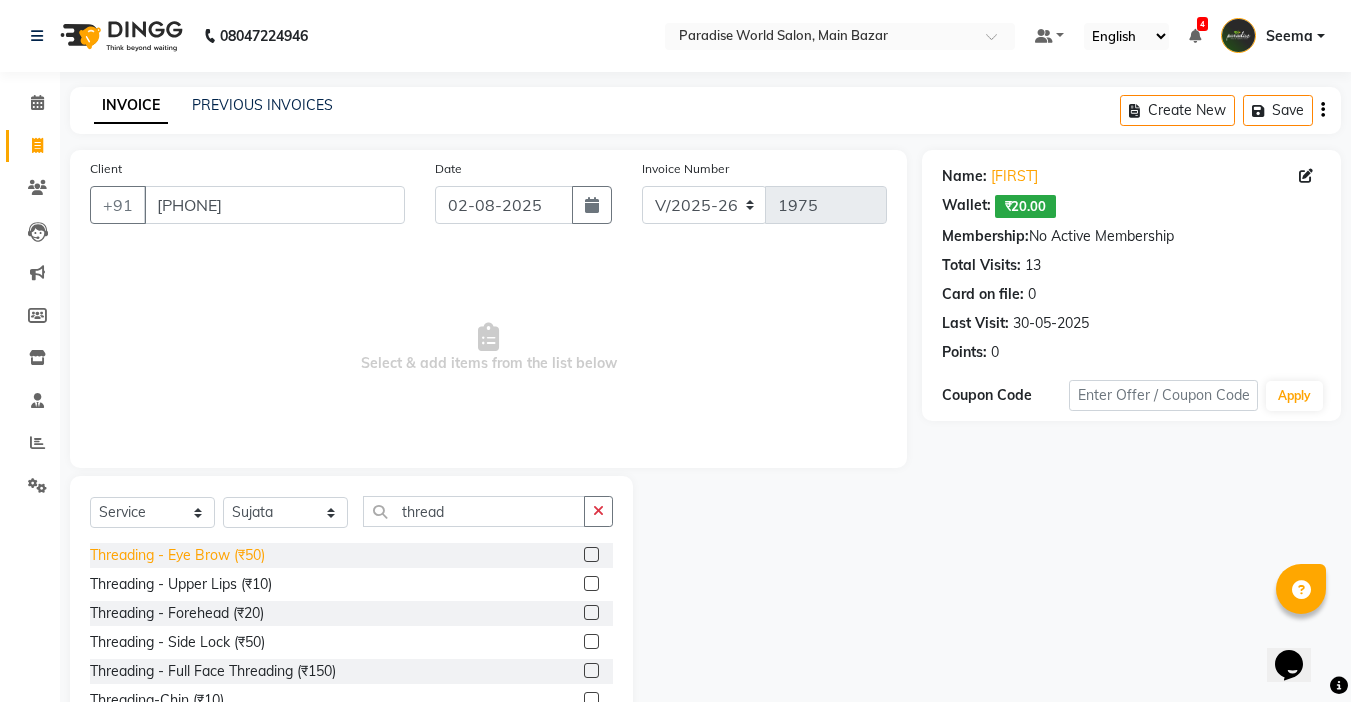 click on "Threading   -  Eye Brow (₹50)" 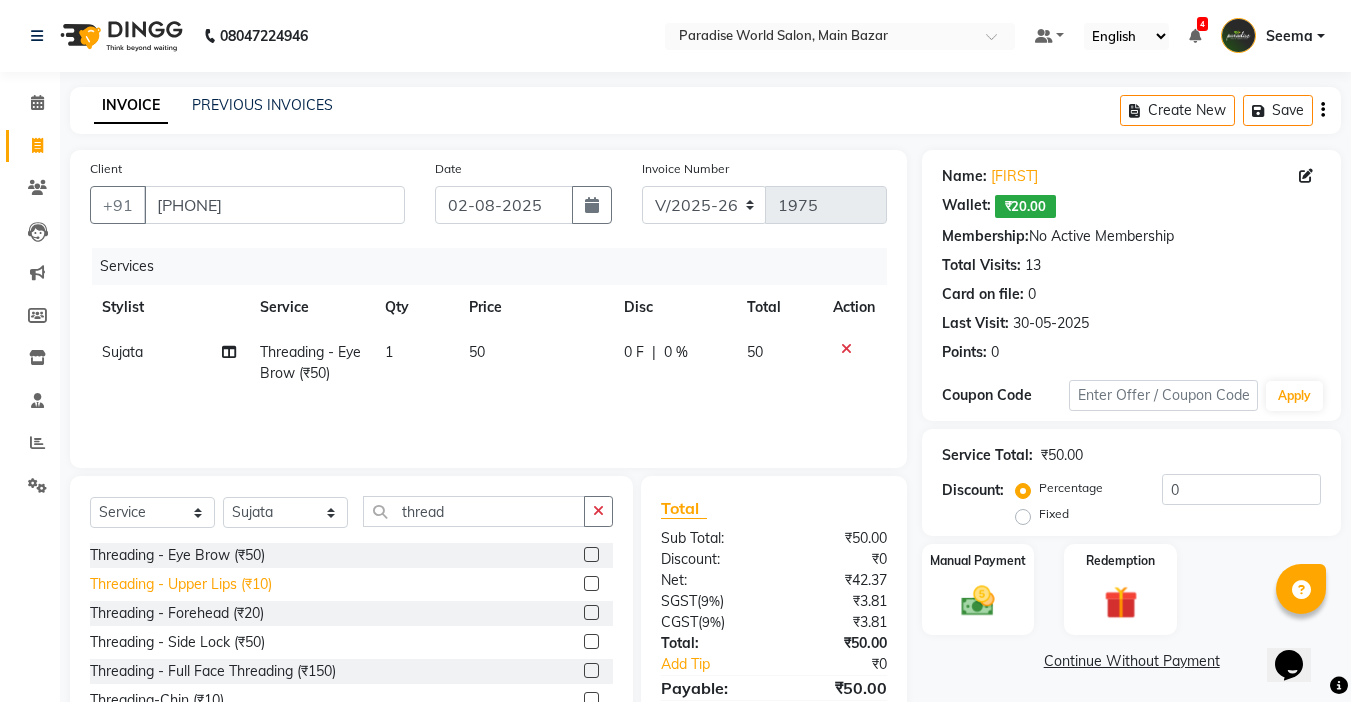 click on "Threading   -  Upper Lips (₹10)" 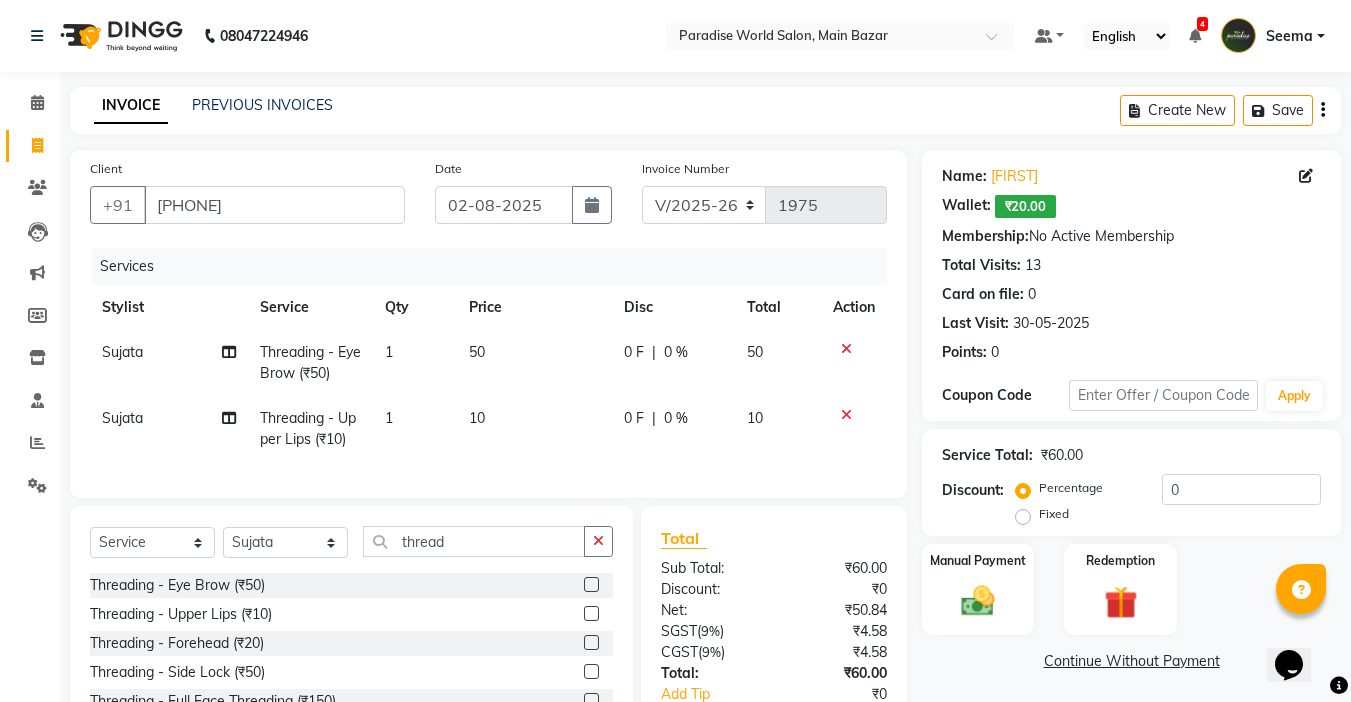 click on "Threading   -  Forehead (₹20)" 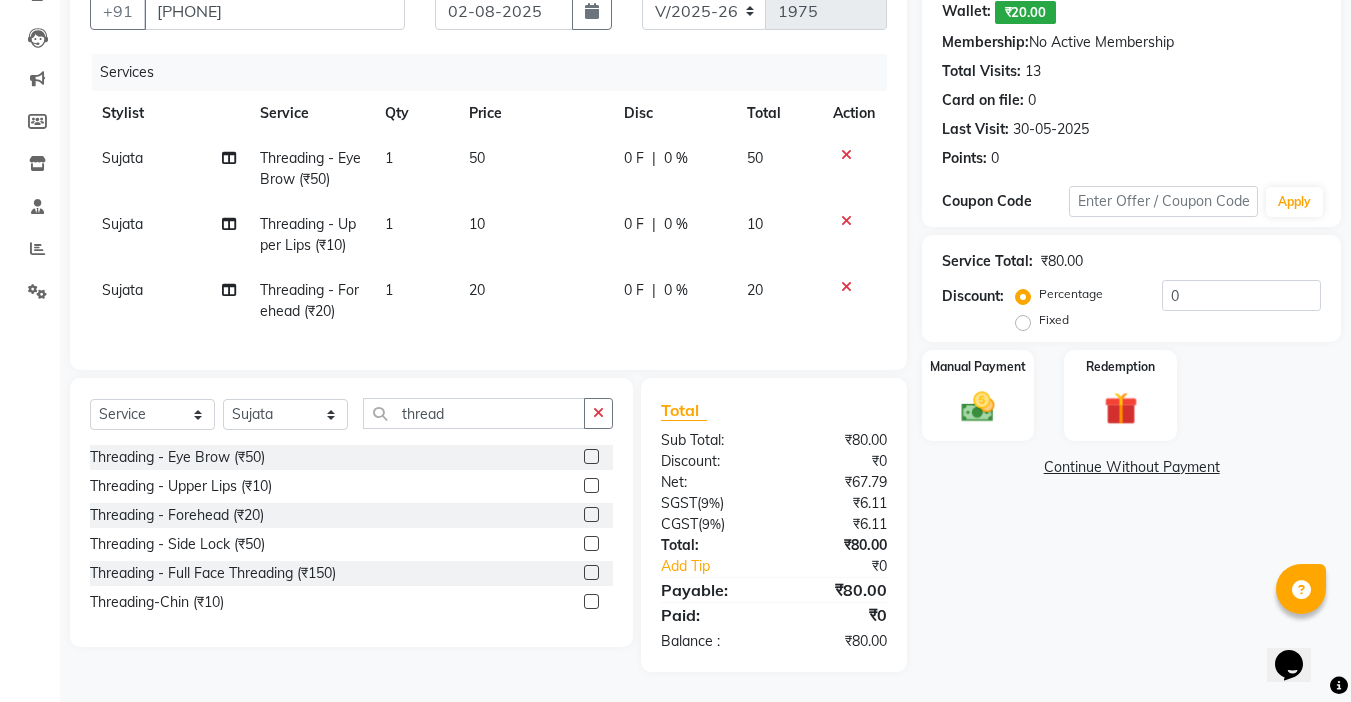 scroll, scrollTop: 209, scrollLeft: 0, axis: vertical 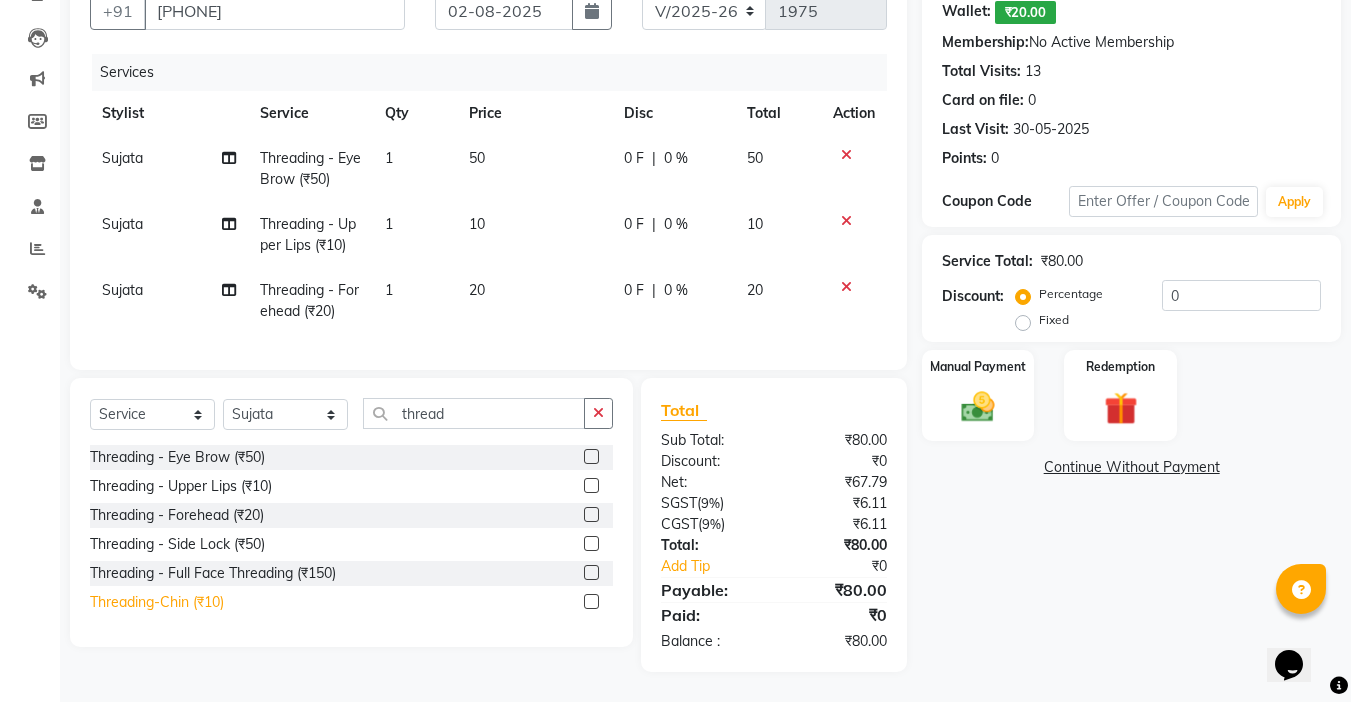 click on "Threading-Chin (₹10)" 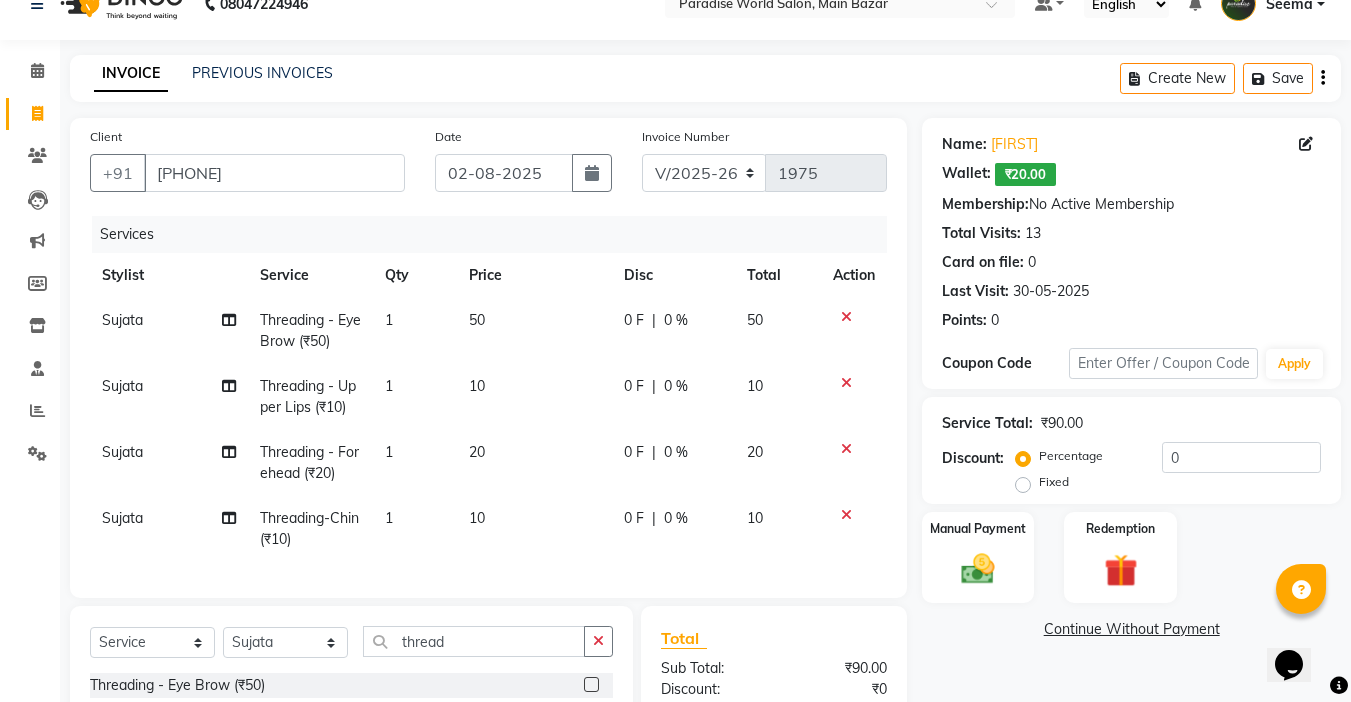 scroll, scrollTop: 0, scrollLeft: 0, axis: both 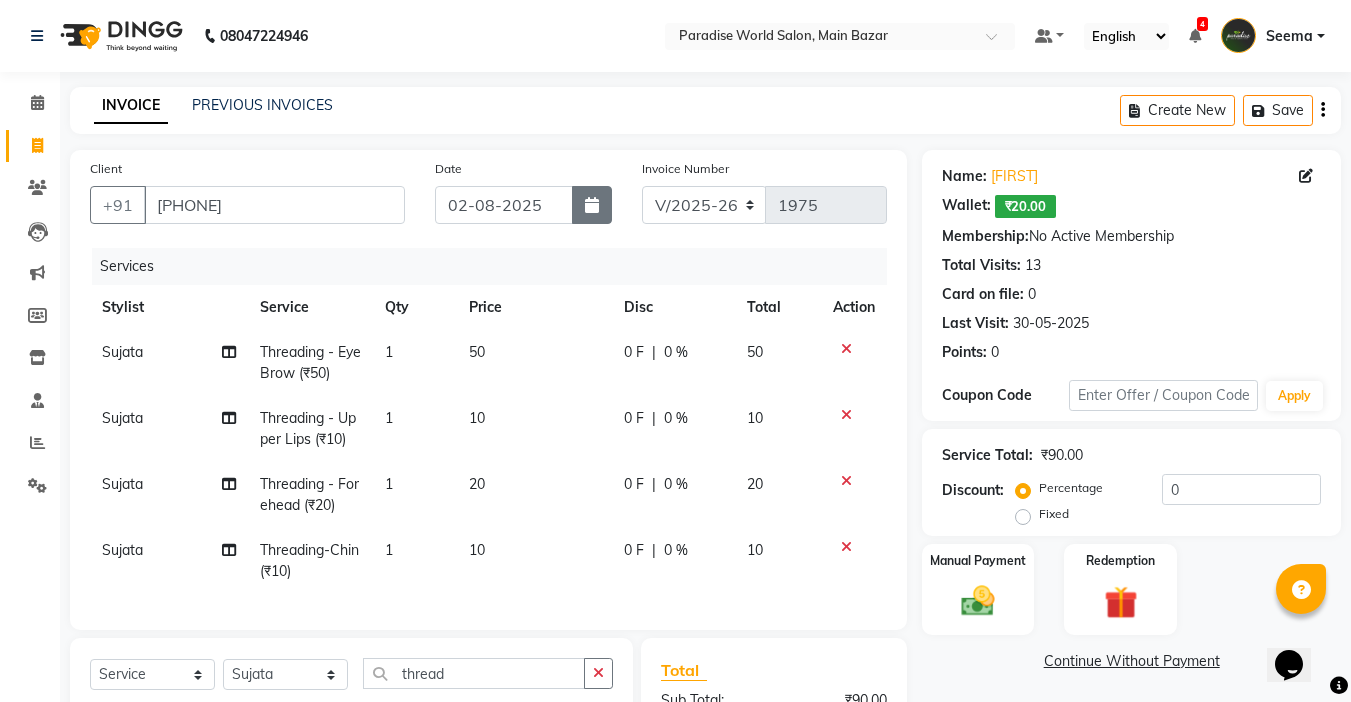 click 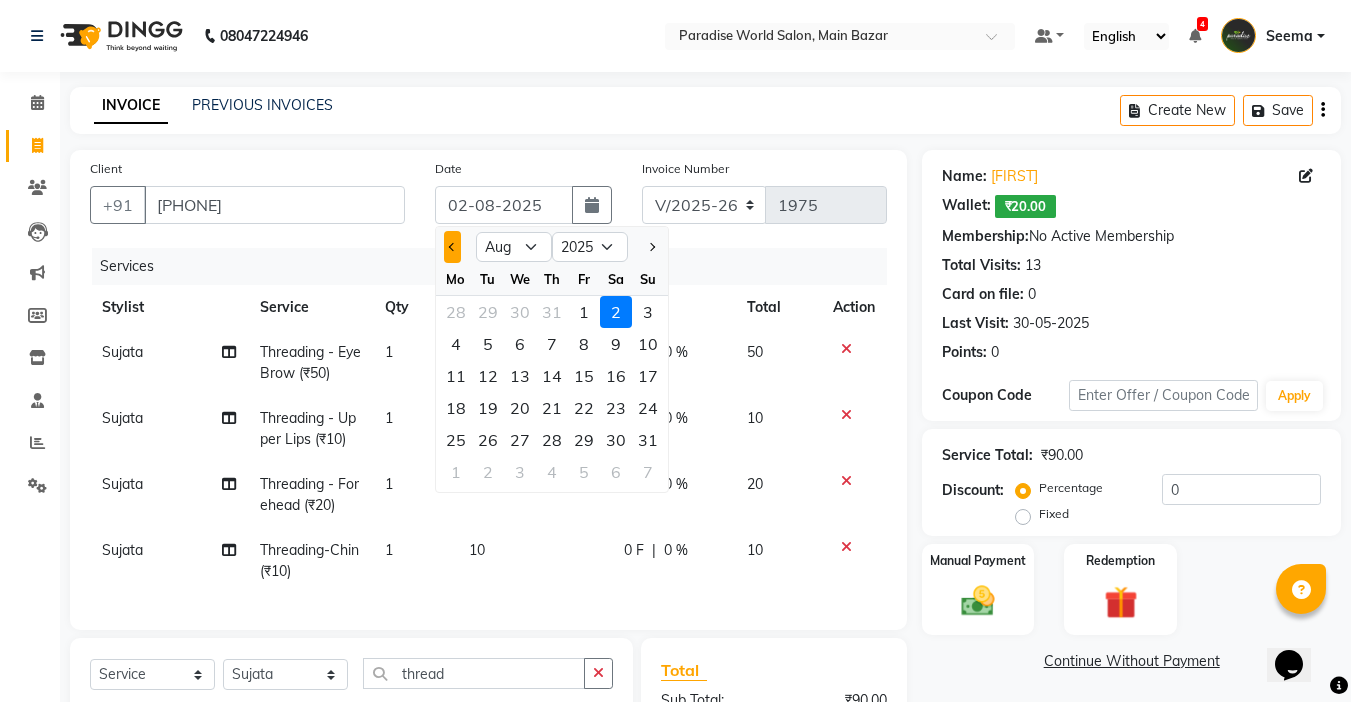 click 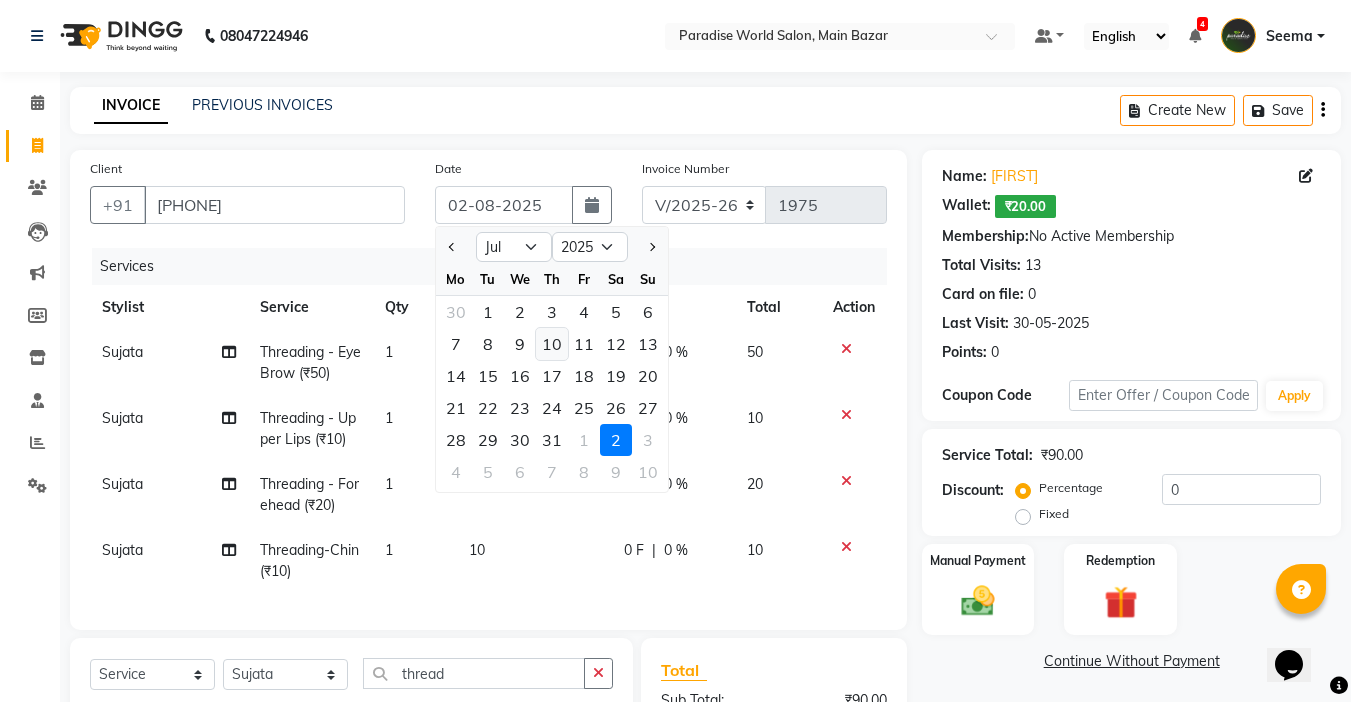 click on "10" 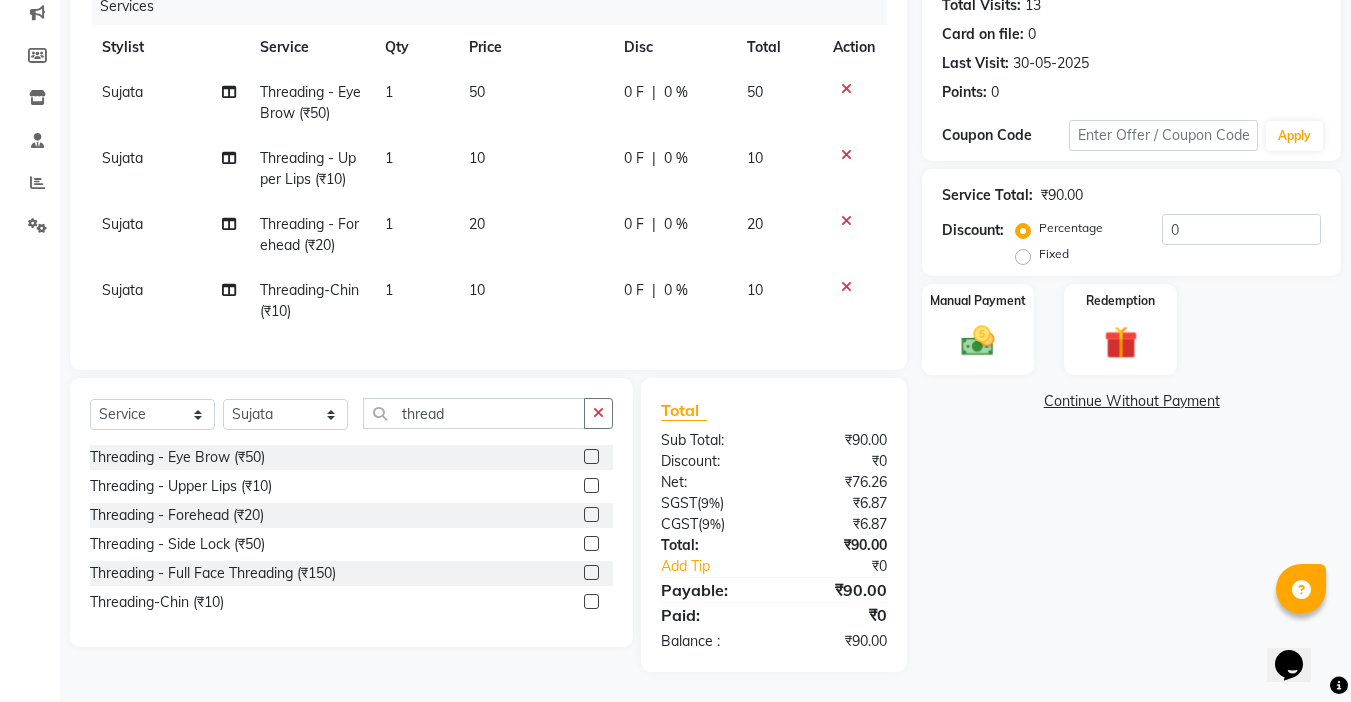 scroll, scrollTop: 275, scrollLeft: 0, axis: vertical 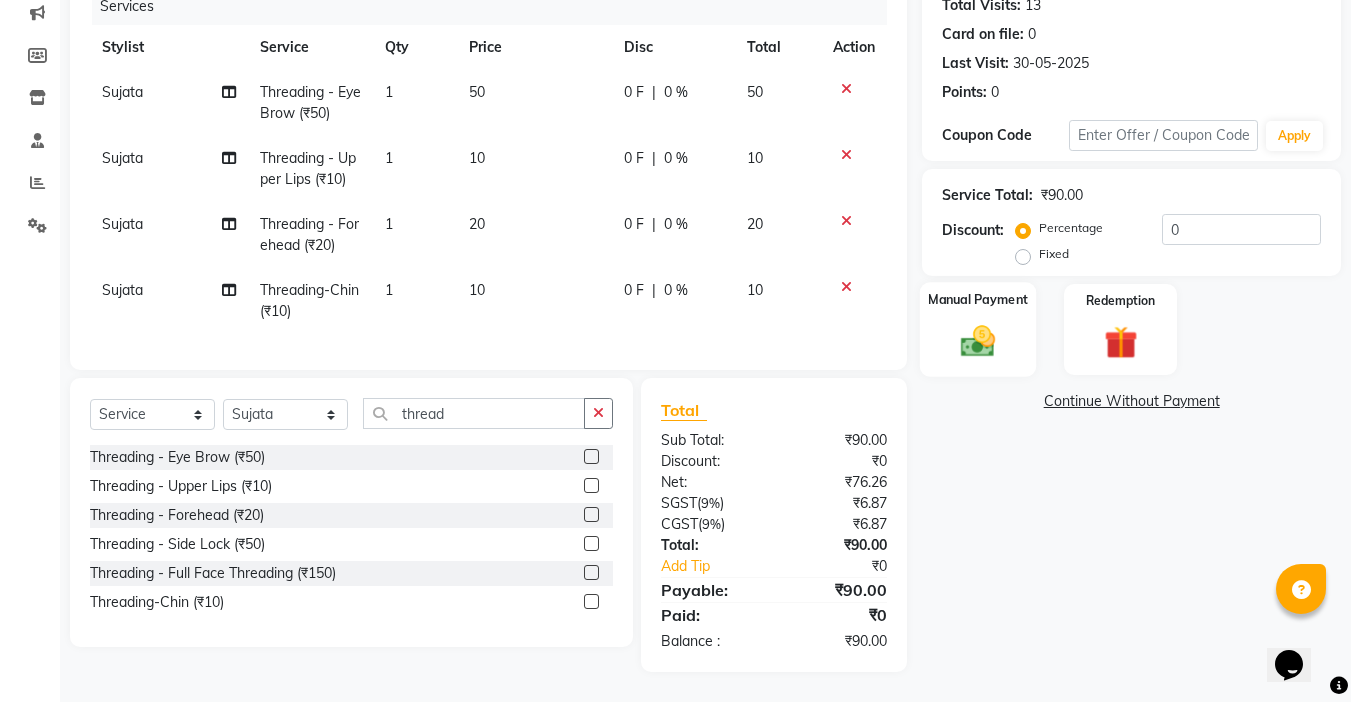 click 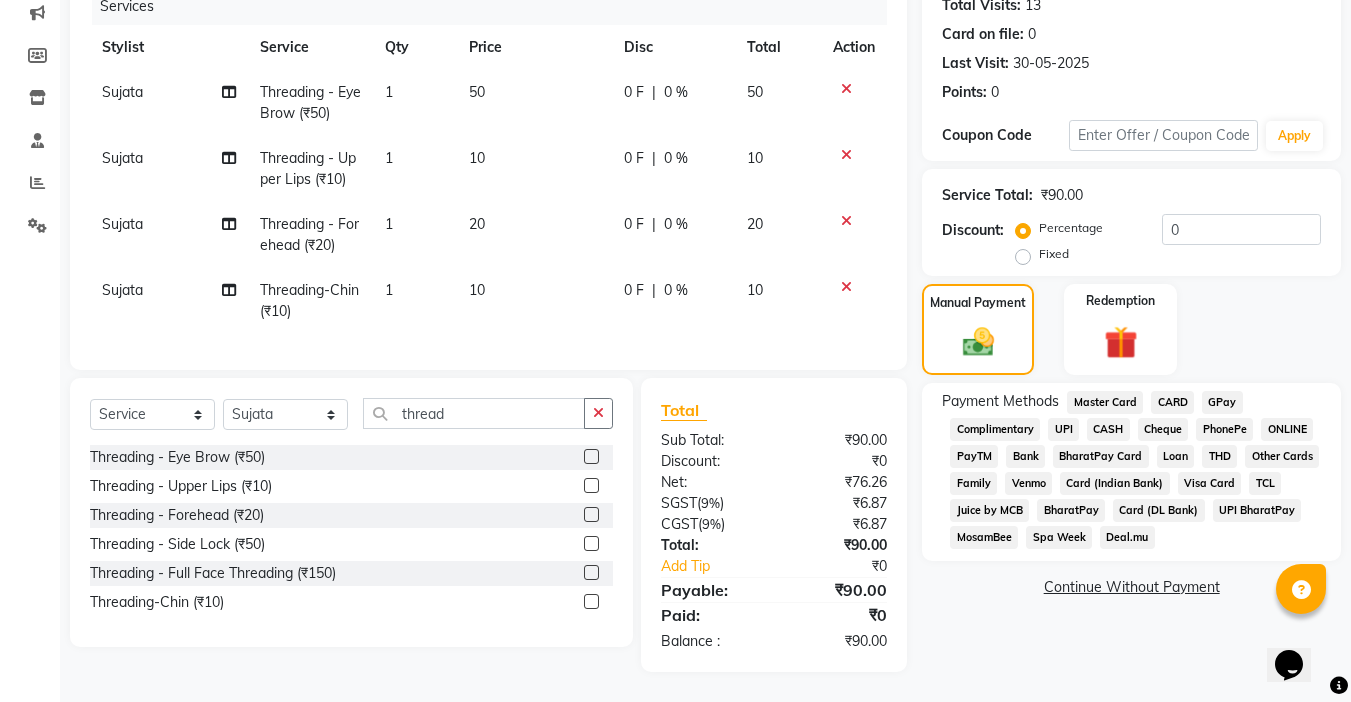 click on "CASH" 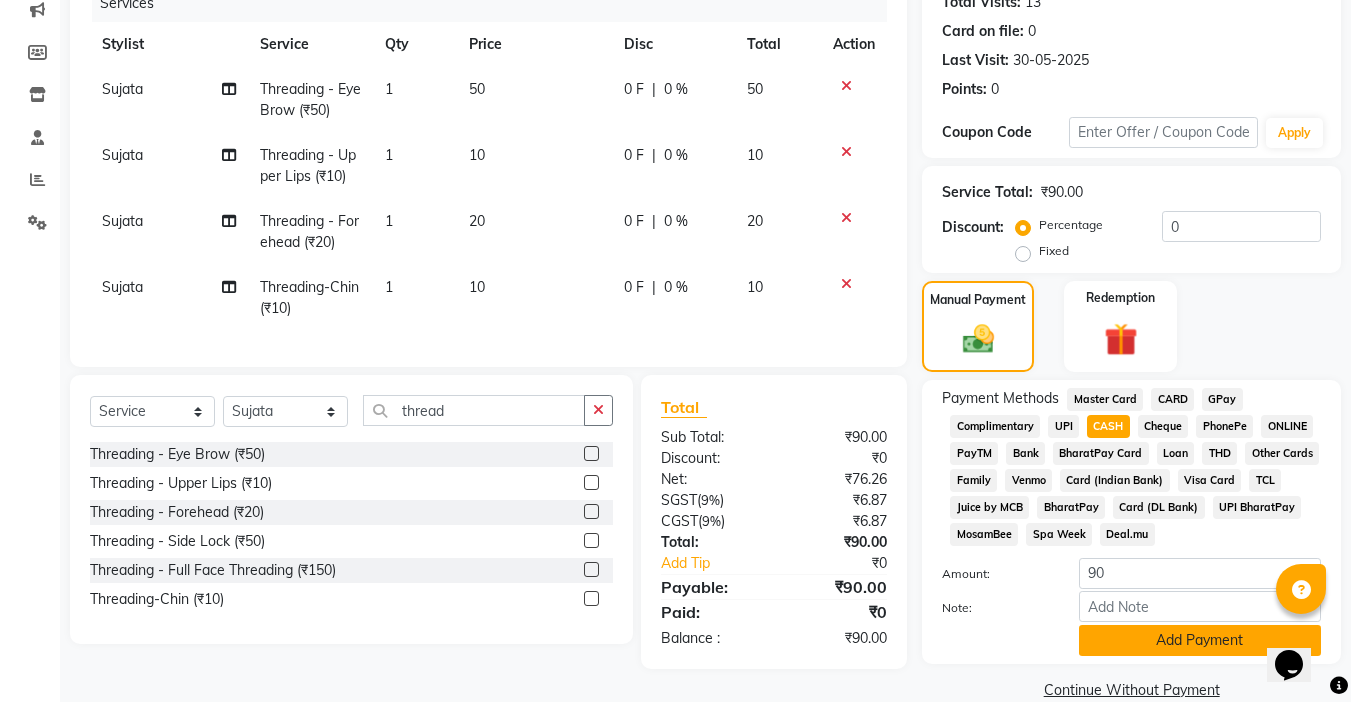 scroll, scrollTop: 296, scrollLeft: 0, axis: vertical 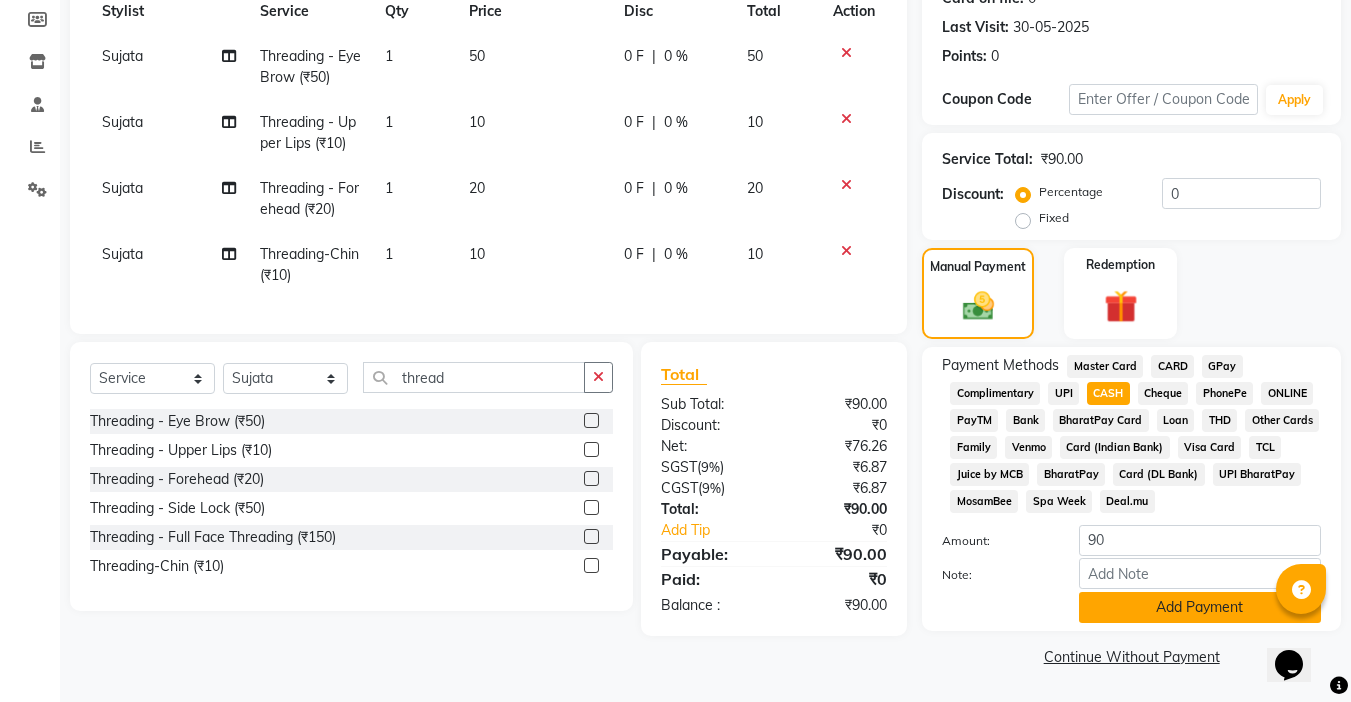click on "Add Payment" 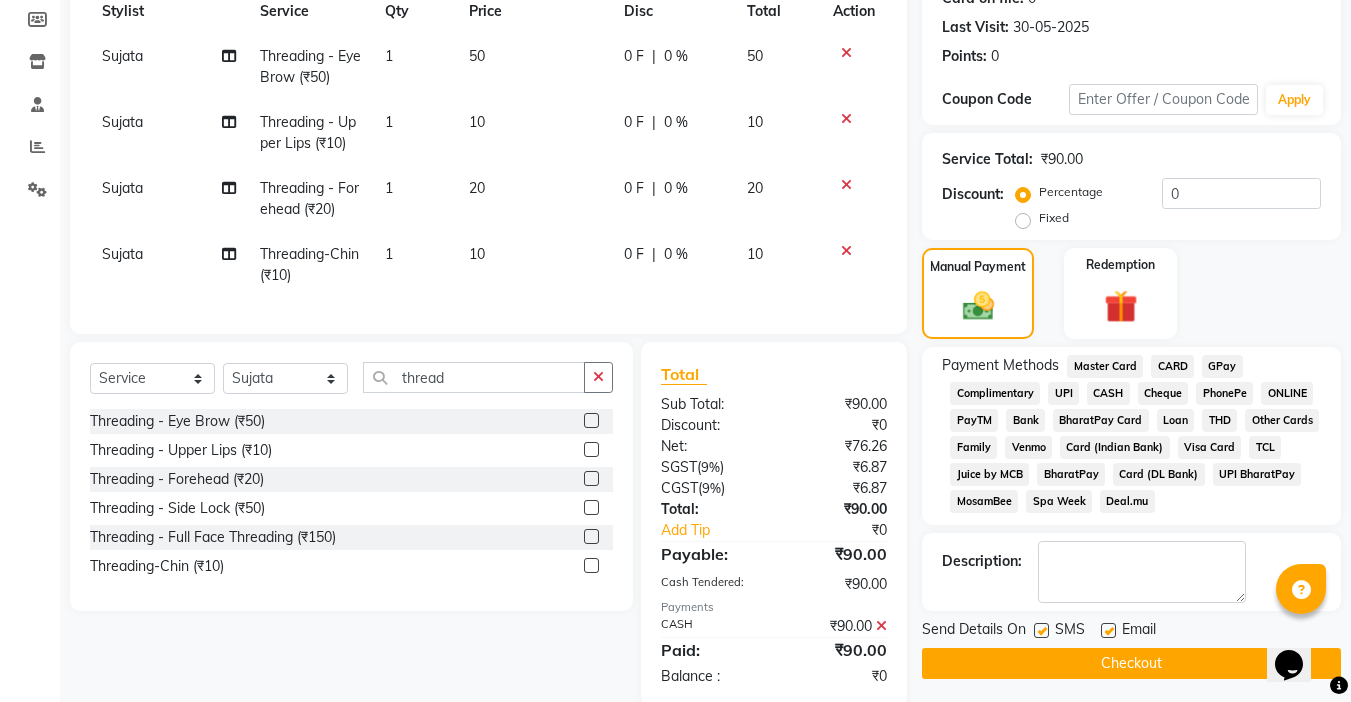 click 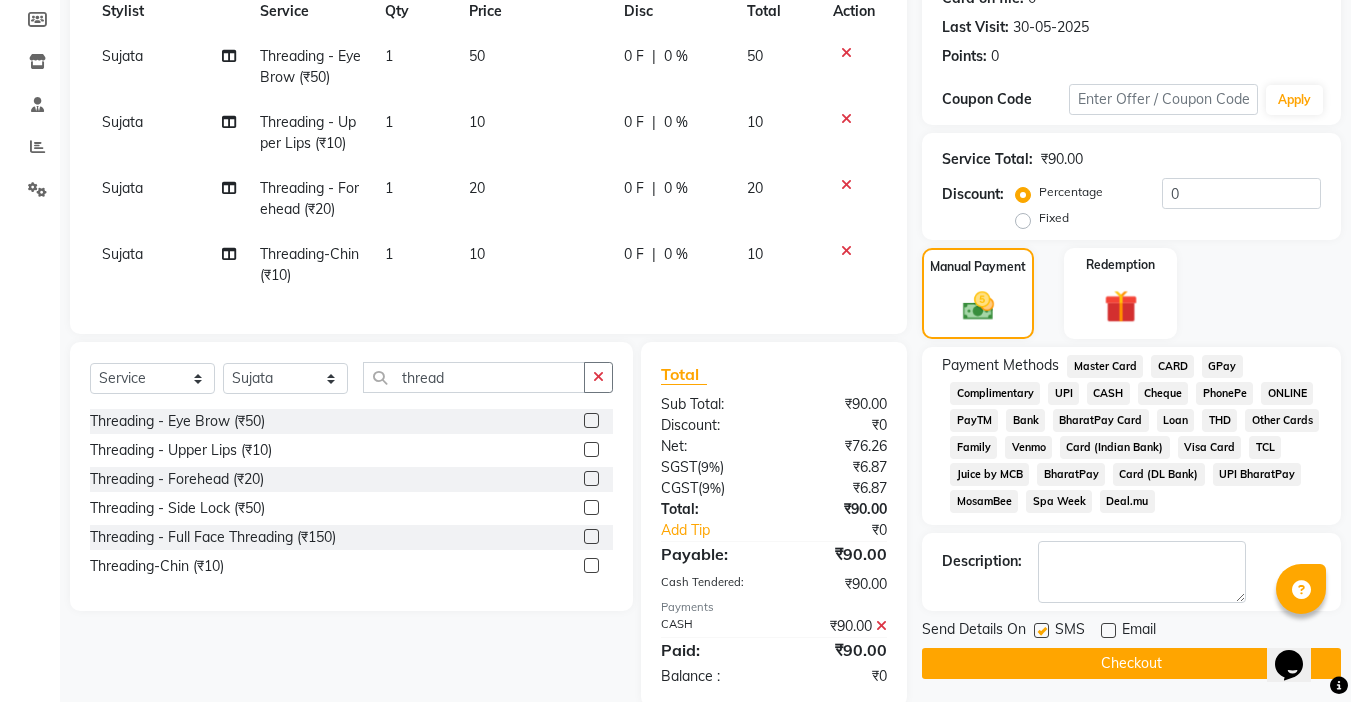 click 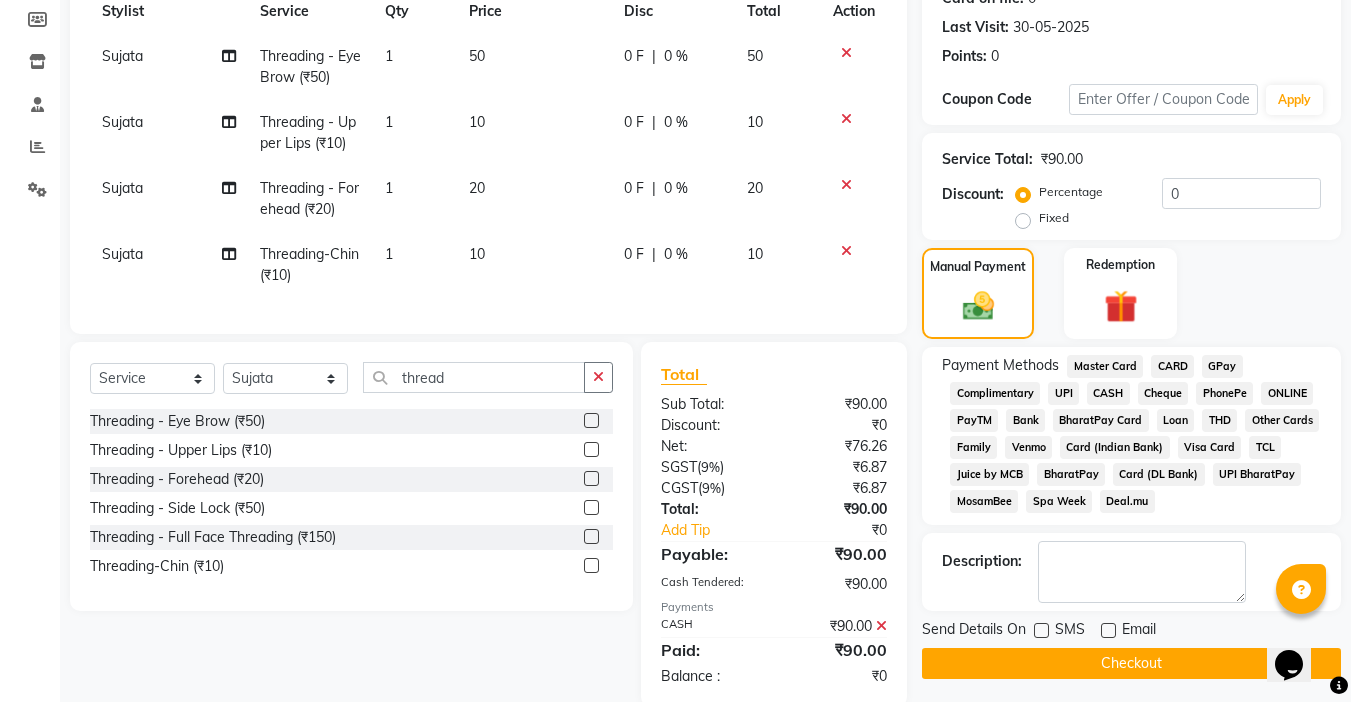 click on "Checkout" 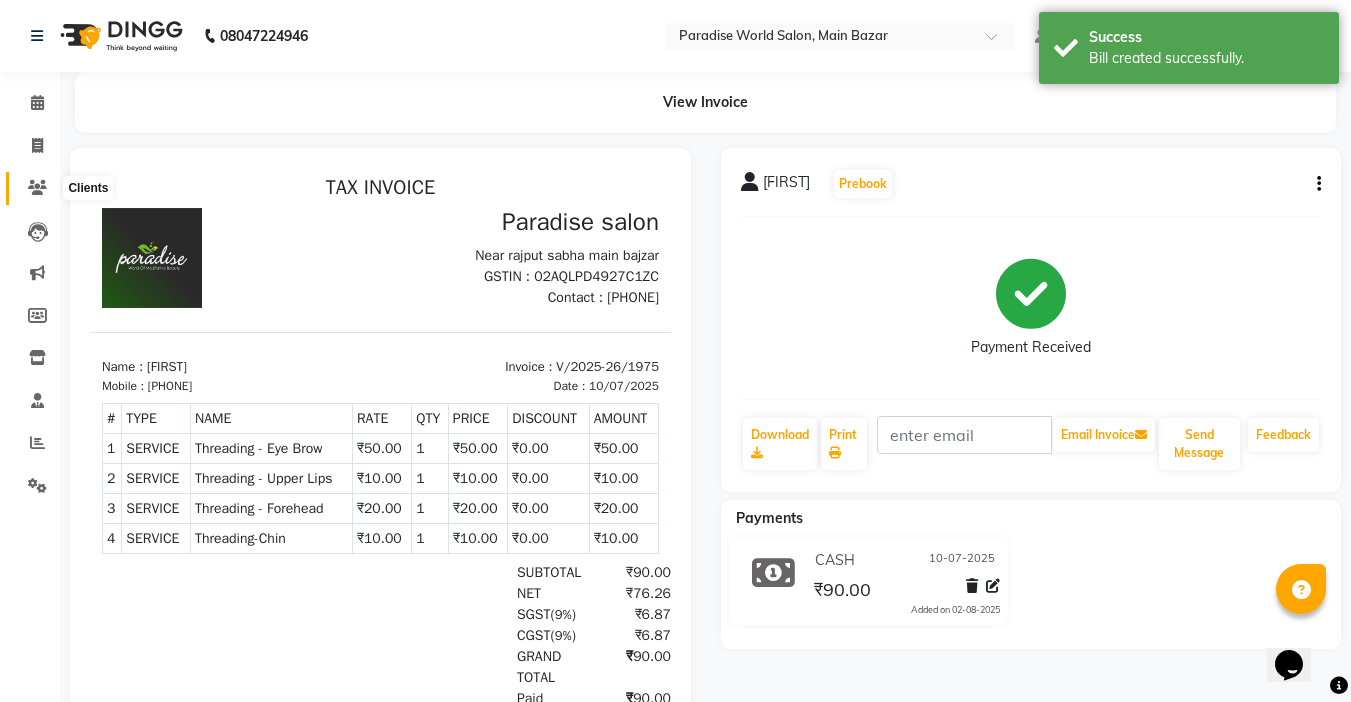 scroll, scrollTop: 0, scrollLeft: 0, axis: both 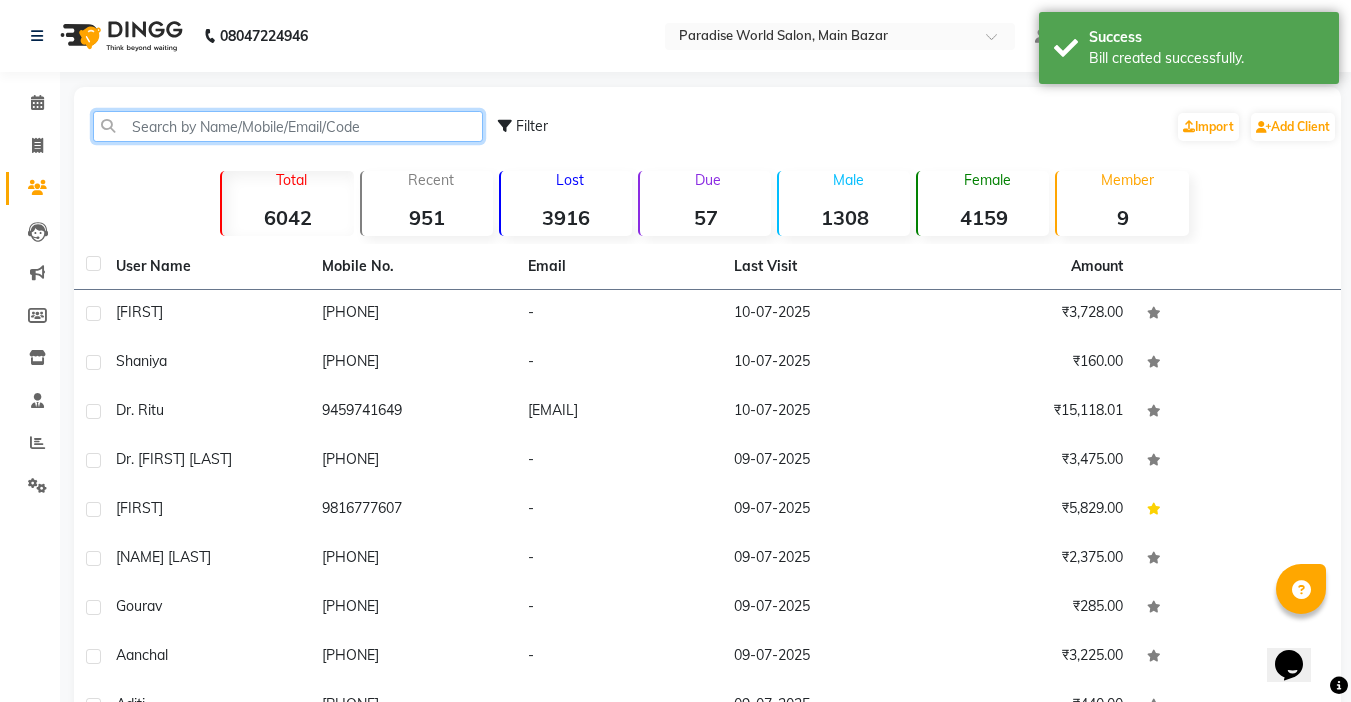 click 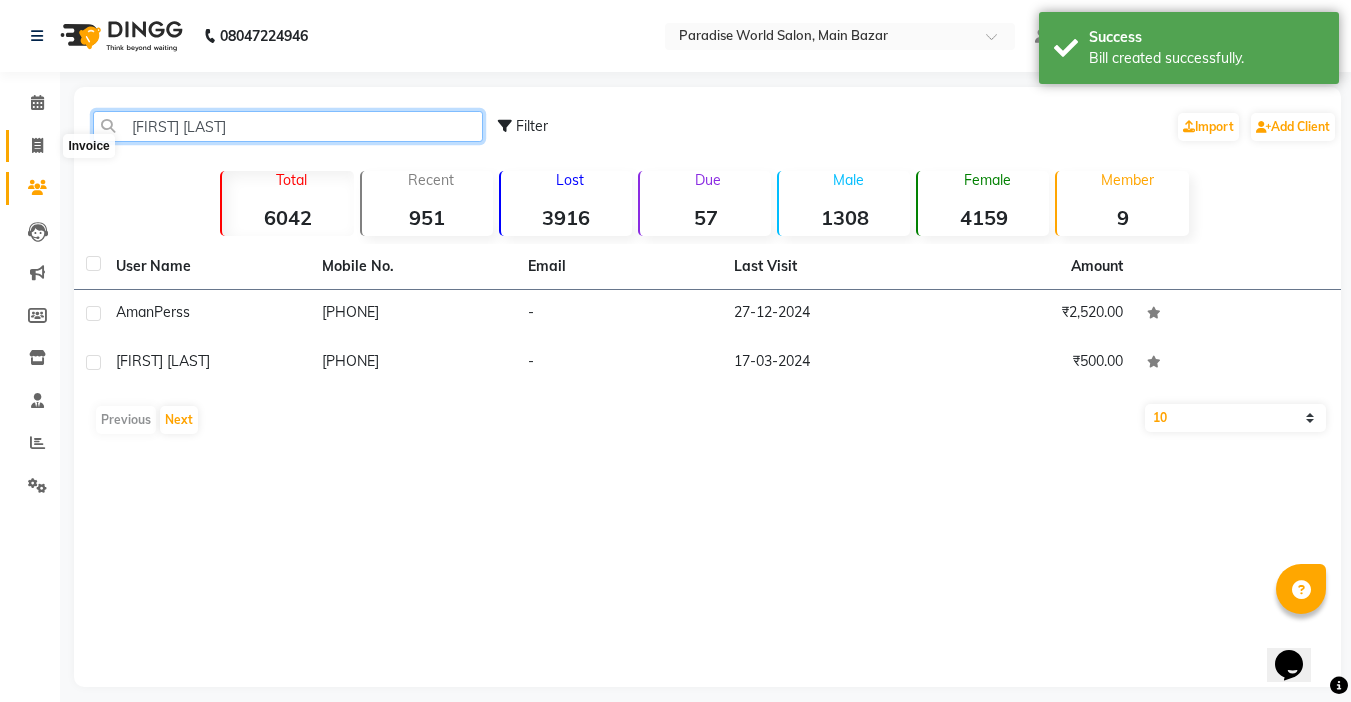 drag, startPoint x: 229, startPoint y: 133, endPoint x: 40, endPoint y: 150, distance: 189.76302 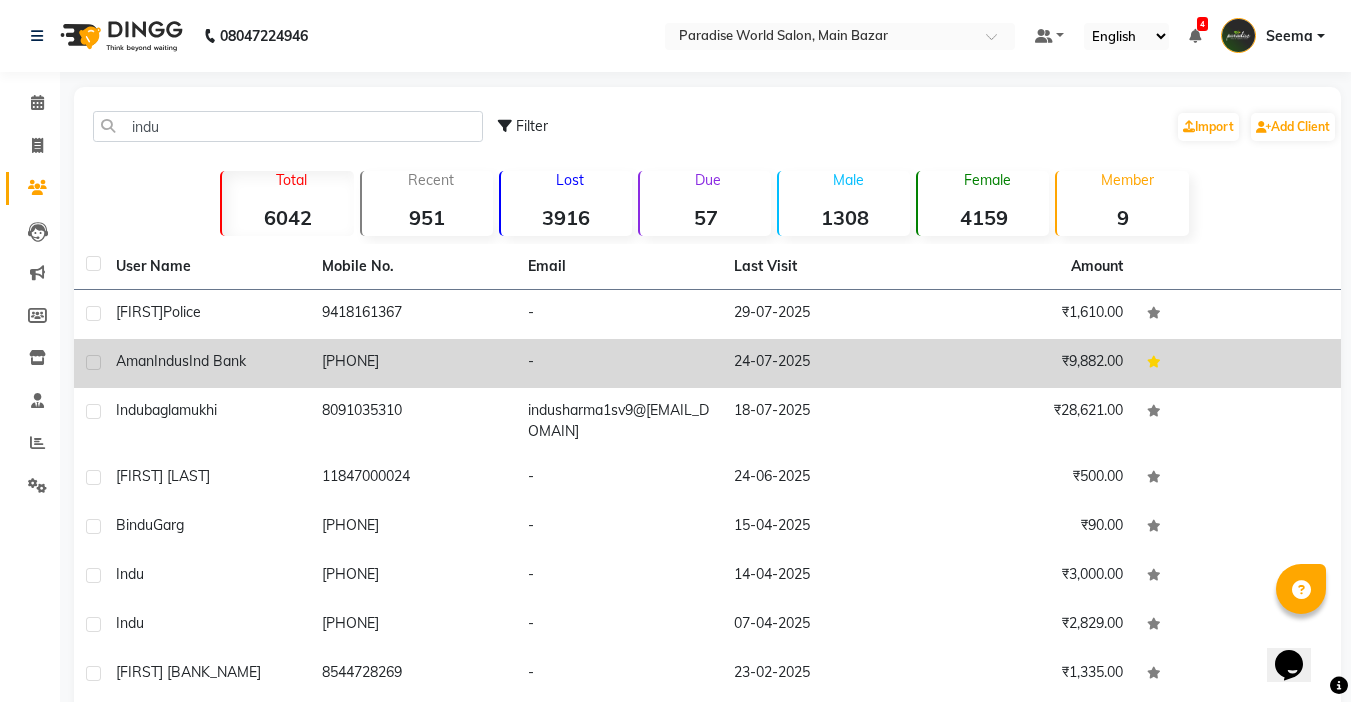 click on "[PHONE]" 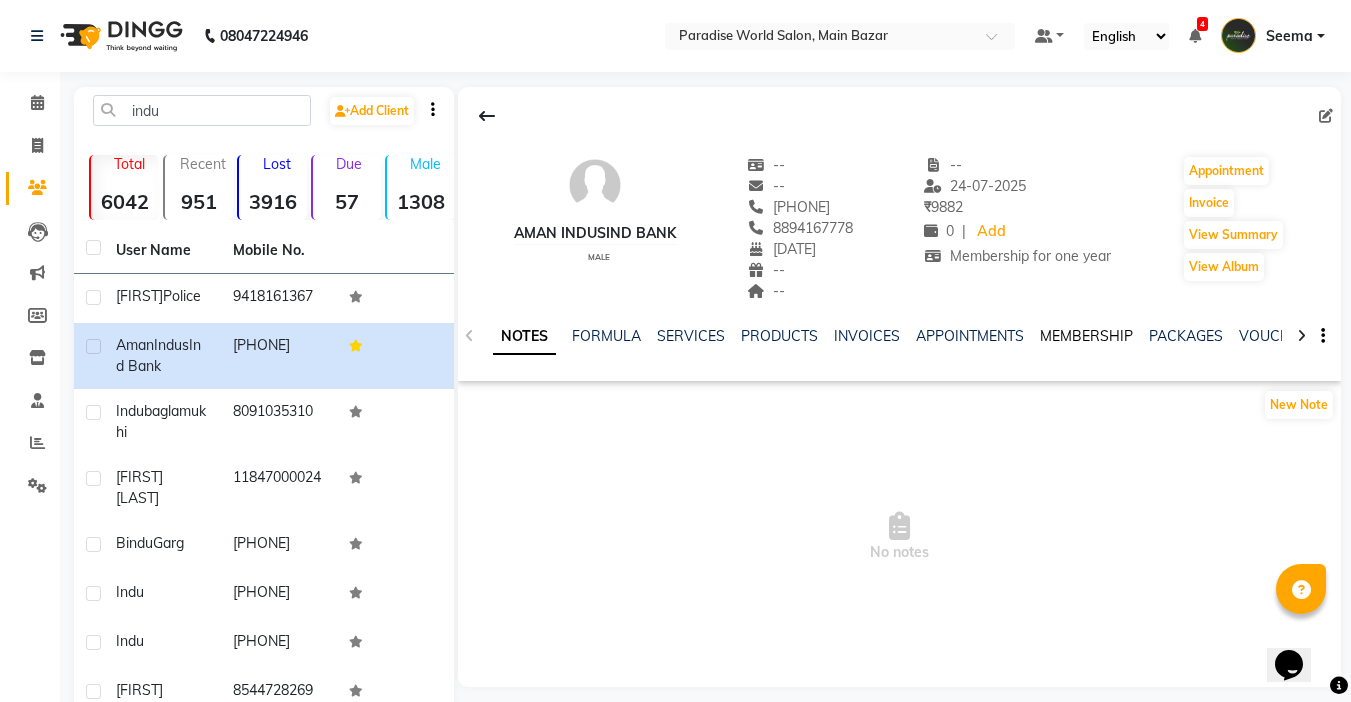 click on "MEMBERSHIP" 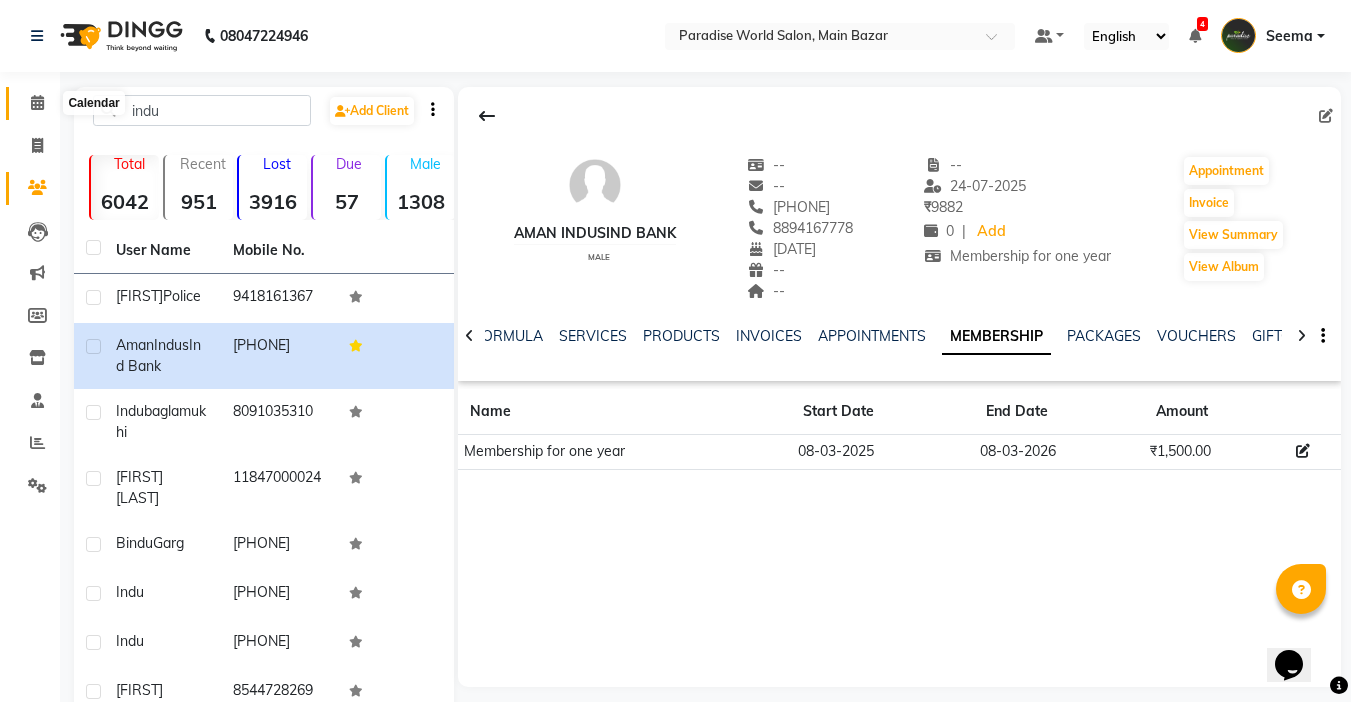 click 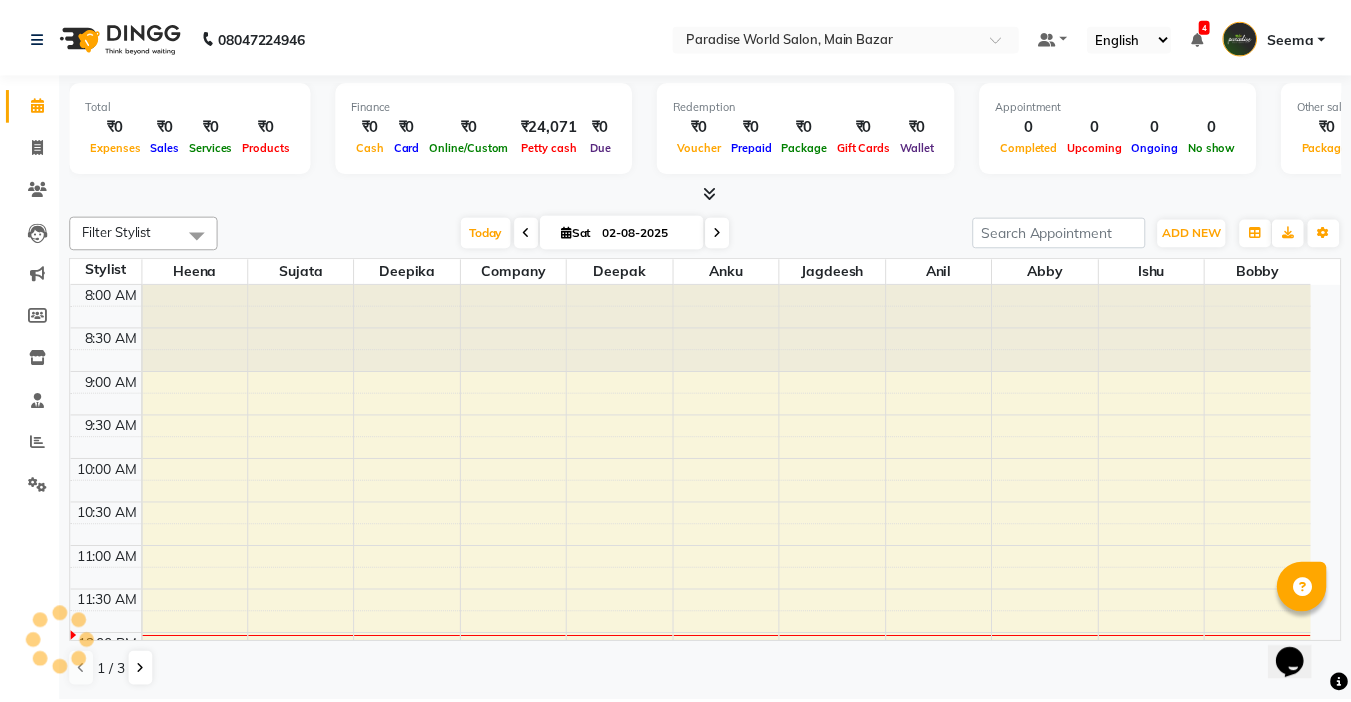 scroll, scrollTop: 0, scrollLeft: 0, axis: both 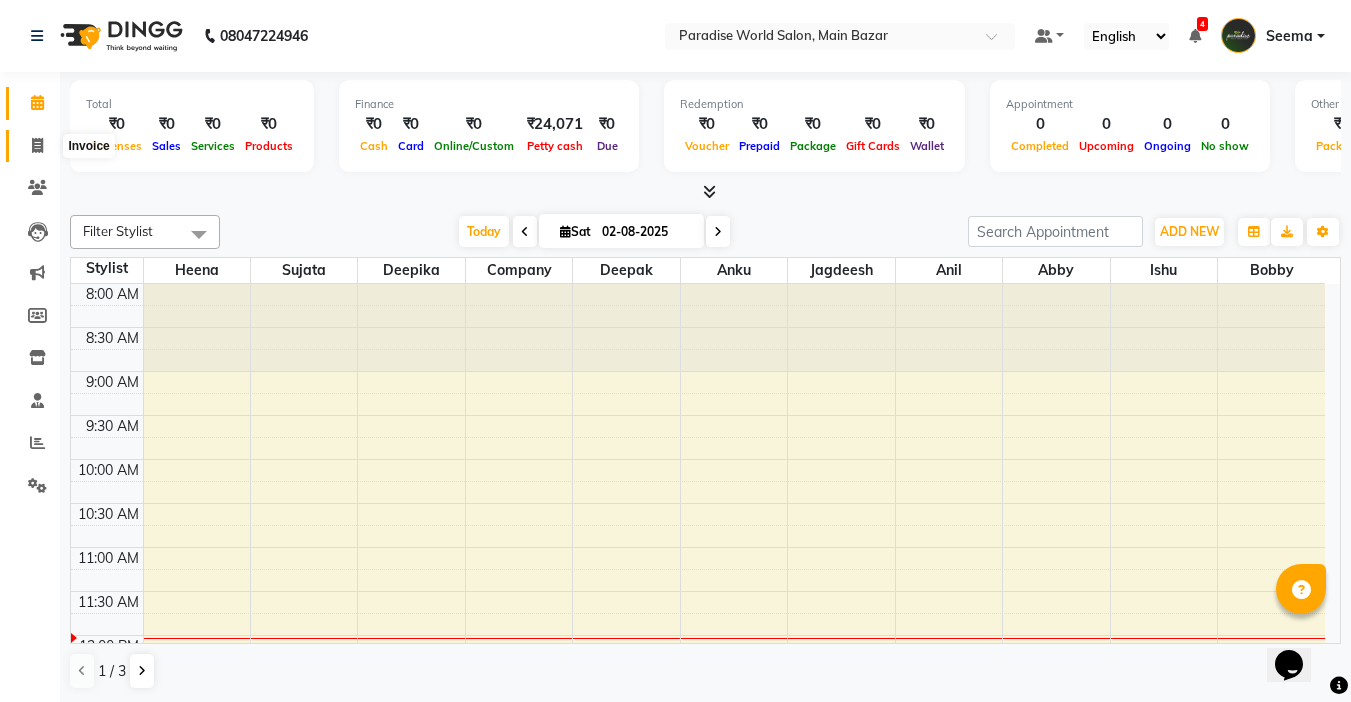 click 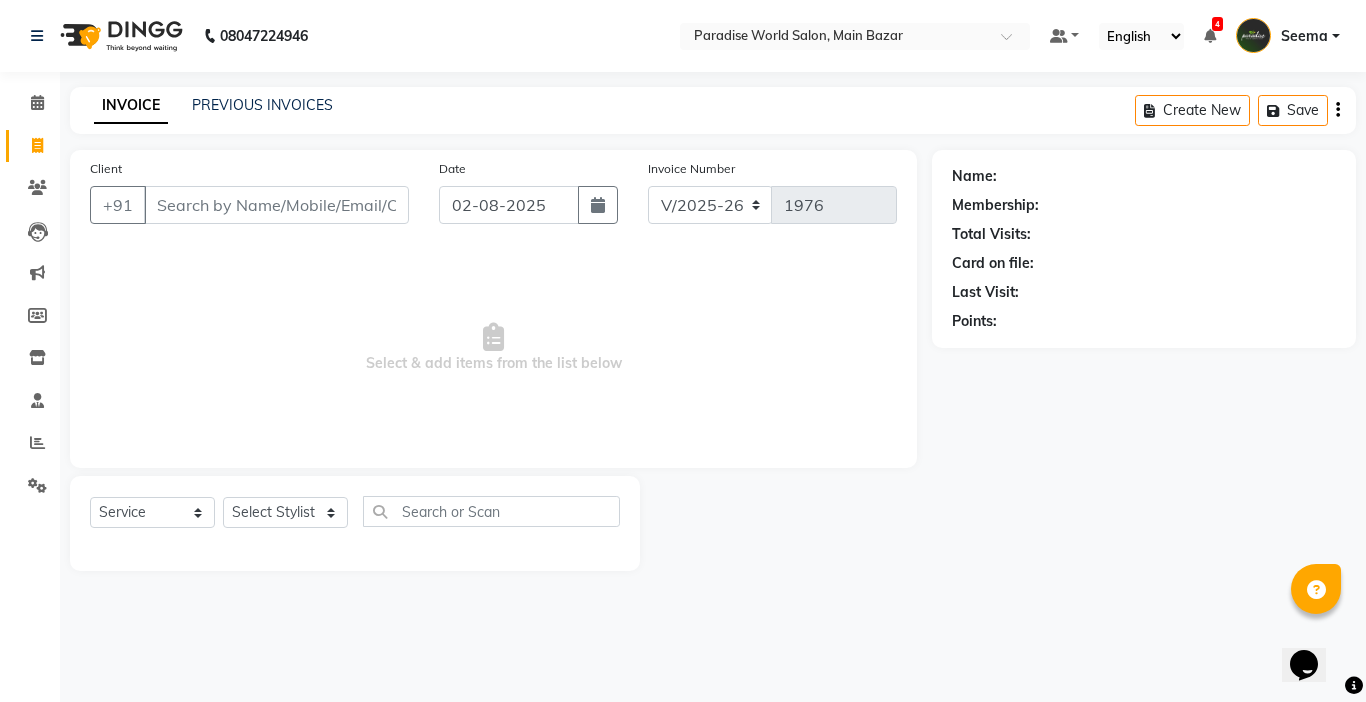 click on "Client" at bounding box center [276, 205] 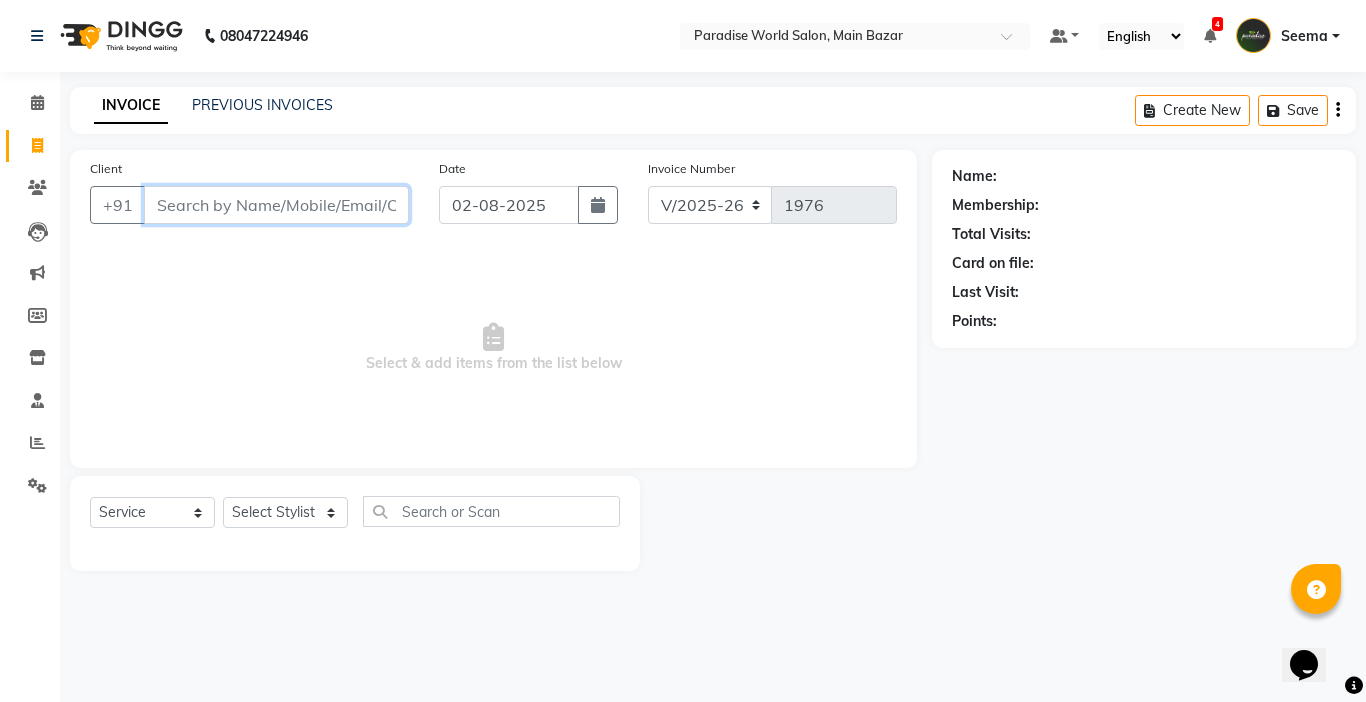 click on "Client" at bounding box center (276, 205) 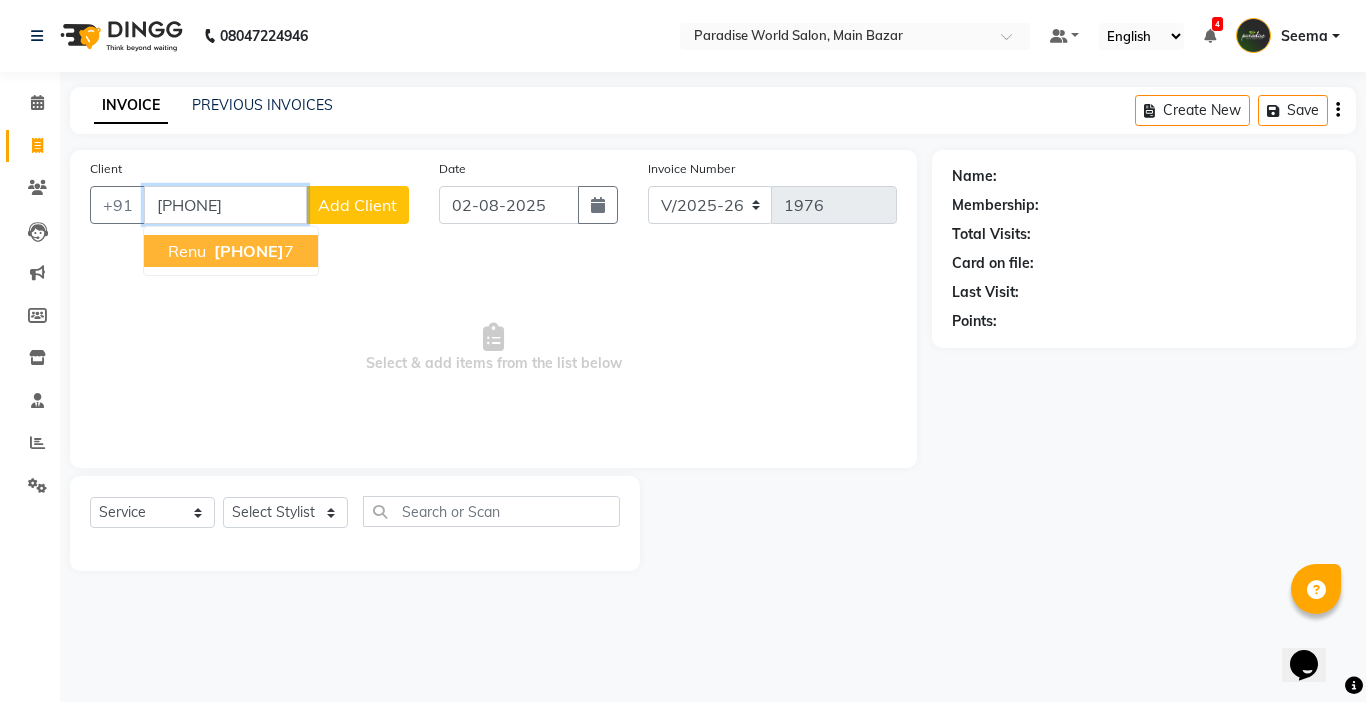 click on "941868856" at bounding box center [249, 251] 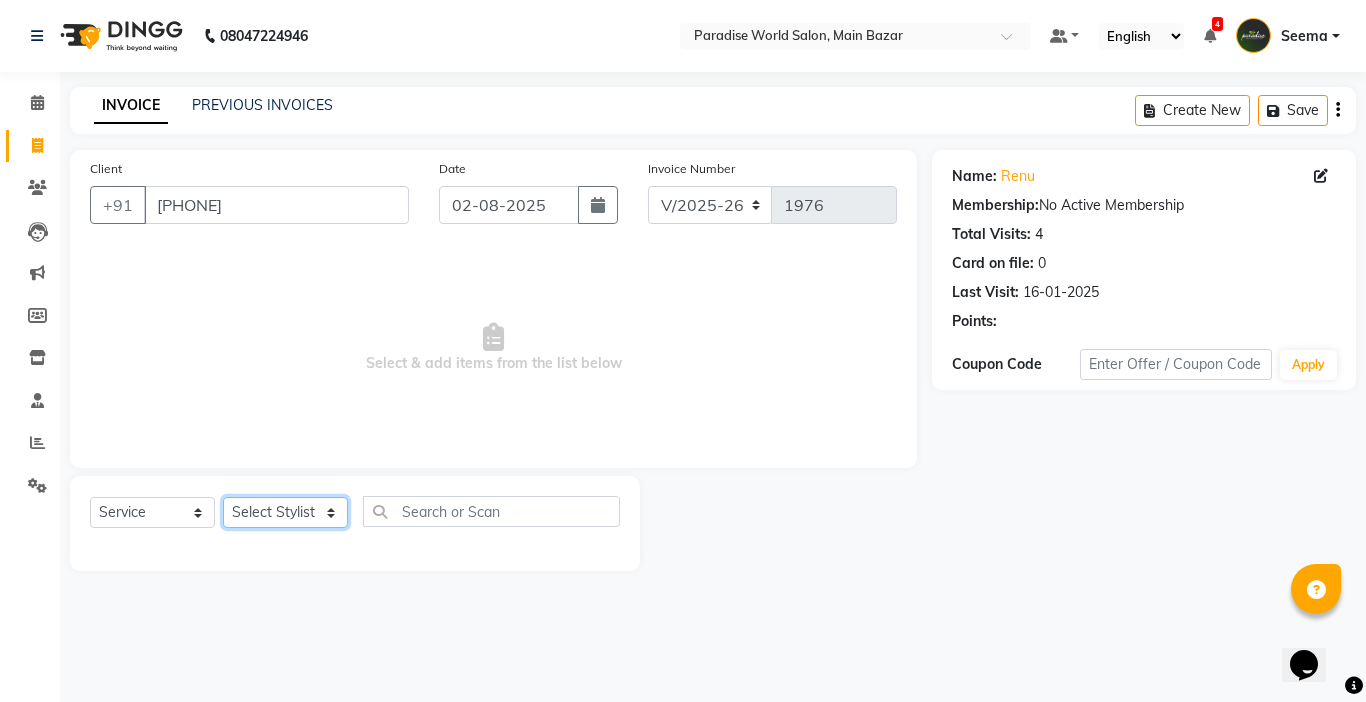 click on "Select Stylist Abby aman  Anil anku Bobby company Deepak Deepika Gourav Heena ishu Jagdeesh kanchan Love preet Maddy Manpreet student Meenu Naina Nikita Palak Palak Sharma Radika Rajneesh Student Seema Shagun Shifali - Student Shweta  Sujata Surinder Paul Vansh Vikas Vishal" 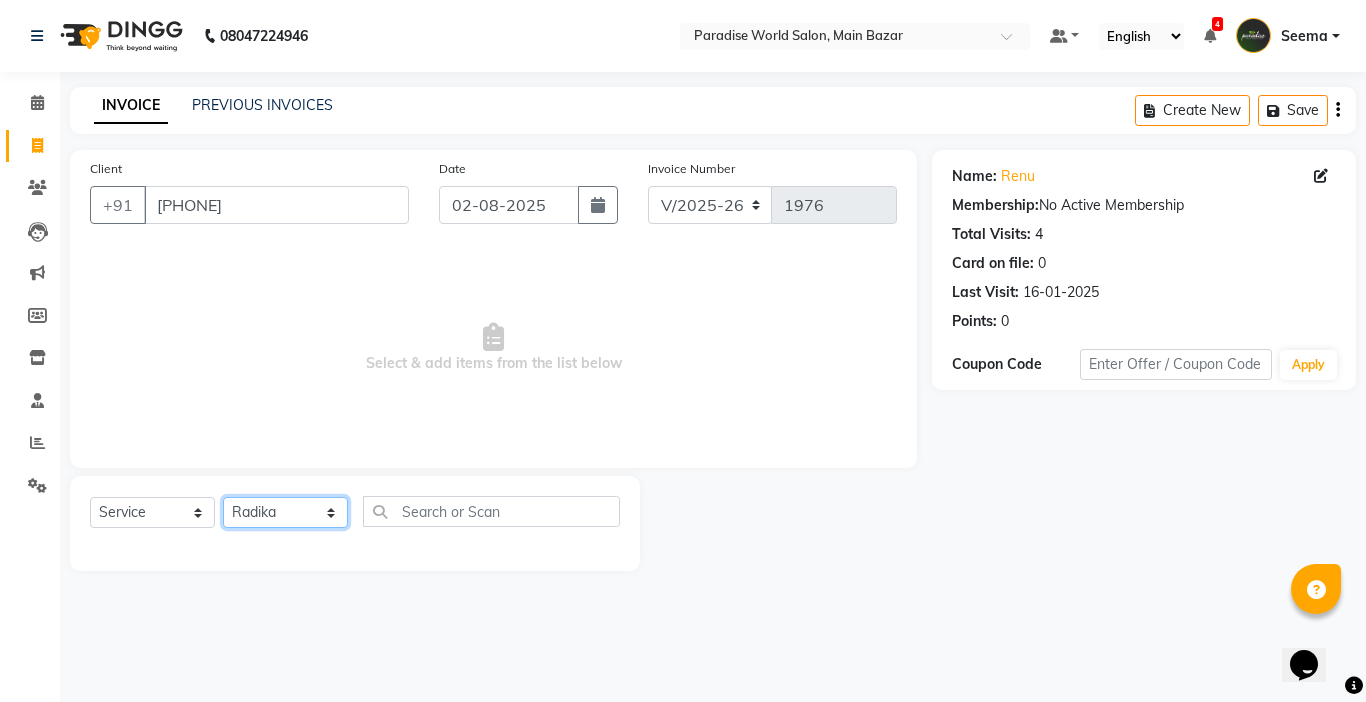 click on "Select Stylist Abby aman  Anil anku Bobby company Deepak Deepika Gourav Heena ishu Jagdeesh kanchan Love preet Maddy Manpreet student Meenu Naina Nikita Palak Palak Sharma Radika Rajneesh Student Seema Shagun Shifali - Student Shweta  Sujata Surinder Paul Vansh Vikas Vishal" 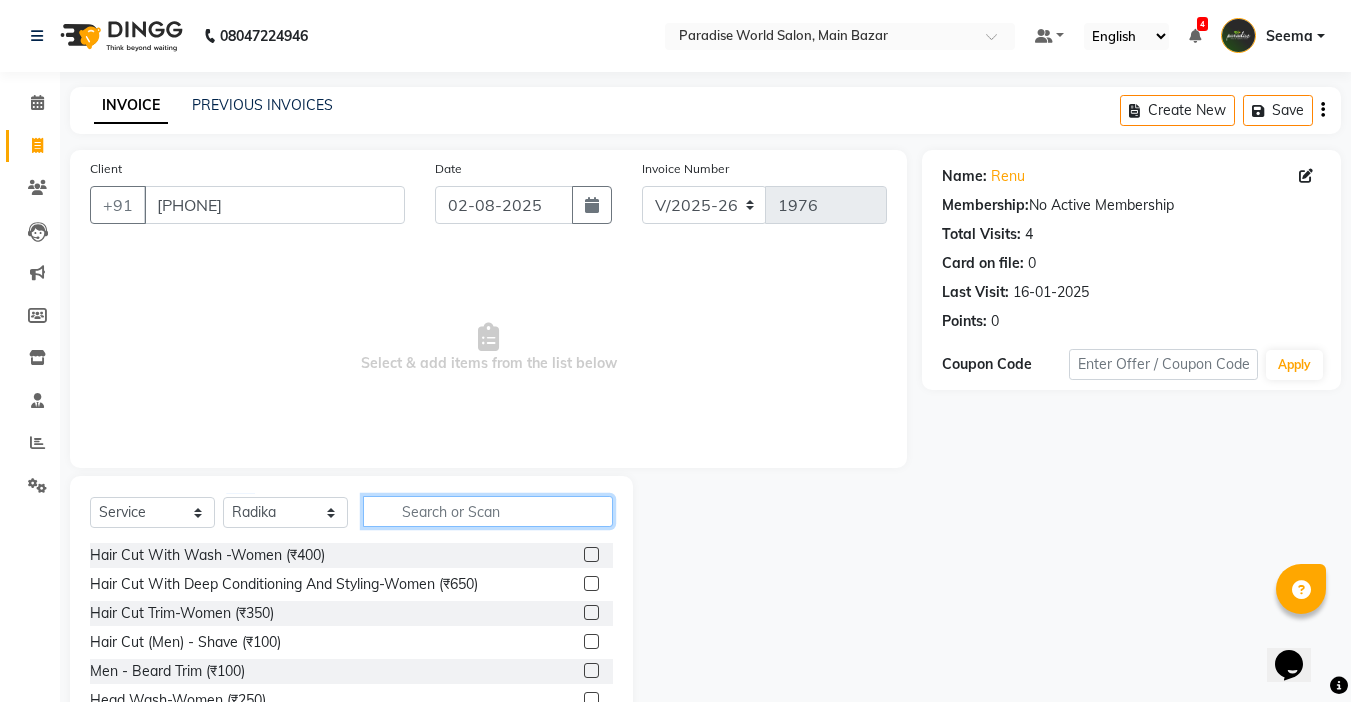 click 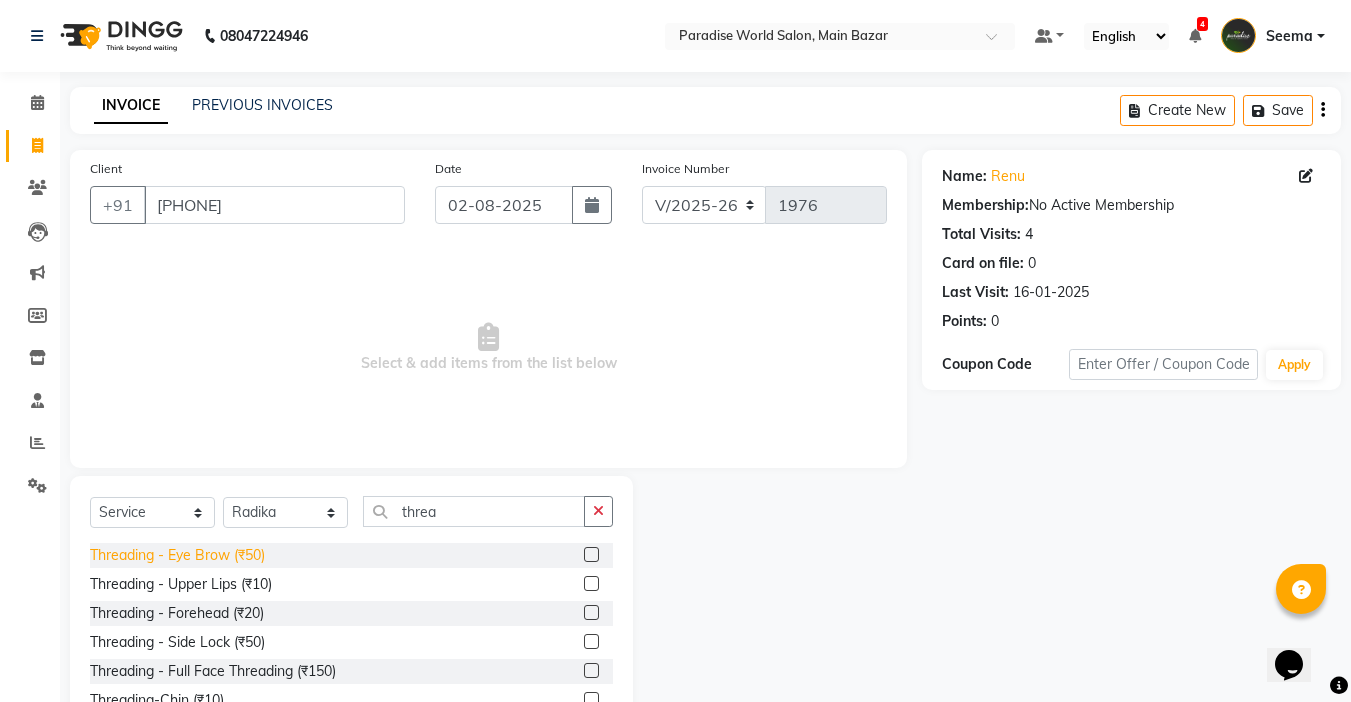click on "Threading   -  Eye Brow (₹50)" 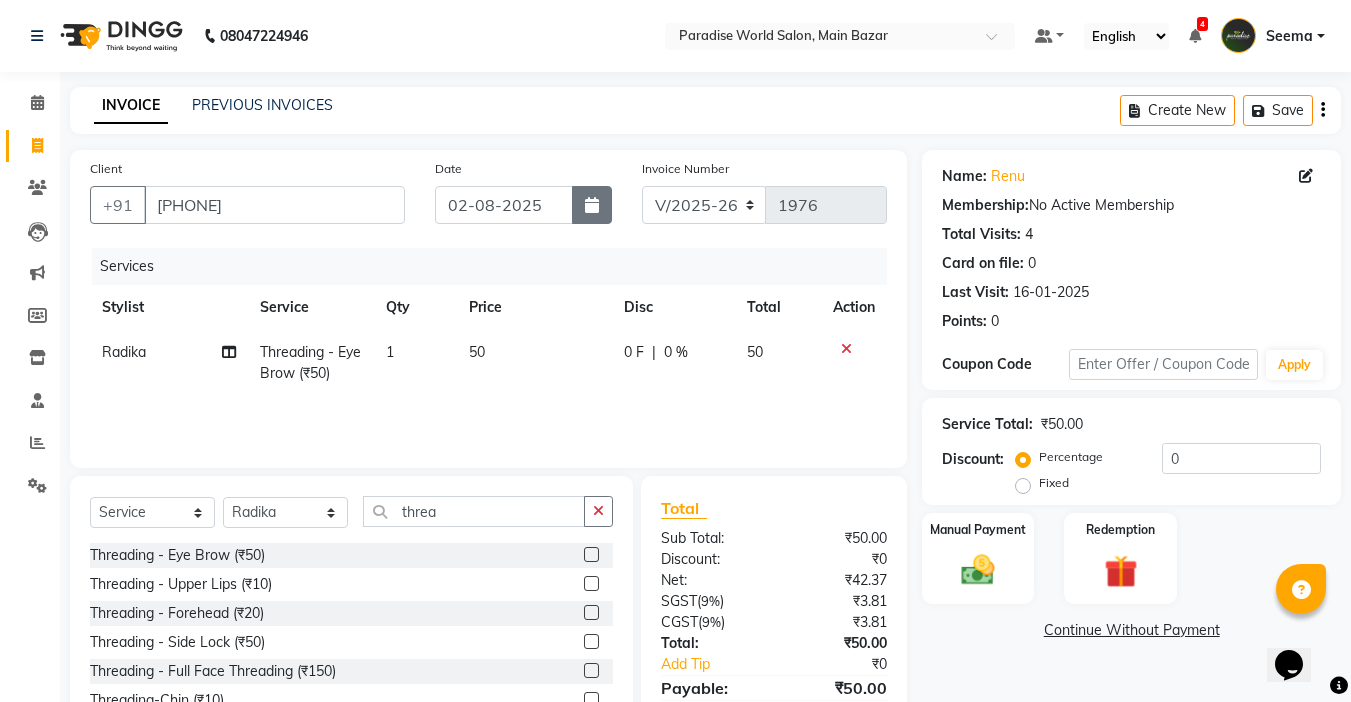 click 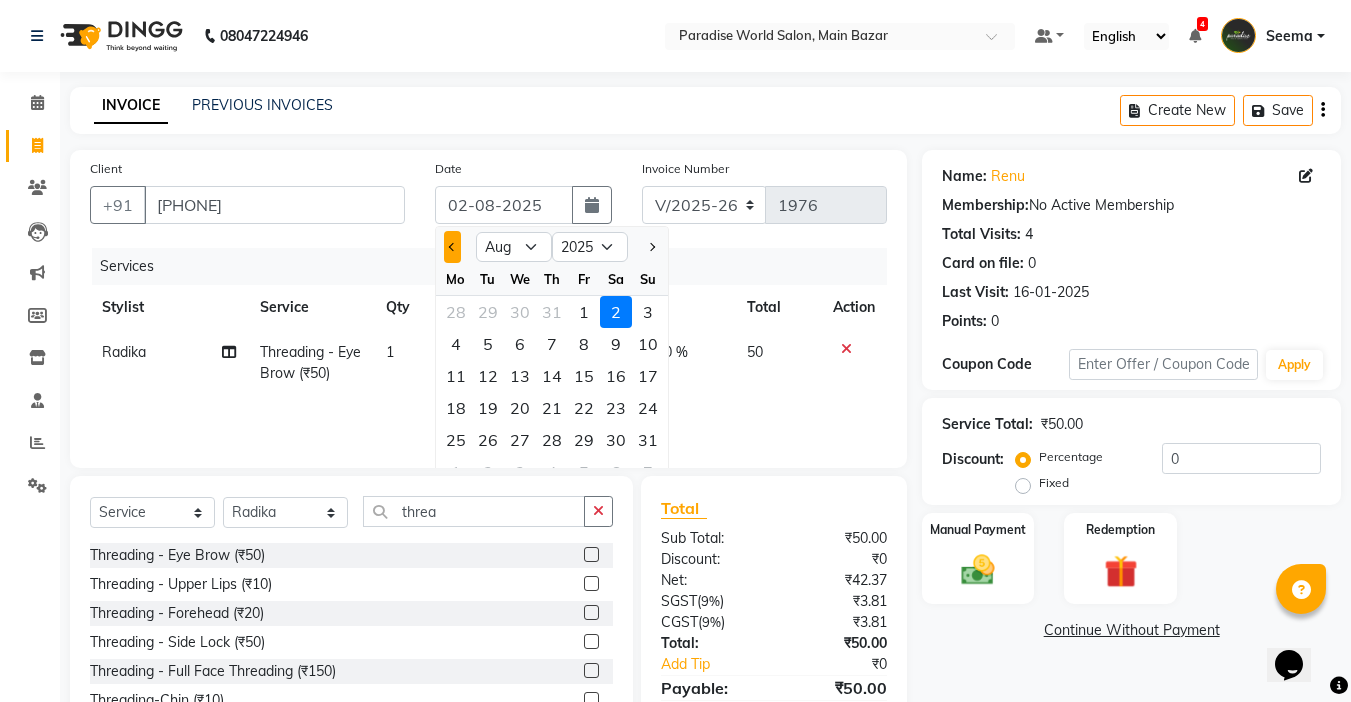 click 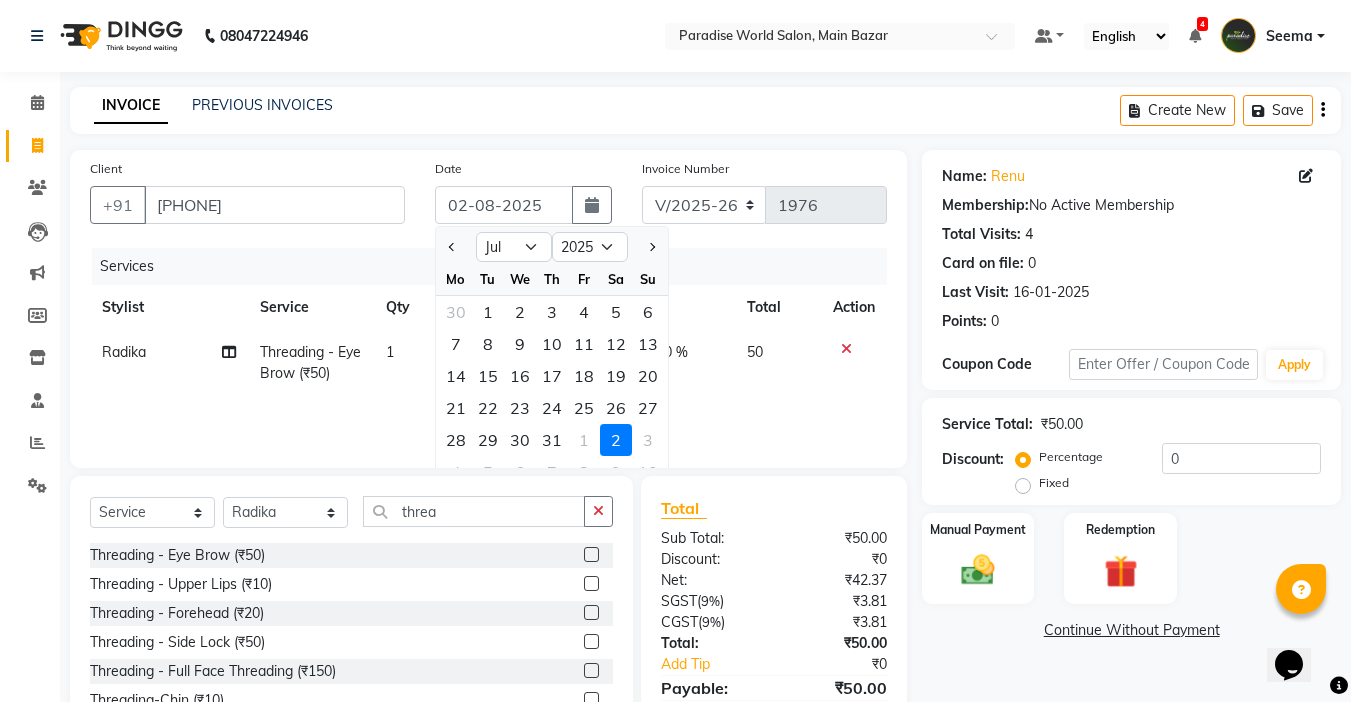 click on "9" 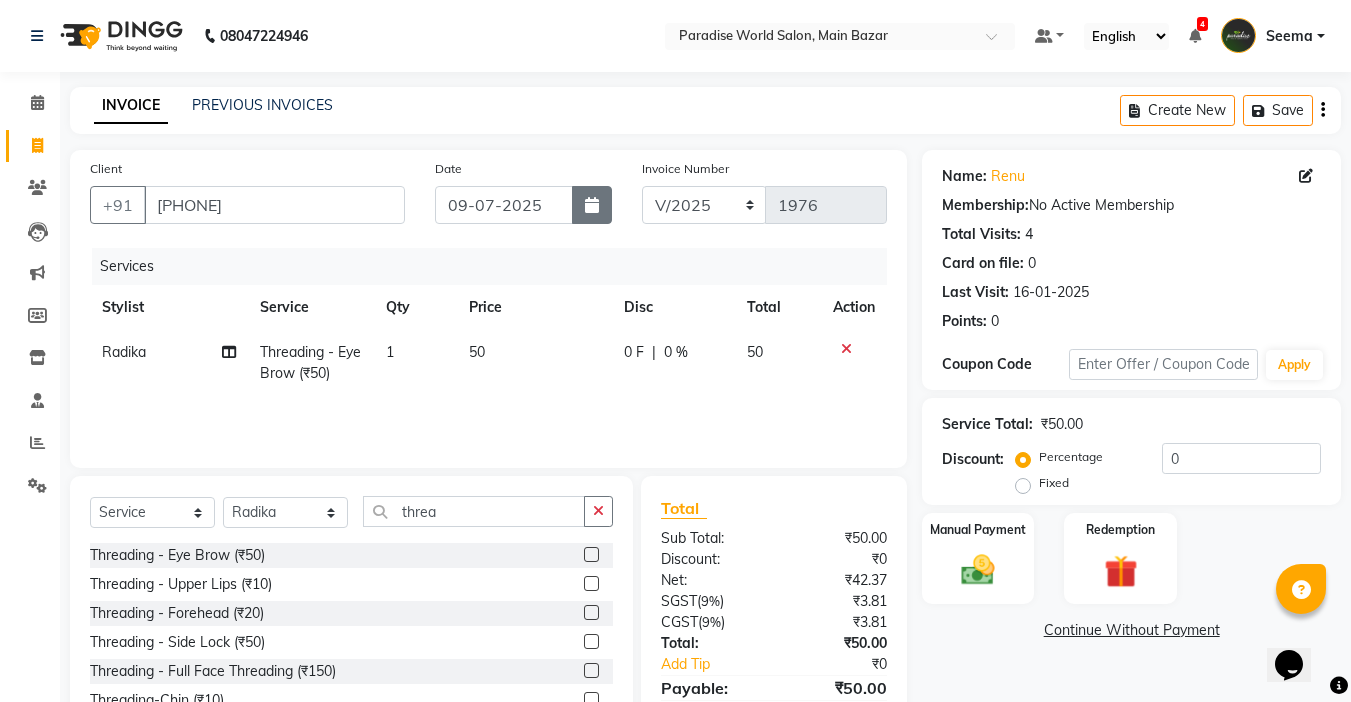 click 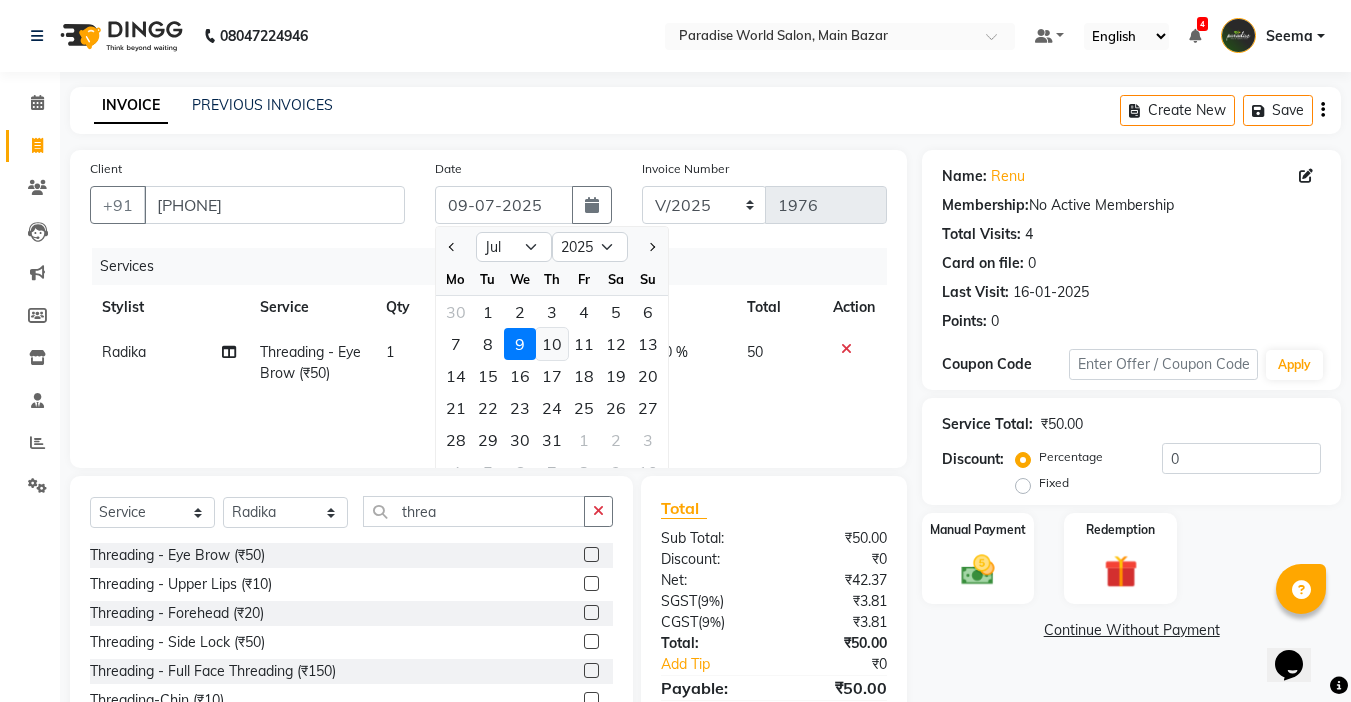 click on "10" 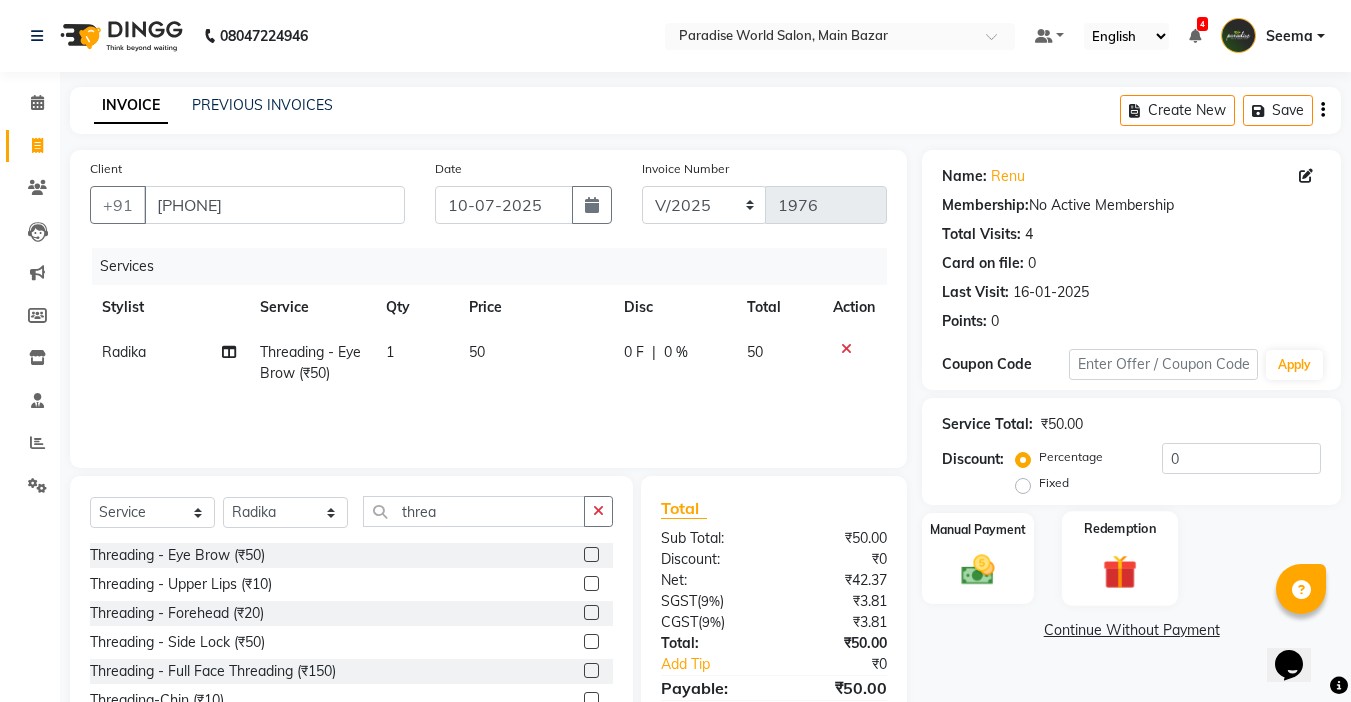 scroll, scrollTop: 98, scrollLeft: 0, axis: vertical 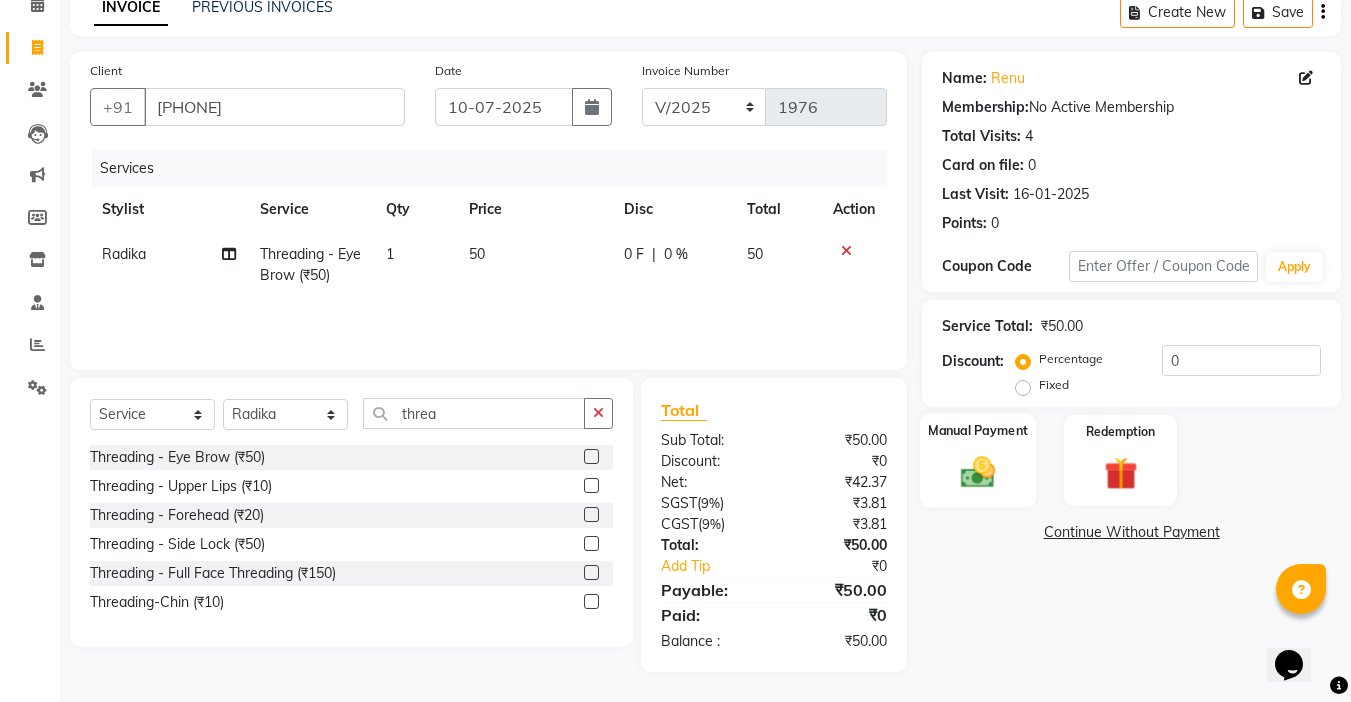 click 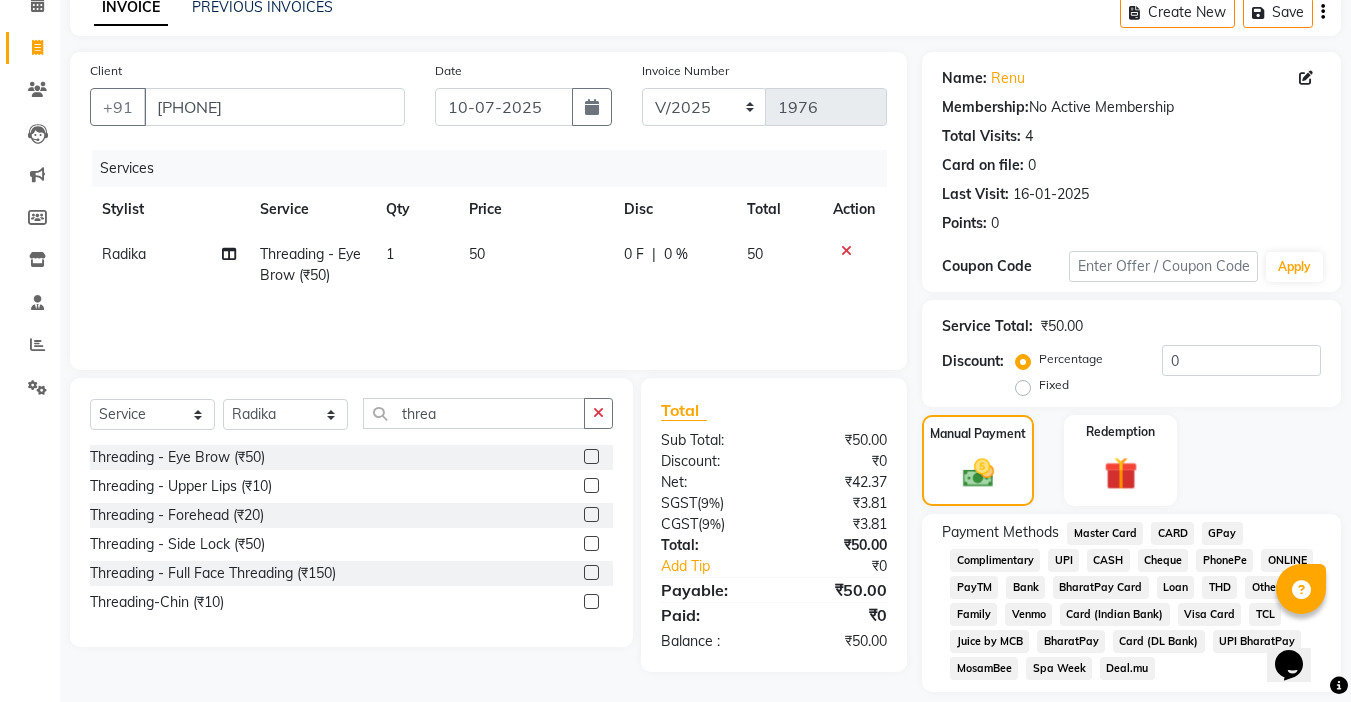 click on "CASH" 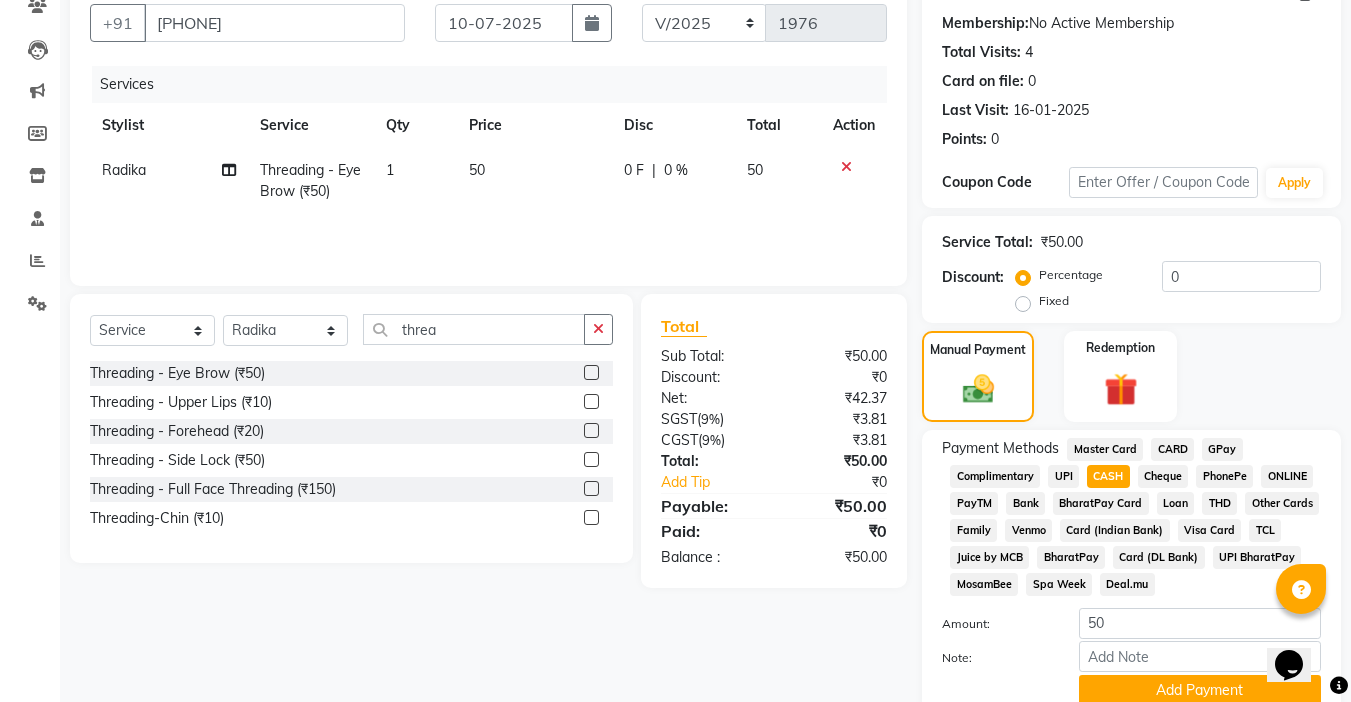 scroll, scrollTop: 265, scrollLeft: 0, axis: vertical 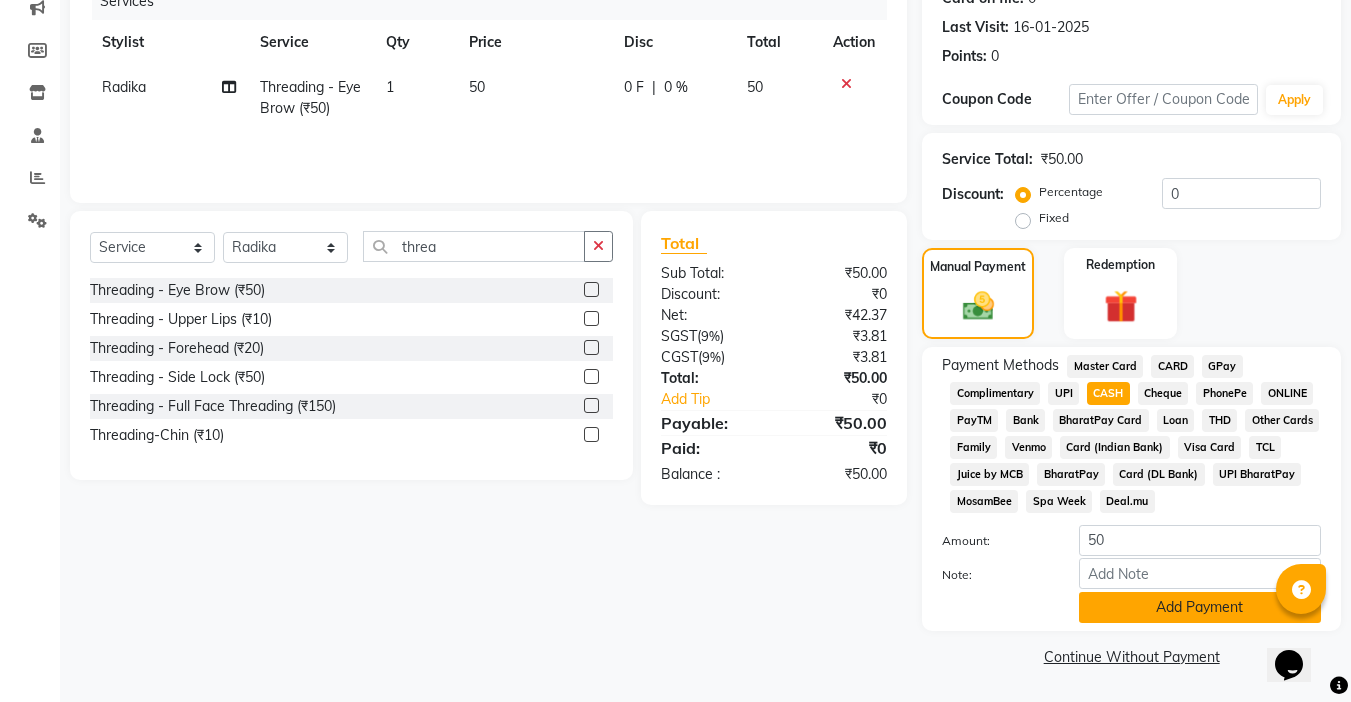 click on "Add Payment" 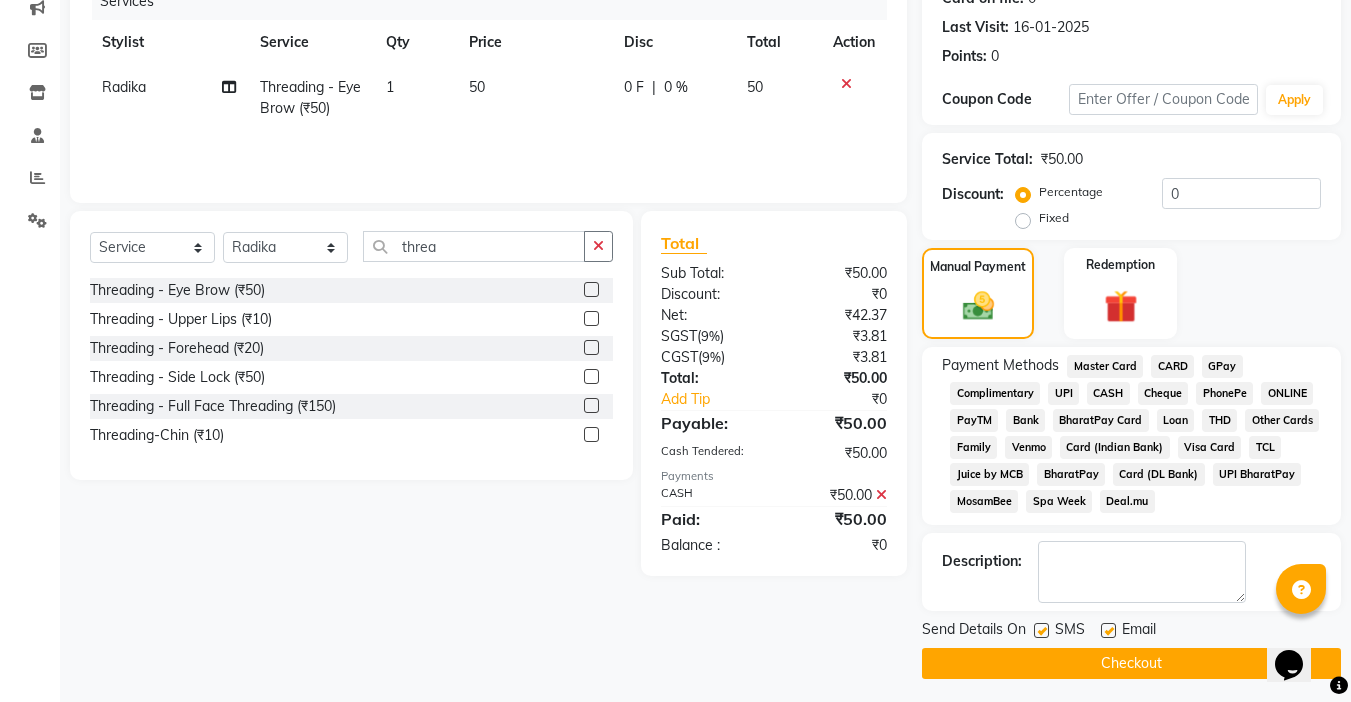 click on "Email" 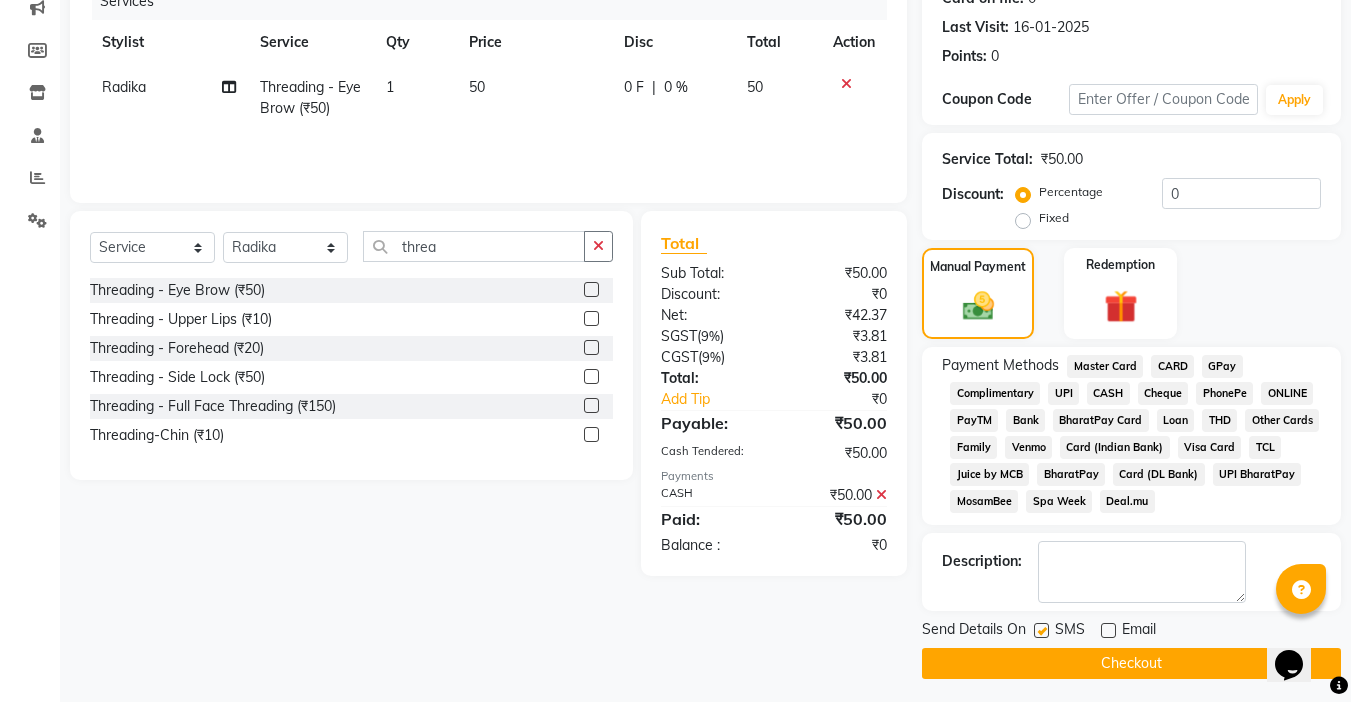 click 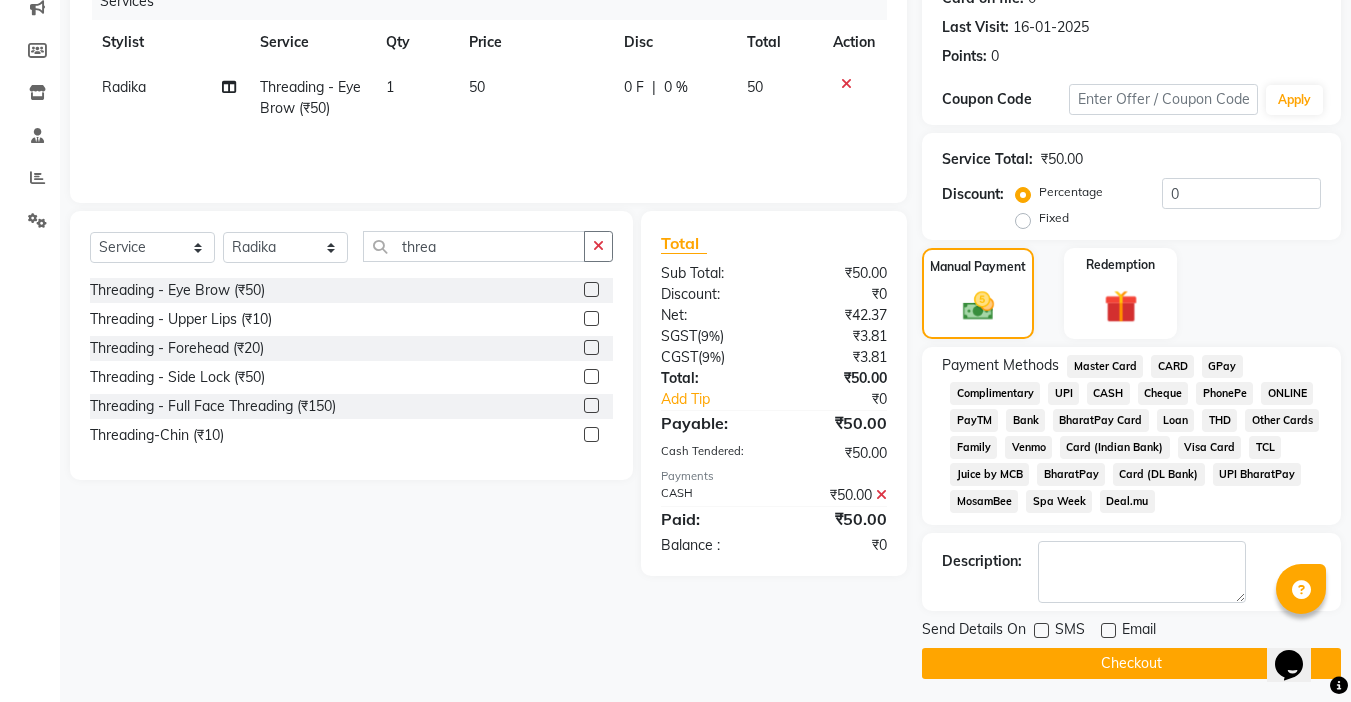 click on "Checkout" 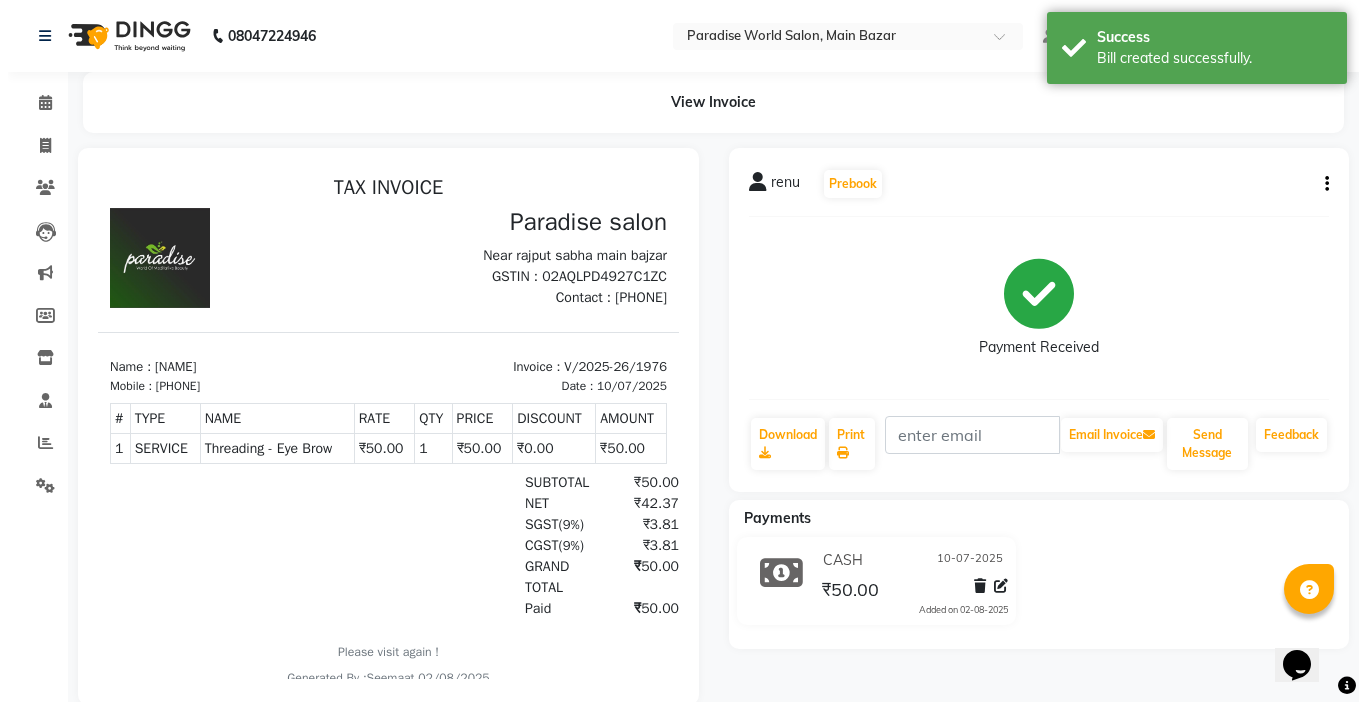 scroll, scrollTop: 0, scrollLeft: 0, axis: both 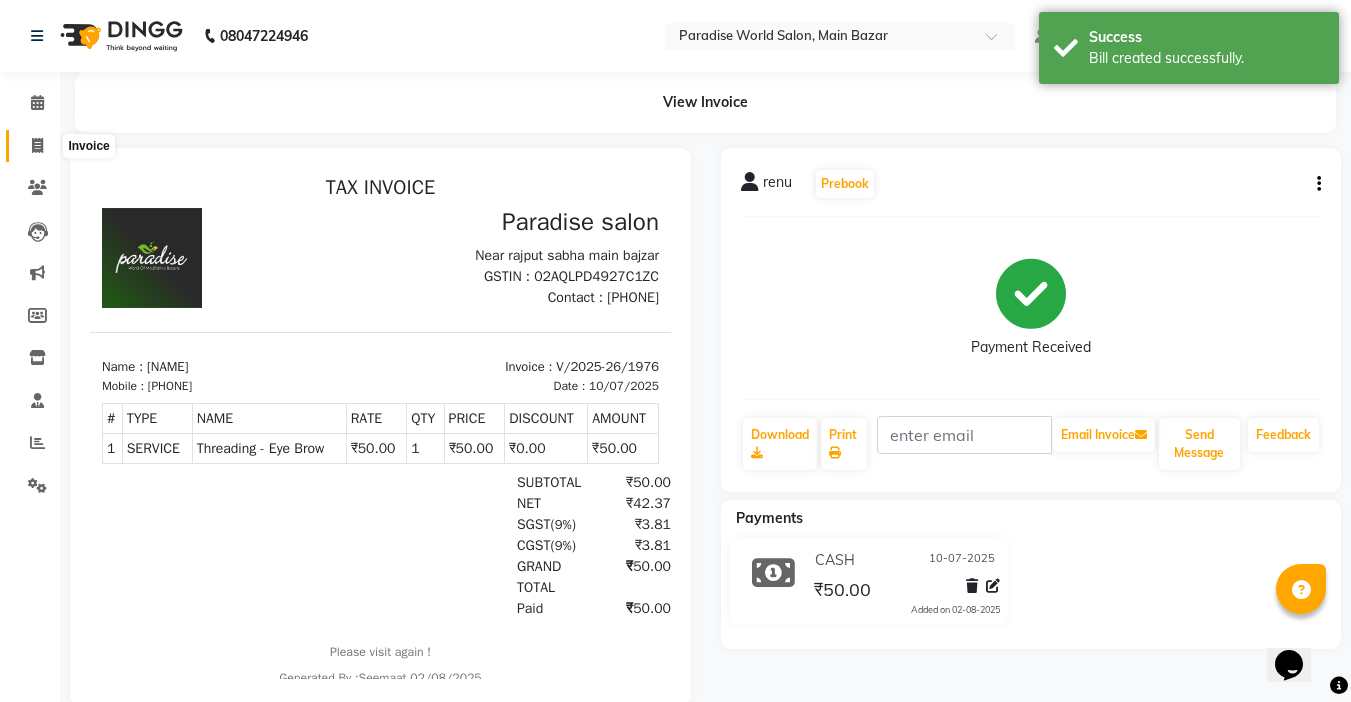click 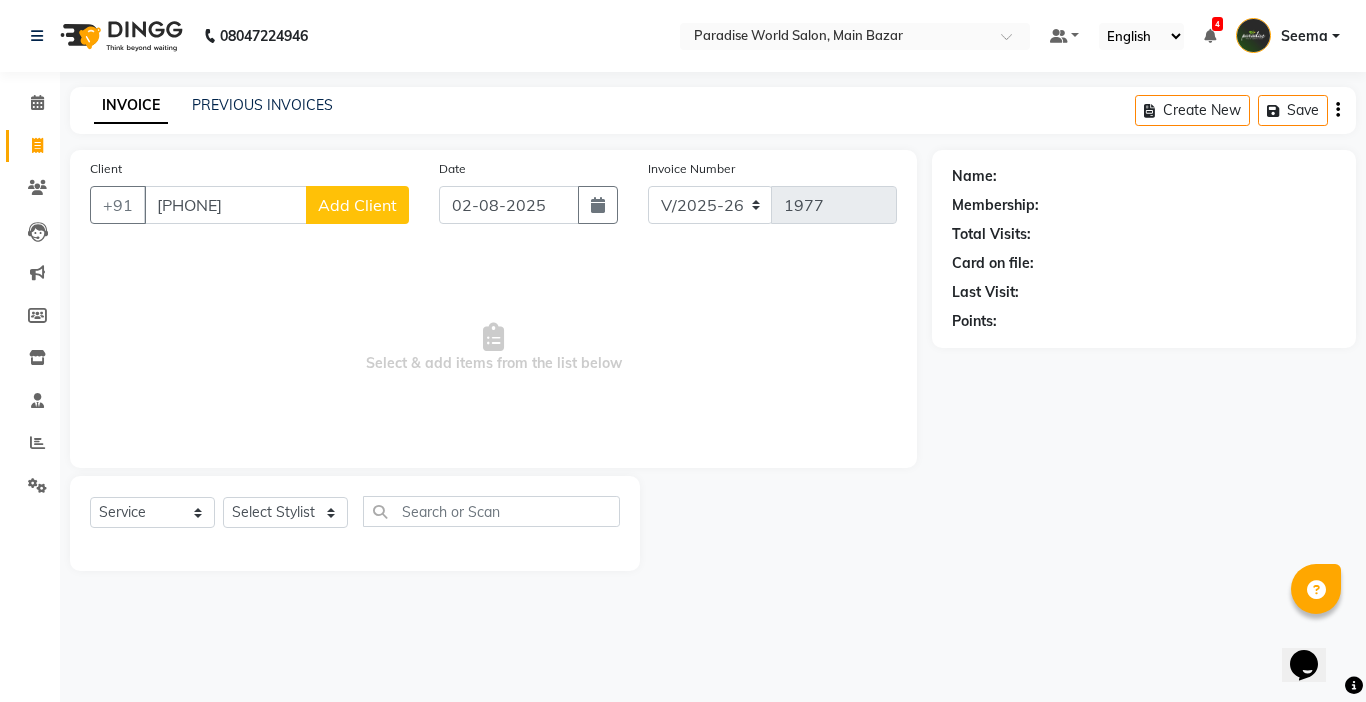 click on "Add Client" 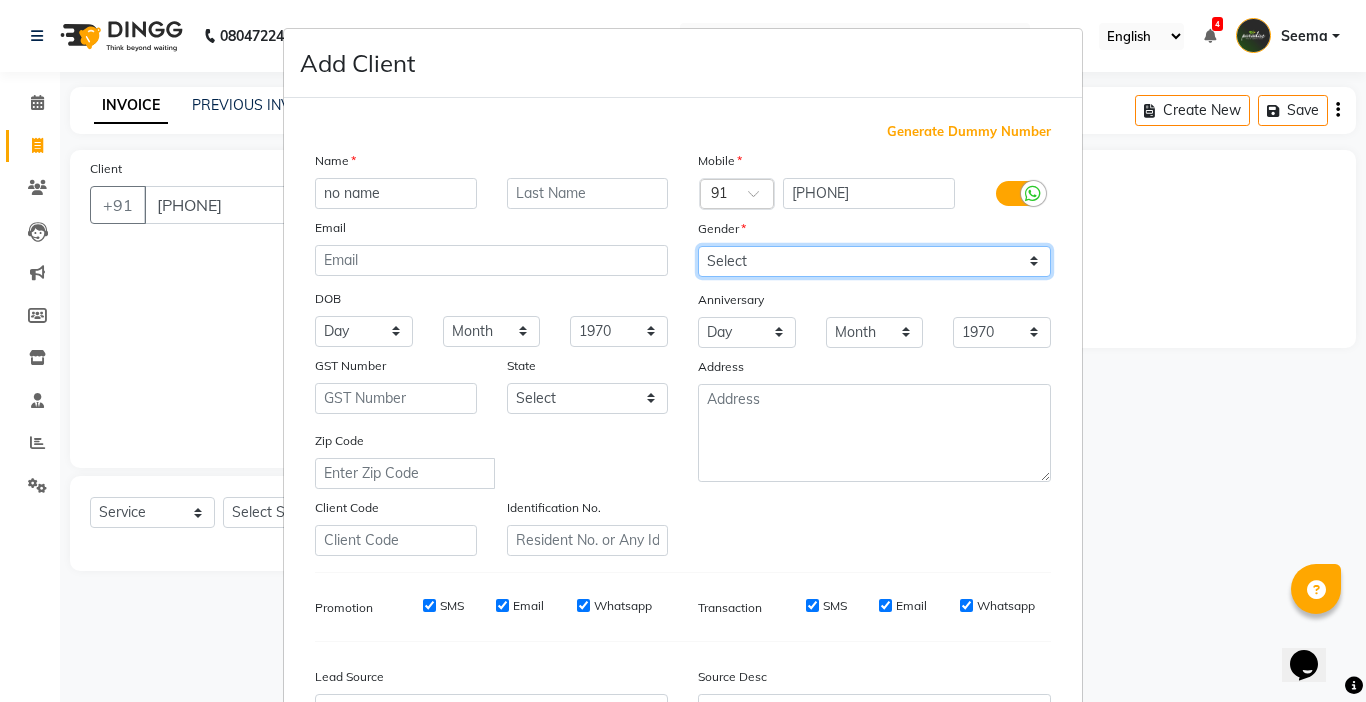 click on "Select Male Female Other Prefer Not To Say" at bounding box center [874, 261] 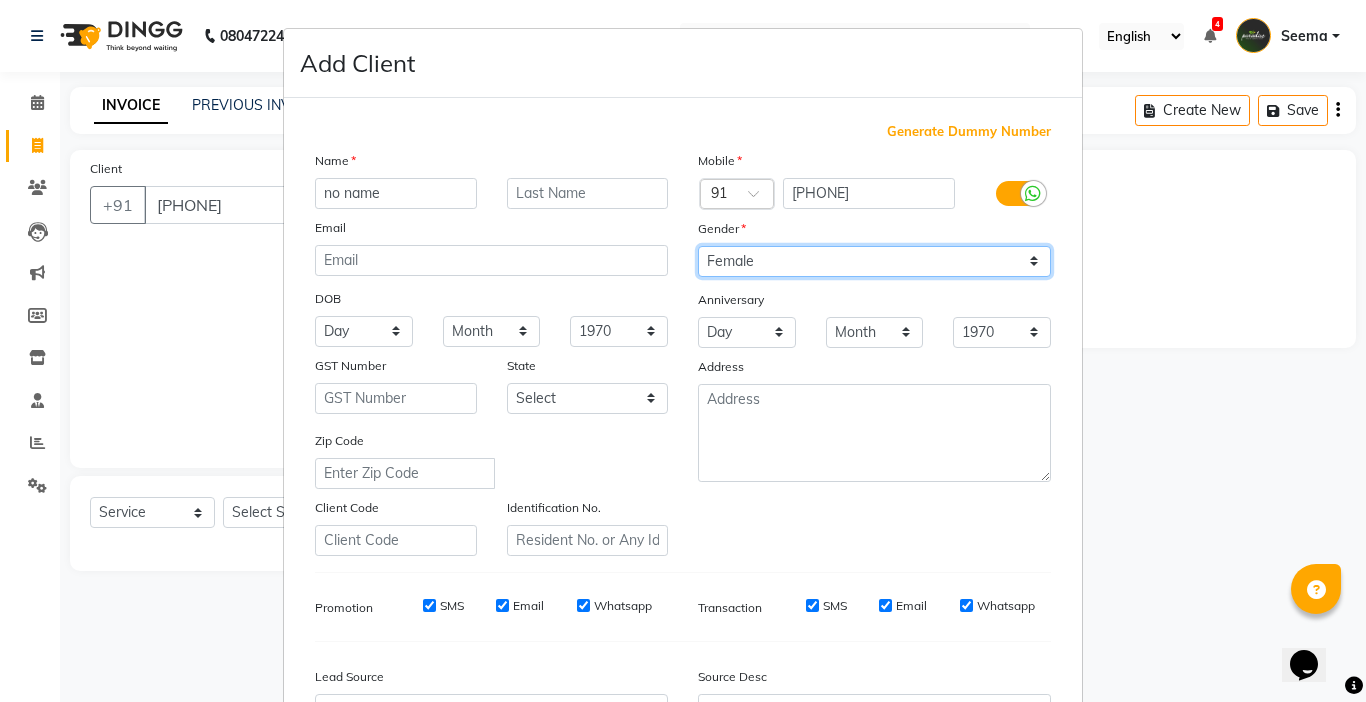 click on "Select Male Female Other Prefer Not To Say" at bounding box center (874, 261) 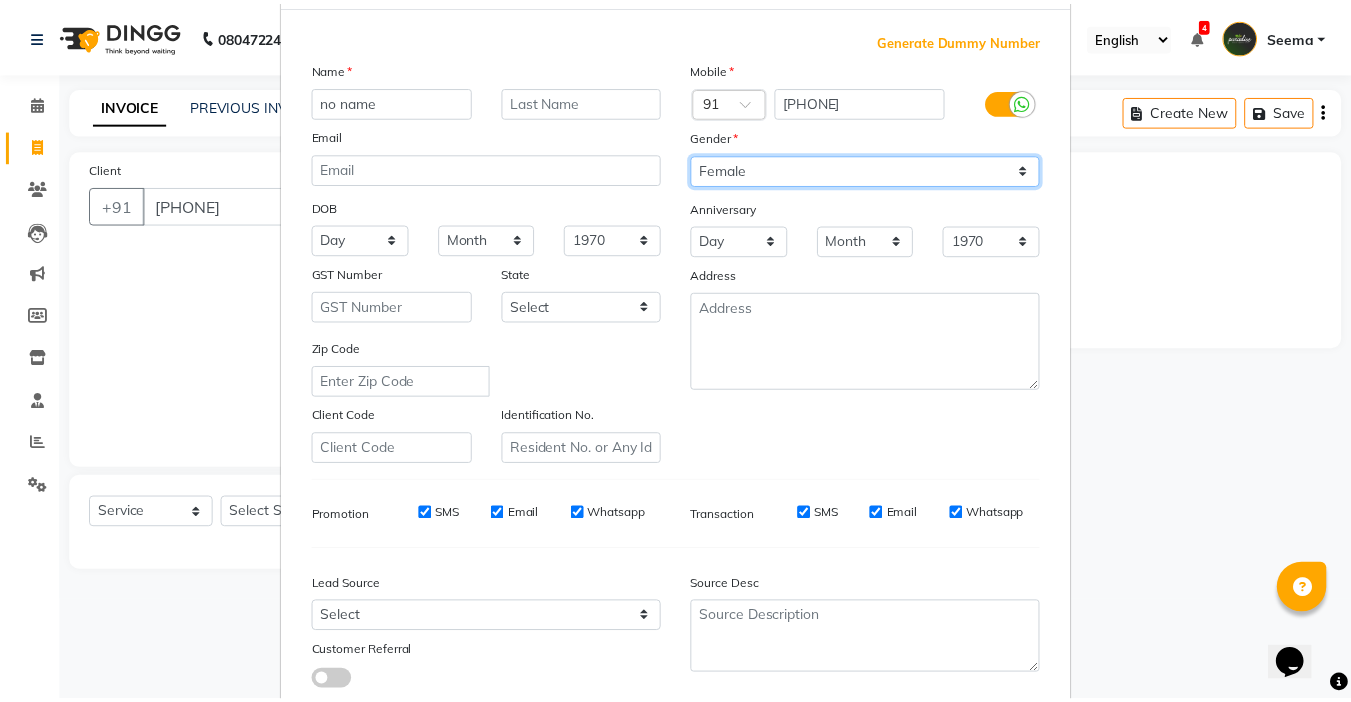 scroll, scrollTop: 221, scrollLeft: 0, axis: vertical 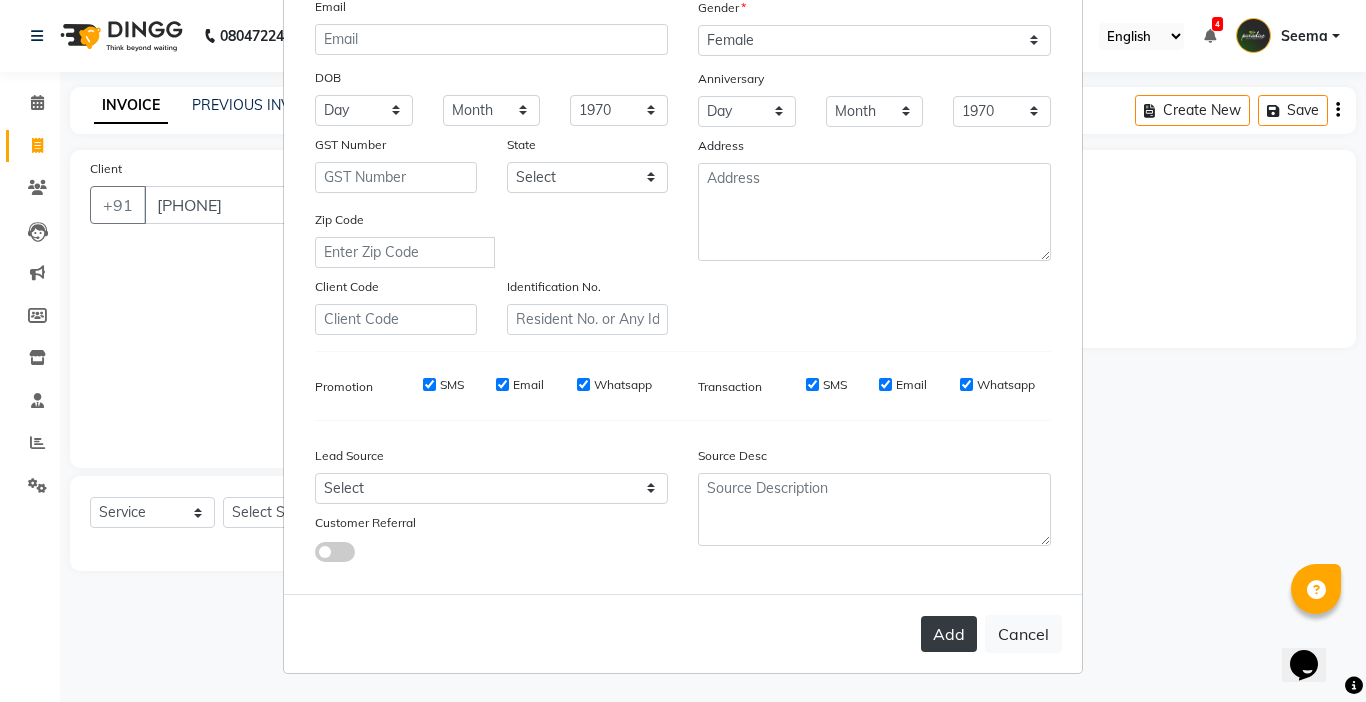 click on "Add" at bounding box center [949, 634] 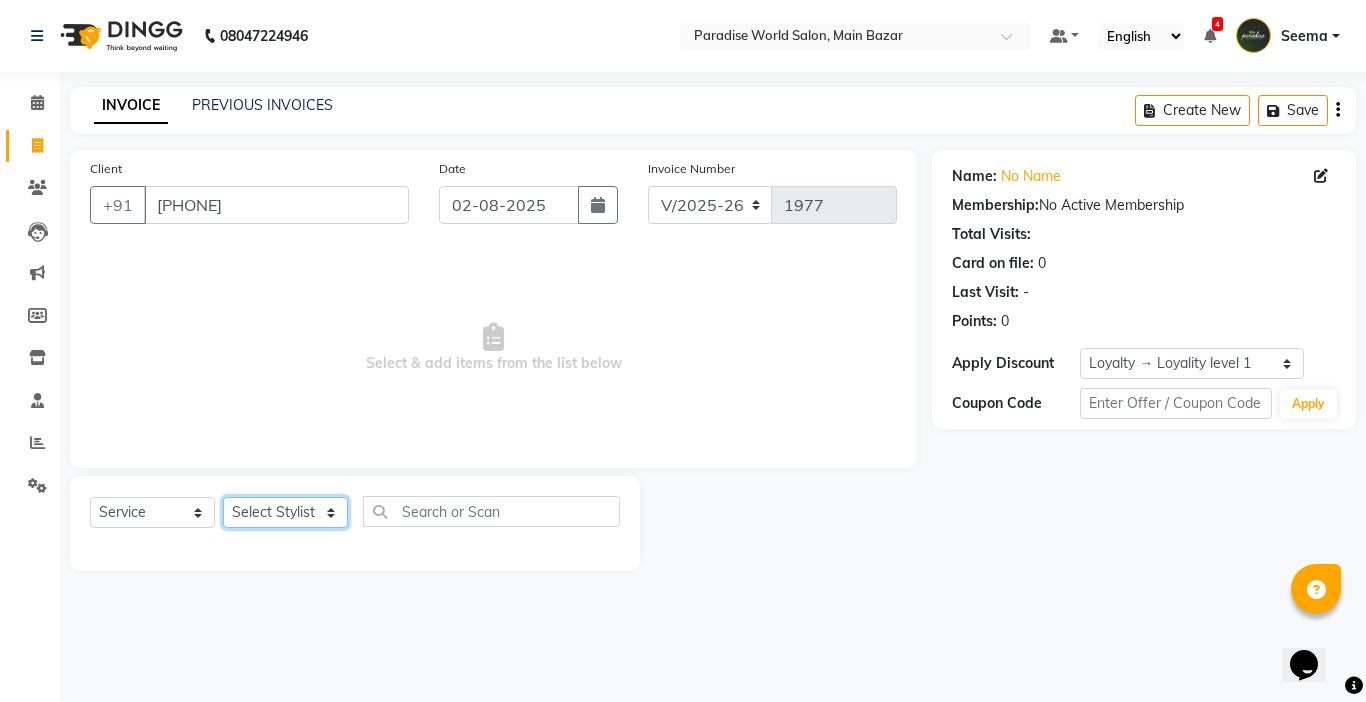 click on "Select Stylist Abby aman  Anil anku Bobby company Deepak Deepika Gourav Heena ishu Jagdeesh kanchan Love preet Maddy Manpreet student Meenu Naina Nikita Palak Palak Sharma Radika Rajneesh Student Seema Shagun Shifali - Student Shweta  Sujata Surinder Paul Vansh Vikas Vishal" 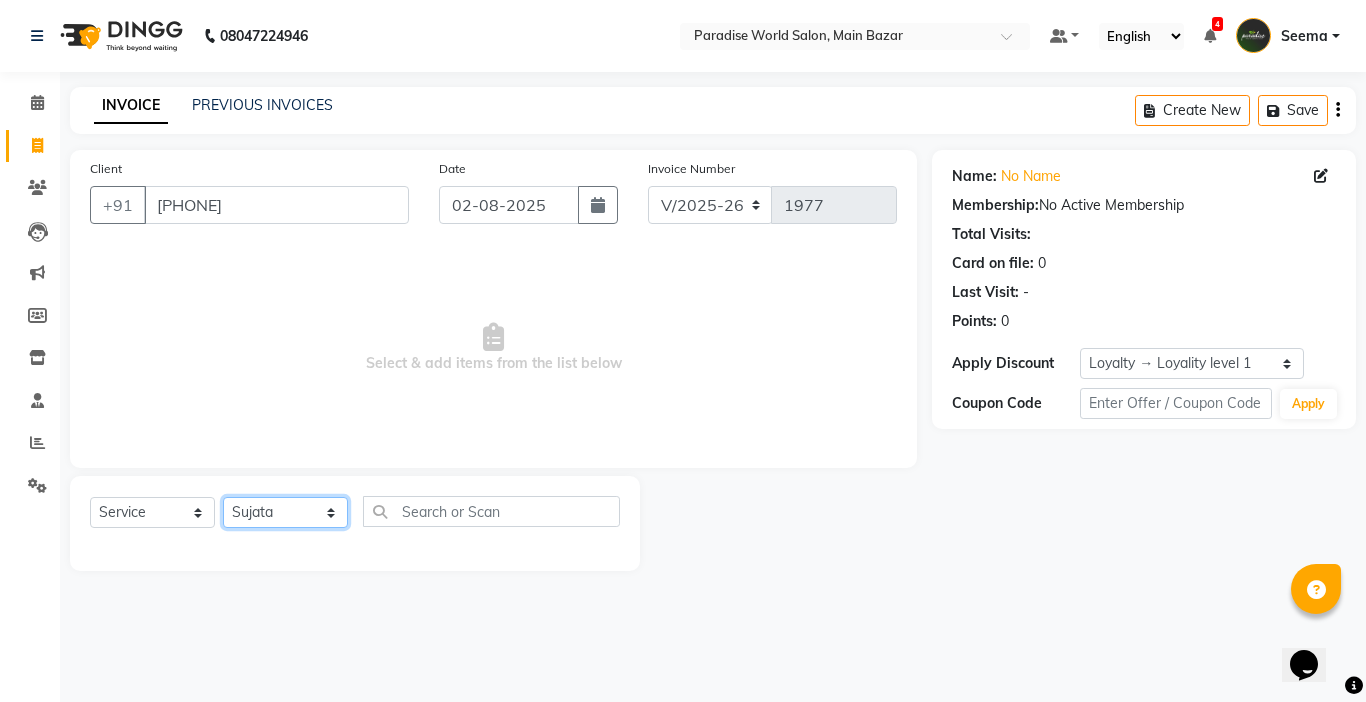 click on "Select Stylist Abby aman  Anil anku Bobby company Deepak Deepika Gourav Heena ishu Jagdeesh kanchan Love preet Maddy Manpreet student Meenu Naina Nikita Palak Palak Sharma Radika Rajneesh Student Seema Shagun Shifali - Student Shweta  Sujata Surinder Paul Vansh Vikas Vishal" 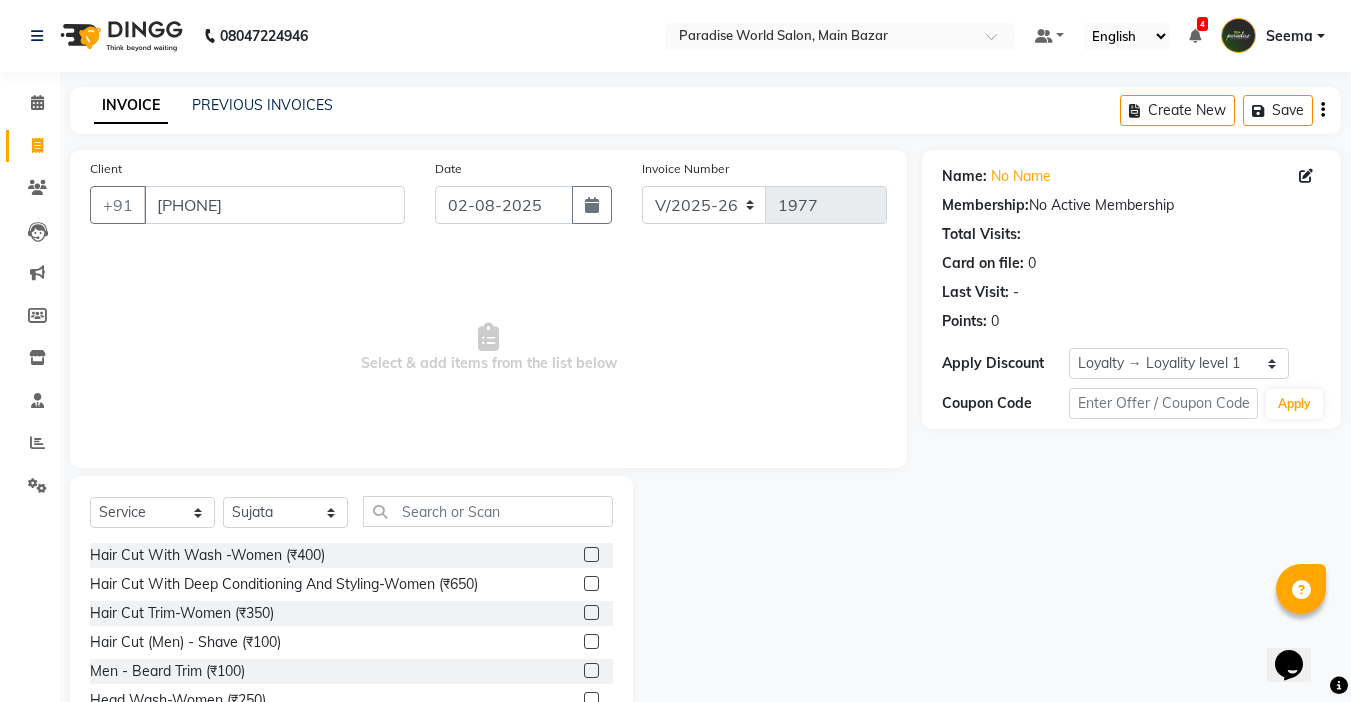 click on "Select  Service  Product  Membership  Package Voucher Prepaid Gift Card  Select Stylist Abby aman  Anil anku Bobby company Deepak Deepika Gourav Heena ishu Jagdeesh kanchan Love preet Maddy Manpreet student Meenu Naina Nikita Palak Palak Sharma Radika Rajneesh Student Seema Shagun Shifali - Student Shweta  Sujata Surinder Paul Vansh Vikas Vishal" 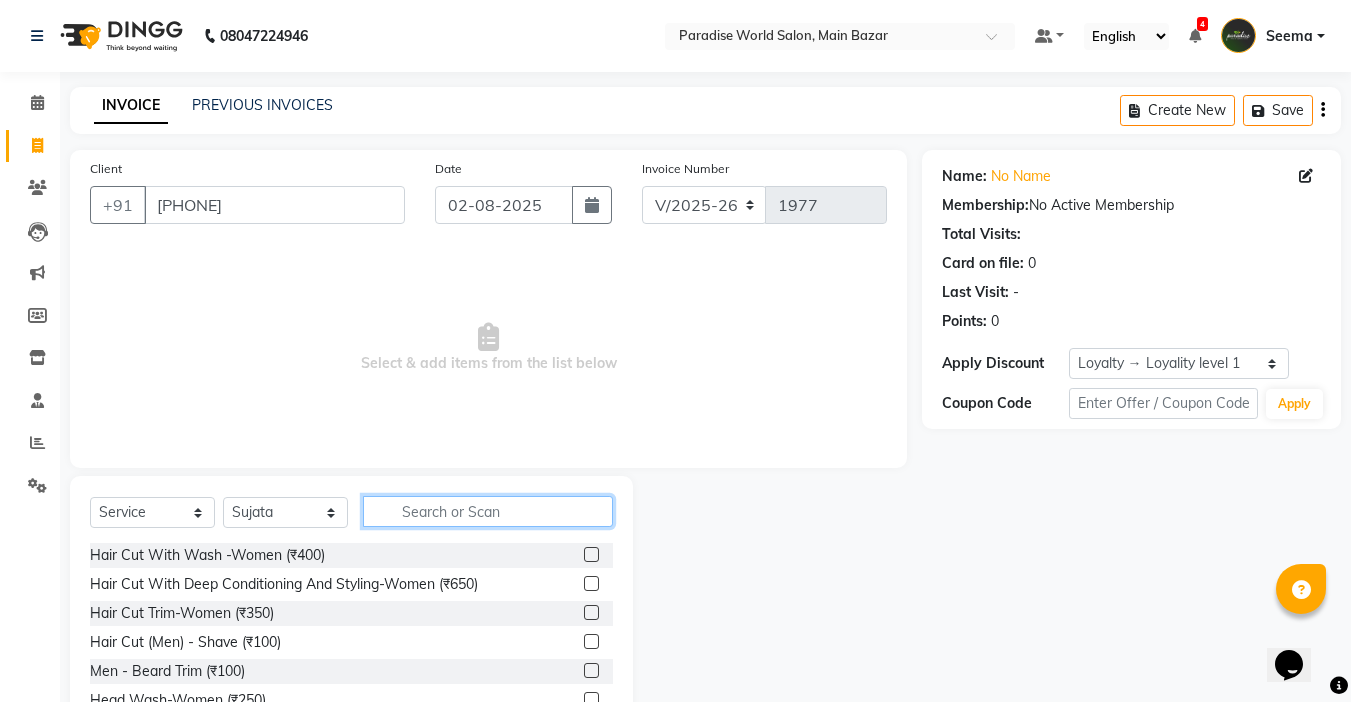 click 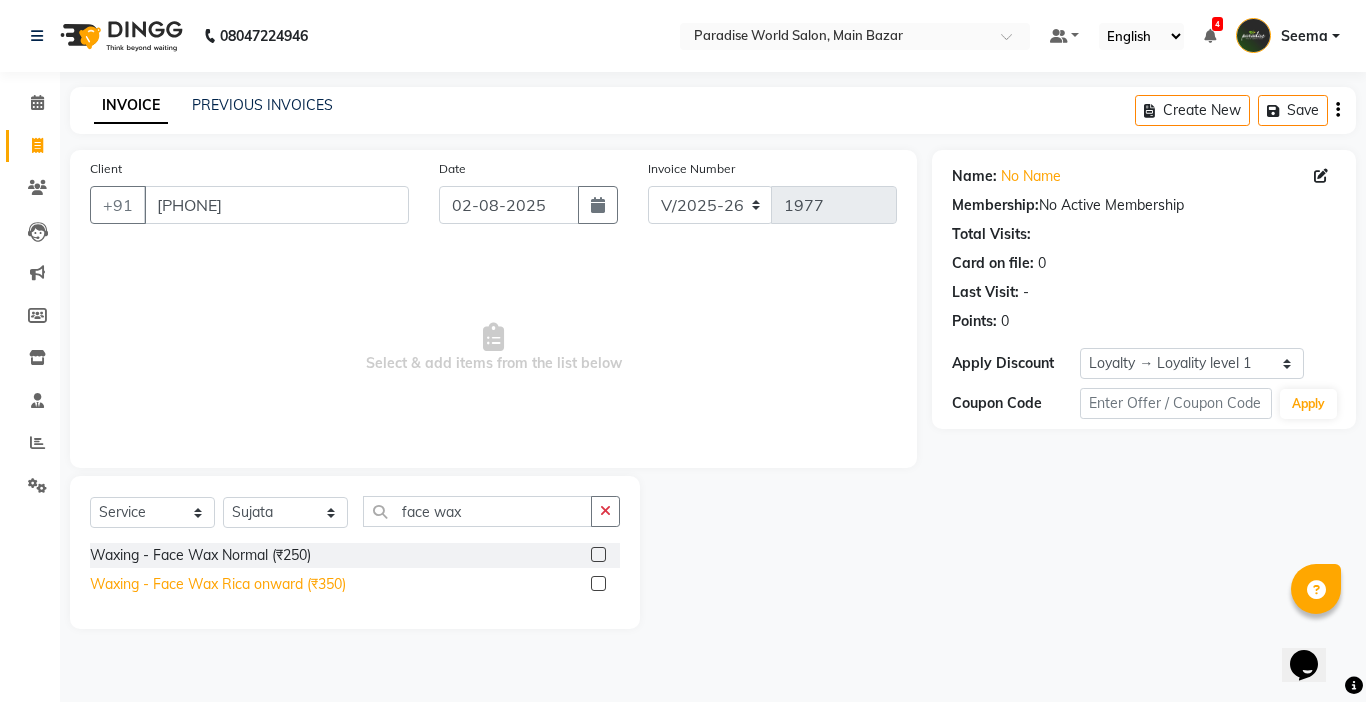 click on "Waxing   -  Face Wax Rica onward (₹350)" 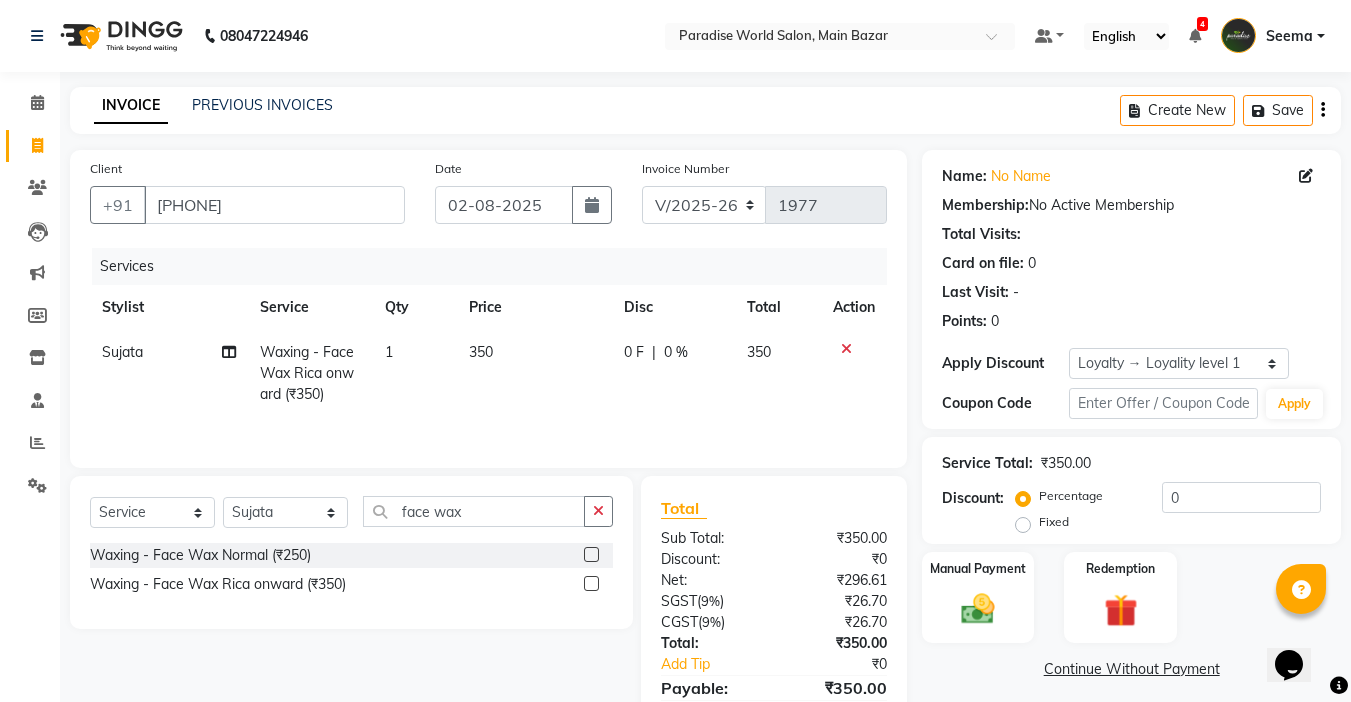 click on "350" 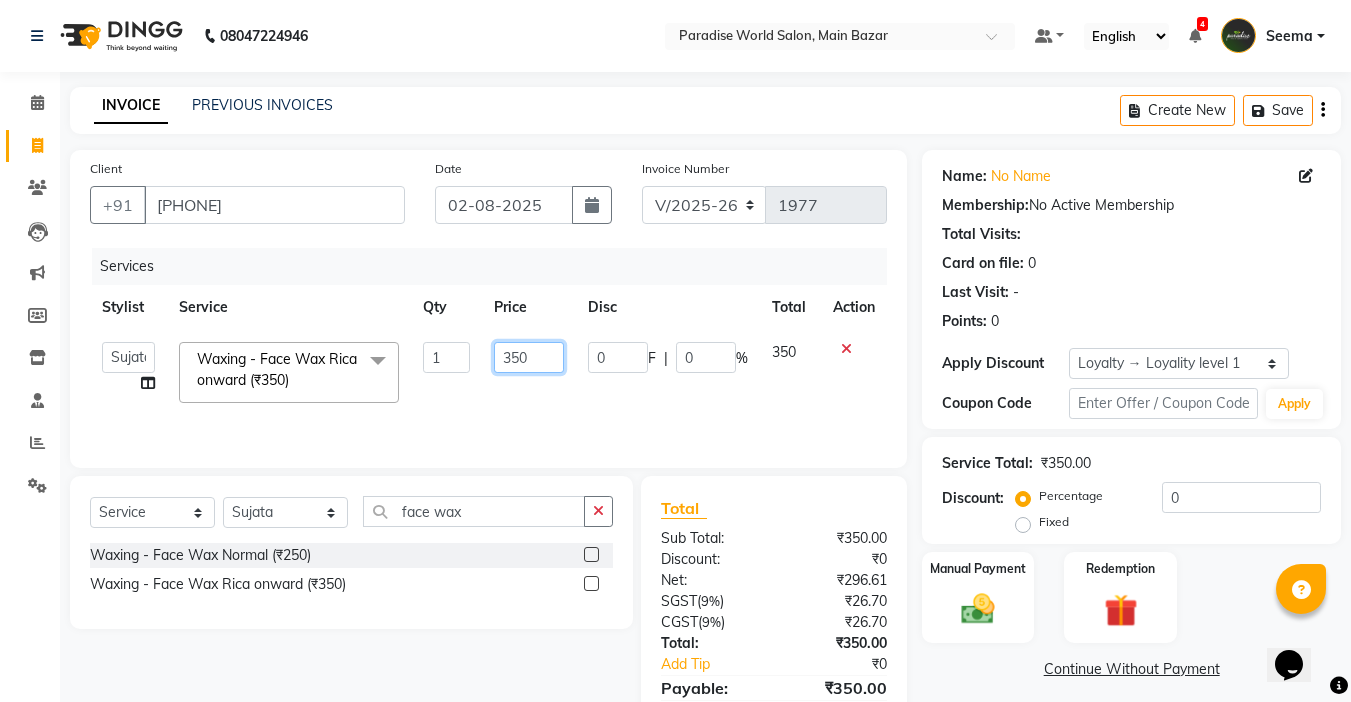 click on "350" 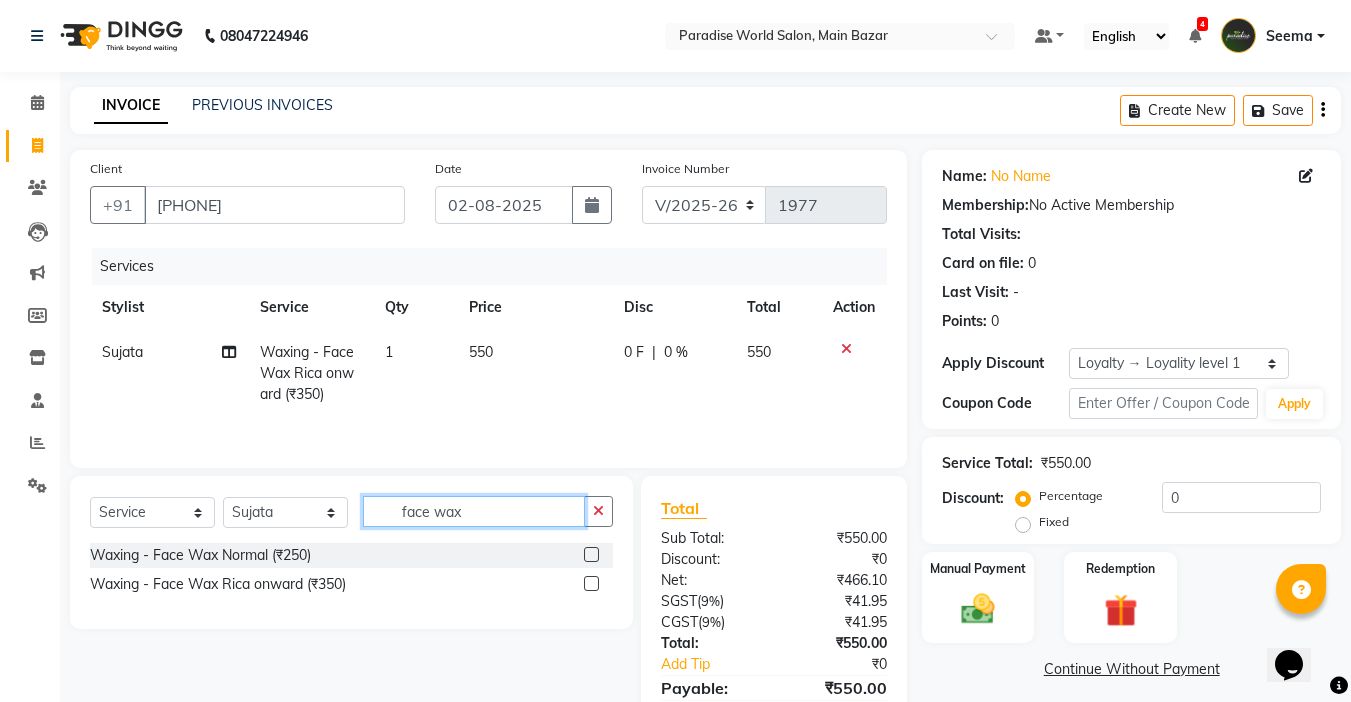 drag, startPoint x: 492, startPoint y: 514, endPoint x: 422, endPoint y: 524, distance: 70.71068 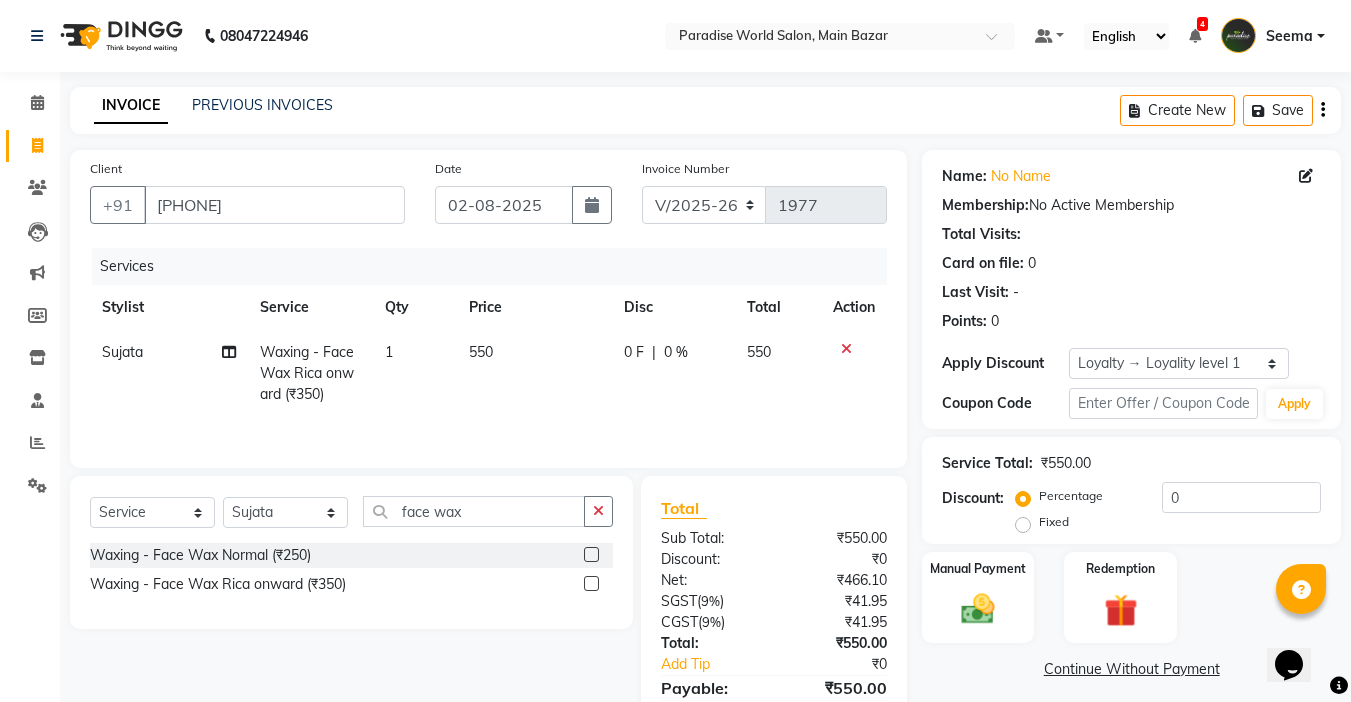 click on "550" 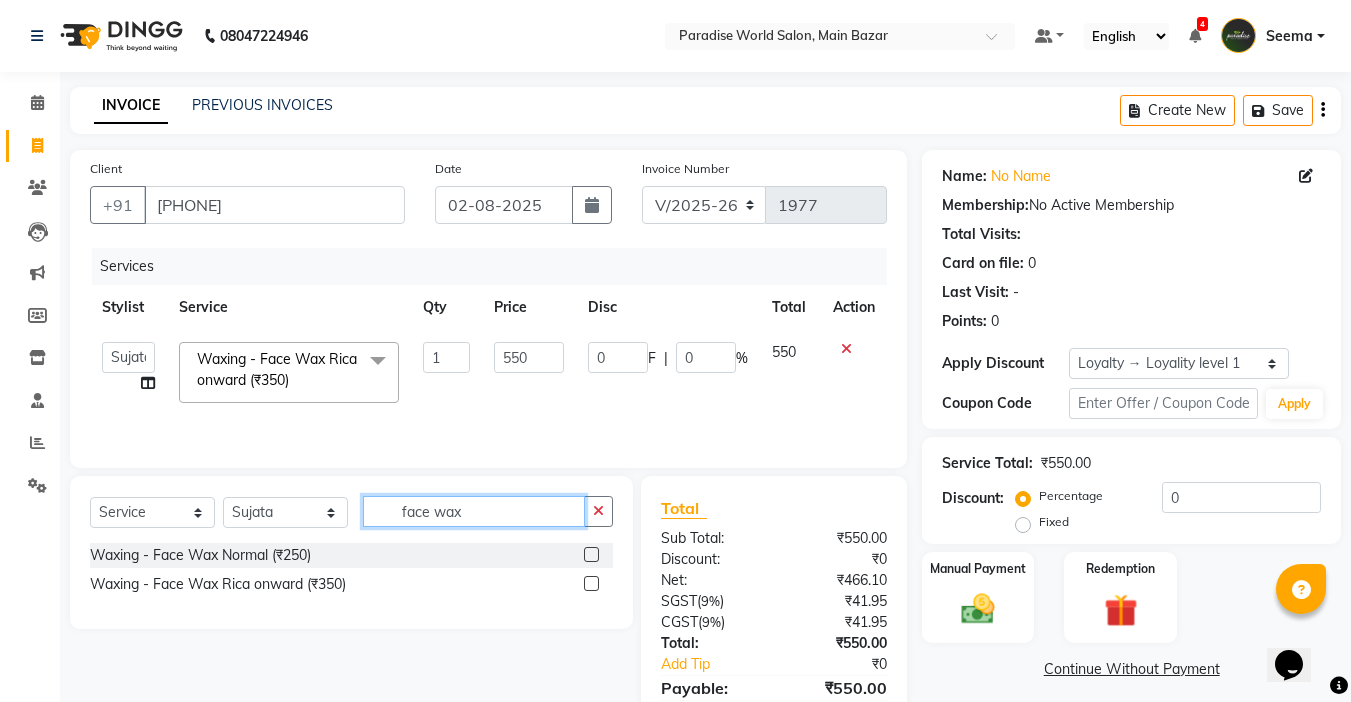 drag, startPoint x: 488, startPoint y: 518, endPoint x: 262, endPoint y: 517, distance: 226.00221 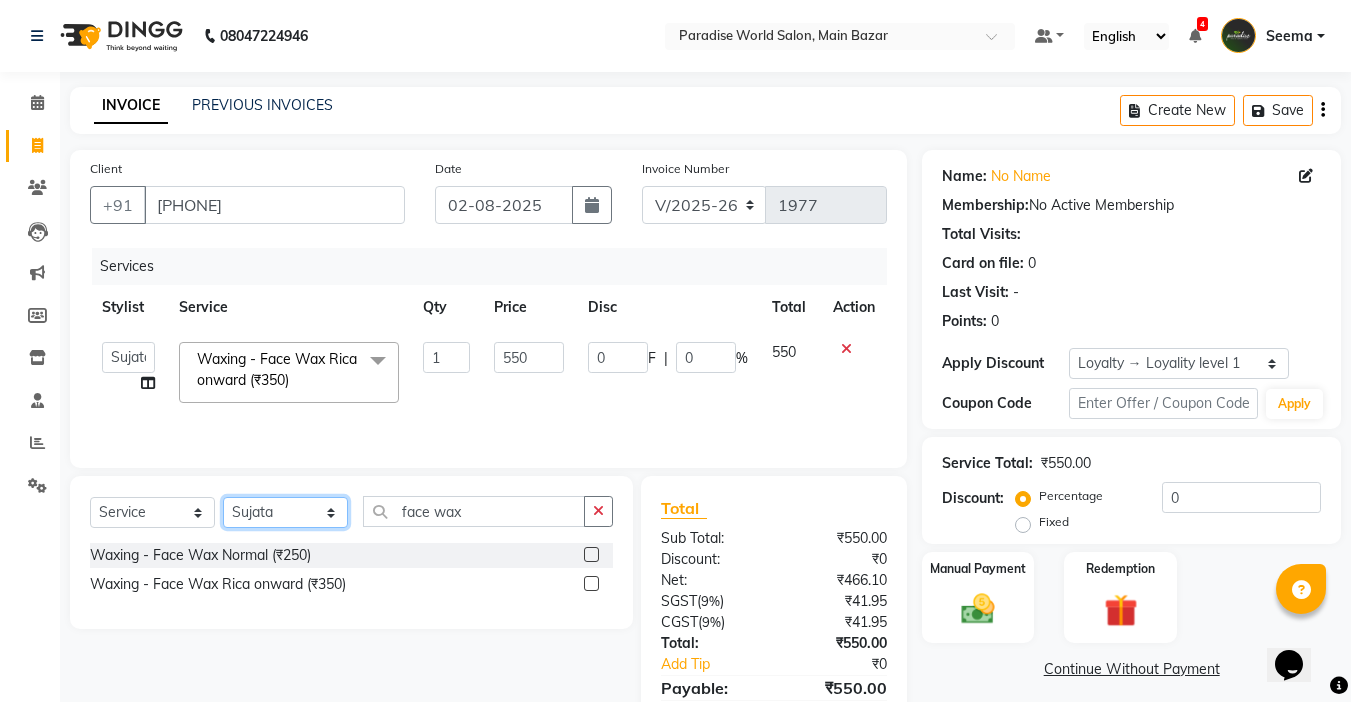 click on "Select Stylist Abby aman  Anil anku Bobby company Deepak Deepika Gourav Heena ishu Jagdeesh kanchan Love preet Maddy Manpreet student Meenu Naina Nikita Palak Palak Sharma Radika Rajneesh Student Seema Shagun Shifali - Student Shweta  Sujata Surinder Paul Vansh Vikas Vishal" 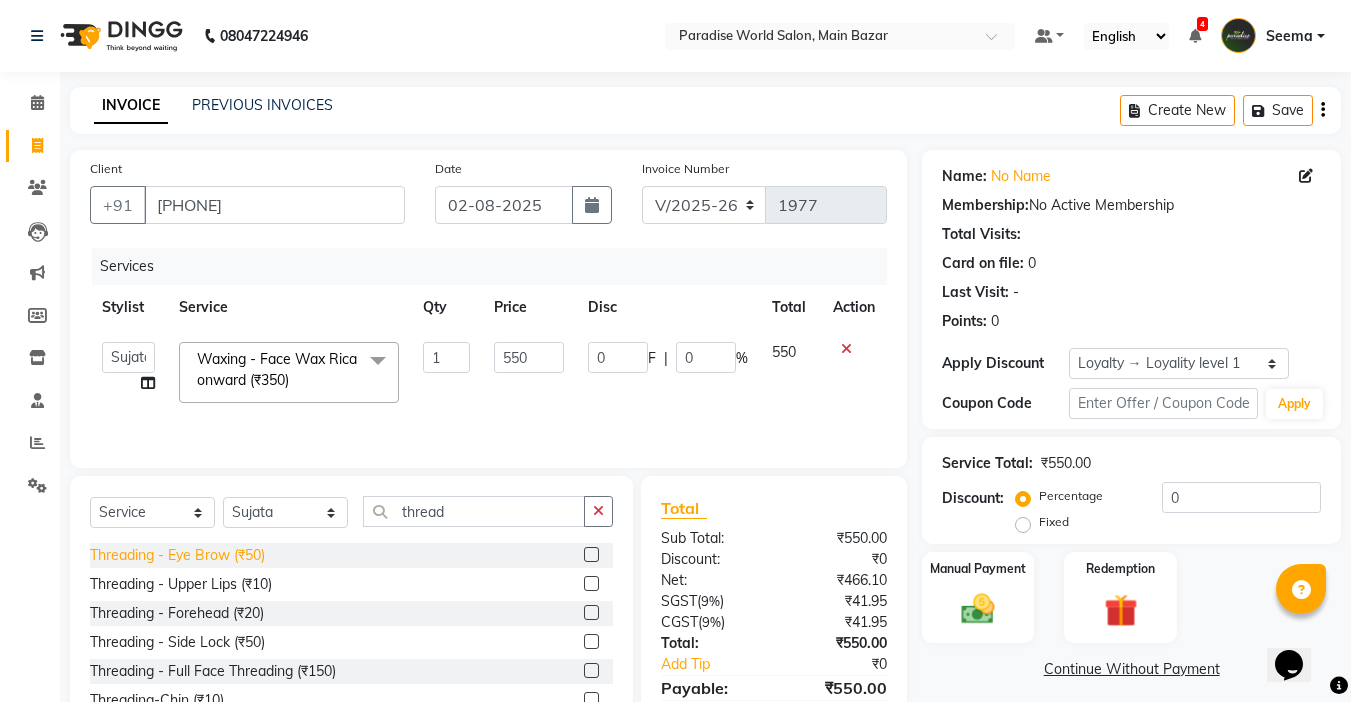 click on "Threading   -  Eye Brow (₹50)" 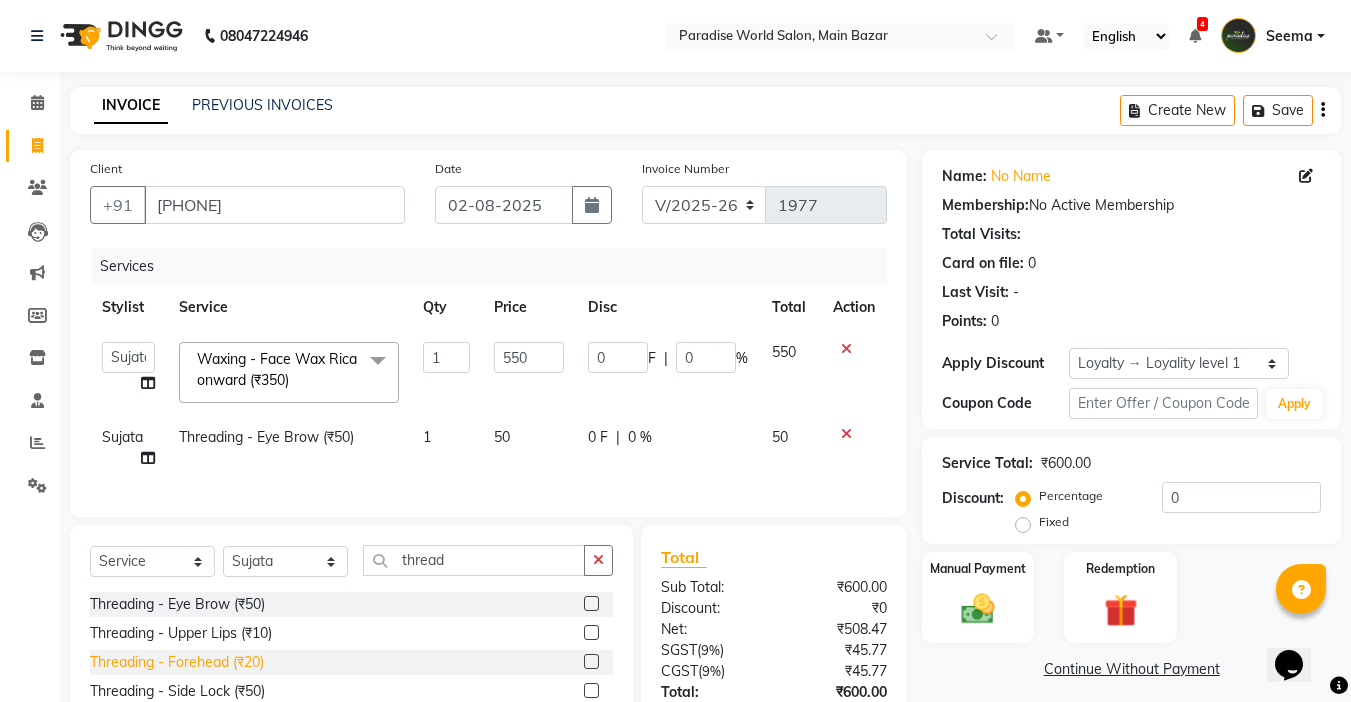 click on "Threading   -  Forehead (₹20)" 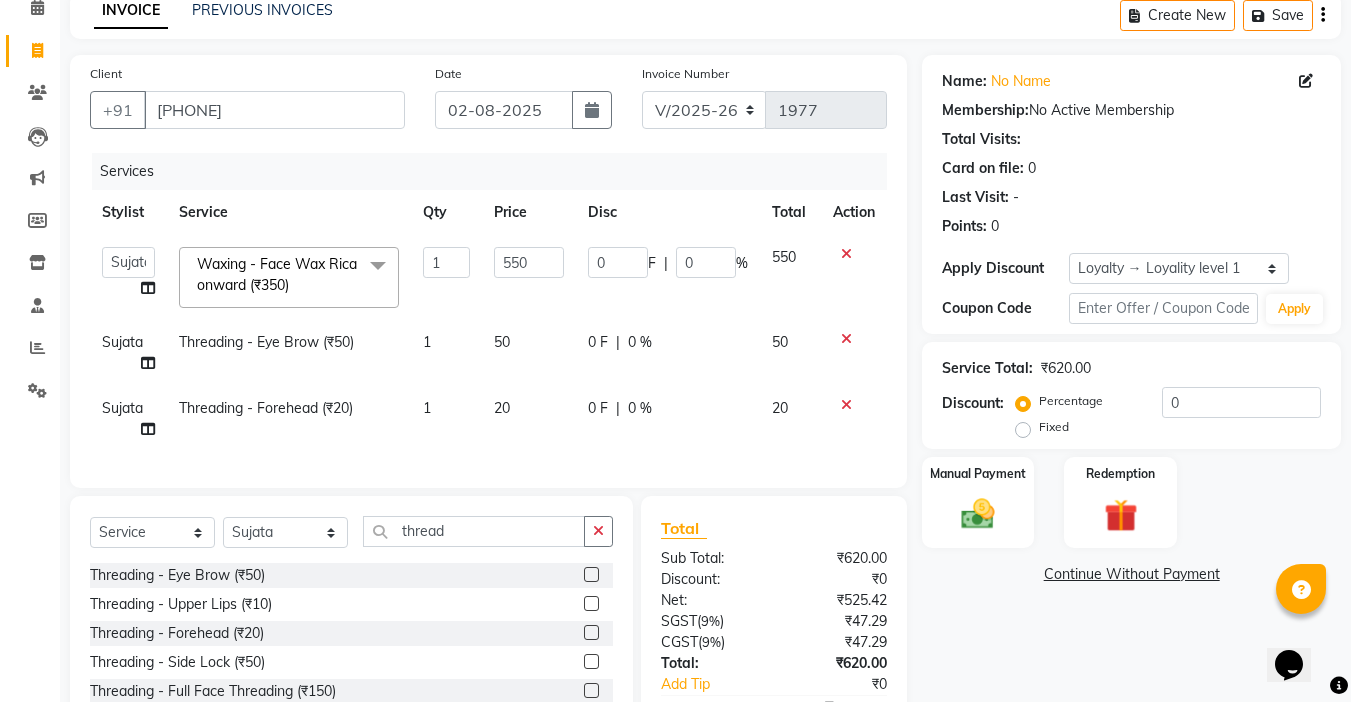 scroll, scrollTop: 200, scrollLeft: 0, axis: vertical 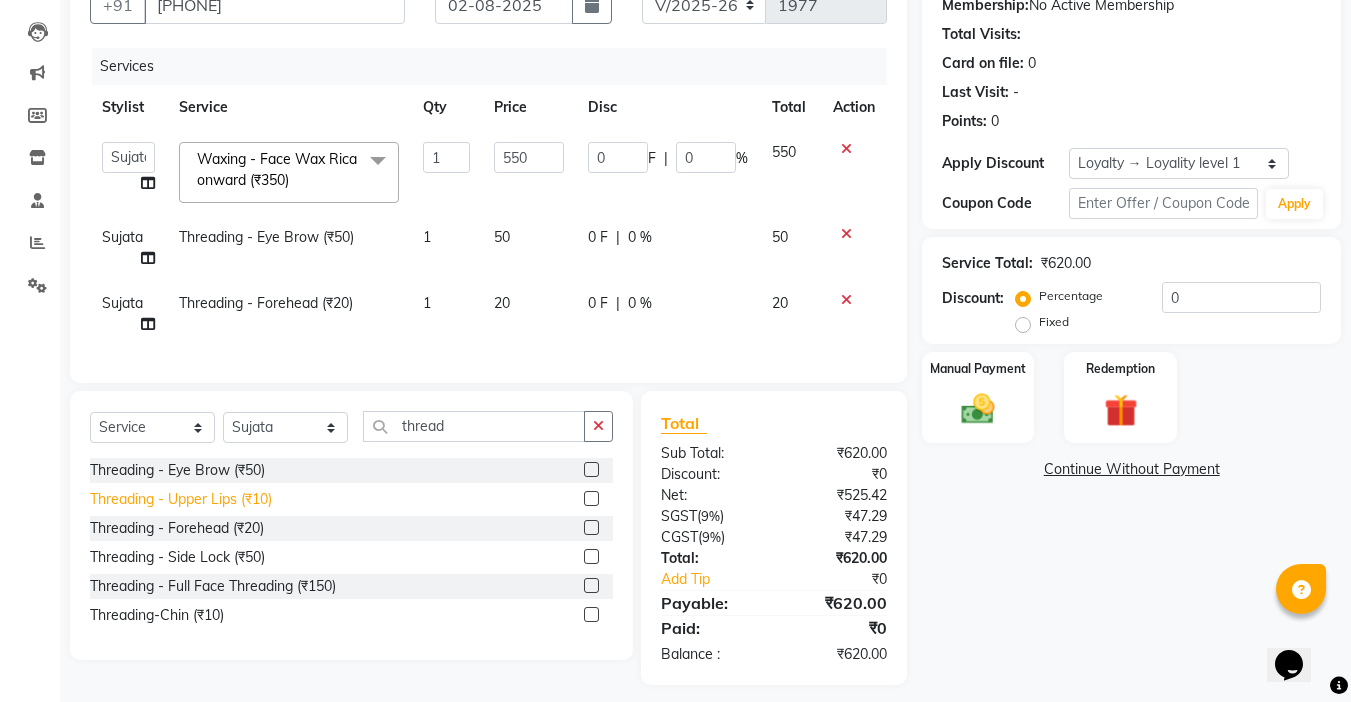 click on "Threading   -  Upper Lips (₹10)" 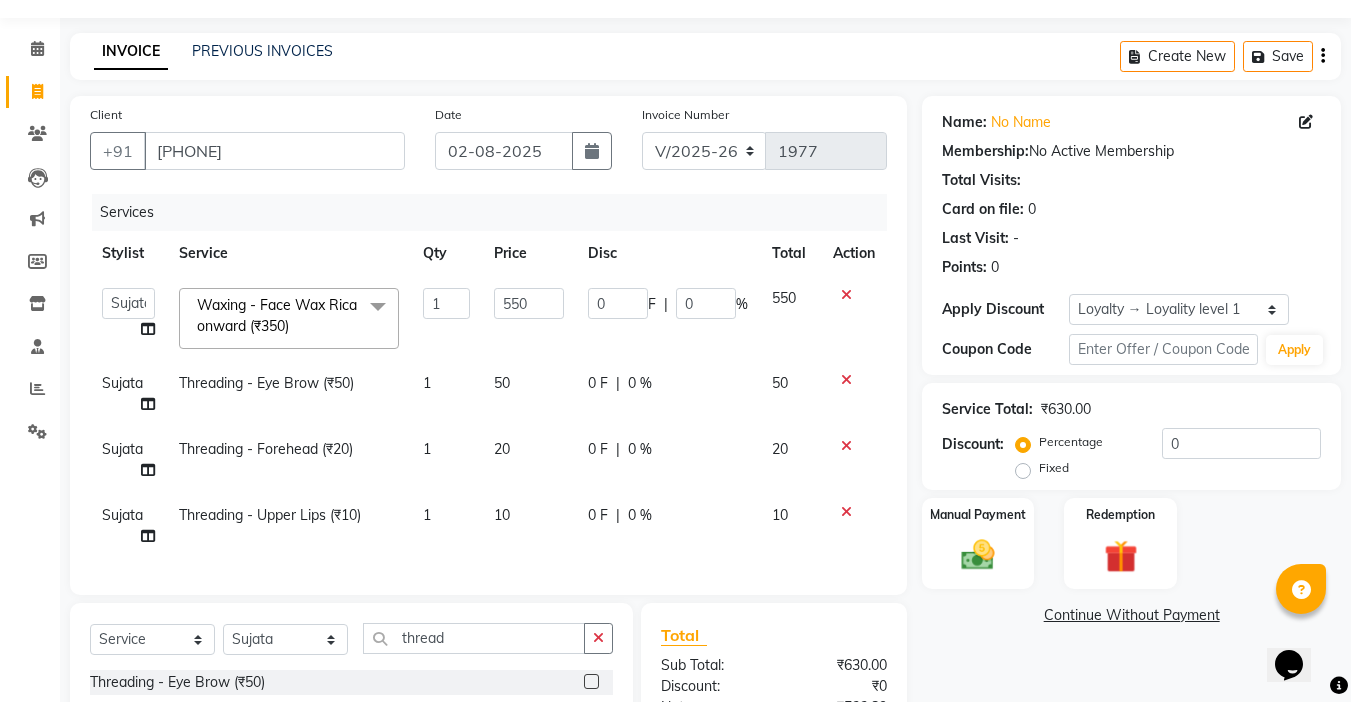 scroll, scrollTop: 0, scrollLeft: 0, axis: both 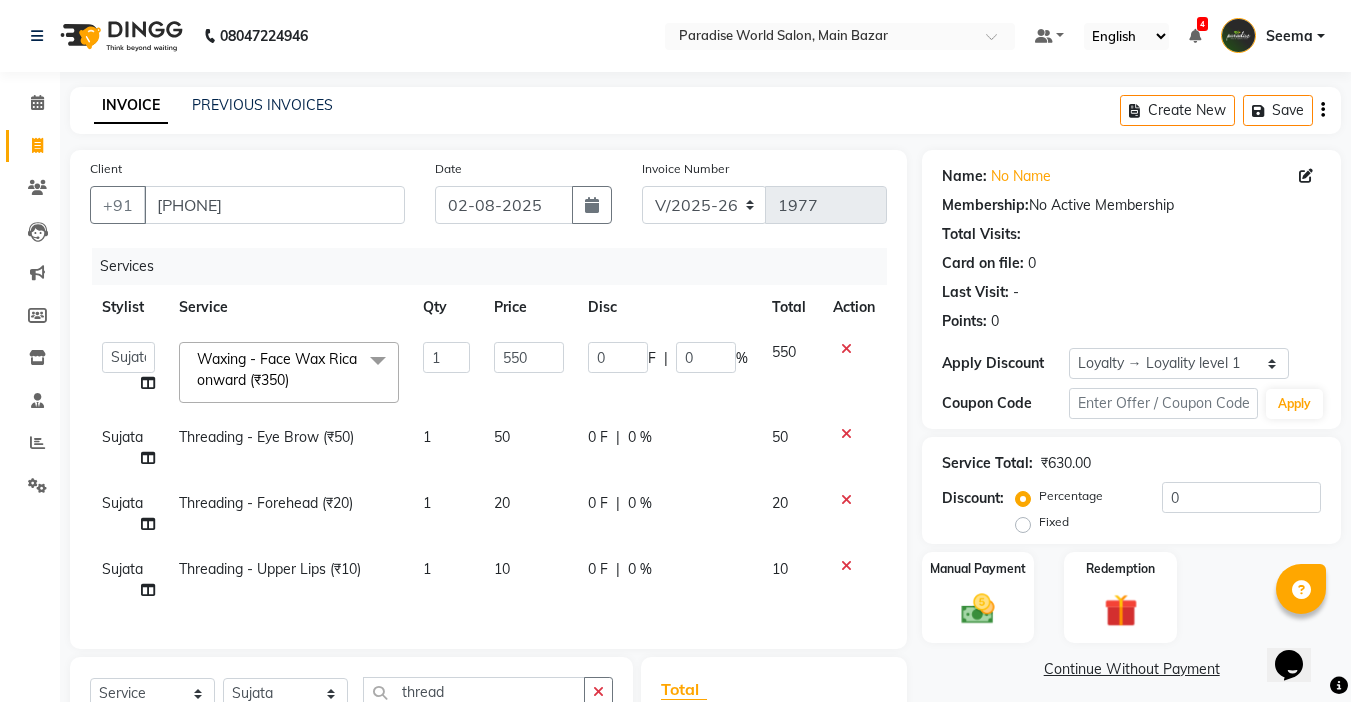 click on "Date 02-08-2025" 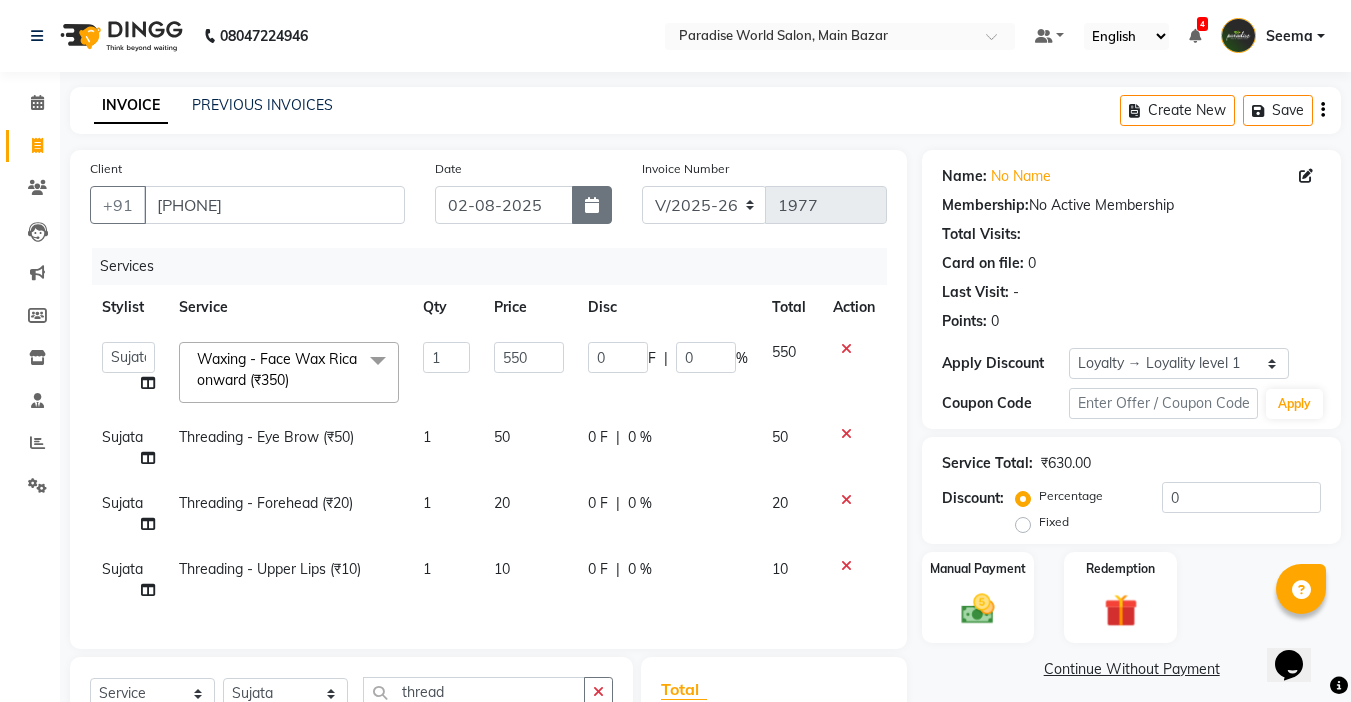 click 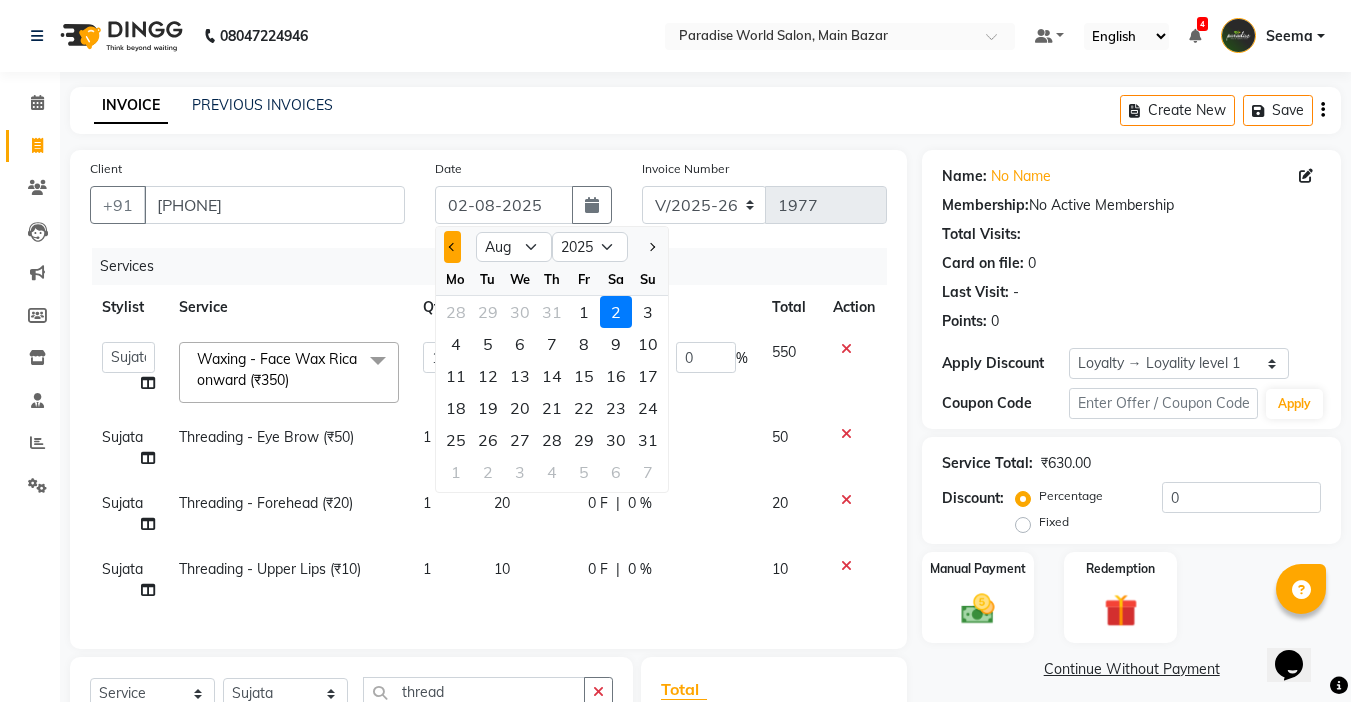 click 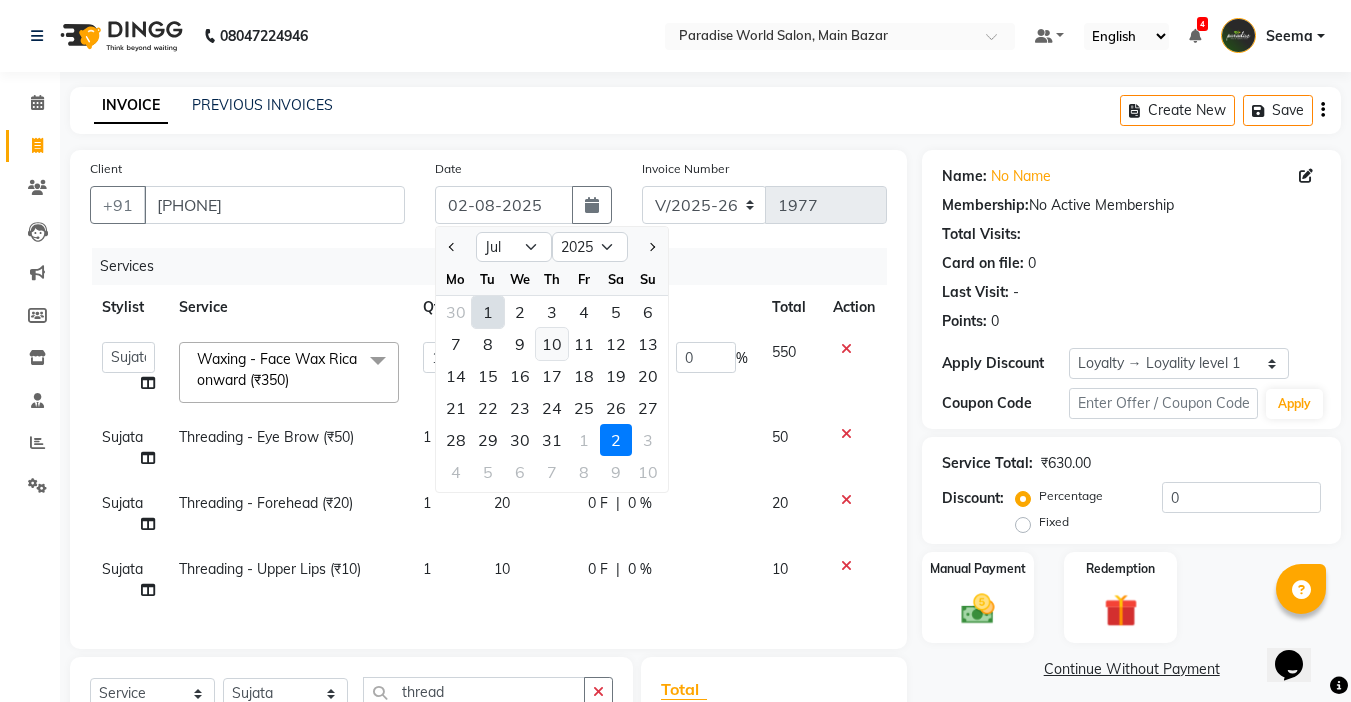 click on "10" 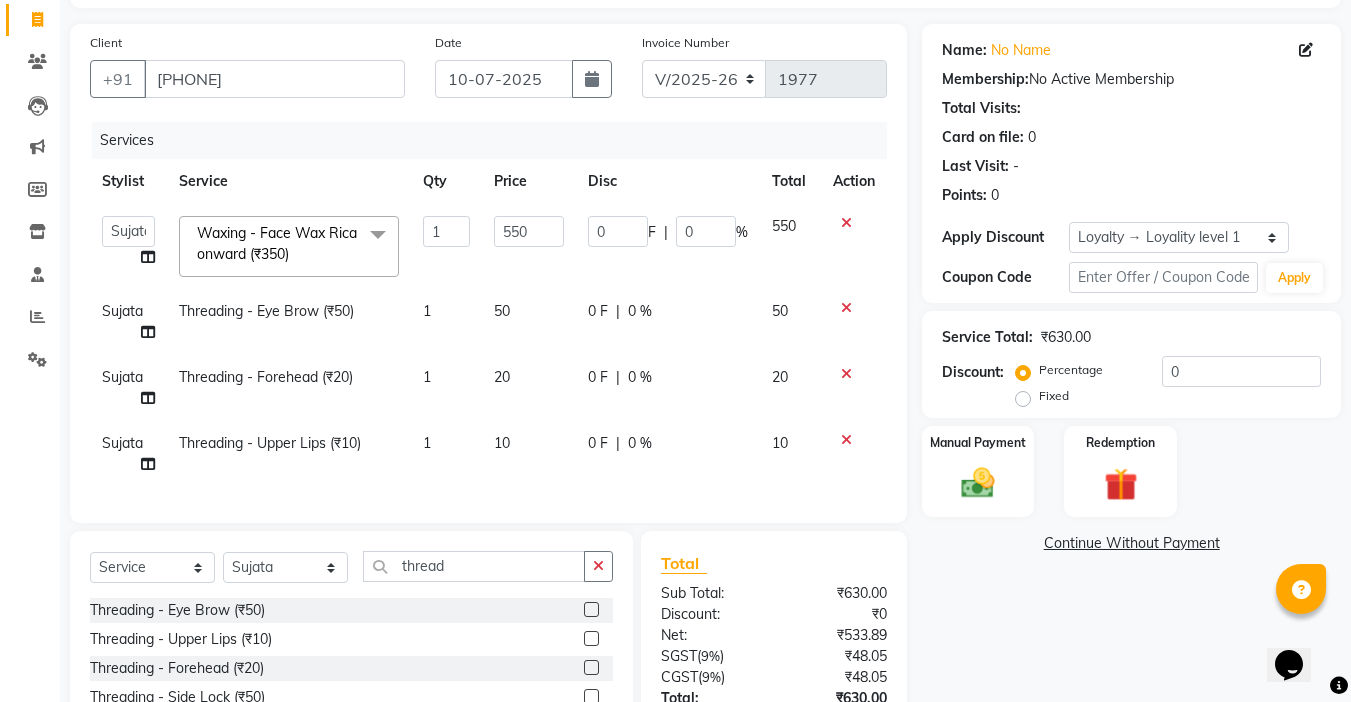 scroll, scrollTop: 294, scrollLeft: 0, axis: vertical 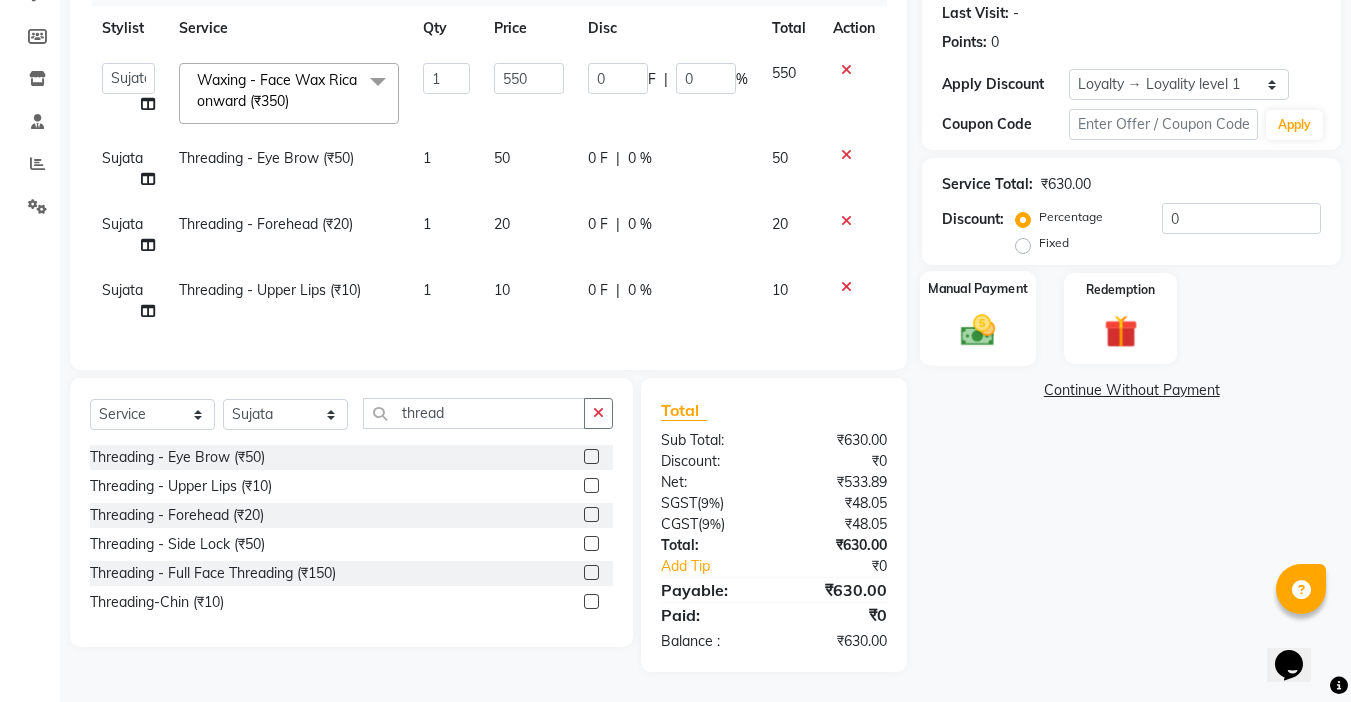 click on "Manual Payment" 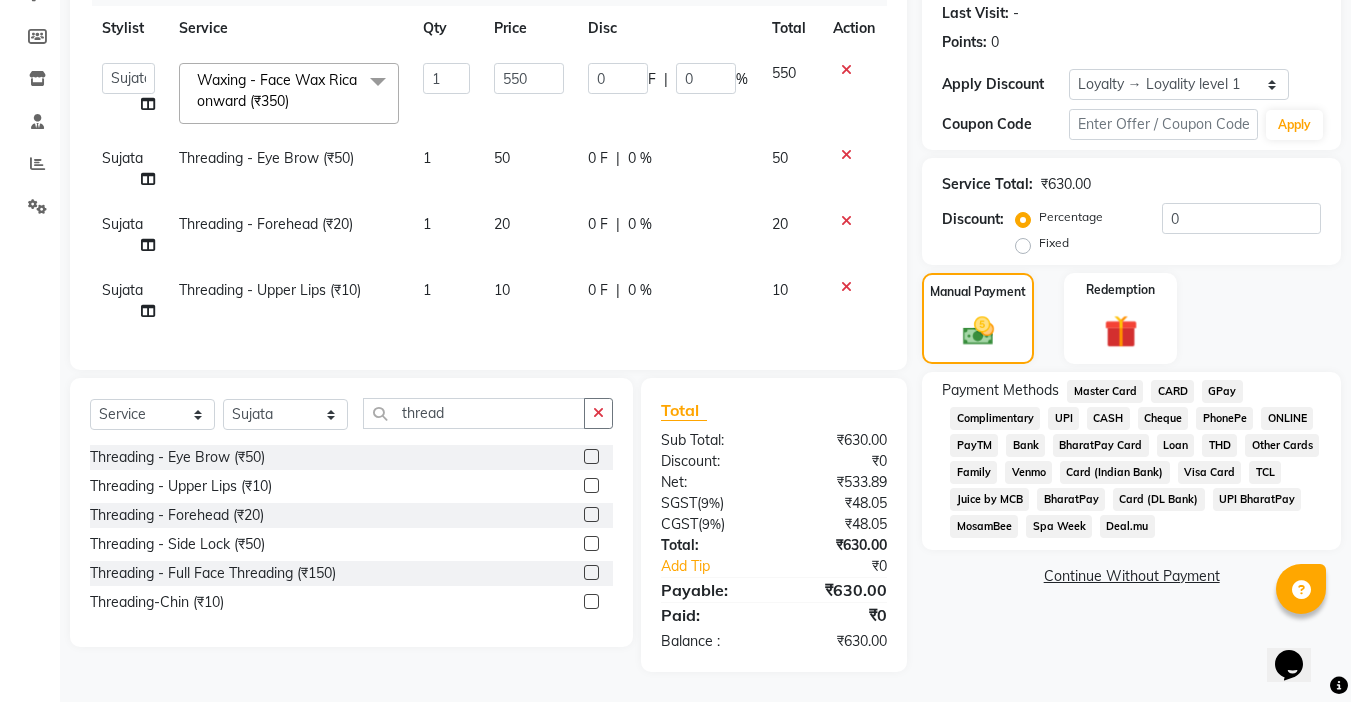 click on "UPI" 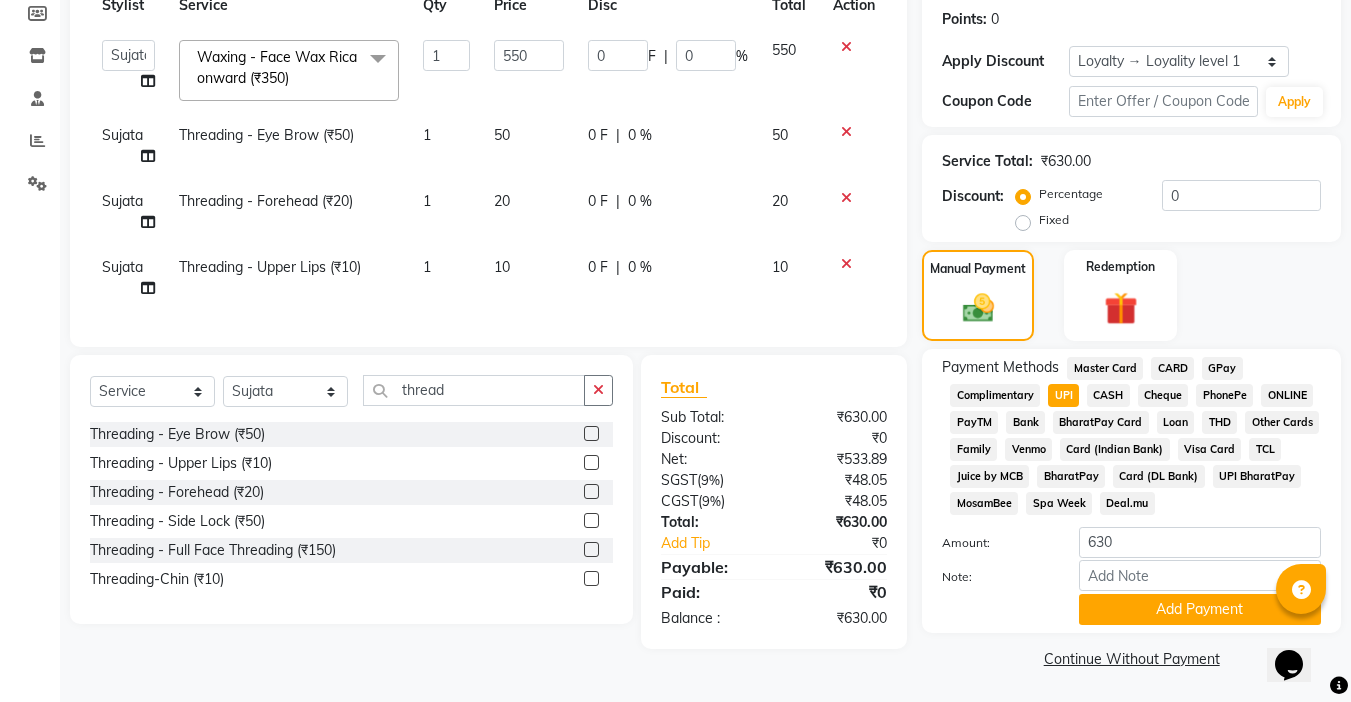 scroll, scrollTop: 304, scrollLeft: 0, axis: vertical 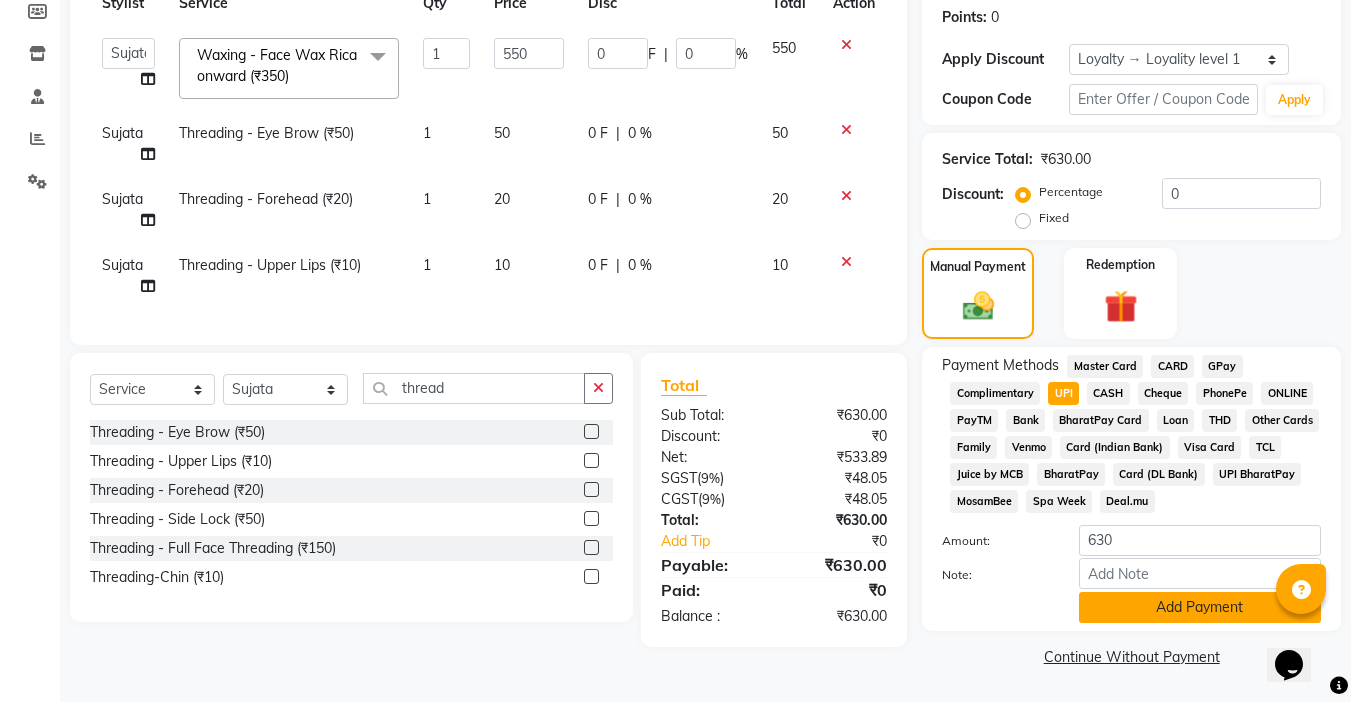 click on "Add Payment" 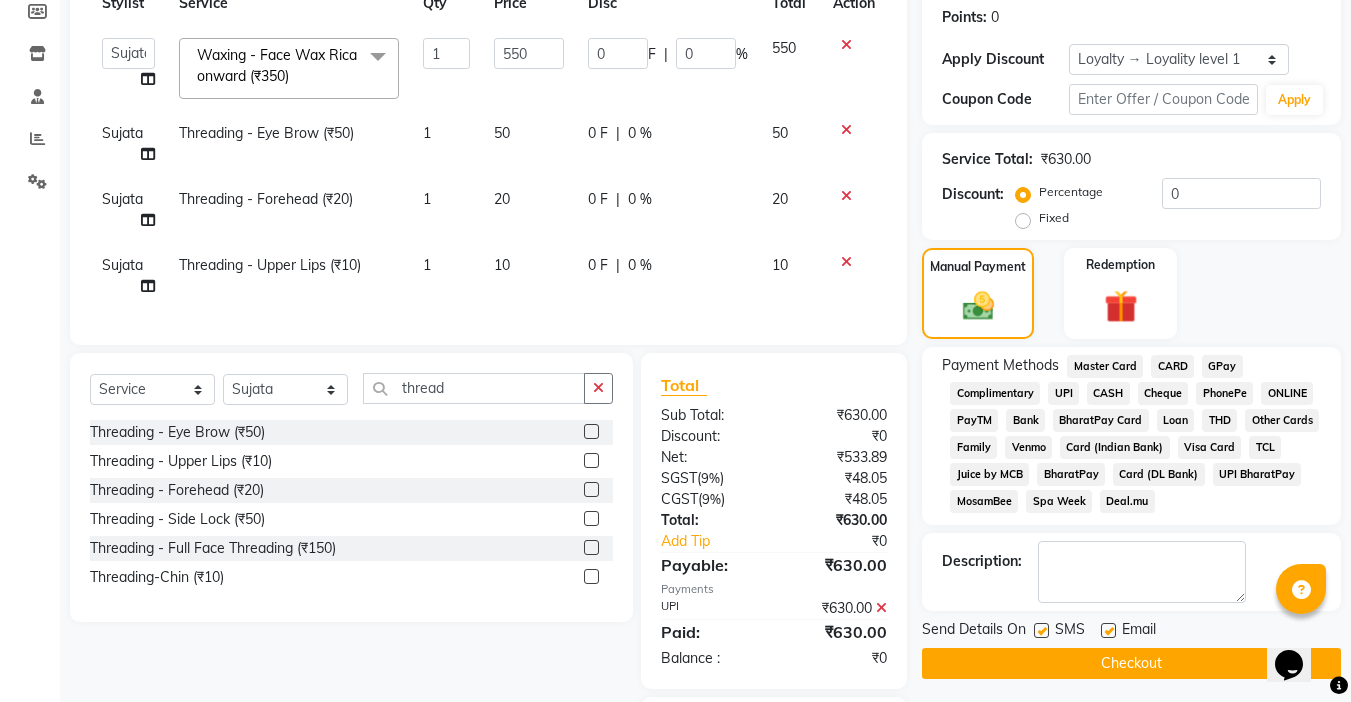 click 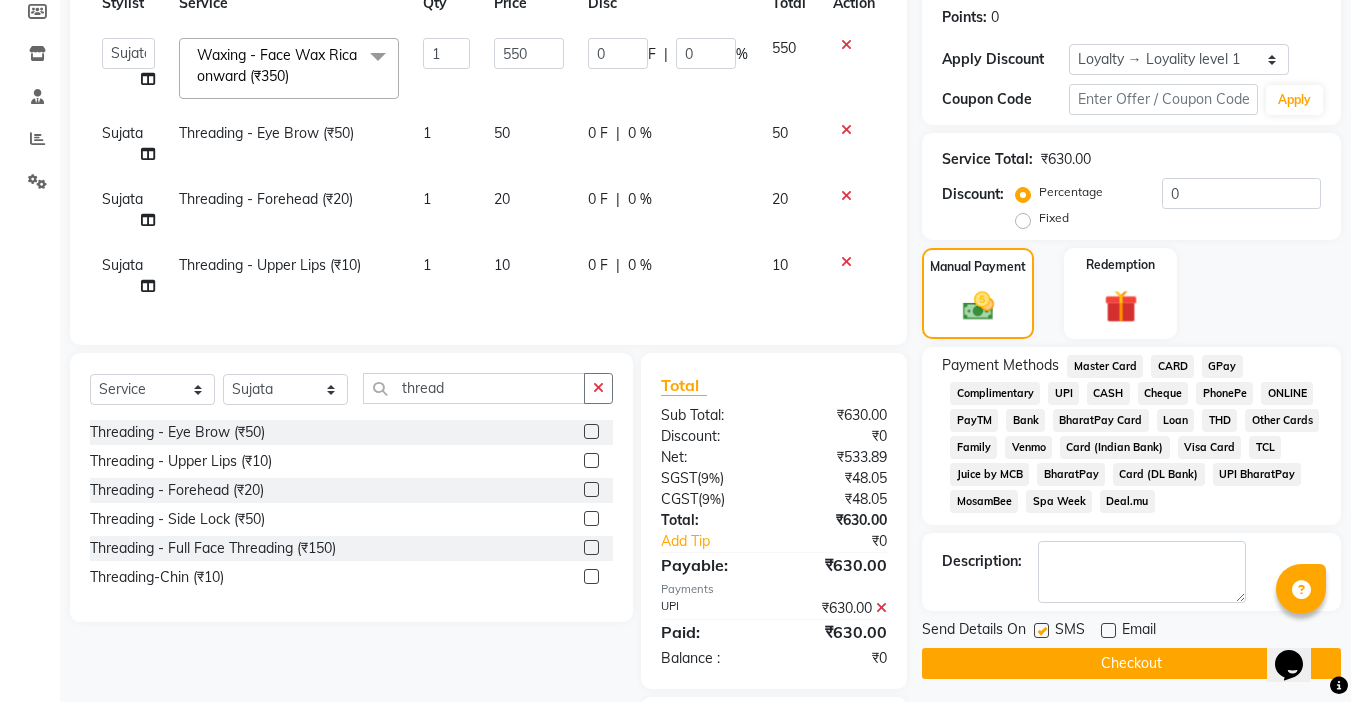 click 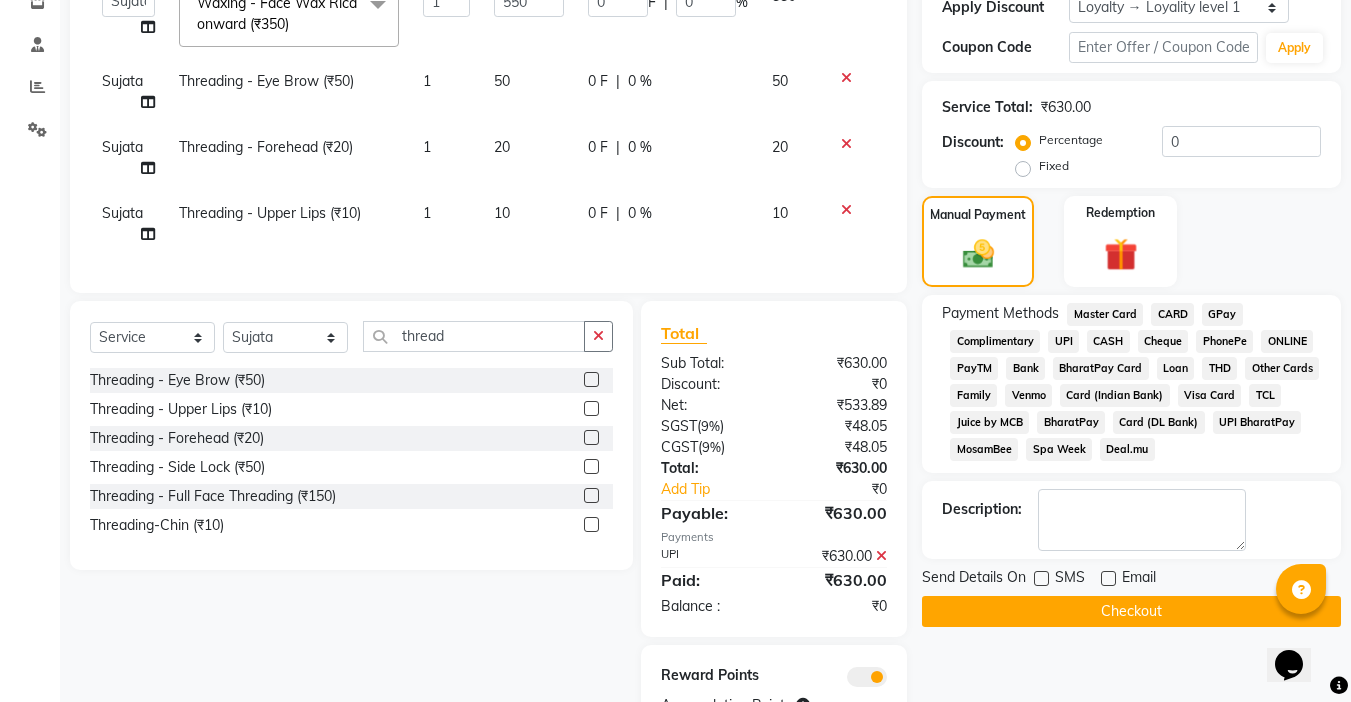 scroll, scrollTop: 456, scrollLeft: 0, axis: vertical 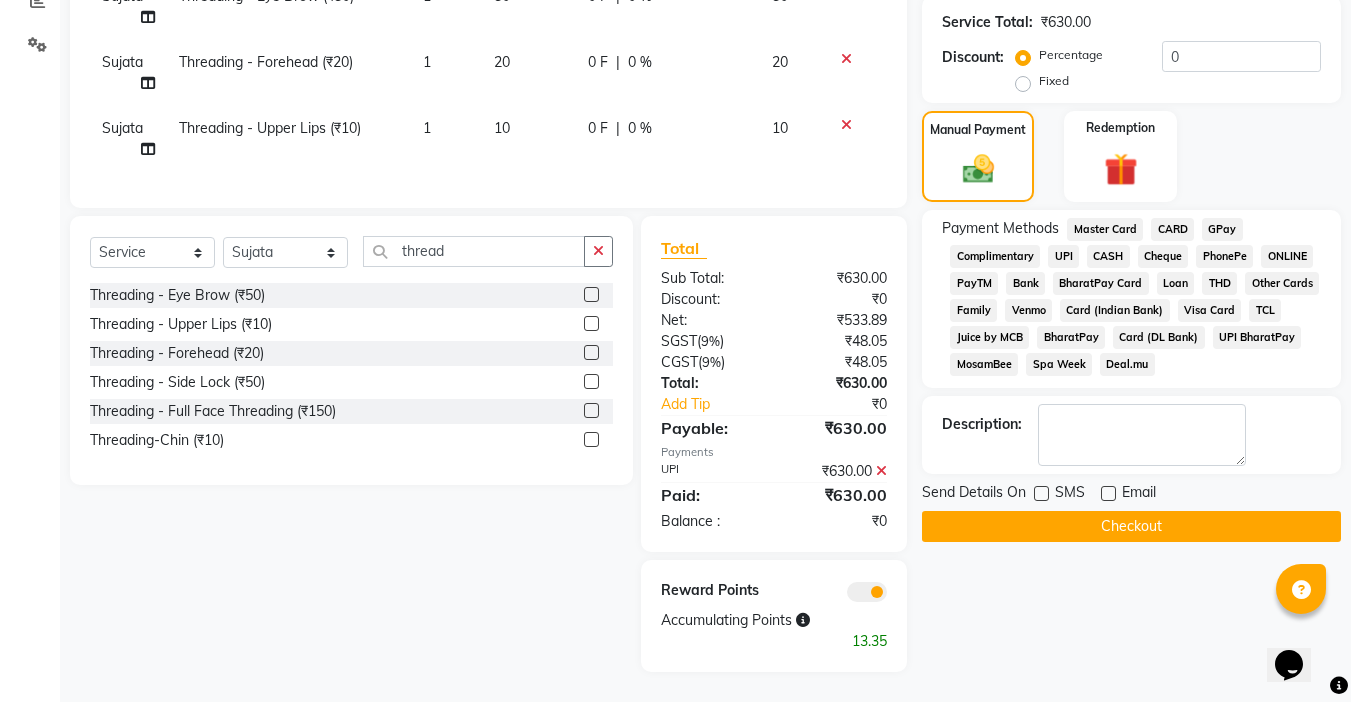 click on "Checkout" 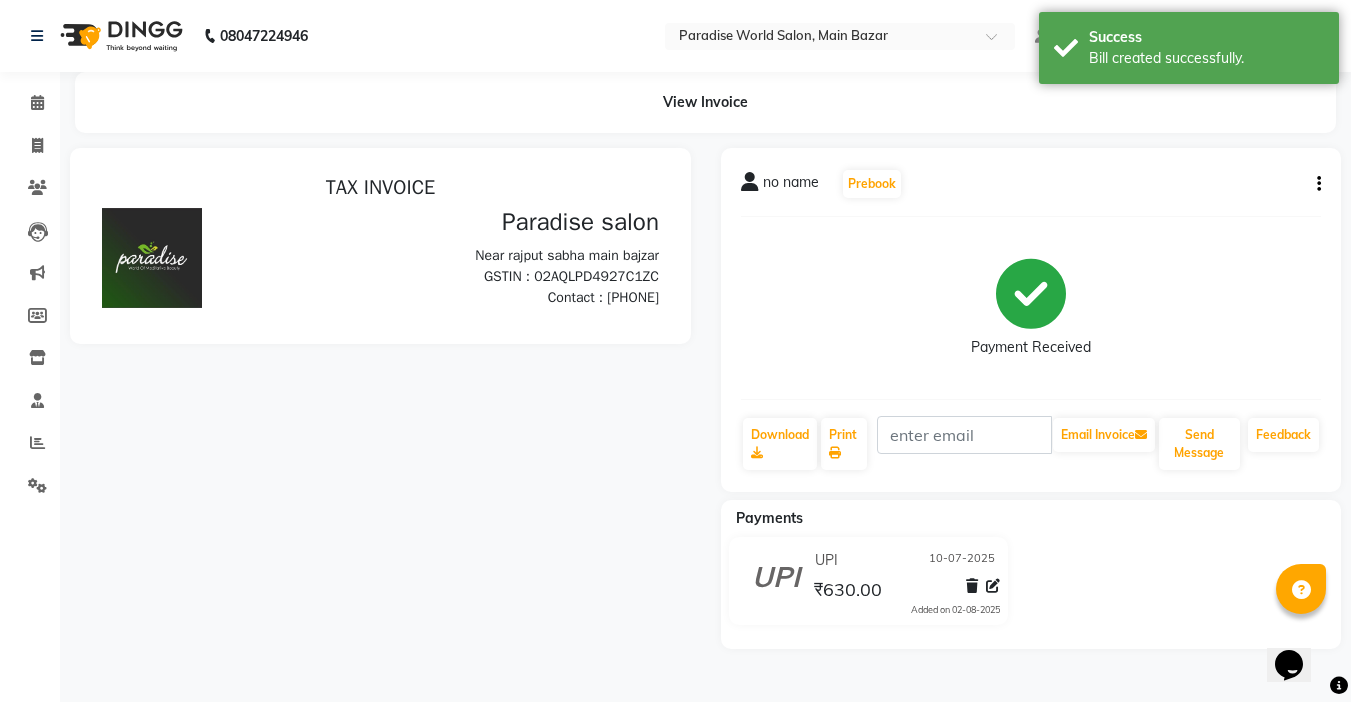 scroll, scrollTop: 0, scrollLeft: 0, axis: both 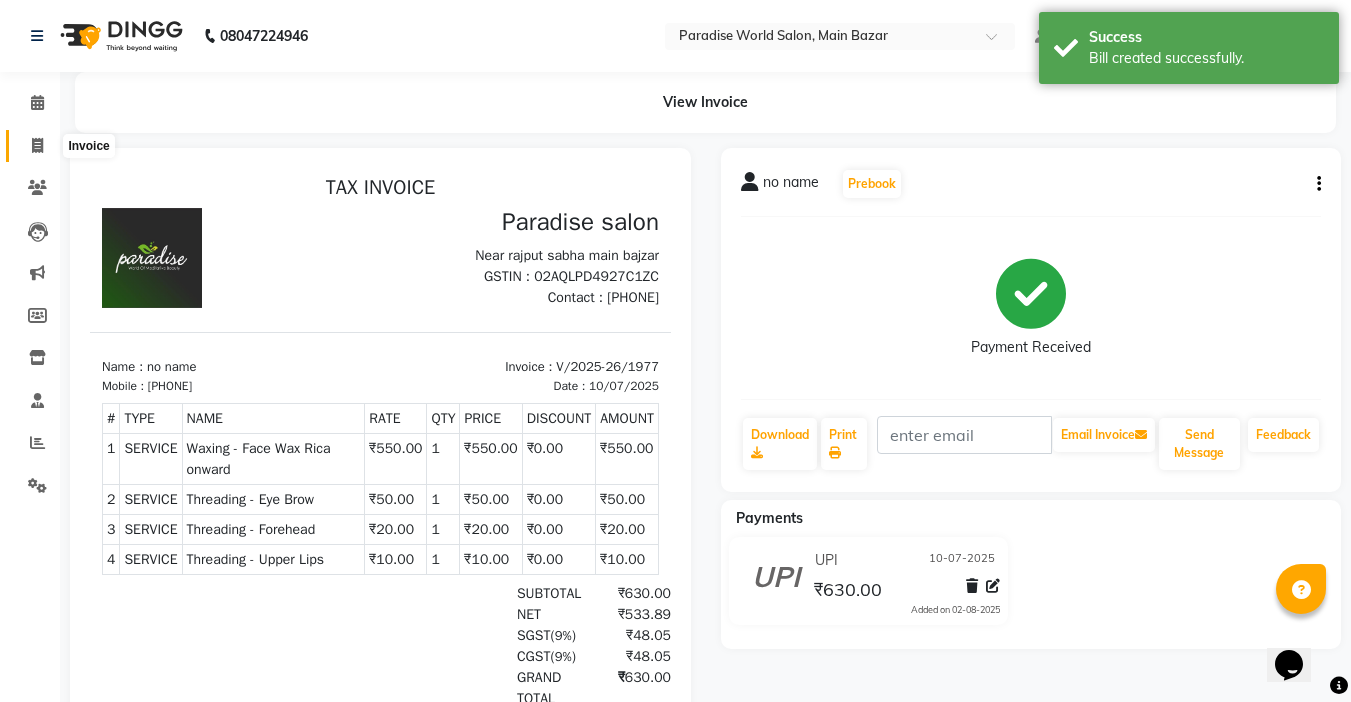 click 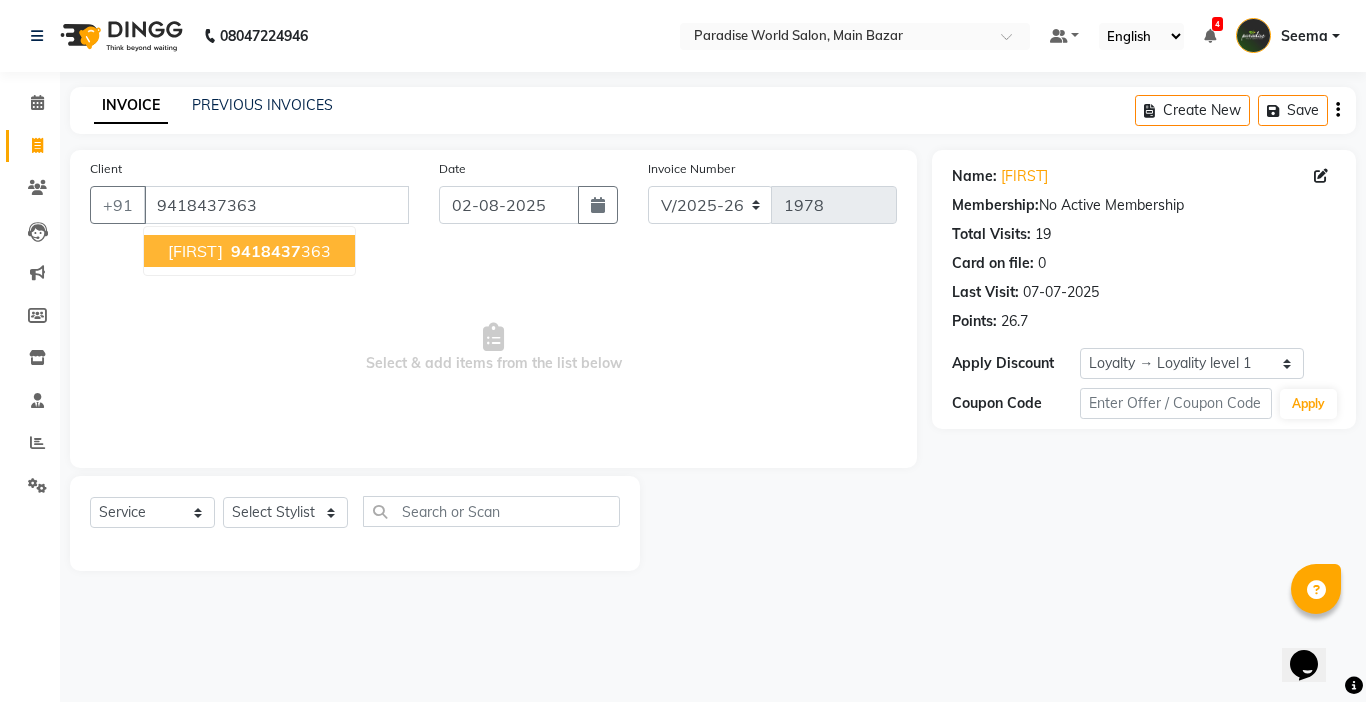 click on "9418437 363" at bounding box center [279, 251] 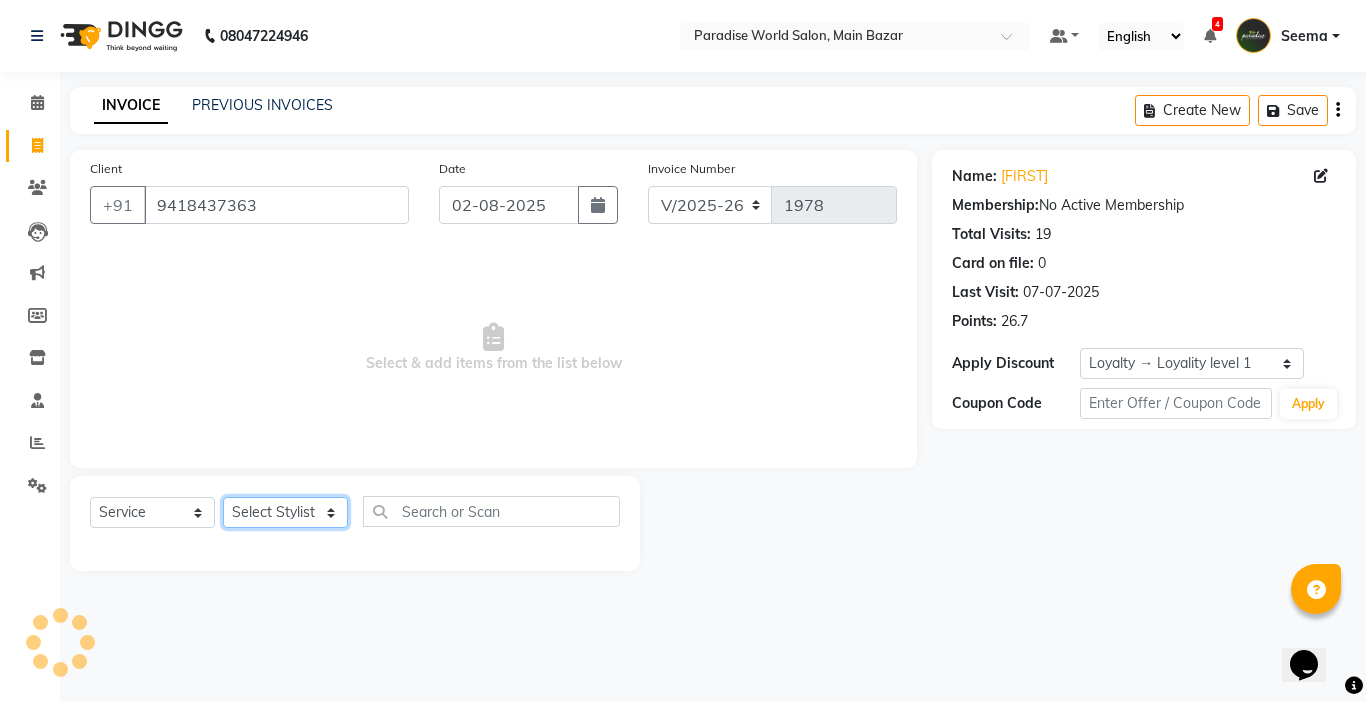 click on "Select Stylist Abby aman  Anil anku Bobby company Deepak Deepika Gourav Heena ishu Jagdeesh kanchan Love preet Maddy Manpreet student Meenu Naina Nikita Palak Palak Sharma Radika Rajneesh Student Seema Shagun Shifali - Student Shweta  Sujata Surinder Paul Vansh Vikas Vishal" 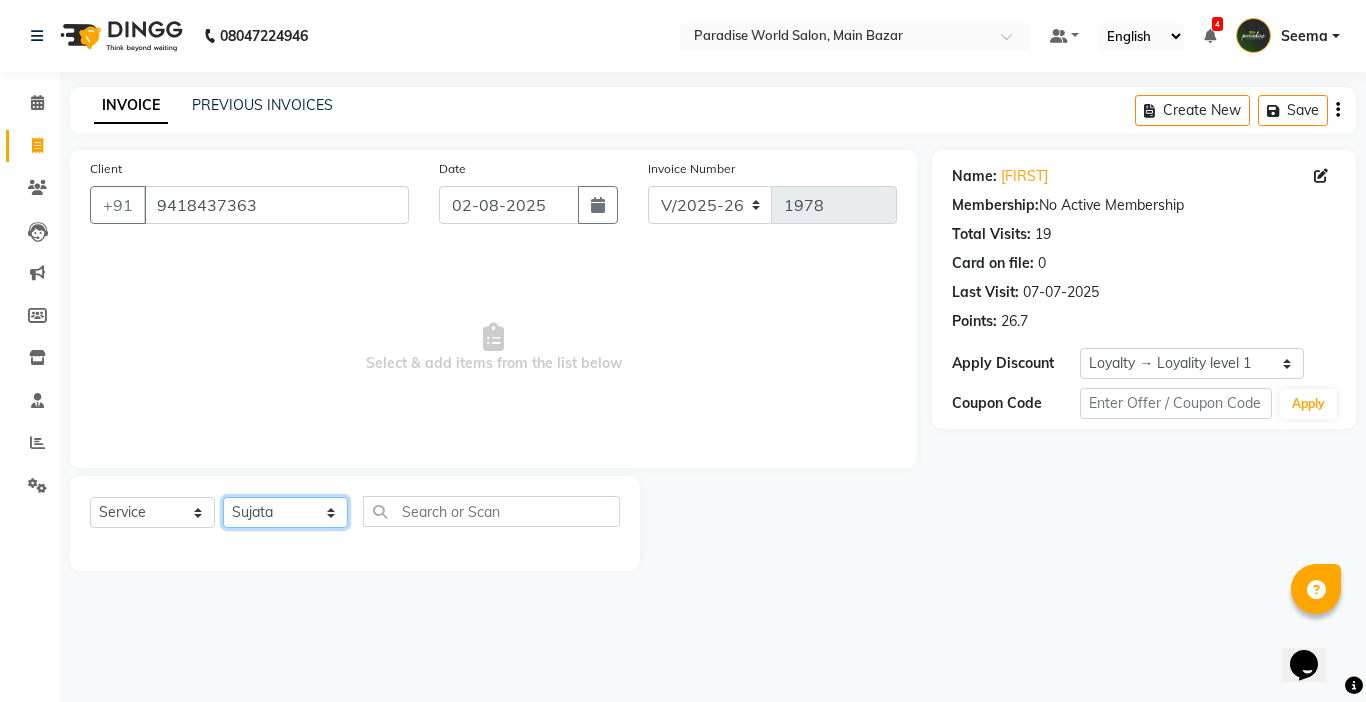 click on "Select Stylist Abby aman  Anil anku Bobby company Deepak Deepika Gourav Heena ishu Jagdeesh kanchan Love preet Maddy Manpreet student Meenu Naina Nikita Palak Palak Sharma Radika Rajneesh Student Seema Shagun Shifali - Student Shweta  Sujata Surinder Paul Vansh Vikas Vishal" 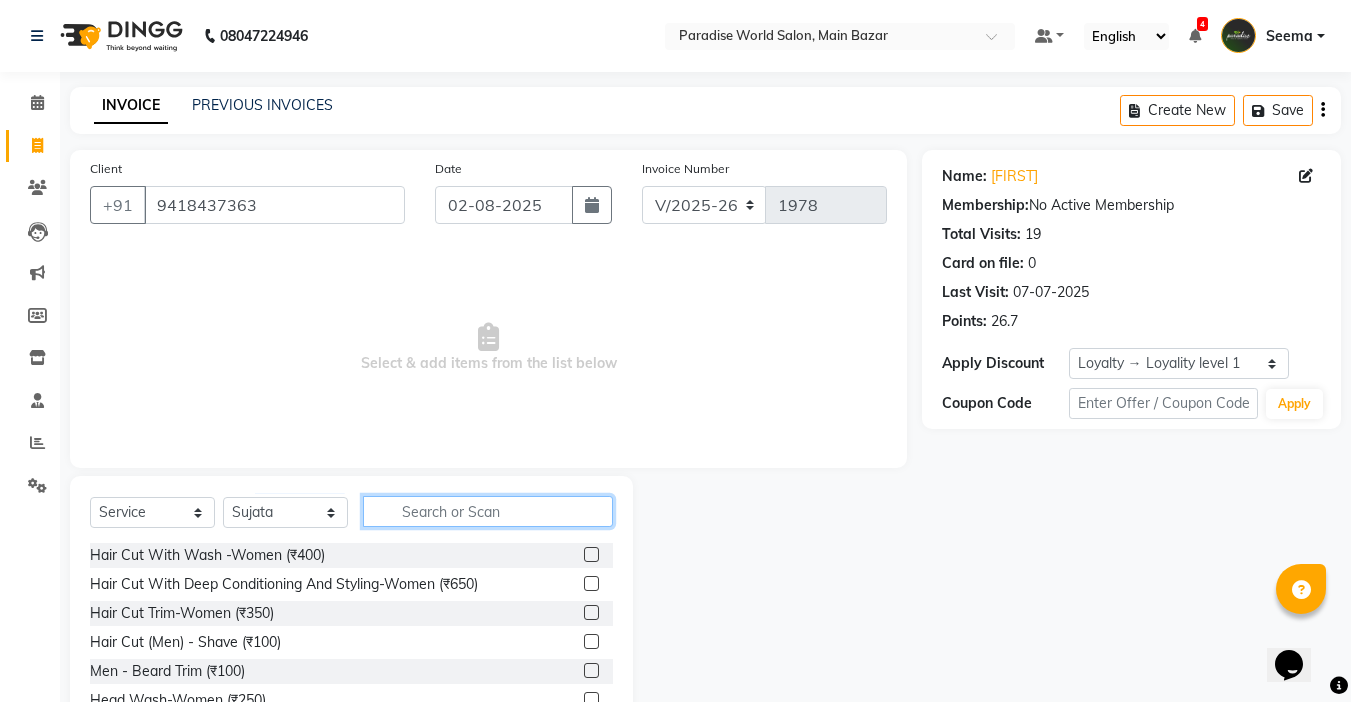 click 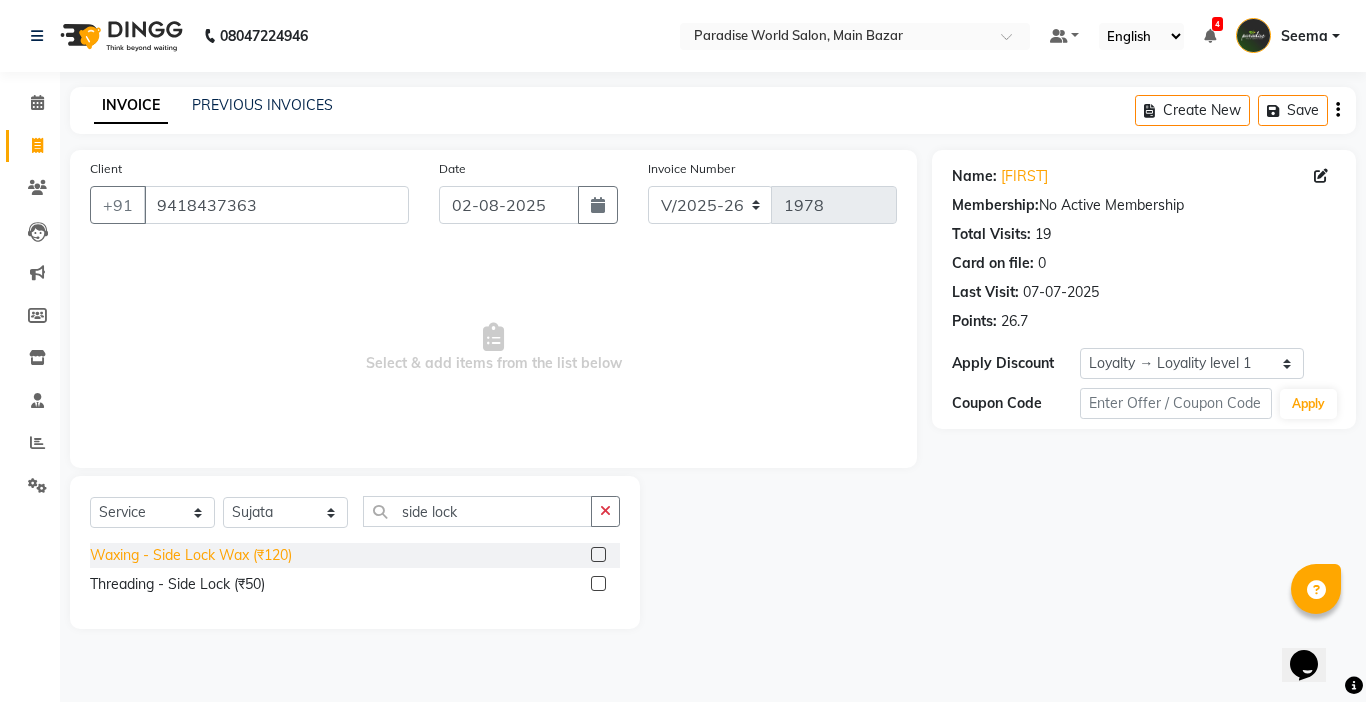 click on "Waxing   -  Side Lock Wax (₹120)" 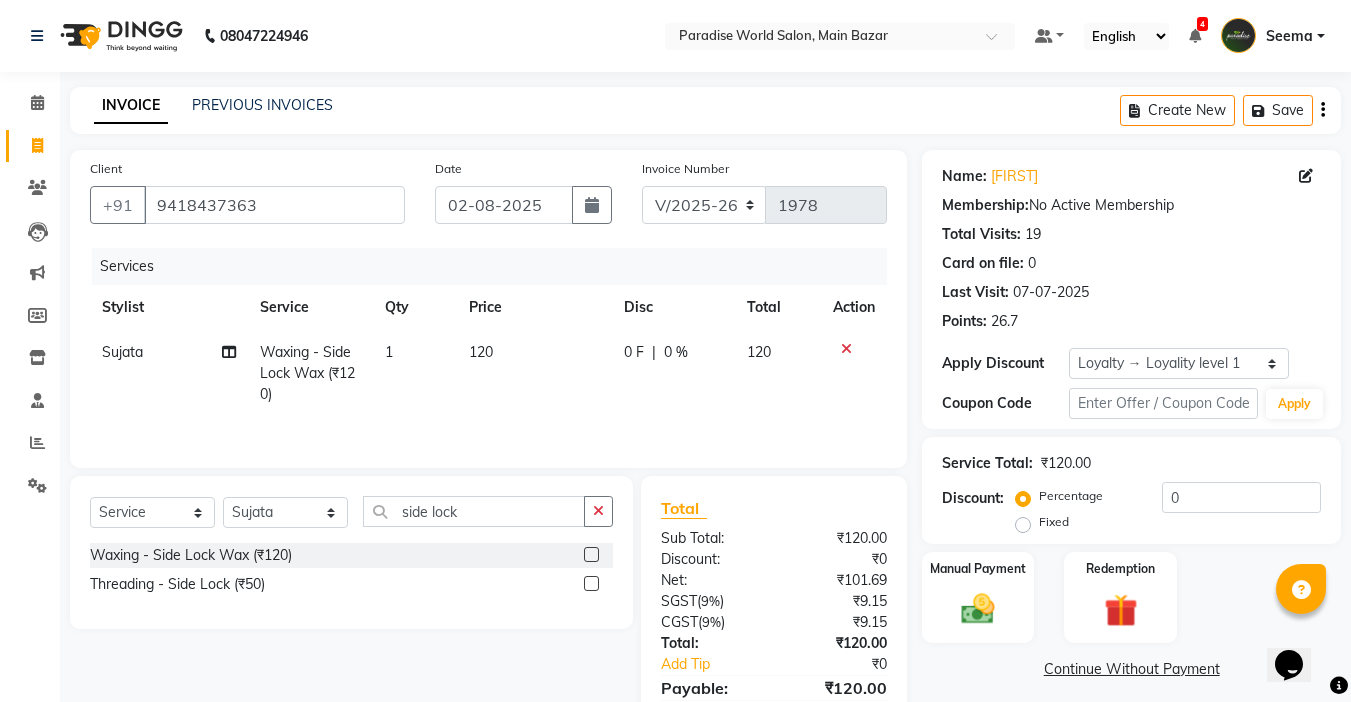 click on "120" 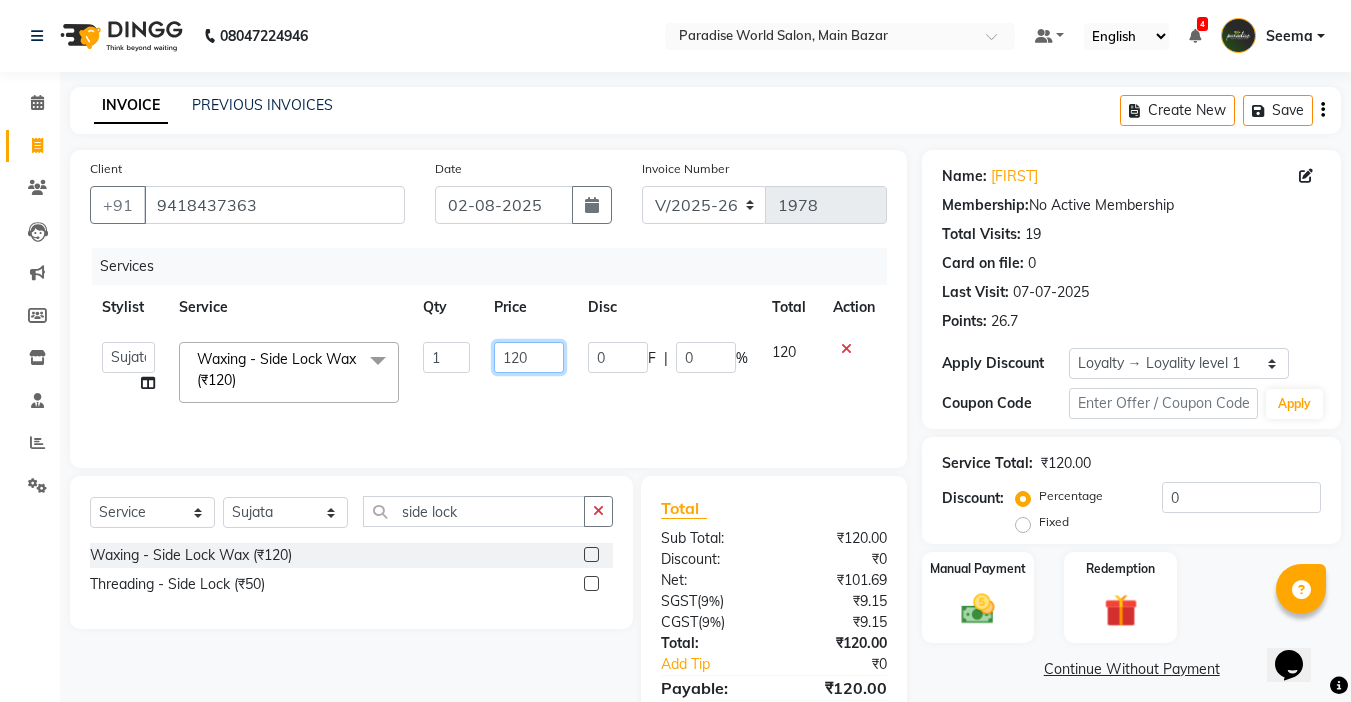 drag, startPoint x: 537, startPoint y: 357, endPoint x: 244, endPoint y: 346, distance: 293.20642 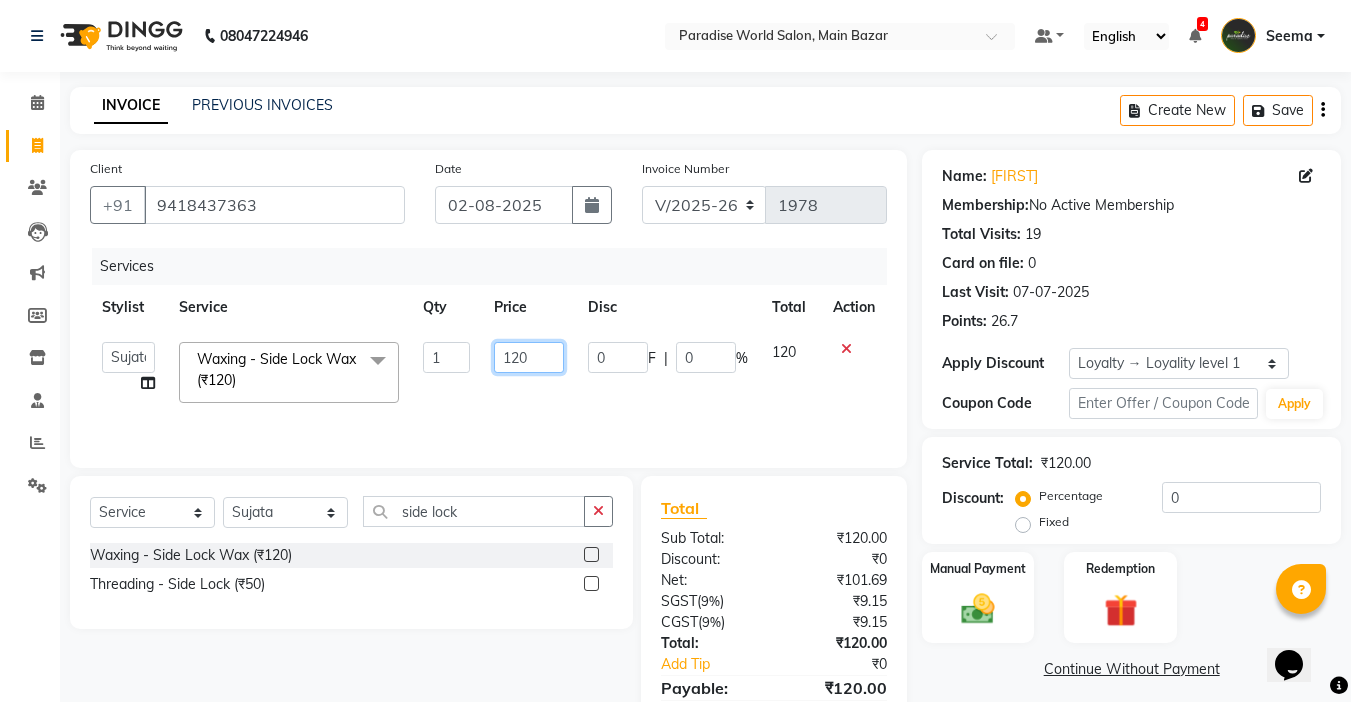 click on "Abby   aman    Anil   anku   Bobby   company   Deepak   Deepika   Gourav   Heena   ishu   Jagdeesh   kanchan   Love preet   Maddy   Manpreet student   Meenu   Naina   Nikita   Palak   Palak Sharma   Radika   Rajneesh Student   Seema   Shagun   Shifali - Student   Shweta    Sujata   Surinder Paul   Vansh   Vikas   Vishal  Waxing   -  Side Lock Wax (₹120)  x Hair Cut With Wash -Women (₹400) Hair Cut With Deep Conditioning And Styling-Women (₹650) Hair Cut Trim-Women (₹350) Hair Cut  (Men)  -  Shave (₹100) Men  -  Beard Trim (₹100) Head Wash-Women (₹250) Hair Cut  (Men)  -  Hair Cut (₹250) Baby girl hair cut (₹150) Baby boy Hair  (₹100) Hair patch service (₹1000) hair style men (₹50) Flick cut (₹100) Hair Patch Wash (₹200) Hair Wash With Deep Conditioning And Blow Dryer (₹150) Head Wash With Blow Dryer (₹350) Blow Dryer-women (₹250) Hair Style Women onward (₹550) Hair Patch Ladies (₹25000) Split-ends (₹550) Hair Patch MEN-Onward (₹7500) Pluming gents (₹1000) 1 120 0" 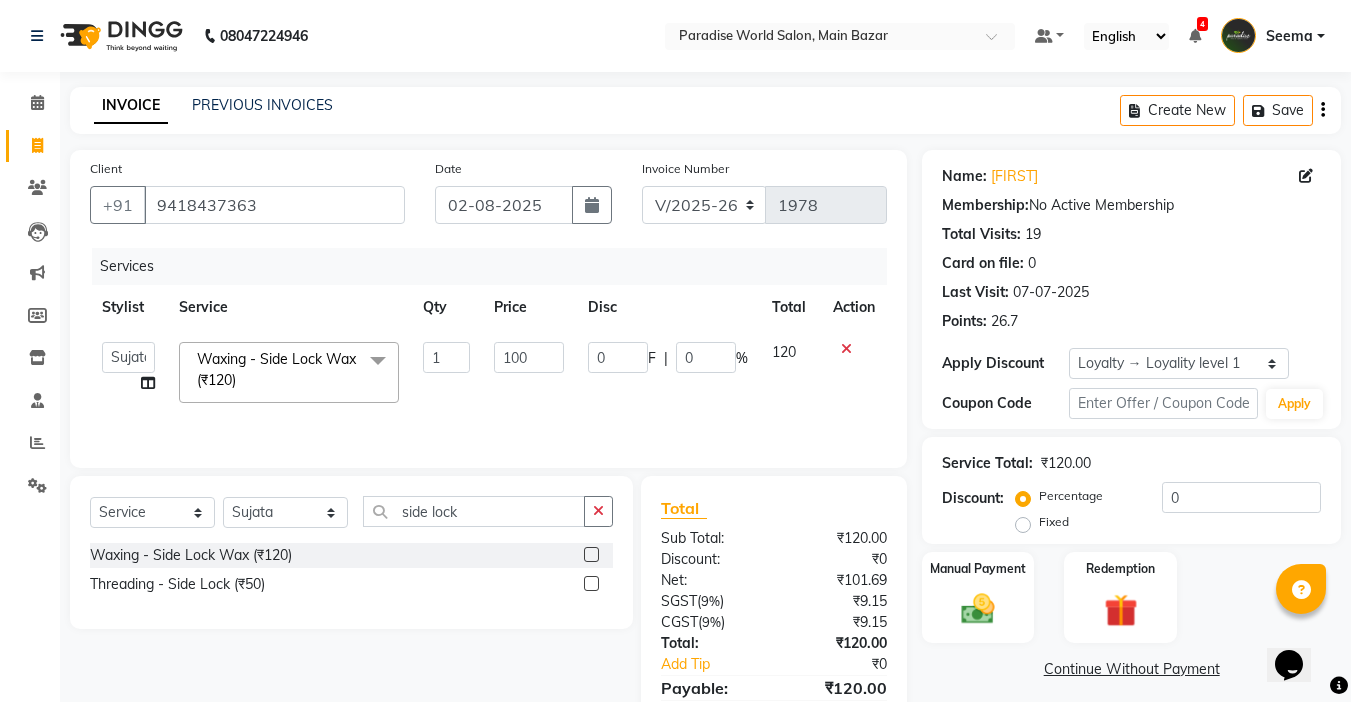 click on "Services Stylist Service Qty Price Disc Total Action  Abby   aman    Anil   anku   Bobby   company   Deepak   Deepika   Gourav   Heena   ishu   Jagdeesh   kanchan   Love preet   Maddy   Manpreet student   Meenu   Naina   Nikita   Palak   Palak Sharma   Radika   Rajneesh Student   Seema   Shagun   Shifali - Student   Shweta    Sujata   Surinder Paul   Vansh   Vikas   Vishal  Waxing   -  Side Lock Wax (₹120)  x Hair Cut With Wash -Women (₹400) Hair Cut With Deep Conditioning And Styling-Women (₹650) Hair Cut Trim-Women (₹350) Hair Cut  (Men)  -  Shave (₹100) Men  -  Beard Trim (₹100) Head Wash-Women (₹250) Hair Cut  (Men)  -  Hair Cut (₹250) Baby girl hair cut (₹150) Baby boy Hair  (₹100) Hair patch service (₹1000) hair style men (₹50) Flick cut (₹100) Hair Patch Wash (₹200) Hair Wash With Deep Conditioning And Blow Dryer (₹150) Head Wash With Blow Dryer (₹350) Blow Dryer-women (₹250) Hair Style Women onward (₹550) Hair Patch Ladies (₹25000) Split-ends (₹550) 1 100 0 F |" 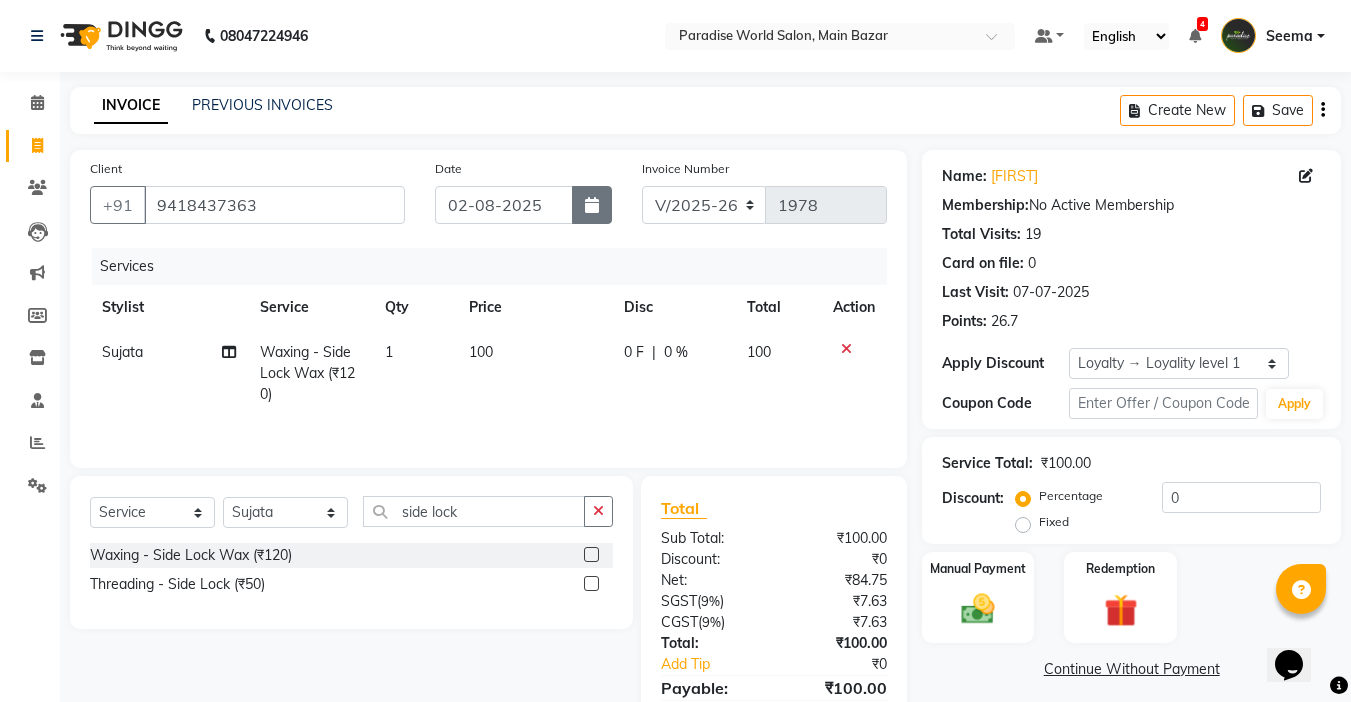 click 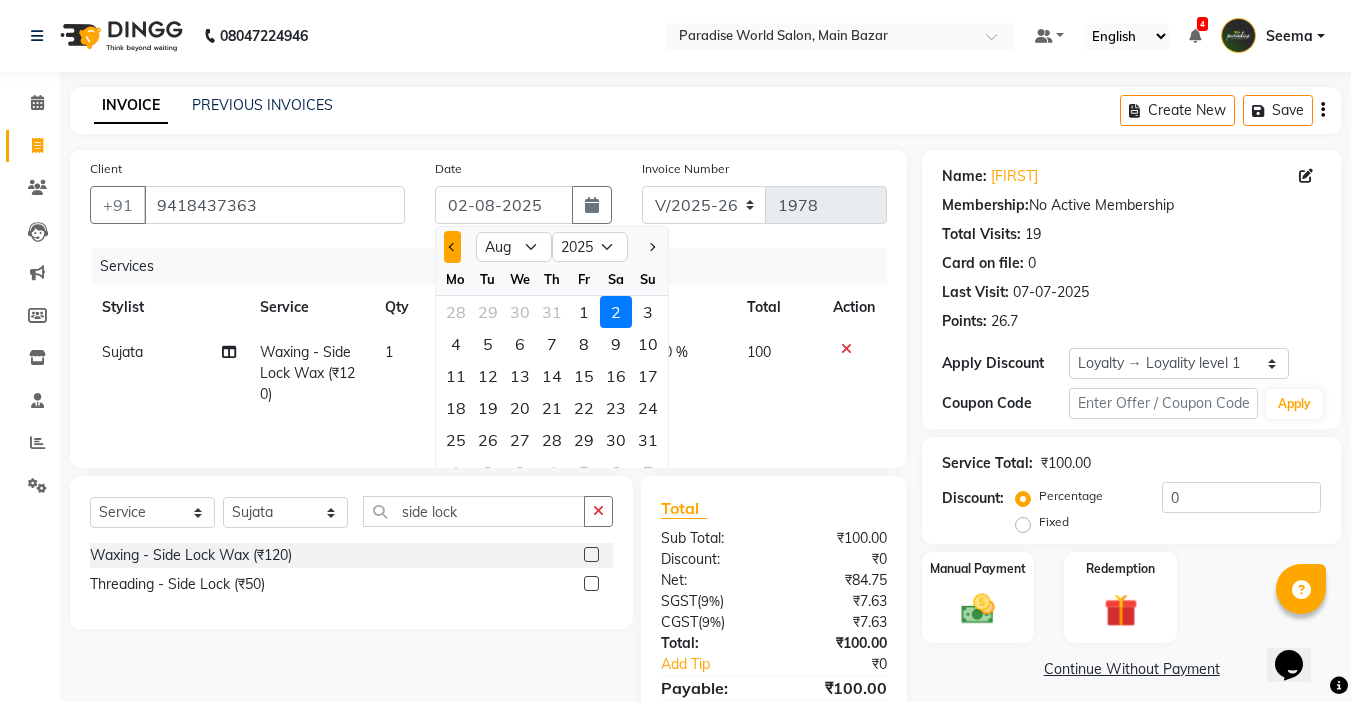 click 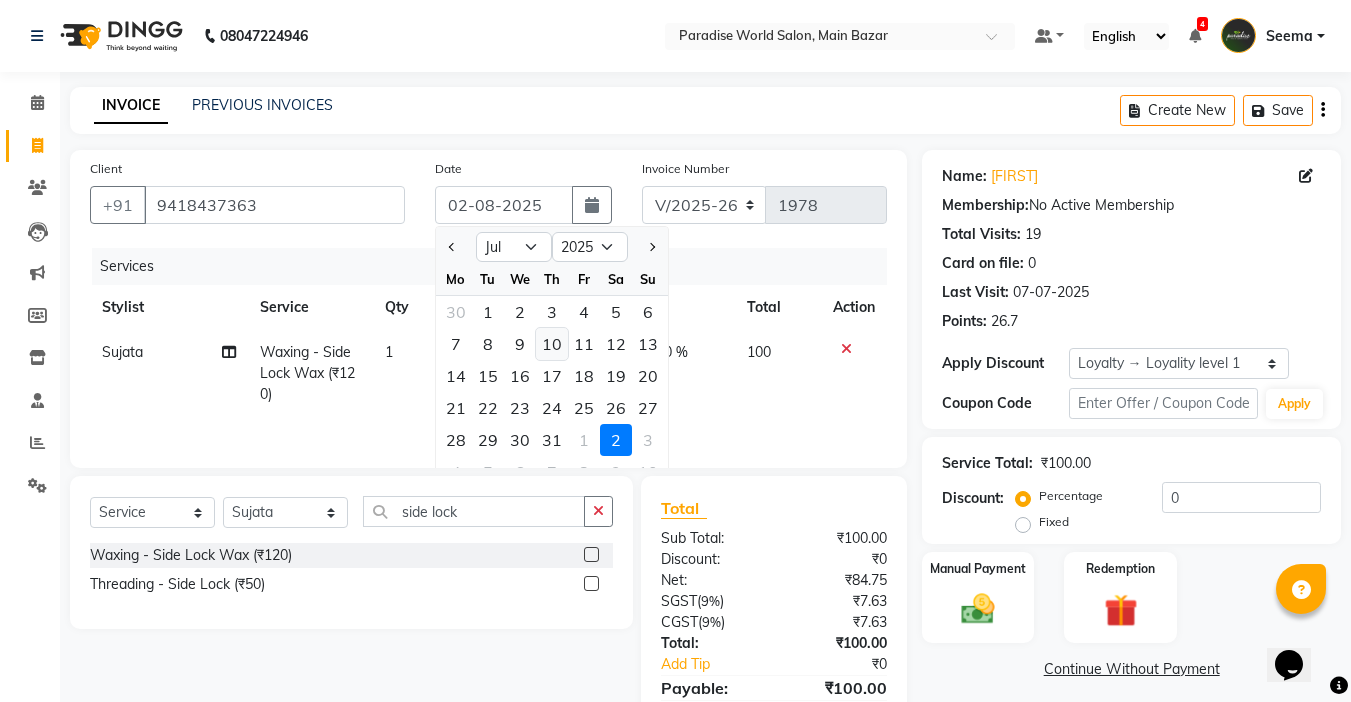 click on "10" 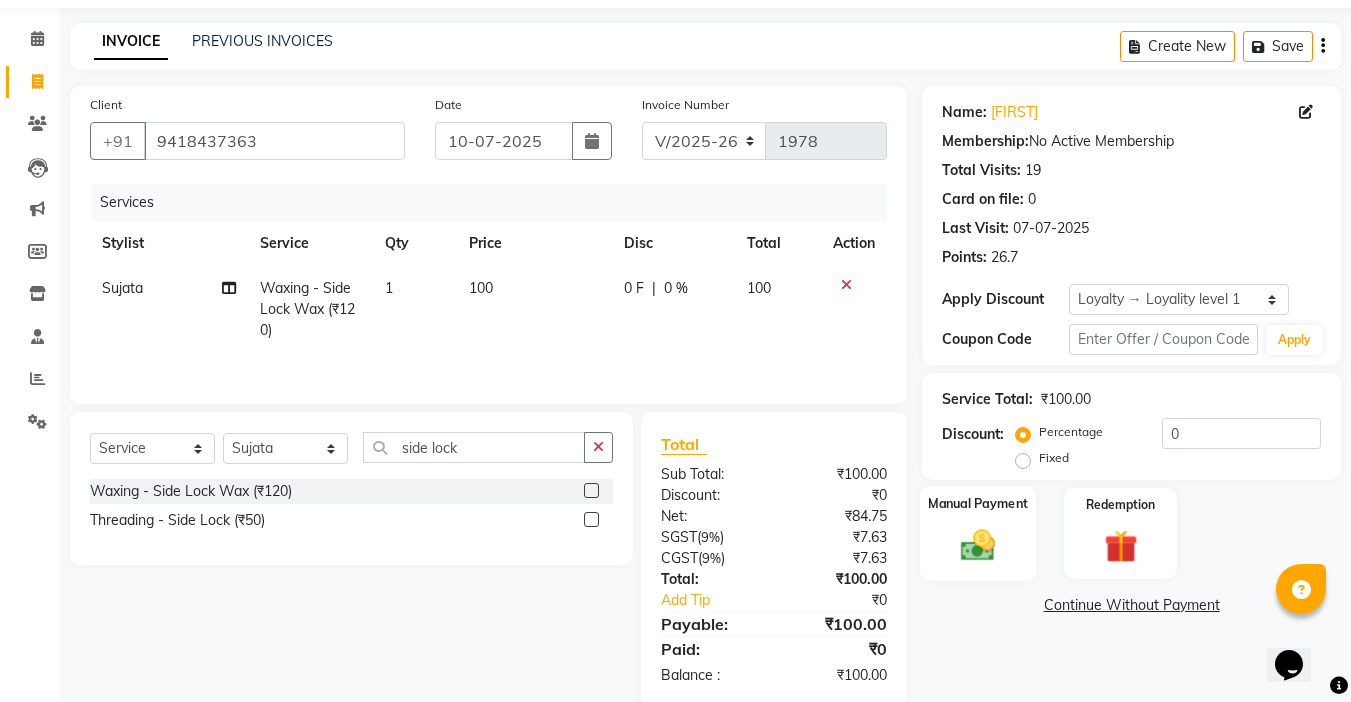 scroll, scrollTop: 98, scrollLeft: 0, axis: vertical 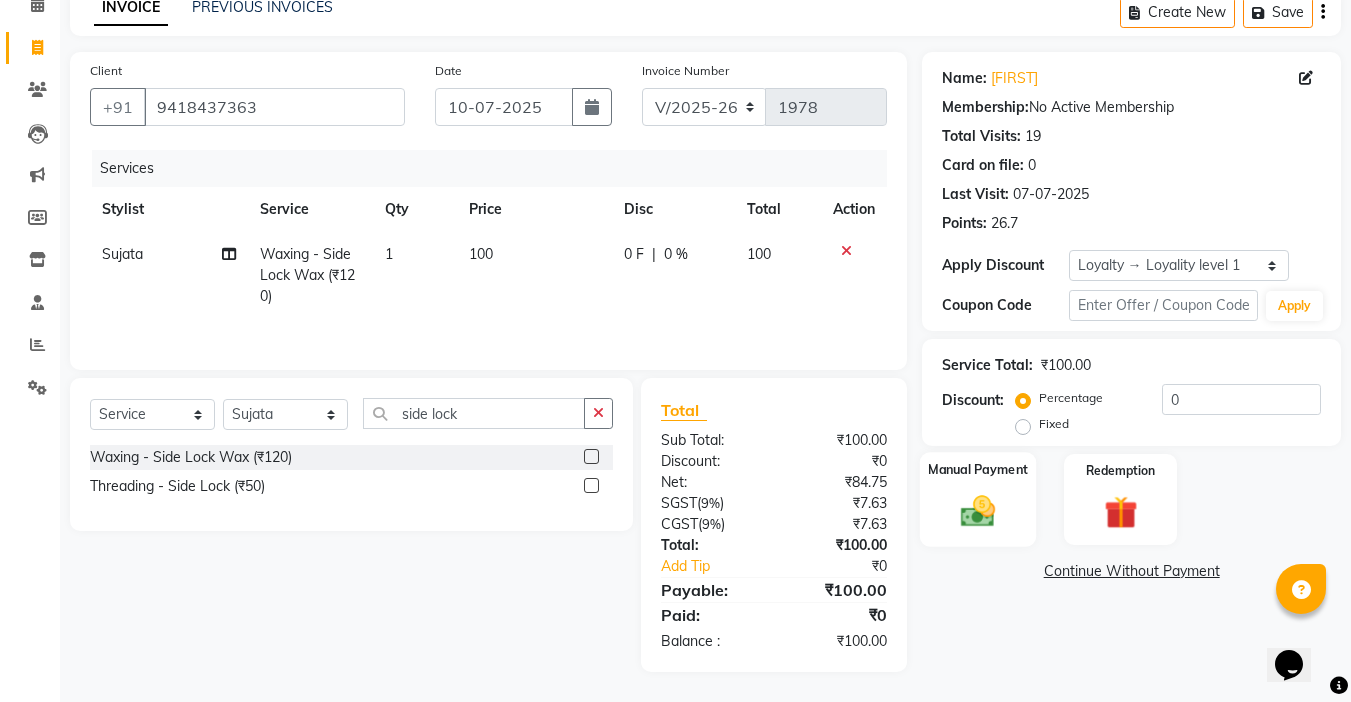 click on "Manual Payment" 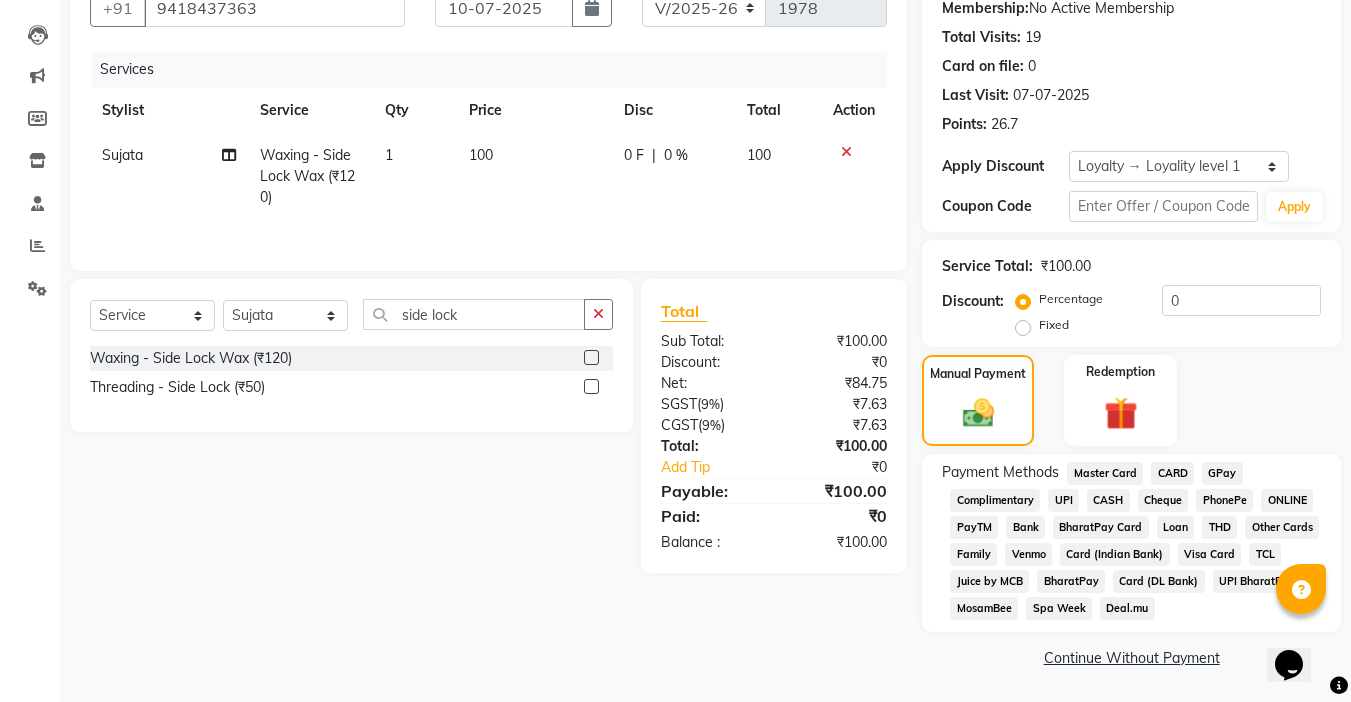 scroll, scrollTop: 198, scrollLeft: 0, axis: vertical 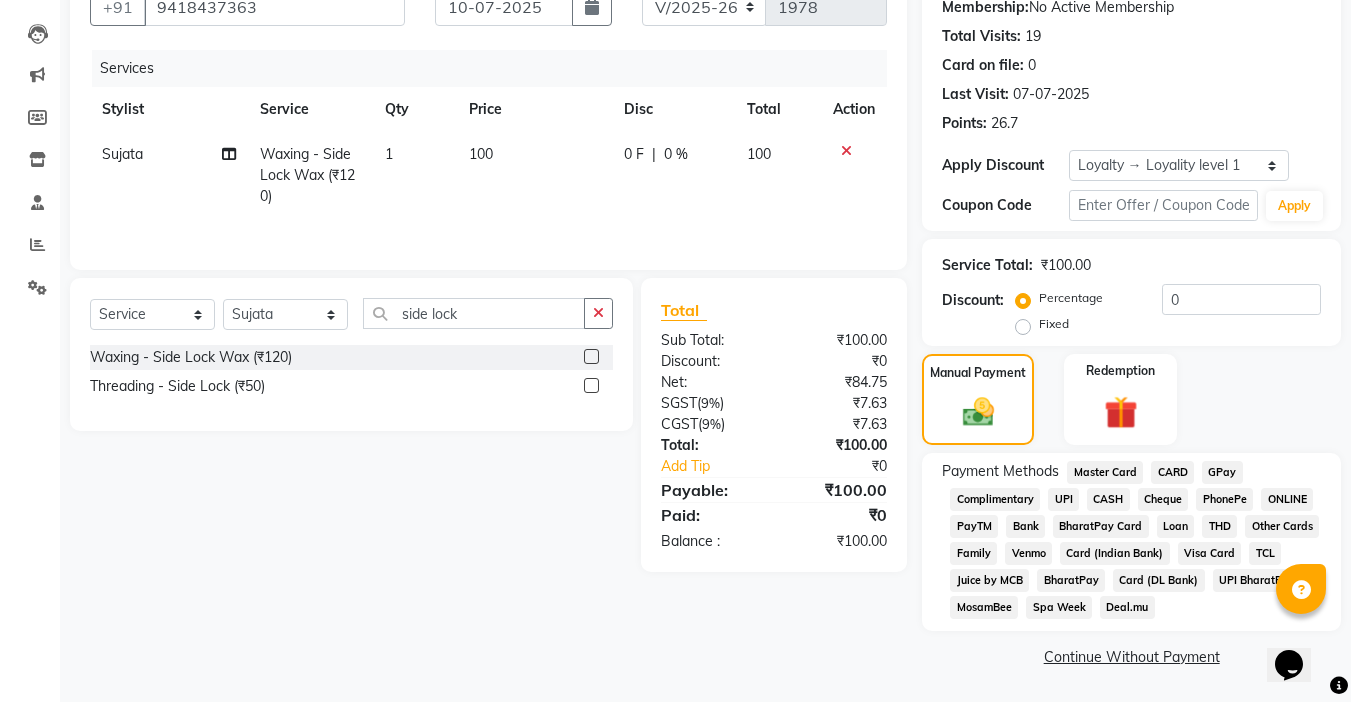 click on "CASH" 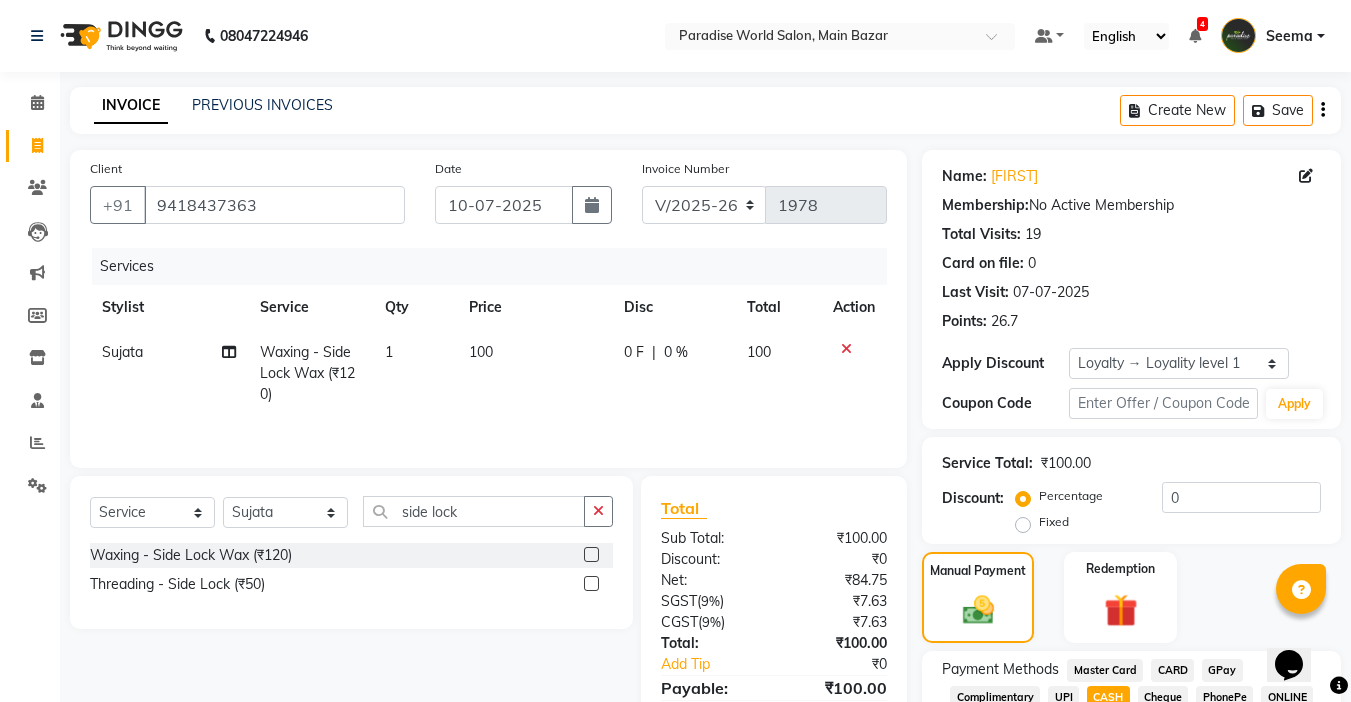 scroll, scrollTop: 304, scrollLeft: 0, axis: vertical 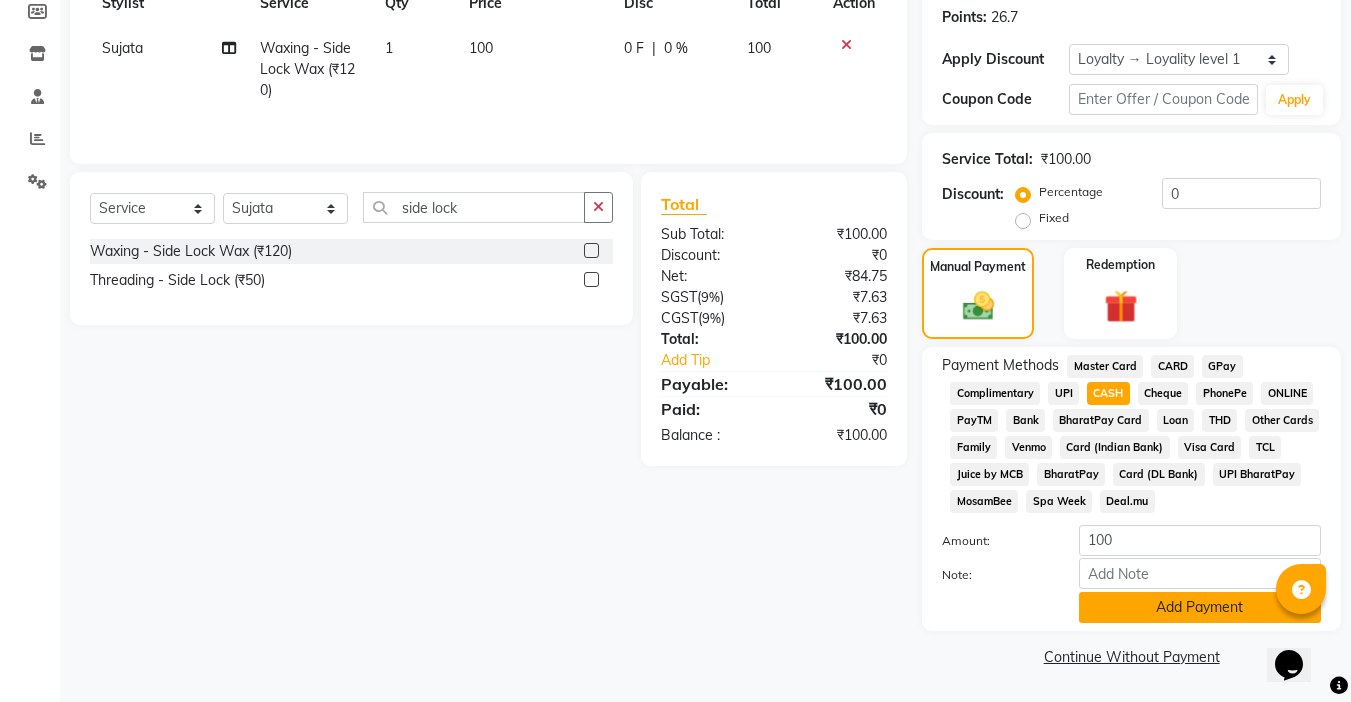 click on "Add Payment" 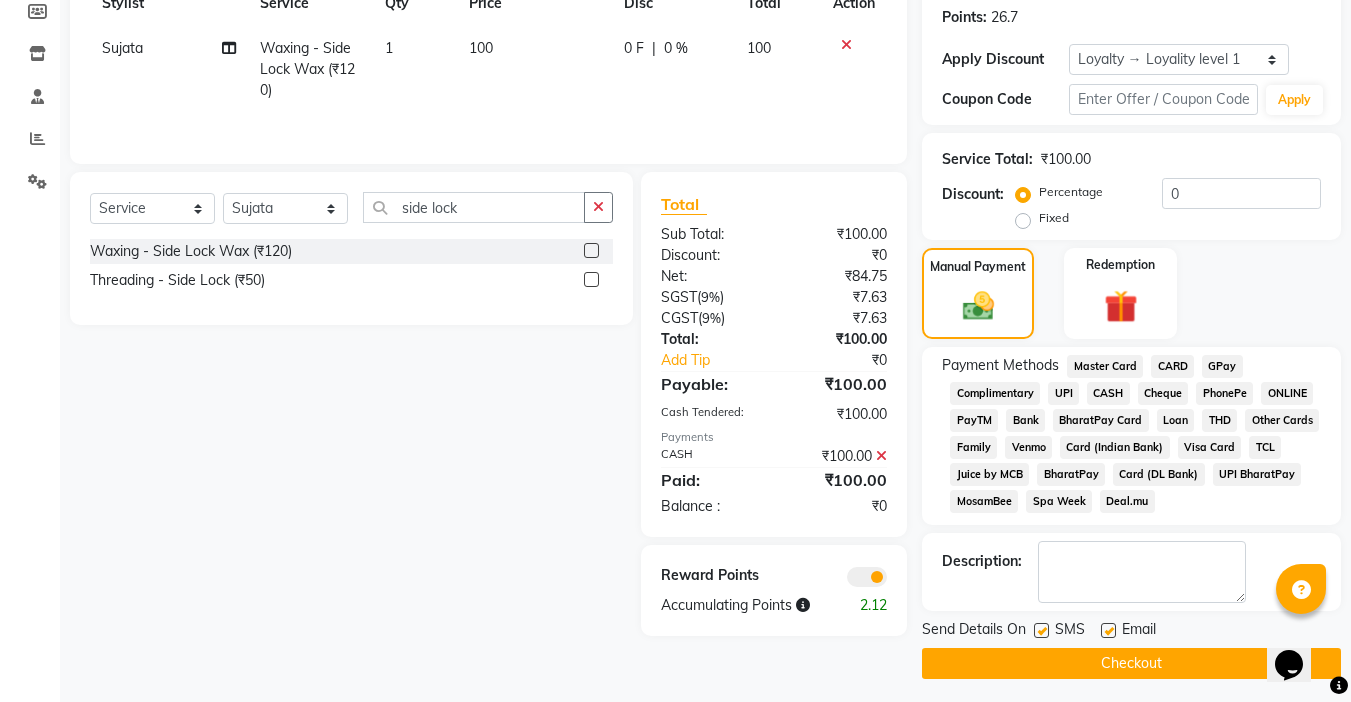 click 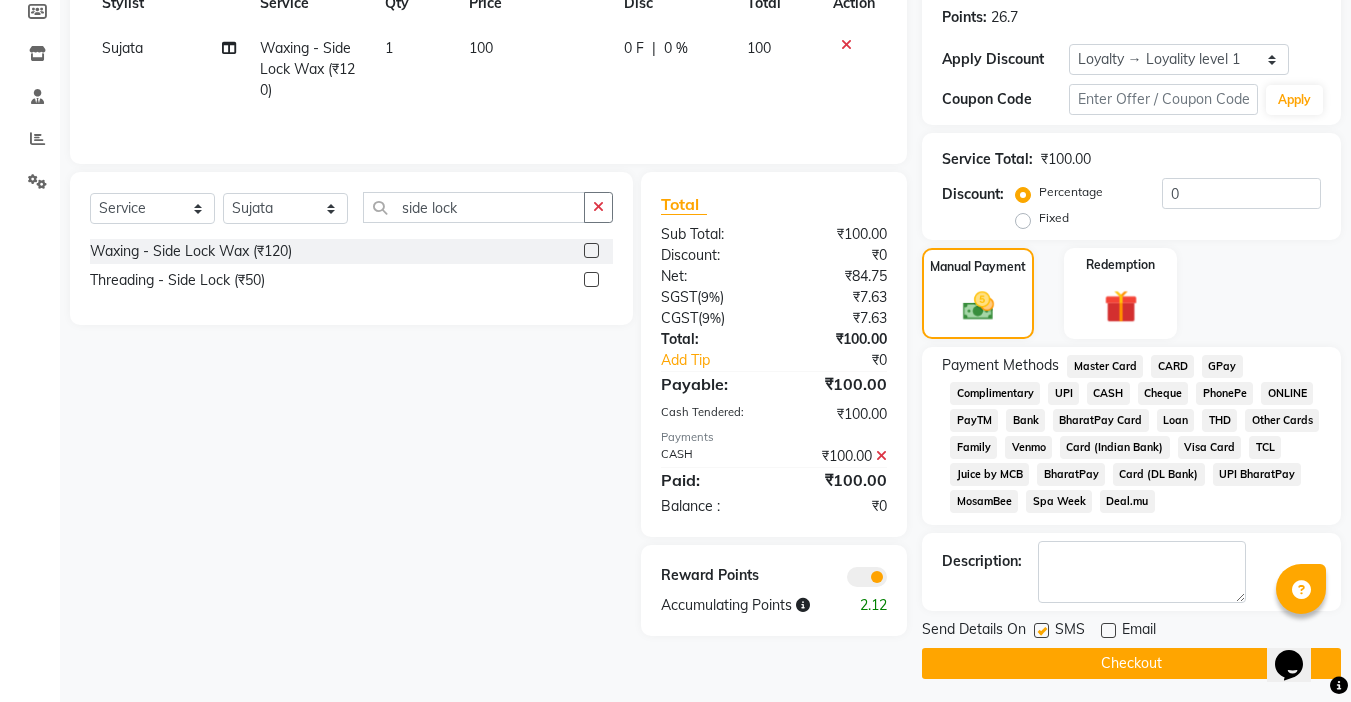 click on "SMS" 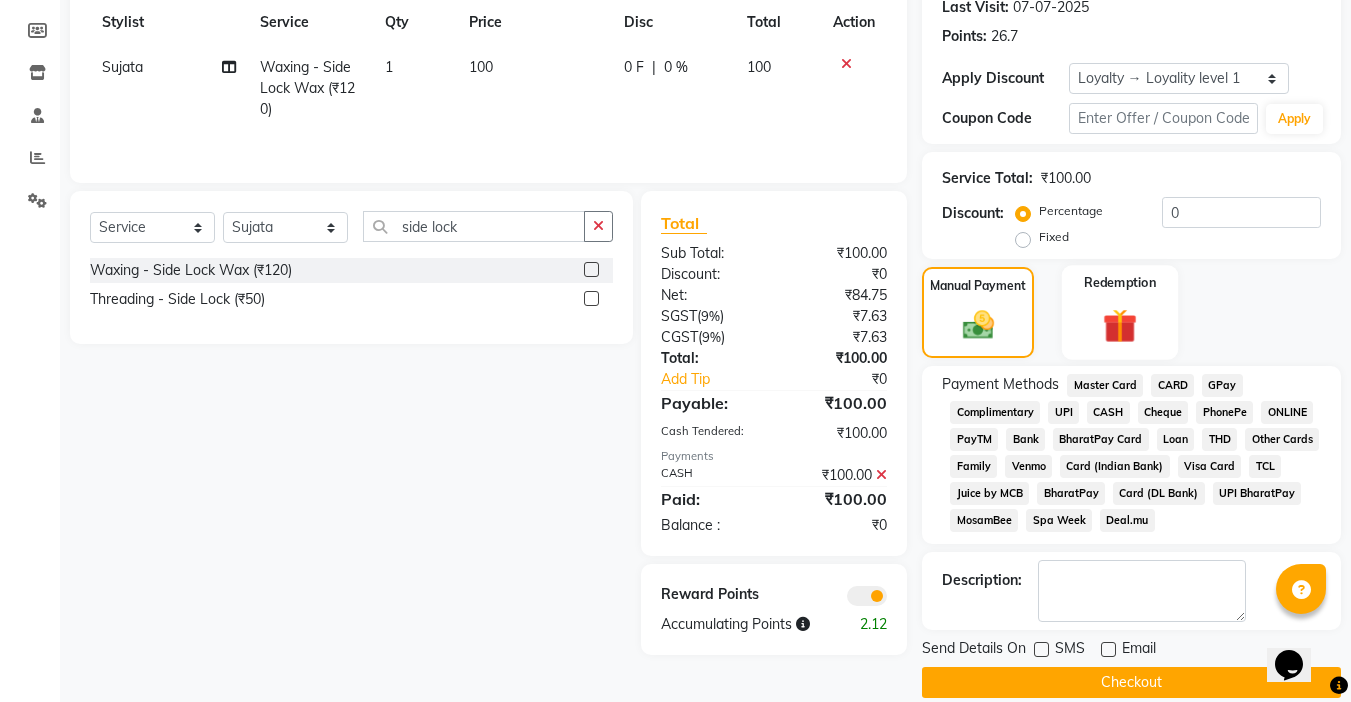 scroll, scrollTop: 311, scrollLeft: 0, axis: vertical 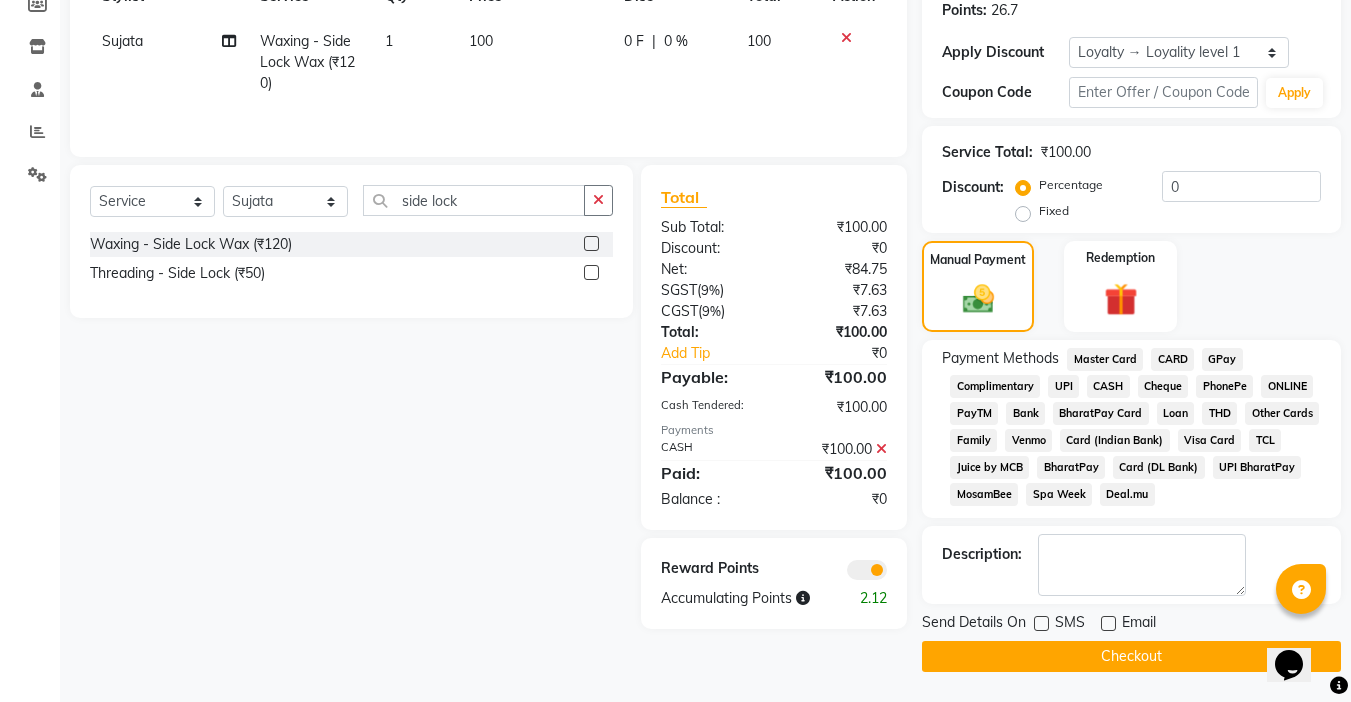 click on "Checkout" 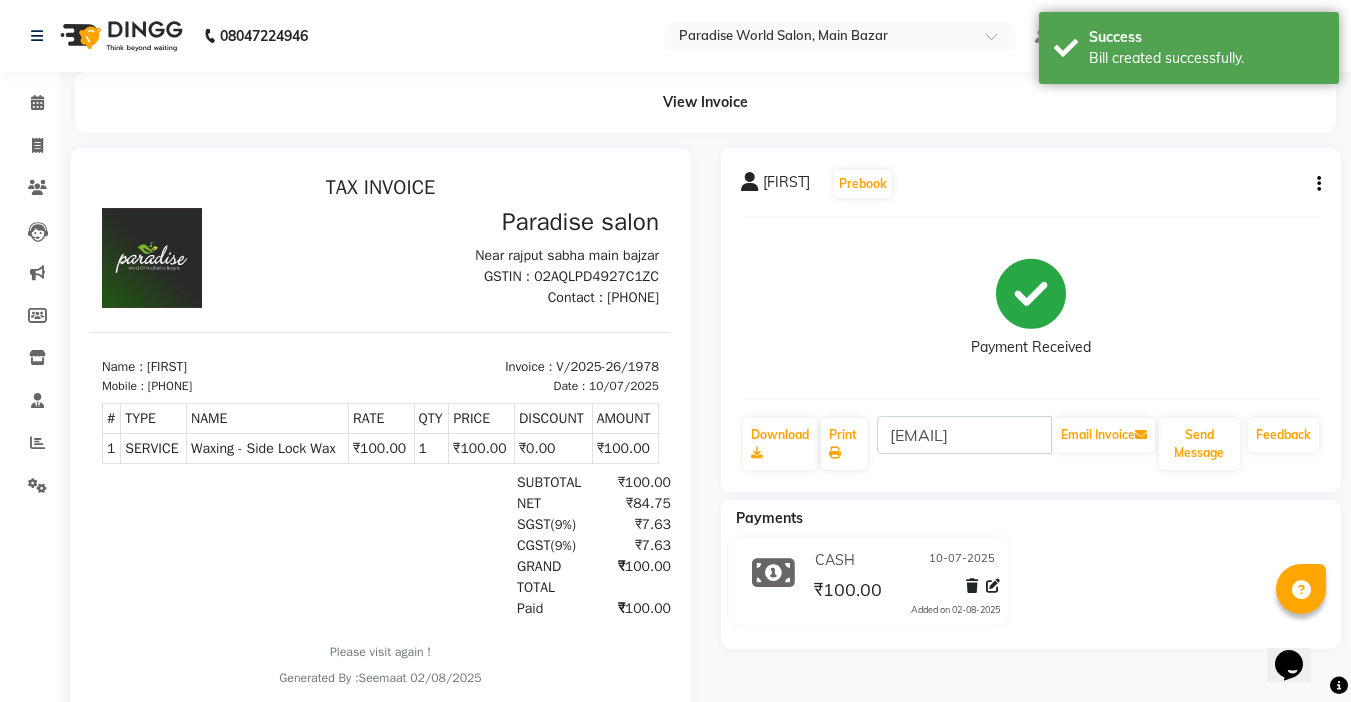 scroll, scrollTop: 0, scrollLeft: 0, axis: both 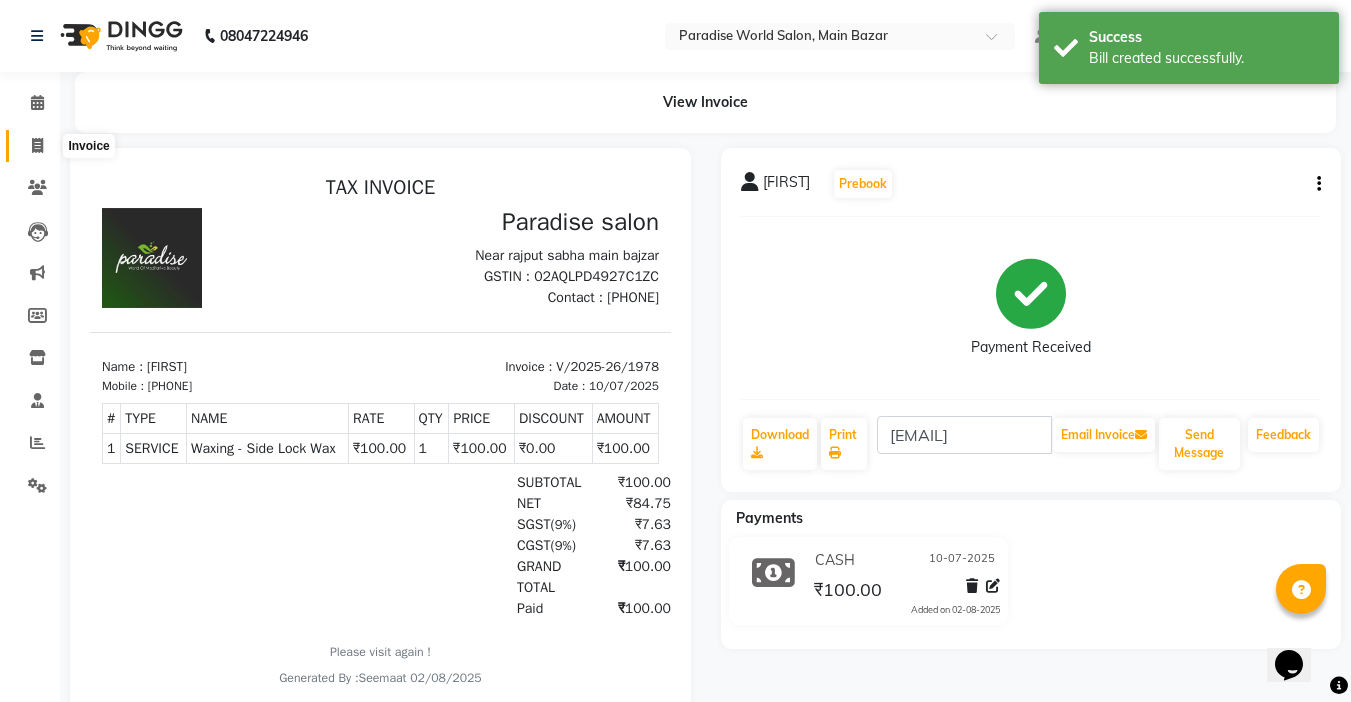click 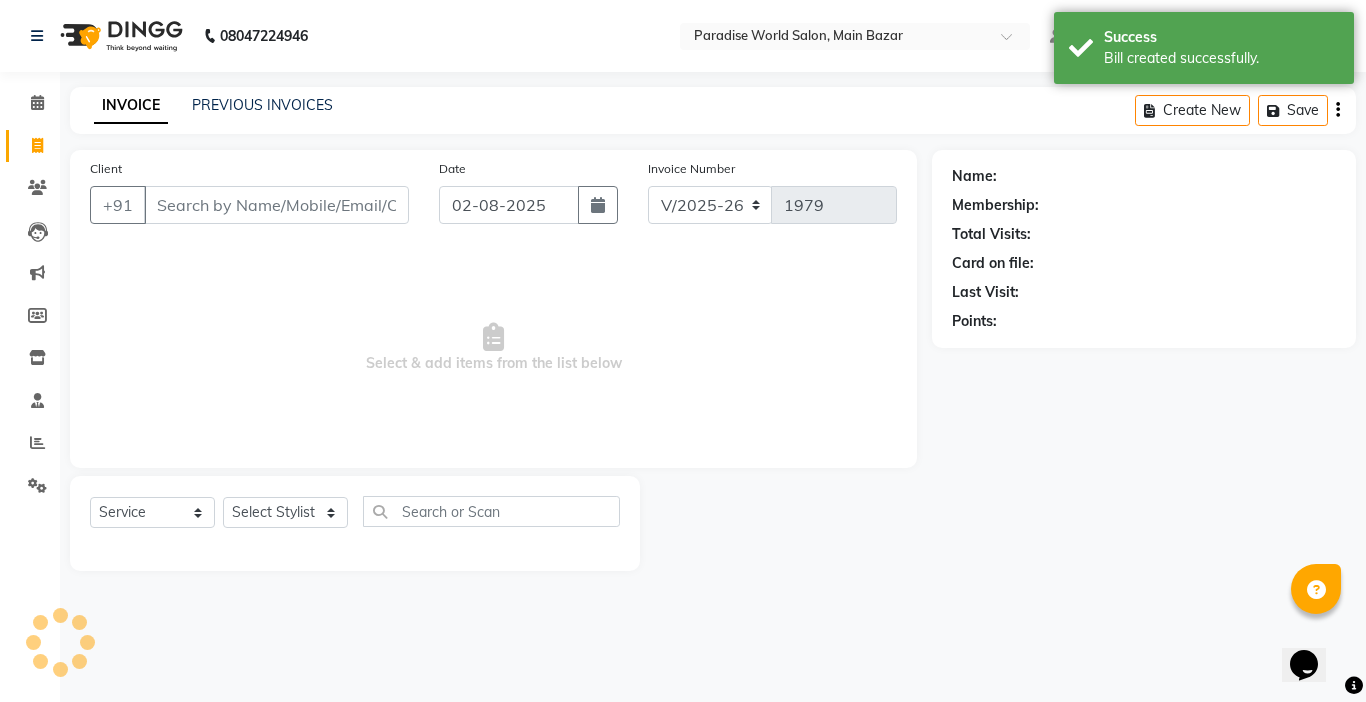 click on "Client" at bounding box center (276, 205) 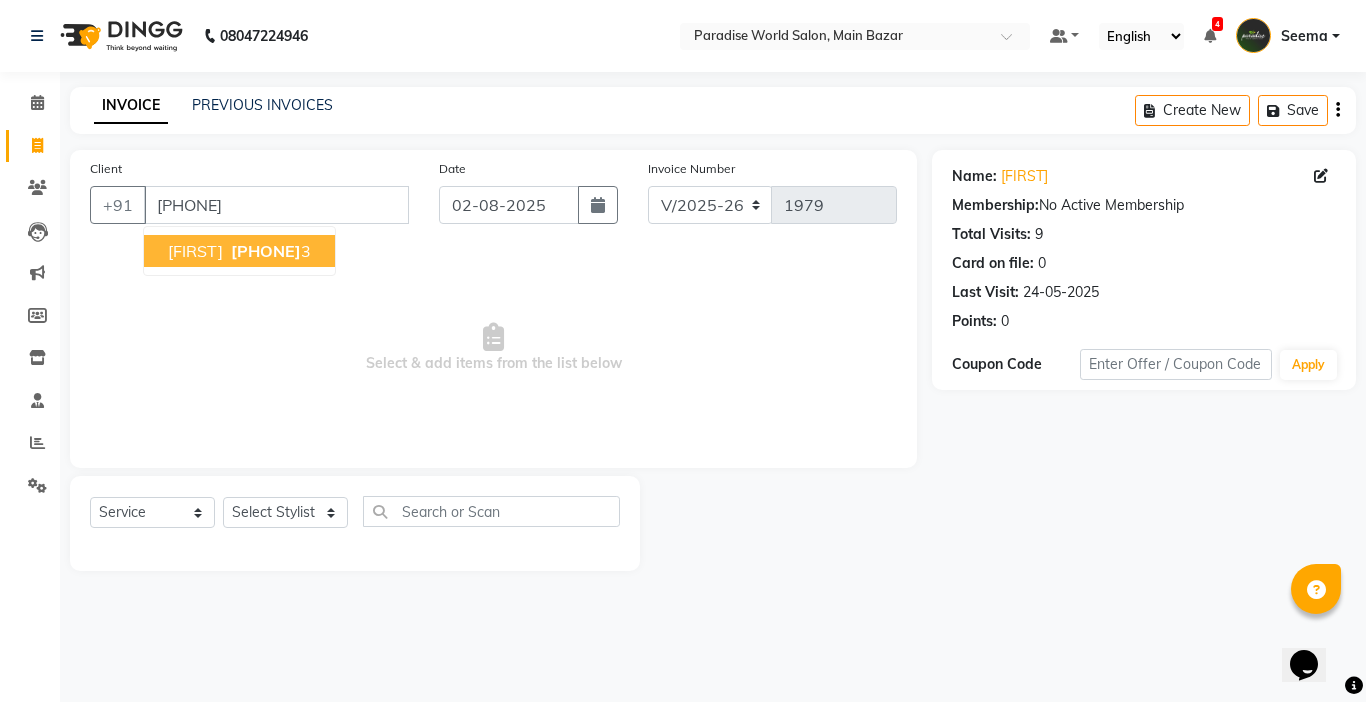 click on "Yashashvi" at bounding box center [195, 251] 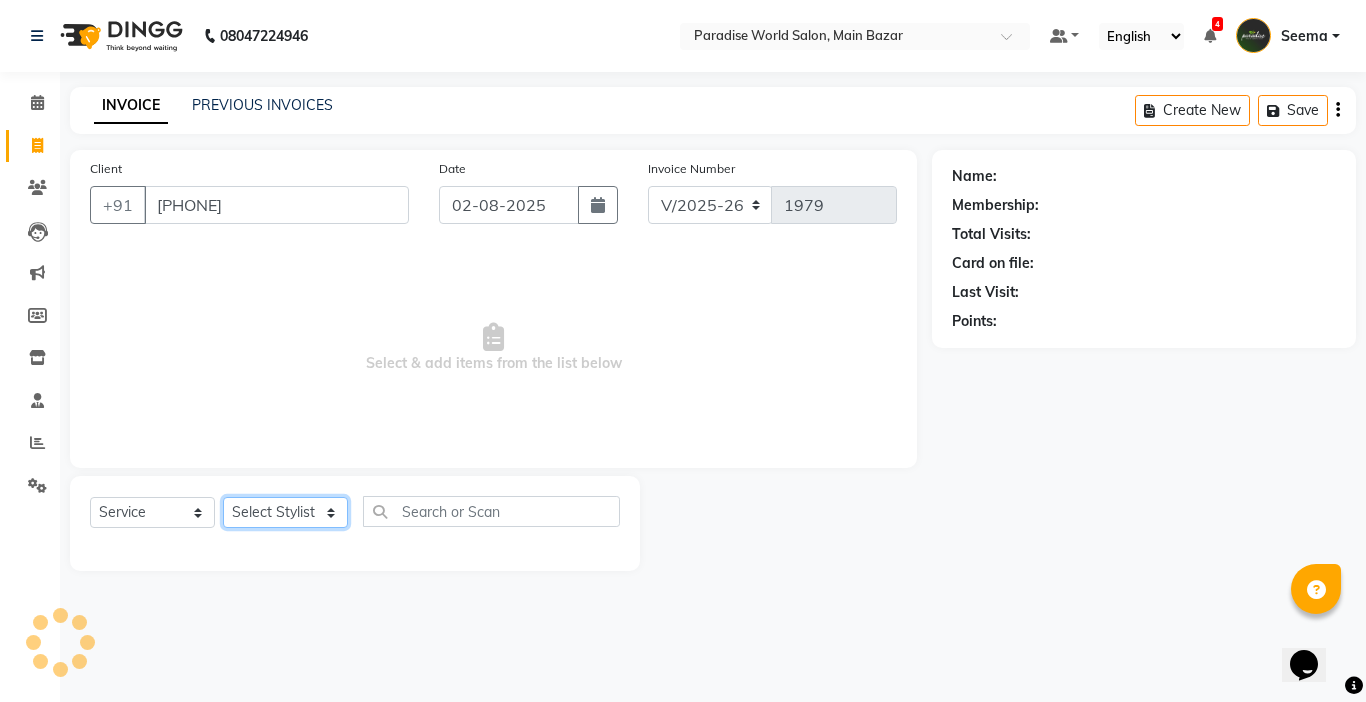 click on "Select Stylist Abby aman  Anil anku Bobby company Deepak Deepika Gourav Heena ishu Jagdeesh kanchan Love preet Maddy Manpreet student Meenu Naina Nikita Palak Palak Sharma Radika Rajneesh Student Seema Shagun Shifali - Student Shweta  Sujata Surinder Paul Vansh Vikas Vishal" 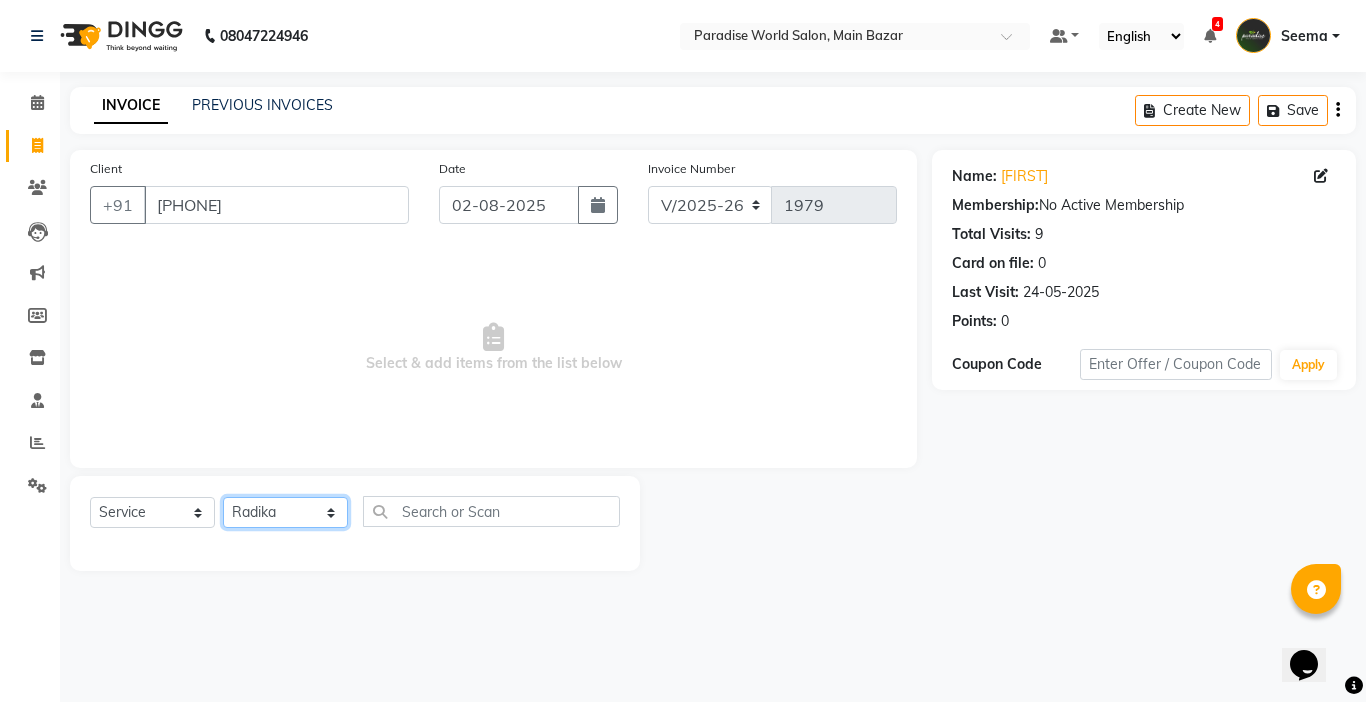 click on "Select Stylist Abby aman  Anil anku Bobby company Deepak Deepika Gourav Heena ishu Jagdeesh kanchan Love preet Maddy Manpreet student Meenu Naina Nikita Palak Palak Sharma Radika Rajneesh Student Seema Shagun Shifali - Student Shweta  Sujata Surinder Paul Vansh Vikas Vishal" 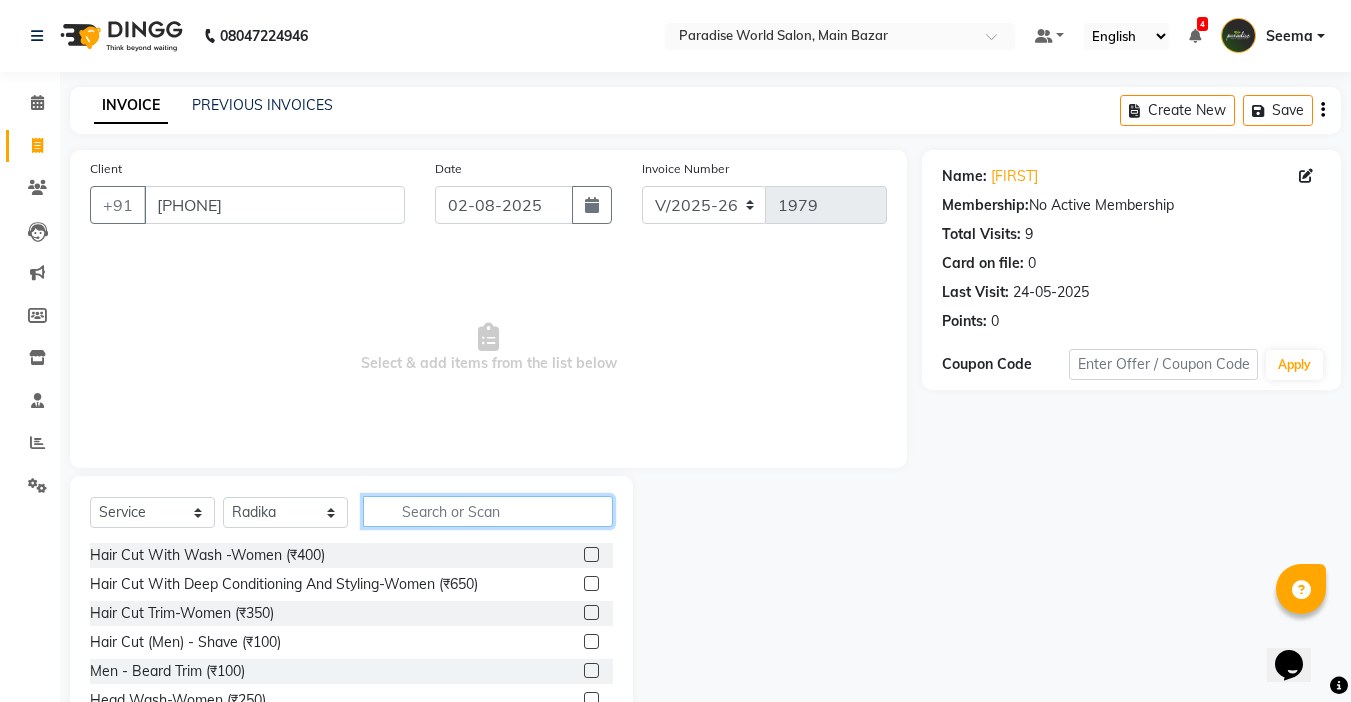 click 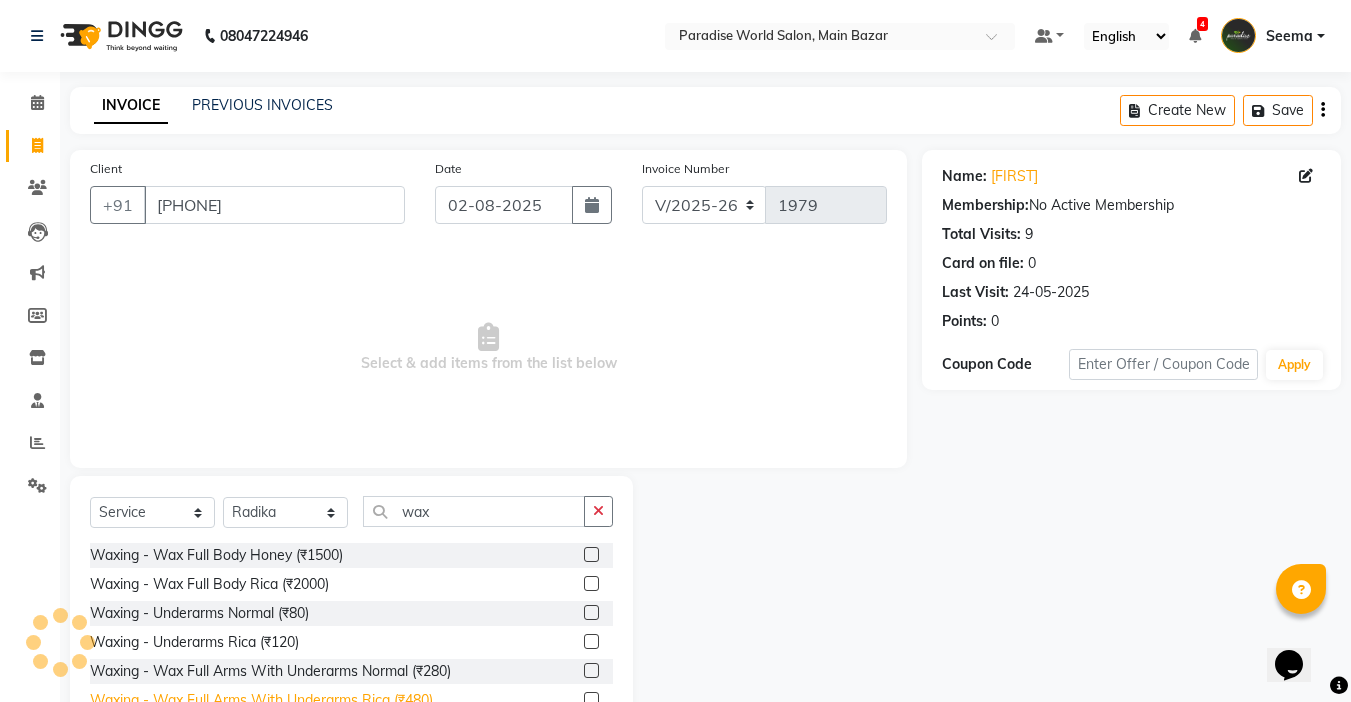 click on "Waxing   -  Wax Full Arms With Underarms Rica (₹480)" 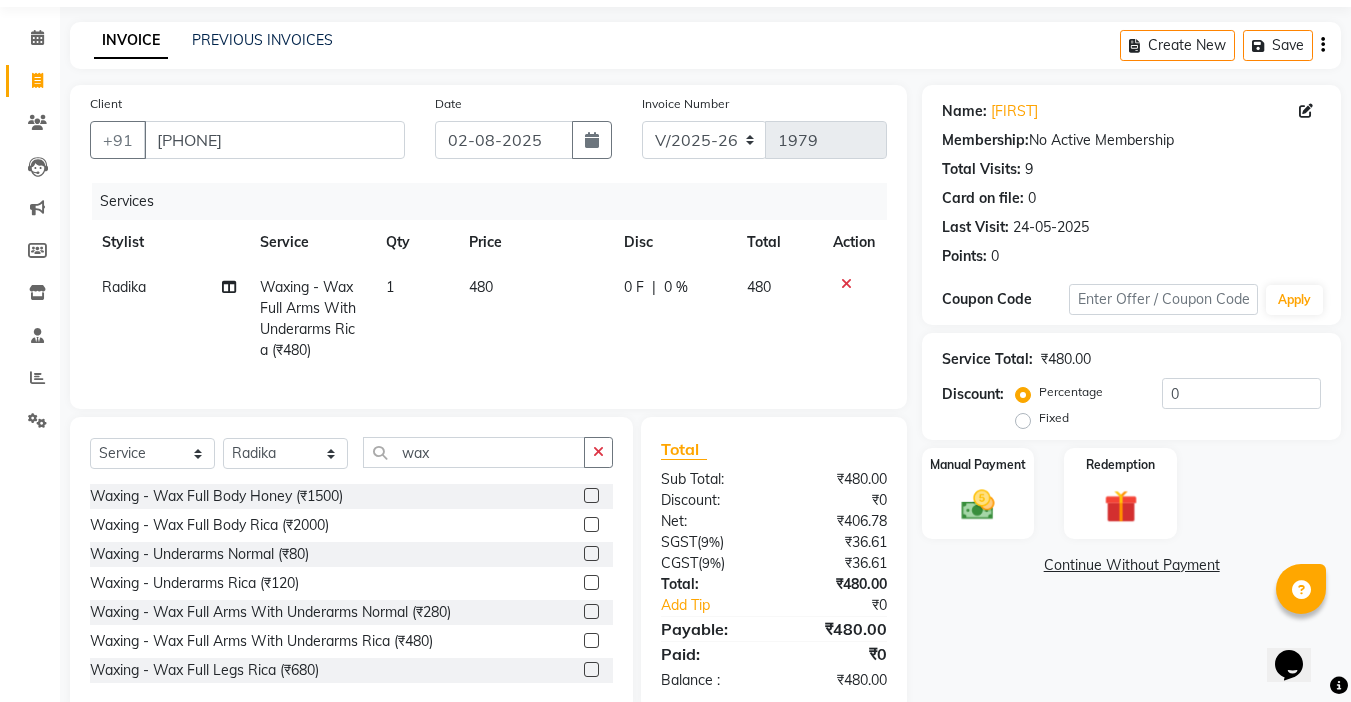 scroll, scrollTop: 100, scrollLeft: 0, axis: vertical 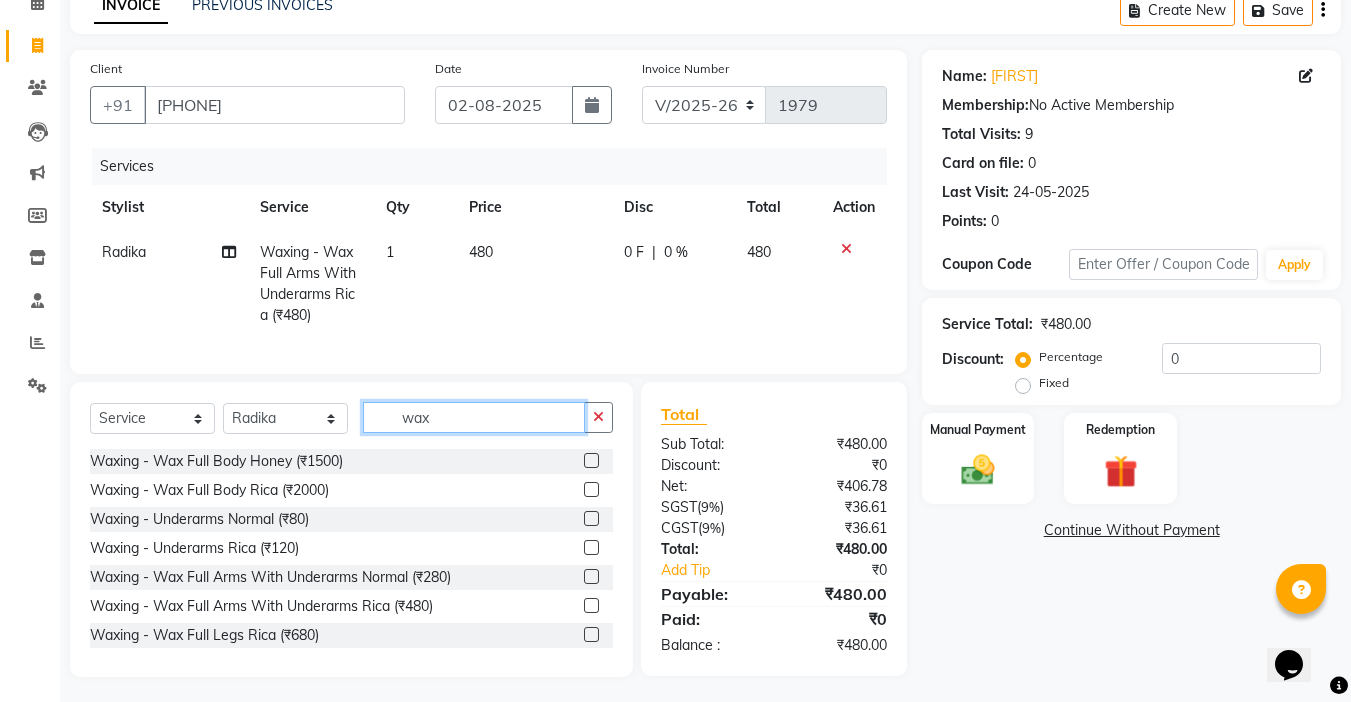 drag, startPoint x: 440, startPoint y: 433, endPoint x: 255, endPoint y: 430, distance: 185.02432 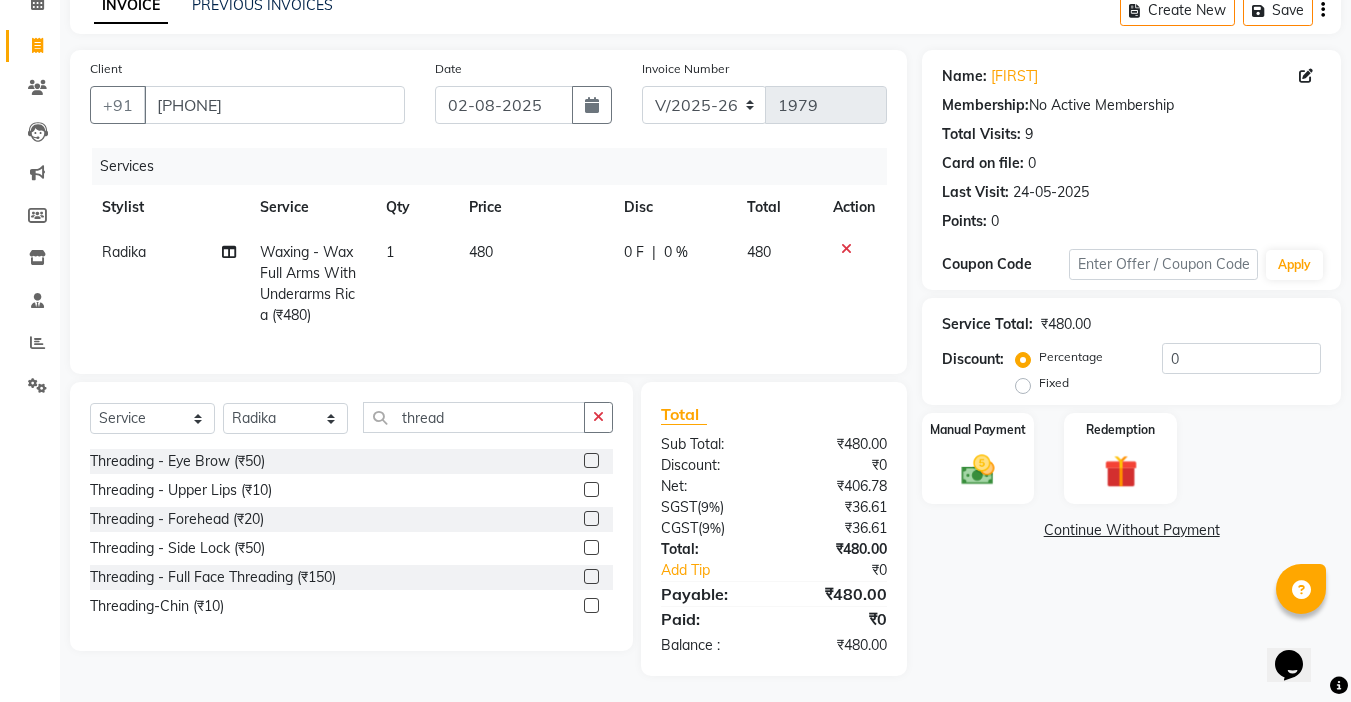 click on "Select  Service  Product  Membership  Package Voucher Prepaid Gift Card  Select Stylist Abby aman  Anil anku Bobby company Deepak Deepika Gourav Heena ishu Jagdeesh kanchan Love preet Maddy Manpreet student Meenu Naina Nikita Palak Palak Sharma Radika Rajneesh Student Seema Shagun Shifali - Student Shweta  Sujata Surinder Paul Vansh Vikas Vishal thread" 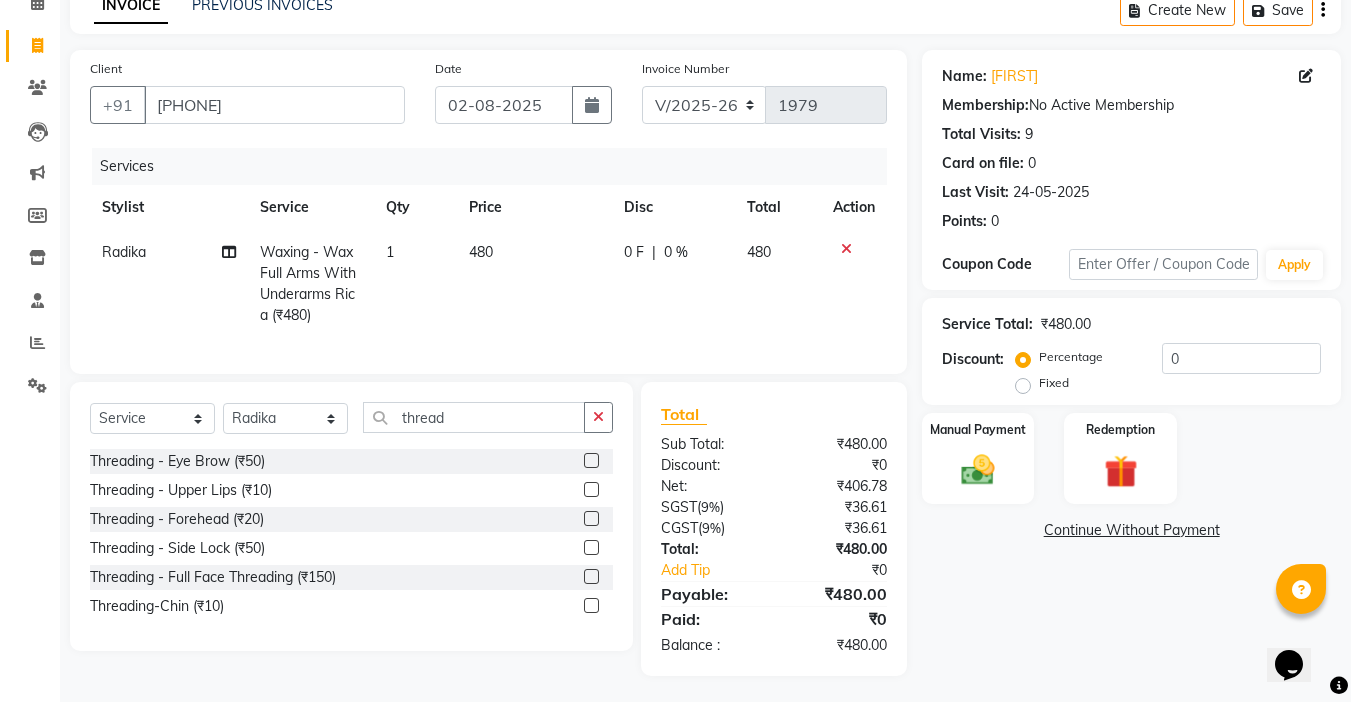 click on "Threading   -  Eye Brow (₹50)" 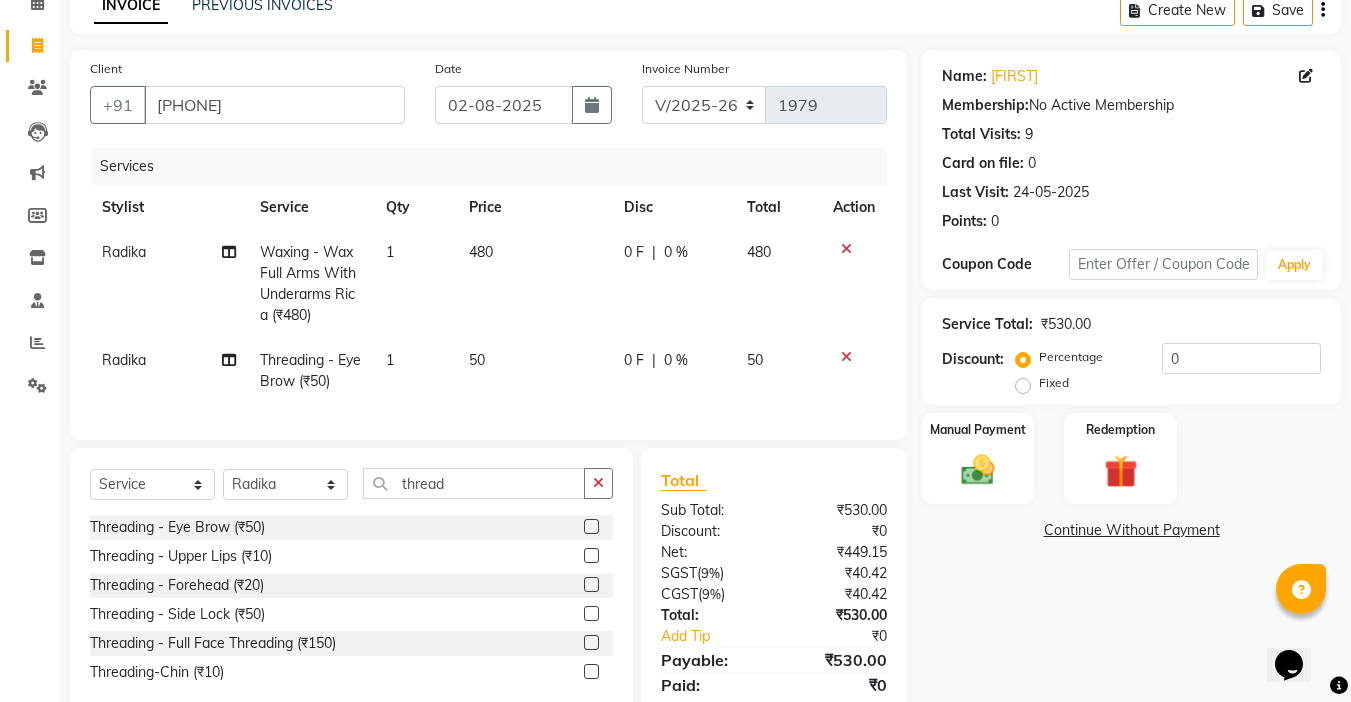 drag, startPoint x: 269, startPoint y: 568, endPoint x: 279, endPoint y: 567, distance: 10.049875 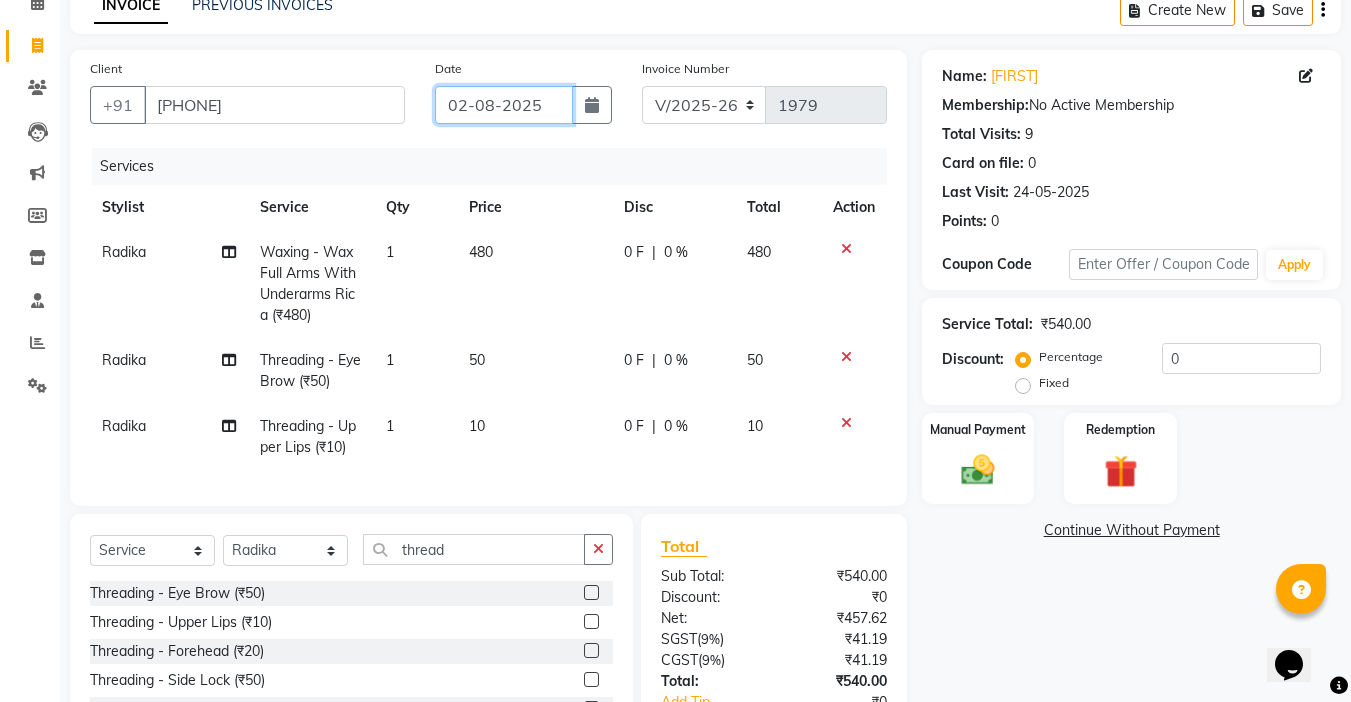 click on "02-08-2025" 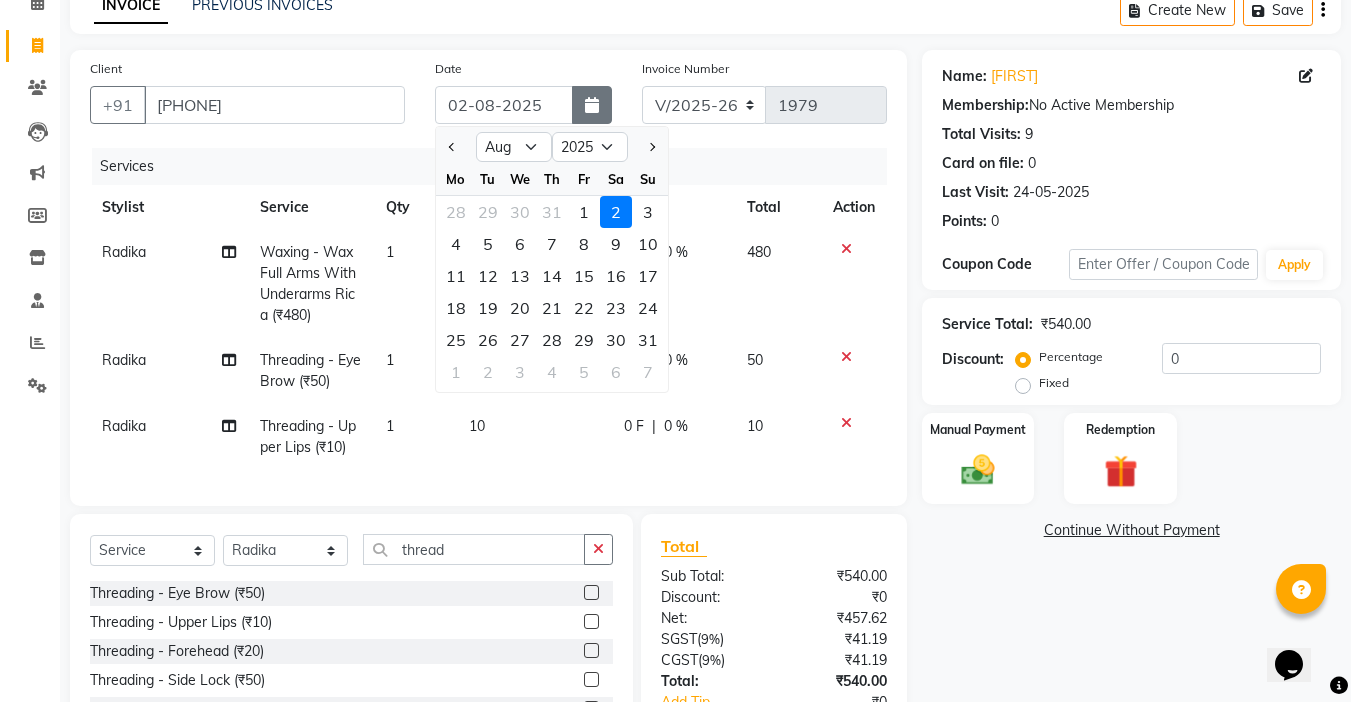 click 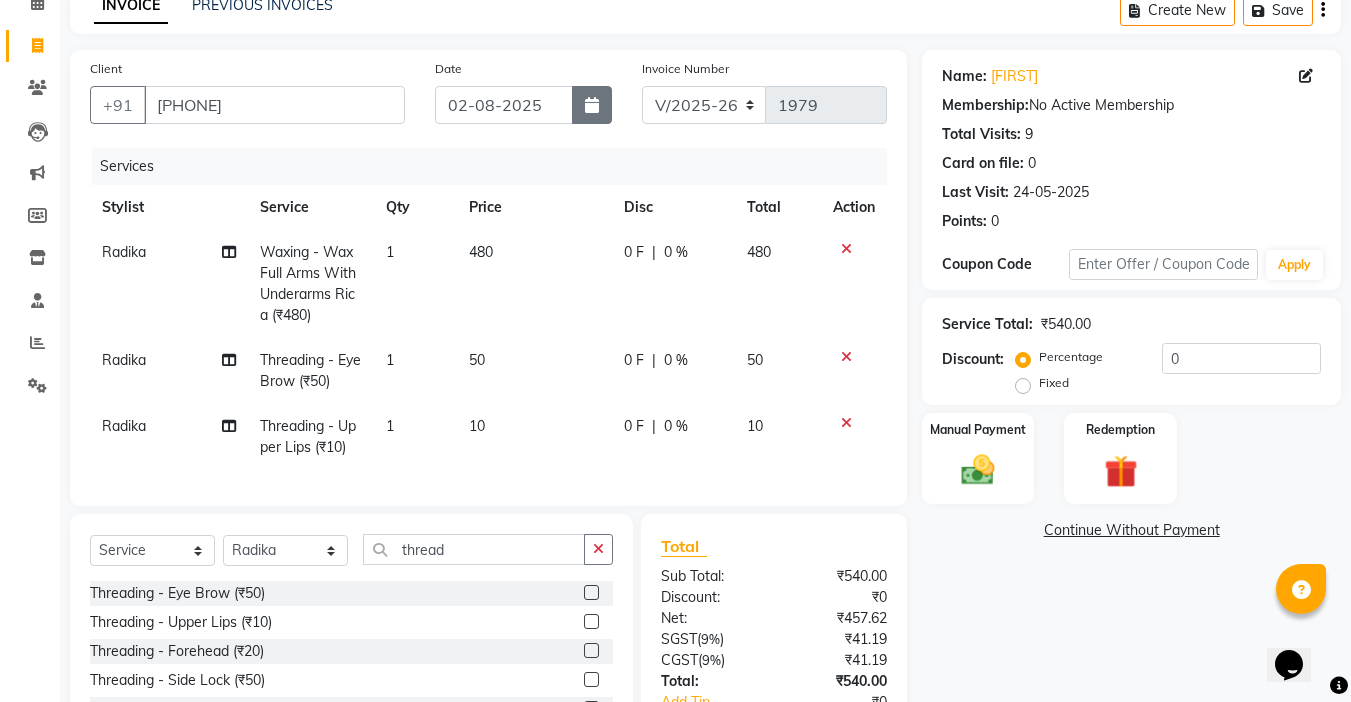 click 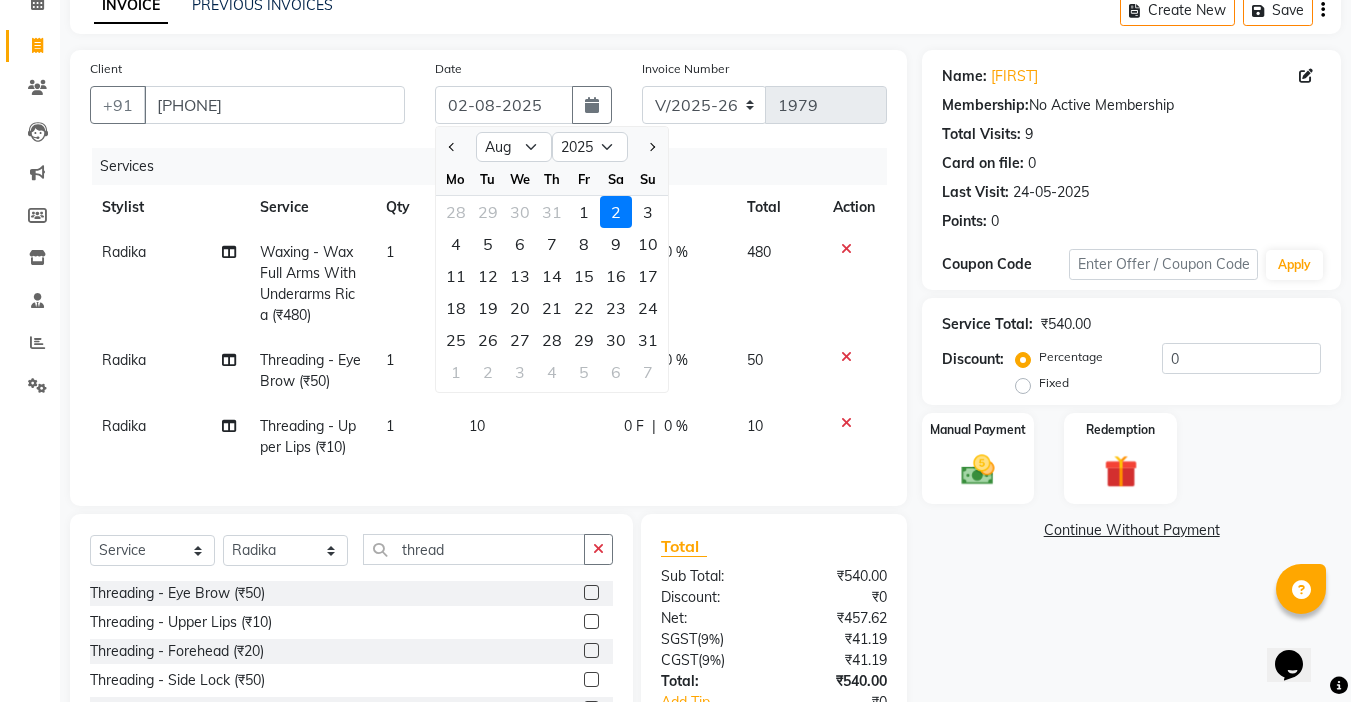 drag, startPoint x: 452, startPoint y: 148, endPoint x: 477, endPoint y: 179, distance: 39.824615 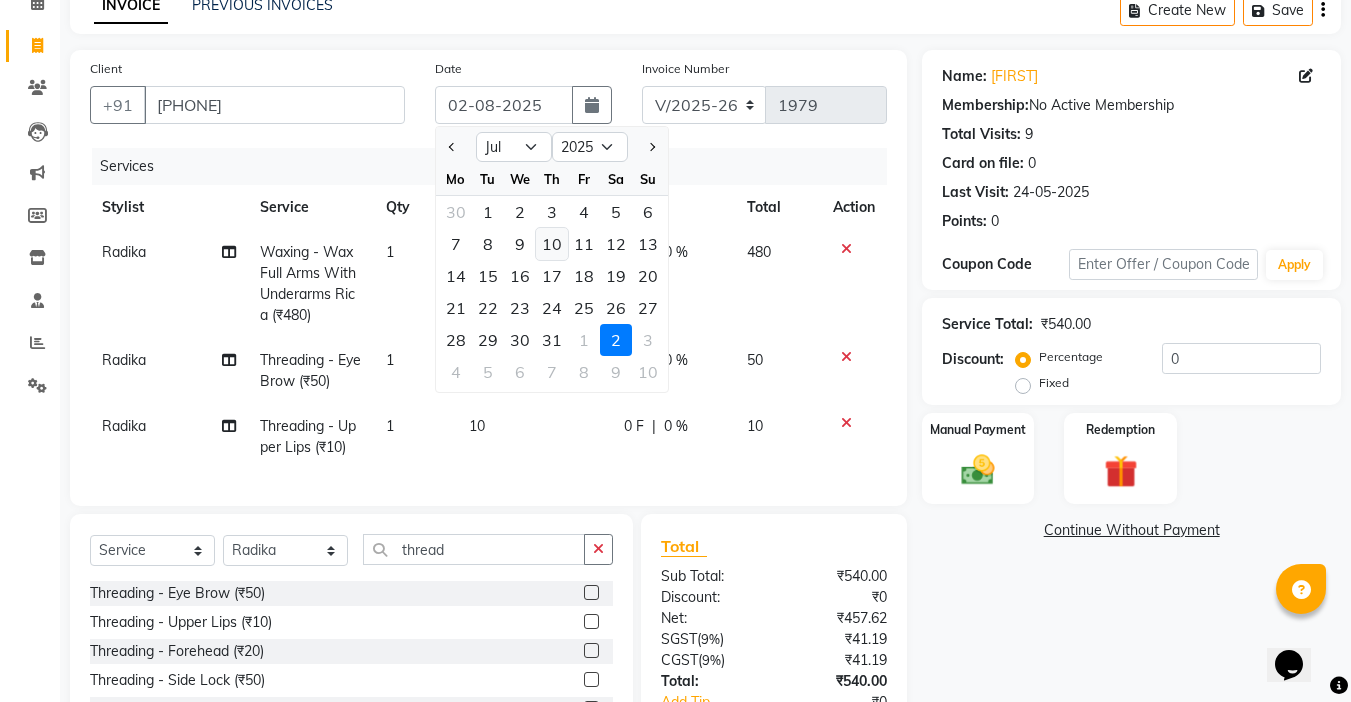 click on "10" 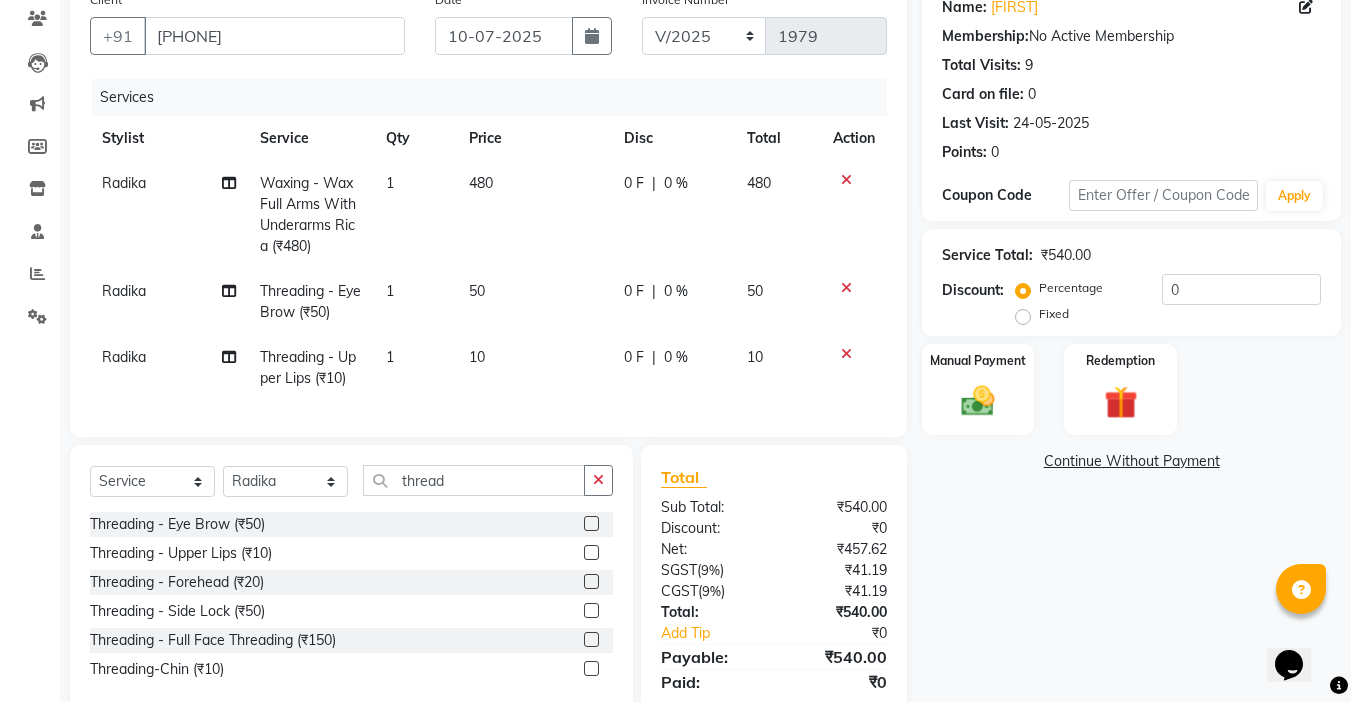 scroll, scrollTop: 251, scrollLeft: 0, axis: vertical 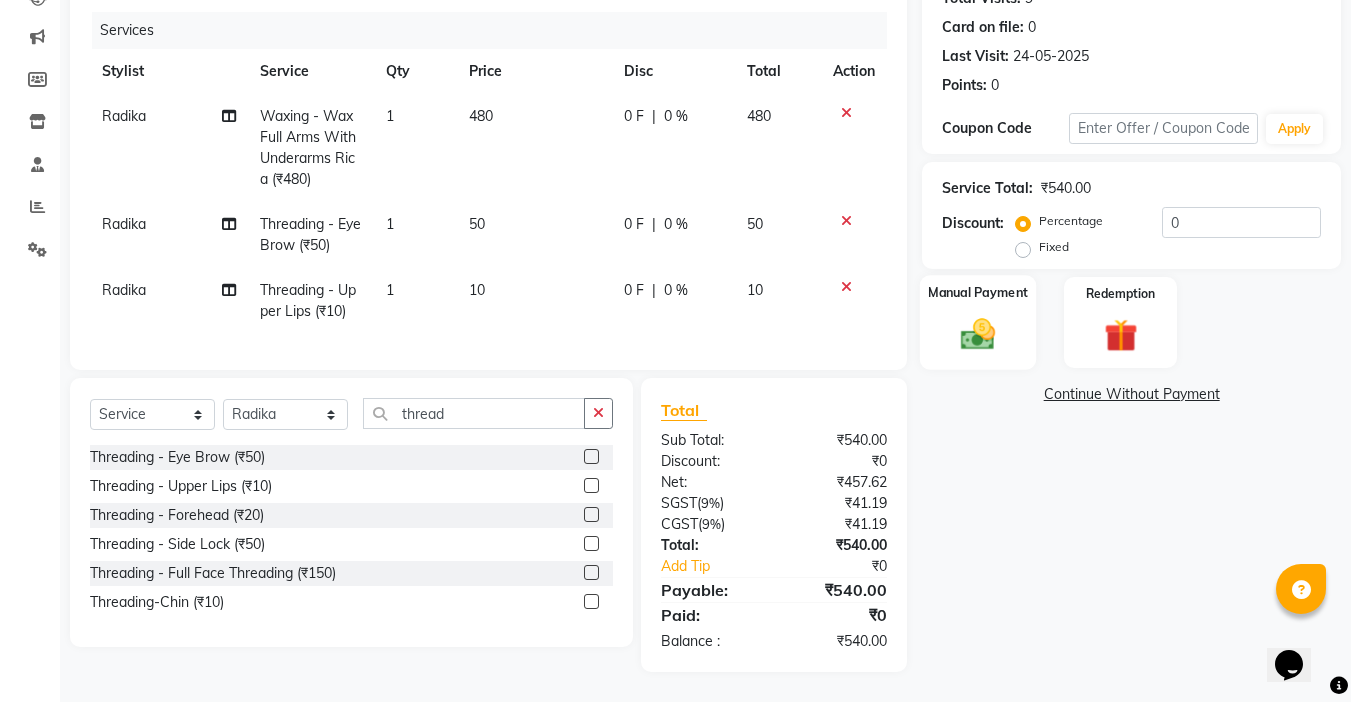 click on "Manual Payment" 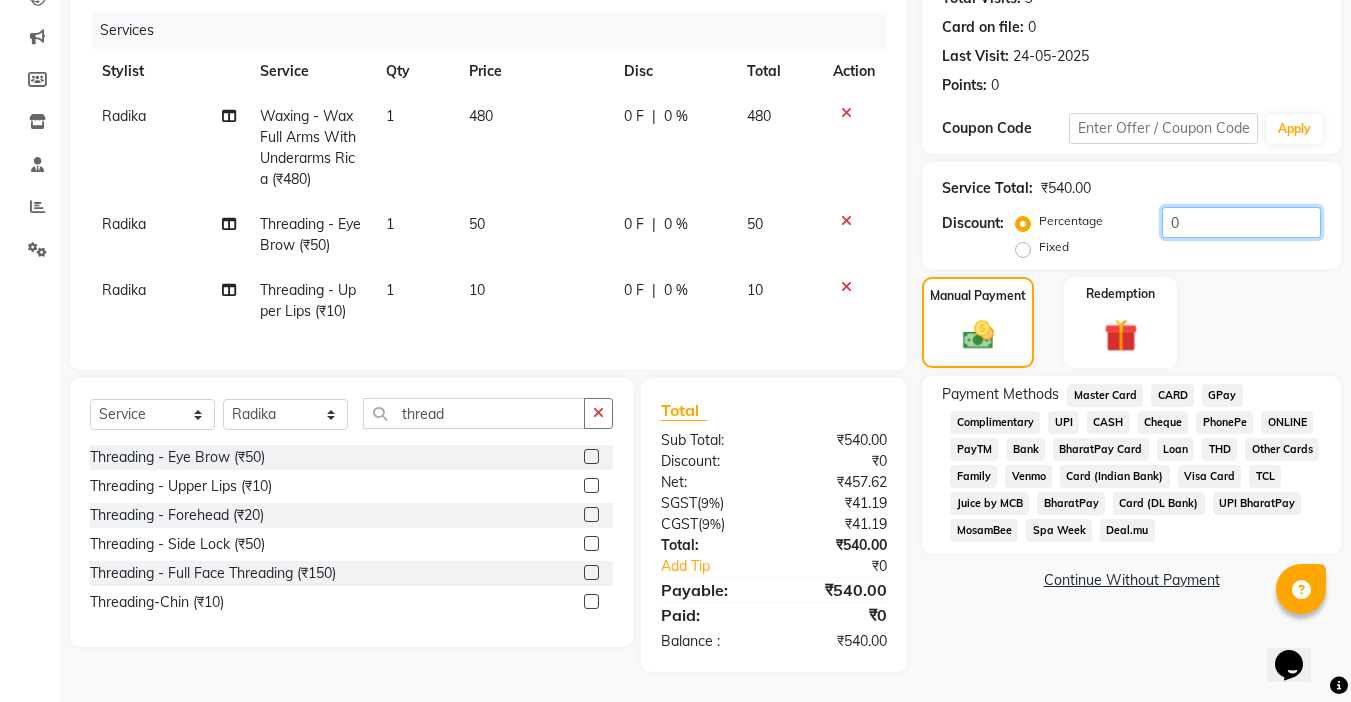 drag, startPoint x: 1172, startPoint y: 216, endPoint x: 1096, endPoint y: 217, distance: 76.00658 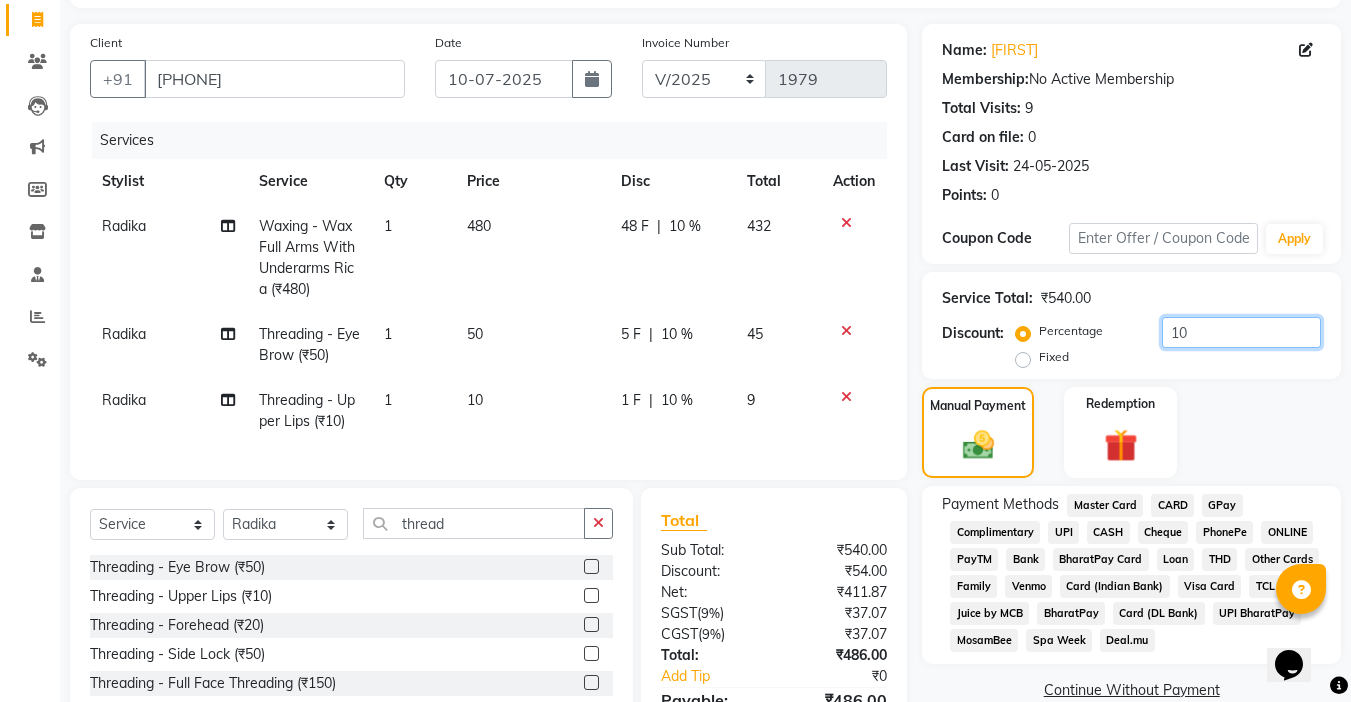 scroll, scrollTop: 251, scrollLeft: 0, axis: vertical 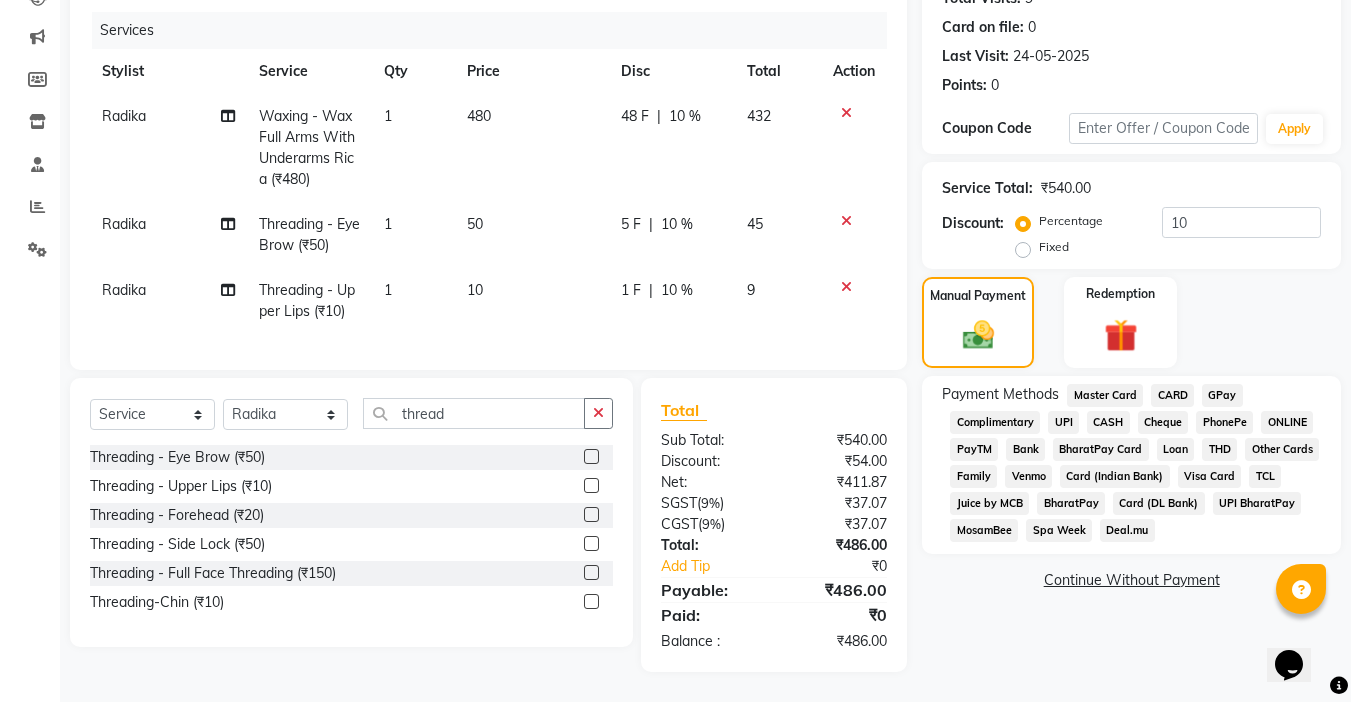 click on "UPI" 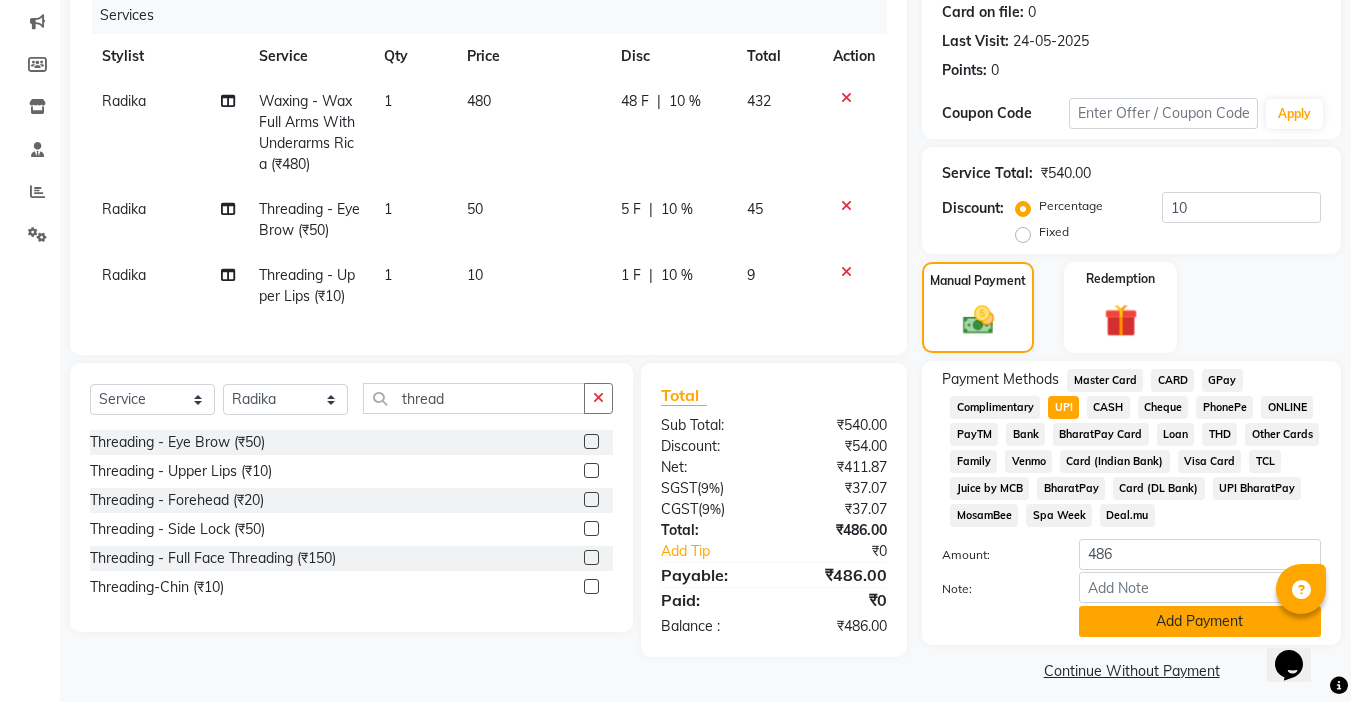 click on "Add Payment" 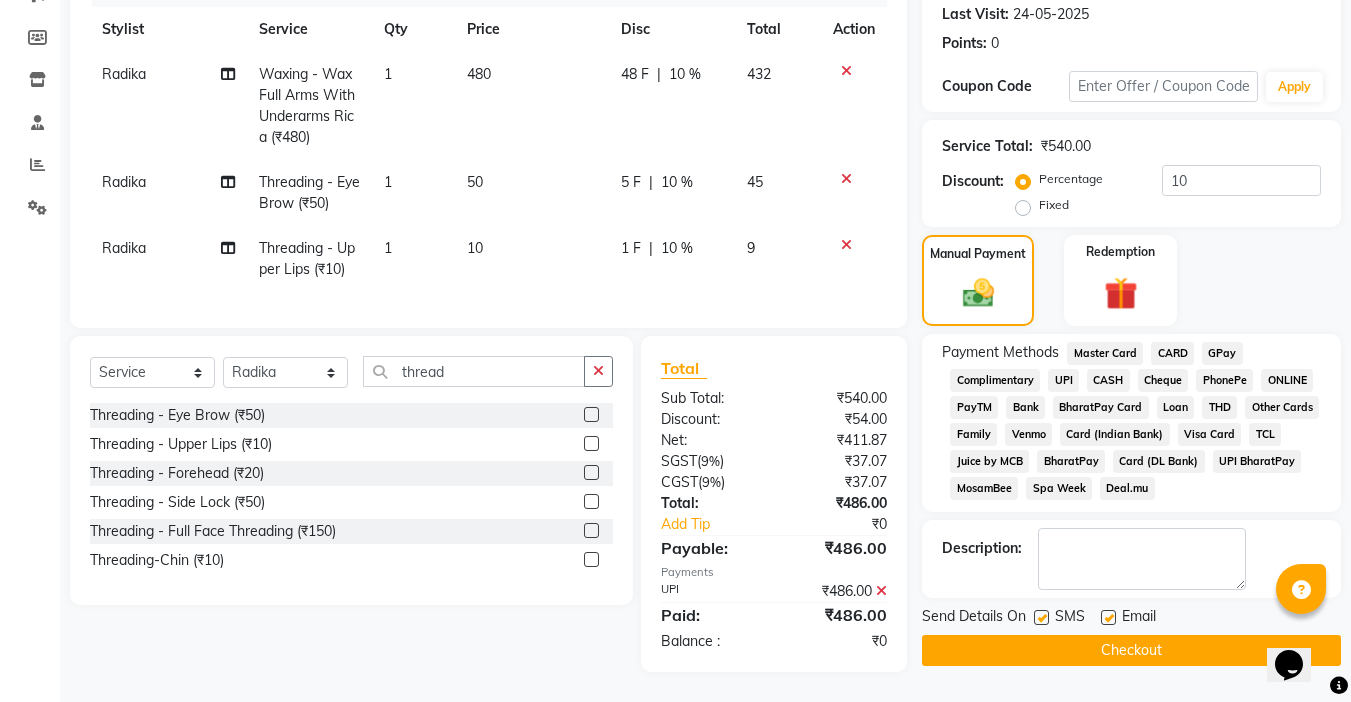 scroll, scrollTop: 293, scrollLeft: 0, axis: vertical 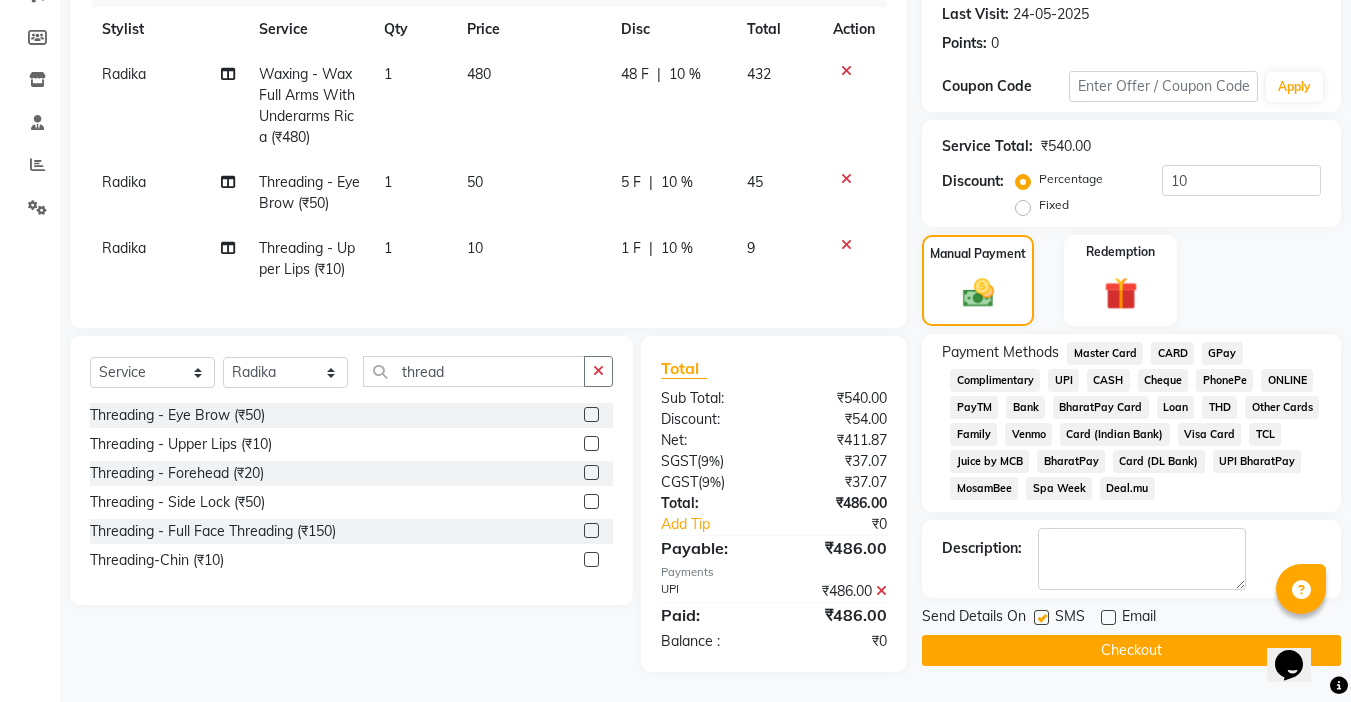 click 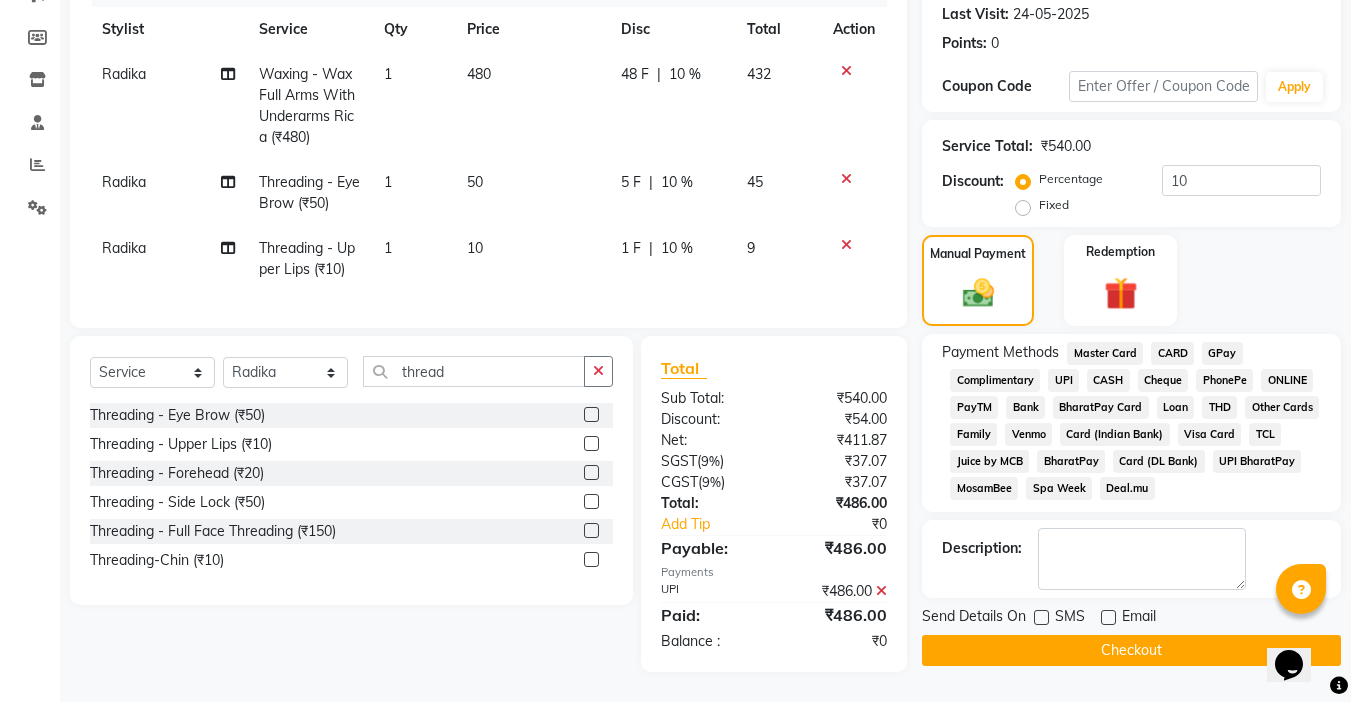 scroll, scrollTop: 293, scrollLeft: 0, axis: vertical 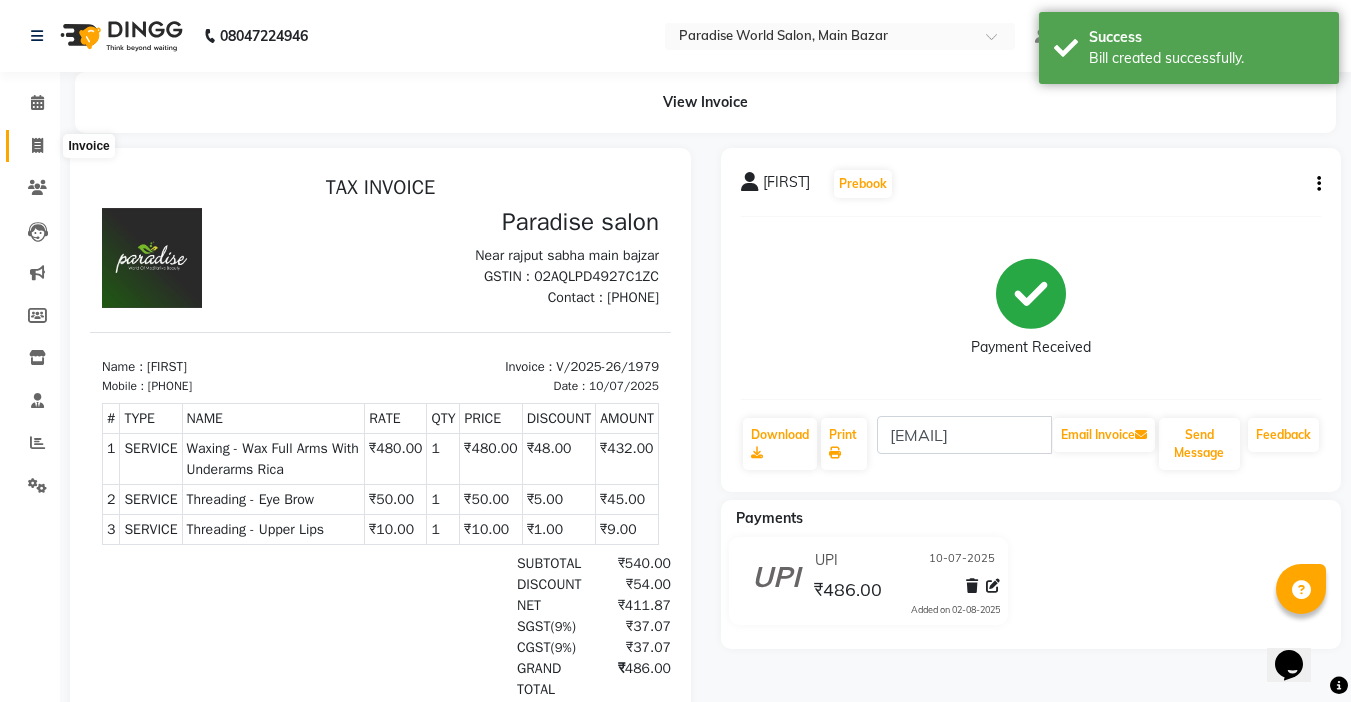 click 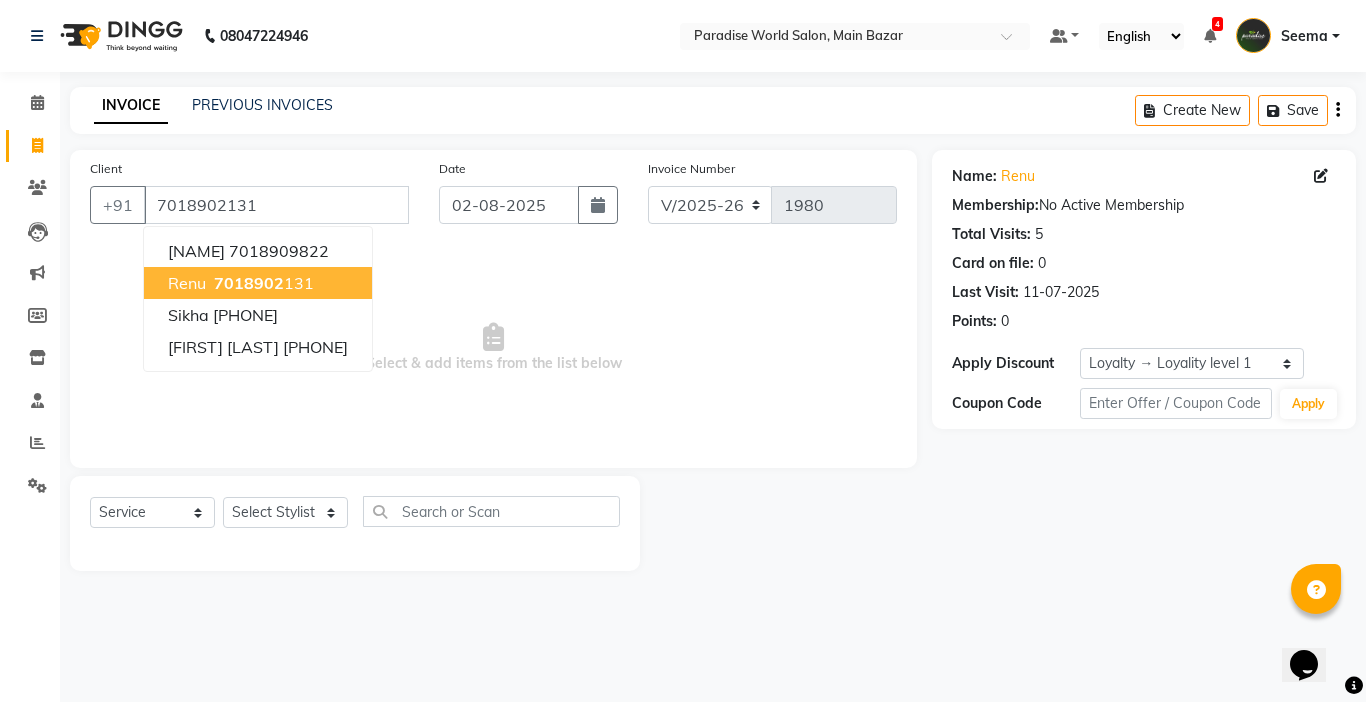 click on "Select & add items from the list below" at bounding box center (493, 348) 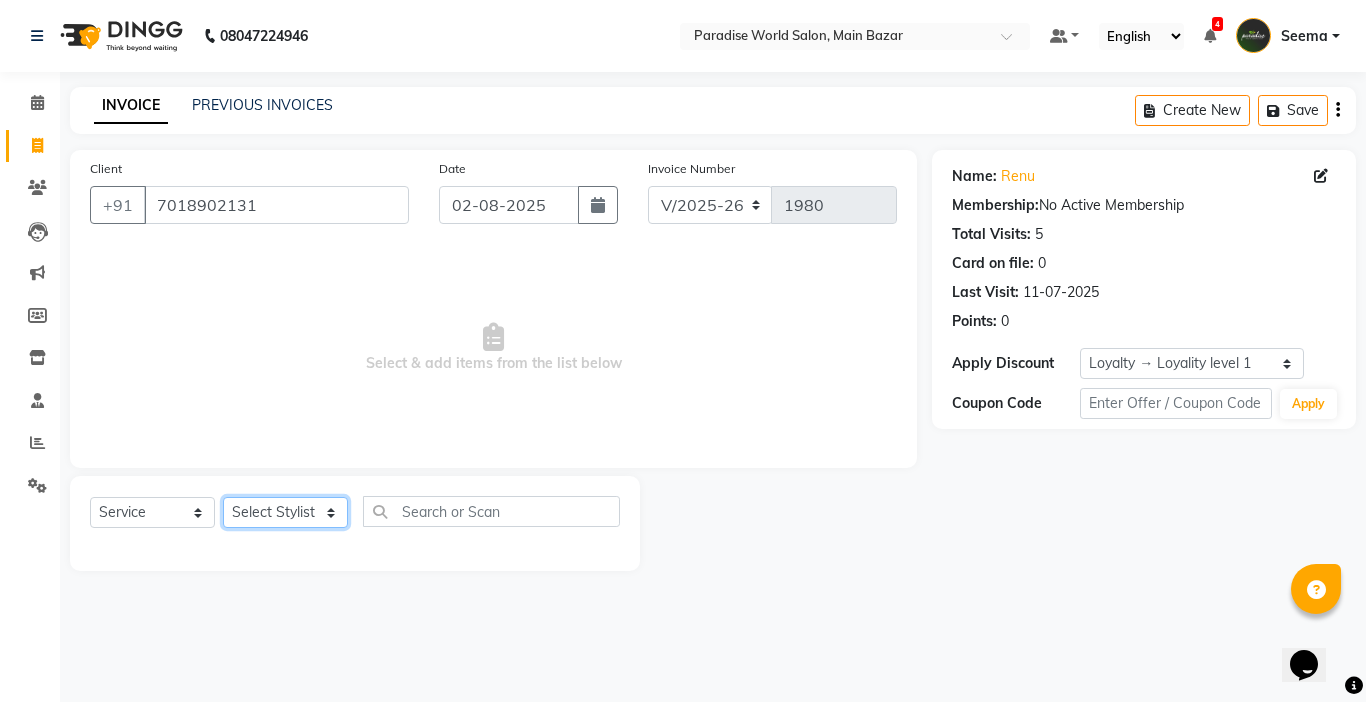 click on "Select Stylist Abby aman  Anil anku Bobby company Deepak Deepika Gourav Heena ishu Jagdeesh kanchan Love preet Maddy Manpreet student Meenu Naina Nikita Palak Palak Sharma Radika Rajneesh Student Seema Shagun Shifali - Student Shweta  Sujata Surinder Paul Vansh Vikas Vishal" 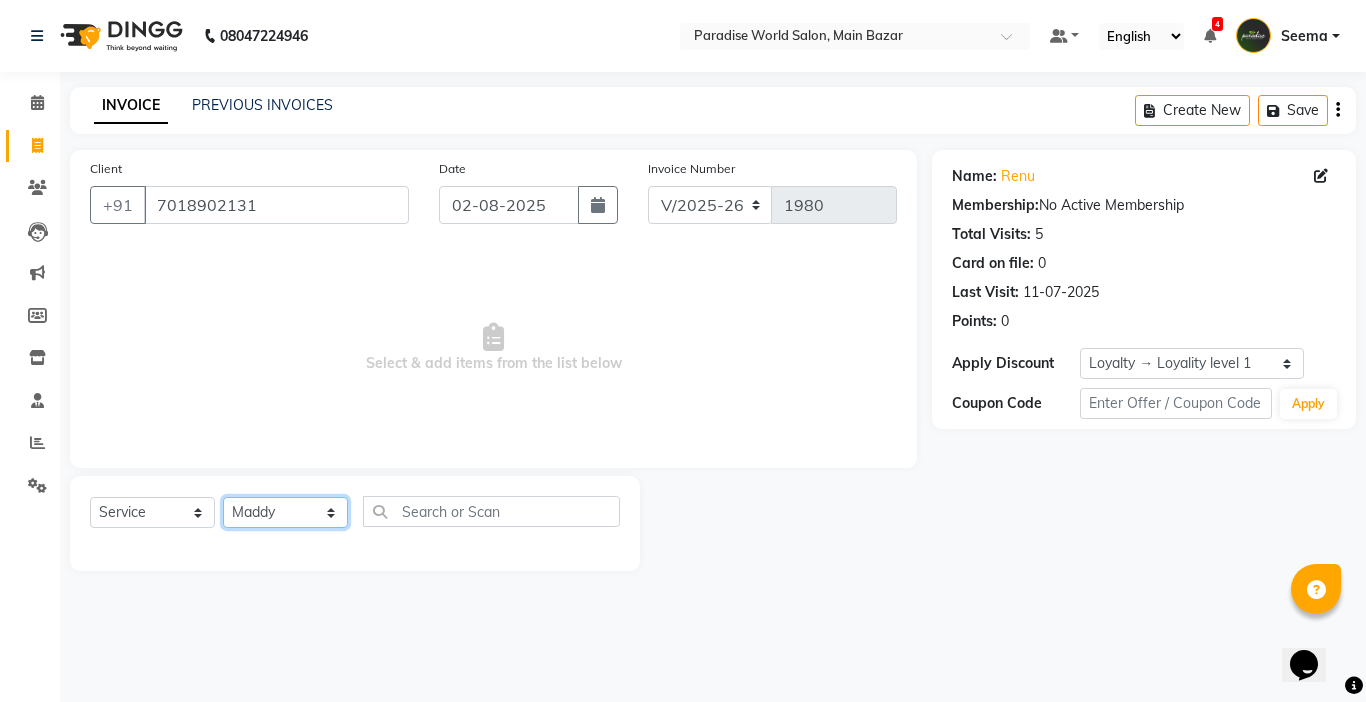 click on "Select Stylist Abby aman  Anil anku Bobby company Deepak Deepika Gourav Heena ishu Jagdeesh kanchan Love preet Maddy Manpreet student Meenu Naina Nikita Palak Palak Sharma Radika Rajneesh Student Seema Shagun Shifali - Student Shweta  Sujata Surinder Paul Vansh Vikas Vishal" 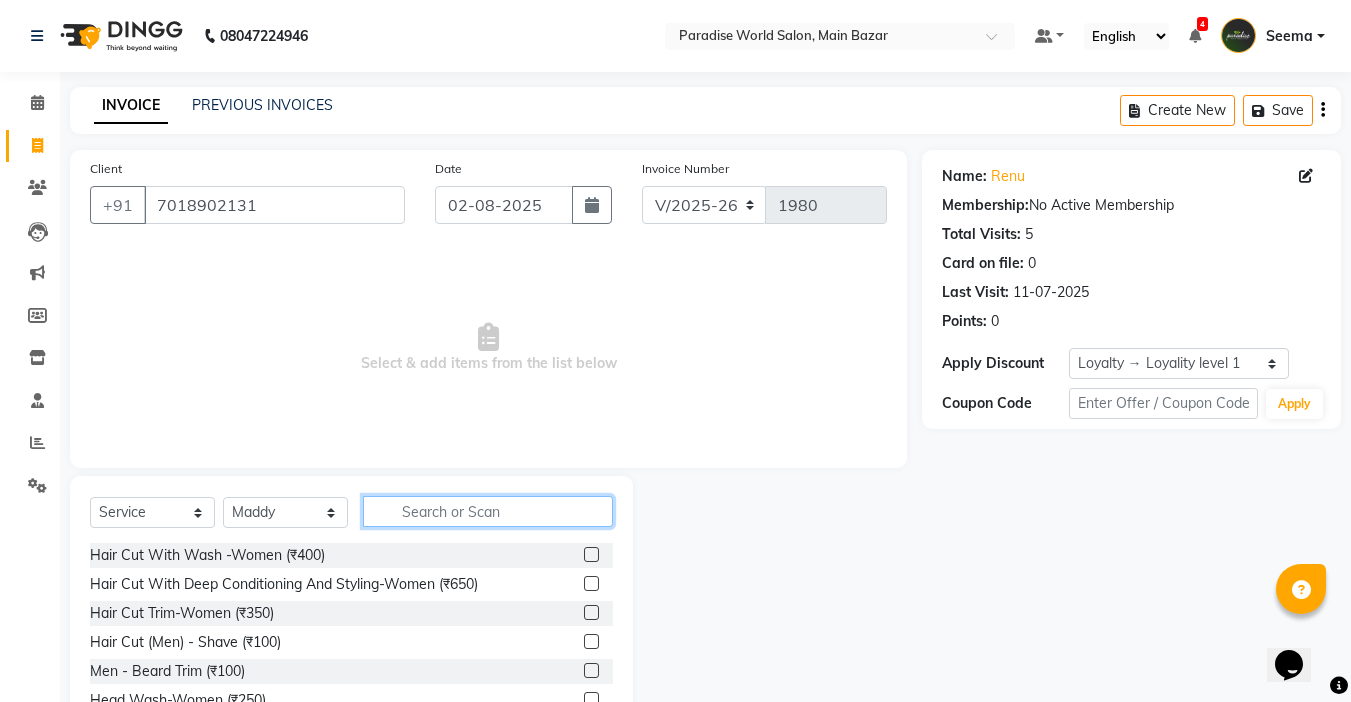 click 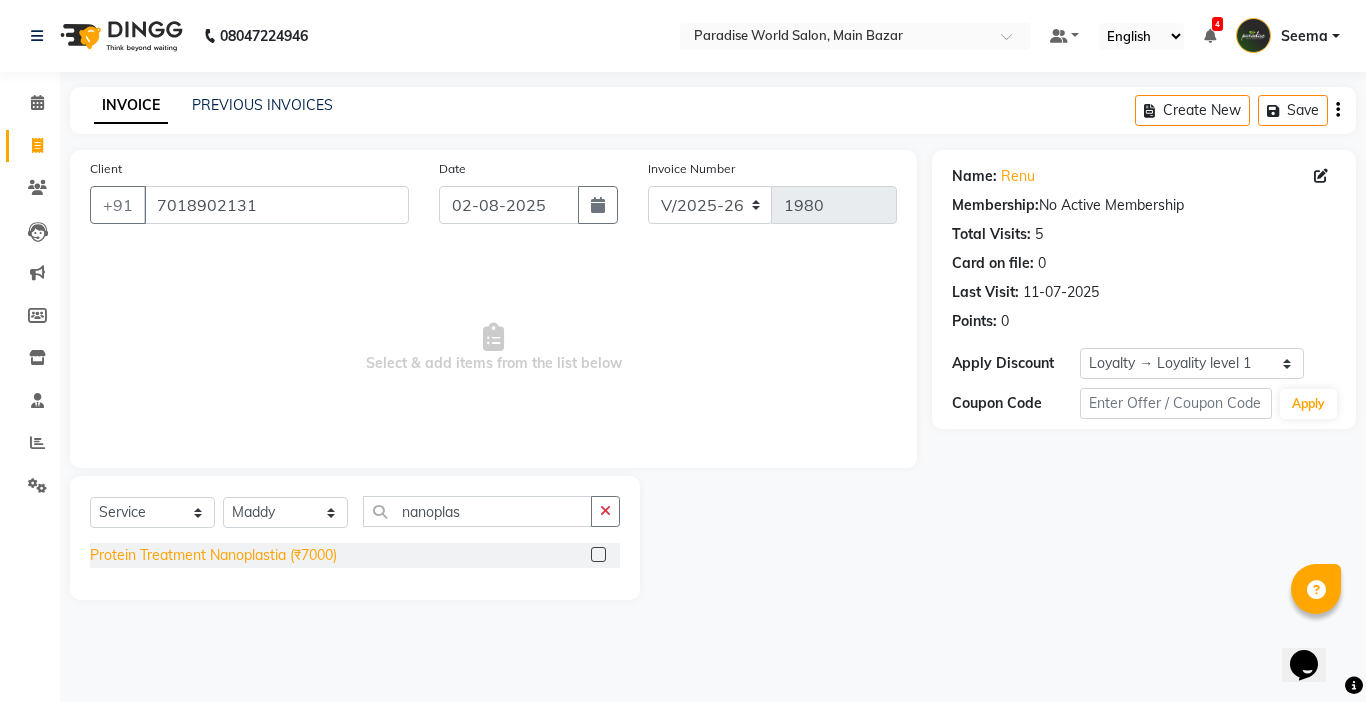 click on "Protein Treatment Nanoplastia (₹7000)" 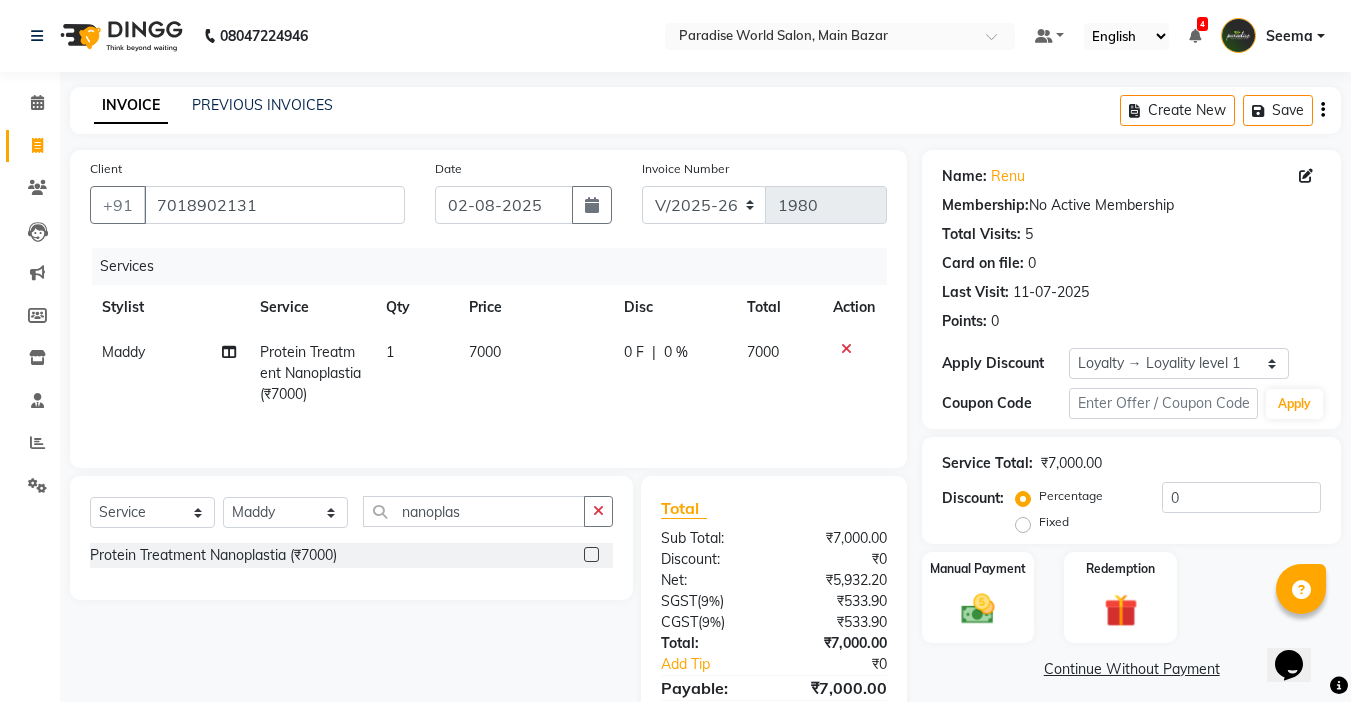 click on "7000" 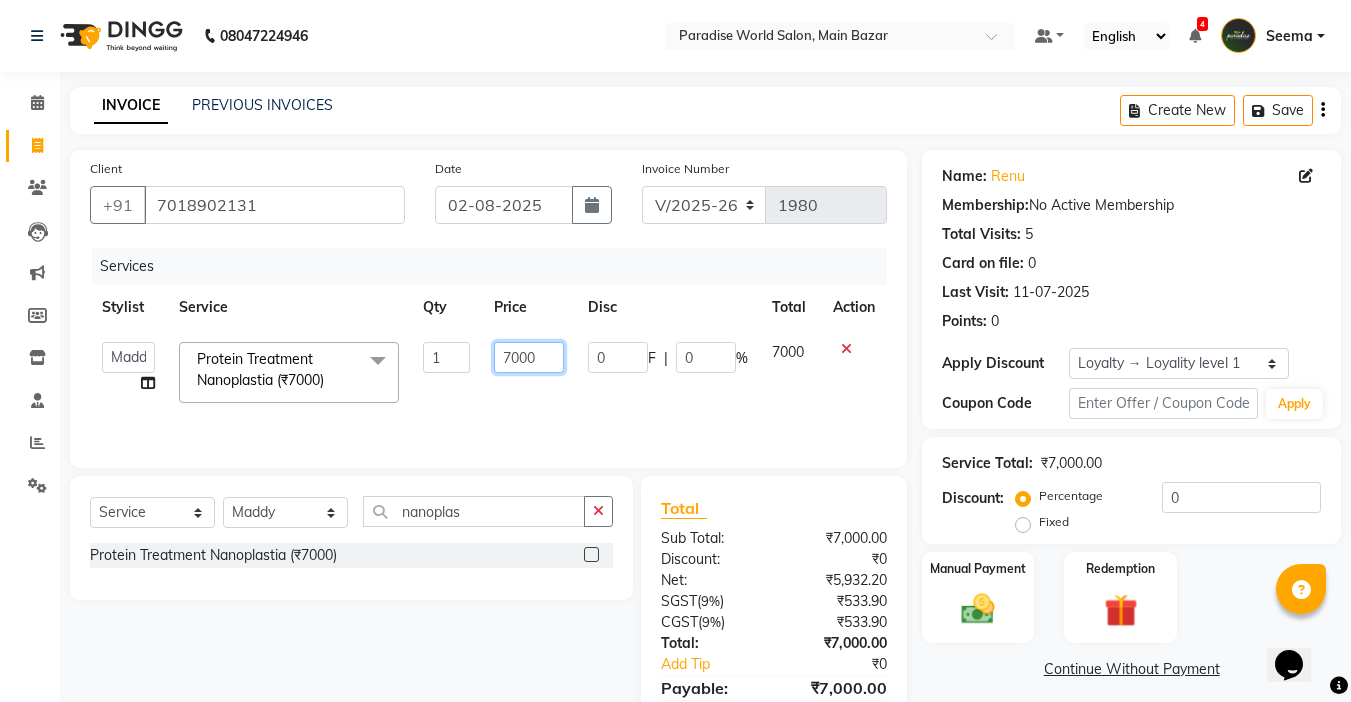 drag, startPoint x: 542, startPoint y: 367, endPoint x: 478, endPoint y: 369, distance: 64.03124 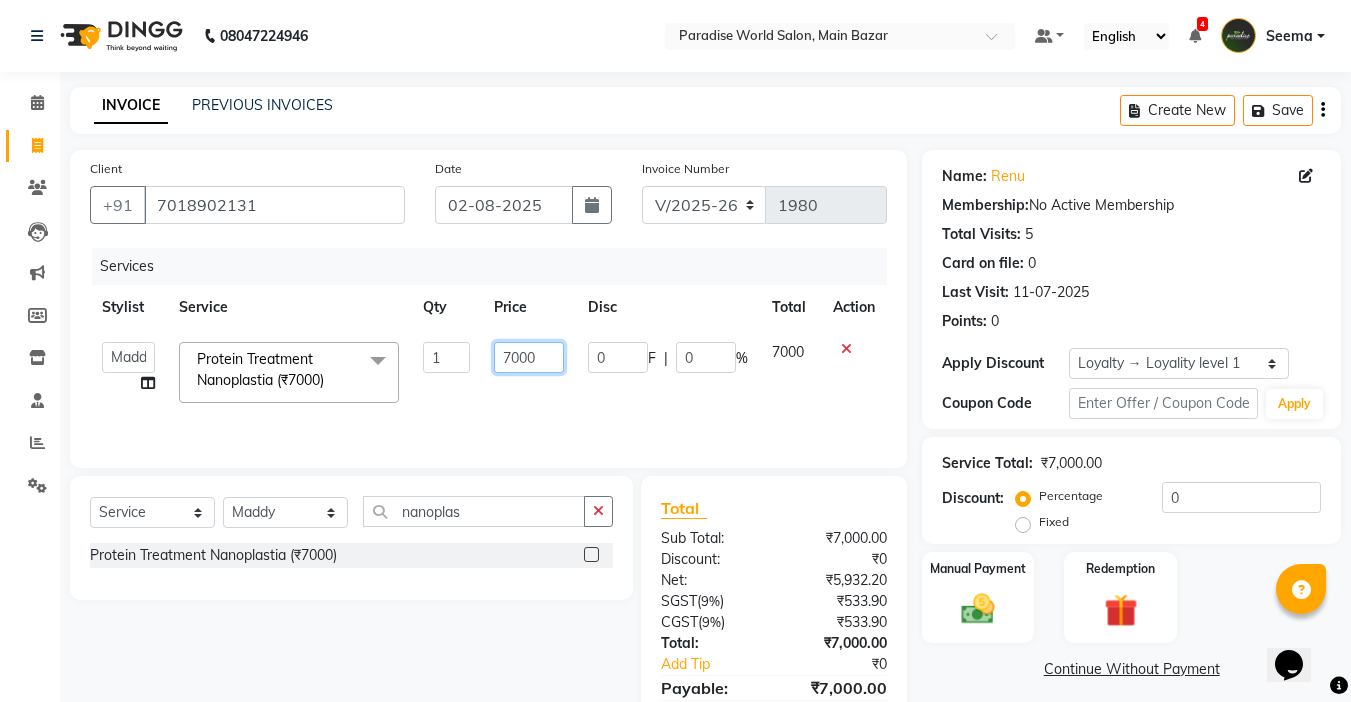 click on "Abby   aman    Anil   anku   Bobby   company   Deepak   Deepika   Gourav   Heena   ishu   Jagdeesh   kanchan   Love preet   Maddy   Manpreet student   Meenu   Naina   Nikita   Palak   Palak Sharma   Radika   Rajneesh Student   Seema   Shagun   Shifali - Student   Shweta    Sujata   Surinder Paul   Vansh   Vikas   Vishal  Protein Treatment Nanoplastia (₹7000)  x Hair Cut With Wash -Women (₹400) Hair Cut With Deep Conditioning And Styling-Women (₹650) Hair Cut Trim-Women (₹350) Hair Cut  (Men)  -  Shave (₹100) Men  -  Beard Trim (₹100) Head Wash-Women (₹250) Hair Cut  (Men)  -  Hair Cut (₹250) Baby girl hair cut (₹150) Baby boy Hair  (₹100) Hair patch service (₹1000) hair style men (₹50) Flick cut (₹100) Hair Patch Wash (₹200) Hair Wash With Deep Conditioning And Blow Dryer (₹150) Head Wash With Blow Dryer (₹350) Blow Dryer-women (₹250) Hair Style Women onward (₹550) Hair Patch Ladies (₹25000) Split-ends (₹550) Hair Patch MEN-Onward (₹7500) Pluming gents (₹1000) 1 0" 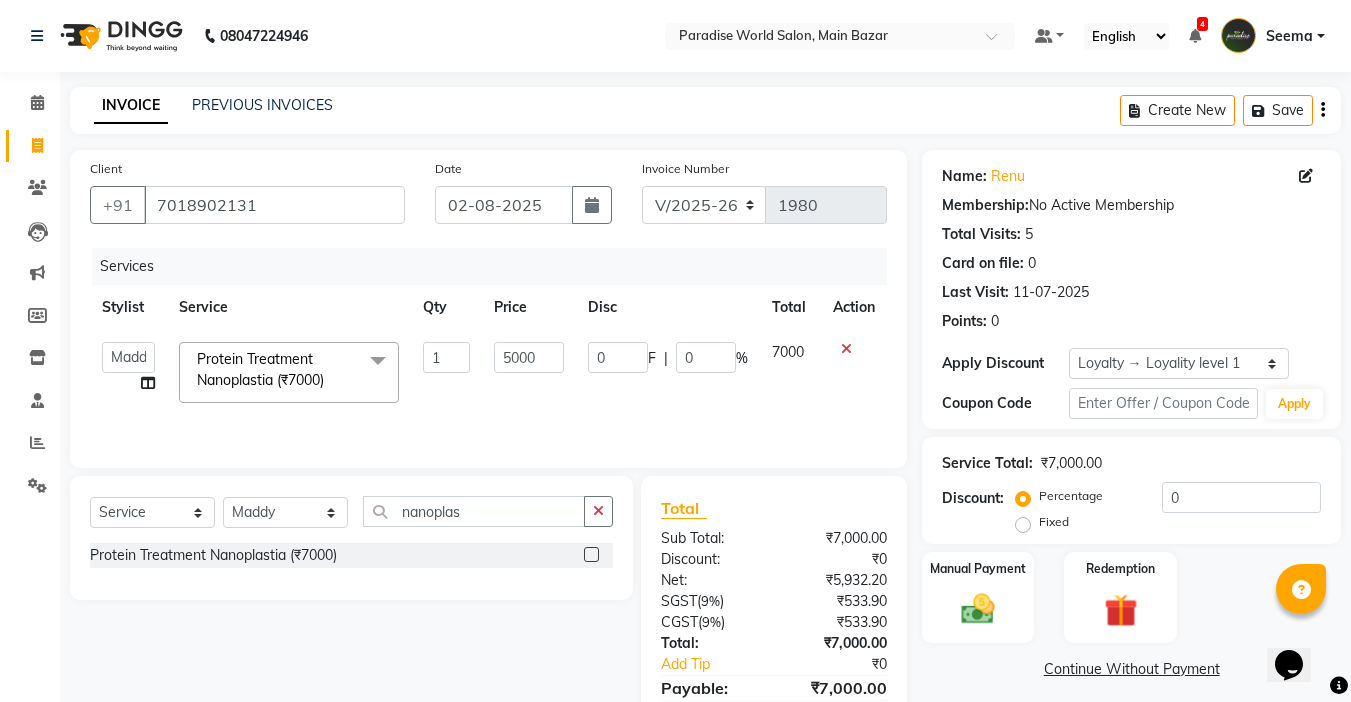 click on "5000" 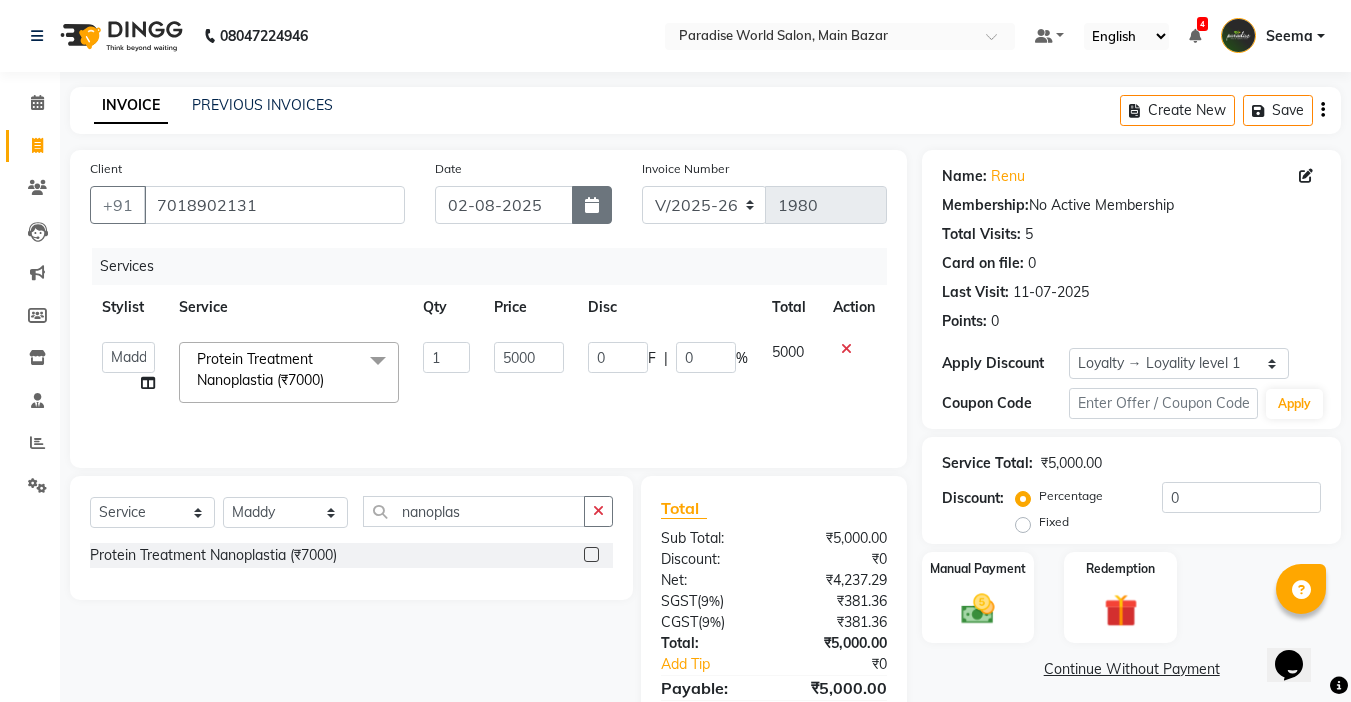 click 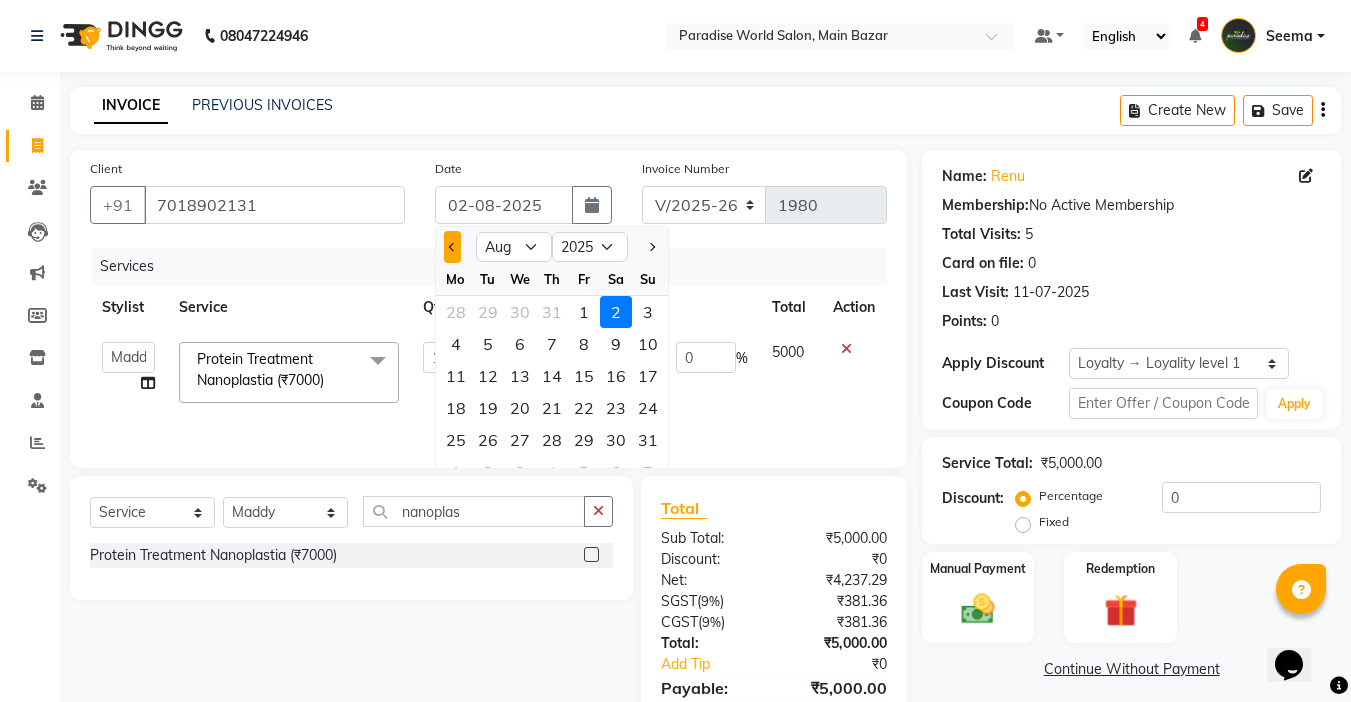 click 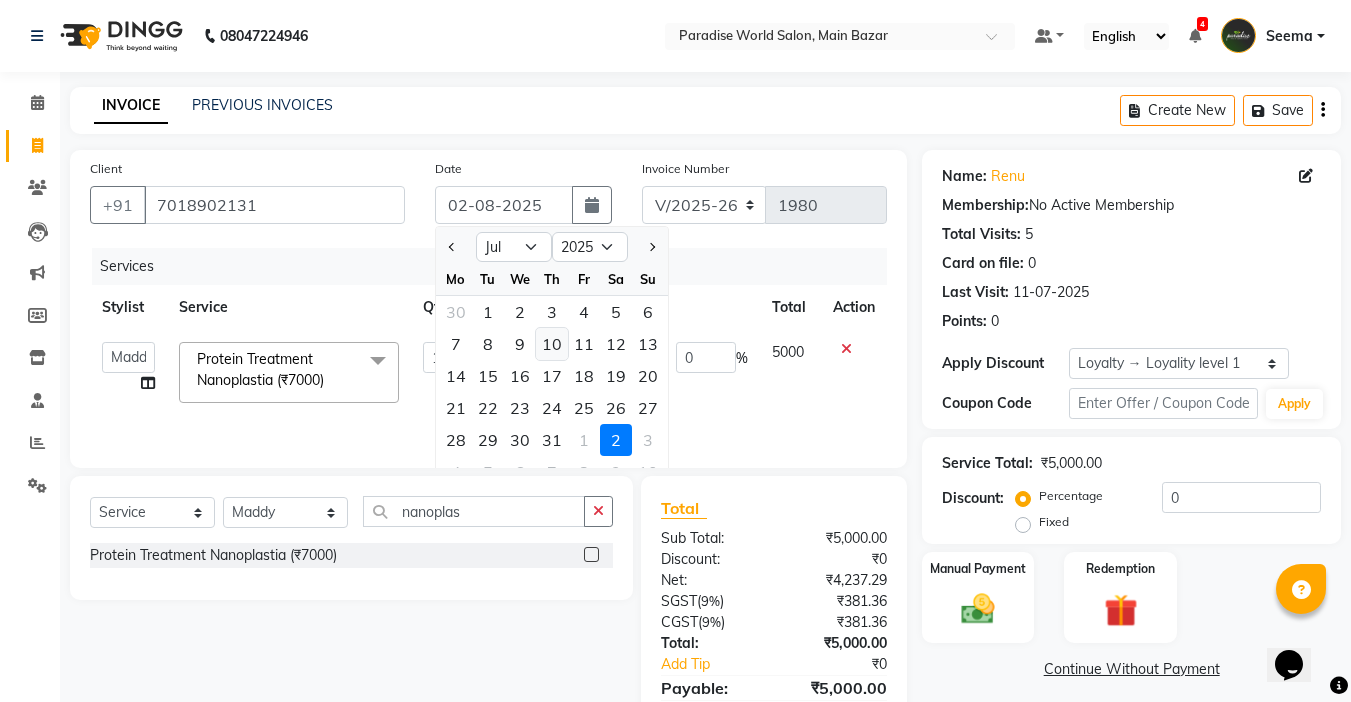 click on "10" 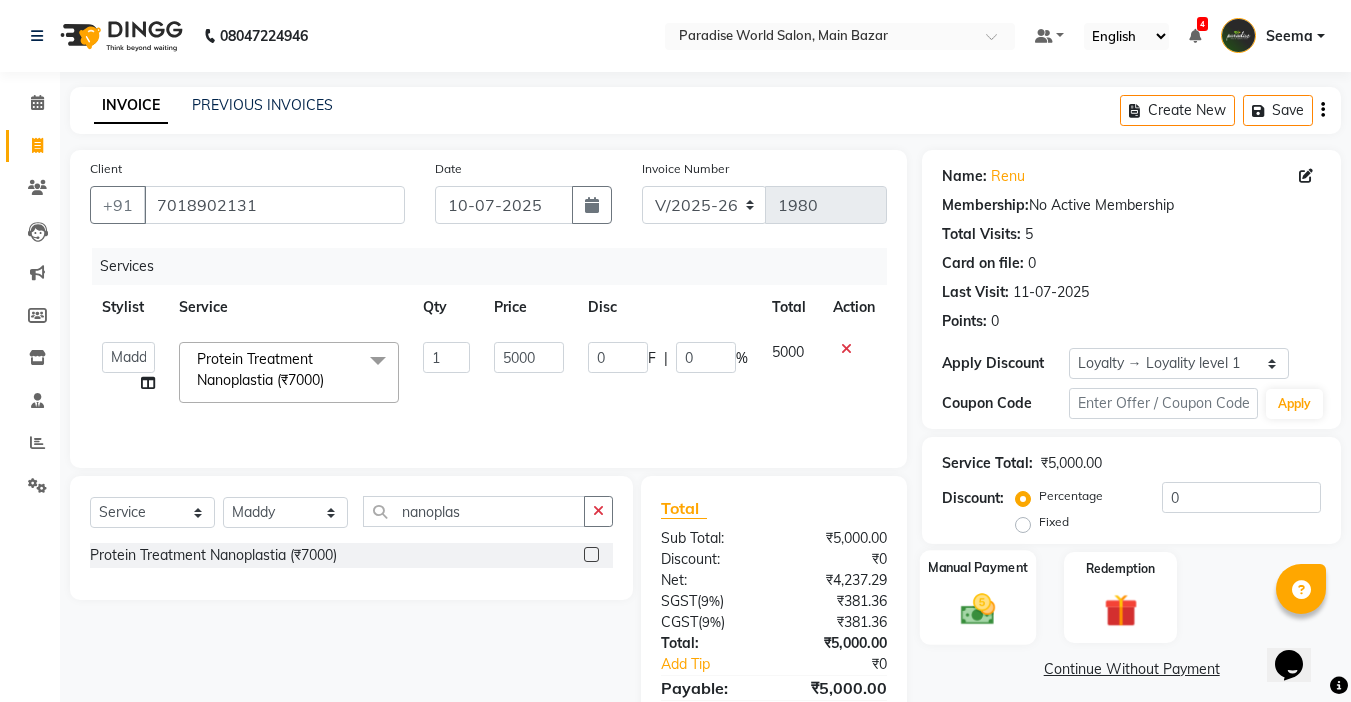 click 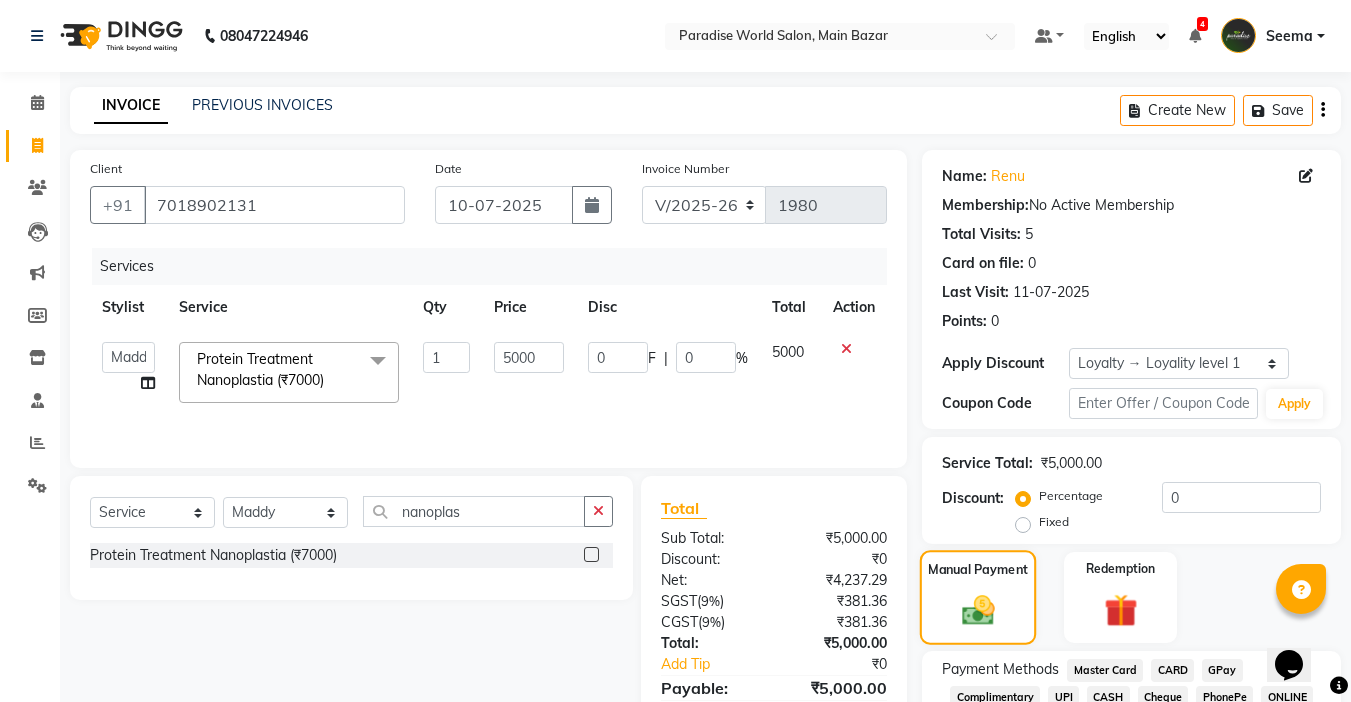 scroll, scrollTop: 198, scrollLeft: 0, axis: vertical 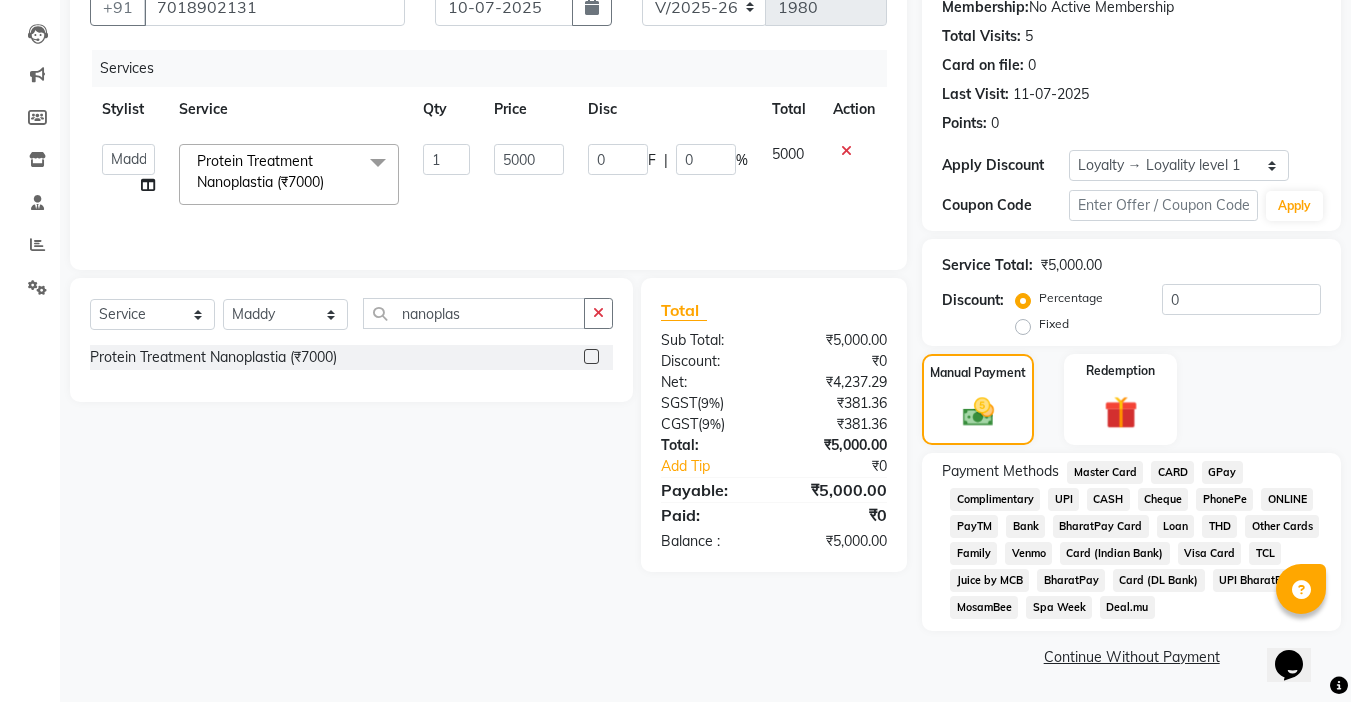 click on "UPI" 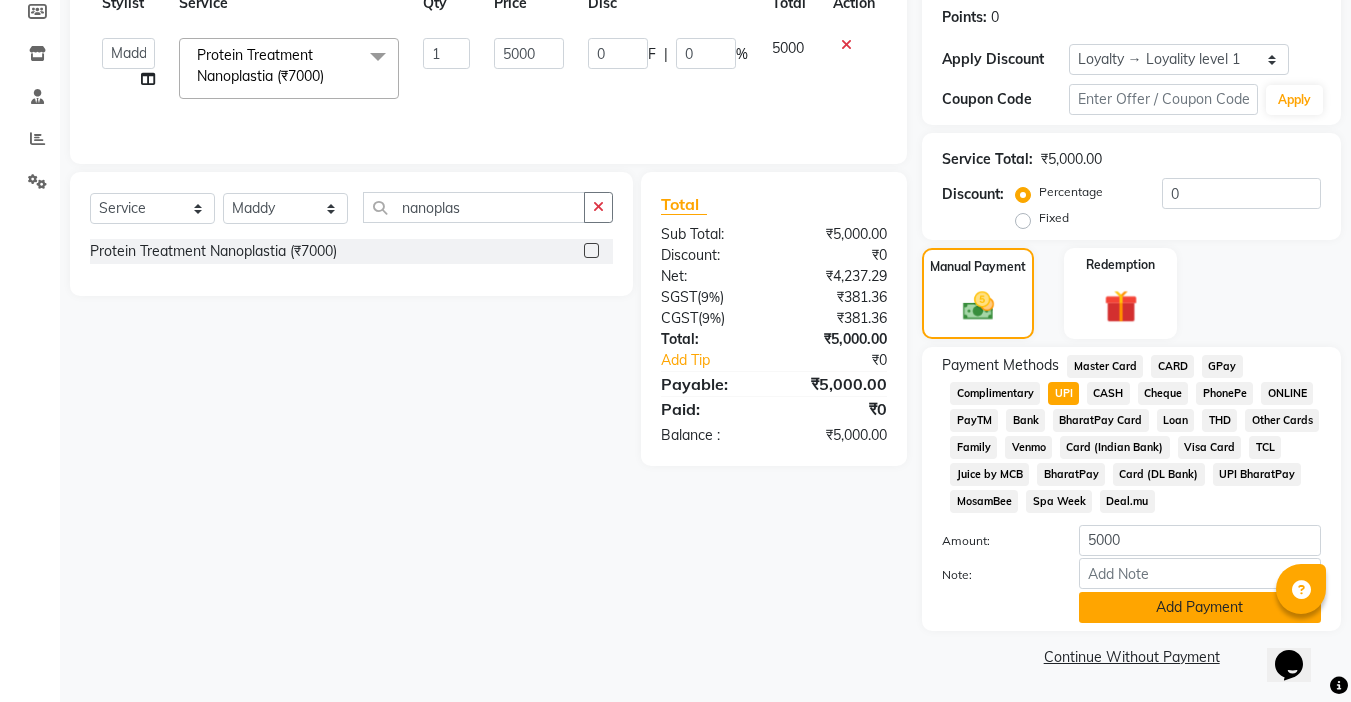 click on "Add Payment" 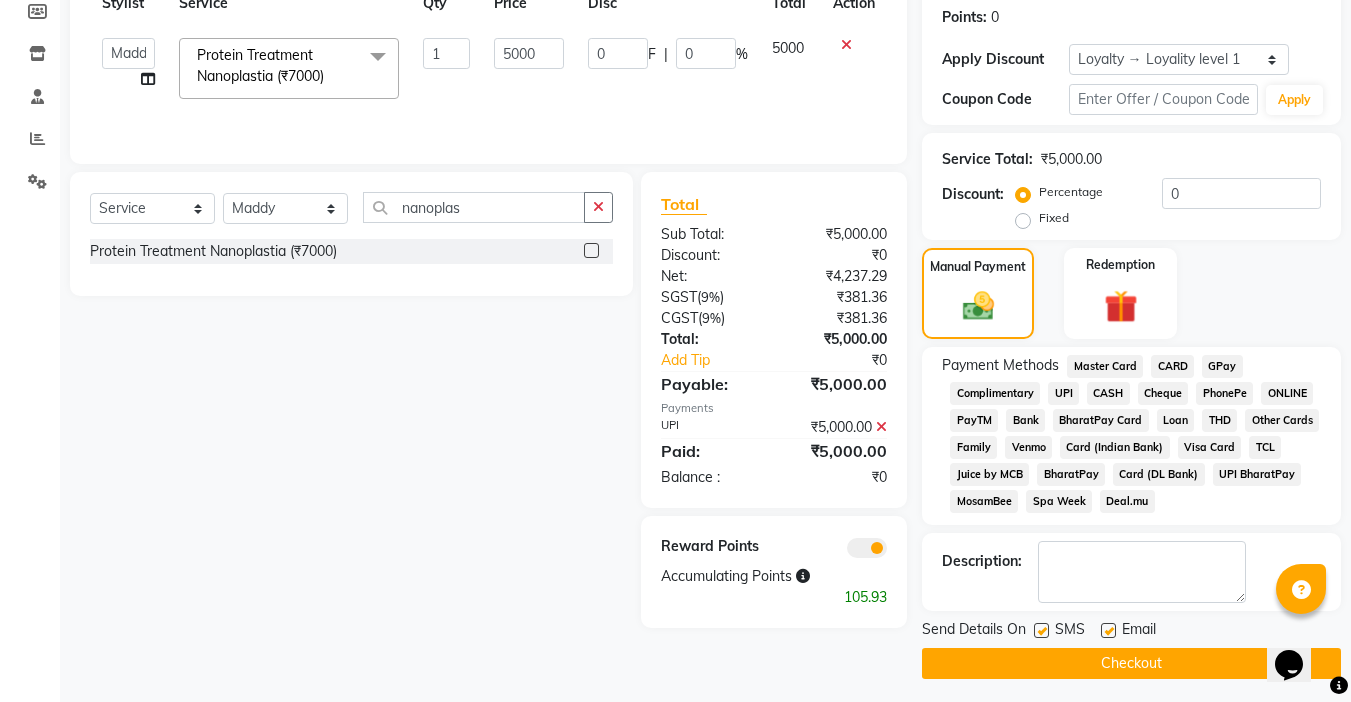 scroll, scrollTop: 311, scrollLeft: 0, axis: vertical 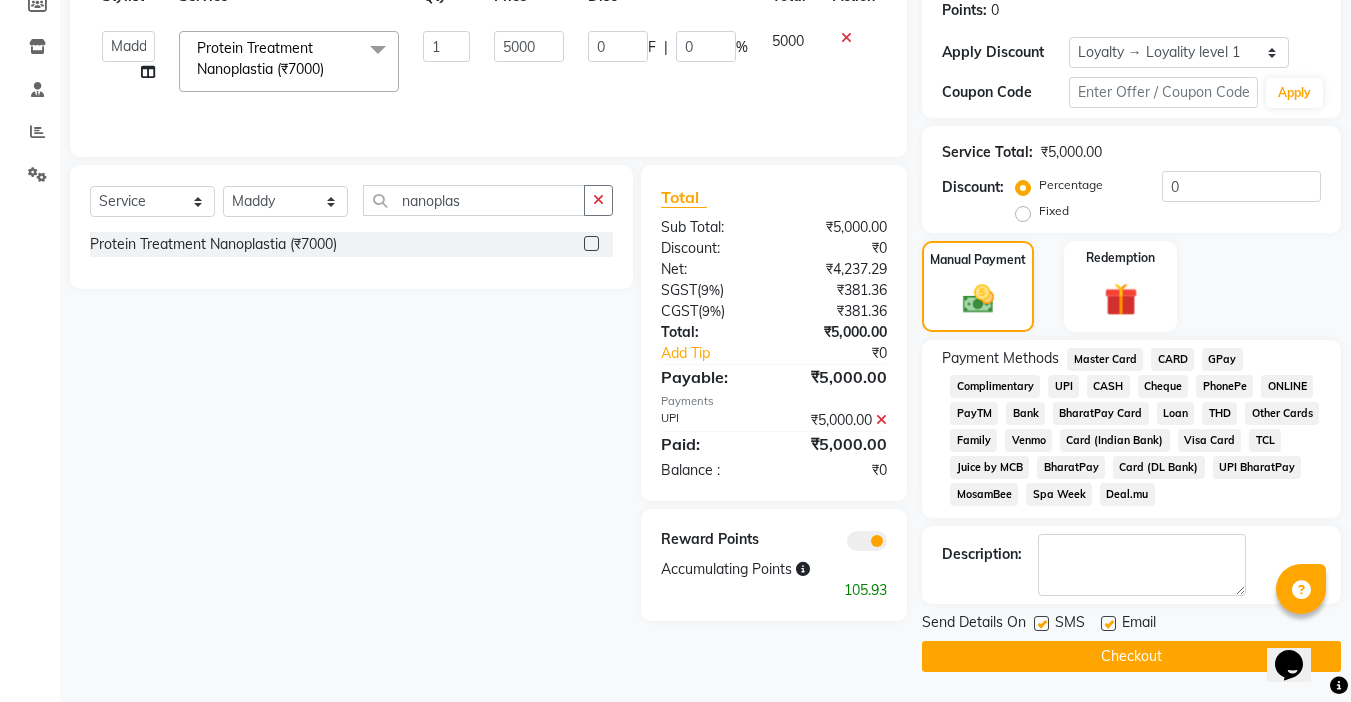 click 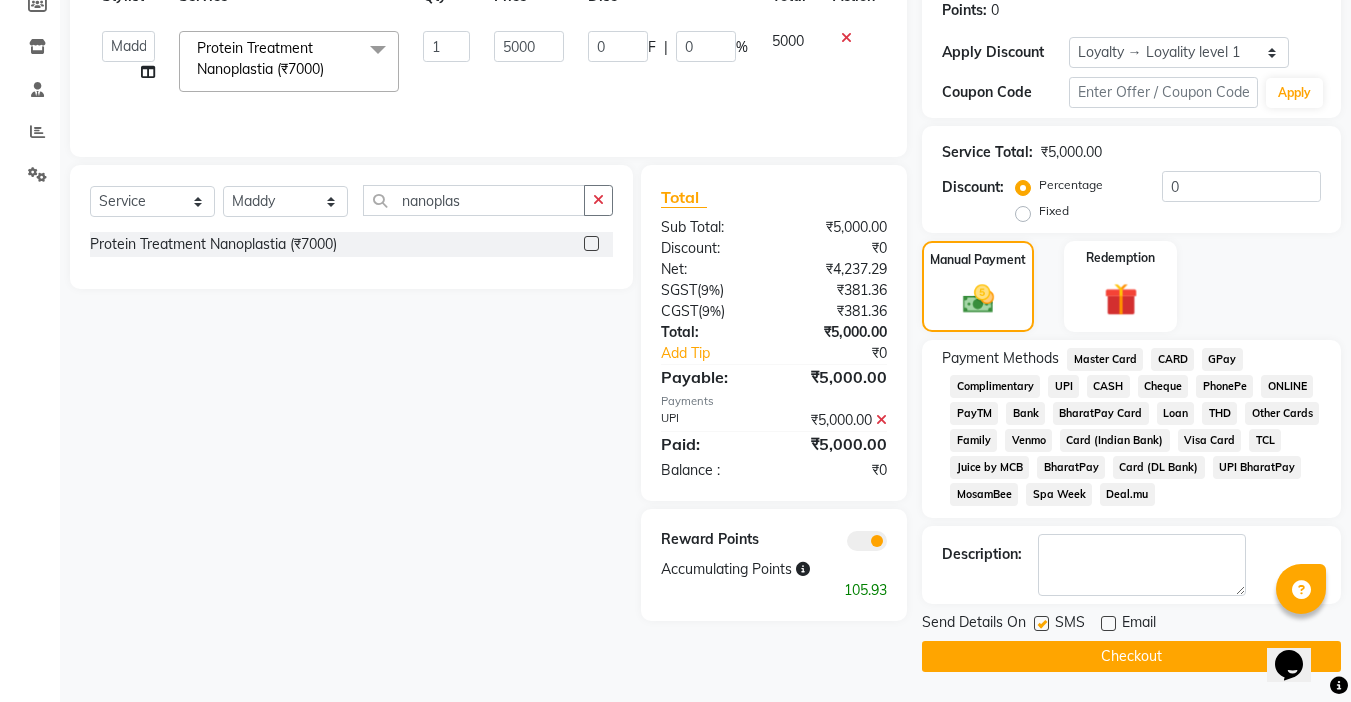 click 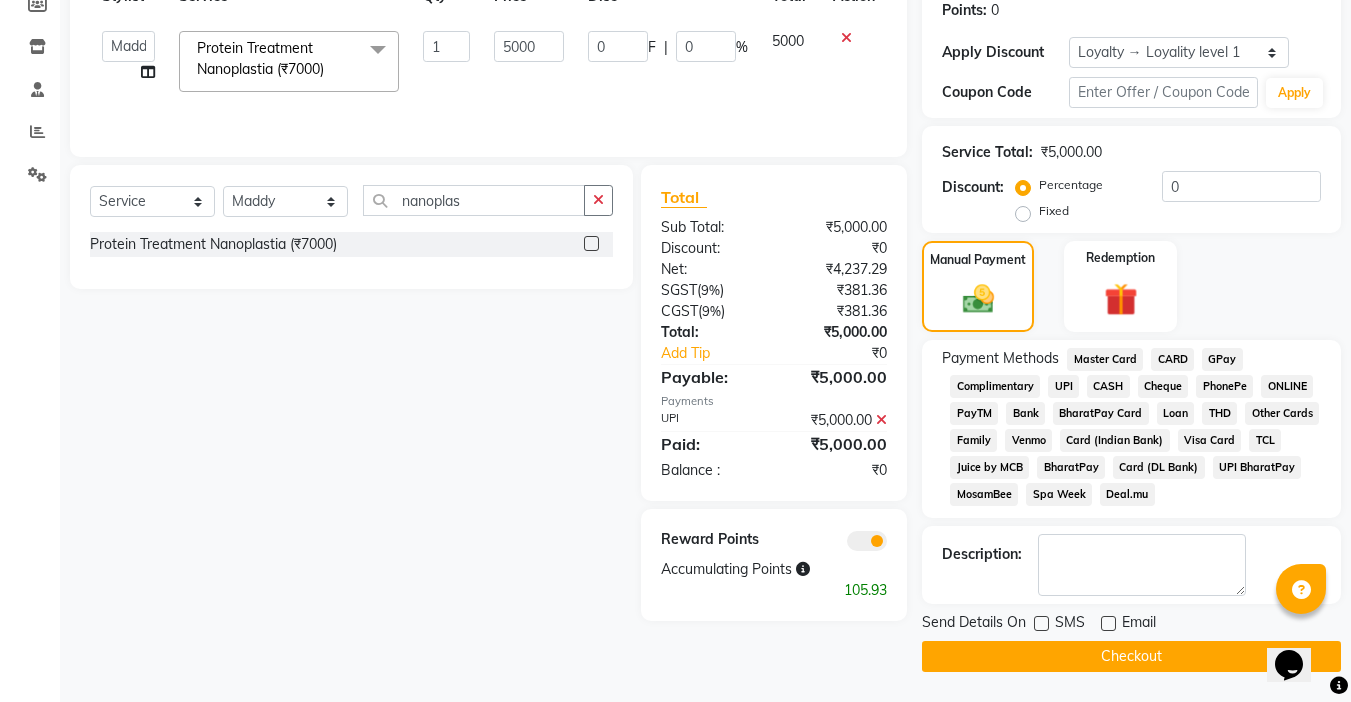 click on "Checkout" 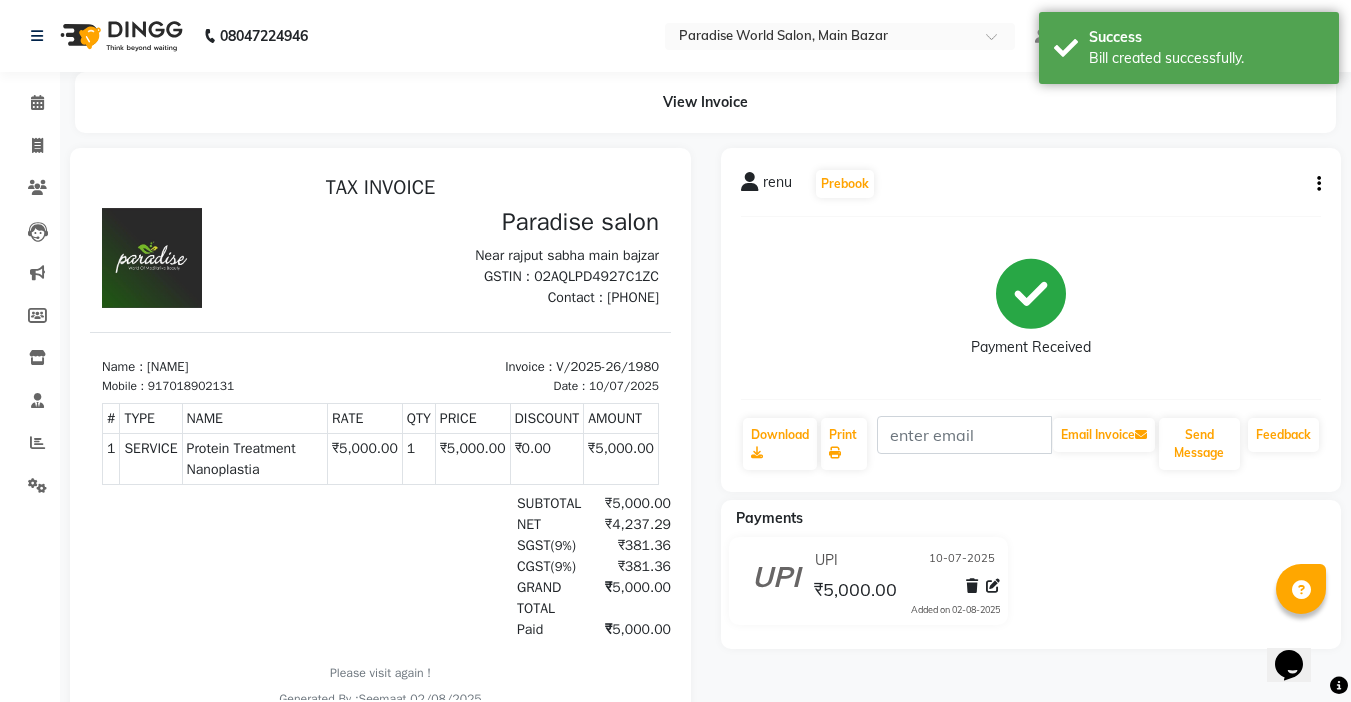 scroll, scrollTop: 0, scrollLeft: 0, axis: both 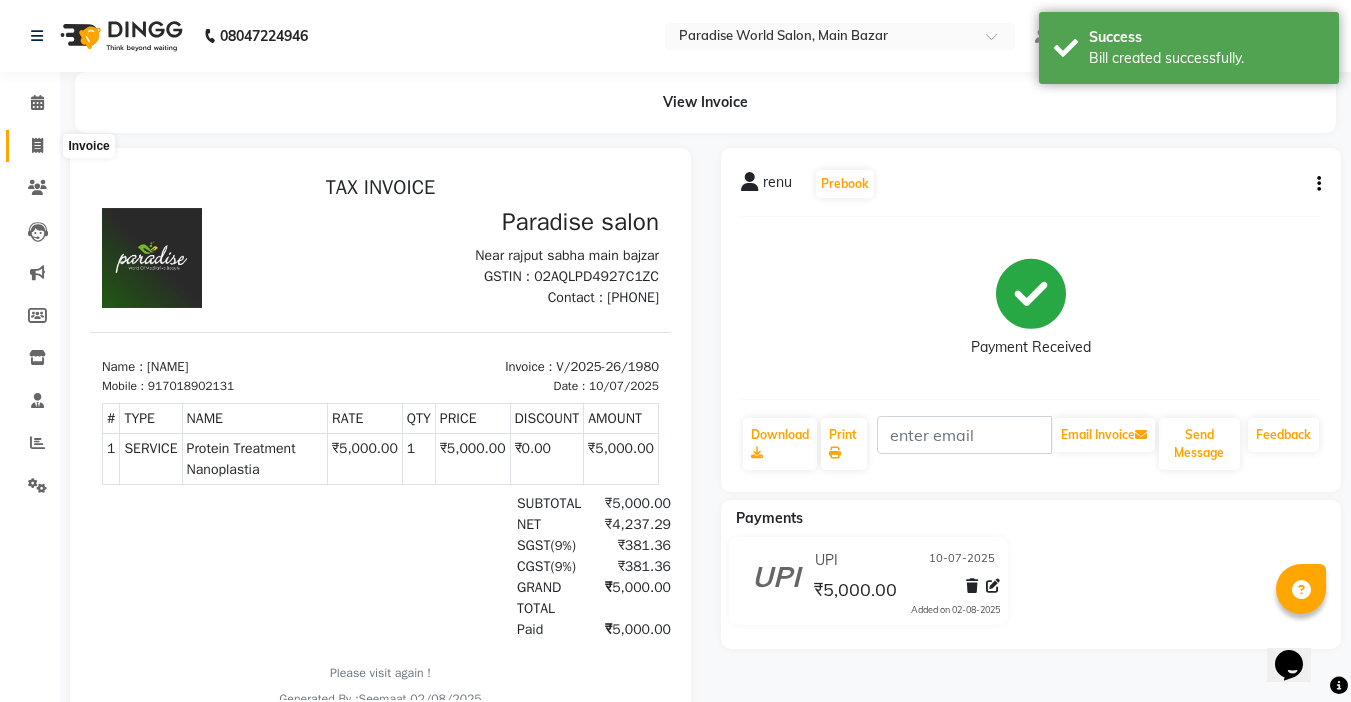 click 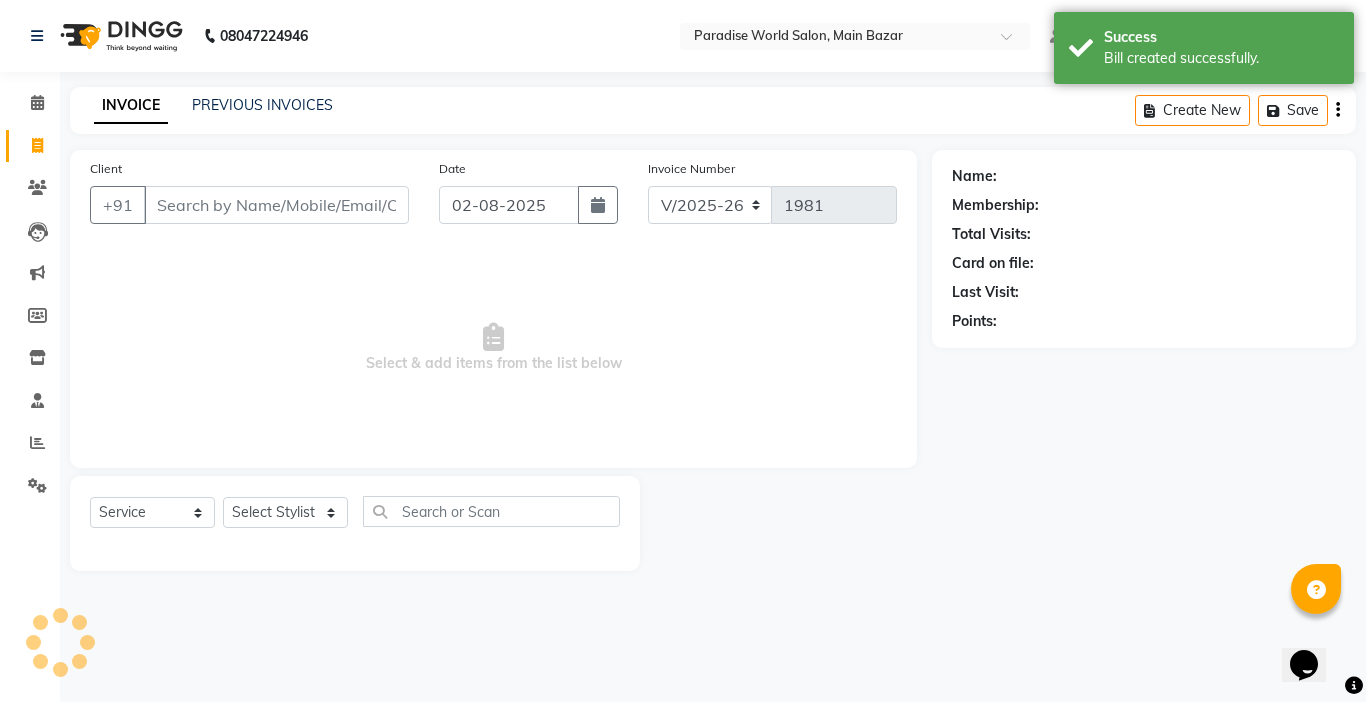 click on "Client" at bounding box center (276, 205) 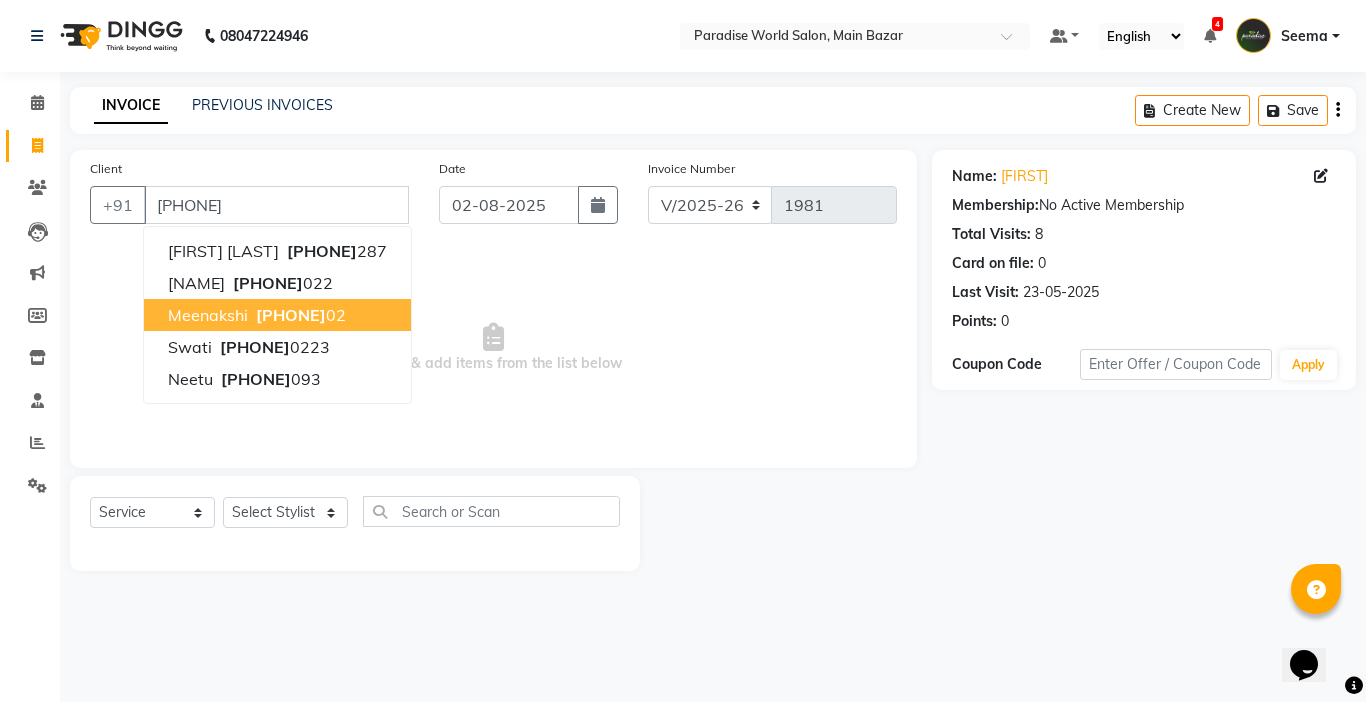 click on "Select & add items from the list below" at bounding box center (493, 348) 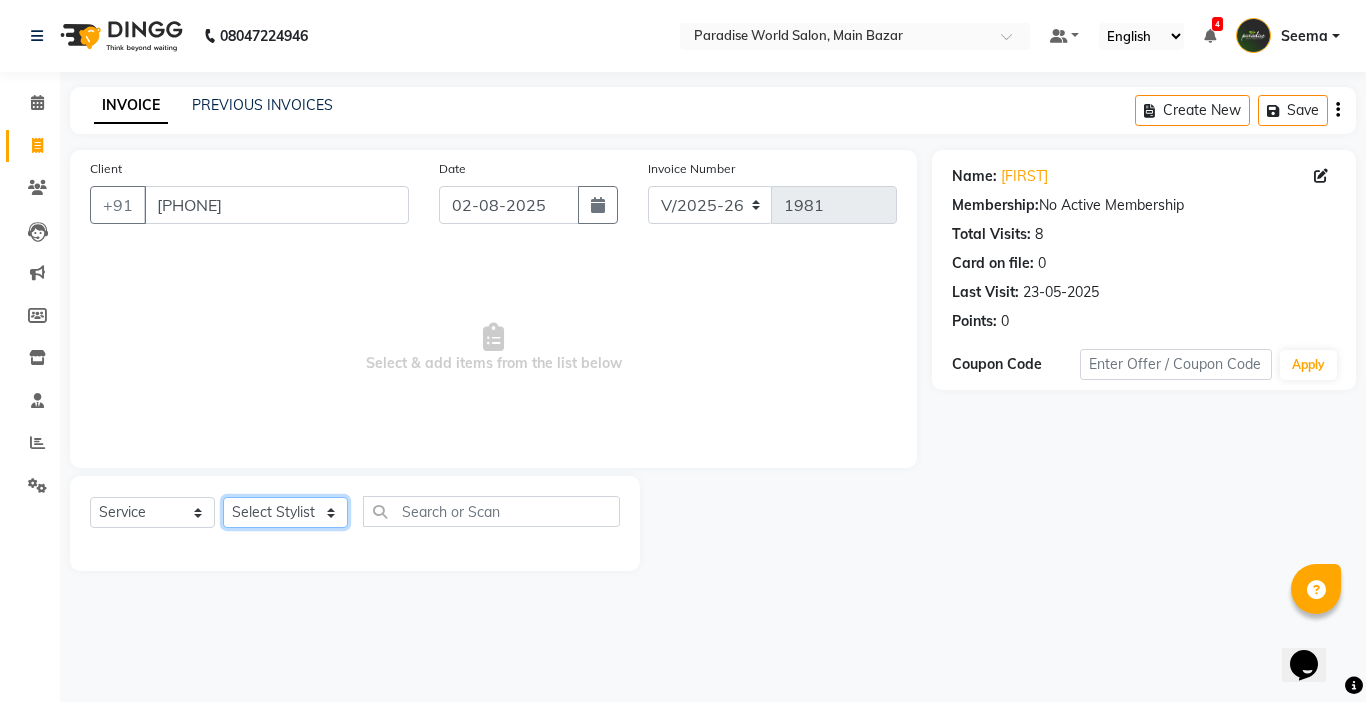click on "Select Stylist Abby aman  Anil anku Bobby company Deepak Deepika Gourav Heena ishu Jagdeesh kanchan Love preet Maddy Manpreet student Meenu Naina Nikita Palak Palak Sharma Radika Rajneesh Student Seema Shagun Shifali - Student Shweta  Sujata Surinder Paul Vansh Vikas Vishal" 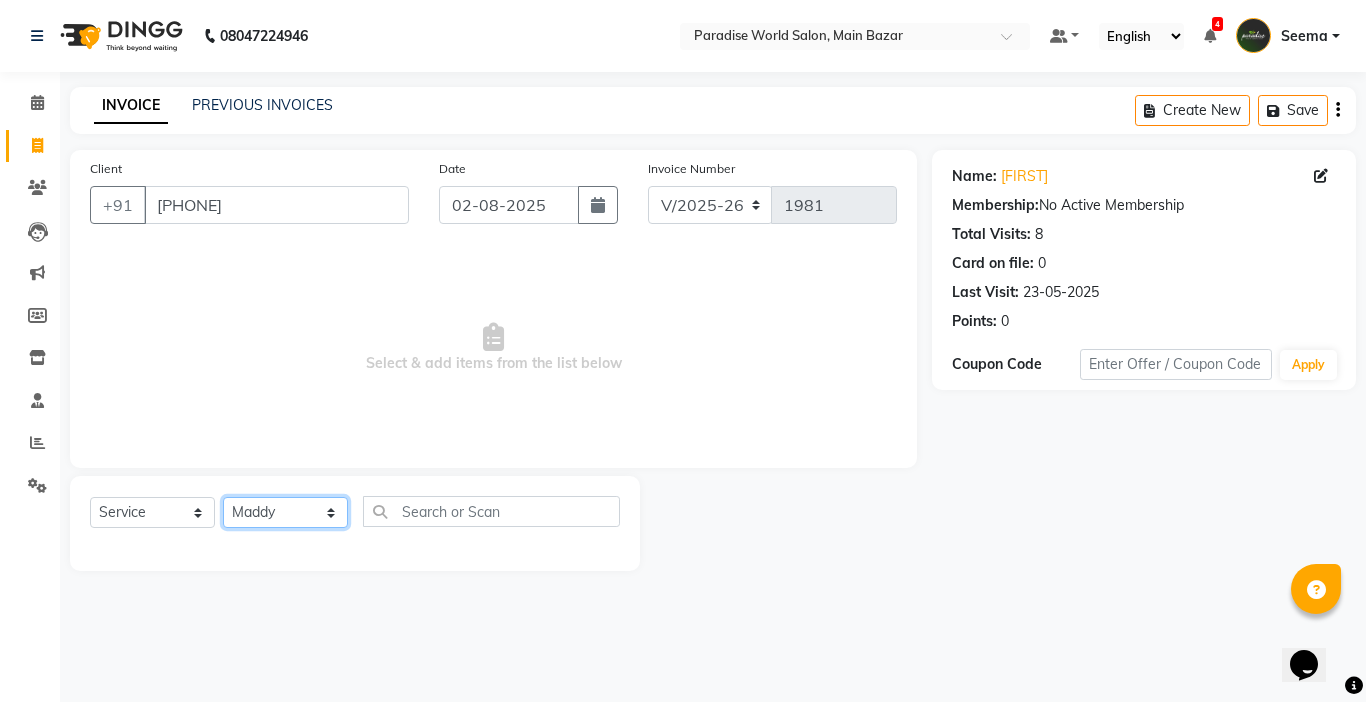 click on "Select Stylist Abby aman  Anil anku Bobby company Deepak Deepika Gourav Heena ishu Jagdeesh kanchan Love preet Maddy Manpreet student Meenu Naina Nikita Palak Palak Sharma Radika Rajneesh Student Seema Shagun Shifali - Student Shweta  Sujata Surinder Paul Vansh Vikas Vishal" 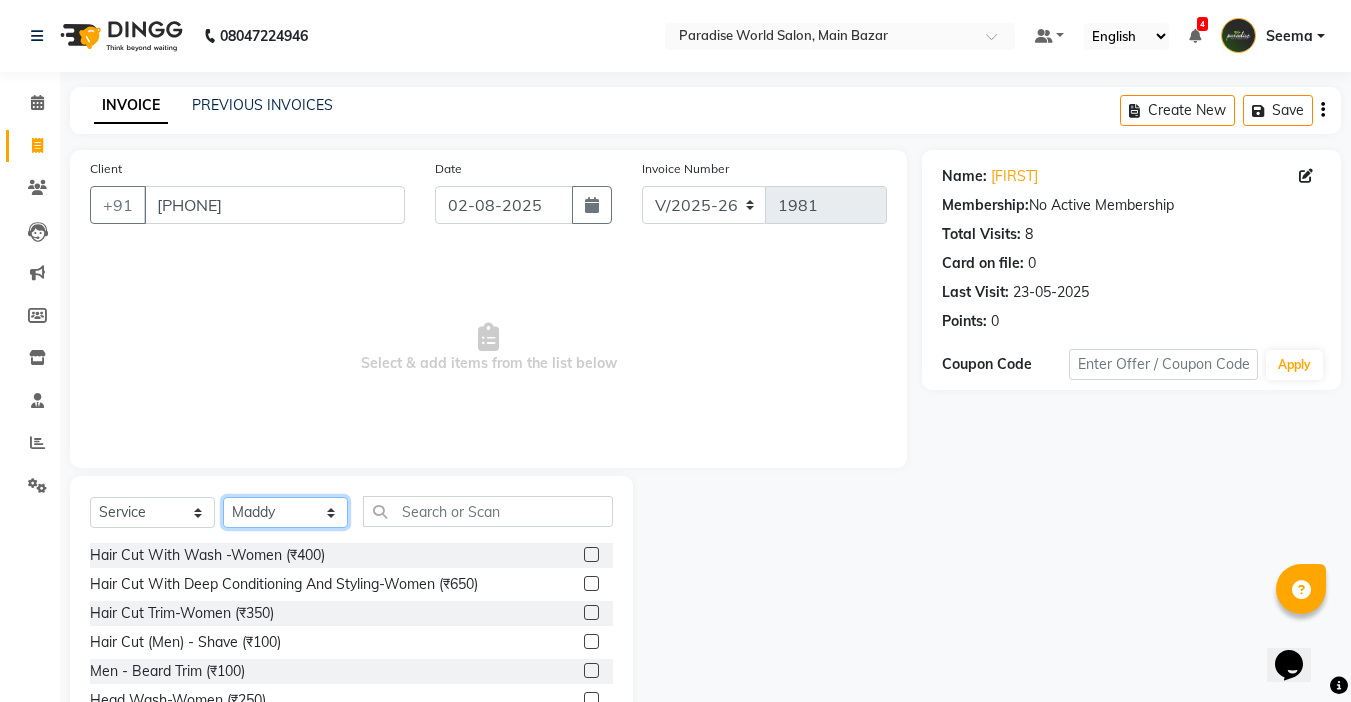 scroll, scrollTop: 99, scrollLeft: 0, axis: vertical 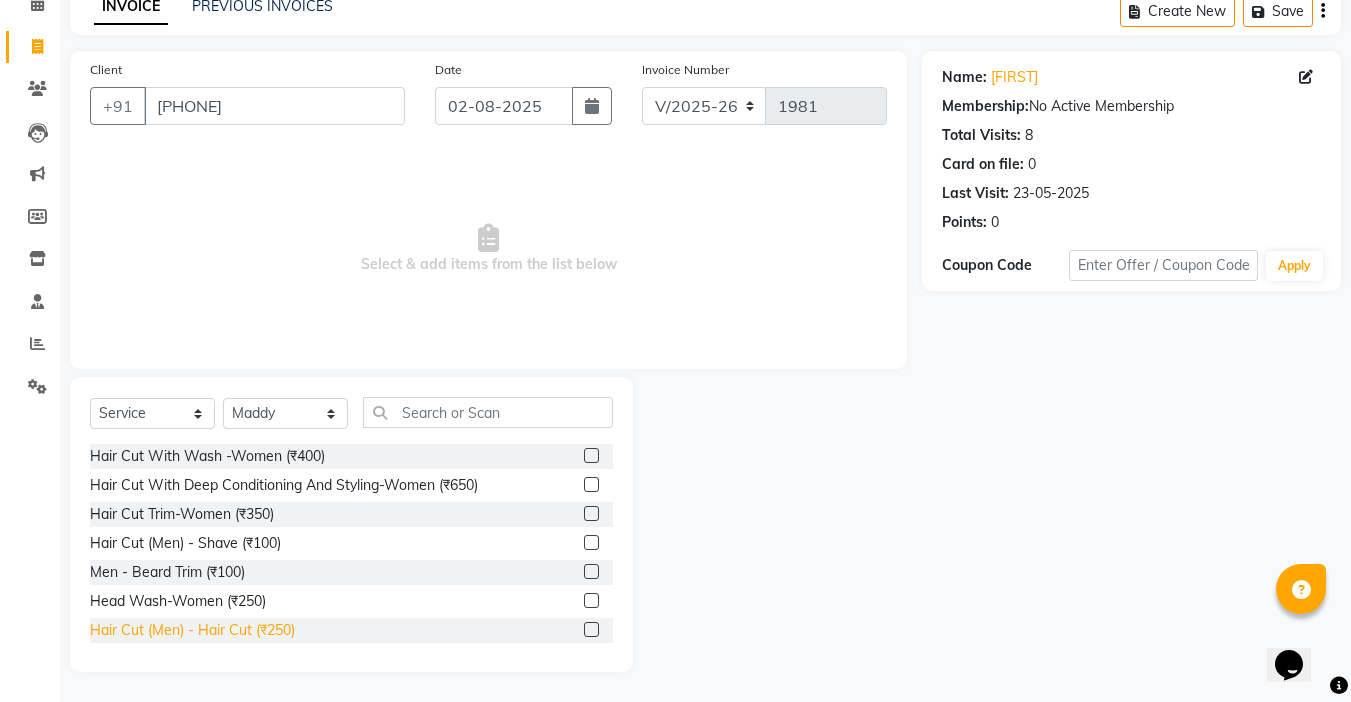 click on "Hair Cut  (Men)  -  Hair Cut (₹250)" 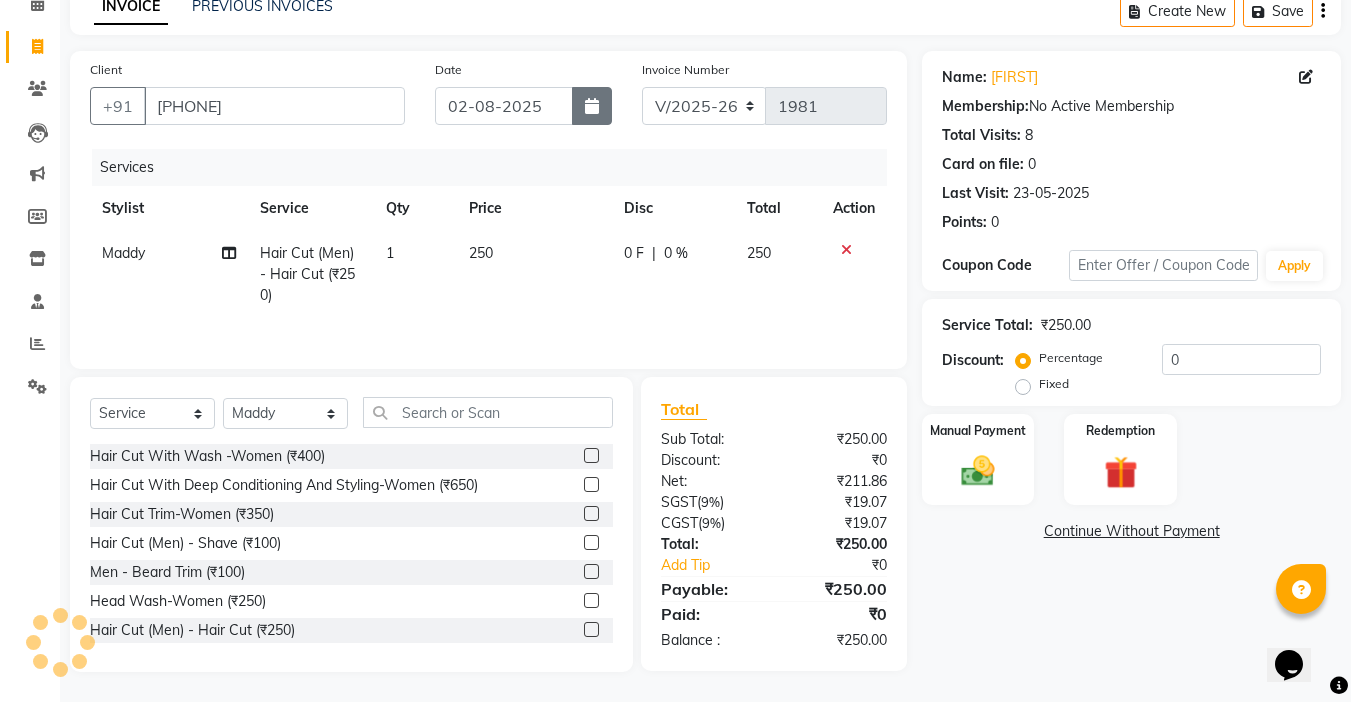click 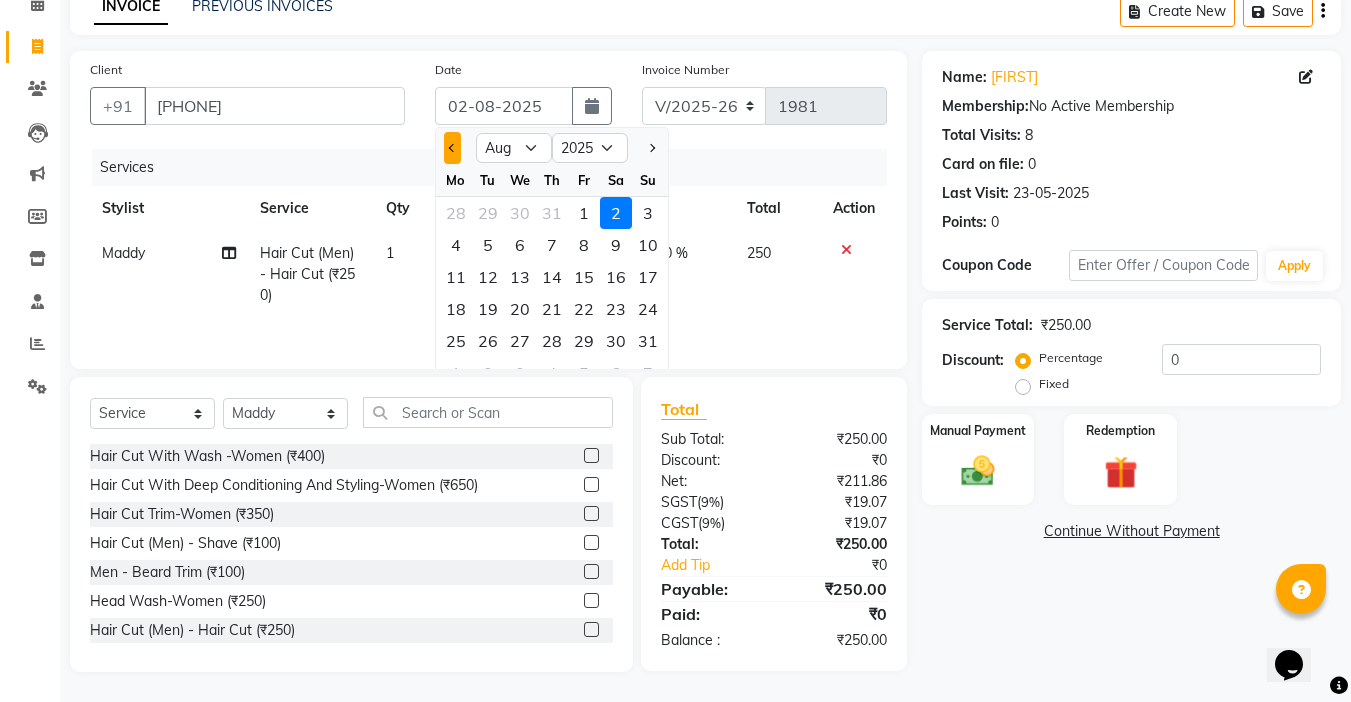 click 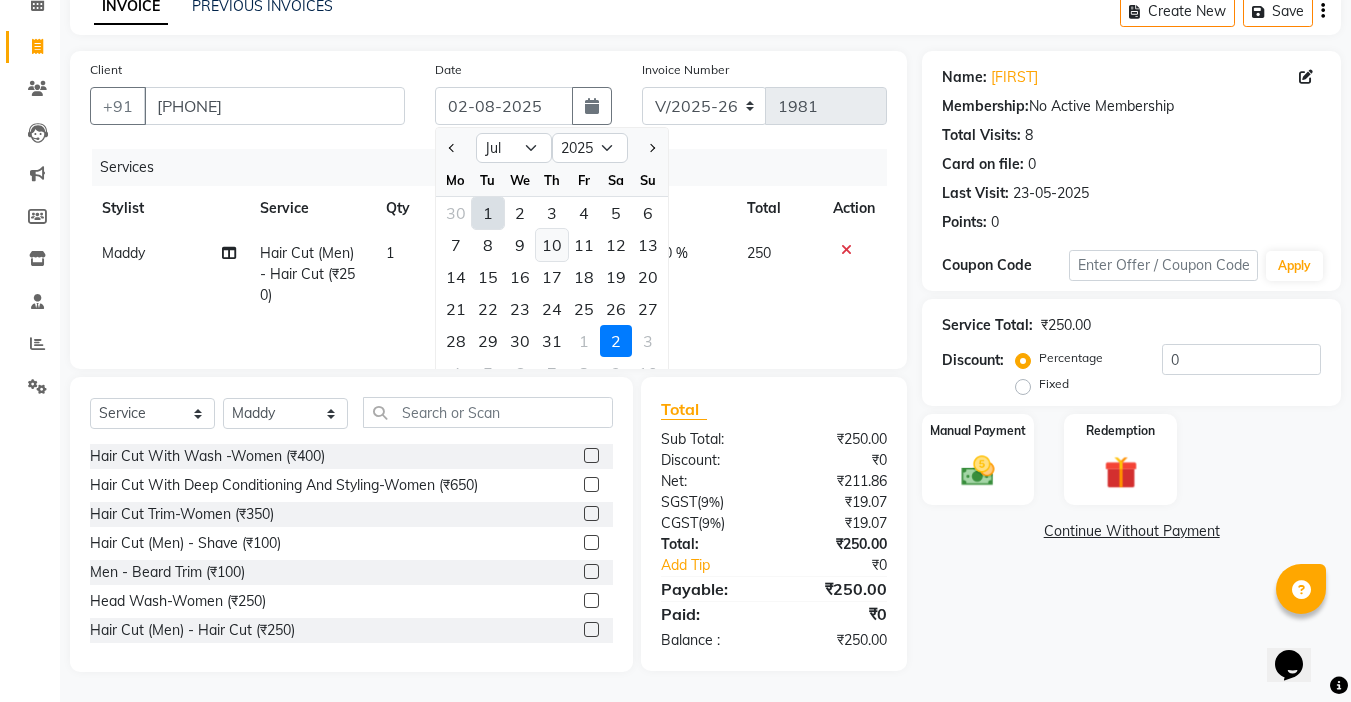 click on "10" 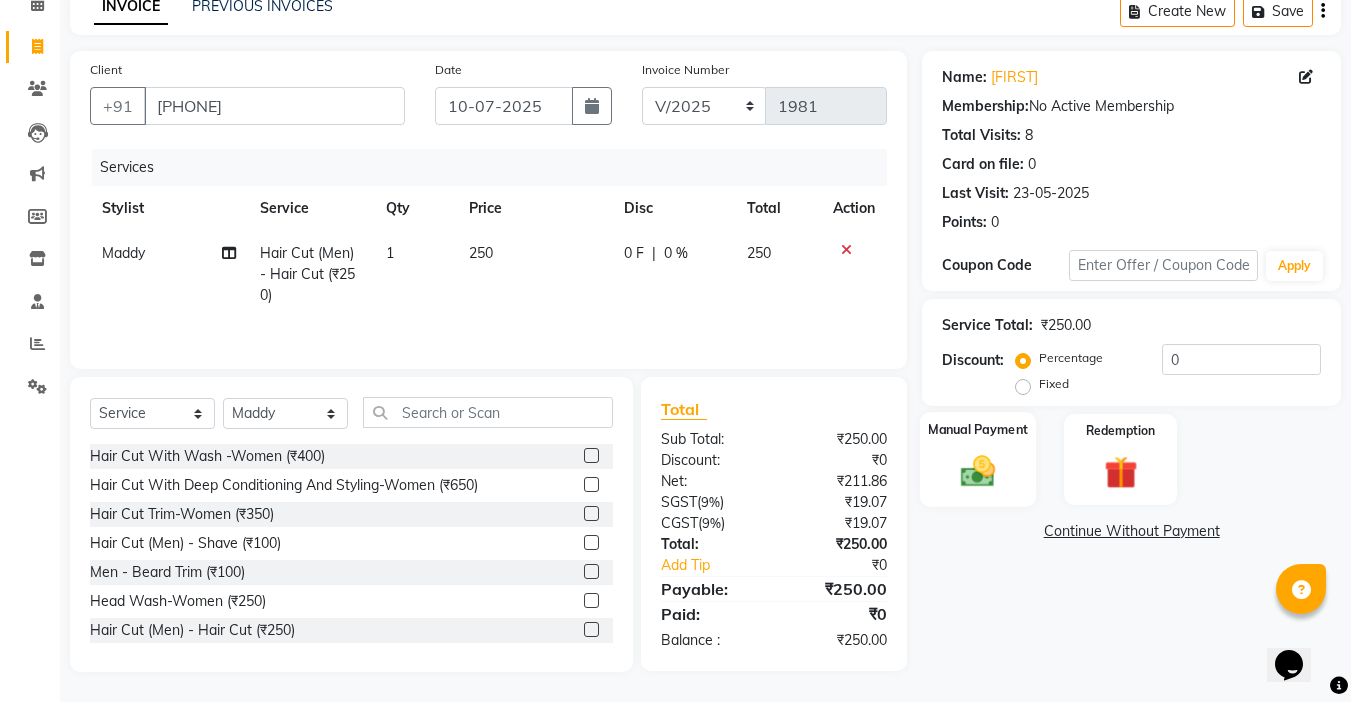 click on "Manual Payment" 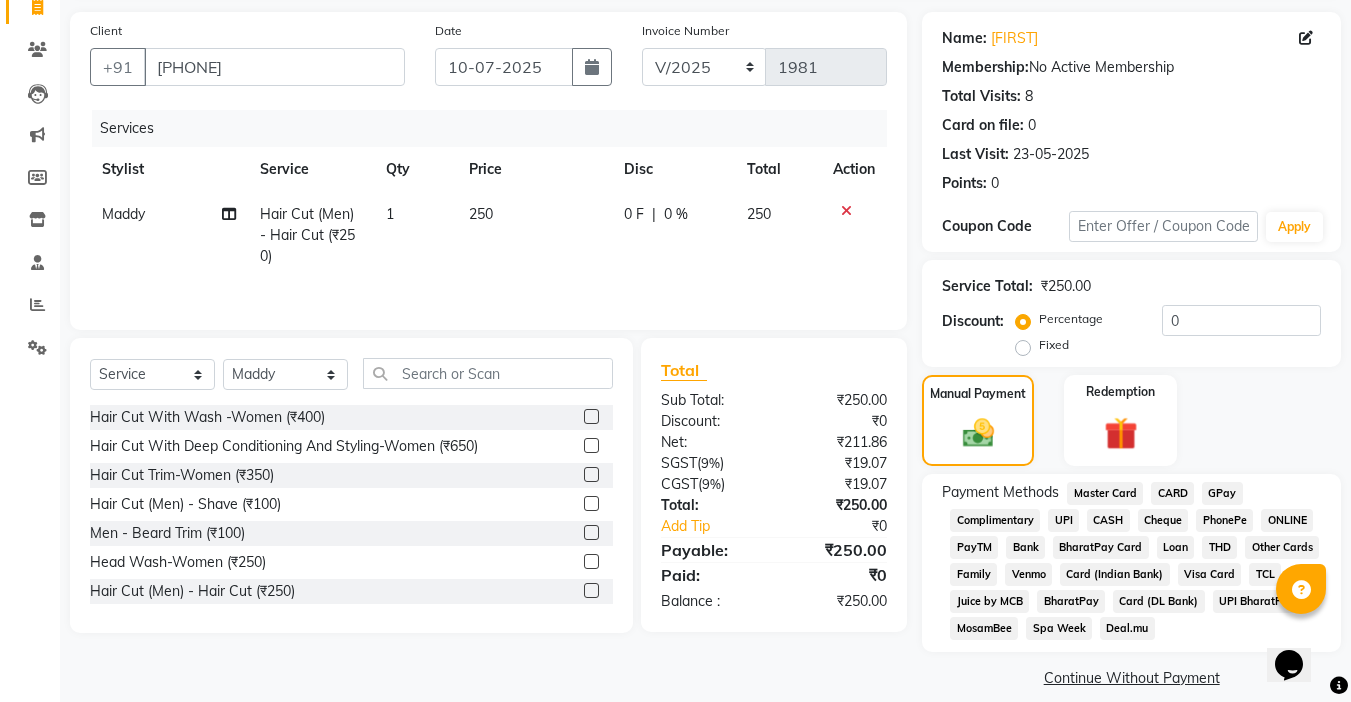 scroll, scrollTop: 159, scrollLeft: 0, axis: vertical 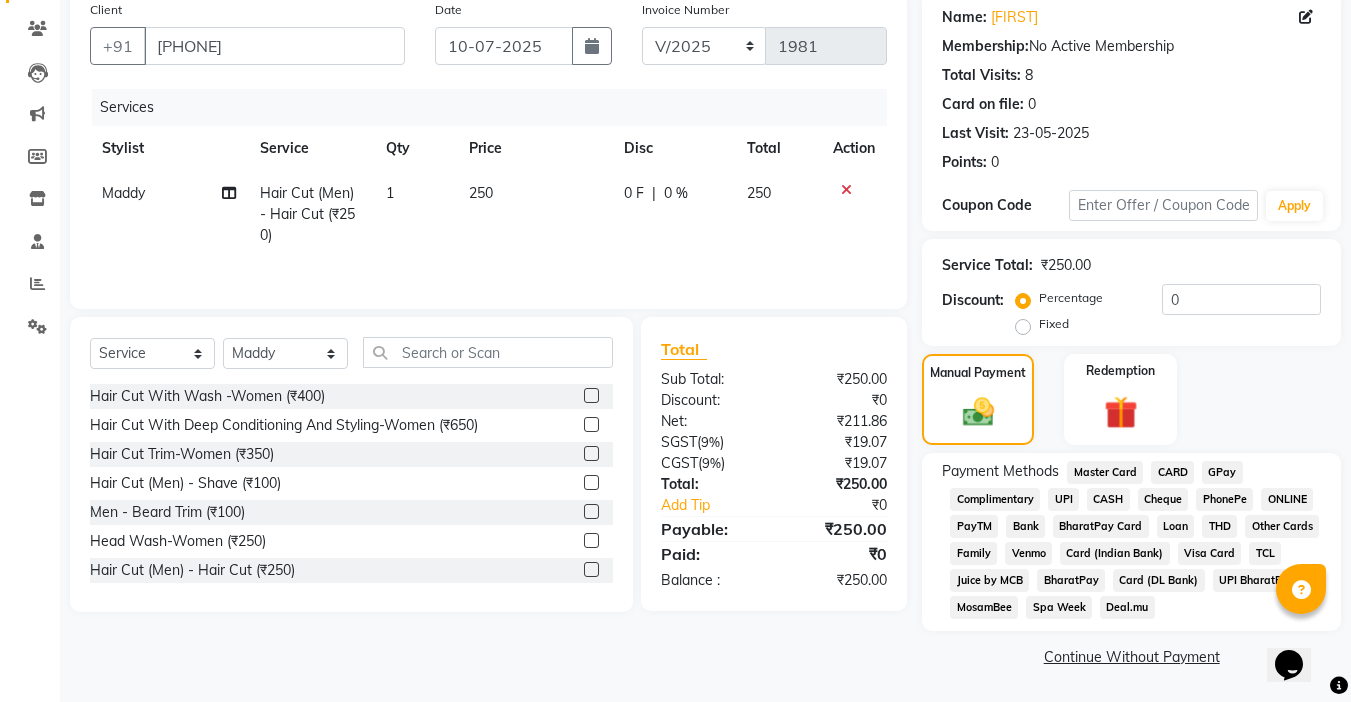 click on "UPI" 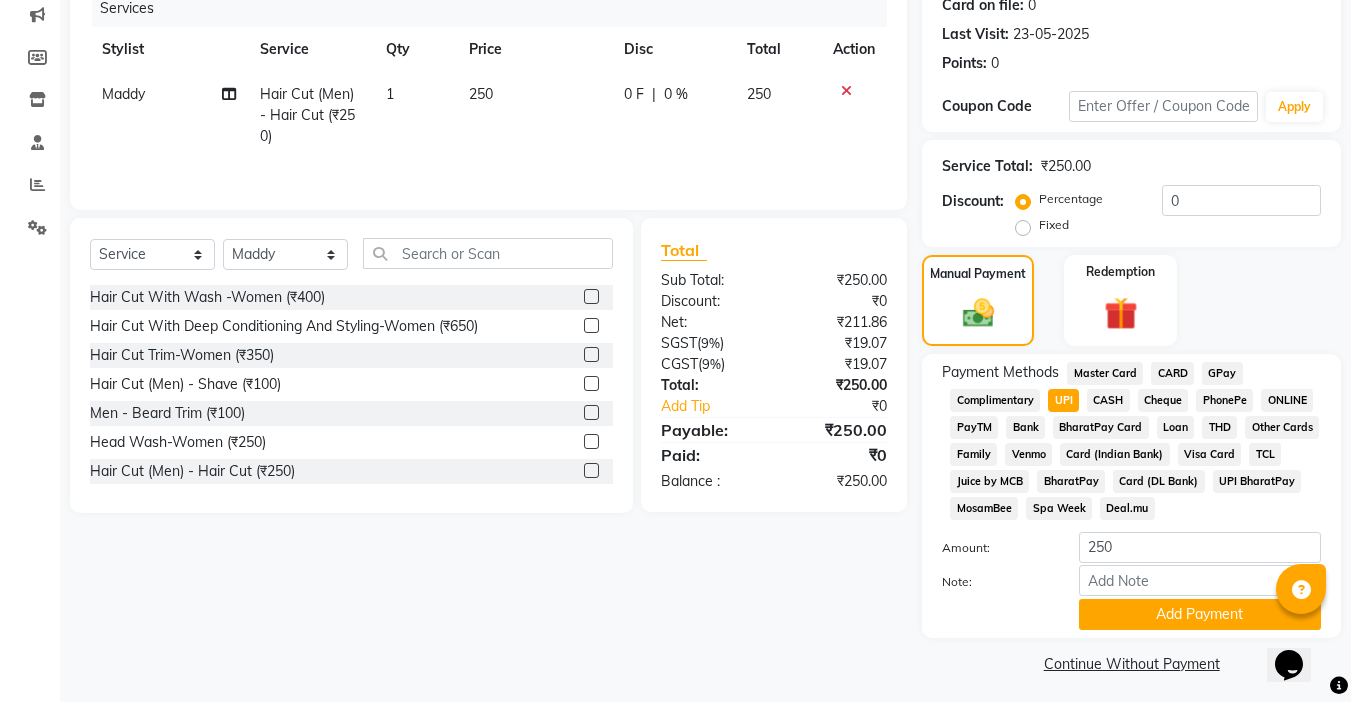 scroll, scrollTop: 265, scrollLeft: 0, axis: vertical 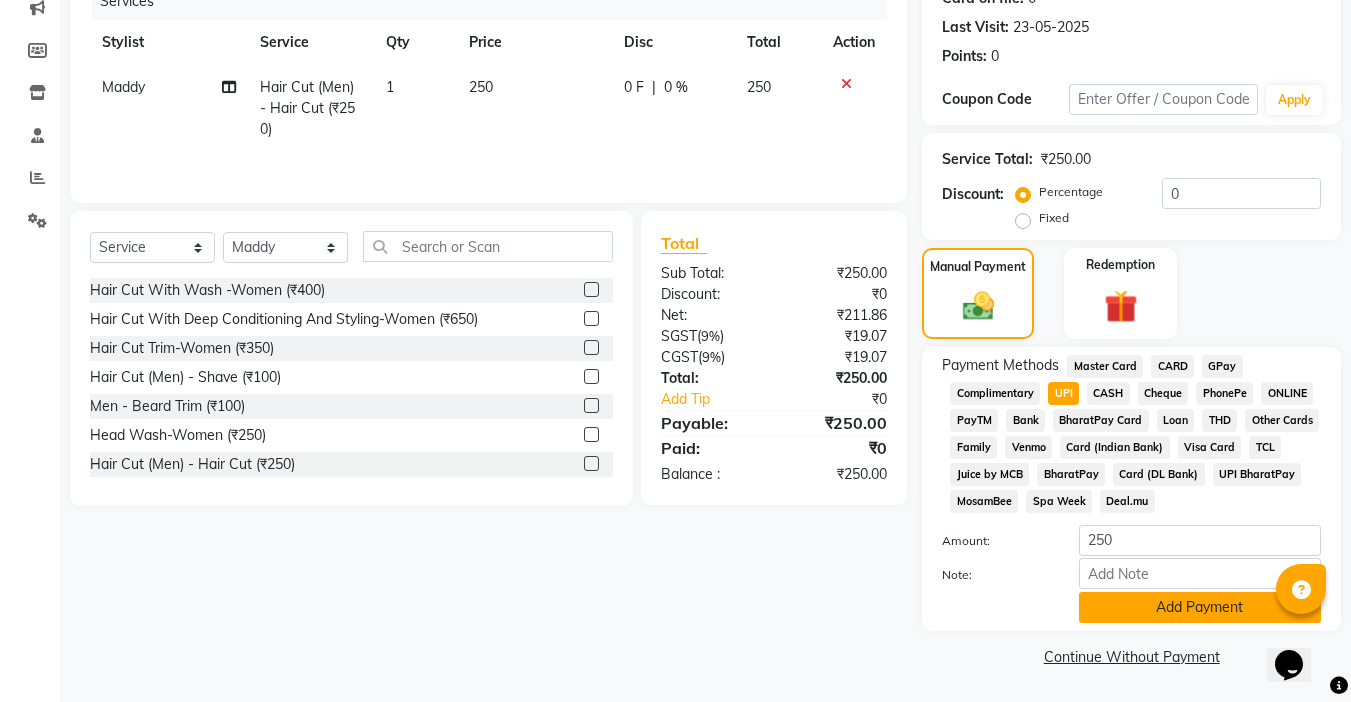 click on "Add Payment" 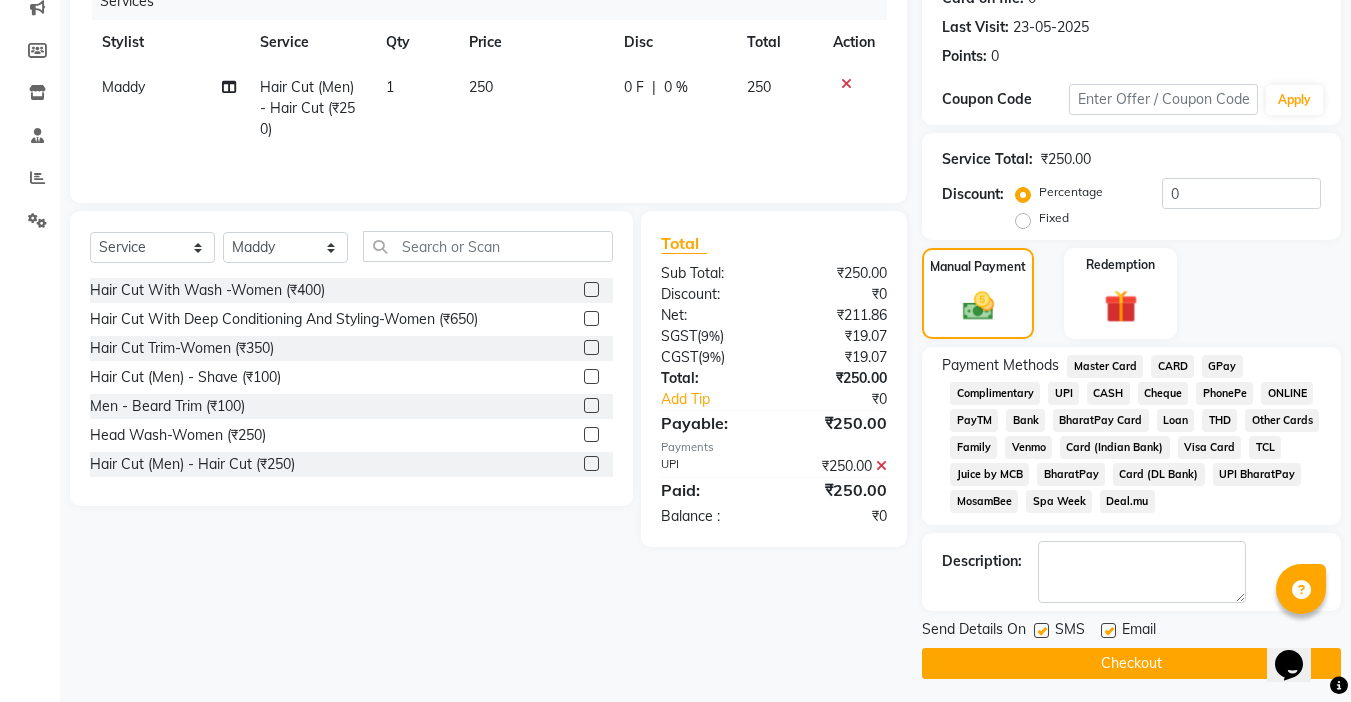 click 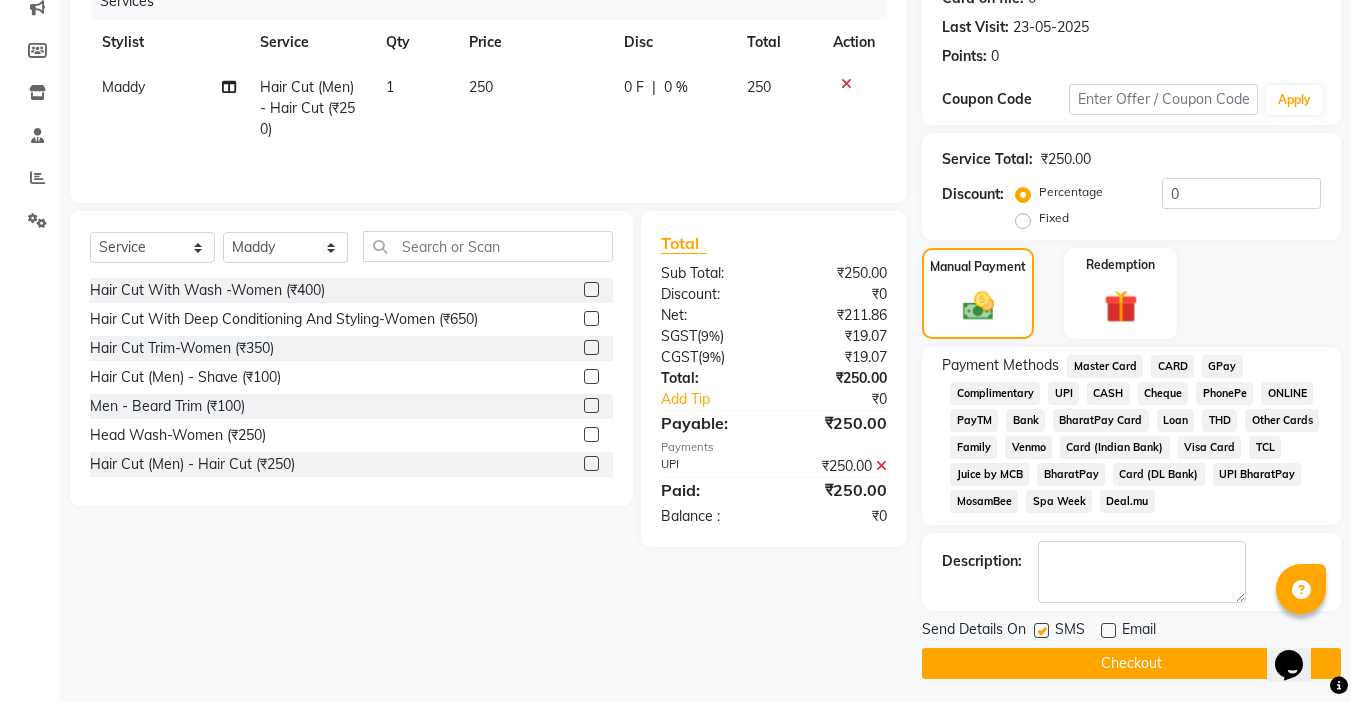 click 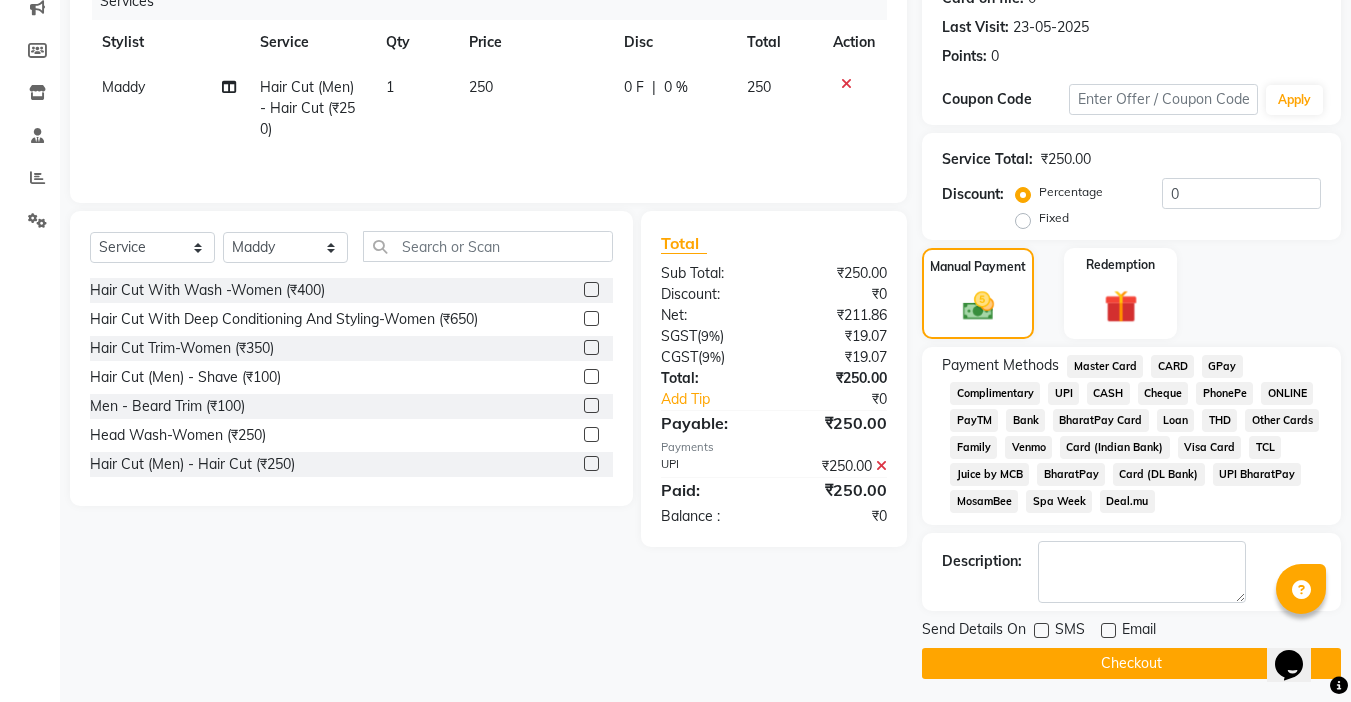 click on "Checkout" 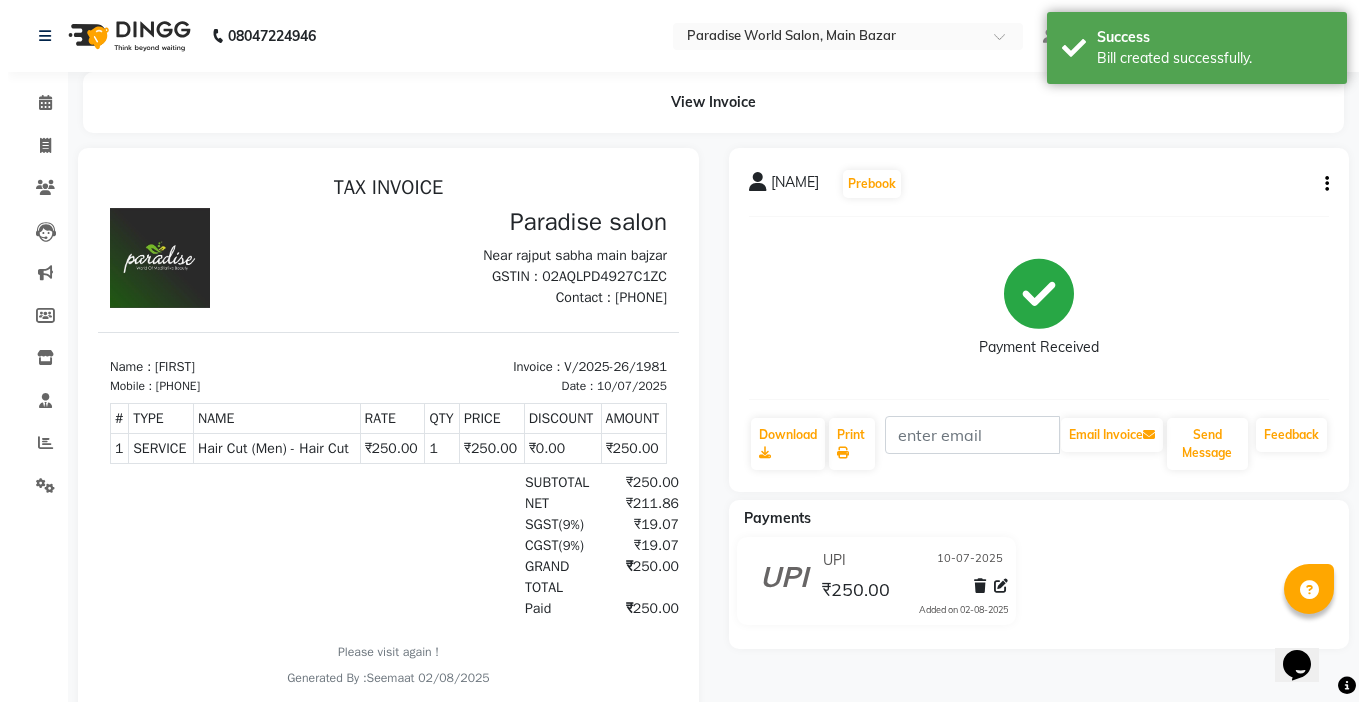 scroll, scrollTop: 0, scrollLeft: 0, axis: both 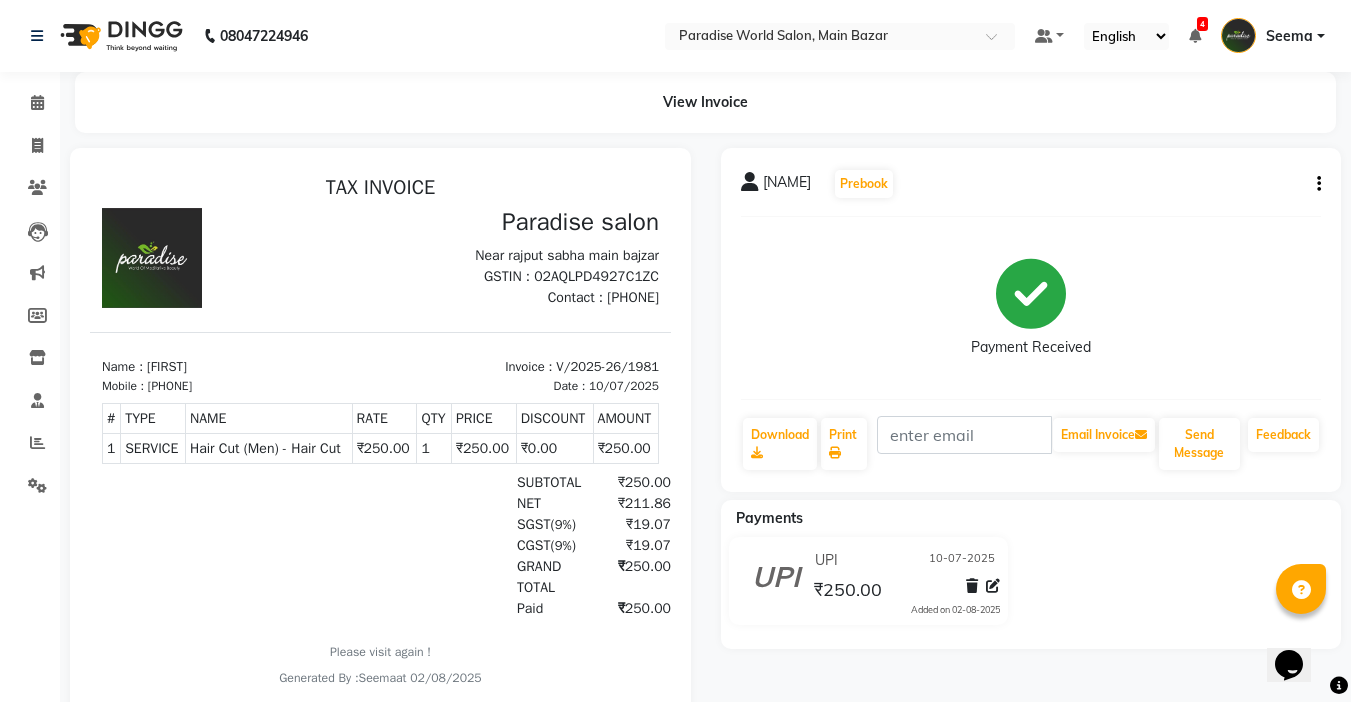 click at bounding box center (195, 545) 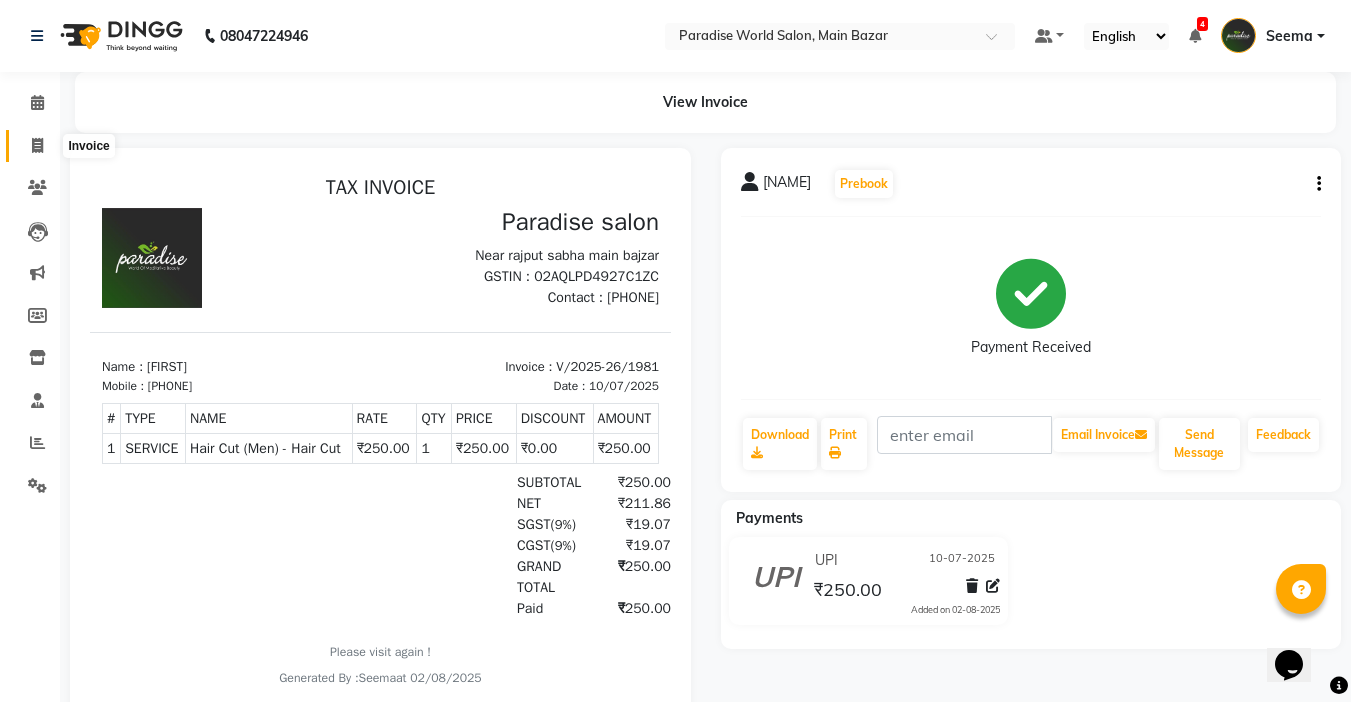 click 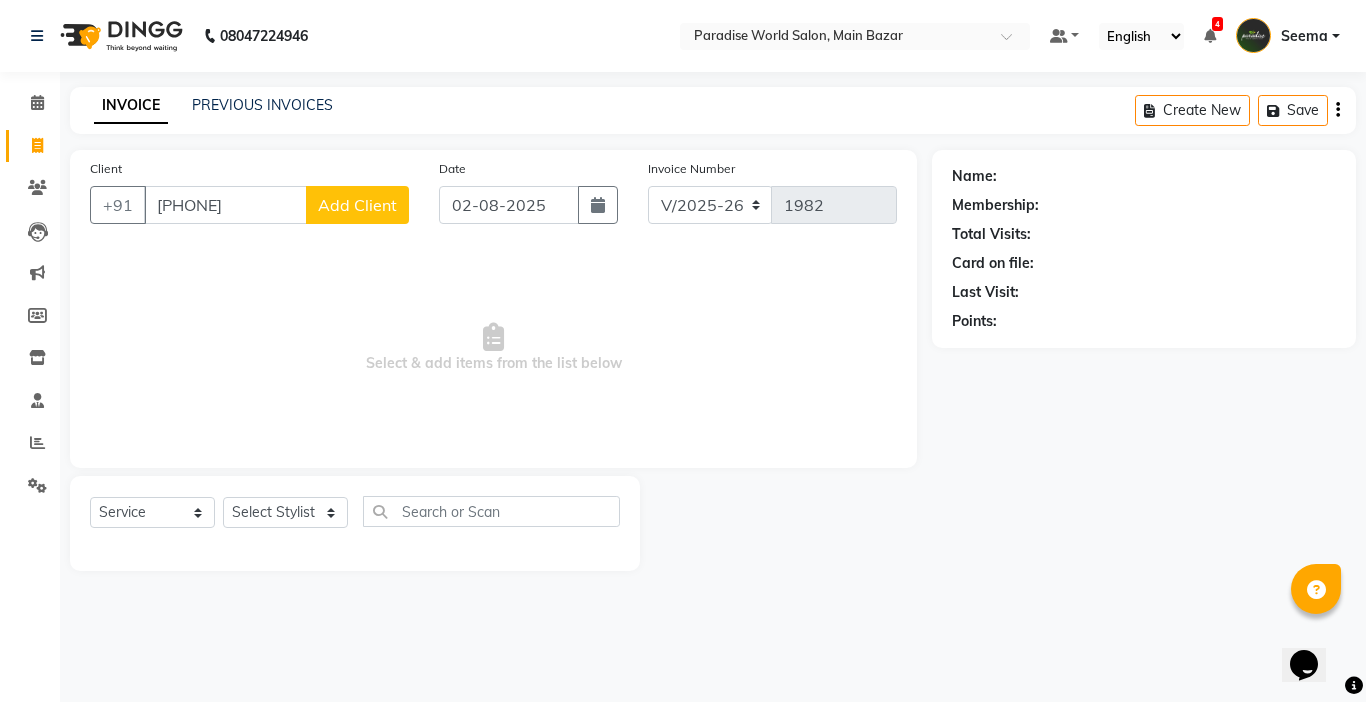 click on "Add Client" 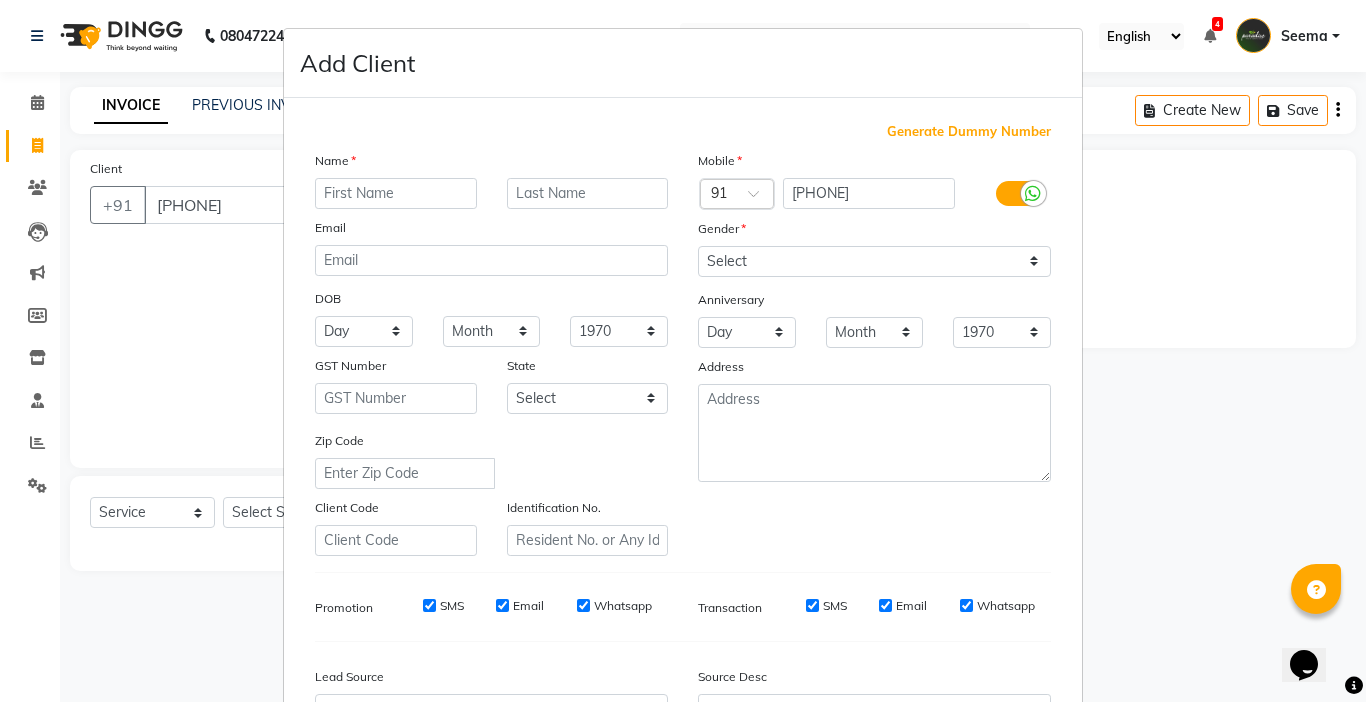 click at bounding box center (396, 193) 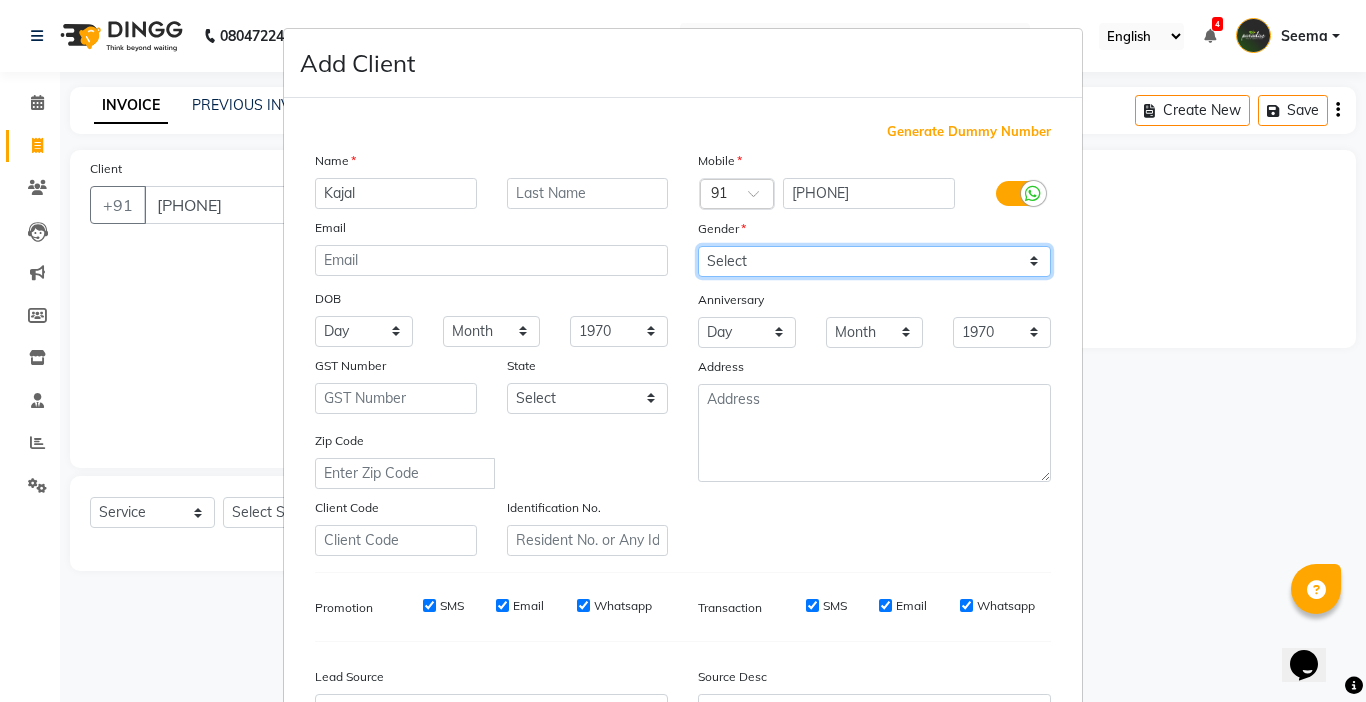 click on "Select Male Female Other Prefer Not To Say" at bounding box center [874, 261] 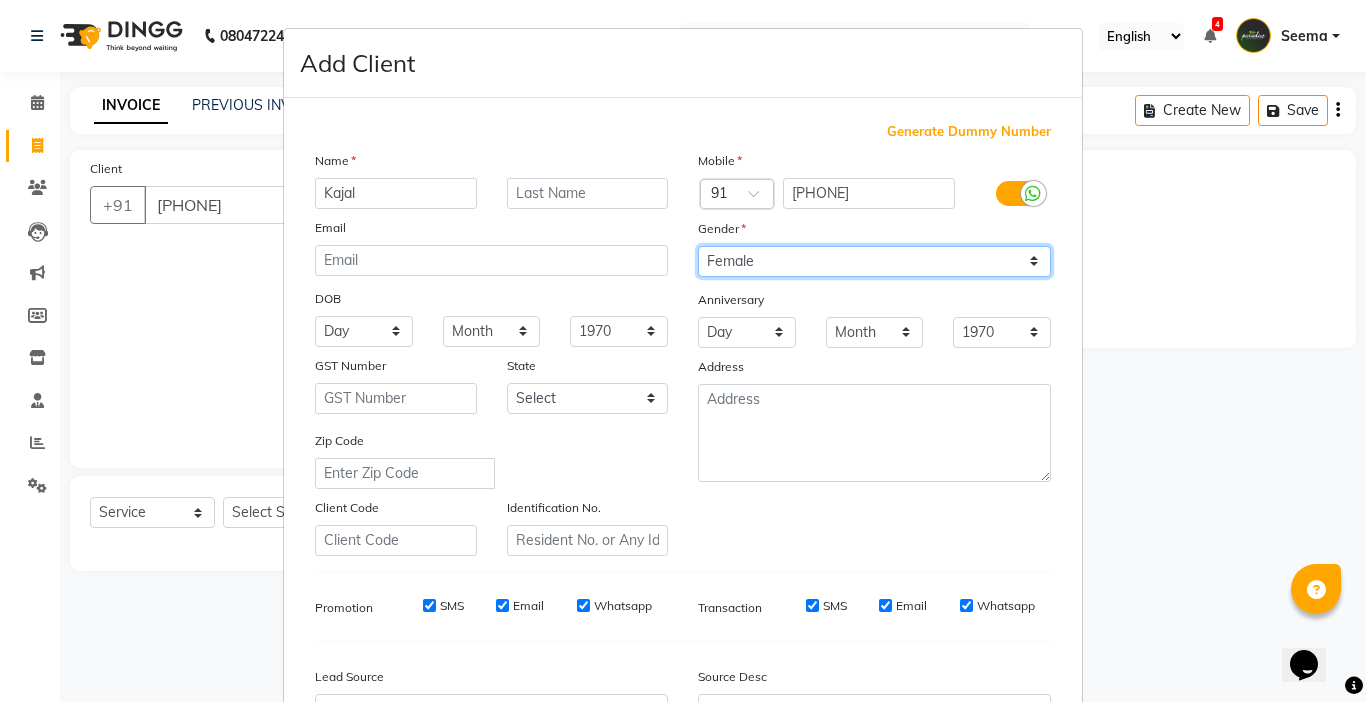 click on "Select Male Female Other Prefer Not To Say" at bounding box center [874, 261] 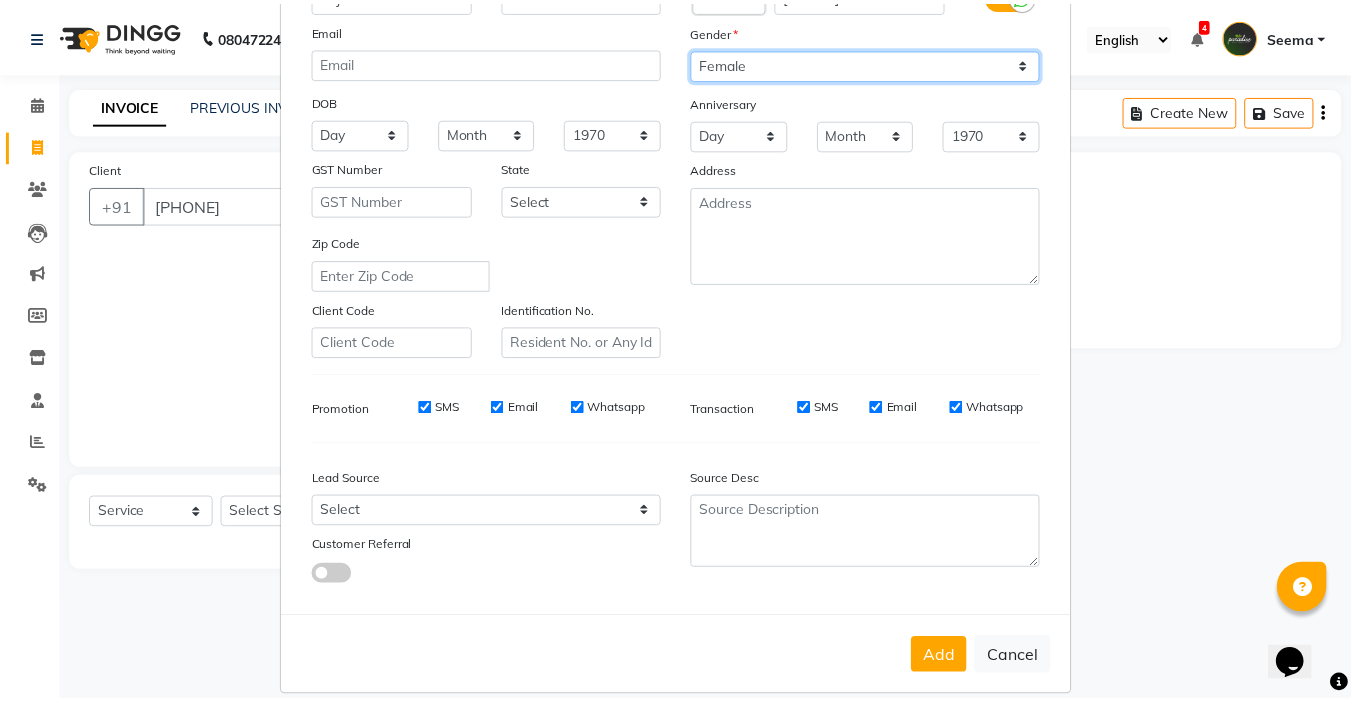scroll, scrollTop: 200, scrollLeft: 0, axis: vertical 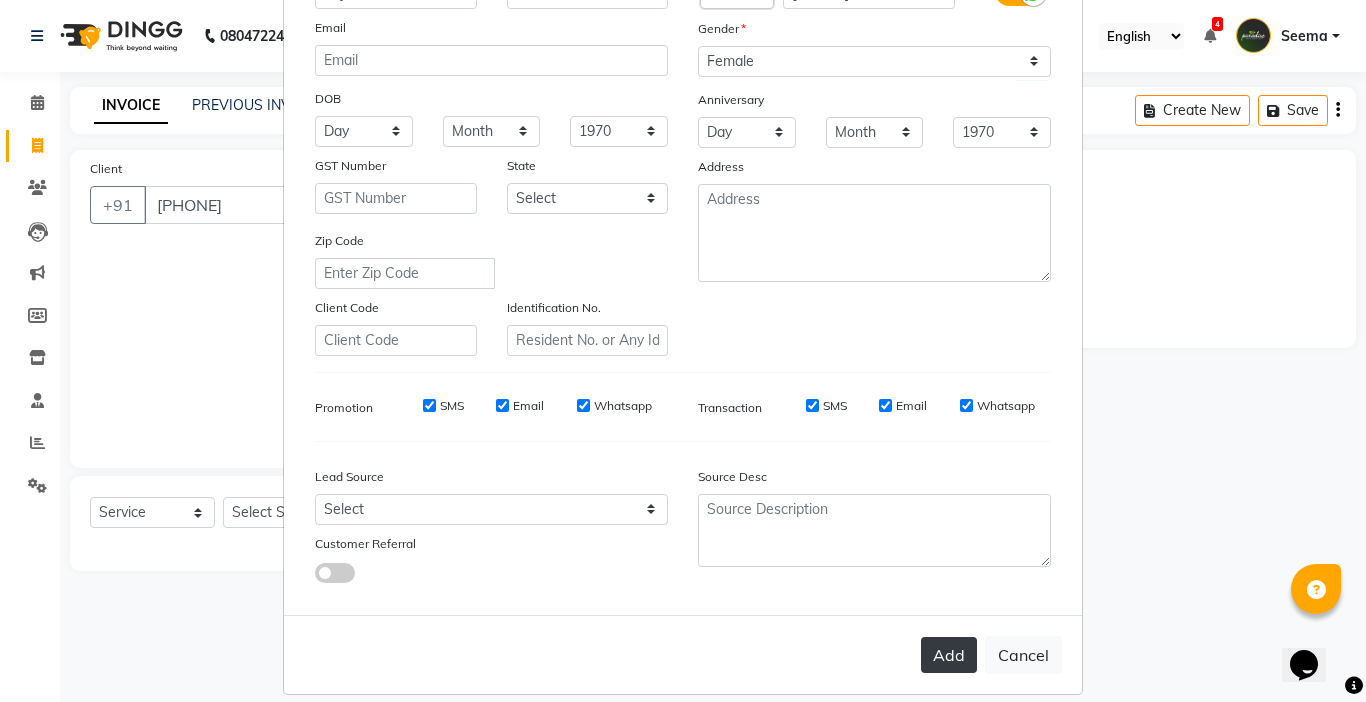 click on "Add" at bounding box center (949, 655) 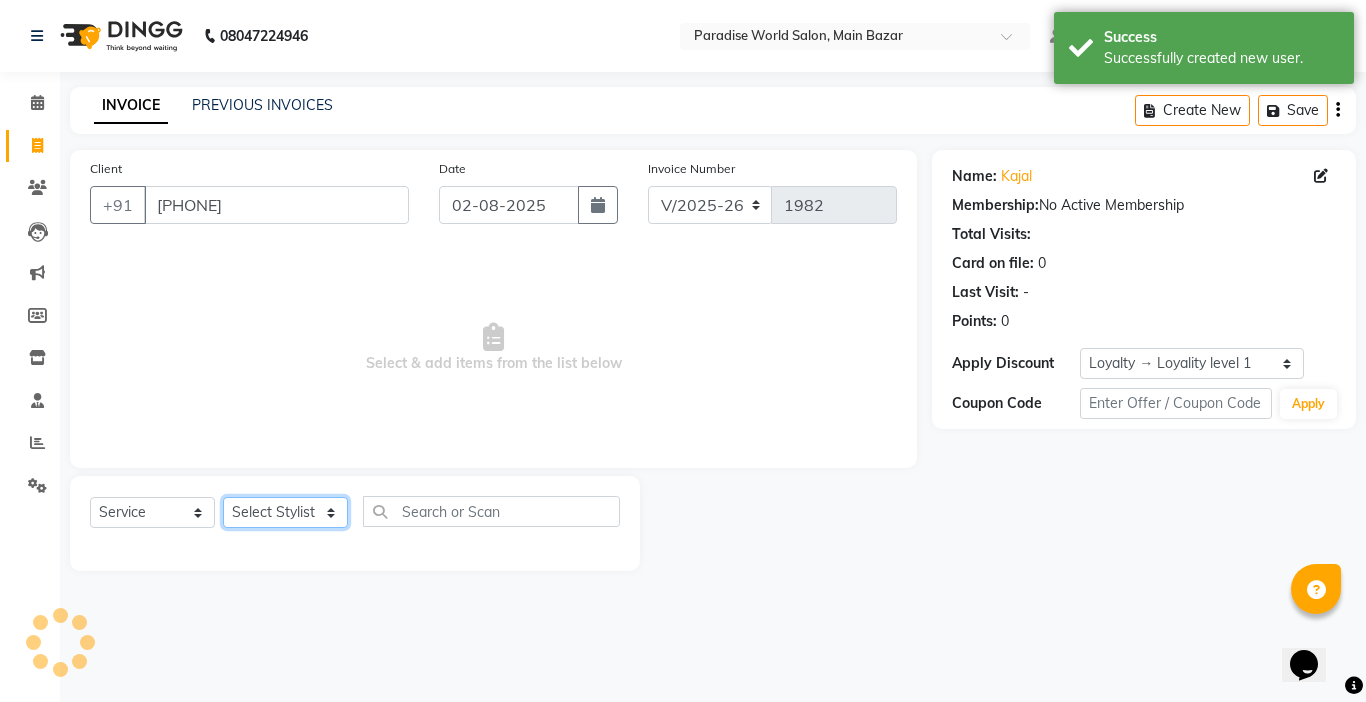 click on "Select Stylist Abby aman  Anil anku Bobby company Deepak Deepika Gourav Heena ishu Jagdeesh kanchan Love preet Maddy Manpreet student Meenu Naina Nikita Palak Palak Sharma Radika Rajneesh Student Seema Shagun Shifali - Student Shweta  Sujata Surinder Paul Vansh Vikas Vishal" 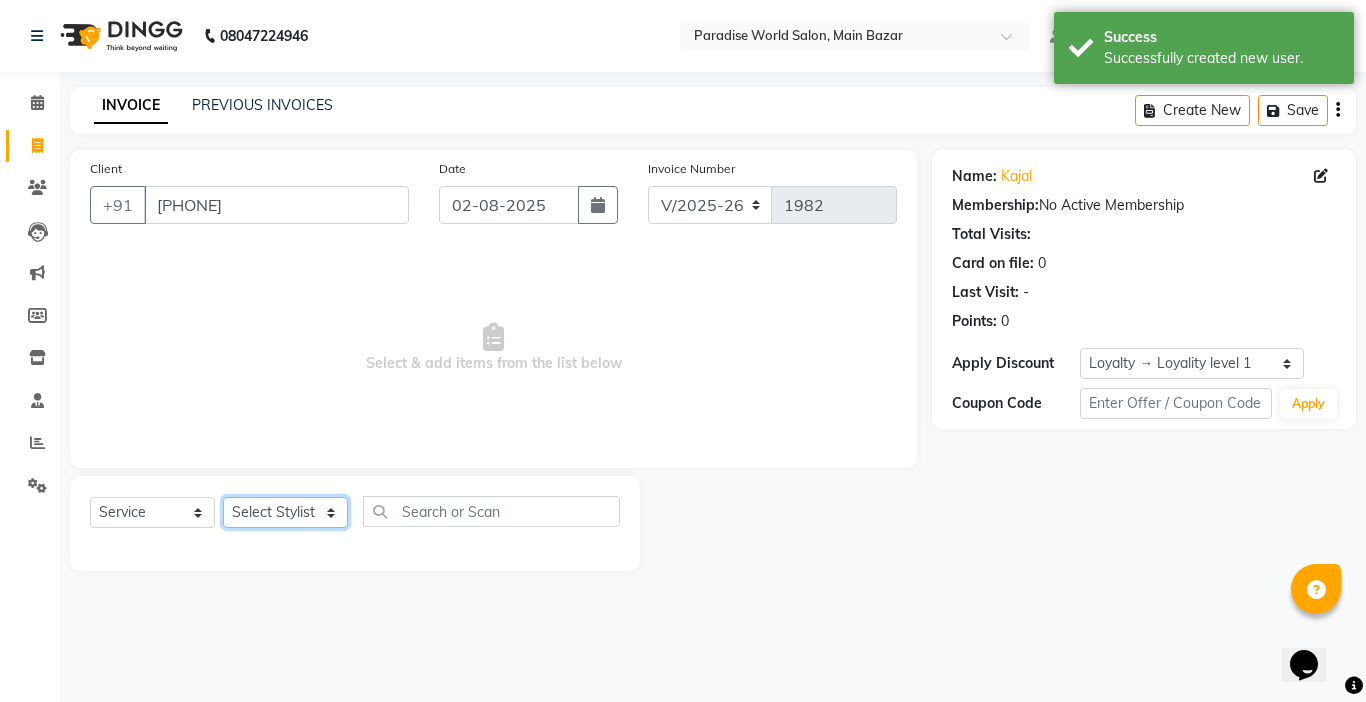 click on "Select Stylist Abby aman  Anil anku Bobby company Deepak Deepika Gourav Heena ishu Jagdeesh kanchan Love preet Maddy Manpreet student Meenu Naina Nikita Palak Palak Sharma Radika Rajneesh Student Seema Shagun Shifali - Student Shweta  Sujata Surinder Paul Vansh Vikas Vishal" 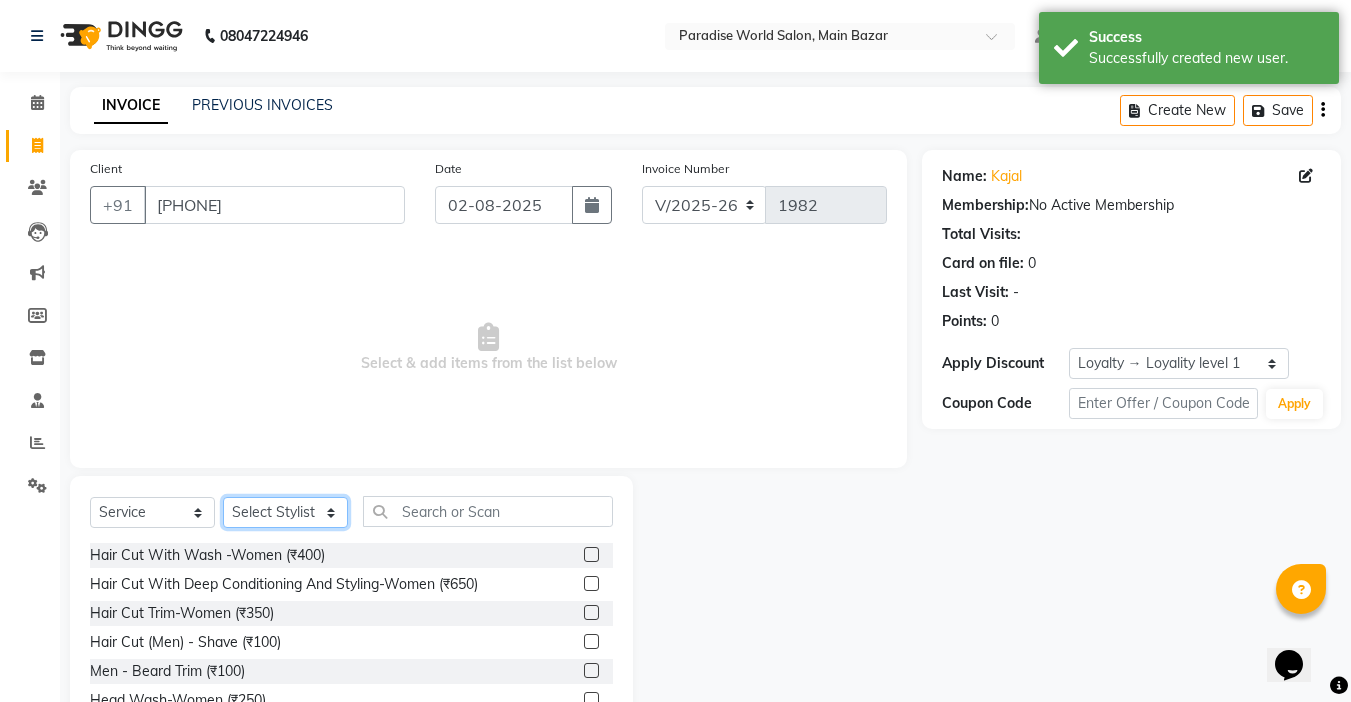scroll, scrollTop: 99, scrollLeft: 0, axis: vertical 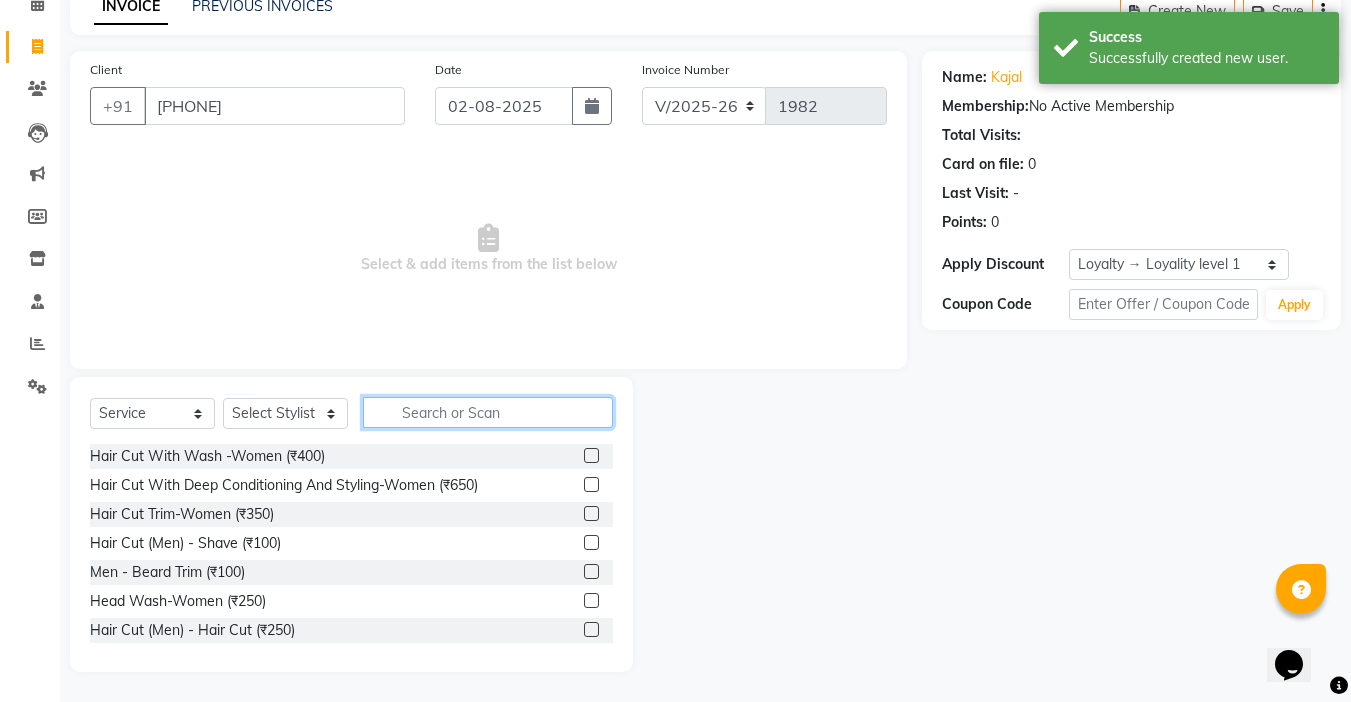 click 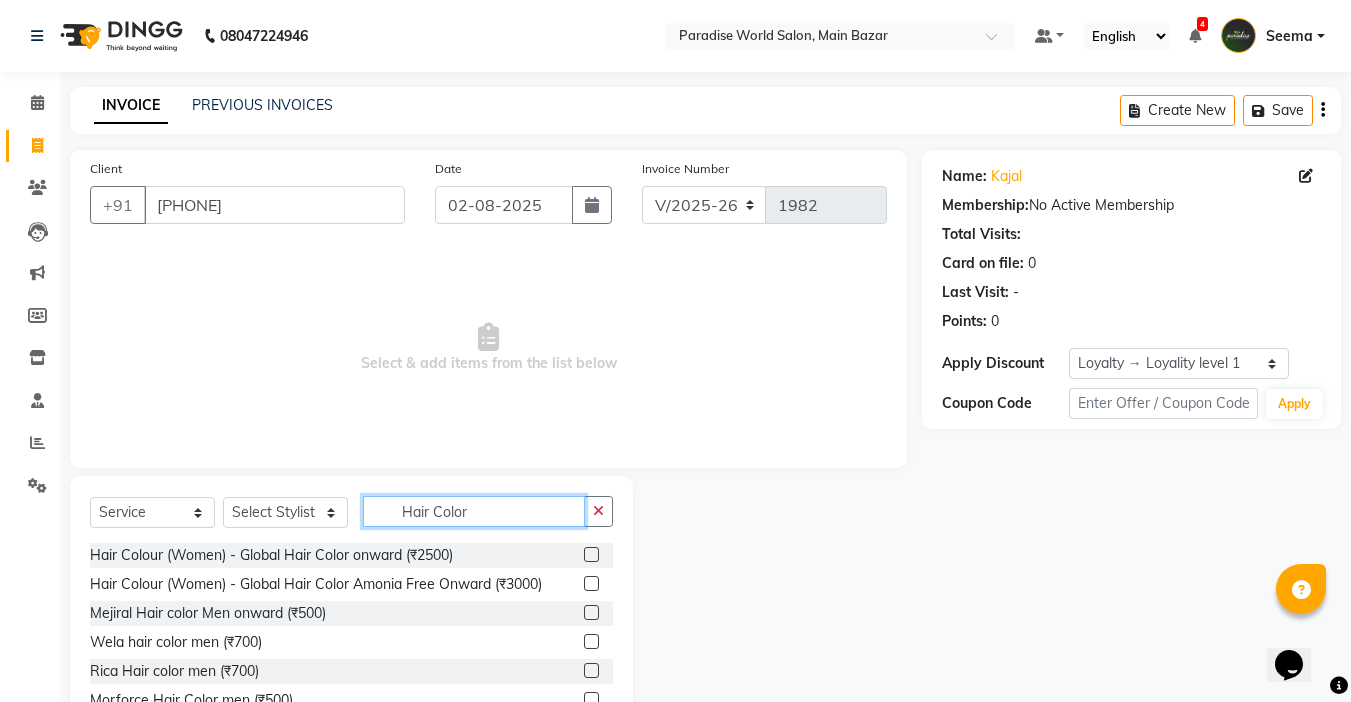 scroll, scrollTop: 99, scrollLeft: 0, axis: vertical 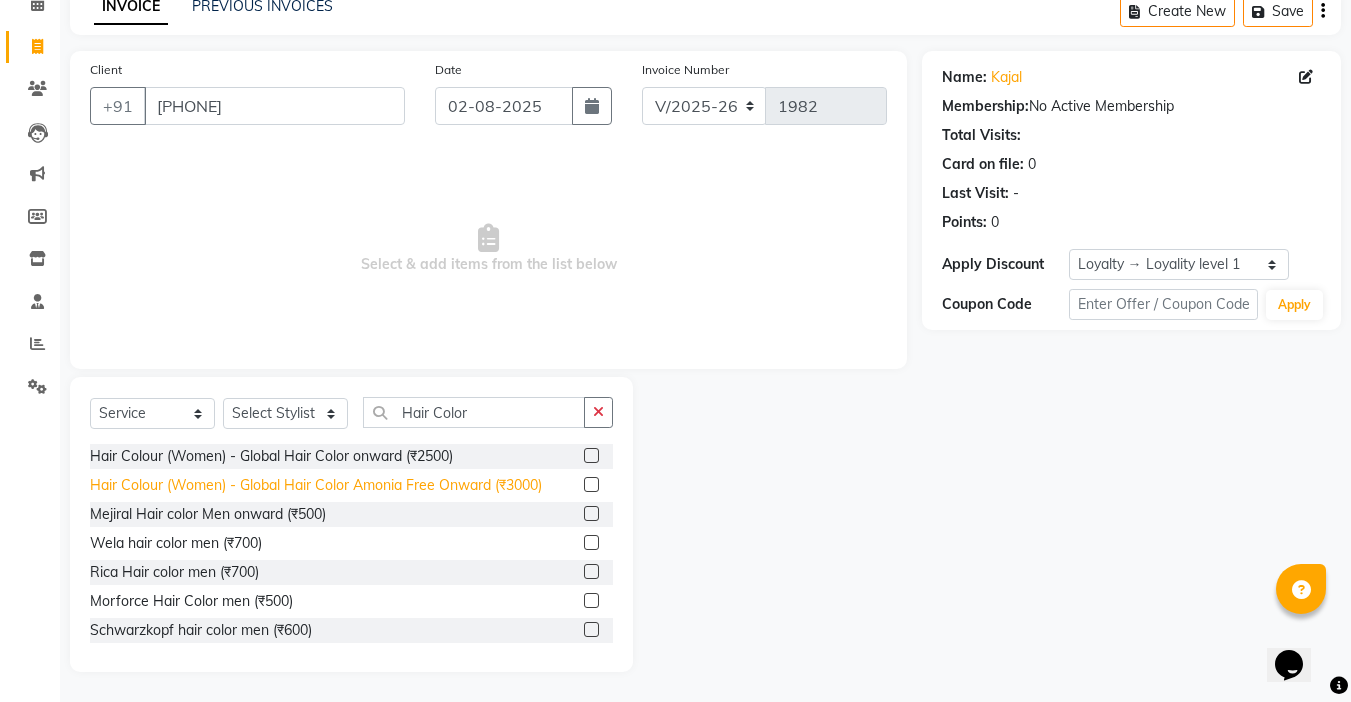 click on "Hair Colour  (Women)  -  Global Hair Color Amonia Free Onward (₹3000)" 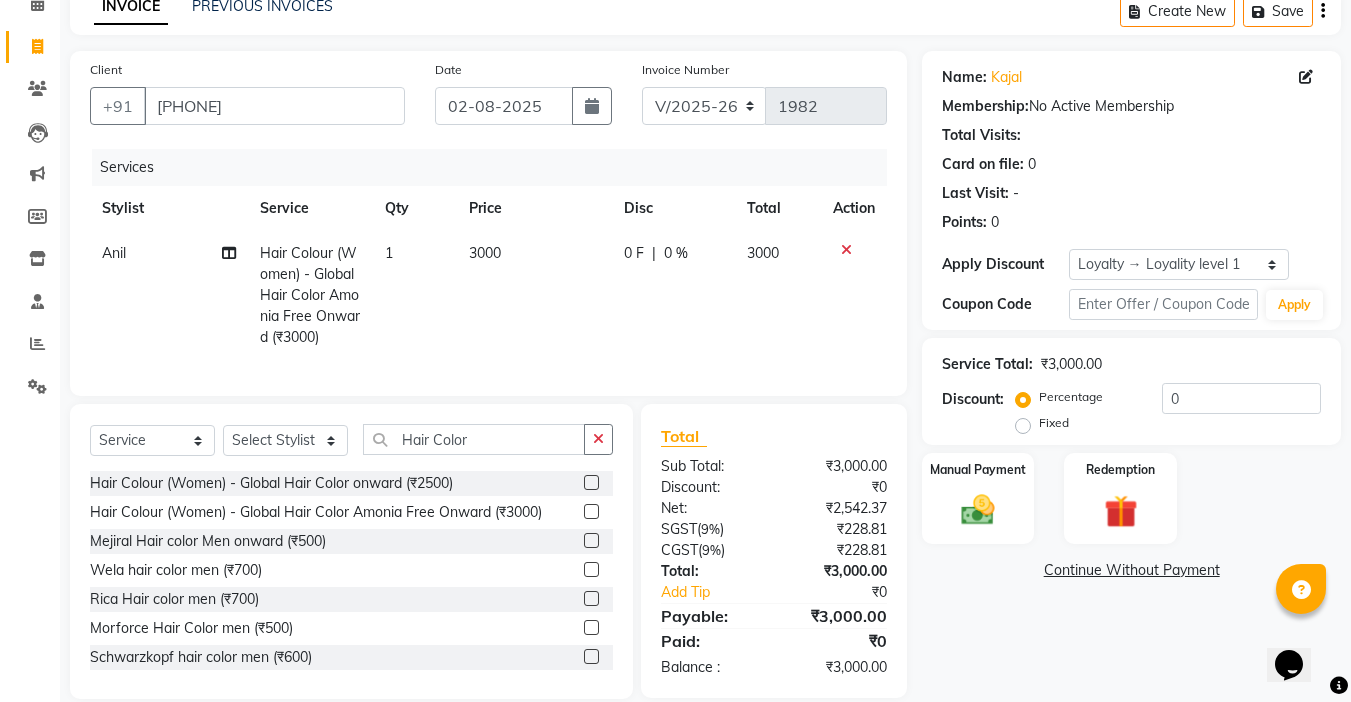 click on "3000" 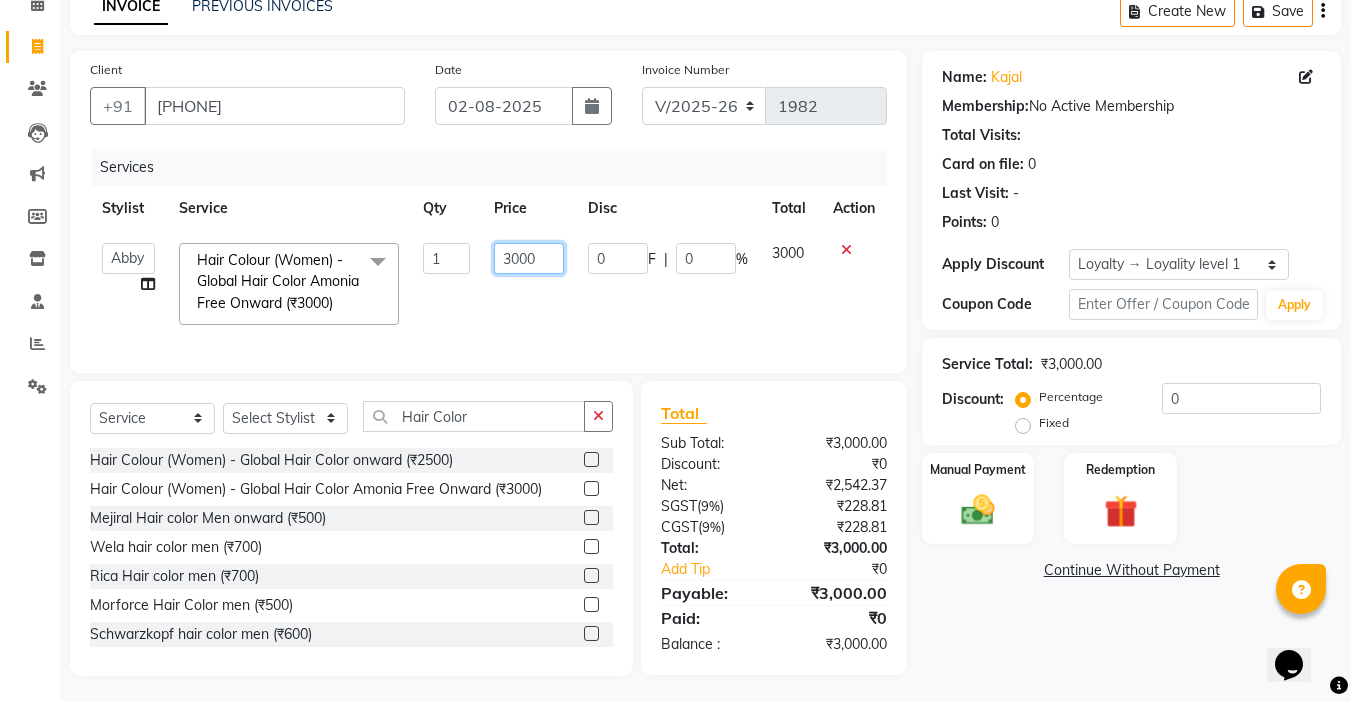 click on "3000" 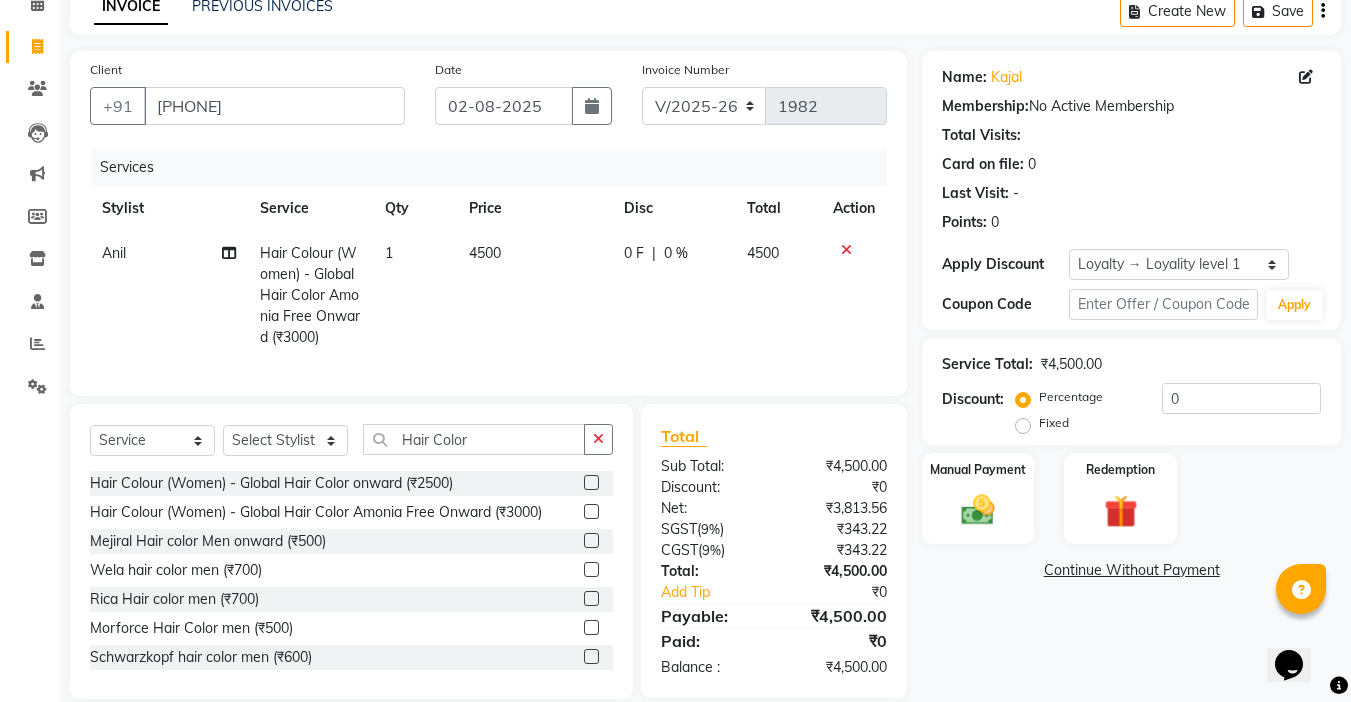 click on "4500" 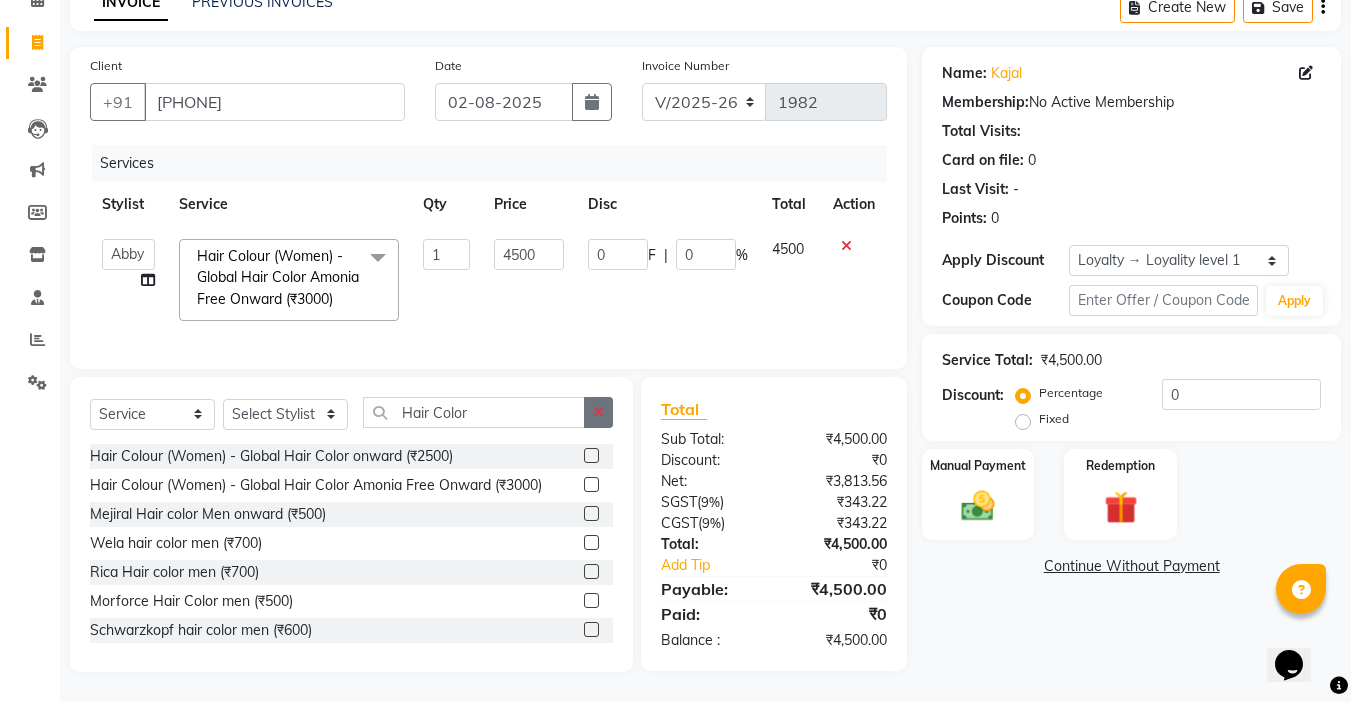 scroll, scrollTop: 118, scrollLeft: 0, axis: vertical 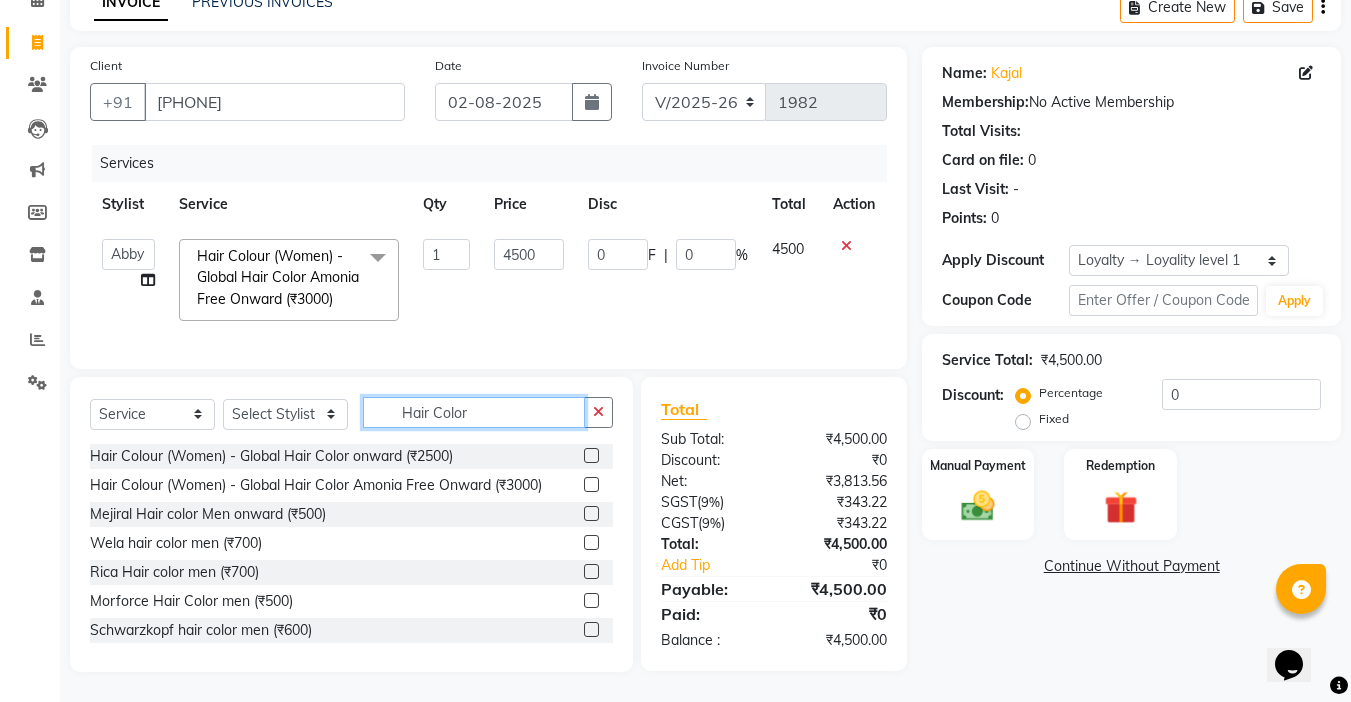 click on "Hair Color" 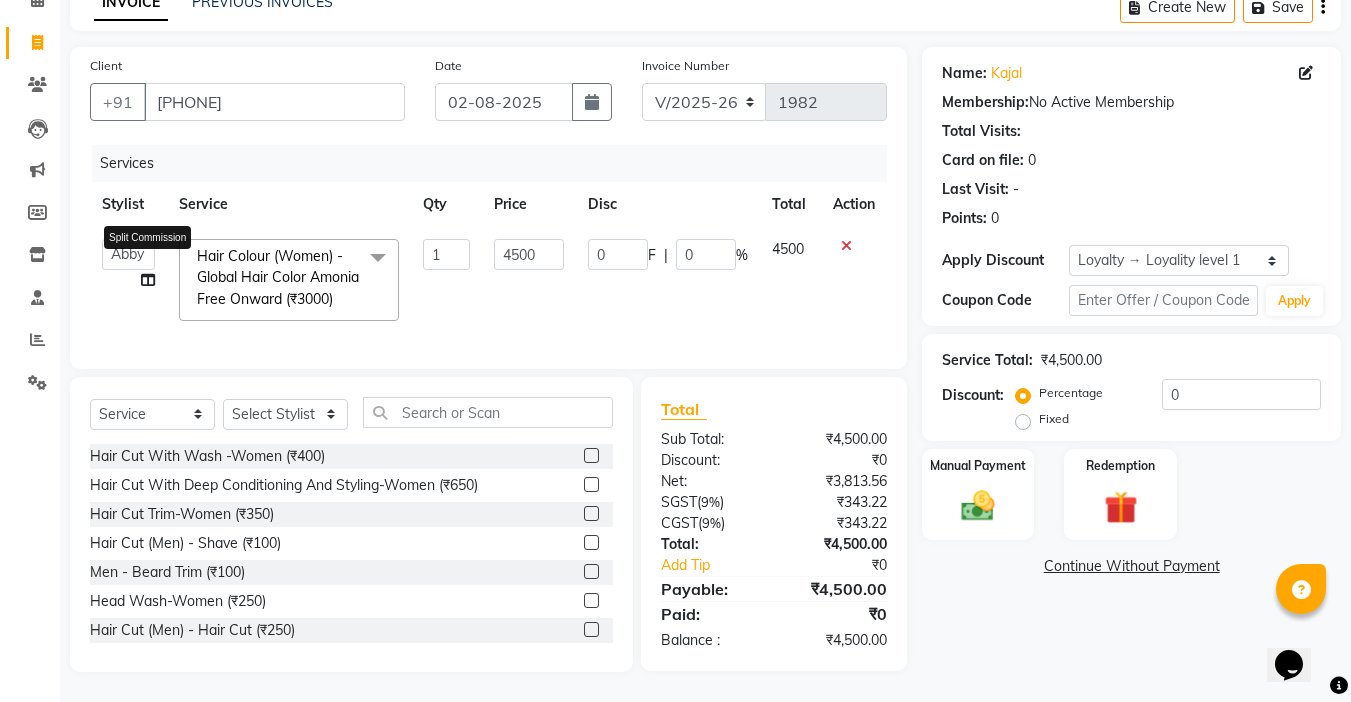 click 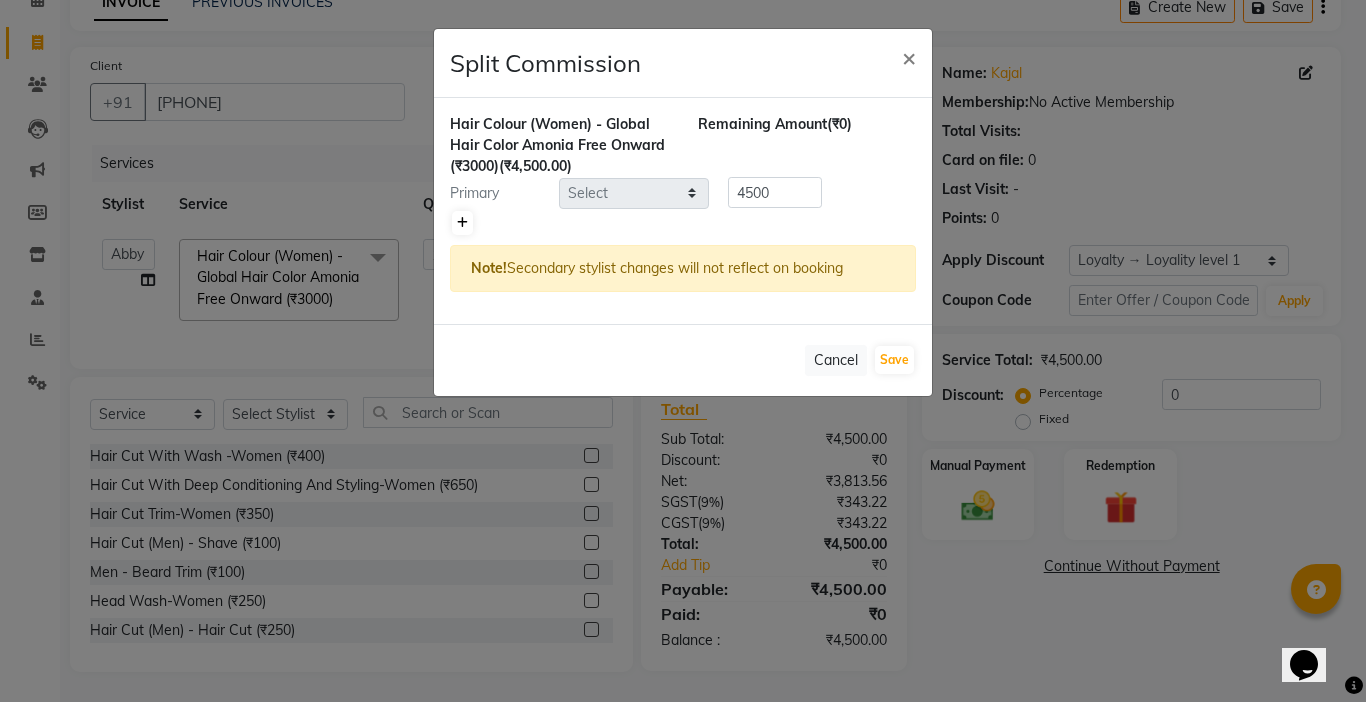 click 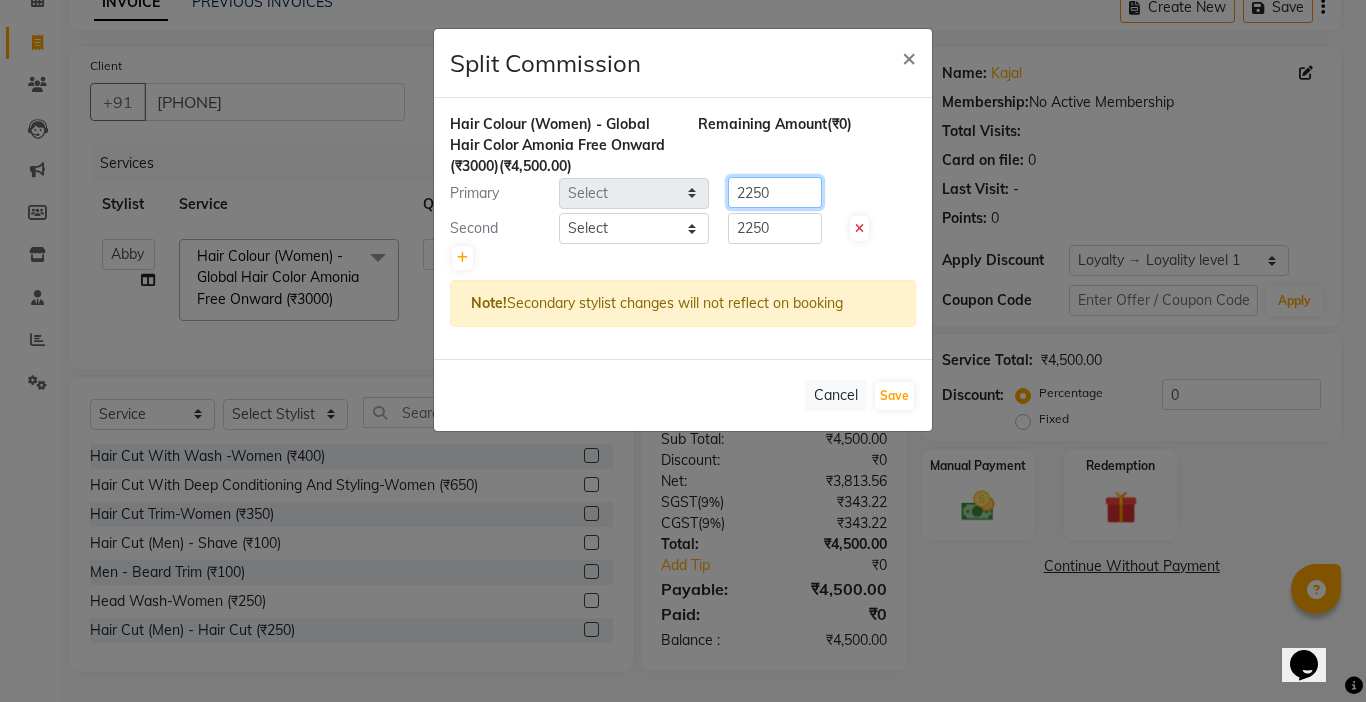 drag, startPoint x: 804, startPoint y: 199, endPoint x: 594, endPoint y: 234, distance: 212.89668 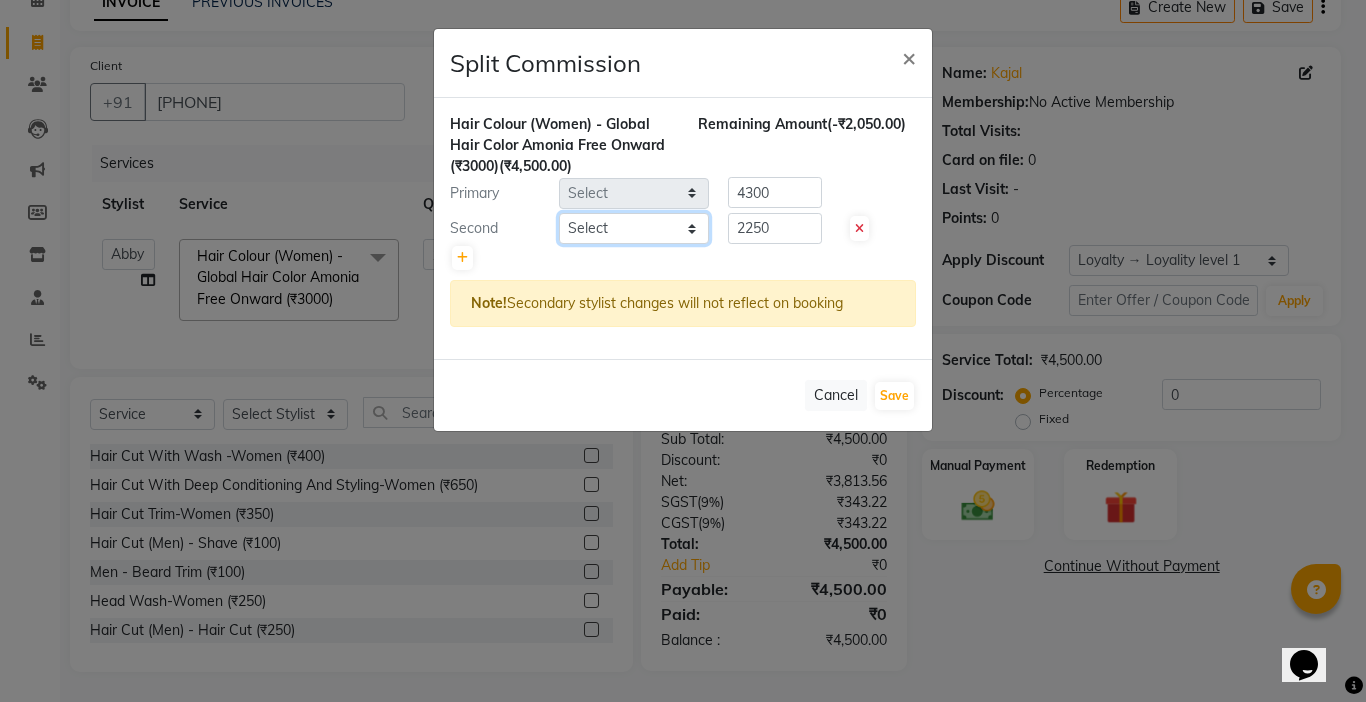 click on "Select  Abby   aman    Anil   anku   Bobby   company   Deepak   Deepika   Gourav   Heena   ishu   Jagdeesh   kanchan   Love preet   Maddy   Manpreet student   Meenu   Naina   Nikita   Palak   Palak Sharma   Radika   Rajneesh Student   Seema   Shagun   Shifali - Student   Shweta    Sujata   Surinder Paul   Vansh   Vikas   Vishal" 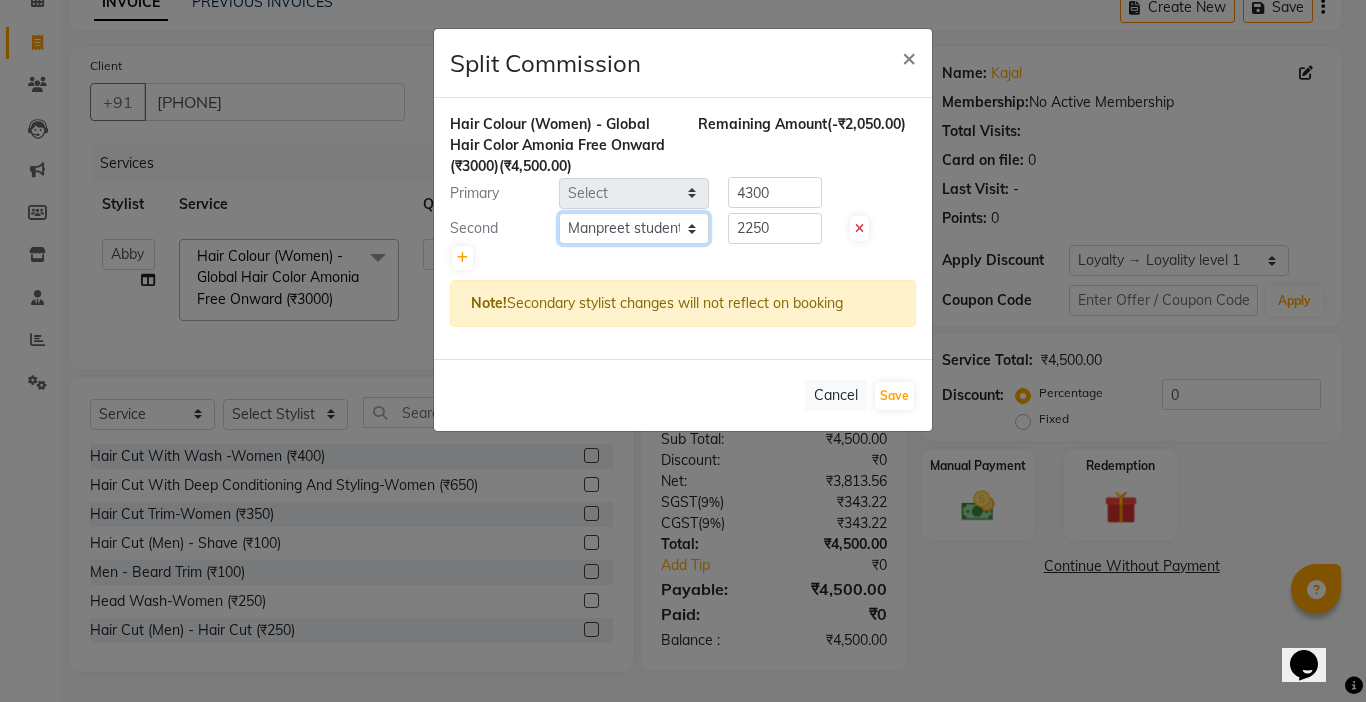 click on "Select  Abby   aman    Anil   anku   Bobby   company   Deepak   Deepika   Gourav   Heena   ishu   Jagdeesh   kanchan   Love preet   Maddy   Manpreet student   Meenu   Naina   Nikita   Palak   Palak Sharma   Radika   Rajneesh Student   Seema   Shagun   Shifali - Student   Shweta    Sujata   Surinder Paul   Vansh   Vikas   Vishal" 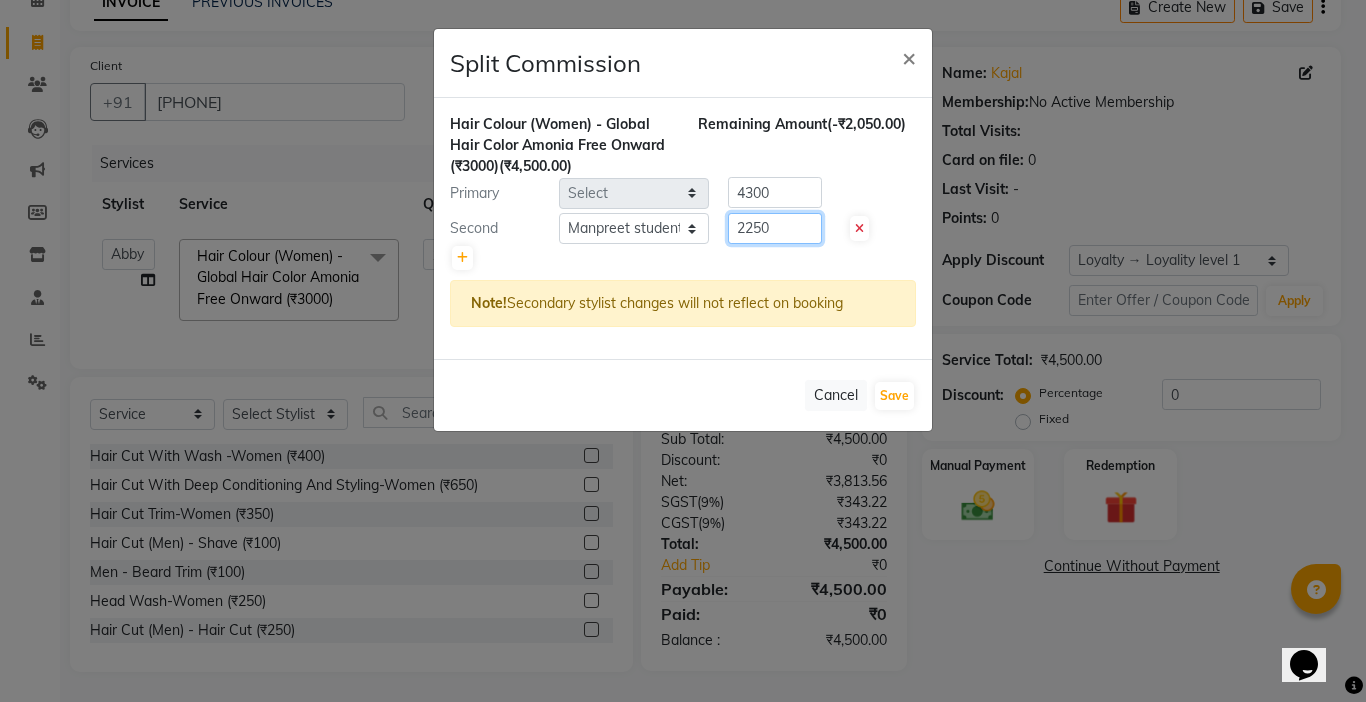 drag, startPoint x: 796, startPoint y: 232, endPoint x: 486, endPoint y: 241, distance: 310.1306 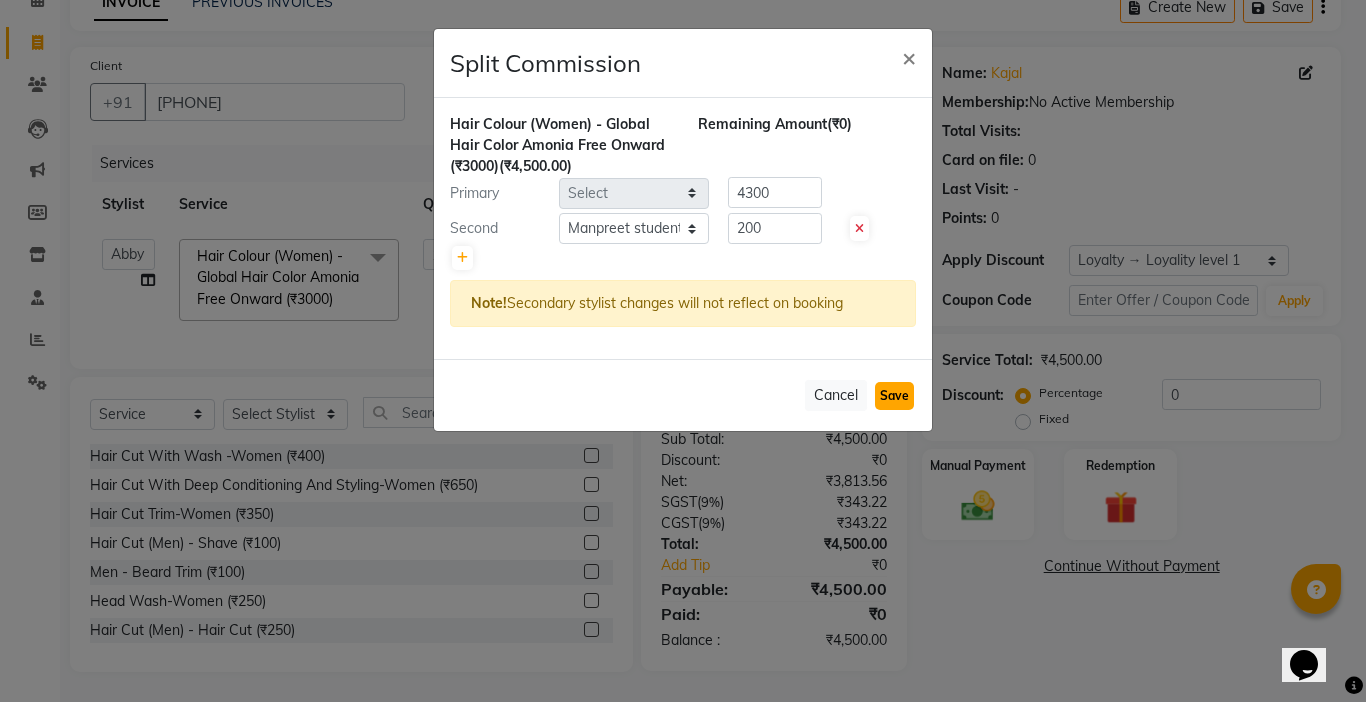 click on "Save" 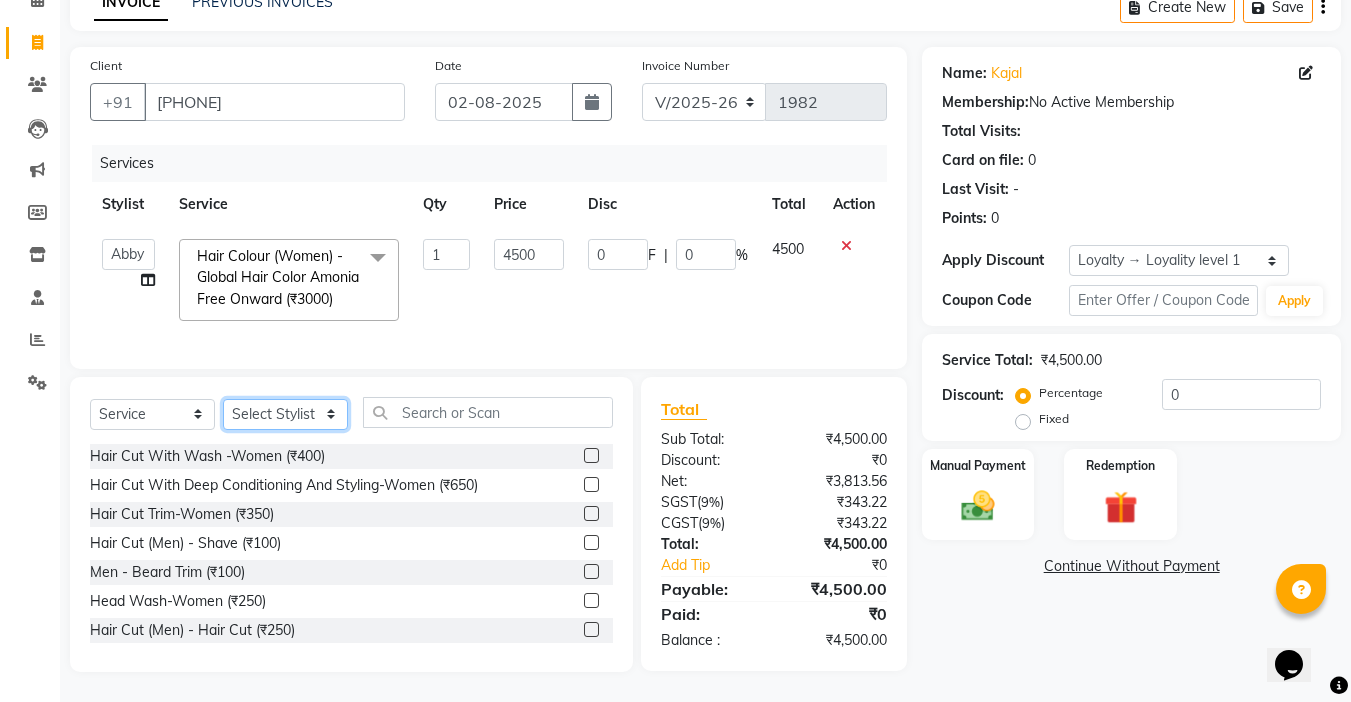 click on "Select Stylist Abby aman  Anil anku Bobby company Deepak Deepika Gourav Heena ishu Jagdeesh kanchan Love preet Maddy Manpreet student Meenu Naina Nikita Palak Palak Sharma Radika Rajneesh Student Seema Shagun Shifali - Student Shweta  Sujata Surinder Paul Vansh Vikas Vishal" 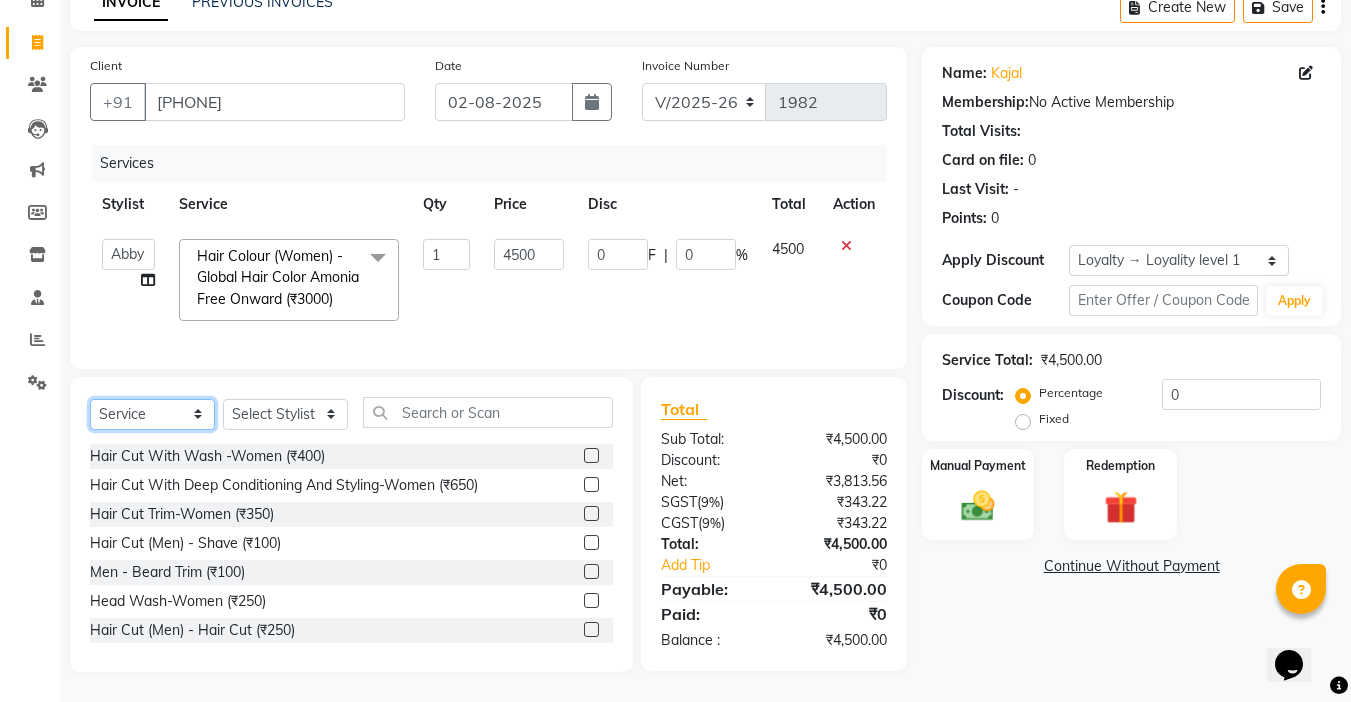 click on "Select  Service  Product  Membership  Package Voucher Prepaid Gift Card" 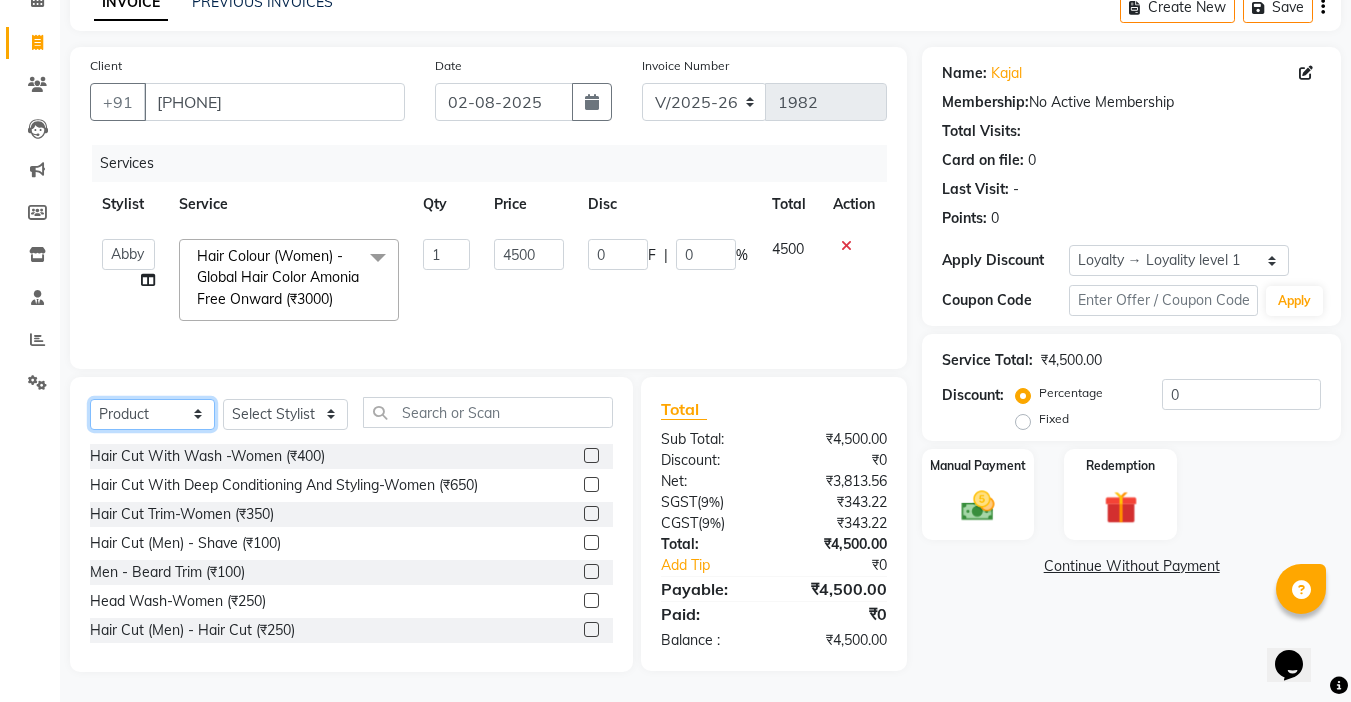 click on "Select  Service  Product  Membership  Package Voucher Prepaid Gift Card" 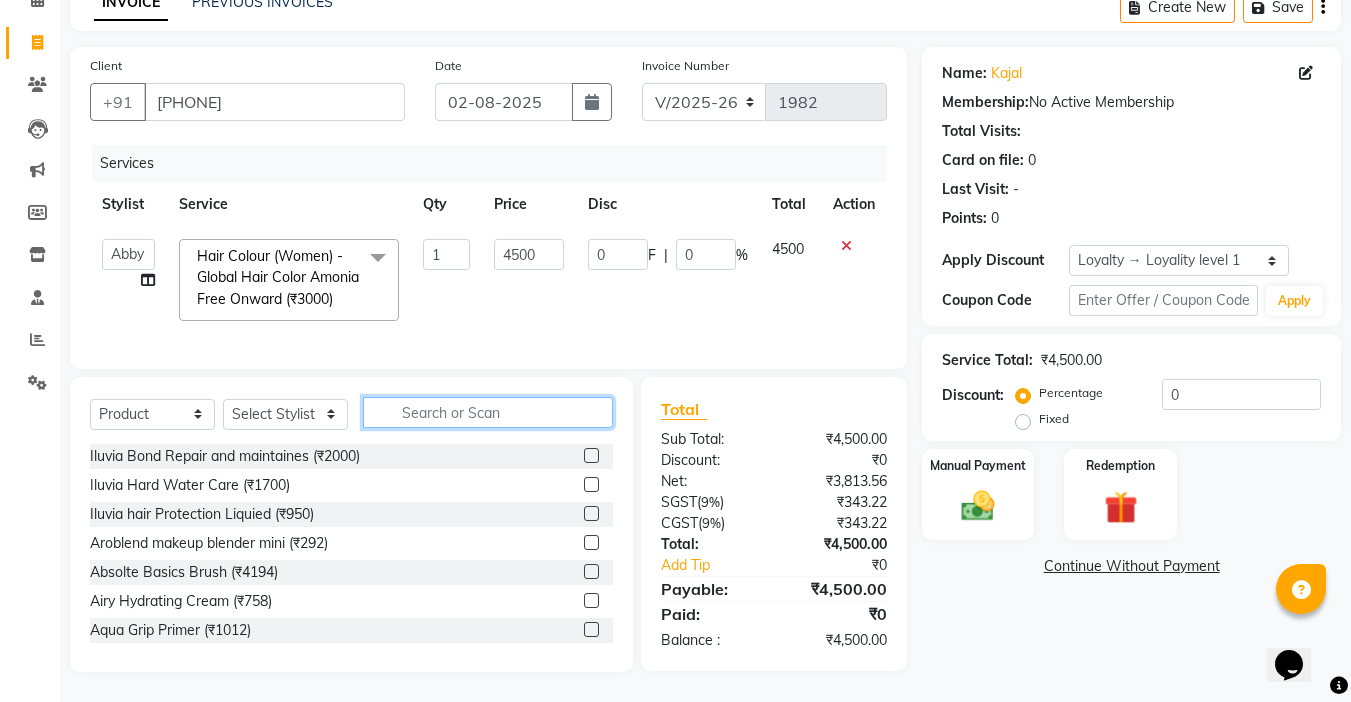 click 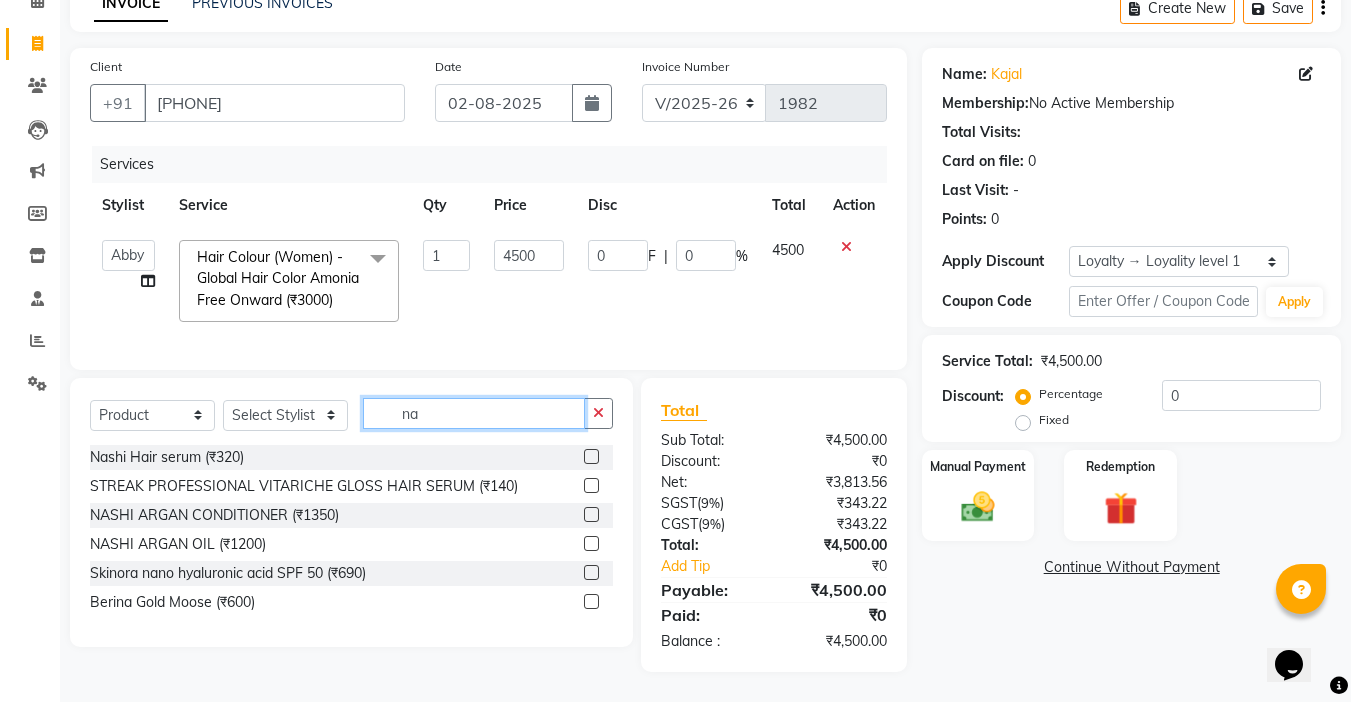 scroll, scrollTop: 117, scrollLeft: 0, axis: vertical 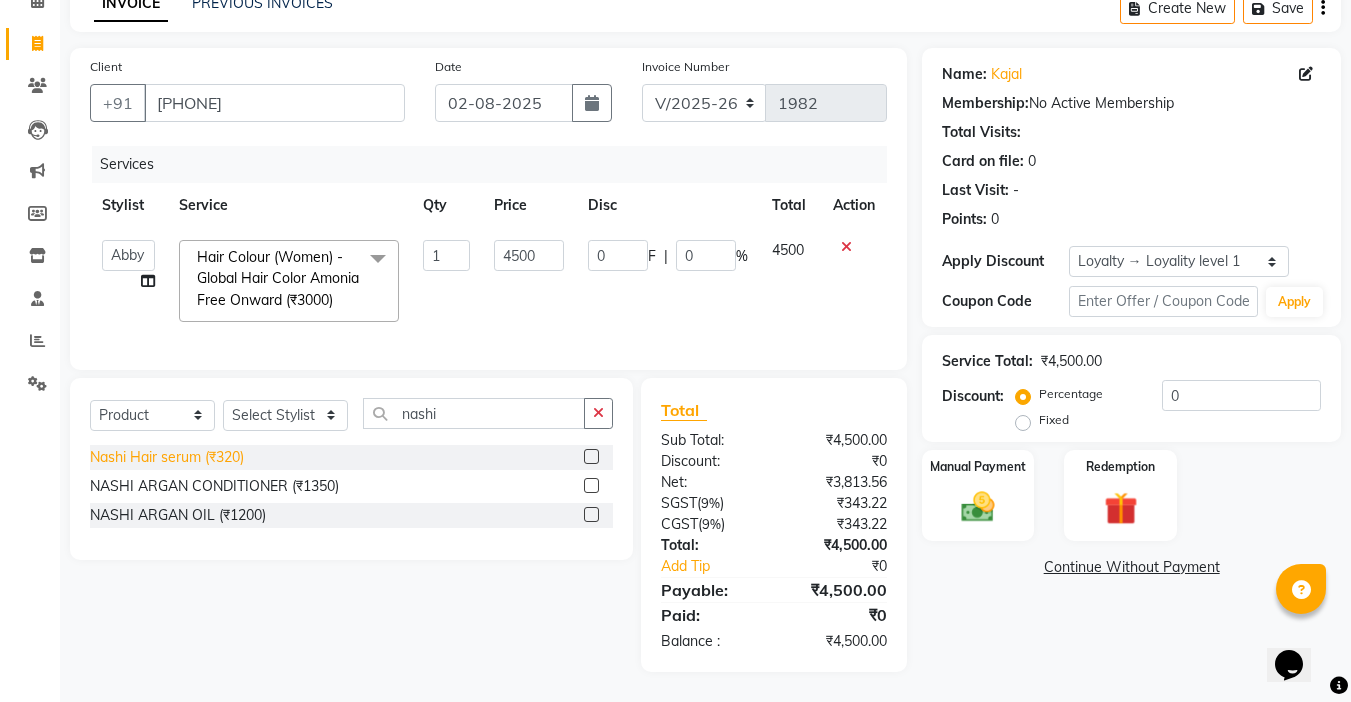 click on "Nashi Hair serum (₹320)" 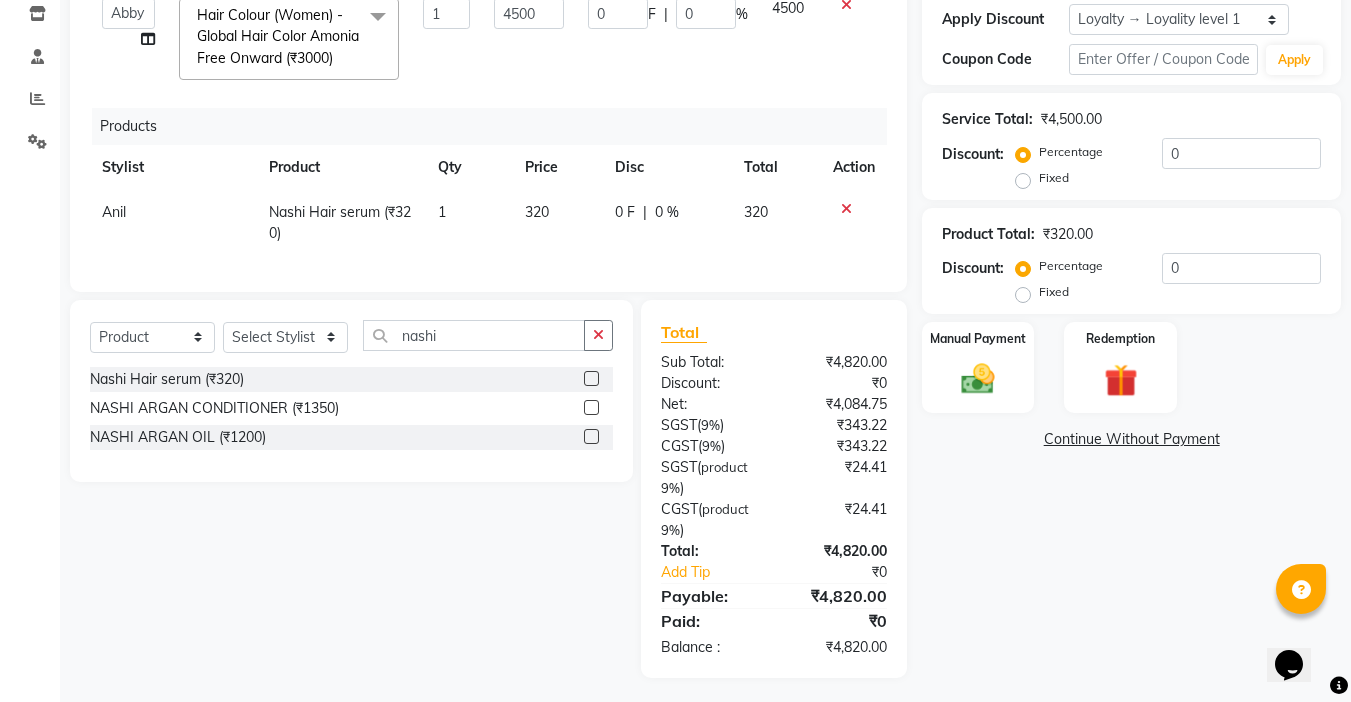 scroll, scrollTop: 365, scrollLeft: 0, axis: vertical 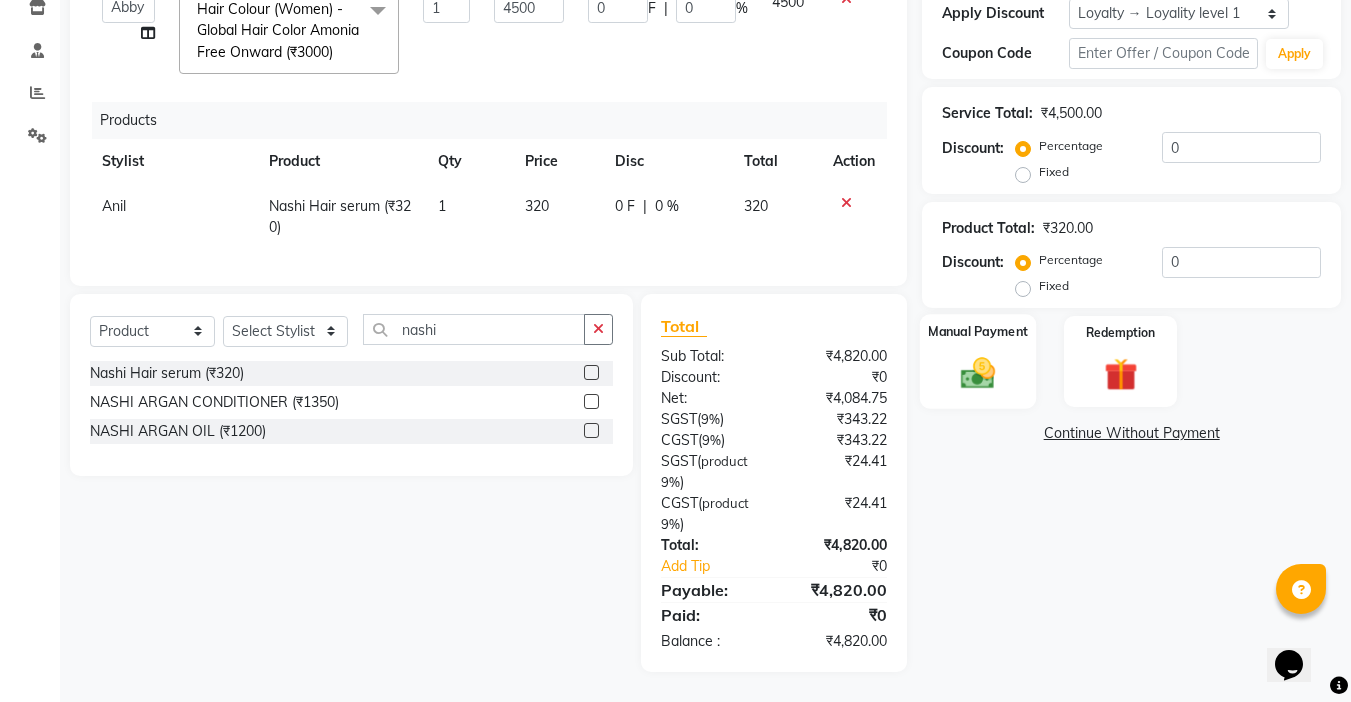 click 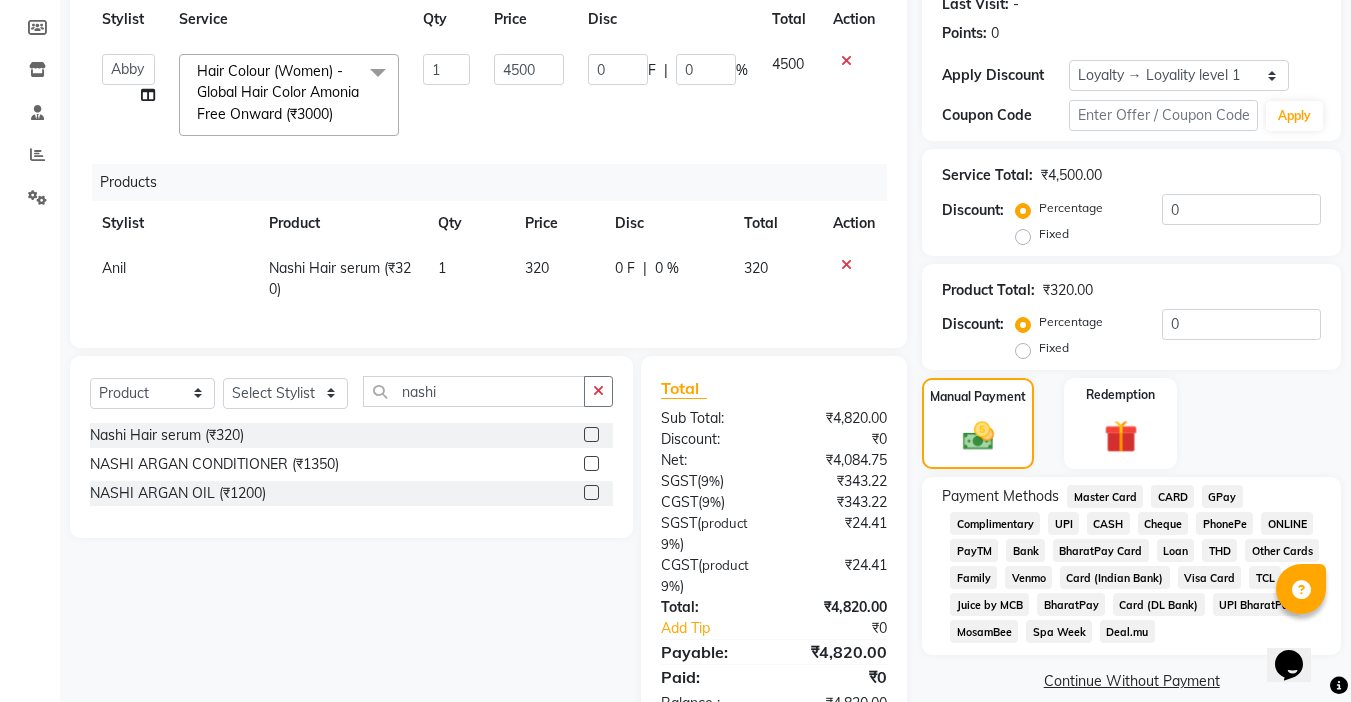 scroll, scrollTop: 65, scrollLeft: 0, axis: vertical 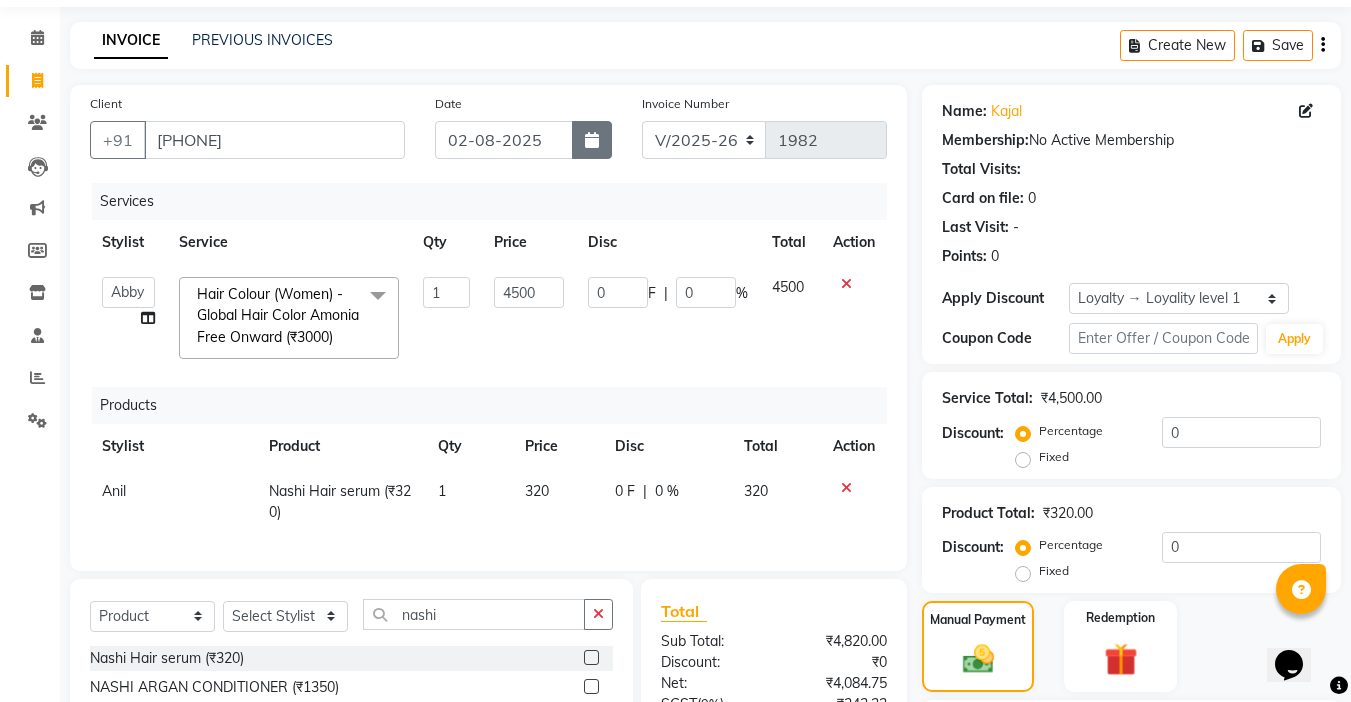 click 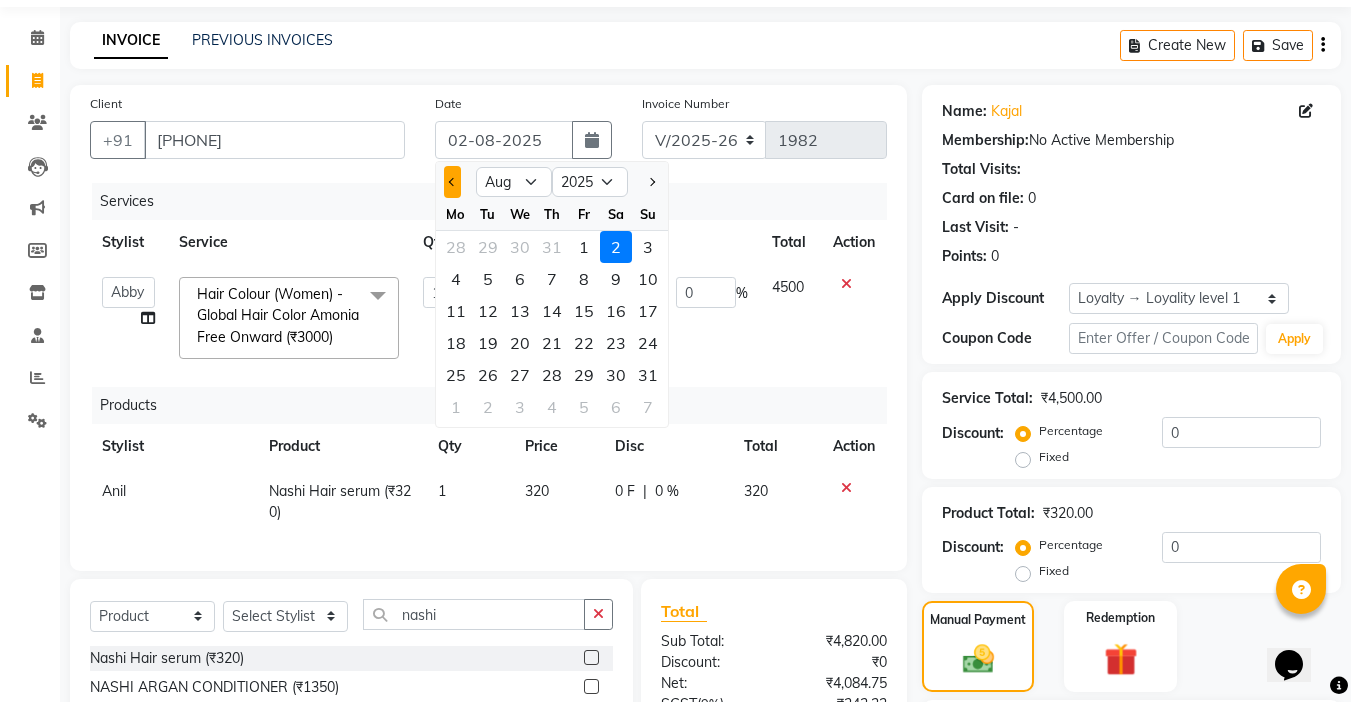 click 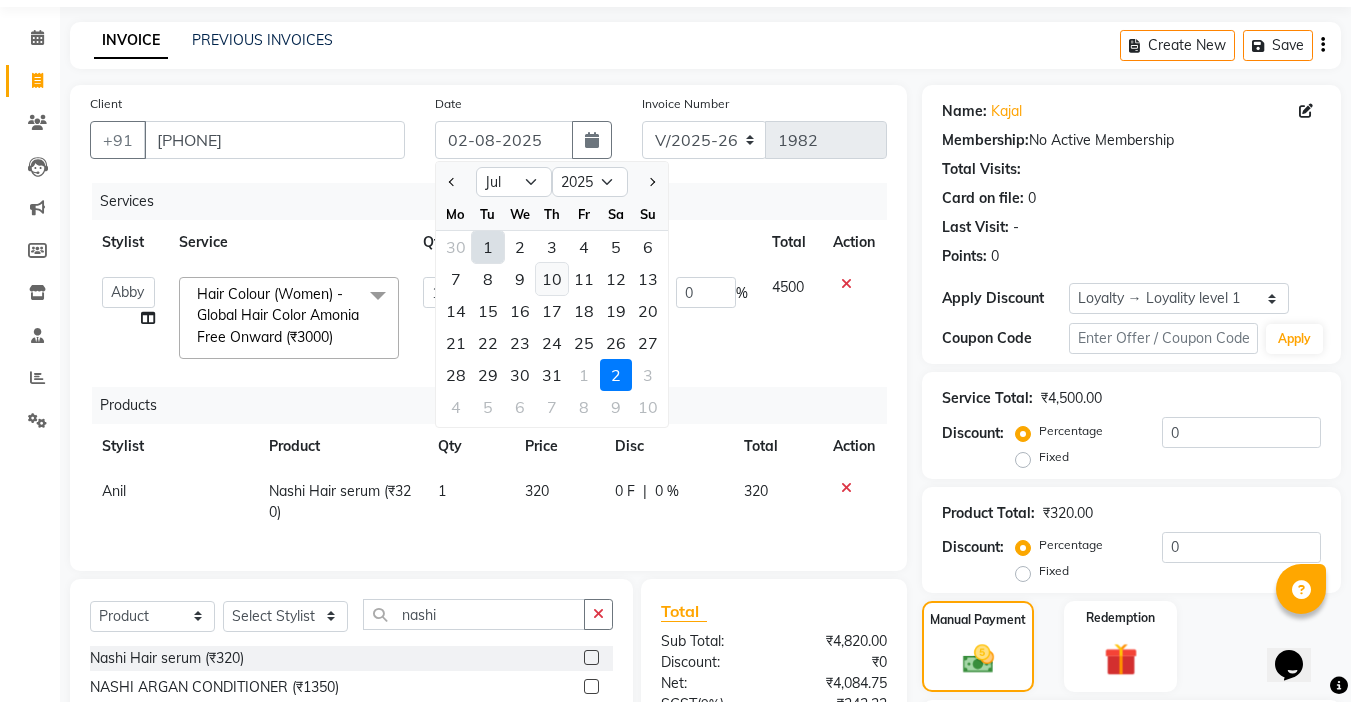 click on "10" 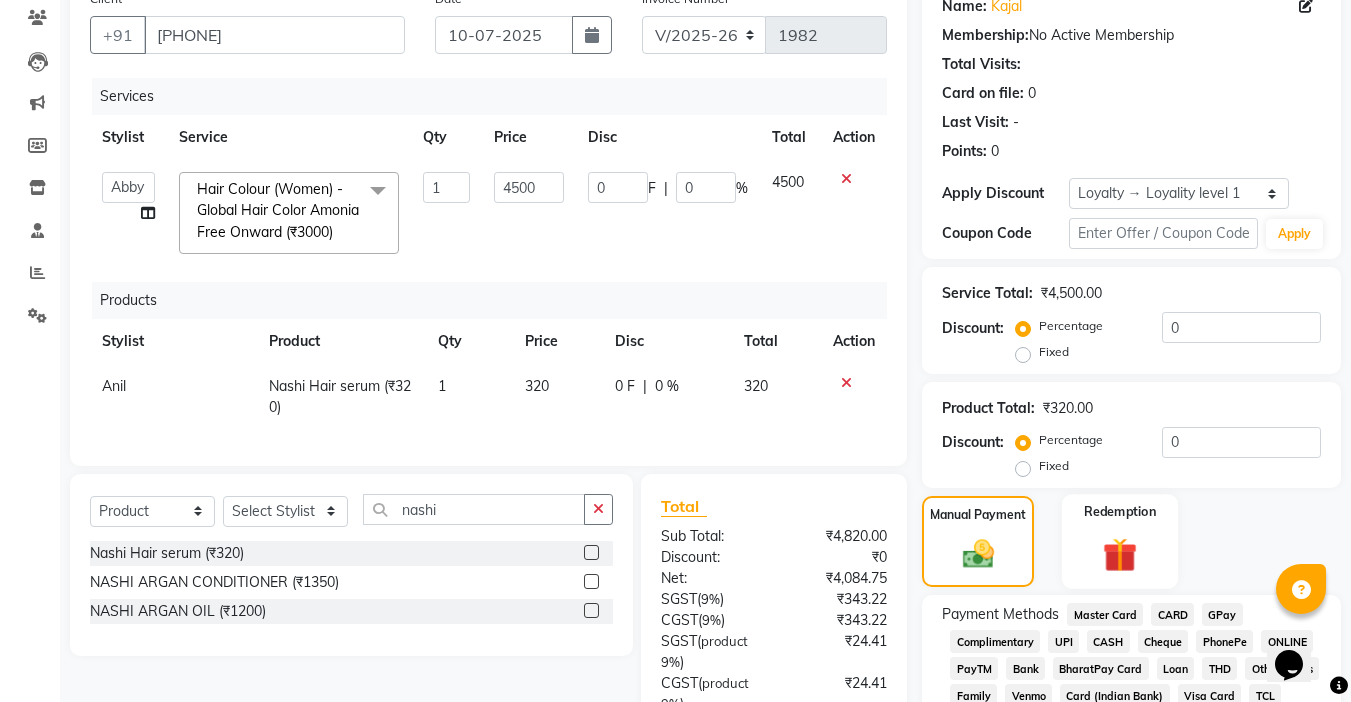 scroll, scrollTop: 265, scrollLeft: 0, axis: vertical 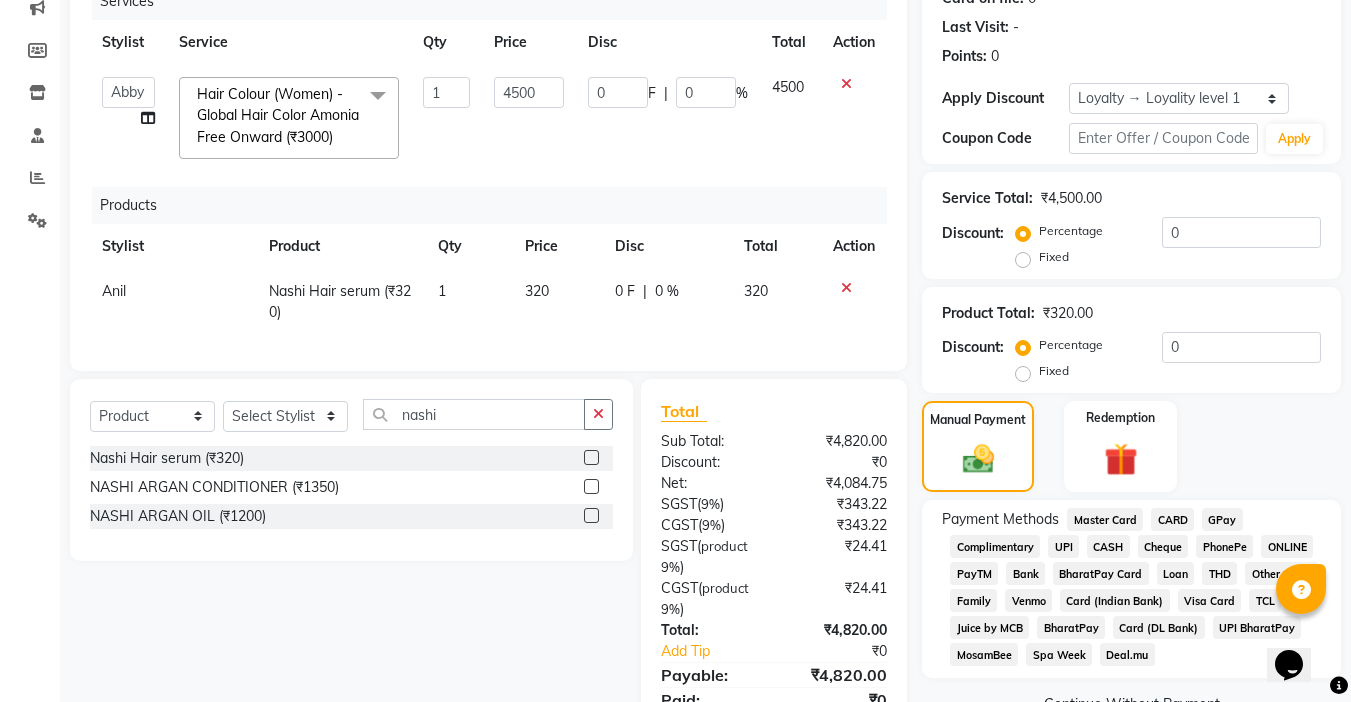 click on "UPI" 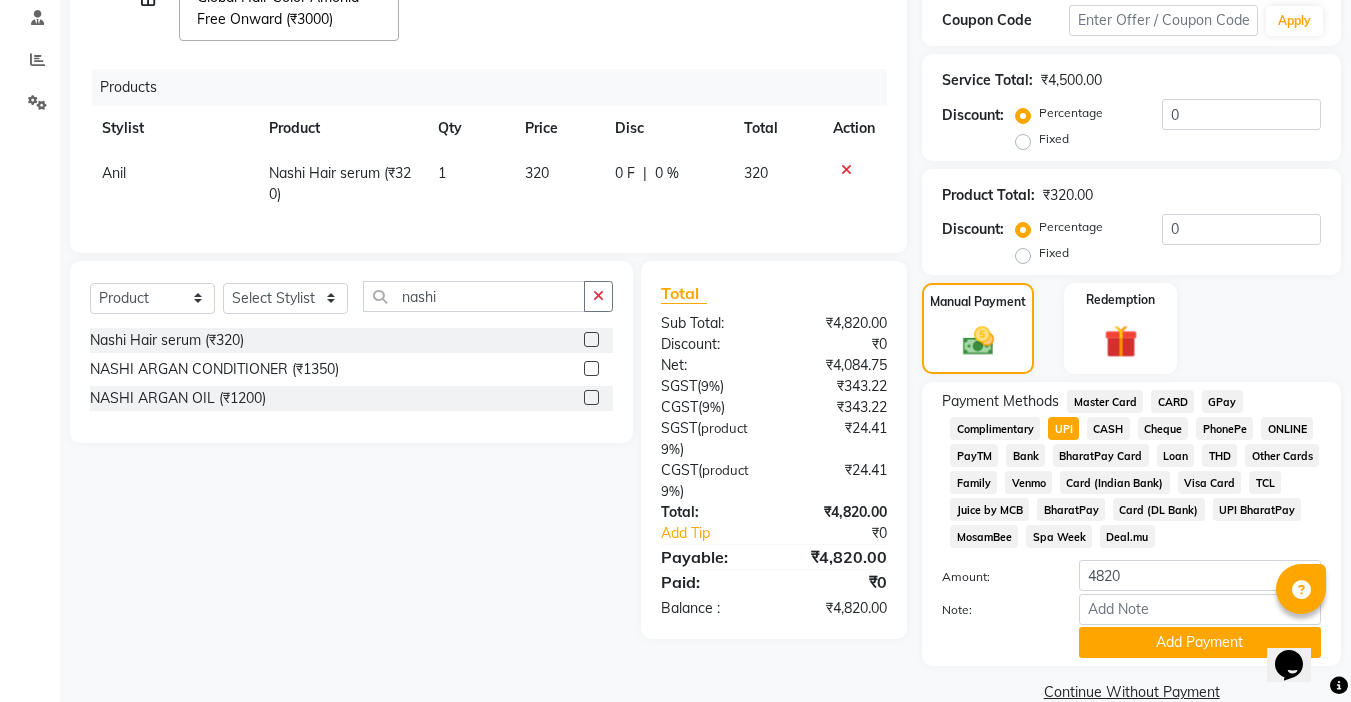 scroll, scrollTop: 418, scrollLeft: 0, axis: vertical 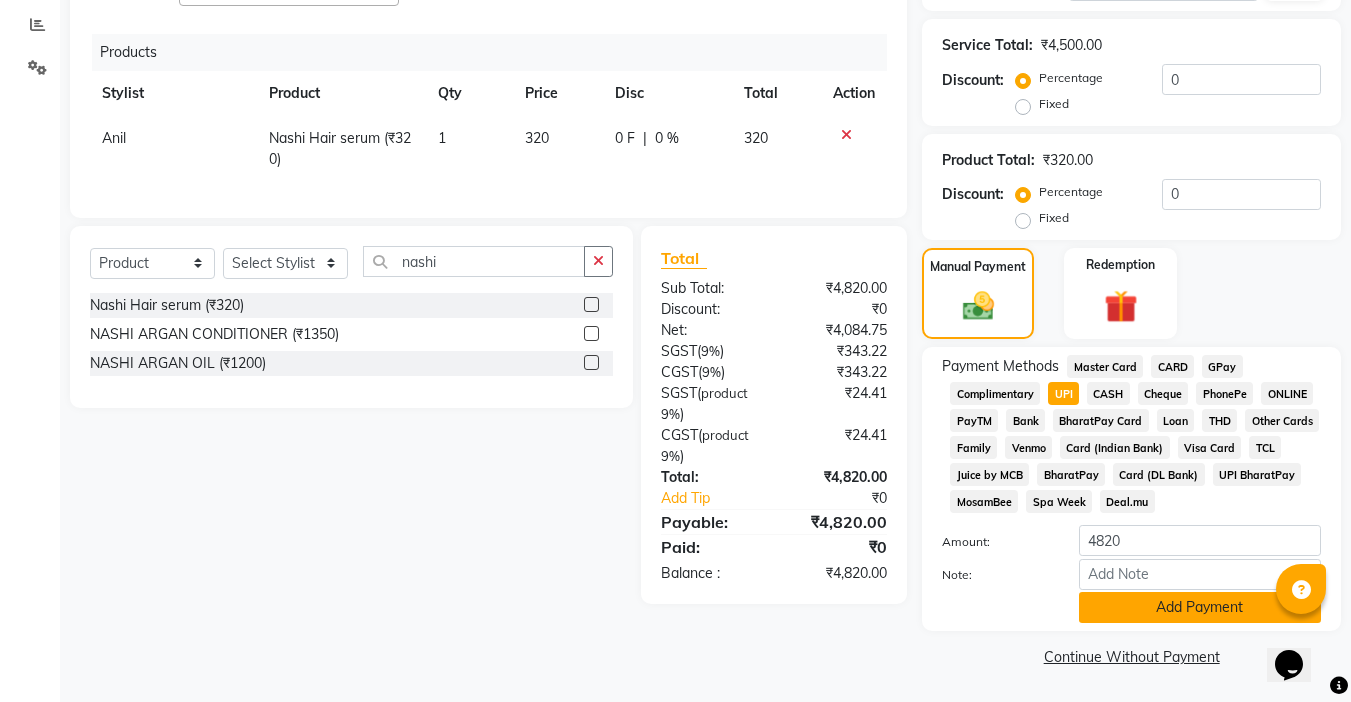 click on "Add Payment" 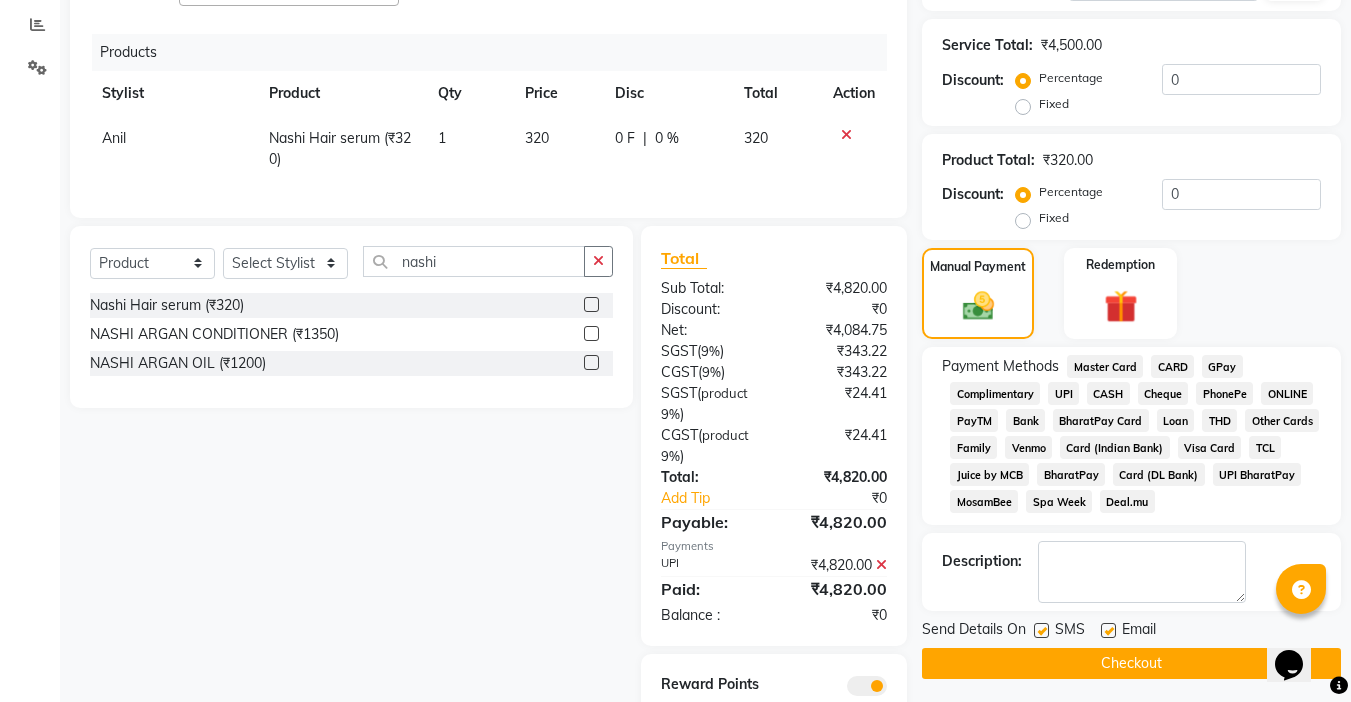 click 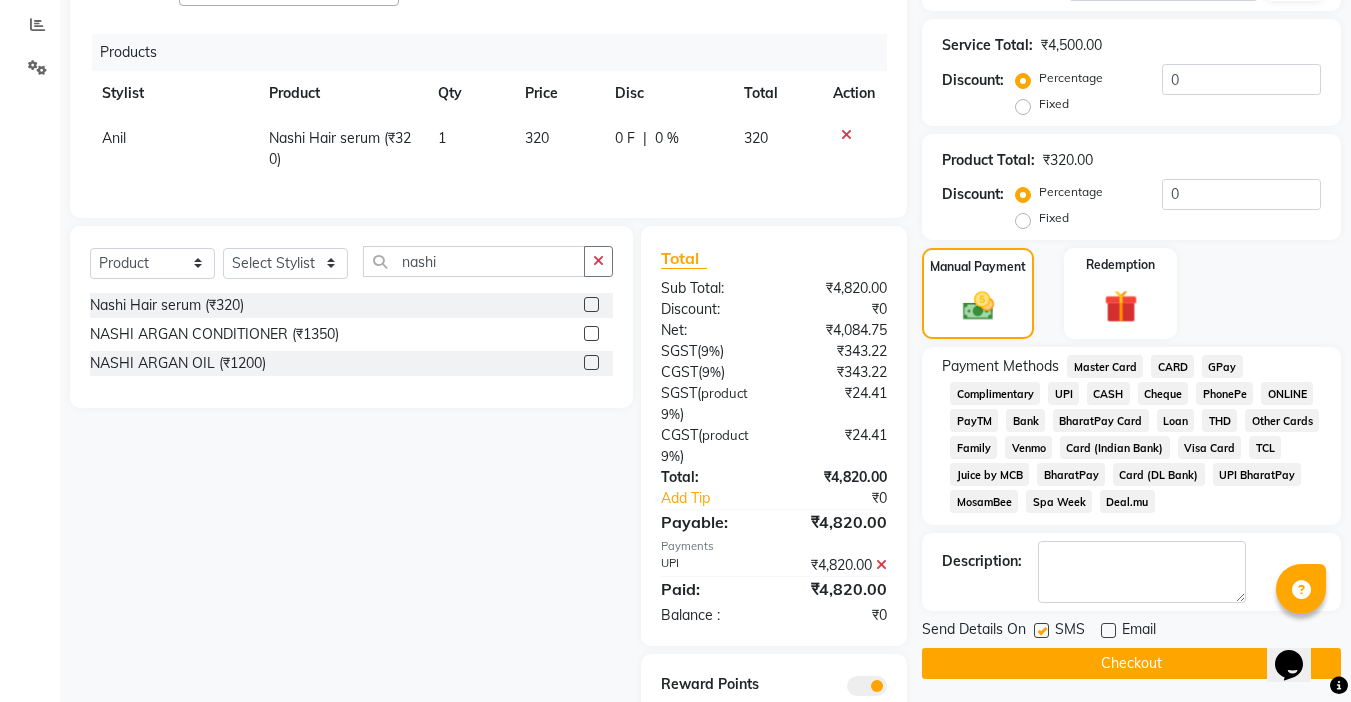 click 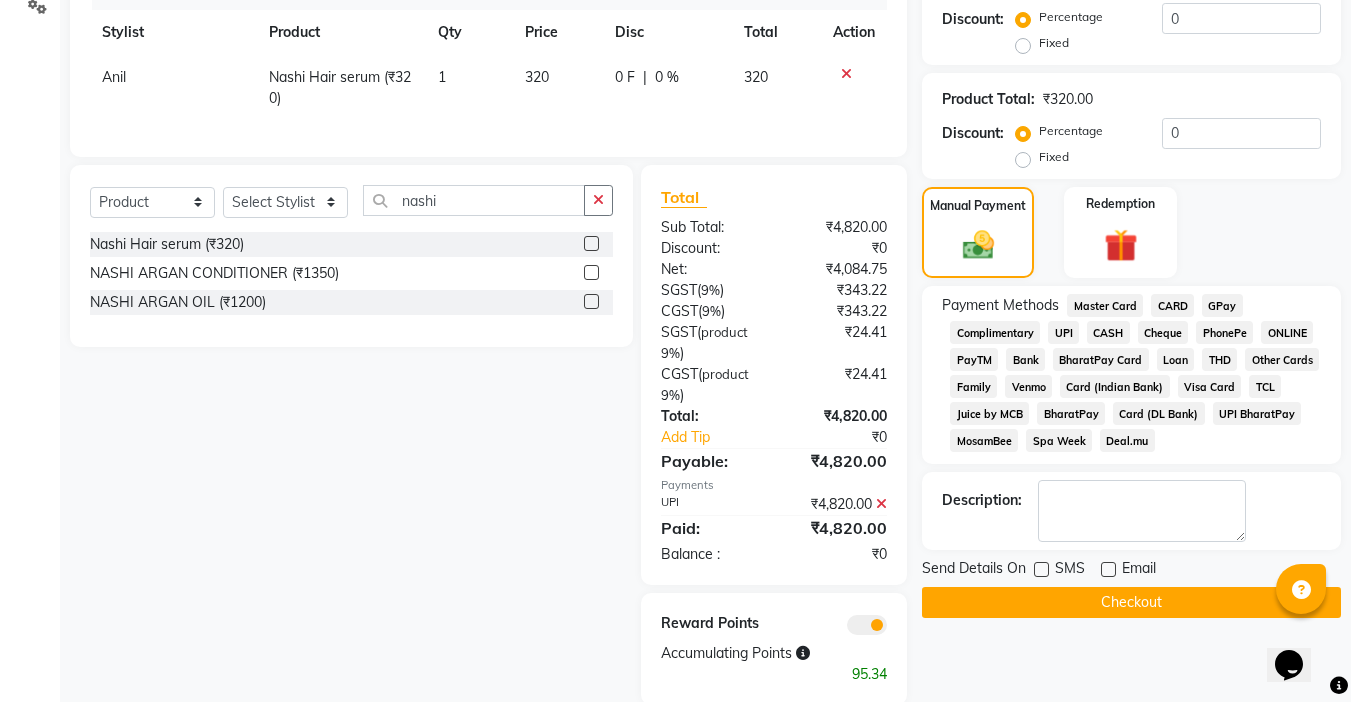 scroll, scrollTop: 527, scrollLeft: 0, axis: vertical 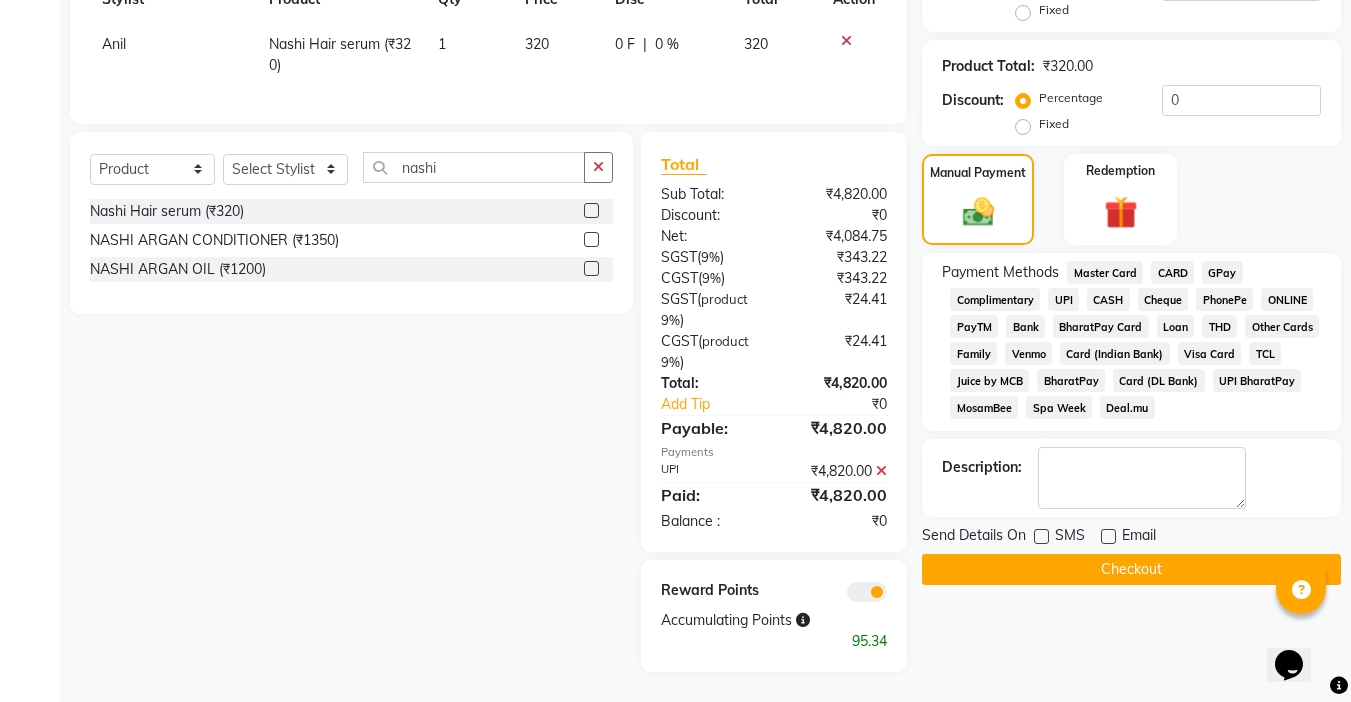click on "Checkout" 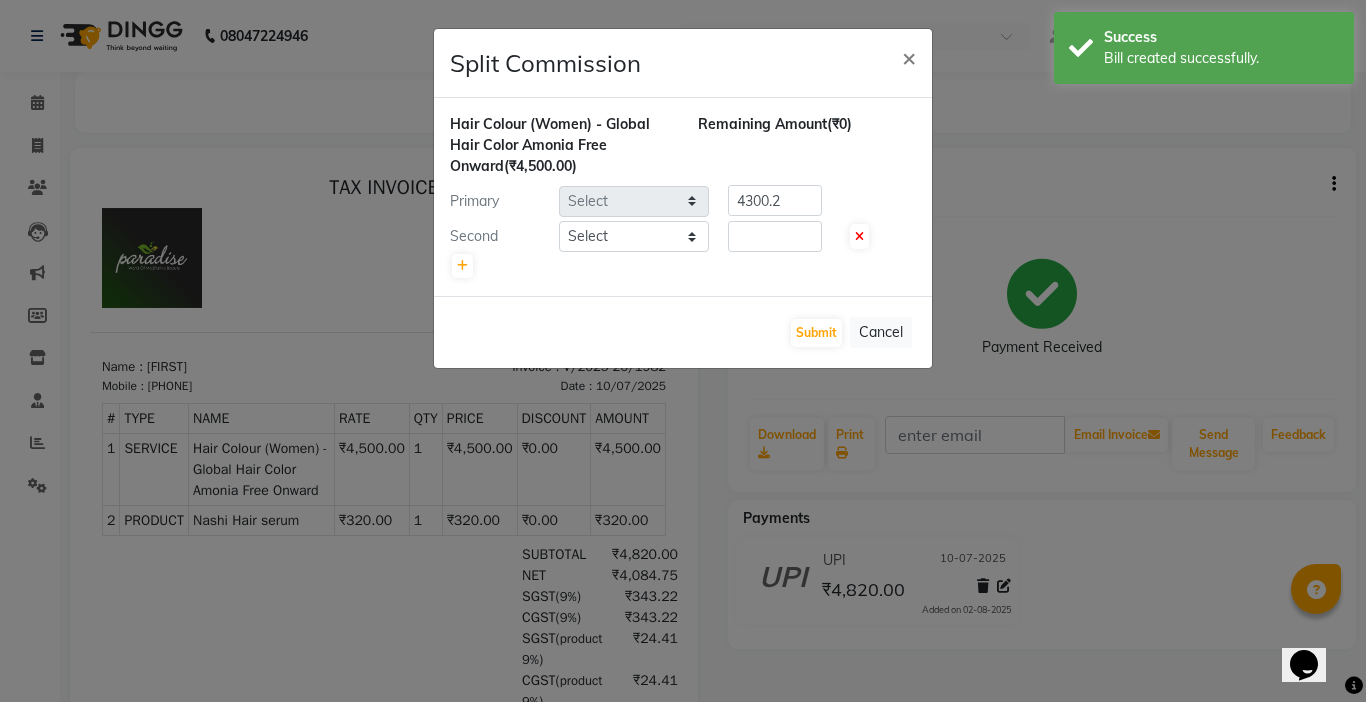 scroll, scrollTop: 0, scrollLeft: 0, axis: both 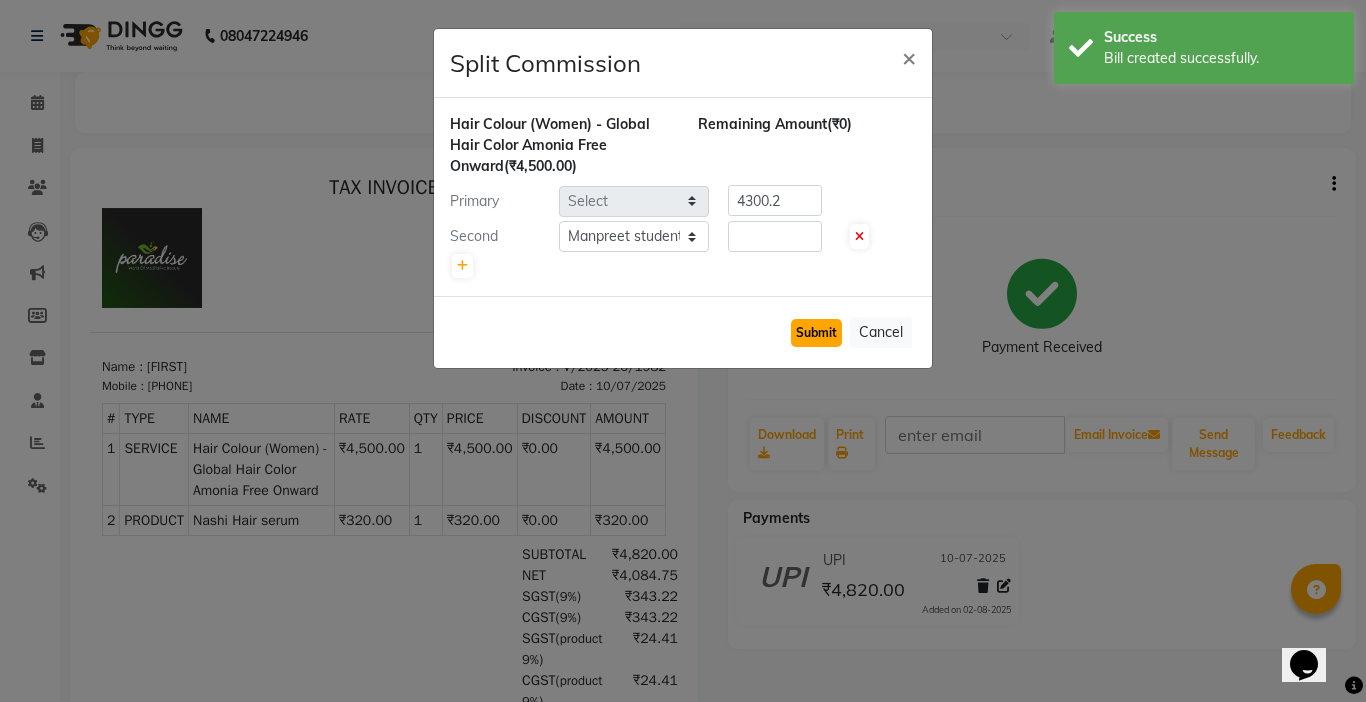 click on "Submit" 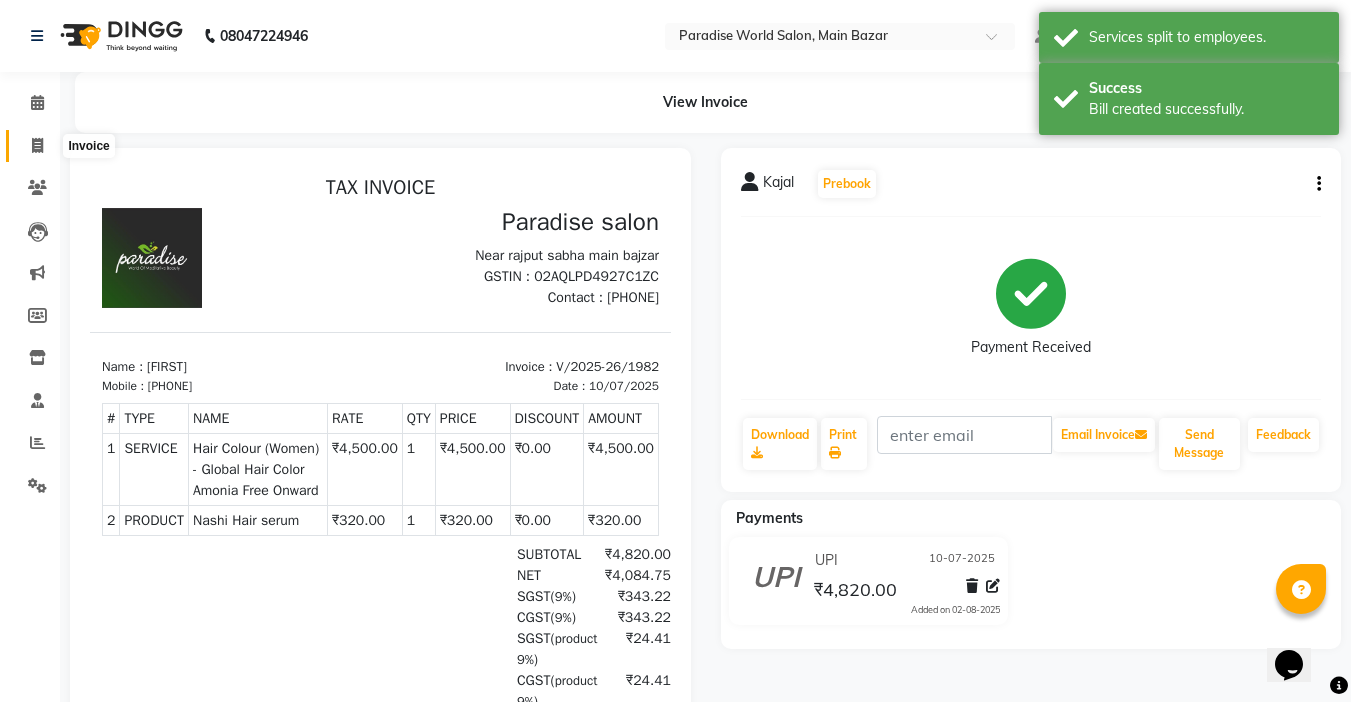 click 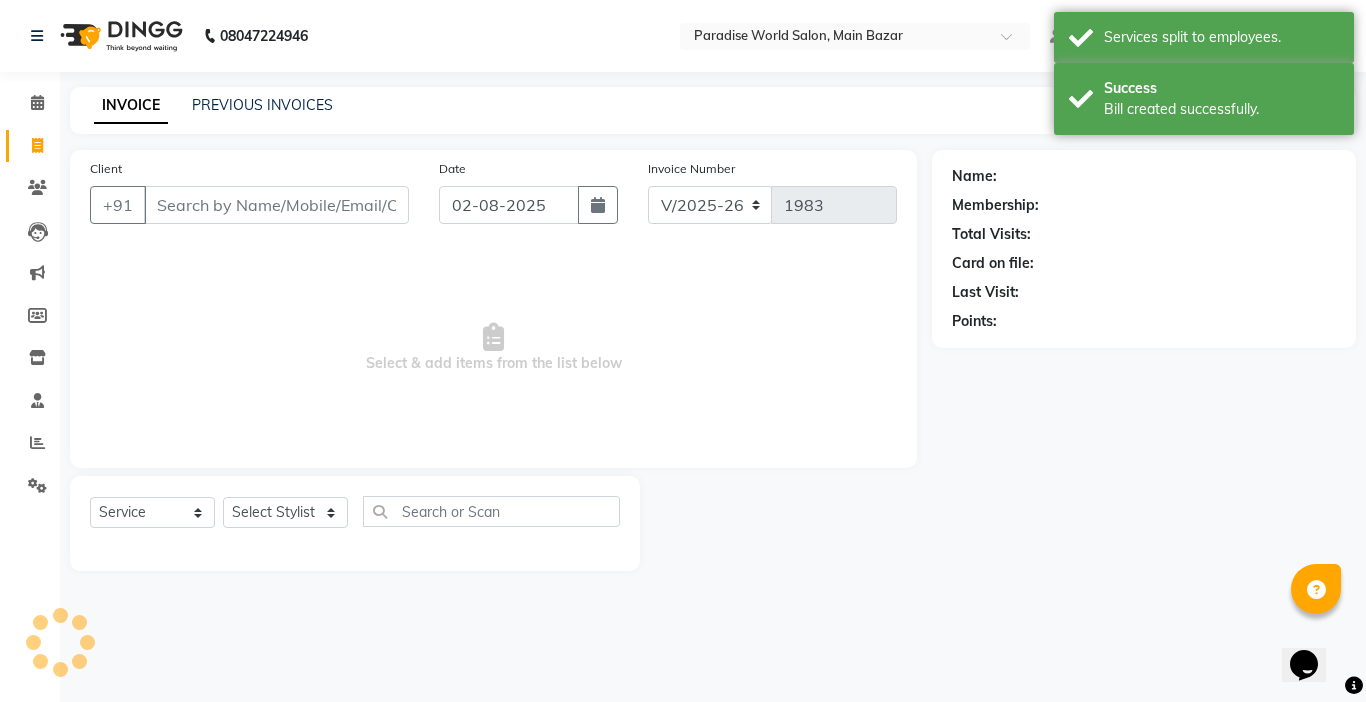 click on "Client" at bounding box center [276, 205] 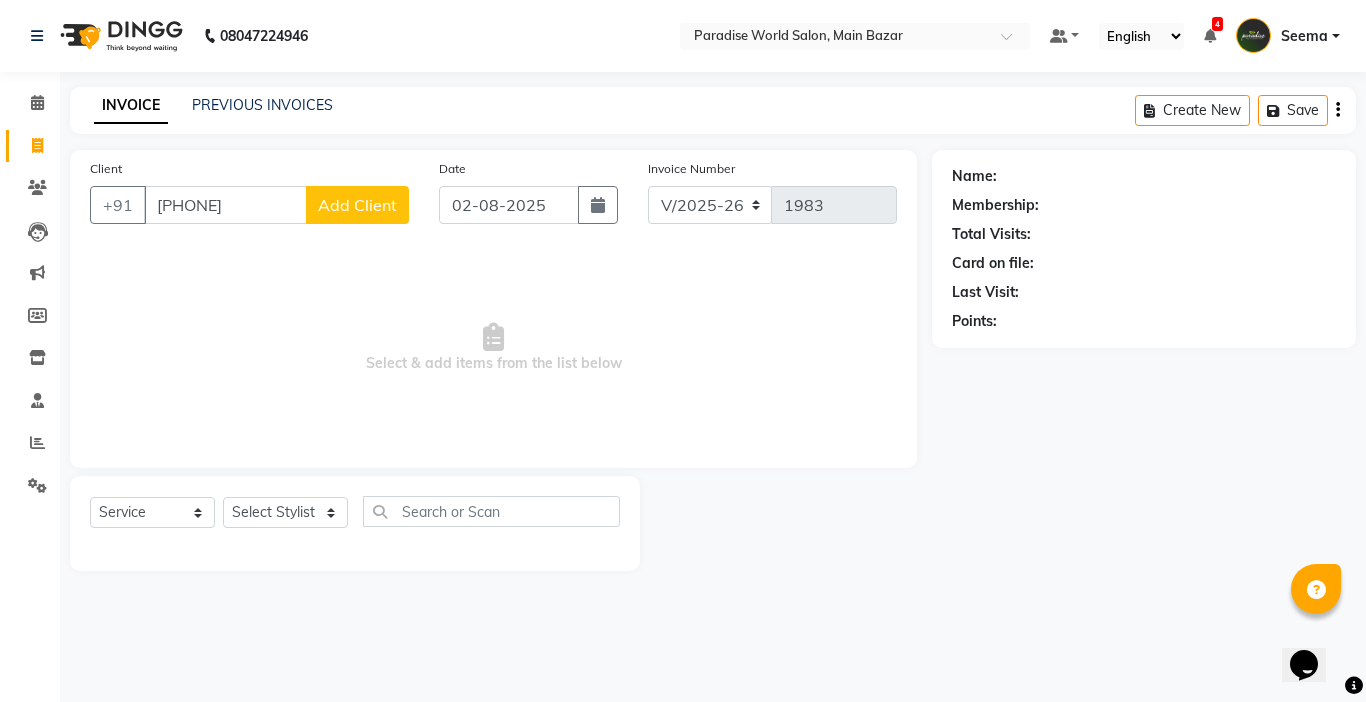 click on "Add Client" 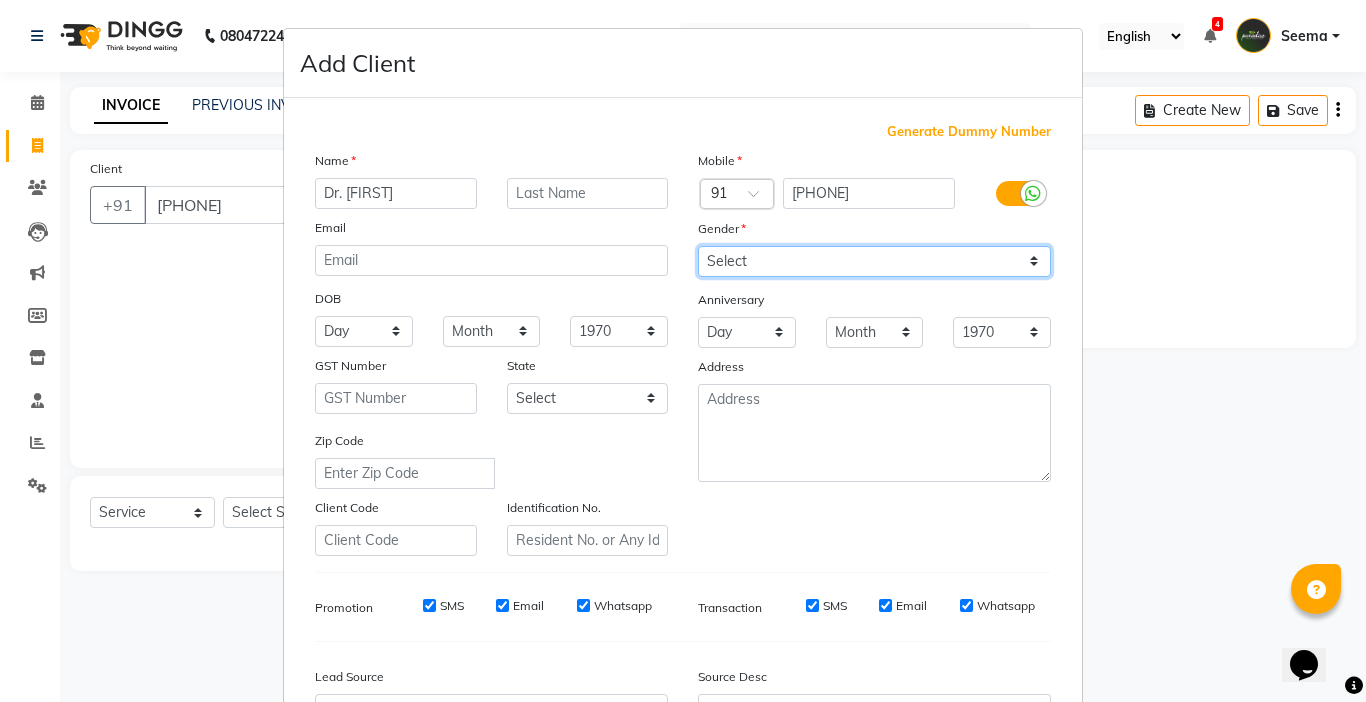 click on "Select Male Female Other Prefer Not To Say" at bounding box center (874, 261) 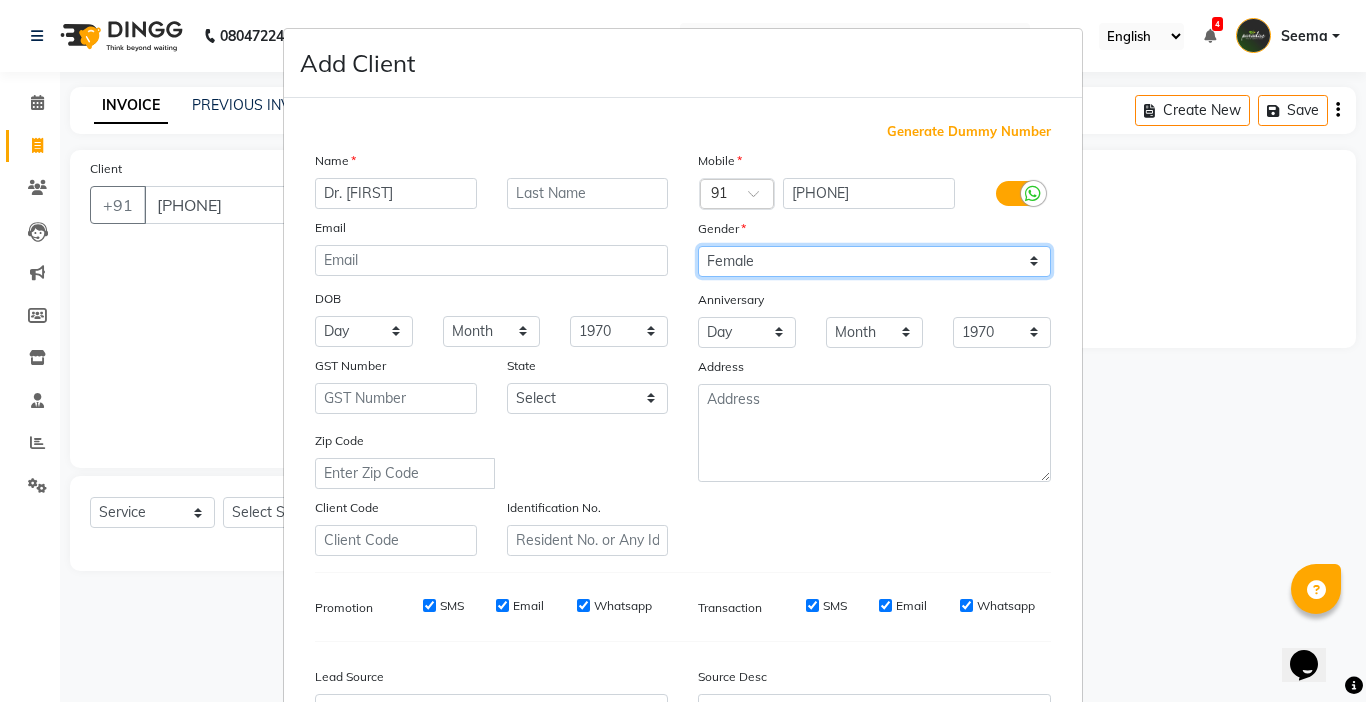 click on "Select Male Female Other Prefer Not To Say" at bounding box center [874, 261] 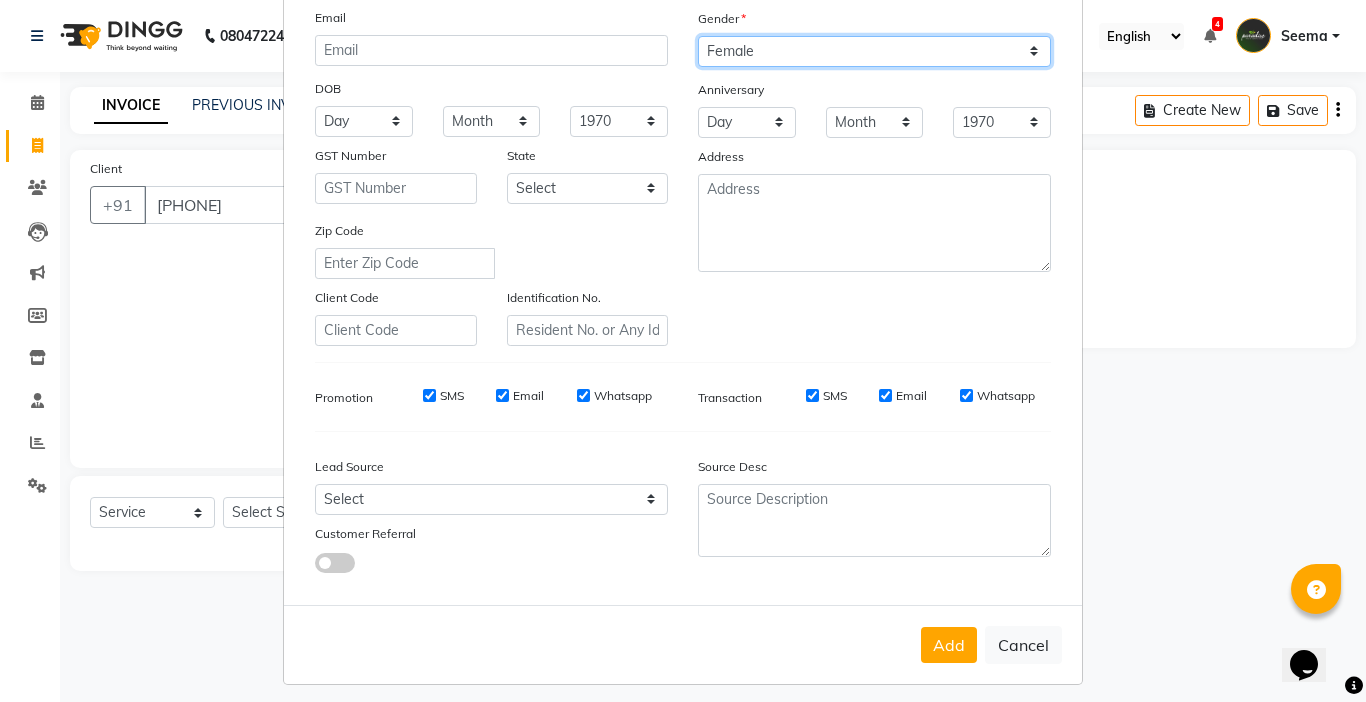 scroll, scrollTop: 221, scrollLeft: 0, axis: vertical 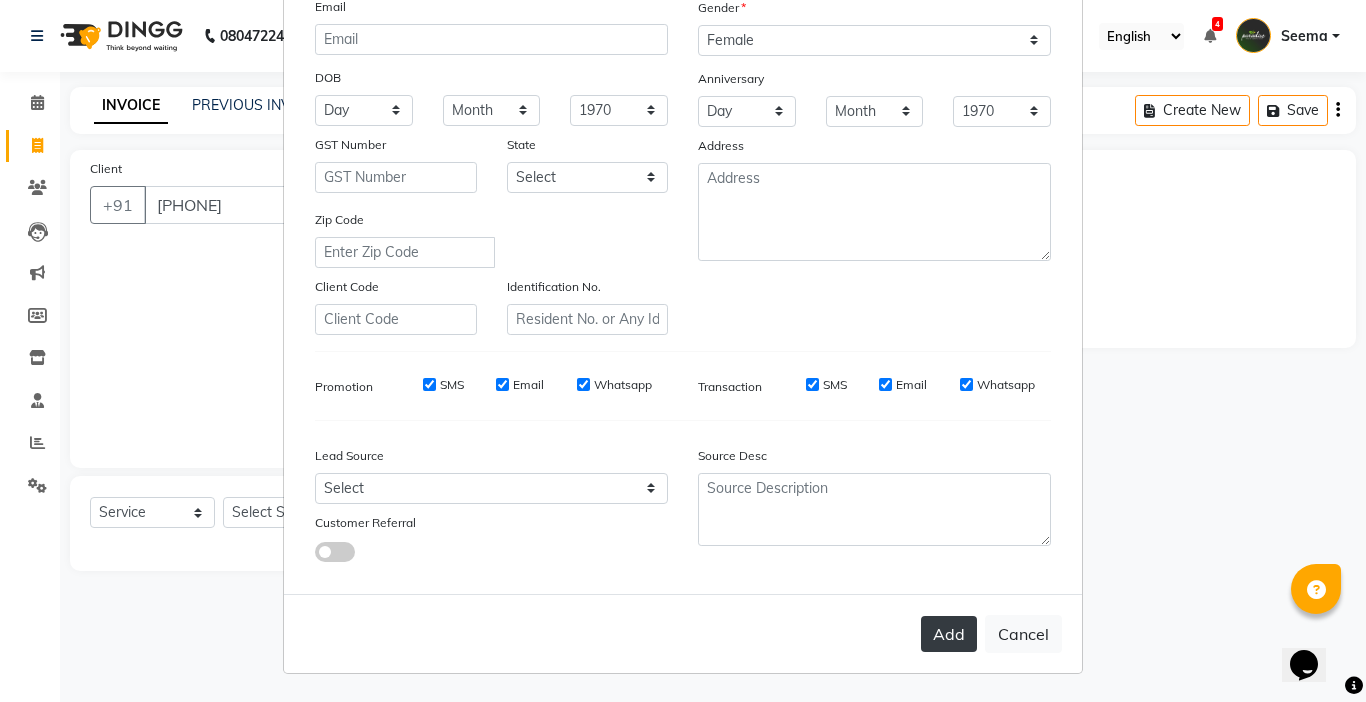 click on "Add" at bounding box center (949, 634) 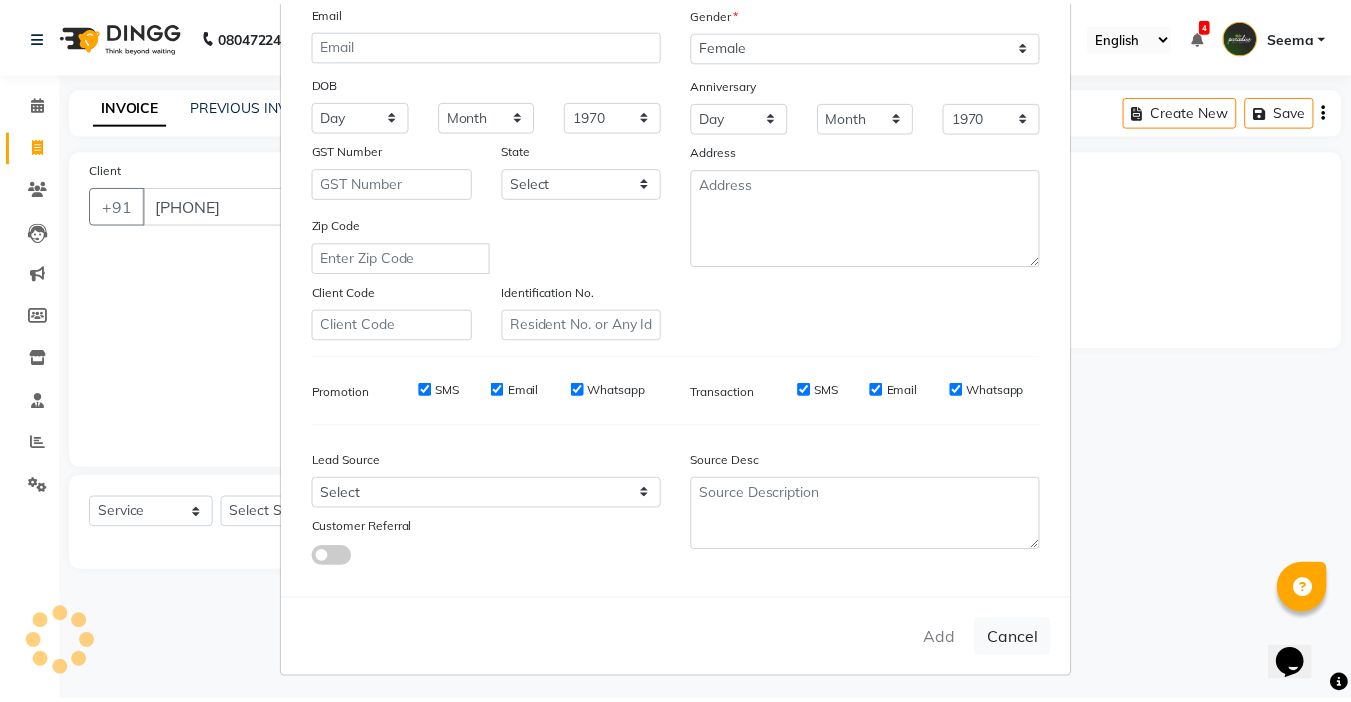 scroll, scrollTop: 221, scrollLeft: 0, axis: vertical 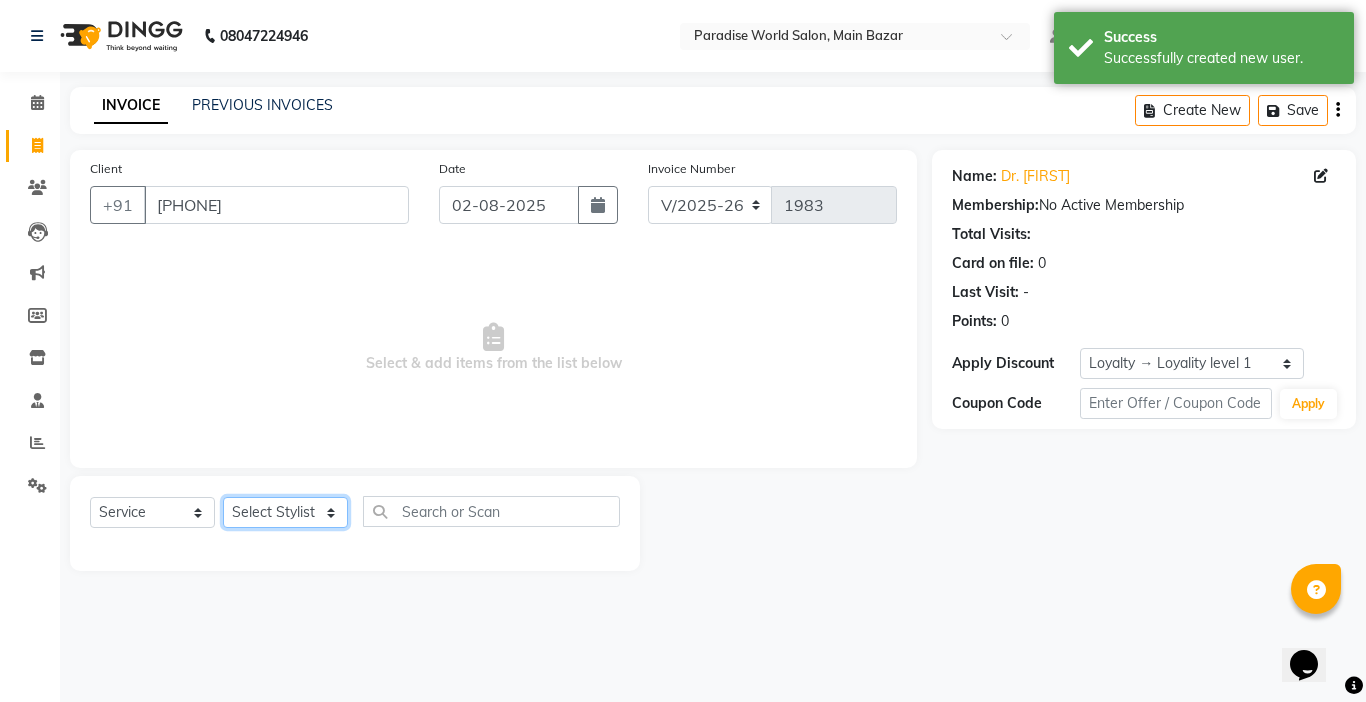 click on "Select Stylist Abby aman  Anil anku Bobby company Deepak Deepika Gourav Heena ishu Jagdeesh kanchan Love preet Maddy Manpreet student Meenu Naina Nikita Palak Palak Sharma Radika Rajneesh Student Seema Shagun Shifali - Student Shweta  Sujata Surinder Paul Vansh Vikas Vishal" 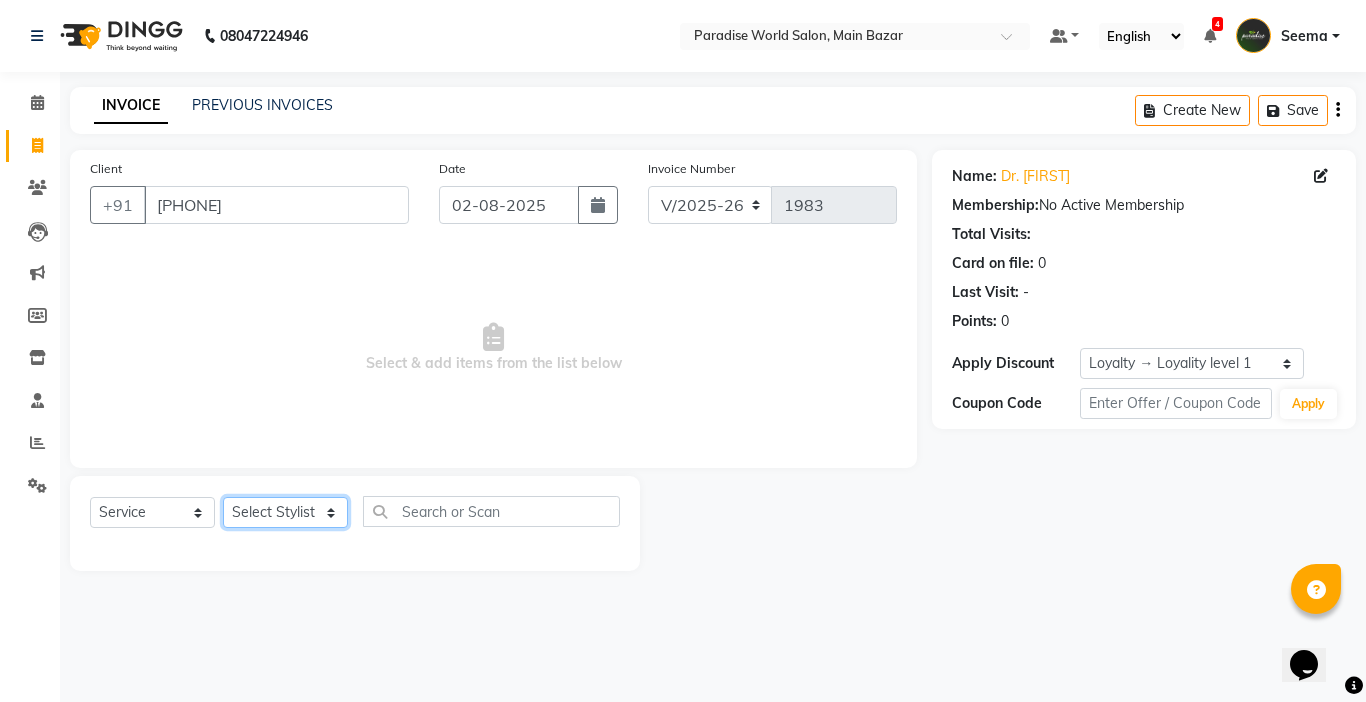 click on "Select Stylist Abby aman  Anil anku Bobby company Deepak Deepika Gourav Heena ishu Jagdeesh kanchan Love preet Maddy Manpreet student Meenu Naina Nikita Palak Palak Sharma Radika Rajneesh Student Seema Shagun Shifali - Student Shweta  Sujata Surinder Paul Vansh Vikas Vishal" 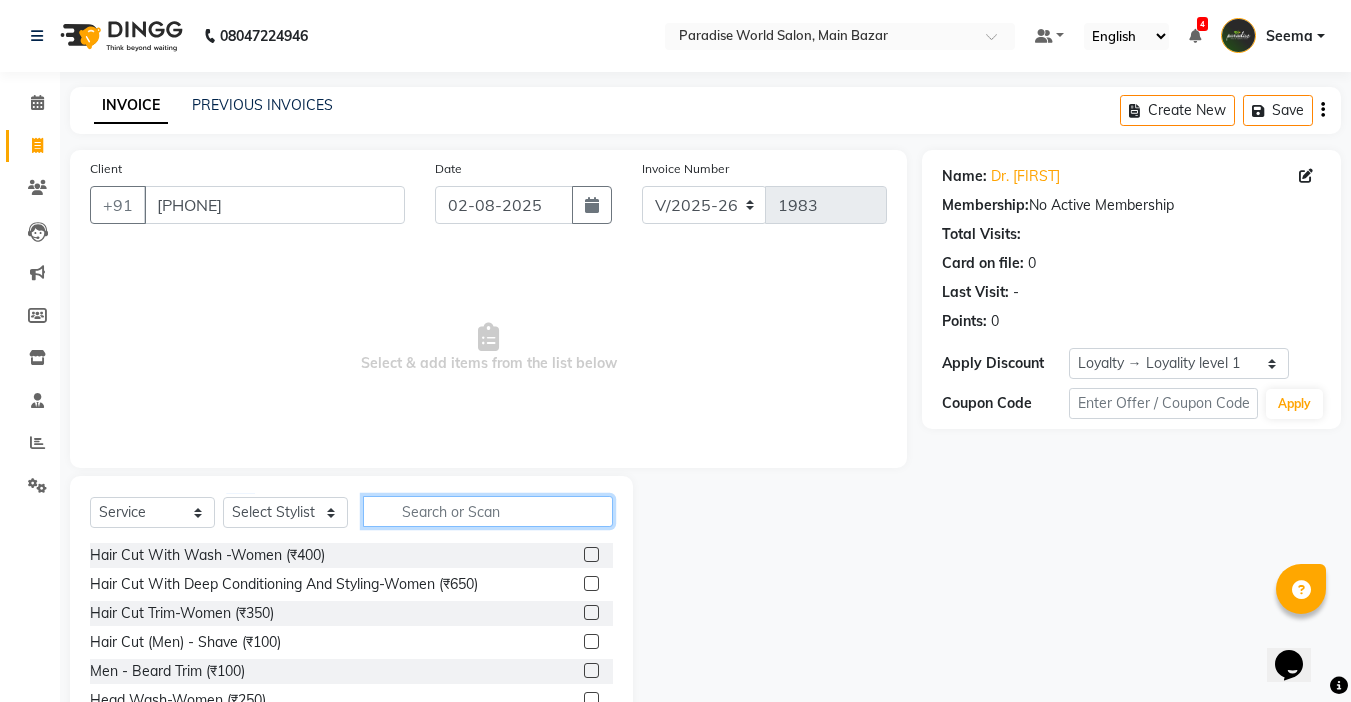 click 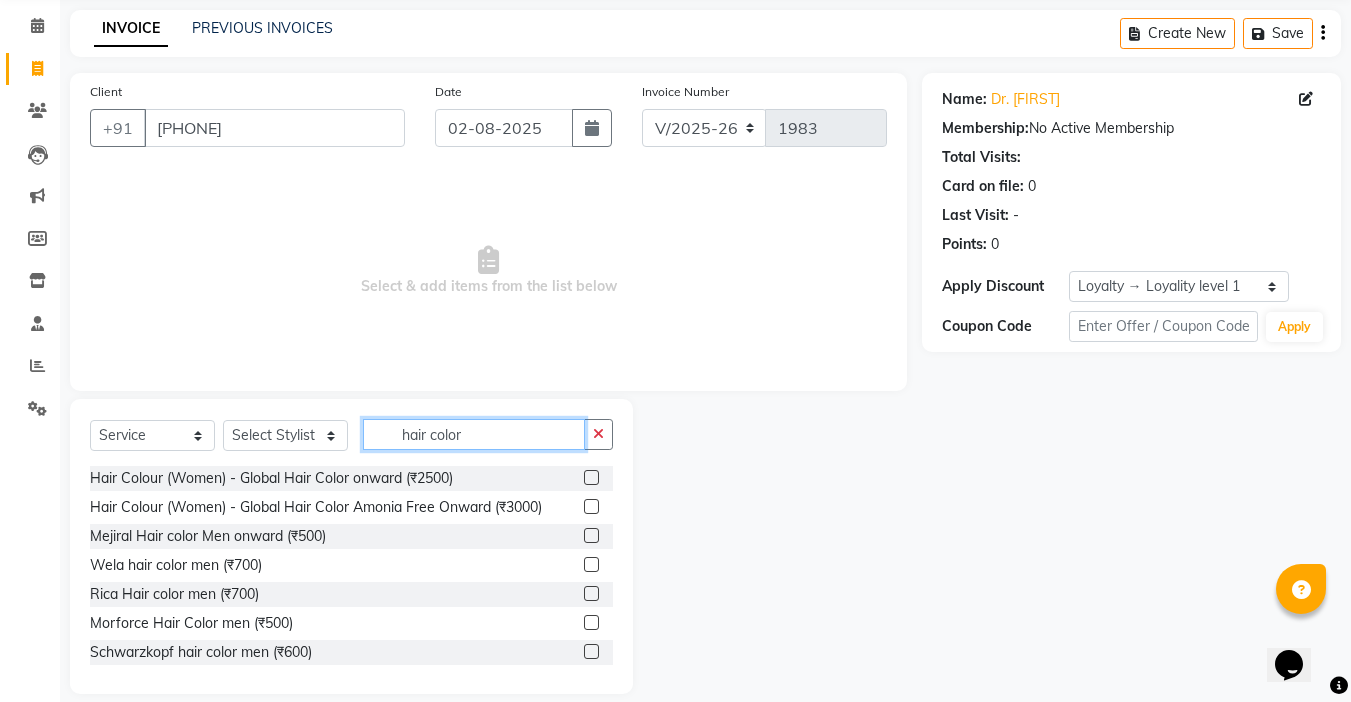 scroll, scrollTop: 99, scrollLeft: 0, axis: vertical 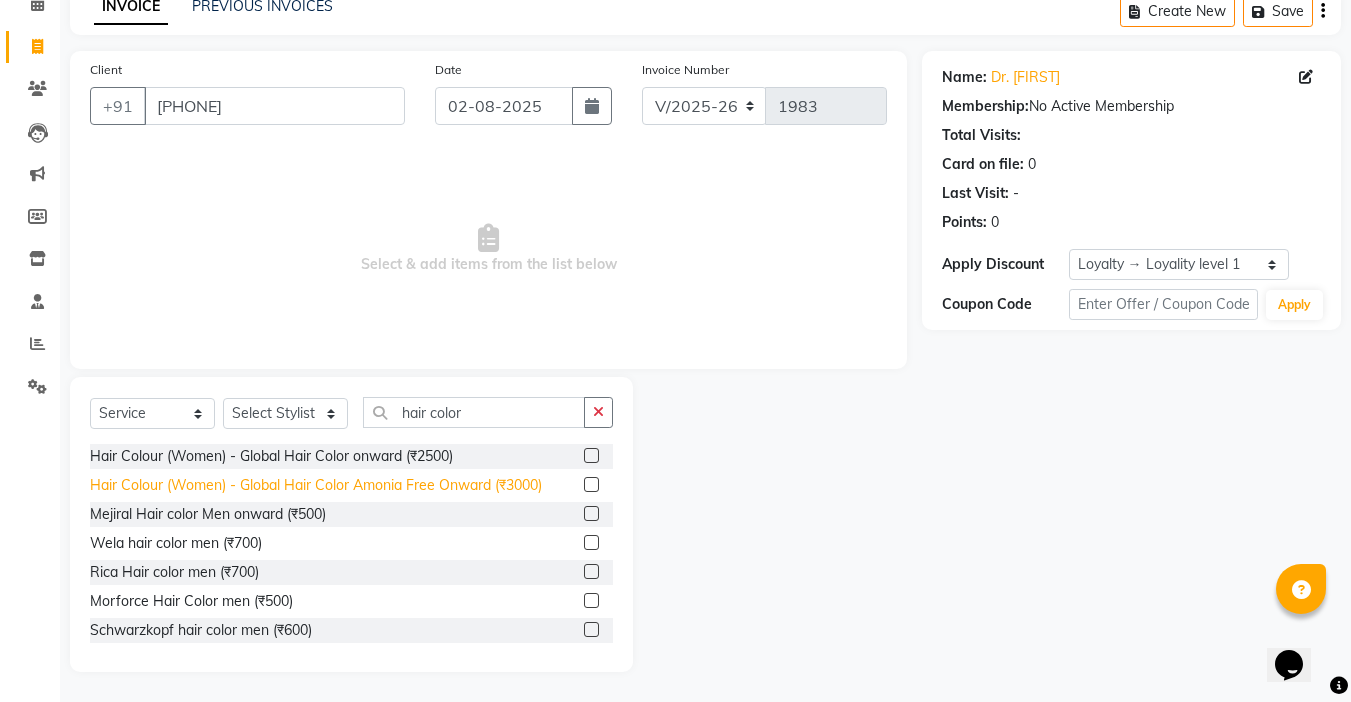 click on "Hair Colour  (Women)  -  Global Hair Color Amonia Free Onward (₹3000)" 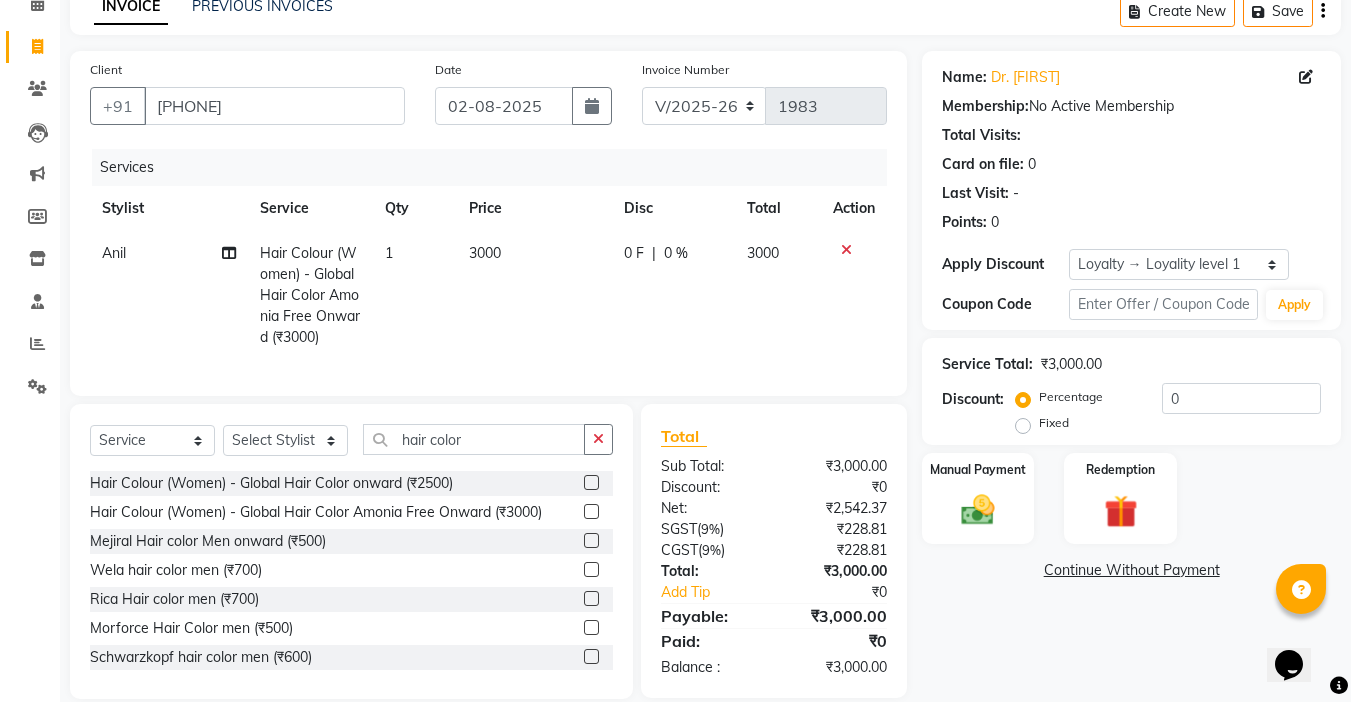 click on "3000" 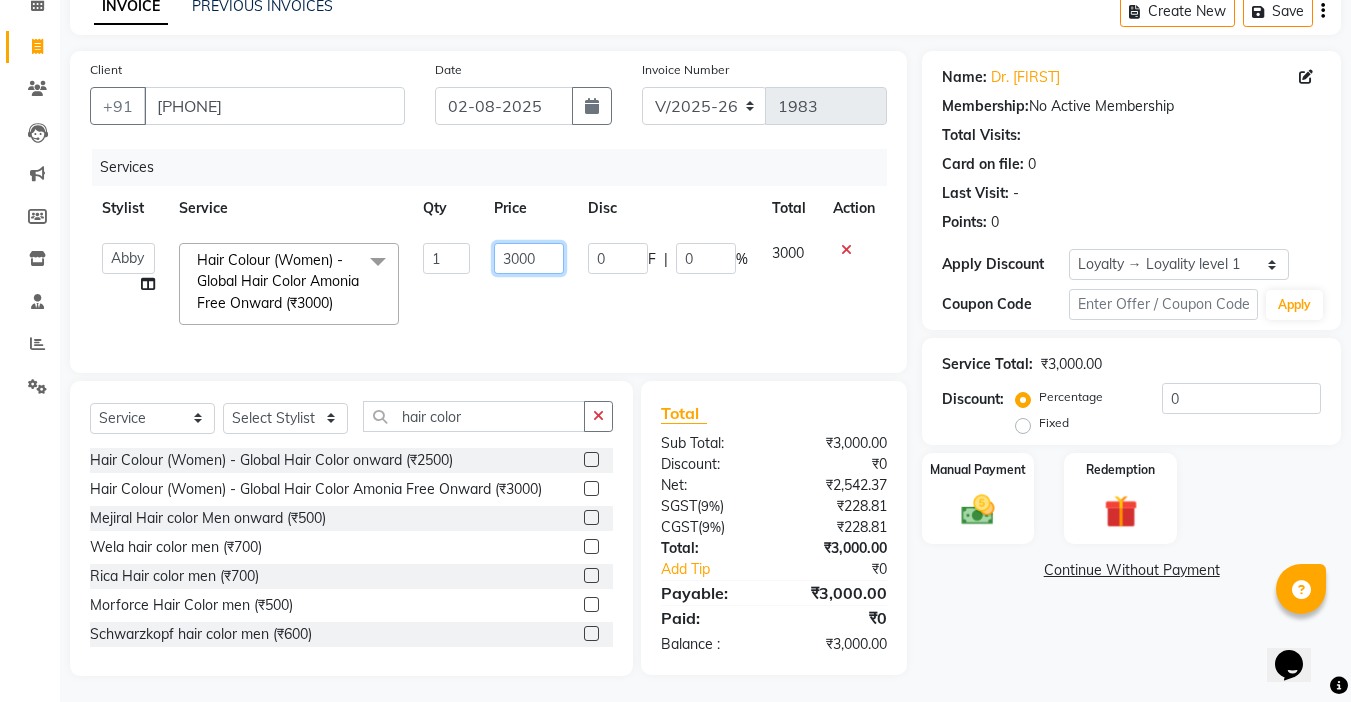 drag, startPoint x: 556, startPoint y: 262, endPoint x: 422, endPoint y: 263, distance: 134.00374 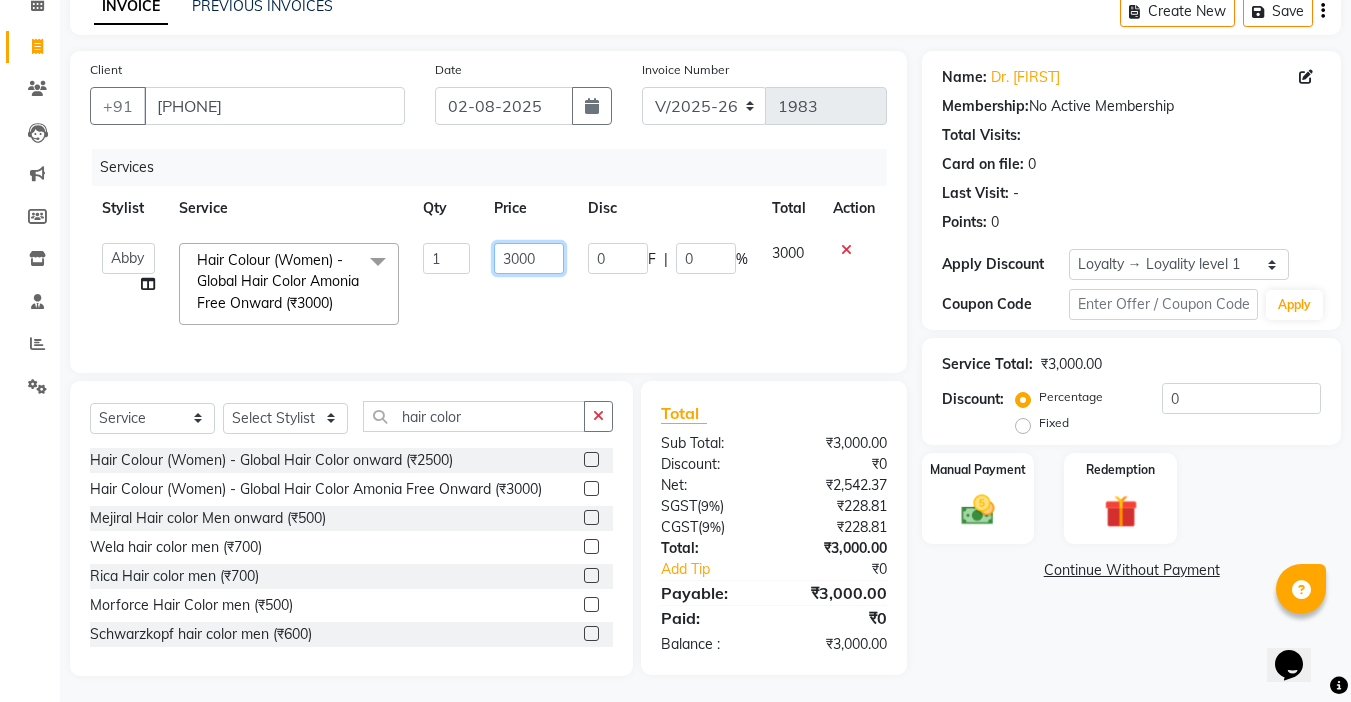 click on "Abby   aman    Anil   anku   Bobby   company   Deepak   Deepika   Gourav   Heena   ishu   Jagdeesh   kanchan   Love preet   Maddy   Manpreet student   Meenu   Naina   Nikita   Palak   Palak Sharma   Radika   Rajneesh Student   Seema   Shagun   Shifali - Student   Shweta    Sujata   Surinder Paul   Vansh   Vikas   Vishal  Hair Colour  (Women)  -  Global Hair Color Amonia Free Onward (₹3000)  x Hair Cut With Wash -Women (₹400) Hair Cut With Deep Conditioning And Styling-Women (₹650) Hair Cut Trim-Women (₹350) Hair Cut  (Men)  -  Shave (₹100) Men  -  Beard Trim (₹100) Head Wash-Women (₹250) Hair Cut  (Men)  -  Hair Cut (₹250) Baby girl hair cut (₹150) Baby boy Hair  (₹100) Hair patch service (₹1000) hair style men (₹50) Flick cut (₹100) Hair Patch Wash (₹200) Hair Wash With Deep Conditioning And Blow Dryer (₹150) Head Wash With Blow Dryer (₹350) Blow Dryer-women (₹250) Hair Style Women onward (₹550) Hair Patch Ladies (₹25000) Split-ends (₹550) Pluming gents (₹1000) 1 0" 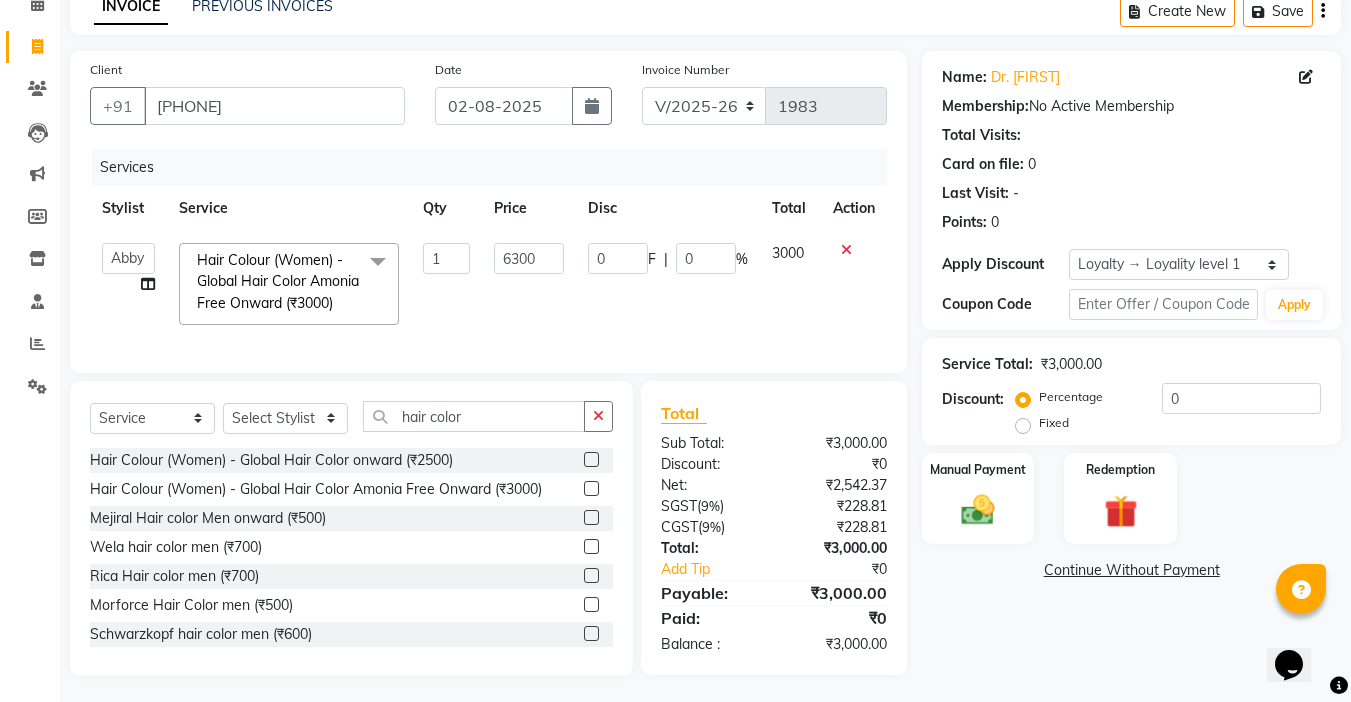 click on "Abby   aman    Anil   anku   Bobby   company   Deepak   Deepika   Gourav   Heena   ishu   Jagdeesh   kanchan   Love preet   Maddy   Manpreet student   Meenu   Naina   Nikita   Palak   Palak Sharma   Radika   Rajneesh Student   Seema   Shagun   Shifali - Student   Shweta    Sujata   Surinder Paul   Vansh   Vikas   Vishal  Hair Colour  (Women)  -  Global Hair Color Amonia Free Onward (₹3000)  x Hair Cut With Wash -Women (₹400) Hair Cut With Deep Conditioning And Styling-Women (₹650) Hair Cut Trim-Women (₹350) Hair Cut  (Men)  -  Shave (₹100) Men  -  Beard Trim (₹100) Head Wash-Women (₹250) Hair Cut  (Men)  -  Hair Cut (₹250) Baby girl hair cut (₹150) Baby boy Hair  (₹100) Hair patch service (₹1000) hair style men (₹50) Flick cut (₹100) Hair Patch Wash (₹200) Hair Wash With Deep Conditioning And Blow Dryer (₹150) Head Wash With Blow Dryer (₹350) Blow Dryer-women (₹250) Hair Style Women onward (₹550) Hair Patch Ladies (₹25000) Split-ends (₹550) Pluming gents (₹1000) 1 0" 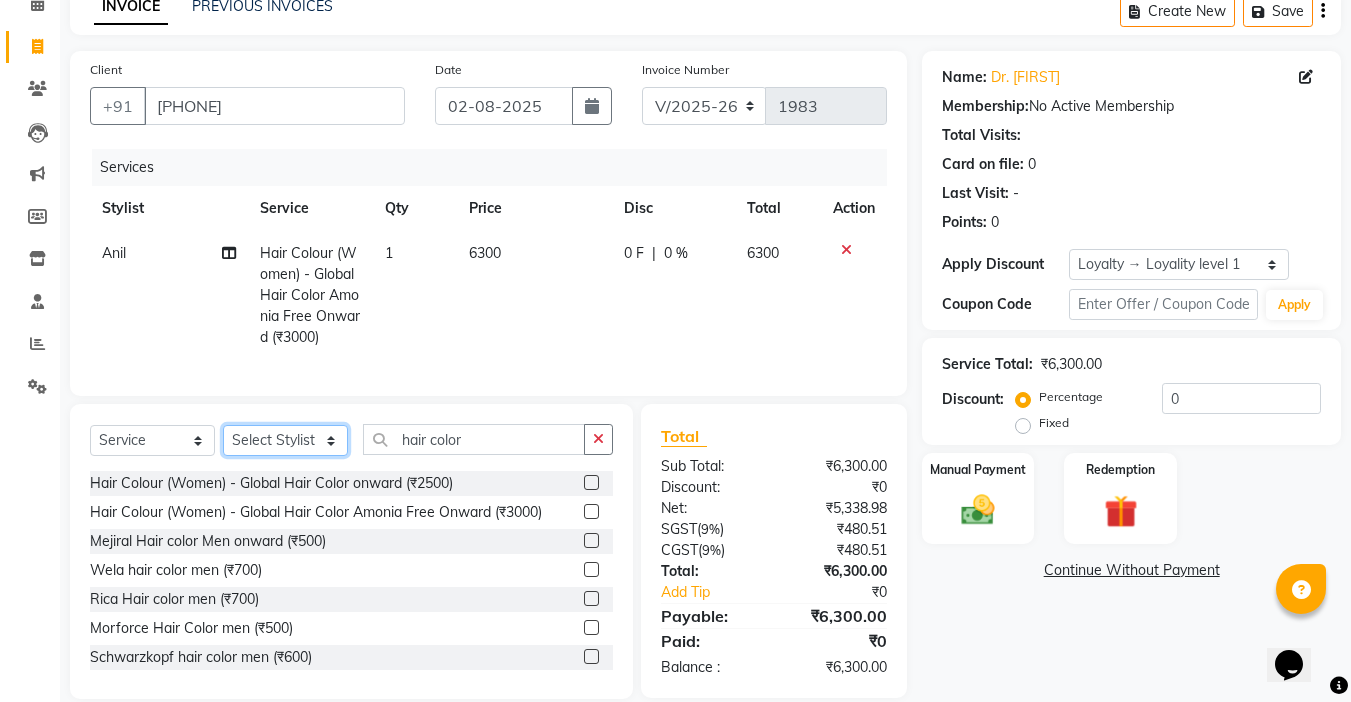 click on "Select Stylist Abby aman  Anil anku Bobby company Deepak Deepika Gourav Heena ishu Jagdeesh kanchan Love preet Maddy Manpreet student Meenu Naina Nikita Palak Palak Sharma Radika Rajneesh Student Seema Shagun Shifali - Student Shweta  Sujata Surinder Paul Vansh Vikas Vishal" 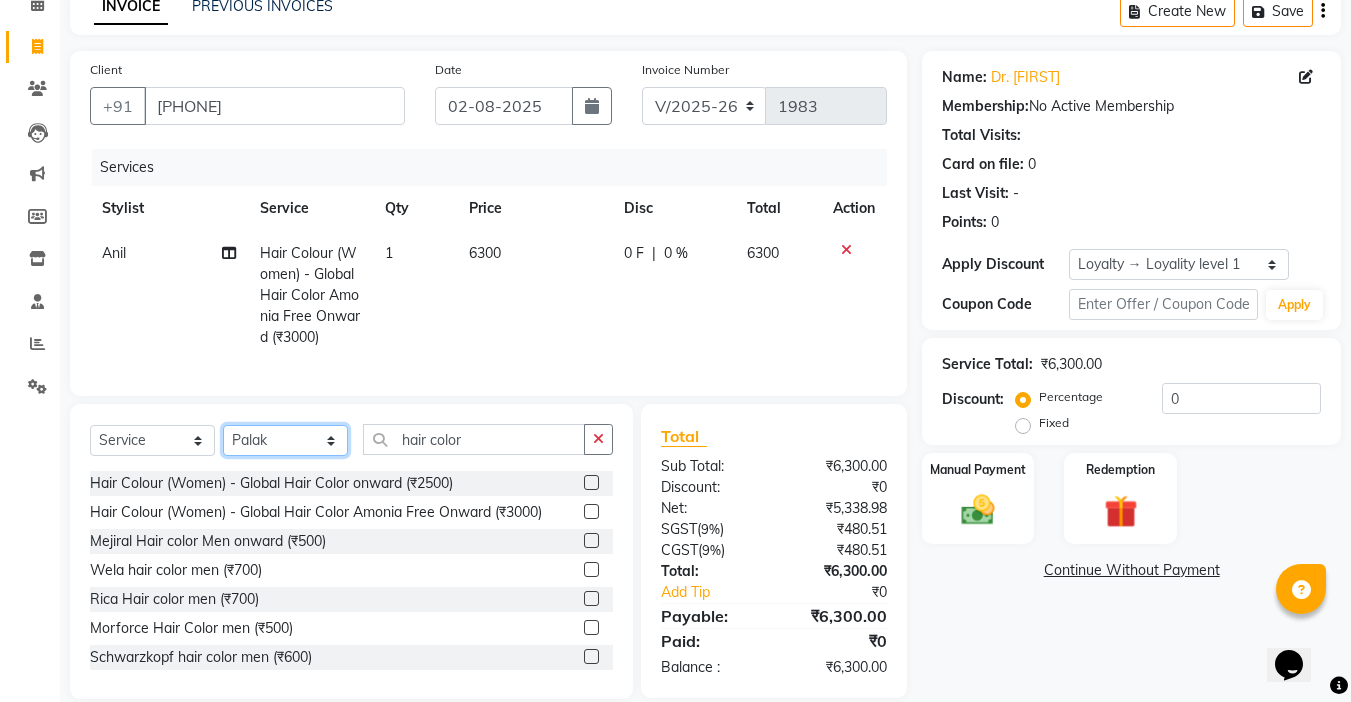 click on "Select Stylist Abby aman  Anil anku Bobby company Deepak Deepika Gourav Heena ishu Jagdeesh kanchan Love preet Maddy Manpreet student Meenu Naina Nikita Palak Palak Sharma Radika Rajneesh Student Seema Shagun Shifali - Student Shweta  Sujata Surinder Paul Vansh Vikas Vishal" 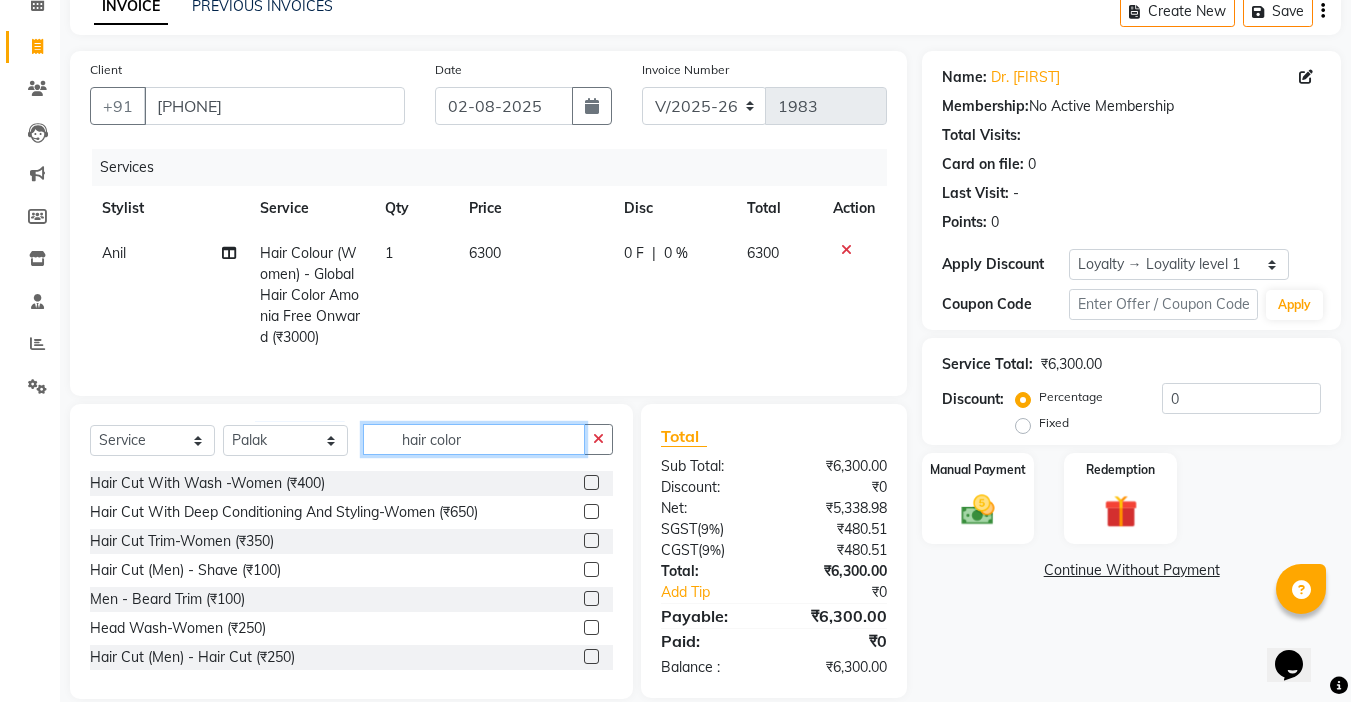 drag, startPoint x: 478, startPoint y: 460, endPoint x: 230, endPoint y: 477, distance: 248.58199 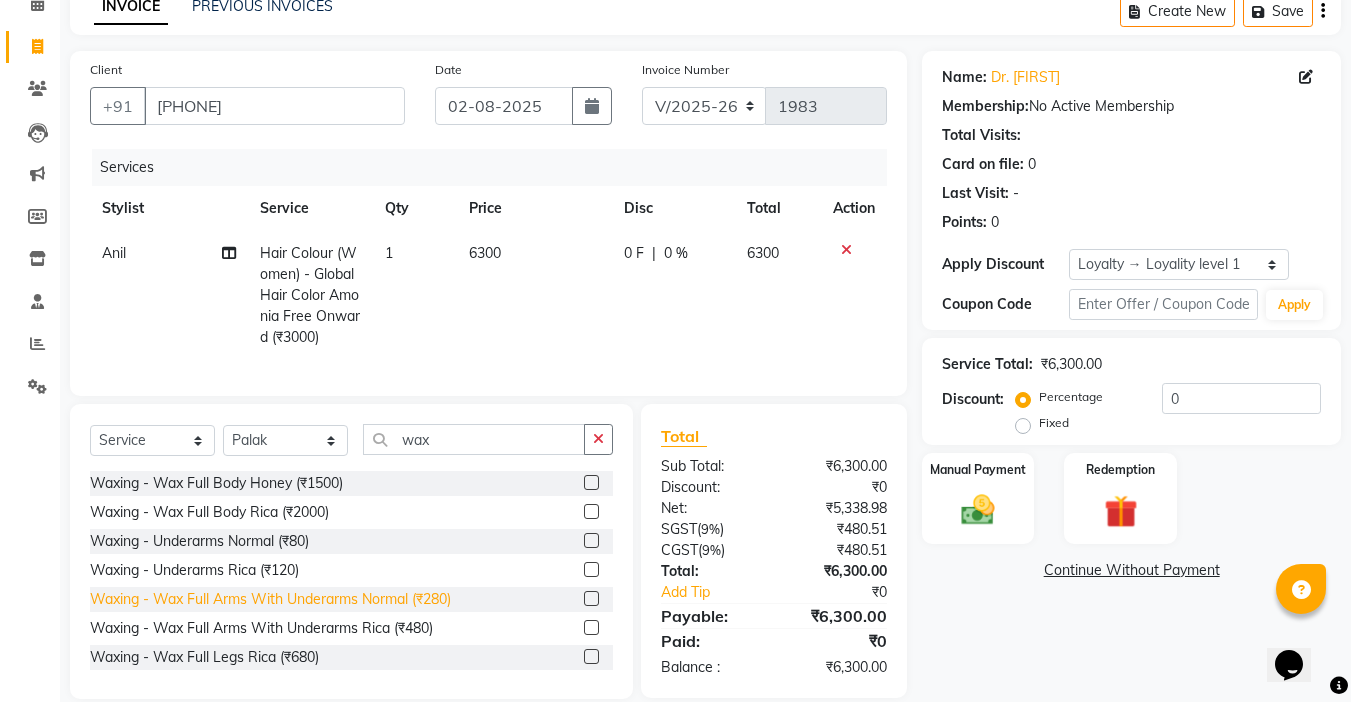 click on "Waxing   -  Wax Full Arms With Underarms Normal (₹280)" 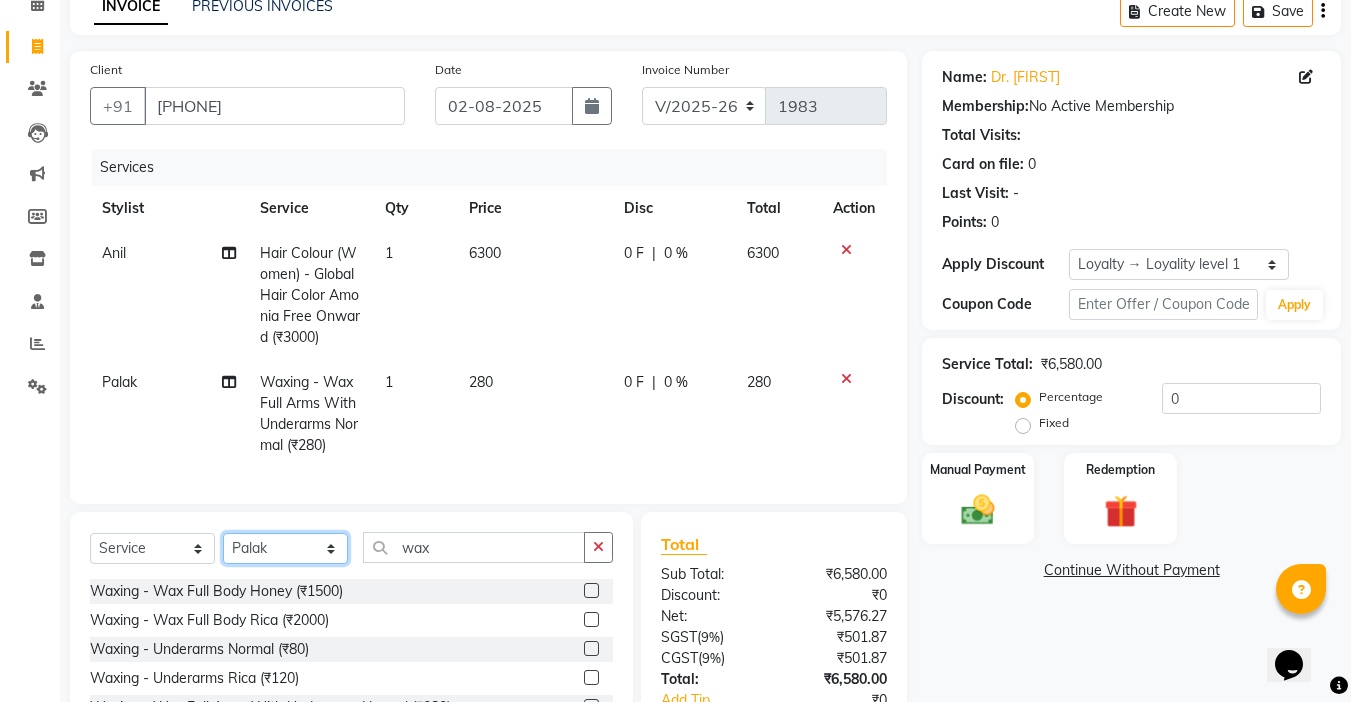 click on "Select Stylist Abby aman  Anil anku Bobby company Deepak Deepika Gourav Heena ishu Jagdeesh kanchan Love preet Maddy Manpreet student Meenu Naina Nikita Palak Palak Sharma Radika Rajneesh Student Seema Shagun Shifali - Student Shweta  Sujata Surinder Paul Vansh Vikas Vishal" 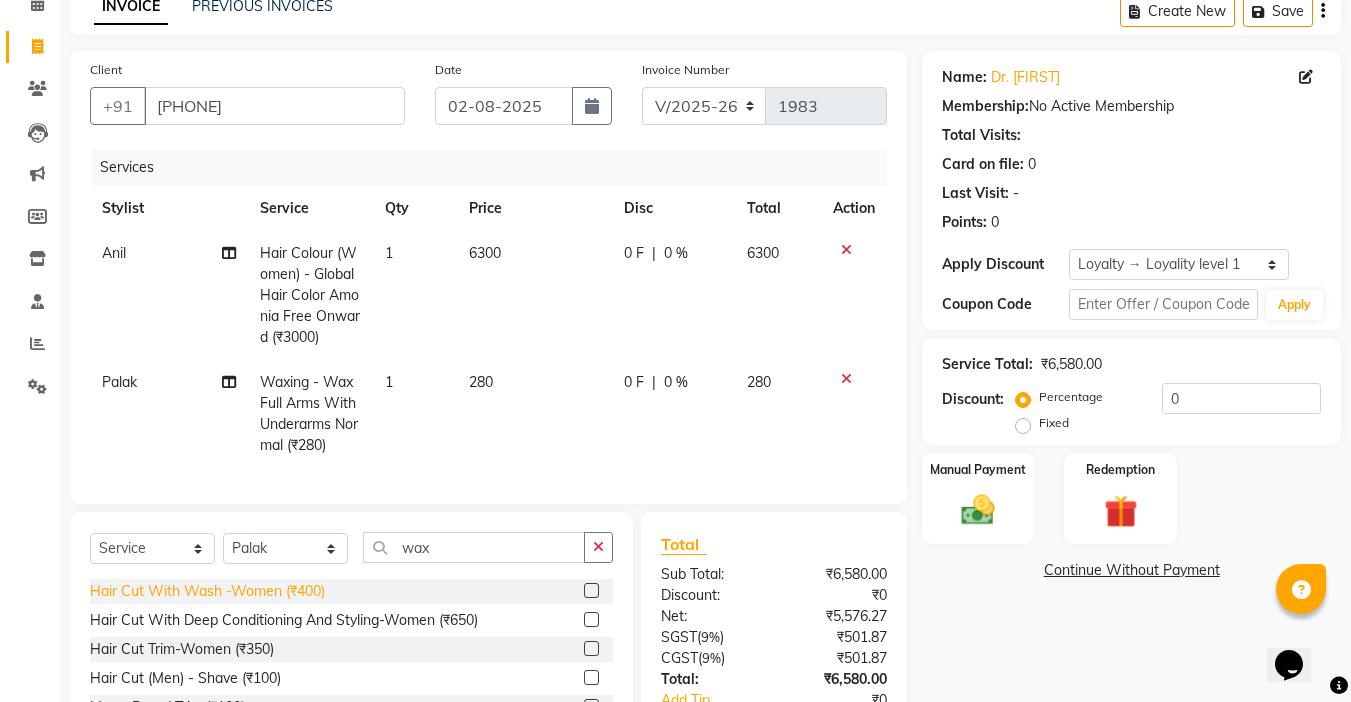 click on "Hair Cut With Wash -Women (₹400)" 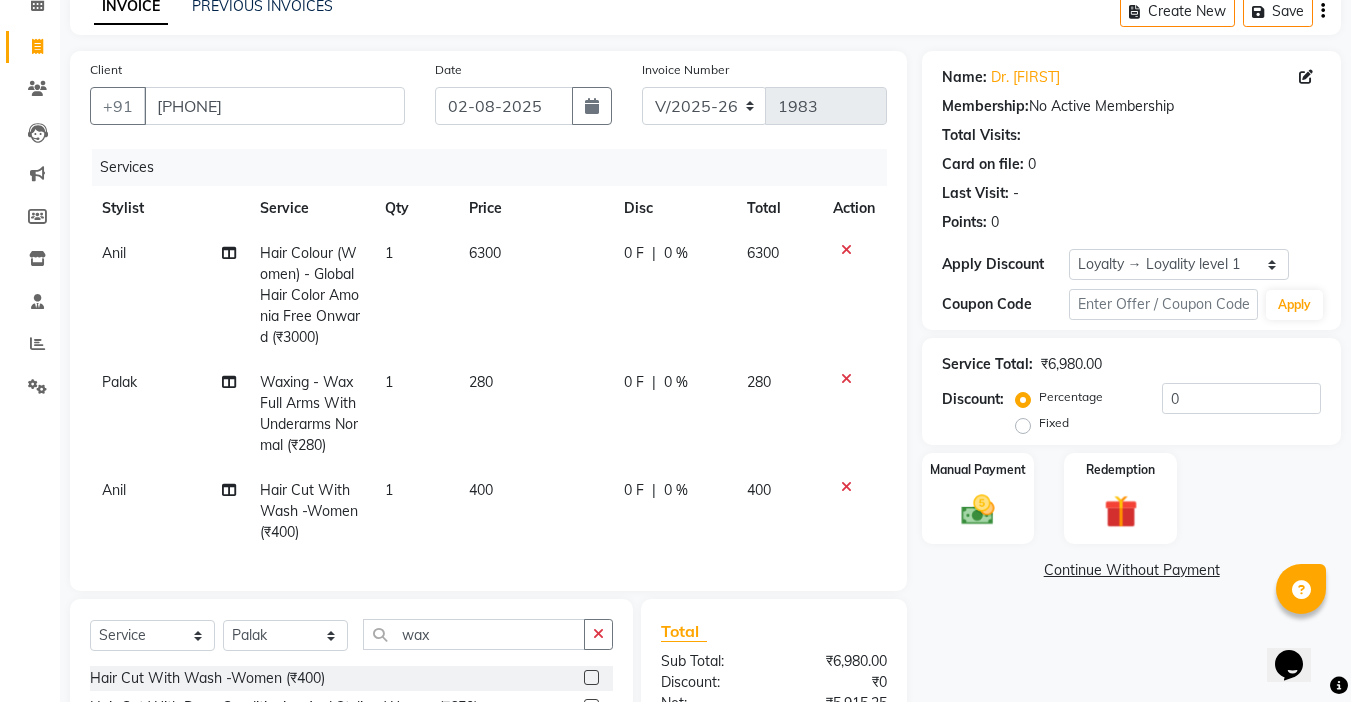 scroll, scrollTop: 199, scrollLeft: 0, axis: vertical 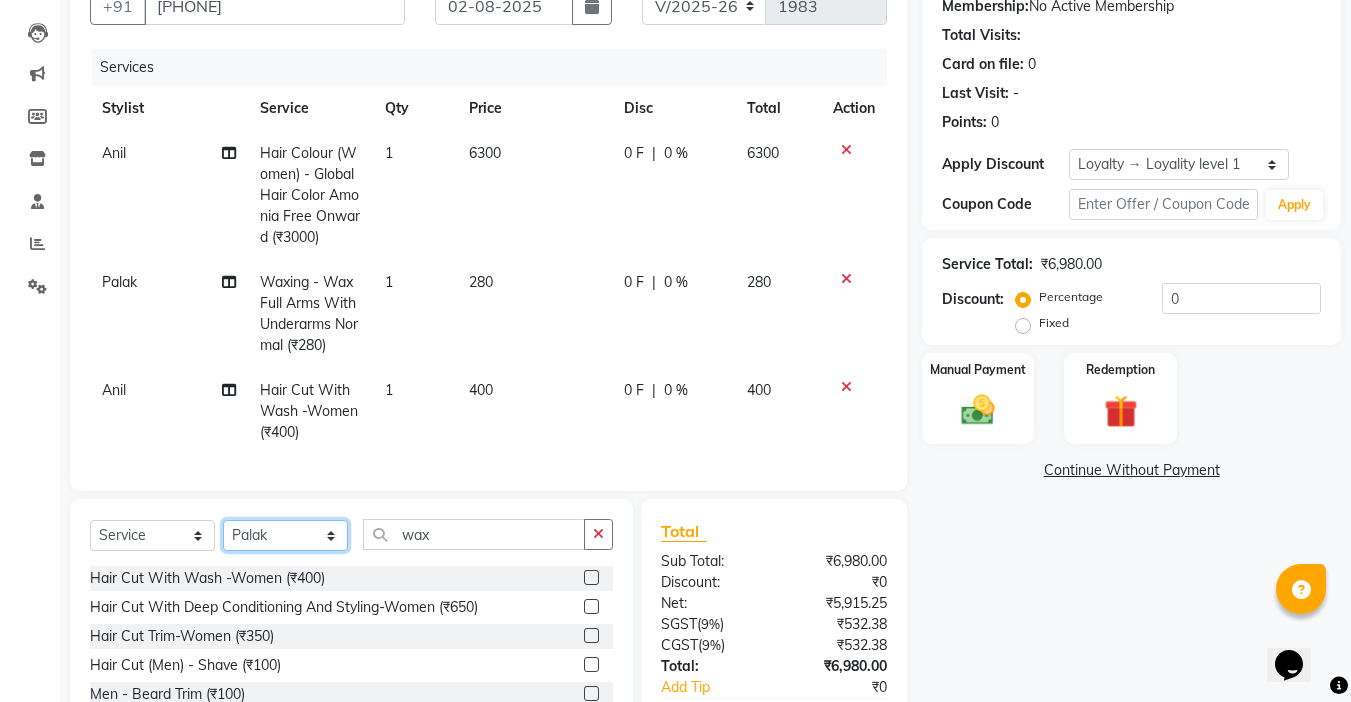 click on "Select Stylist Abby aman  Anil anku Bobby company Deepak Deepika Gourav Heena ishu Jagdeesh kanchan Love preet Maddy Manpreet student Meenu Naina Nikita Palak Palak Sharma Radika Rajneesh Student Seema Shagun Shifali - Student Shweta  Sujata Surinder Paul Vansh Vikas Vishal" 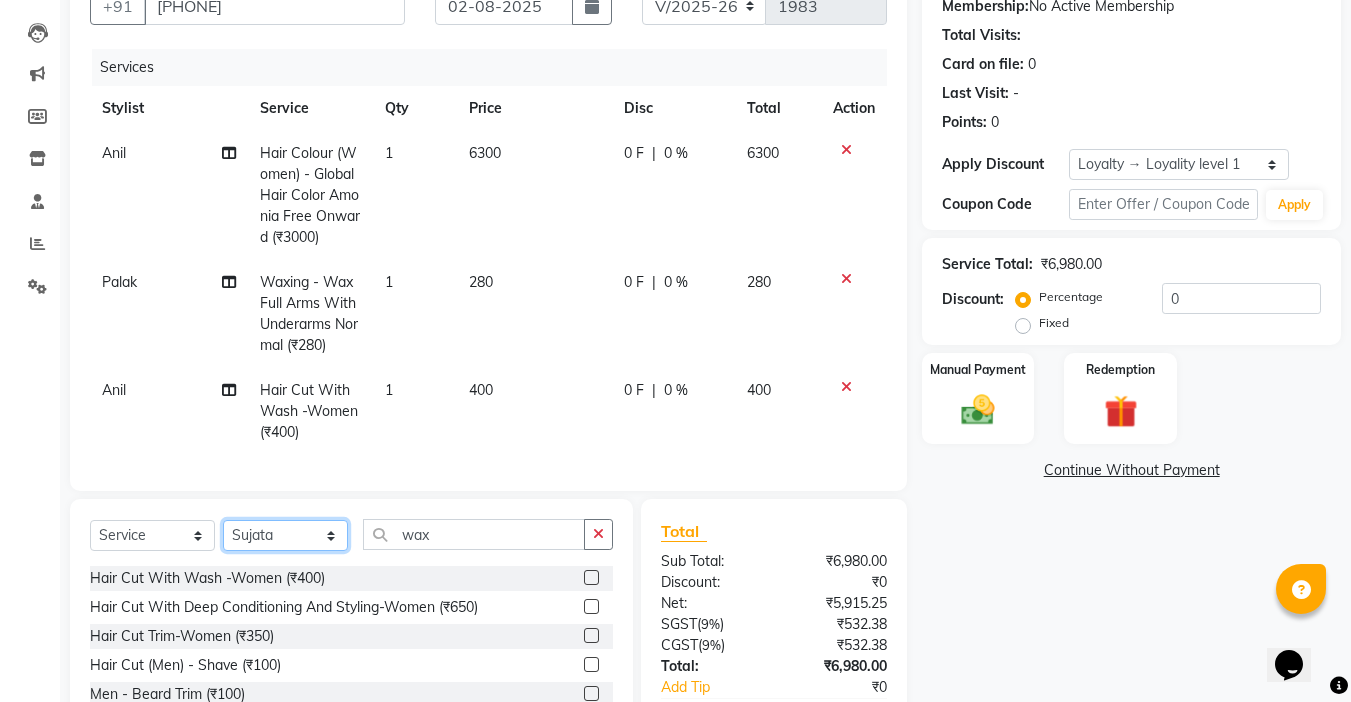 click on "Select Stylist Abby aman  Anil anku Bobby company Deepak Deepika Gourav Heena ishu Jagdeesh kanchan Love preet Maddy Manpreet student Meenu Naina Nikita Palak Palak Sharma Radika Rajneesh Student Seema Shagun Shifali - Student Shweta  Sujata Surinder Paul Vansh Vikas Vishal" 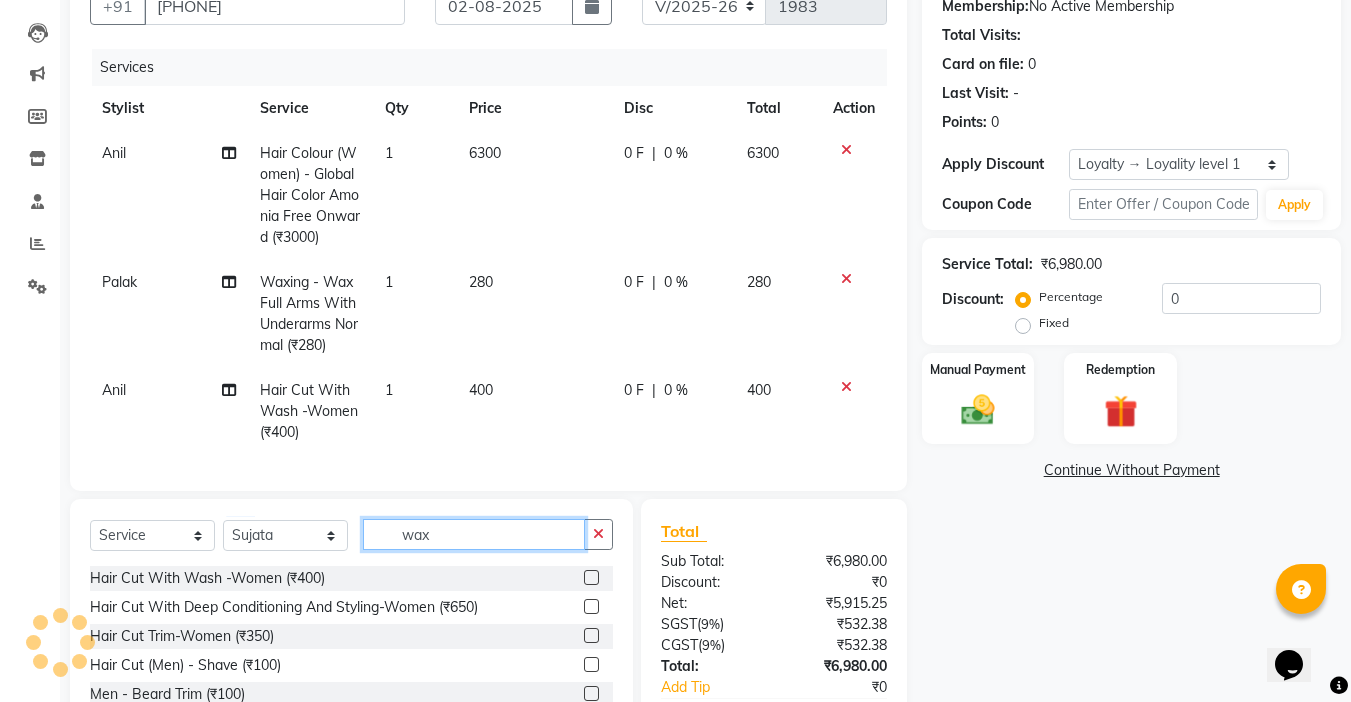 drag, startPoint x: 497, startPoint y: 563, endPoint x: 19, endPoint y: 602, distance: 479.58838 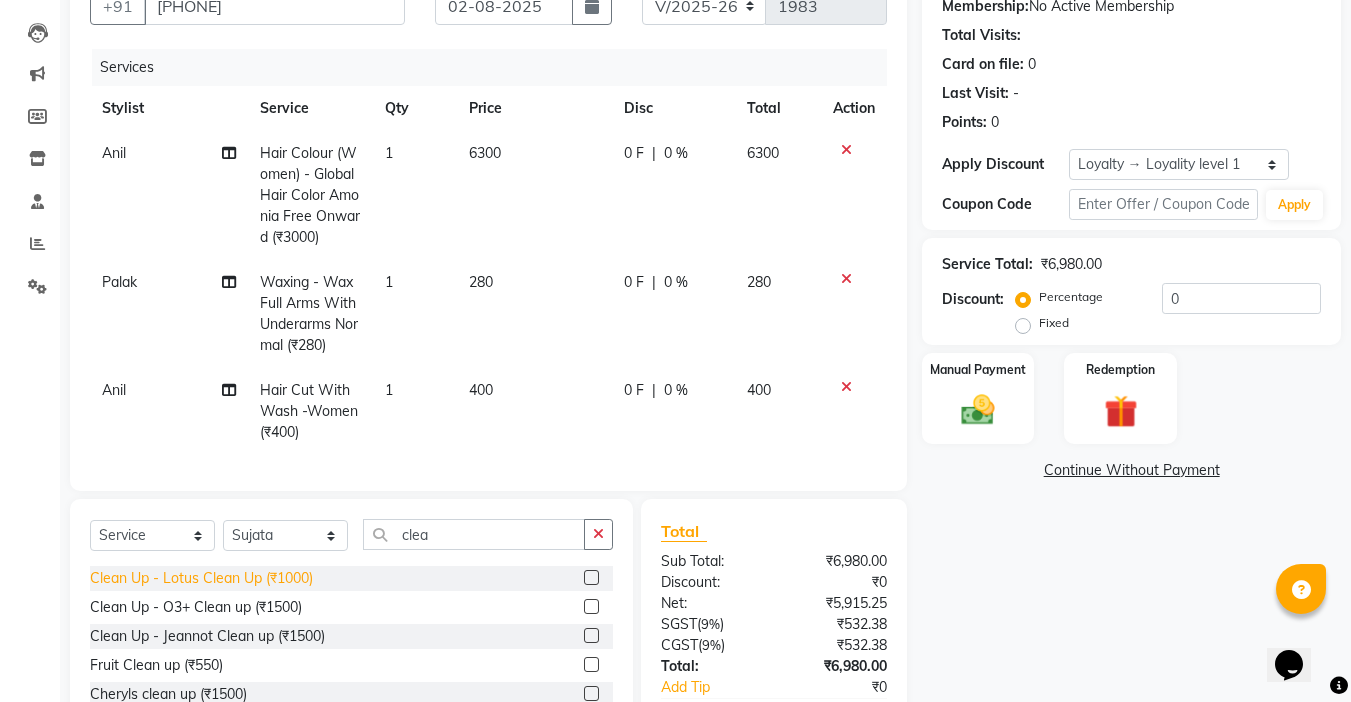 click on "Clean Up  -  Lotus Clean Up (₹1000)" 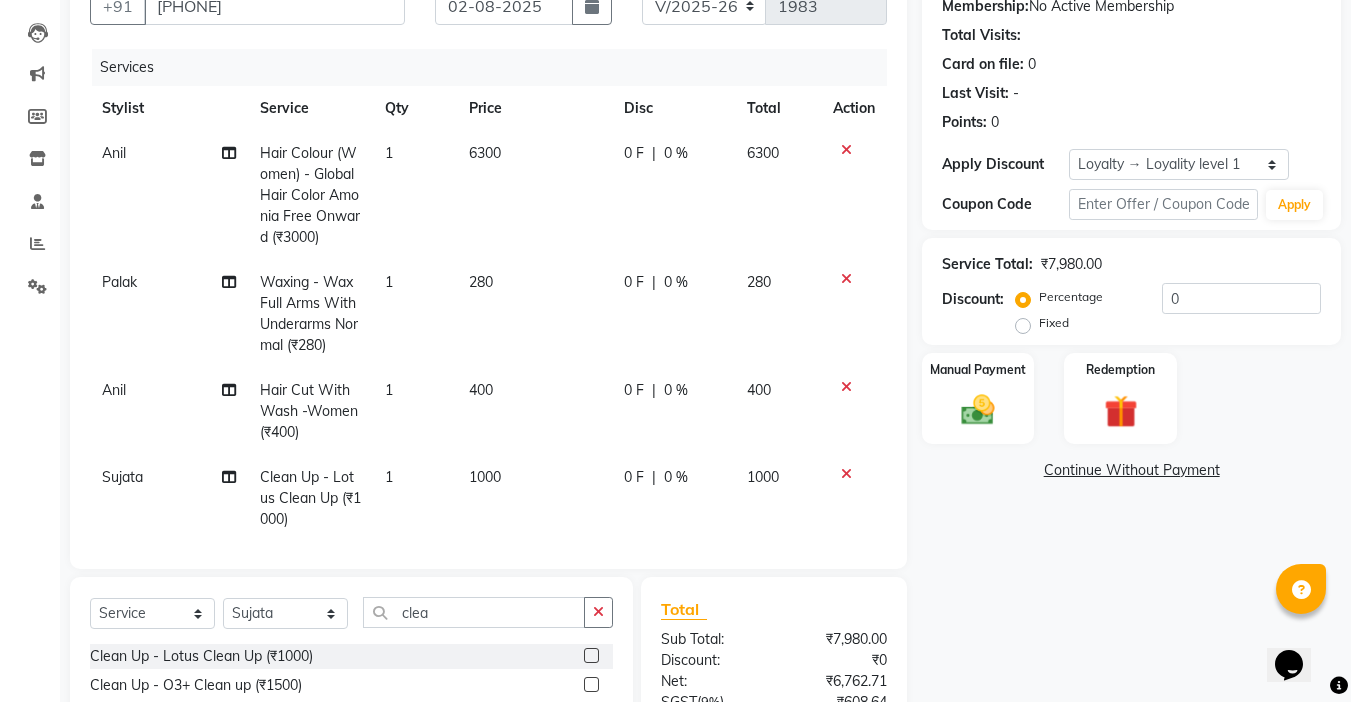 scroll, scrollTop: 24, scrollLeft: 0, axis: vertical 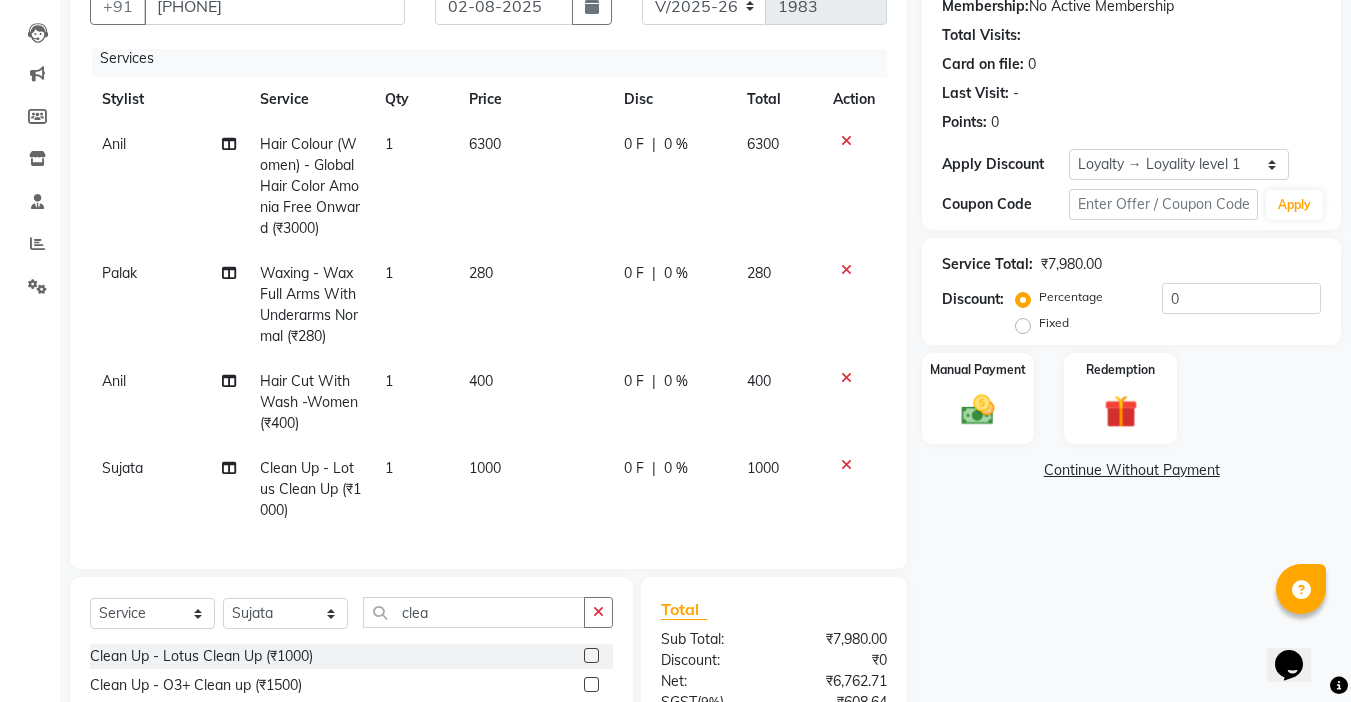 click on "1000" 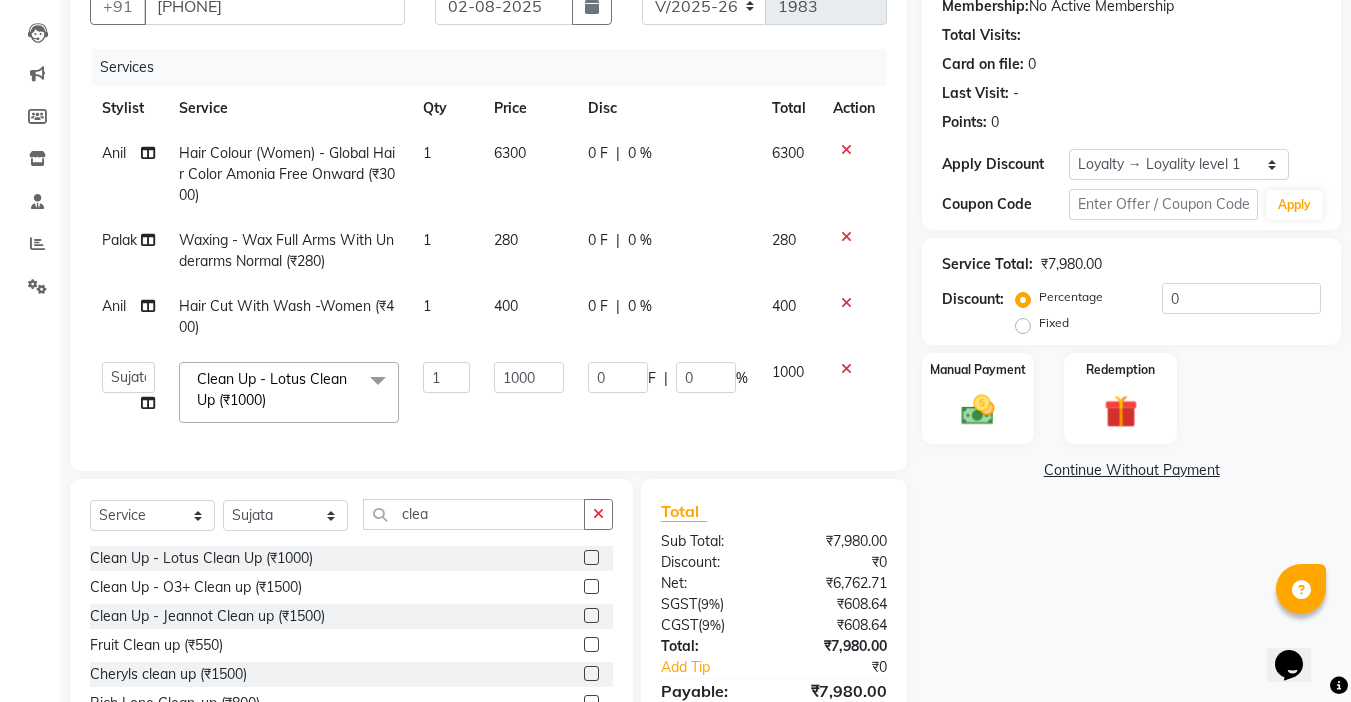 scroll, scrollTop: 0, scrollLeft: 0, axis: both 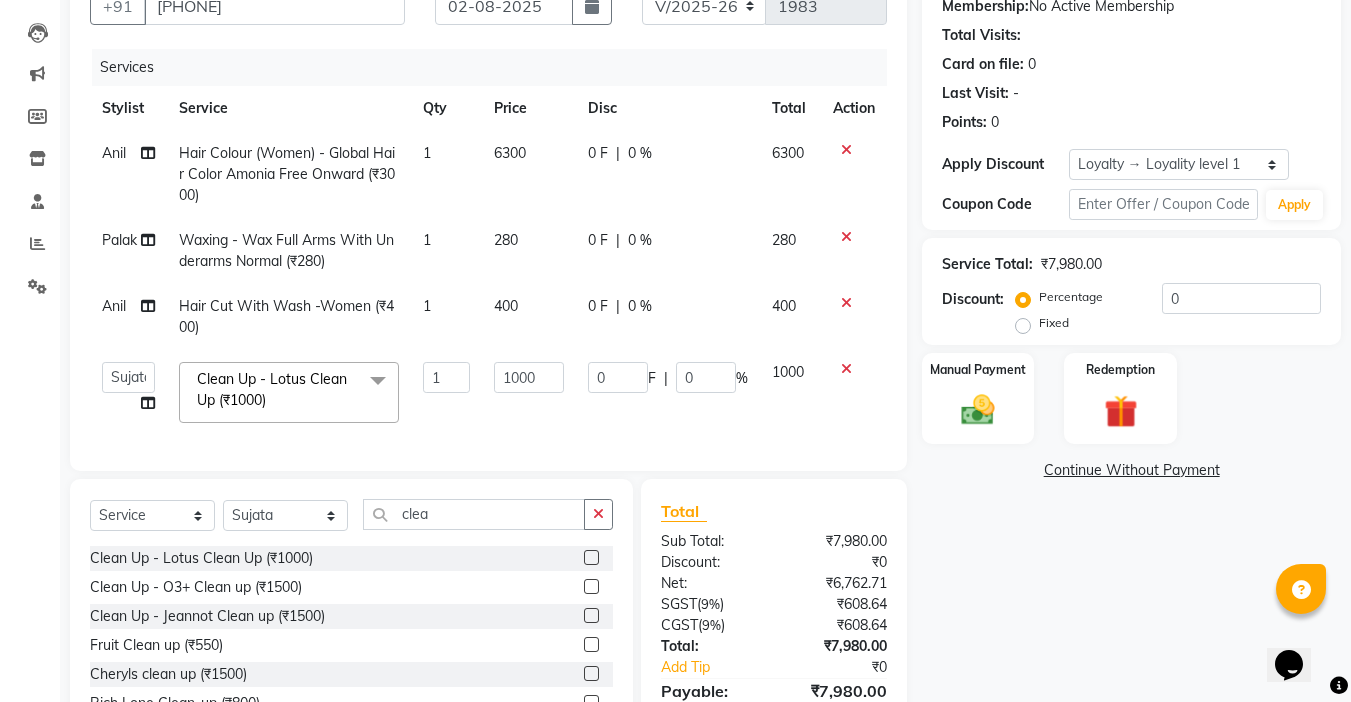 click on "1000" 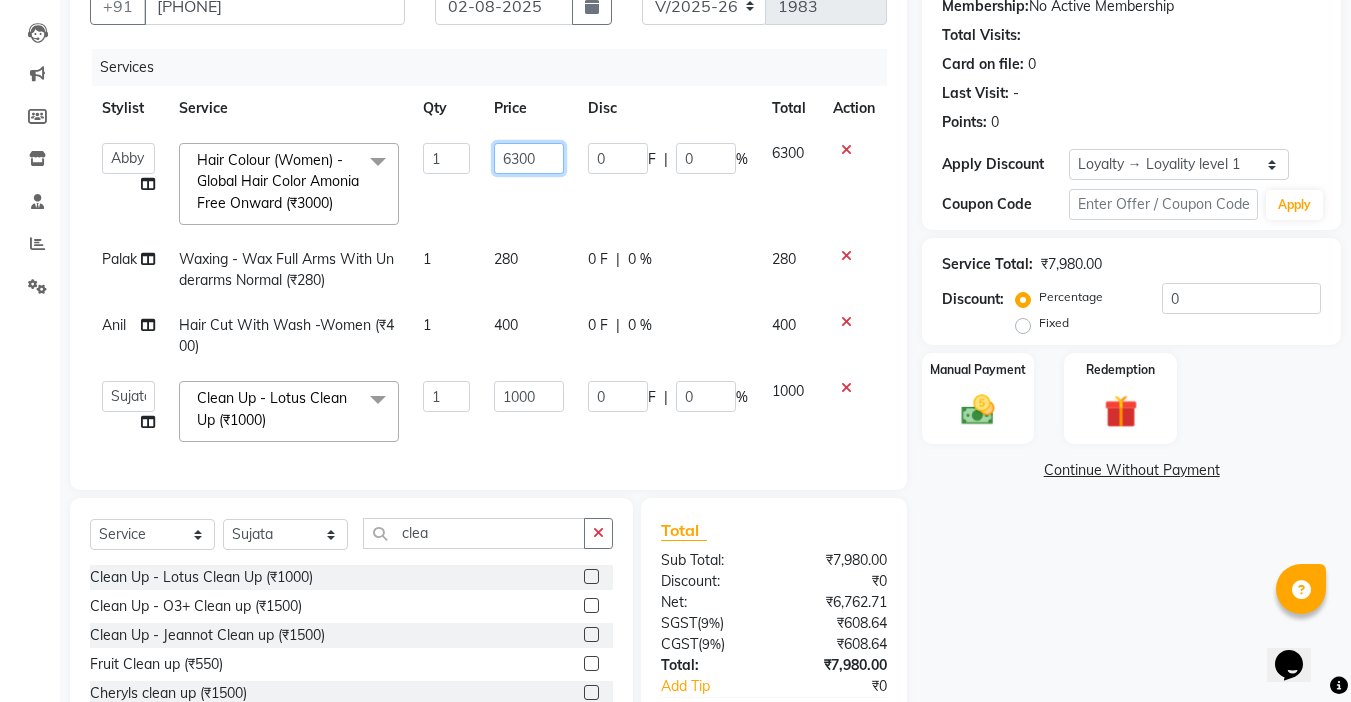 click on "6300" 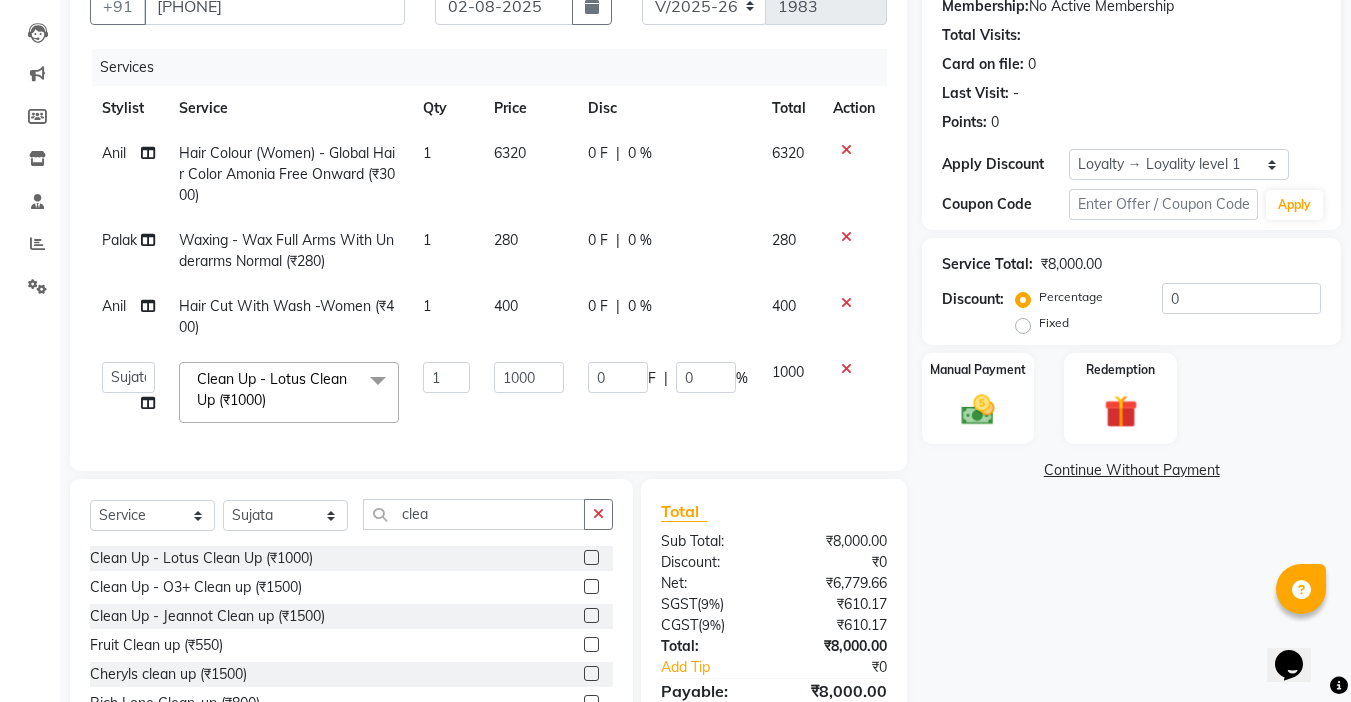 click on "6320" 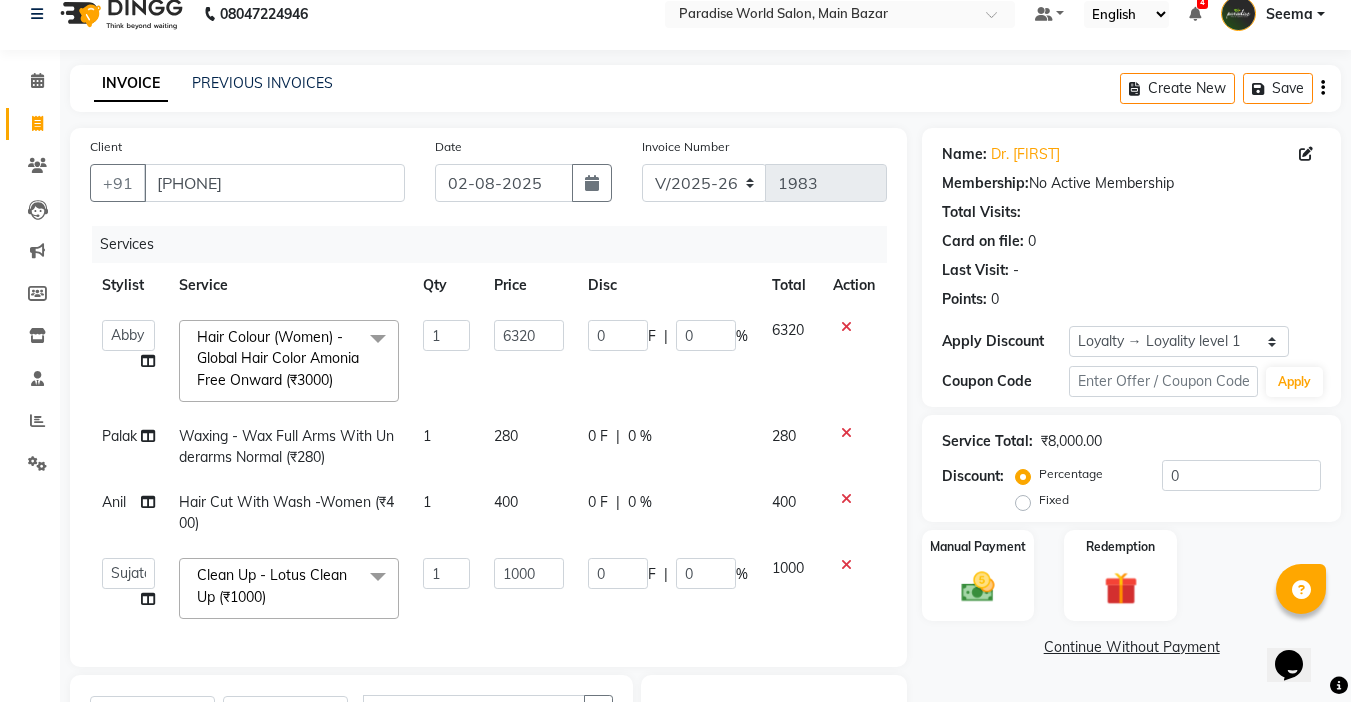 scroll, scrollTop: 0, scrollLeft: 0, axis: both 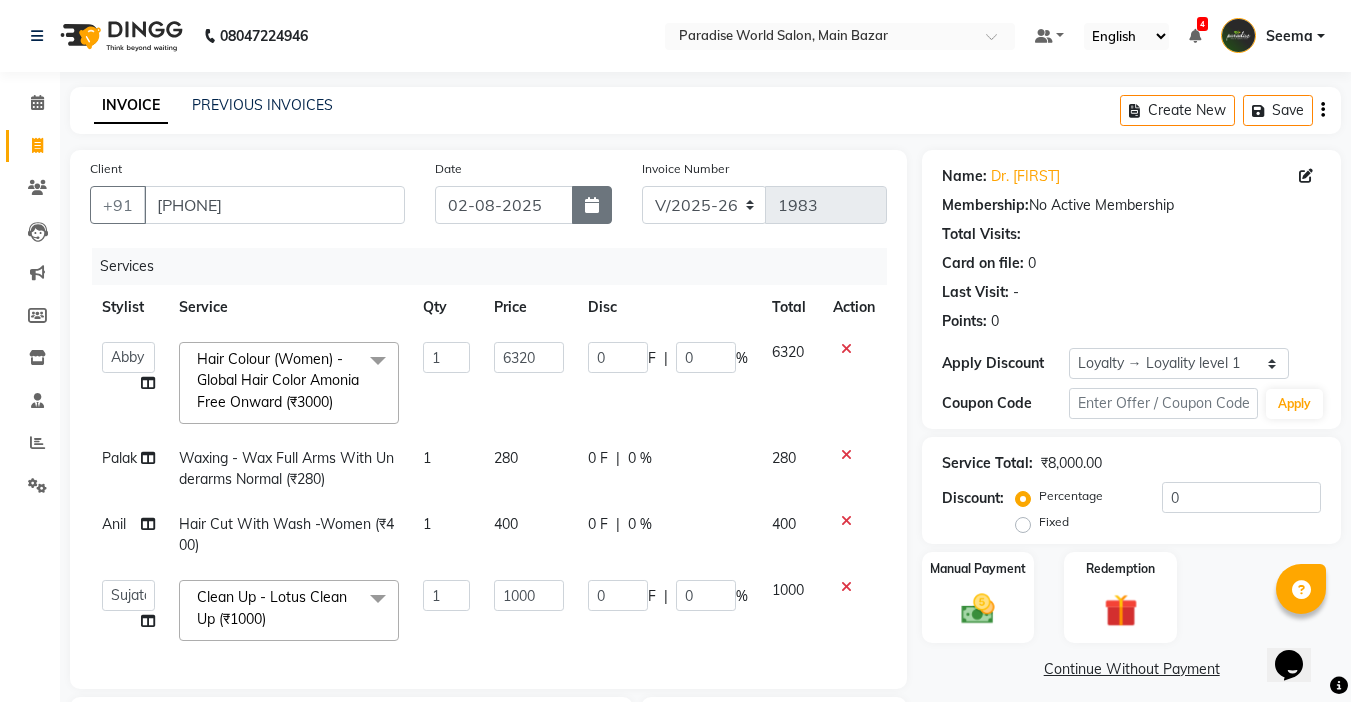 click 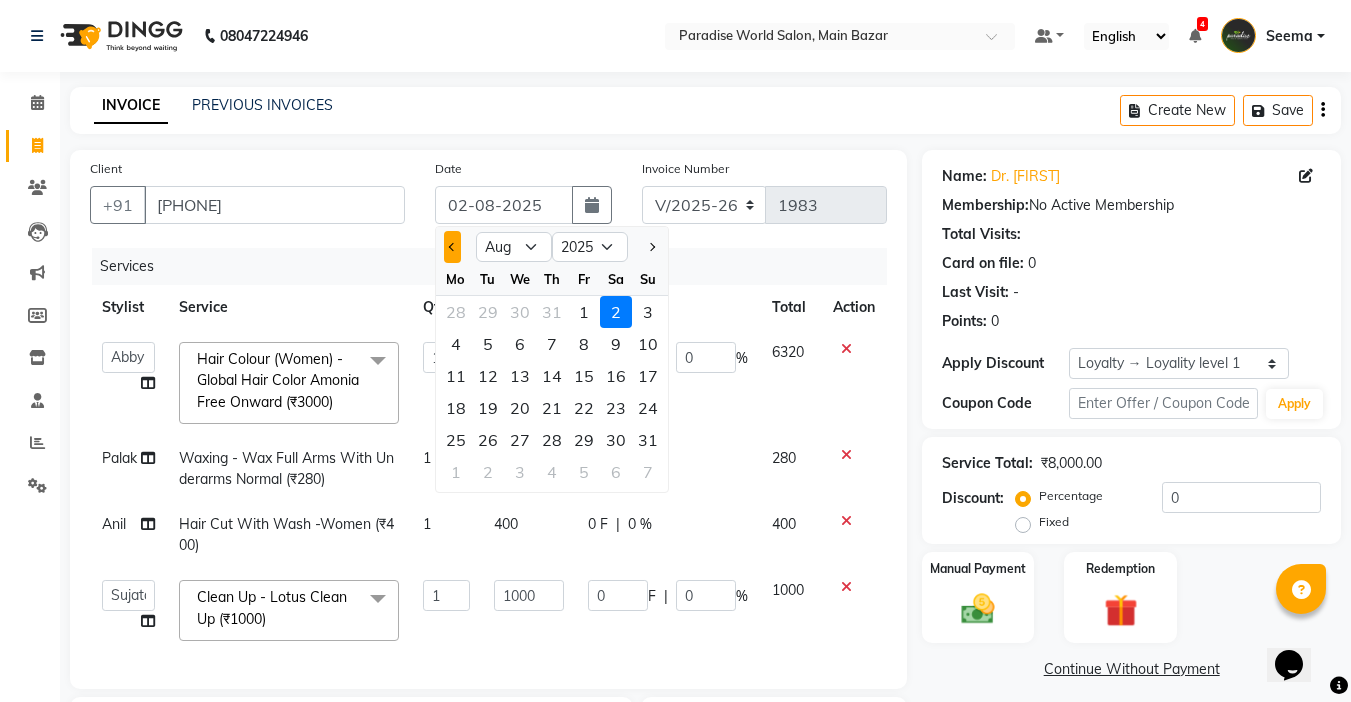 click 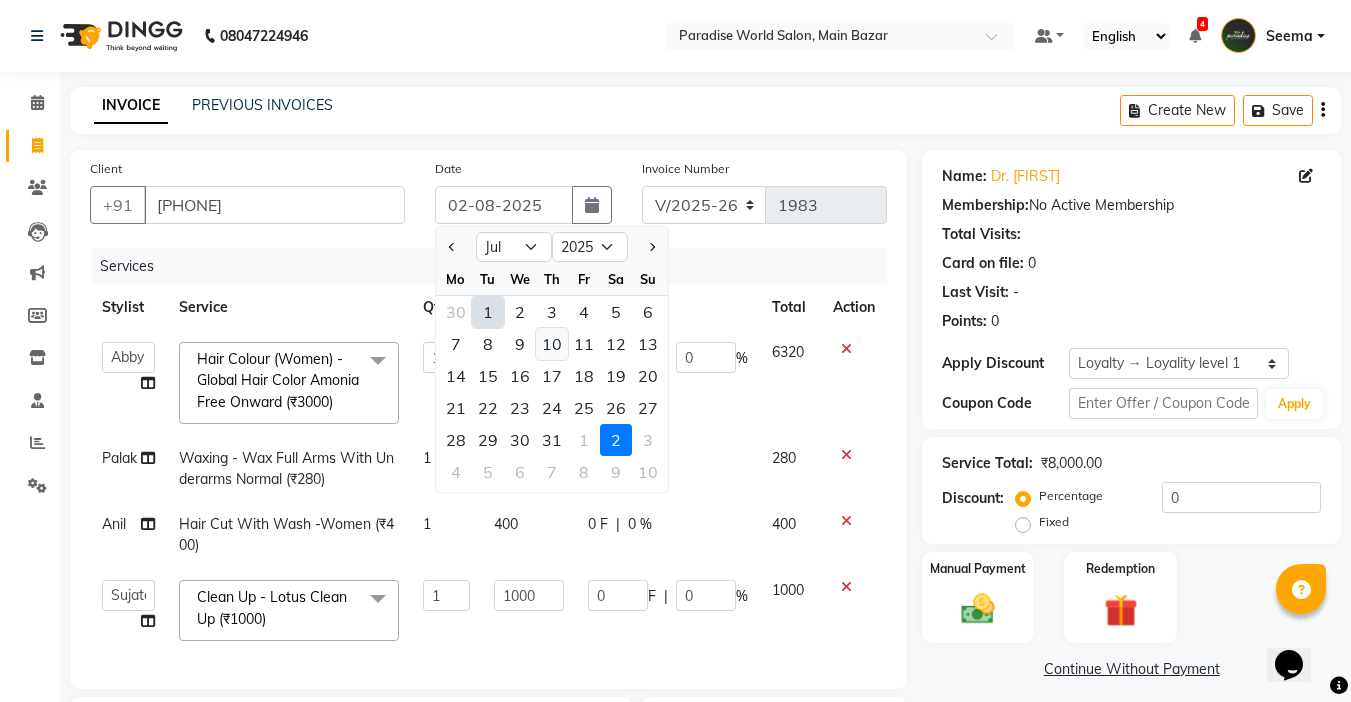 click on "10" 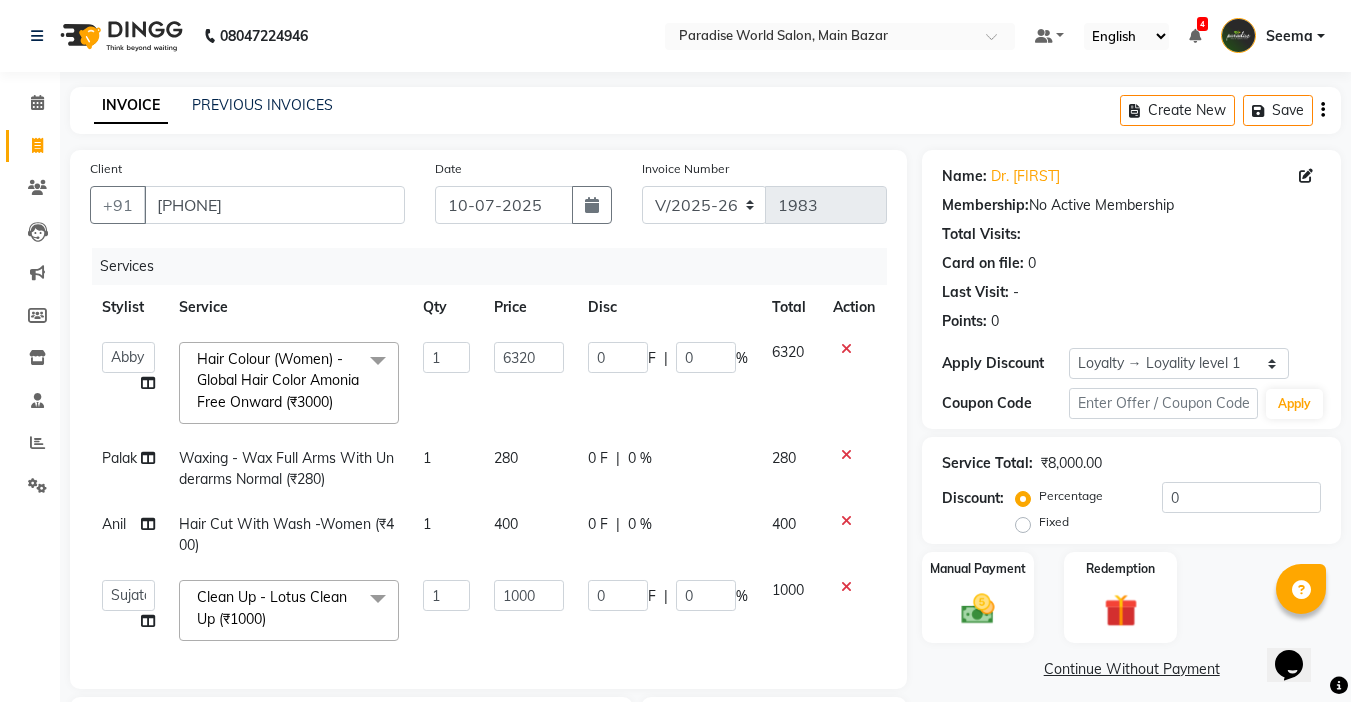 scroll, scrollTop: 300, scrollLeft: 0, axis: vertical 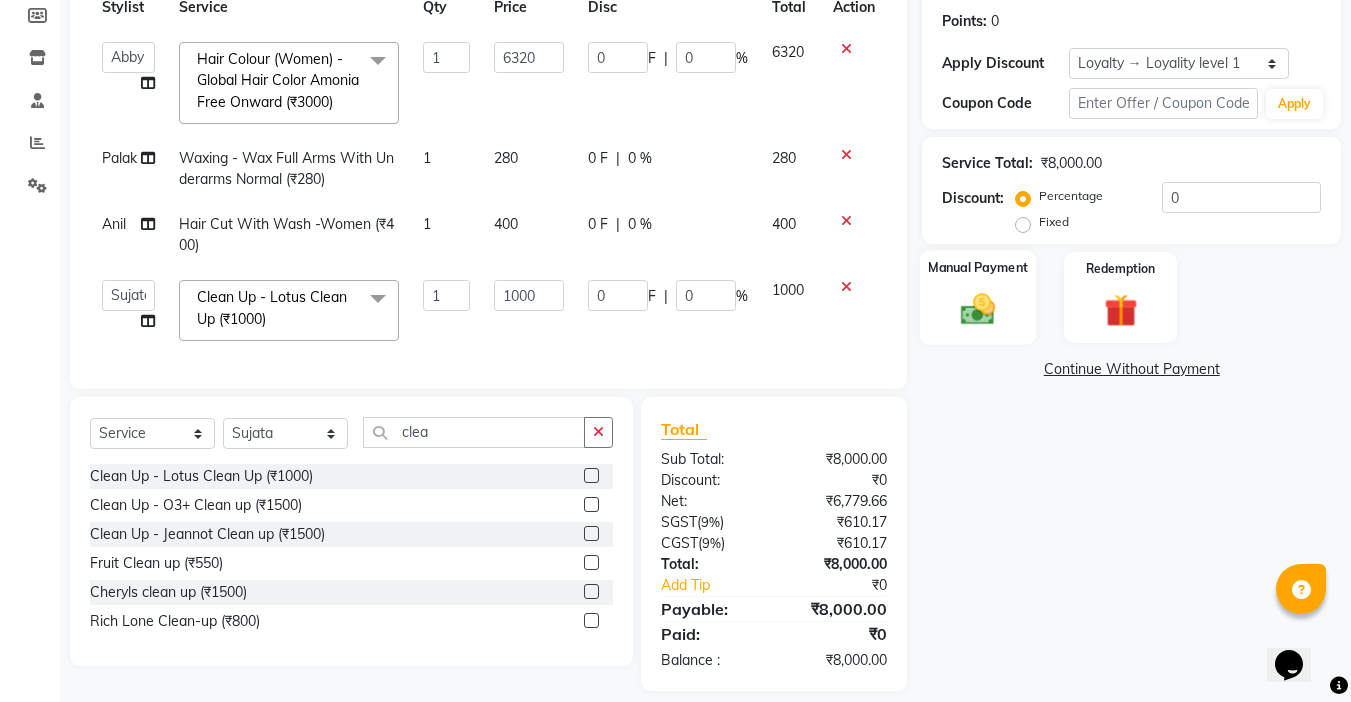 click 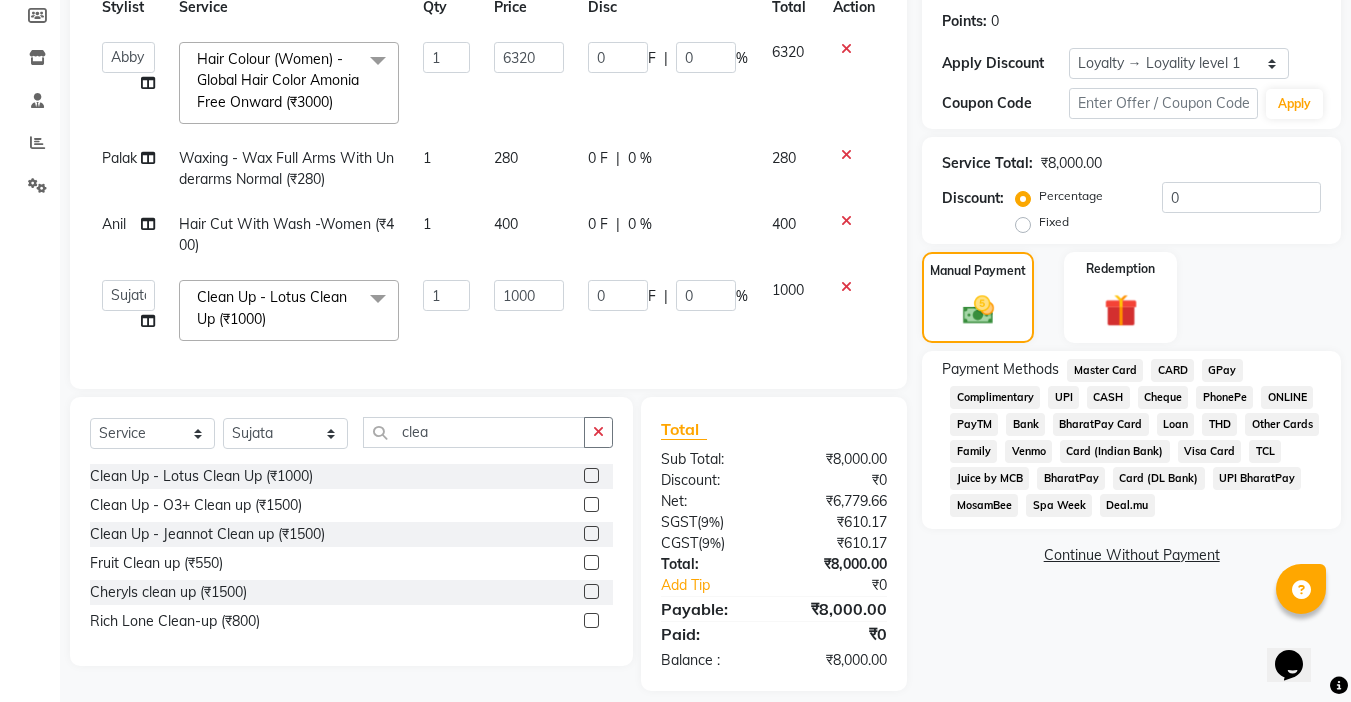 click on "UPI" 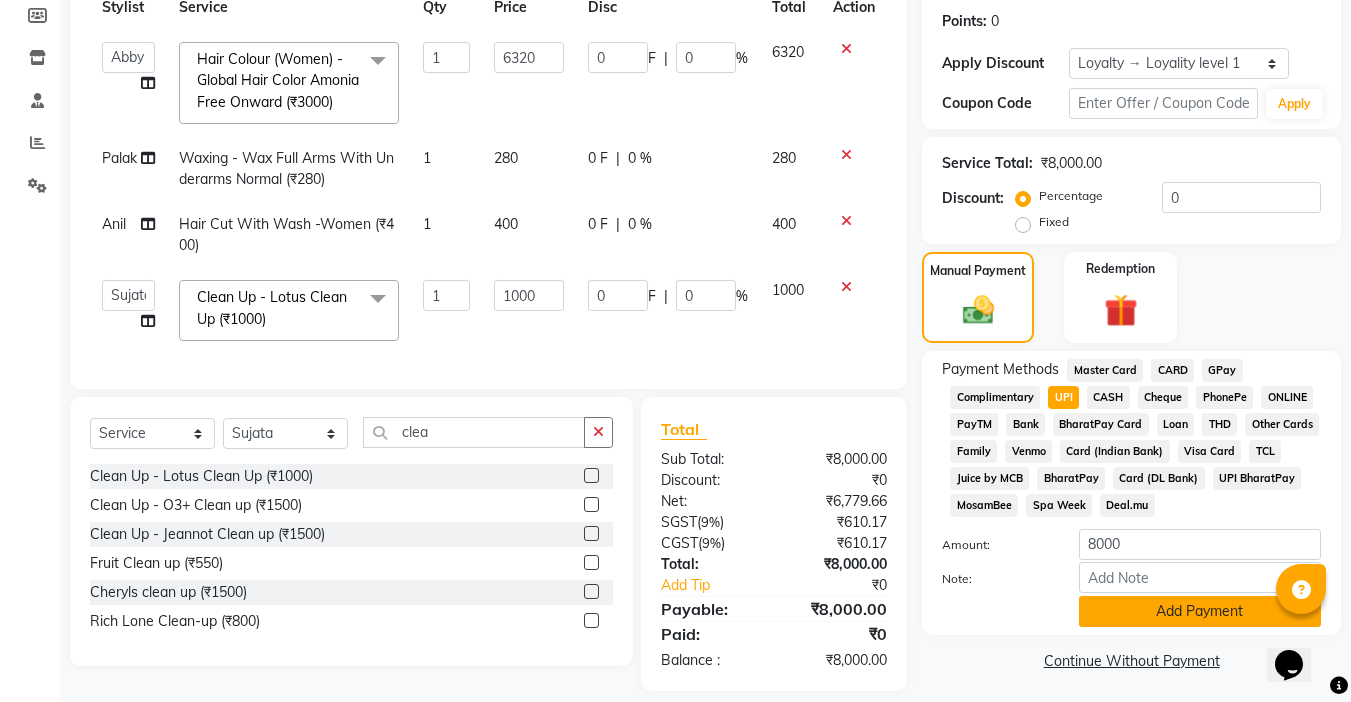 click on "Add Payment" 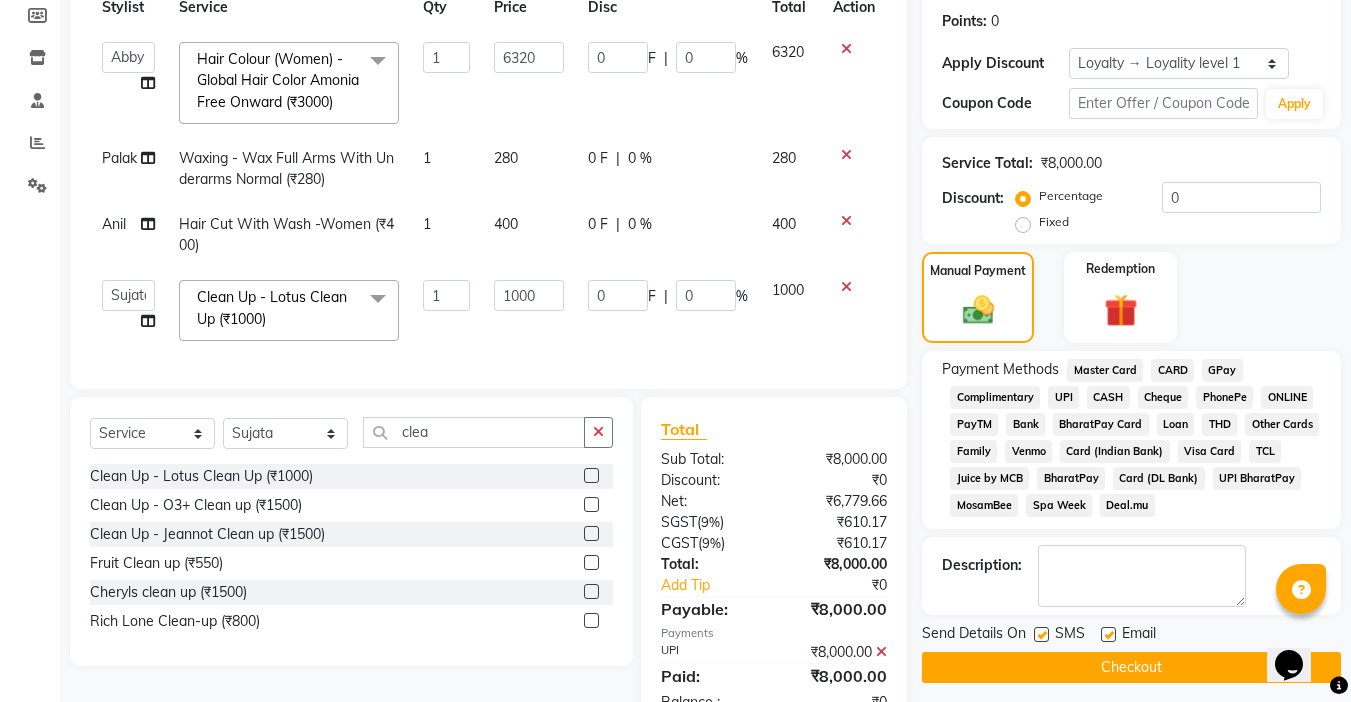 click 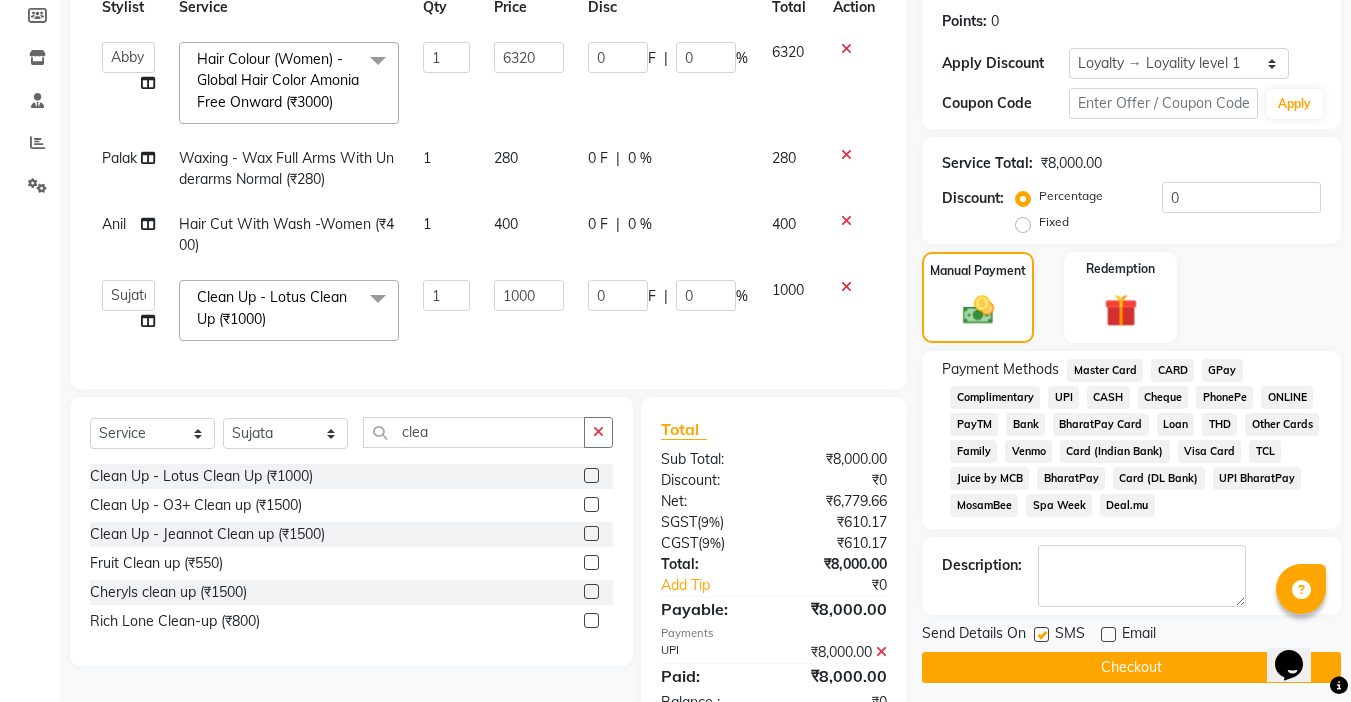 click 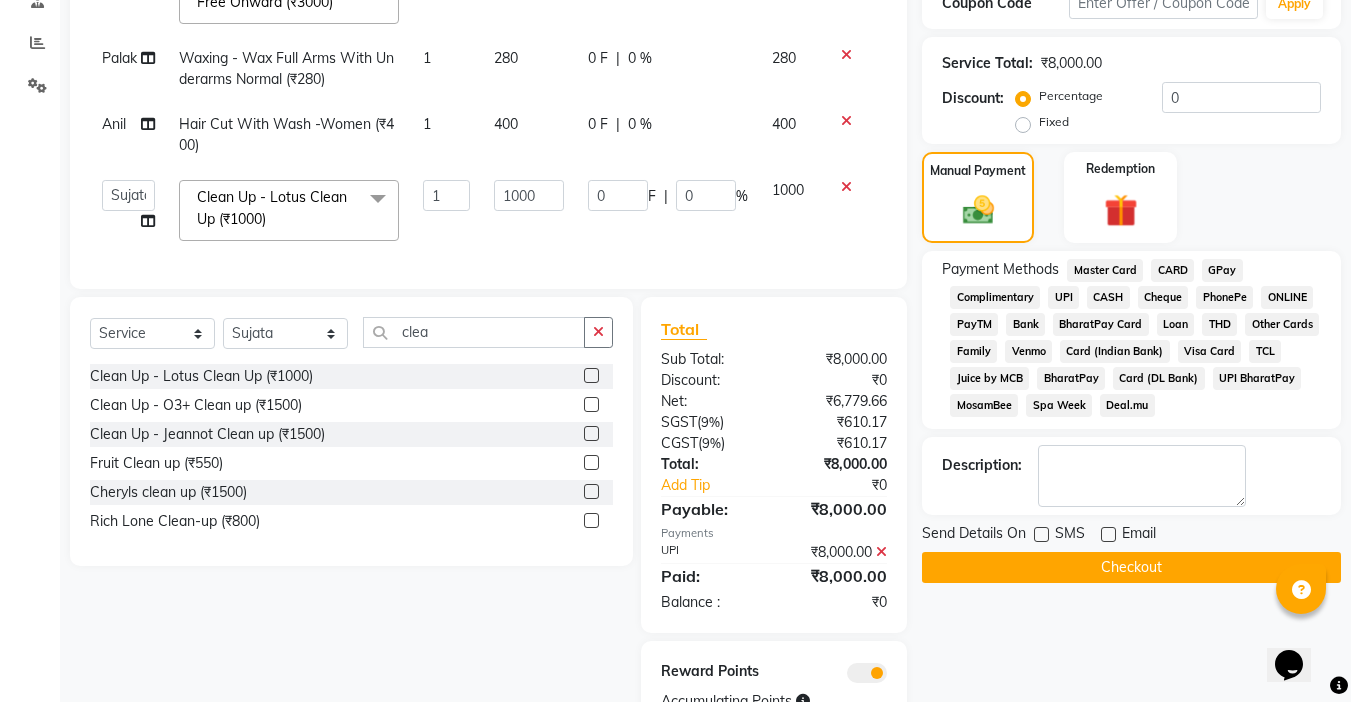 scroll, scrollTop: 496, scrollLeft: 0, axis: vertical 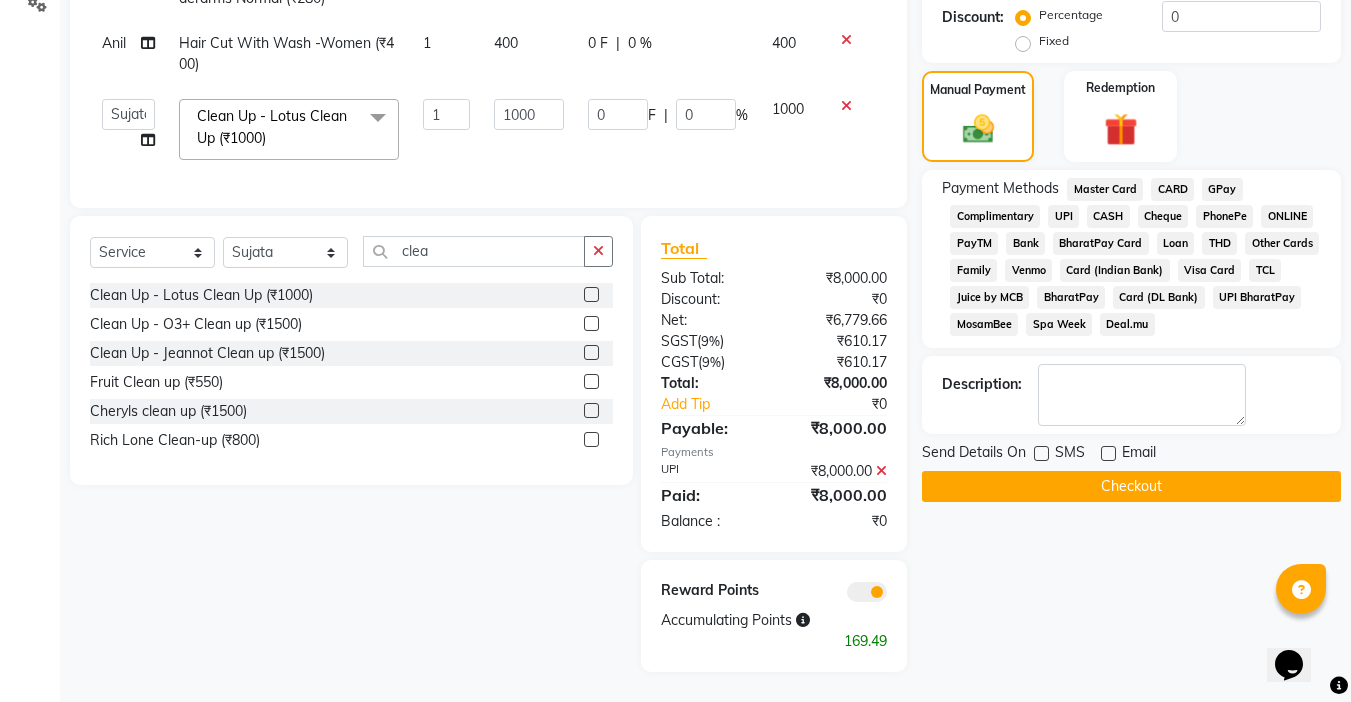 click on "Checkout" 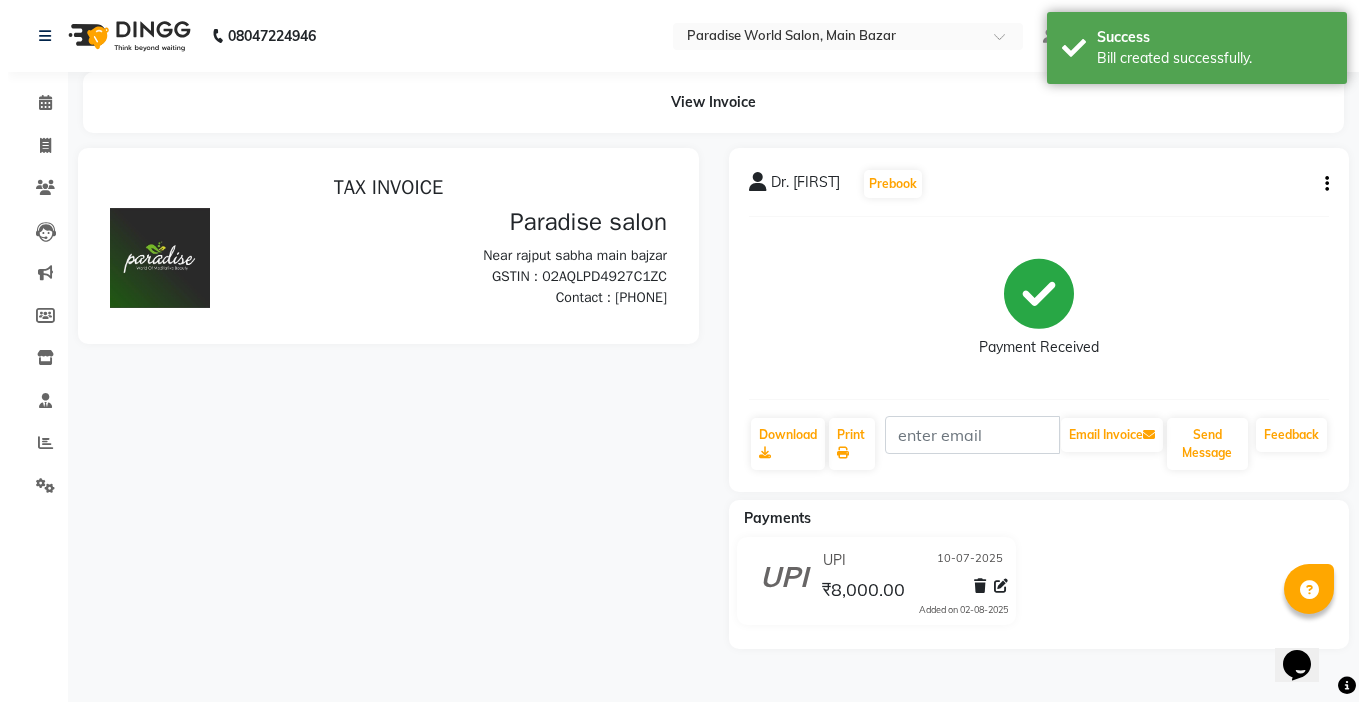 scroll, scrollTop: 0, scrollLeft: 0, axis: both 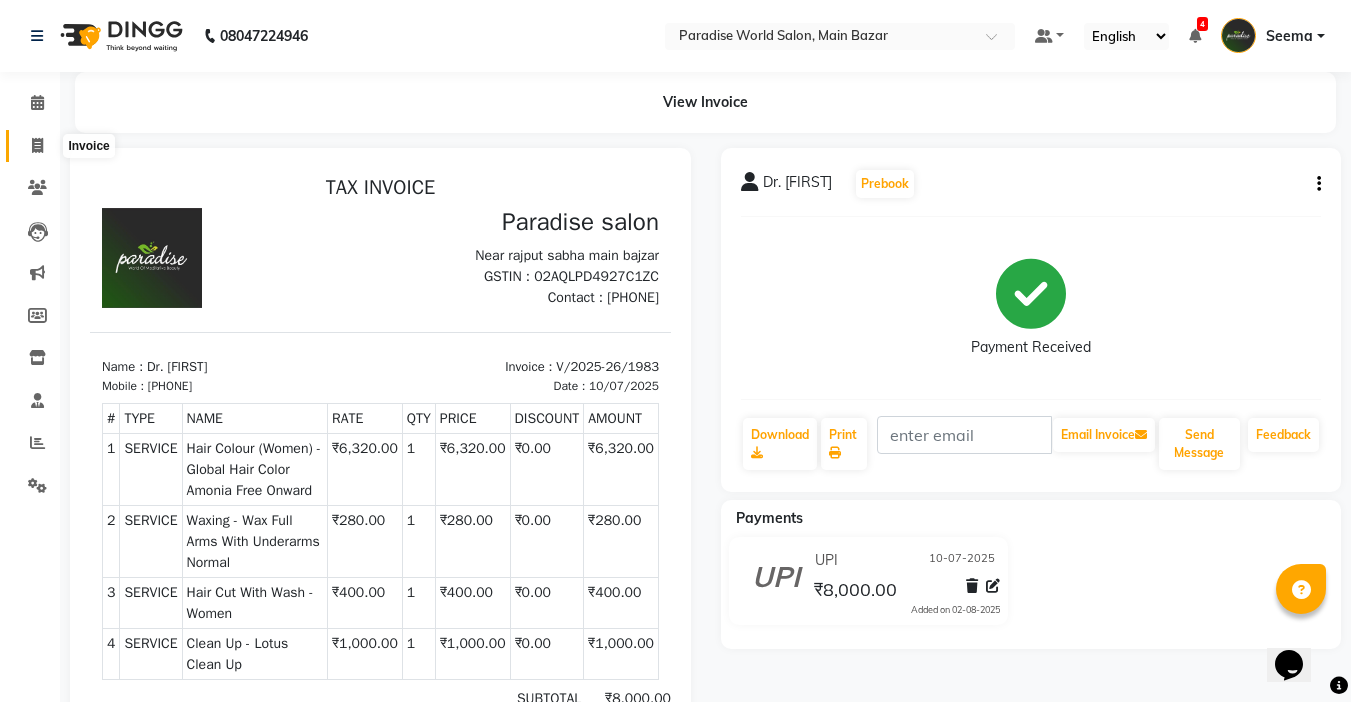 click 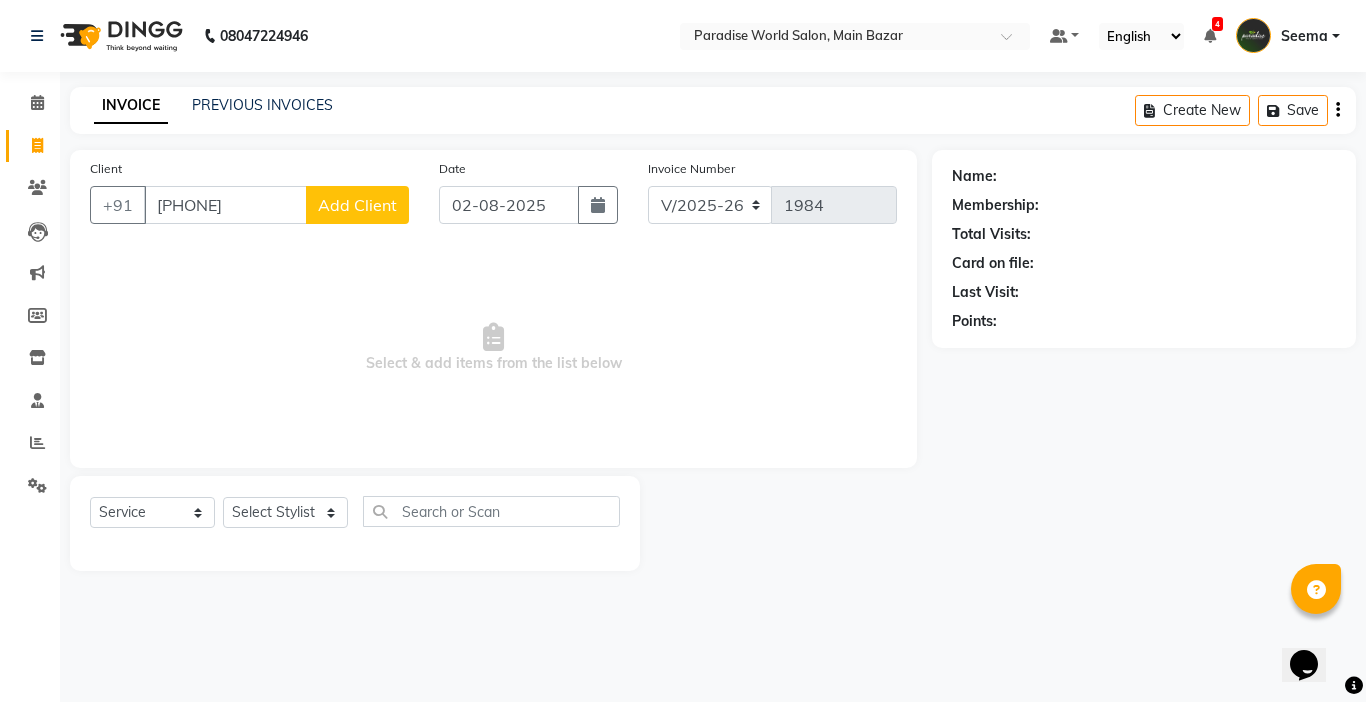 click on "Client +91 7974778475 Add Client" 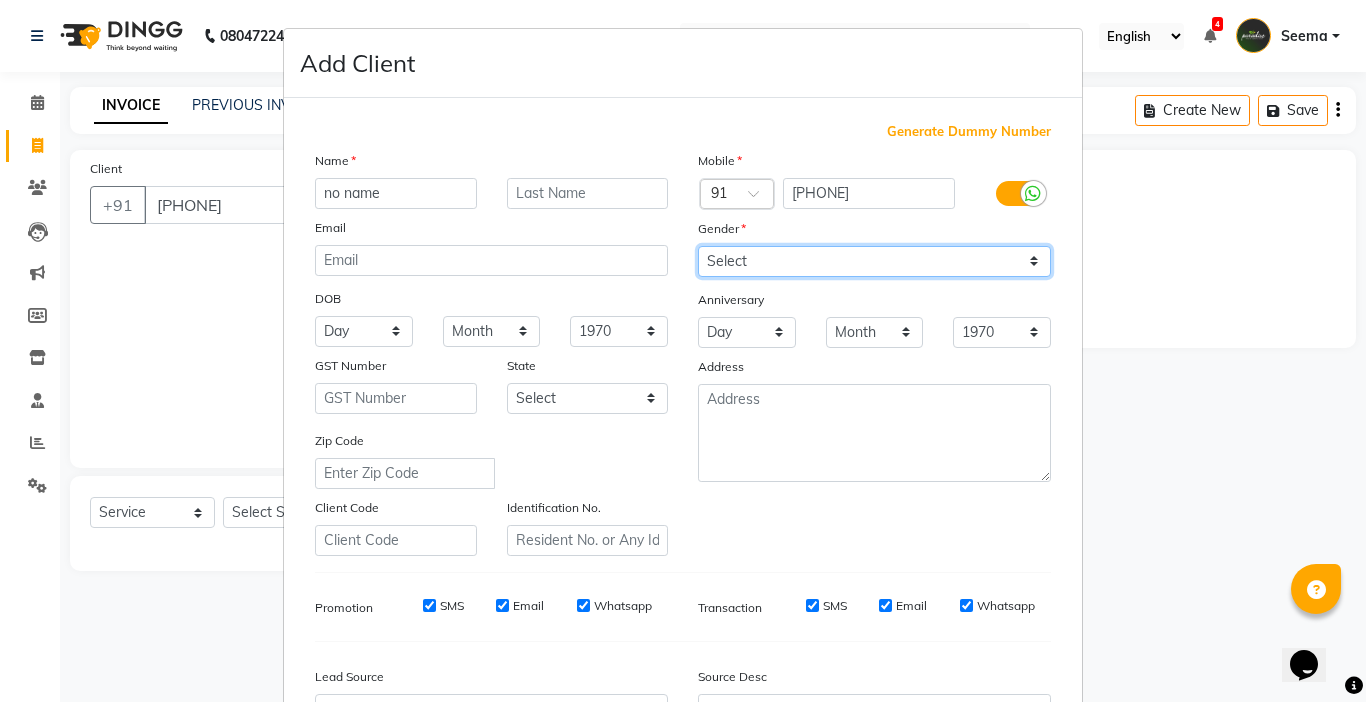 drag, startPoint x: 721, startPoint y: 246, endPoint x: 728, endPoint y: 274, distance: 28.86174 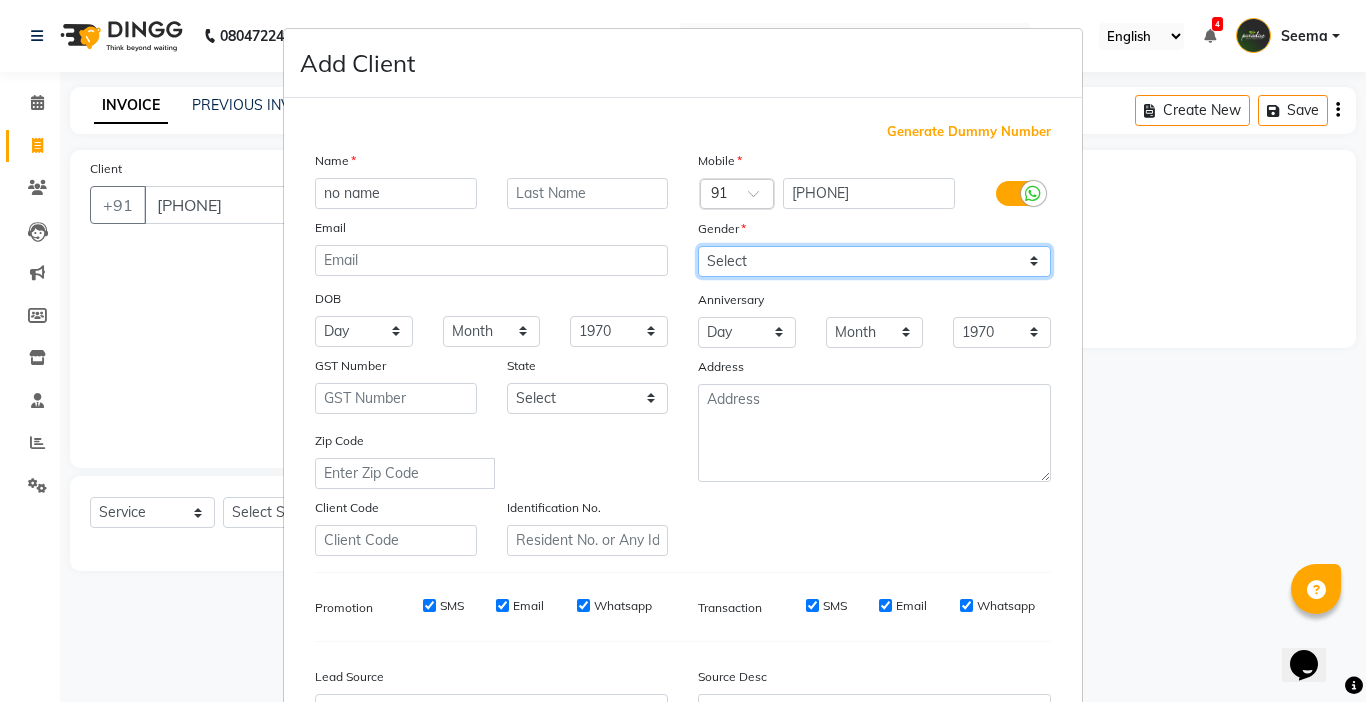 click on "Select Male Female Other Prefer Not To Say" at bounding box center (874, 261) 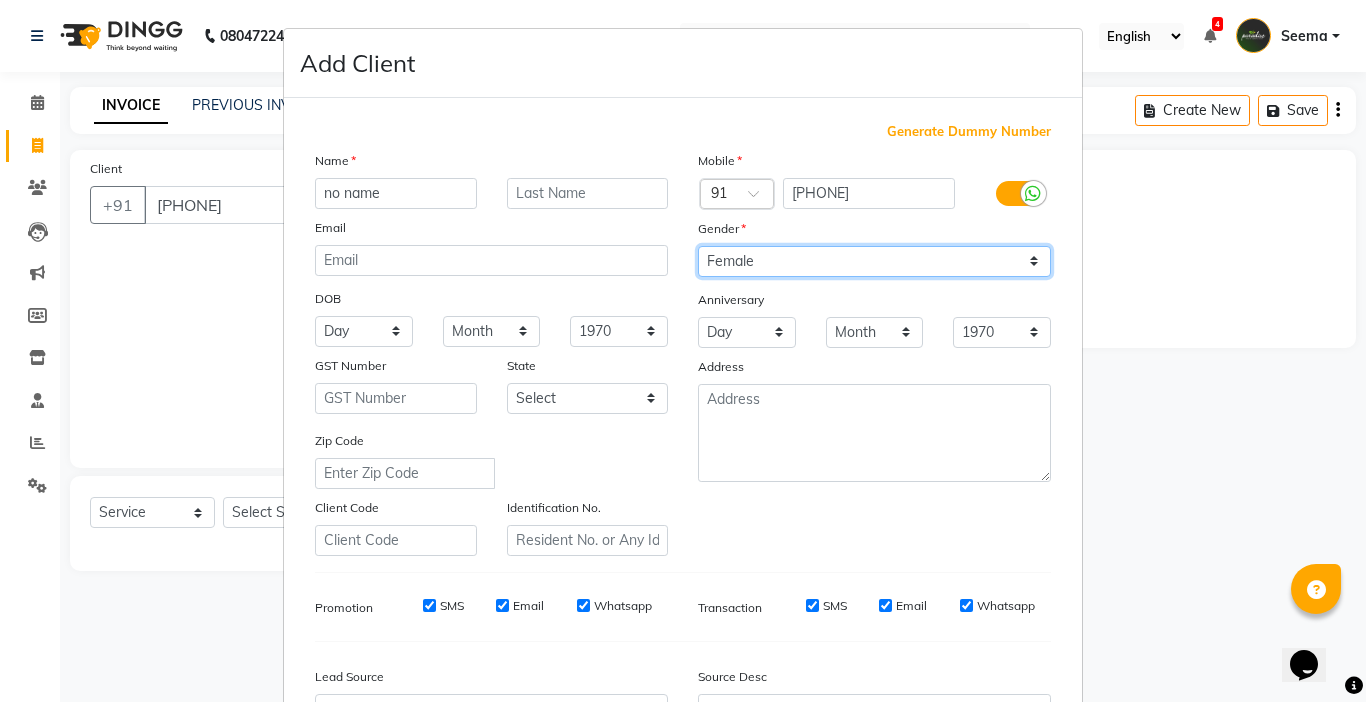 click on "Select Male Female Other Prefer Not To Say" at bounding box center (874, 261) 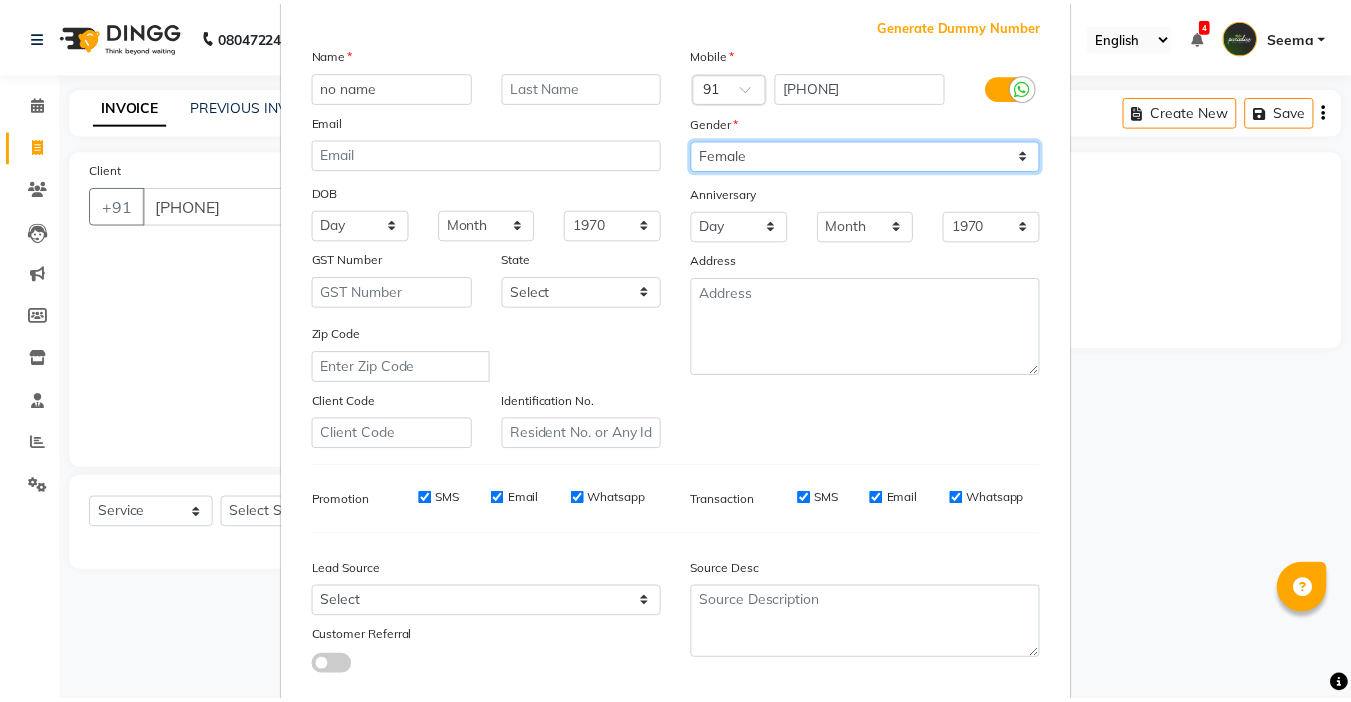 scroll, scrollTop: 221, scrollLeft: 0, axis: vertical 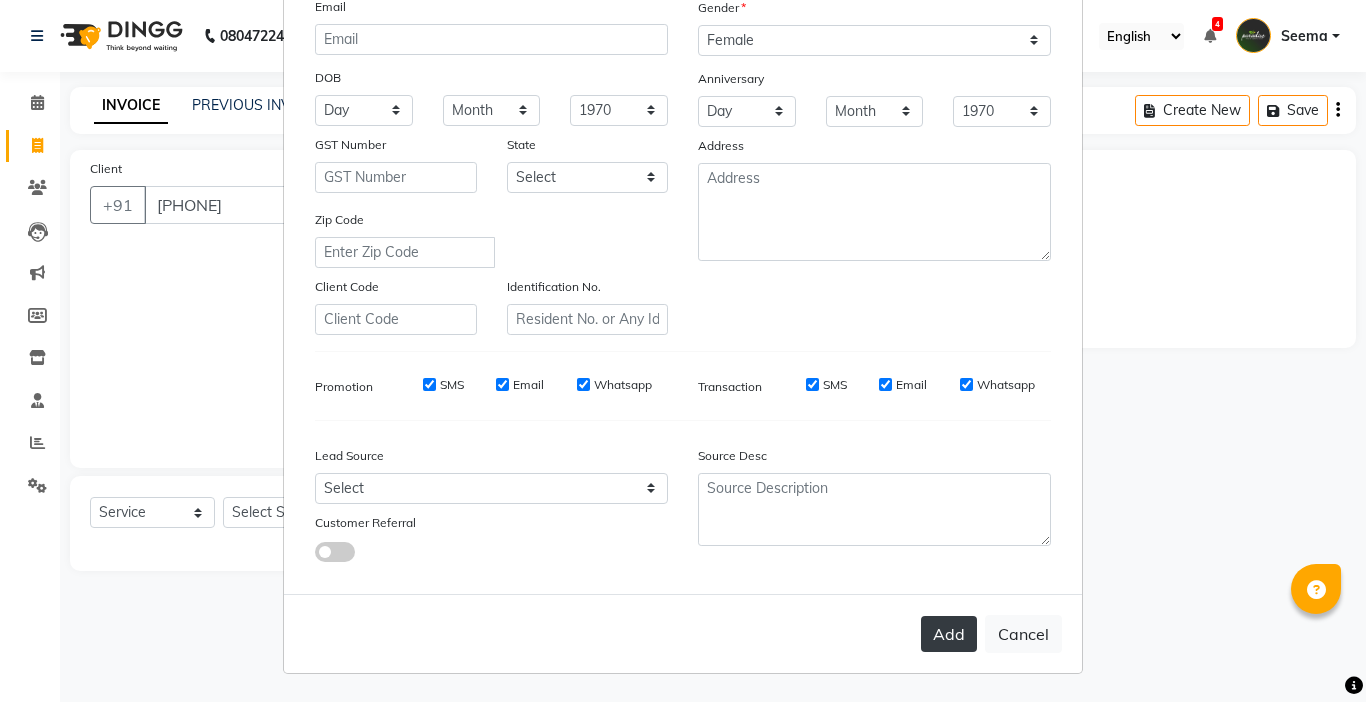 click on "Add" at bounding box center [949, 634] 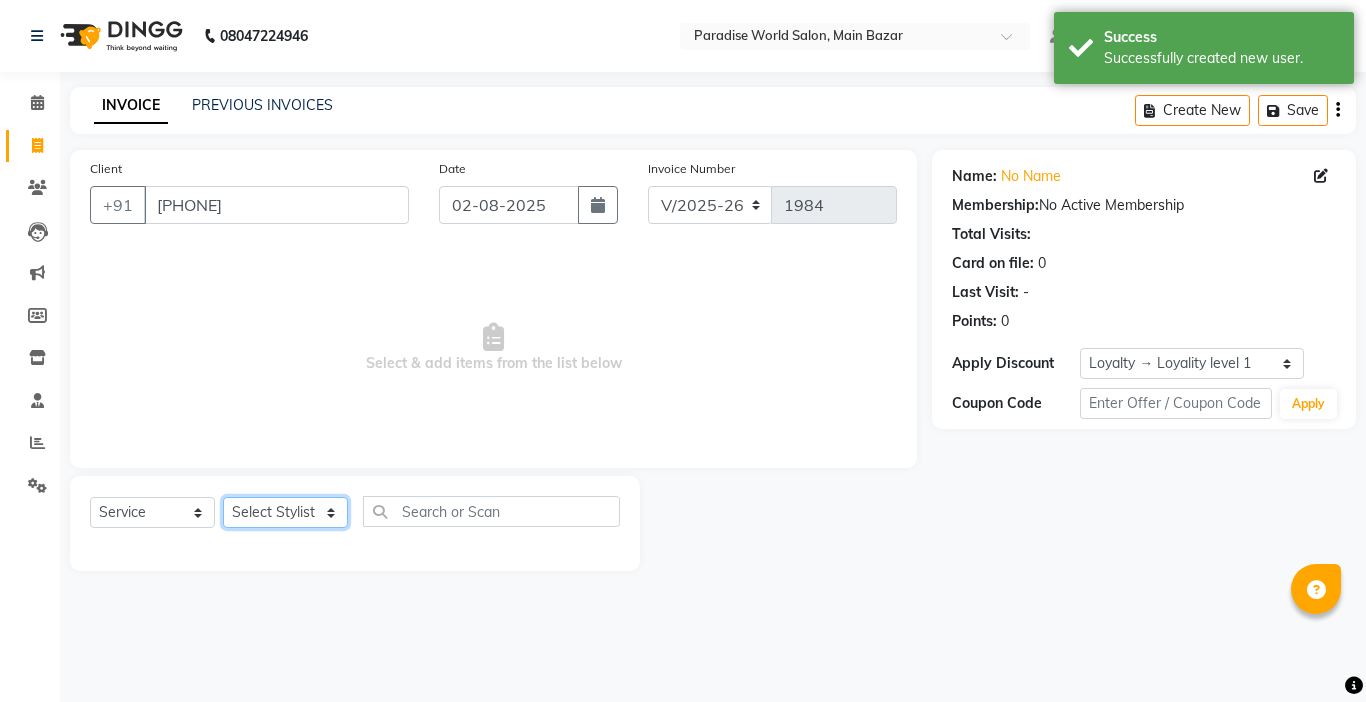 click on "Select Stylist Abby aman  Anil anku Bobby company Deepak Deepika Gourav Heena ishu Jagdeesh kanchan Love preet Maddy Manpreet student Meenu Naina Nikita Palak Palak Sharma Radika Rajneesh Student Seema Shagun Shifali - Student Shweta  Sujata Surinder Paul Vansh Vikas Vishal" 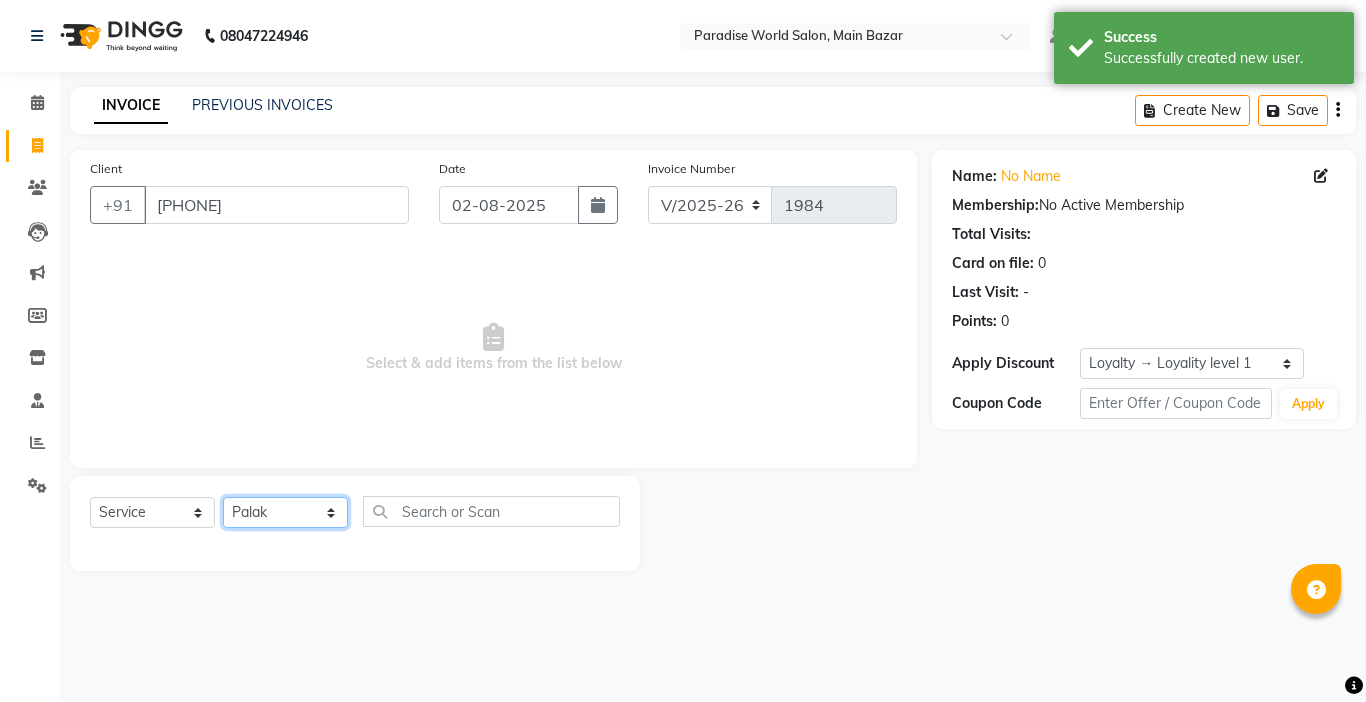 click on "Select Stylist Abby aman  Anil anku Bobby company Deepak Deepika Gourav Heena ishu Jagdeesh kanchan Love preet Maddy Manpreet student Meenu Naina Nikita Palak Palak Sharma Radika Rajneesh Student Seema Shagun Shifali - Student Shweta  Sujata Surinder Paul Vansh Vikas Vishal" 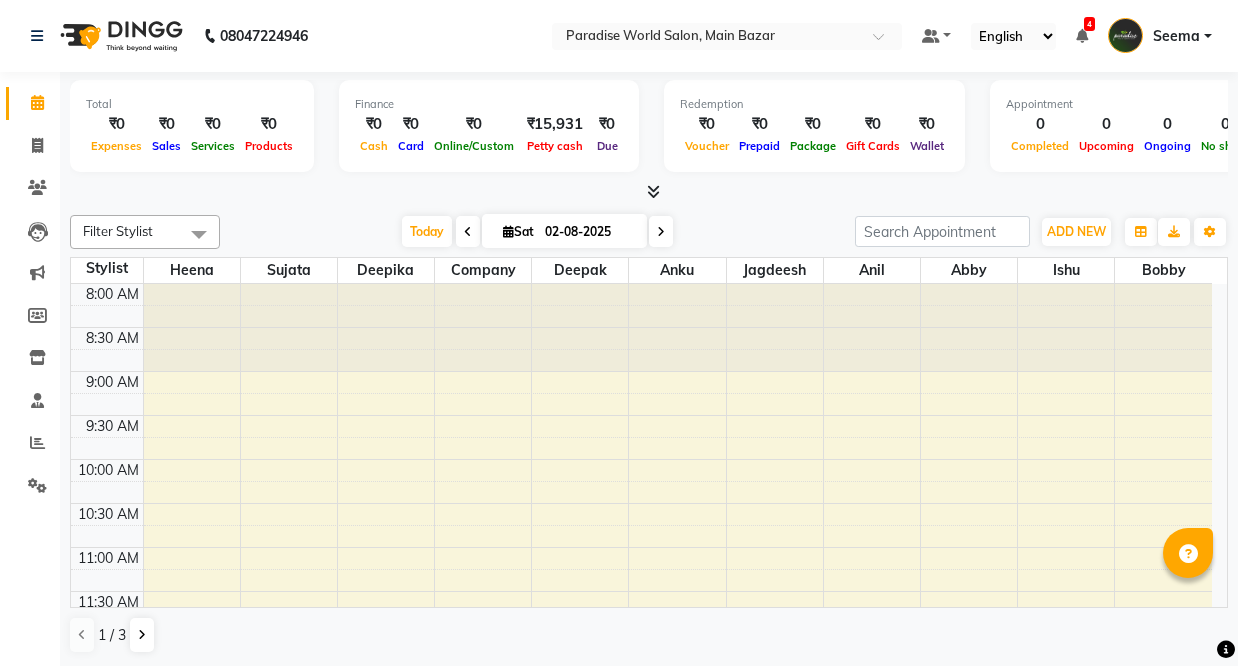 scroll, scrollTop: 0, scrollLeft: 0, axis: both 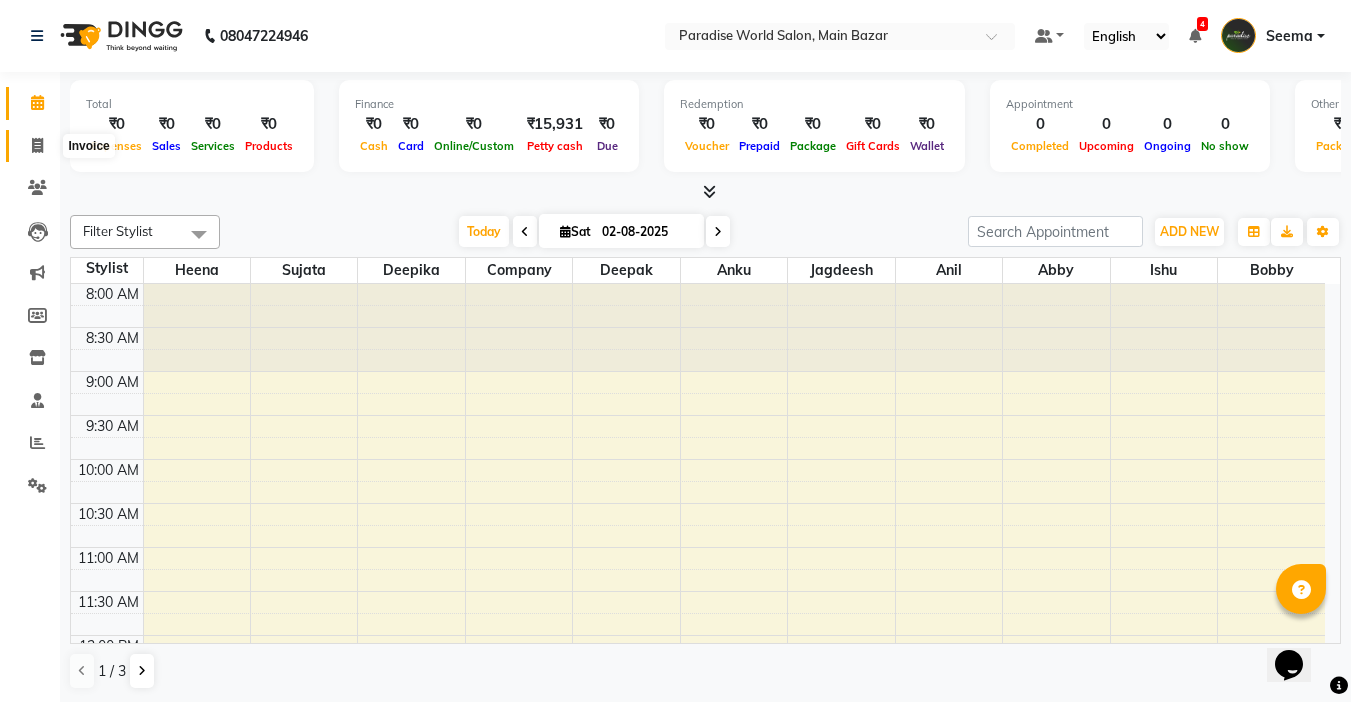 click 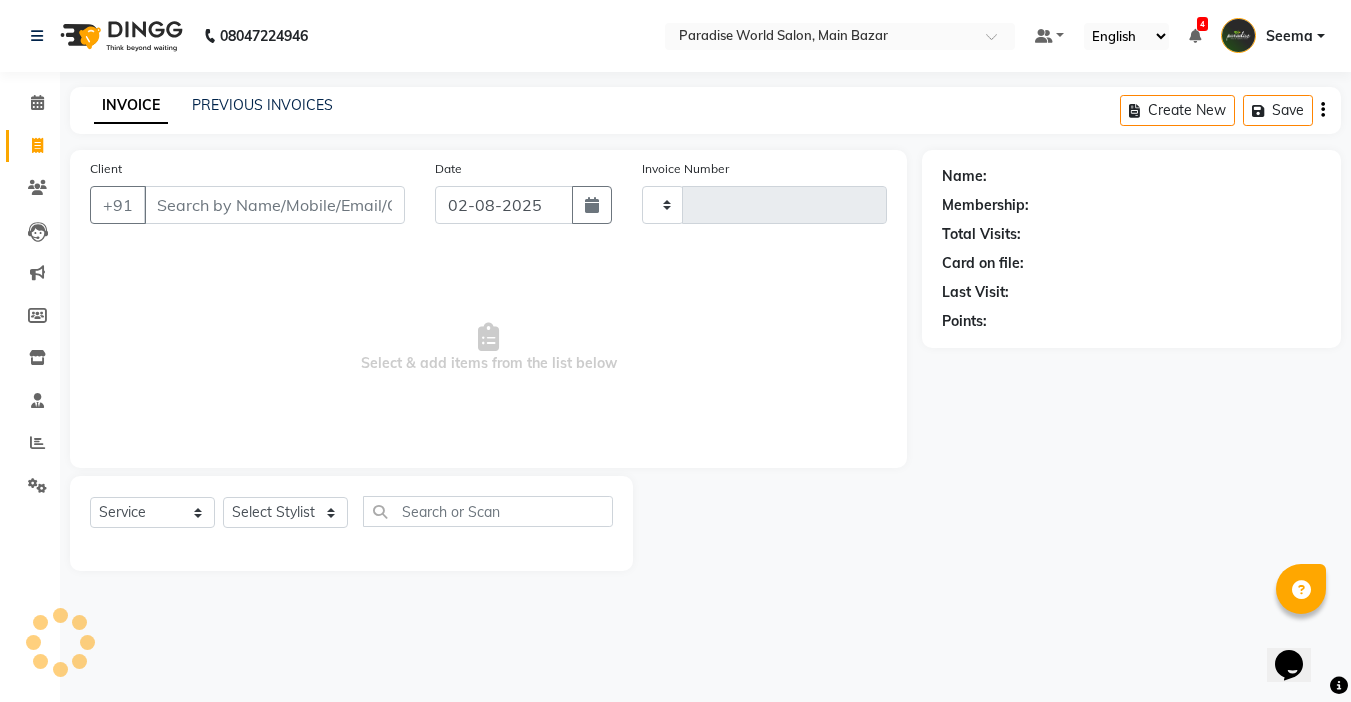 type on "1984" 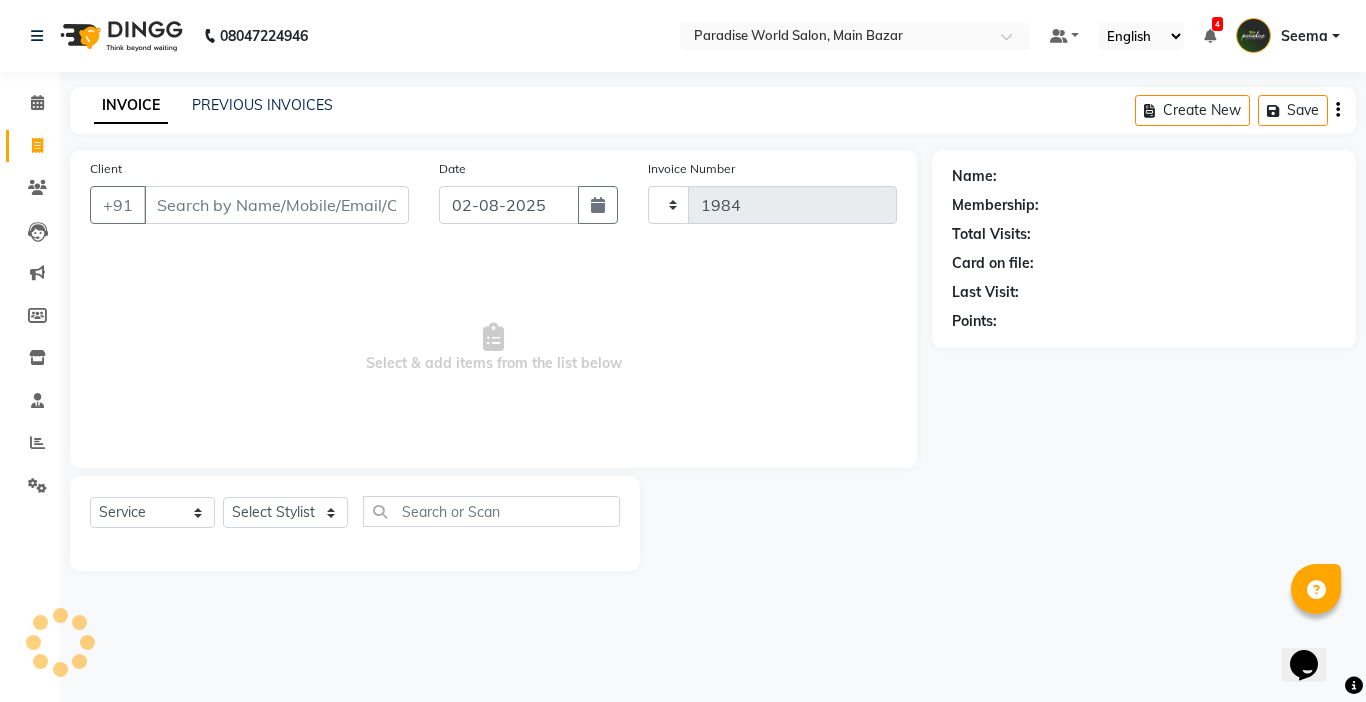 select on "4451" 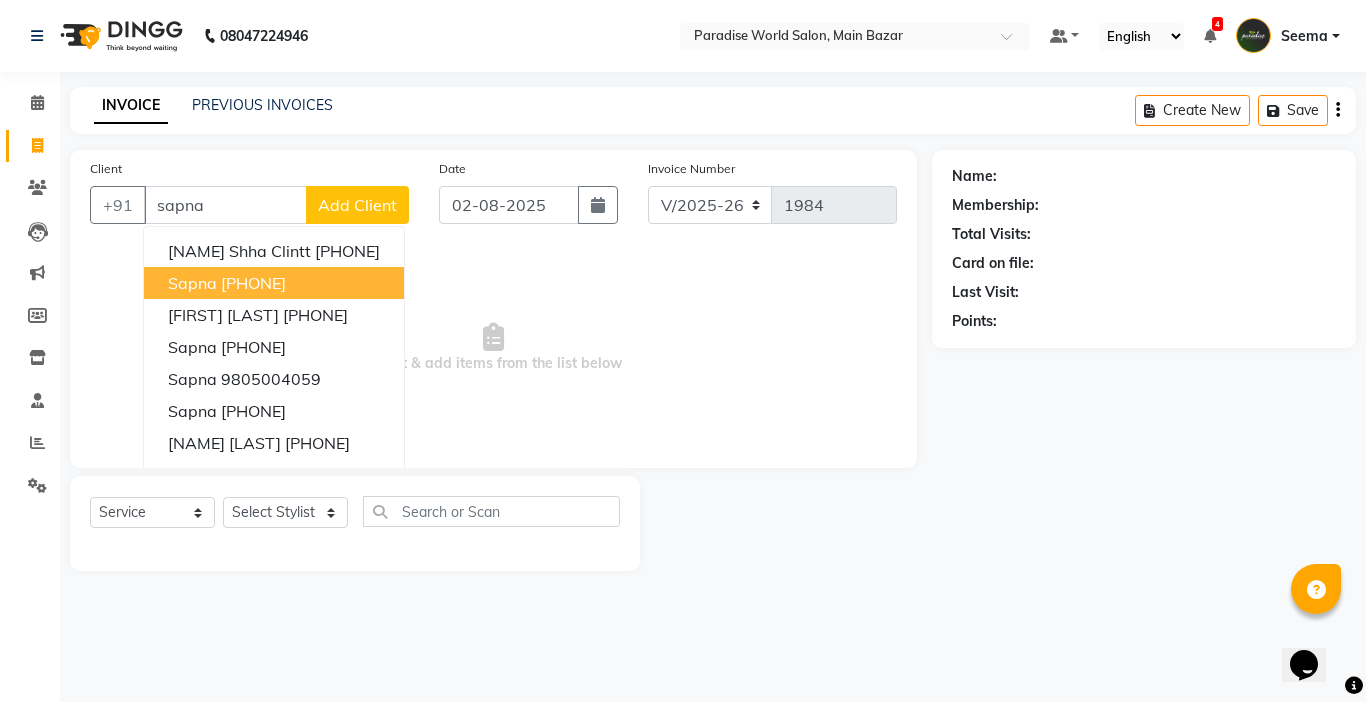 click on "[PHONE]" at bounding box center (253, 283) 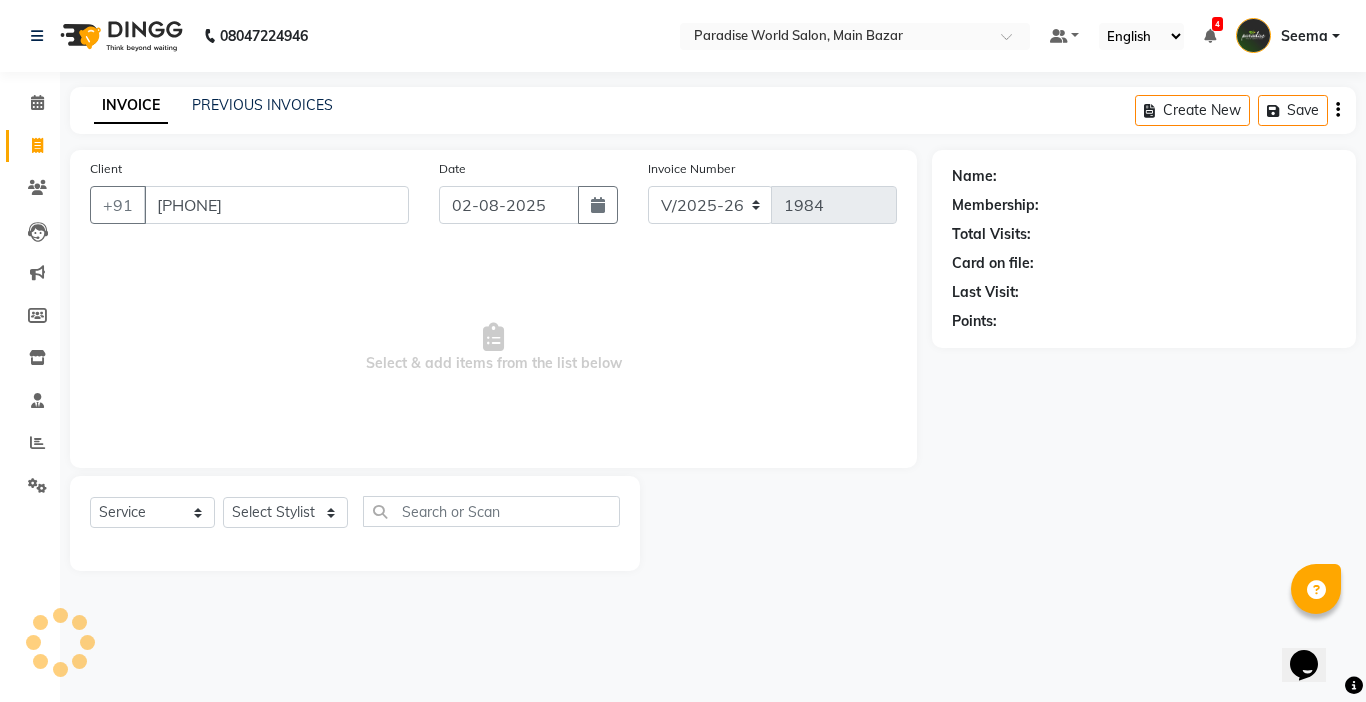 type on "[PHONE]" 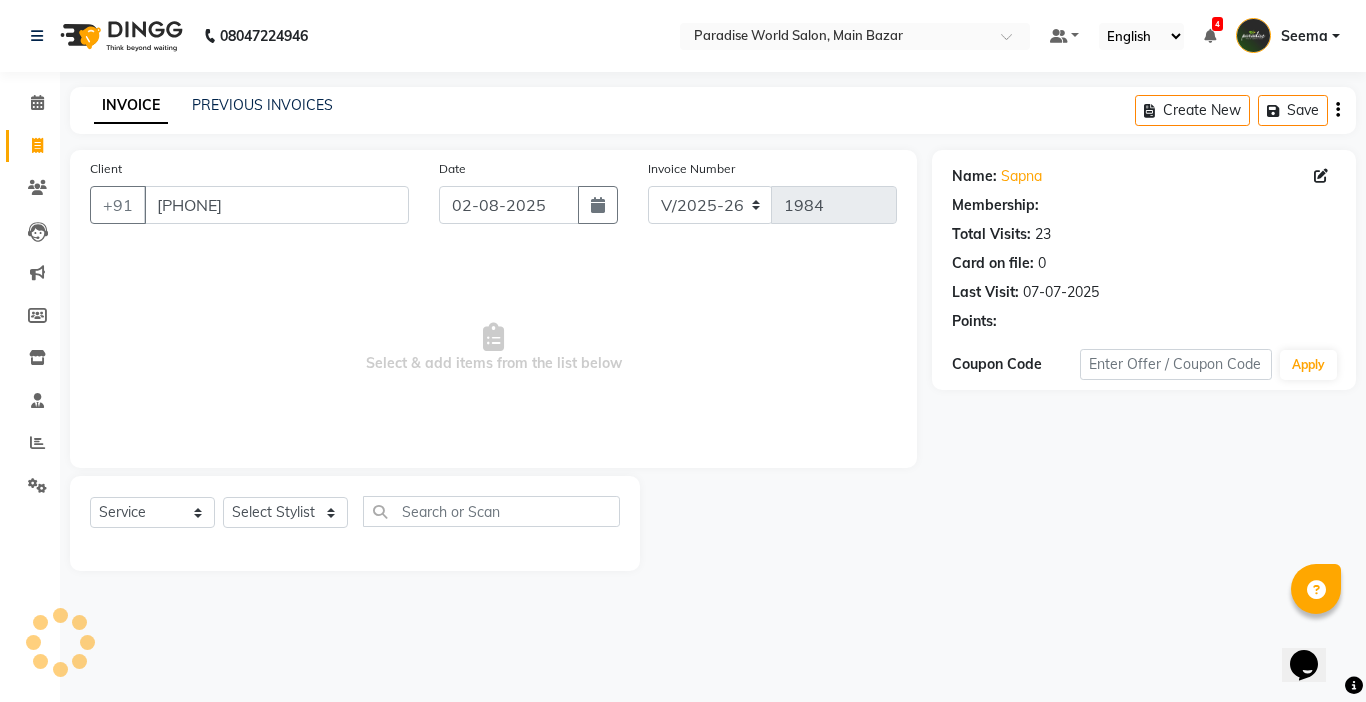 select on "1: Object" 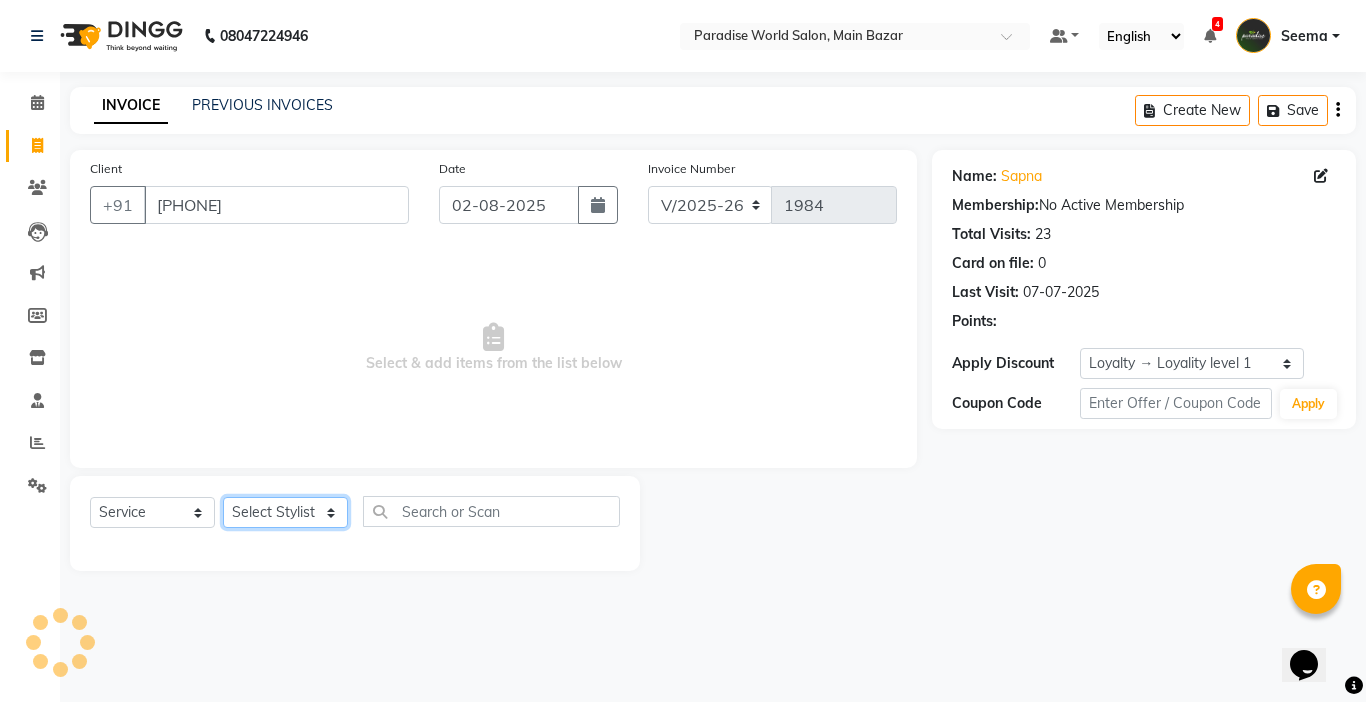 click on "Select Stylist Abby aman  Anil anku Bobby company Deepak Deepika Gourav Heena ishu Jagdeesh kanchan Love preet Maddy Manpreet student Meenu Naina Nikita Palak Palak Sharma Radika Rajneesh Student Seema Shagun Shifali - Student Shweta  Sujata Surinder Paul Vansh Vikas Vishal" 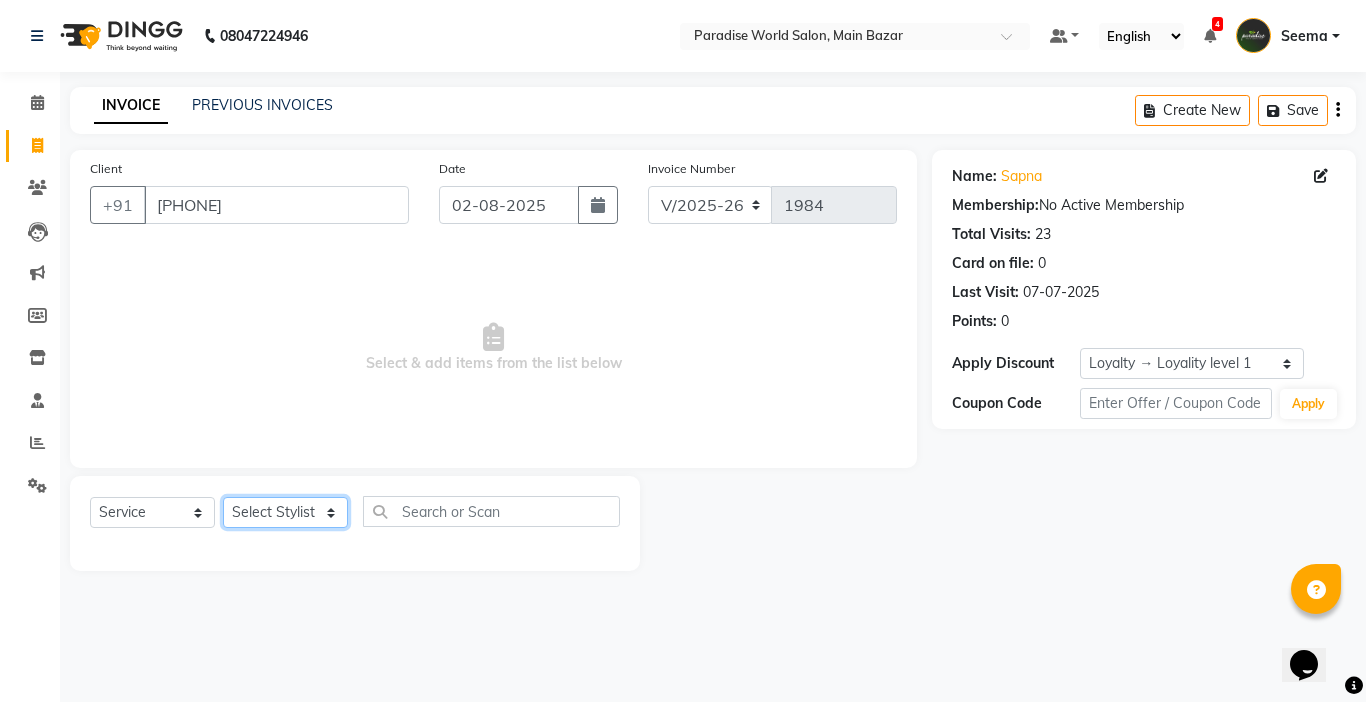 select on "24938" 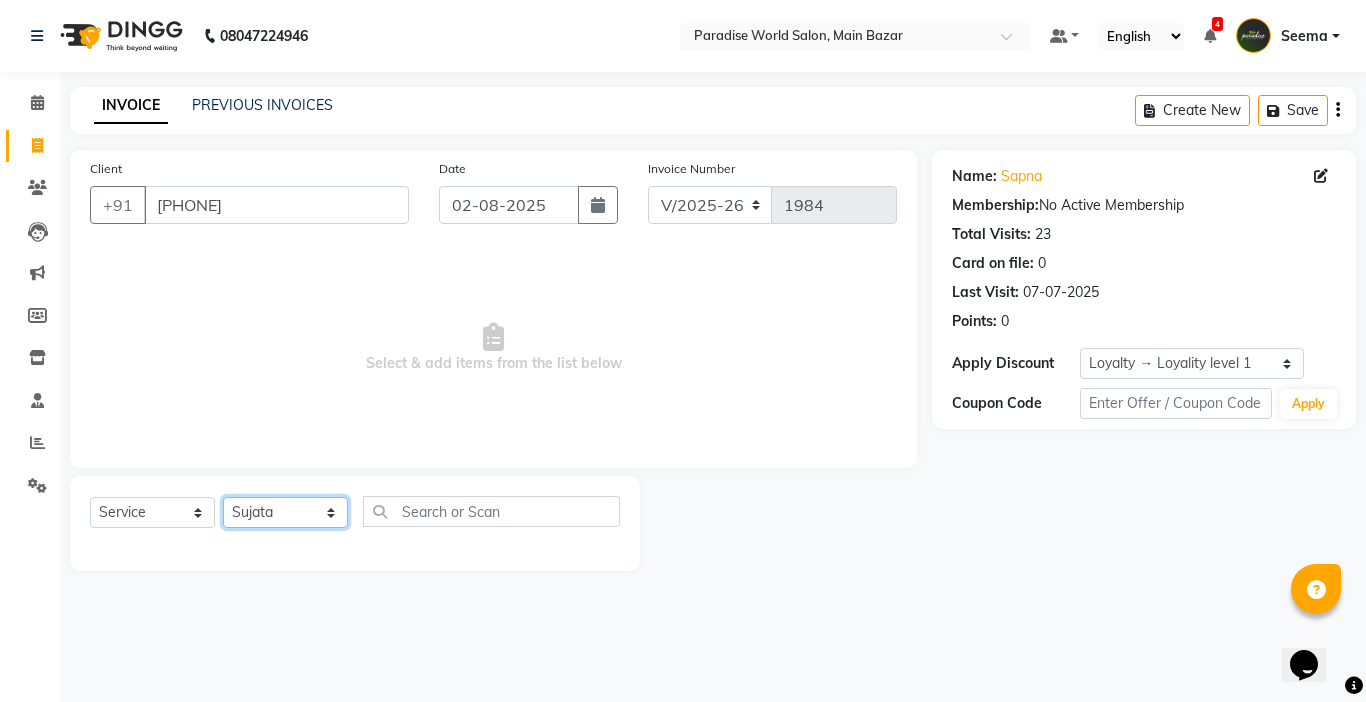 click on "Select Stylist Abby aman  Anil anku Bobby company Deepak Deepika Gourav Heena ishu Jagdeesh kanchan Love preet Maddy Manpreet student Meenu Naina Nikita Palak Palak Sharma Radika Rajneesh Student Seema Shagun Shifali - Student Shweta  Sujata Surinder Paul Vansh Vikas Vishal" 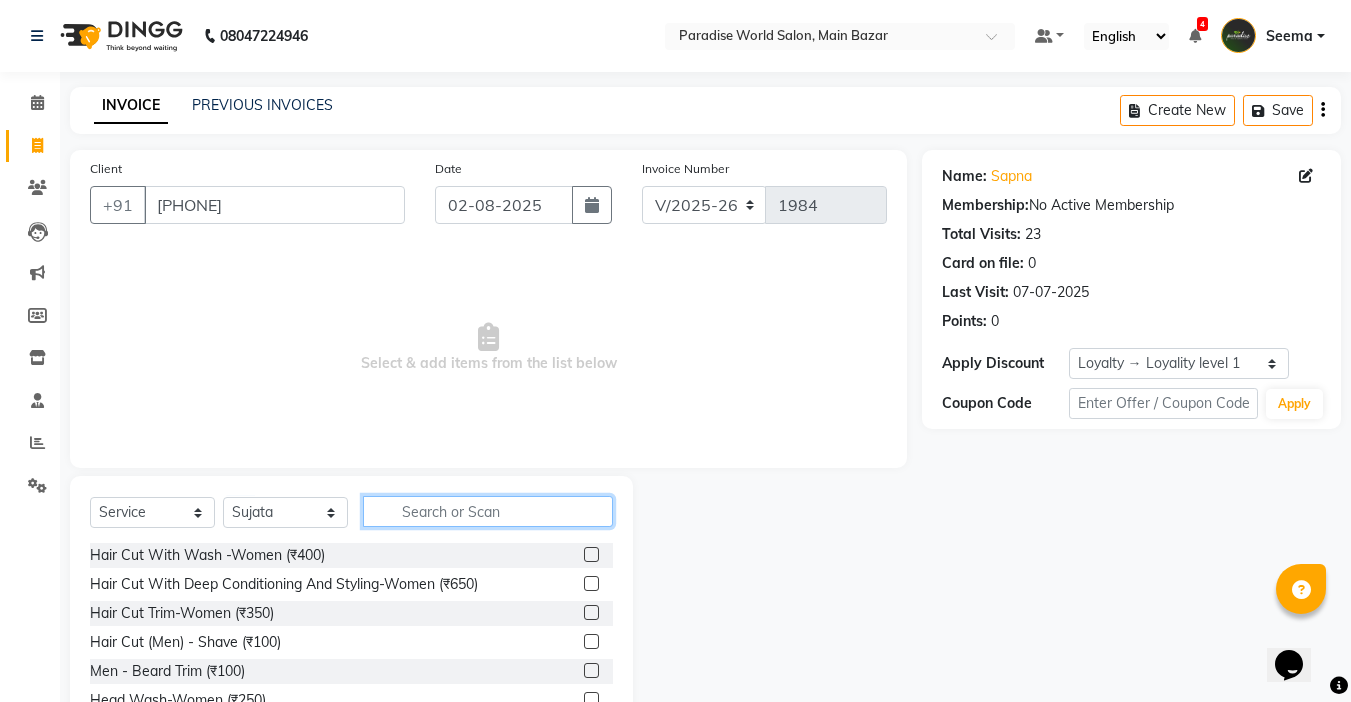 click 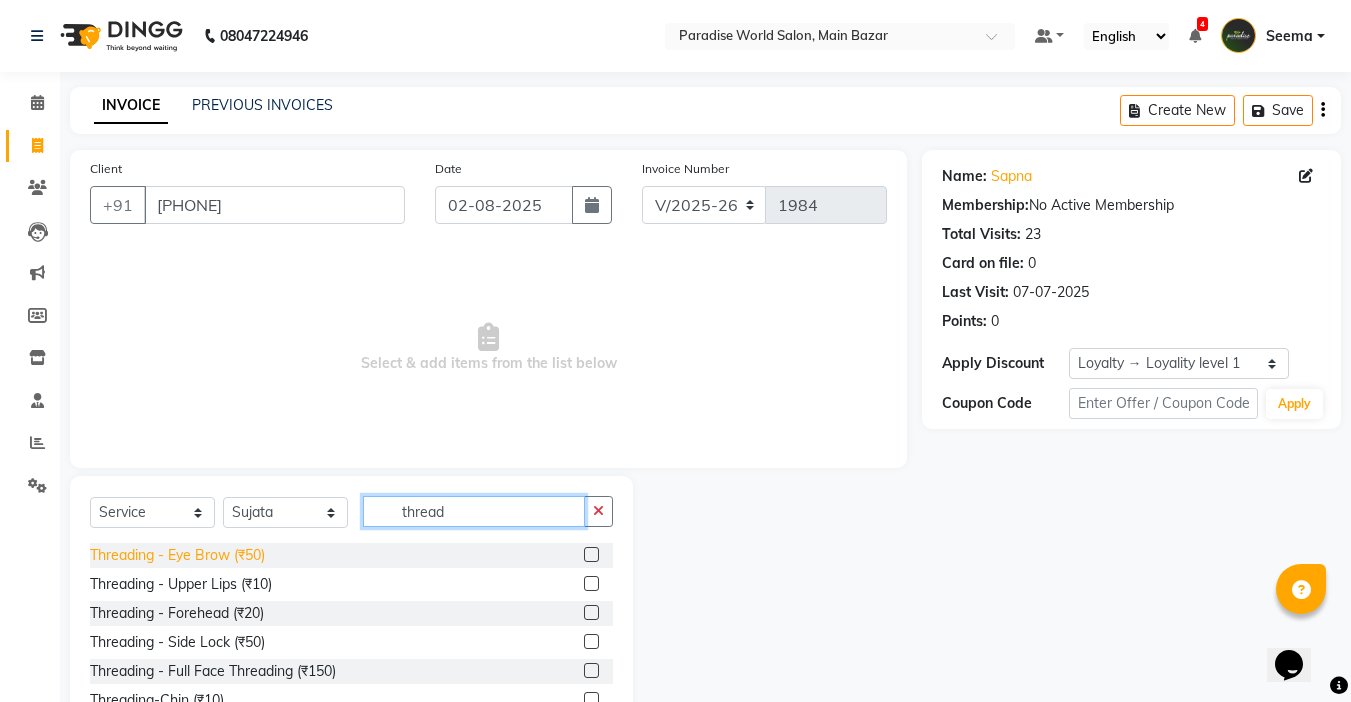 type on "thread" 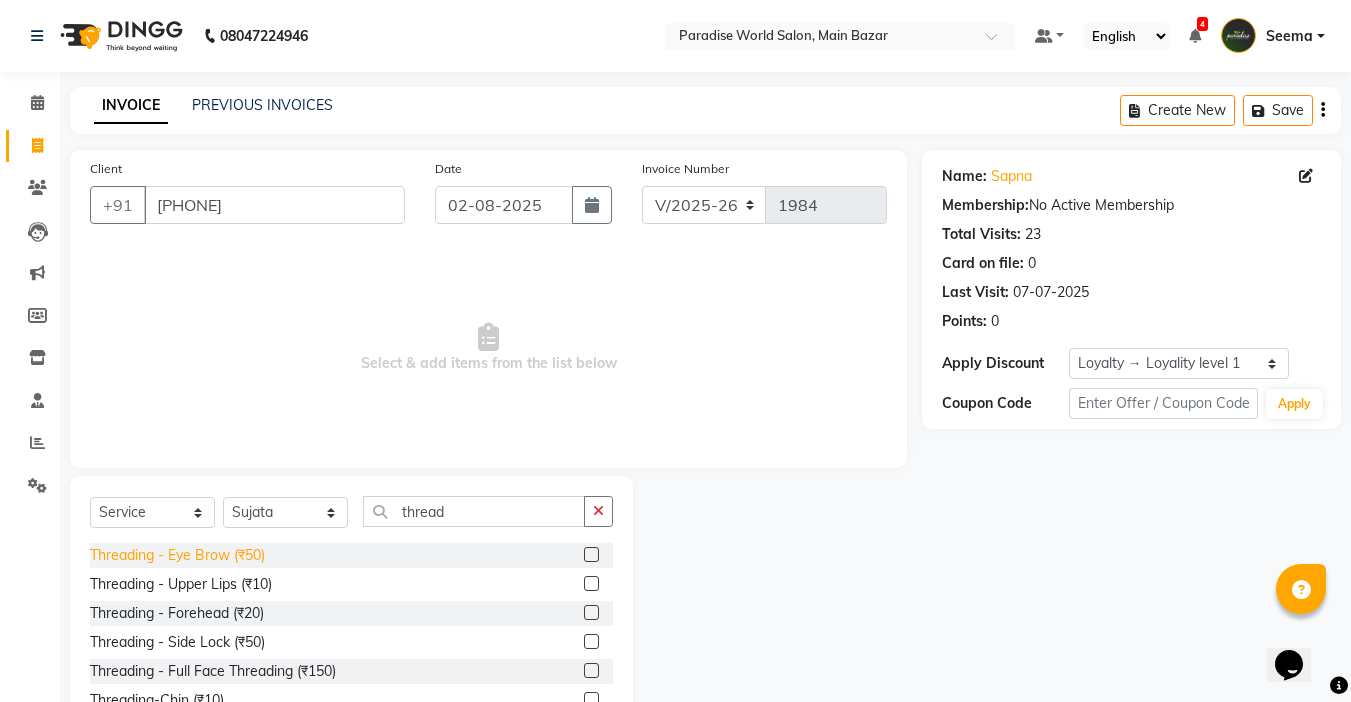 click on "Threading   -  Eye Brow (₹50)" 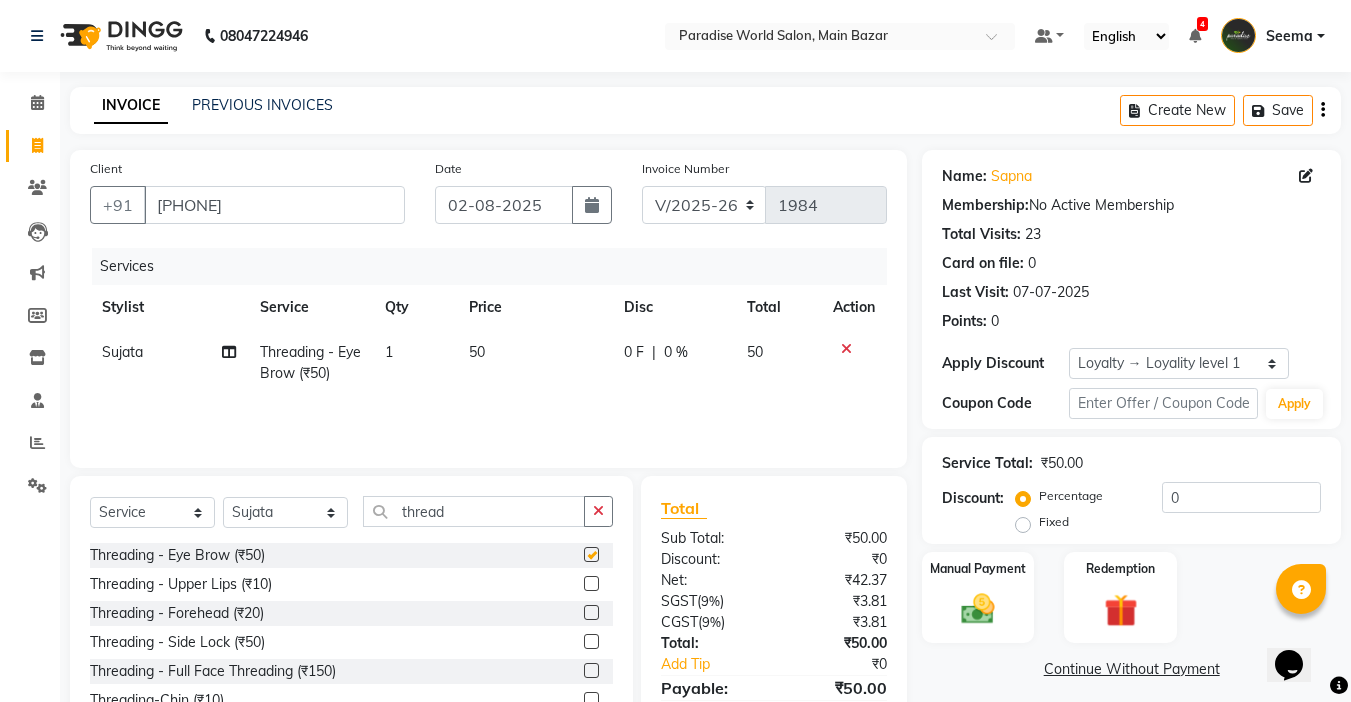 checkbox on "false" 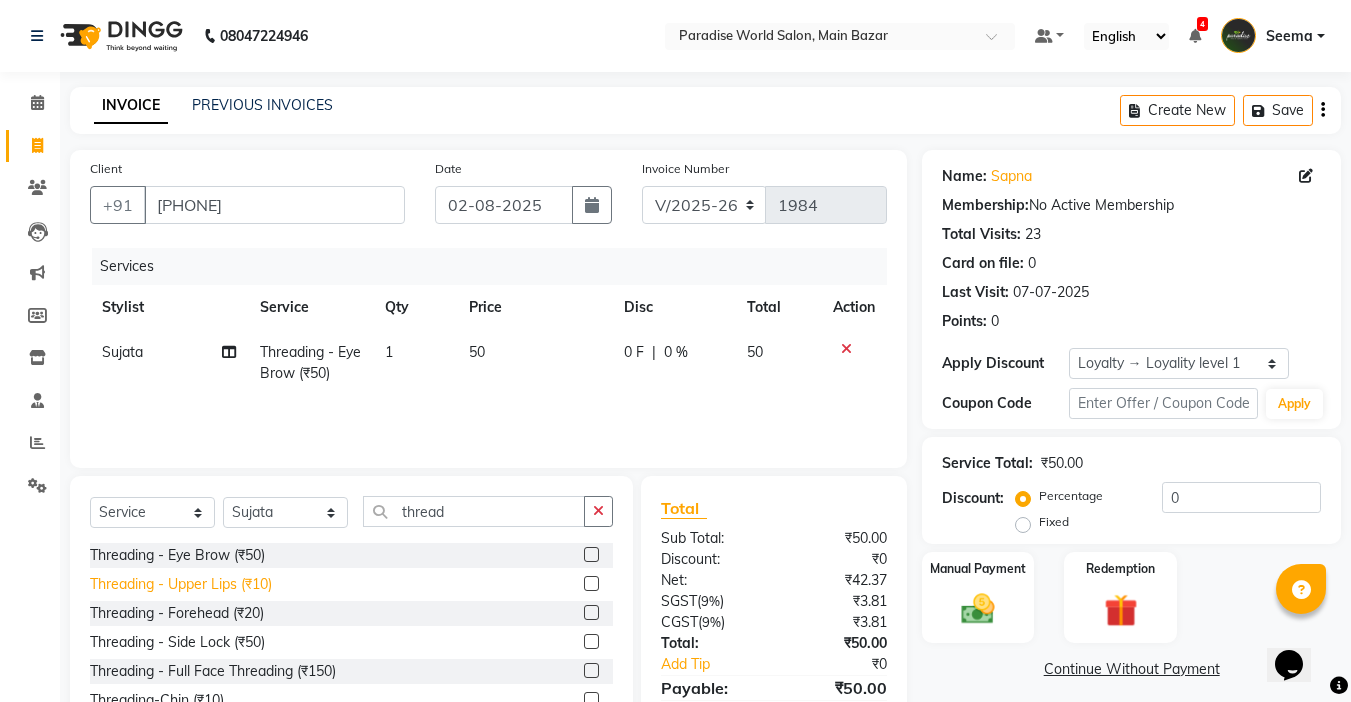 click on "Threading   -  Upper Lips (₹10)" 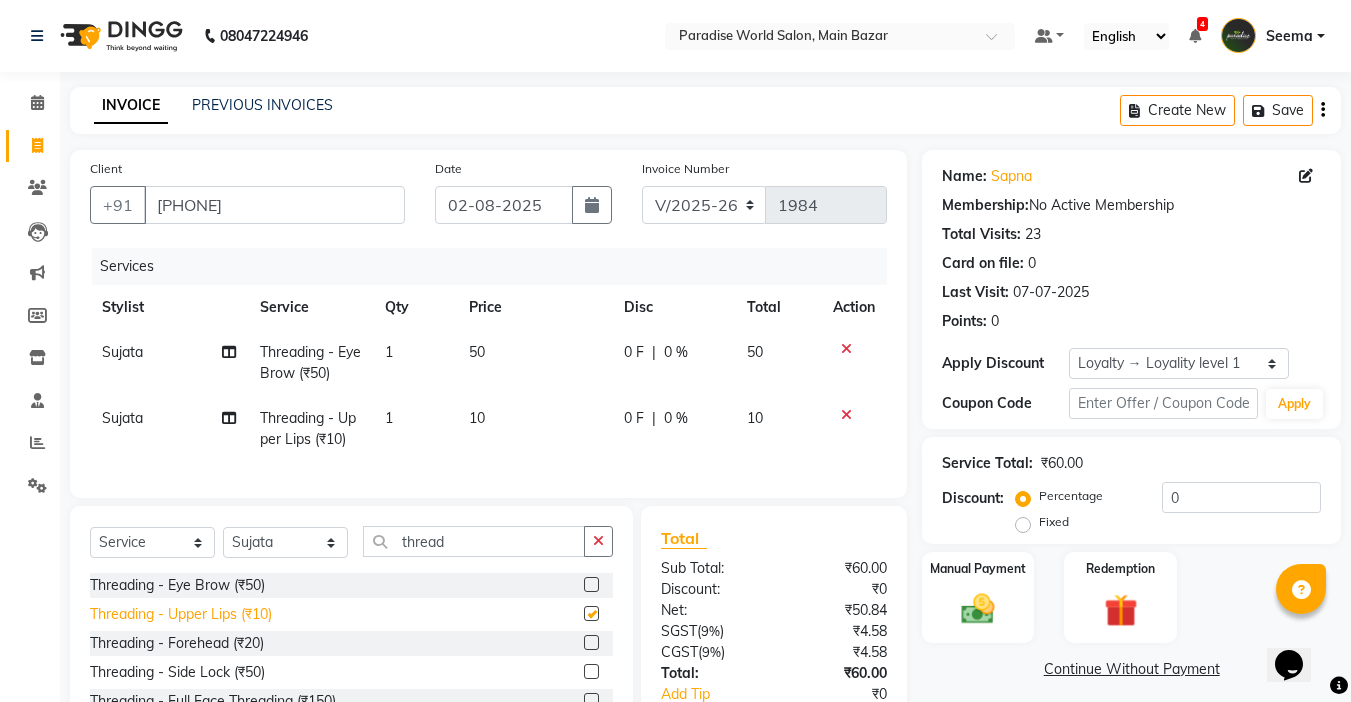 checkbox on "false" 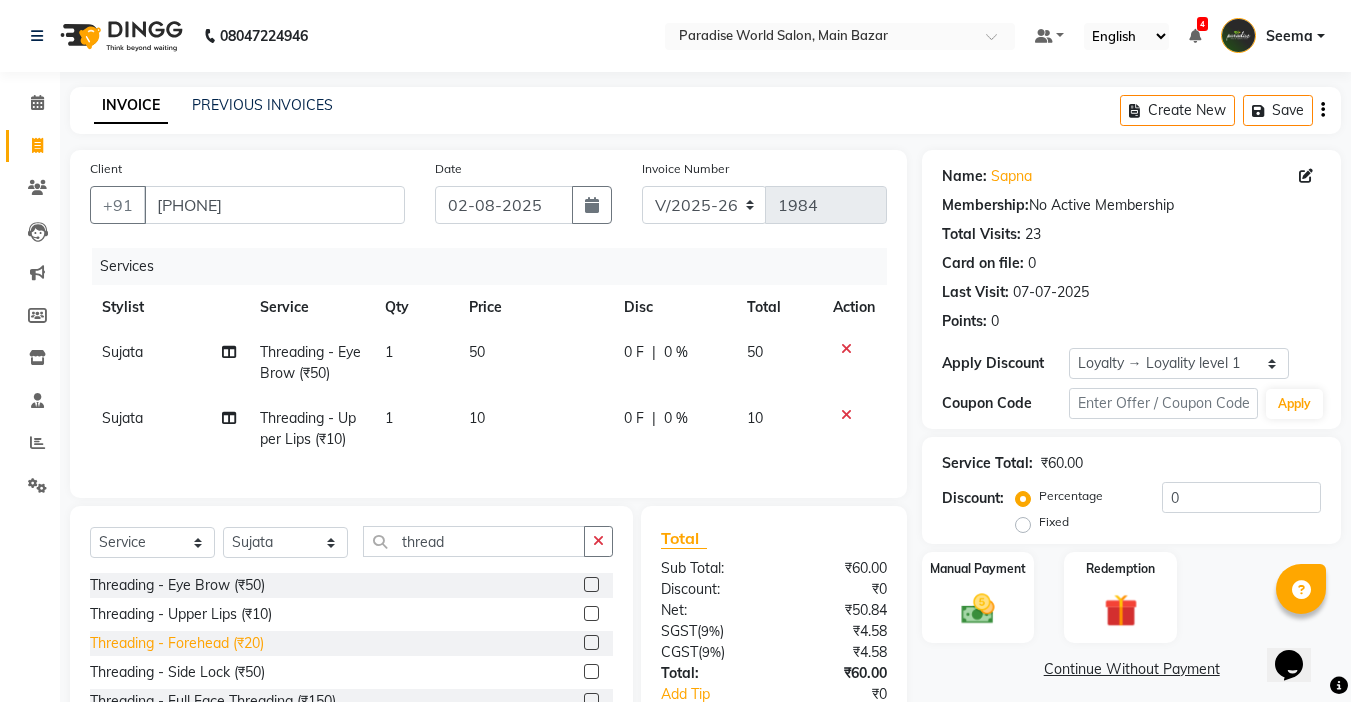 click on "Threading   -  Forehead (₹20)" 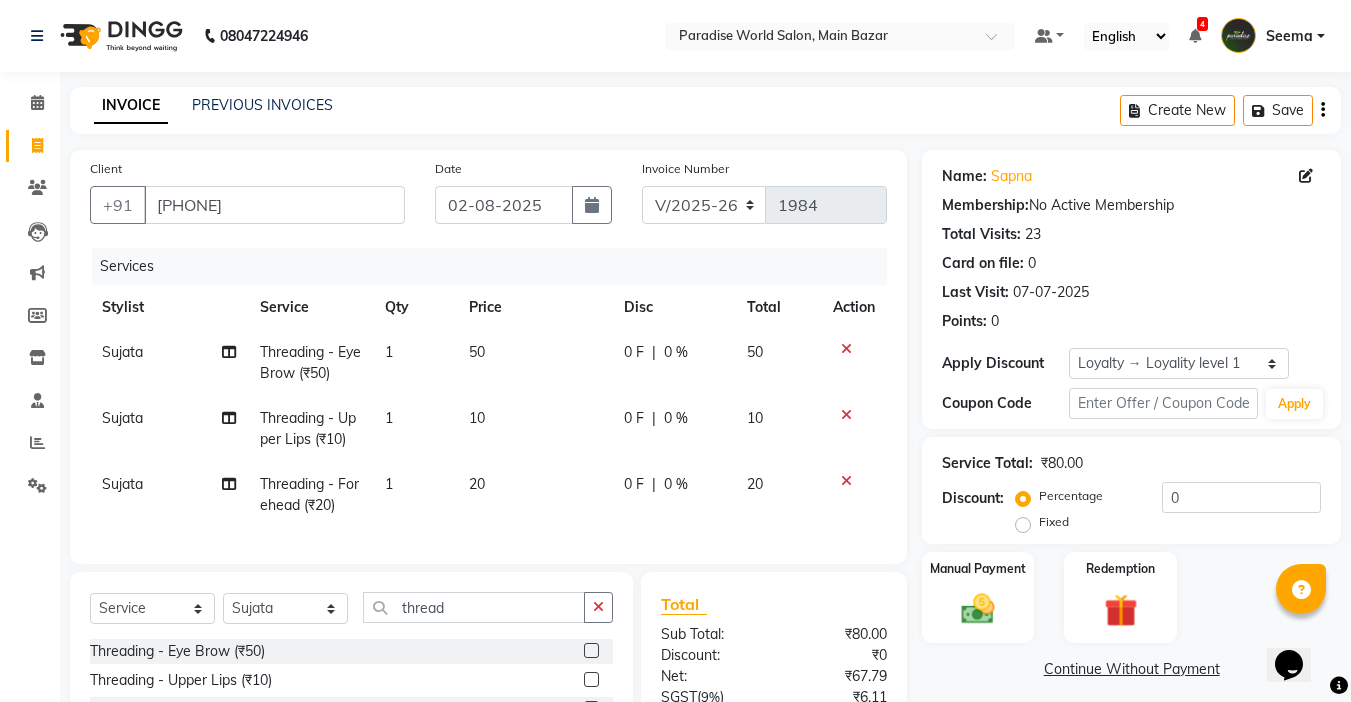 checkbox on "false" 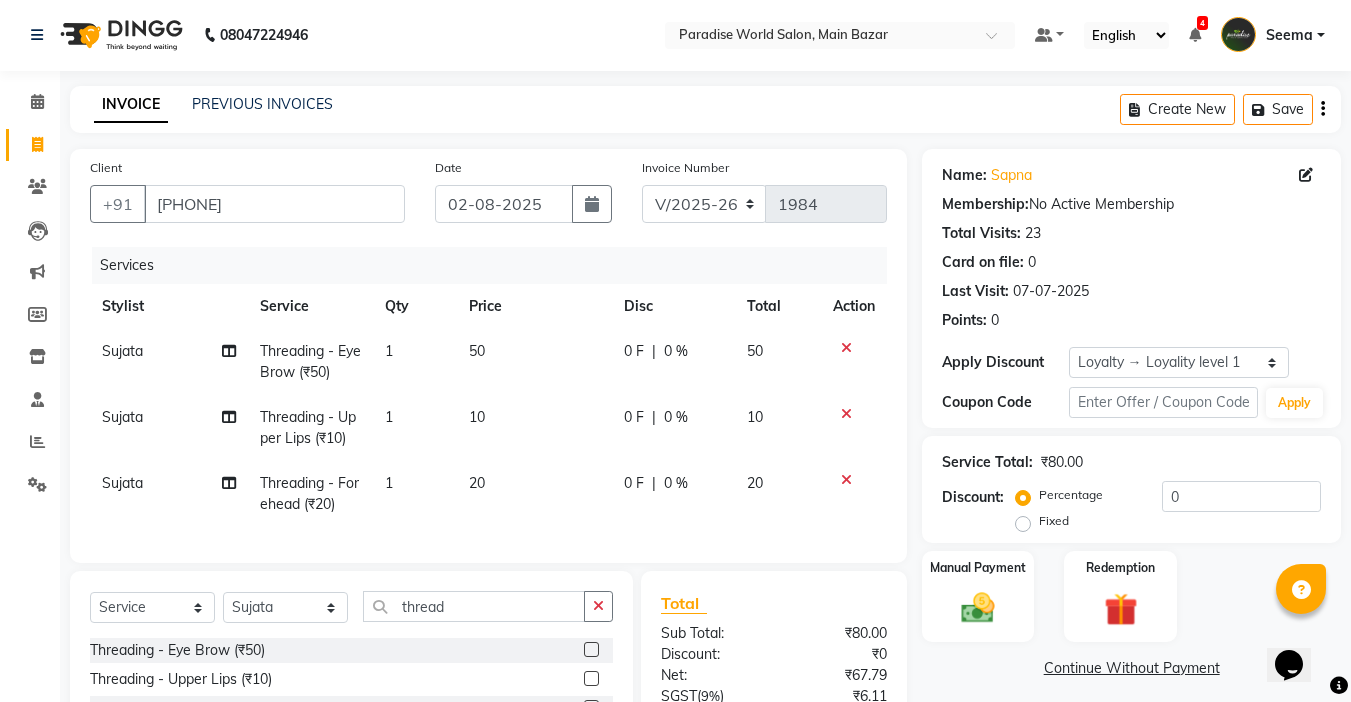 scroll, scrollTop: 0, scrollLeft: 0, axis: both 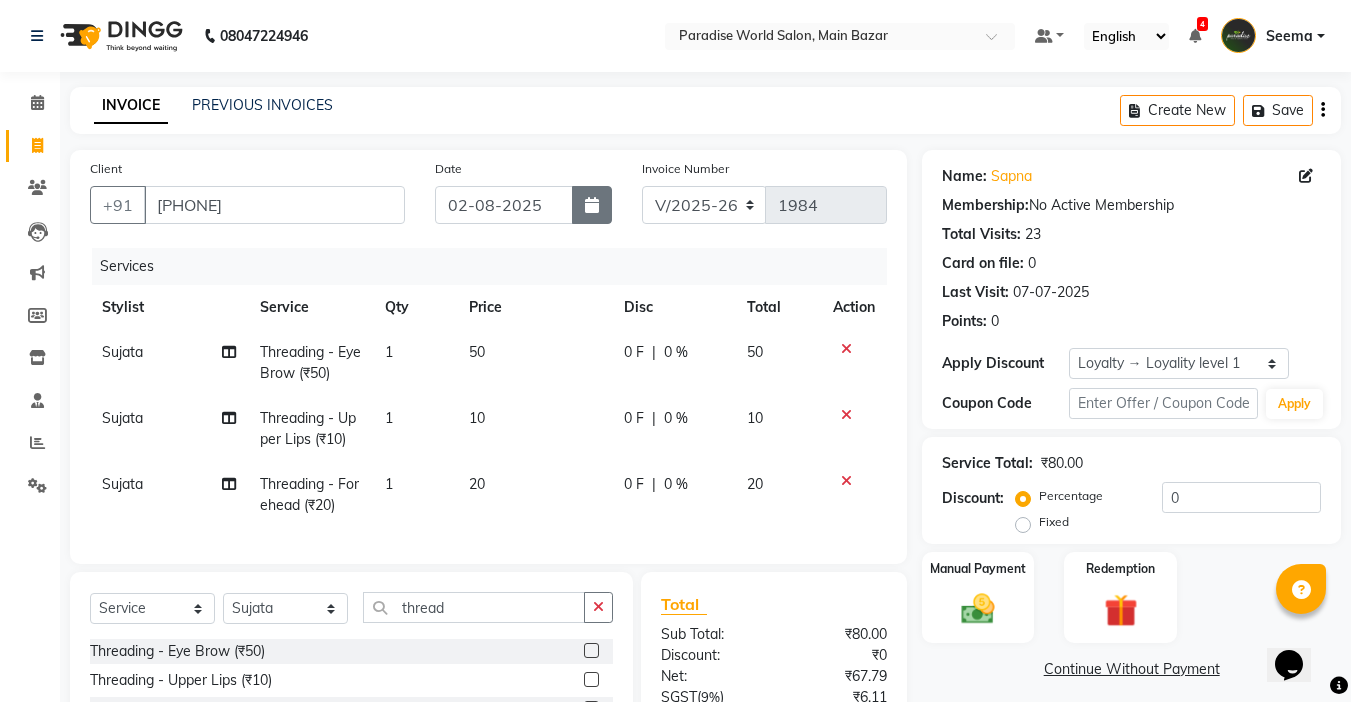 click 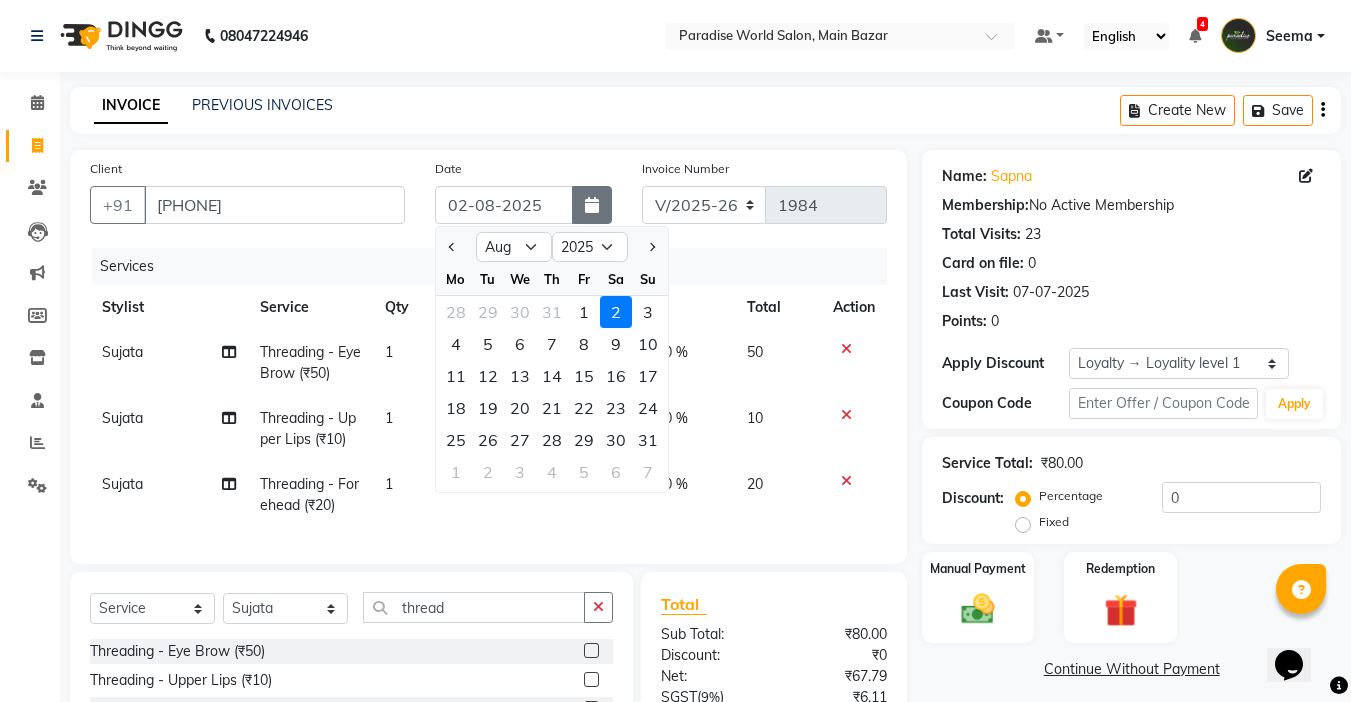 click 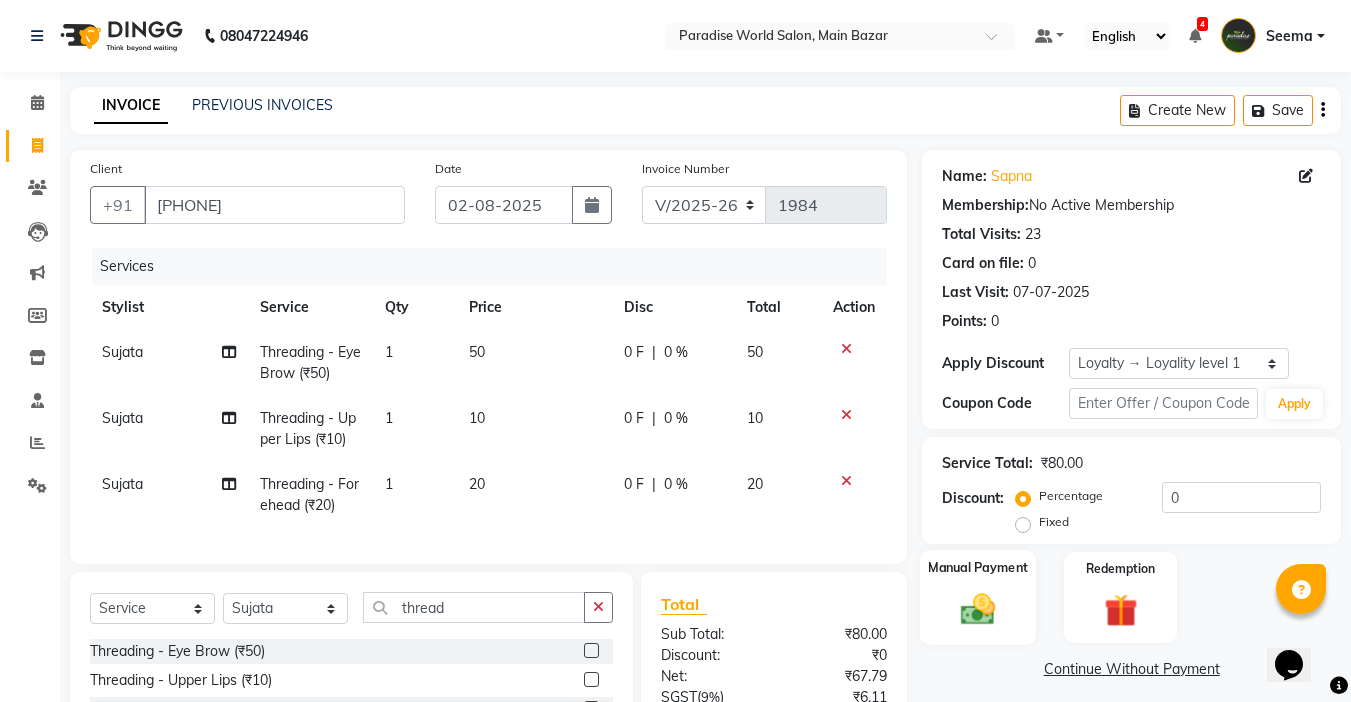 click 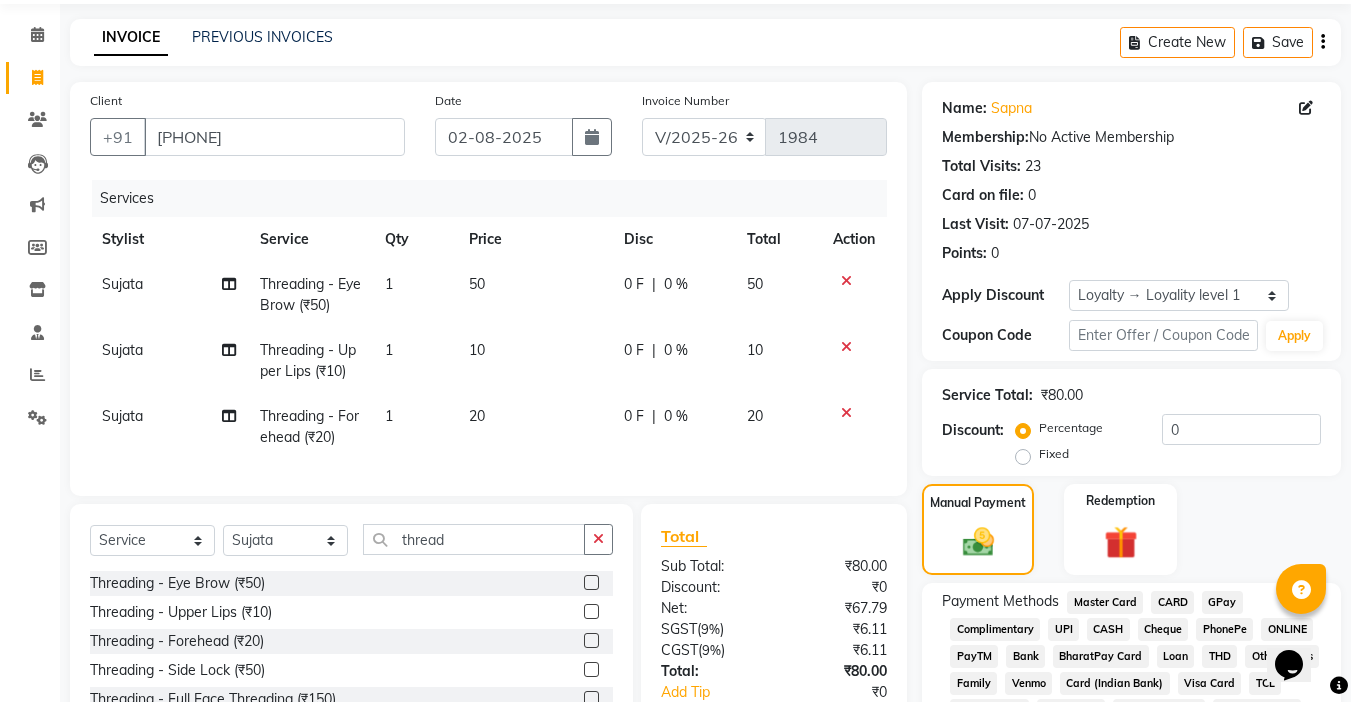 scroll, scrollTop: 200, scrollLeft: 0, axis: vertical 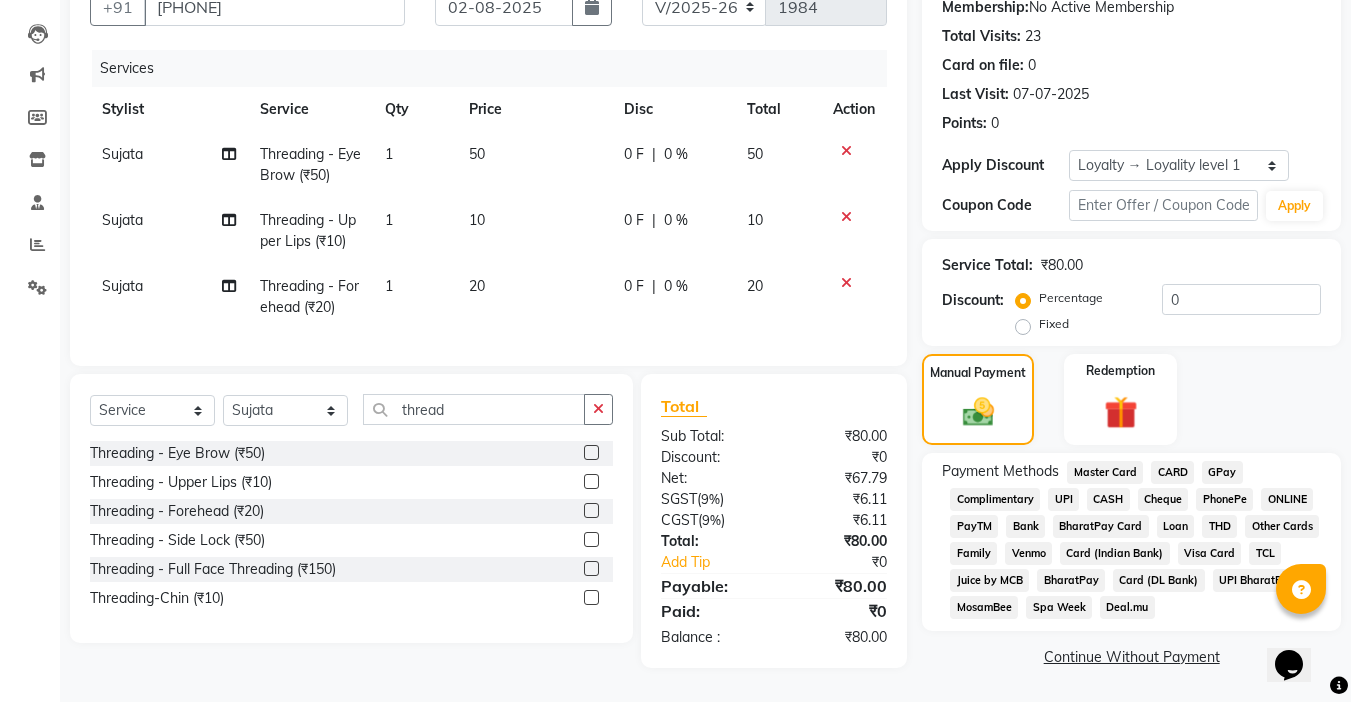 click on "Master Card" 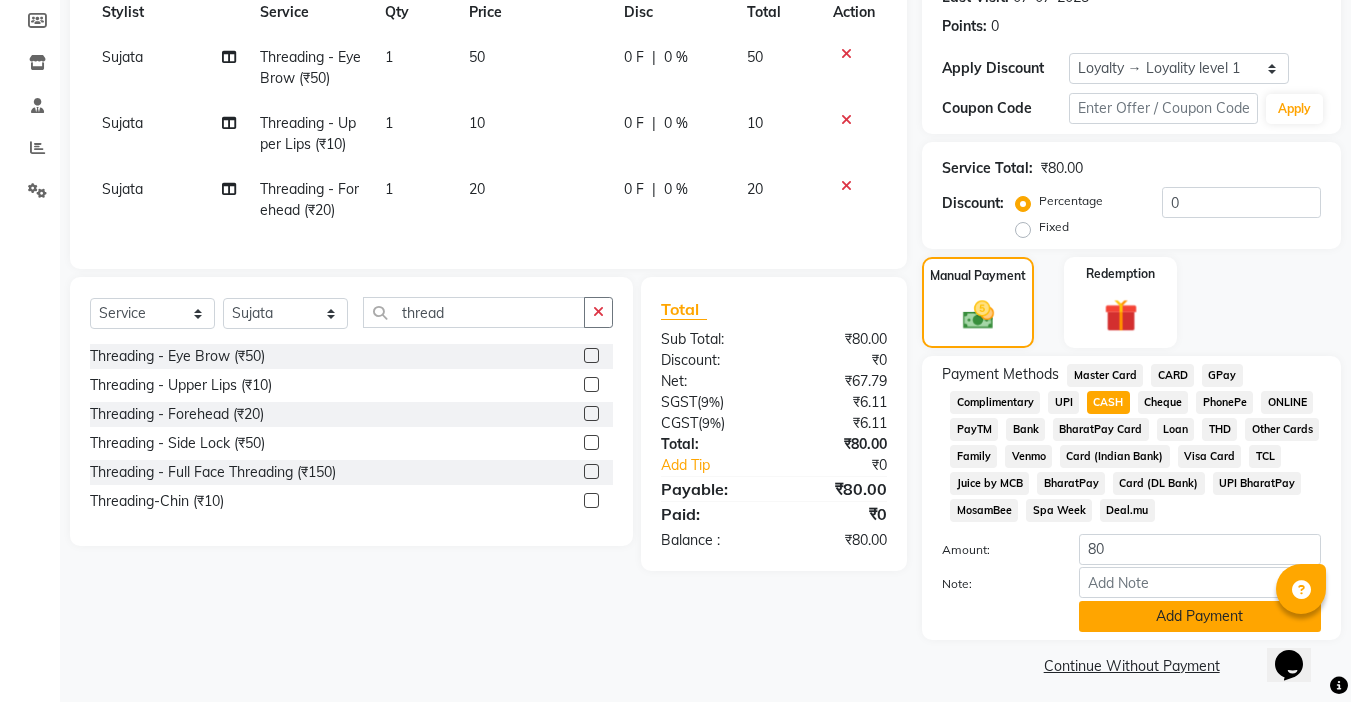 scroll, scrollTop: 304, scrollLeft: 0, axis: vertical 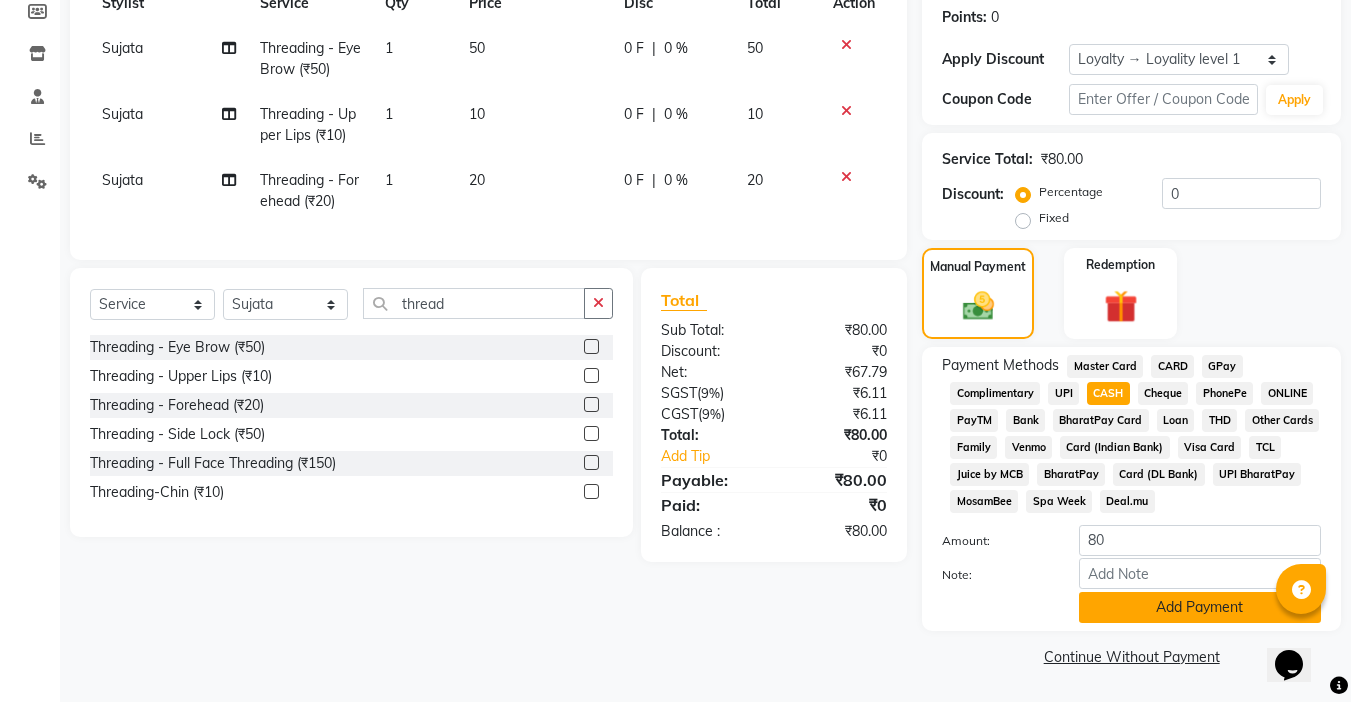 click on "Add Payment" 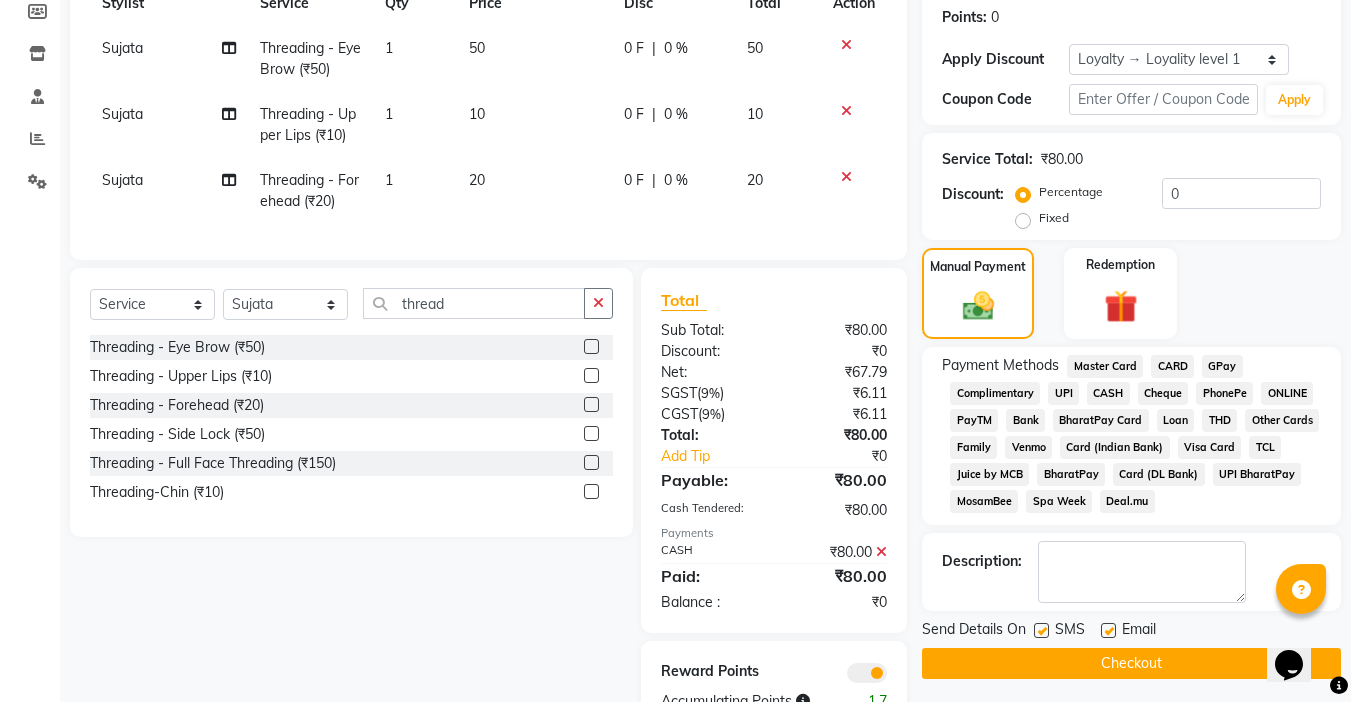 click 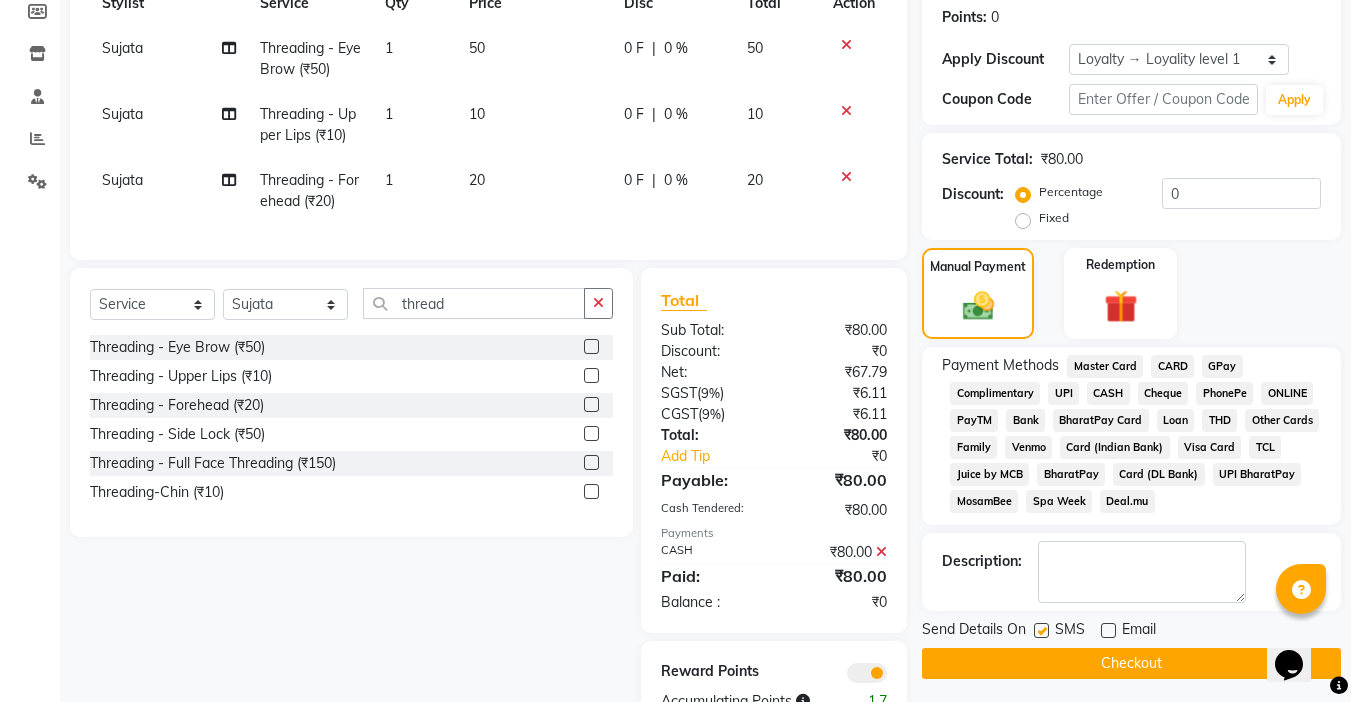click 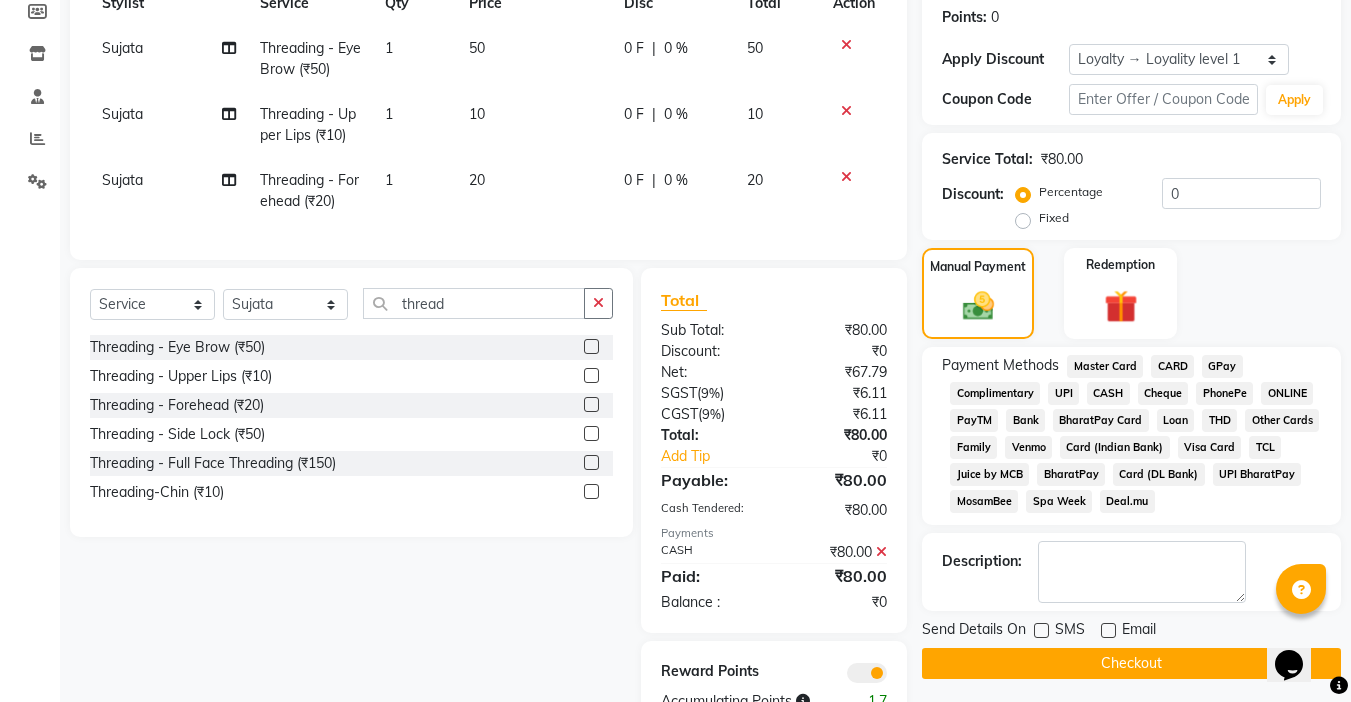 click on "Checkout" 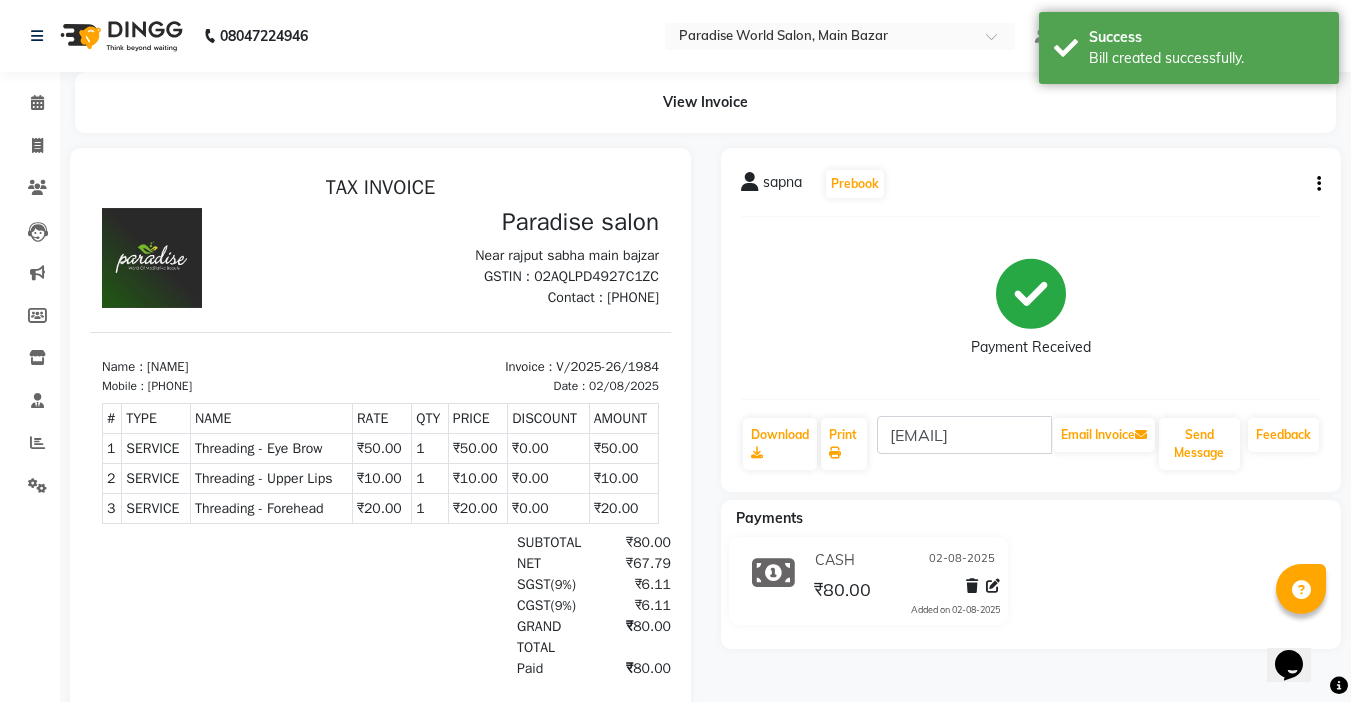 scroll, scrollTop: 0, scrollLeft: 0, axis: both 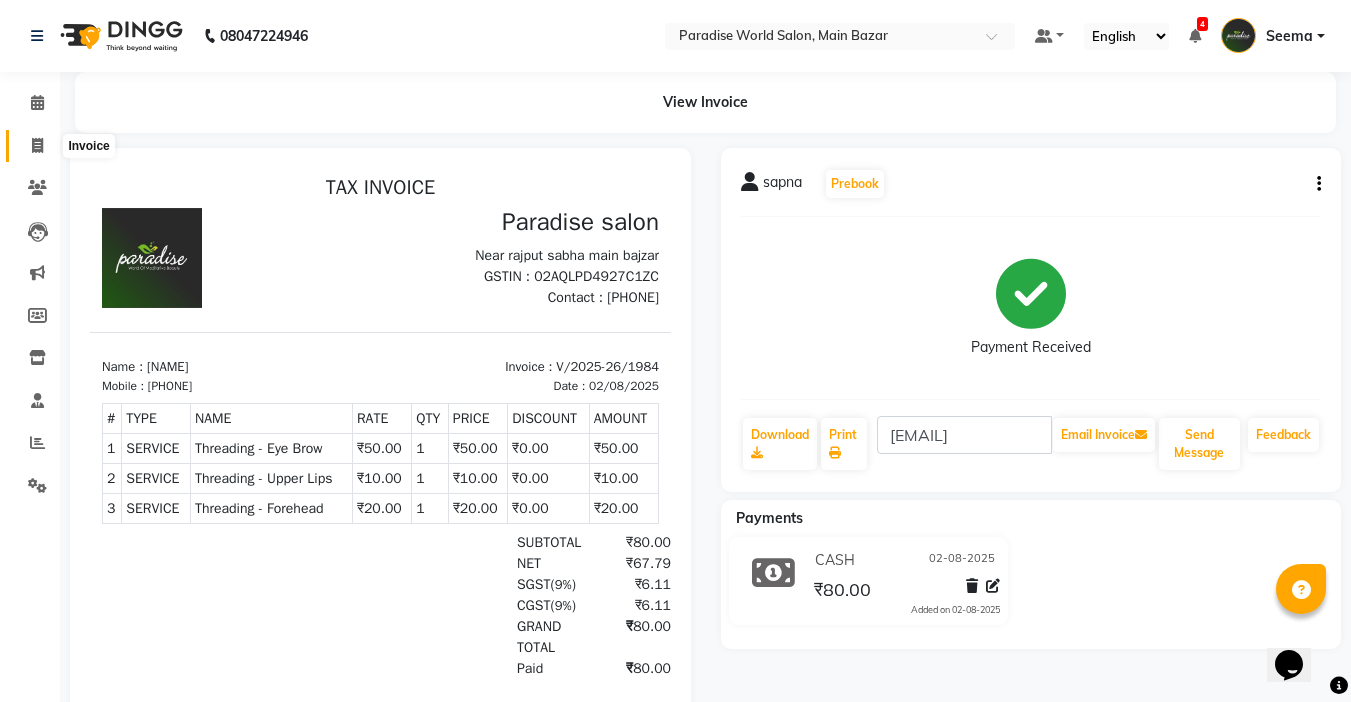 click 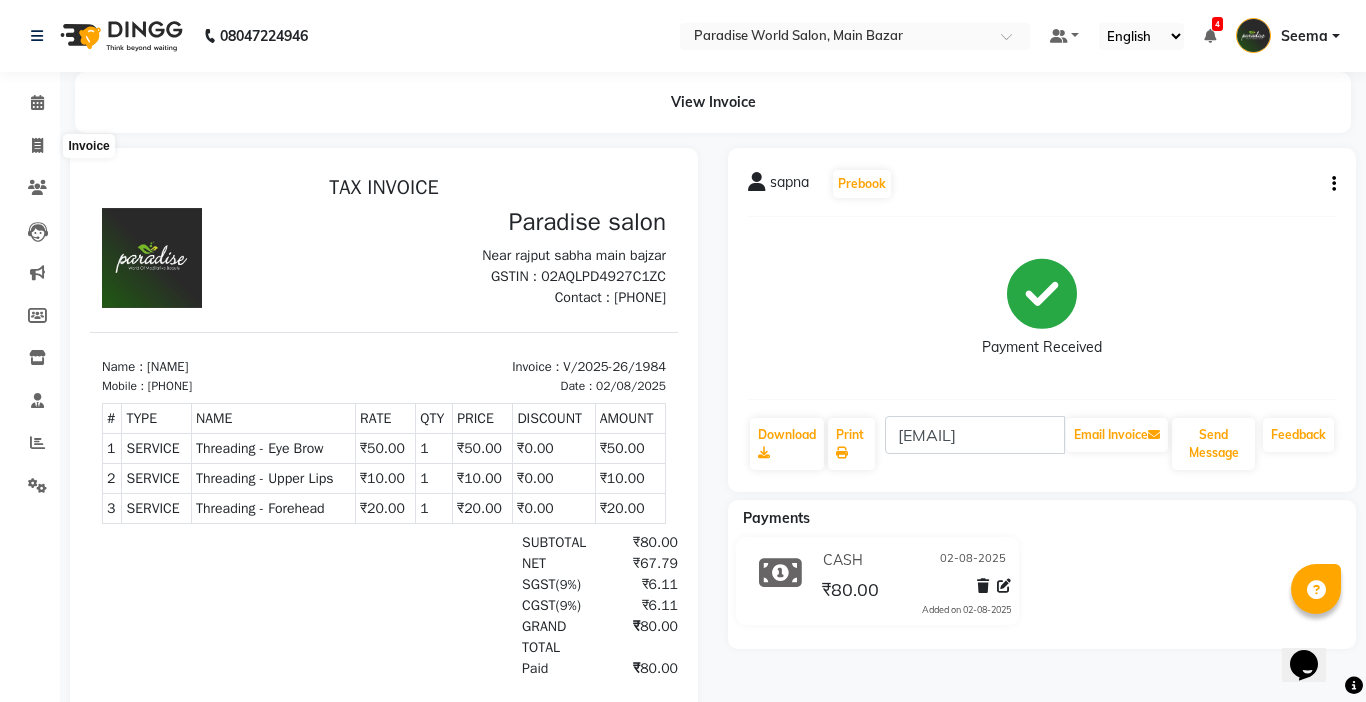 select on "4451" 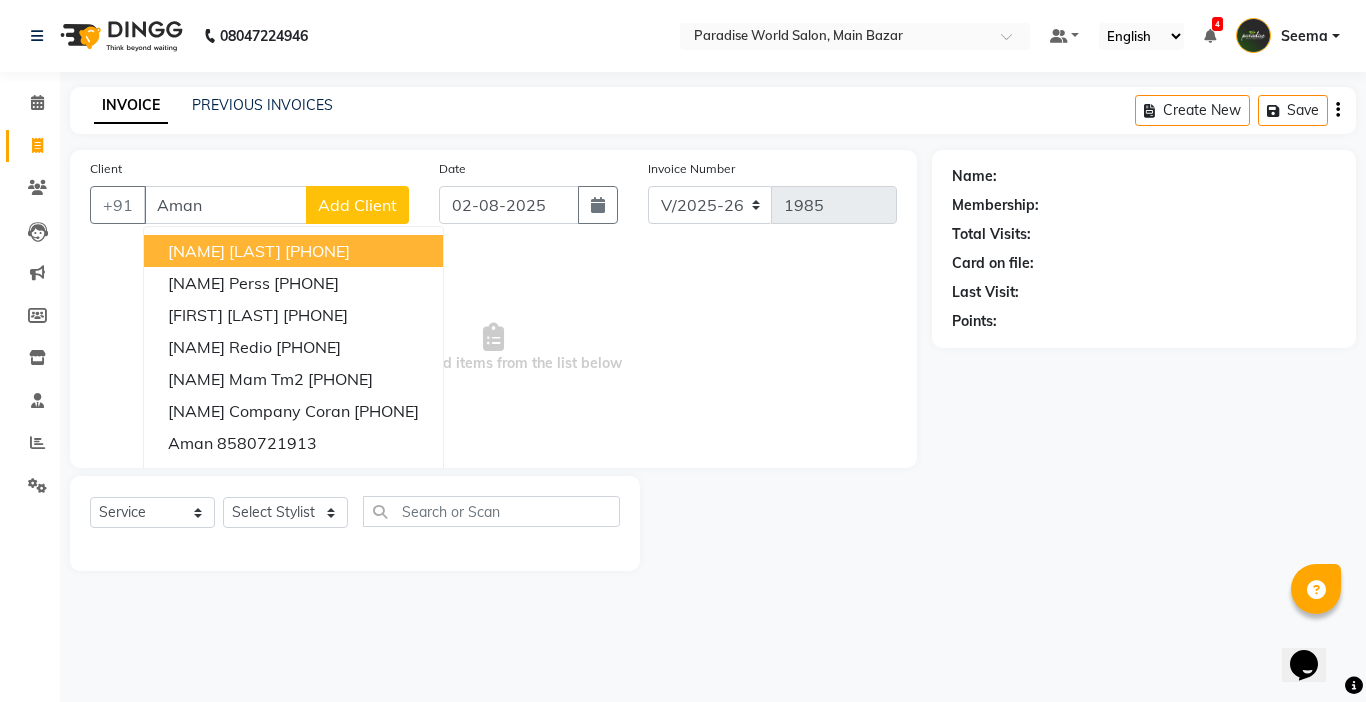 click on "Aman" at bounding box center [225, 205] 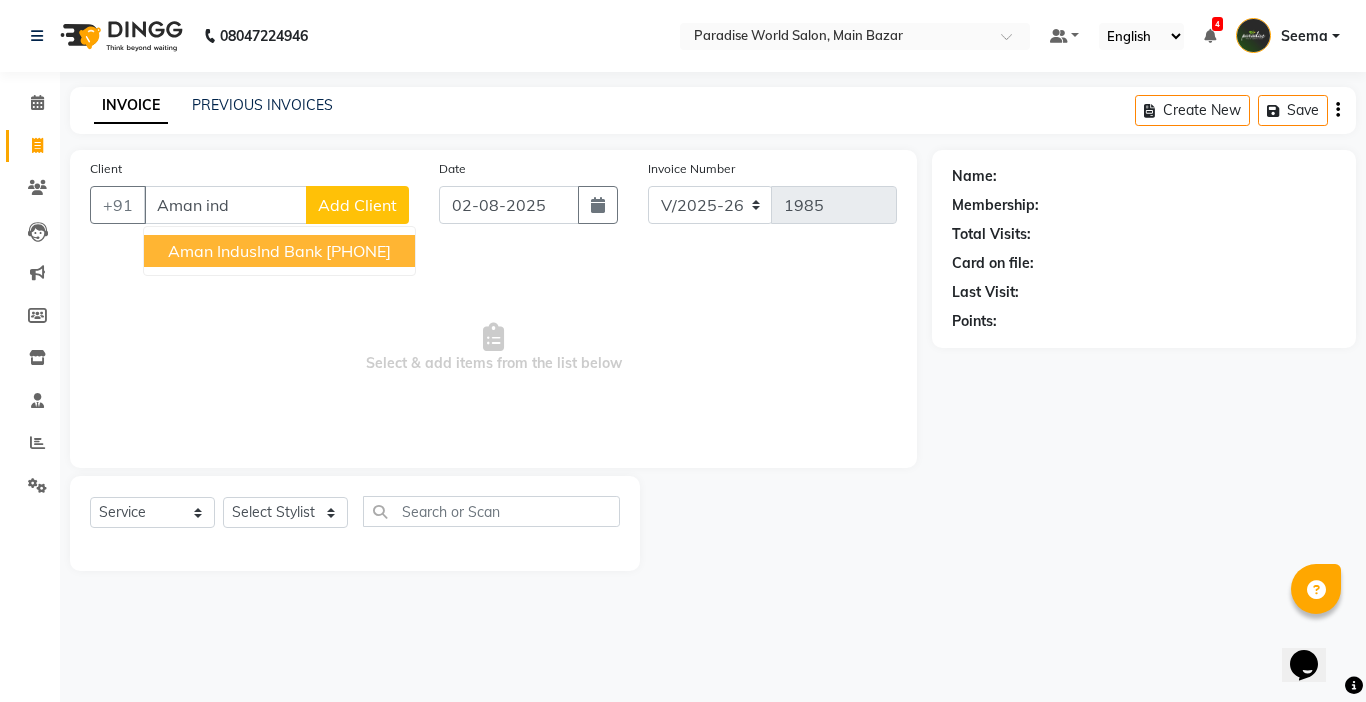 click on "Aman IndusInd bank" at bounding box center (245, 251) 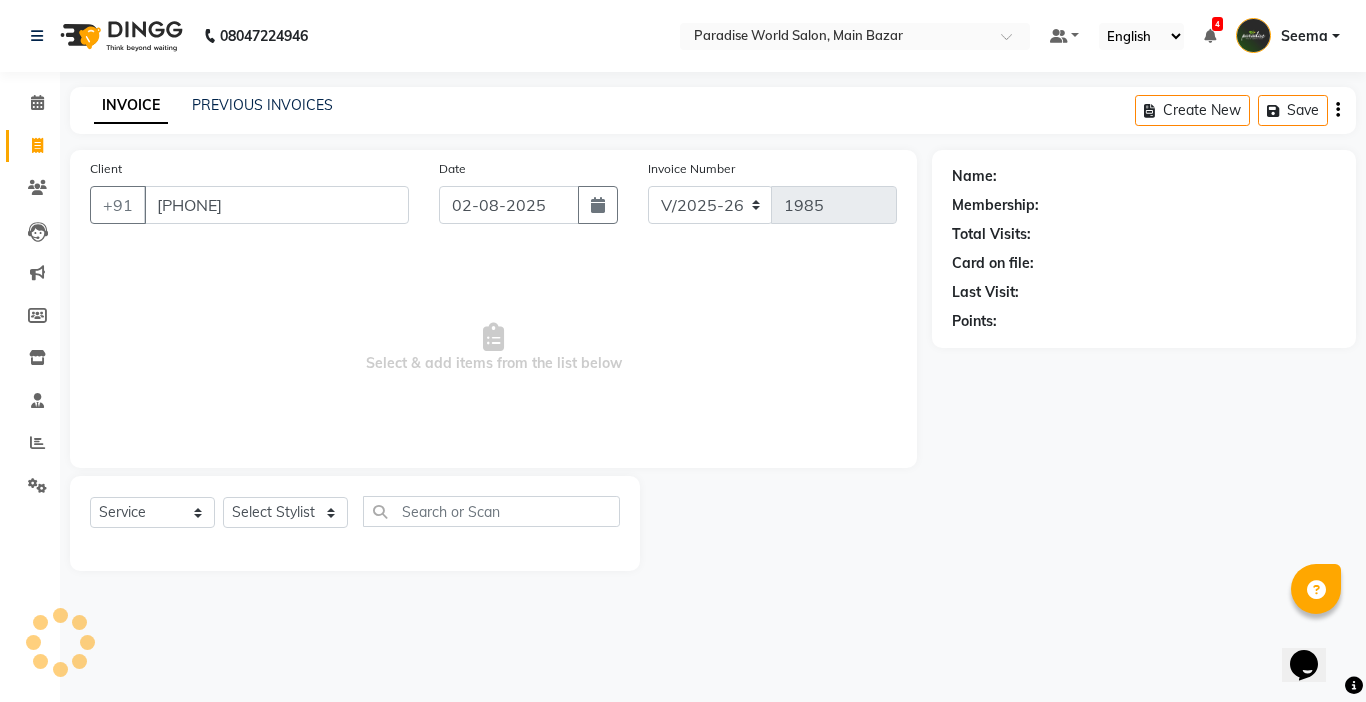 type on "[PHONE]" 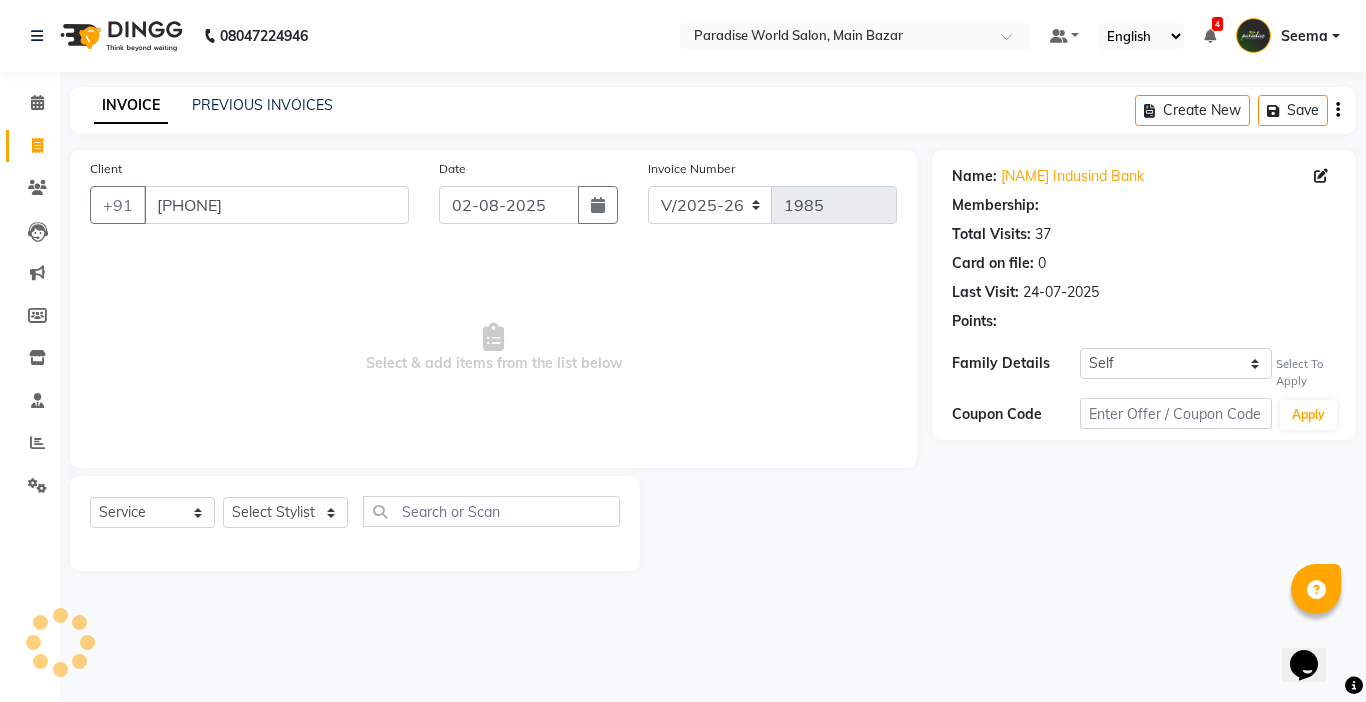 select on "2: Object" 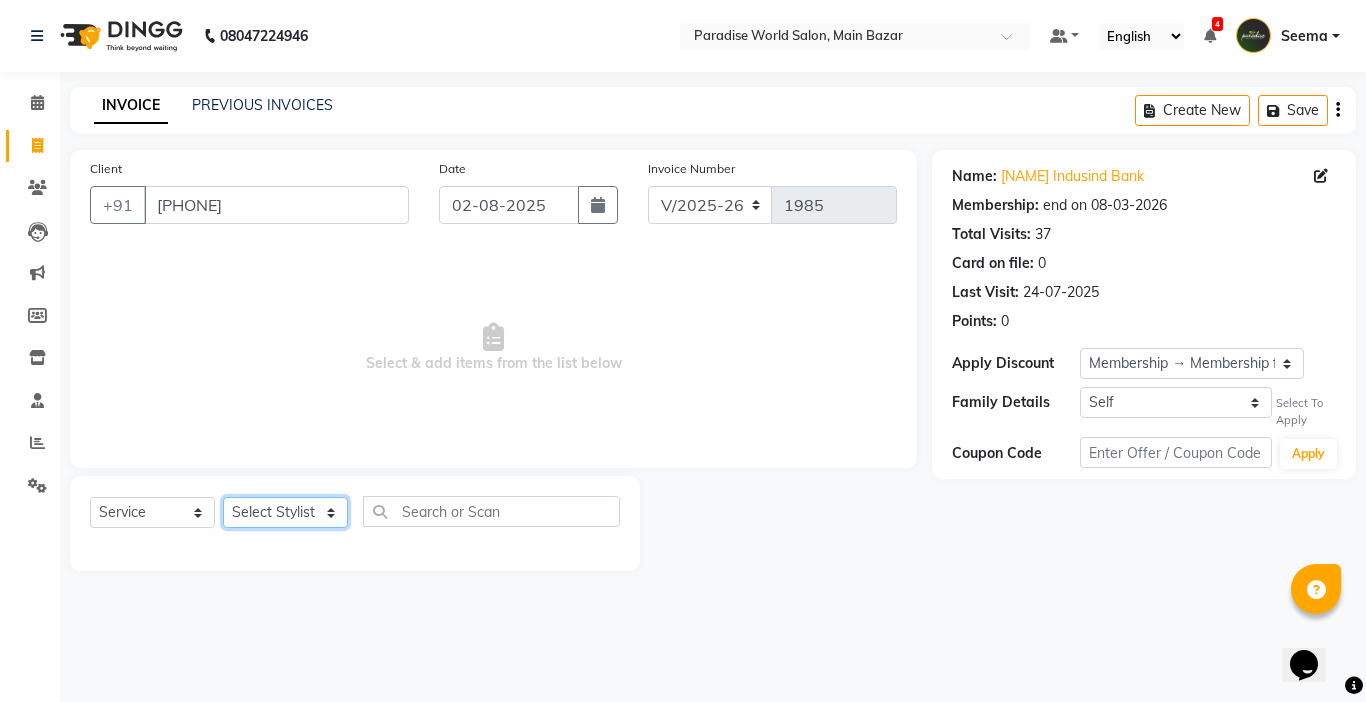 click on "Select Stylist Abby aman  Anil anku Bobby company Deepak Deepika Gourav Heena ishu Jagdeesh kanchan Love preet Maddy Manpreet student Meenu Naina Nikita Palak Palak Sharma Radika Rajneesh Student Seema Shagun Shifali - Student Shweta  Sujata Surinder Paul Vansh Vikas Vishal" 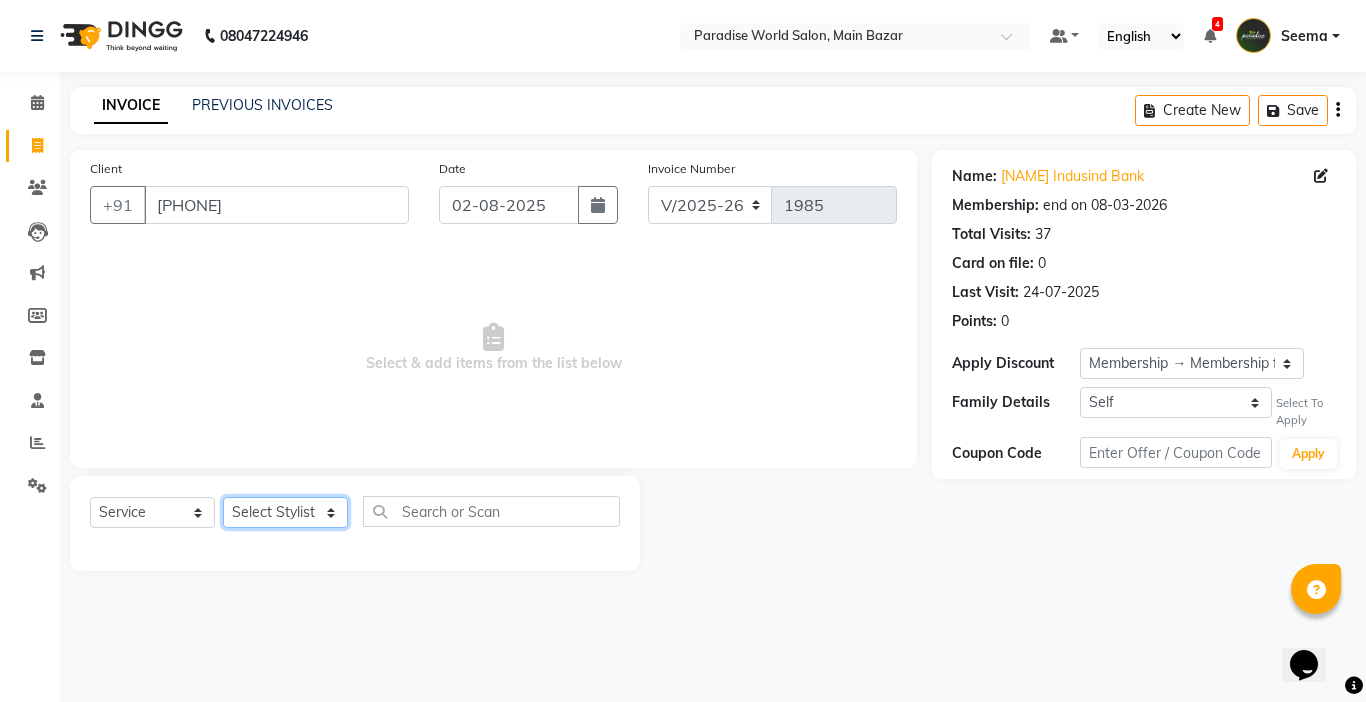 select on "24941" 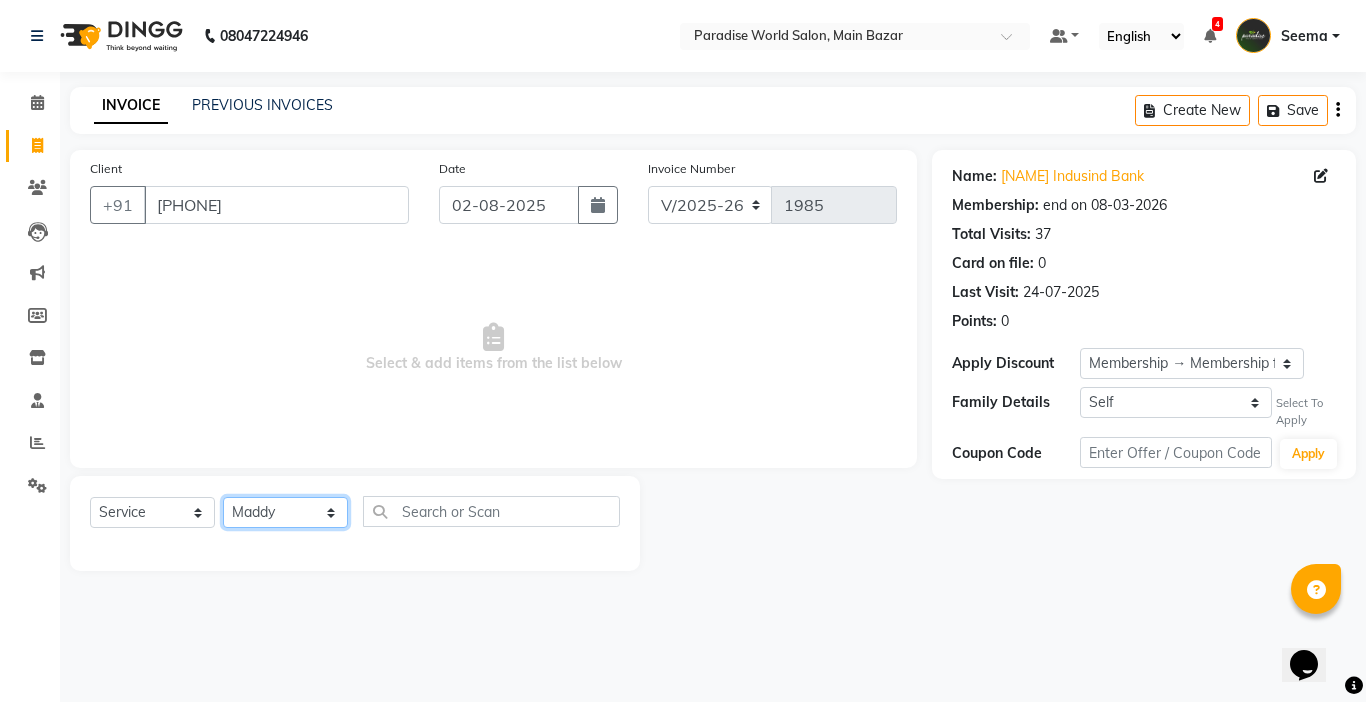 click on "Select Stylist Abby aman  Anil anku Bobby company Deepak Deepika Gourav Heena ishu Jagdeesh kanchan Love preet Maddy Manpreet student Meenu Naina Nikita Palak Palak Sharma Radika Rajneesh Student Seema Shagun Shifali - Student Shweta  Sujata Surinder Paul Vansh Vikas Vishal" 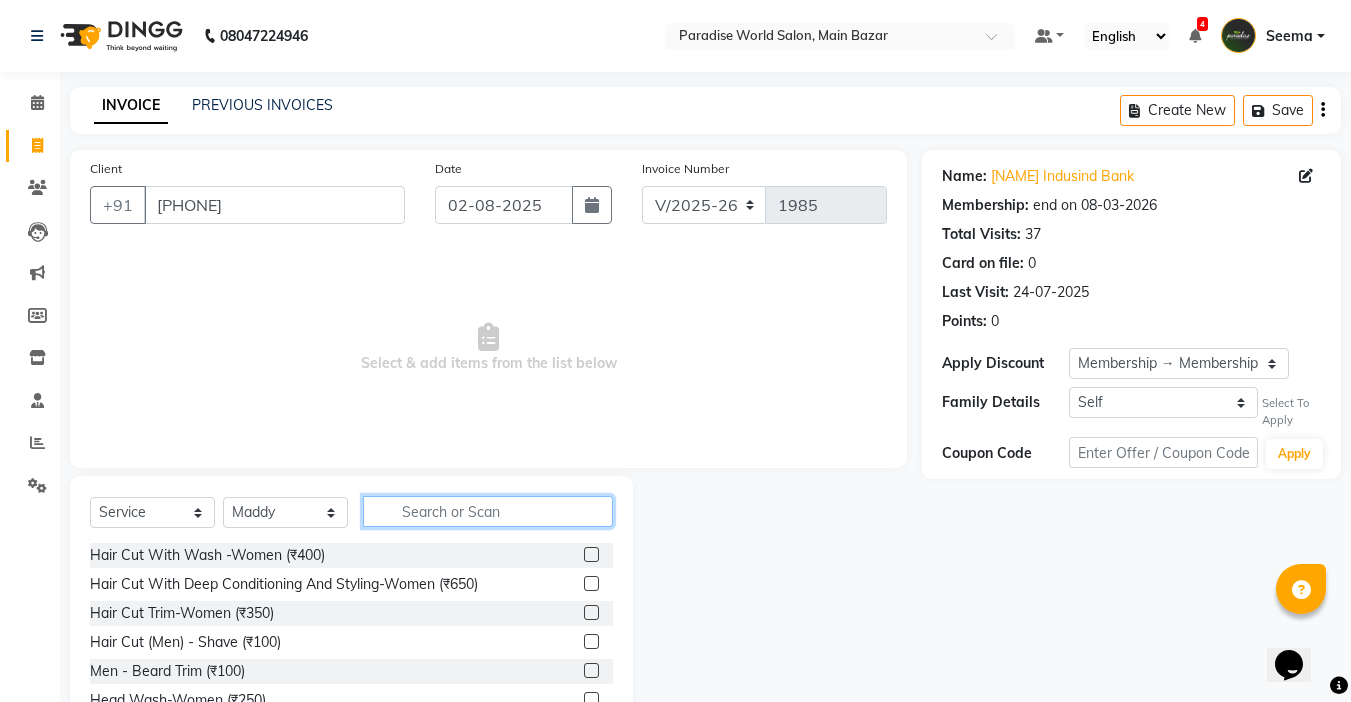 click 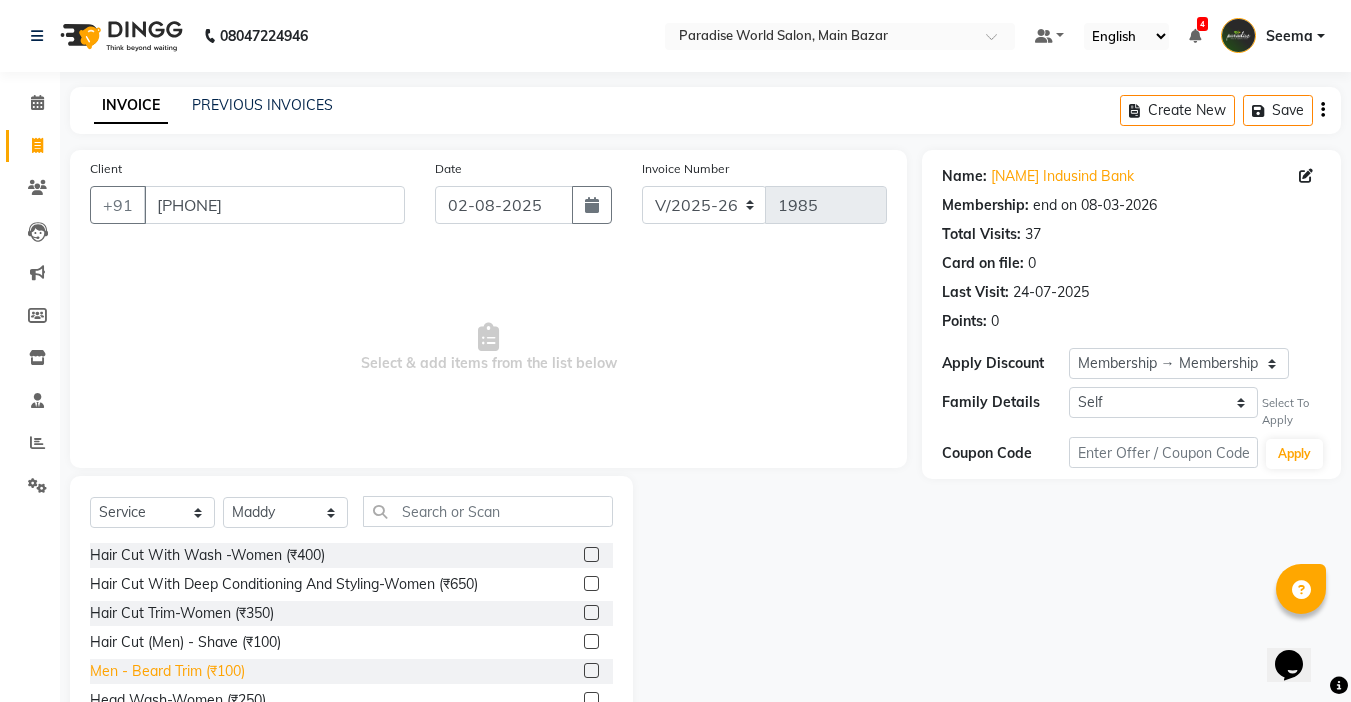 click on "Men  -  Beard Trim (₹100)" 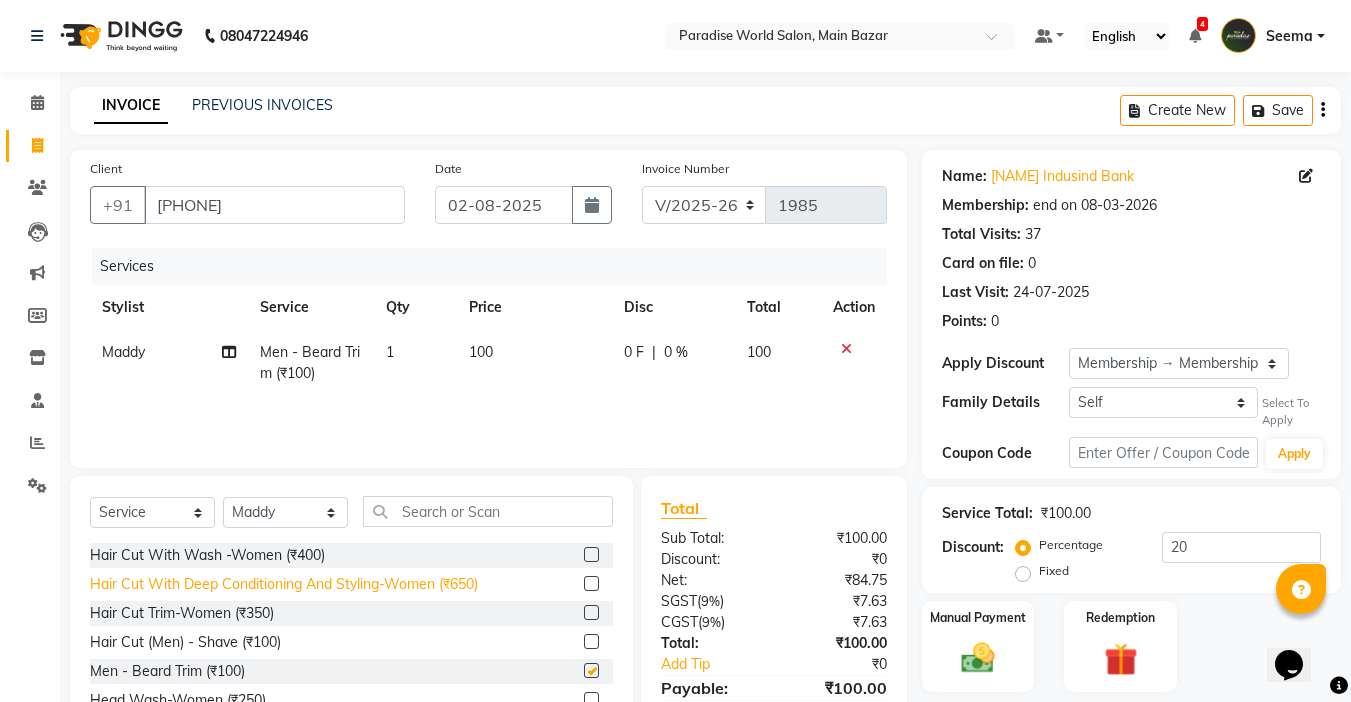 checkbox on "false" 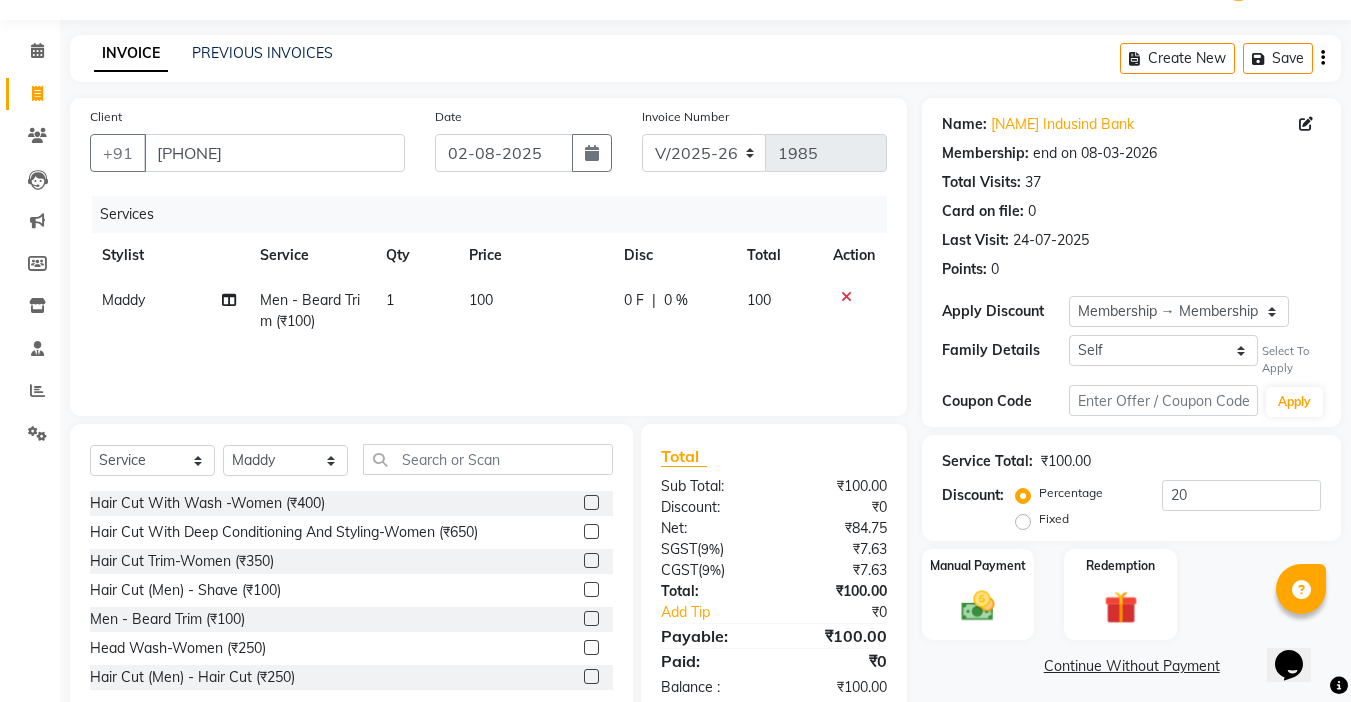 scroll, scrollTop: 99, scrollLeft: 0, axis: vertical 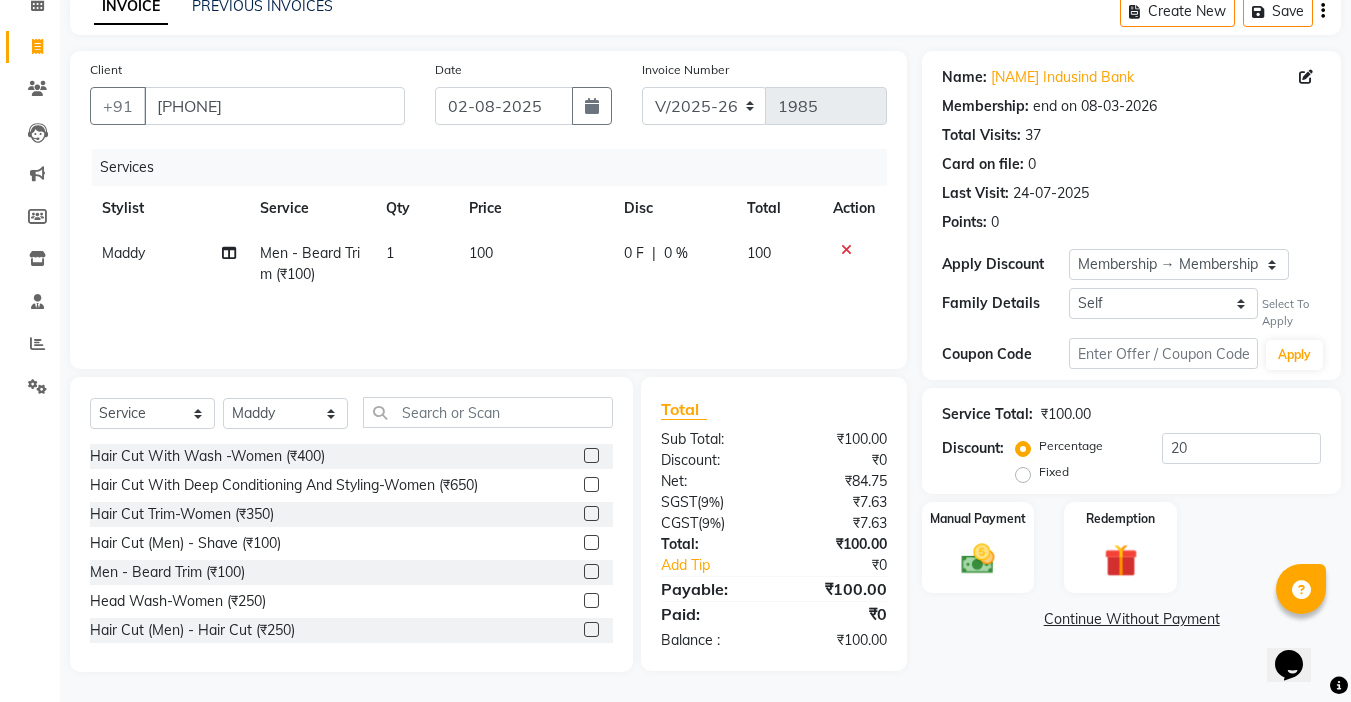 click on "100" 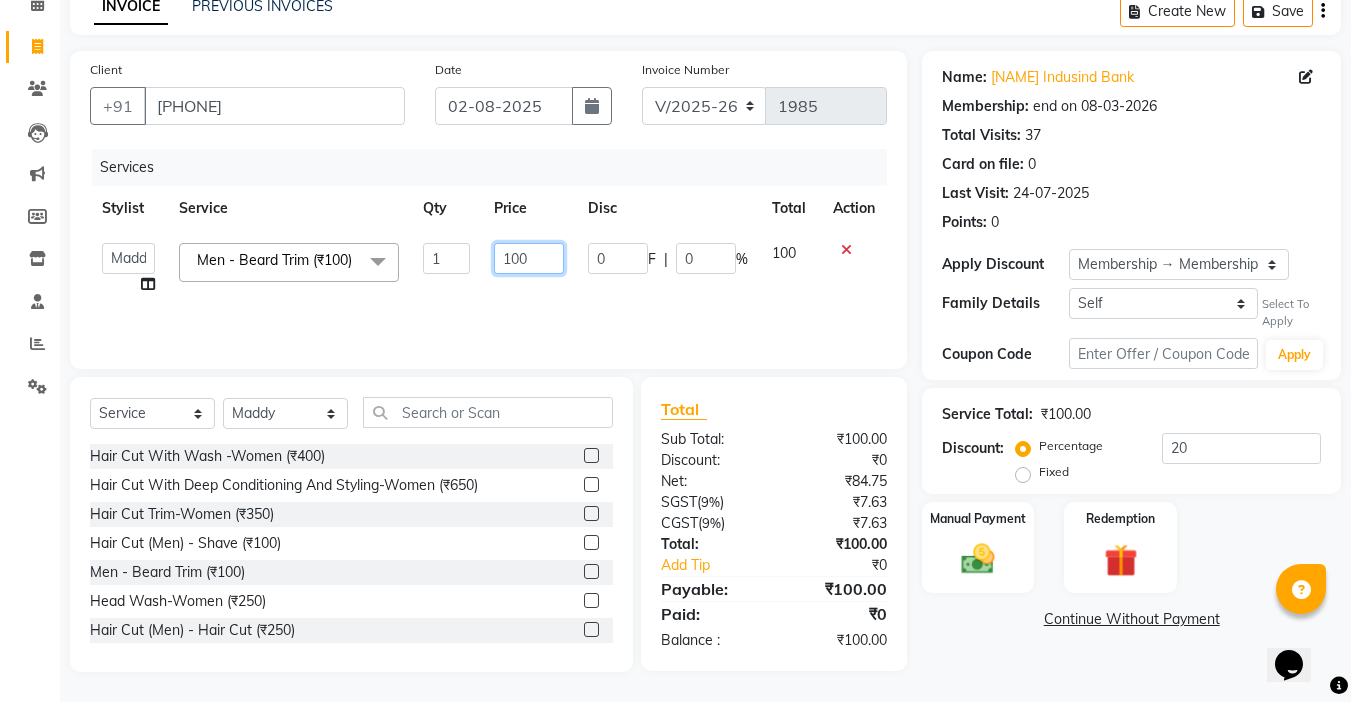 drag, startPoint x: 530, startPoint y: 266, endPoint x: 339, endPoint y: 272, distance: 191.09422 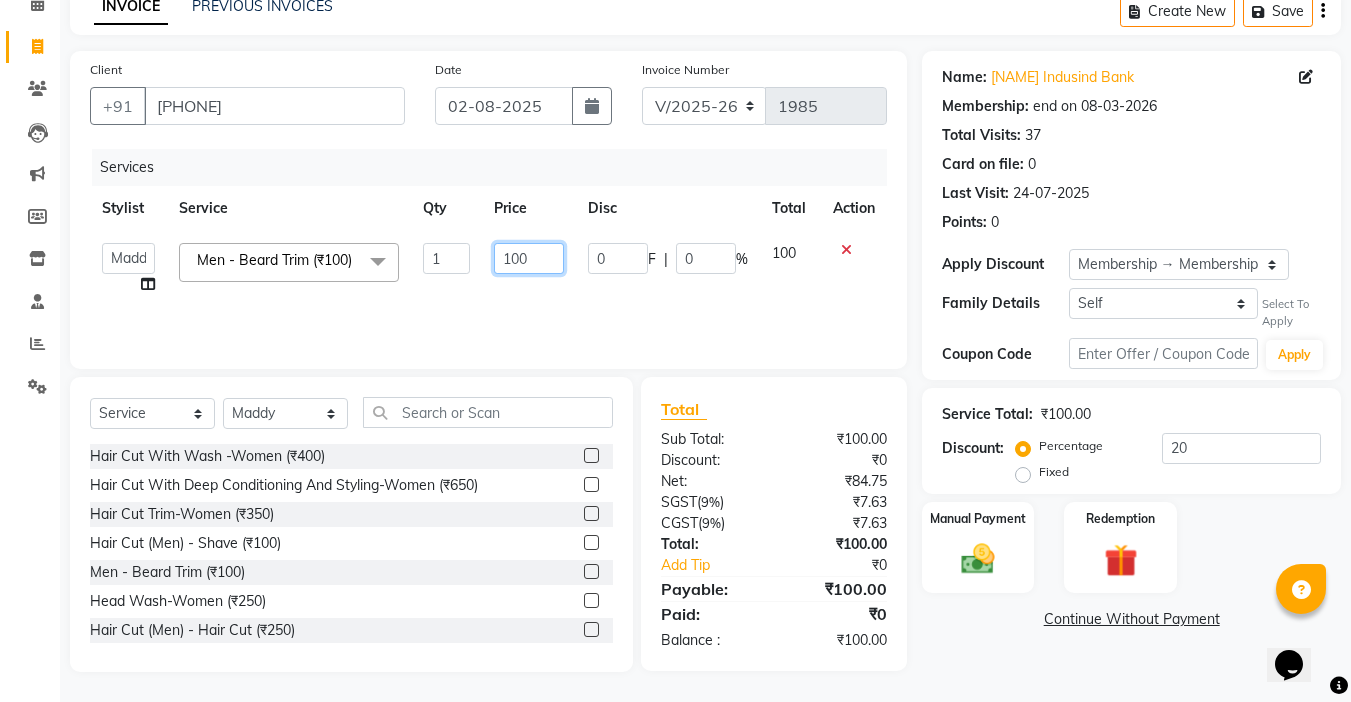 click on "[NAME] [NAME] [NAME] [NAME] [NAME] [NAME] [NAME] [NAME] [NAME] [NAME] [NAME] [NAME] [NAME] student [NAME] [NAME] [NAME] [NAME] [NAME] [NAME] [NAME] [NAME] [NAME] [NAME] [NAME] [NAME] [NAME] [NAME] [NAME] [NAME] [NAME] [NAME] [NAME] Men  -  Beard Trim (₹100)  x Hair Cut With Wash -Women (₹400) Hair Cut With Deep Conditioning And Styling-Women (₹650) Hair Cut Trim-Women (₹350) Hair Cut  (Men)  -  Shave (₹100) Men  -  Beard Trim (₹100) Head Wash-Women (₹250) Hair Cut  (Men)  -  Hair Cut (₹250) Baby girl hair cut (₹150) Baby boy Hair  (₹100) Hair patch service (₹1000) hair style men (₹50) Flick cut (₹100) Hair Patch Wash (₹200) Hair Wash With Deep Conditioning And Blow Dryer (₹150) Head Wash With Blow Dryer (₹350) Blow Dryer-women (₹250) Hair Style Women onward (₹550) Hair Patch Ladies (₹25000) Split-ends (₹550) Hair Patch MEN-Onward (₹7500) Pluminggents (₹1000) Waves (₹650)" 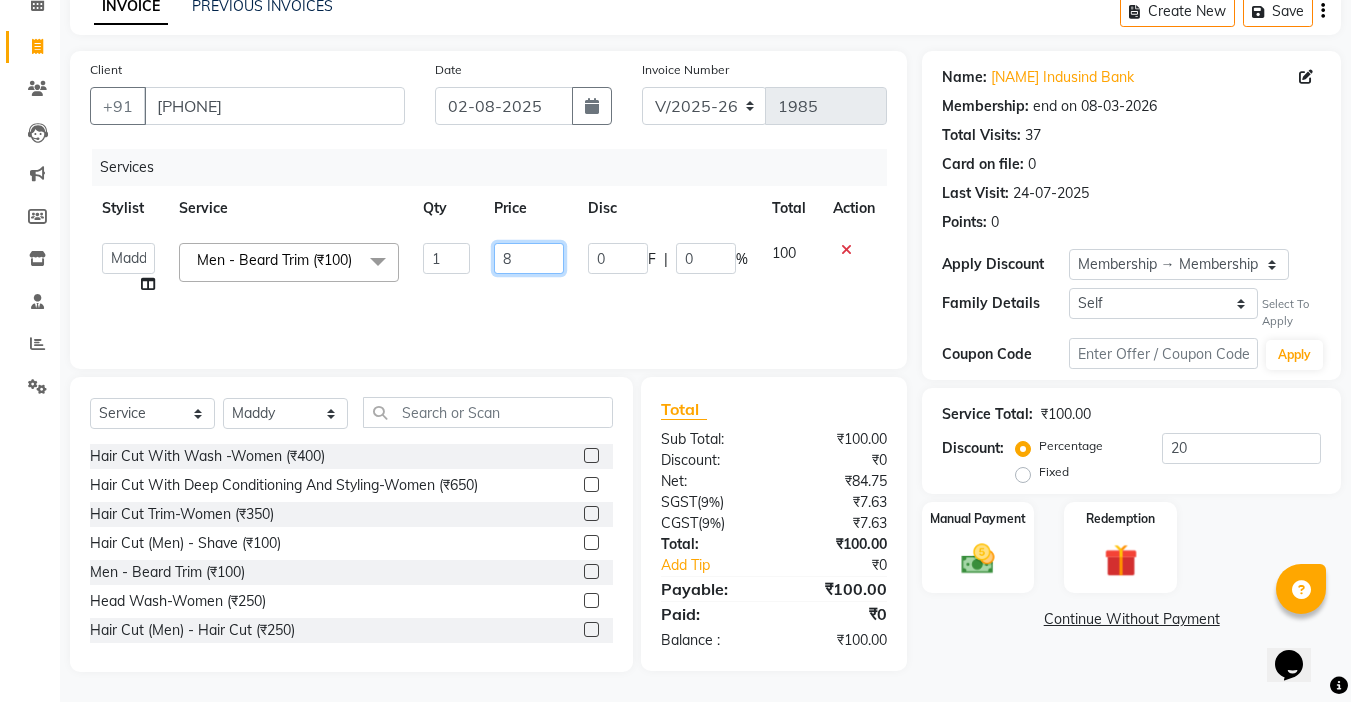 type on "80" 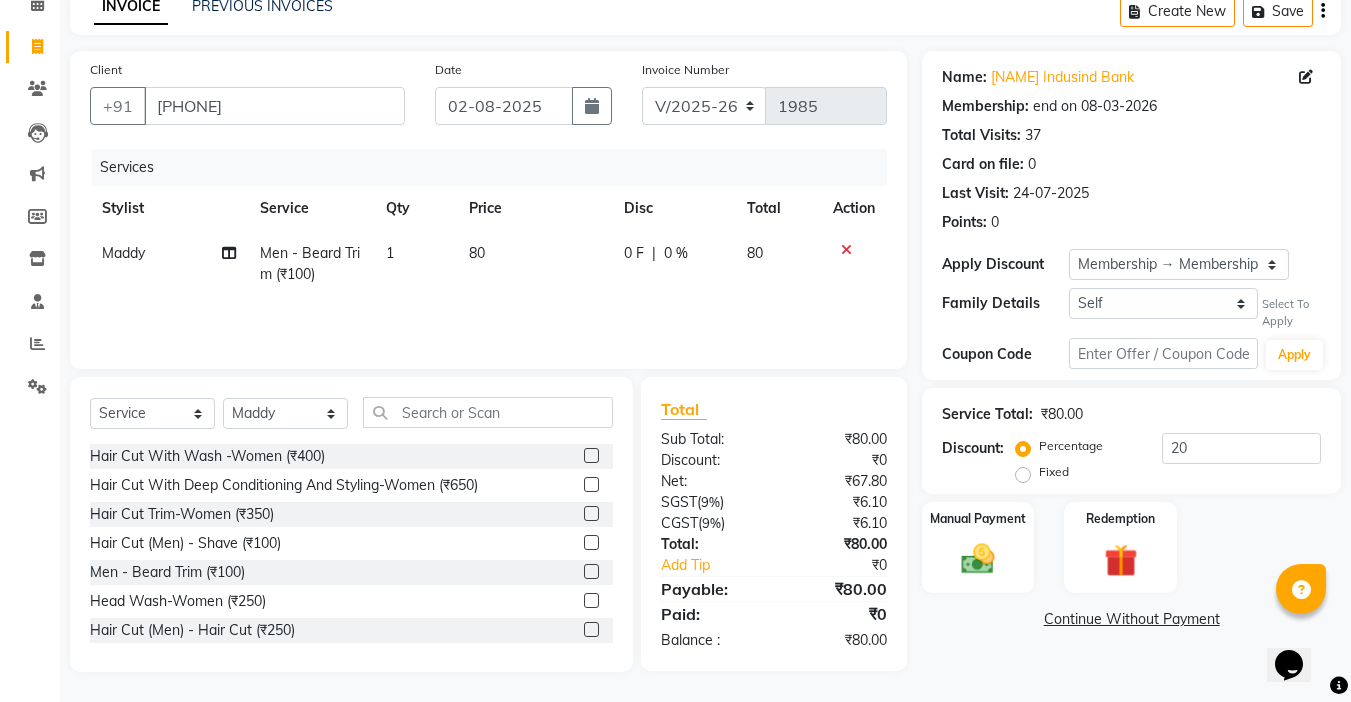 click on "Services Stylist Service Qty Price Disc Total Action [NAME] Men  -  Beard Trim (₹100) 1 80 0 F | 0 % 80" 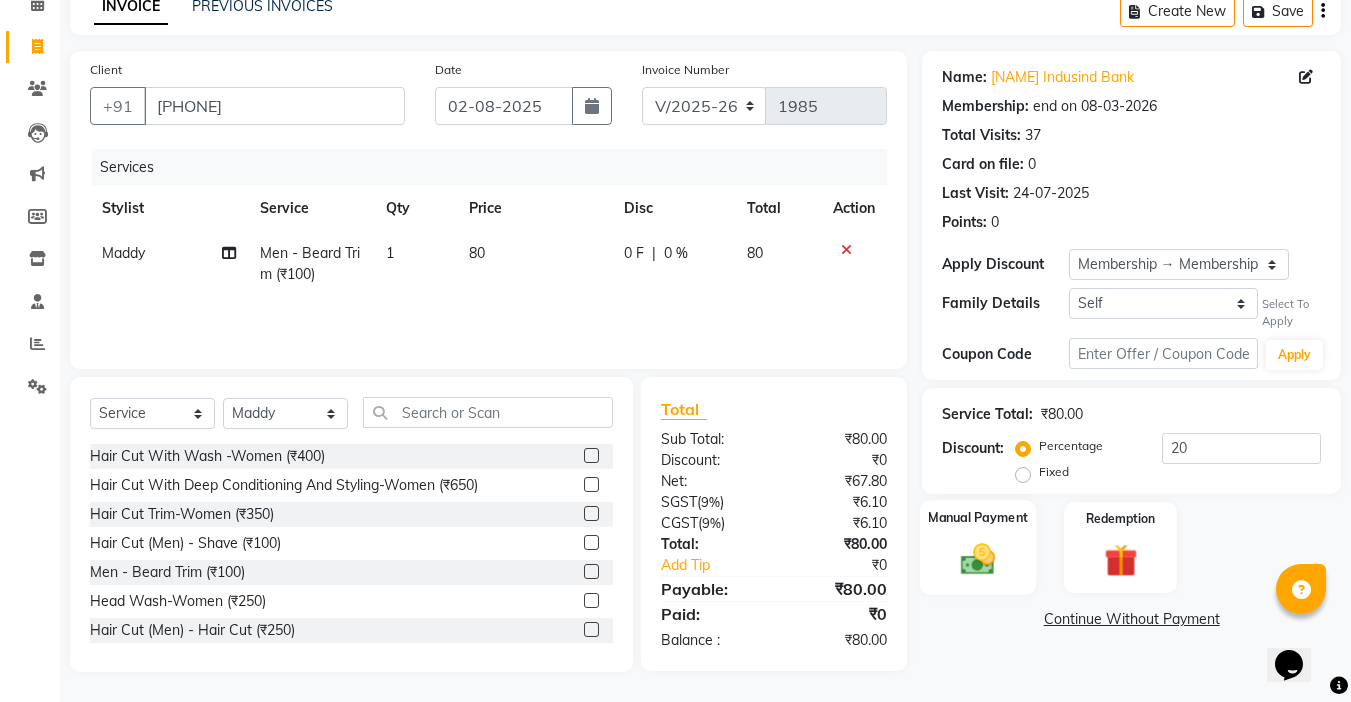 click 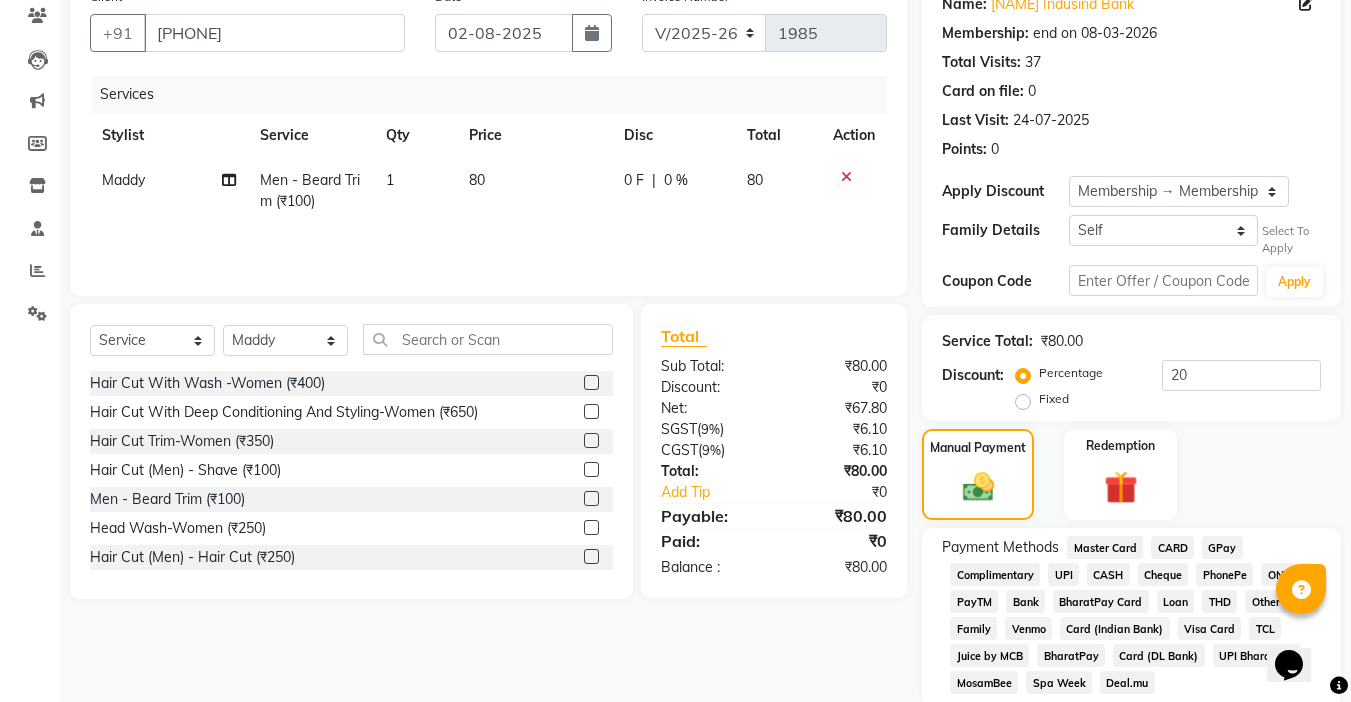 scroll, scrollTop: 247, scrollLeft: 0, axis: vertical 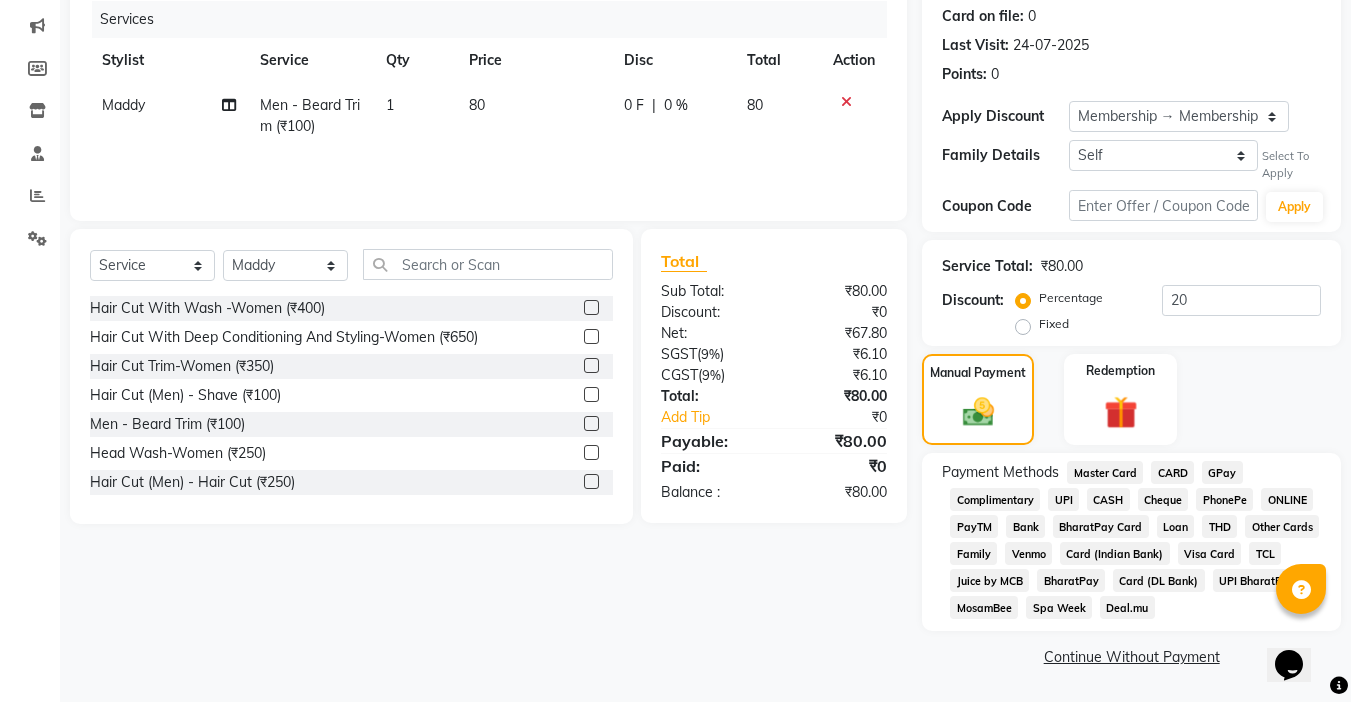click on "UPI BharatPay" 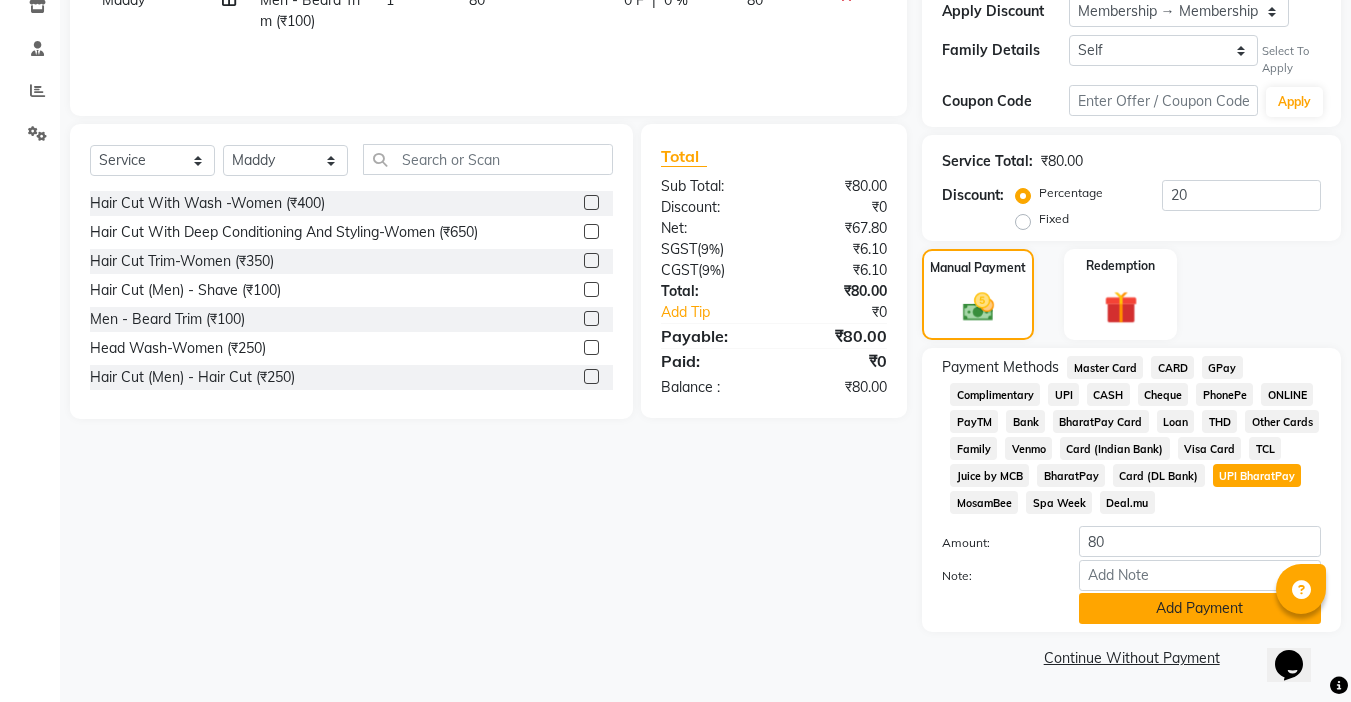 scroll, scrollTop: 353, scrollLeft: 0, axis: vertical 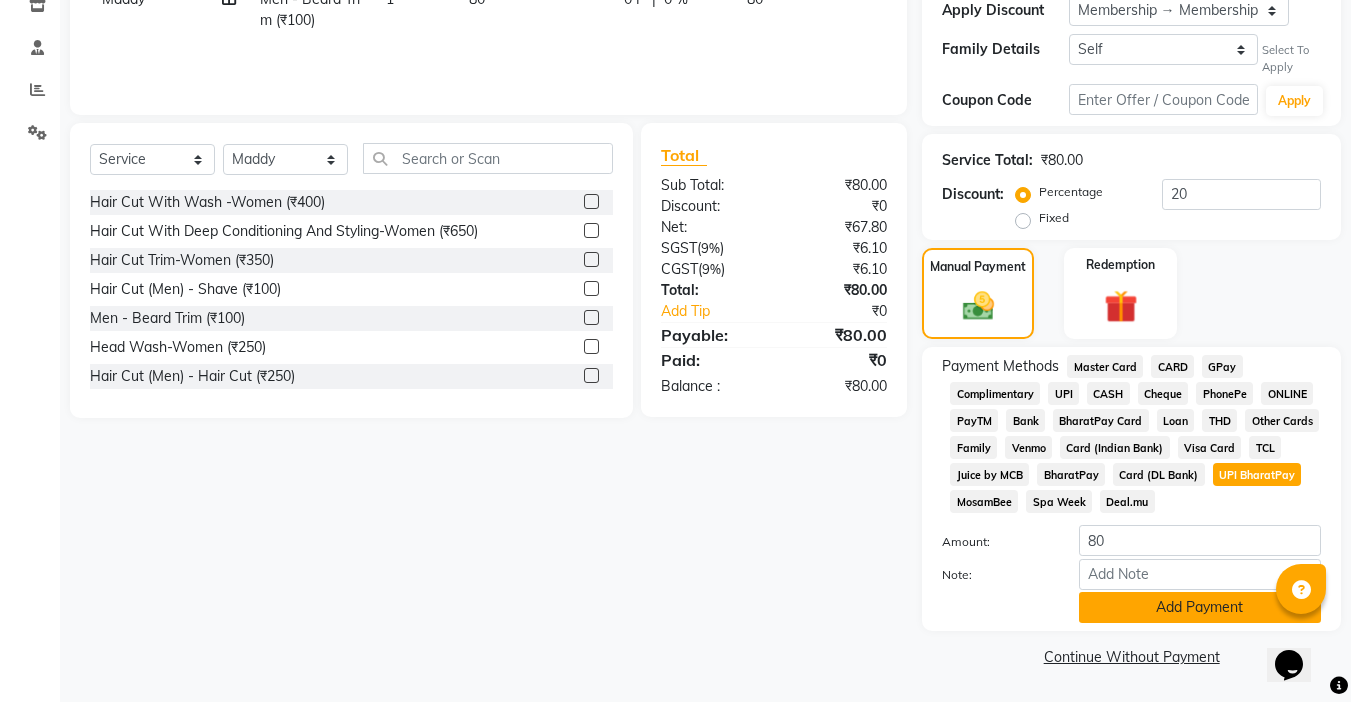 click on "Add Payment" 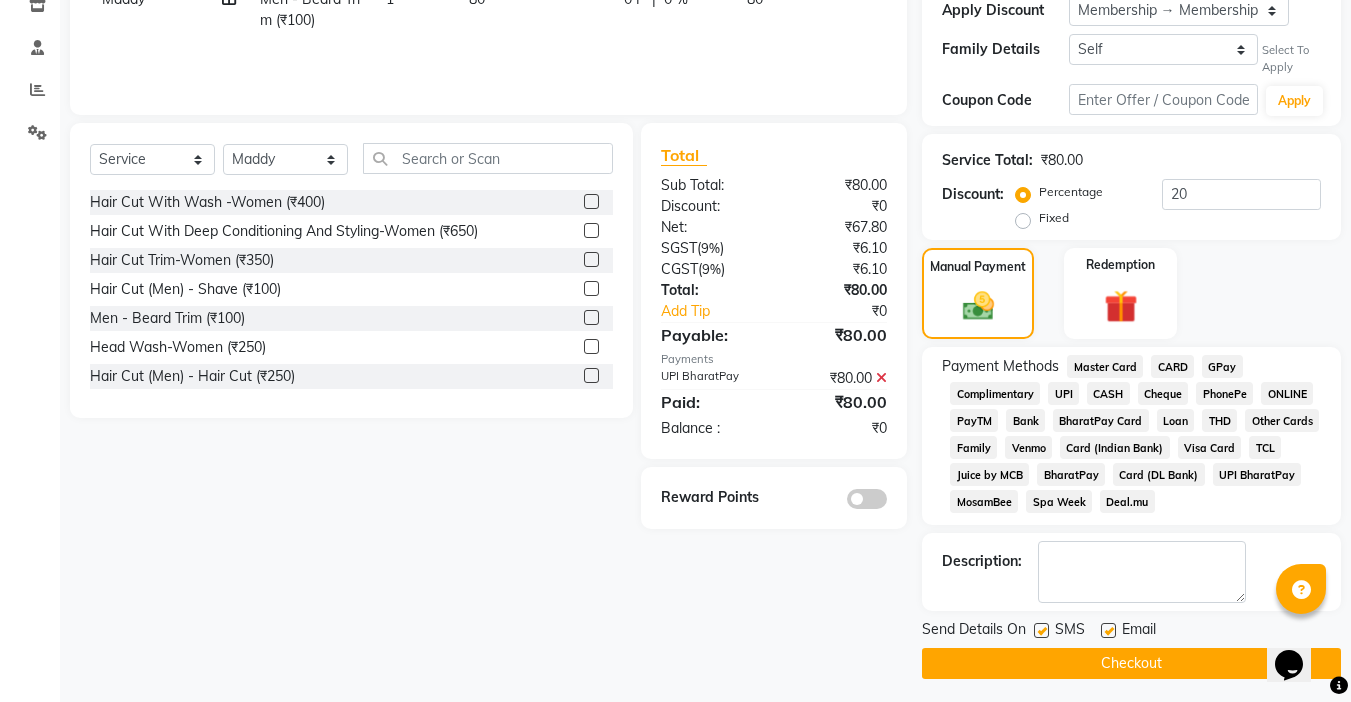 click 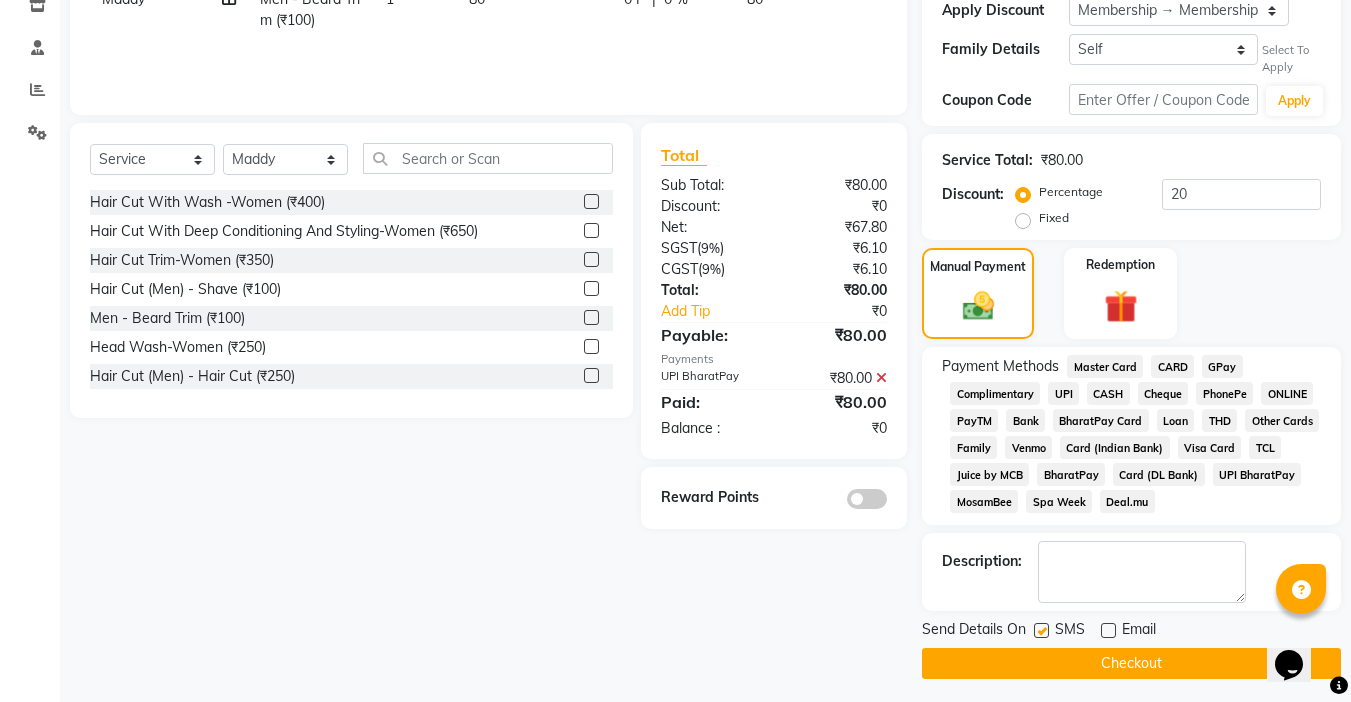 click 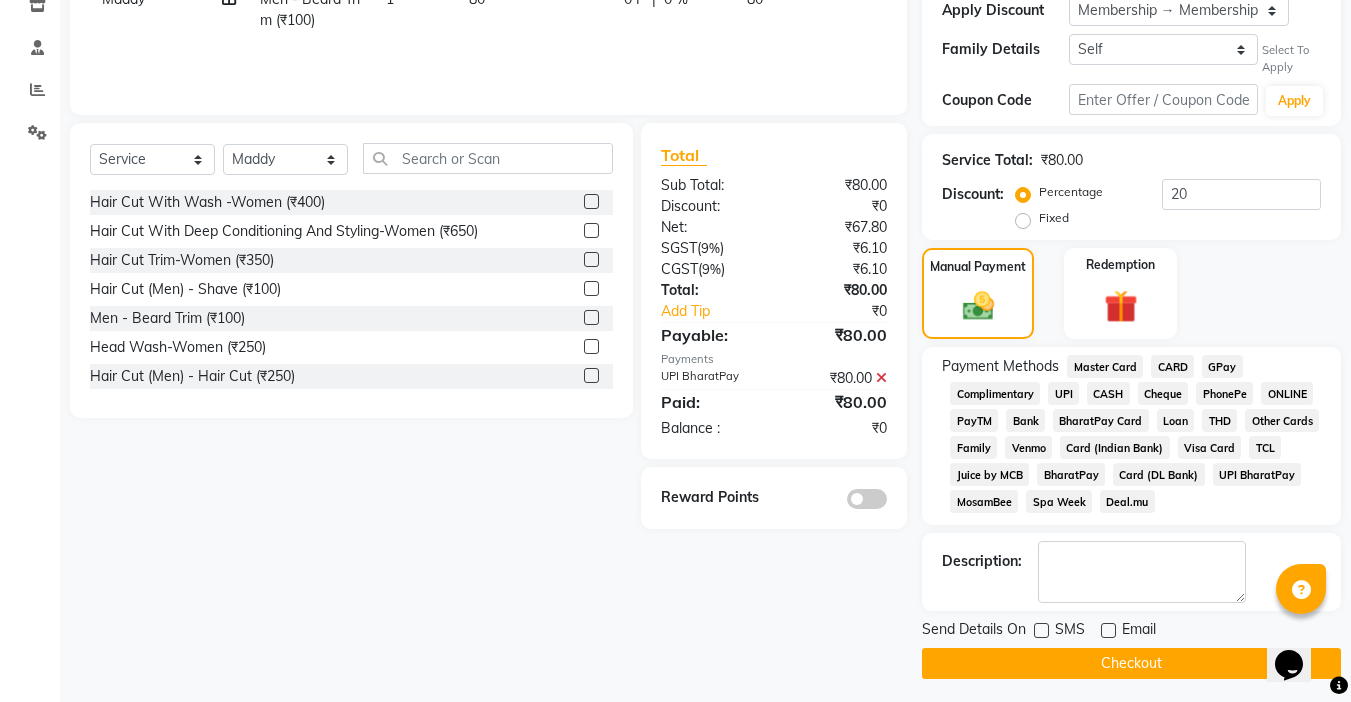 click on "Checkout" 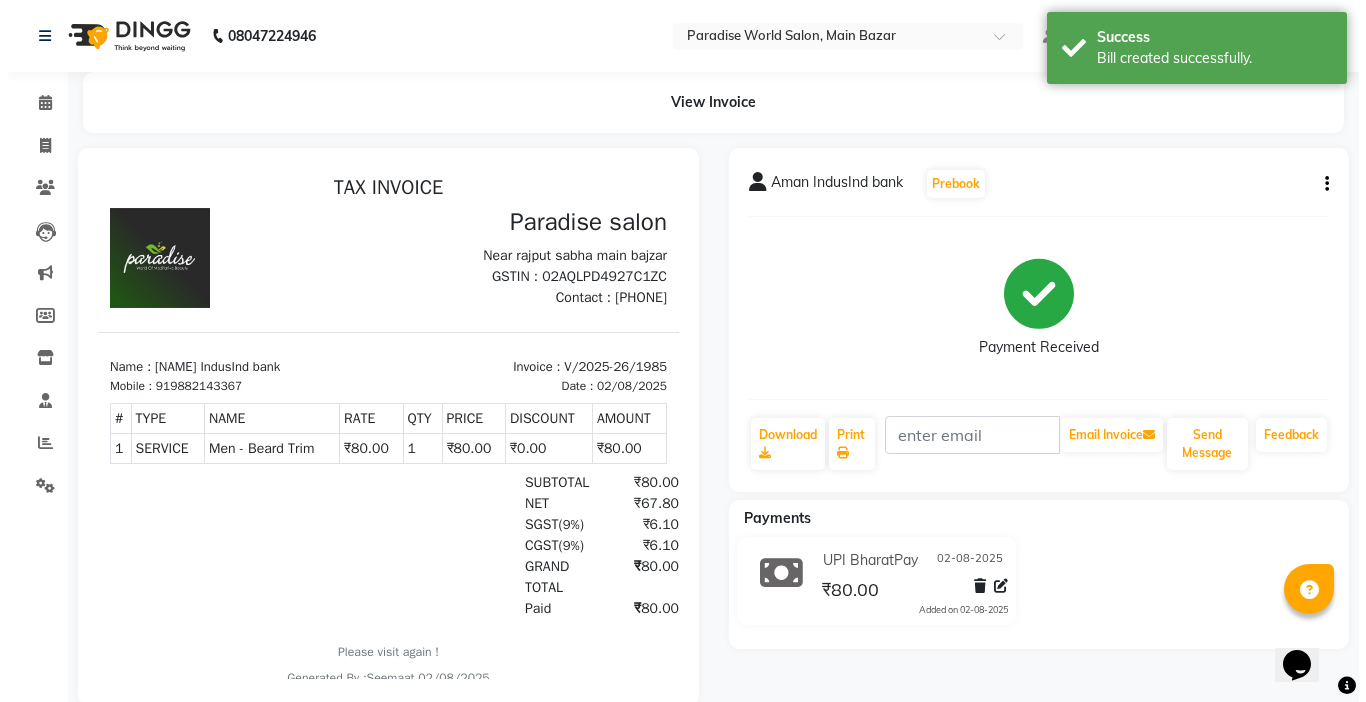 scroll, scrollTop: 0, scrollLeft: 0, axis: both 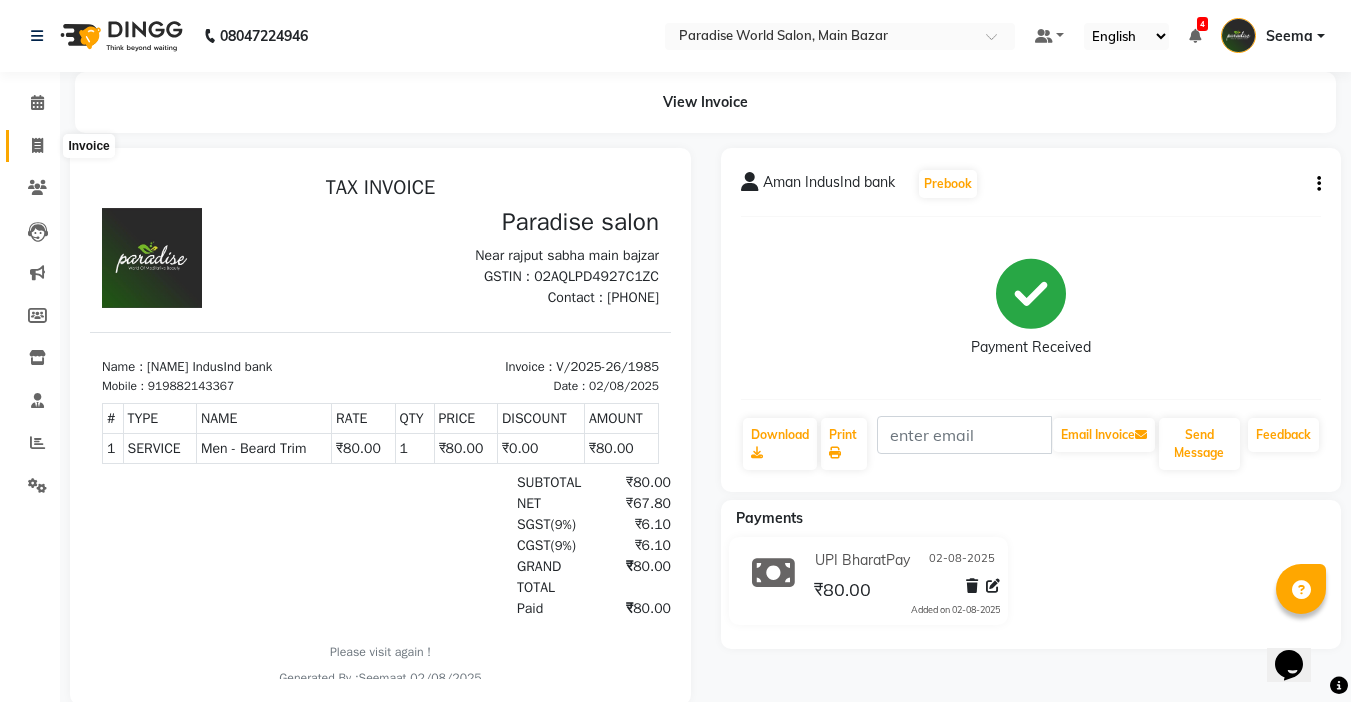 click 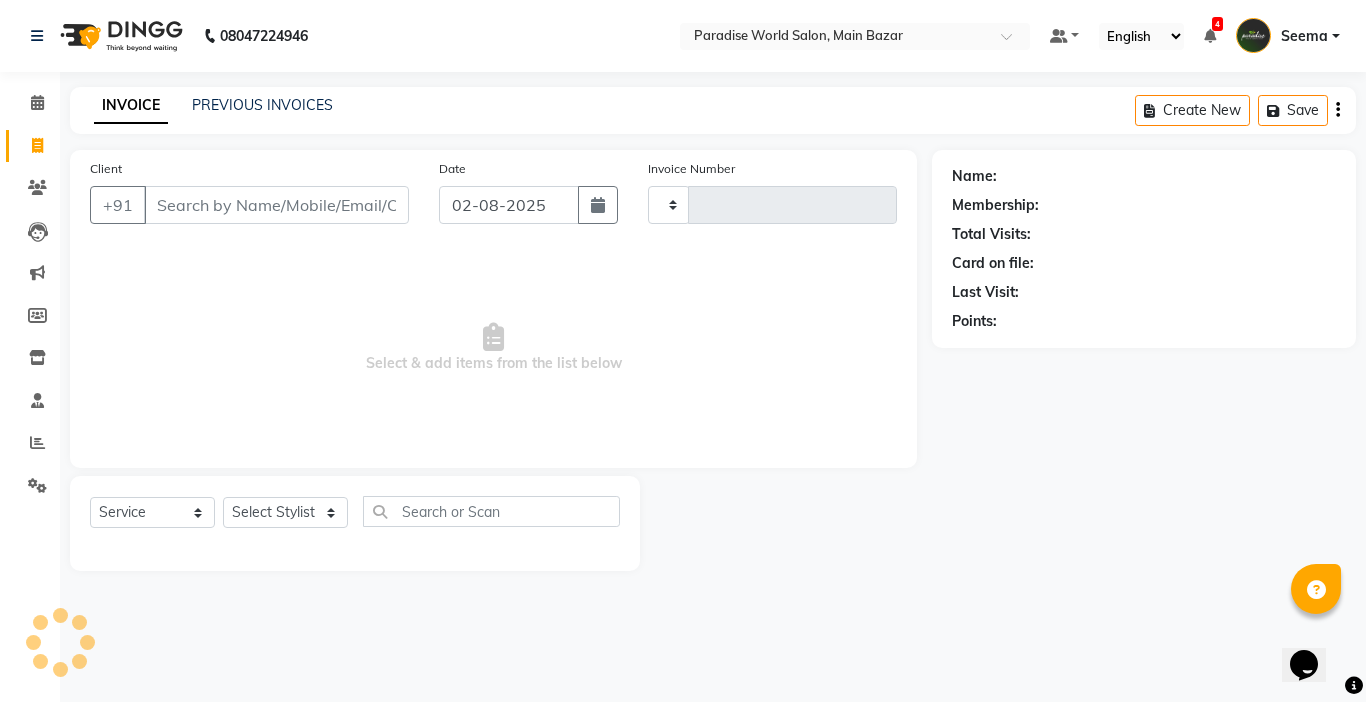 type on "1986" 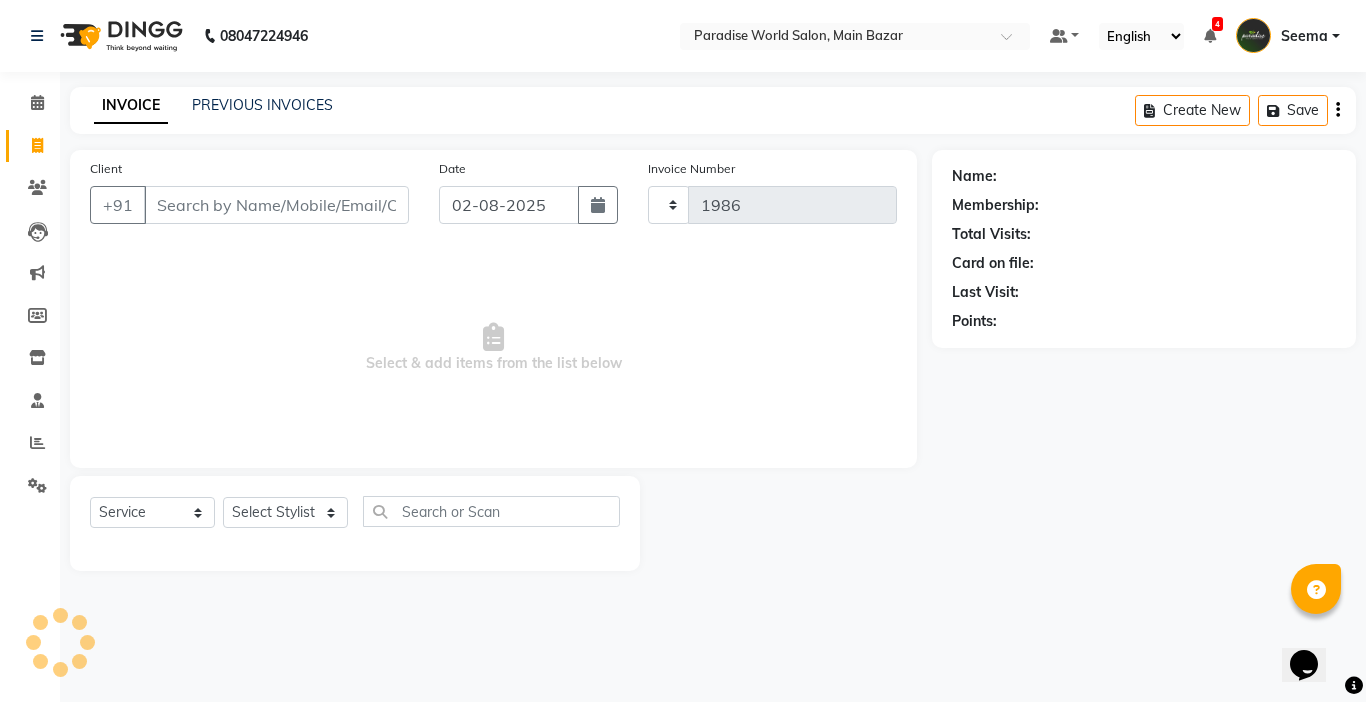 select on "4451" 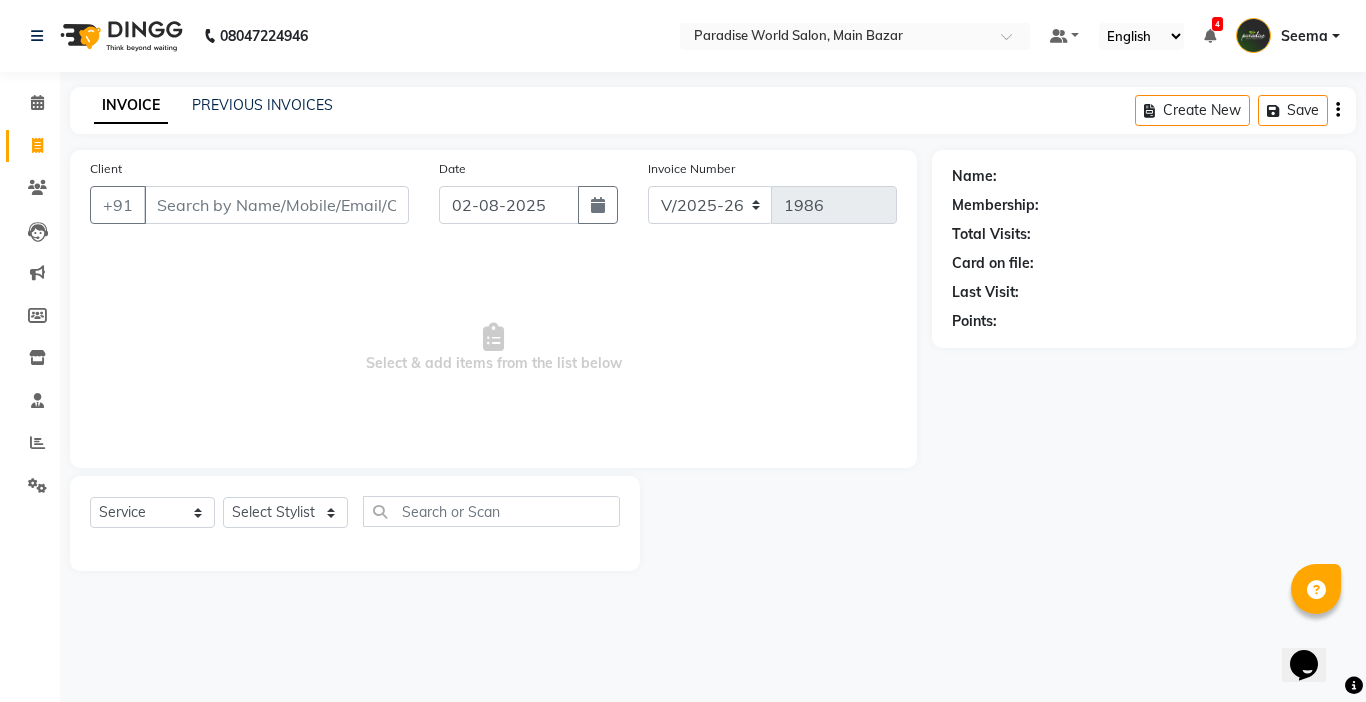 click on "Client" at bounding box center (276, 205) 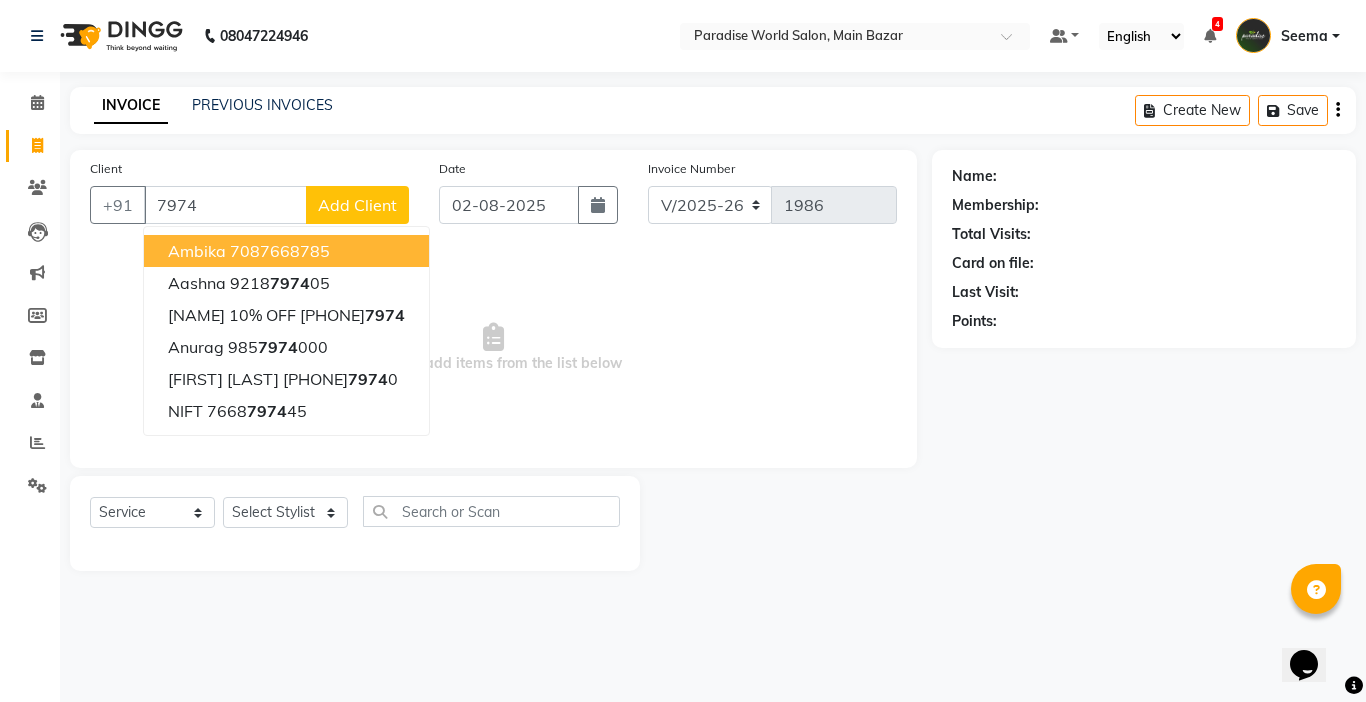 type on "7974" 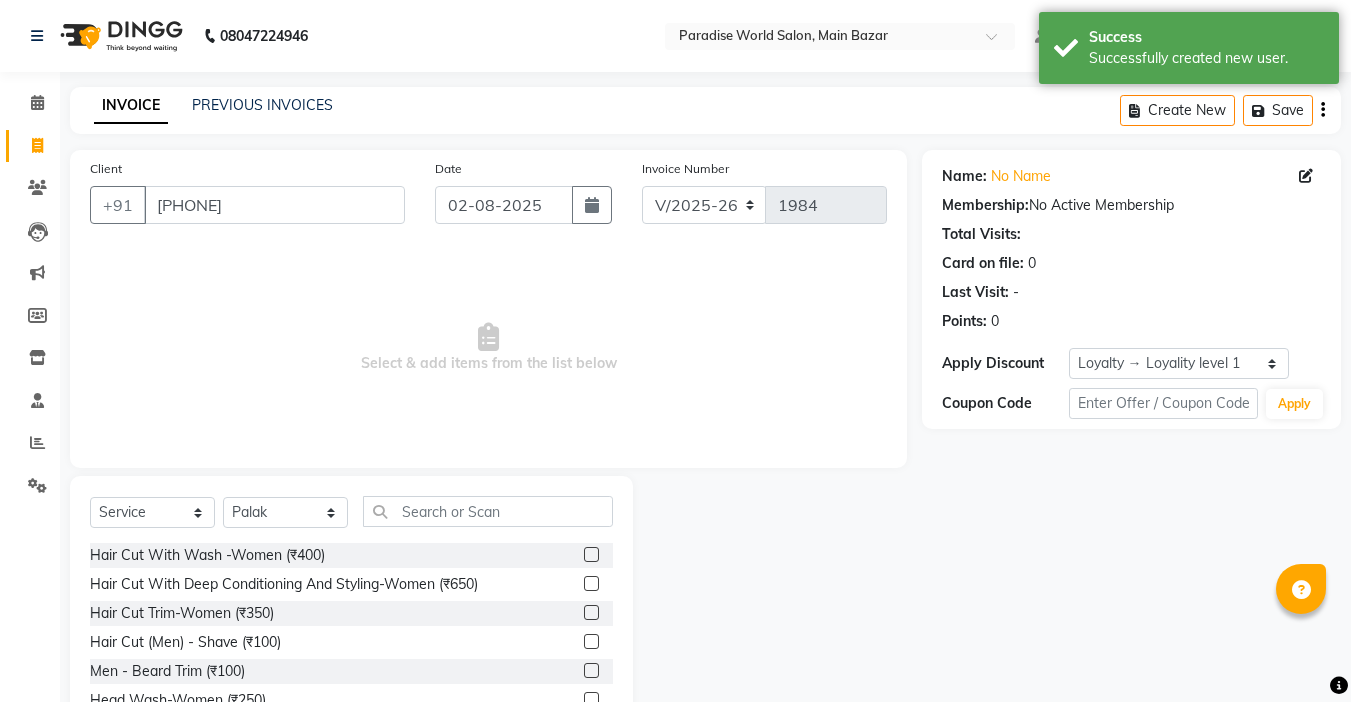 select on "4451" 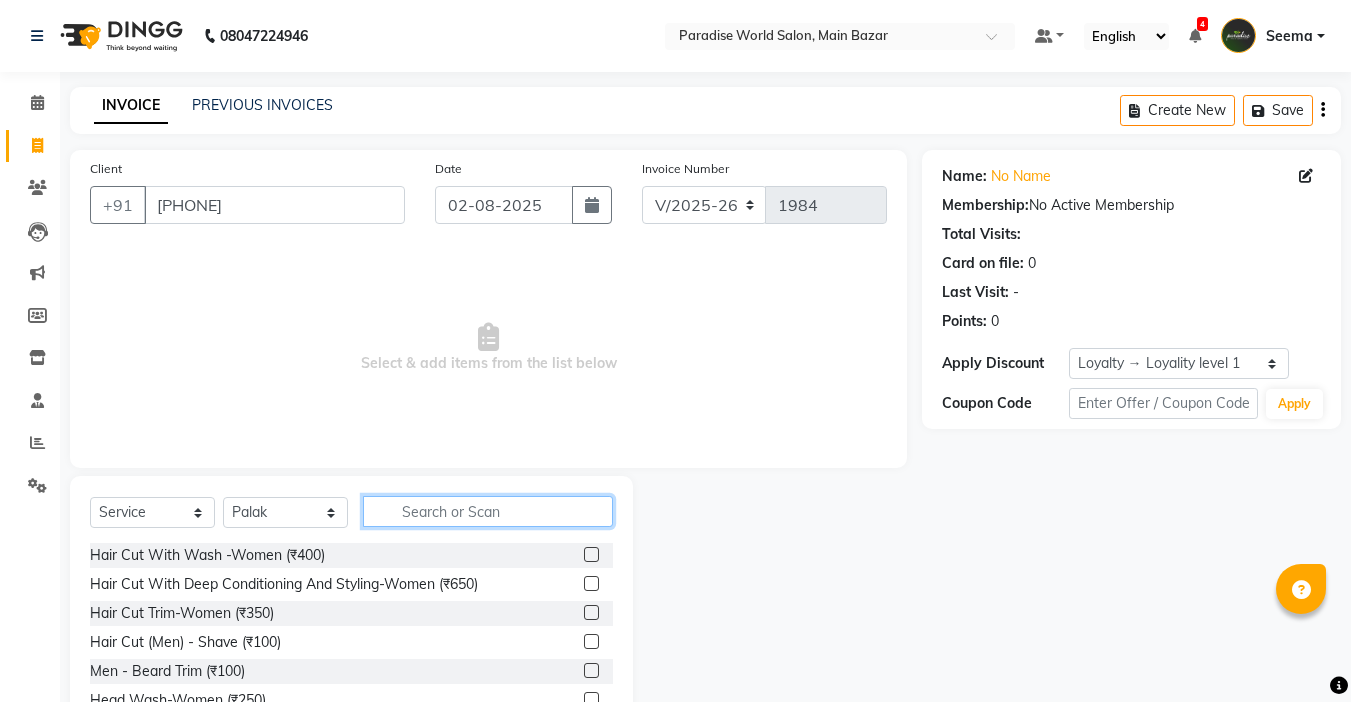click 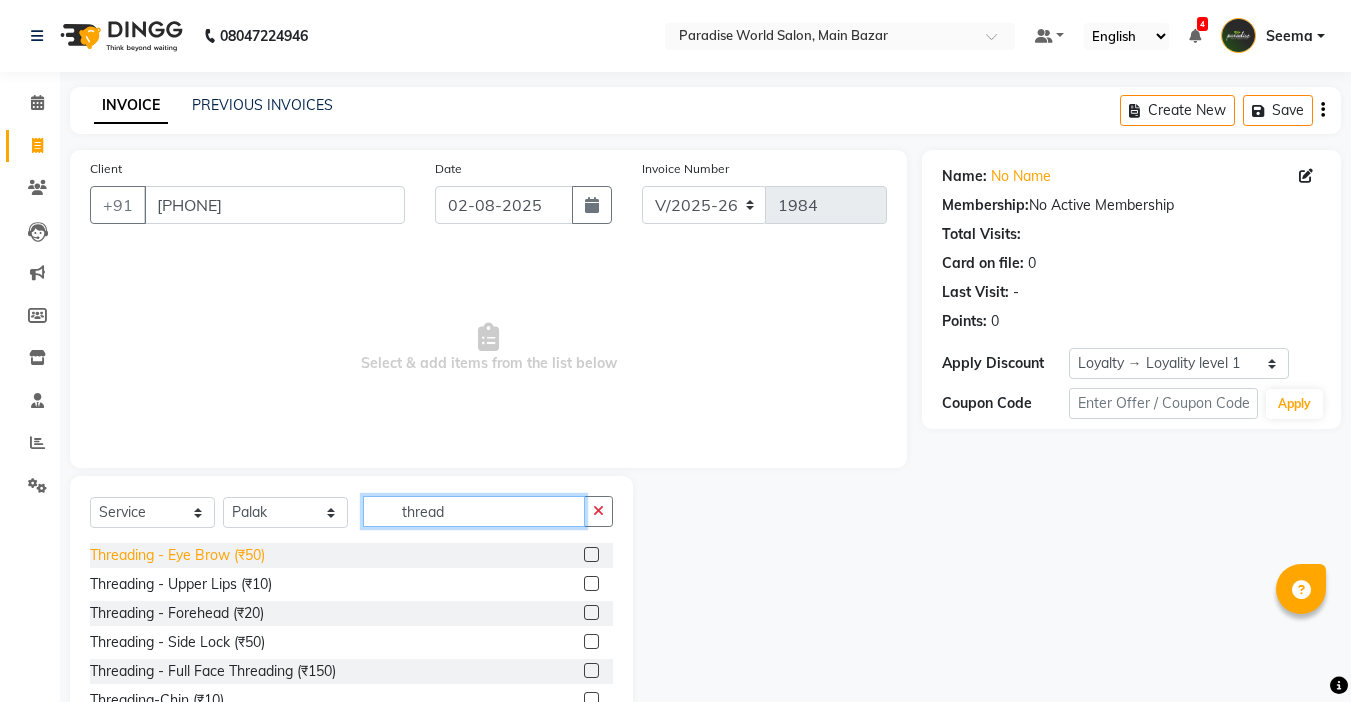 type on "thread" 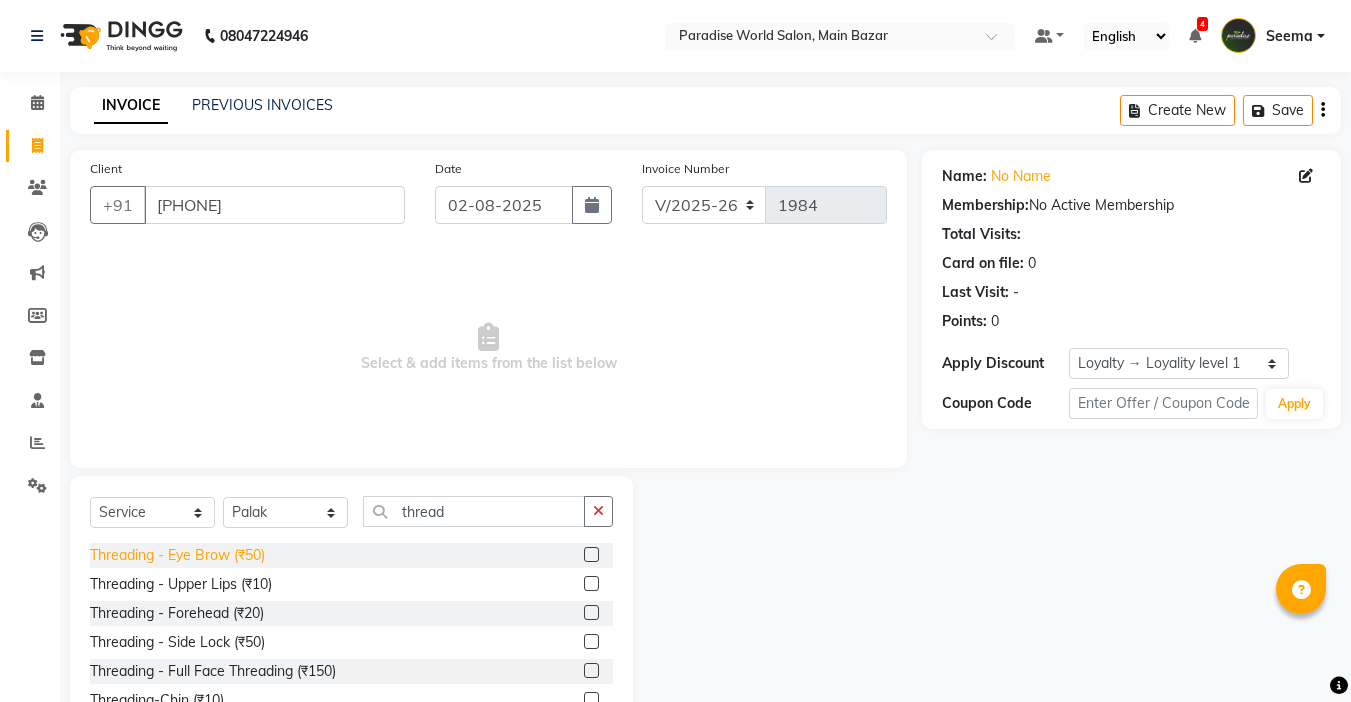 click on "Threading   -  Eye Brow (₹50)" 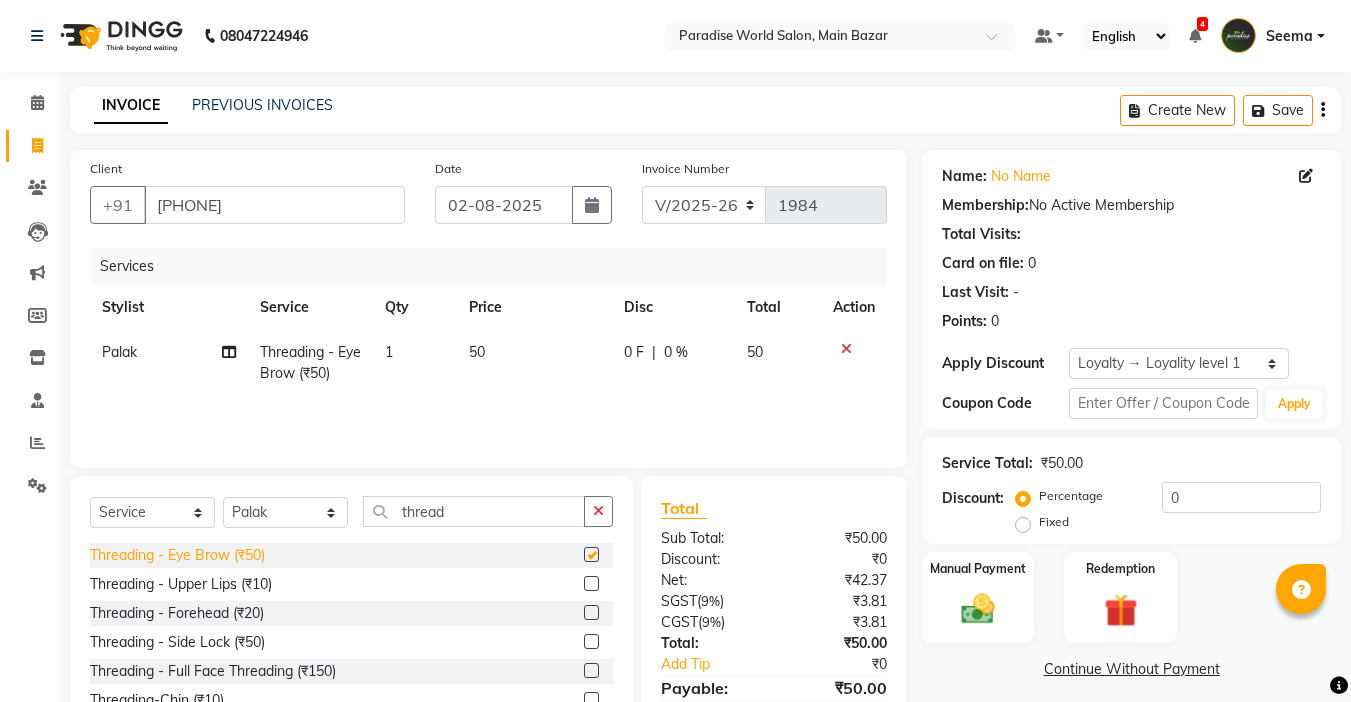 checkbox on "false" 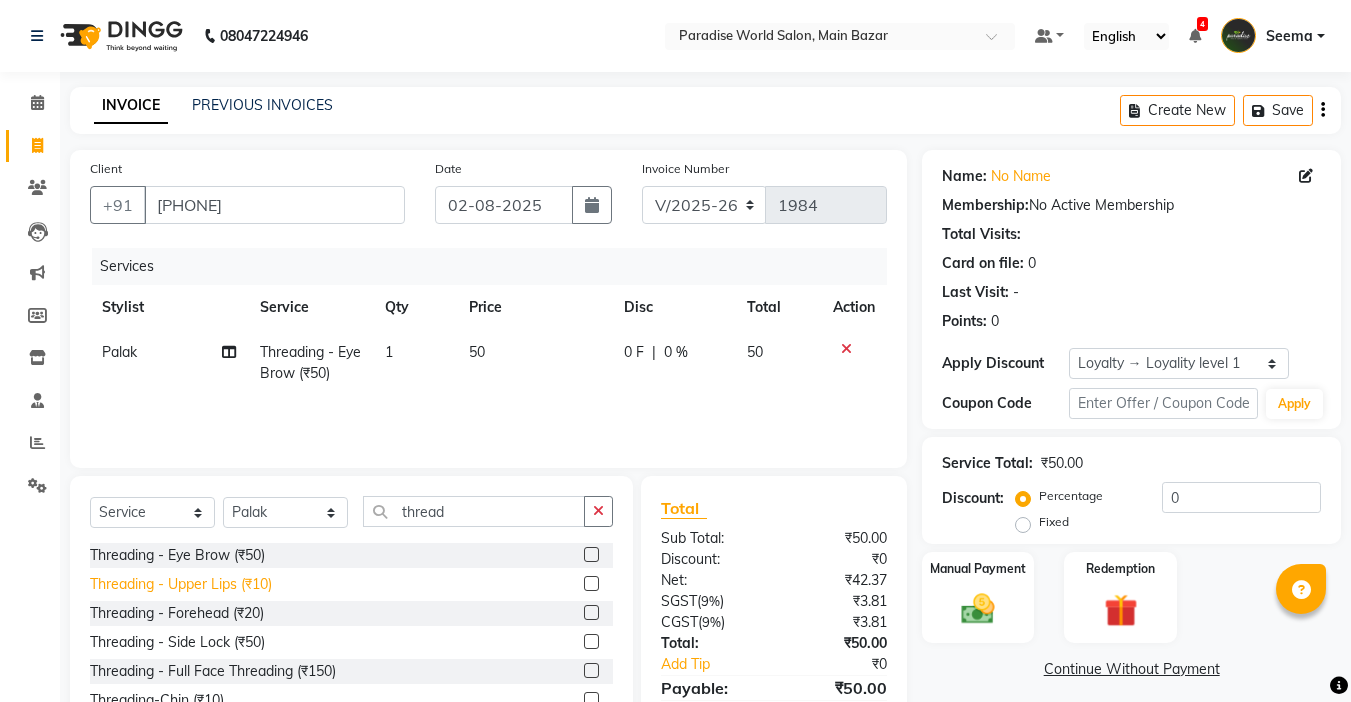 click on "Threading   -  Upper Lips (₹10)" 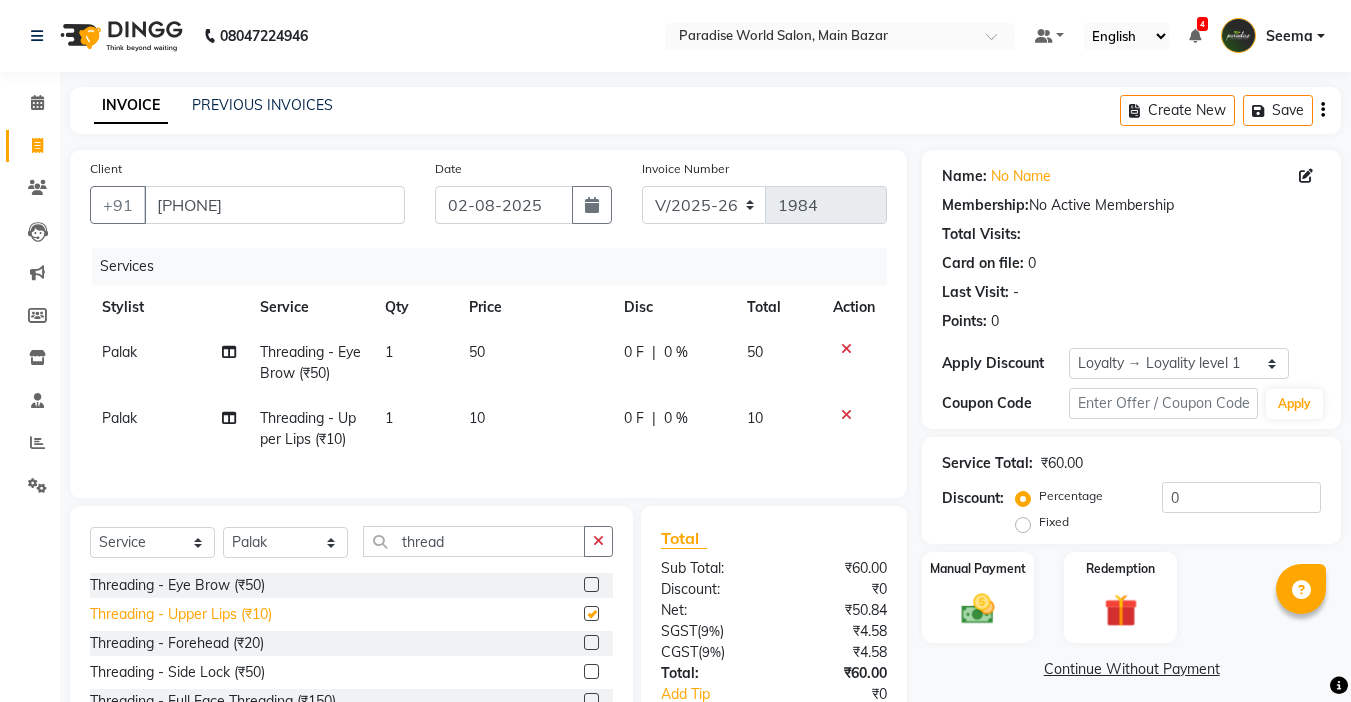 checkbox on "false" 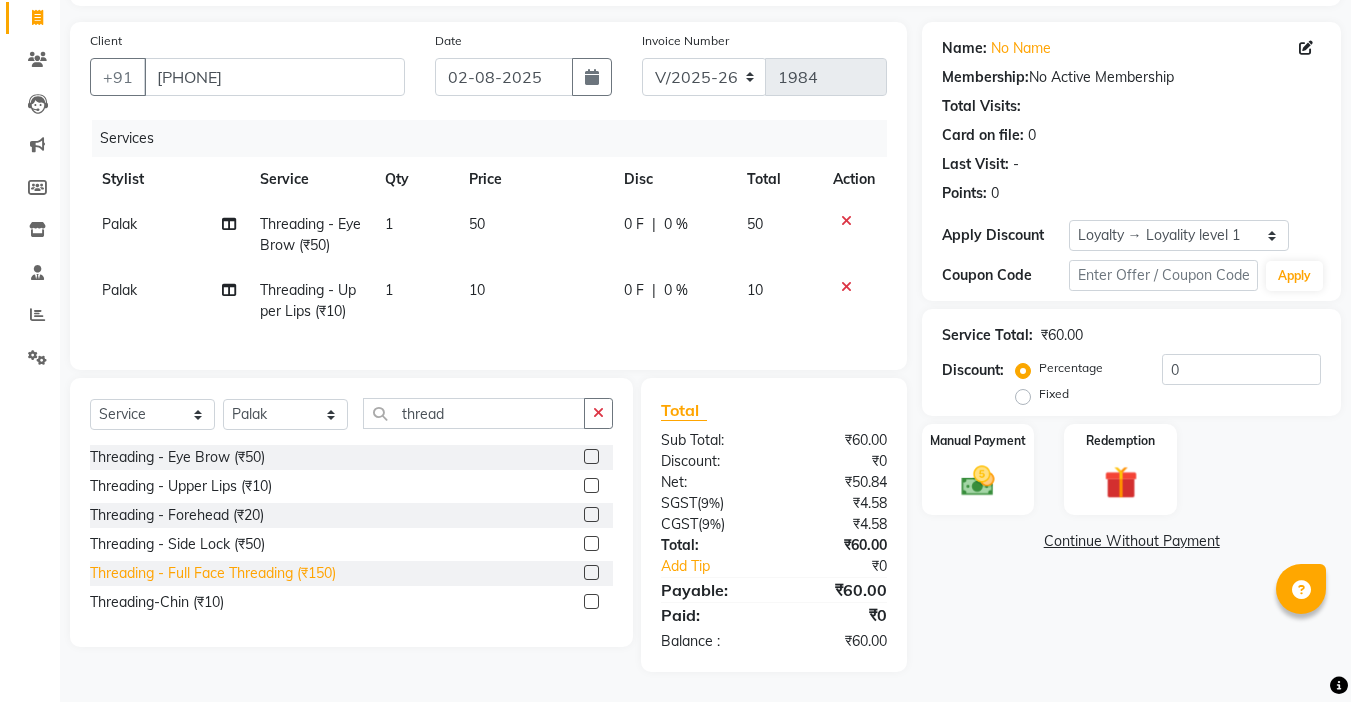 scroll, scrollTop: 143, scrollLeft: 0, axis: vertical 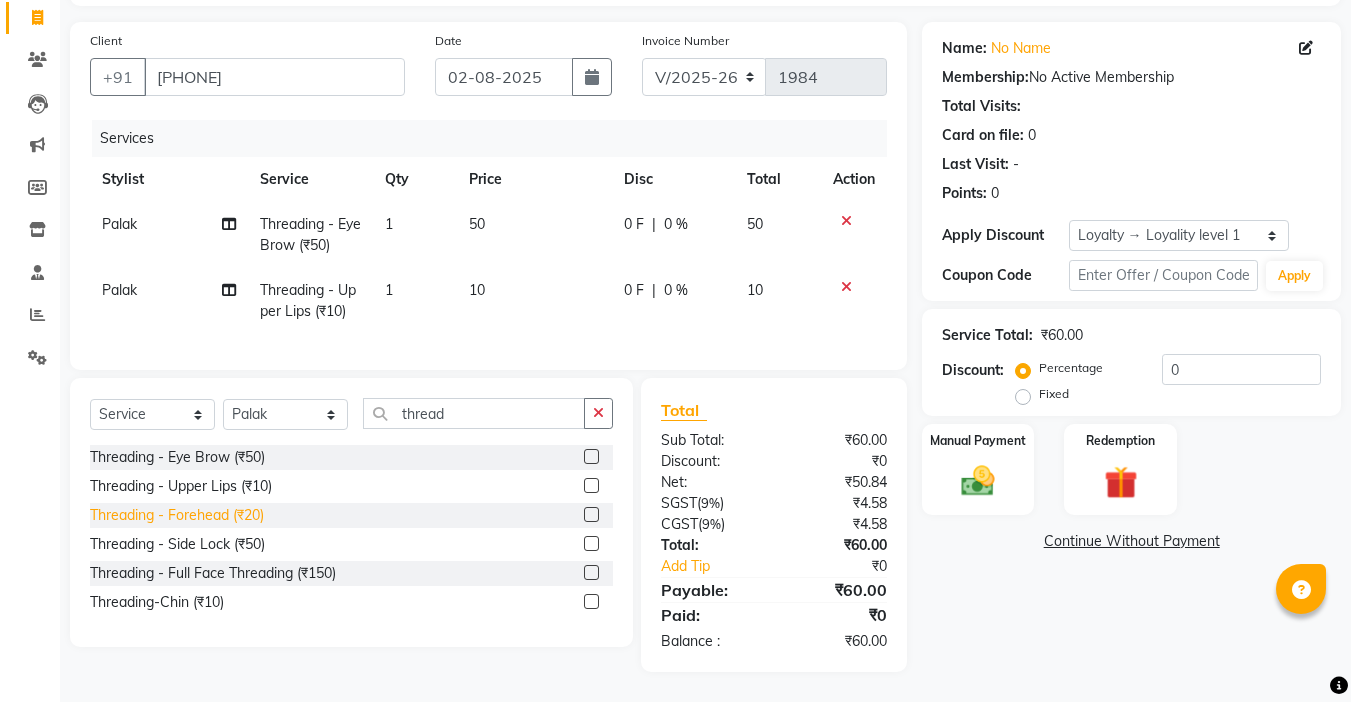 click on "Threading   -  Forehead (₹20)" 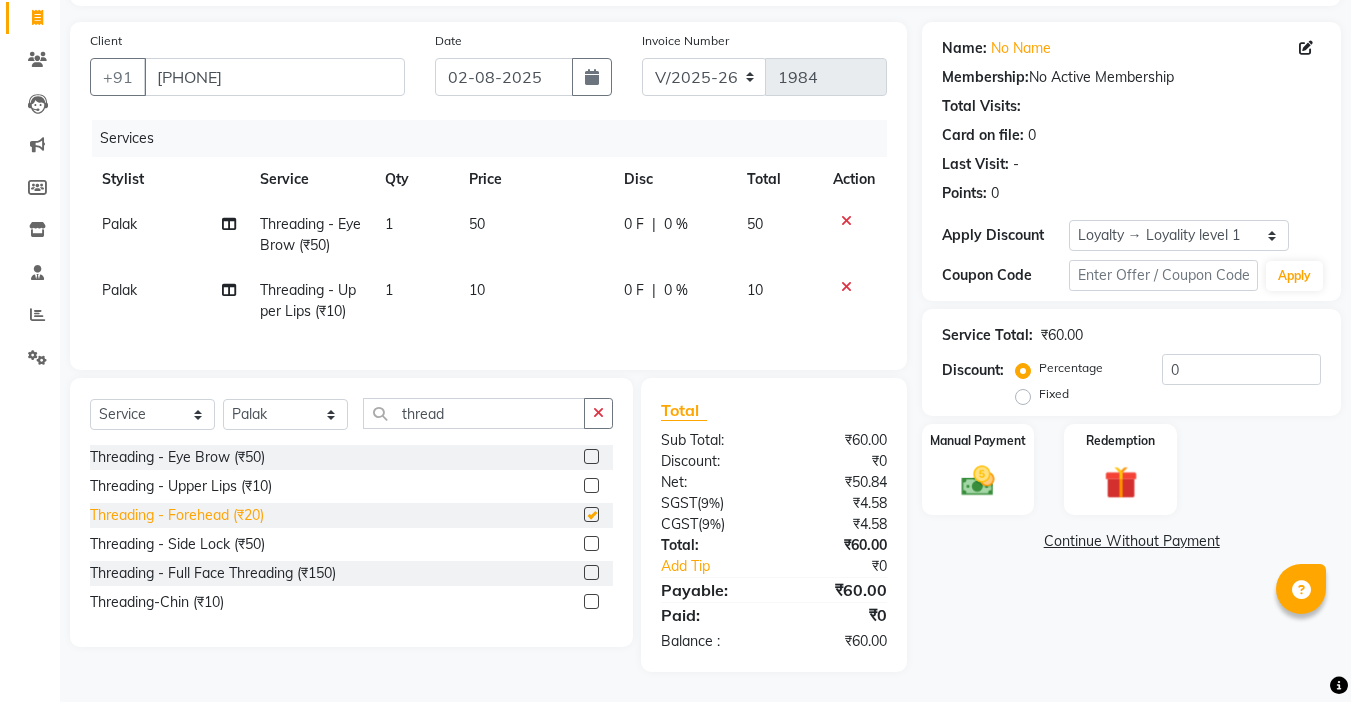 checkbox on "false" 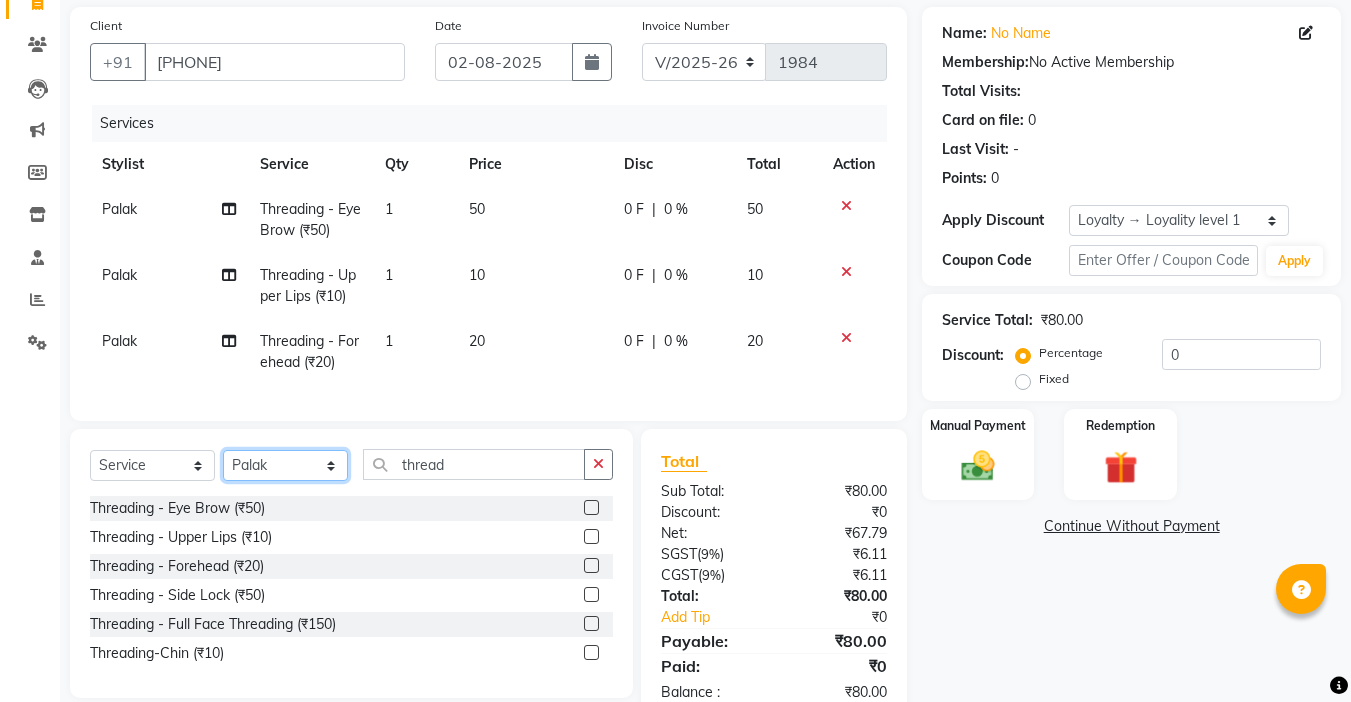 click on "Select Stylist Abby aman  Anil anku Bobby company Deepak Deepika Gourav Heena ishu Jagdeesh kanchan Love preet Maddy Manpreet student Meenu Naina Nikita Palak Palak Sharma Radika Rajneesh Student Seema Shagun Shifali - Student Shweta  Sujata Surinder Paul Vansh Vikas Vishal" 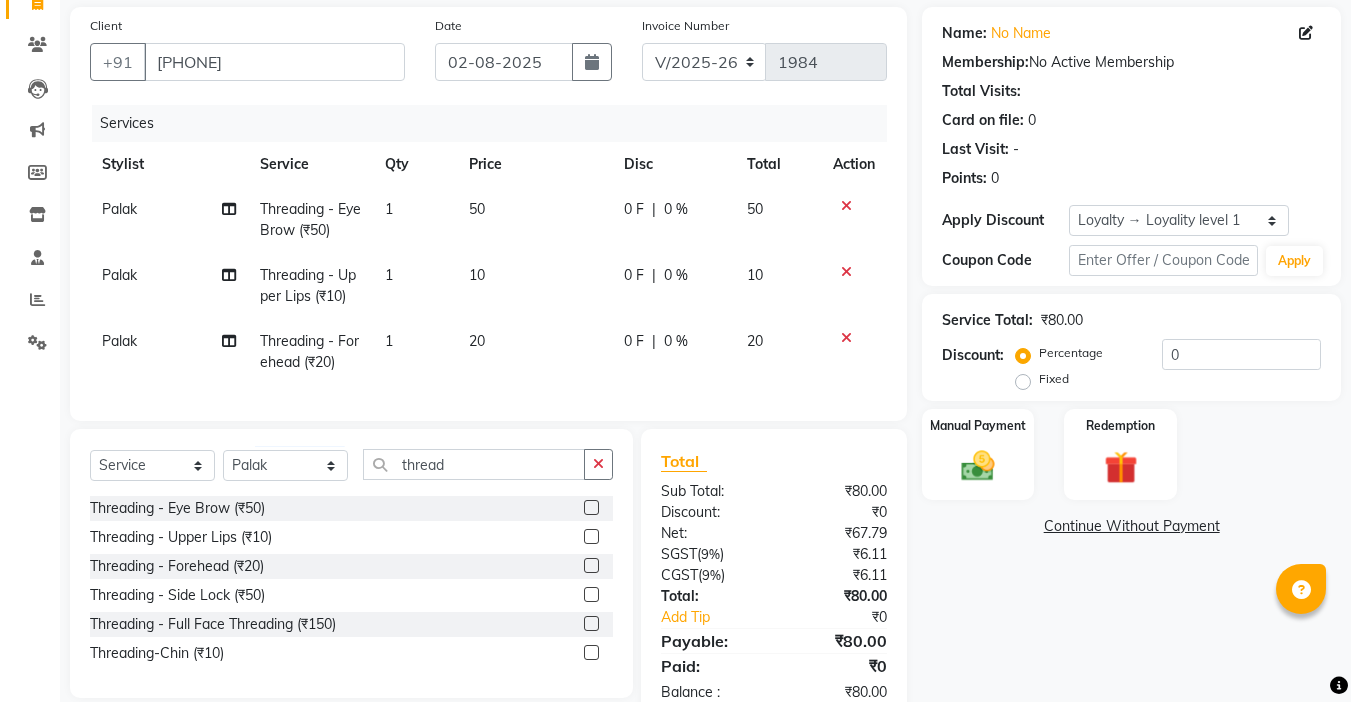 click 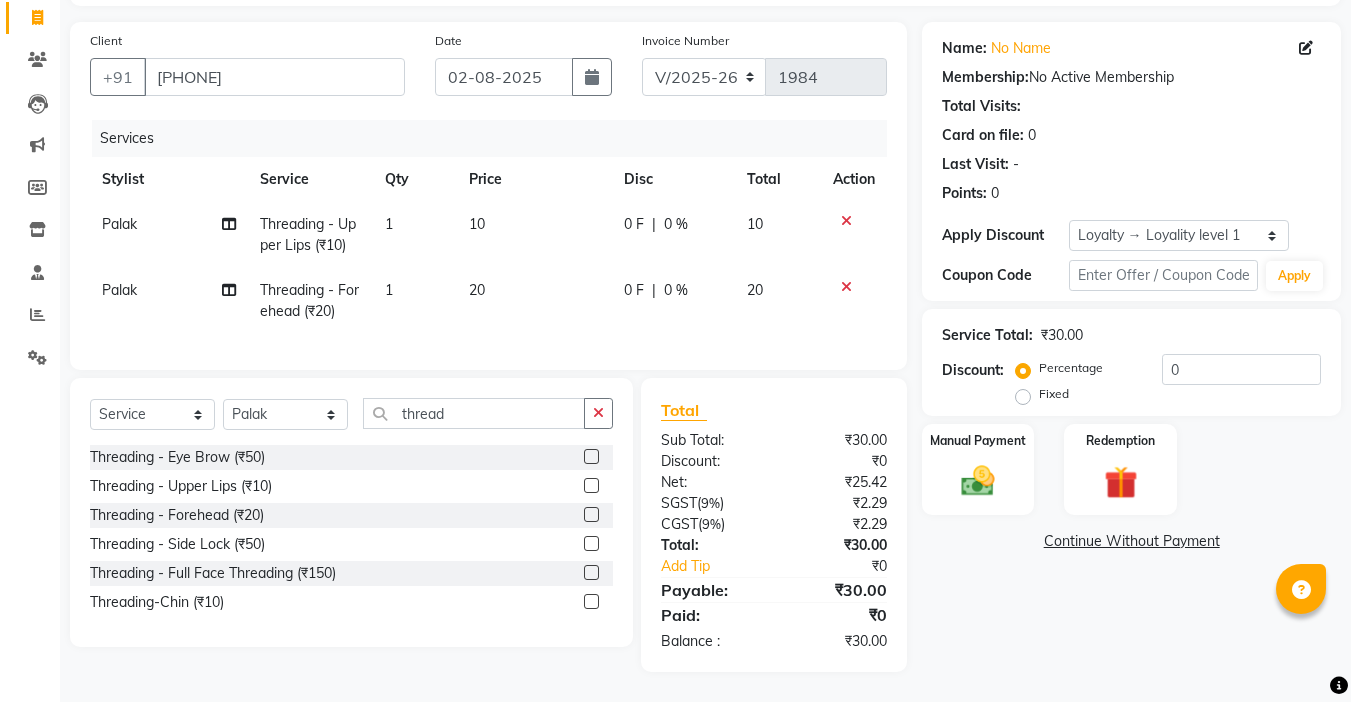 click on "1" 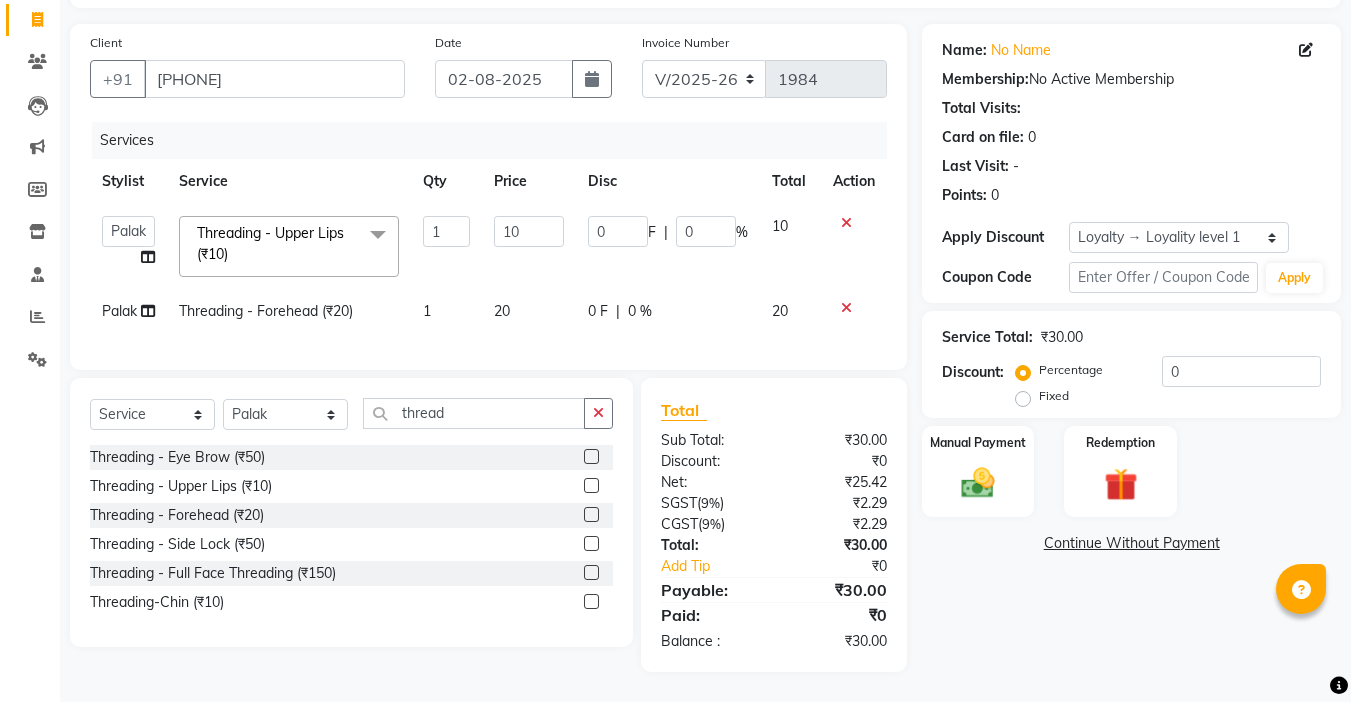 scroll, scrollTop: 141, scrollLeft: 0, axis: vertical 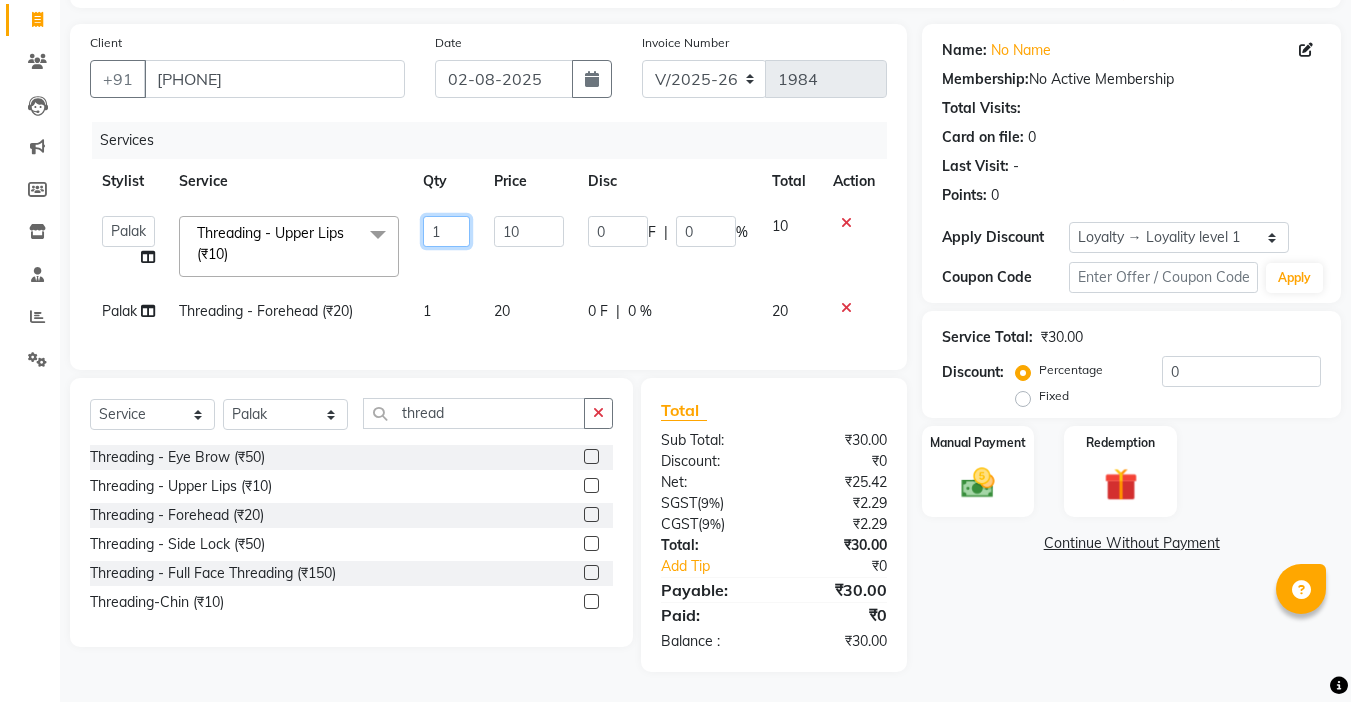 drag, startPoint x: 459, startPoint y: 222, endPoint x: 399, endPoint y: 227, distance: 60.207973 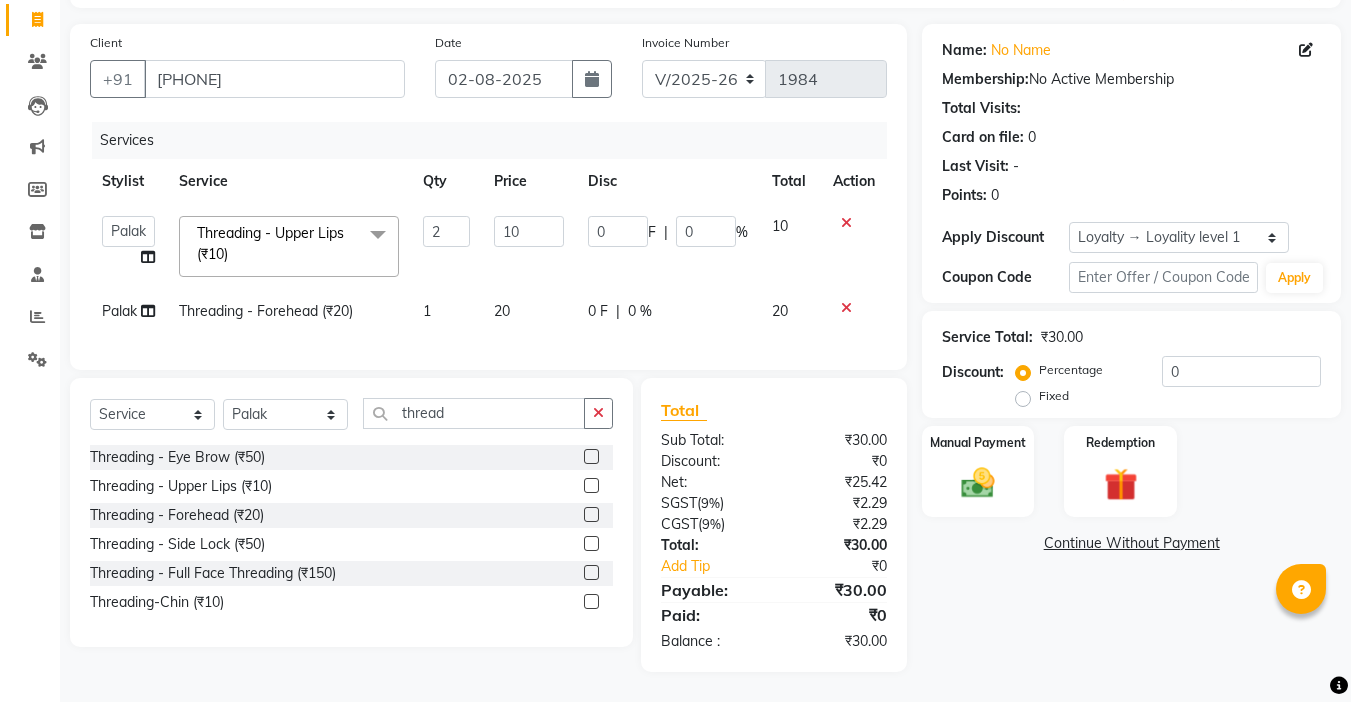 click on "1" 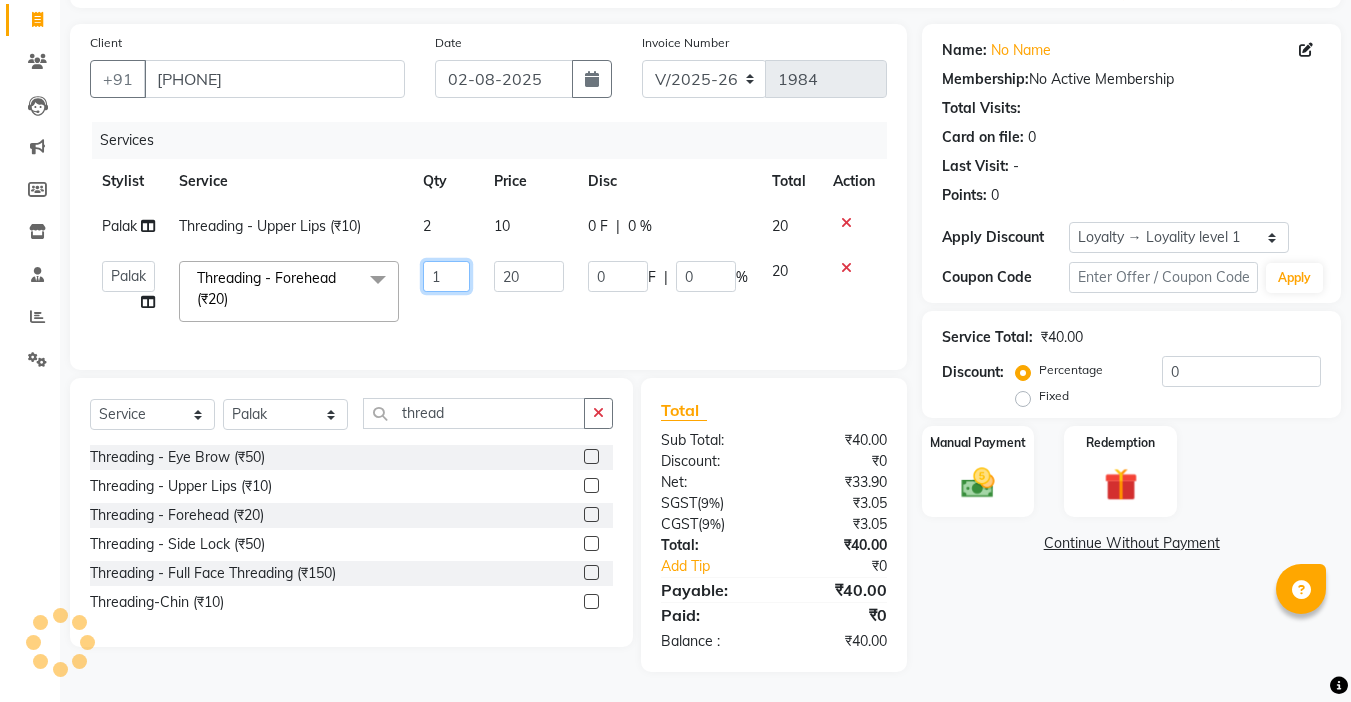 drag, startPoint x: 455, startPoint y: 272, endPoint x: 361, endPoint y: 273, distance: 94.00532 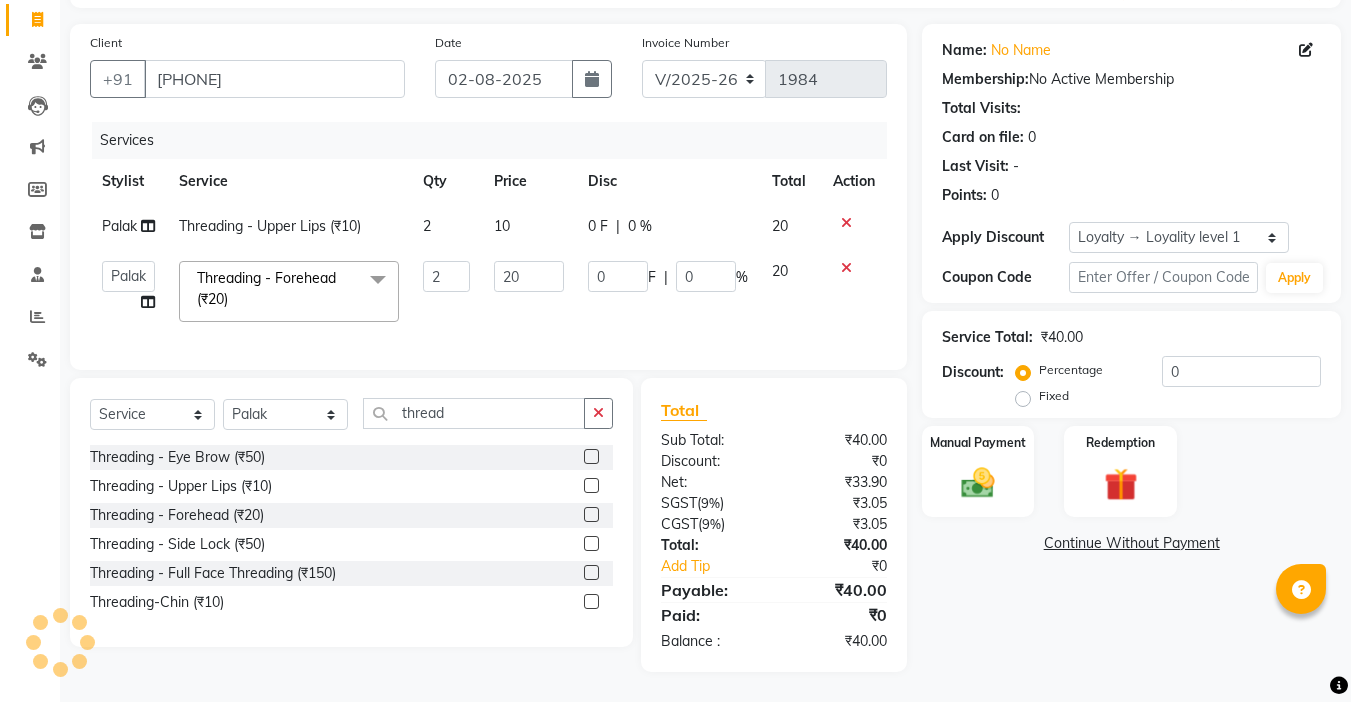click on "[FIRST]   [FIRST]    [FIRST]   [FIRST]   [FIRST]   company   [FIRST]   [FIRST]   [FIRST]   [FIRST]   [FIRST]   [FIRST]   [FIRST]   [FIRST]   [FIRST]   [FIRST]   [FIRST]   [FIRST]   [FIRST]   [FIRST]   [FIRST] [LAST]   [FIRST]   [FIRST] [FIRST]   [FIRST]   [FIRST]   [FIRST]    [FIRST]    [FIRST]   [FIRST] [FIRST]   [FIRST]   [FIRST]  Threading   -  Forehead (₹20)  x Hair Cut With Wash -Women (₹400) Hair Cut With Deep Conditioning And Styling-Women (₹650) Hair Cut Trim-Women (₹350) Hair Cut  (Men)  -  Shave (₹100) Men  -  Beard Trim (₹100) Head Wash-Women (₹250) Hair Cut  (Men)  -  Hair Cut (₹250) Baby girl hair cut (₹150) Baby boy Hair  (₹100) Hair patch service (₹1000) hair style men (₹50) Flick cut (₹100) Hair Patch Wash (₹200) Hair Wash With Deep Conditioning And Blow Dryer (₹150) Head Wash With Blow Dryer (₹350) Blow Dryer-women (₹250) Hair Style Women onward (₹550) Hair Patch Ladies (₹25000) Split-ends (₹550) Hair Patch MEN-Onward (₹7500) Pluminggents (₹1000) 2 20 0 F |" 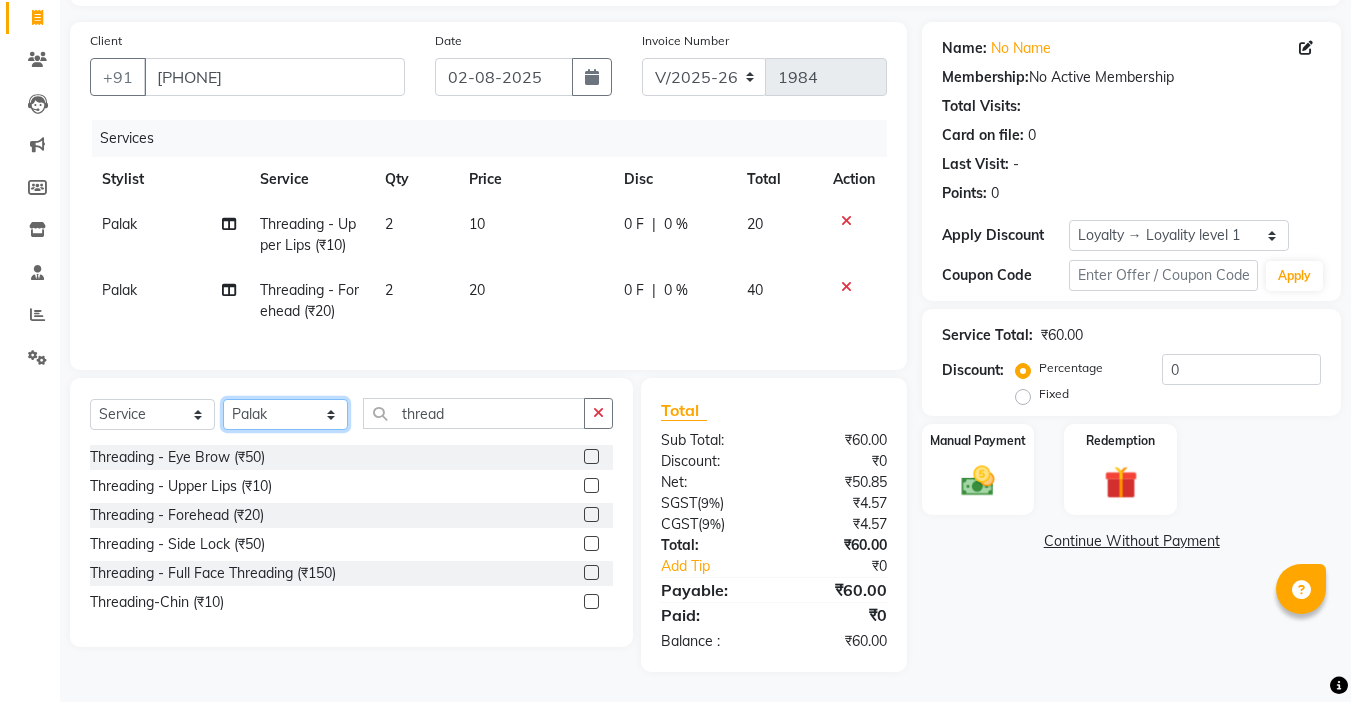 click on "Select Stylist Abby aman  Anil anku Bobby company Deepak Deepika Gourav Heena ishu Jagdeesh kanchan Love preet Maddy Manpreet student Meenu Naina Nikita Palak Palak Sharma Radika Rajneesh Student Seema Shagun Shifali - Student Shweta  Sujata Surinder Paul Vansh Vikas Vishal" 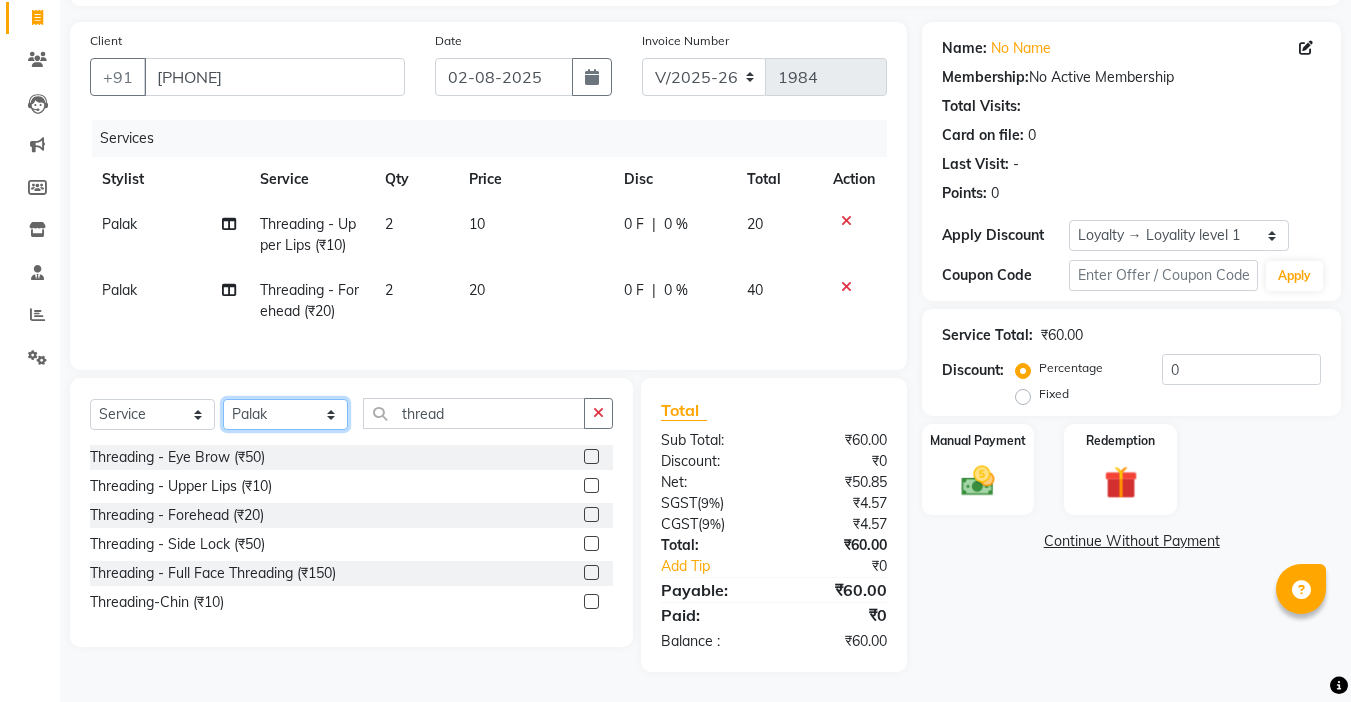 select on "24938" 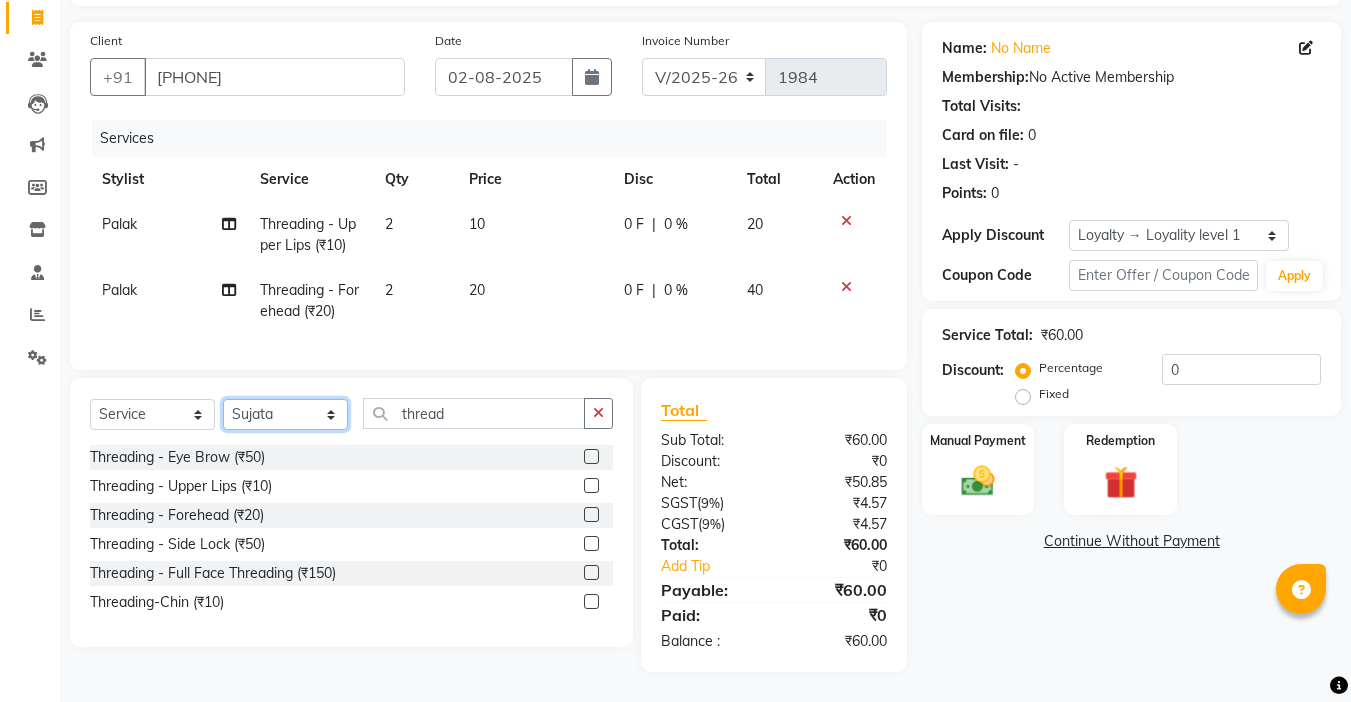 click on "Select Stylist Abby aman  Anil anku Bobby company Deepak Deepika Gourav Heena ishu Jagdeesh kanchan Love preet Maddy Manpreet student Meenu Naina Nikita Palak Palak Sharma Radika Rajneesh Student Seema Shagun Shifali - Student Shweta  Sujata Surinder Paul Vansh Vikas Vishal" 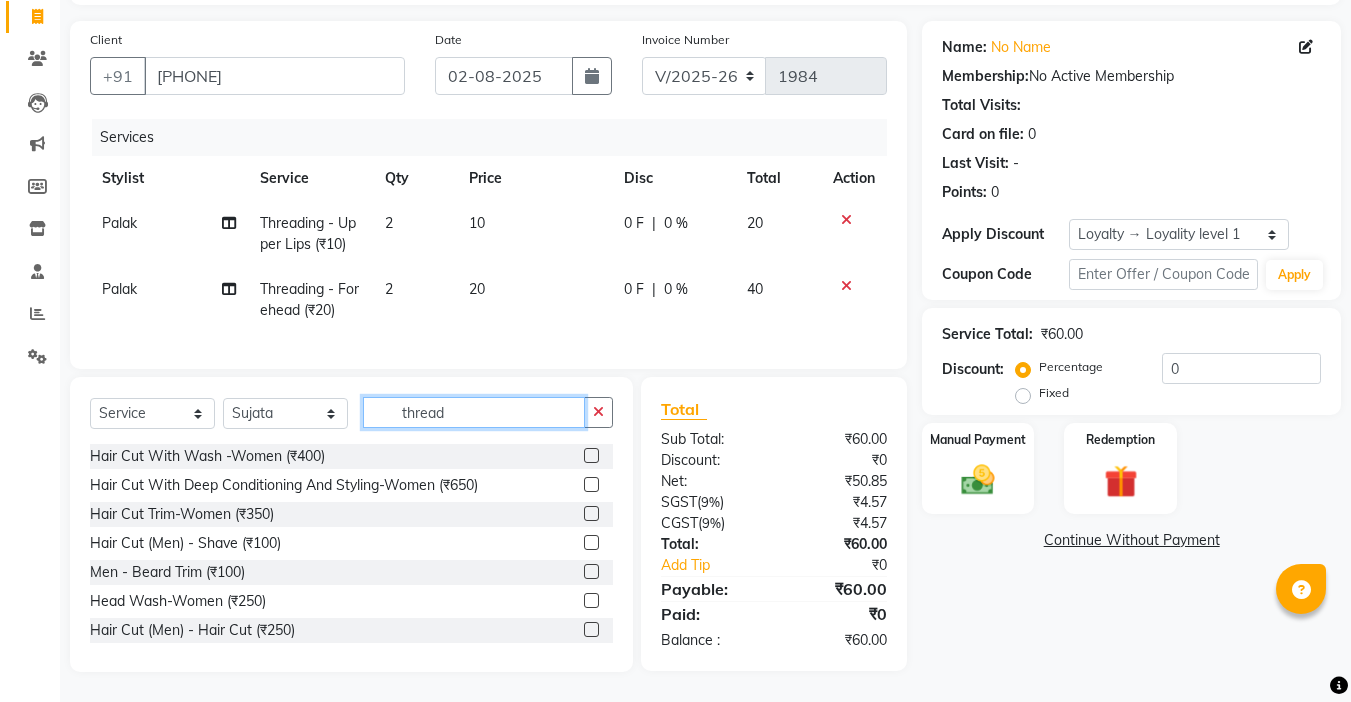click on "thread" 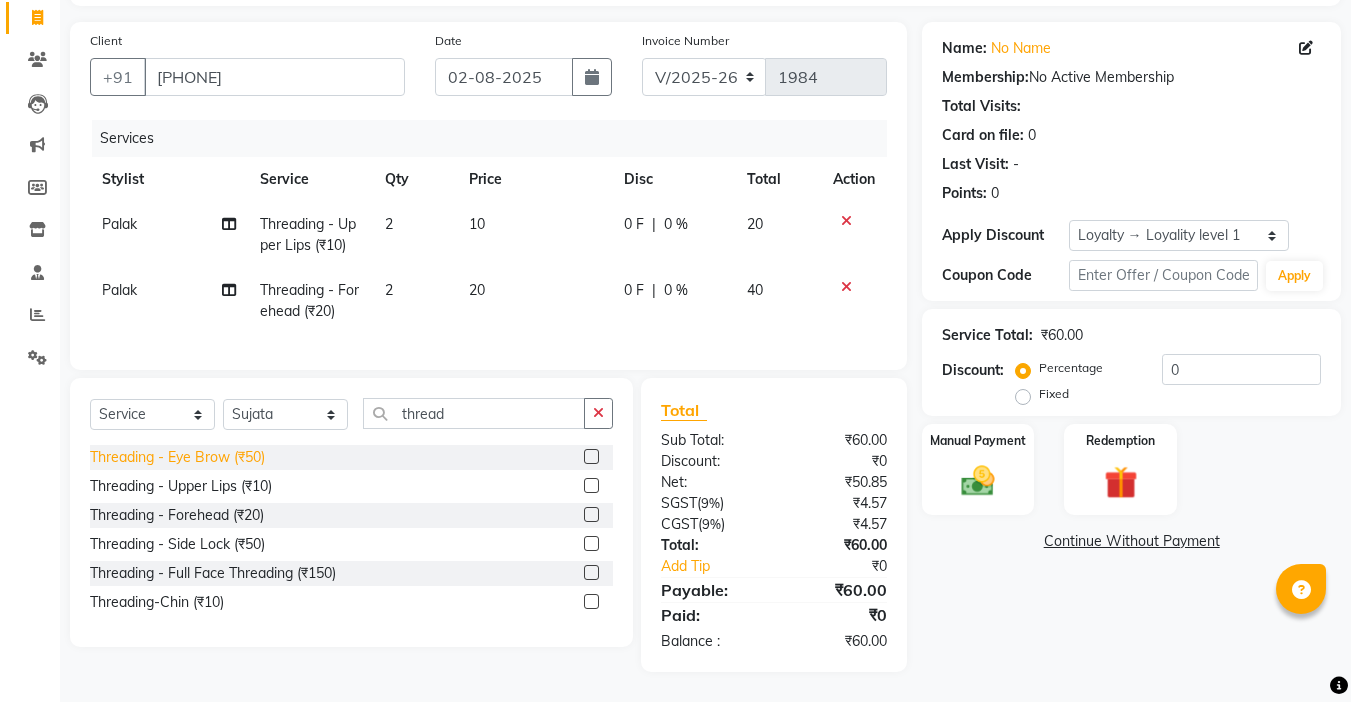click on "Threading   -  Eye Brow (₹50)" 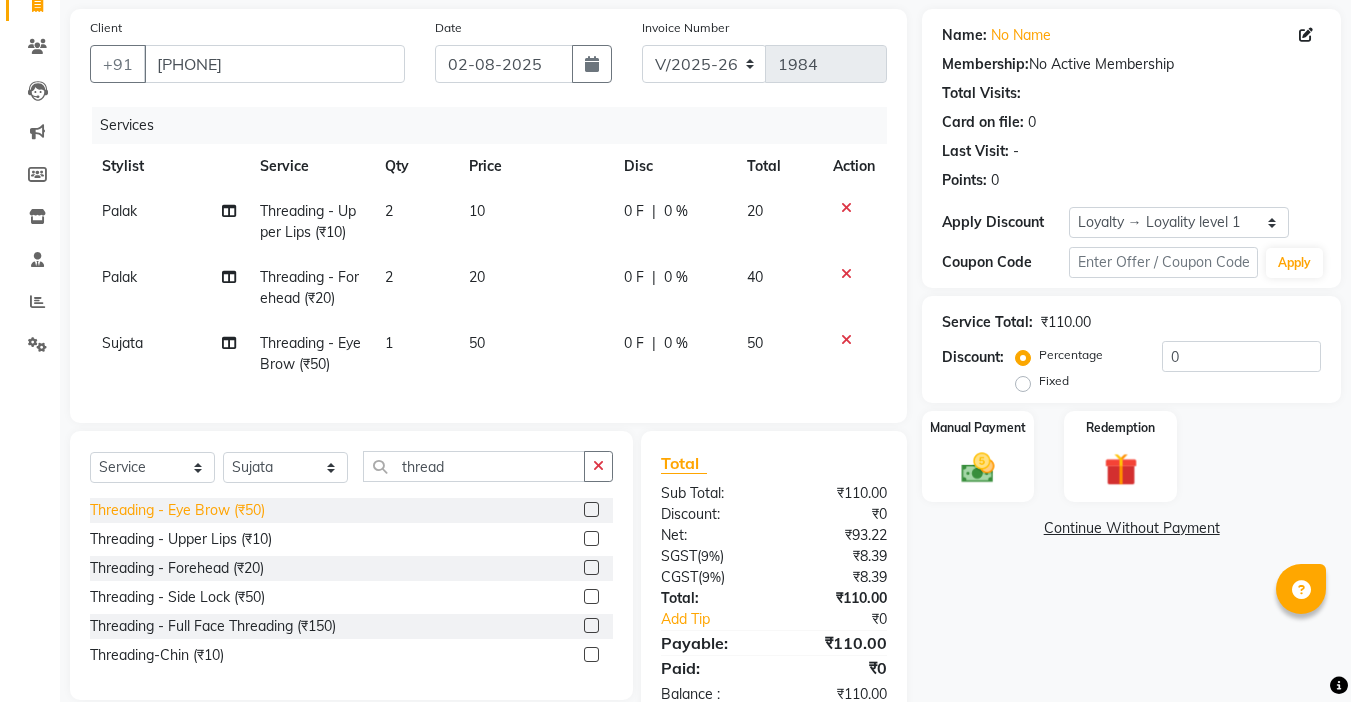 click on "Threading   -  Eye Brow (₹50)" 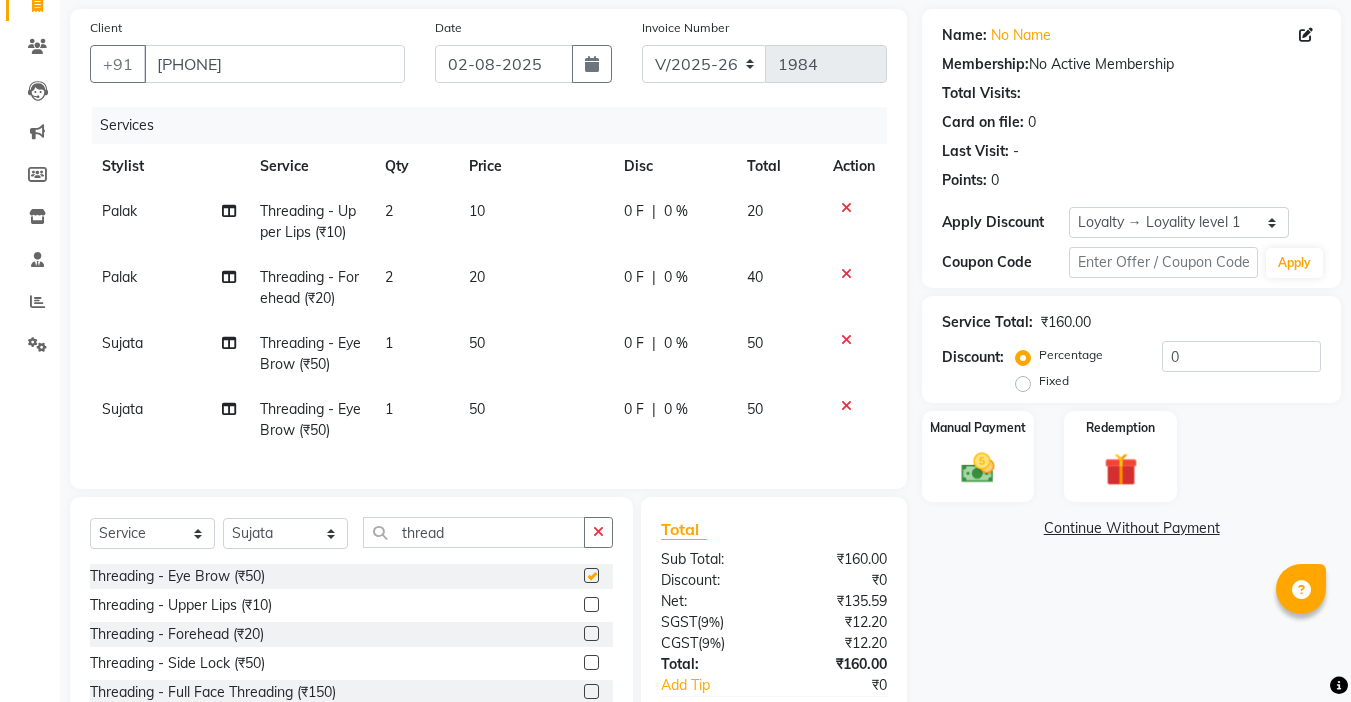 checkbox on "false" 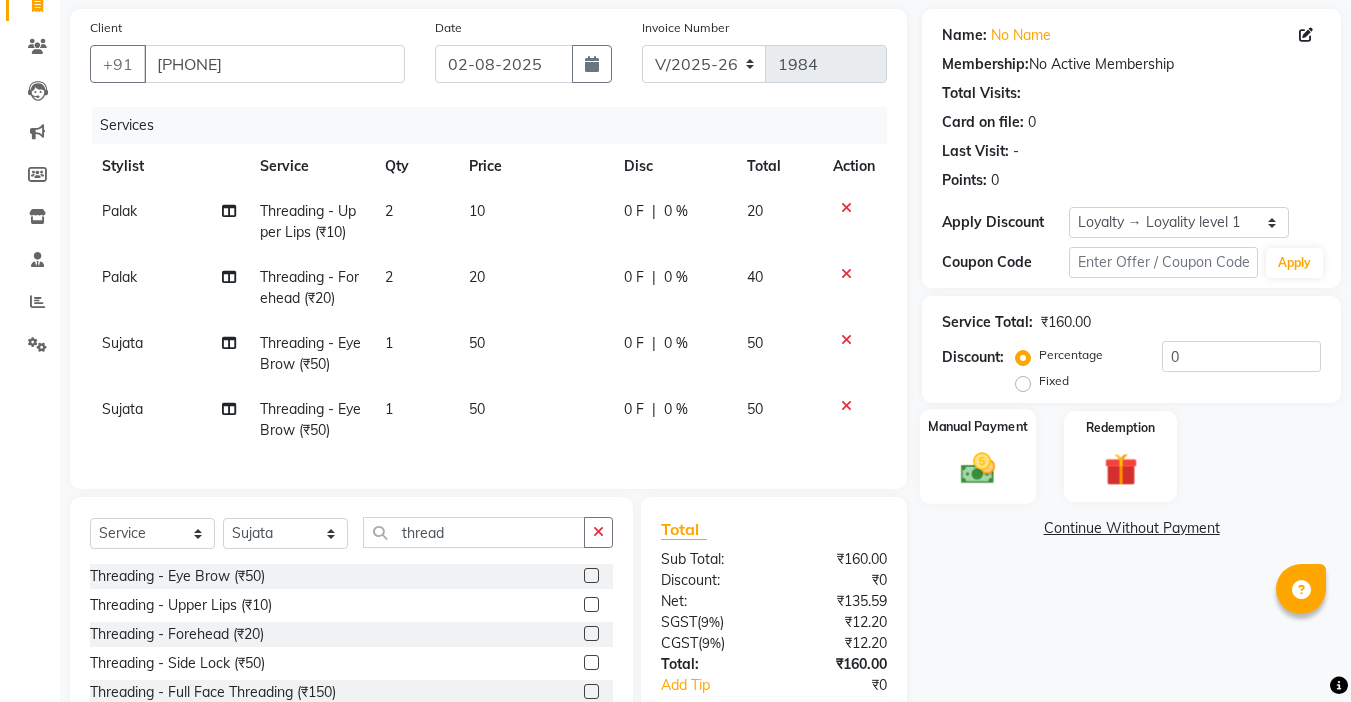 click 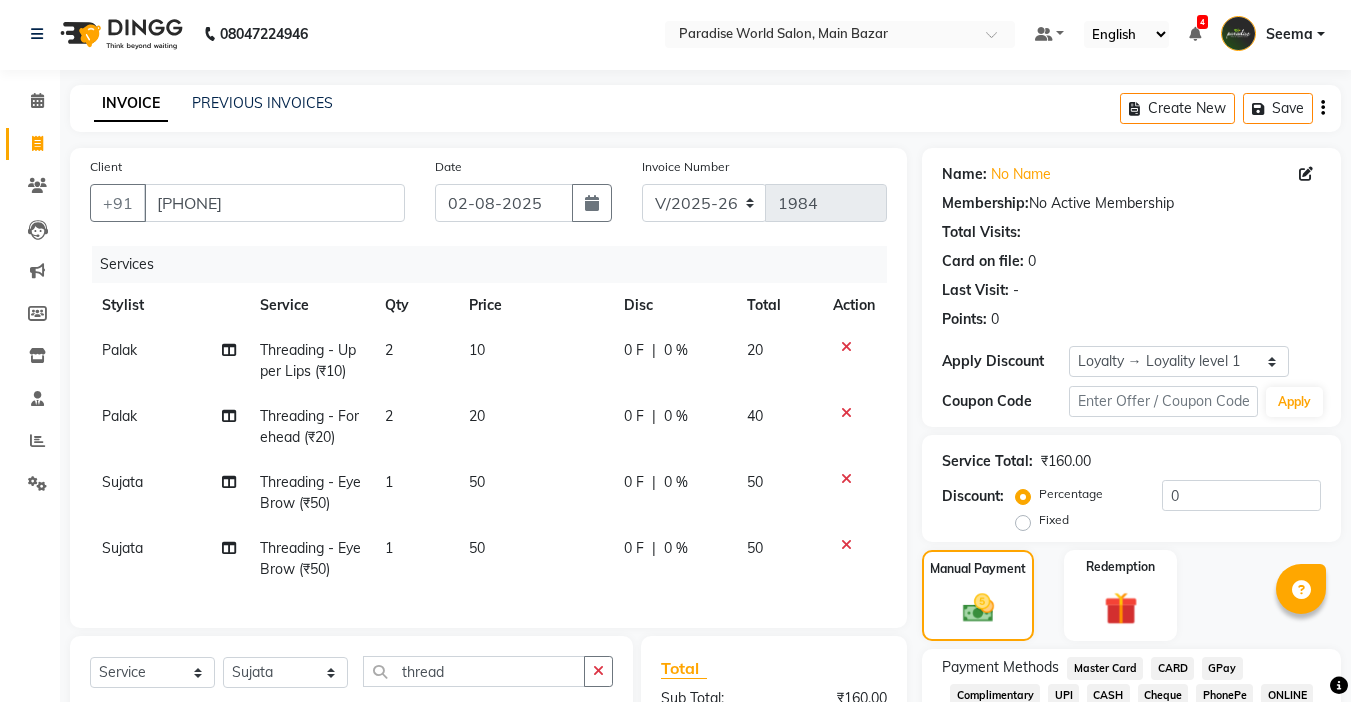 scroll, scrollTop: 0, scrollLeft: 0, axis: both 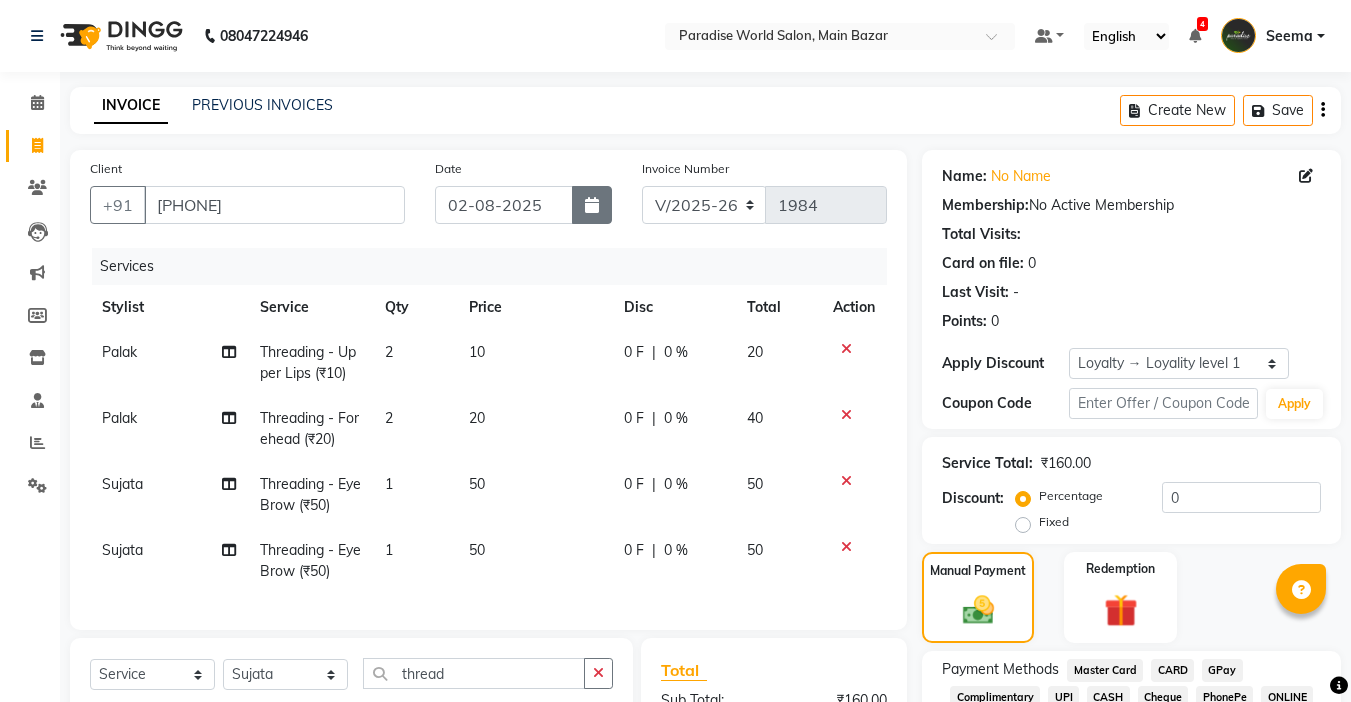 click 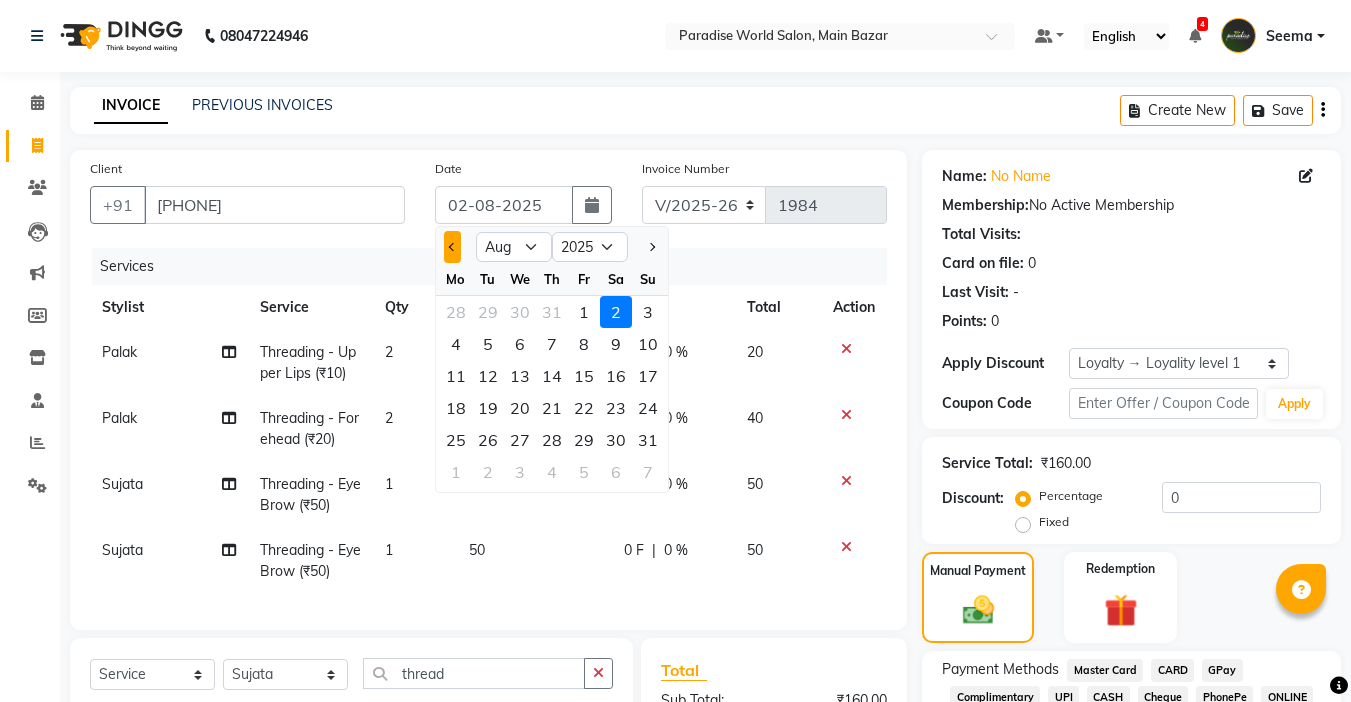 click 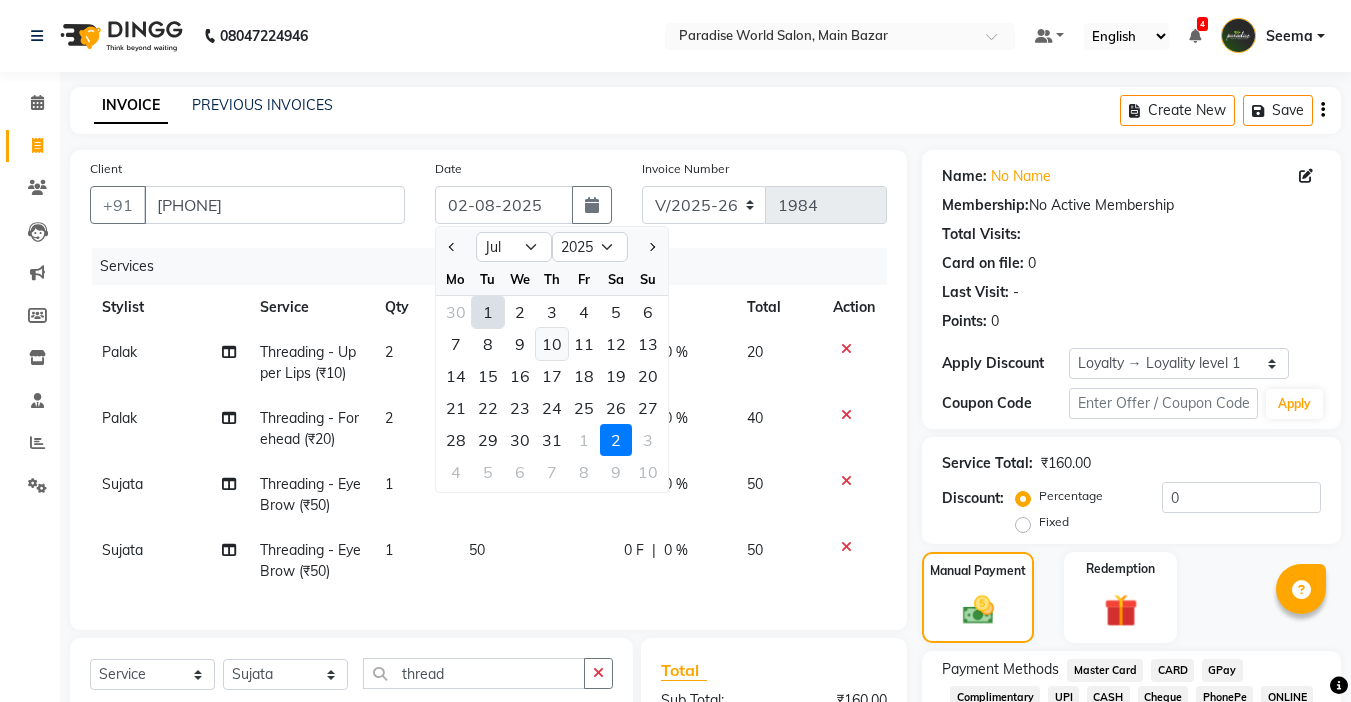 click on "10" 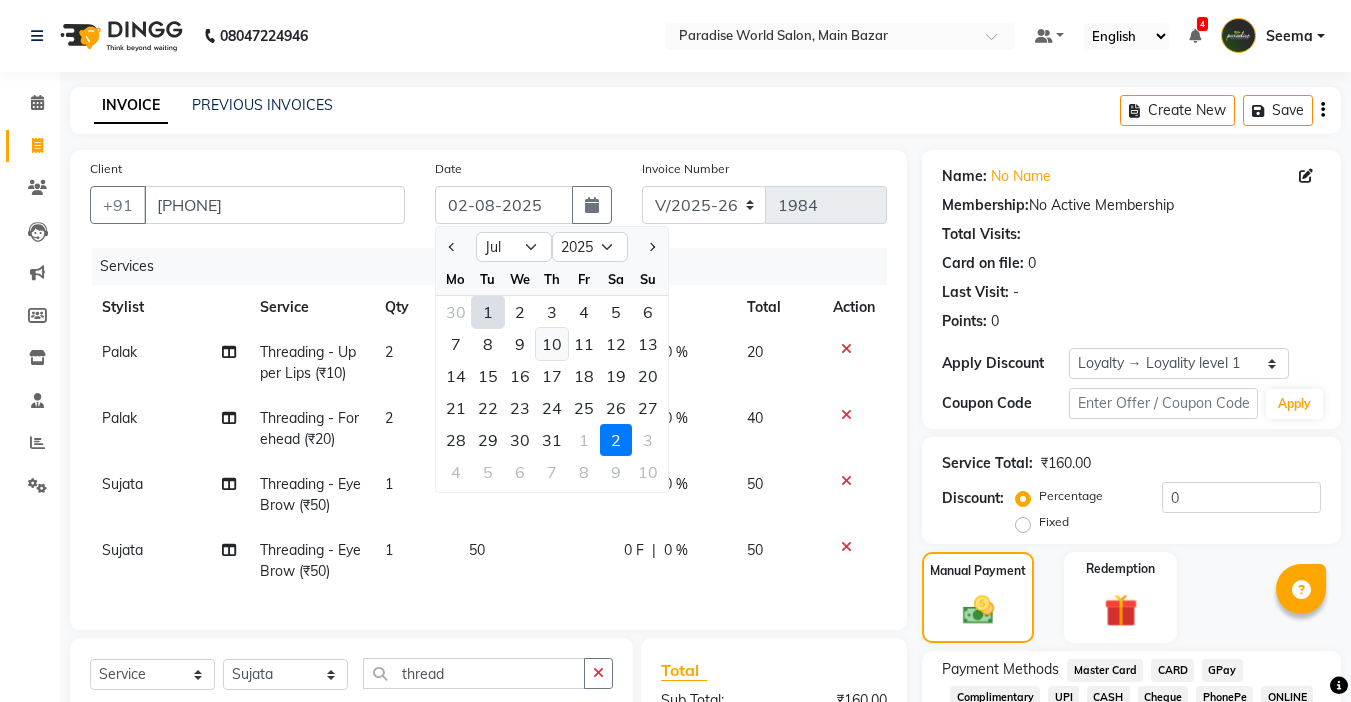 type on "10-07-2025" 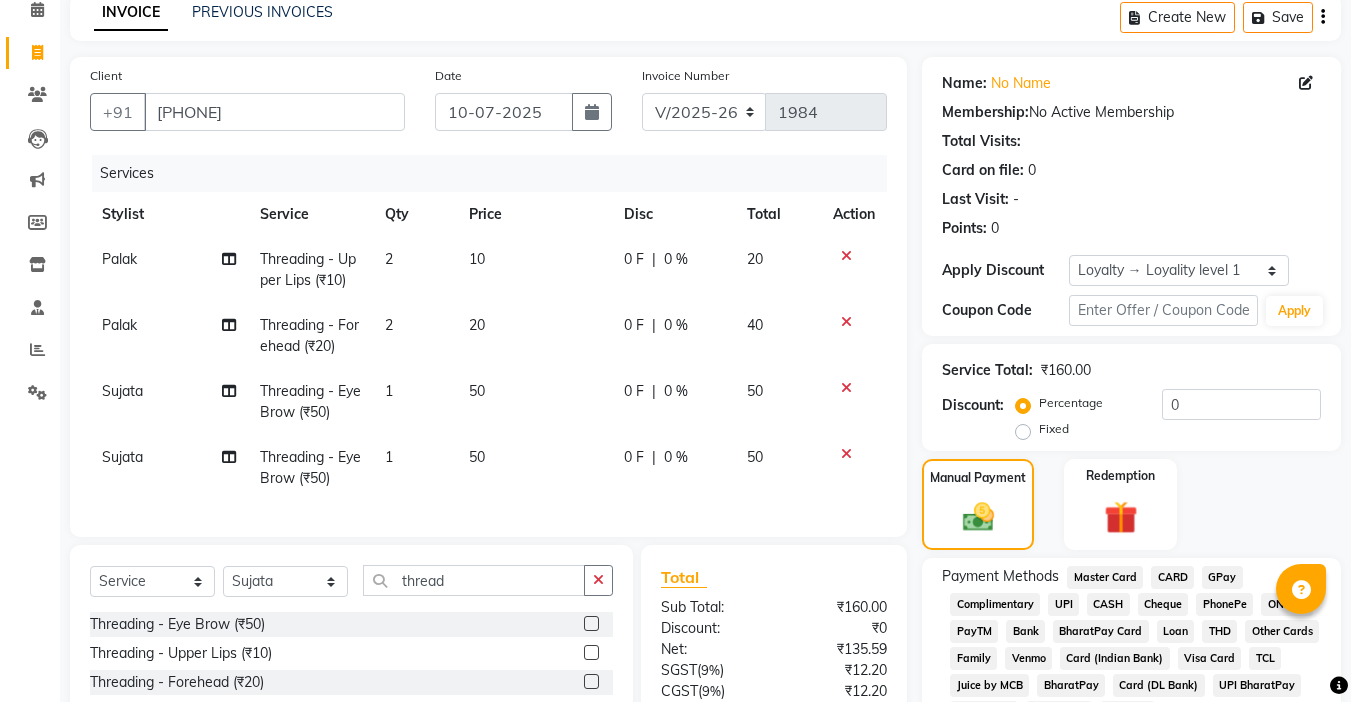 scroll, scrollTop: 100, scrollLeft: 0, axis: vertical 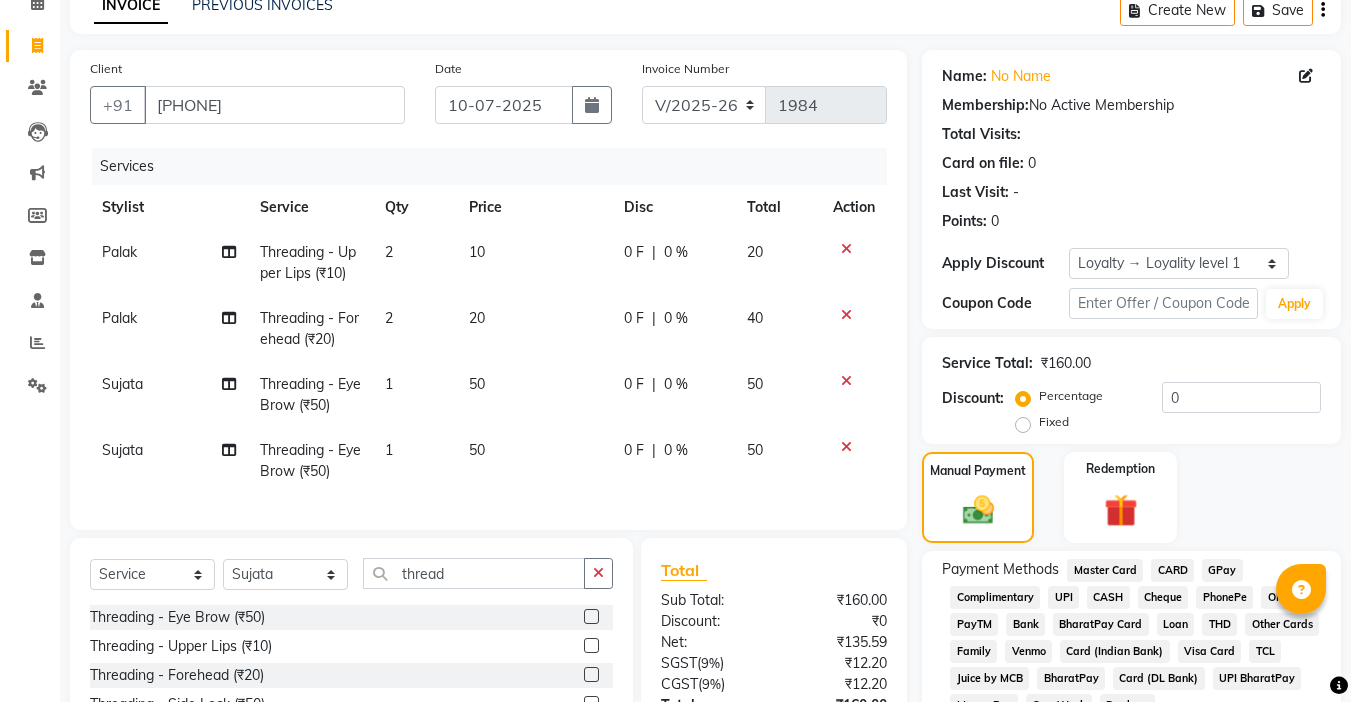 click on "UPI" 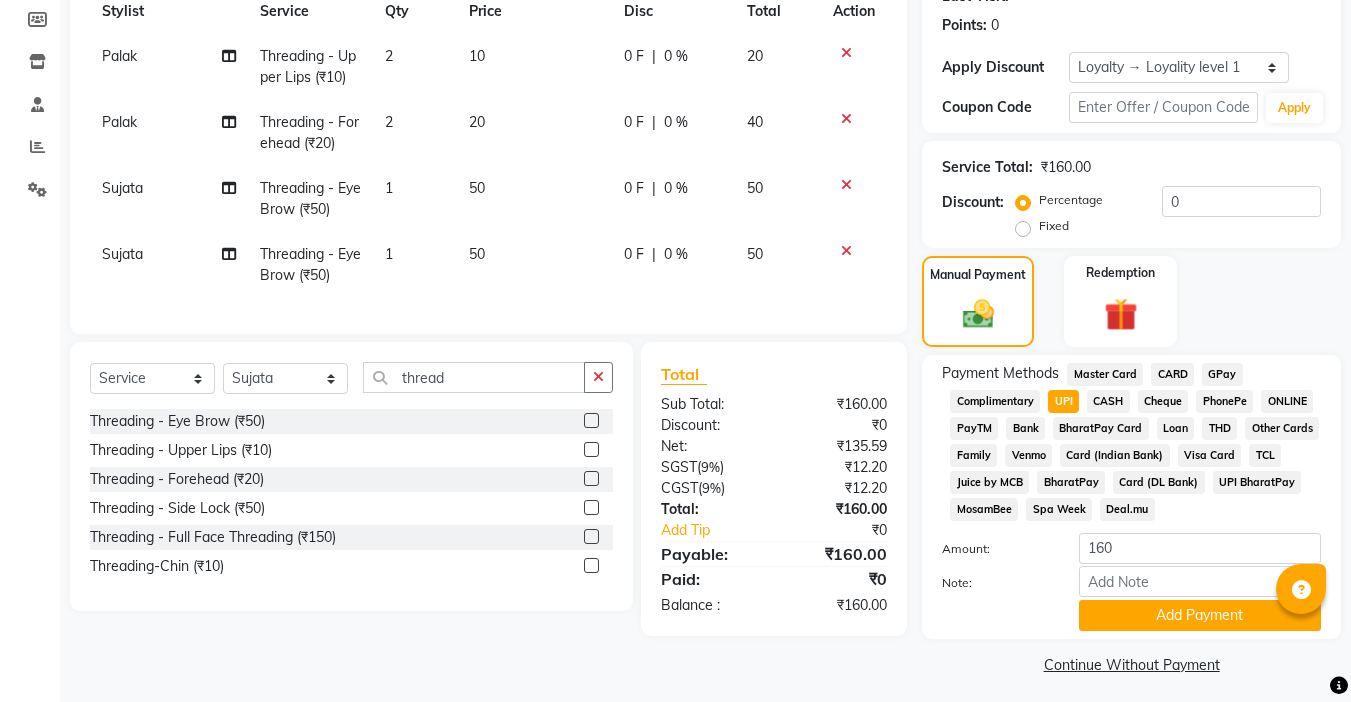 scroll, scrollTop: 300, scrollLeft: 0, axis: vertical 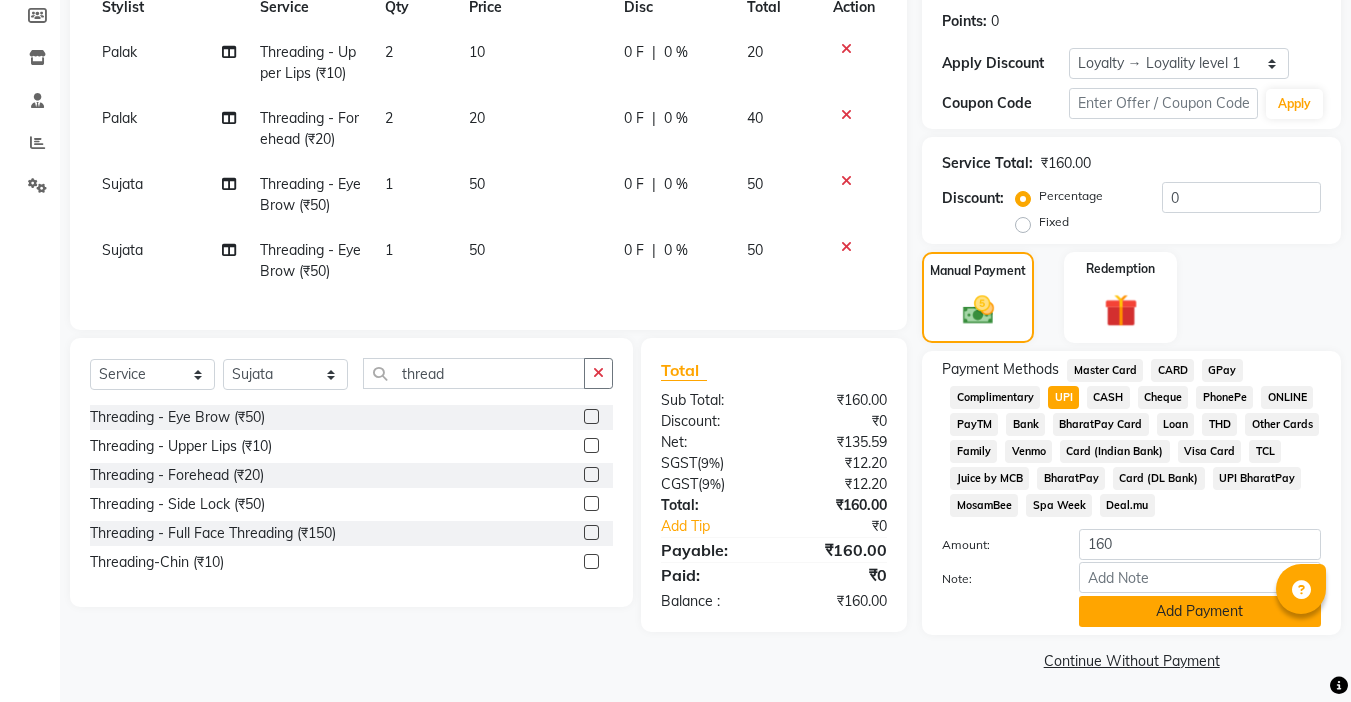 click on "Add Payment" 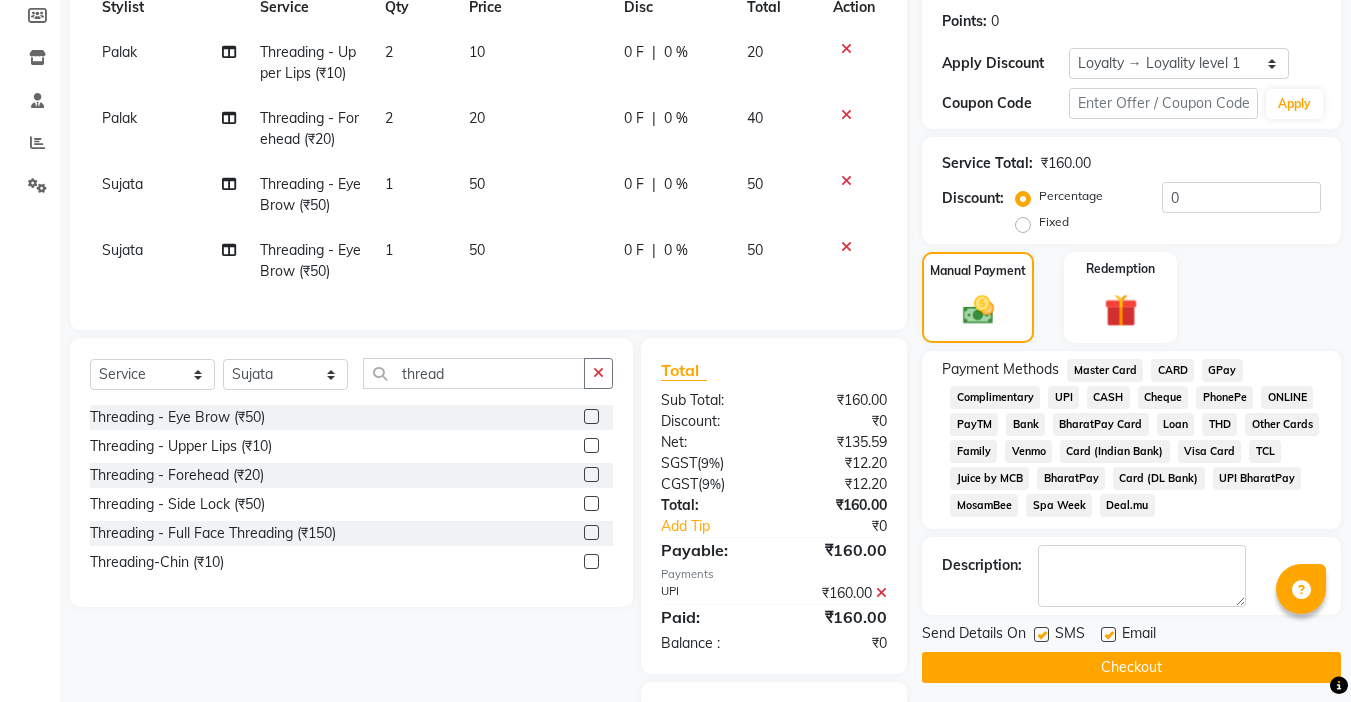click 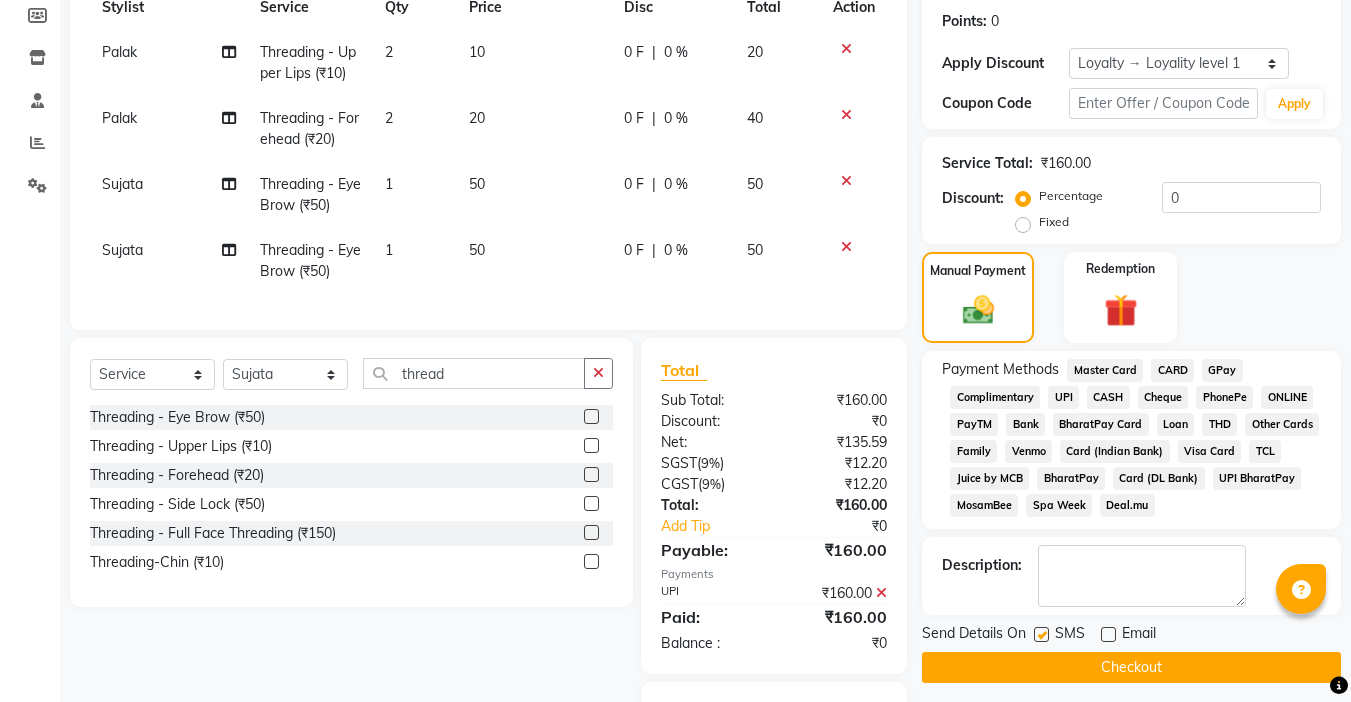 click 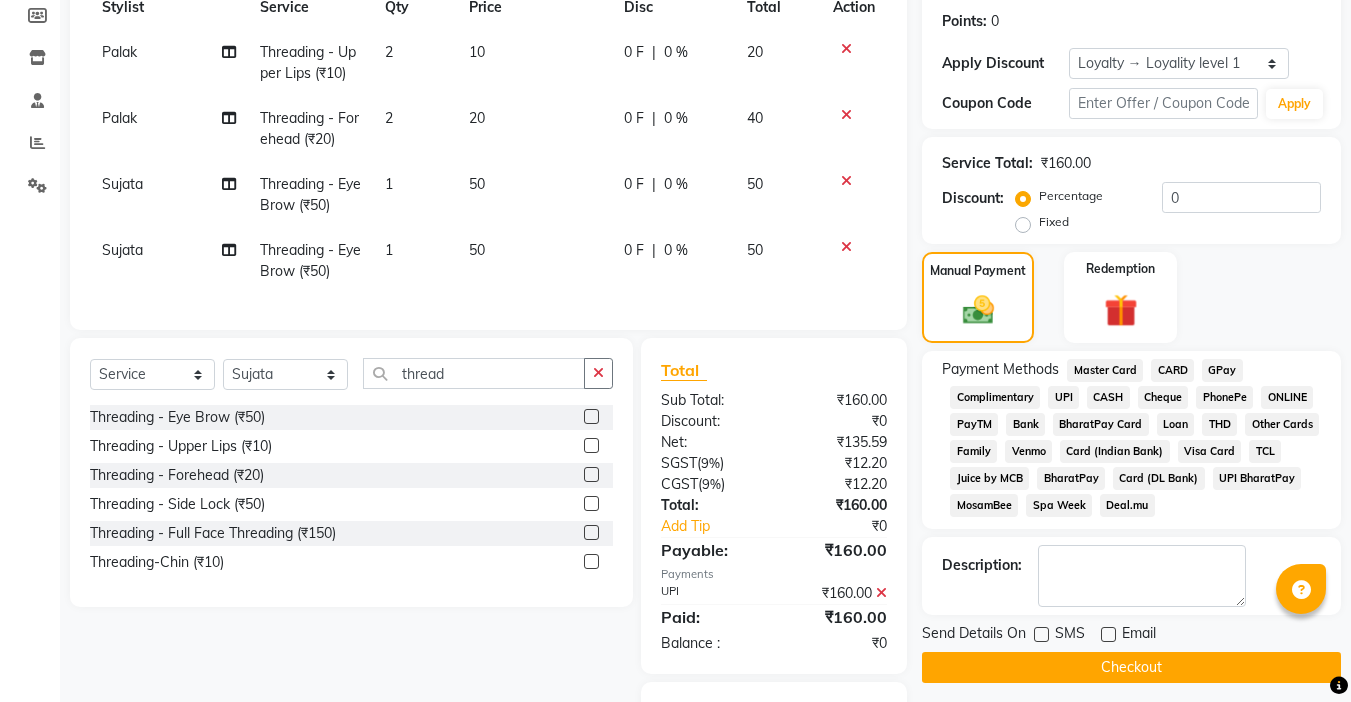 scroll, scrollTop: 416, scrollLeft: 0, axis: vertical 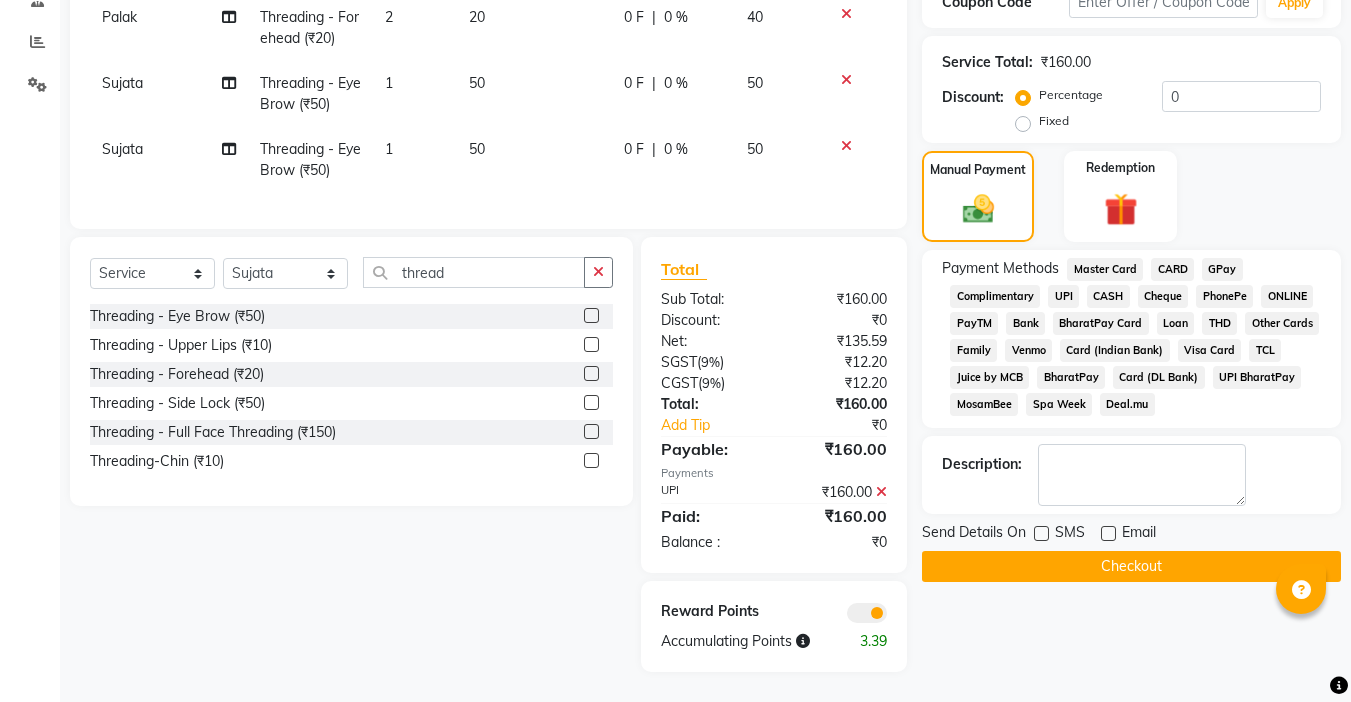click on "Checkout" 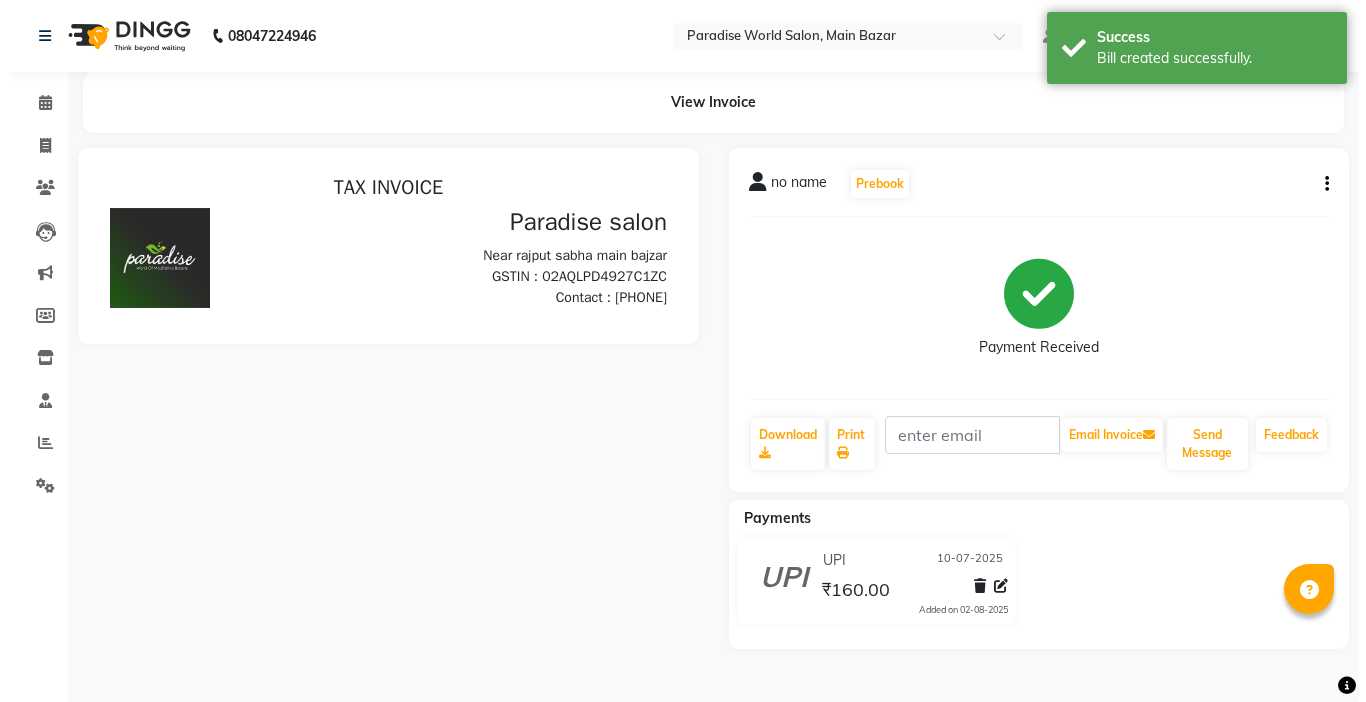 scroll, scrollTop: 0, scrollLeft: 0, axis: both 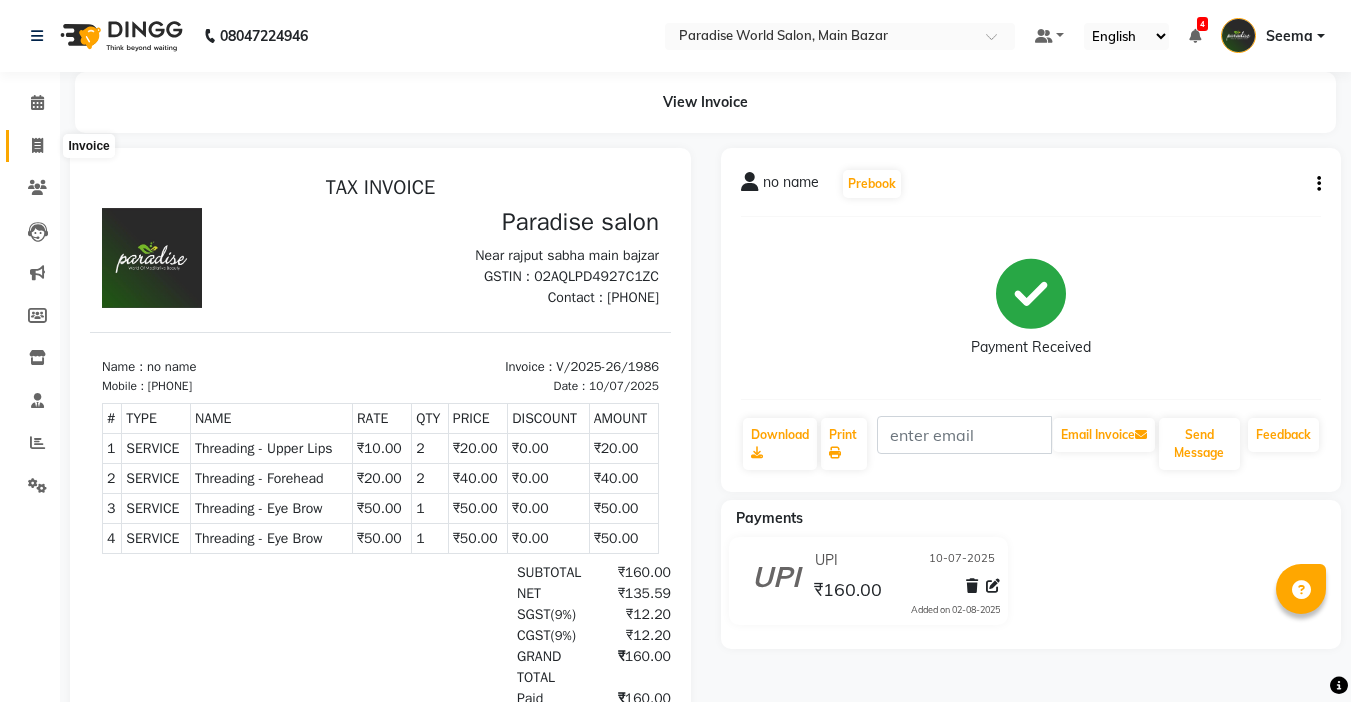 click 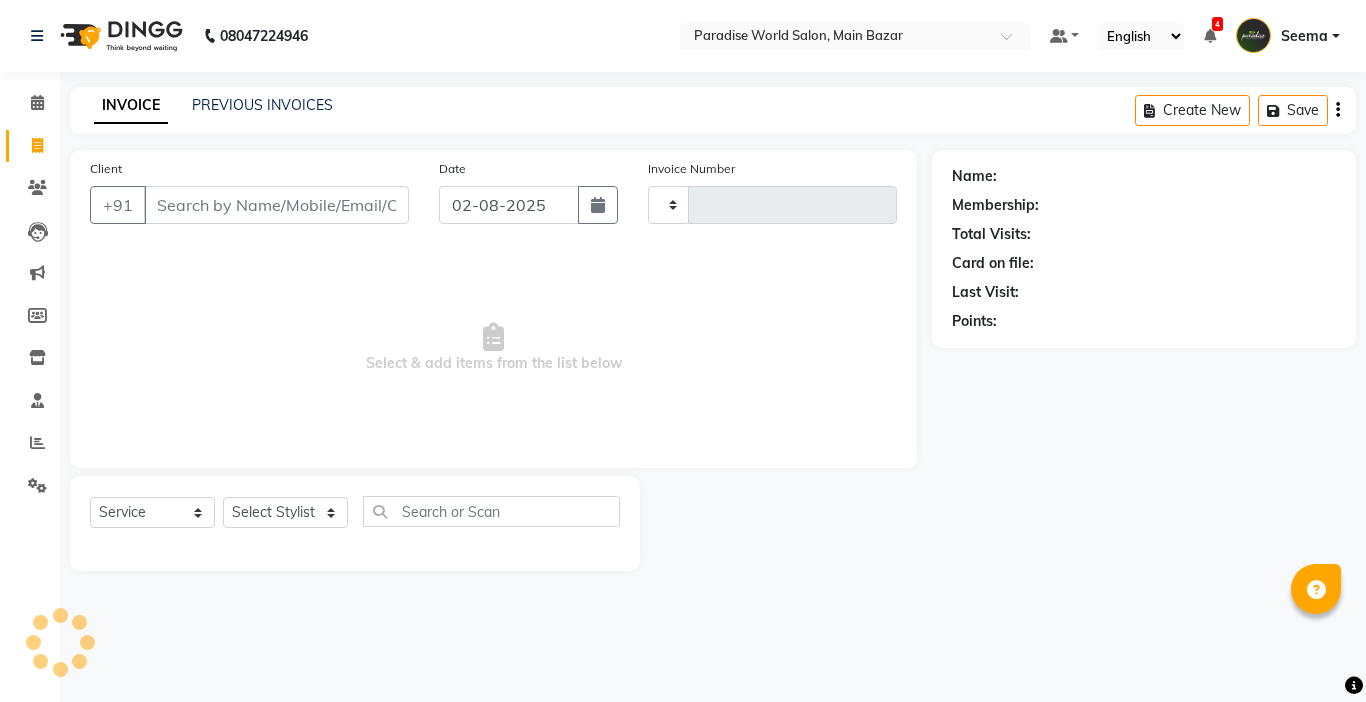 type on "1987" 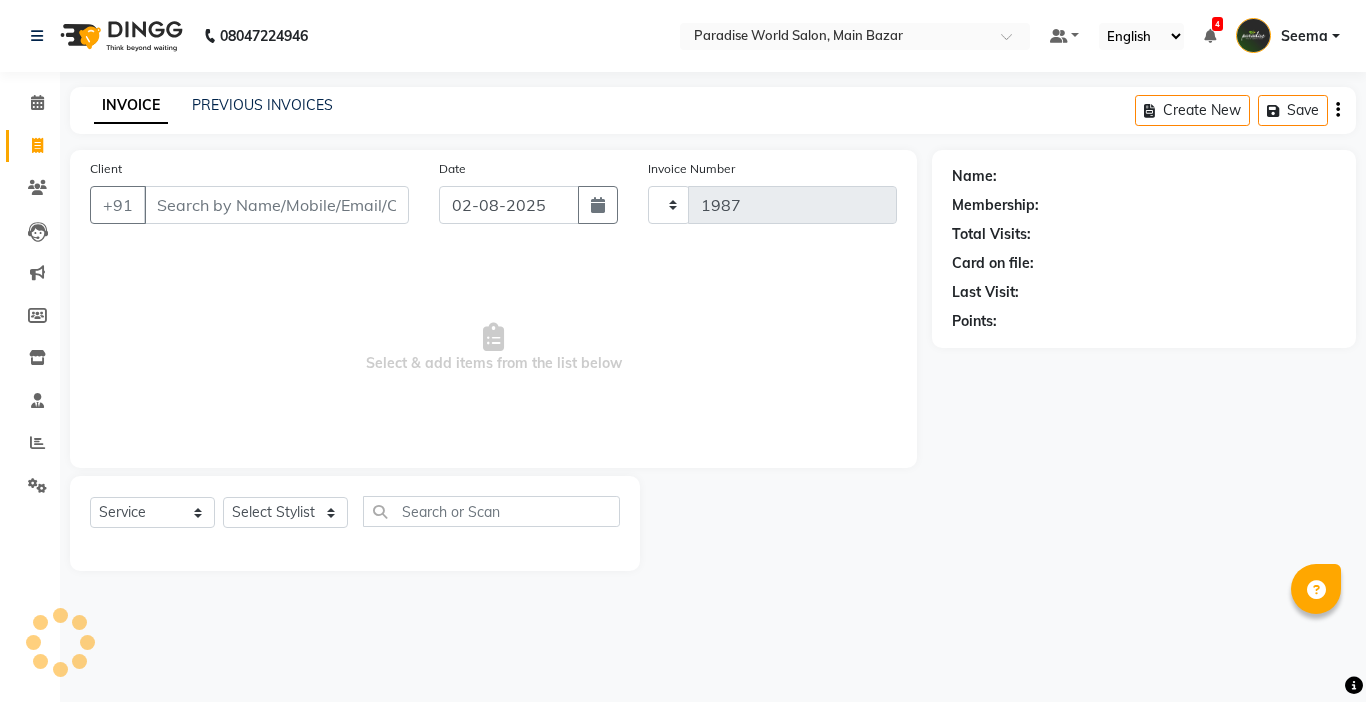 select on "4451" 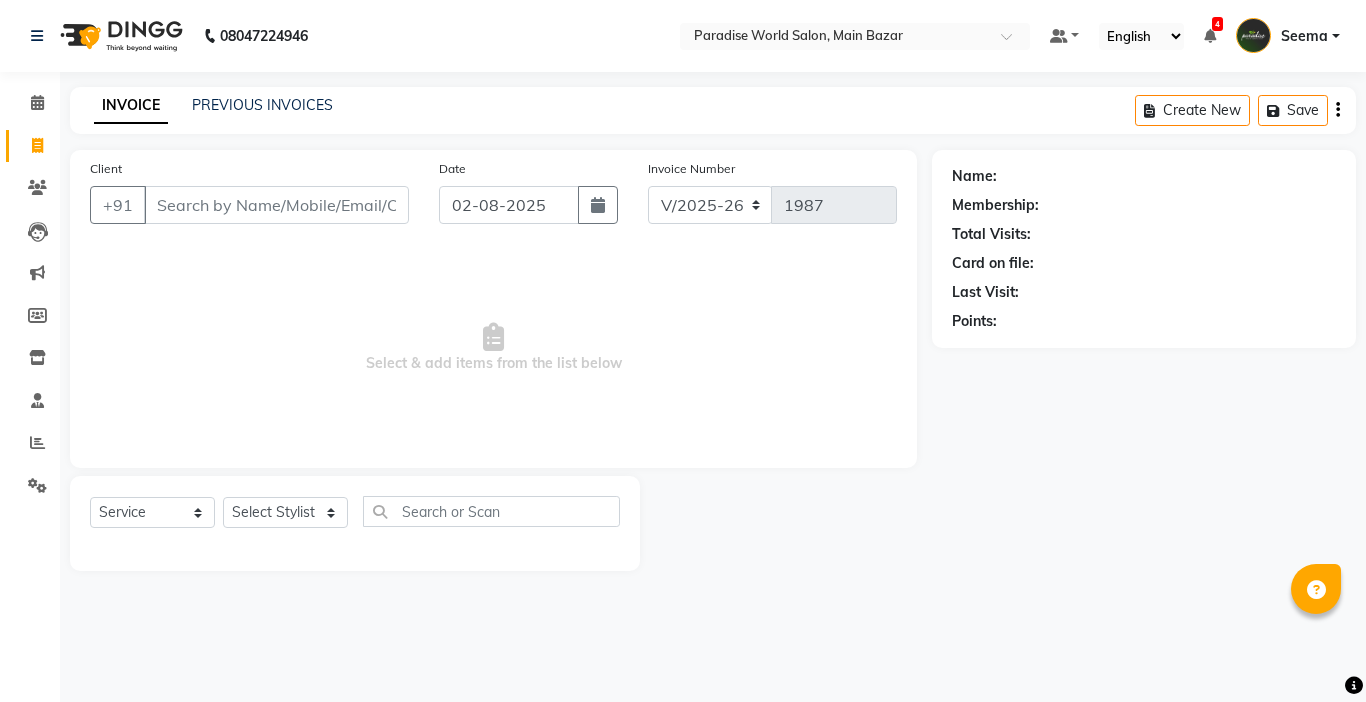 click on "Client" at bounding box center [276, 205] 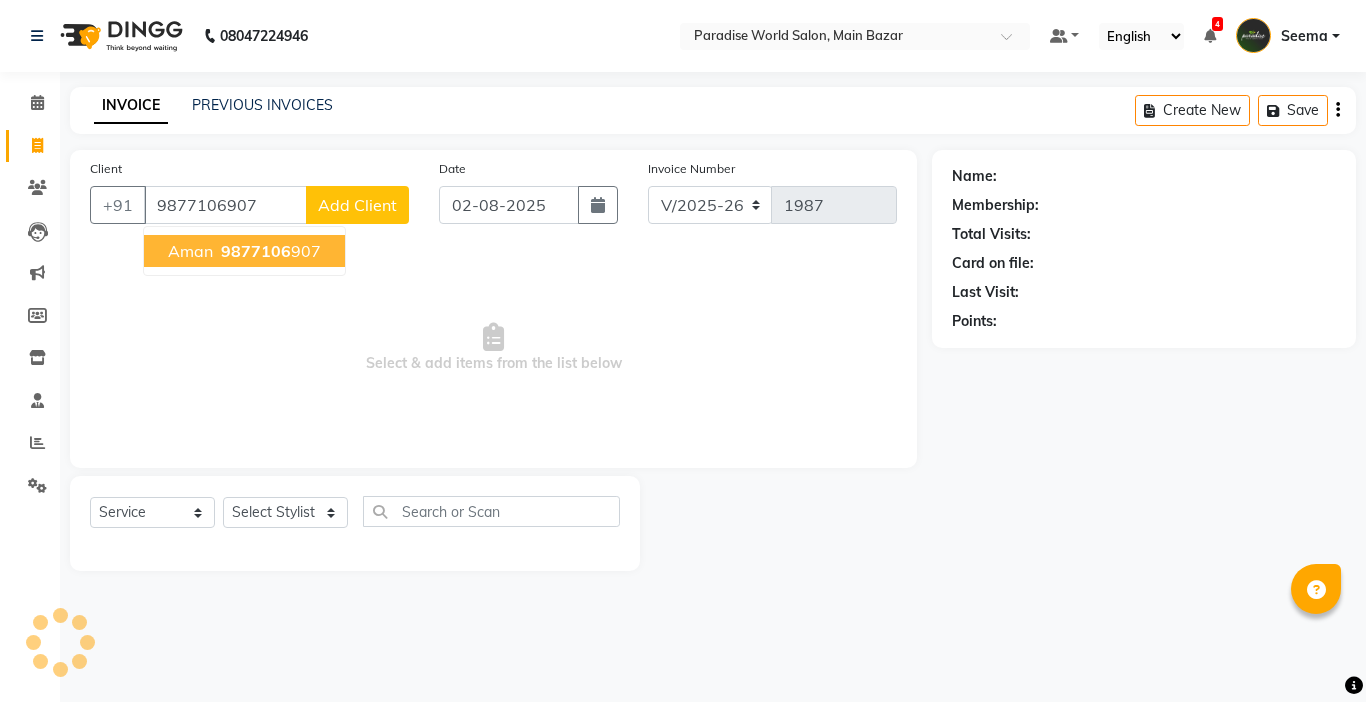 type on "9877106907" 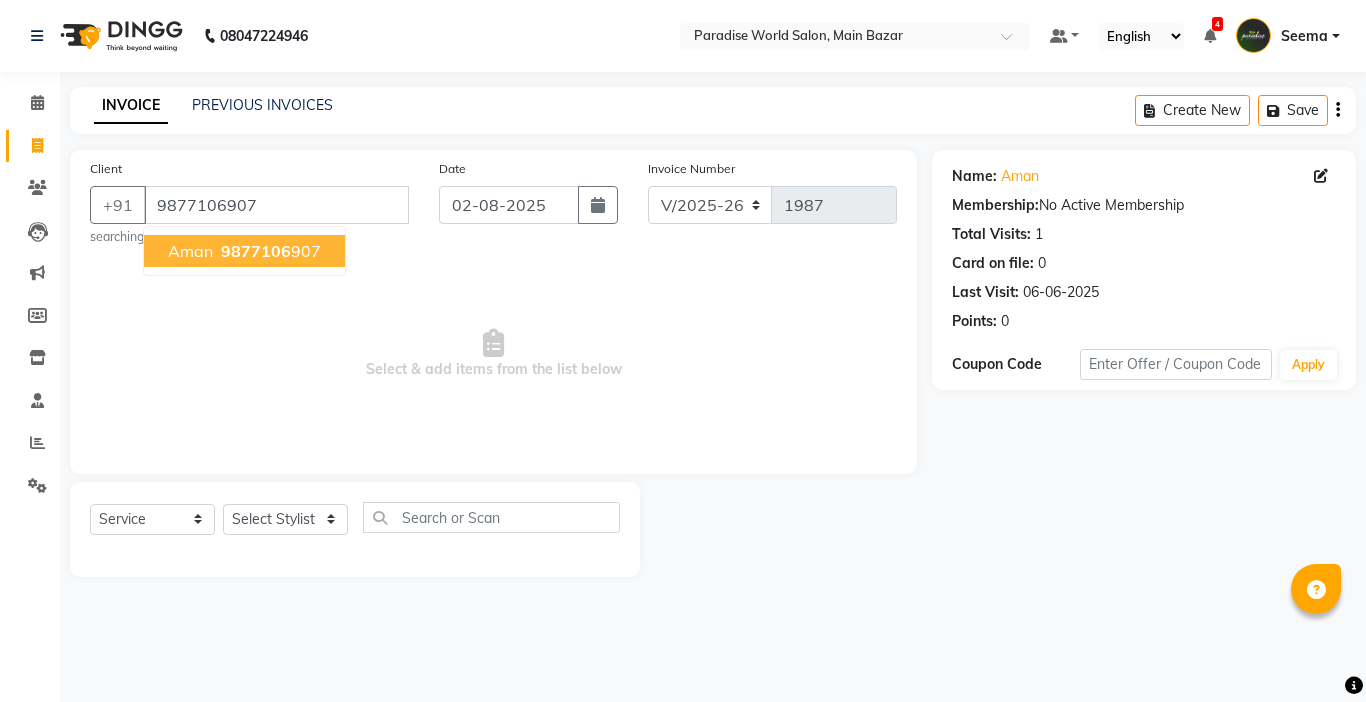 click on "aman   9877106 907" at bounding box center [244, 251] 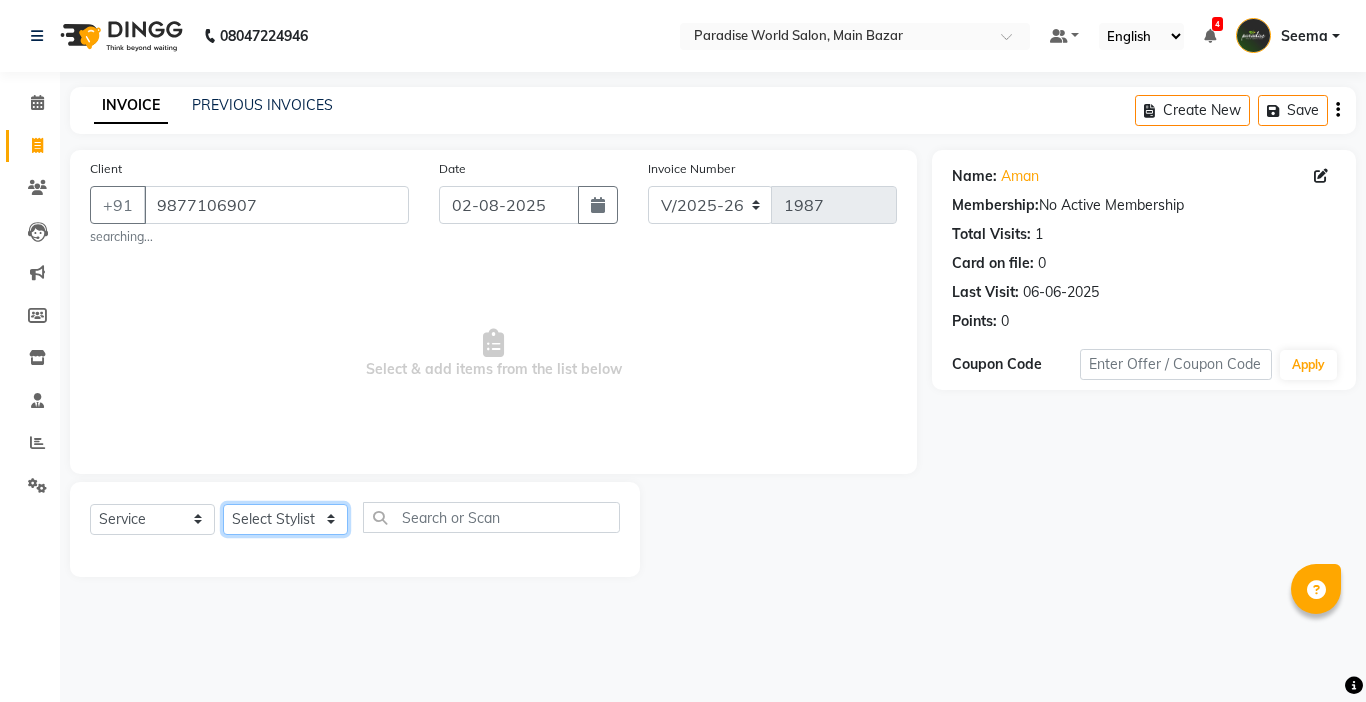 click on "Select Stylist Abby aman  Anil anku Bobby company Deepak Deepika Gourav Heena ishu Jagdeesh kanchan Love preet Maddy Manpreet student Meenu Naina Nikita Palak Palak Sharma Radika Rajneesh Student Seema Shagun Shifali - Student Shweta  Sujata Surinder Paul Vansh Vikas Vishal" 